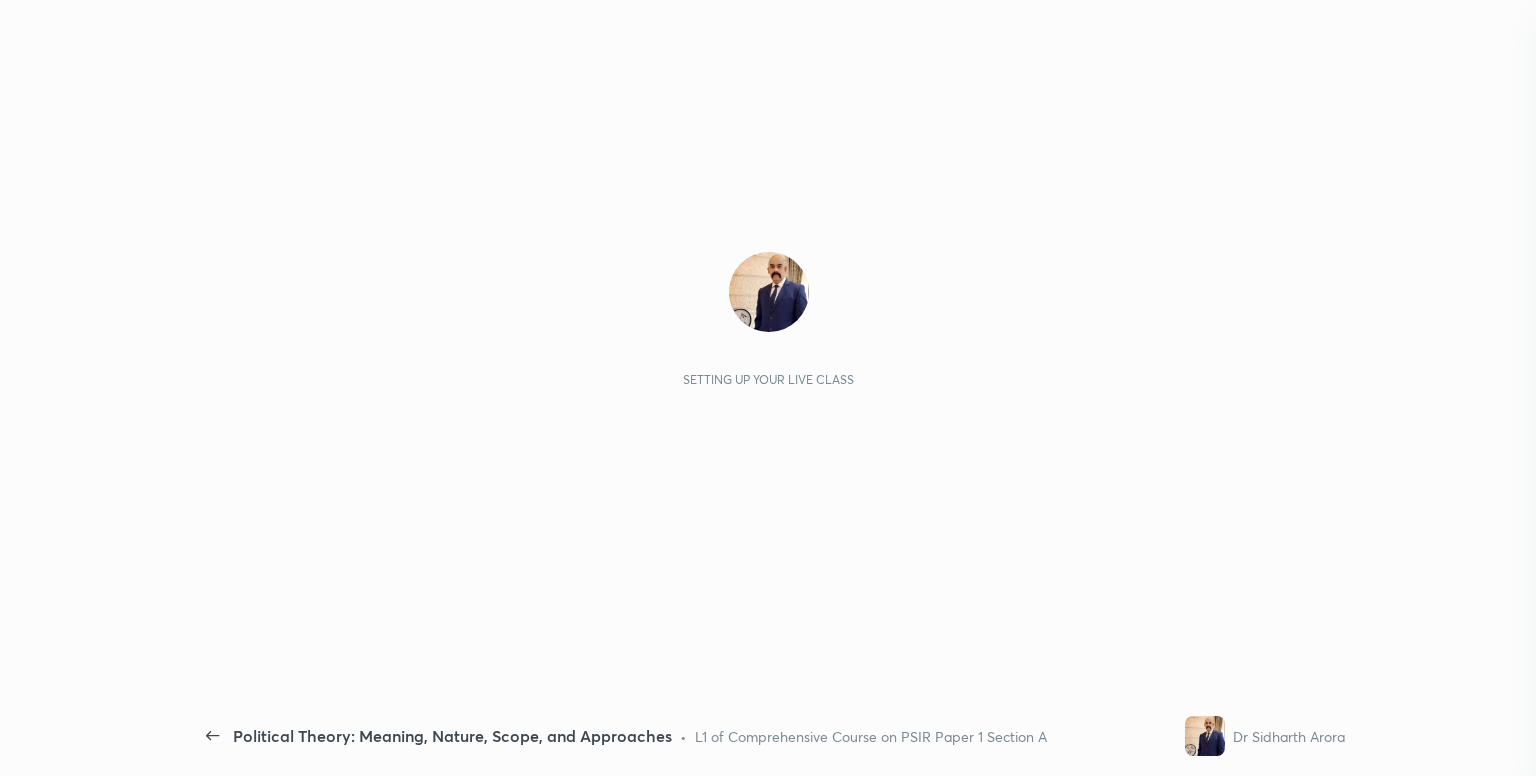 scroll, scrollTop: 0, scrollLeft: 0, axis: both 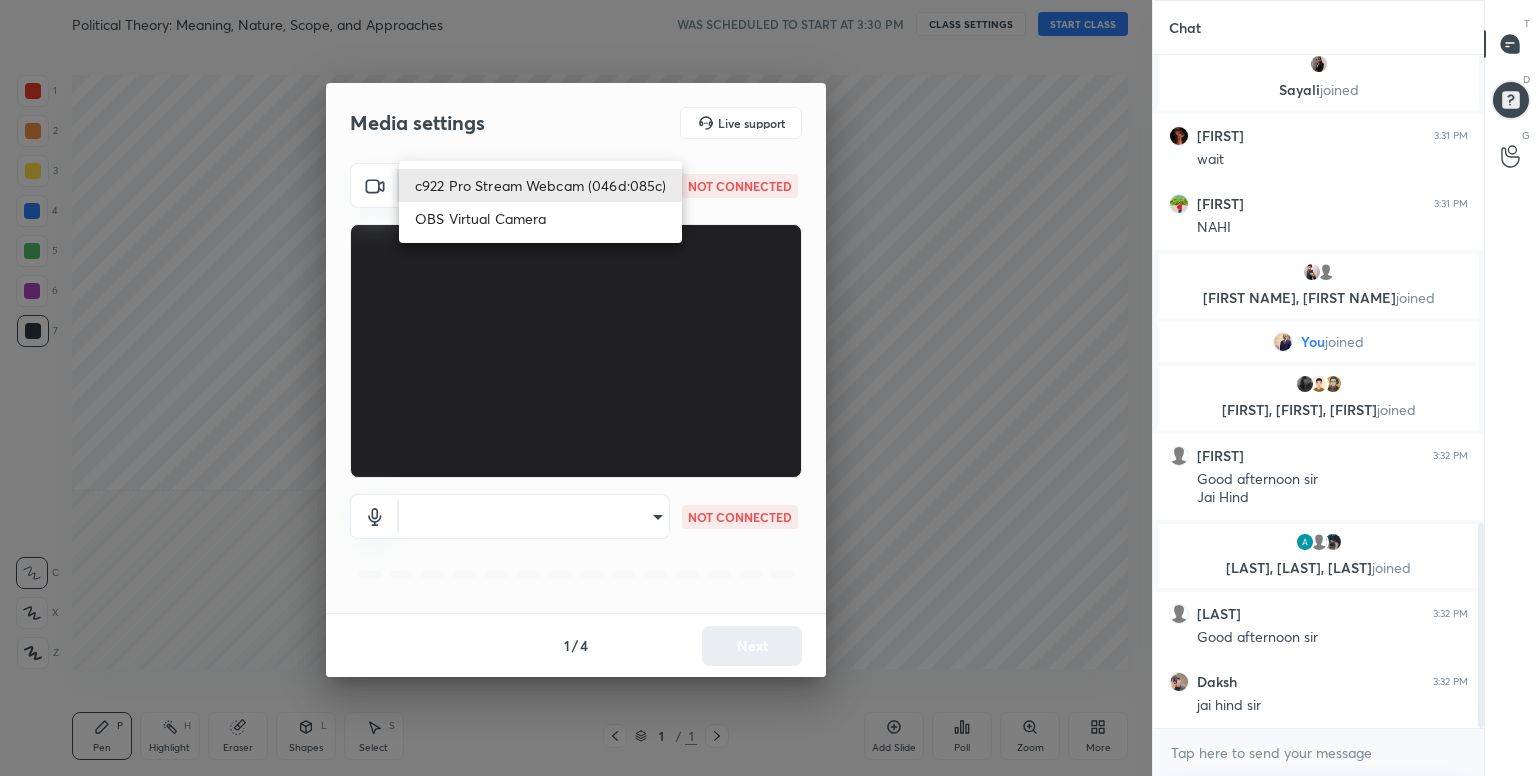 click on "1 2 3 4 5 6 7 C X Z C X Z E E Erase all   H H Political Theory: Meaning, Nature, Scope, and Approaches WAS SCHEDULED TO START AT  3:30 PM CLASS SETTINGS START CLASS Setting up your live class Back Political Theory: Meaning, Nature, Scope, and Approaches • L1 of Comprehensive Course on PSIR Paper 1 Section A Dr [LAST] [LAST] Pen P Highlight H Eraser Shapes L Select S 1 / 1 Add Slide Poll Zoom More Chat [FIRST] 3:31 PM no [FIRST] joined [FIRST] 3:31 PM wait [FIRST] 3:31 PM NAHI [FIRST], [FIRST]  joined You  joined [FIRST], [FIRST]  joined [FIRST] 3:32 PM Good afternoon sir
Jai Hind [FIRST], [FIRST], [FIRST]  joined [FIRST] 3:32 PM Good afternoon sir [FIRST] 3:32 PM jai hind sir JUMP TO LATEST Enable hand raising Enable raise hand to speak to learners. Once enabled, chat will be turned off temporarily. Enable x   introducing Raise a hand with a doubt Now learners can raise their hand along with a doubt  How it works? Doubts asked by learners will show up here Raise hand disabled Enable Can't raise hand Got it T" at bounding box center (768, 388) 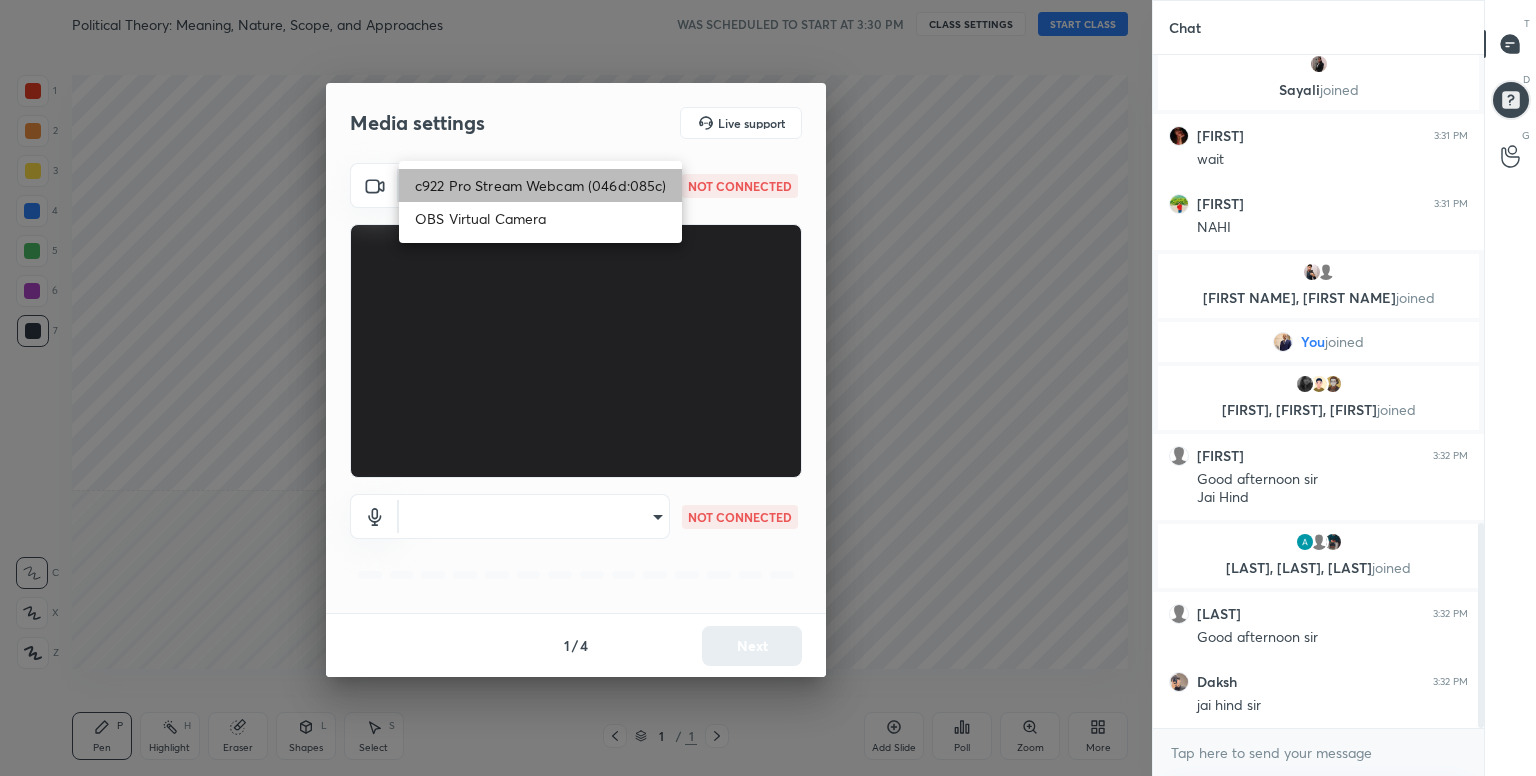 click on "c922 Pro Stream Webcam (046d:085c)" at bounding box center (540, 185) 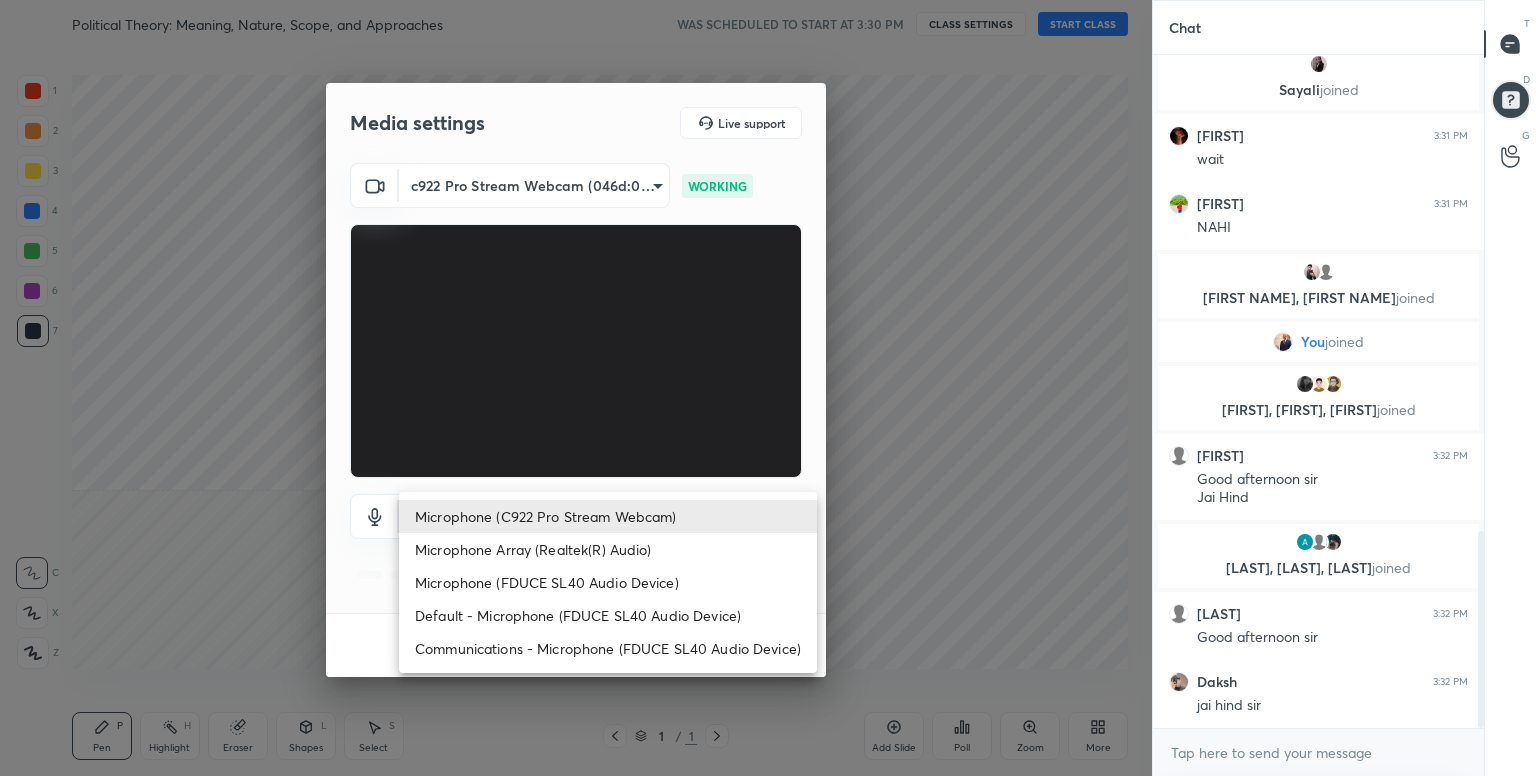 scroll, scrollTop: 1624, scrollLeft: 0, axis: vertical 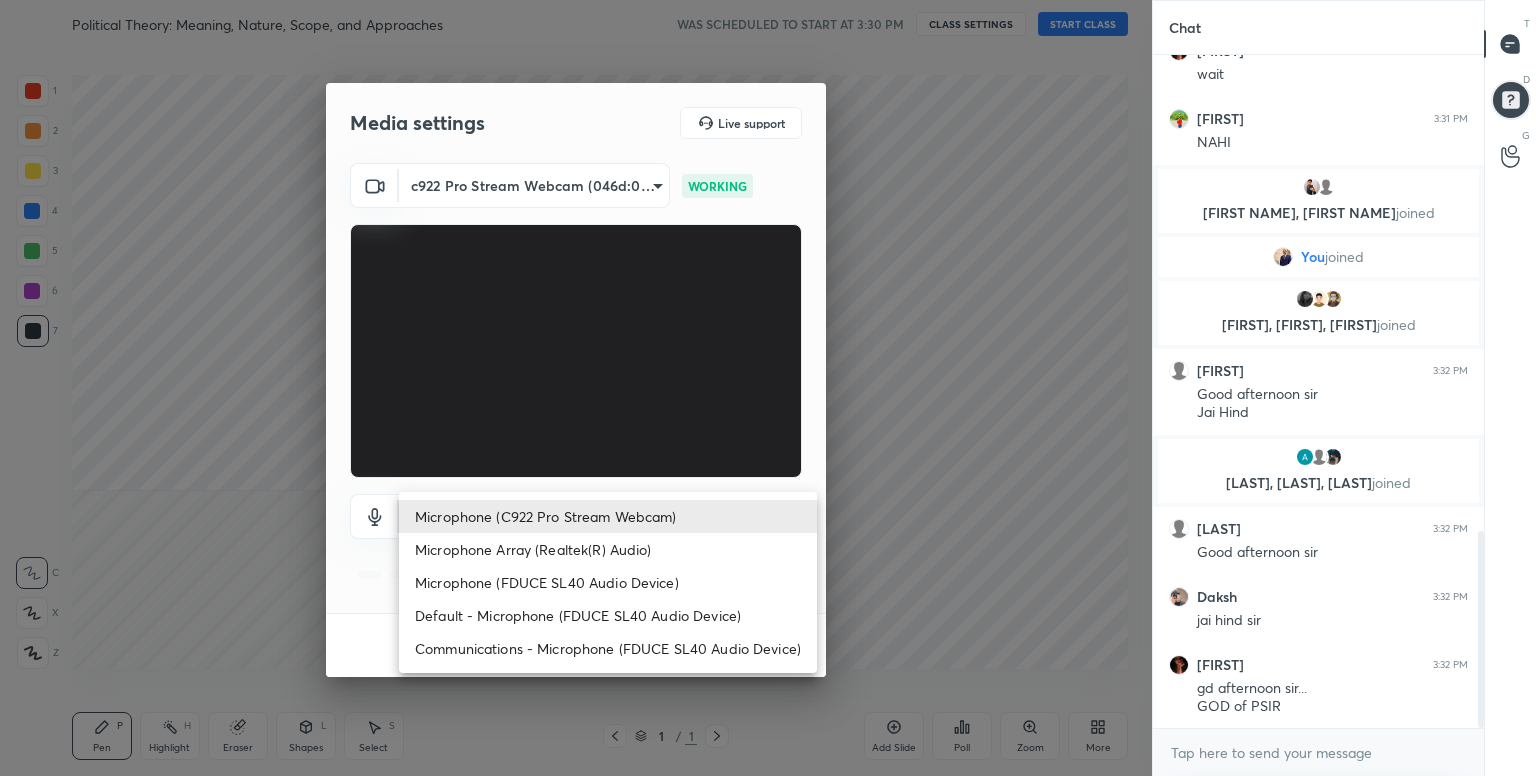 click on "[FIRST] [LAST]" at bounding box center (768, 388) 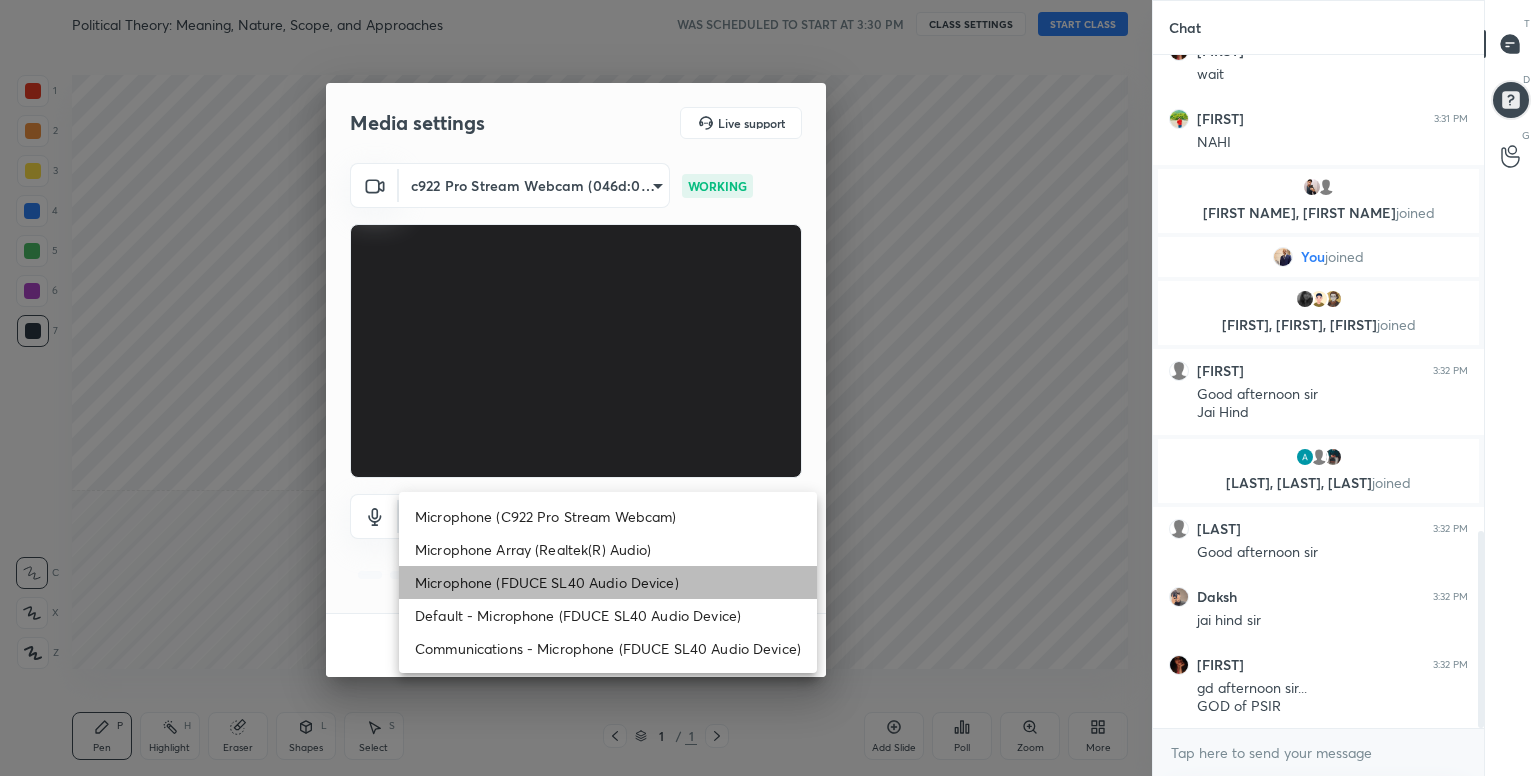 click on "Microphone (FDUCE SL40 Audio Device)" at bounding box center [608, 582] 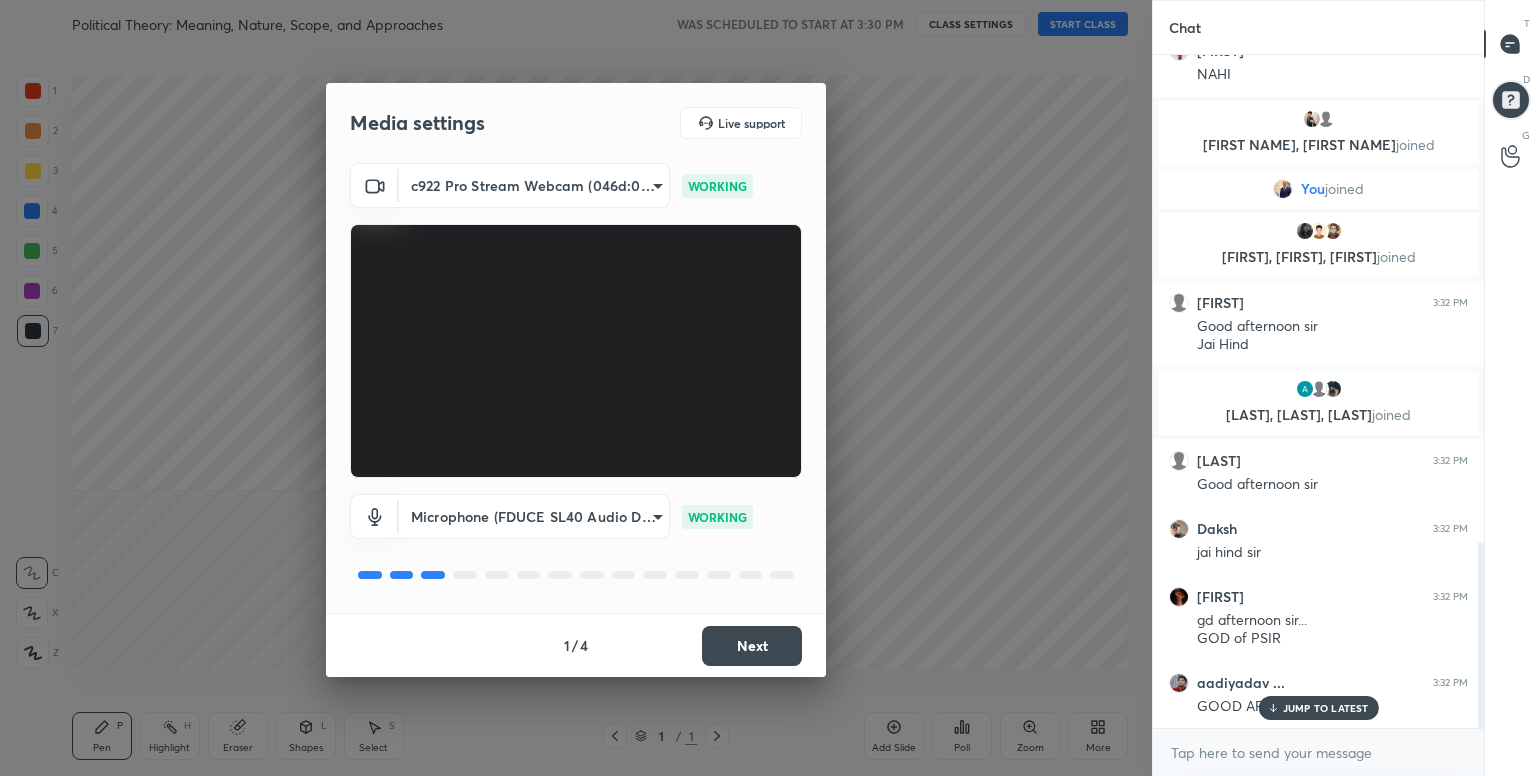 scroll, scrollTop: 1764, scrollLeft: 0, axis: vertical 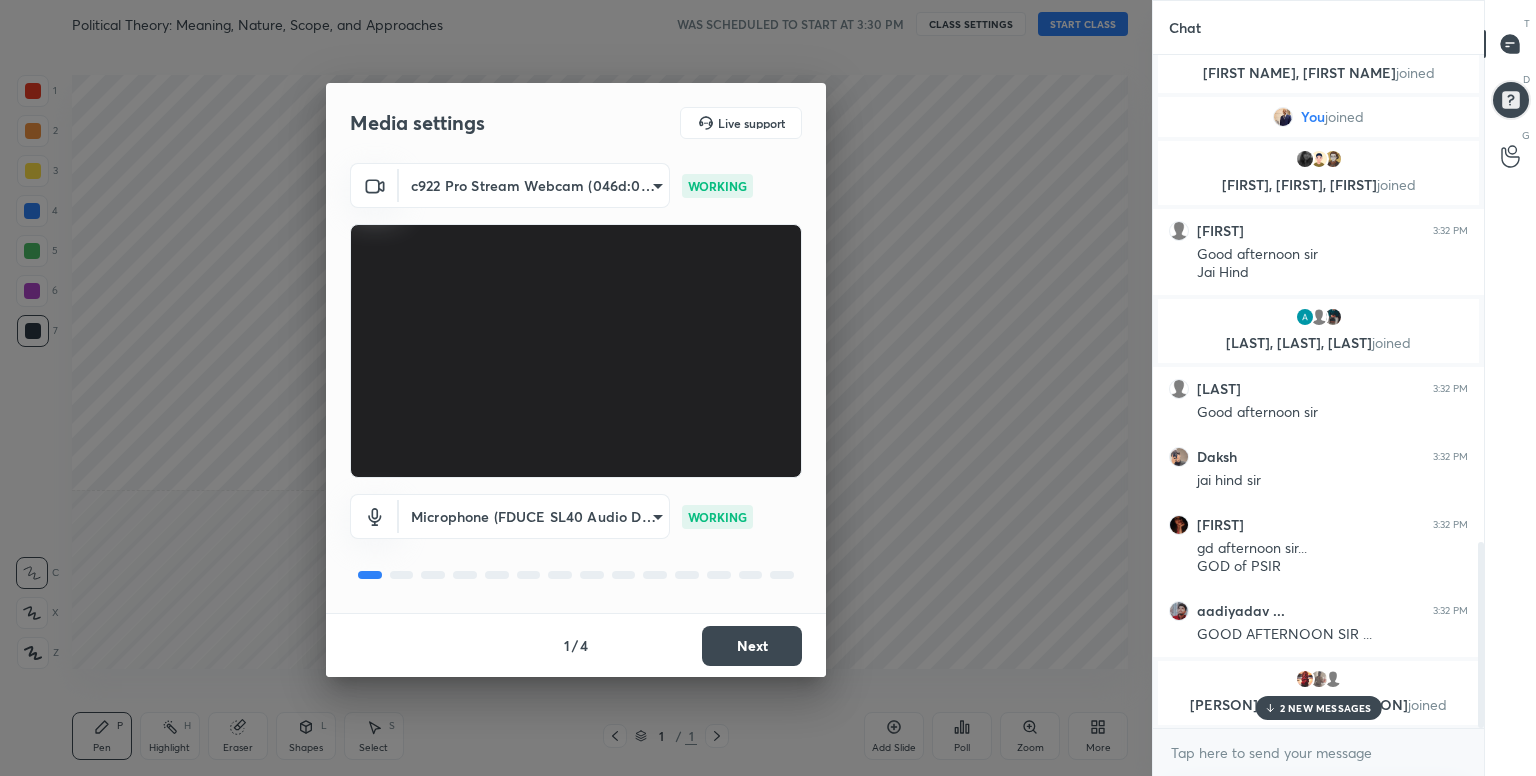 click on "Next" at bounding box center (752, 646) 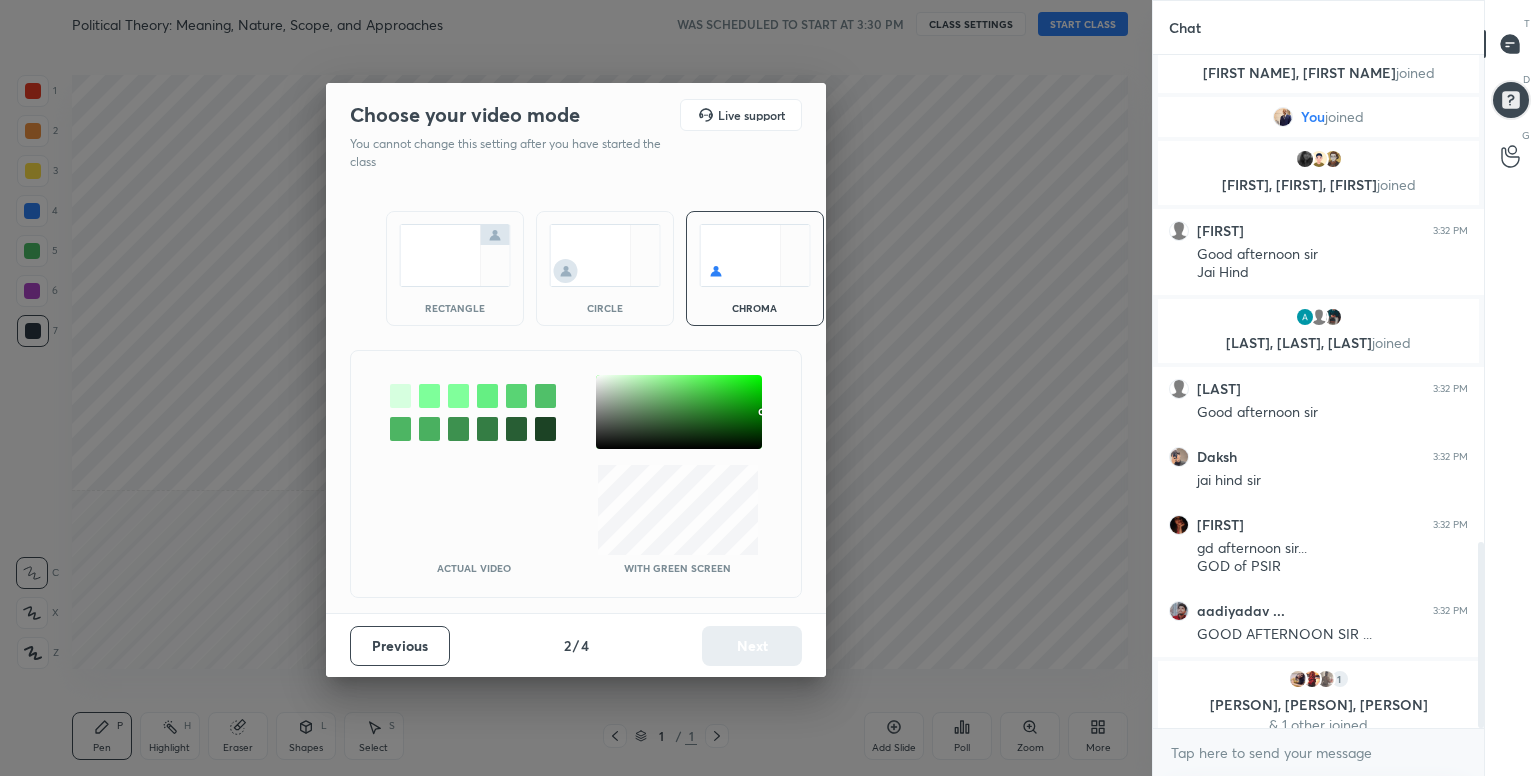 click at bounding box center [400, 396] 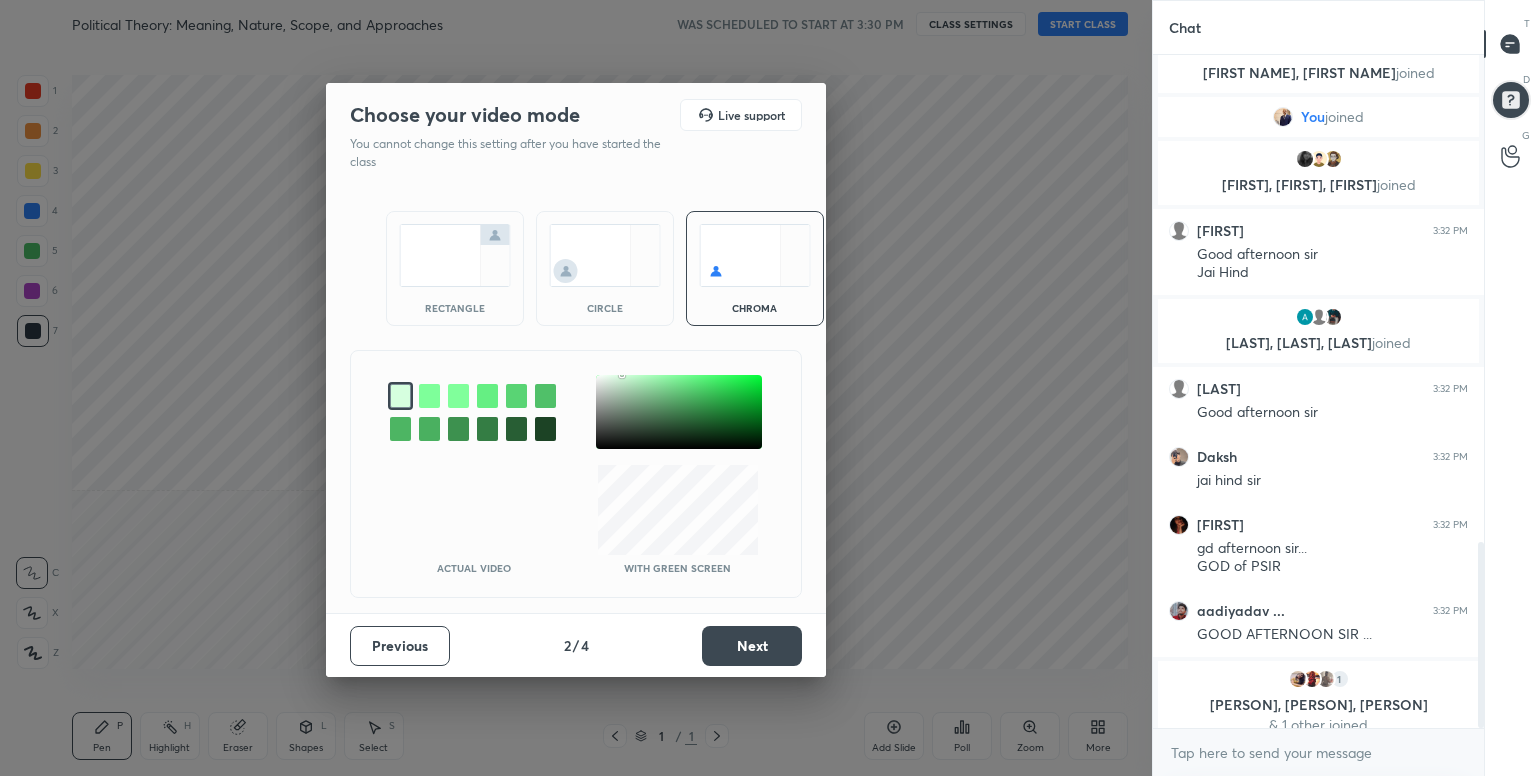 click on "Next" at bounding box center (752, 646) 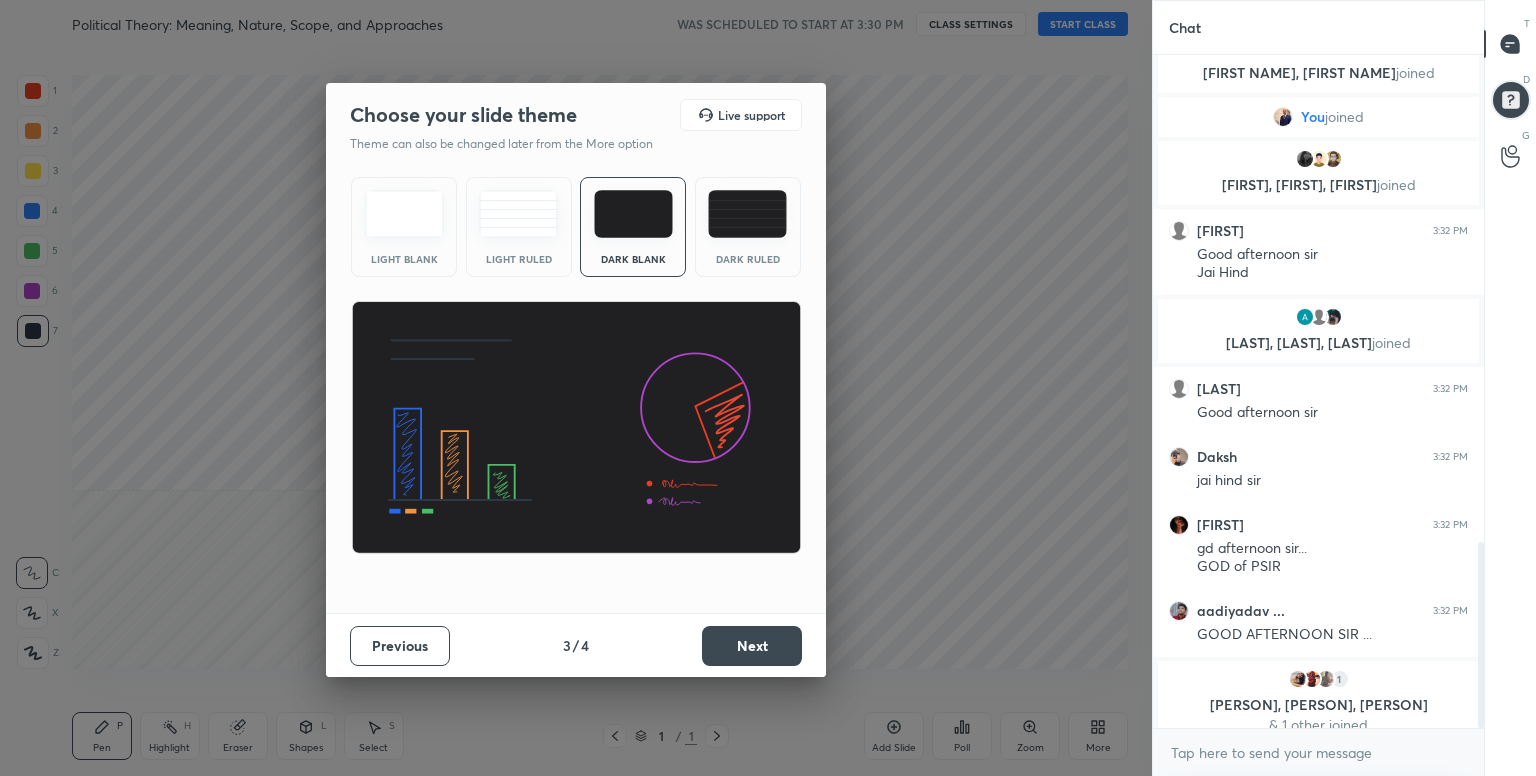 scroll, scrollTop: 1832, scrollLeft: 0, axis: vertical 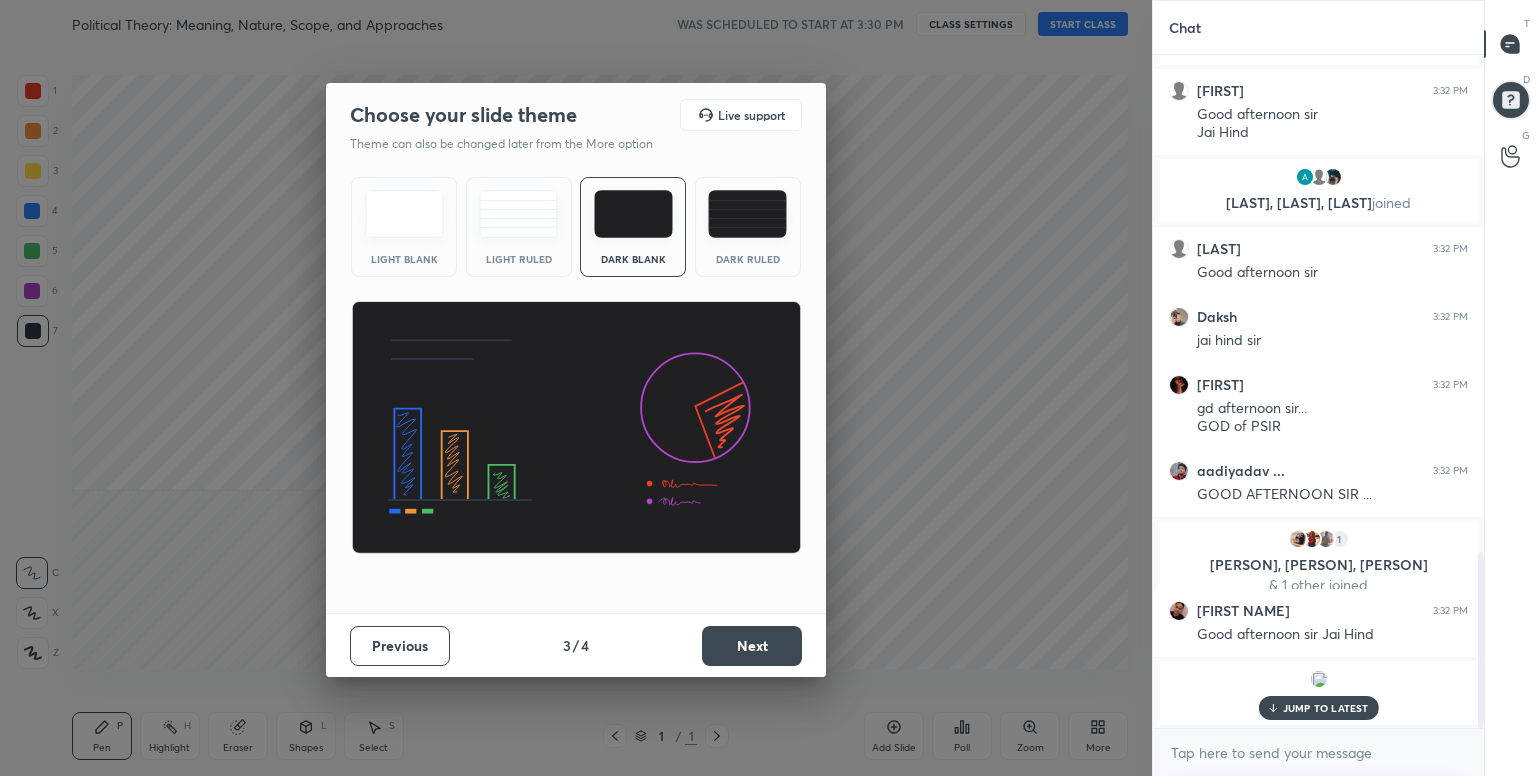 click on "Next" at bounding box center [752, 646] 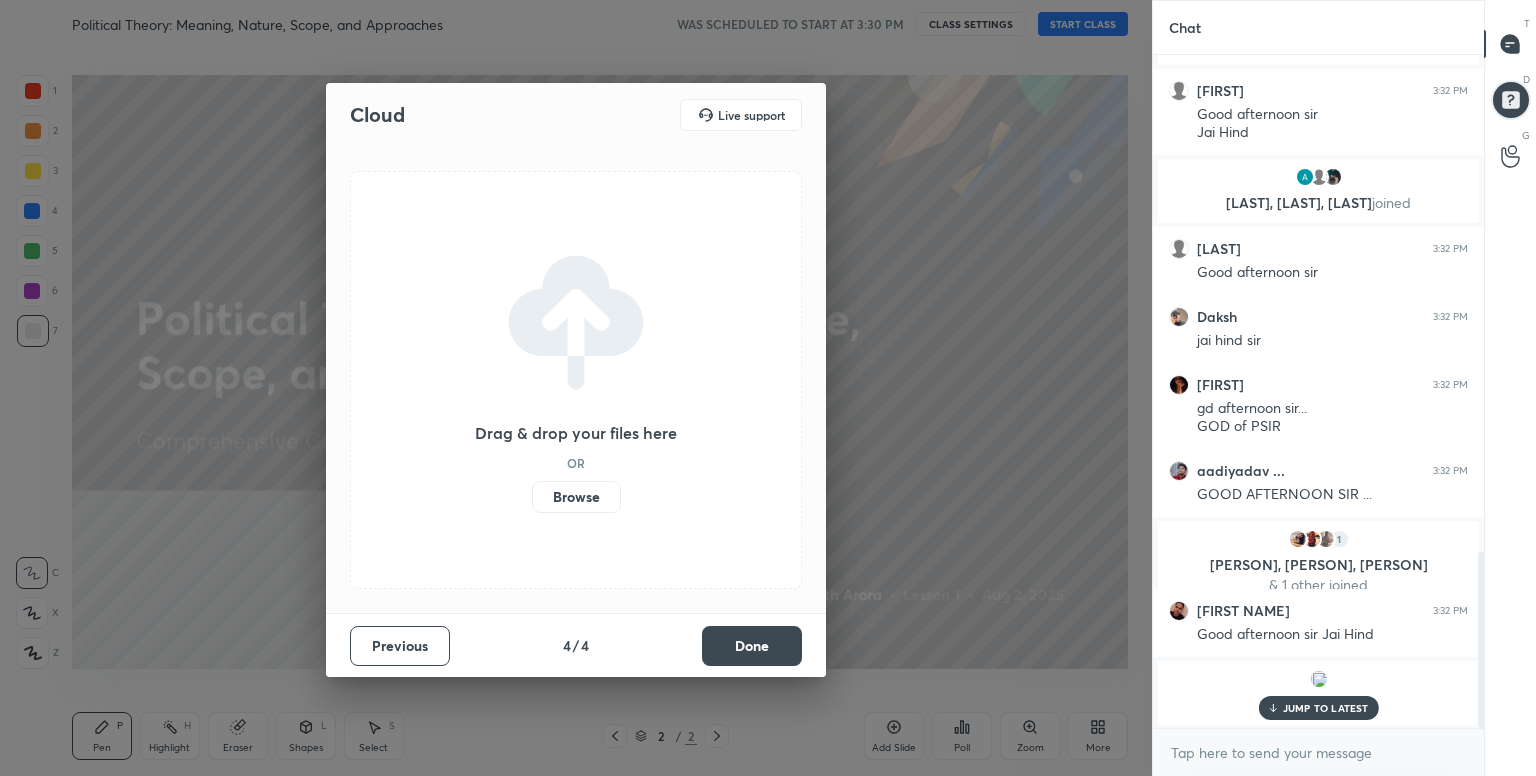 click on "Done" at bounding box center [752, 646] 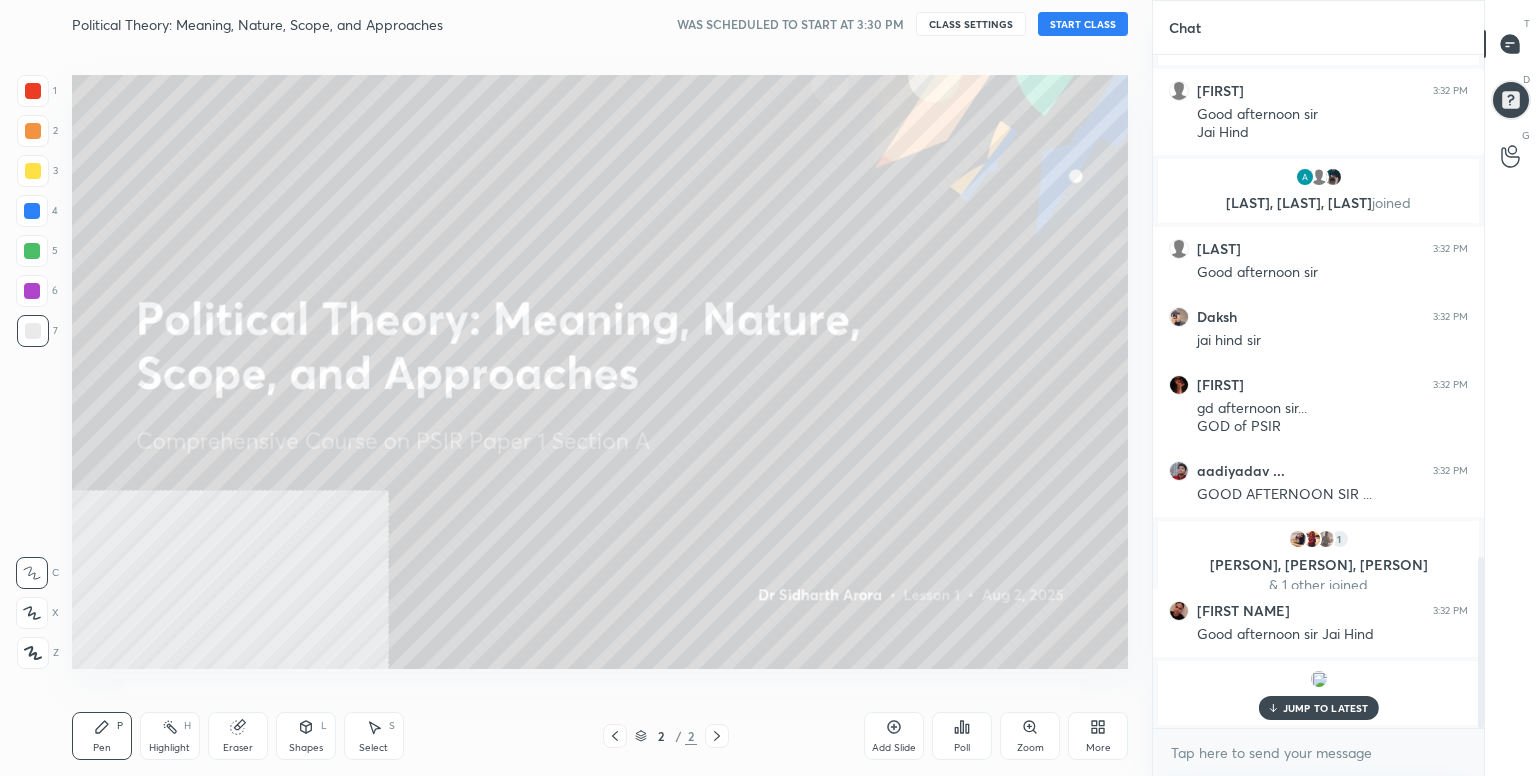 scroll, scrollTop: 1972, scrollLeft: 0, axis: vertical 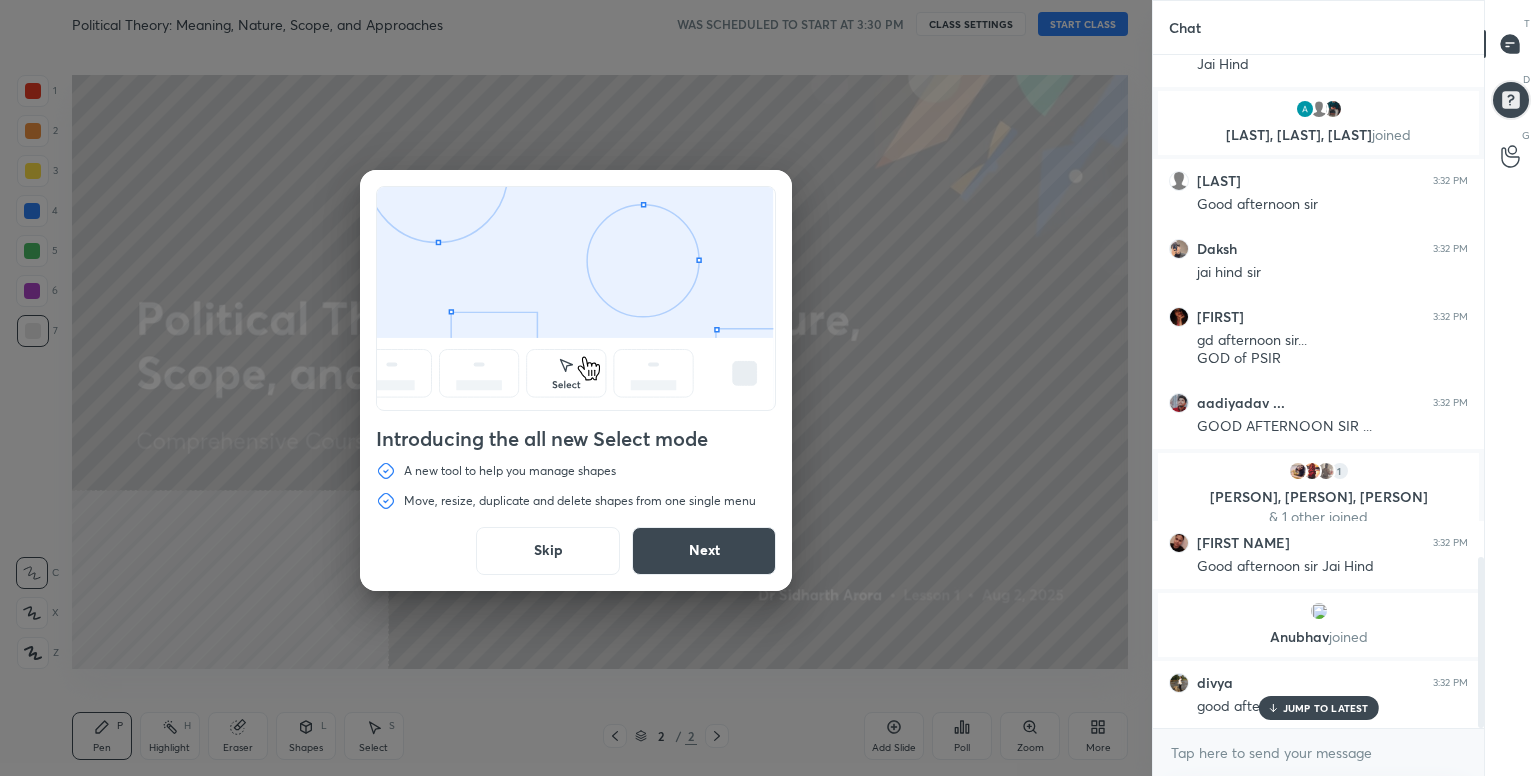 click on "Skip" at bounding box center [548, 551] 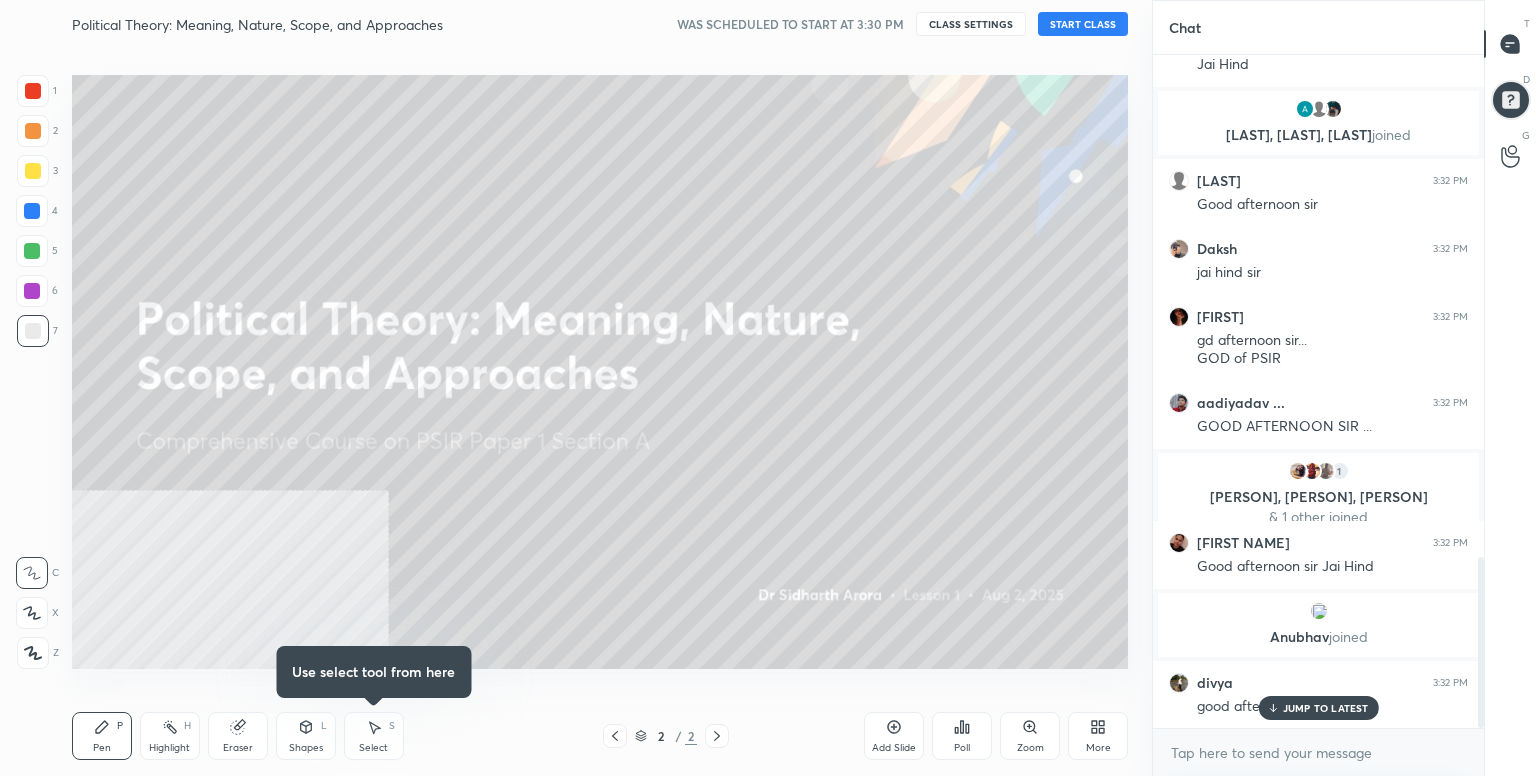 click on "START CLASS" at bounding box center (1083, 24) 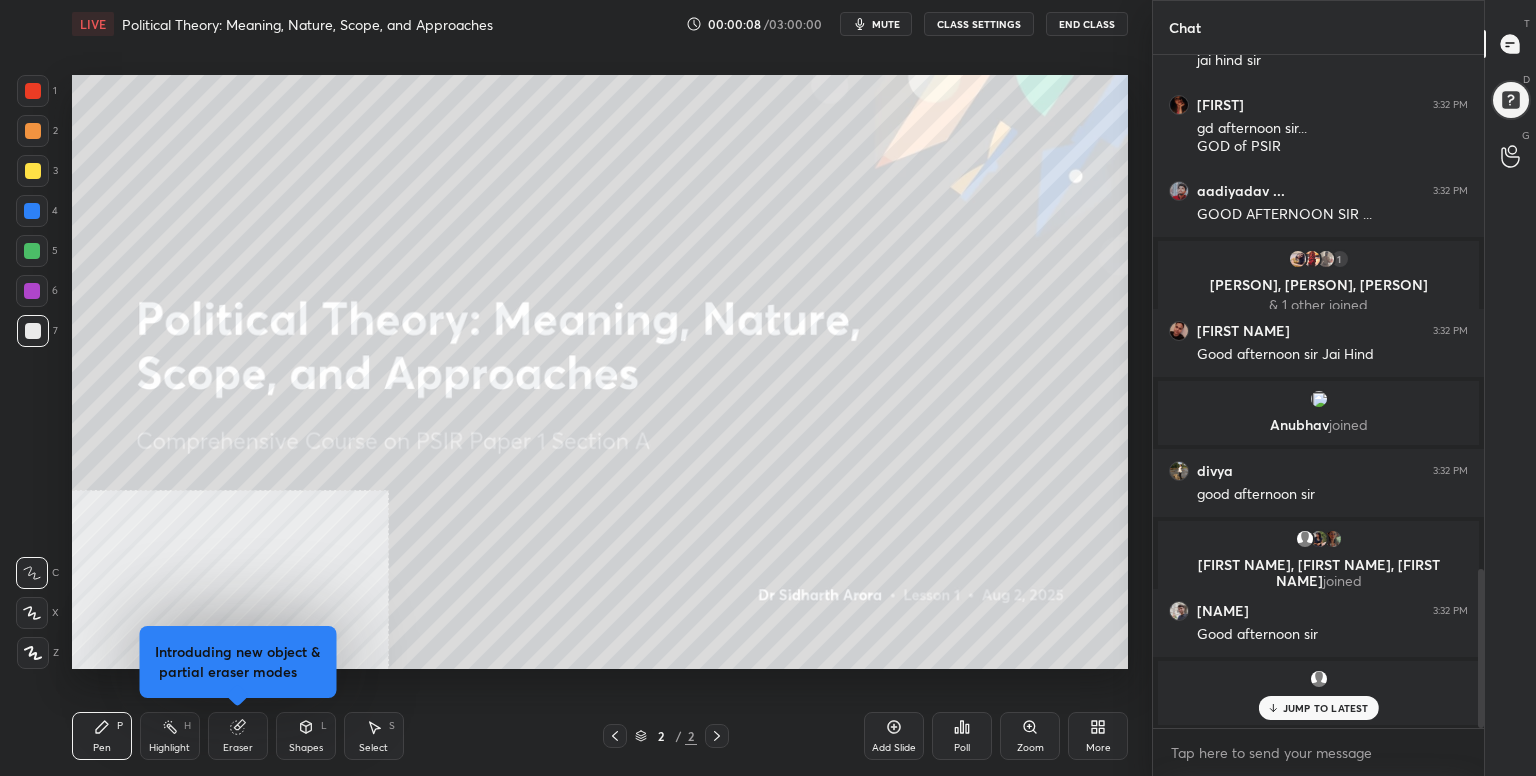 scroll, scrollTop: 2388, scrollLeft: 0, axis: vertical 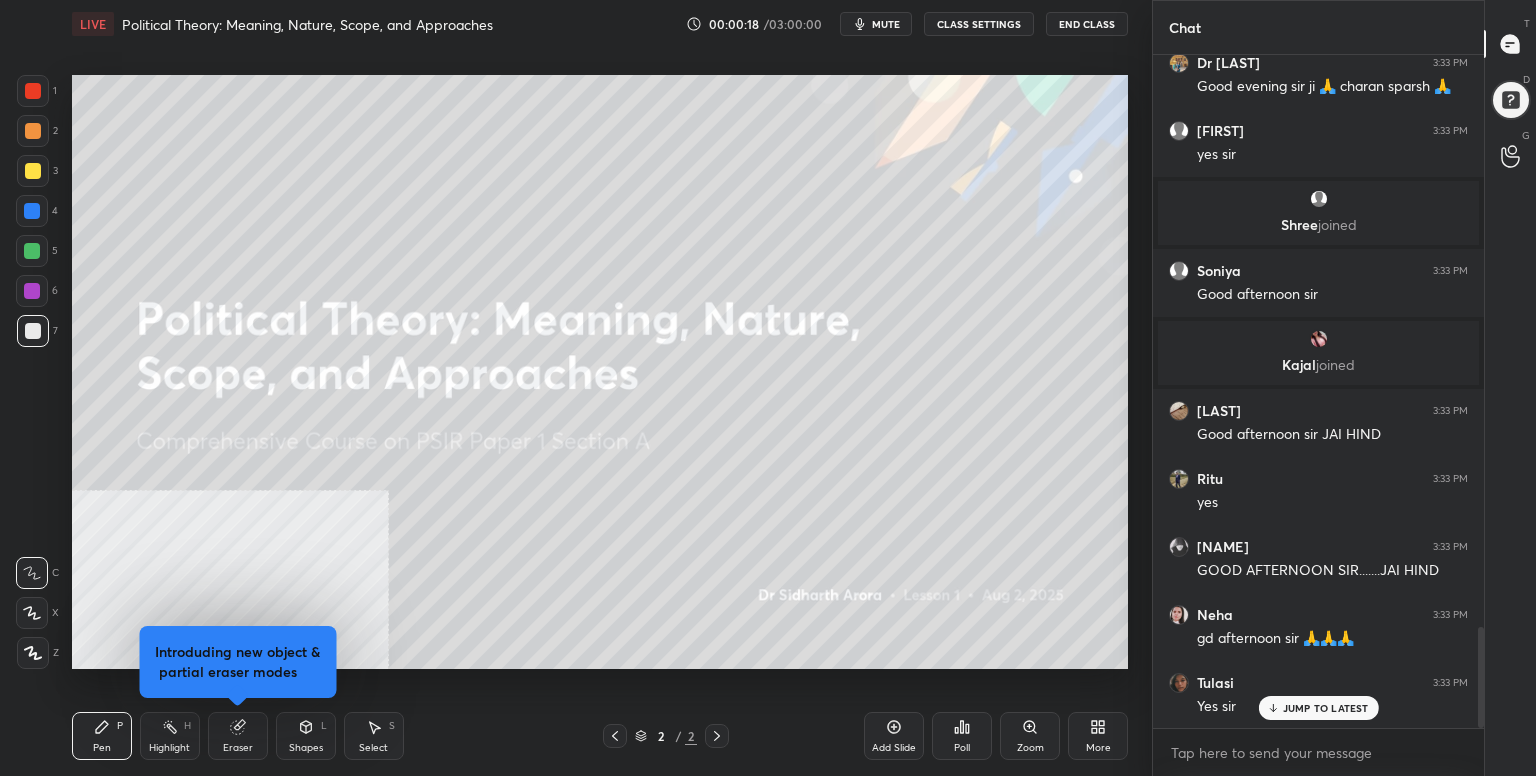 click 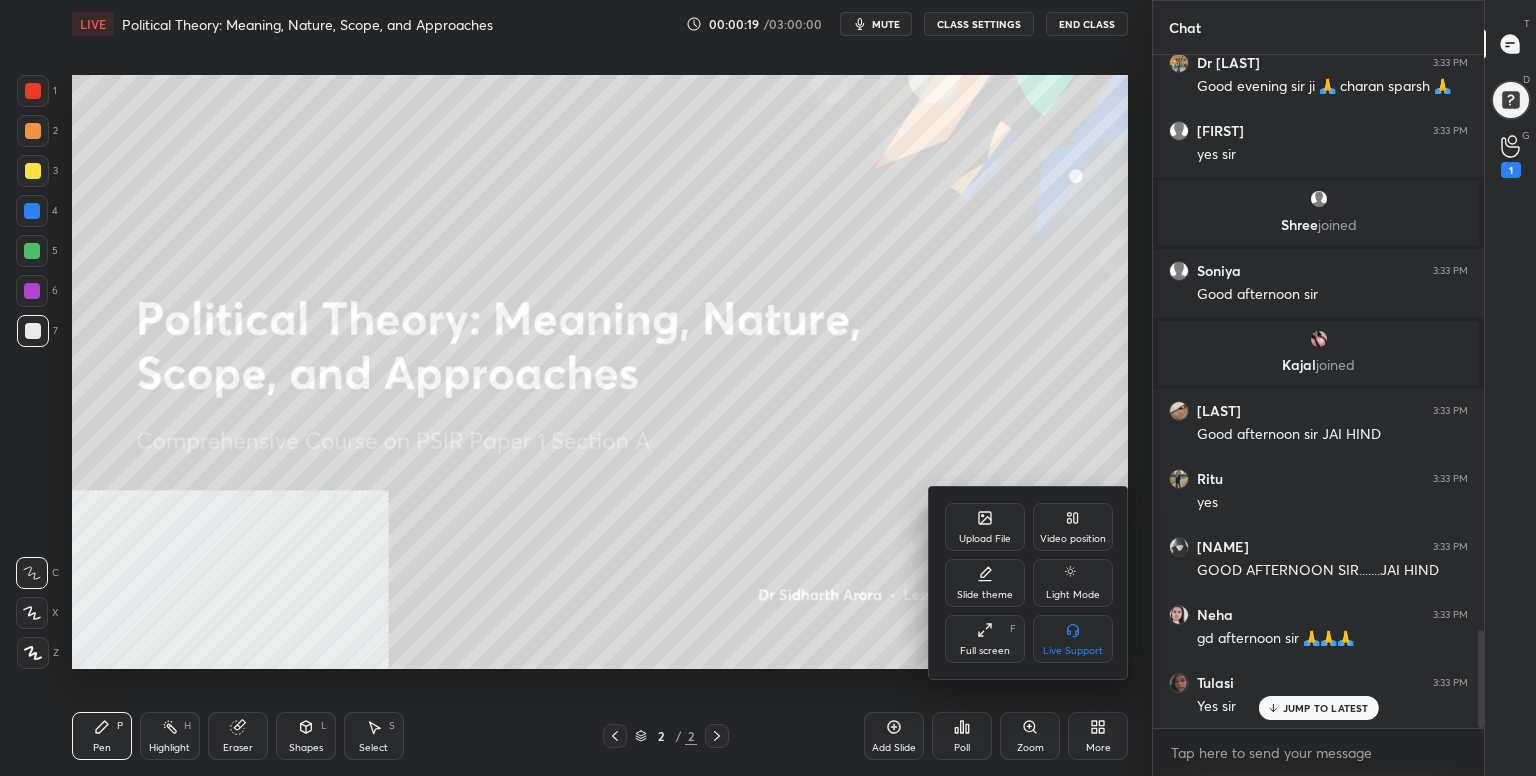 scroll, scrollTop: 3960, scrollLeft: 0, axis: vertical 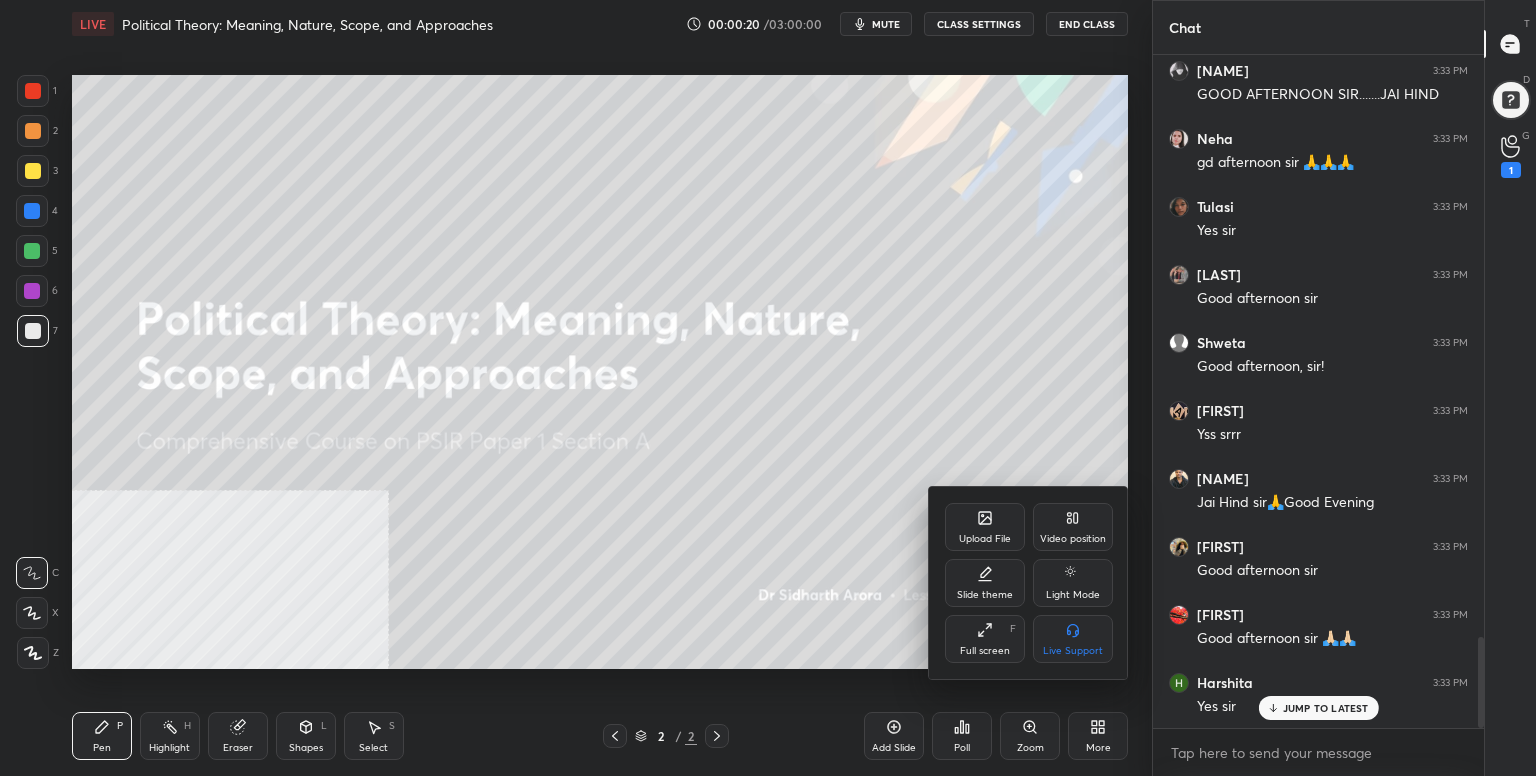 click on "Upload File" at bounding box center (985, 527) 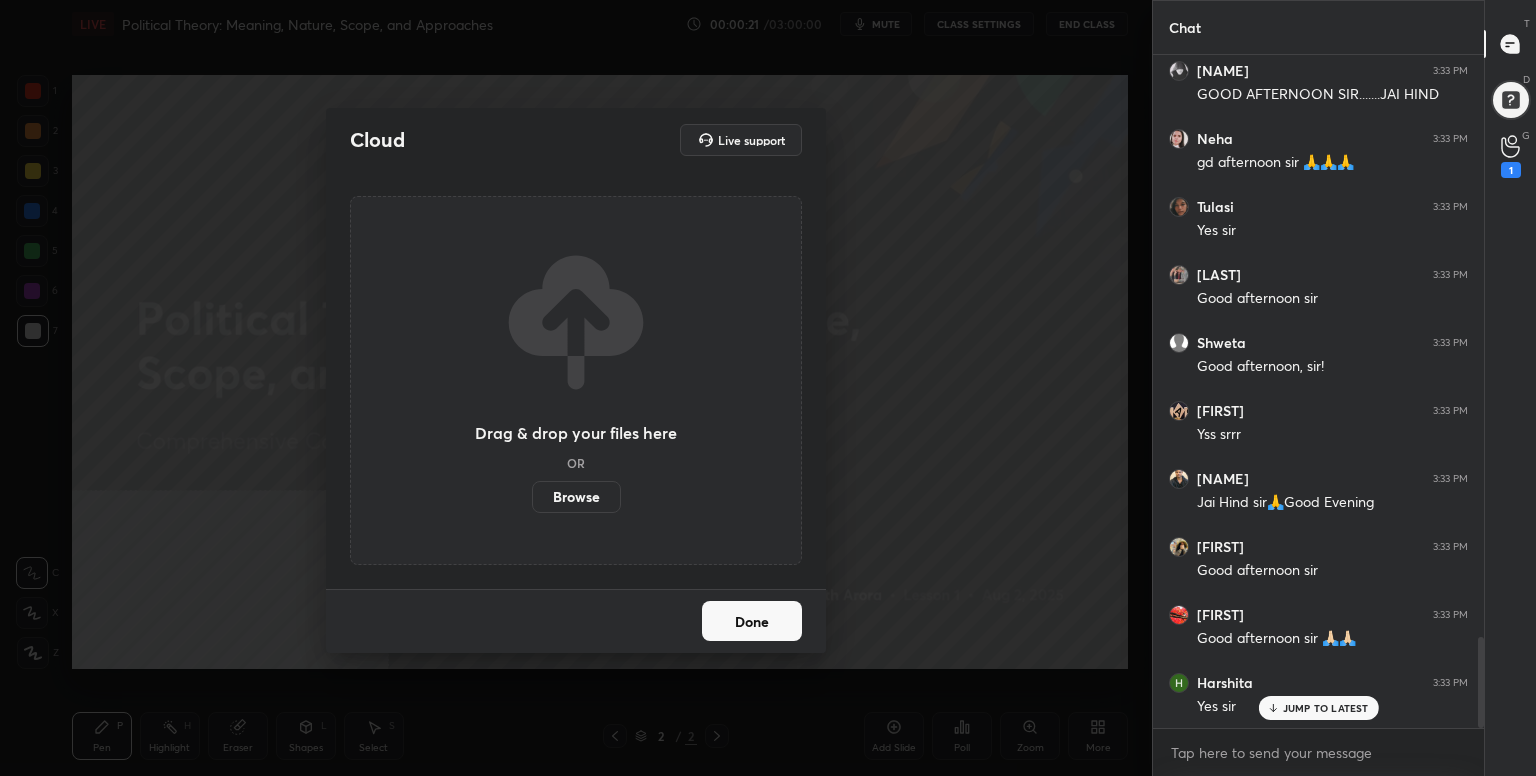 scroll, scrollTop: 4727, scrollLeft: 0, axis: vertical 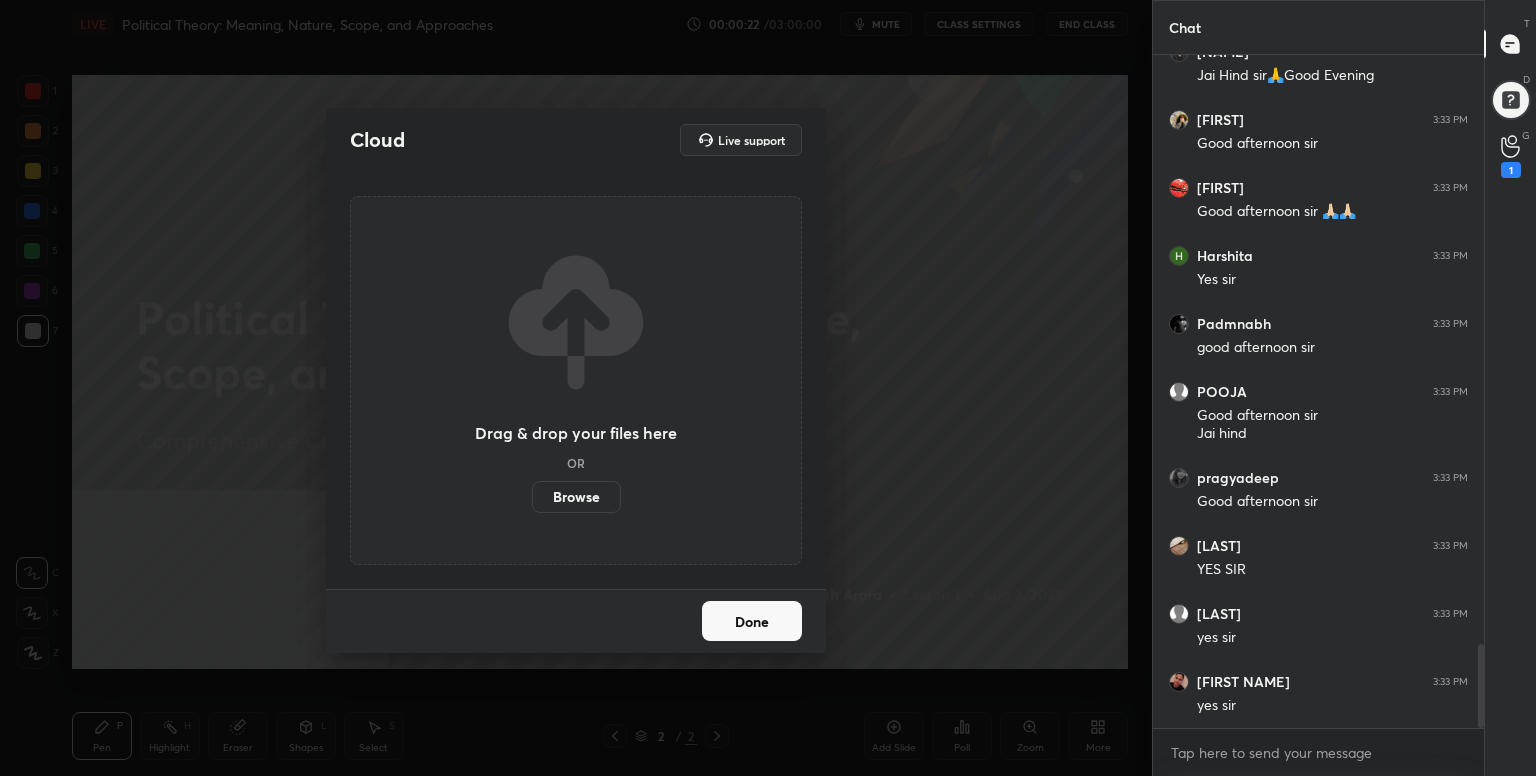 click on "Browse" at bounding box center [576, 497] 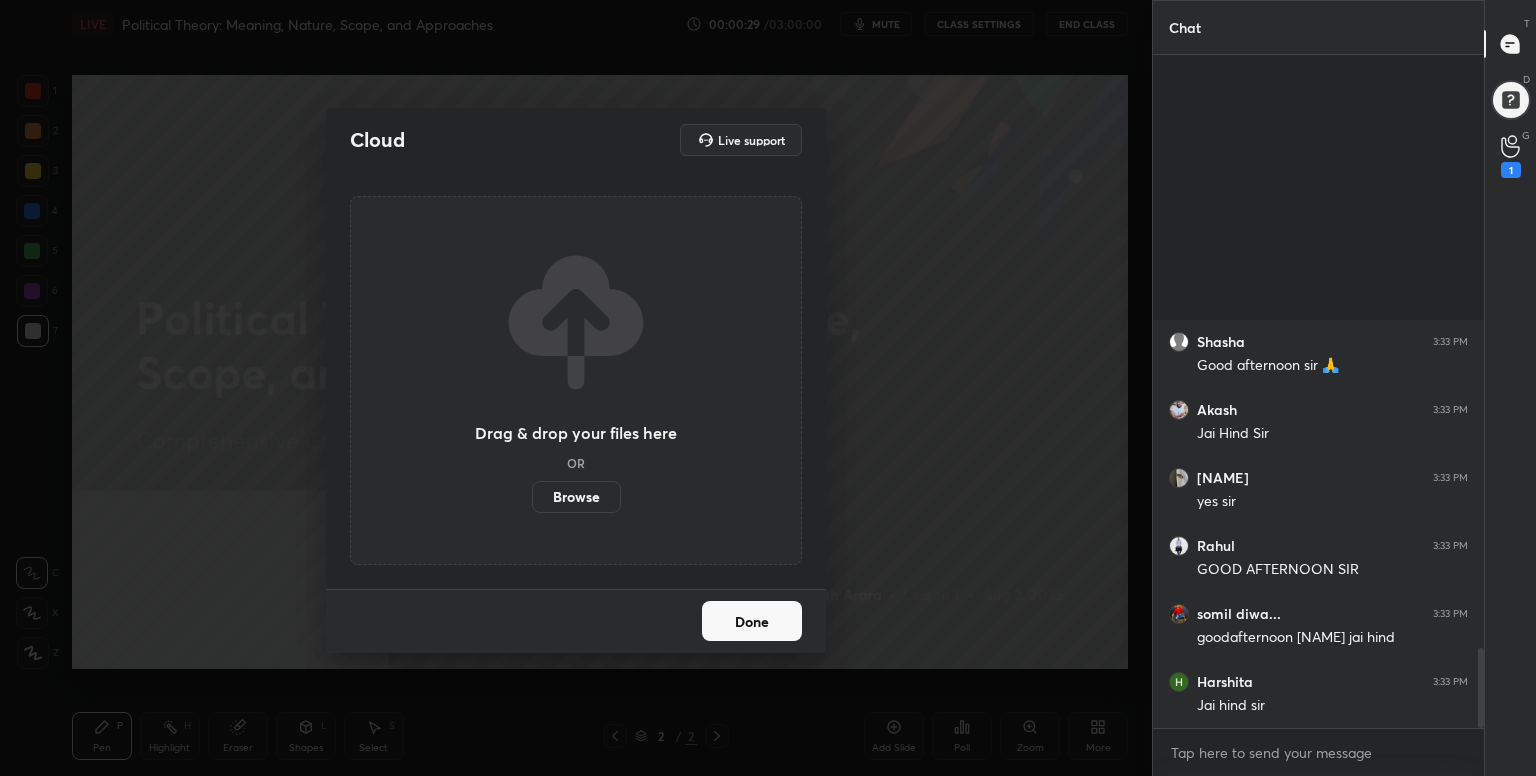 scroll, scrollTop: 5015, scrollLeft: 0, axis: vertical 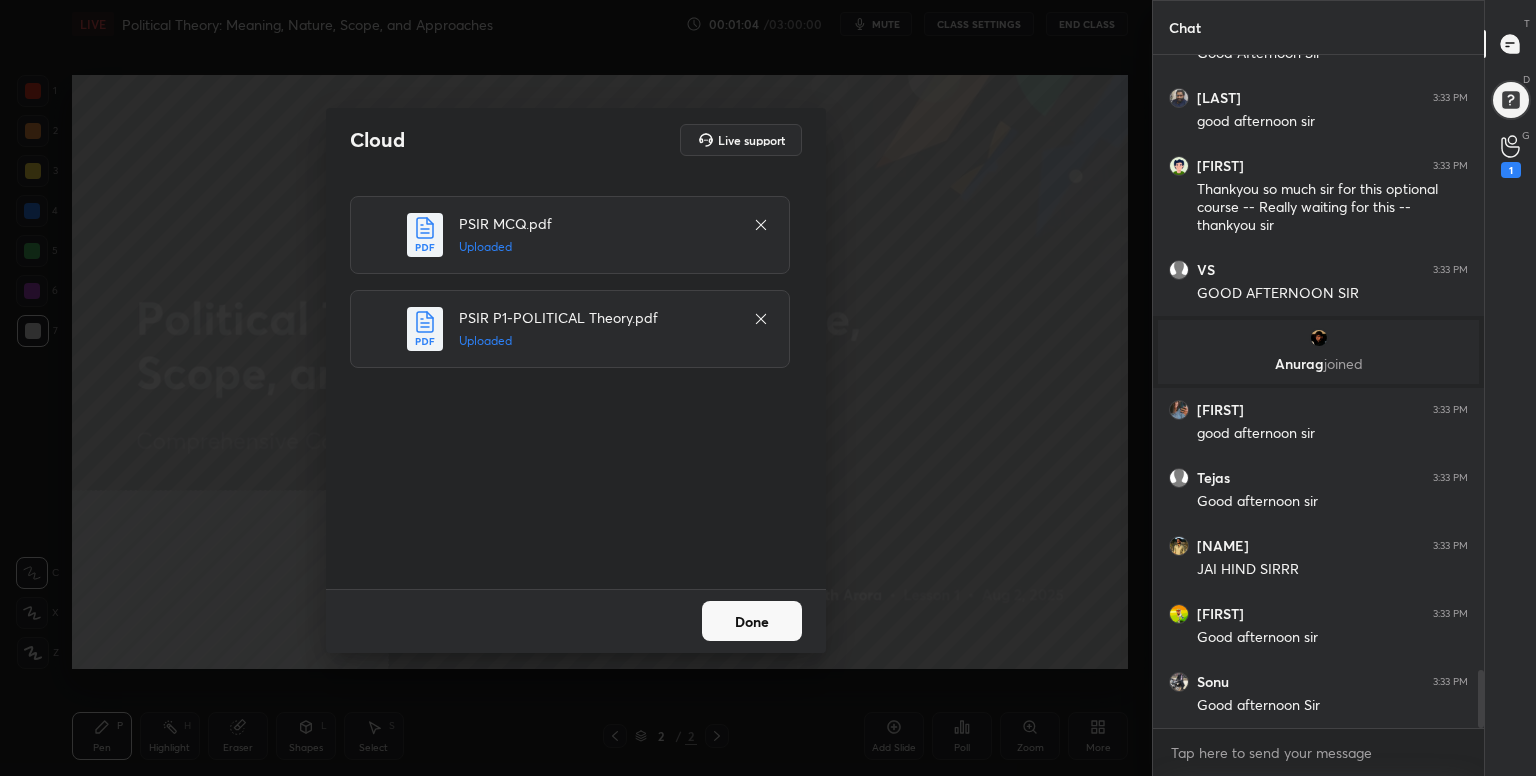 click on "Done" at bounding box center [752, 621] 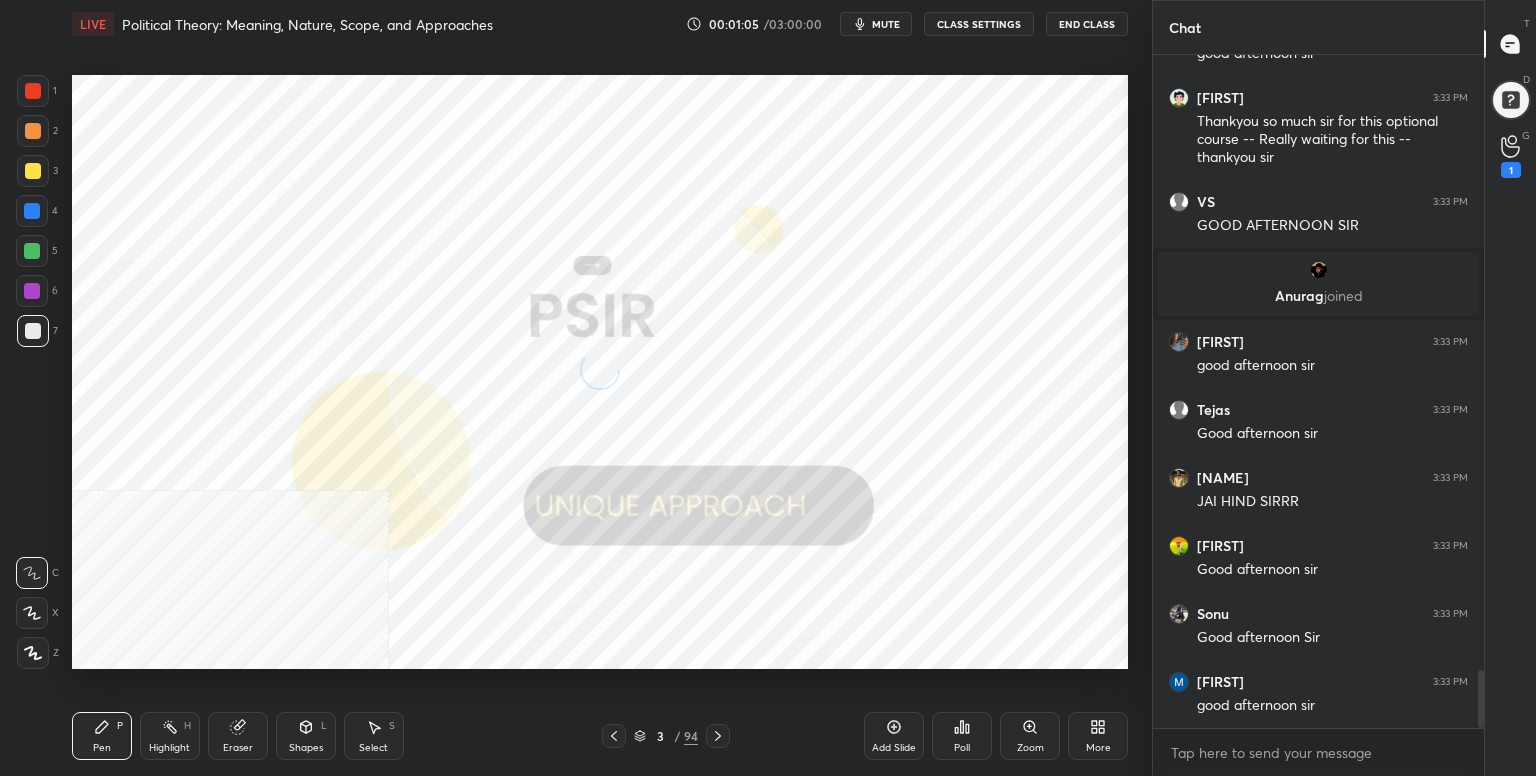 click 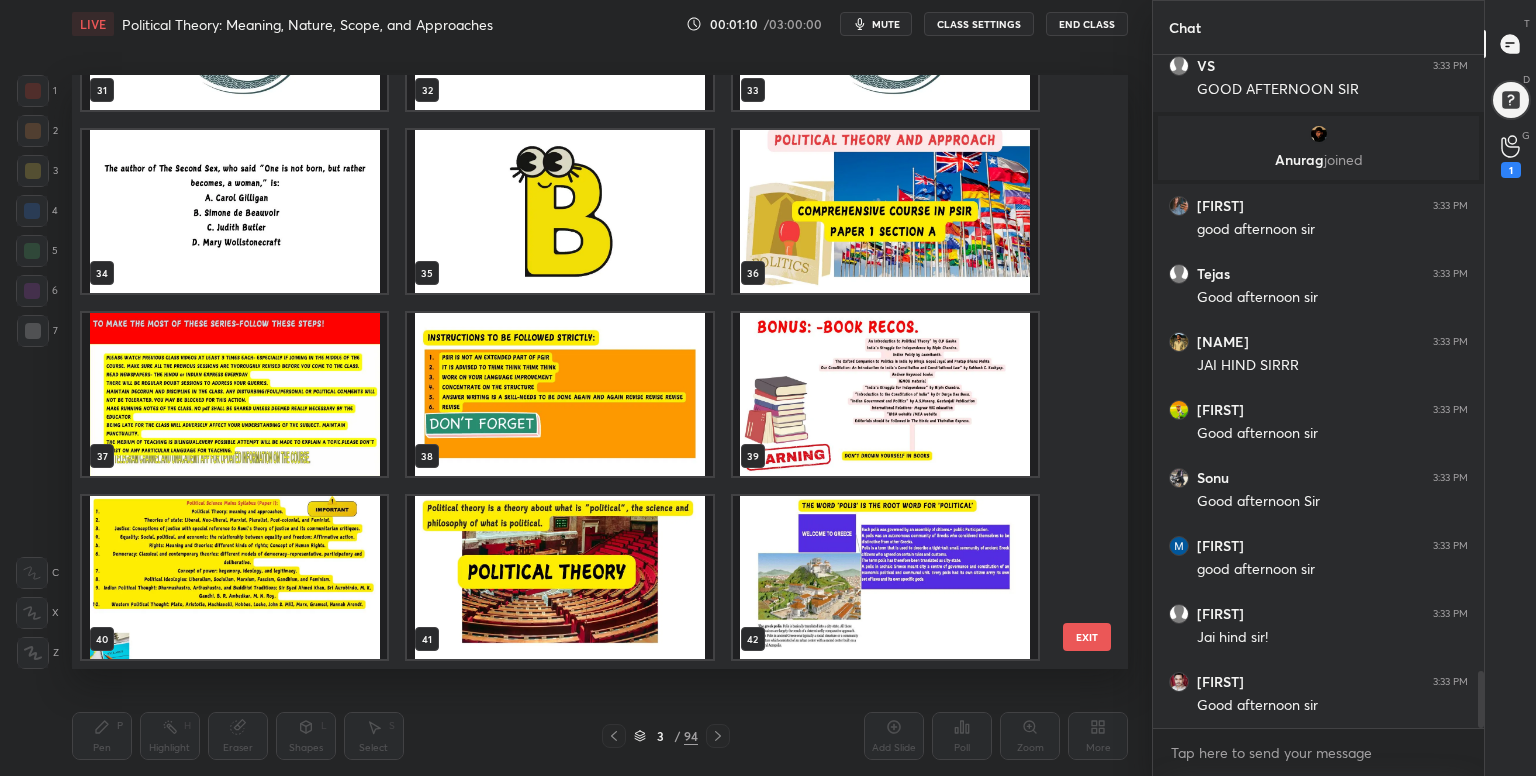 click at bounding box center [885, 211] 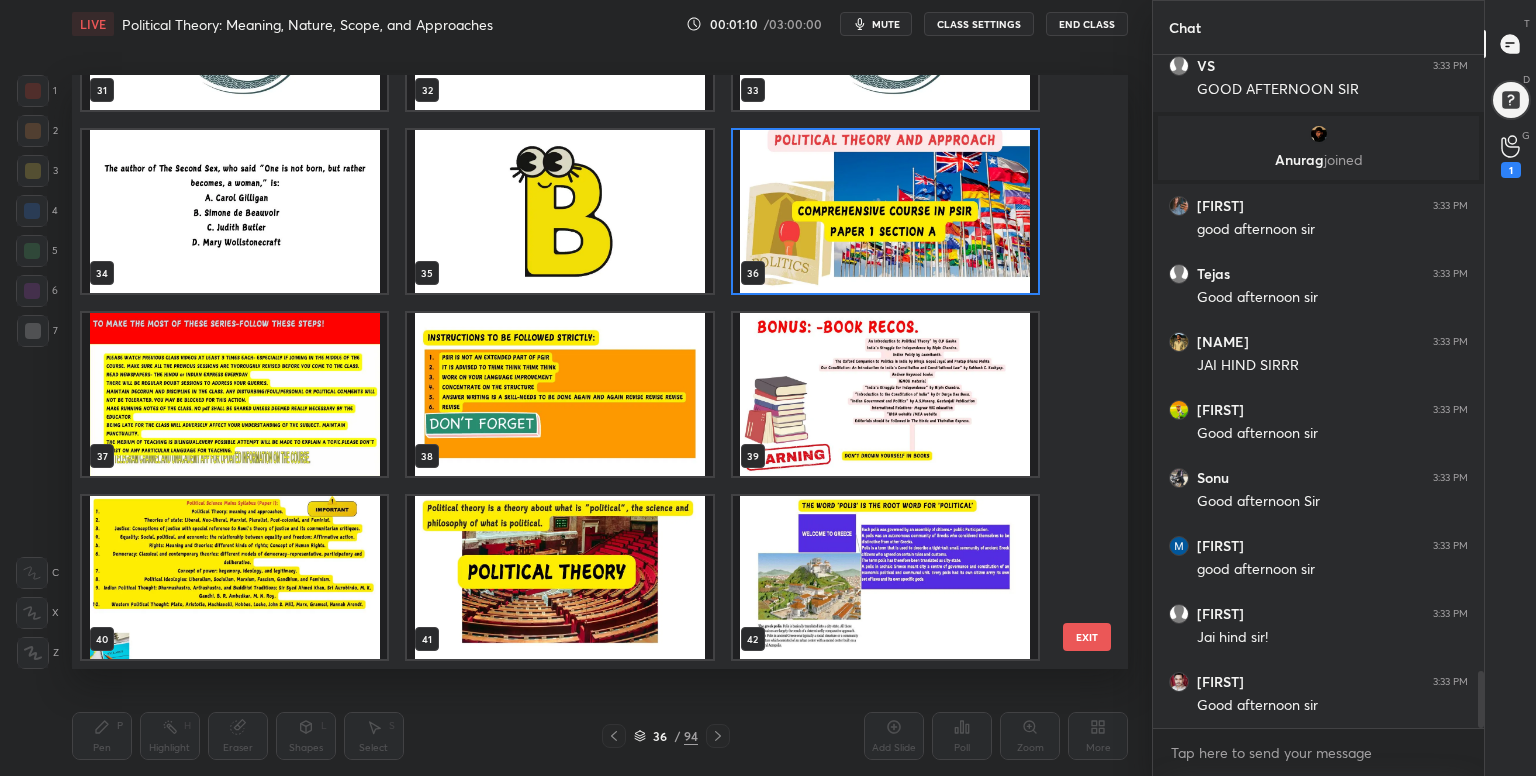 click at bounding box center (885, 211) 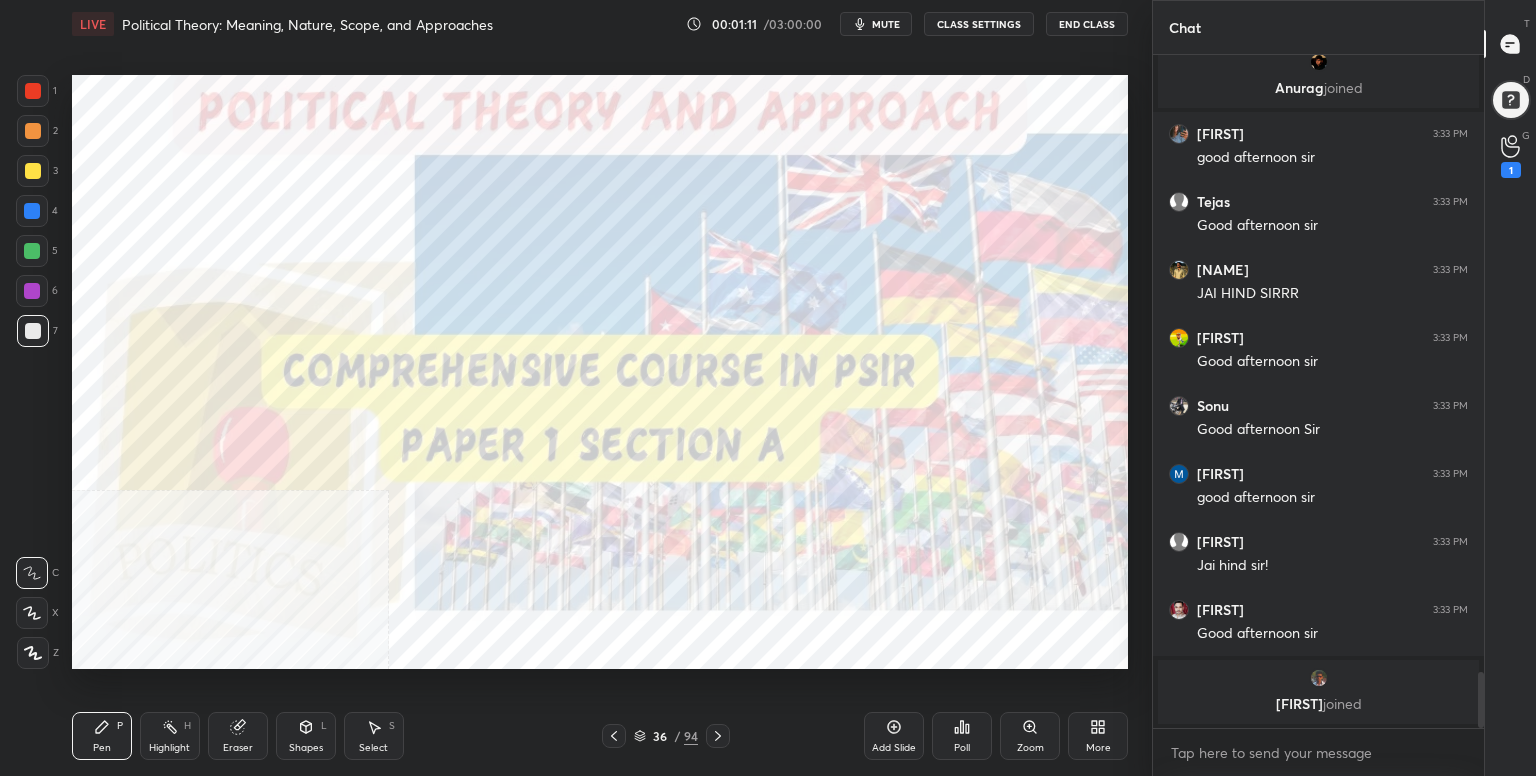 click on "More" at bounding box center (1098, 736) 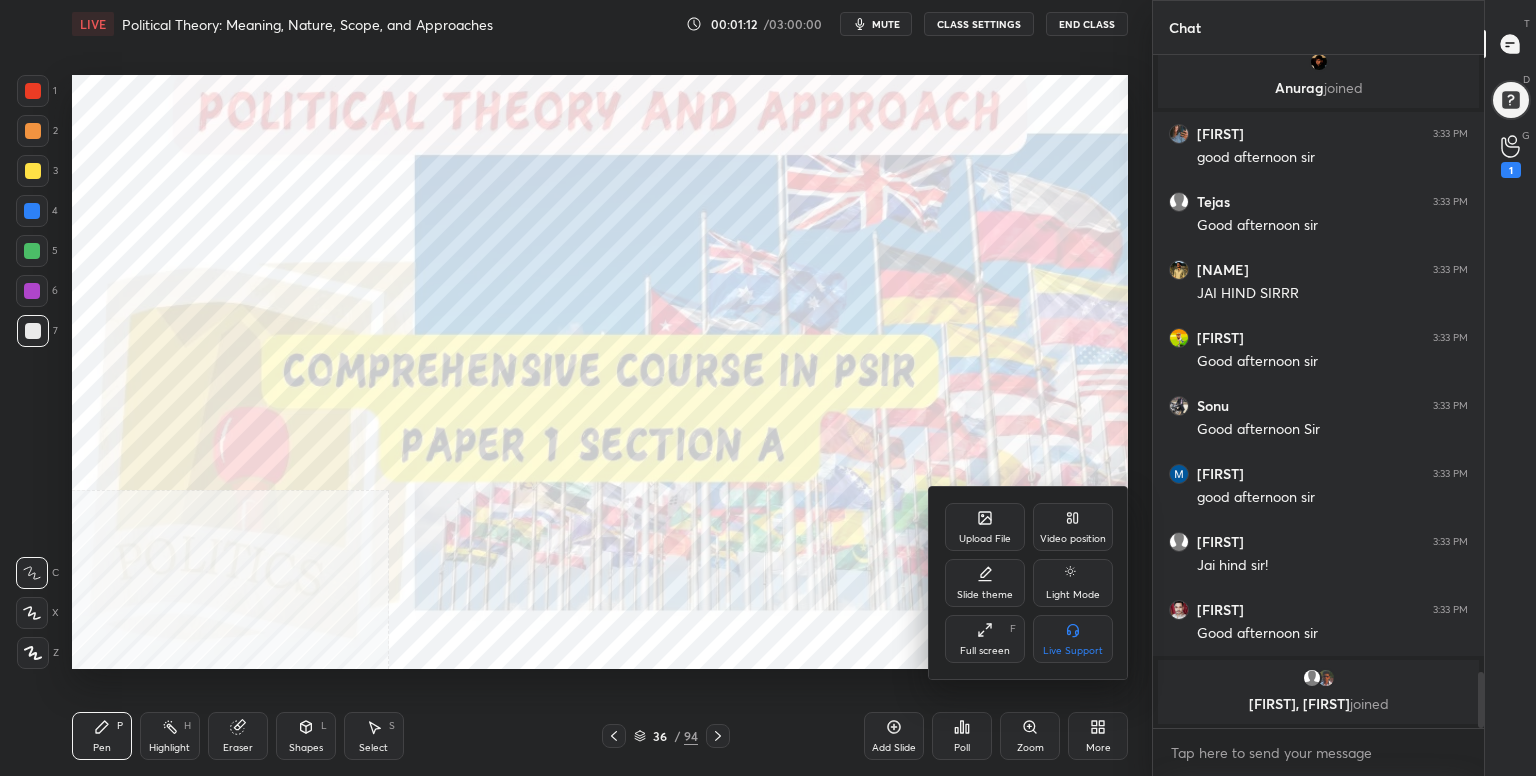 drag, startPoint x: 970, startPoint y: 636, endPoint x: 968, endPoint y: 724, distance: 88.02273 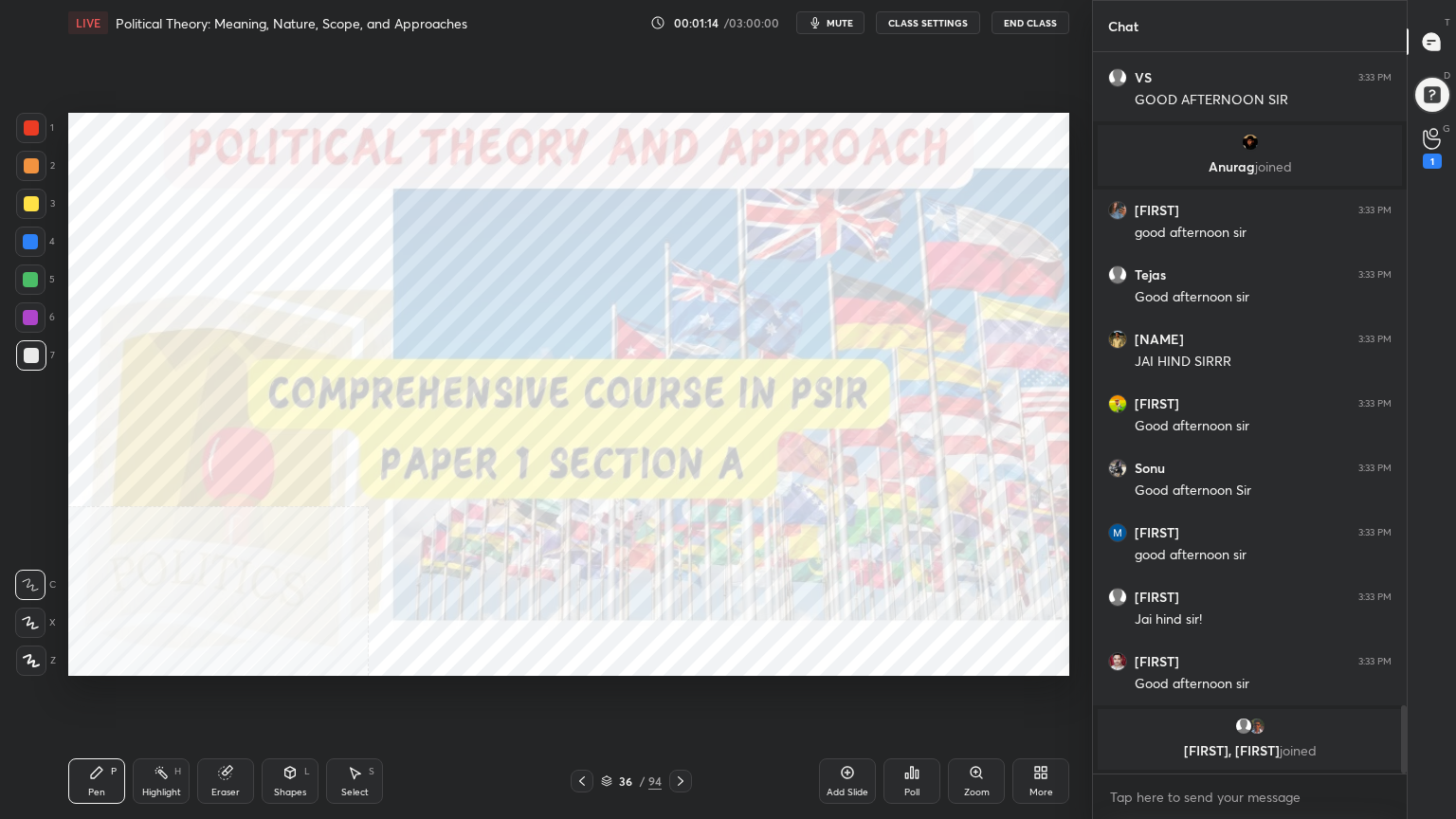 click on "CLASS SETTINGS" at bounding box center (928, 23) 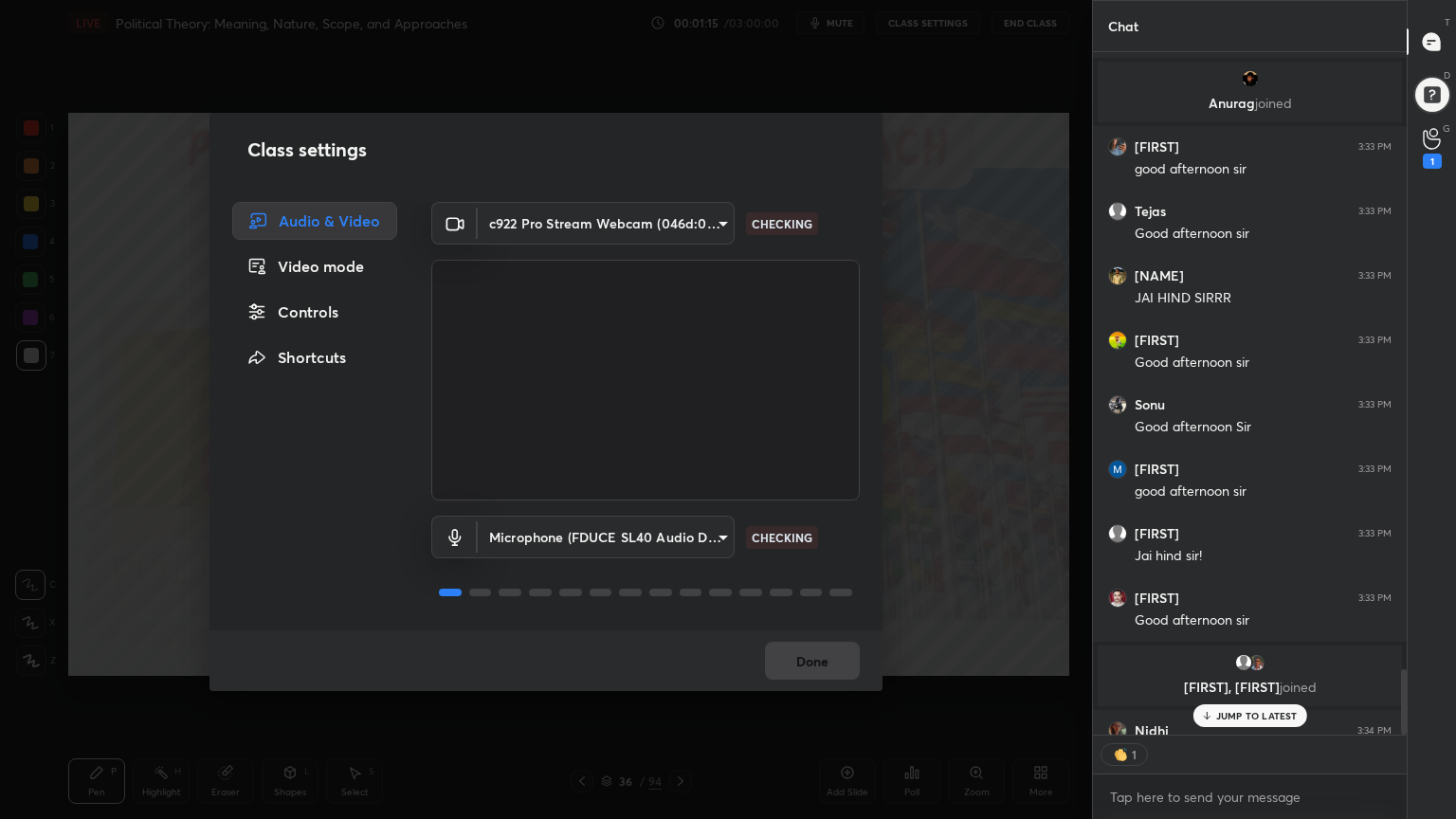 click on "Controls" at bounding box center [315, 312] 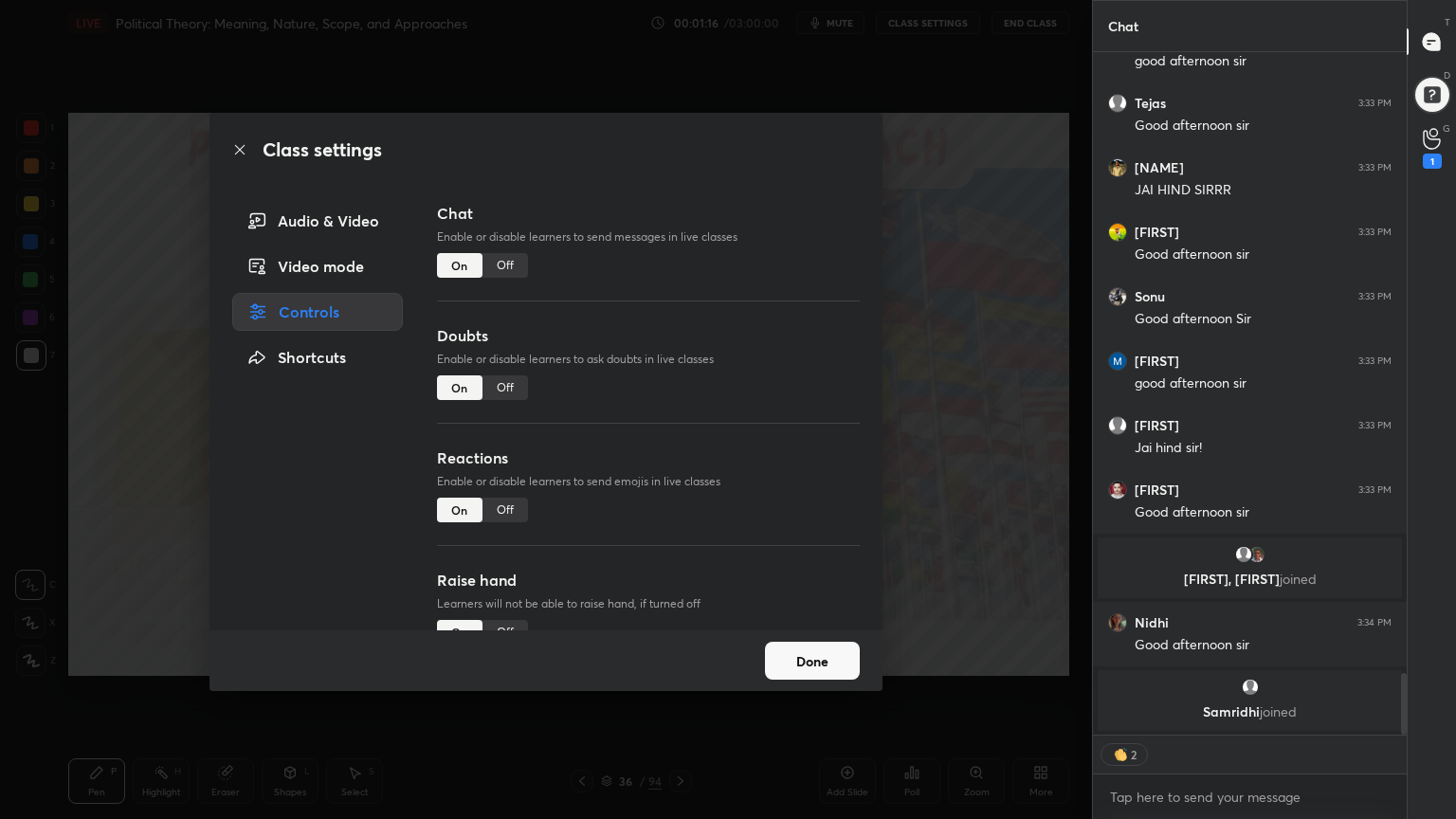 click on "Off" at bounding box center (505, 632) 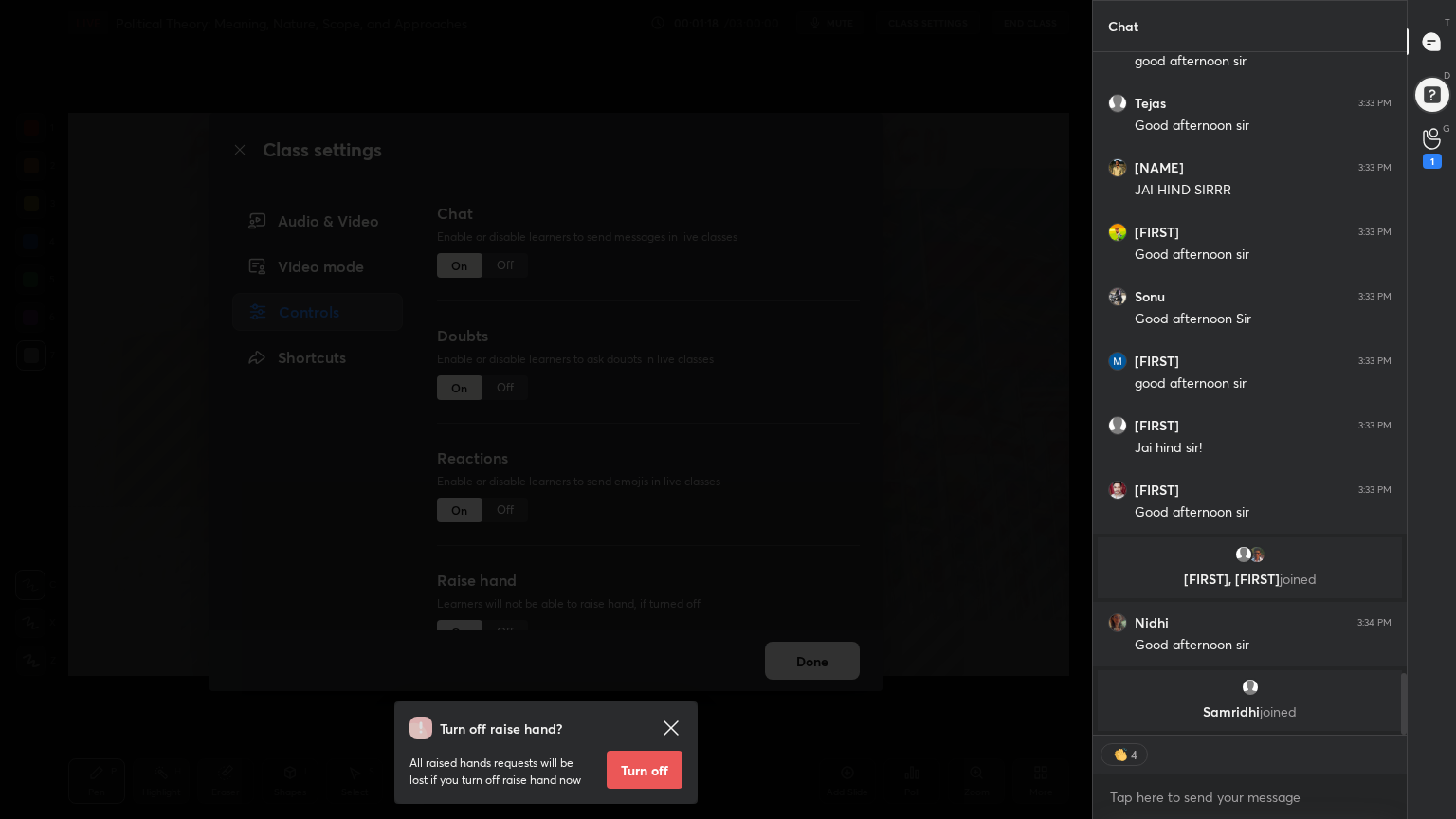click on "Turn off" at bounding box center (645, 770) 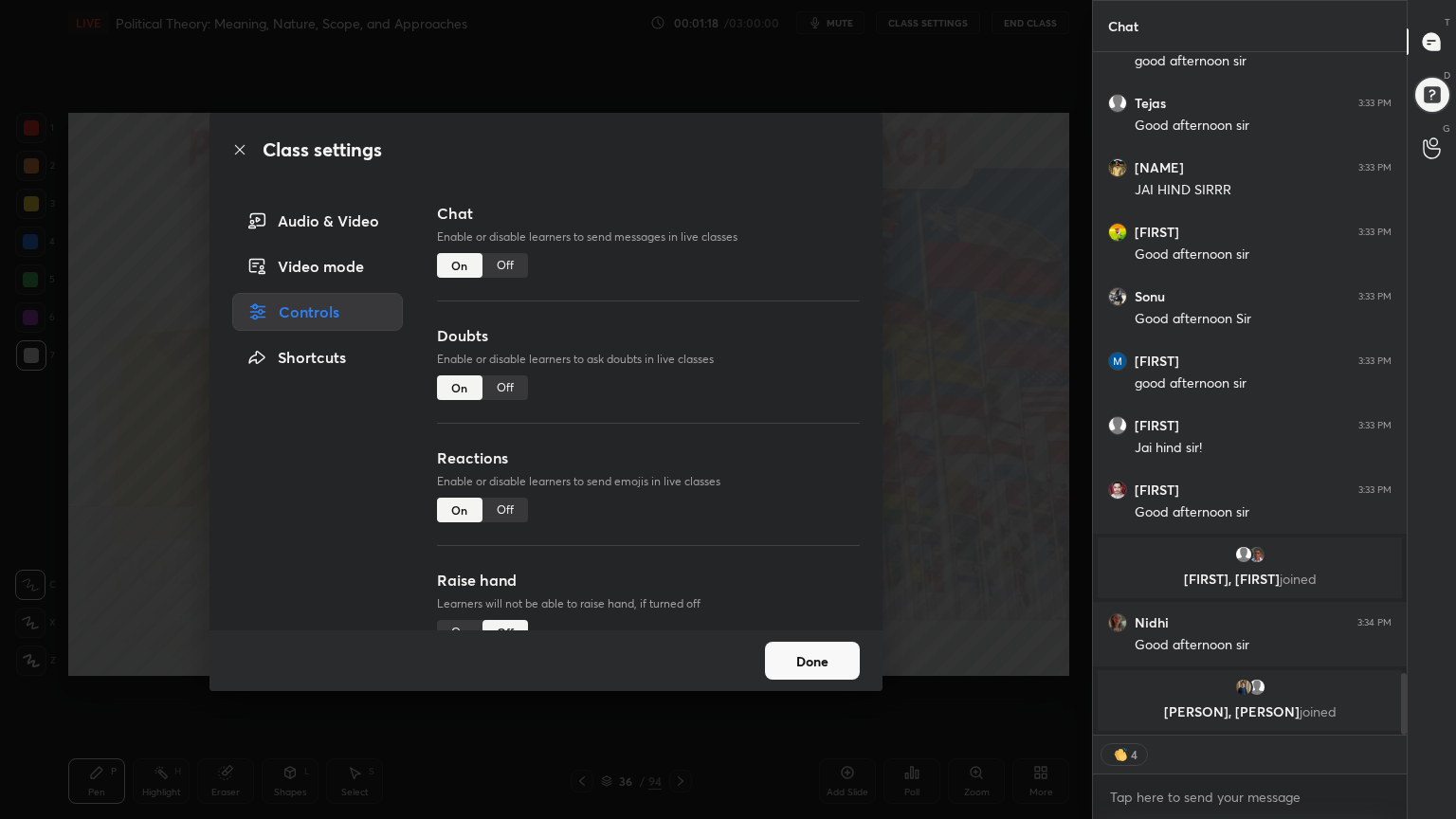 click on "Off" at bounding box center [505, 388] 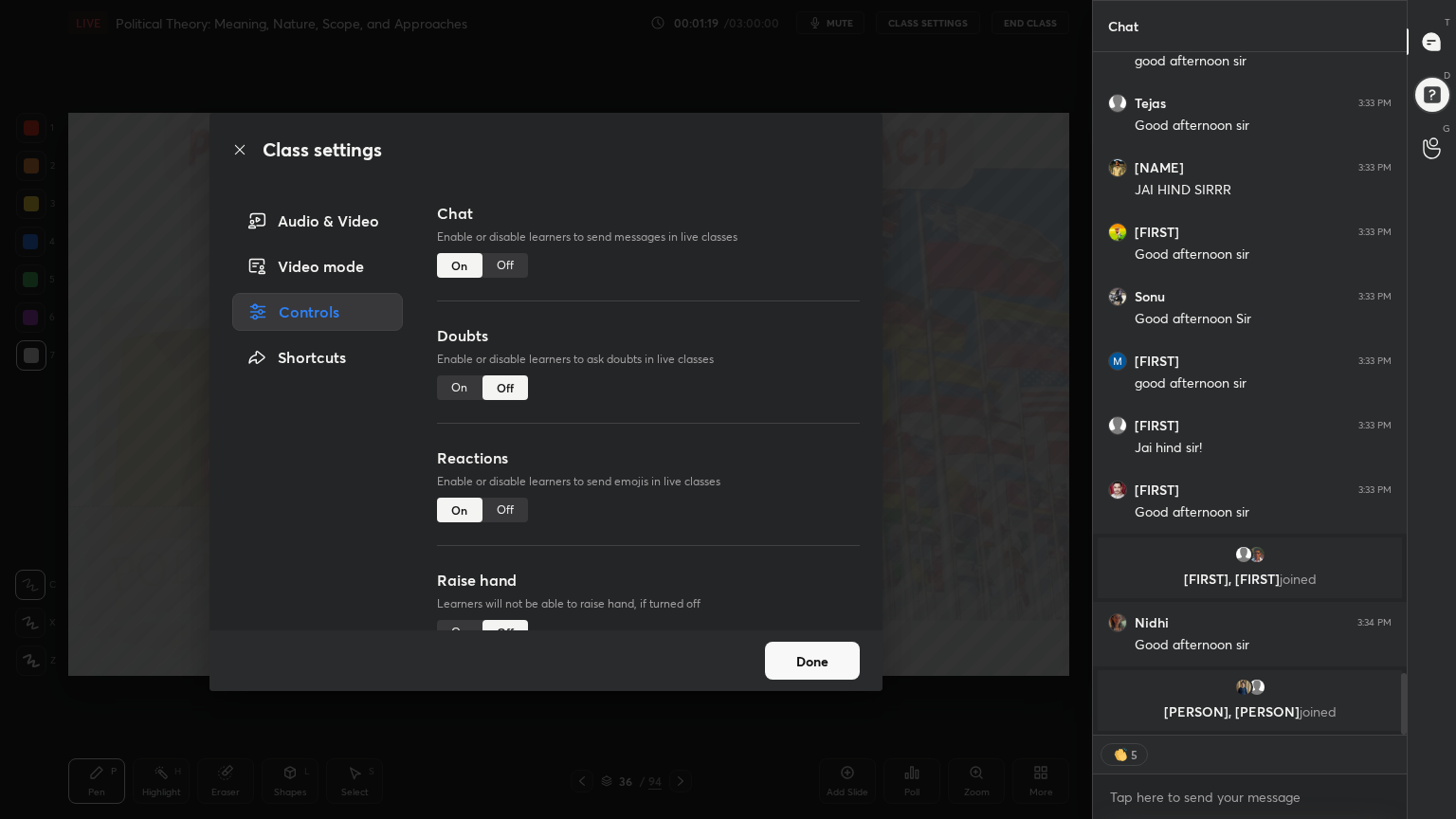 click 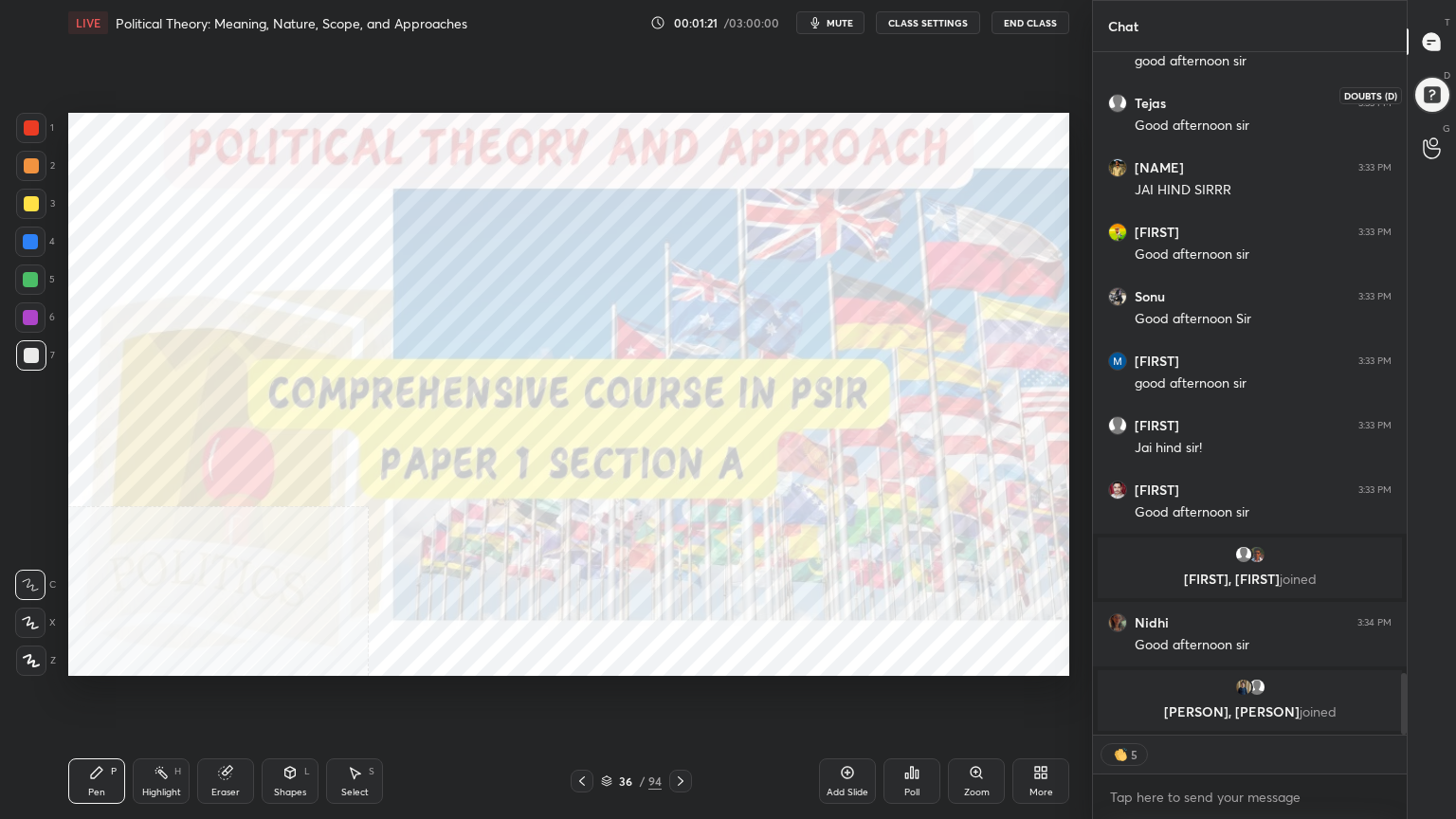 click at bounding box center (1431, 95) 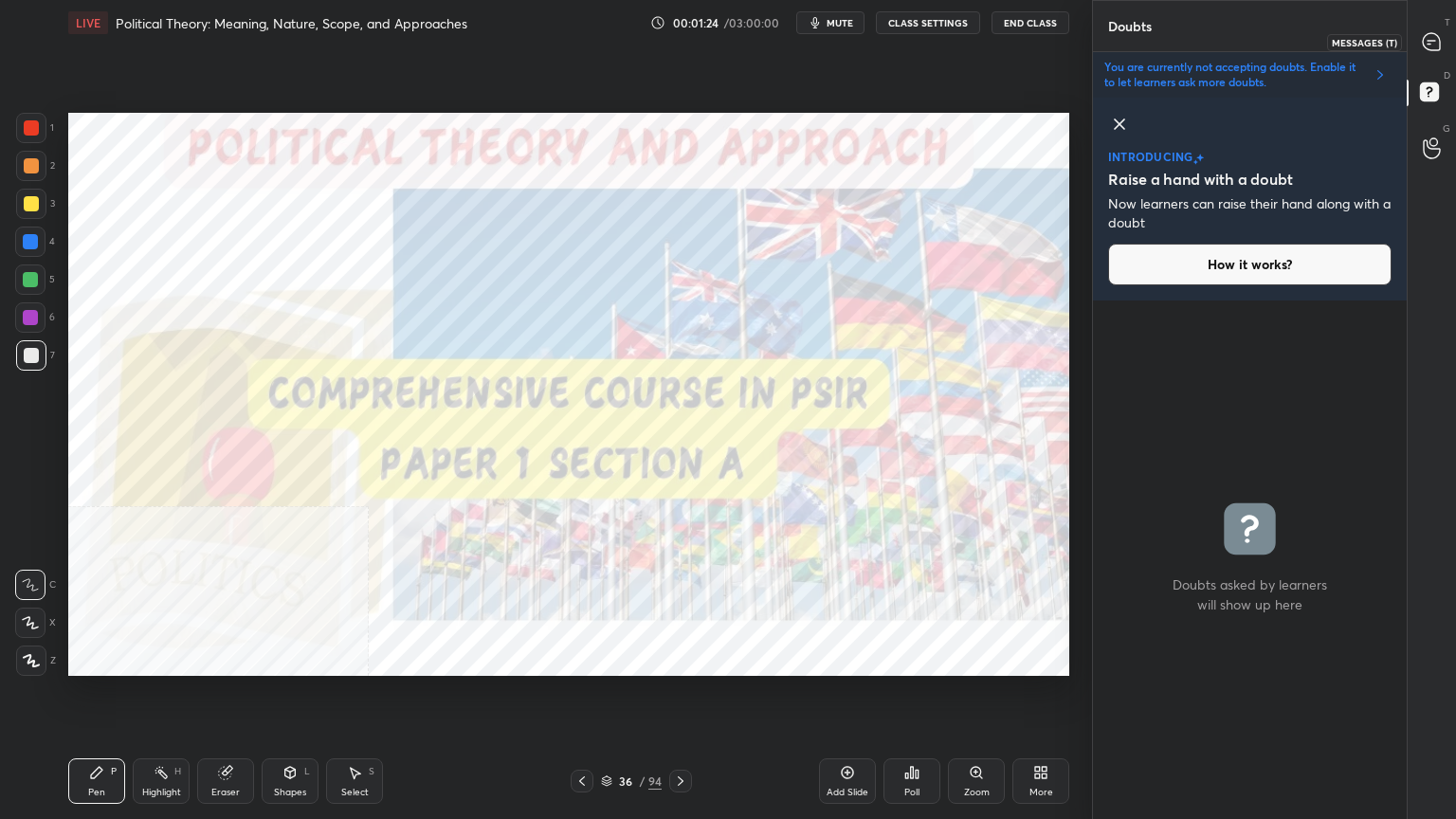 click 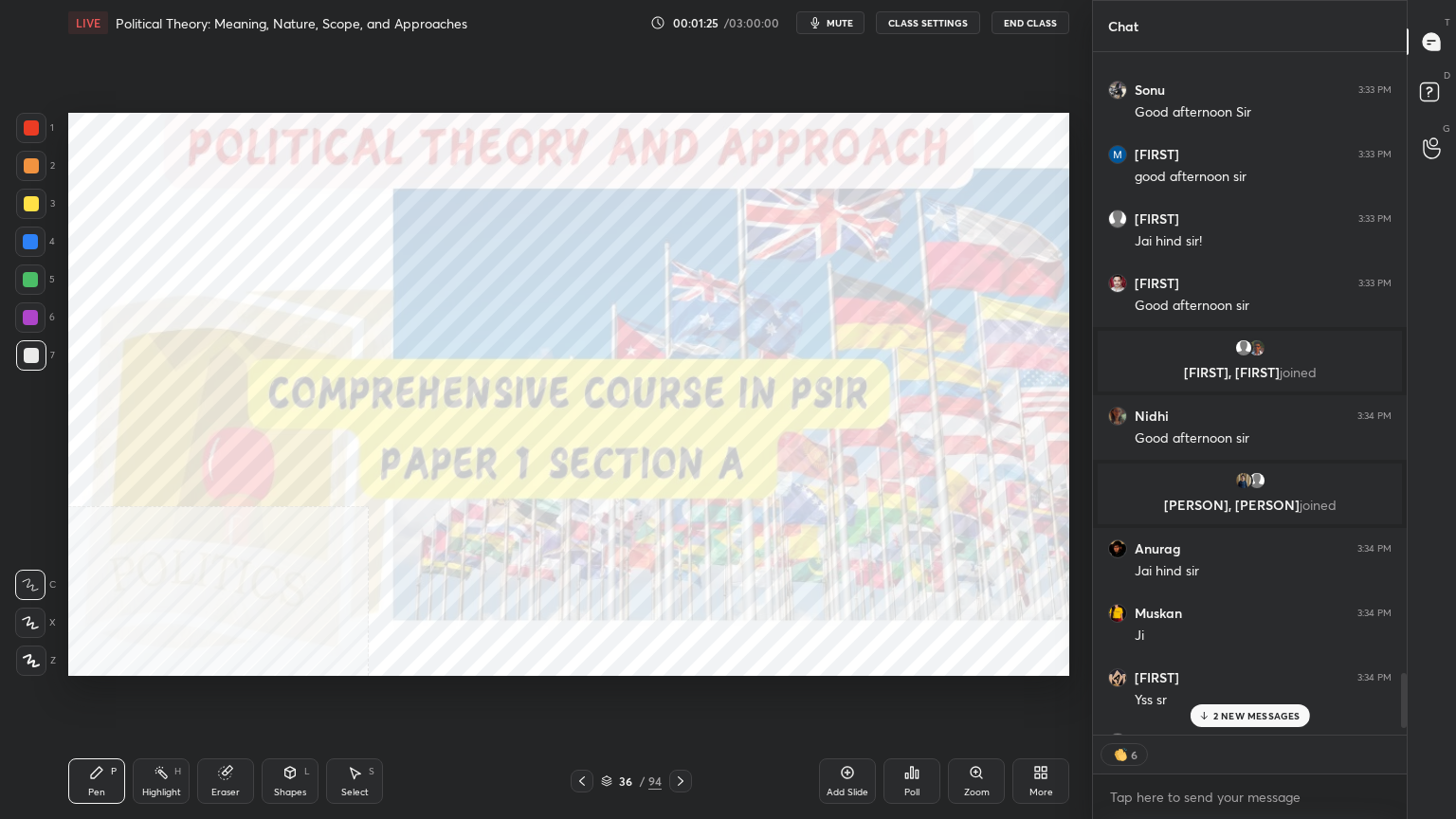 click on "2 NEW MESSAGES" at bounding box center (1257, 716) 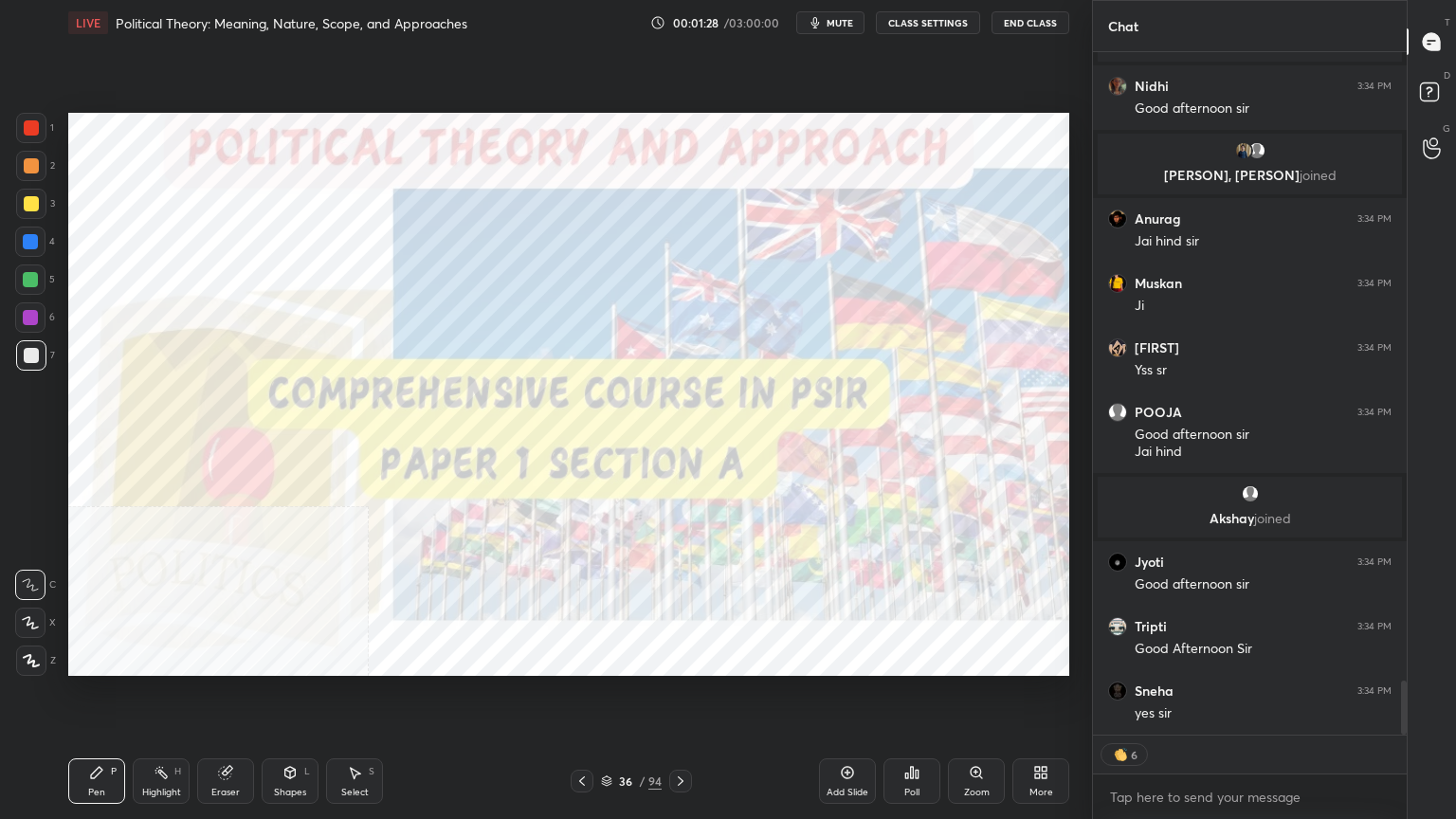 click 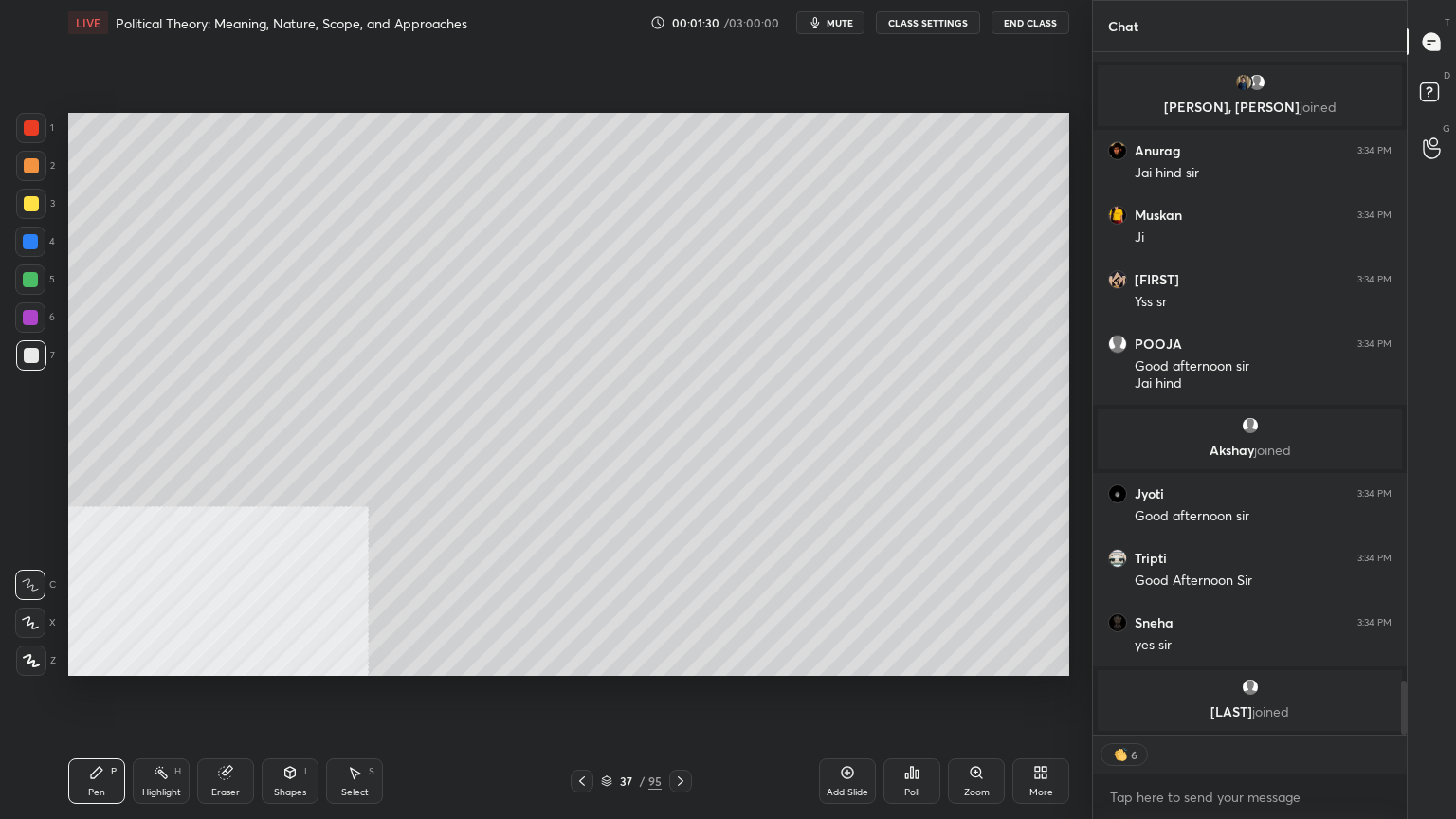 click at bounding box center [31, 355] 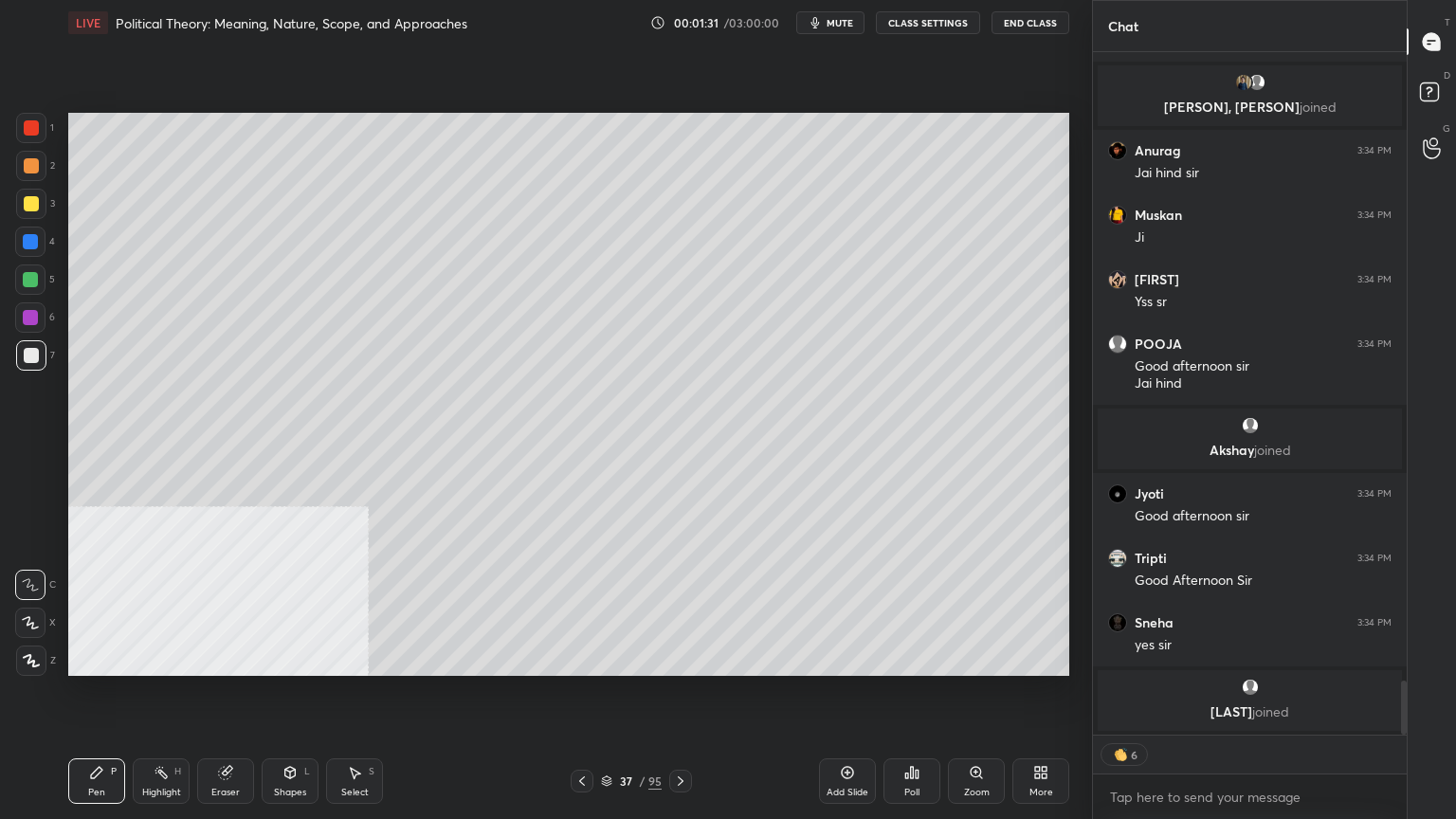 click at bounding box center [31, 204] 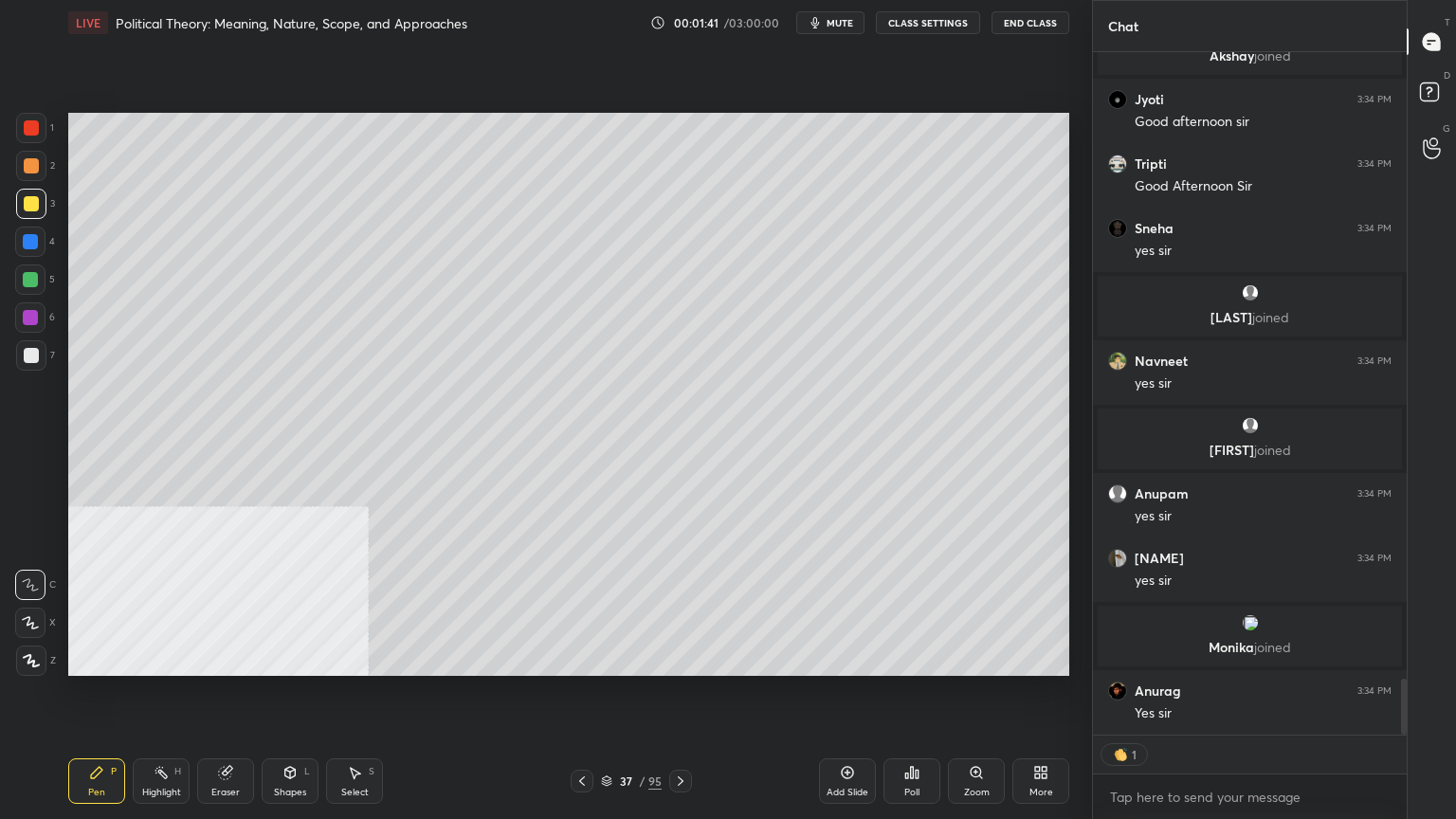 click 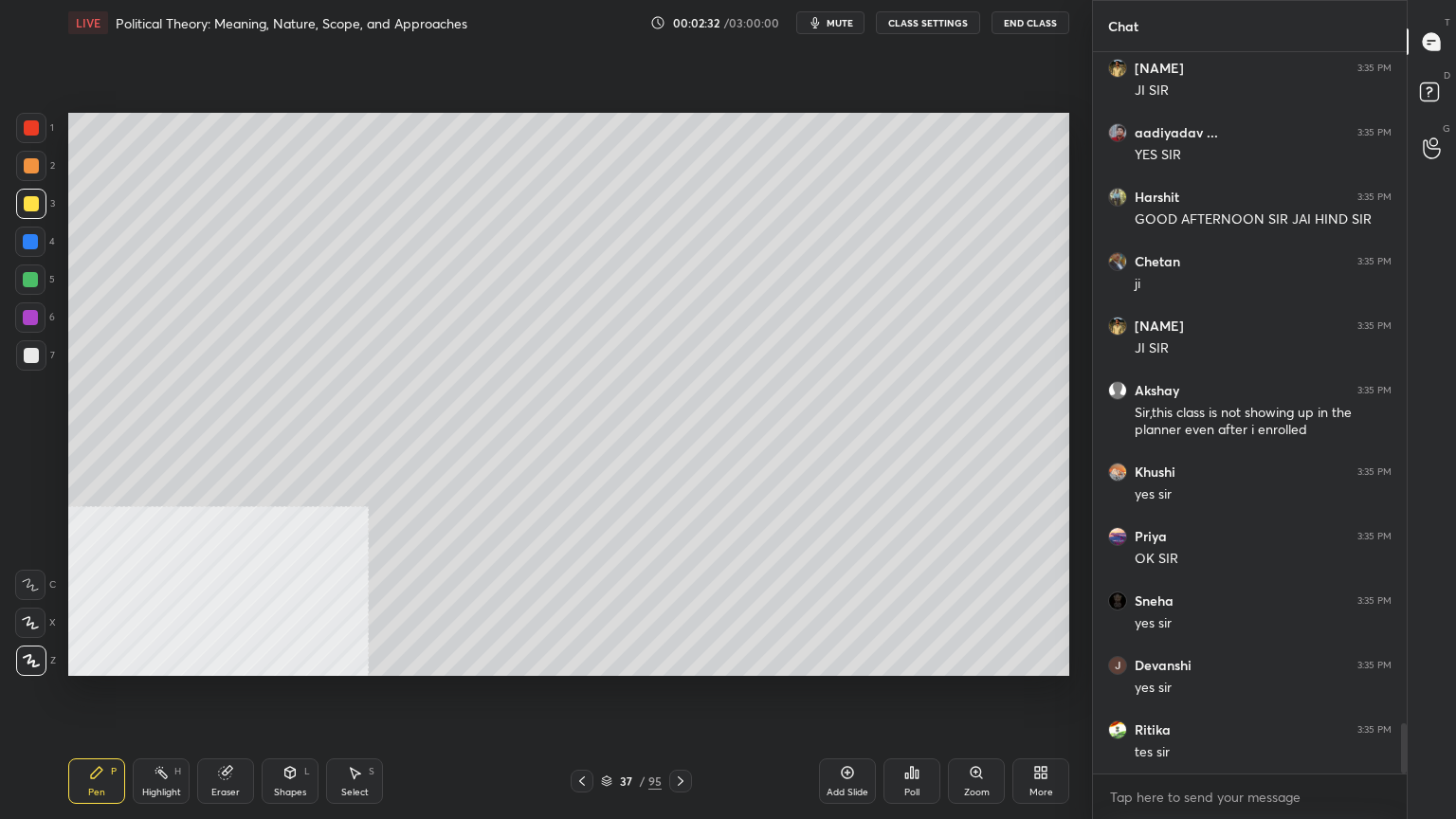 click at bounding box center [31, 128] 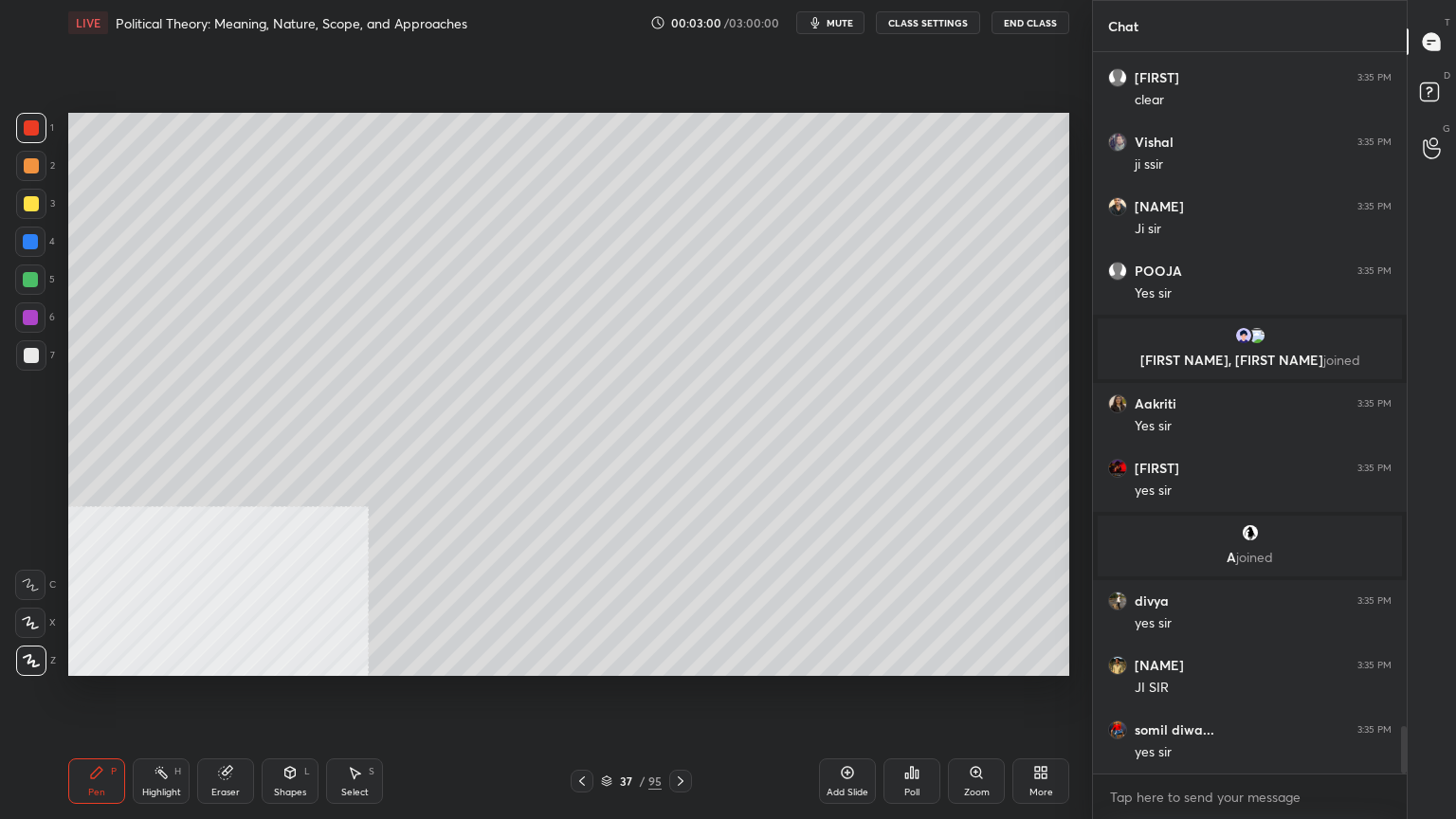 scroll, scrollTop: 10324, scrollLeft: 0, axis: vertical 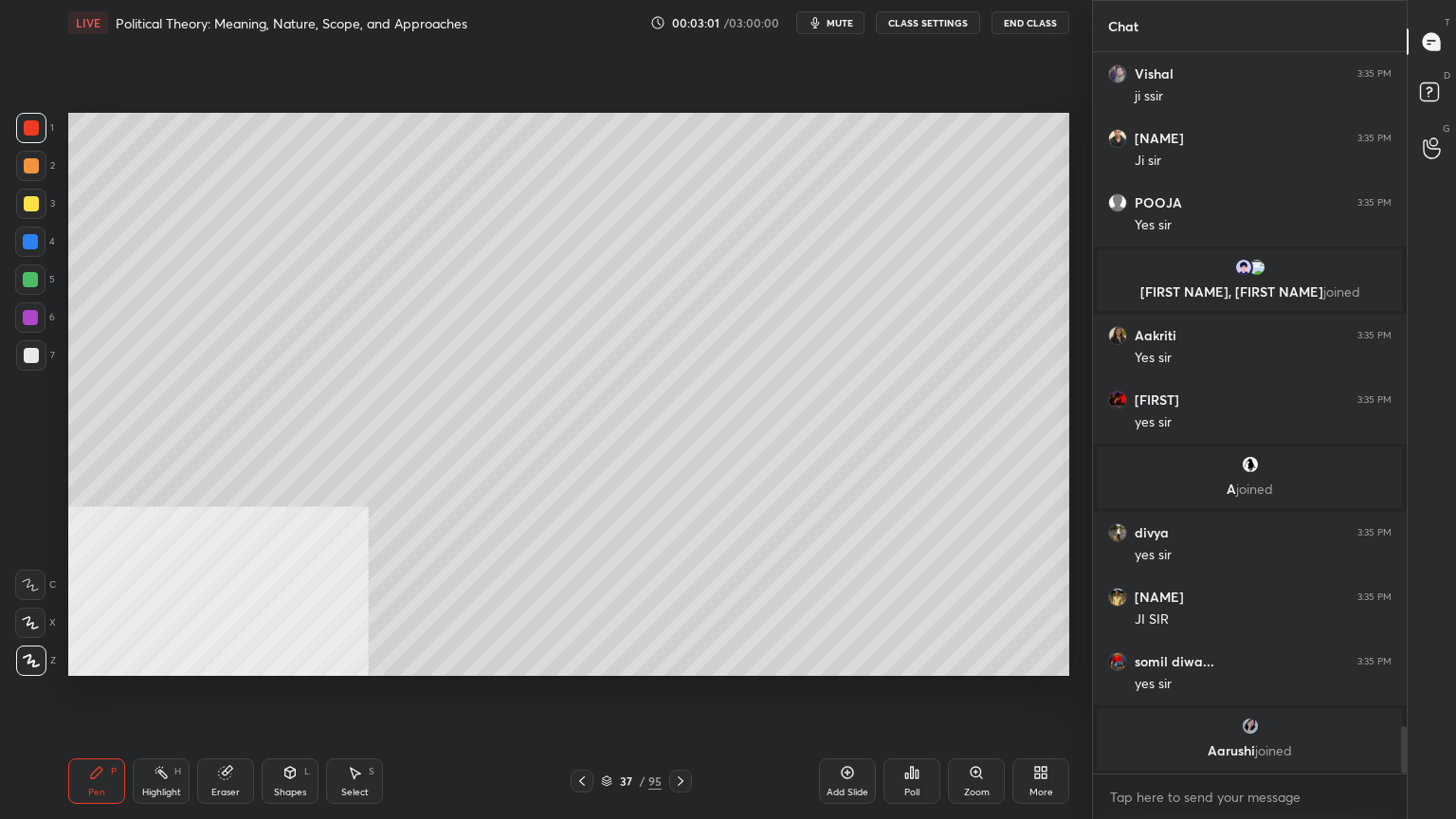 click at bounding box center (30, 242) 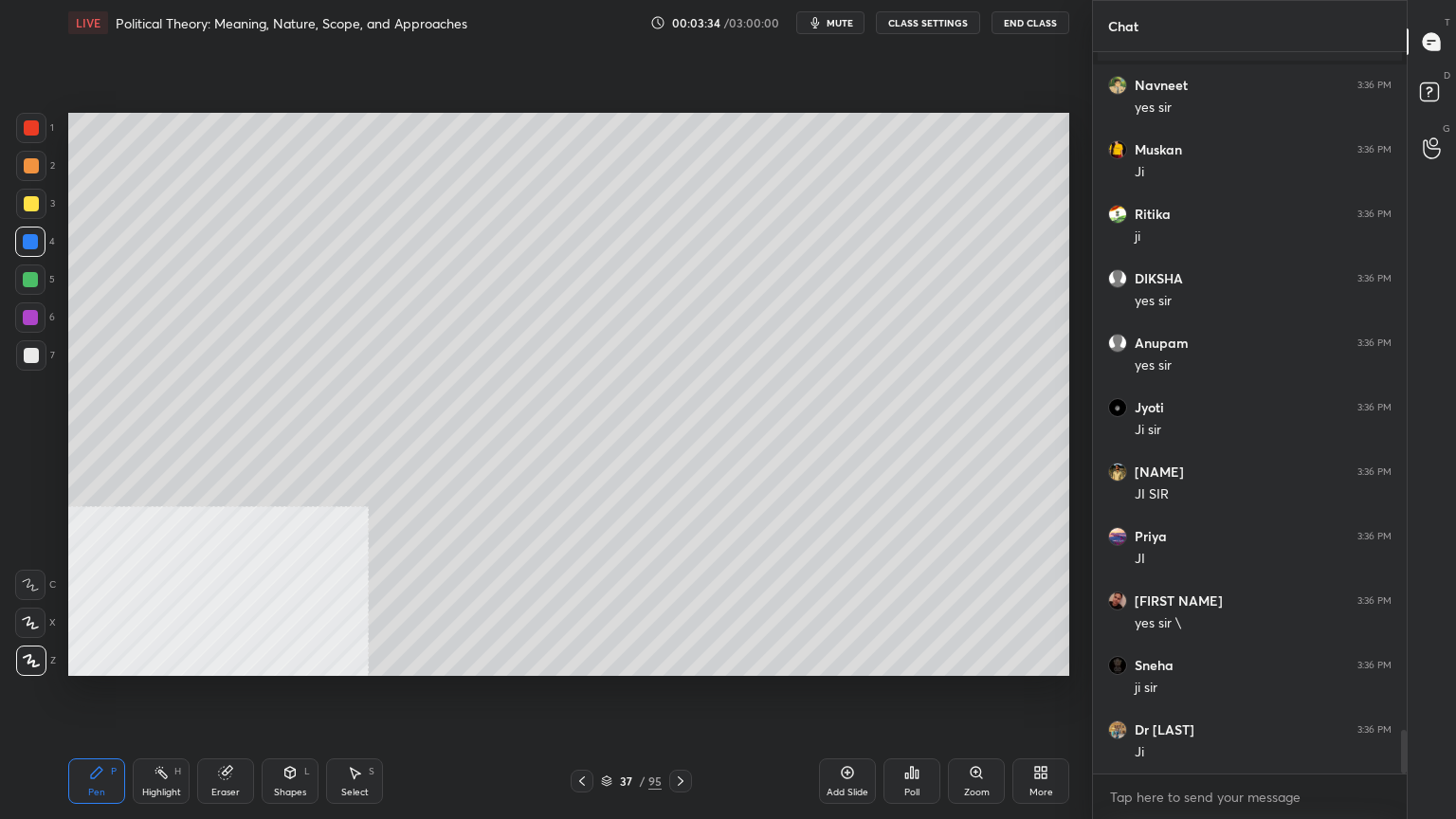 scroll, scrollTop: 11480, scrollLeft: 0, axis: vertical 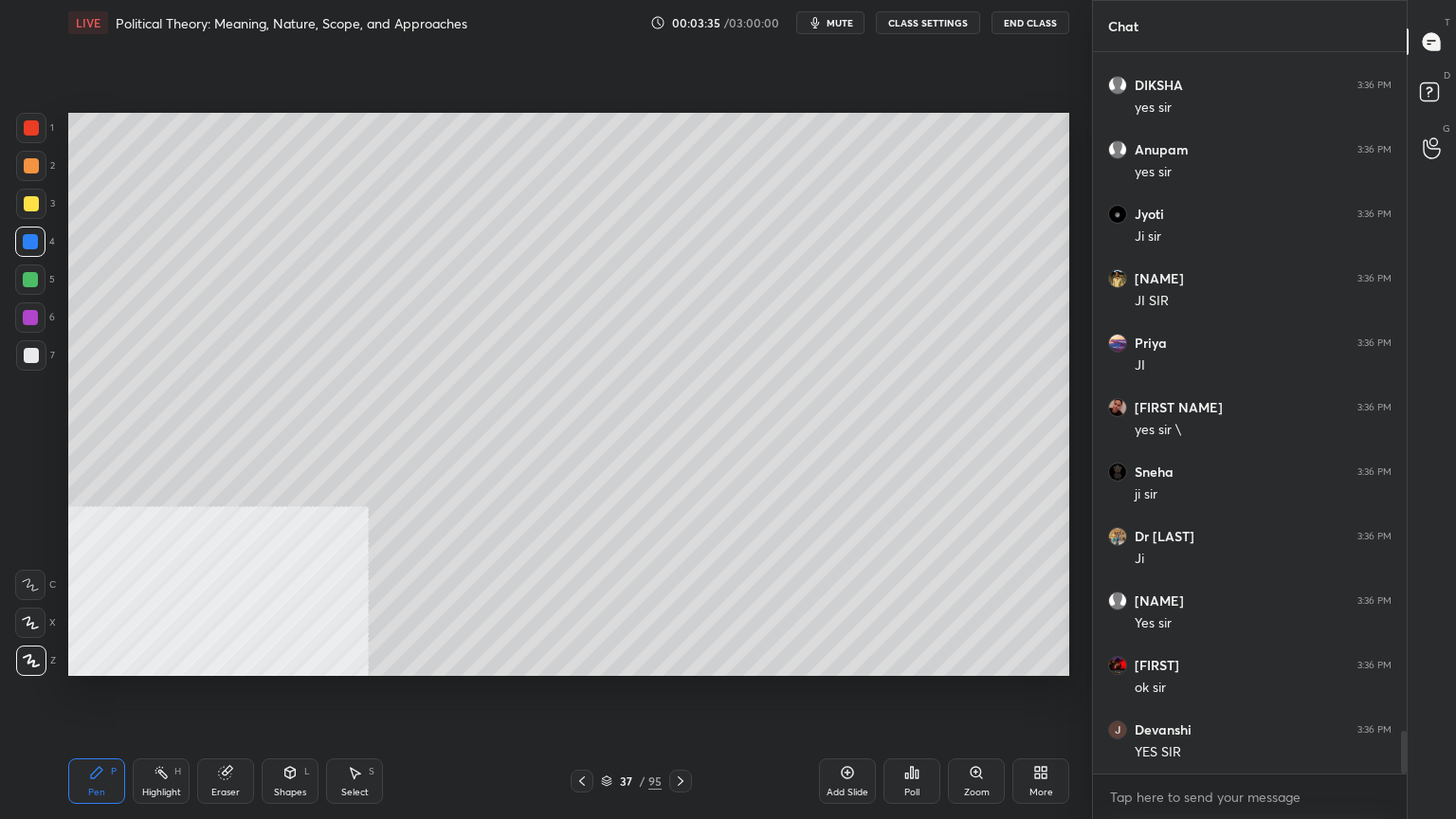 click at bounding box center (31, 355) 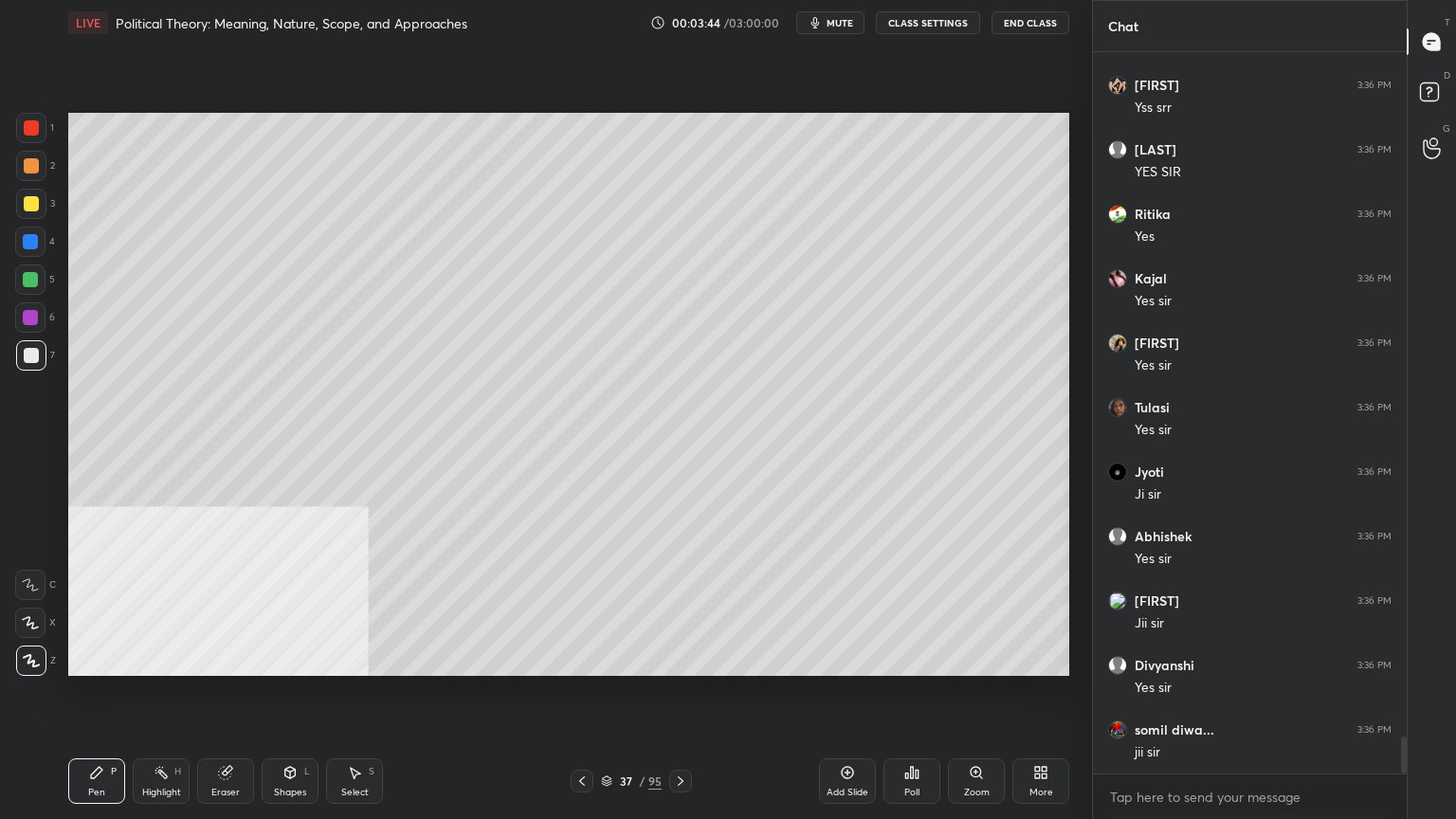 scroll, scrollTop: 13285, scrollLeft: 0, axis: vertical 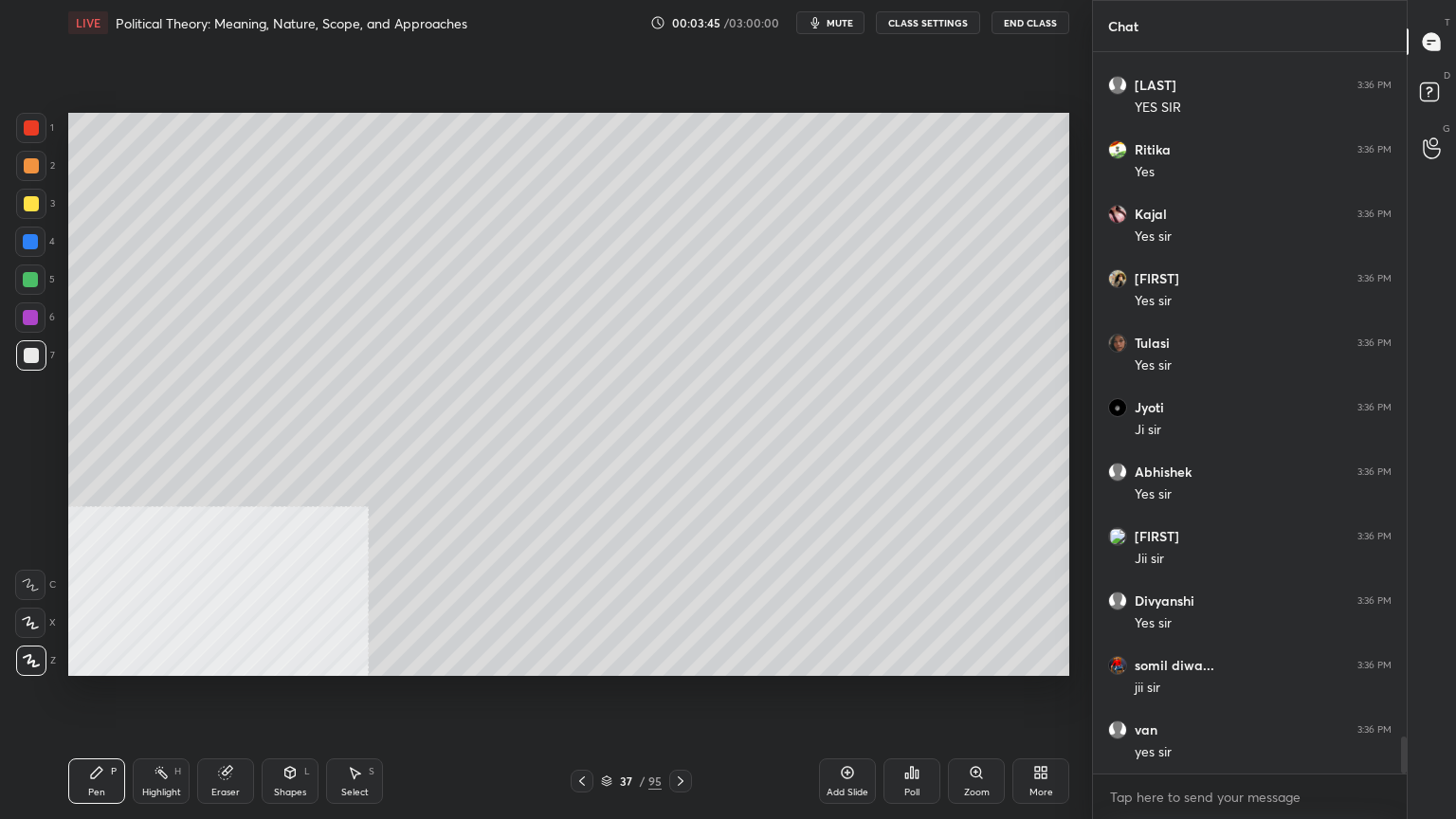 click 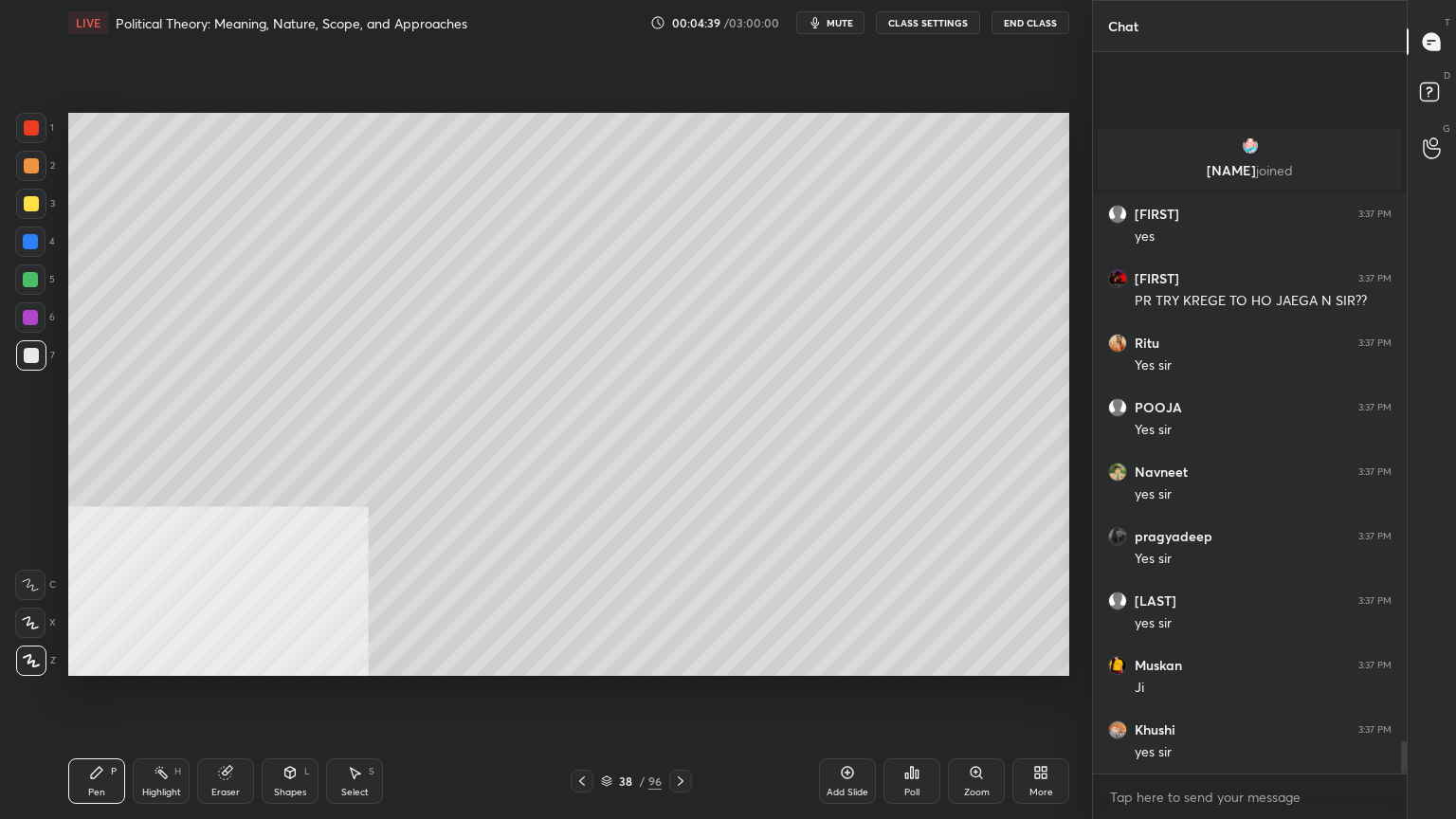 scroll, scrollTop: 15386, scrollLeft: 0, axis: vertical 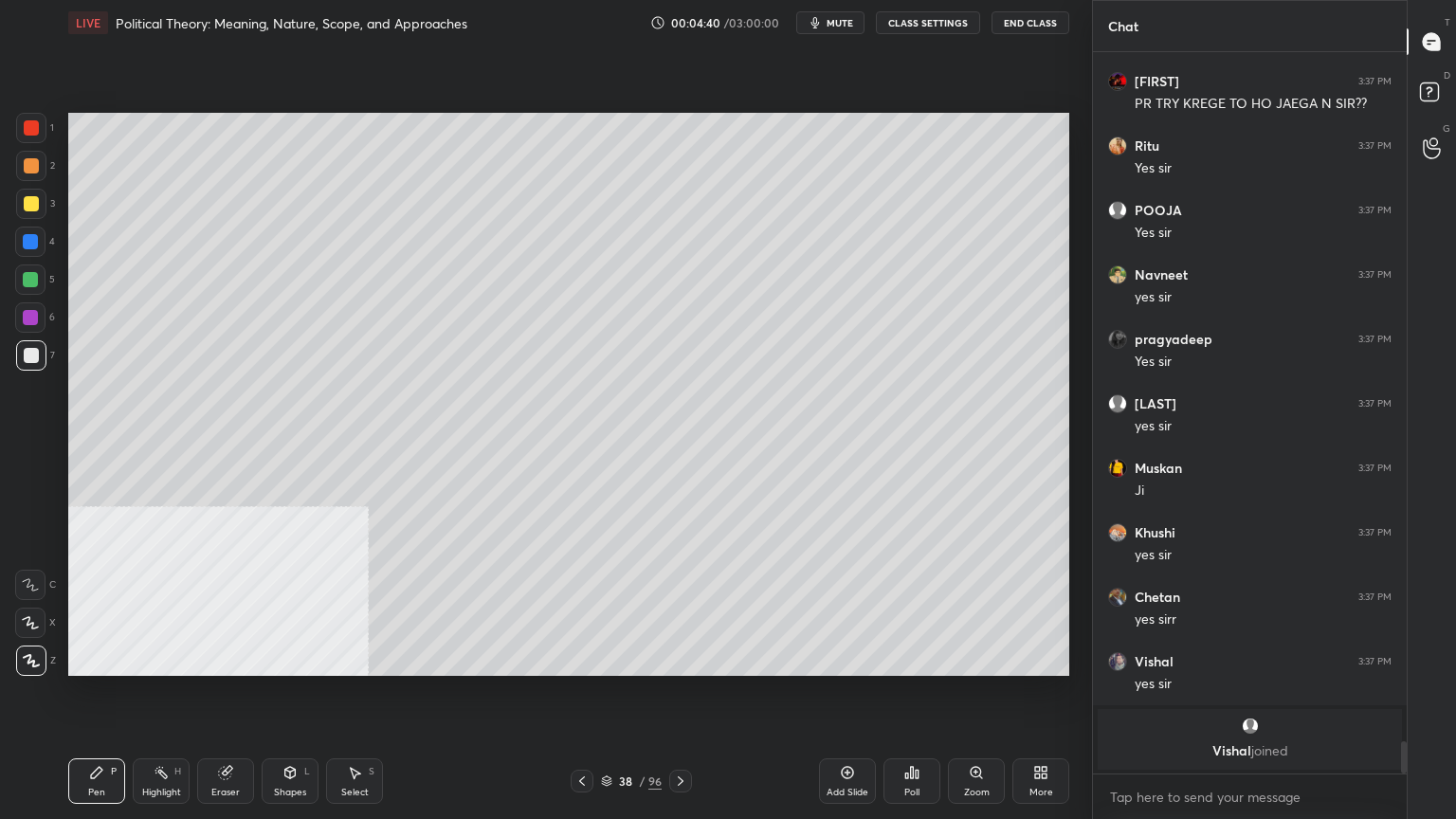 click at bounding box center [31, 204] 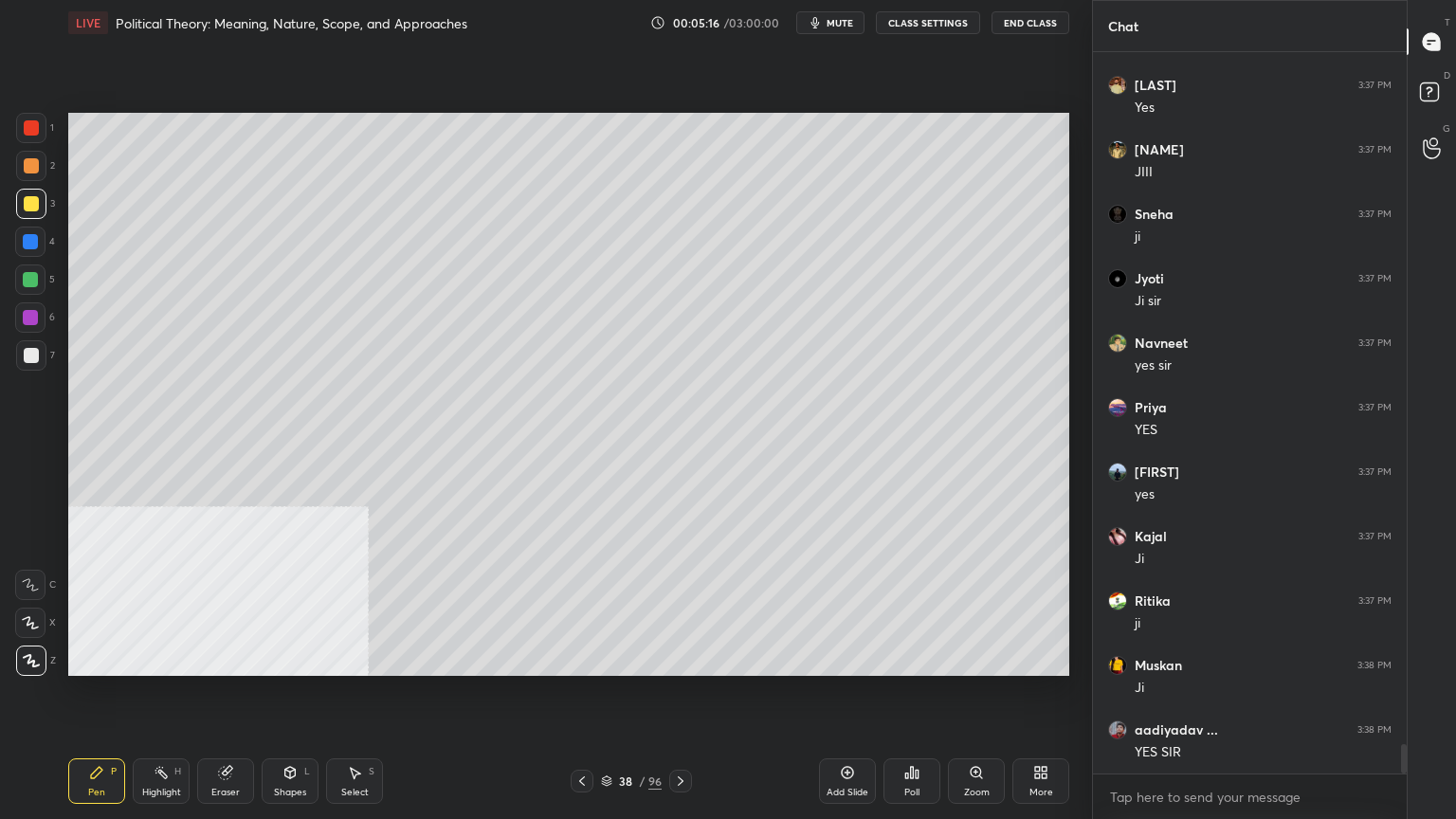 scroll, scrollTop: 16925, scrollLeft: 0, axis: vertical 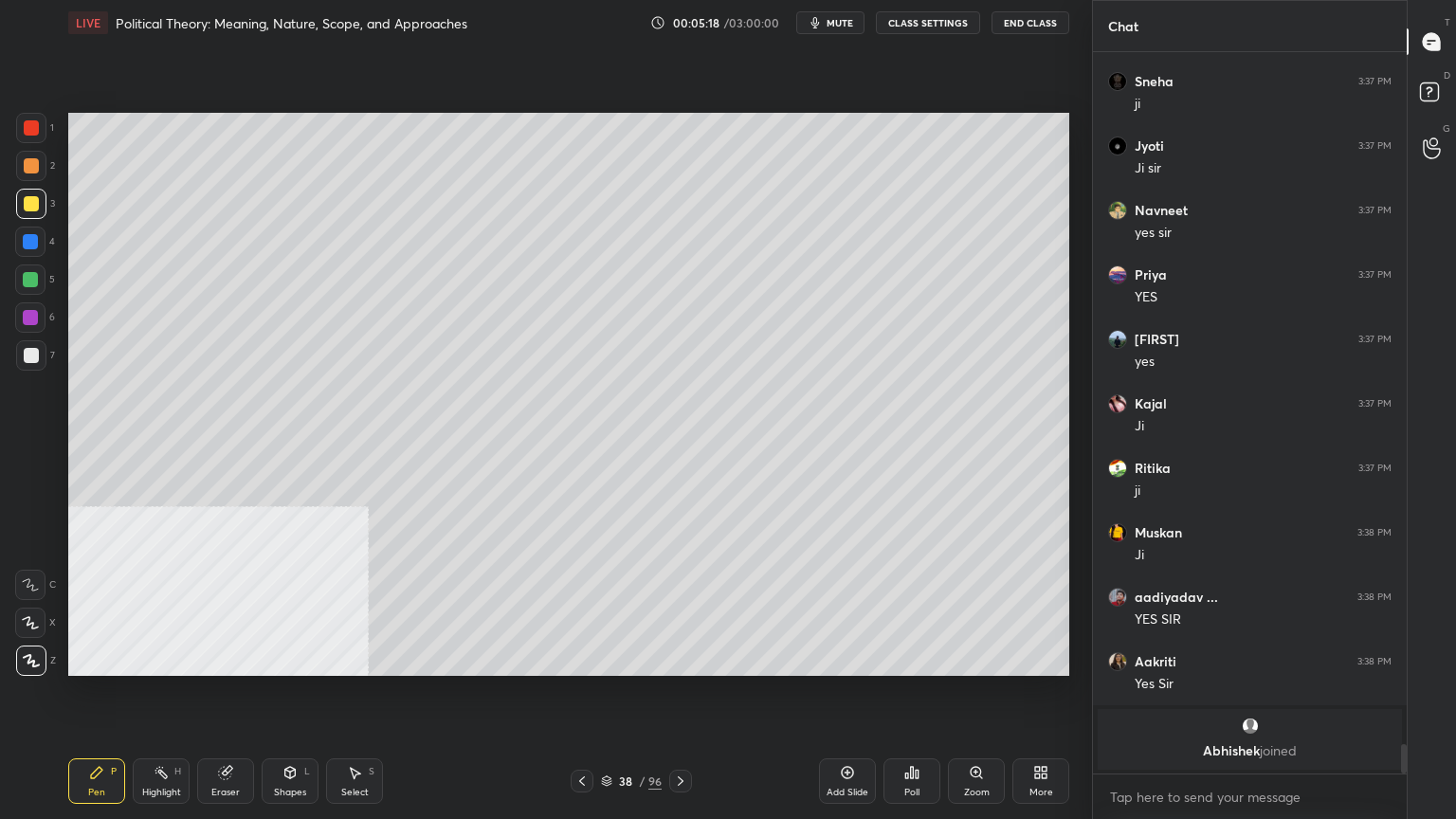 click at bounding box center [30, 242] 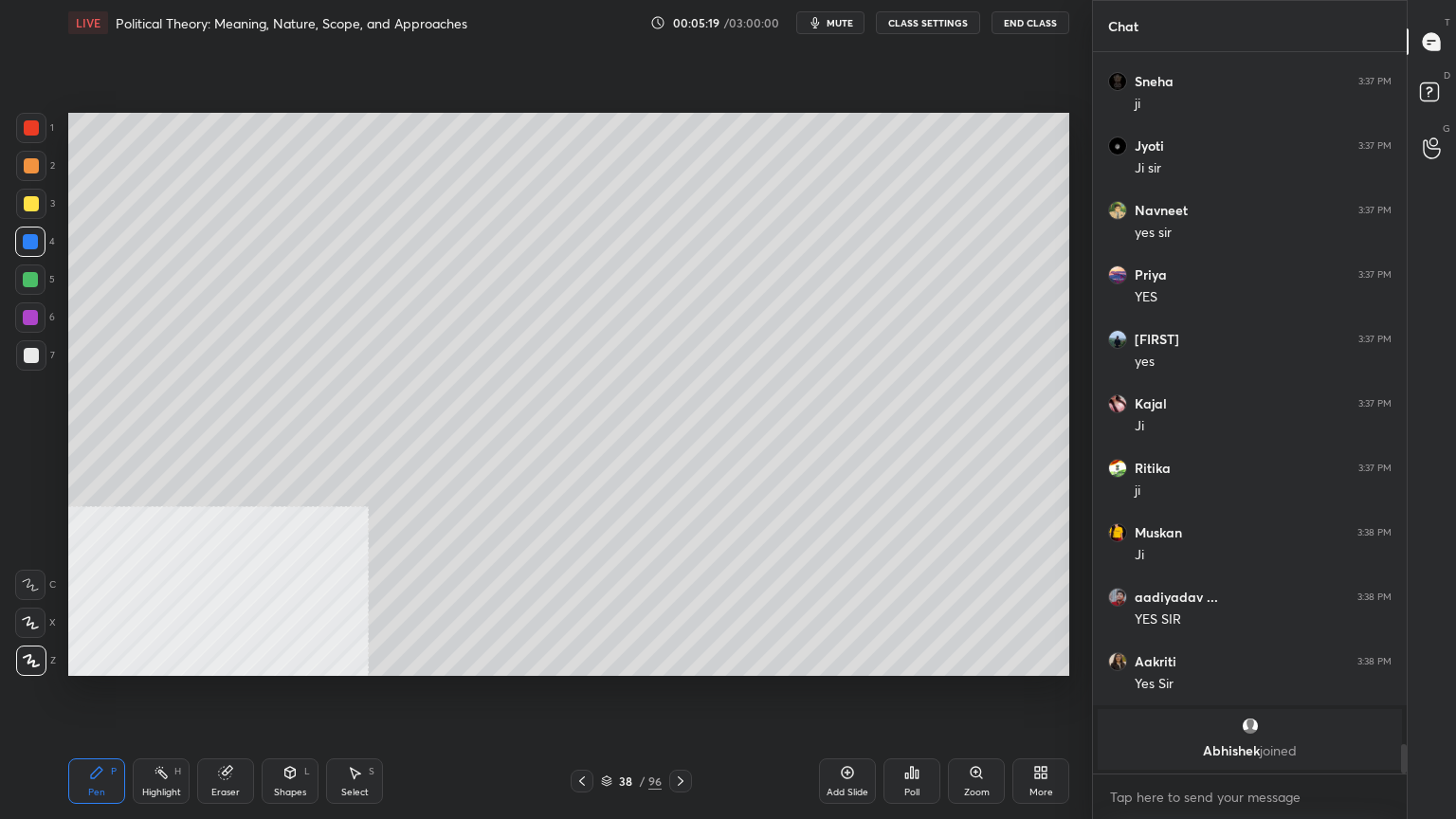 click at bounding box center (30, 280) 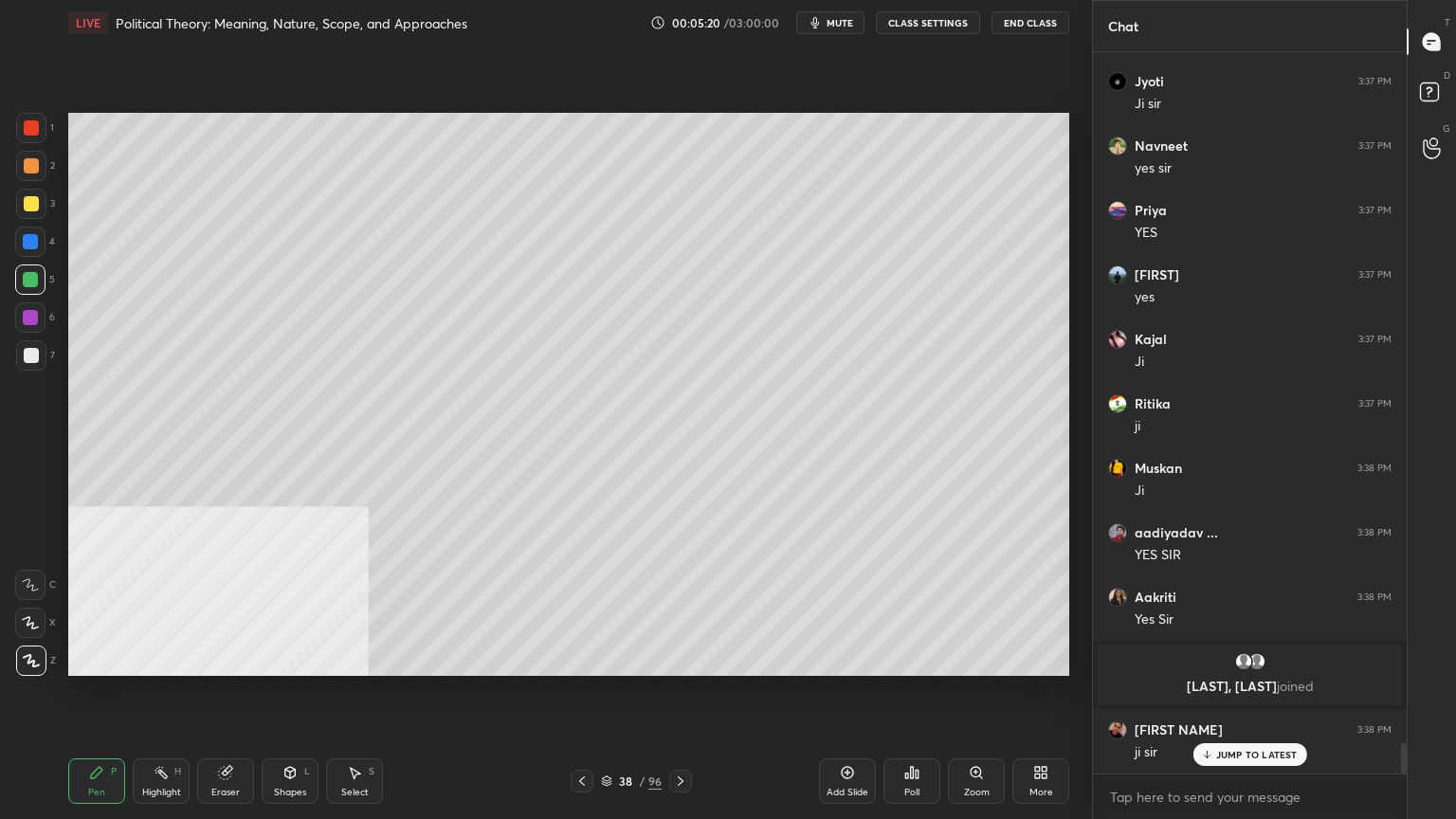 scroll, scrollTop: 16516, scrollLeft: 0, axis: vertical 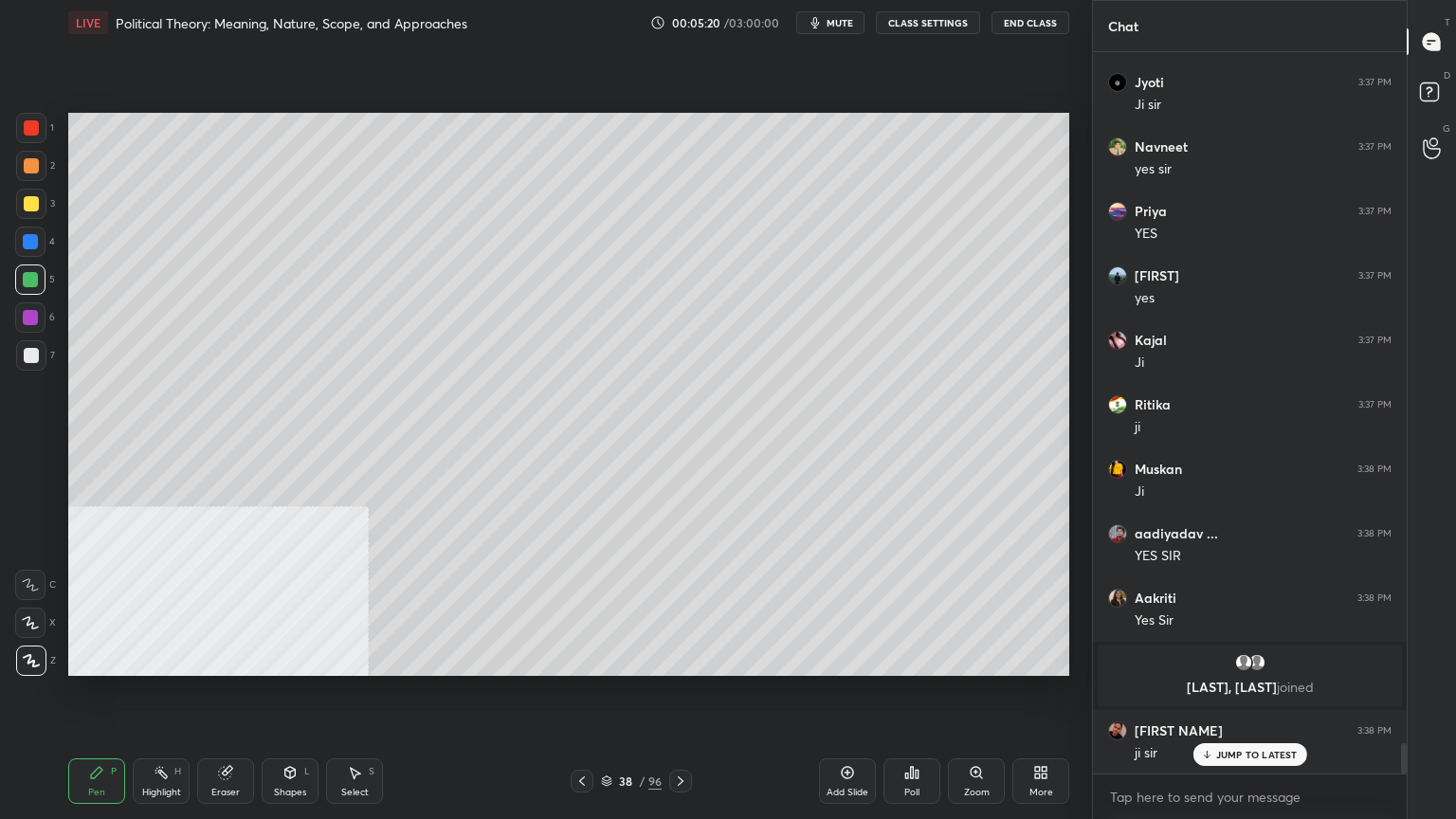 click at bounding box center [31, 128] 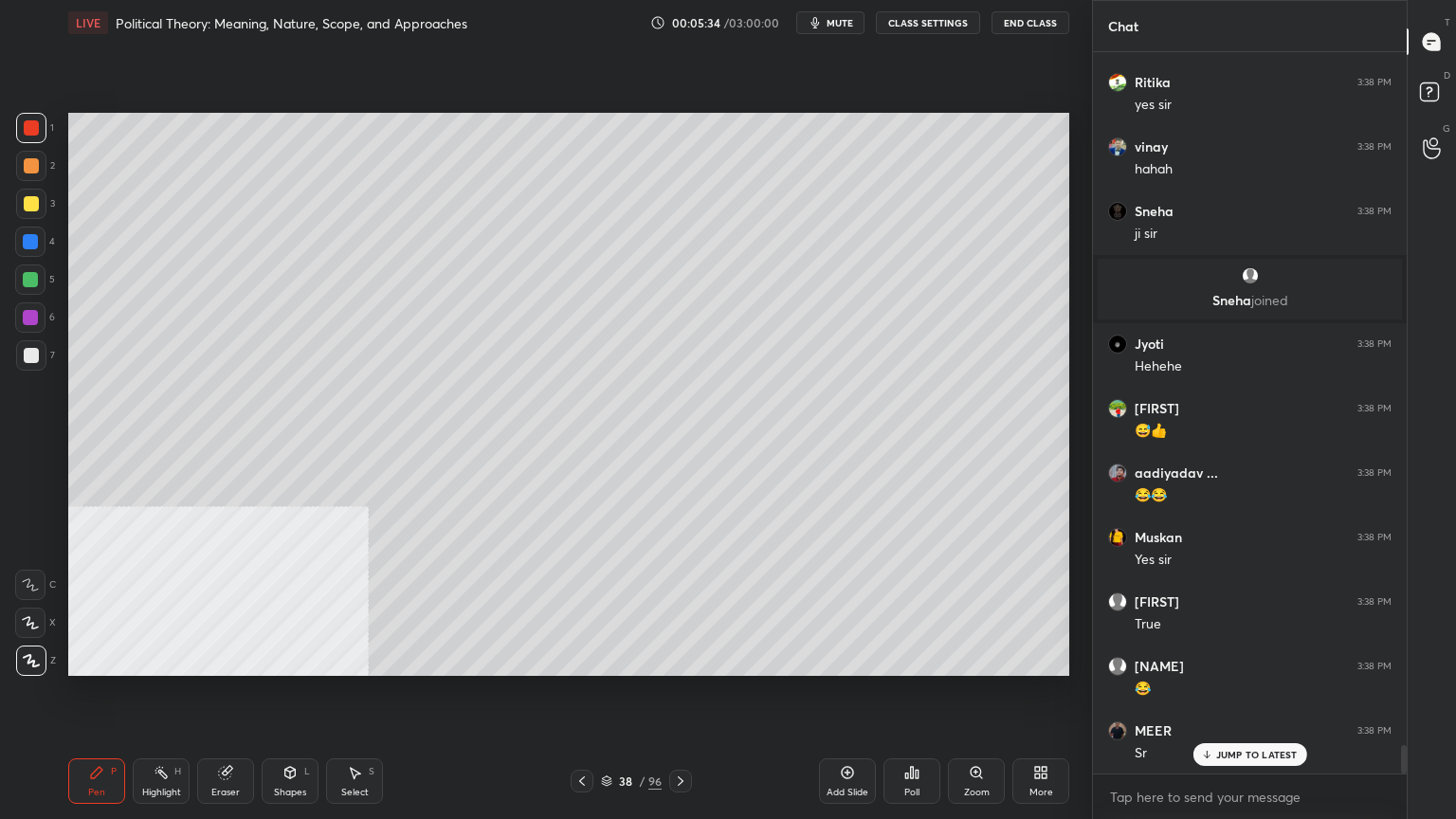 scroll, scrollTop: 17423, scrollLeft: 0, axis: vertical 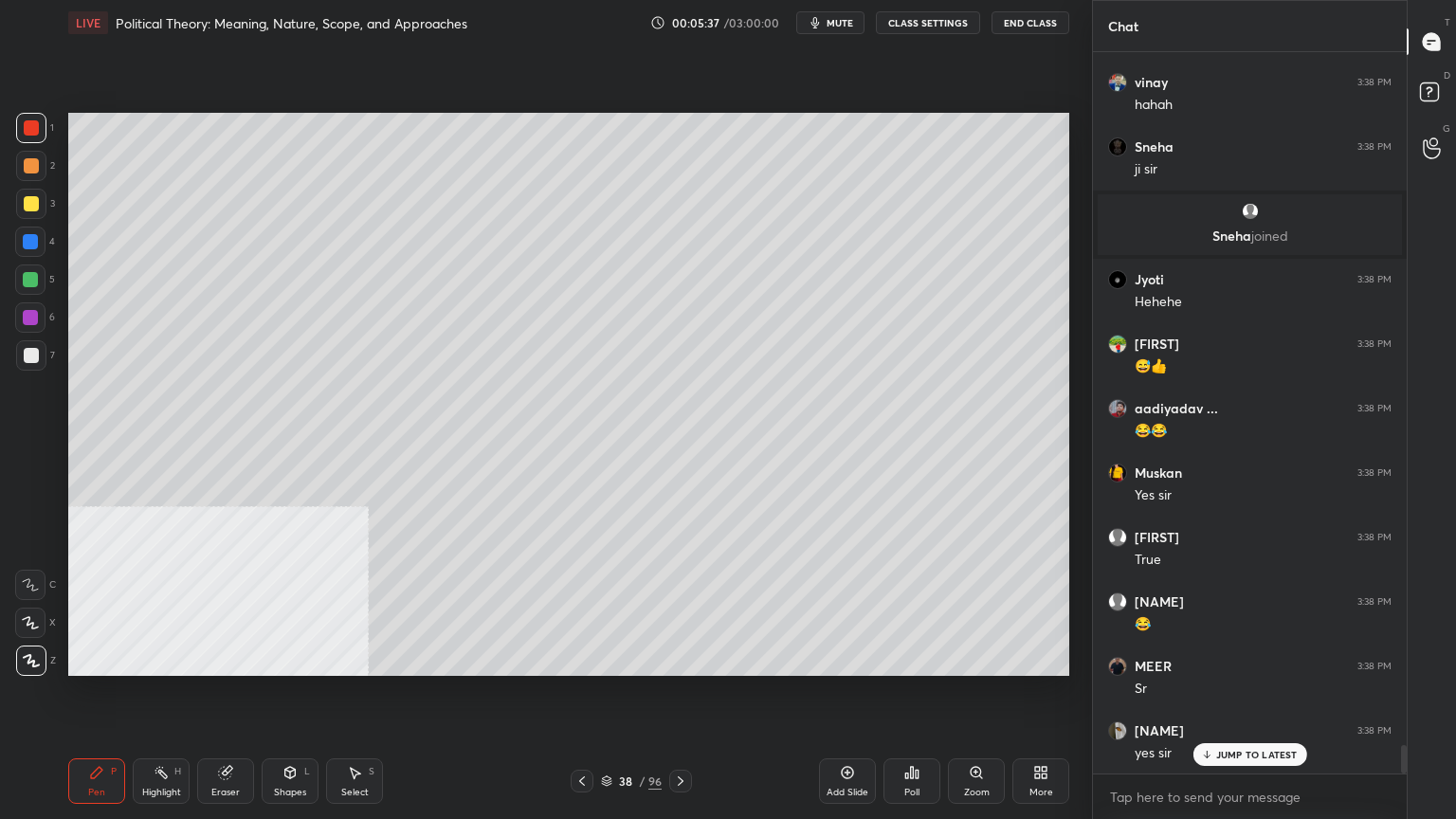 click at bounding box center (30, 242) 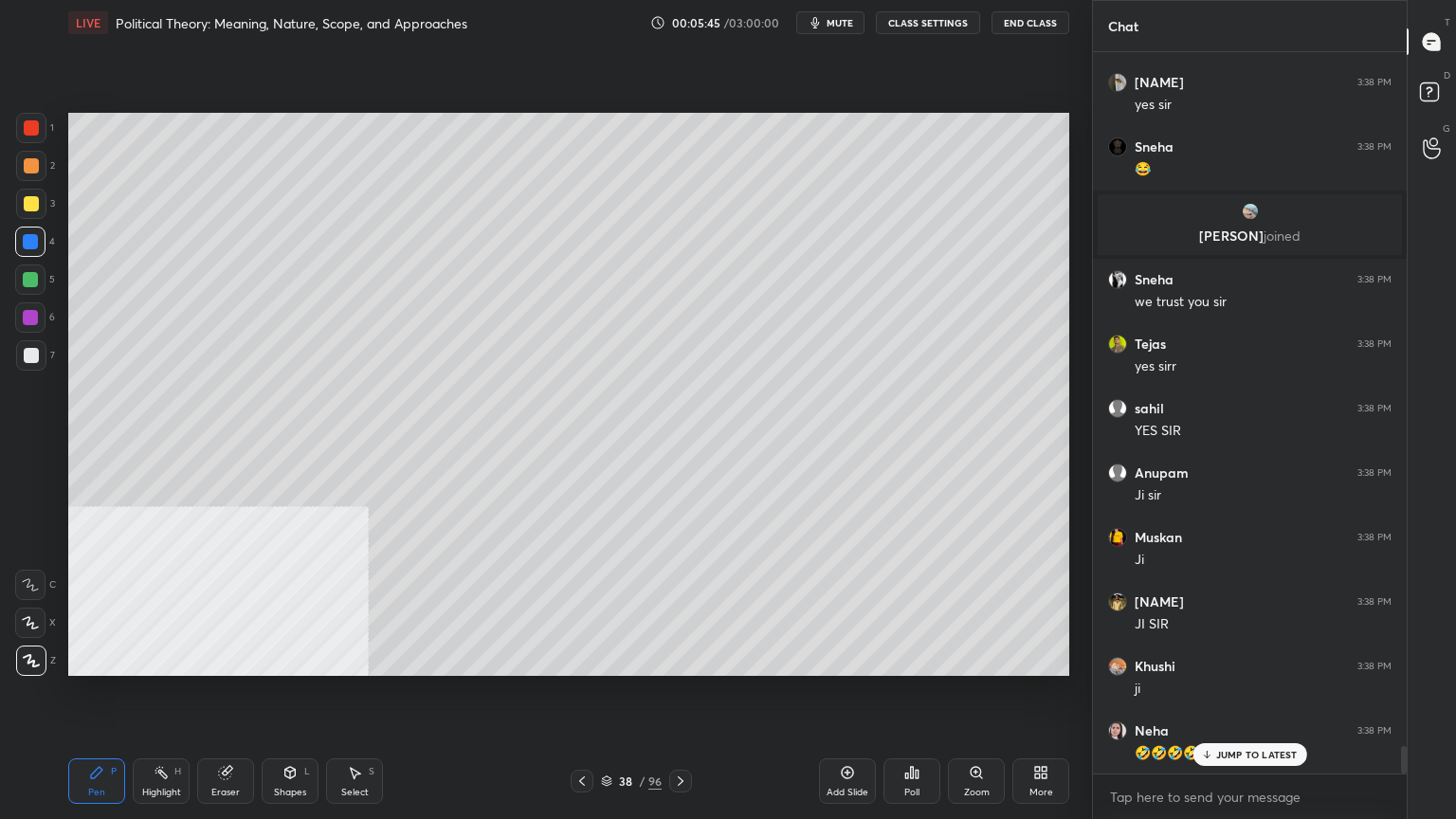scroll, scrollTop: 18136, scrollLeft: 0, axis: vertical 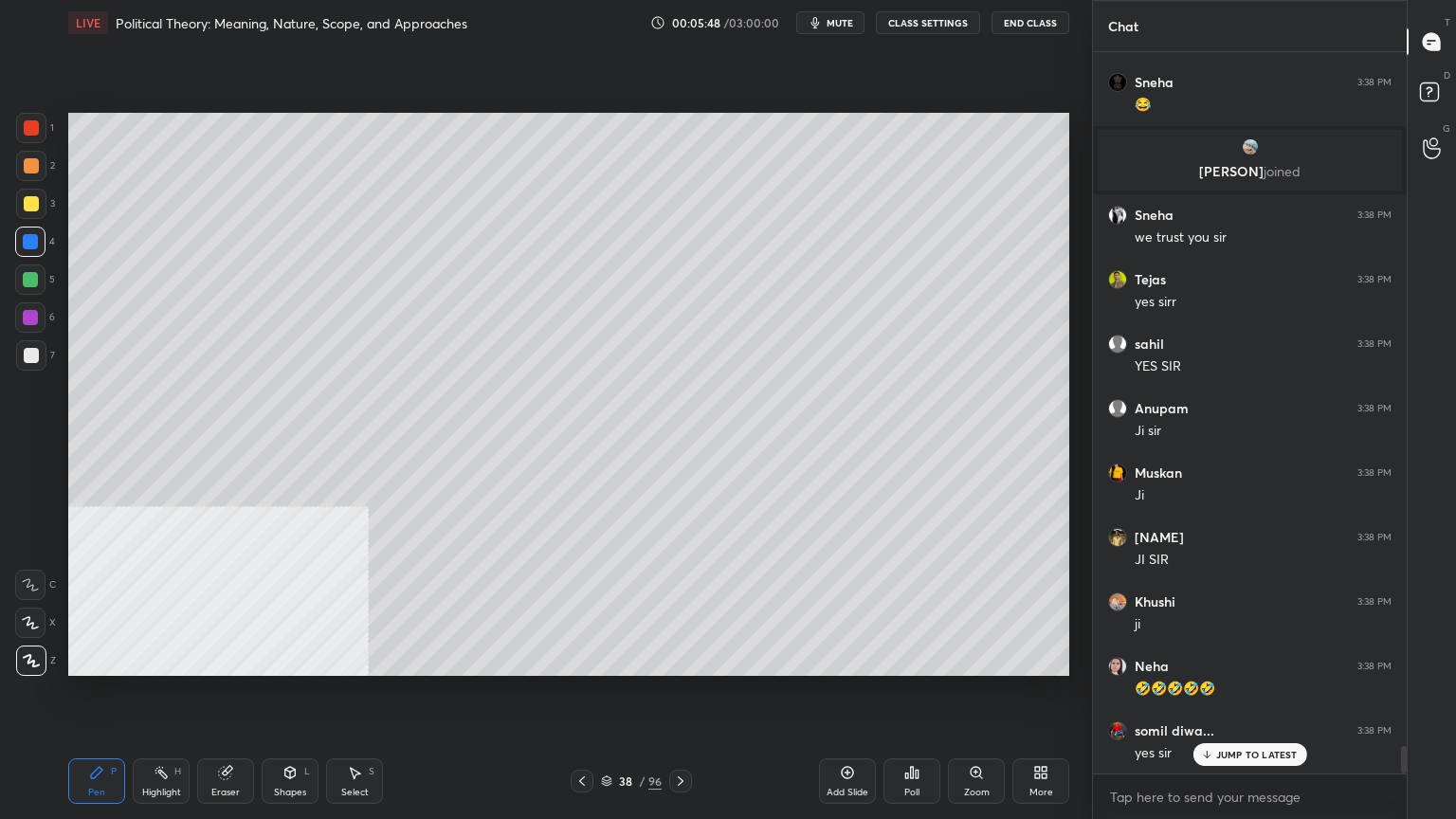 click at bounding box center (30, 280) 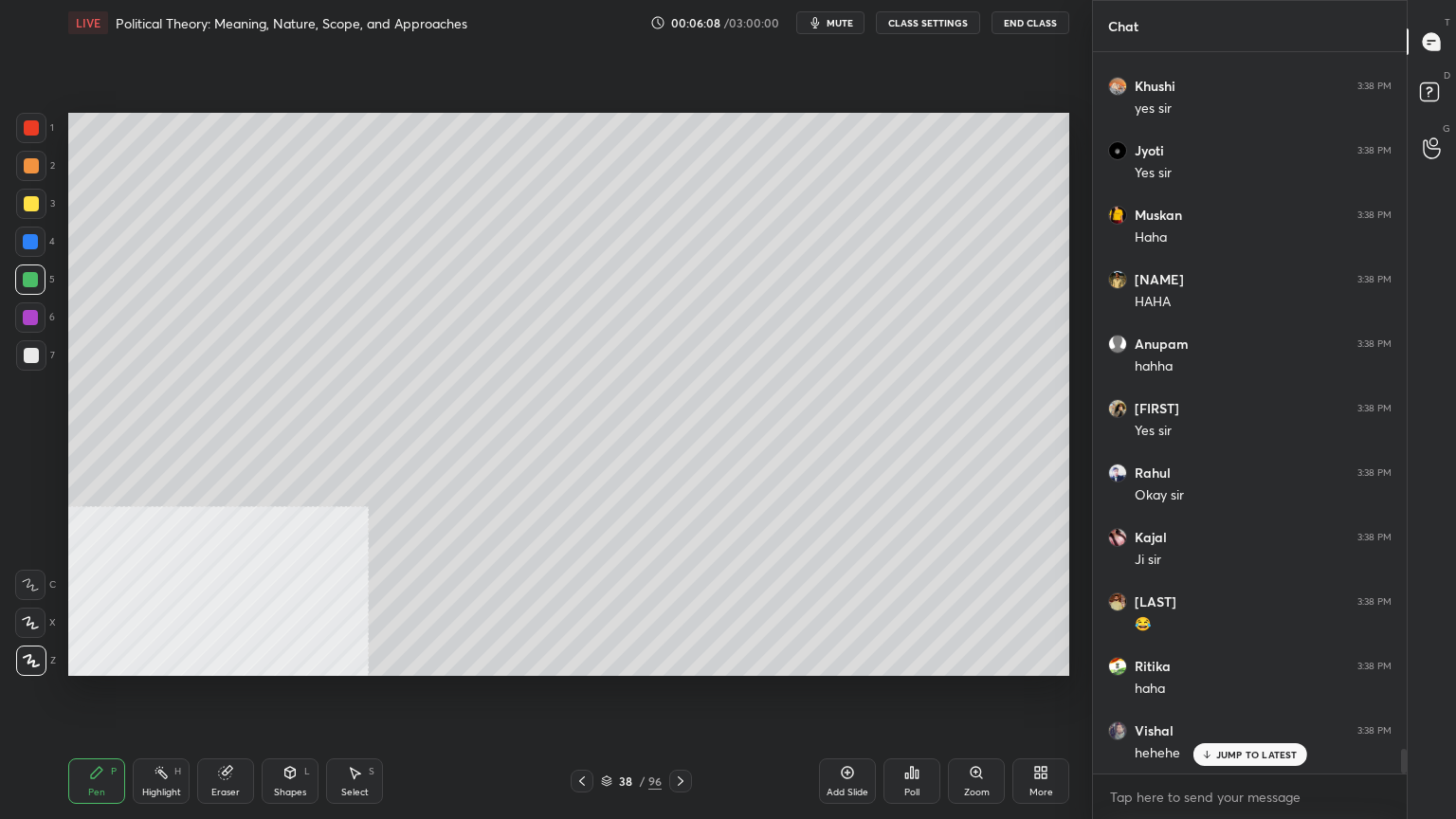 scroll, scrollTop: 20653, scrollLeft: 0, axis: vertical 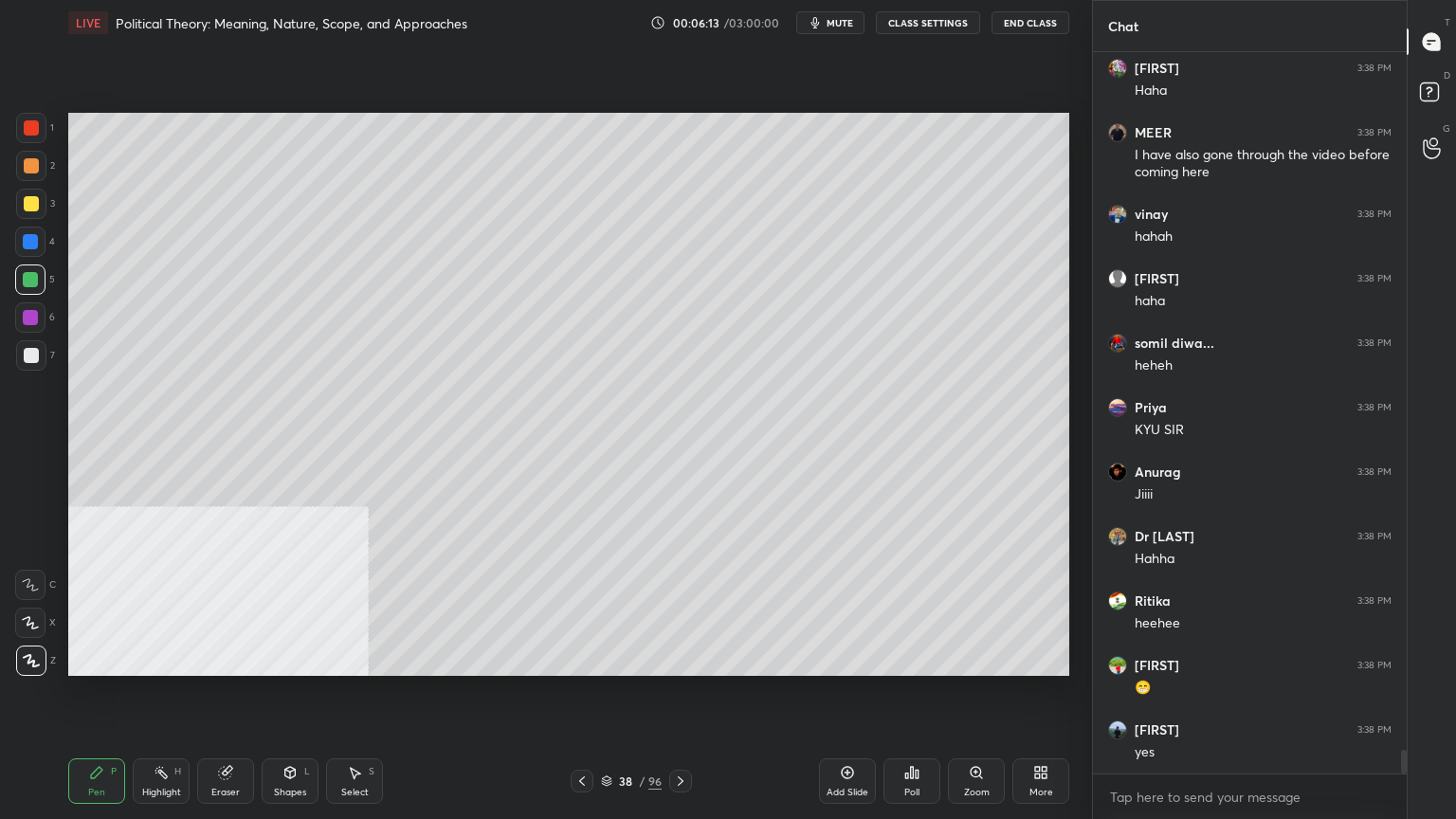 click at bounding box center [31, 204] 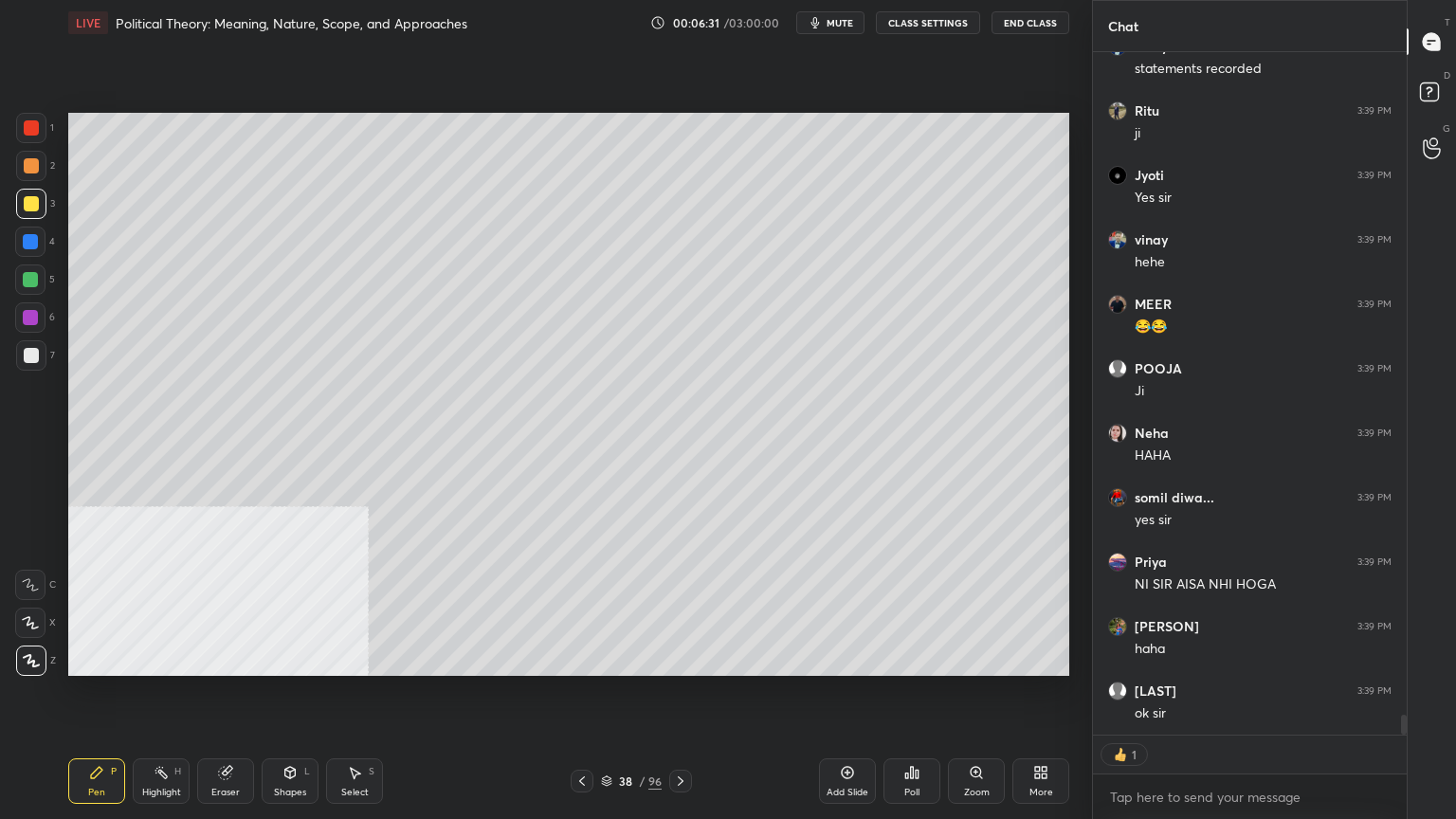 click on "mute" at bounding box center (840, 23) 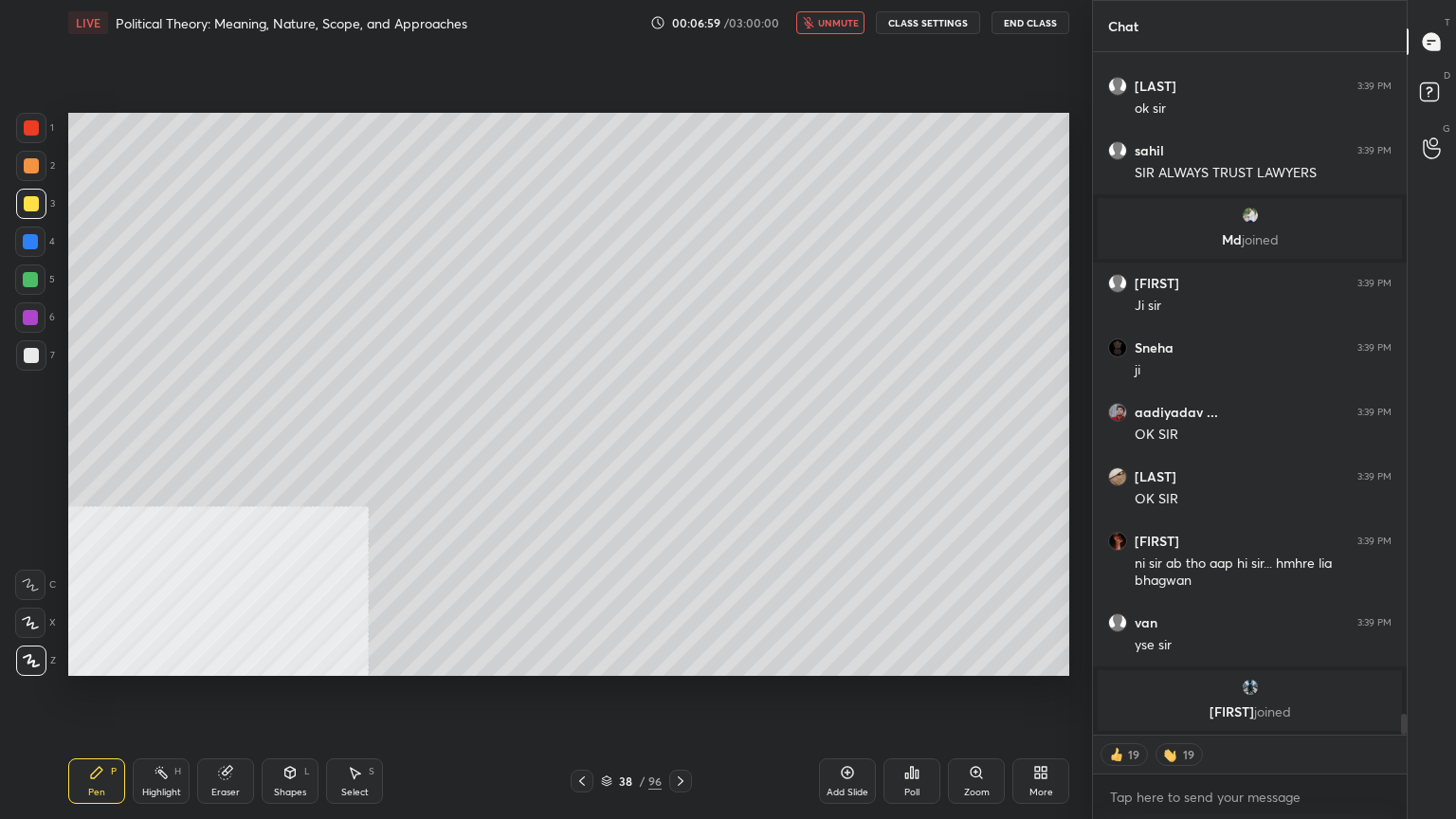 click on "unmute" at bounding box center [830, 23] 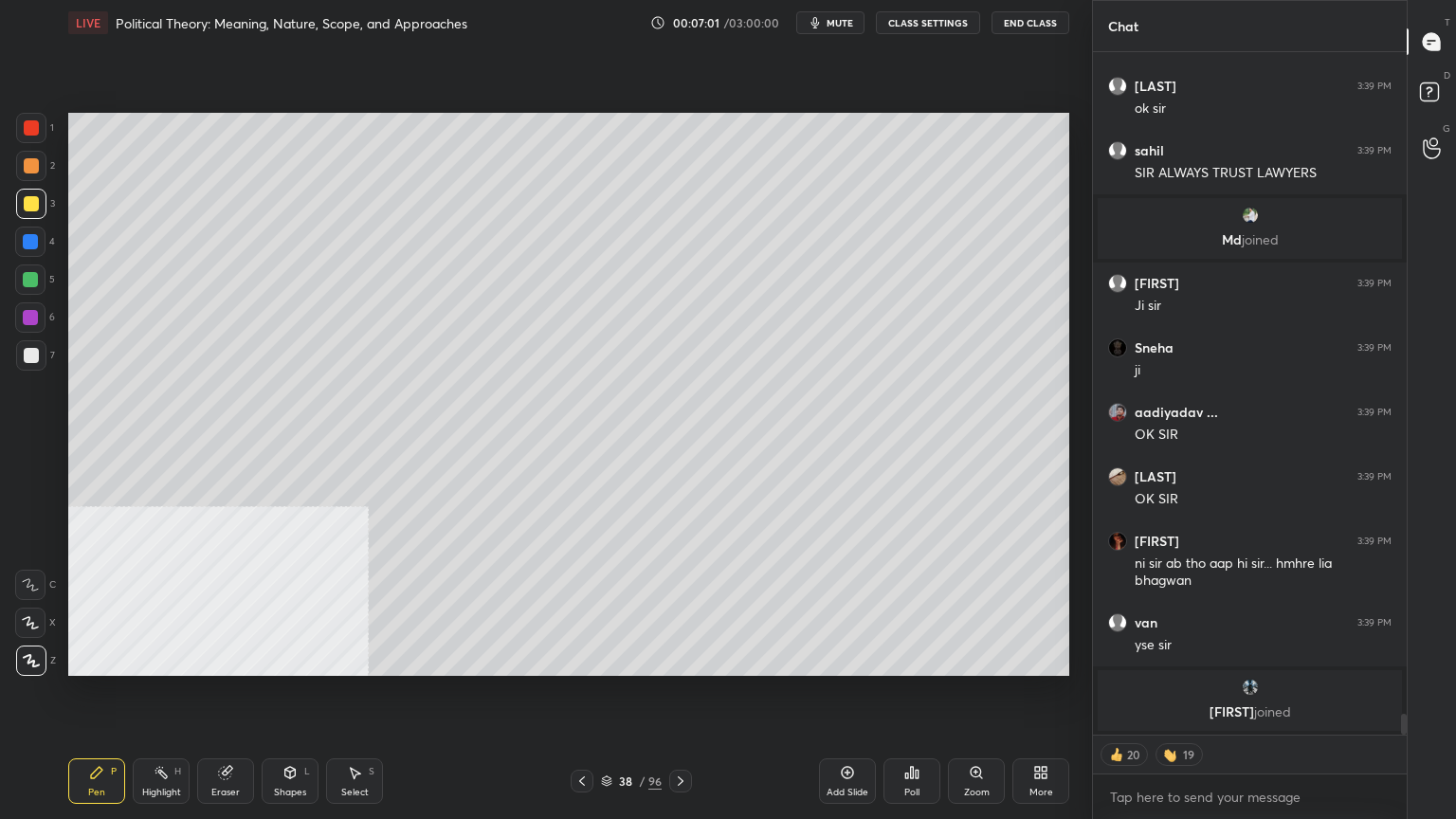 click 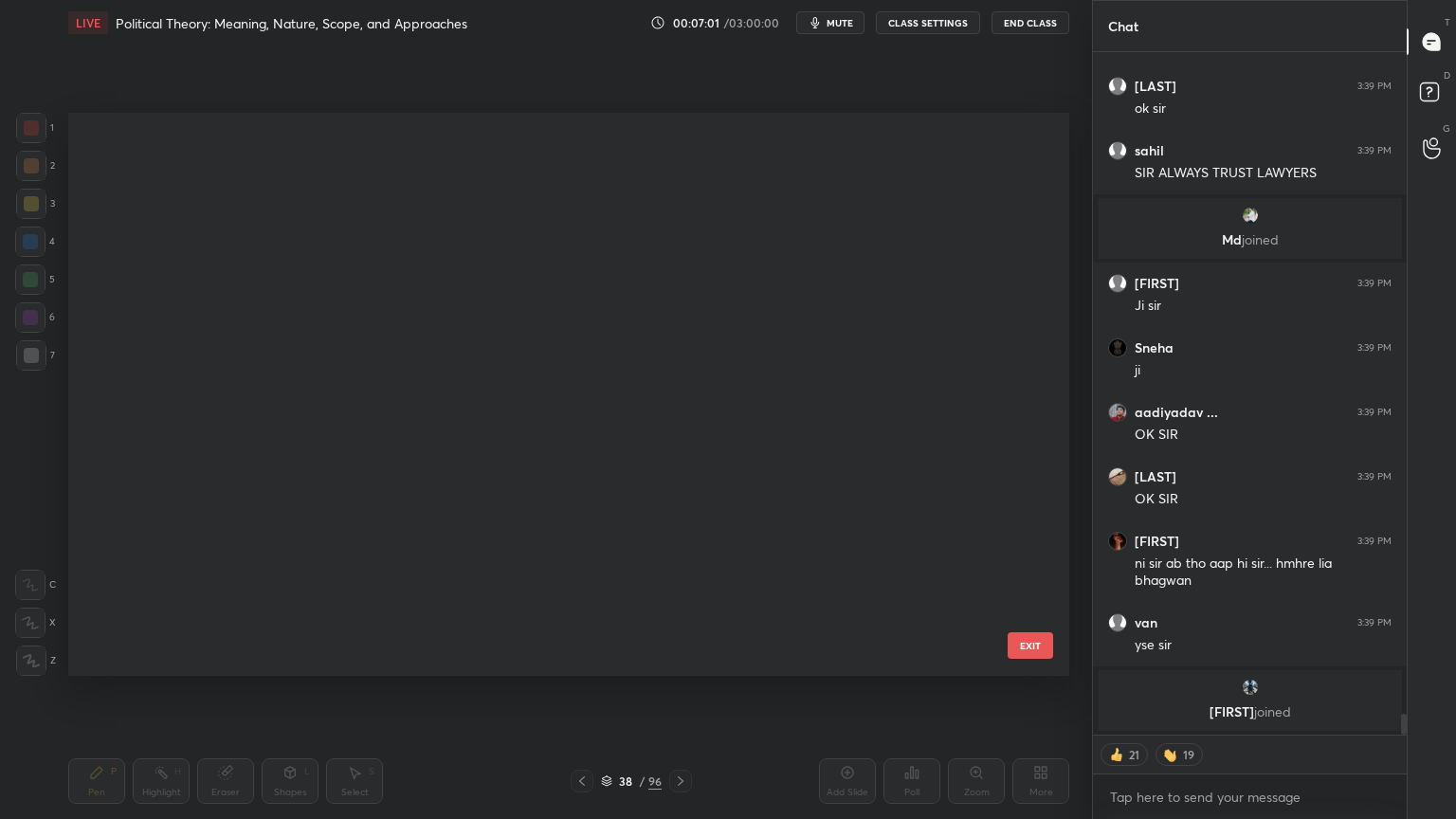 scroll, scrollTop: 1691, scrollLeft: 0, axis: vertical 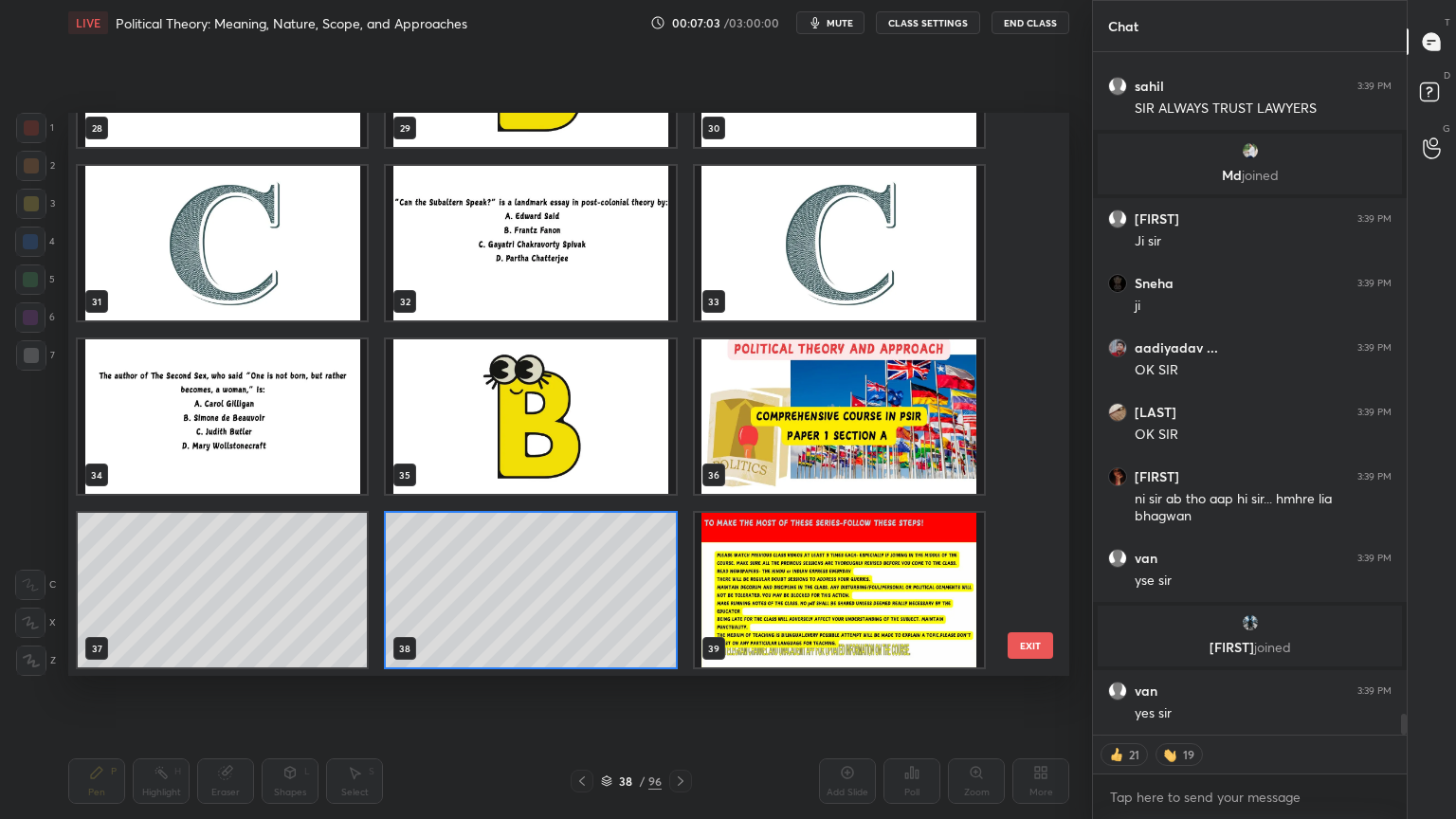 click at bounding box center [839, 590] 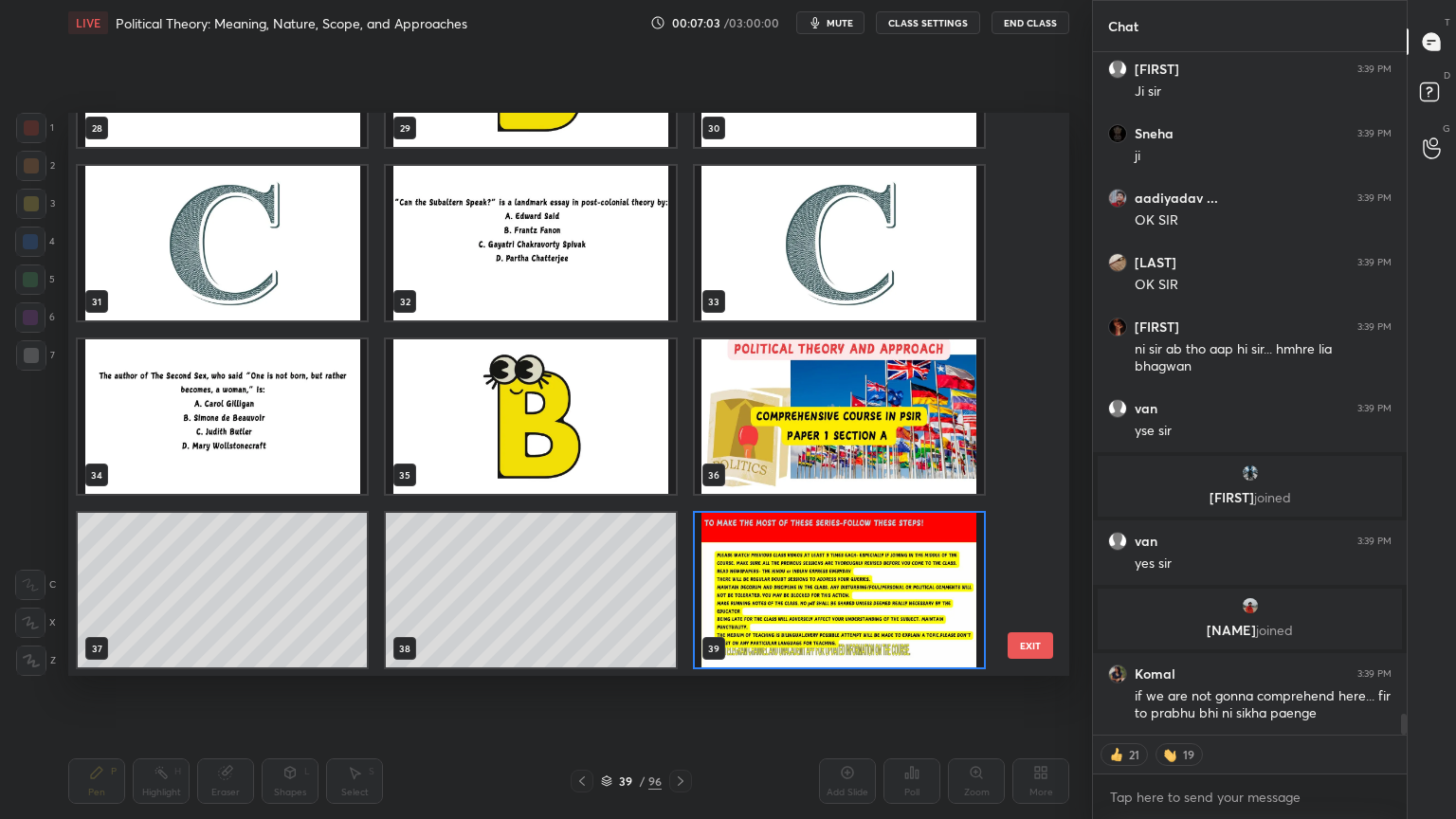 click at bounding box center (839, 590) 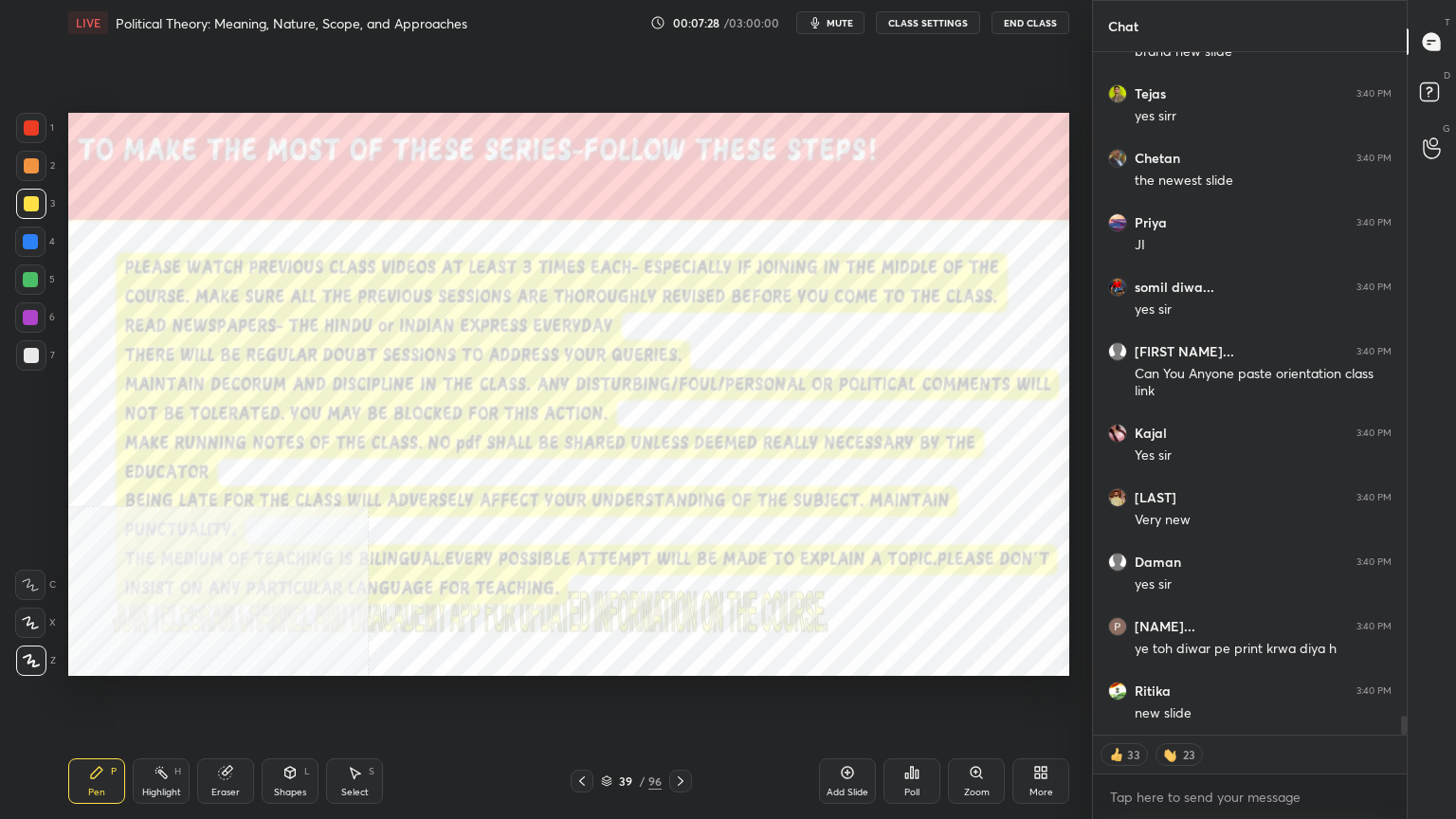 scroll, scrollTop: 23611, scrollLeft: 0, axis: vertical 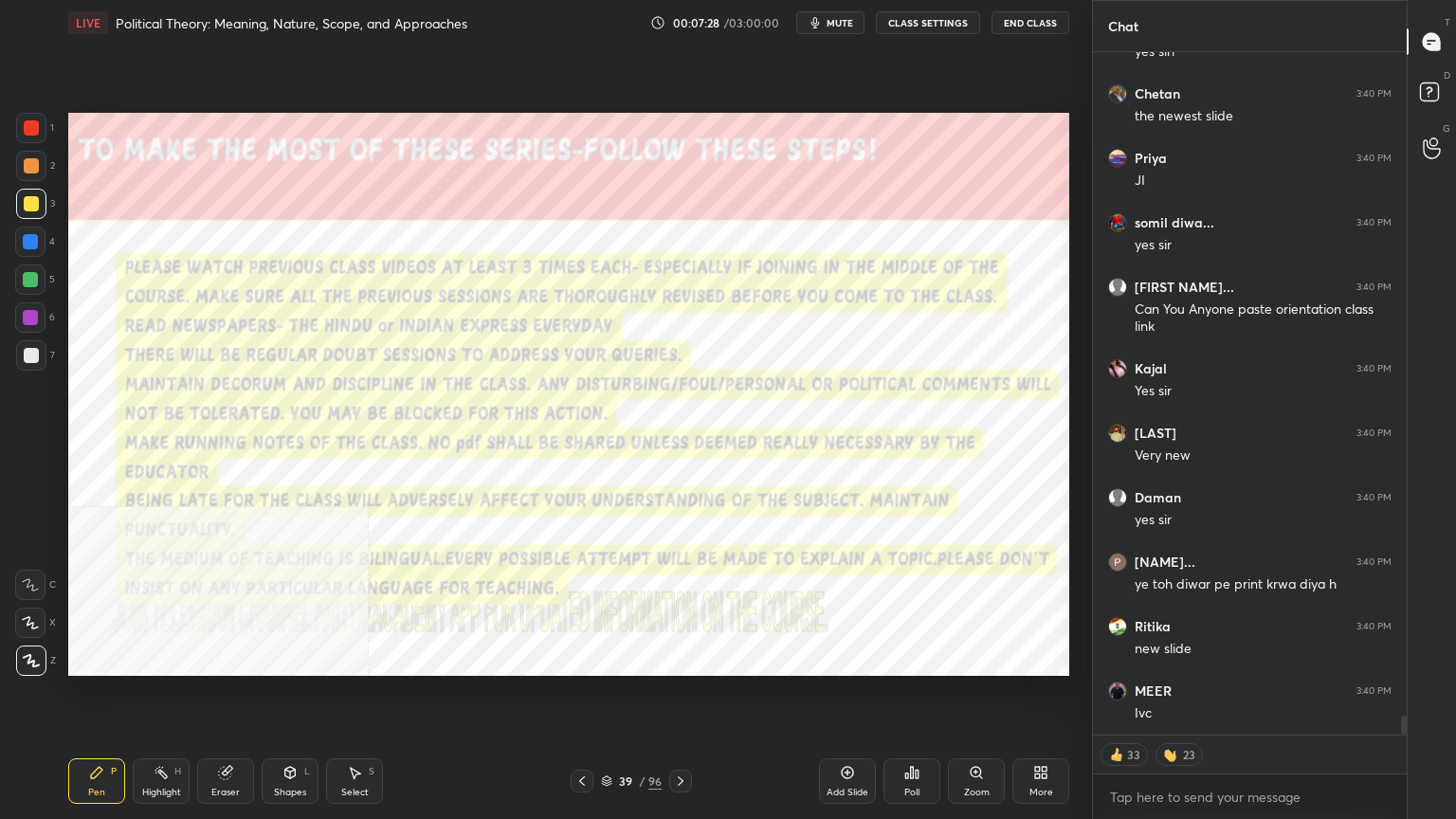 click 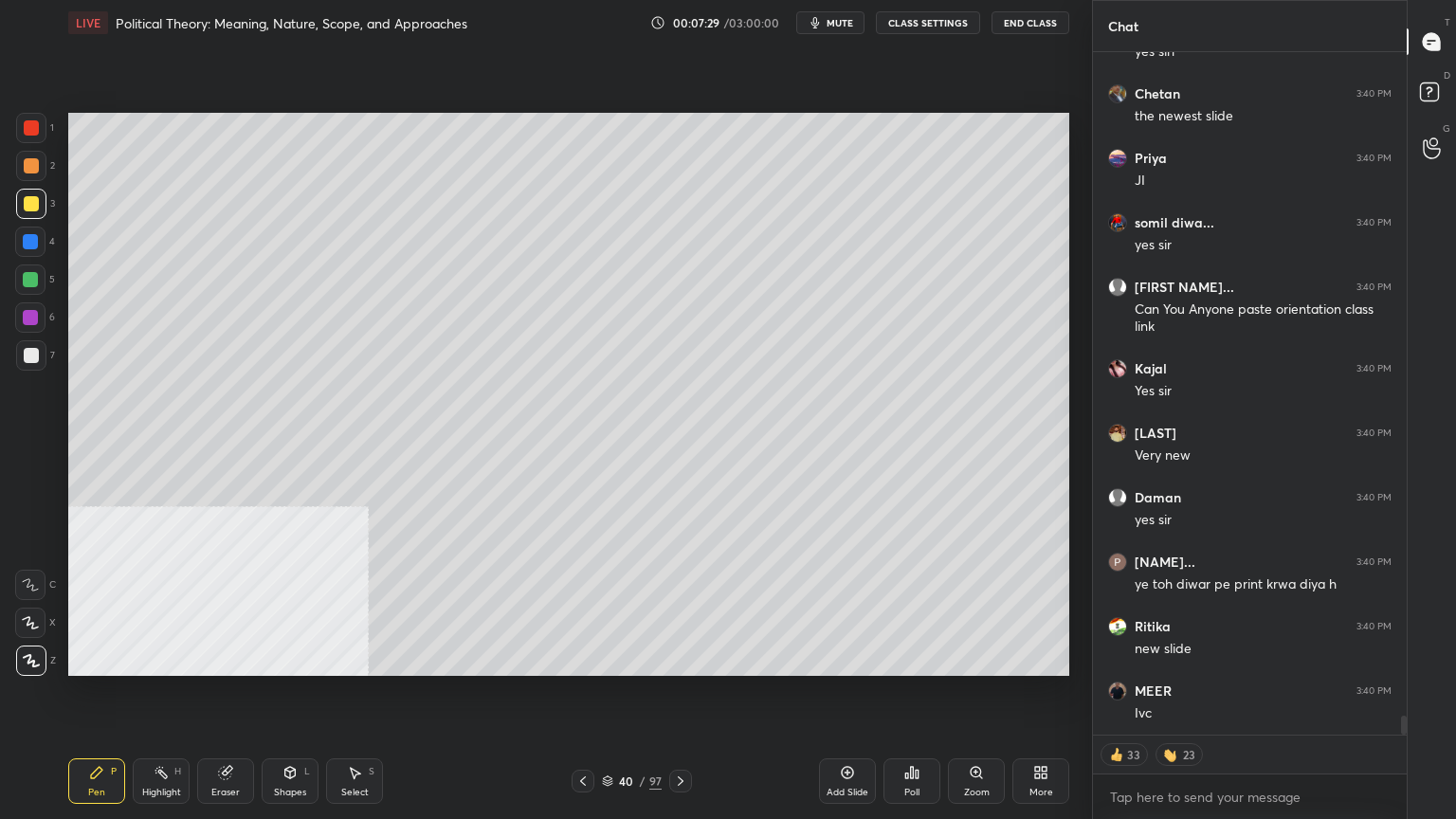 scroll, scrollTop: 23675, scrollLeft: 0, axis: vertical 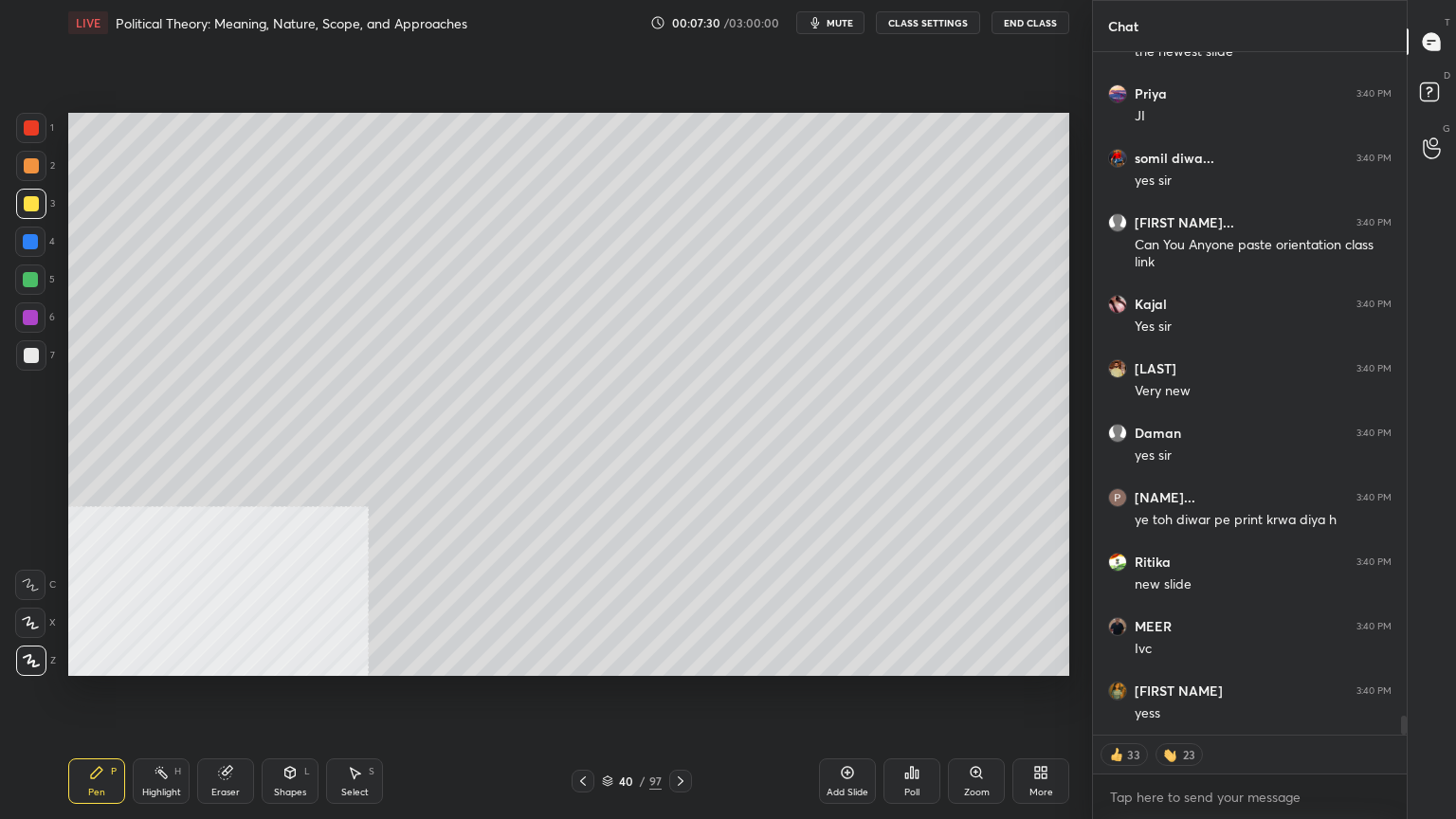 click at bounding box center [31, 204] 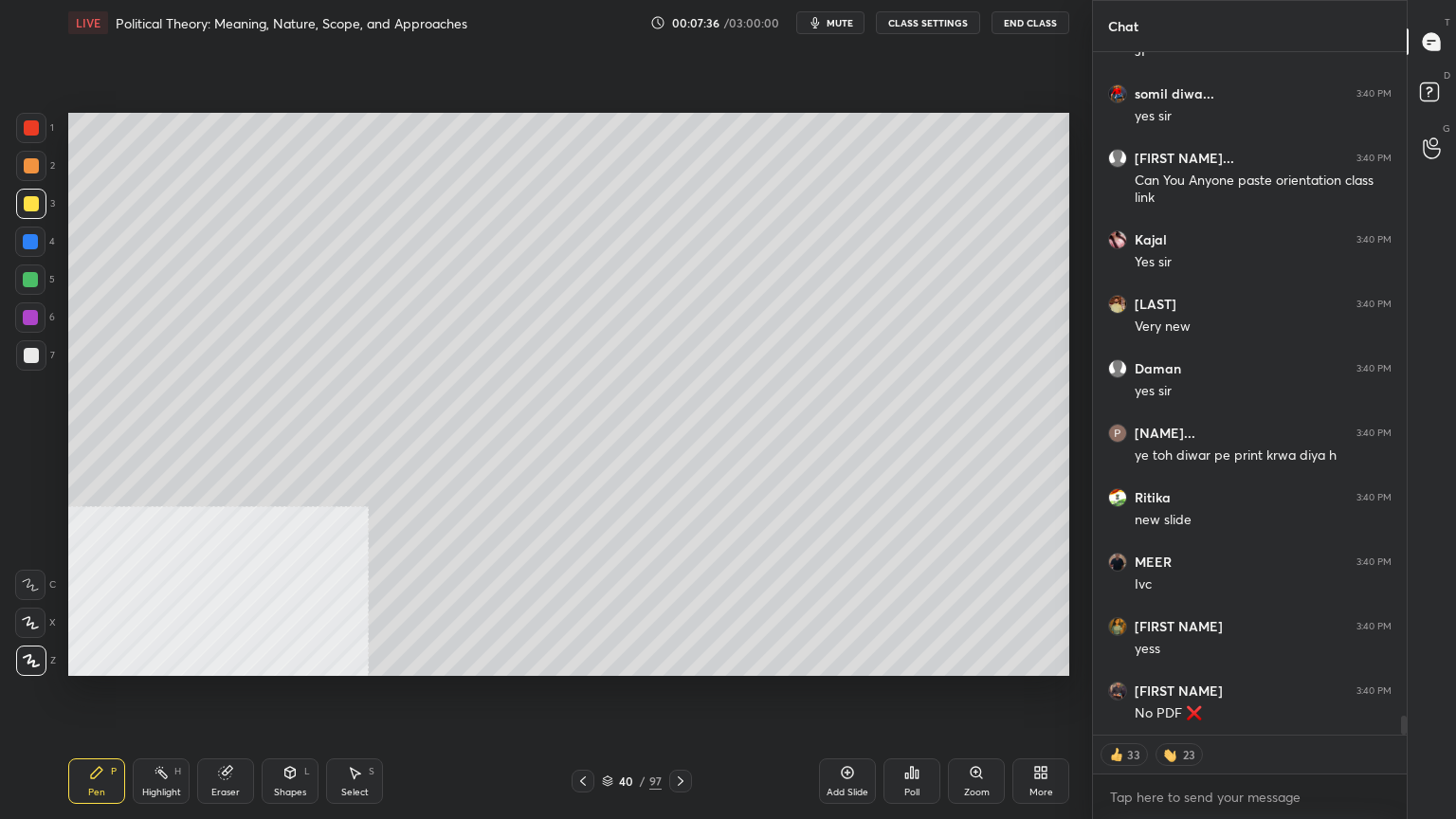 scroll, scrollTop: 23869, scrollLeft: 0, axis: vertical 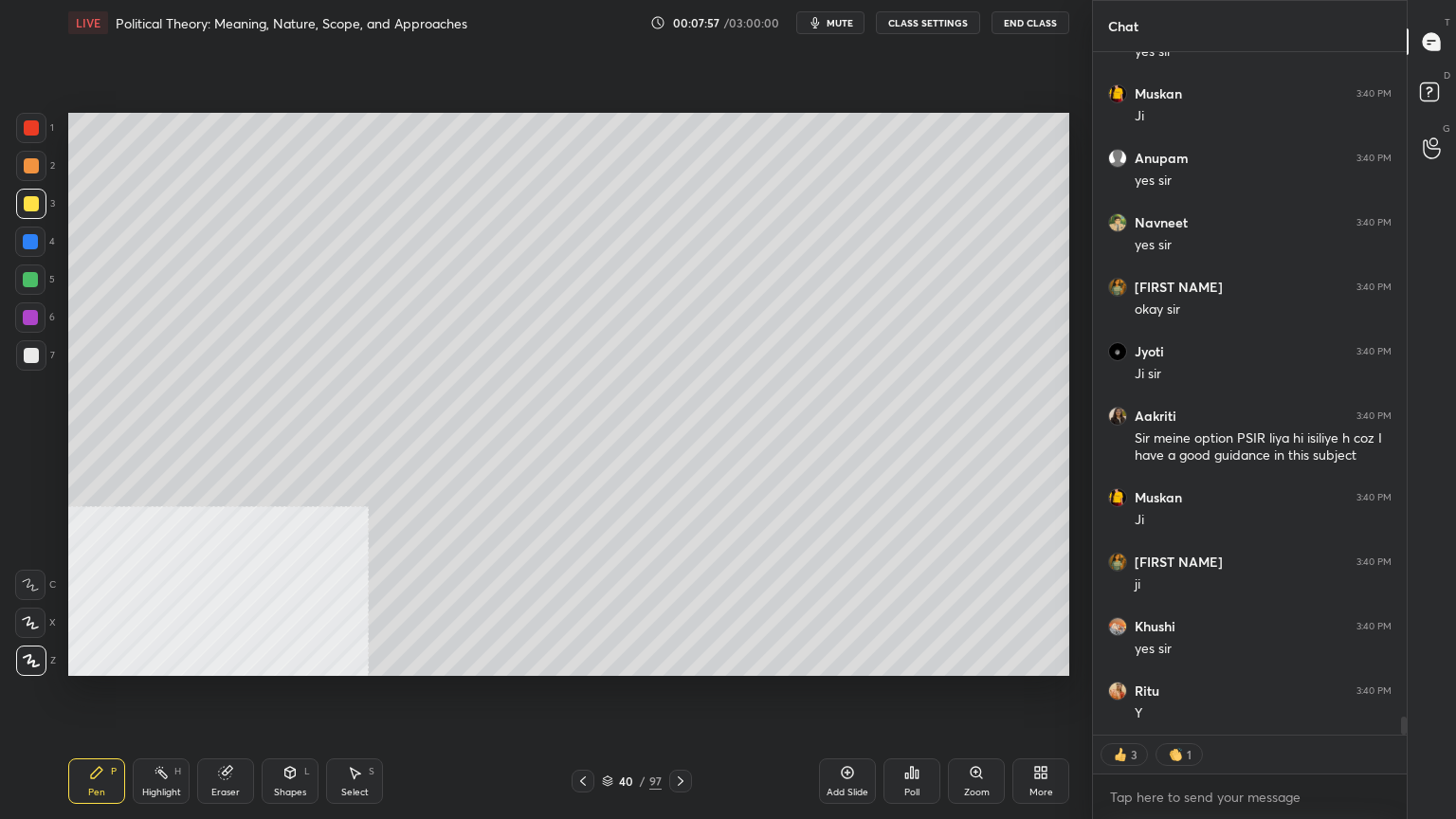 click on "More" at bounding box center [1041, 781] 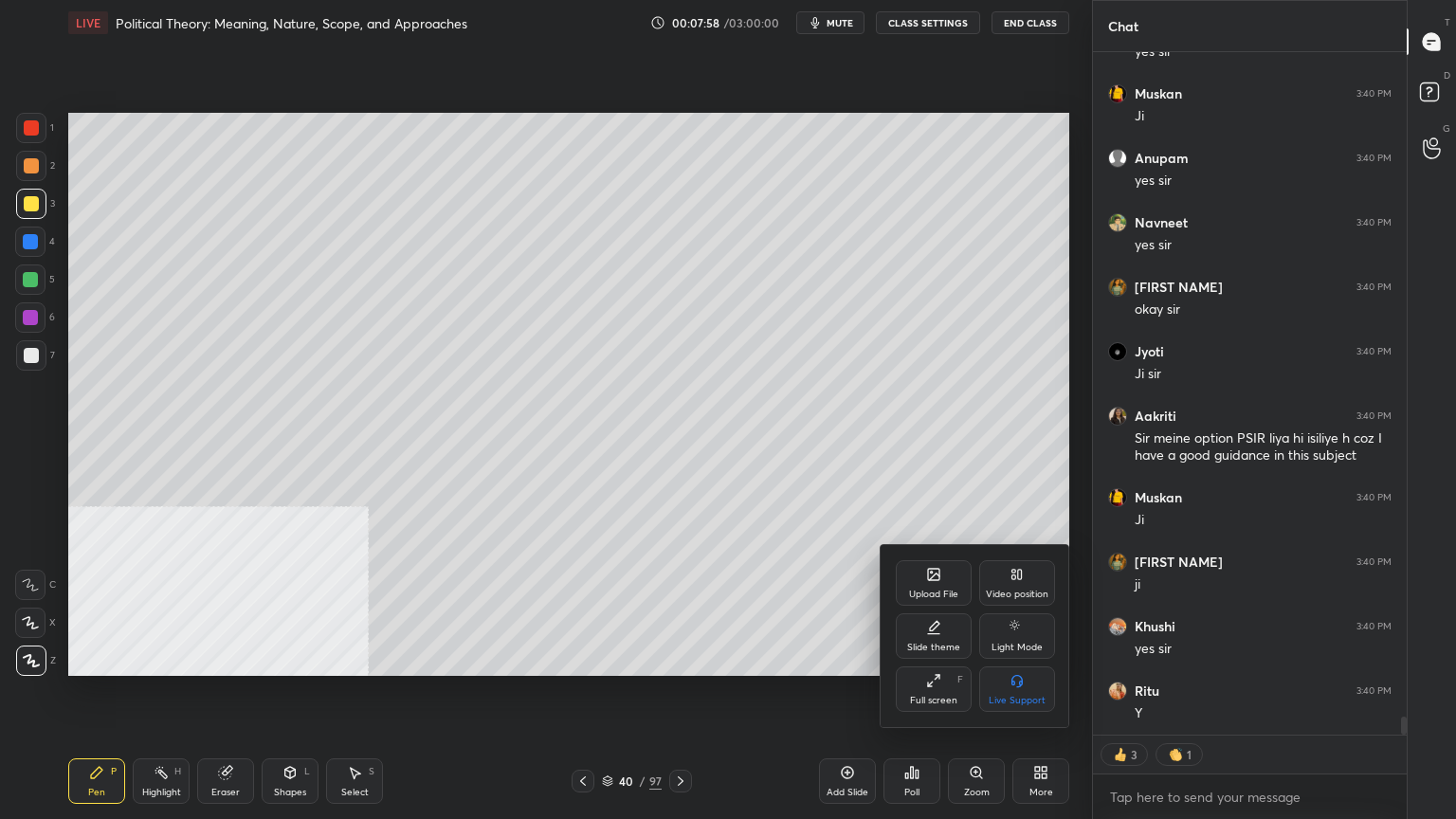 click on "Video position" at bounding box center (1017, 583) 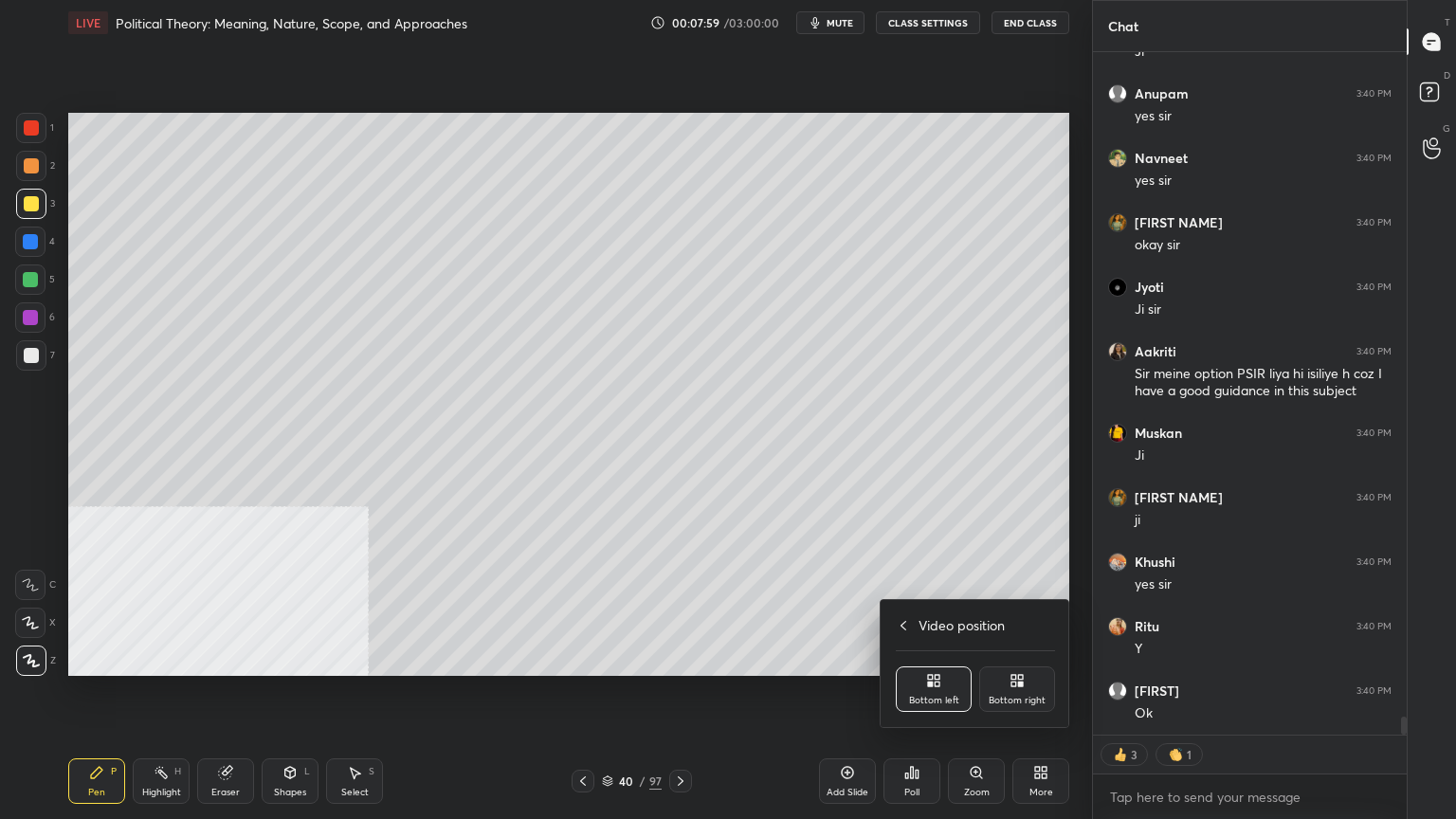 click 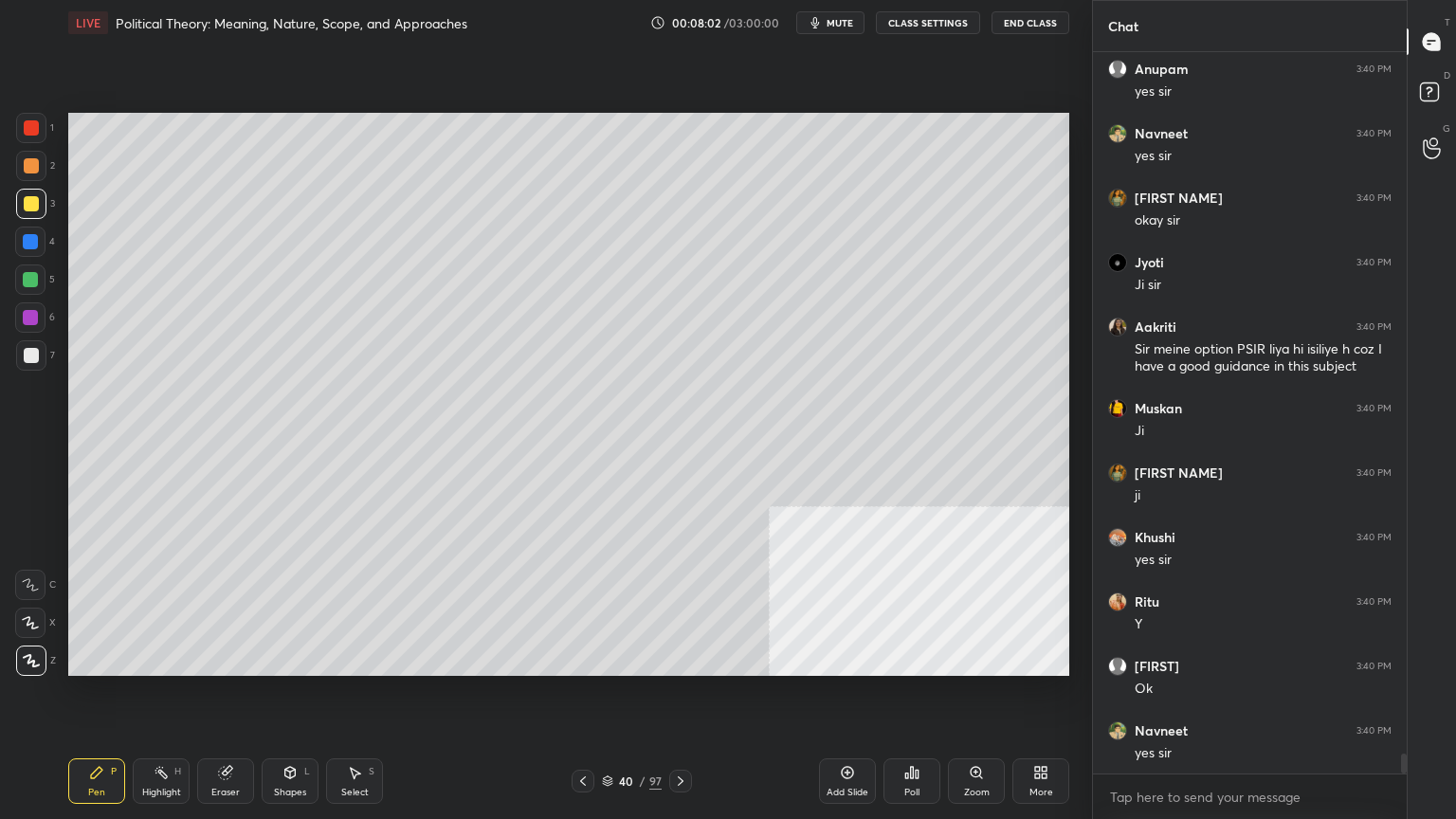 click at bounding box center (30, 242) 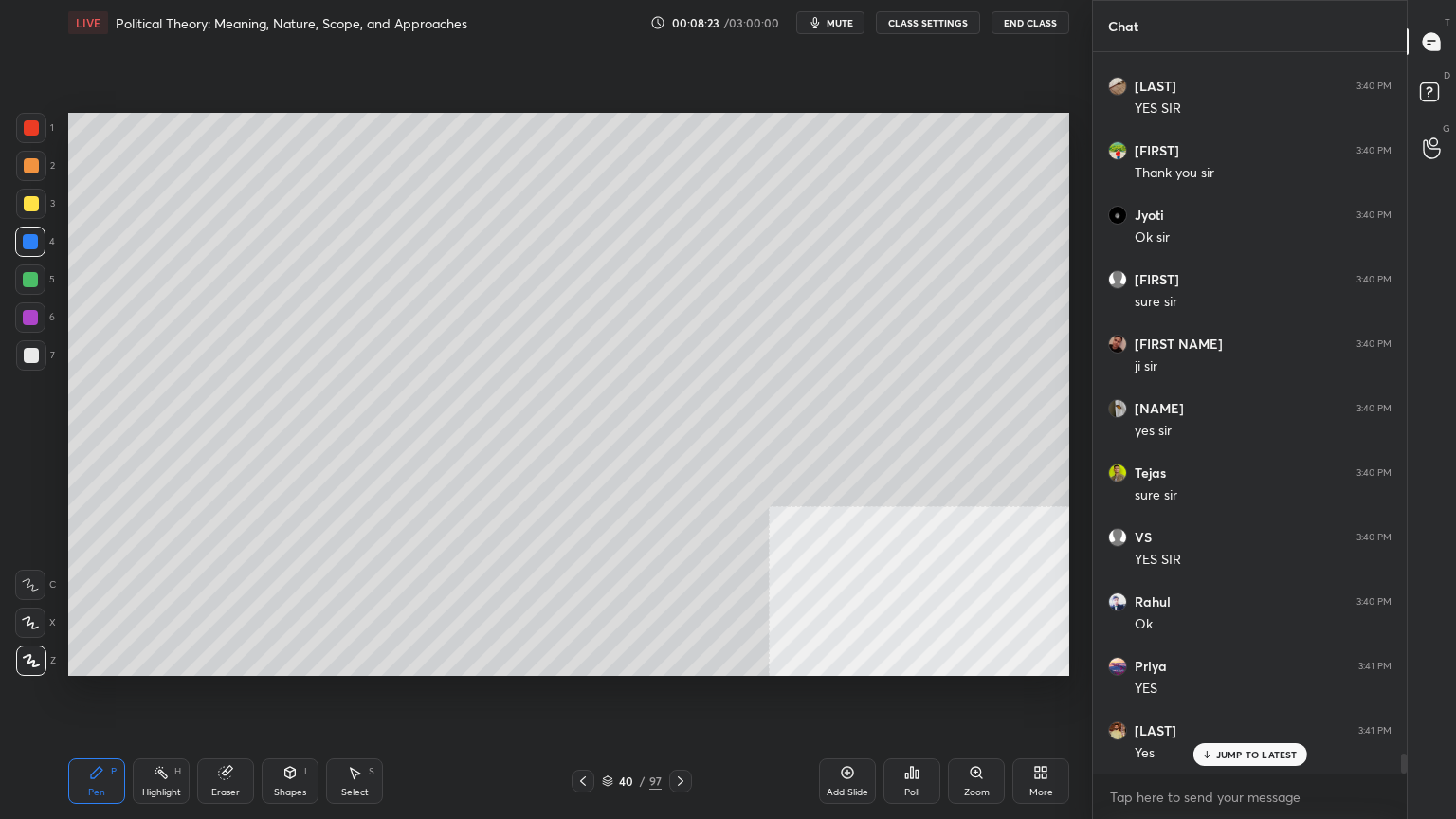 drag, startPoint x: 26, startPoint y: 275, endPoint x: 64, endPoint y: 291, distance: 41.231056 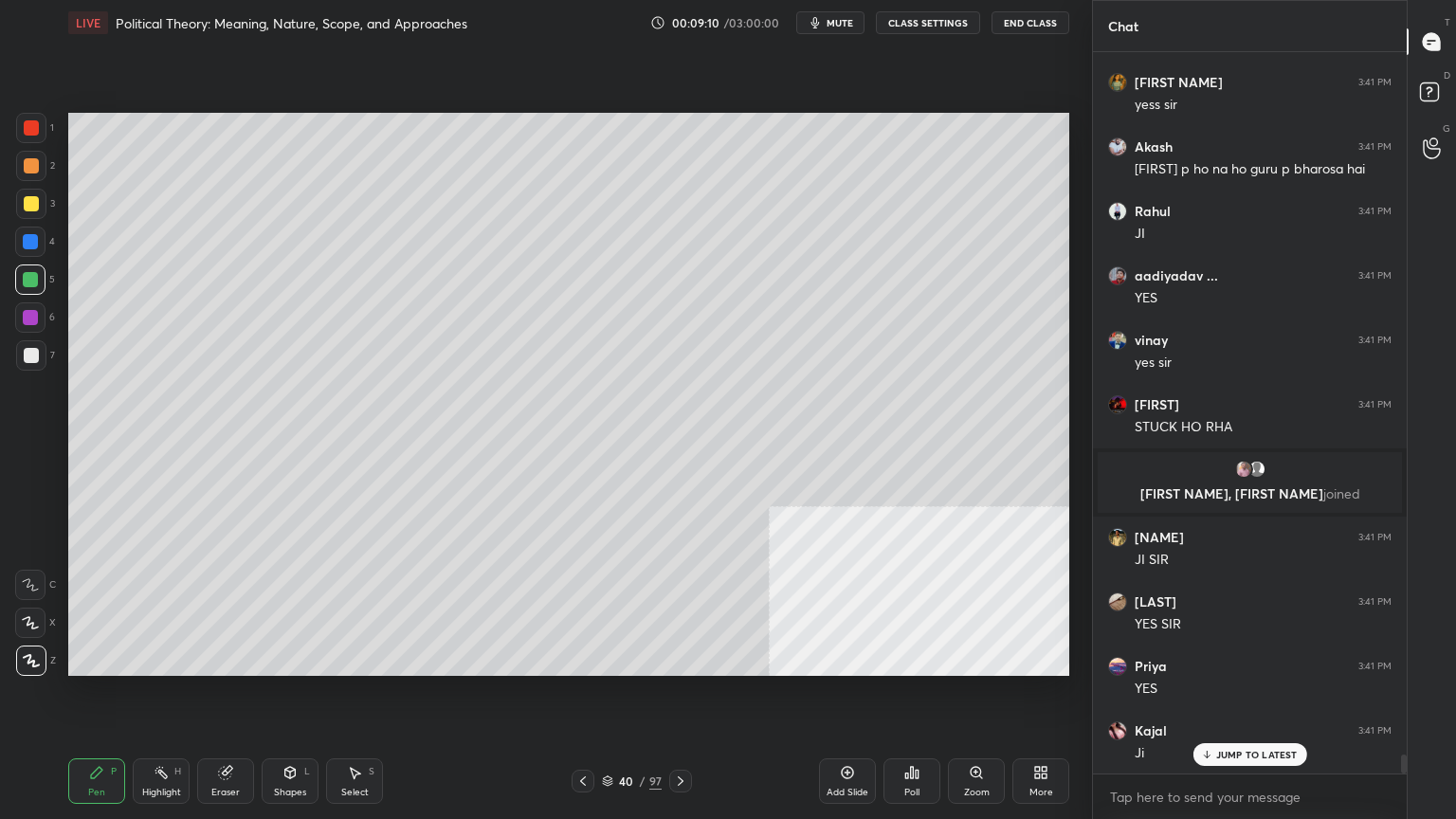 scroll, scrollTop: 26405, scrollLeft: 0, axis: vertical 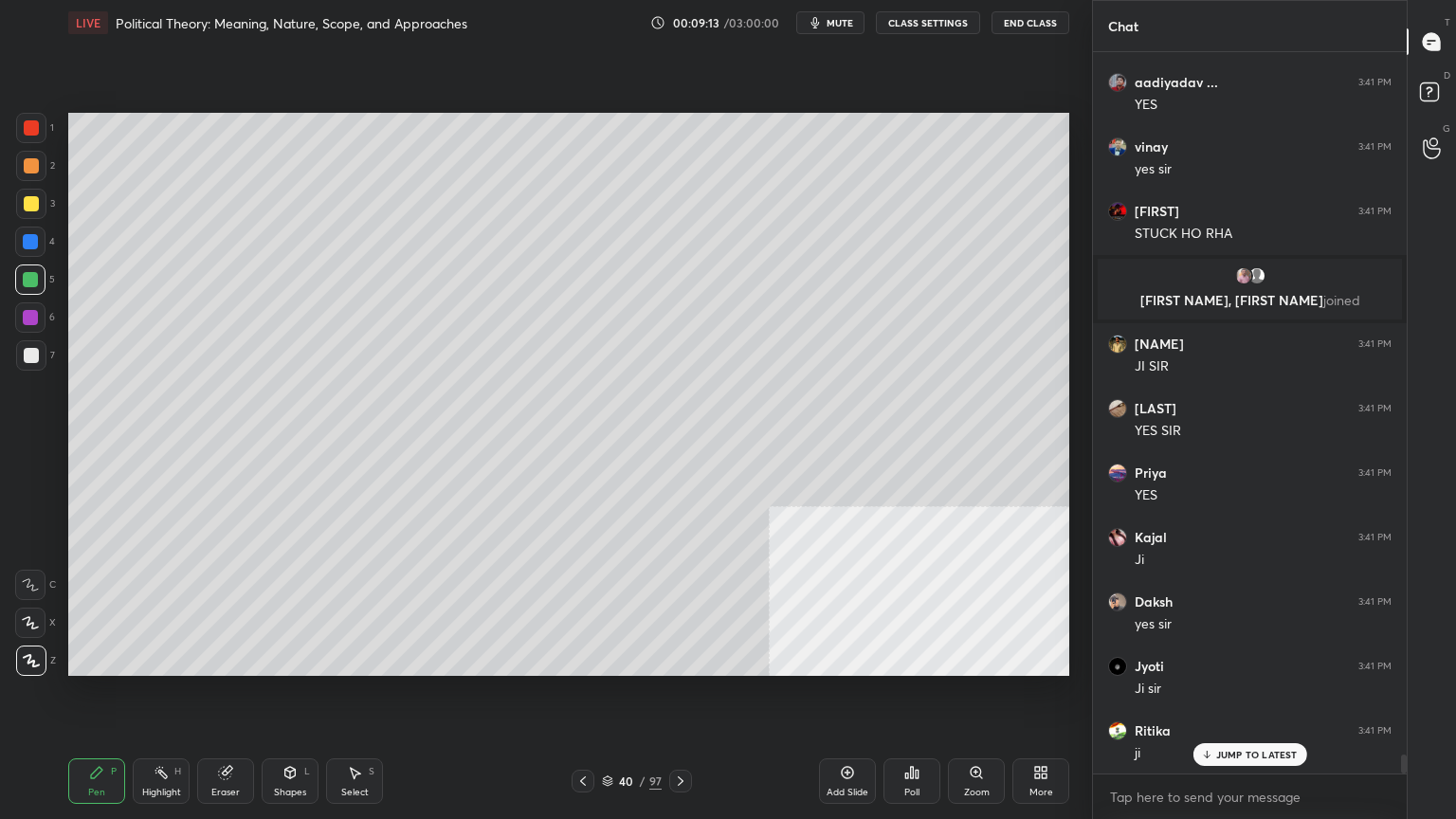 click on "Add Slide" at bounding box center (847, 781) 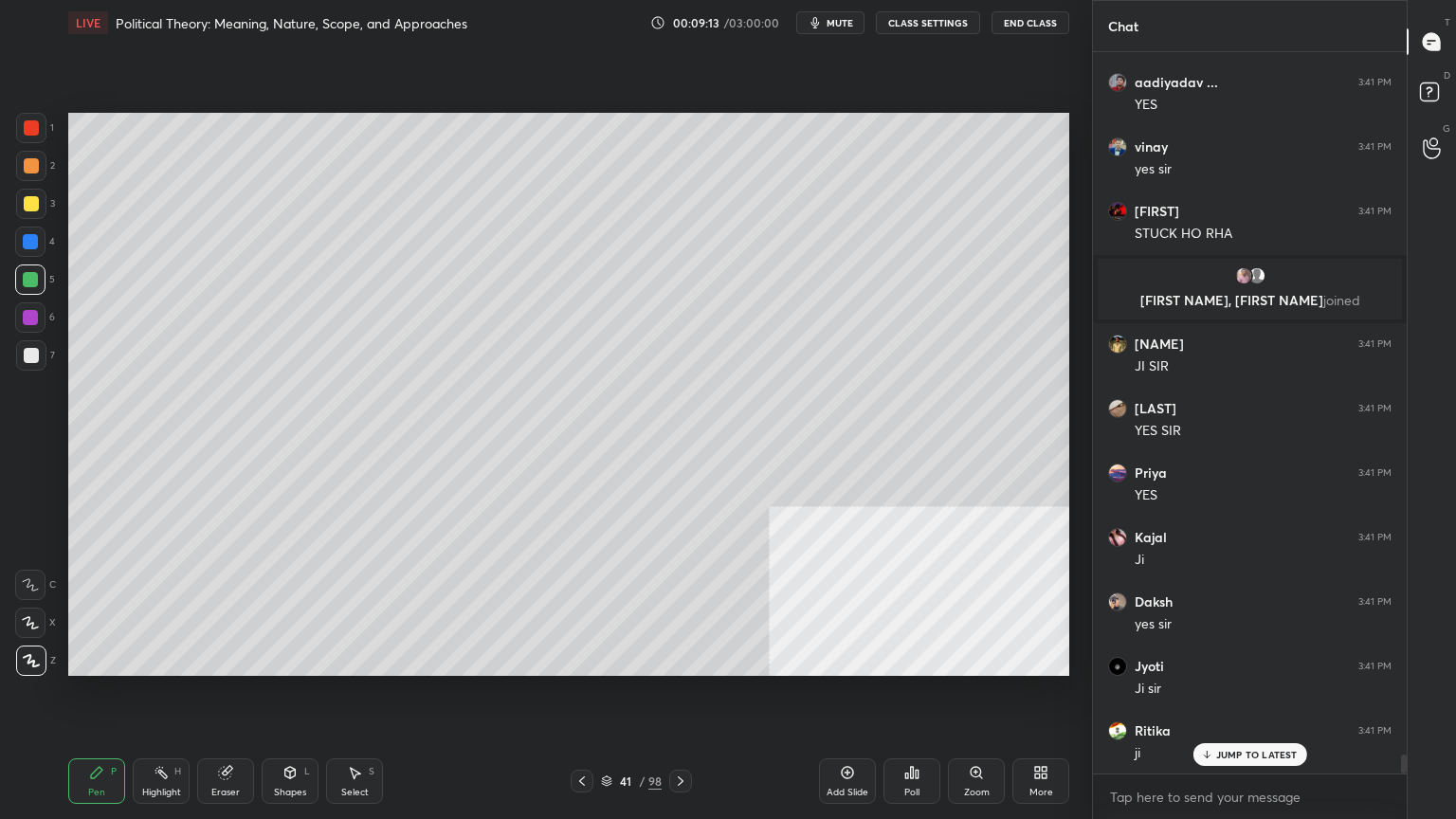 scroll, scrollTop: 26534, scrollLeft: 0, axis: vertical 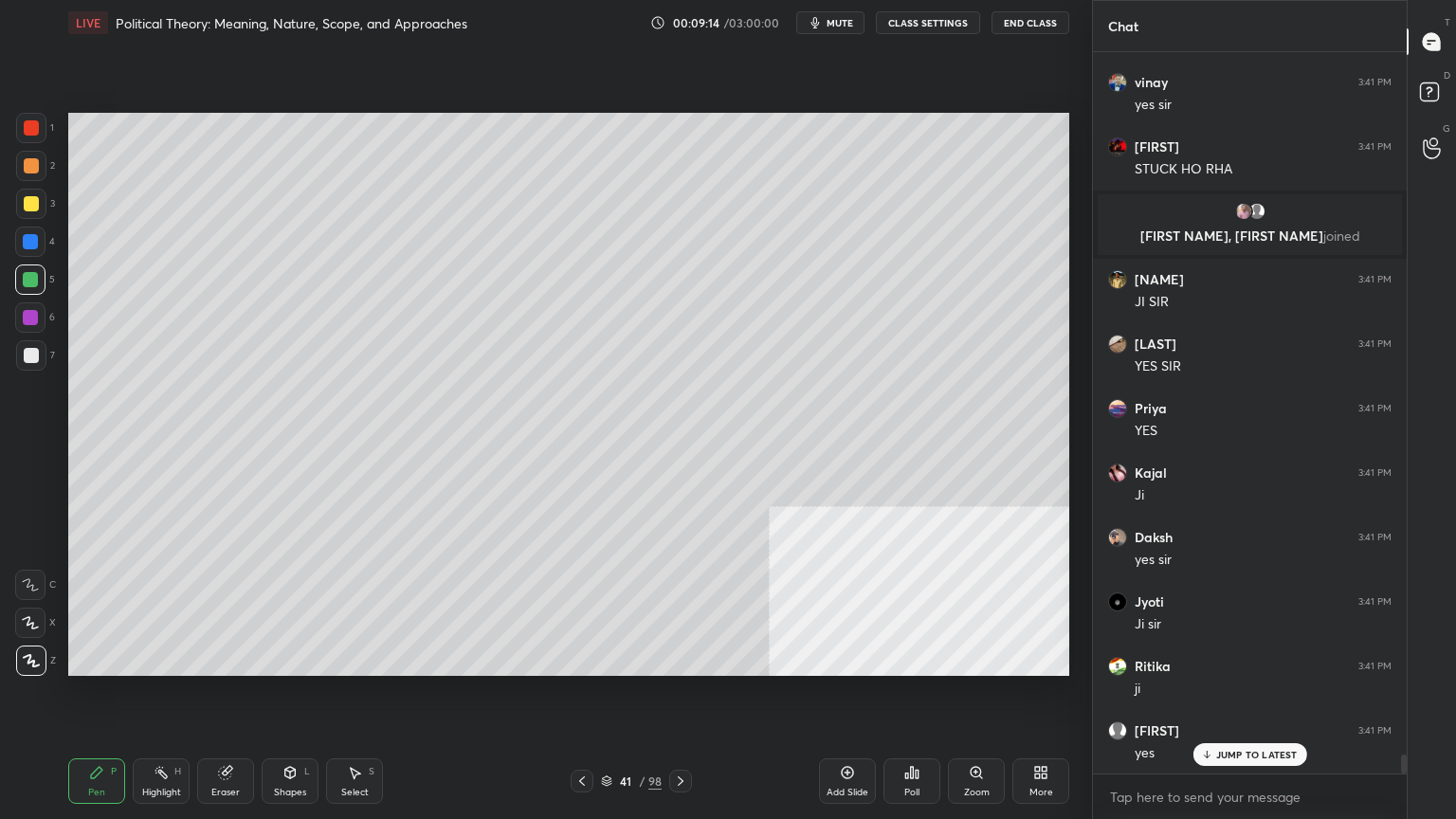 click at bounding box center (31, 355) 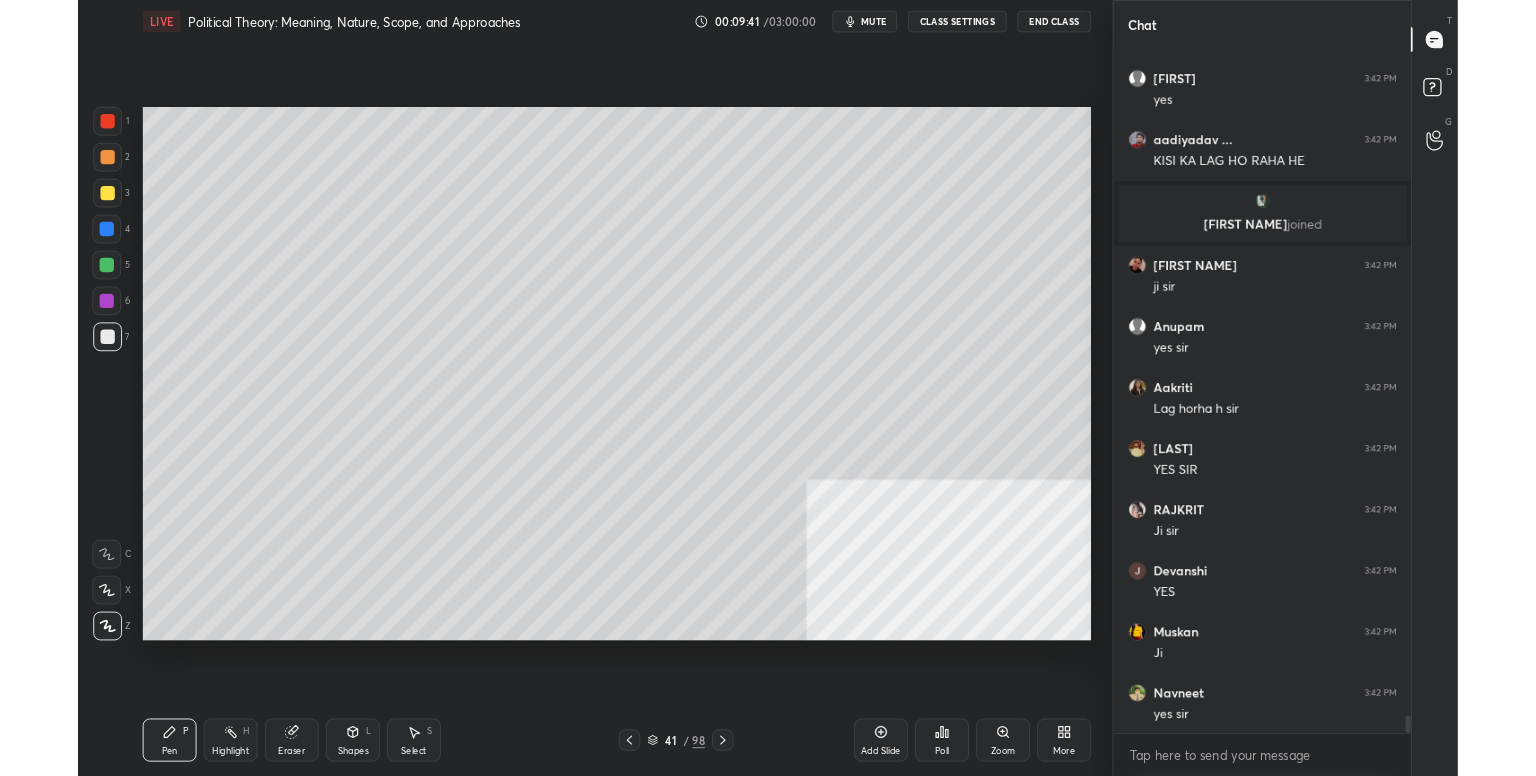 scroll, scrollTop: 29288, scrollLeft: 0, axis: vertical 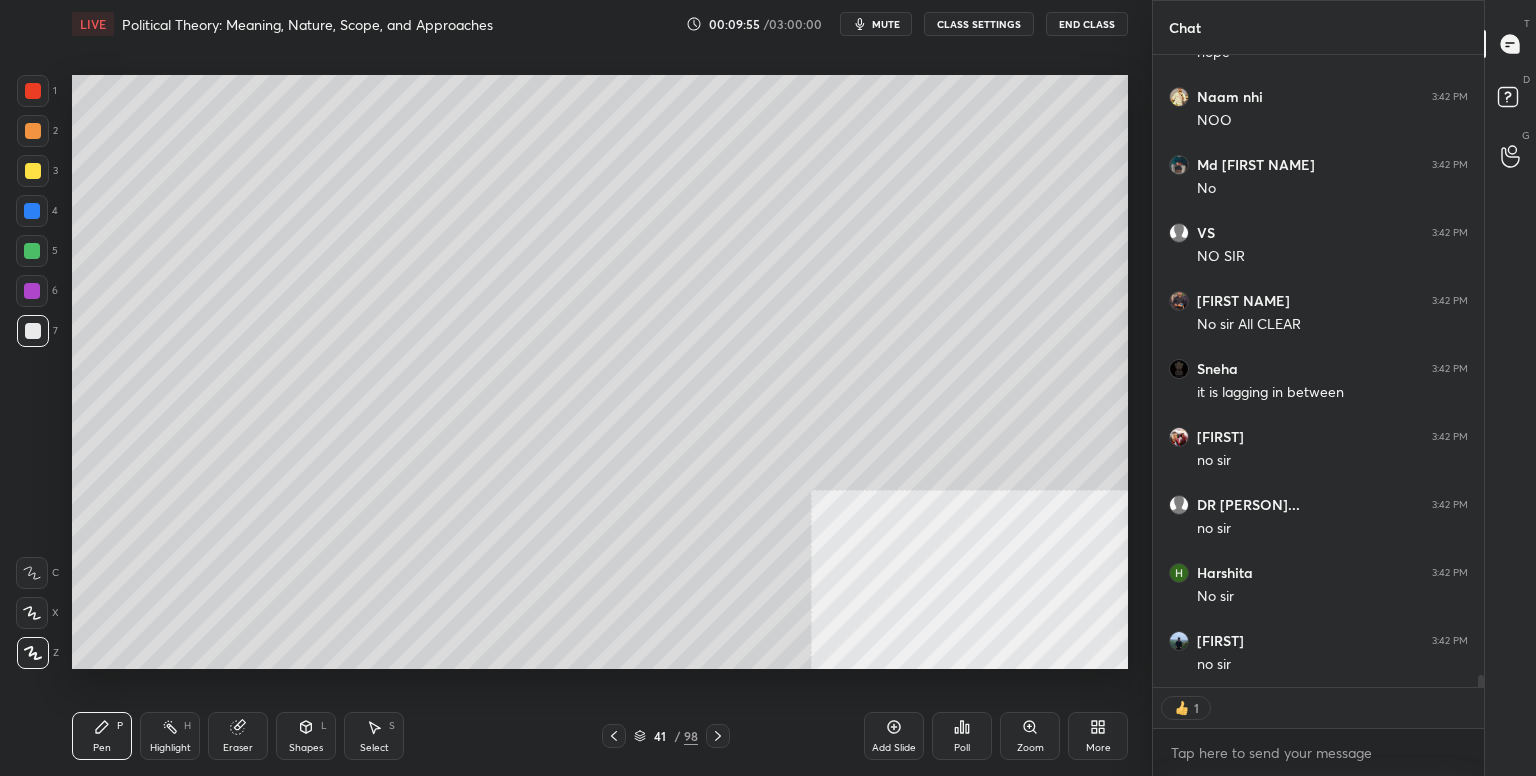 click 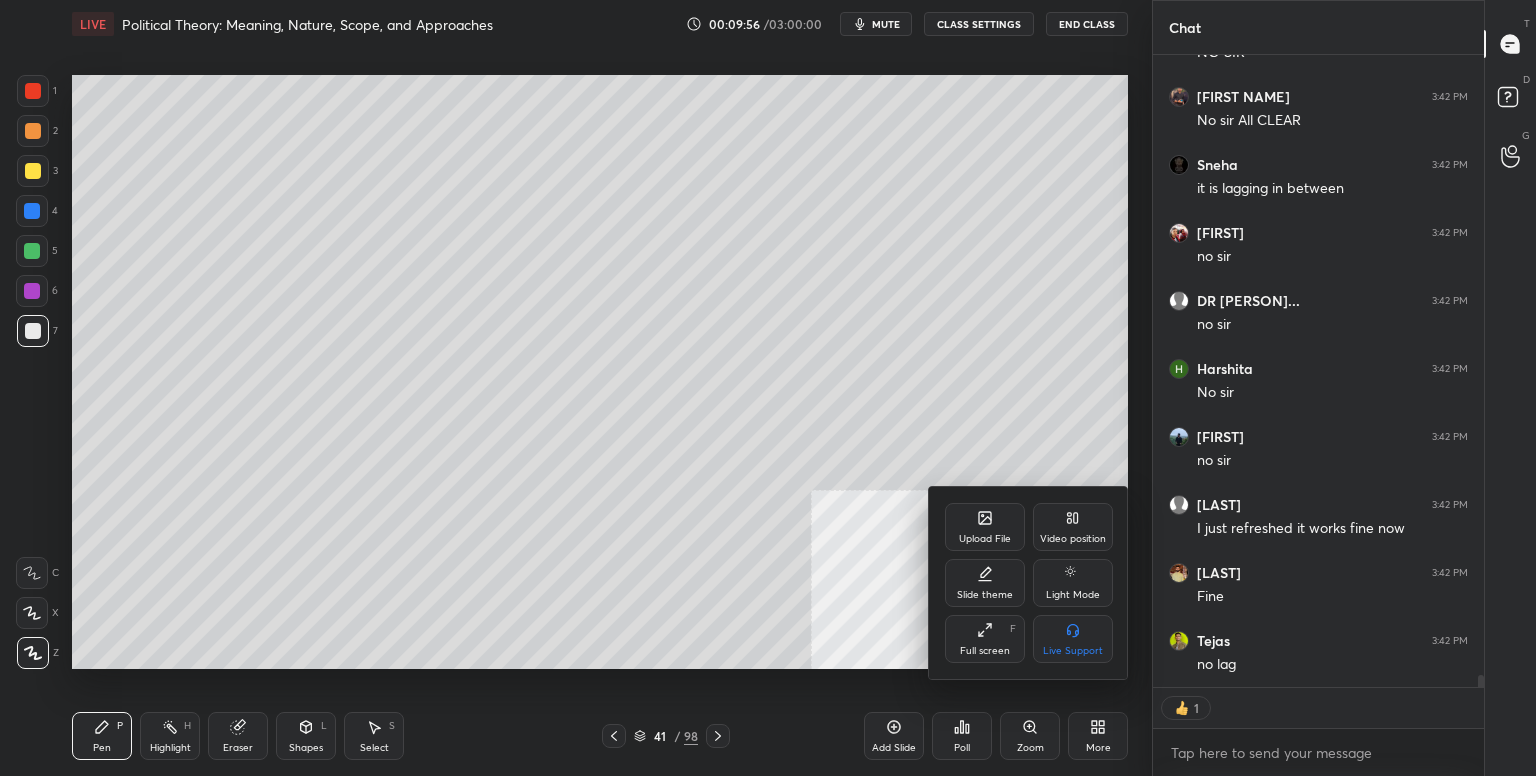 click on "Full screen F" at bounding box center [985, 639] 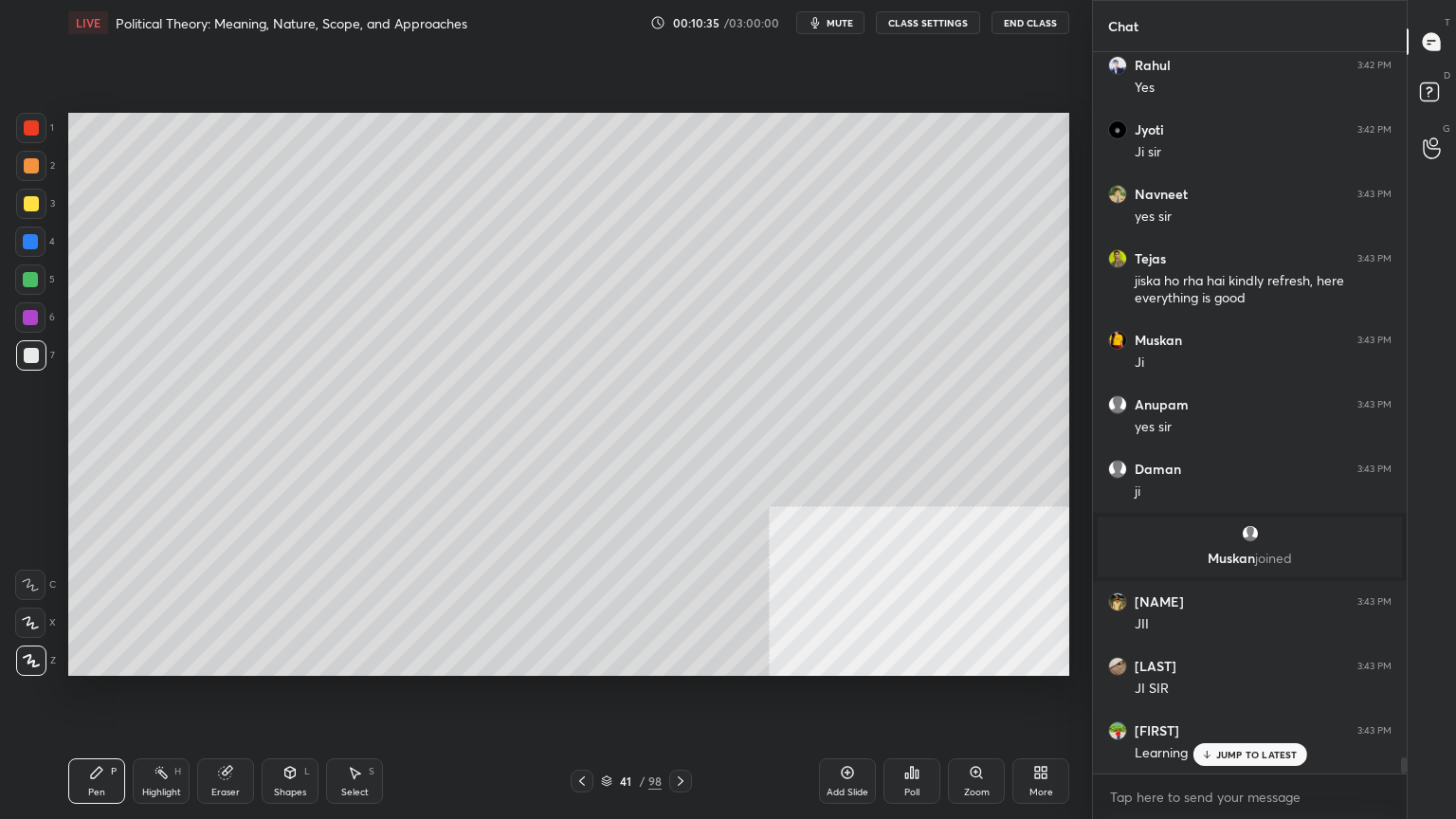 click 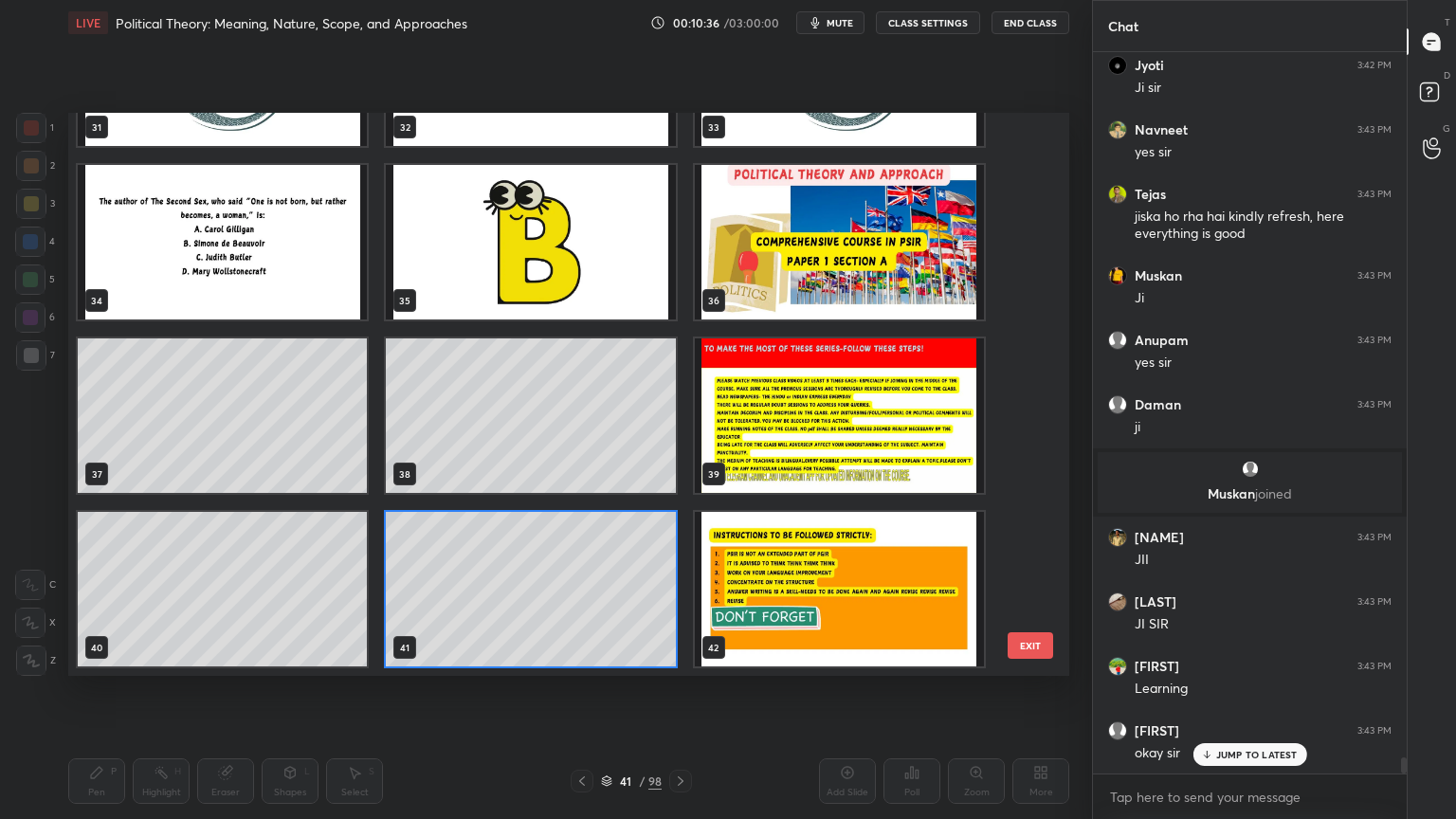 click at bounding box center [839, 589] 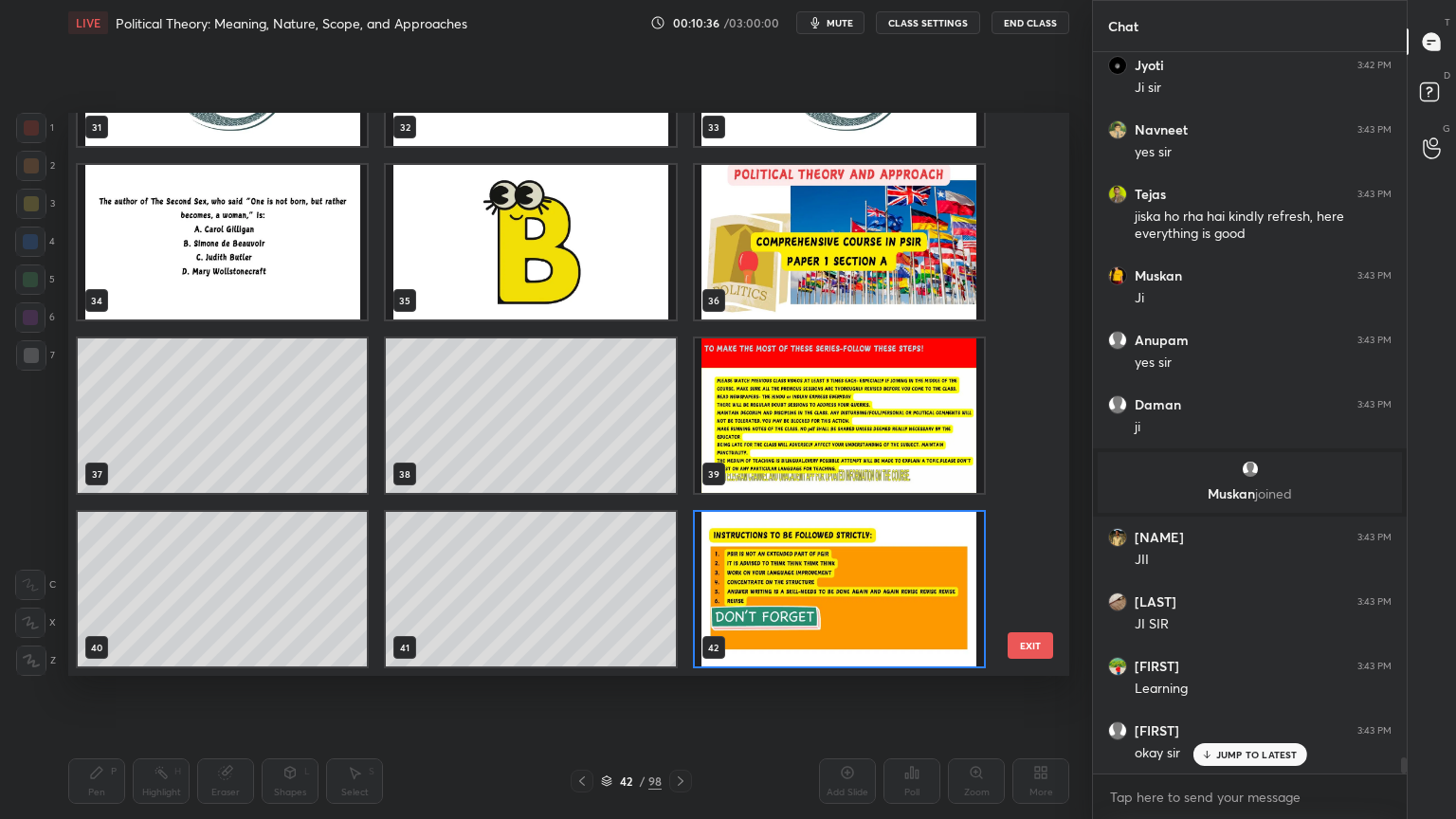 click at bounding box center (839, 589) 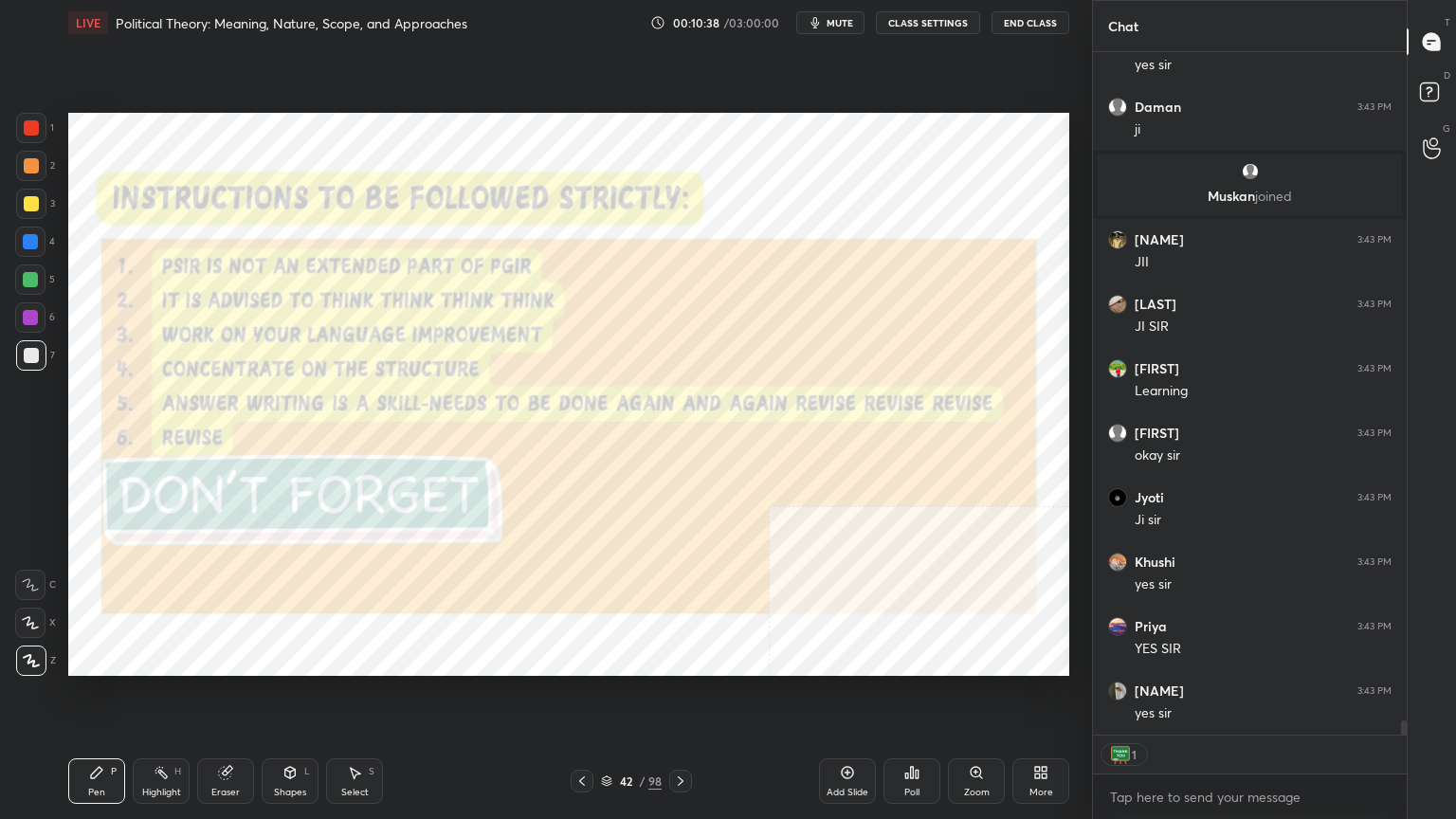 click at bounding box center (31, 128) 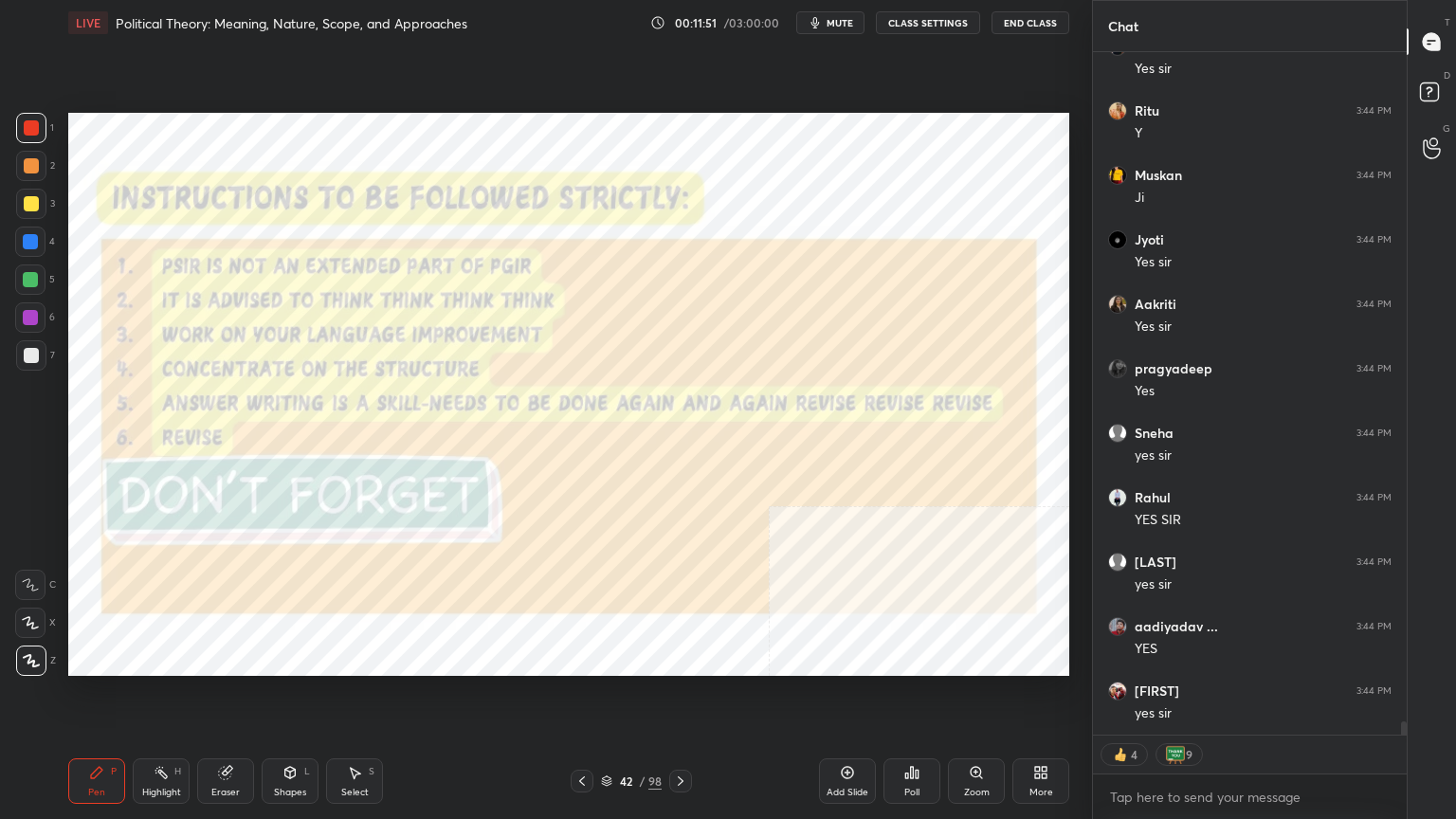 scroll, scrollTop: 34741, scrollLeft: 0, axis: vertical 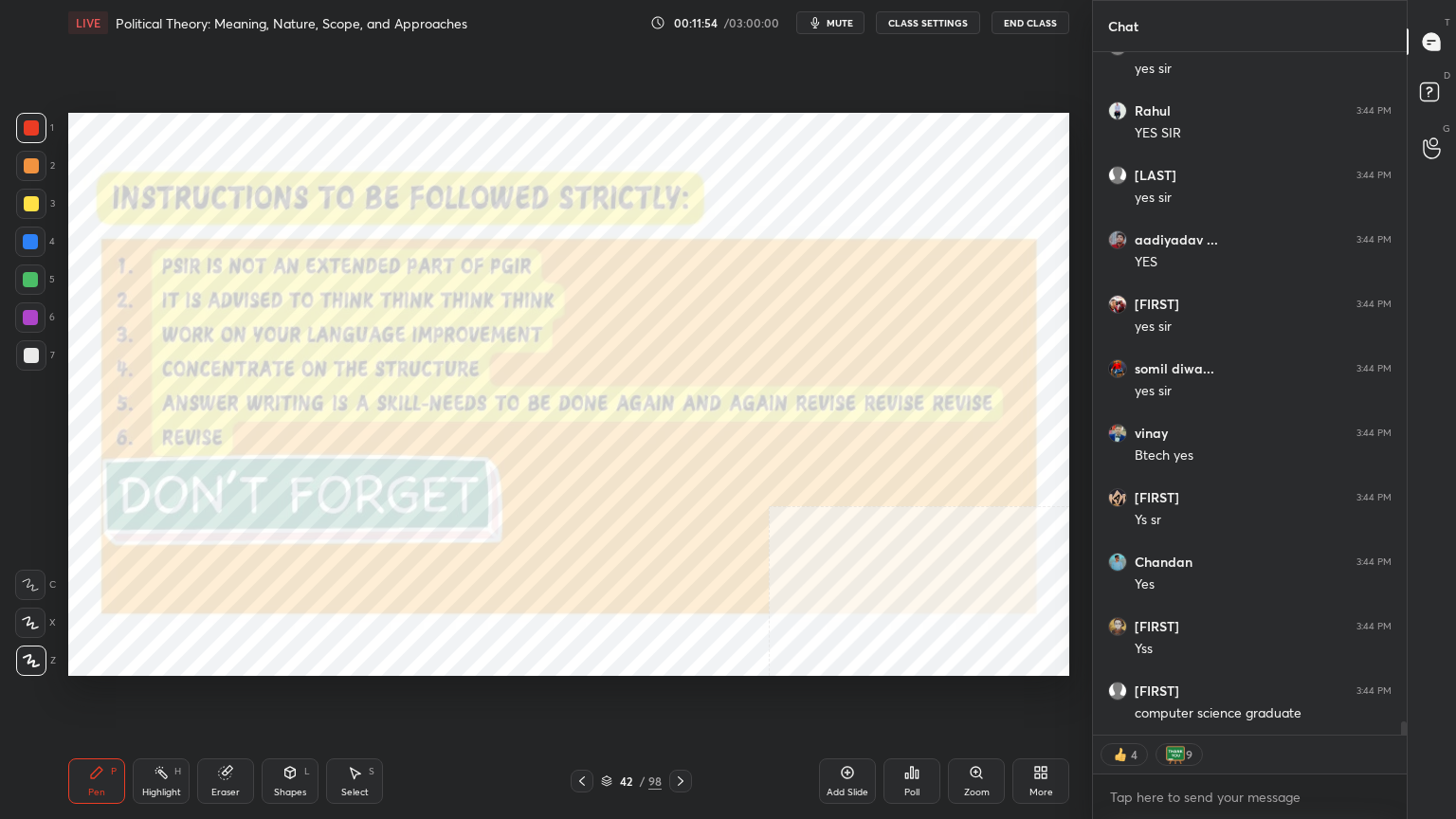 click on "Setting up your live class Poll for   secs No correct answer Start poll" at bounding box center (569, 394) 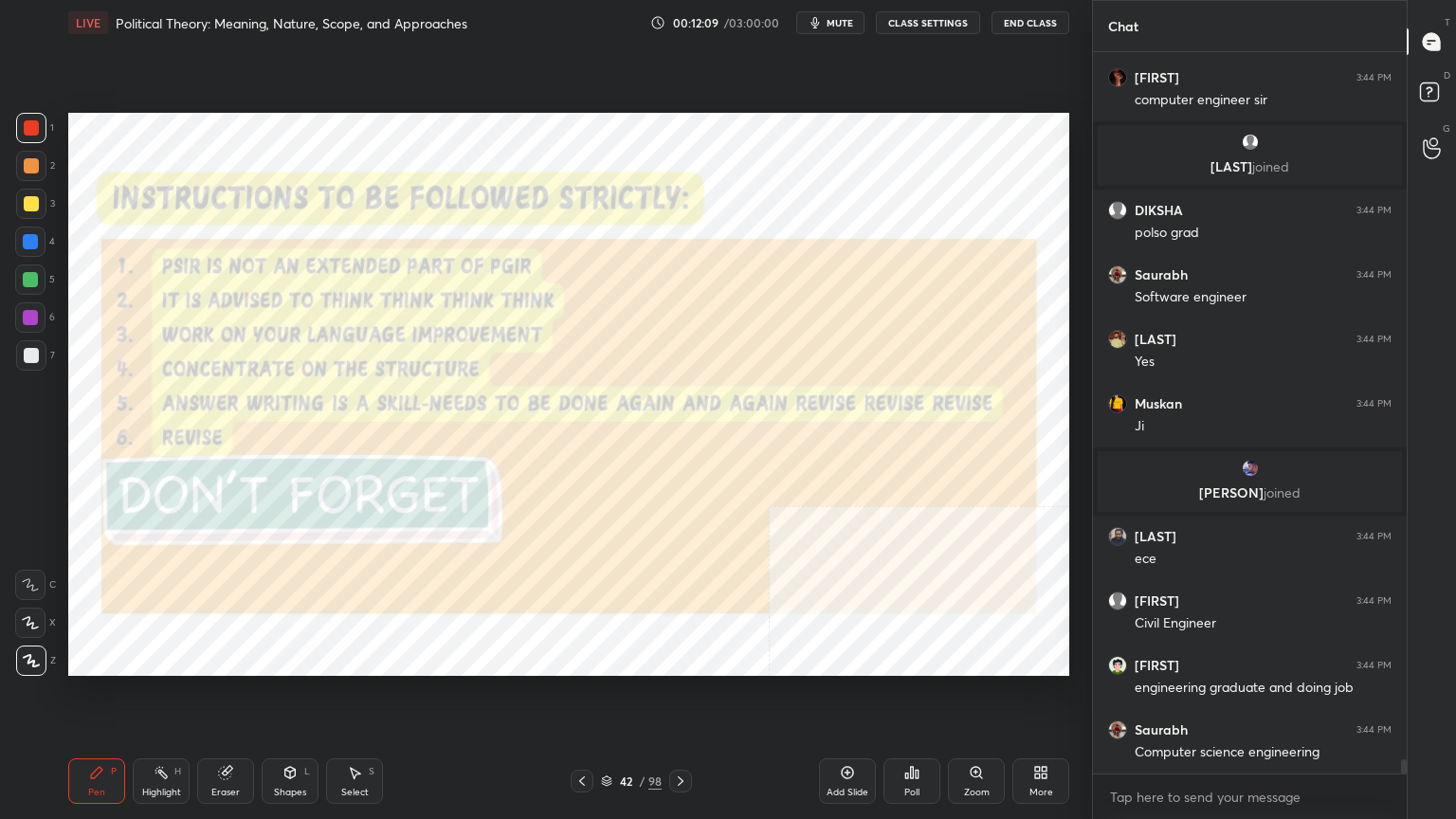 scroll, scrollTop: 35050, scrollLeft: 0, axis: vertical 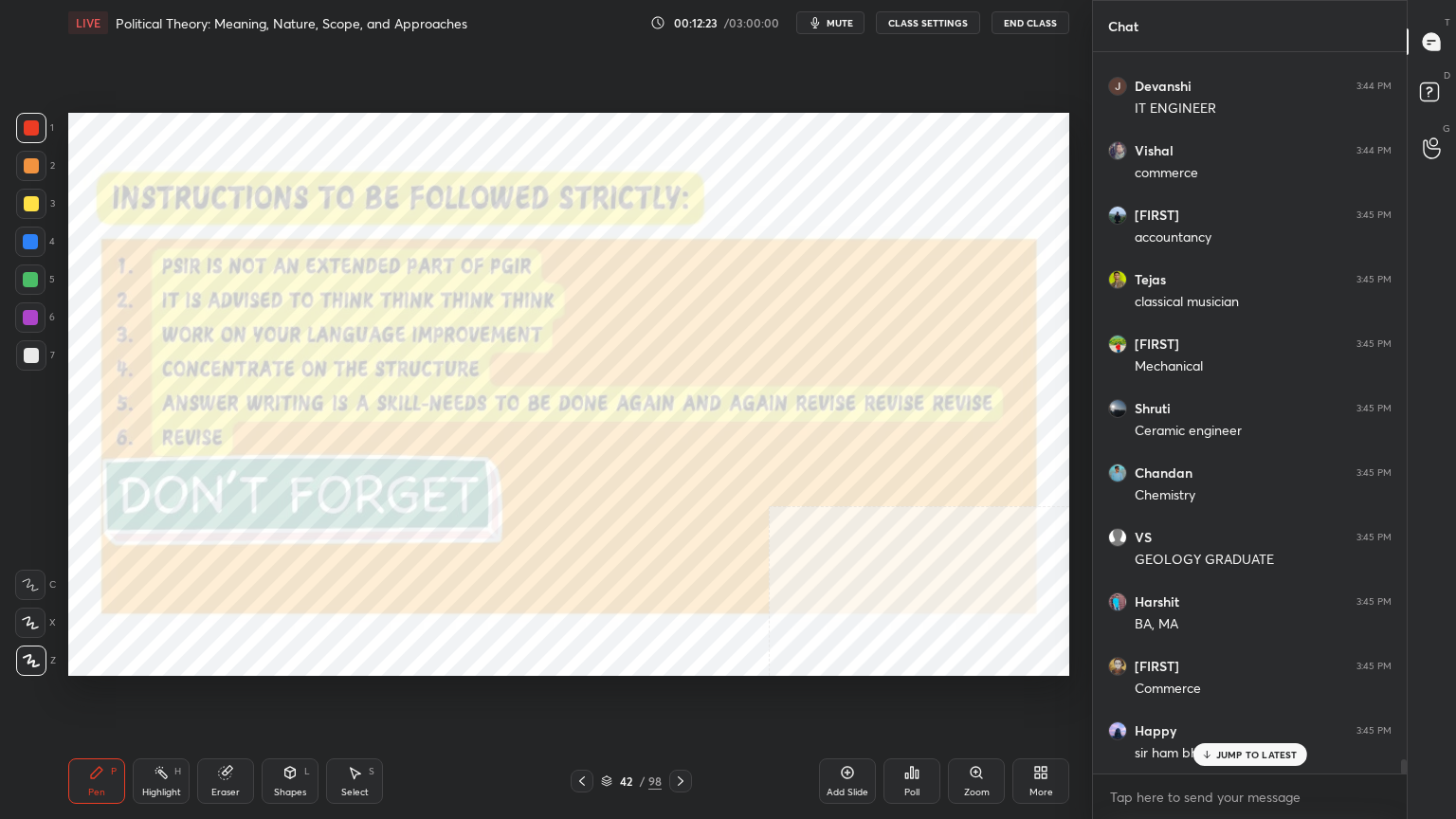click 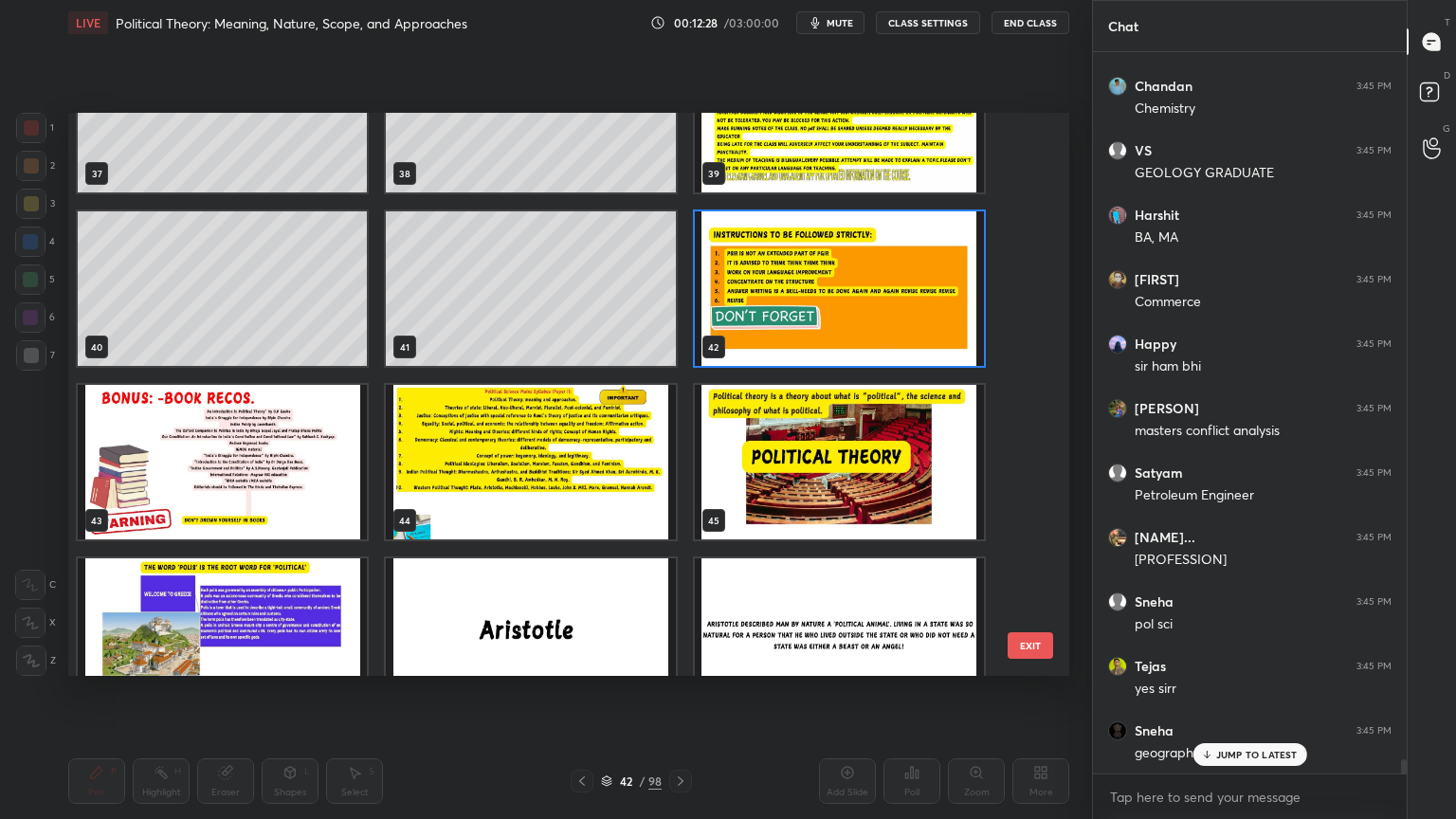 click at bounding box center [222, 462] 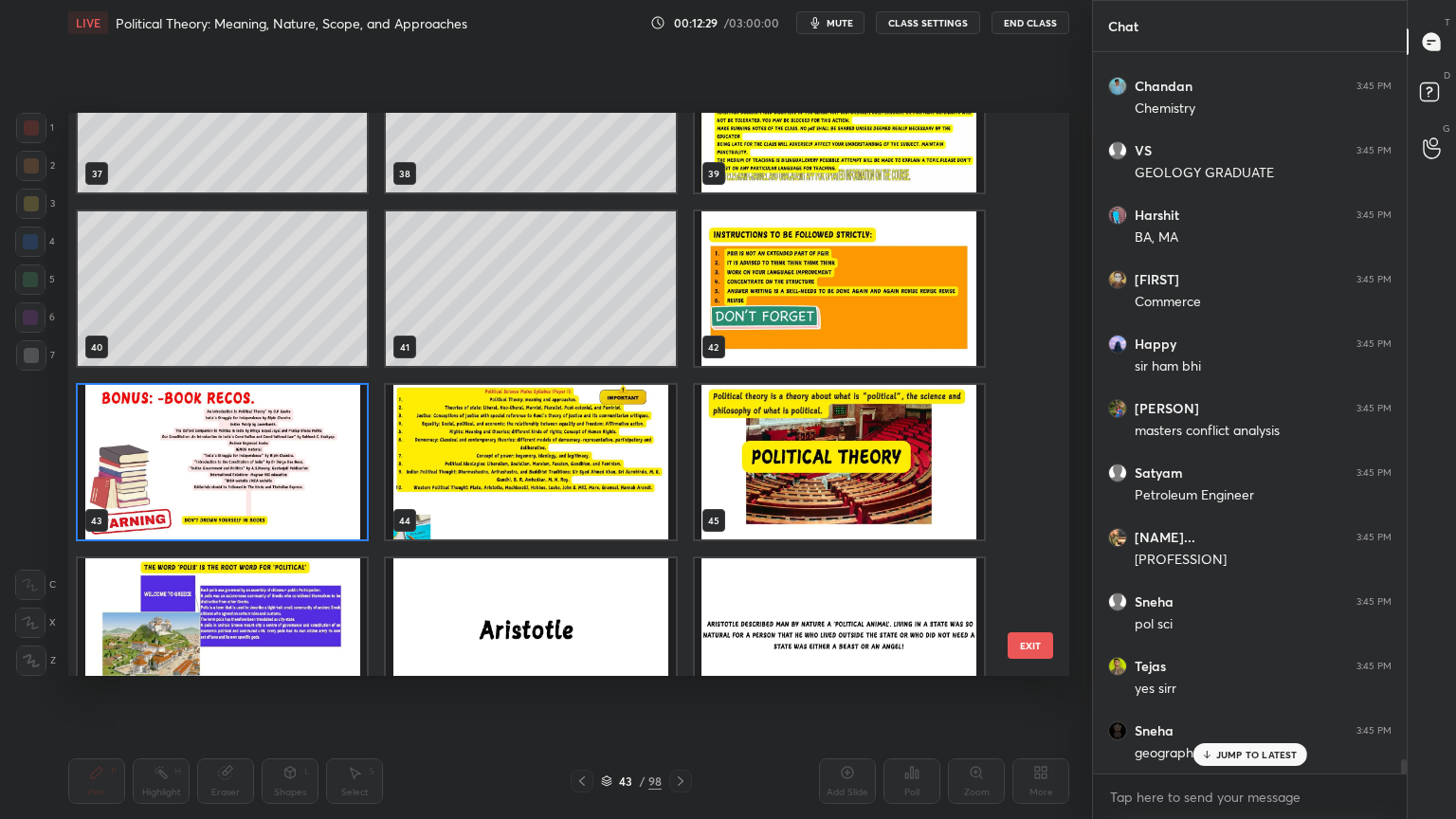 click at bounding box center [222, 462] 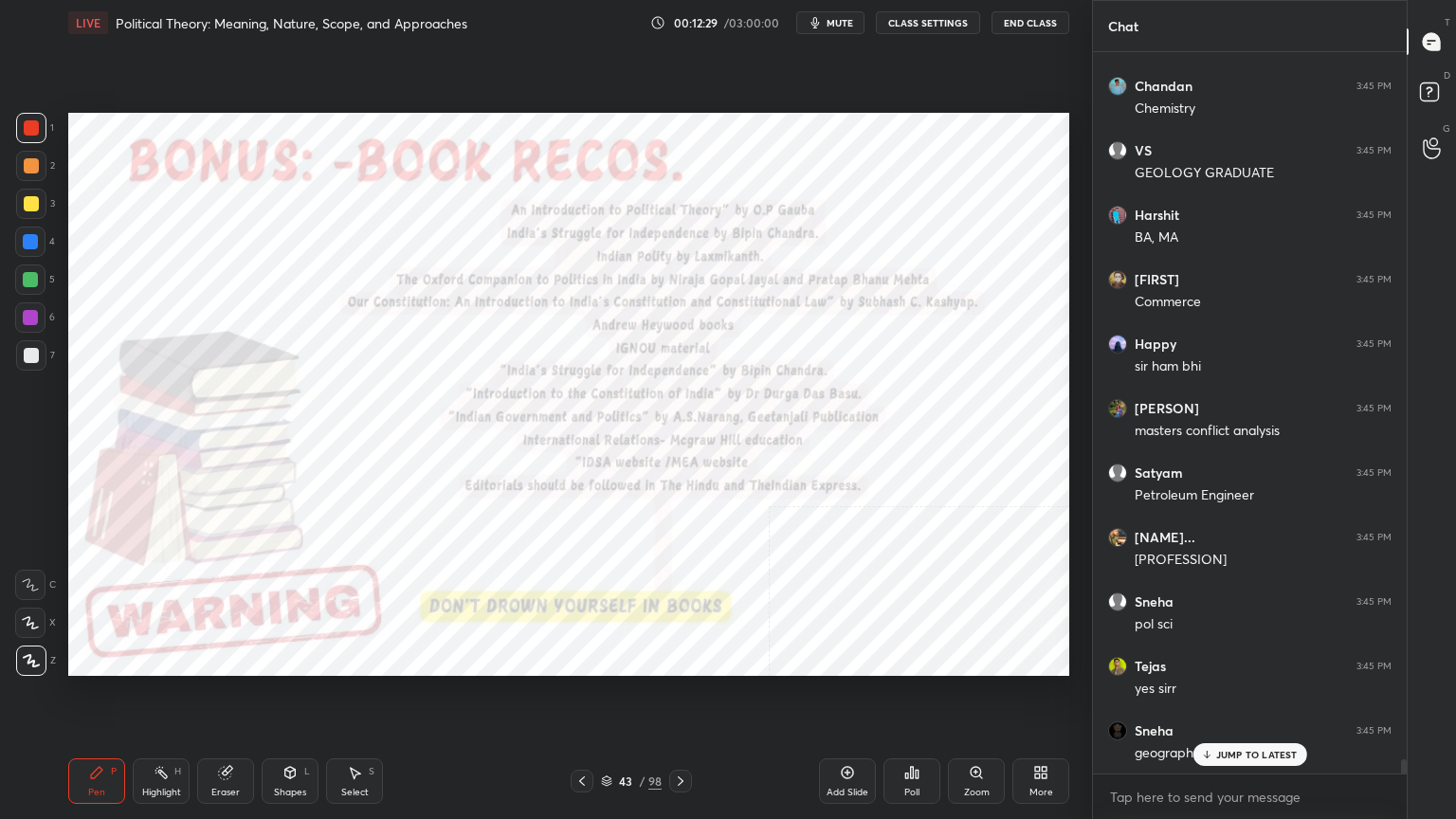 click at bounding box center (222, 462) 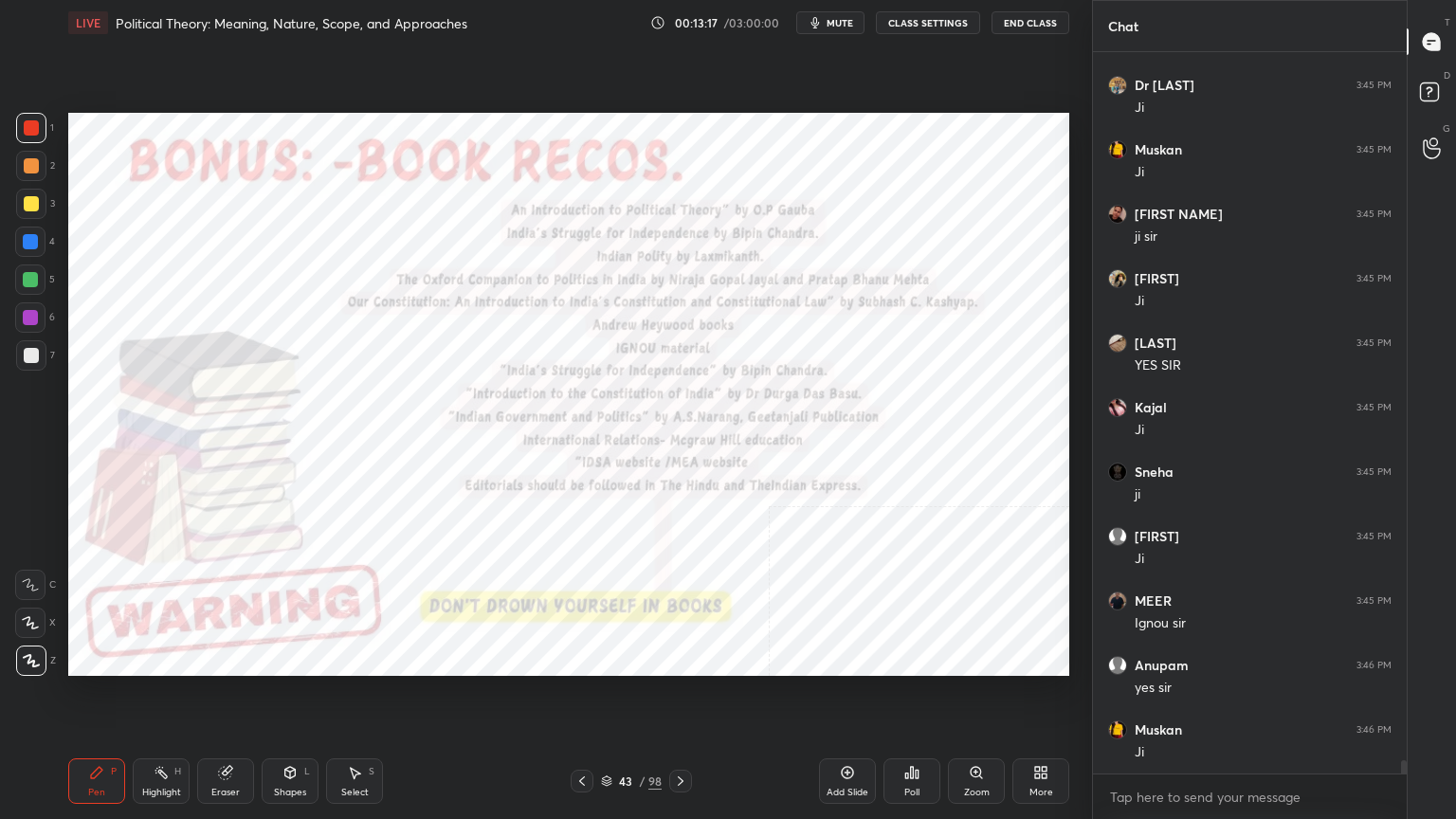 scroll, scrollTop: 37715, scrollLeft: 0, axis: vertical 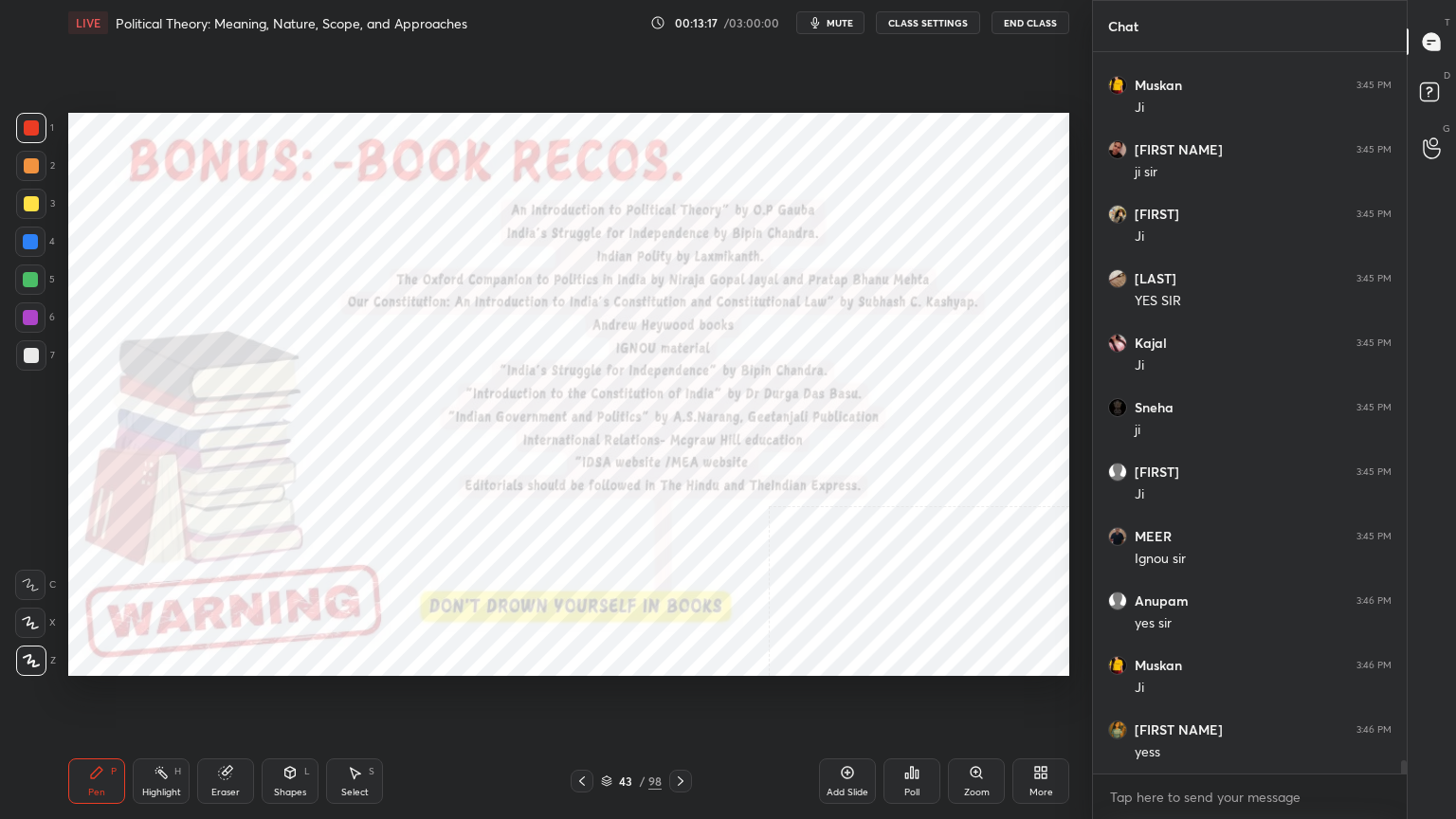 click 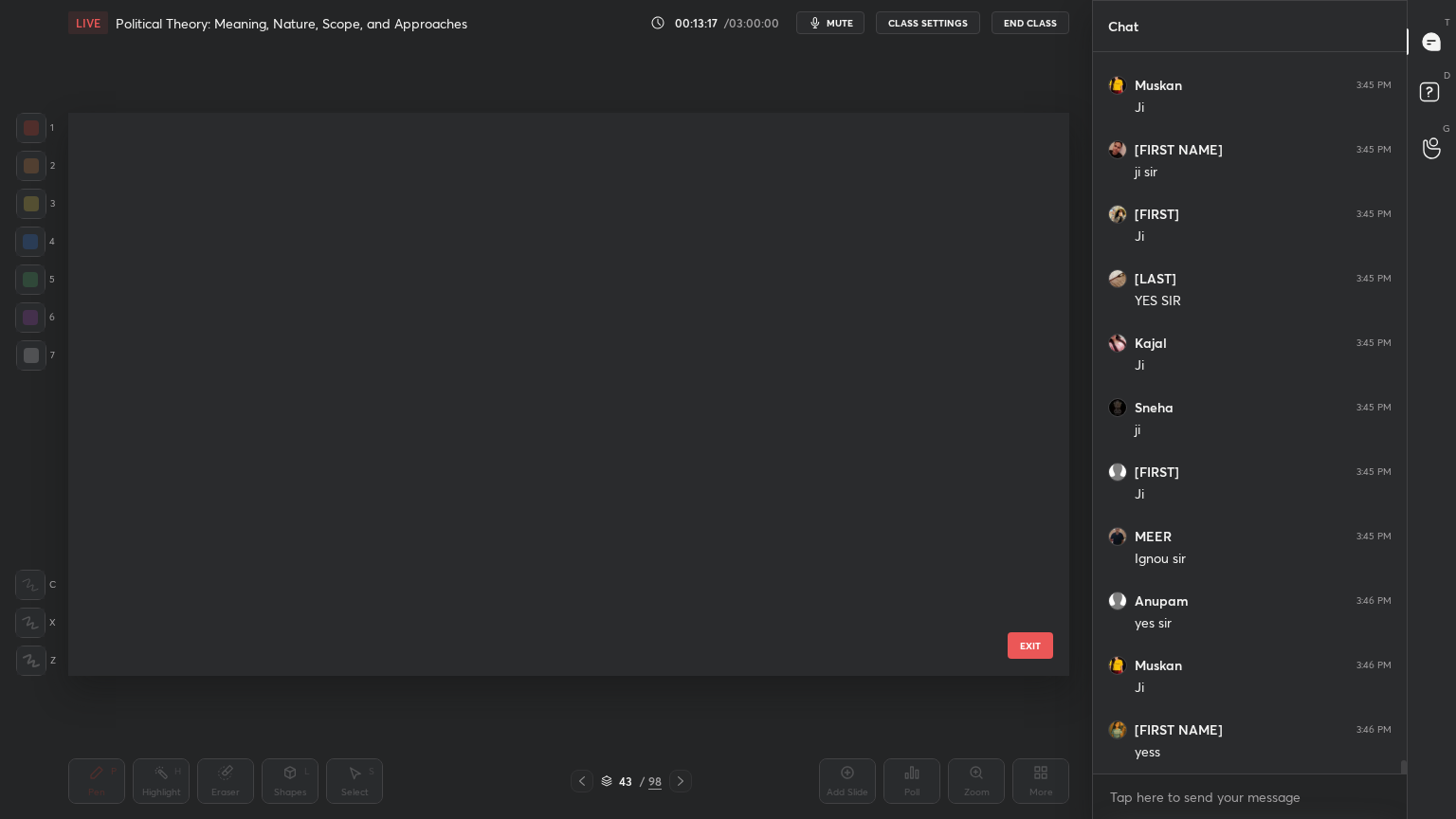 scroll, scrollTop: 2039, scrollLeft: 0, axis: vertical 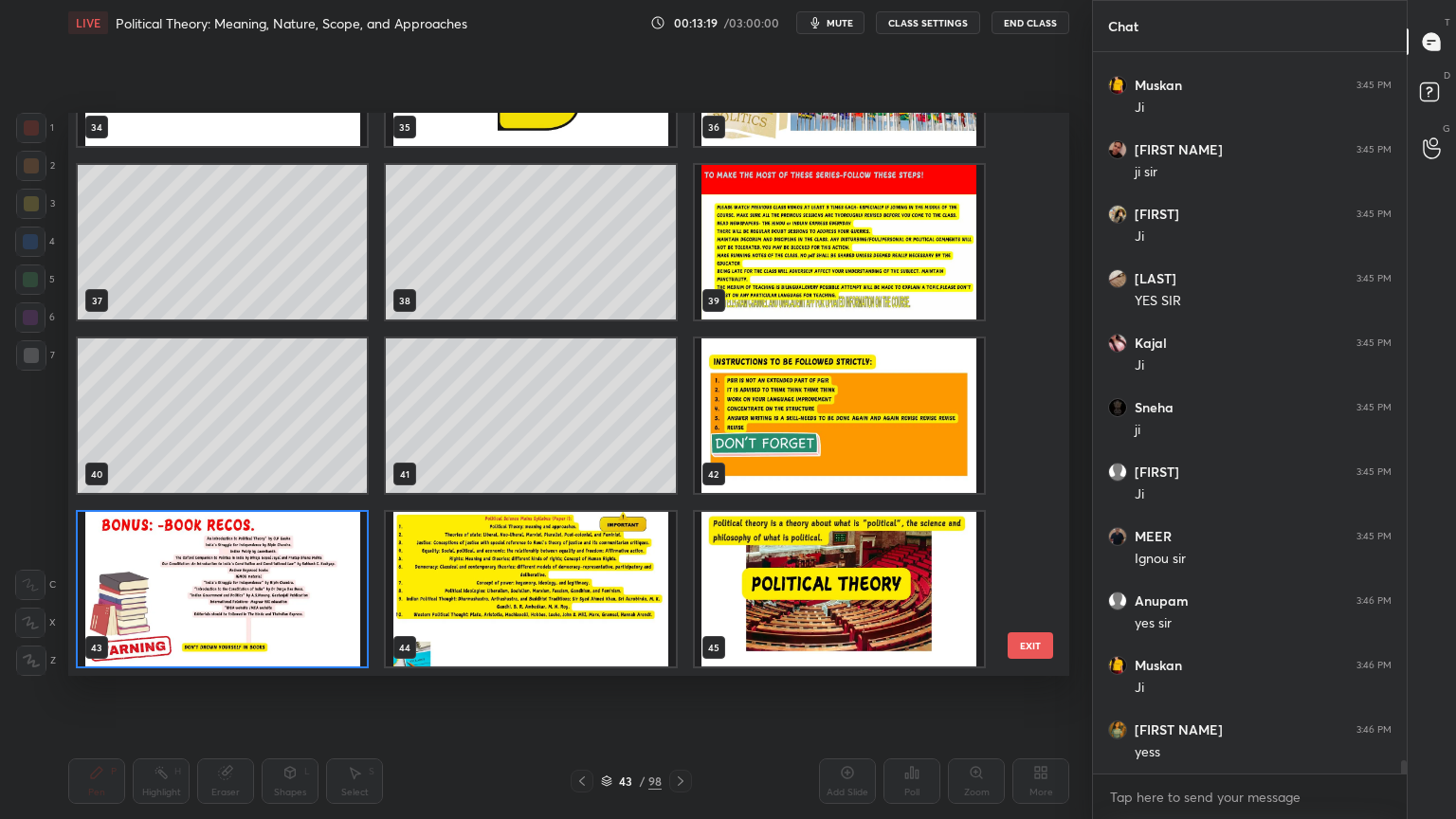 click at bounding box center (530, 589) 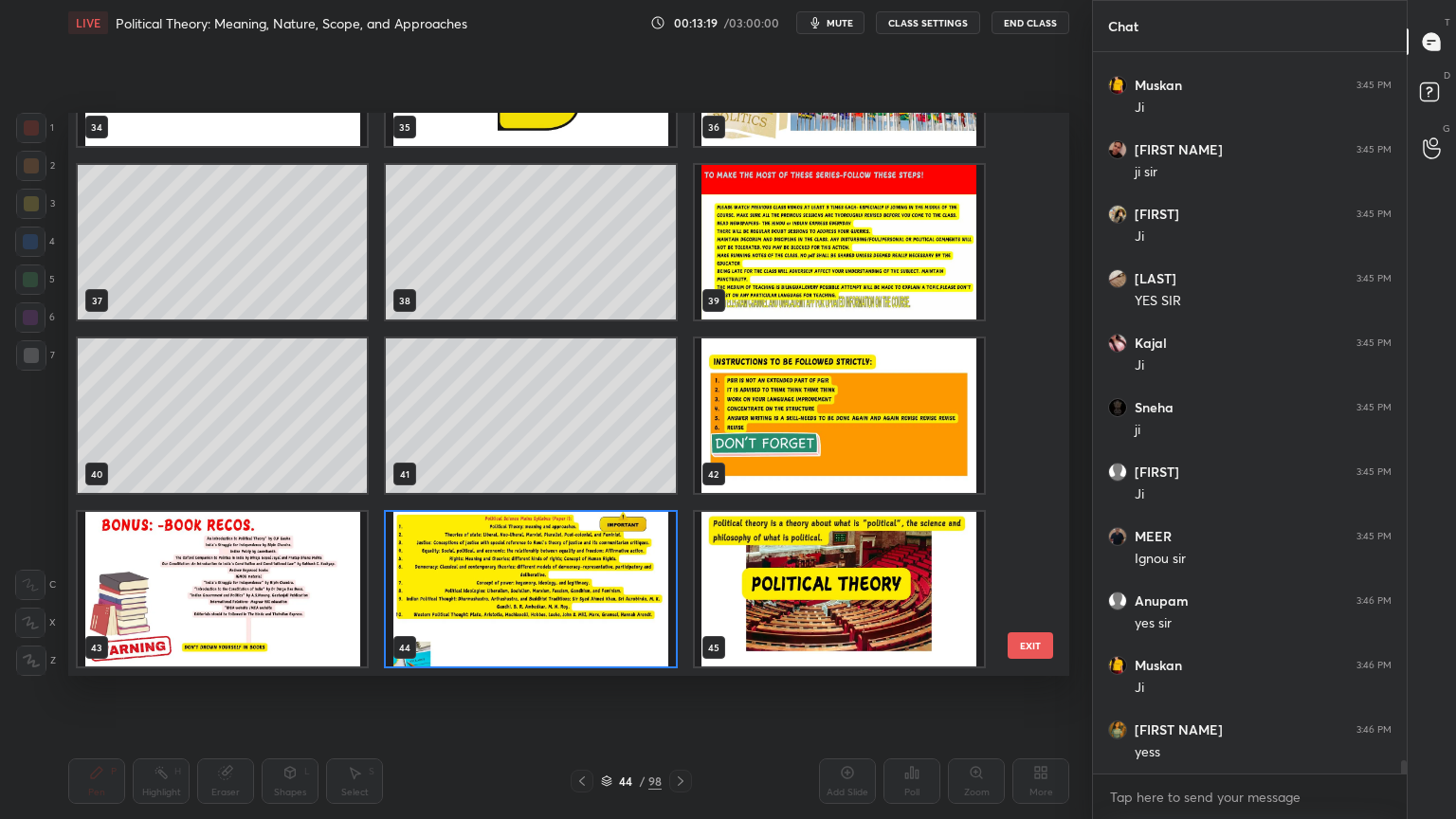 click at bounding box center [530, 589] 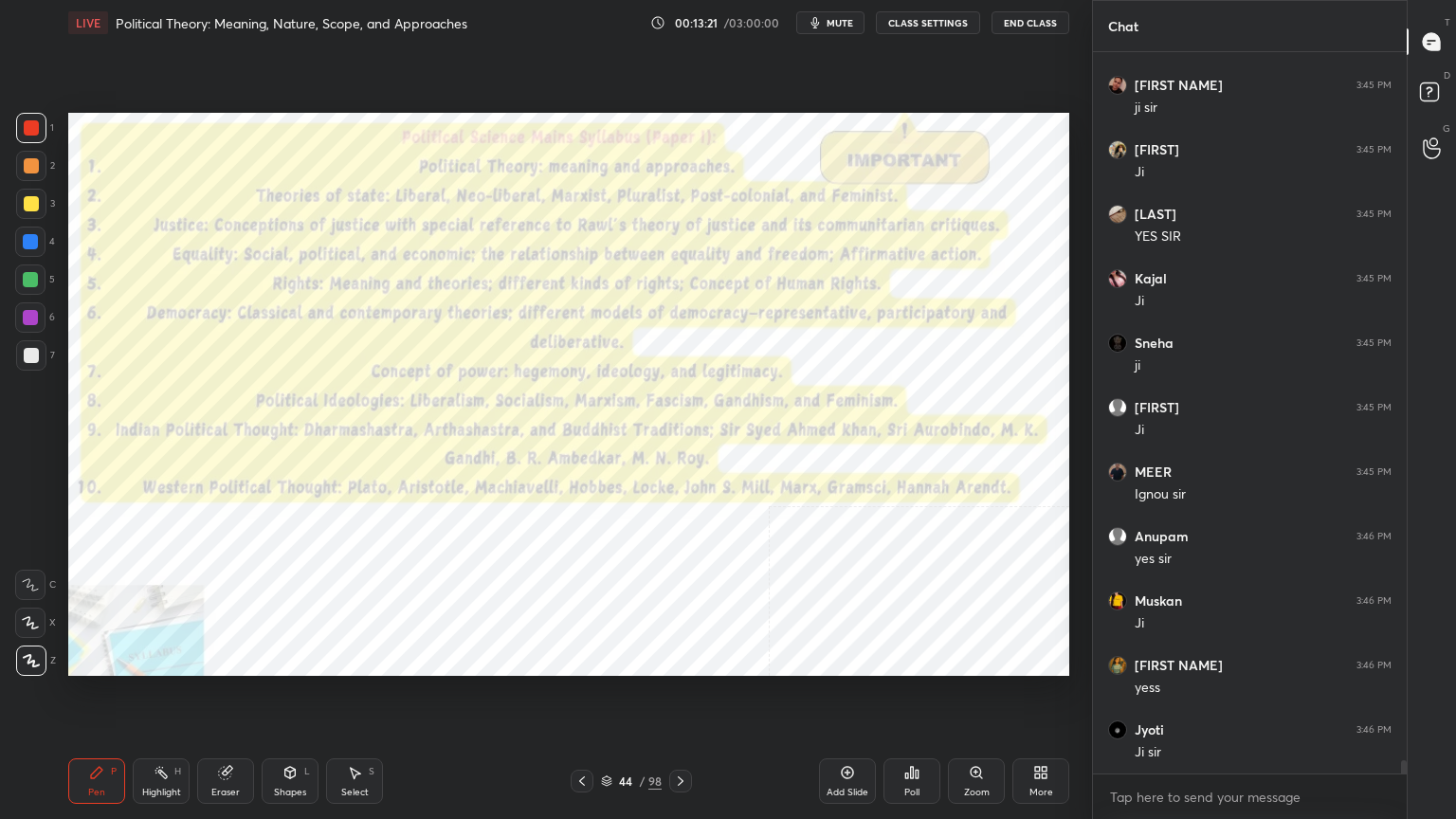 scroll, scrollTop: 37908, scrollLeft: 0, axis: vertical 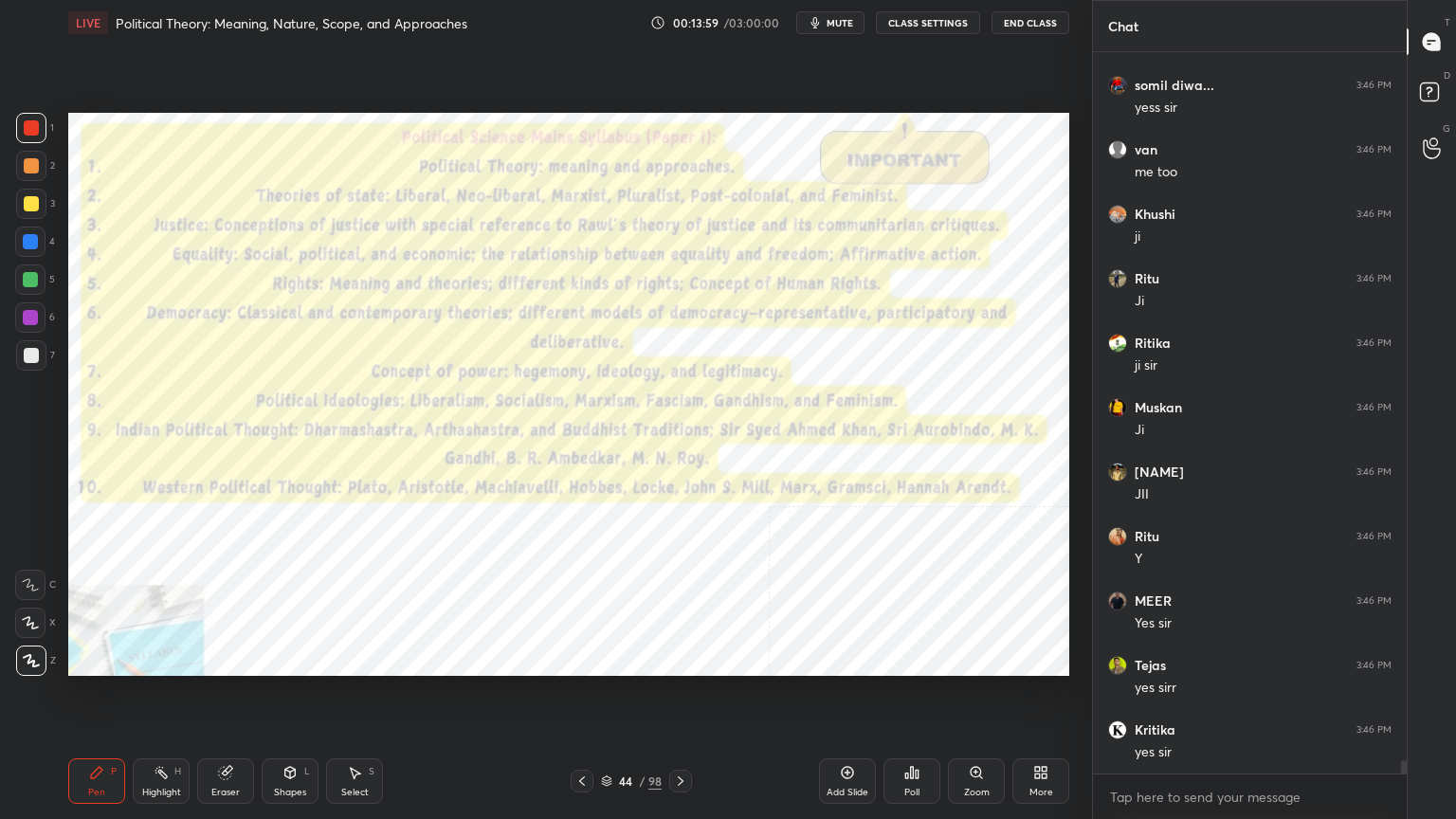click on "Add Slide" at bounding box center [847, 781] 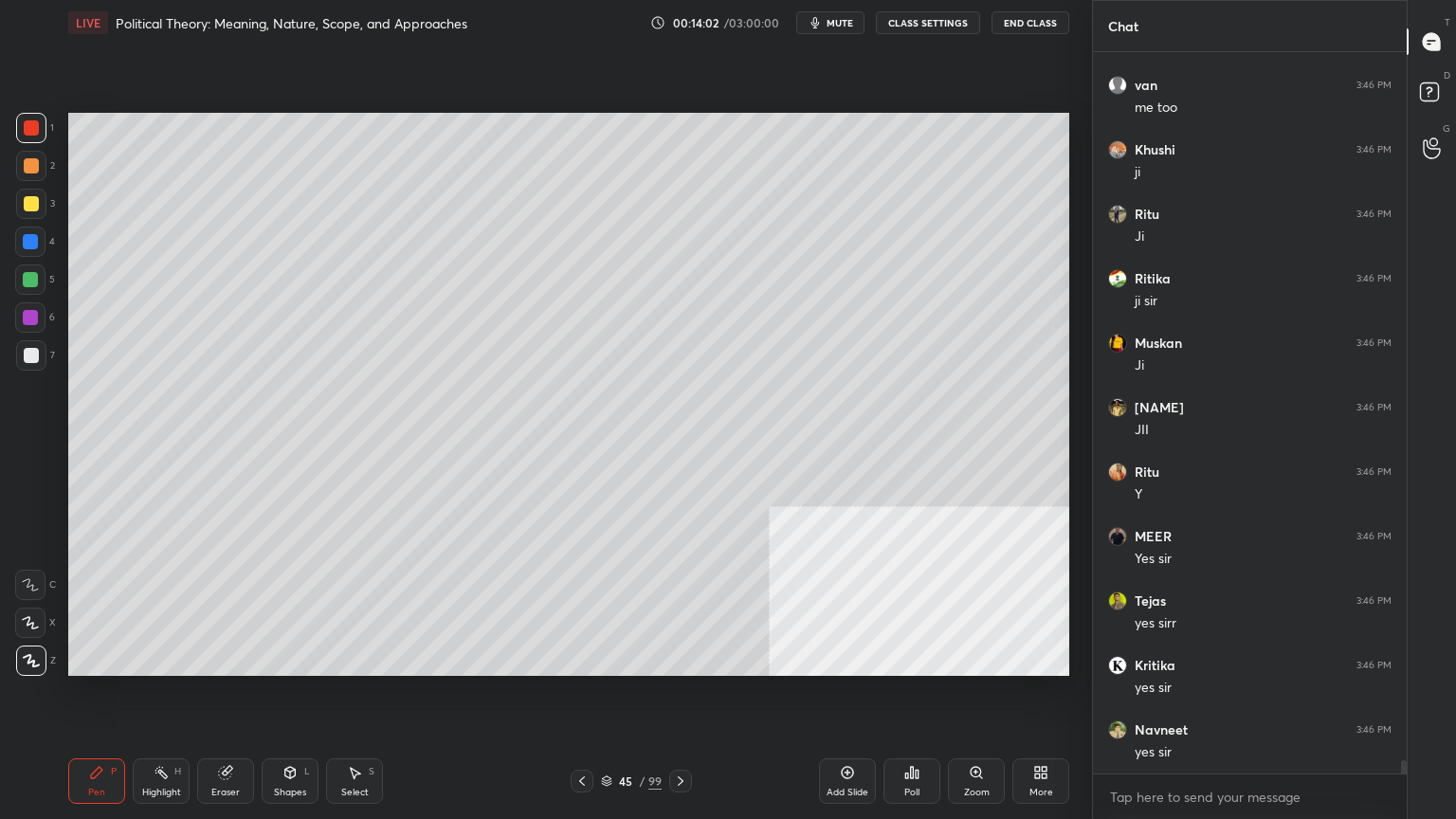 scroll, scrollTop: 39671, scrollLeft: 0, axis: vertical 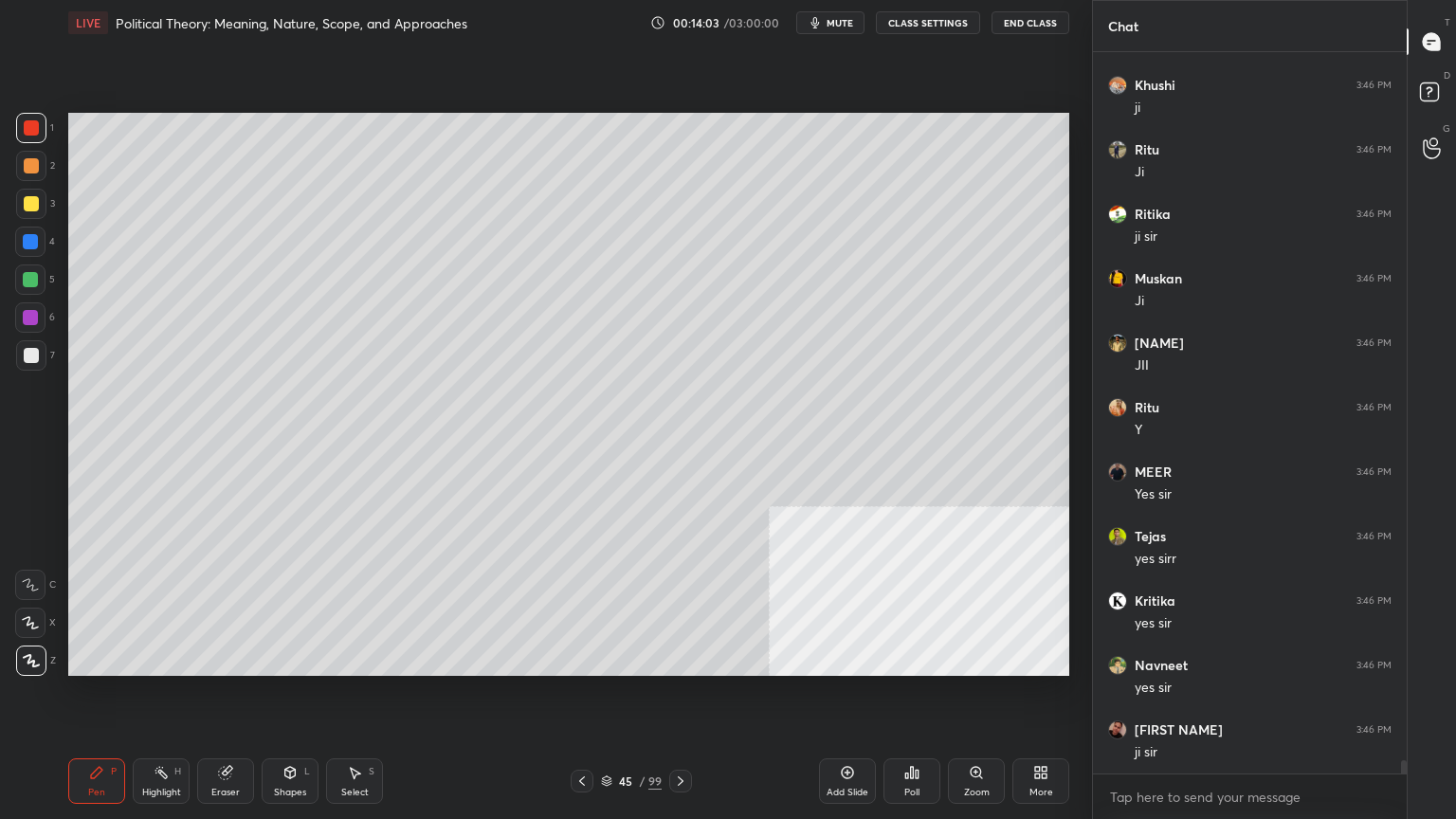 click at bounding box center [31, 355] 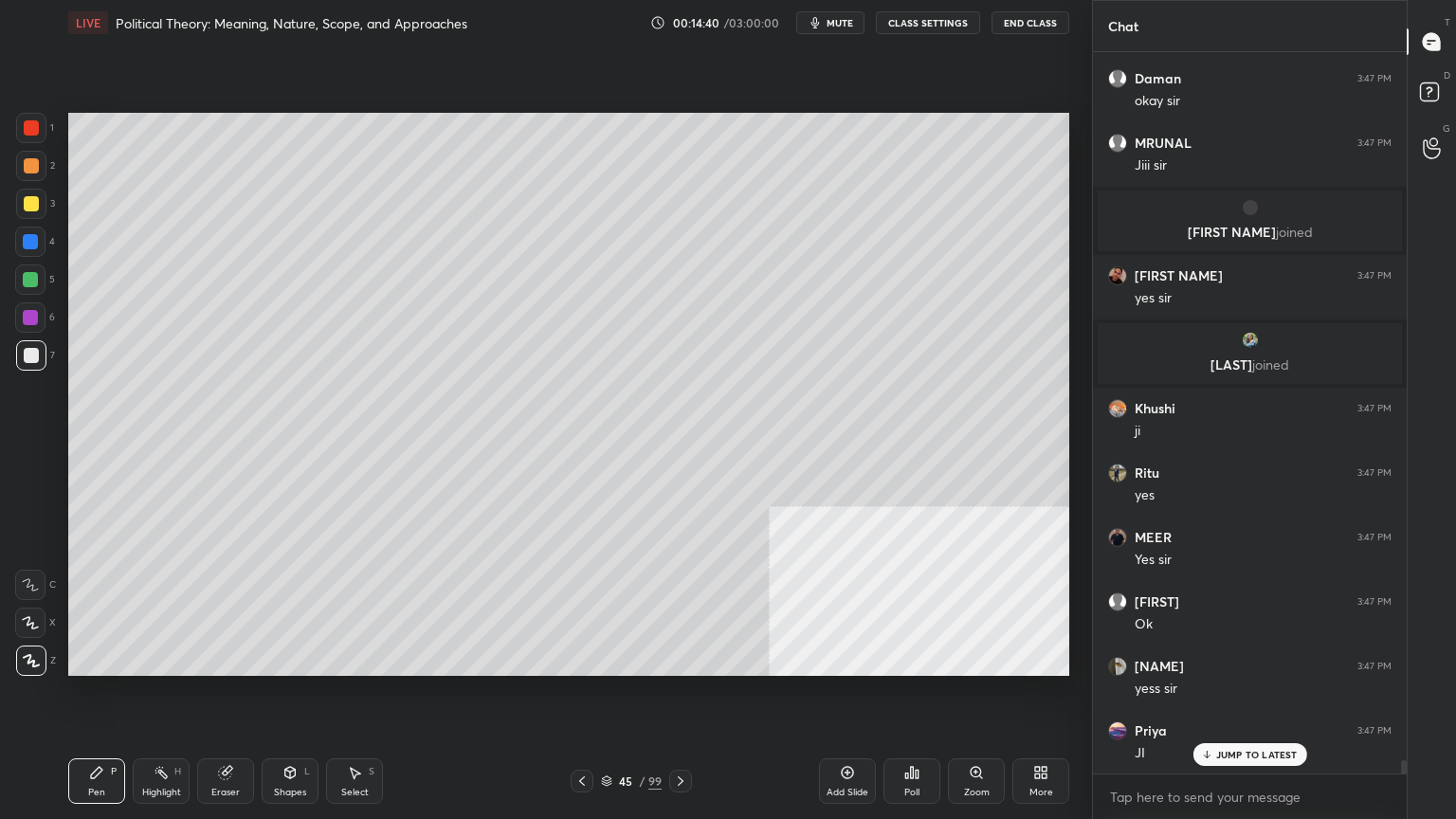 scroll, scrollTop: 39373, scrollLeft: 0, axis: vertical 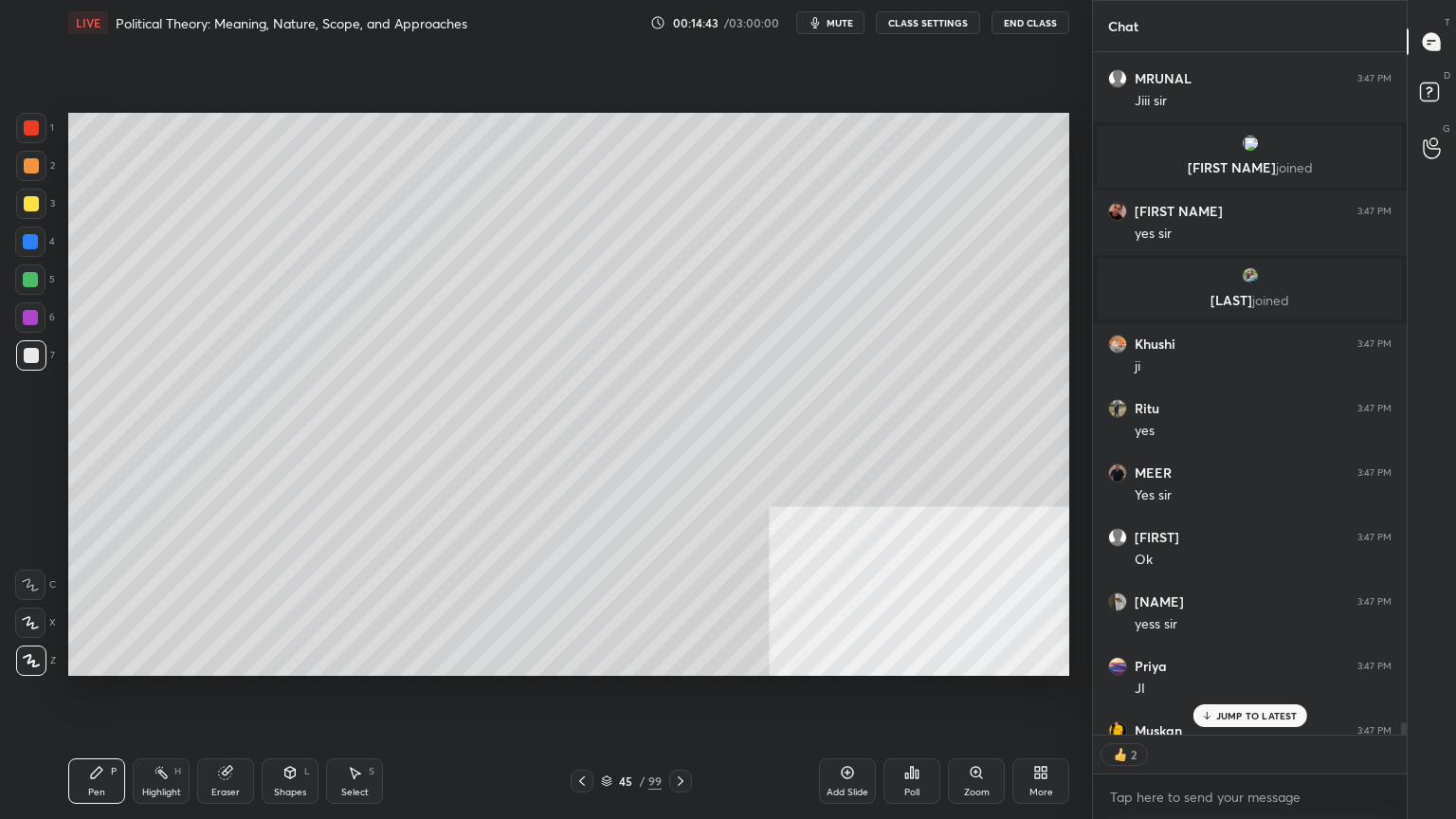 click 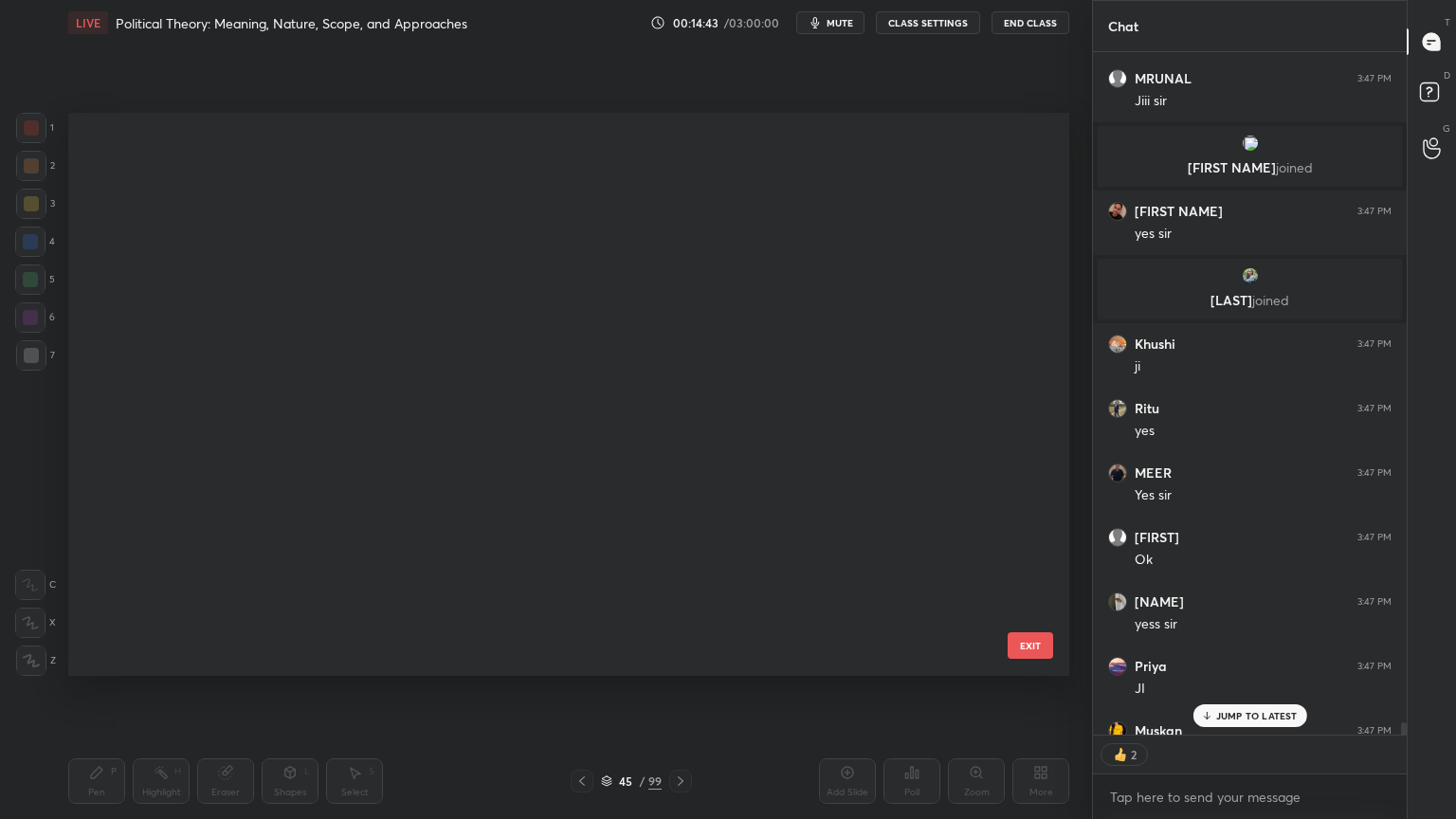 scroll, scrollTop: 2039, scrollLeft: 0, axis: vertical 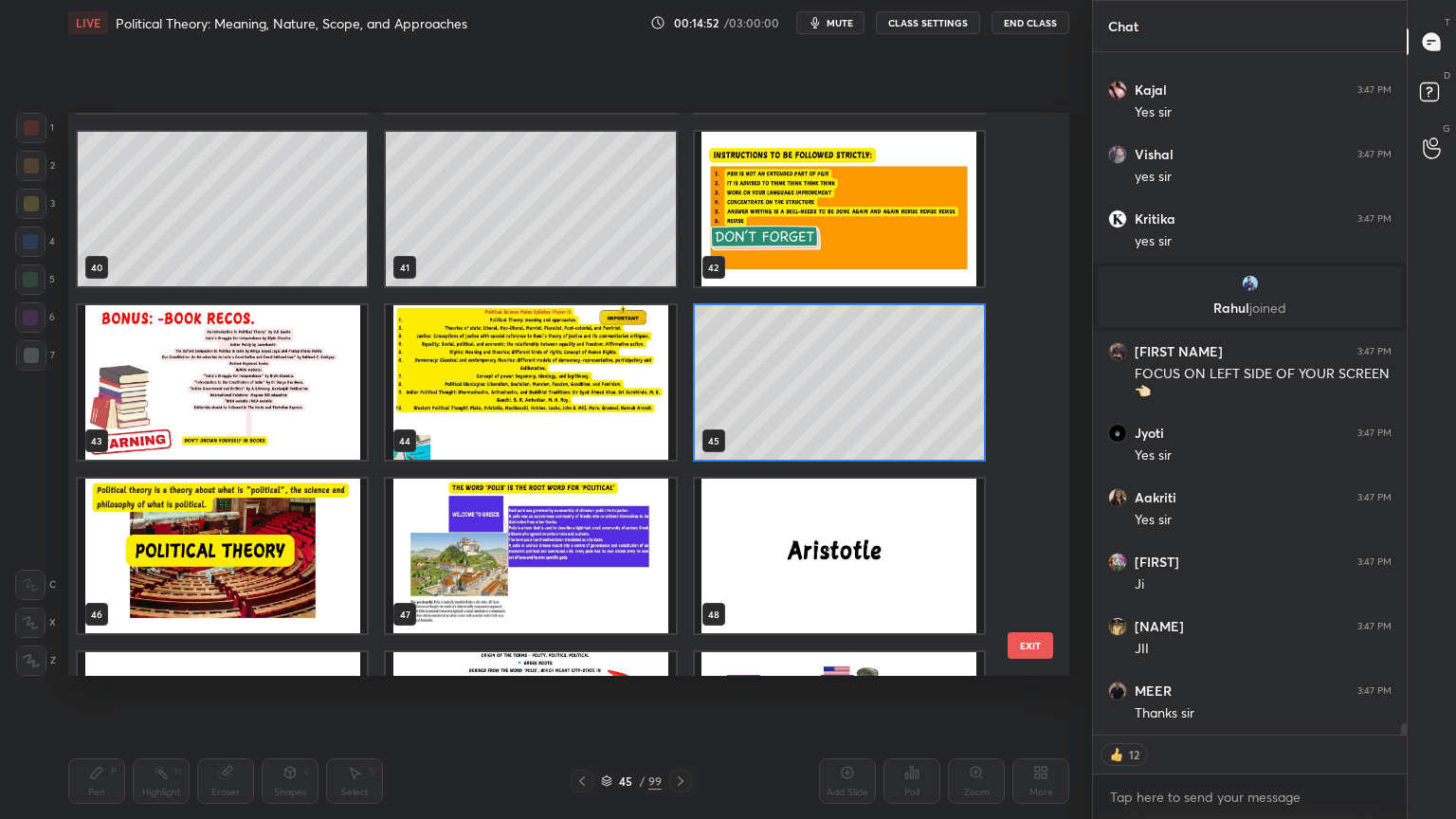 click at bounding box center [222, 555] 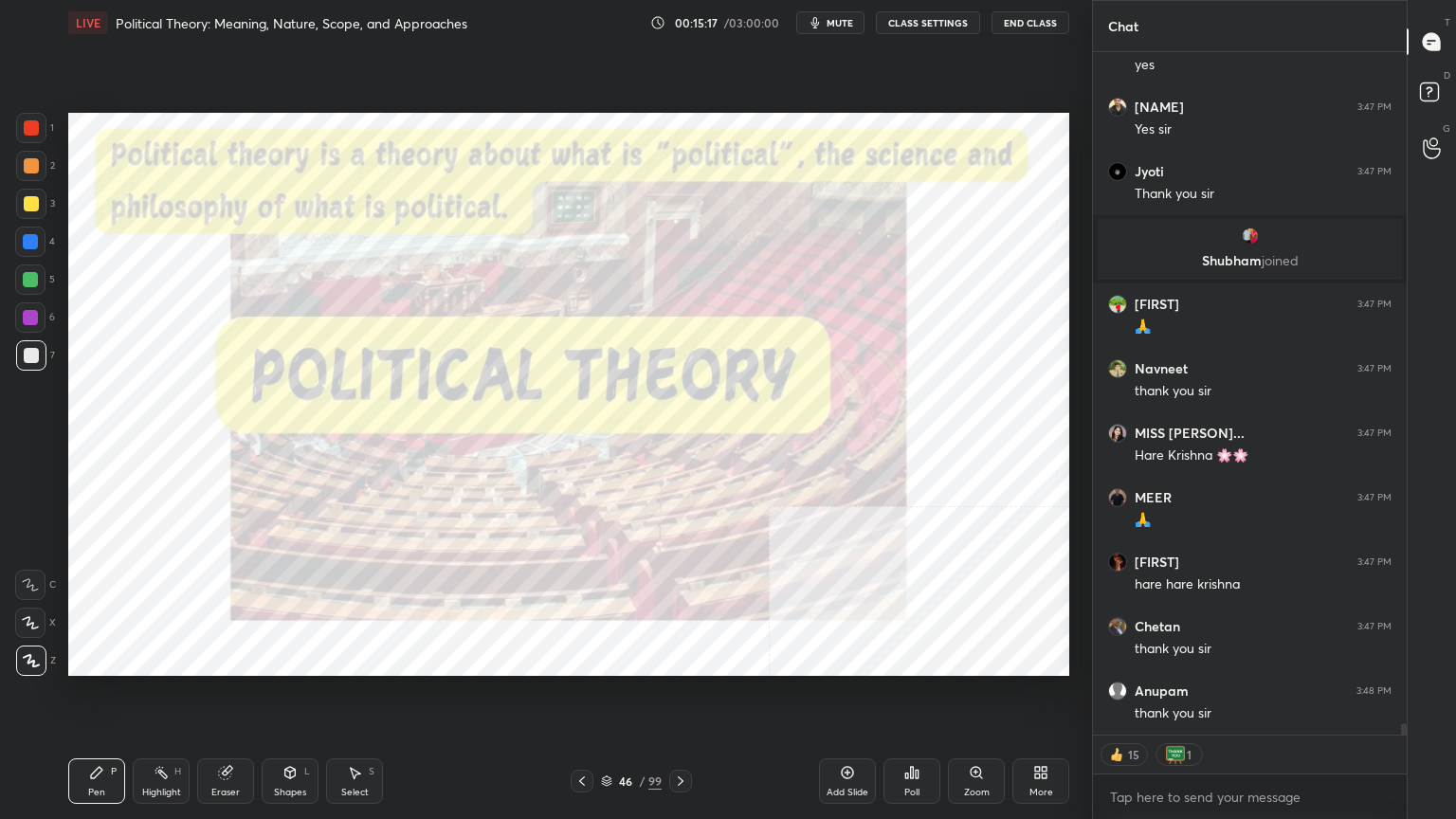 scroll, scrollTop: 40679, scrollLeft: 0, axis: vertical 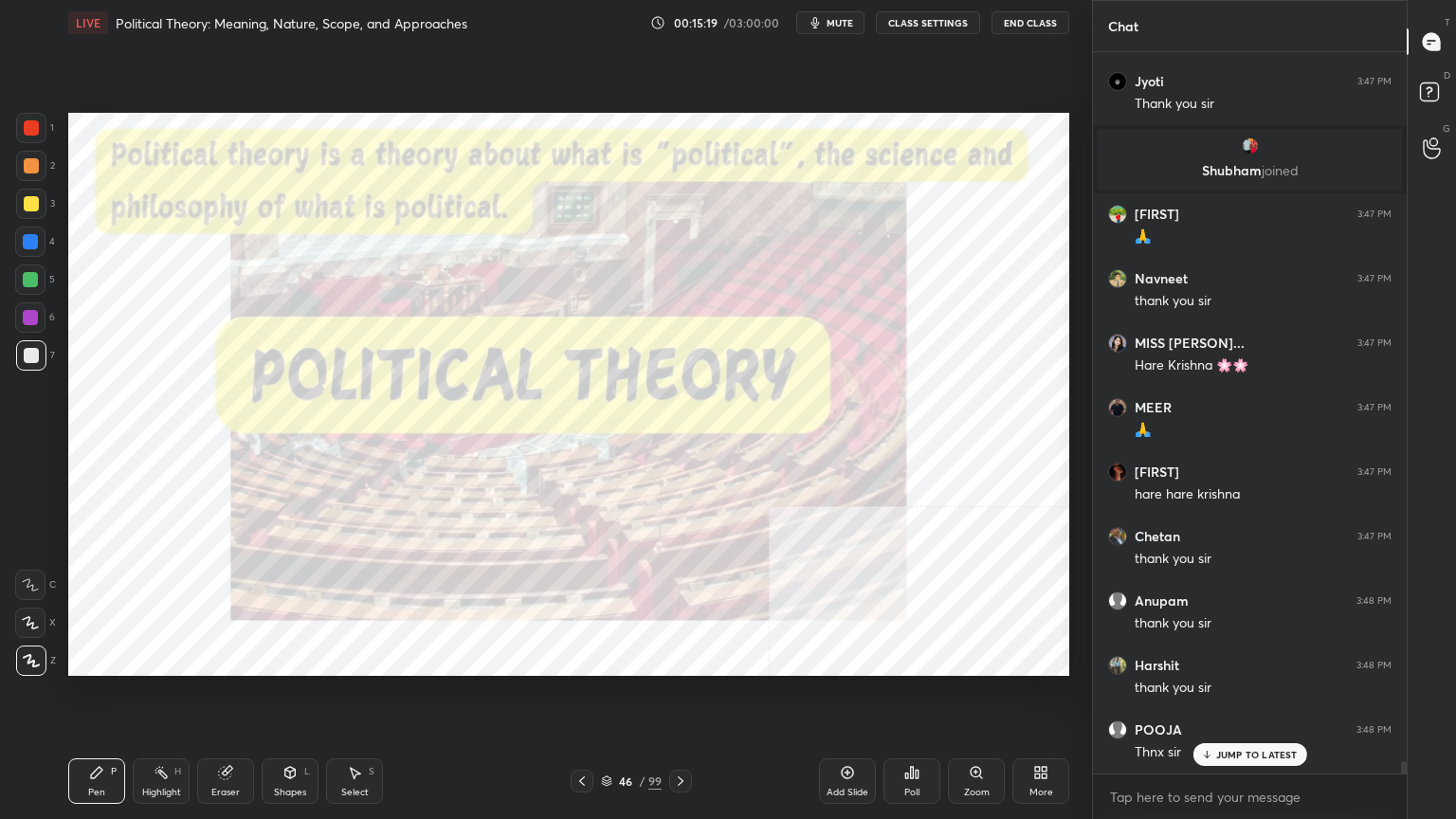 click at bounding box center [31, 128] 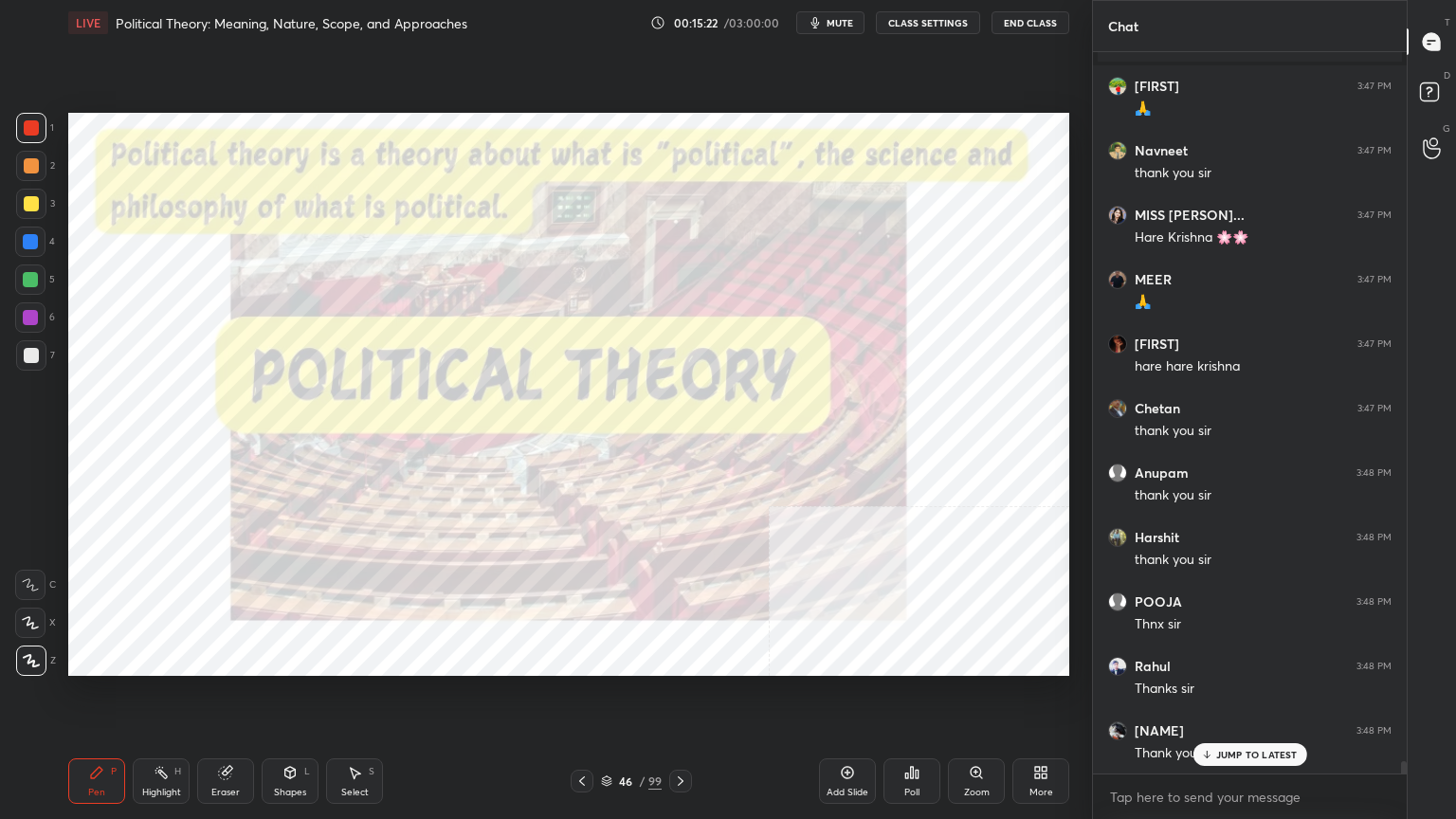 click at bounding box center (30, 242) 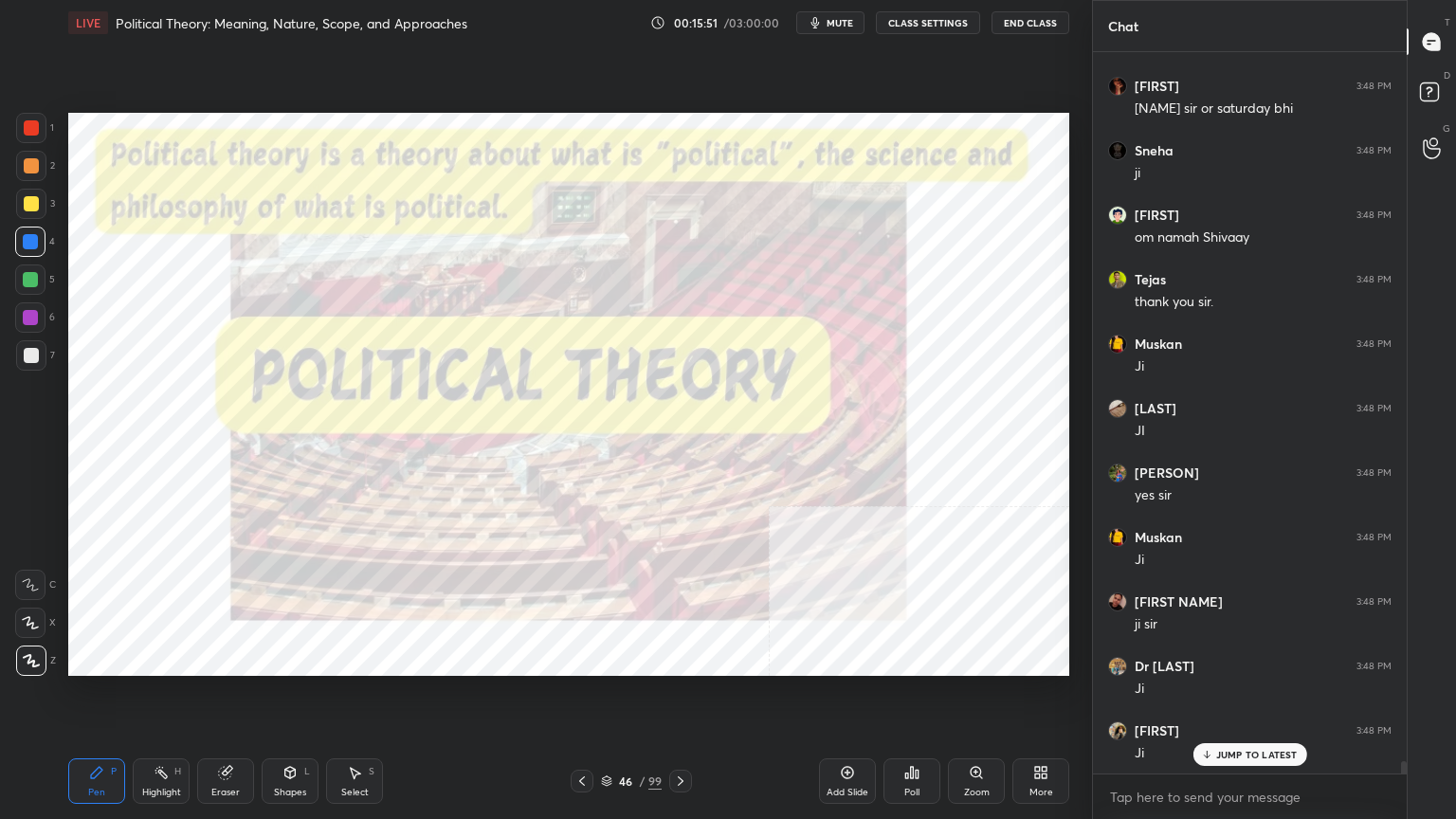 click 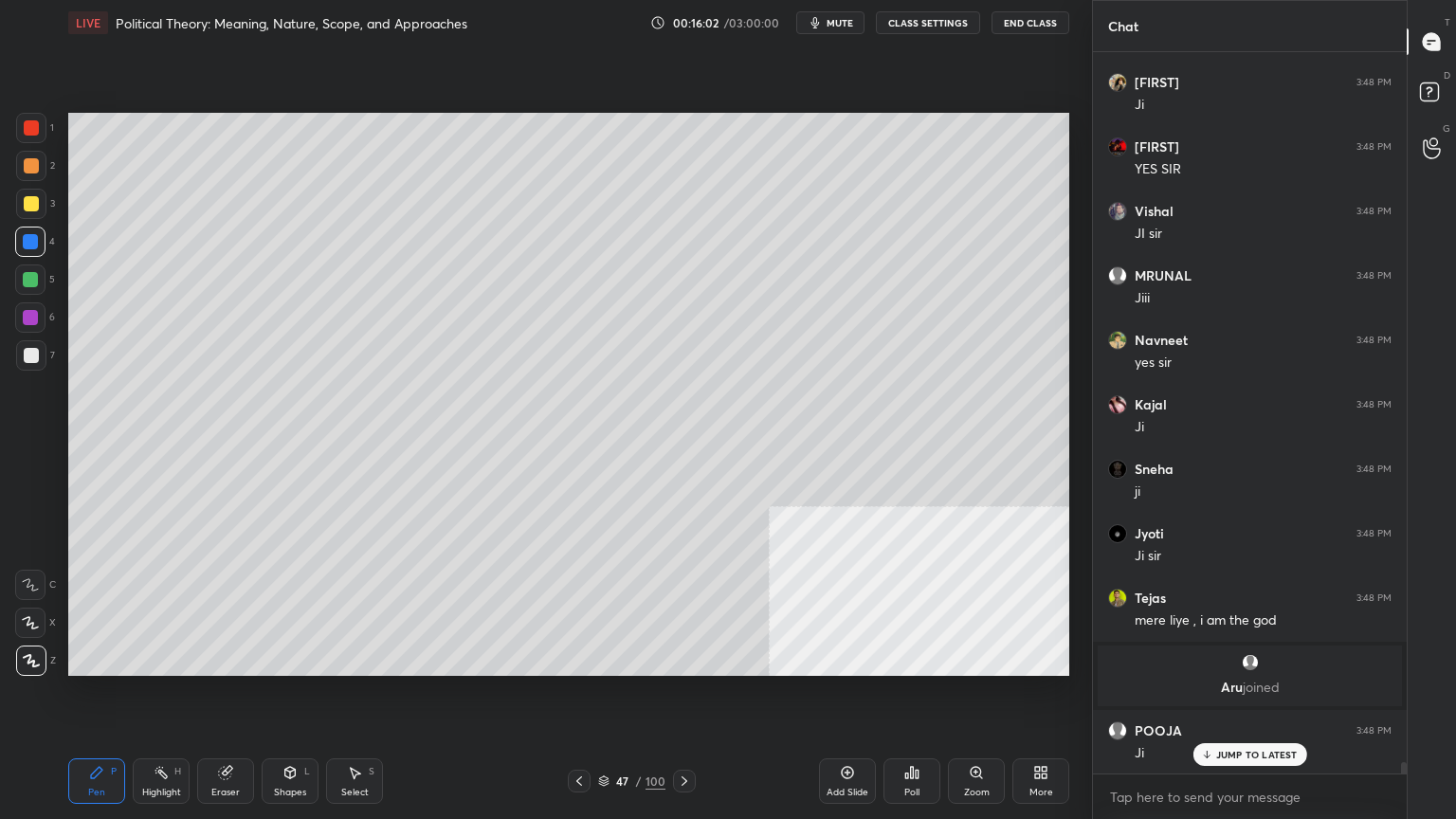click at bounding box center [31, 355] 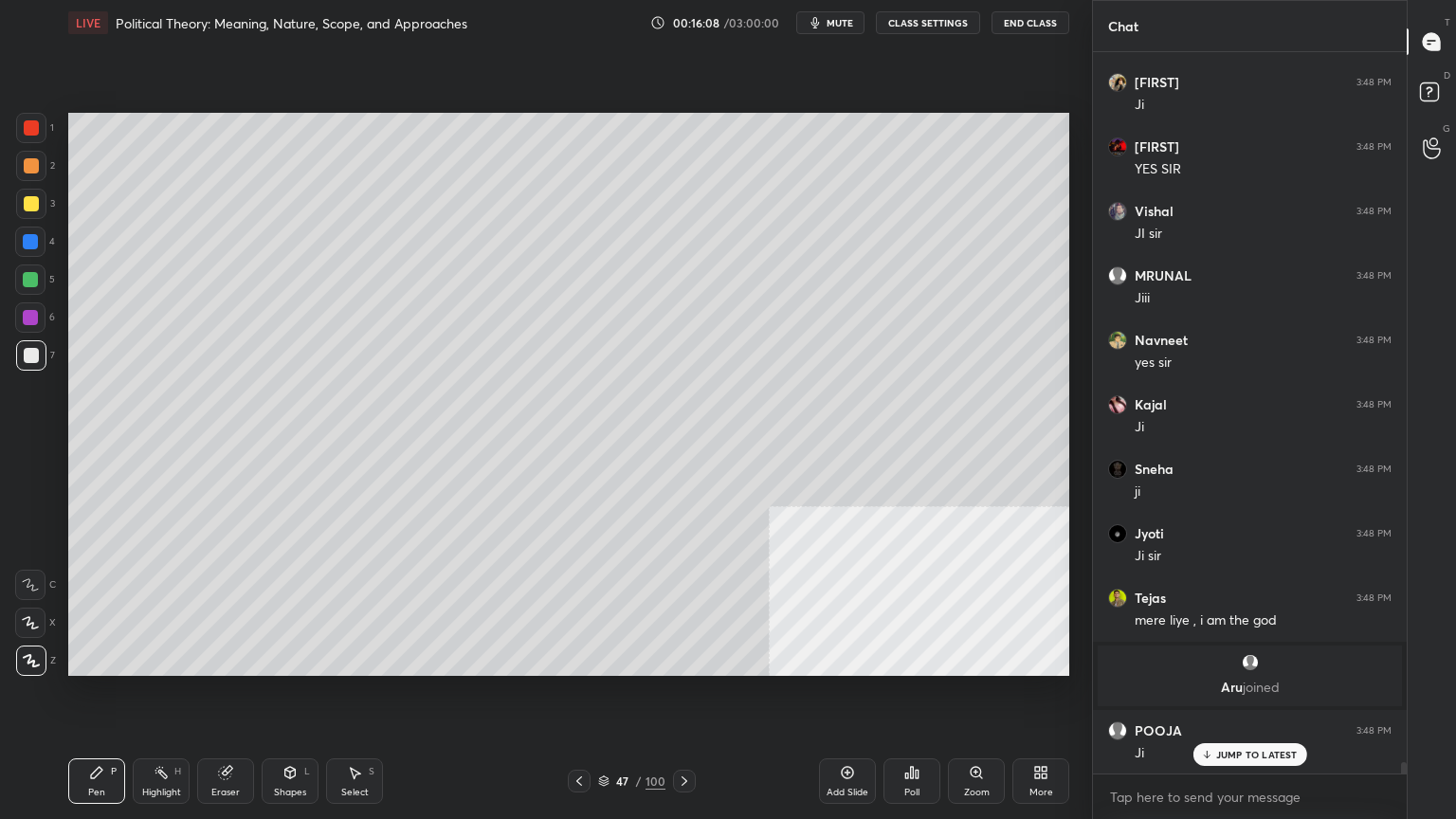 scroll, scrollTop: 43286, scrollLeft: 0, axis: vertical 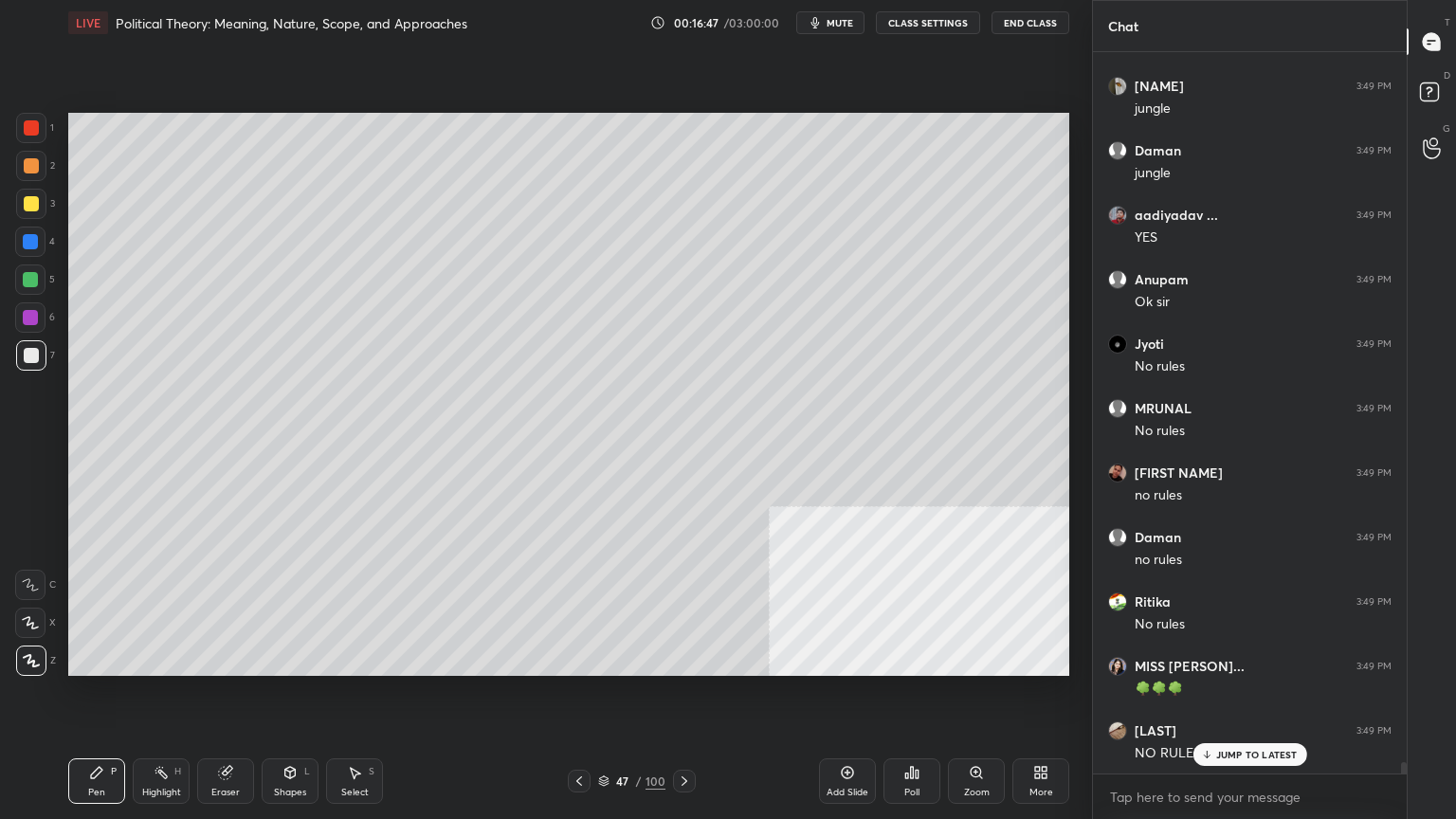 click at bounding box center [31, 204] 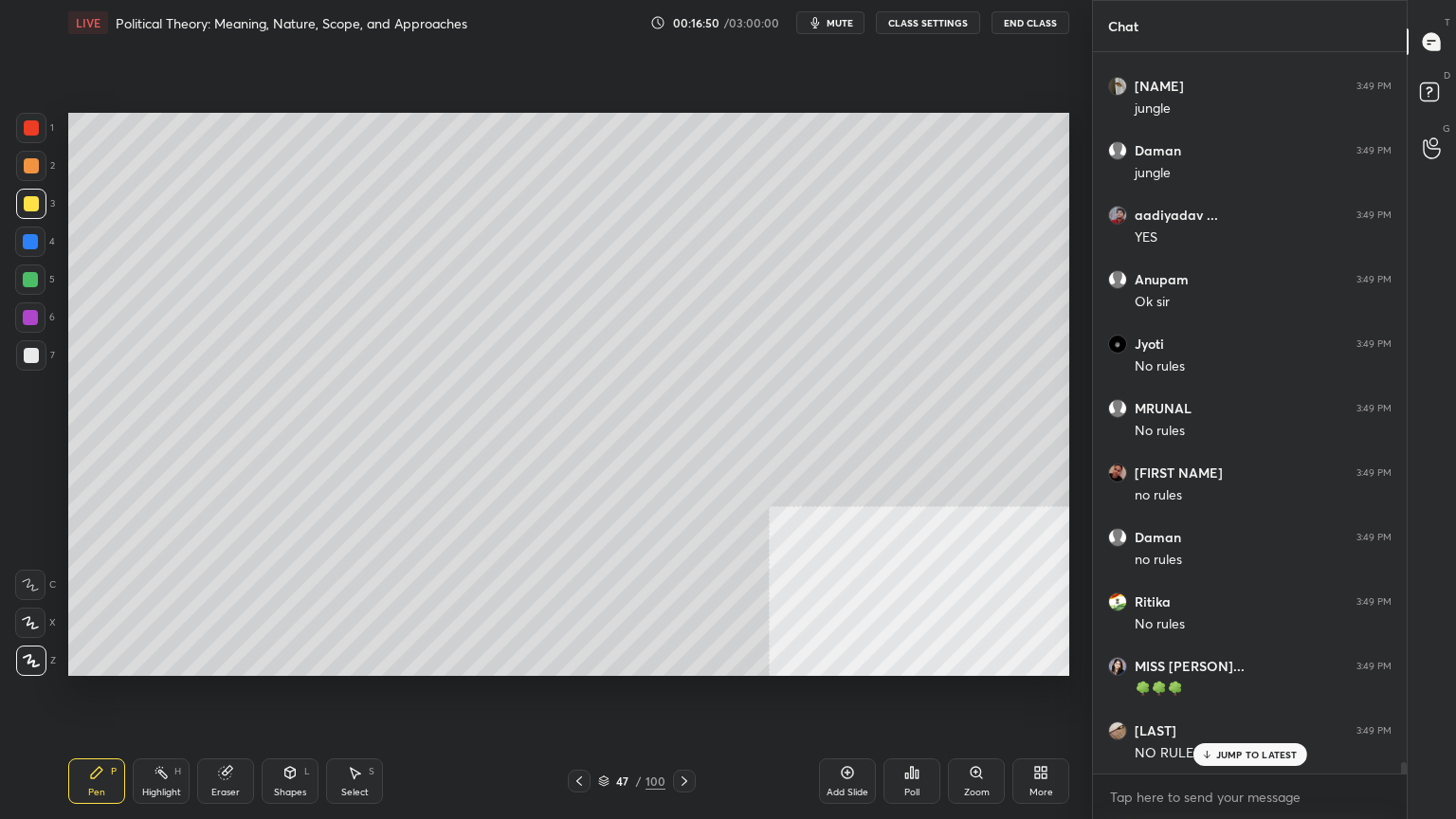 scroll, scrollTop: 44381, scrollLeft: 0, axis: vertical 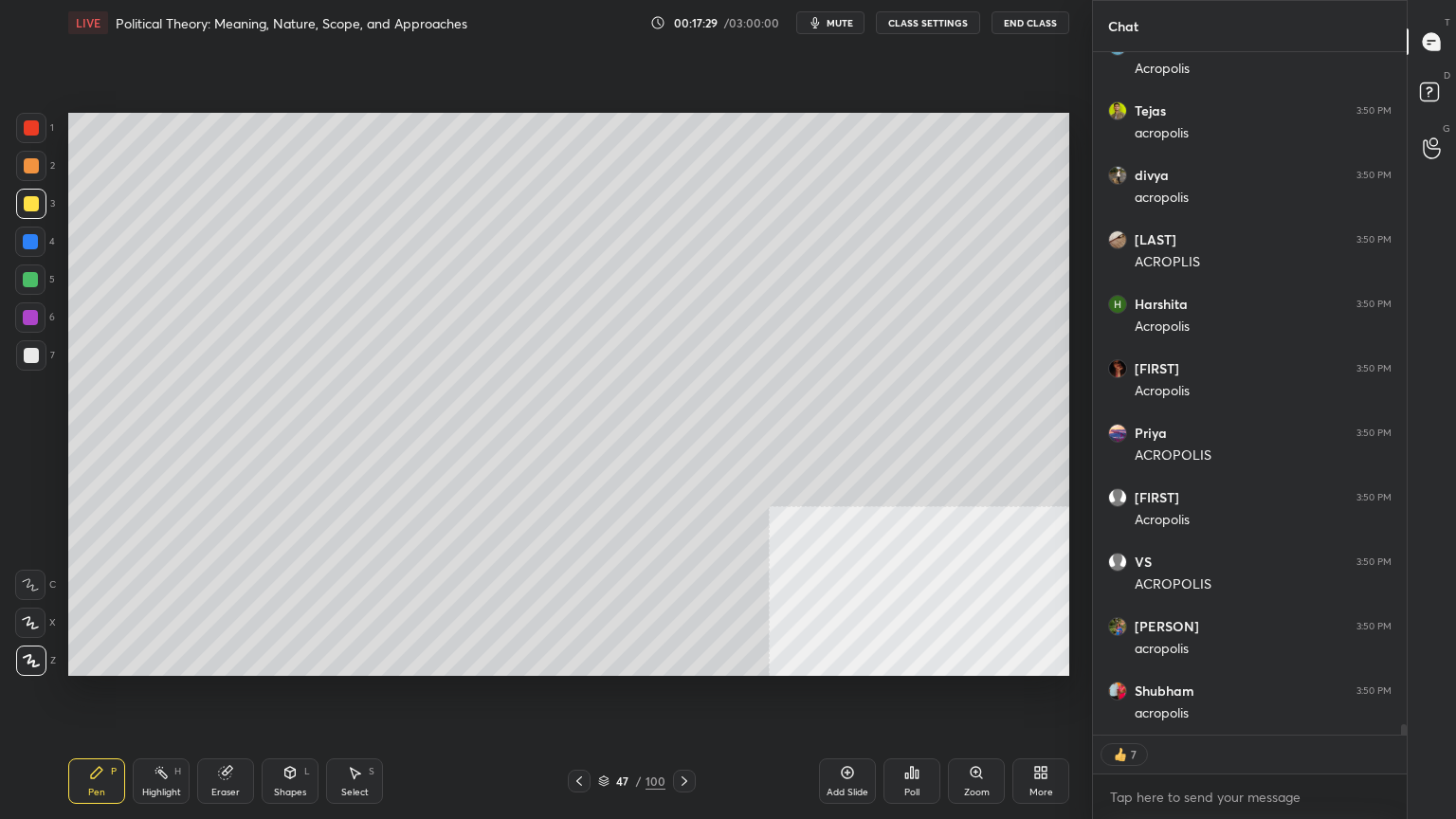 click at bounding box center [30, 242] 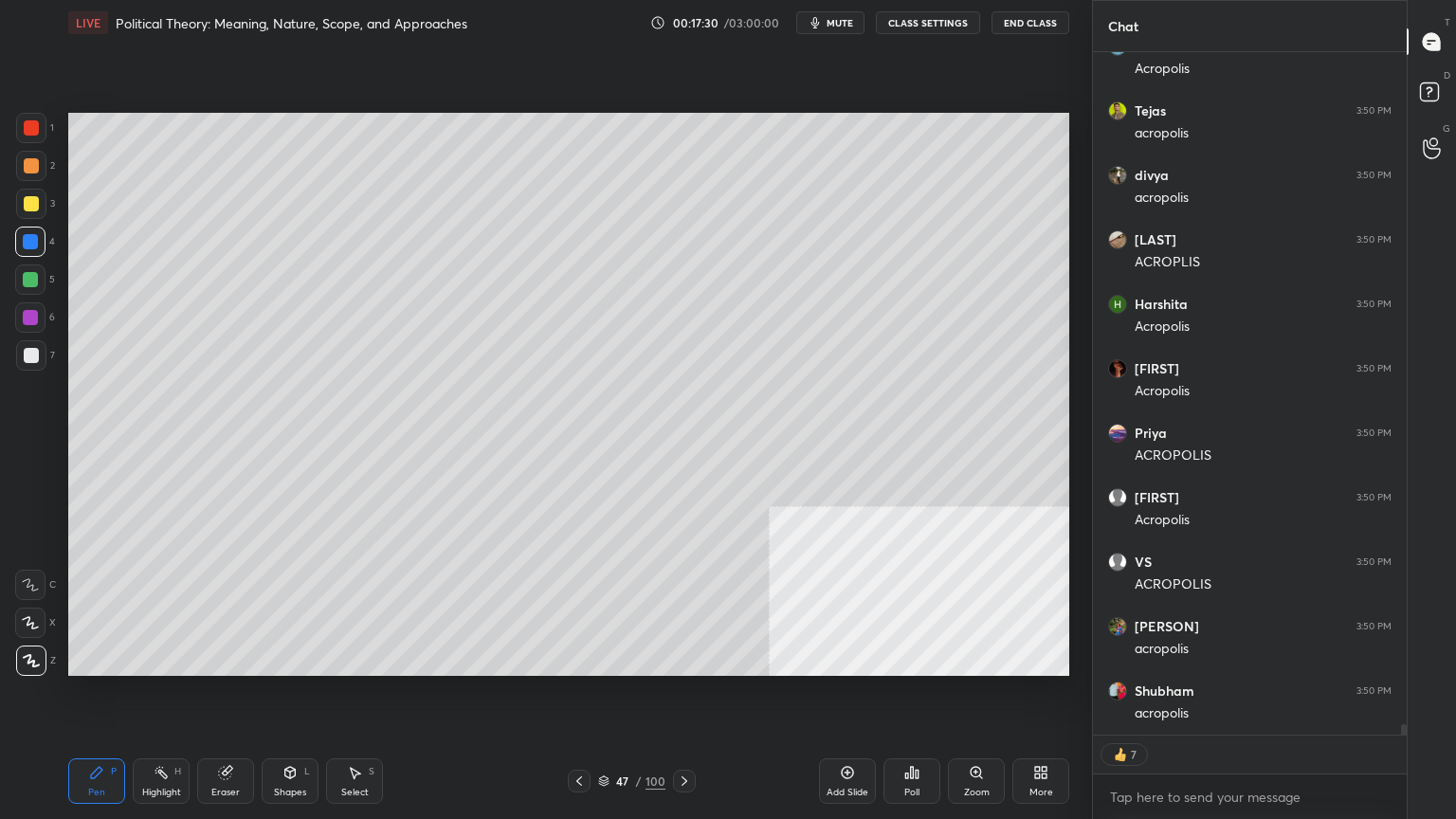 scroll, scrollTop: 45564, scrollLeft: 0, axis: vertical 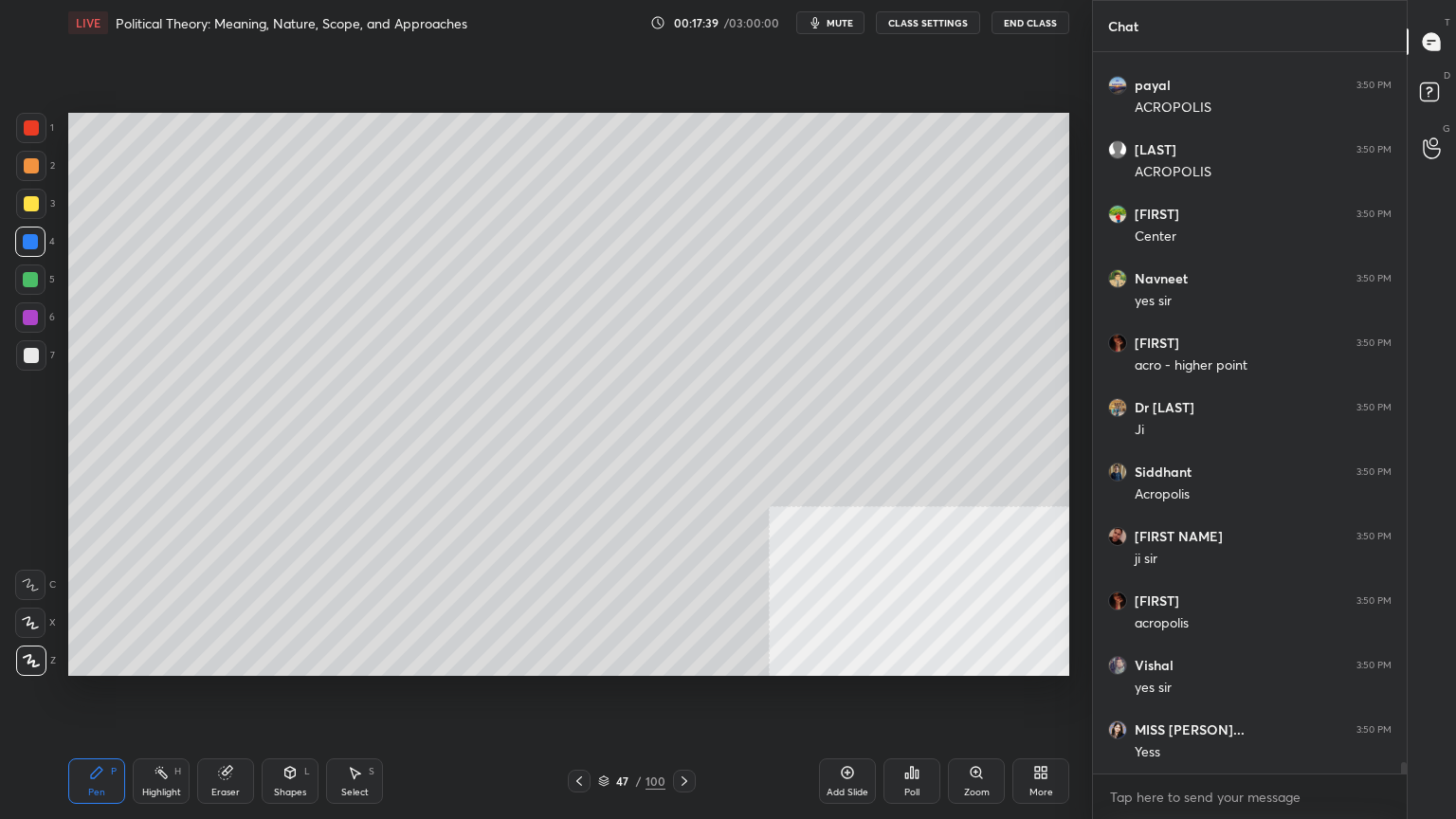 drag, startPoint x: 25, startPoint y: 273, endPoint x: 36, endPoint y: 295, distance: 24.596748 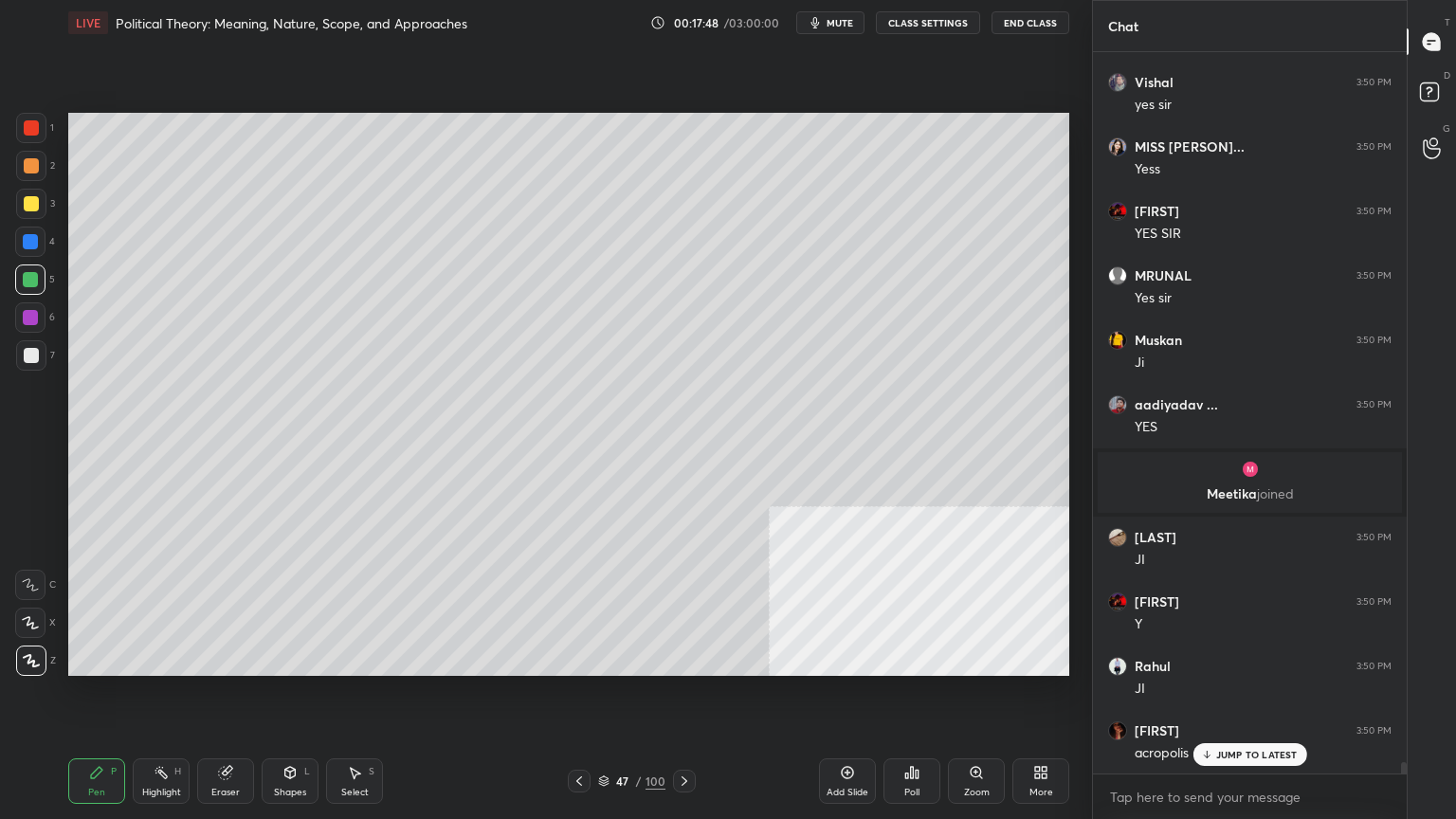 click at bounding box center (31, 355) 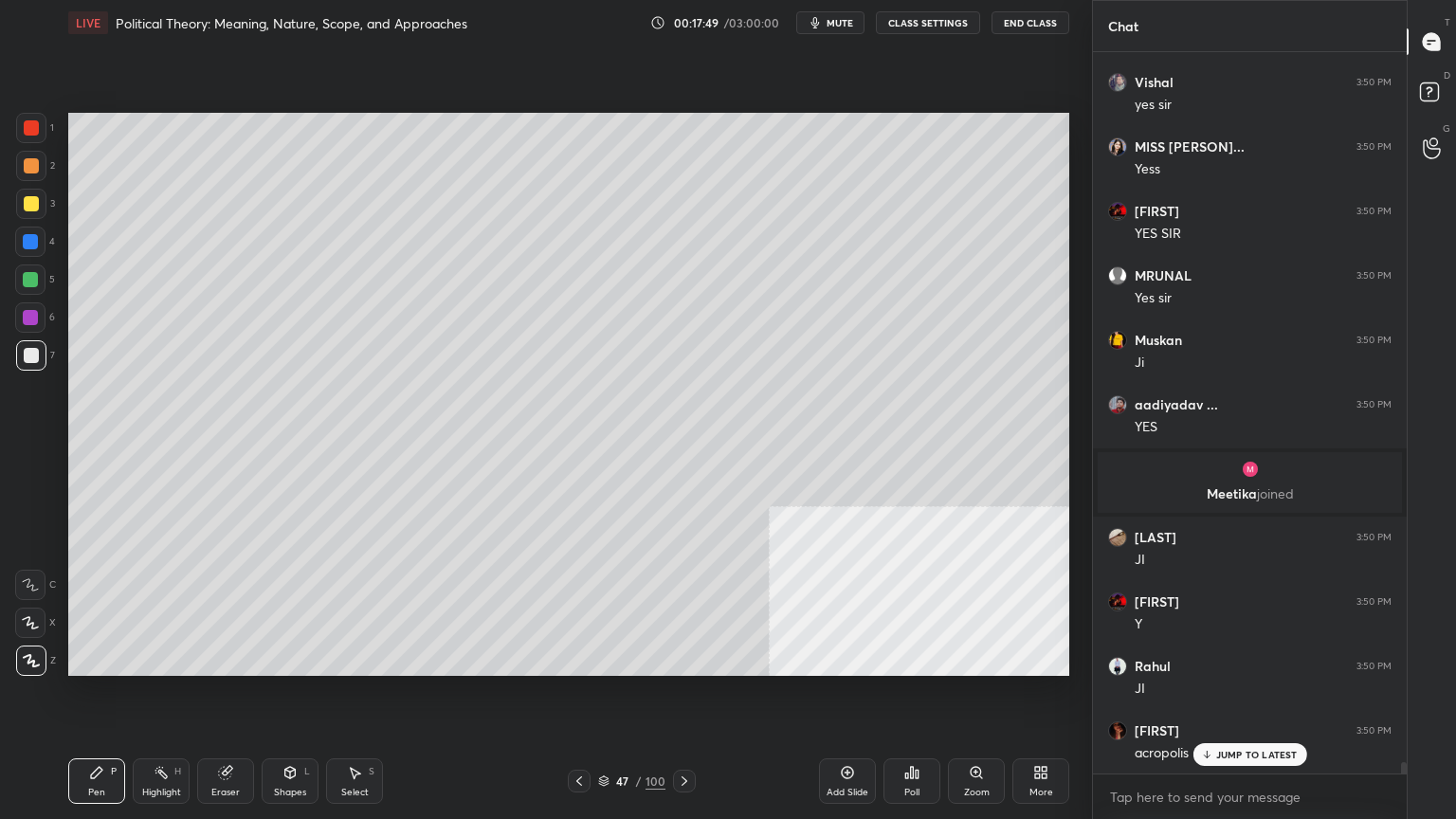 click at bounding box center [31, 204] 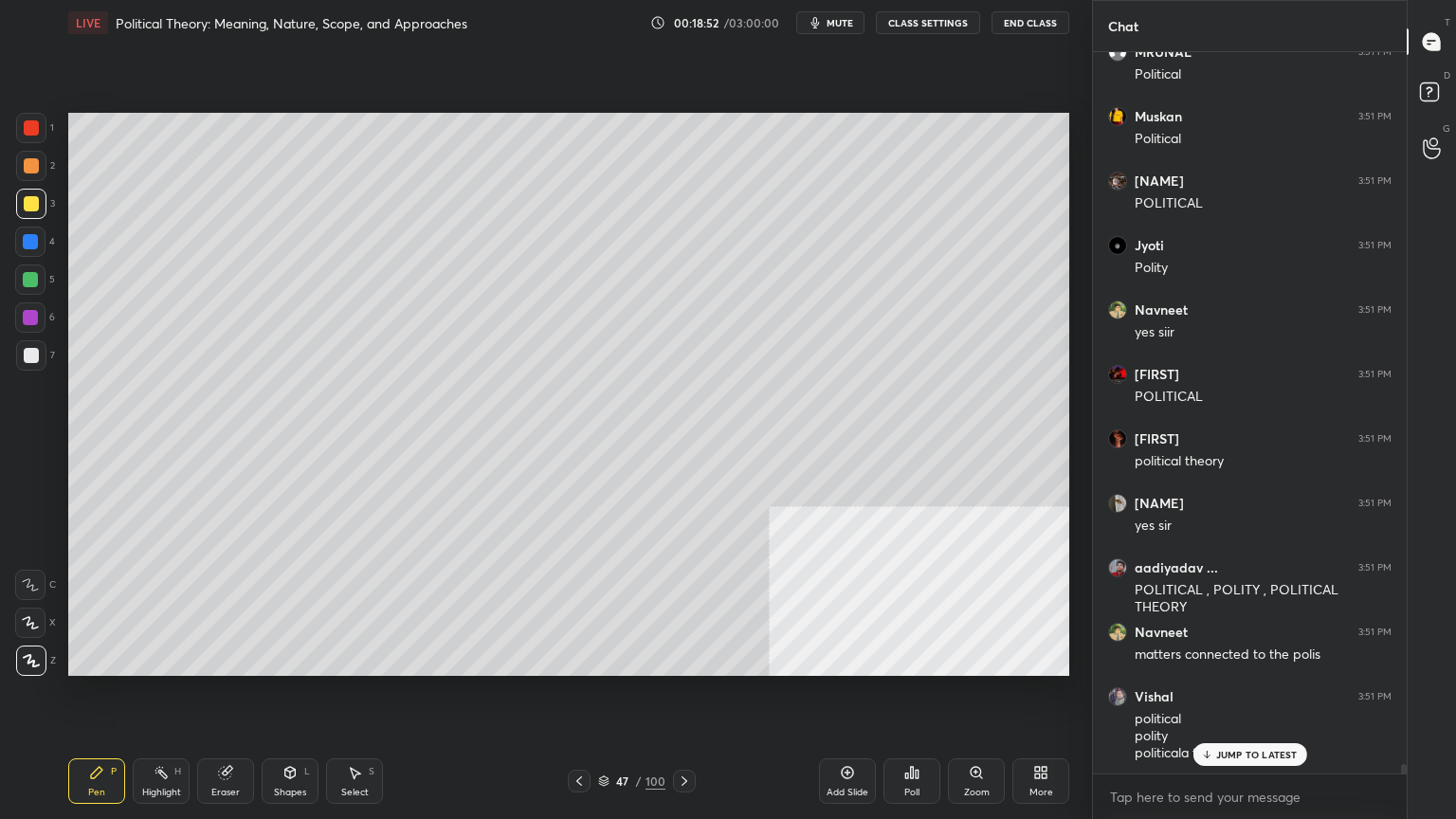 scroll, scrollTop: 51582, scrollLeft: 0, axis: vertical 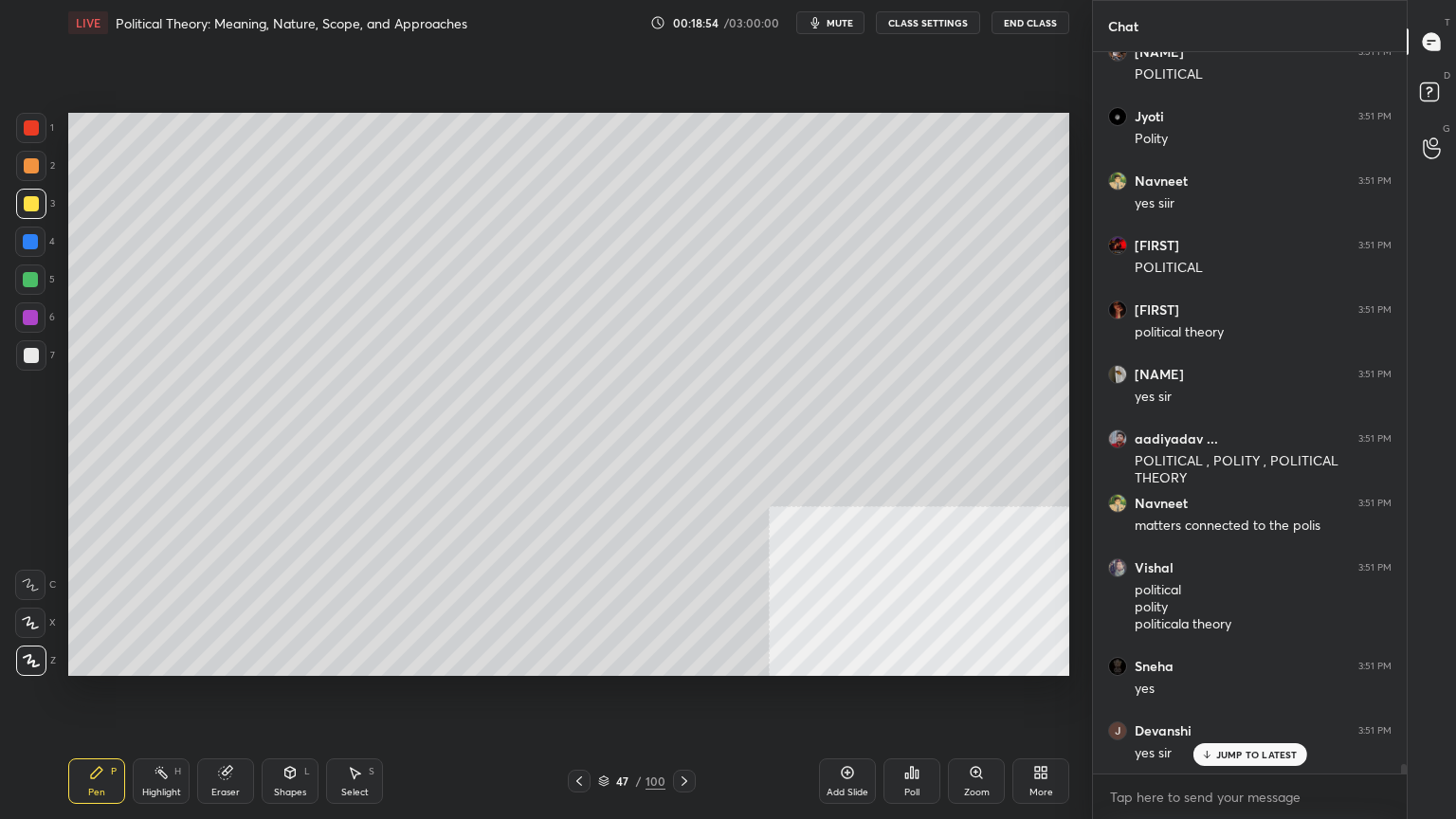 click at bounding box center [30, 242] 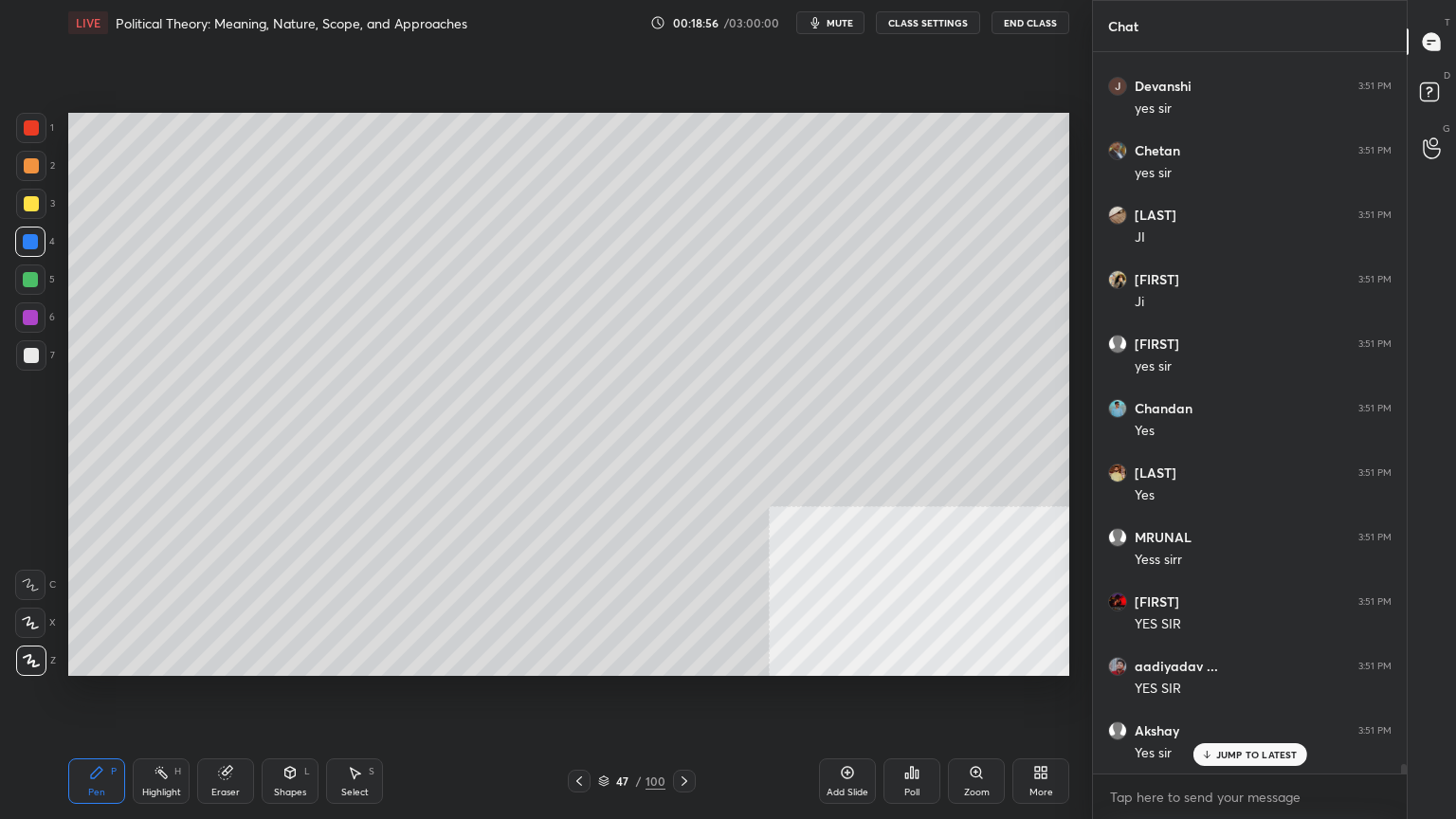 scroll, scrollTop: 52355, scrollLeft: 0, axis: vertical 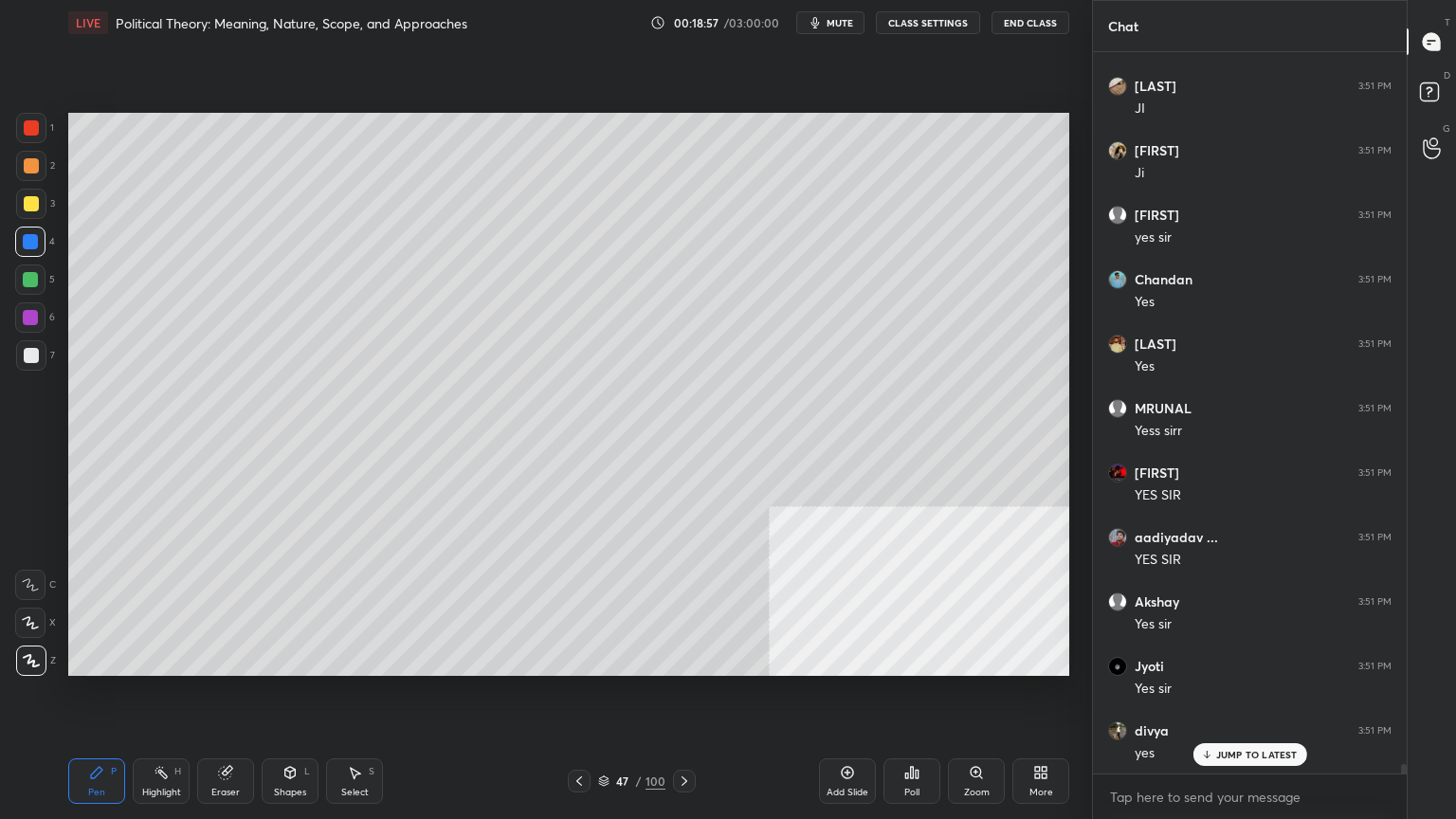 click at bounding box center (30, 242) 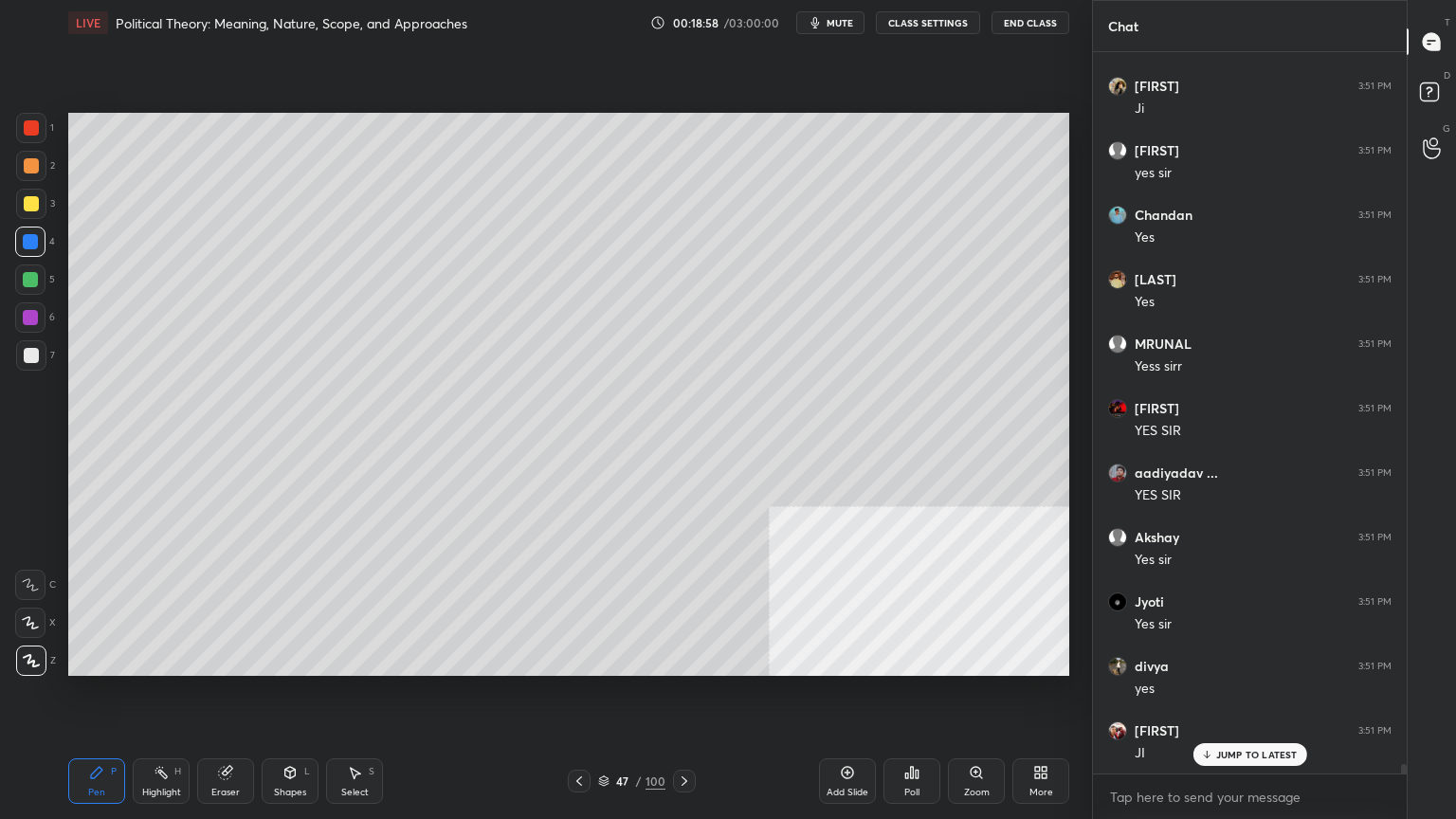 drag, startPoint x: 28, startPoint y: 309, endPoint x: 43, endPoint y: 341, distance: 35.341194 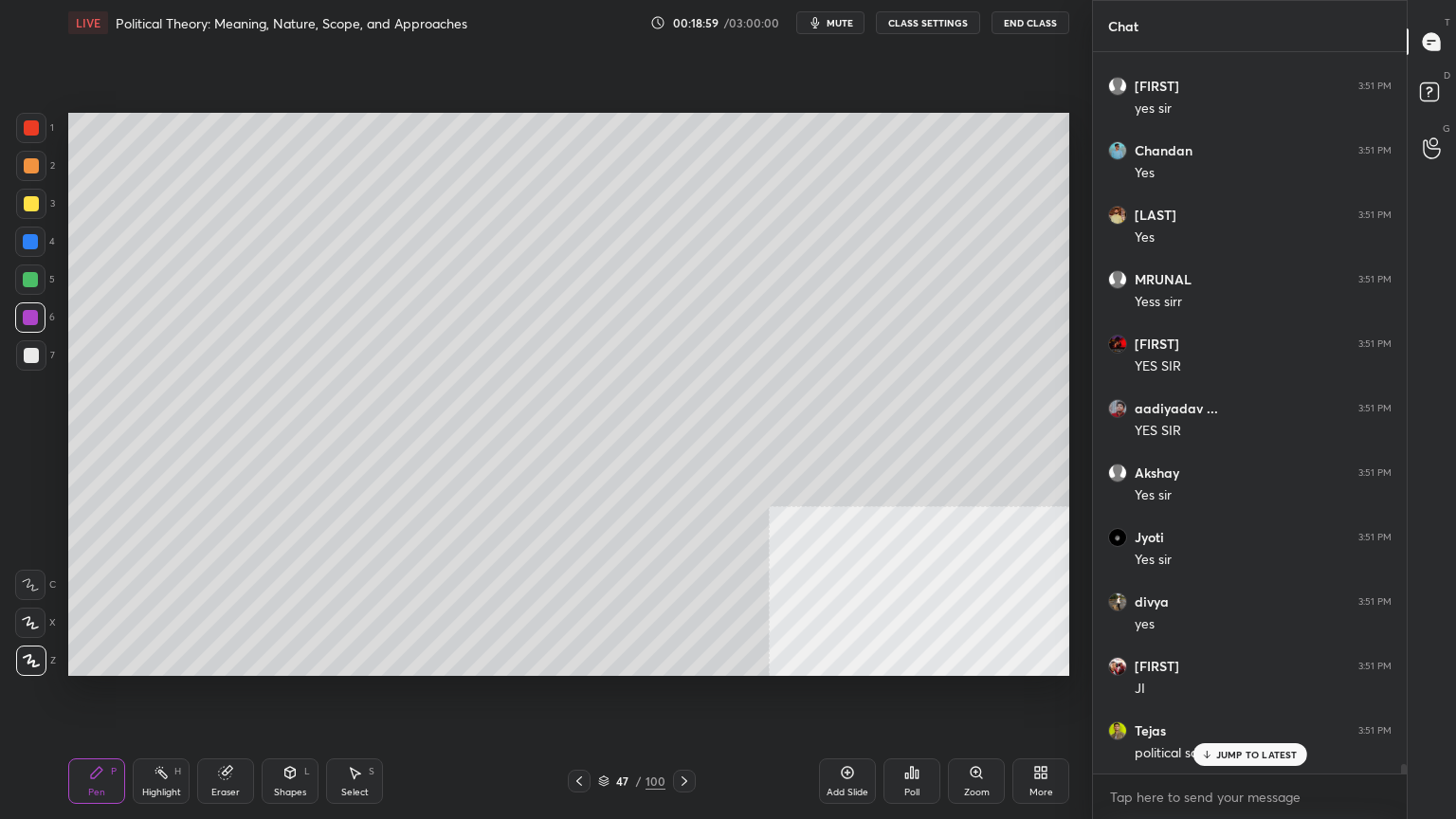 click 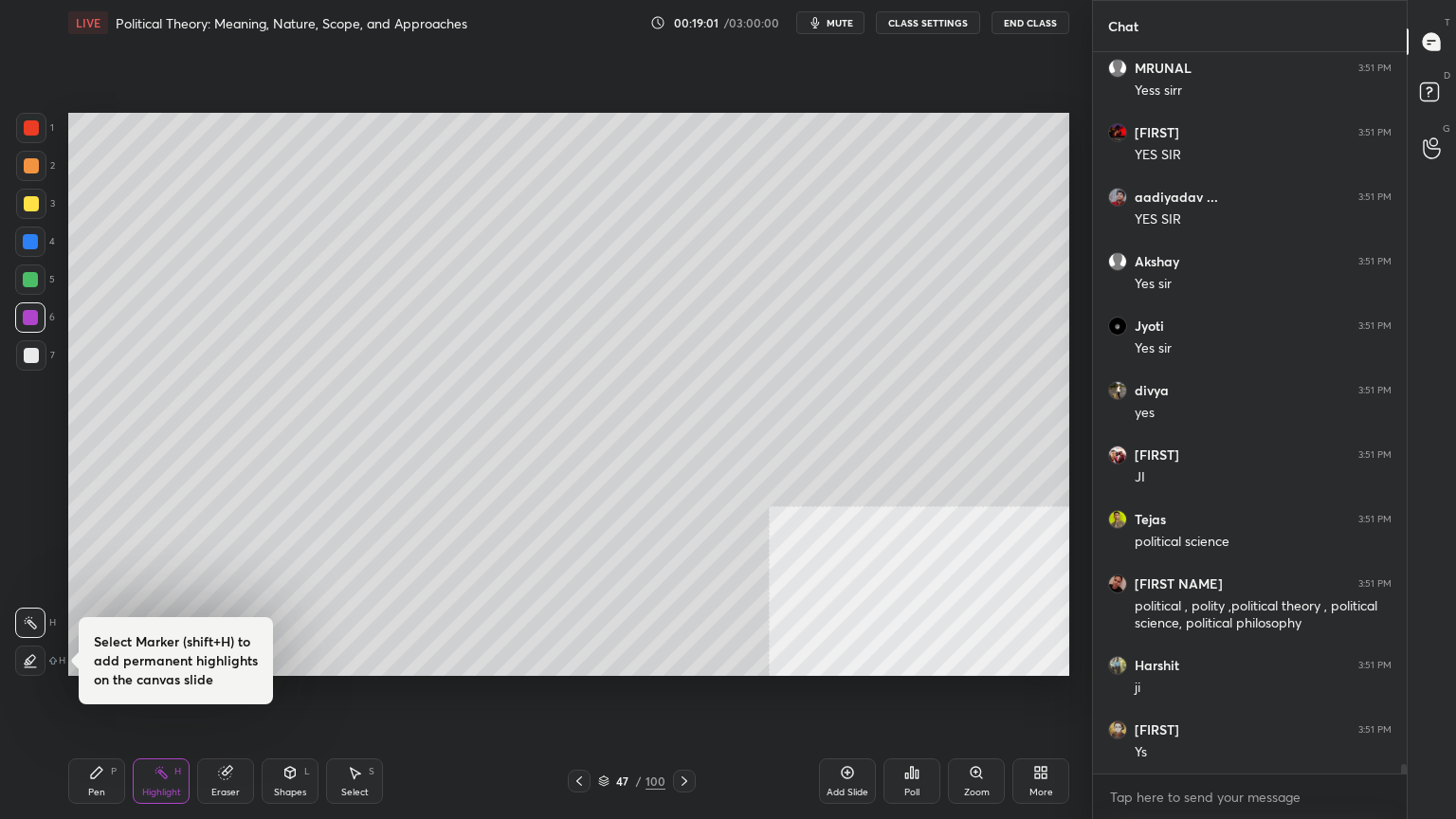 click 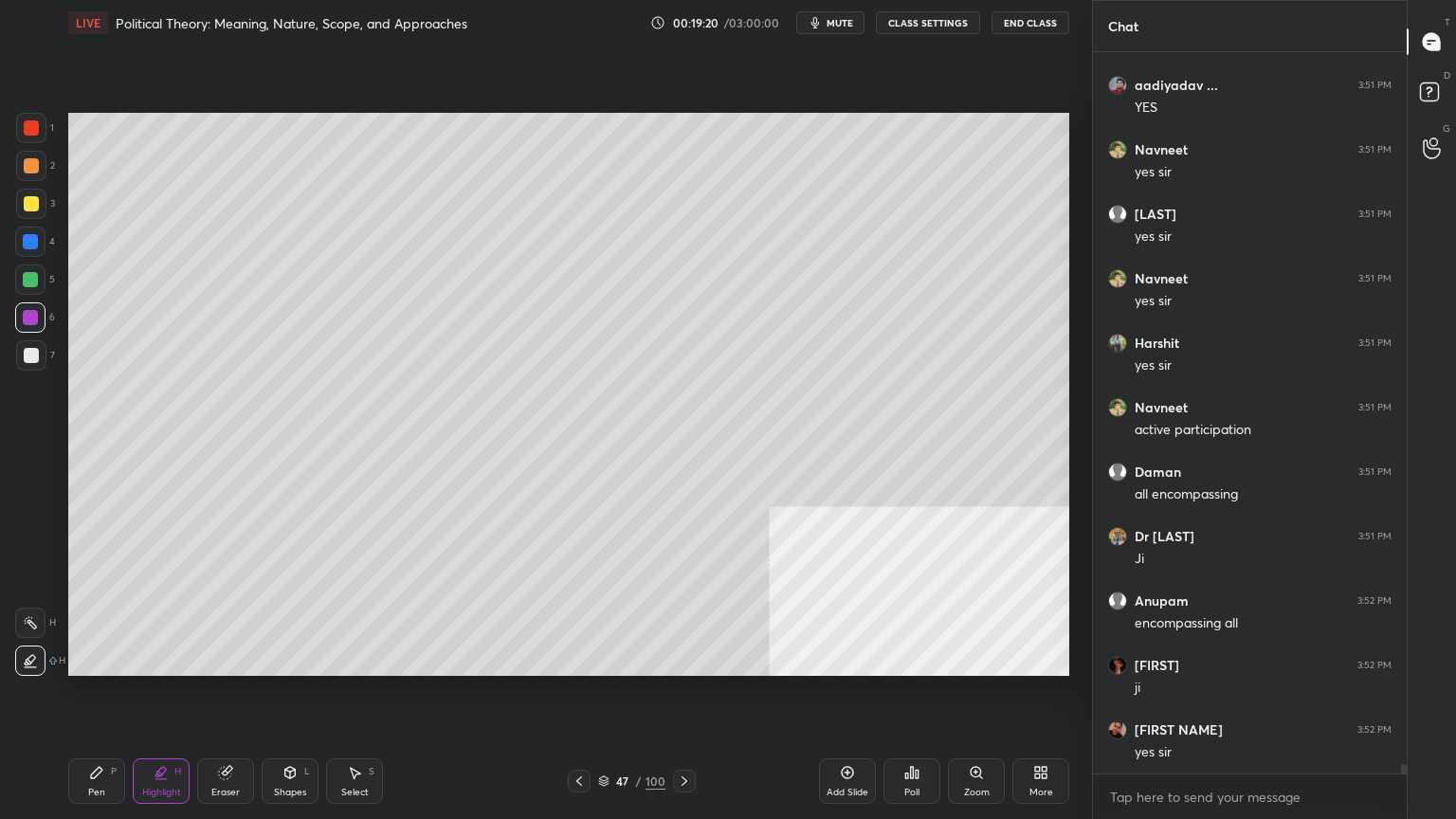 click at bounding box center [30, 318] 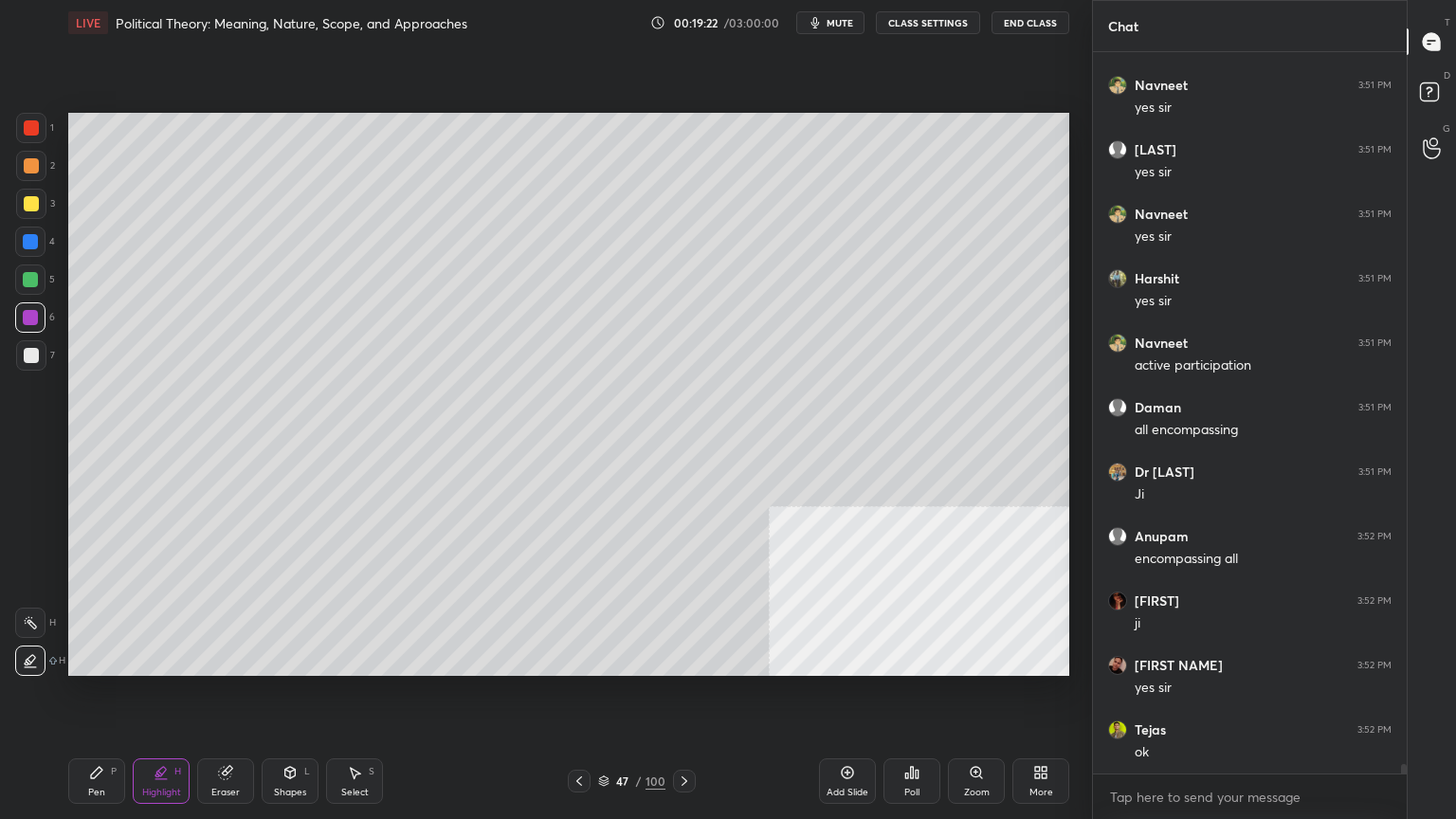 drag, startPoint x: 99, startPoint y: 787, endPoint x: 127, endPoint y: 697, distance: 94.25497 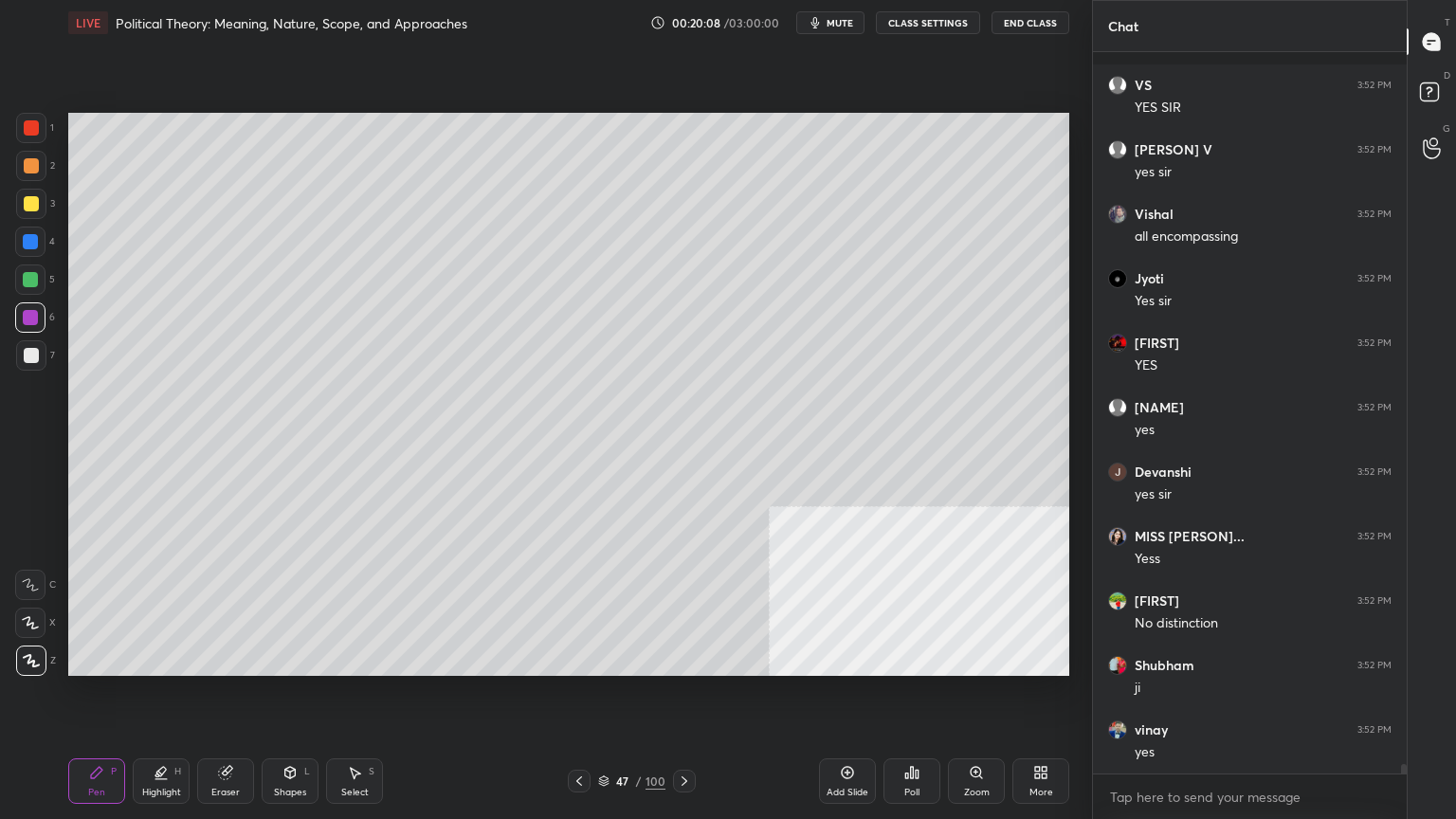 scroll, scrollTop: 56275, scrollLeft: 0, axis: vertical 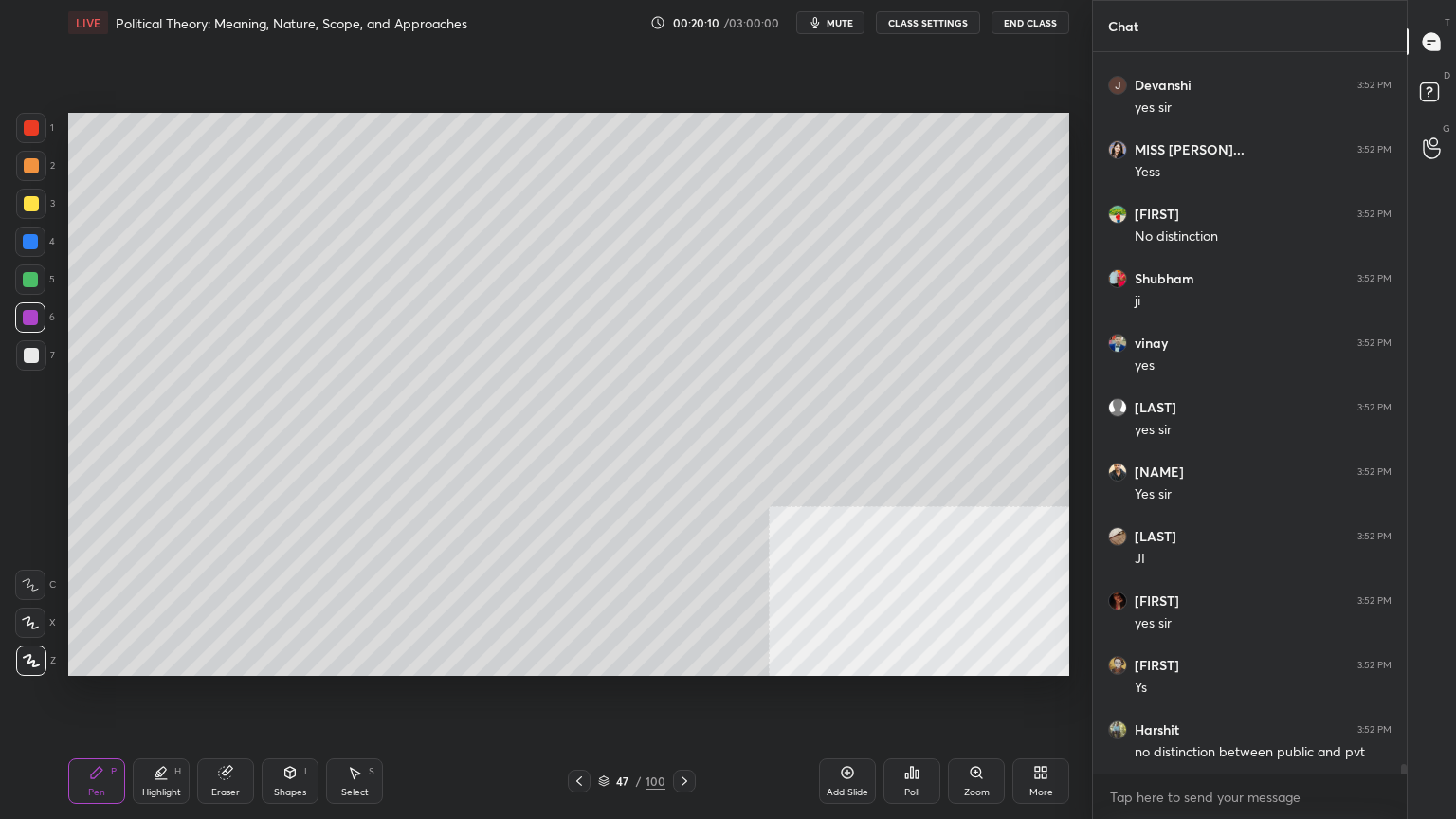 click at bounding box center (30, 242) 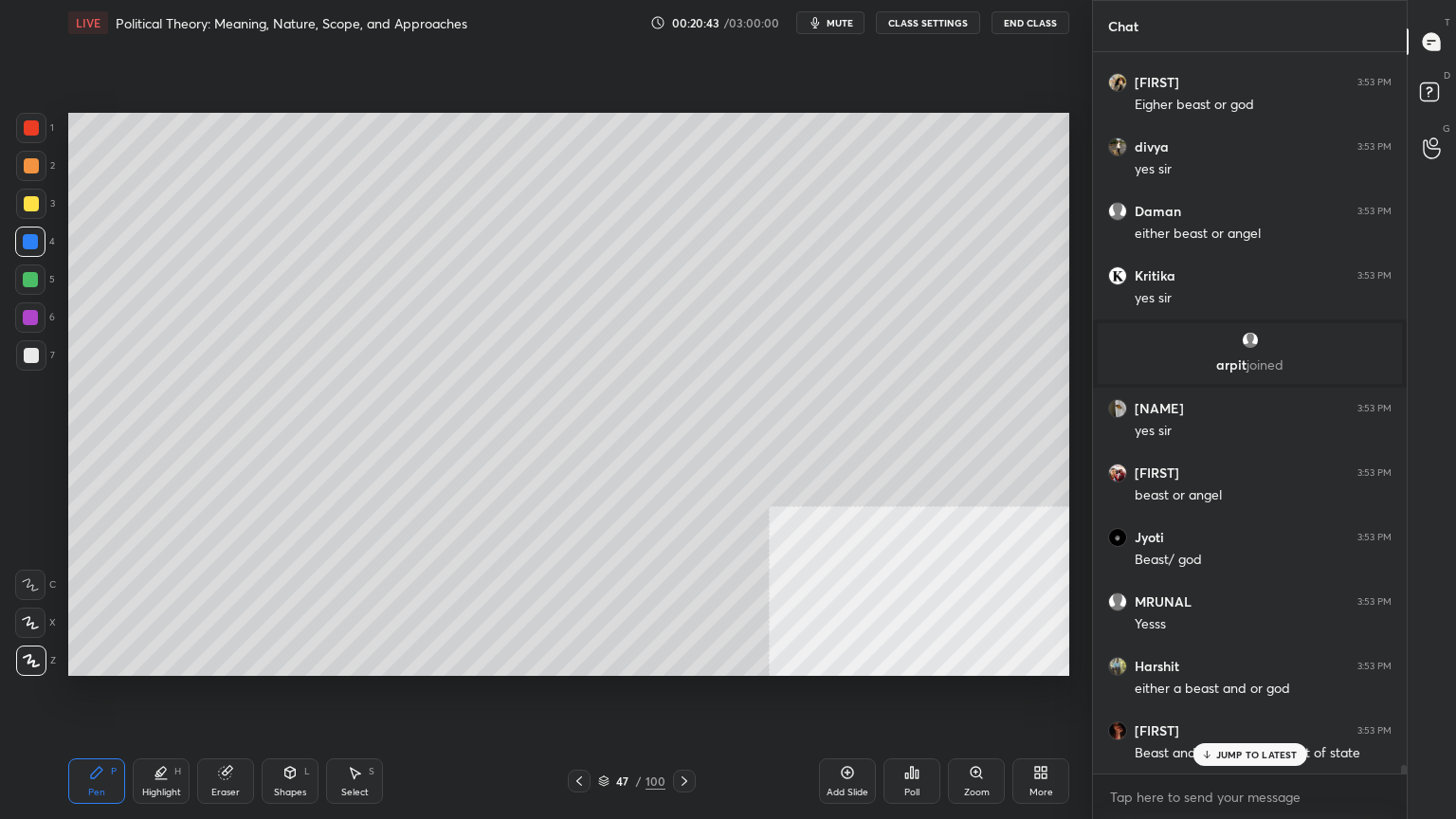 scroll, scrollTop: 58229, scrollLeft: 0, axis: vertical 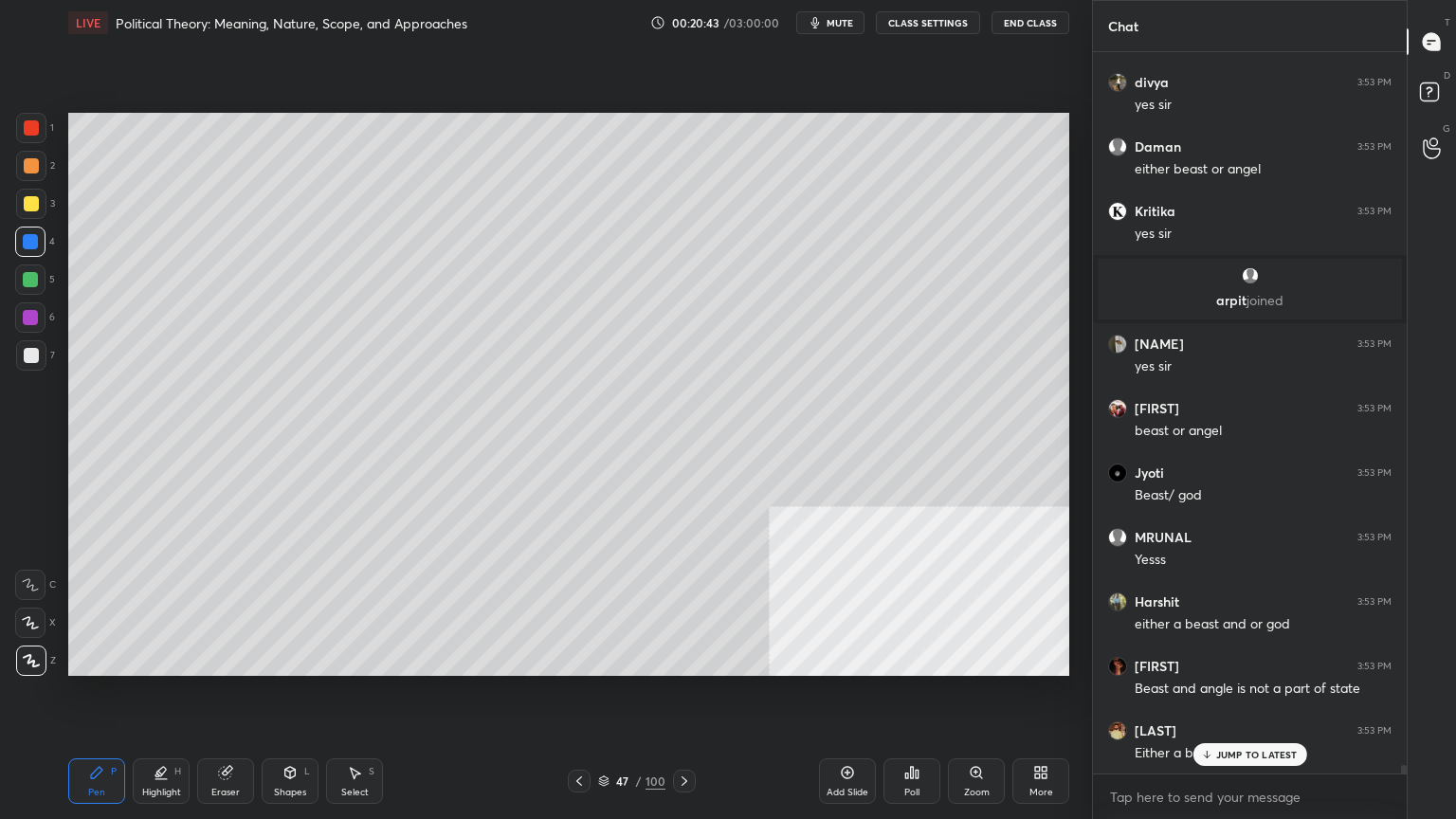 drag, startPoint x: 608, startPoint y: 775, endPoint x: 620, endPoint y: 765, distance: 15.620499 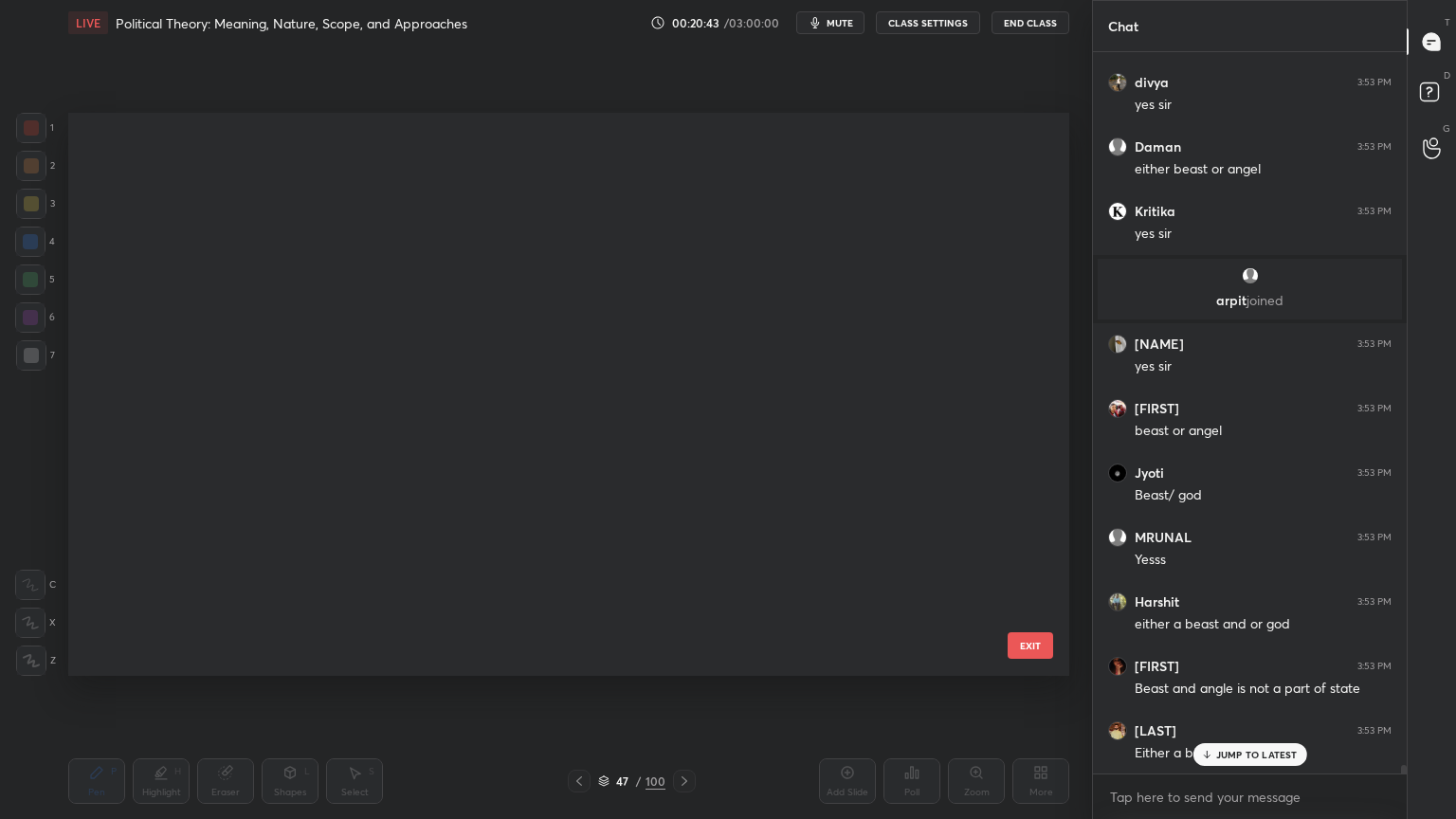 scroll, scrollTop: 2212, scrollLeft: 0, axis: vertical 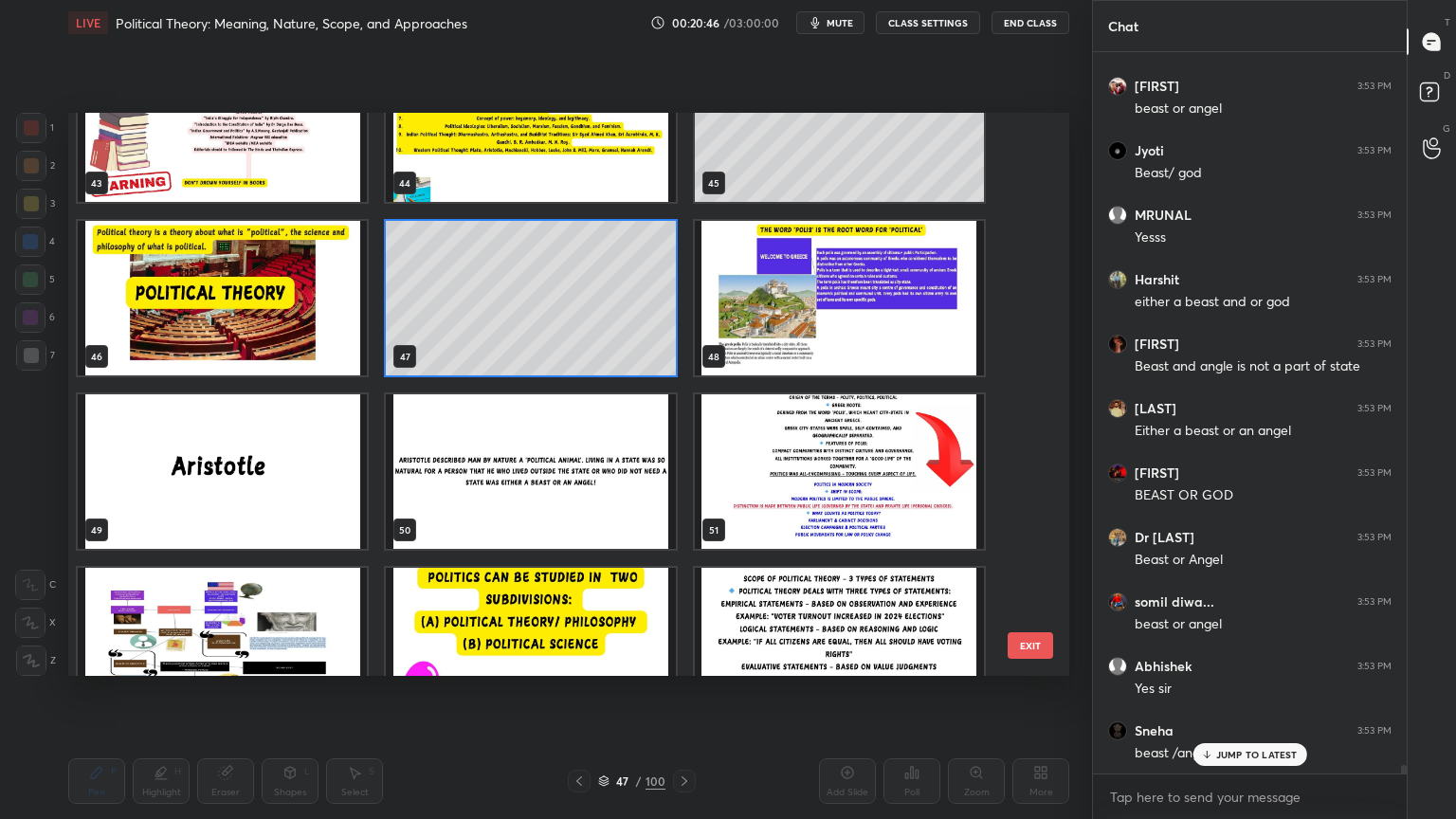 click at bounding box center (530, 471) 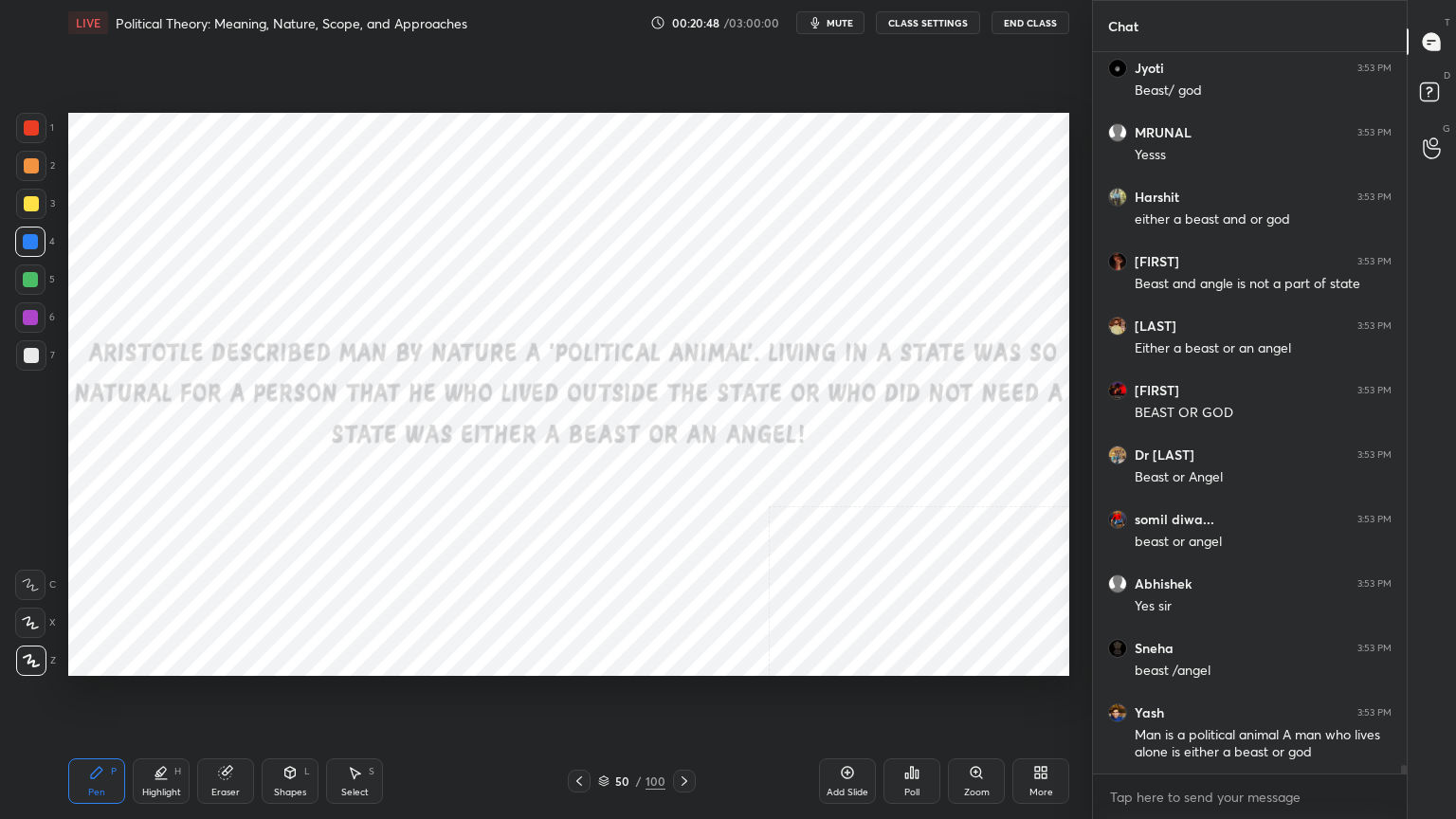 scroll, scrollTop: 58698, scrollLeft: 0, axis: vertical 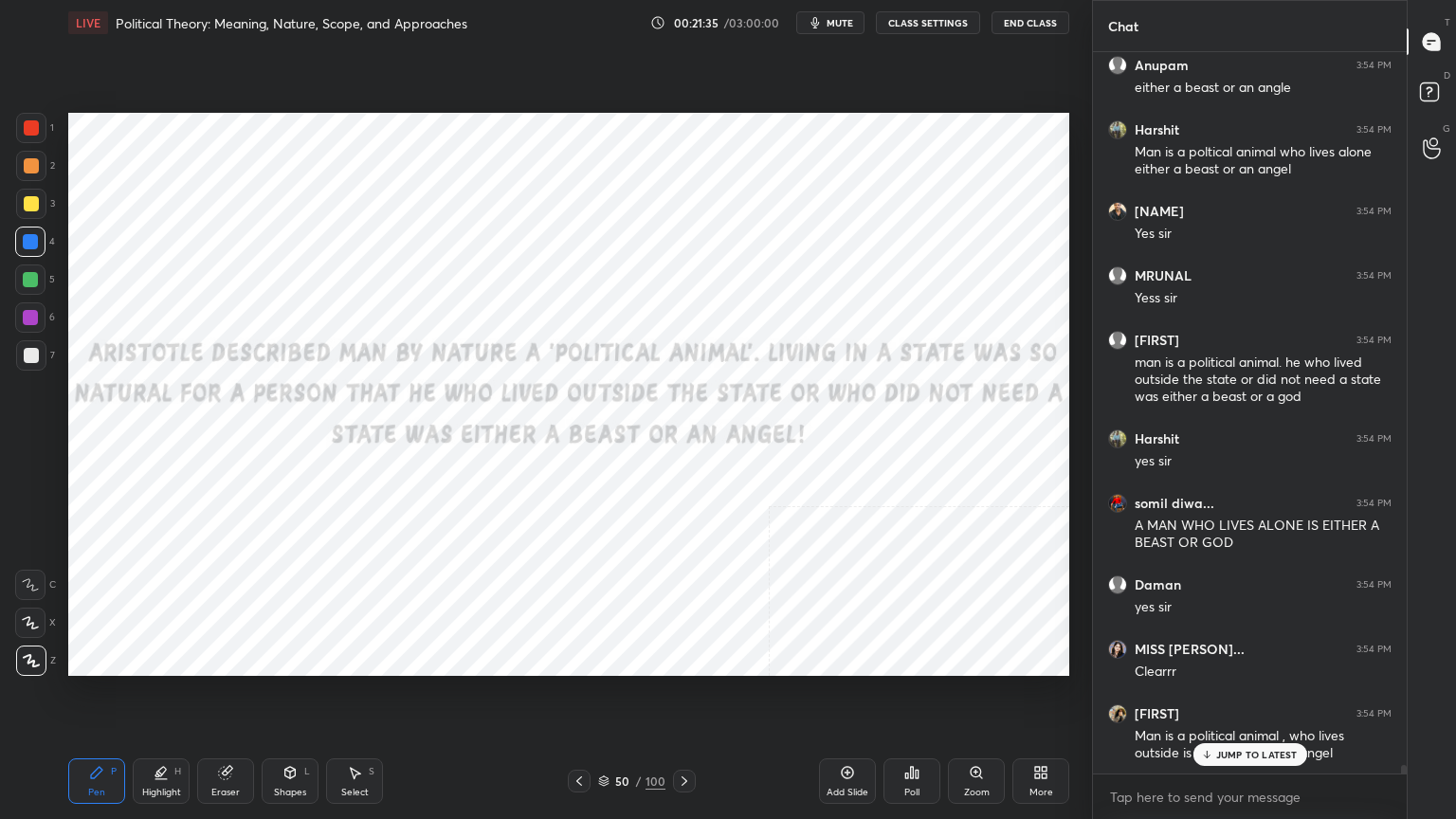 click at bounding box center (31, 128) 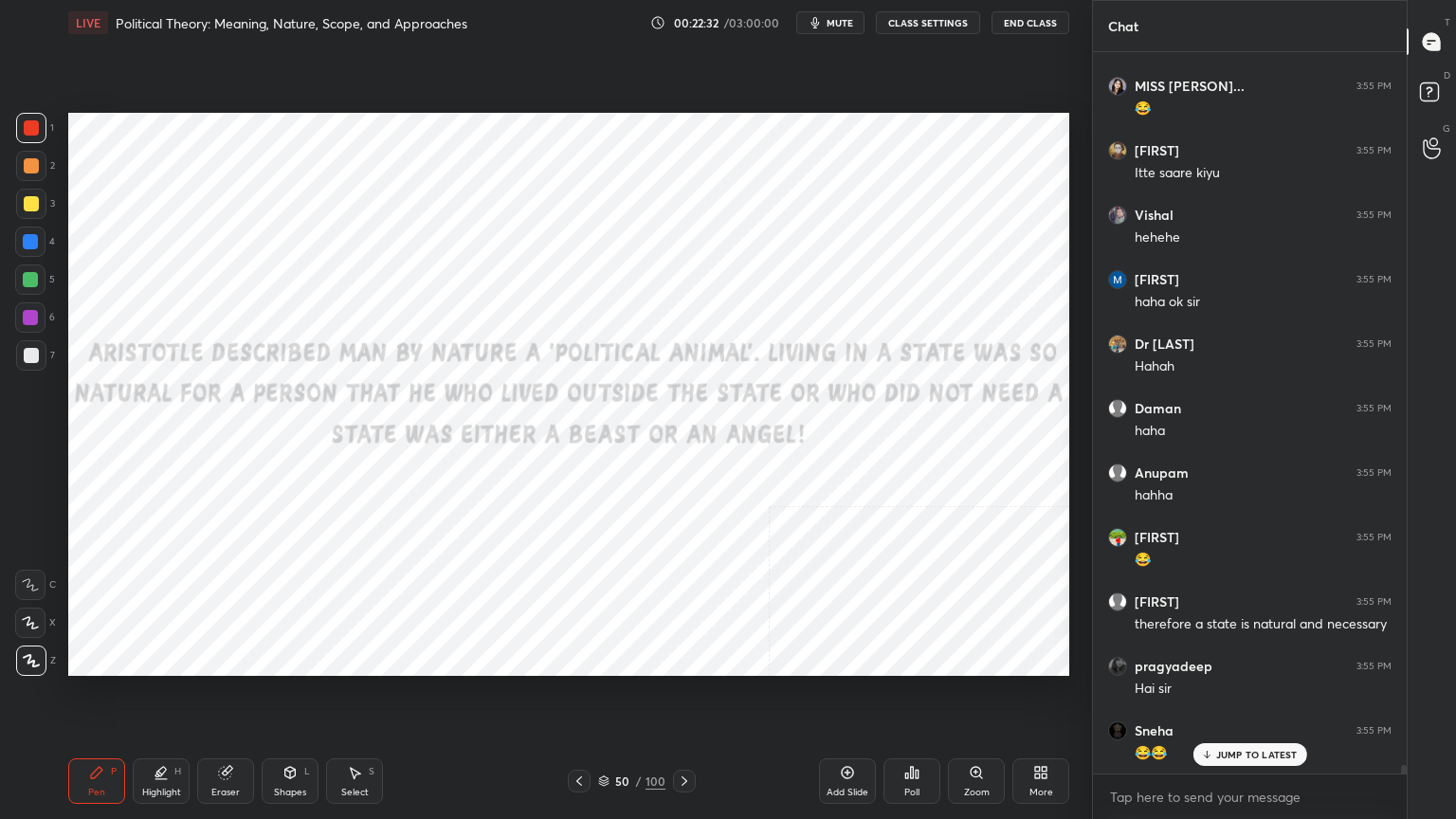 scroll, scrollTop: 63821, scrollLeft: 0, axis: vertical 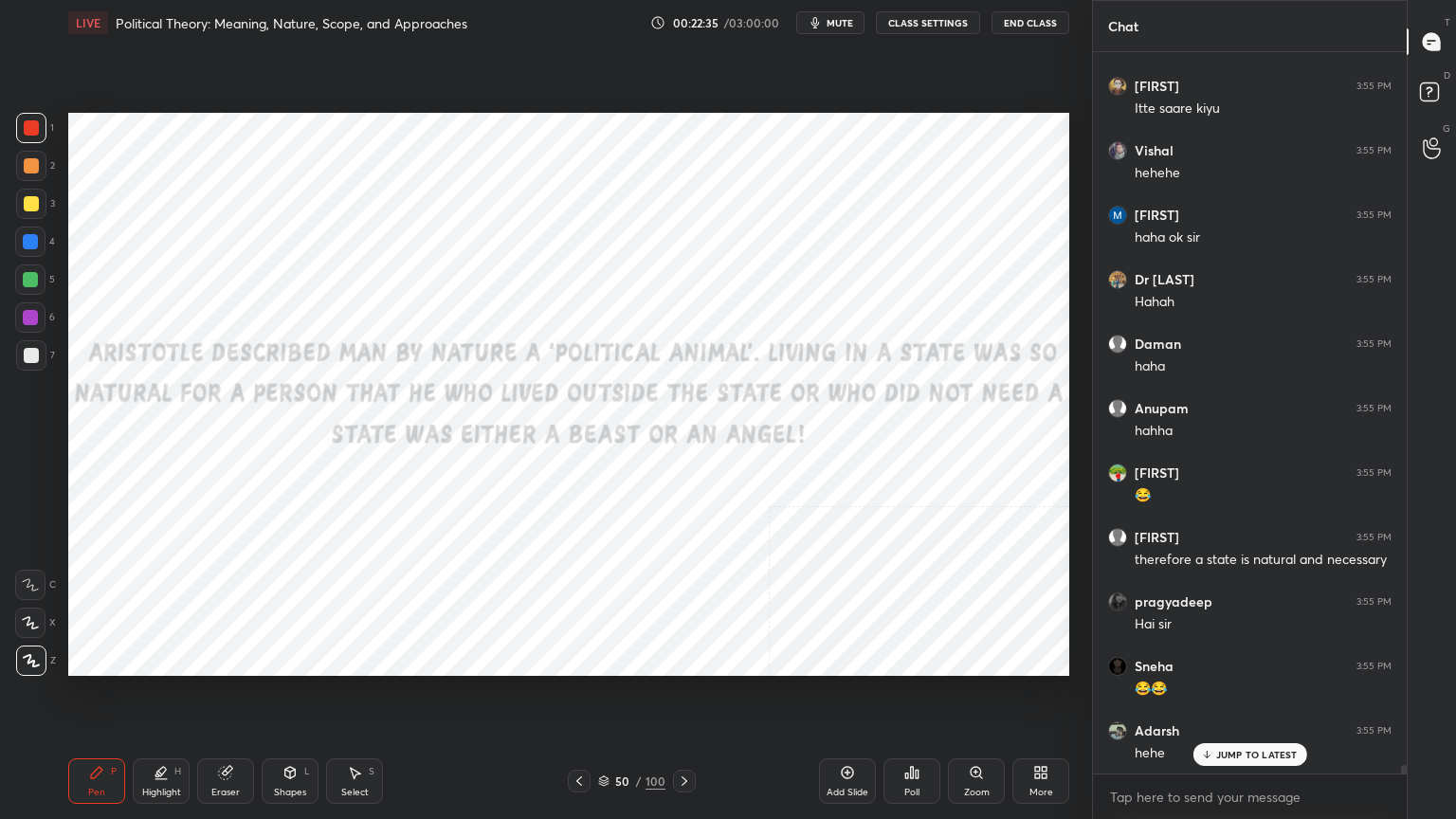 click at bounding box center (31, 128) 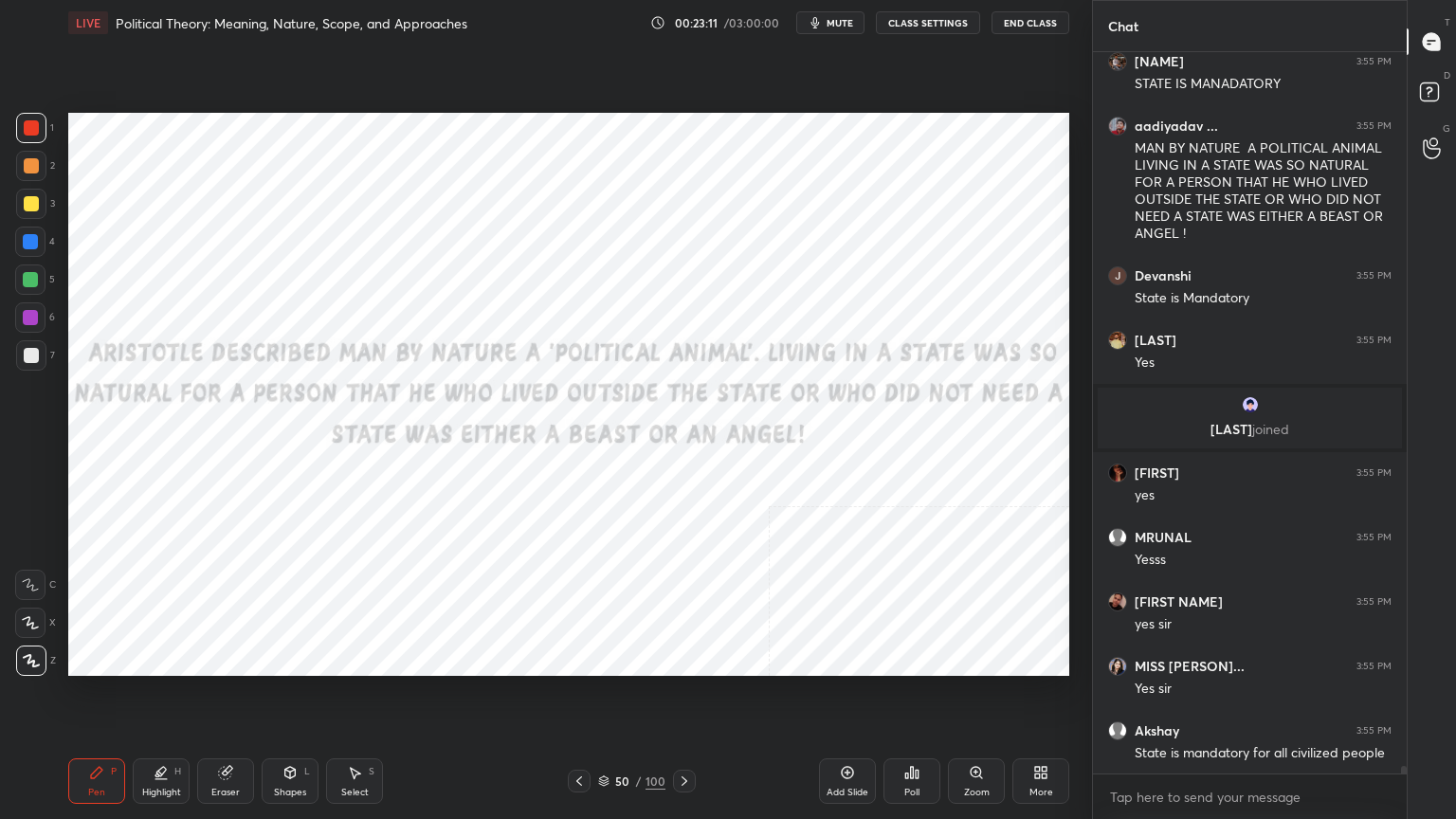 scroll, scrollTop: 65474, scrollLeft: 0, axis: vertical 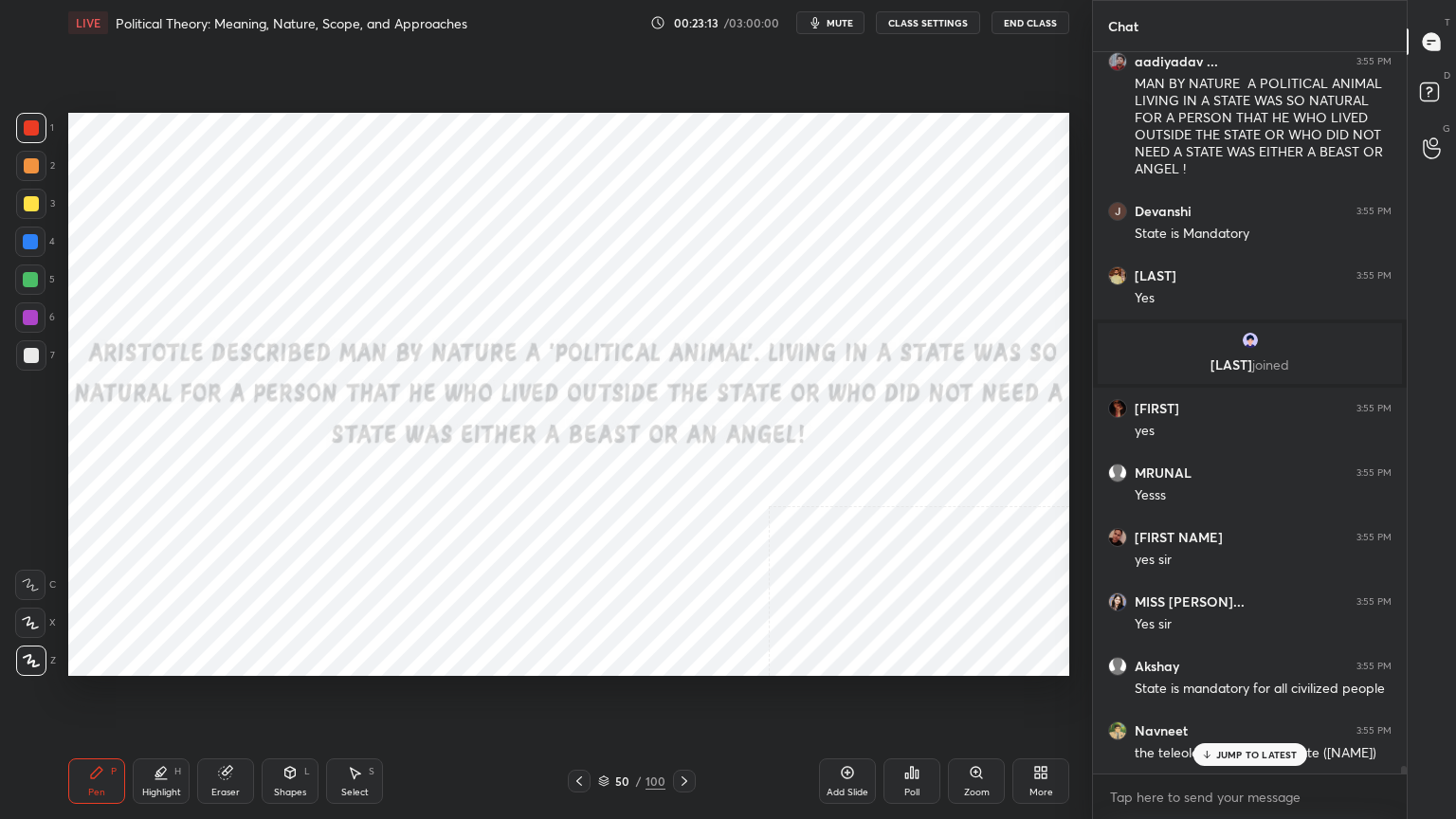 click 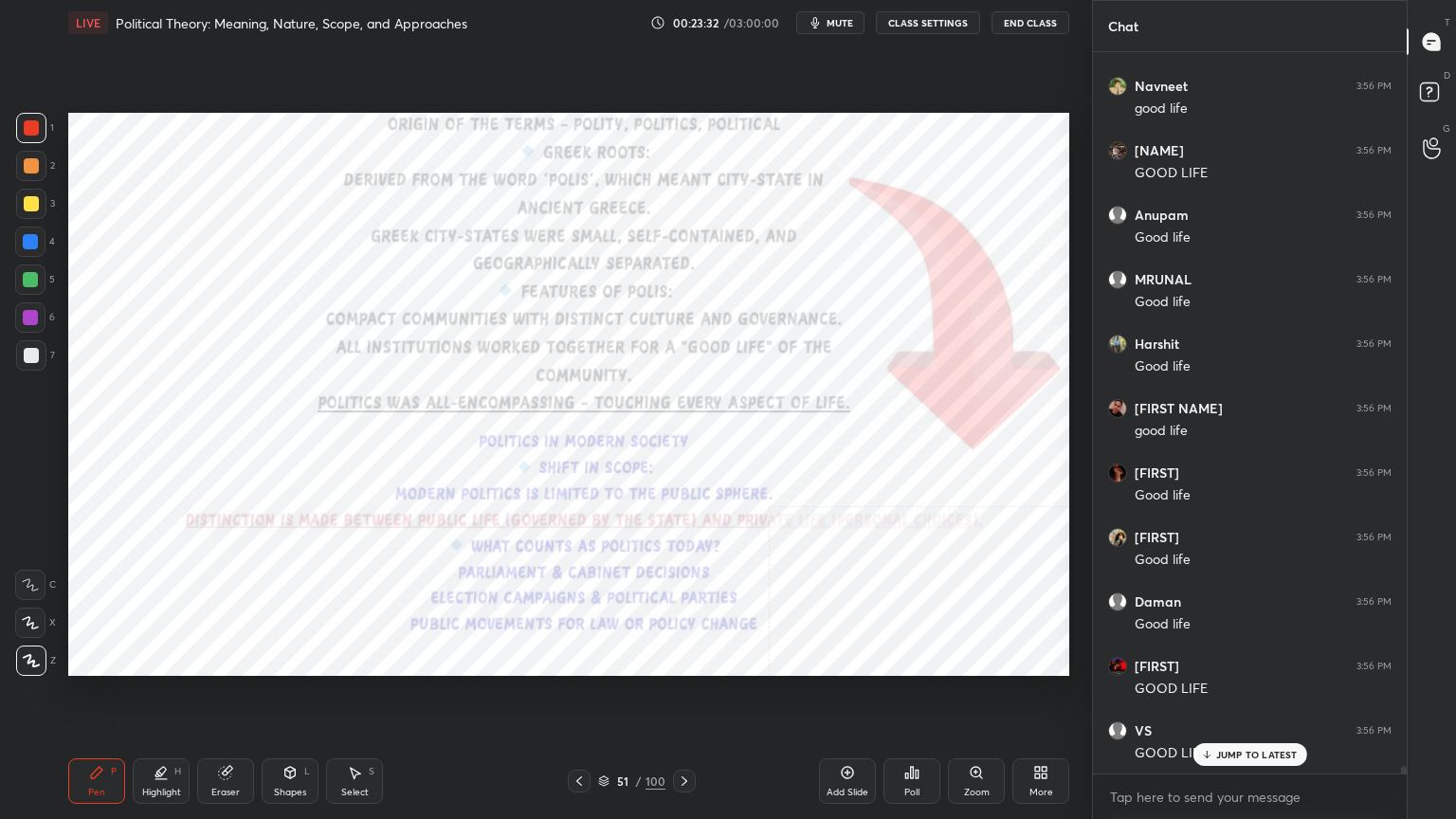scroll, scrollTop: 66312, scrollLeft: 0, axis: vertical 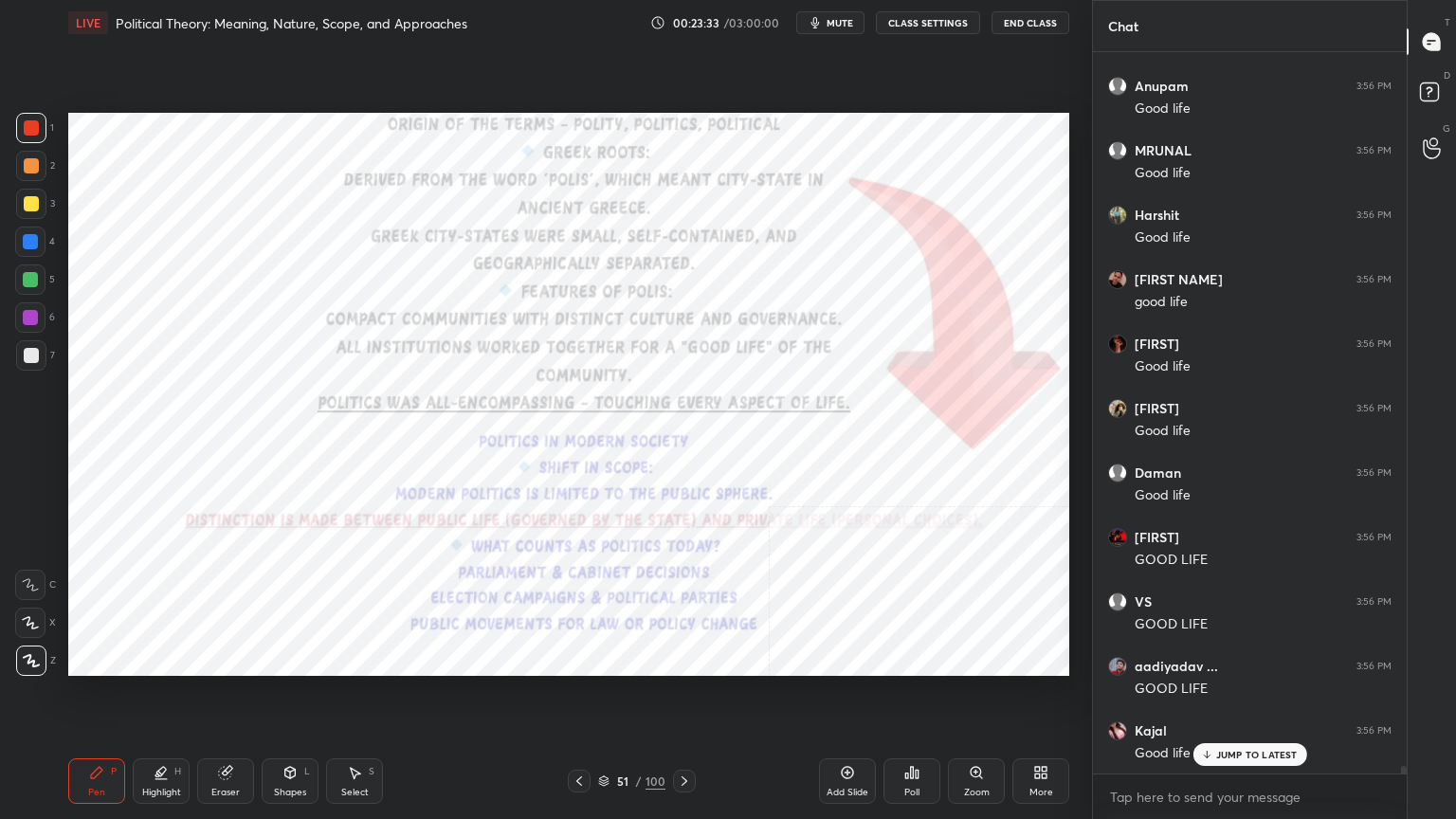 click on "More" at bounding box center (1041, 781) 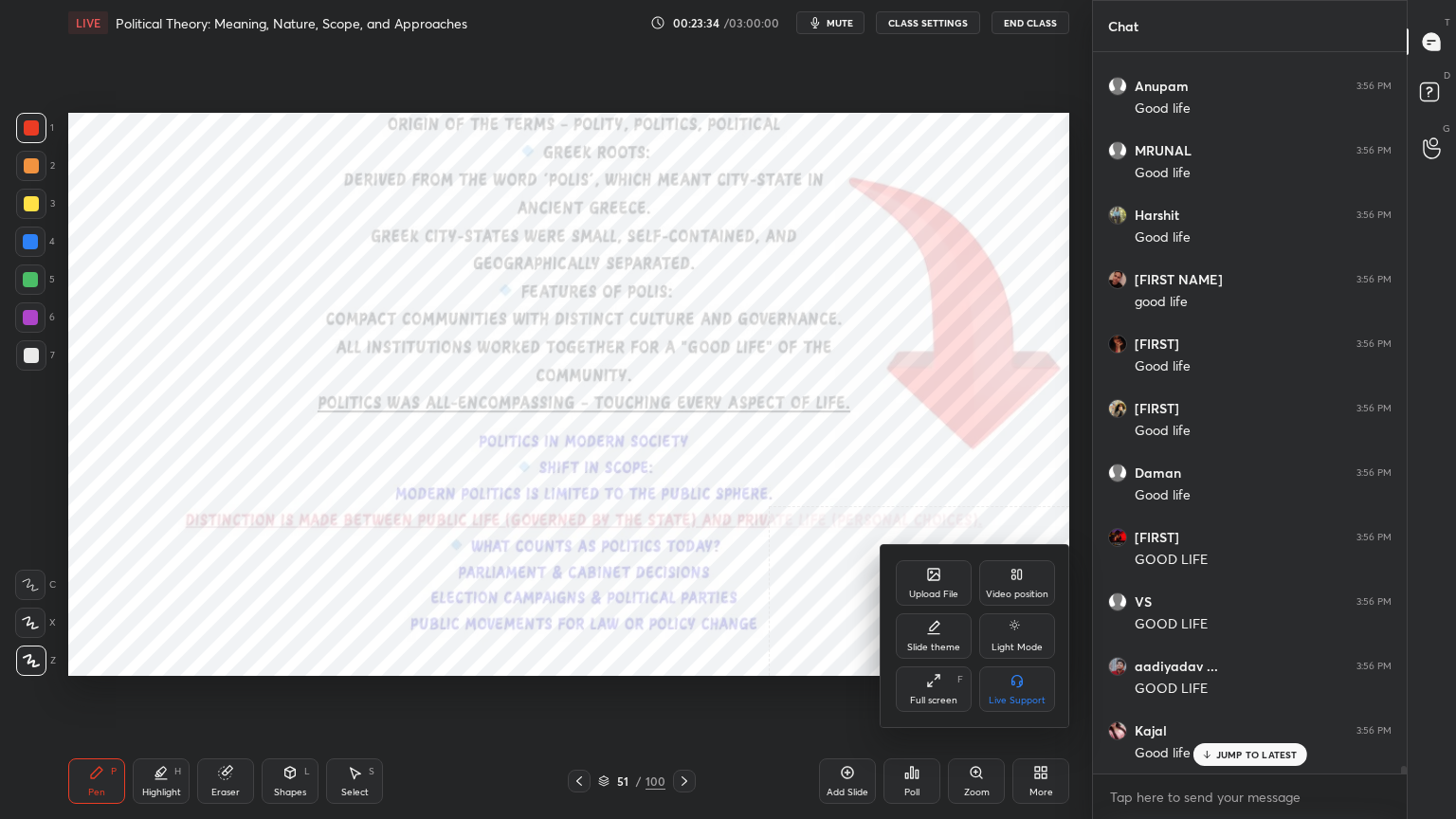 scroll, scrollTop: 66588, scrollLeft: 0, axis: vertical 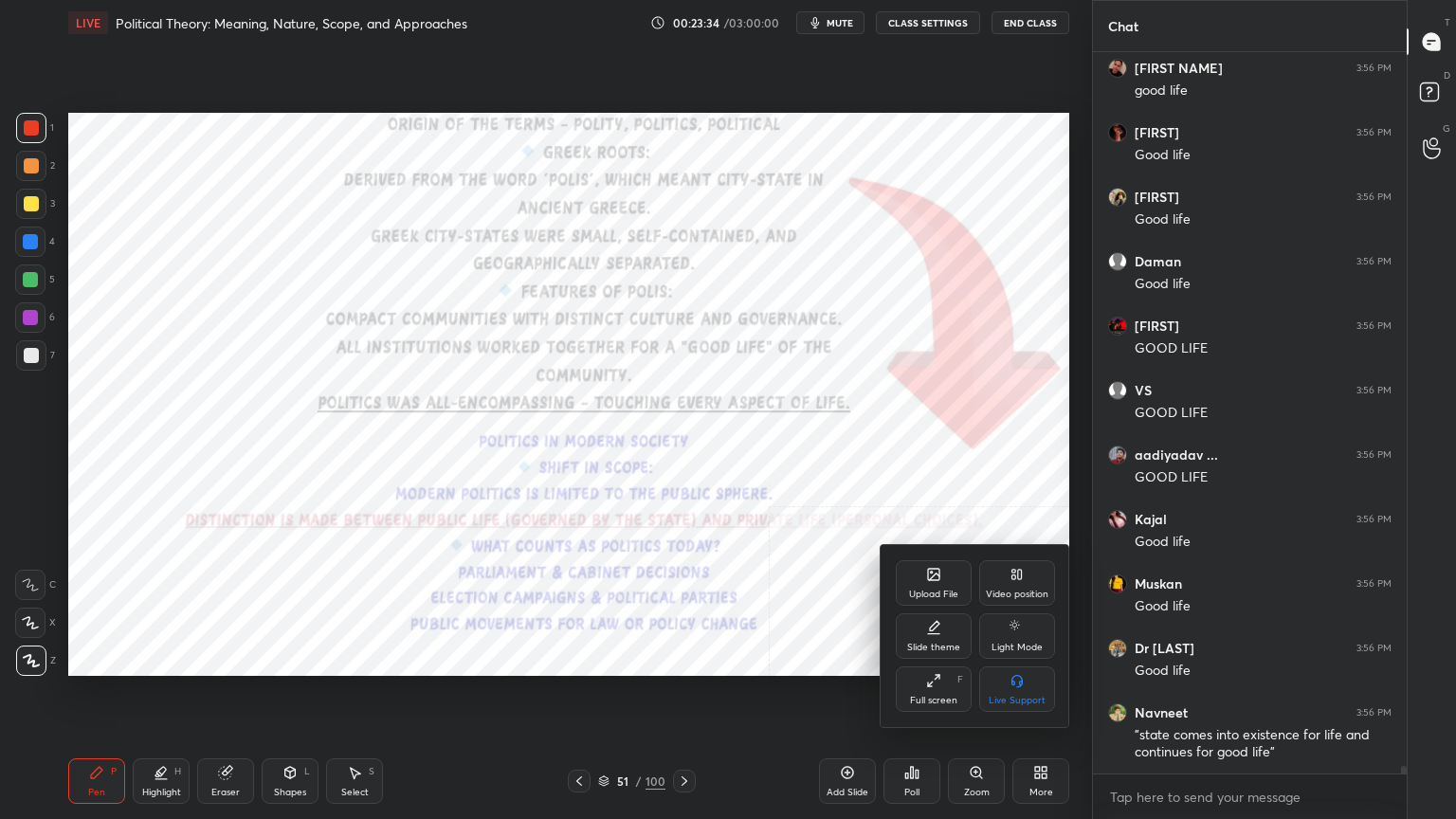click on "Video position" at bounding box center (1017, 583) 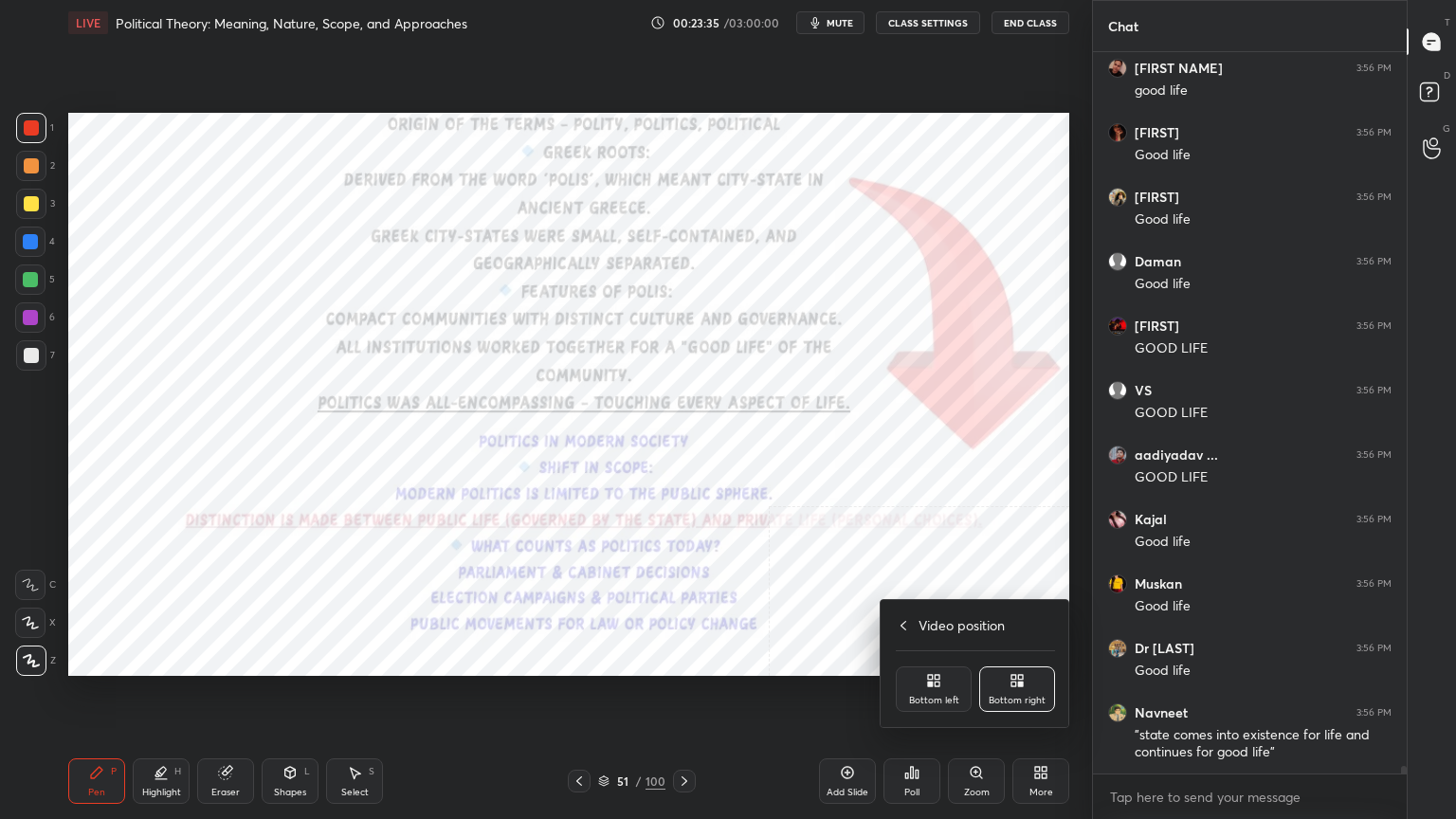 click on "Bottom left" at bounding box center (934, 689) 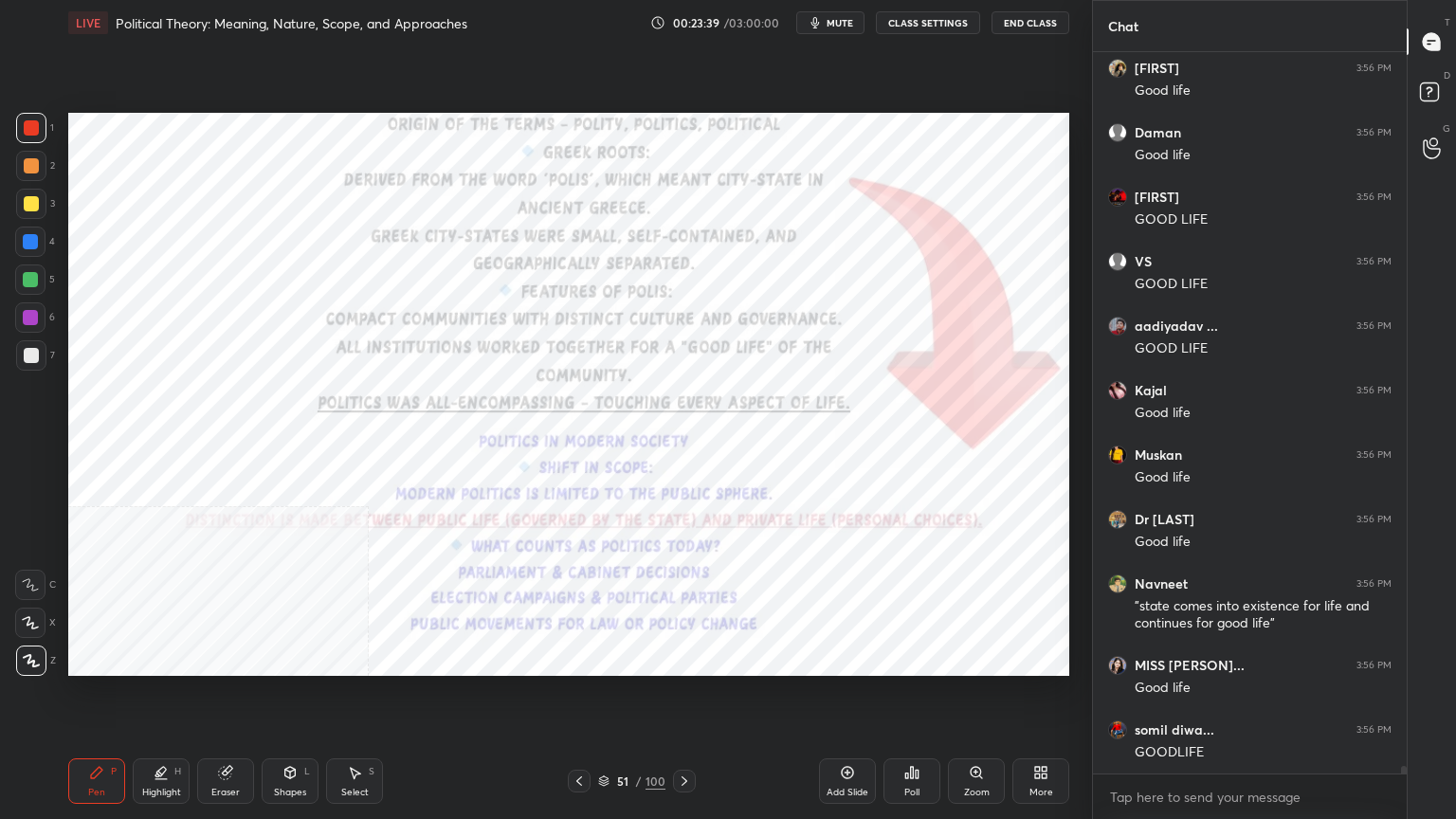 scroll, scrollTop: 66782, scrollLeft: 0, axis: vertical 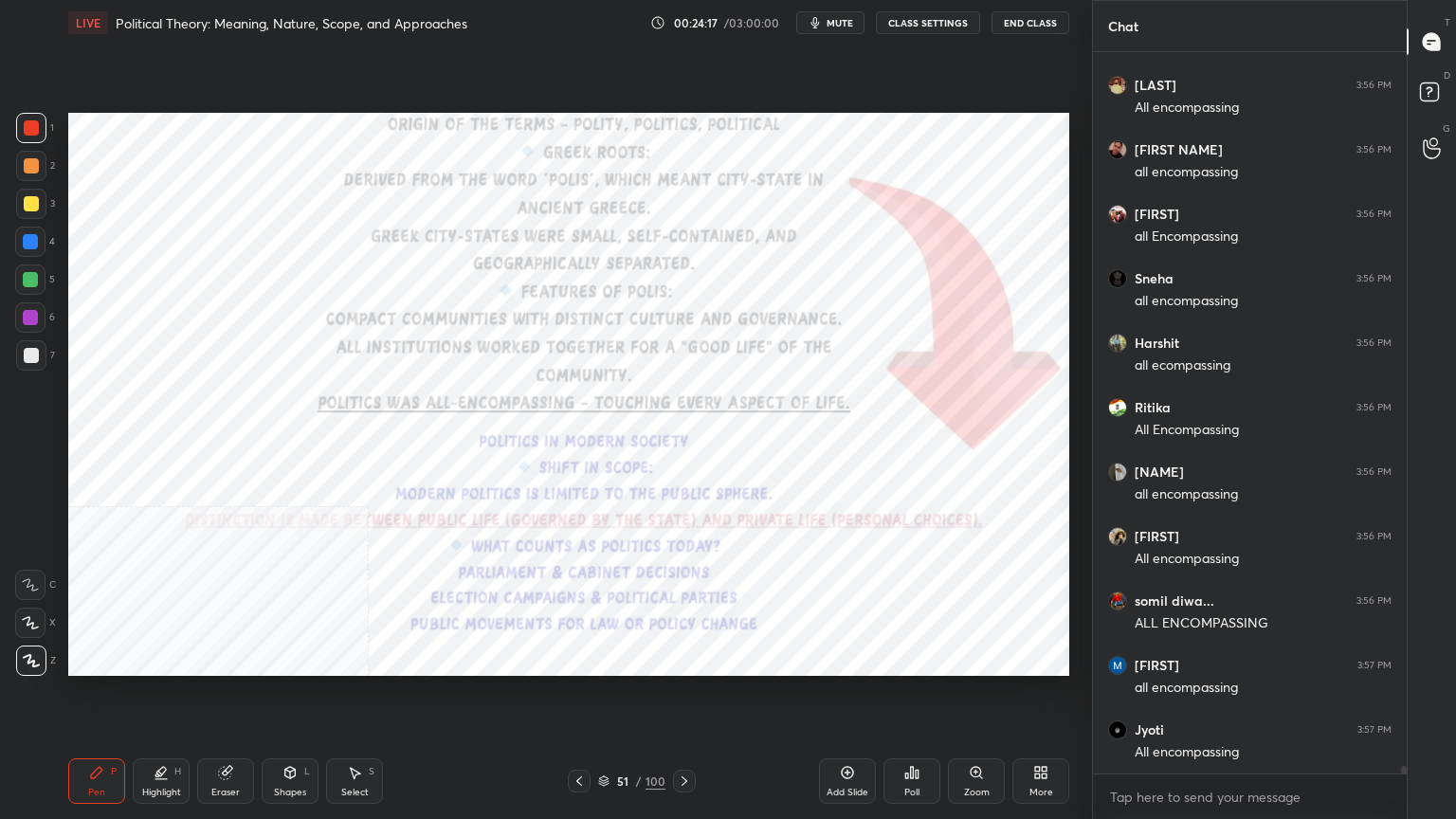 click at bounding box center (30, 242) 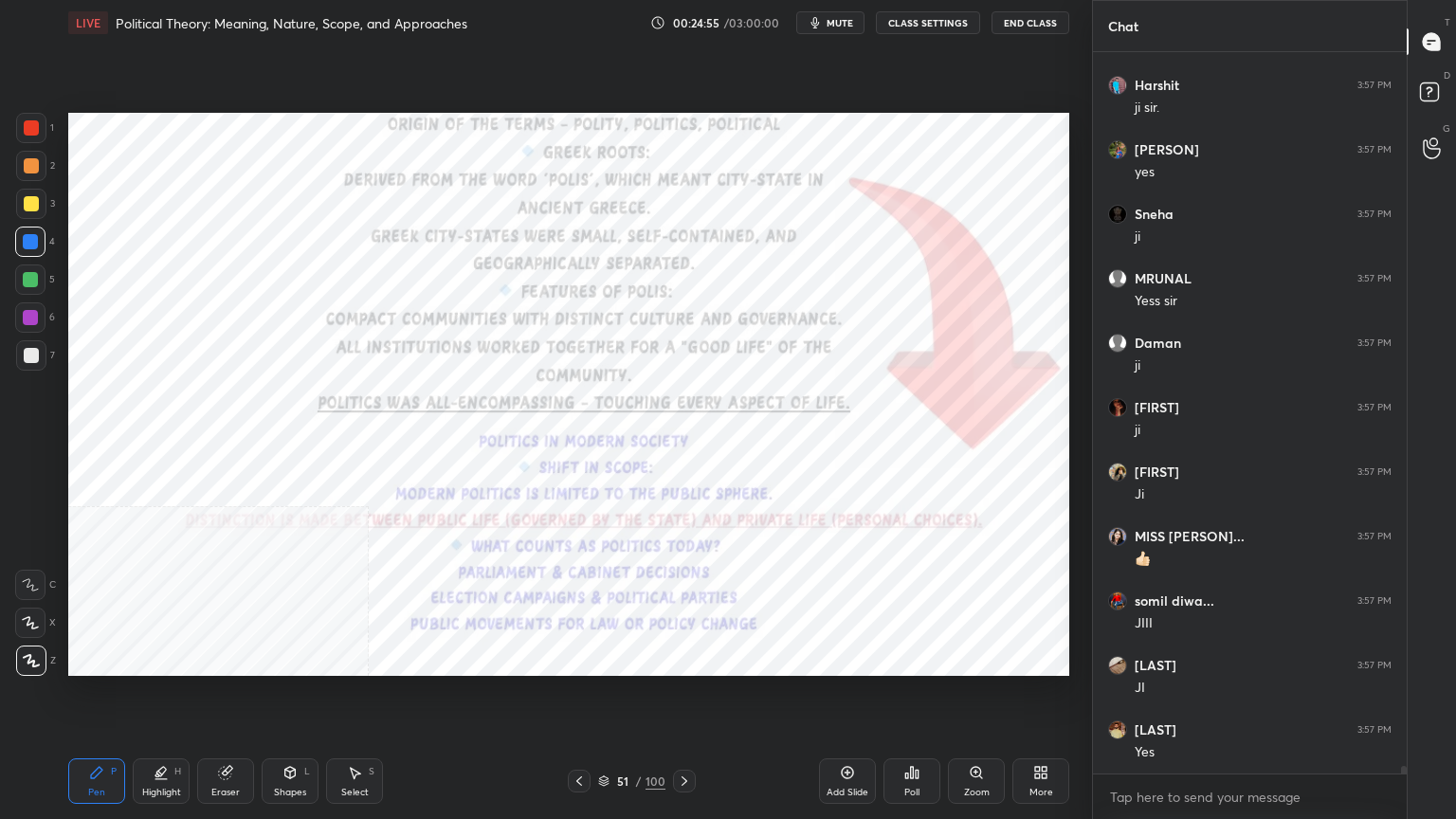 click 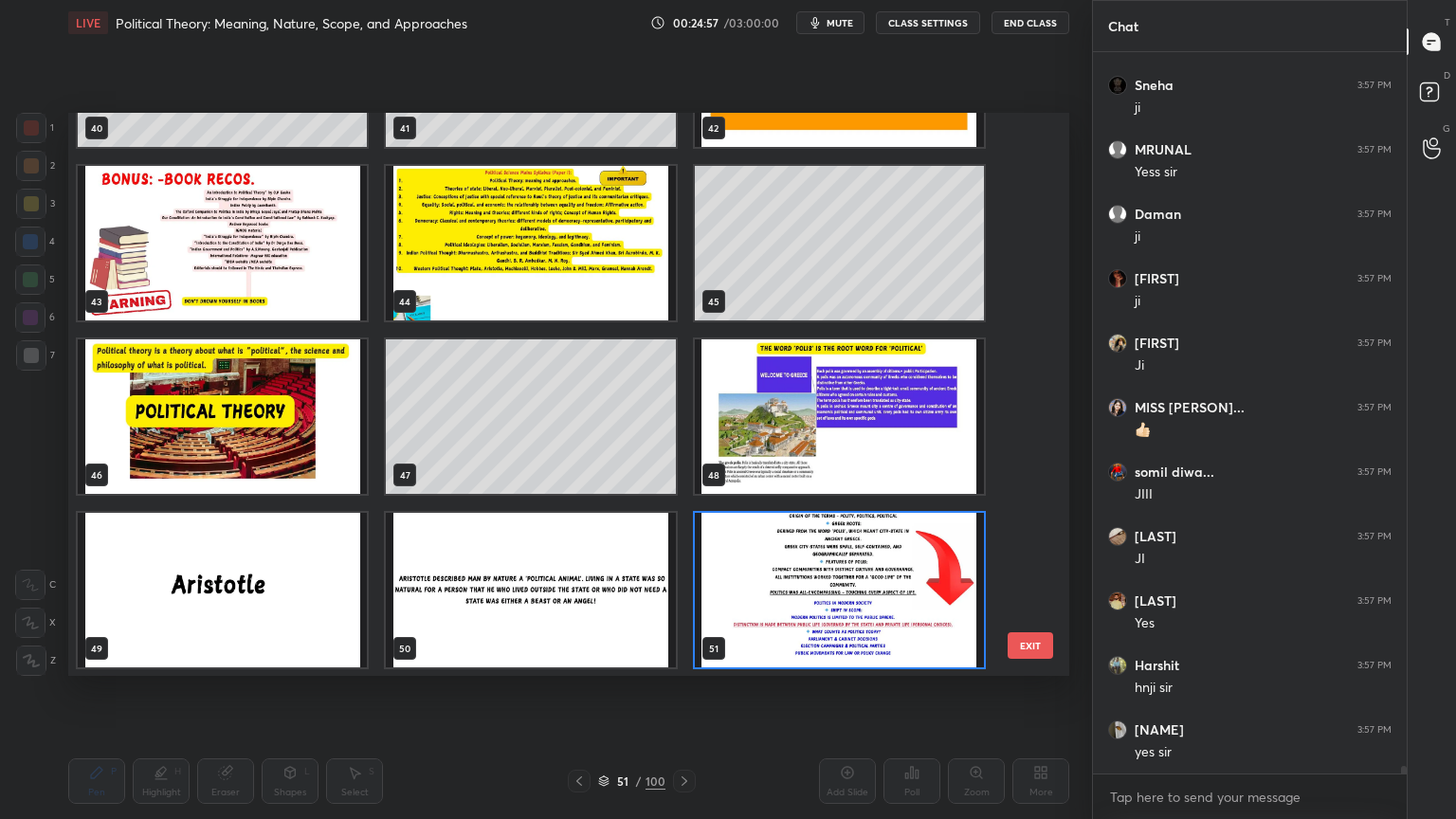 click at bounding box center [839, 416] 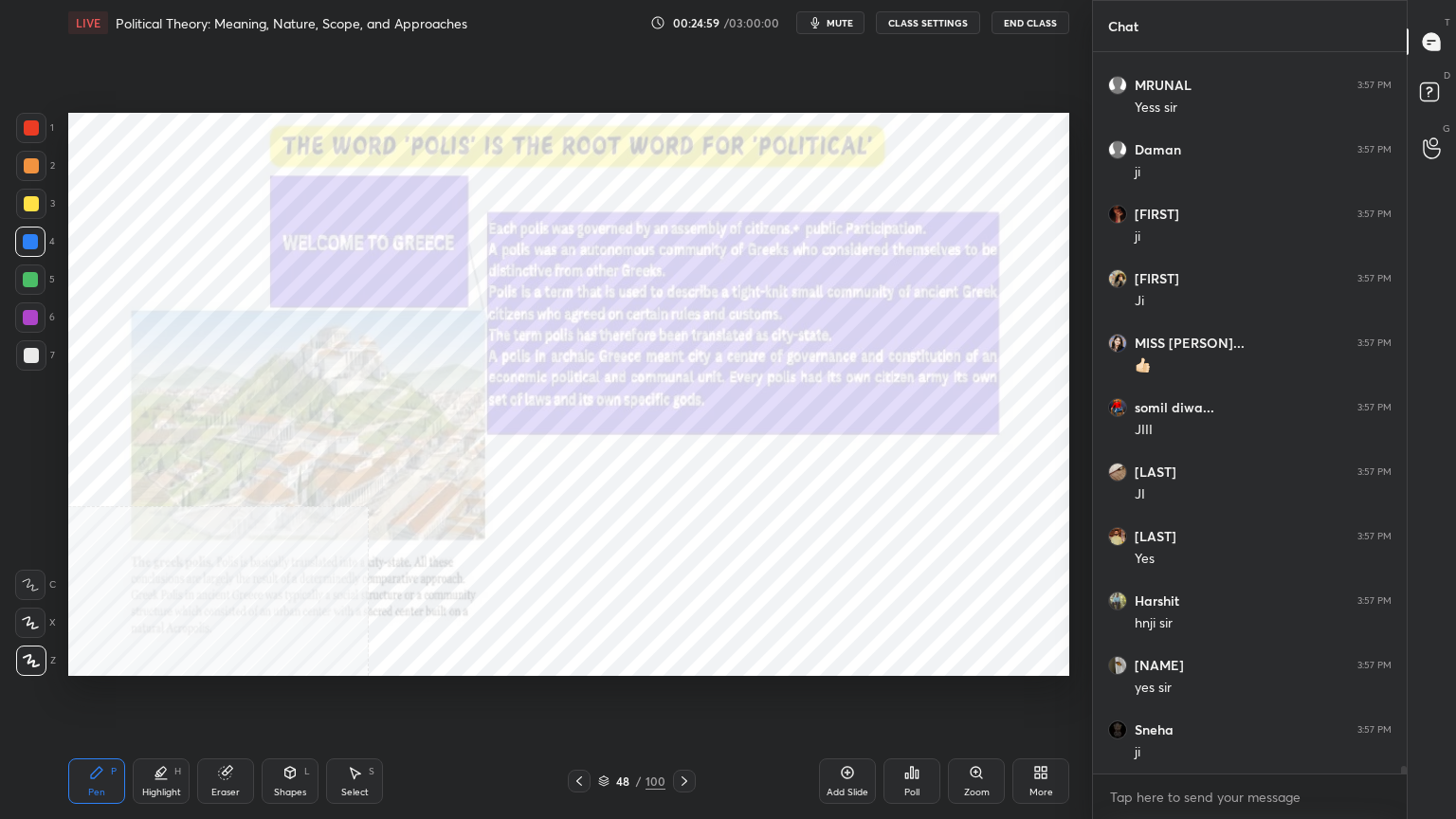 click on "More" at bounding box center (1041, 781) 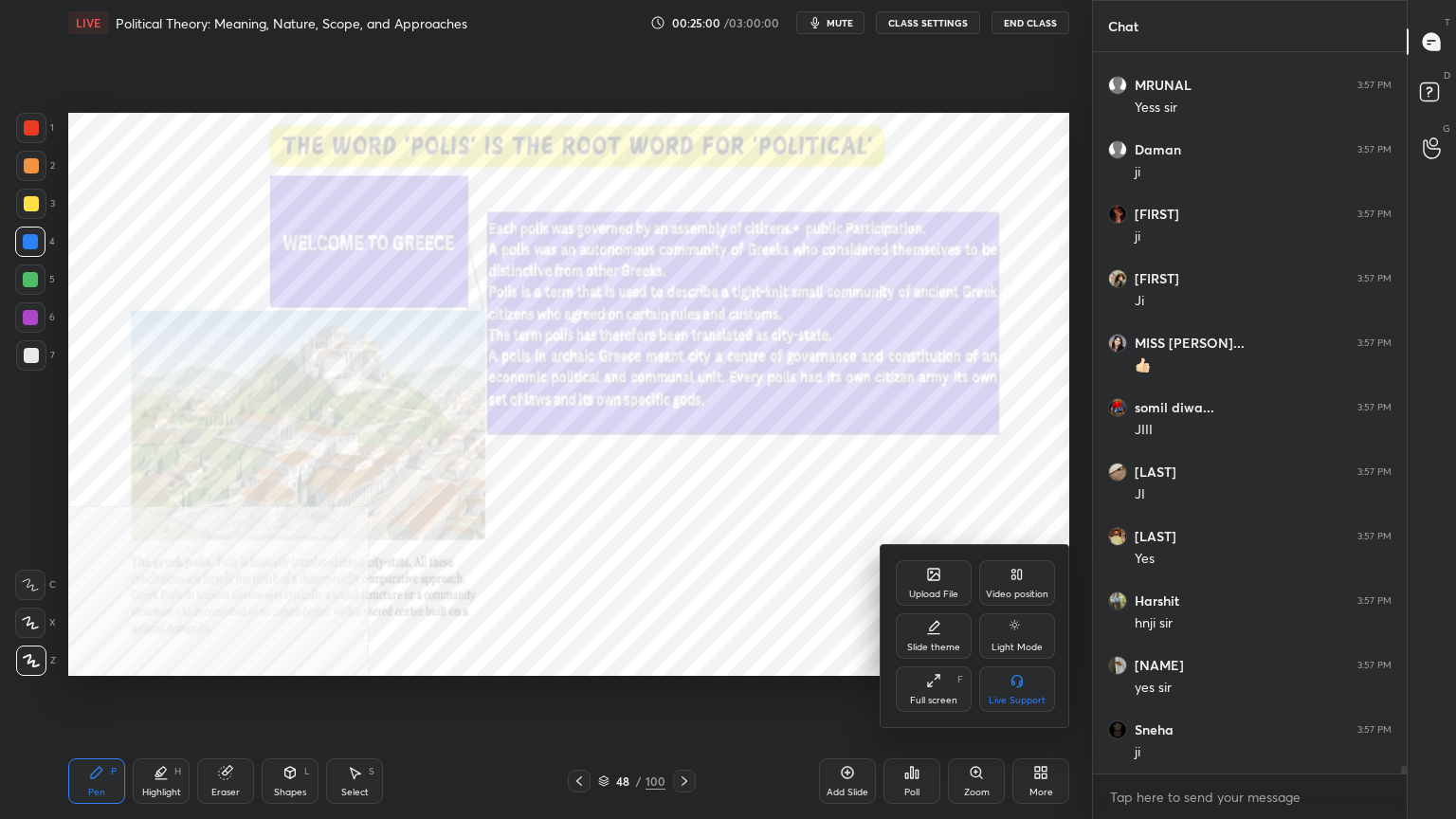 click on "Video position" at bounding box center (1017, 583) 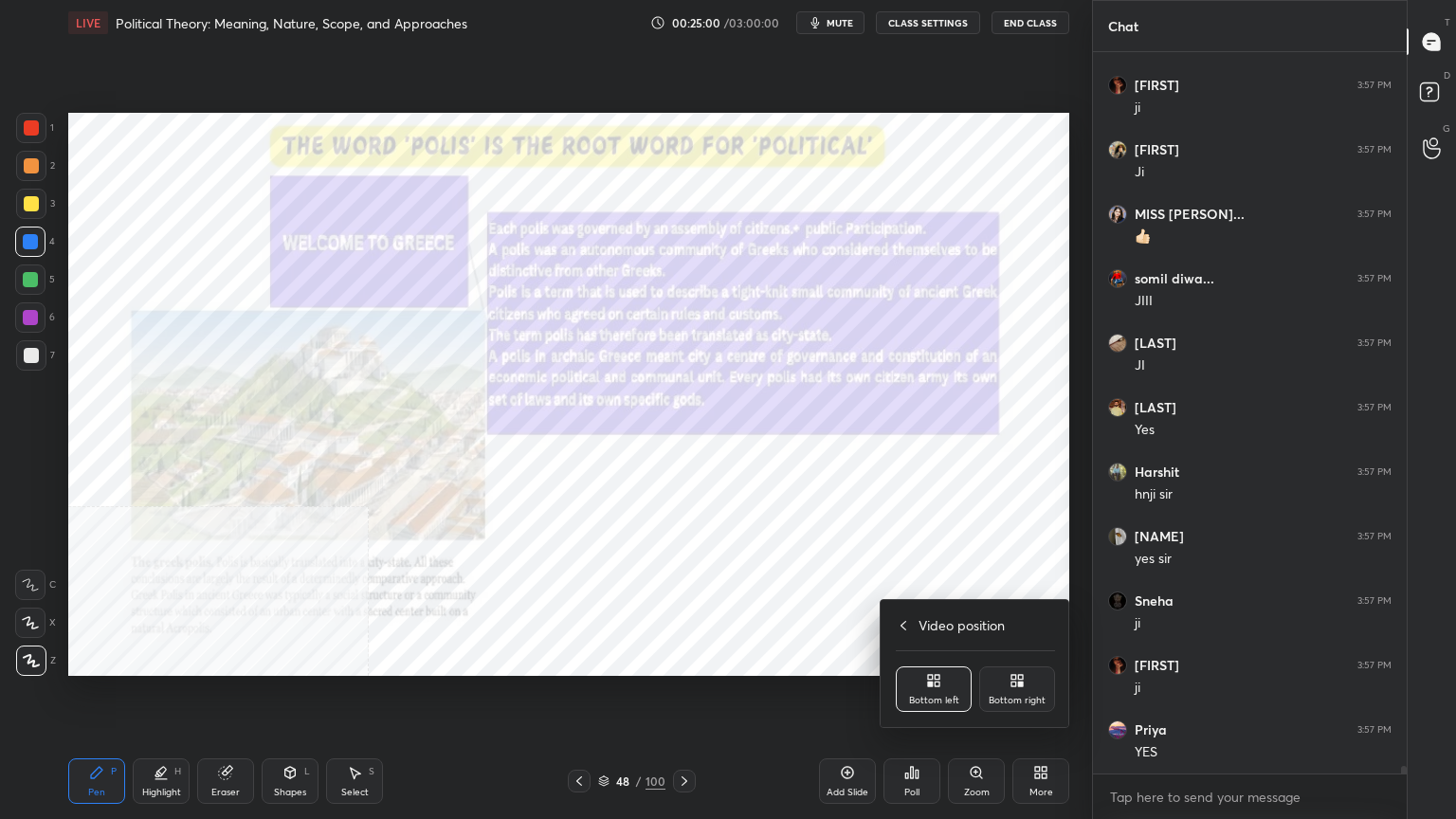 drag, startPoint x: 1021, startPoint y: 686, endPoint x: 984, endPoint y: 689, distance: 37.121422 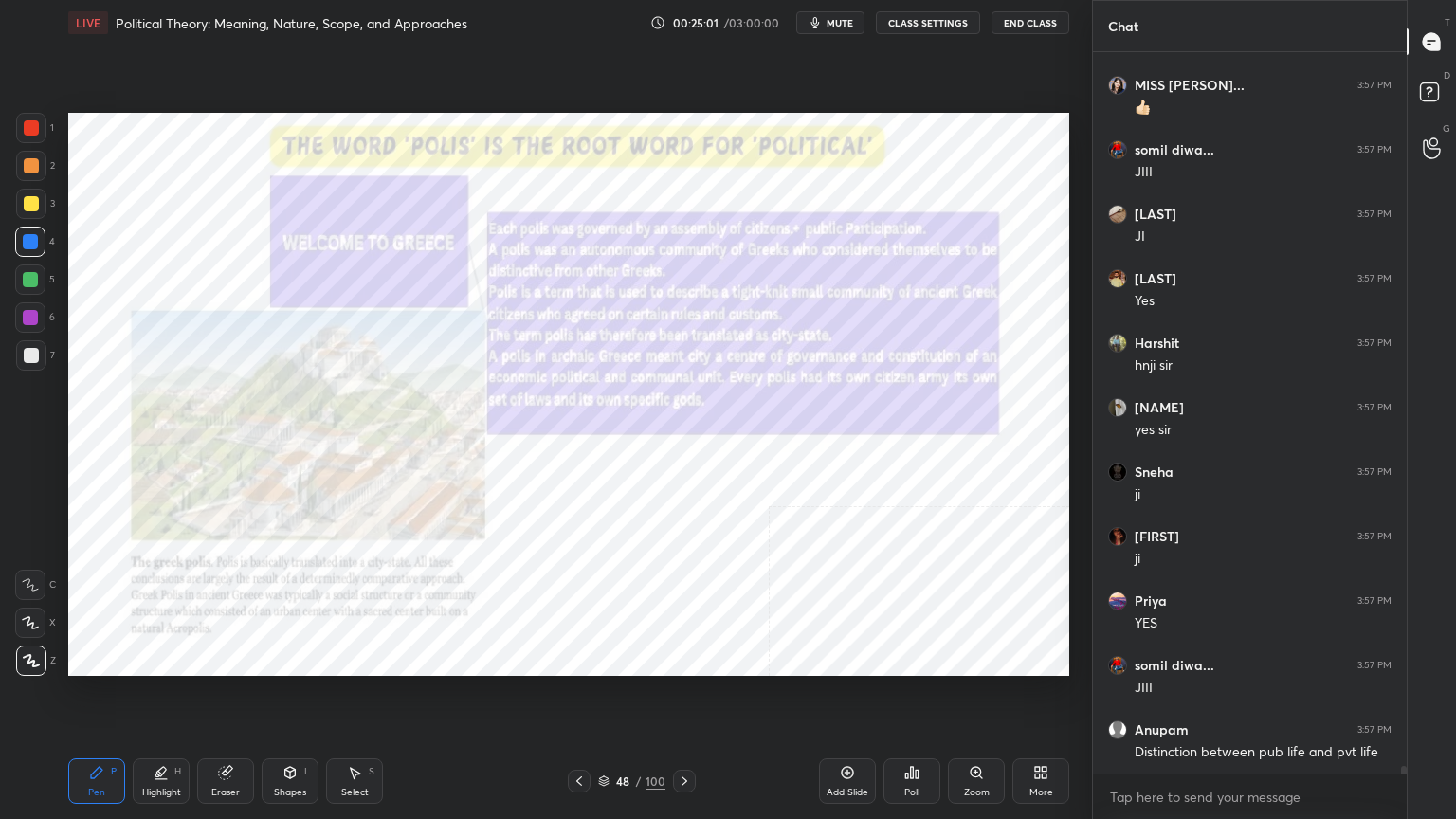 click on "Zoom" at bounding box center [976, 781] 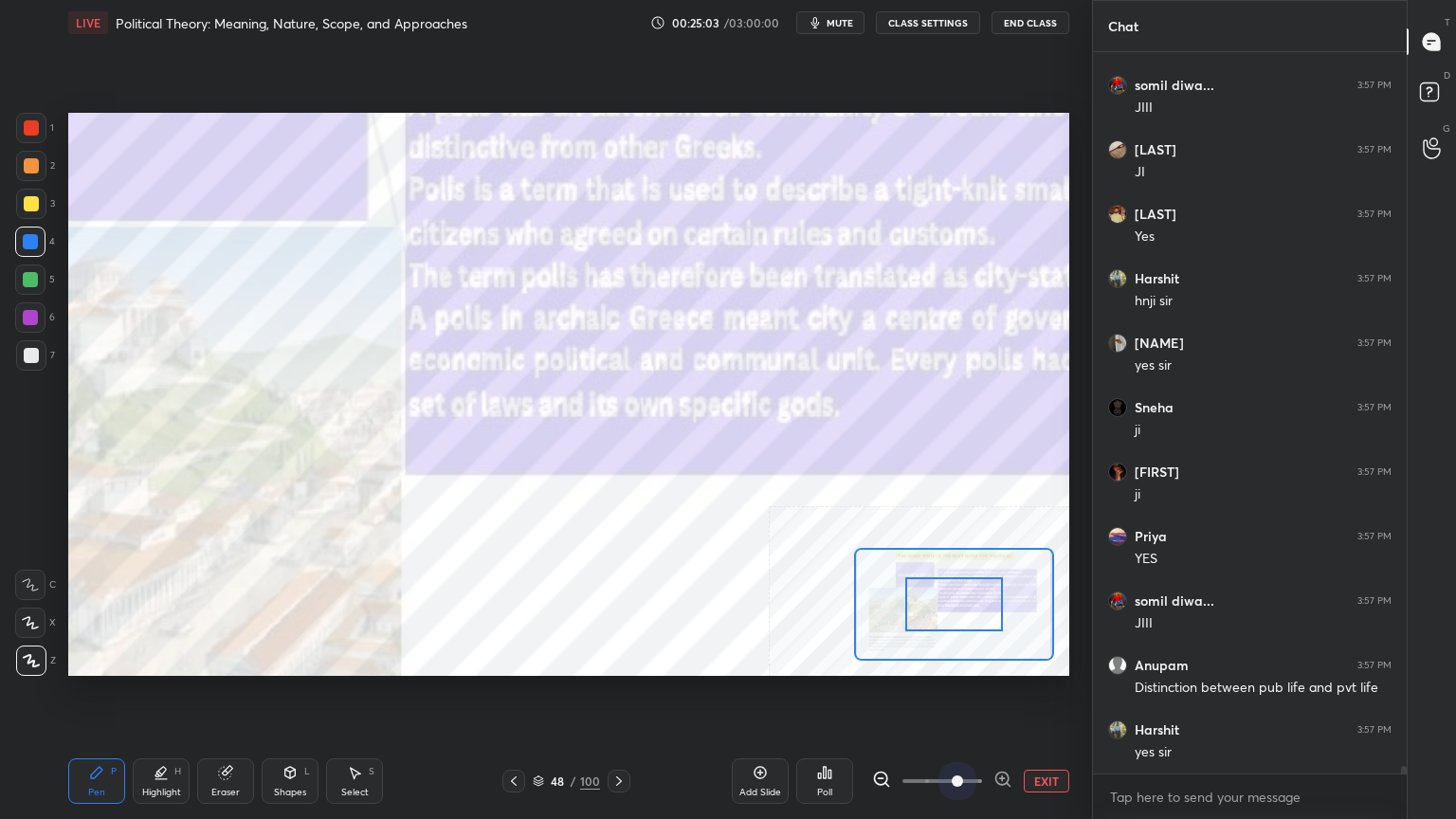 drag, startPoint x: 933, startPoint y: 777, endPoint x: 959, endPoint y: 689, distance: 91.760558 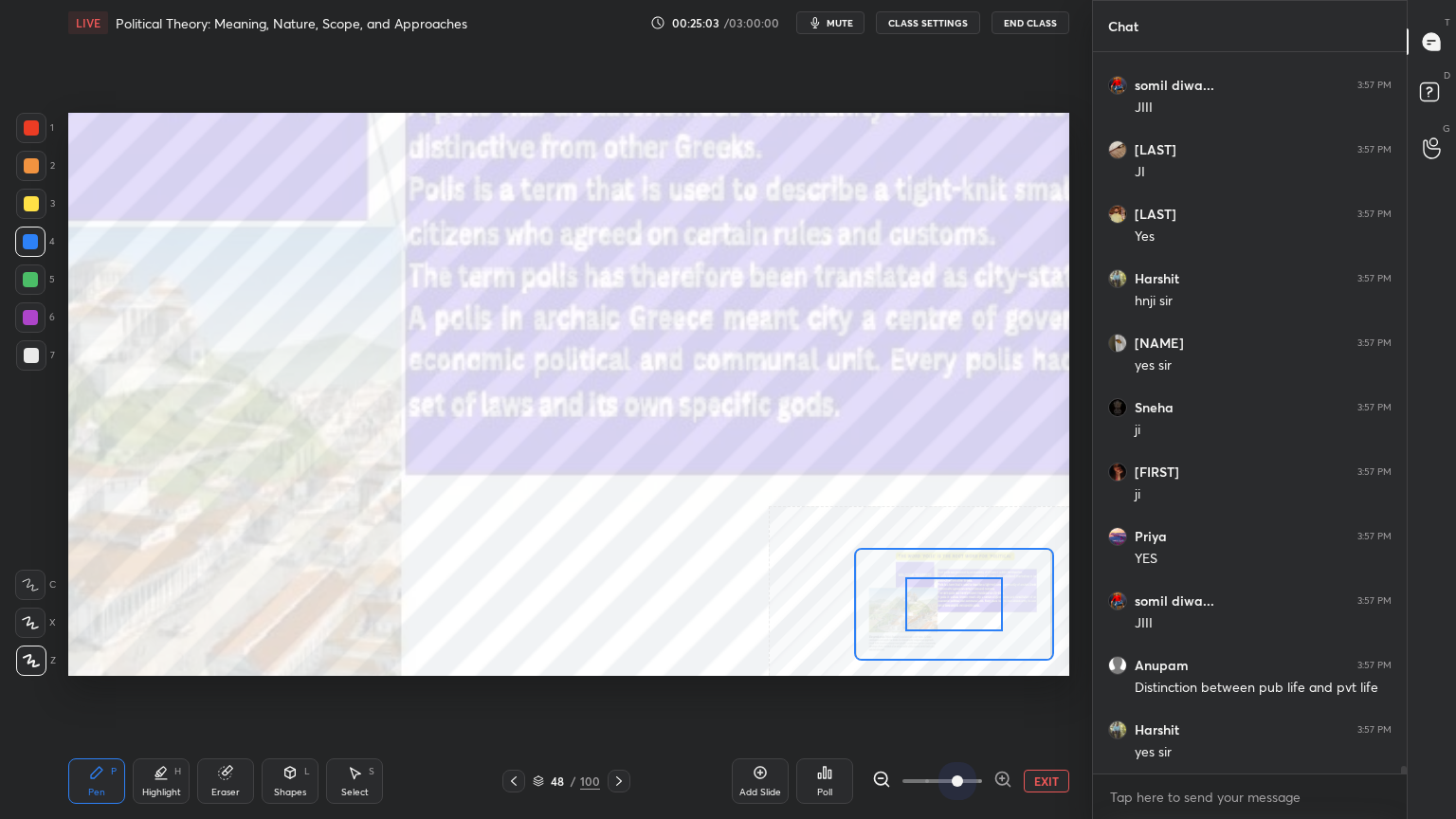 click at bounding box center (957, 781) 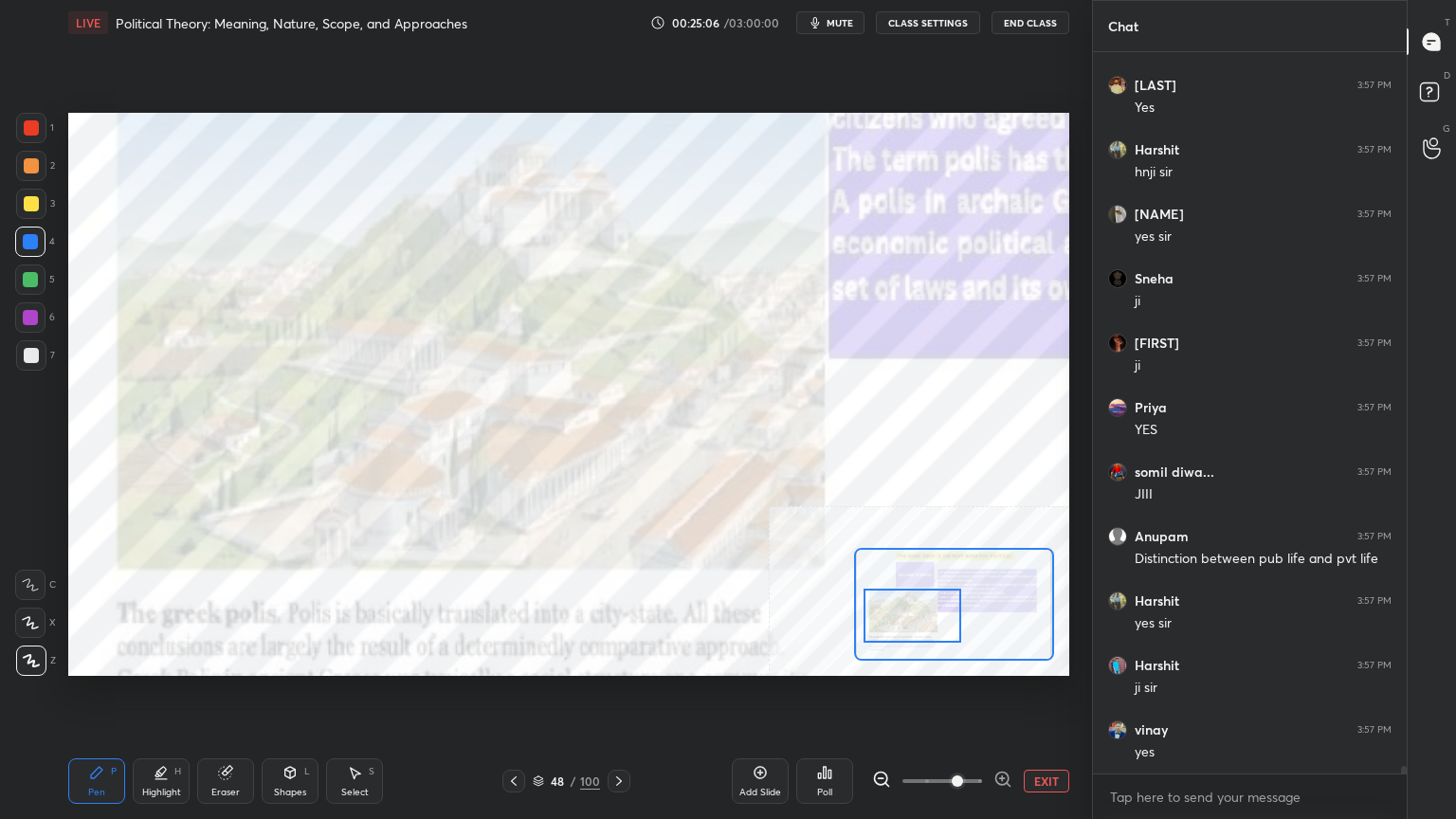 drag, startPoint x: 948, startPoint y: 611, endPoint x: 906, endPoint y: 623, distance: 43.680659 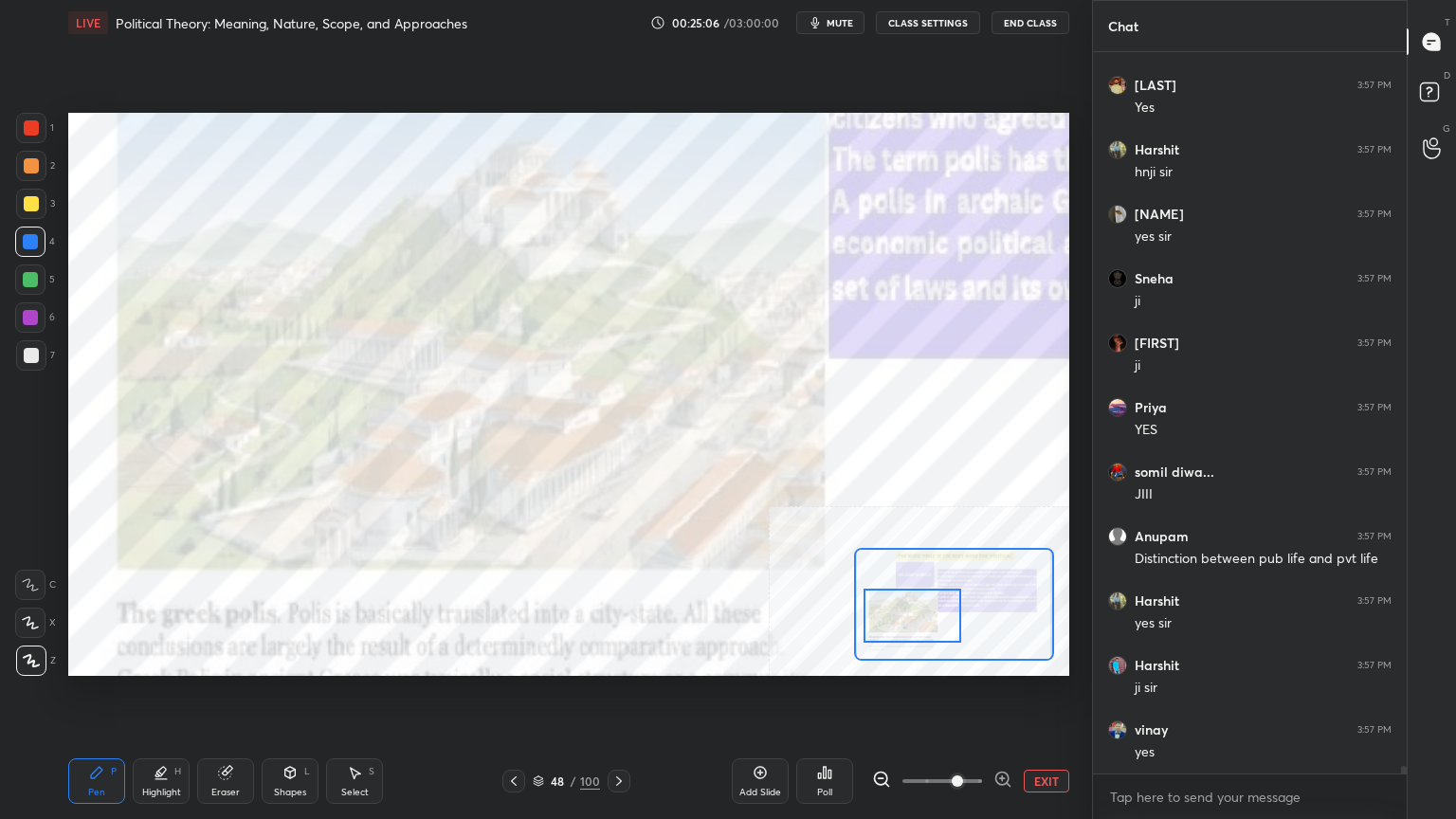 click at bounding box center (913, 615) 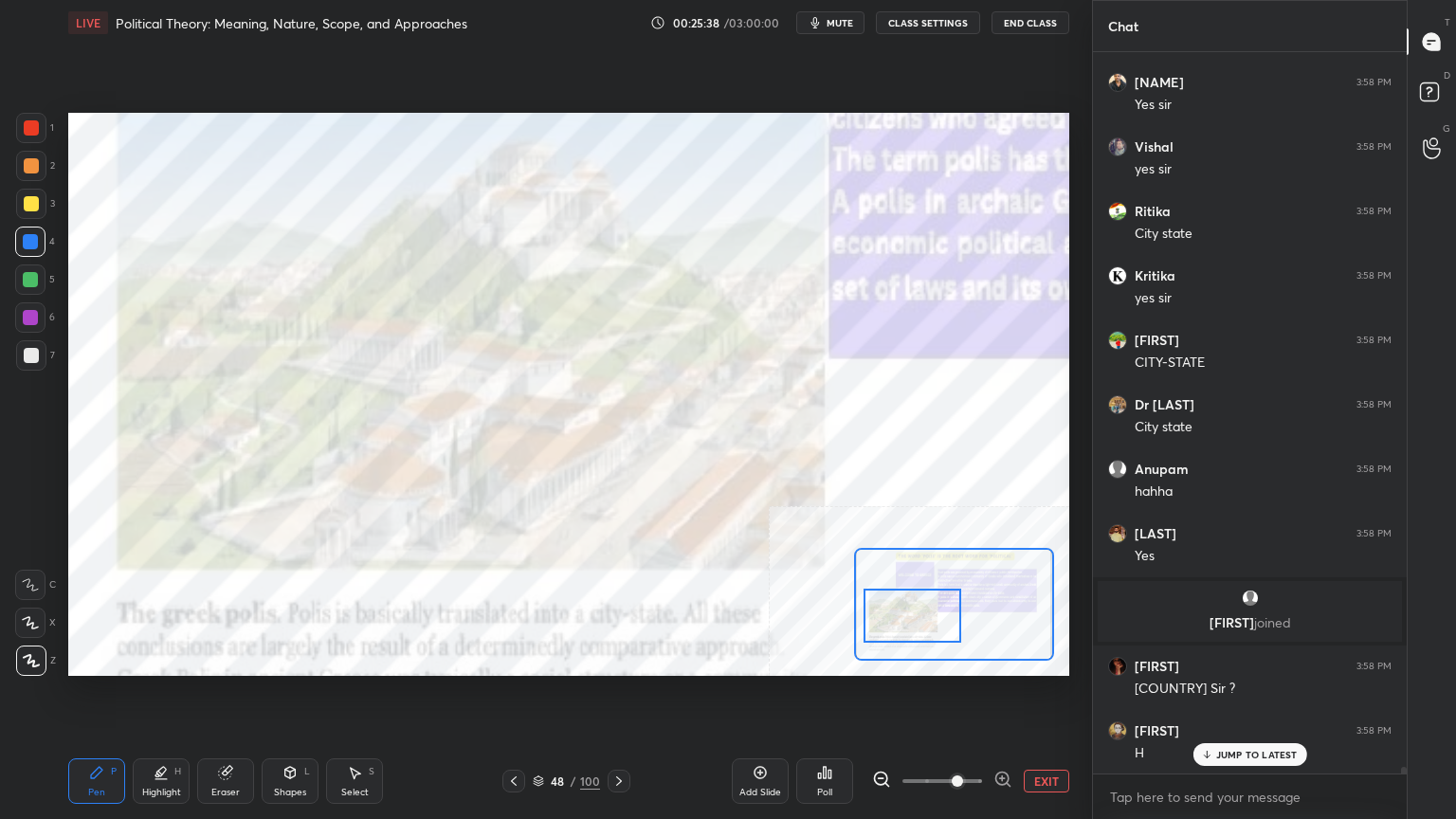 scroll, scrollTop: 73312, scrollLeft: 0, axis: vertical 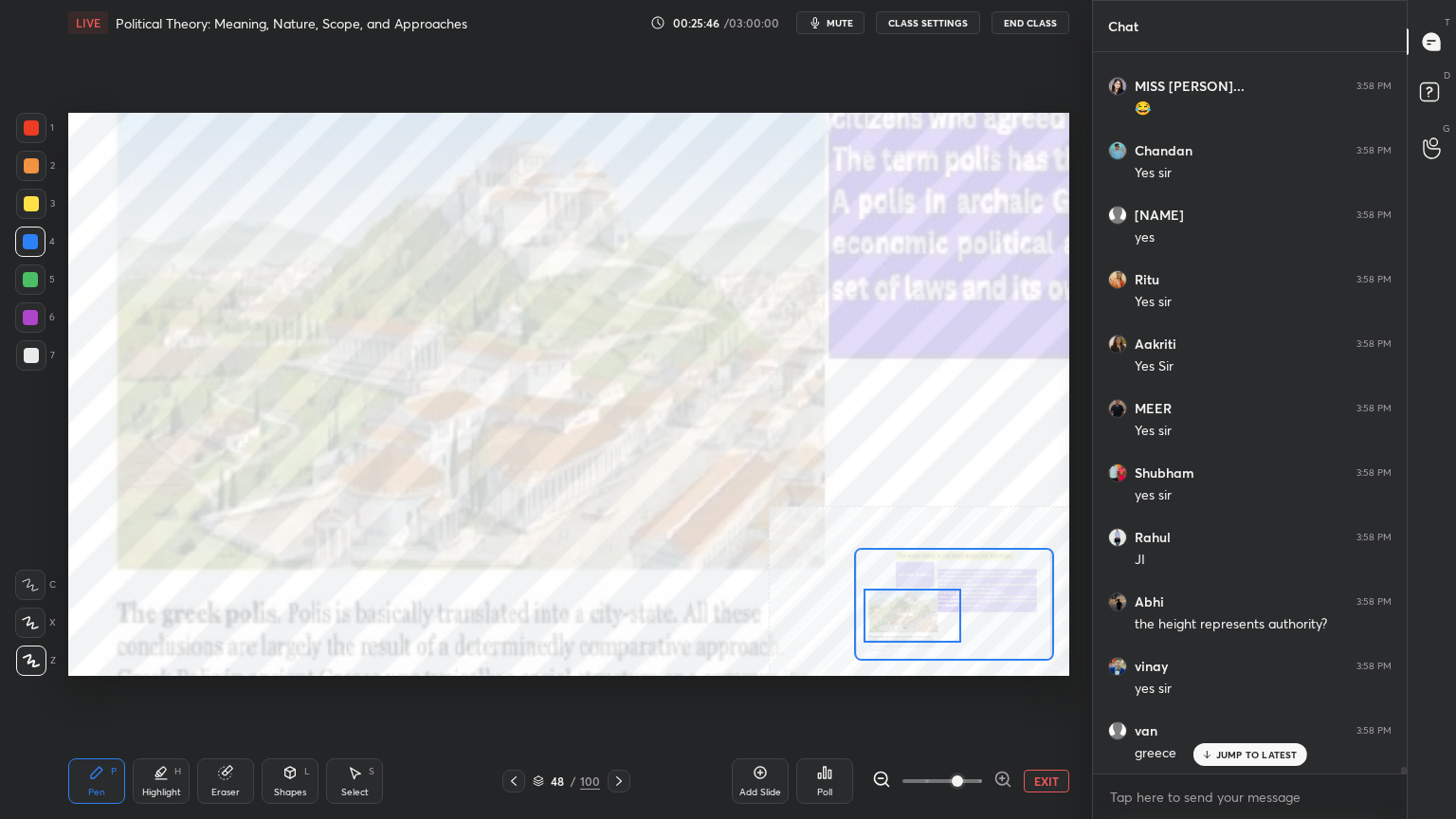 click on "EXIT" at bounding box center (1046, 781) 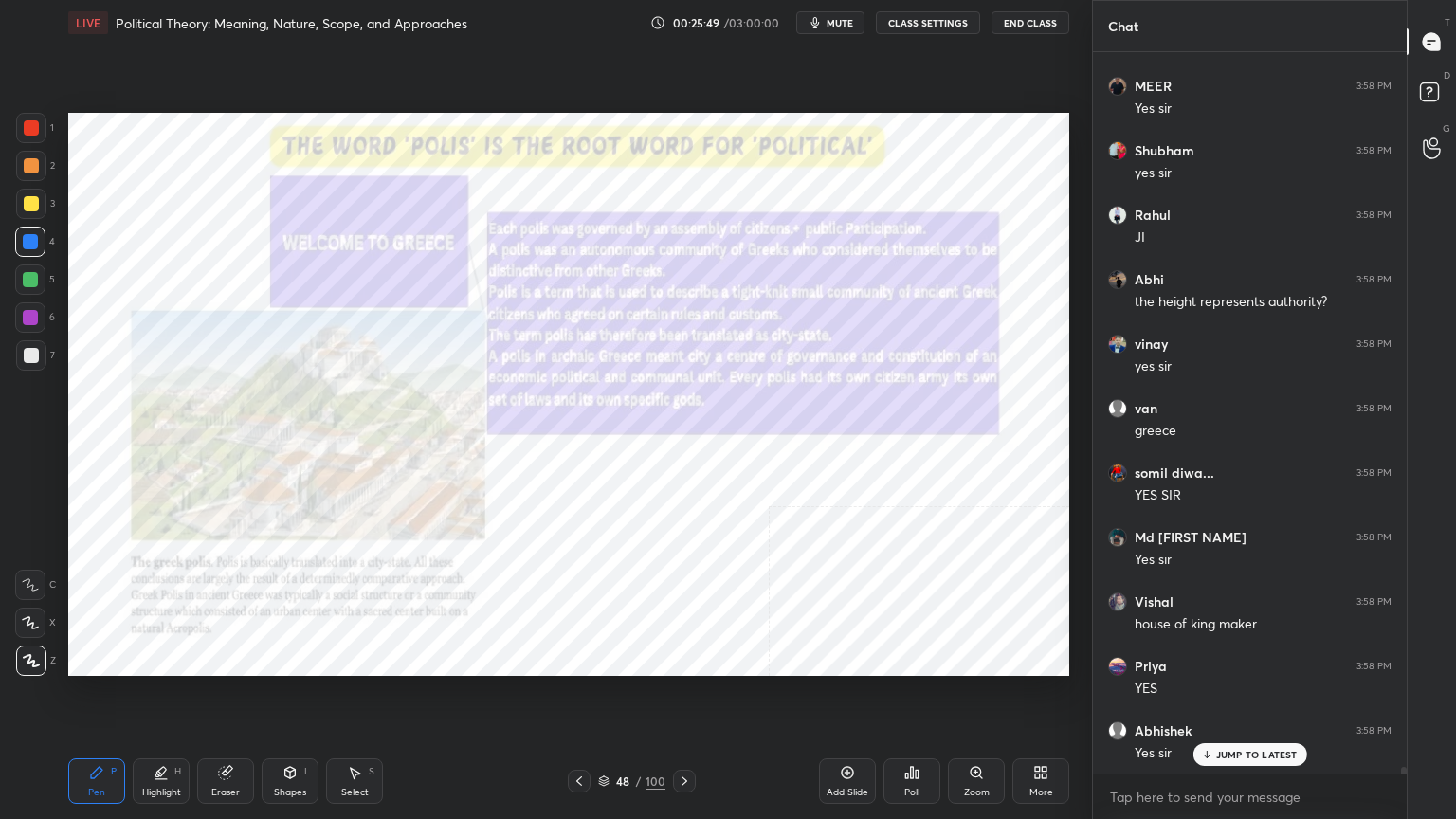 click 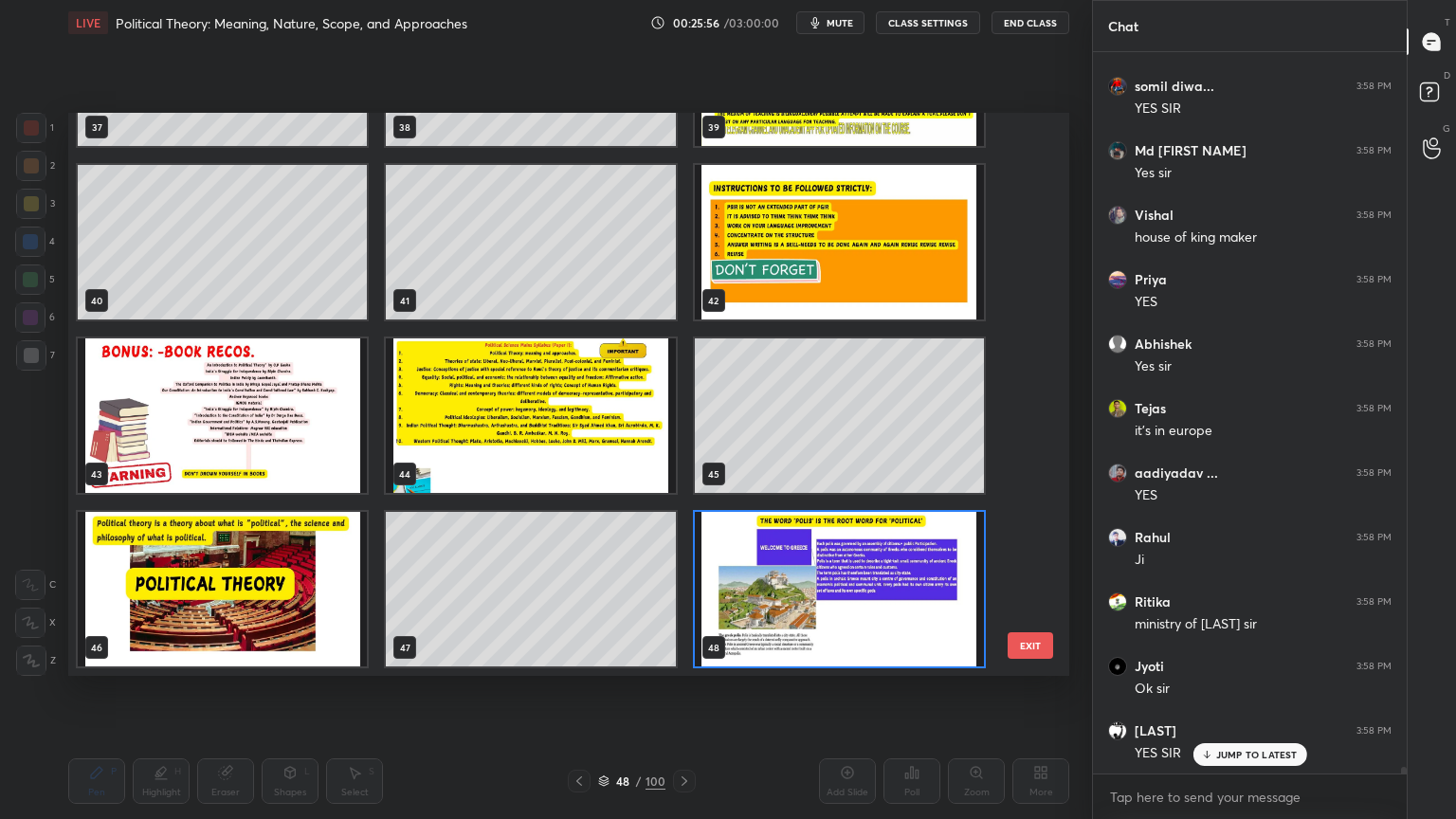 click 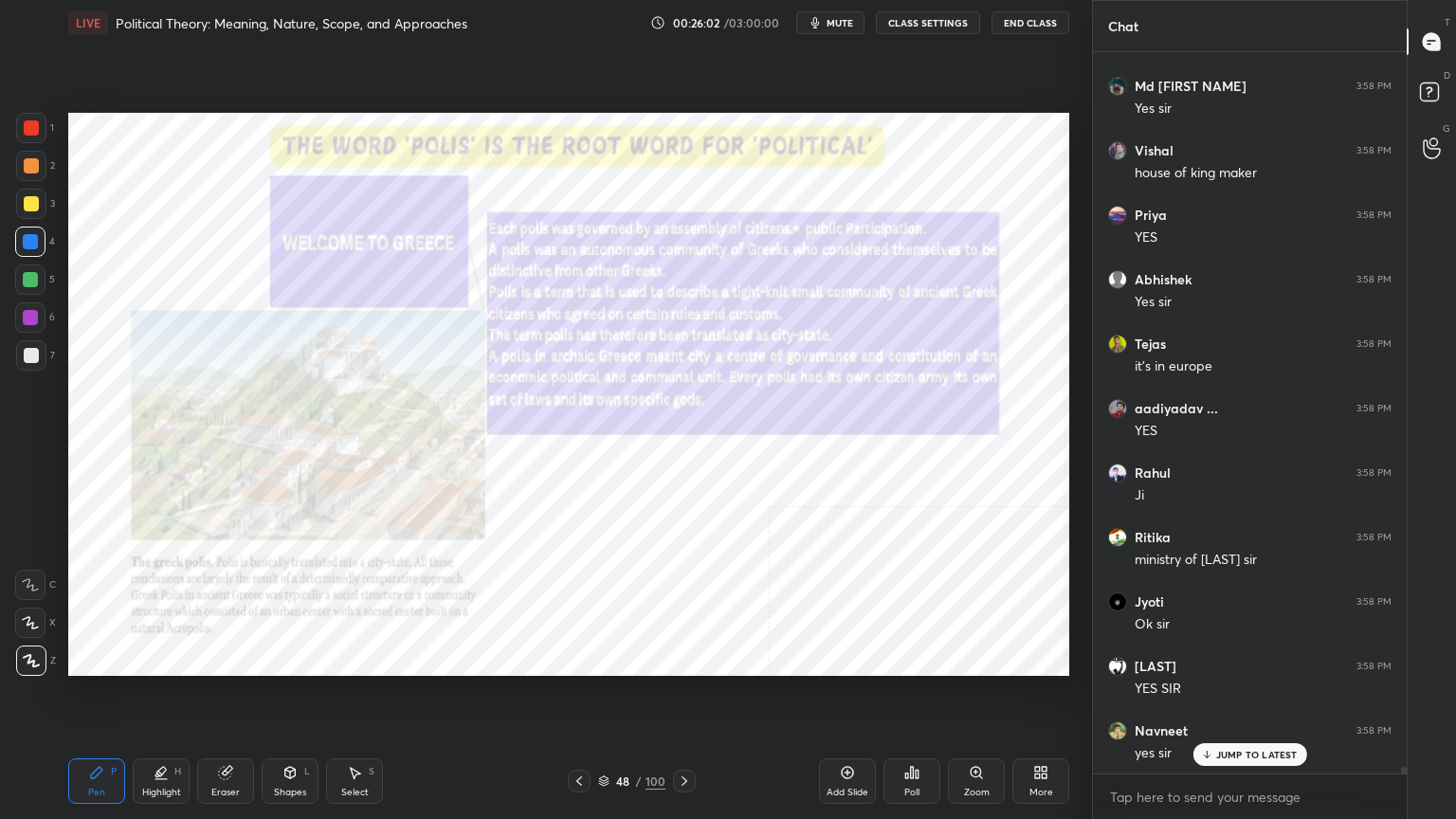 drag, startPoint x: 854, startPoint y: 773, endPoint x: 825, endPoint y: 773, distance: 29 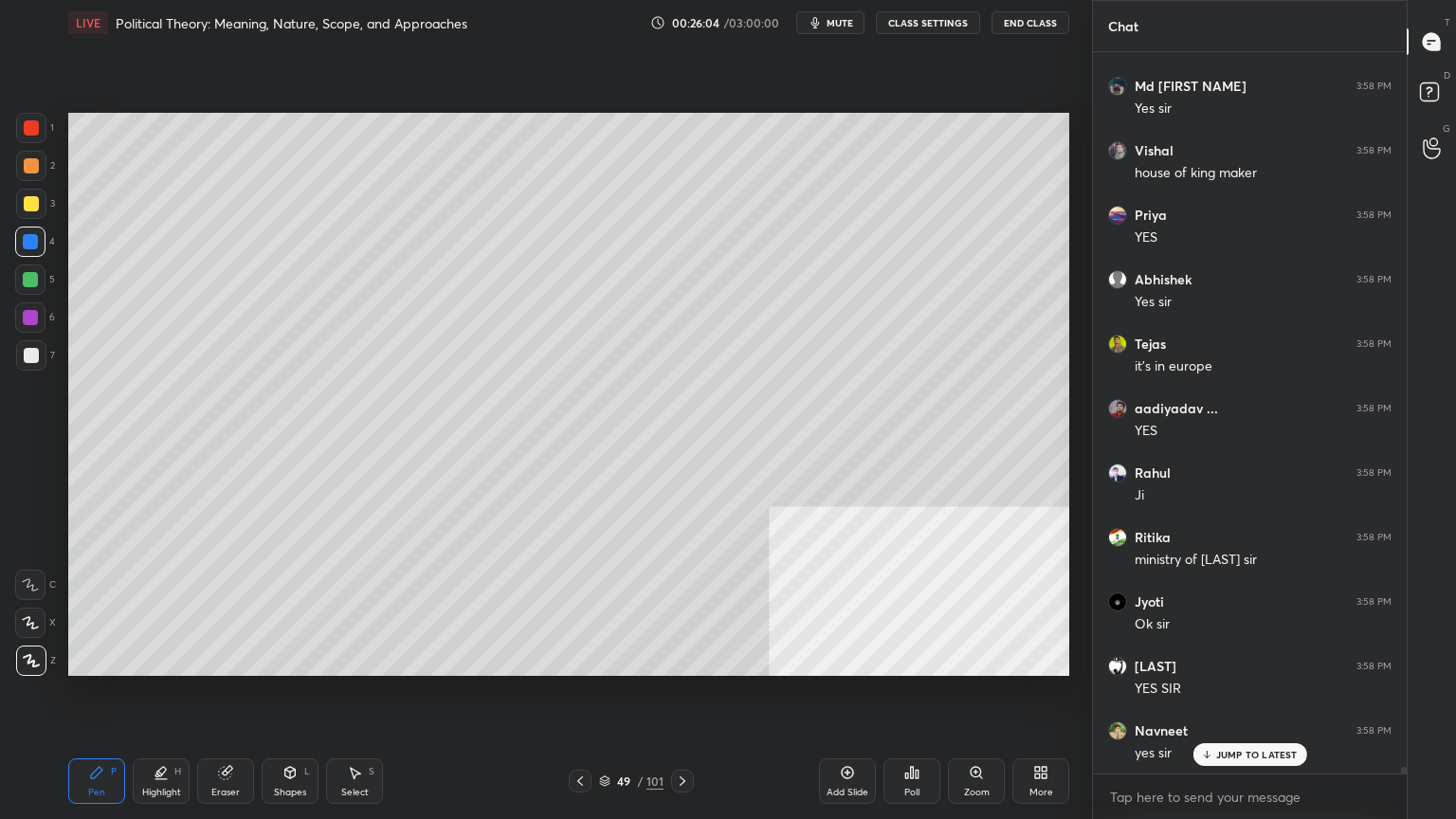 click 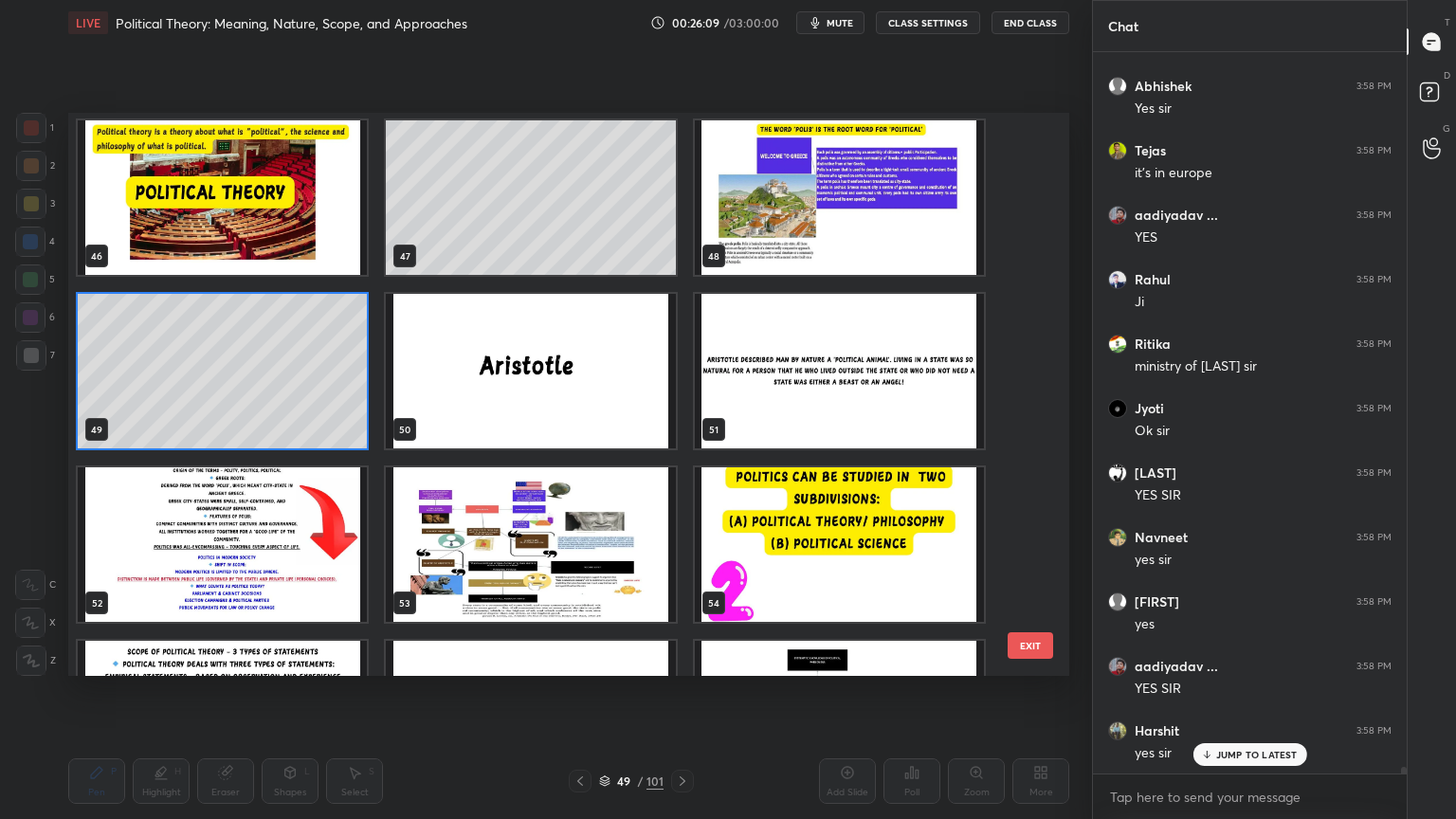 click at bounding box center [839, 544] 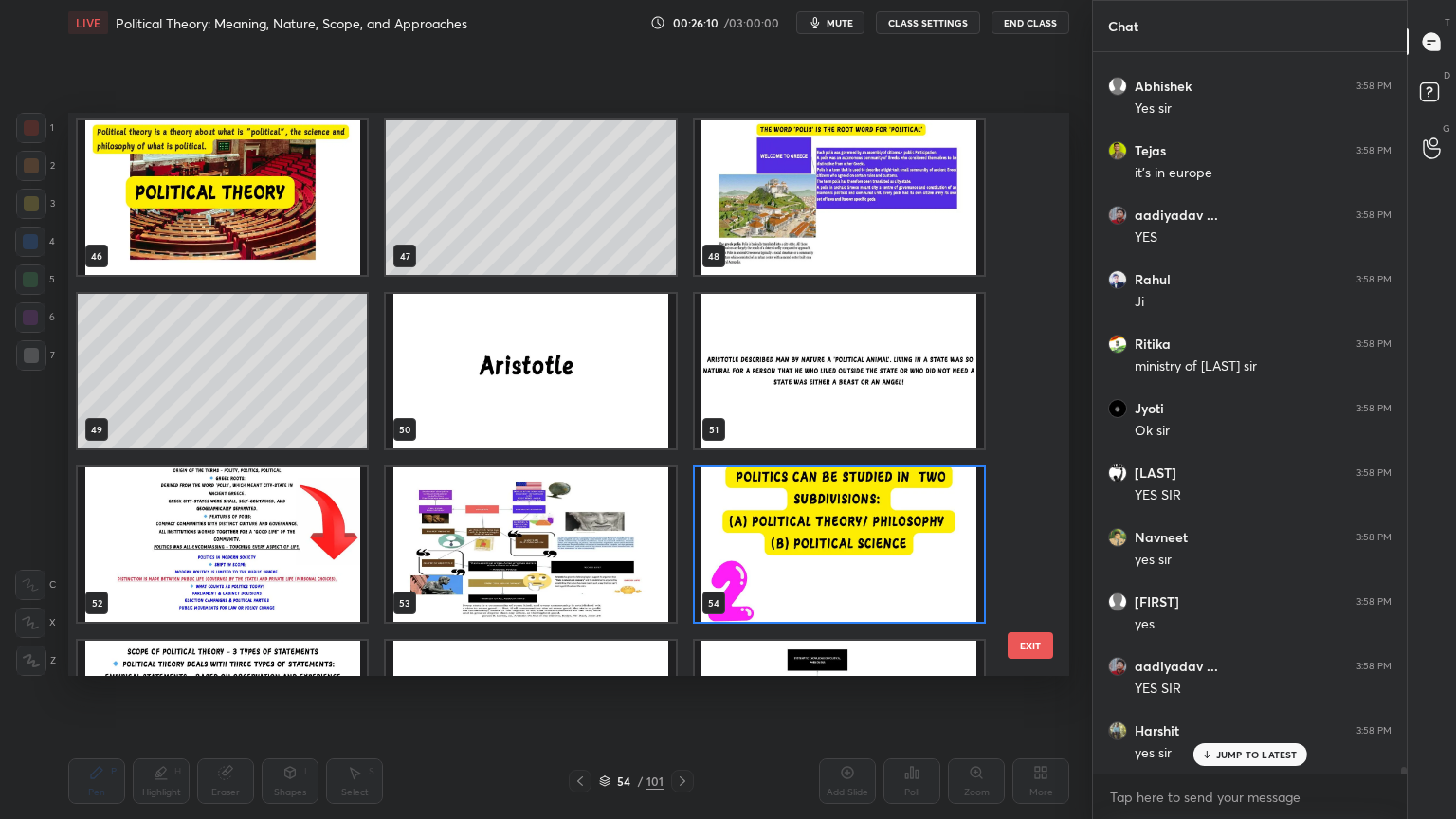 click at bounding box center (839, 544) 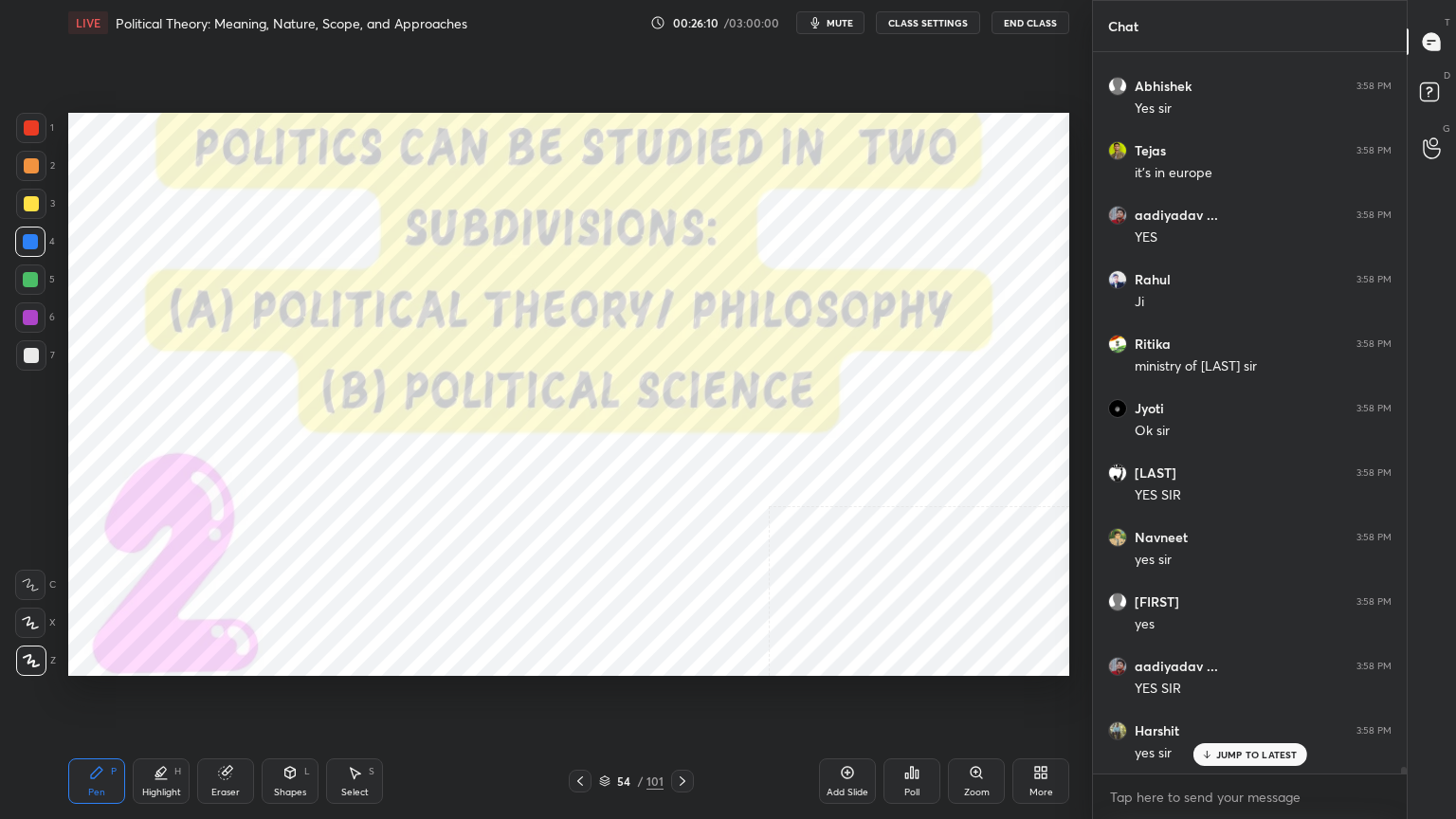click at bounding box center (839, 544) 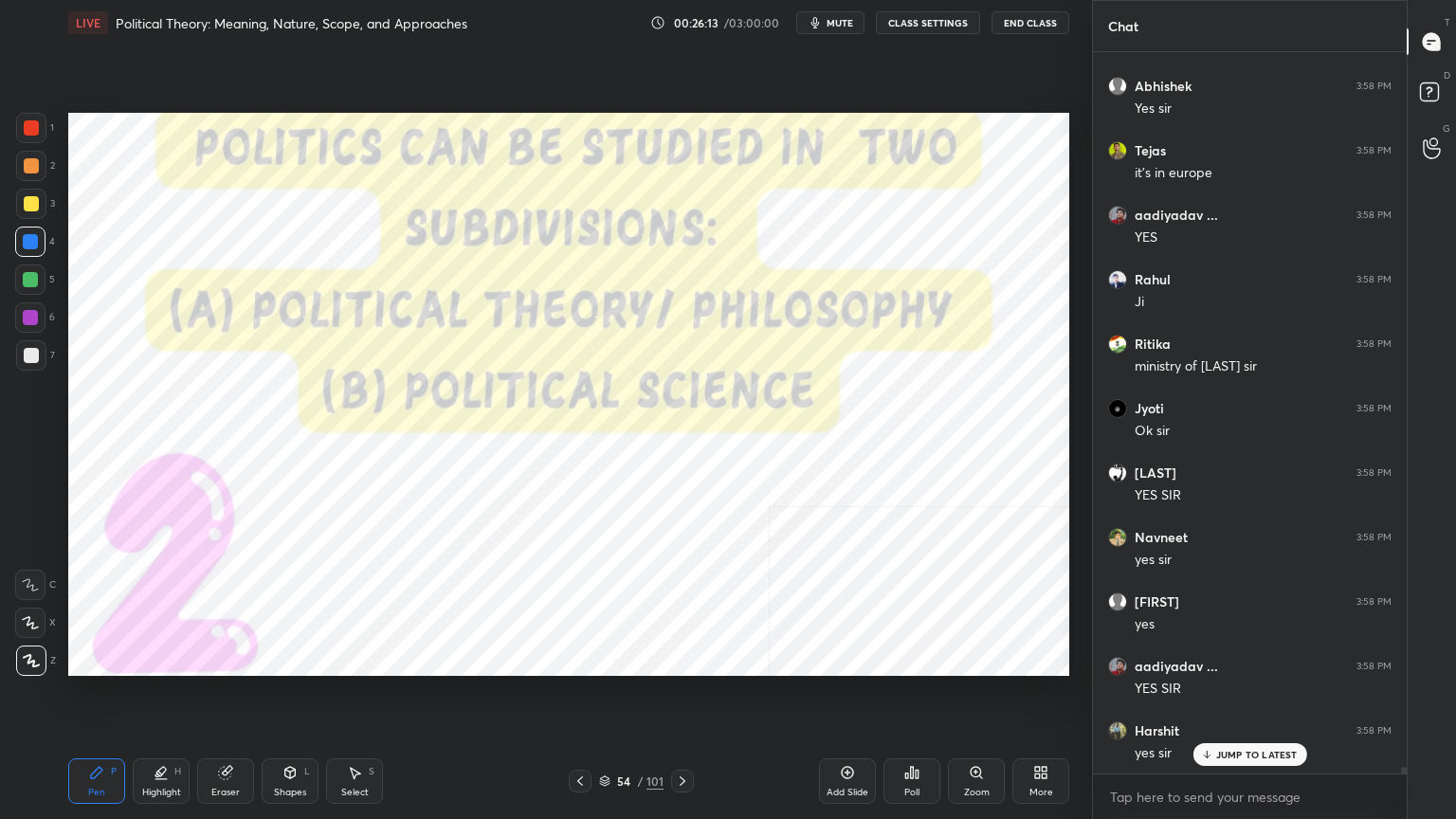 click at bounding box center [31, 128] 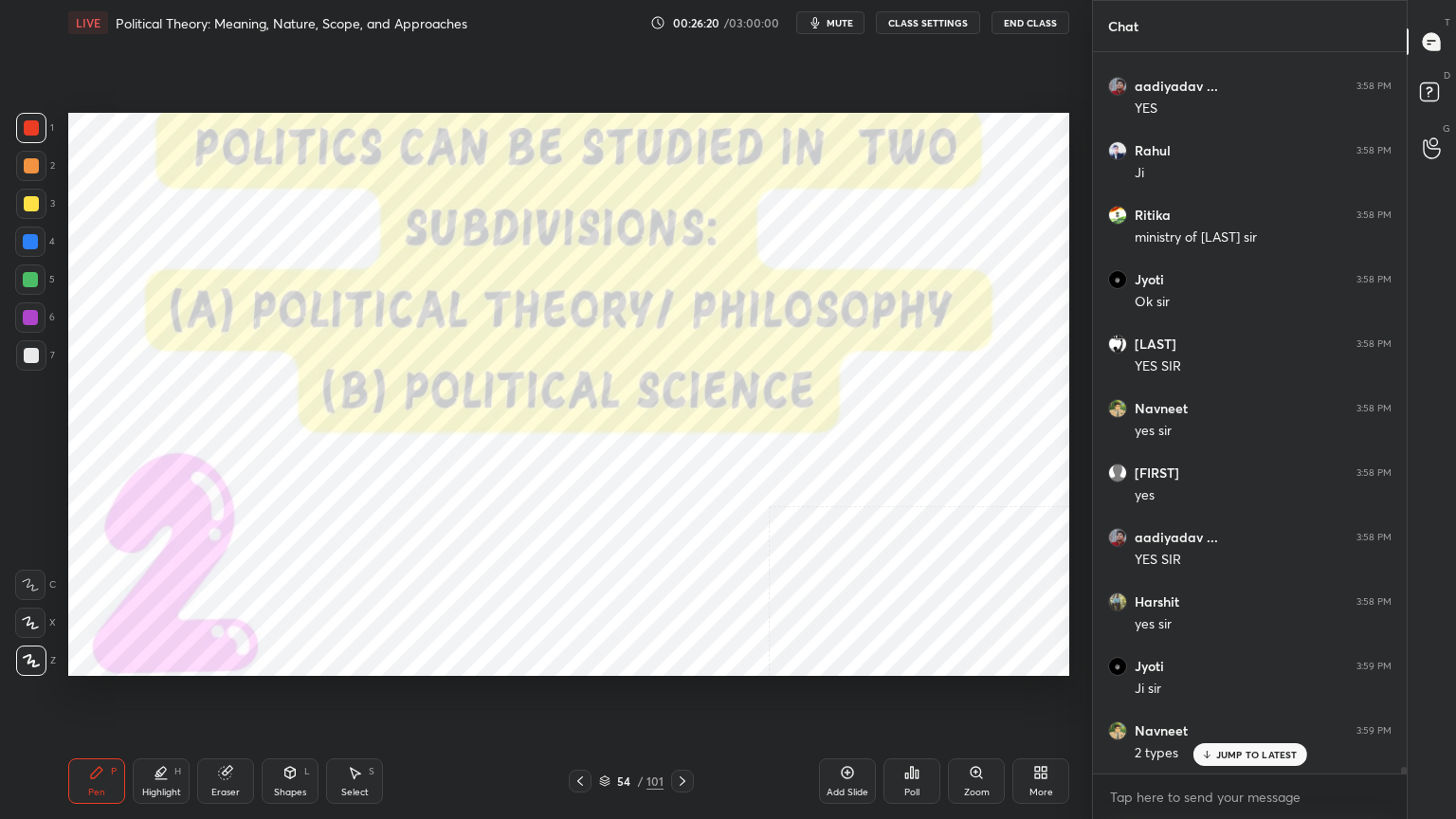 click on "mute" at bounding box center (840, 23) 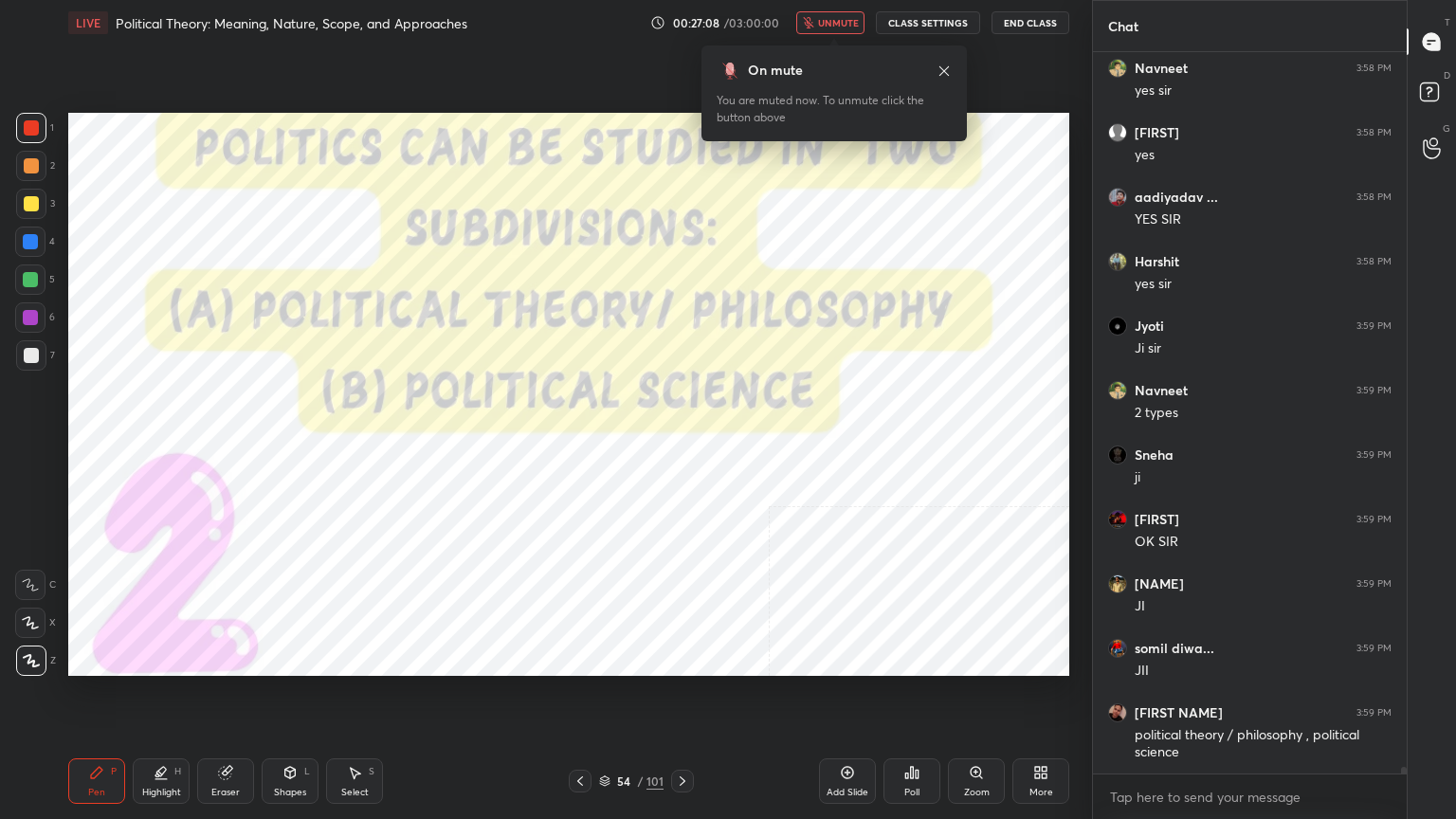 scroll, scrollTop: 76553, scrollLeft: 0, axis: vertical 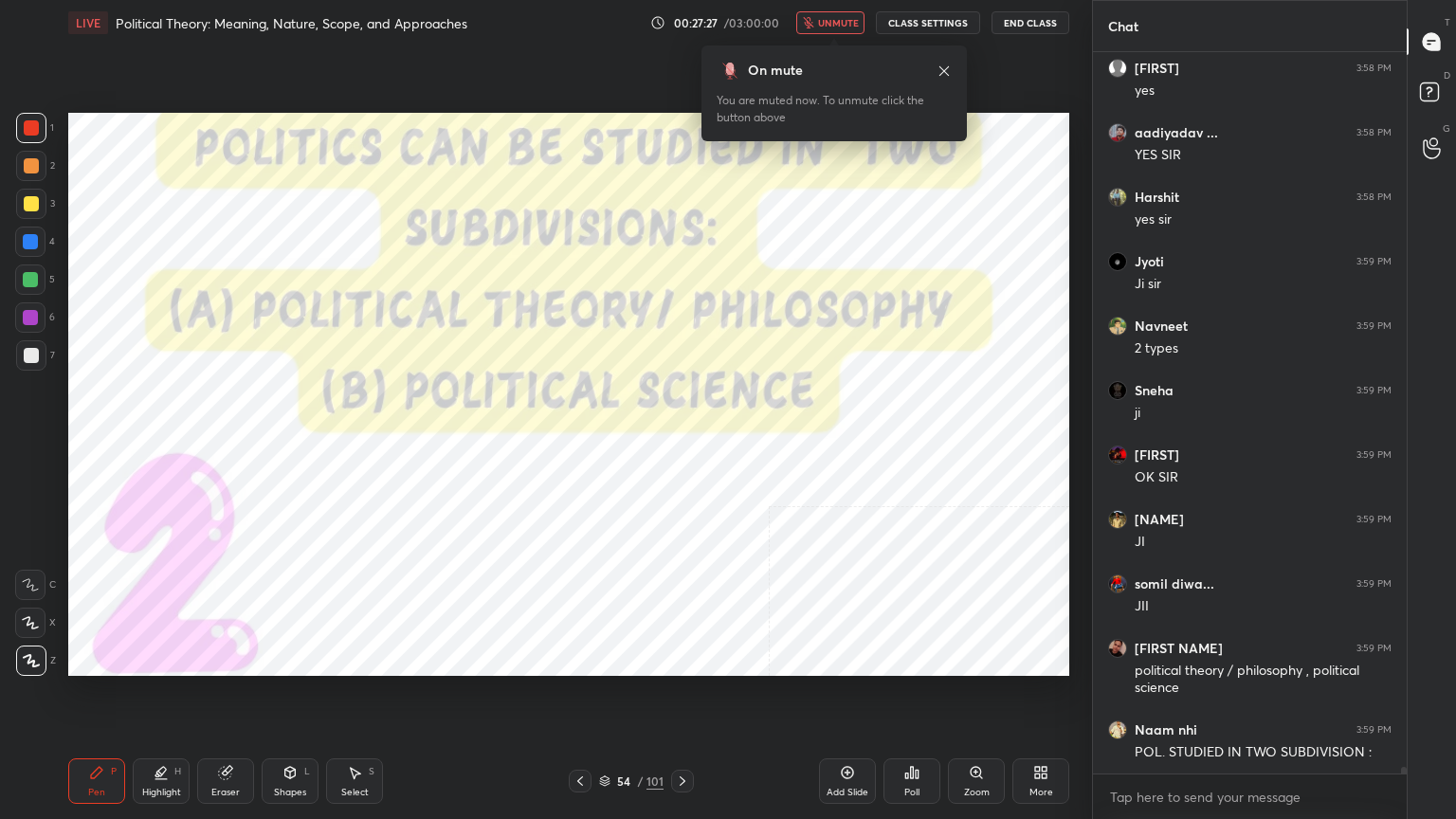click on "unmute" at bounding box center [838, 23] 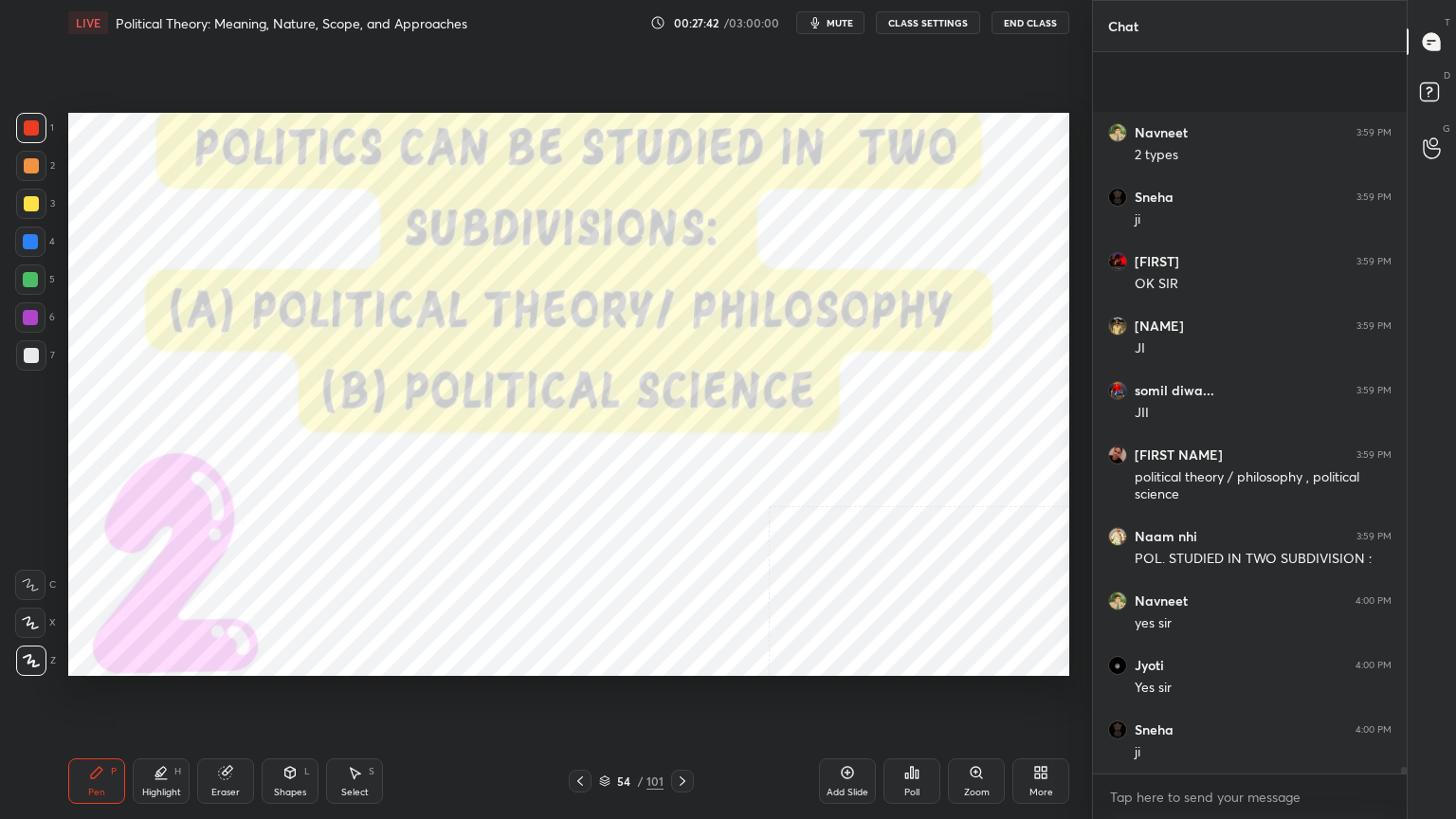 scroll, scrollTop: 76875, scrollLeft: 0, axis: vertical 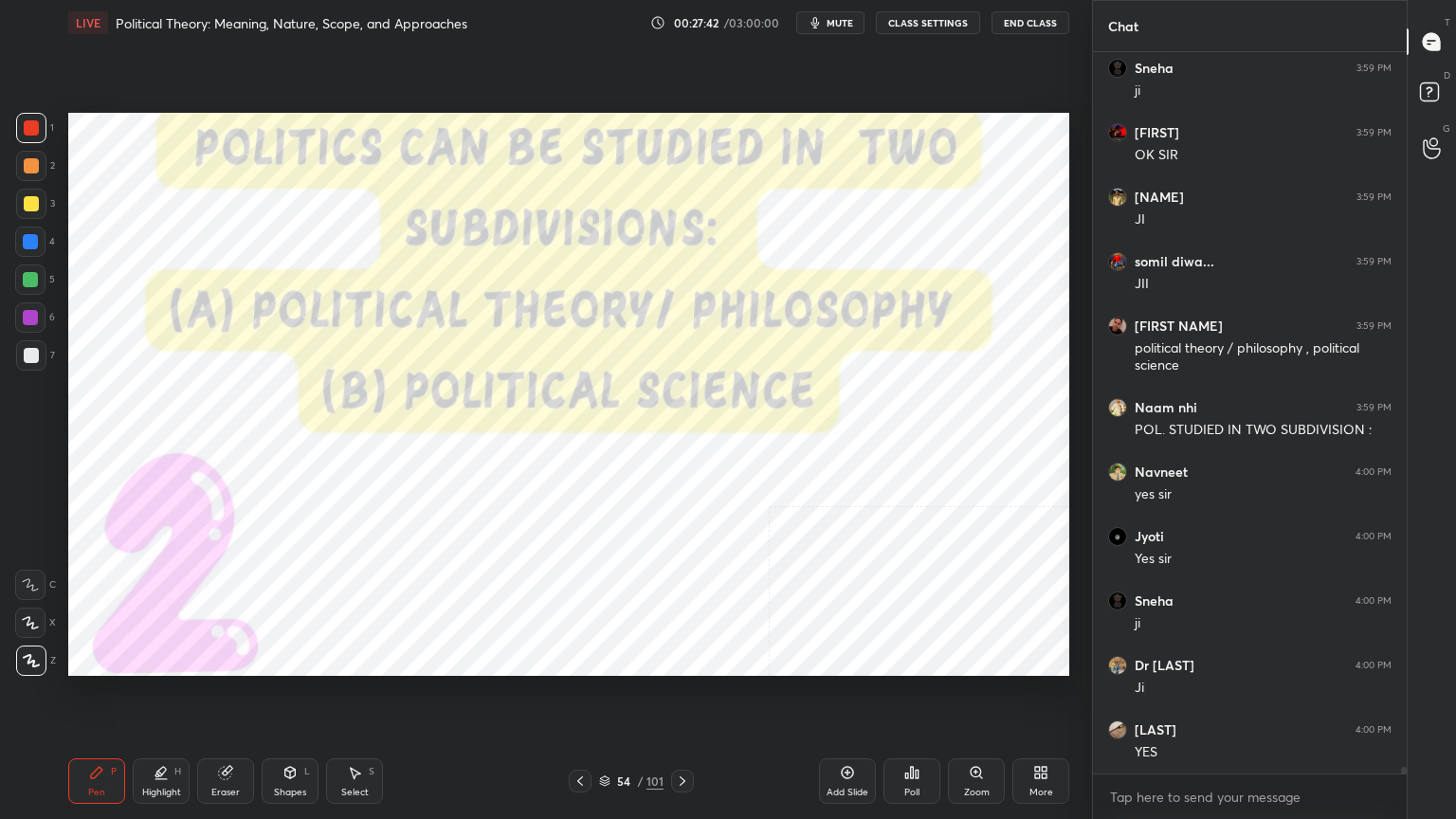 click 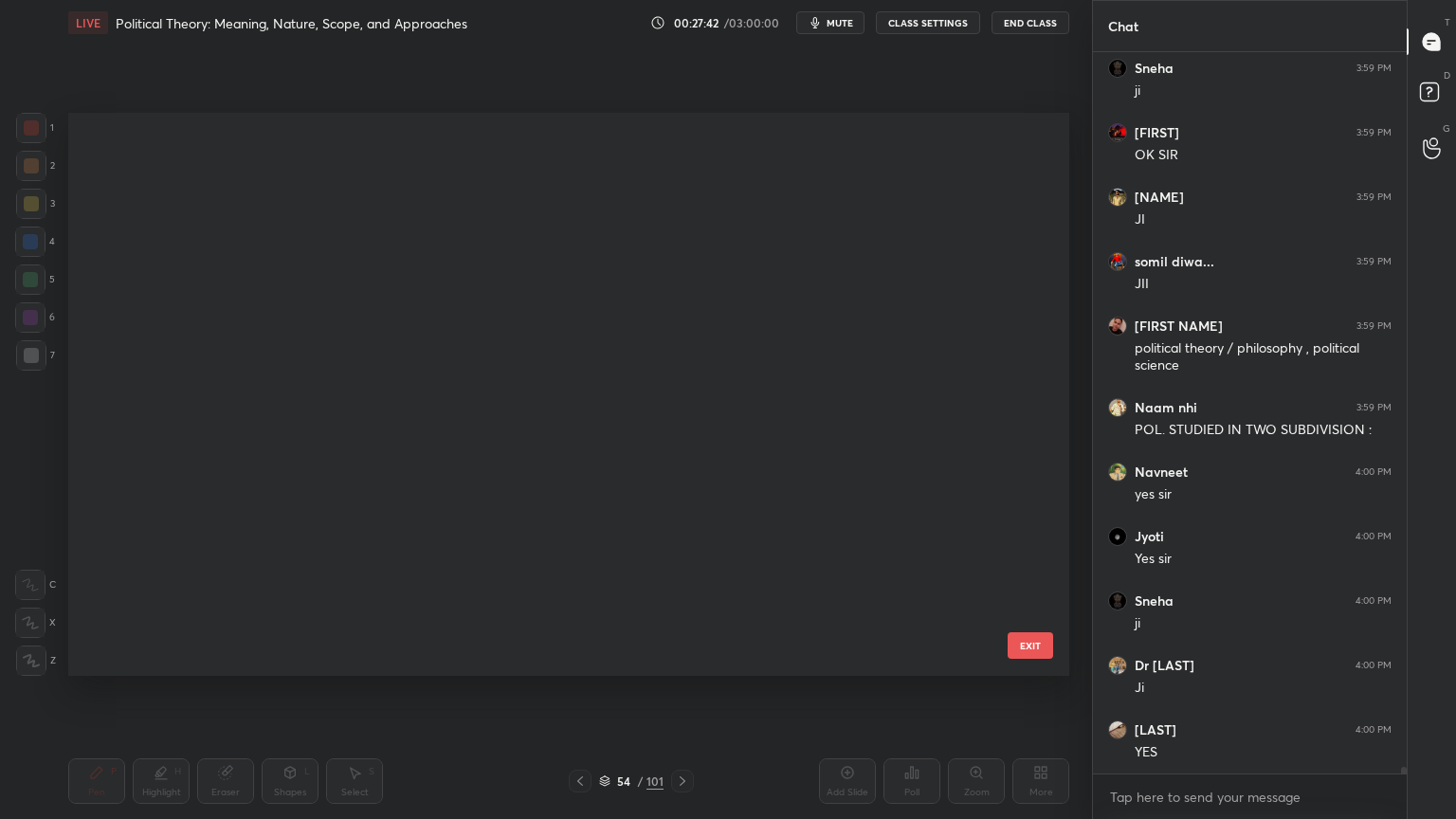 scroll, scrollTop: 2559, scrollLeft: 0, axis: vertical 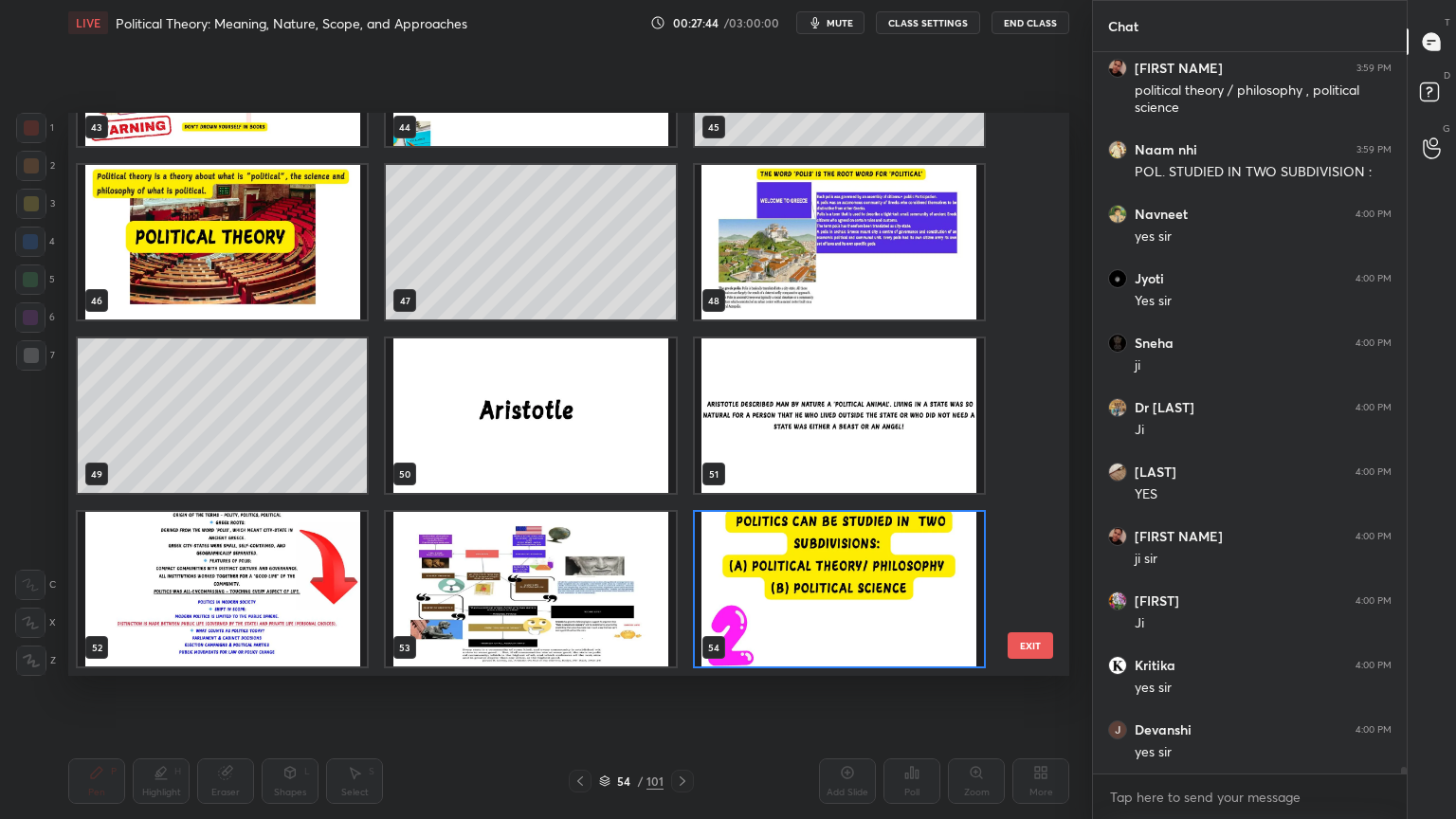 click at bounding box center [222, 242] 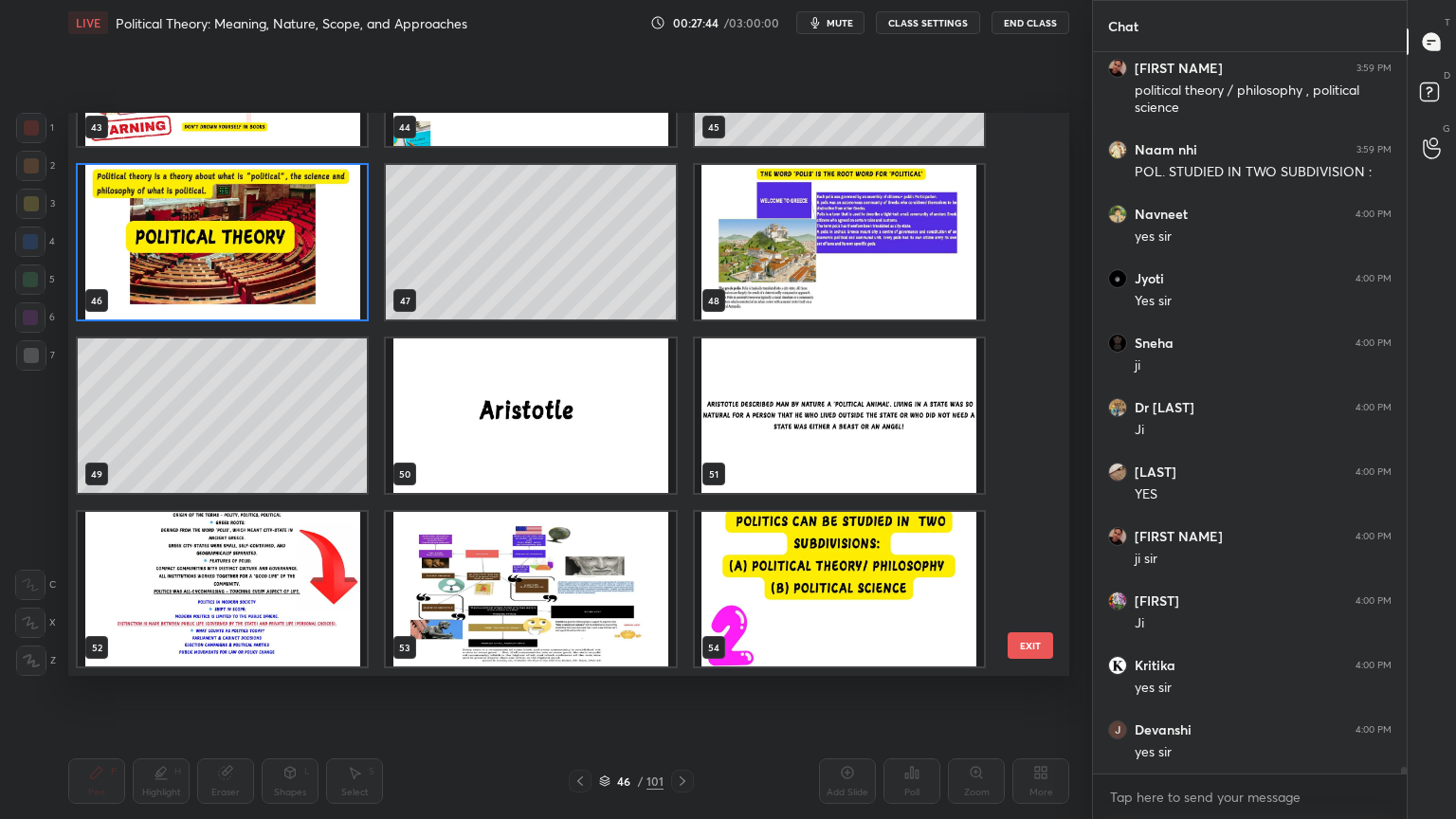 click at bounding box center [222, 242] 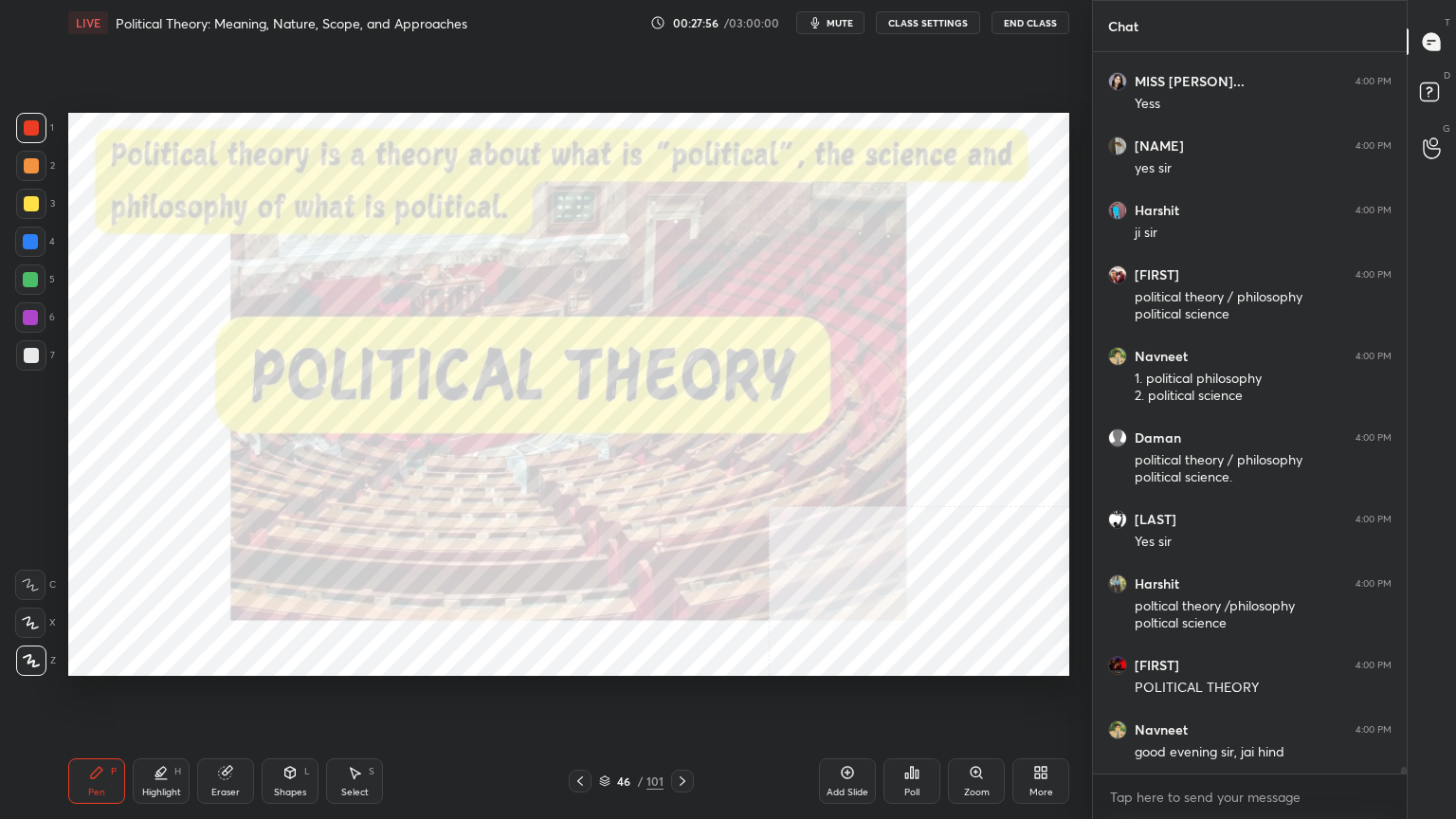 scroll, scrollTop: 77910, scrollLeft: 0, axis: vertical 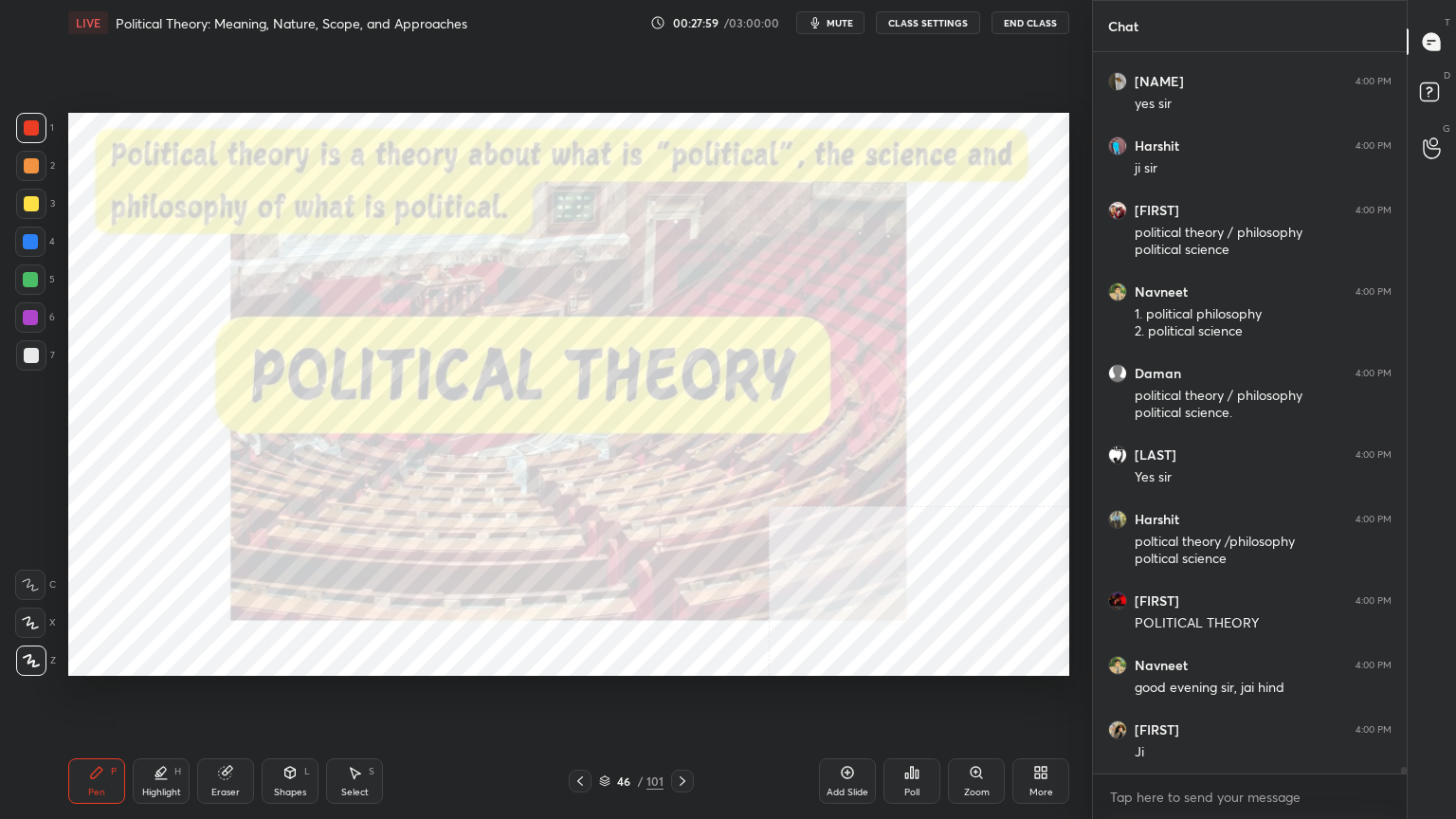 click on "Add Slide" at bounding box center [847, 781] 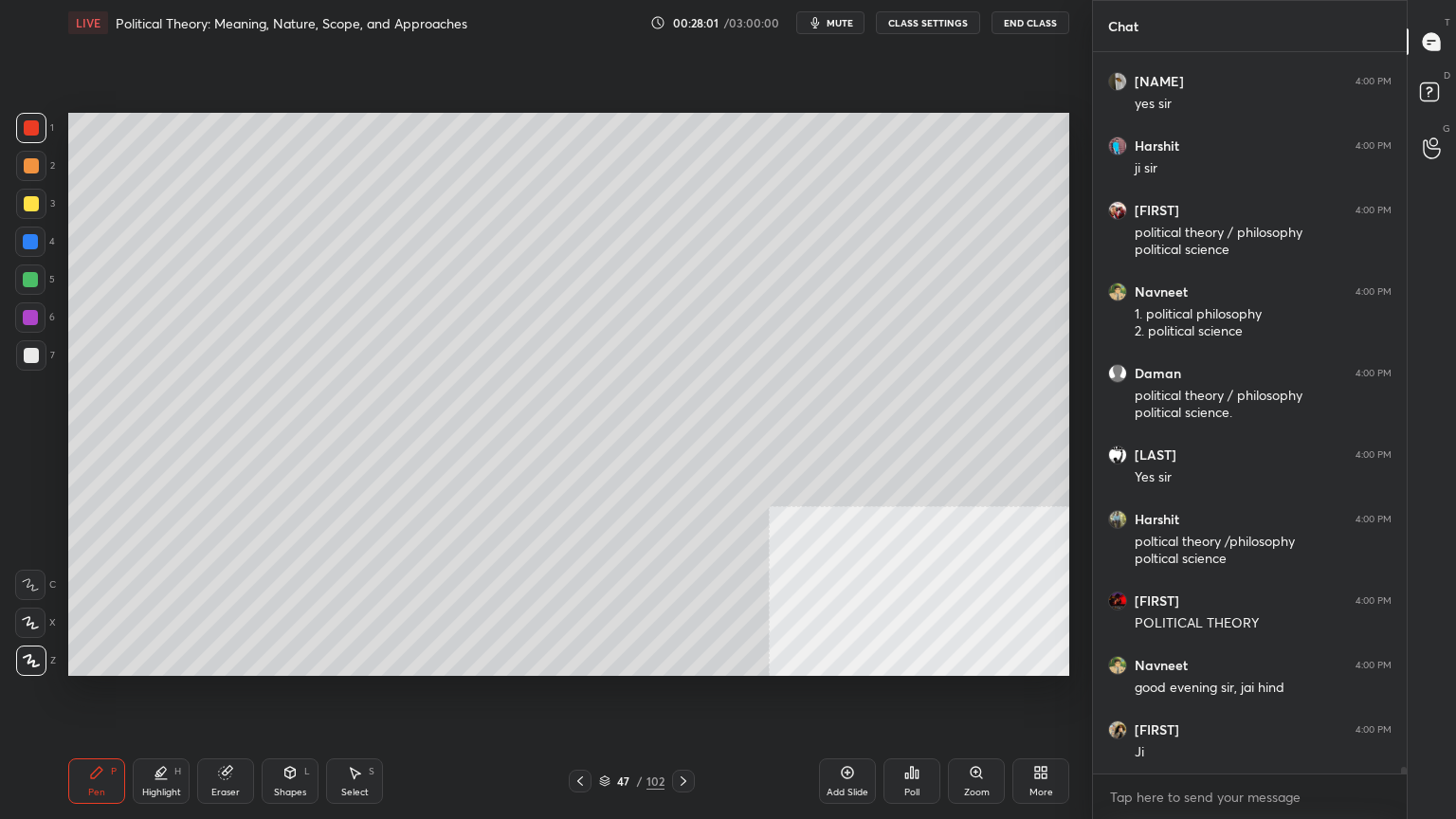 click at bounding box center [31, 355] 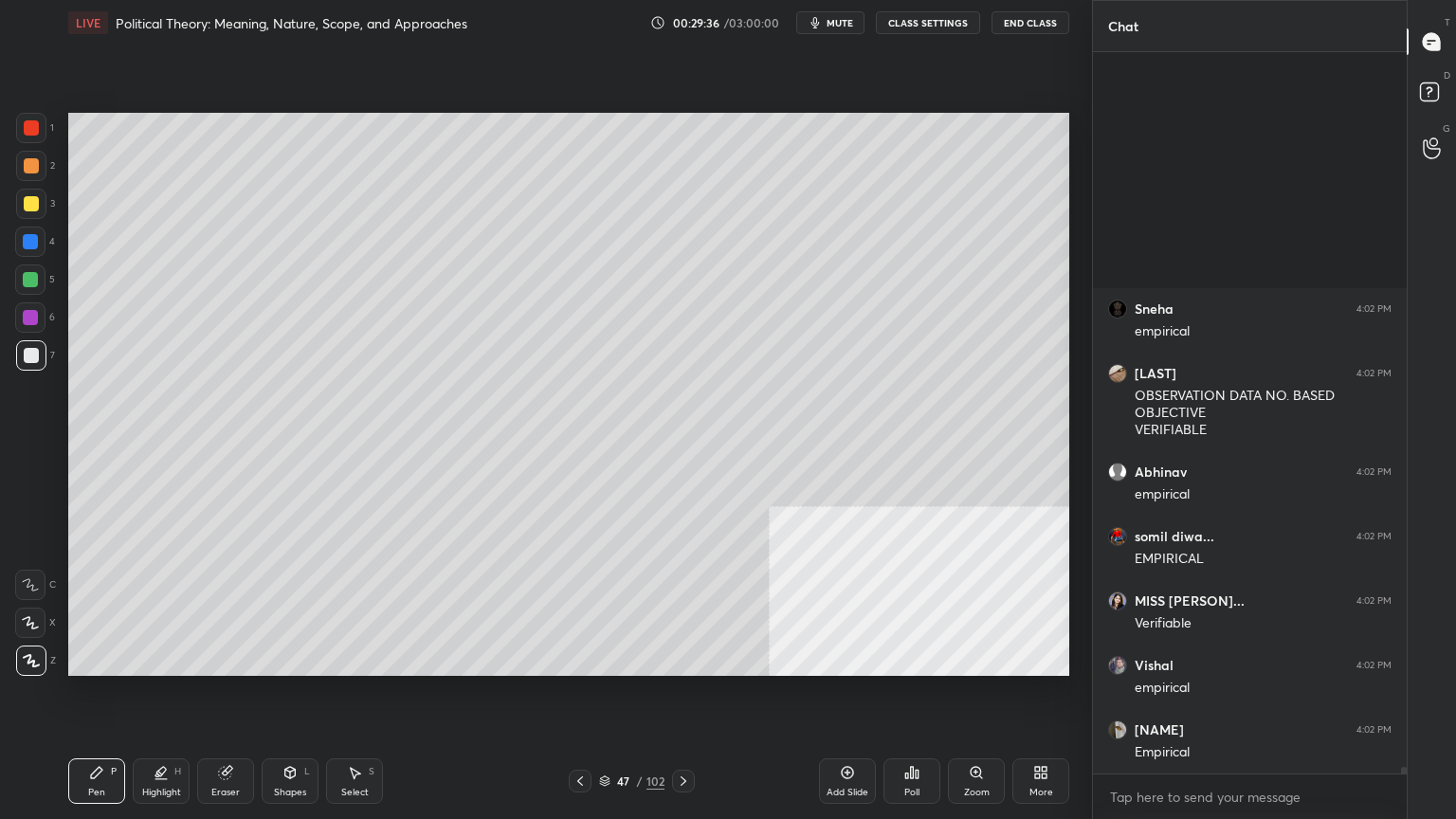 scroll, scrollTop: 75506, scrollLeft: 0, axis: vertical 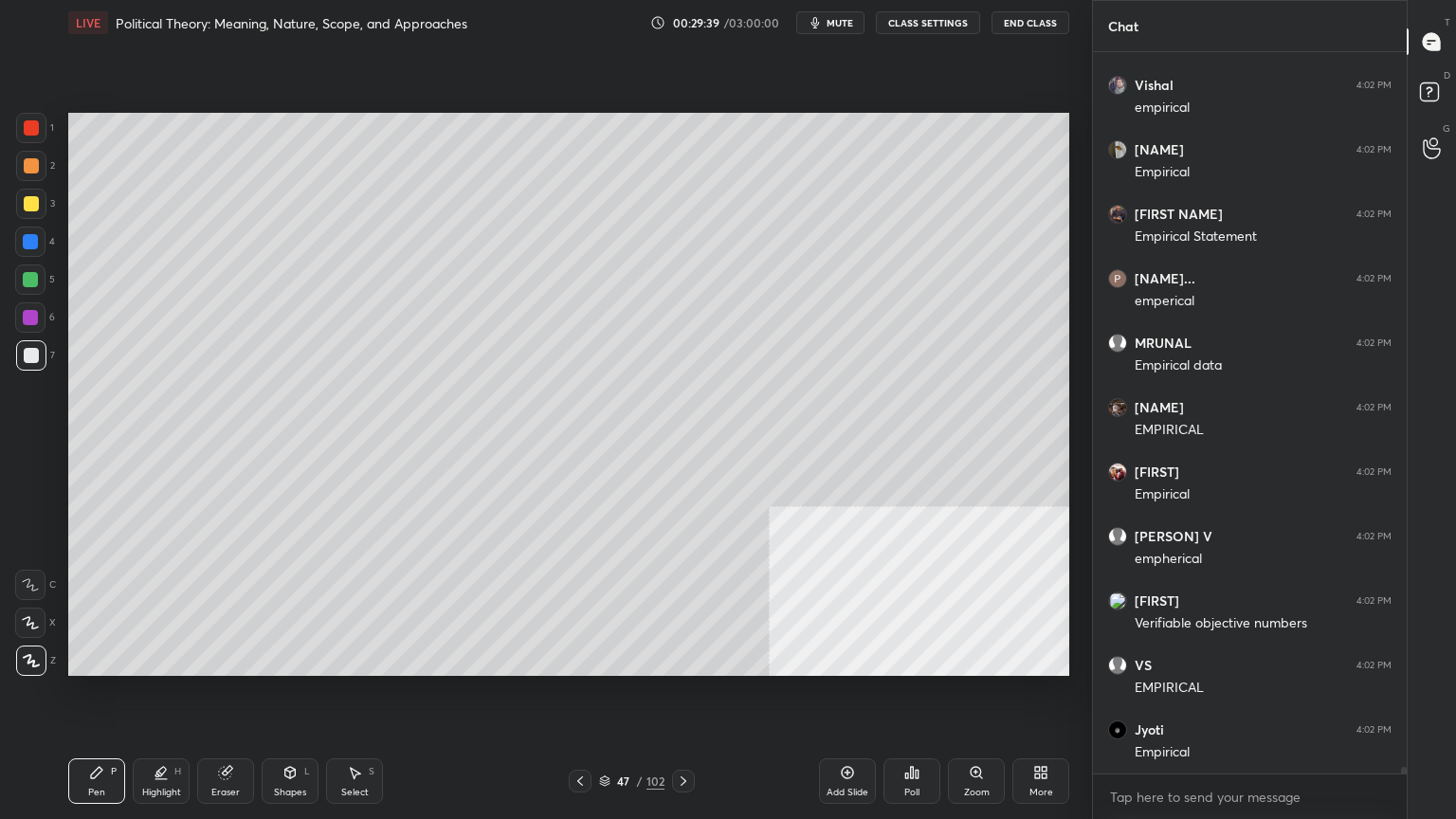 click on "Add Slide" at bounding box center (847, 781) 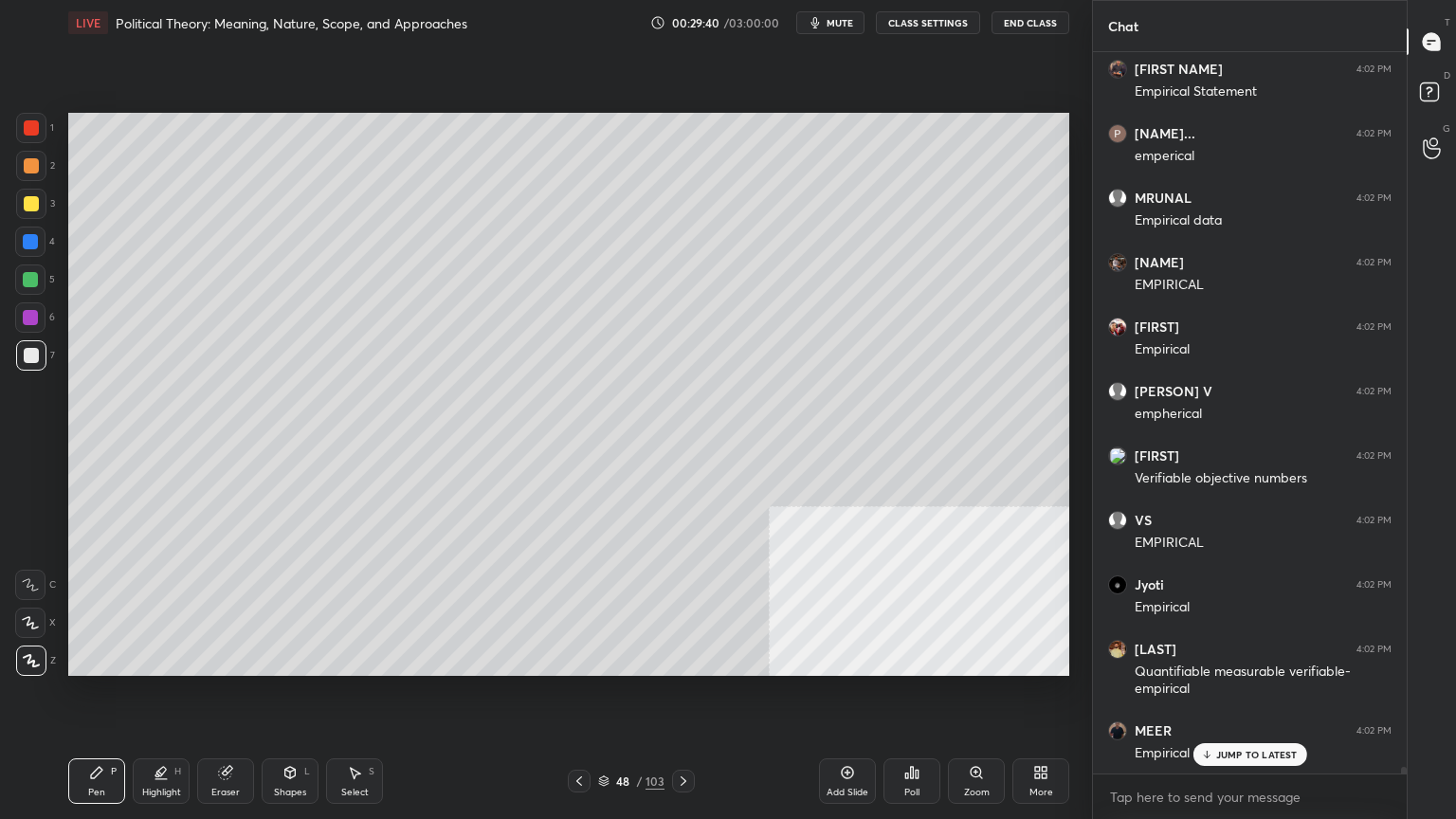click at bounding box center (31, 204) 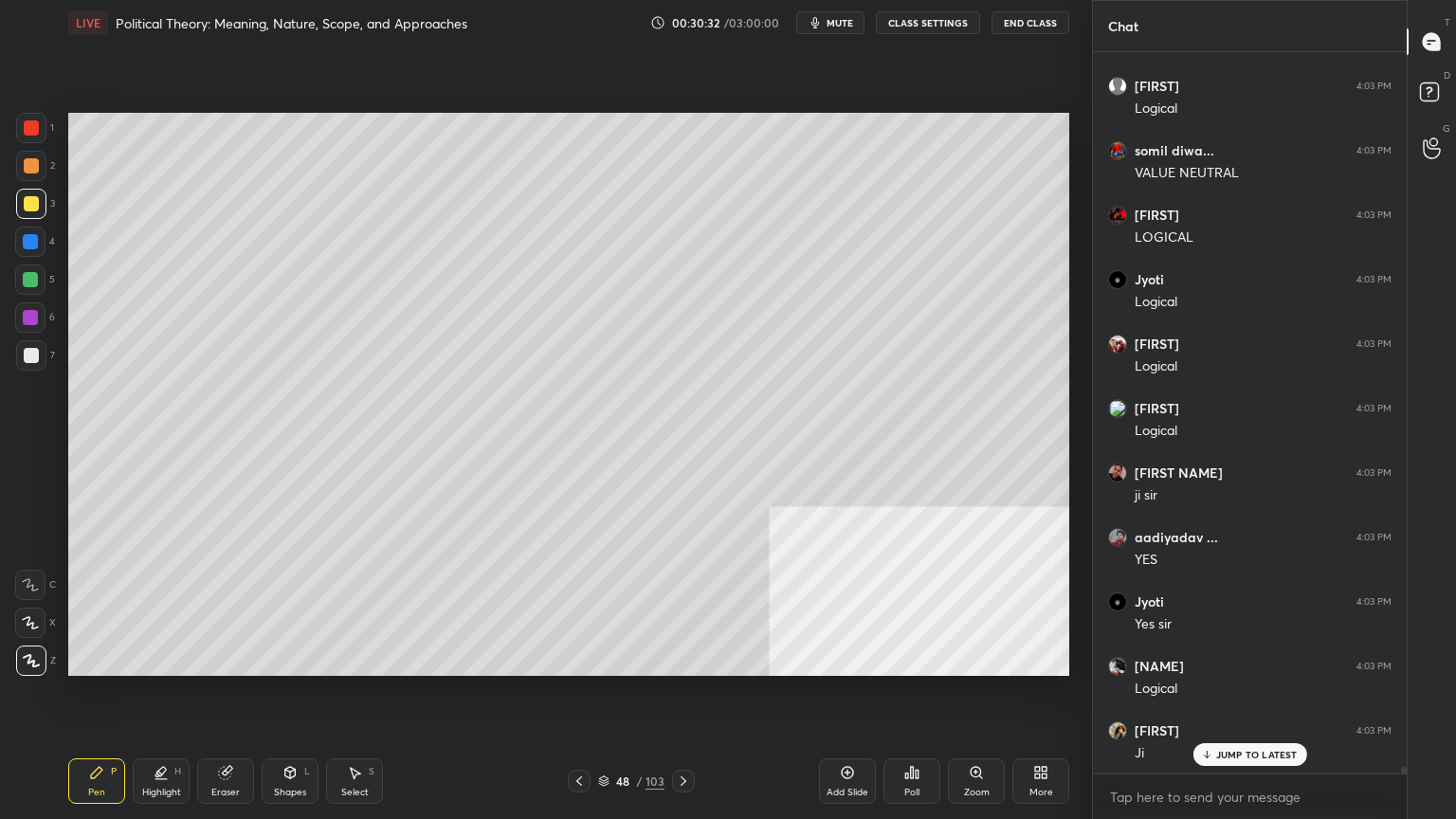 scroll, scrollTop: 79170, scrollLeft: 0, axis: vertical 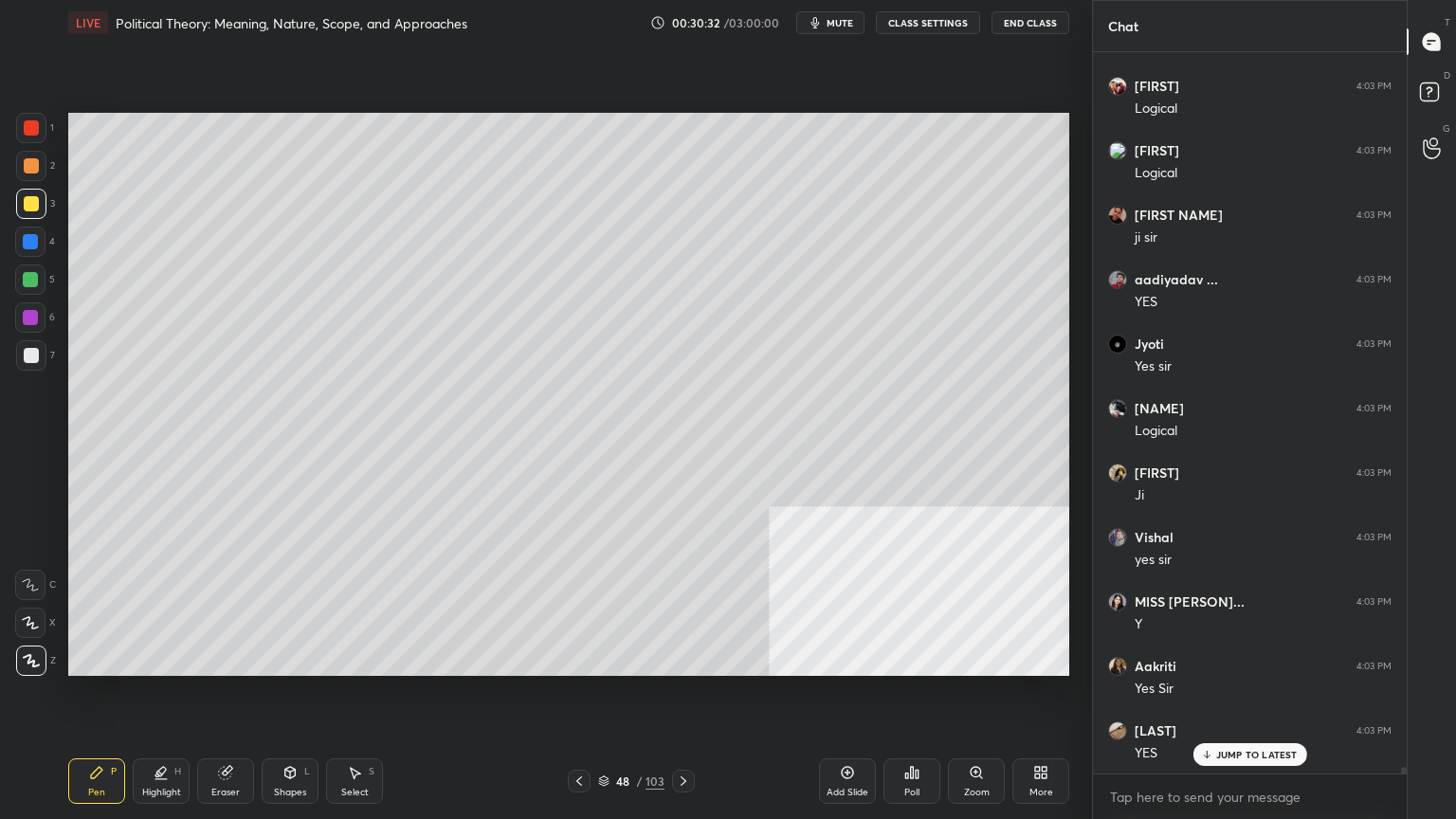 click on "Add Slide" at bounding box center (847, 792) 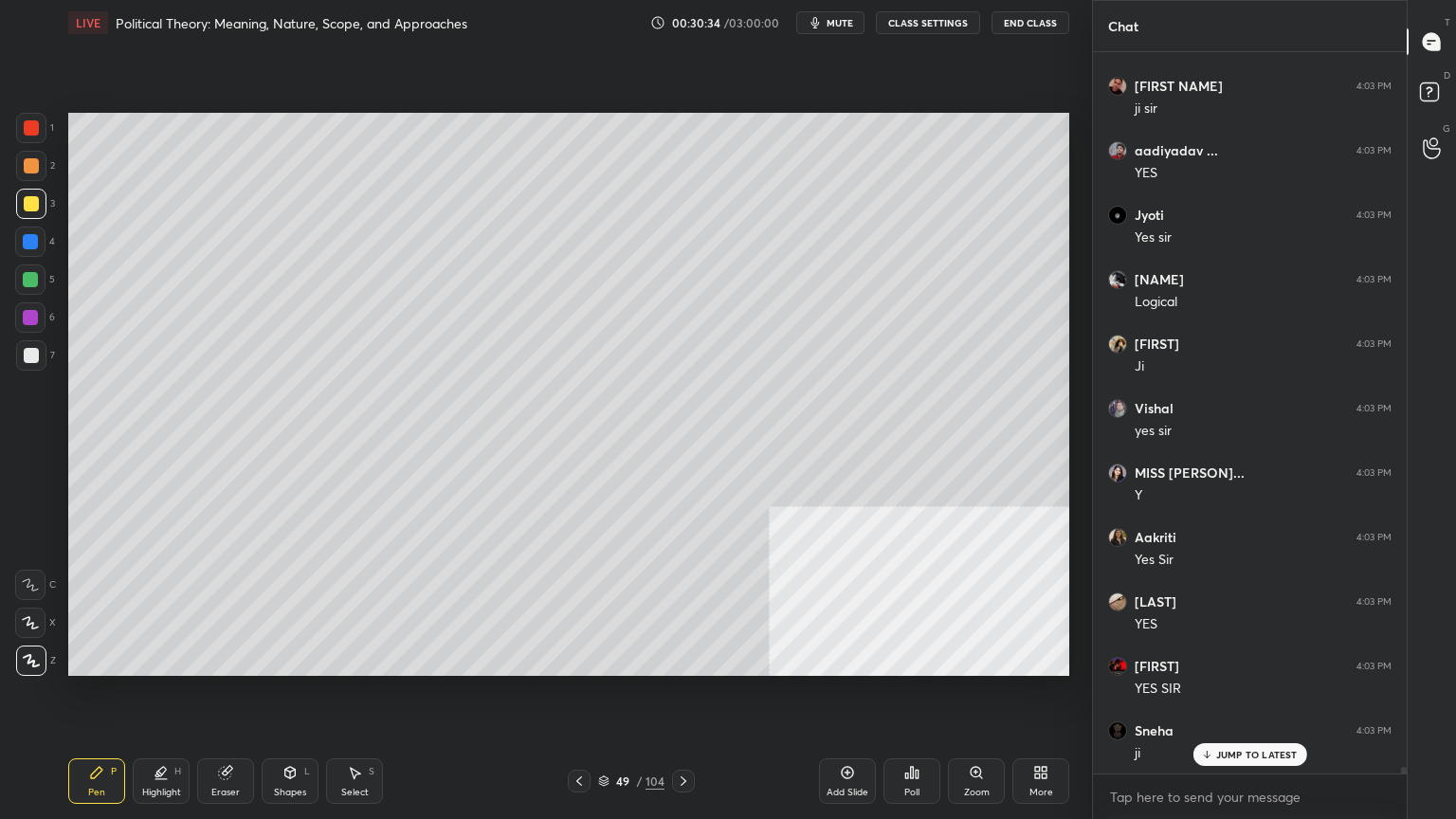click at bounding box center (31, 204) 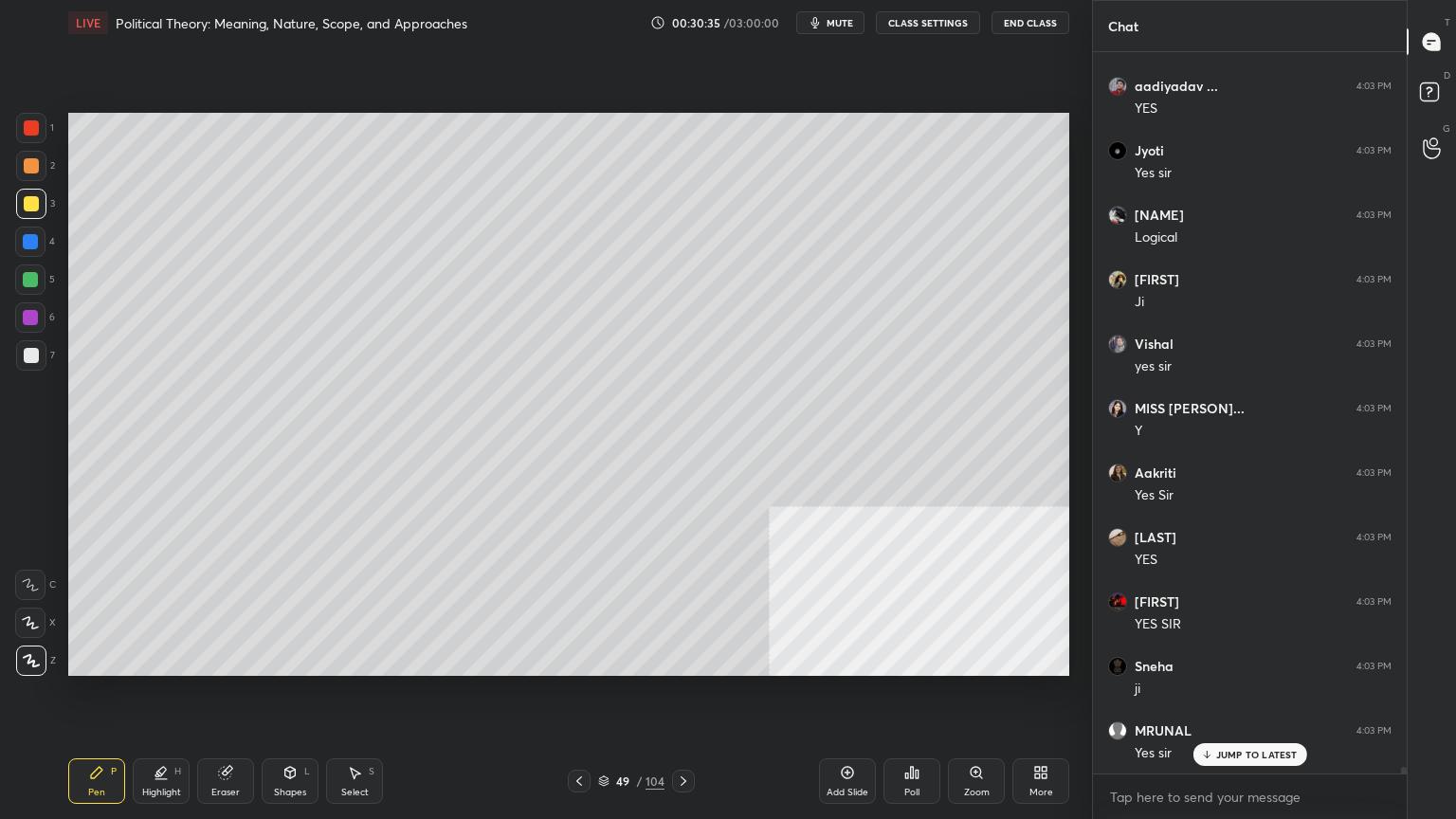 scroll, scrollTop: 79428, scrollLeft: 0, axis: vertical 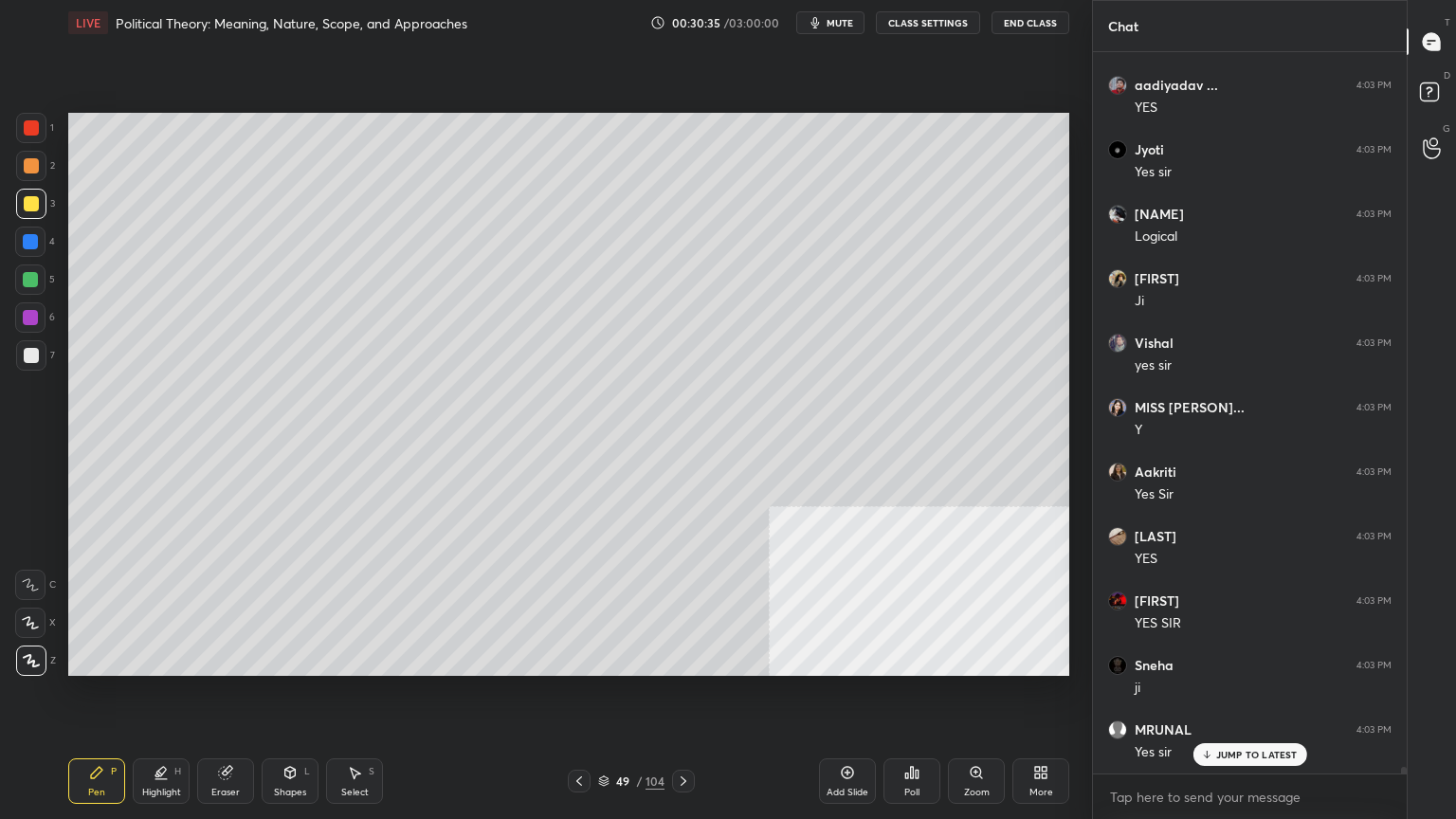 click at bounding box center [31, 204] 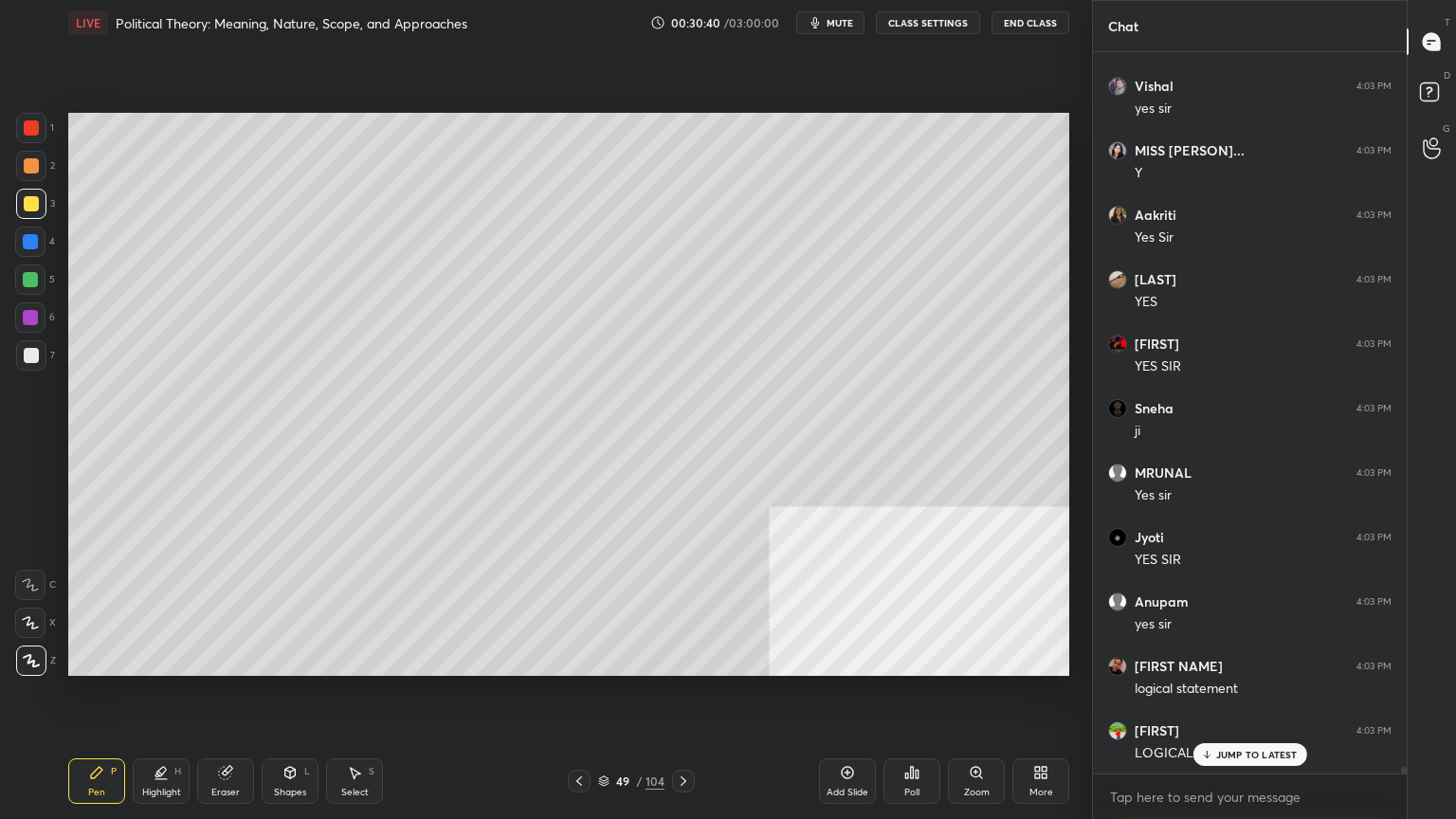 scroll, scrollTop: 79686, scrollLeft: 0, axis: vertical 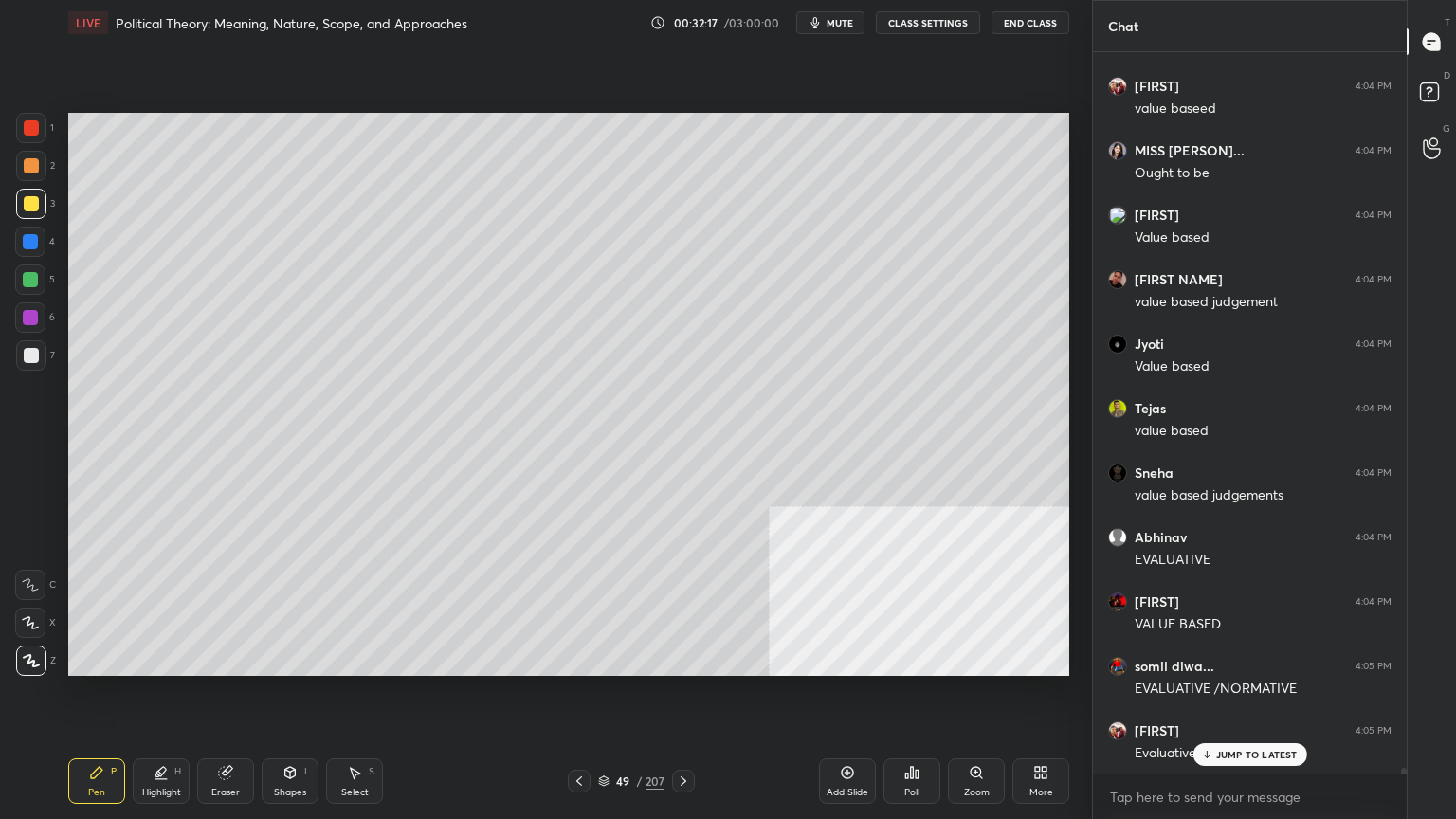click 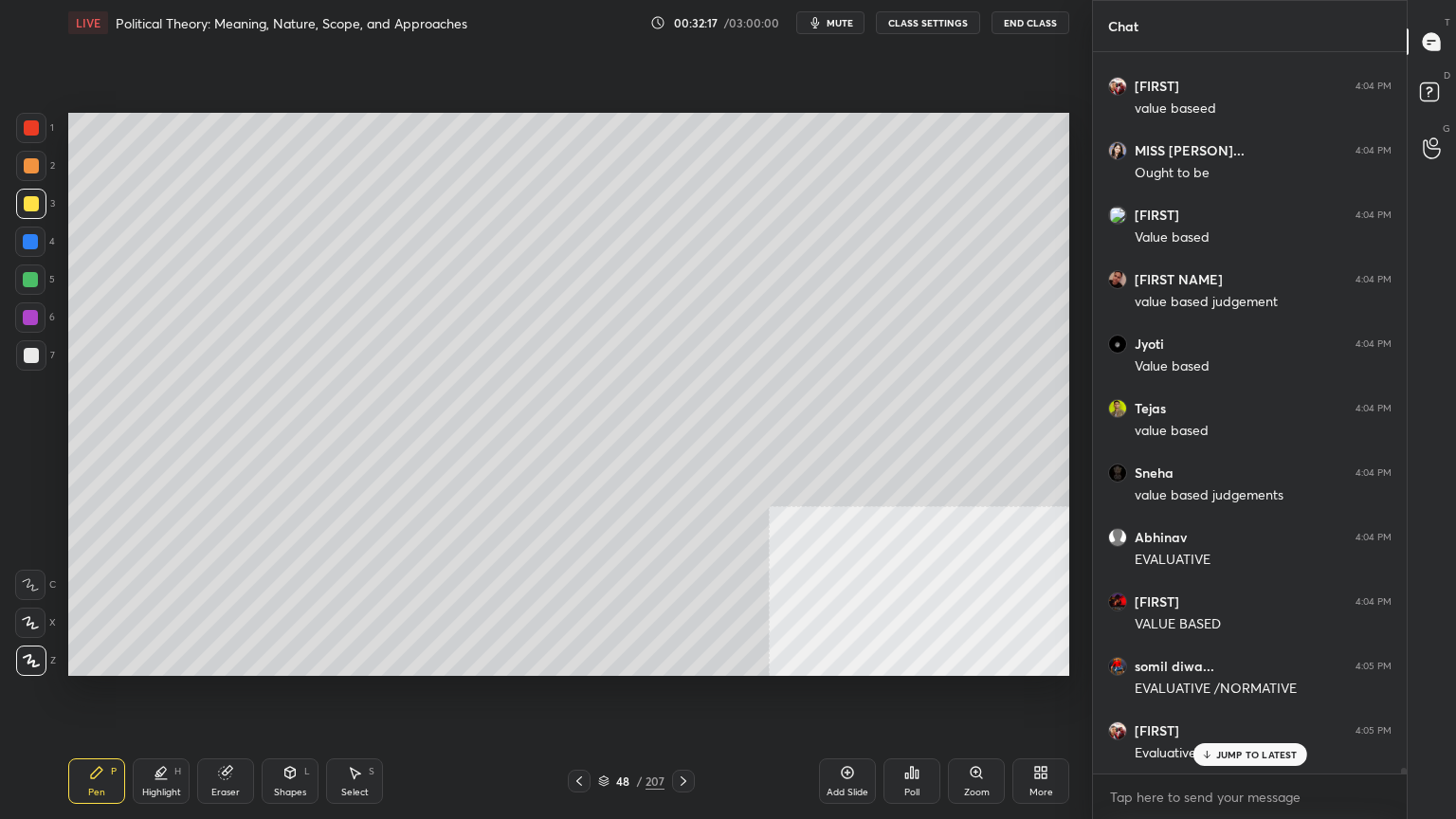 click 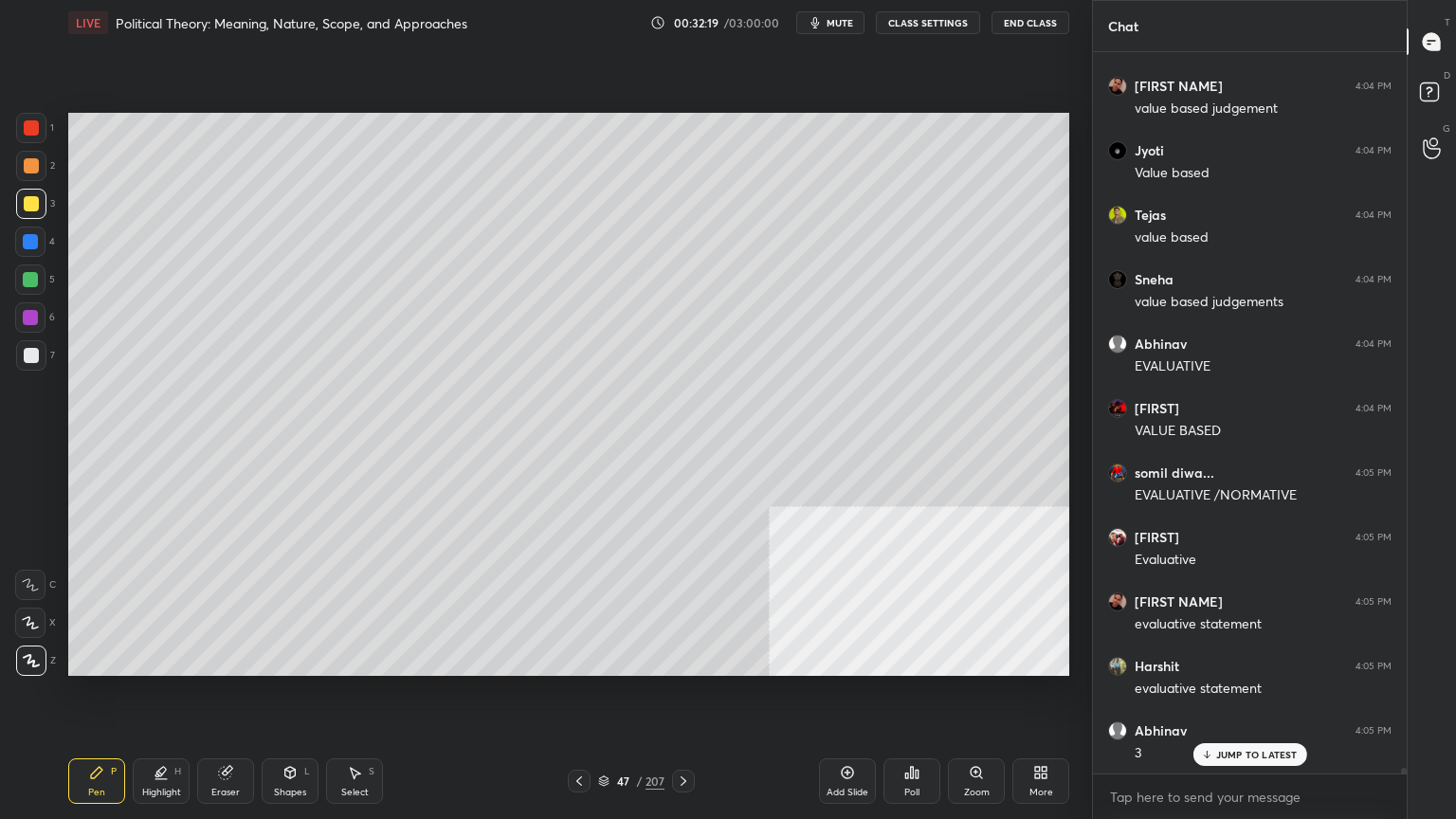 click at bounding box center (31, 166) 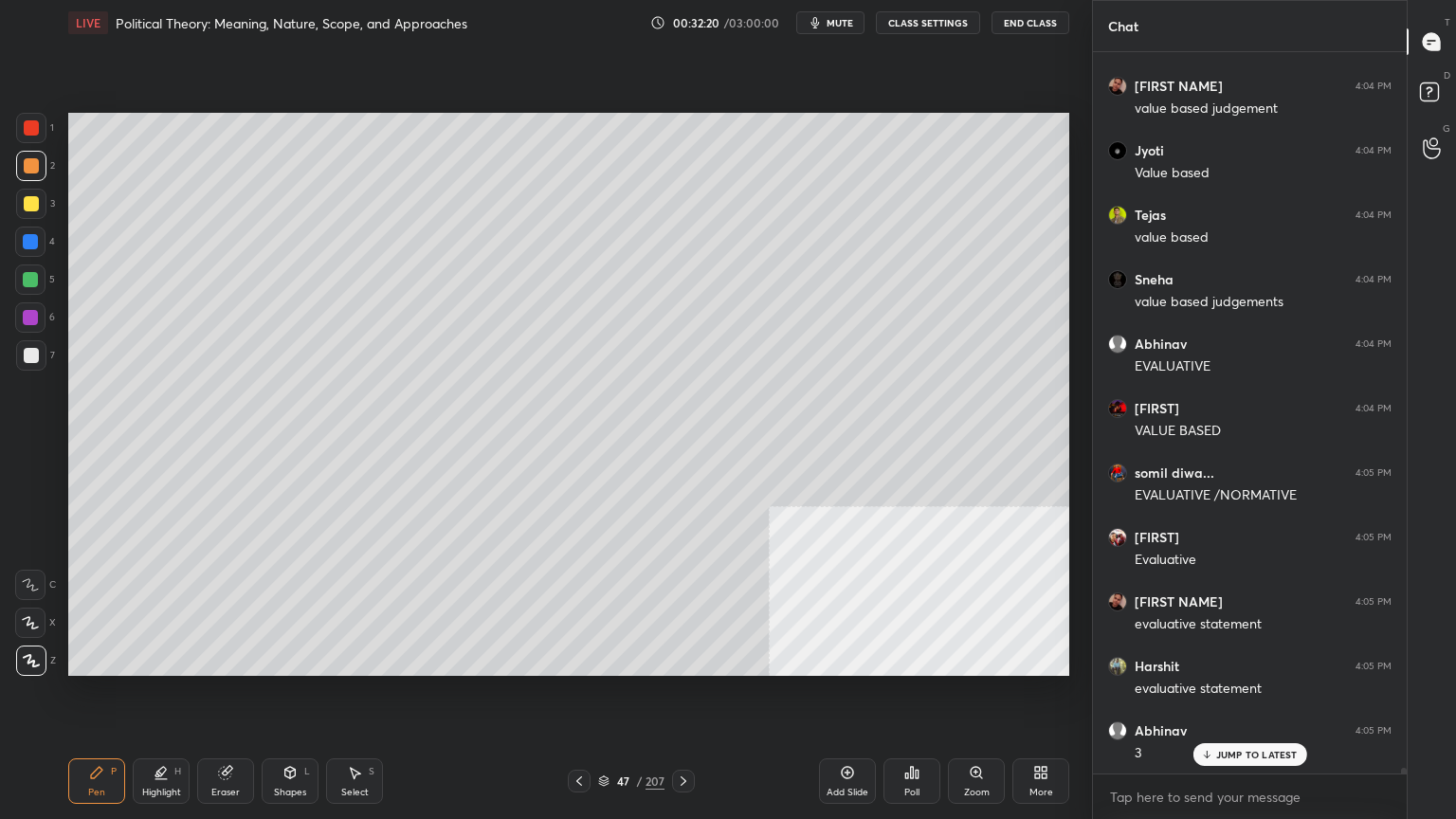 click at bounding box center (31, 128) 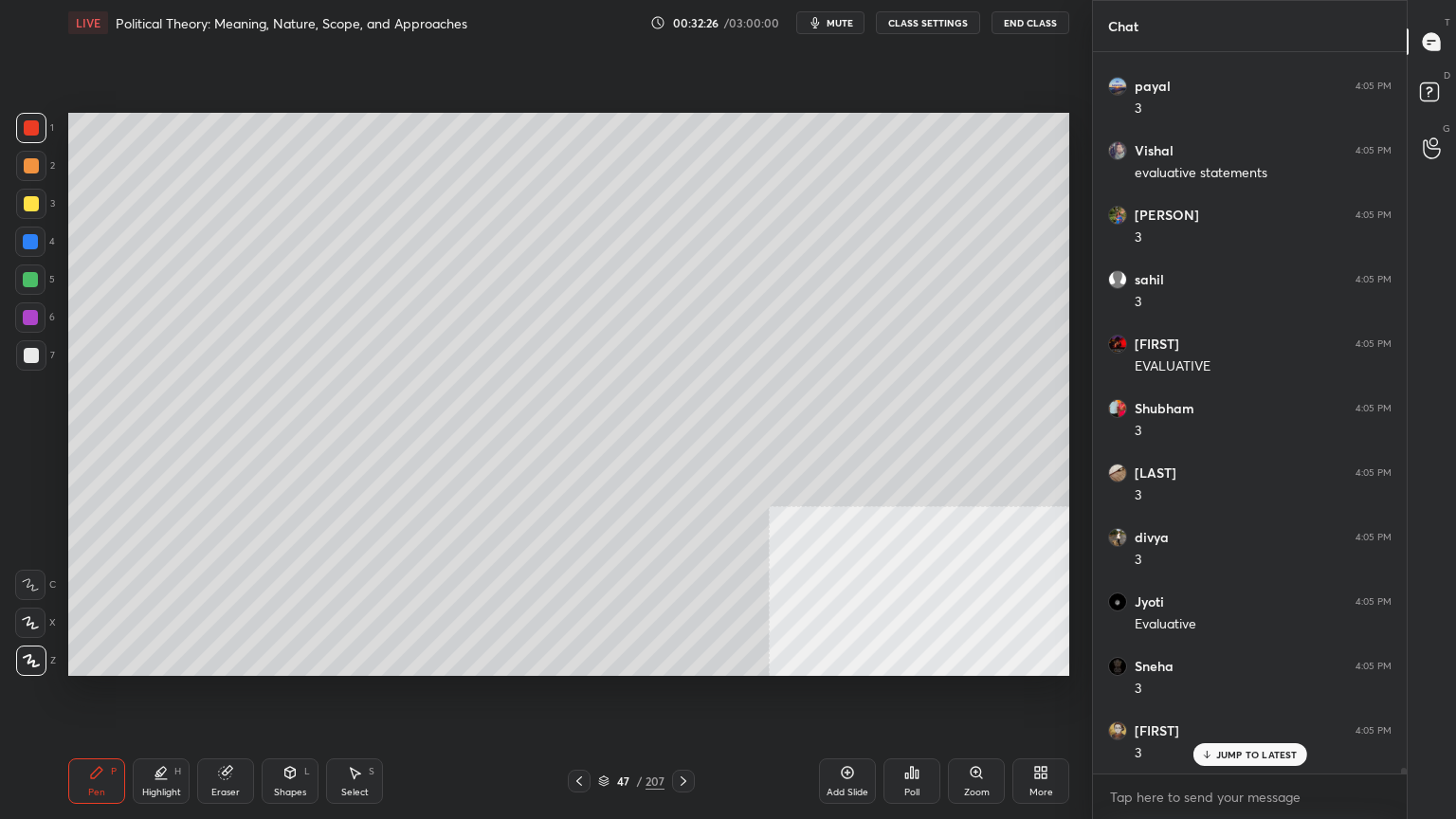 click 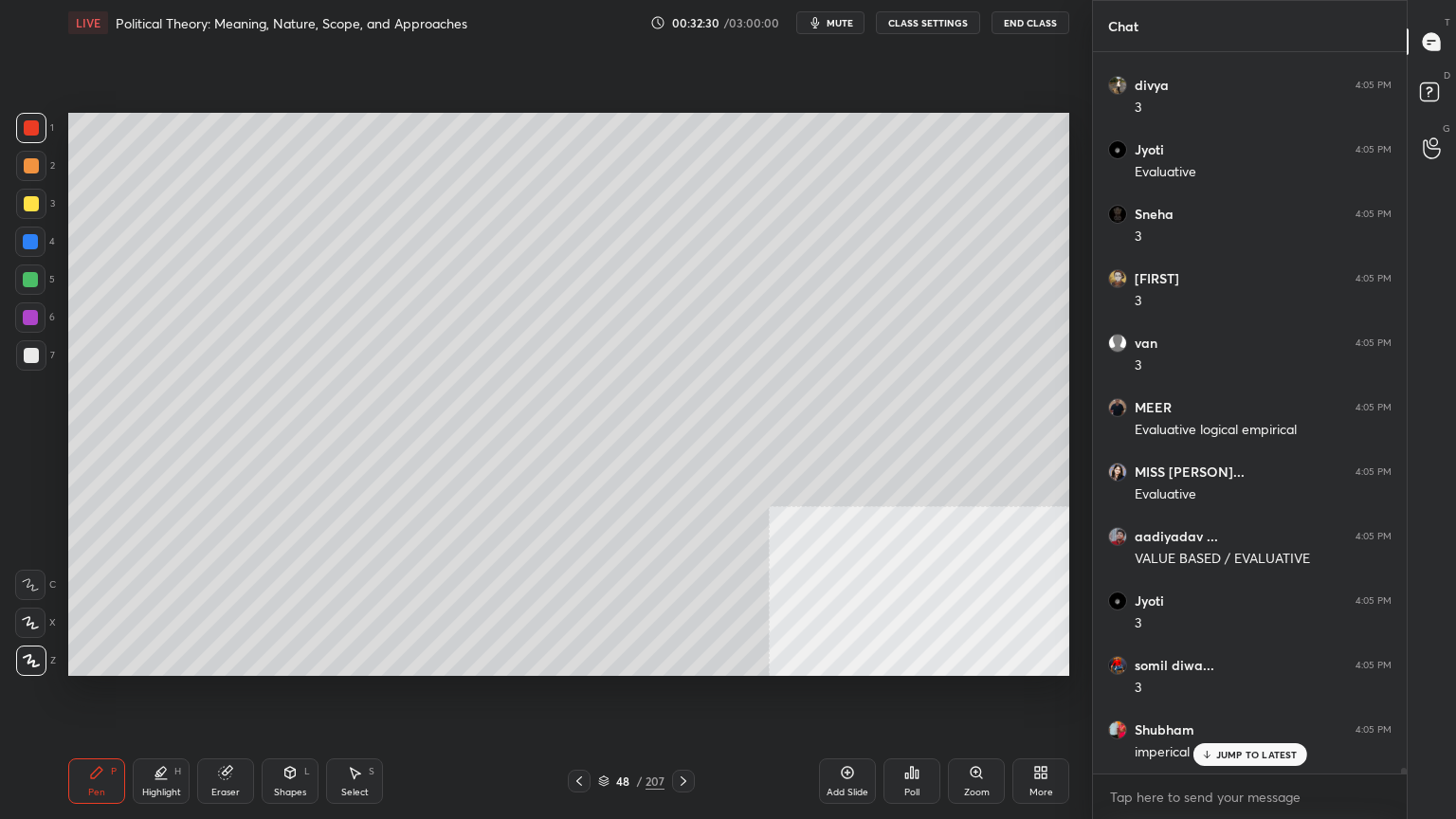 click 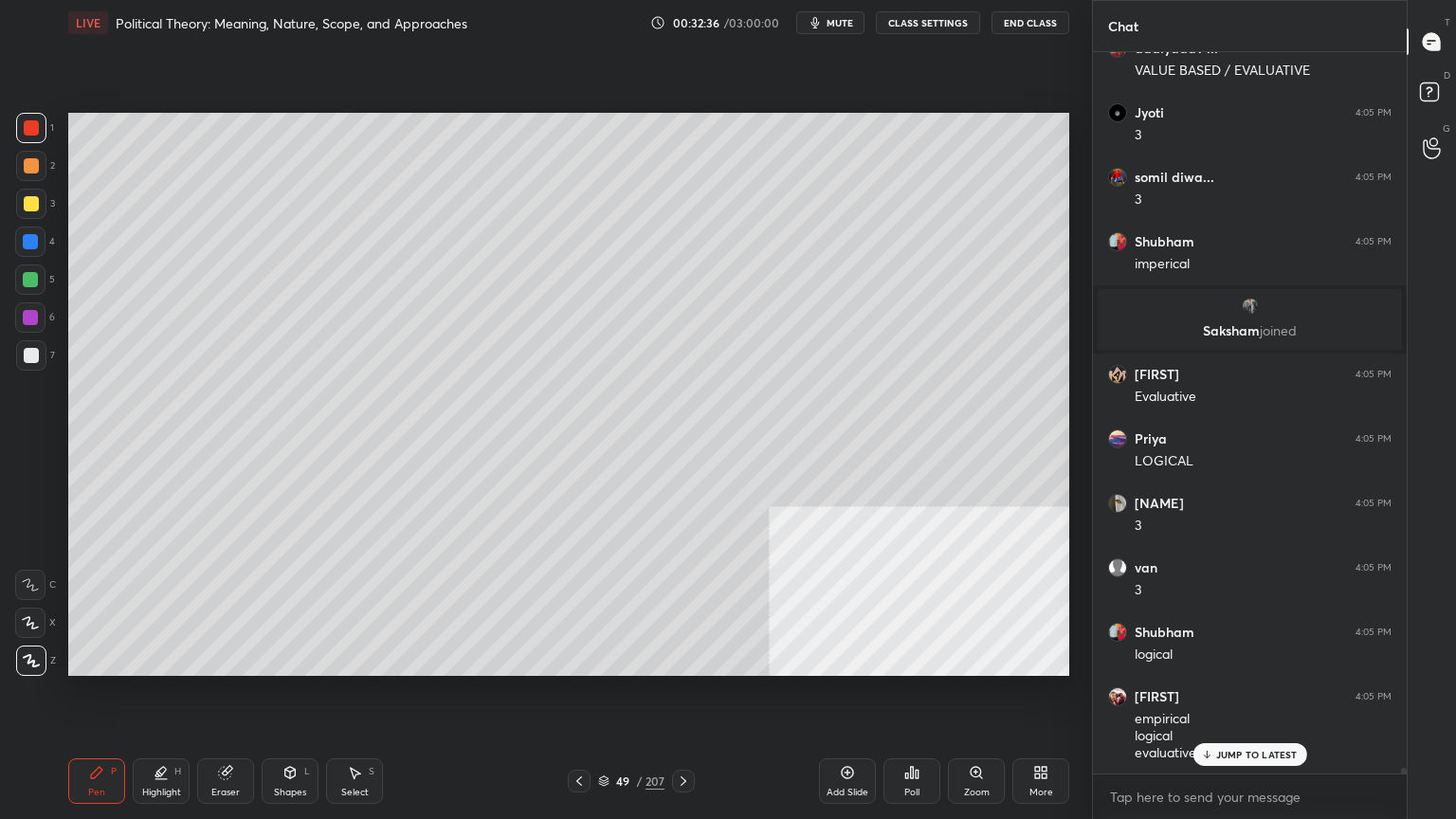click 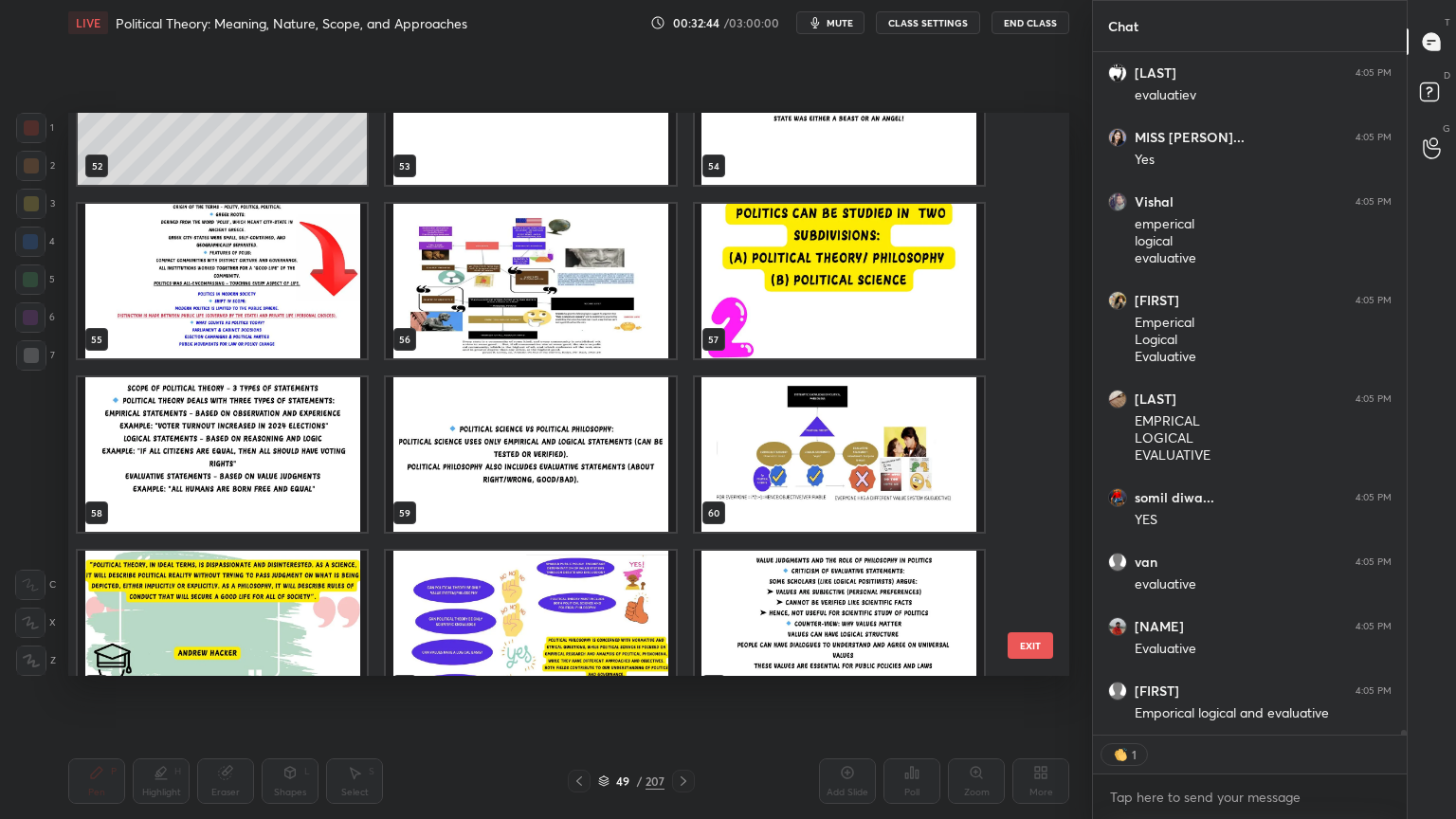 click at bounding box center [222, 454] 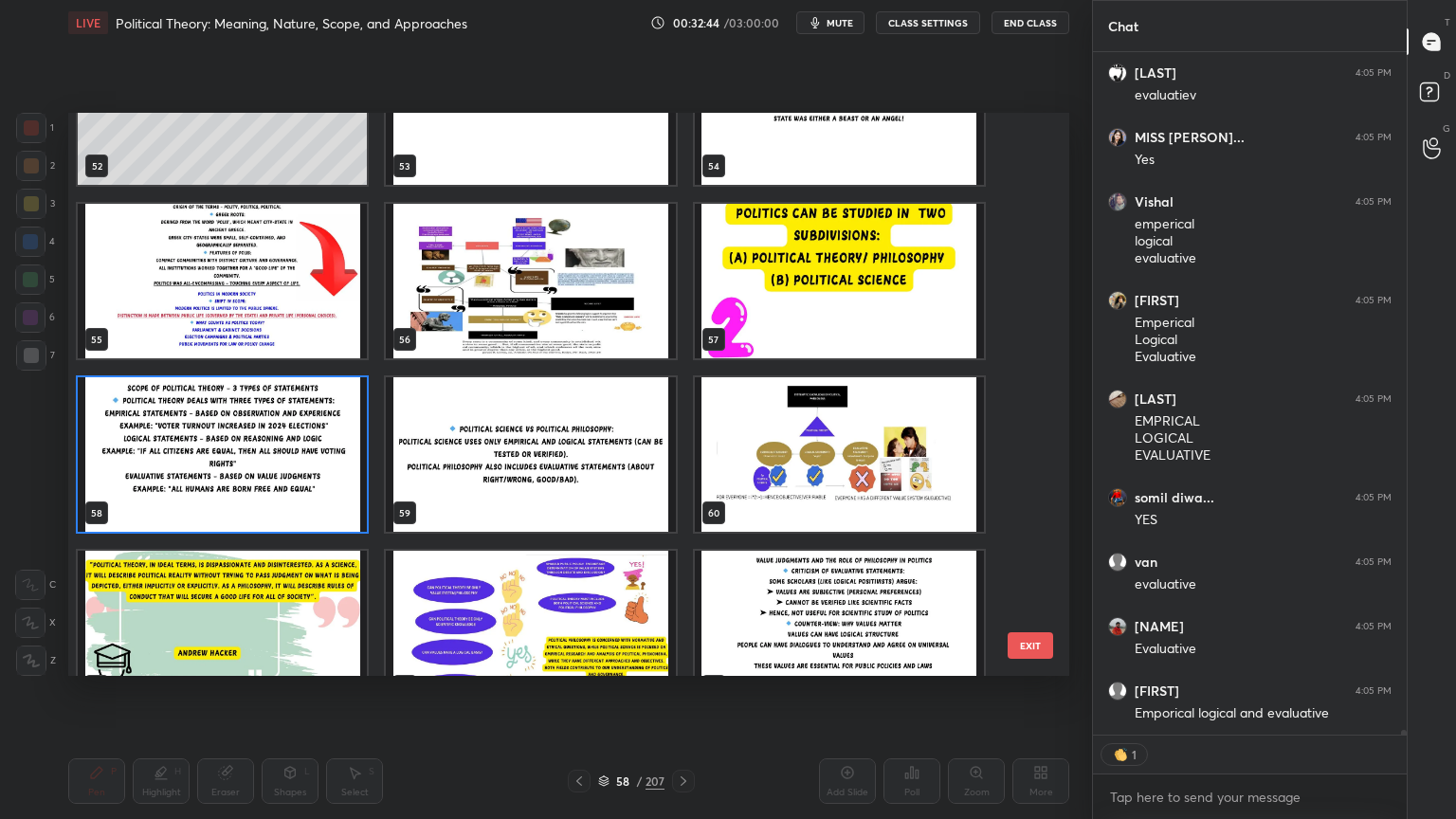 click at bounding box center [222, 454] 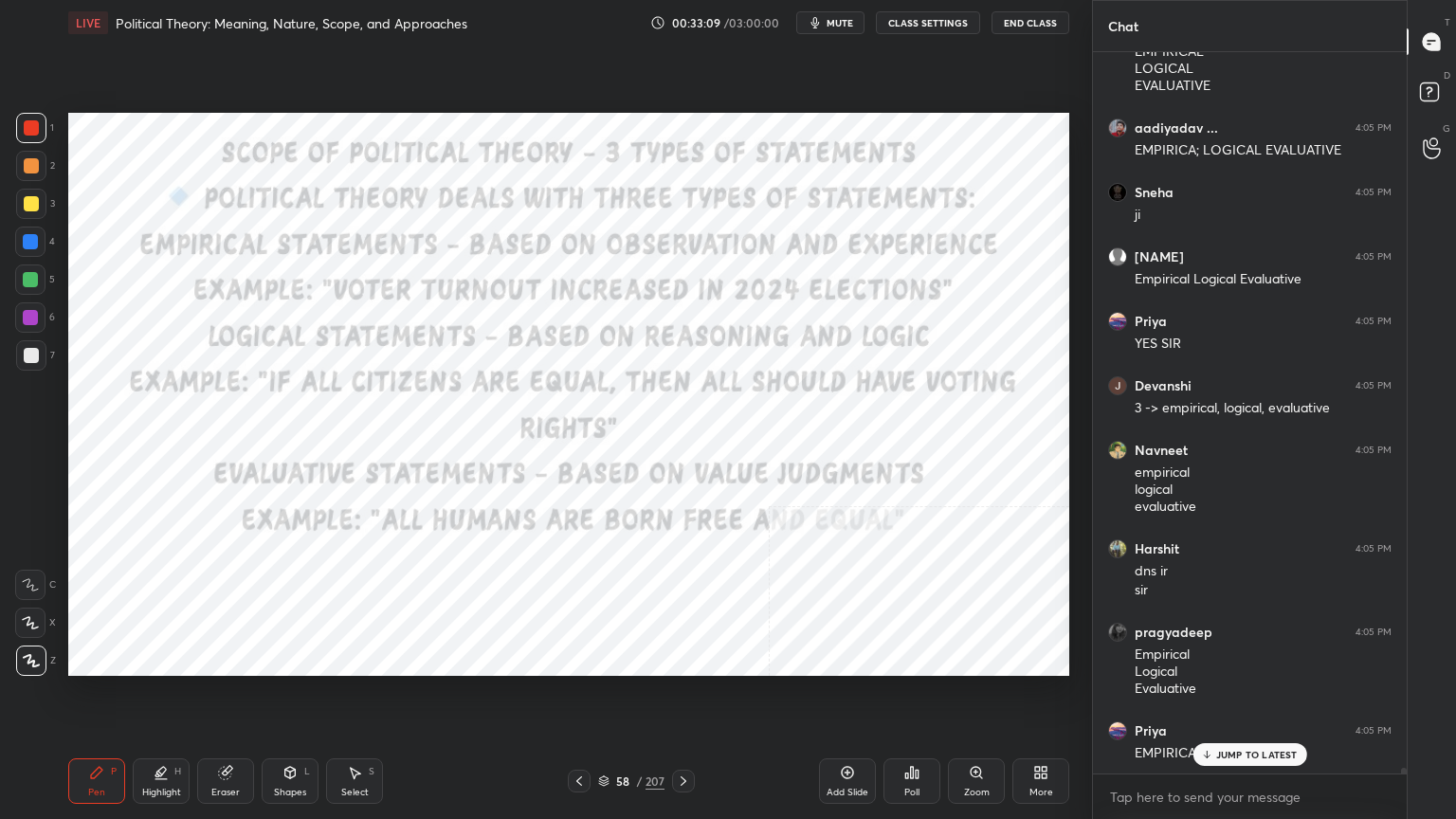 click 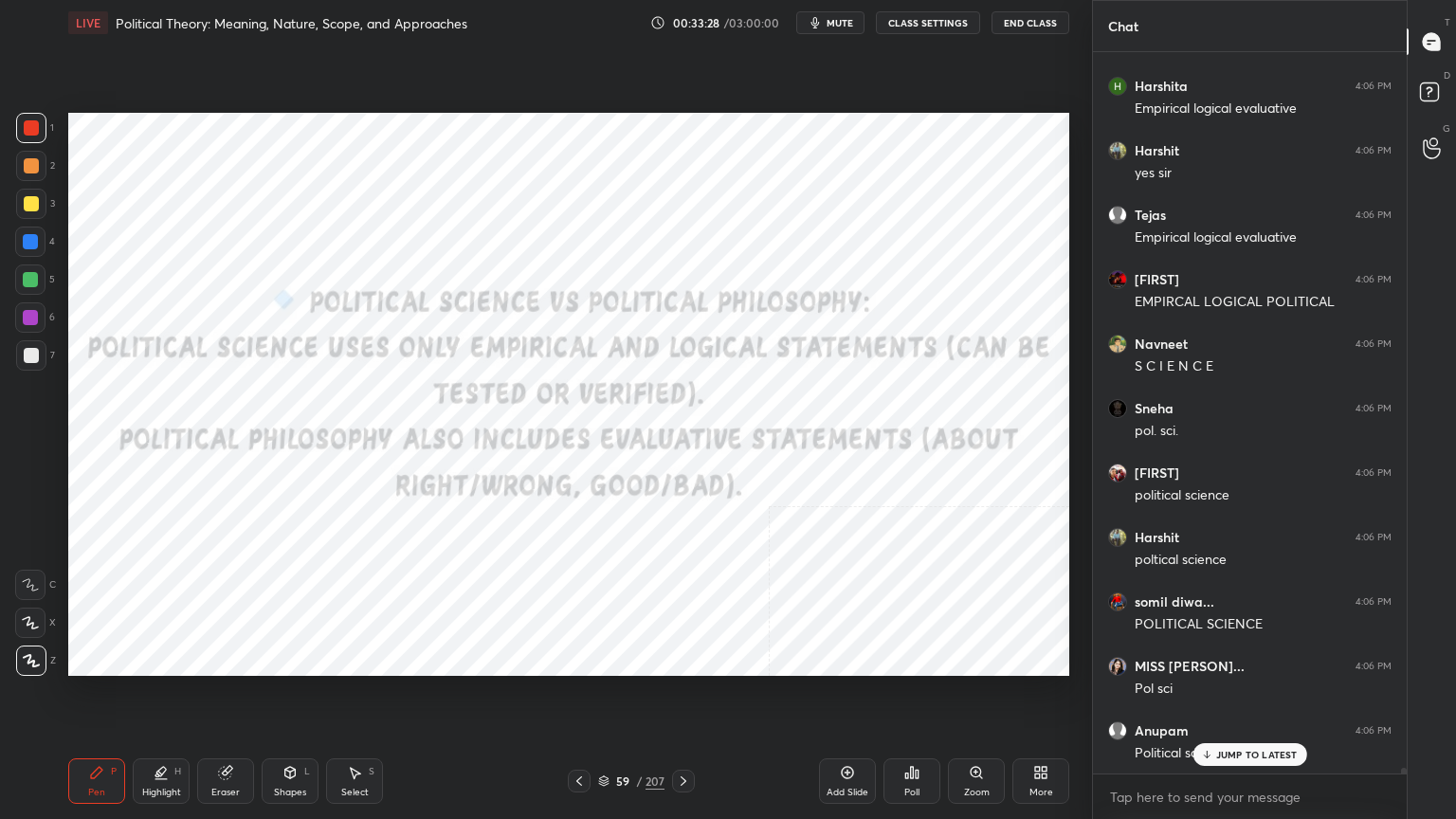 click at bounding box center (30, 242) 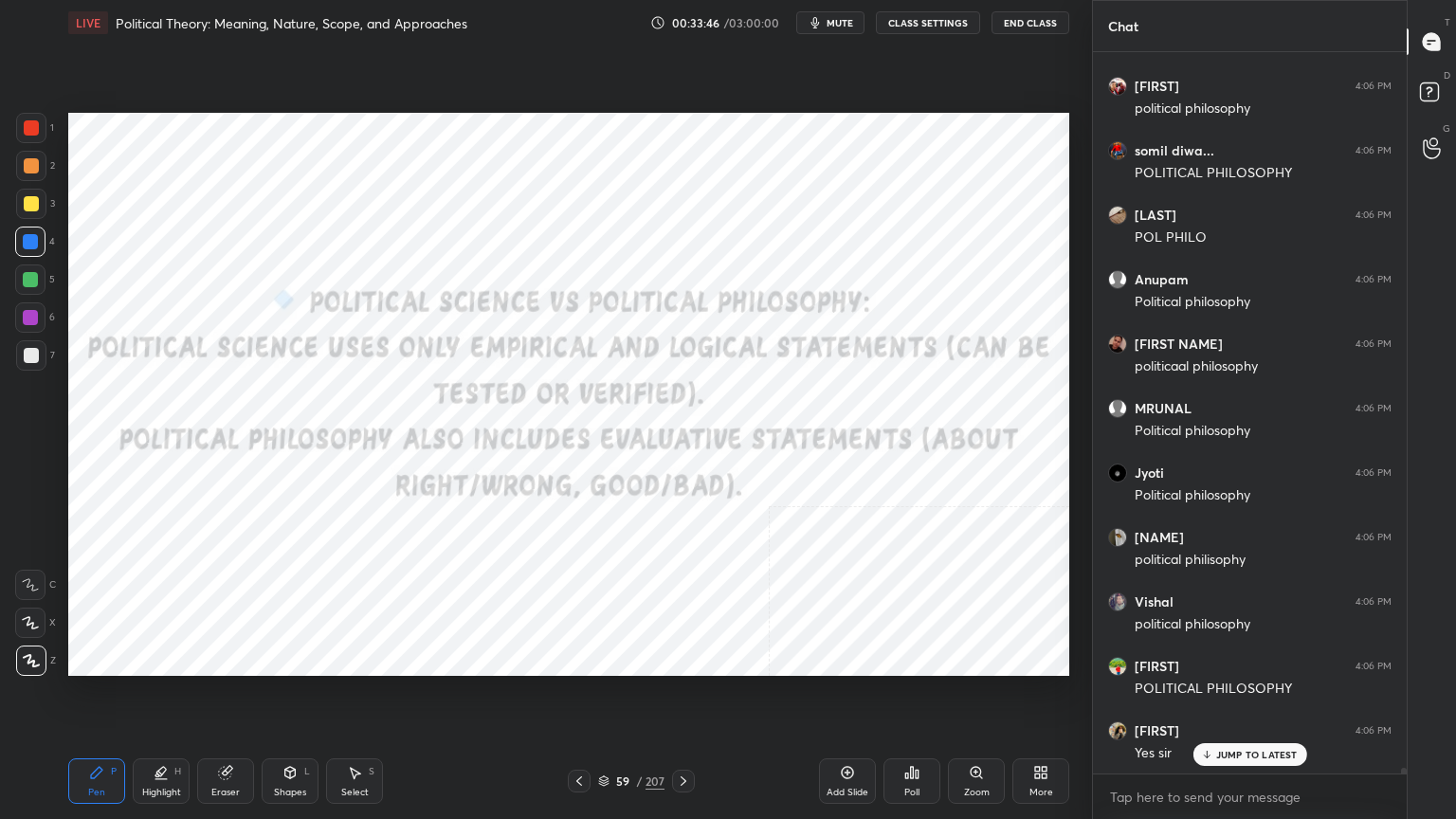 click at bounding box center (31, 128) 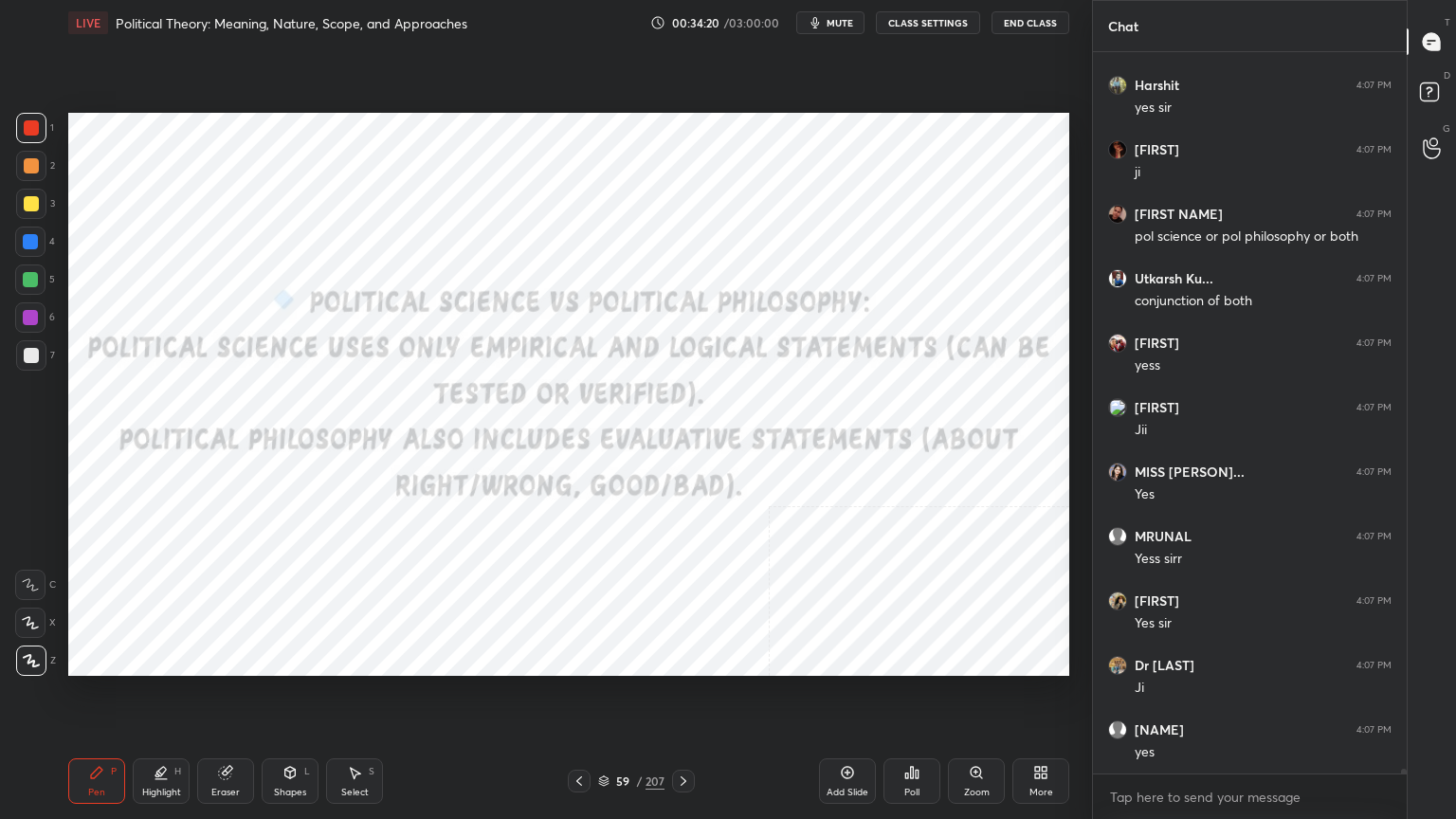 scroll, scrollTop: 99098, scrollLeft: 0, axis: vertical 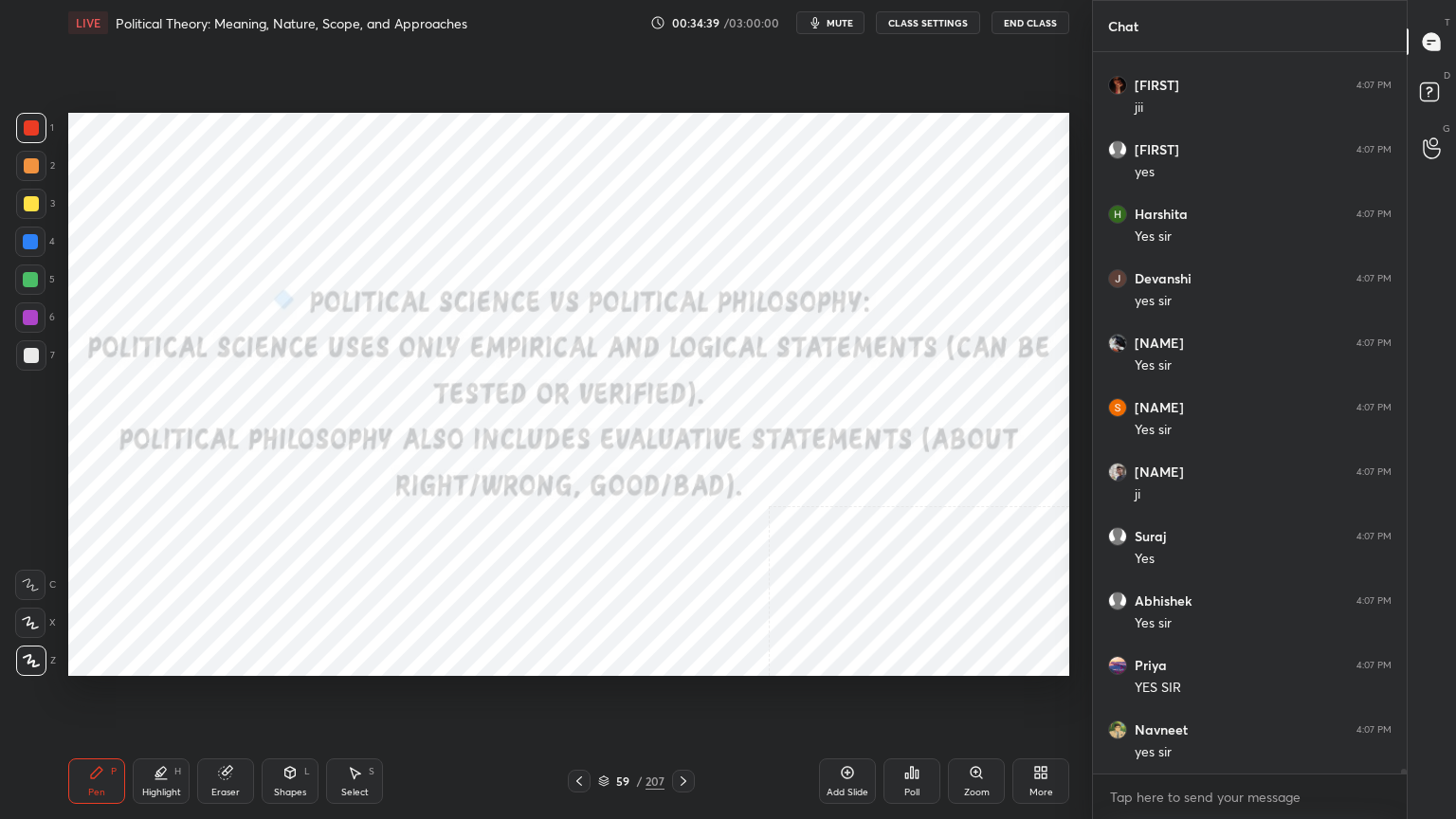 click 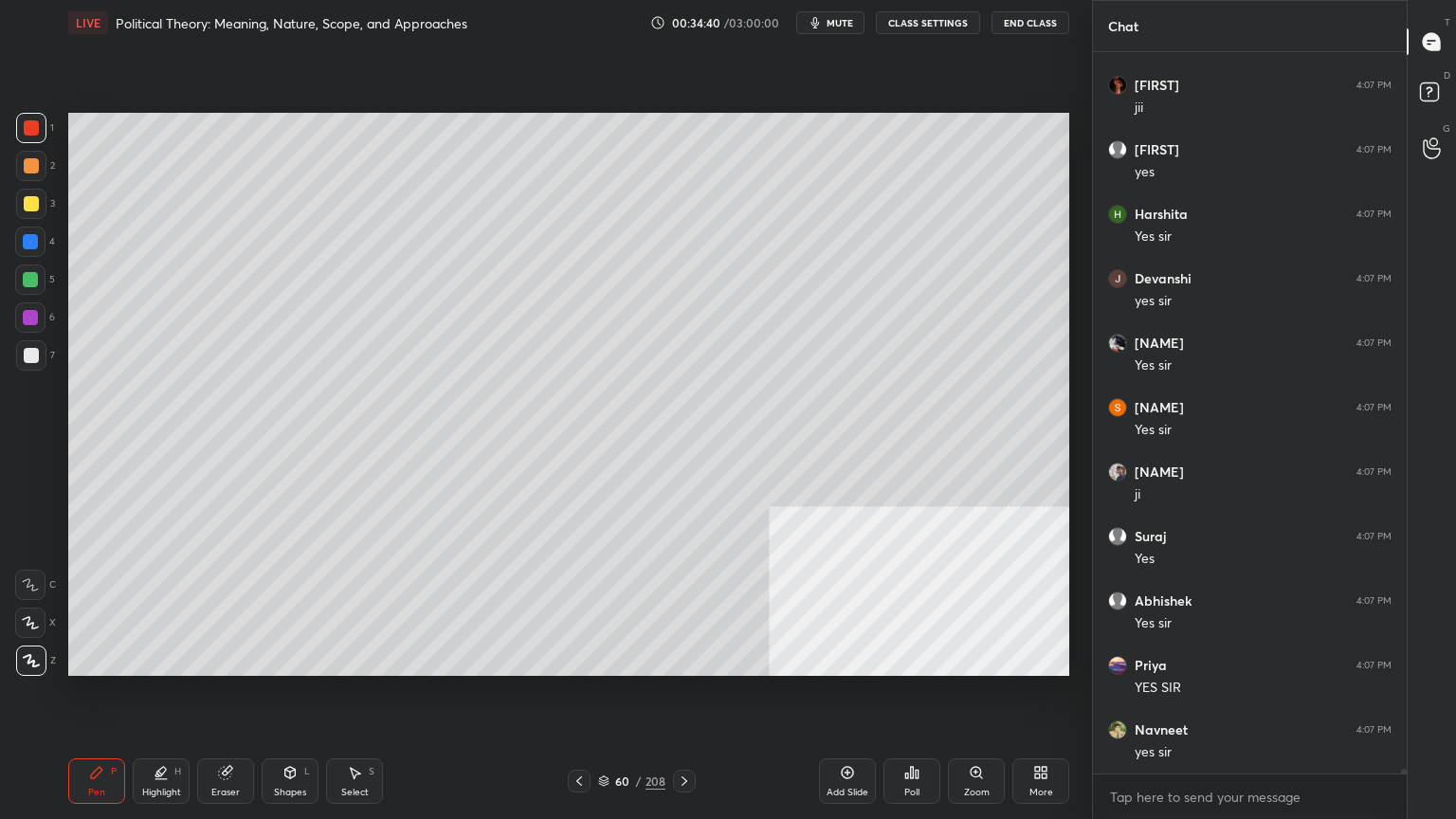 click at bounding box center [31, 355] 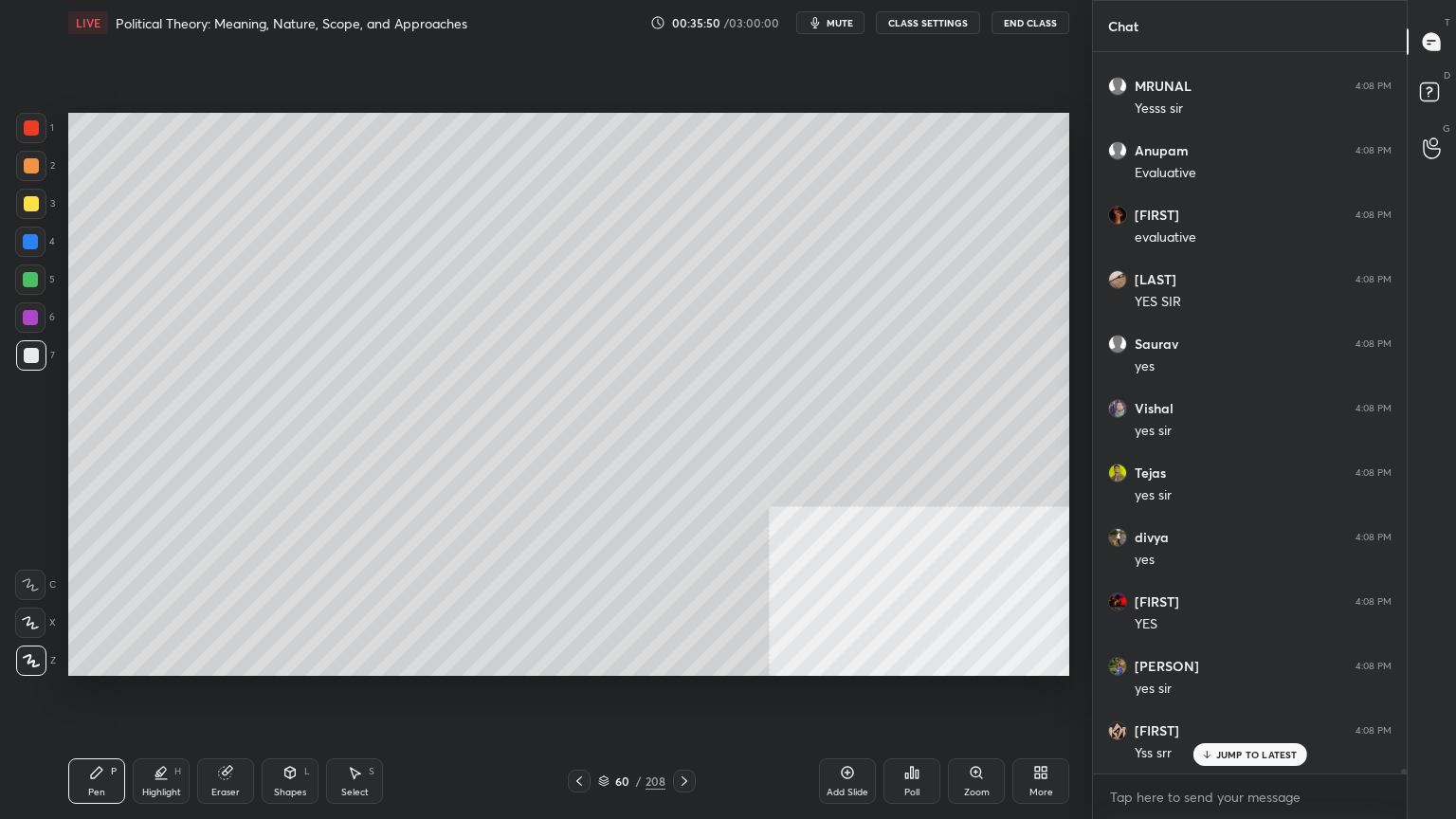 scroll, scrollTop: 106849, scrollLeft: 0, axis: vertical 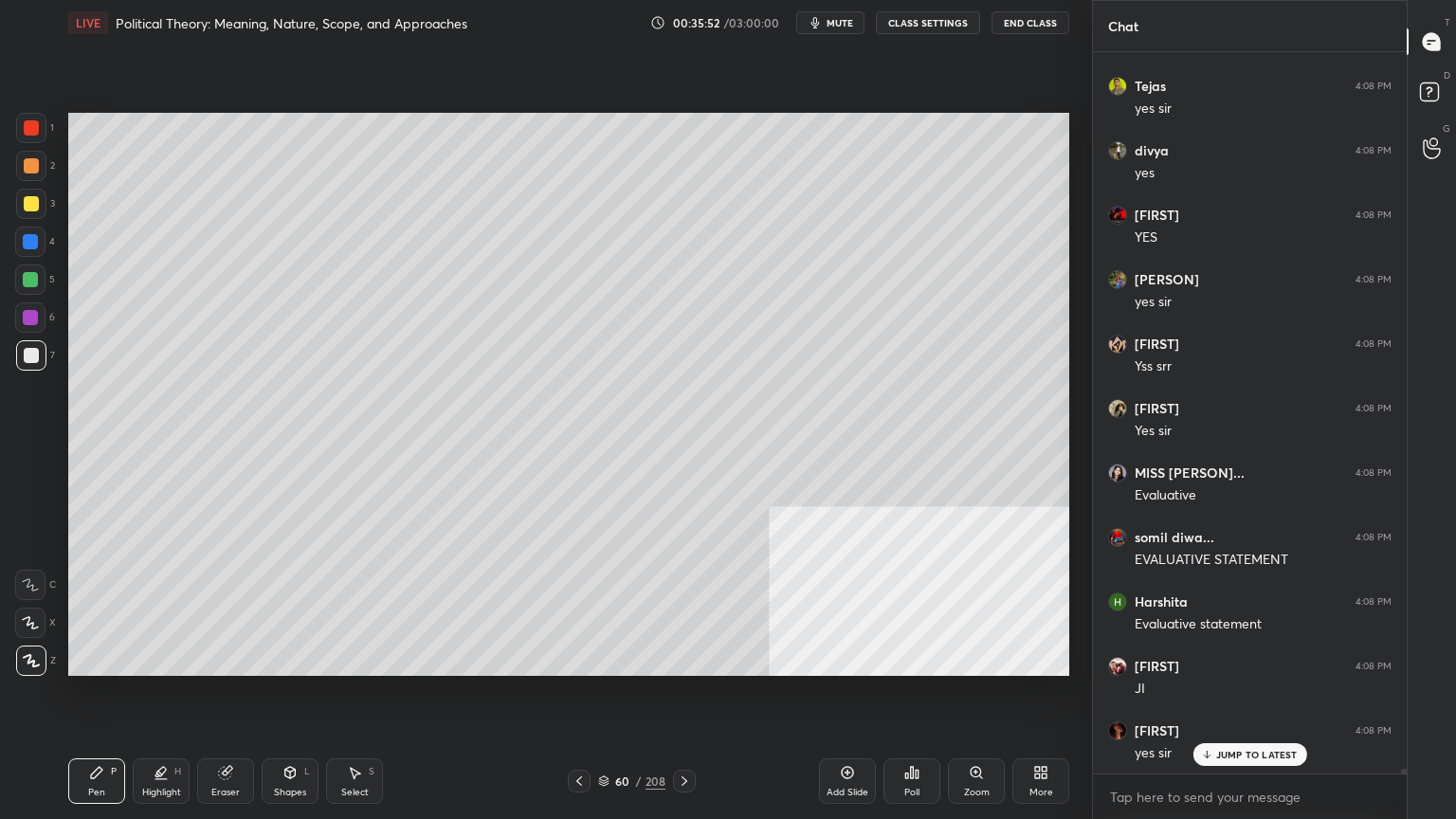 click 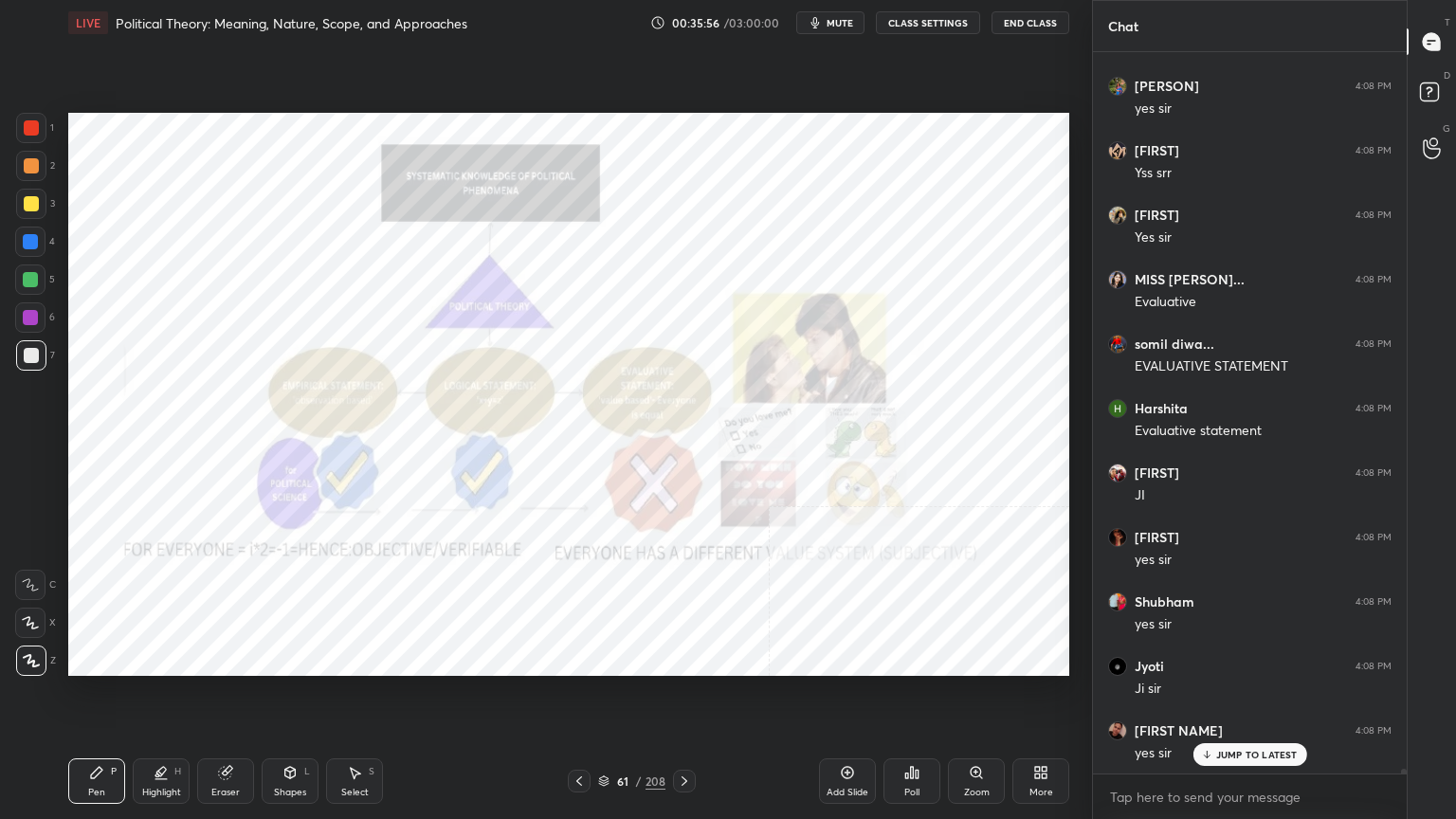 scroll, scrollTop: 107236, scrollLeft: 0, axis: vertical 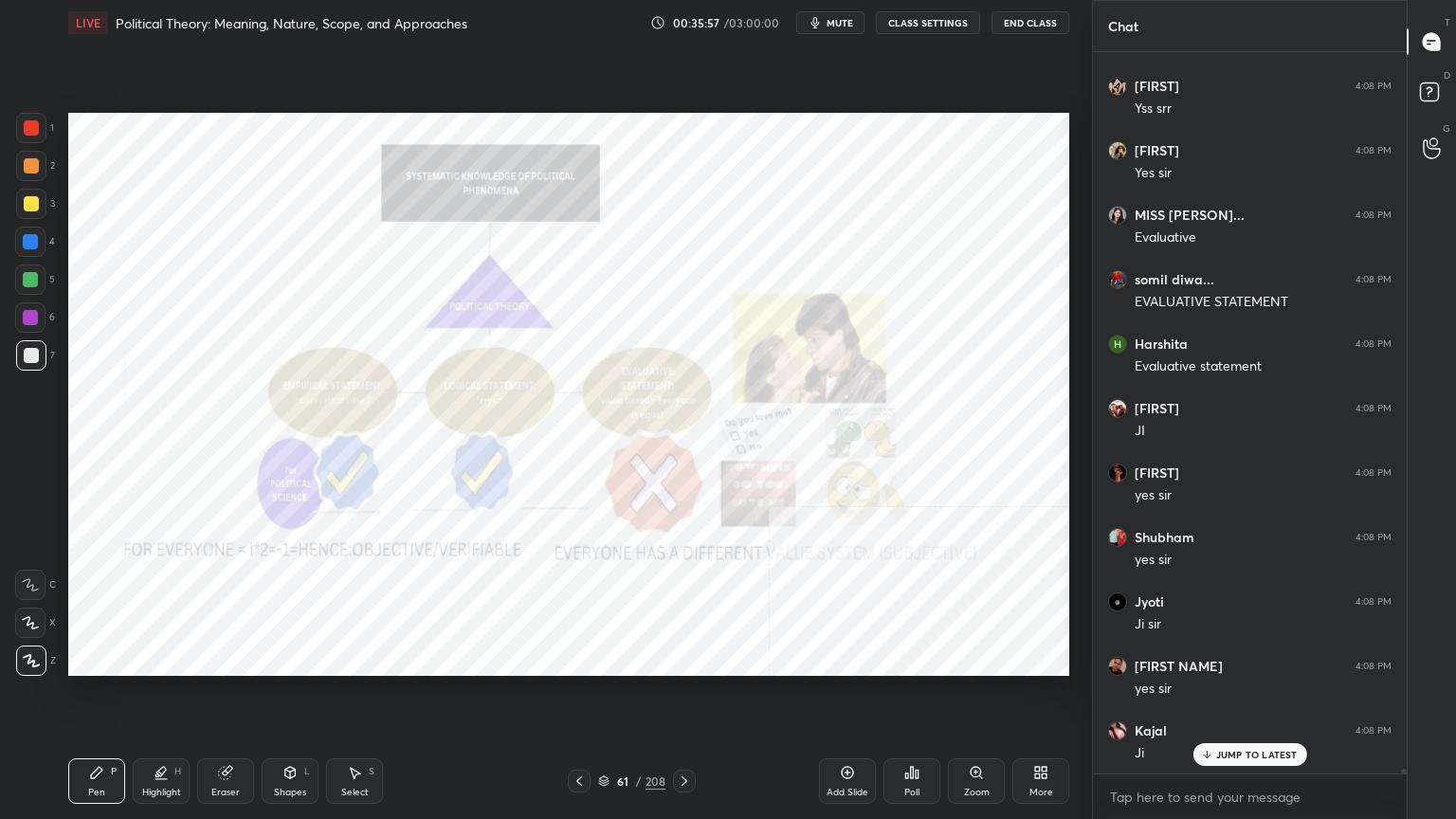 drag, startPoint x: 34, startPoint y: 121, endPoint x: 65, endPoint y: 140, distance: 36.359318 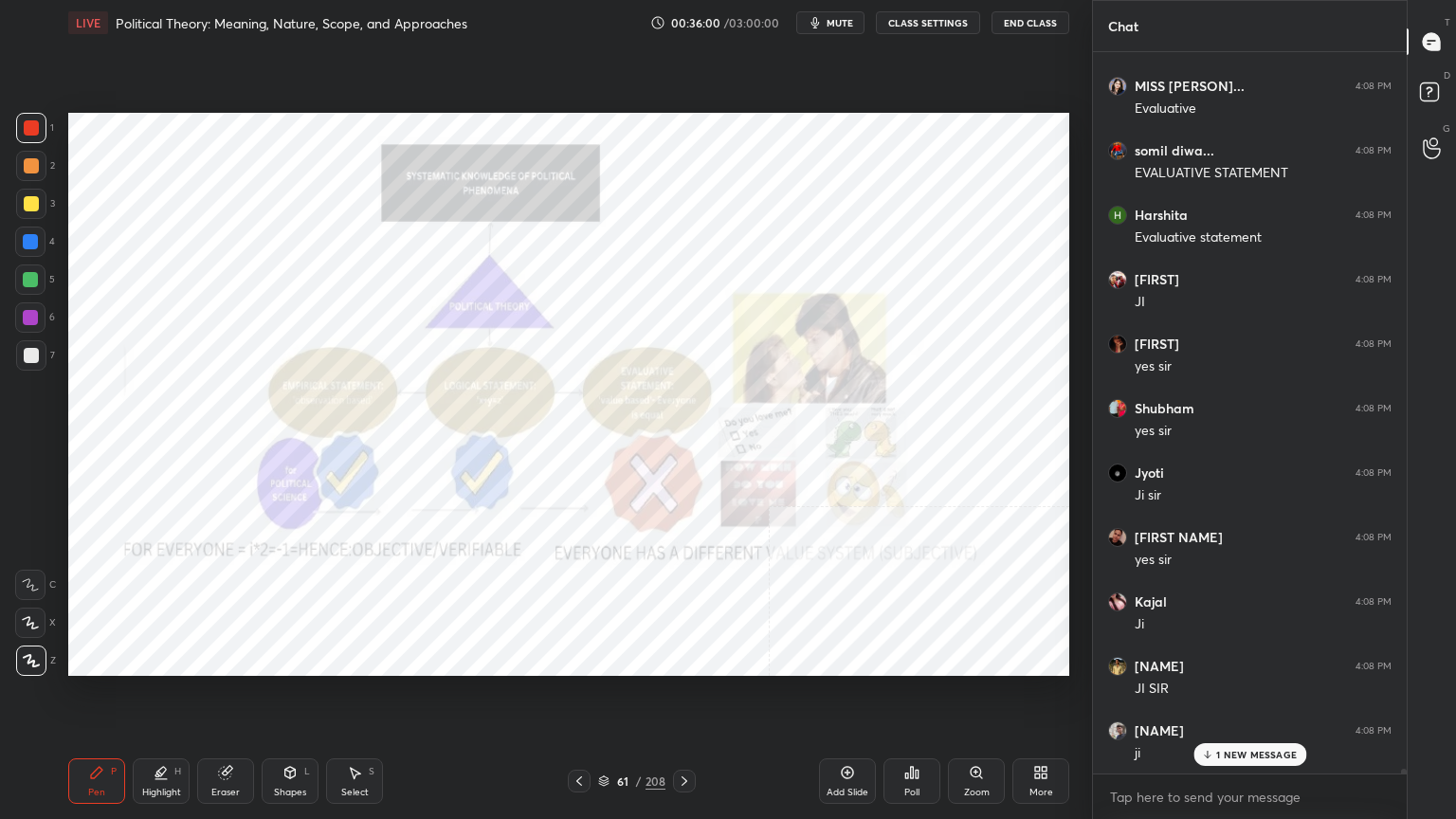 scroll, scrollTop: 107429, scrollLeft: 0, axis: vertical 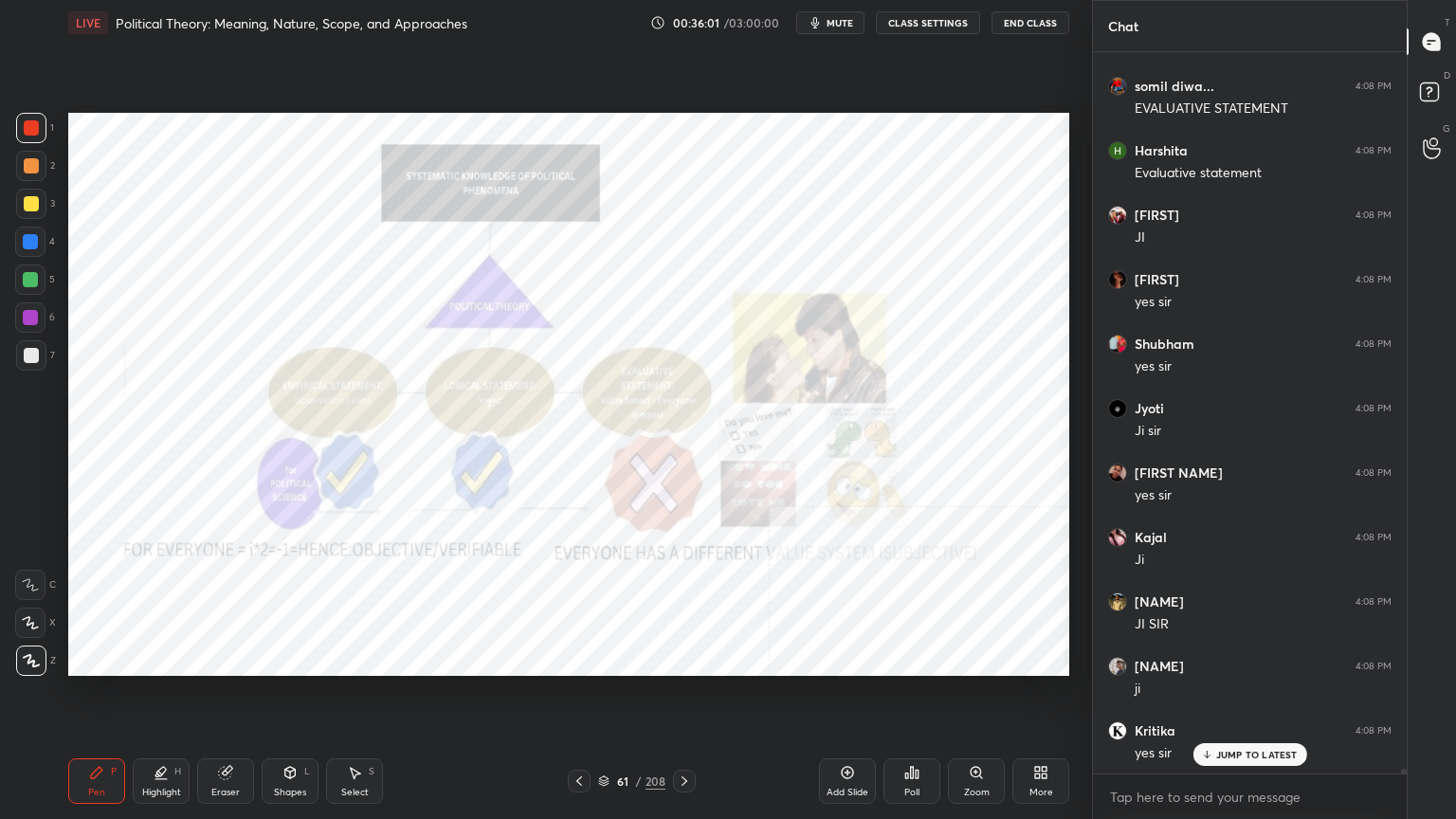 click on "Zoom" at bounding box center (976, 781) 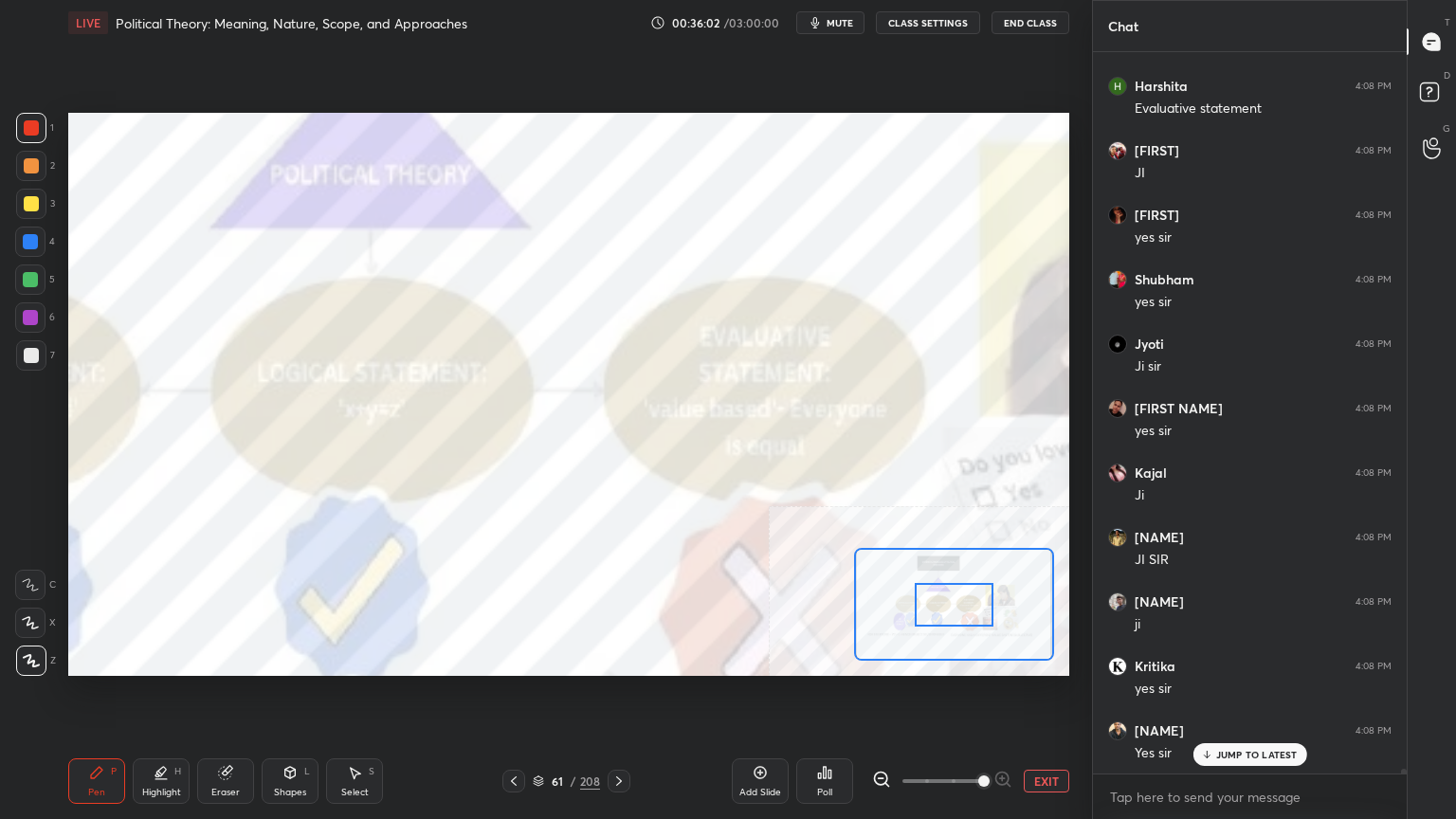 drag, startPoint x: 929, startPoint y: 778, endPoint x: 984, endPoint y: 767, distance: 56.08921 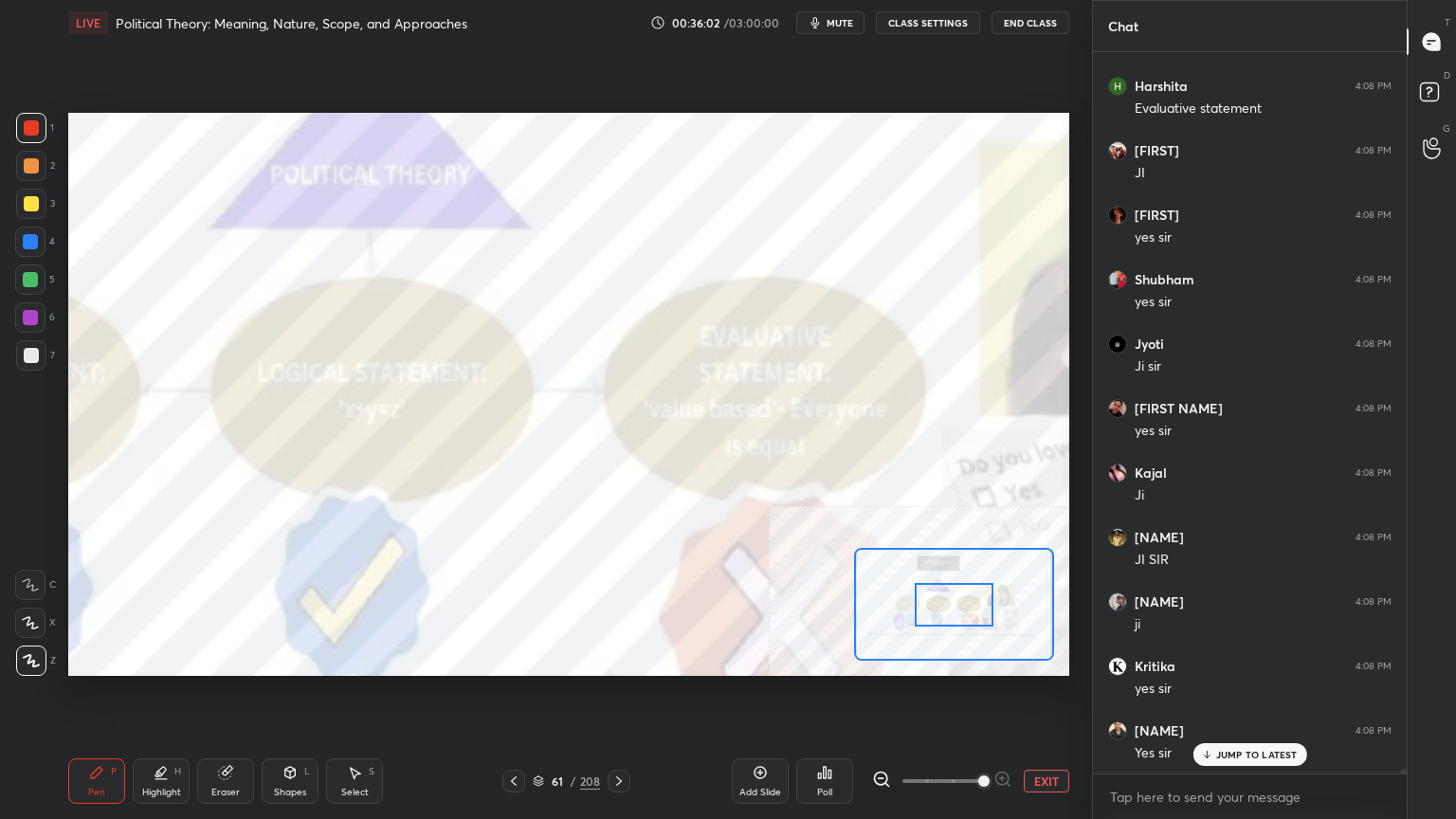 click at bounding box center [984, 781] 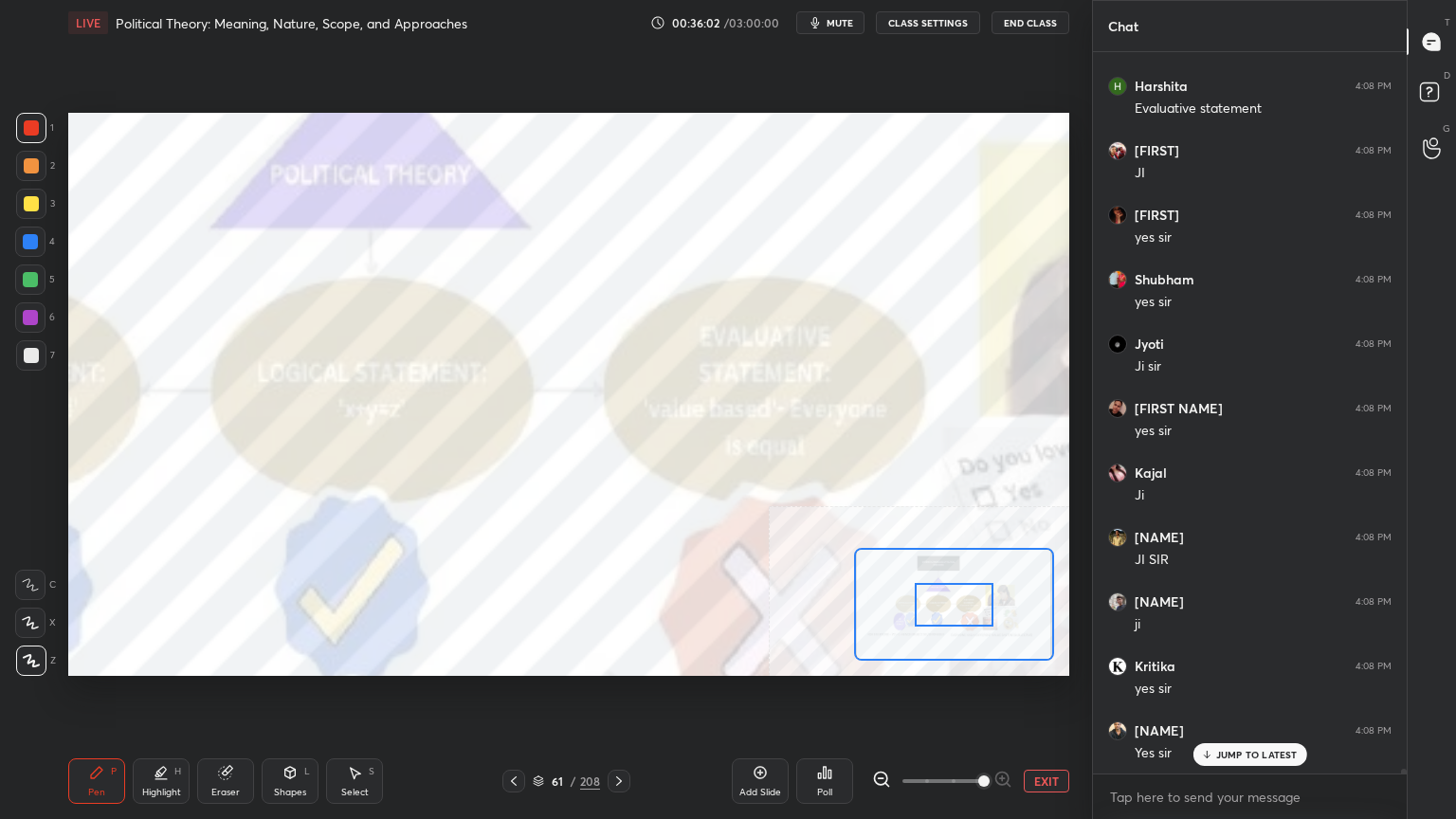 scroll, scrollTop: 107558, scrollLeft: 0, axis: vertical 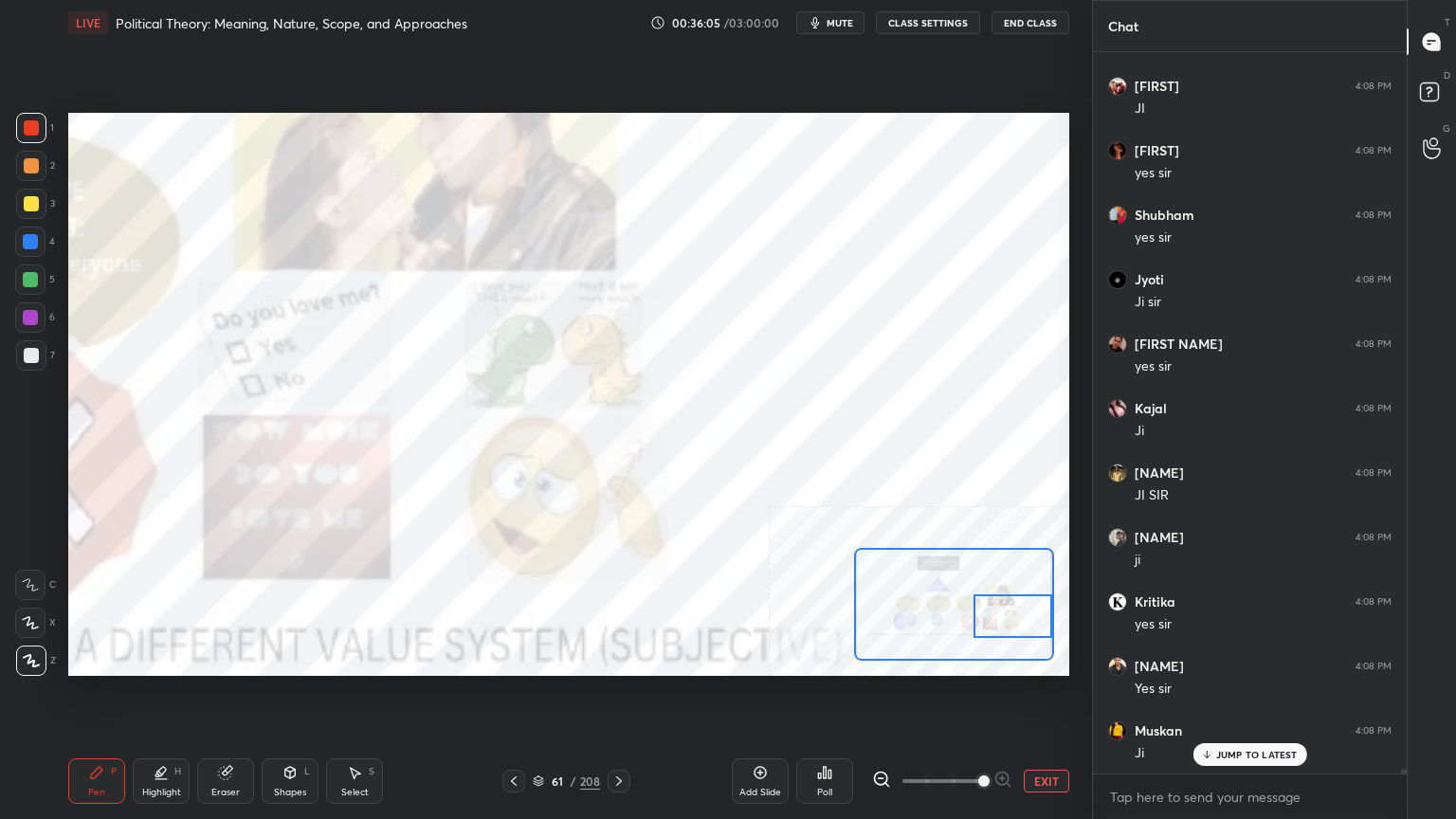 drag, startPoint x: 944, startPoint y: 600, endPoint x: 1003, endPoint y: 611, distance: 60.01666 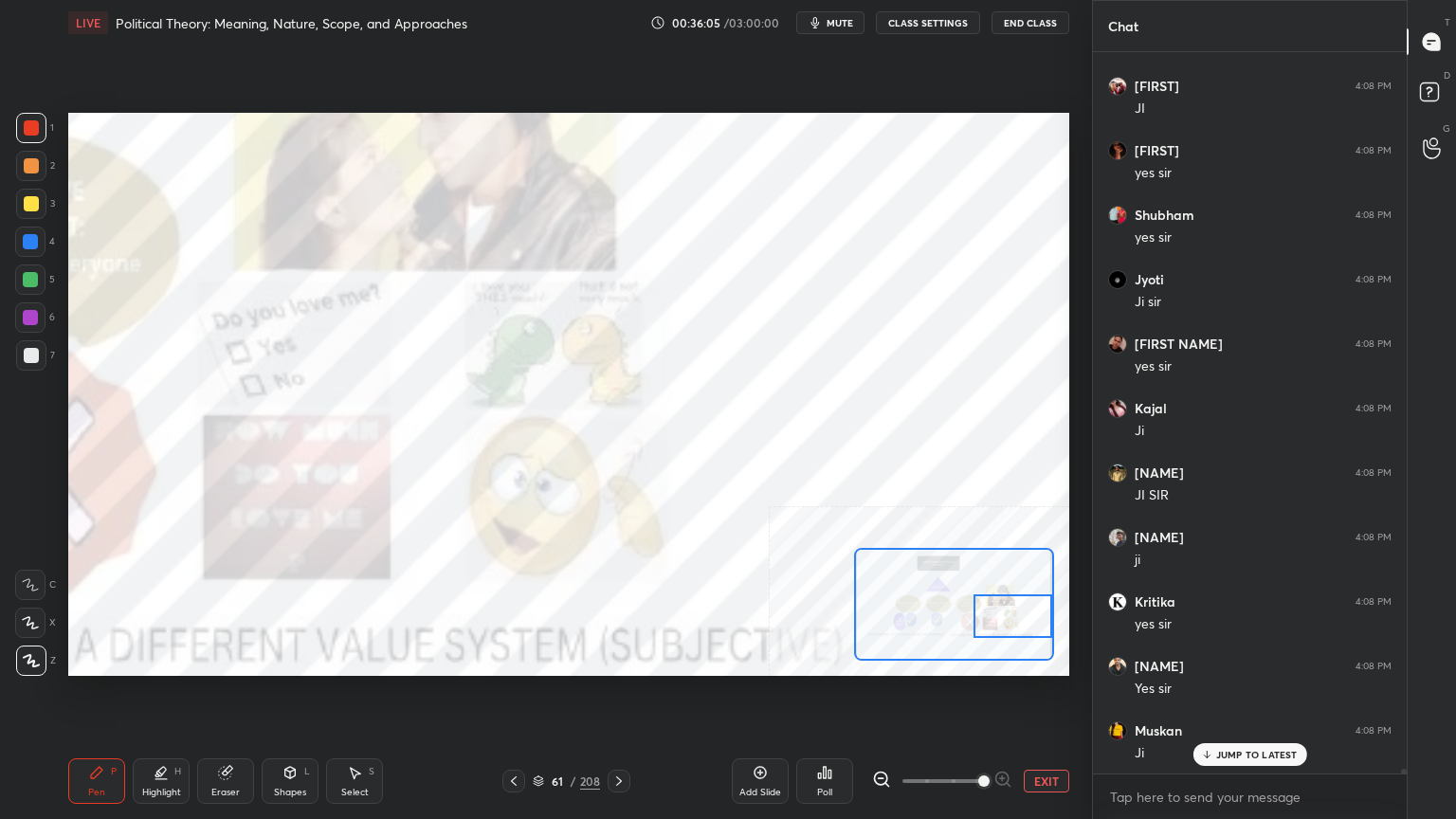 click at bounding box center (1012, 616) 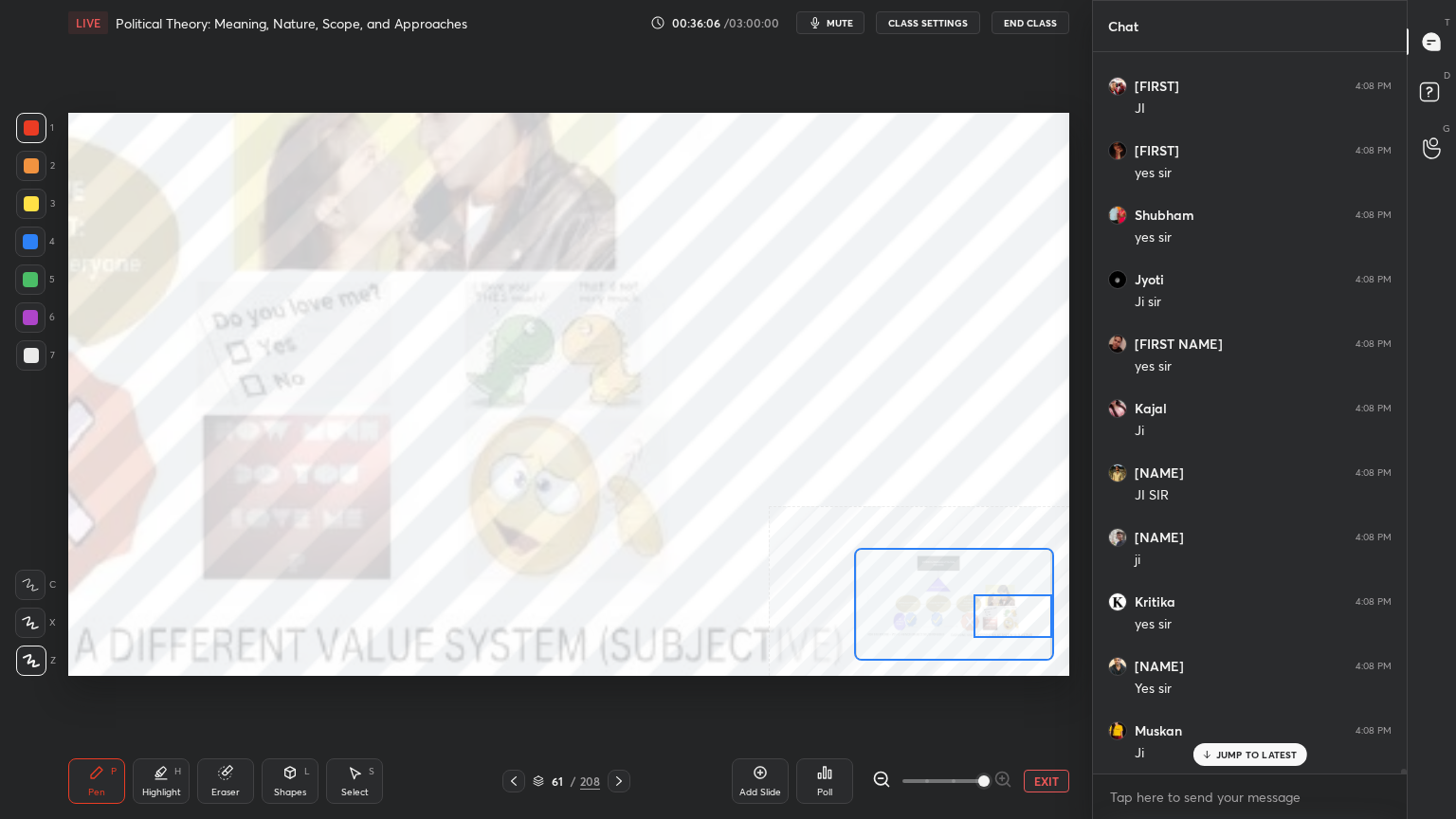 scroll, scrollTop: 107623, scrollLeft: 0, axis: vertical 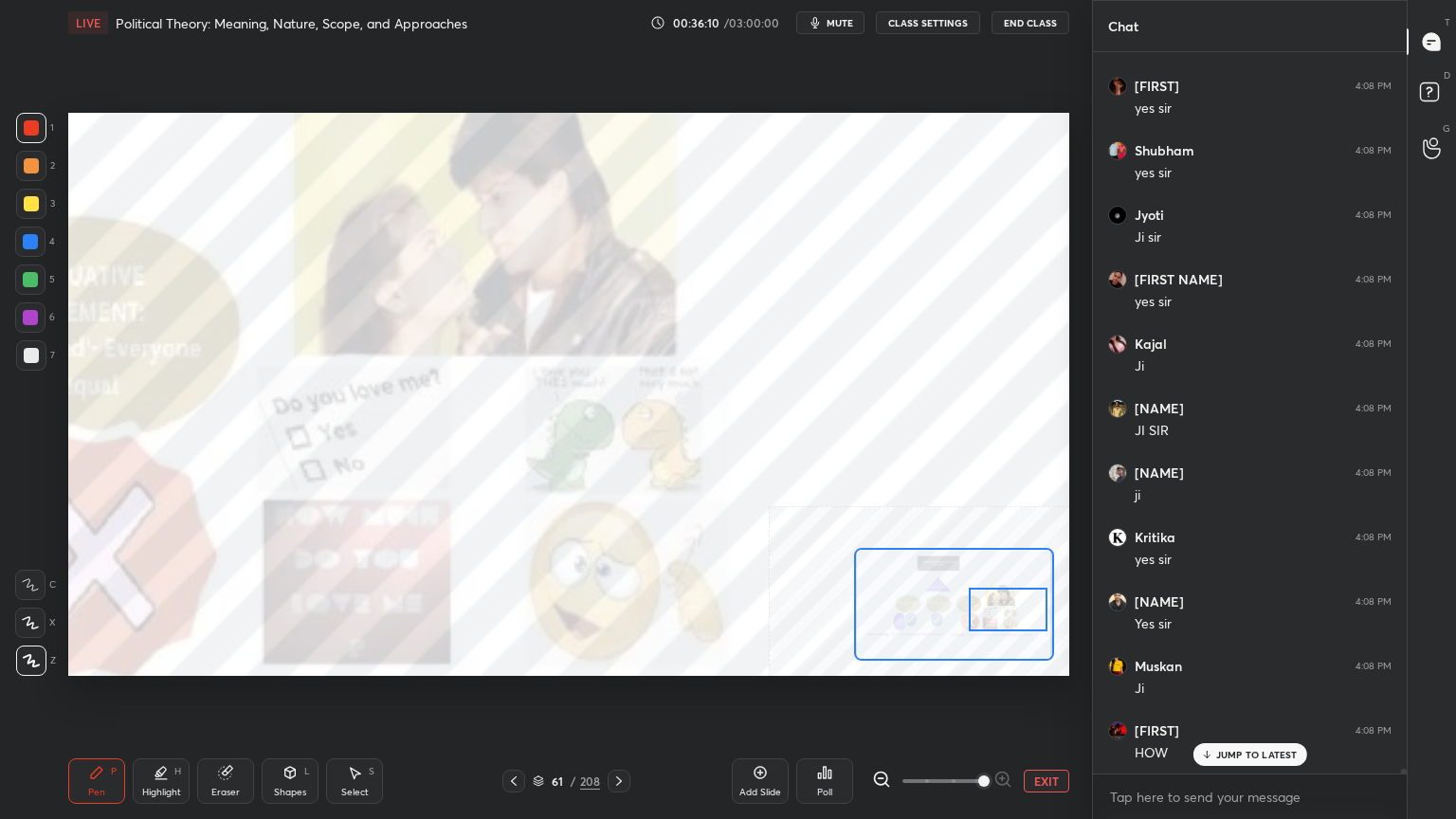 drag, startPoint x: 987, startPoint y: 613, endPoint x: 973, endPoint y: 627, distance: 19.79899 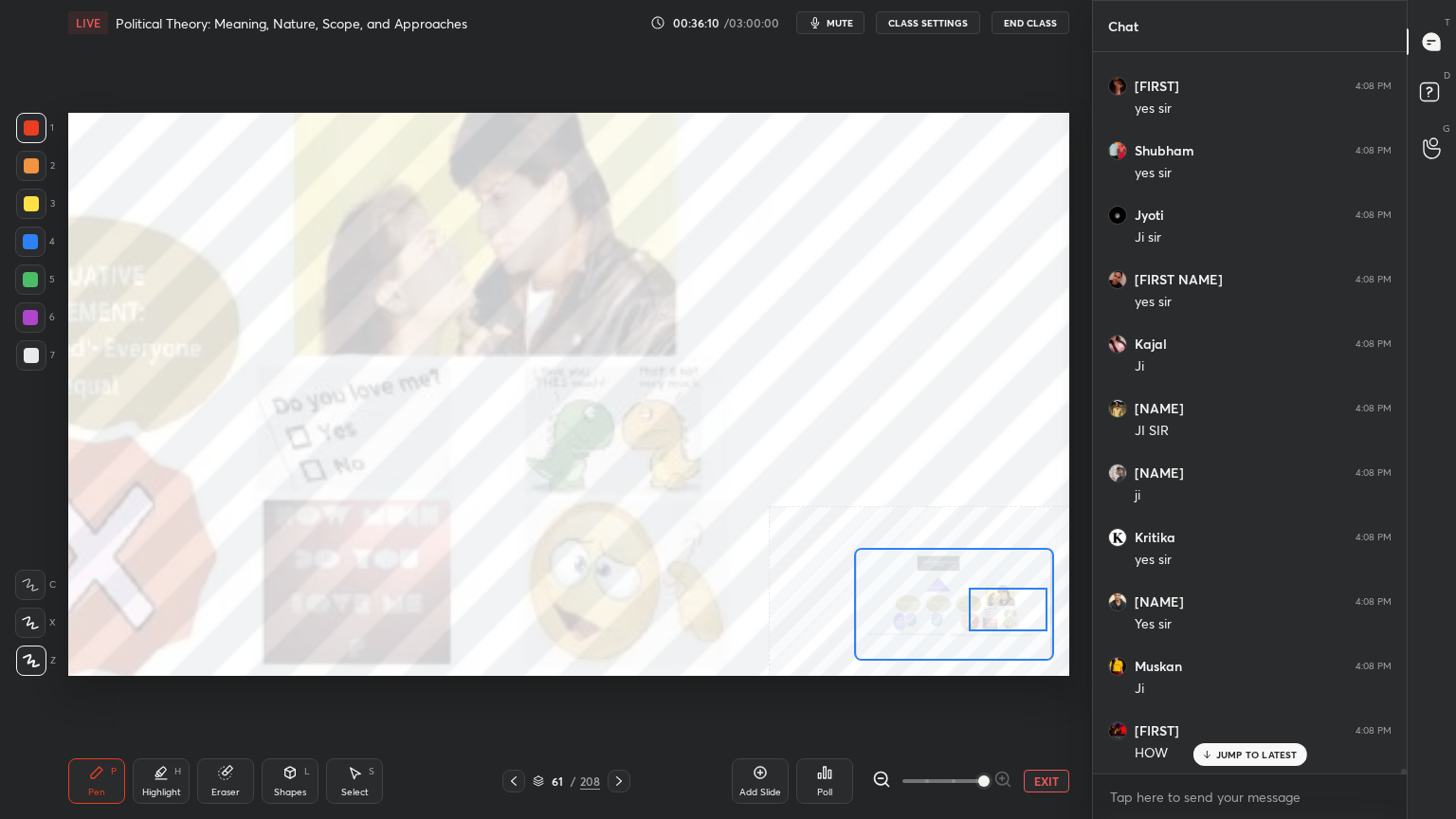 click at bounding box center (1008, 610) 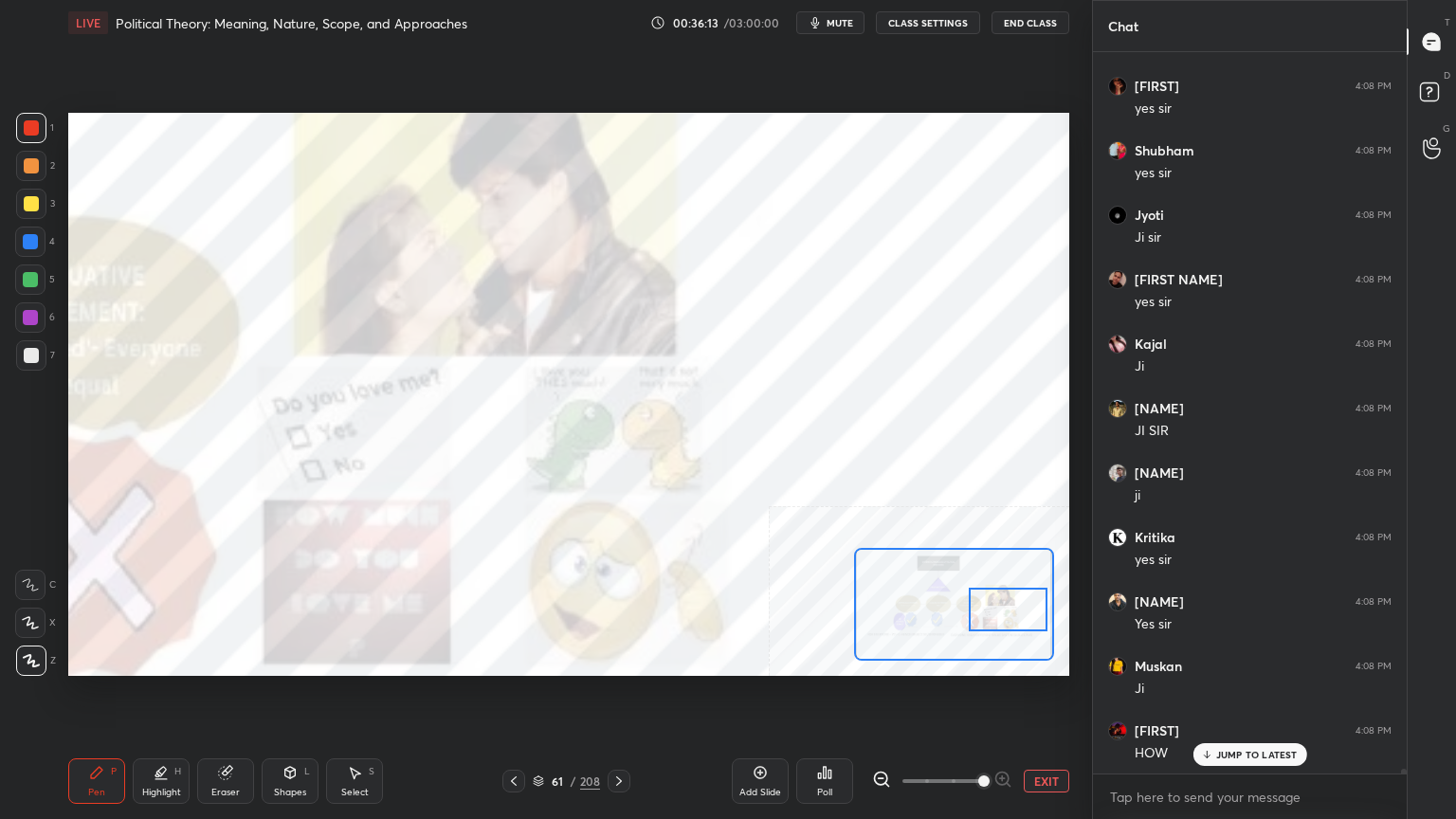scroll, scrollTop: 107687, scrollLeft: 0, axis: vertical 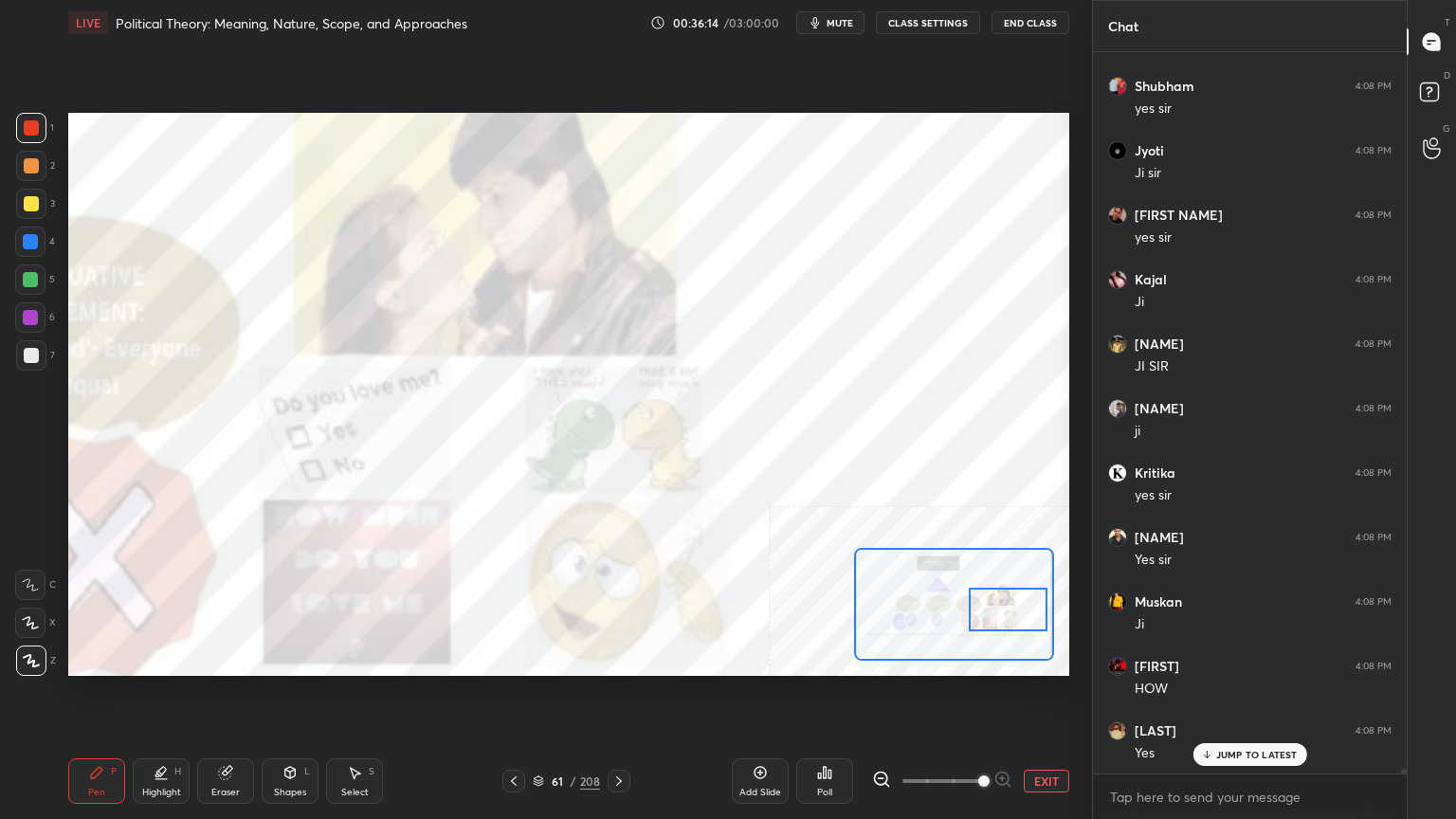 click on "EXIT" at bounding box center (1046, 781) 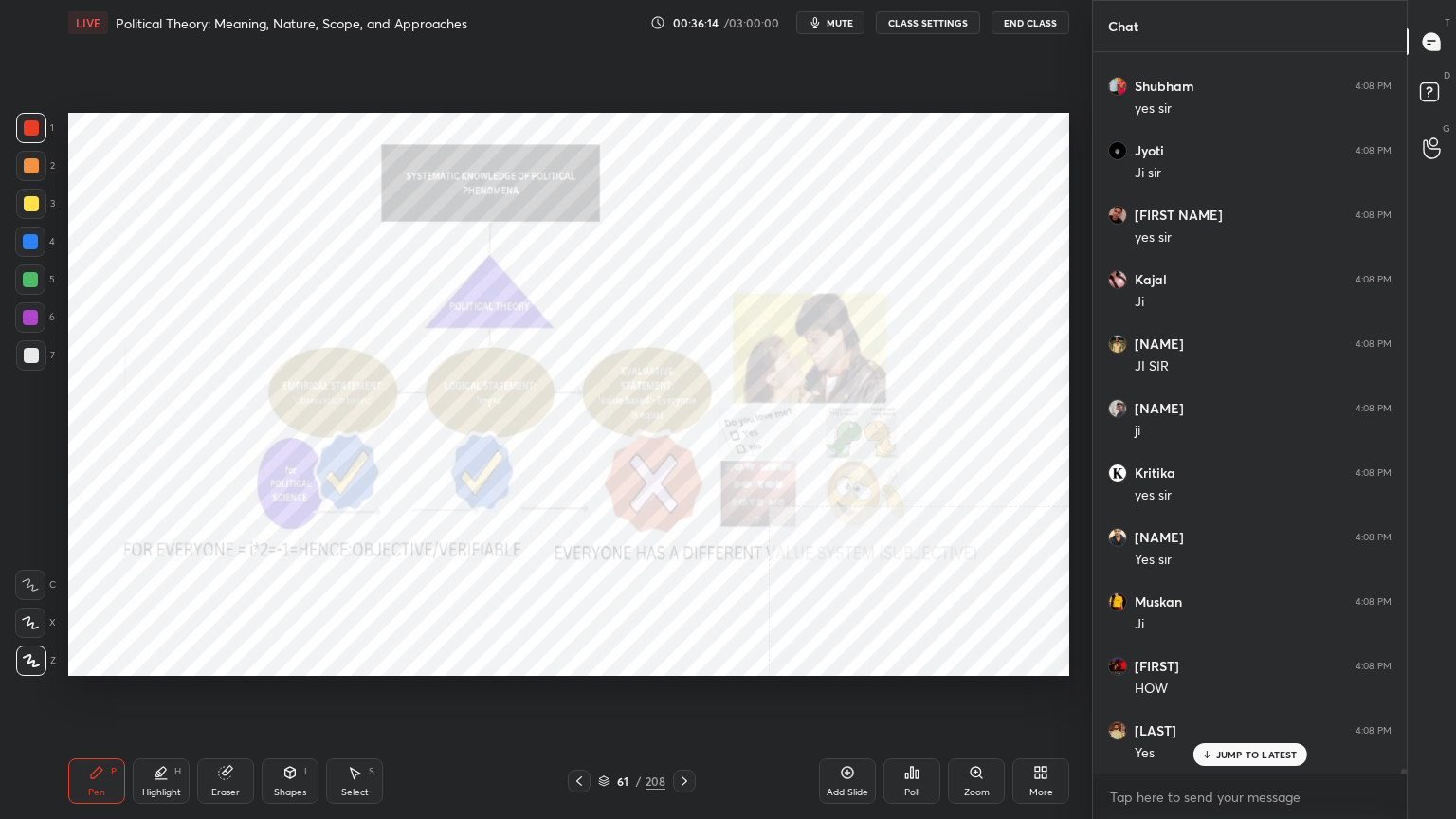 scroll, scrollTop: 108074, scrollLeft: 0, axis: vertical 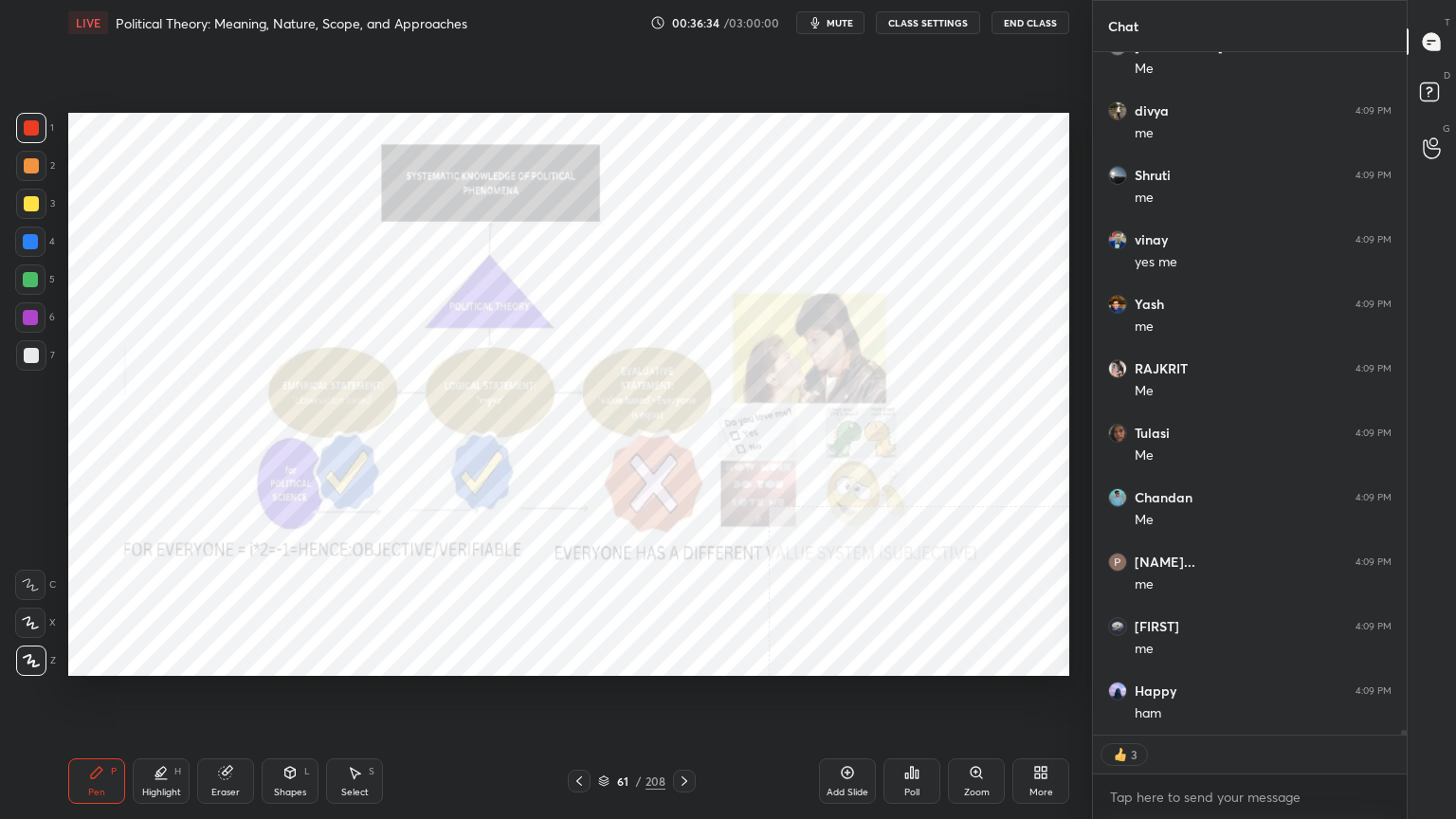 click at bounding box center [30, 242] 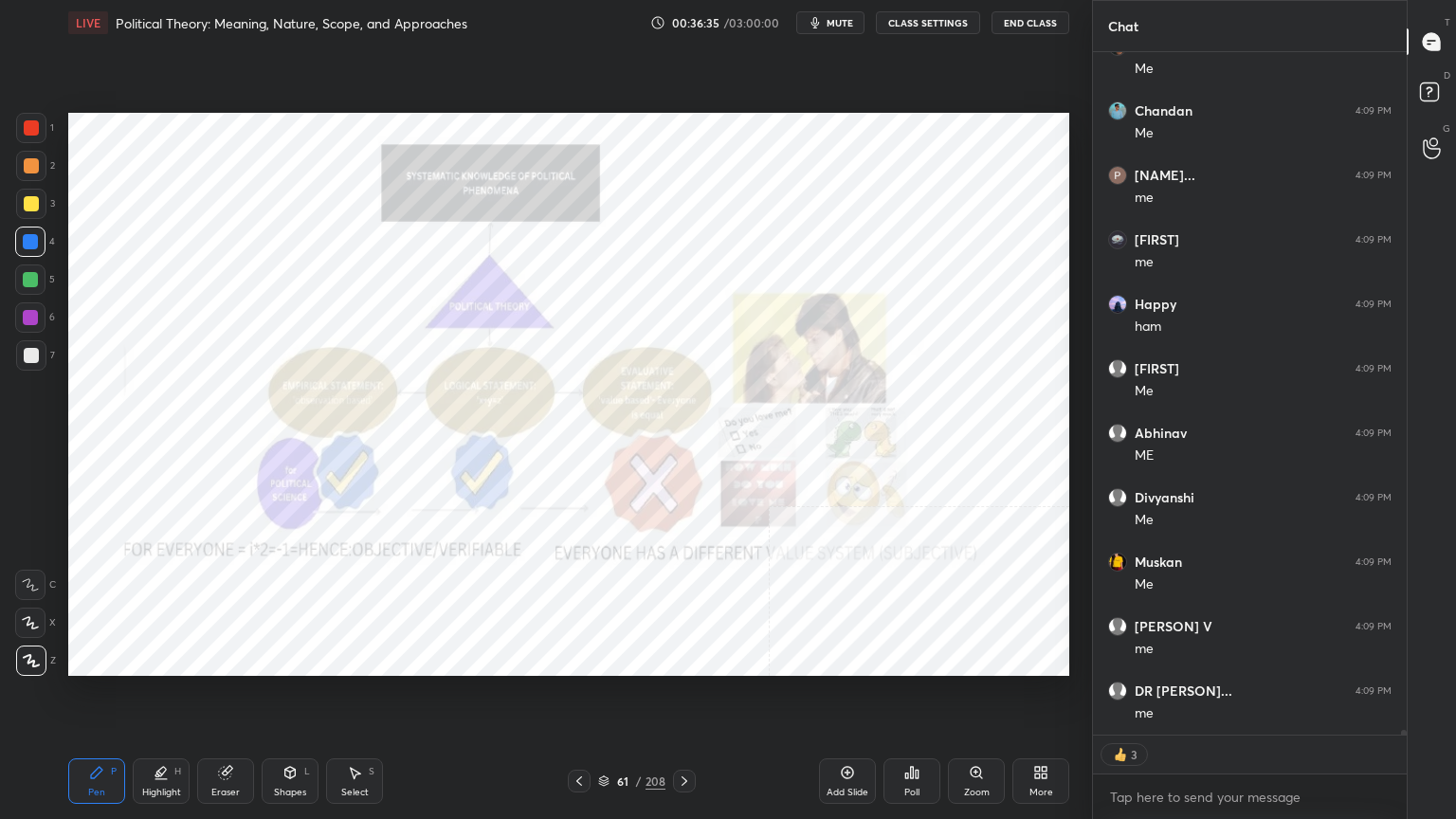 scroll, scrollTop: 100712, scrollLeft: 0, axis: vertical 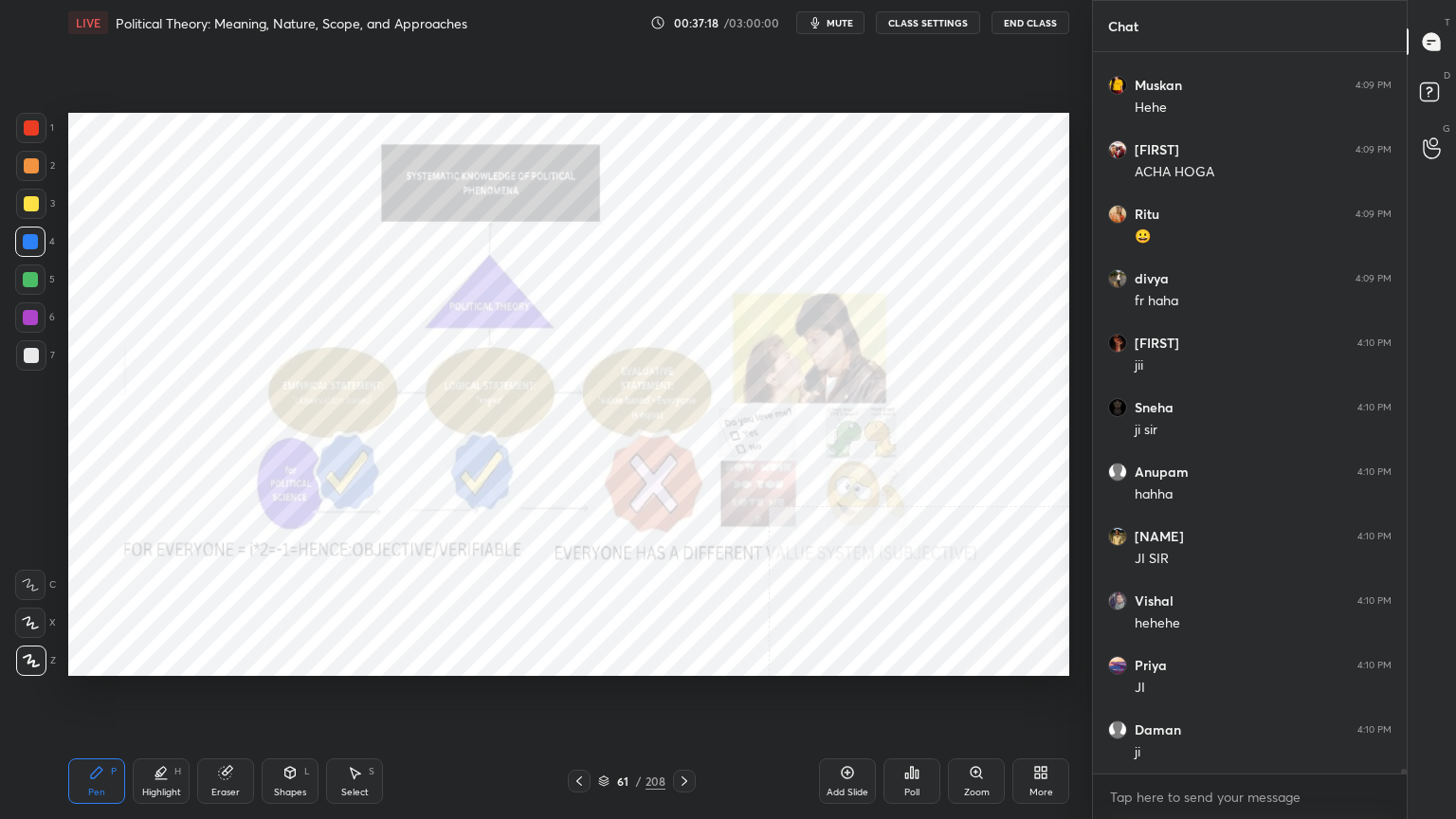 click on "More" at bounding box center [1041, 792] 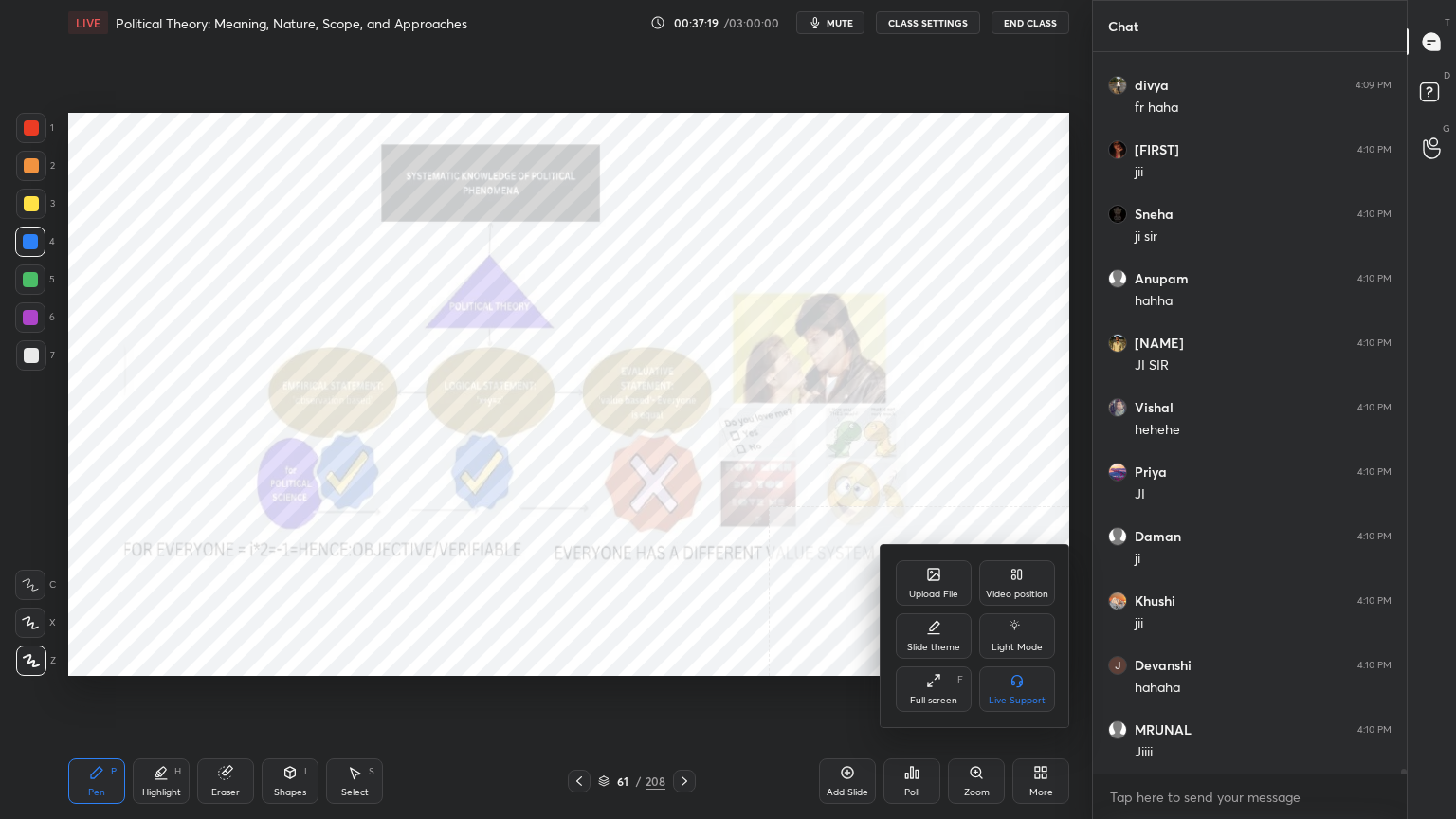 click 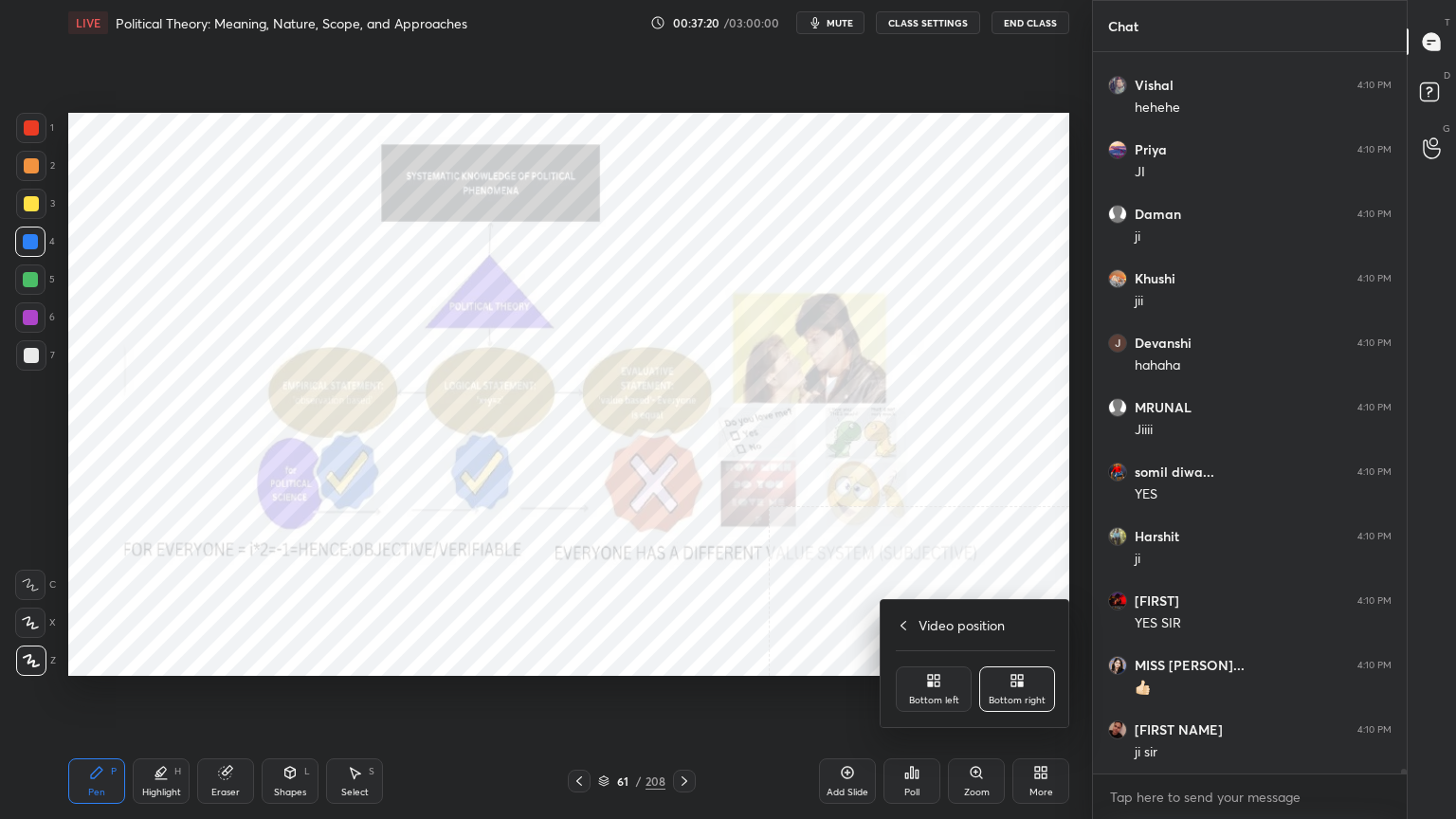 click on "Bottom left" at bounding box center (934, 701) 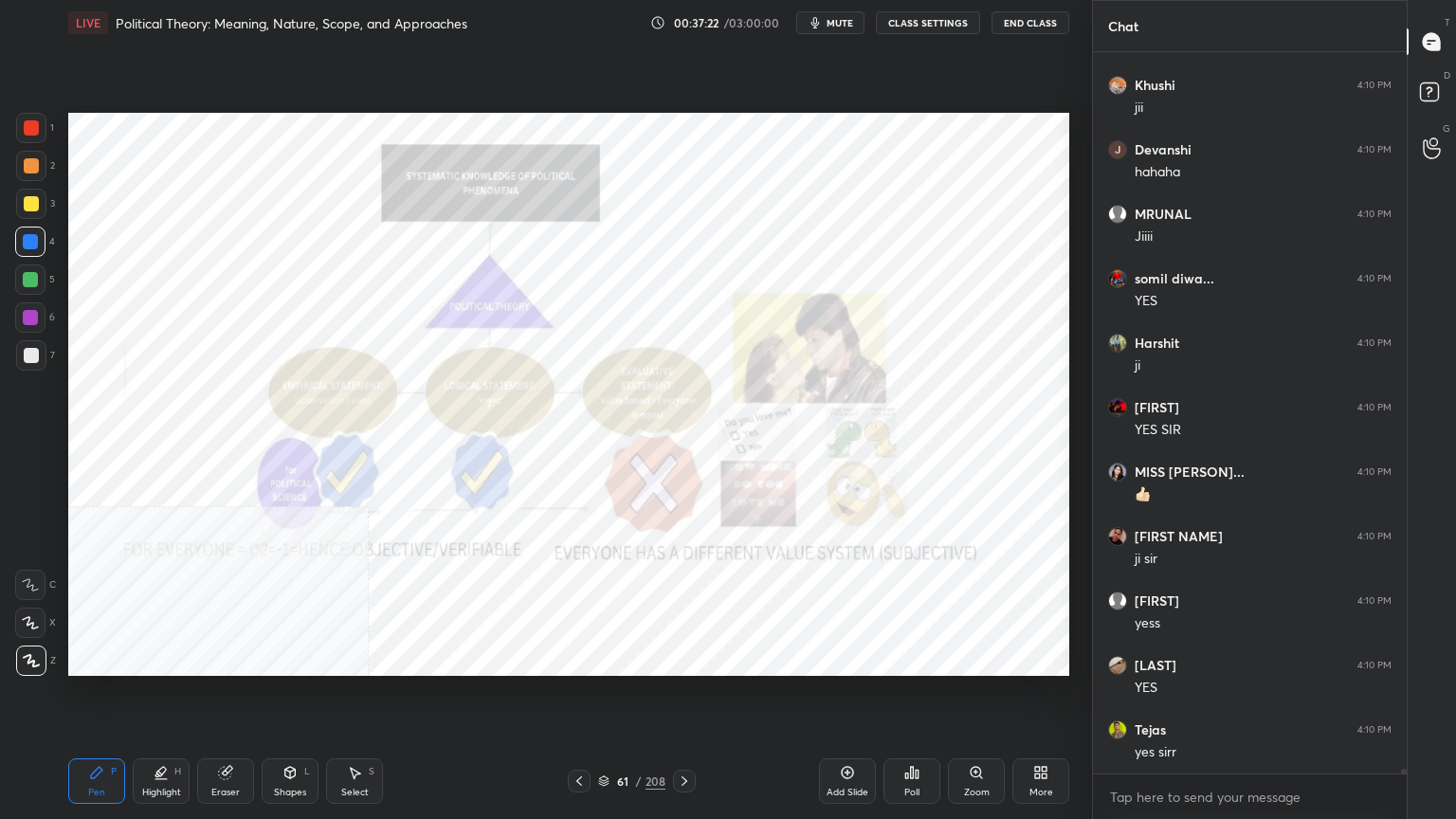 click at bounding box center [31, 128] 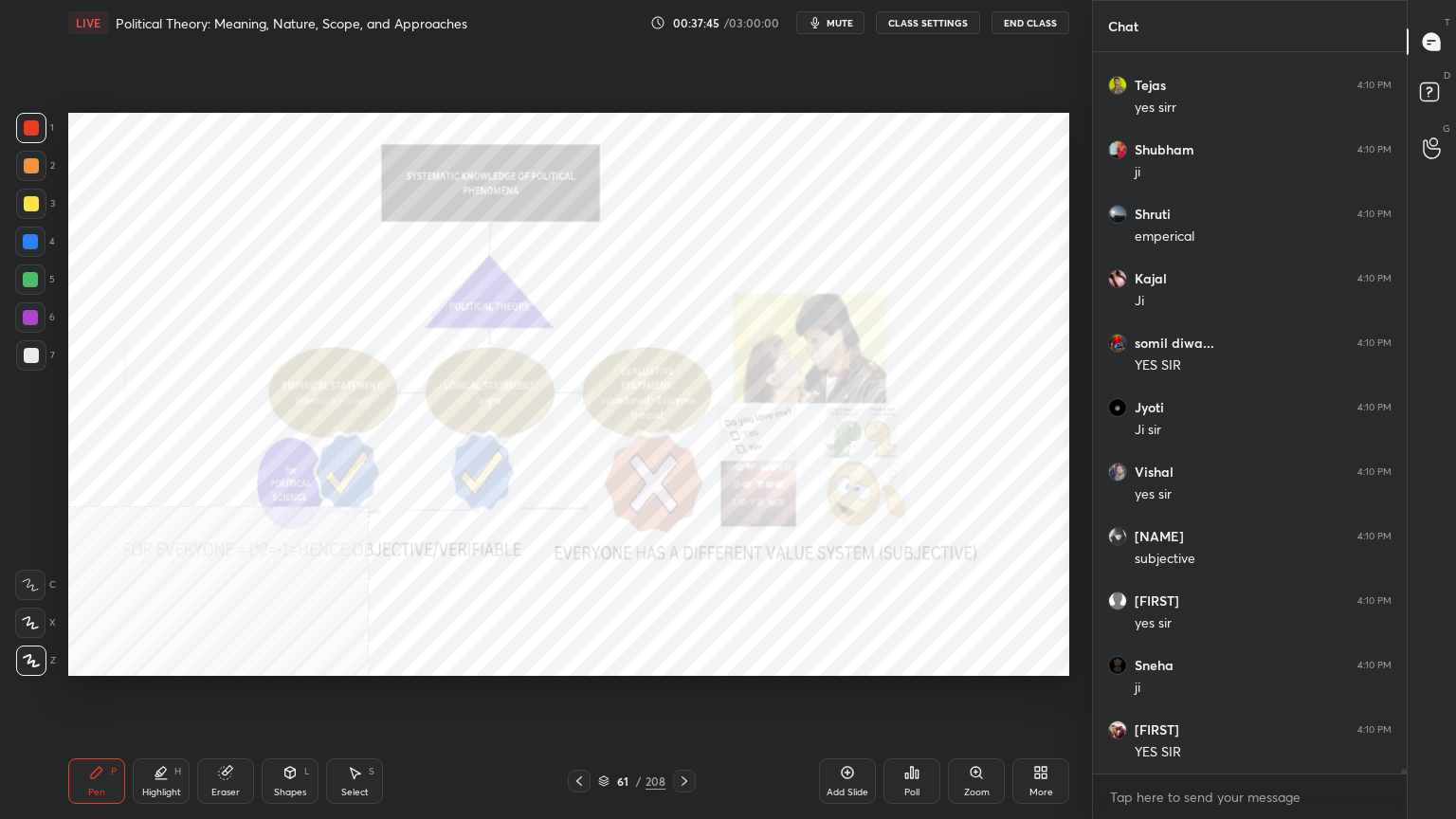 scroll, scrollTop: 105335, scrollLeft: 0, axis: vertical 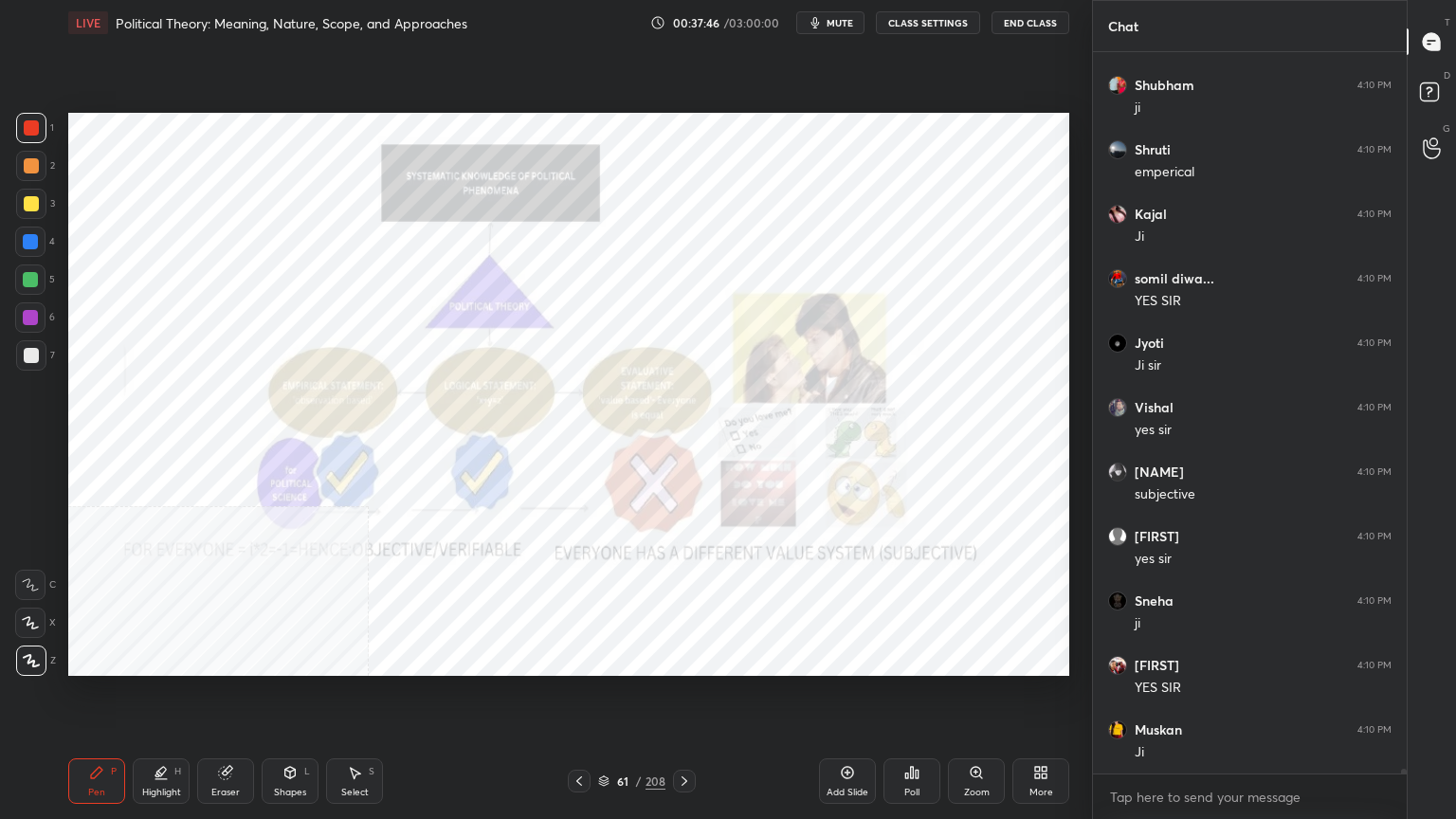 click on "Add Slide" at bounding box center [847, 781] 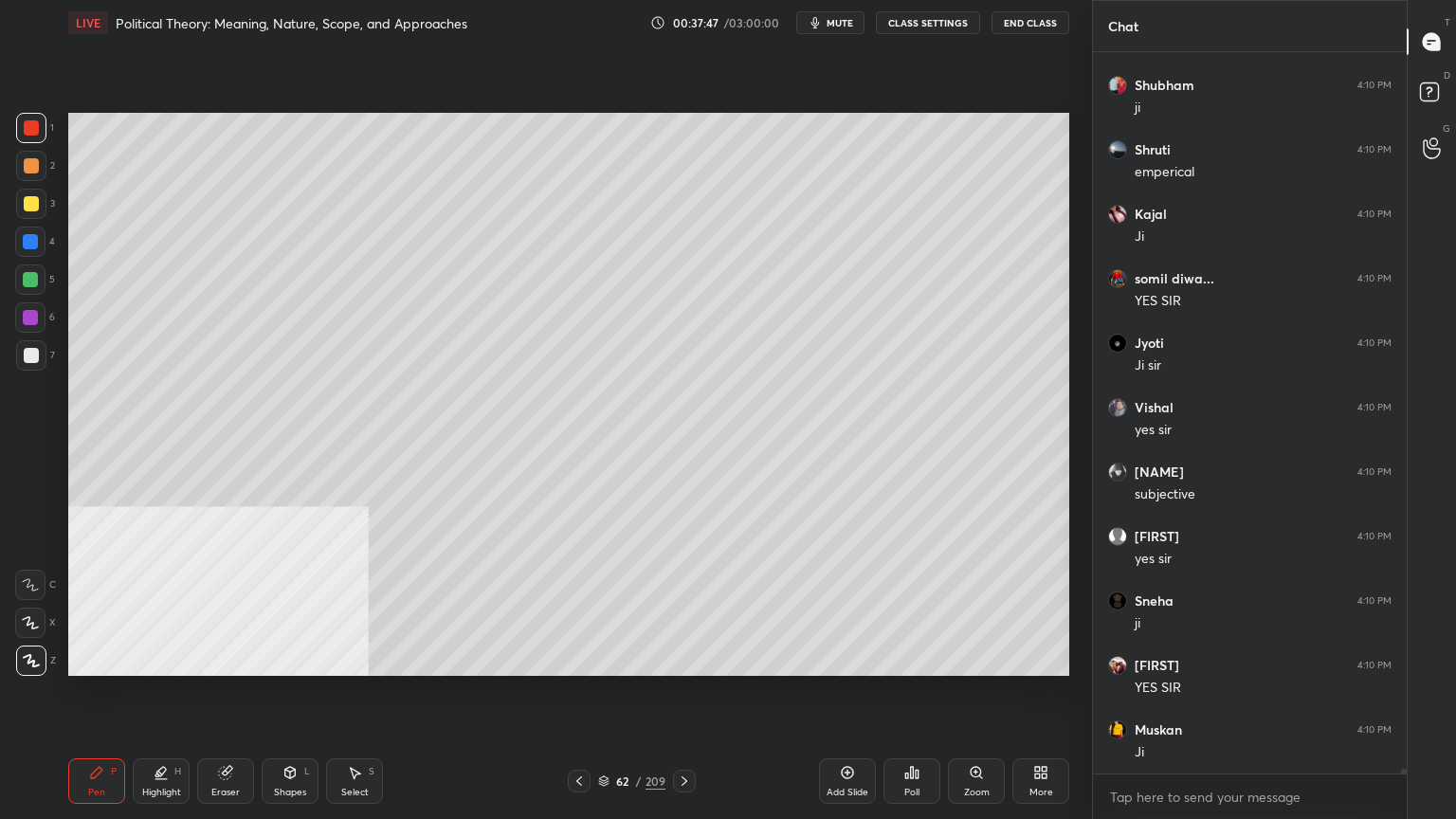 scroll, scrollTop: 105400, scrollLeft: 0, axis: vertical 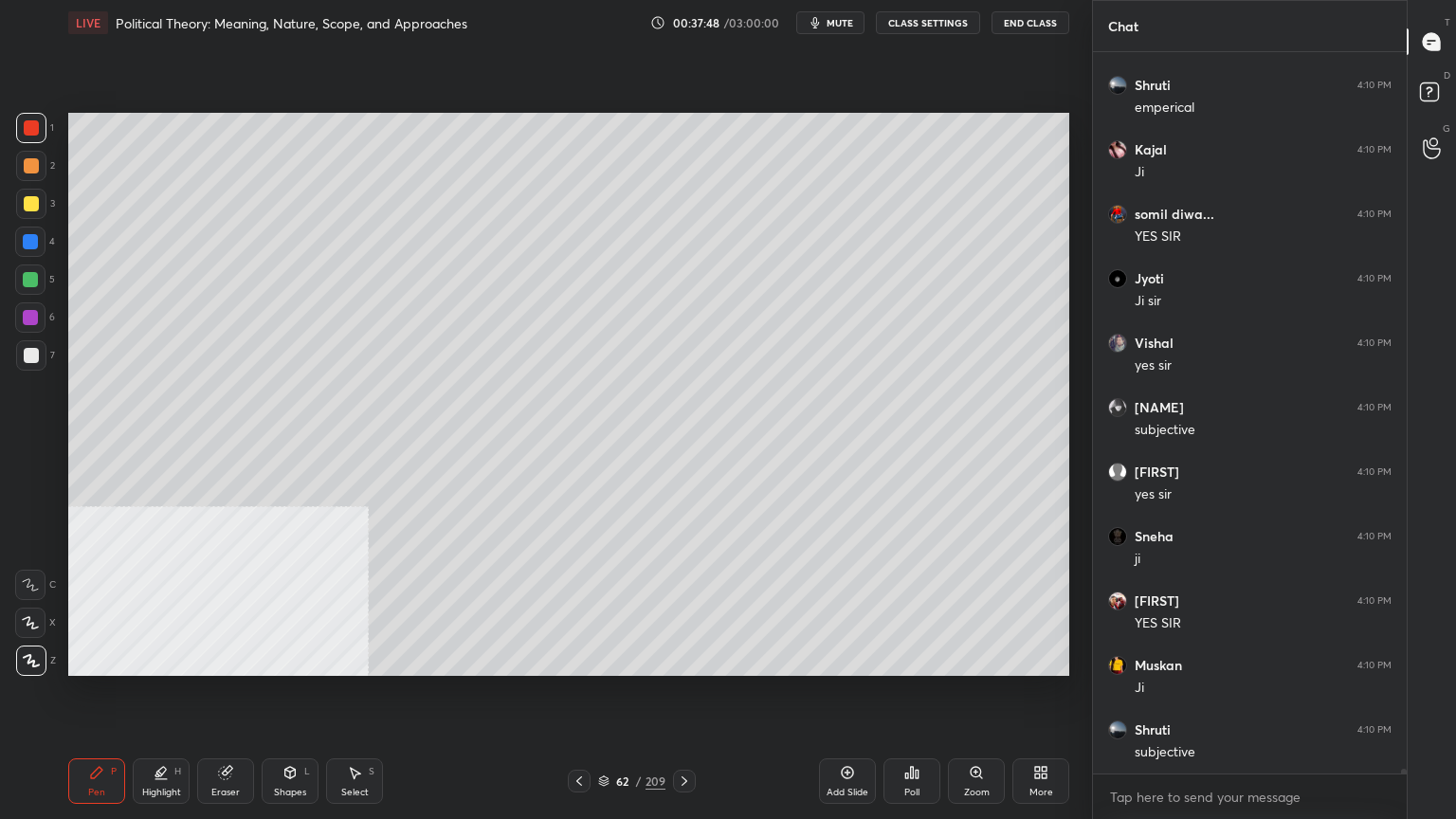 click at bounding box center (31, 204) 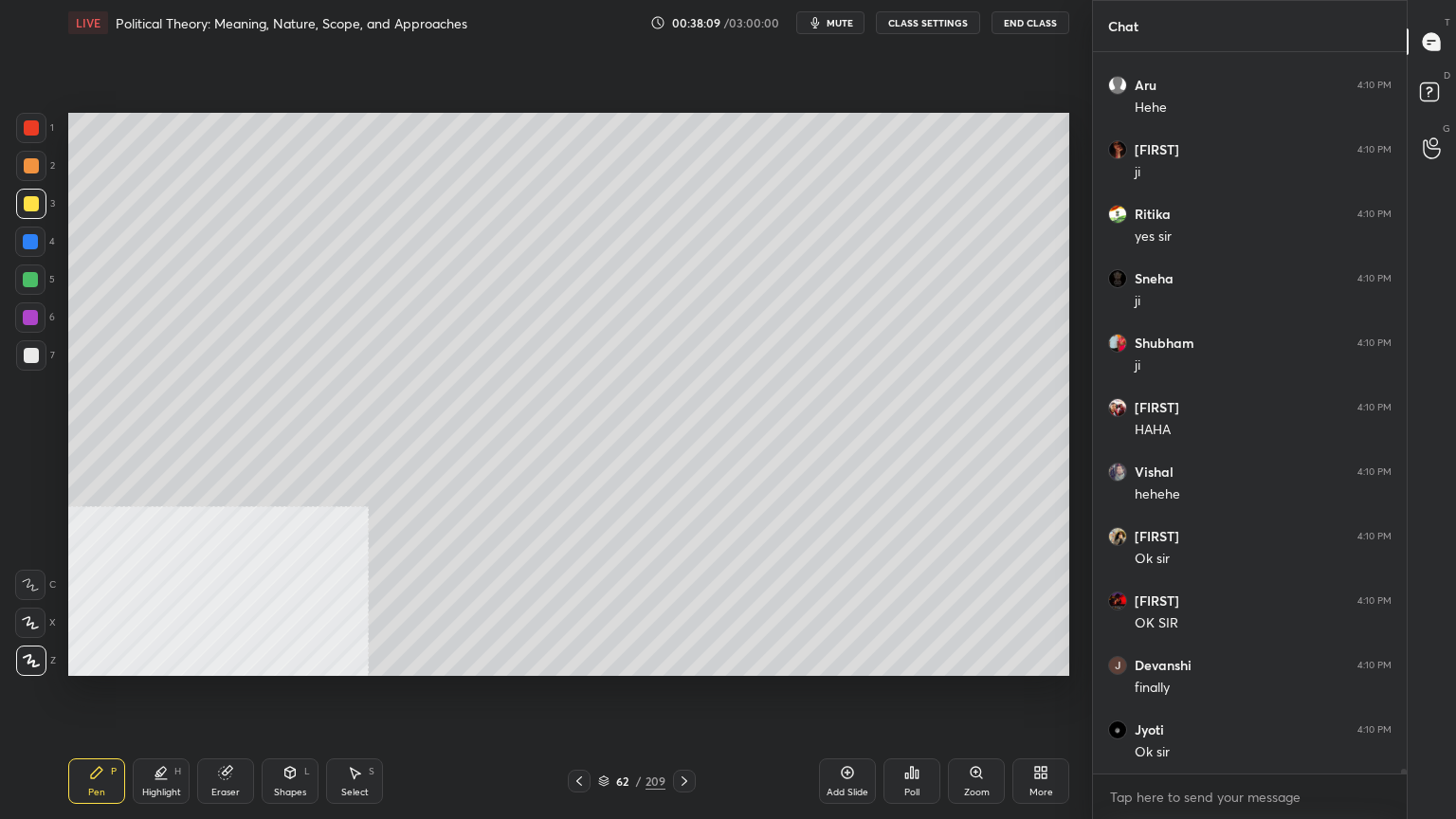 scroll, scrollTop: 106625, scrollLeft: 0, axis: vertical 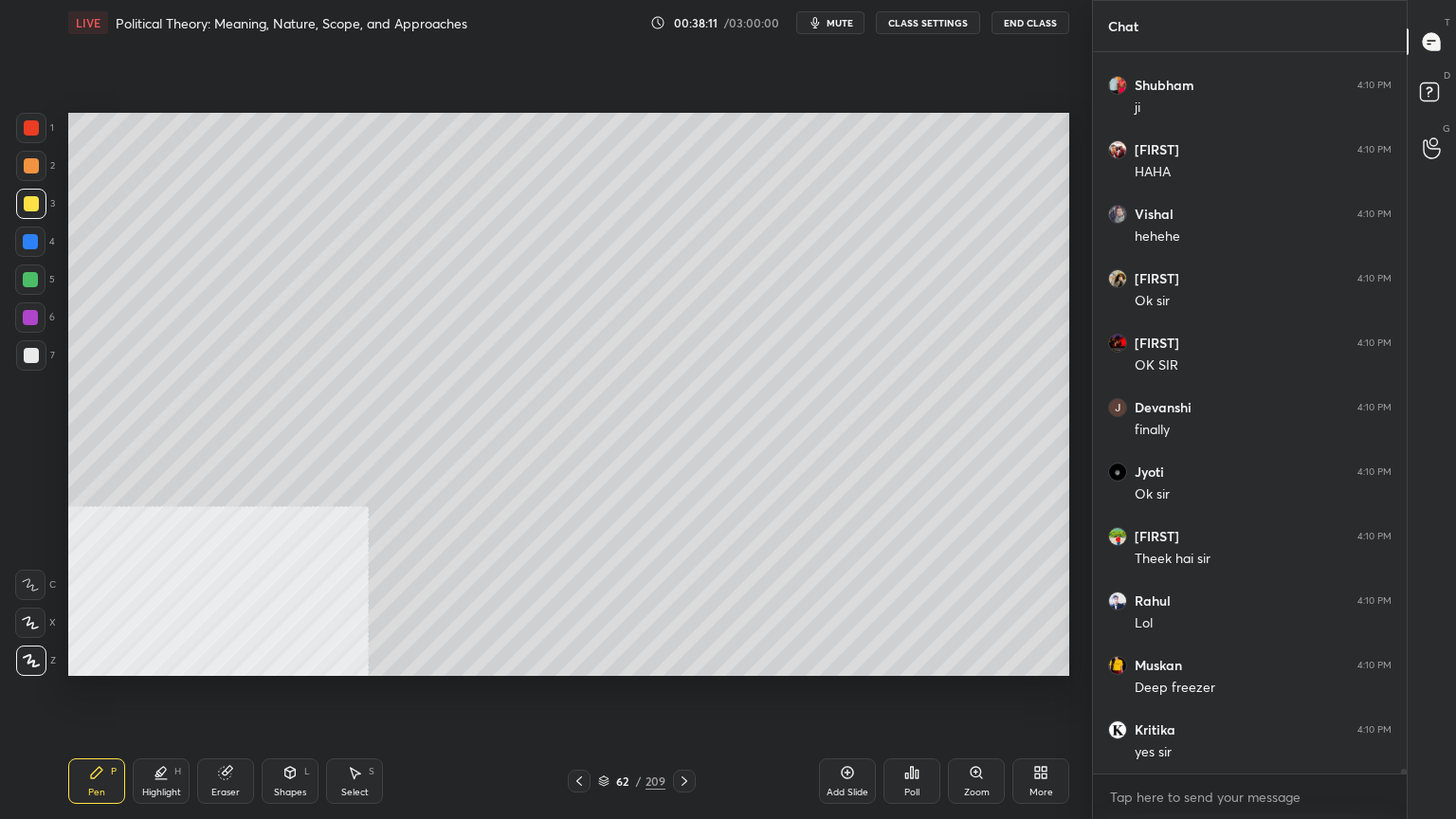 click at bounding box center [30, 242] 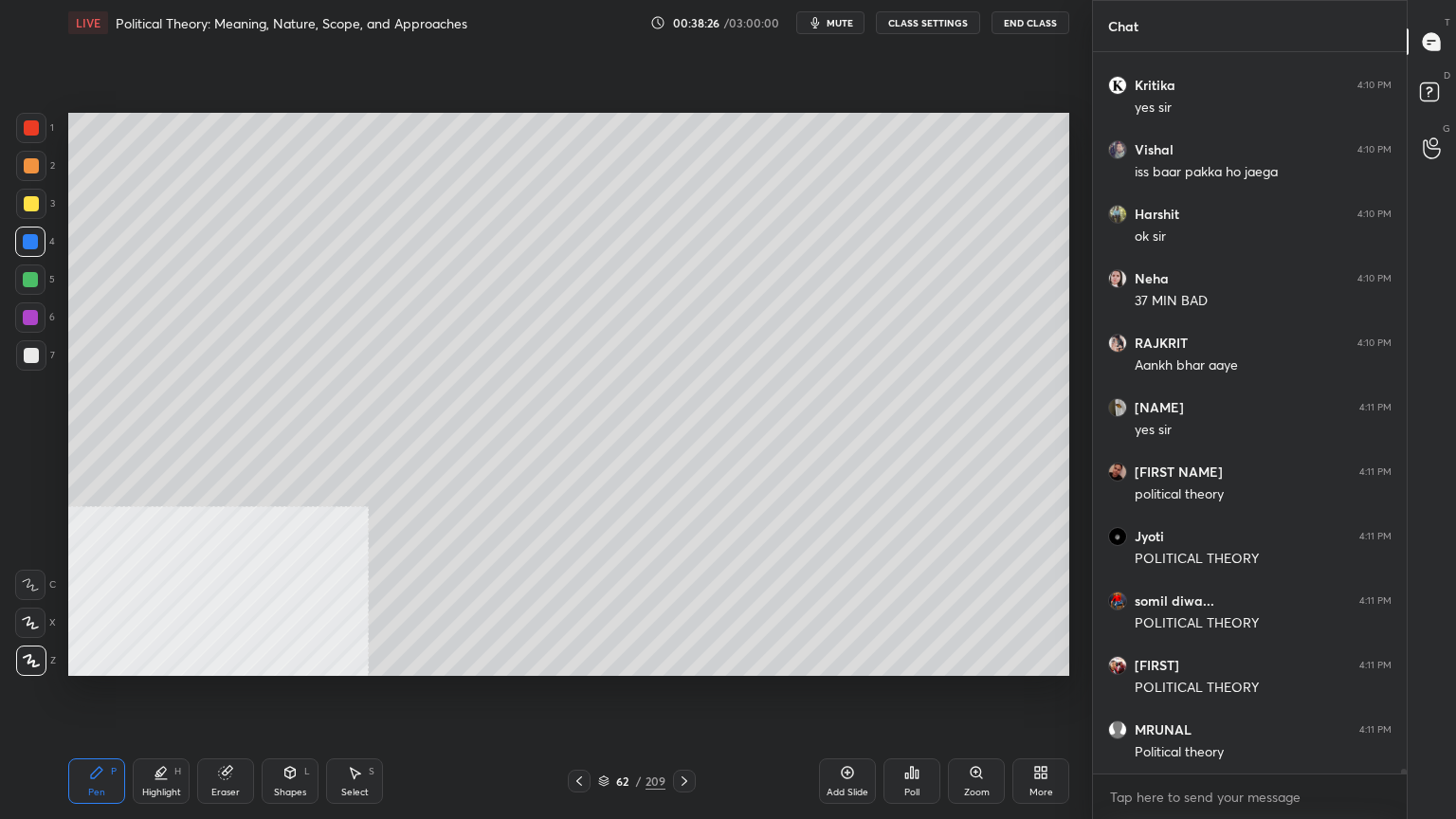 scroll, scrollTop: 107462, scrollLeft: 0, axis: vertical 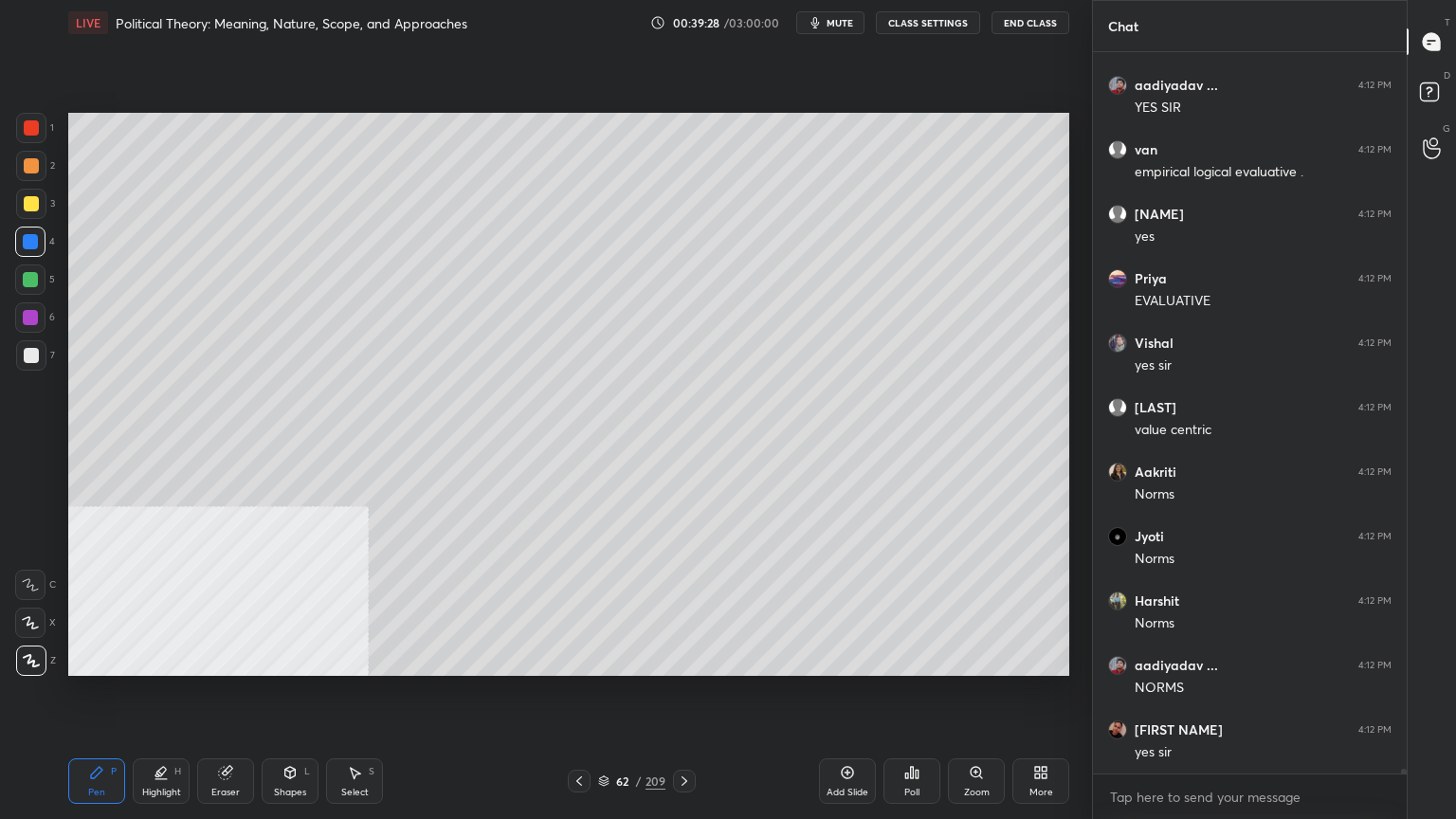 click 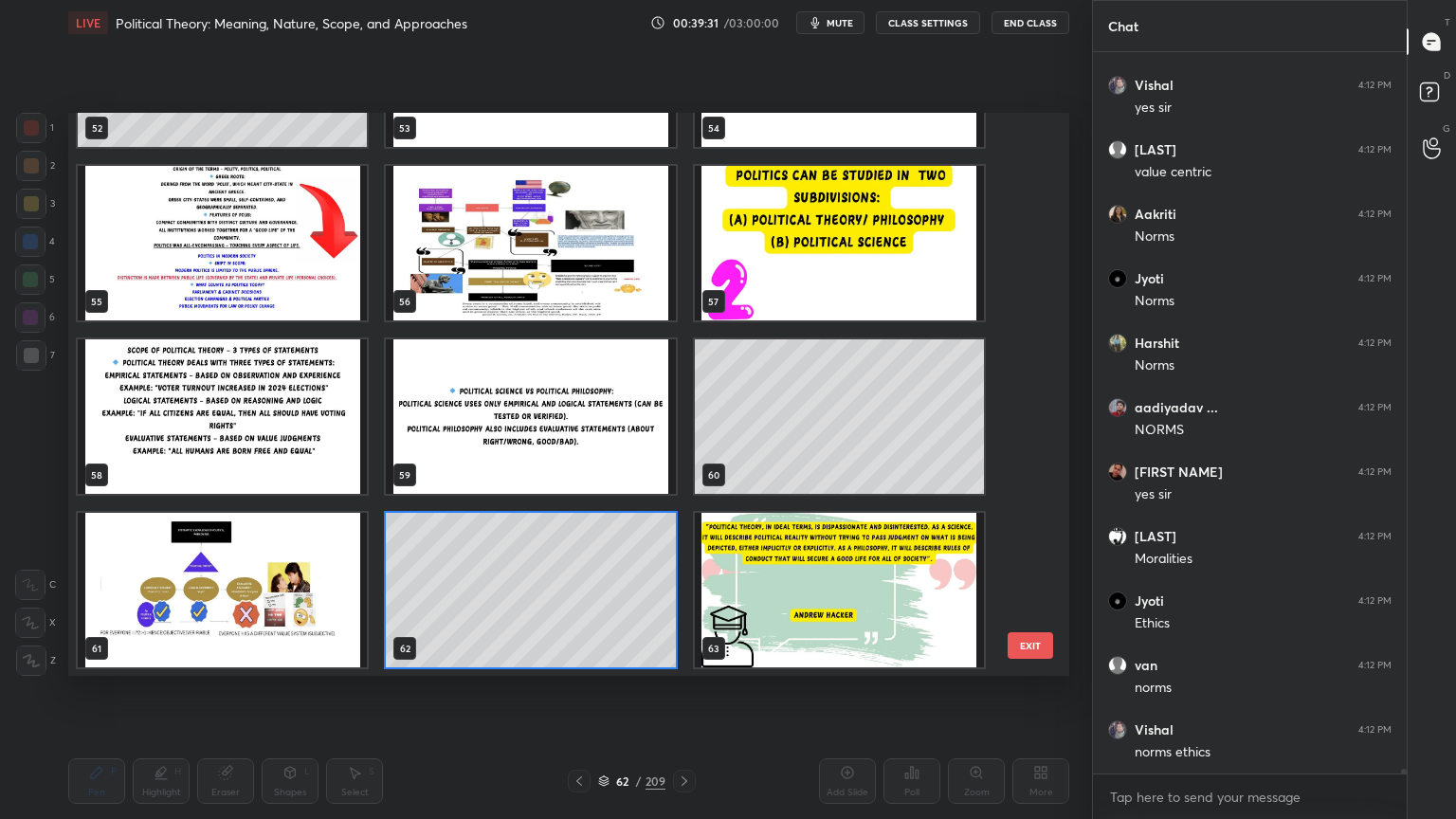 click at bounding box center [839, 590] 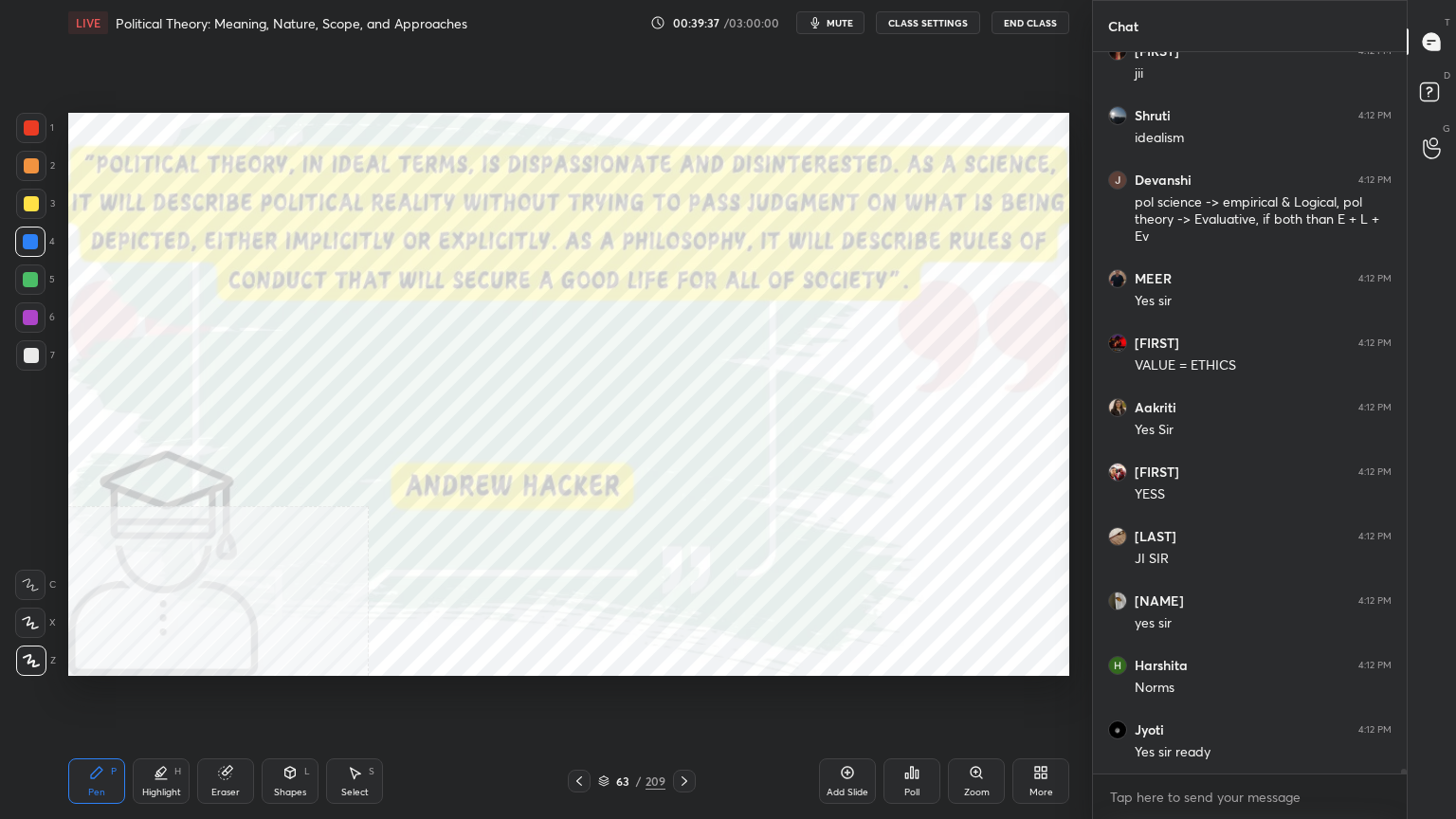 click 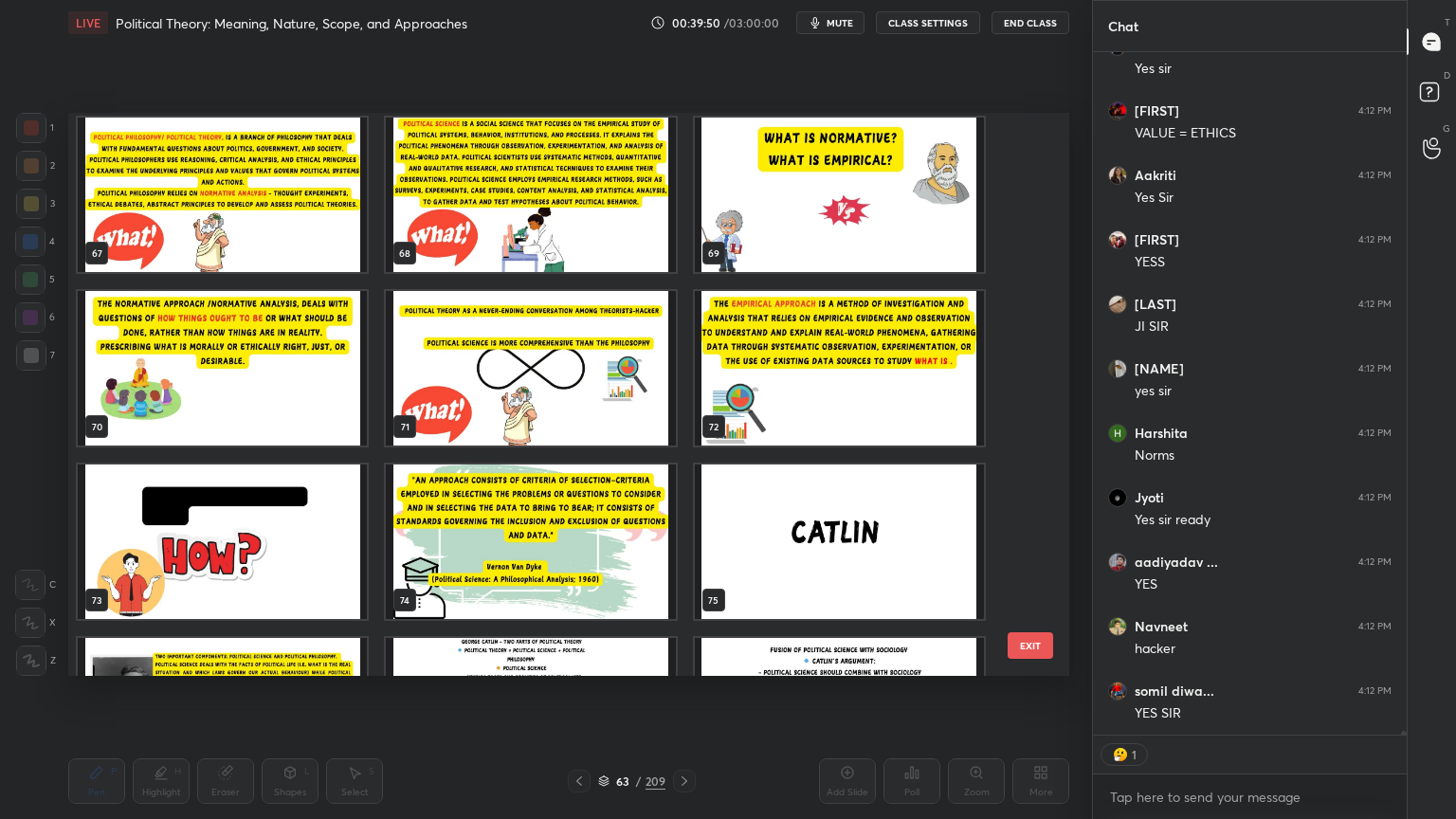 click at bounding box center (839, 541) 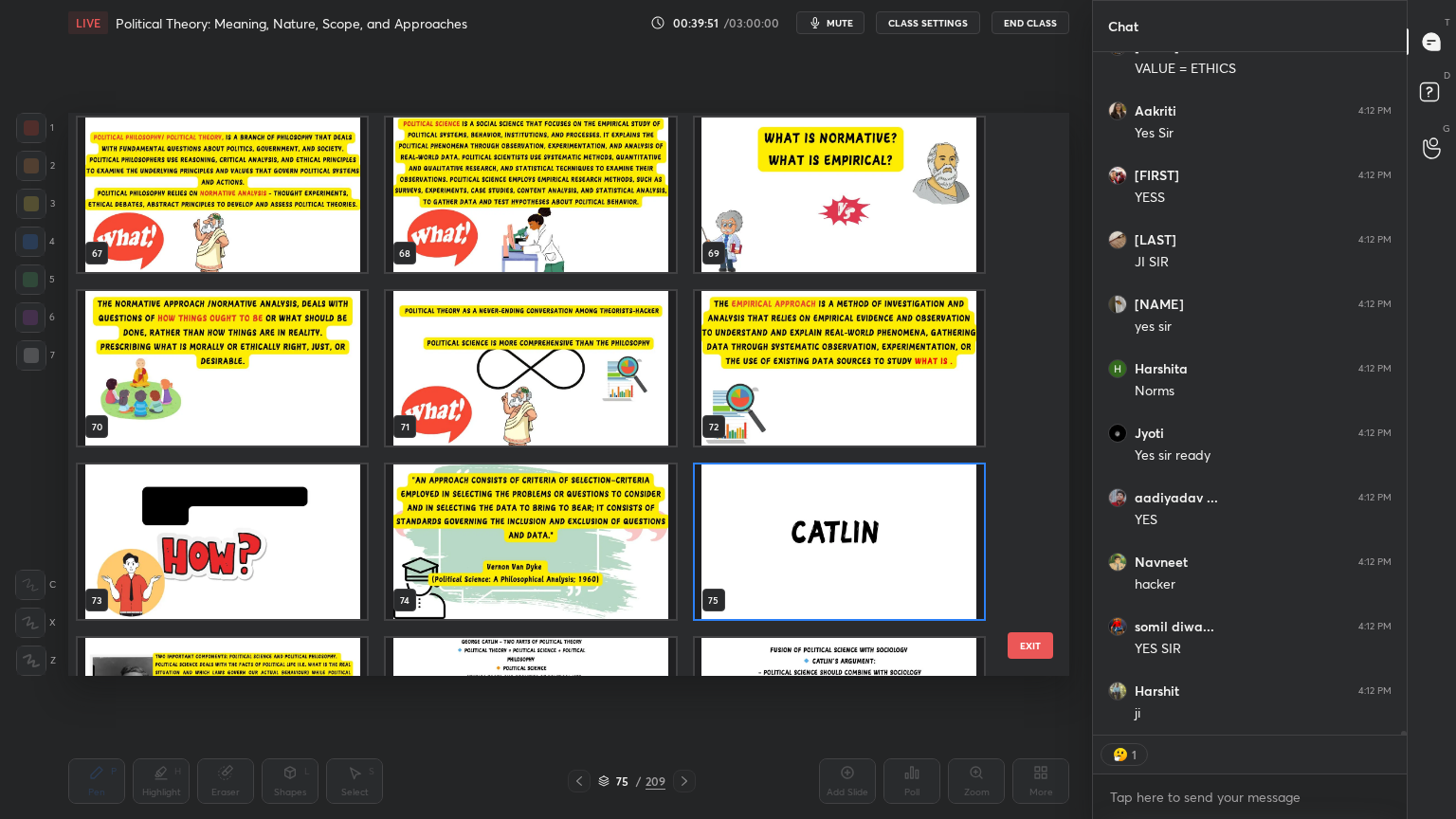 click at bounding box center [839, 541] 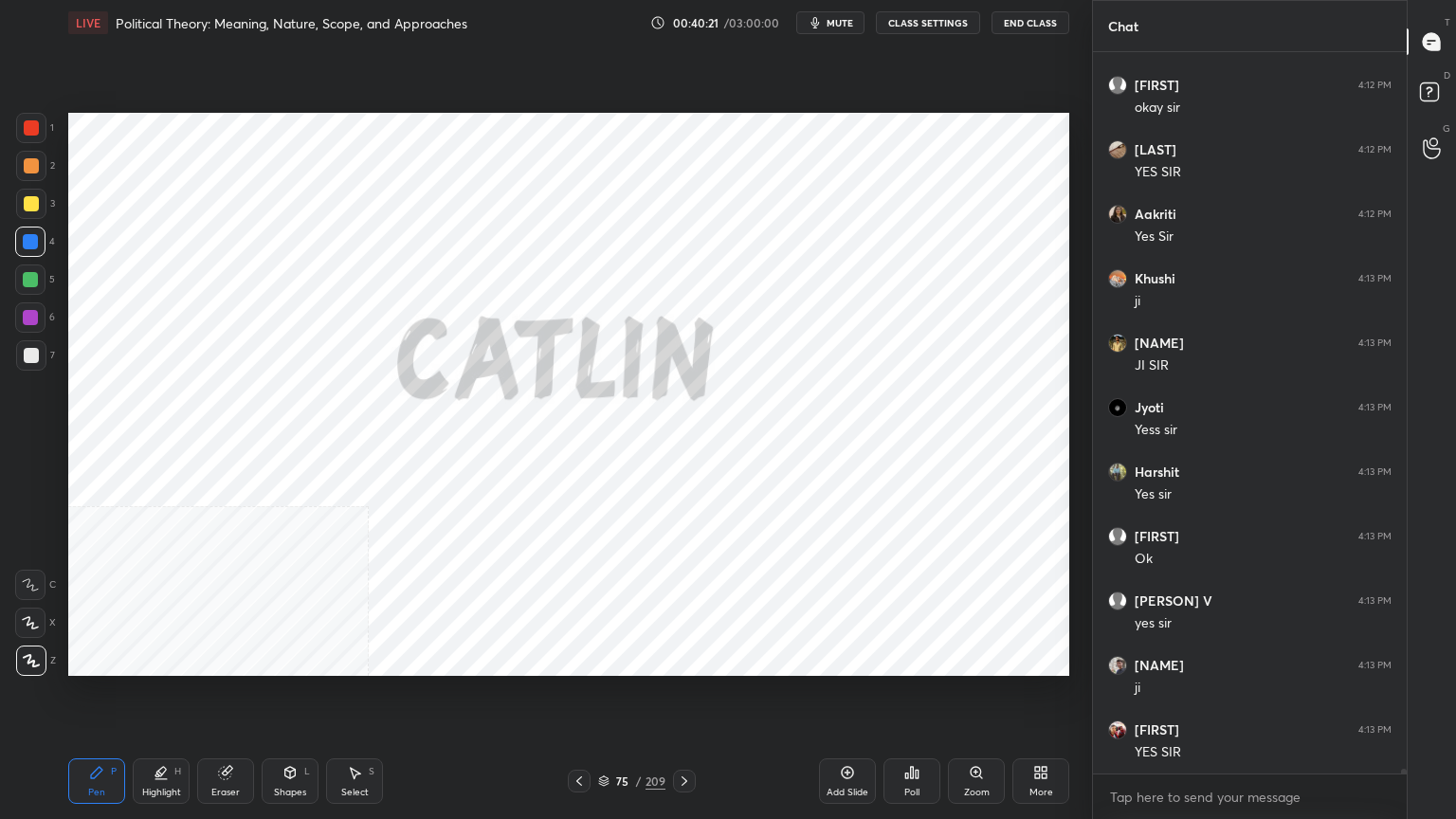 click at bounding box center (31, 128) 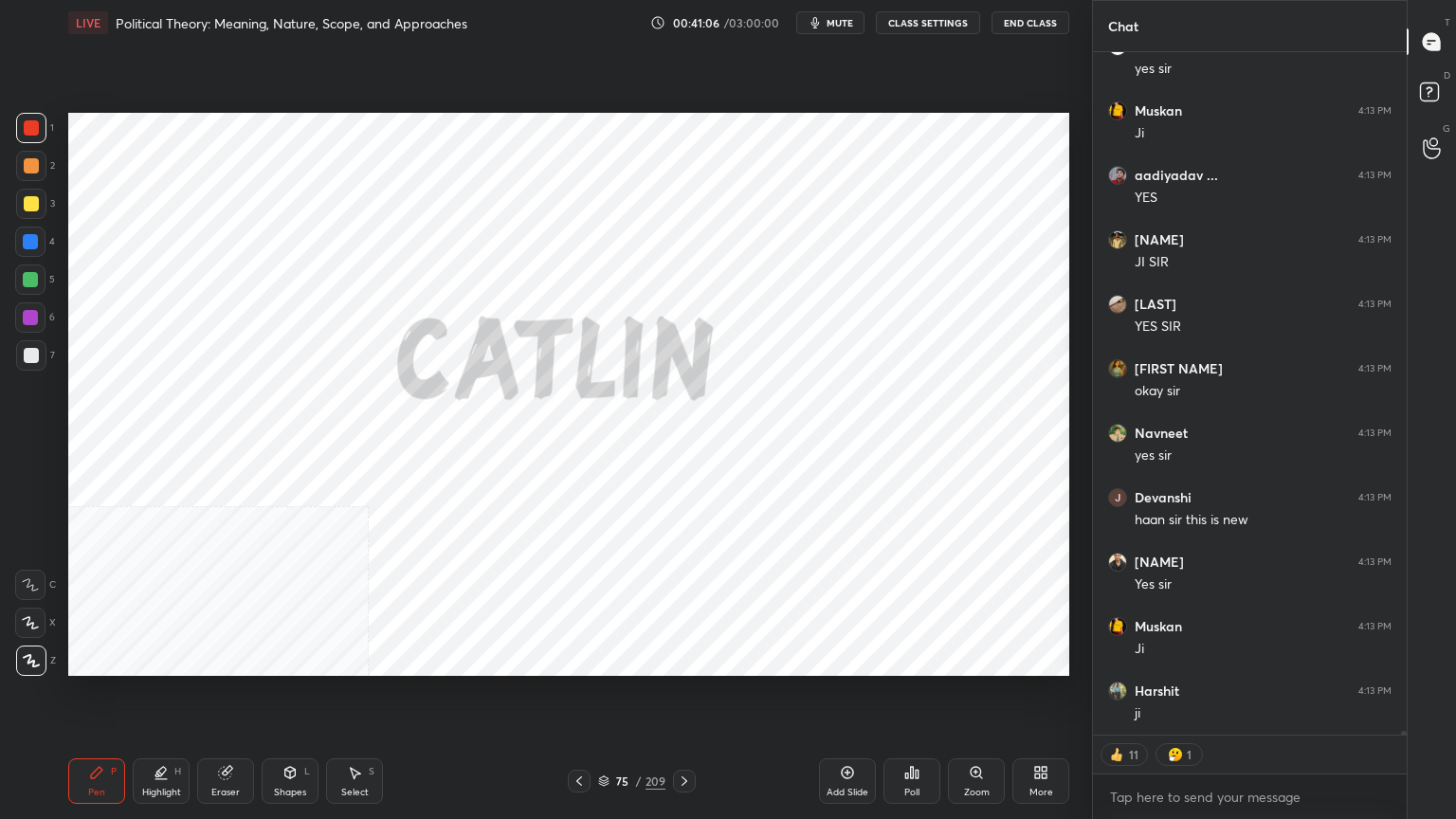 click 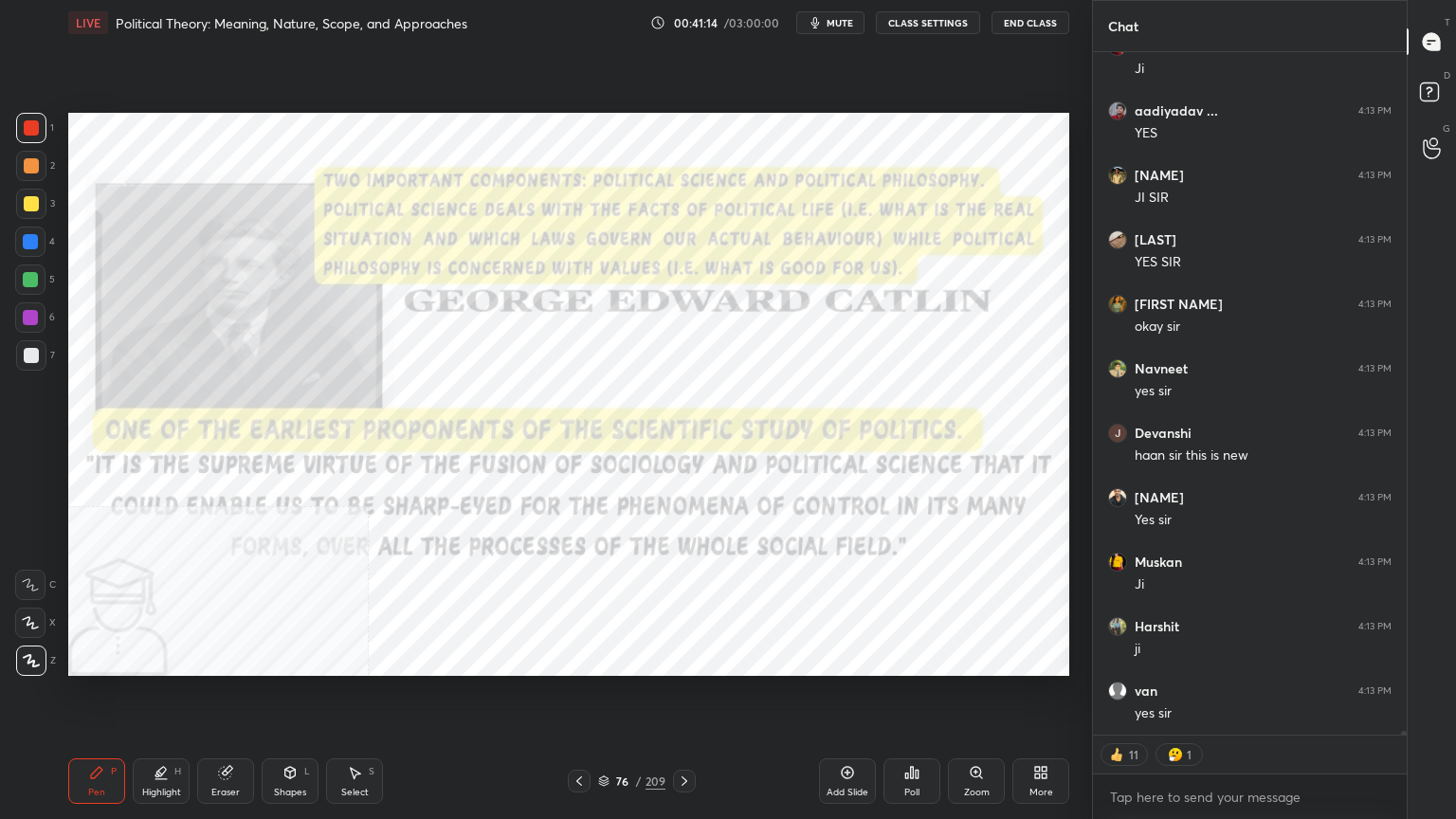 click 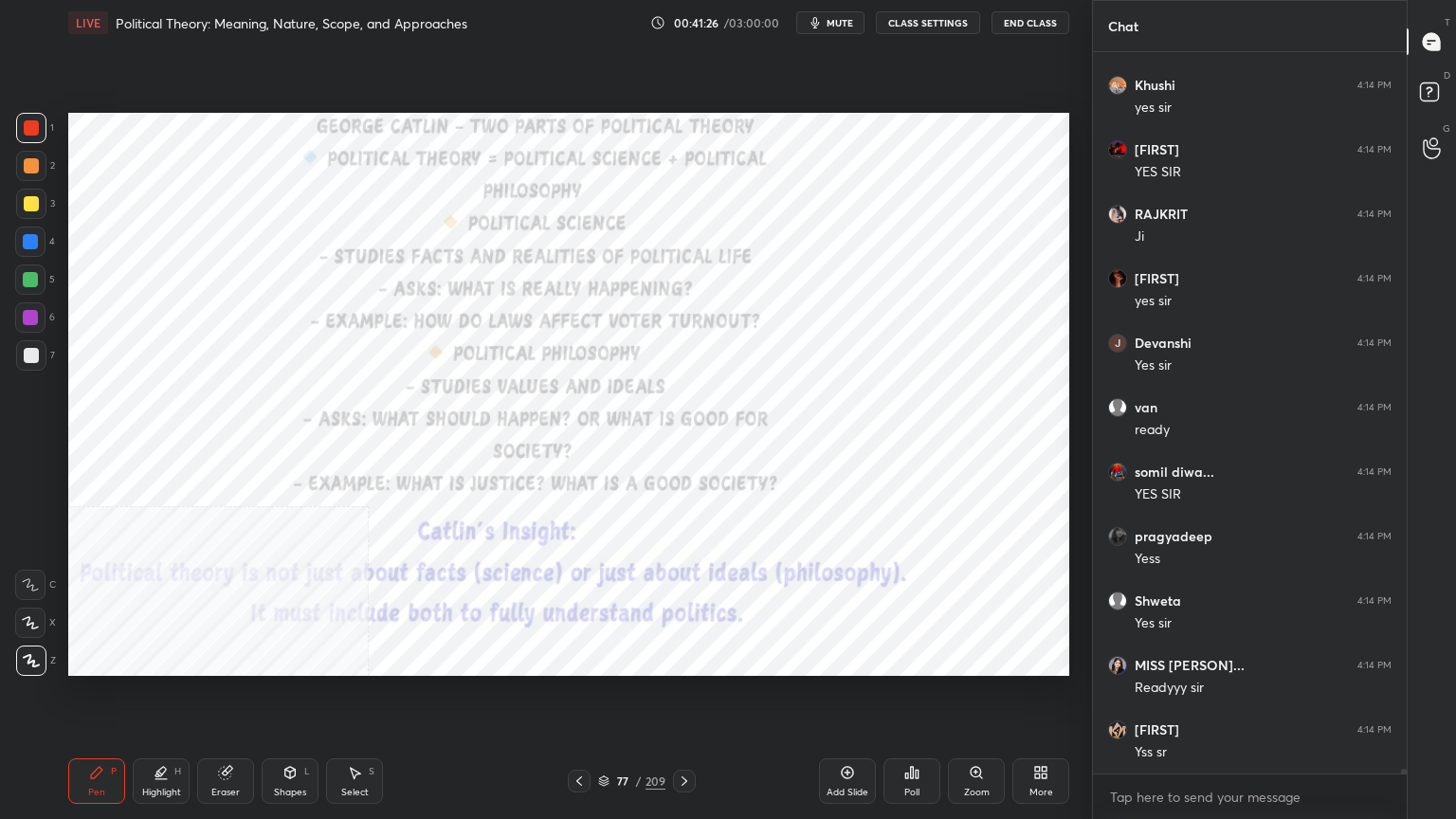 click on "More" at bounding box center [1041, 781] 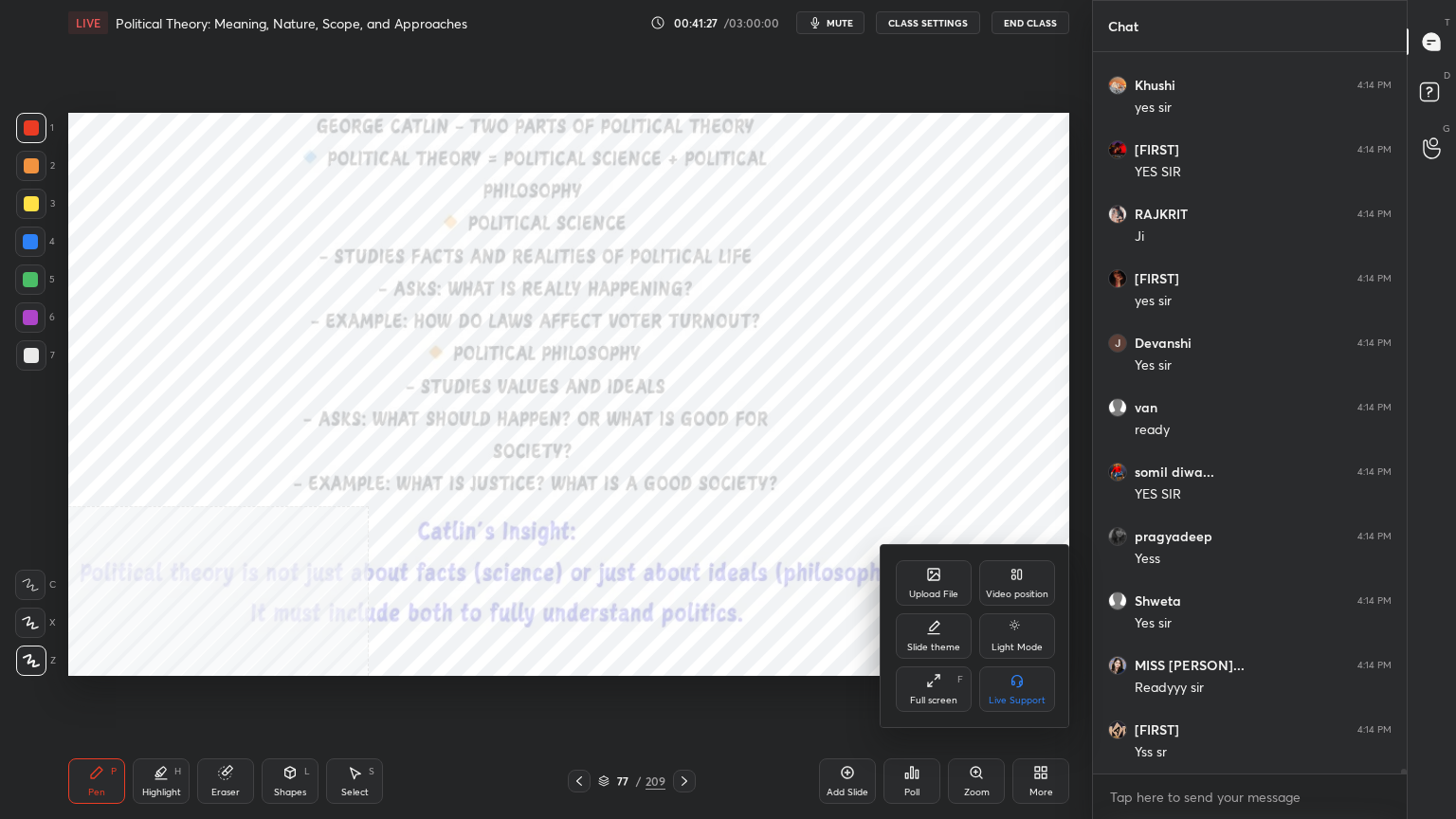 click on "Video position" at bounding box center (1017, 583) 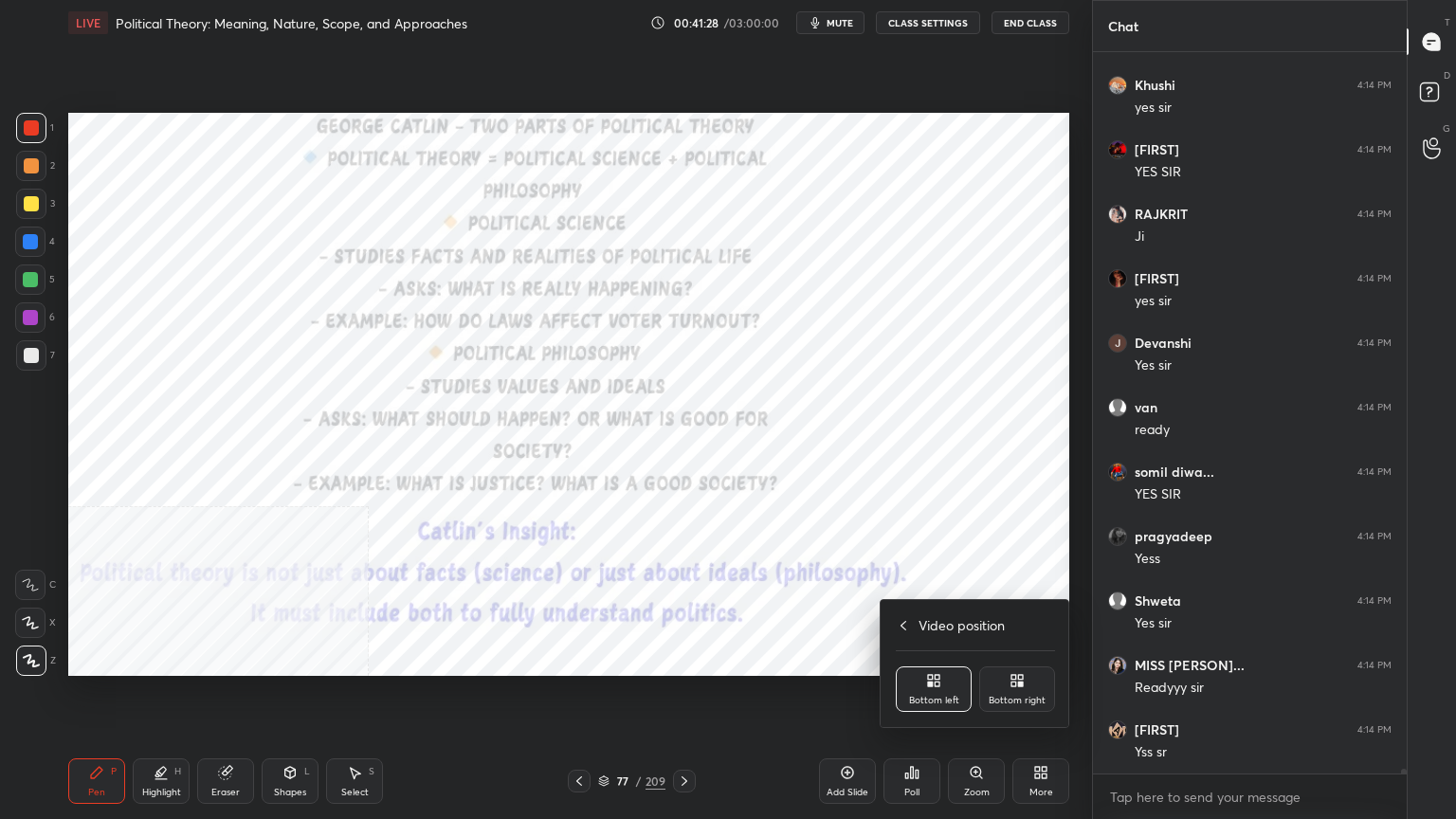 click 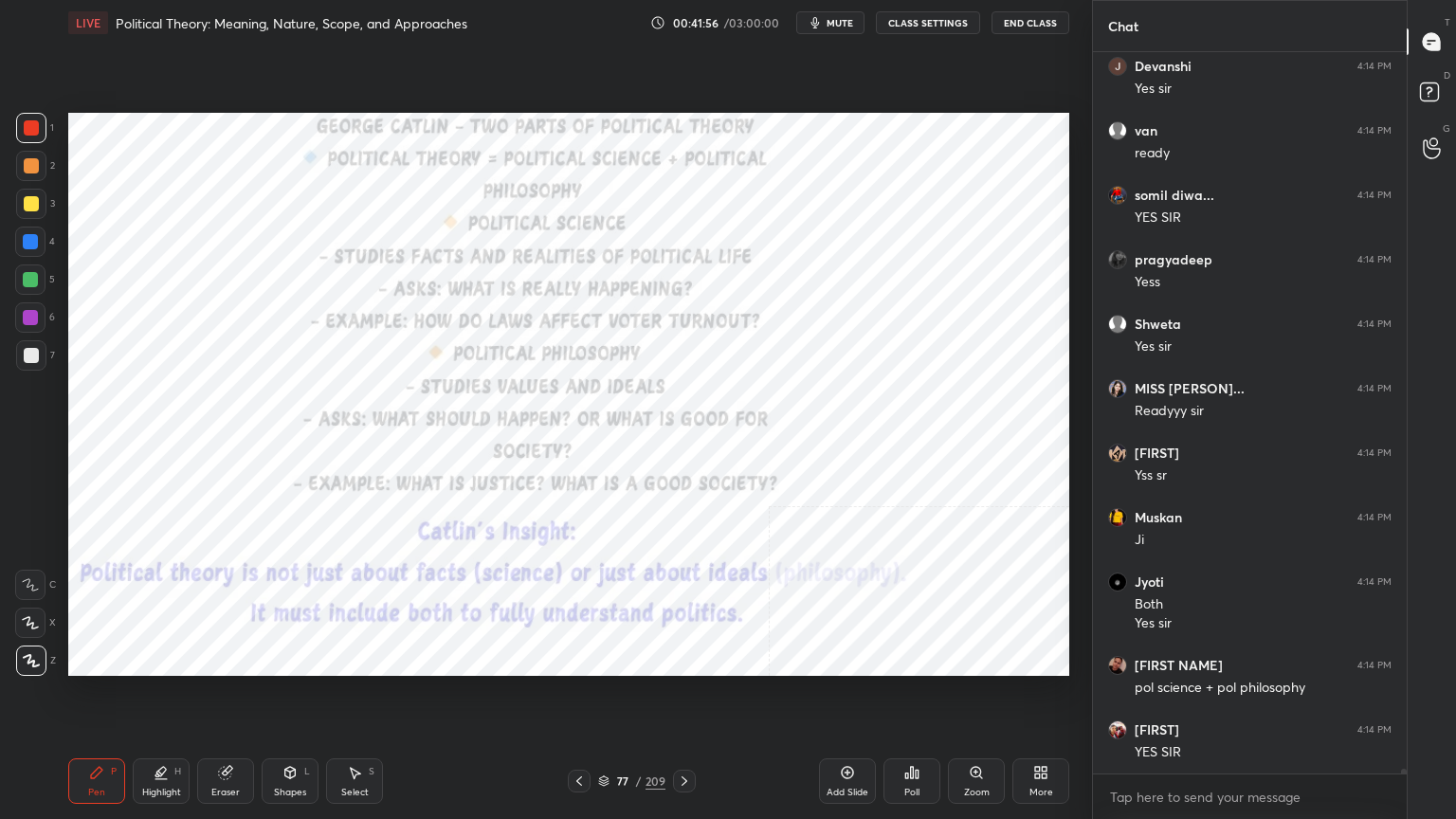 scroll, scrollTop: 119976, scrollLeft: 0, axis: vertical 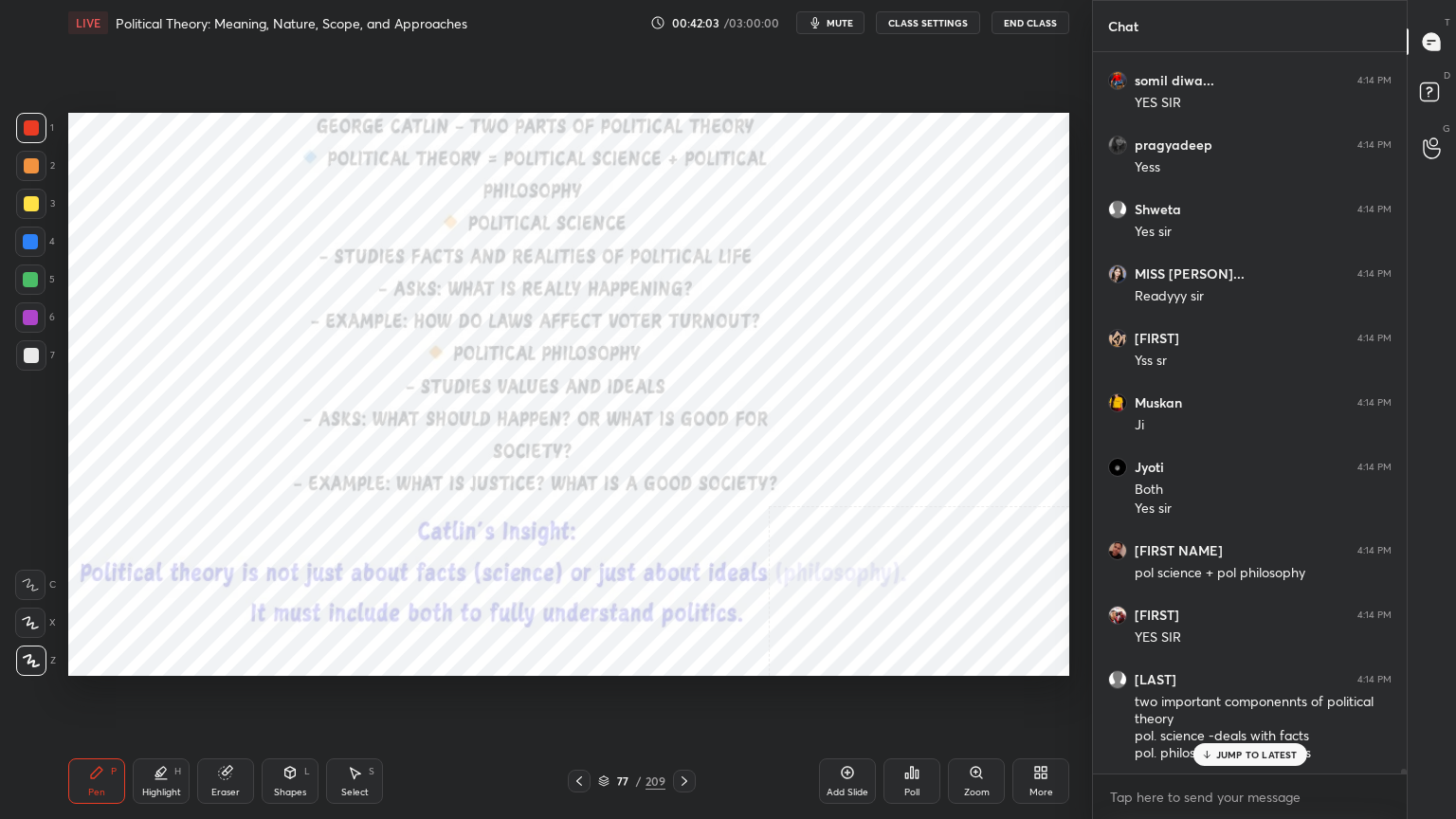 click 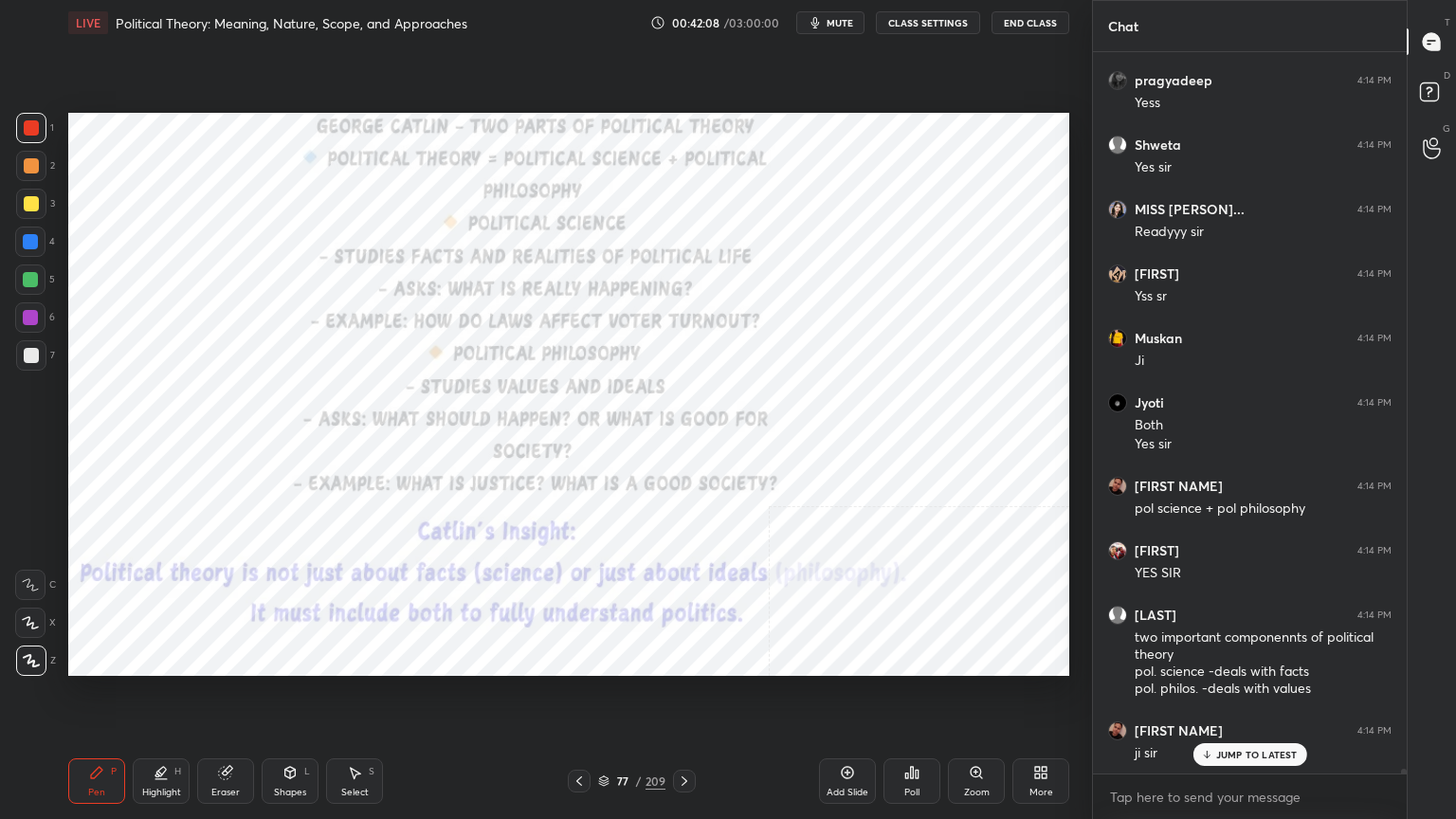 scroll, scrollTop: 120105, scrollLeft: 0, axis: vertical 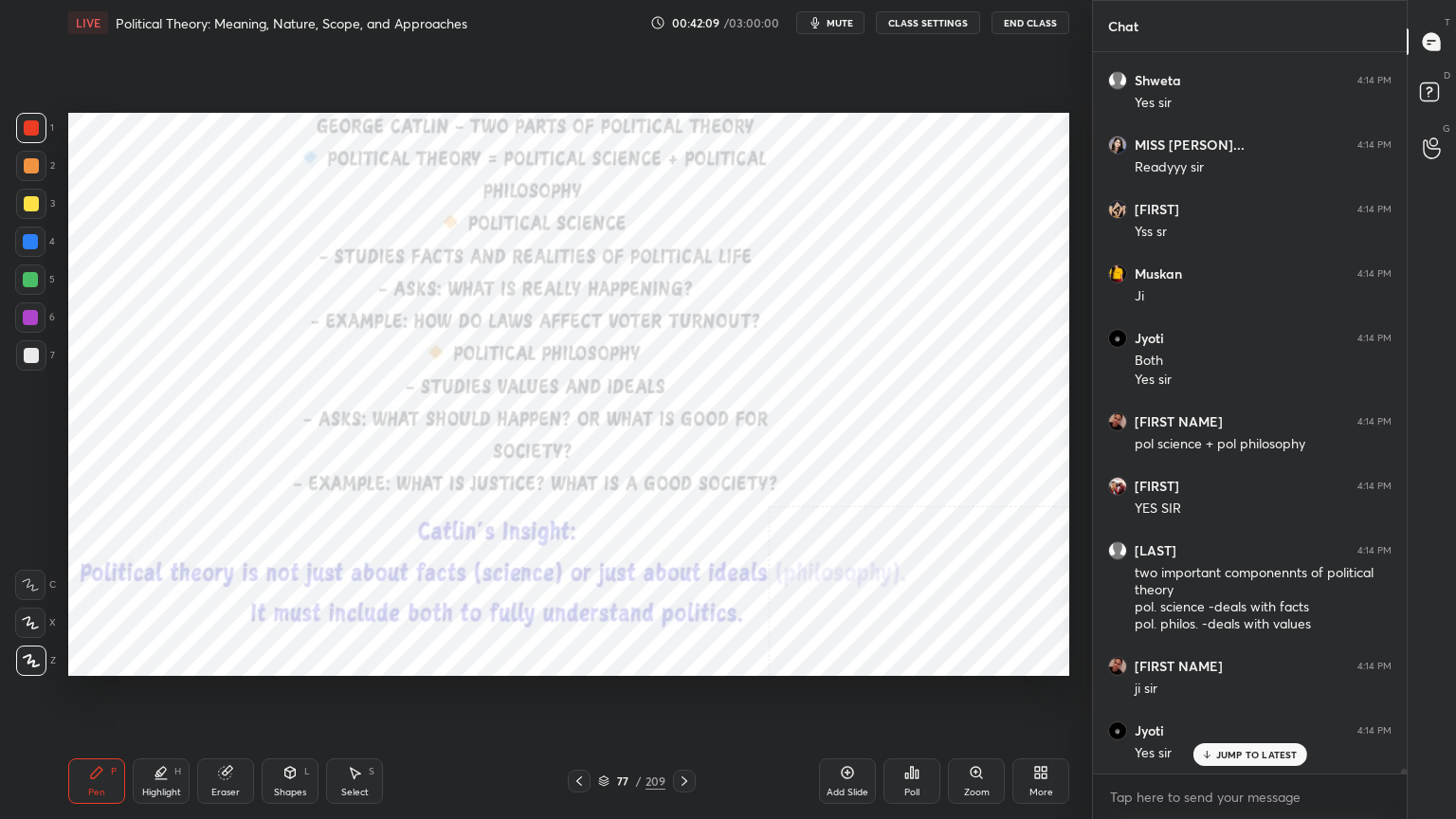 click 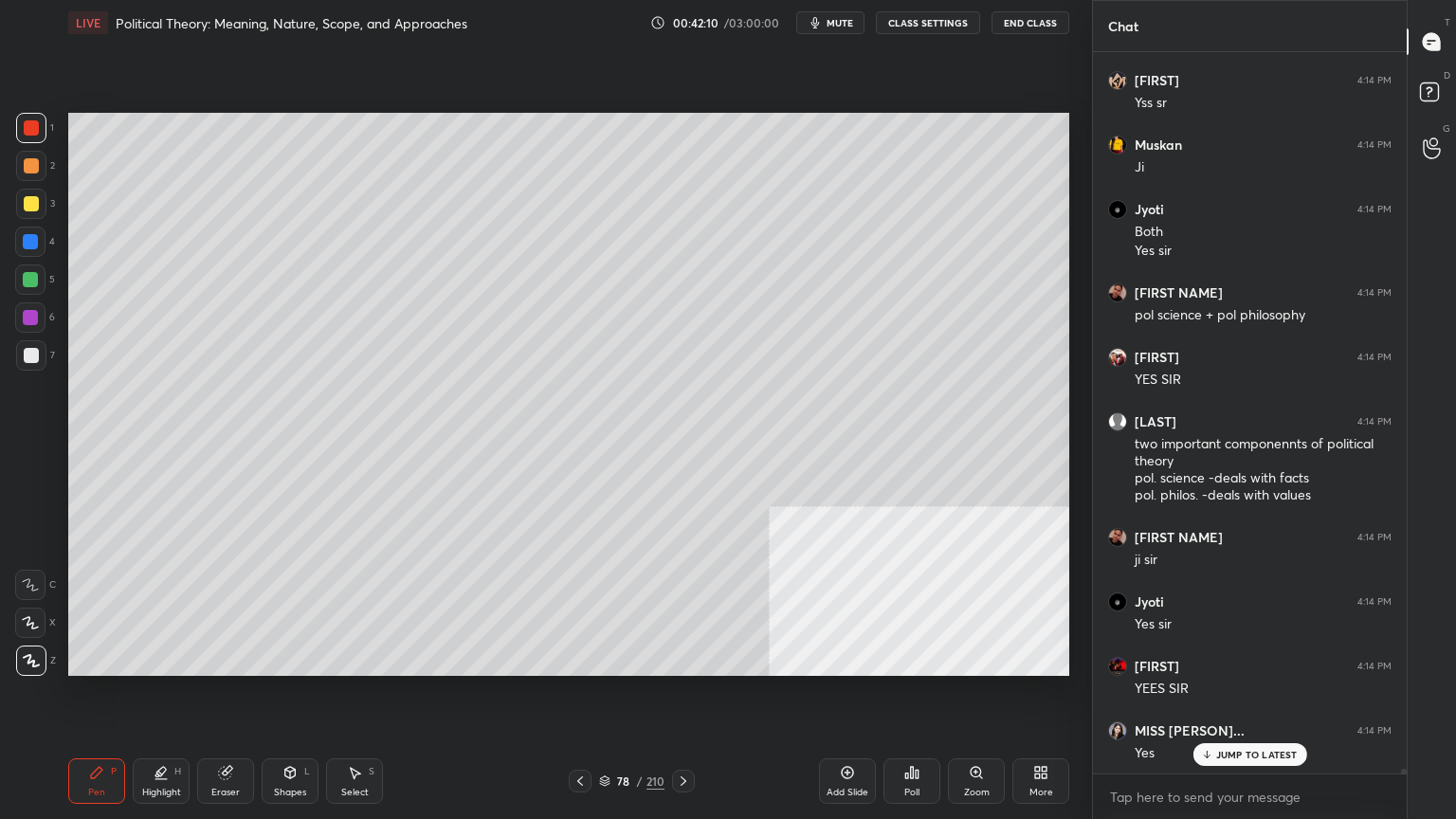 click at bounding box center (31, 355) 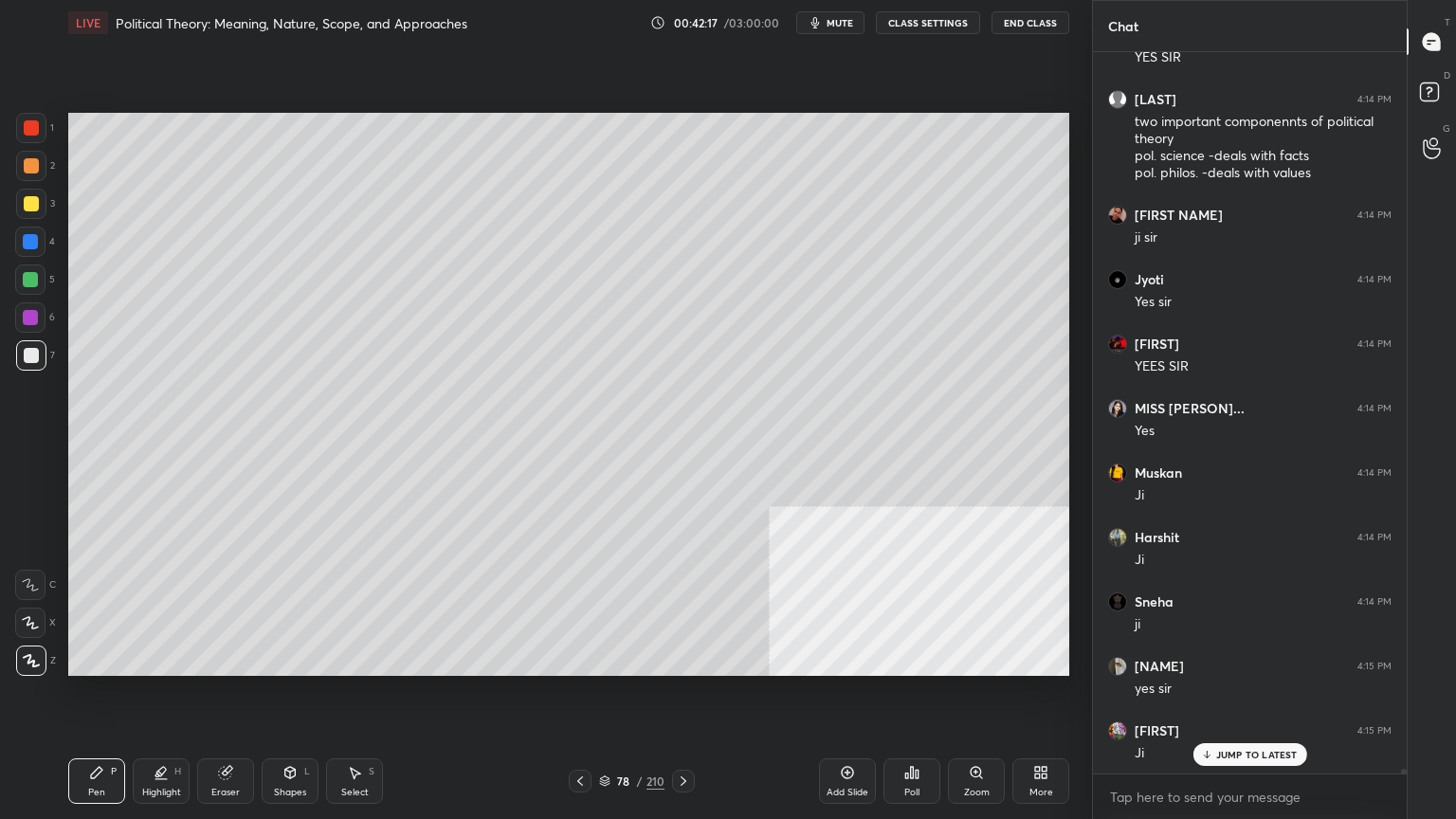 scroll, scrollTop: 120620, scrollLeft: 0, axis: vertical 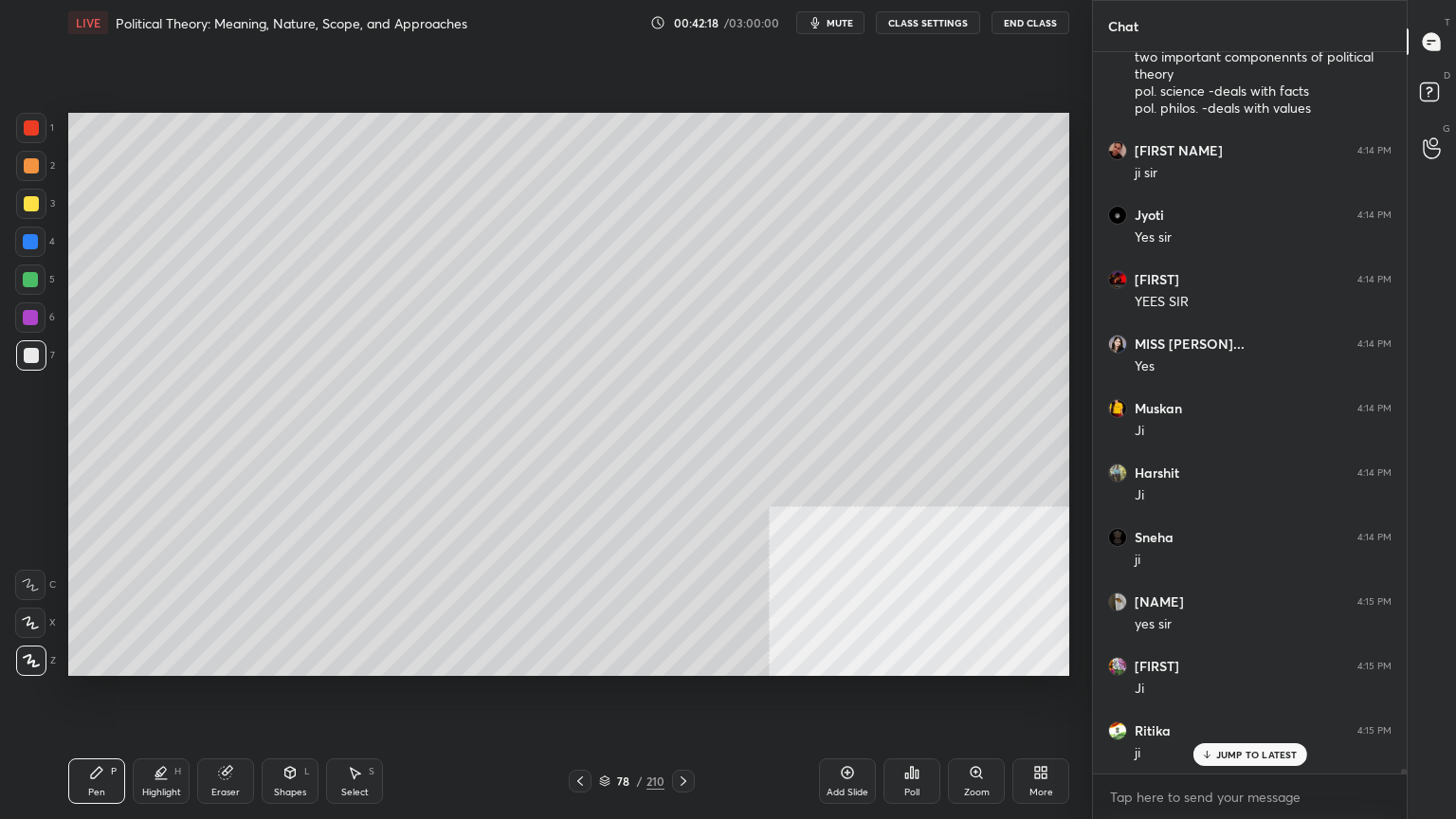 click at bounding box center [31, 204] 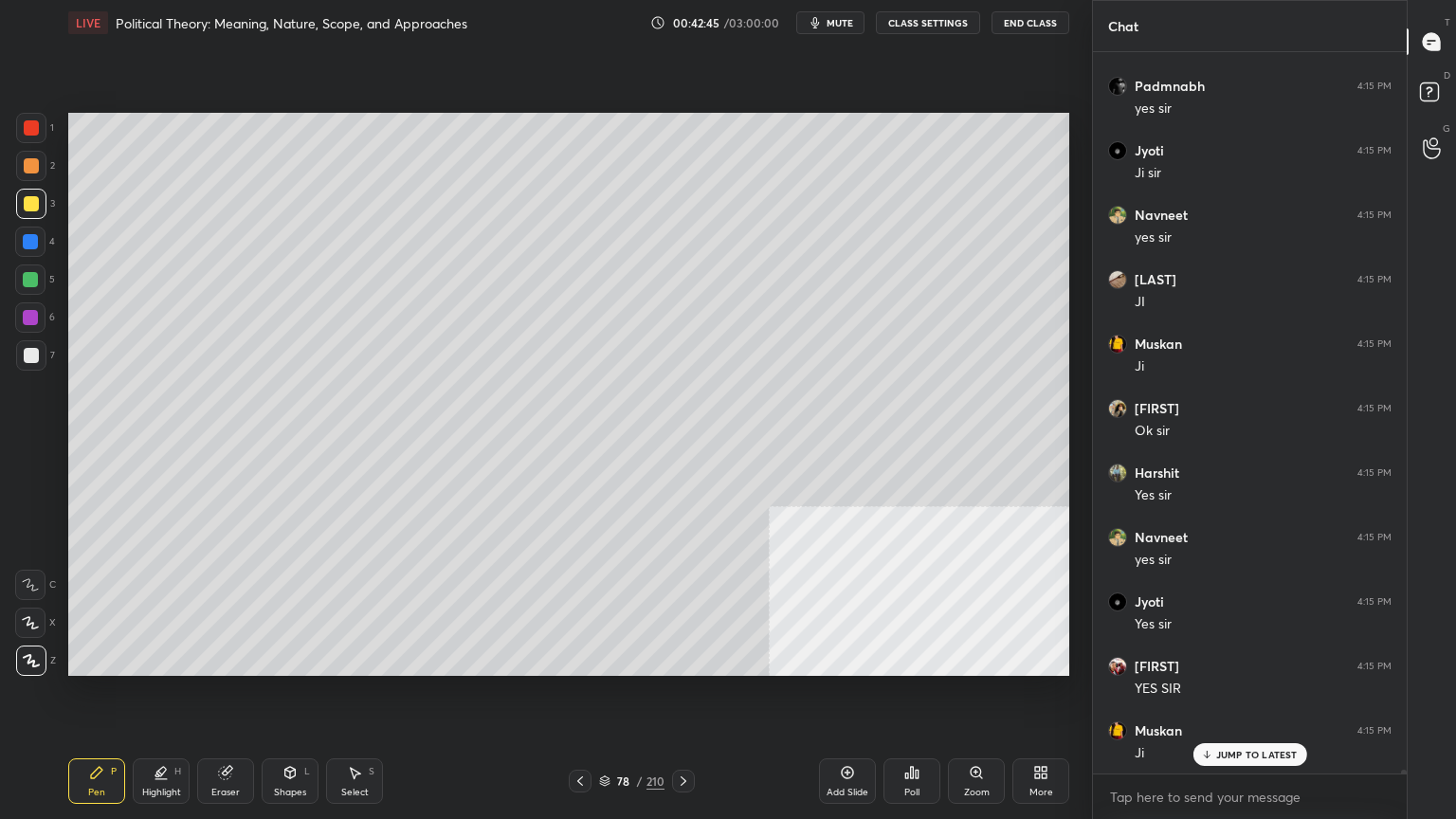 scroll, scrollTop: 121458, scrollLeft: 0, axis: vertical 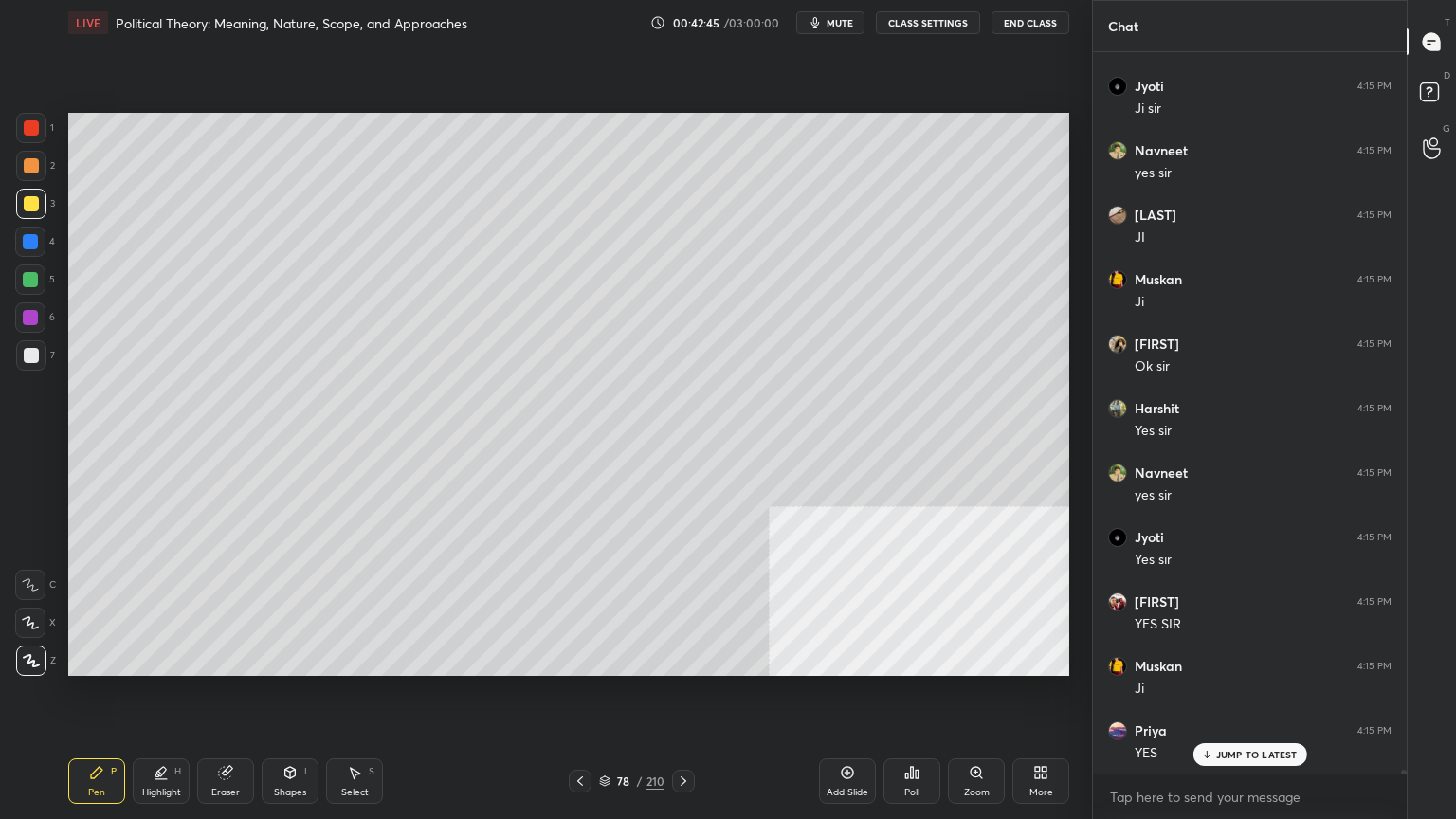click at bounding box center (30, 242) 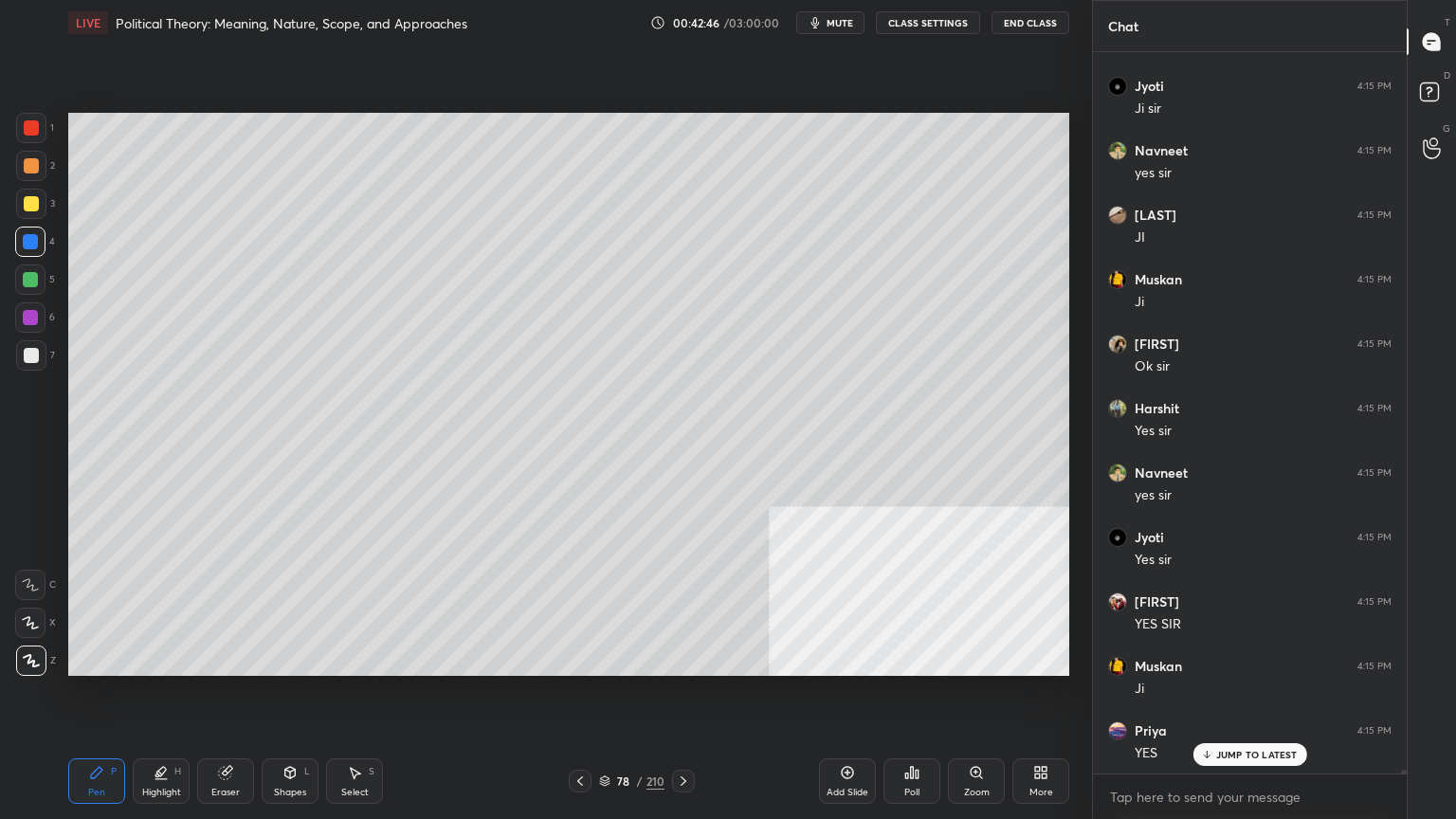 scroll, scrollTop: 121523, scrollLeft: 0, axis: vertical 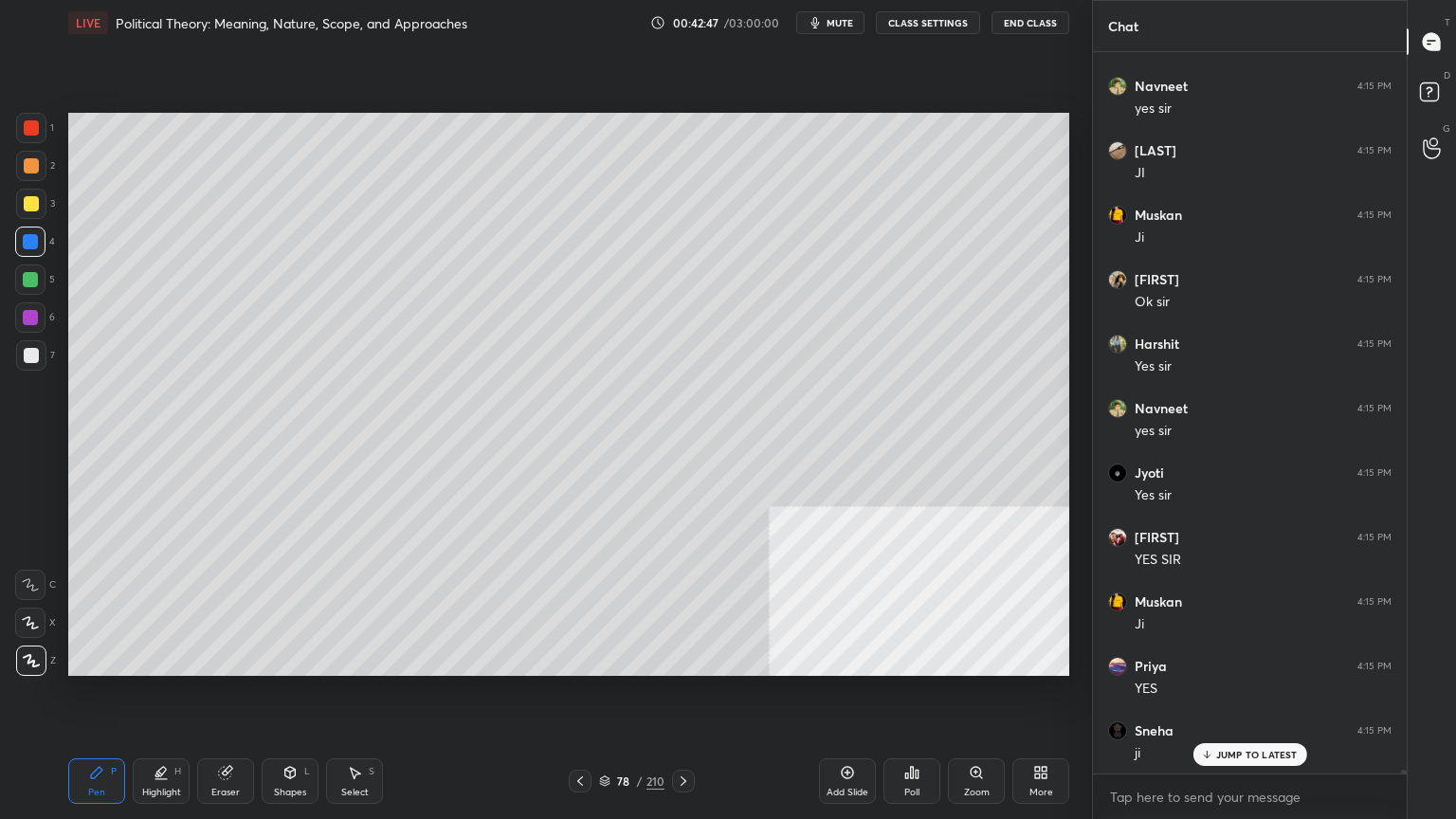 click on "Shapes L" at bounding box center (290, 781) 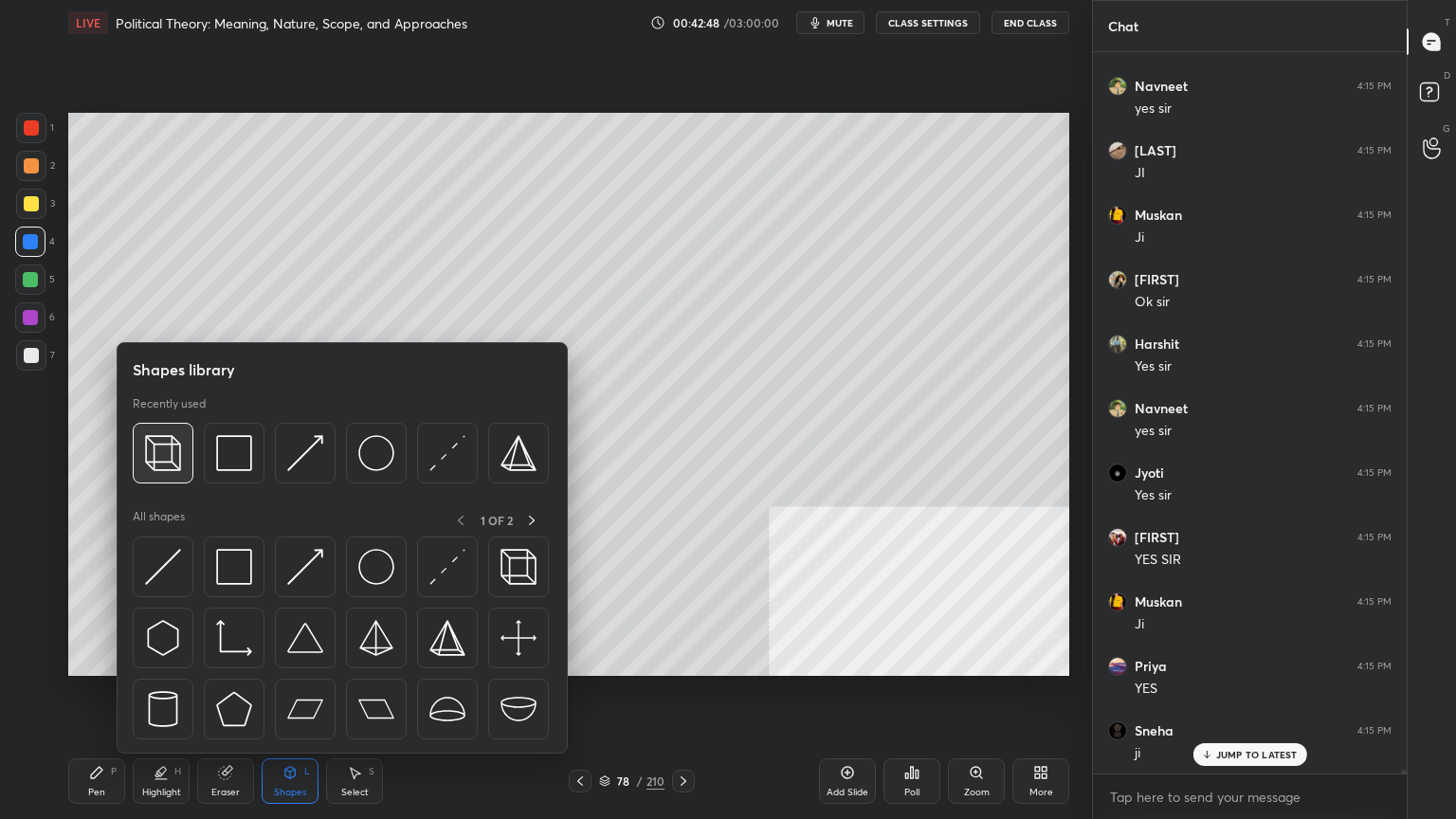 click at bounding box center (163, 453) 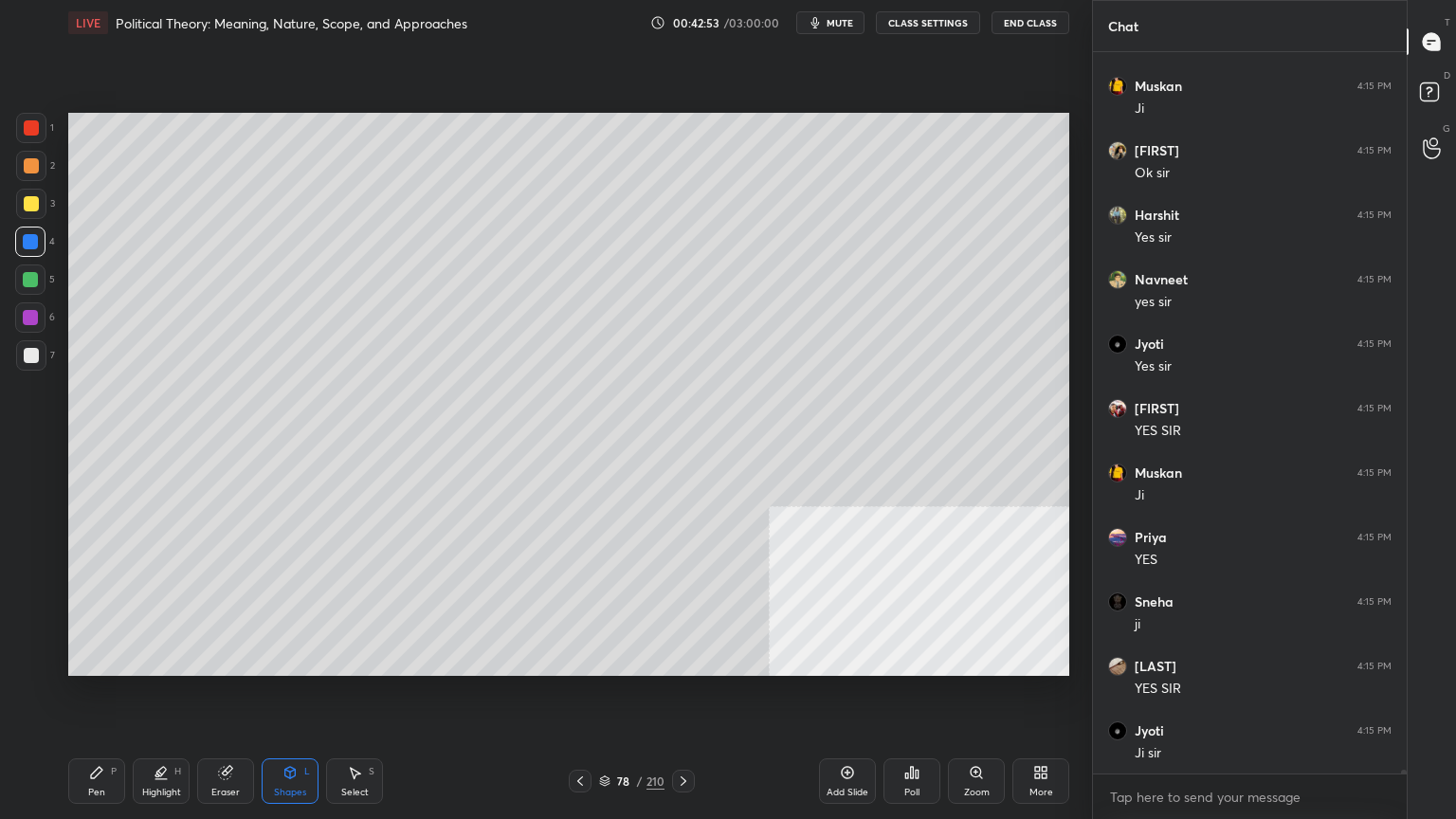 scroll, scrollTop: 121716, scrollLeft: 0, axis: vertical 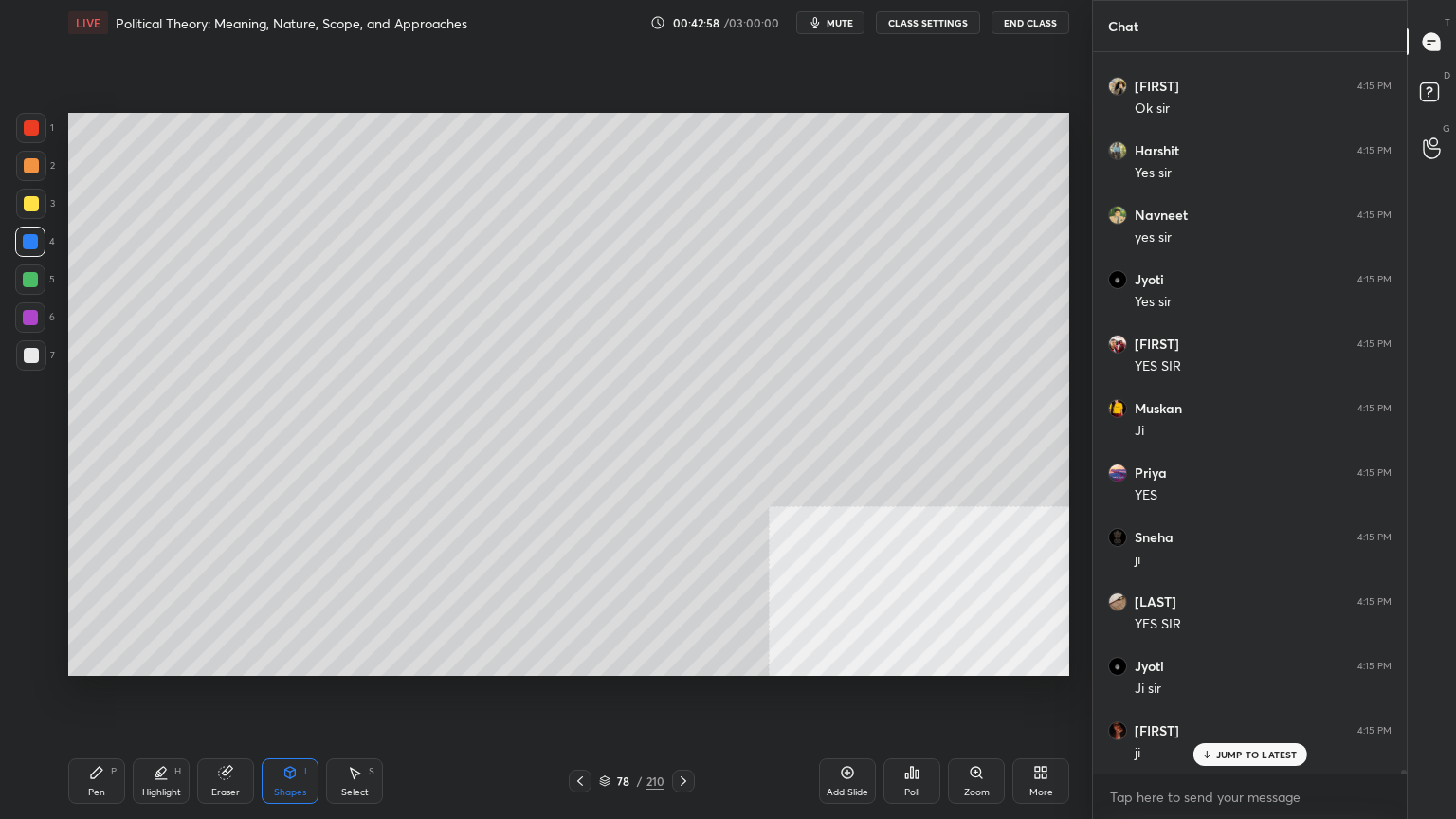 drag, startPoint x: 25, startPoint y: 201, endPoint x: 34, endPoint y: 266, distance: 65.62012 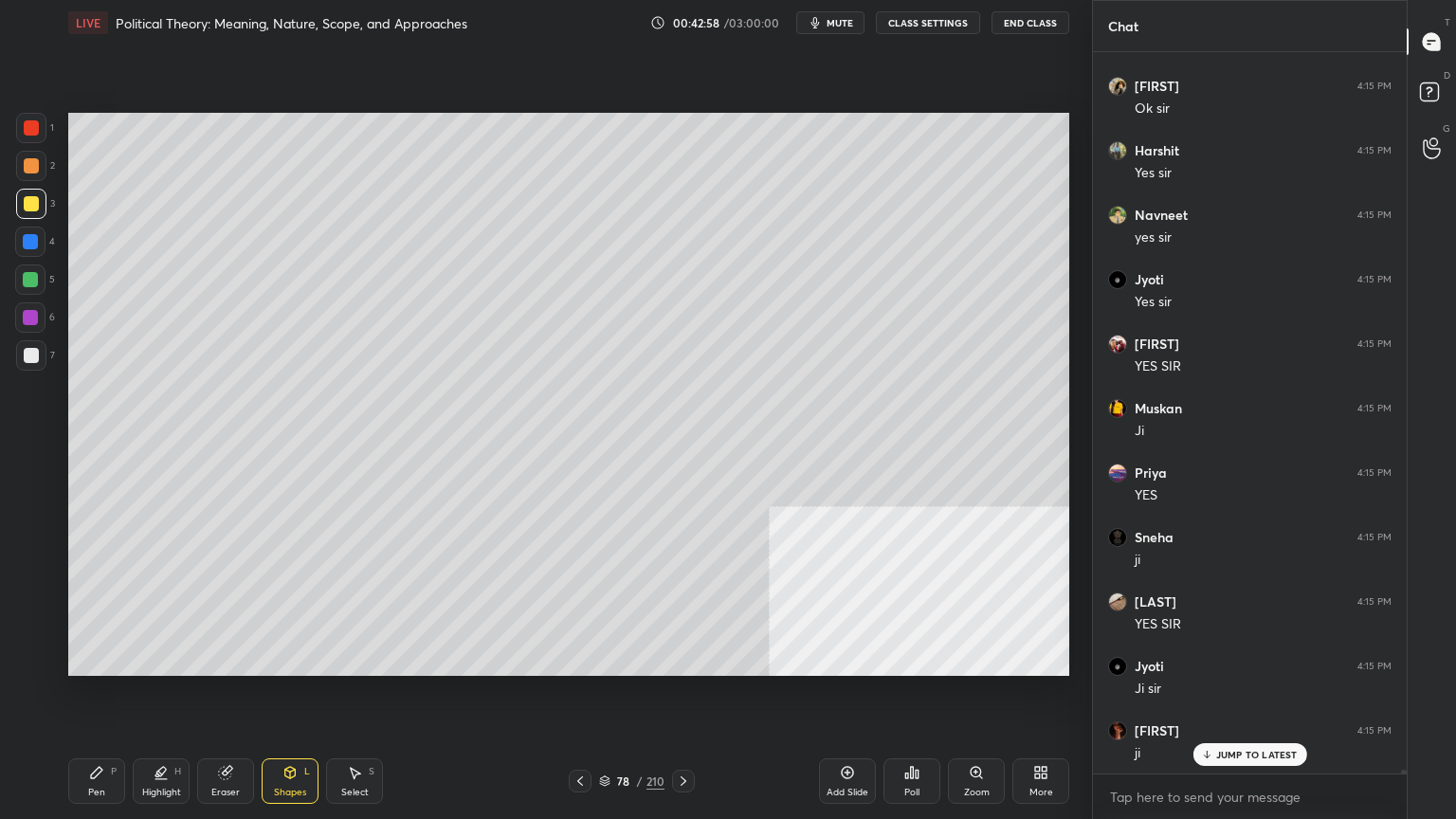 scroll, scrollTop: 121781, scrollLeft: 0, axis: vertical 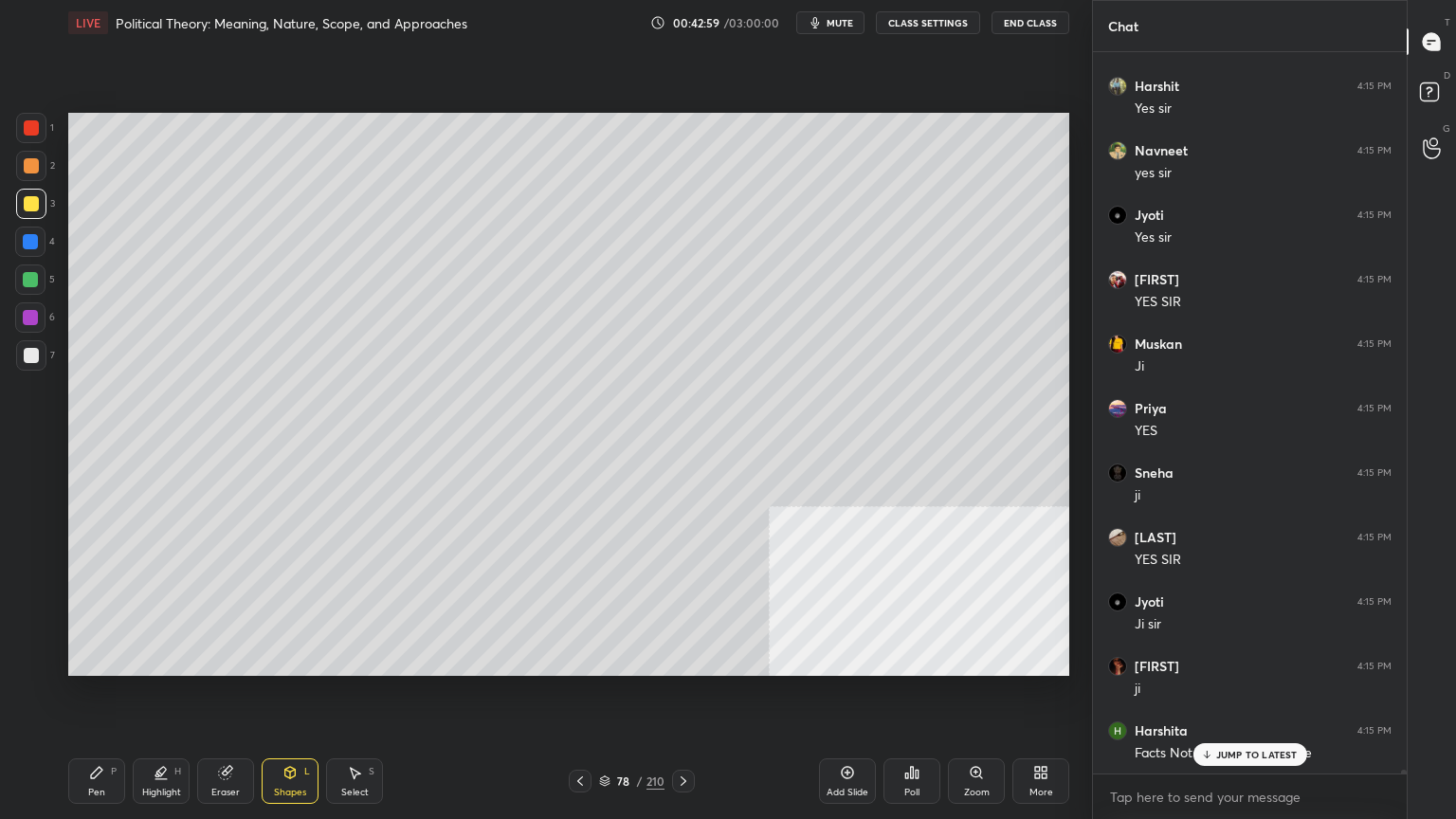 click on "Pen P" at bounding box center (97, 781) 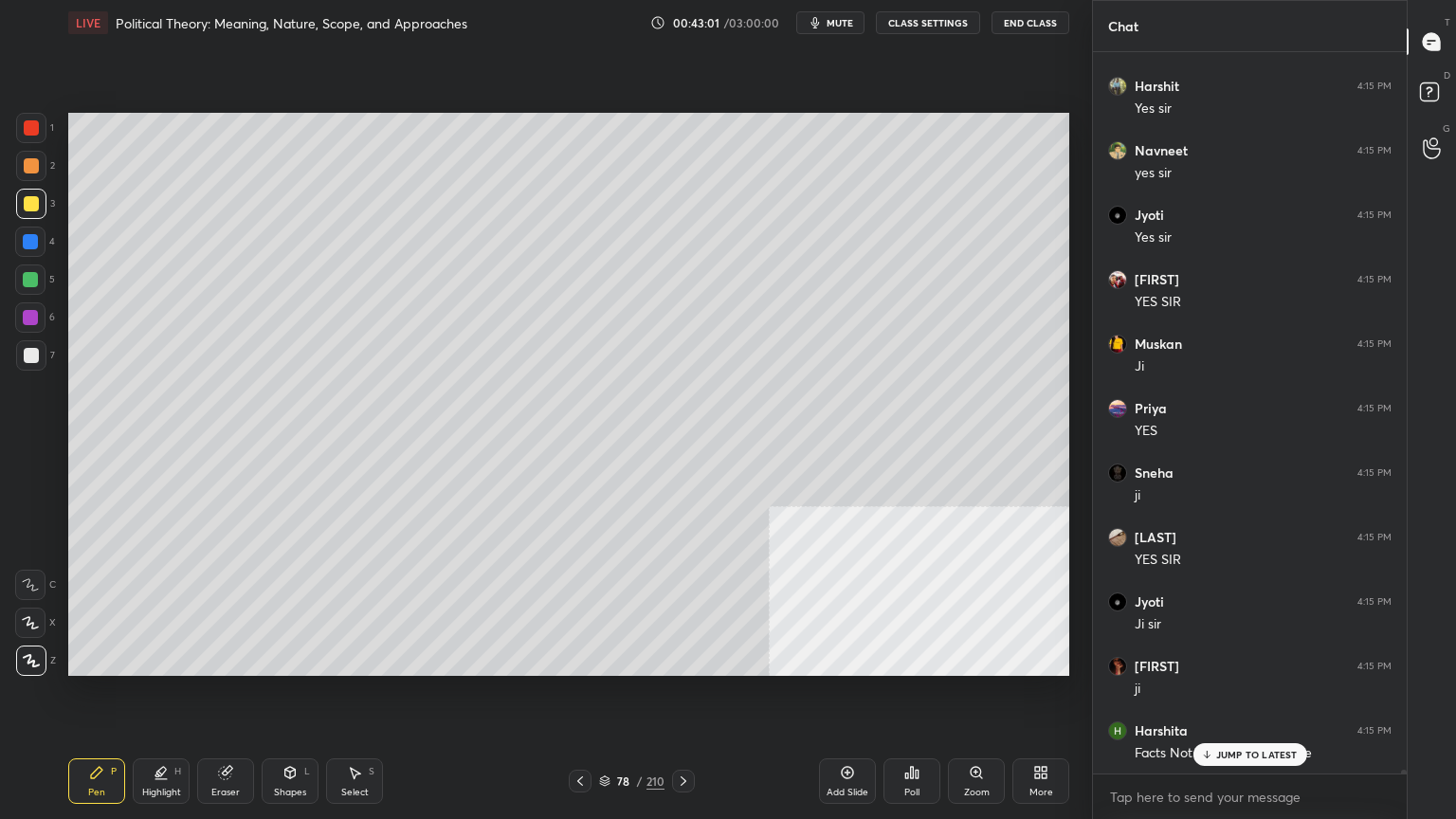 click at bounding box center [30, 242] 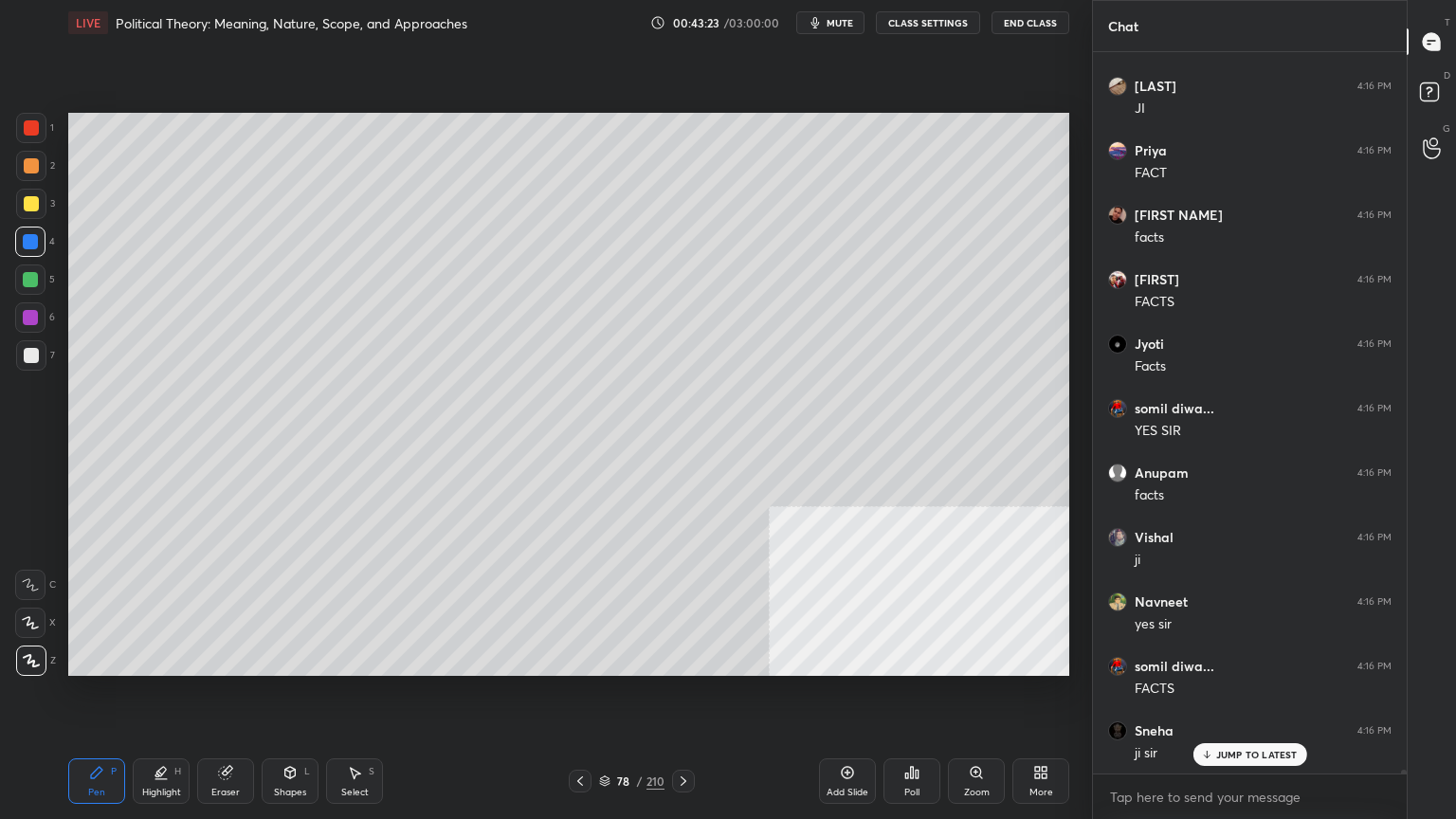 scroll, scrollTop: 123199, scrollLeft: 0, axis: vertical 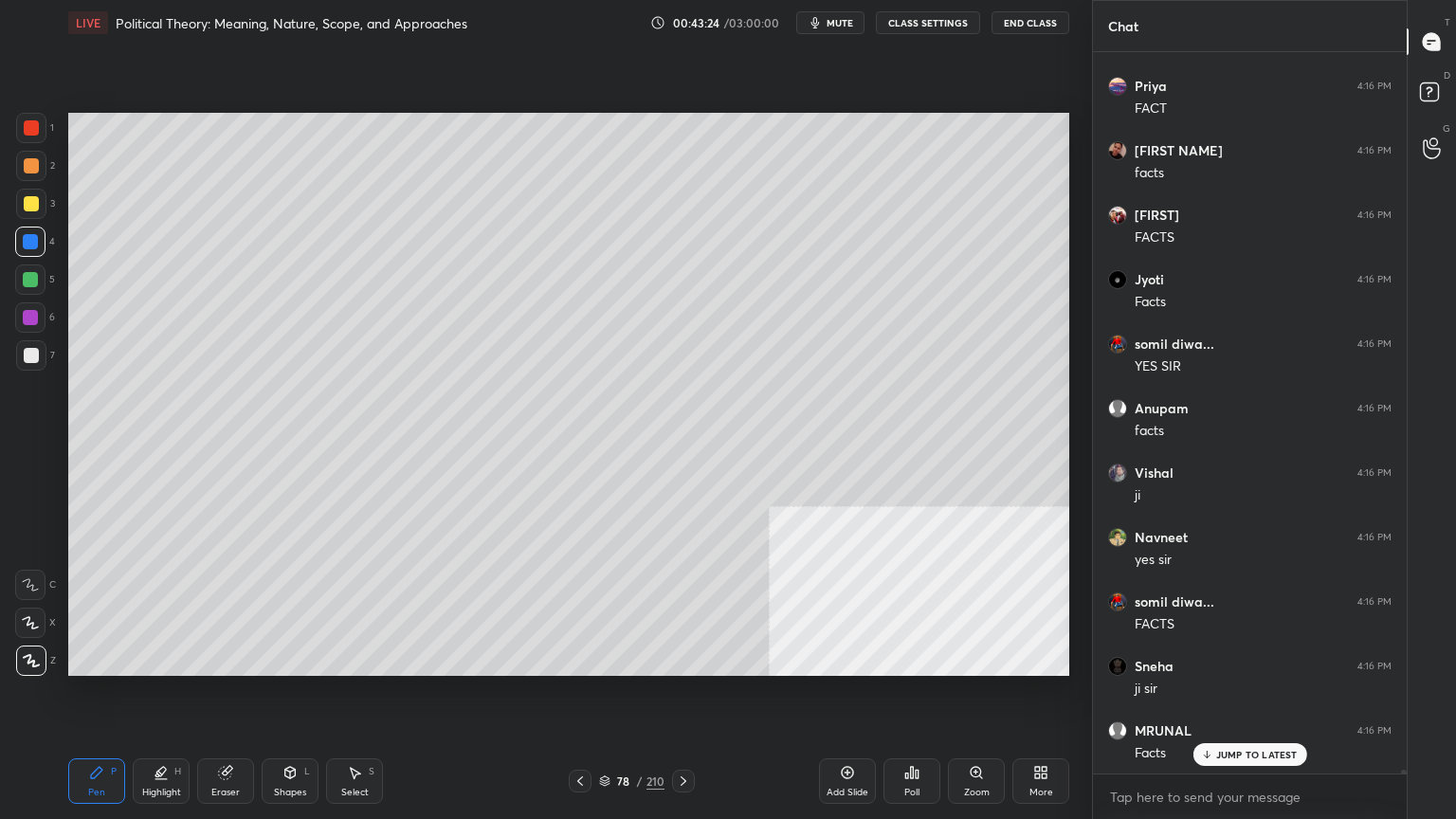 click at bounding box center (31, 204) 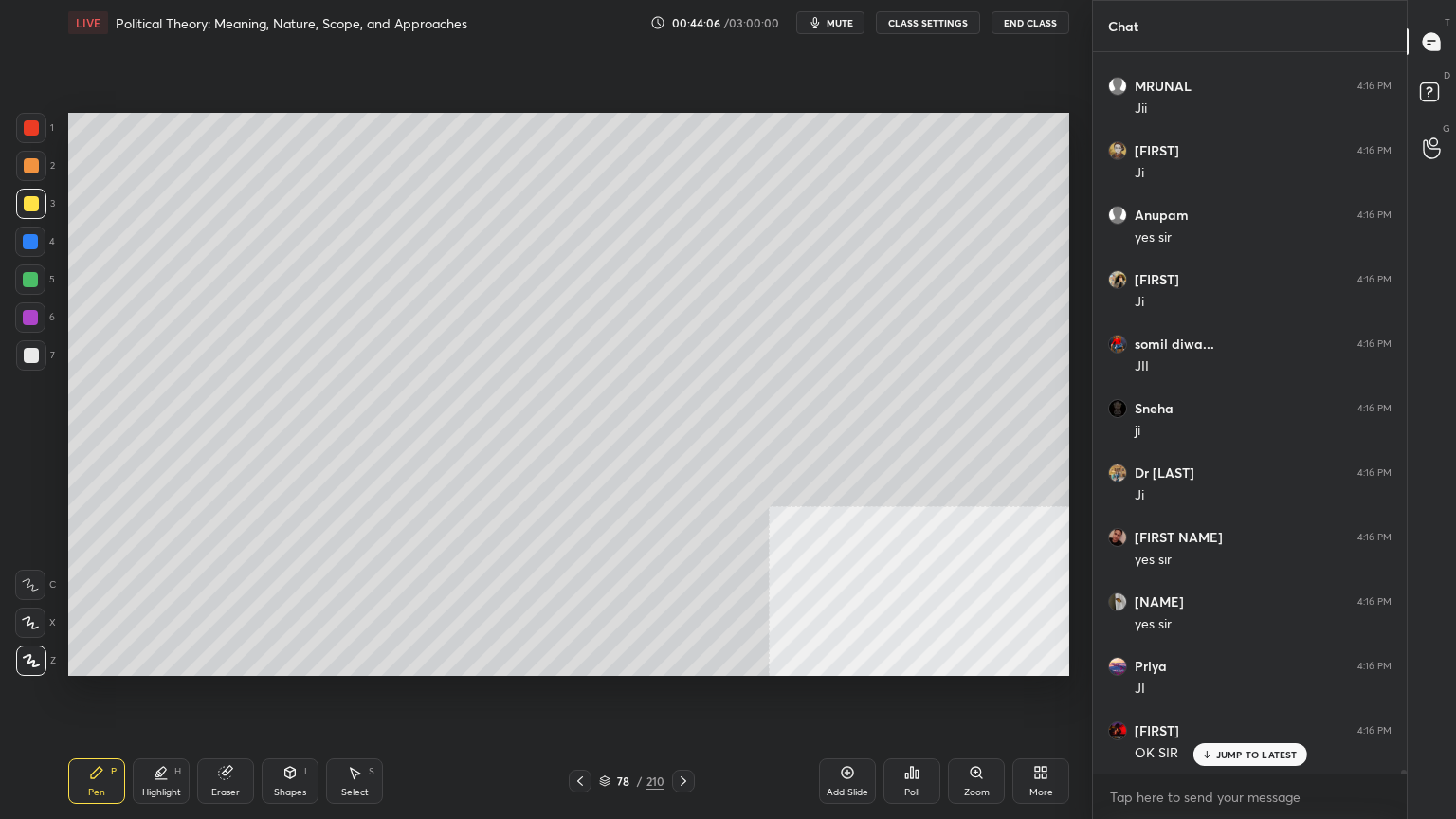 scroll, scrollTop: 125201, scrollLeft: 0, axis: vertical 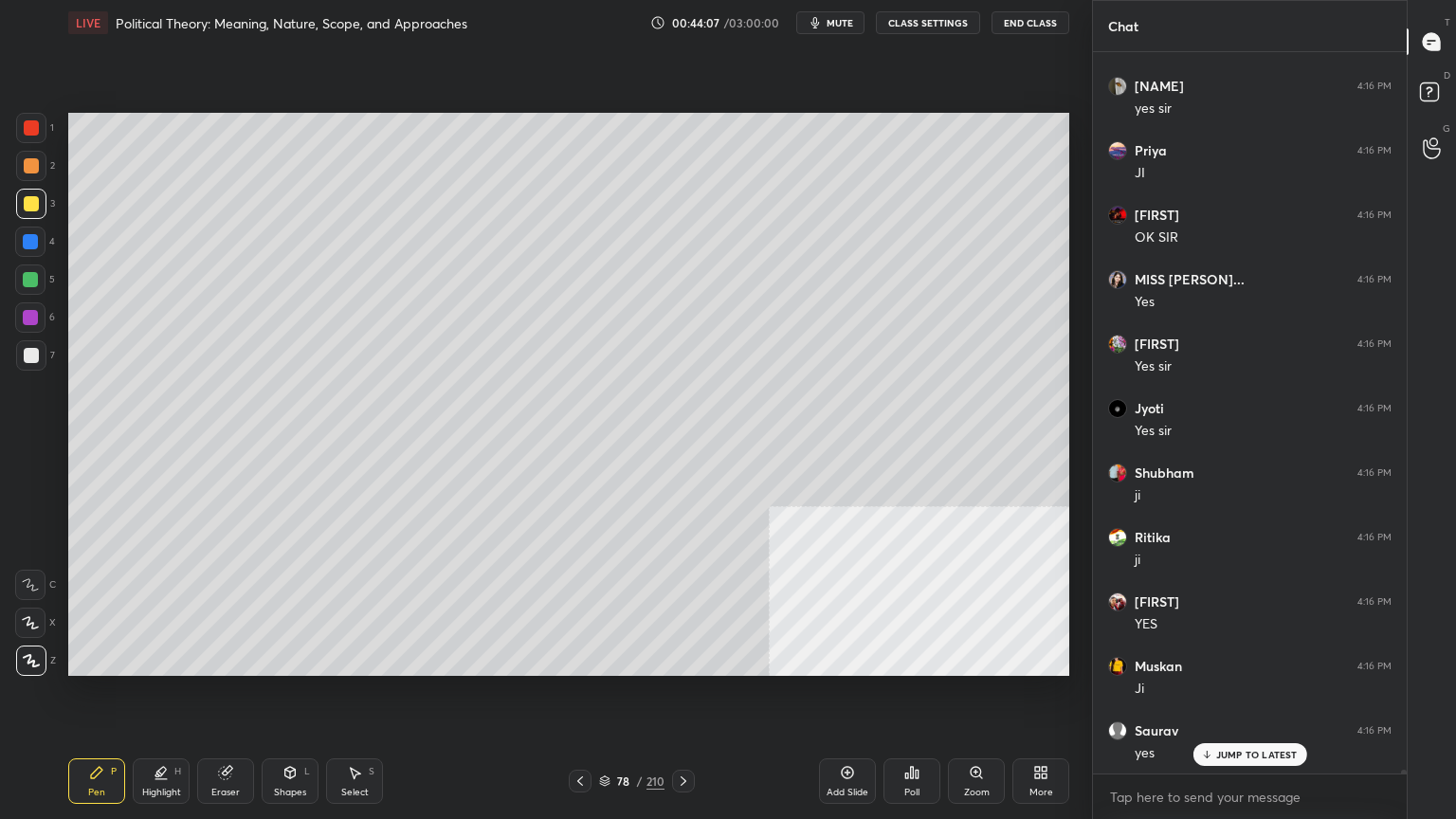 click at bounding box center (30, 242) 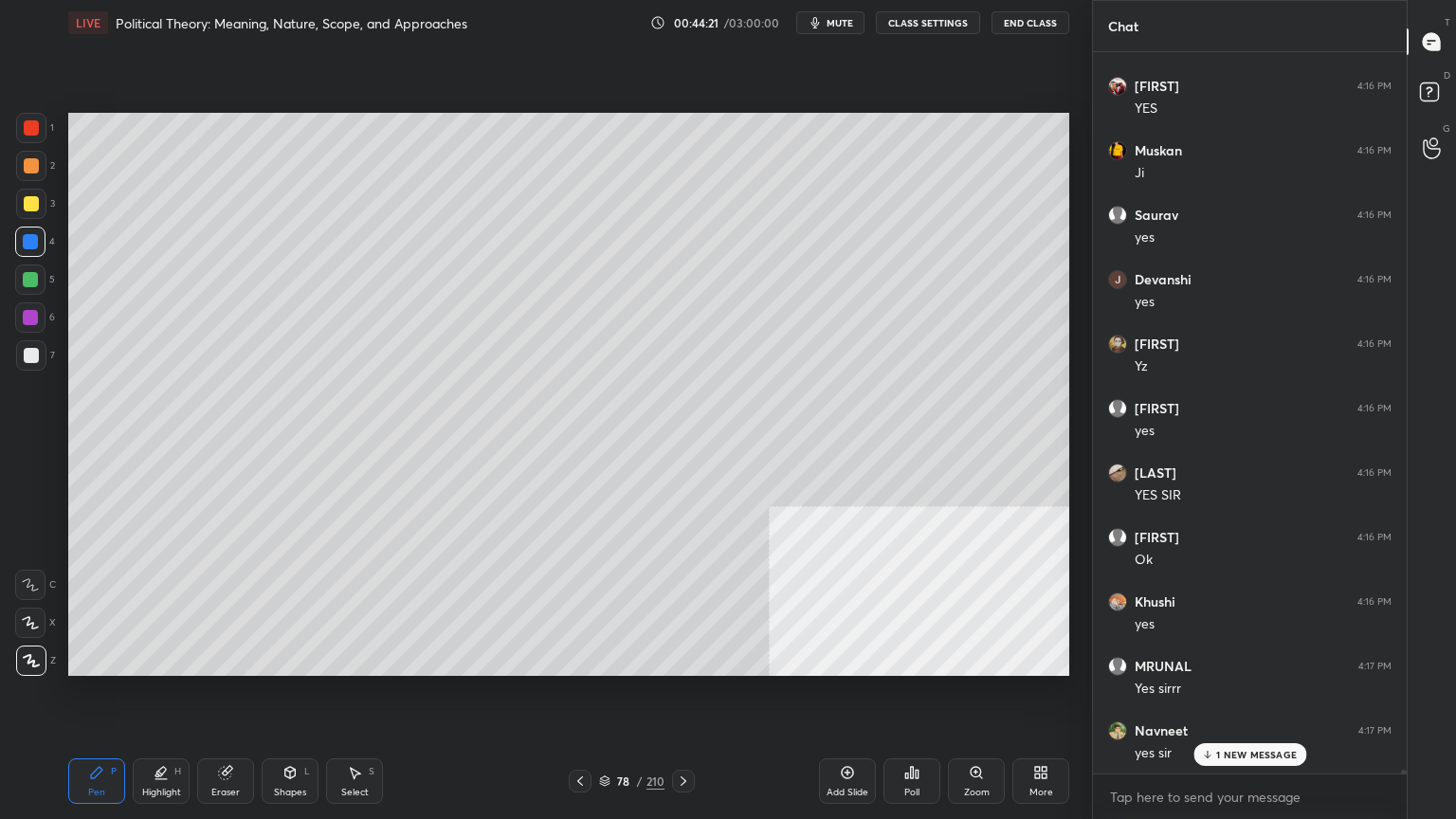 scroll, scrollTop: 125910, scrollLeft: 0, axis: vertical 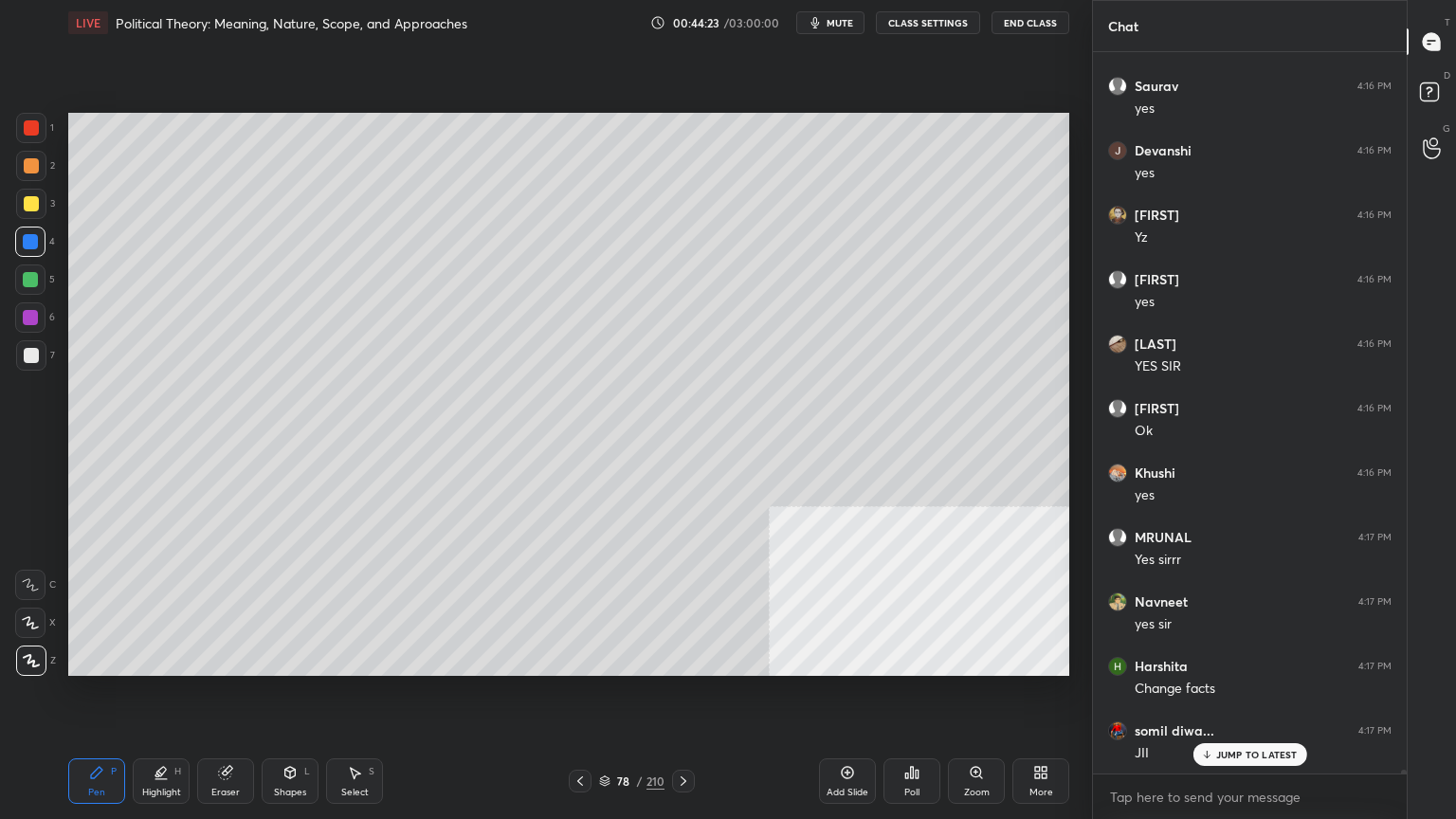 drag, startPoint x: 30, startPoint y: 195, endPoint x: 53, endPoint y: 197, distance: 23.086793 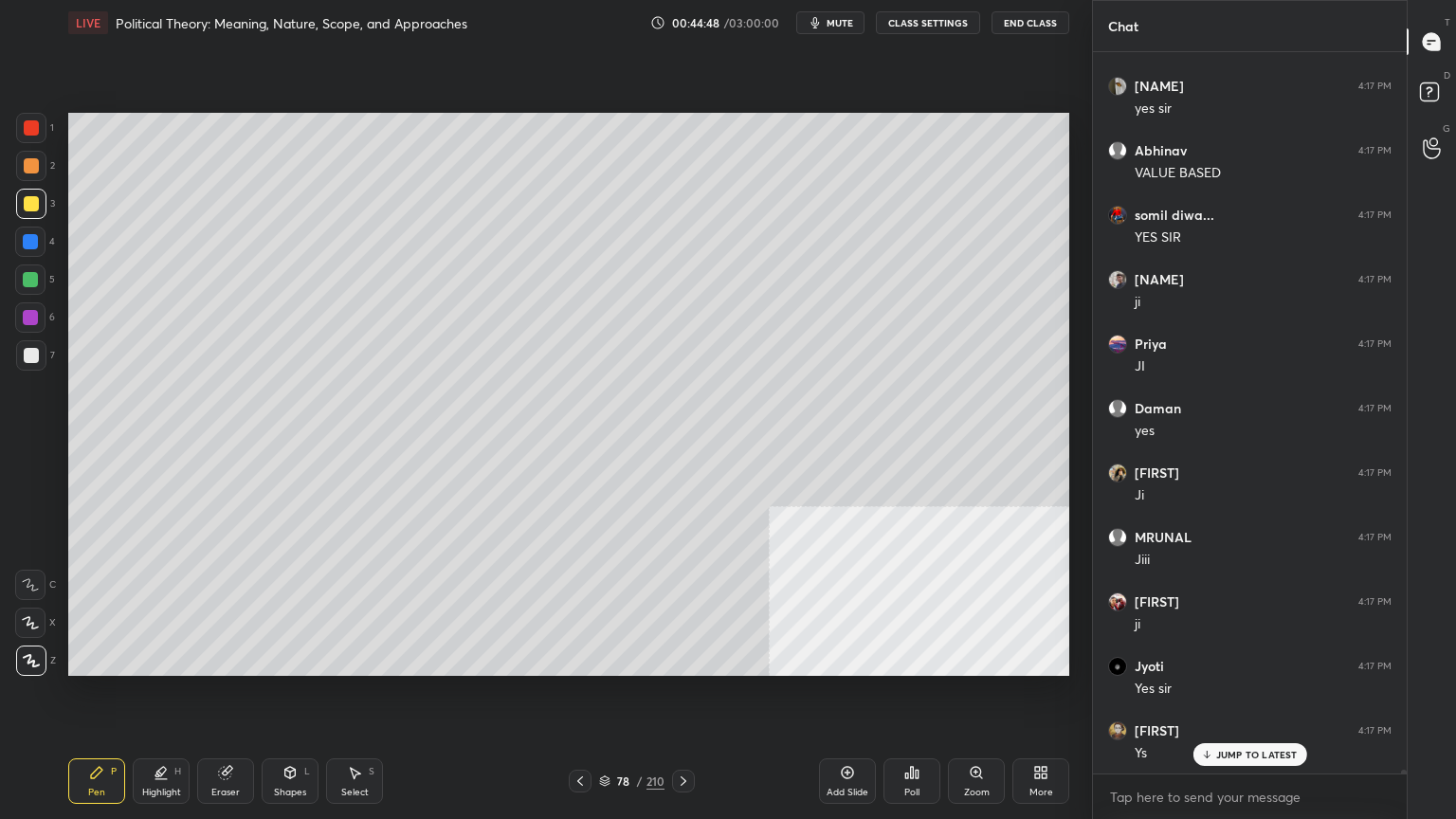 scroll, scrollTop: 127586, scrollLeft: 0, axis: vertical 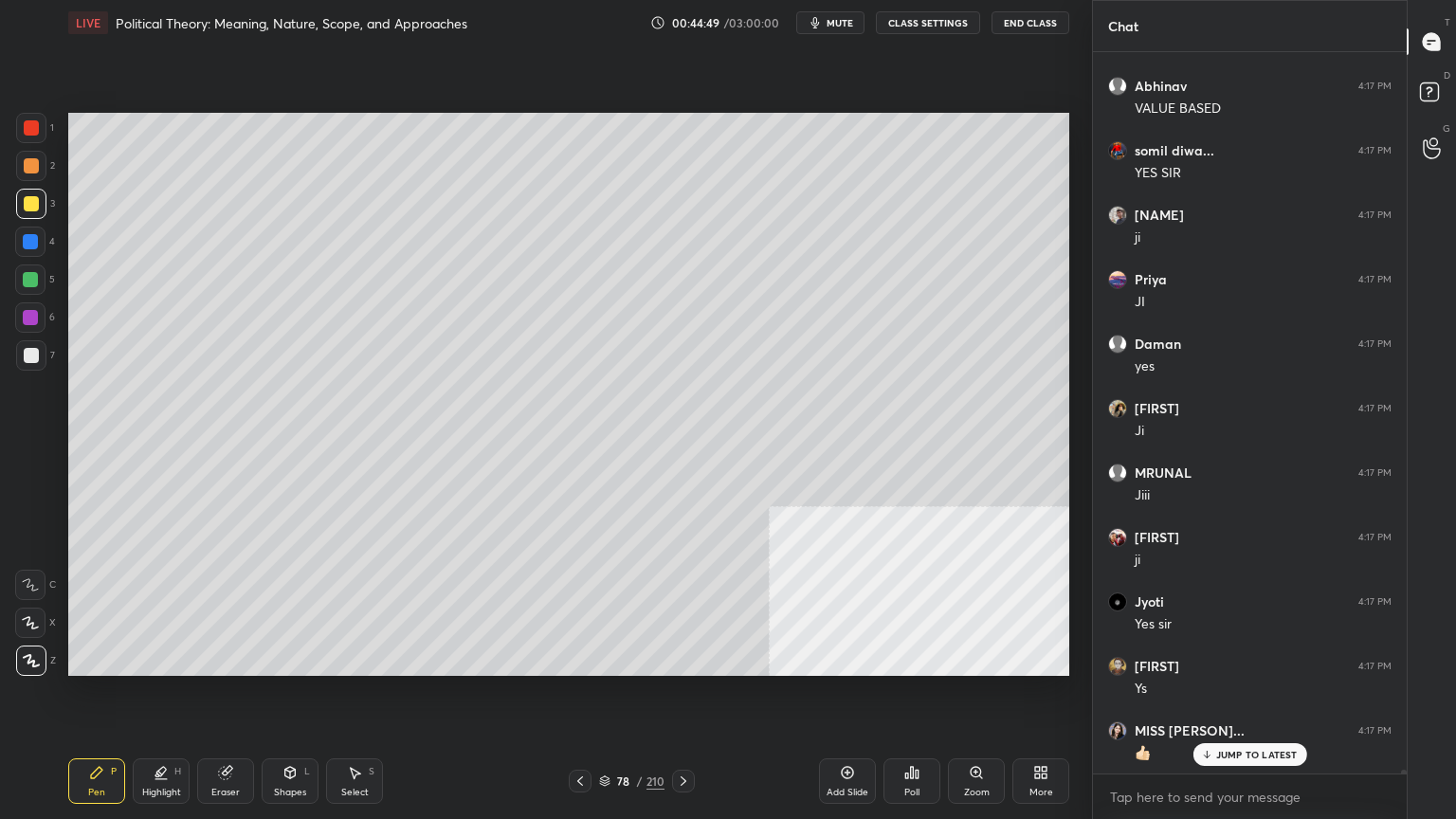 click on "Add Slide" at bounding box center (847, 781) 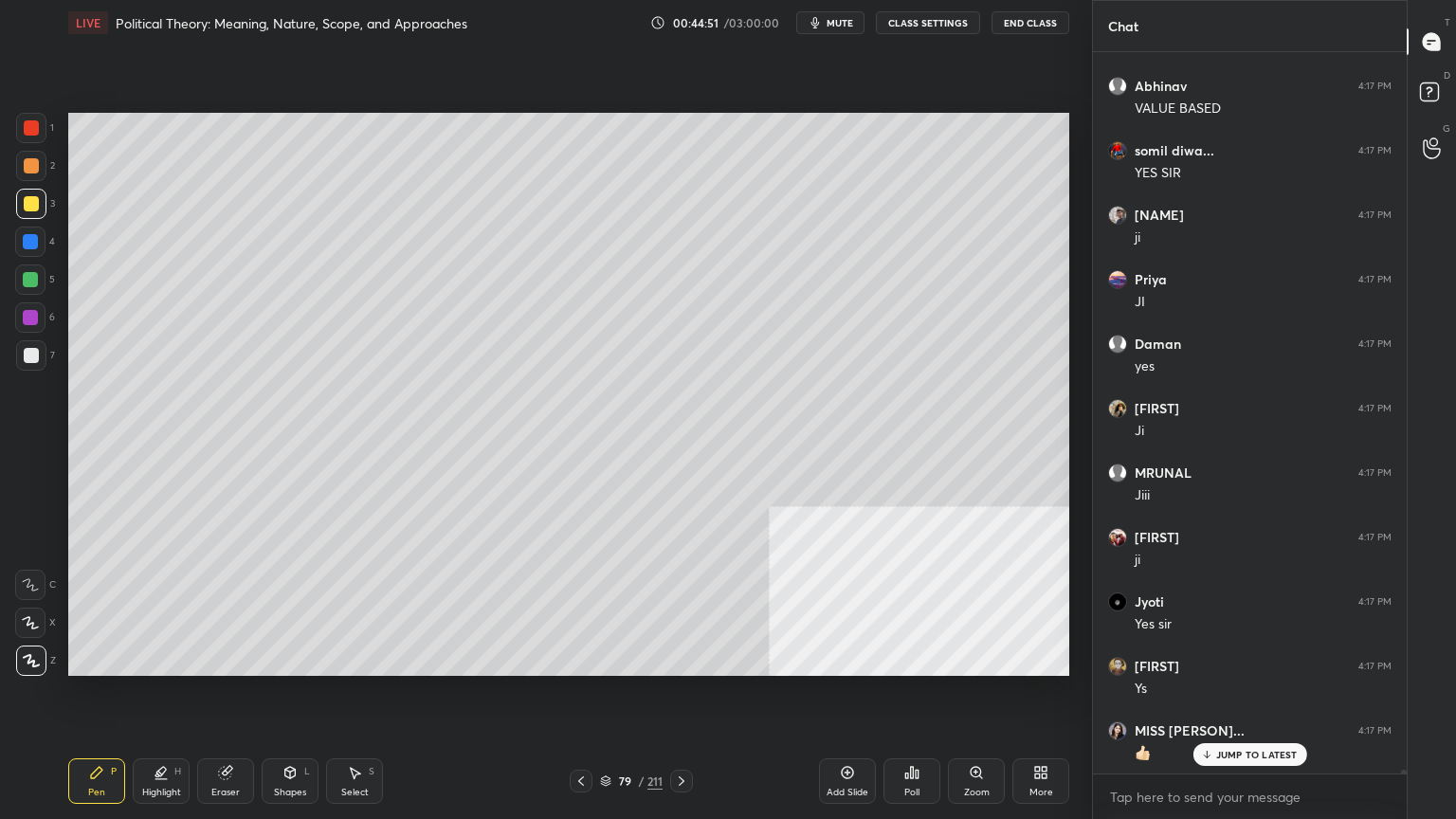 click at bounding box center [31, 355] 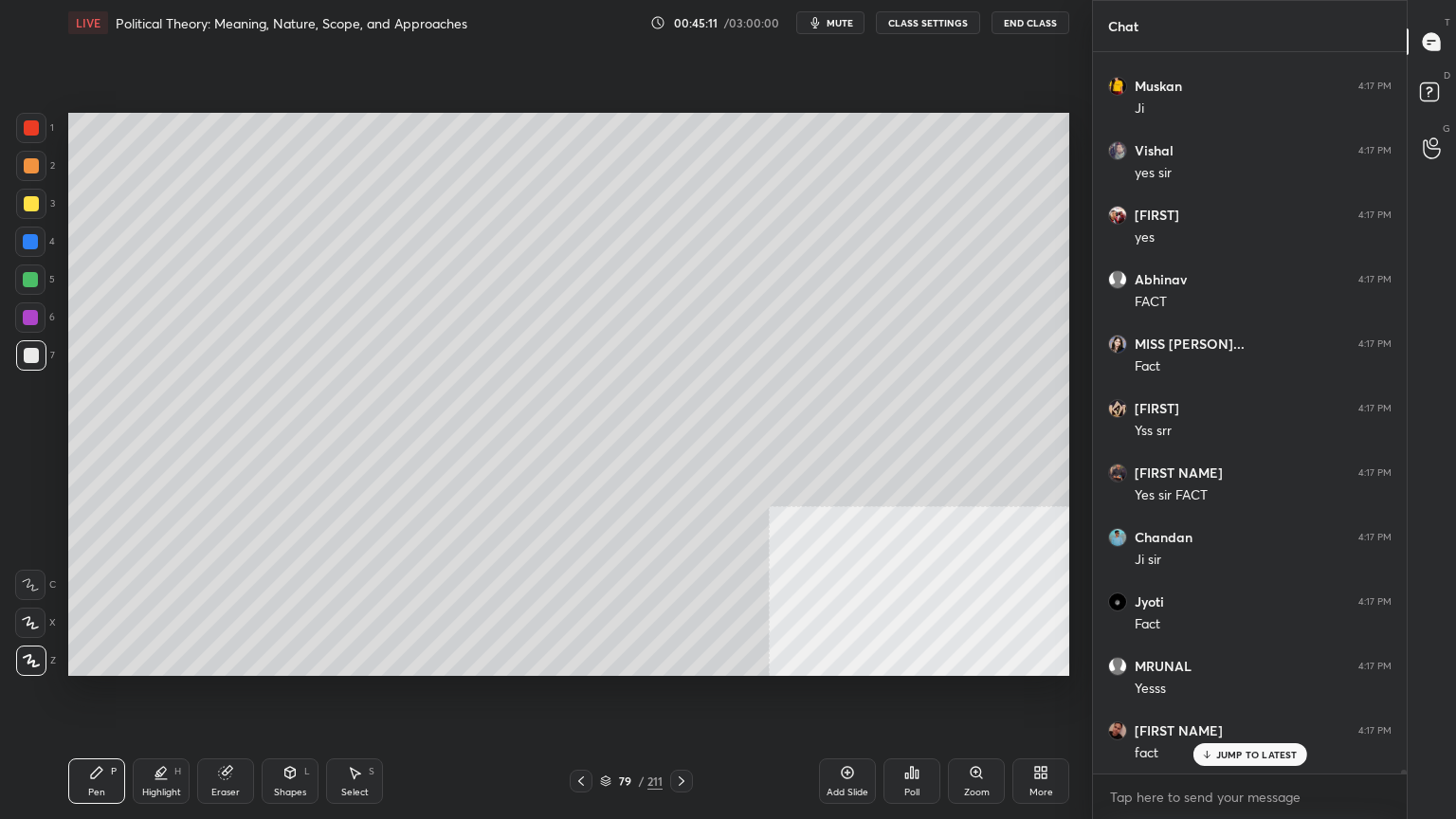 scroll, scrollTop: 130164, scrollLeft: 0, axis: vertical 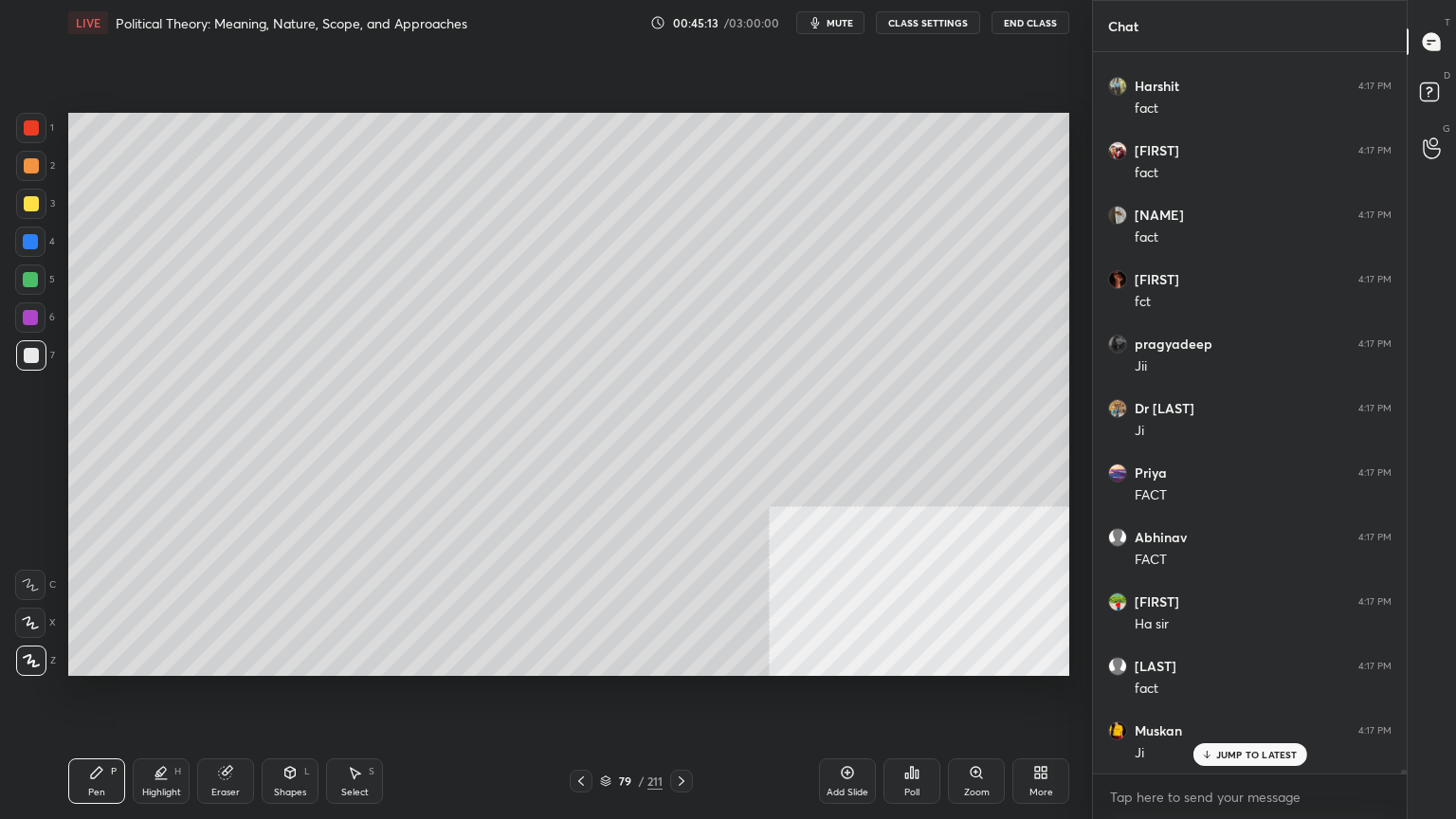 click at bounding box center [31, 204] 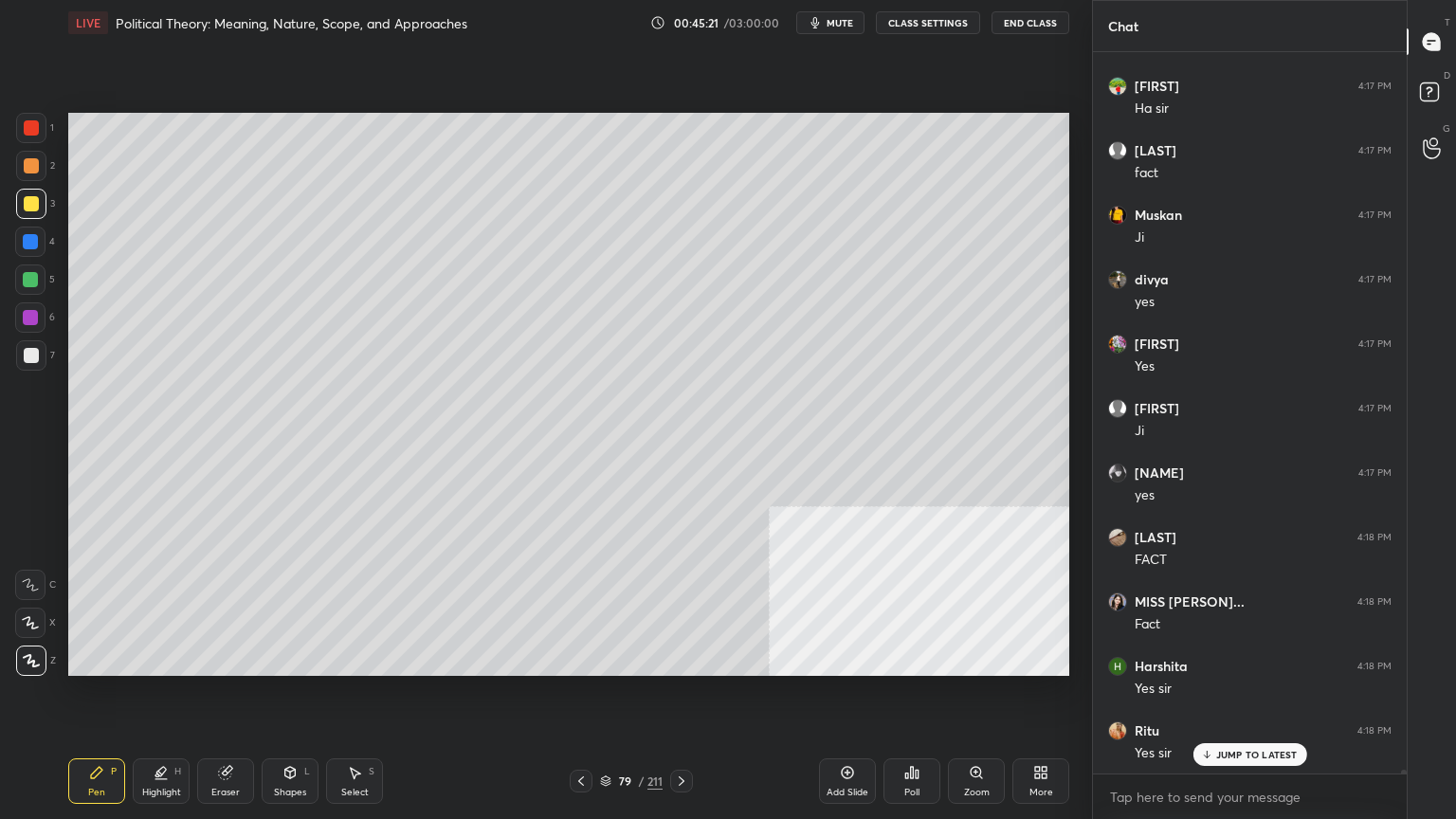 scroll, scrollTop: 131324, scrollLeft: 0, axis: vertical 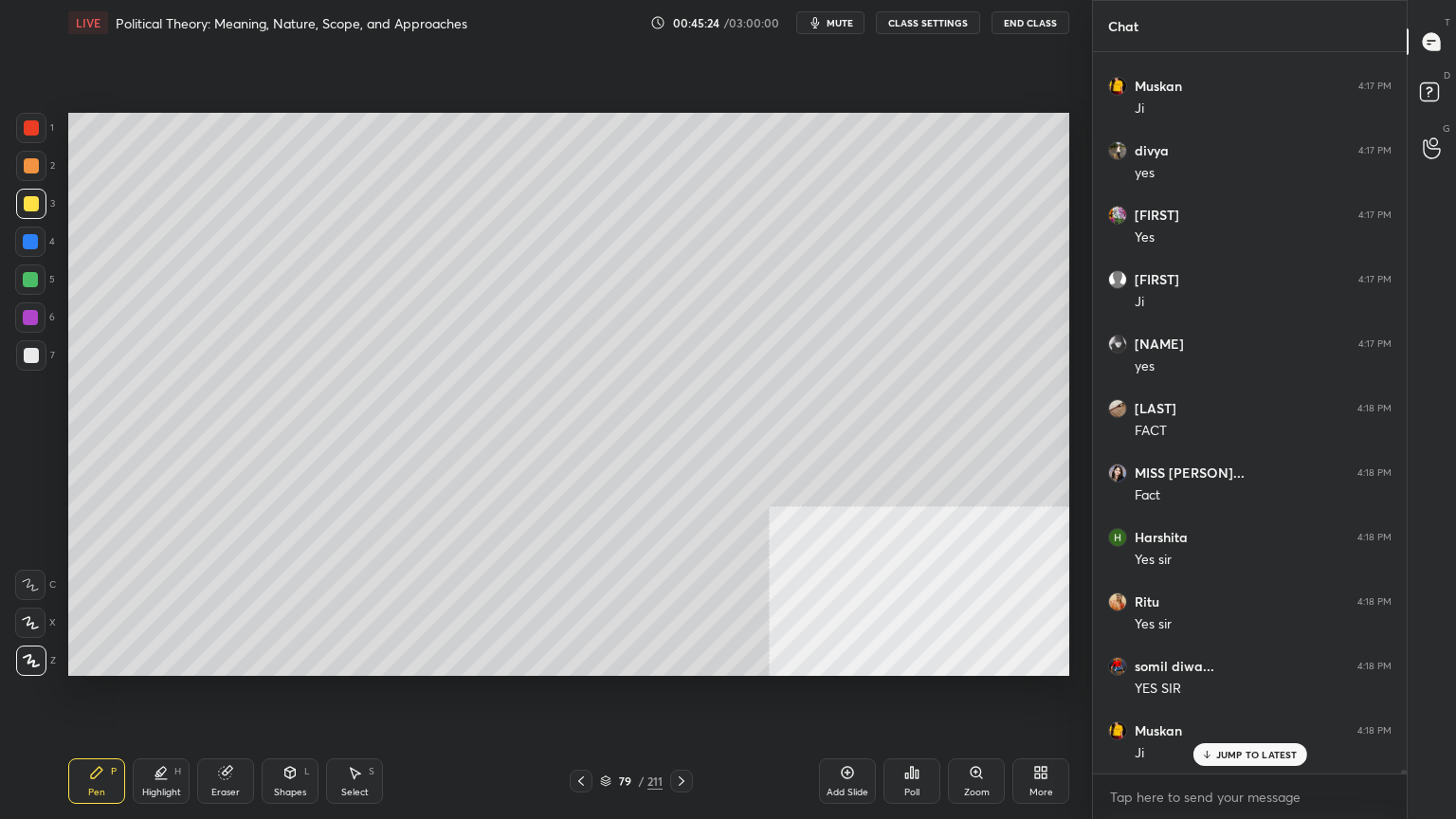 click at bounding box center (30, 242) 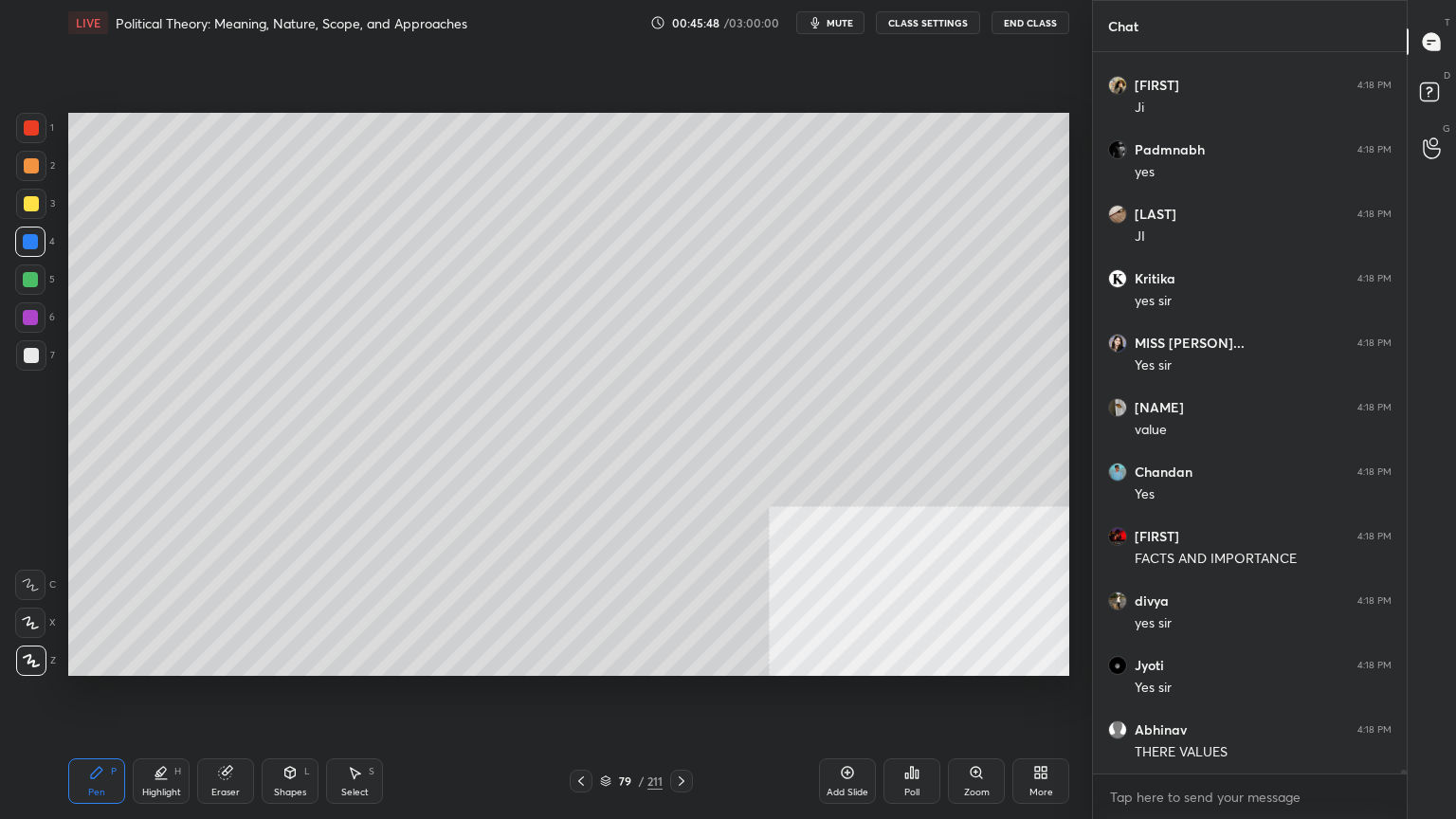 scroll, scrollTop: 124589, scrollLeft: 0, axis: vertical 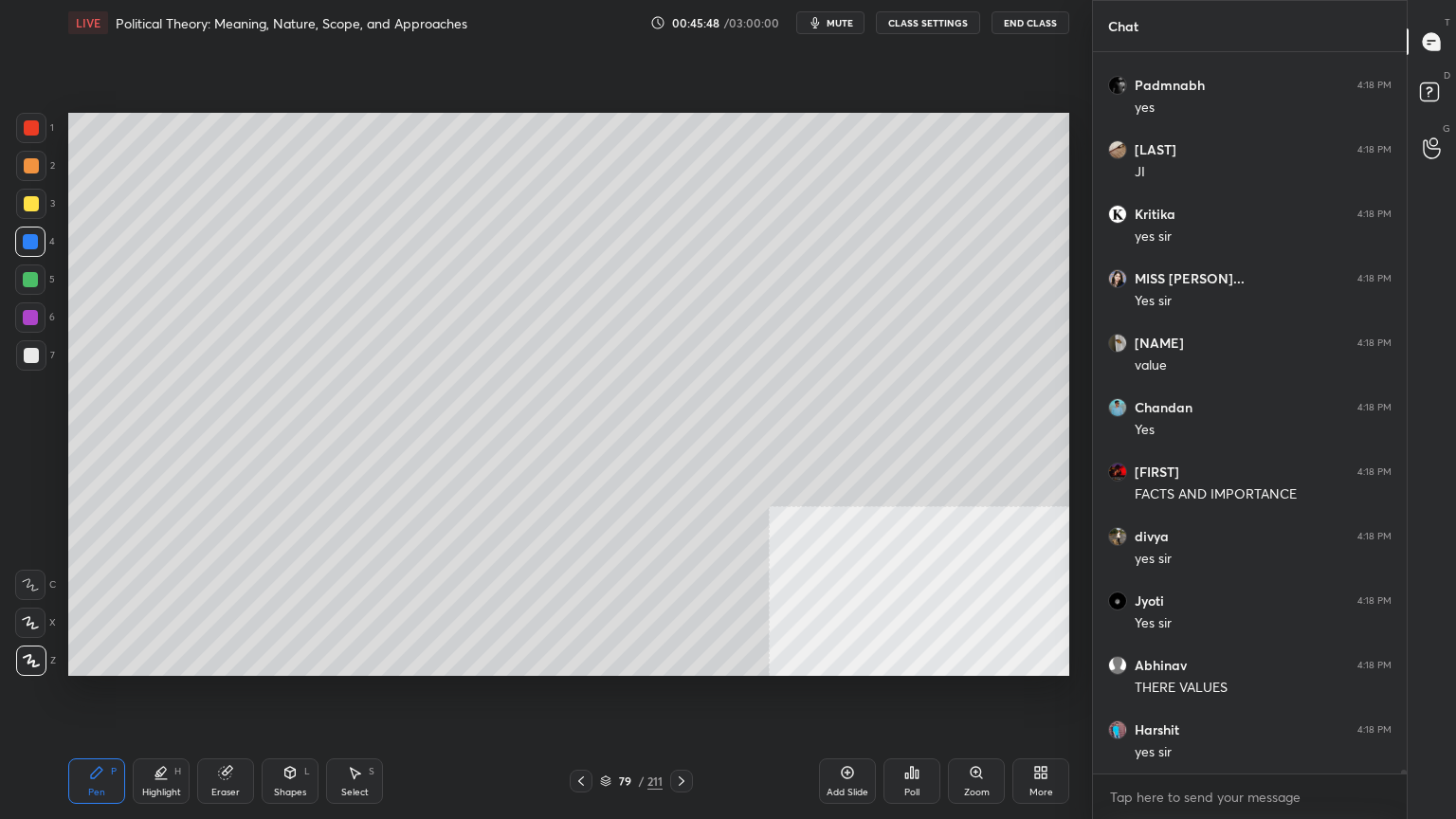 click at bounding box center (31, 204) 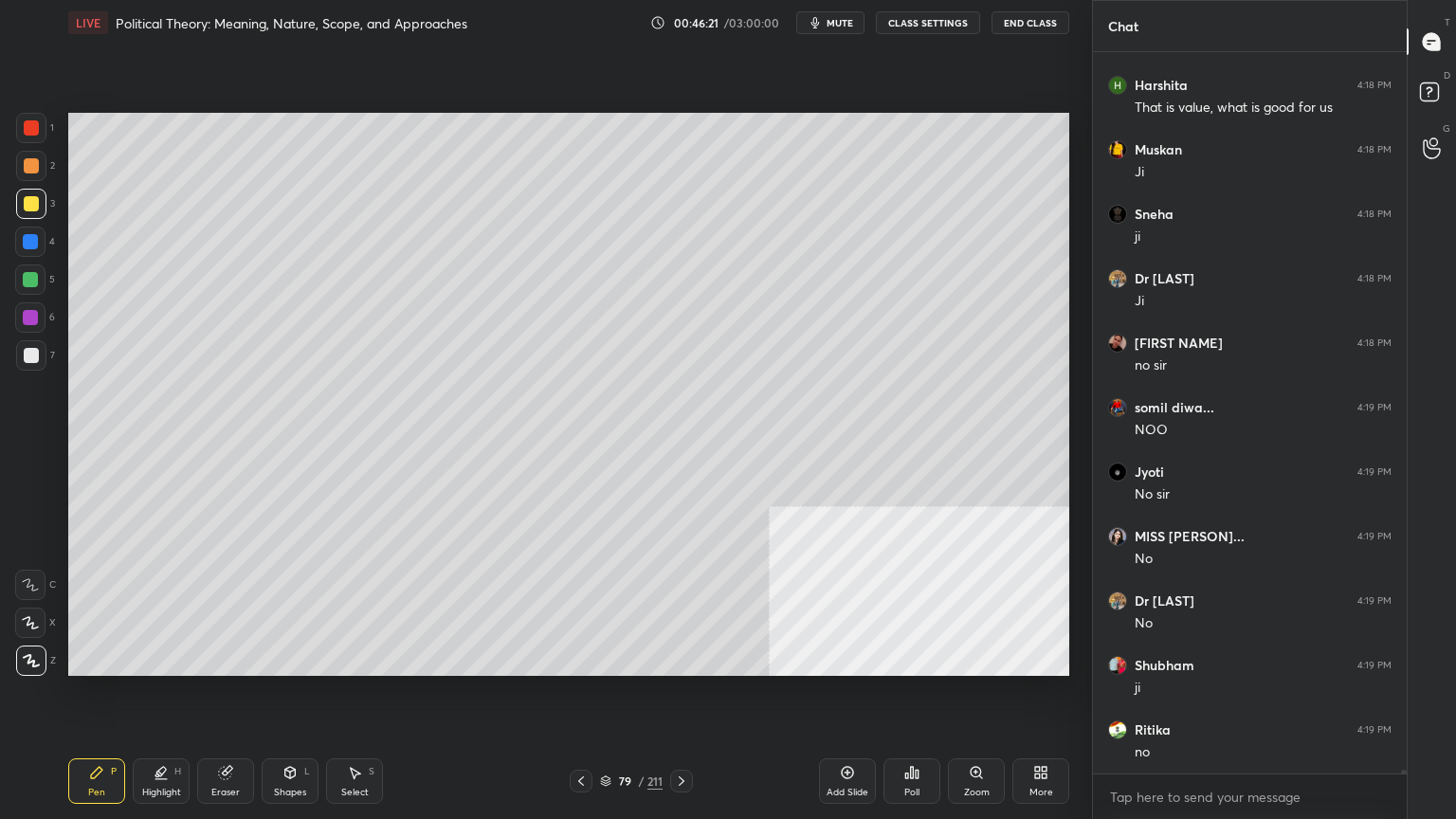 scroll, scrollTop: 125685, scrollLeft: 0, axis: vertical 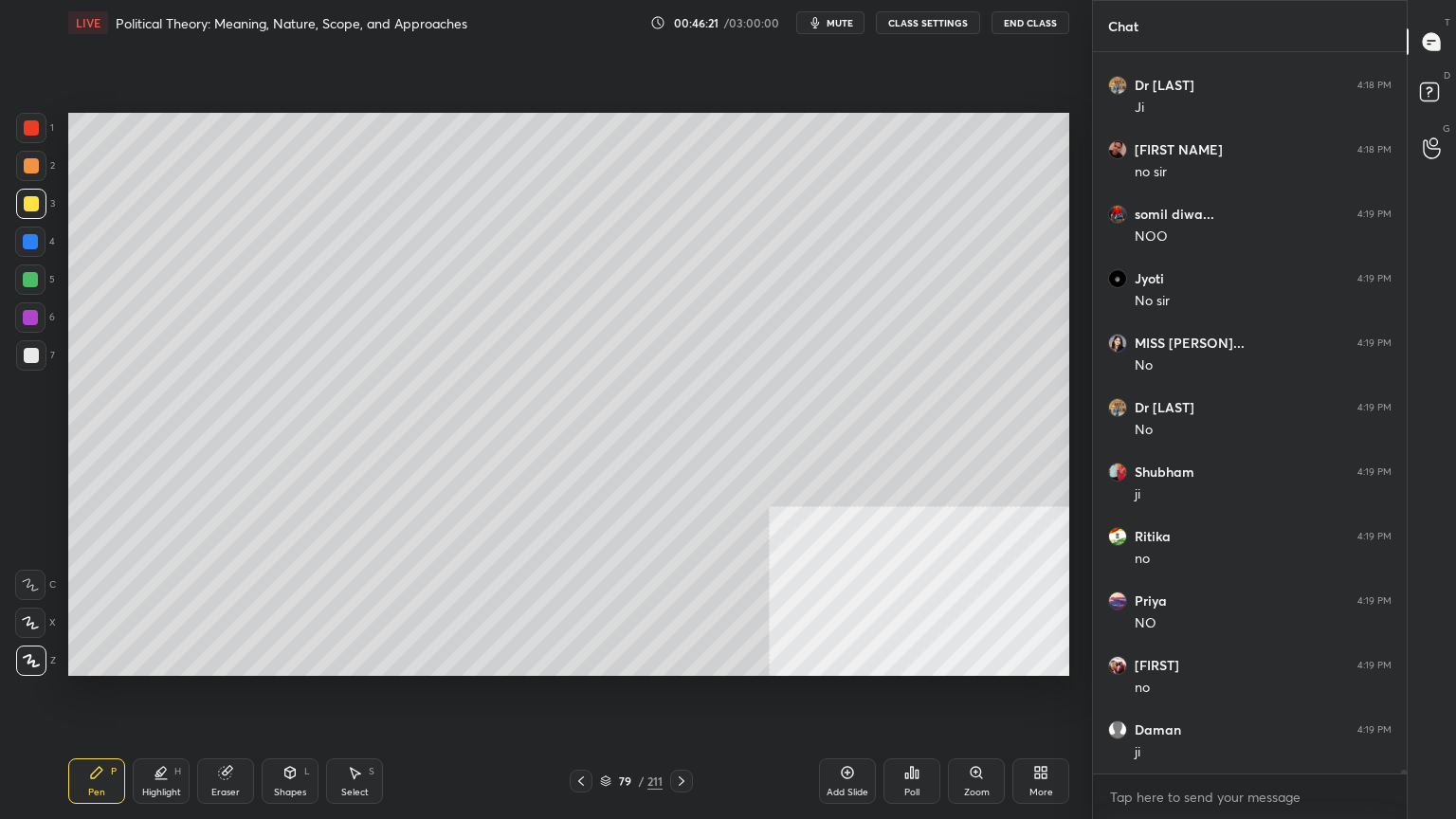 drag, startPoint x: 27, startPoint y: 236, endPoint x: 61, endPoint y: 250, distance: 37 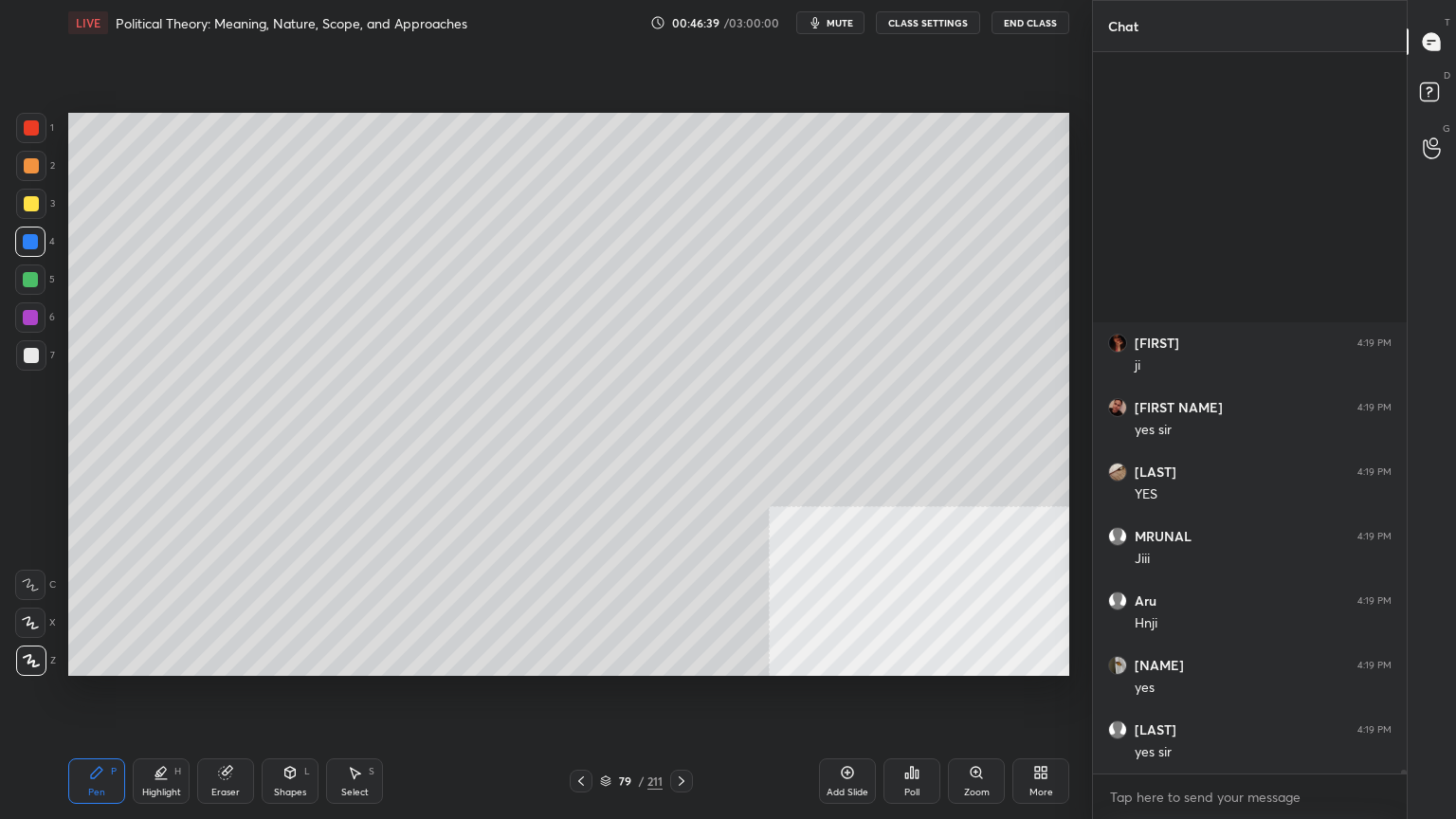 scroll, scrollTop: 127039, scrollLeft: 0, axis: vertical 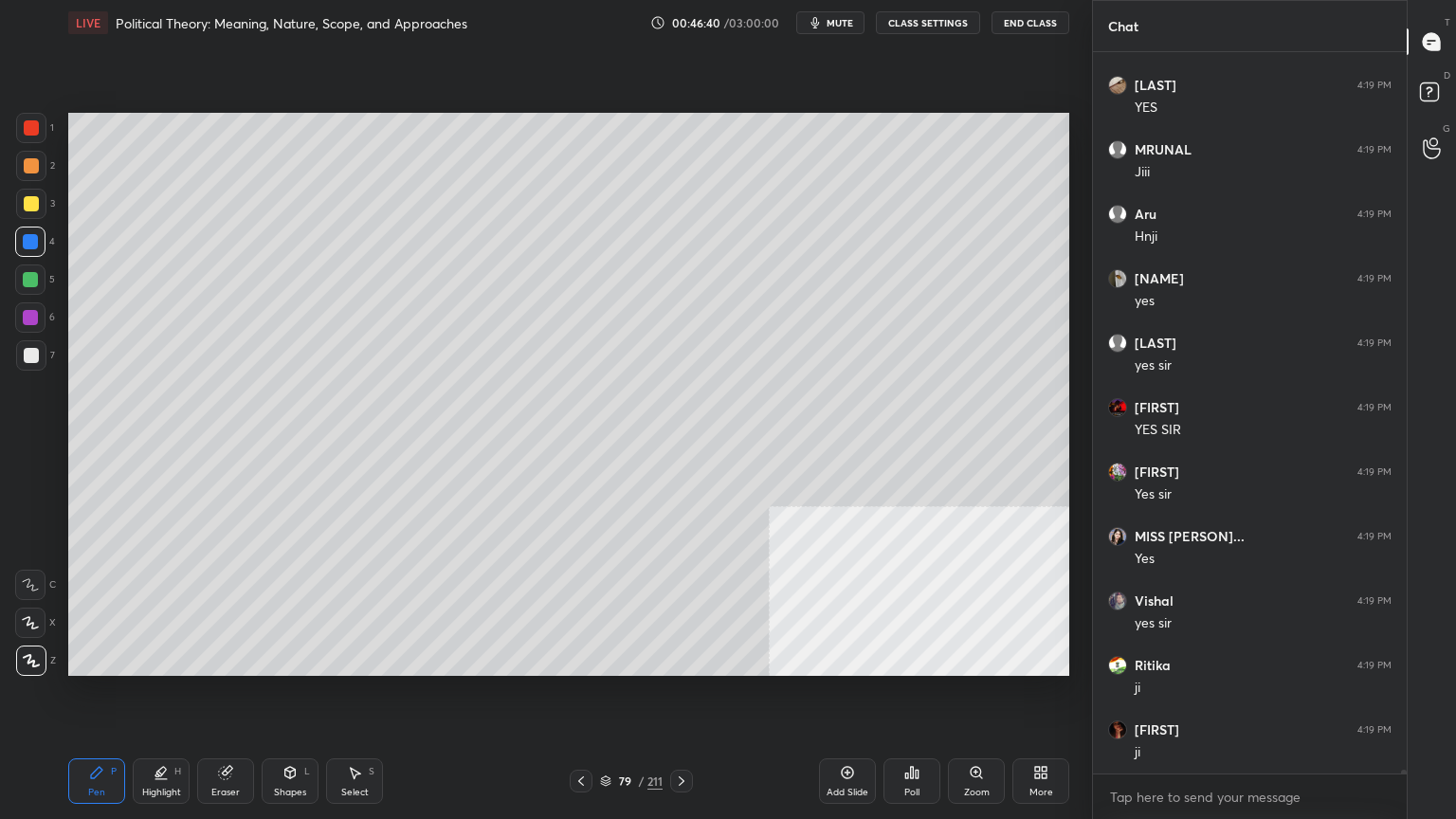 click 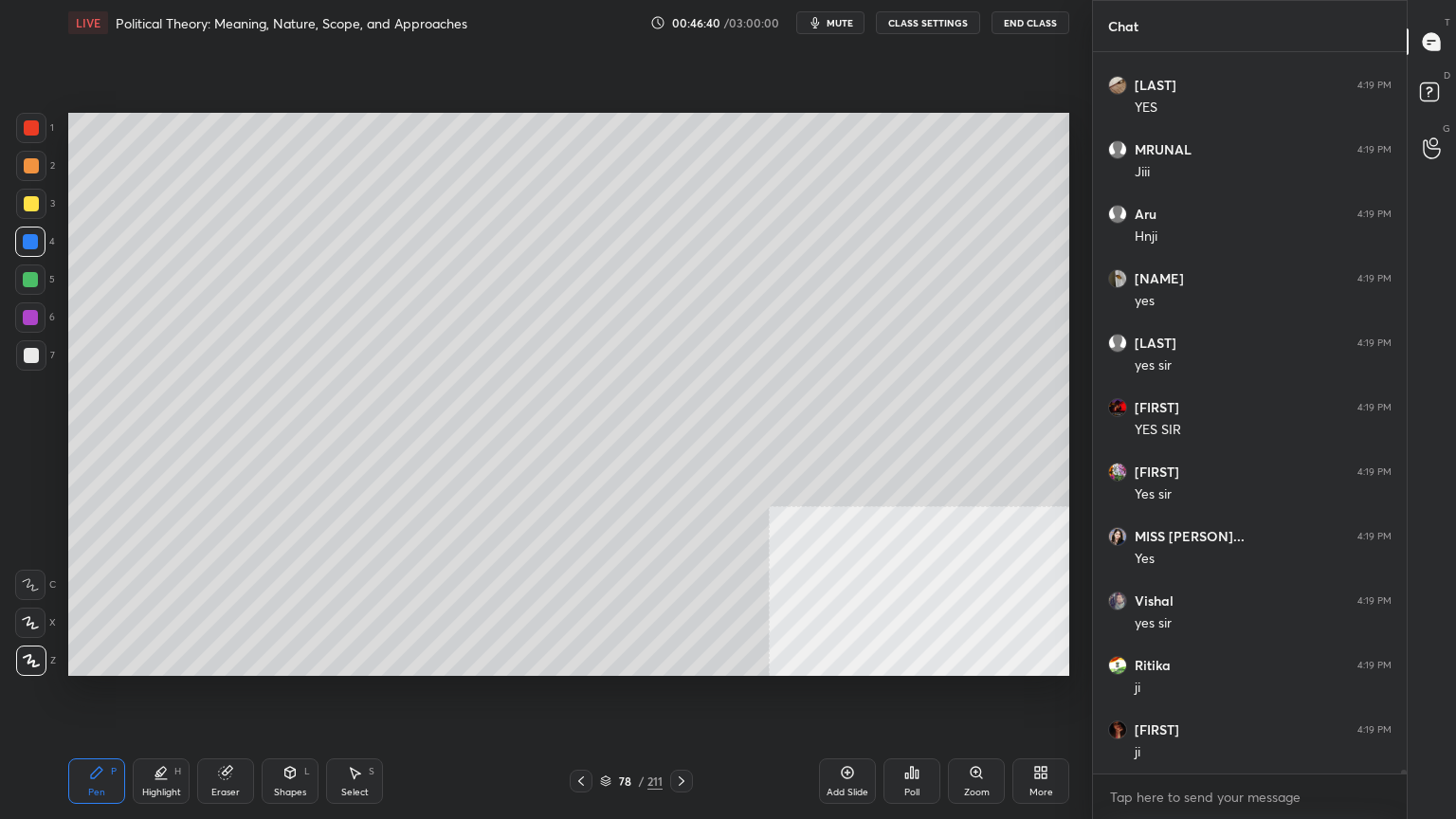 click 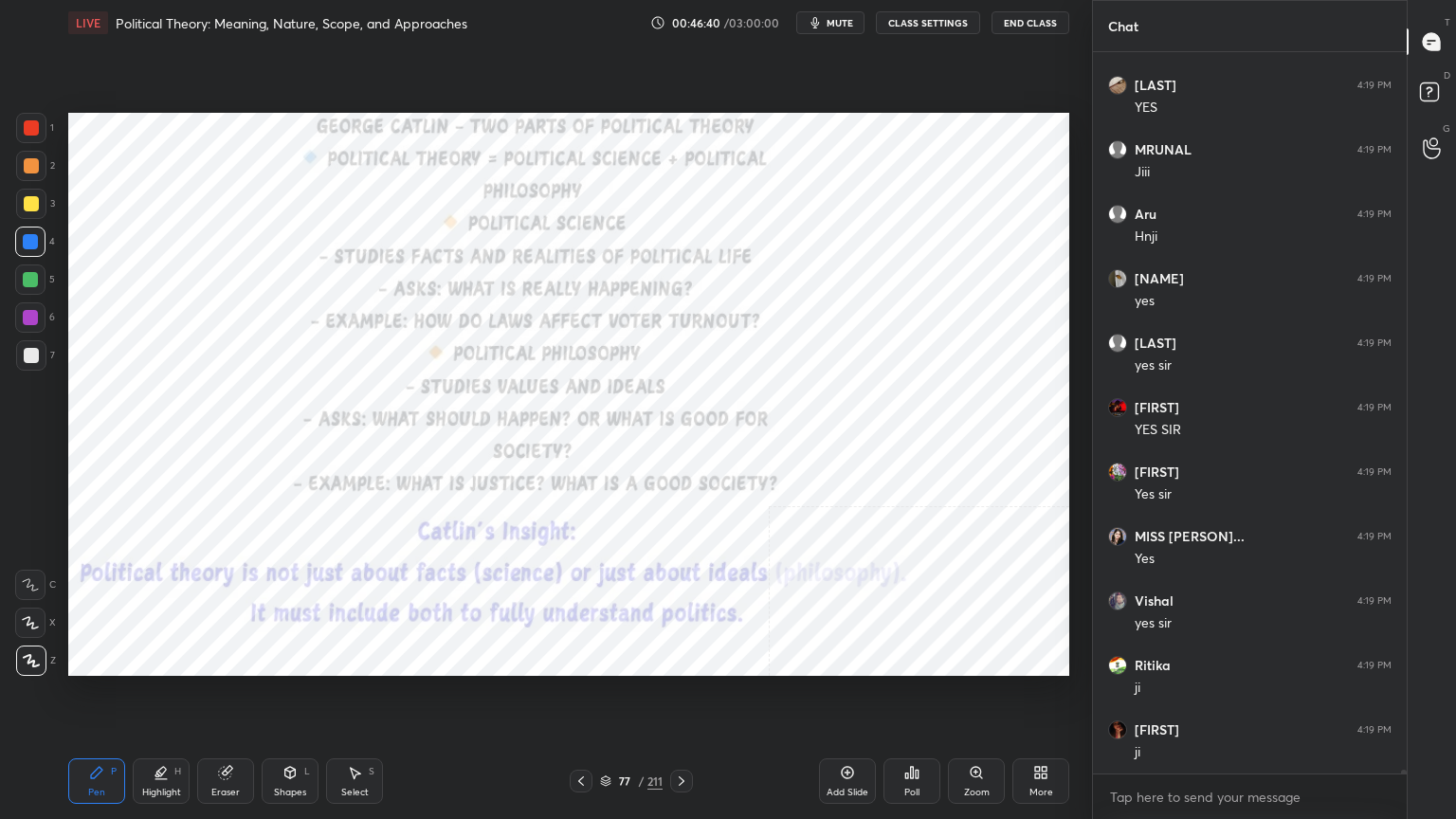 click 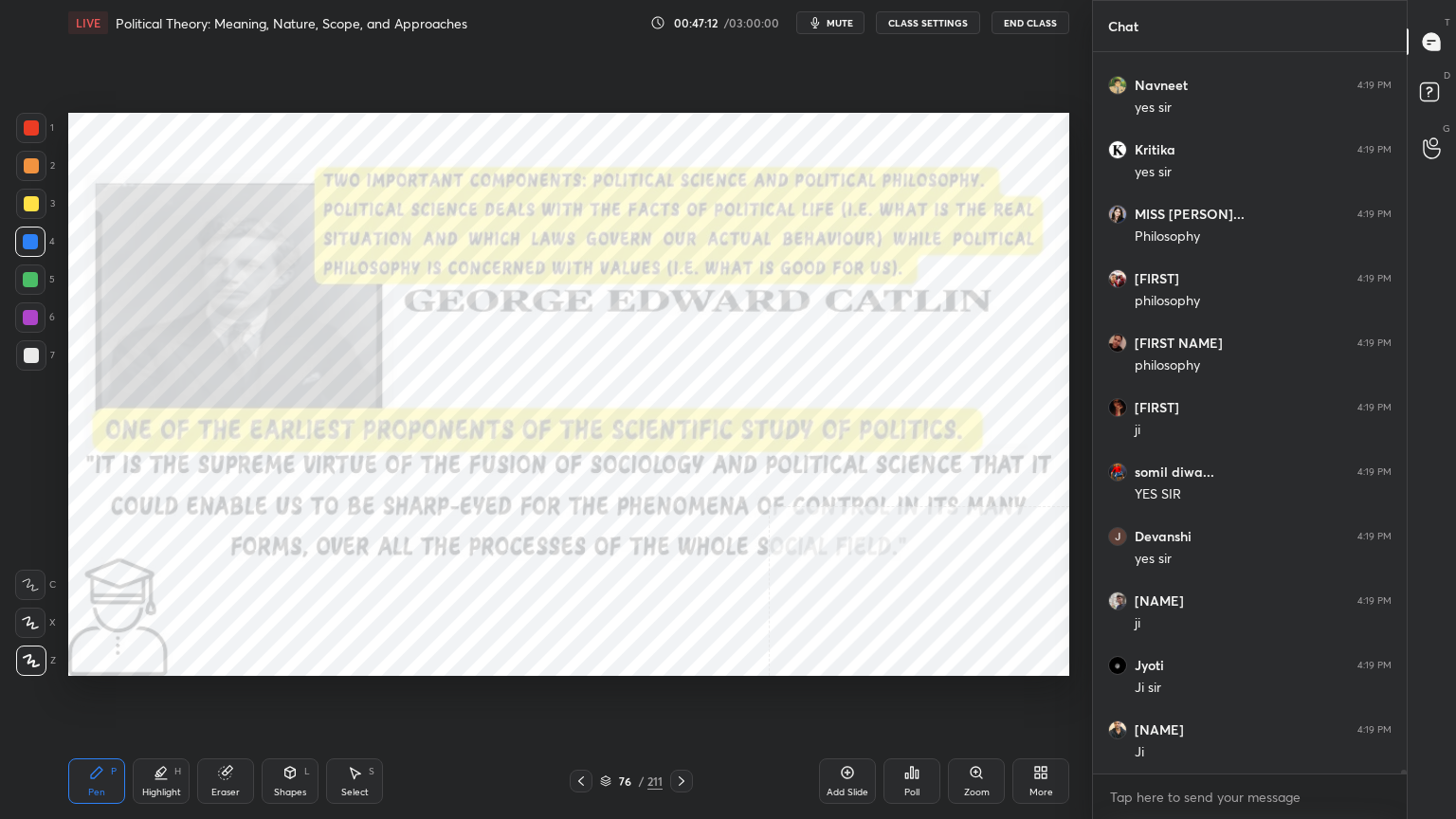 scroll, scrollTop: 127877, scrollLeft: 0, axis: vertical 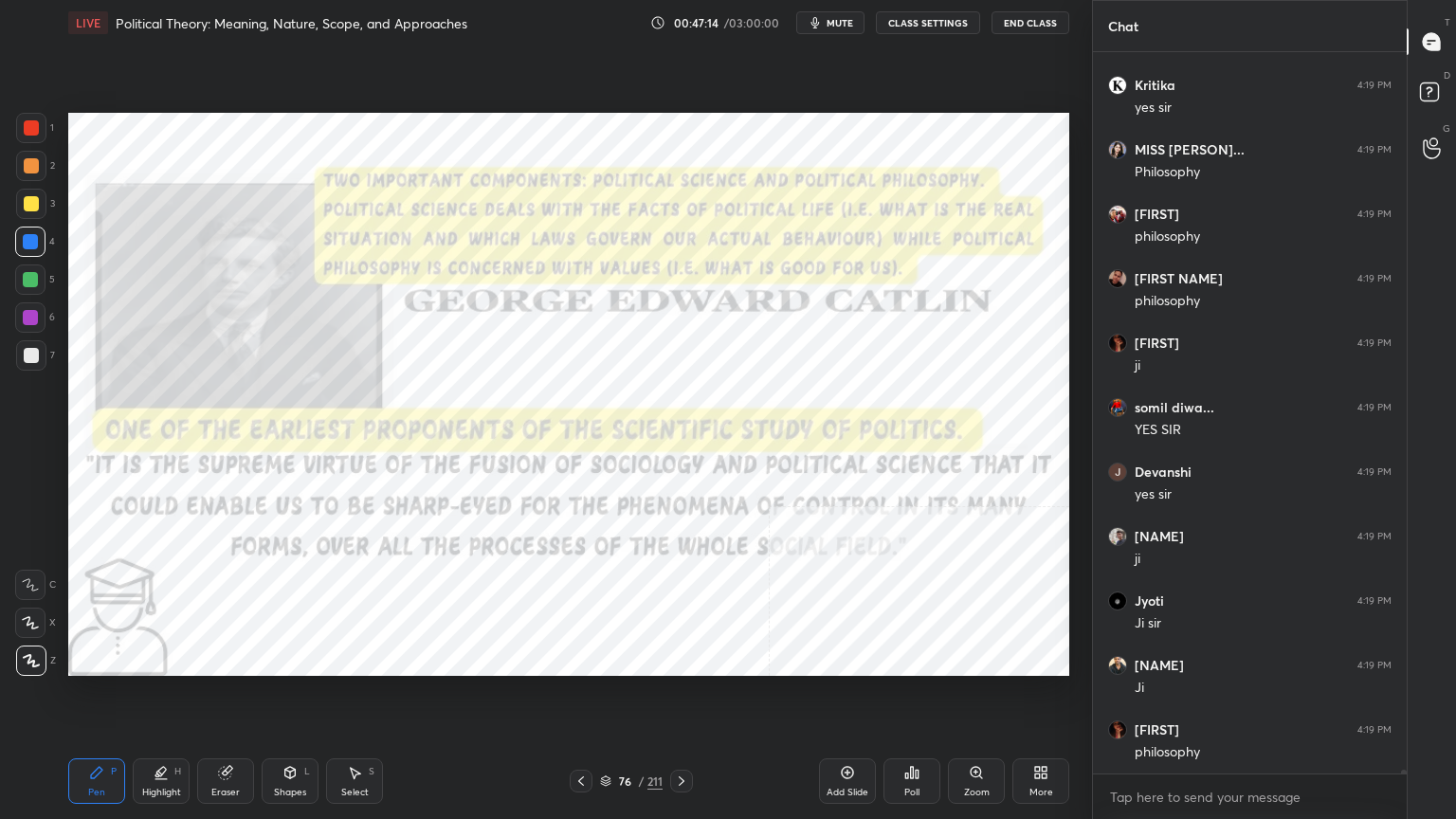 click at bounding box center [31, 128] 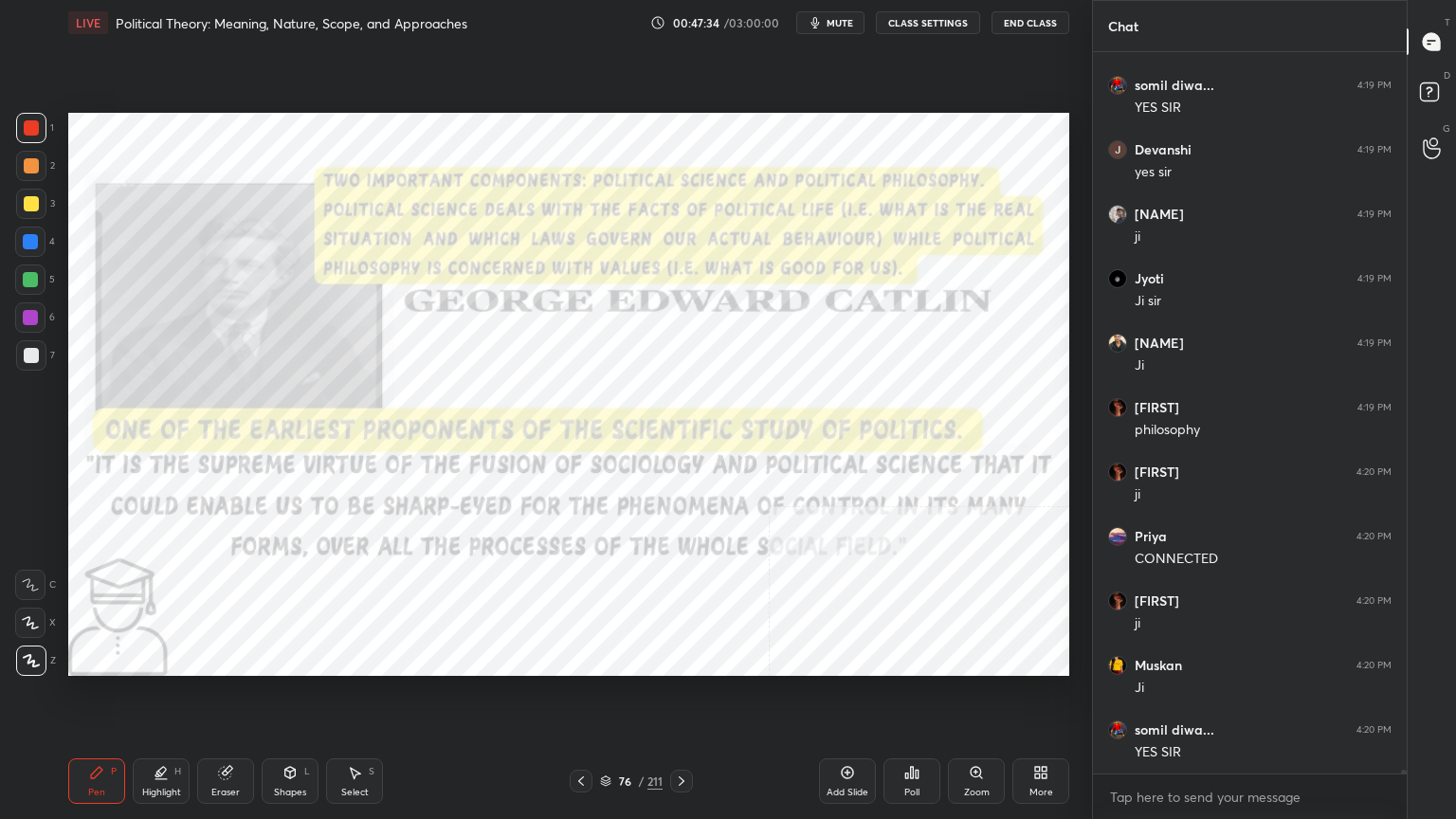 scroll, scrollTop: 128267, scrollLeft: 0, axis: vertical 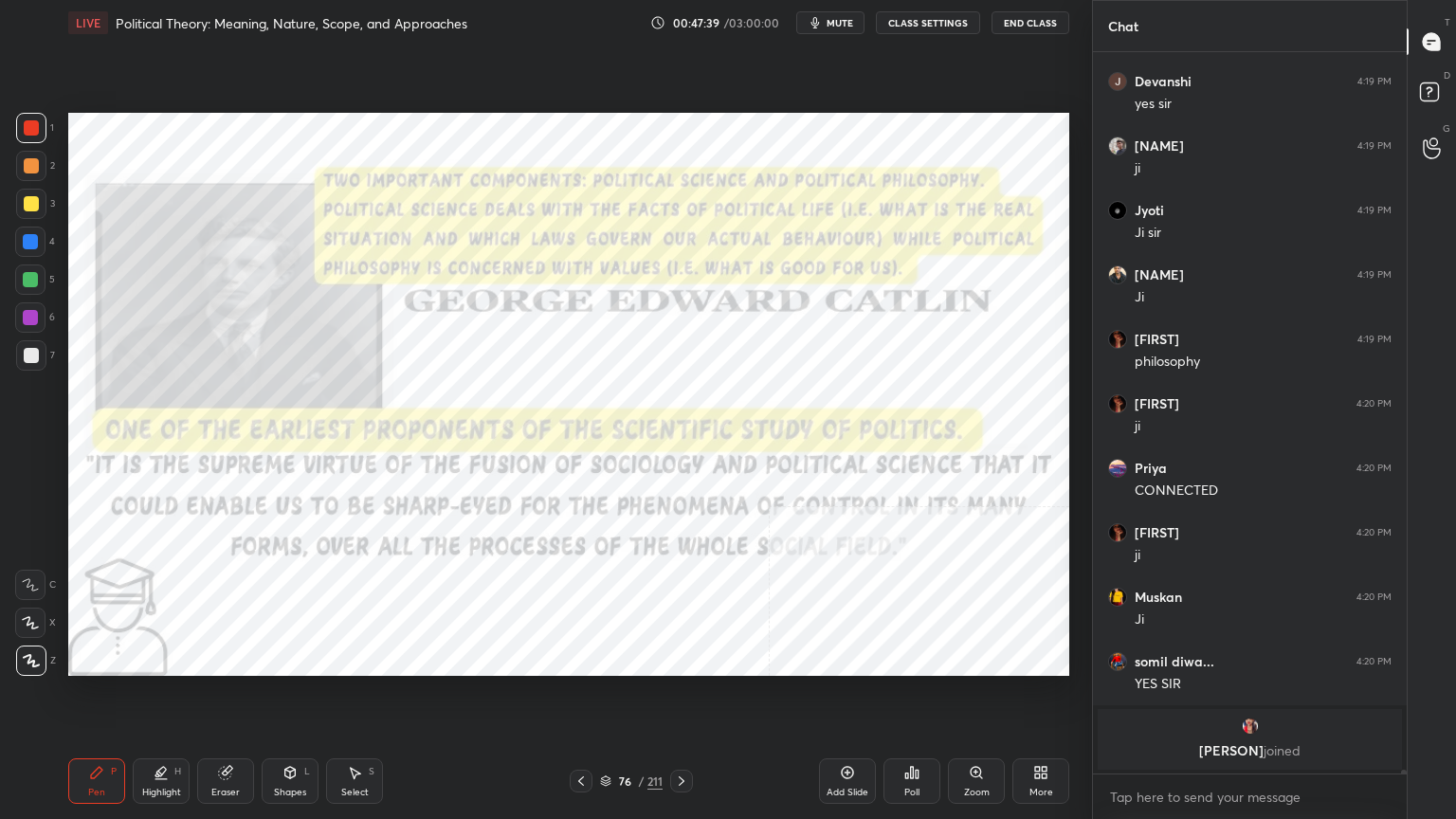 click 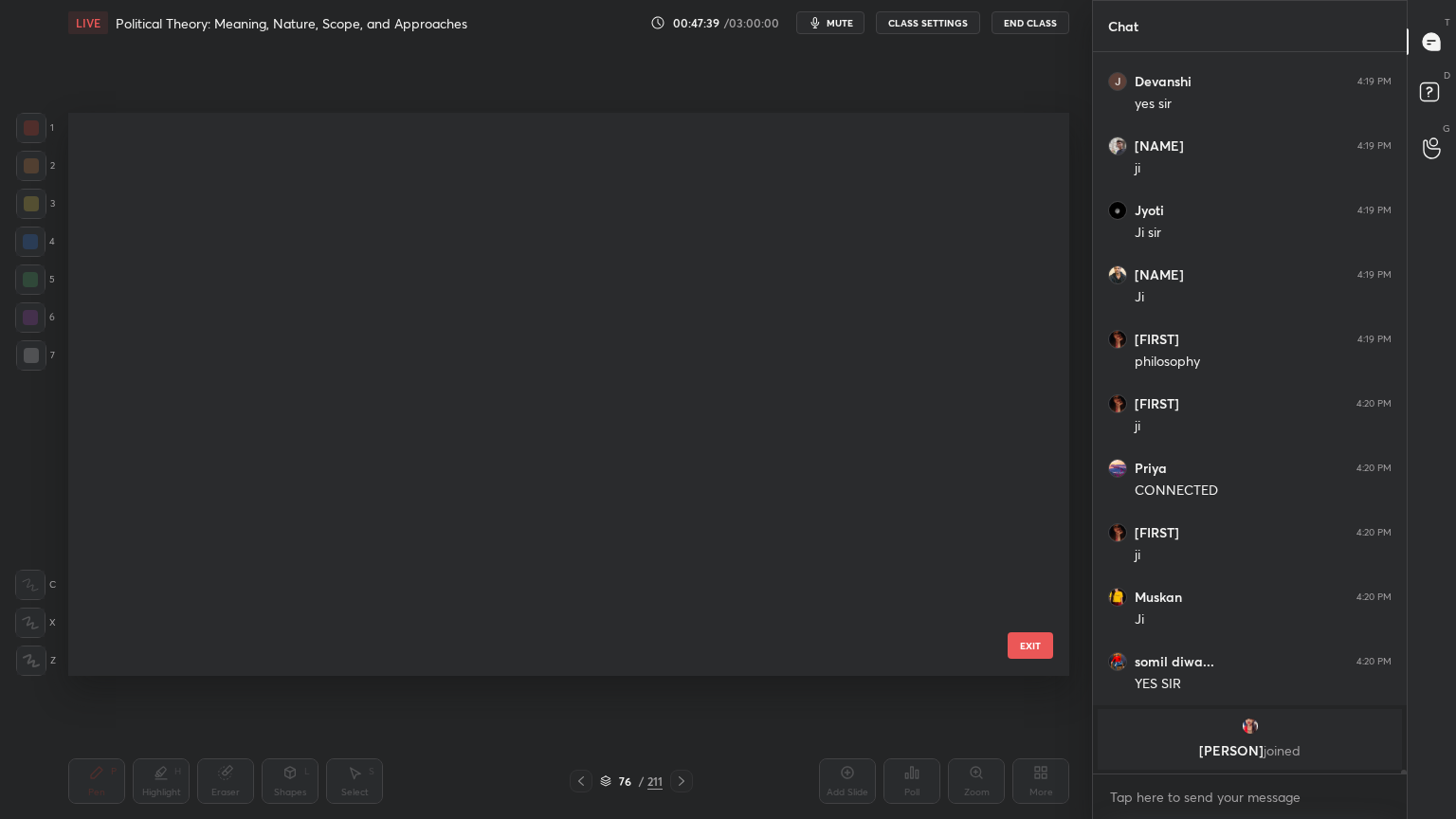 scroll, scrollTop: 3947, scrollLeft: 0, axis: vertical 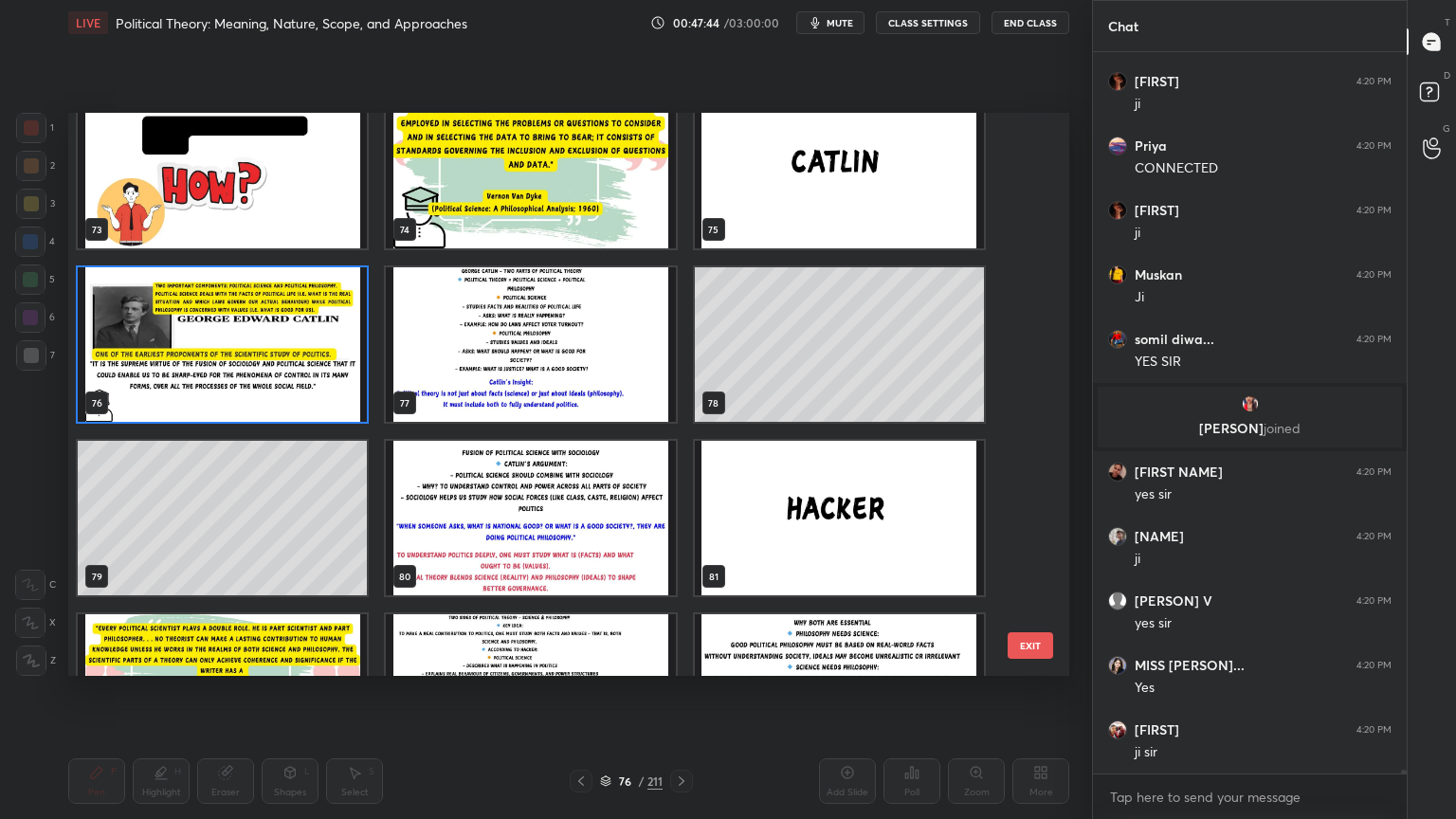 click at bounding box center (530, 518) 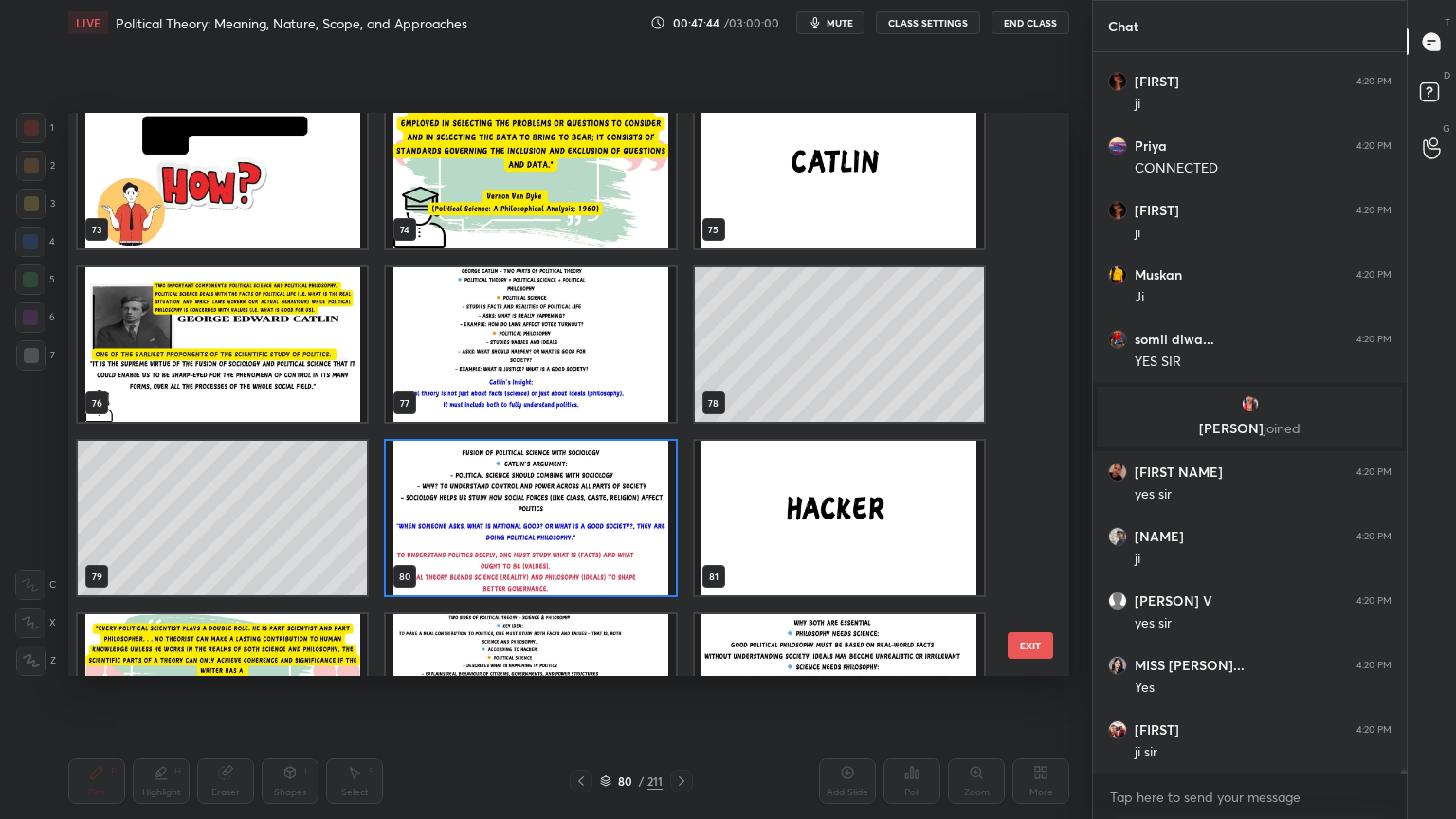 click at bounding box center (530, 518) 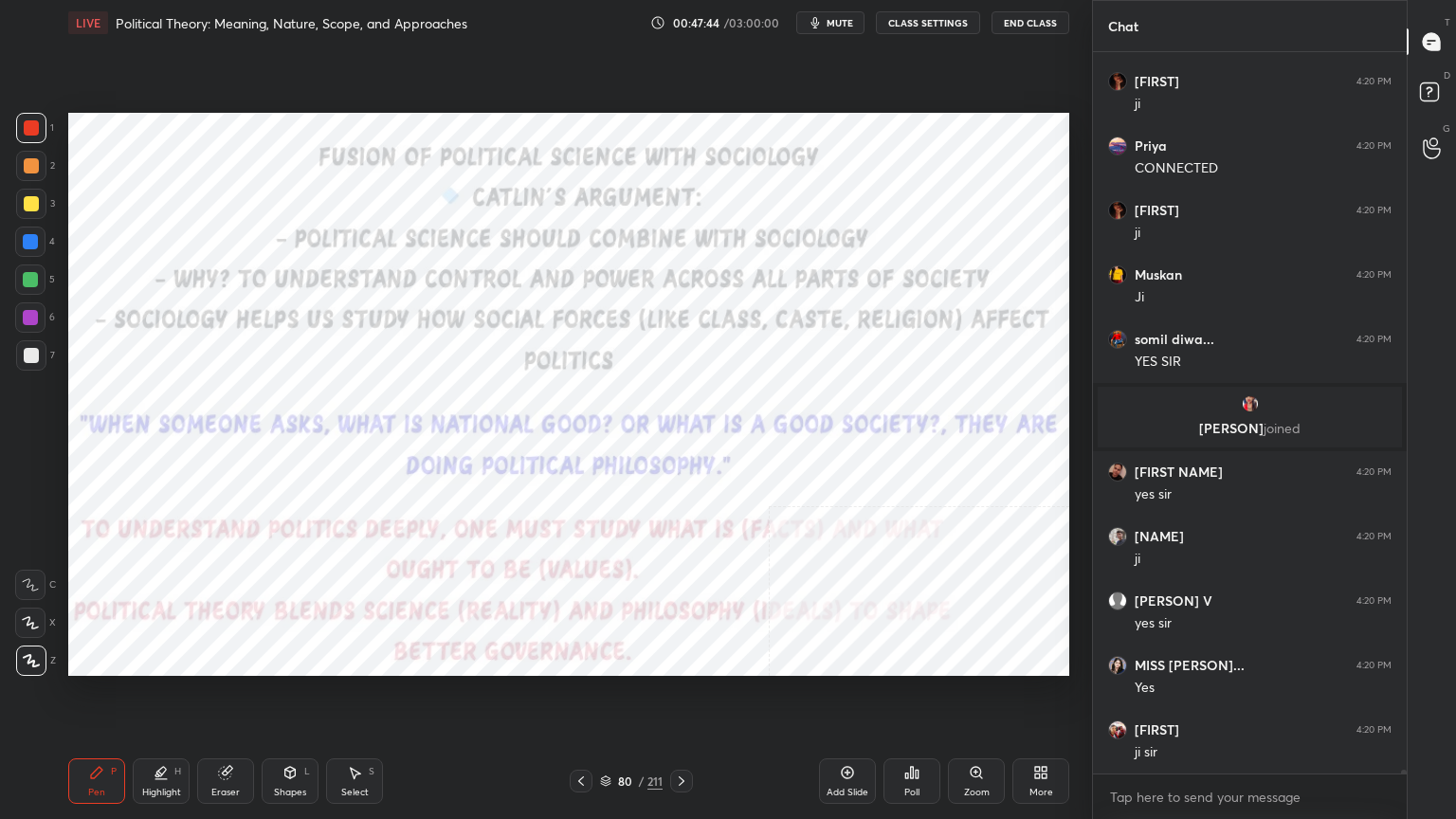 scroll, scrollTop: 127384, scrollLeft: 0, axis: vertical 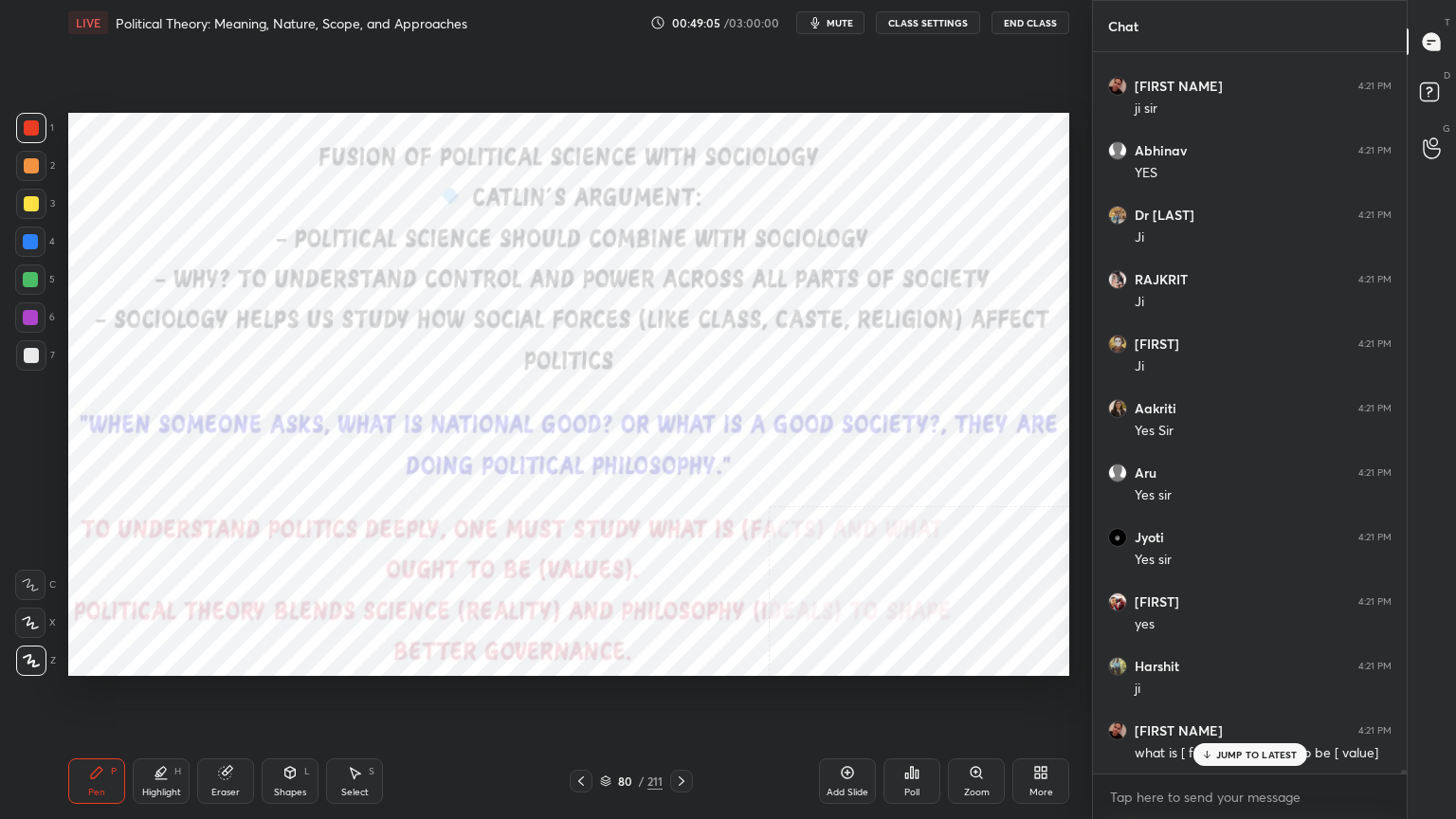 click on "JUMP TO LATEST" at bounding box center [1257, 755] 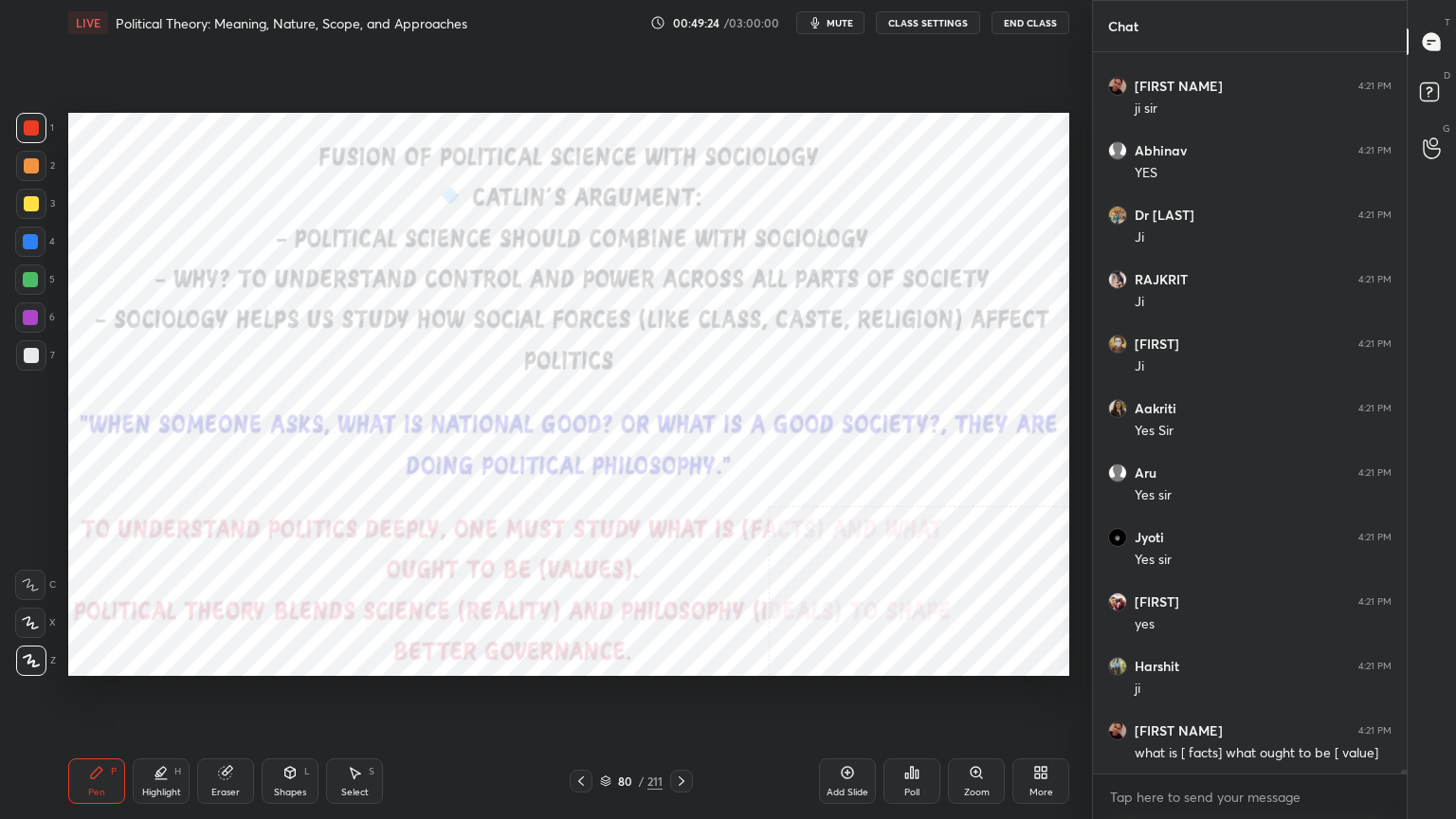 click on "mute" at bounding box center [840, 23] 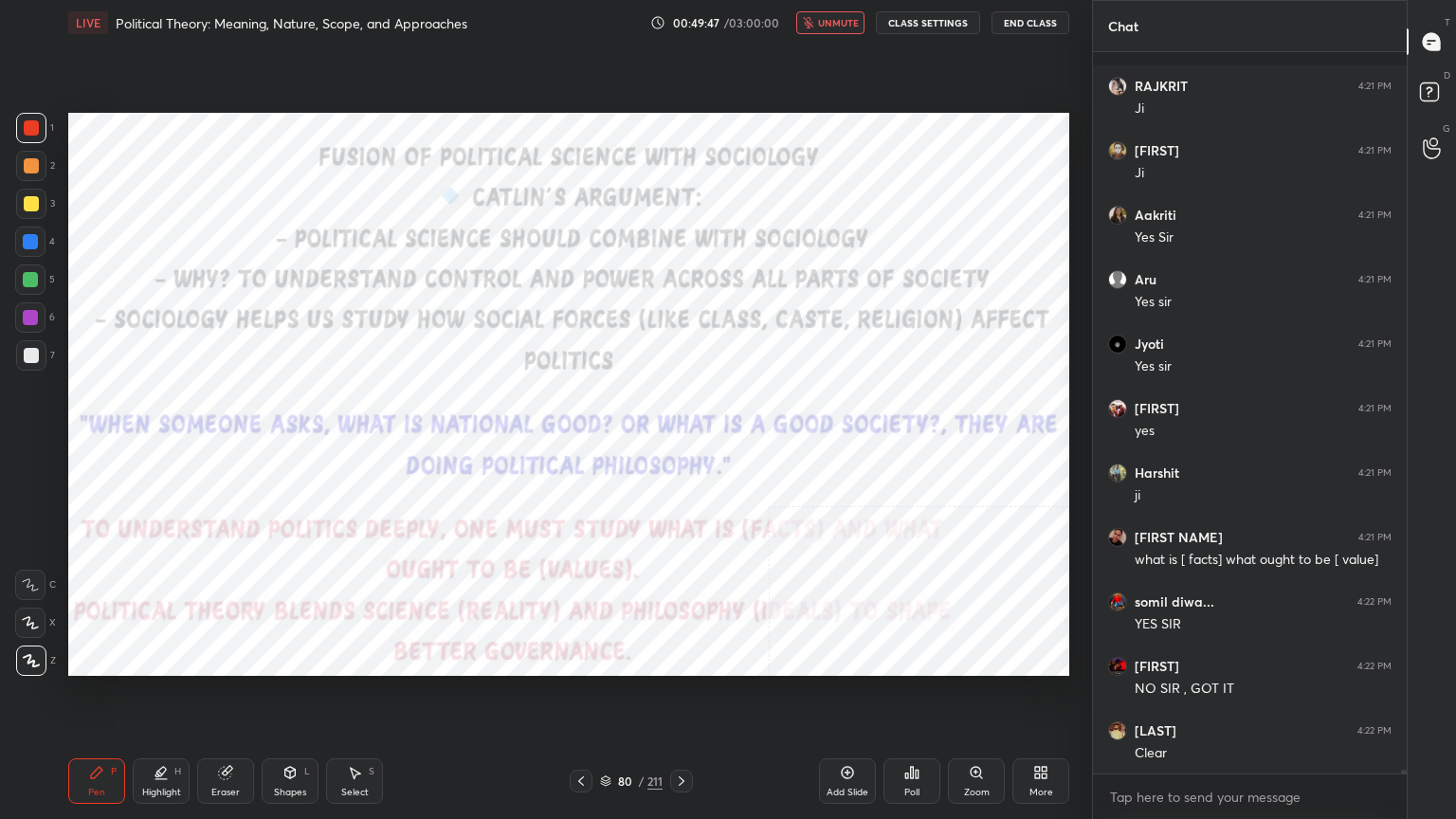 scroll, scrollTop: 129287, scrollLeft: 0, axis: vertical 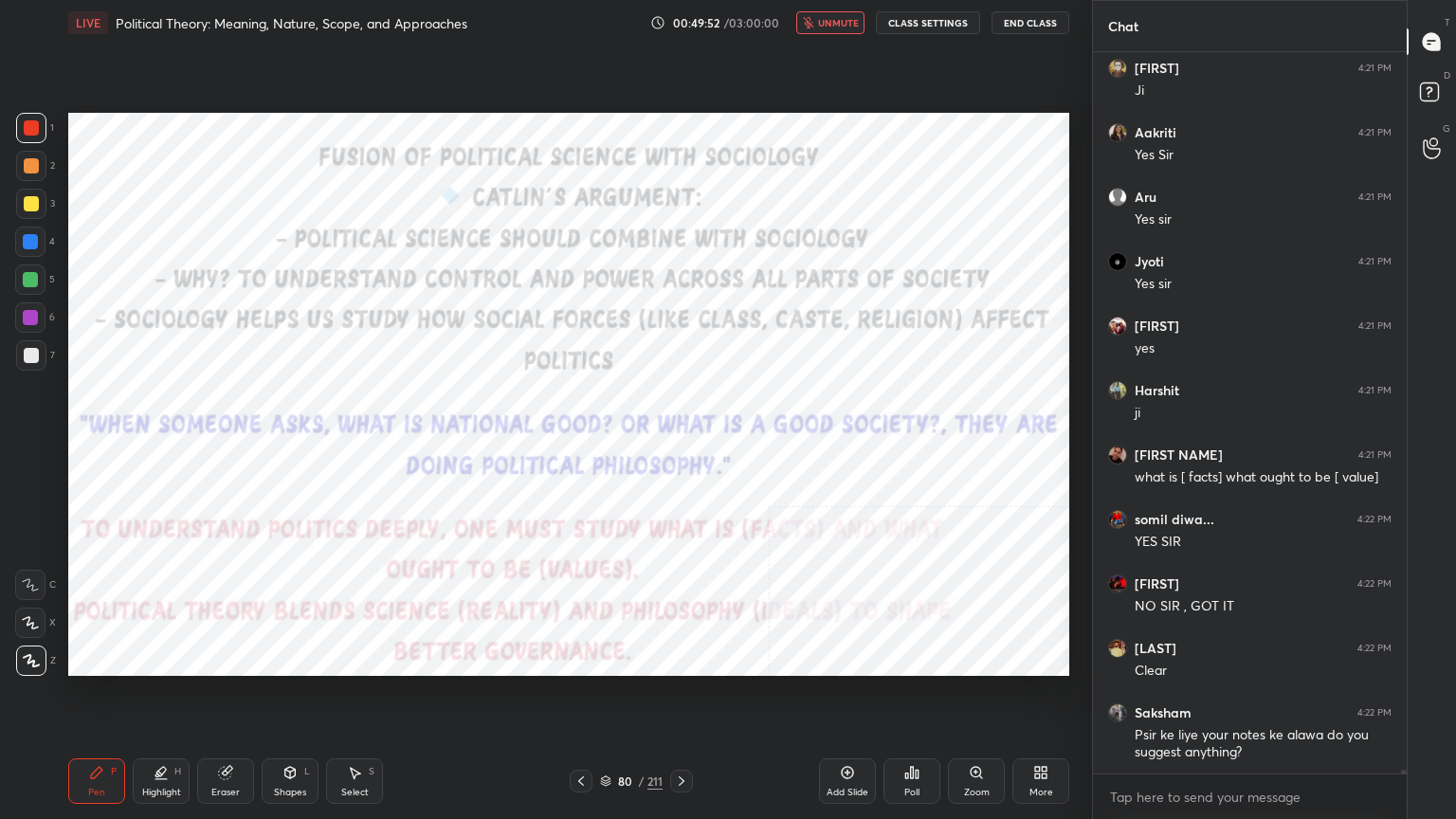 click on "unmute" at bounding box center (830, 23) 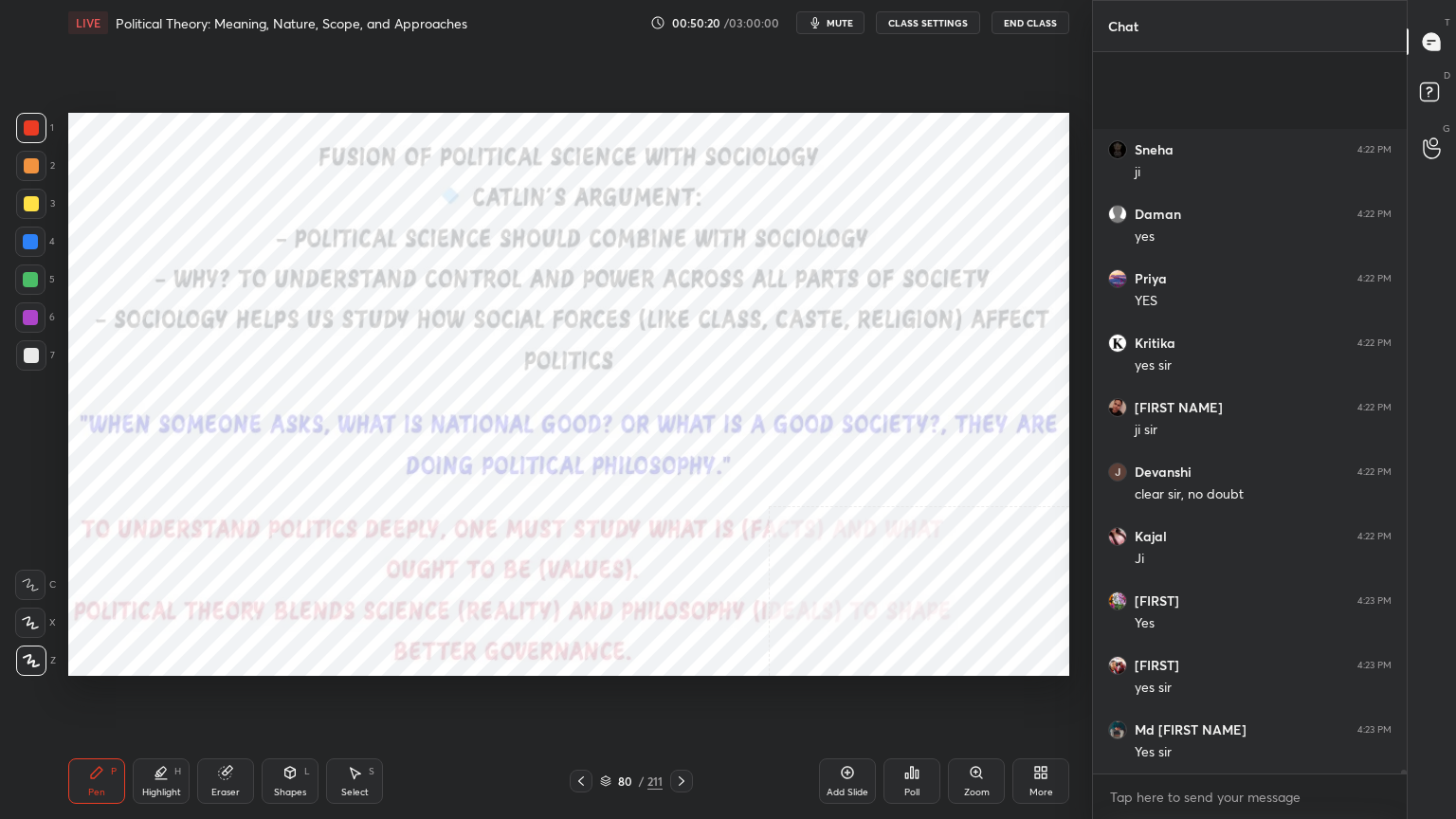 scroll, scrollTop: 130228, scrollLeft: 0, axis: vertical 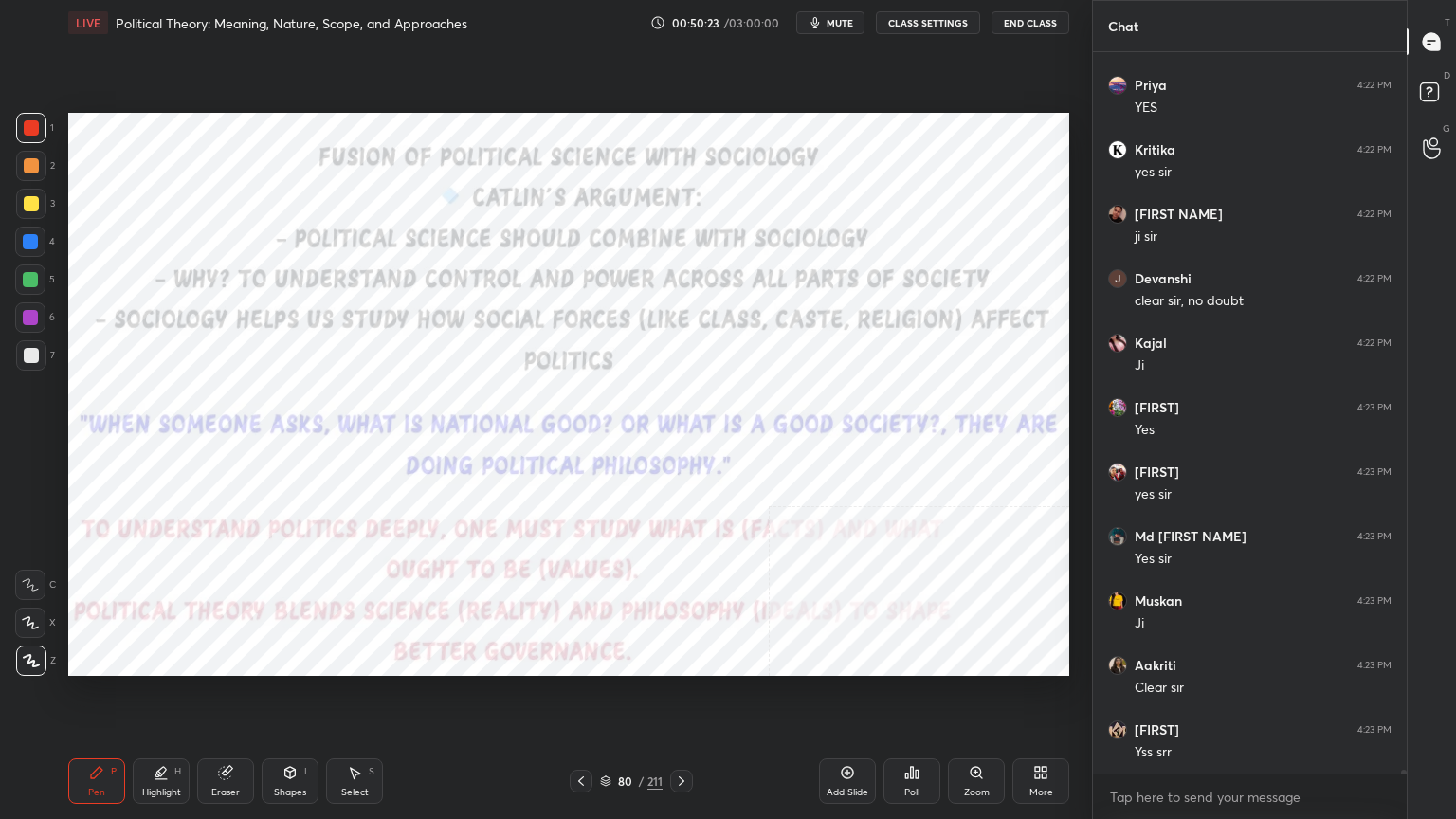 click 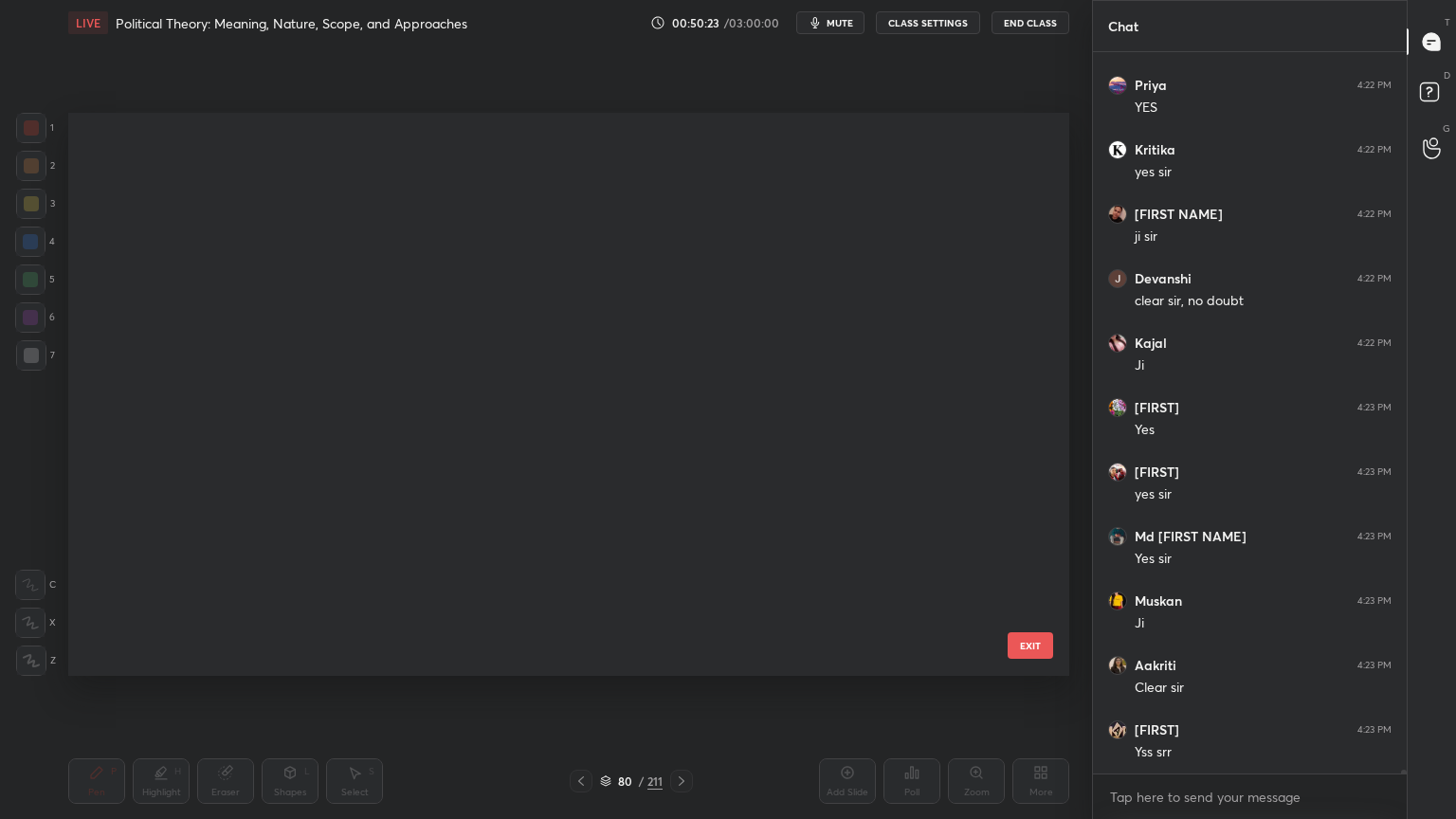 scroll, scrollTop: 4121, scrollLeft: 0, axis: vertical 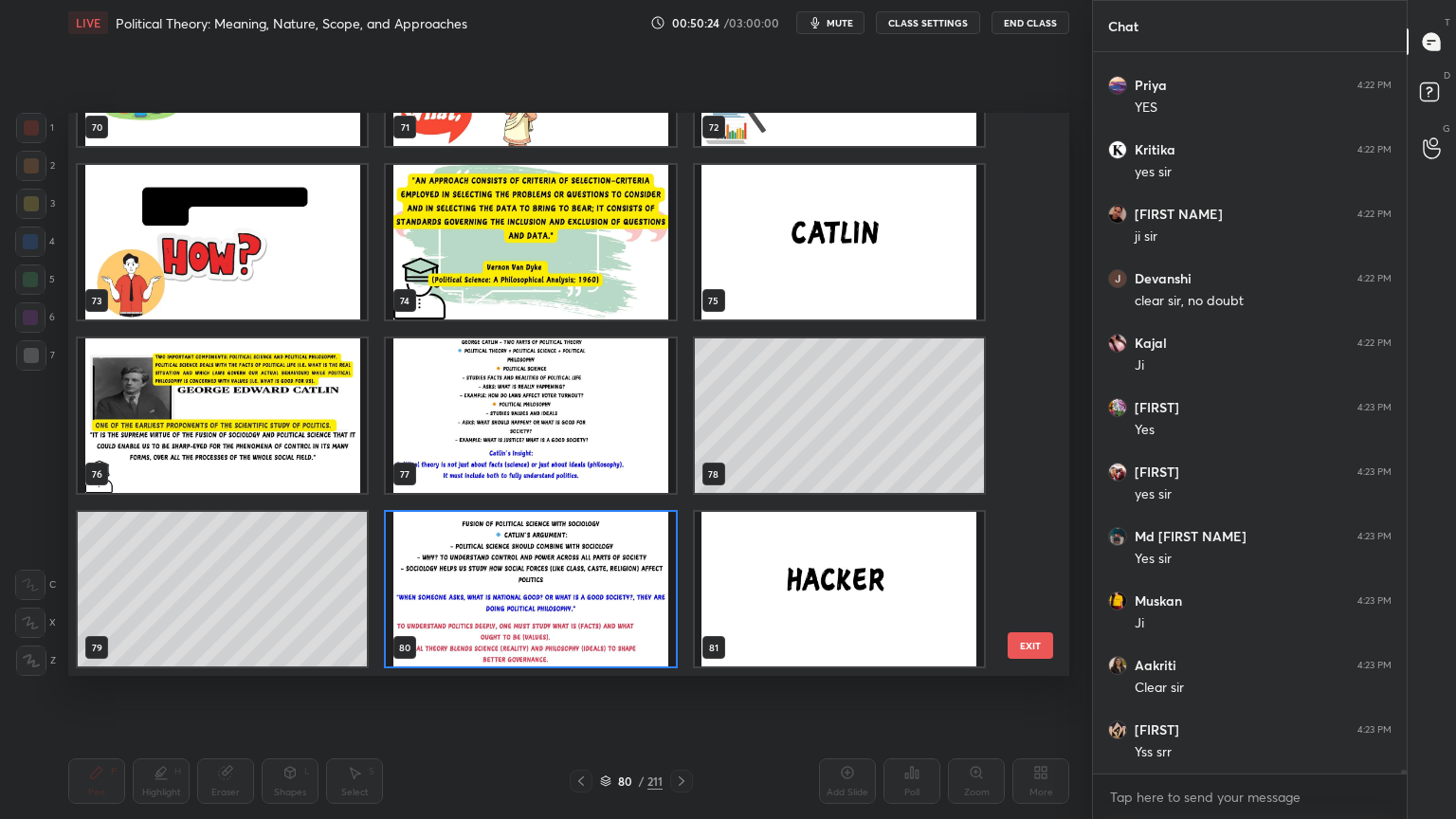 click at bounding box center (839, 589) 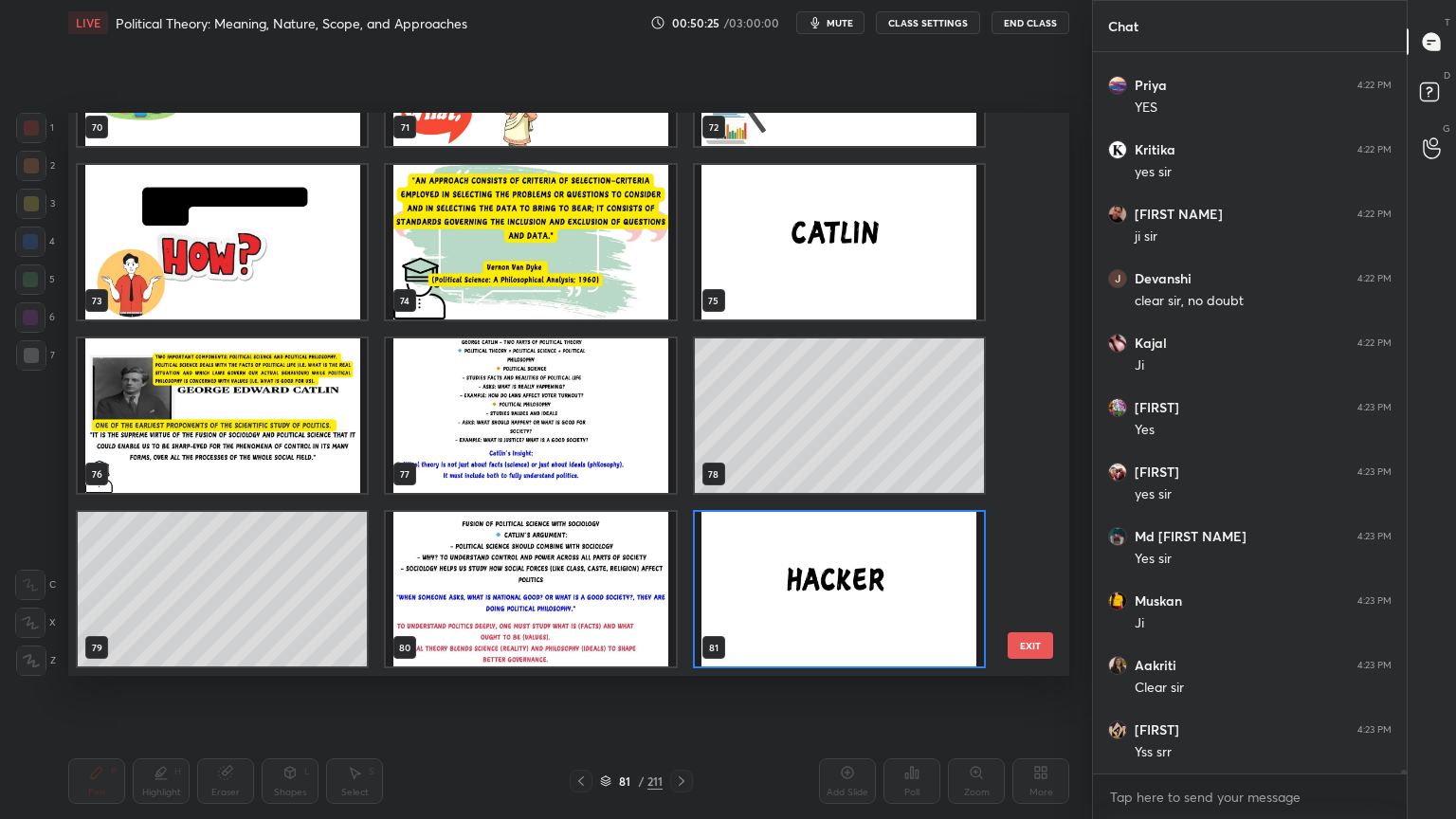click at bounding box center [839, 589] 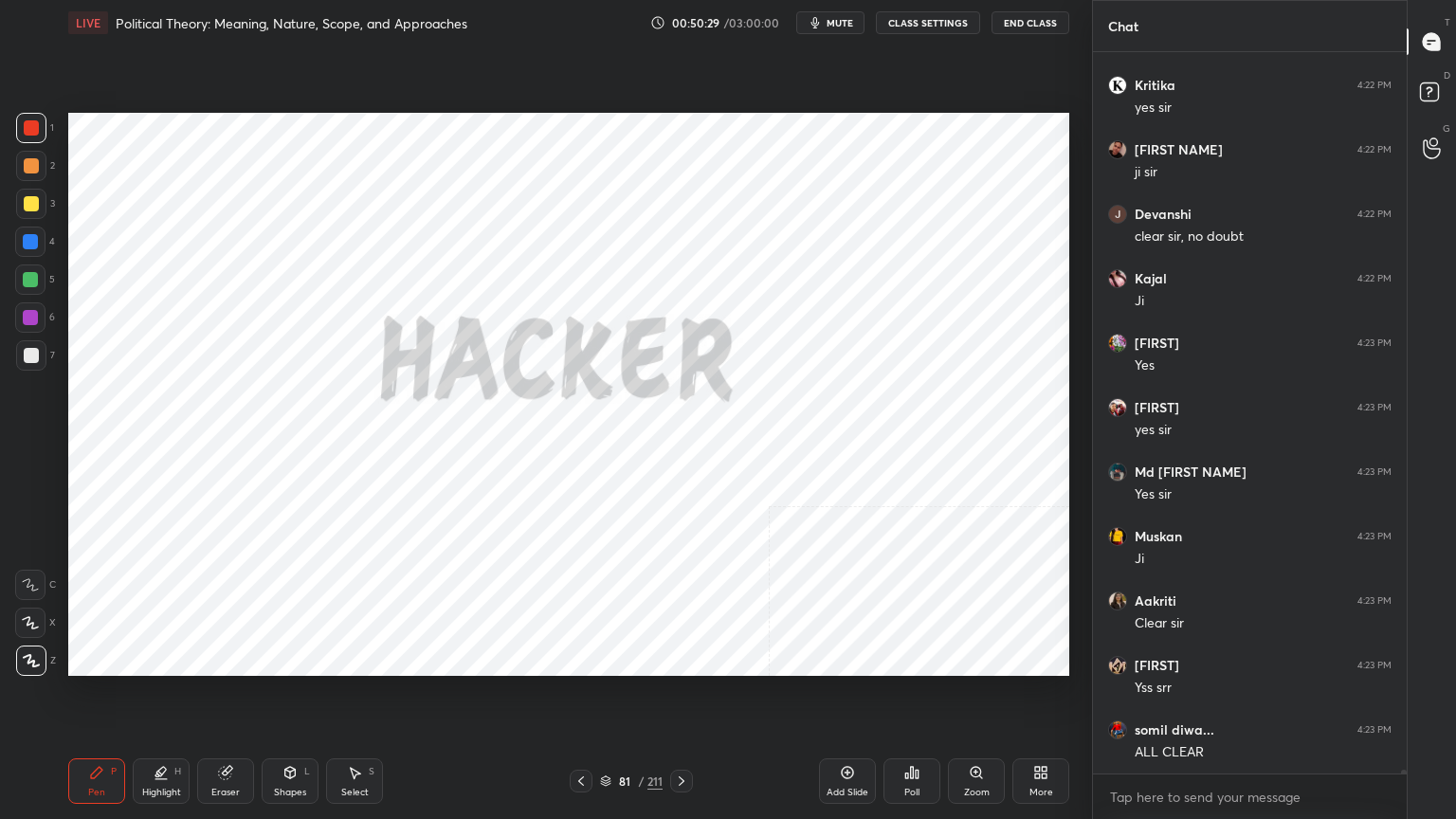 scroll, scrollTop: 130357, scrollLeft: 0, axis: vertical 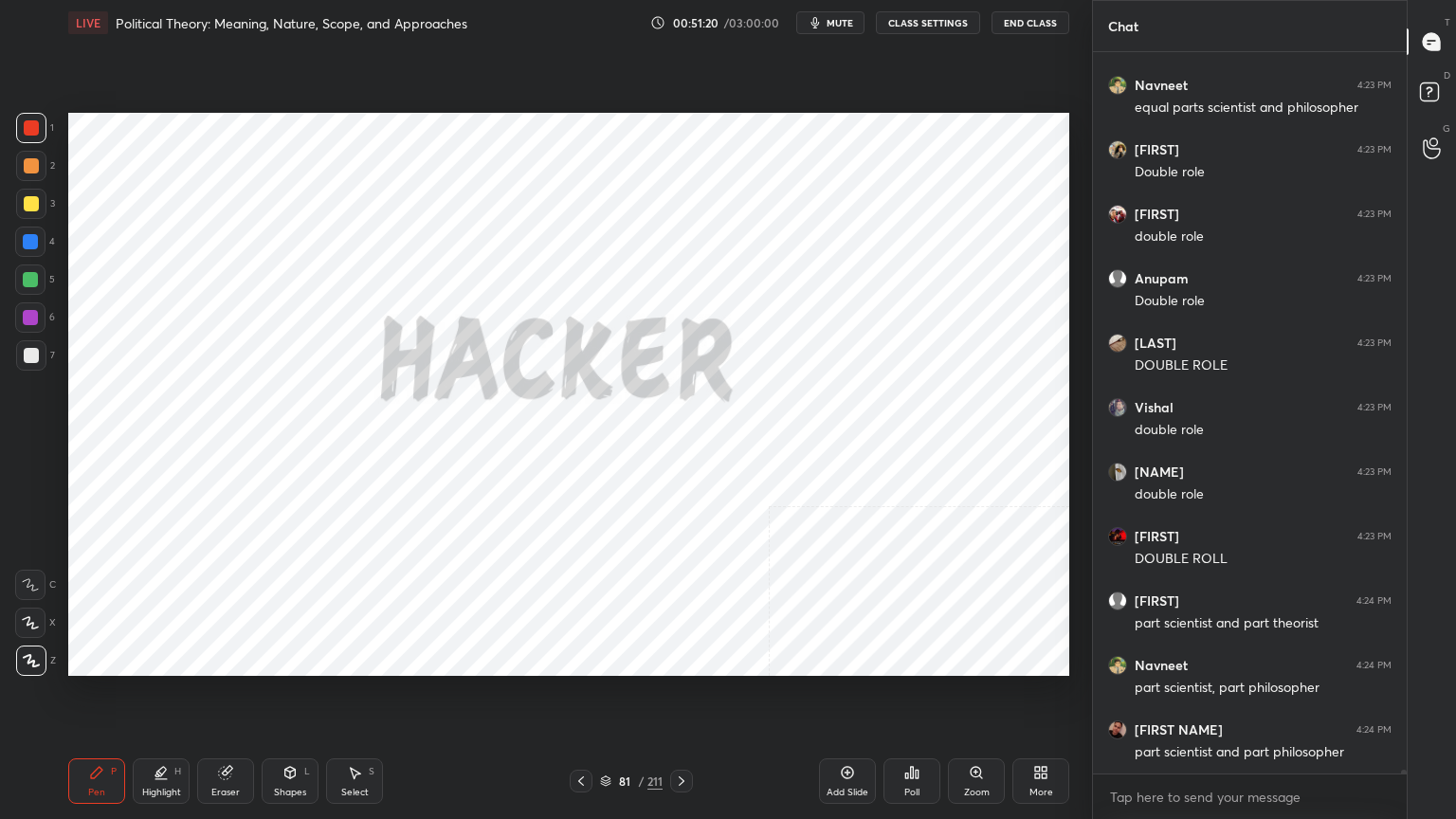click on "Setting up your live class Poll for   secs No correct answer Start poll" at bounding box center [569, 394] 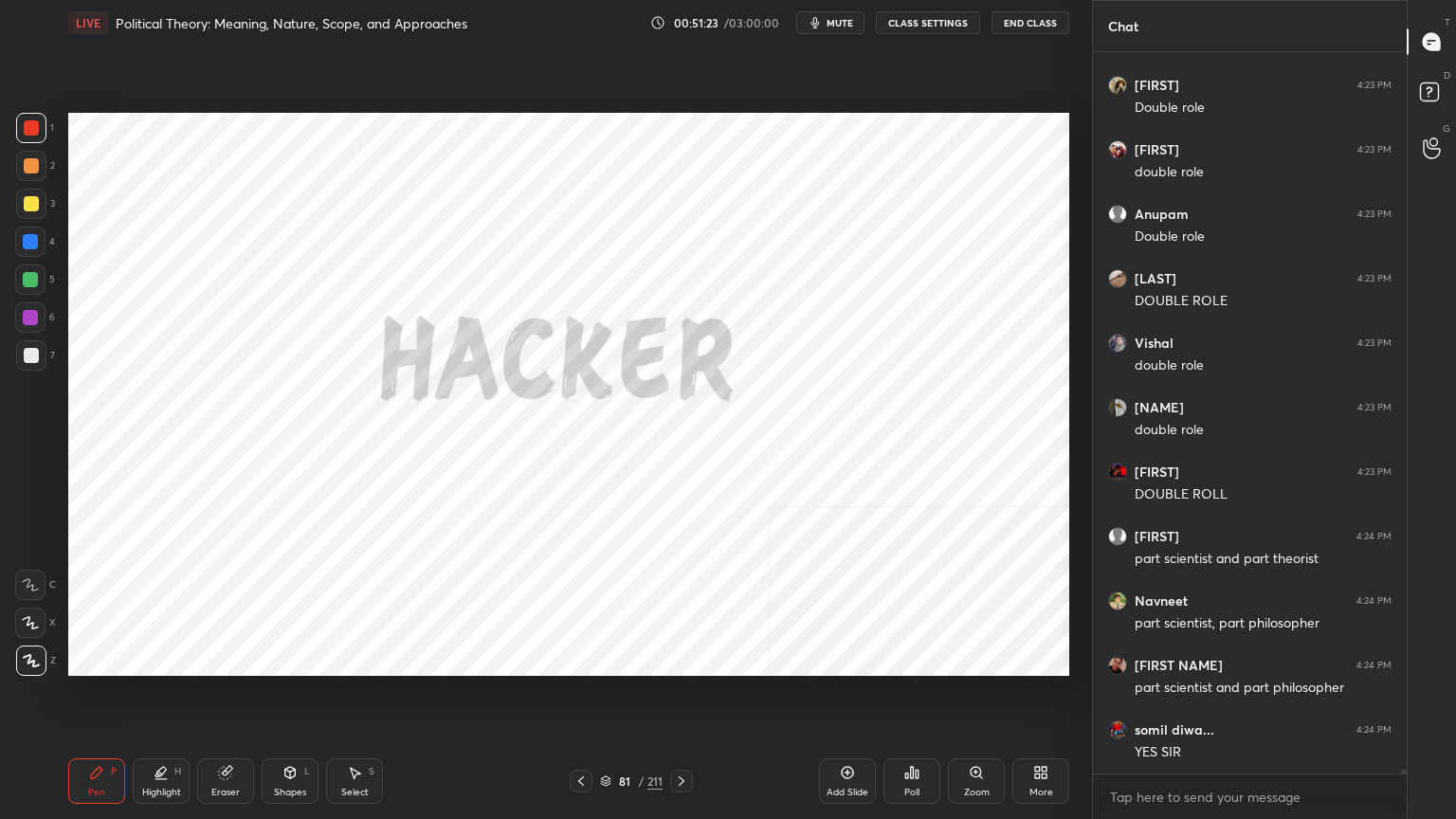 scroll, scrollTop: 132760, scrollLeft: 0, axis: vertical 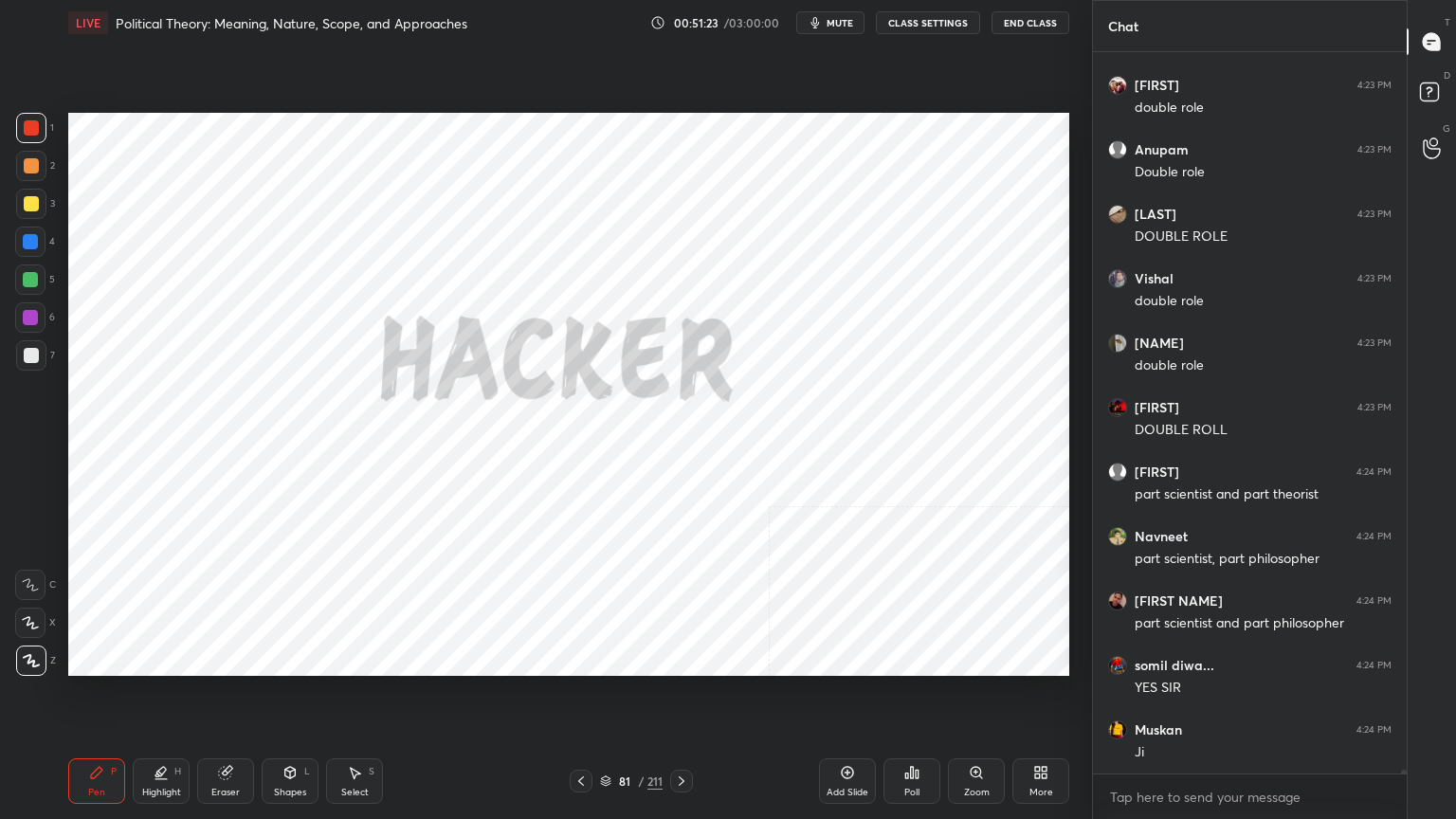 click 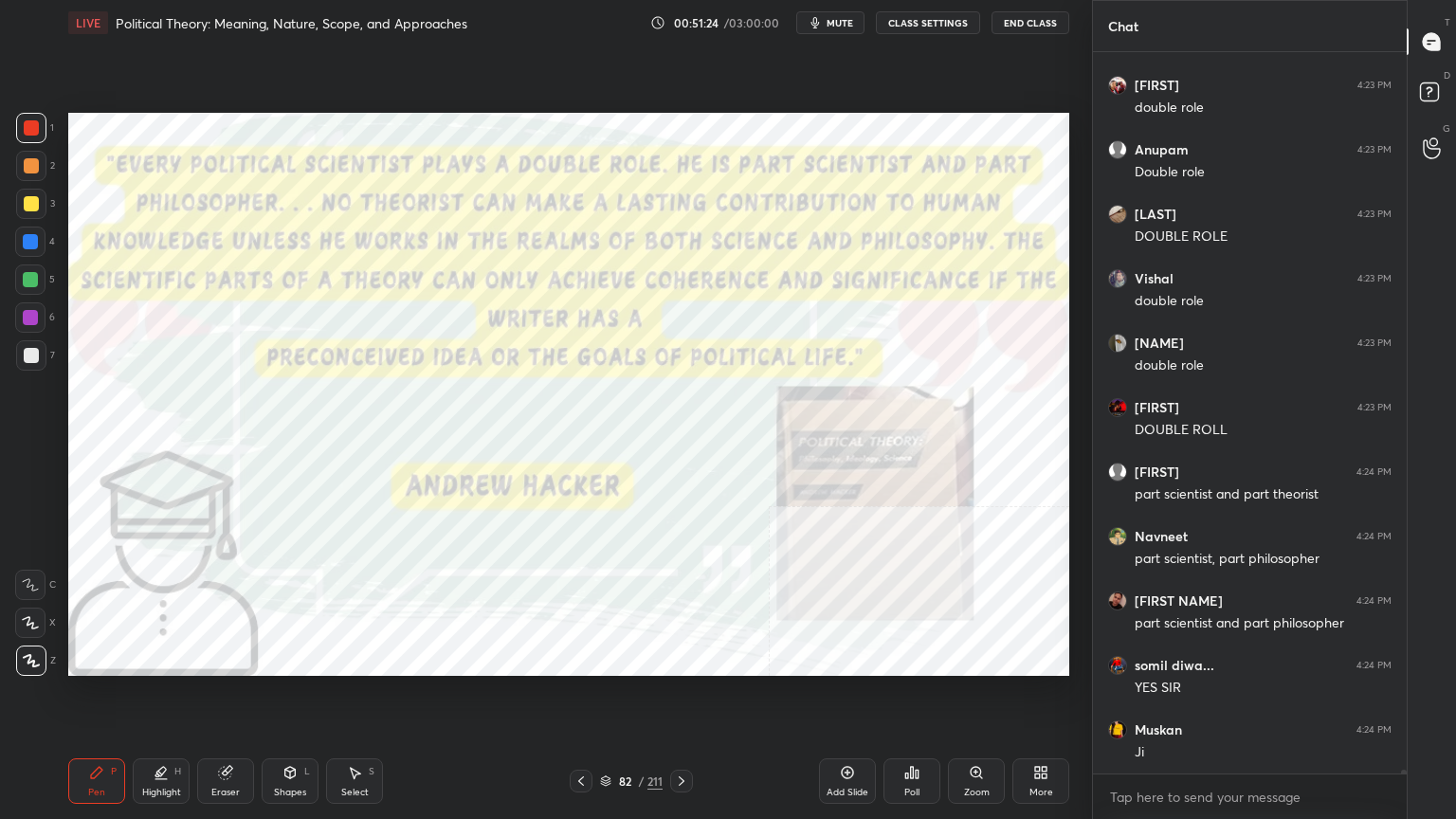 click at bounding box center [682, 781] 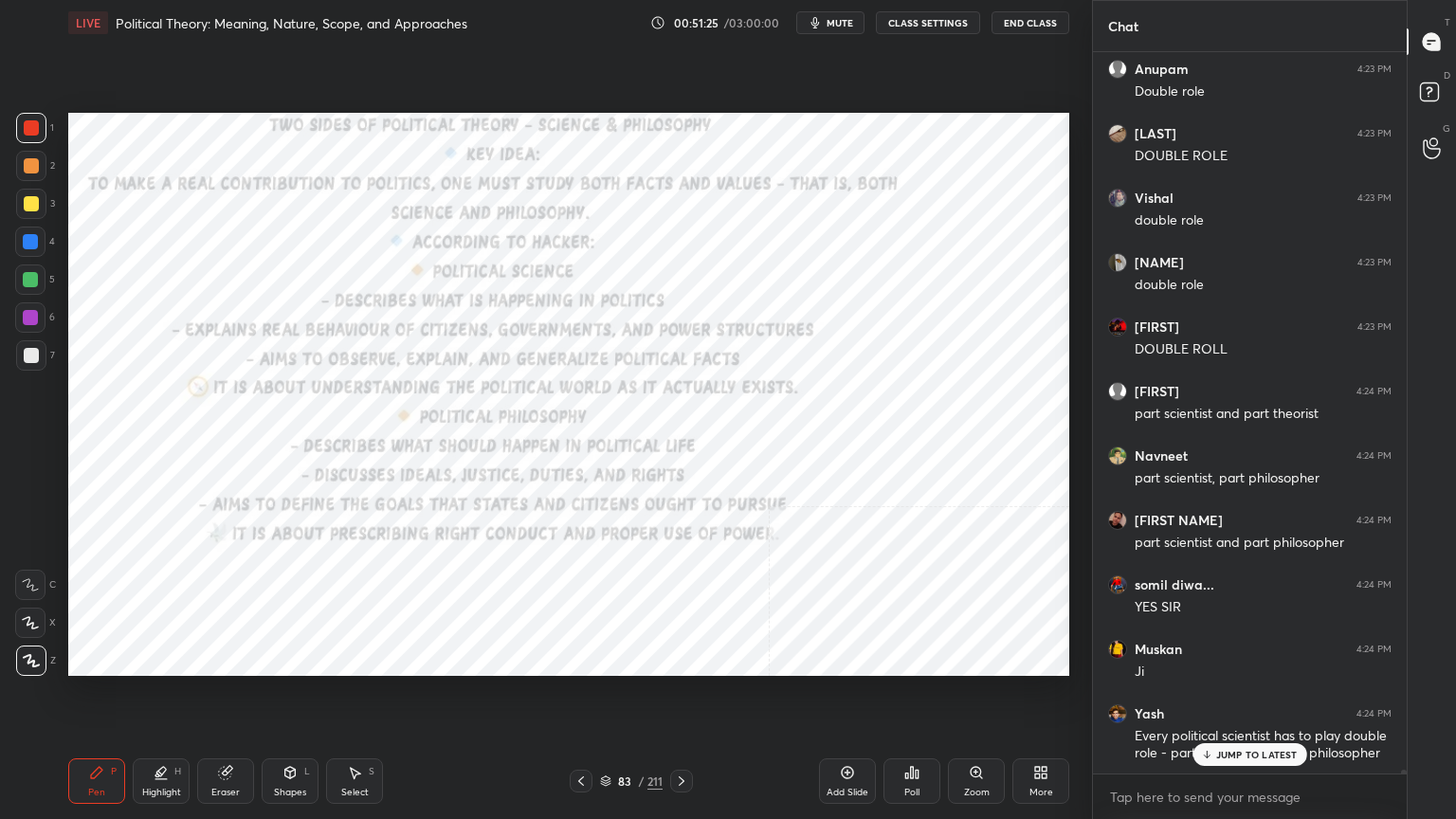 scroll, scrollTop: 132906, scrollLeft: 0, axis: vertical 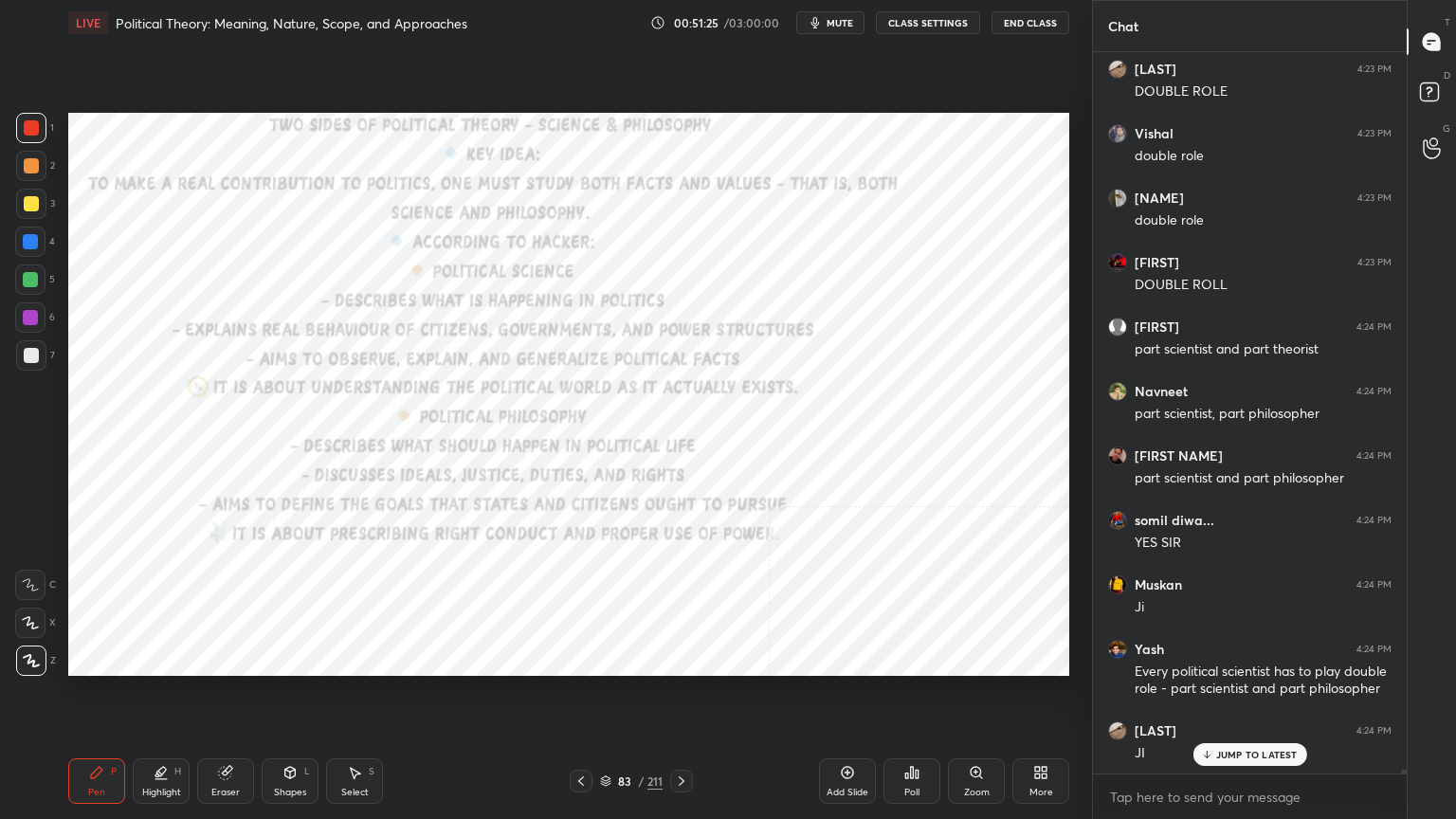 click 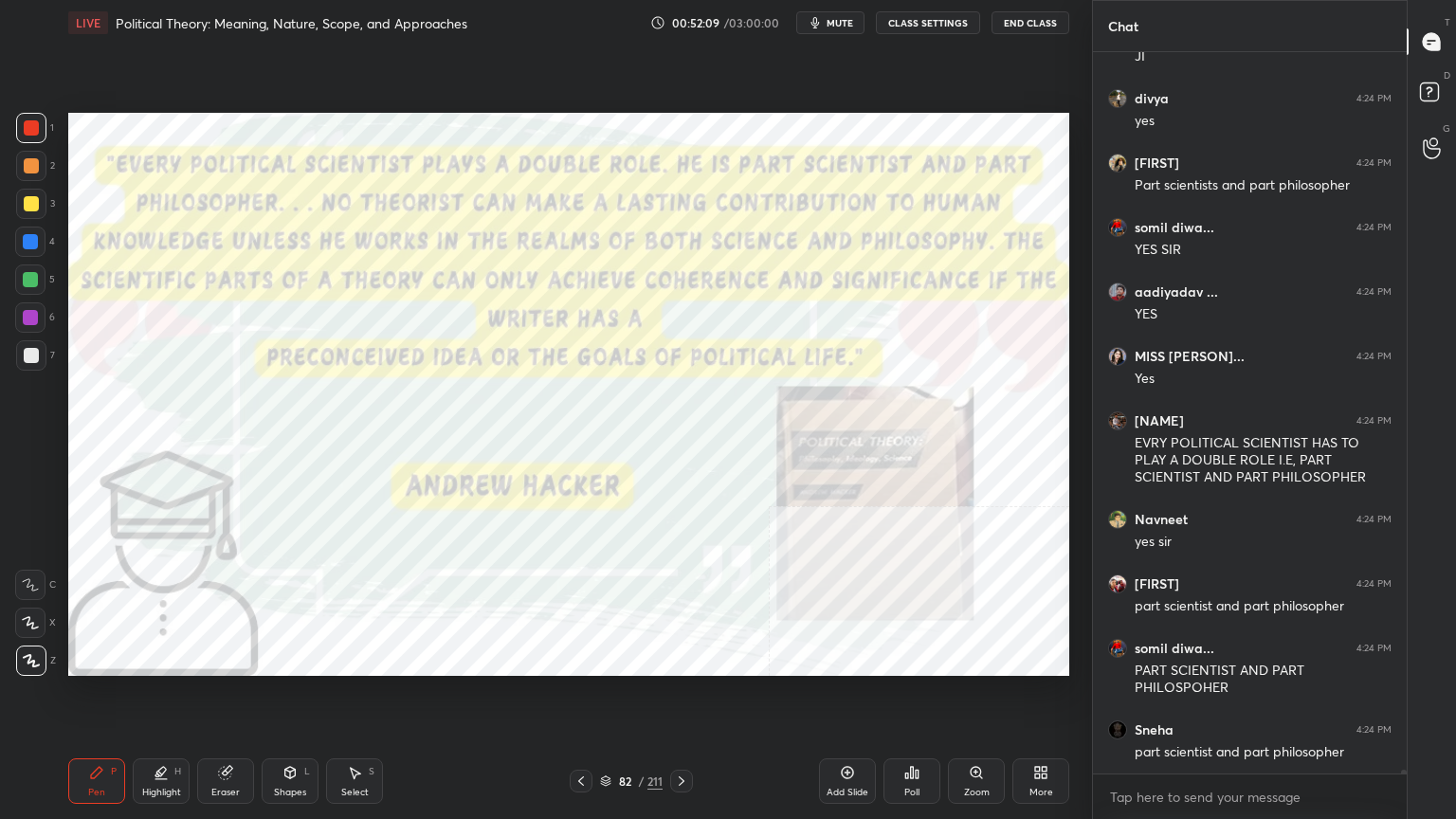 scroll, scrollTop: 133667, scrollLeft: 0, axis: vertical 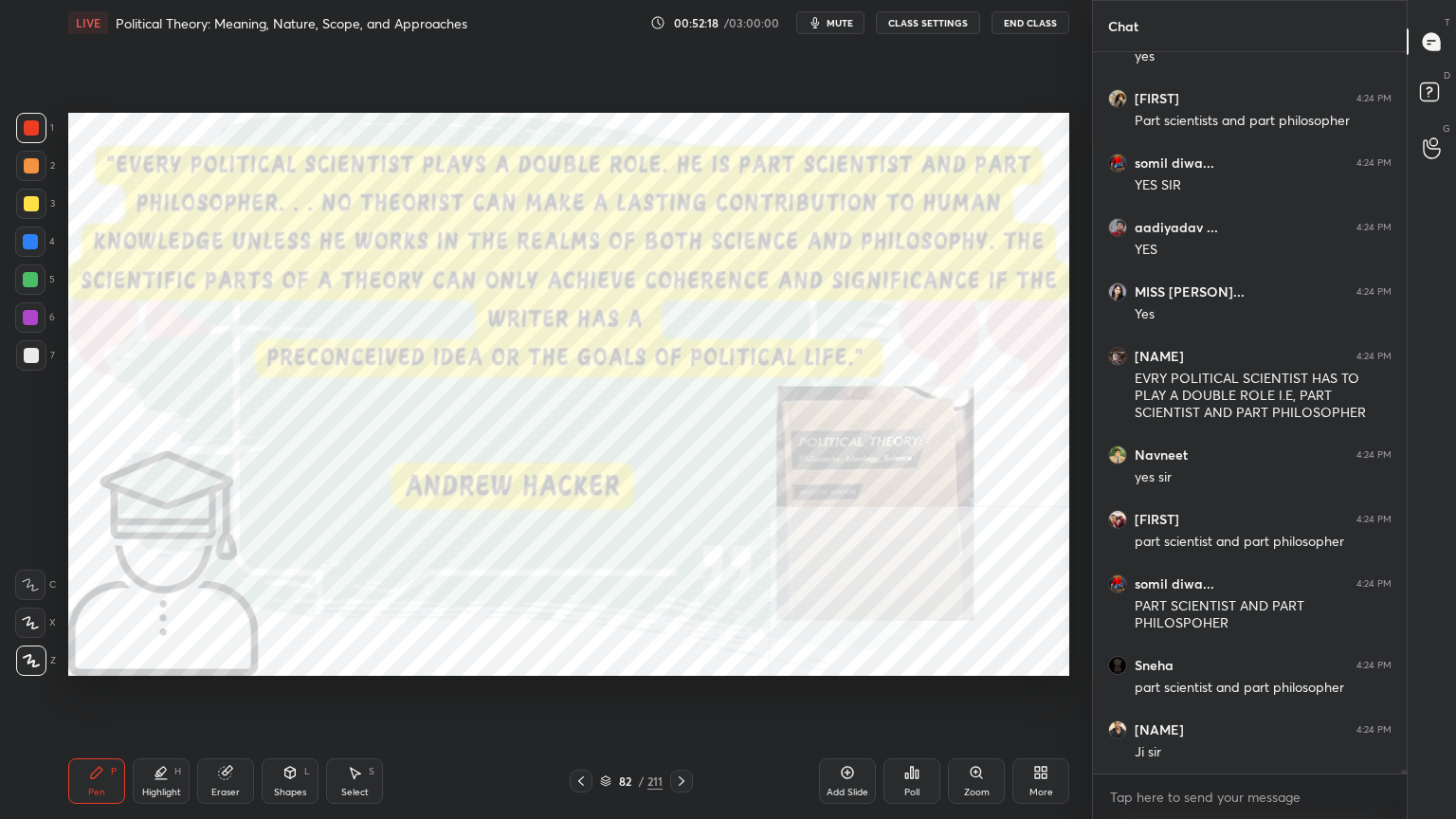 click 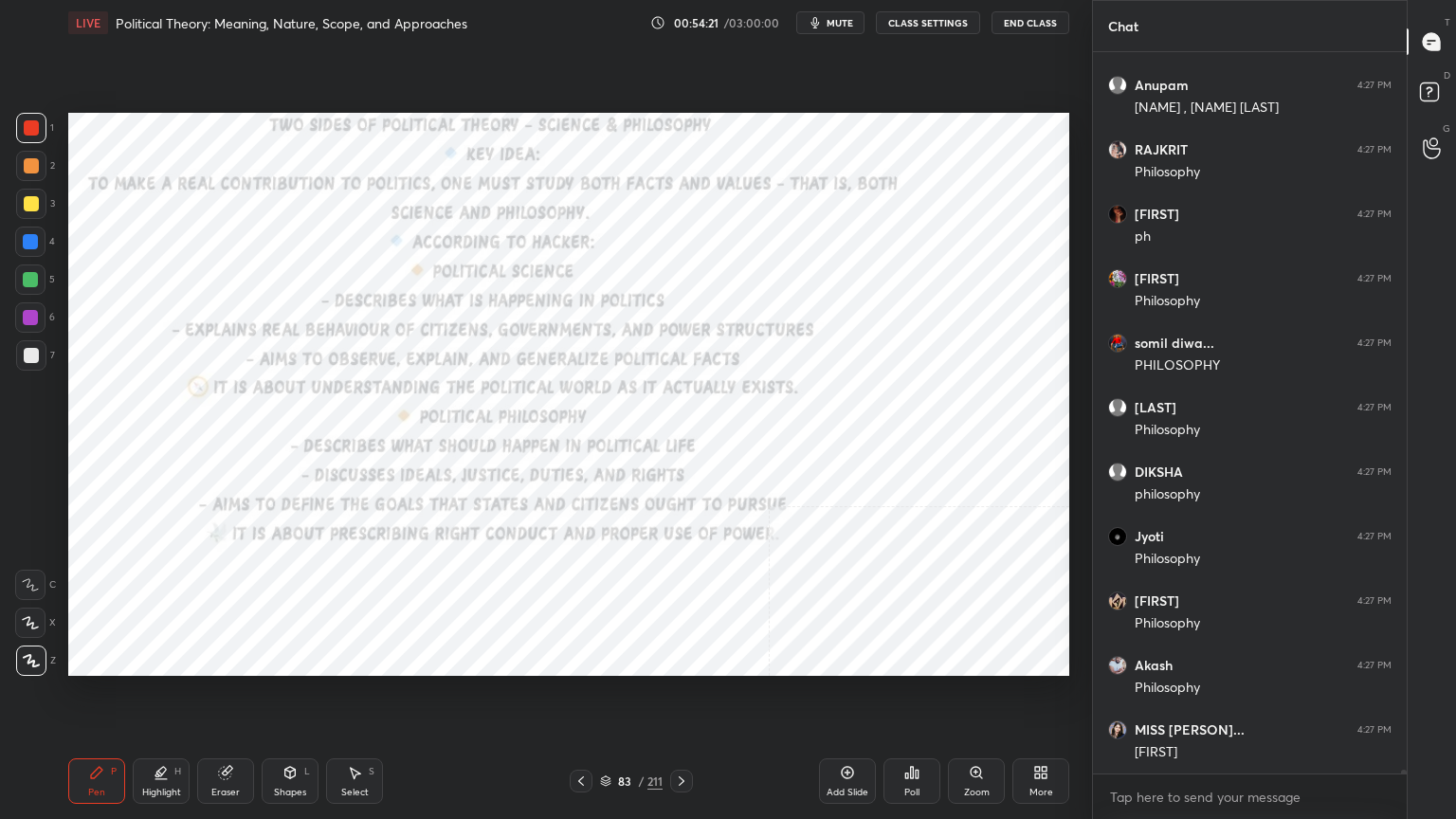 scroll, scrollTop: 142058, scrollLeft: 0, axis: vertical 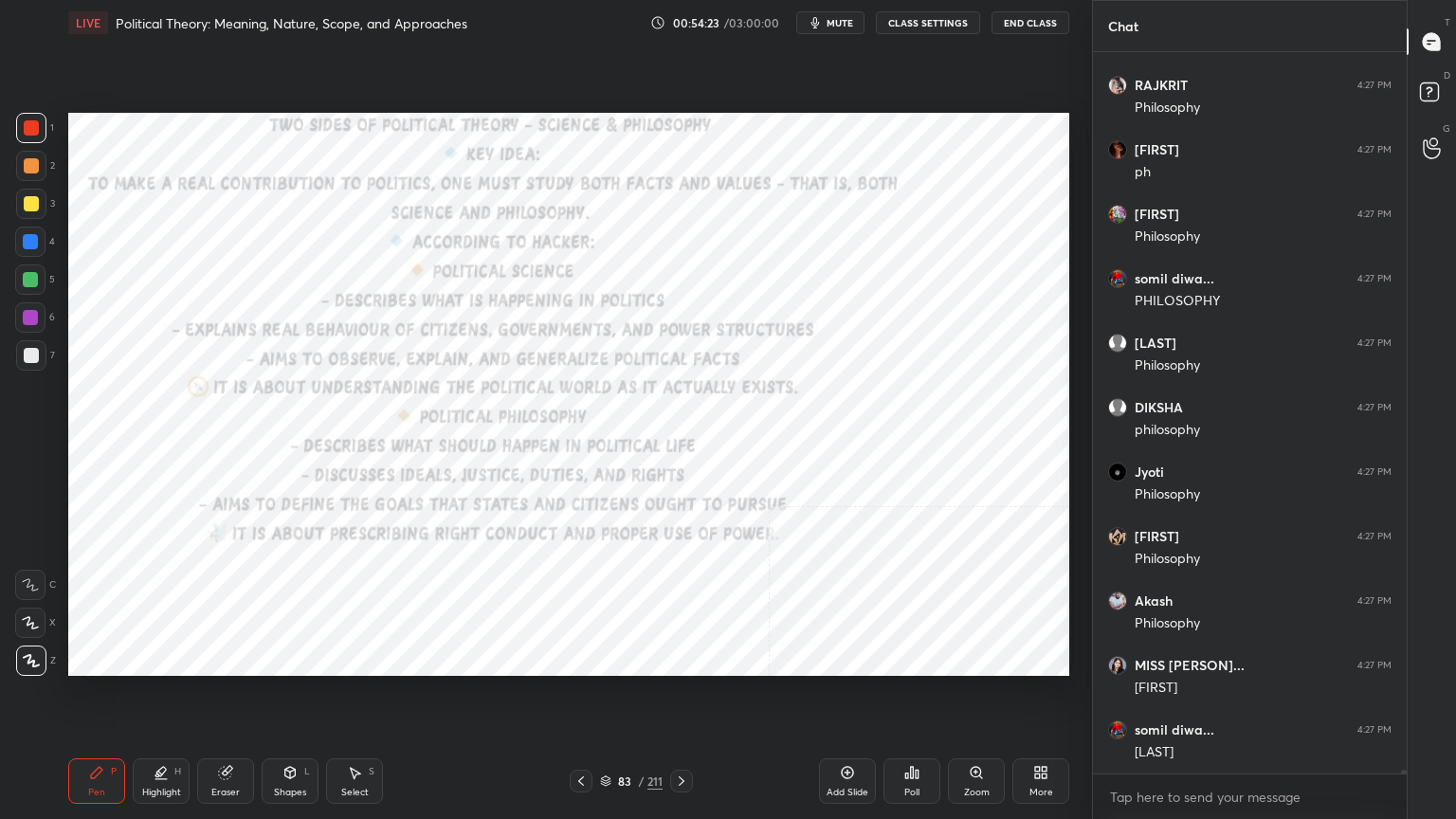 click 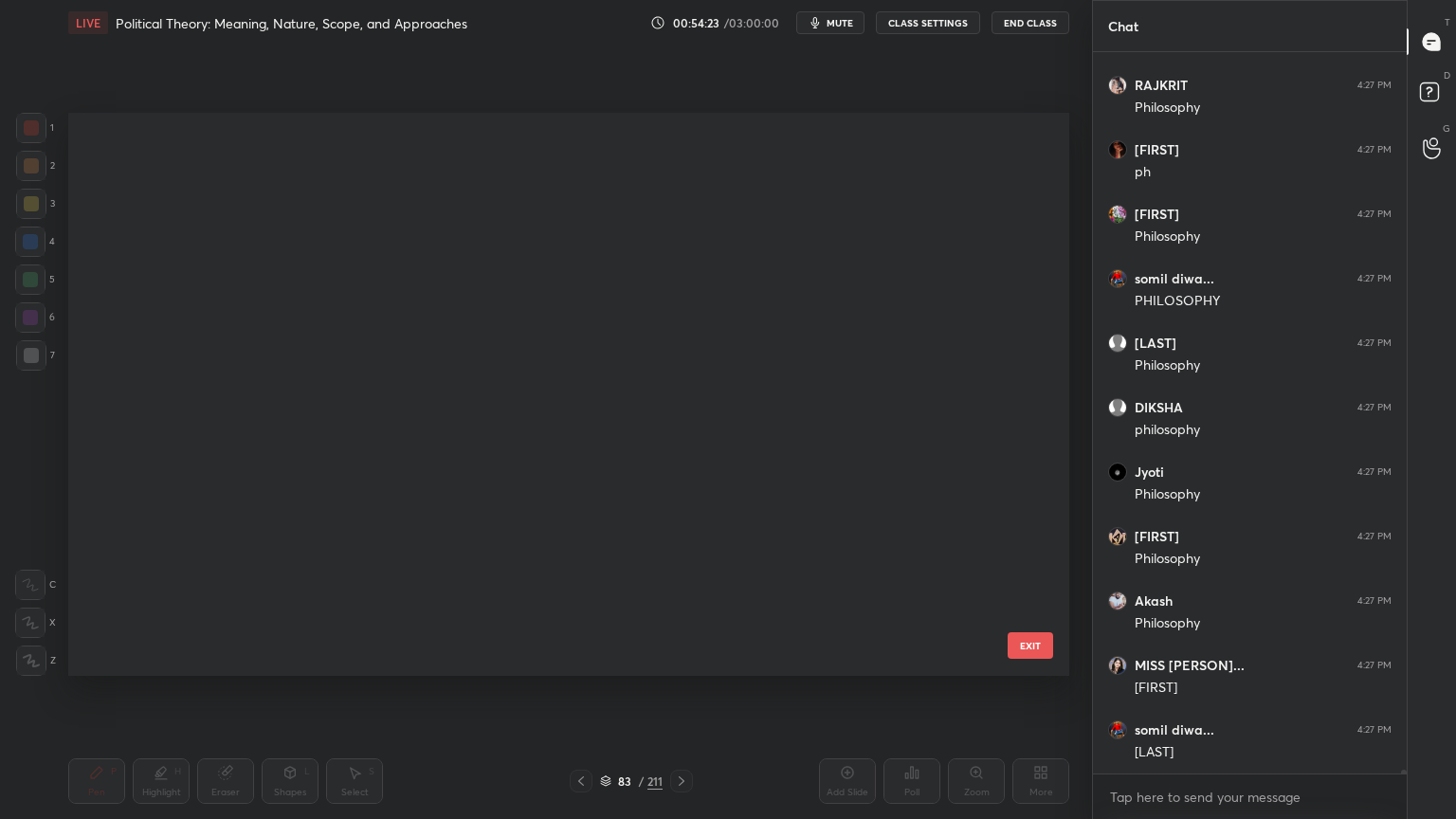 scroll, scrollTop: 4294, scrollLeft: 0, axis: vertical 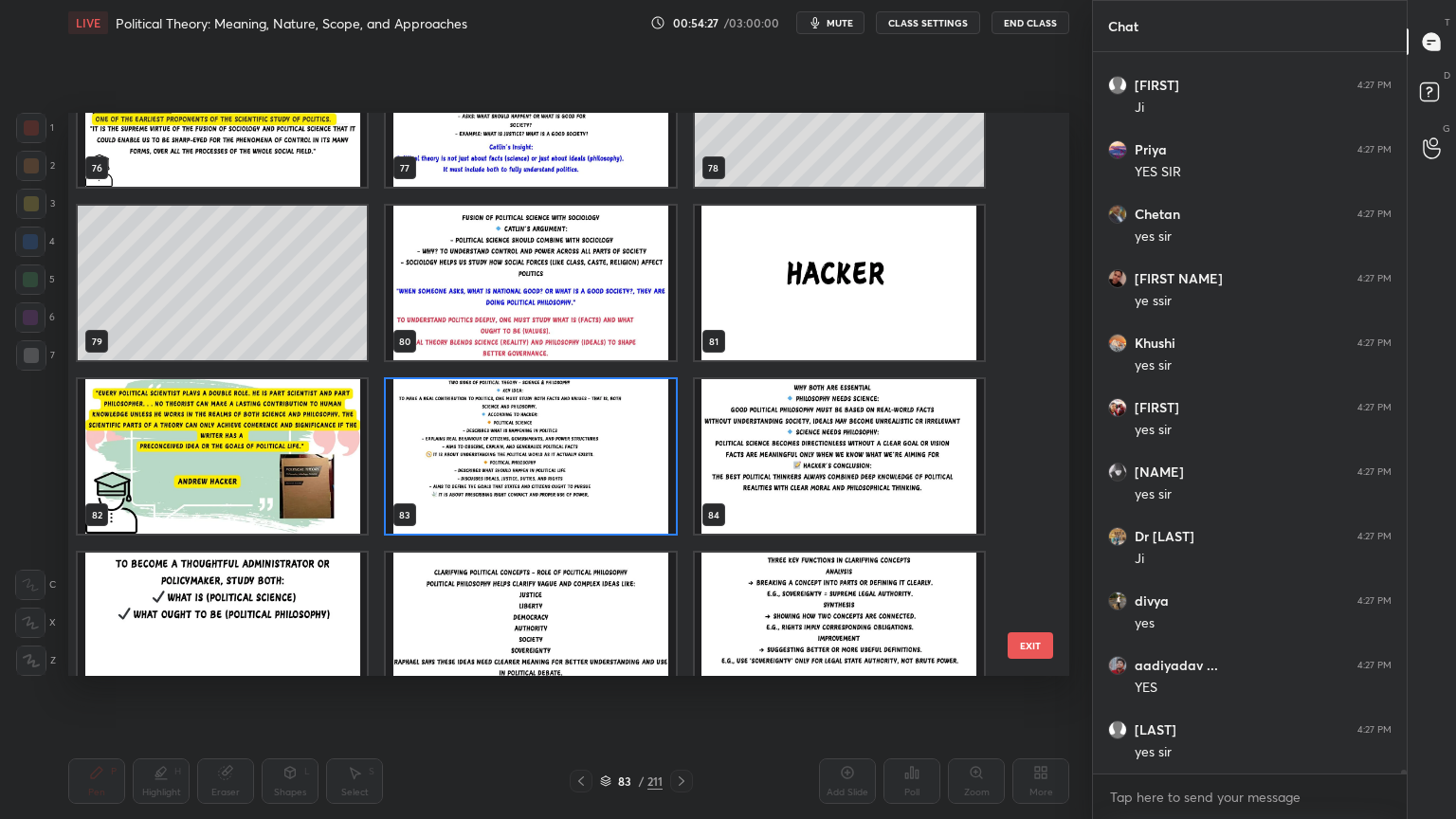 click at bounding box center [839, 456] 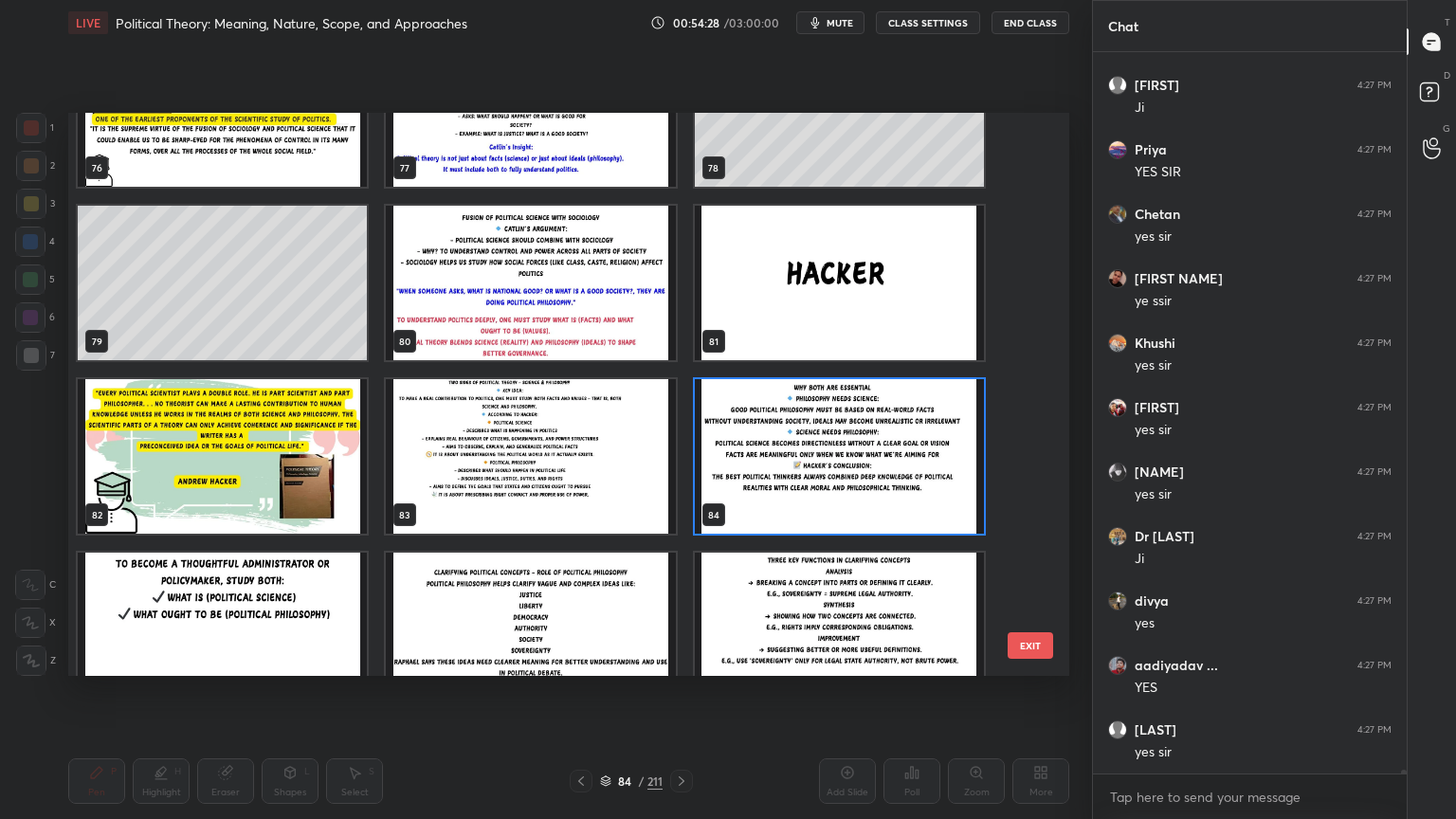 click at bounding box center (839, 456) 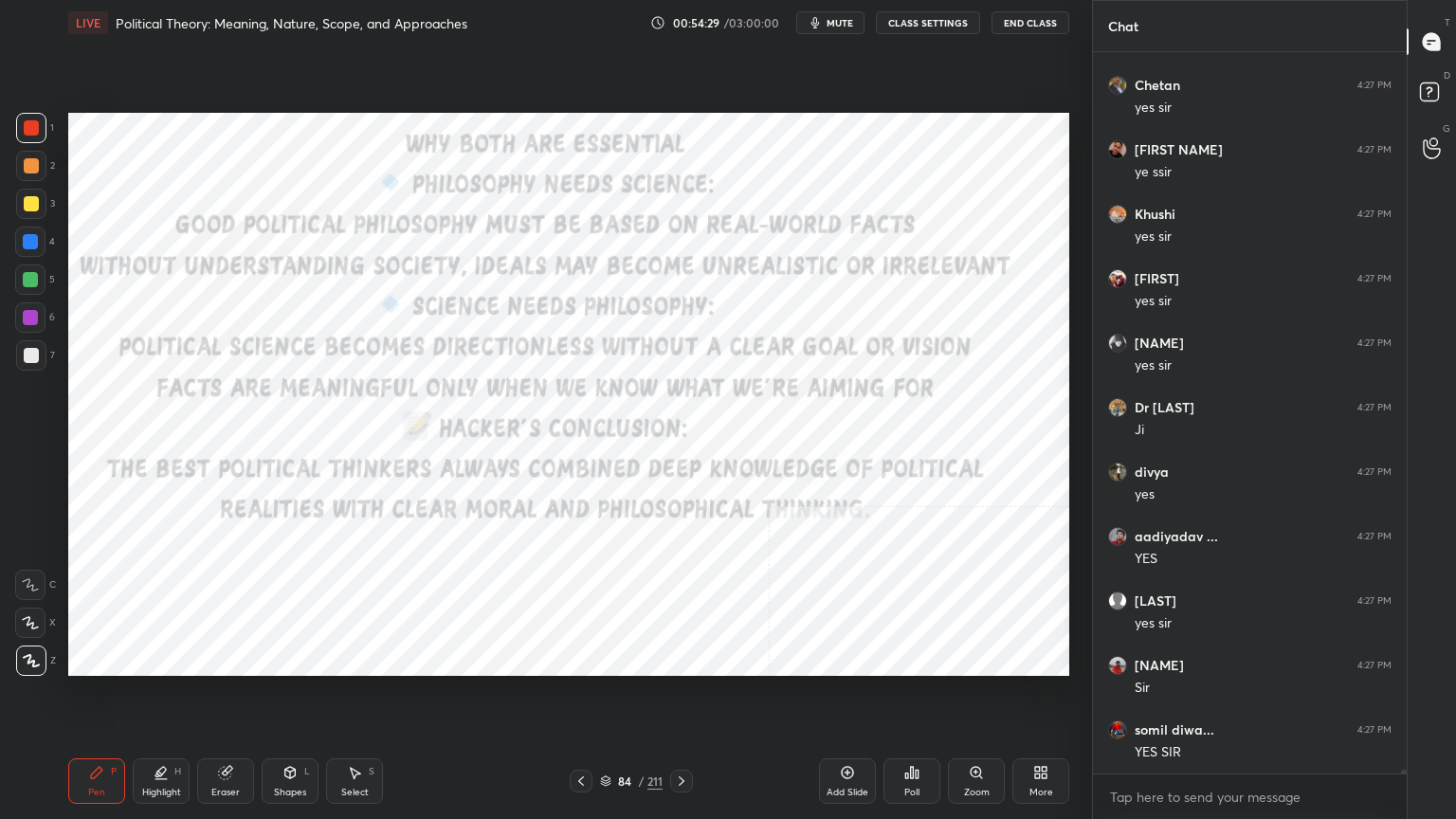 scroll, scrollTop: 142960, scrollLeft: 0, axis: vertical 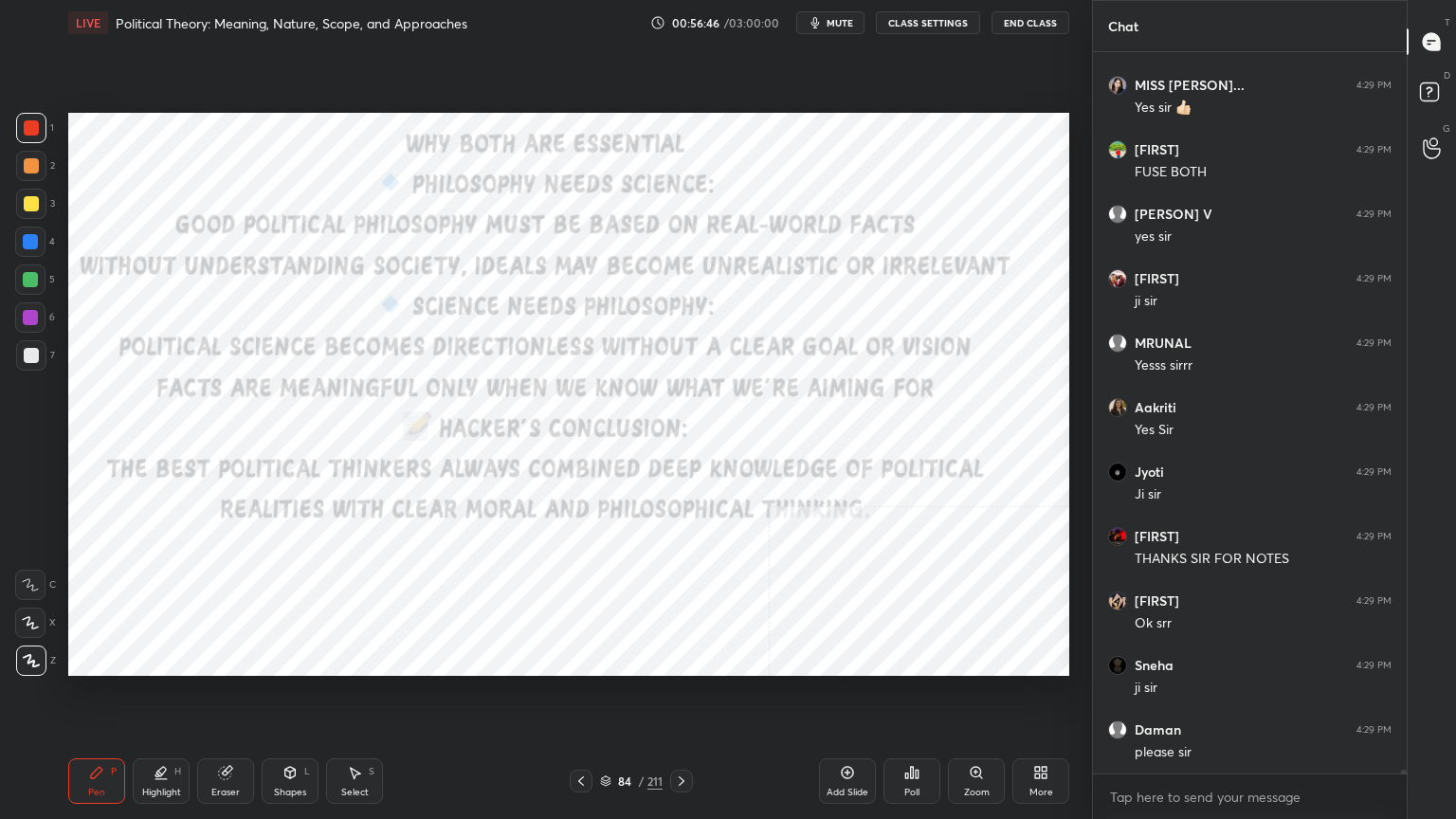 click at bounding box center (30, 242) 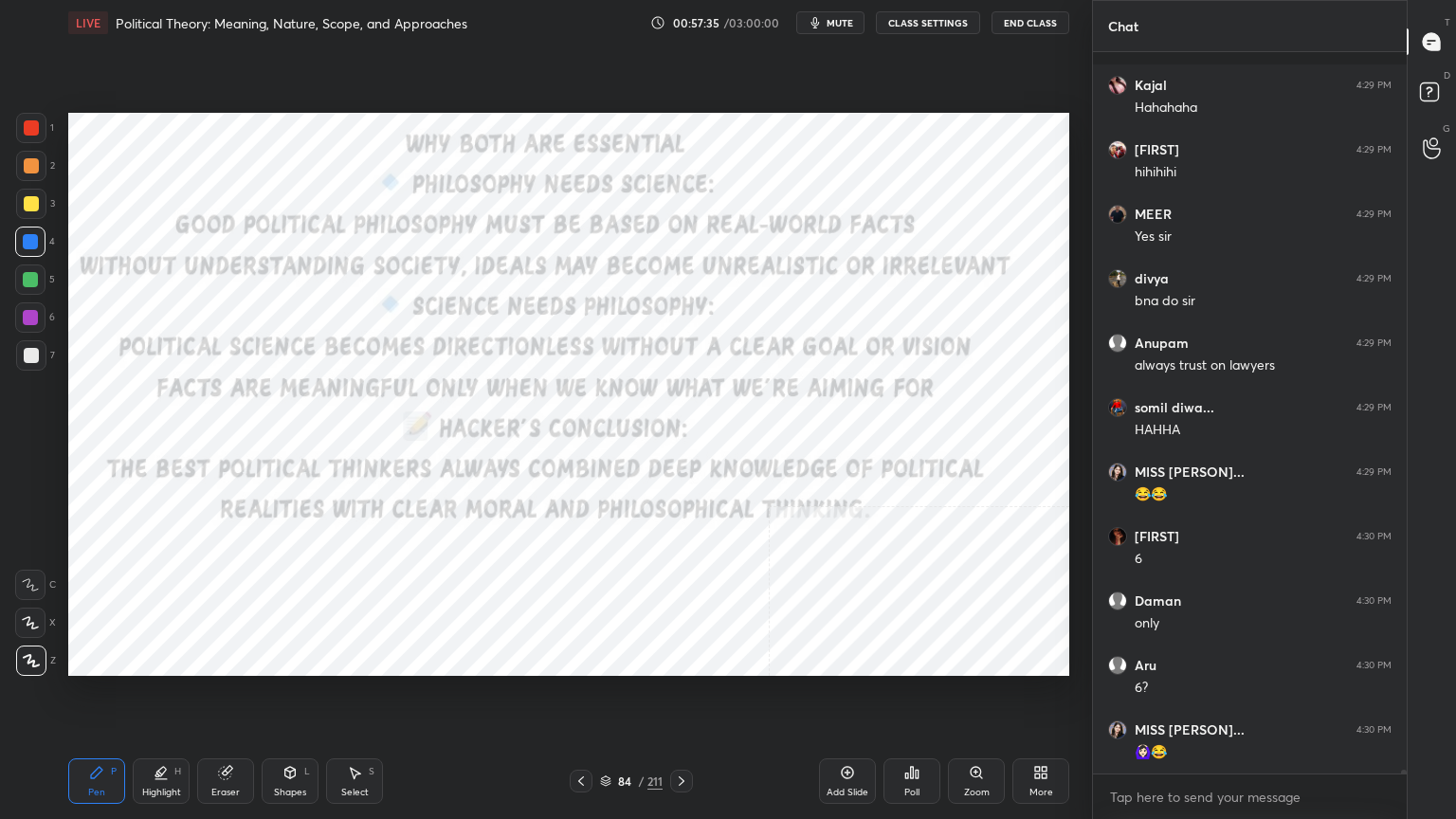 scroll, scrollTop: 150089, scrollLeft: 0, axis: vertical 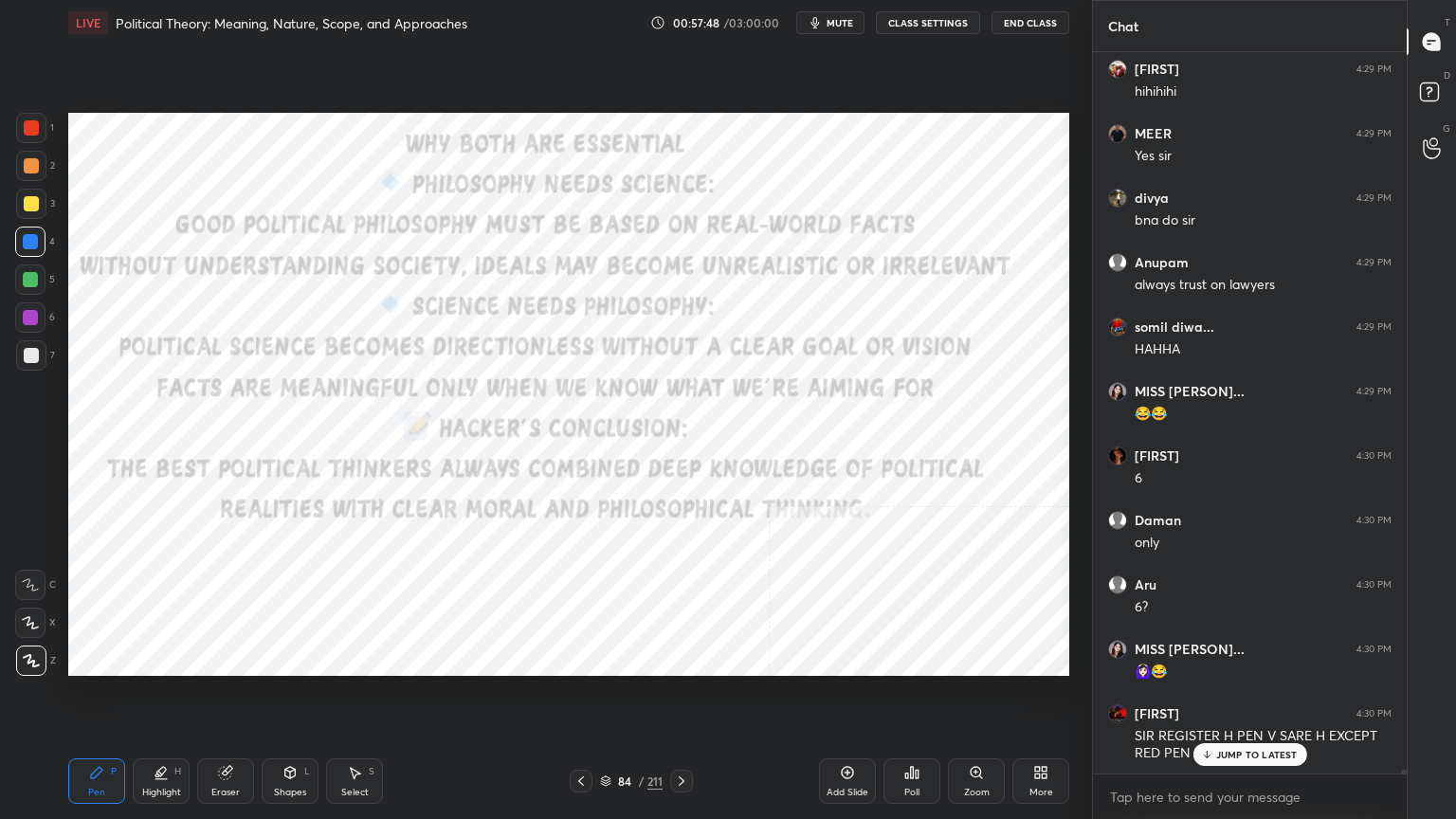 click at bounding box center [31, 128] 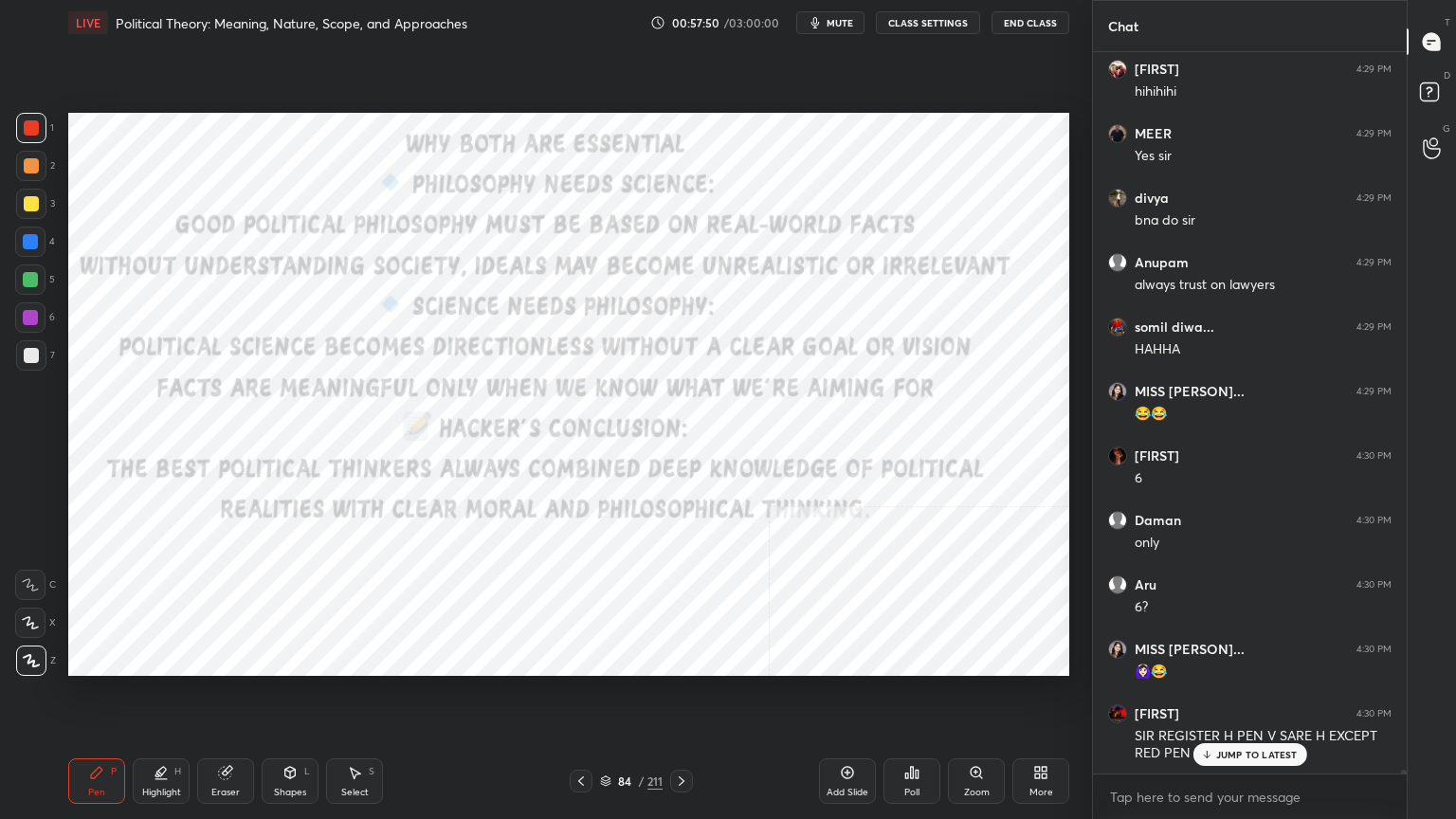 click on "JUMP TO LATEST" at bounding box center [1249, 755] 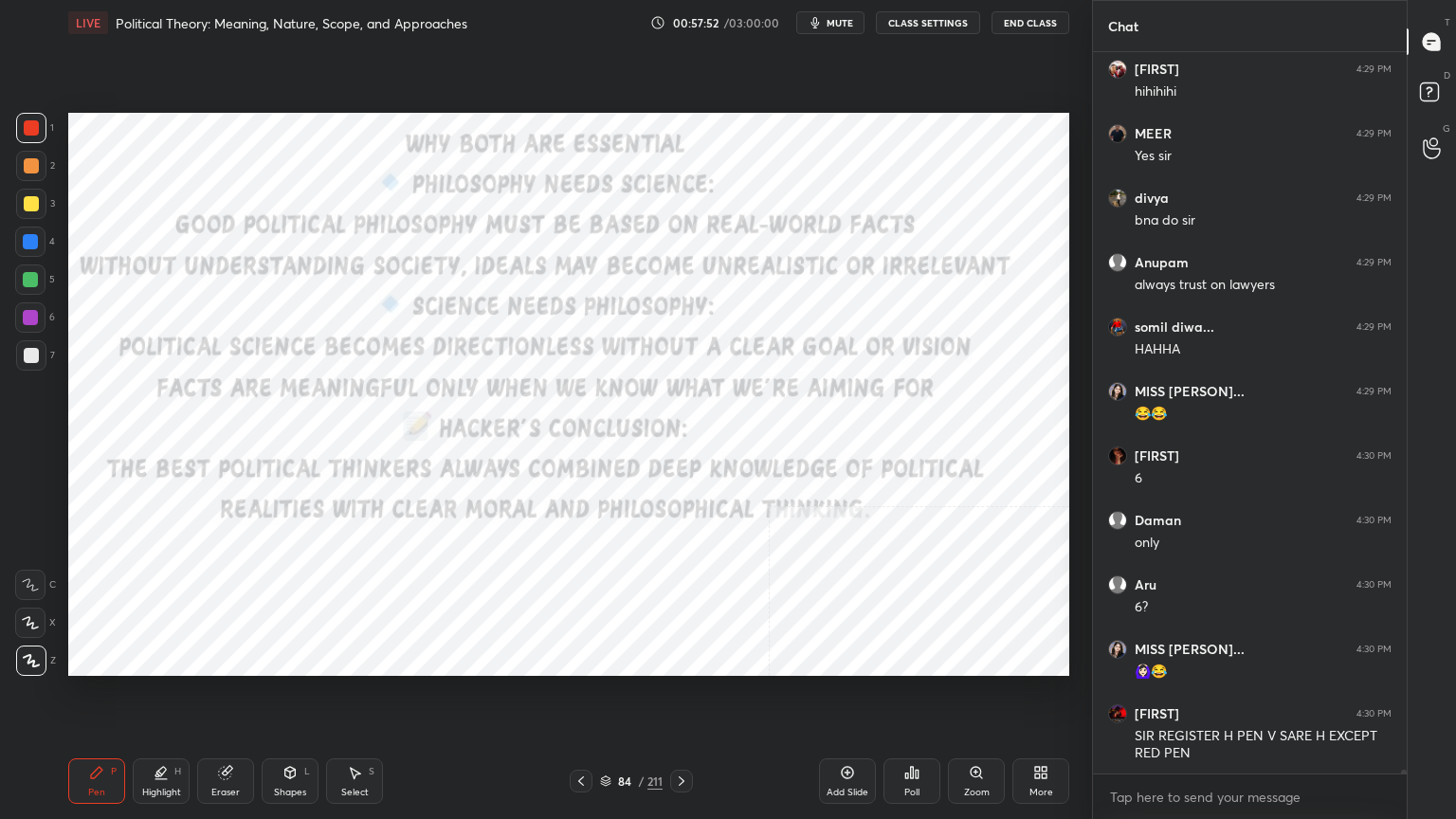 click 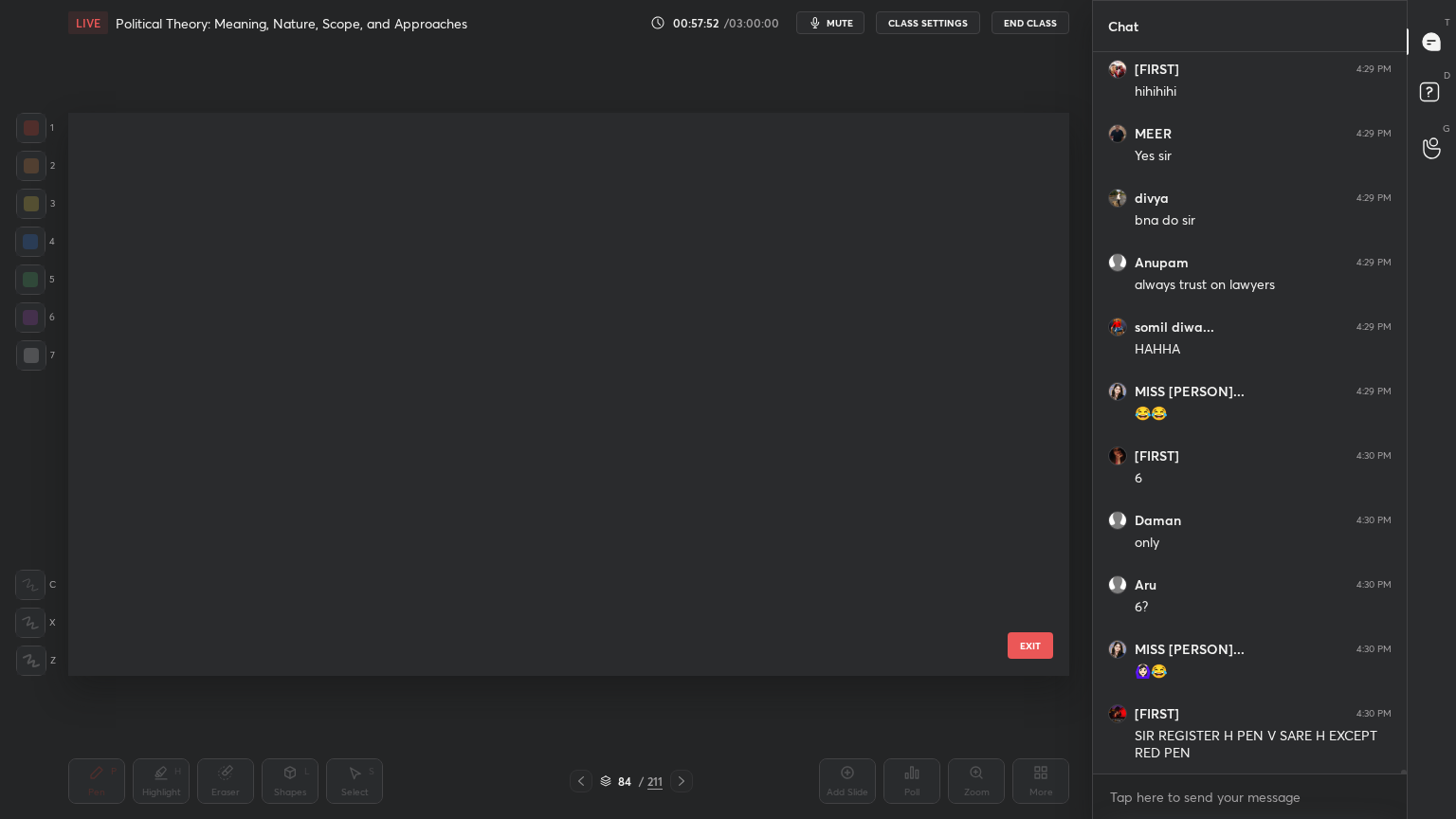 scroll, scrollTop: 4294, scrollLeft: 0, axis: vertical 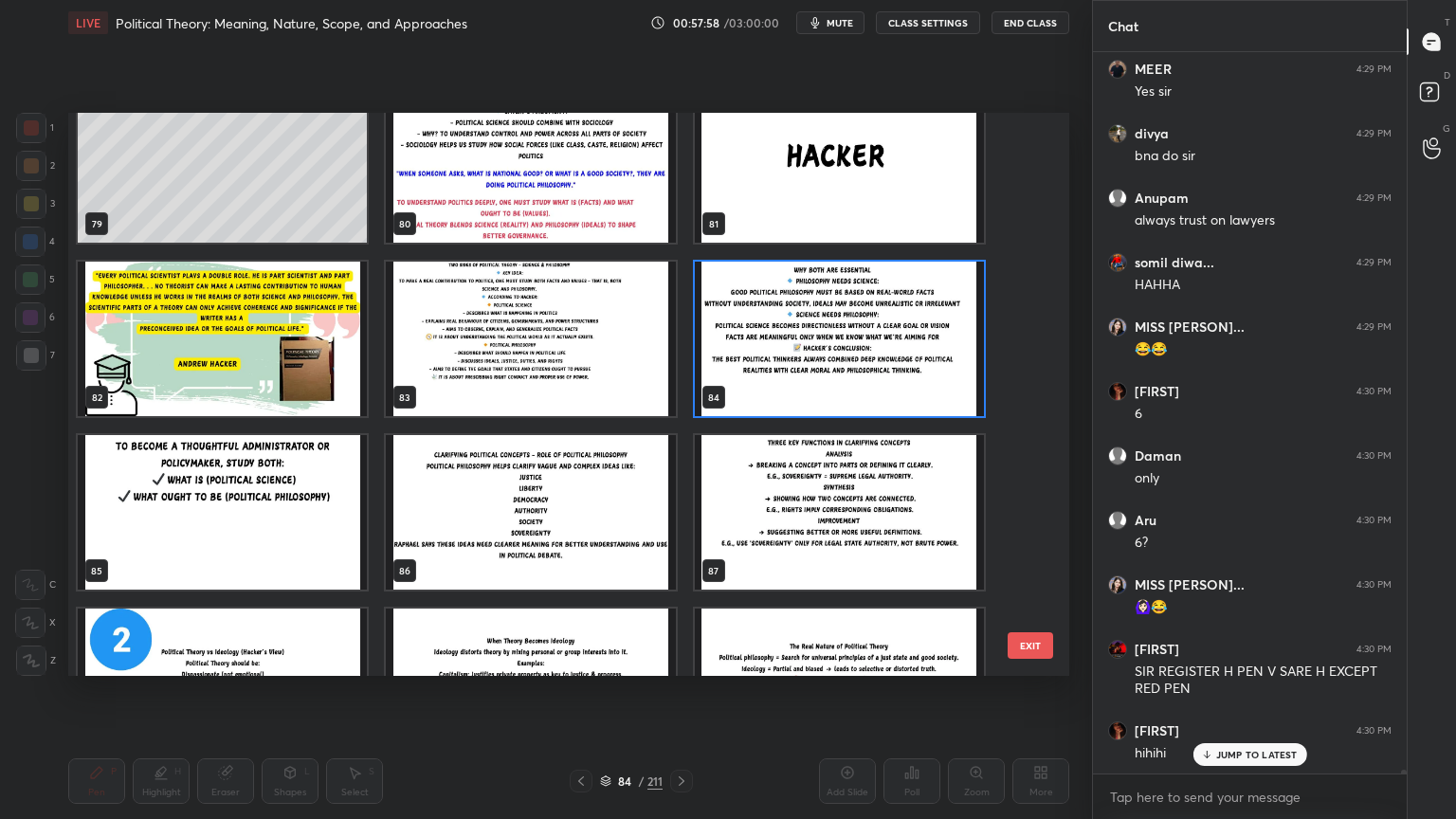 click at bounding box center (222, 512) 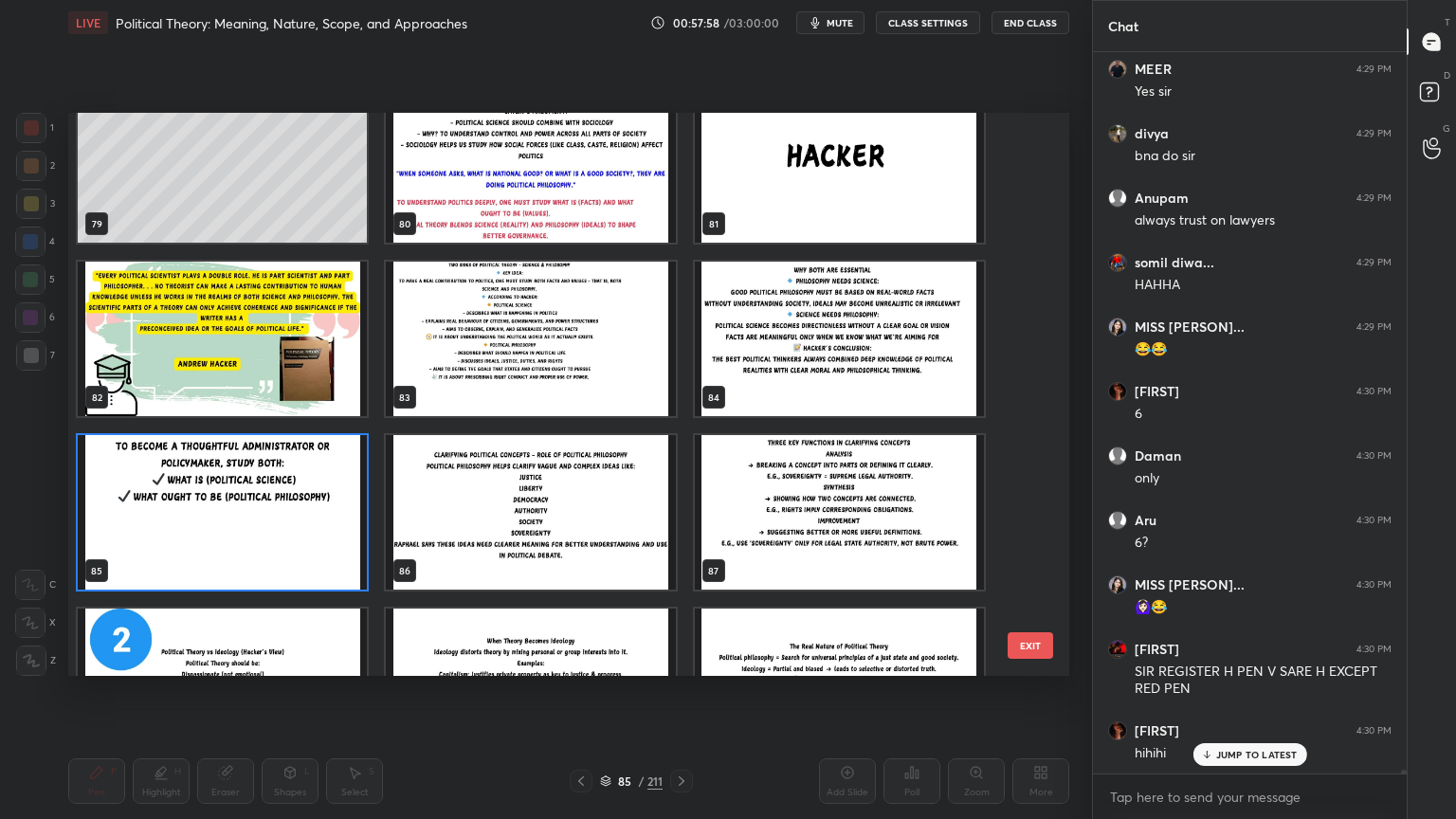 click at bounding box center (222, 512) 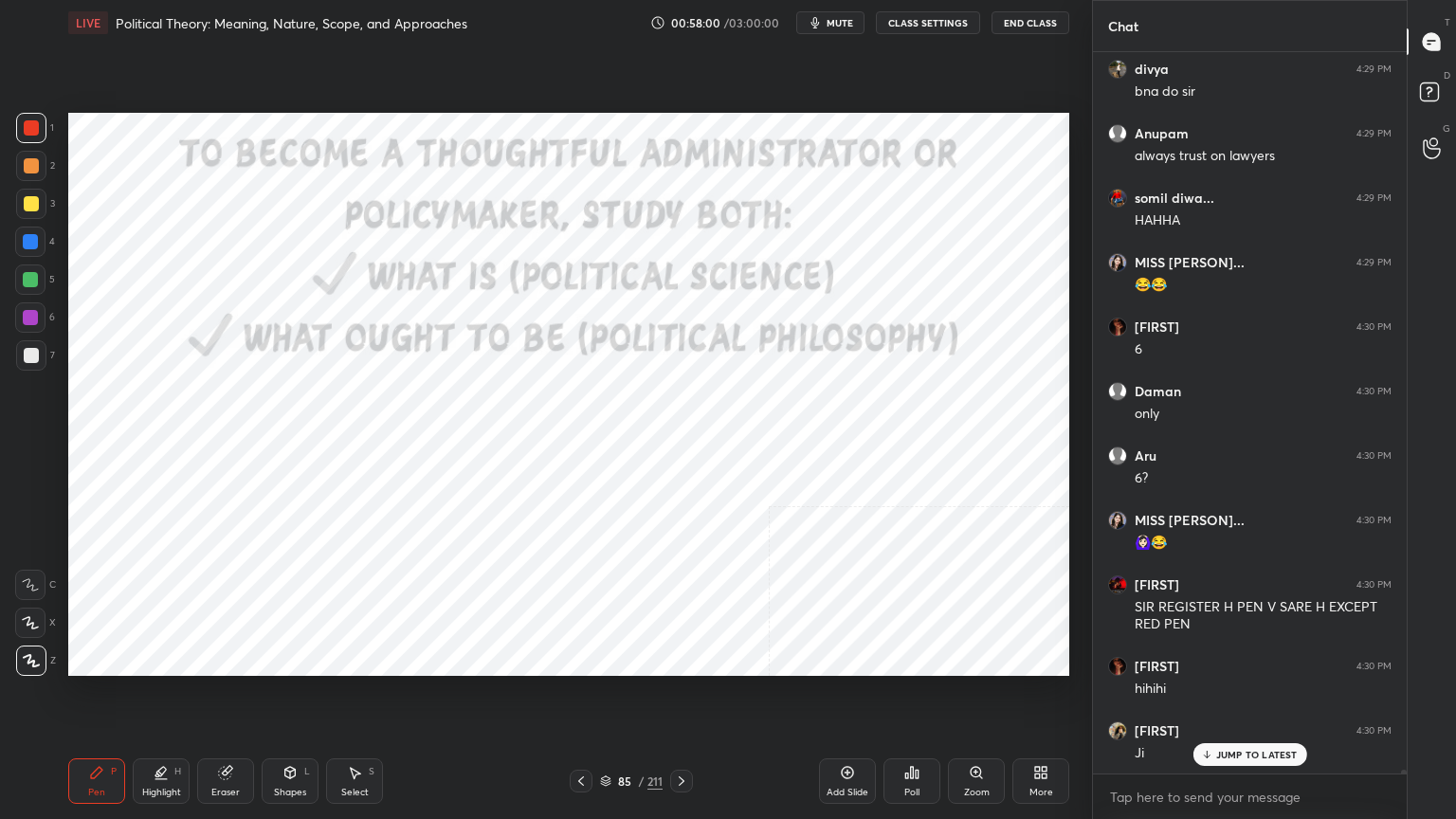 scroll, scrollTop: 150283, scrollLeft: 0, axis: vertical 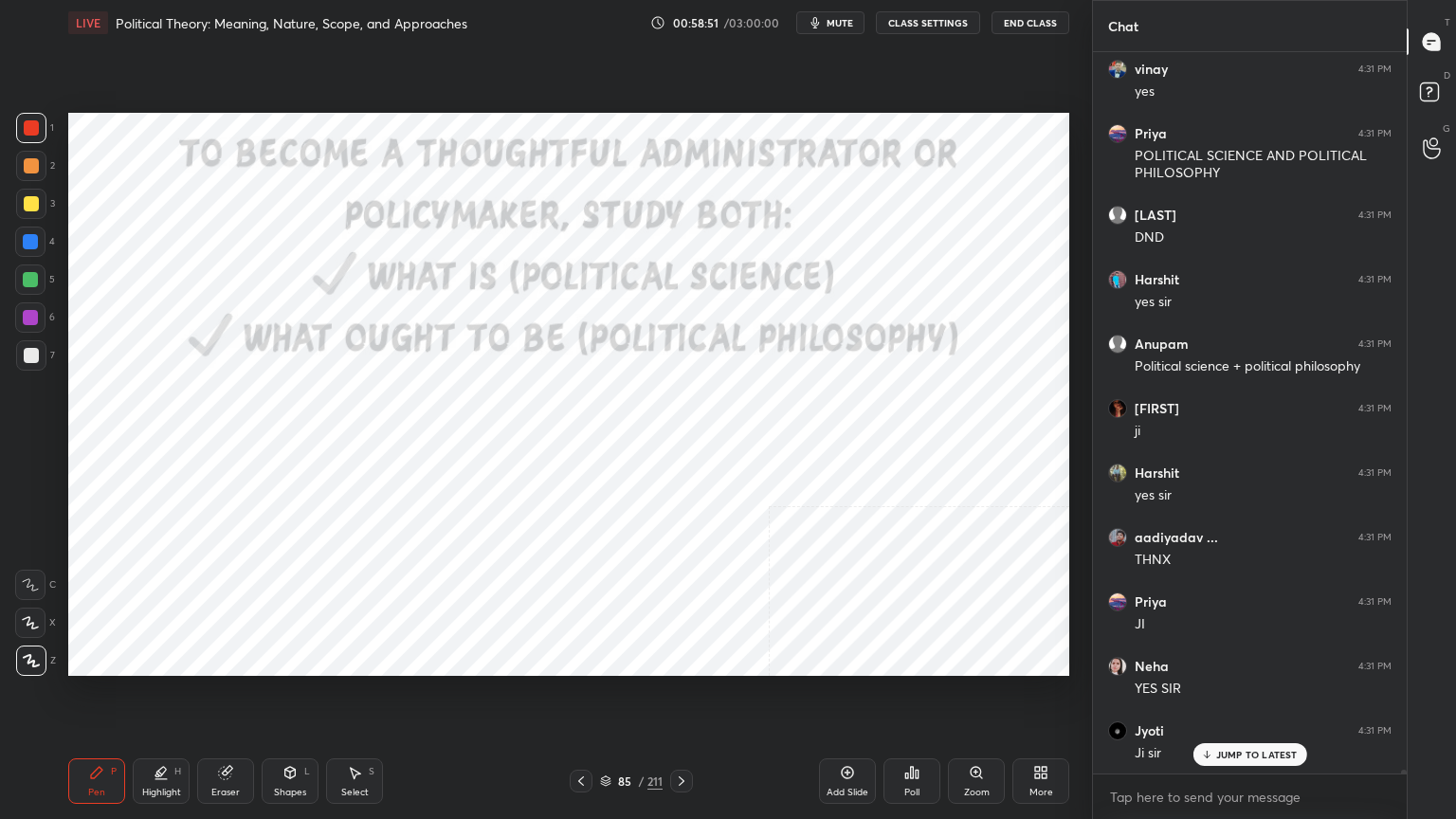 click on "CLASS SETTINGS" at bounding box center (928, 23) 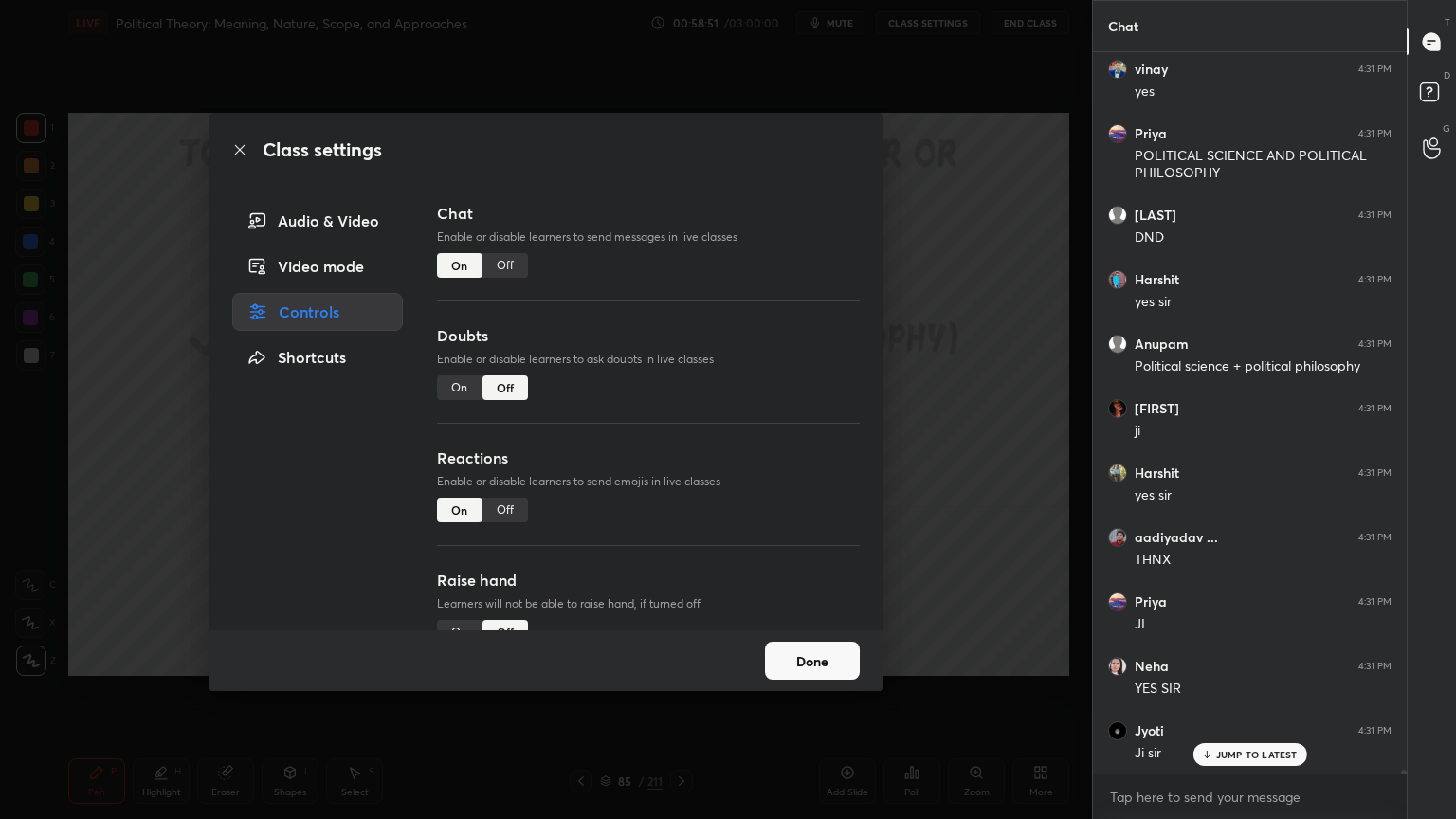 scroll, scrollTop: 152960, scrollLeft: 0, axis: vertical 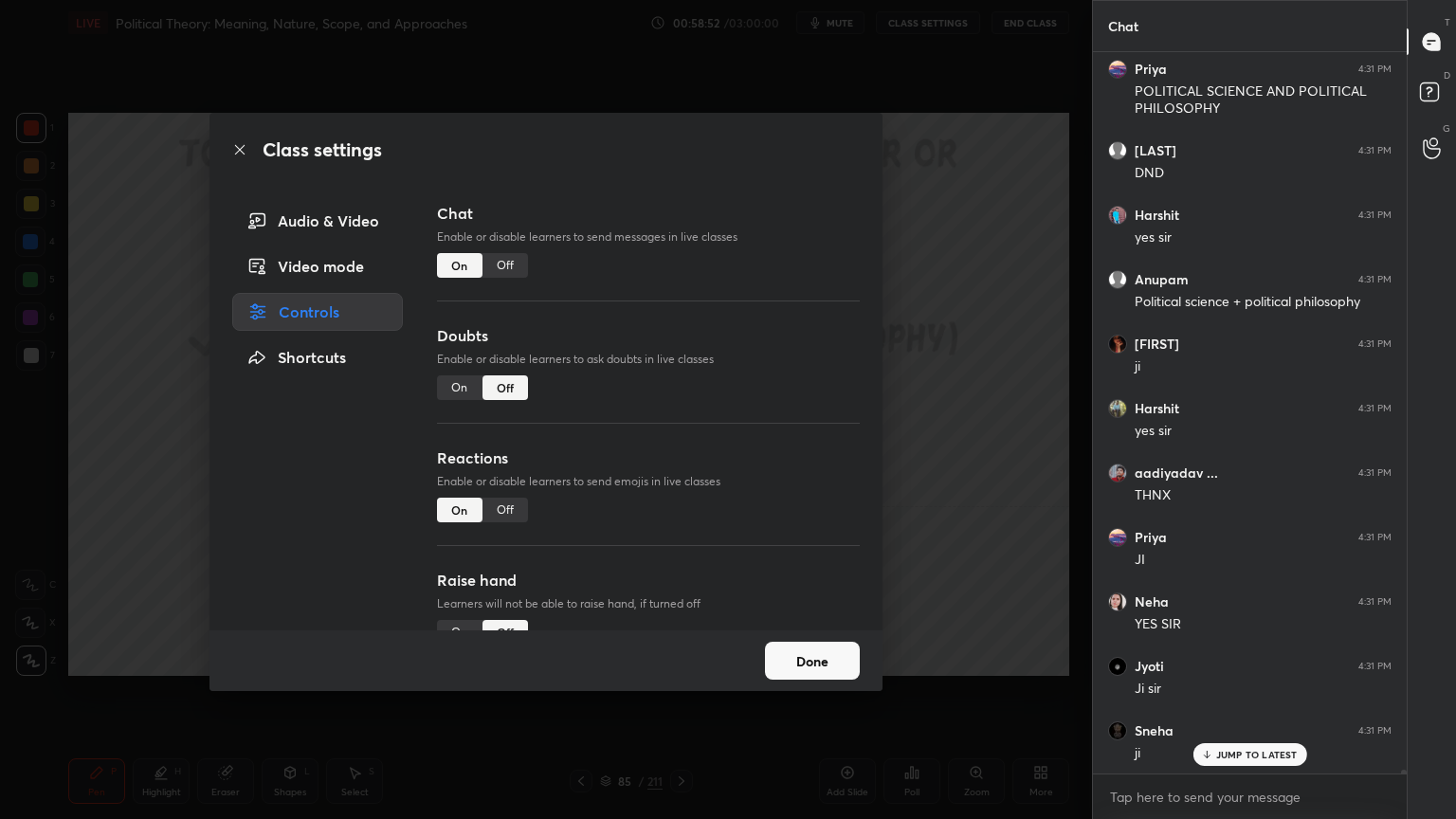 click on "On" at bounding box center [460, 388] 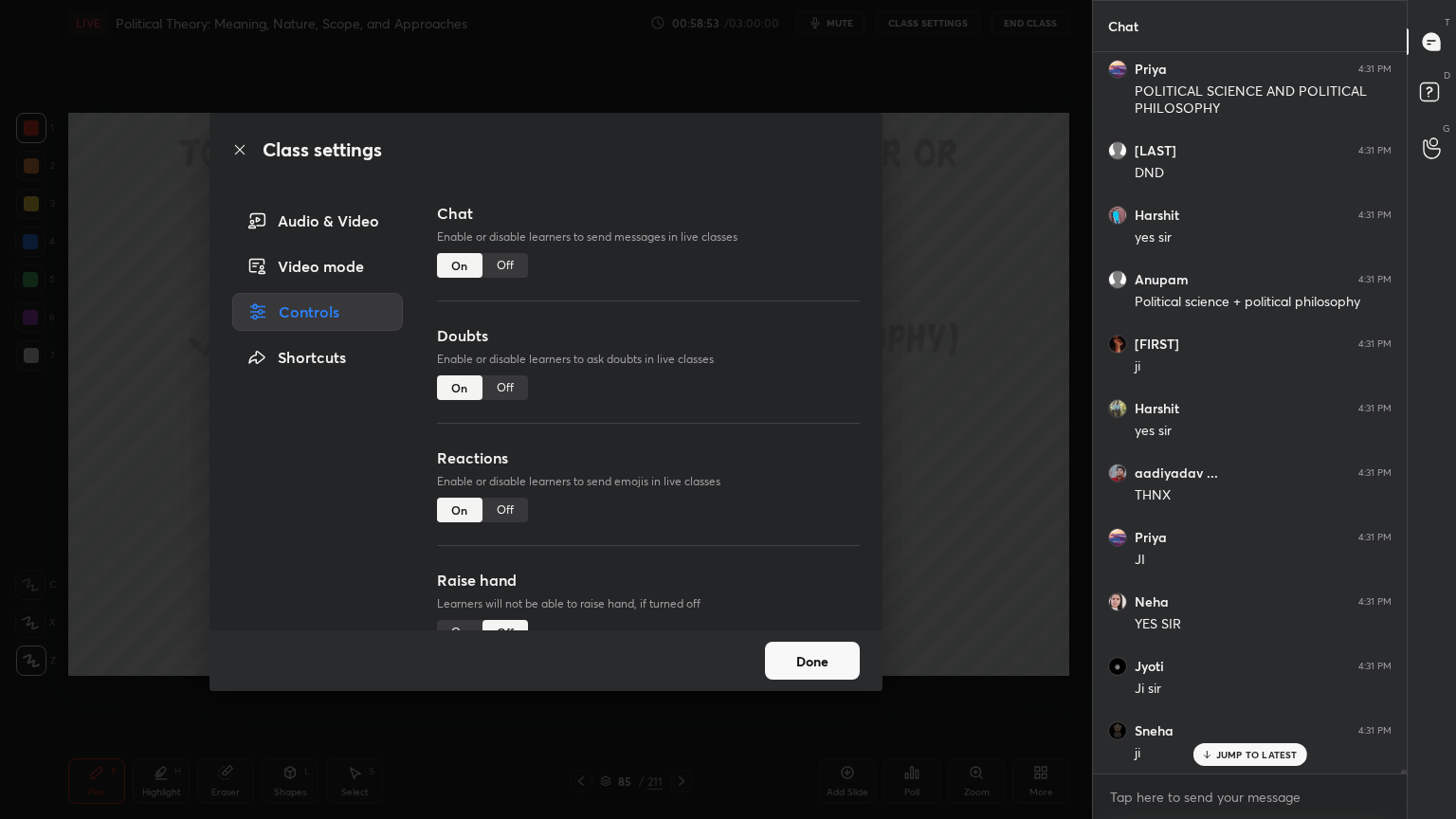 click 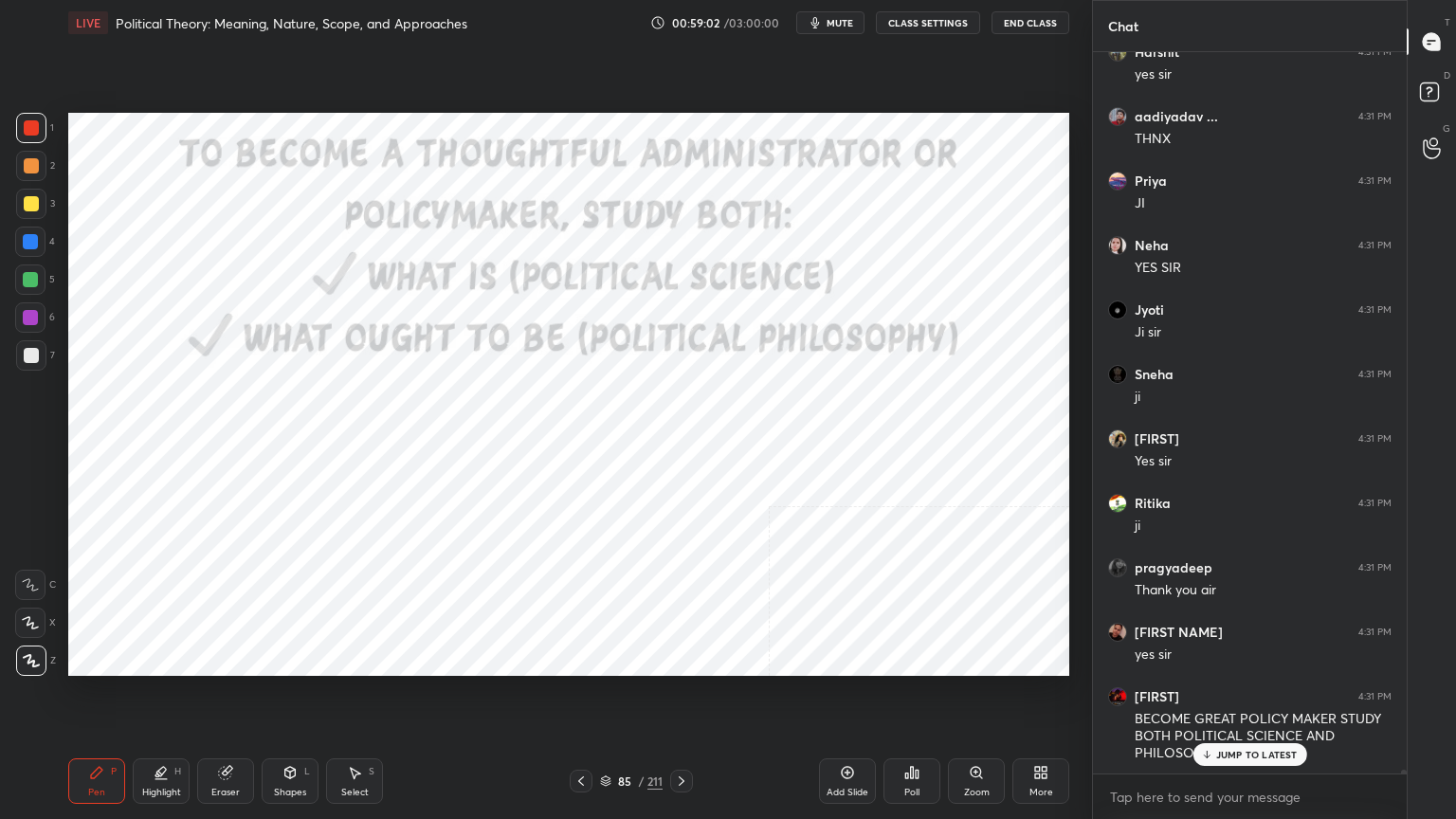 scroll, scrollTop: 153380, scrollLeft: 0, axis: vertical 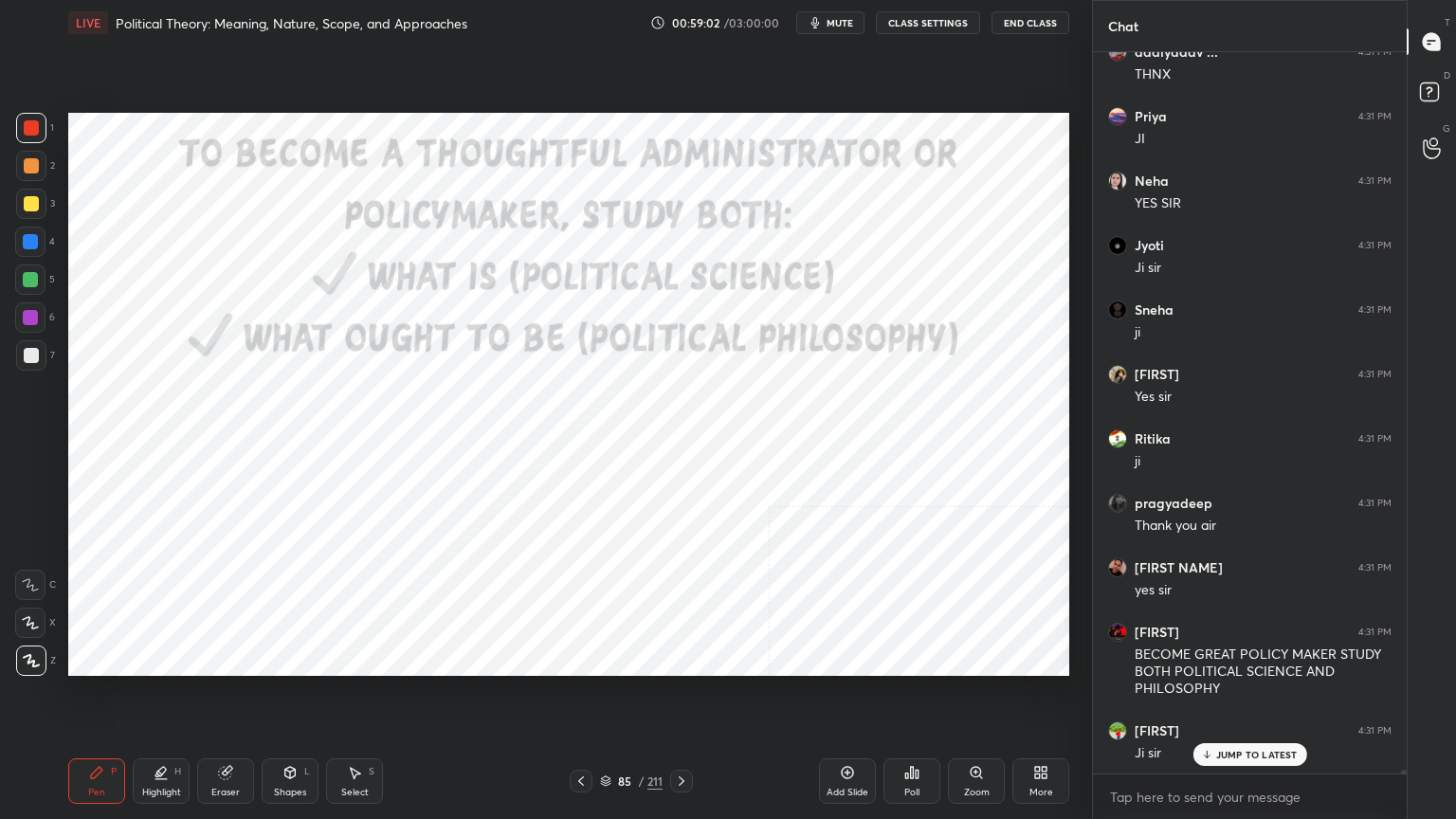 click 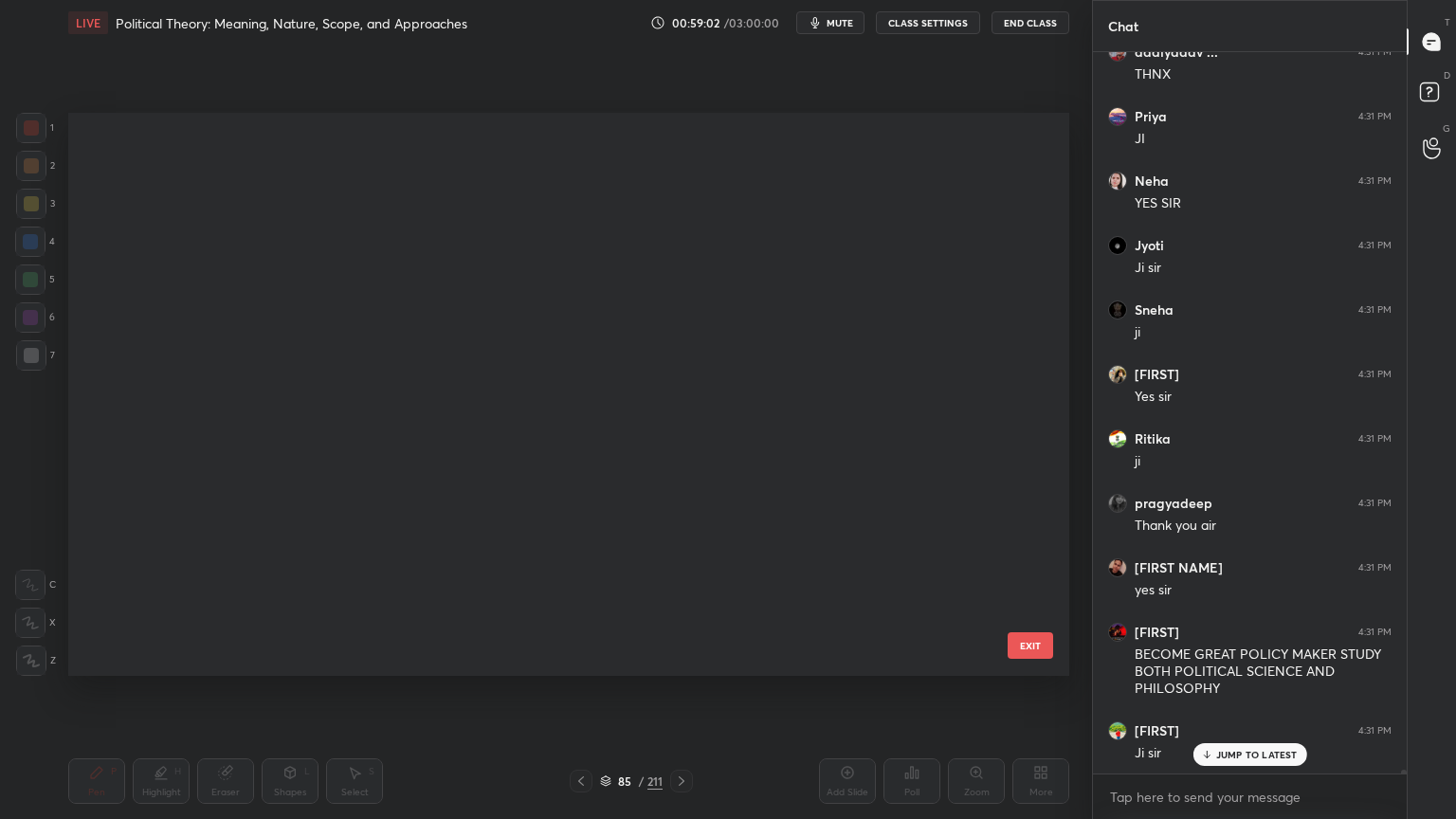 scroll, scrollTop: 4467, scrollLeft: 0, axis: vertical 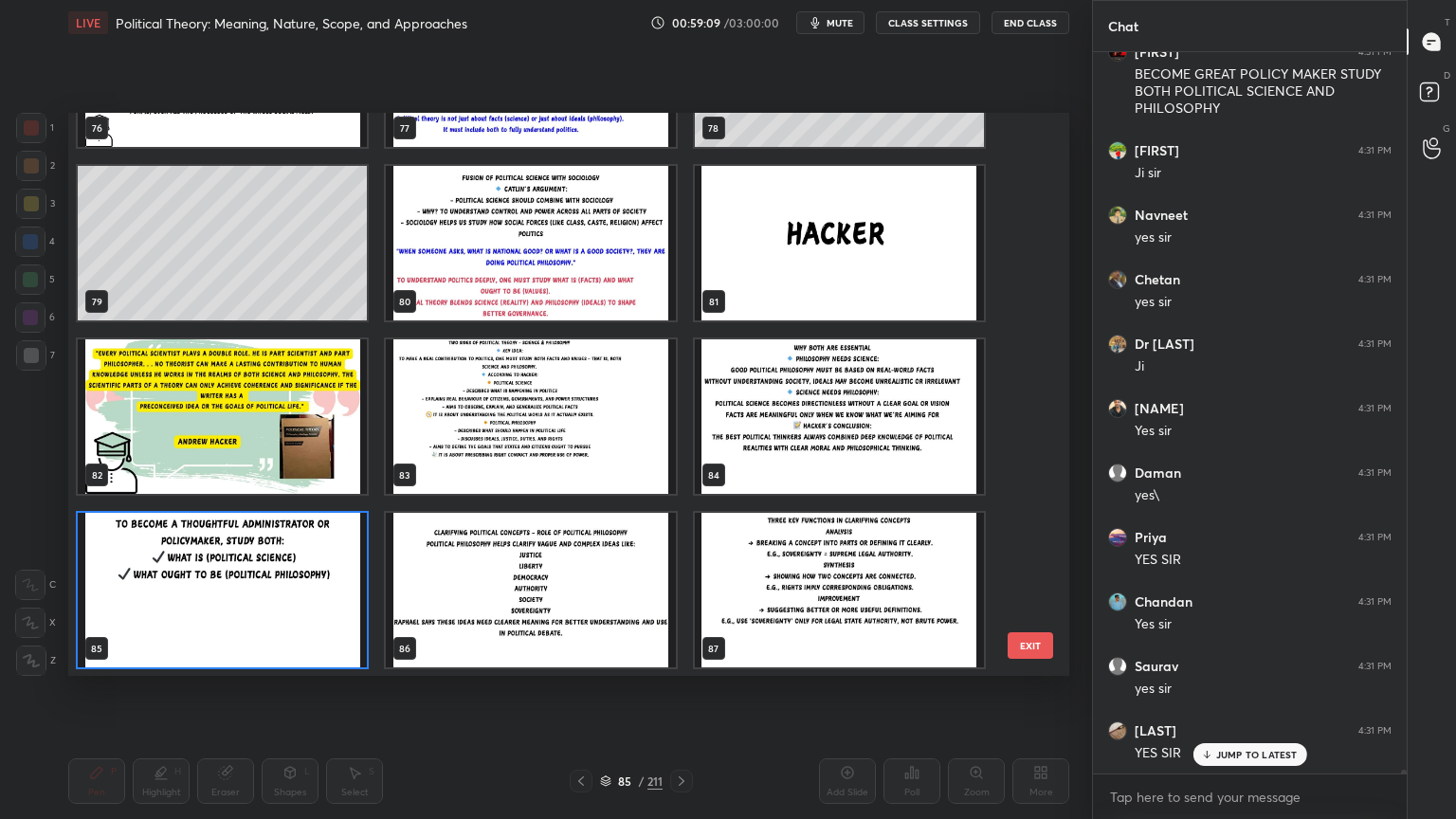 click at bounding box center [530, 590] 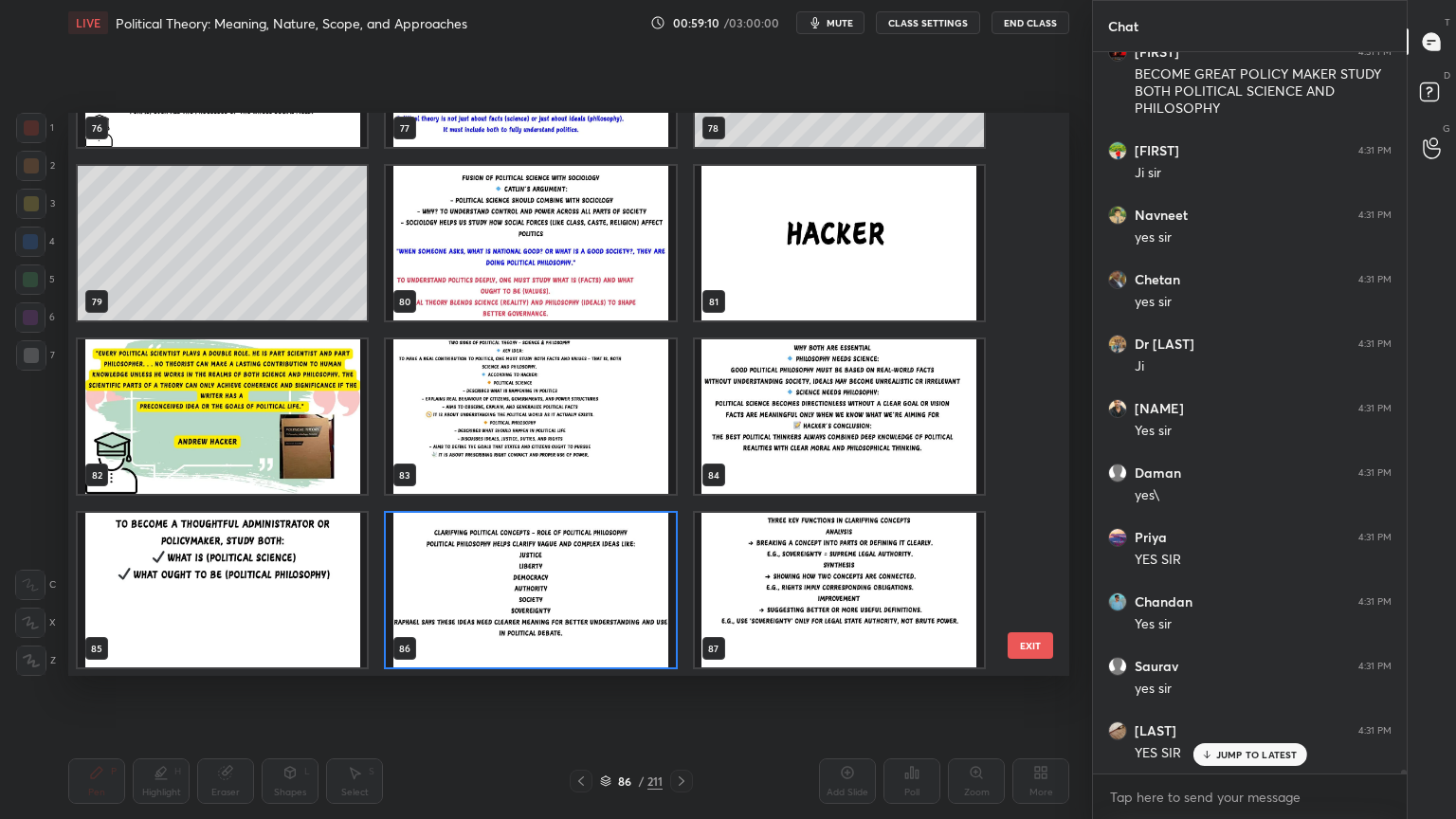 click at bounding box center (530, 590) 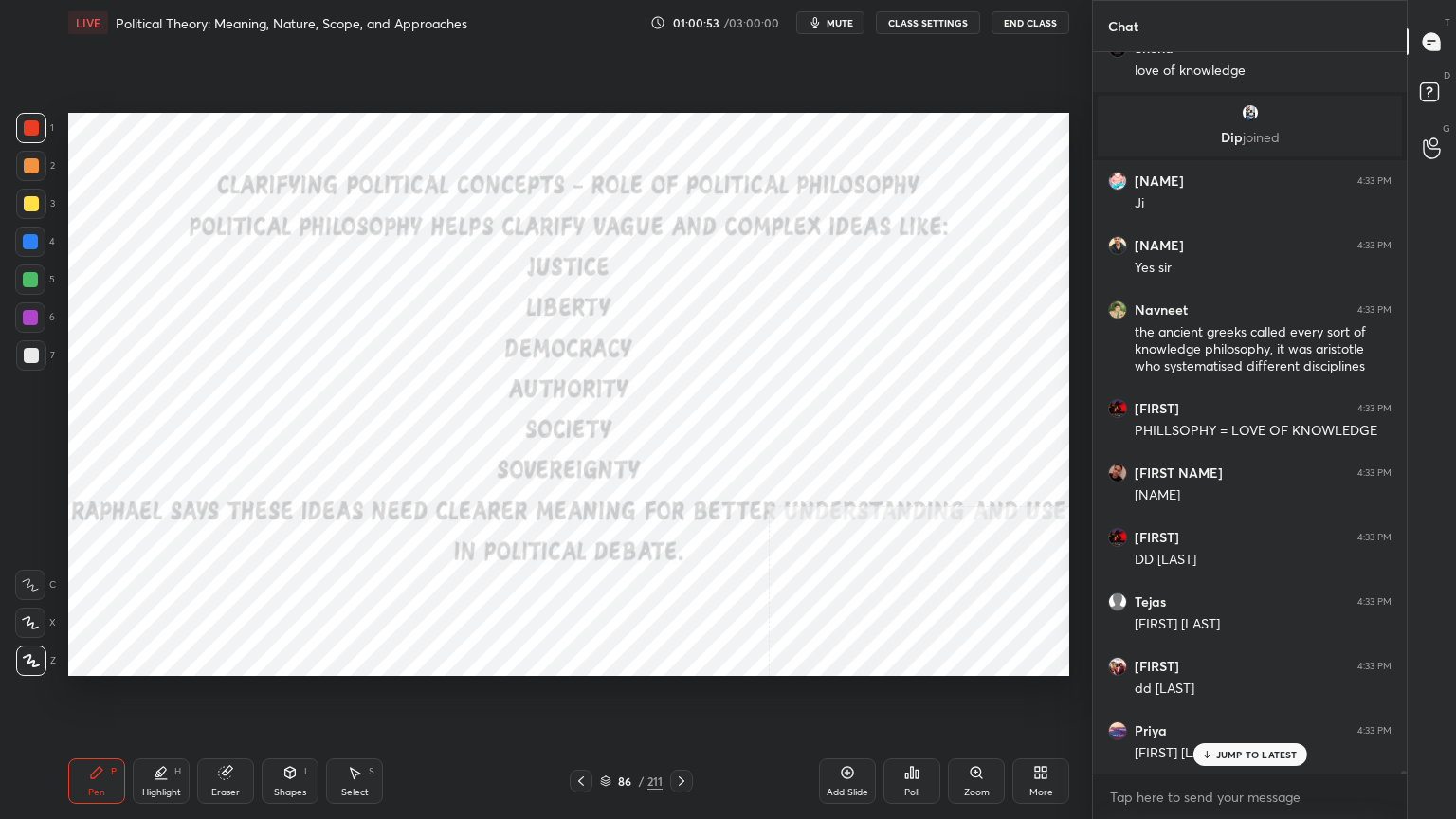 scroll, scrollTop: 157388, scrollLeft: 0, axis: vertical 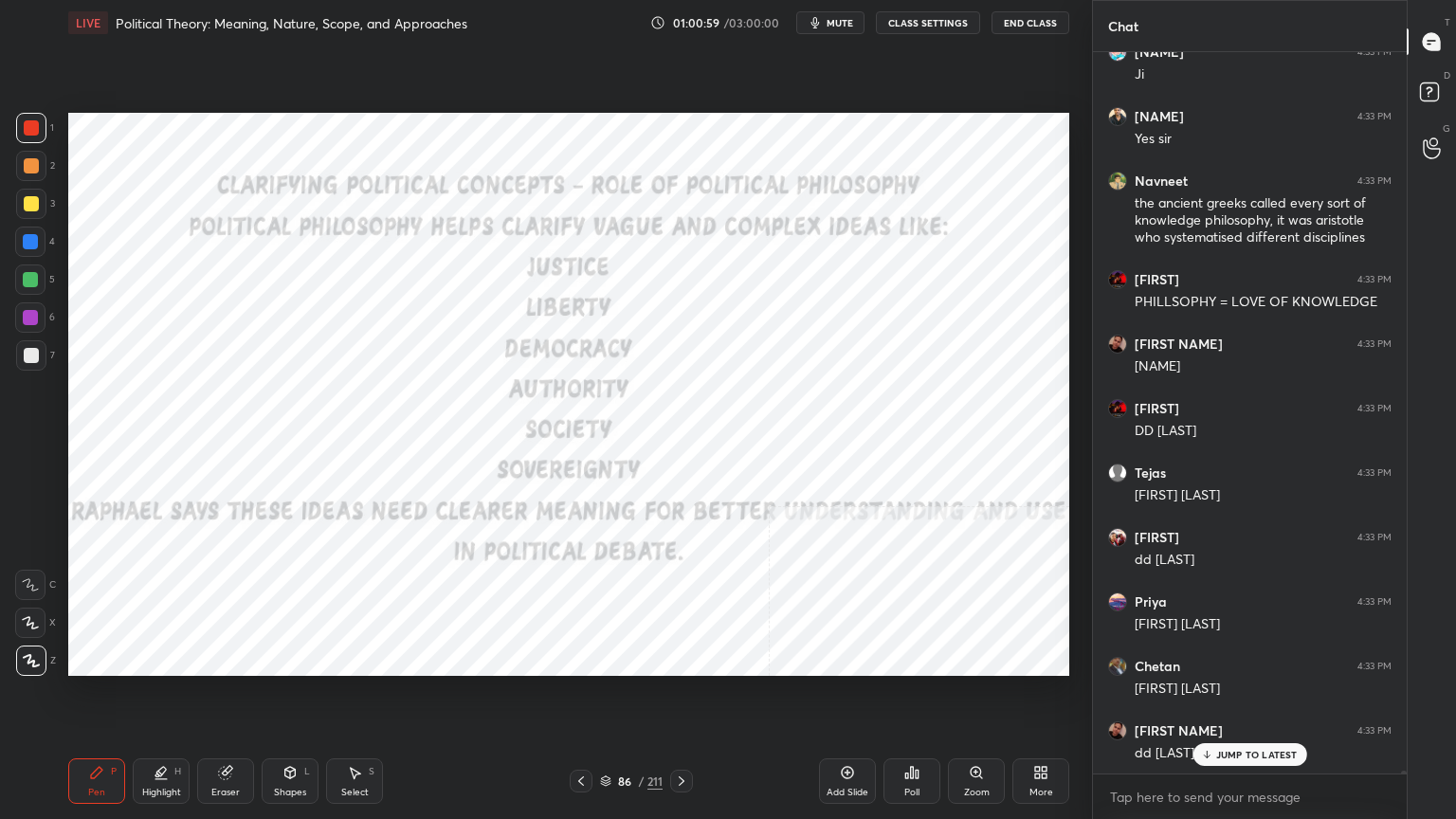 click 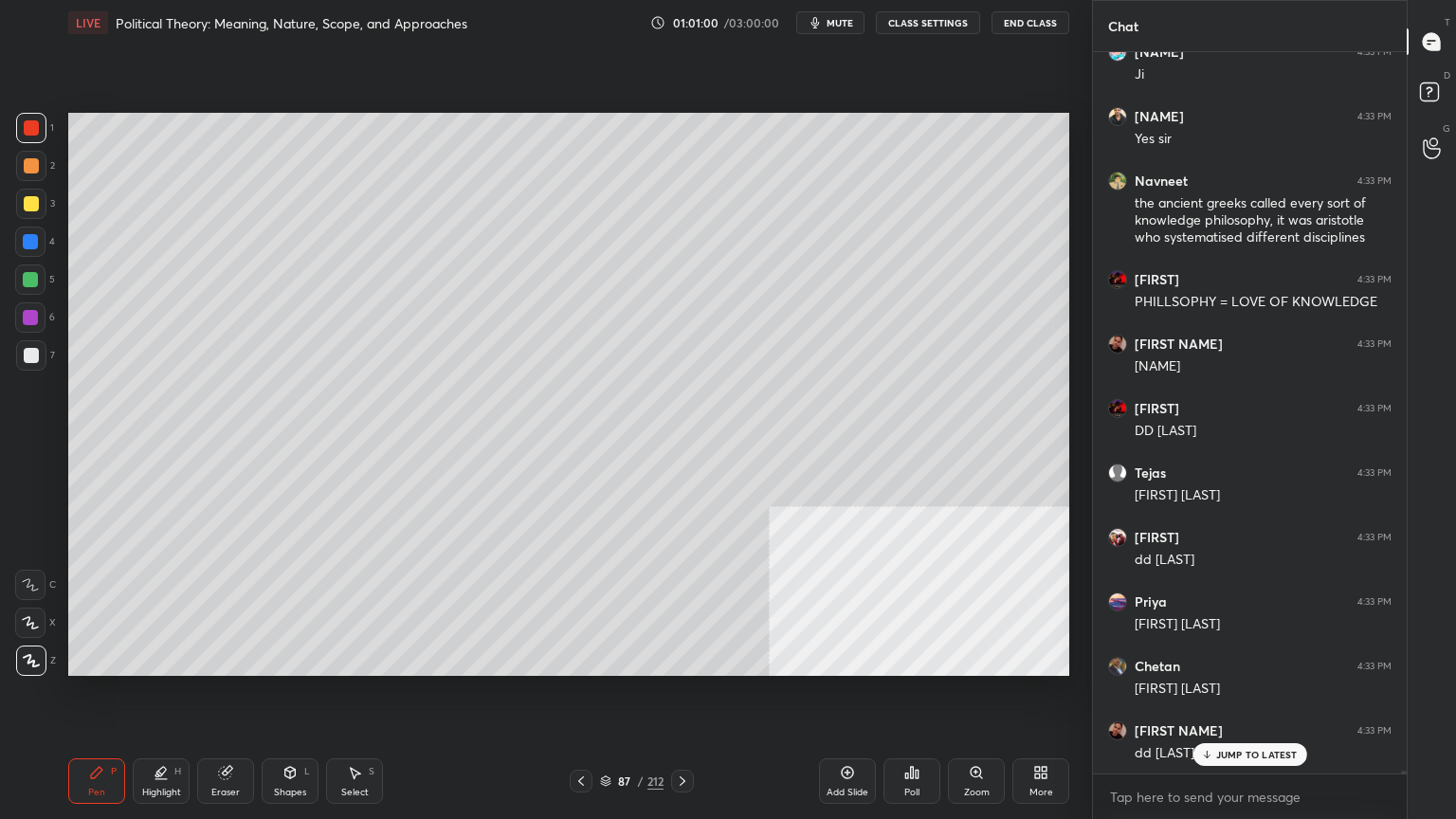 scroll, scrollTop: 157517, scrollLeft: 0, axis: vertical 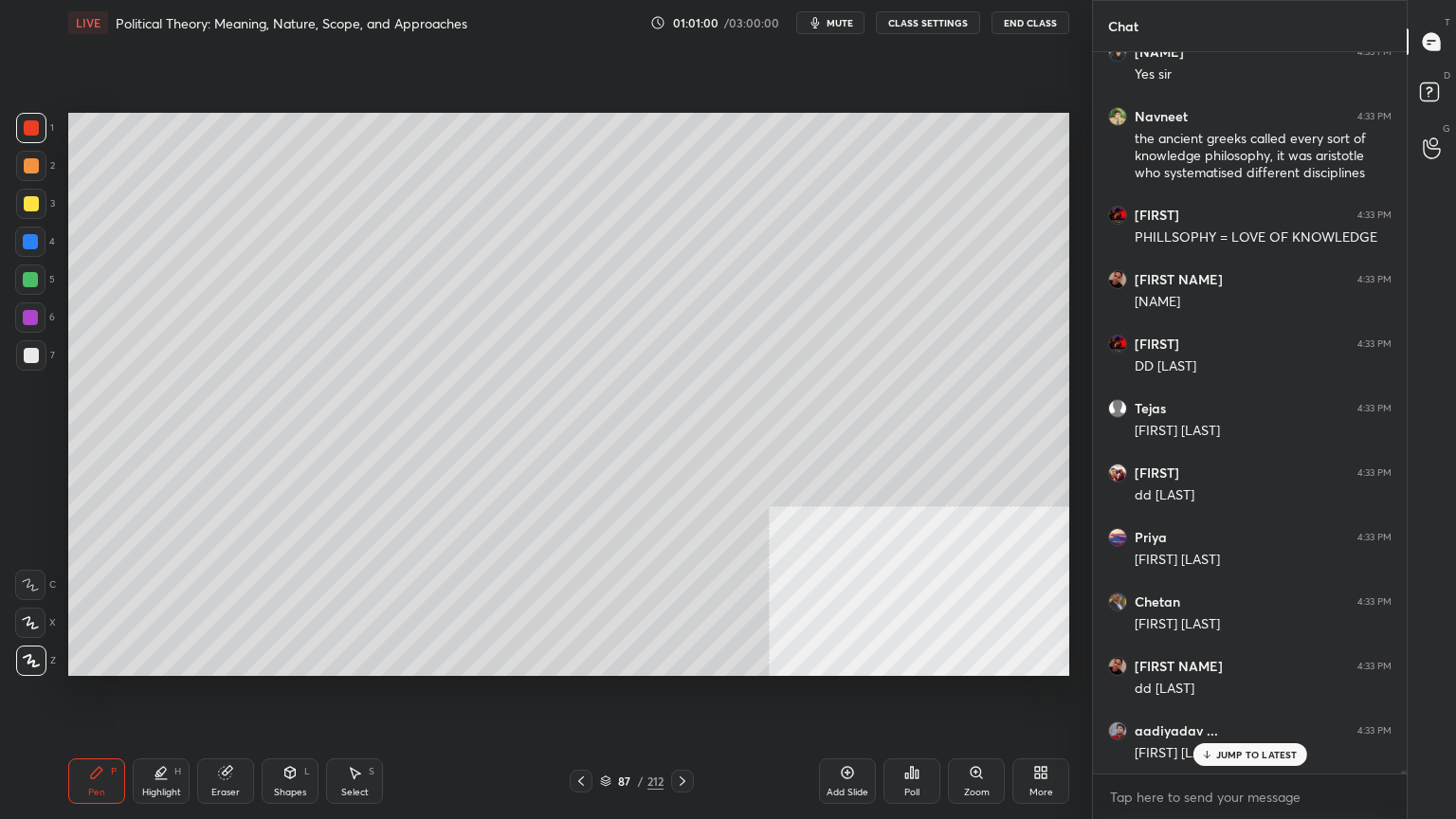 click at bounding box center [31, 355] 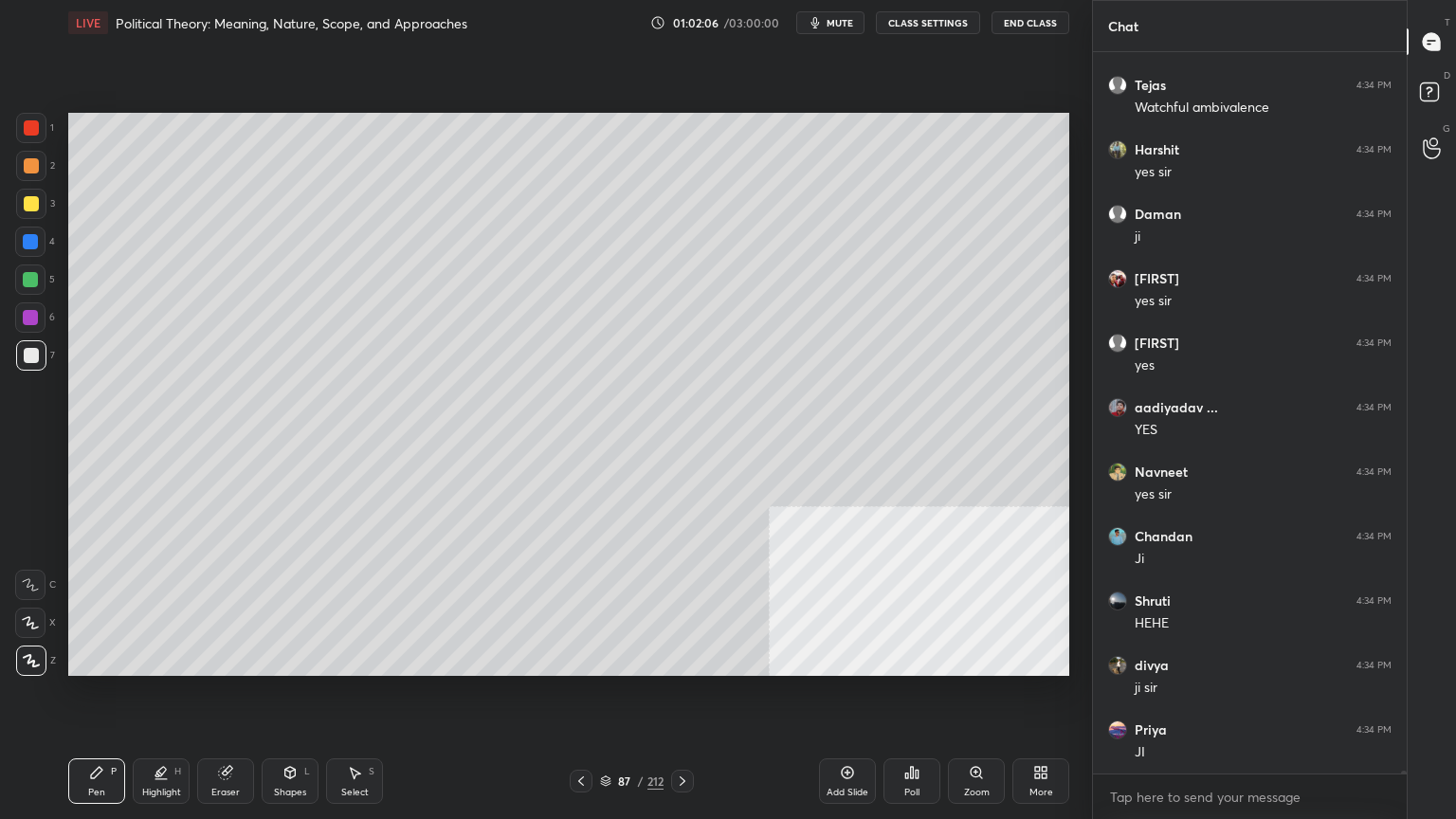 scroll, scrollTop: 161532, scrollLeft: 0, axis: vertical 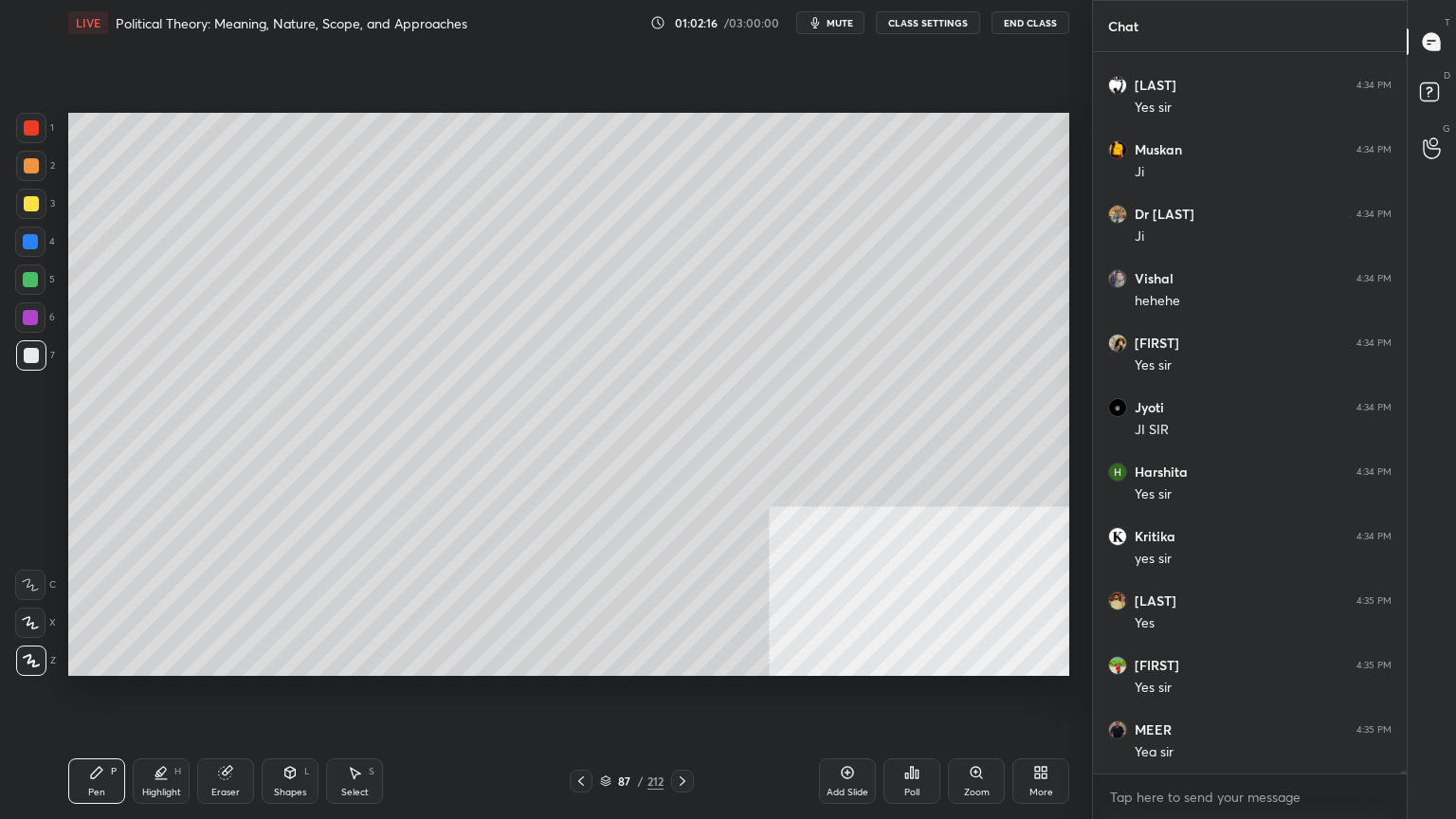 drag, startPoint x: 49, startPoint y: 204, endPoint x: 38, endPoint y: 201, distance: 11.401754 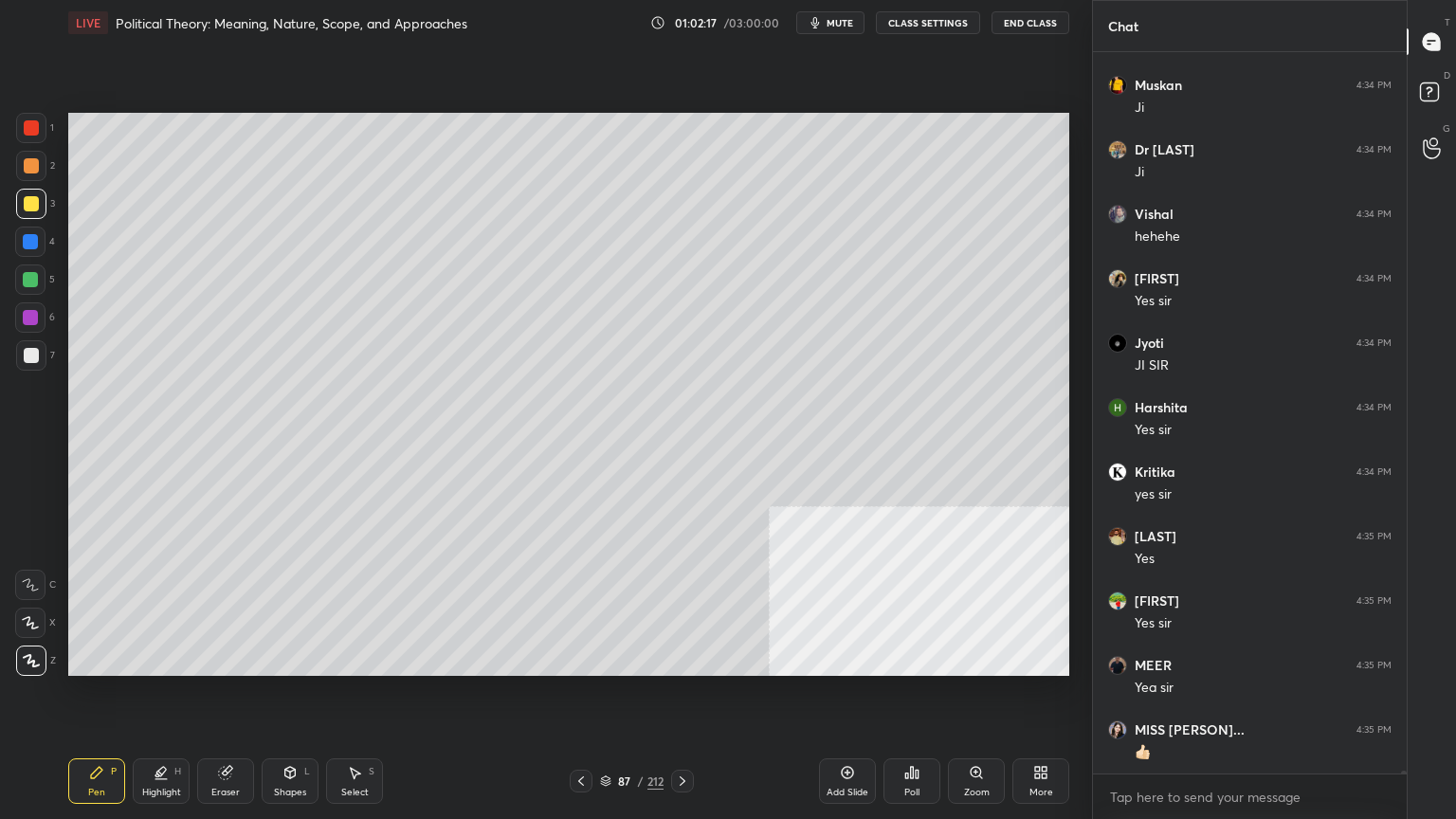 click at bounding box center [31, 204] 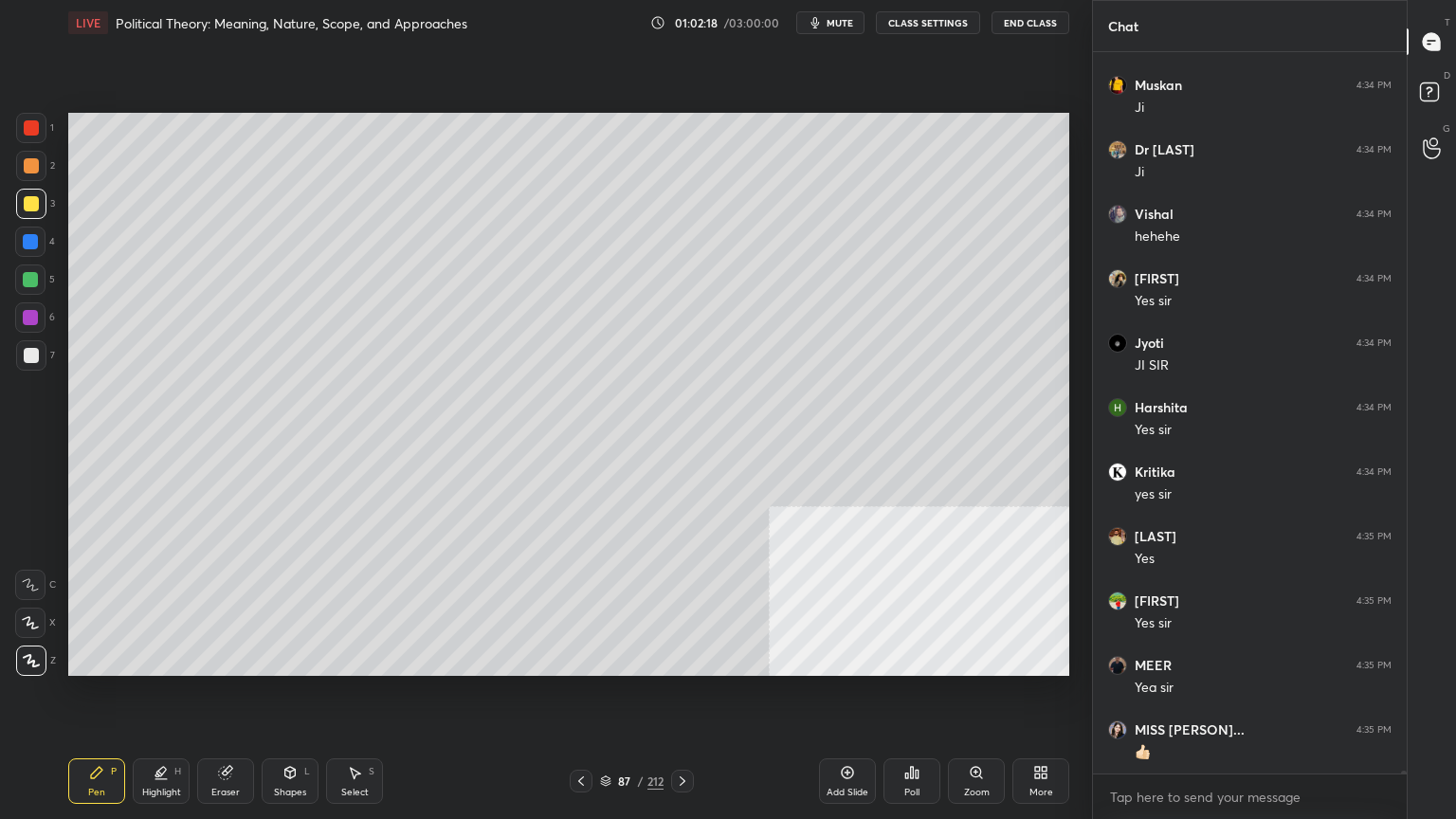 click at bounding box center [30, 242] 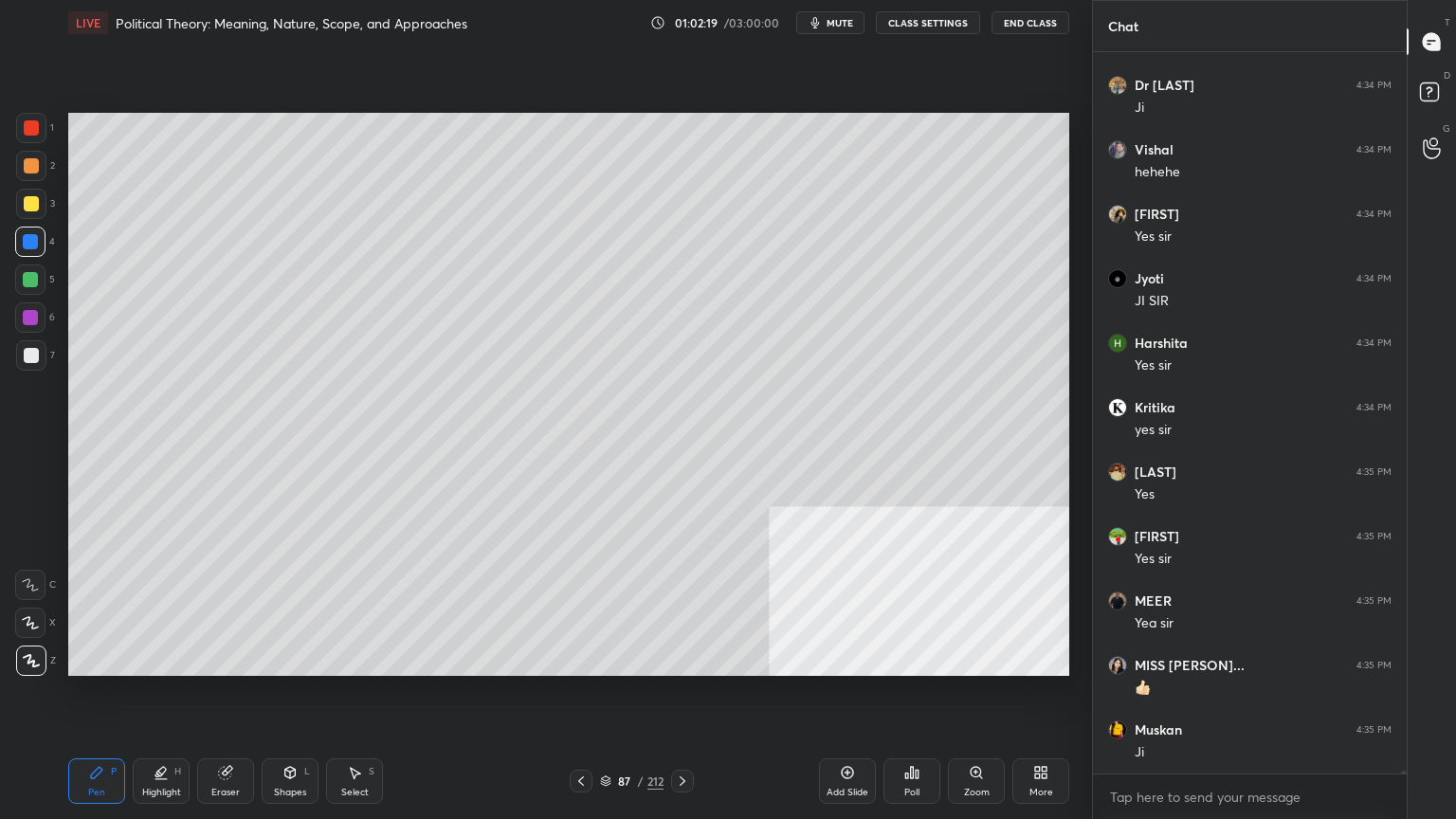 click at bounding box center (31, 204) 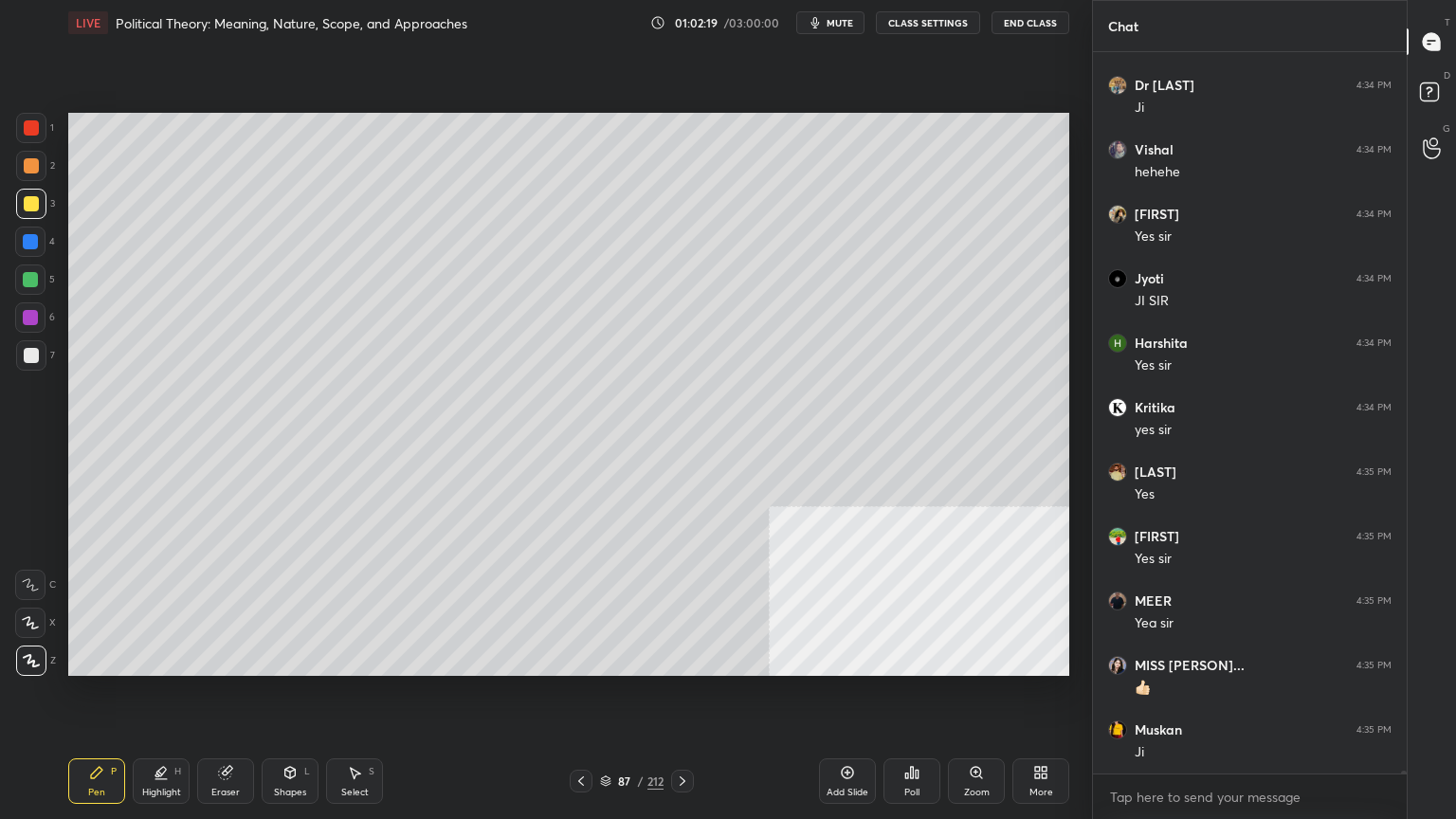 scroll, scrollTop: 162176, scrollLeft: 0, axis: vertical 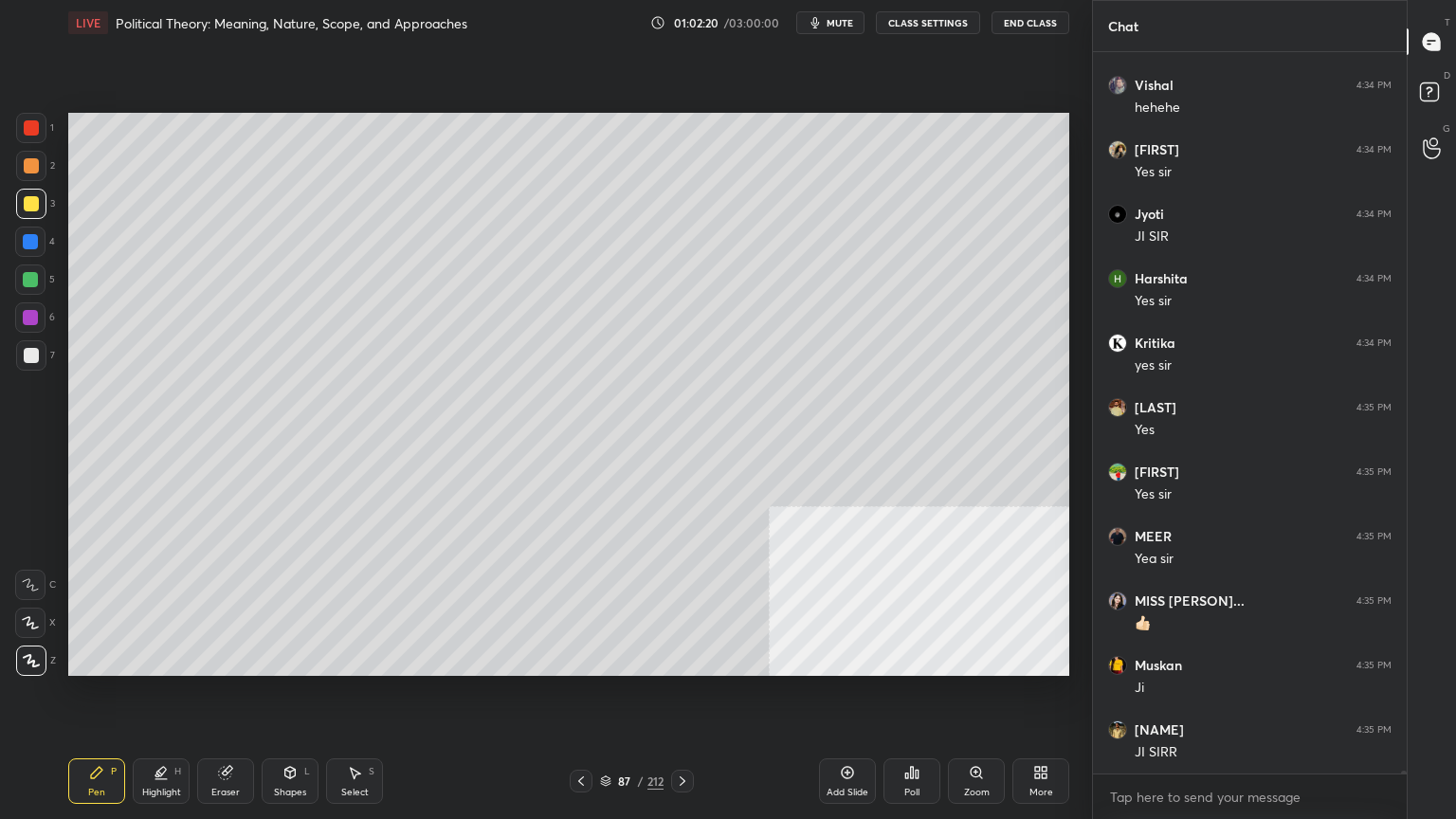 click at bounding box center (30, 242) 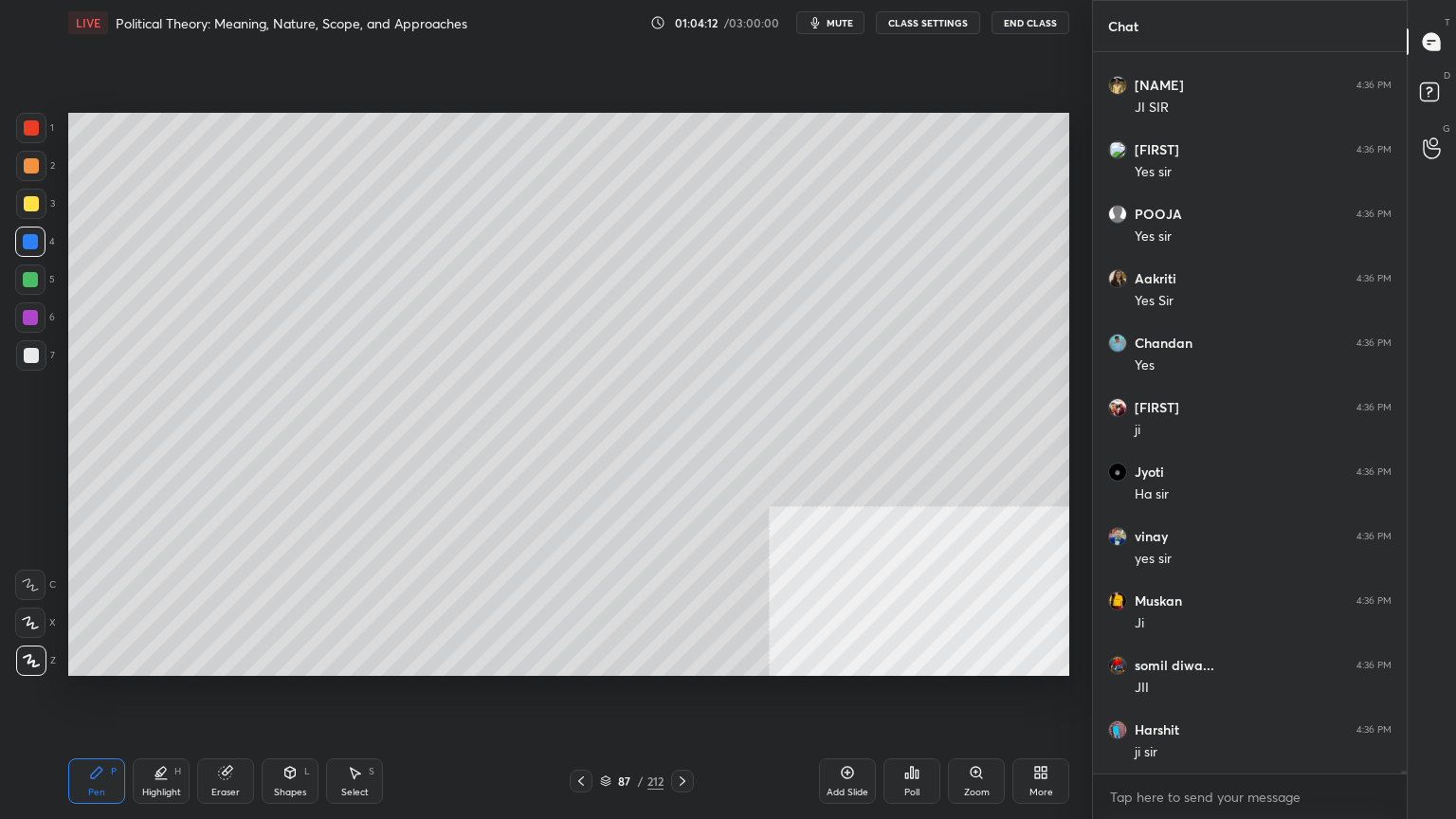 scroll, scrollTop: 166078, scrollLeft: 0, axis: vertical 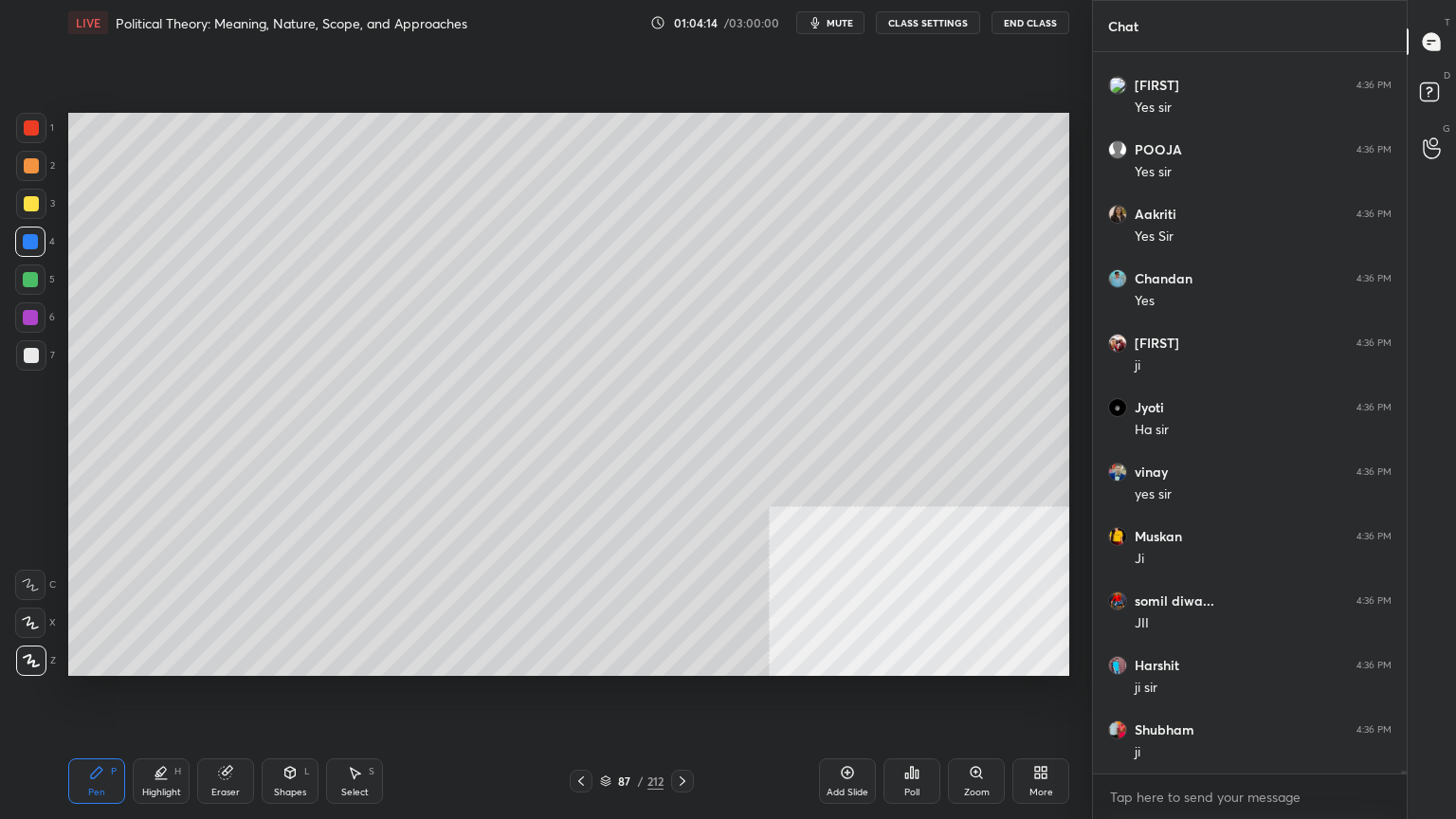 click on "Add Slide" at bounding box center [847, 792] 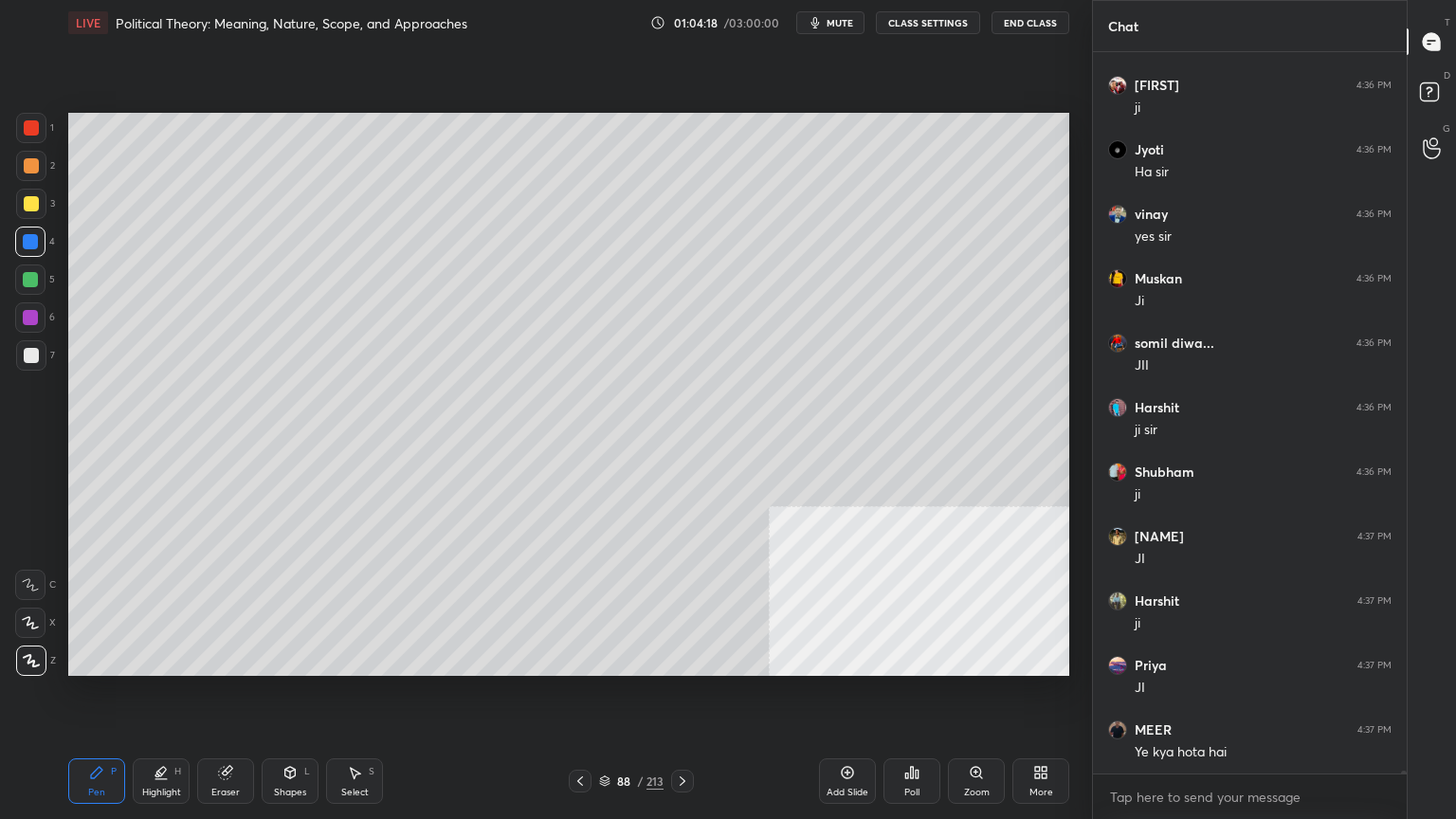 scroll, scrollTop: 166400, scrollLeft: 0, axis: vertical 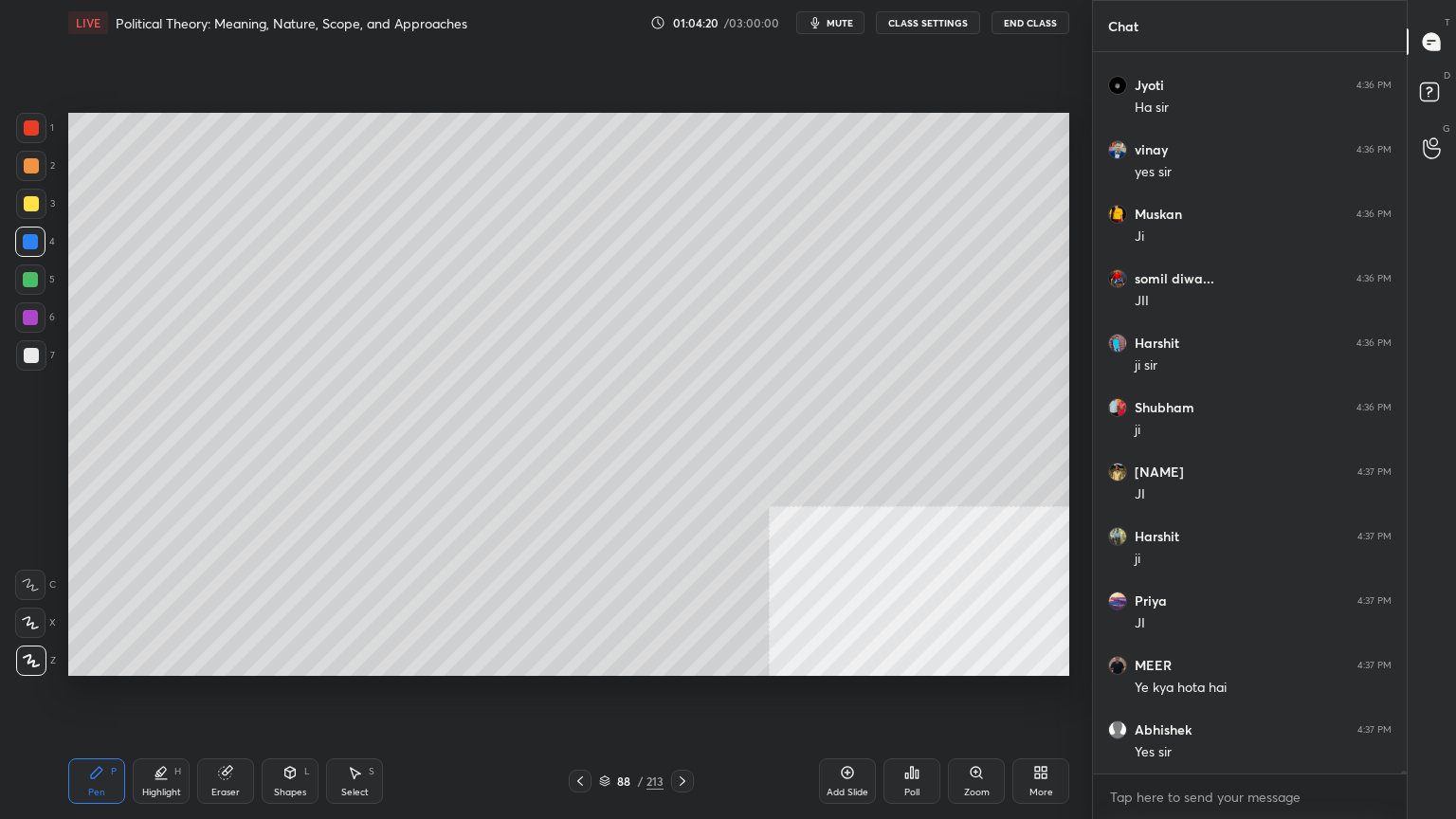 click at bounding box center [31, 204] 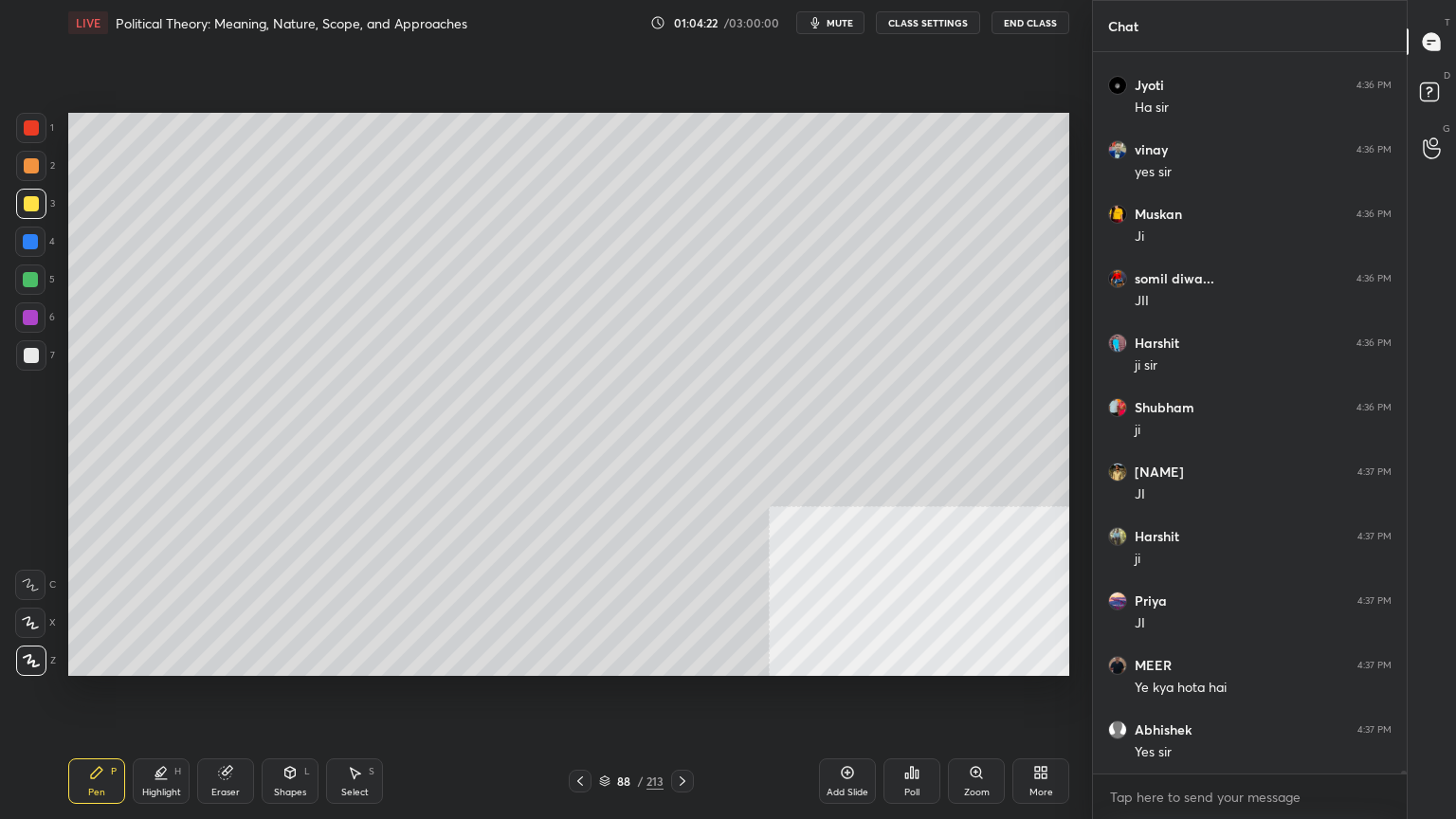 scroll, scrollTop: 166465, scrollLeft: 0, axis: vertical 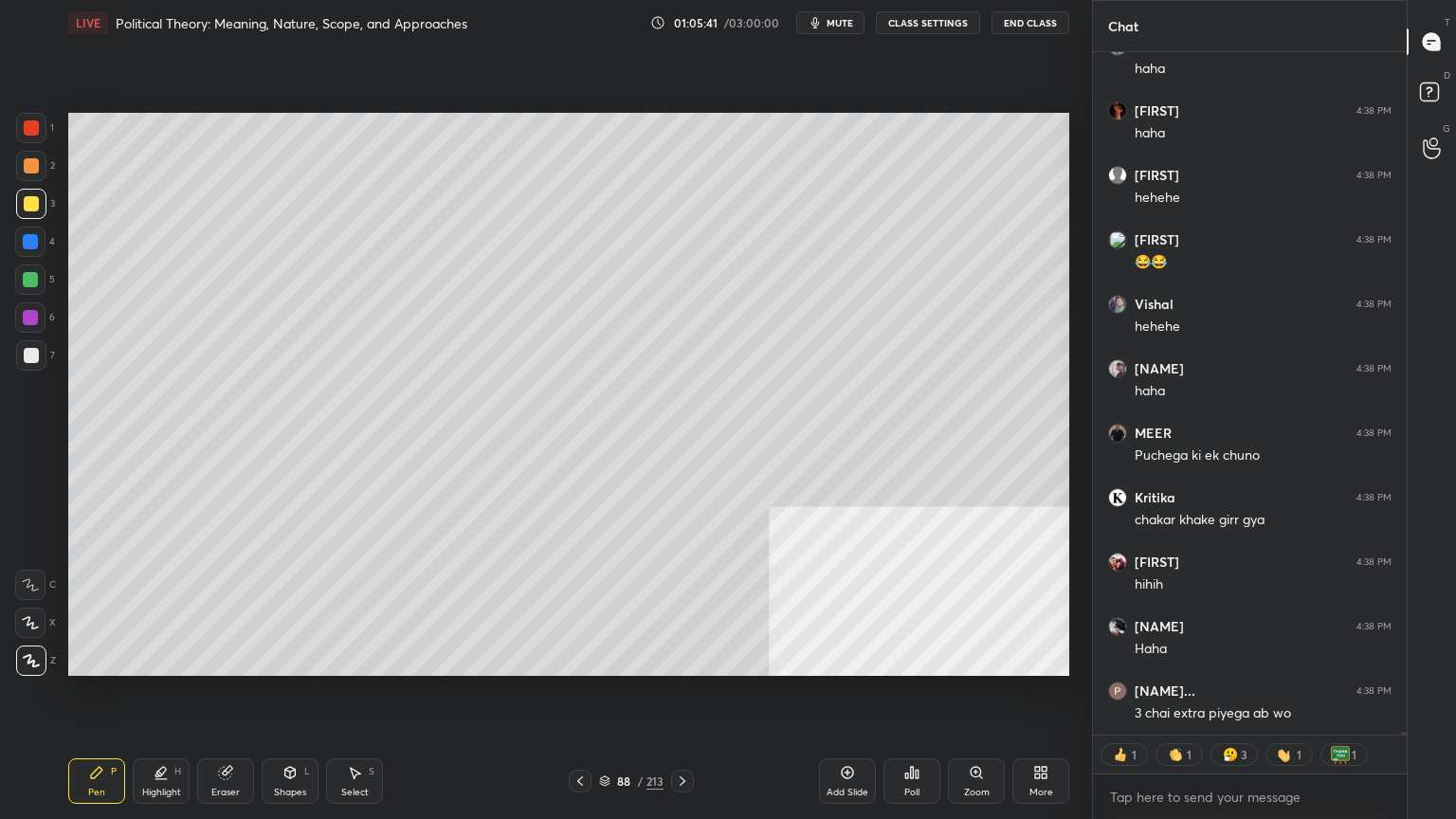 click at bounding box center (31, 204) 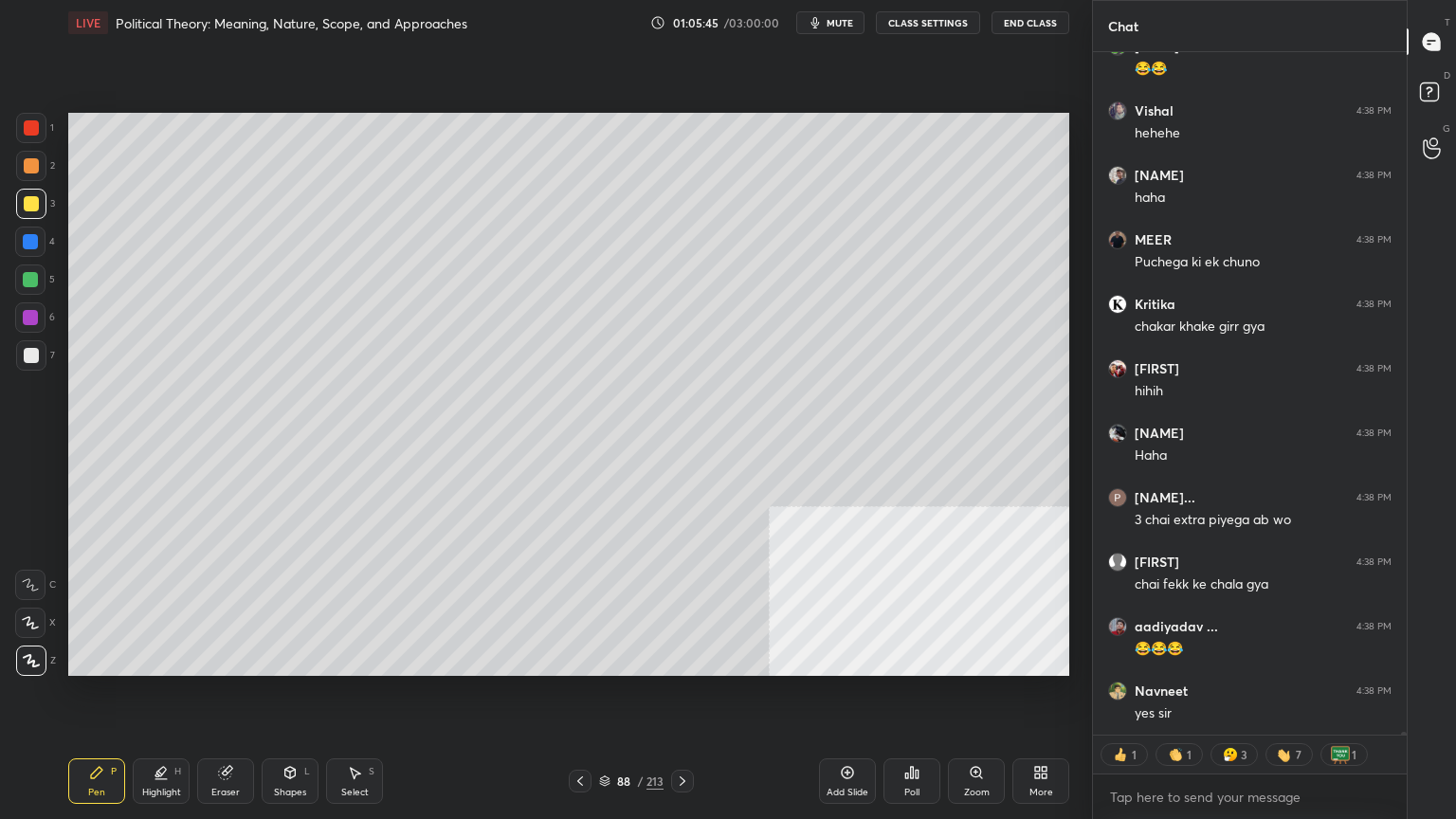 scroll, scrollTop: 171854, scrollLeft: 0, axis: vertical 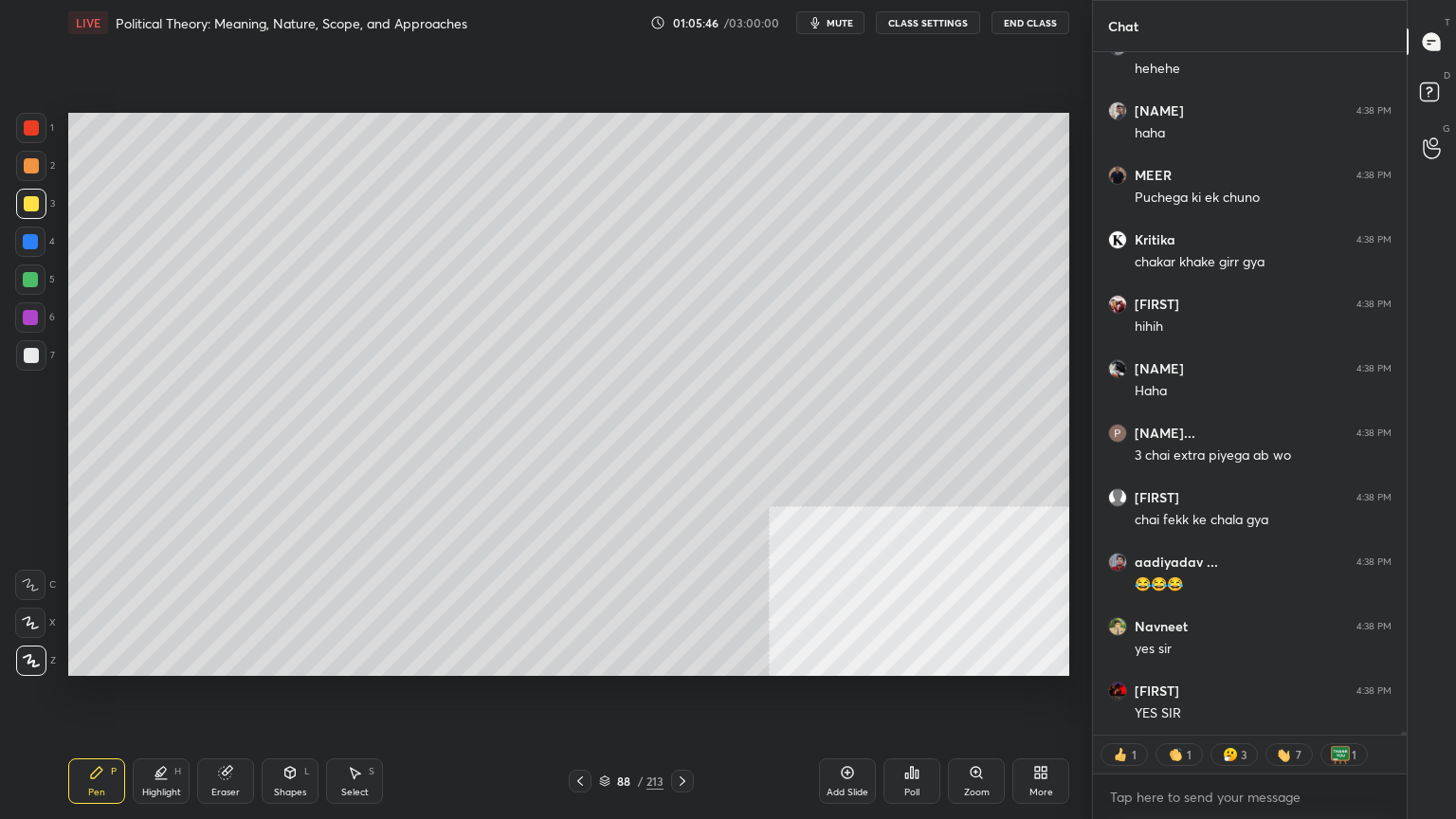 click at bounding box center (31, 166) 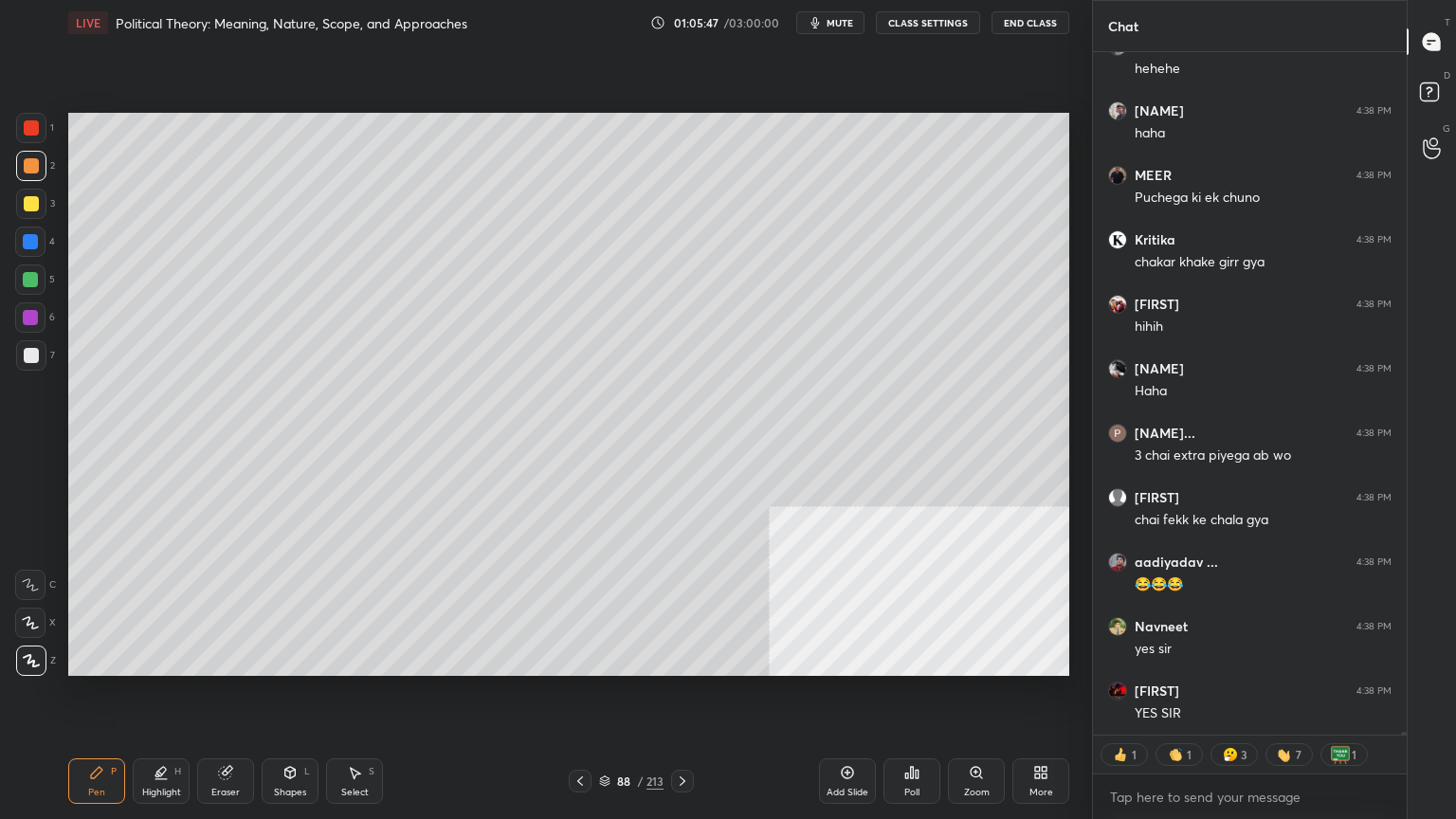 click at bounding box center [31, 128] 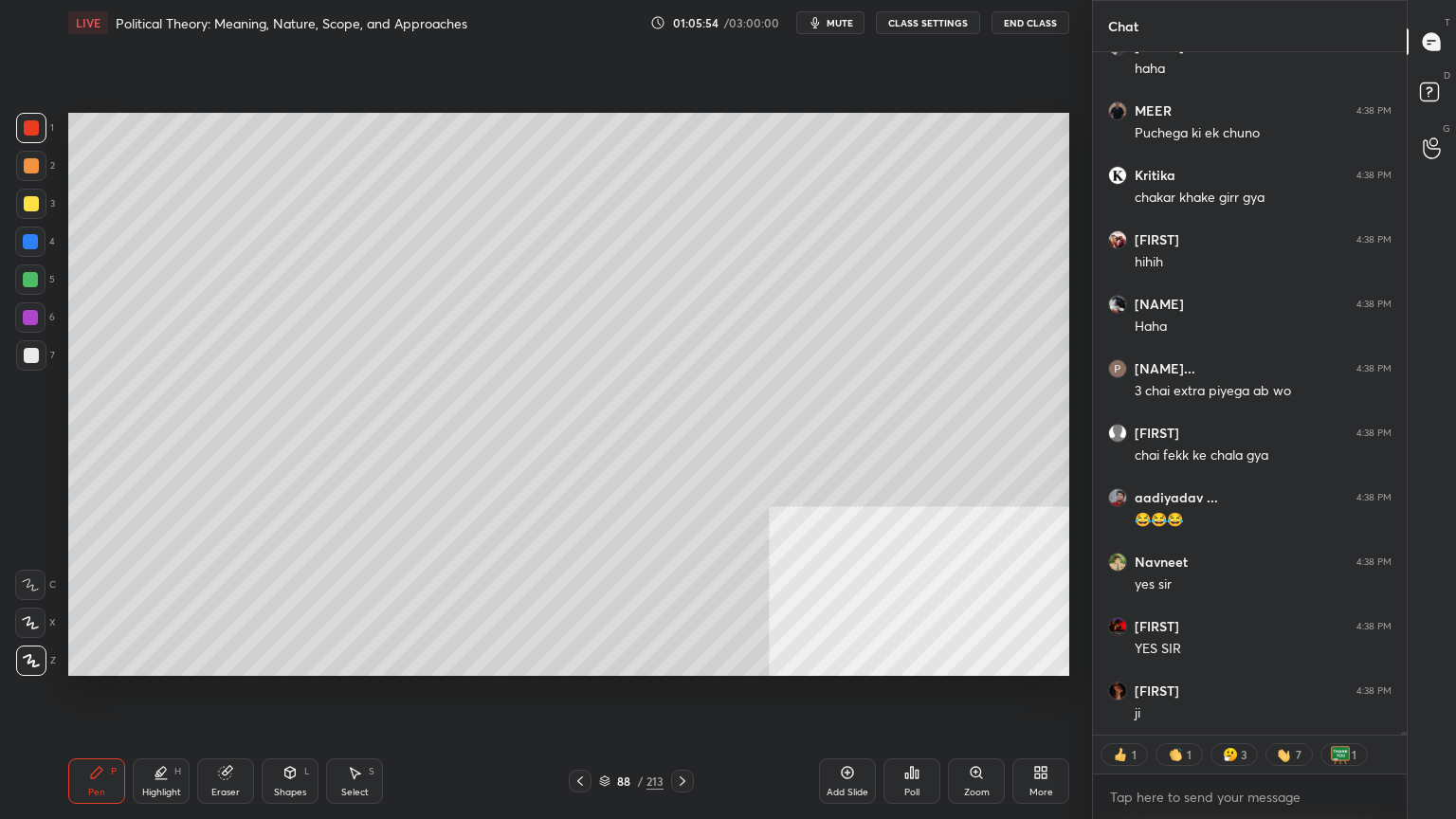 scroll, scrollTop: 171982, scrollLeft: 0, axis: vertical 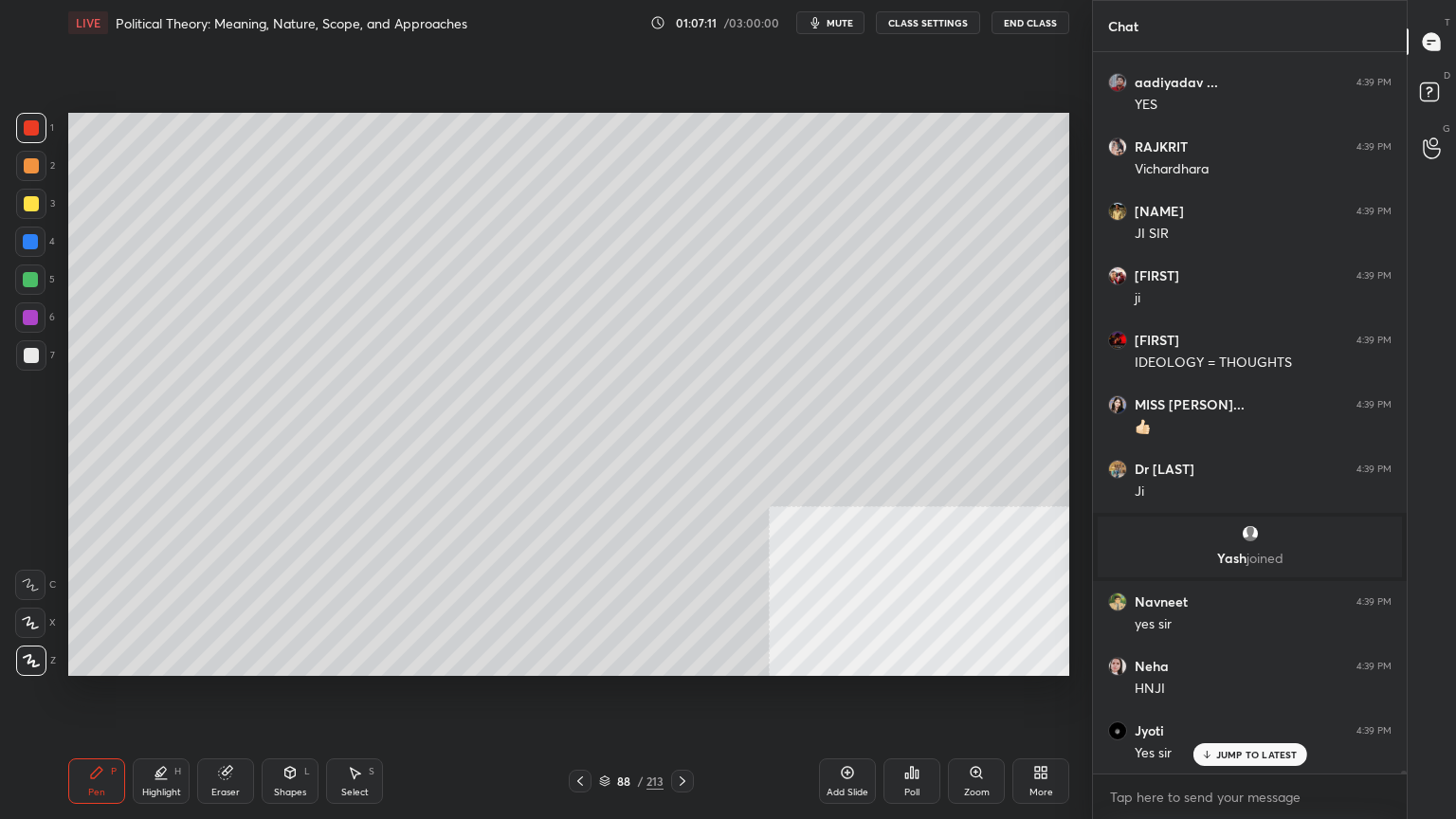 click at bounding box center (31, 166) 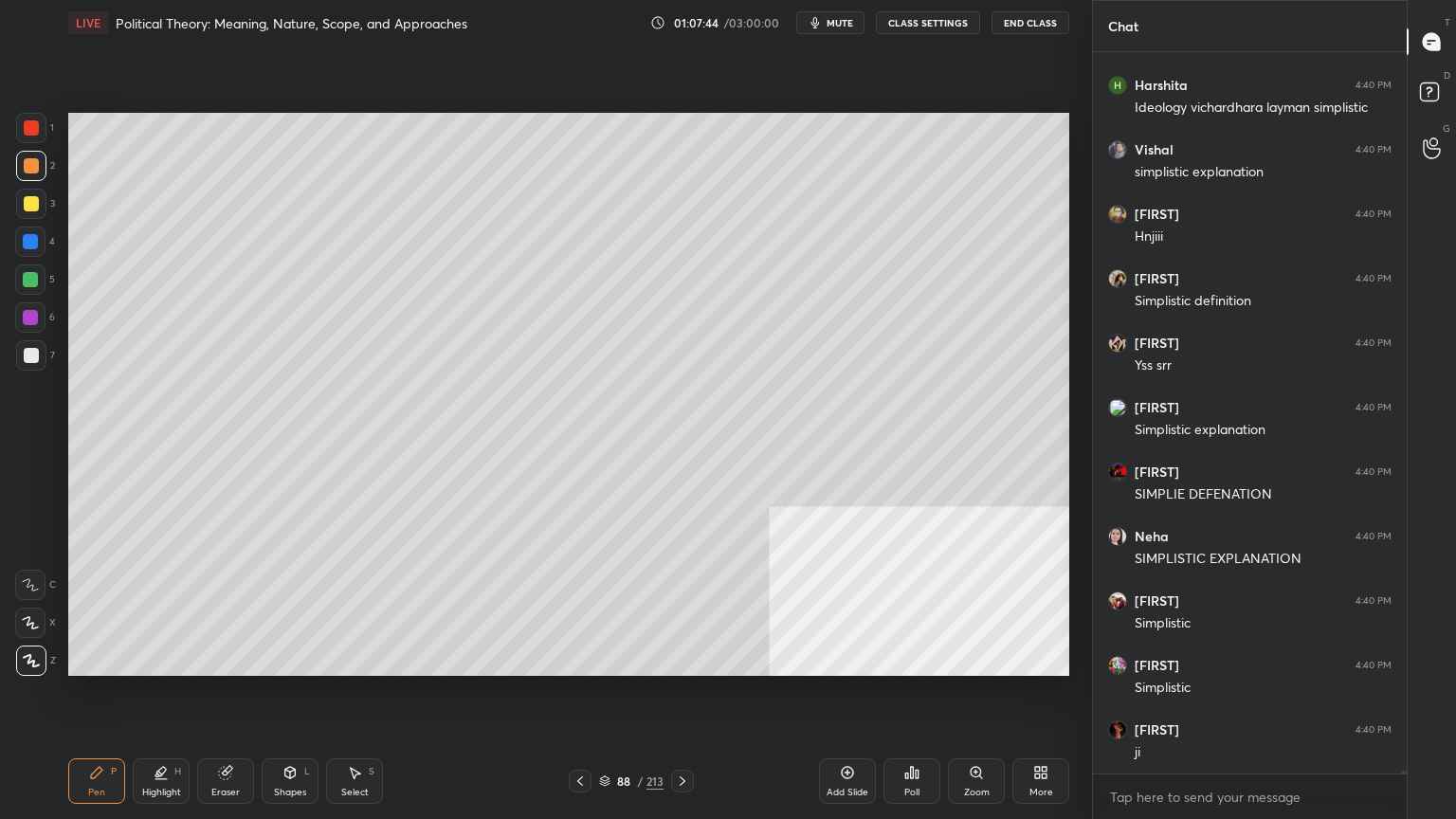 scroll, scrollTop: 164372, scrollLeft: 0, axis: vertical 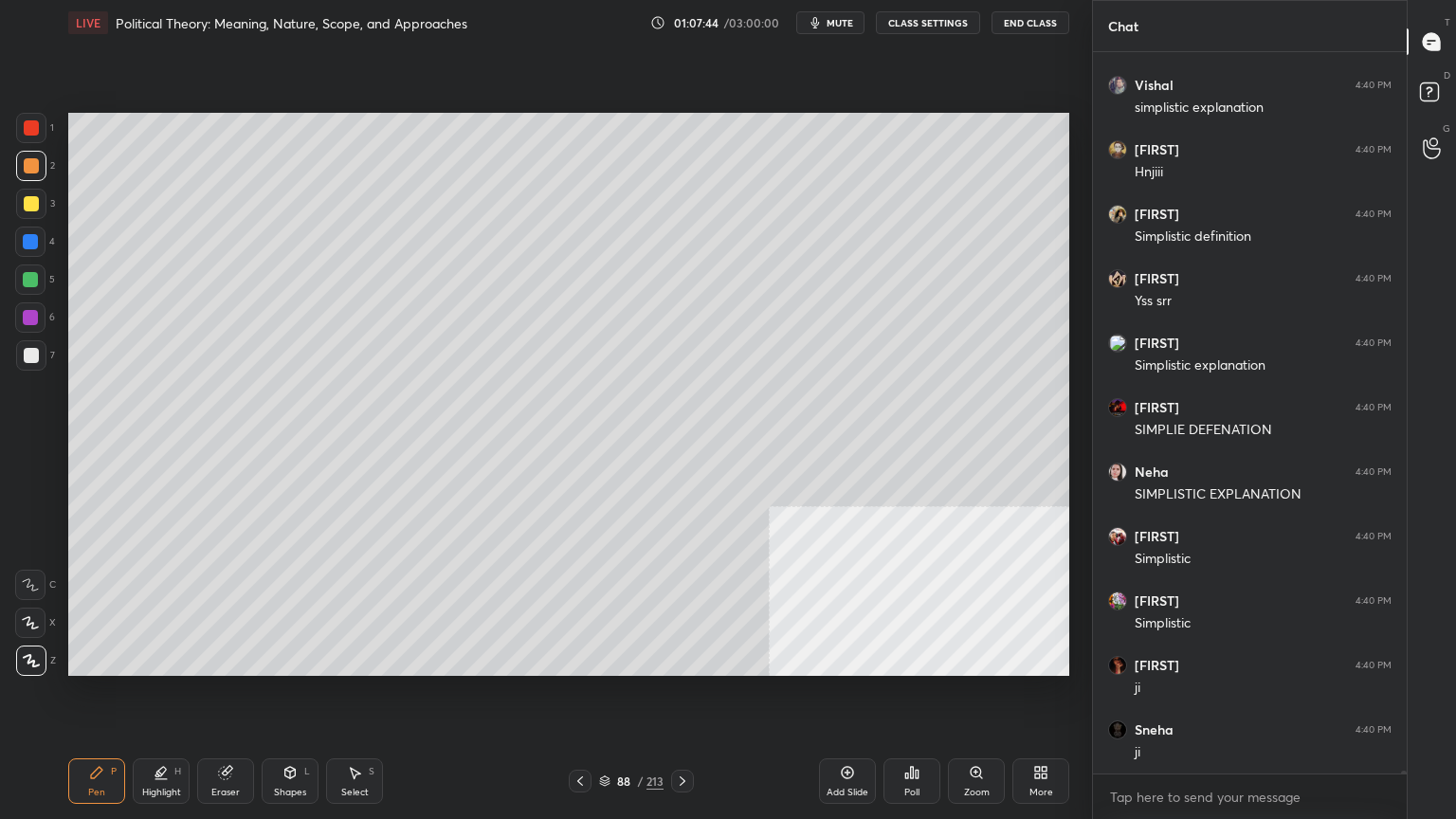 click at bounding box center (30, 280) 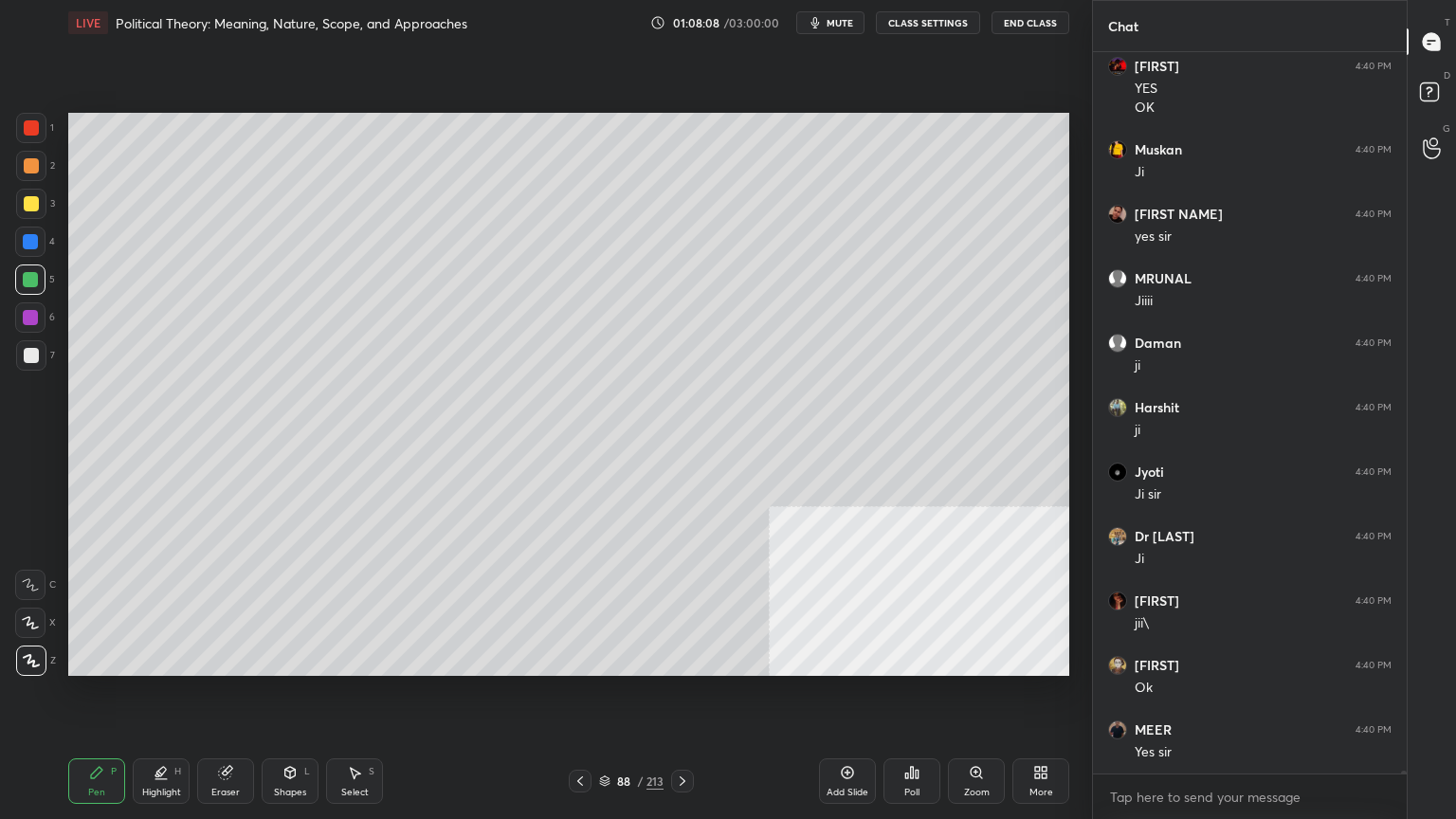 scroll, scrollTop: 165293, scrollLeft: 0, axis: vertical 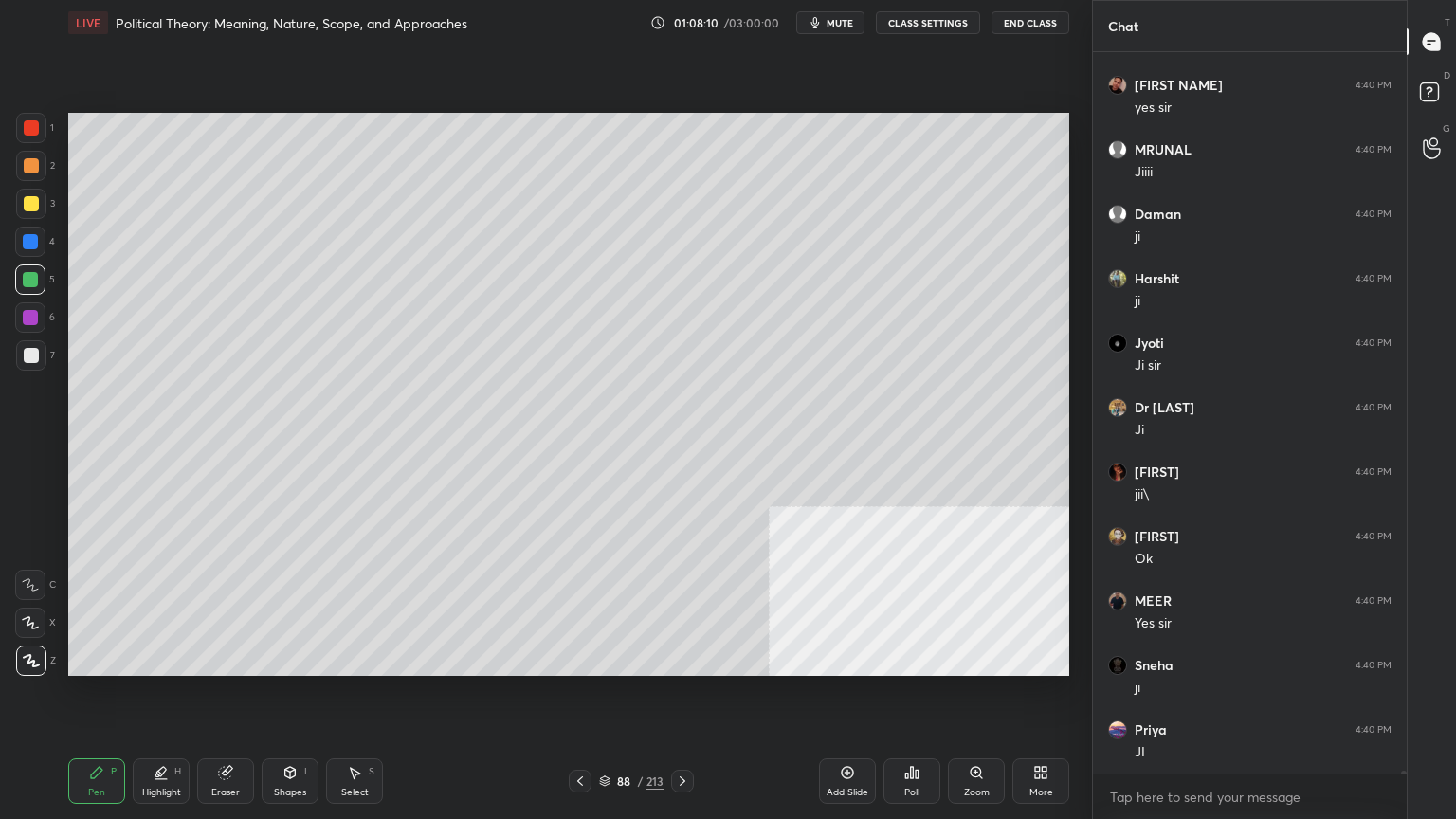 click 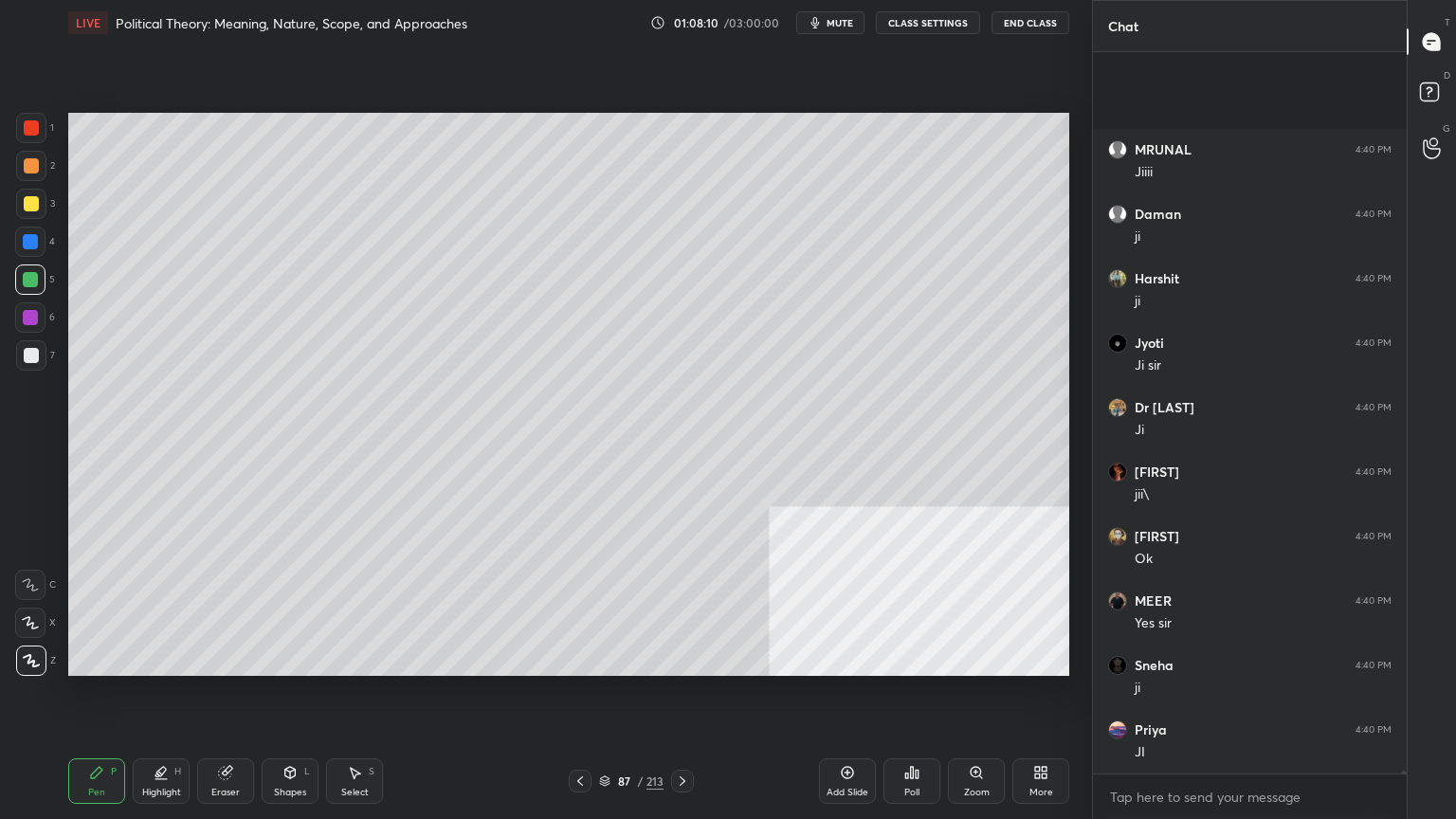 scroll, scrollTop: 165551, scrollLeft: 0, axis: vertical 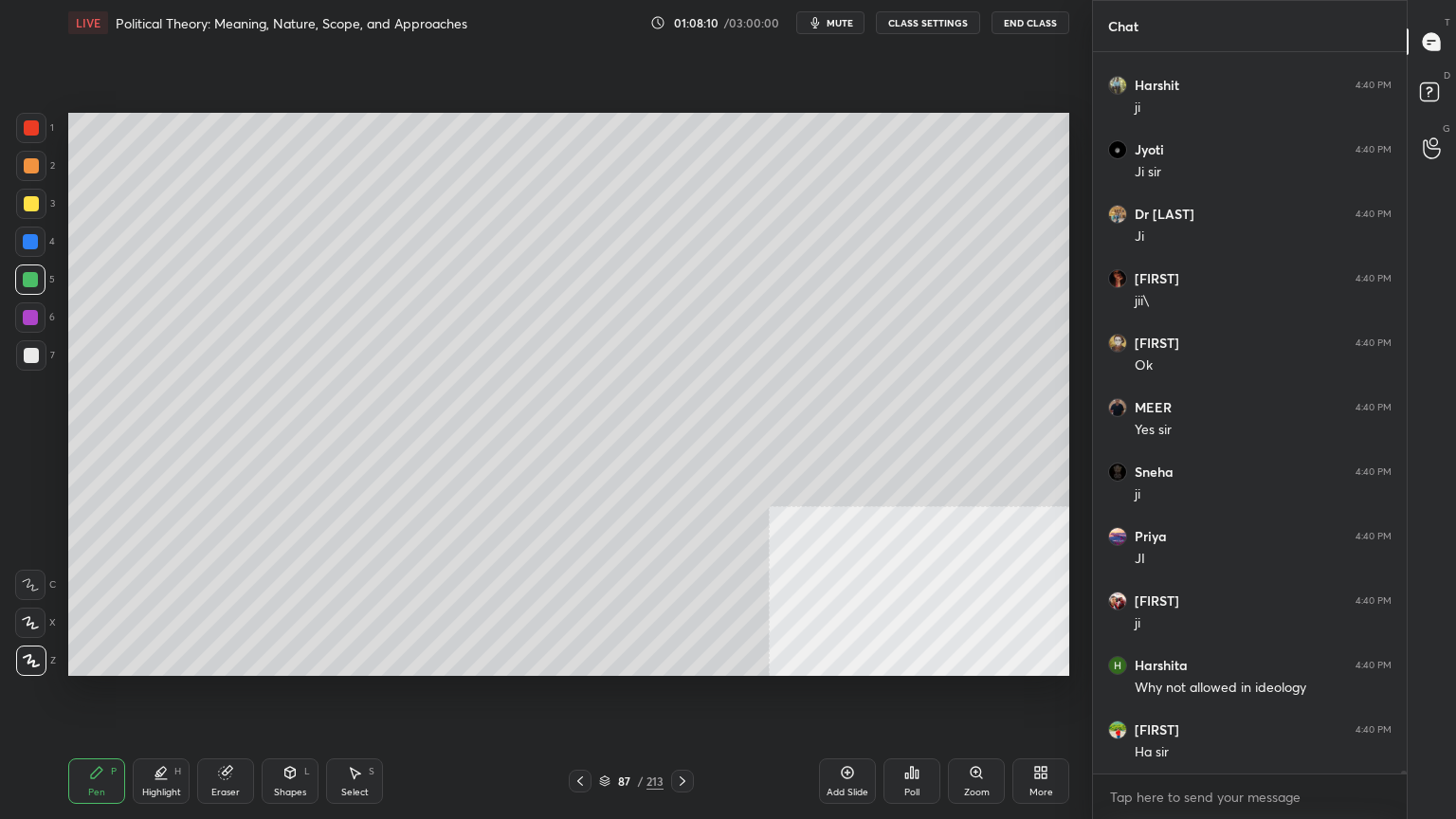 click 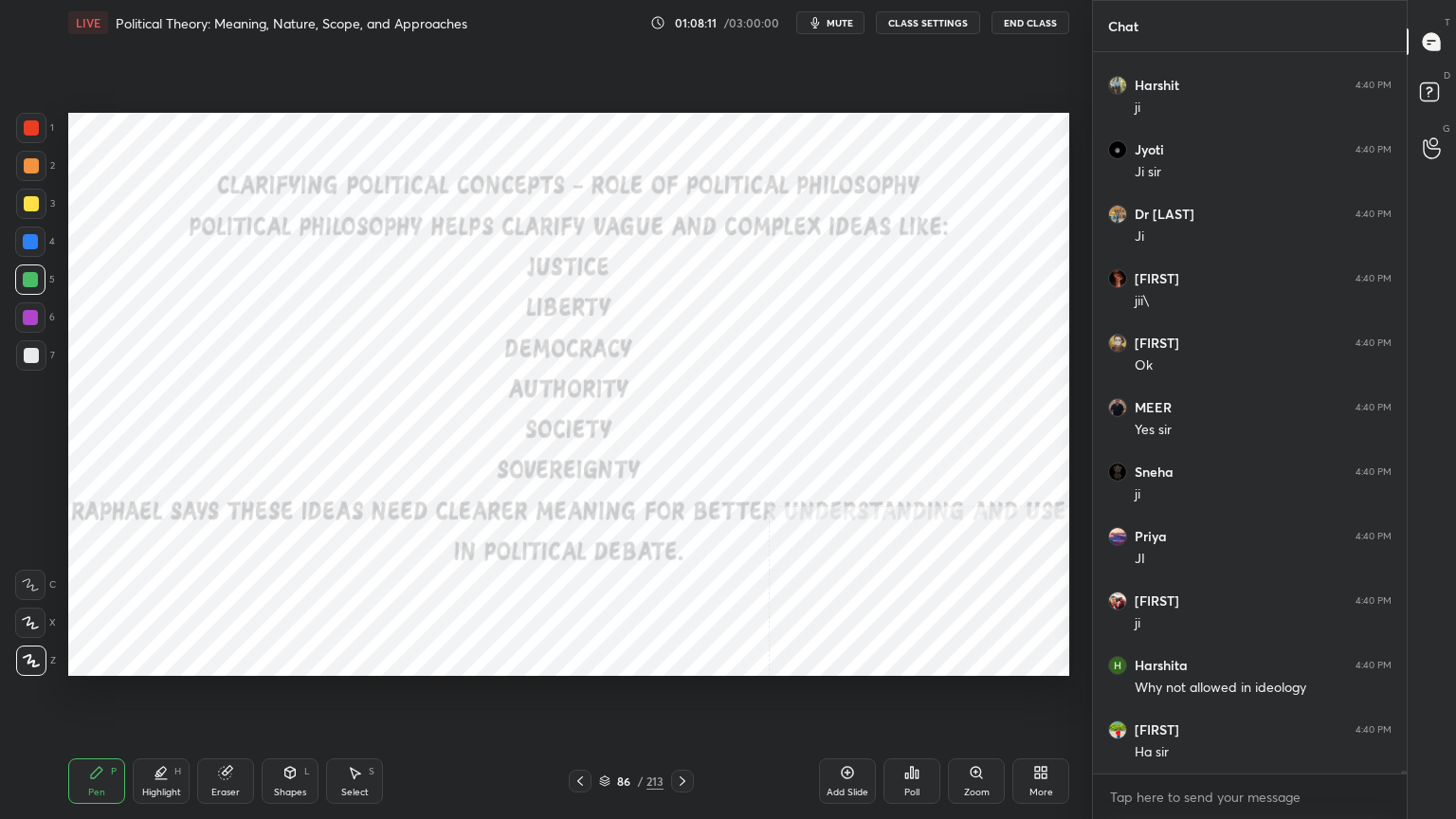 click 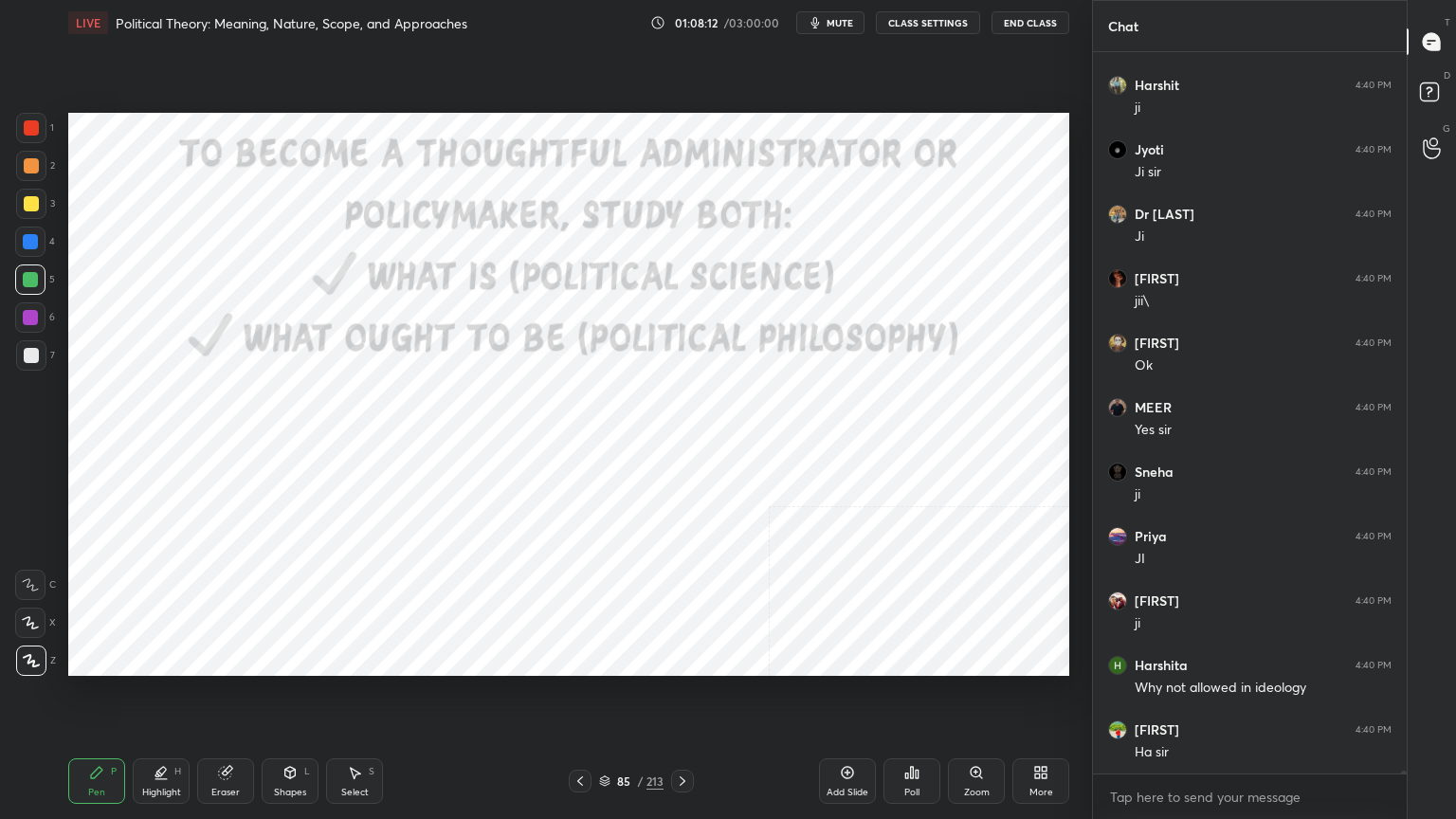 click 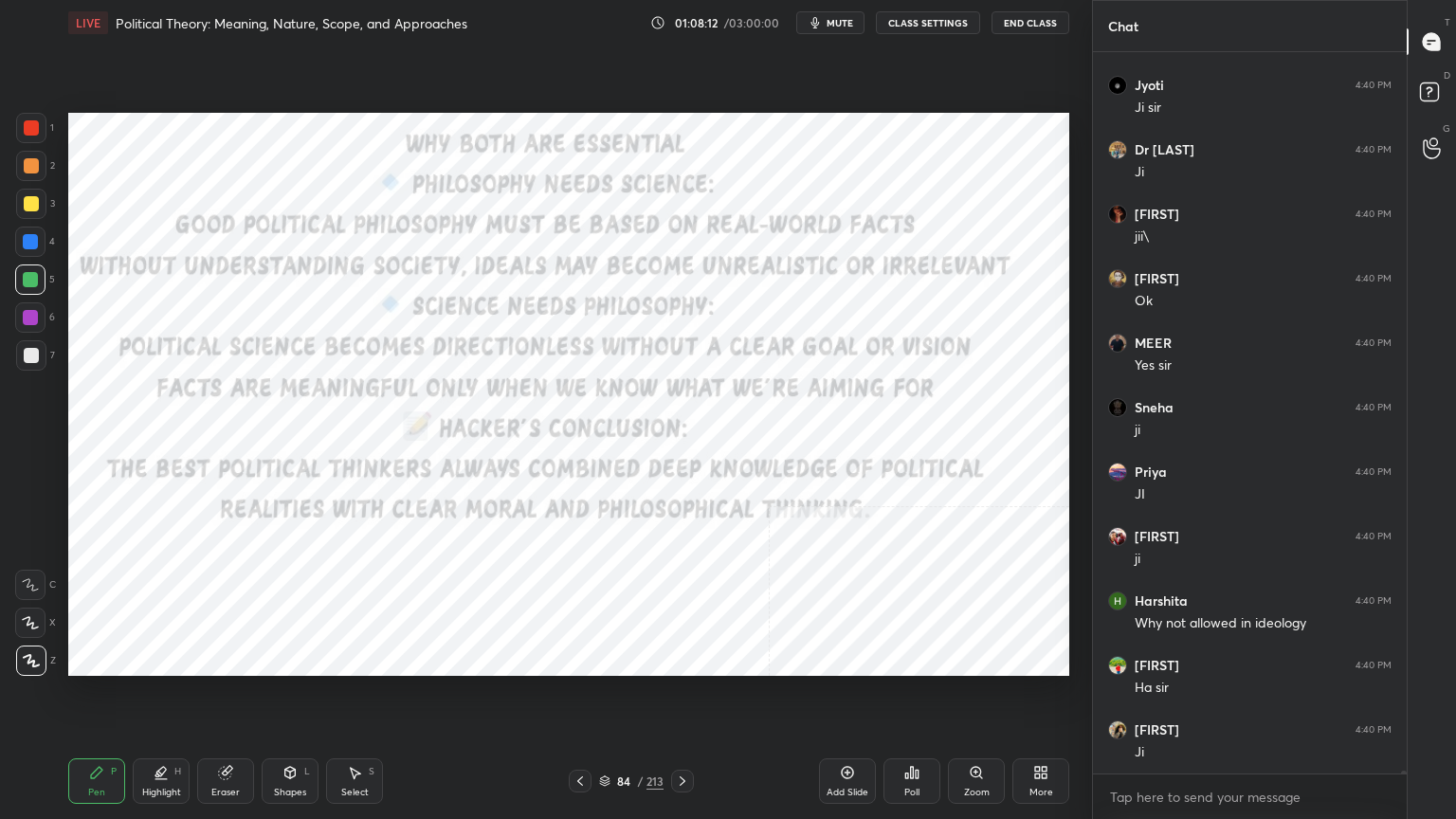 click 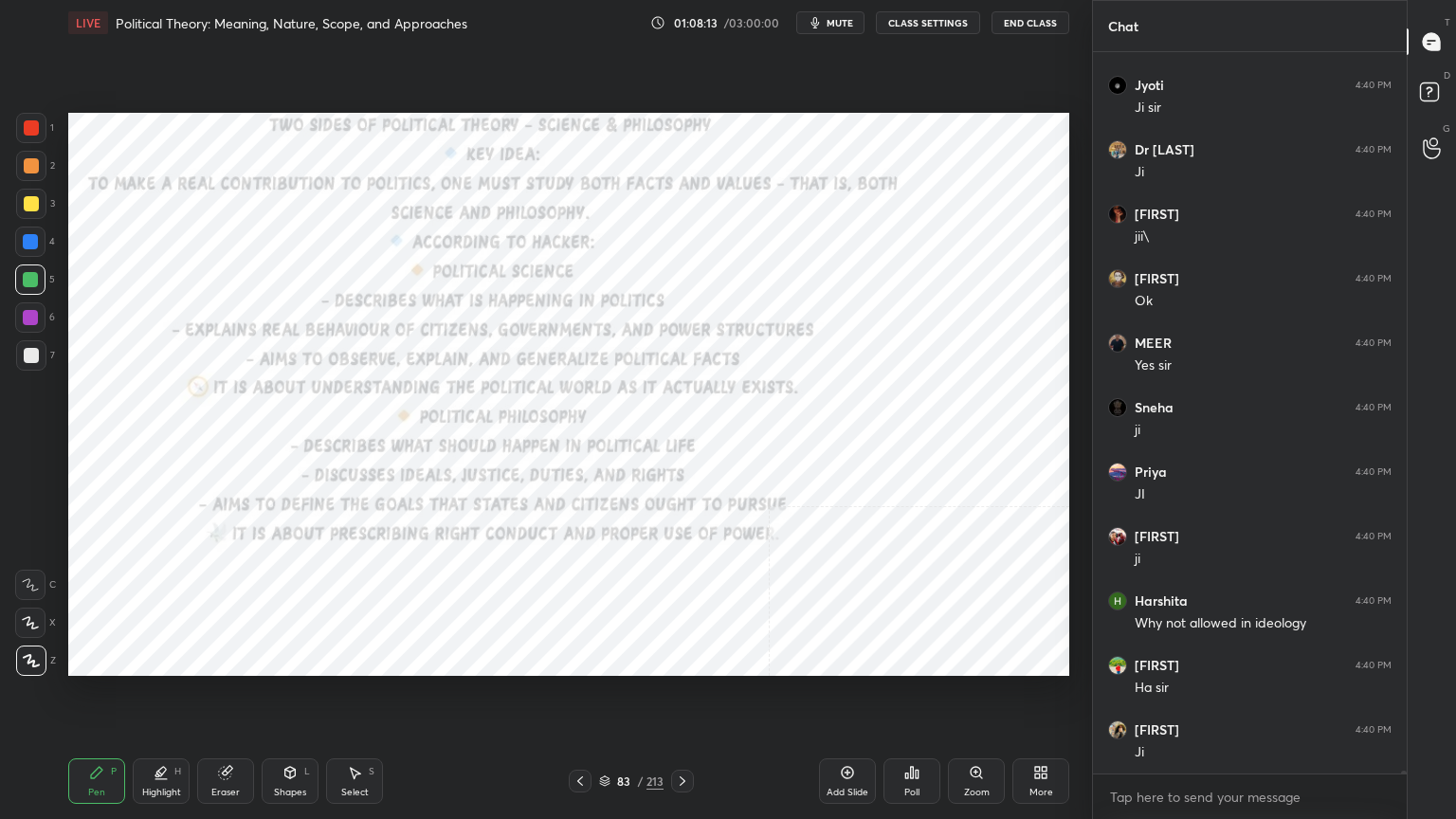 scroll, scrollTop: 165680, scrollLeft: 0, axis: vertical 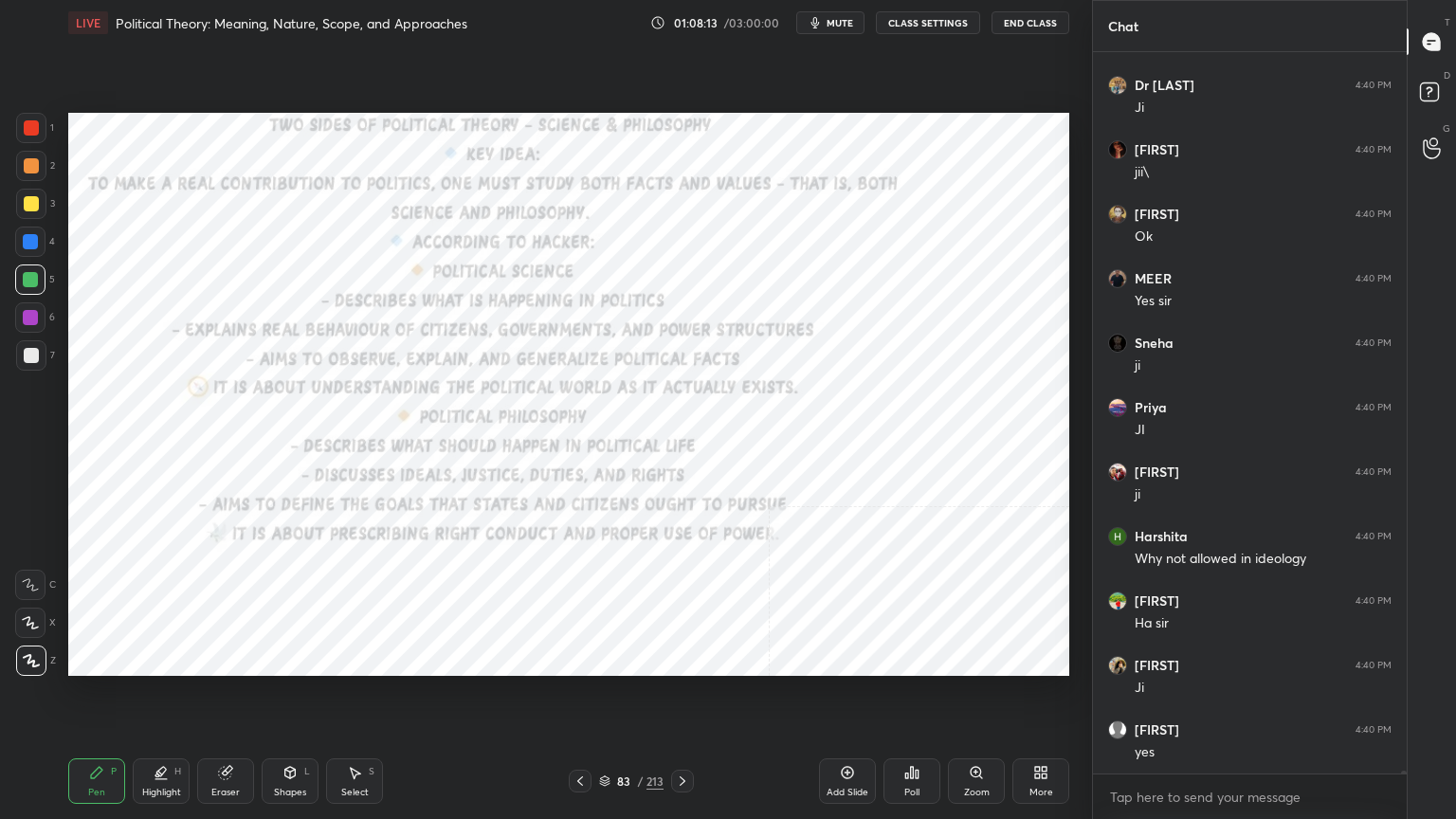 click 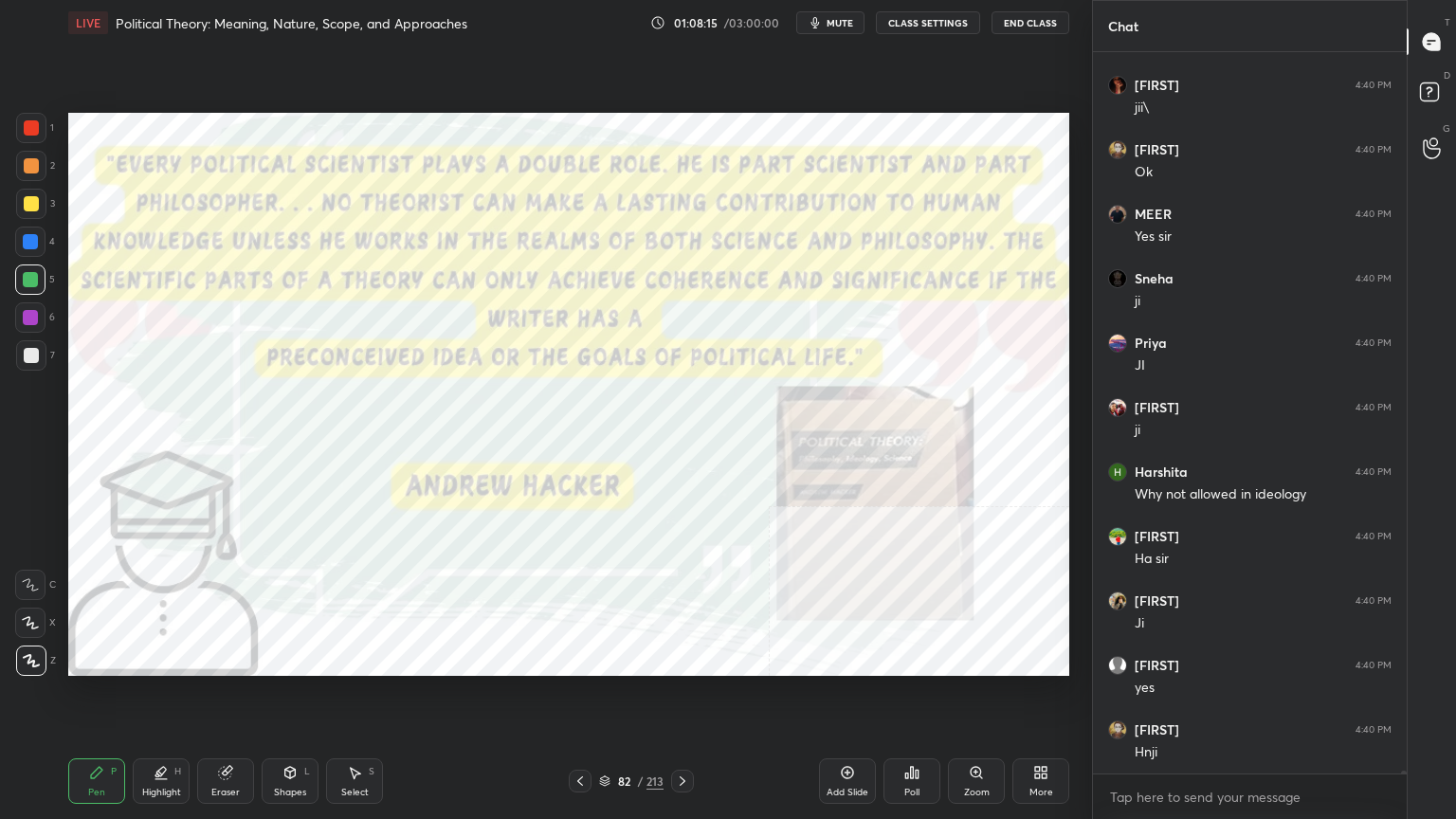 scroll, scrollTop: 165809, scrollLeft: 0, axis: vertical 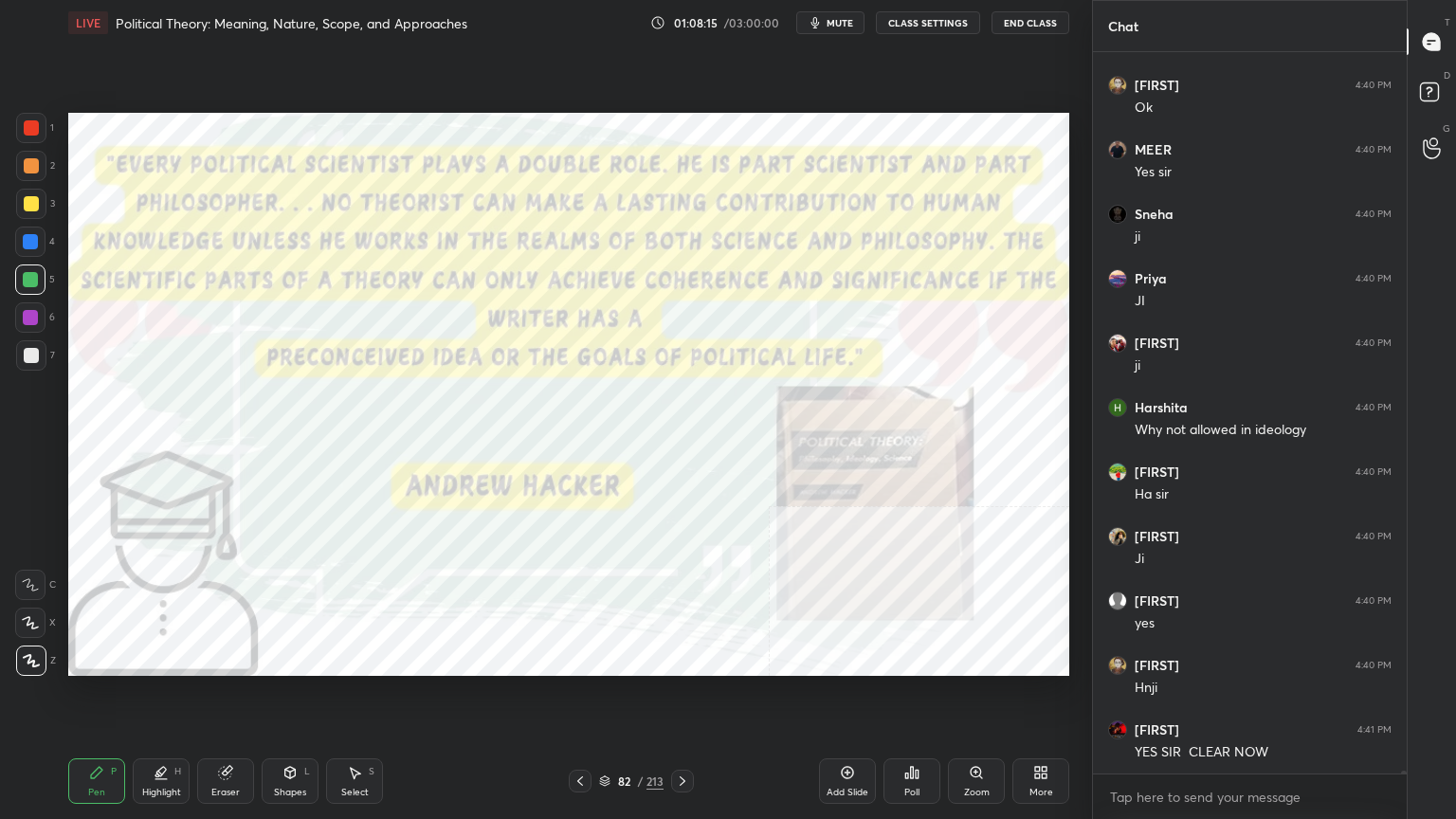 click on "Highlight" at bounding box center [161, 792] 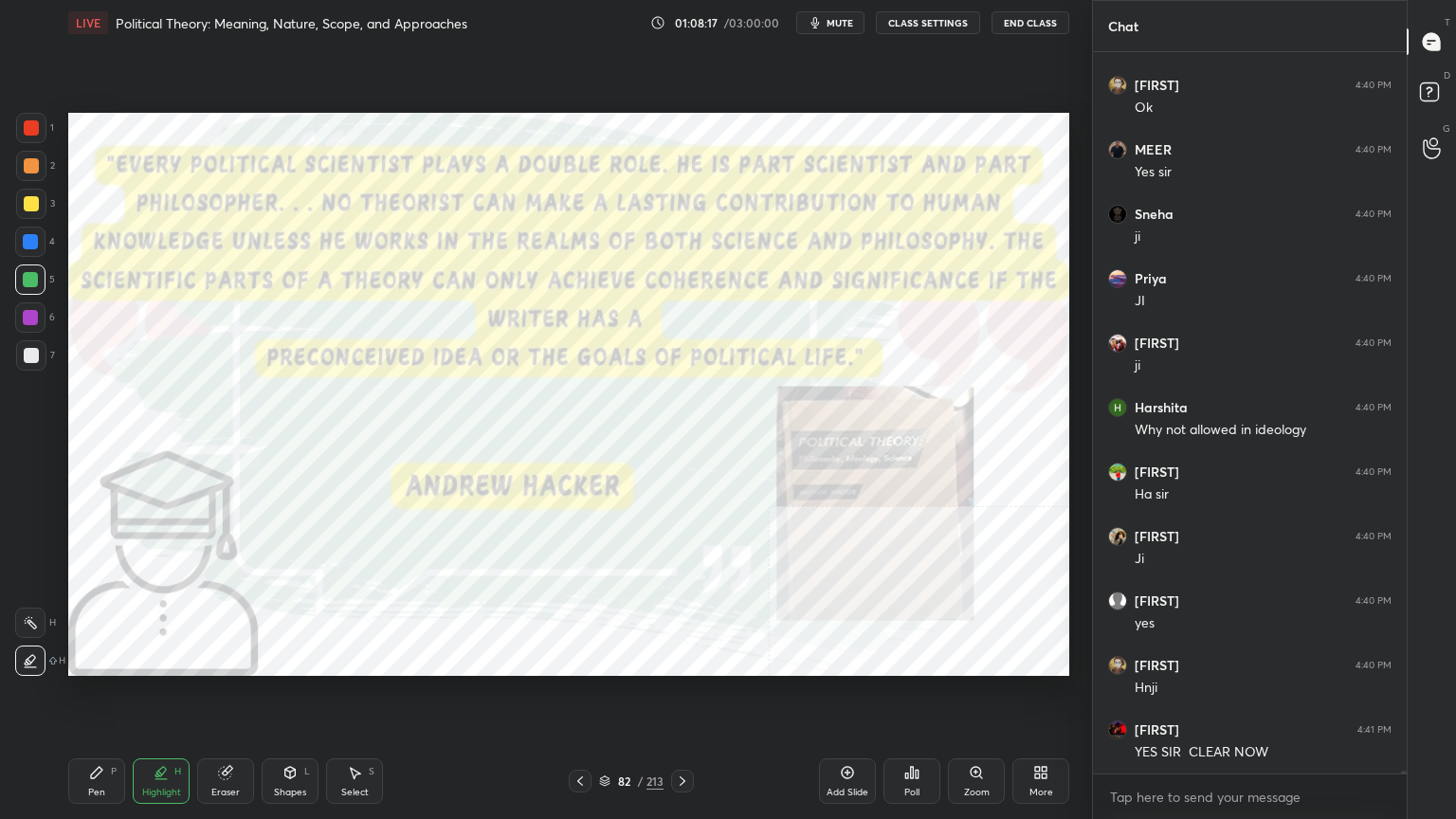 click at bounding box center (30, 661) 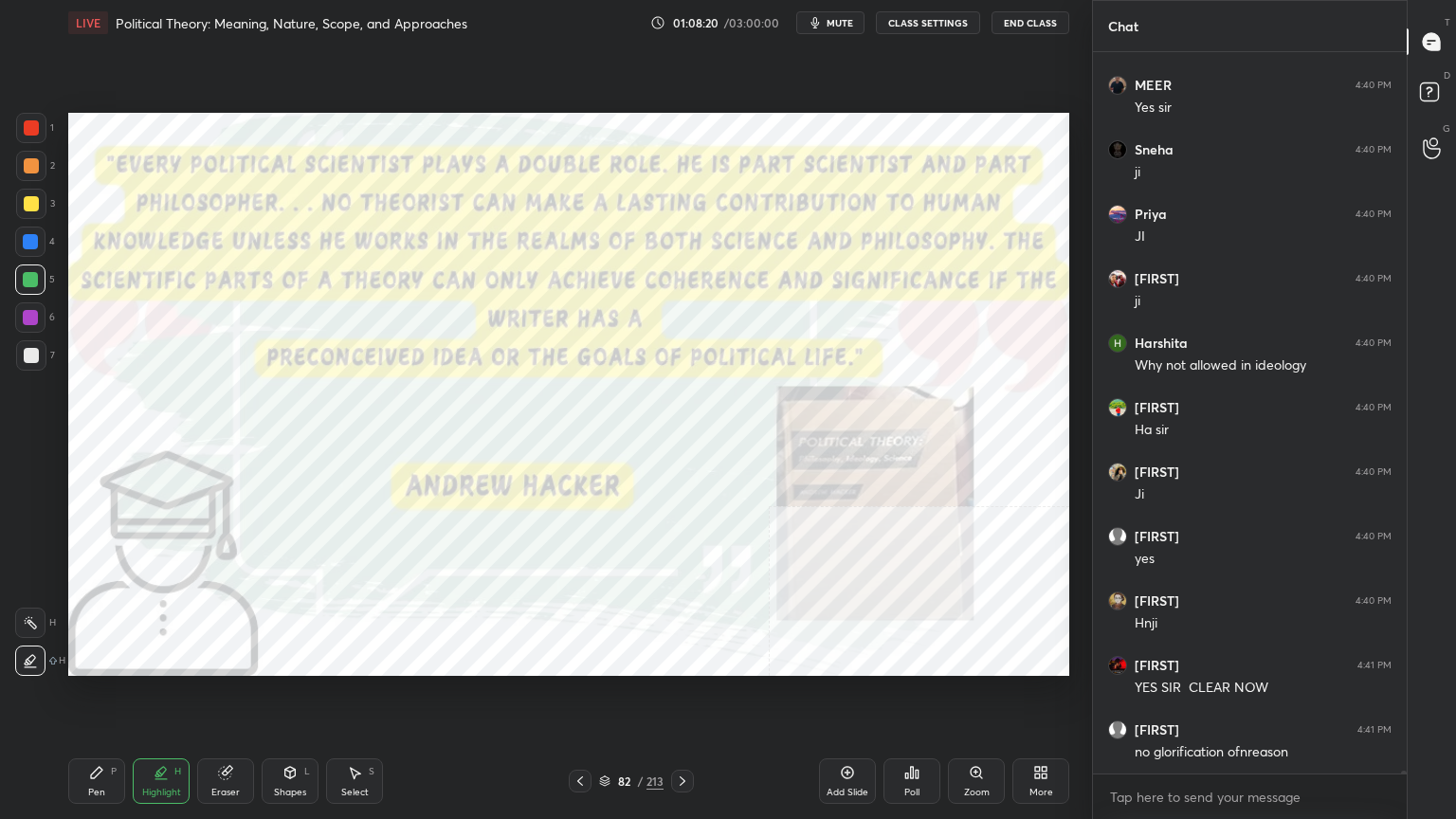click on "Eraser" at bounding box center (226, 781) 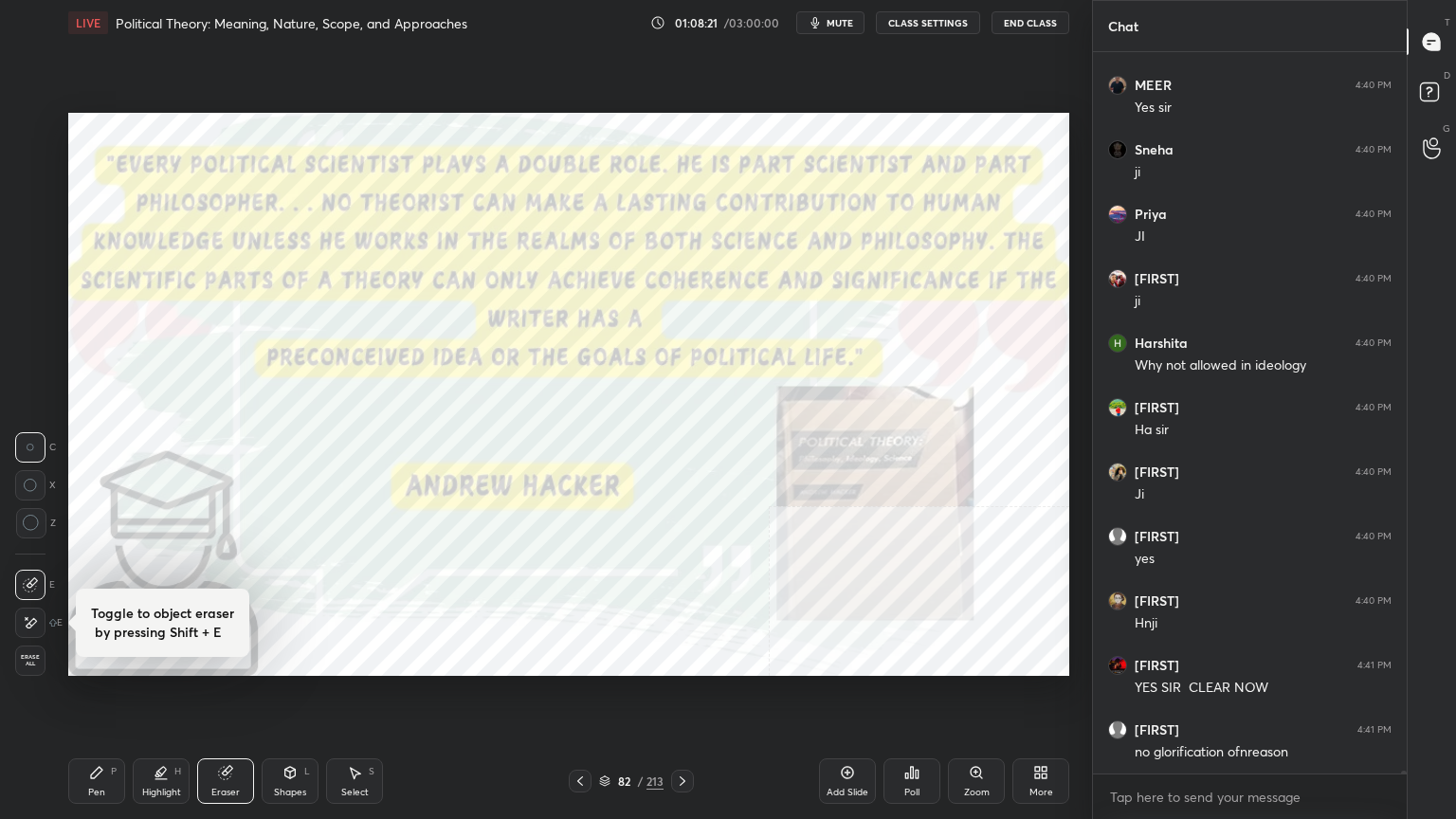 scroll, scrollTop: 166002, scrollLeft: 0, axis: vertical 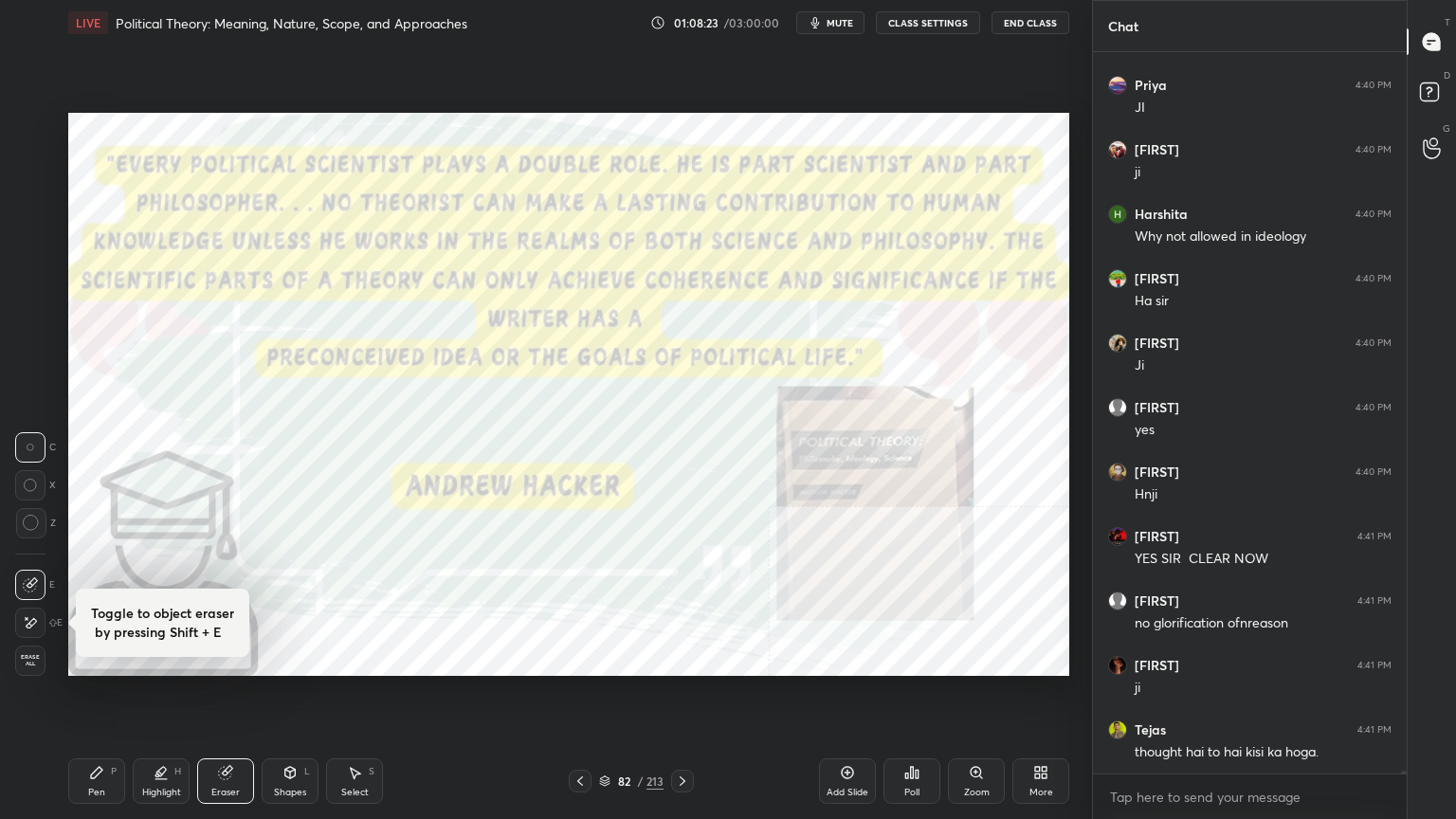click on "Erase all" at bounding box center [30, 661] 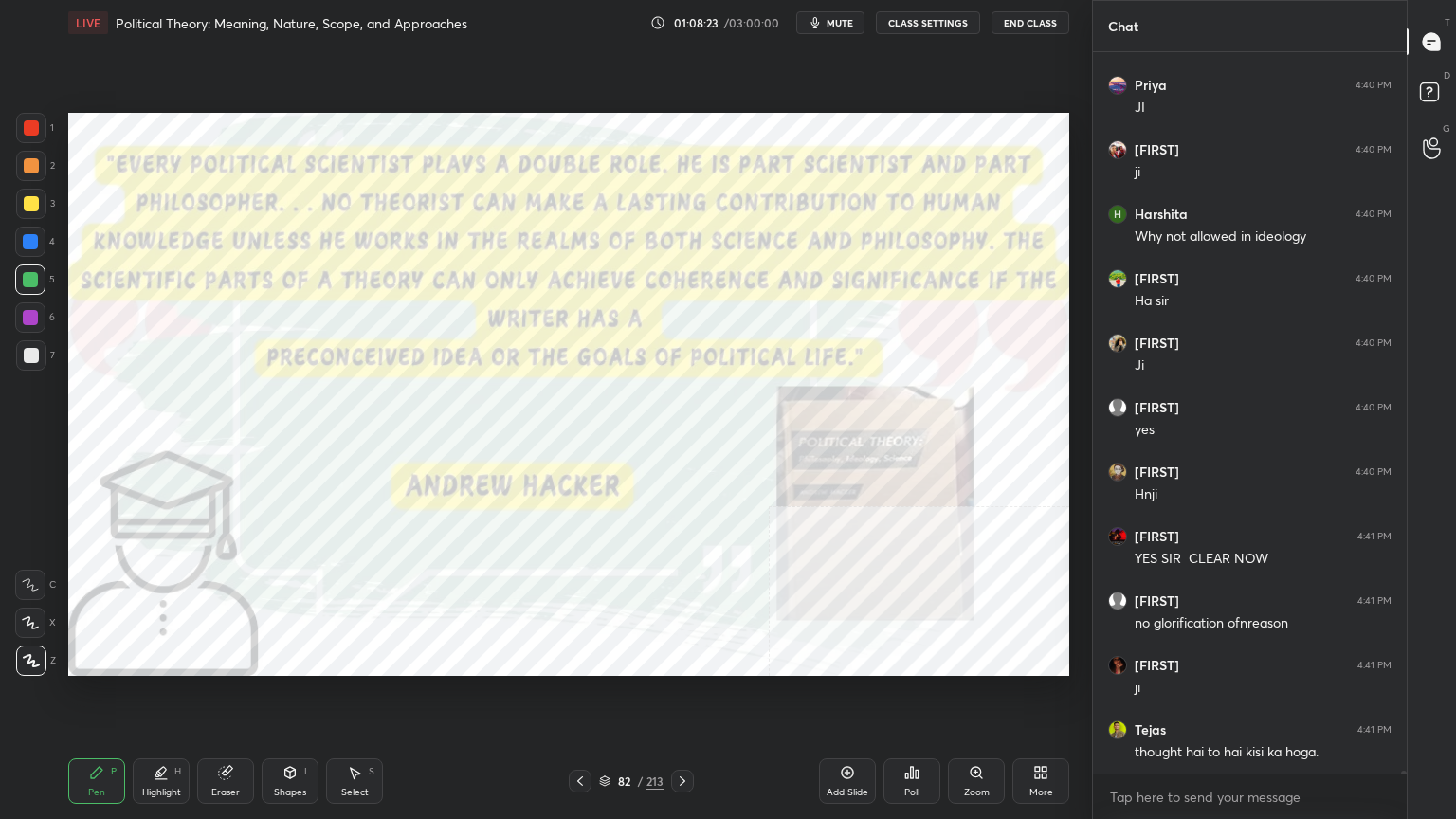 click on "Pen P" at bounding box center [97, 781] 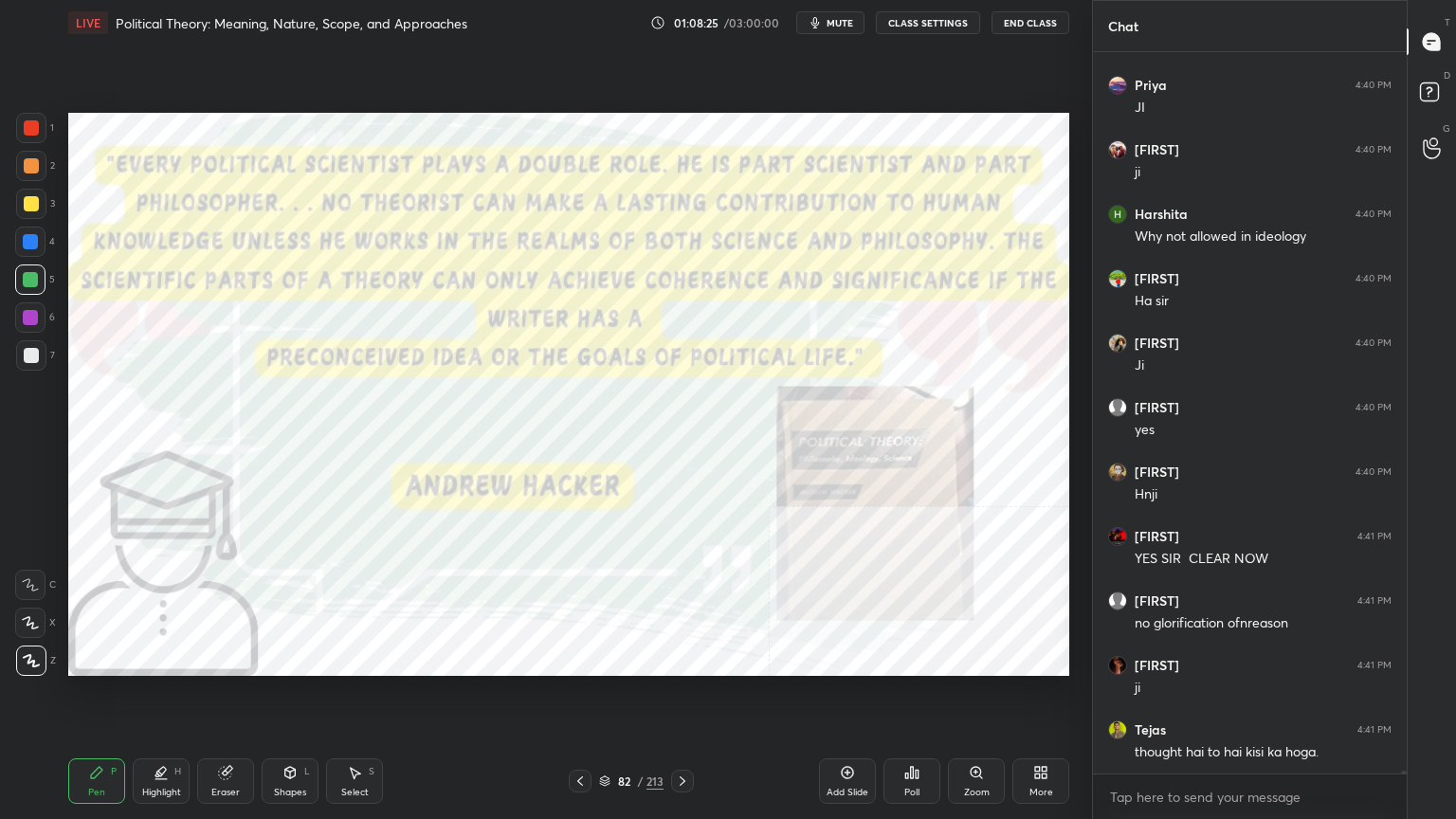 drag, startPoint x: 28, startPoint y: 130, endPoint x: 62, endPoint y: 201, distance: 78.721026 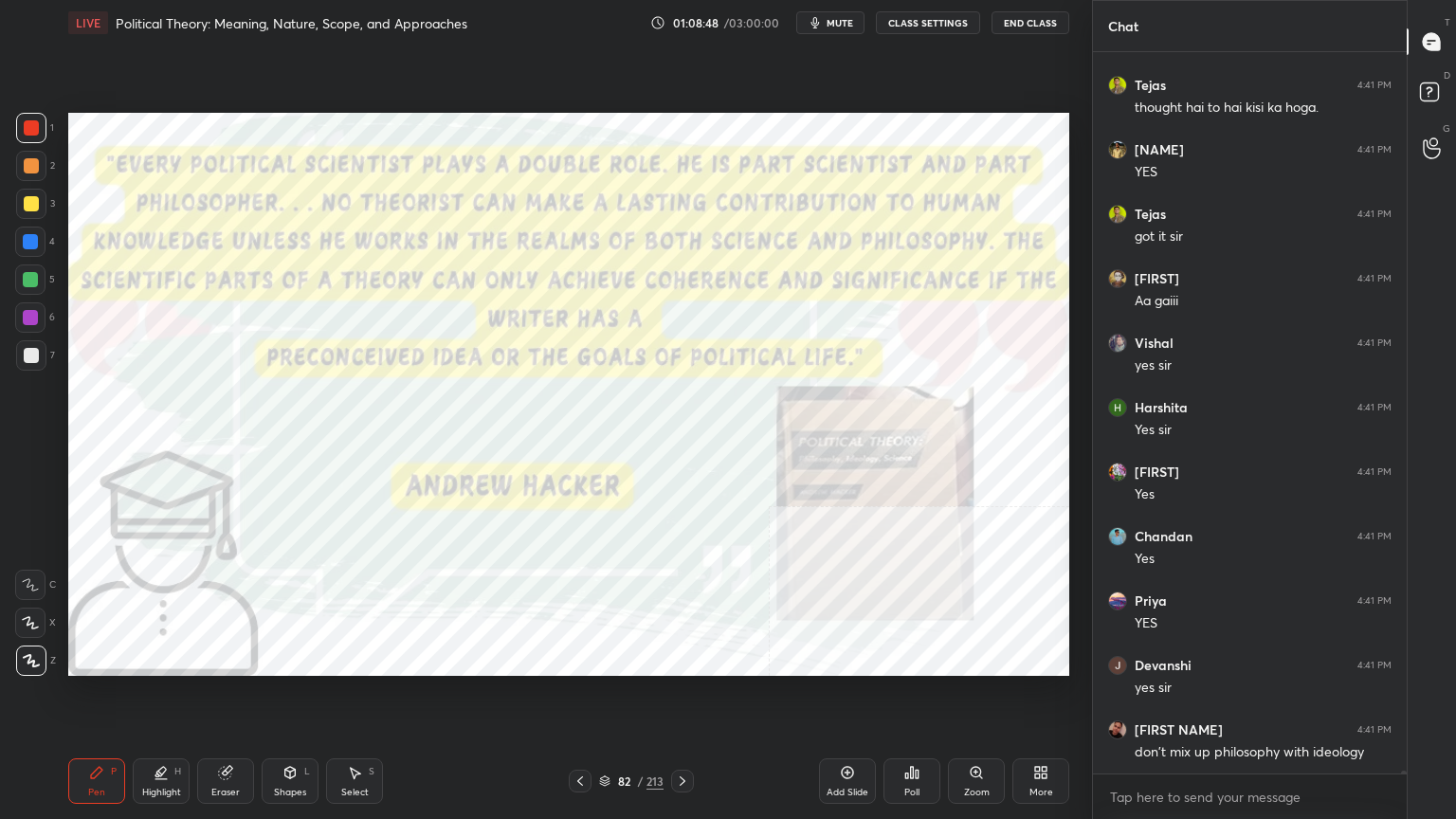 scroll, scrollTop: 166856, scrollLeft: 0, axis: vertical 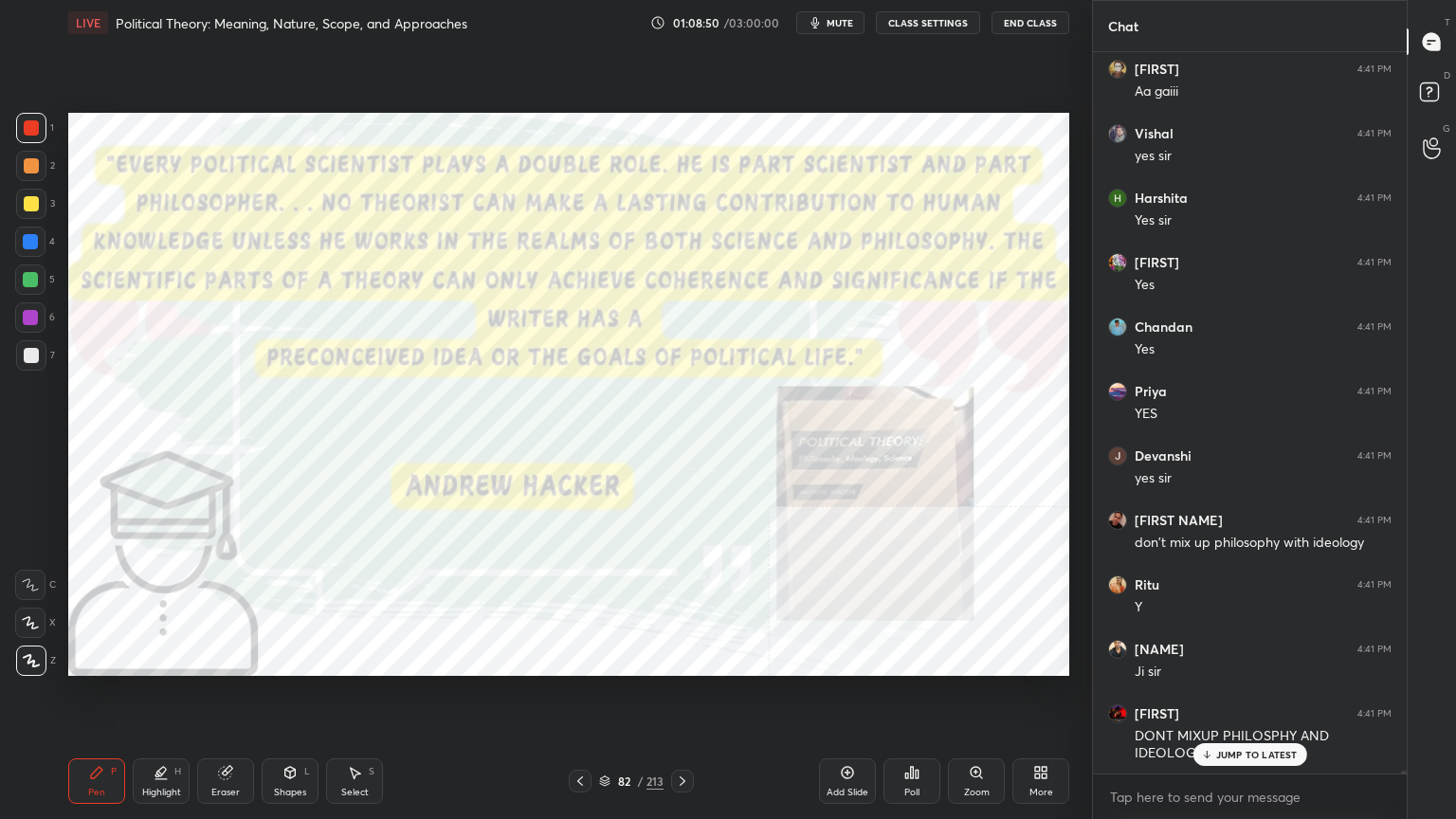 click on "Add Slide" at bounding box center [847, 781] 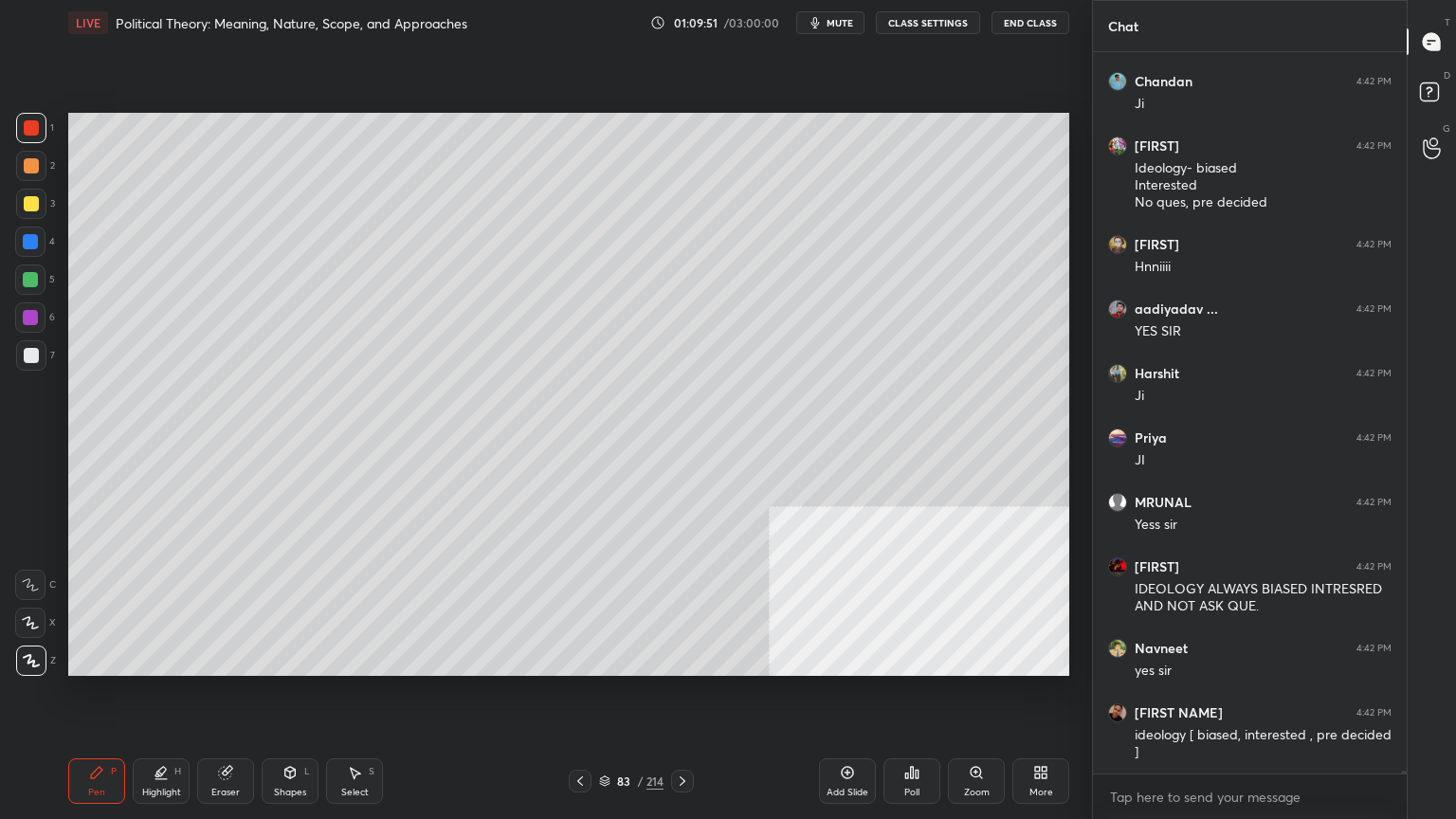 scroll, scrollTop: 168038, scrollLeft: 0, axis: vertical 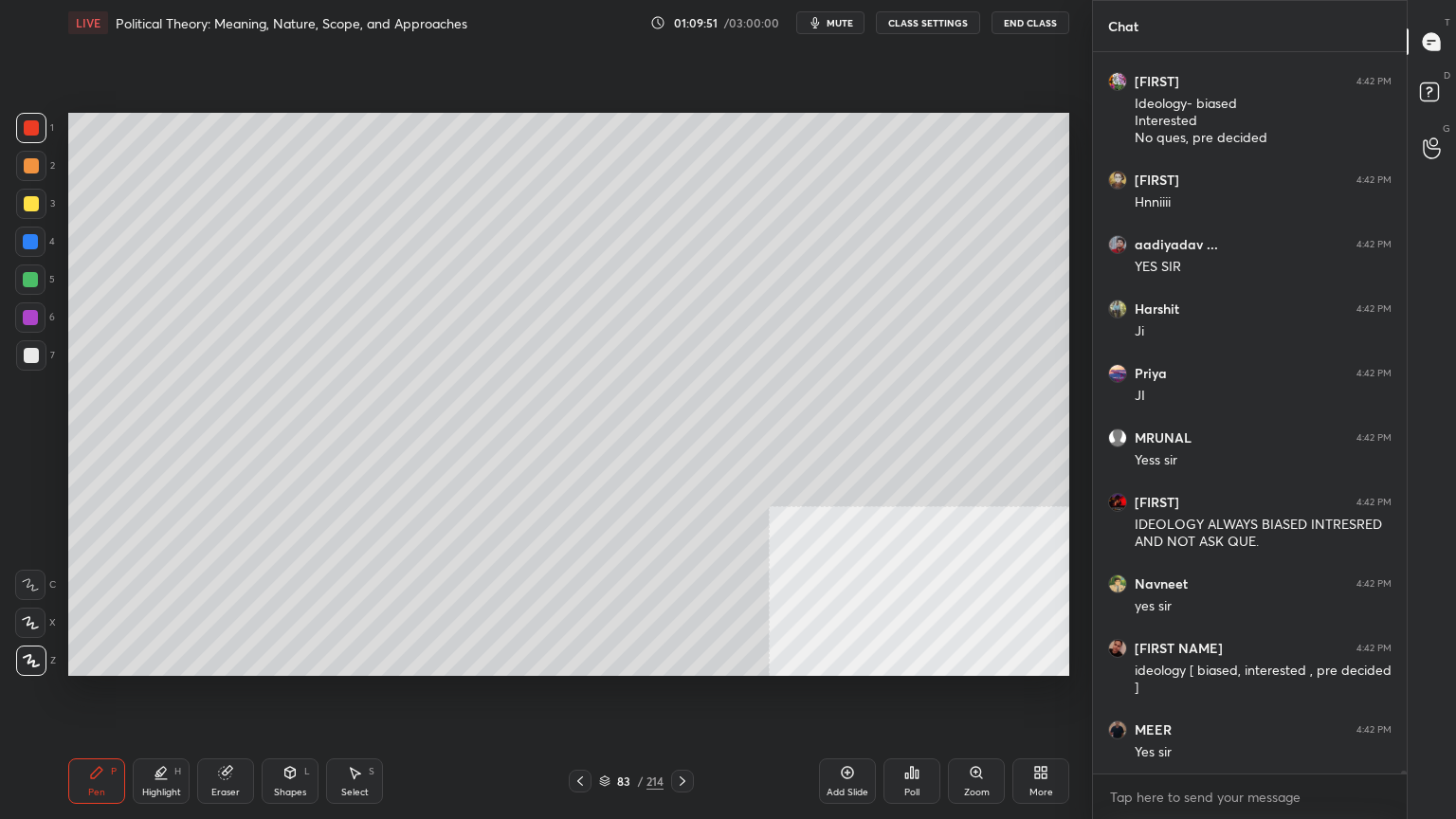 click at bounding box center (31, 204) 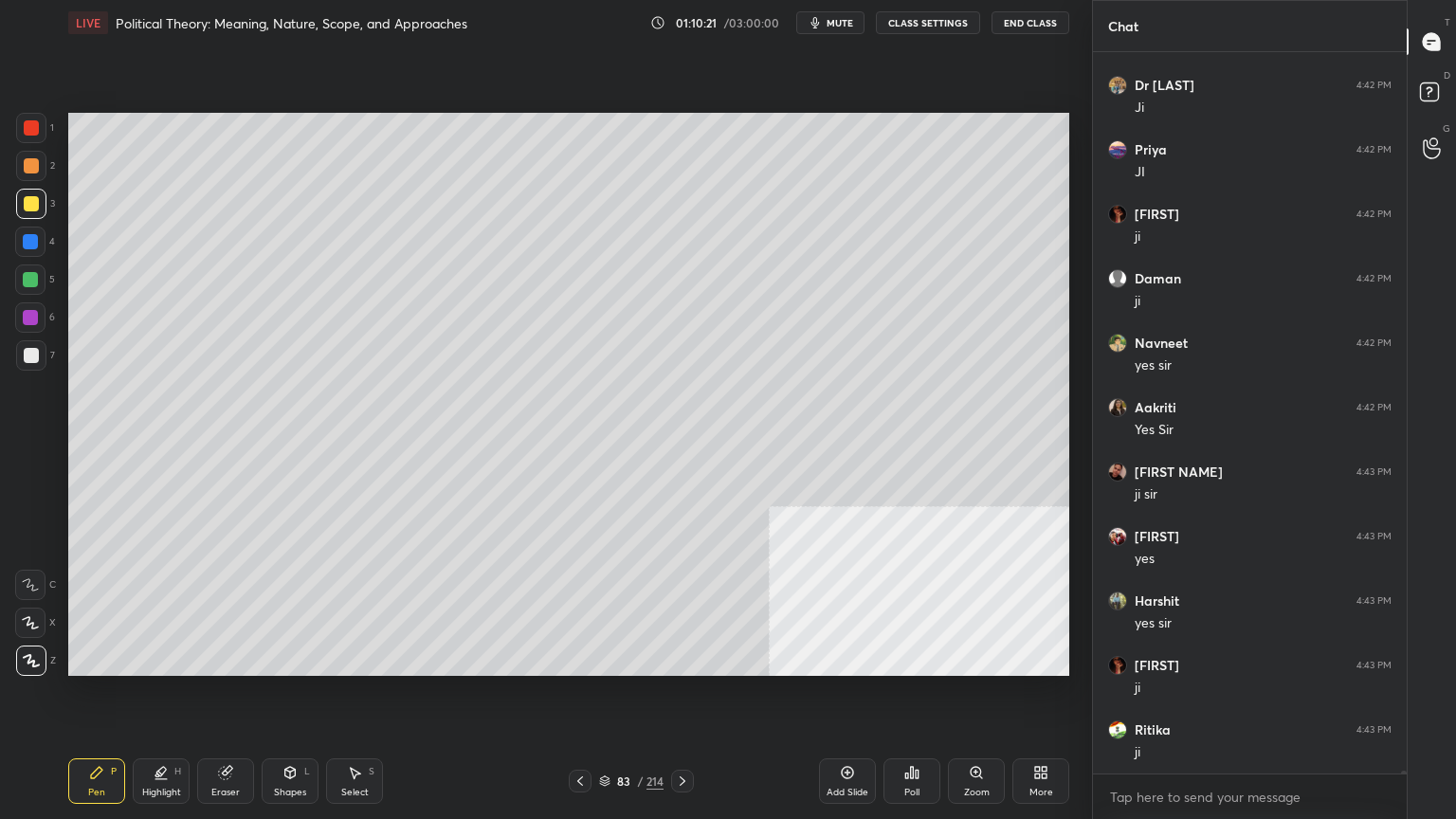 scroll, scrollTop: 169104, scrollLeft: 0, axis: vertical 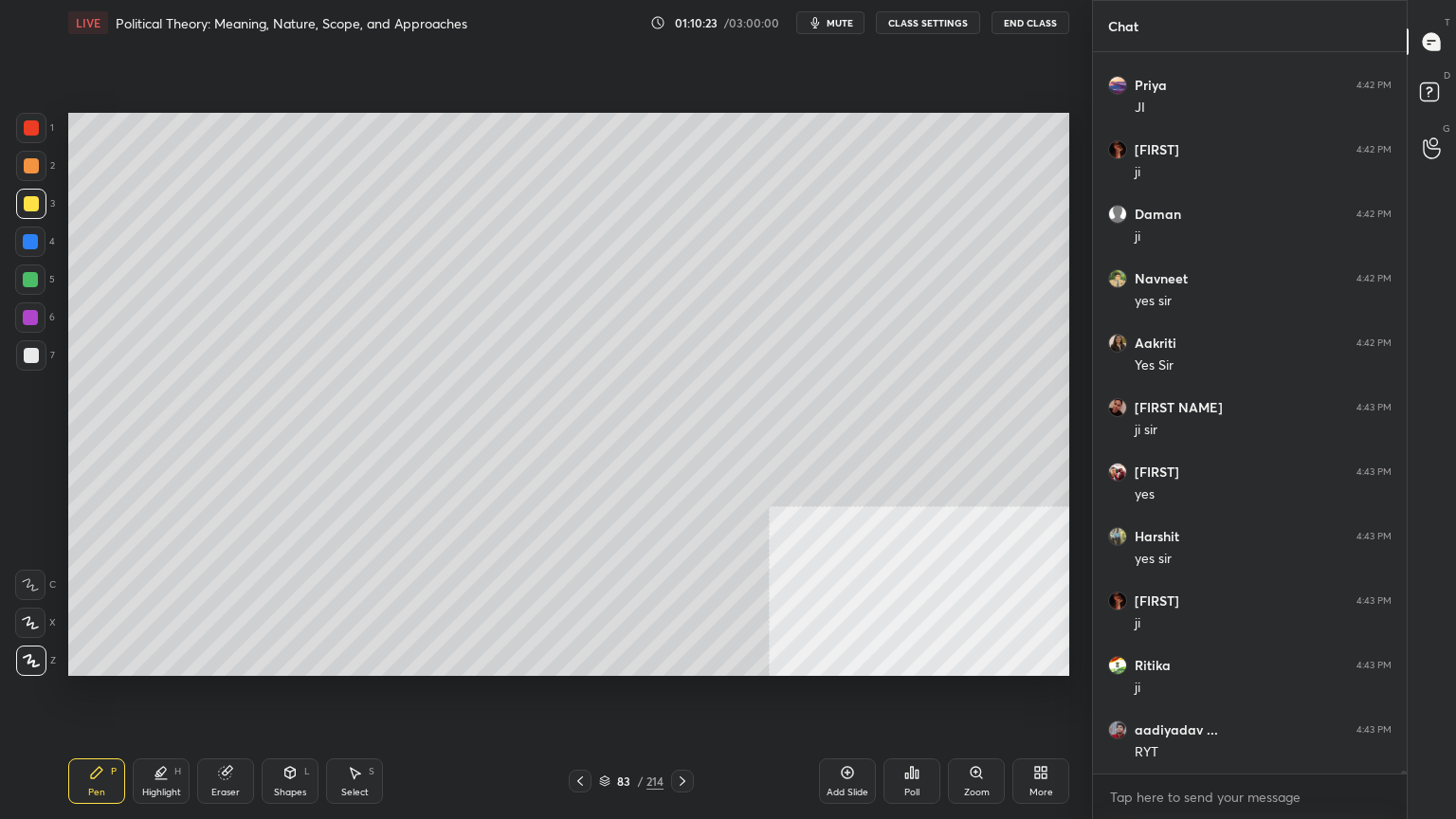 click on "Setting up your live class Poll for   secs No correct answer Start poll" at bounding box center (569, 394) 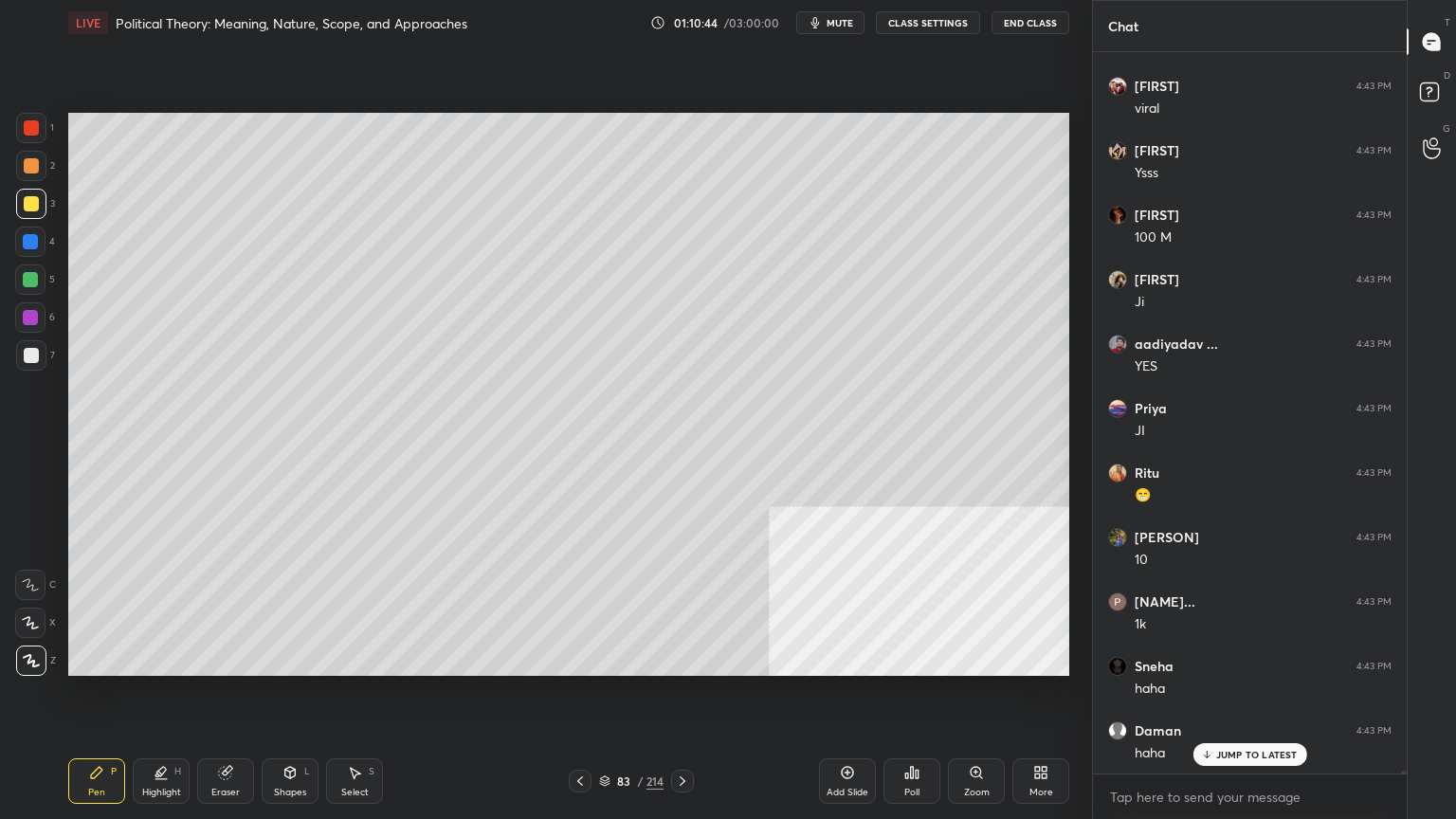 scroll, scrollTop: 171539, scrollLeft: 0, axis: vertical 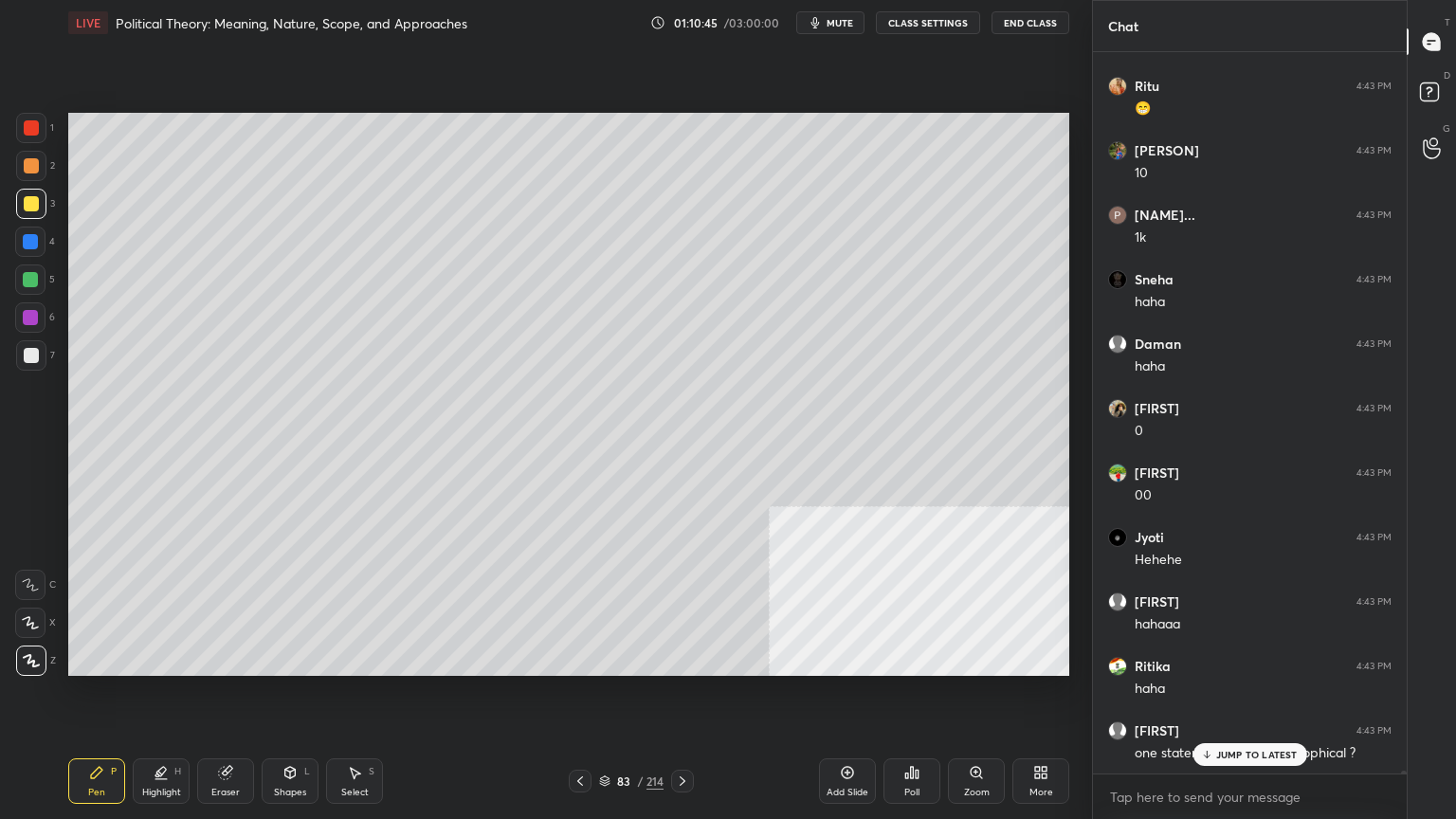 click 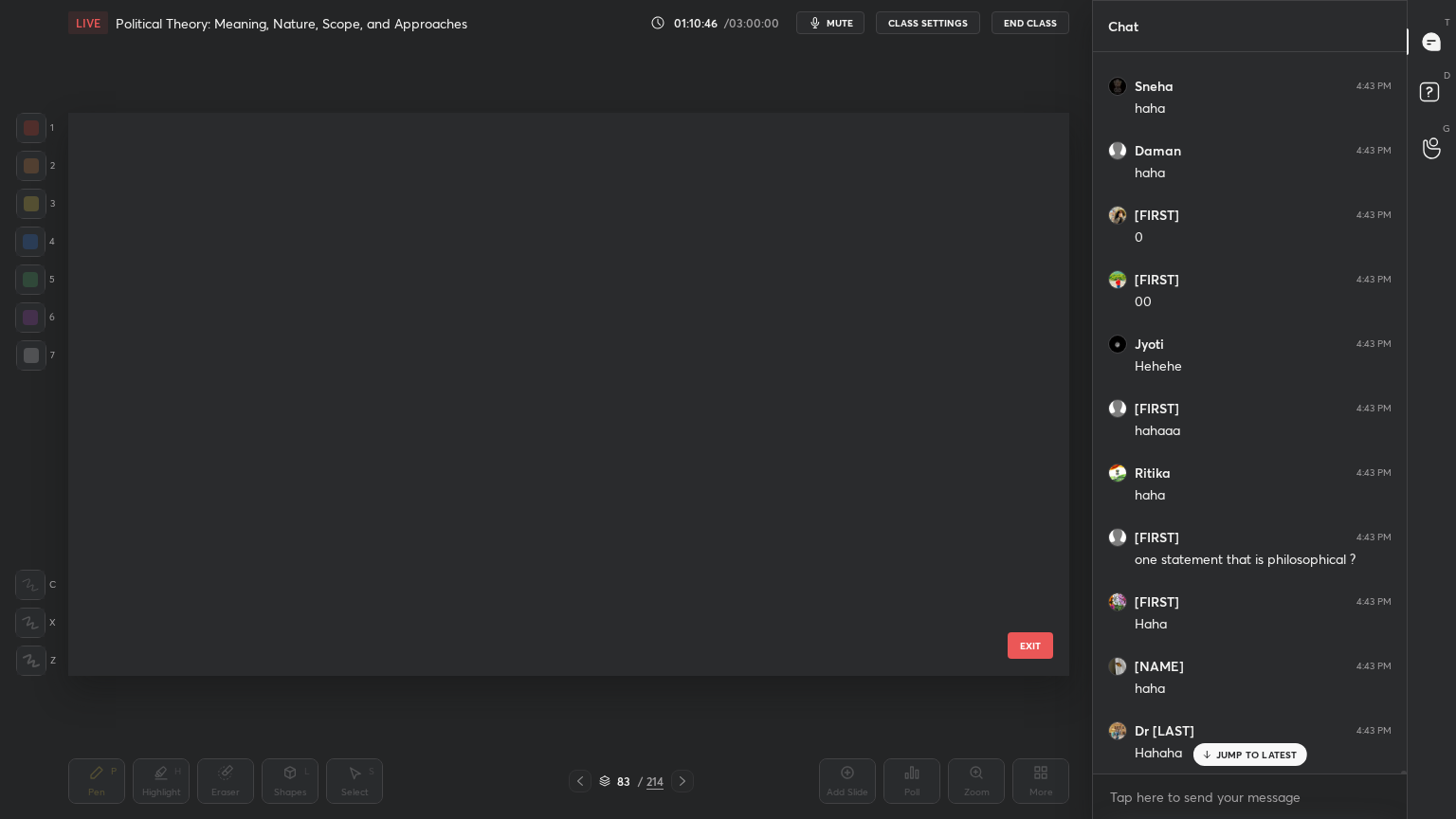 scroll, scrollTop: 4294, scrollLeft: 0, axis: vertical 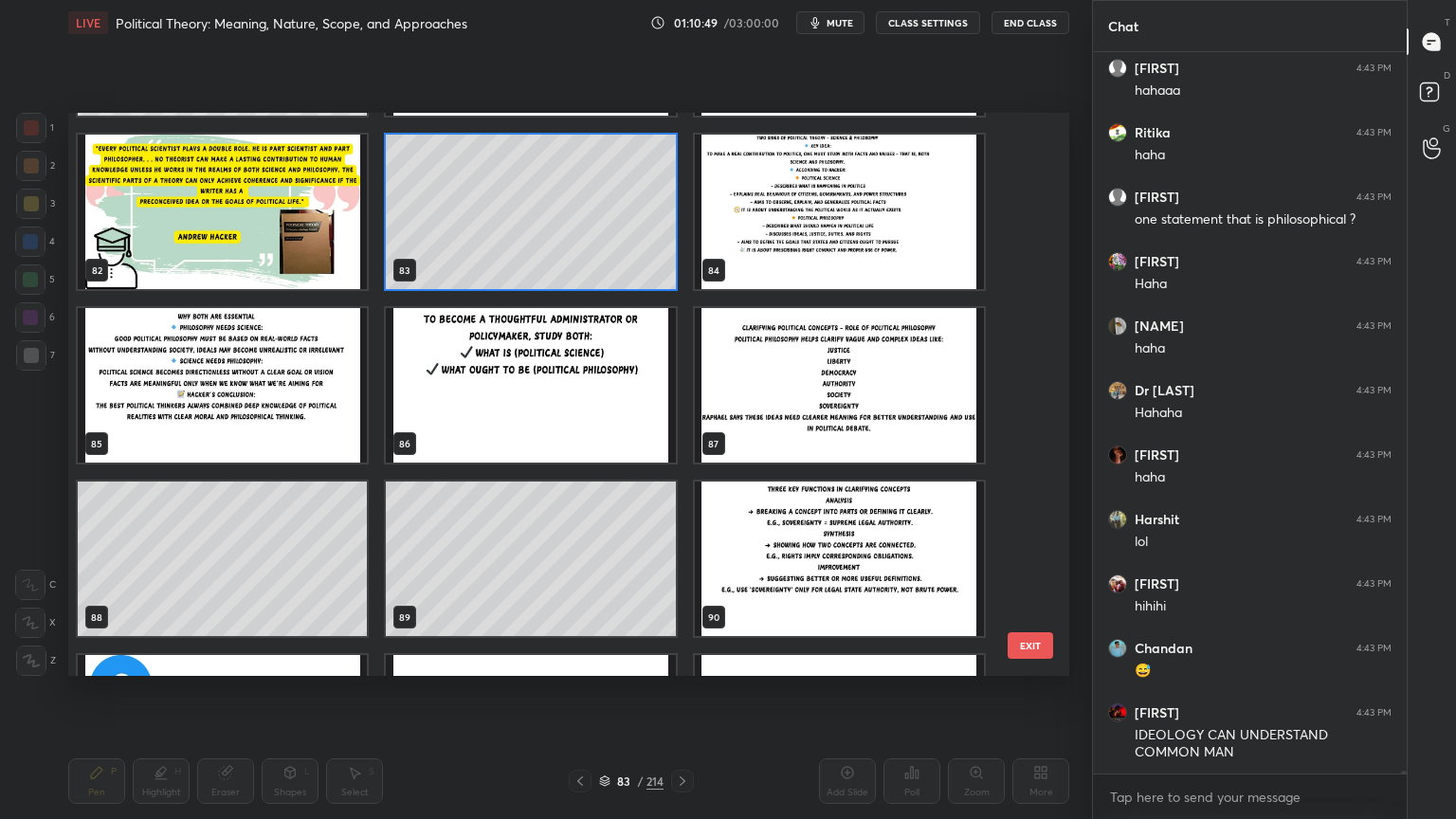 click at bounding box center [839, 558] 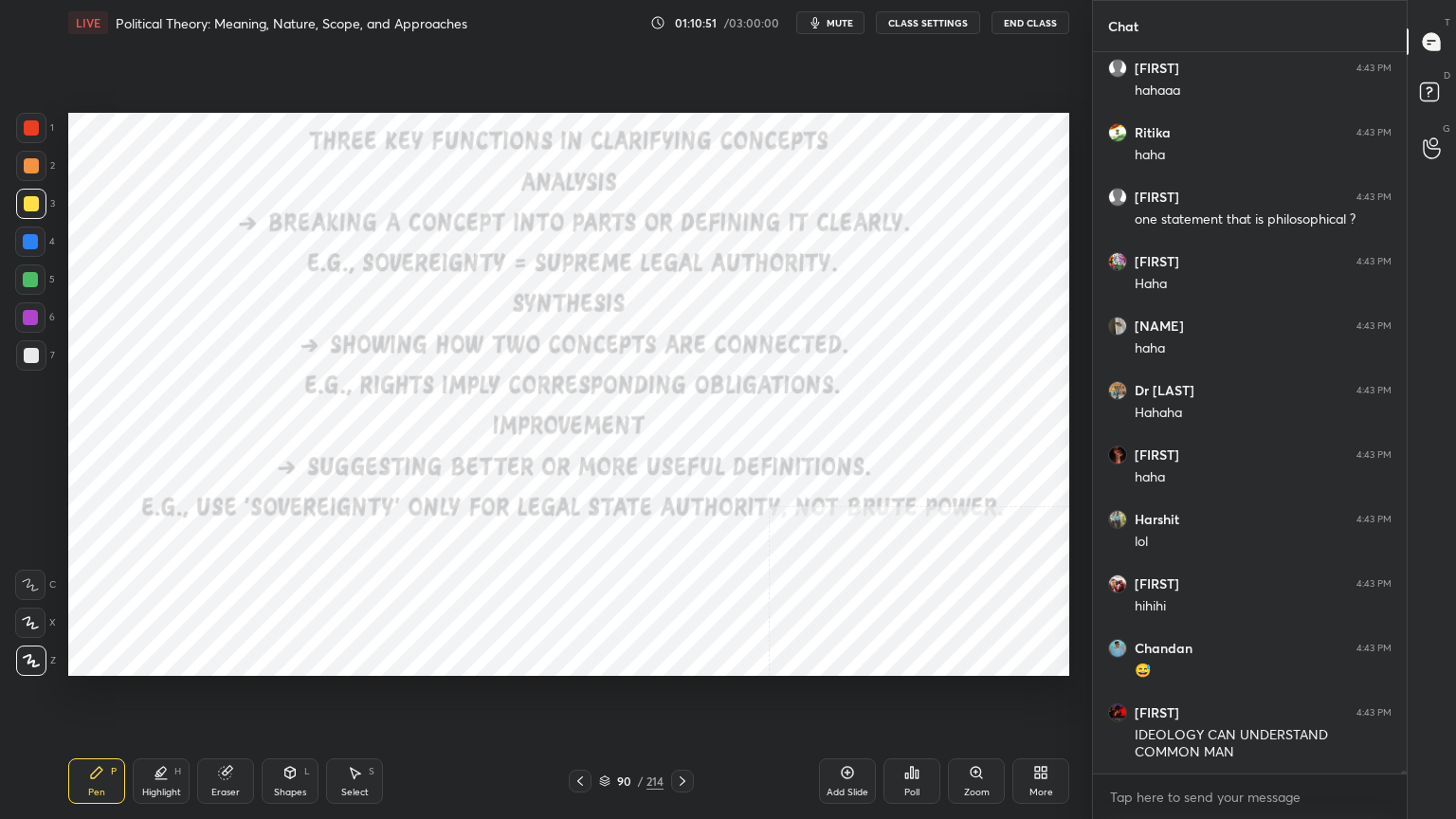 scroll, scrollTop: 172137, scrollLeft: 0, axis: vertical 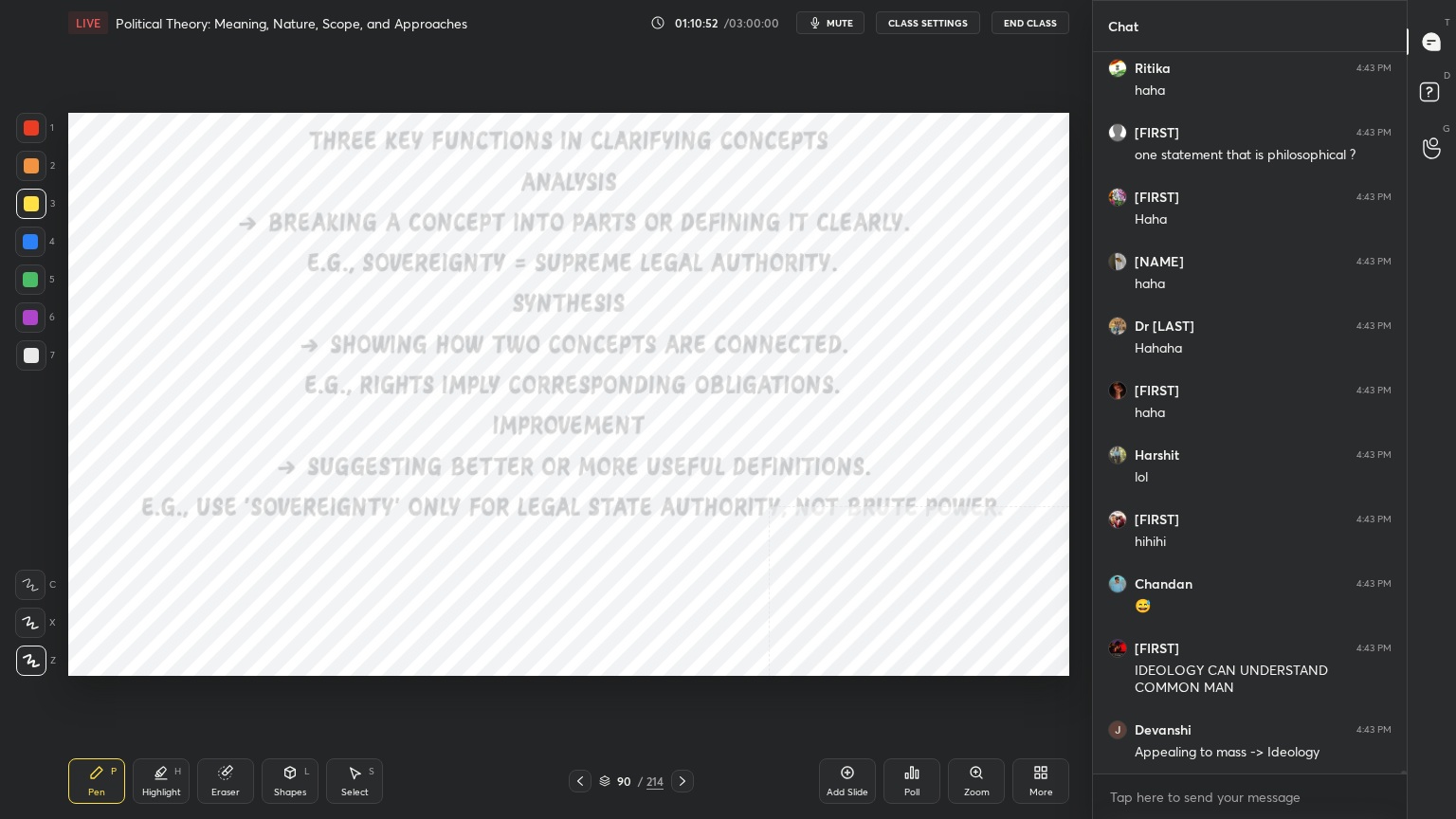 click 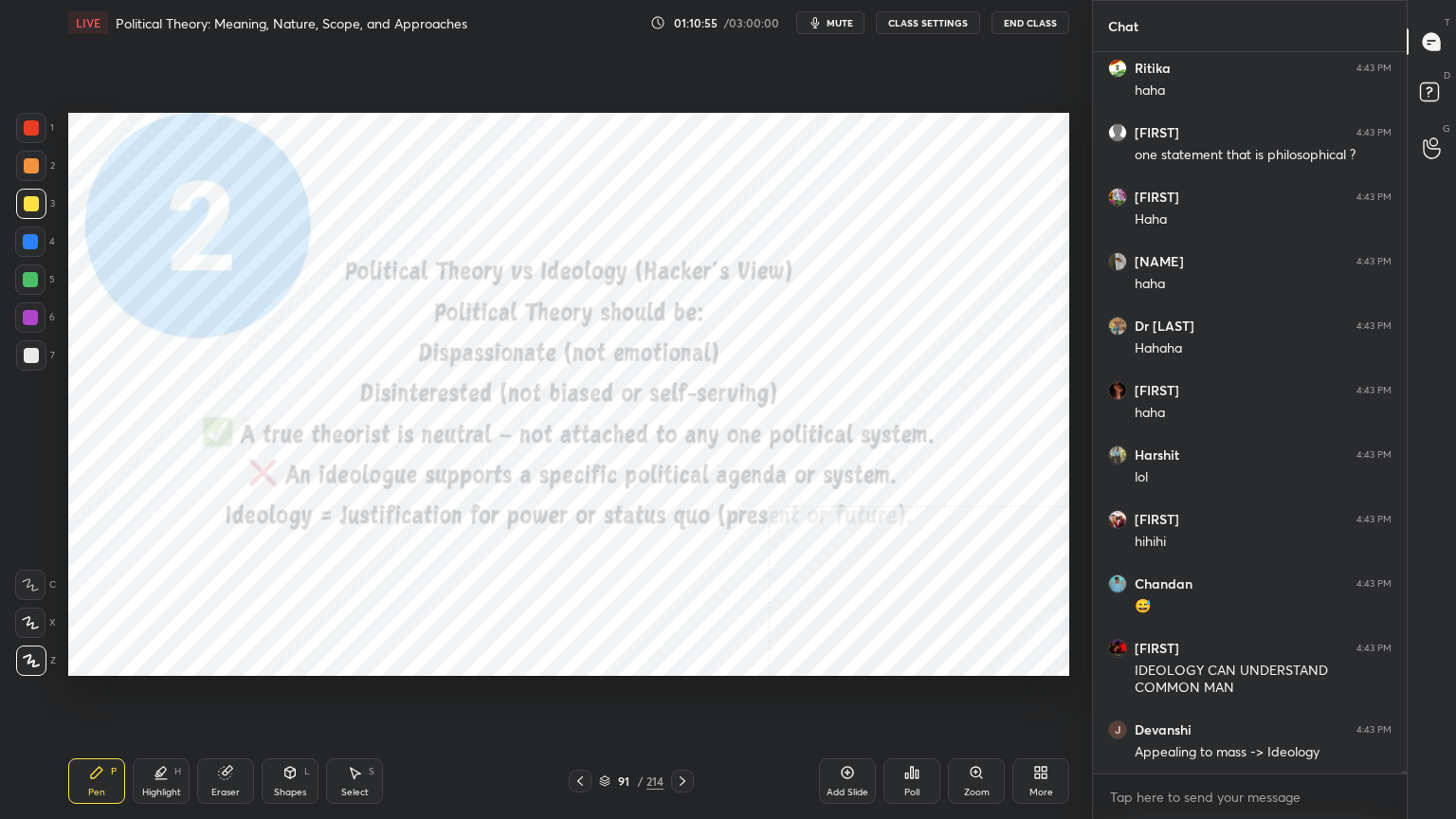 click at bounding box center (31, 128) 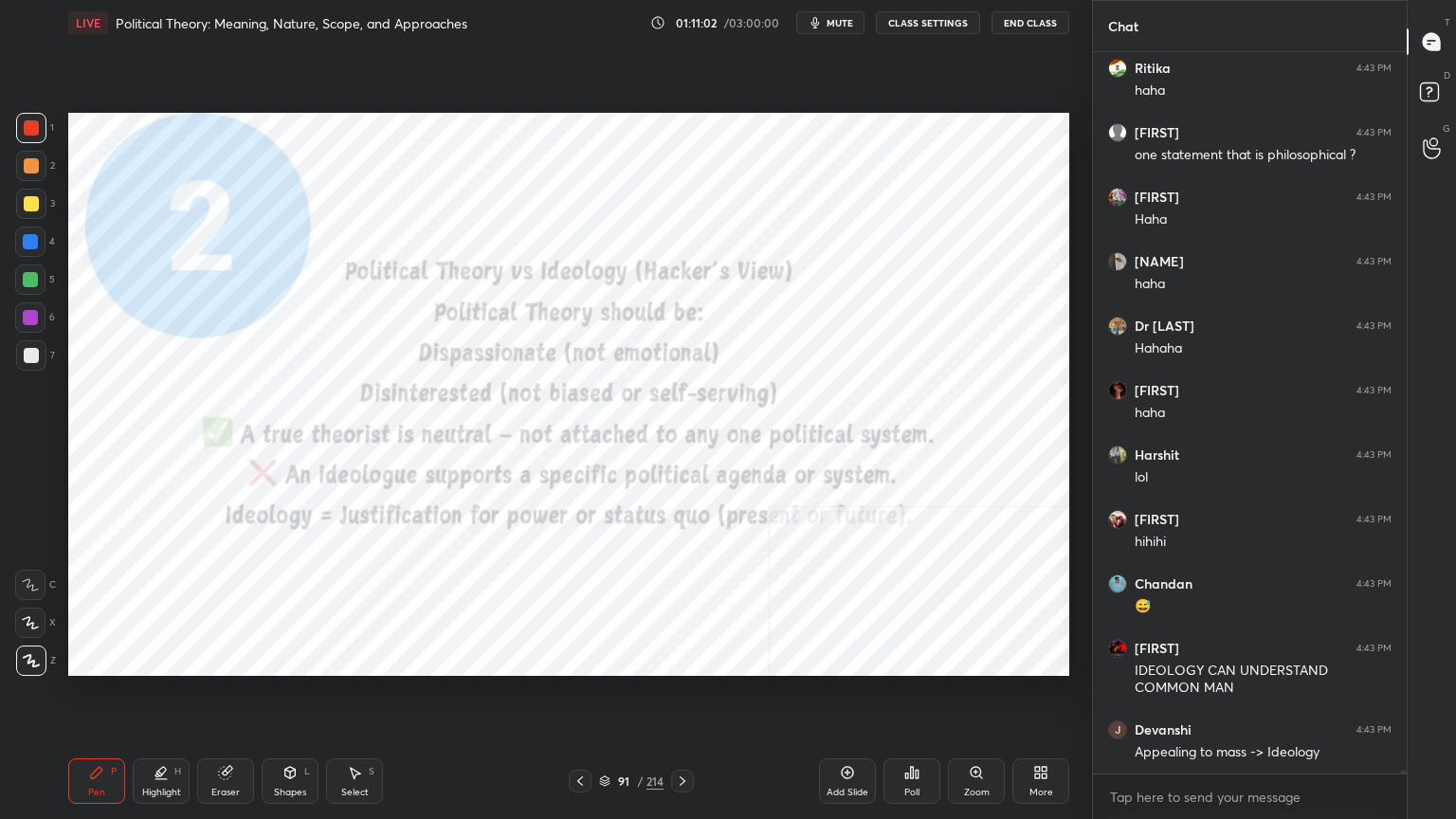 scroll, scrollTop: 172236, scrollLeft: 0, axis: vertical 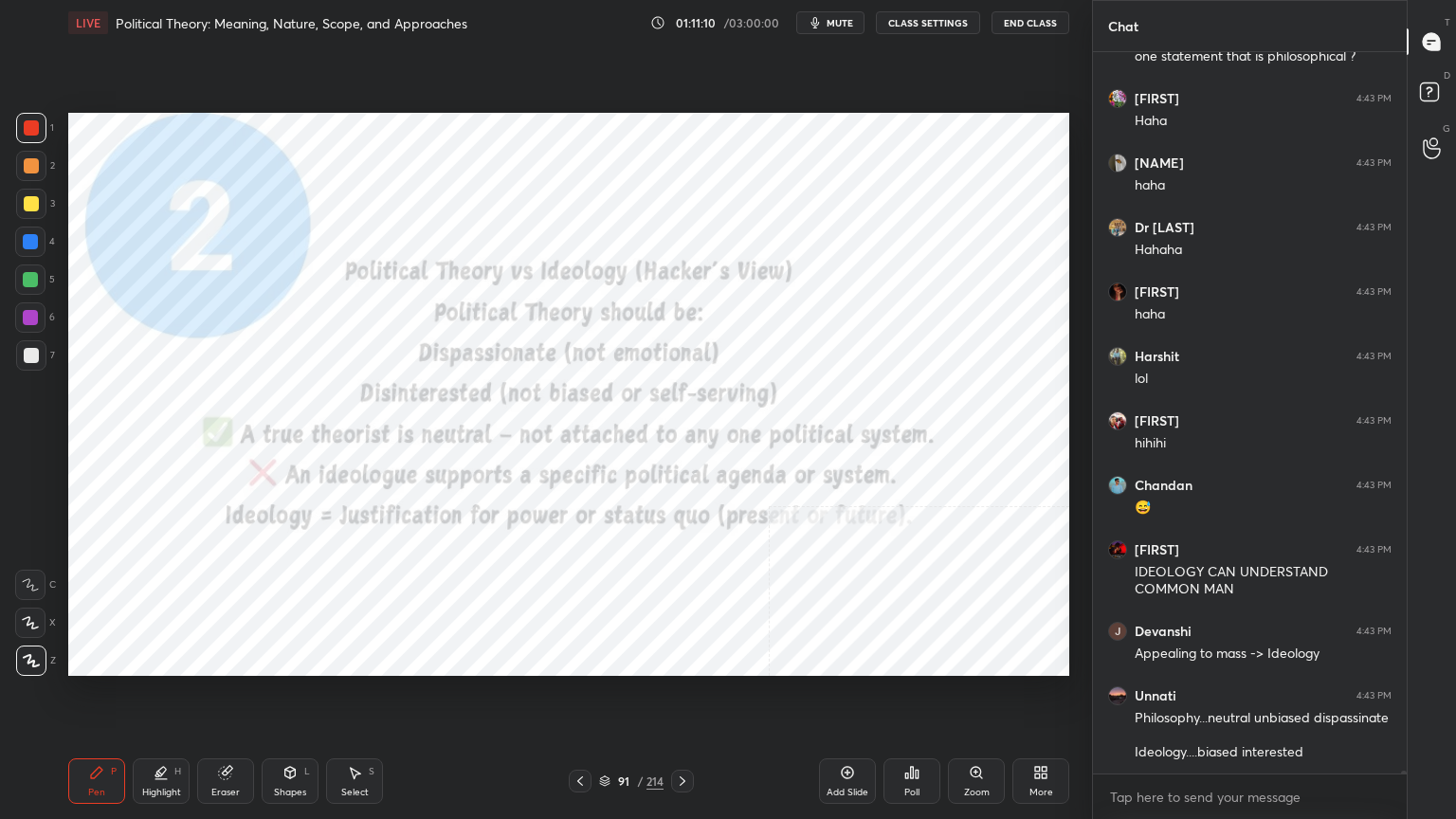 click at bounding box center (31, 128) 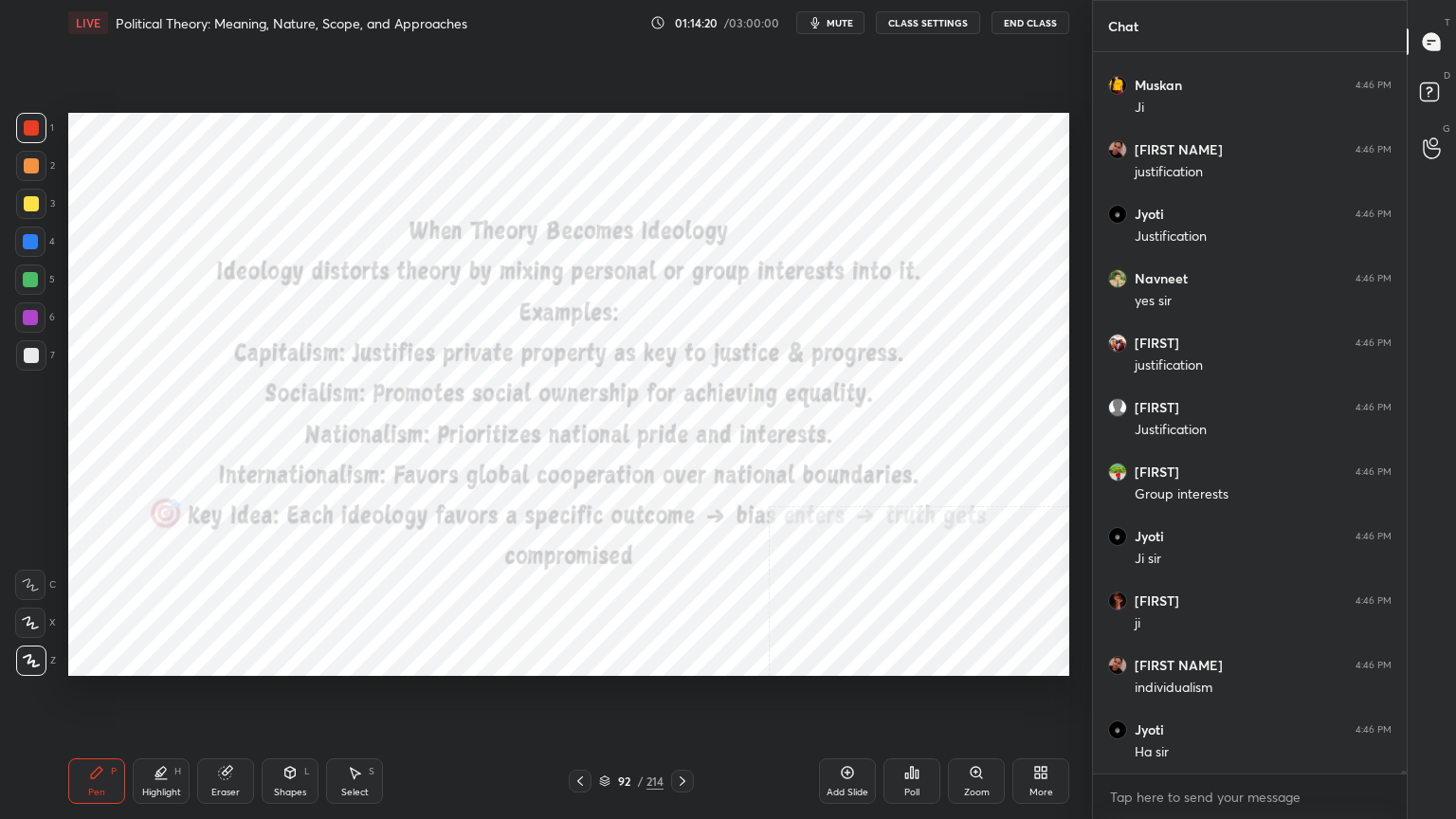 scroll, scrollTop: 174614, scrollLeft: 0, axis: vertical 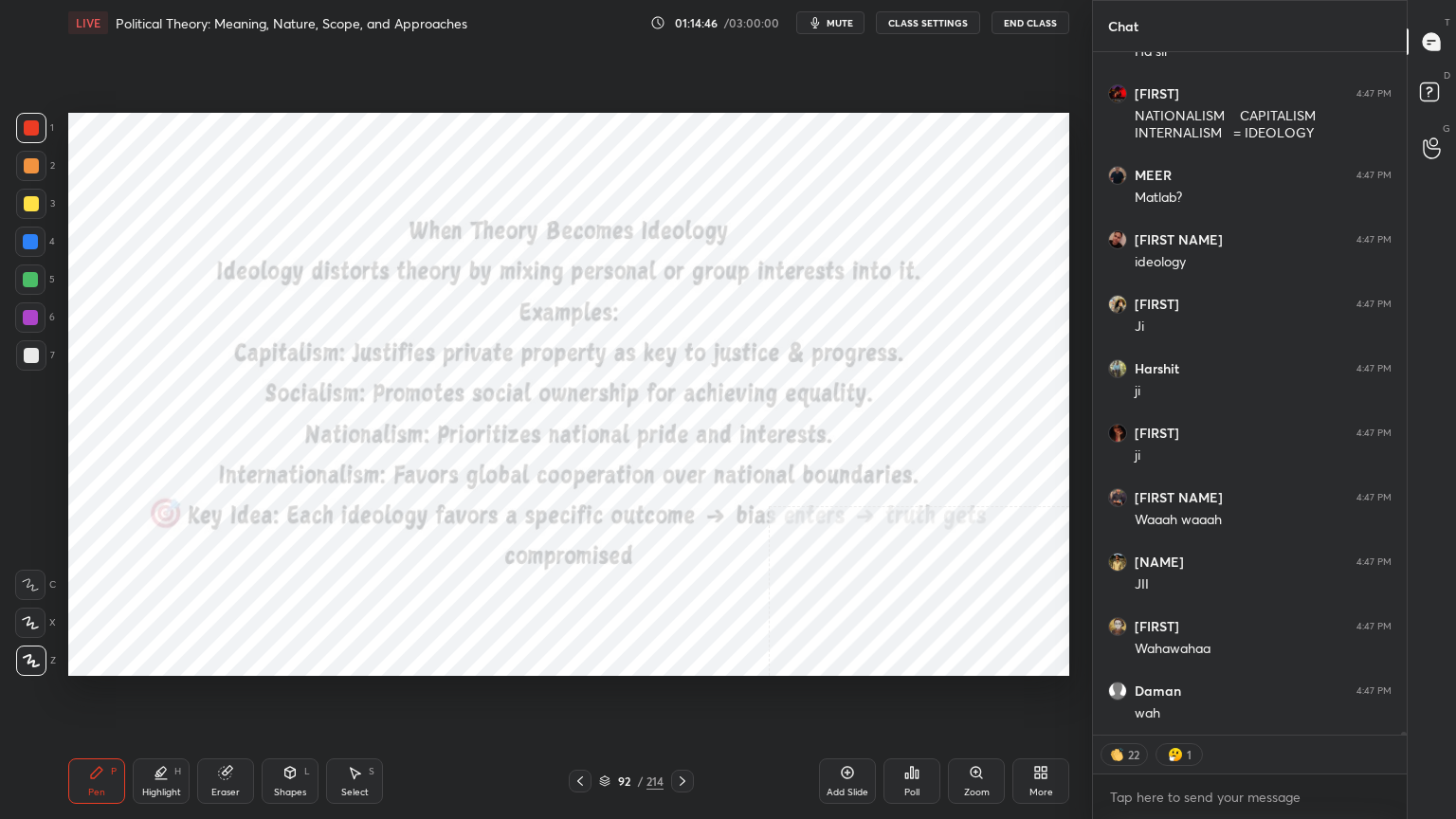 click 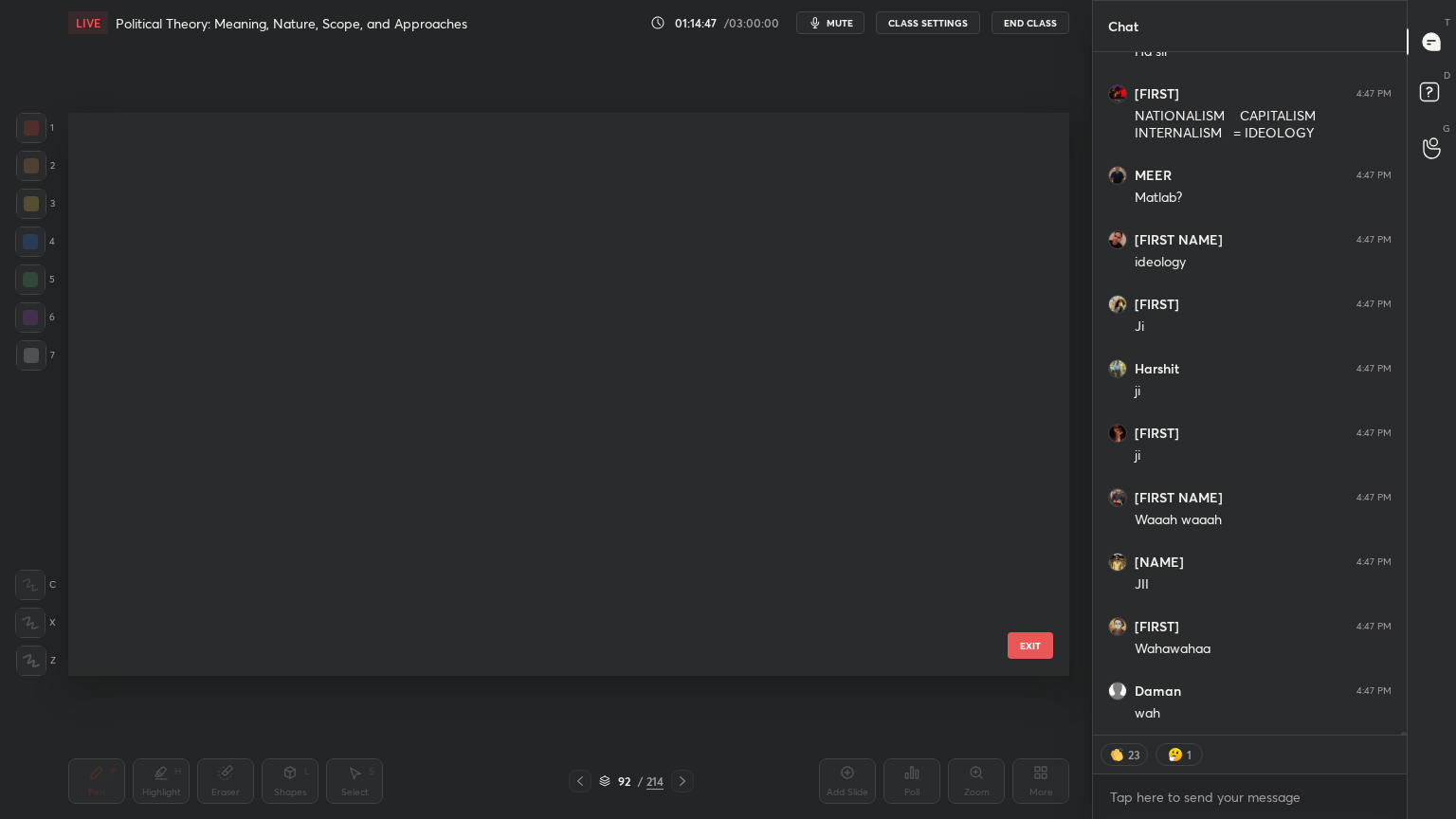 scroll, scrollTop: 4814, scrollLeft: 0, axis: vertical 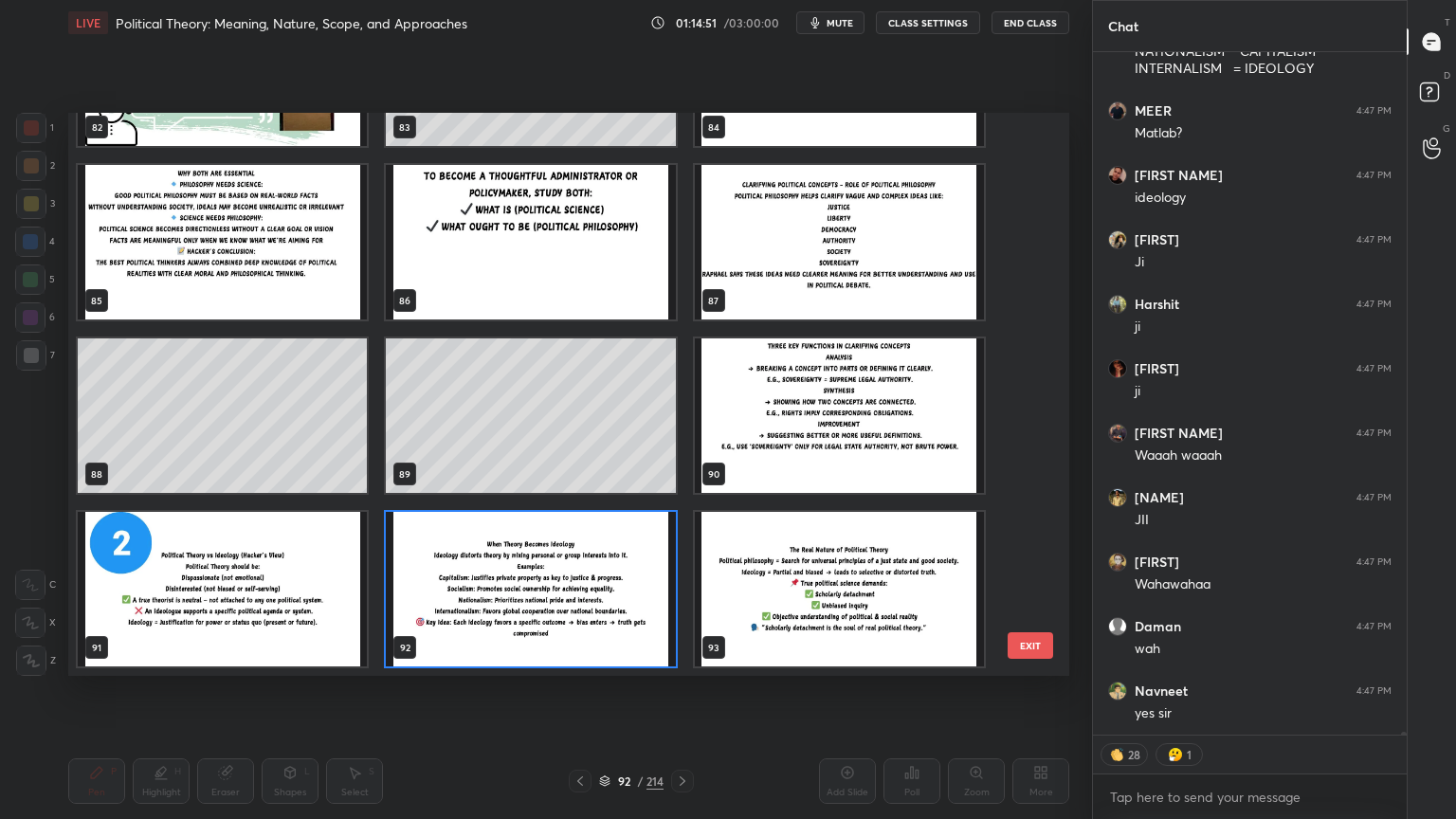 click at bounding box center [530, 589] 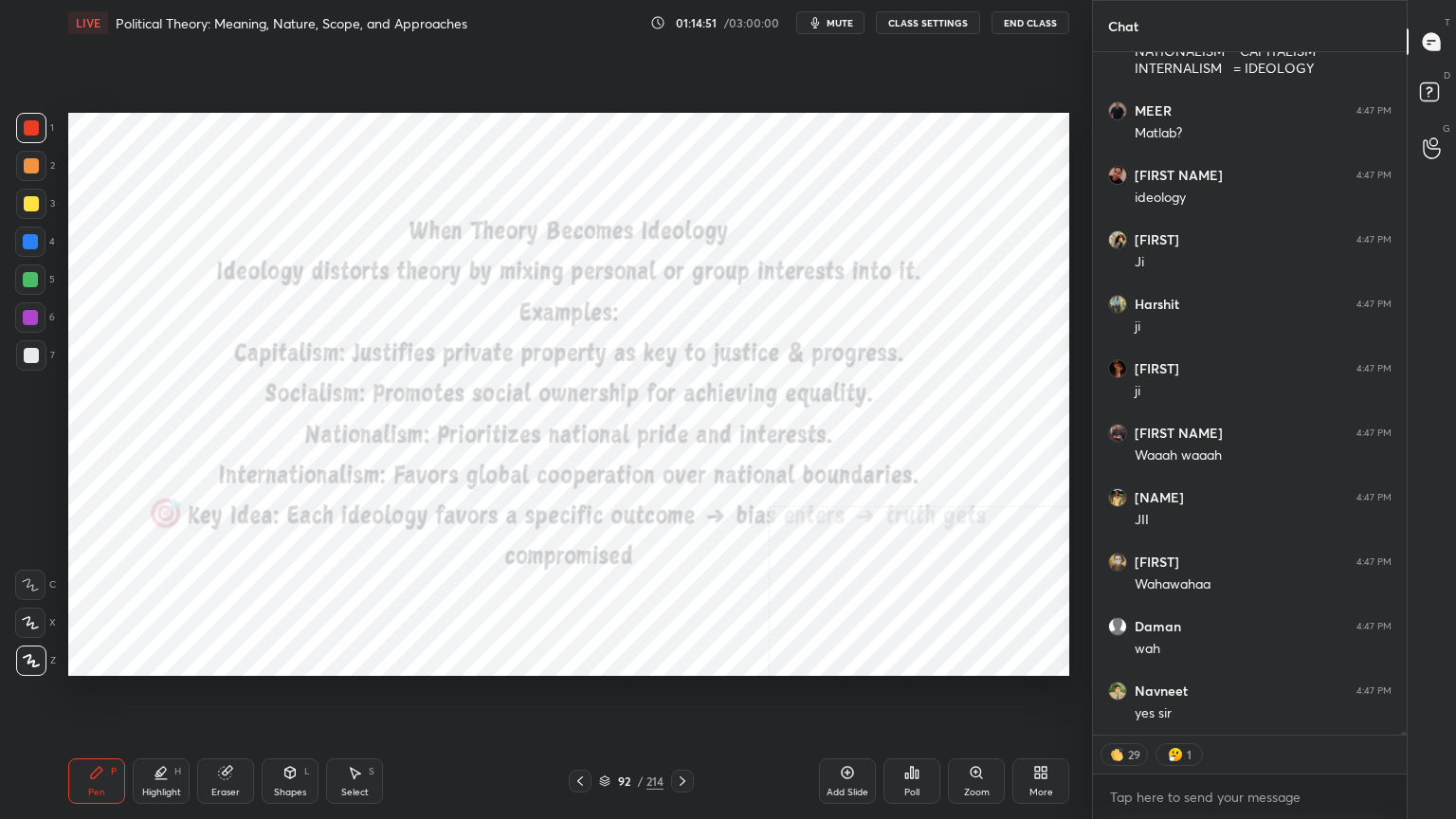 click at bounding box center [530, 589] 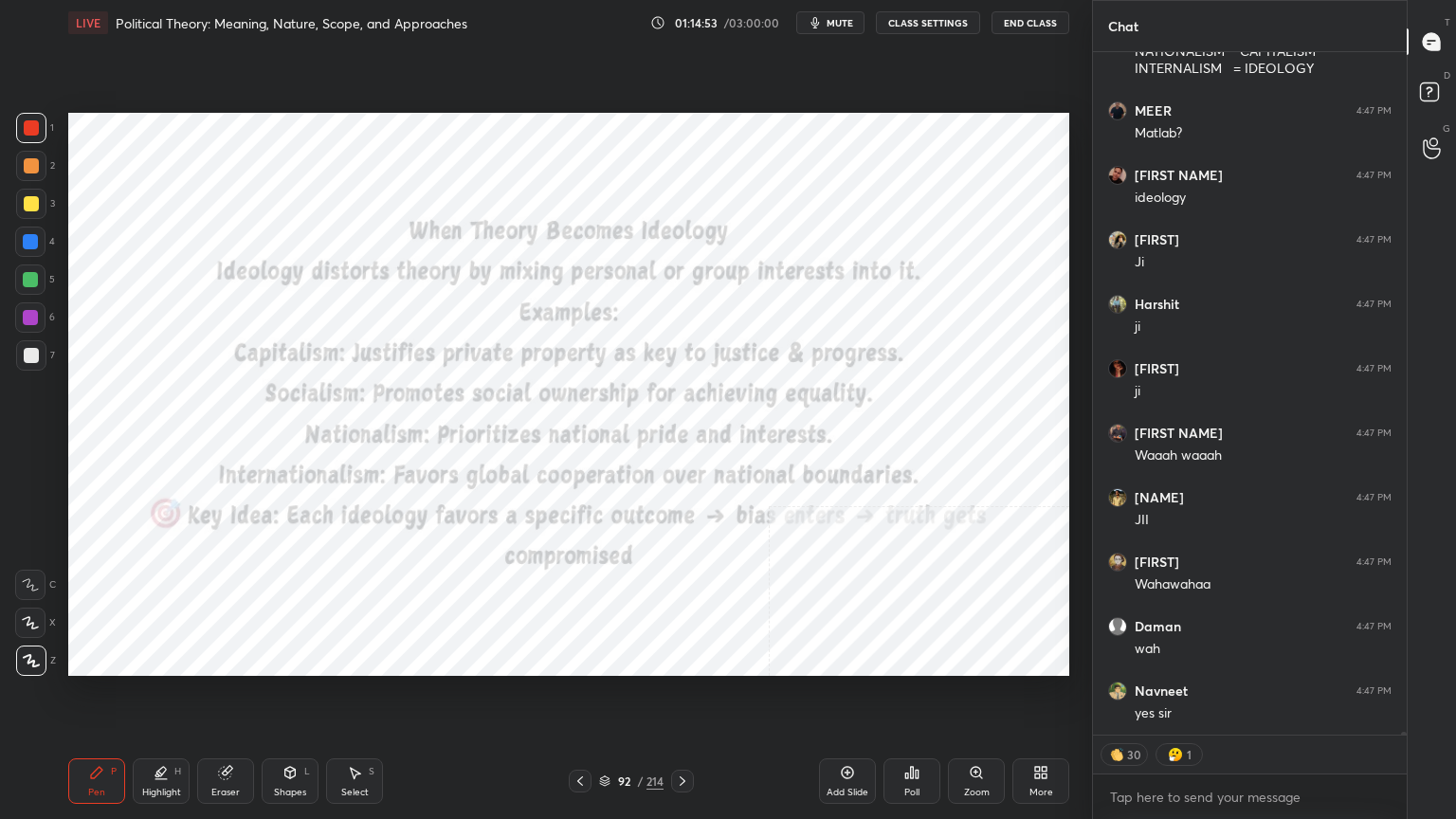 scroll, scrollTop: 175363, scrollLeft: 0, axis: vertical 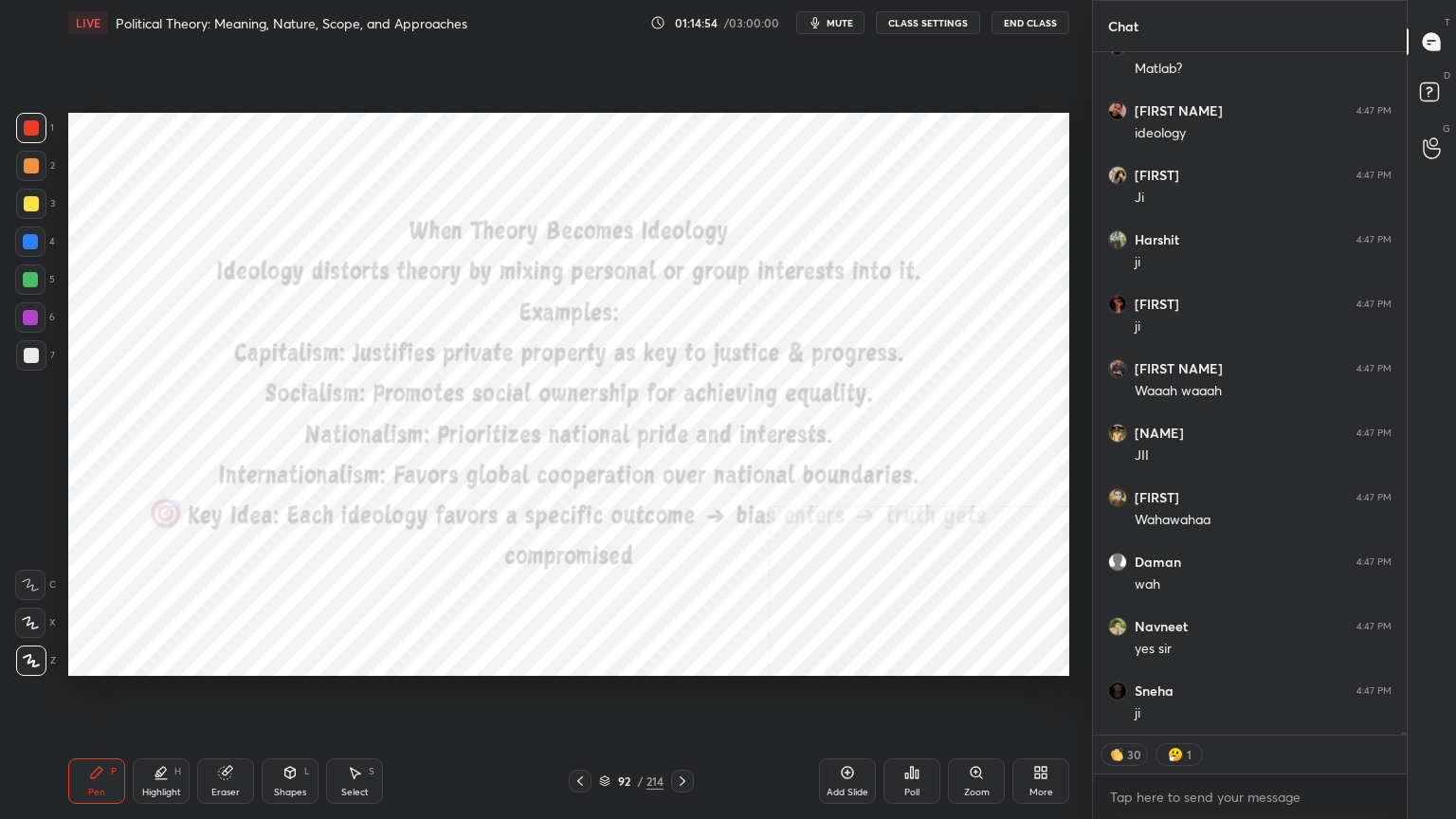 click on "Eraser" at bounding box center [226, 781] 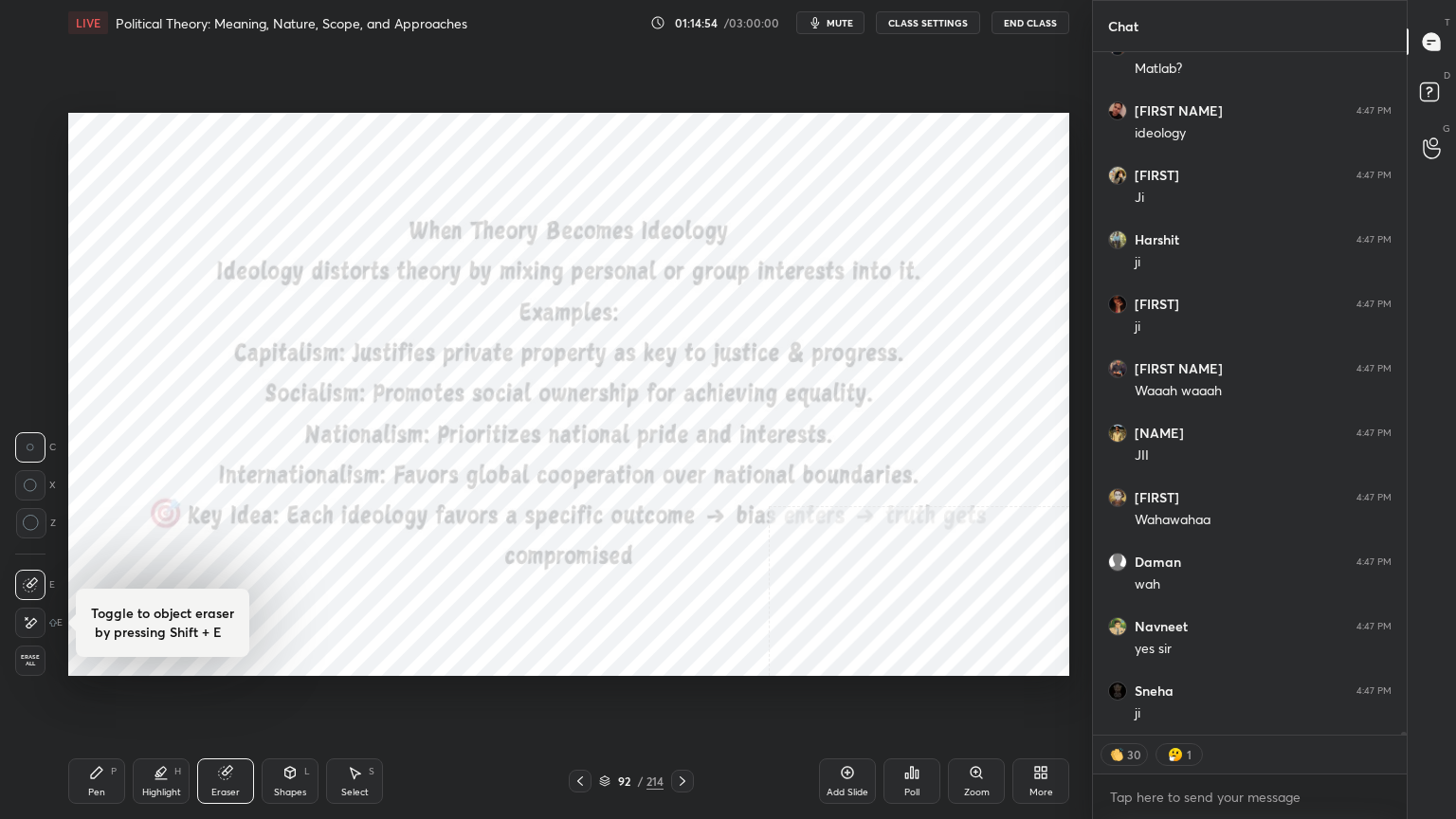 scroll, scrollTop: 175427, scrollLeft: 0, axis: vertical 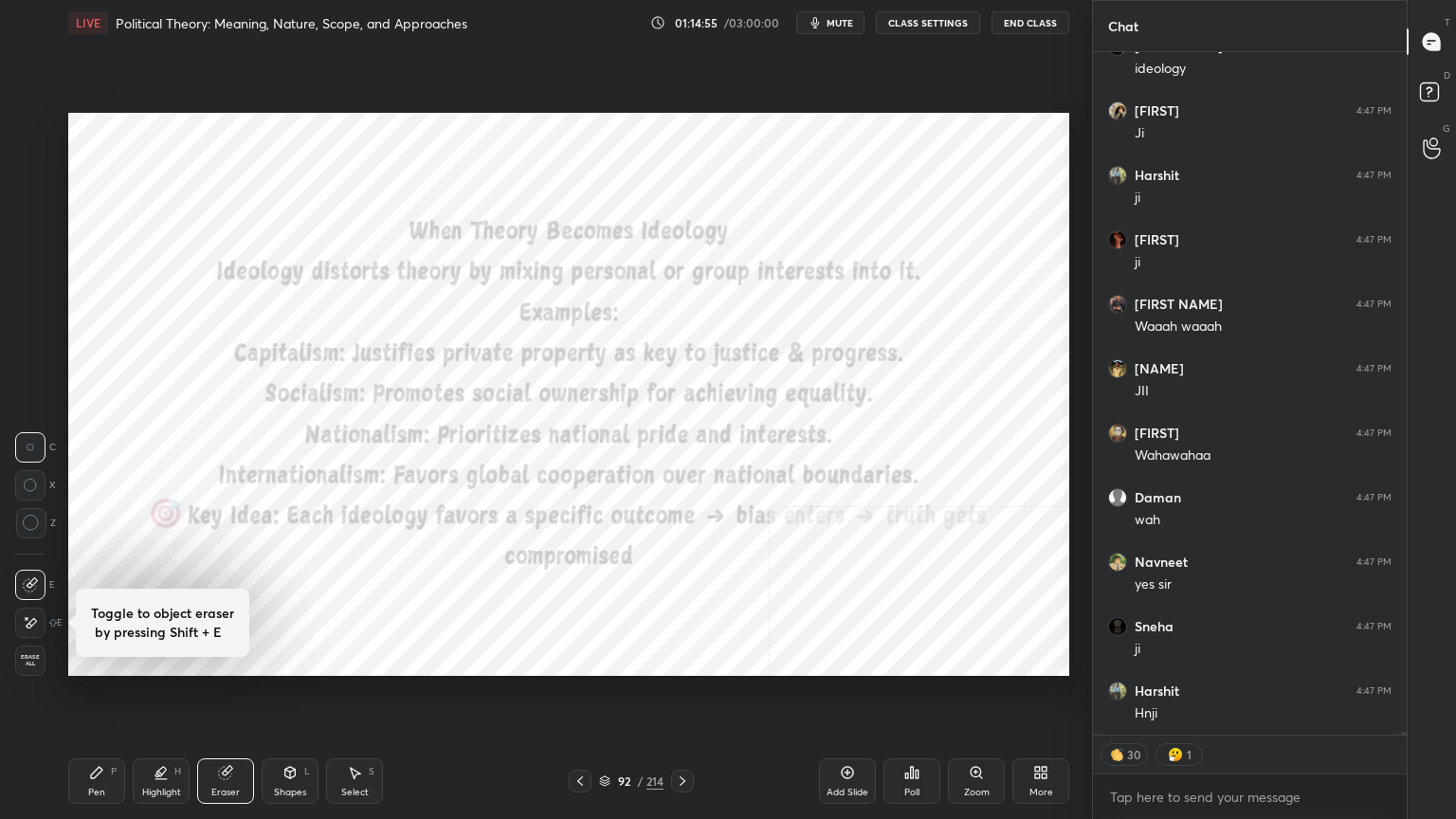 click on "Erase all" at bounding box center [30, 661] 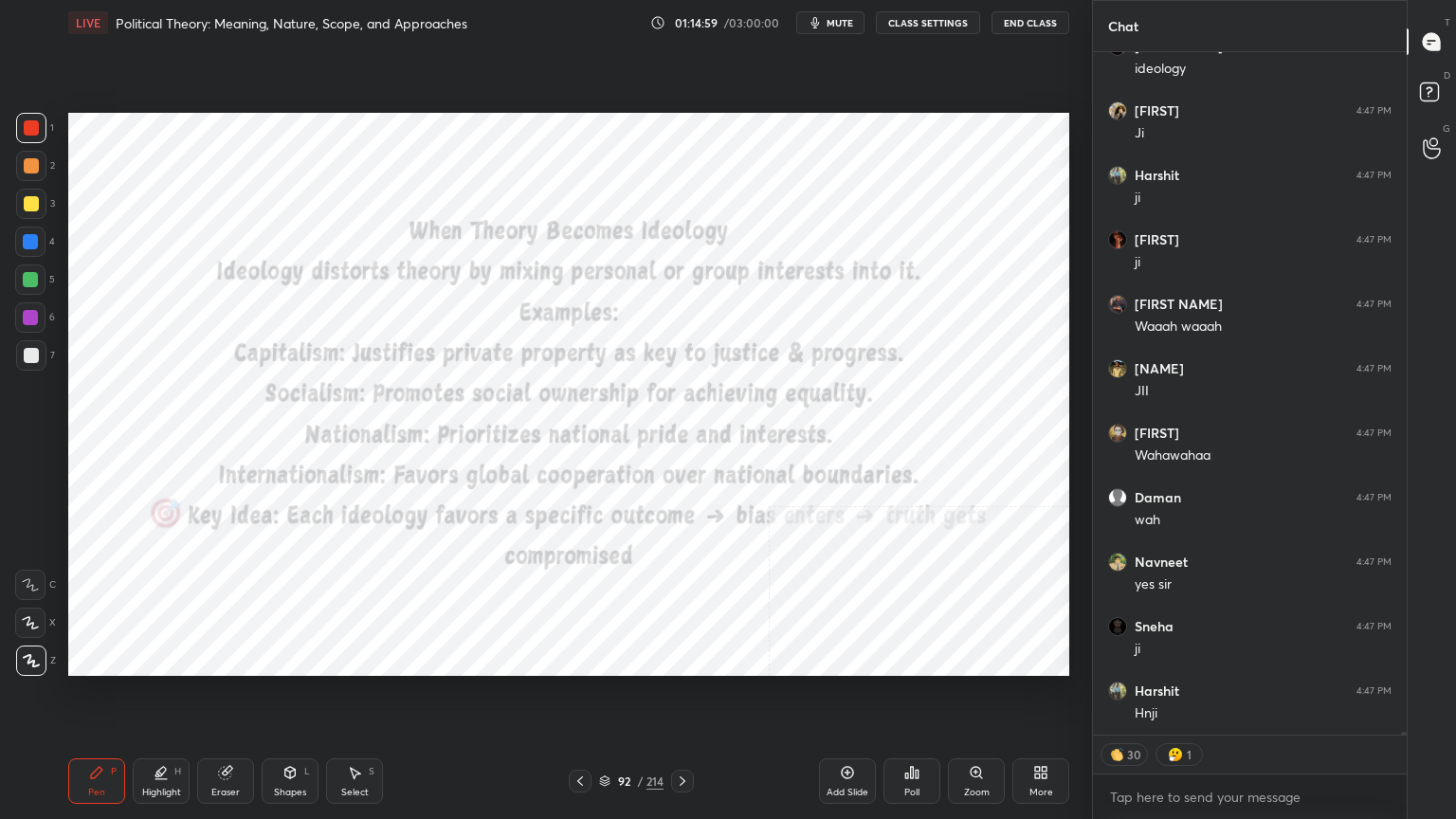 scroll, scrollTop: 175492, scrollLeft: 0, axis: vertical 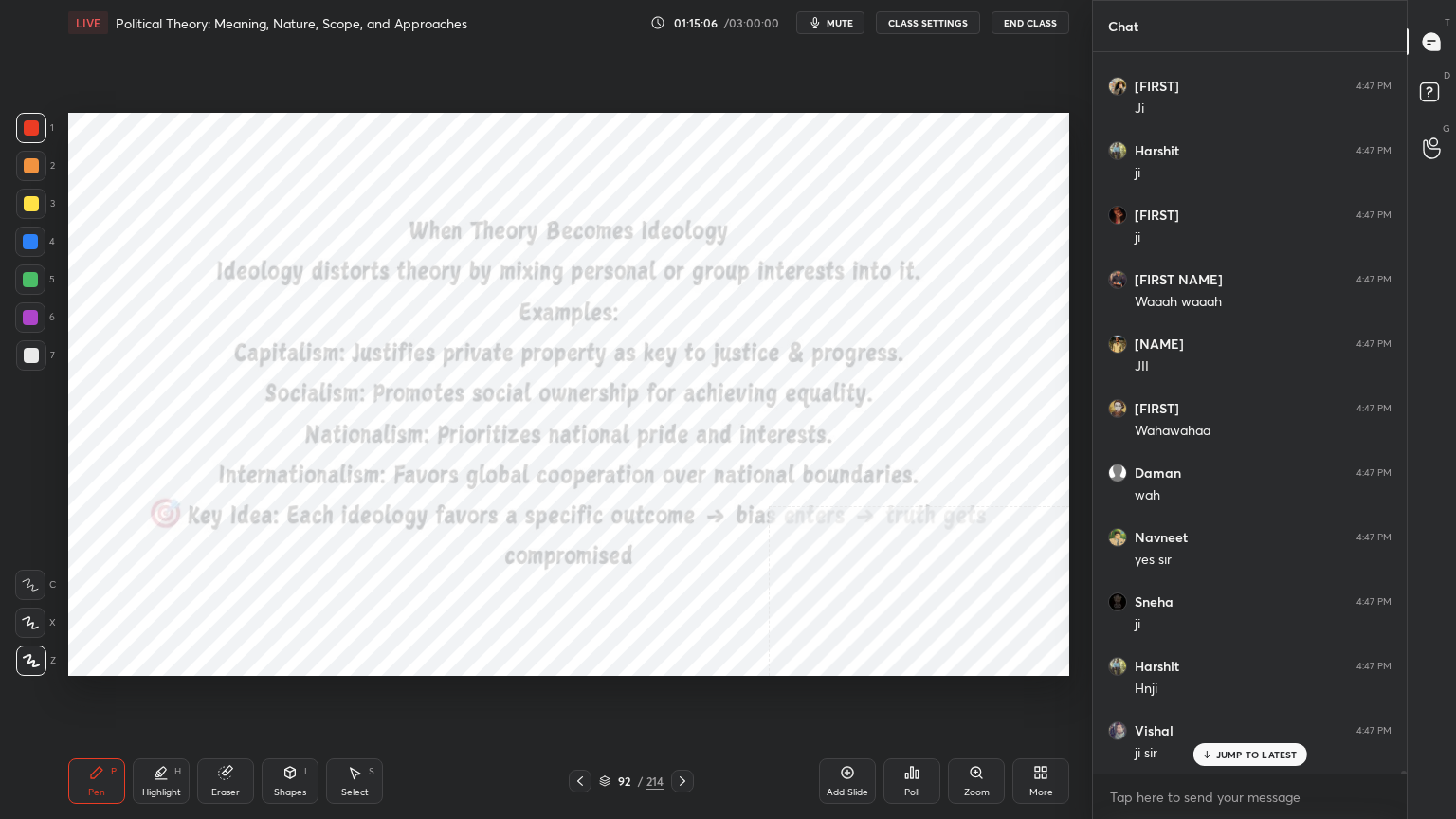 click at bounding box center [31, 128] 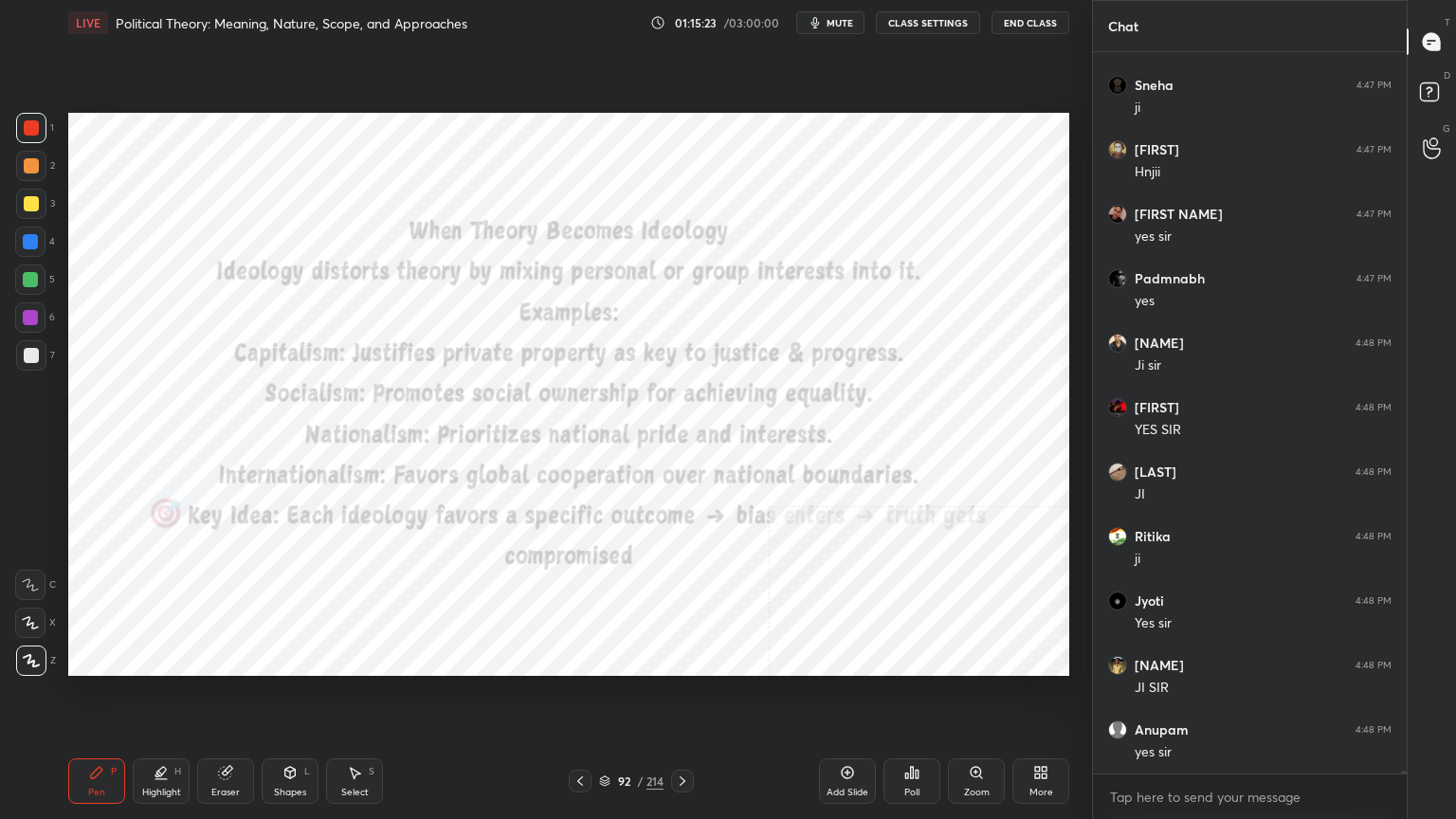 scroll, scrollTop: 176372, scrollLeft: 0, axis: vertical 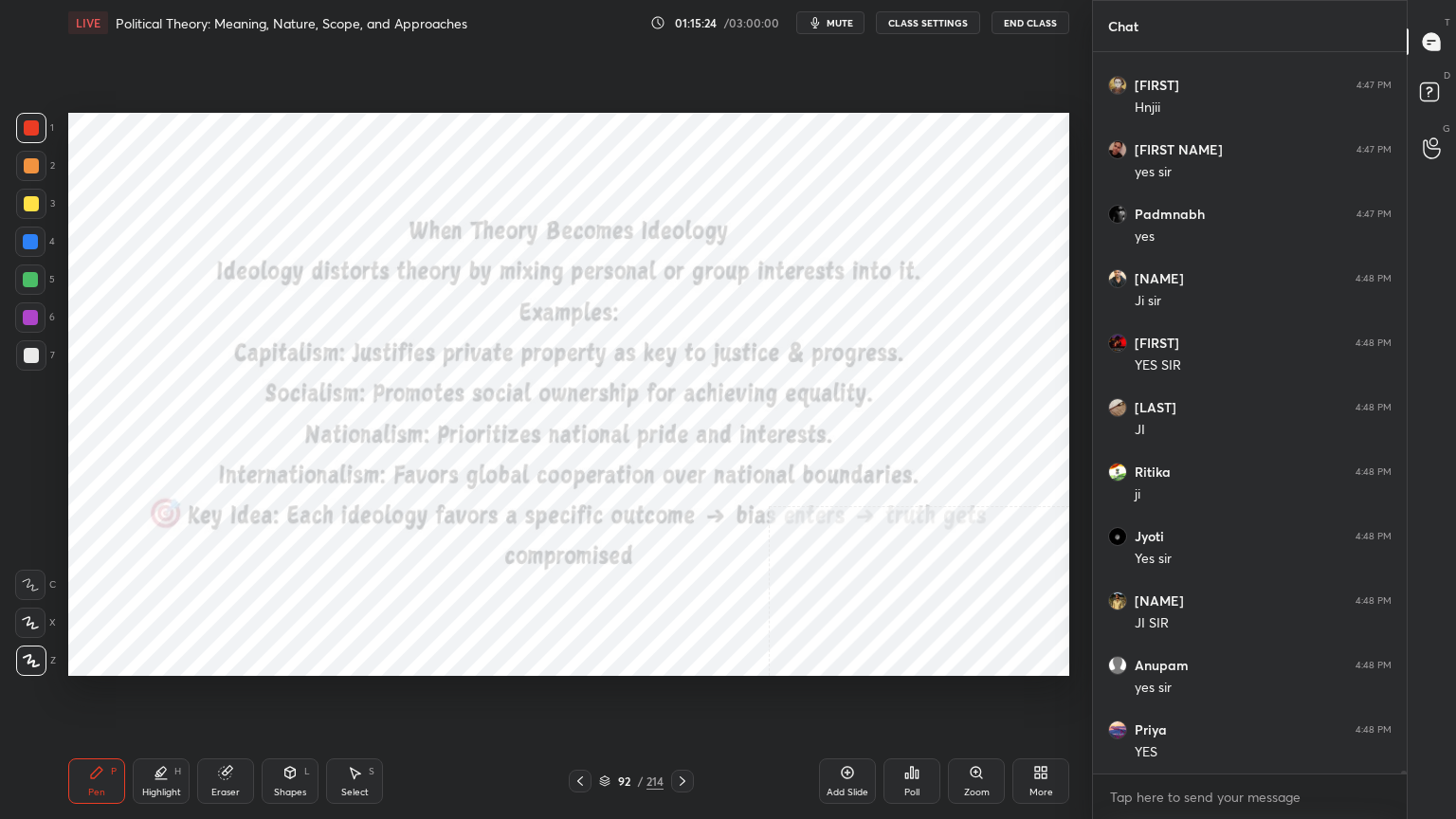 click 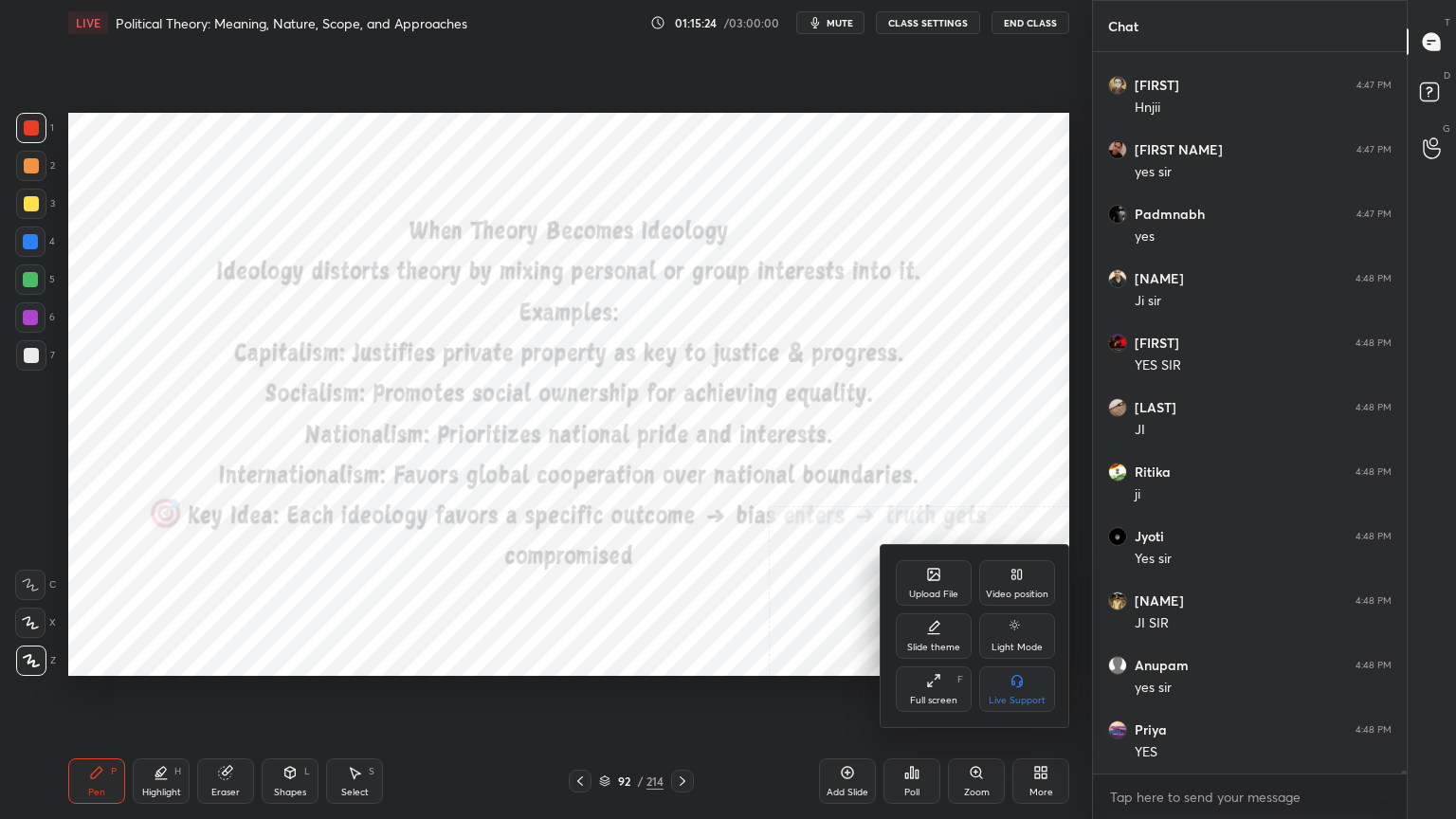 scroll, scrollTop: 176437, scrollLeft: 0, axis: vertical 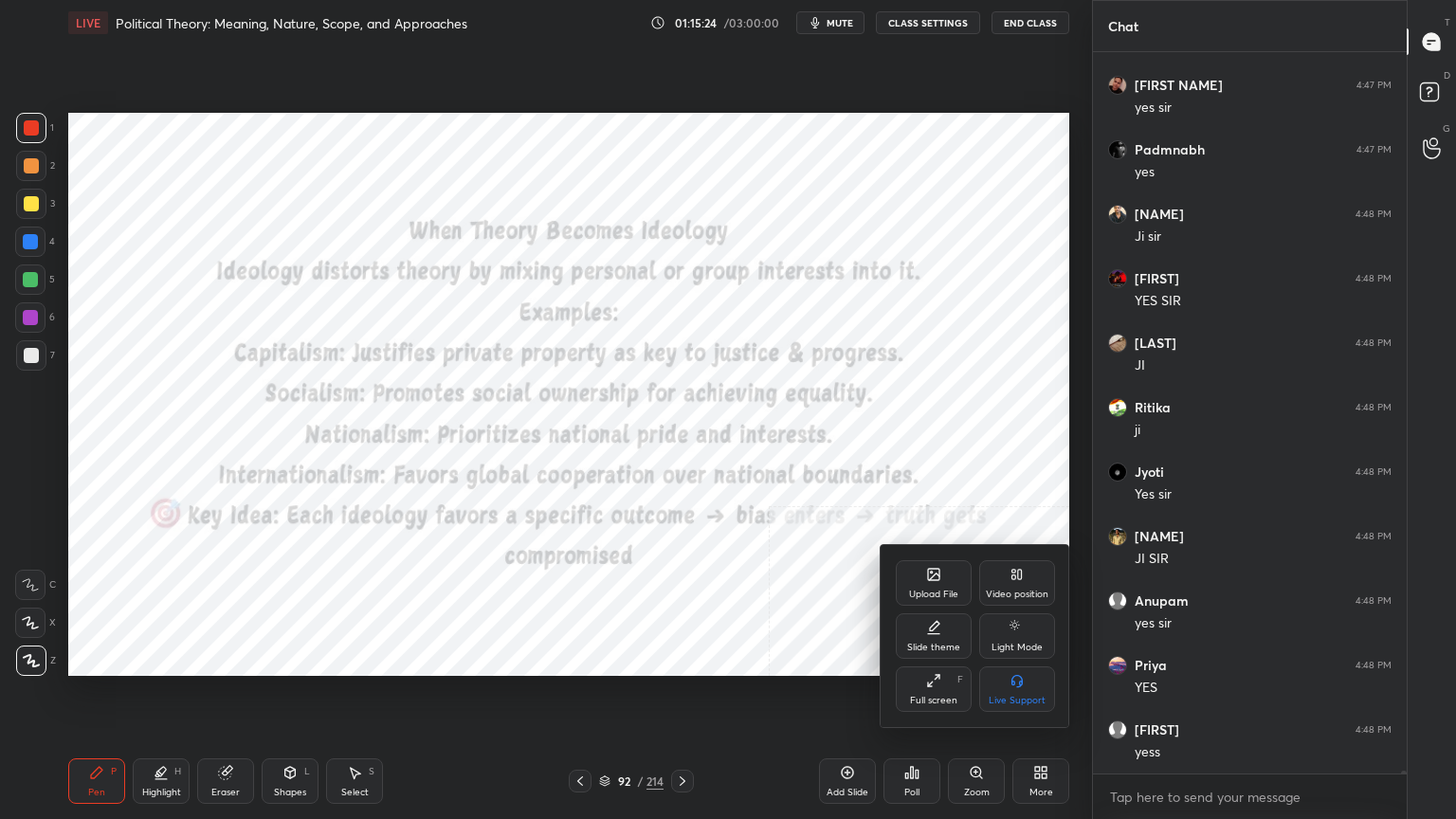 click 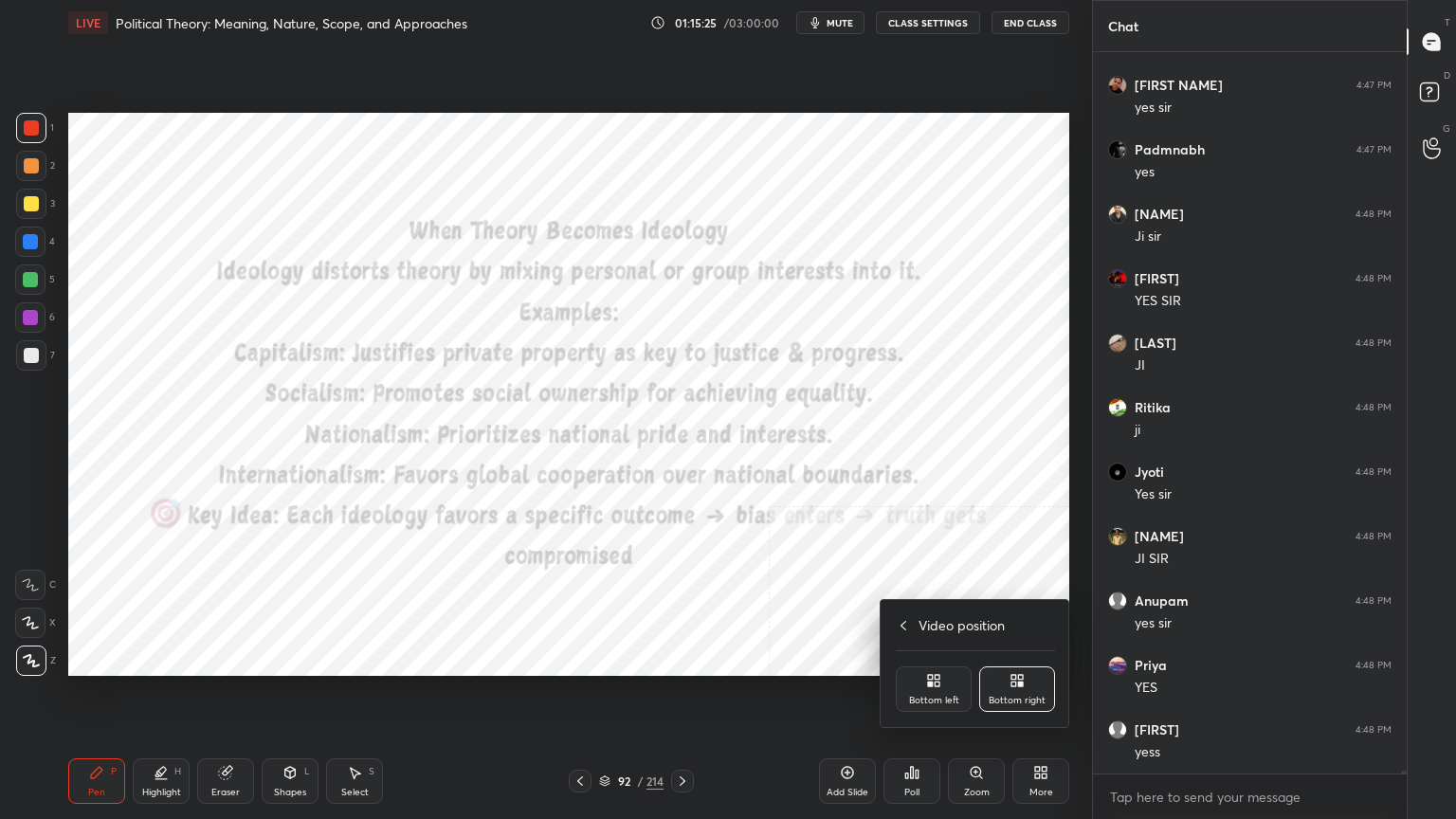 click 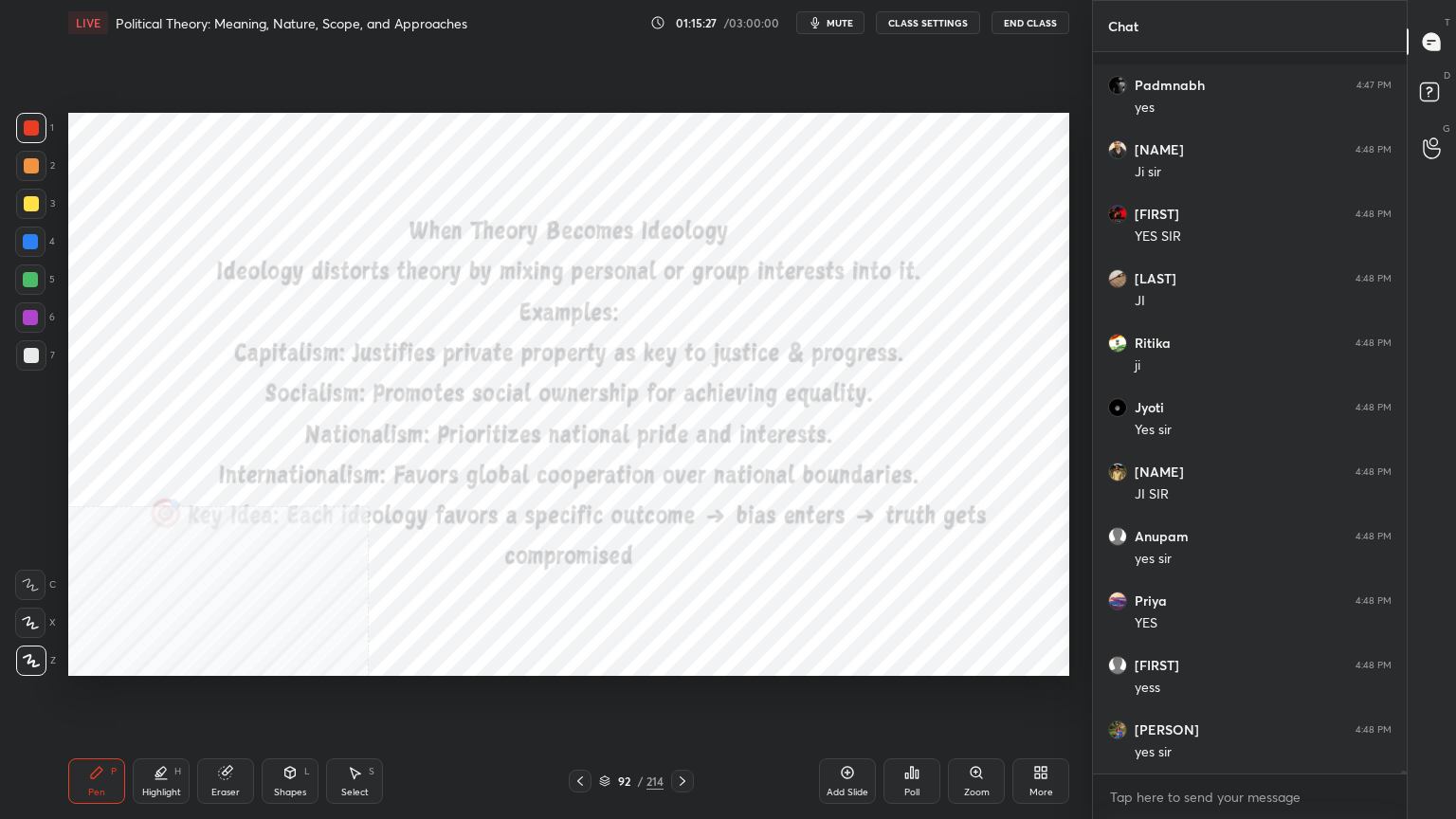 scroll, scrollTop: 176630, scrollLeft: 0, axis: vertical 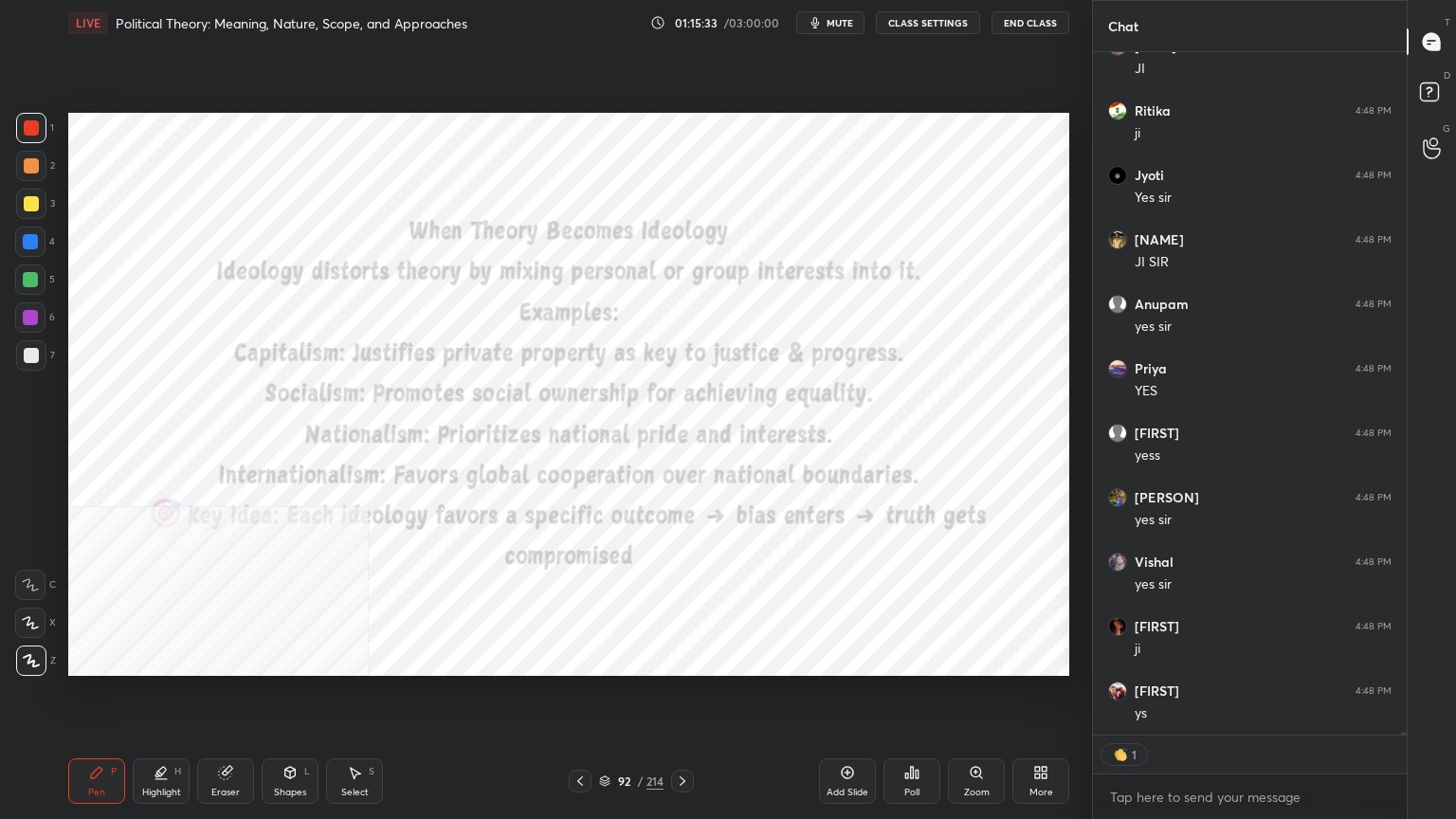 drag, startPoint x: 853, startPoint y: 777, endPoint x: 770, endPoint y: 763, distance: 84.17244 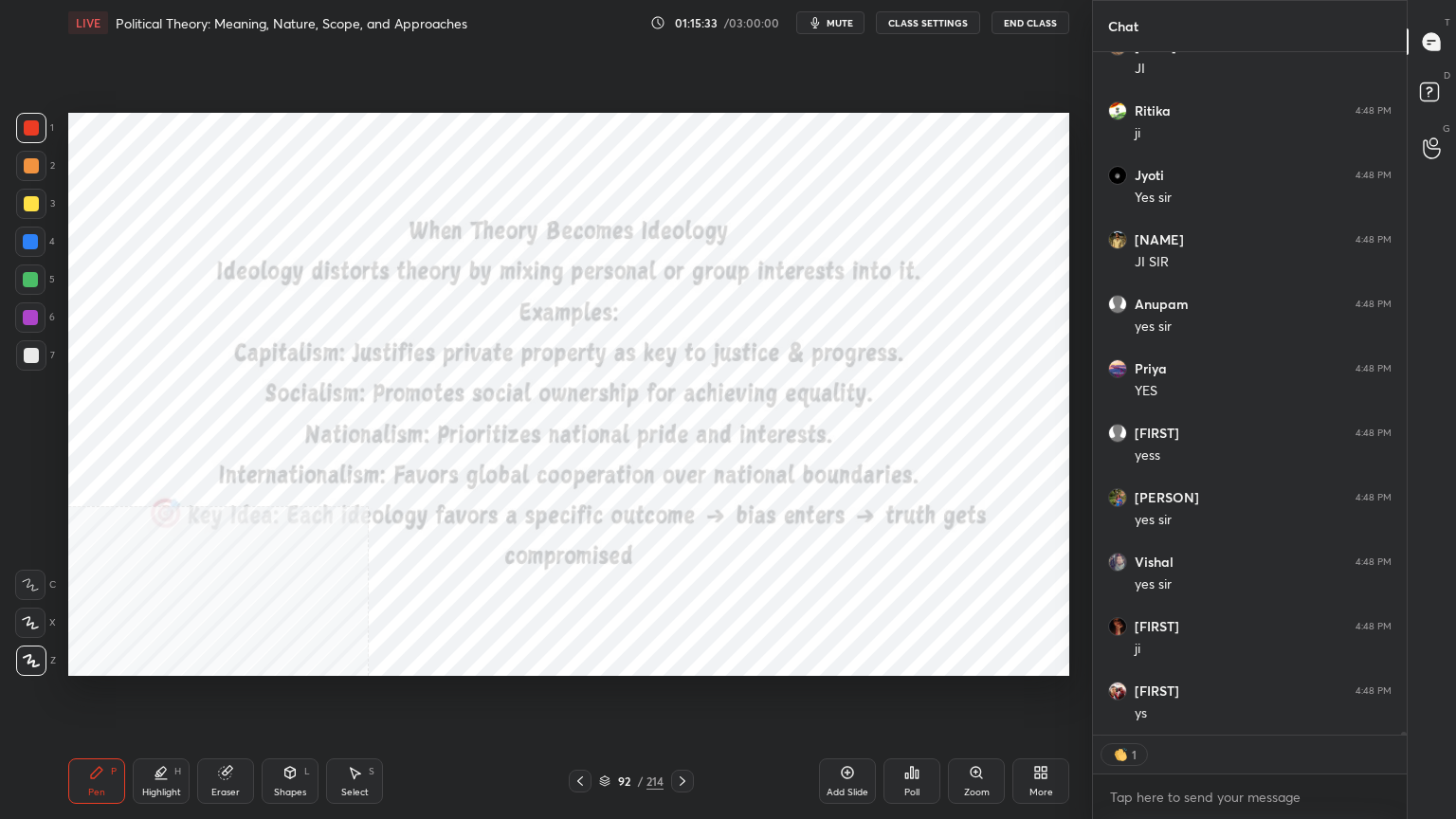 click 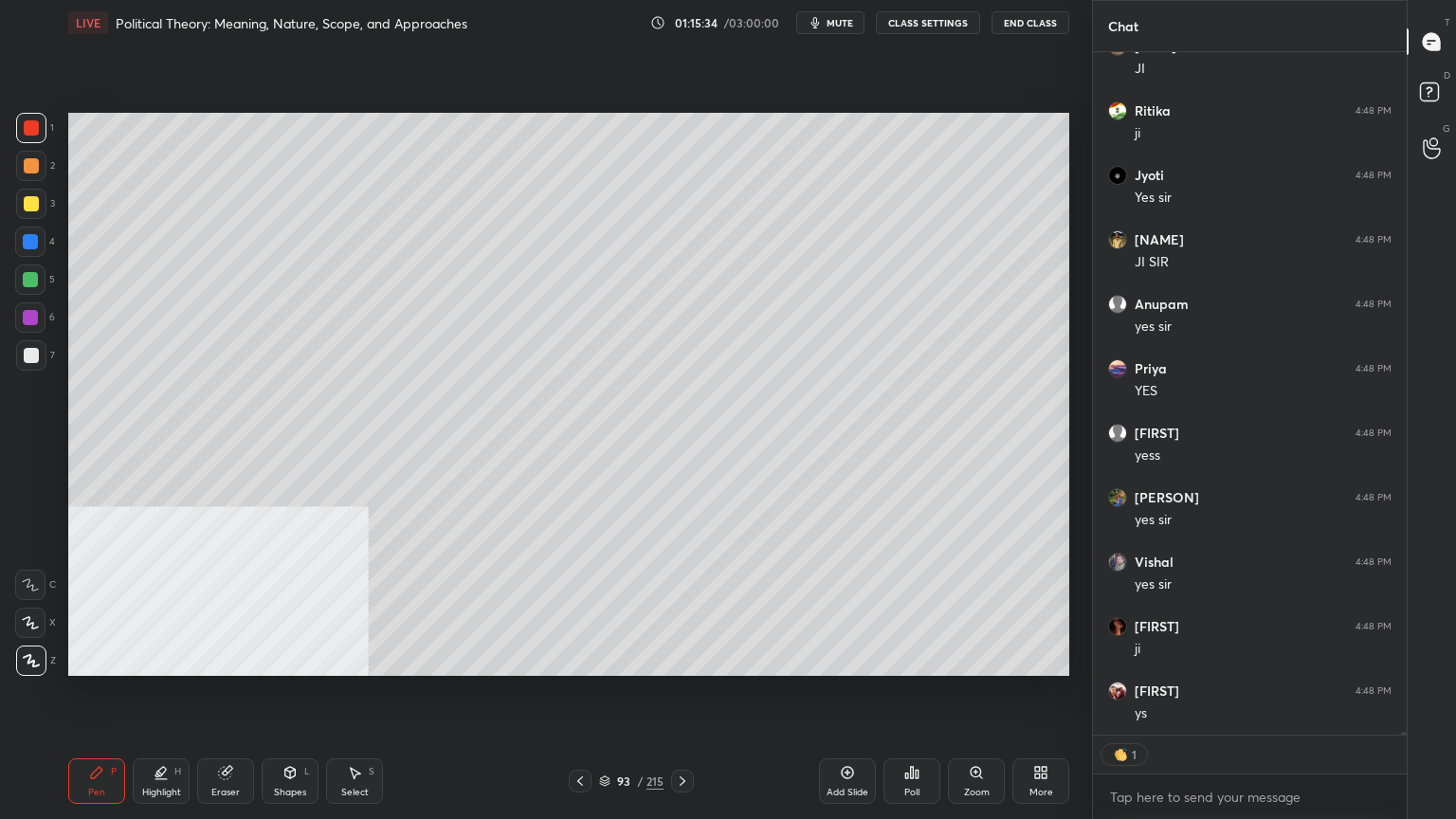 click at bounding box center [31, 355] 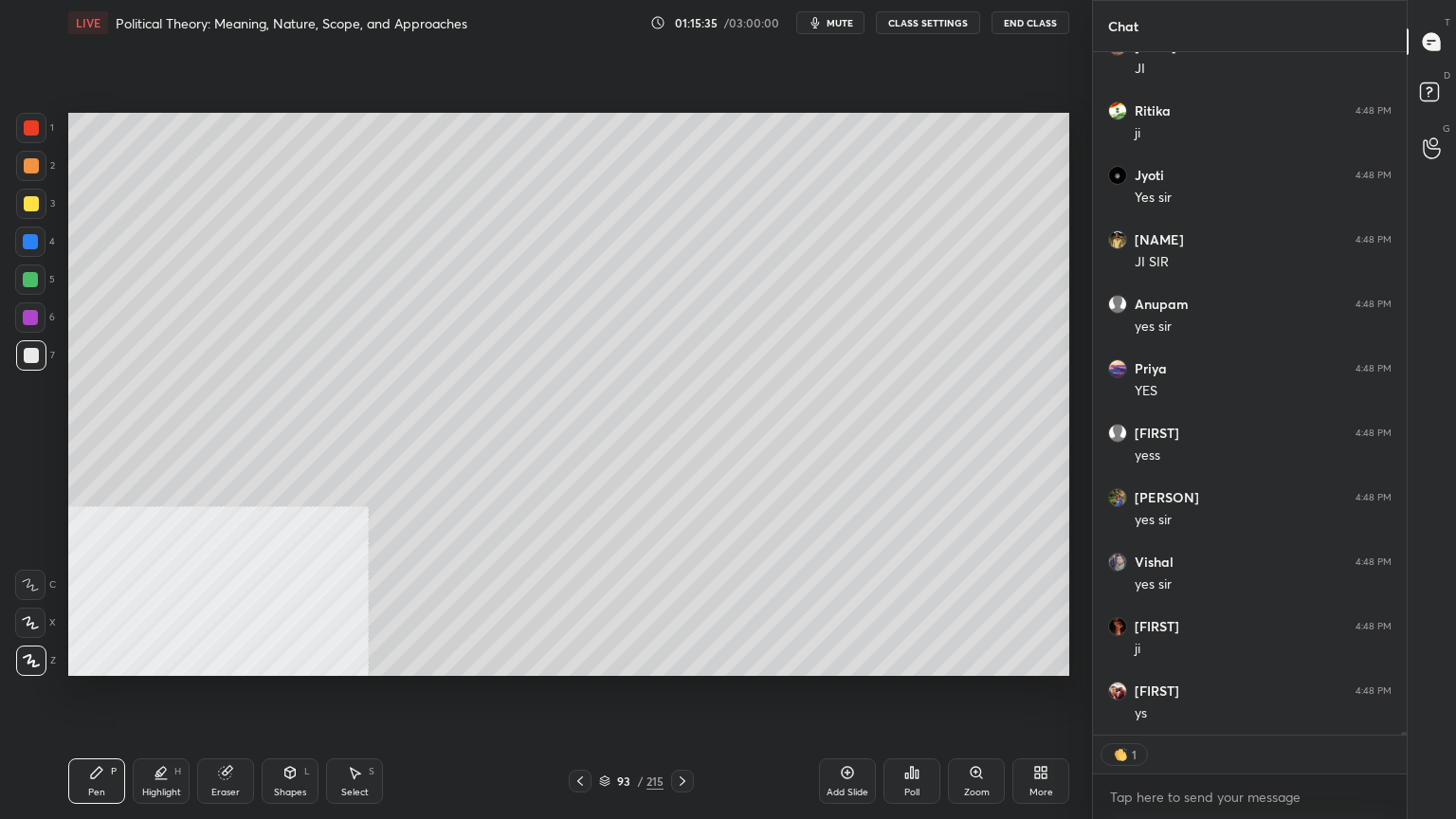 scroll, scrollTop: 176798, scrollLeft: 0, axis: vertical 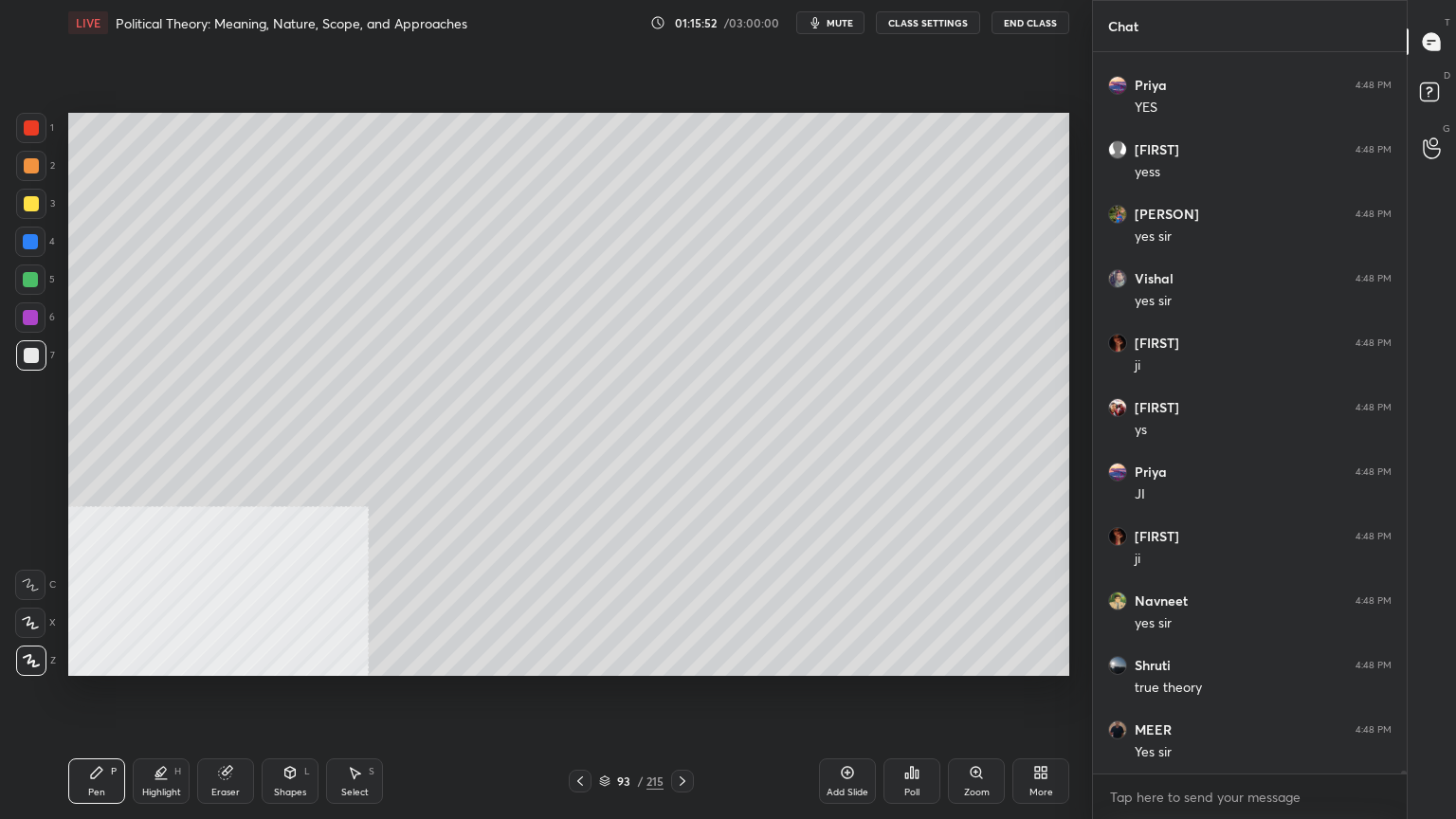 click at bounding box center [31, 128] 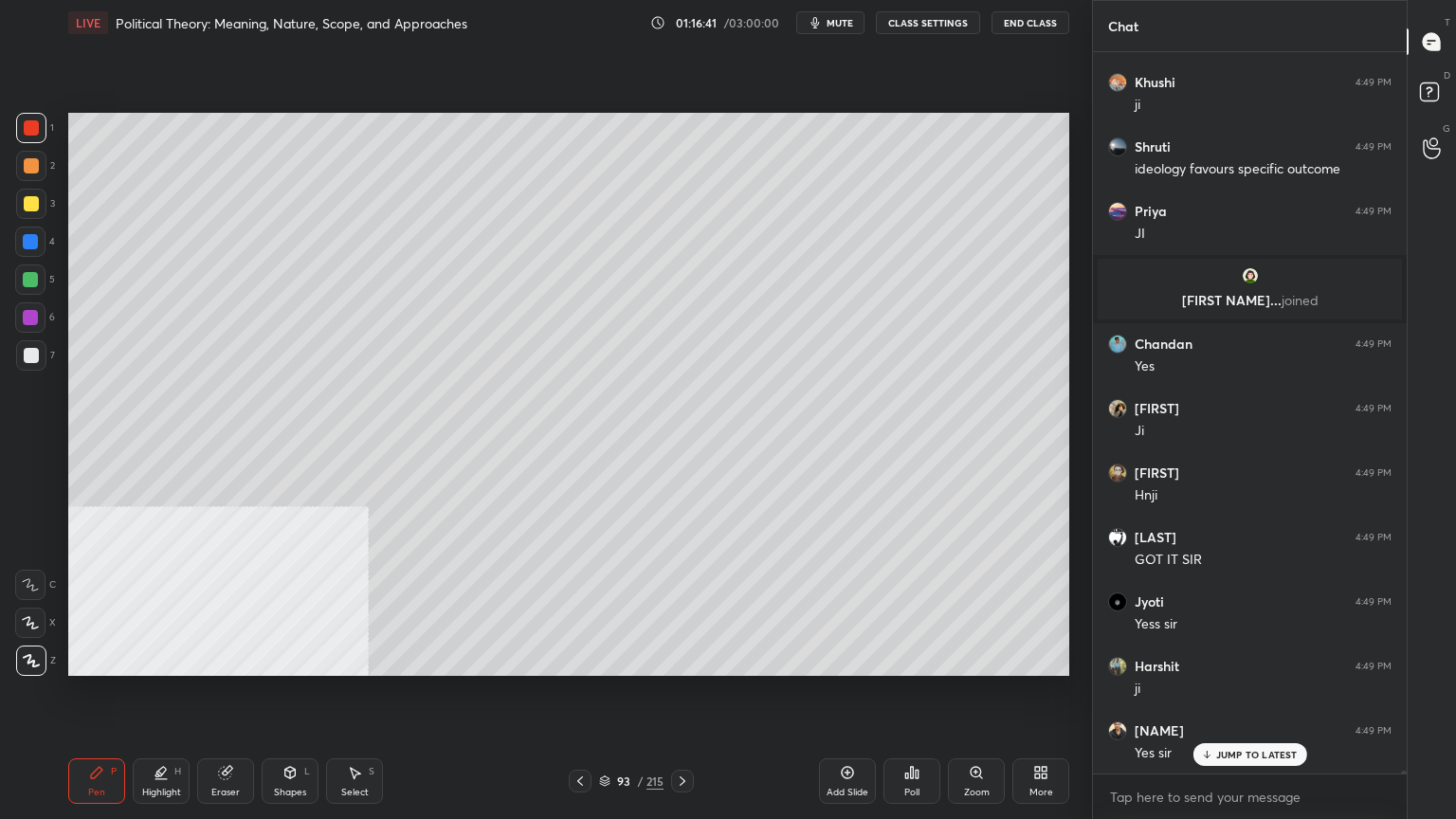 scroll, scrollTop: 178296, scrollLeft: 0, axis: vertical 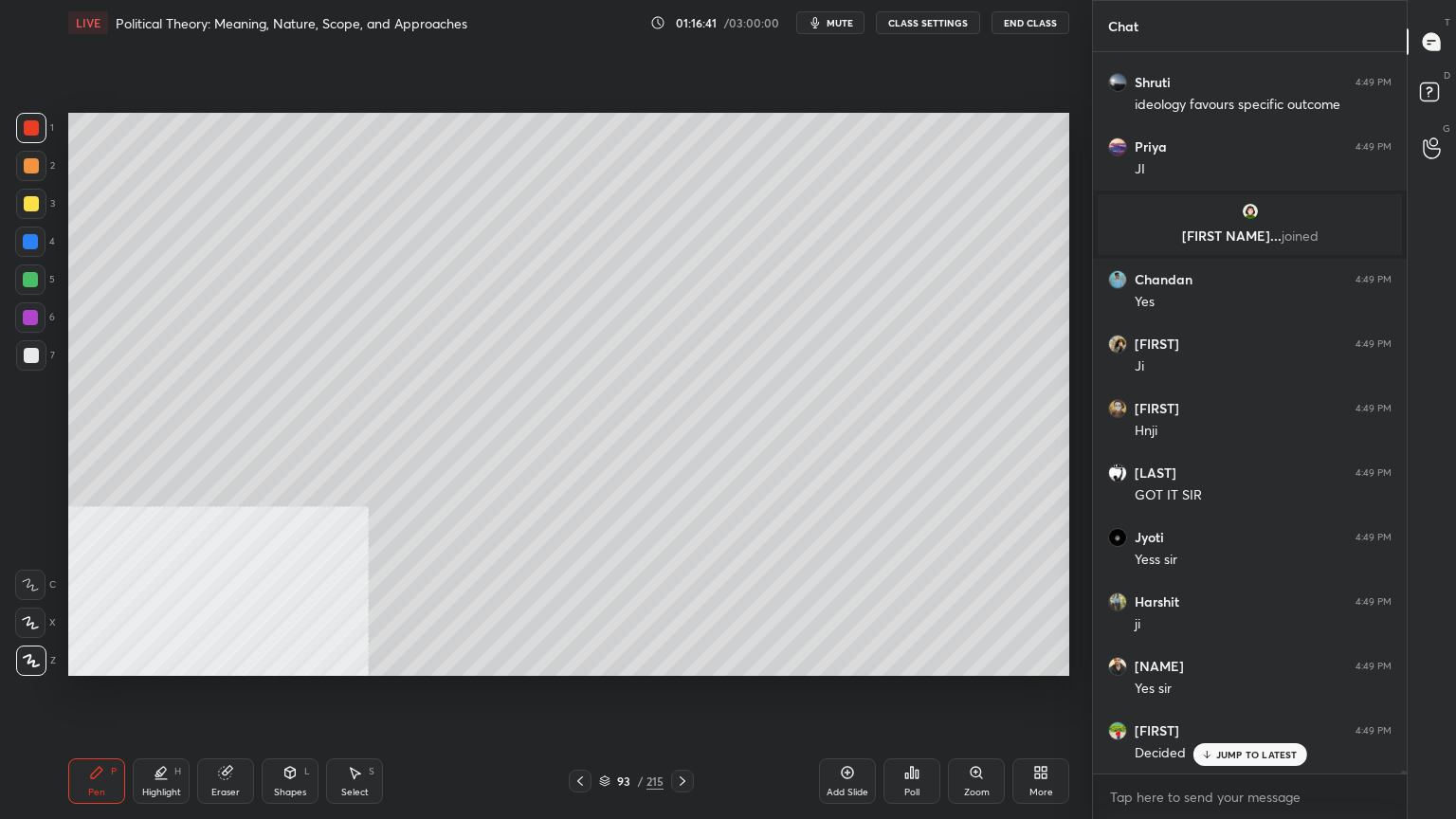 click 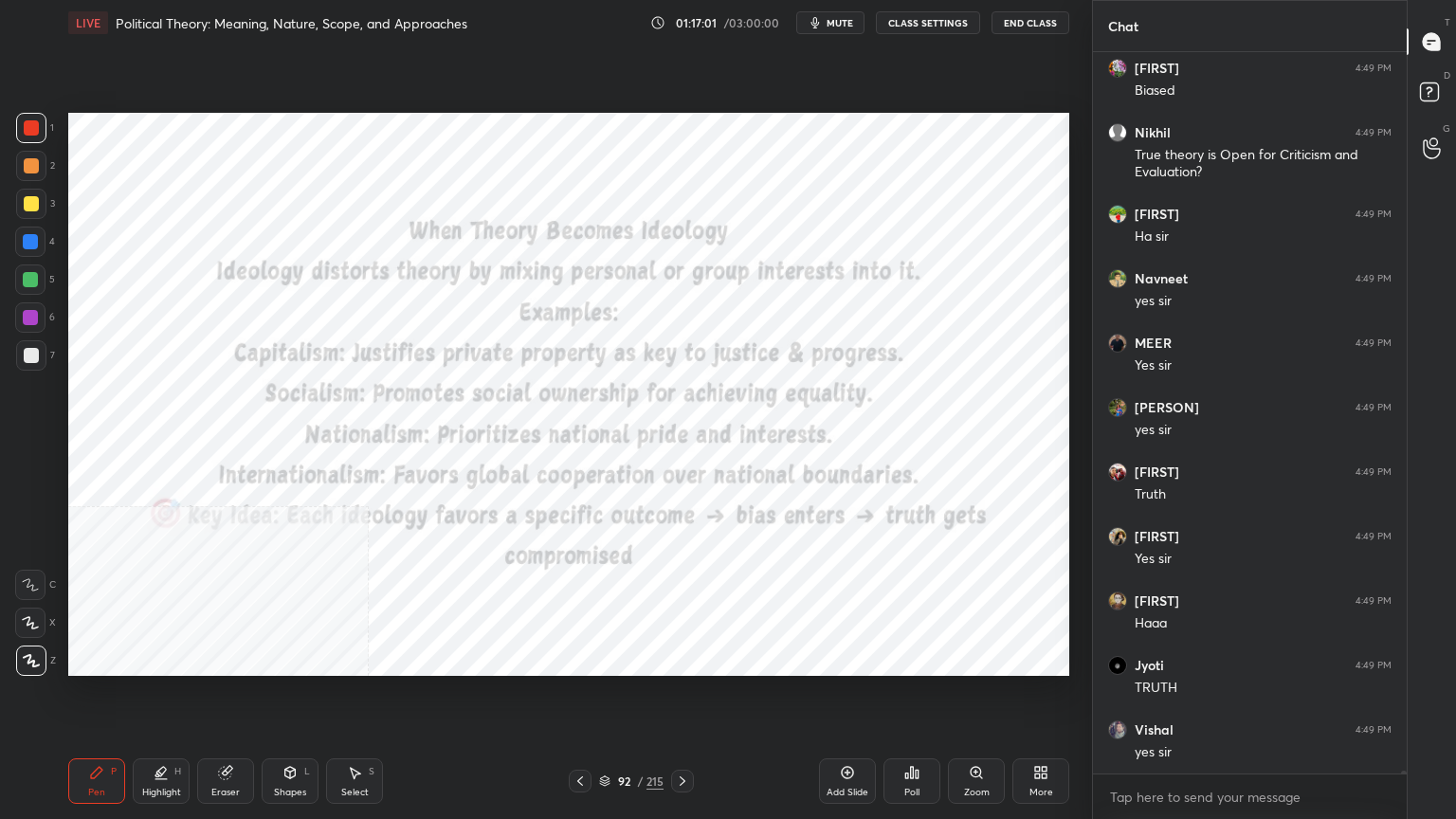 scroll, scrollTop: 179345, scrollLeft: 0, axis: vertical 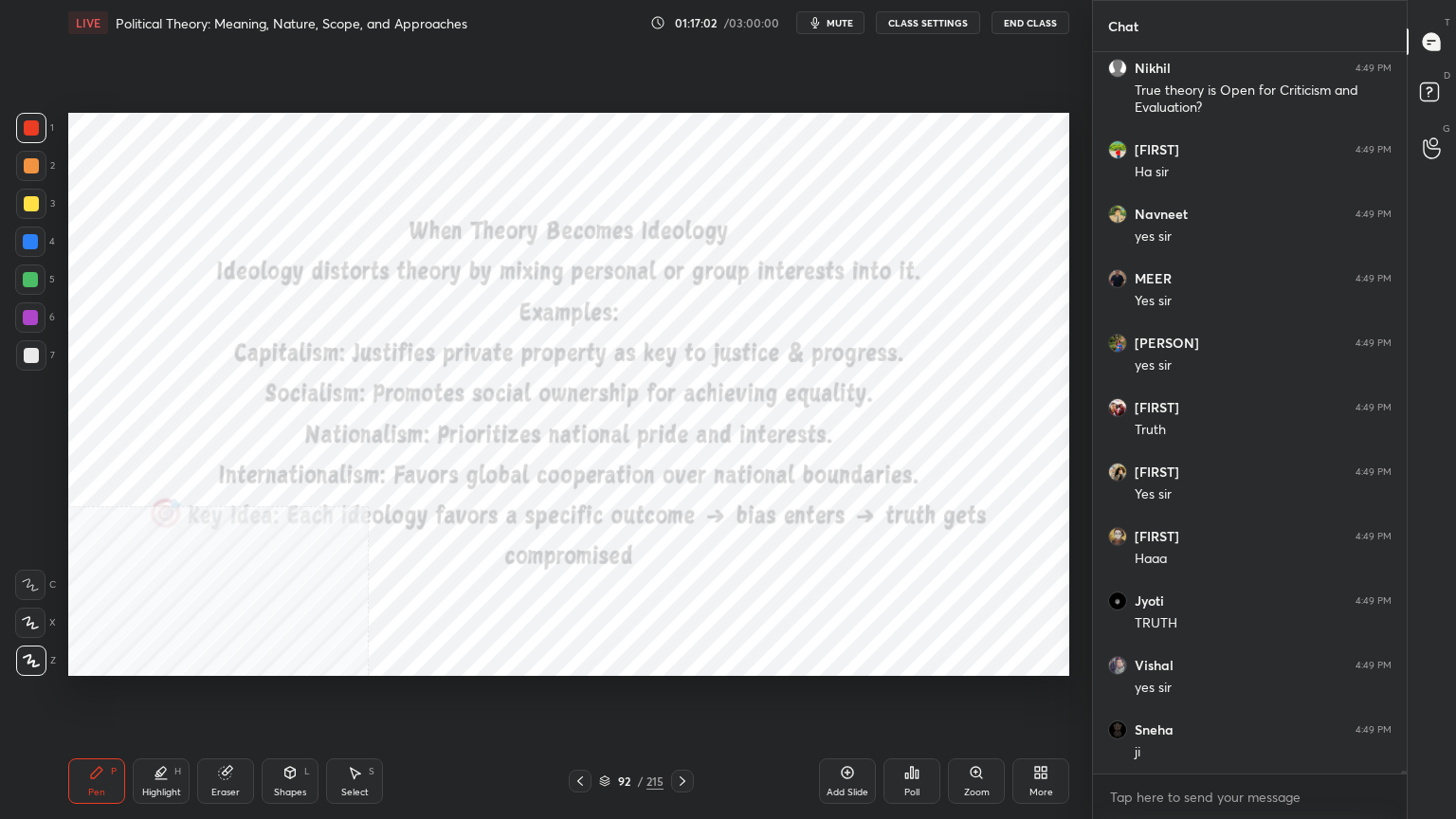 click on "Add Slide" at bounding box center [847, 781] 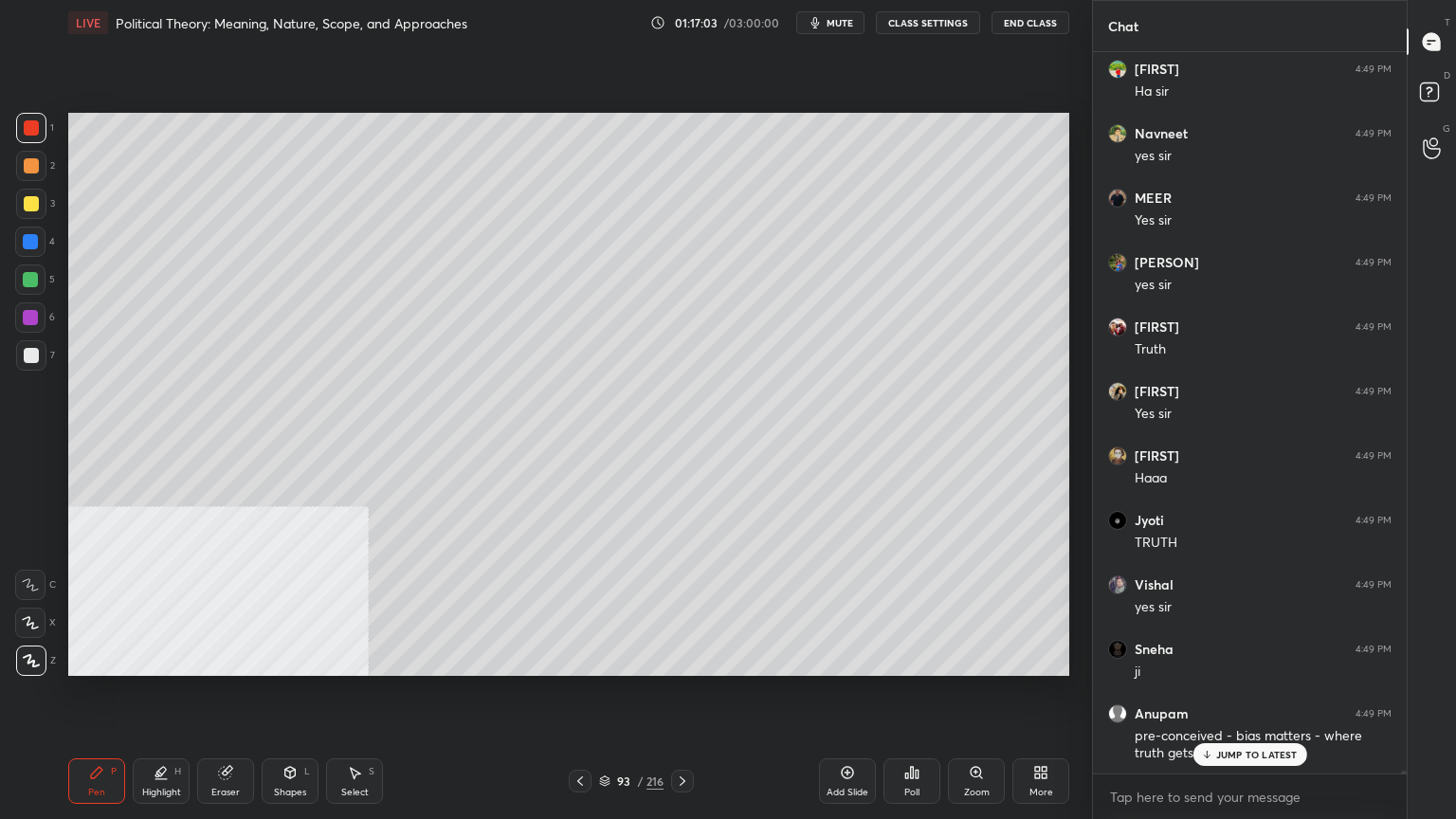scroll, scrollTop: 179490, scrollLeft: 0, axis: vertical 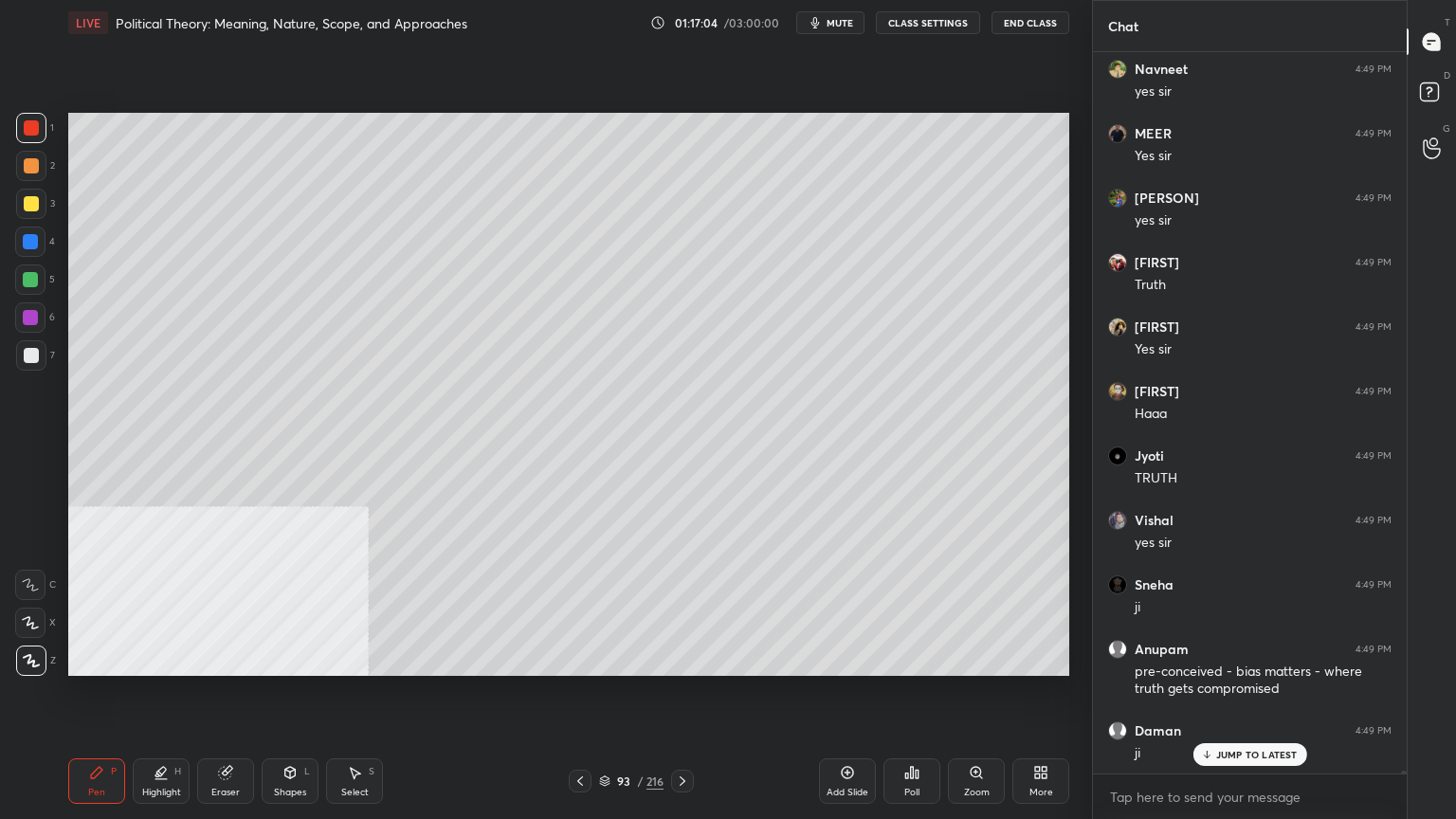 click at bounding box center [30, 242] 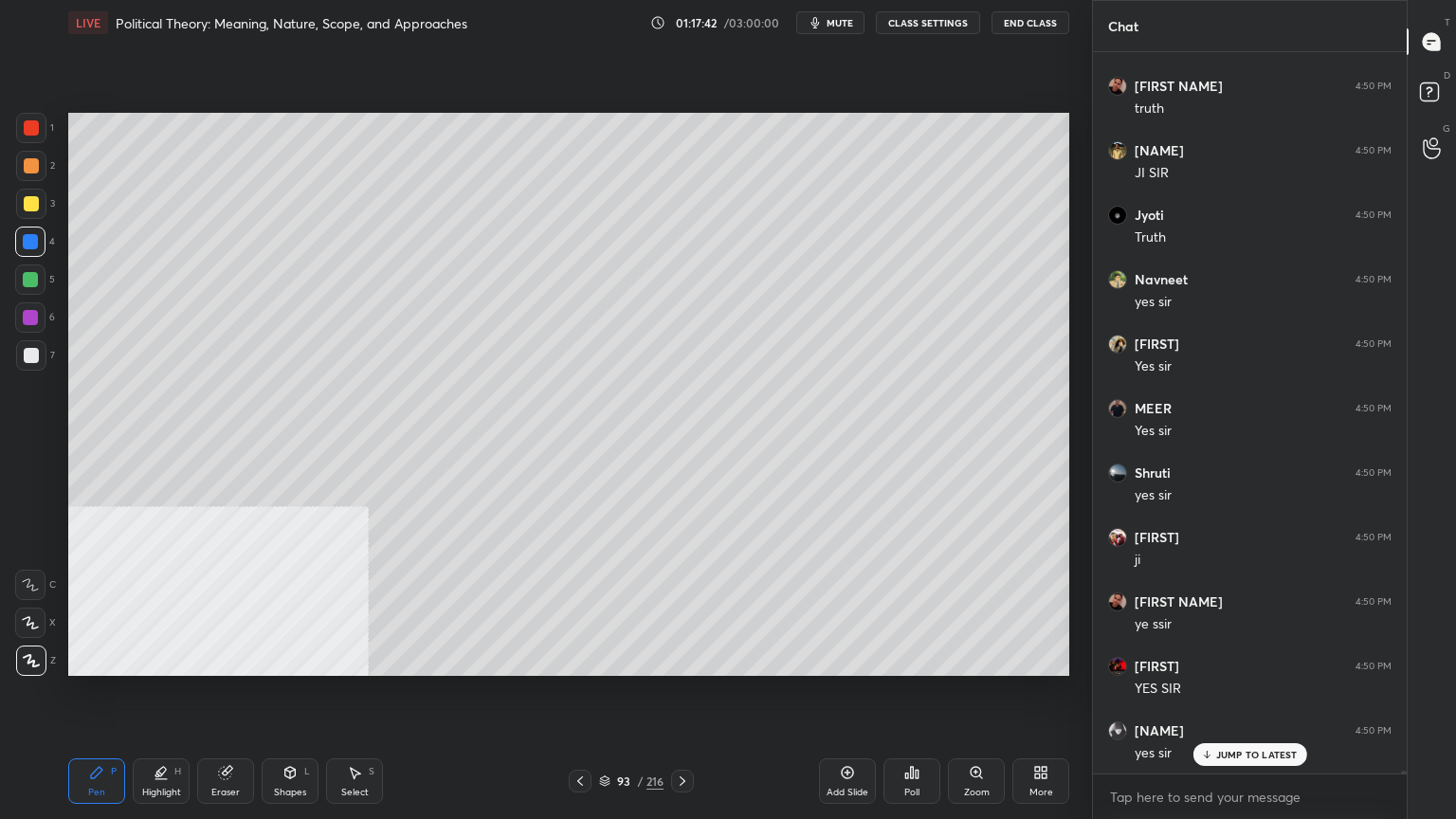 scroll, scrollTop: 180396, scrollLeft: 0, axis: vertical 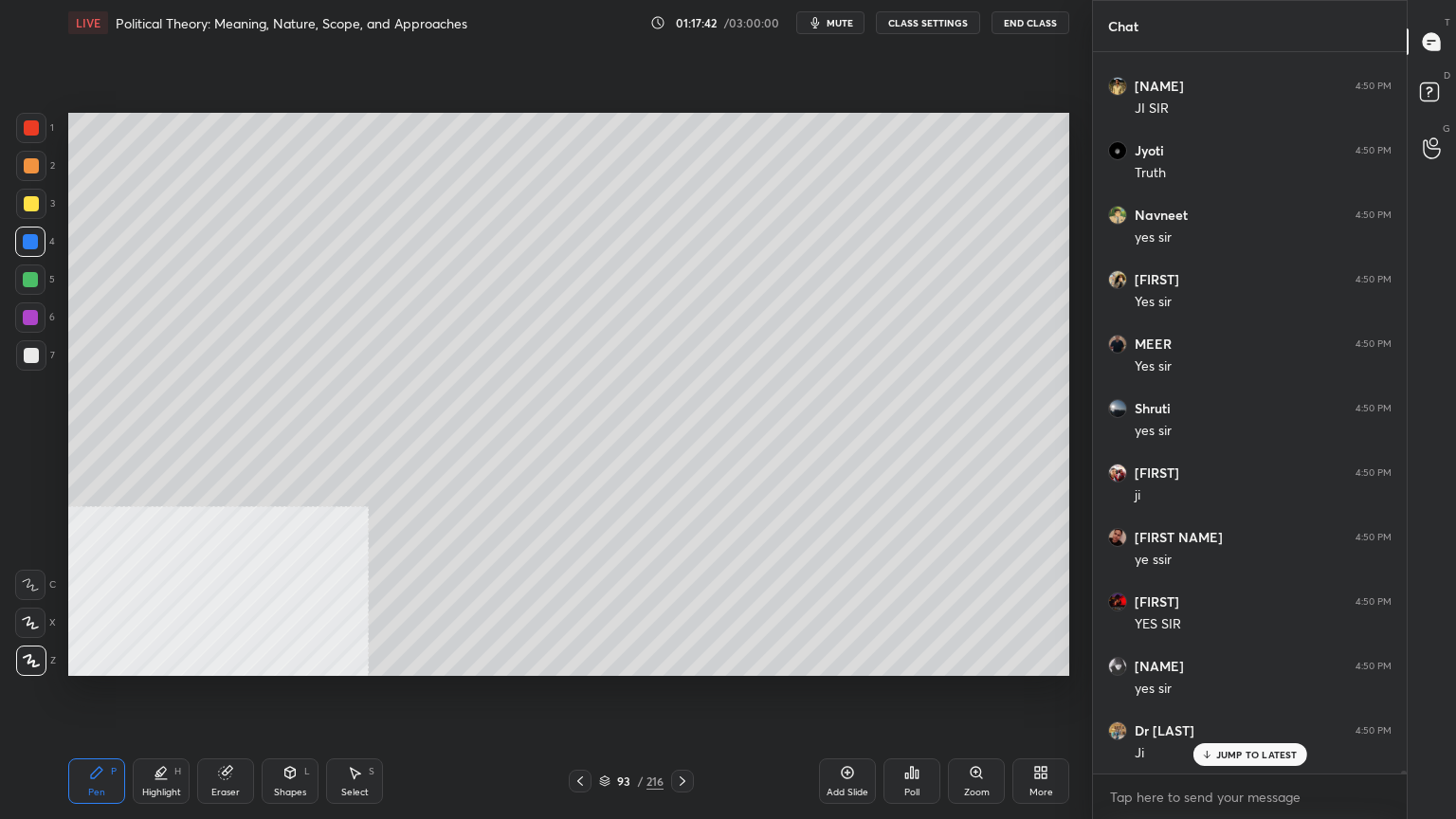 click at bounding box center [31, 128] 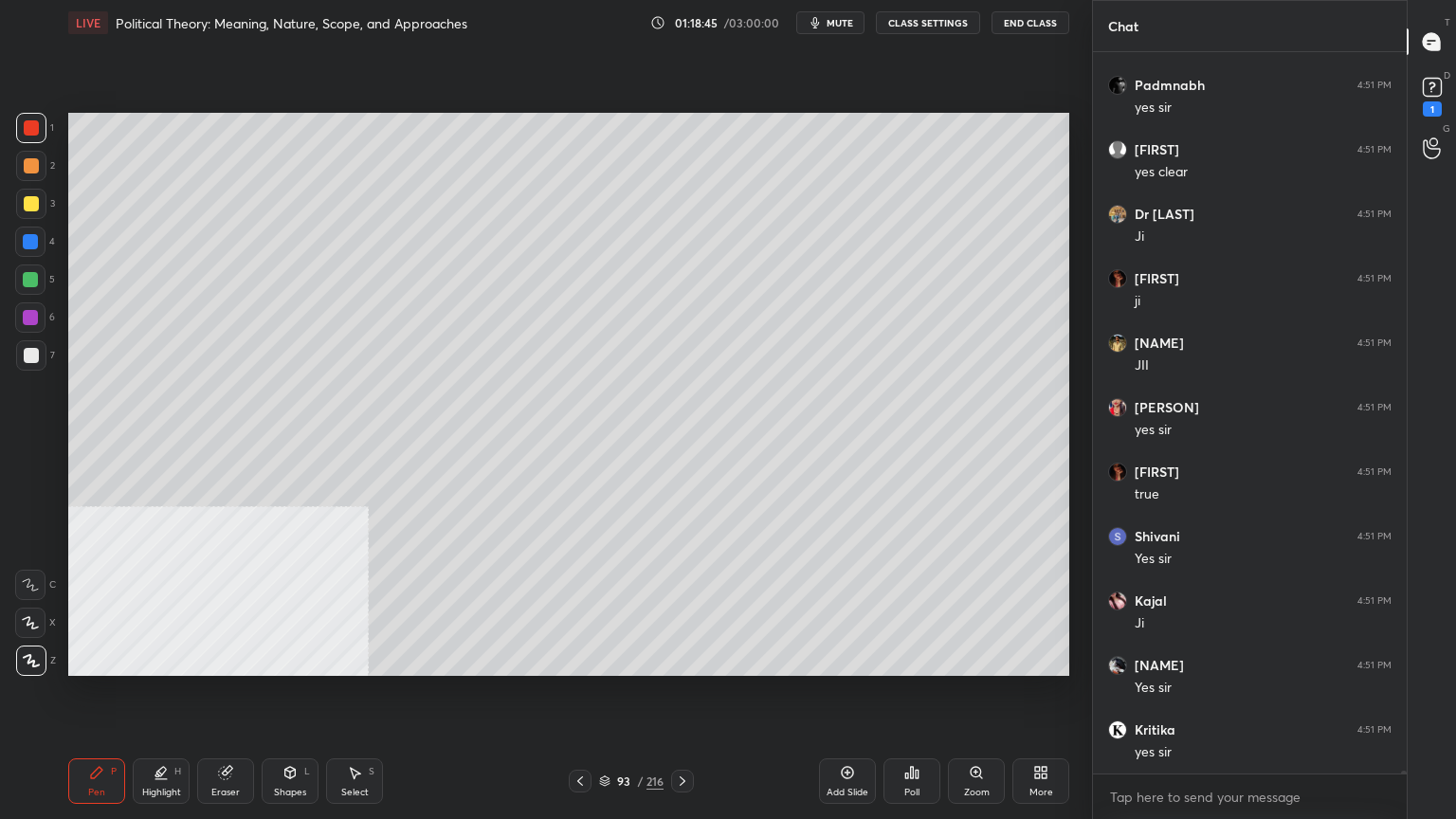 scroll, scrollTop: 185893, scrollLeft: 0, axis: vertical 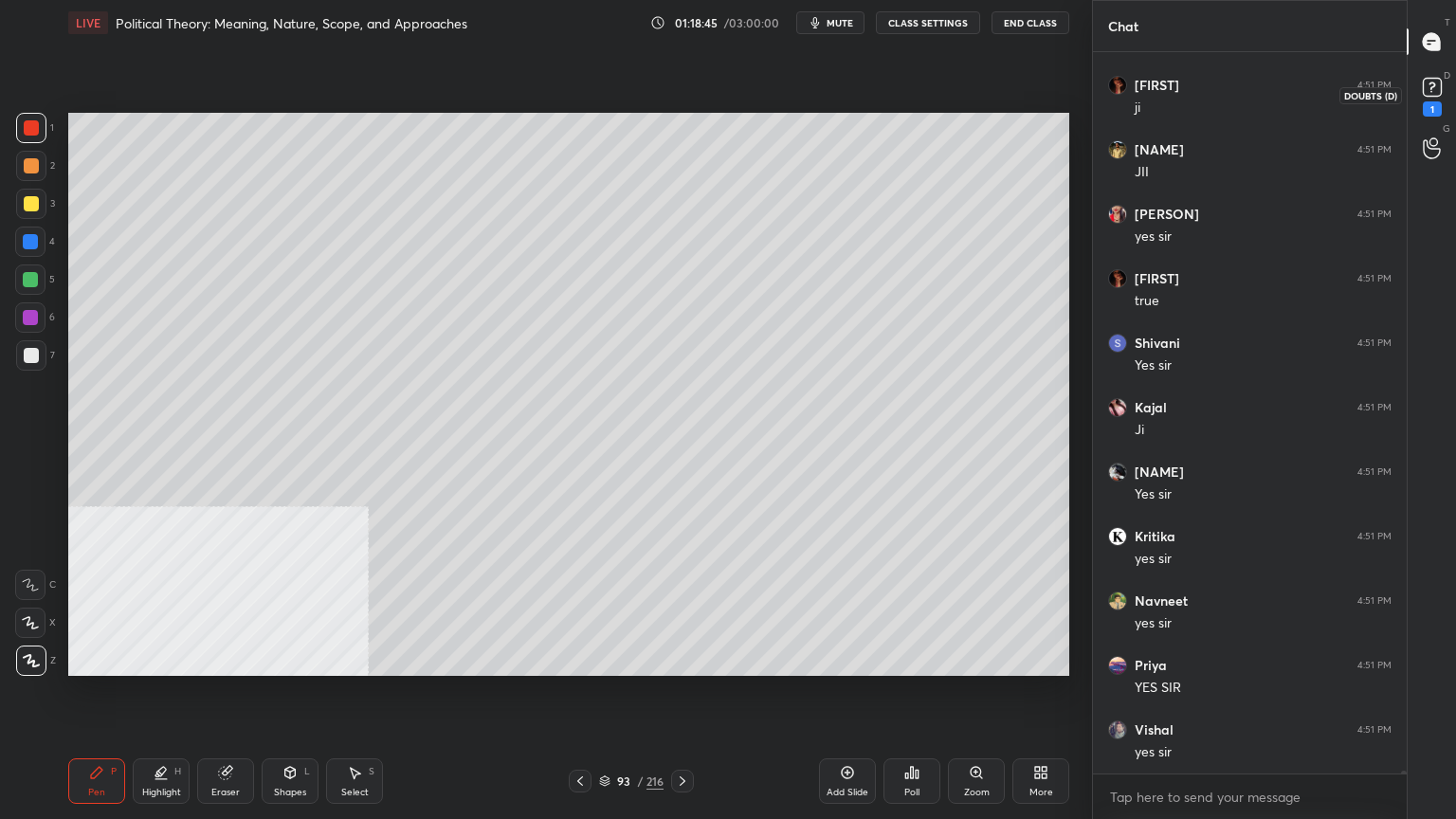click 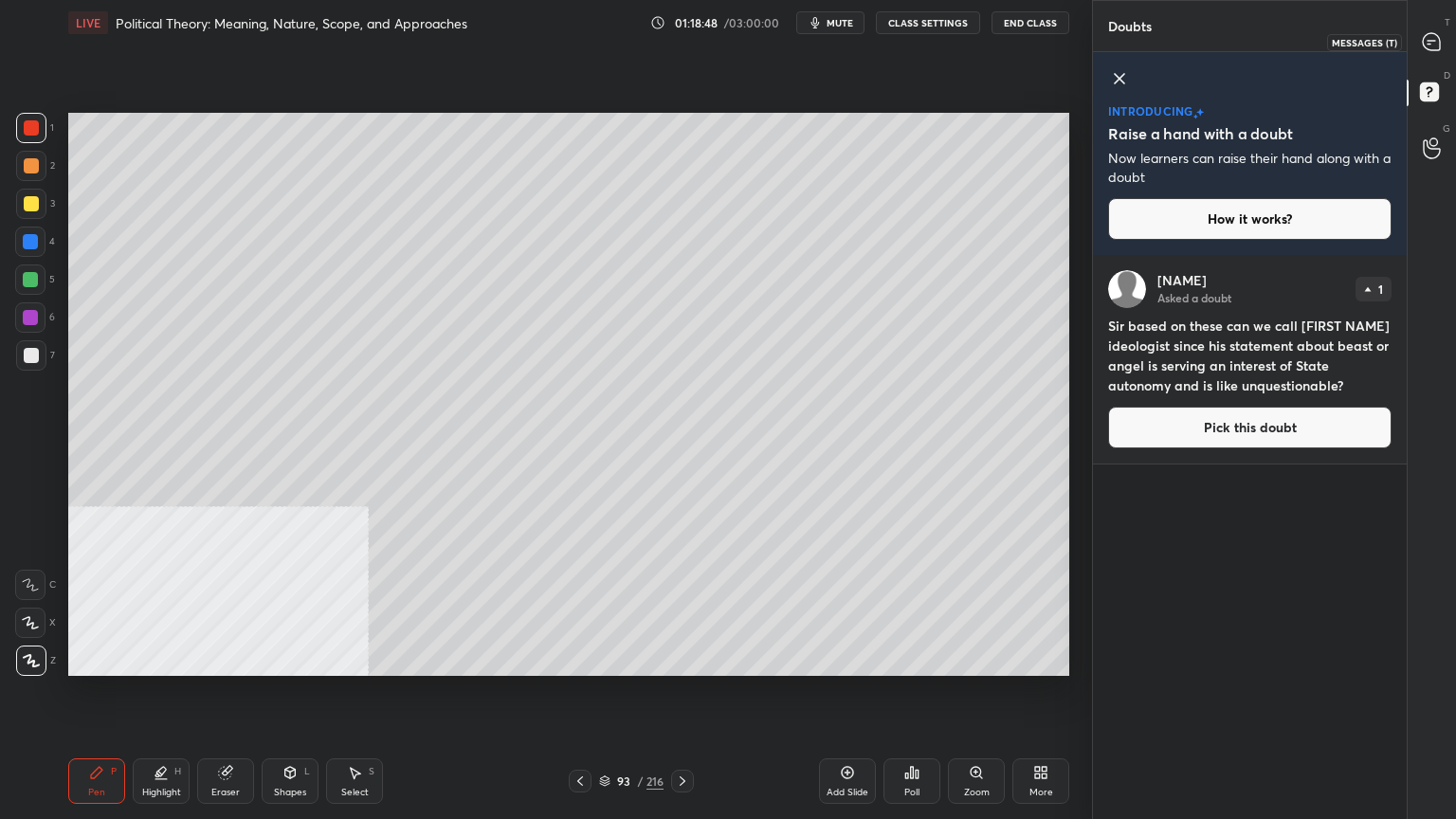 click at bounding box center [1432, 42] 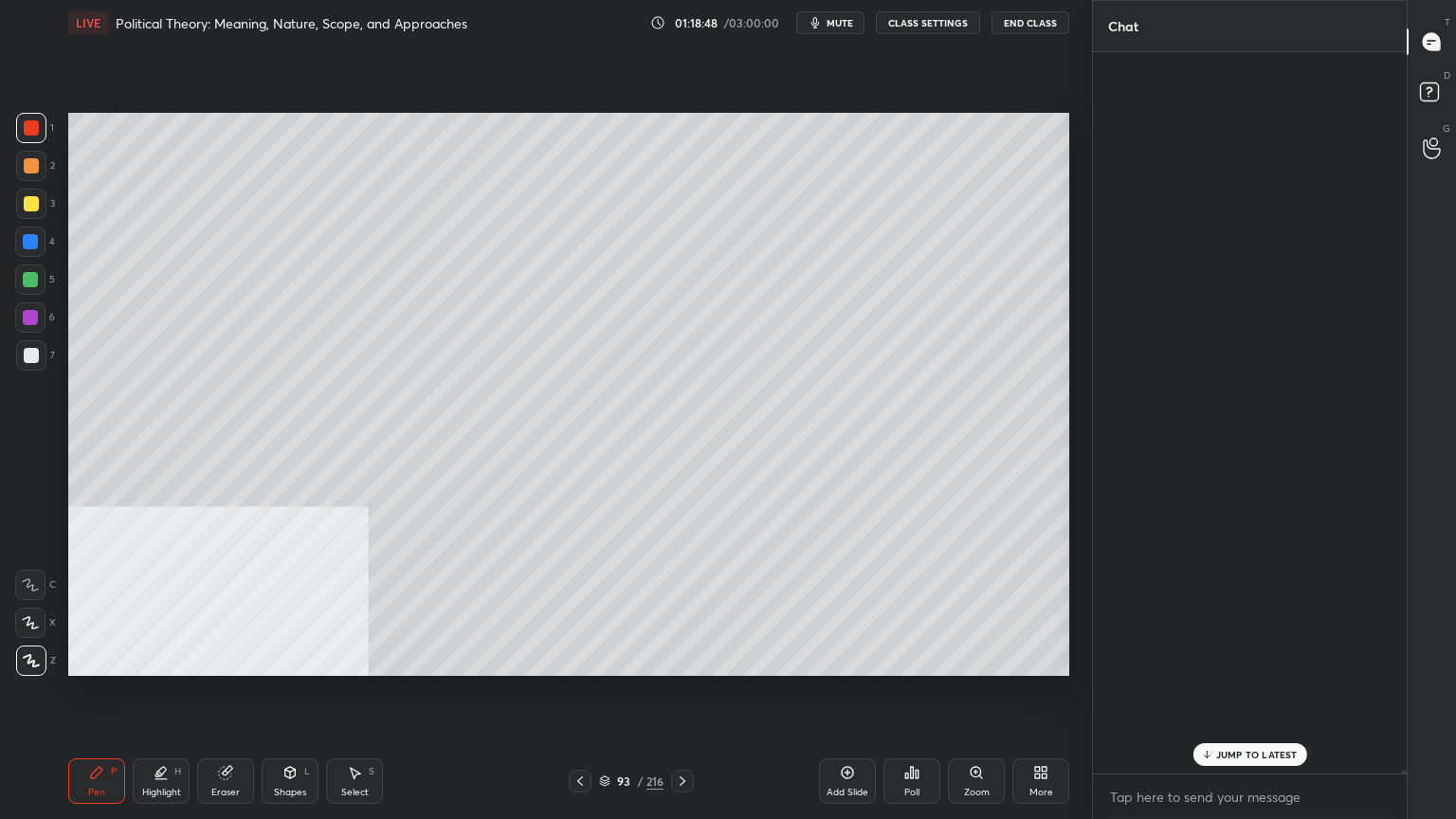 scroll, scrollTop: 186507, scrollLeft: 0, axis: vertical 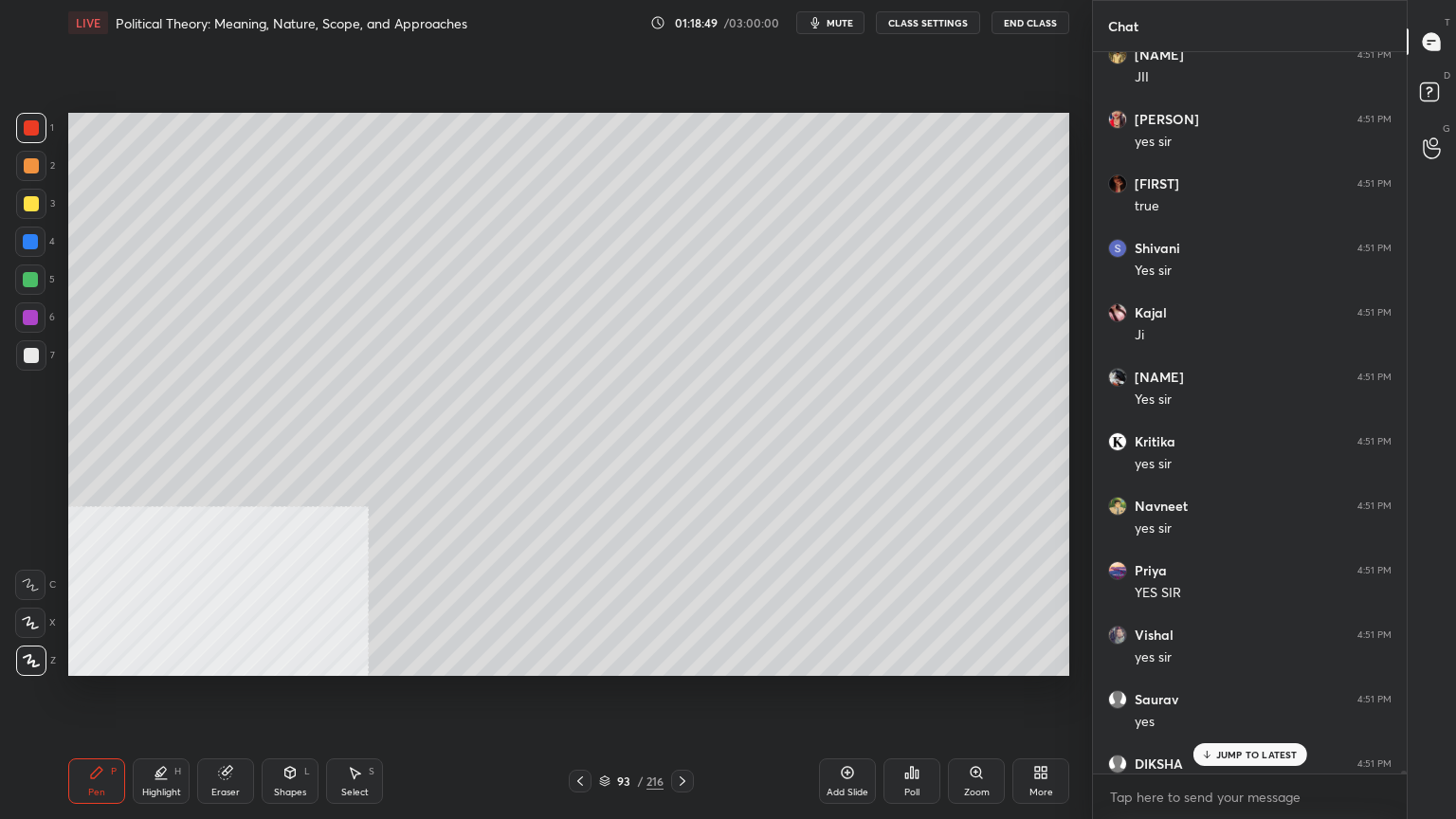 click on "CLASS SETTINGS" at bounding box center (928, 23) 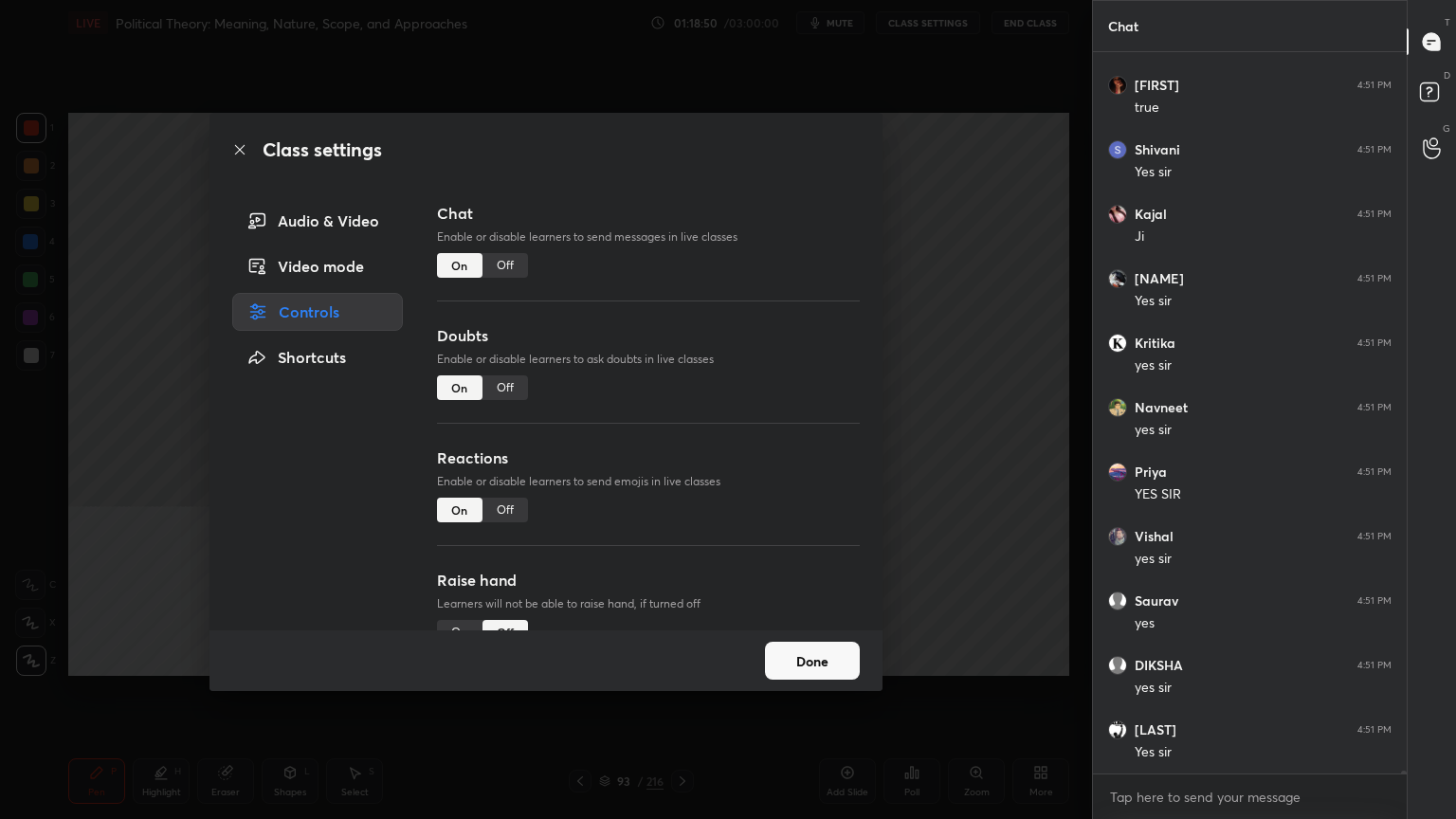 click on "Off" at bounding box center (505, 388) 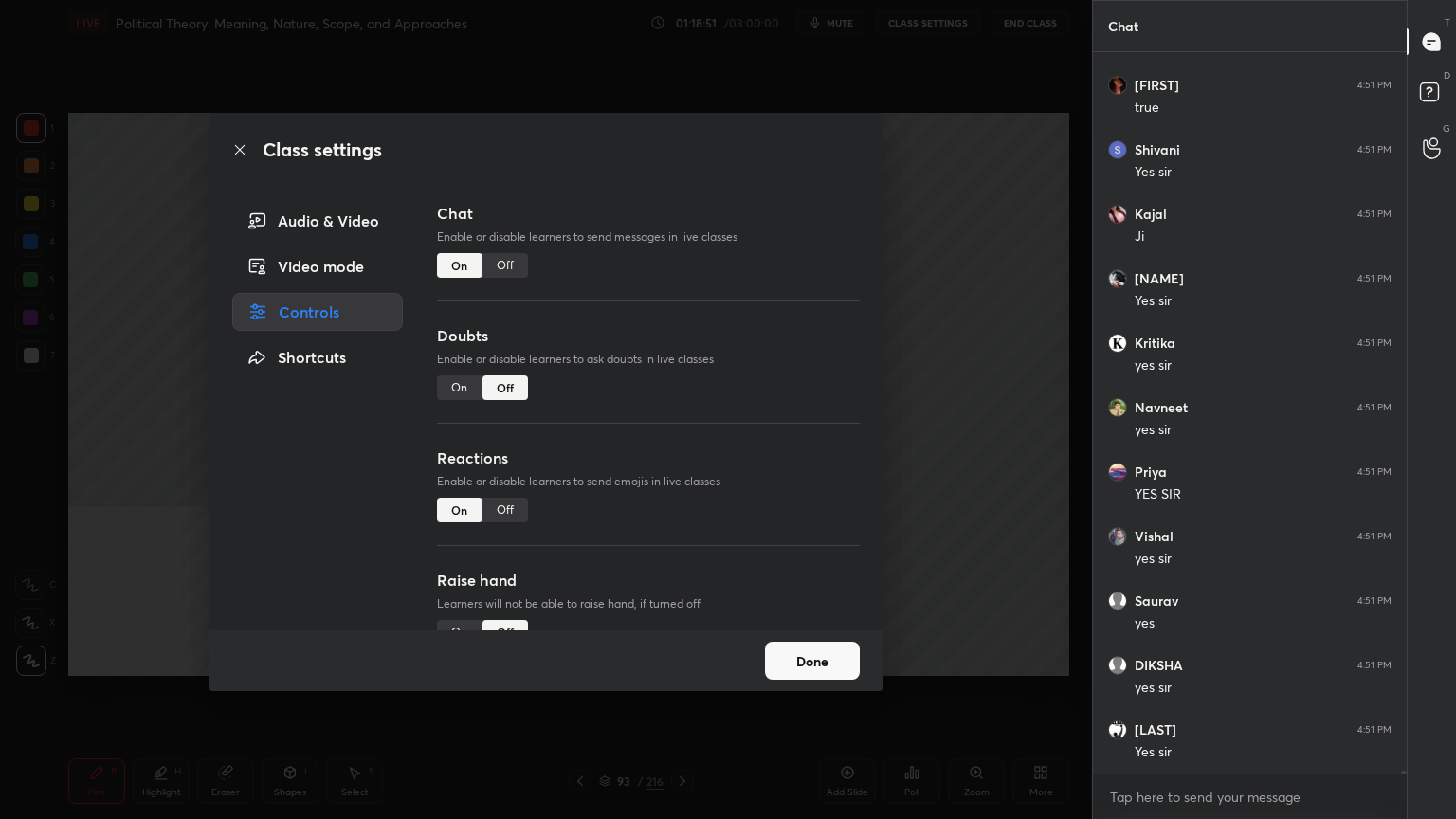 click 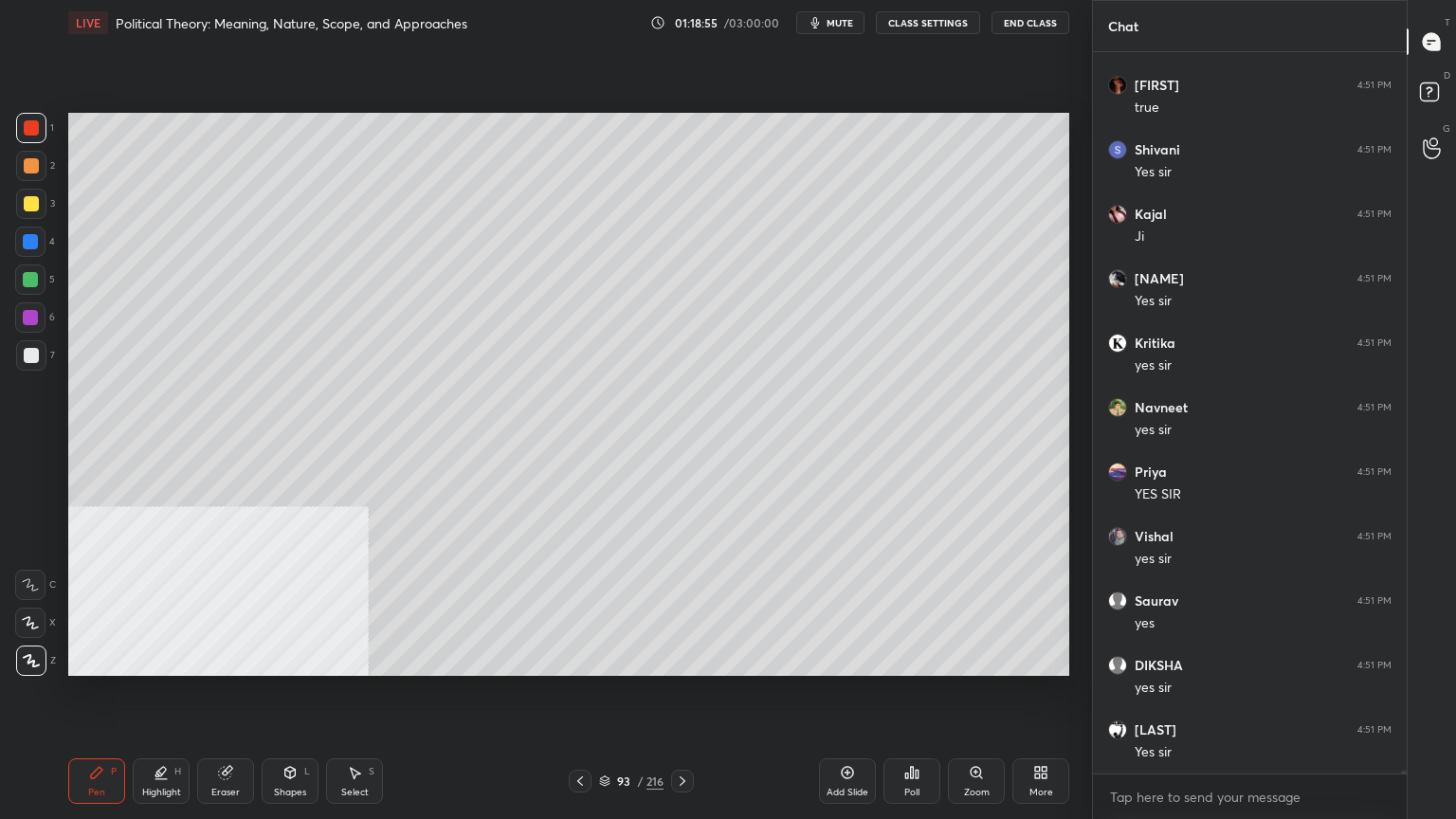 scroll, scrollTop: 186670, scrollLeft: 0, axis: vertical 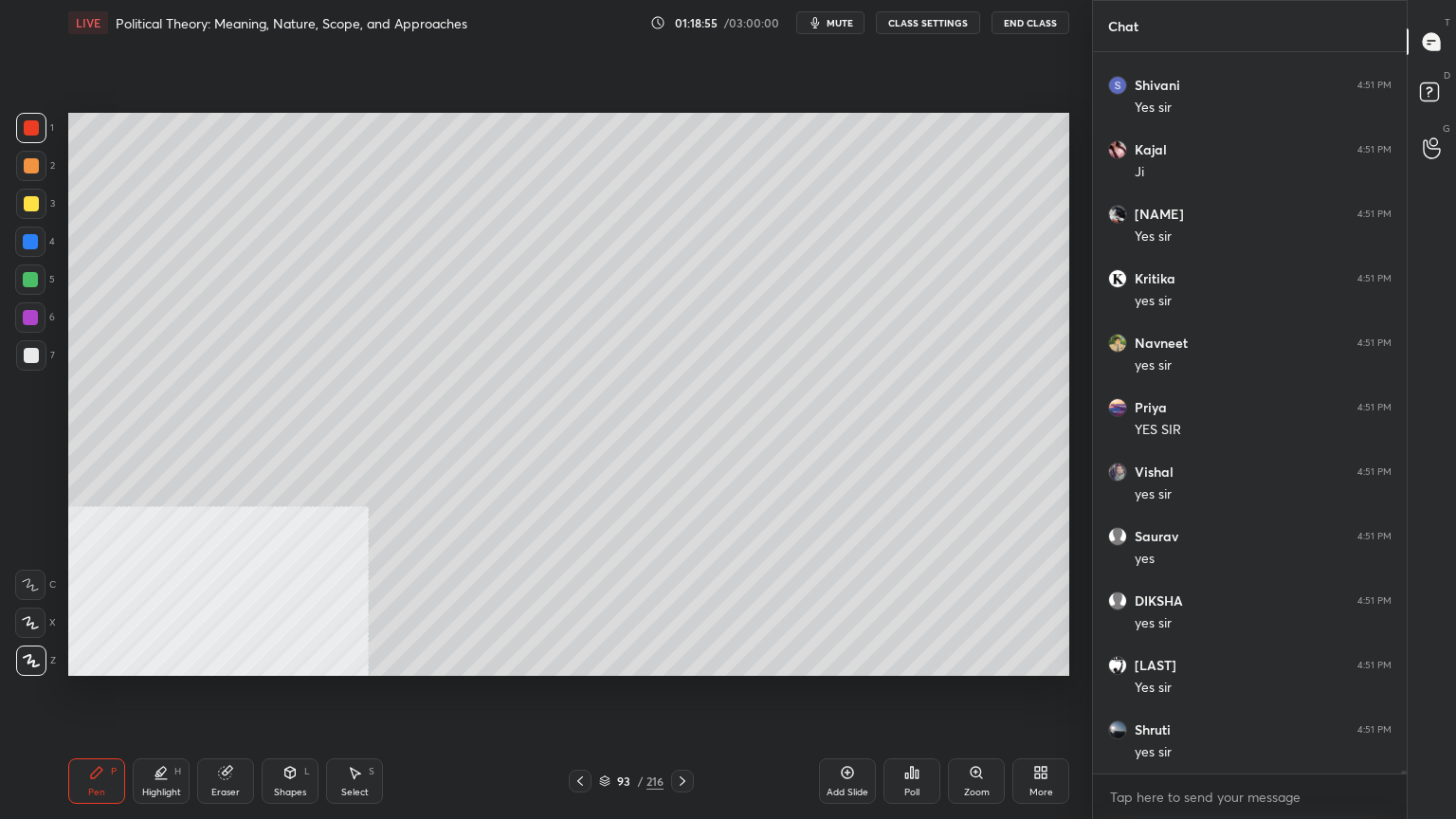 click 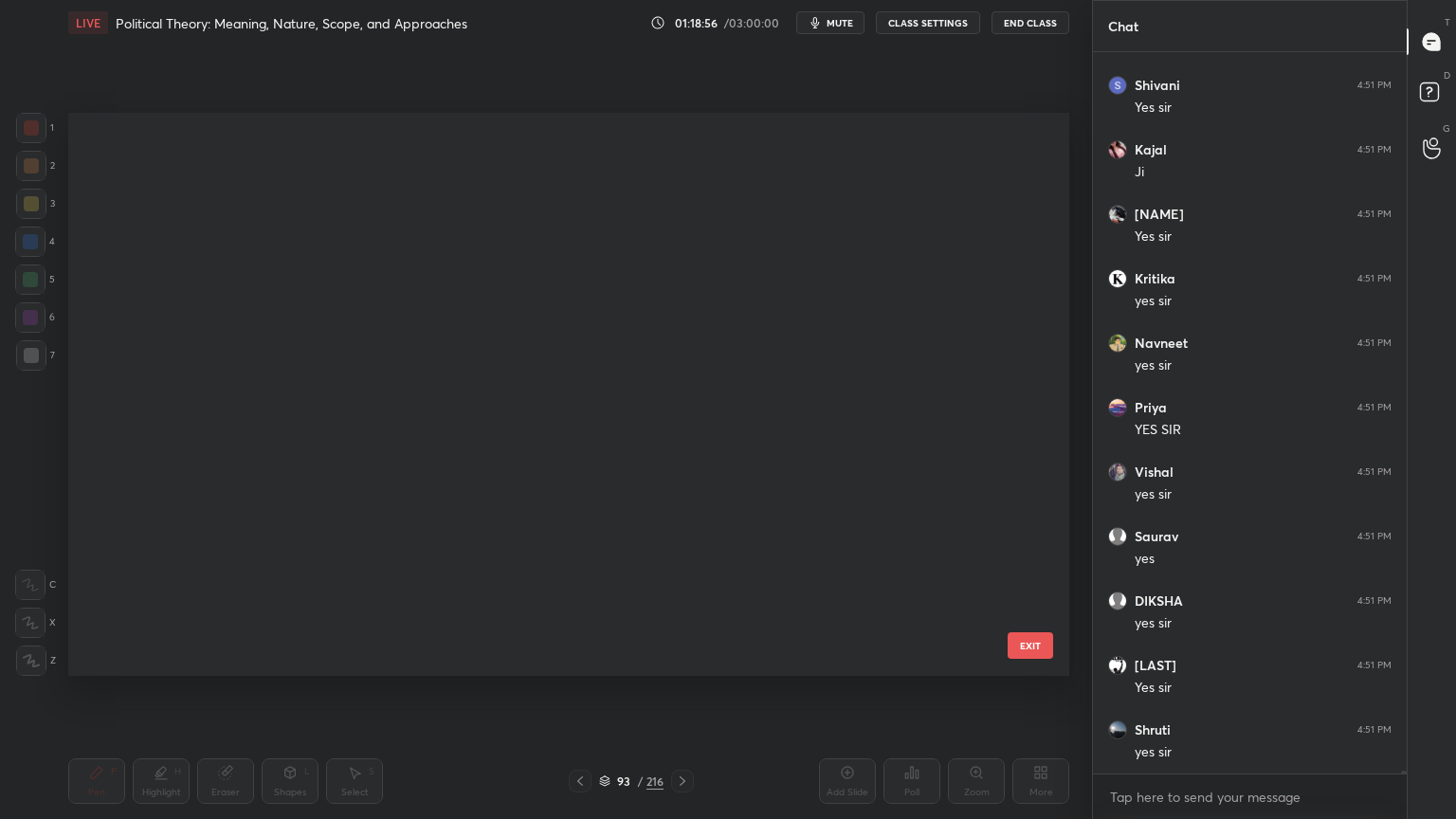 scroll, scrollTop: 4814, scrollLeft: 0, axis: vertical 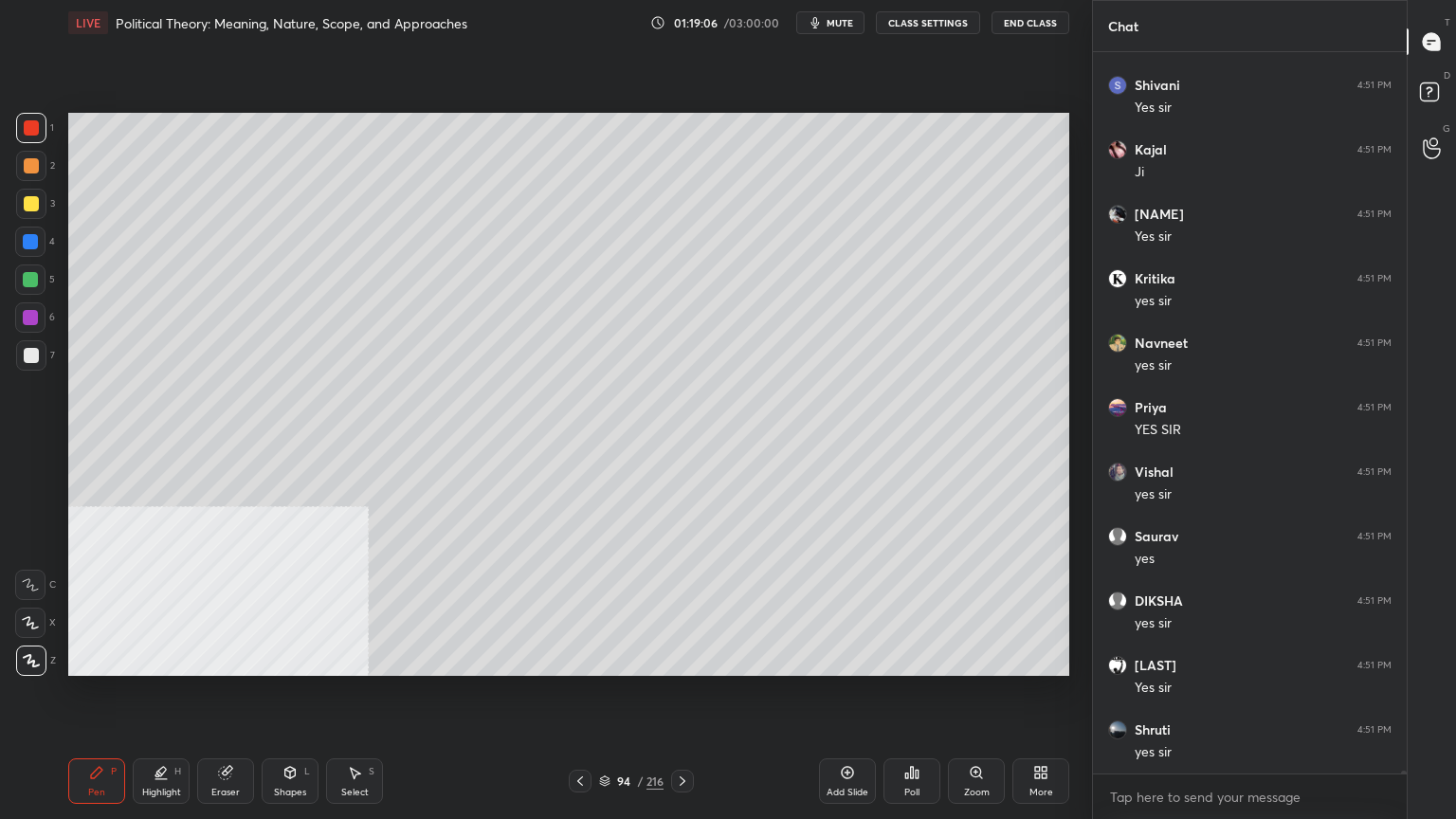 click 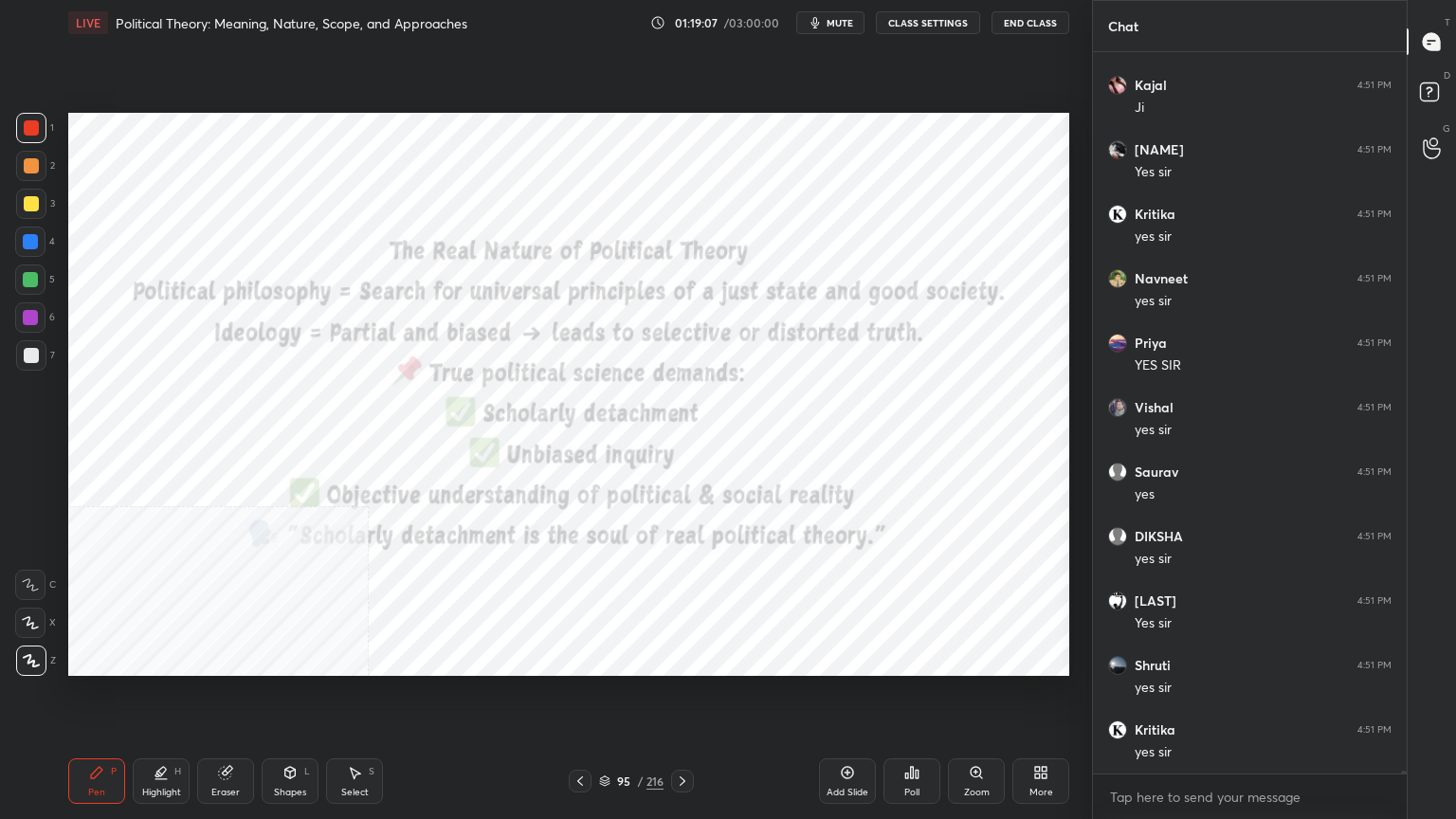 scroll, scrollTop: 186799, scrollLeft: 0, axis: vertical 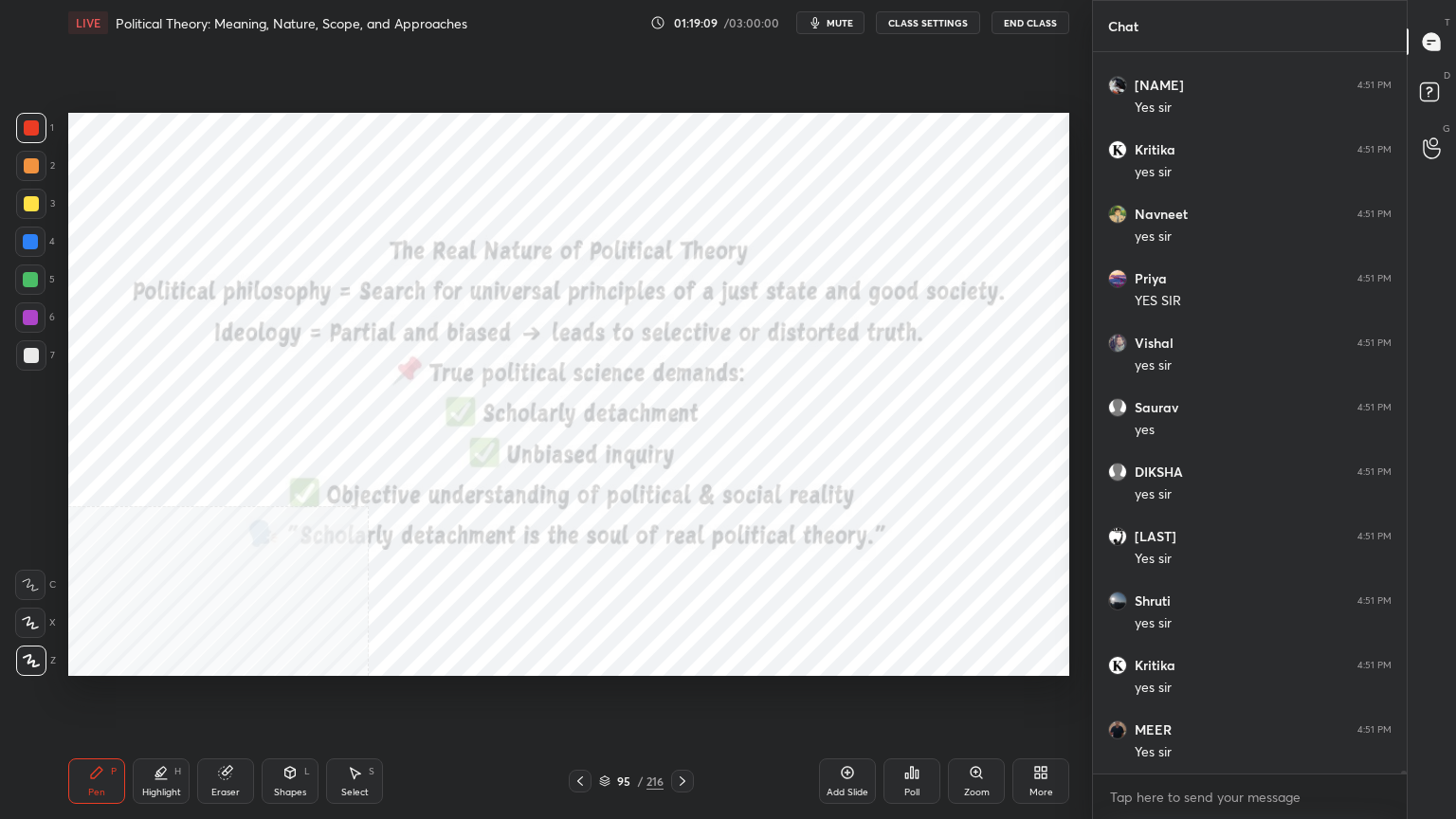 click at bounding box center (31, 128) 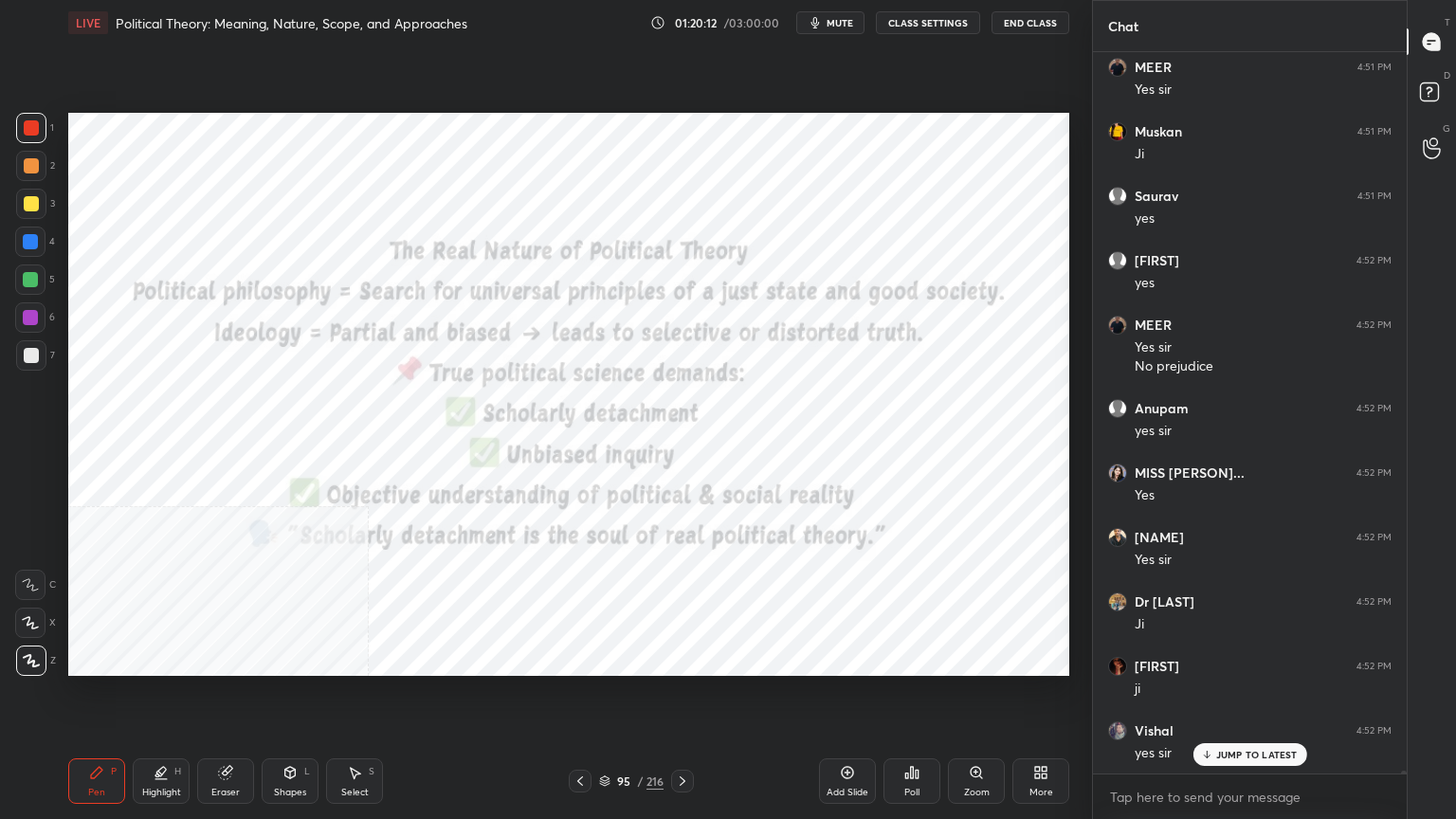 scroll, scrollTop: 182808, scrollLeft: 0, axis: vertical 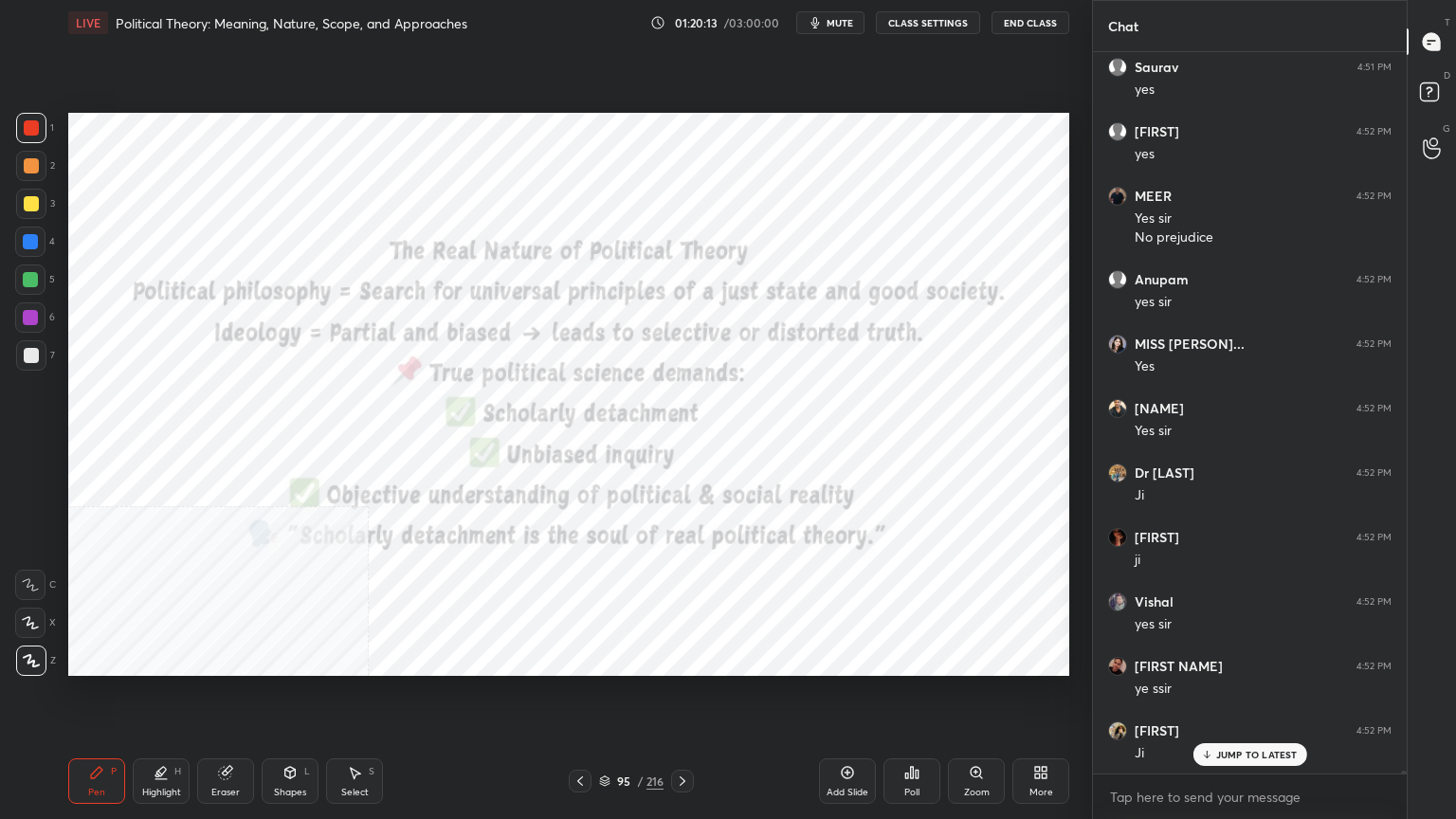 click 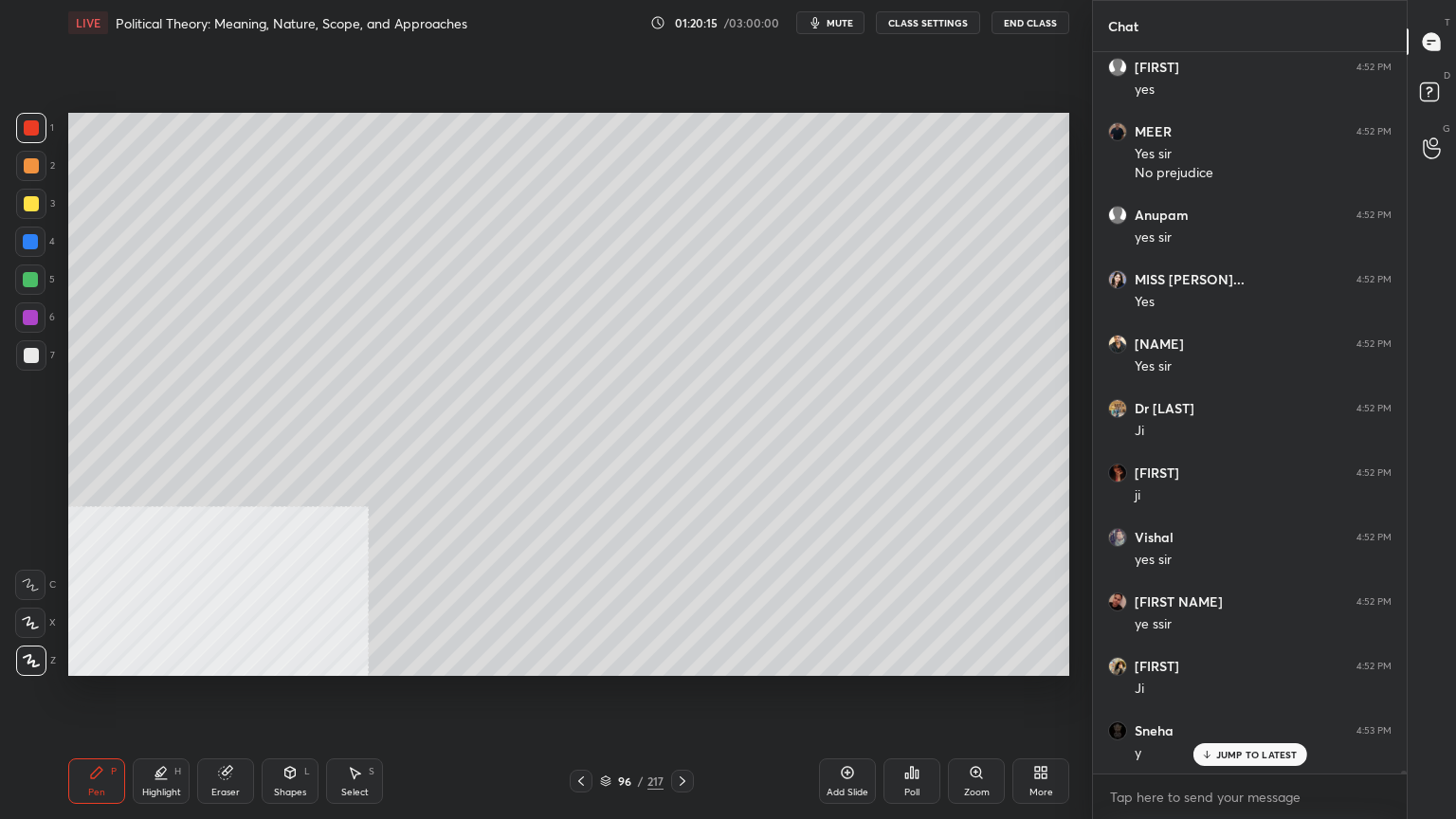 scroll, scrollTop: 182937, scrollLeft: 0, axis: vertical 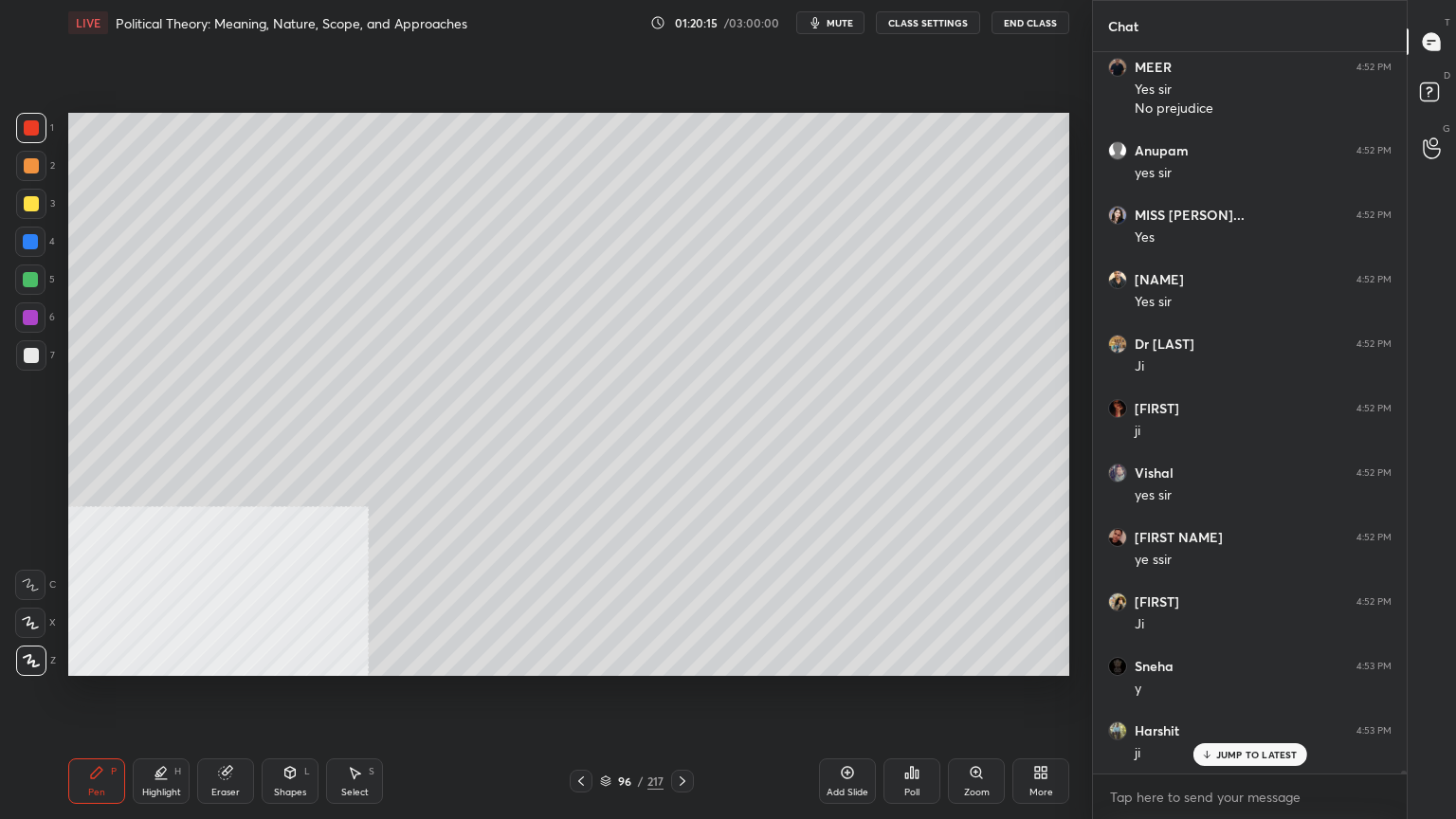 click at bounding box center [31, 355] 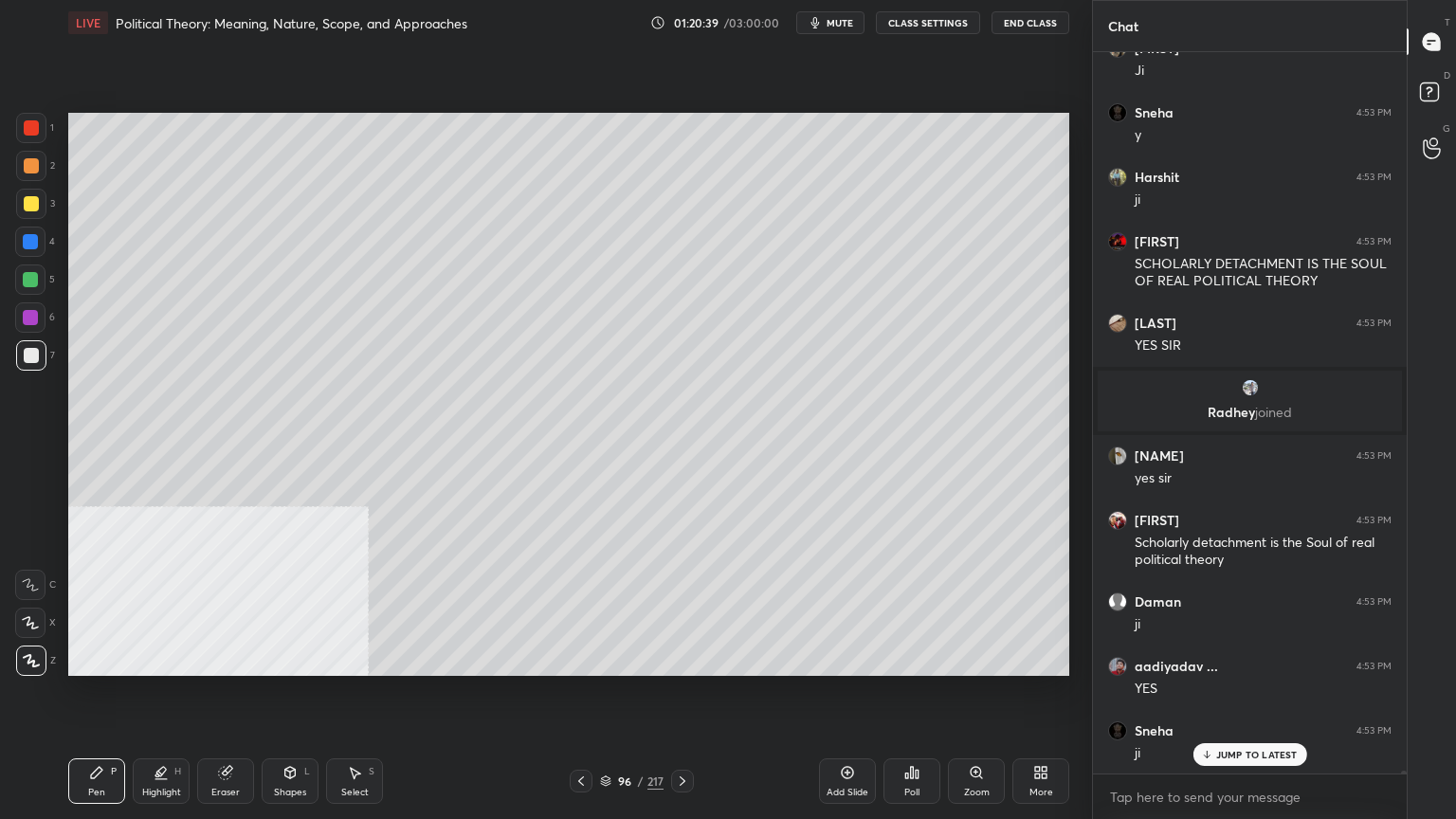 scroll, scrollTop: 183282, scrollLeft: 0, axis: vertical 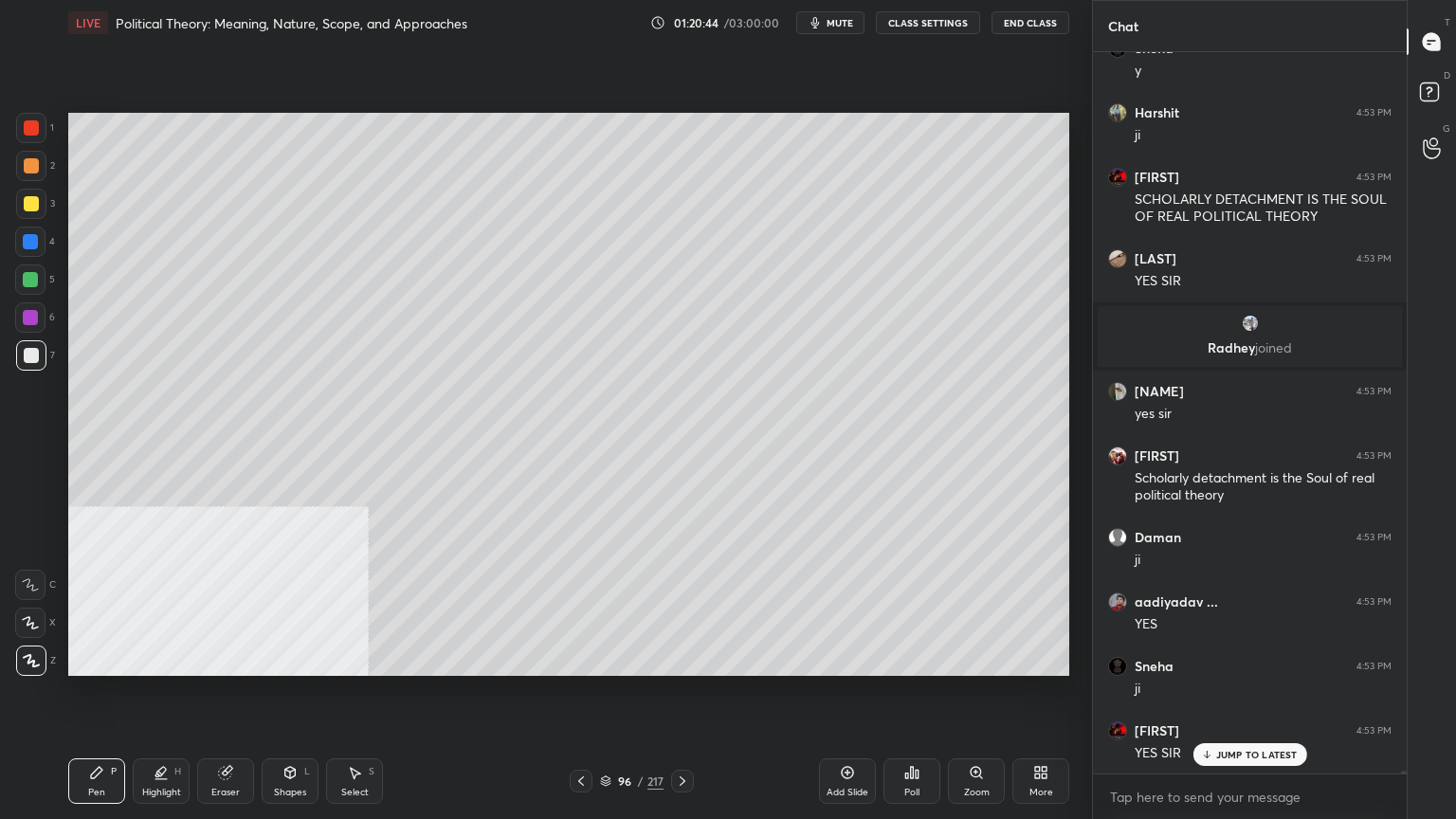 click at bounding box center (31, 204) 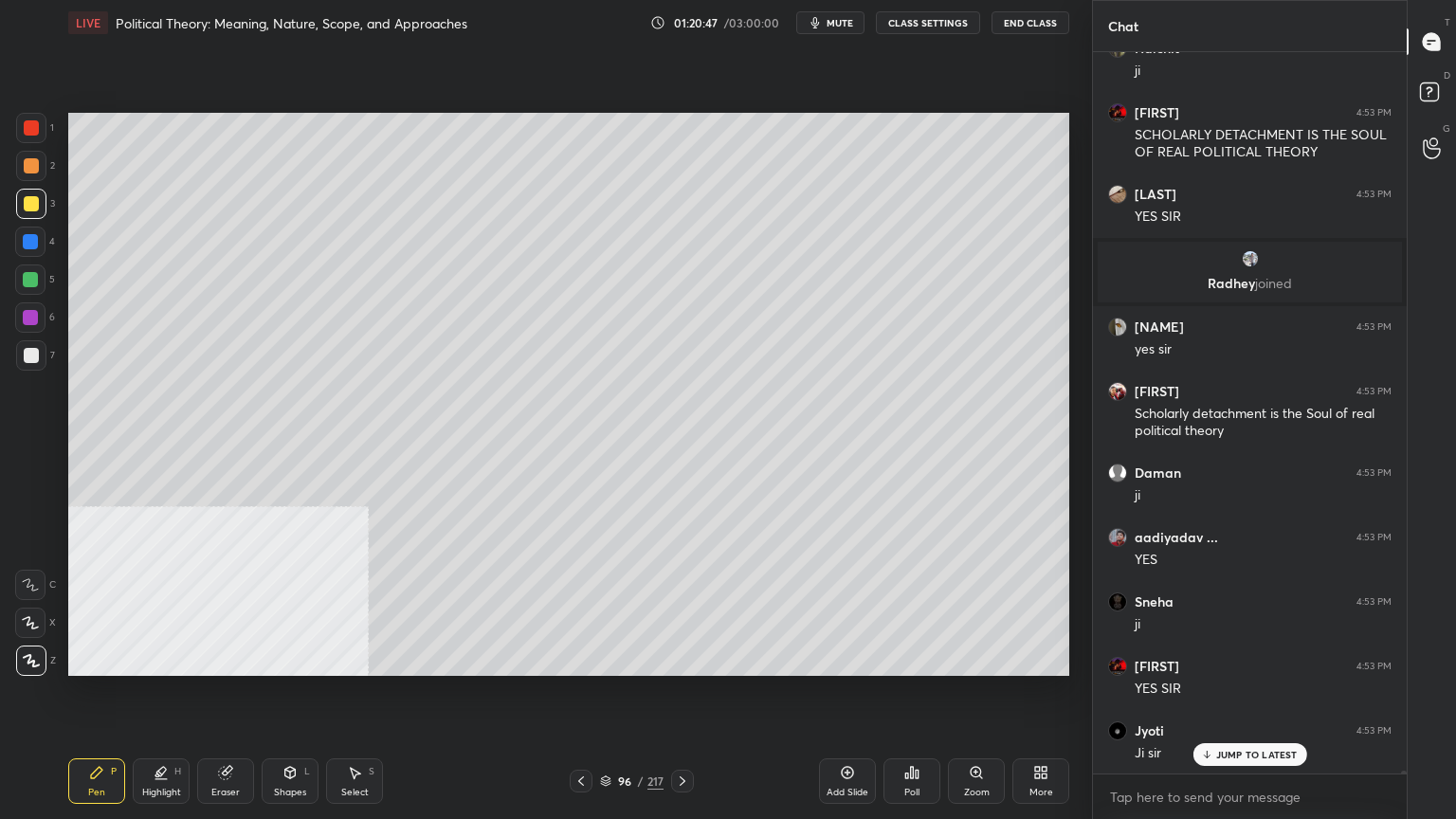 scroll, scrollTop: 183410, scrollLeft: 0, axis: vertical 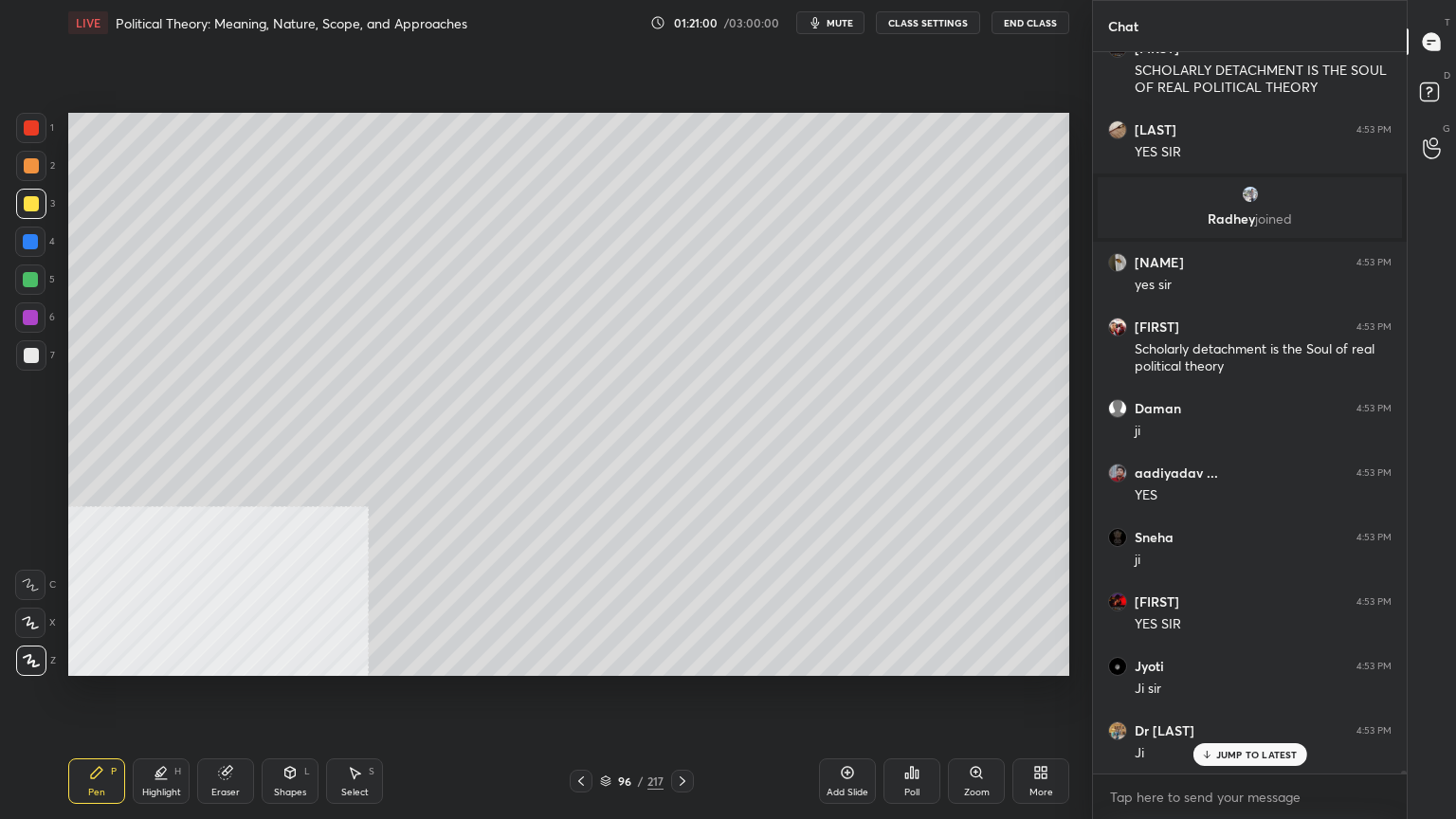 click at bounding box center (31, 355) 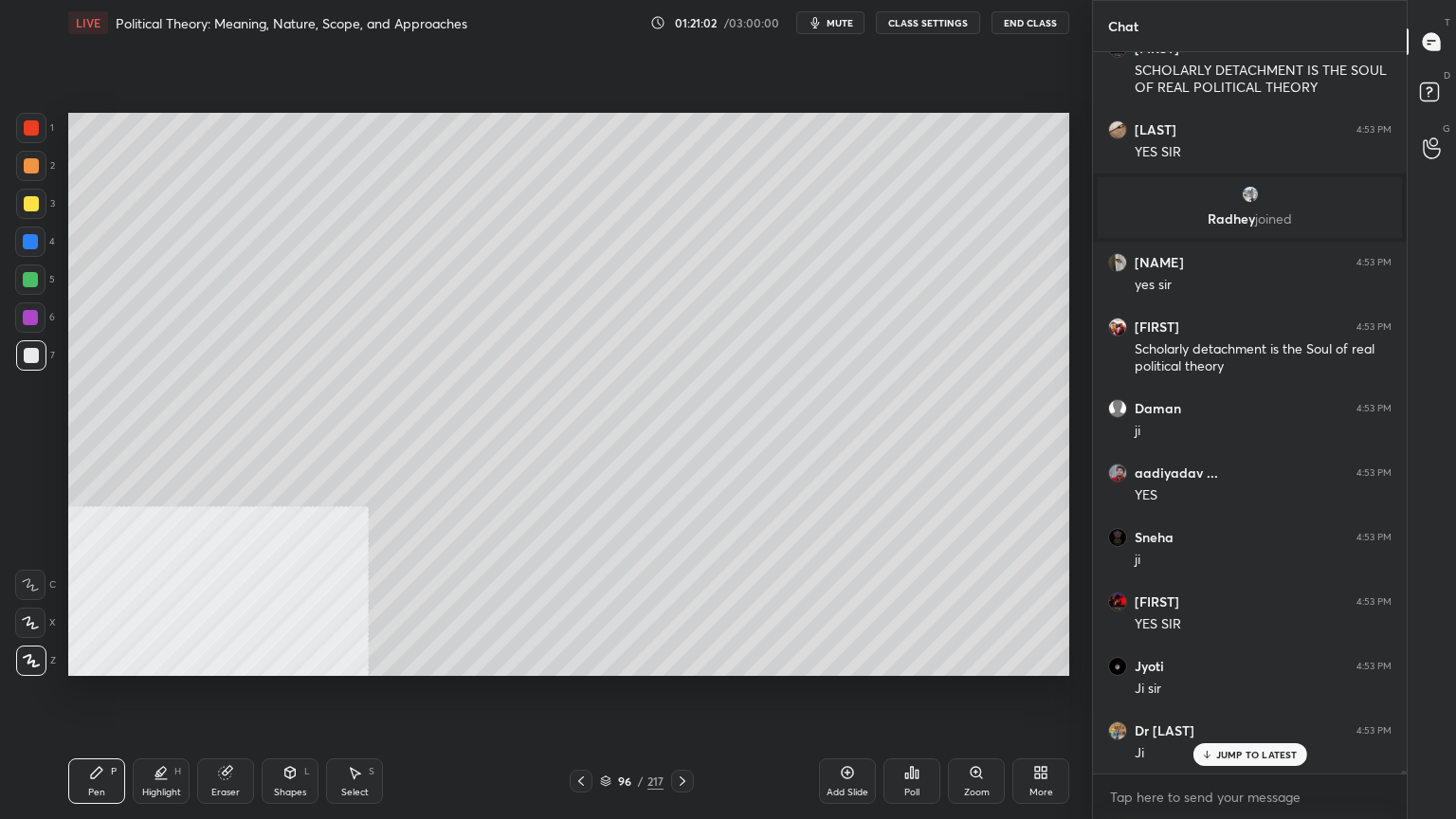 scroll, scrollTop: 183475, scrollLeft: 0, axis: vertical 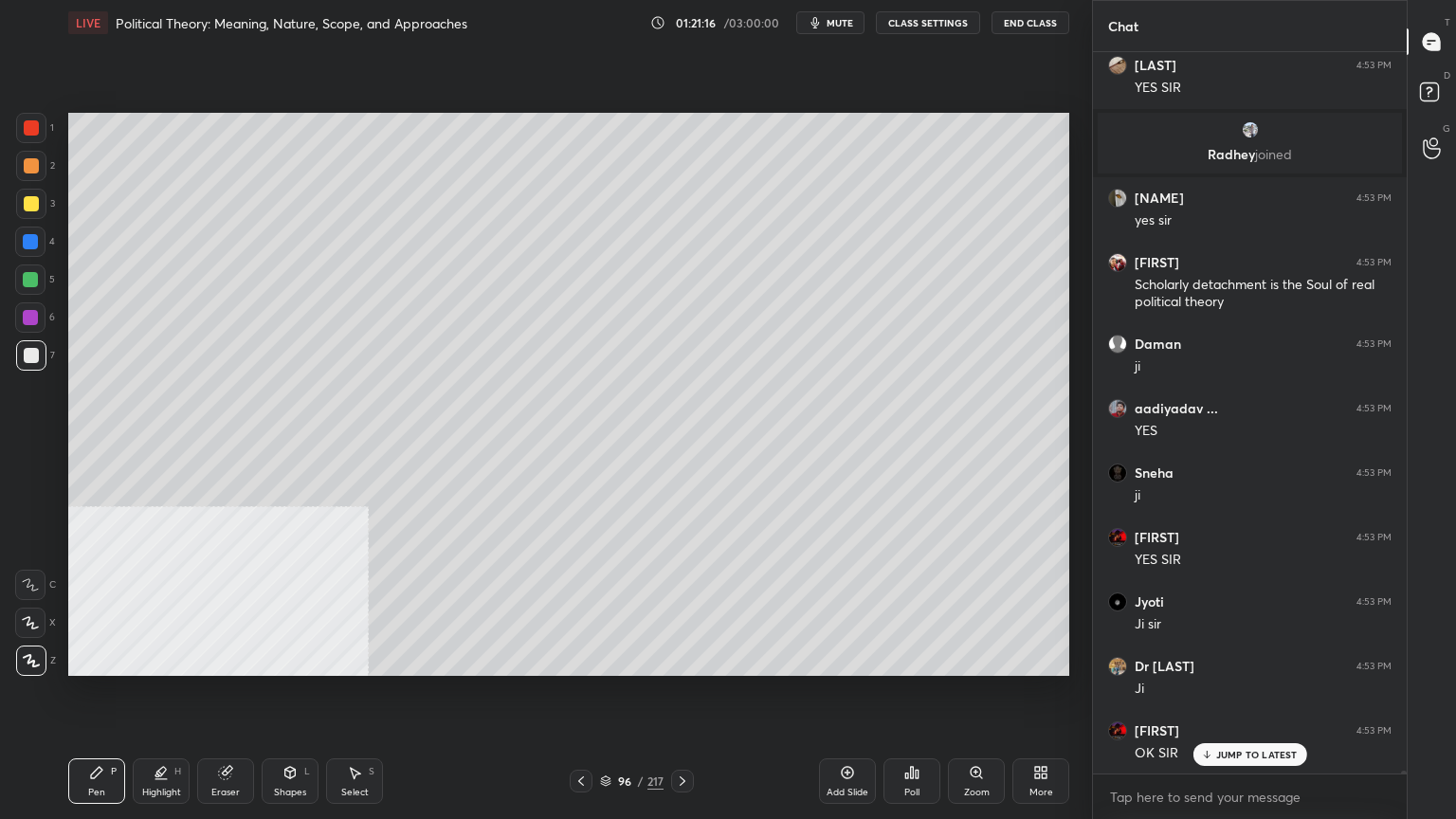 click at bounding box center [31, 204] 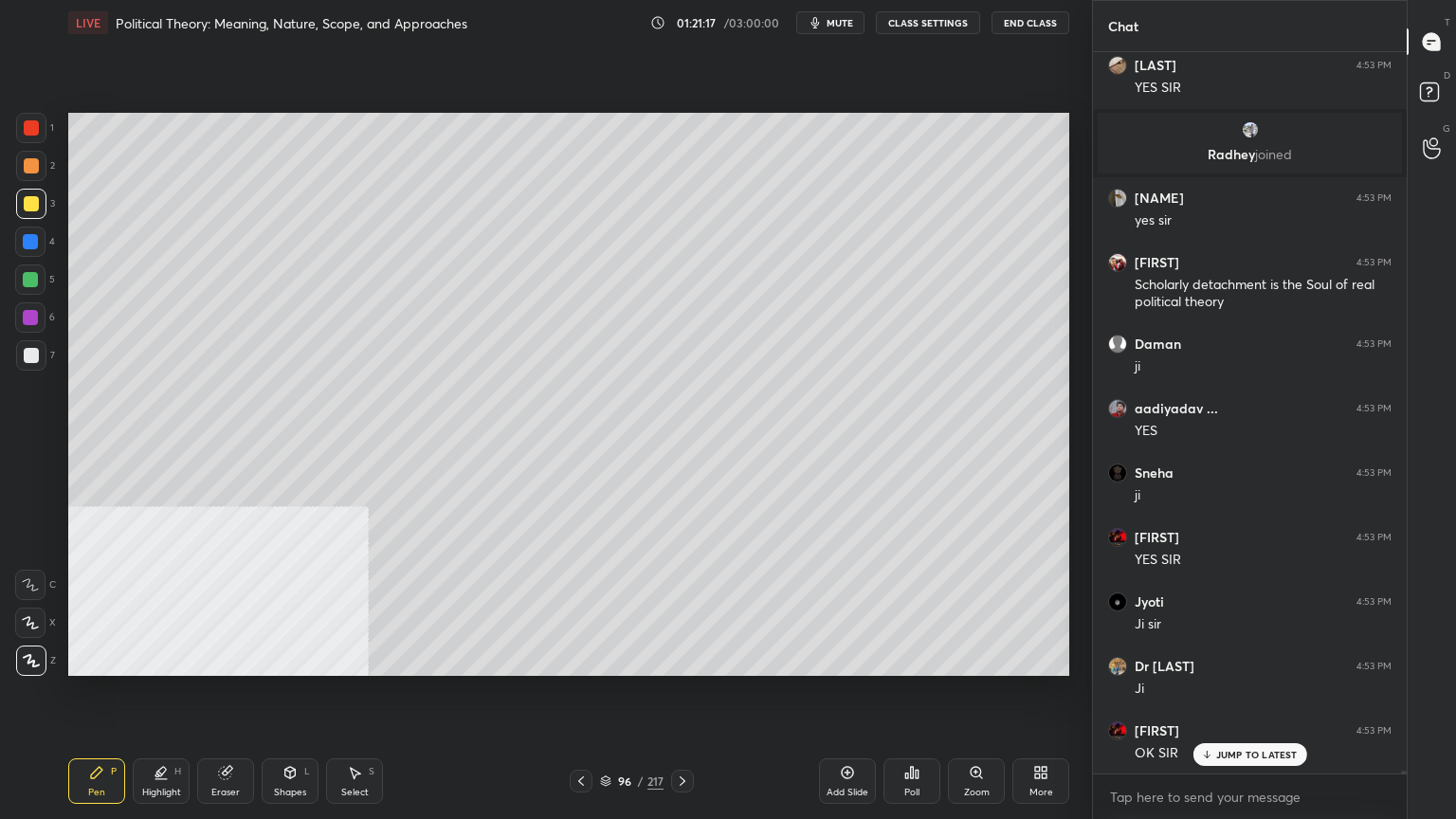 scroll, scrollTop: 183539, scrollLeft: 0, axis: vertical 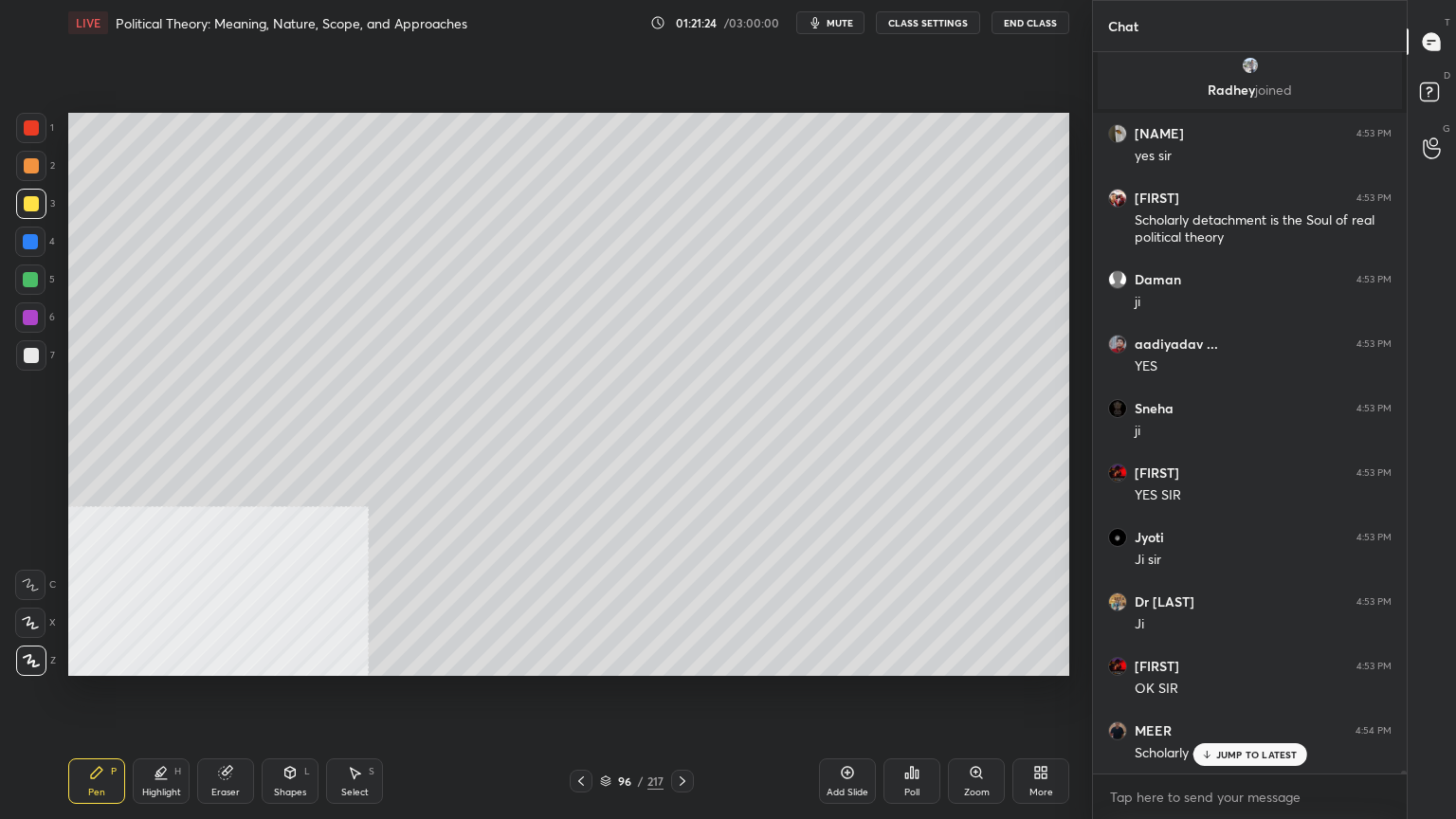 click at bounding box center [31, 204] 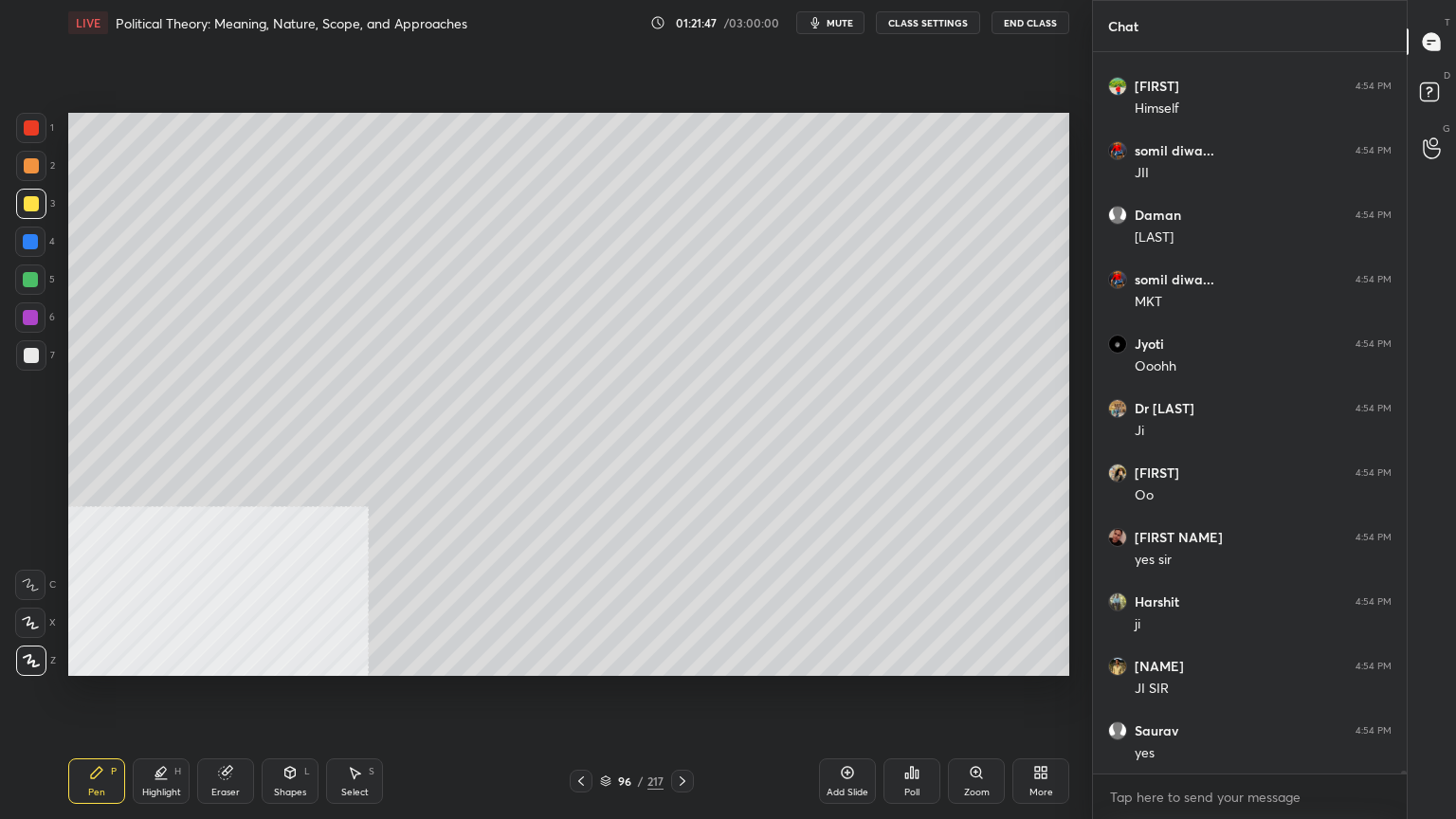 scroll, scrollTop: 184313, scrollLeft: 0, axis: vertical 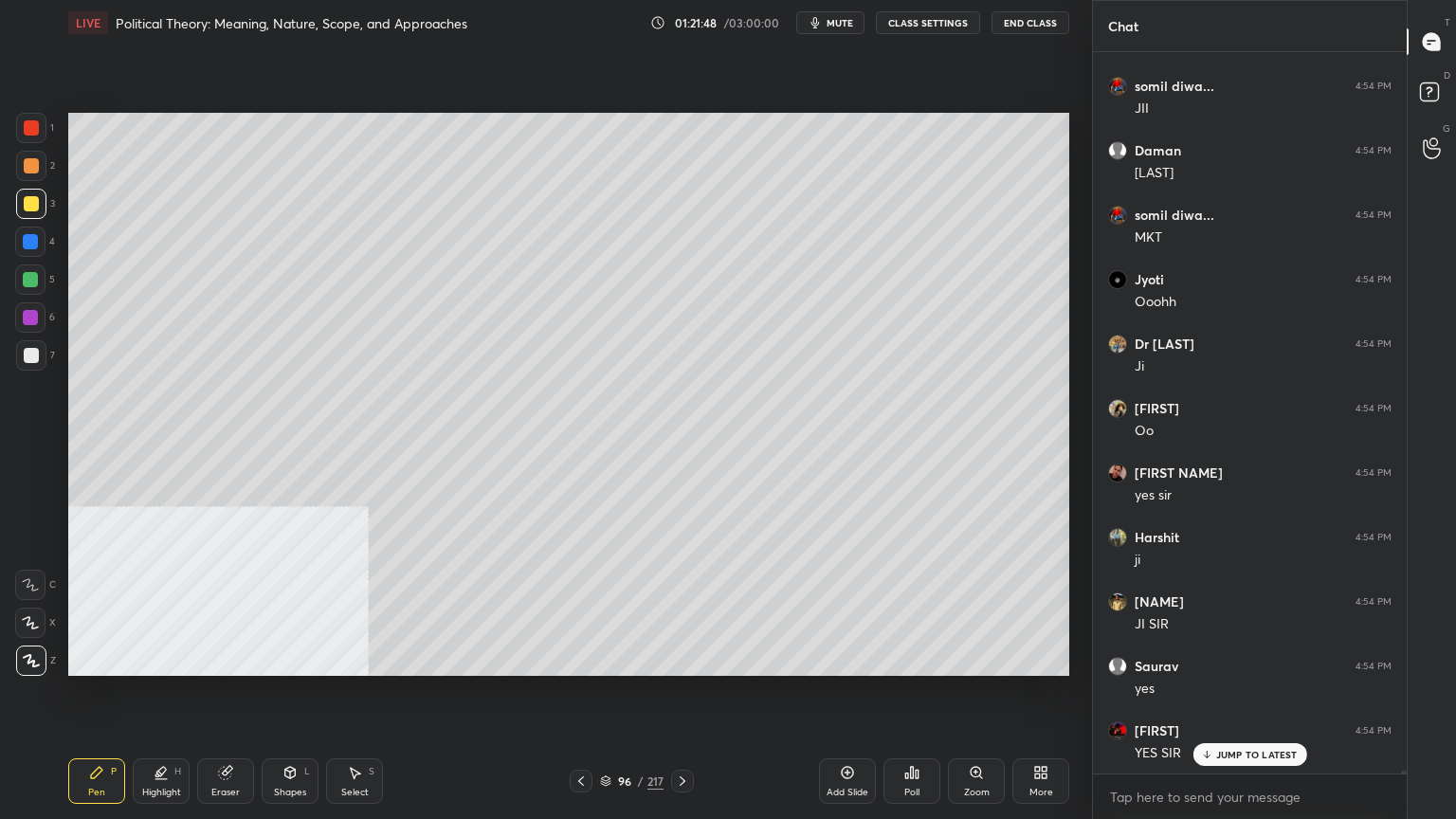 click 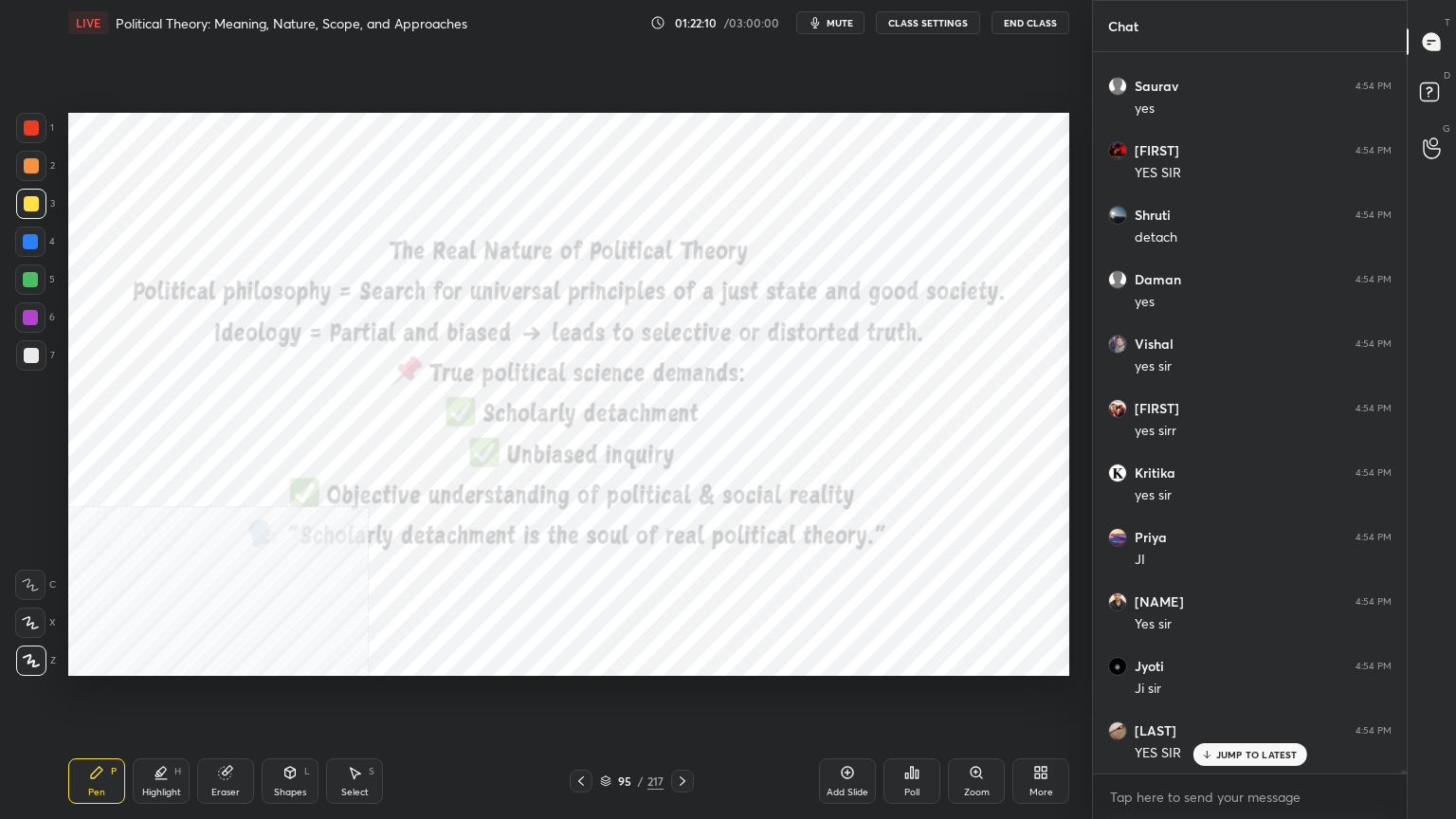 scroll, scrollTop: 184958, scrollLeft: 0, axis: vertical 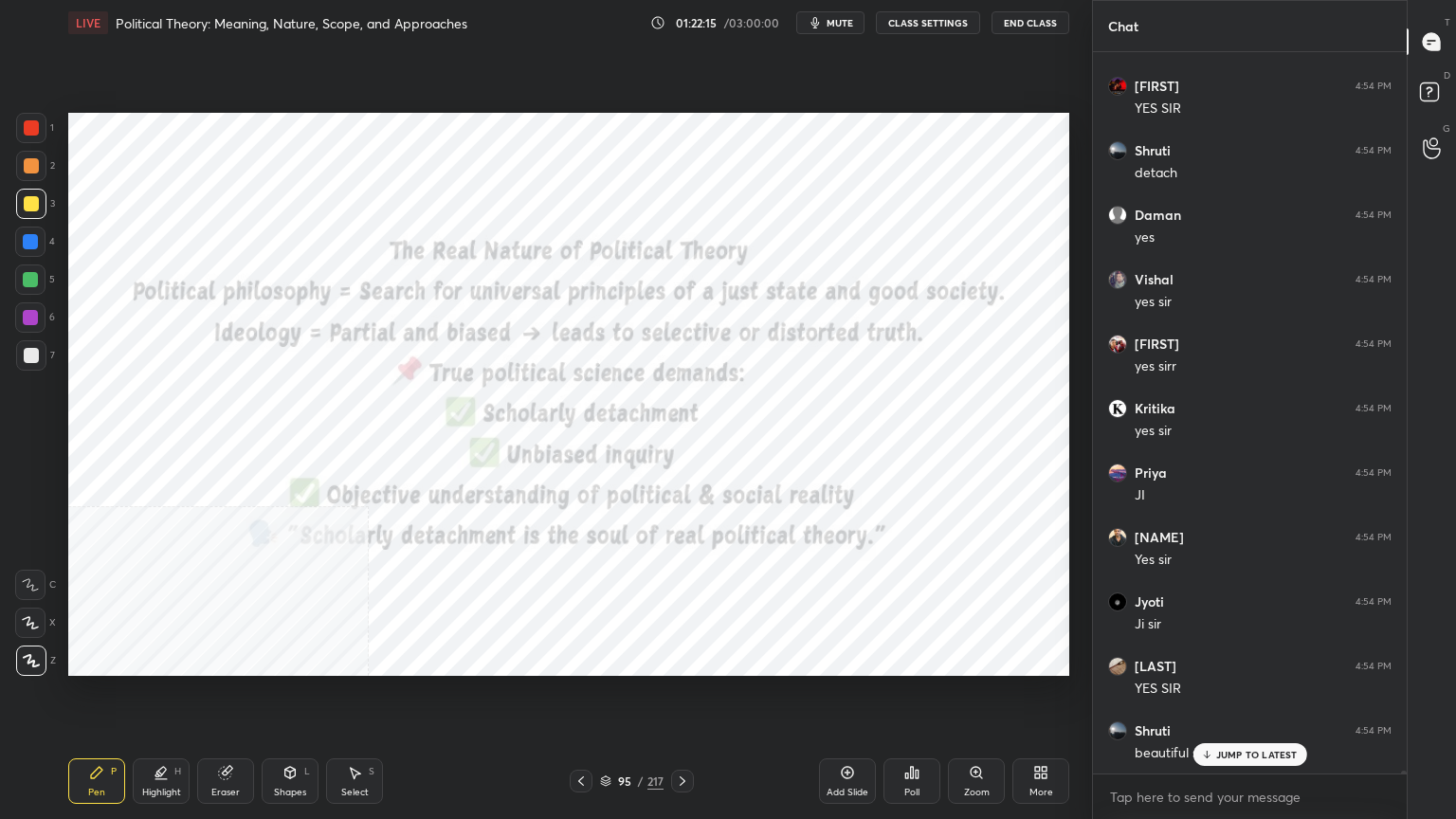 click 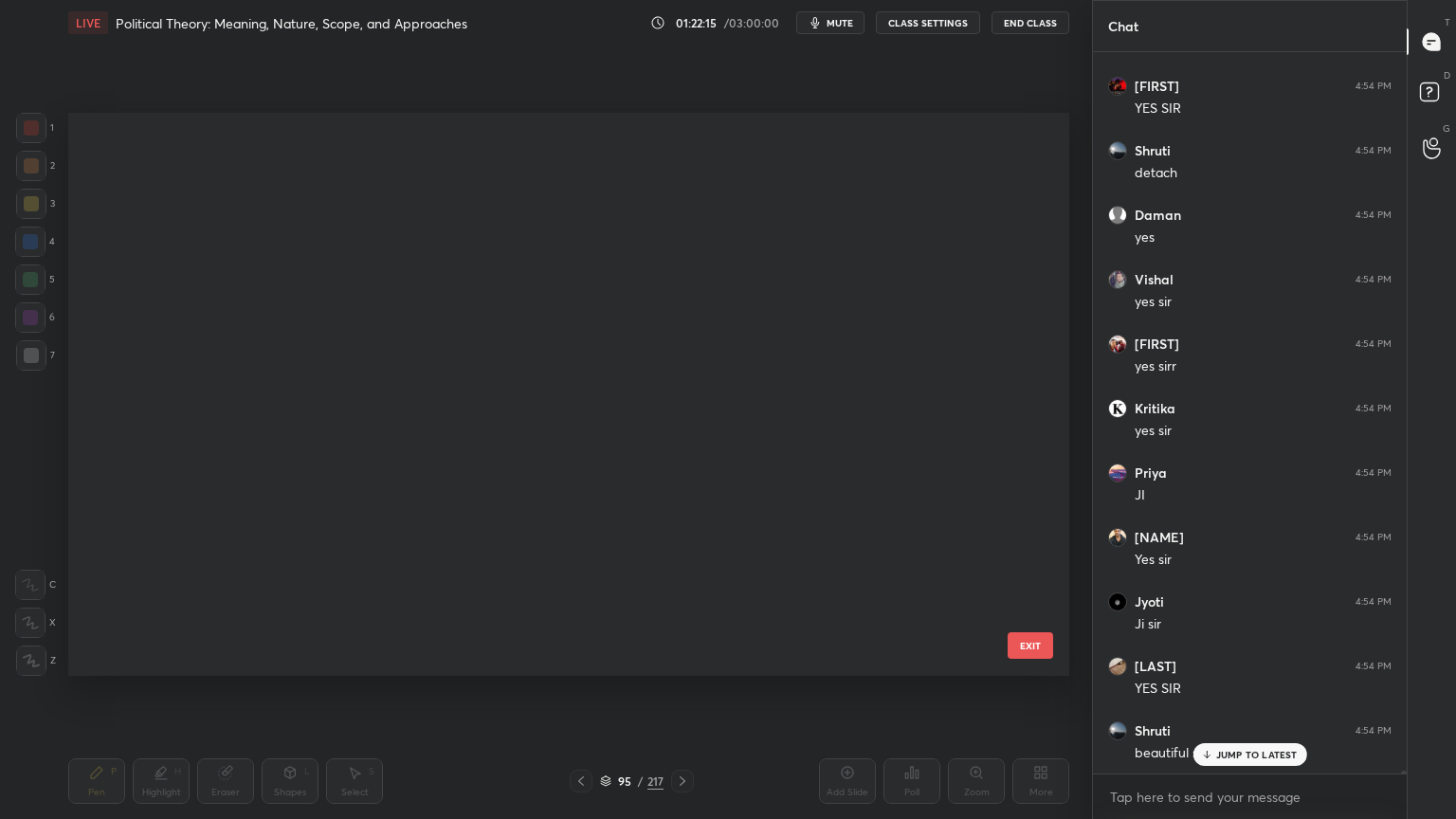 scroll, scrollTop: 4988, scrollLeft: 0, axis: vertical 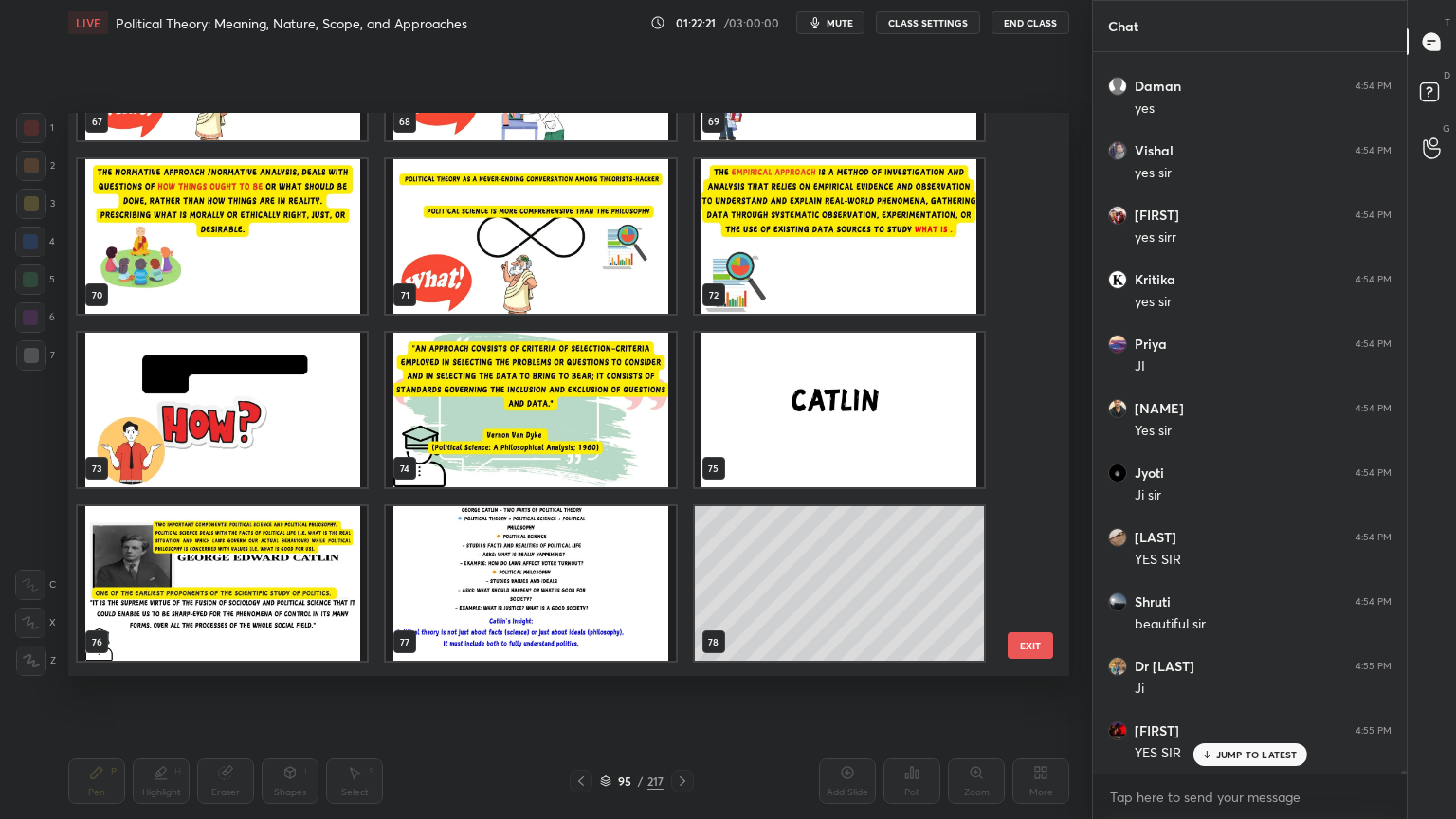 click at bounding box center (839, 410) 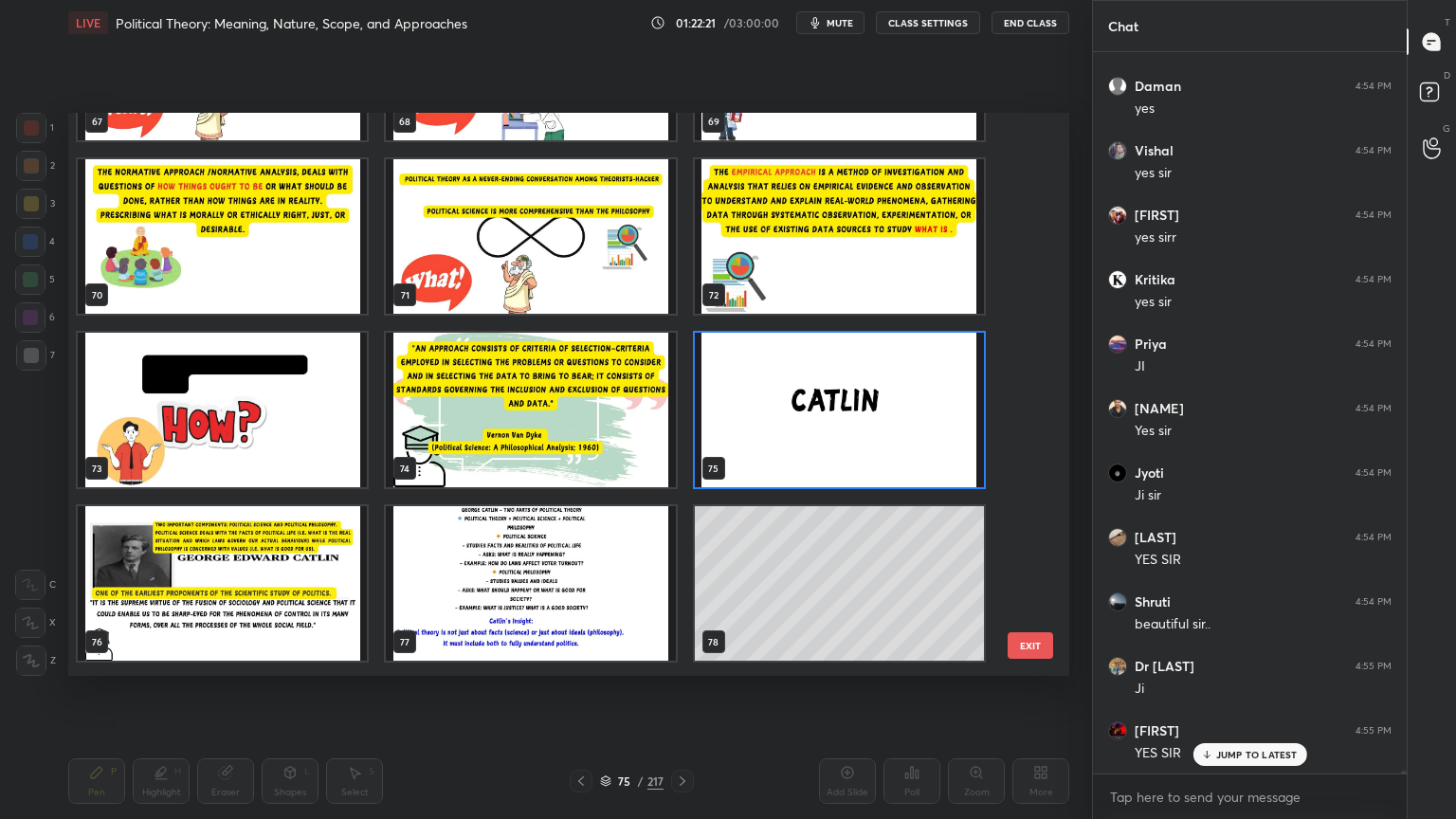 click at bounding box center [839, 410] 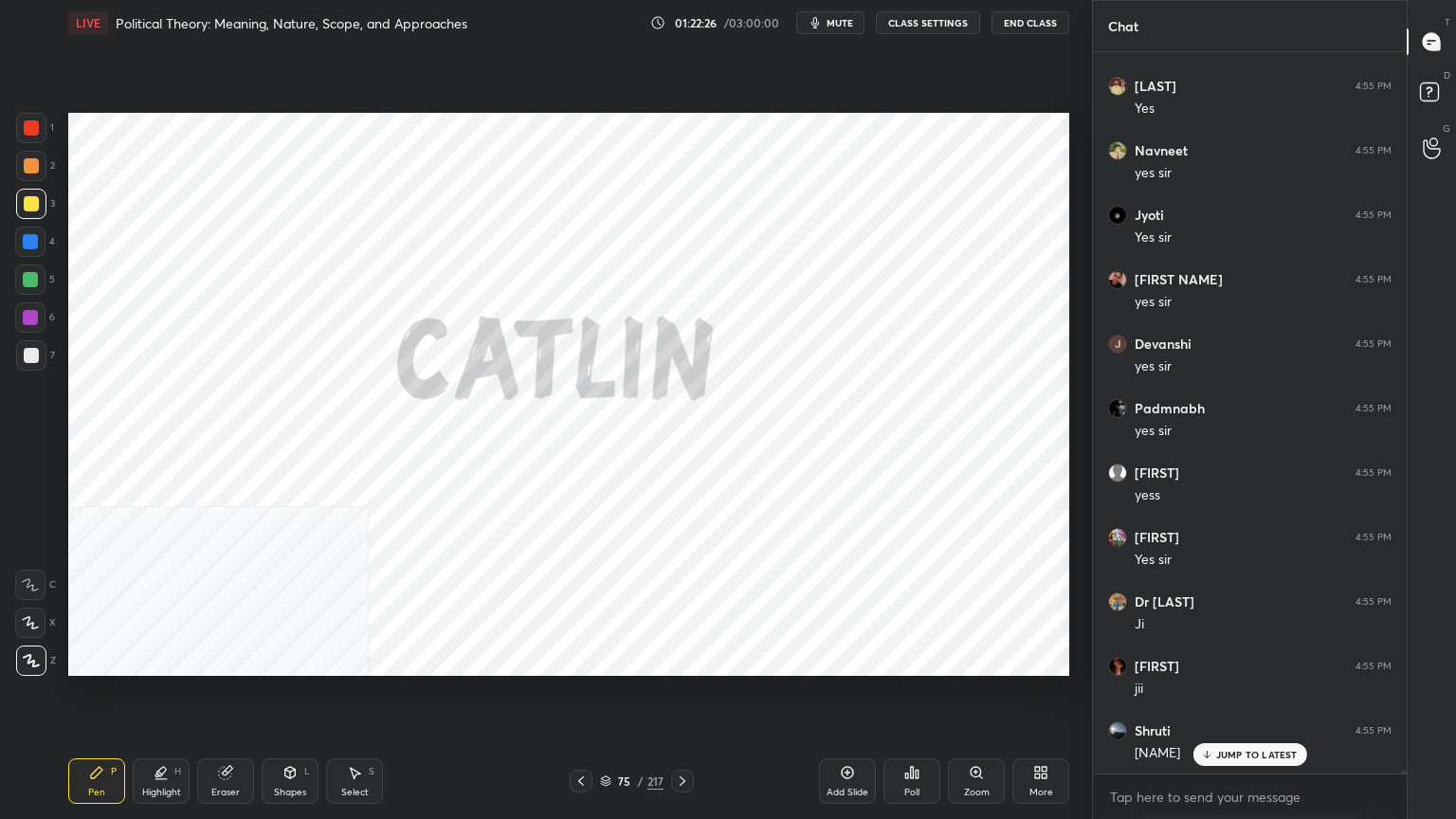 scroll, scrollTop: 186504, scrollLeft: 0, axis: vertical 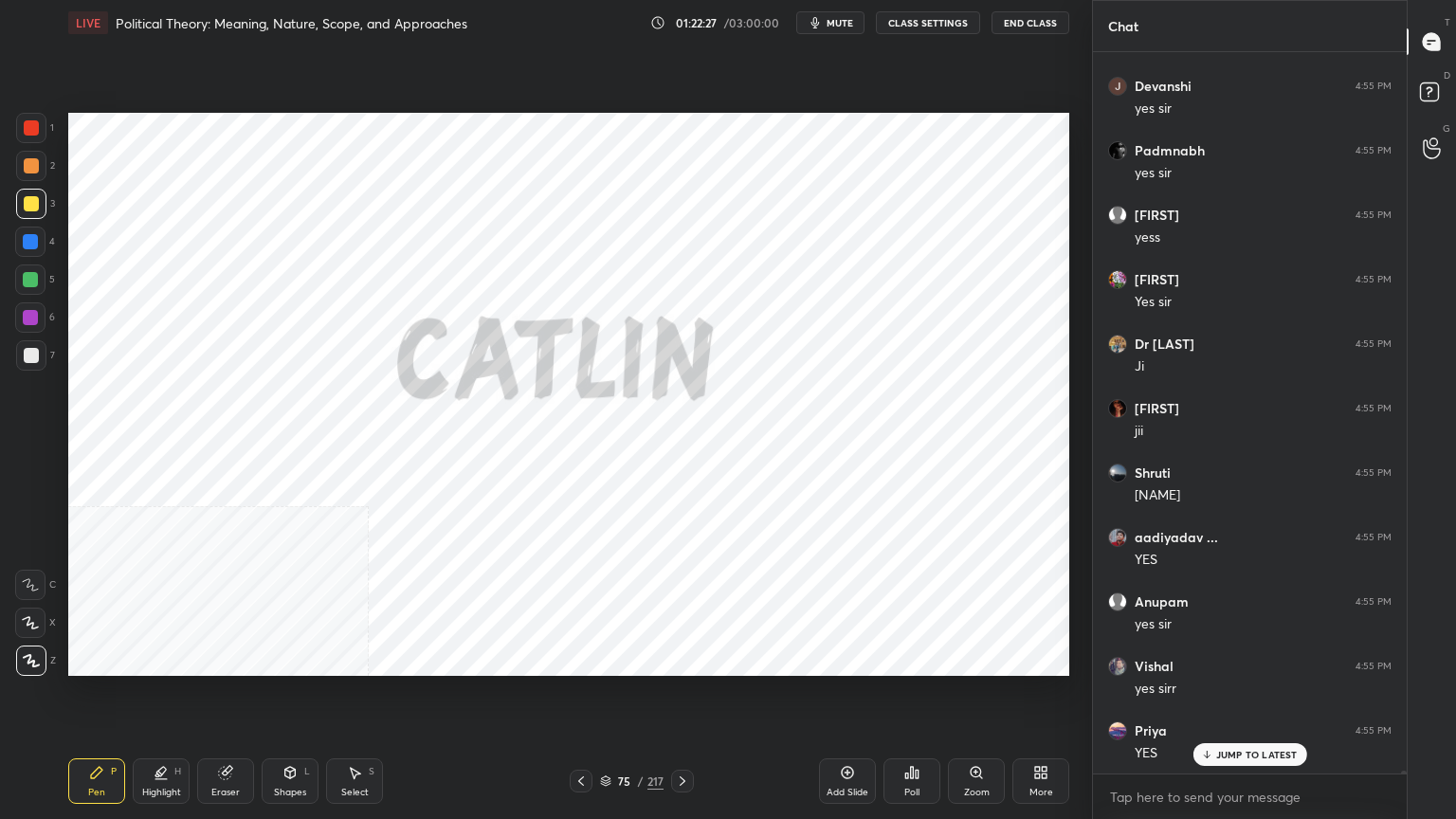 click 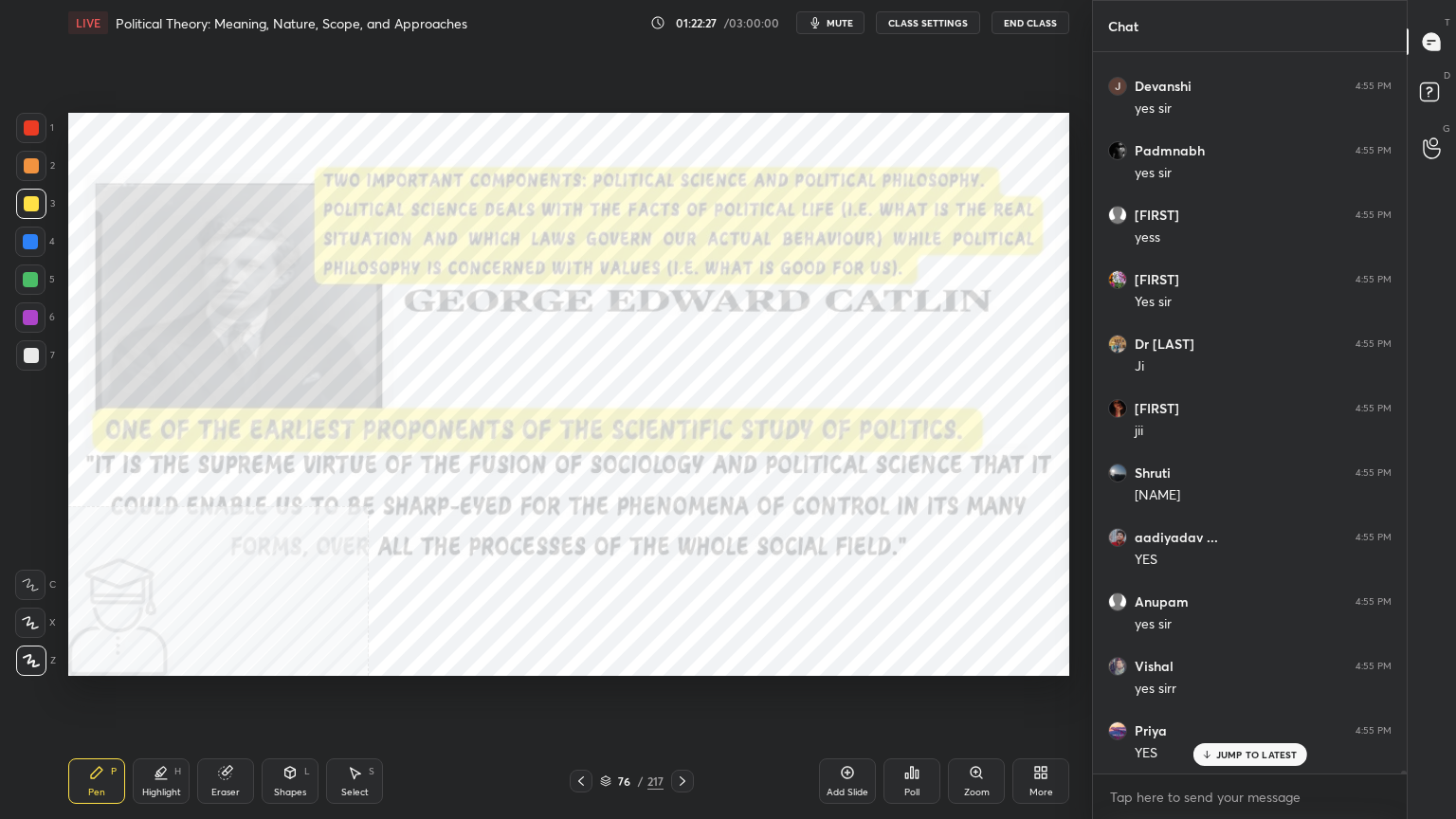 click 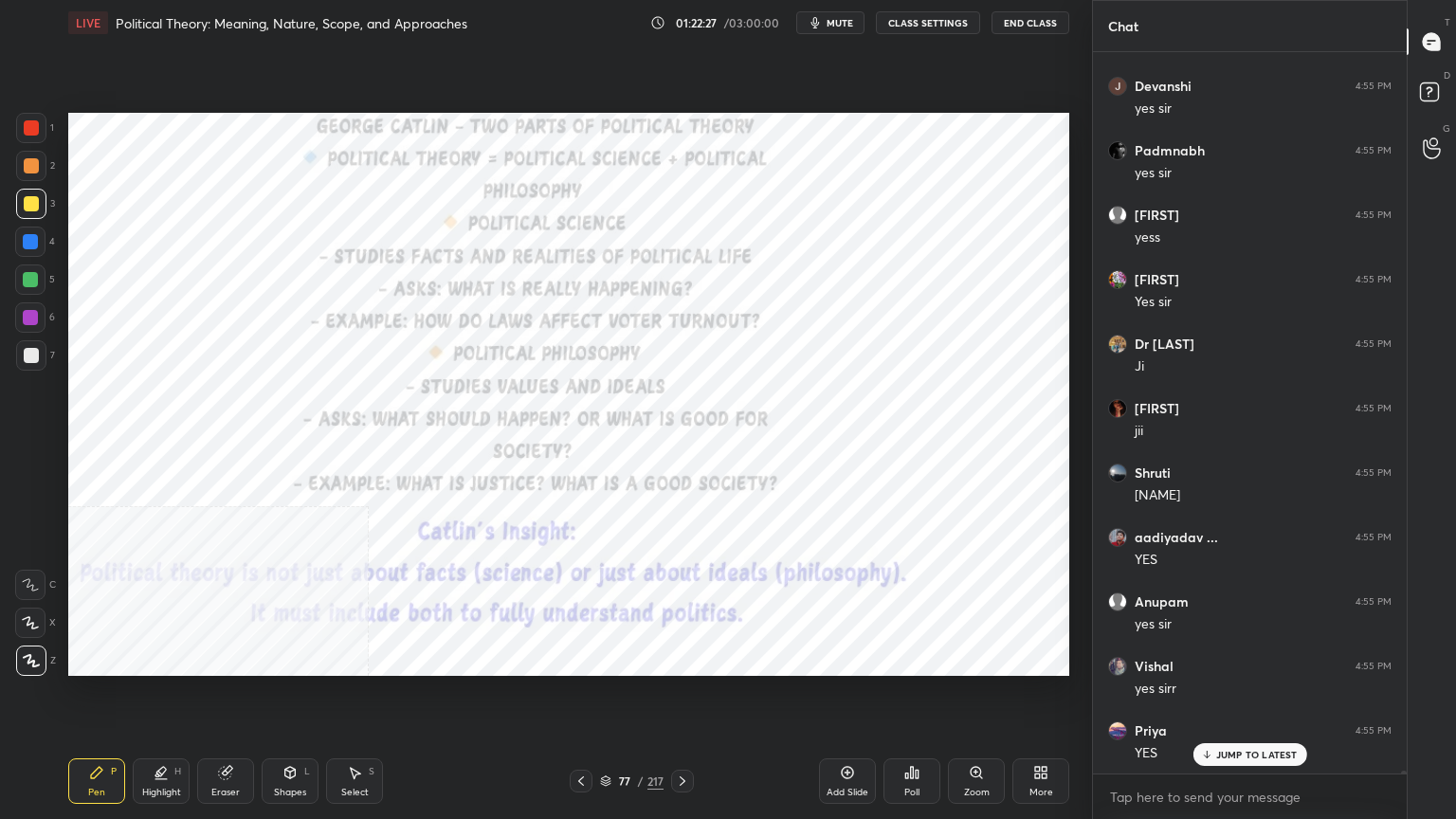 scroll, scrollTop: 186956, scrollLeft: 0, axis: vertical 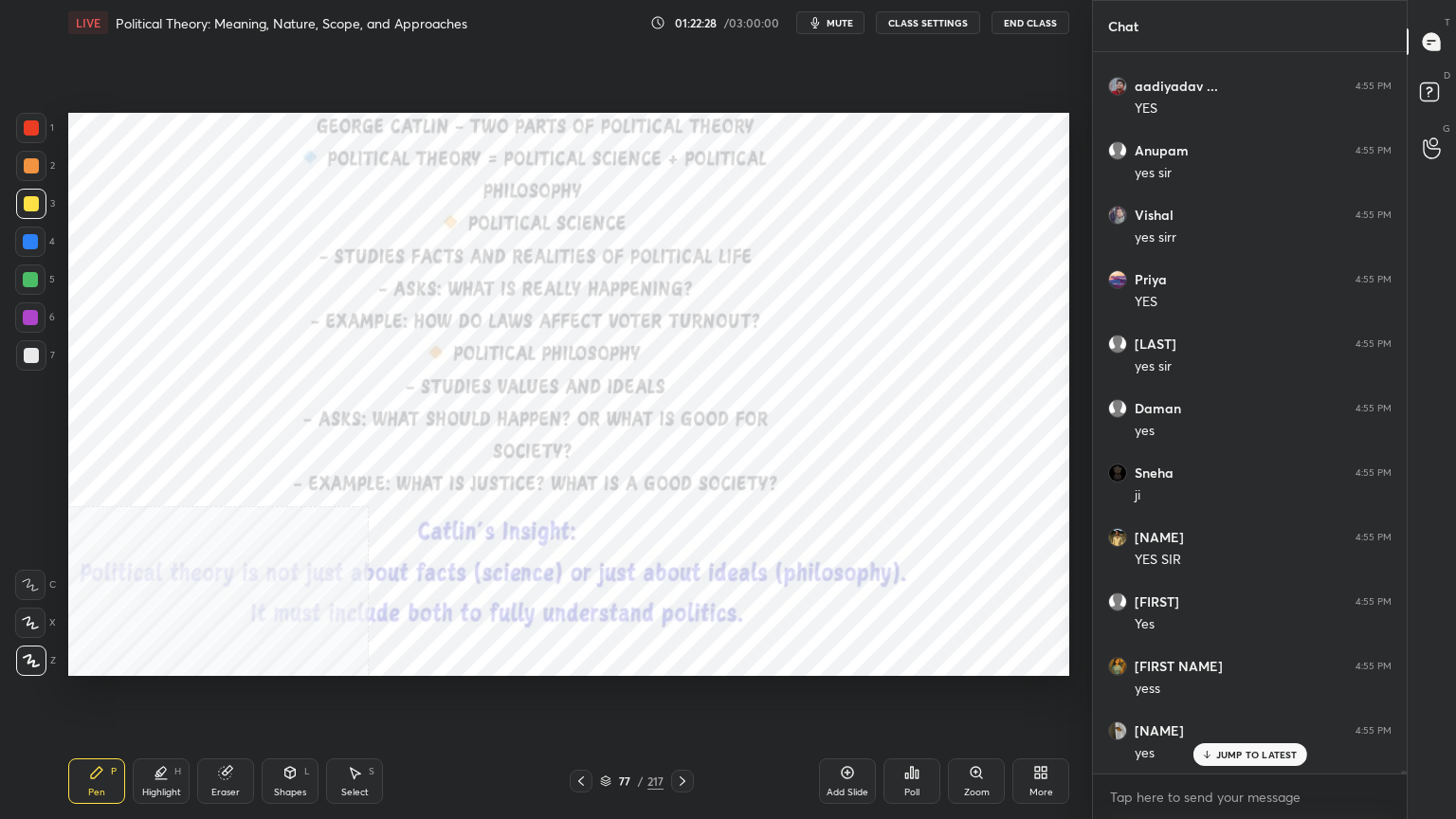 click 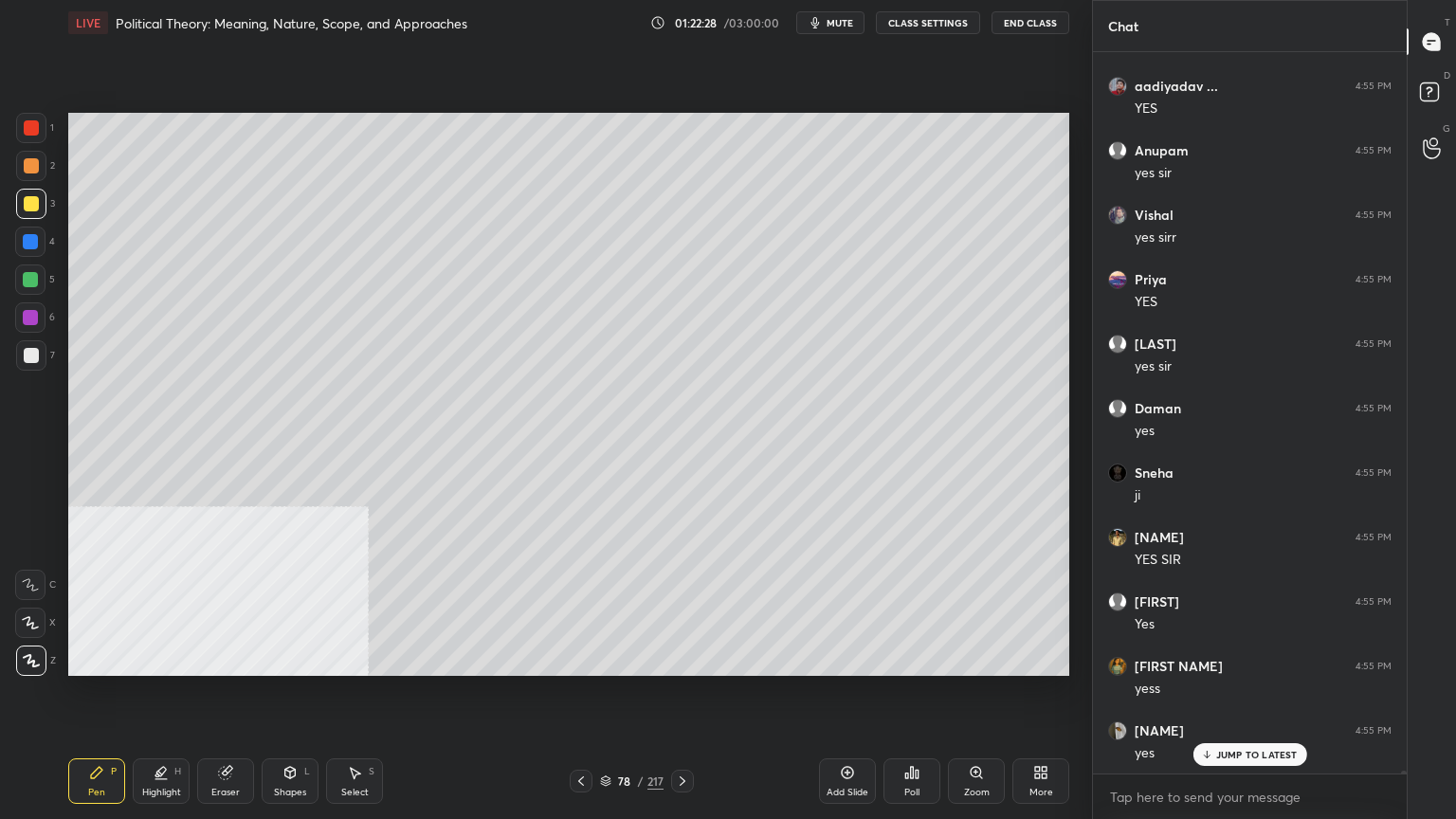 click 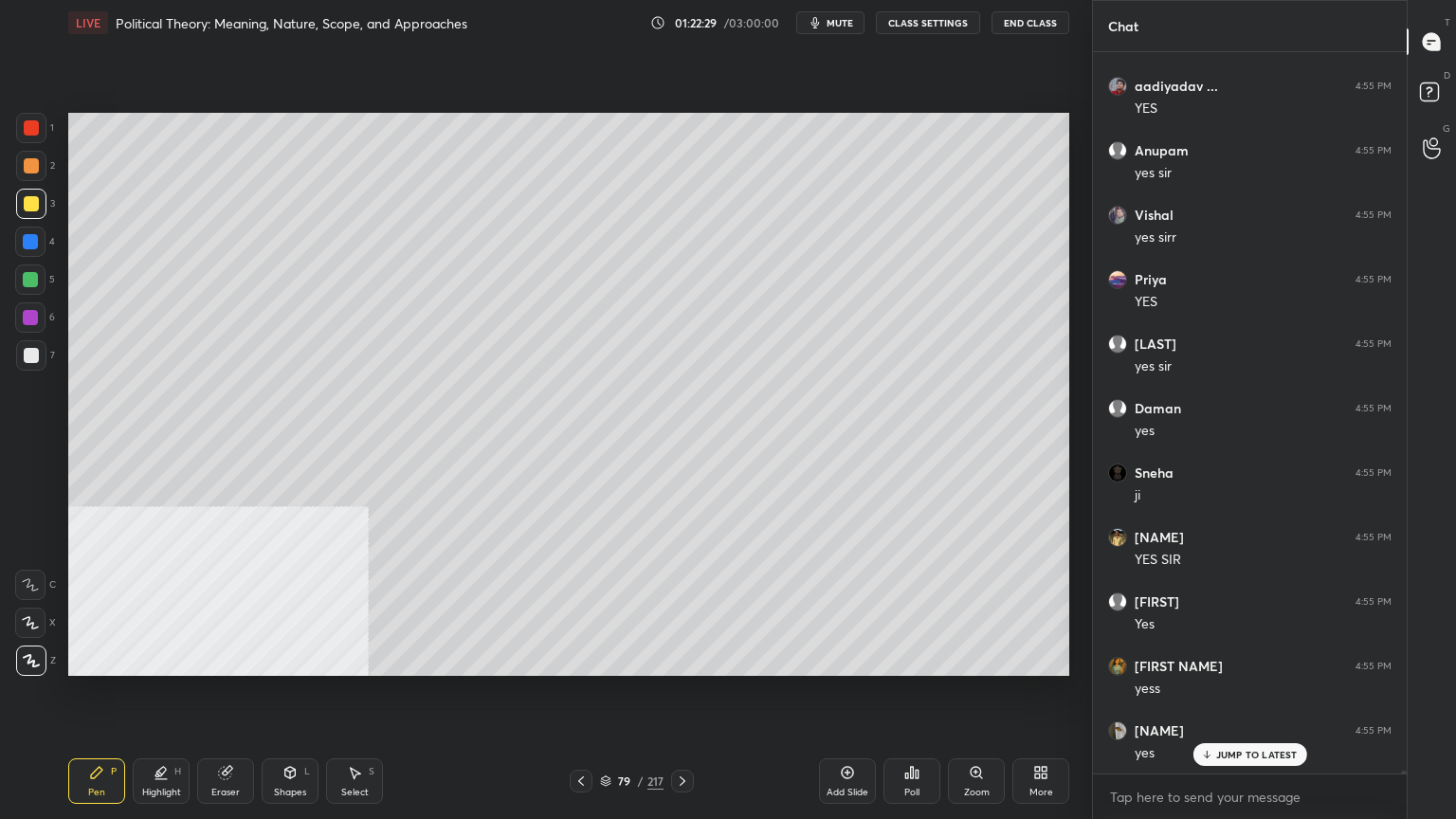 scroll, scrollTop: 187471, scrollLeft: 0, axis: vertical 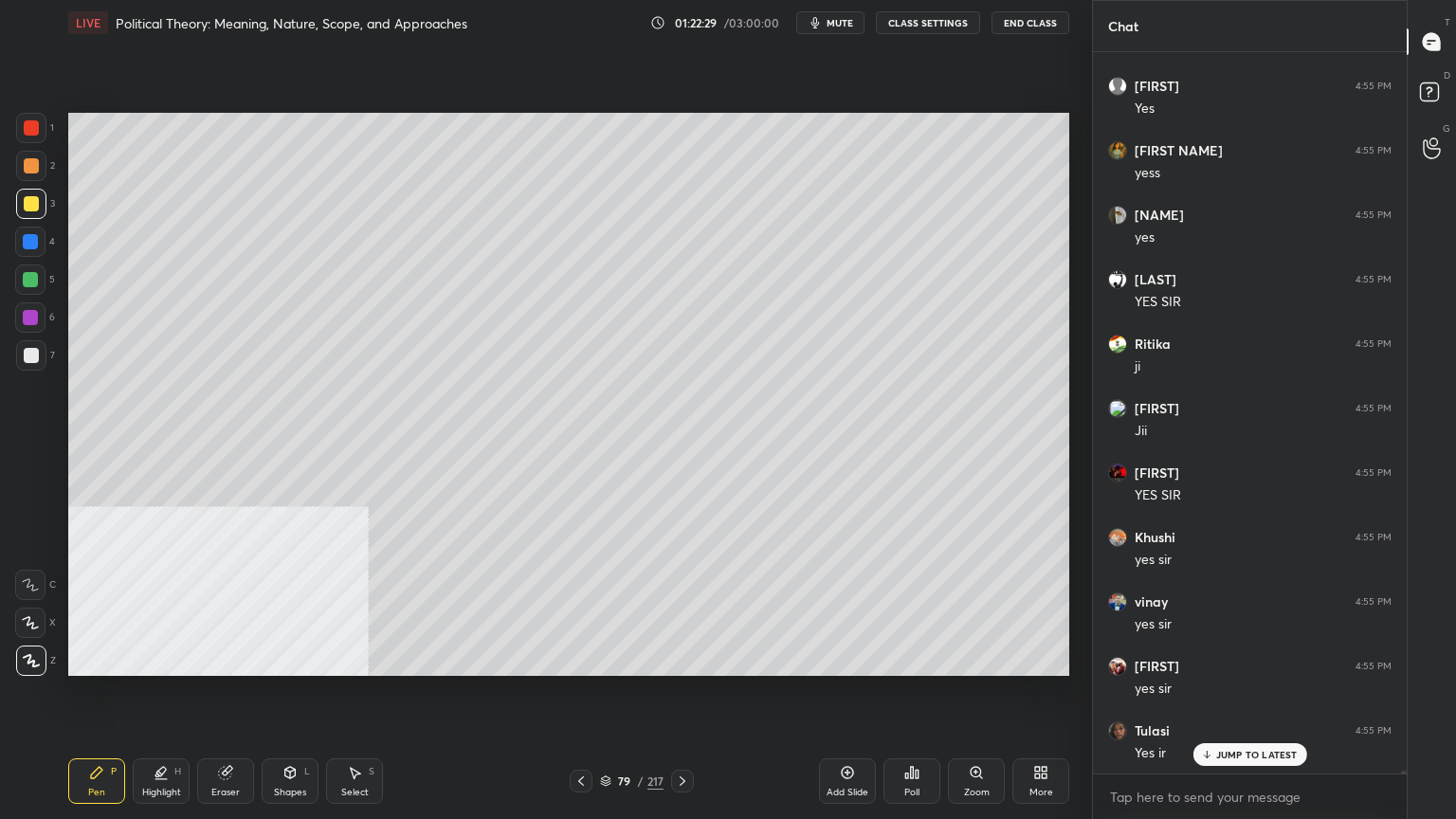 click 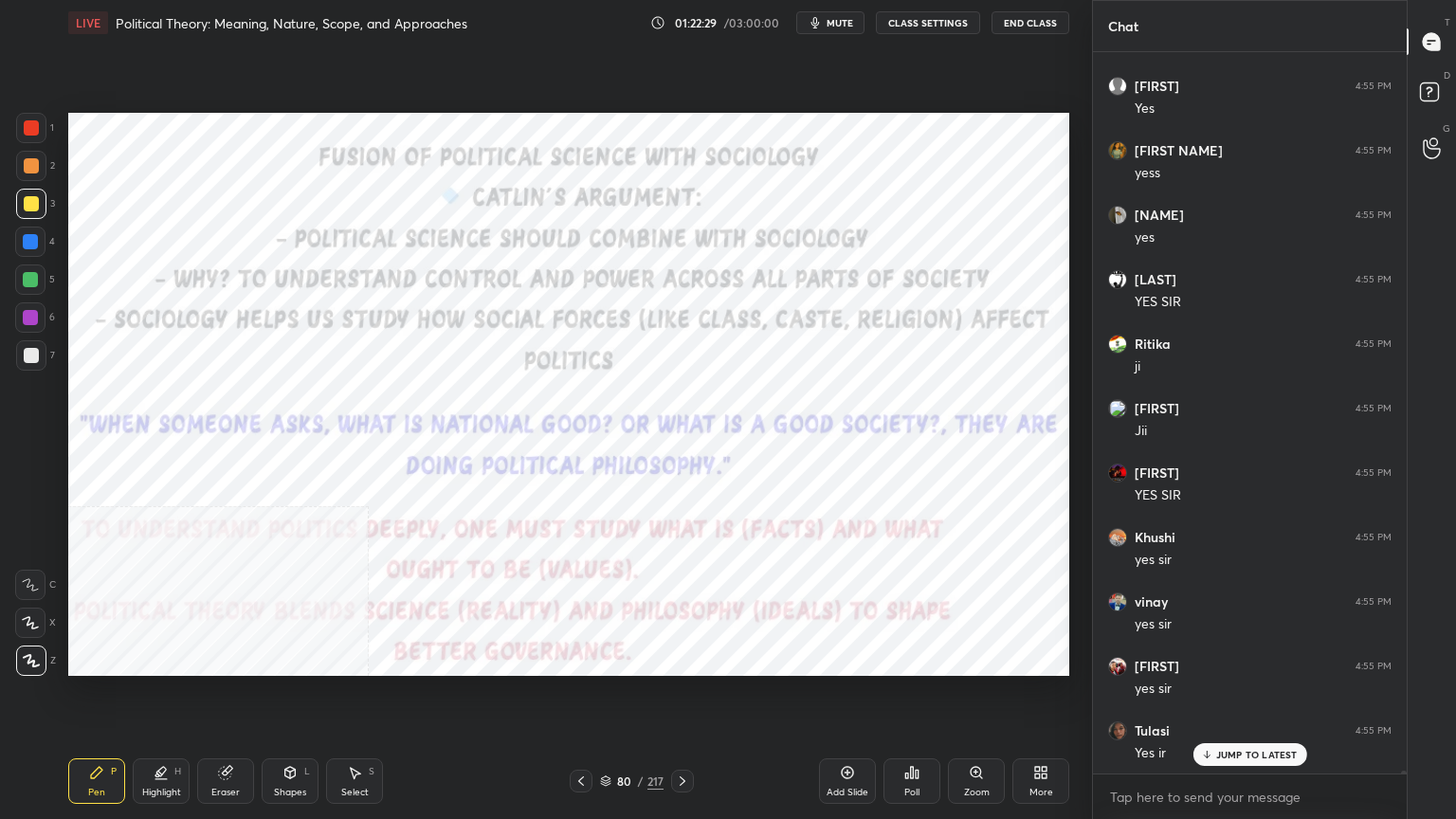 click 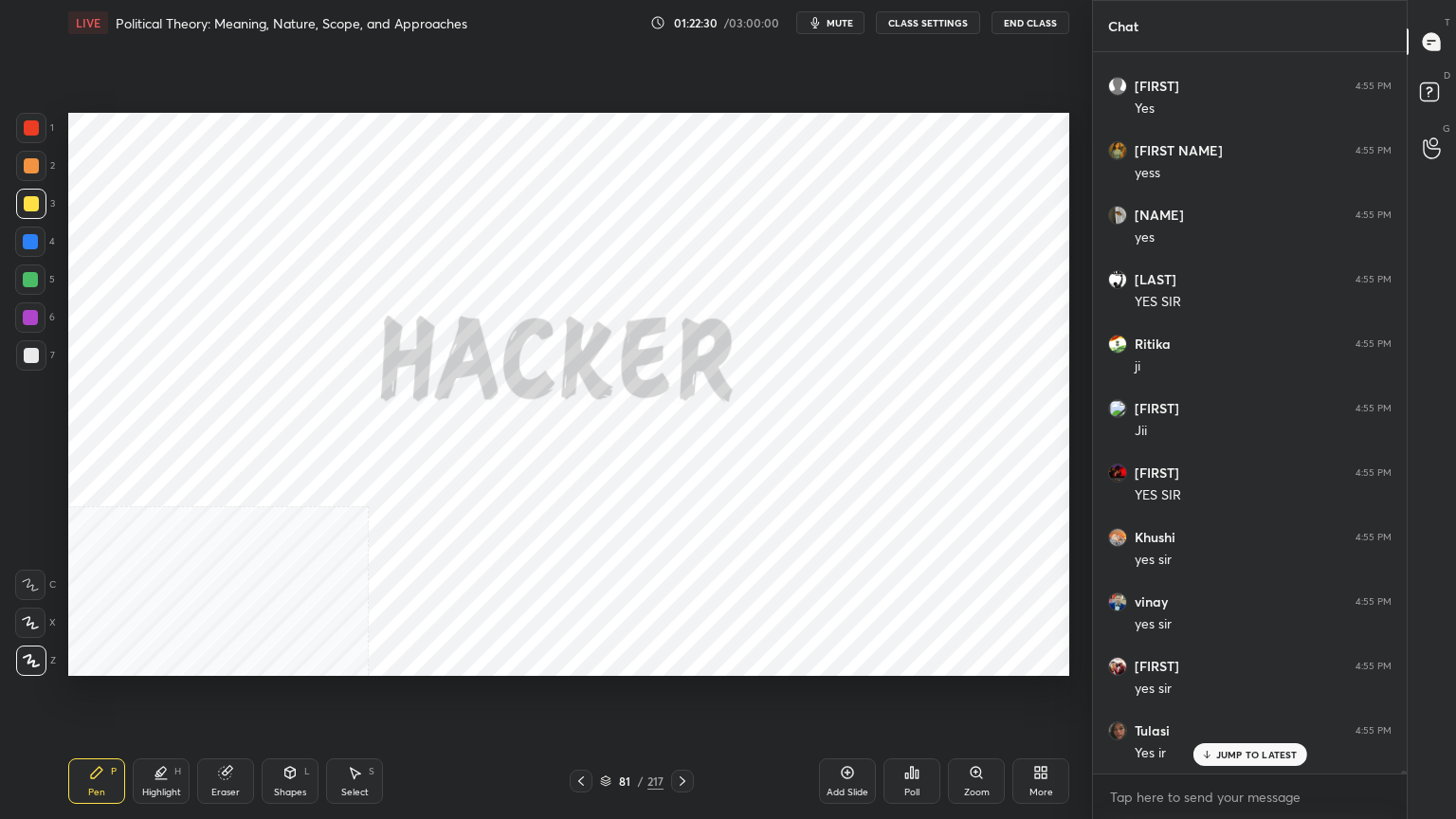 scroll, scrollTop: 187665, scrollLeft: 0, axis: vertical 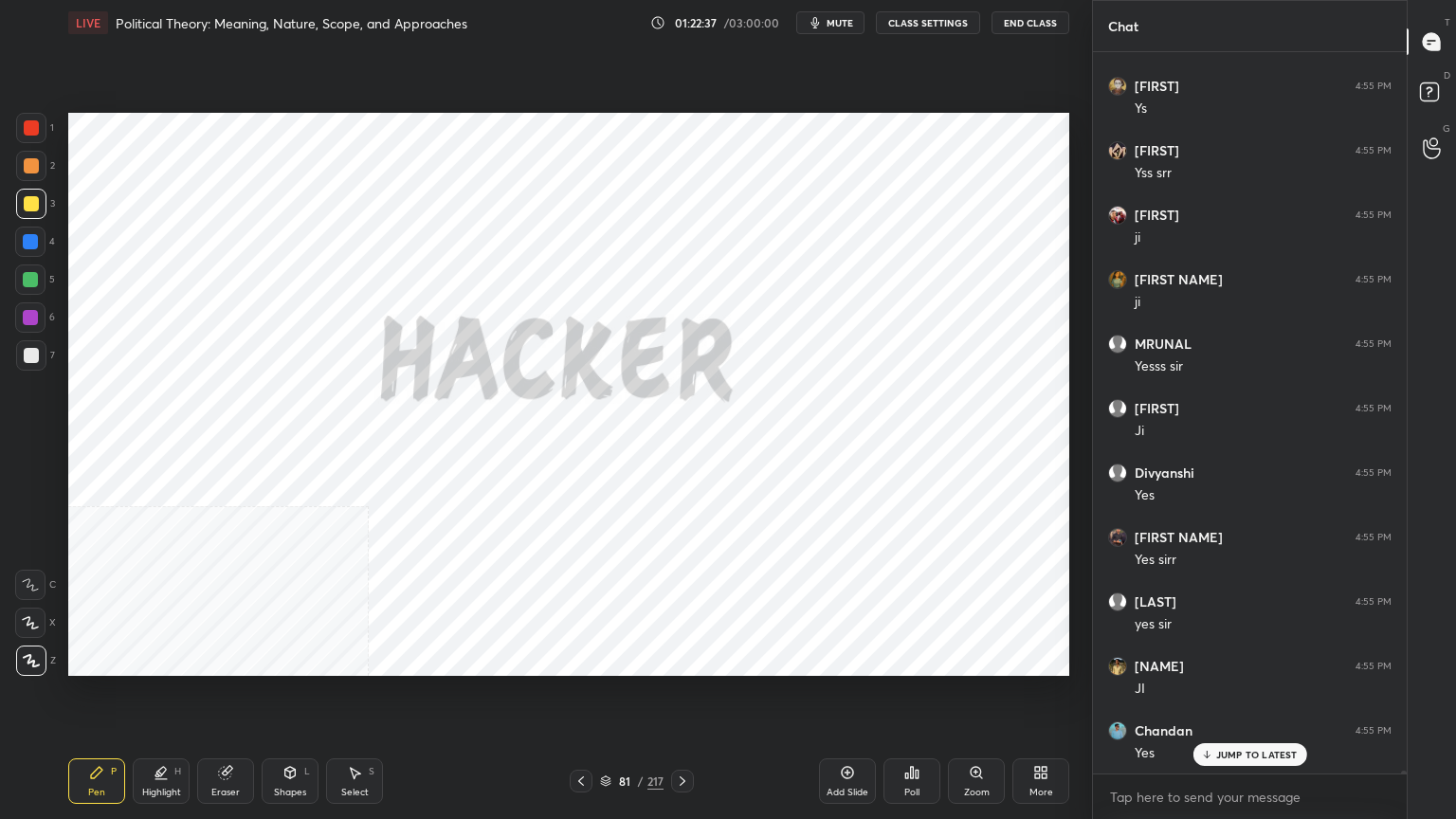 click 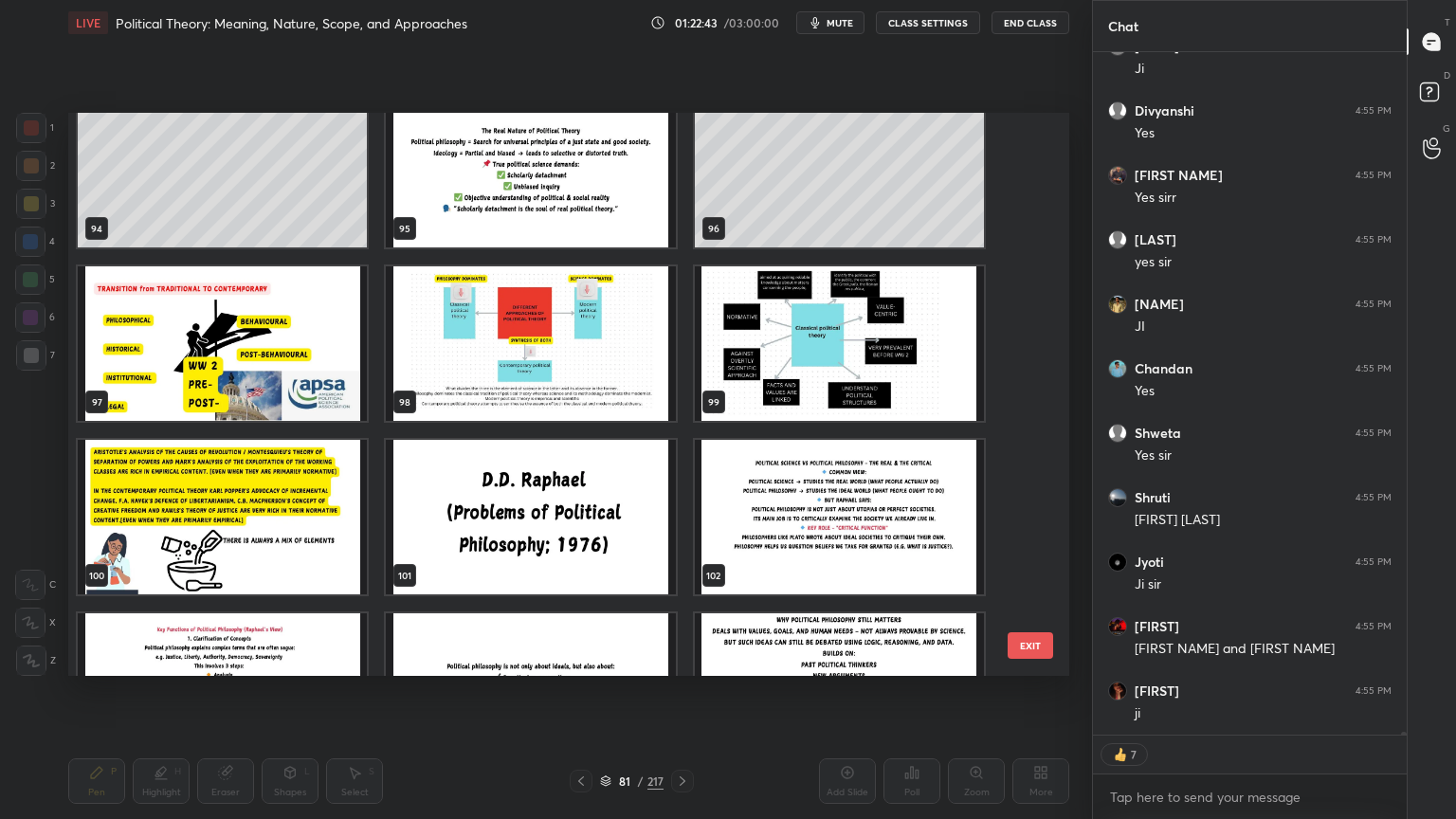 click at bounding box center [222, 343] 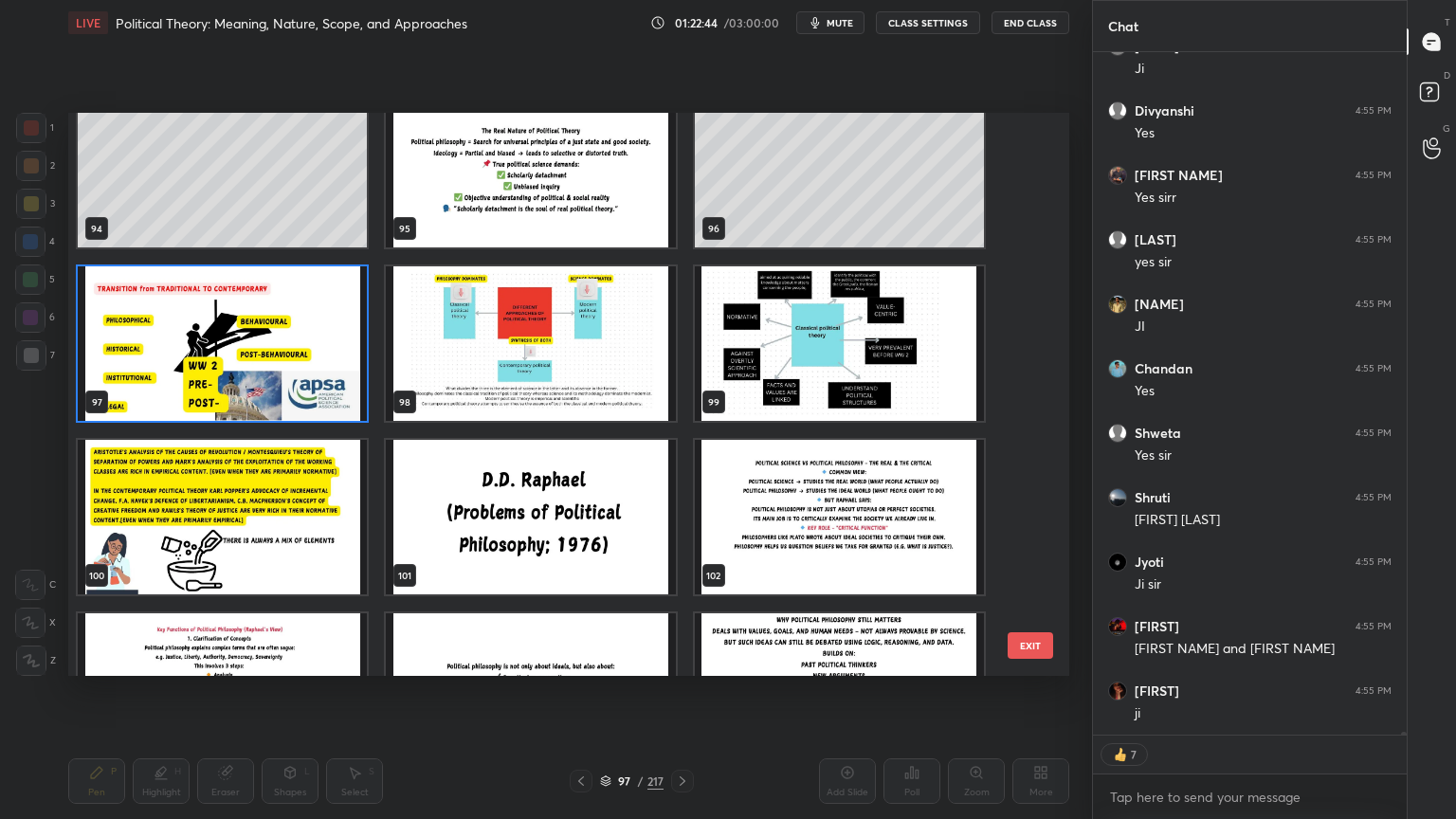 click at bounding box center [222, 343] 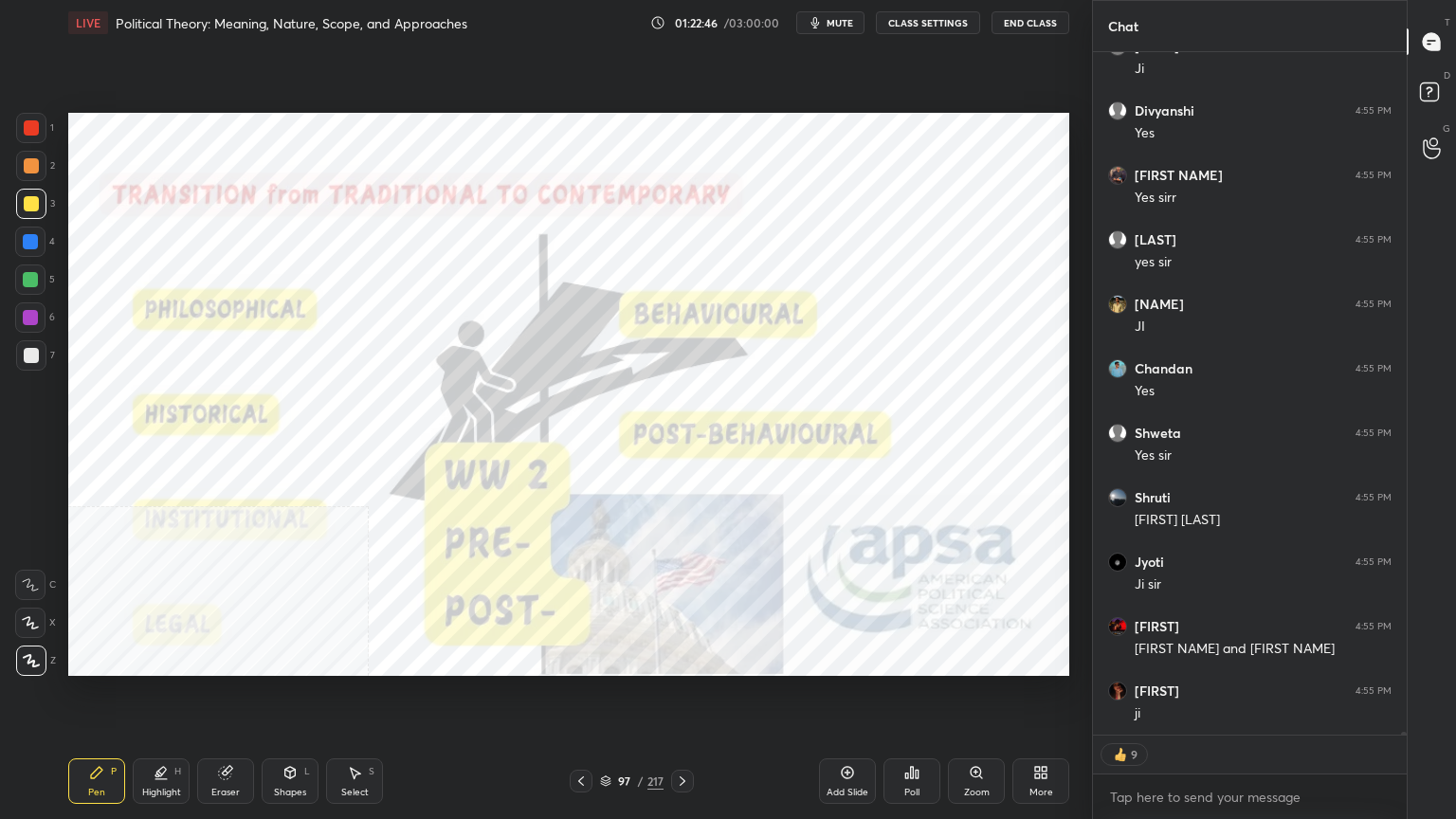 click on "More" at bounding box center (1041, 781) 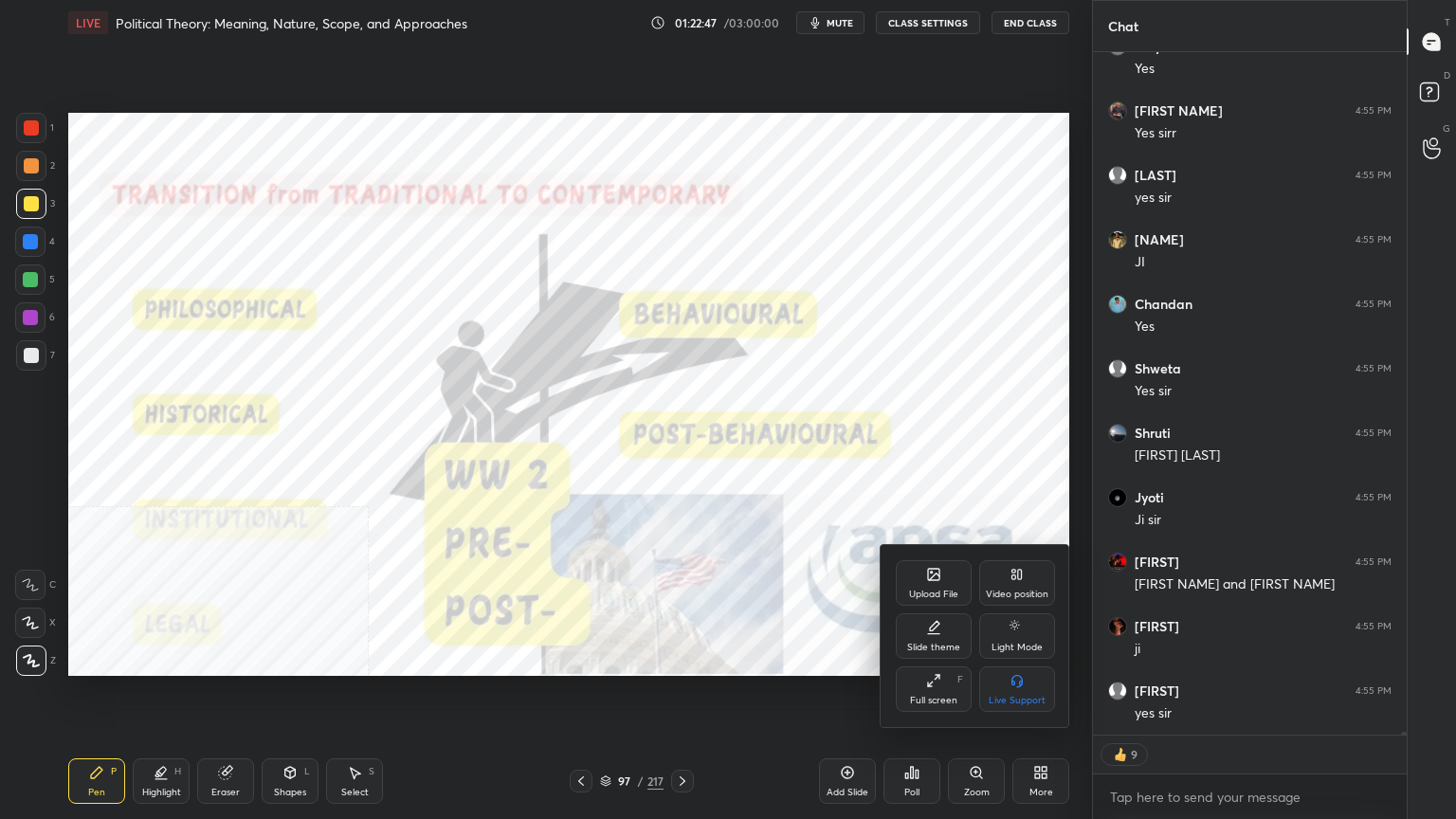 click on "Video position" at bounding box center (1017, 583) 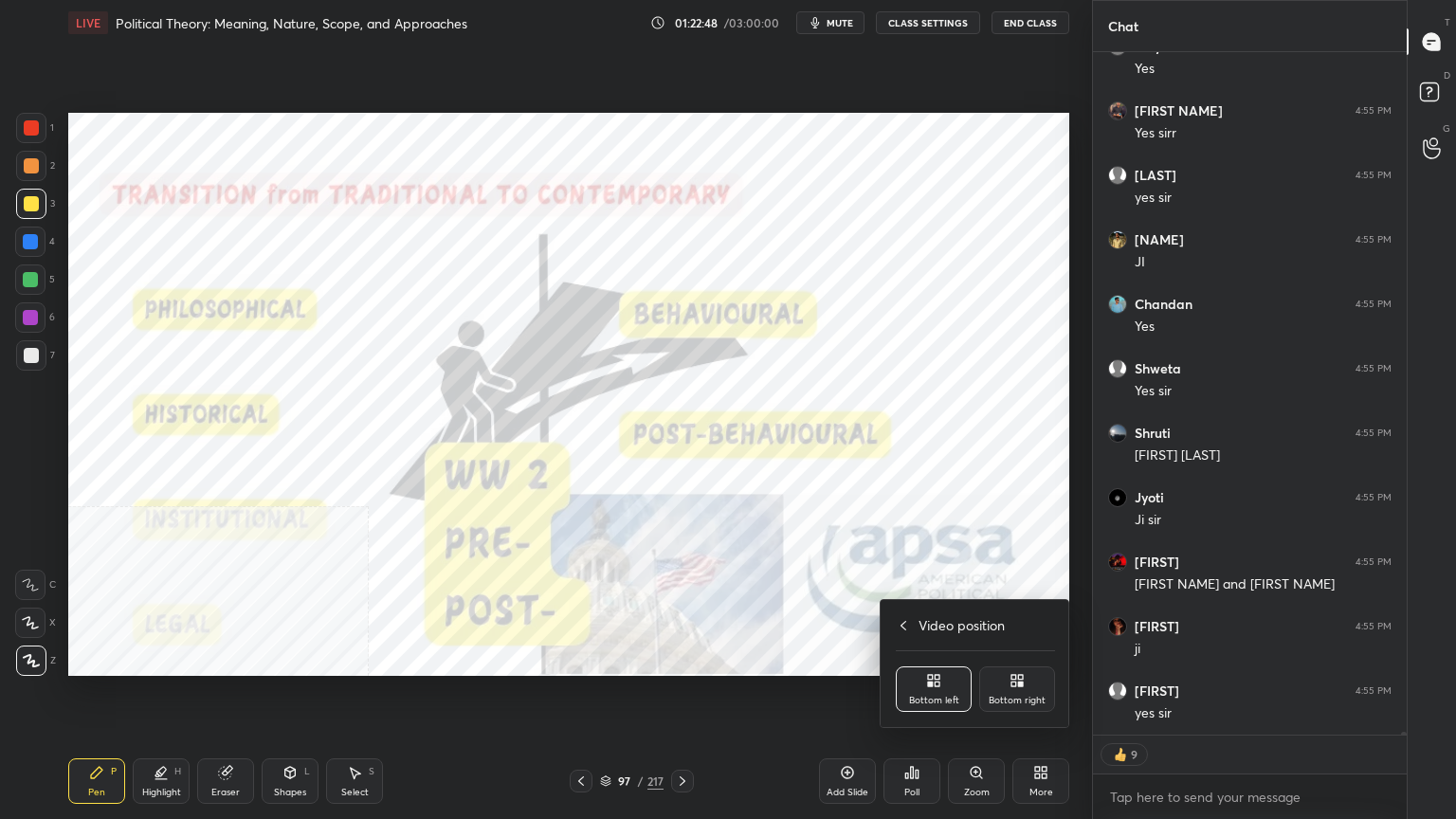 click 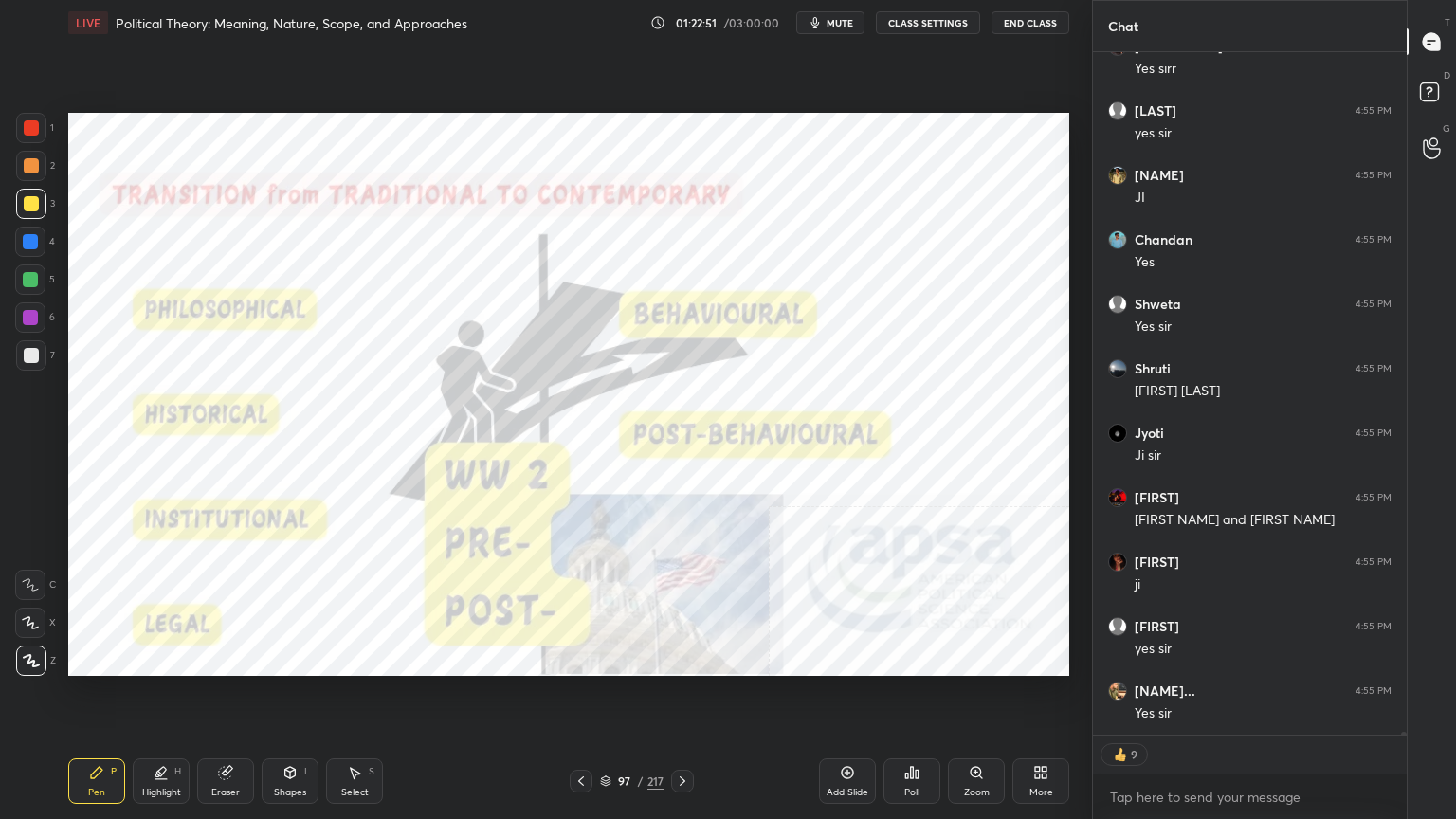 click at bounding box center [31, 128] 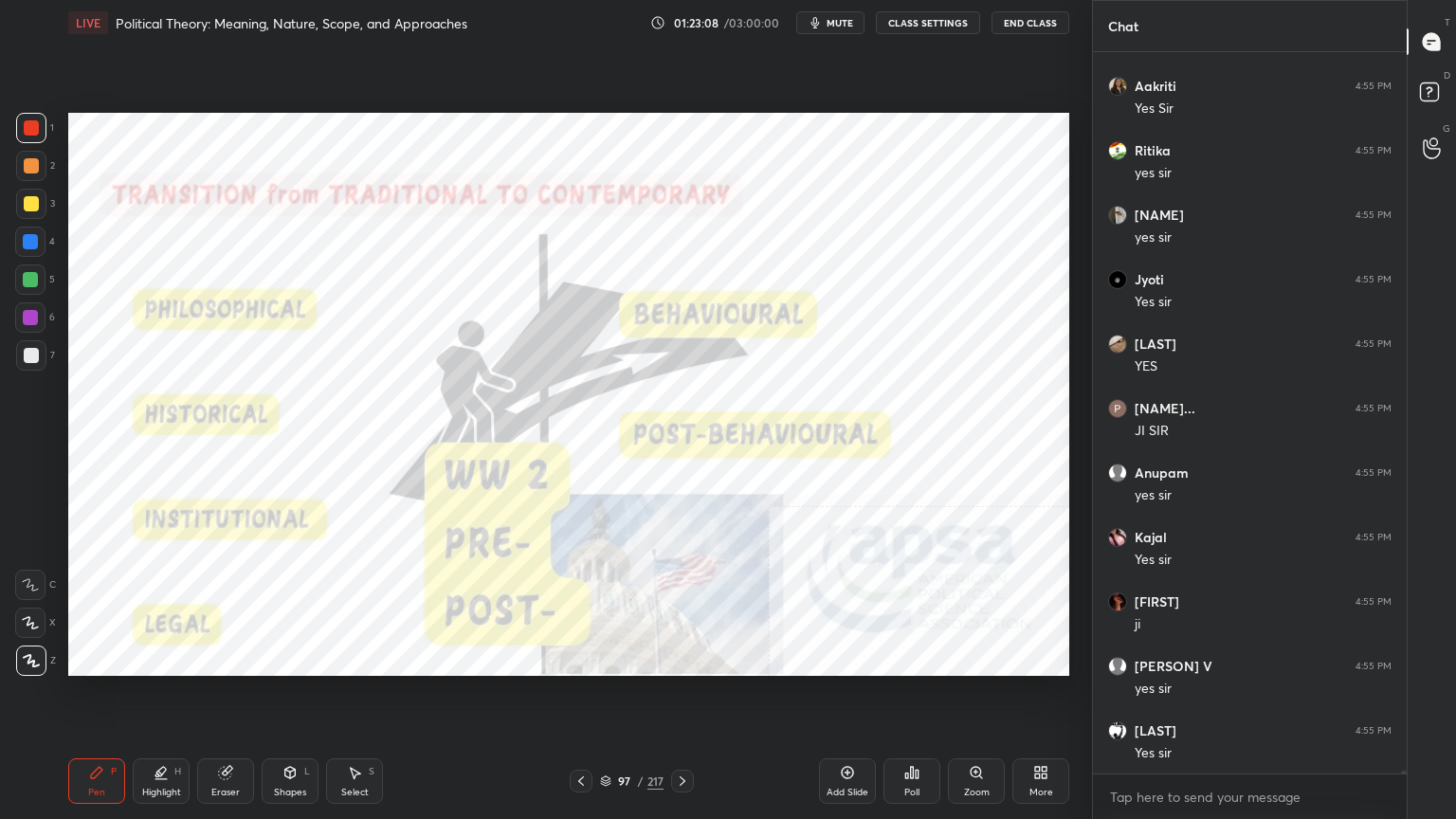 click on "mute" at bounding box center (840, 23) 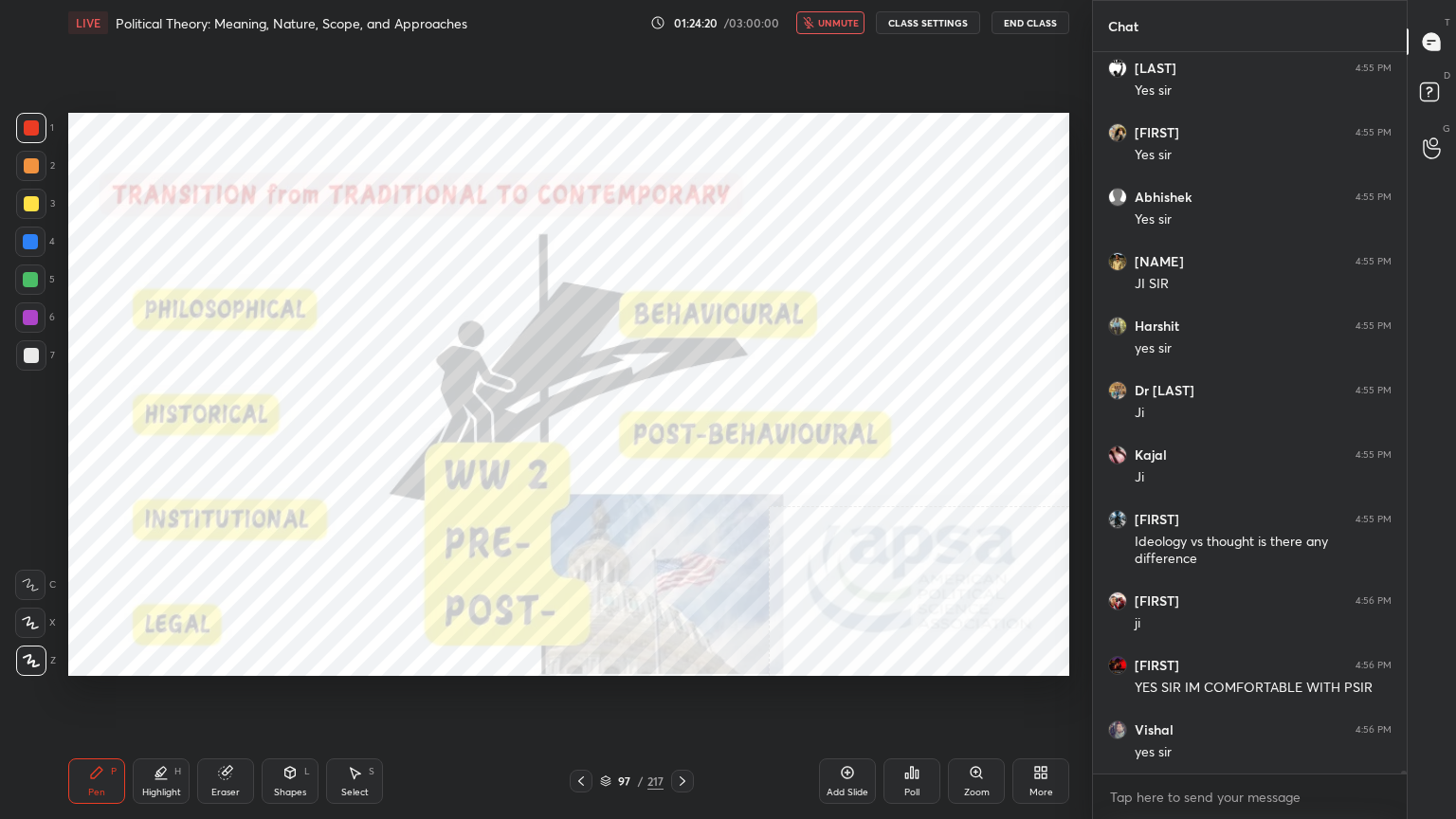 scroll, scrollTop: 192199, scrollLeft: 0, axis: vertical 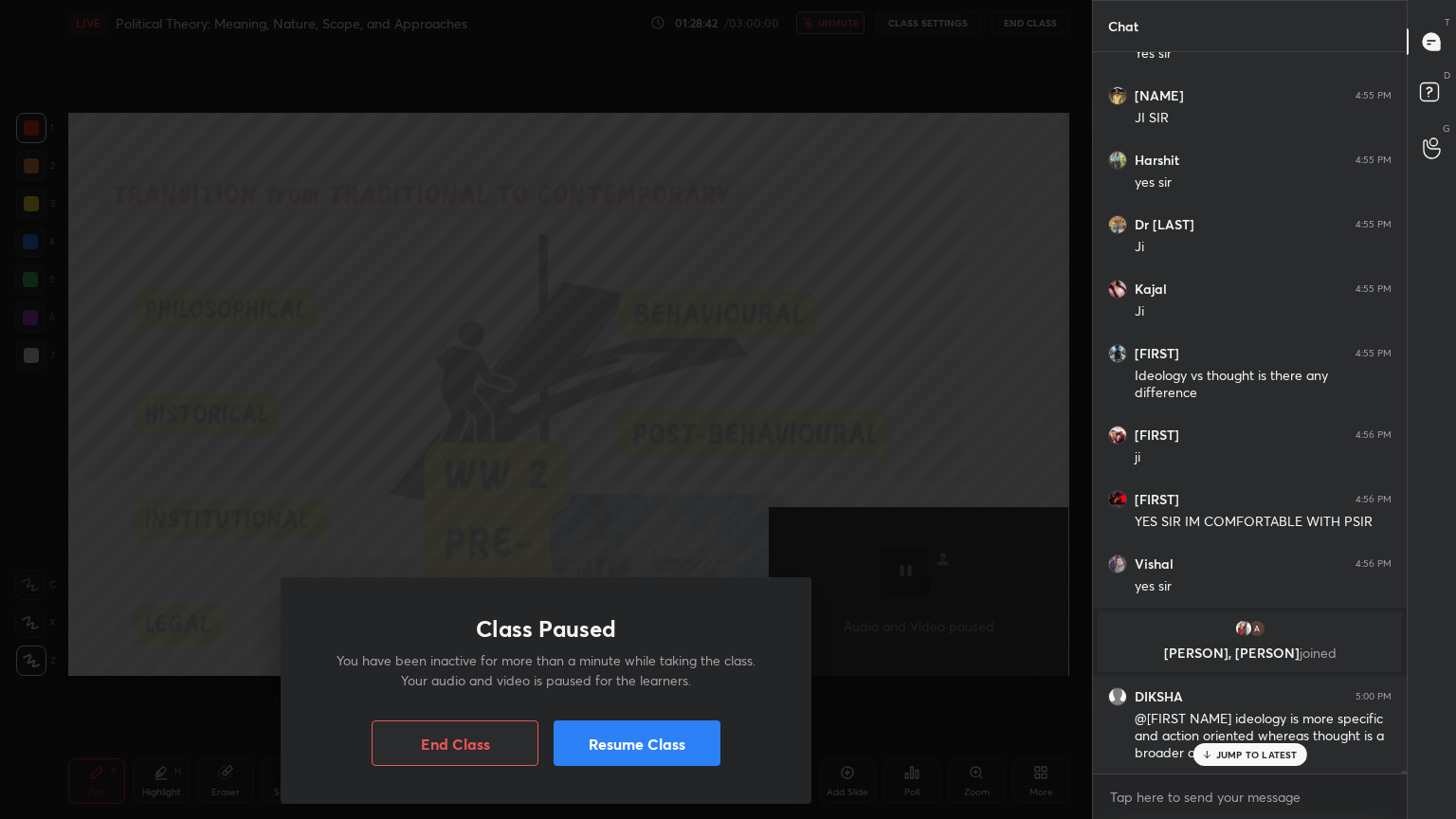 click on "Resume Class" at bounding box center [637, 743] 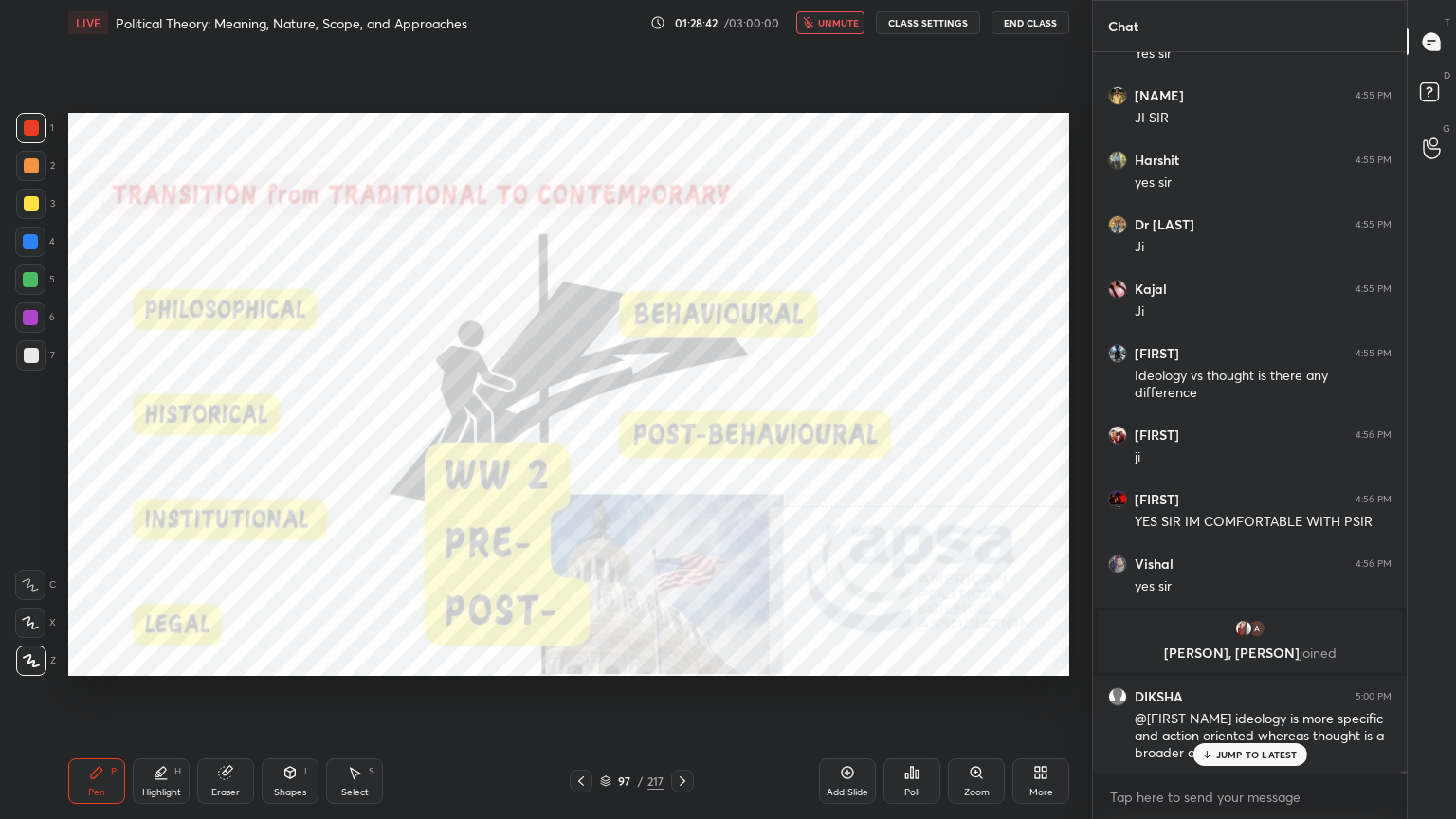 click on "unmute" at bounding box center [838, 23] 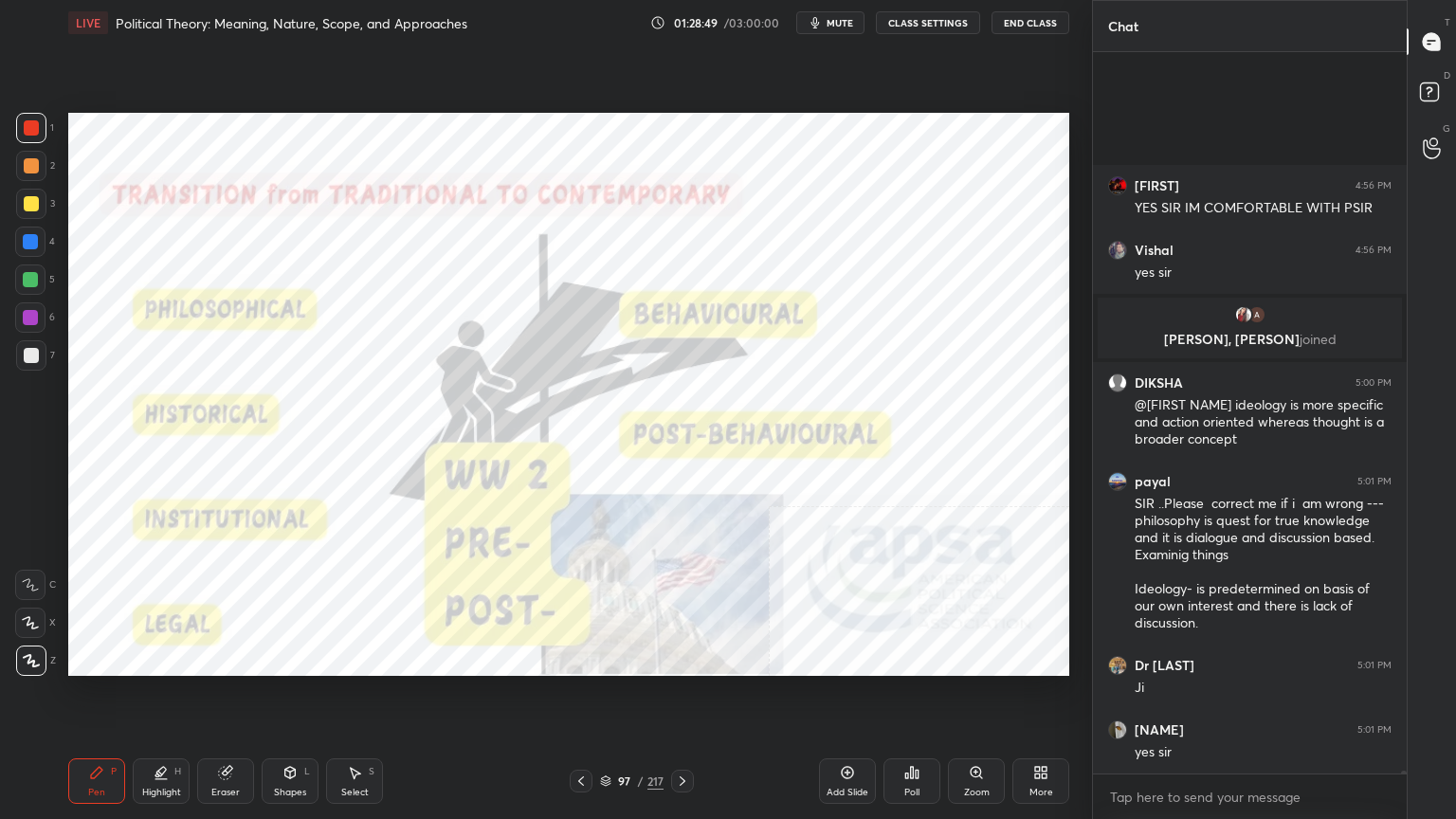 scroll, scrollTop: 190272, scrollLeft: 0, axis: vertical 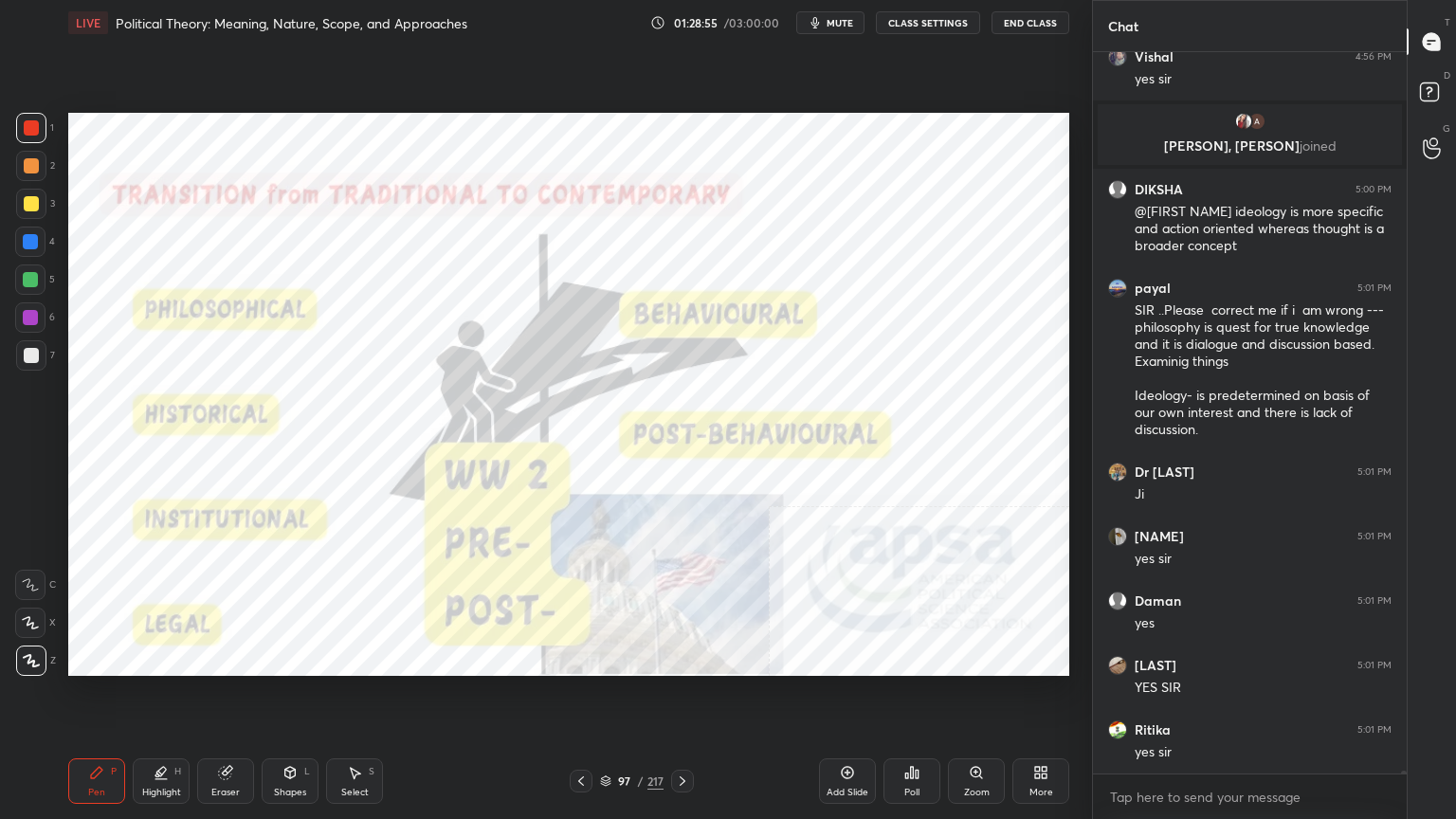 click on "Add Slide" at bounding box center [847, 781] 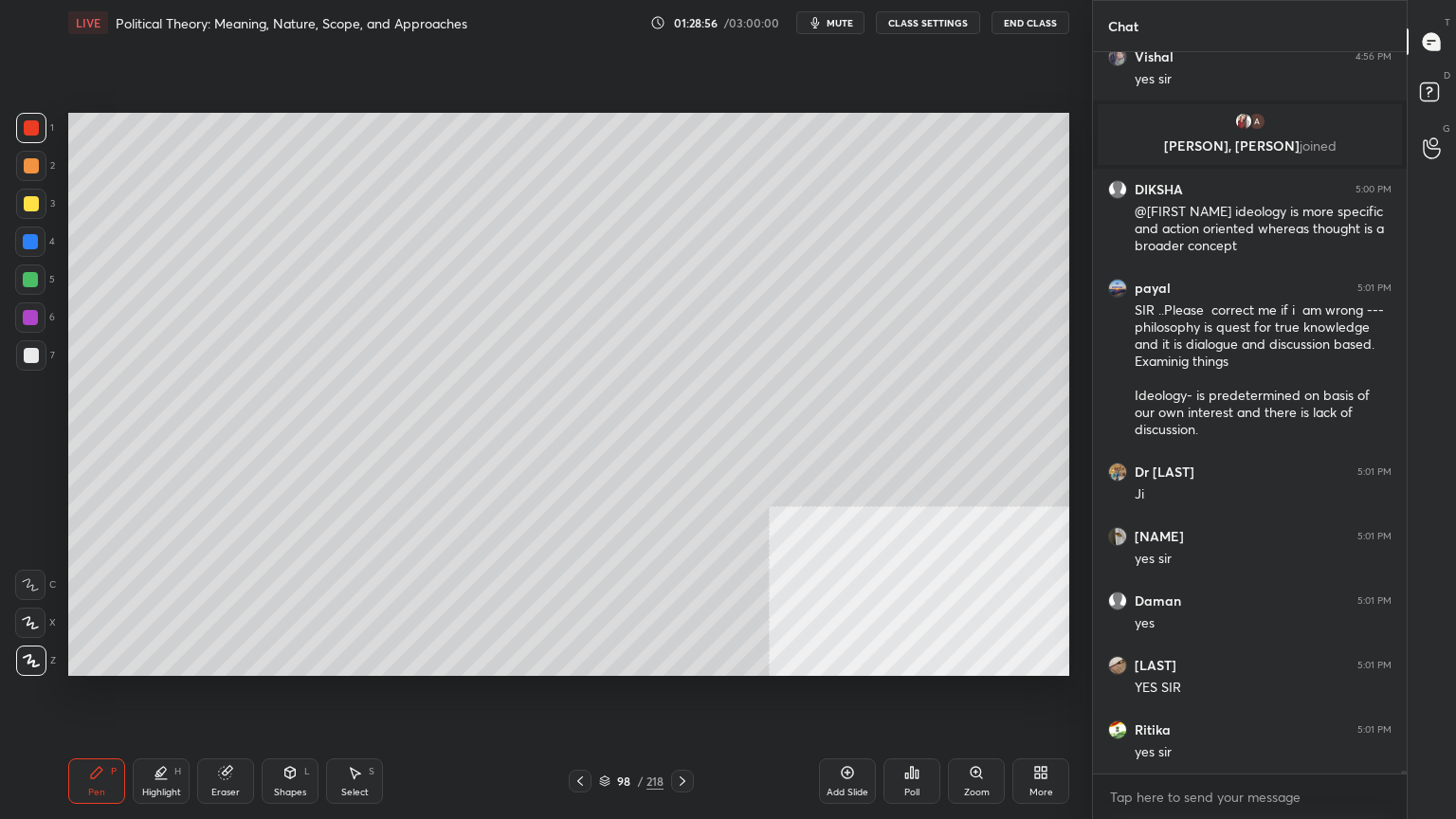 scroll, scrollTop: 190337, scrollLeft: 0, axis: vertical 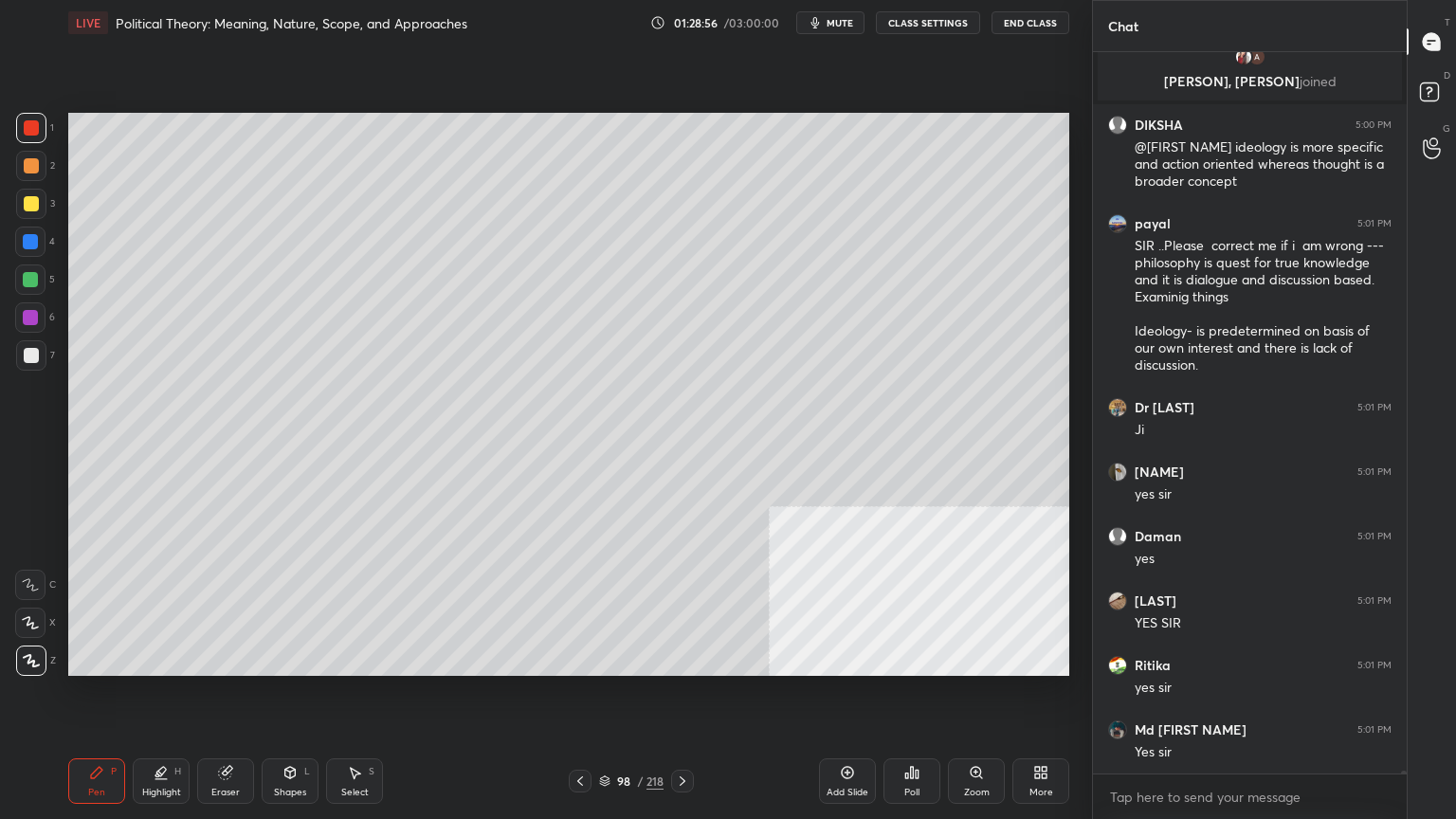 click at bounding box center (31, 355) 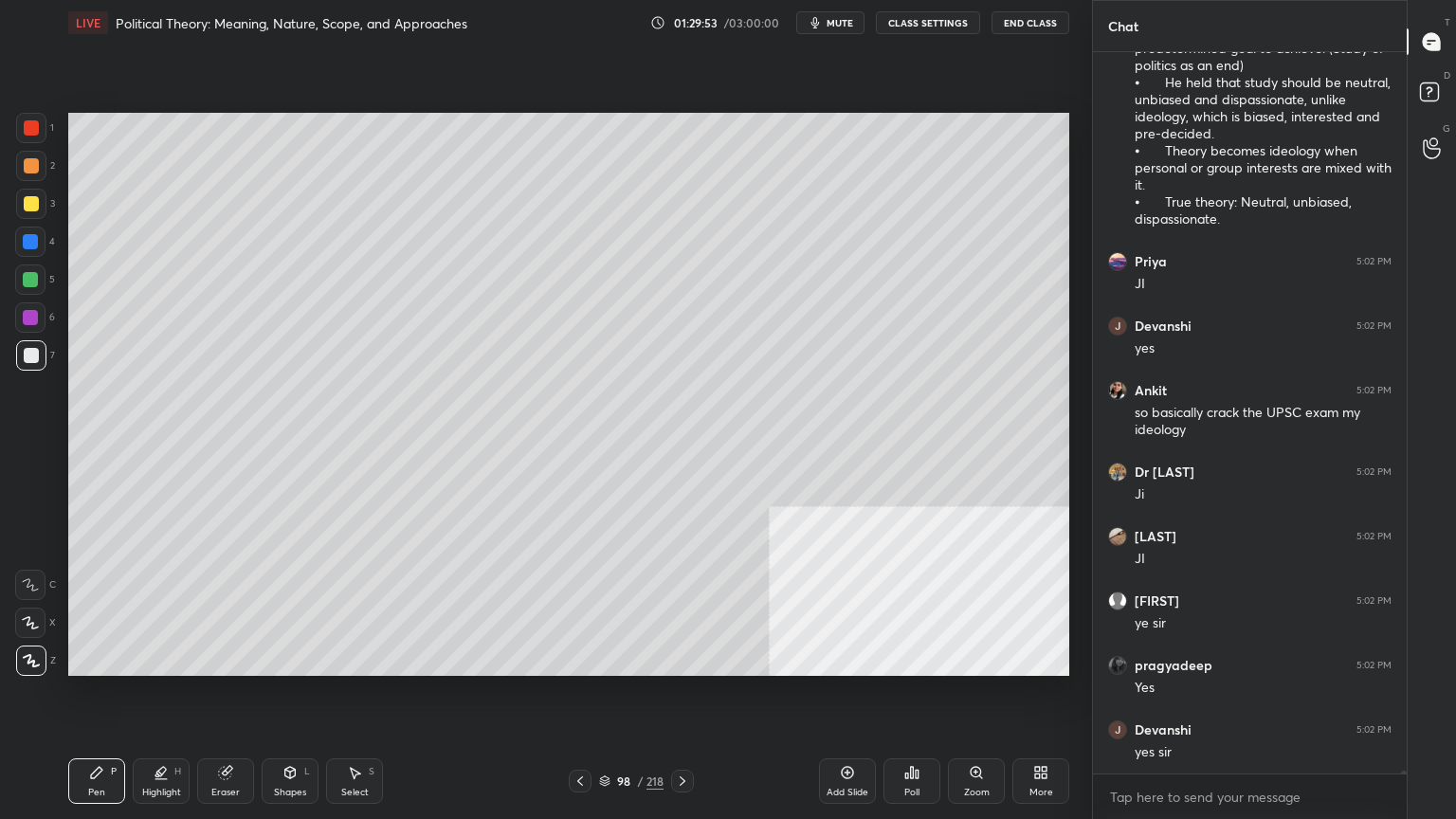 scroll, scrollTop: 192384, scrollLeft: 0, axis: vertical 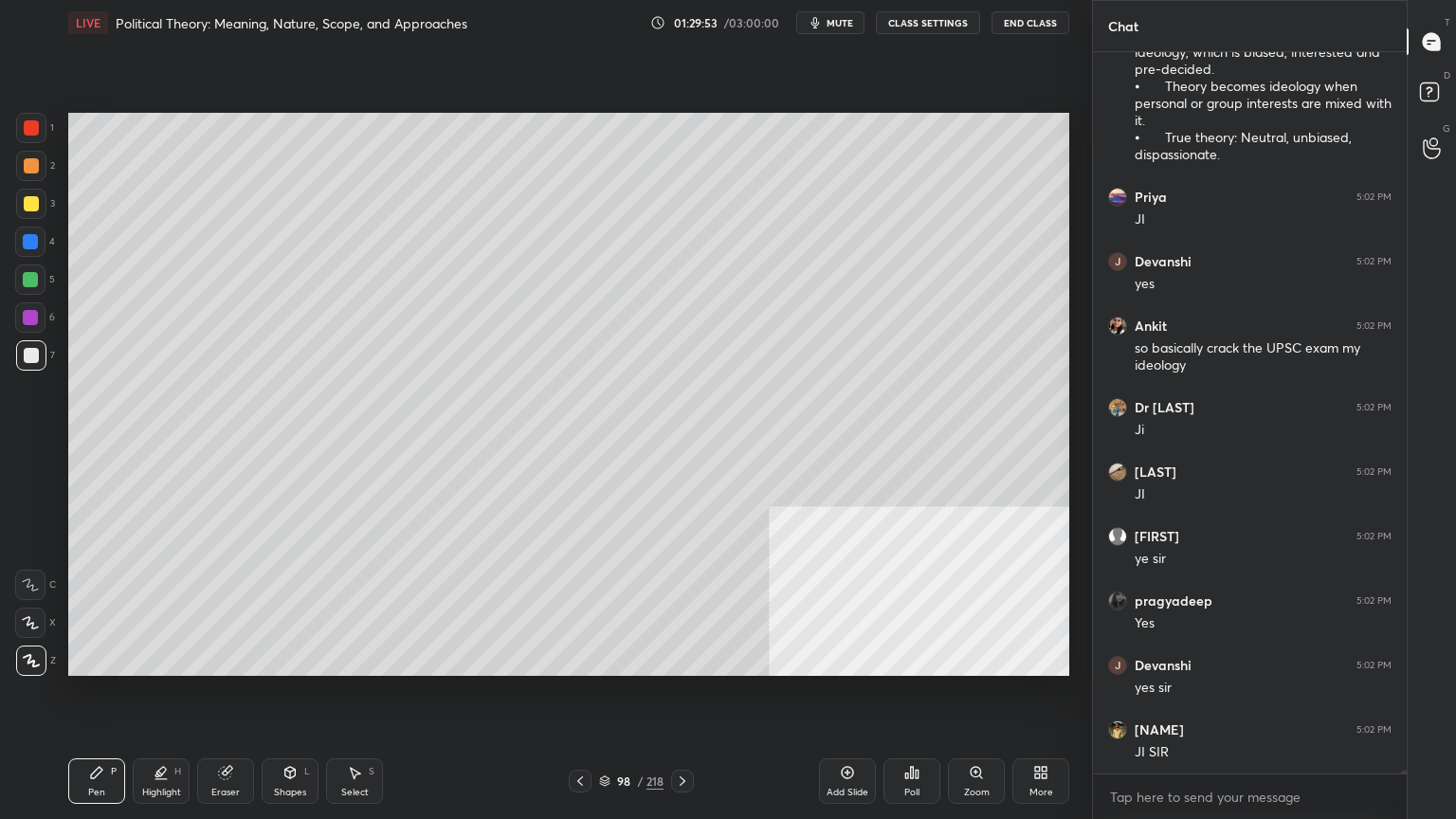 click at bounding box center (31, 204) 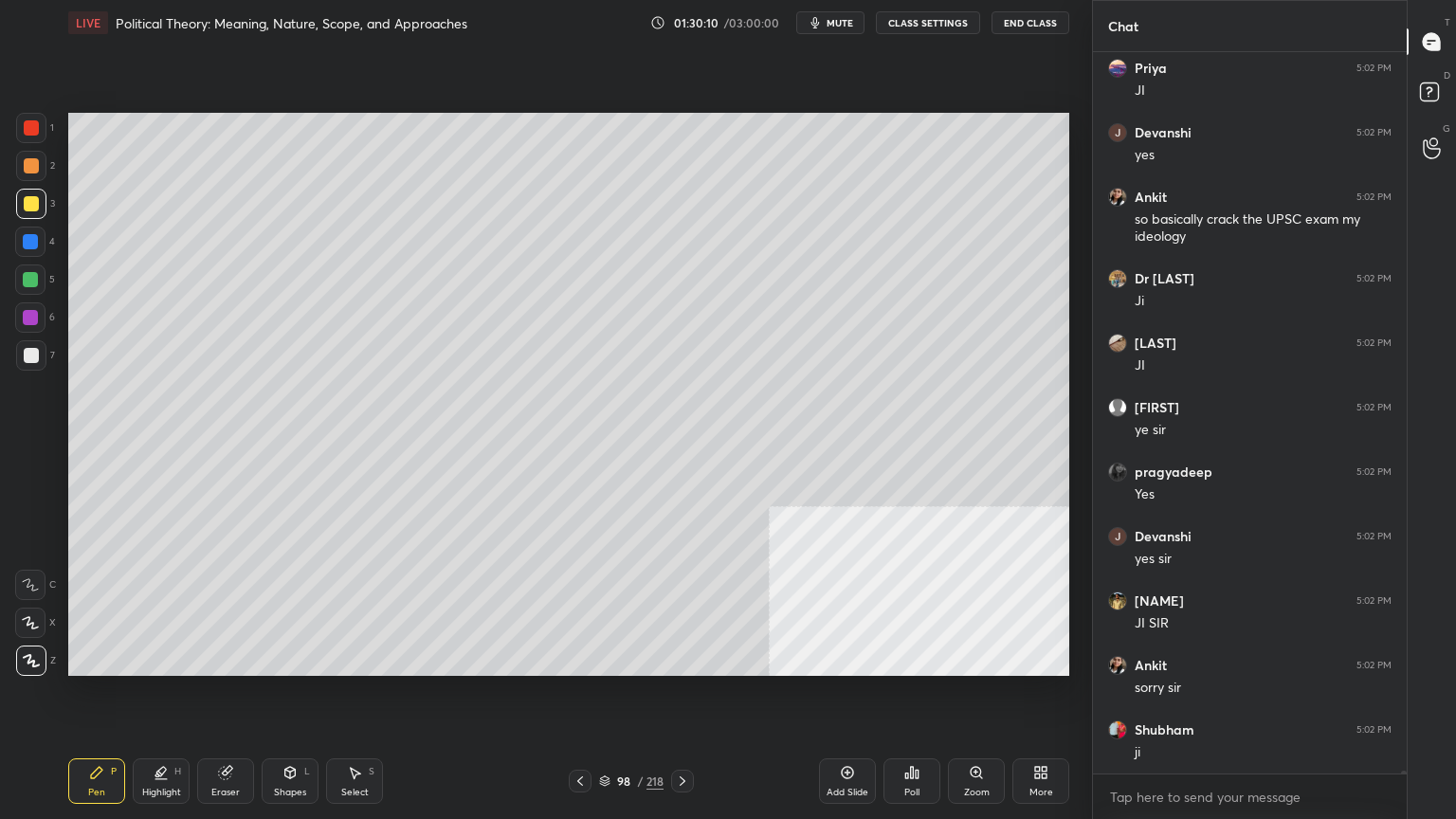 scroll, scrollTop: 192851, scrollLeft: 0, axis: vertical 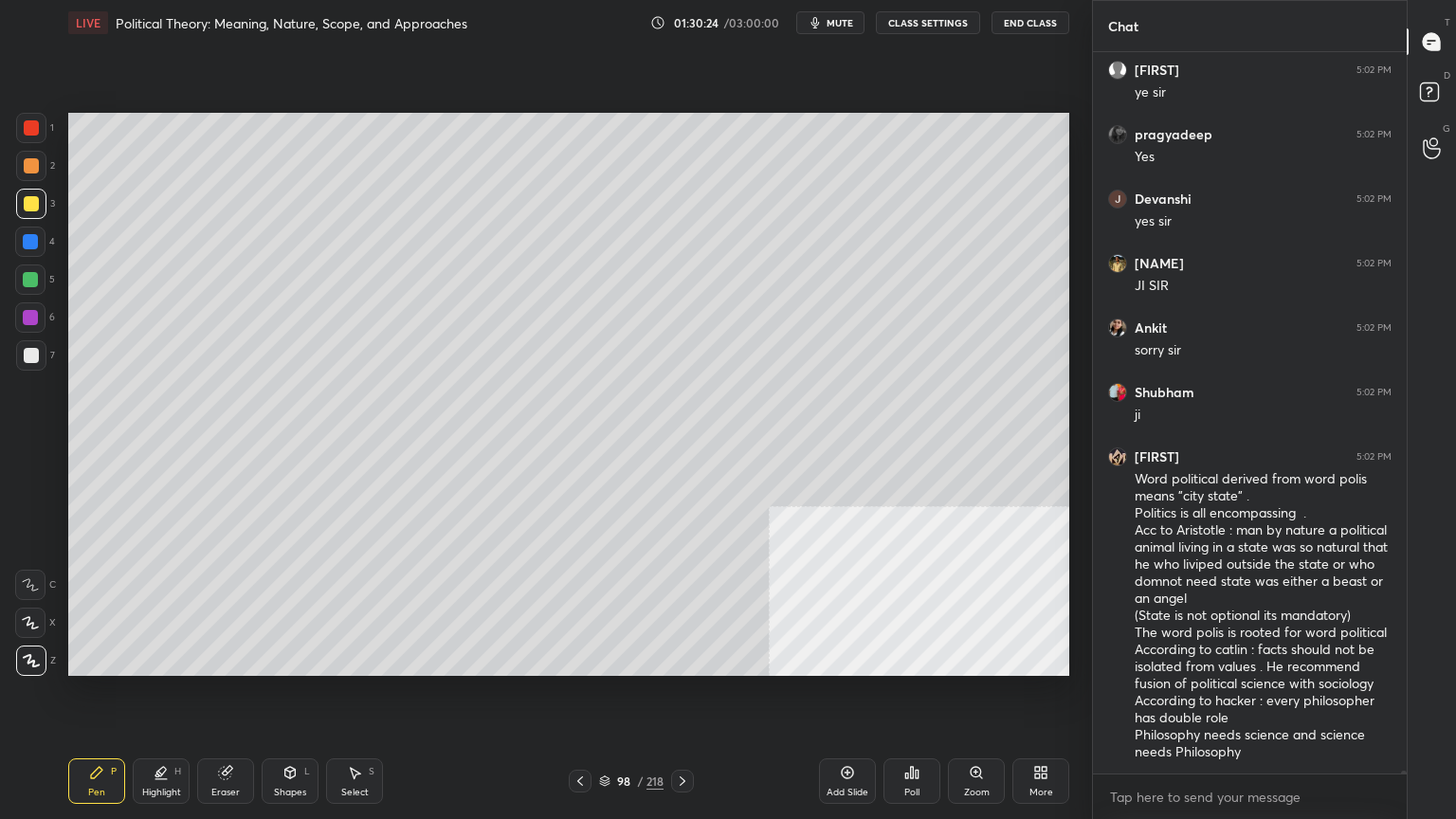 click 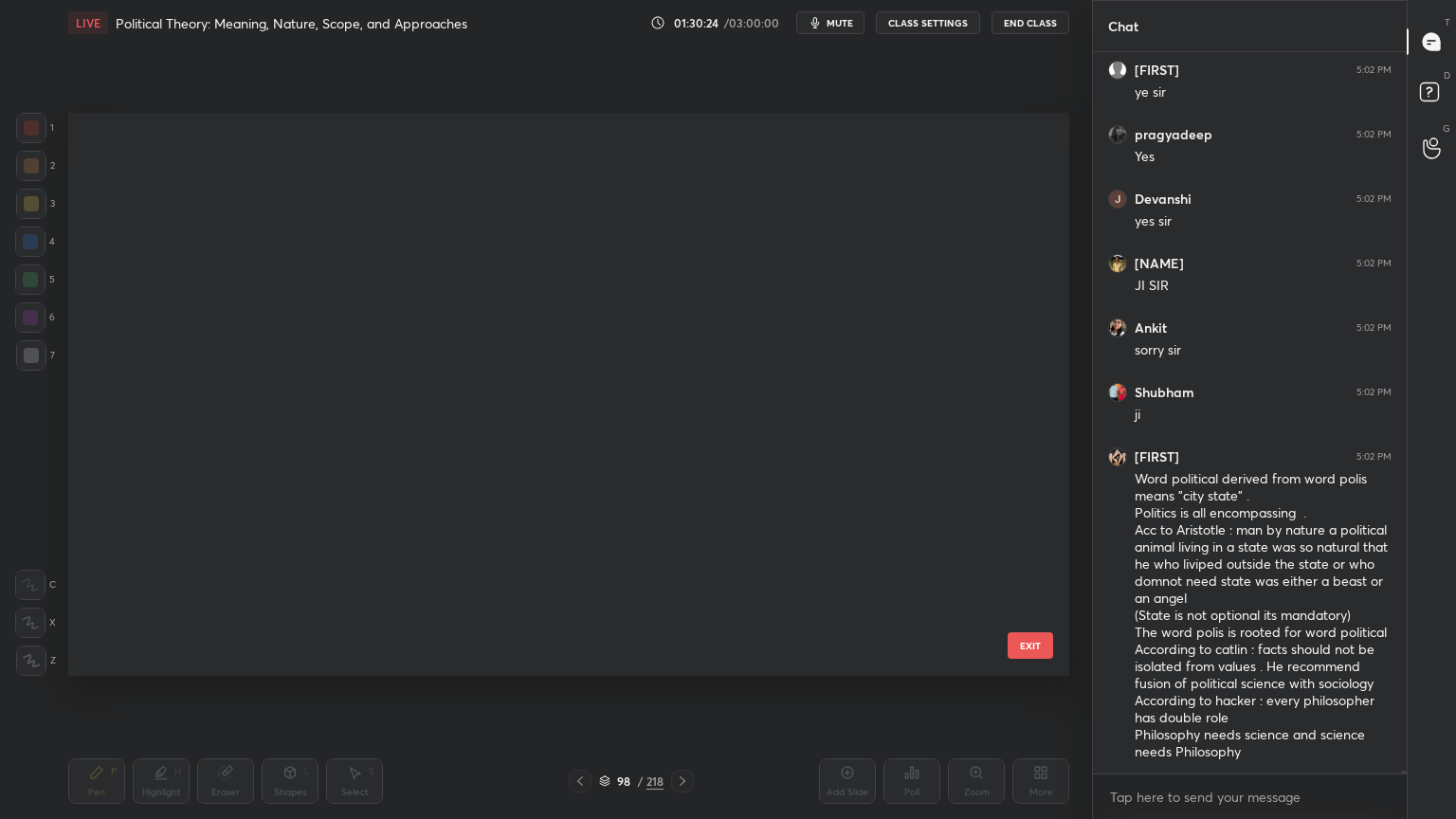 scroll, scrollTop: 5160, scrollLeft: 0, axis: vertical 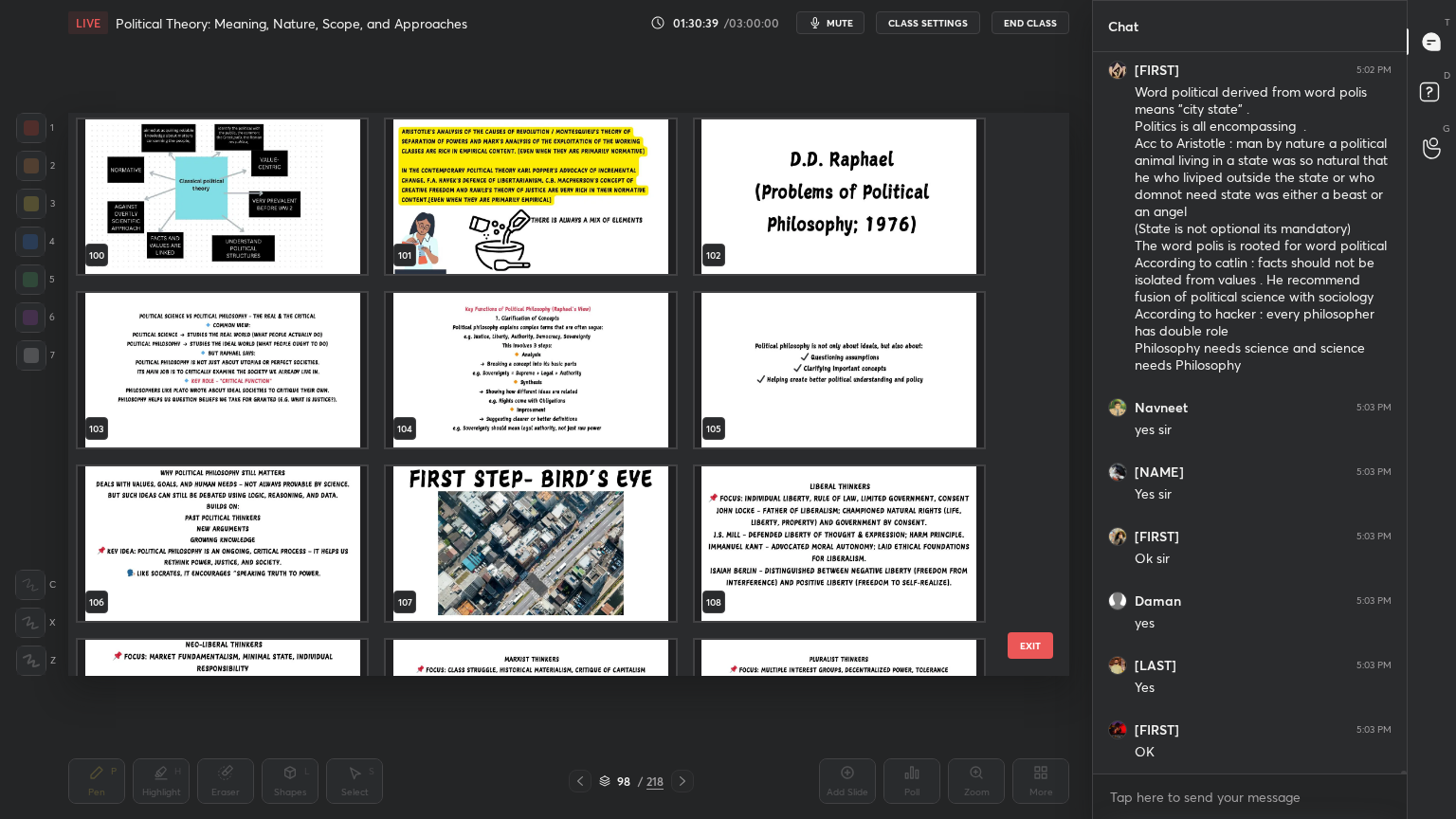 click at bounding box center [530, 543] 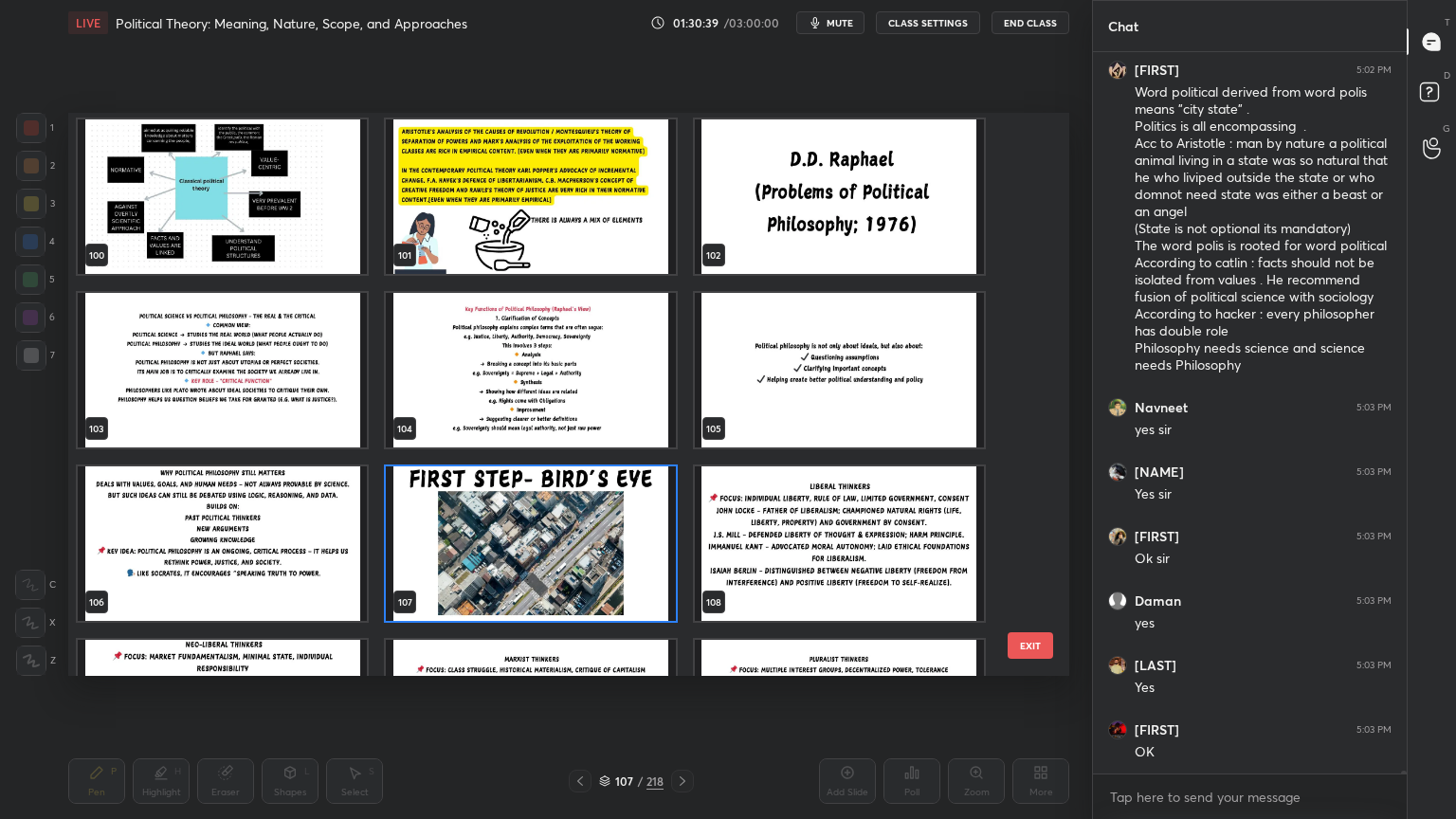click at bounding box center [530, 543] 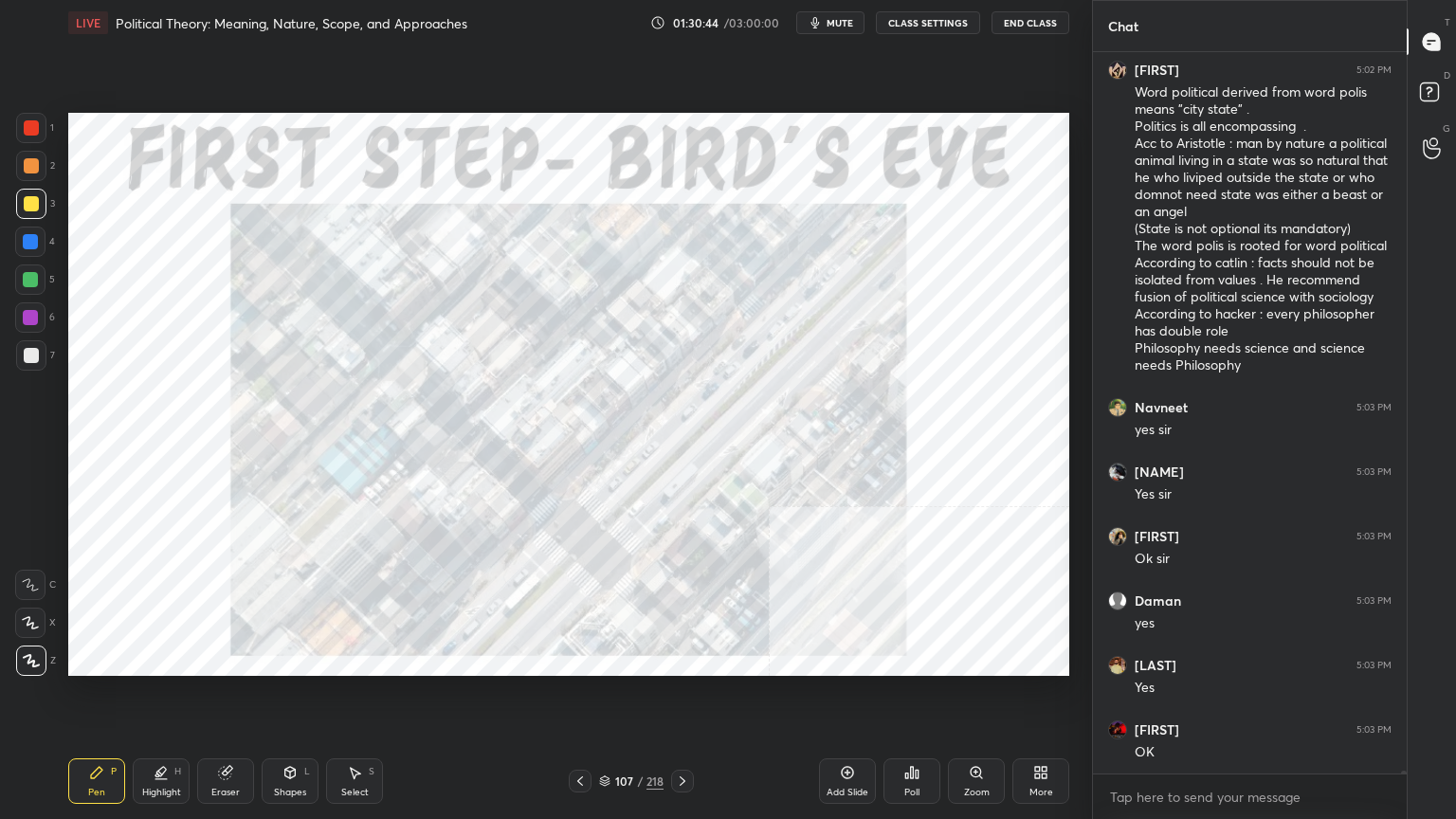 scroll, scrollTop: 193302, scrollLeft: 0, axis: vertical 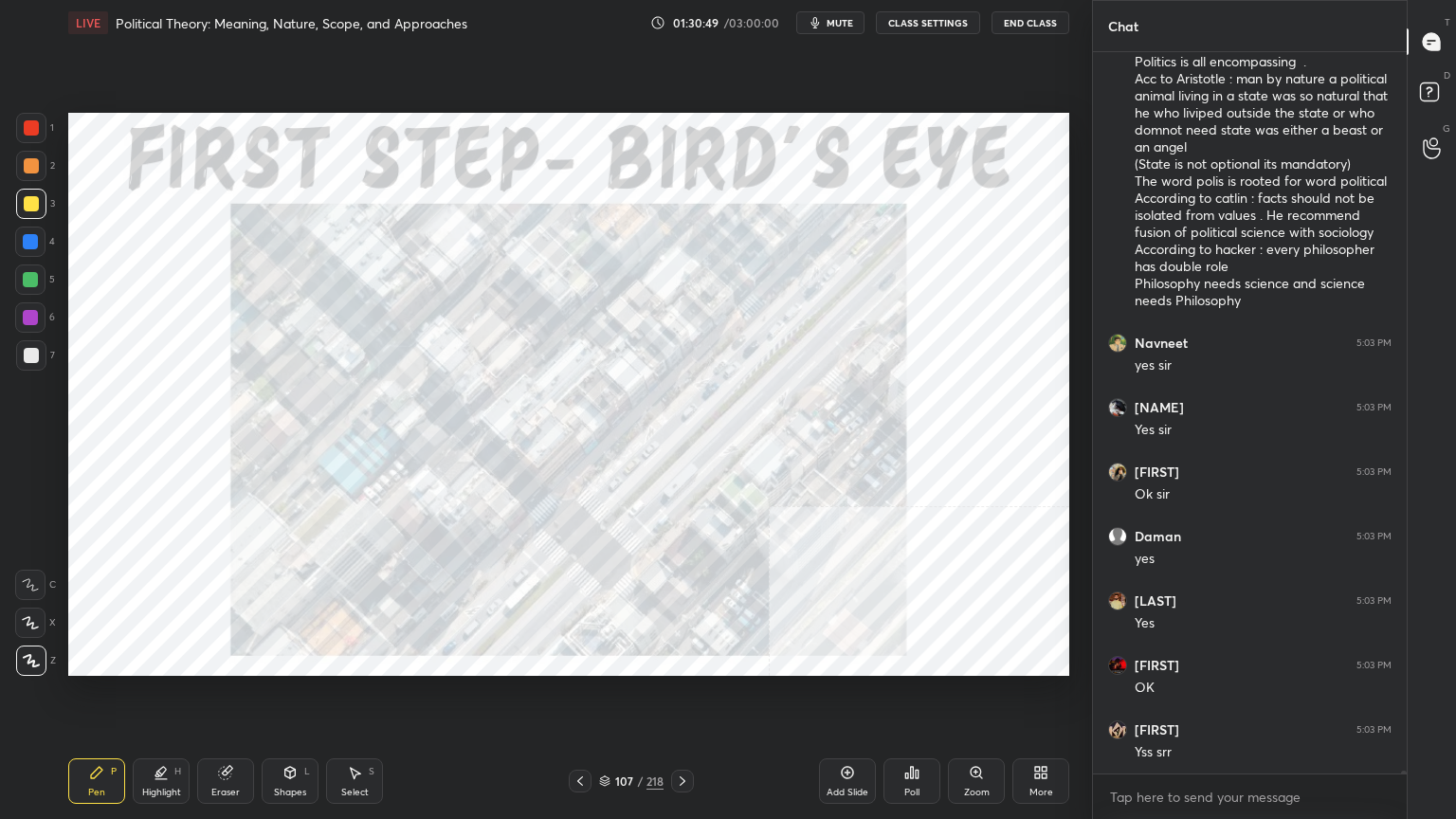 click at bounding box center (31, 128) 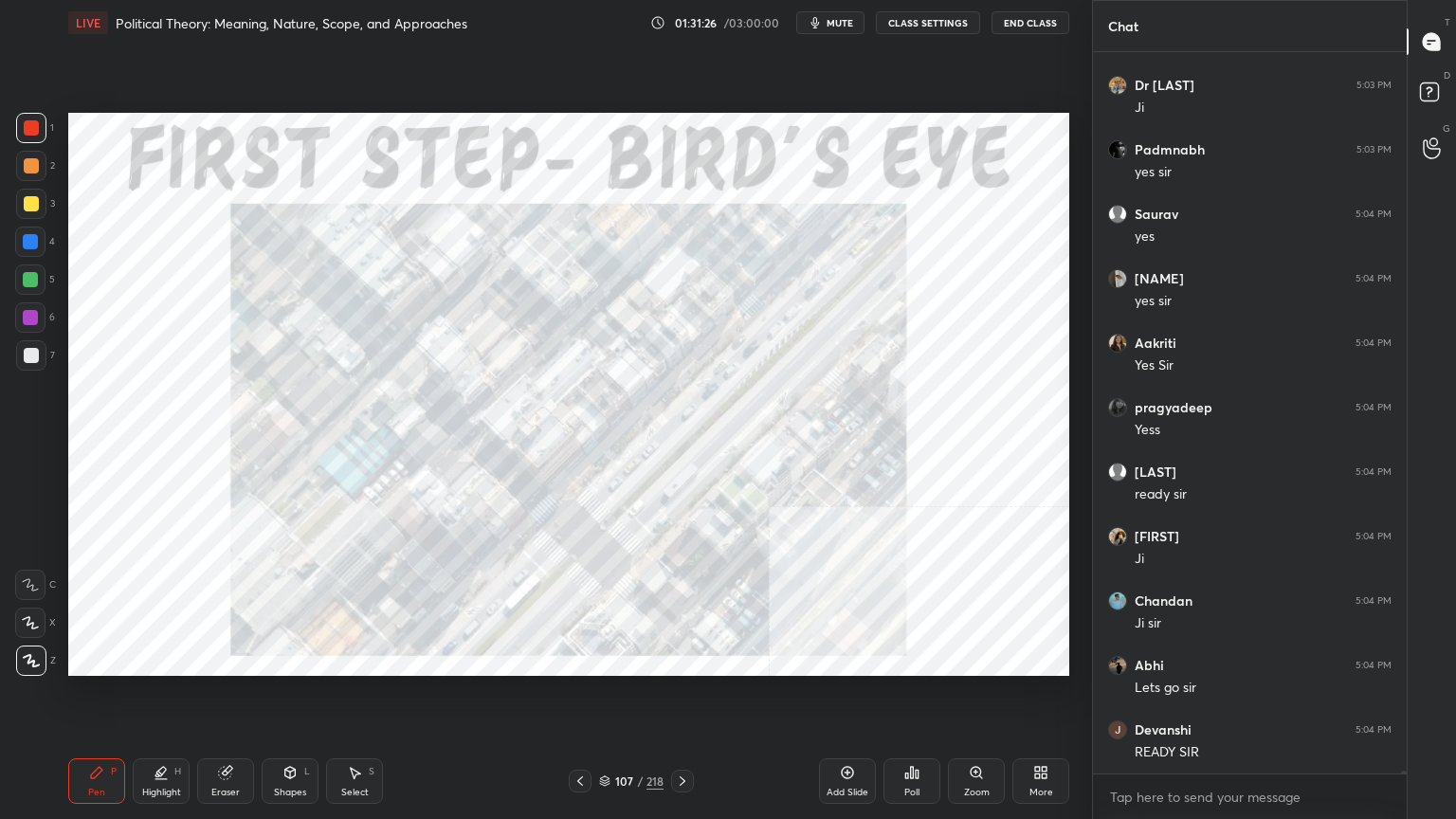 scroll, scrollTop: 194978, scrollLeft: 0, axis: vertical 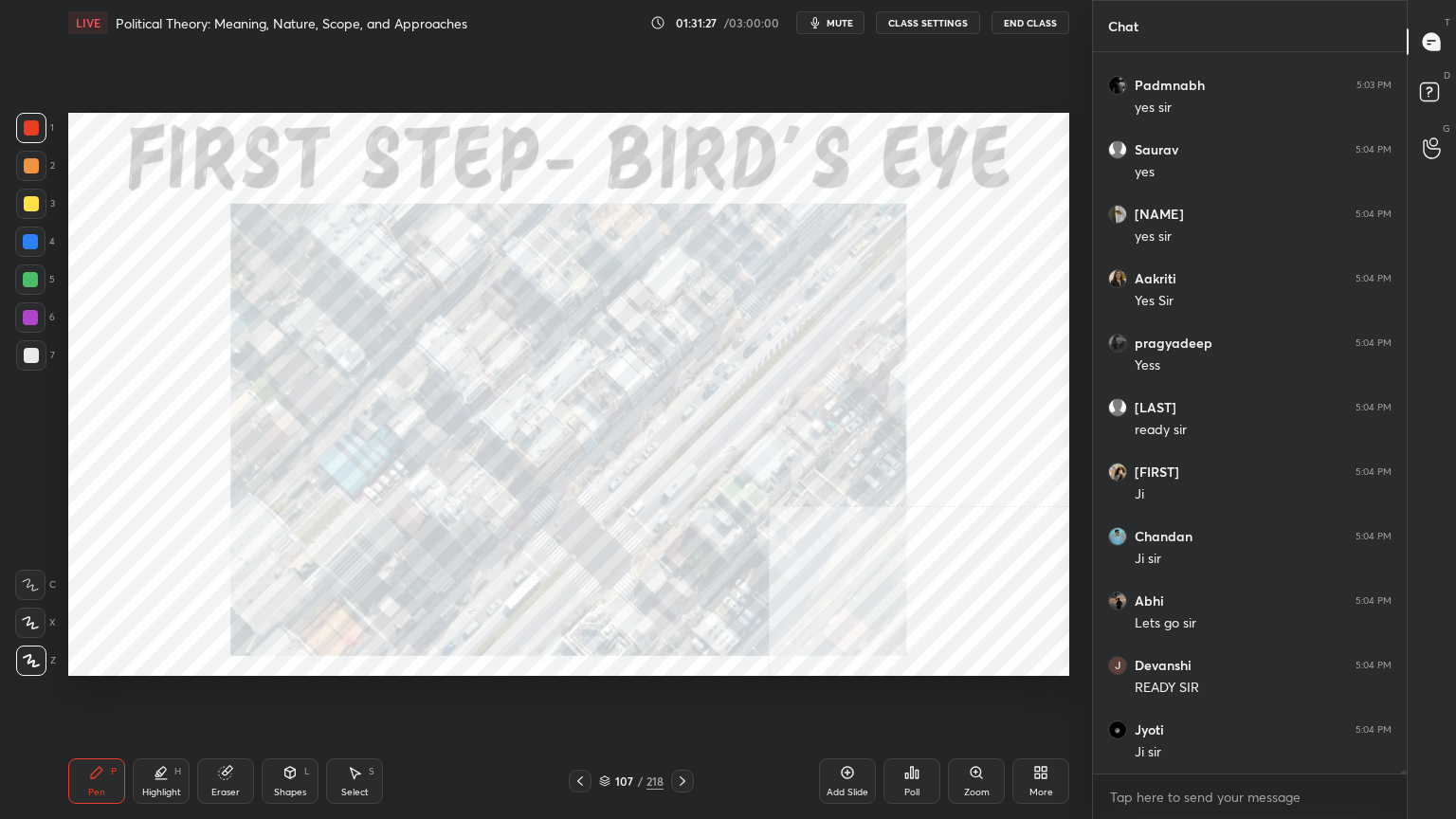 click on "Add Slide" at bounding box center [847, 781] 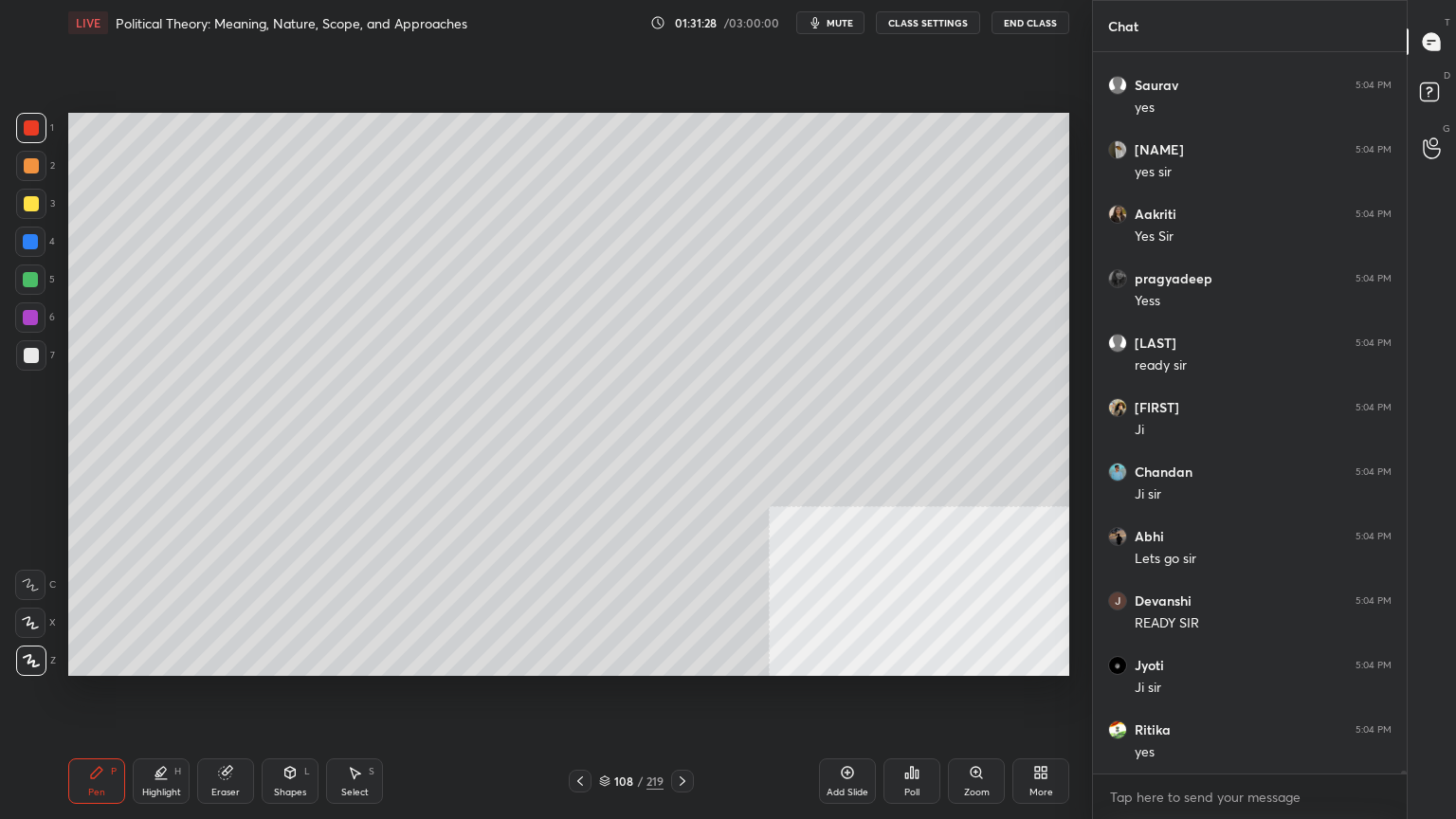 scroll, scrollTop: 195107, scrollLeft: 0, axis: vertical 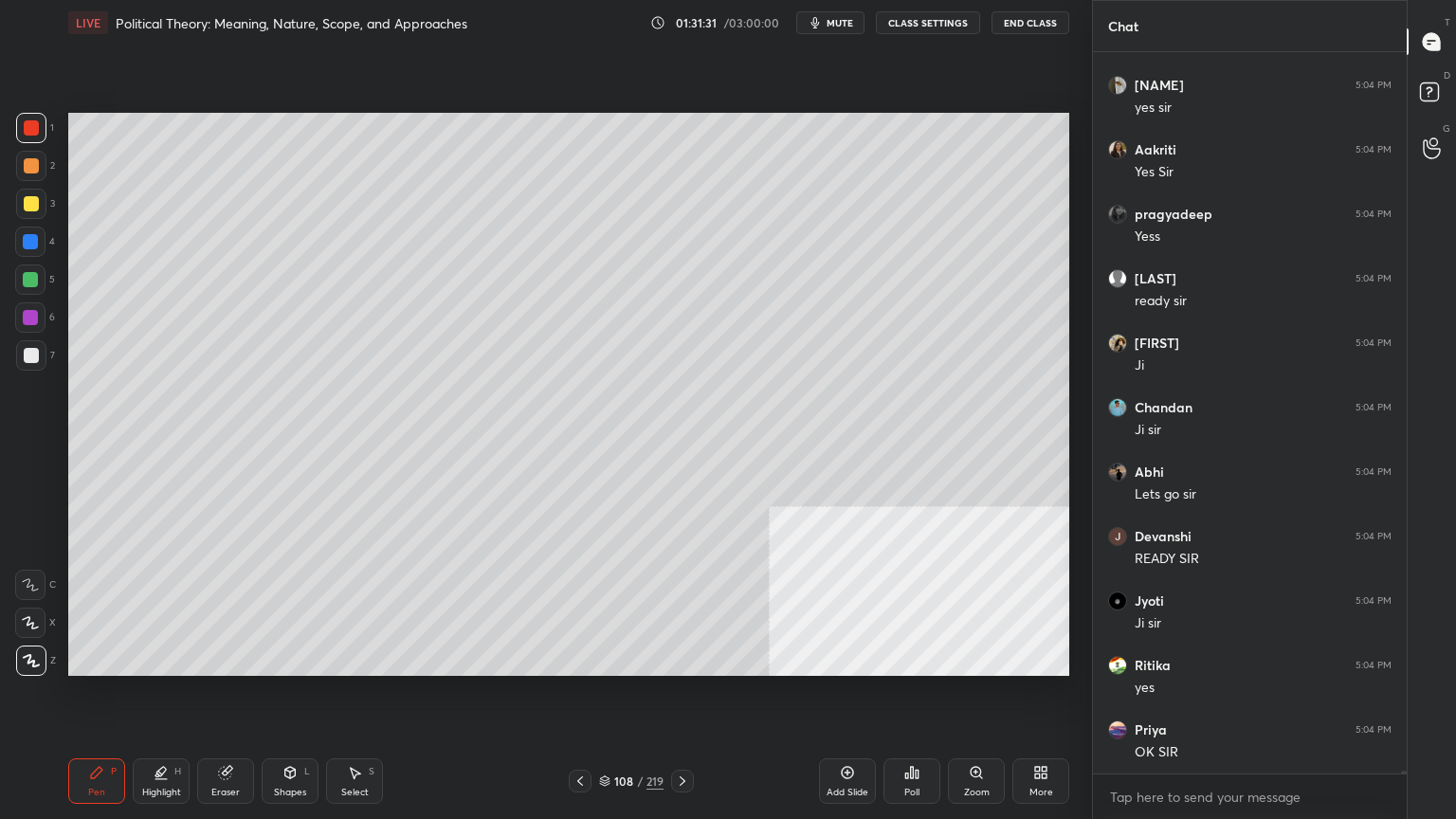 click 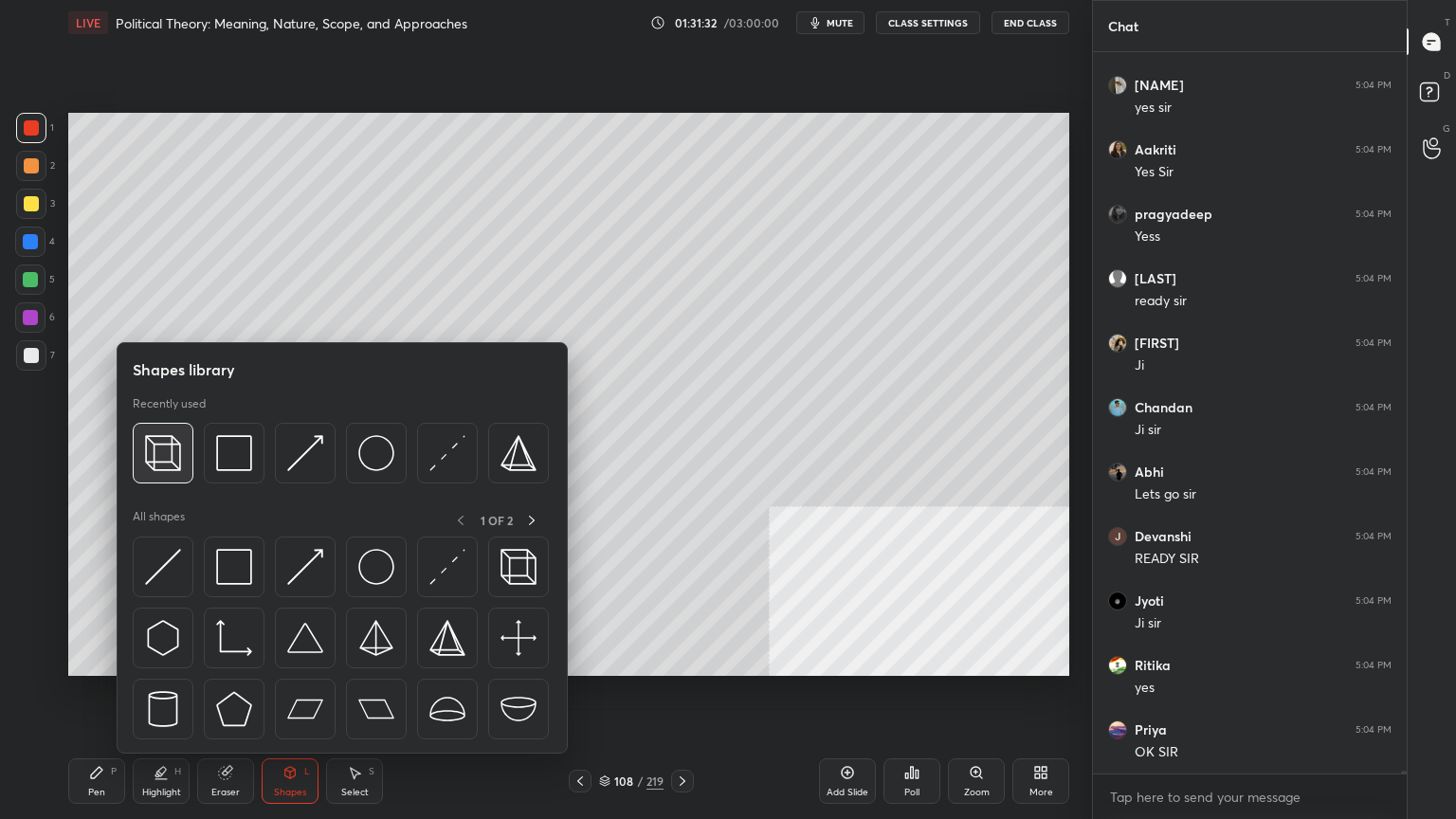 scroll, scrollTop: 195171, scrollLeft: 0, axis: vertical 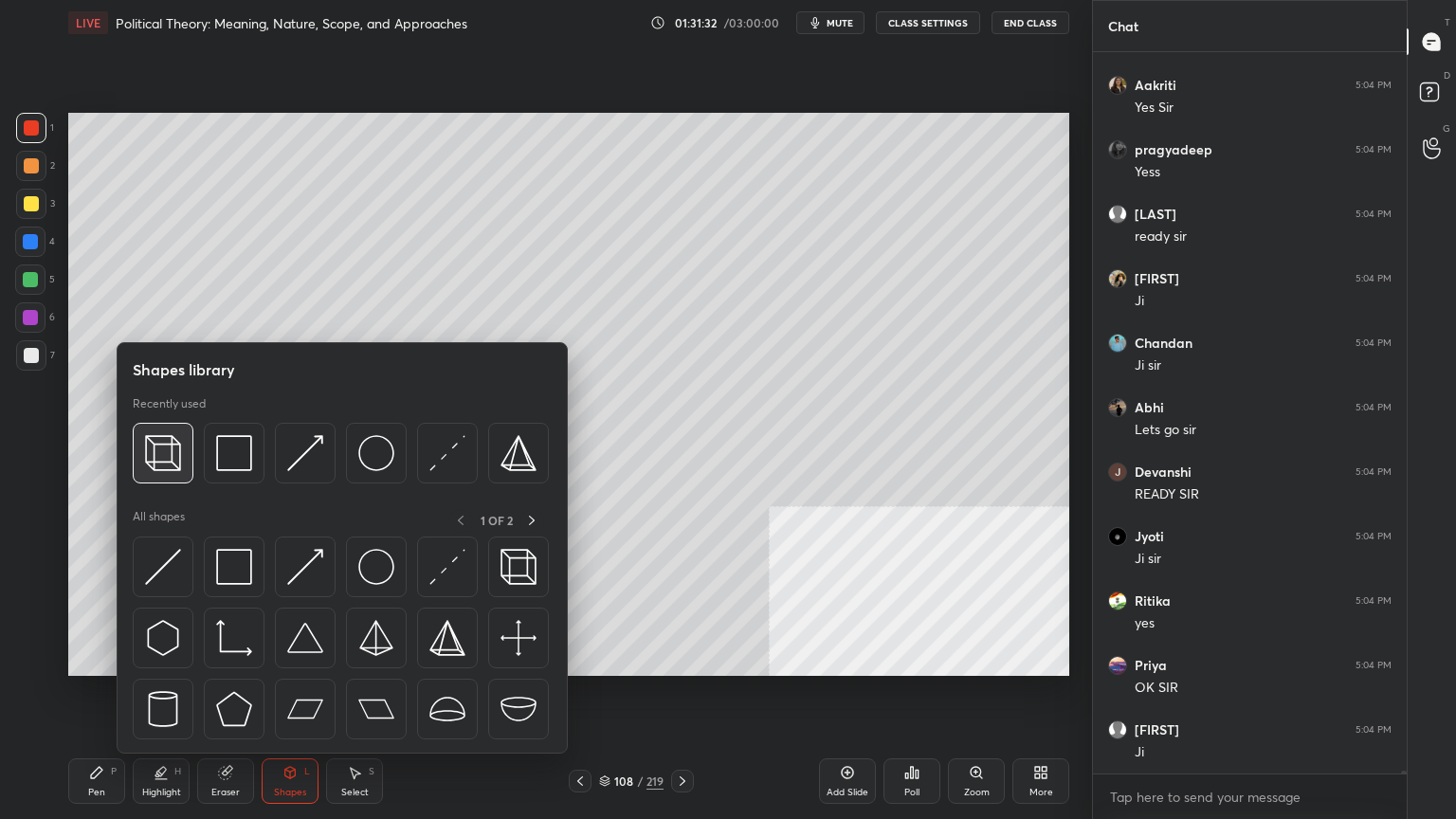 click at bounding box center (163, 453) 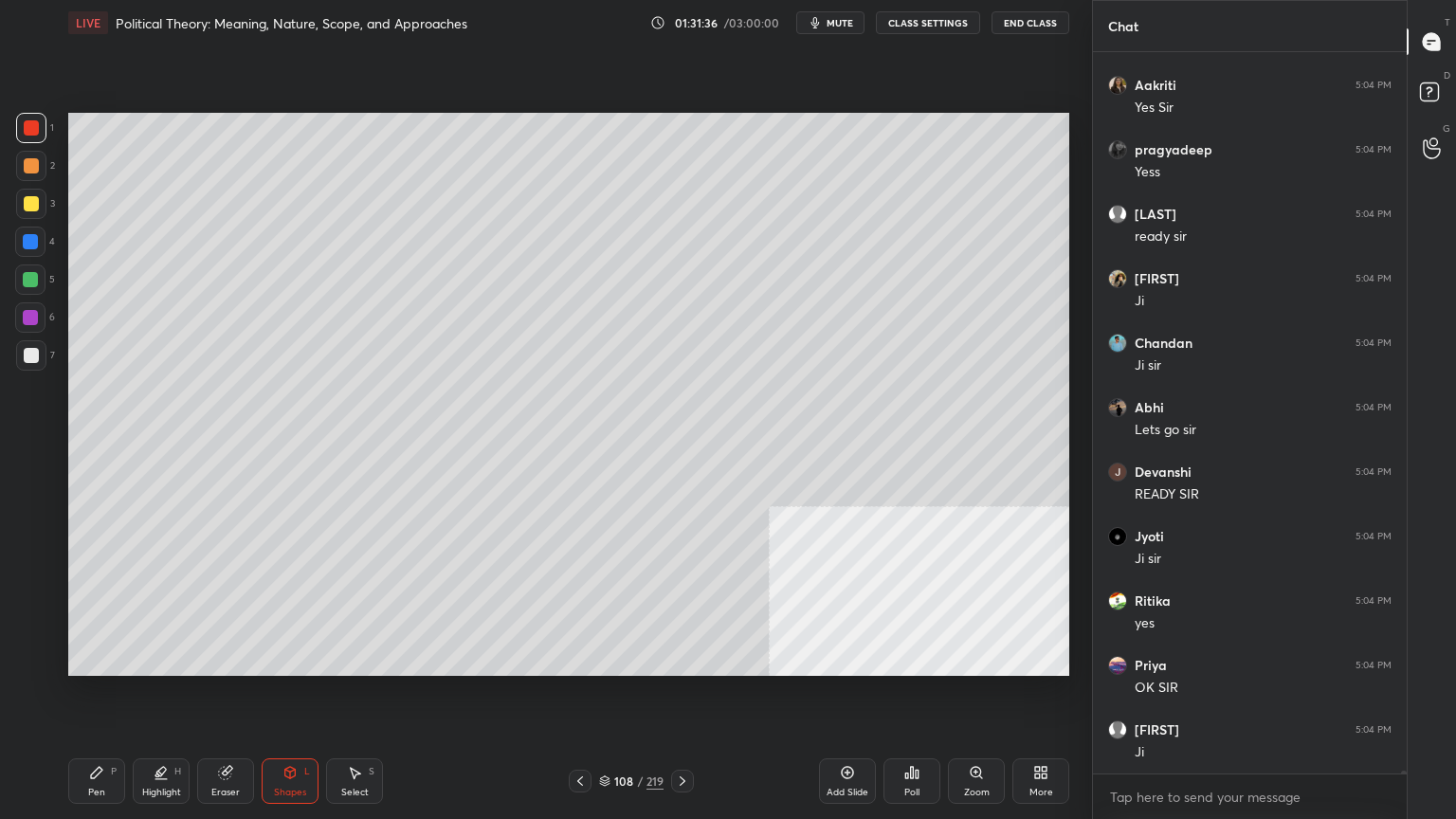 click on "Pen P" at bounding box center (97, 781) 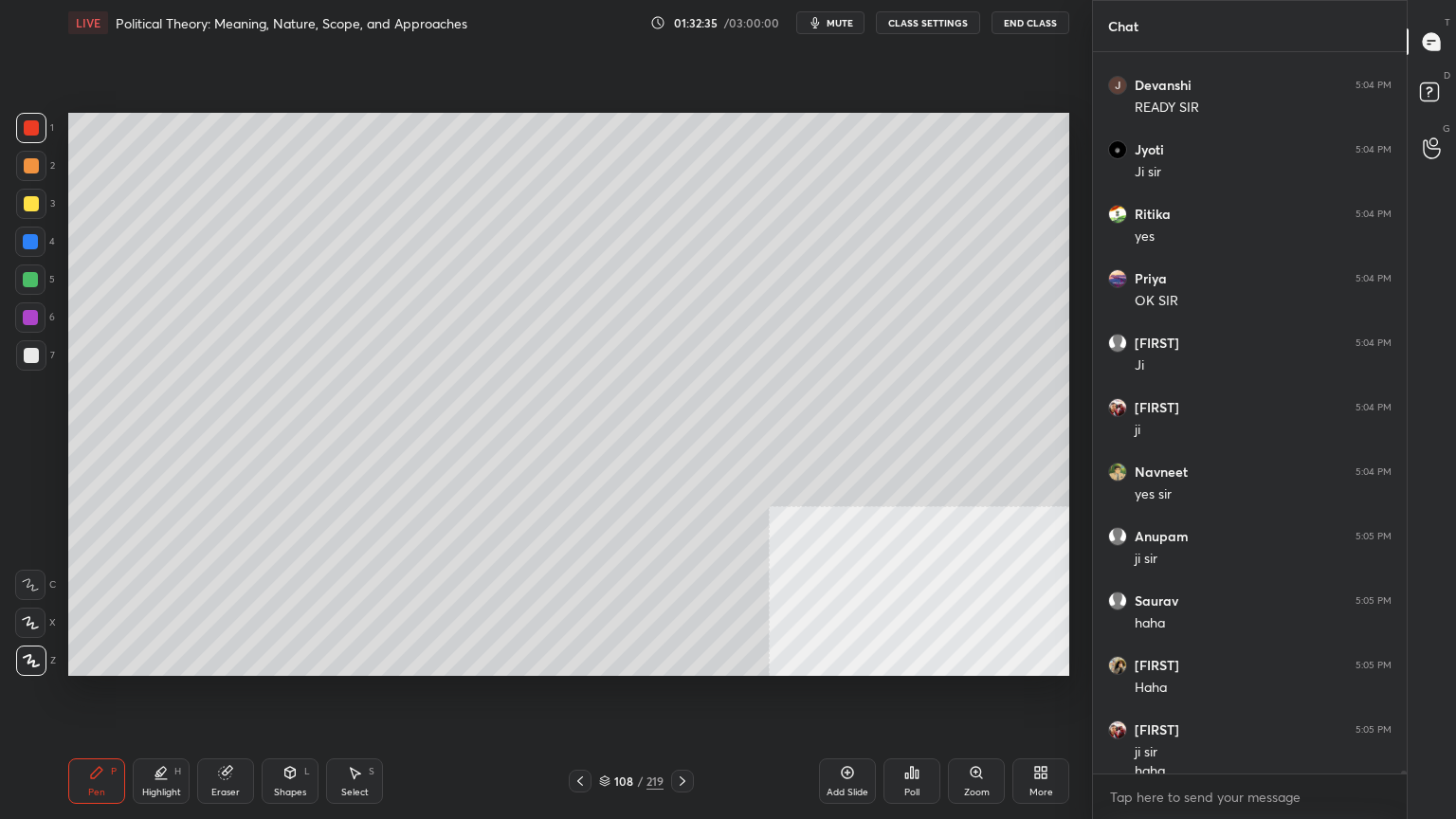 scroll, scrollTop: 195577, scrollLeft: 0, axis: vertical 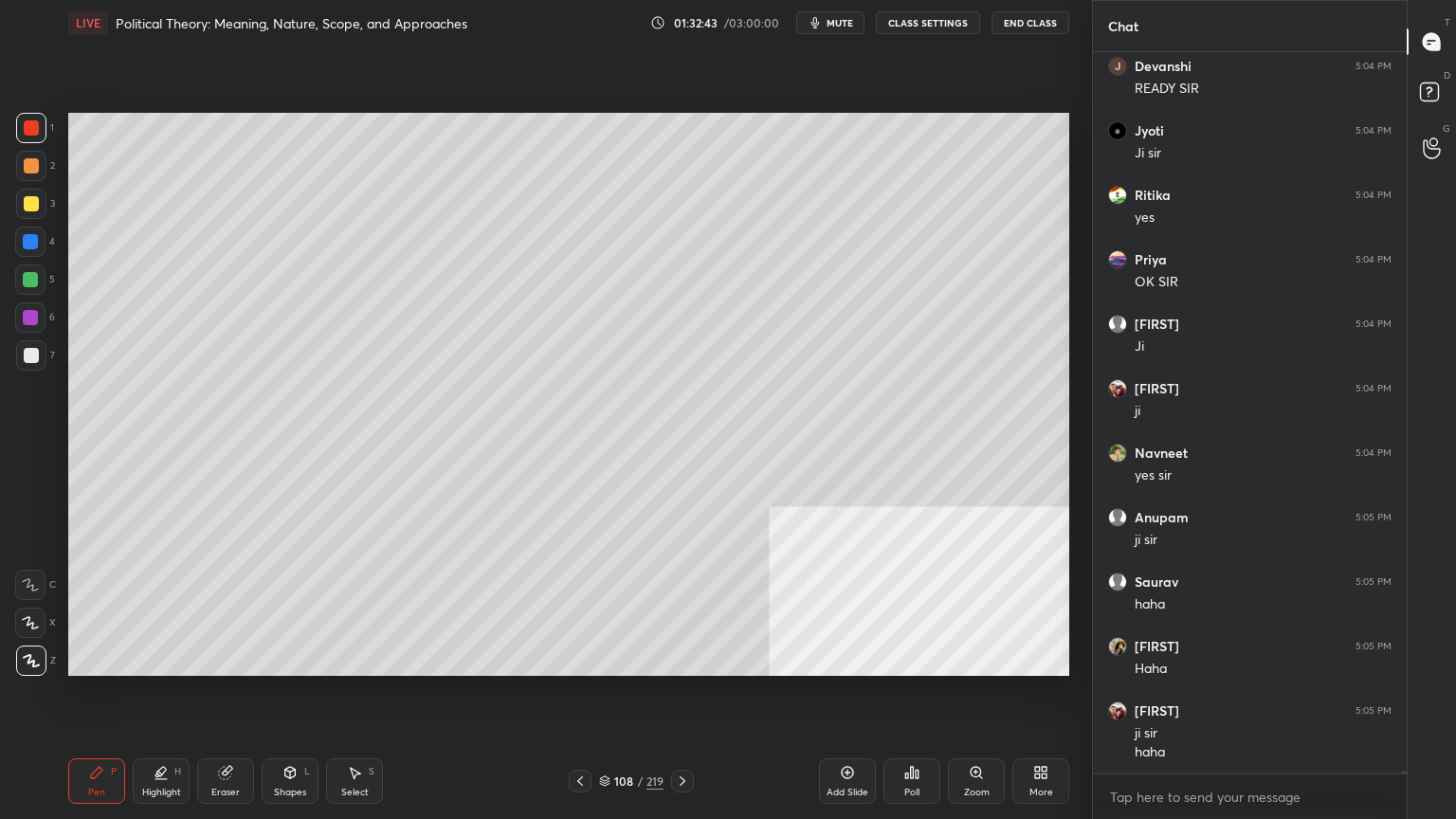 click at bounding box center (30, 242) 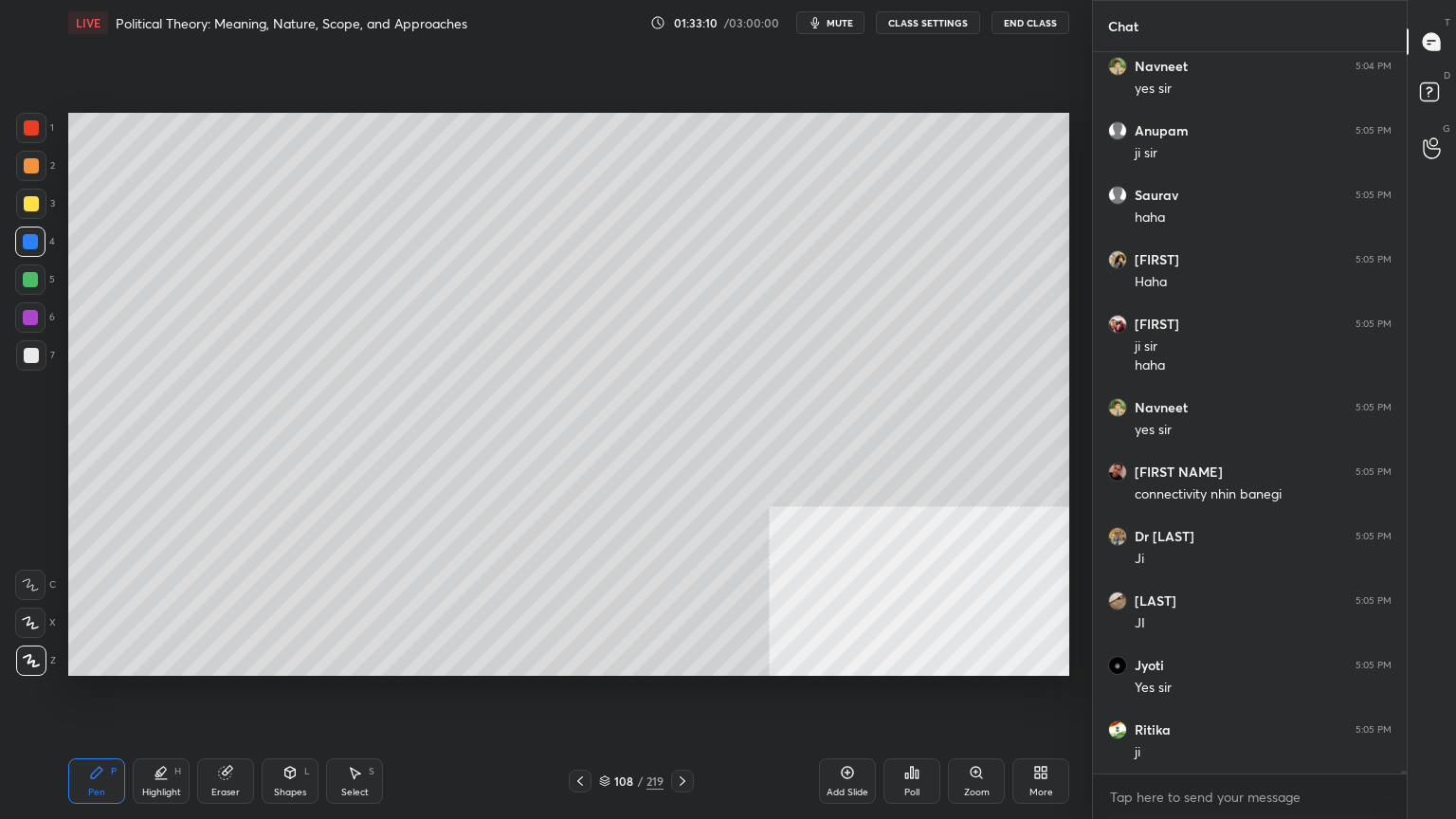 scroll, scrollTop: 196028, scrollLeft: 0, axis: vertical 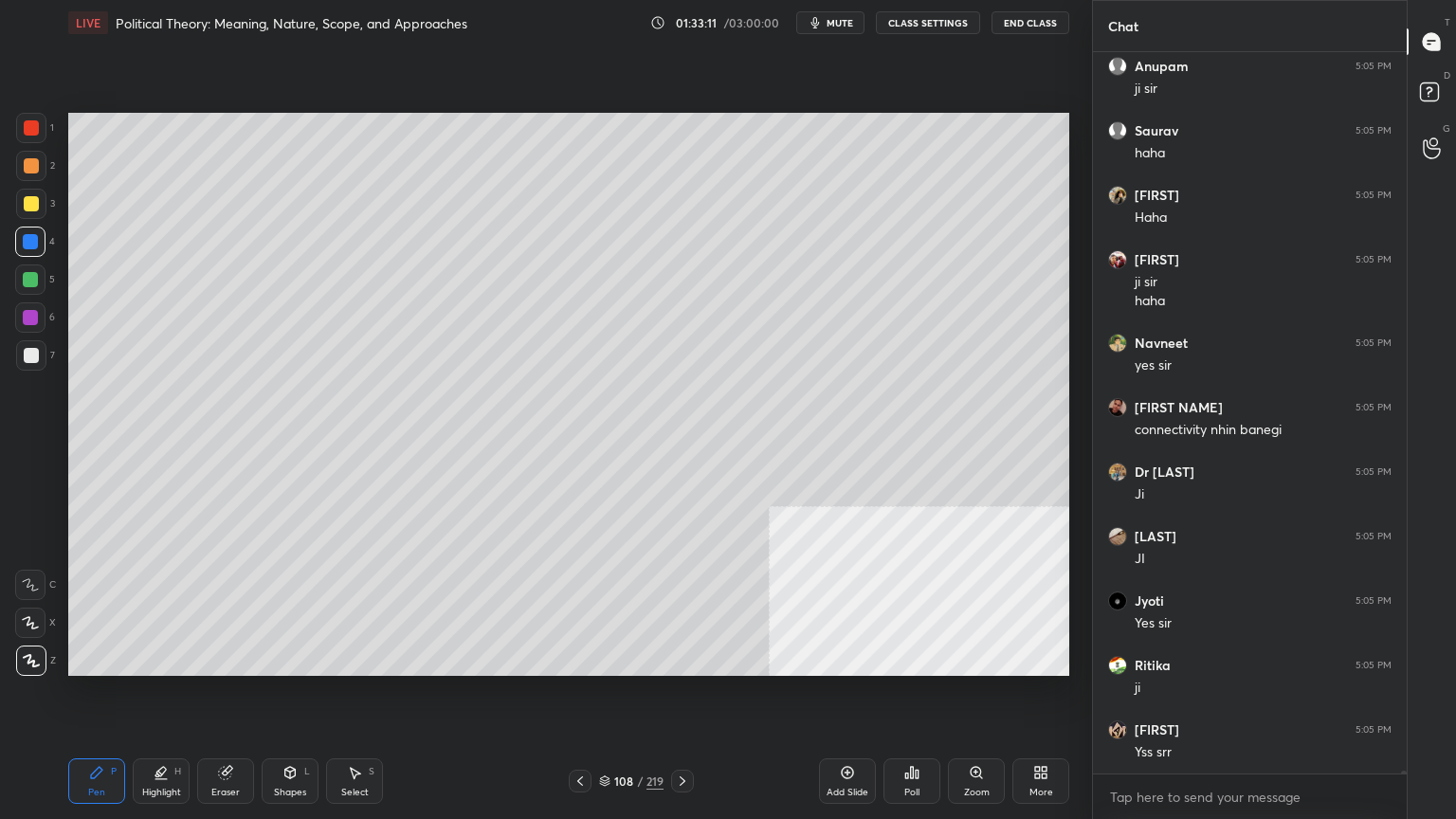 drag, startPoint x: 28, startPoint y: 276, endPoint x: 62, endPoint y: 282, distance: 34.52535 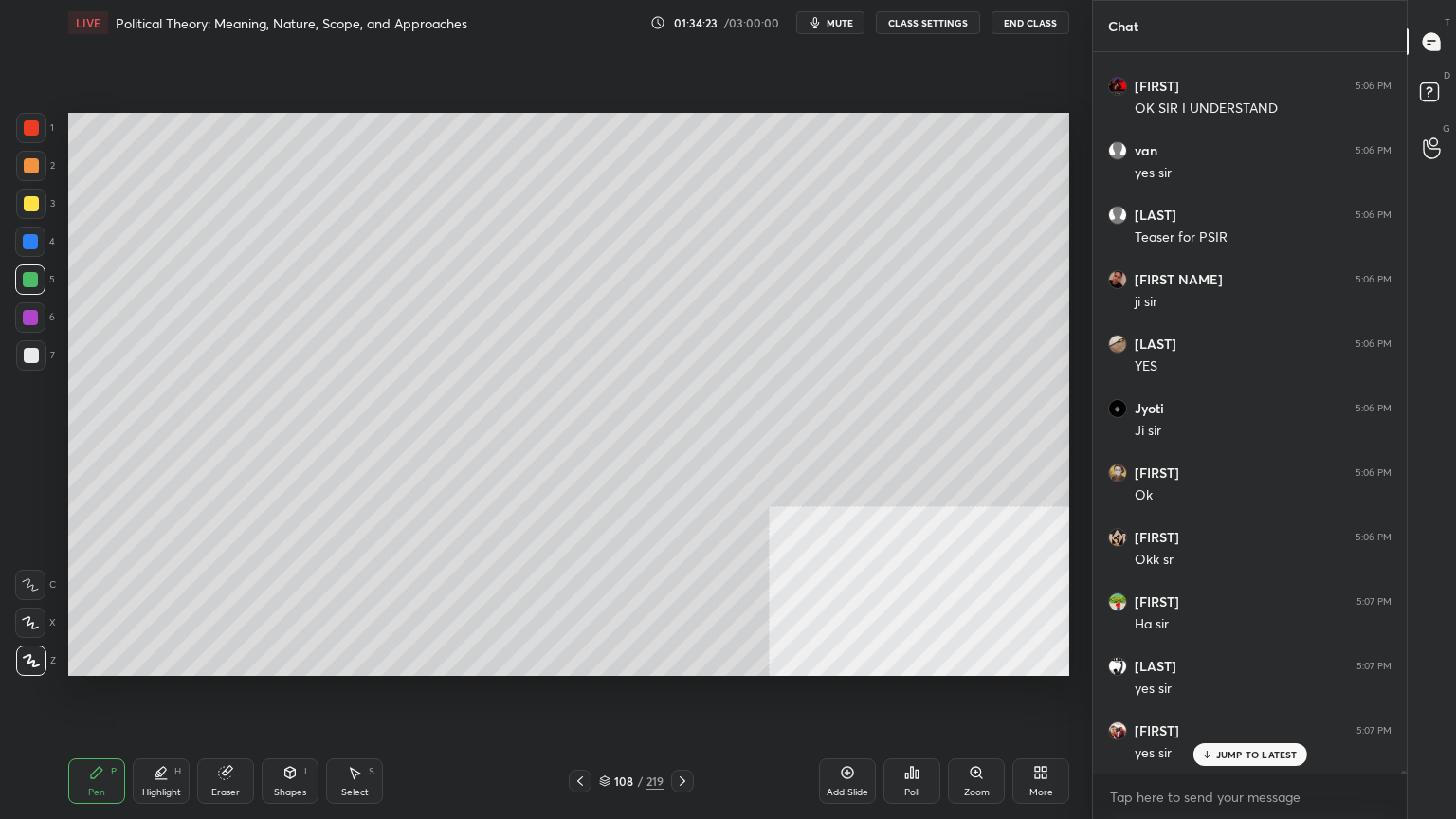 scroll, scrollTop: 195893, scrollLeft: 0, axis: vertical 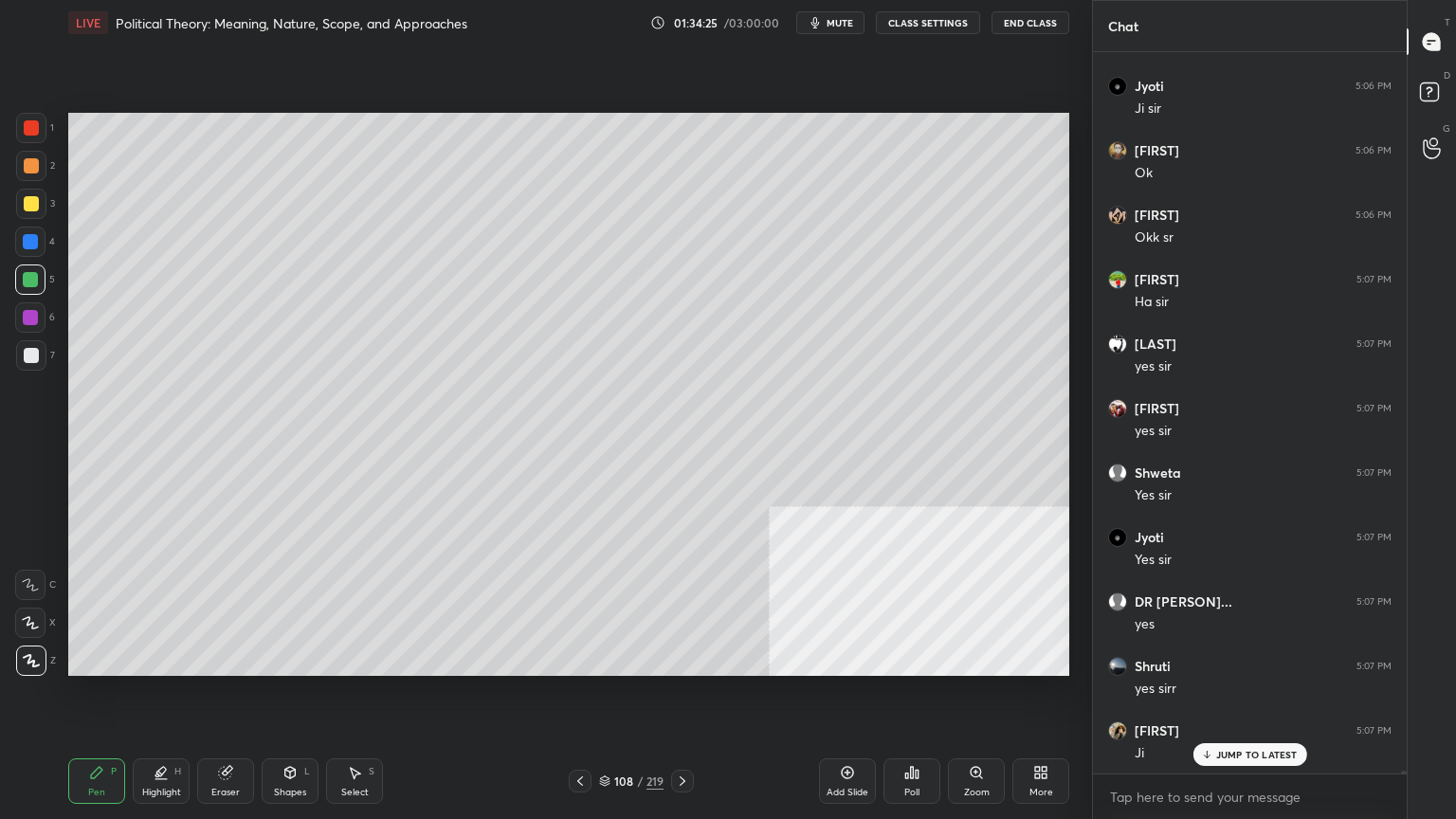 click on "Add Slide" at bounding box center (847, 792) 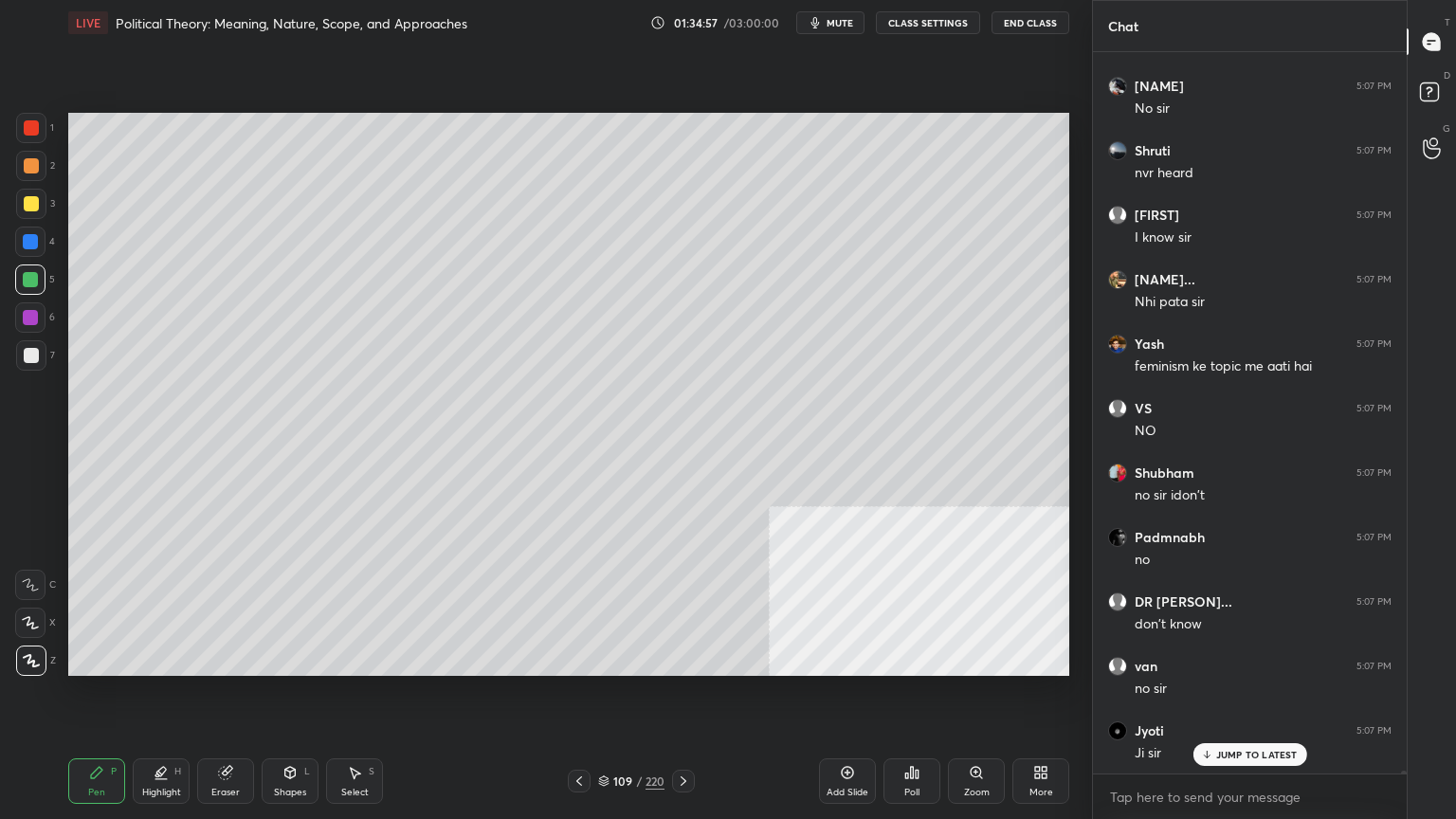 scroll, scrollTop: 199567, scrollLeft: 0, axis: vertical 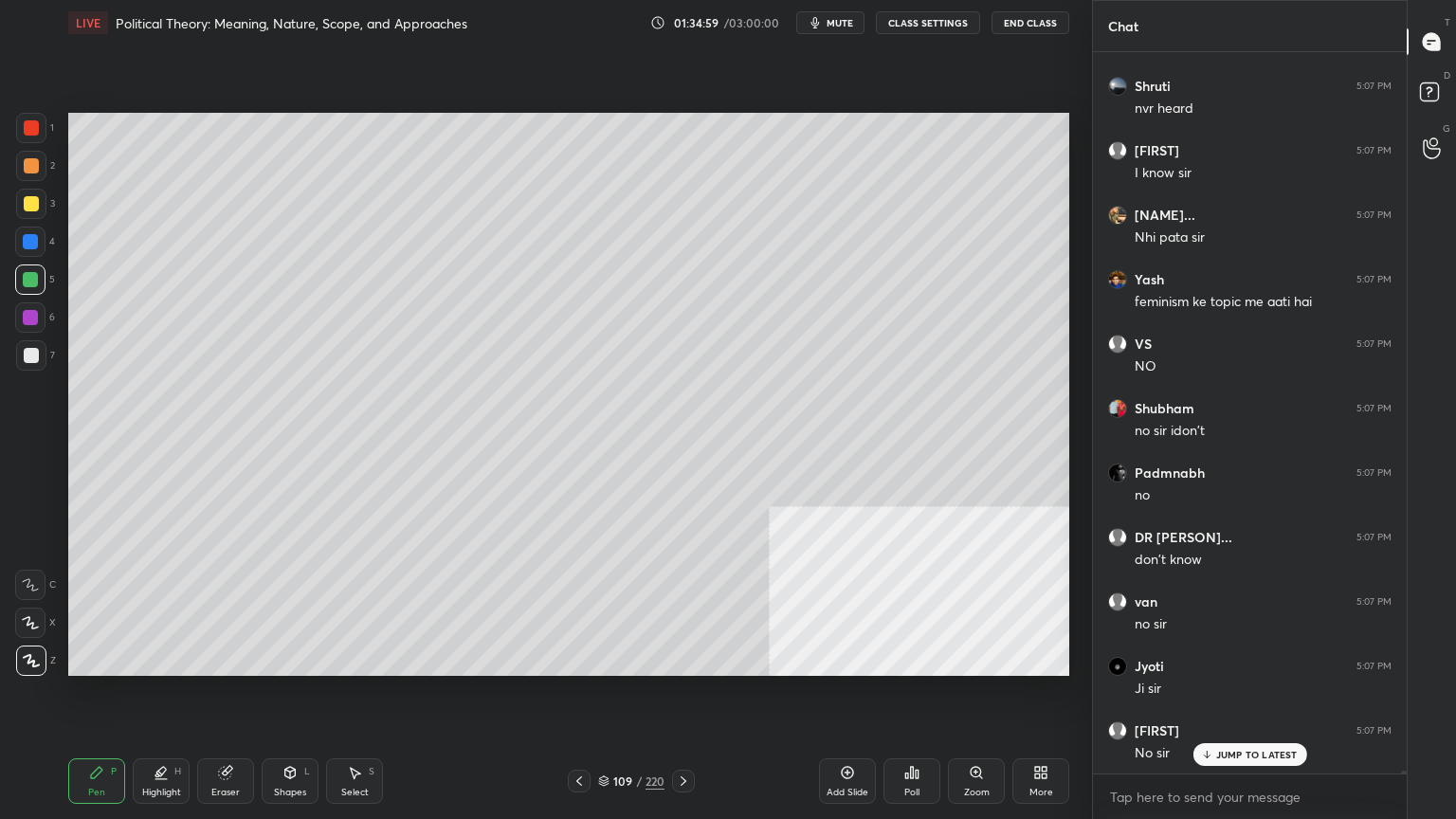 click 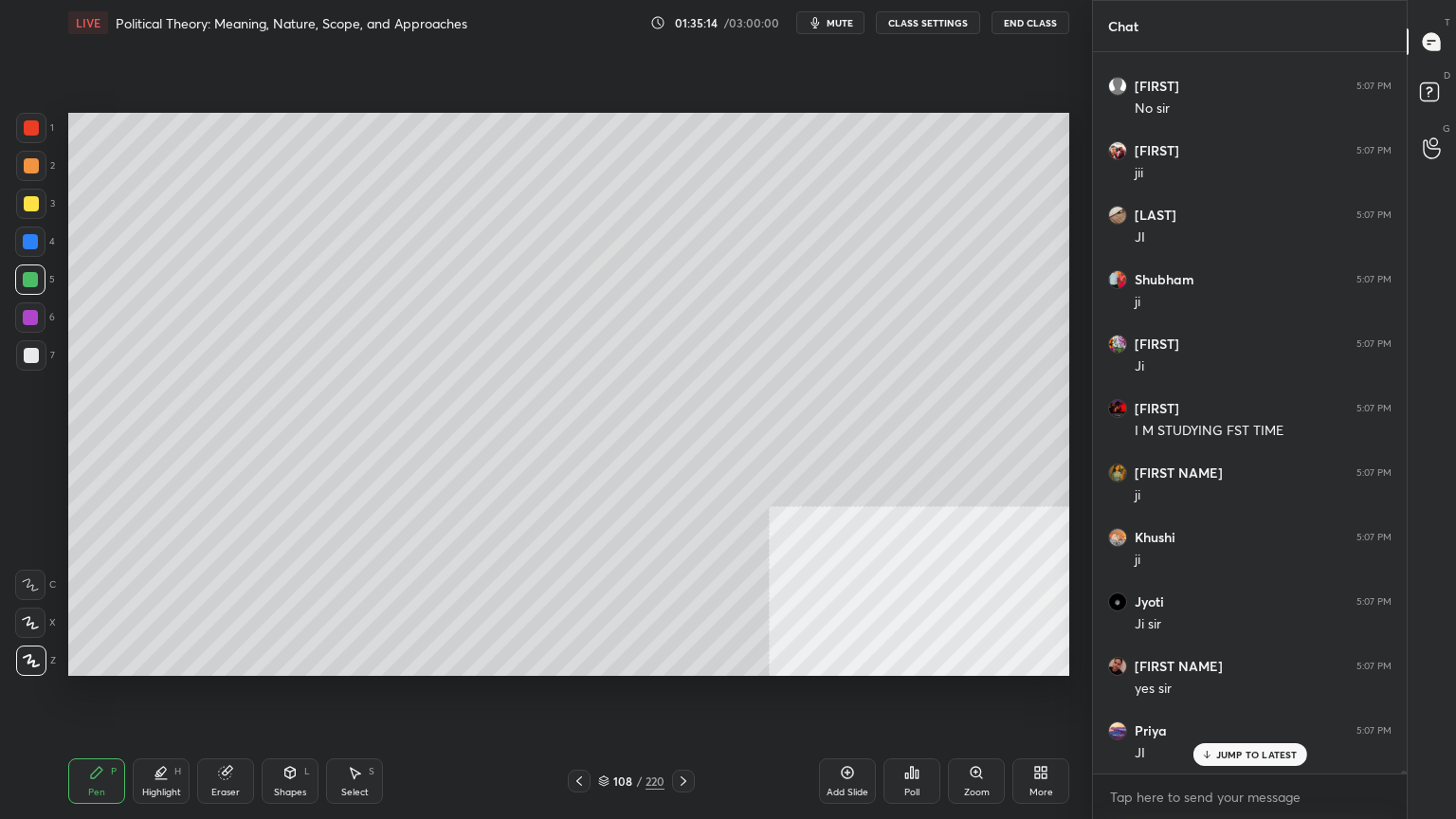 scroll, scrollTop: 200276, scrollLeft: 0, axis: vertical 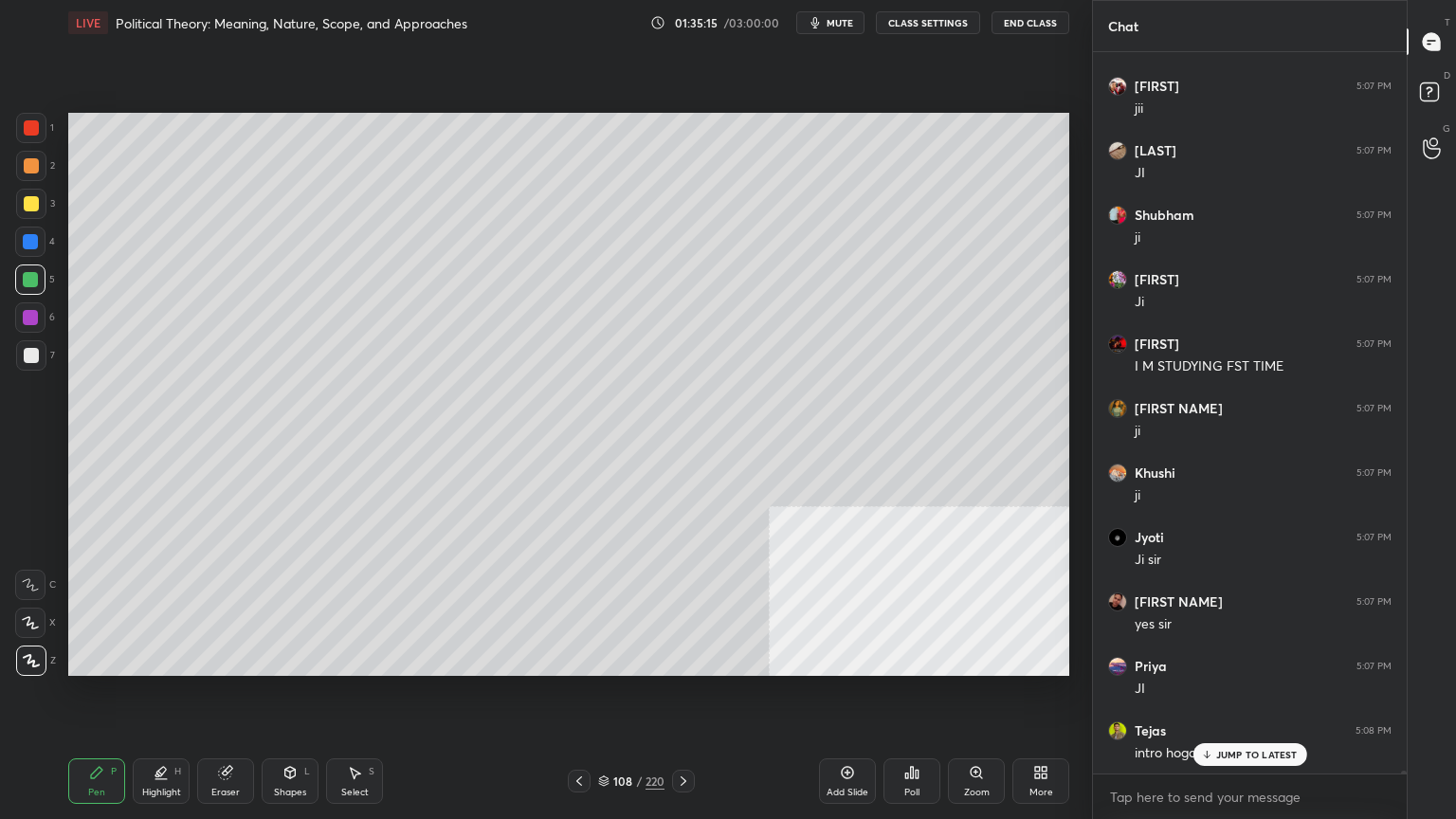 click 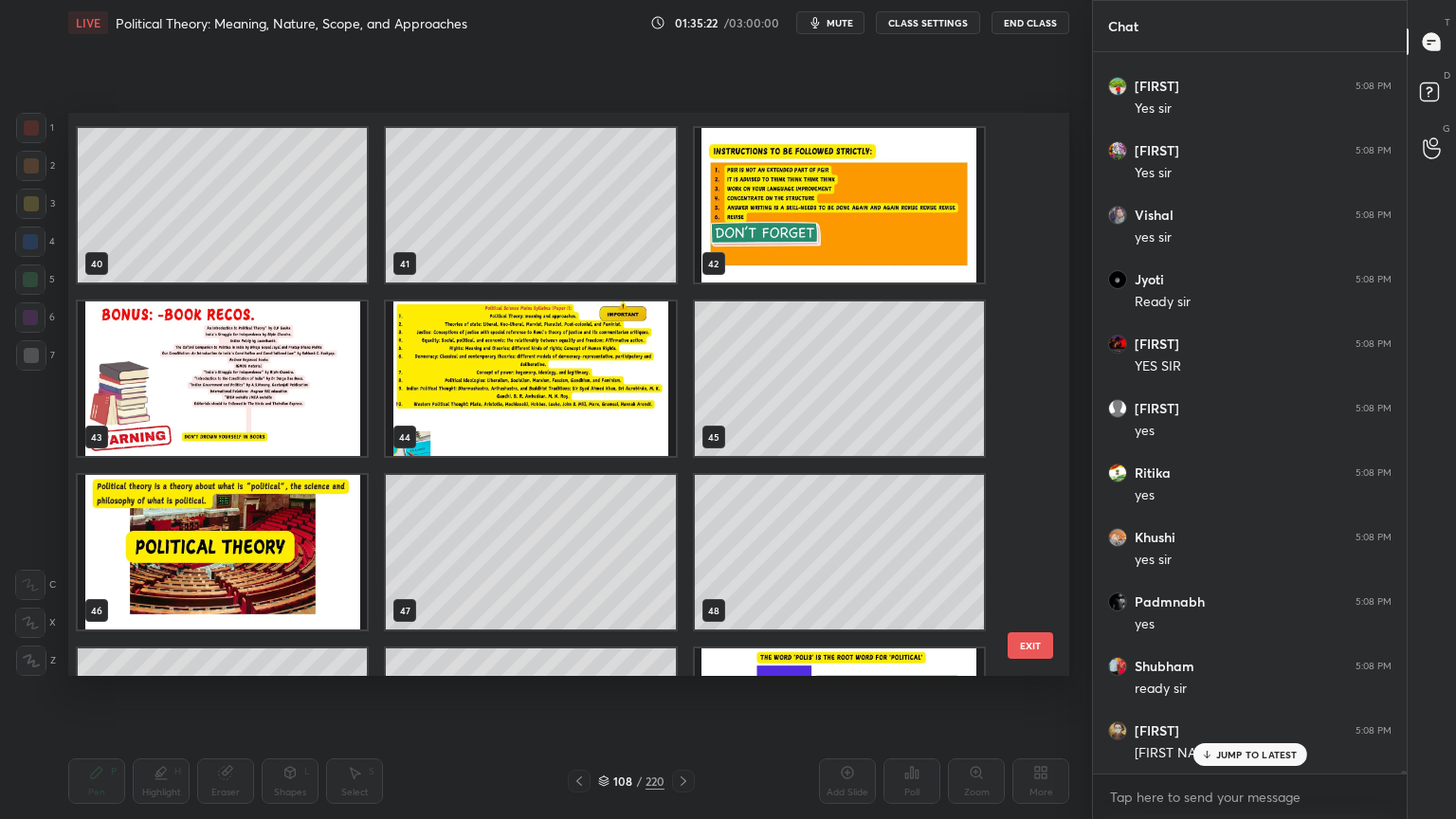 click at bounding box center [530, 378] 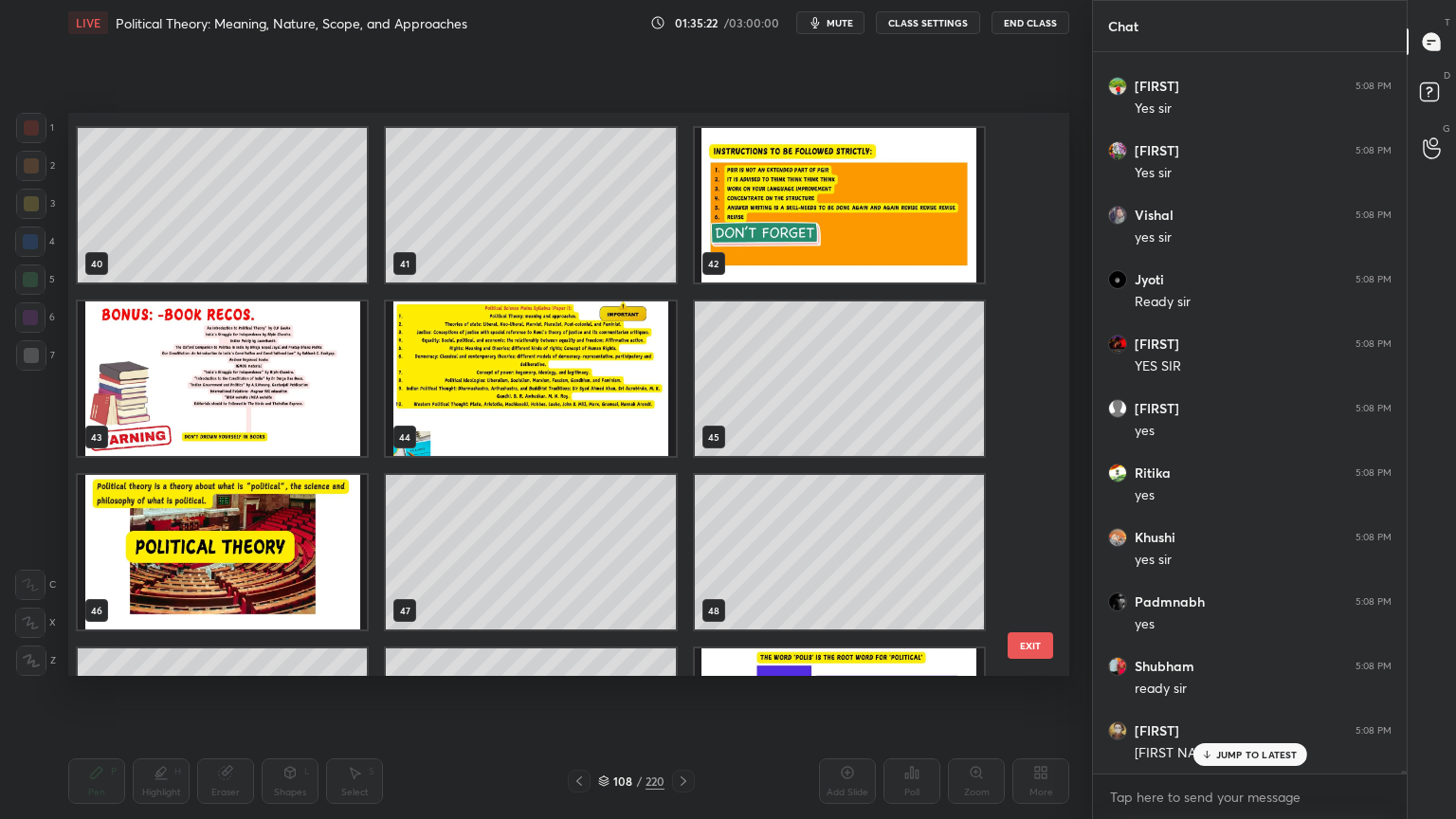 click at bounding box center (530, 378) 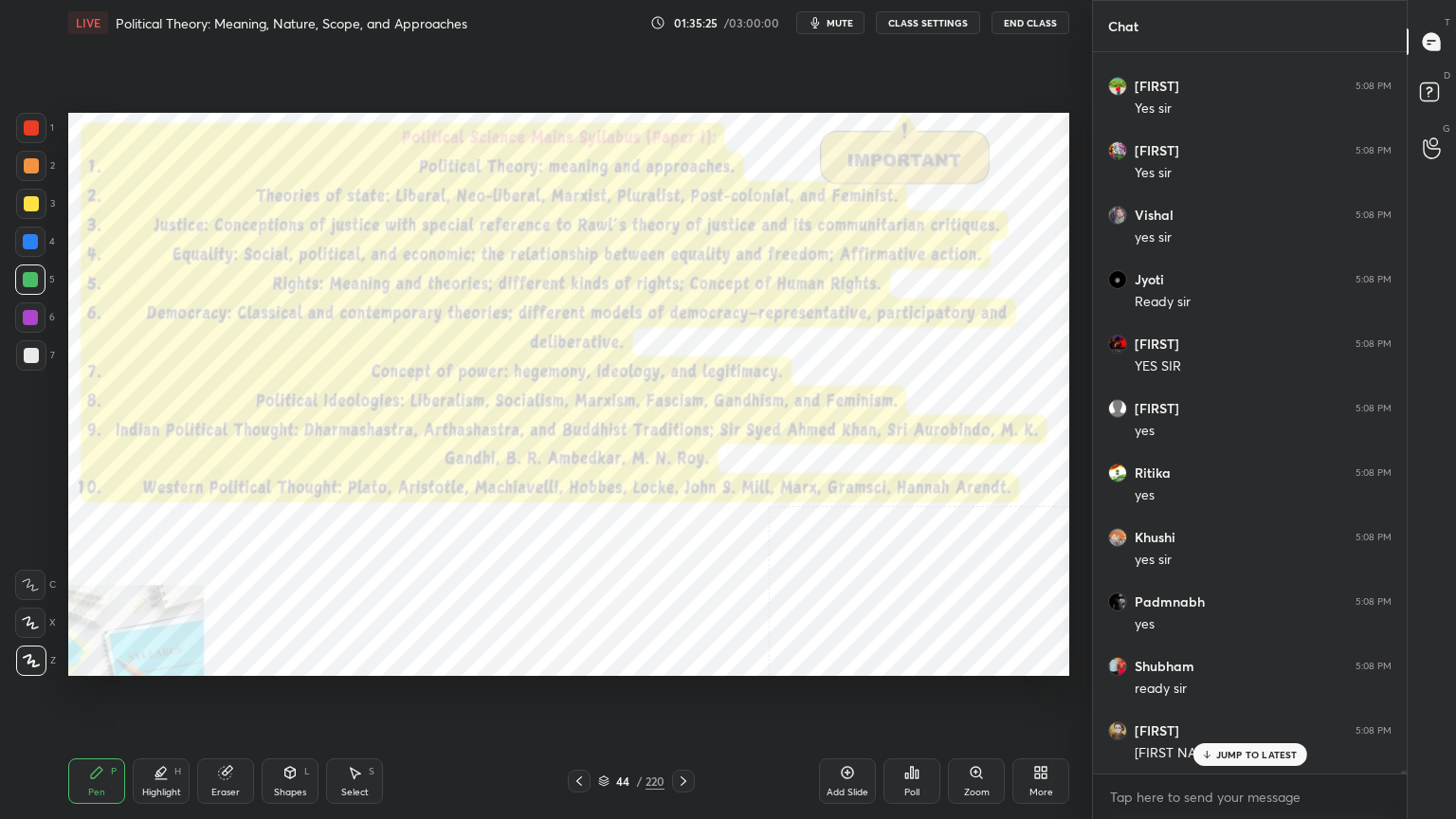 click 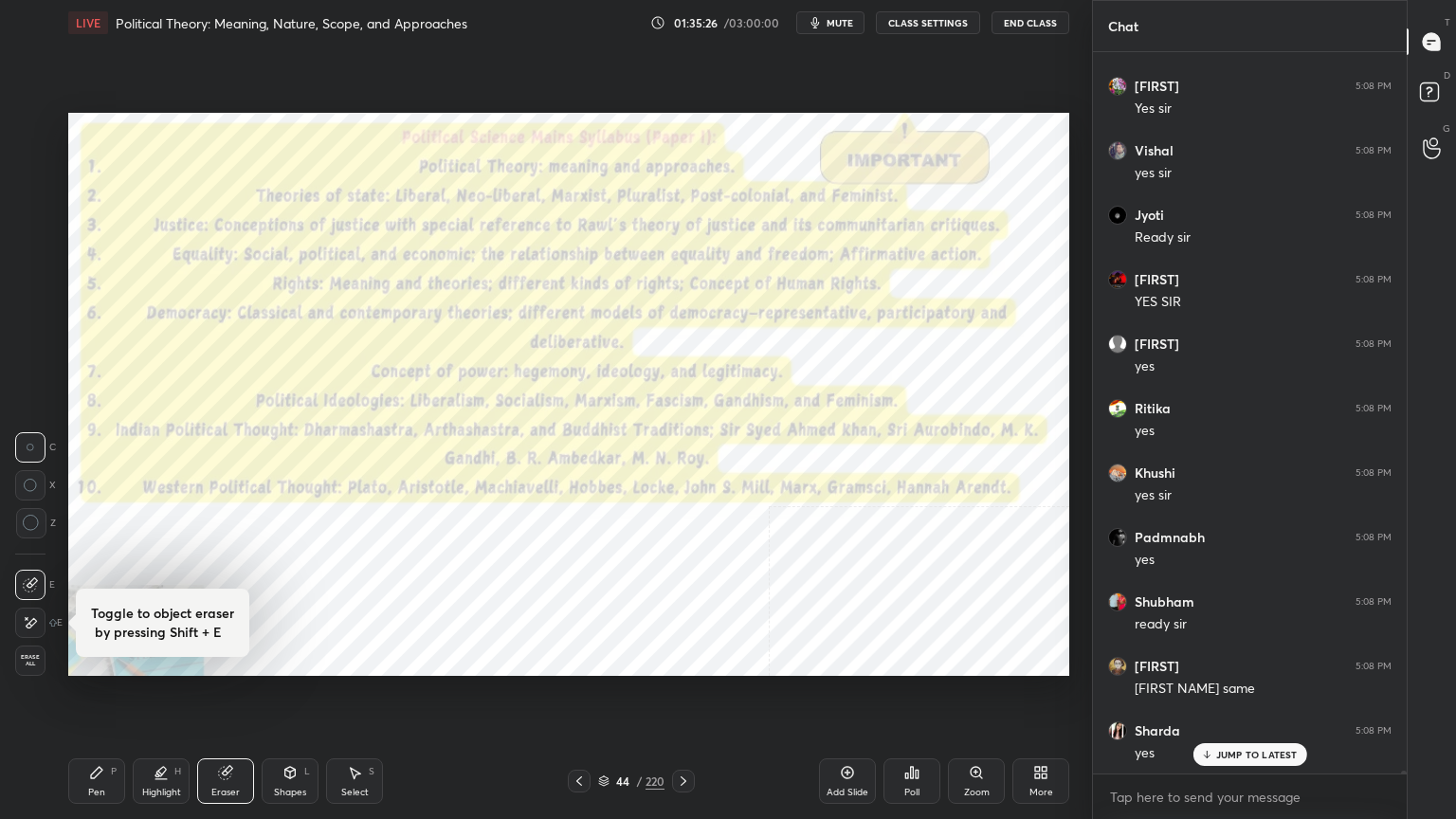 click on "Erase all" at bounding box center [30, 661] 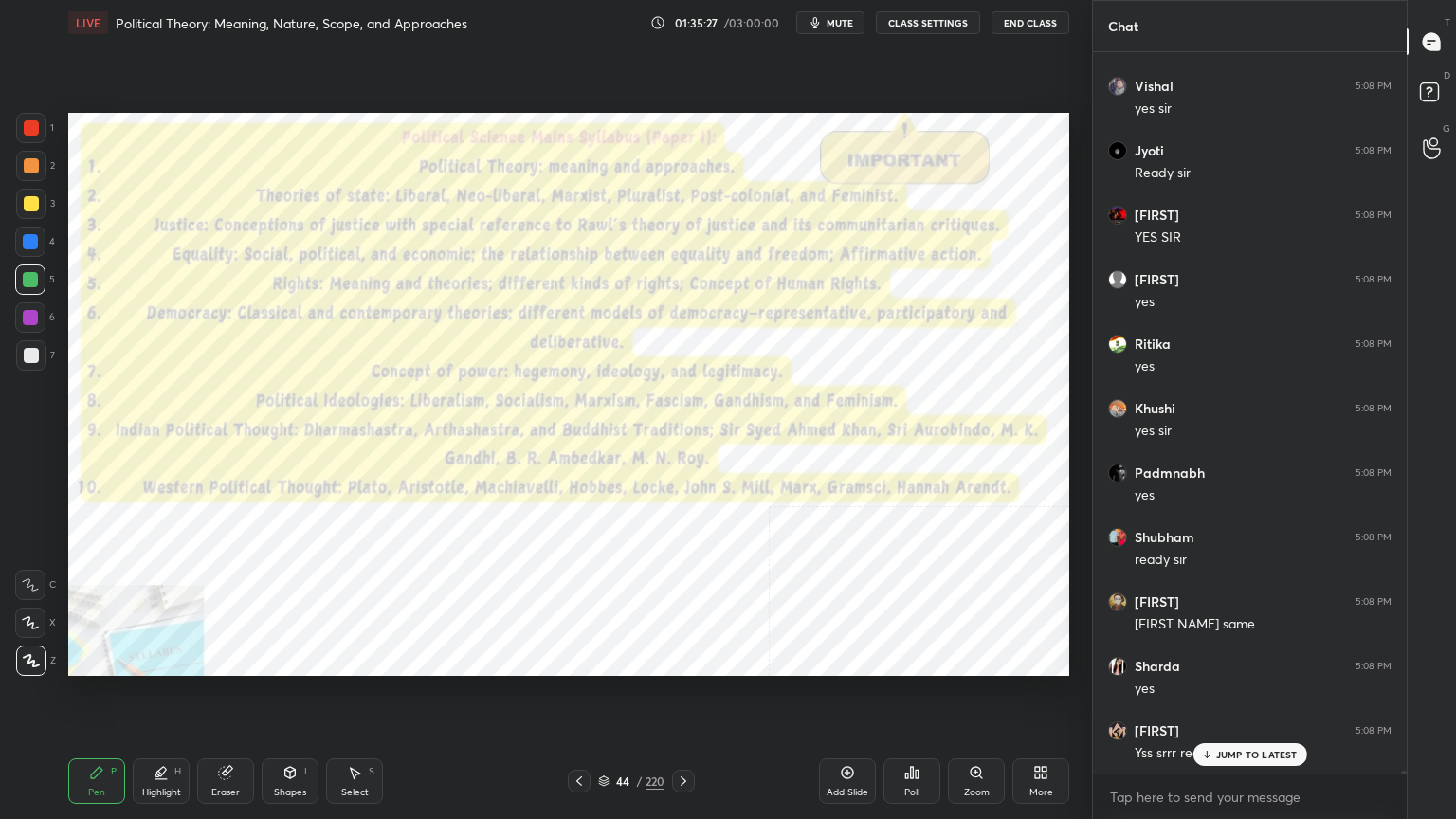 click at bounding box center (31, 128) 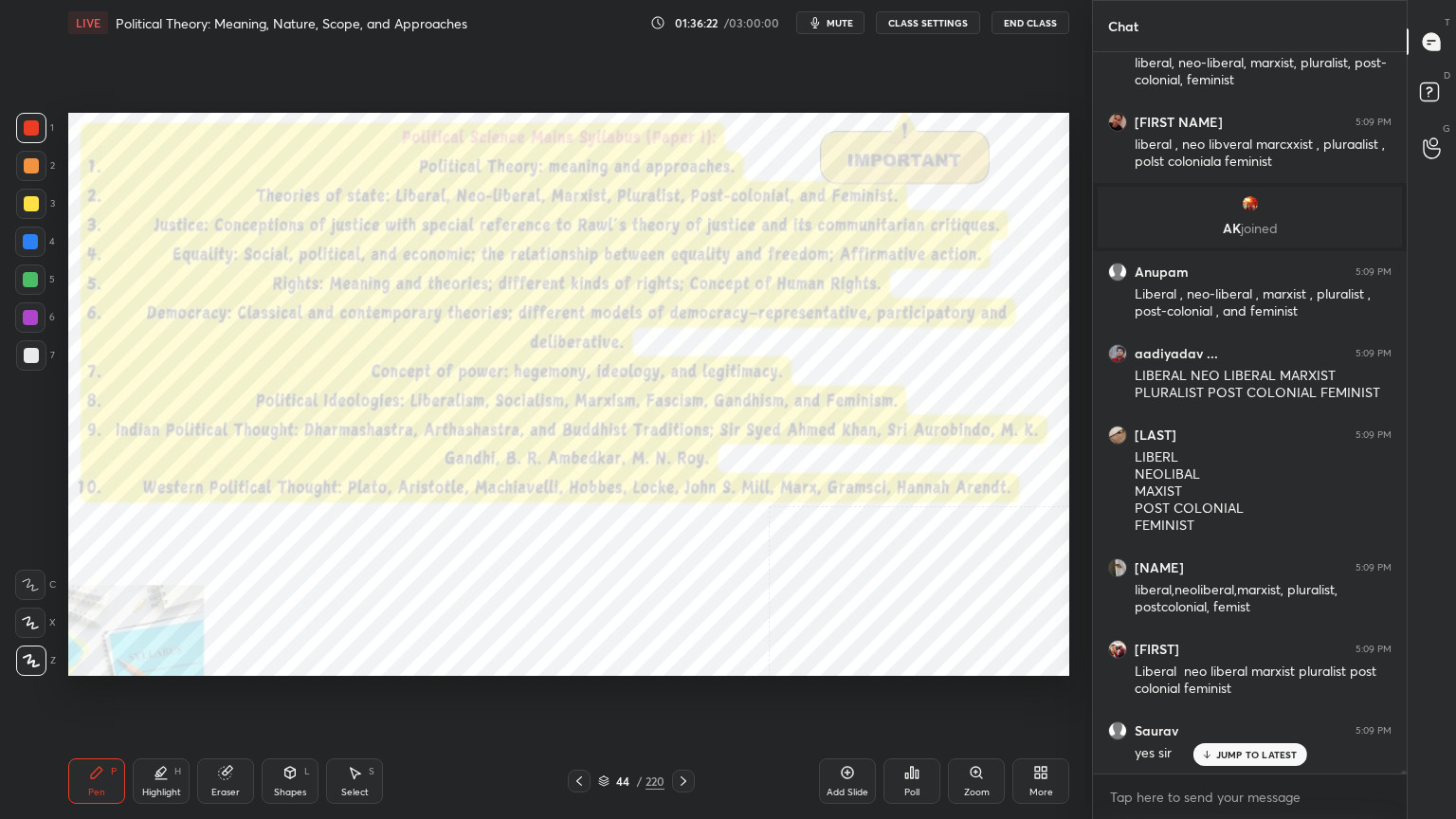 scroll, scrollTop: 202649, scrollLeft: 0, axis: vertical 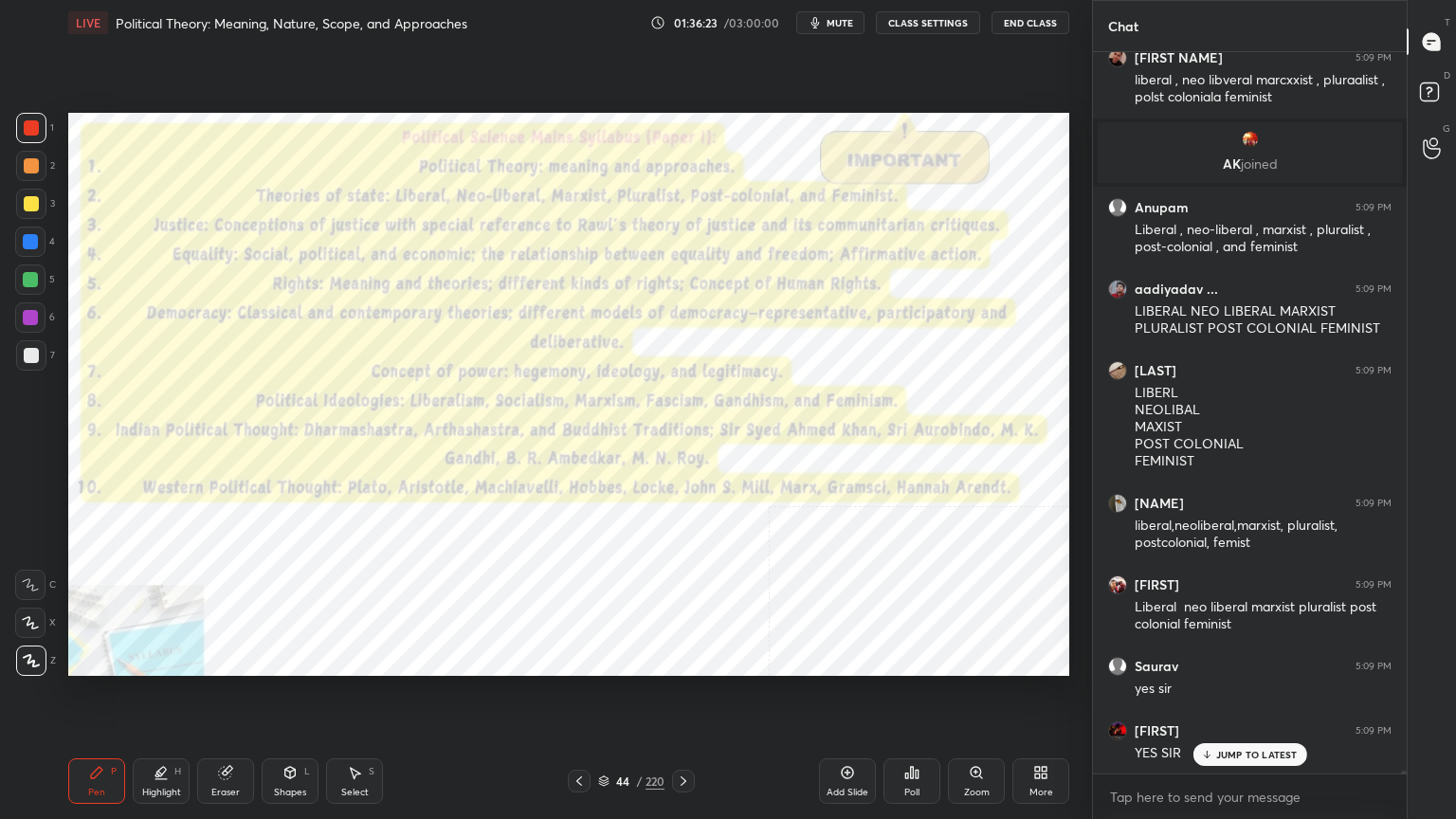click 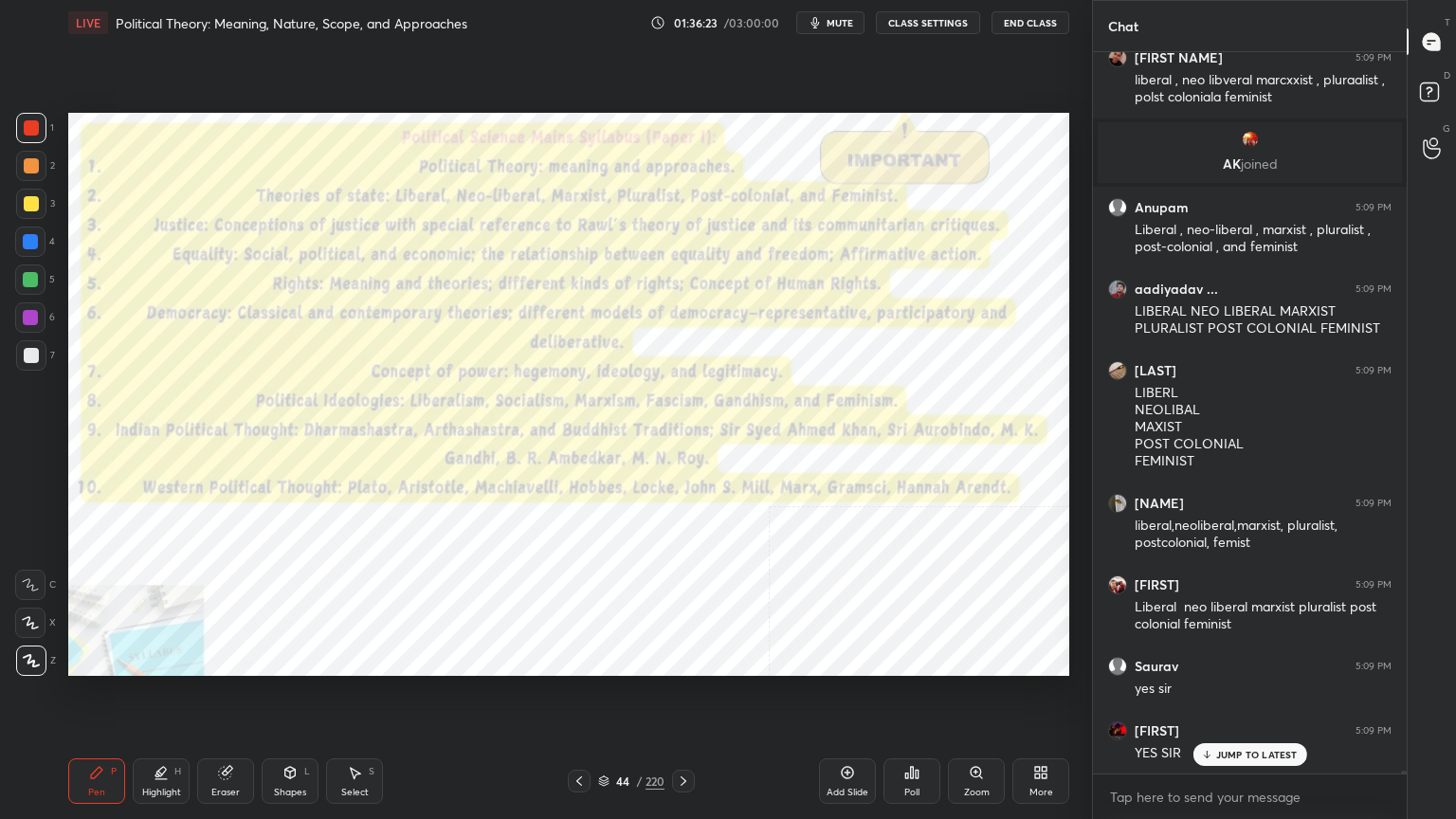scroll, scrollTop: 202714, scrollLeft: 0, axis: vertical 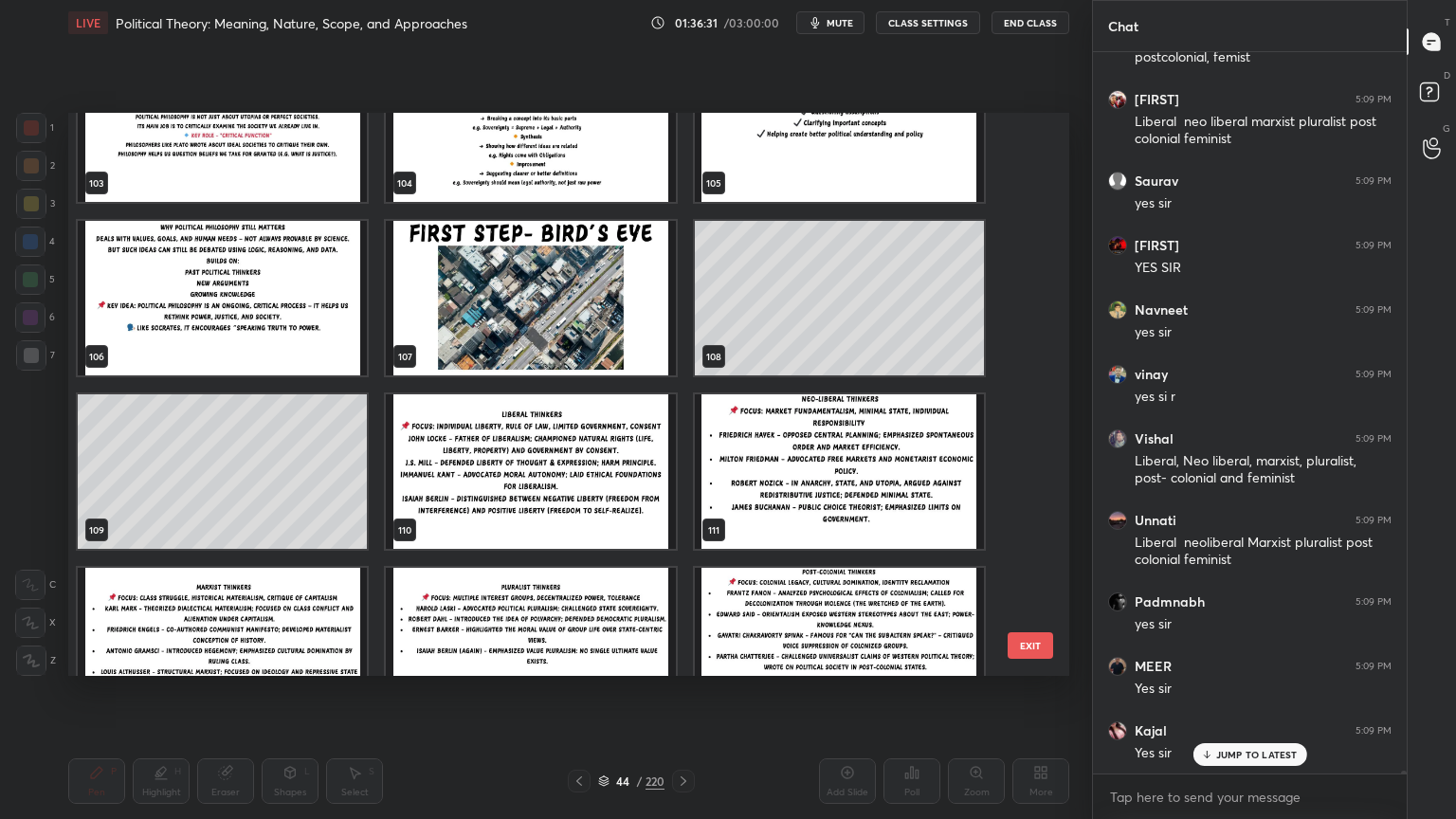 click at bounding box center (530, 471) 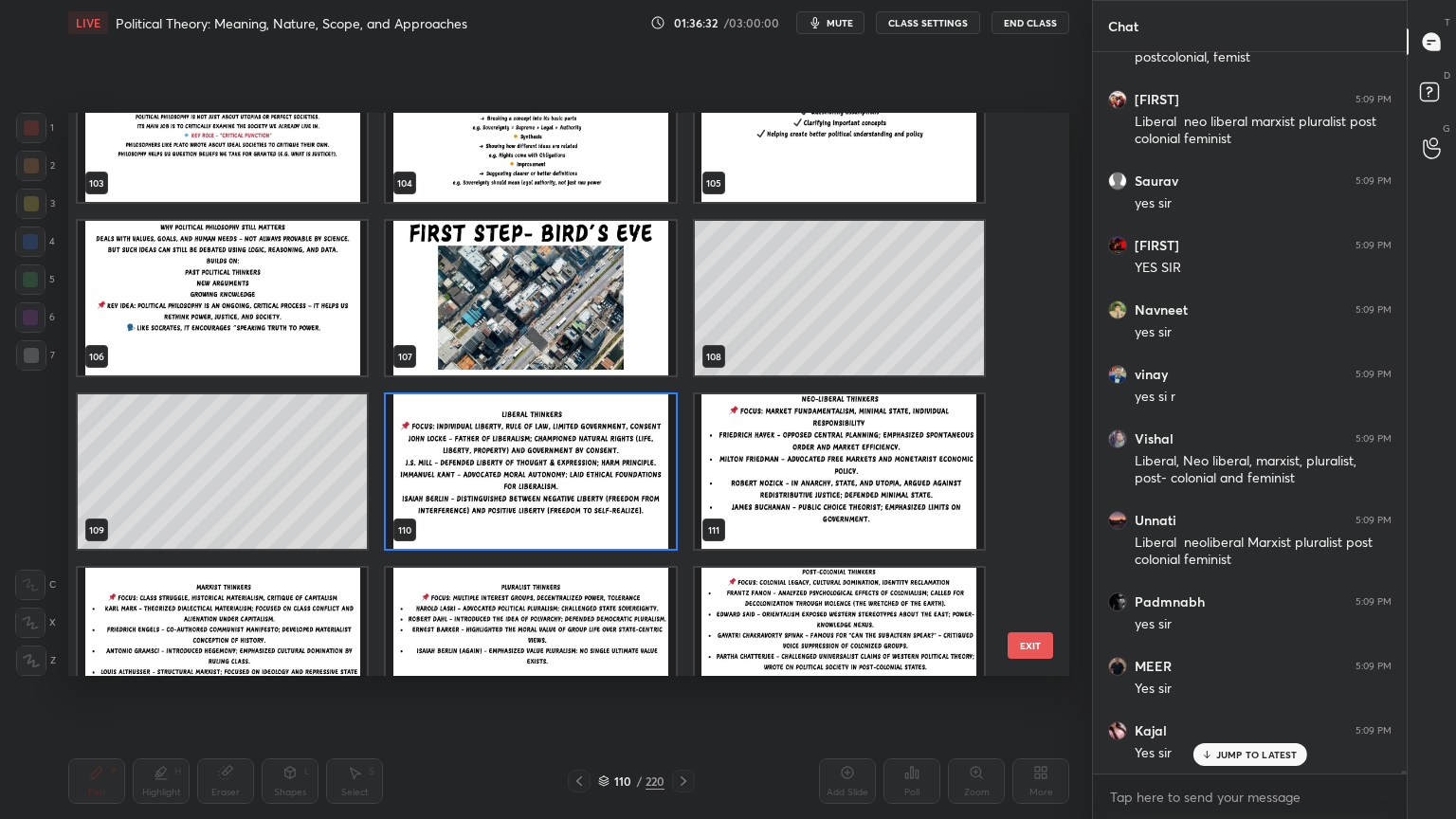 click at bounding box center (530, 471) 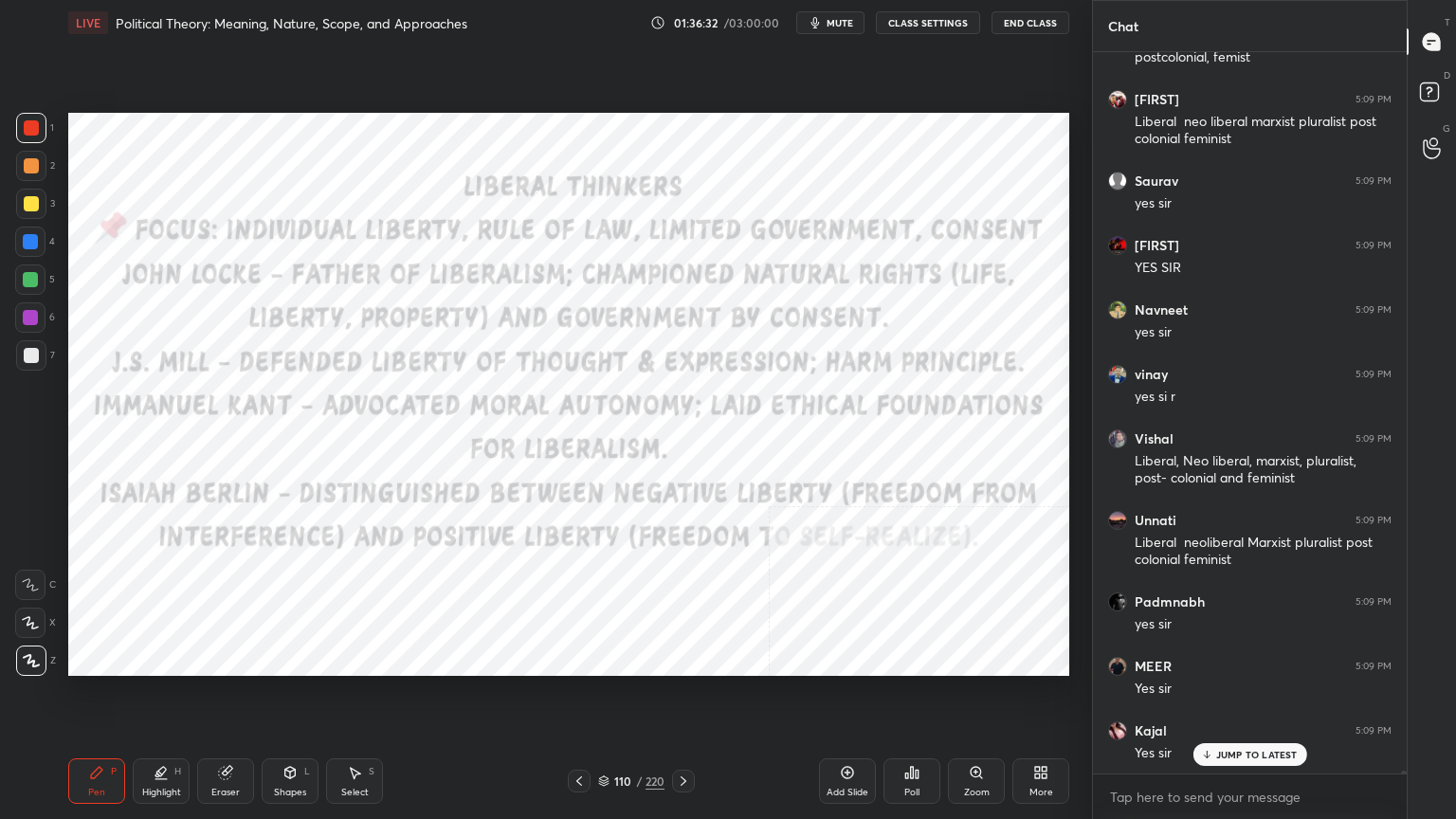 click at bounding box center (530, 471) 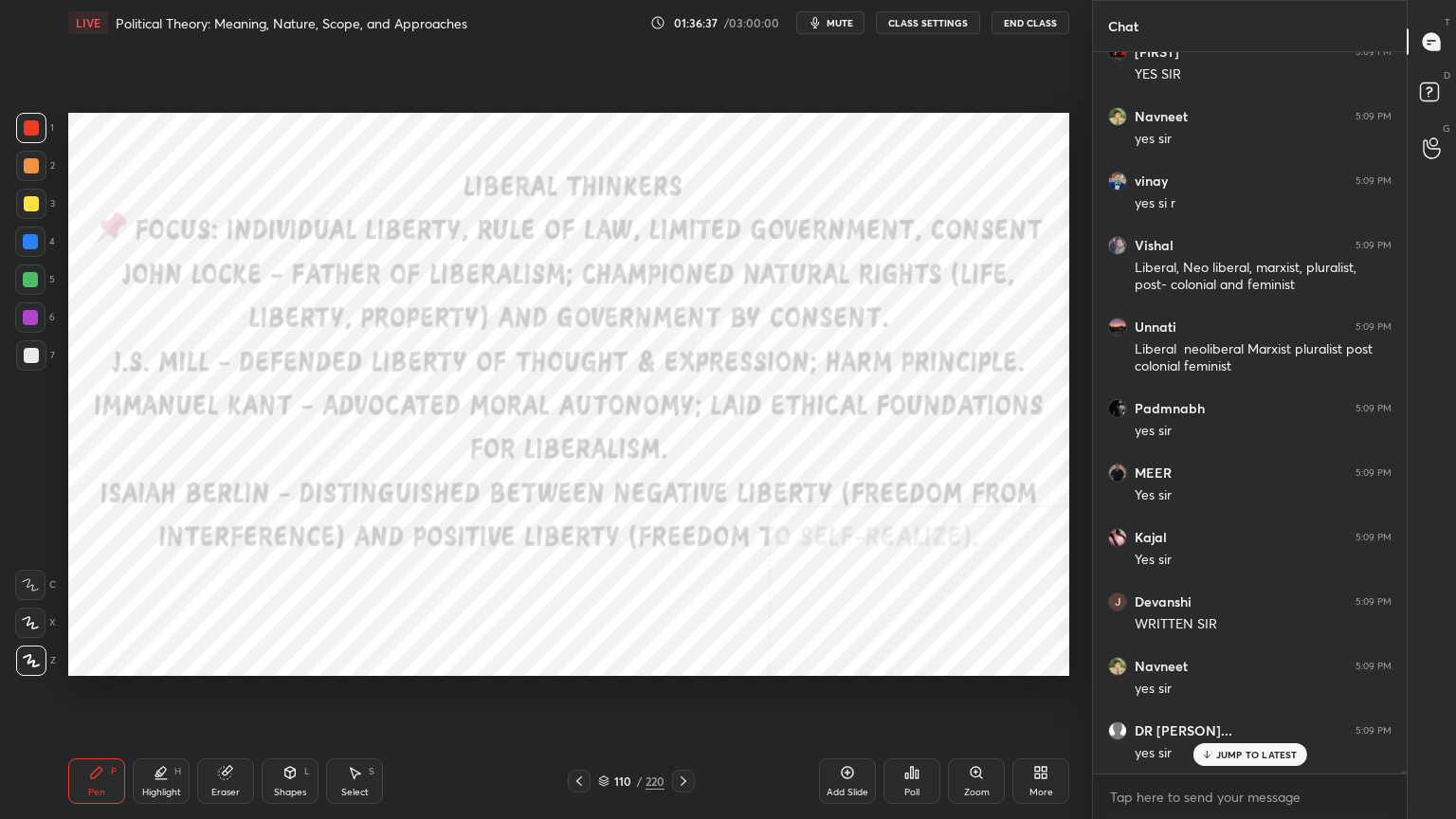 scroll, scrollTop: 203411, scrollLeft: 0, axis: vertical 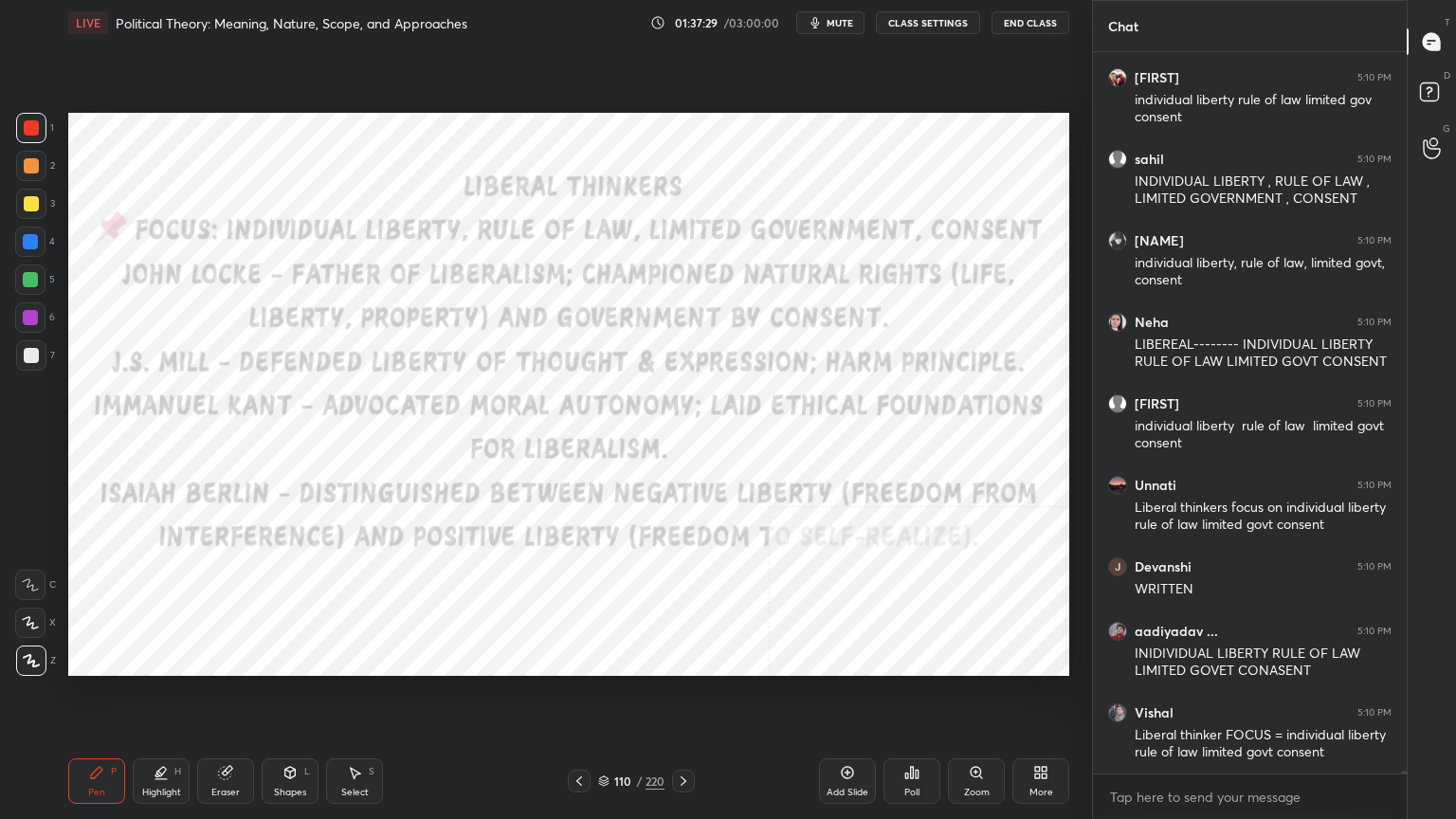 click at bounding box center (30, 242) 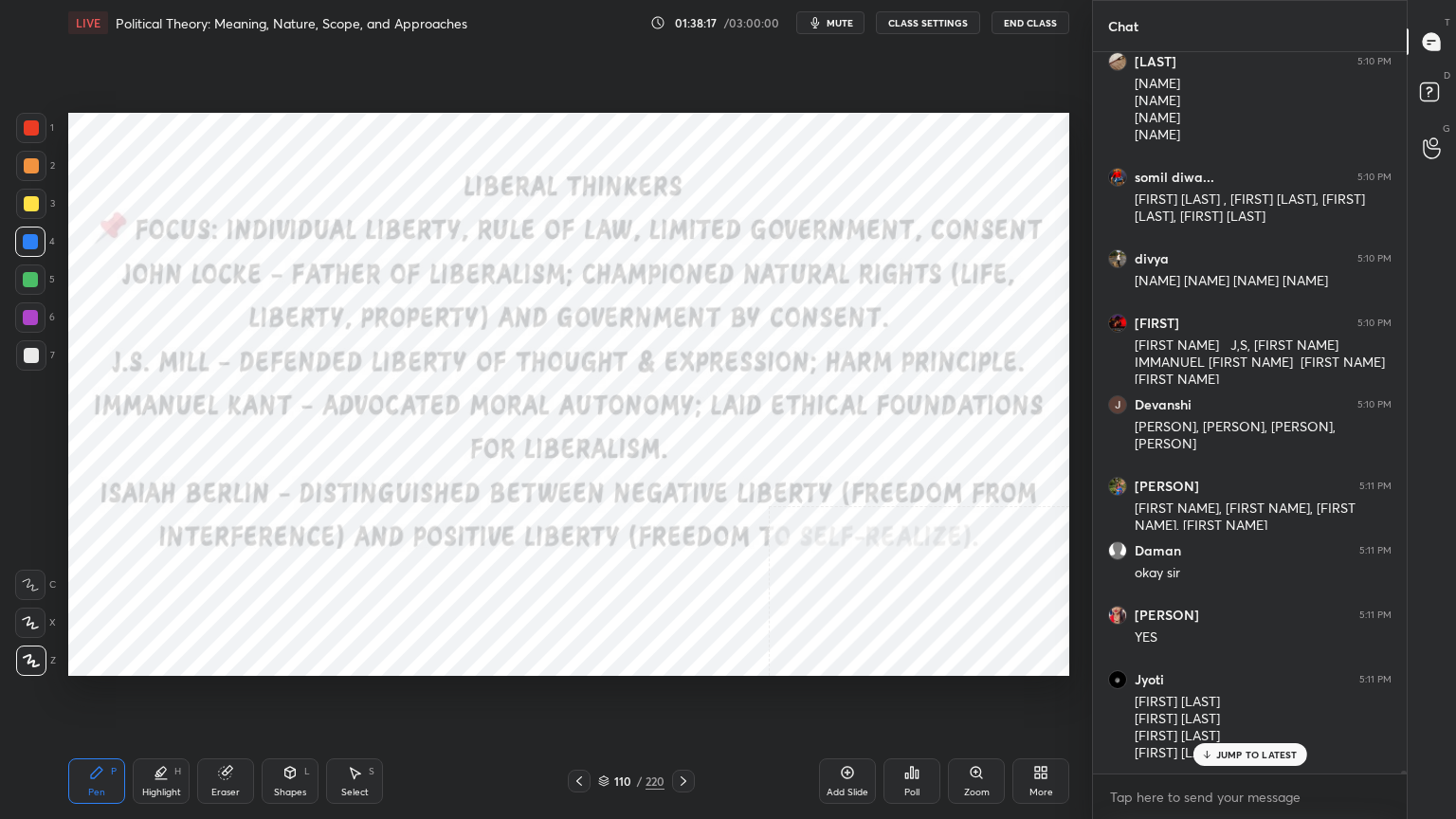scroll, scrollTop: 209634, scrollLeft: 0, axis: vertical 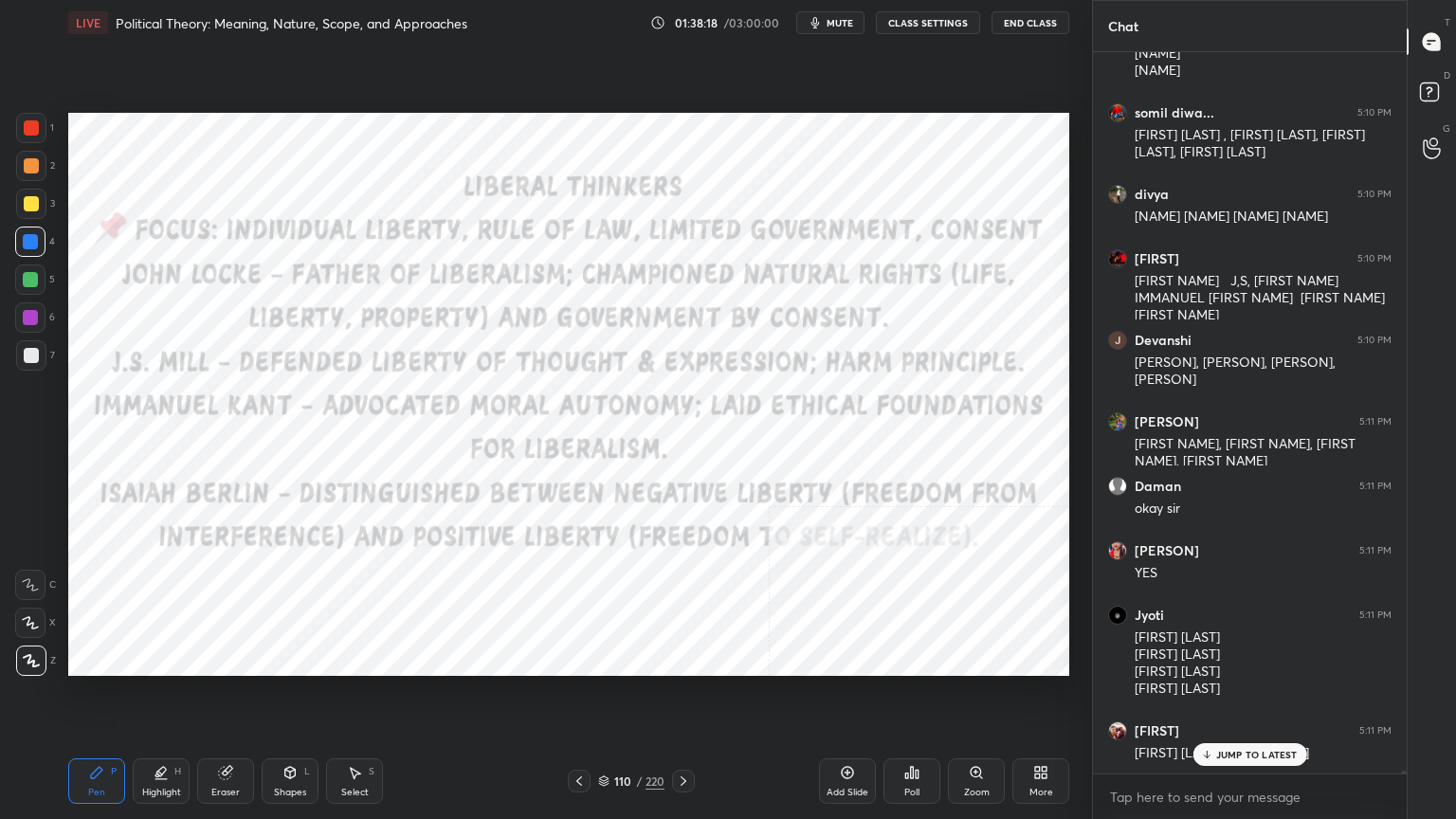 click on "Add Slide" at bounding box center [847, 781] 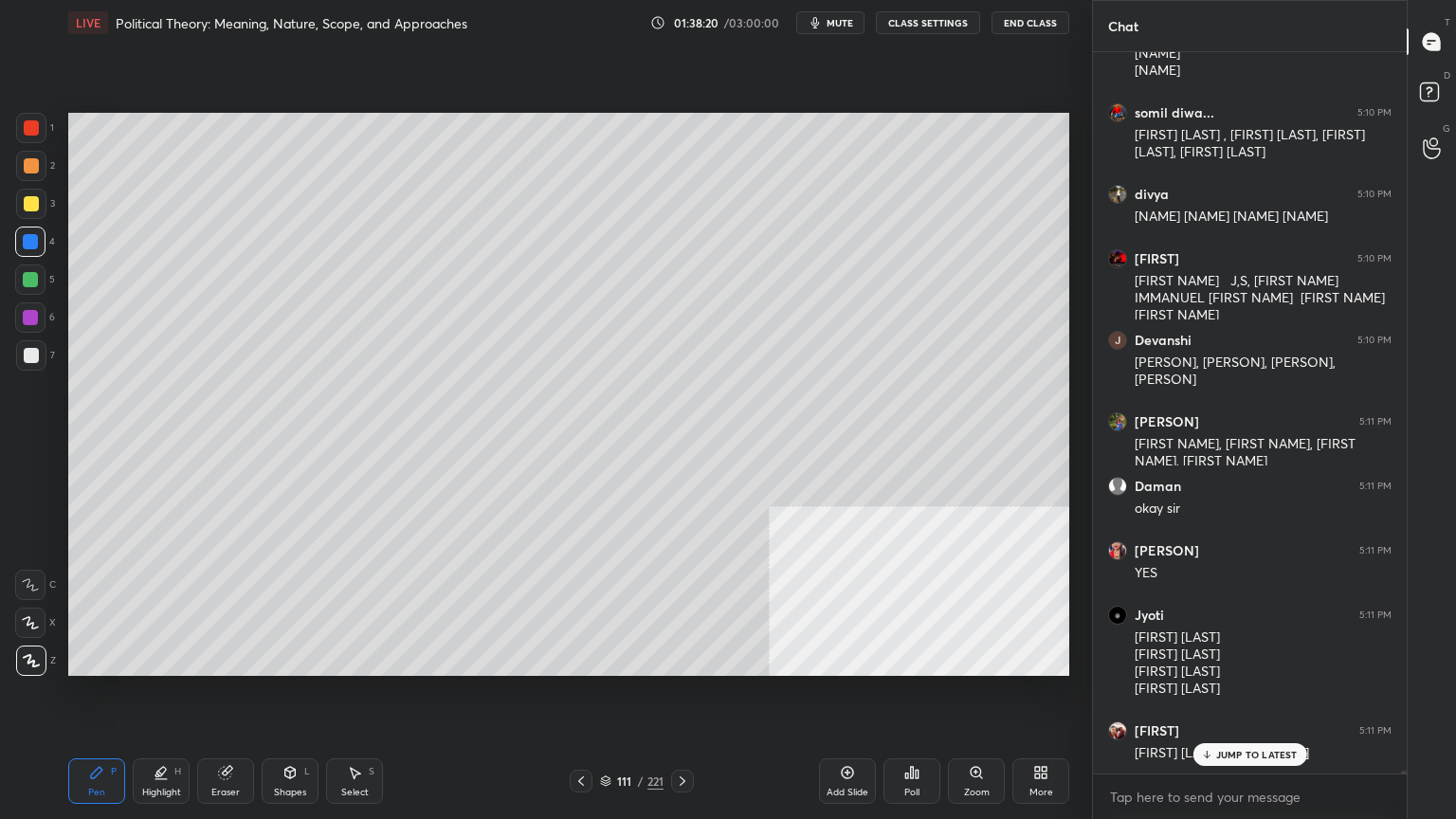 scroll, scrollTop: 209653, scrollLeft: 0, axis: vertical 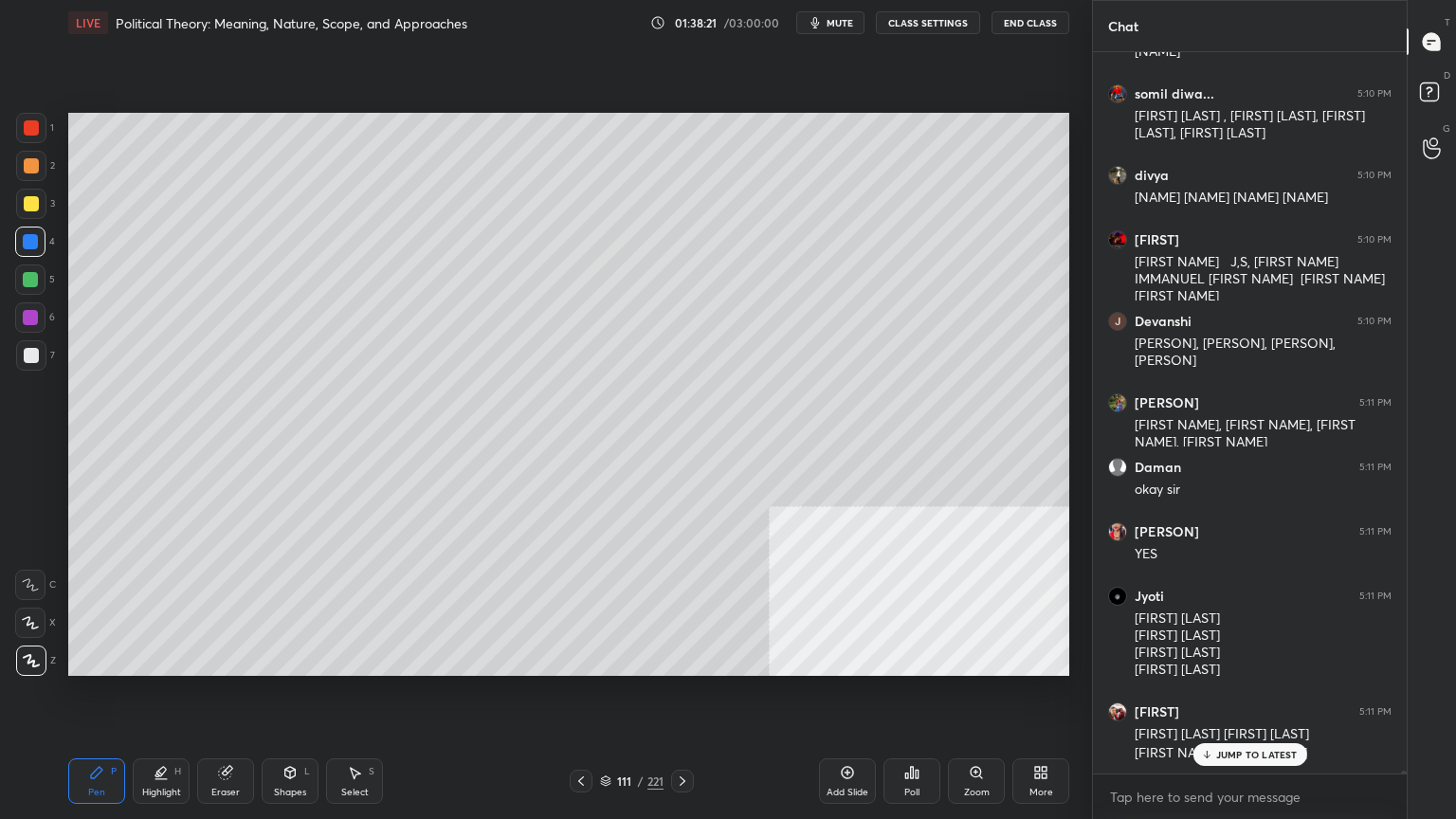 click at bounding box center [31, 355] 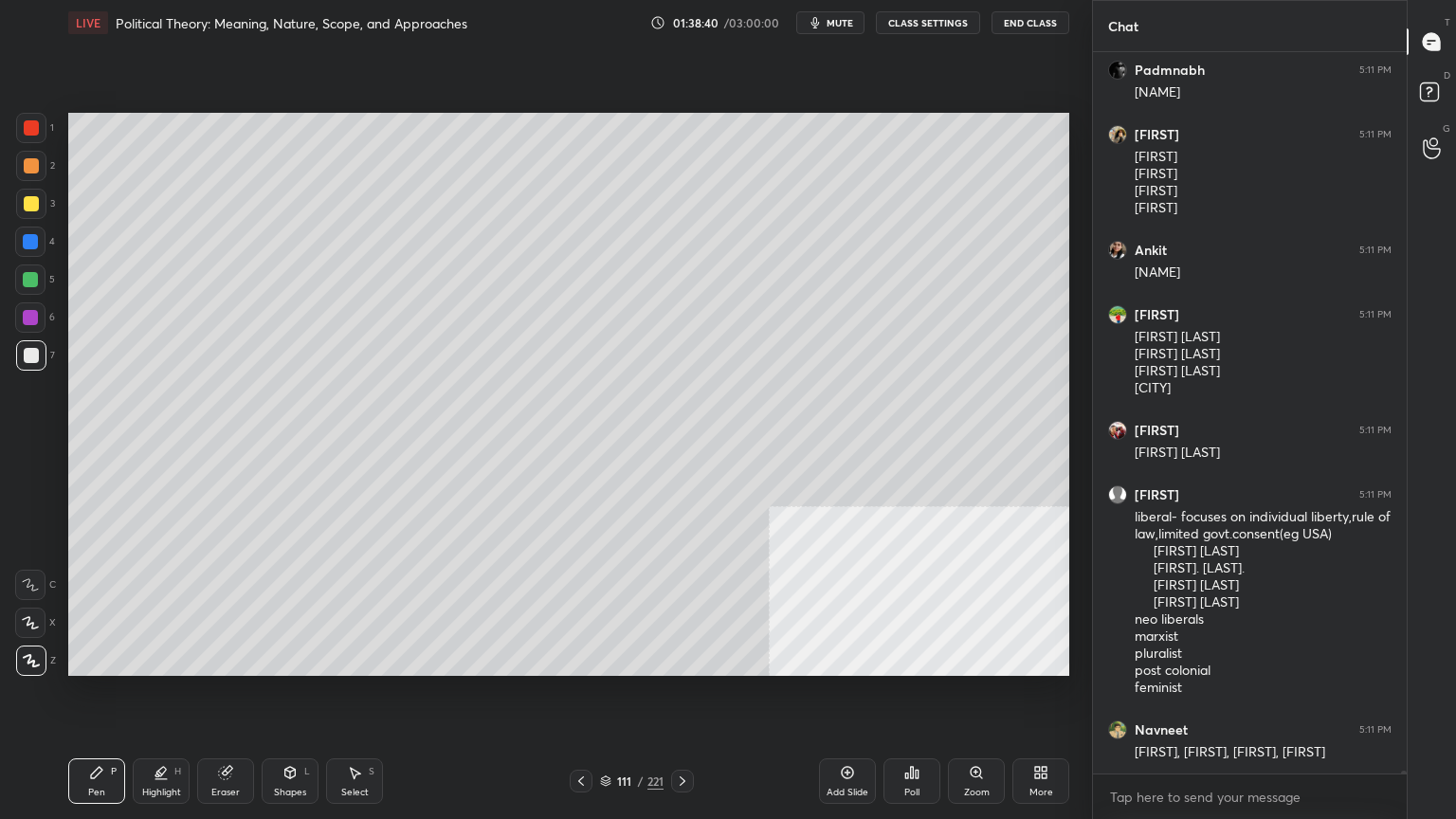 scroll, scrollTop: 211786, scrollLeft: 0, axis: vertical 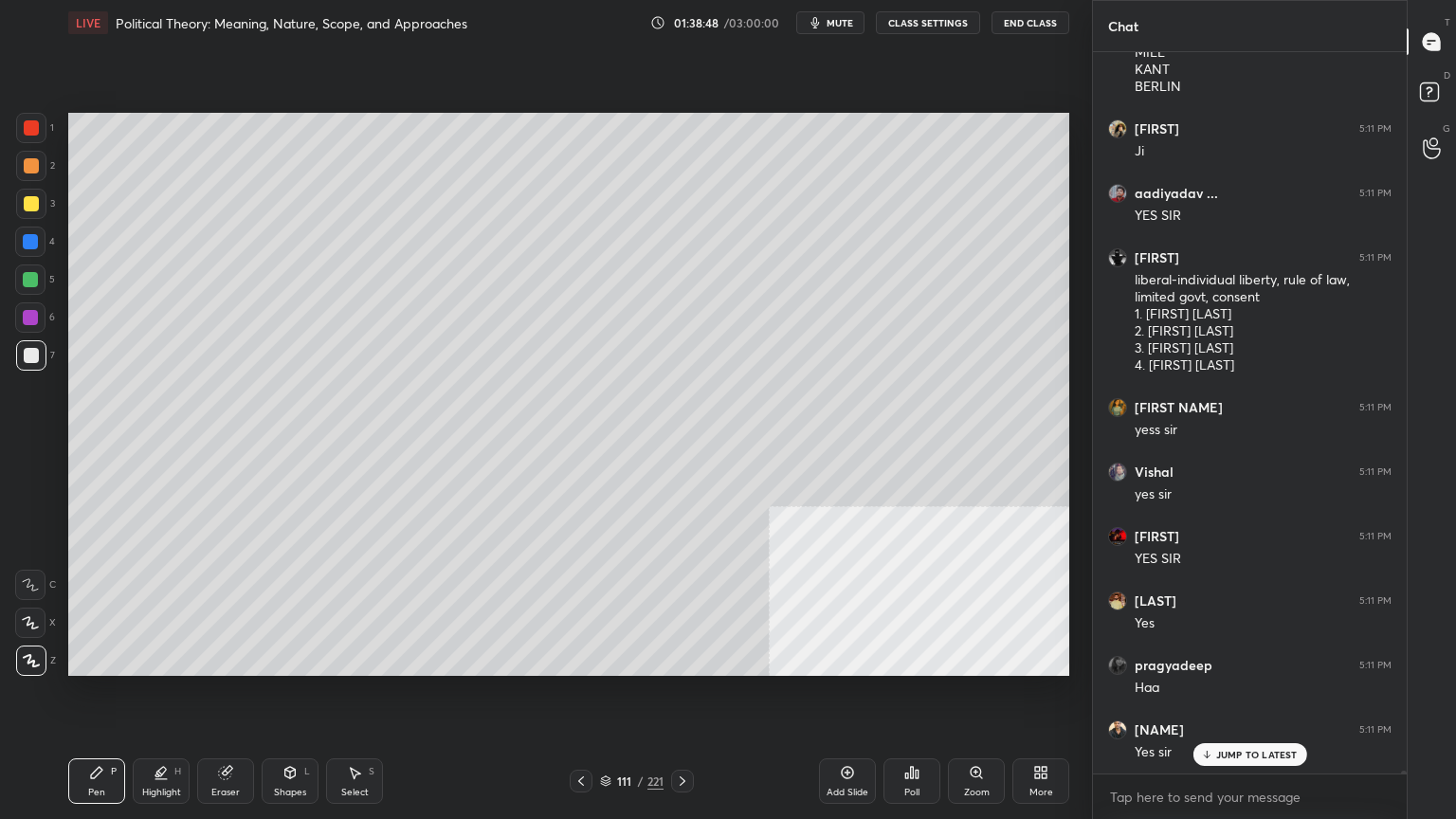 click 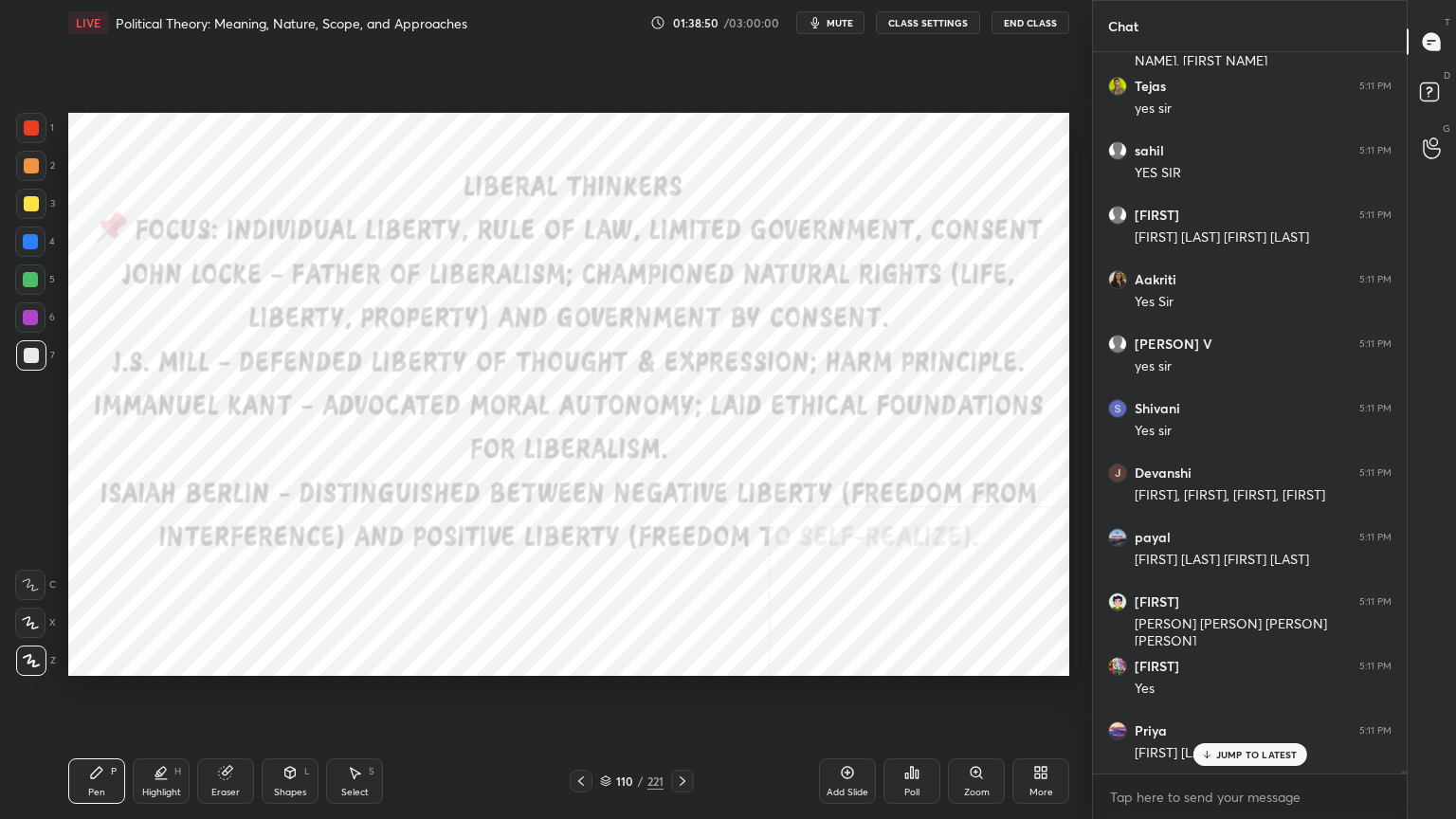 click at bounding box center [31, 128] 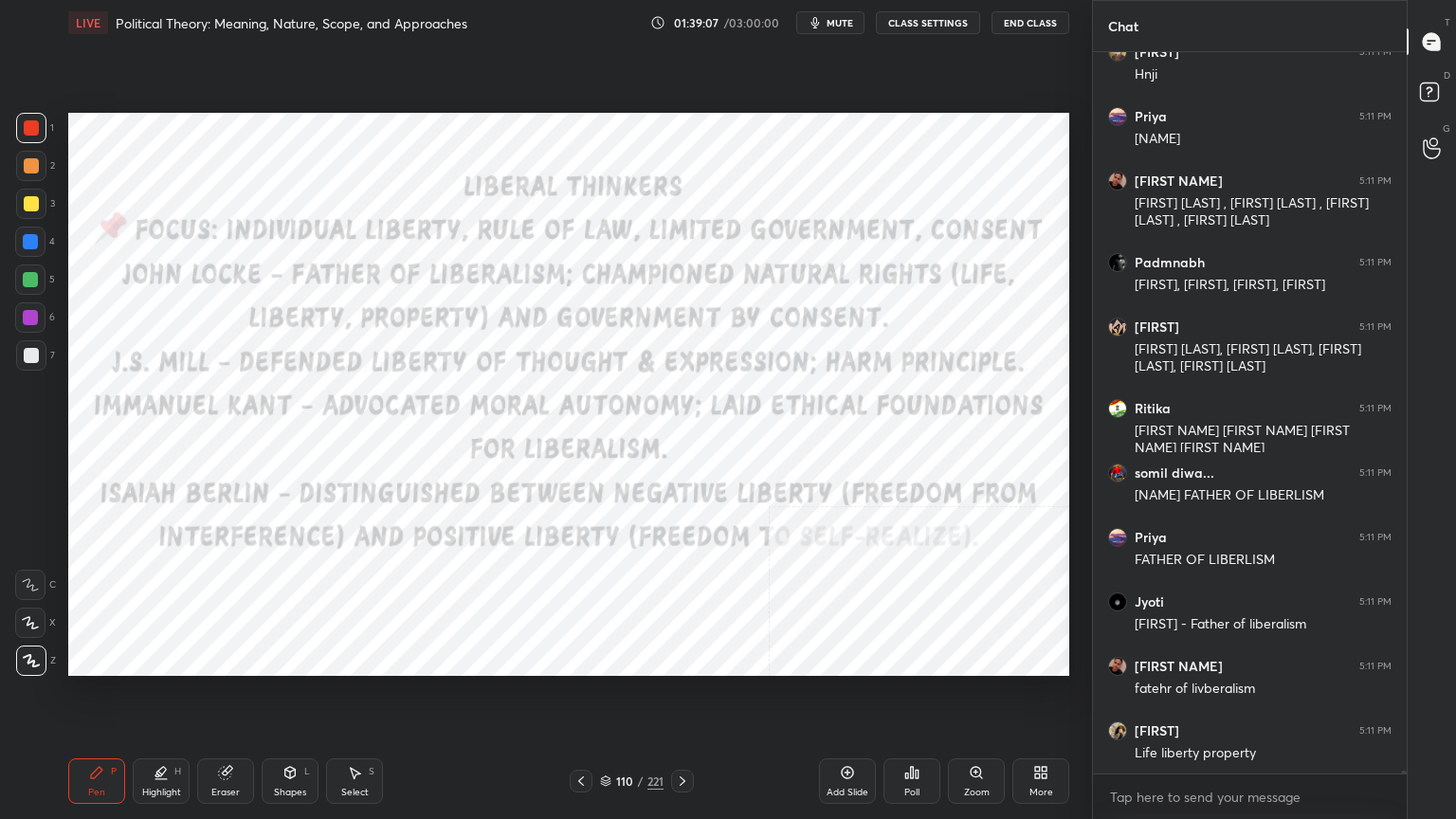 click 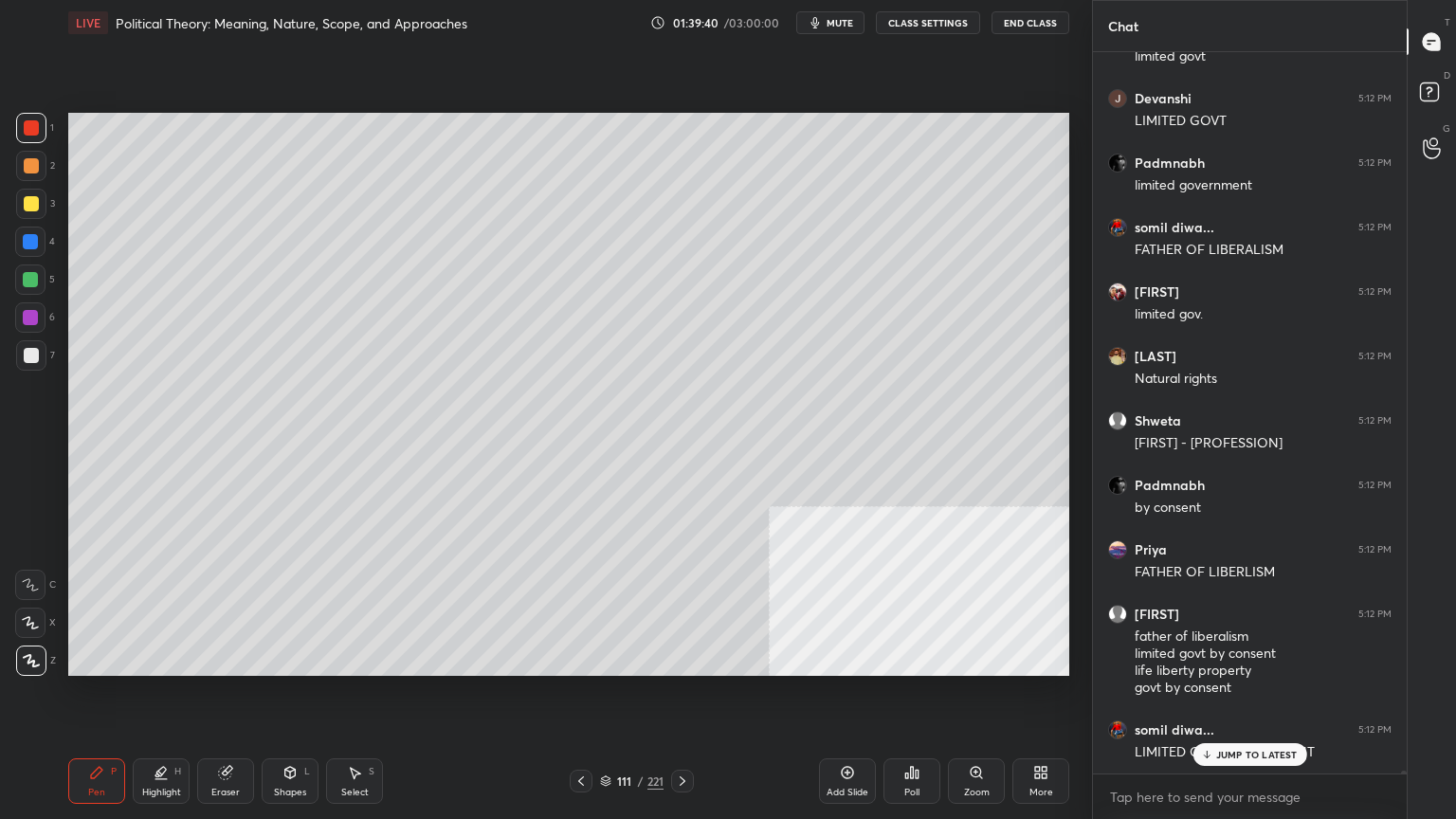 click at bounding box center (30, 242) 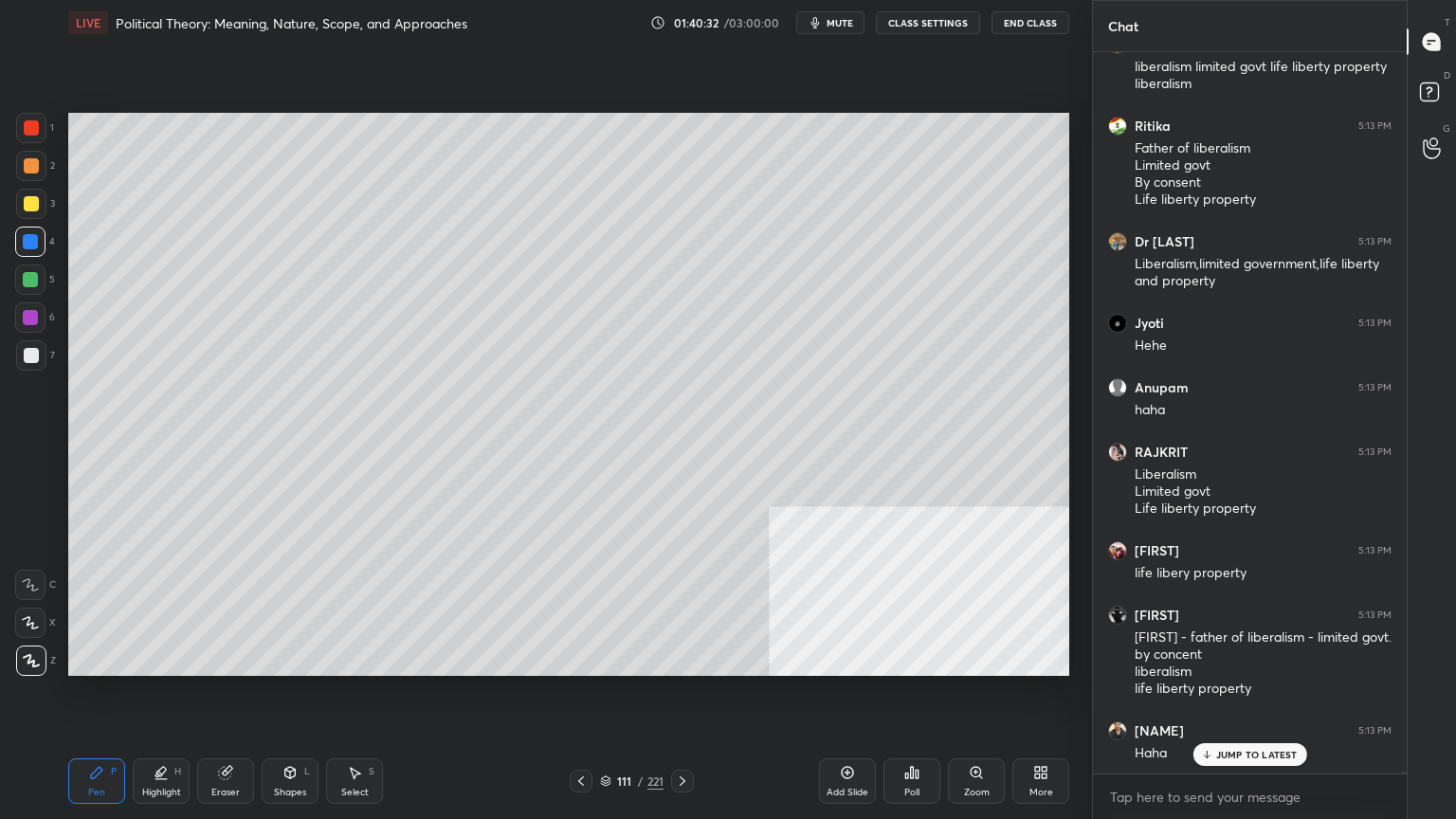 scroll, scrollTop: 220918, scrollLeft: 0, axis: vertical 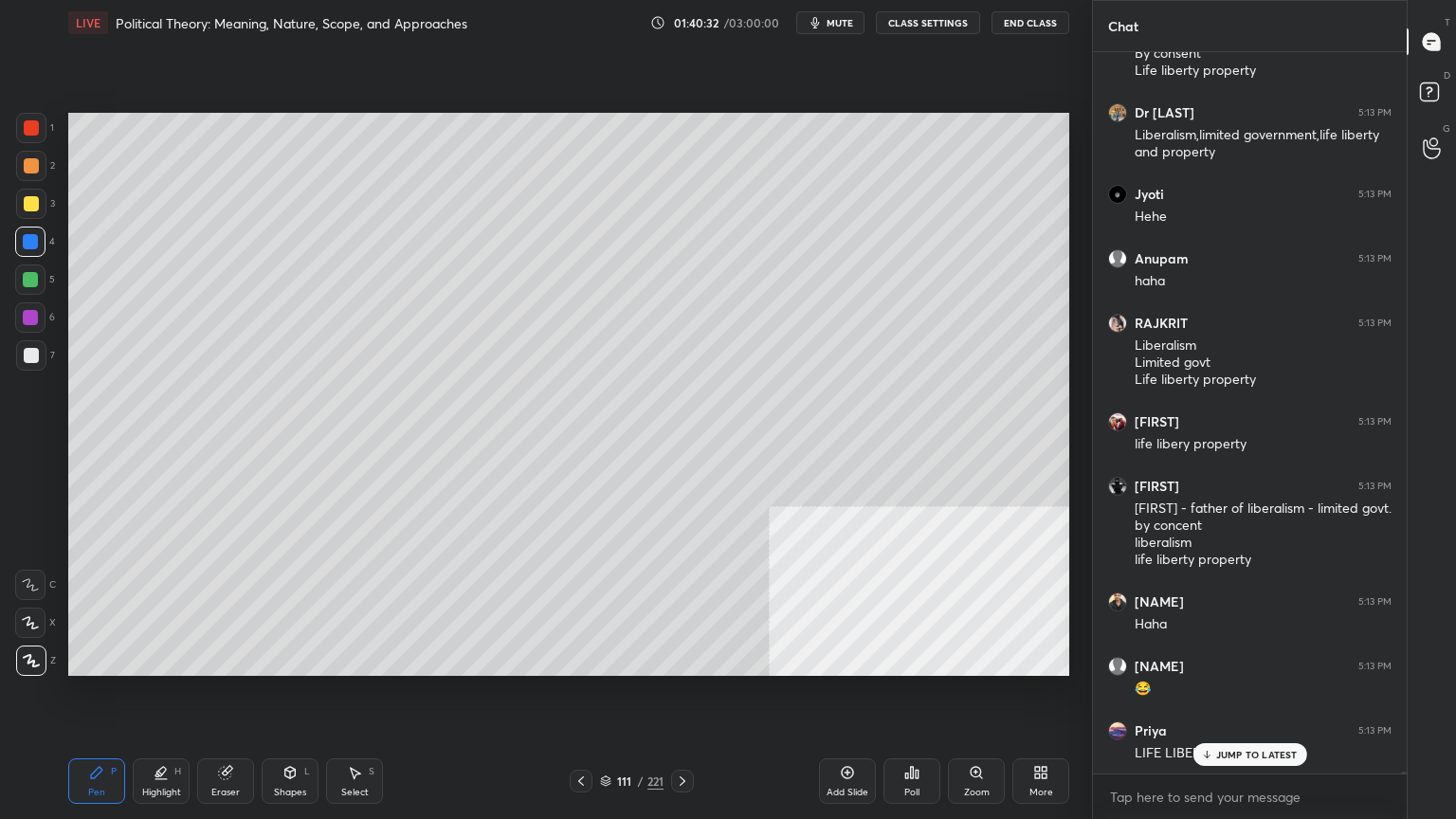 click on "mute" at bounding box center [840, 23] 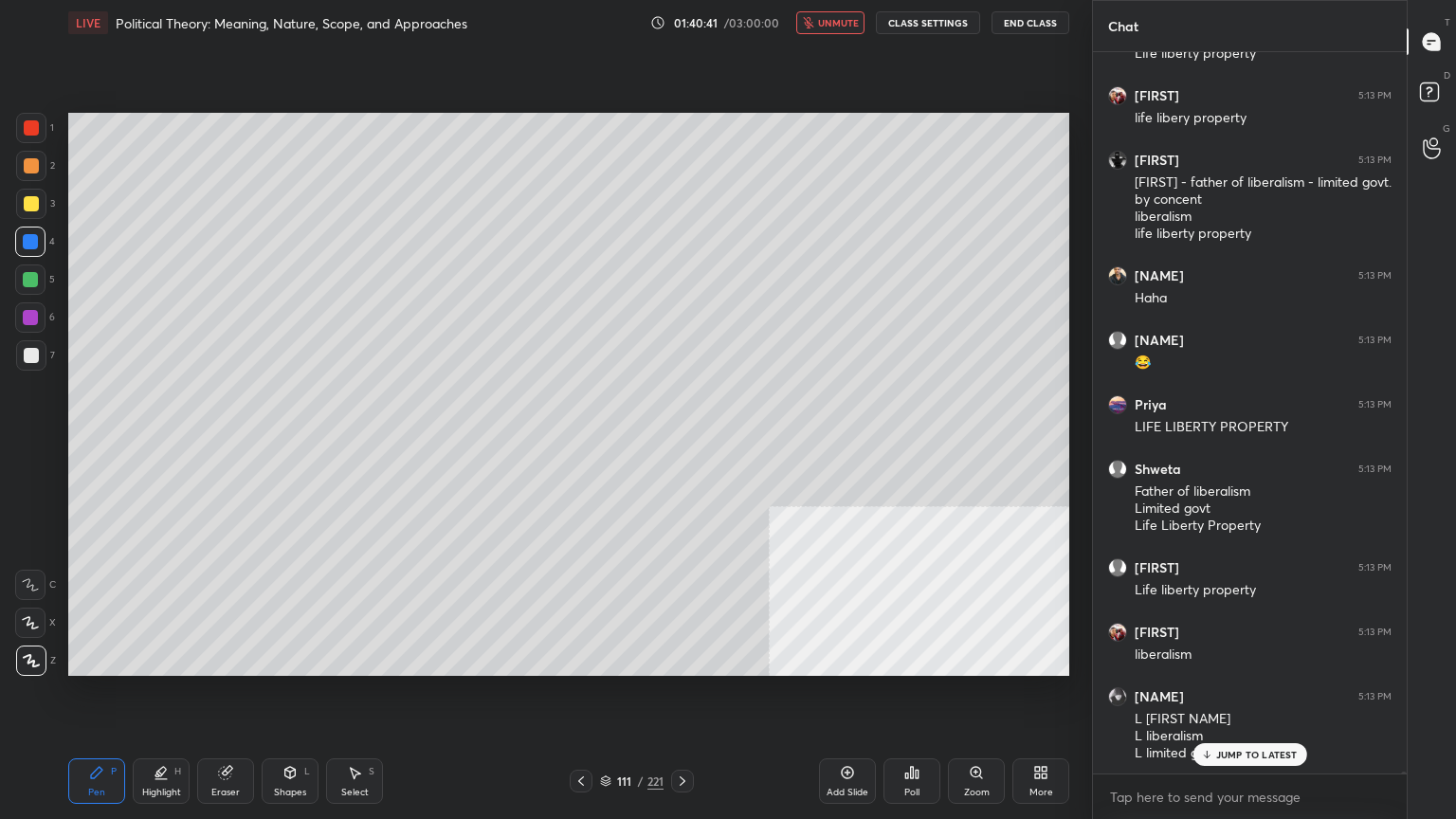 scroll, scrollTop: 221308, scrollLeft: 0, axis: vertical 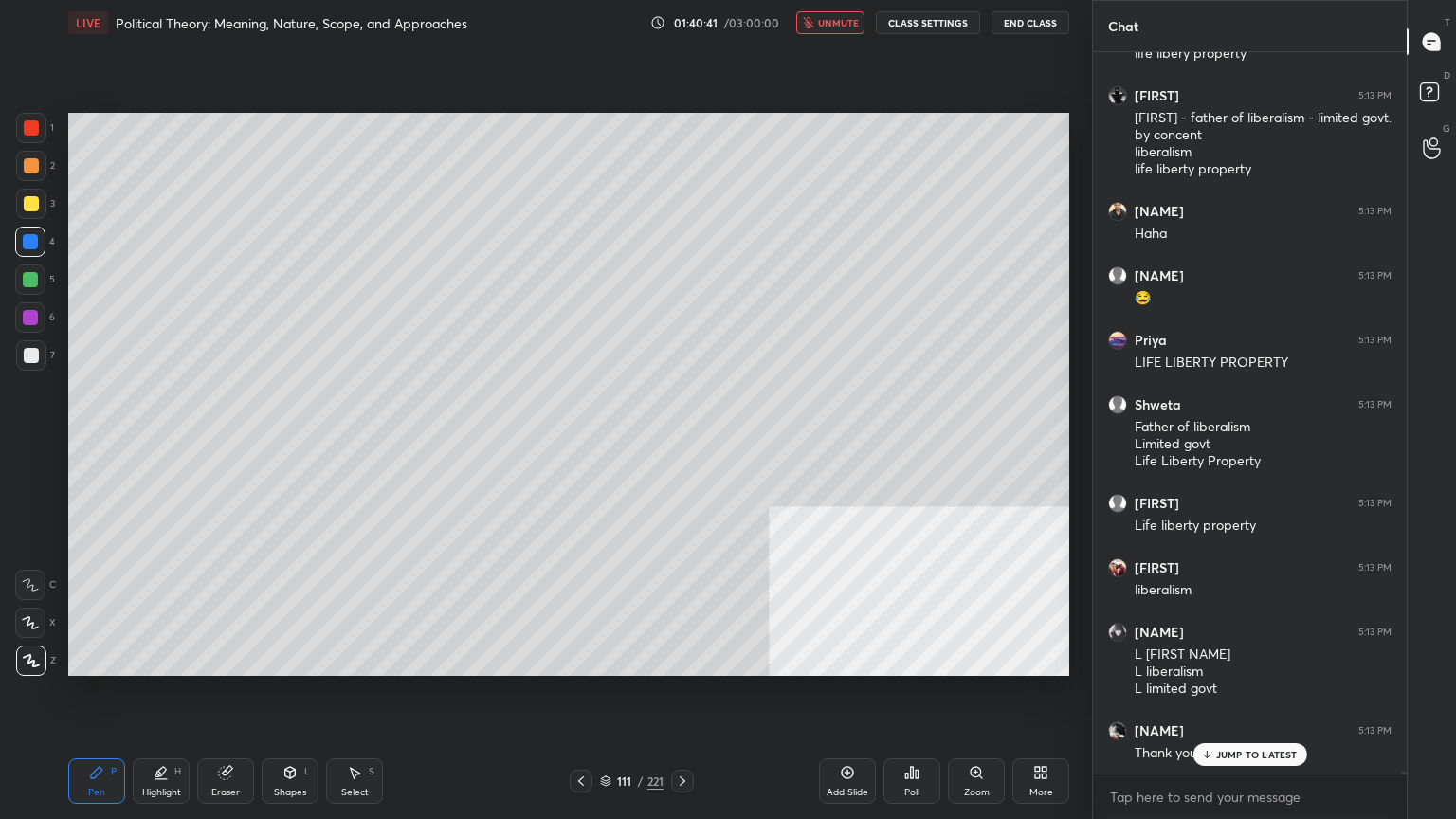 click on "unmute" at bounding box center (838, 23) 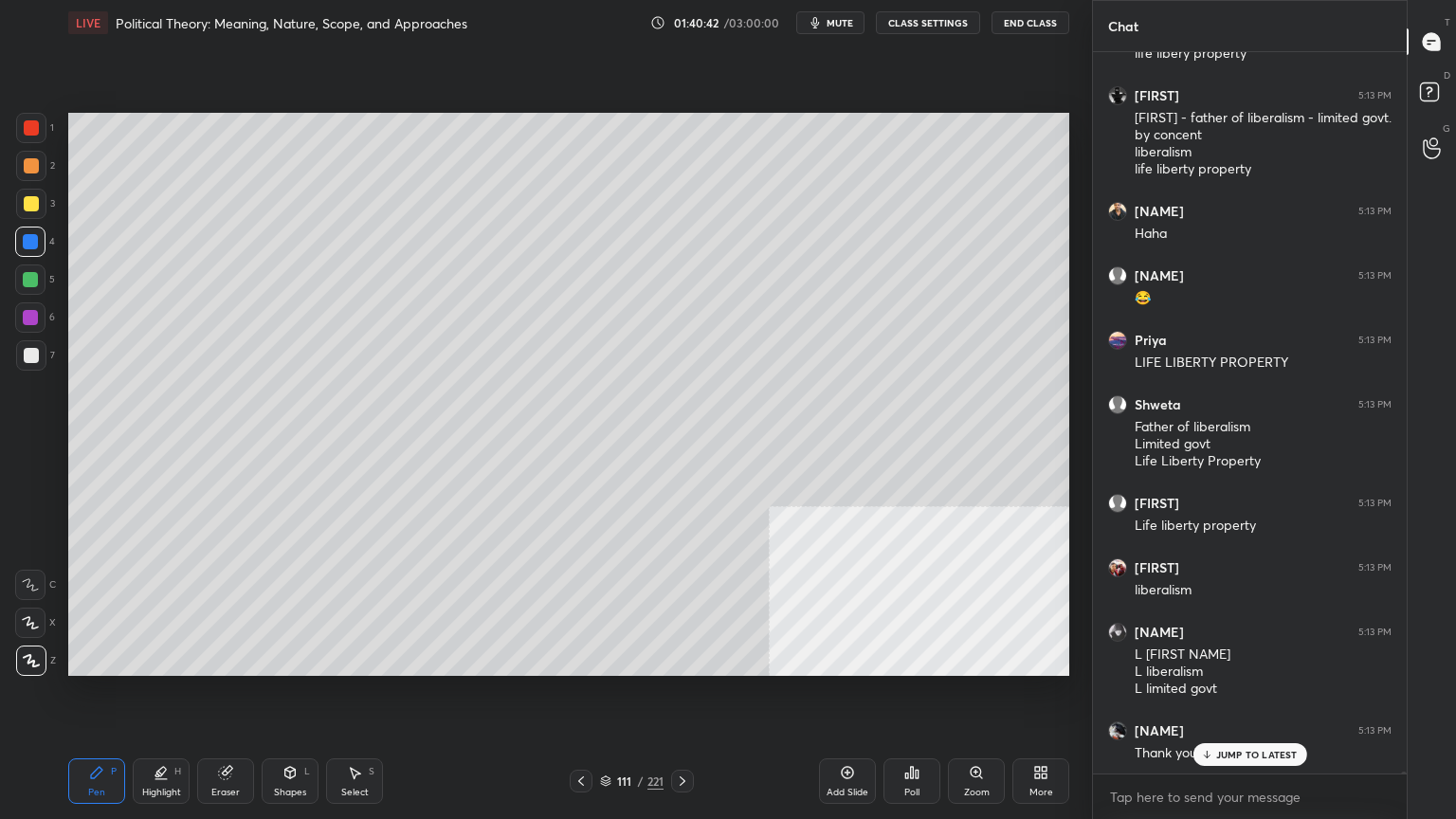 scroll, scrollTop: 221407, scrollLeft: 0, axis: vertical 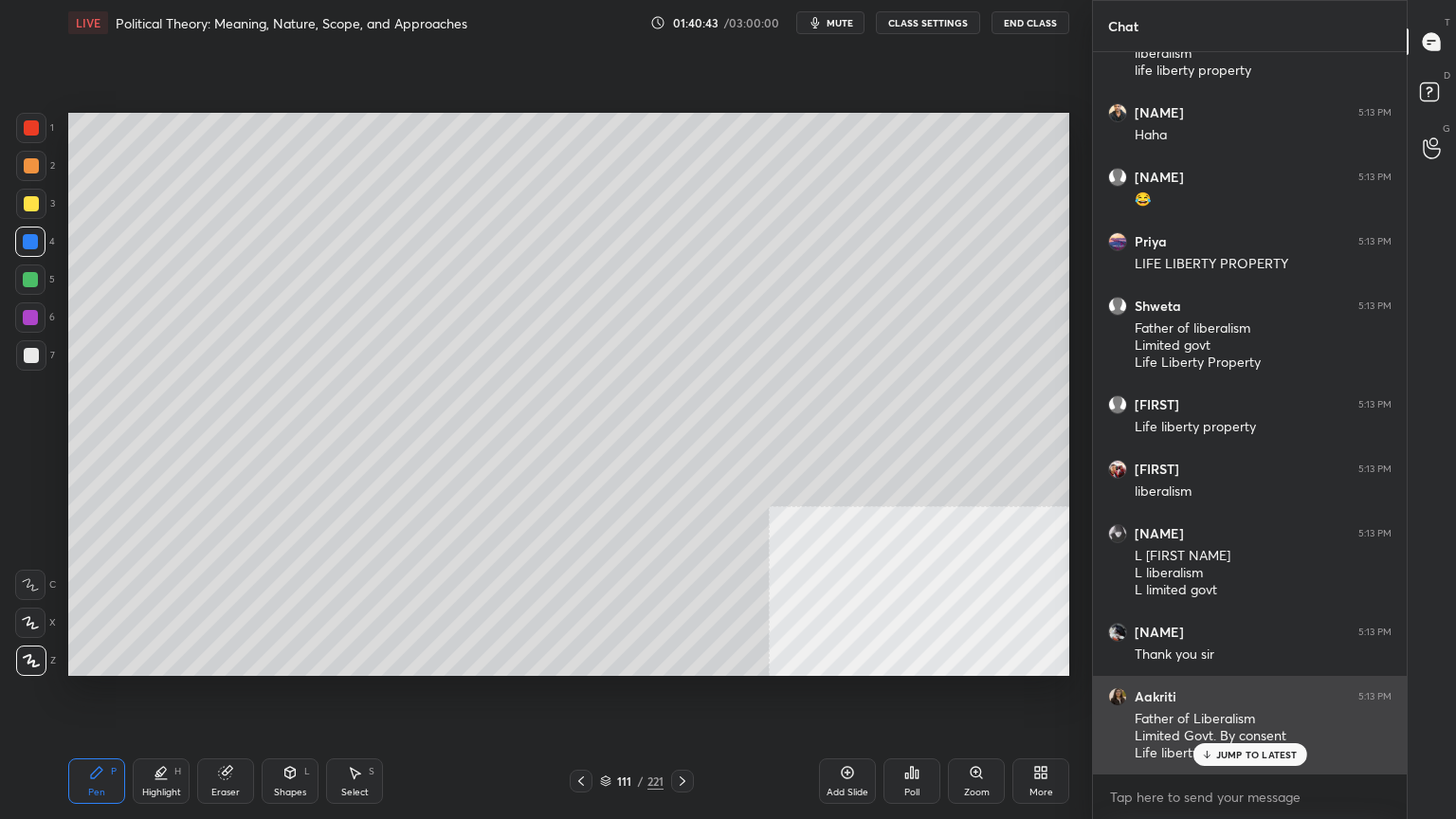 click on "JUMP TO LATEST" at bounding box center (1249, 755) 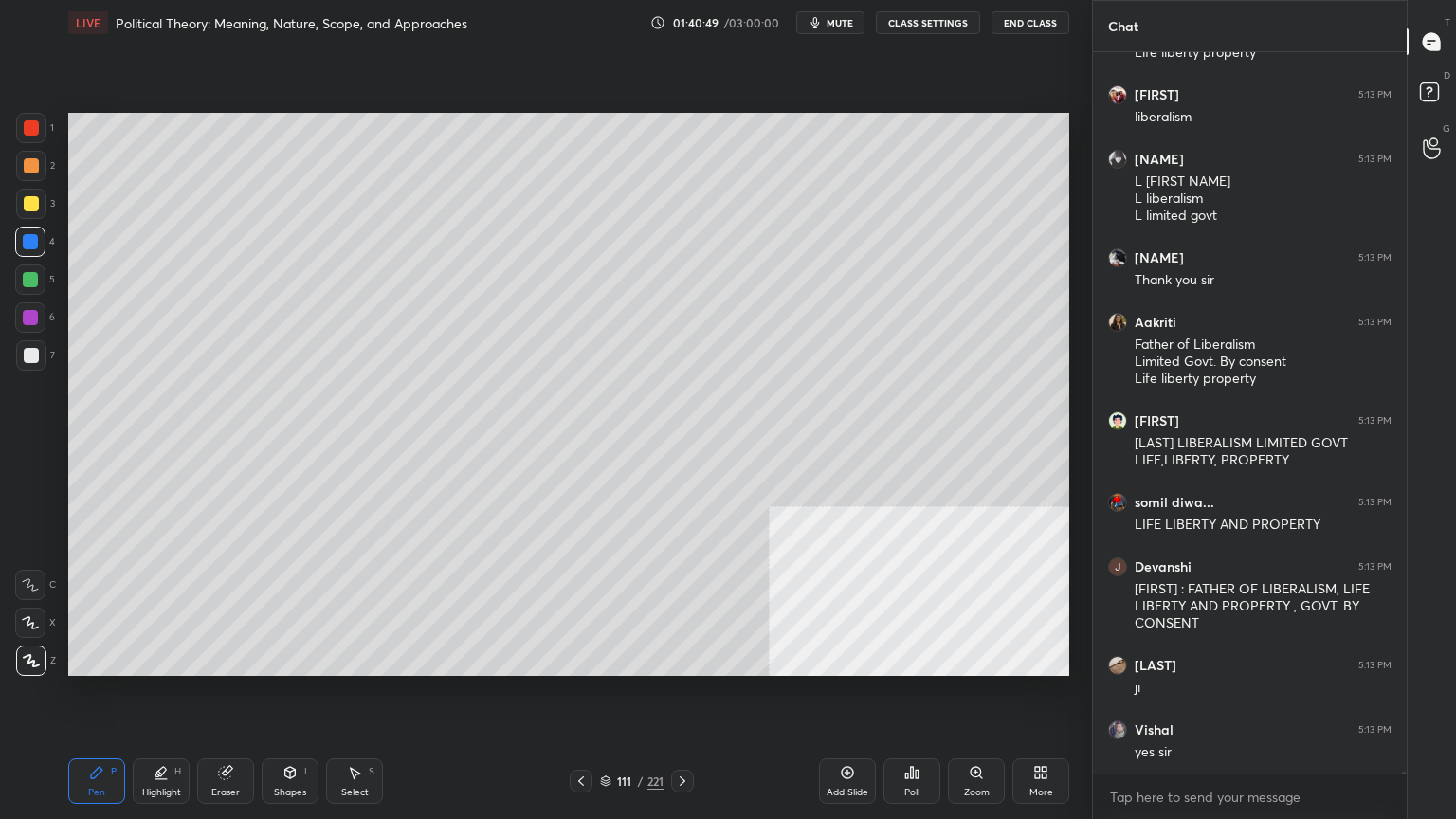 scroll, scrollTop: 221846, scrollLeft: 0, axis: vertical 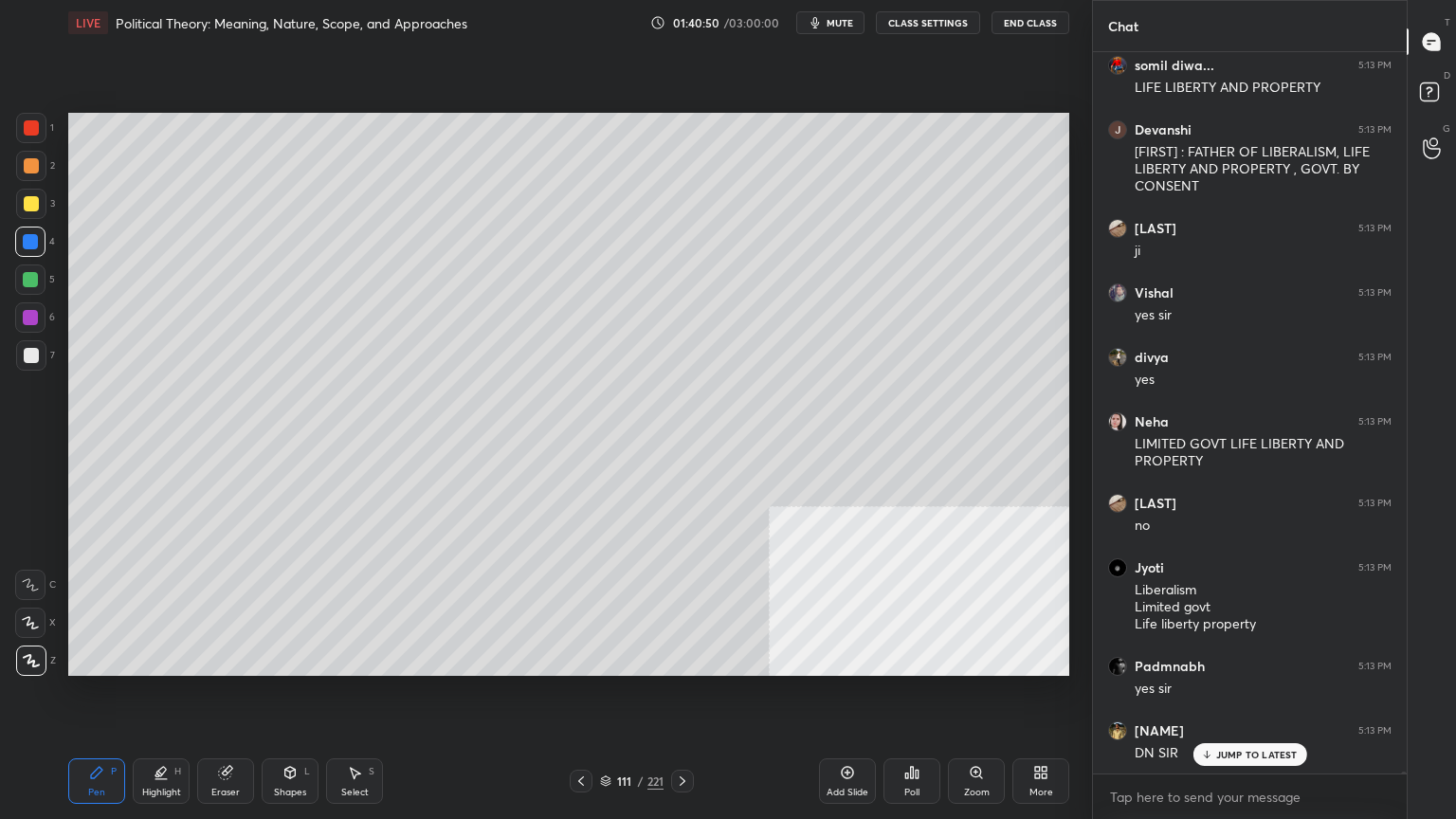 click at bounding box center [581, 781] 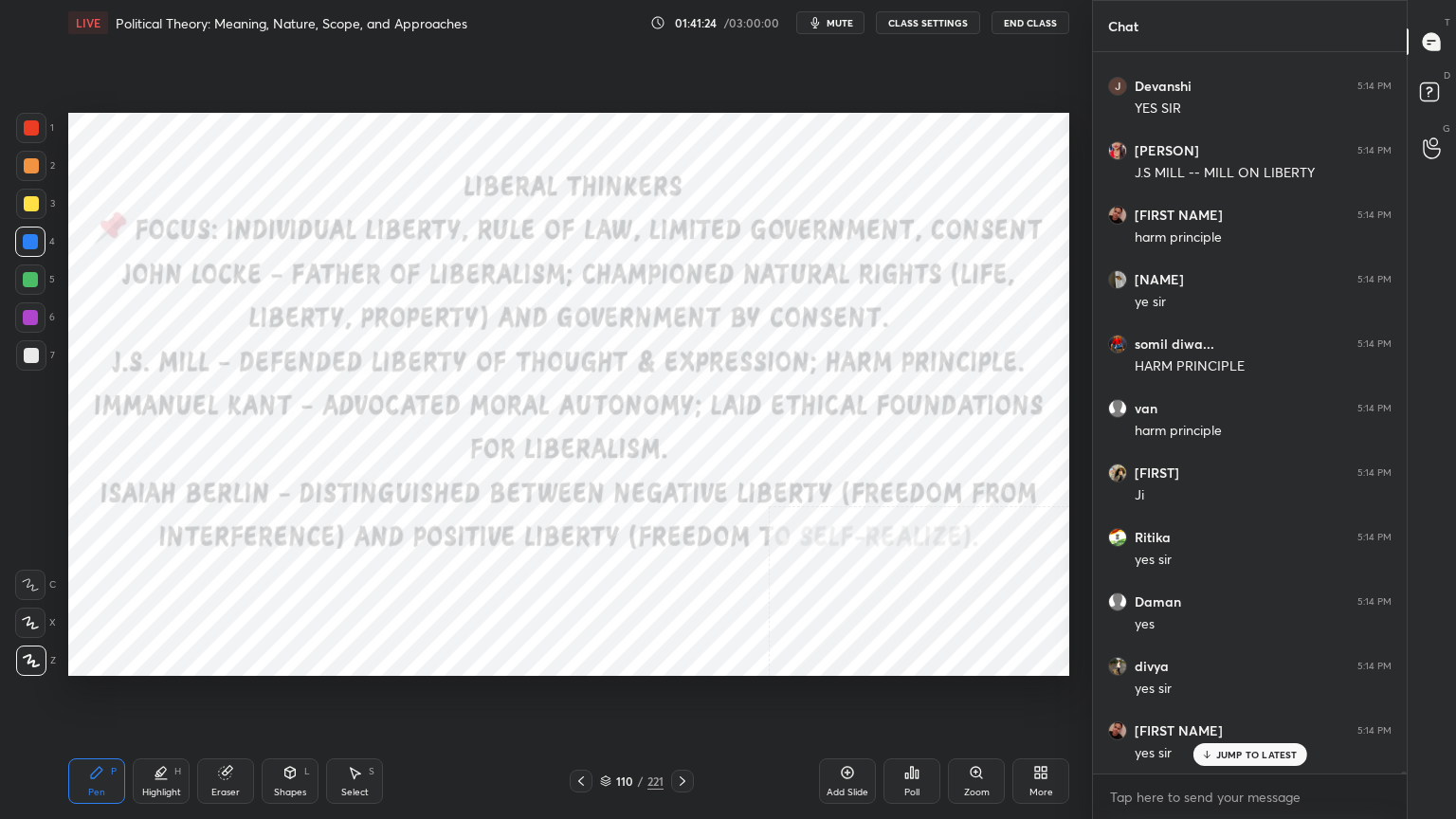 scroll, scrollTop: 224774, scrollLeft: 0, axis: vertical 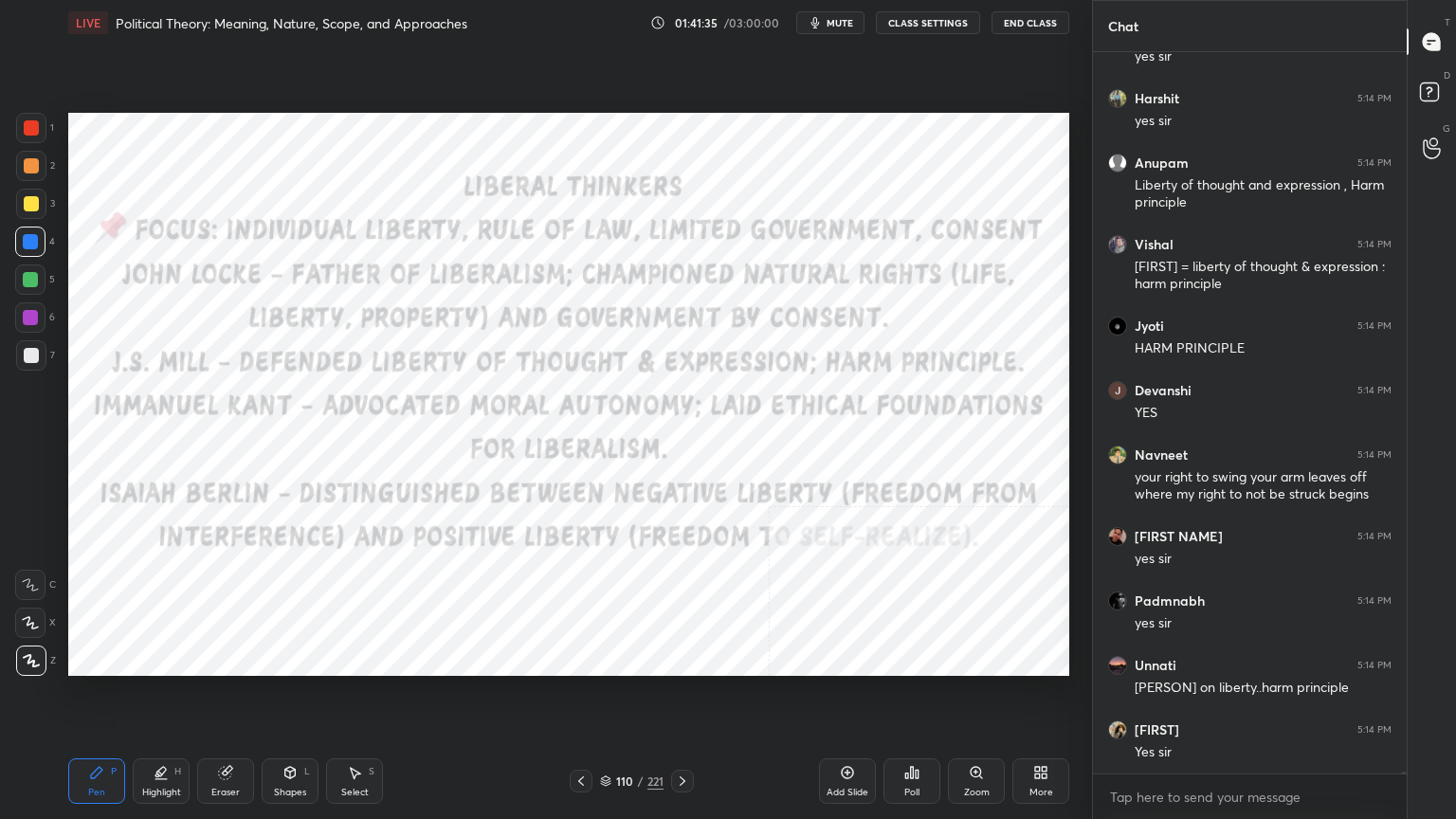 click on "Add Slide" at bounding box center [847, 781] 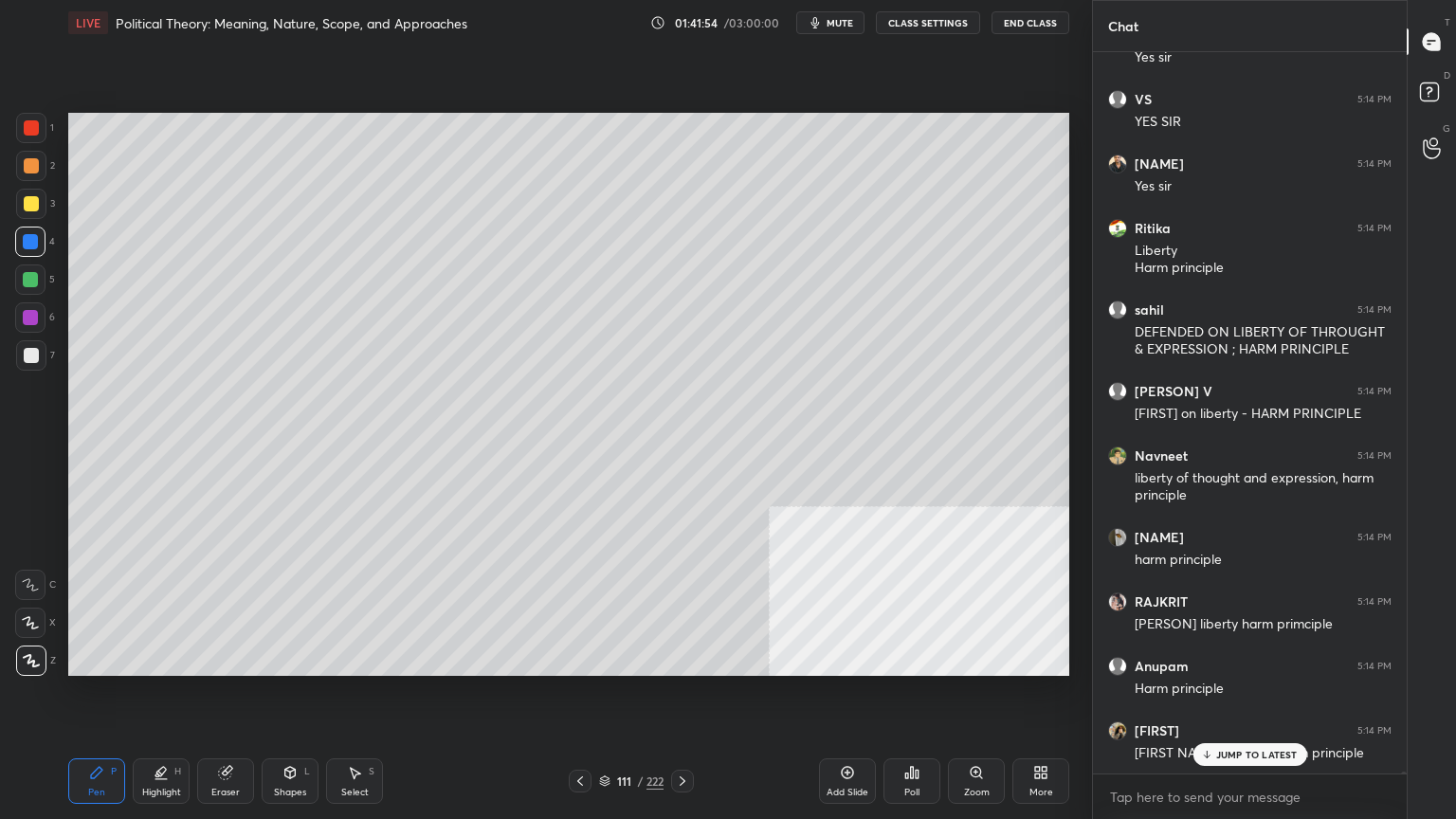 click on "Add Slide" at bounding box center [847, 781] 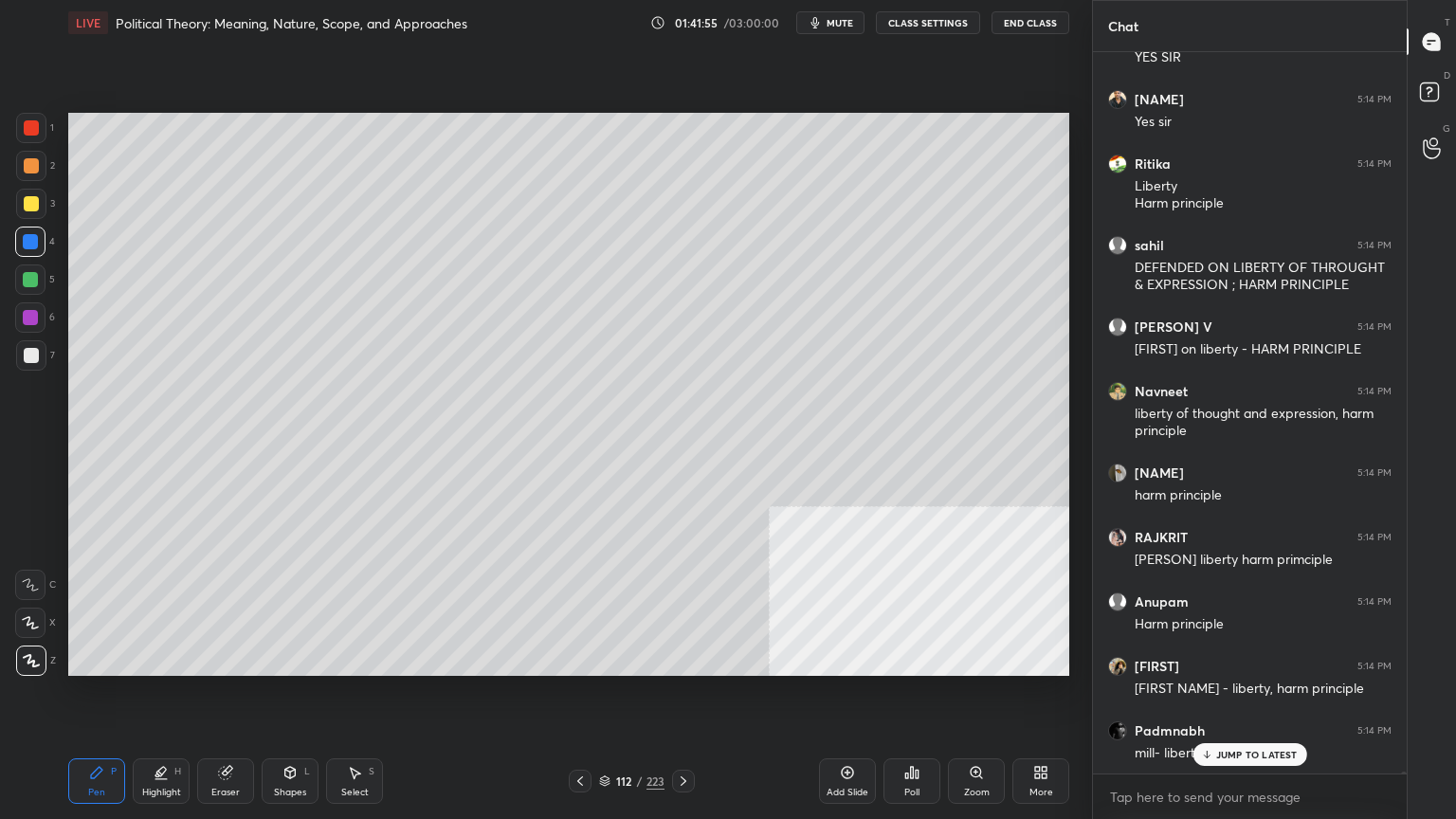 click at bounding box center [31, 355] 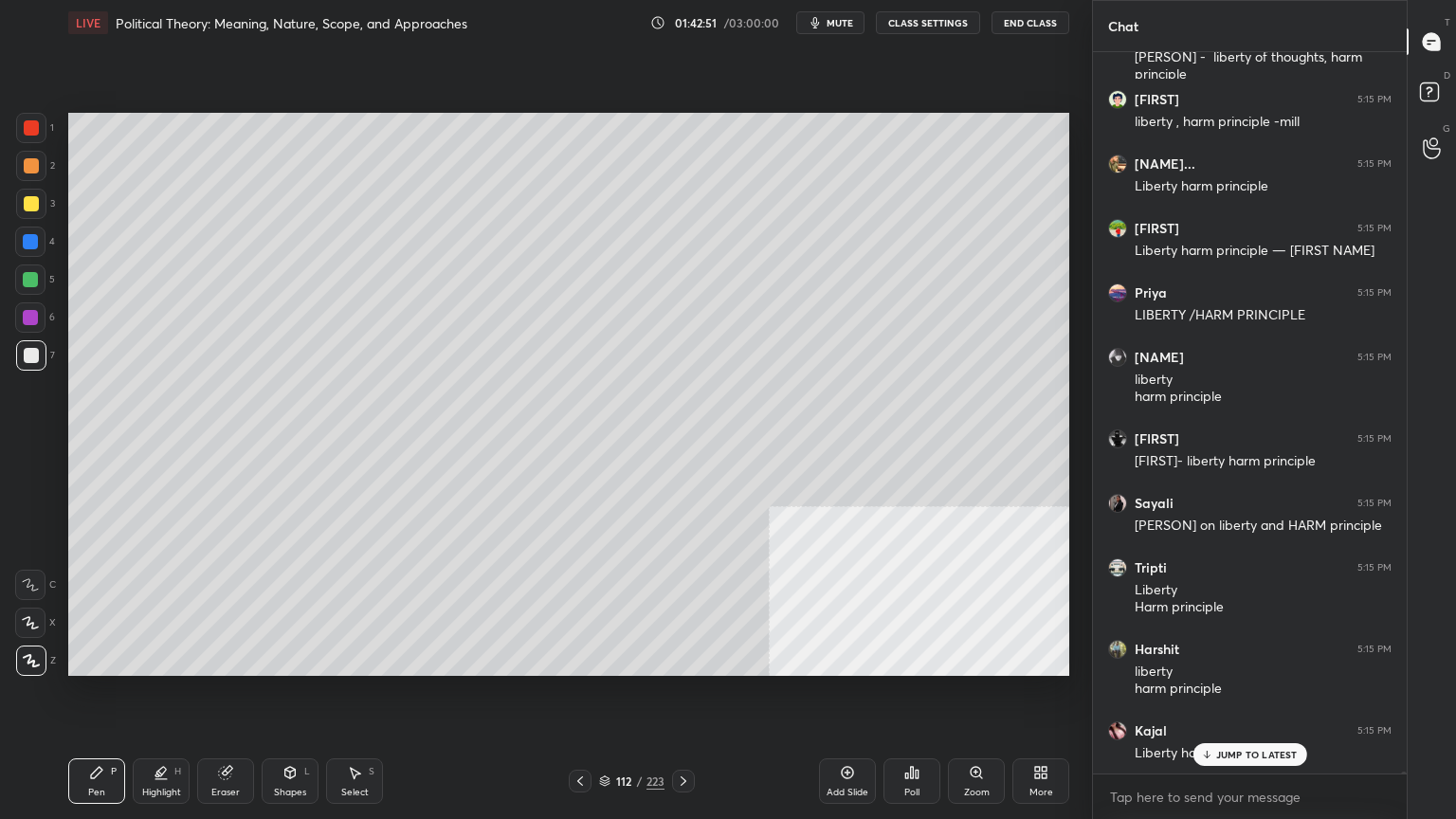 click 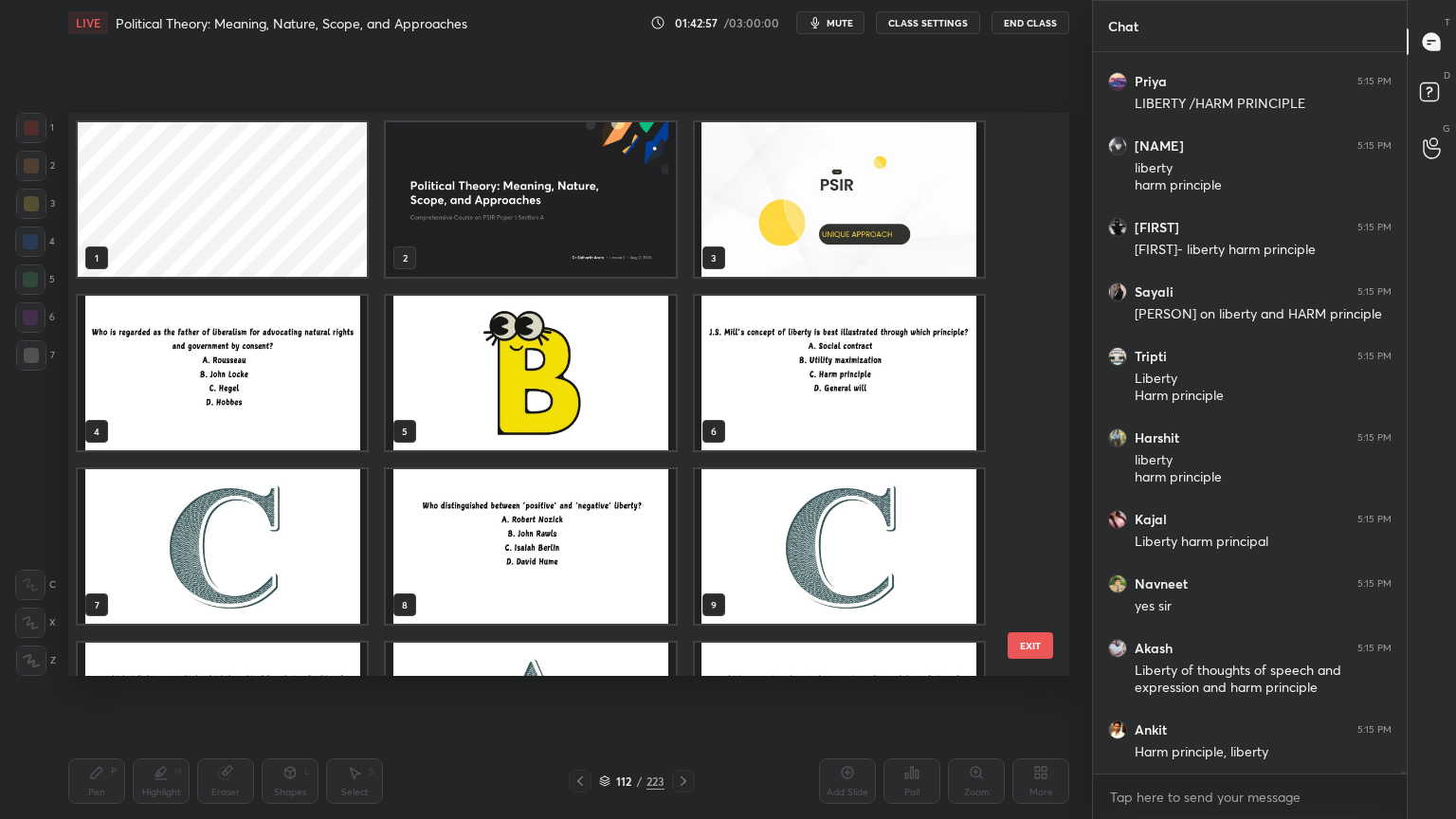 click at bounding box center [222, 373] 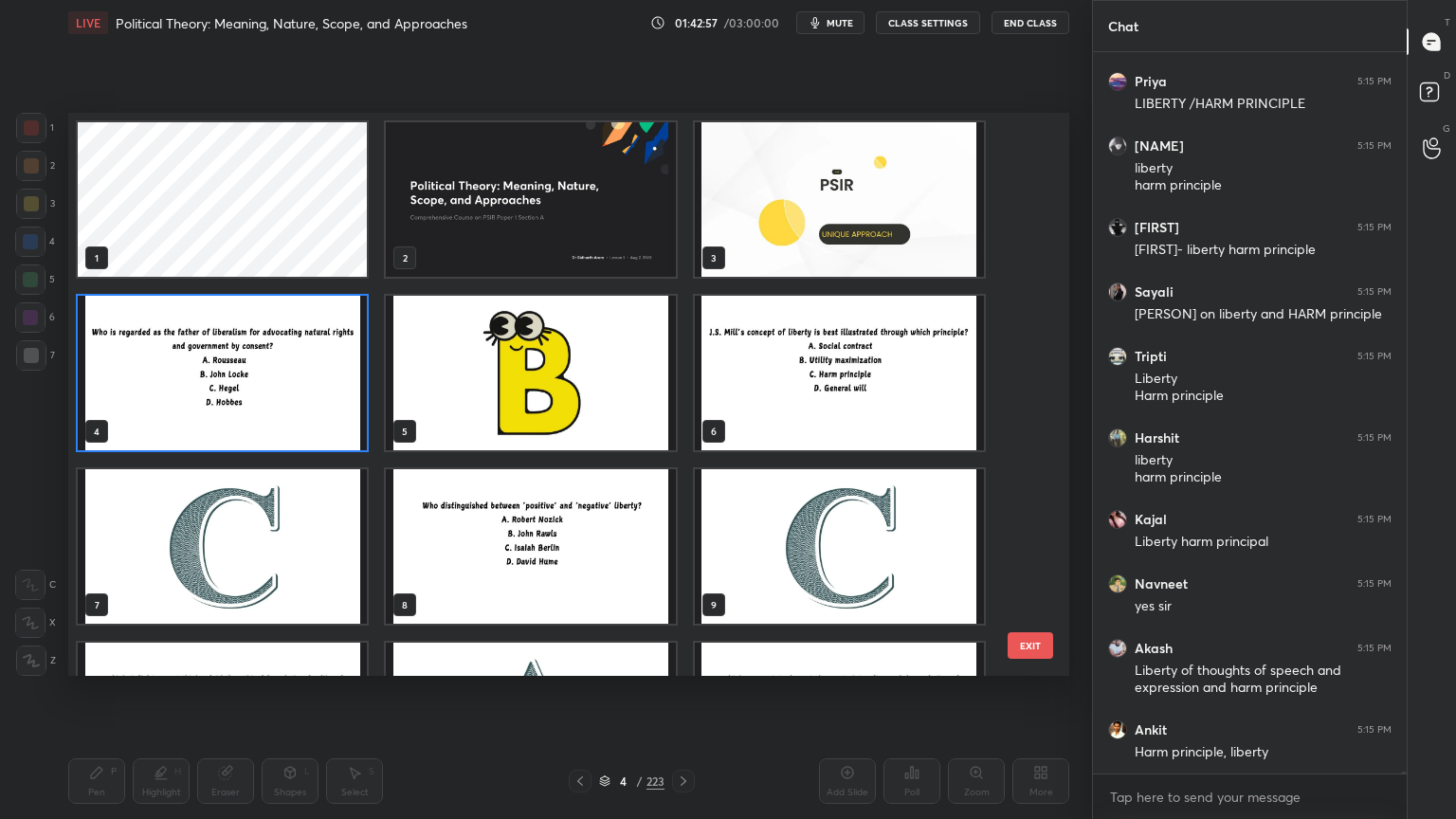 click at bounding box center (222, 373) 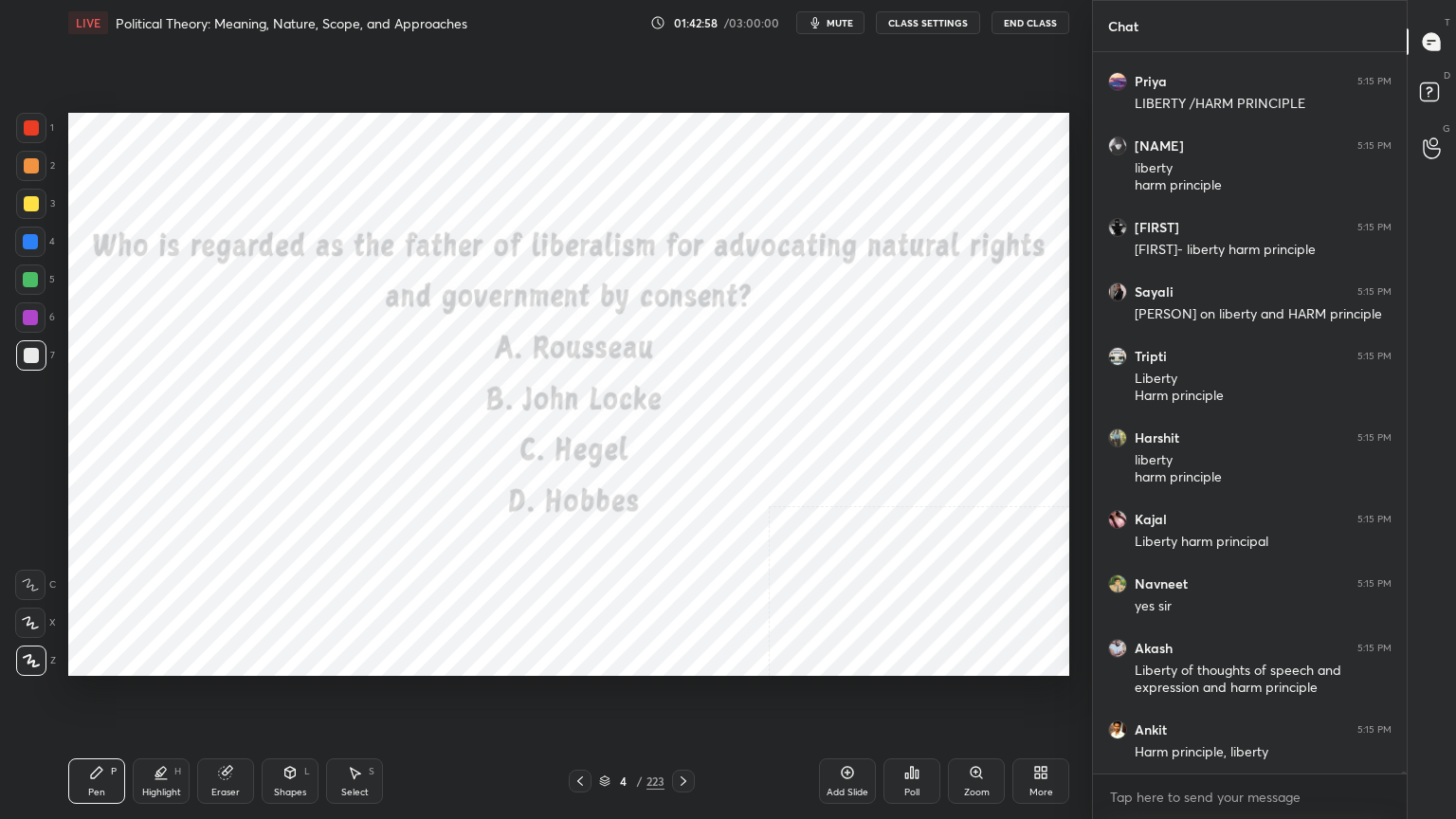 click on "CLASS SETTINGS" at bounding box center [928, 23] 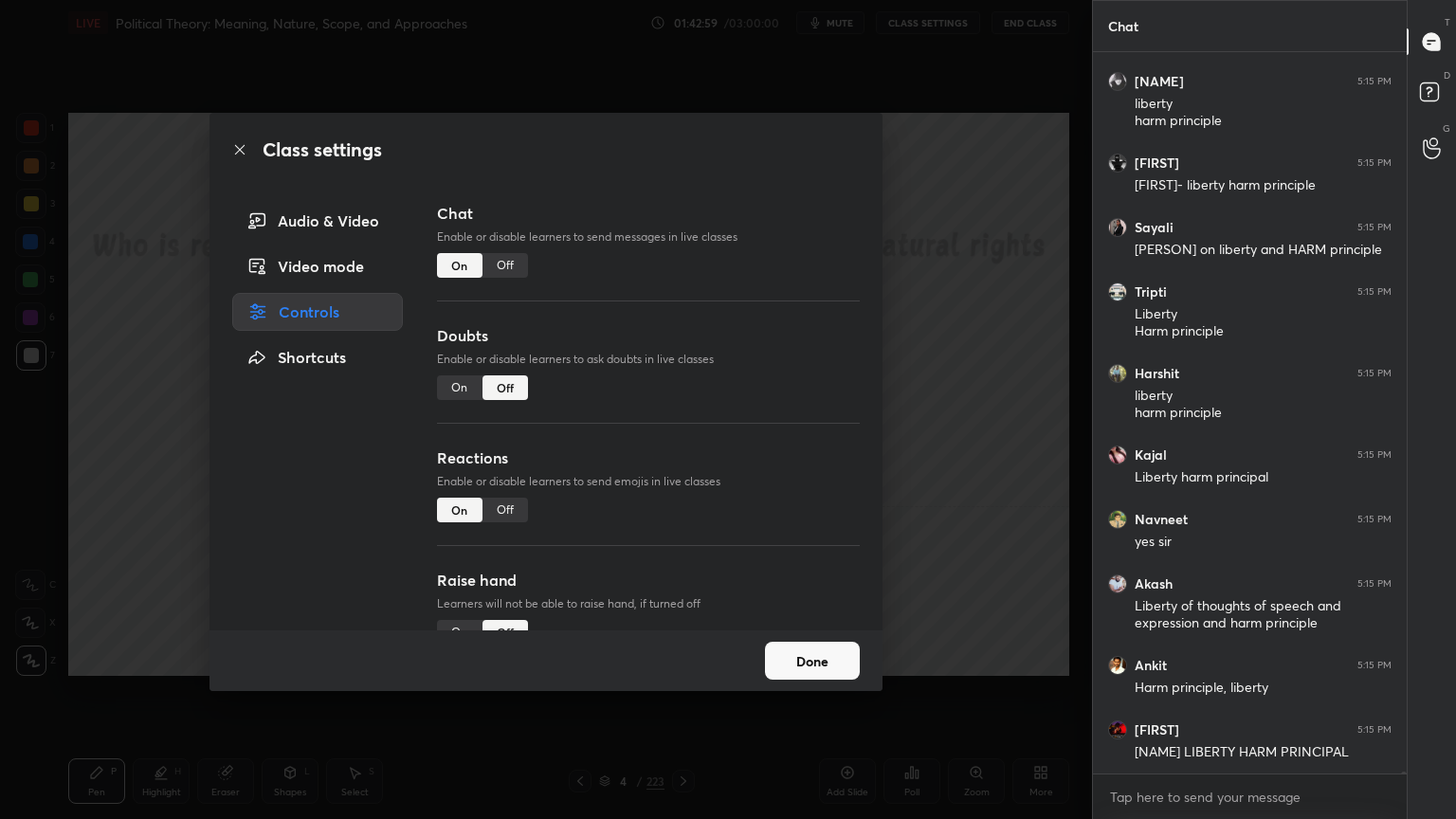 click on "Off" at bounding box center (505, 265) 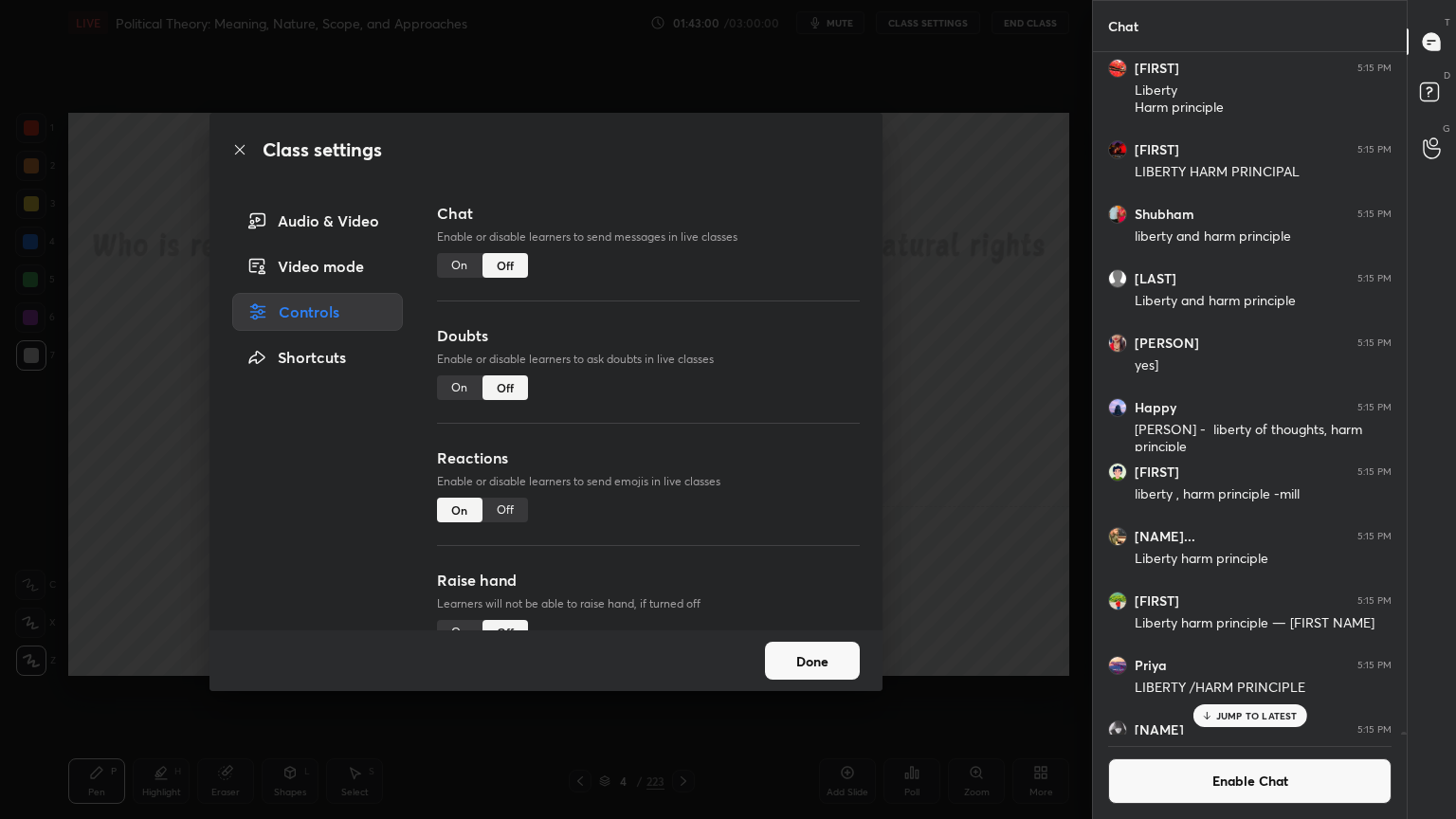 click 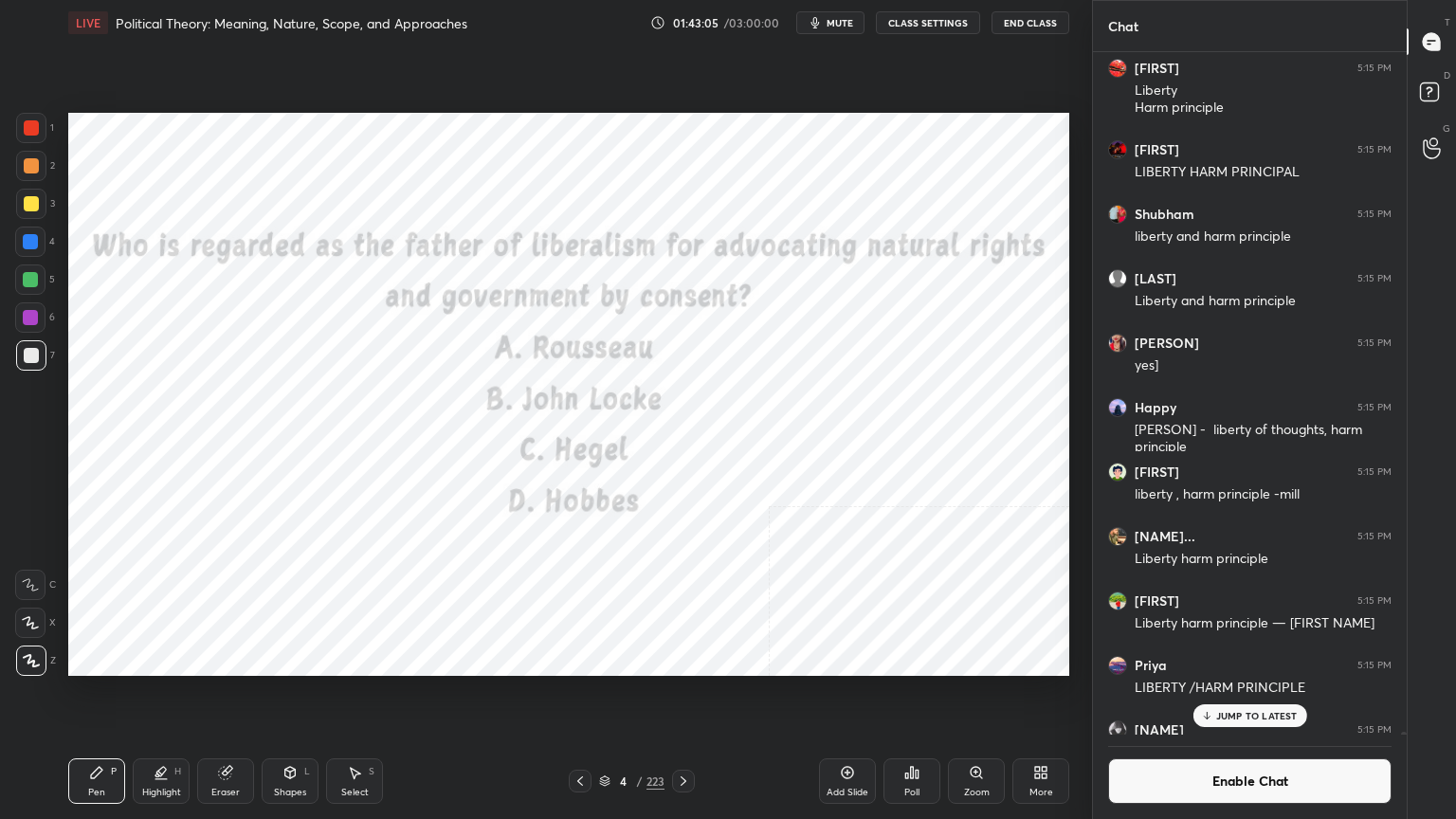 click on "JUMP TO LATEST" at bounding box center (1257, 716) 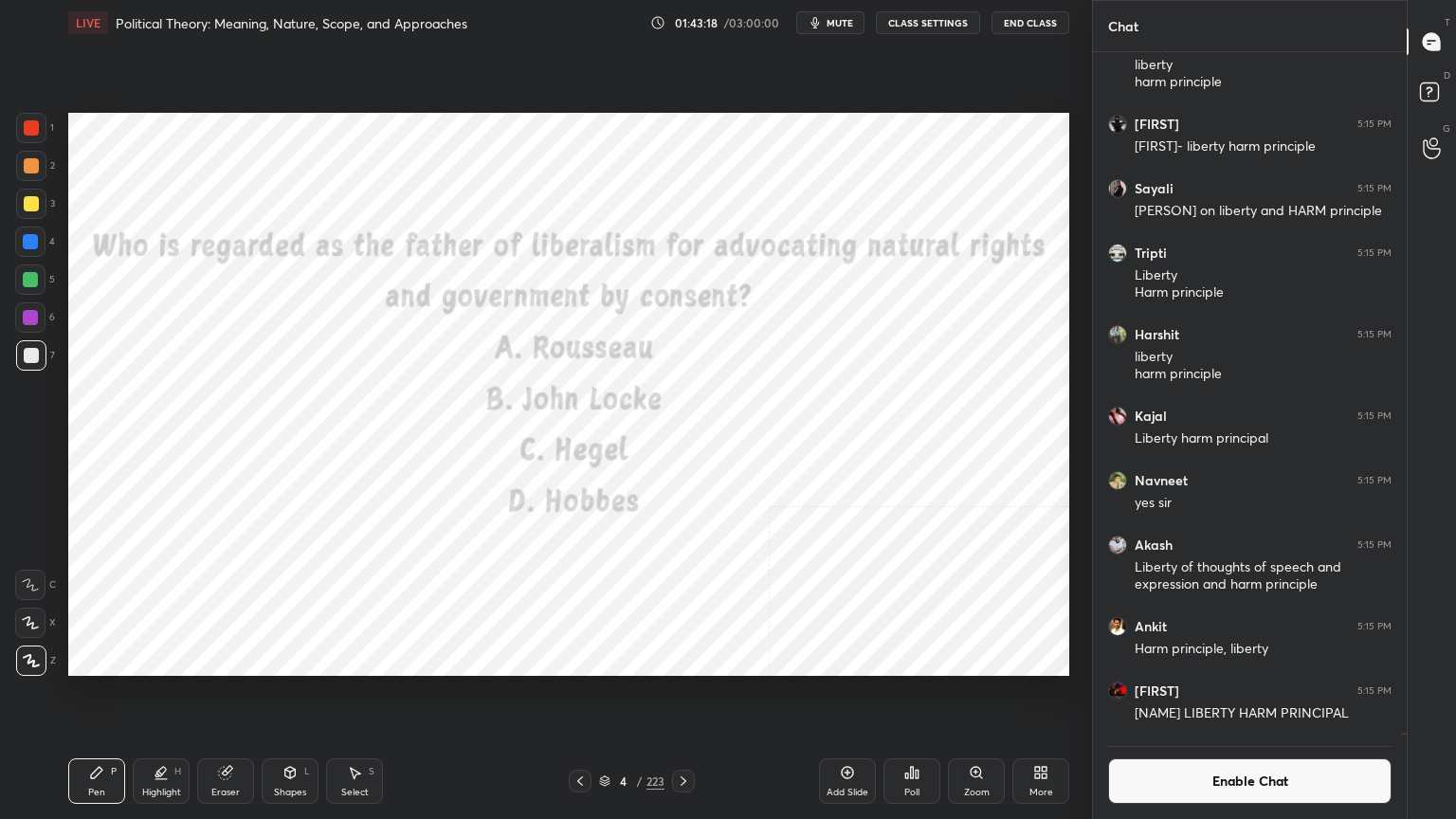 click on "Poll" at bounding box center [912, 781] 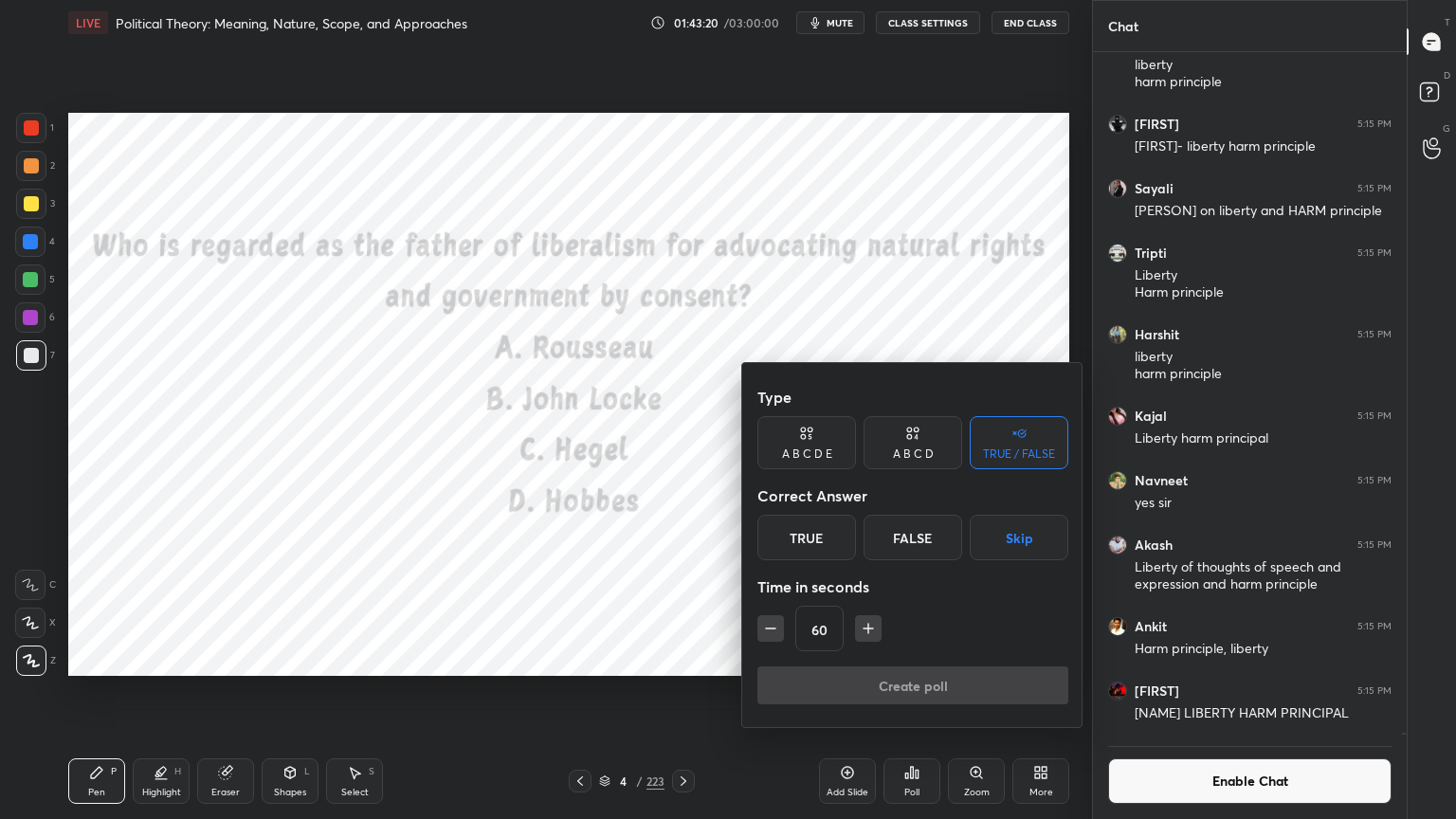 click on "A B C D" at bounding box center (913, 454) 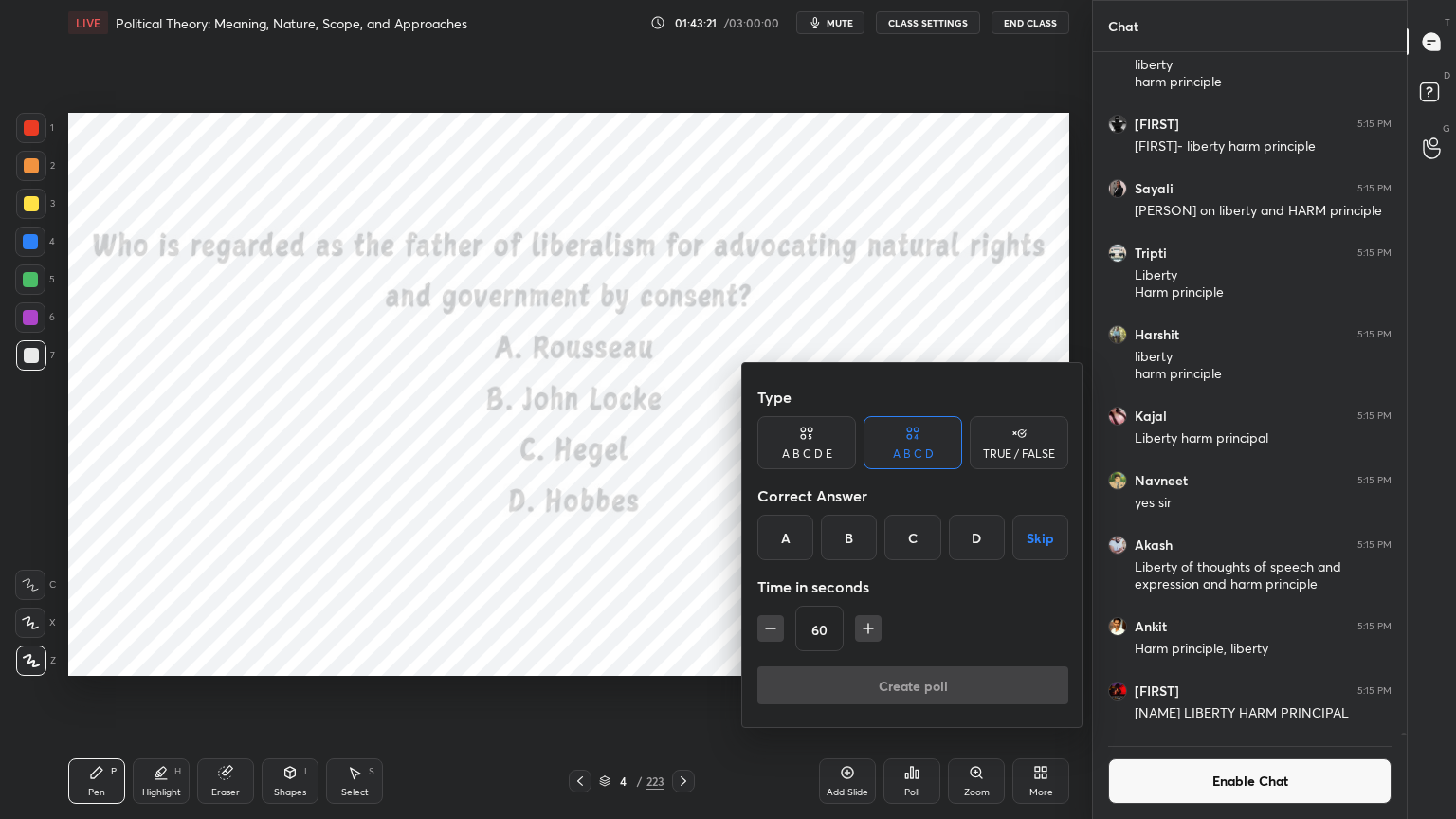 click on "B" at bounding box center [848, 537] 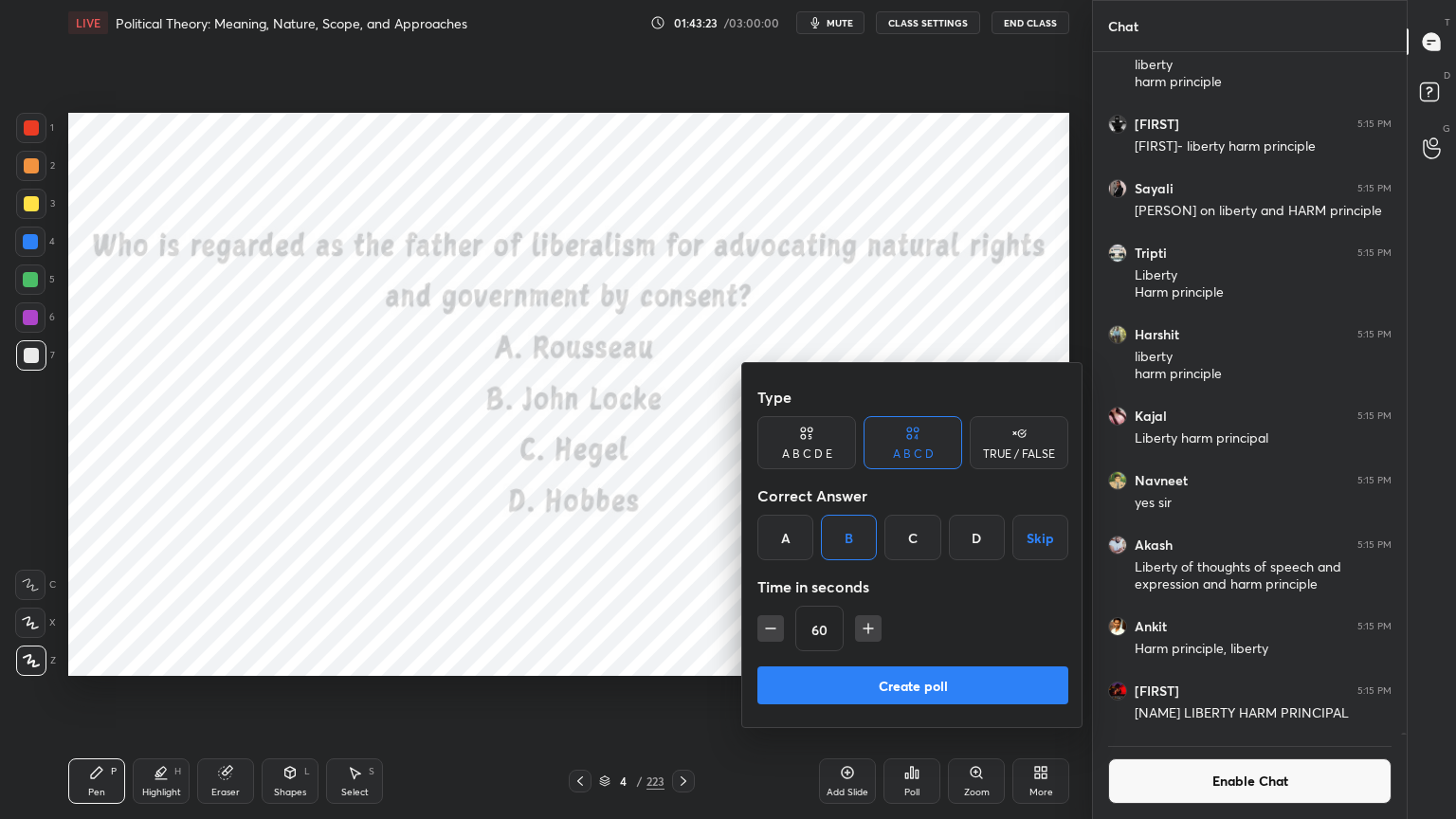 click on "Create poll" at bounding box center [913, 685] 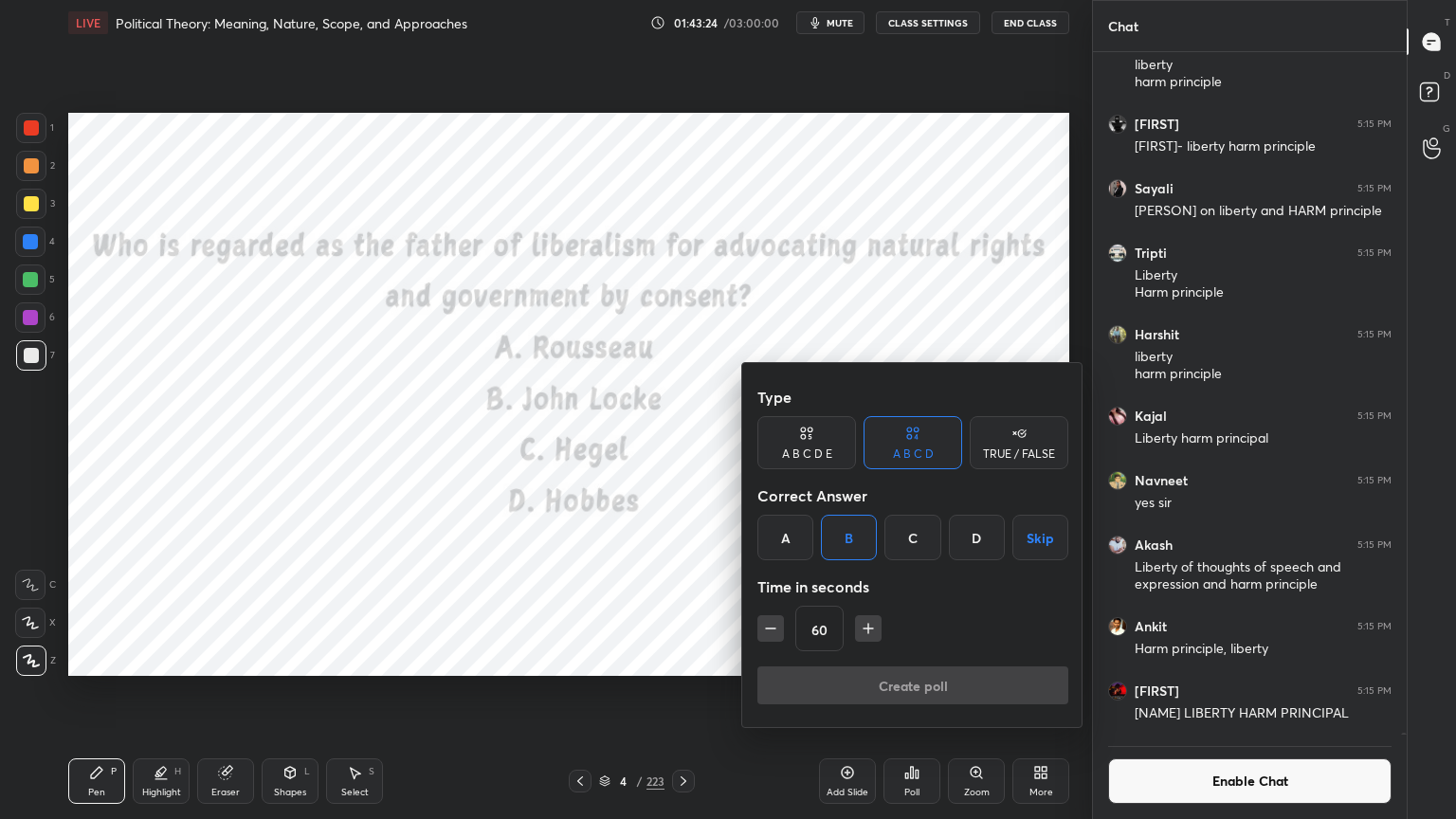 scroll, scrollTop: 658, scrollLeft: 308, axis: both 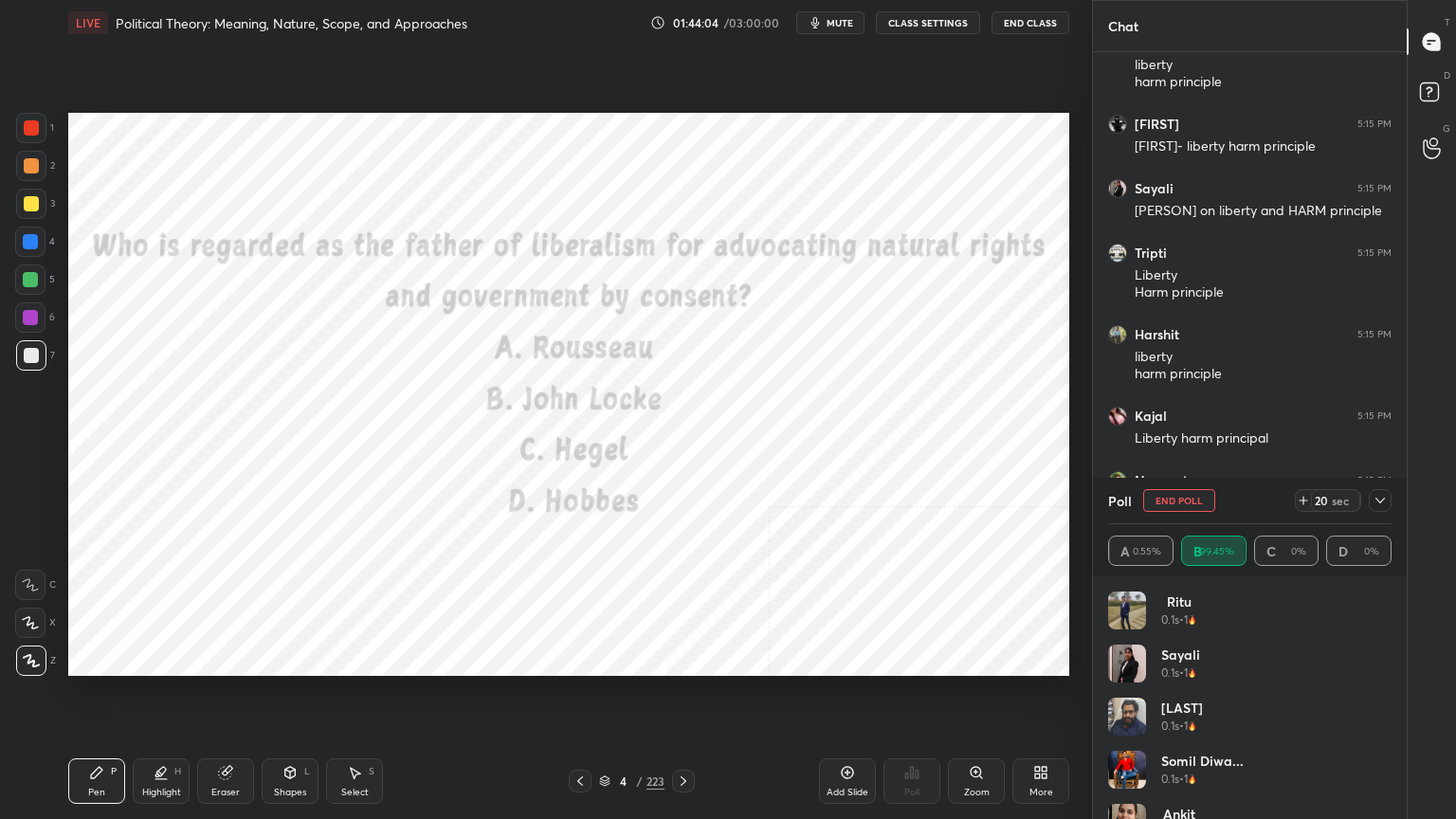 drag, startPoint x: 23, startPoint y: 118, endPoint x: 64, endPoint y: 178, distance: 72.670489 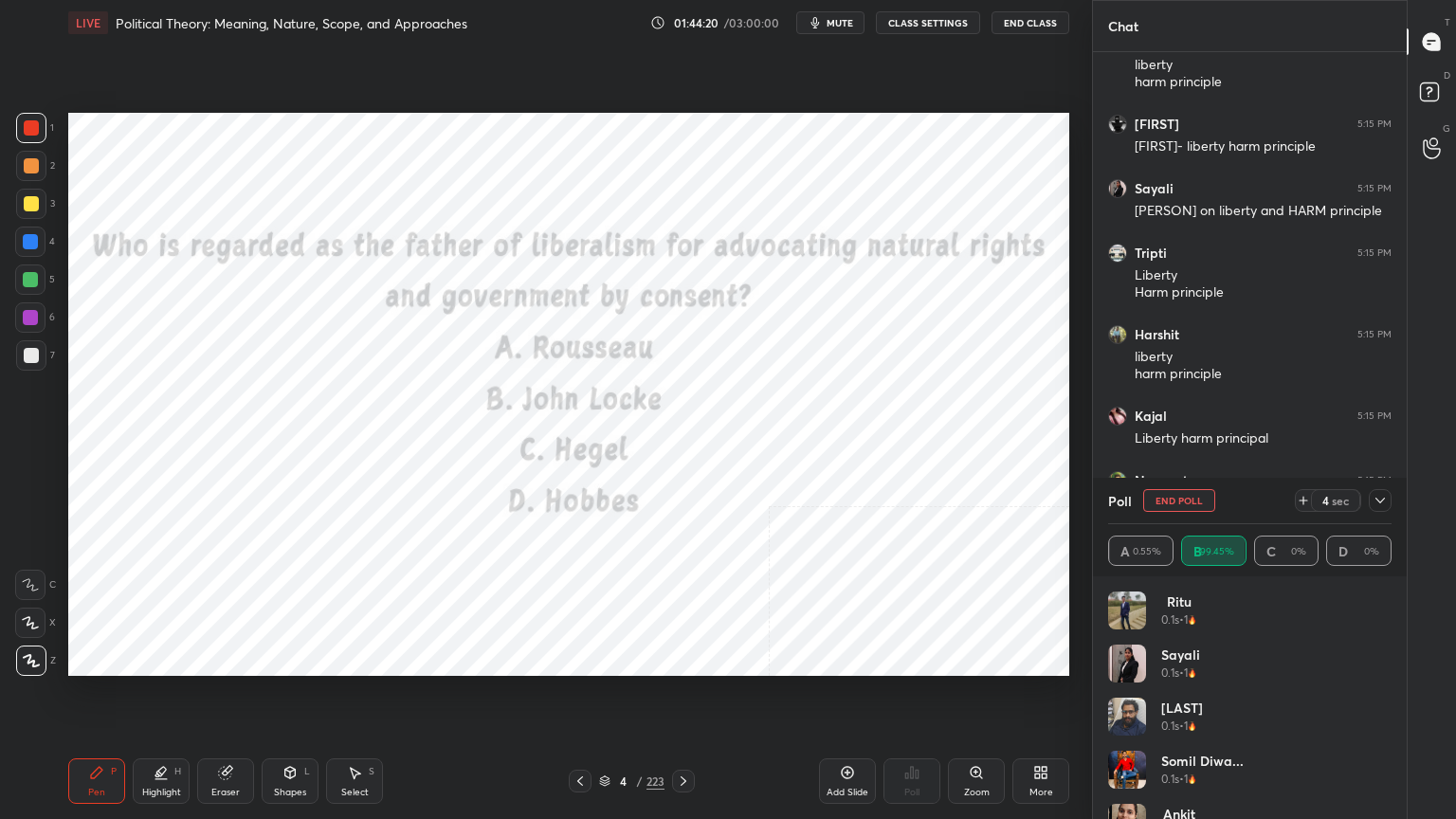 click 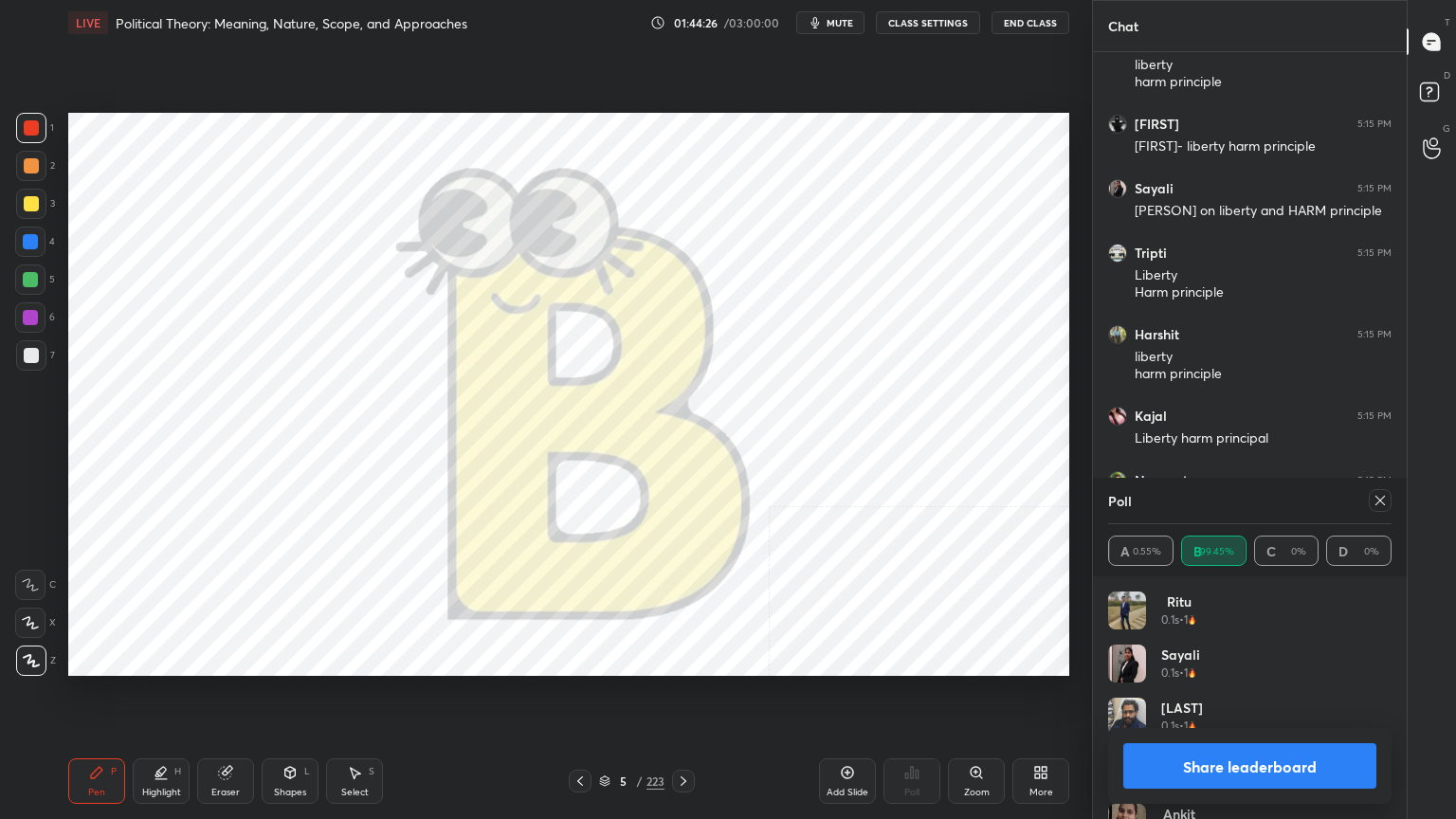 click on "Share leaderboard" at bounding box center (1249, 766) 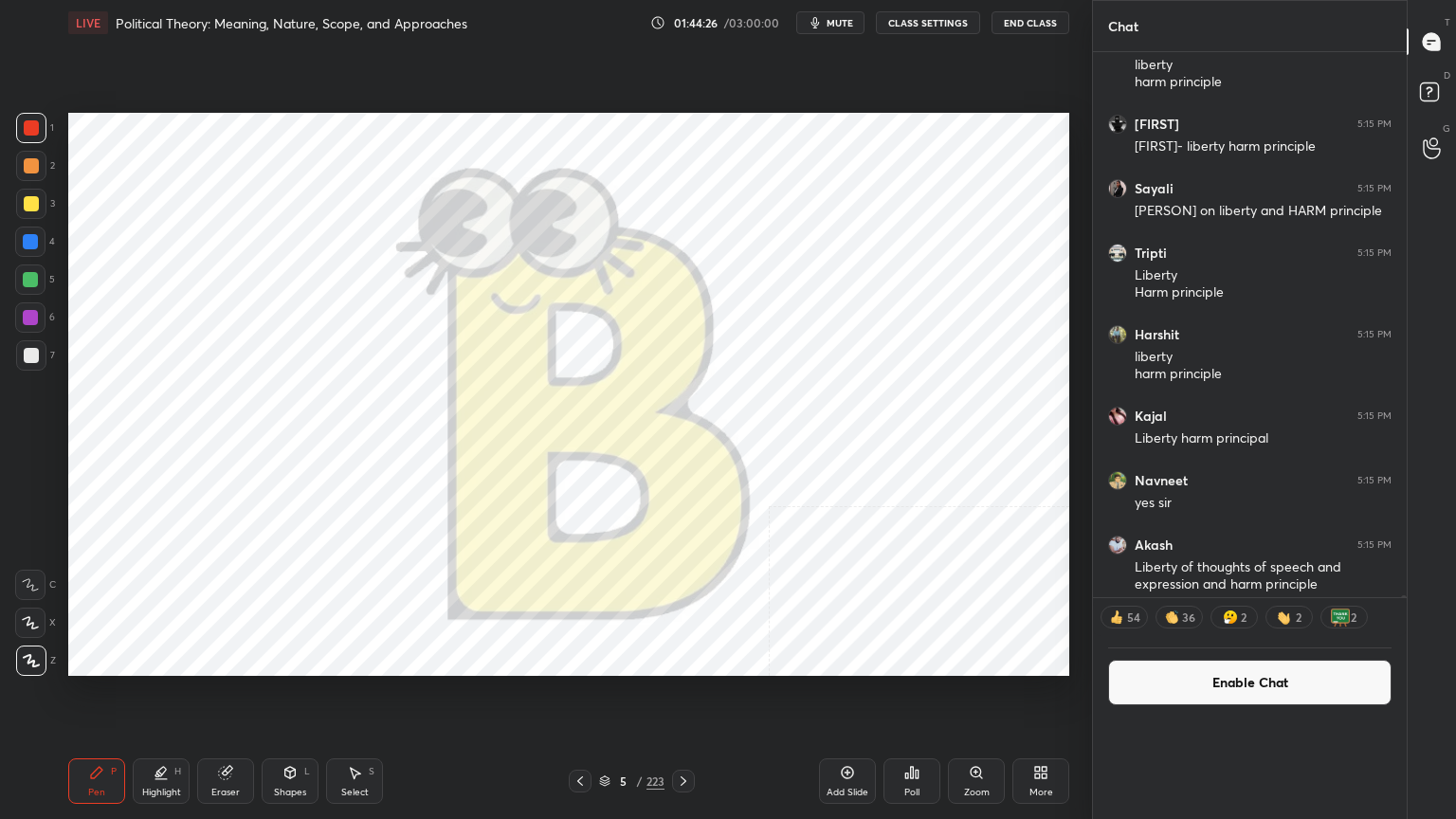 scroll, scrollTop: 0, scrollLeft: 6, axis: horizontal 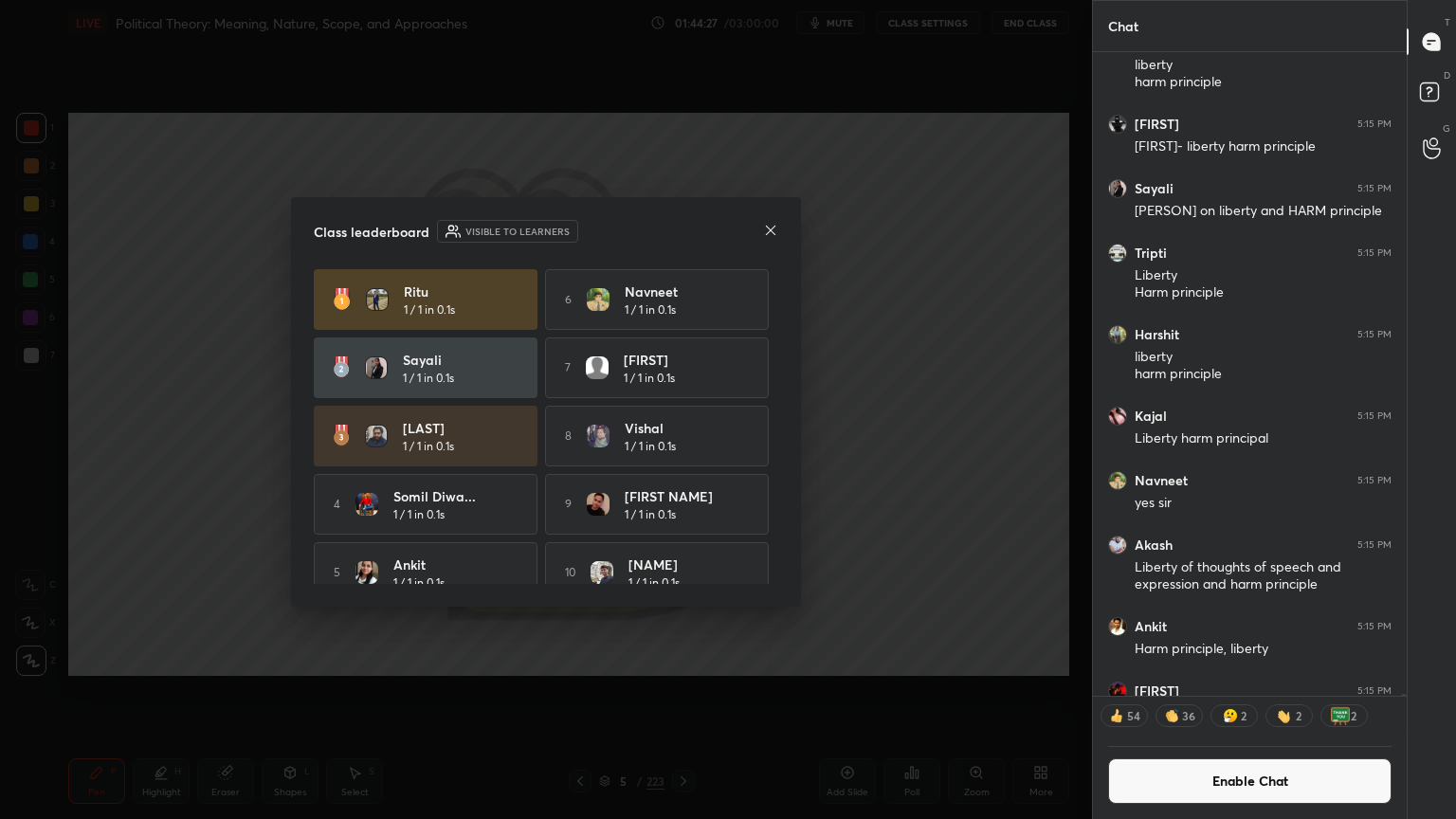 click on "Enable Chat" at bounding box center (1249, 781) 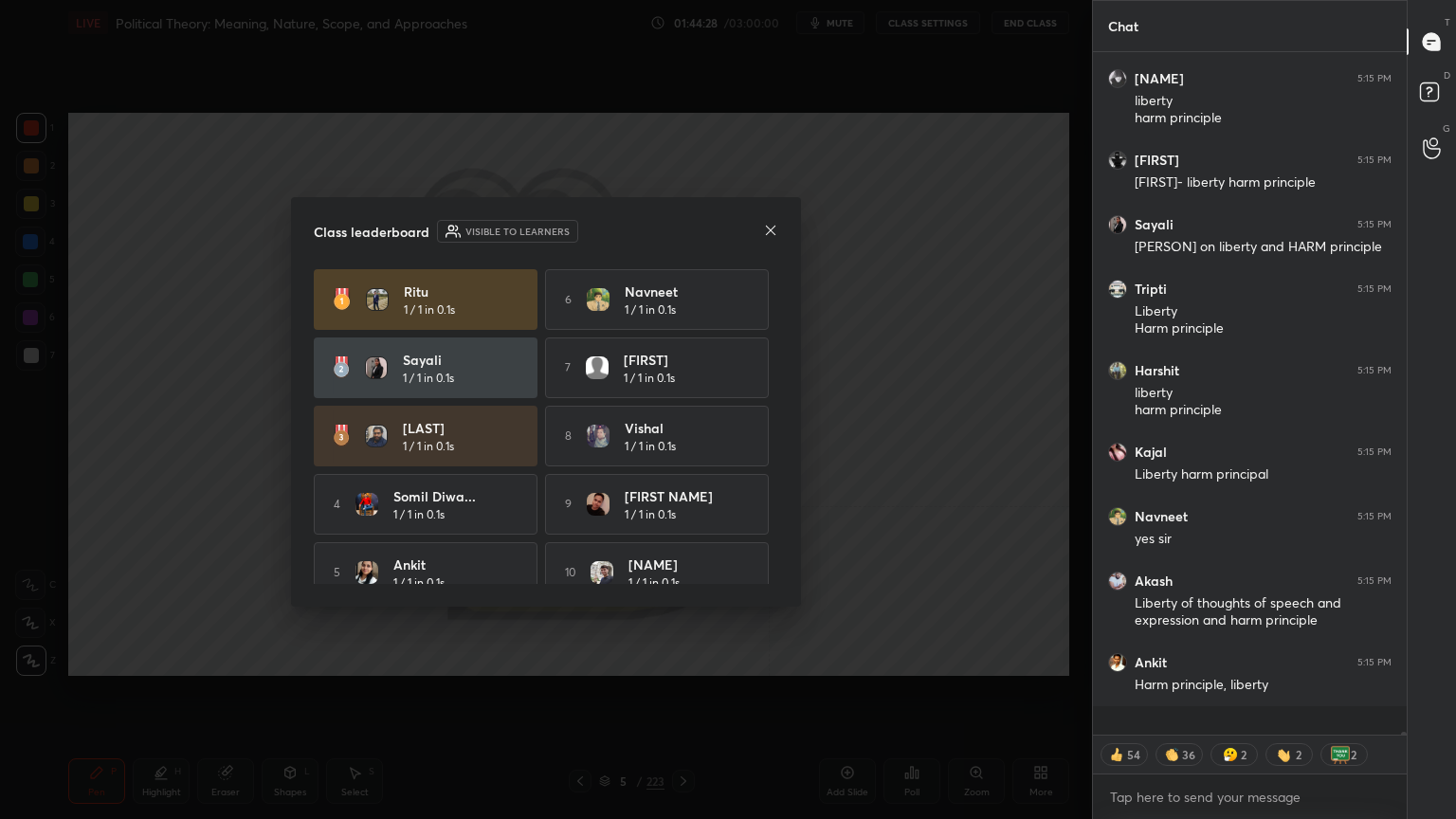 scroll, scrollTop: 220894, scrollLeft: 0, axis: vertical 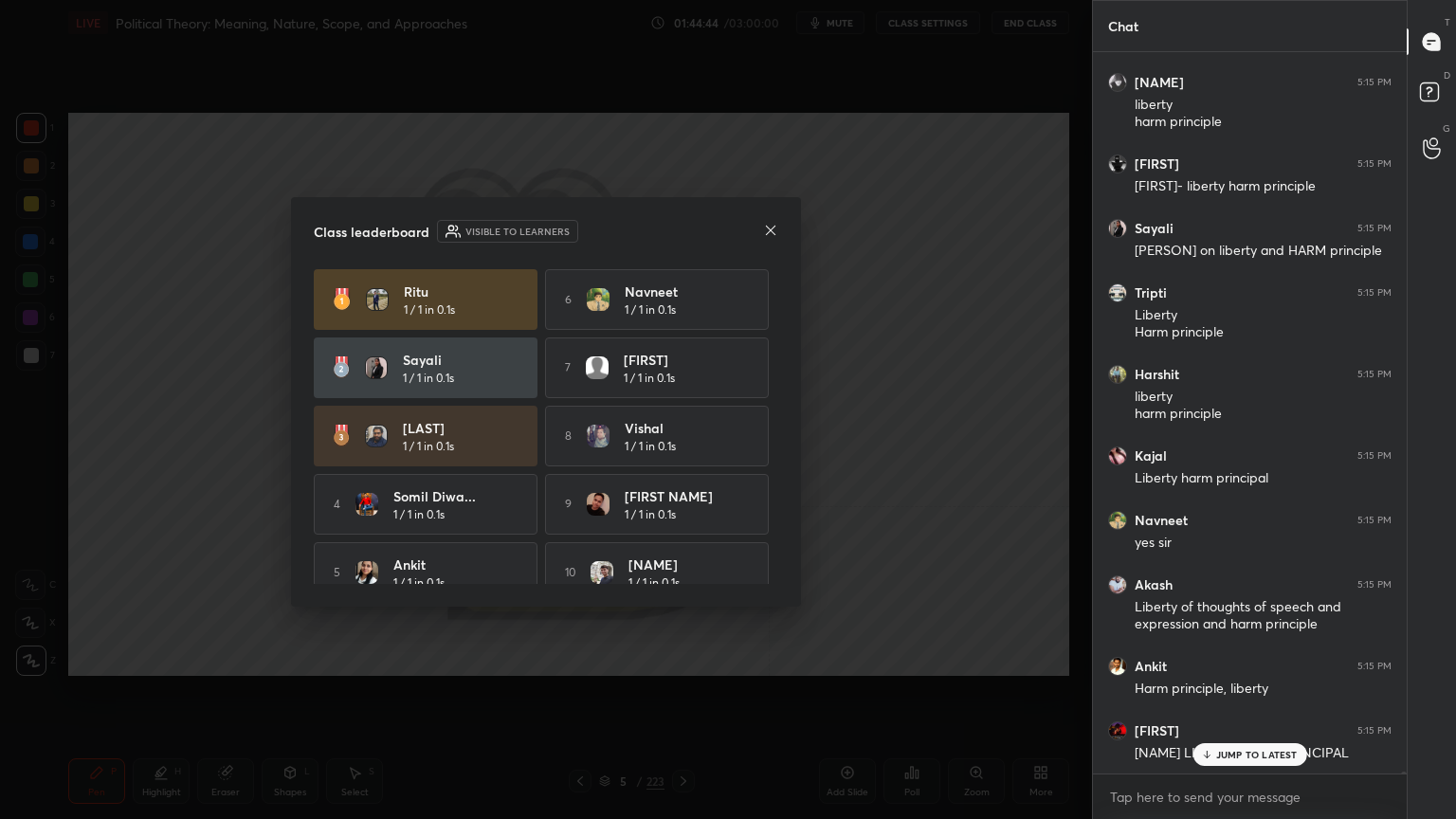 click 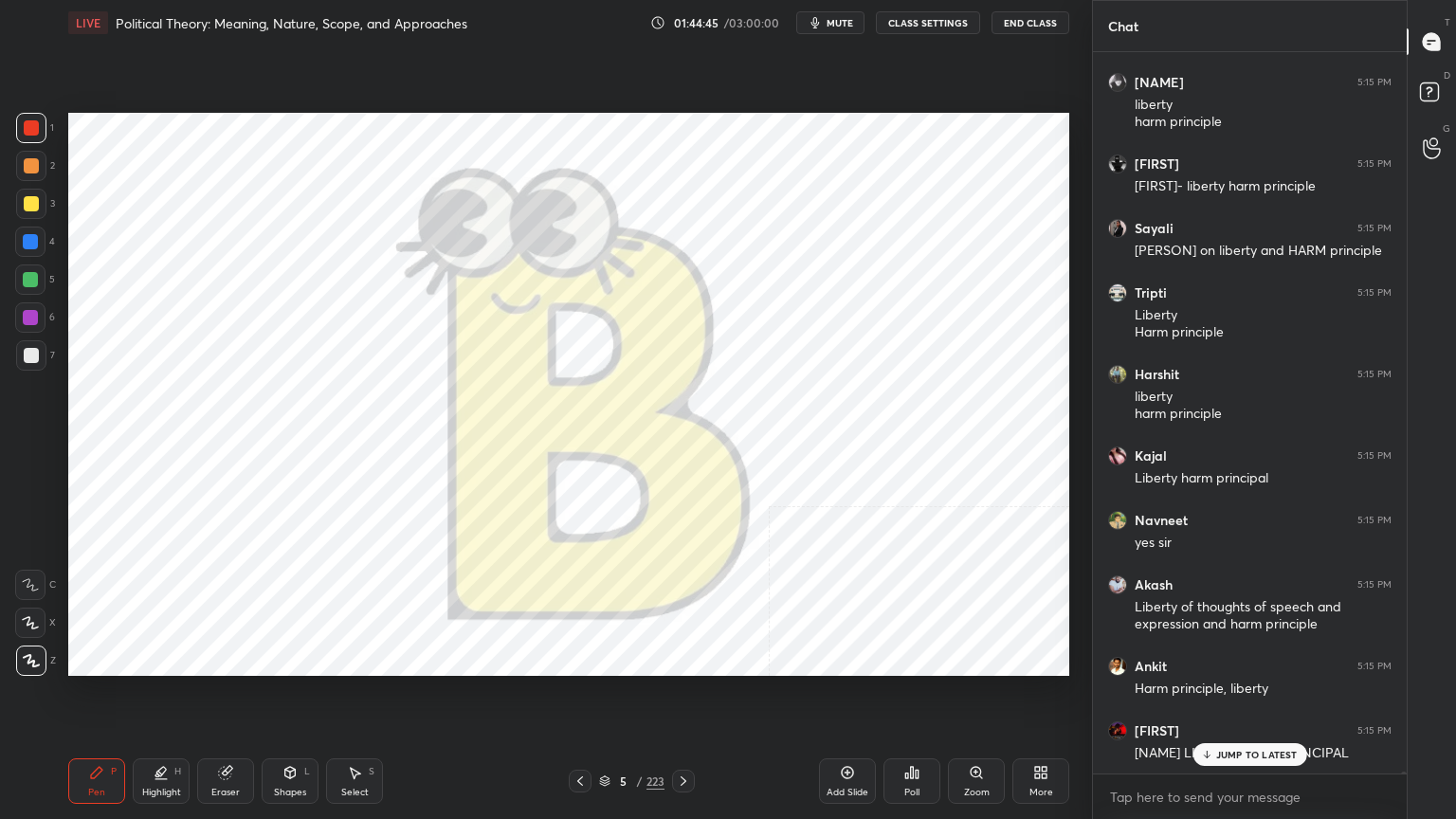 scroll, scrollTop: 221050, scrollLeft: 0, axis: vertical 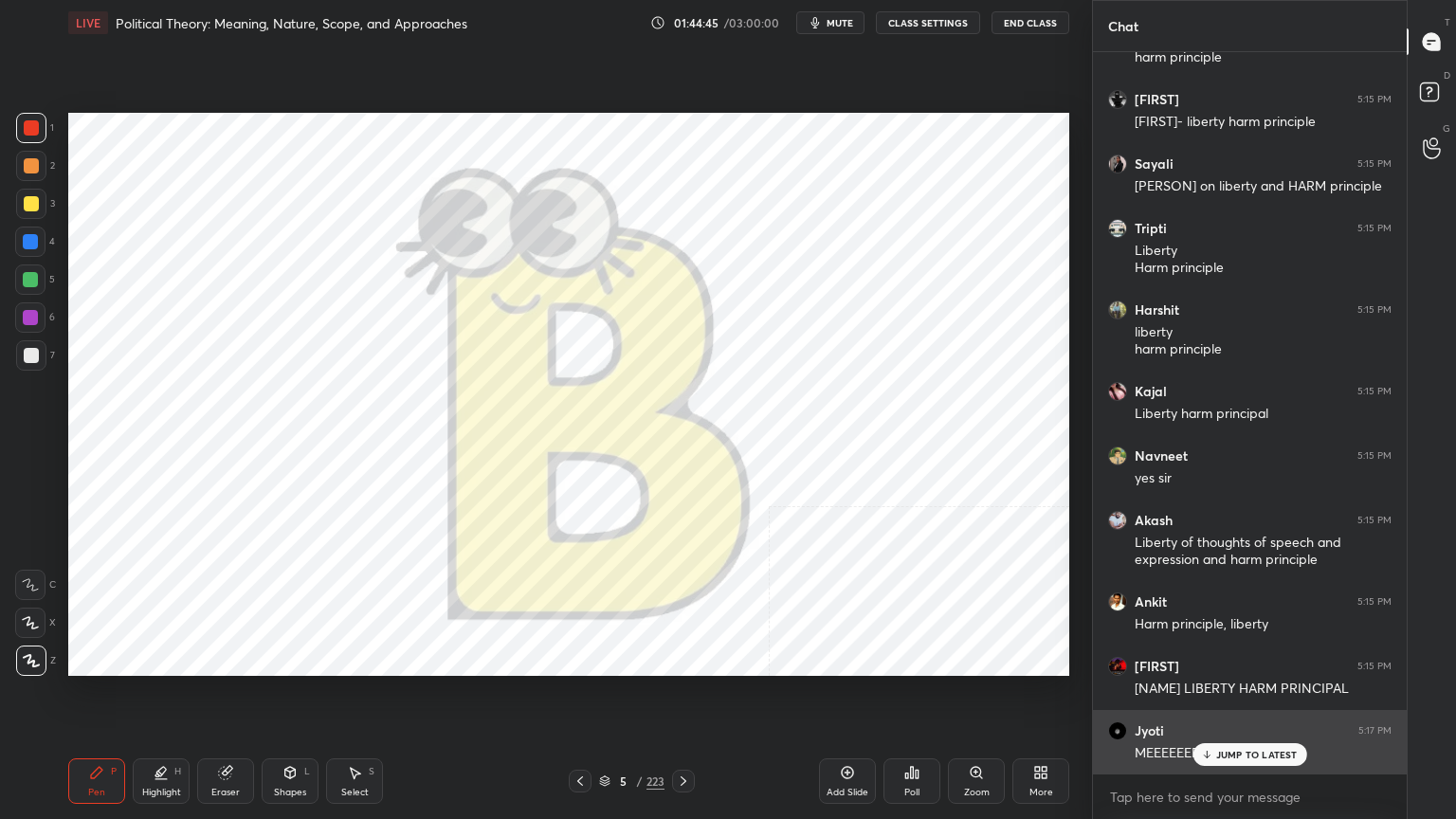 click on "JUMP TO LATEST" at bounding box center (1257, 755) 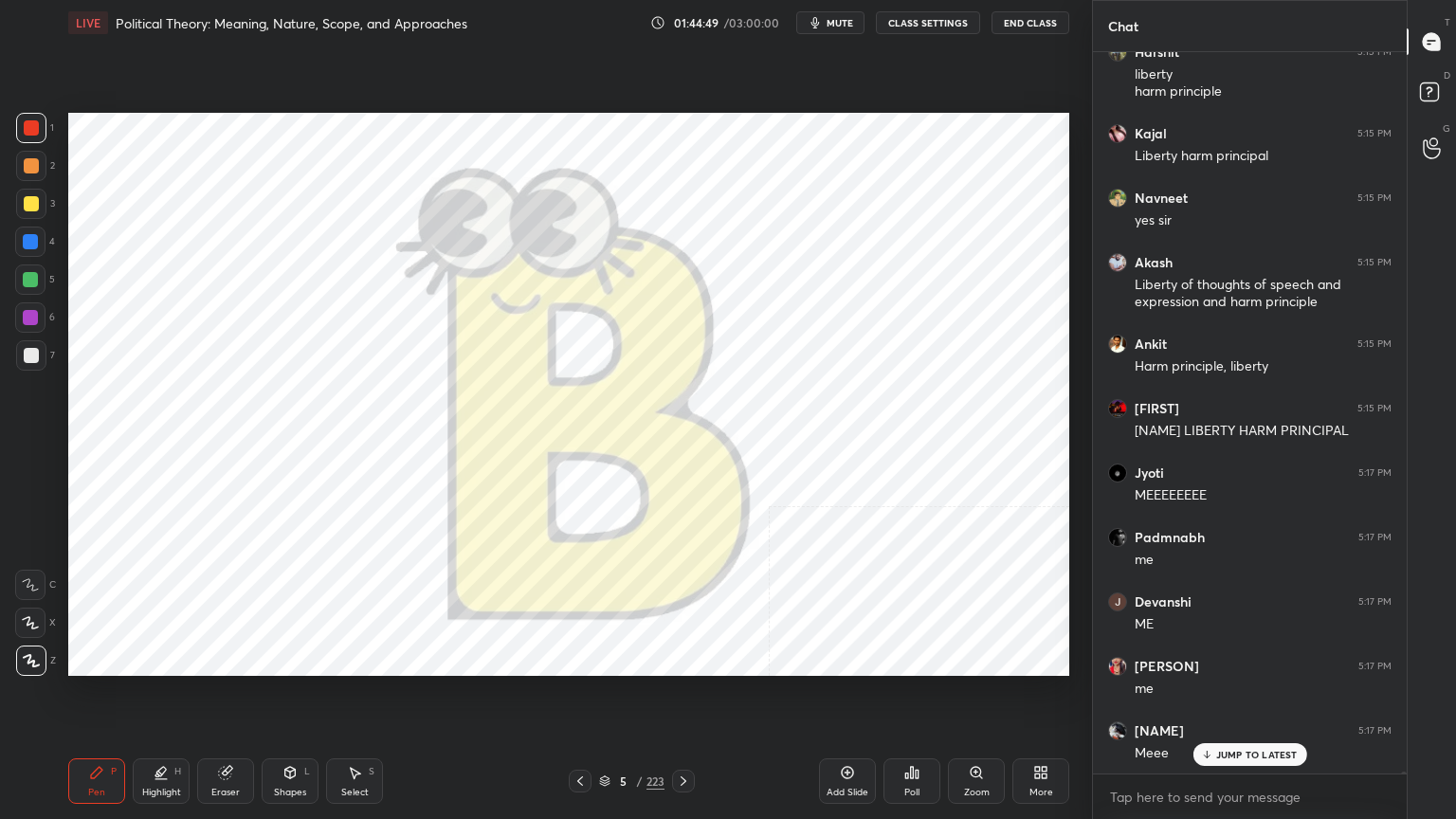 scroll, scrollTop: 221502, scrollLeft: 0, axis: vertical 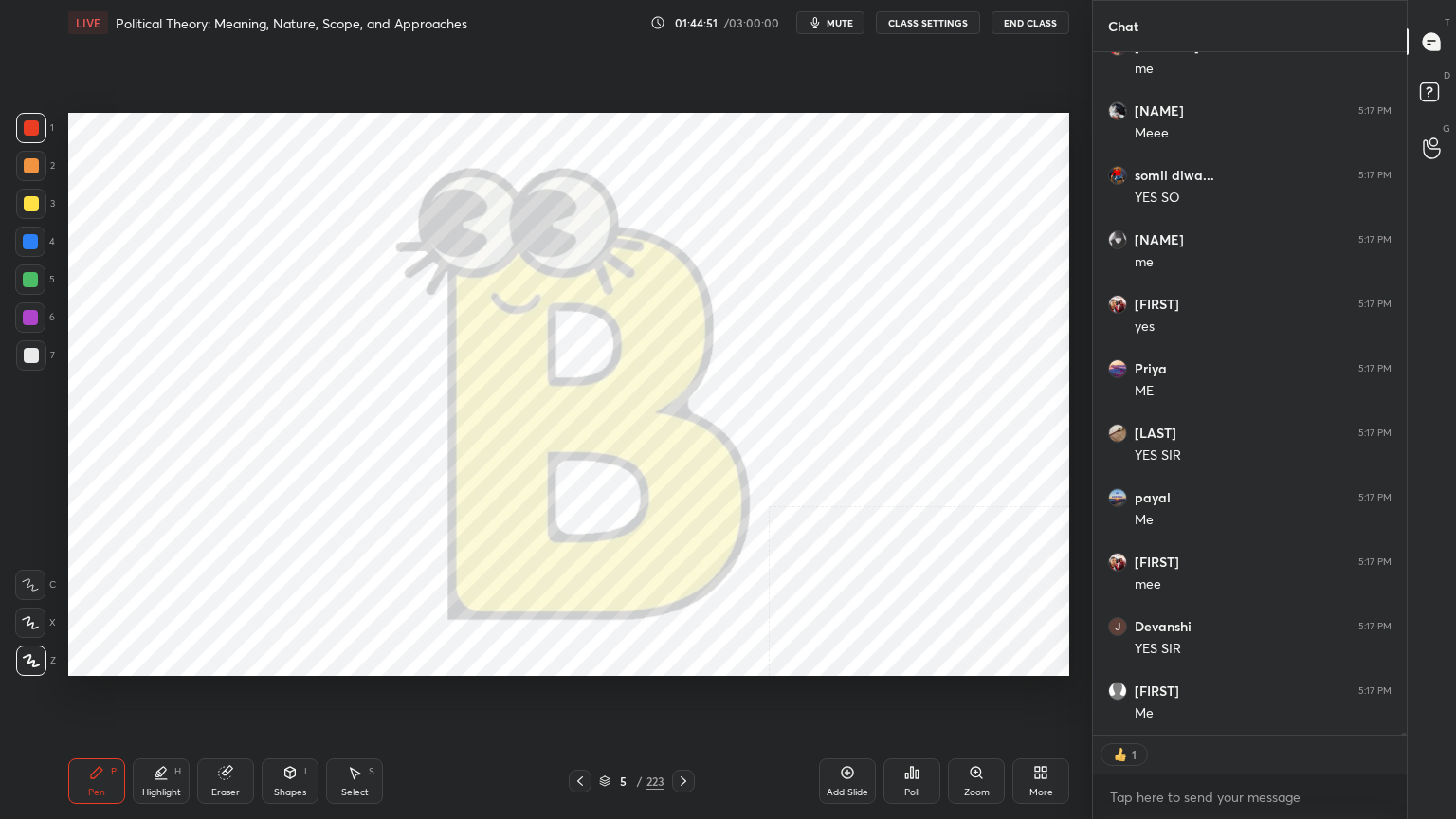 click 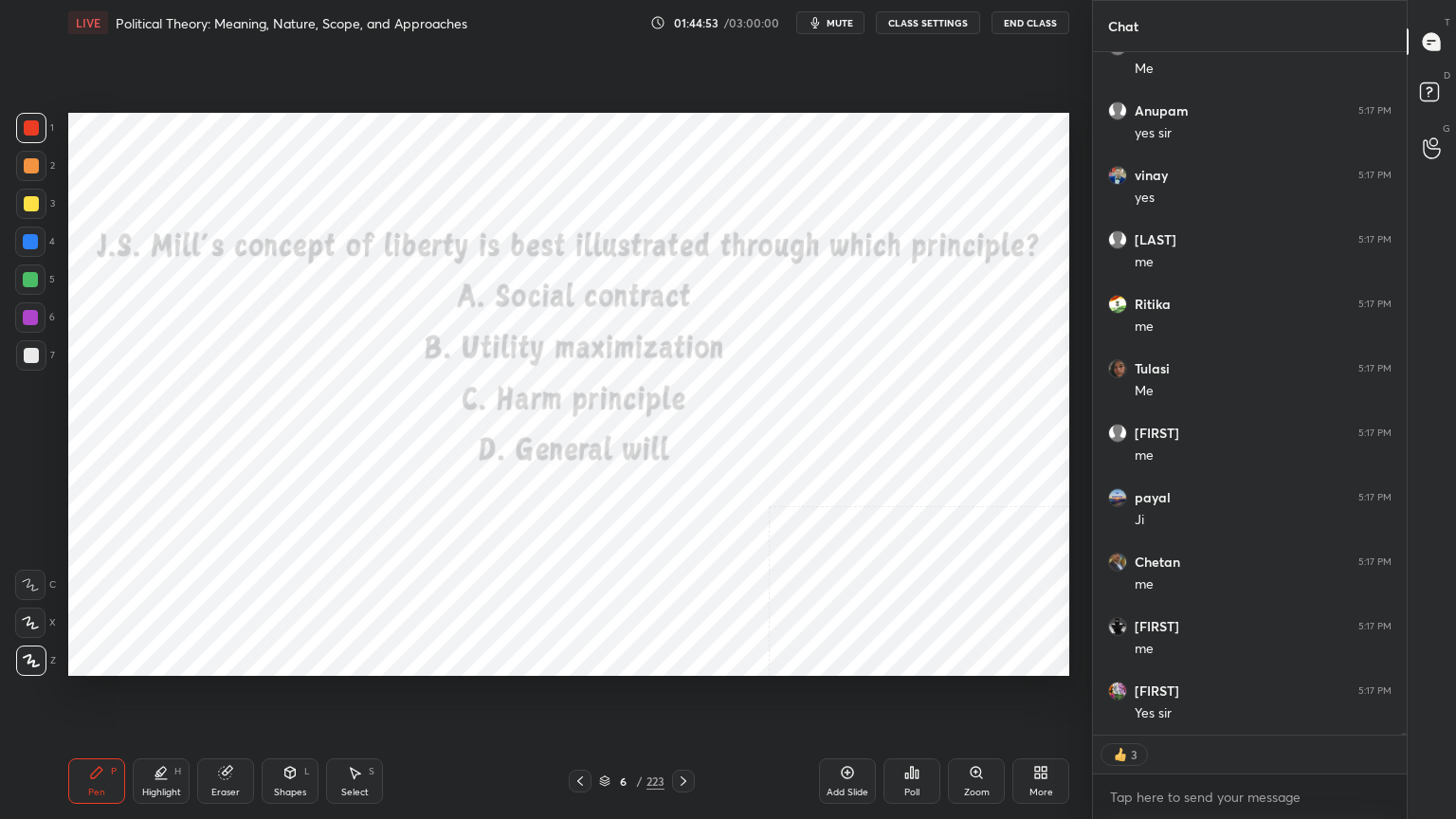 click on "CLASS SETTINGS" at bounding box center [928, 23] 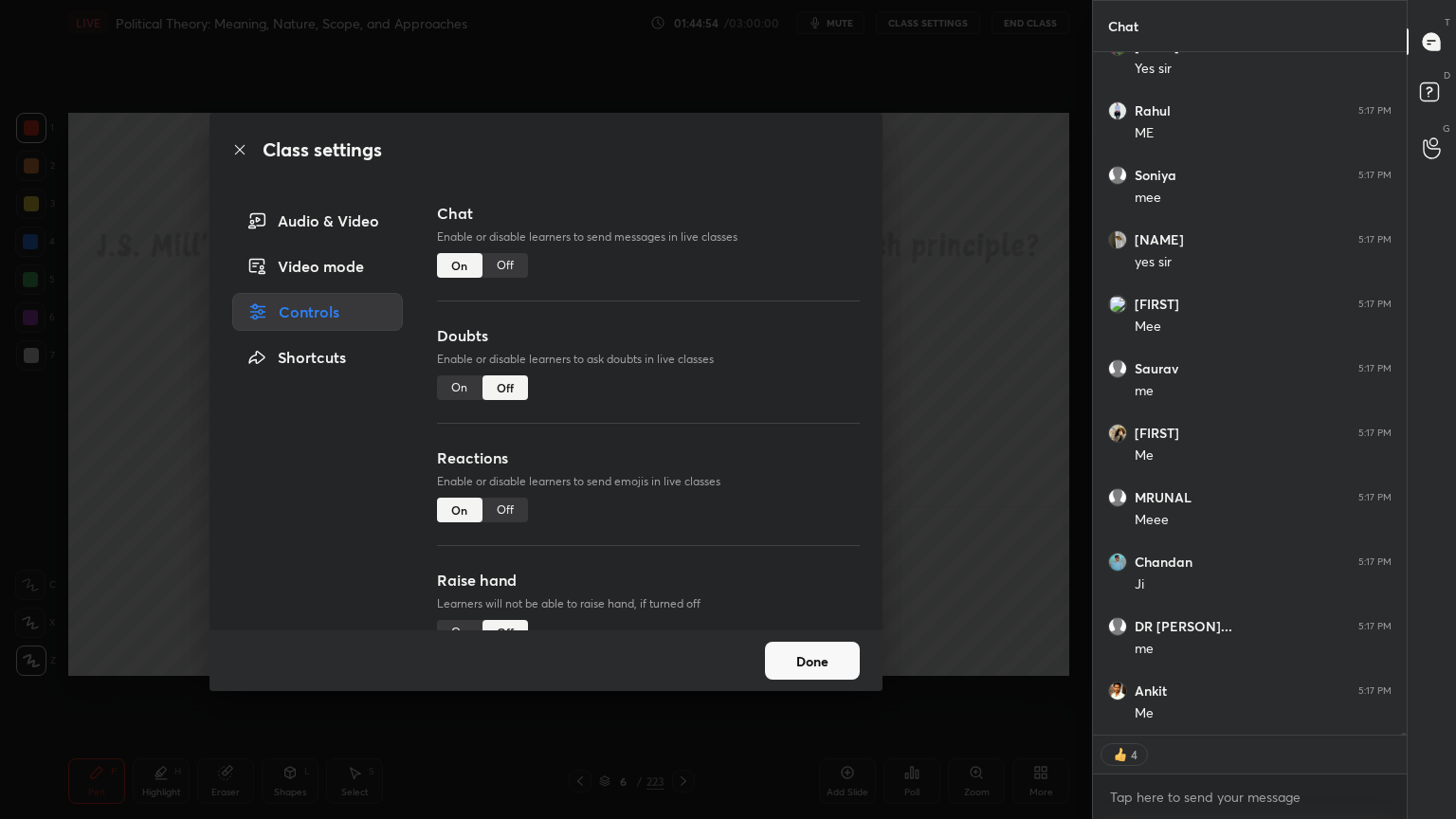 click on "Off" at bounding box center [505, 265] 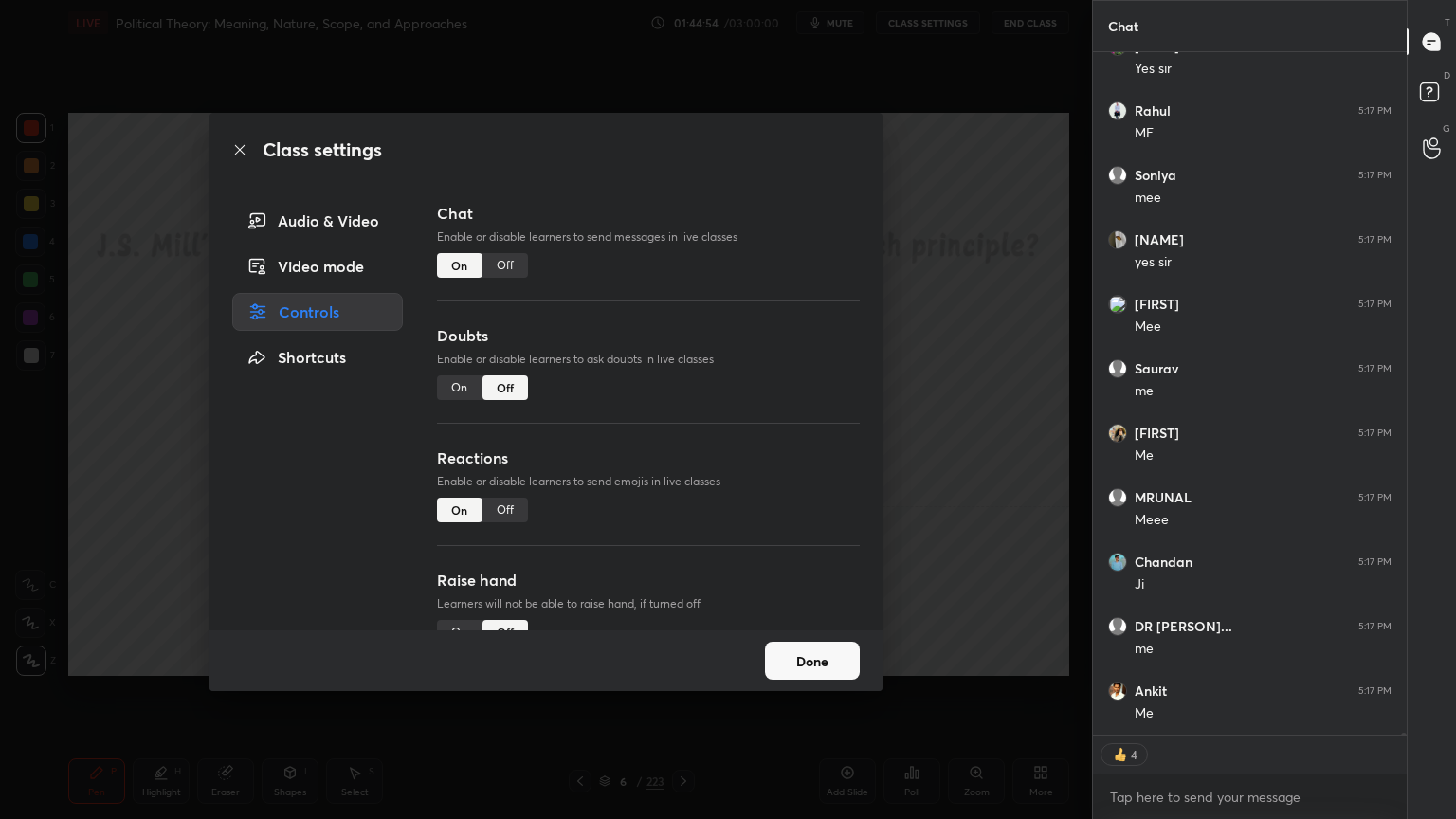 type on "x" 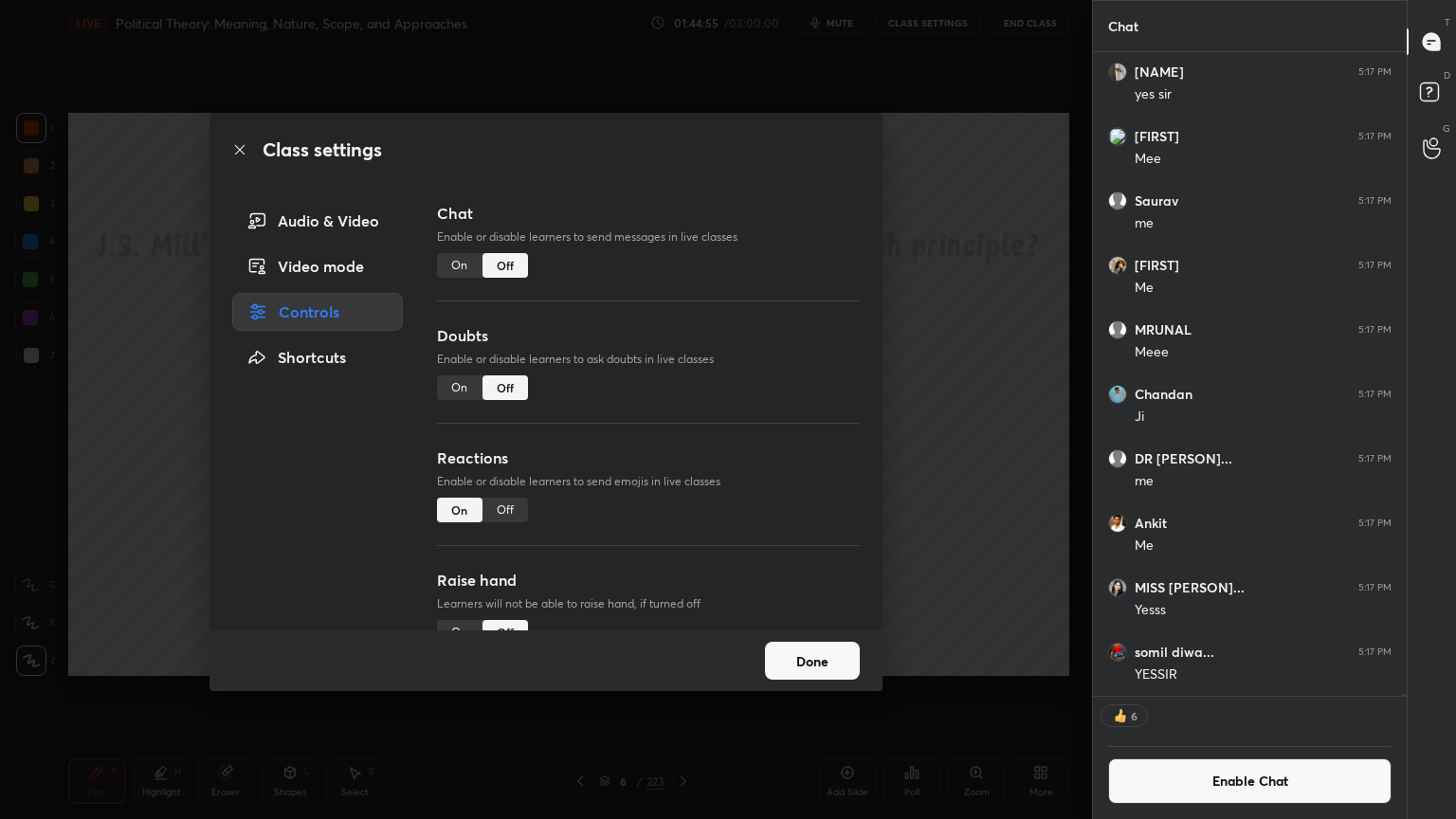 click 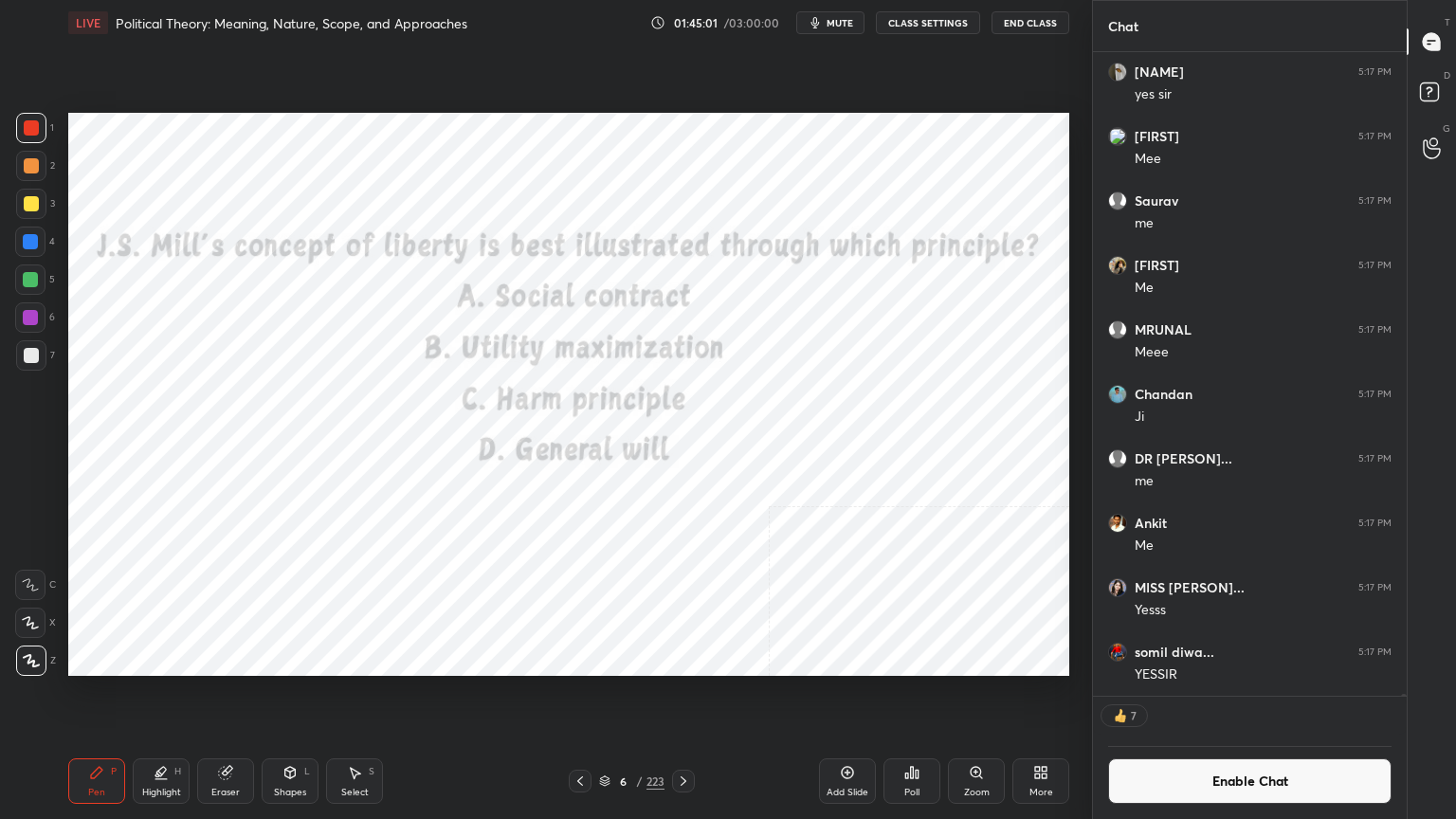 click on "Poll" at bounding box center (912, 781) 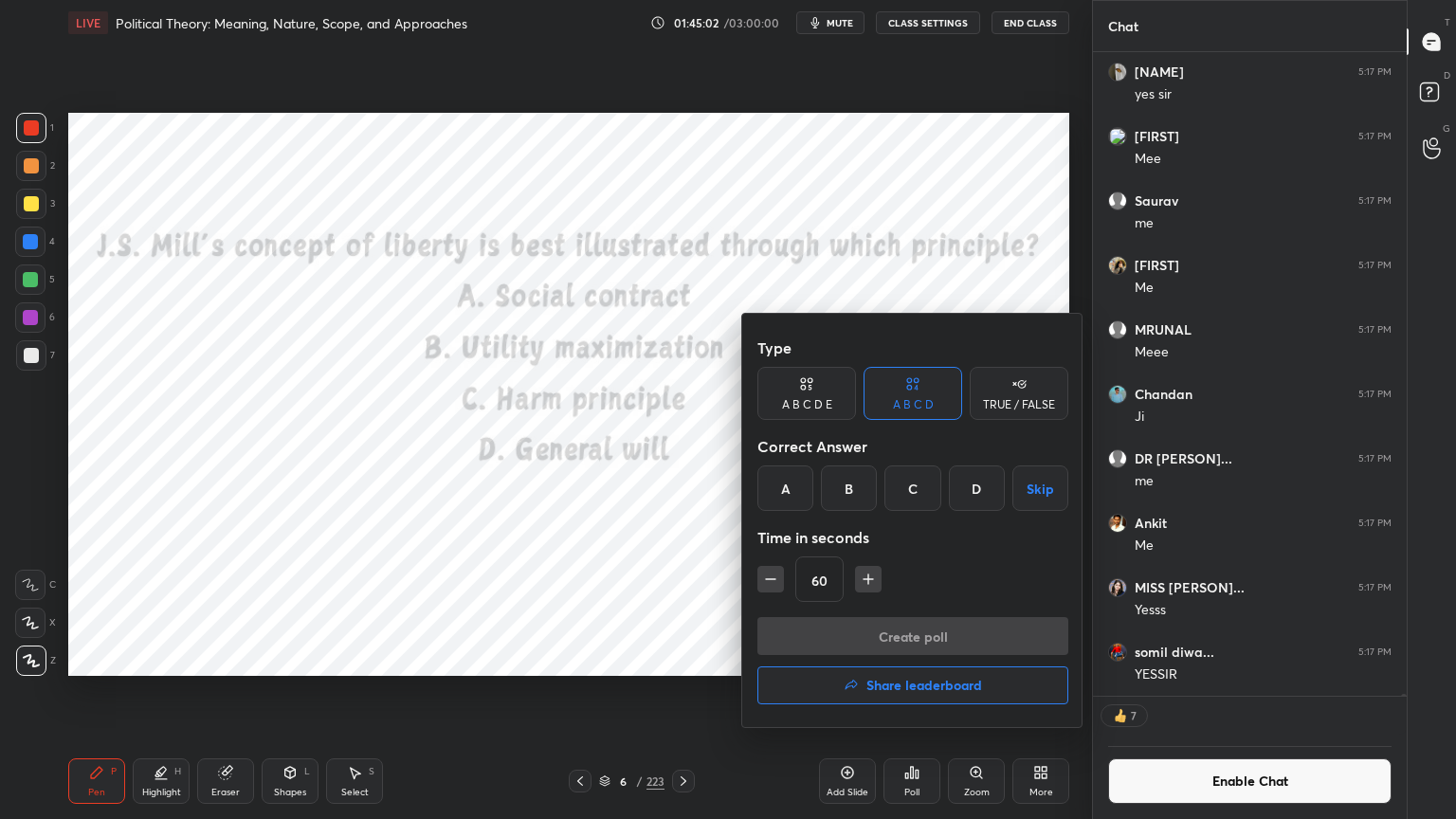 click on "C" at bounding box center (912, 488) 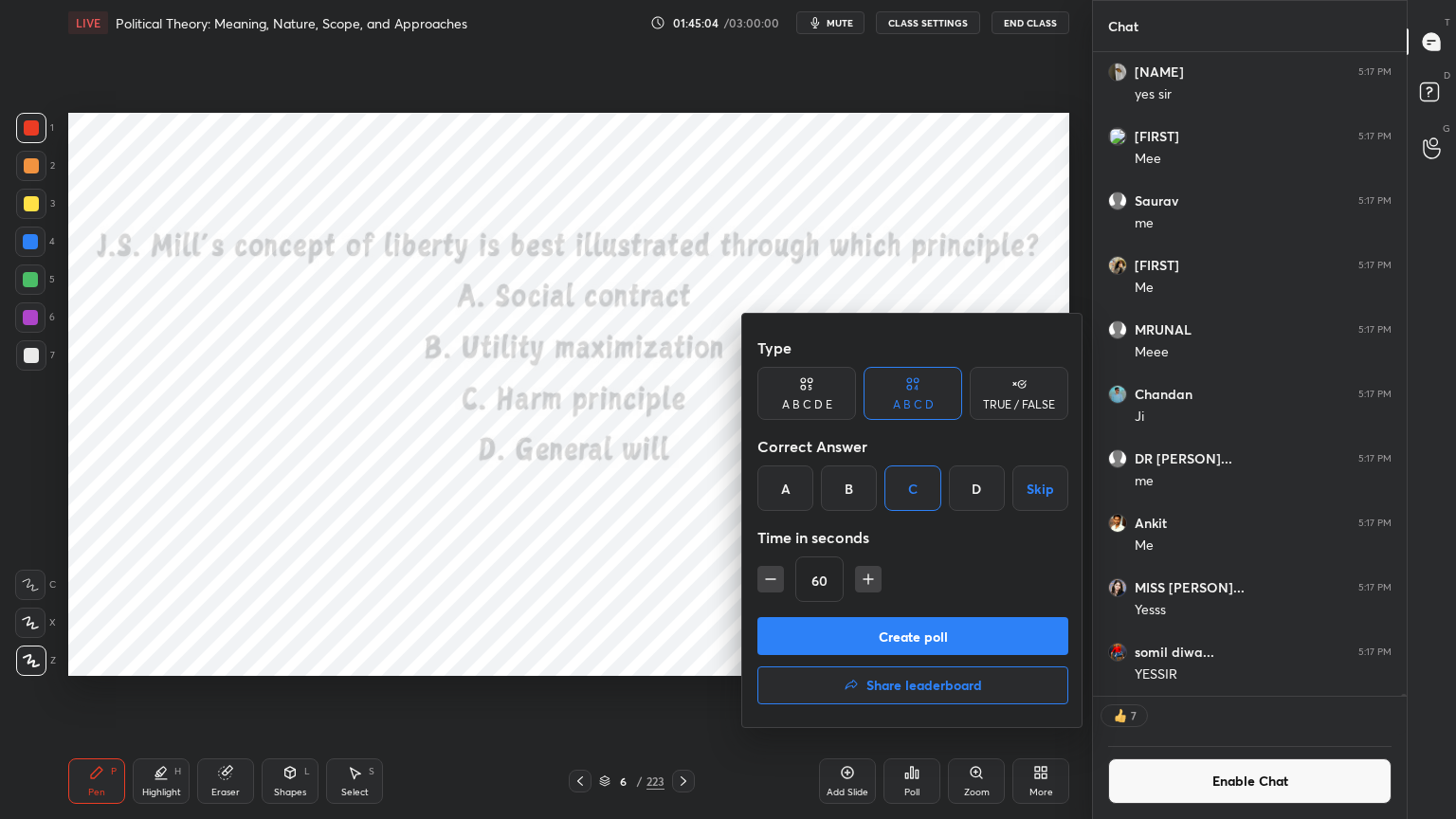 click on "Create poll" at bounding box center (913, 636) 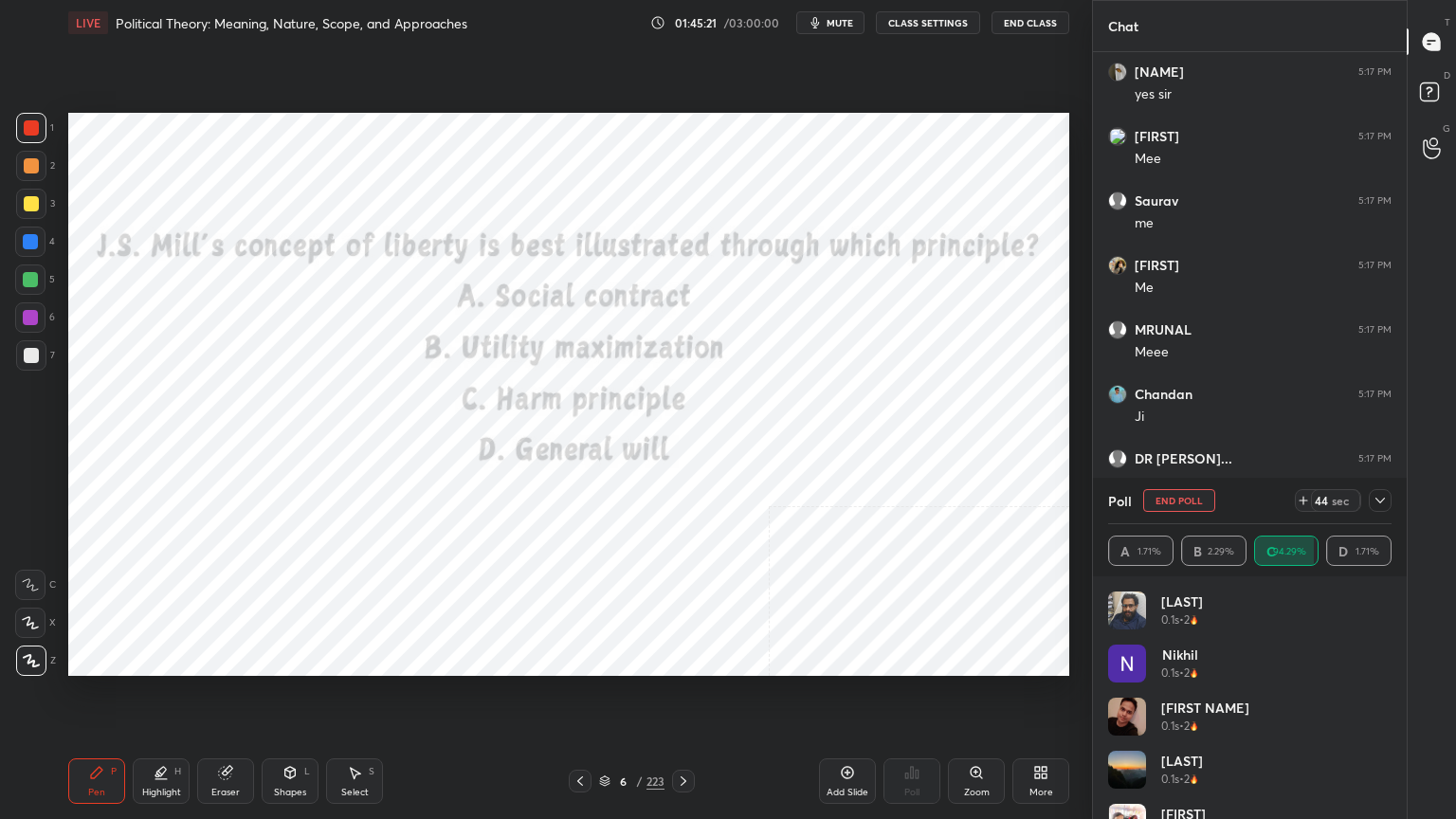 click at bounding box center [31, 128] 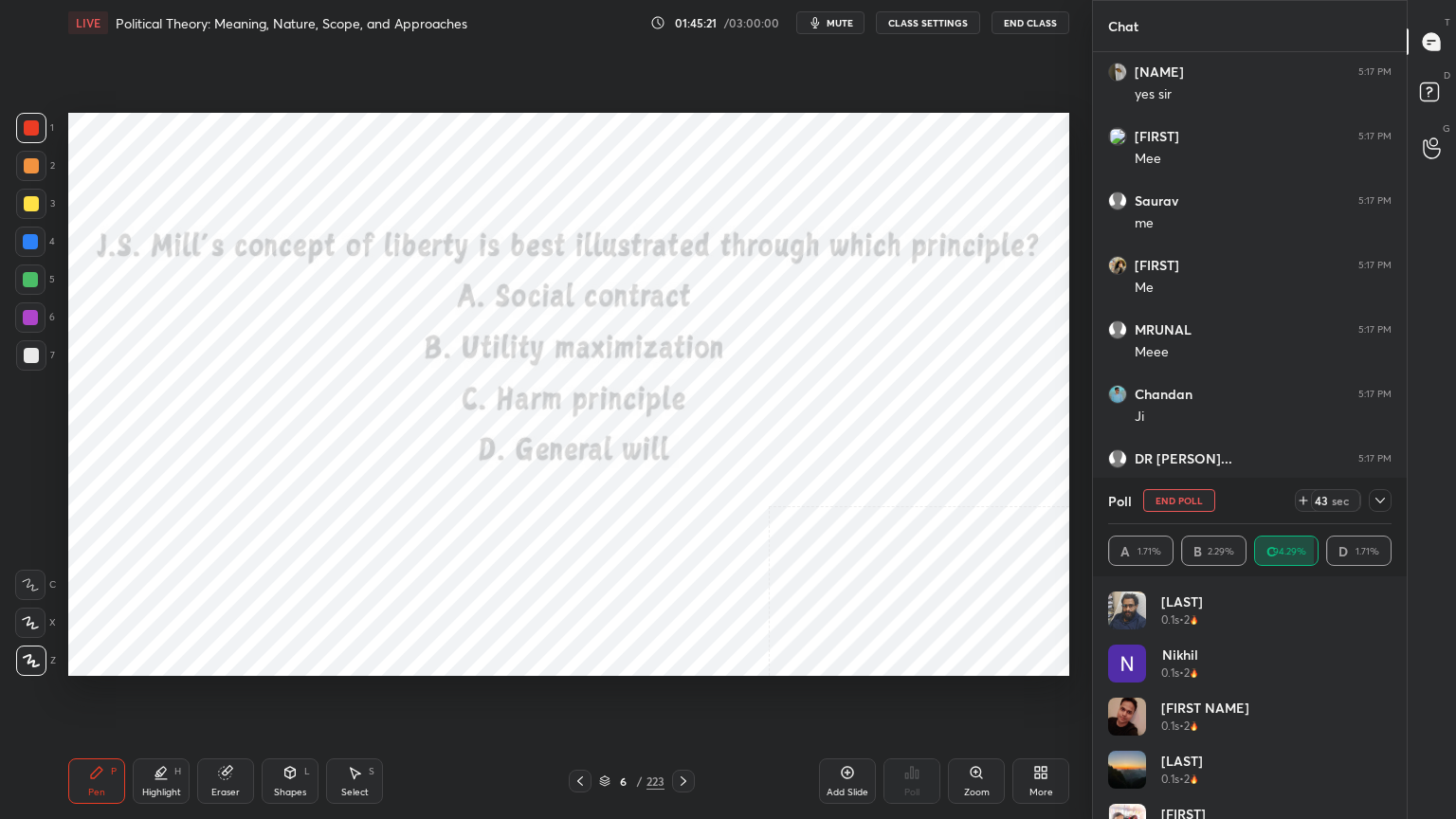 click at bounding box center [31, 128] 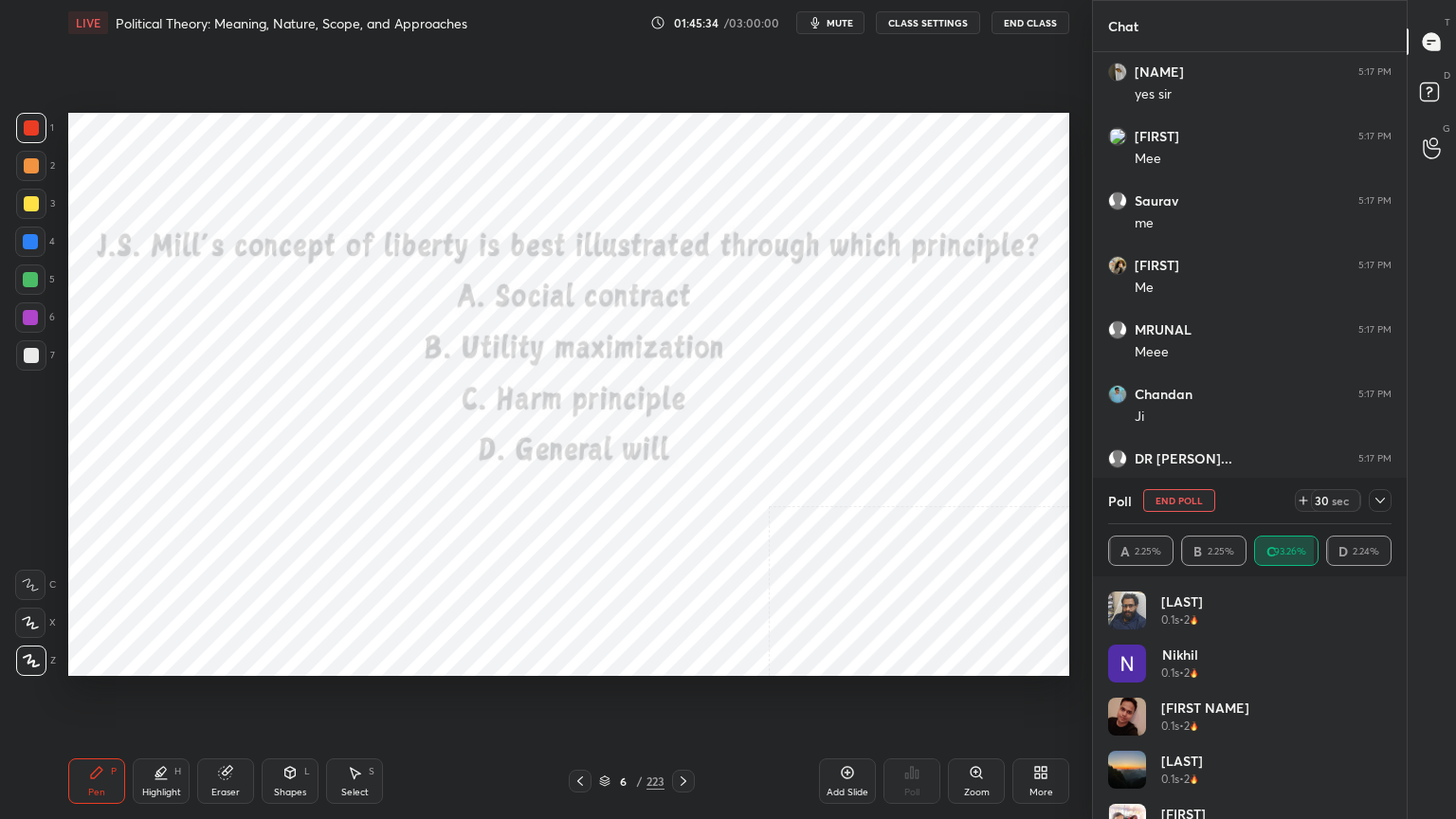 scroll, scrollTop: 6, scrollLeft: 6, axis: both 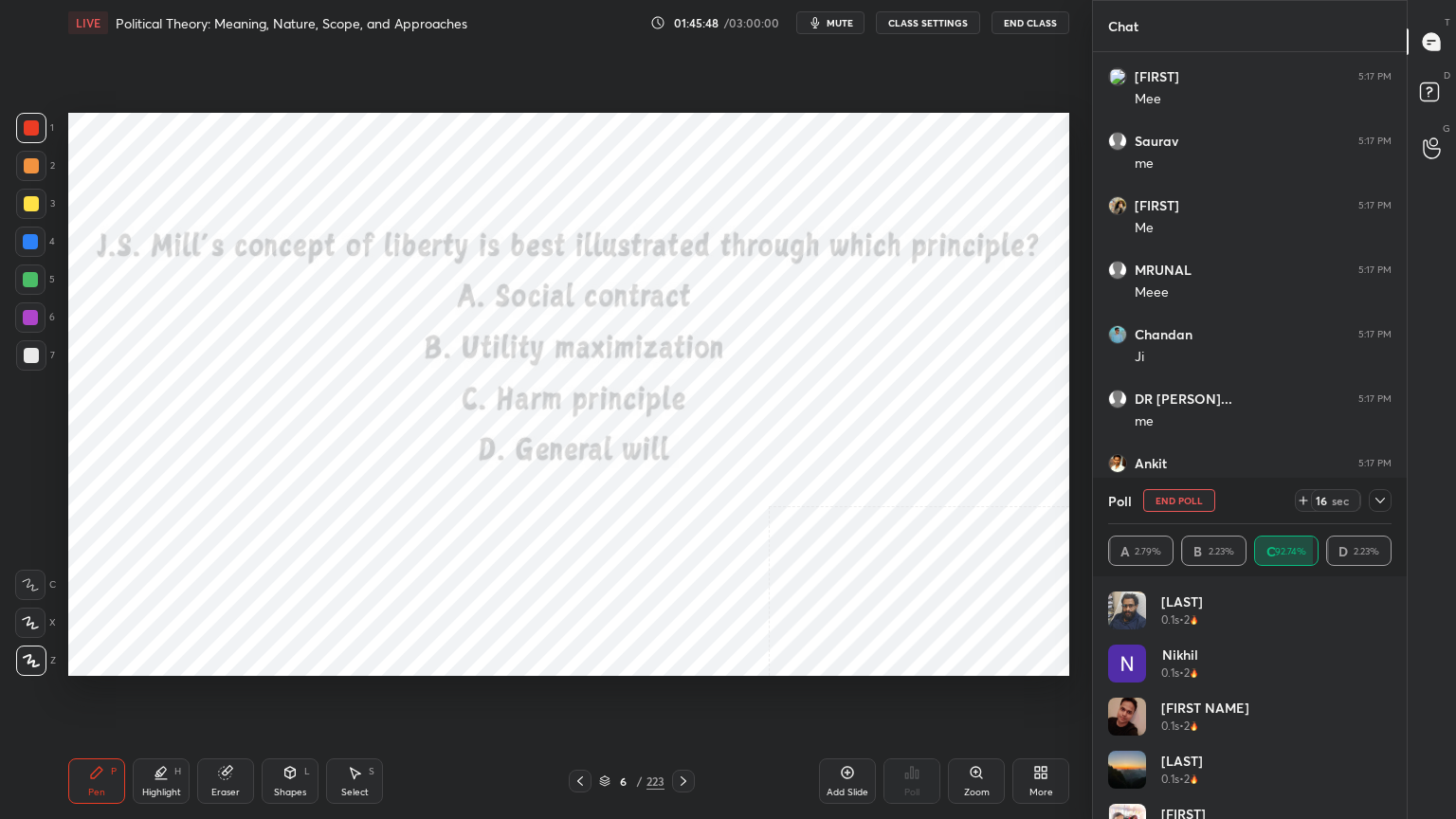 click 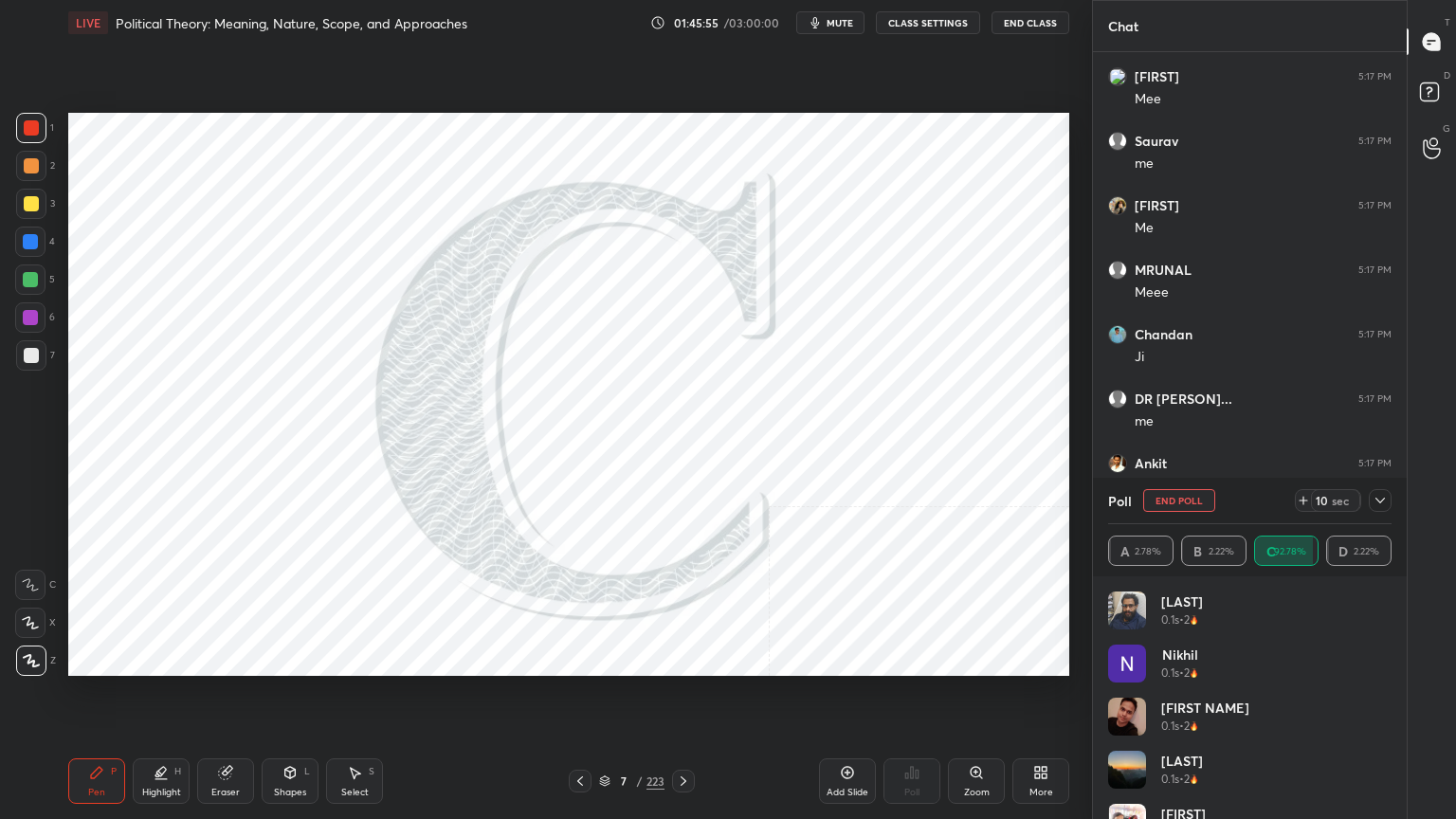 drag, startPoint x: 603, startPoint y: 780, endPoint x: 605, endPoint y: 771, distance: 9.219544 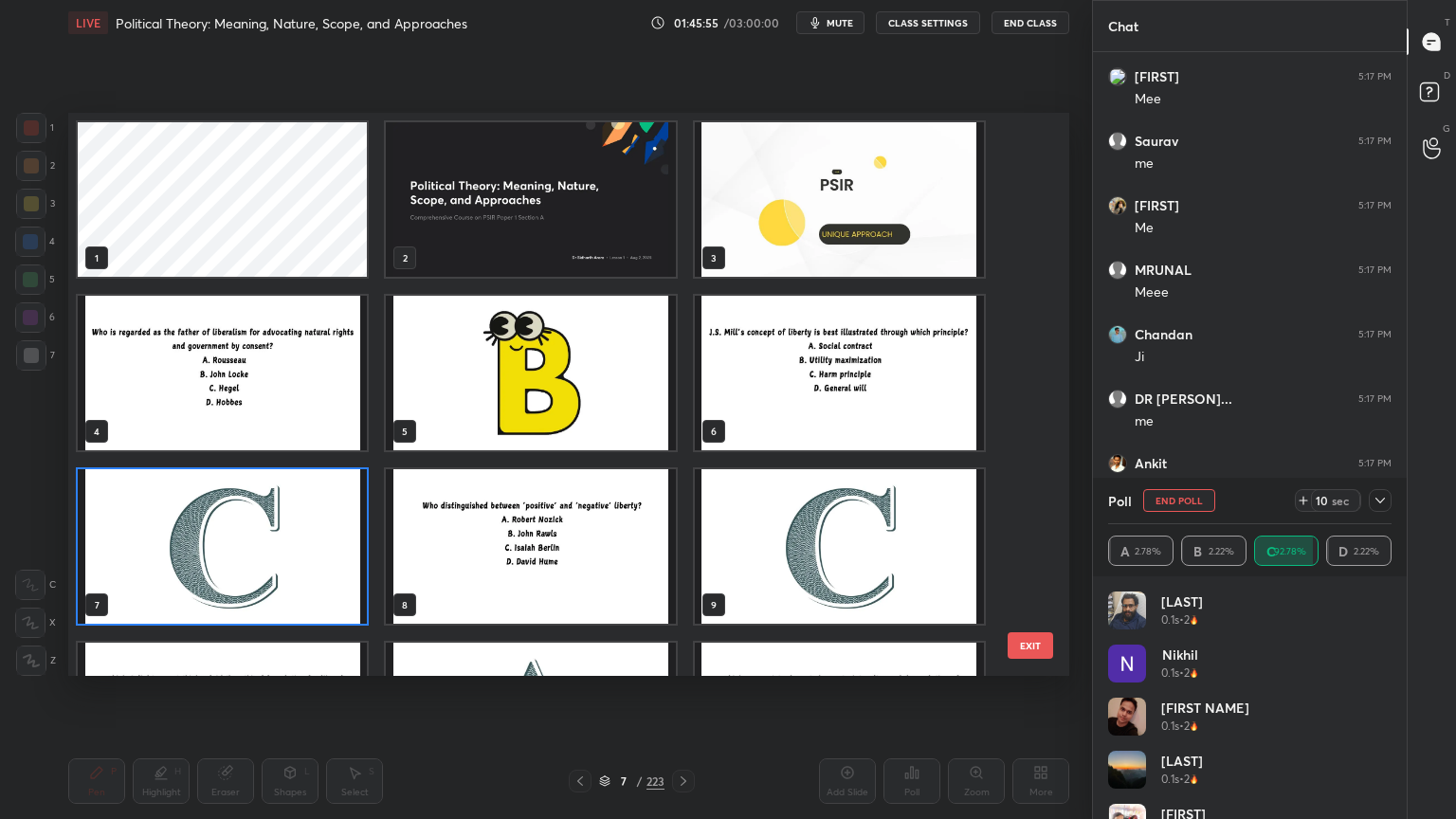 scroll, scrollTop: 6, scrollLeft: 9, axis: both 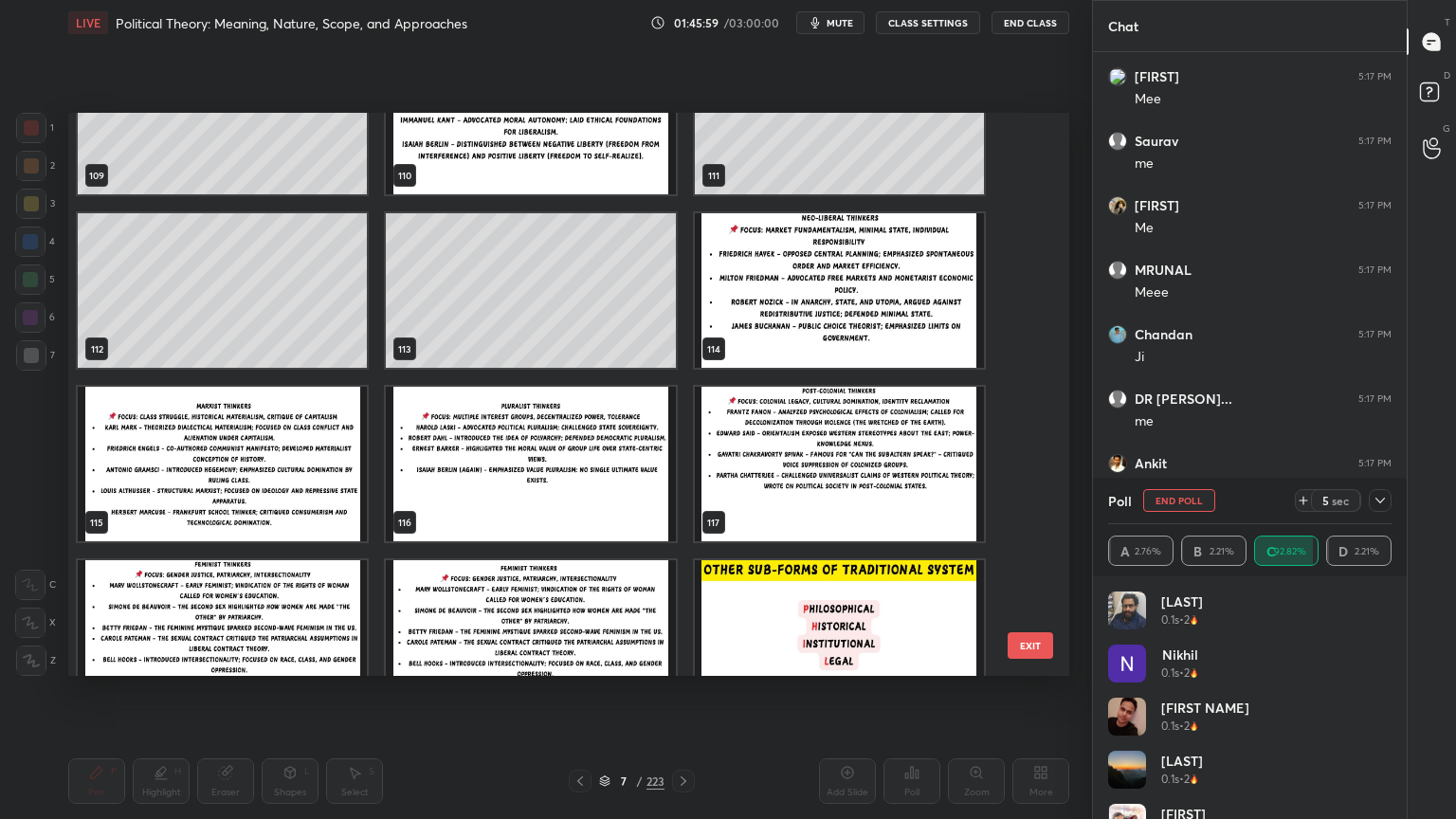 click at bounding box center [839, 290] 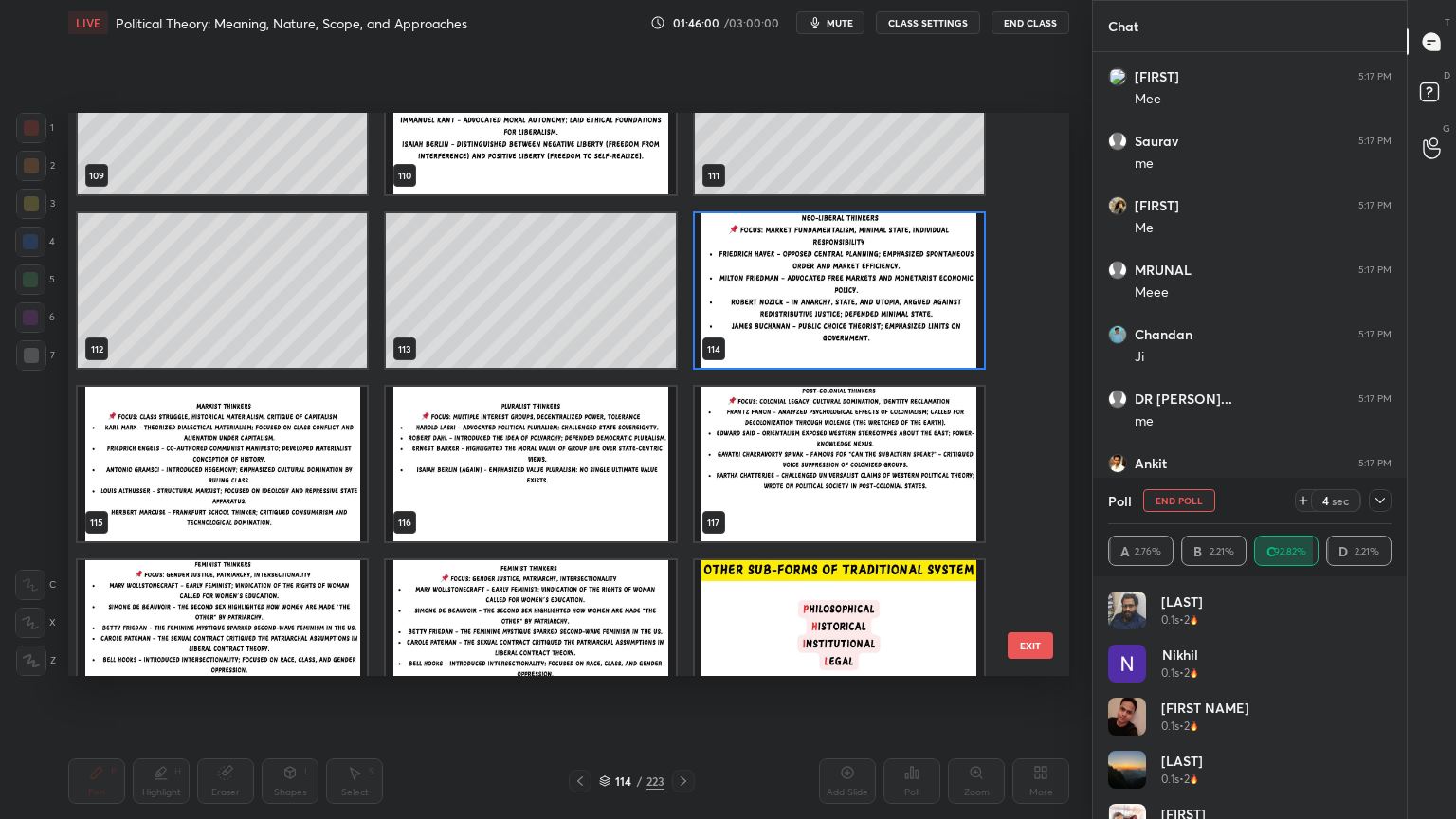 click at bounding box center [839, 290] 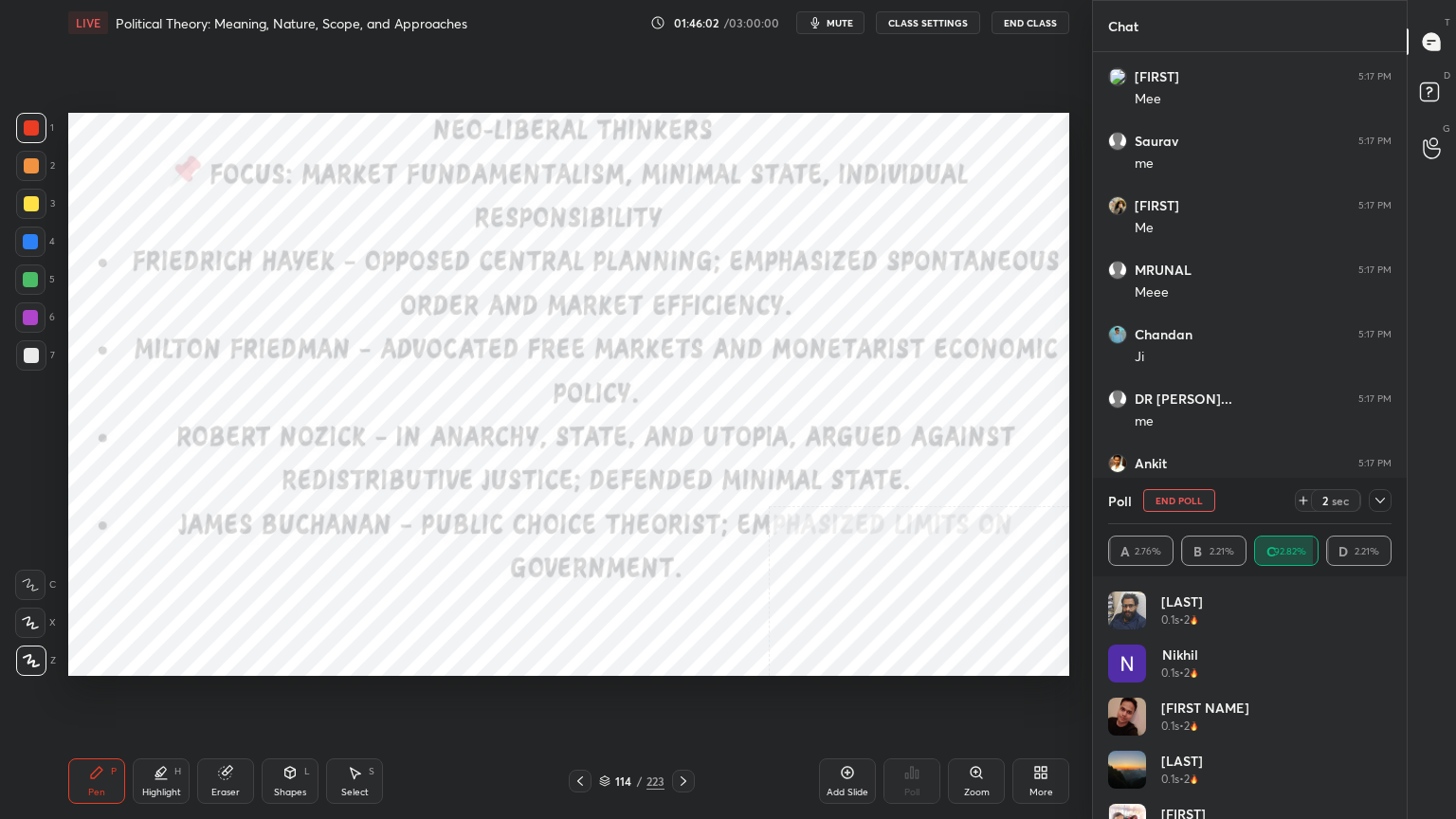 click 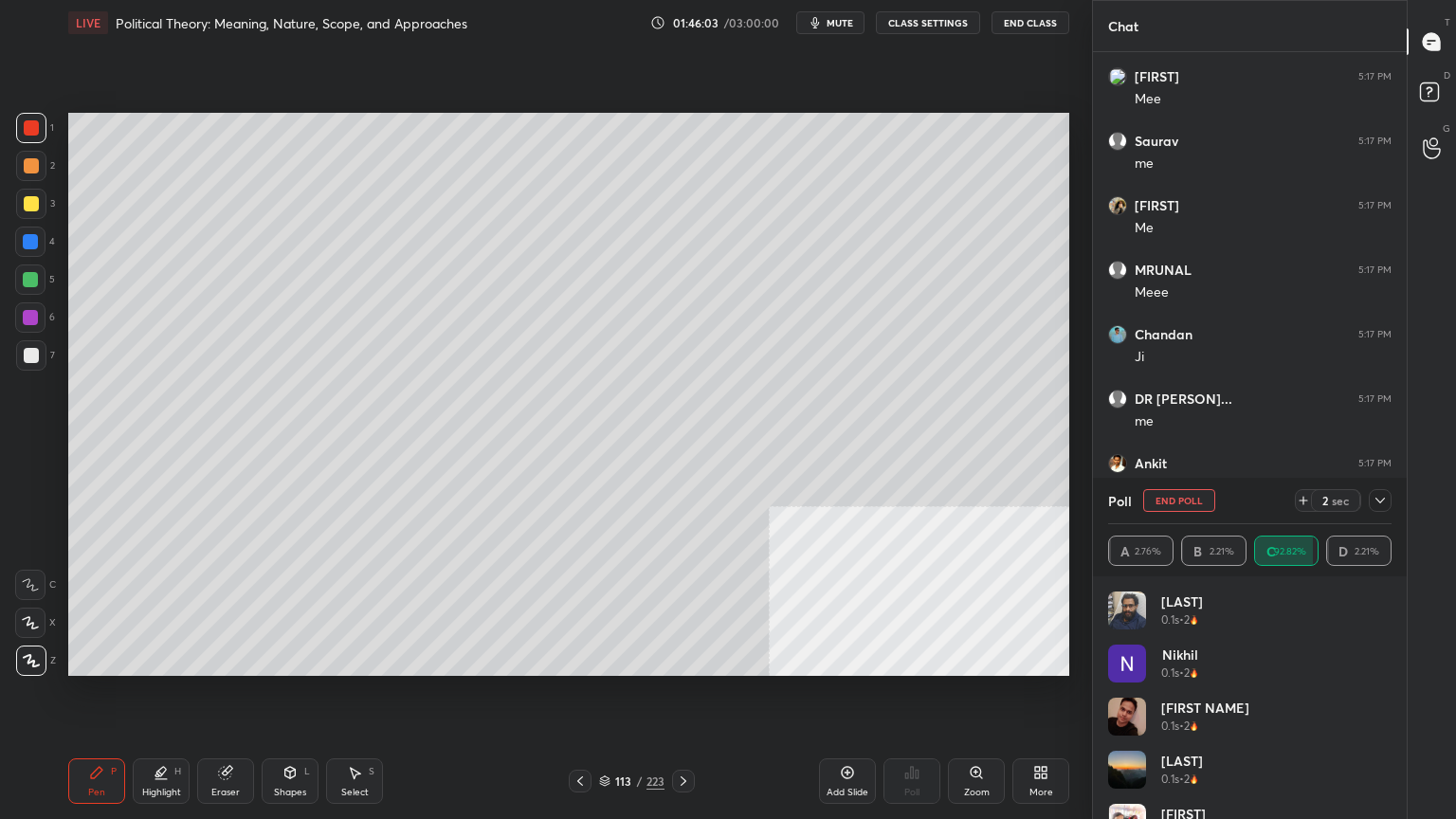 click 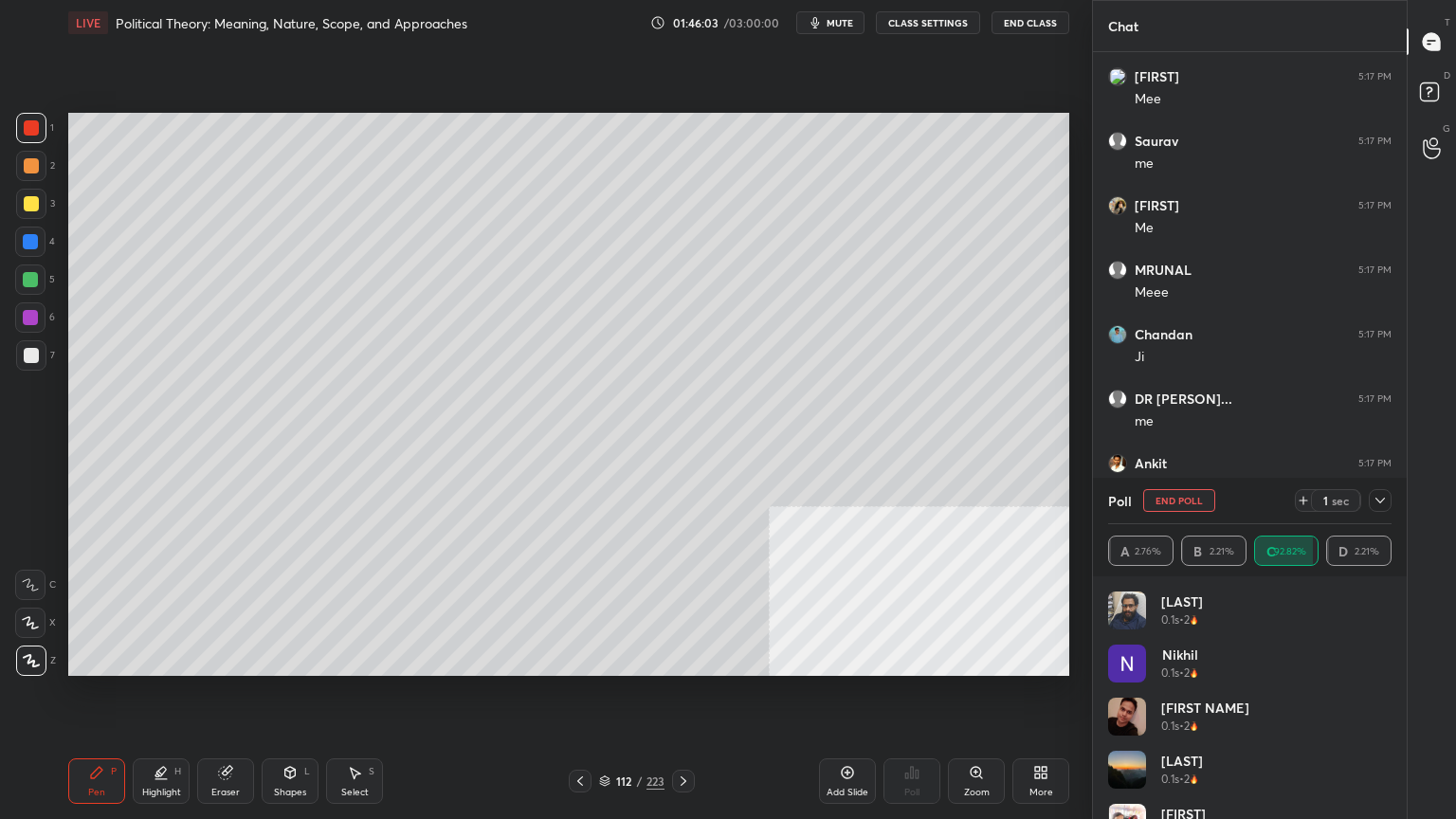 click 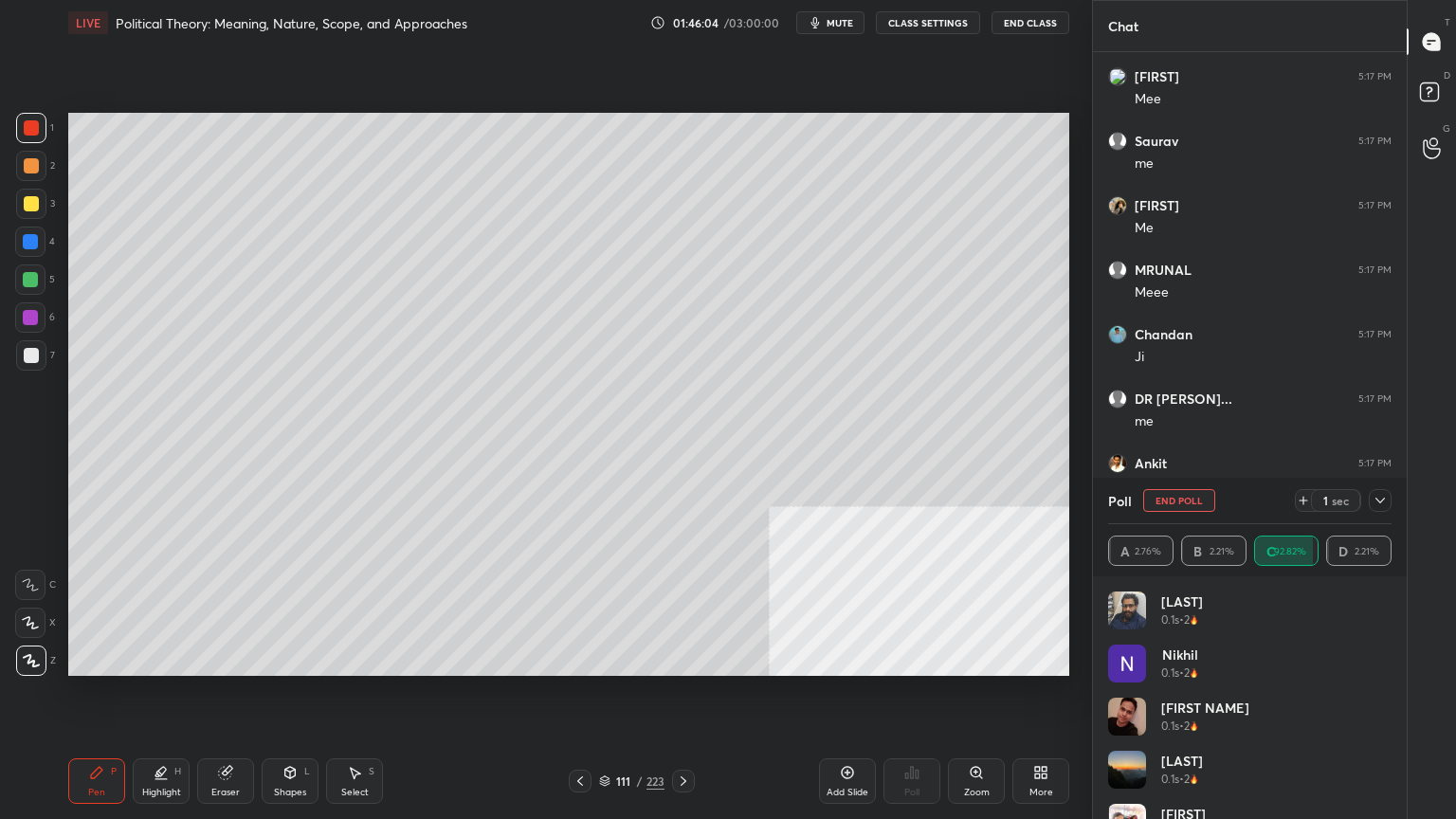 click 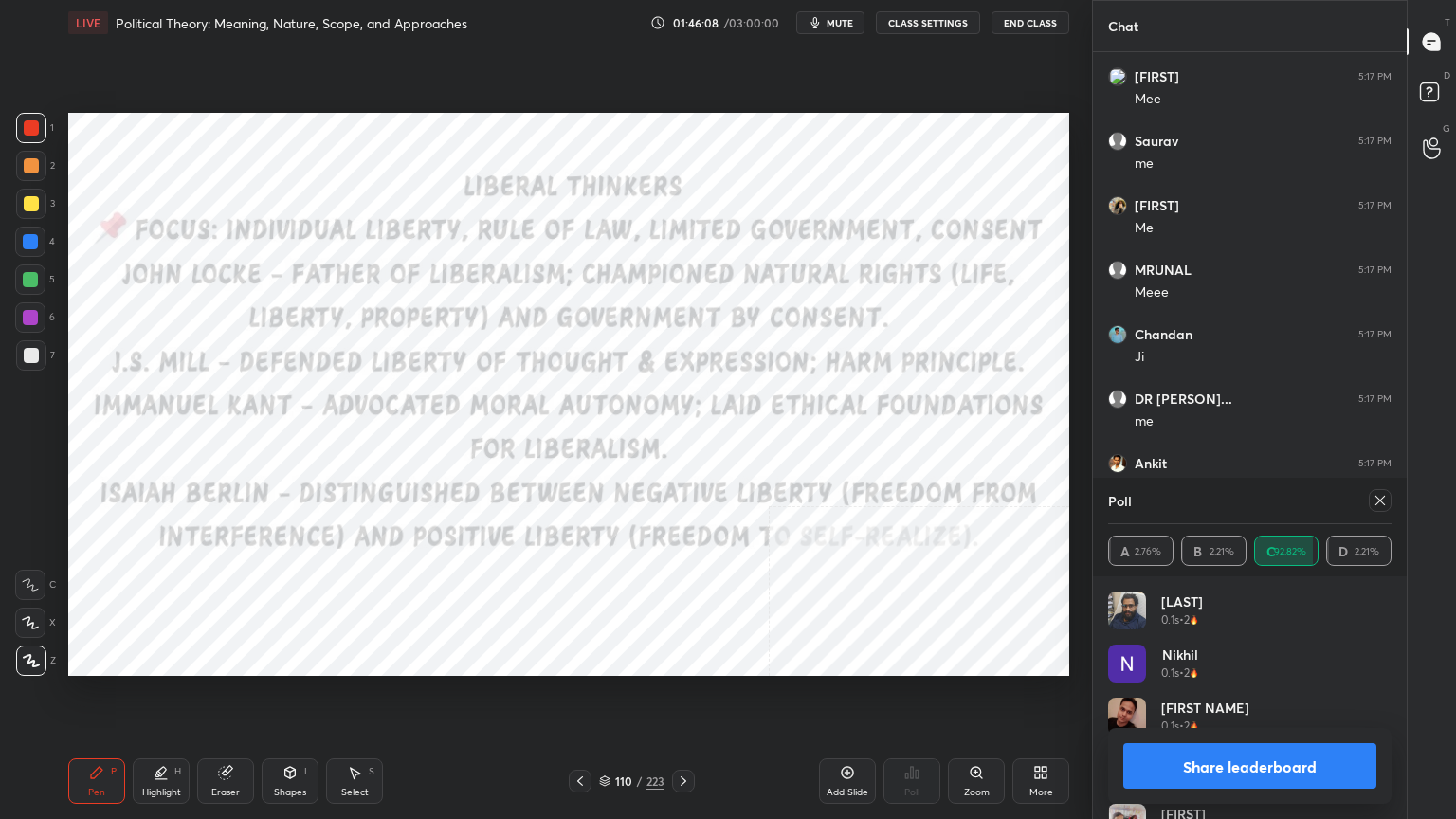 click on "Share leaderboard" at bounding box center (1249, 766) 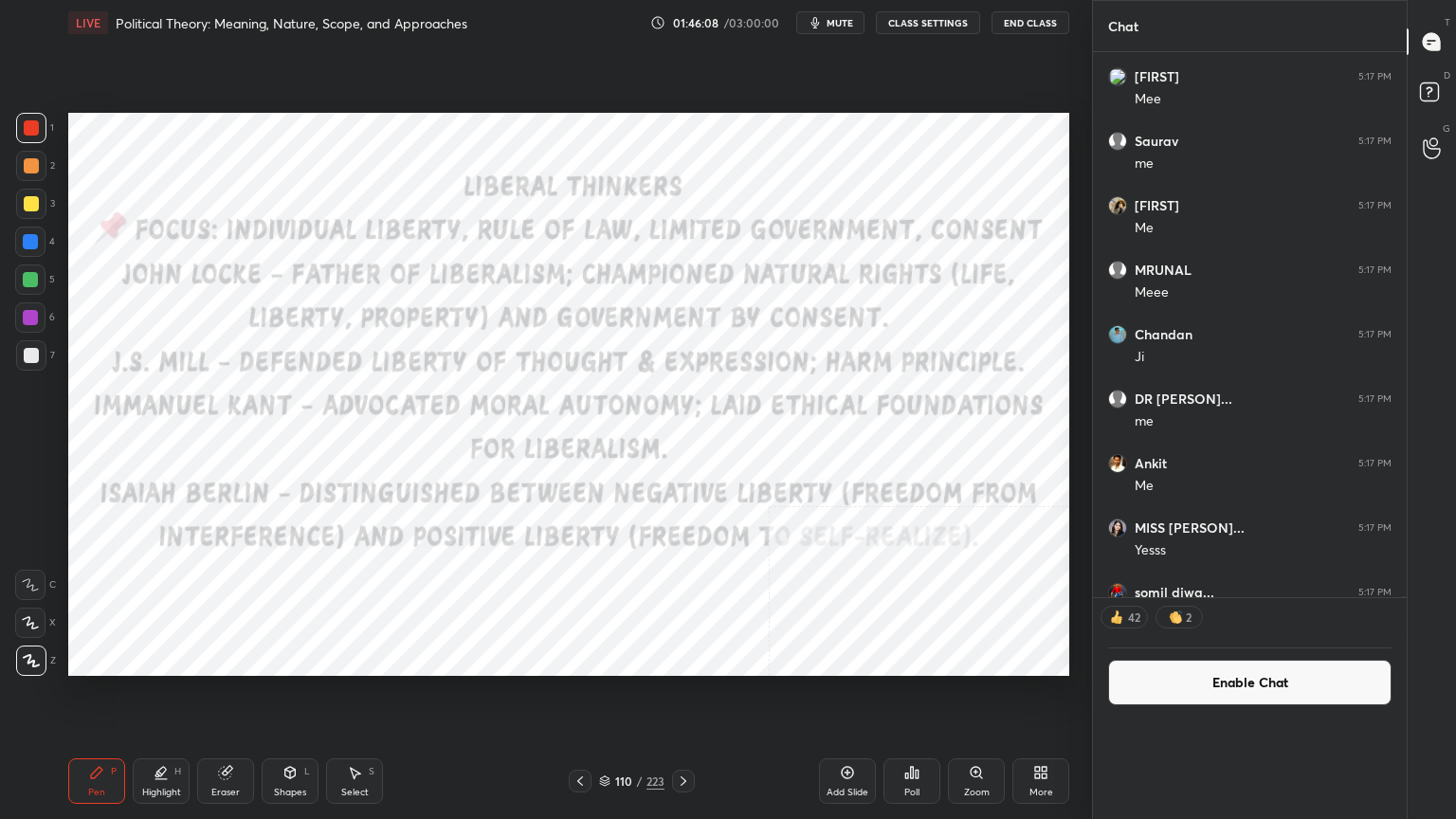 scroll, scrollTop: 0, scrollLeft: 0, axis: both 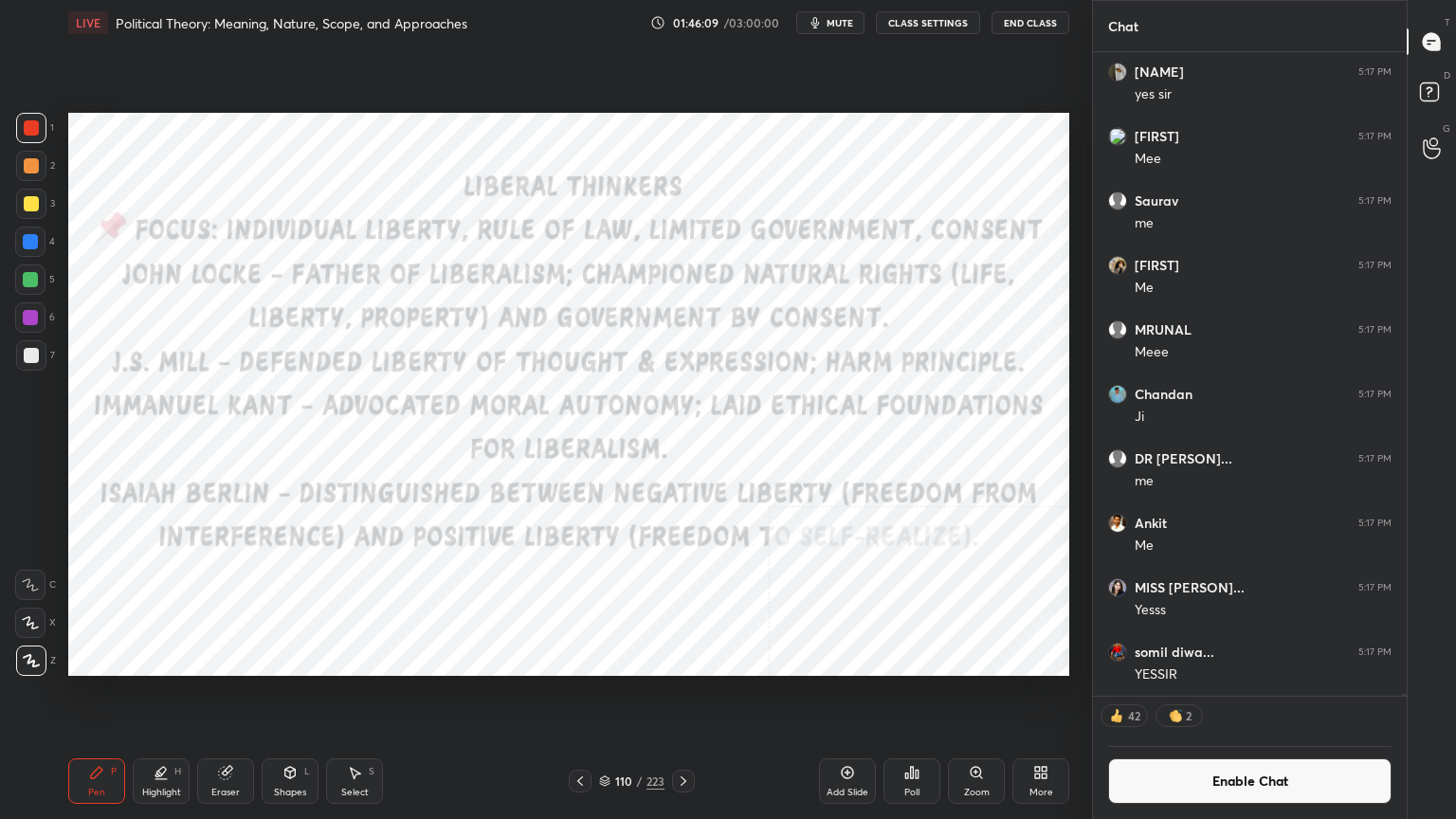 click on "Enable Chat" at bounding box center [1249, 781] 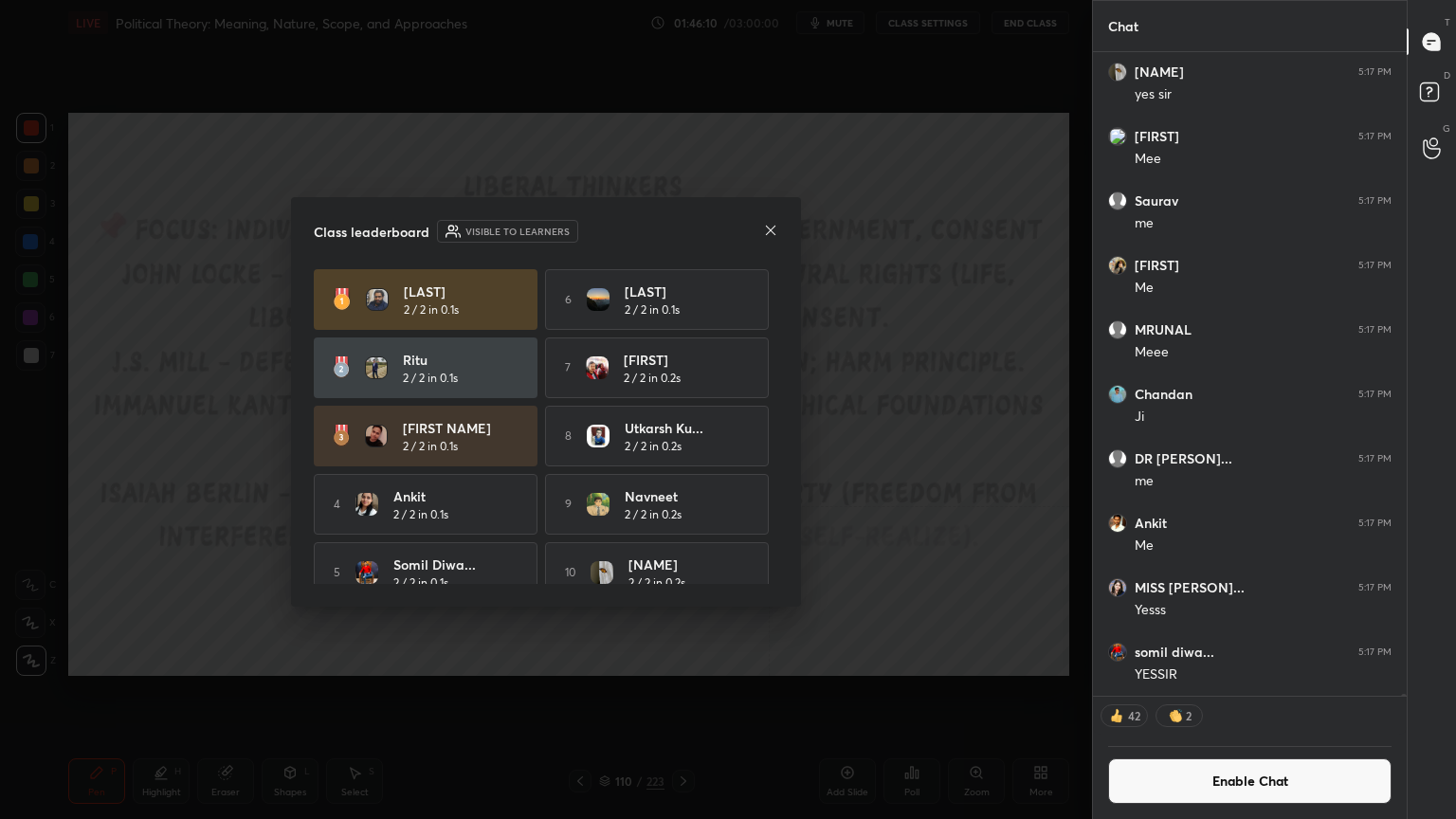 scroll, scrollTop: 6, scrollLeft: 6, axis: both 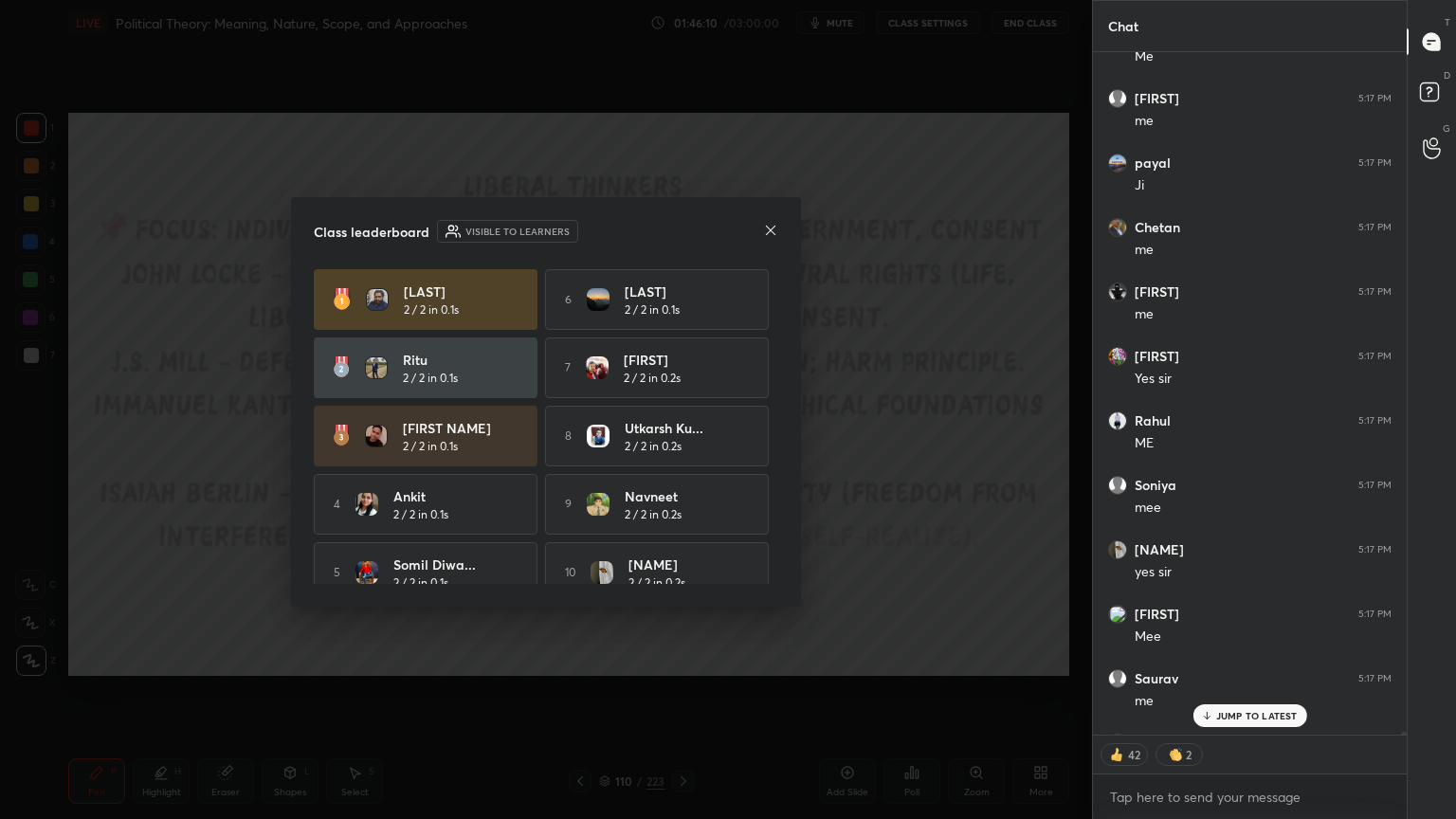 click on "JUMP TO LATEST" at bounding box center [1257, 716] 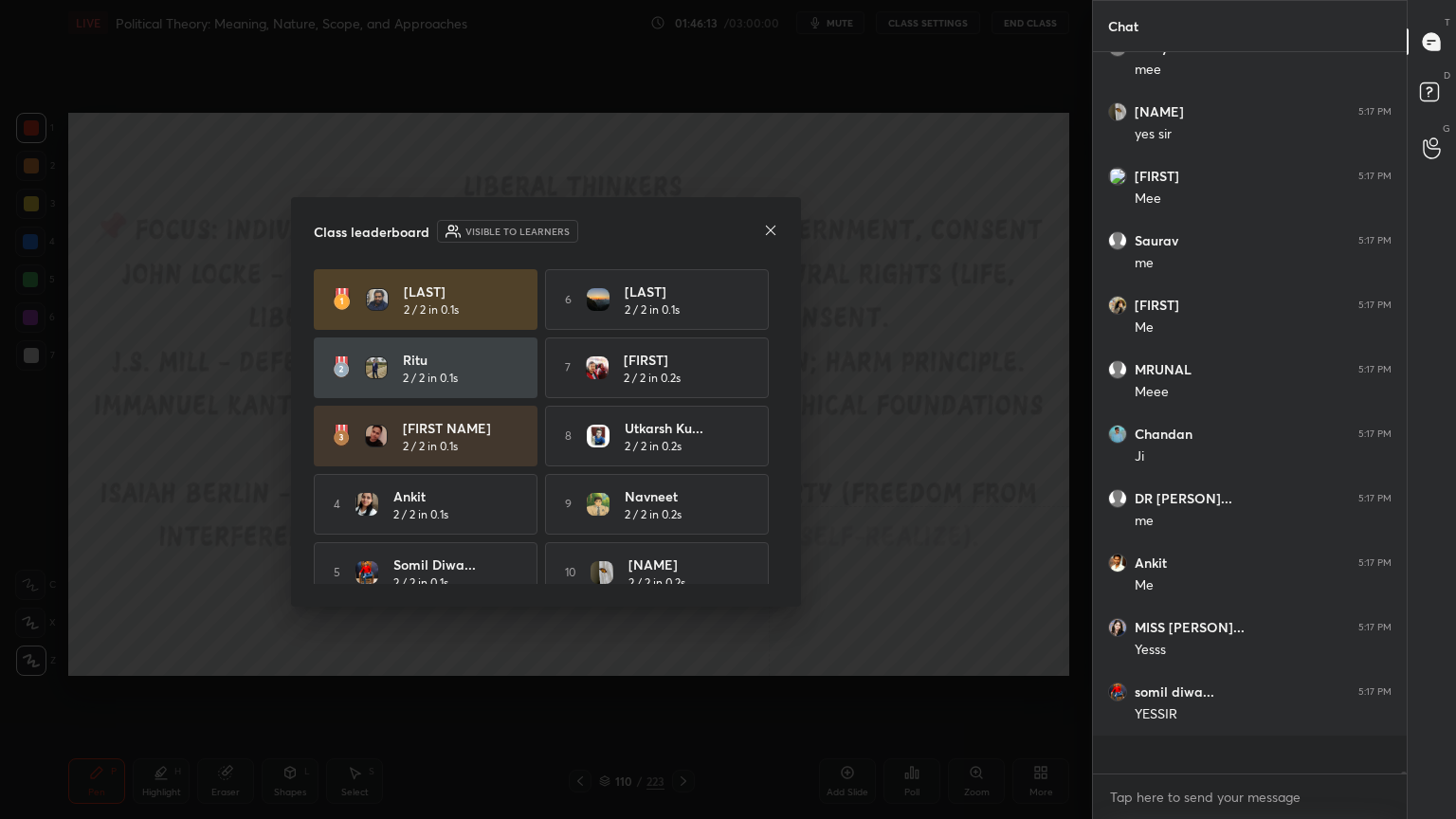 scroll, scrollTop: 6, scrollLeft: 6, axis: both 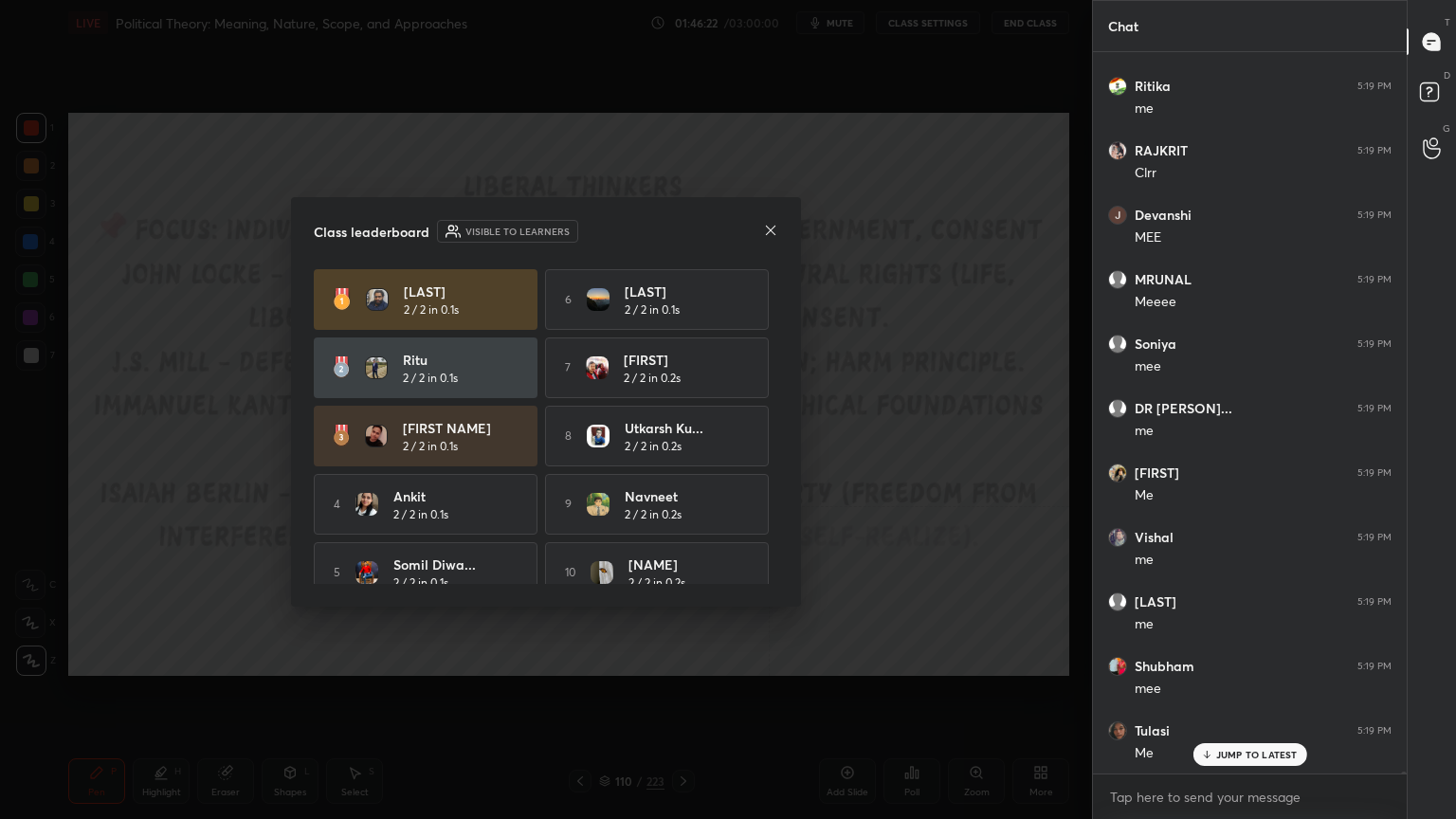 click 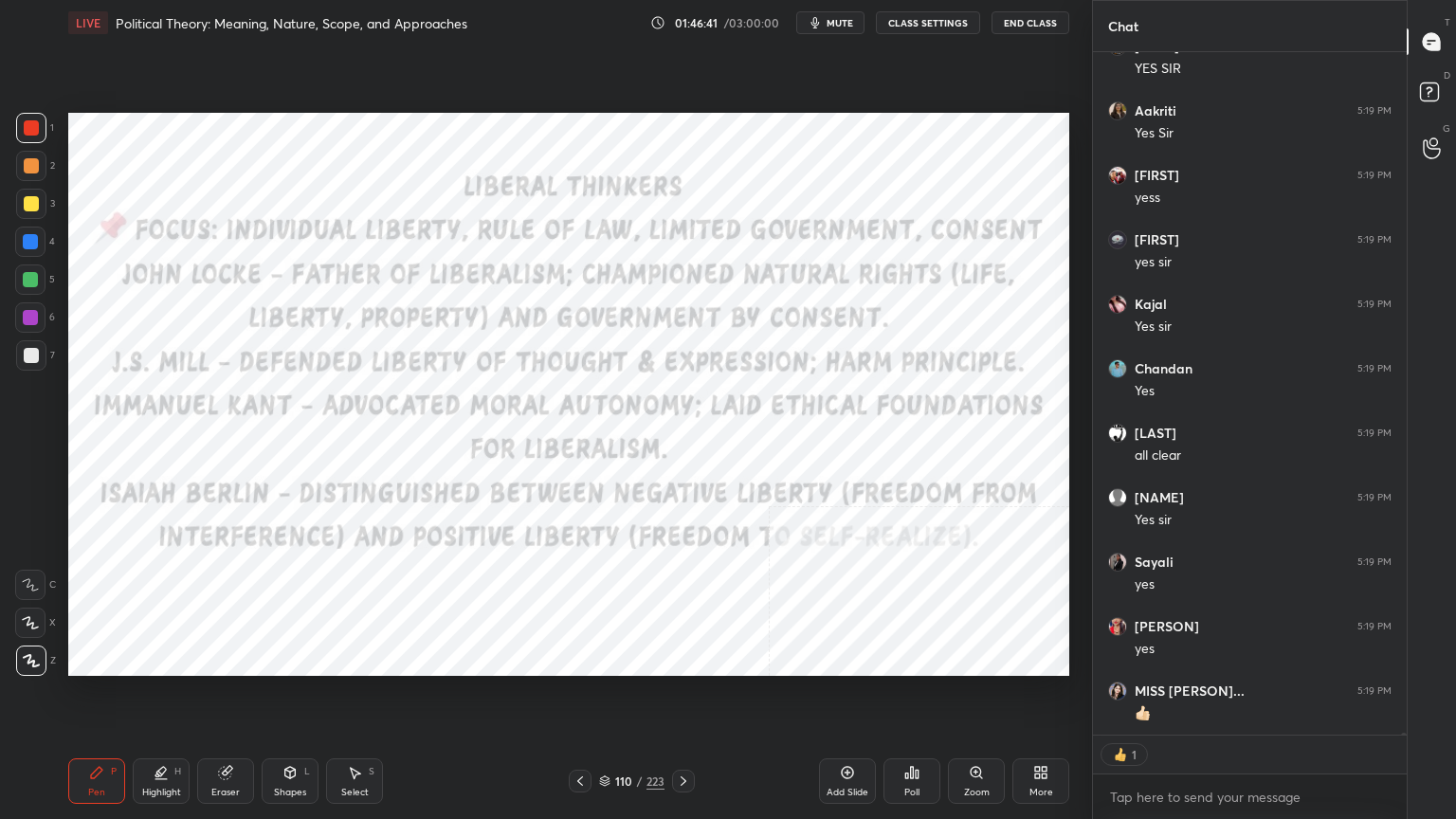 type on "x" 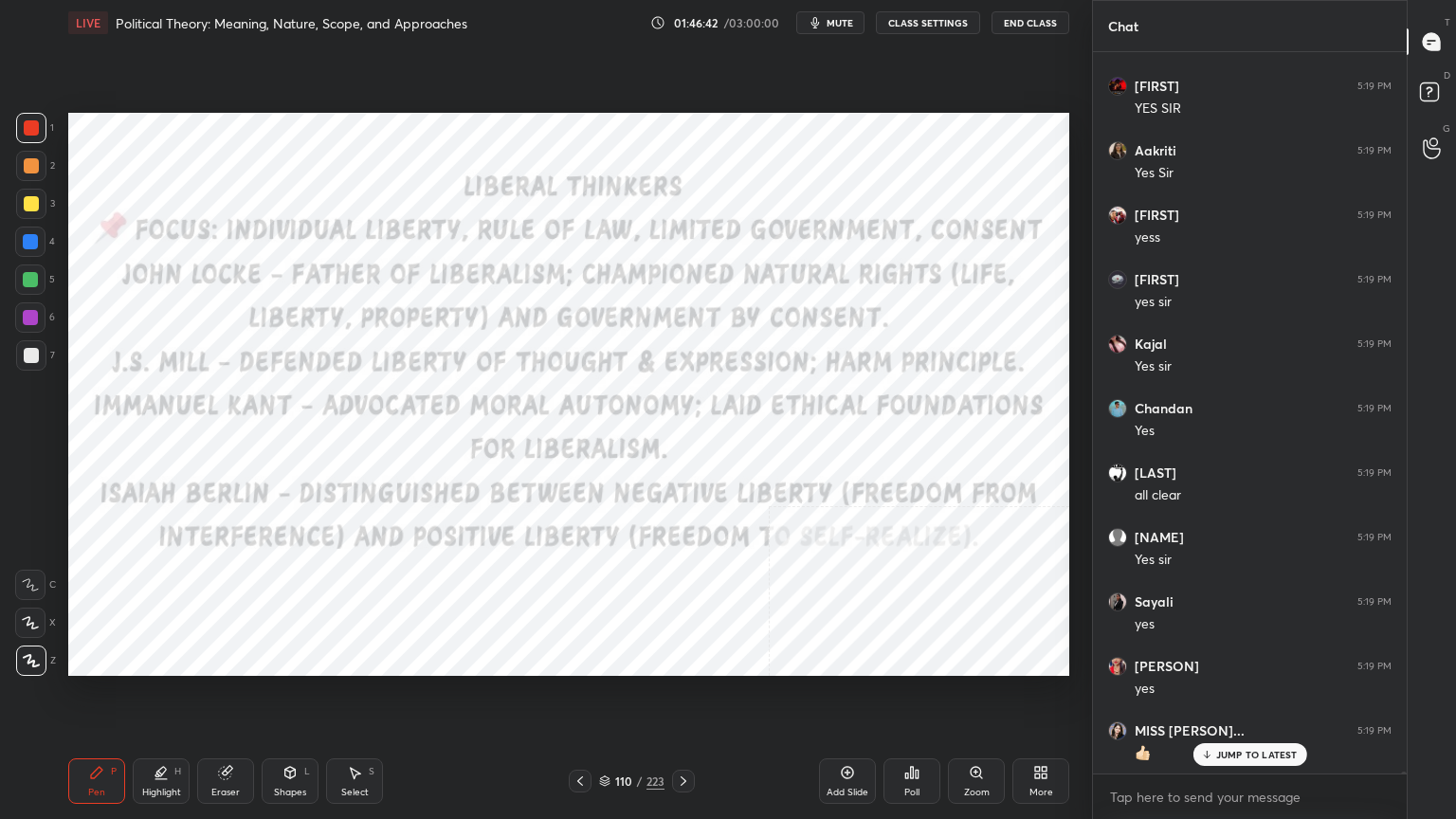click on "Eraser" at bounding box center [226, 781] 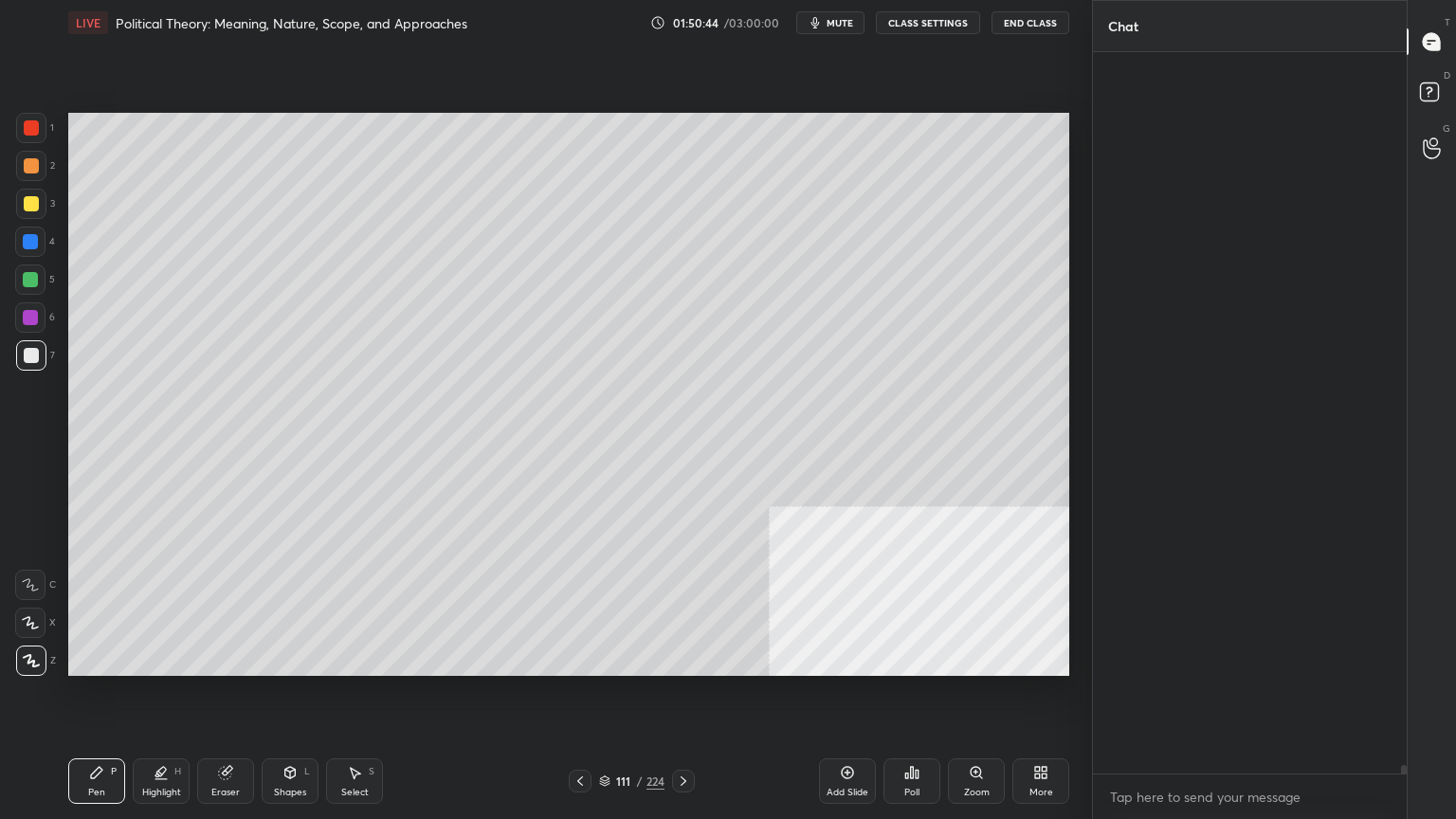 scroll, scrollTop: 0, scrollLeft: 0, axis: both 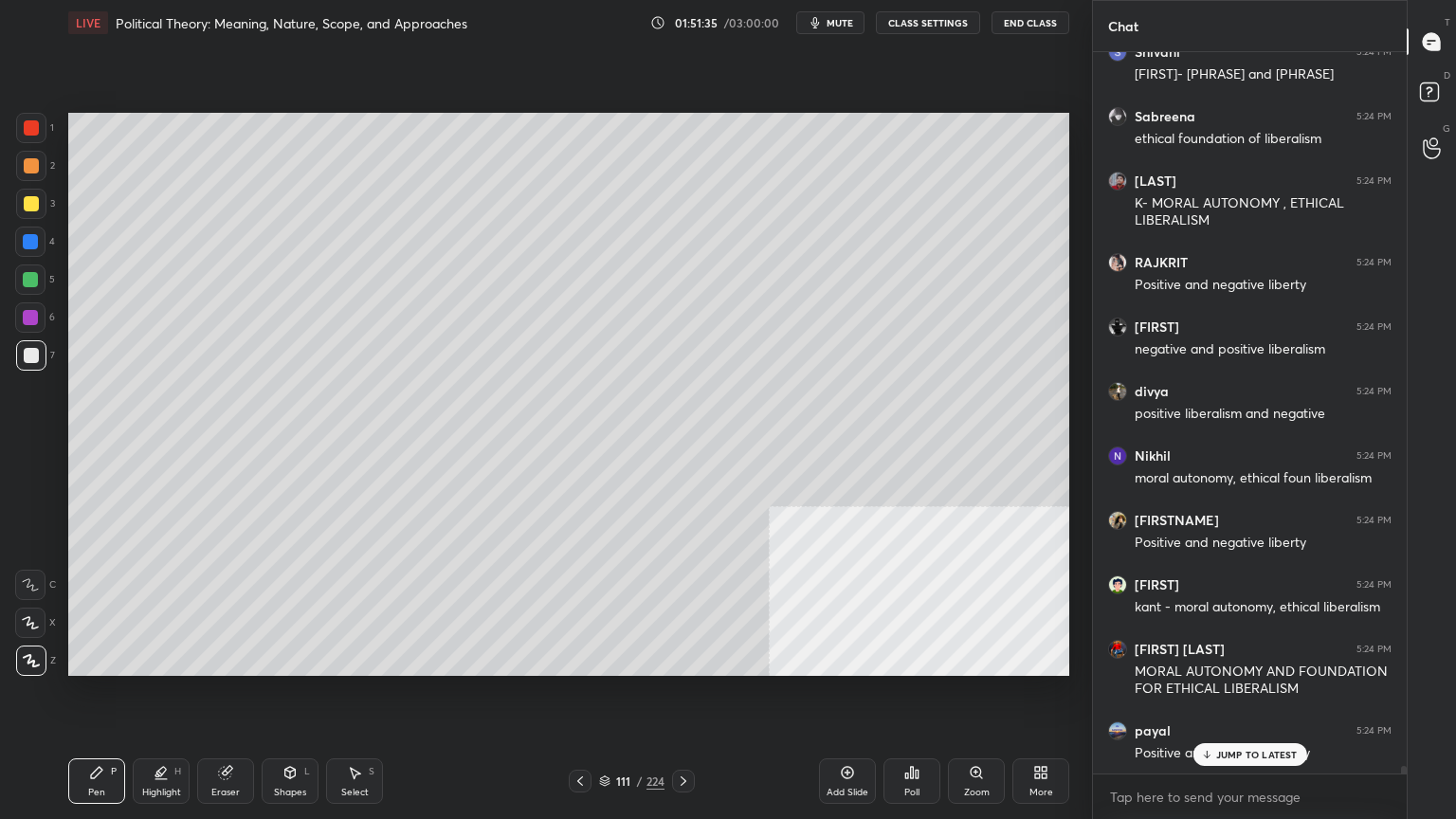 click 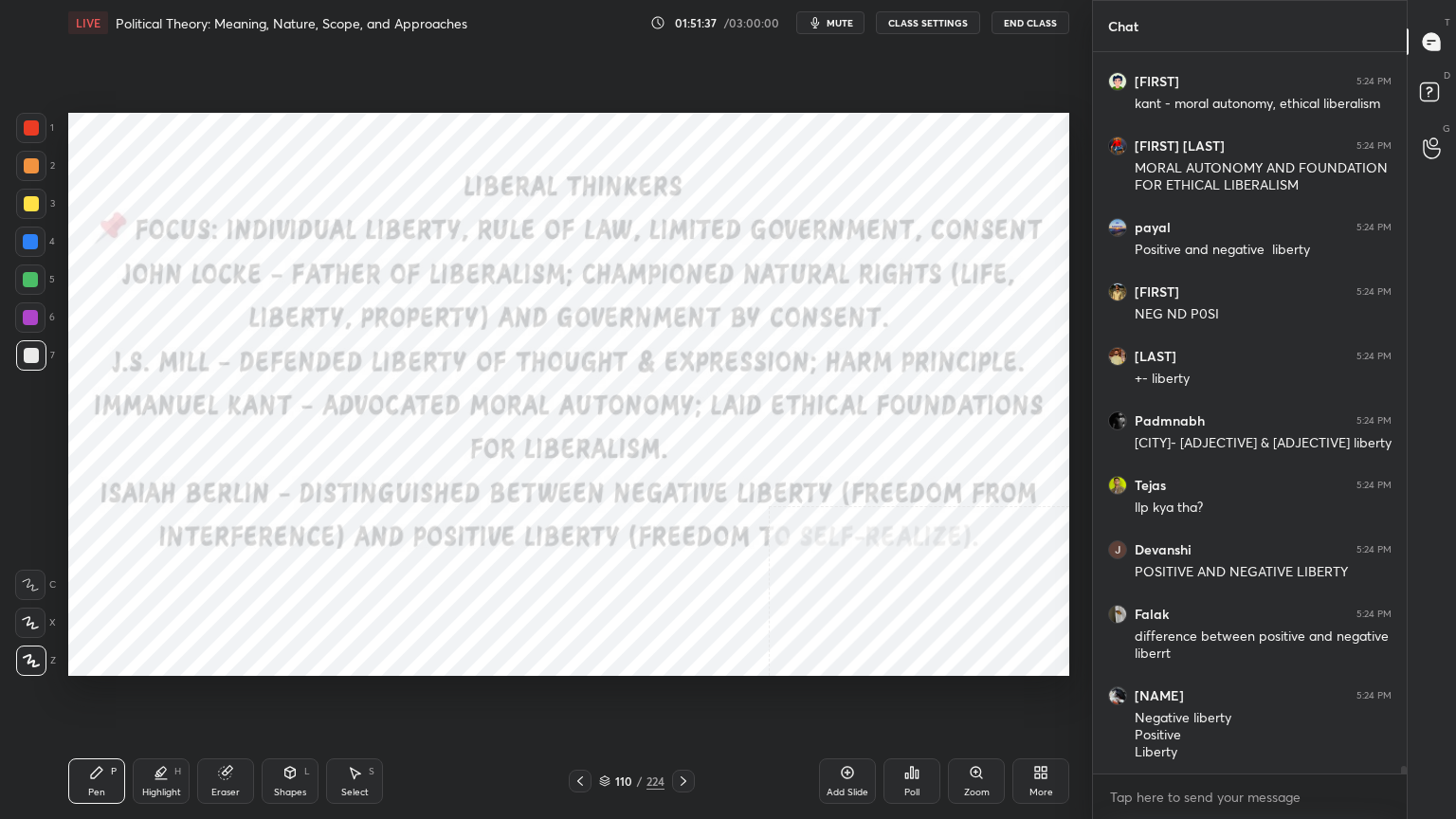 drag, startPoint x: 26, startPoint y: 122, endPoint x: 63, endPoint y: 128, distance: 37.48333 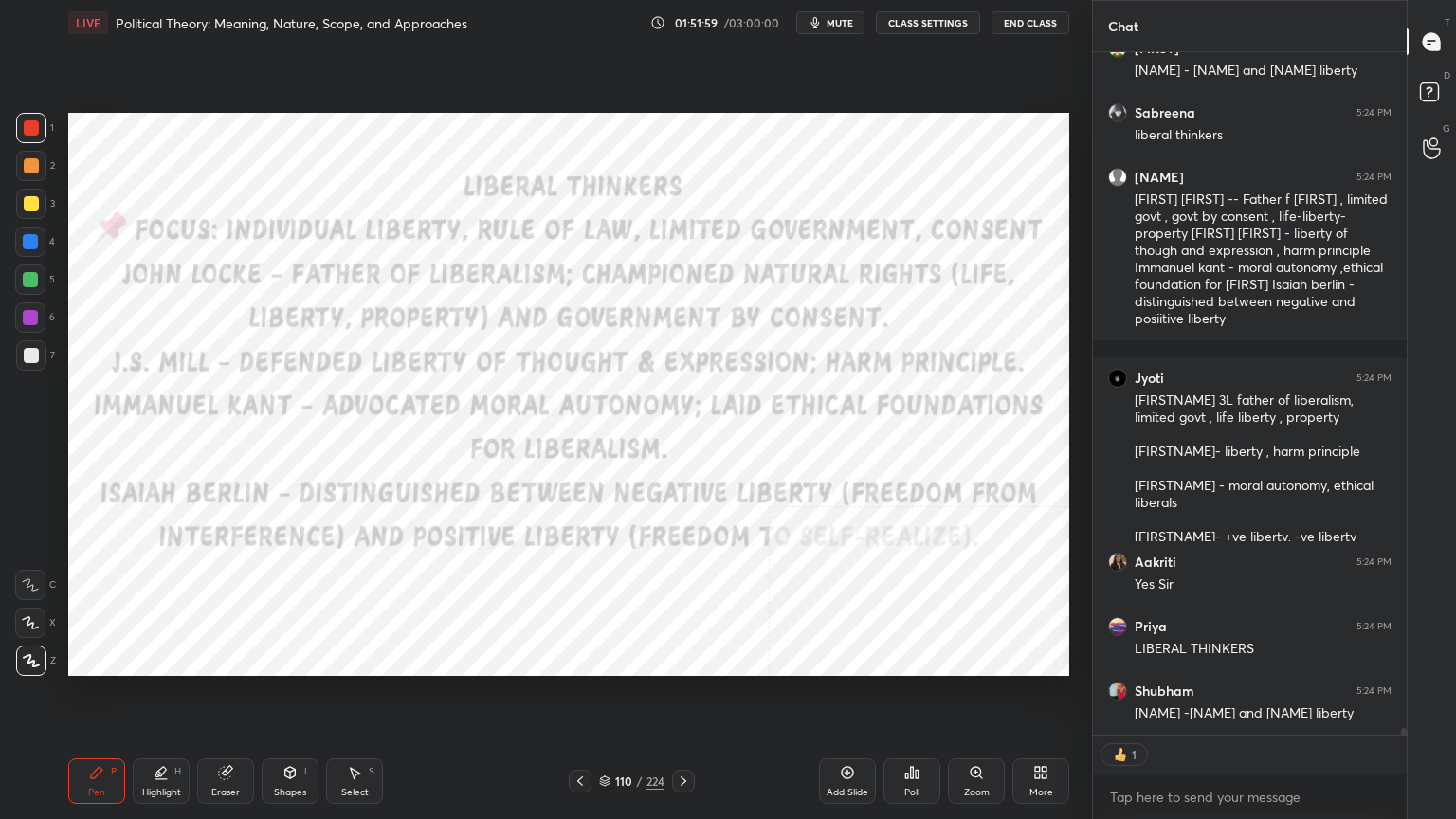 drag, startPoint x: 603, startPoint y: 784, endPoint x: 644, endPoint y: 714, distance: 81.12336 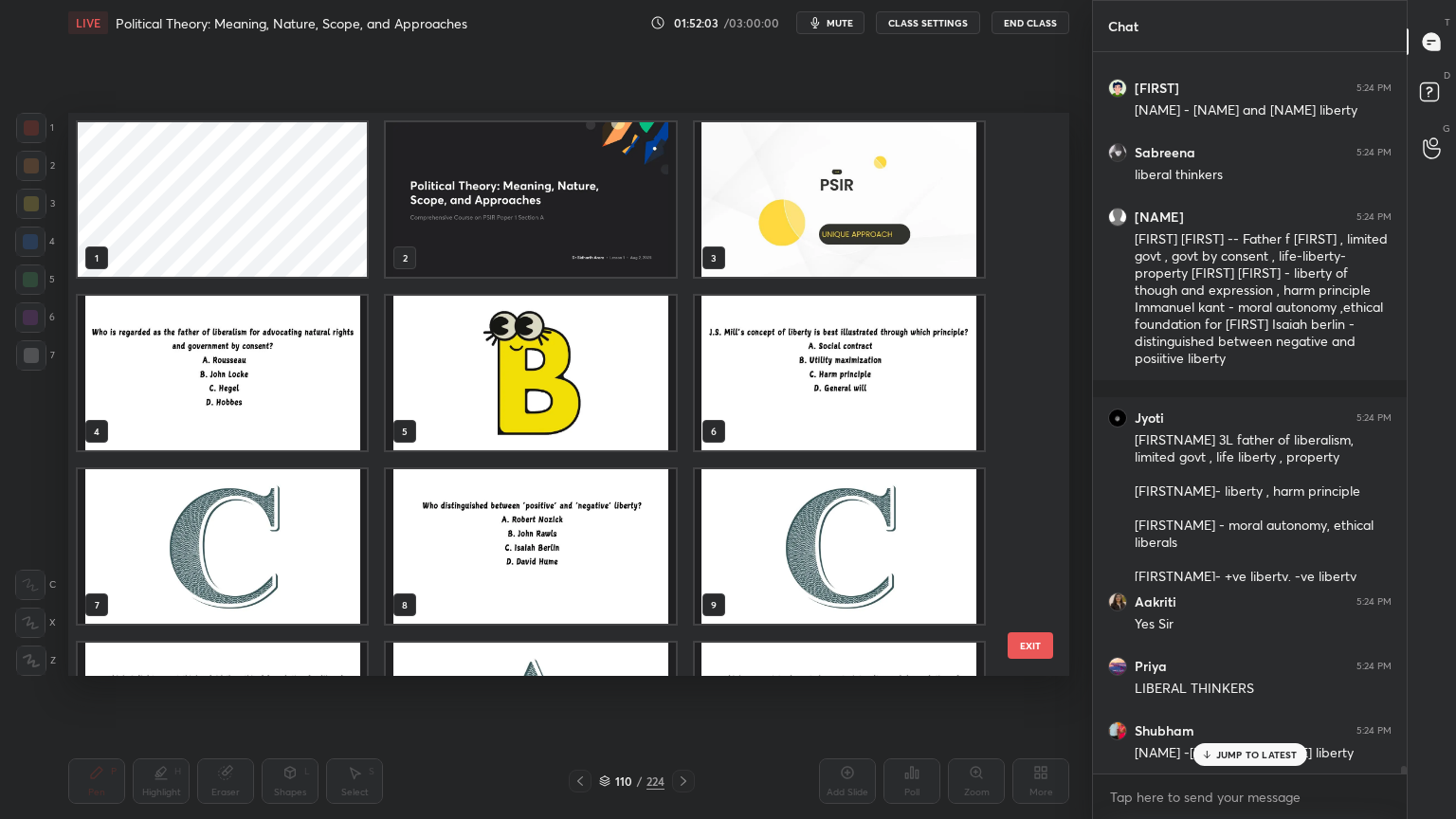 click at bounding box center (530, 546) 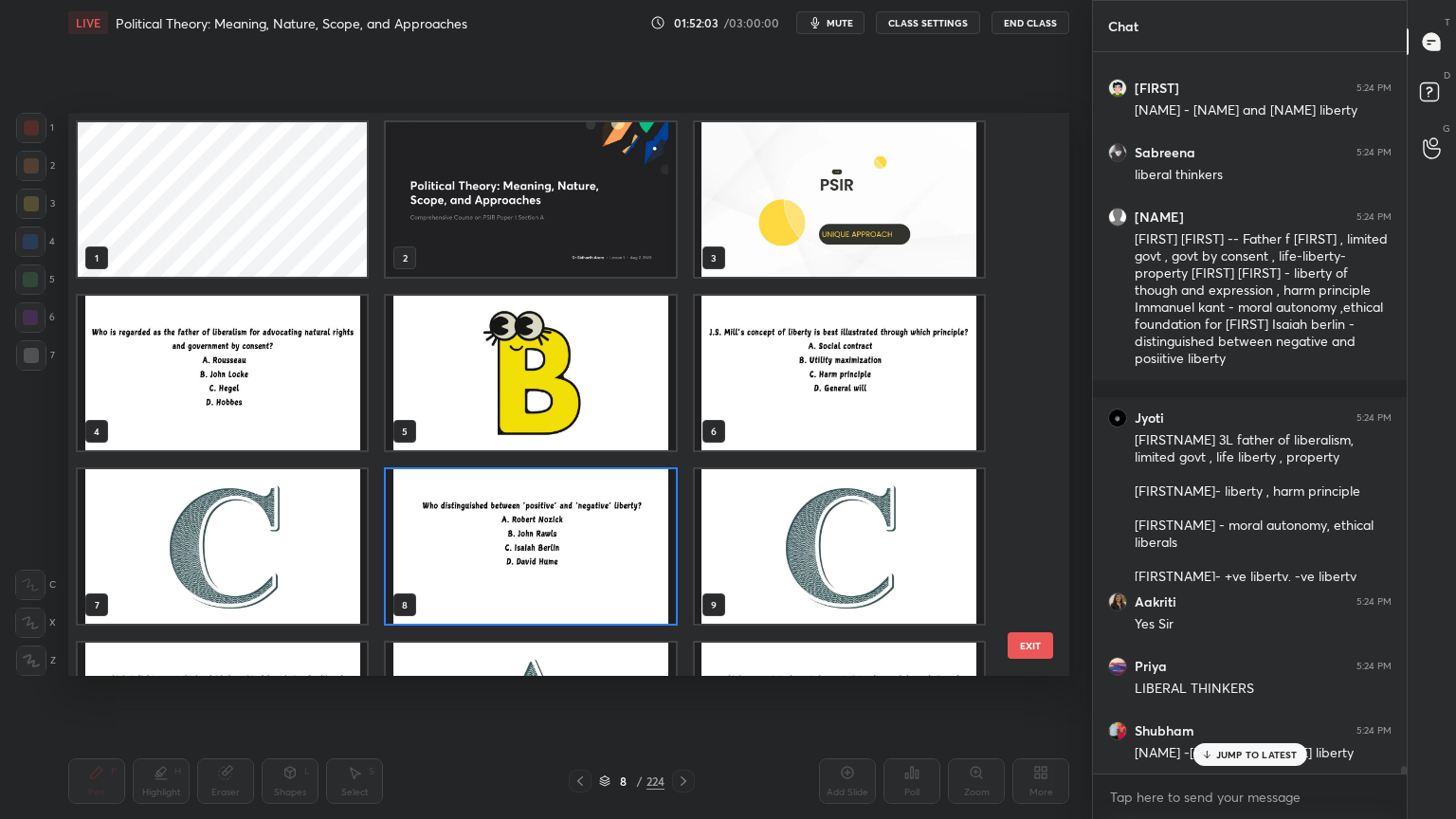 click at bounding box center (530, 546) 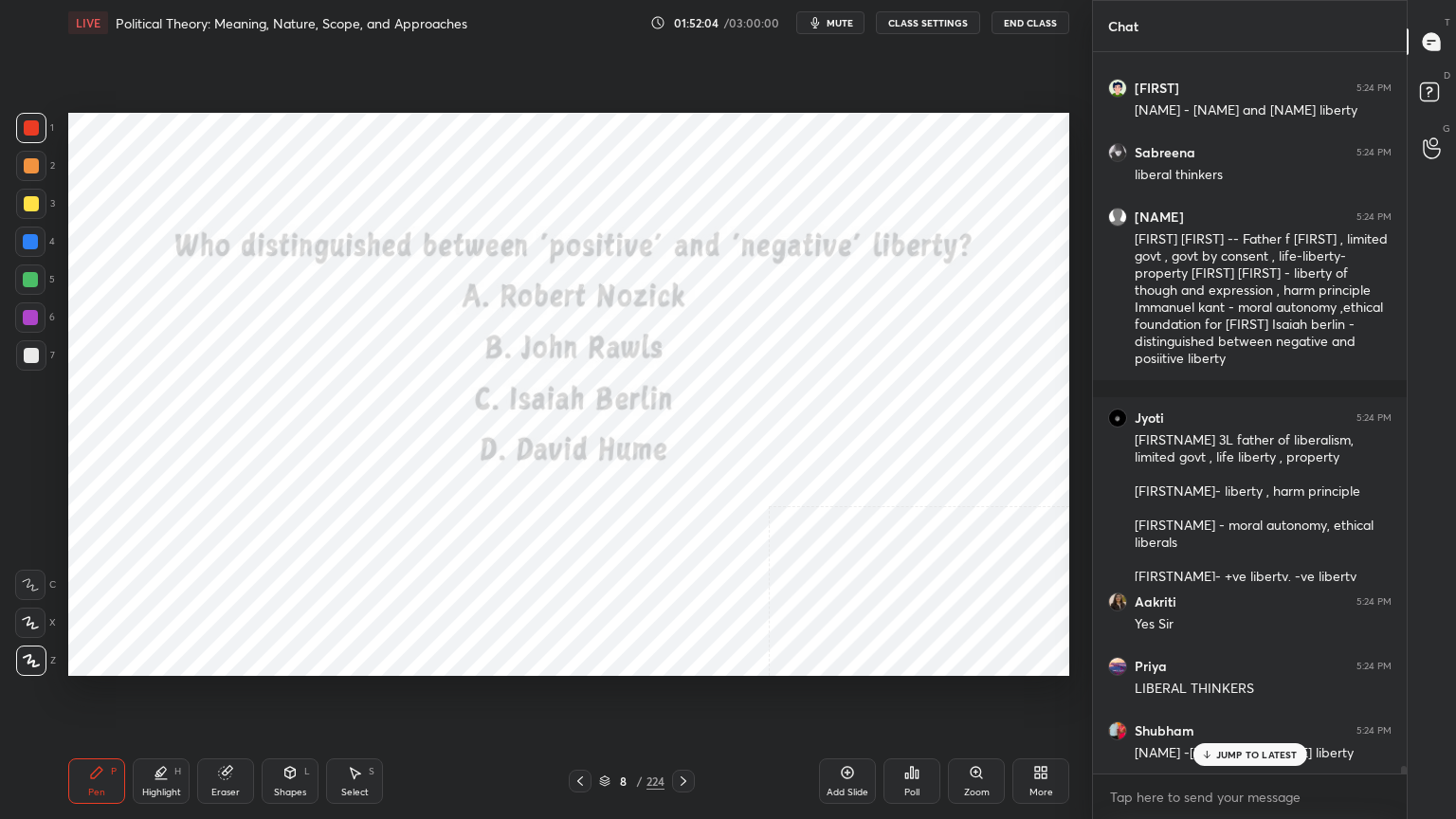 click on "CLASS SETTINGS" at bounding box center [928, 23] 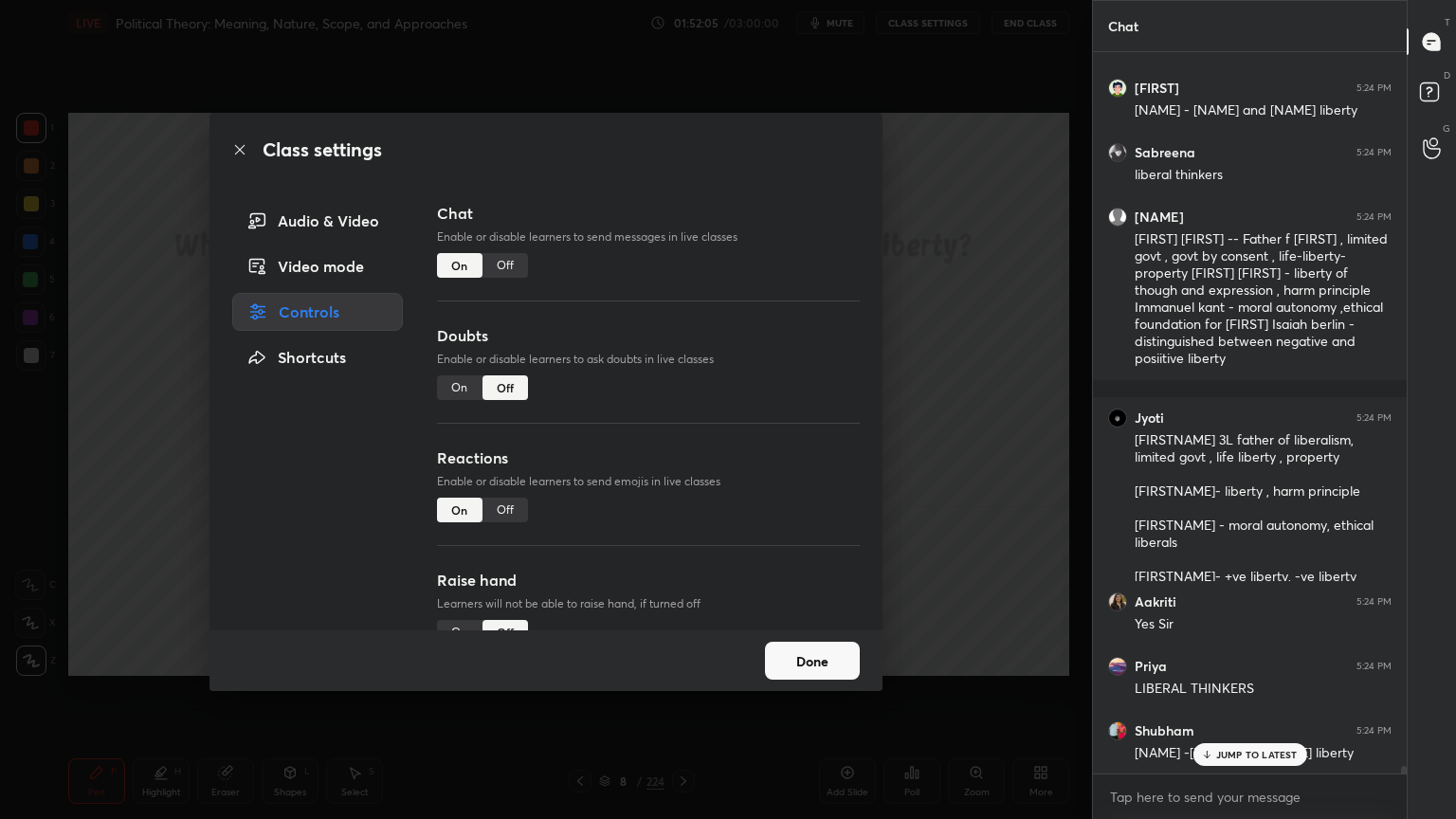 drag, startPoint x: 507, startPoint y: 262, endPoint x: 519, endPoint y: 246, distance: 20 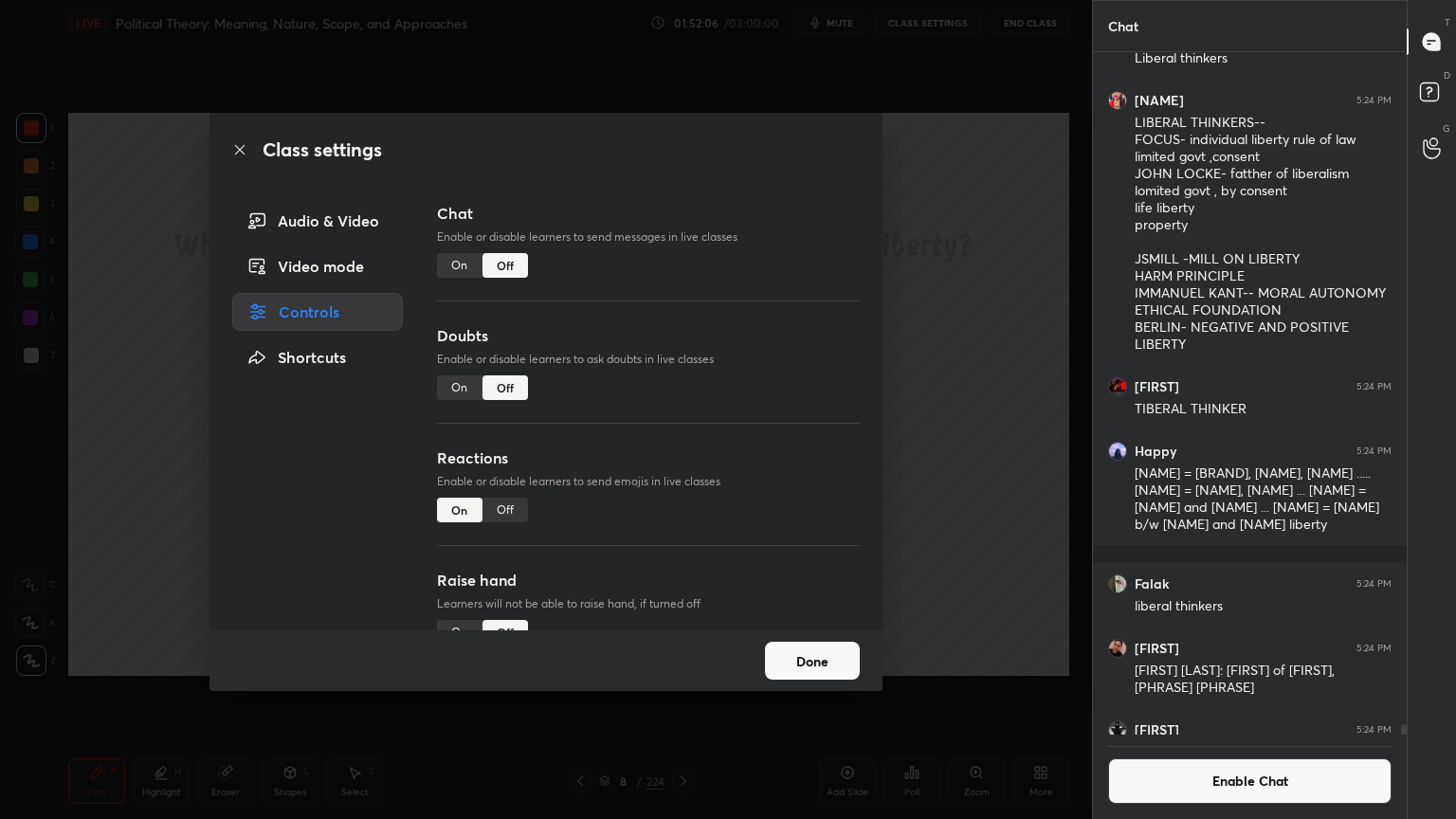 click 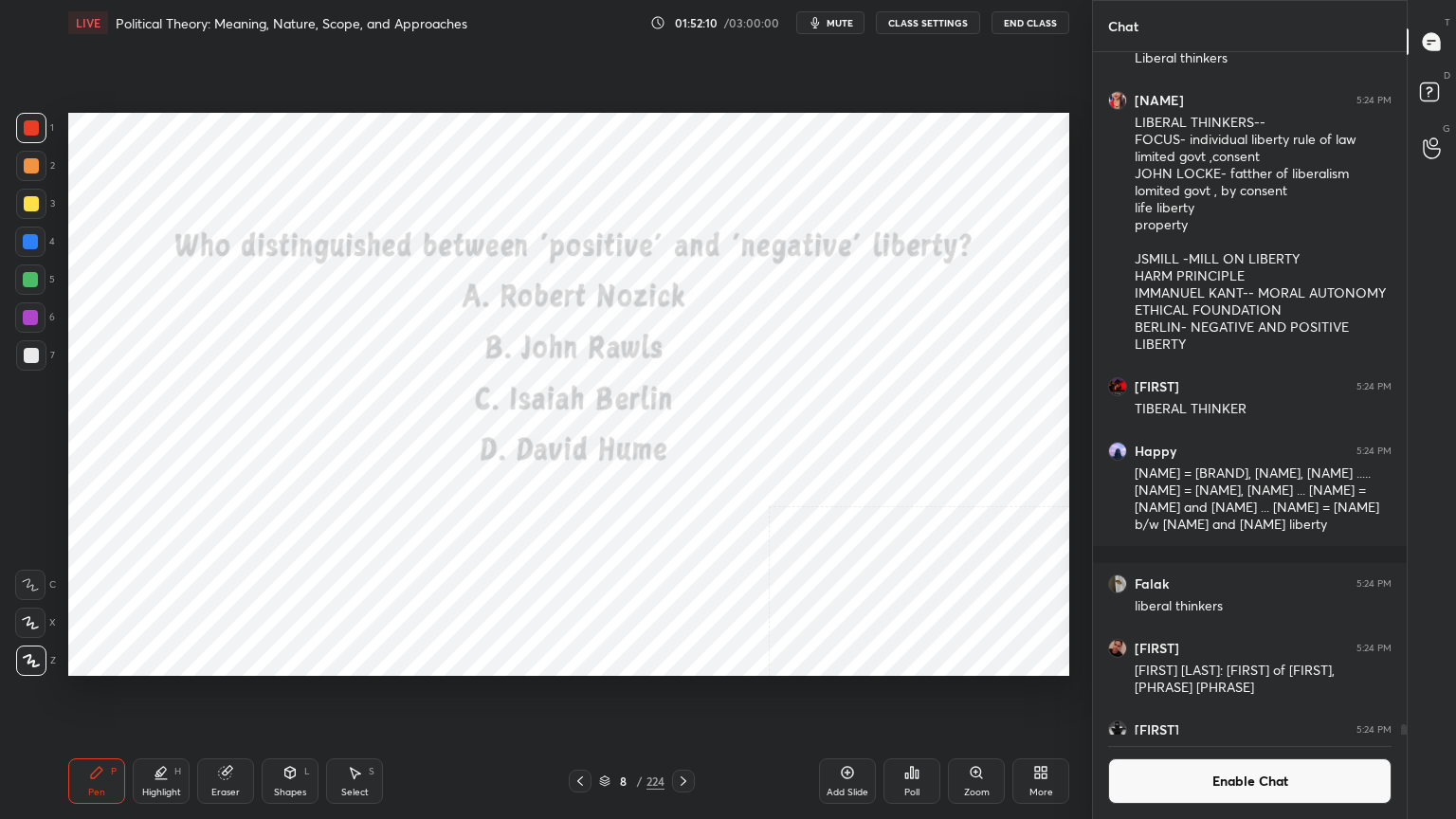 click on "Poll" at bounding box center [912, 781] 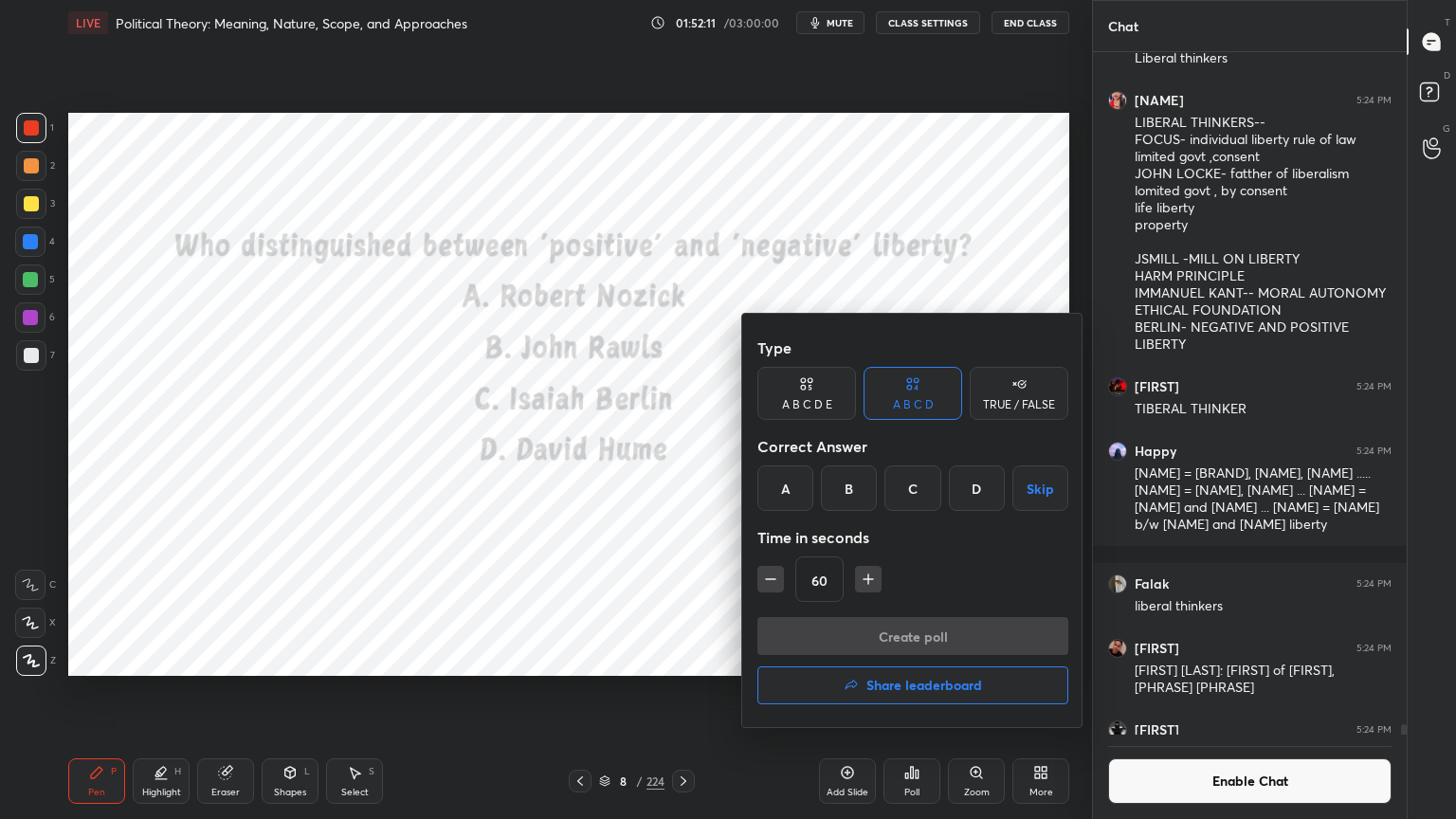click on "C" at bounding box center [912, 488] 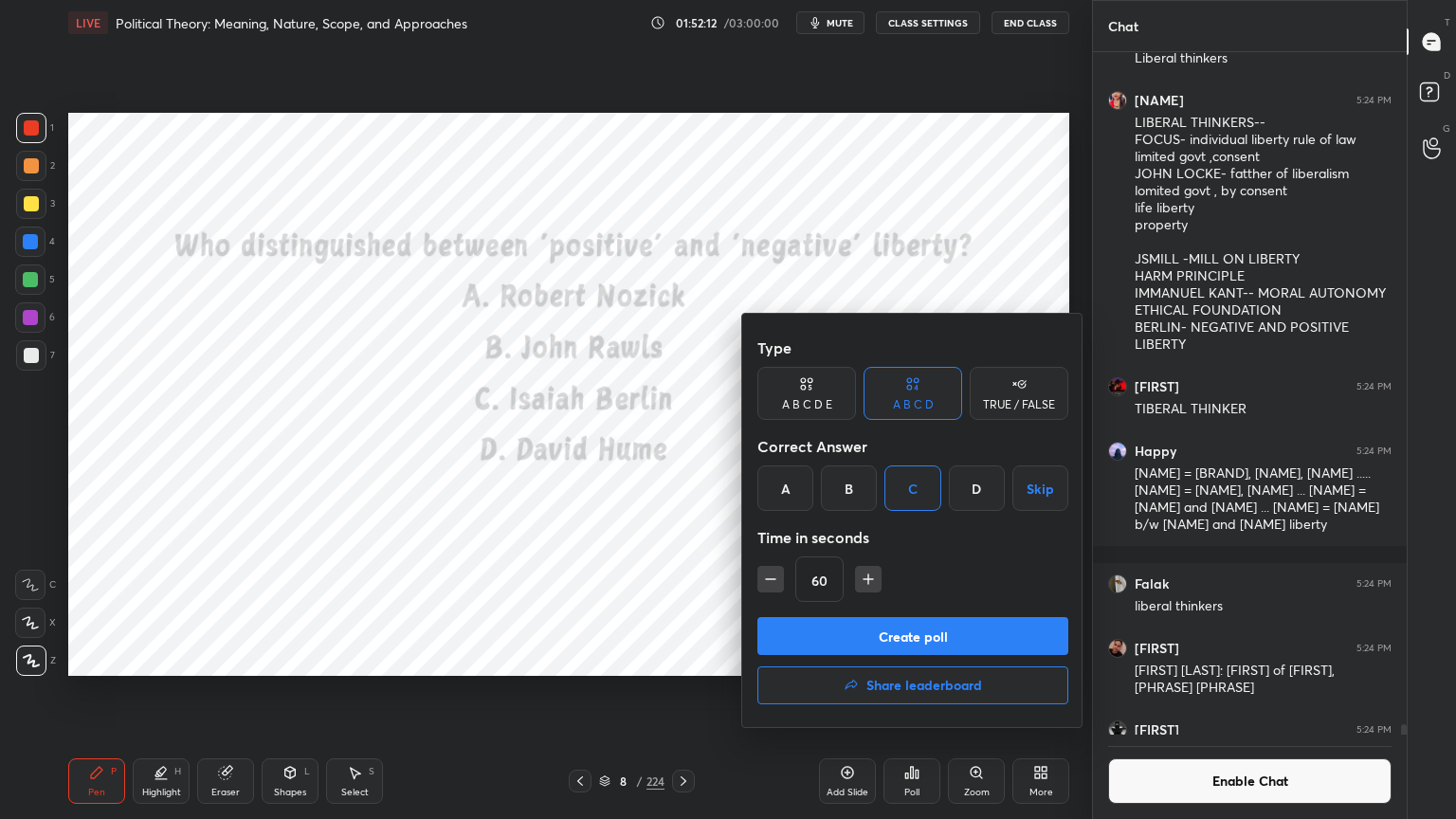 click on "Create poll" at bounding box center [913, 636] 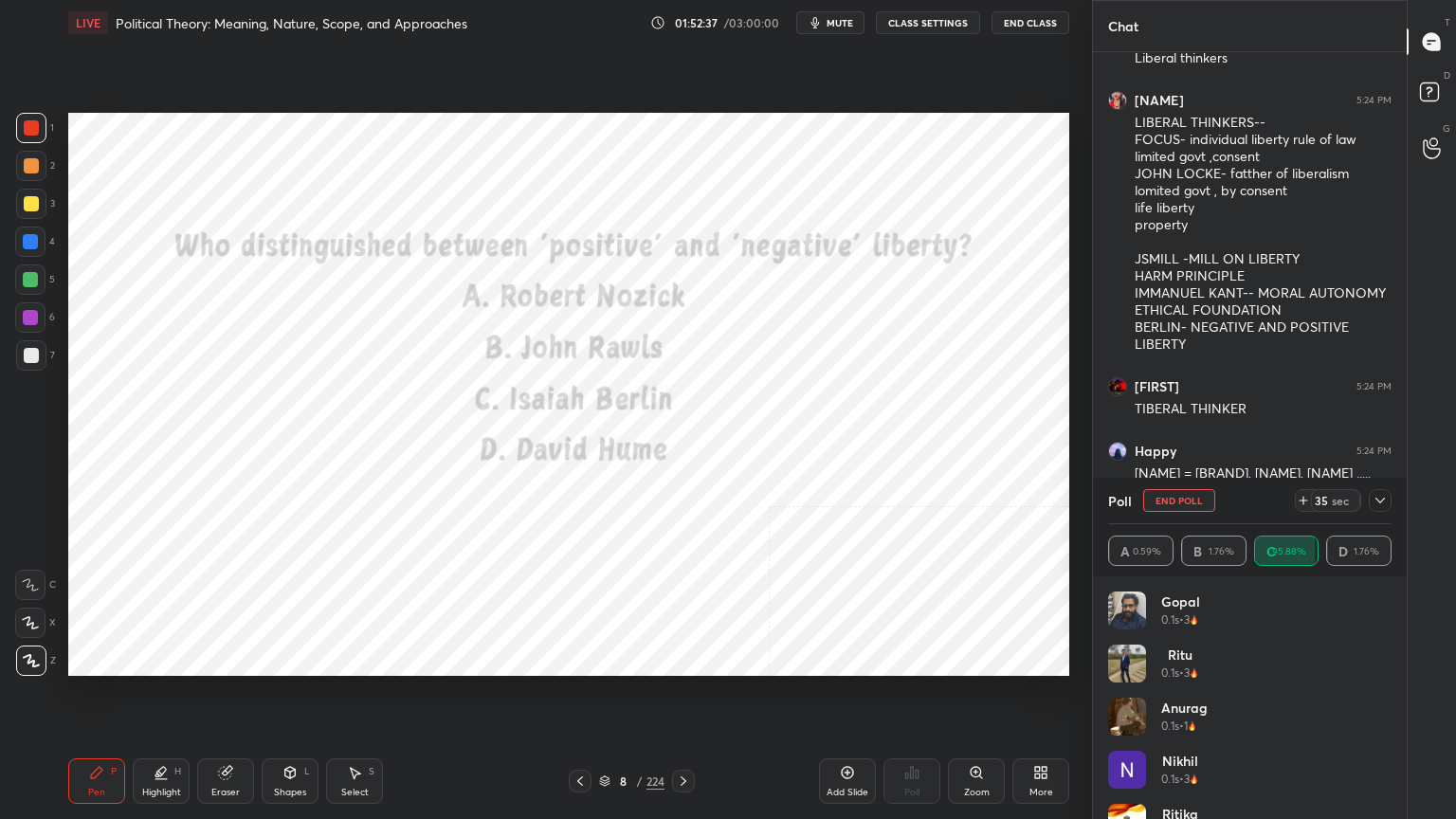 click at bounding box center (31, 128) 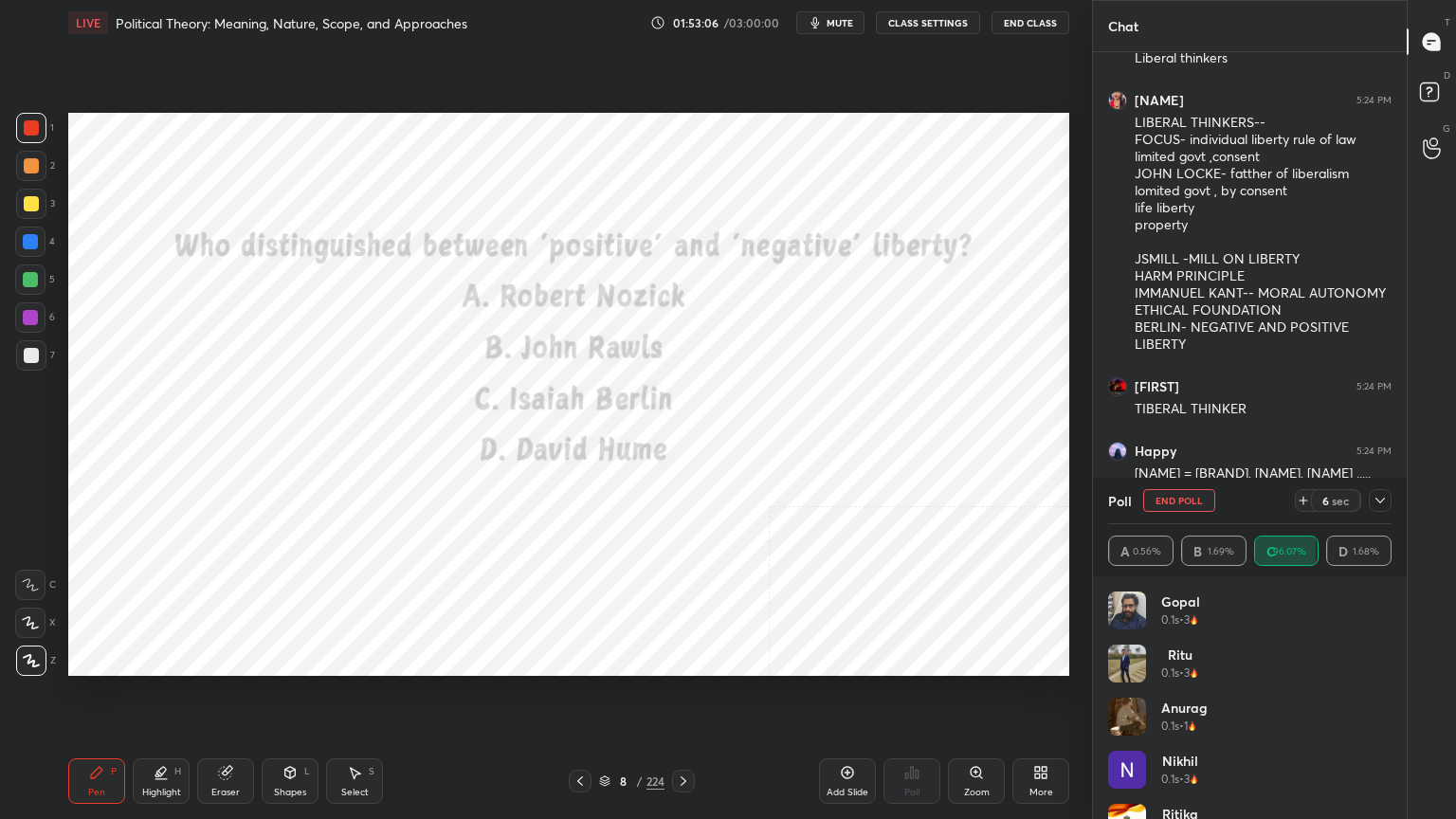 click 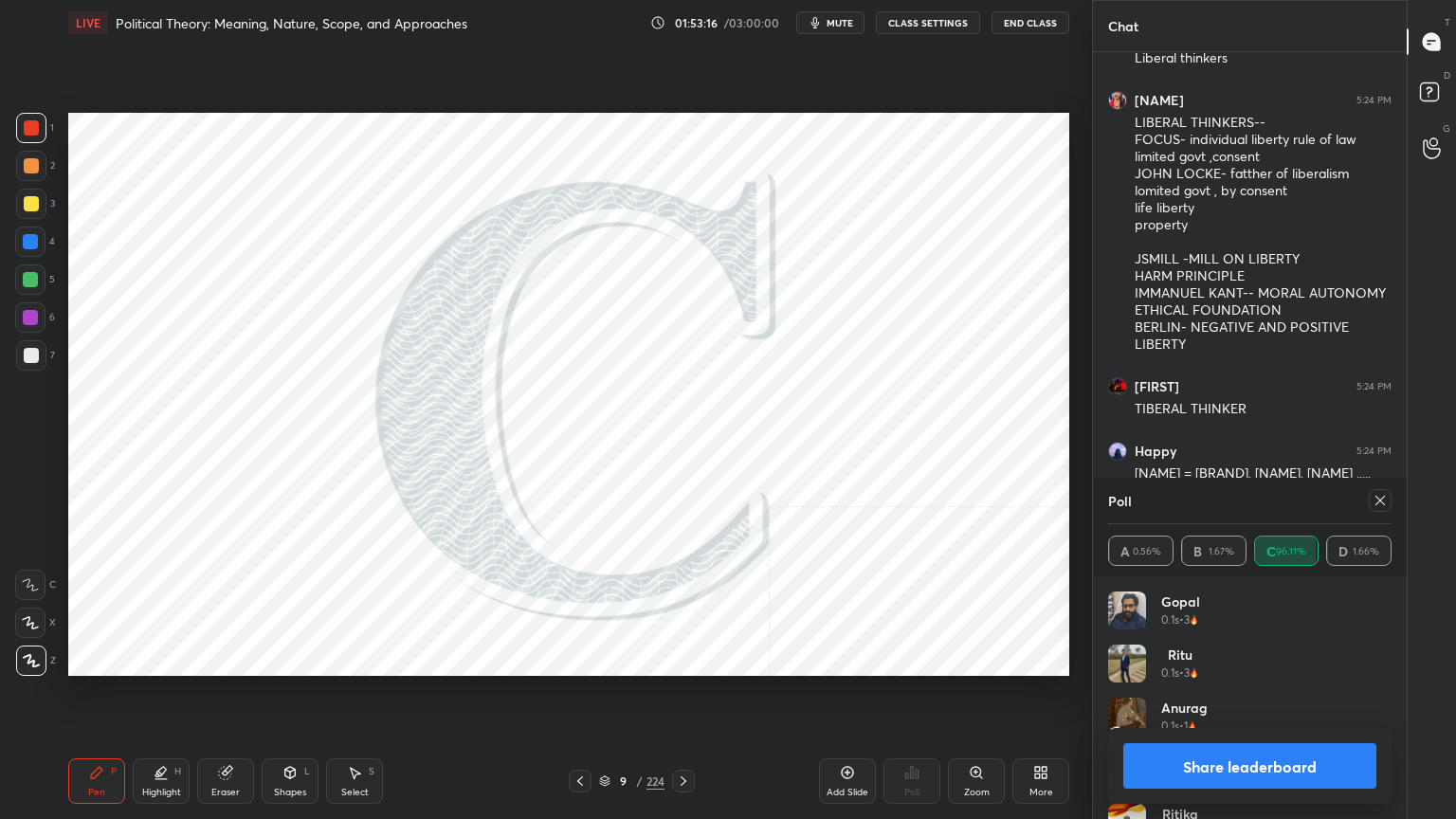 drag, startPoint x: 1208, startPoint y: 753, endPoint x: 1210, endPoint y: 743, distance: 10.198039 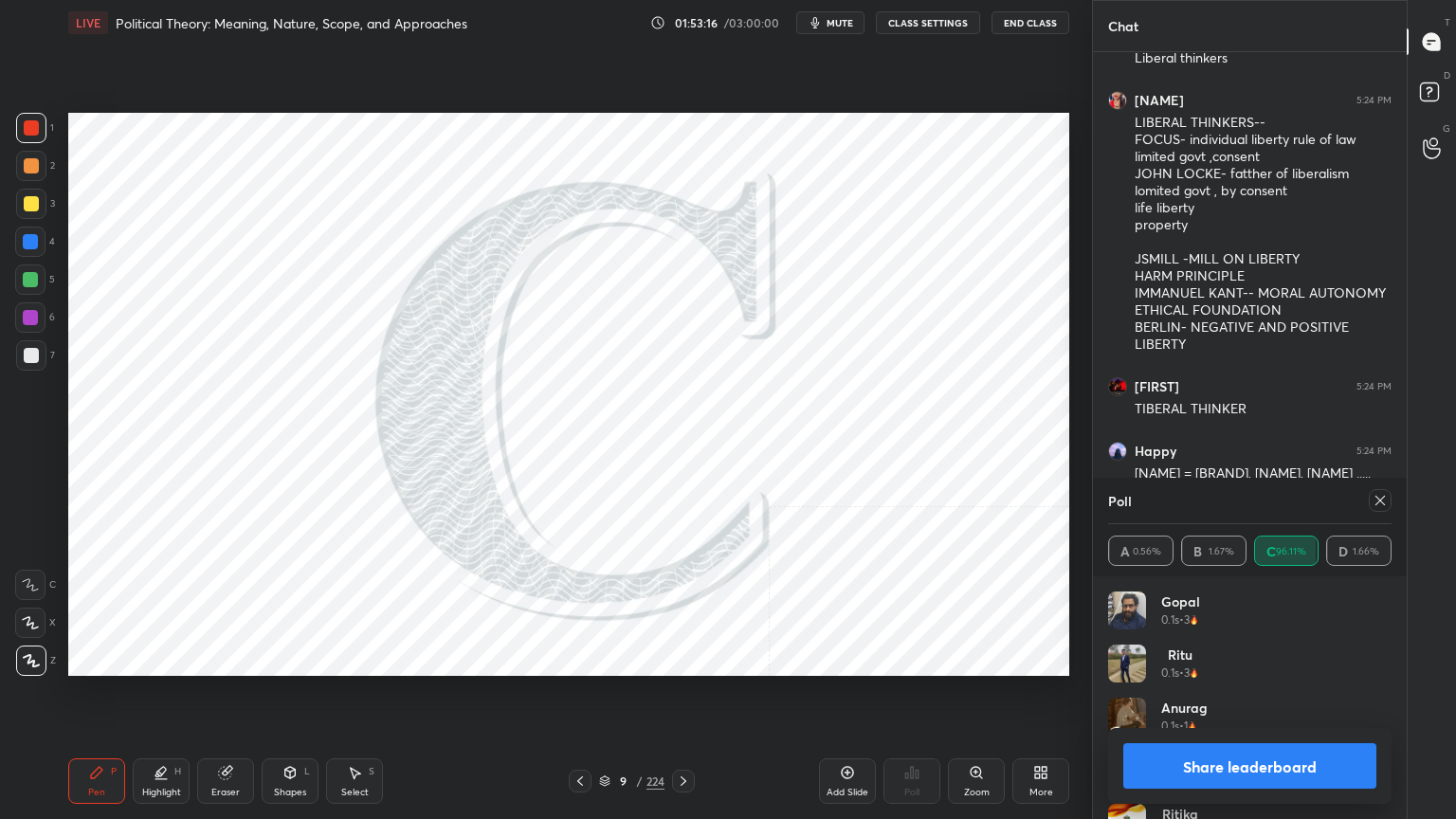 scroll, scrollTop: 142, scrollLeft: 278, axis: both 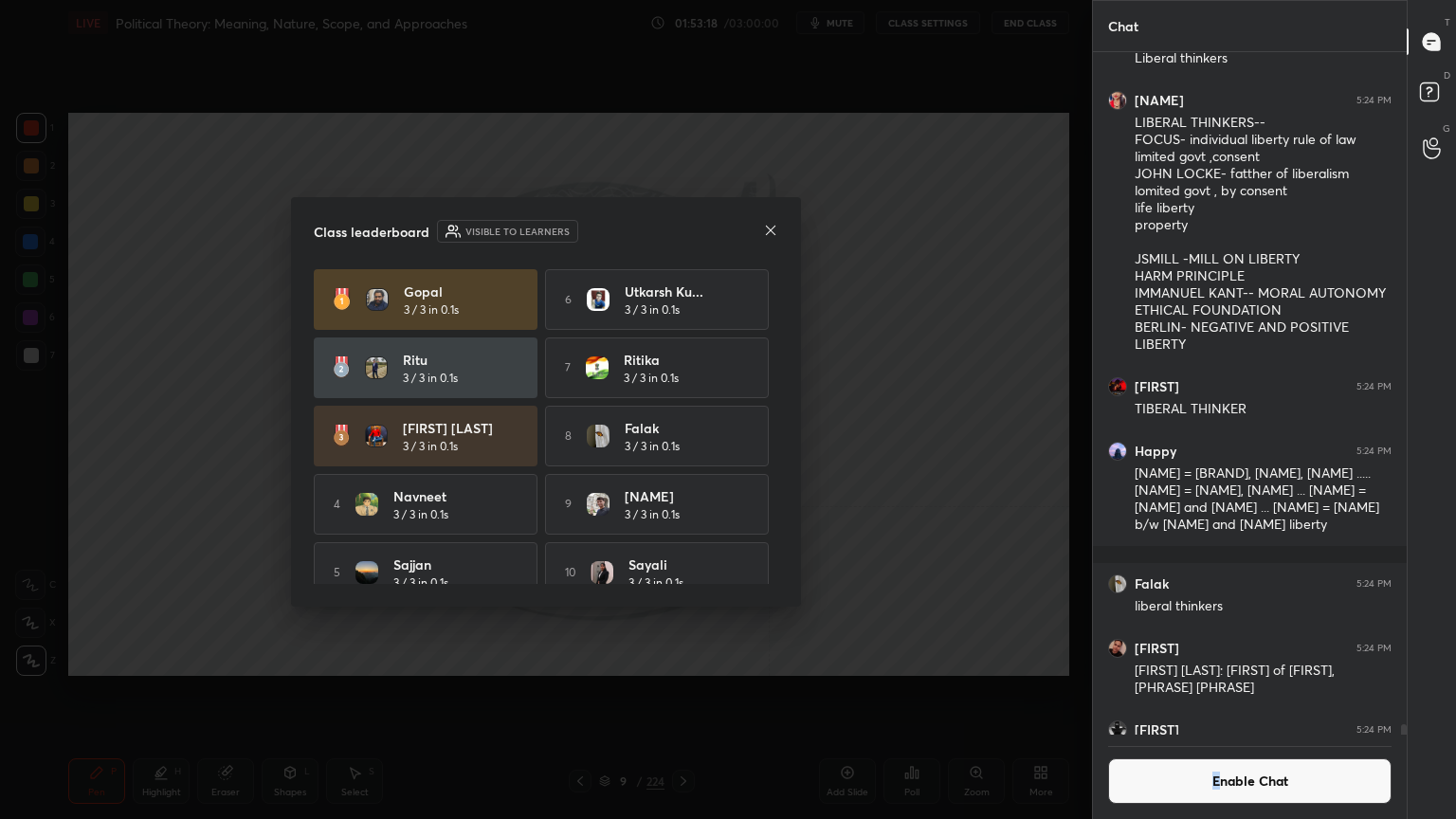 click on "Enable Chat" at bounding box center [1249, 781] 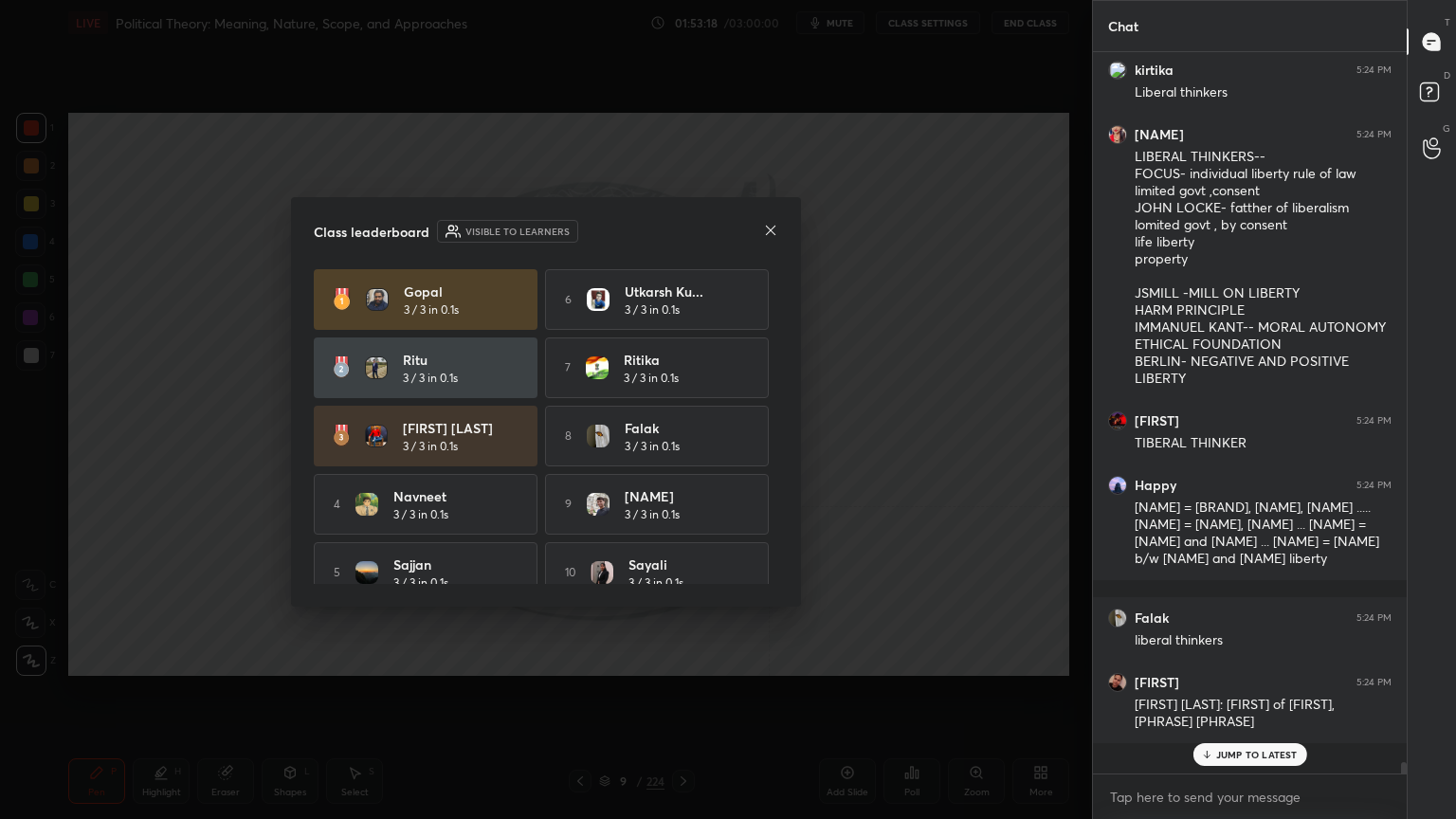 scroll, scrollTop: 66714, scrollLeft: 0, axis: vertical 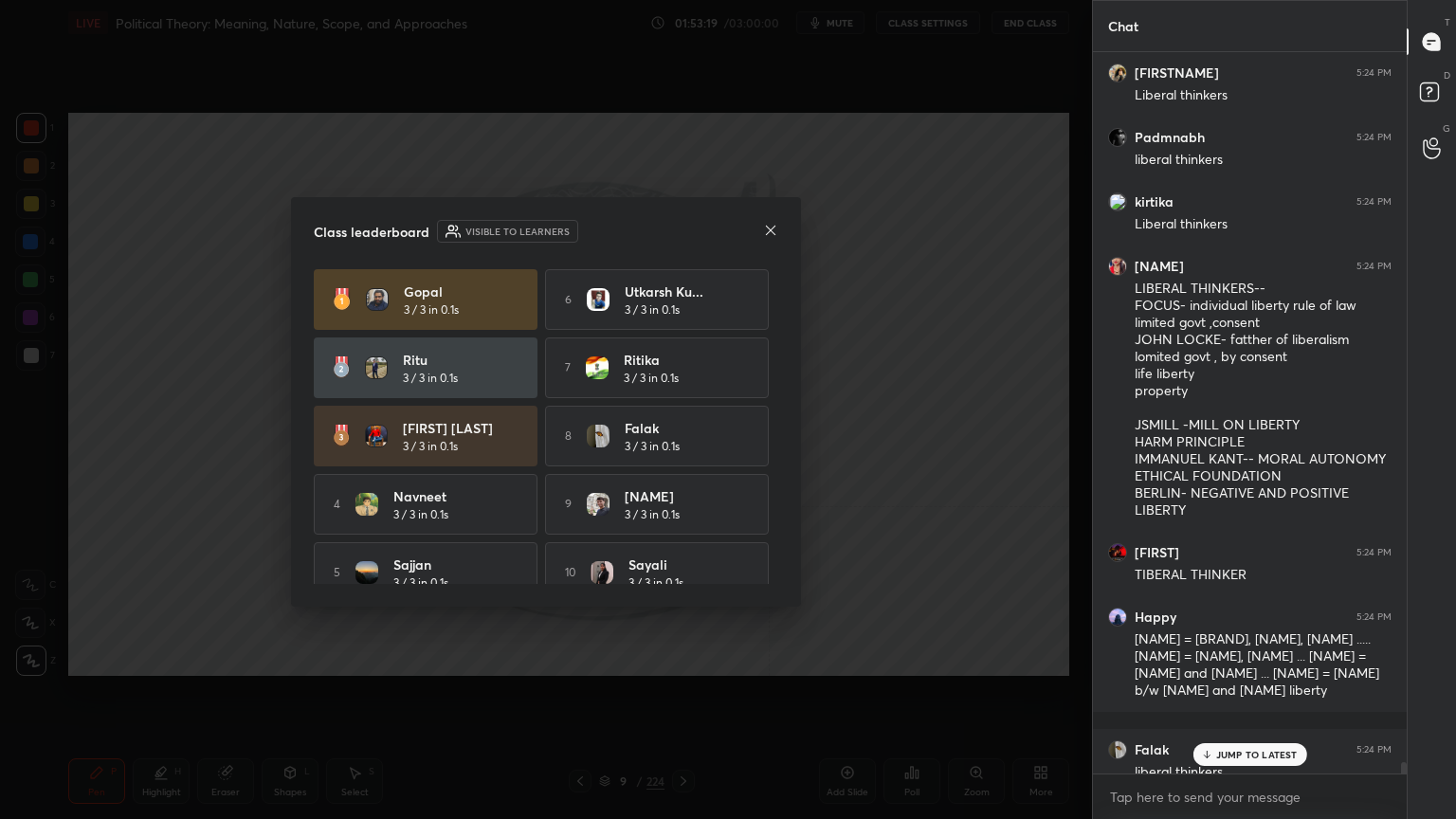 click on "JUMP TO LATEST" at bounding box center (1249, 755) 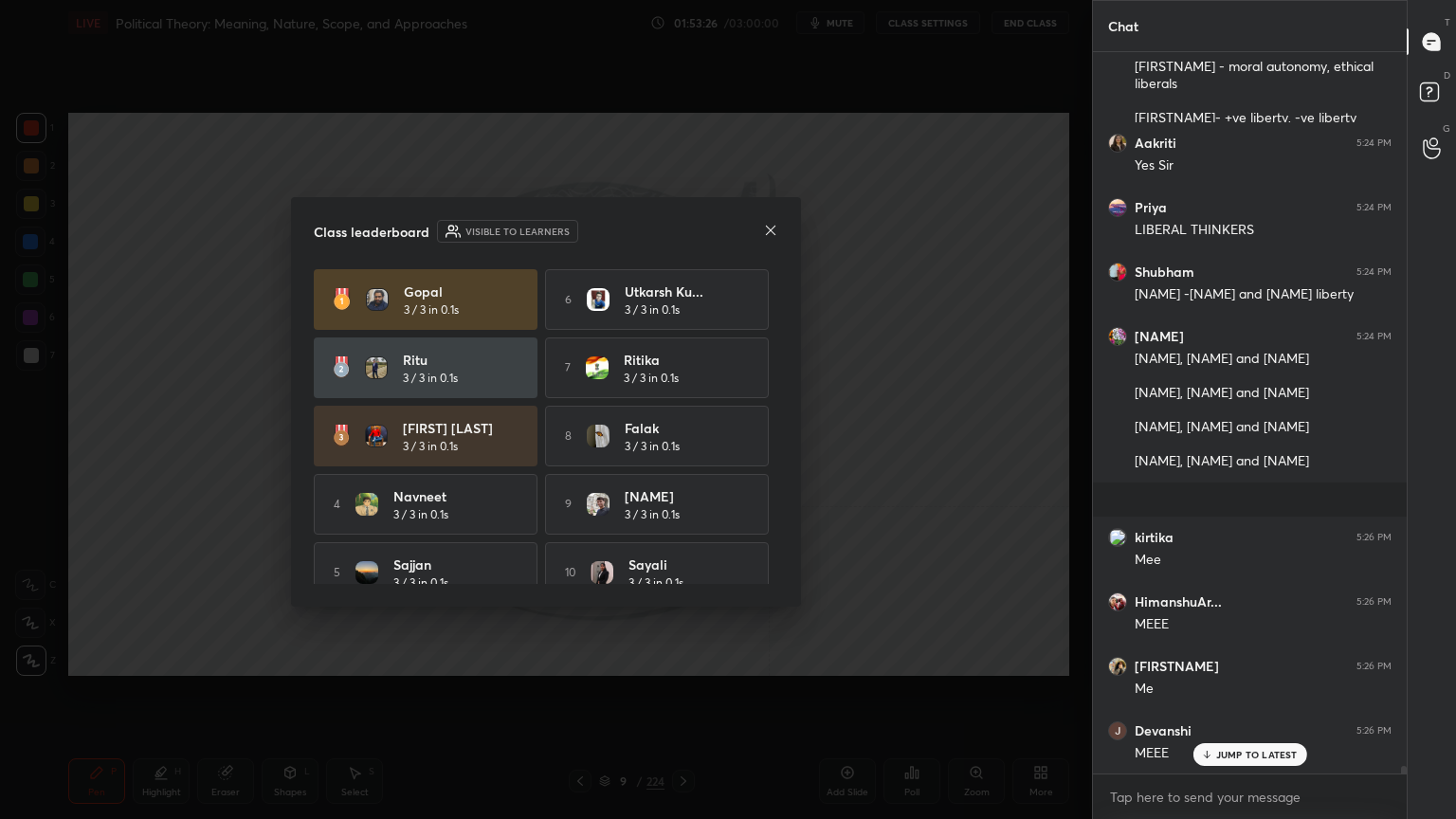 scroll, scrollTop: 68174, scrollLeft: 0, axis: vertical 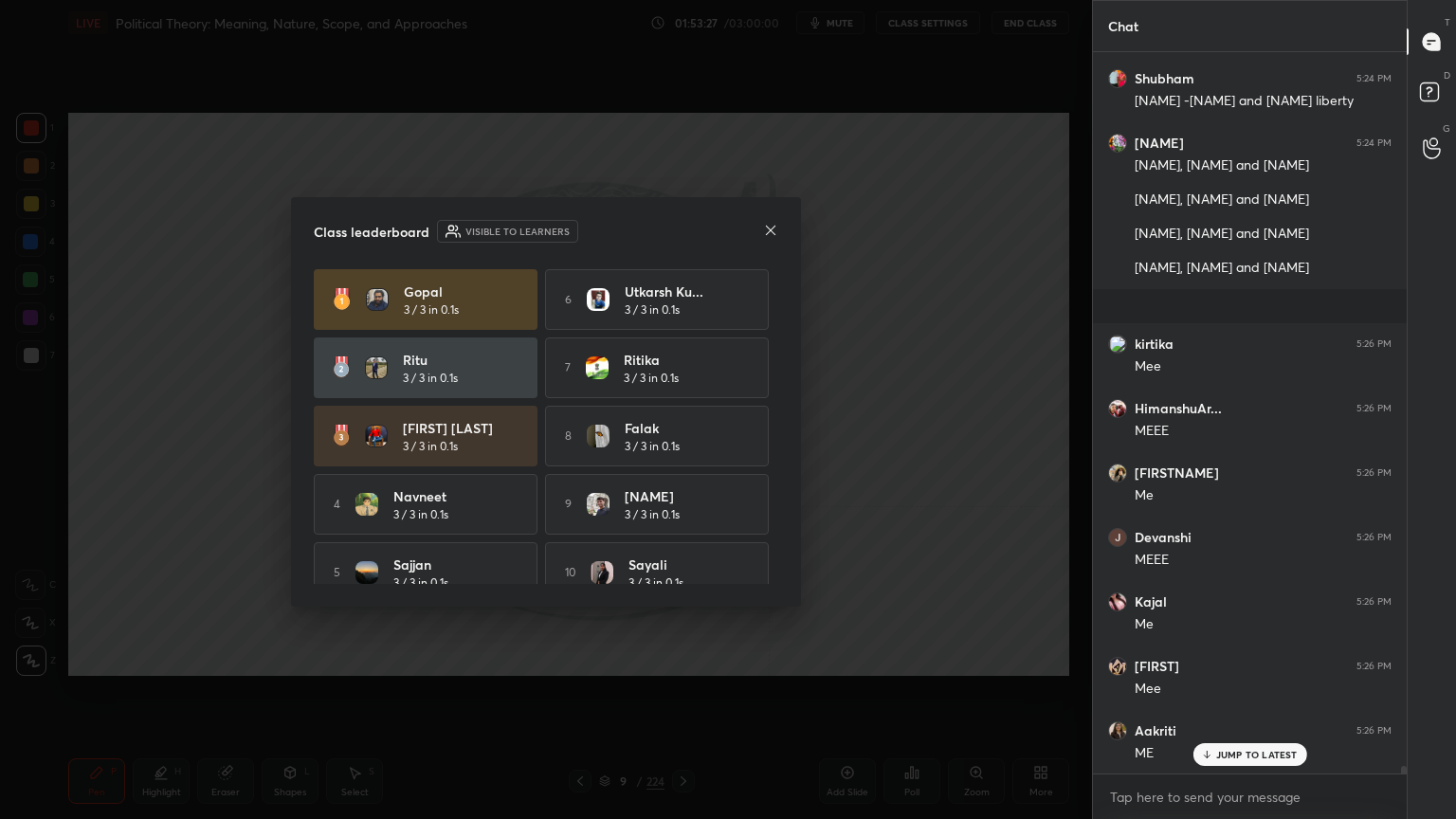 click 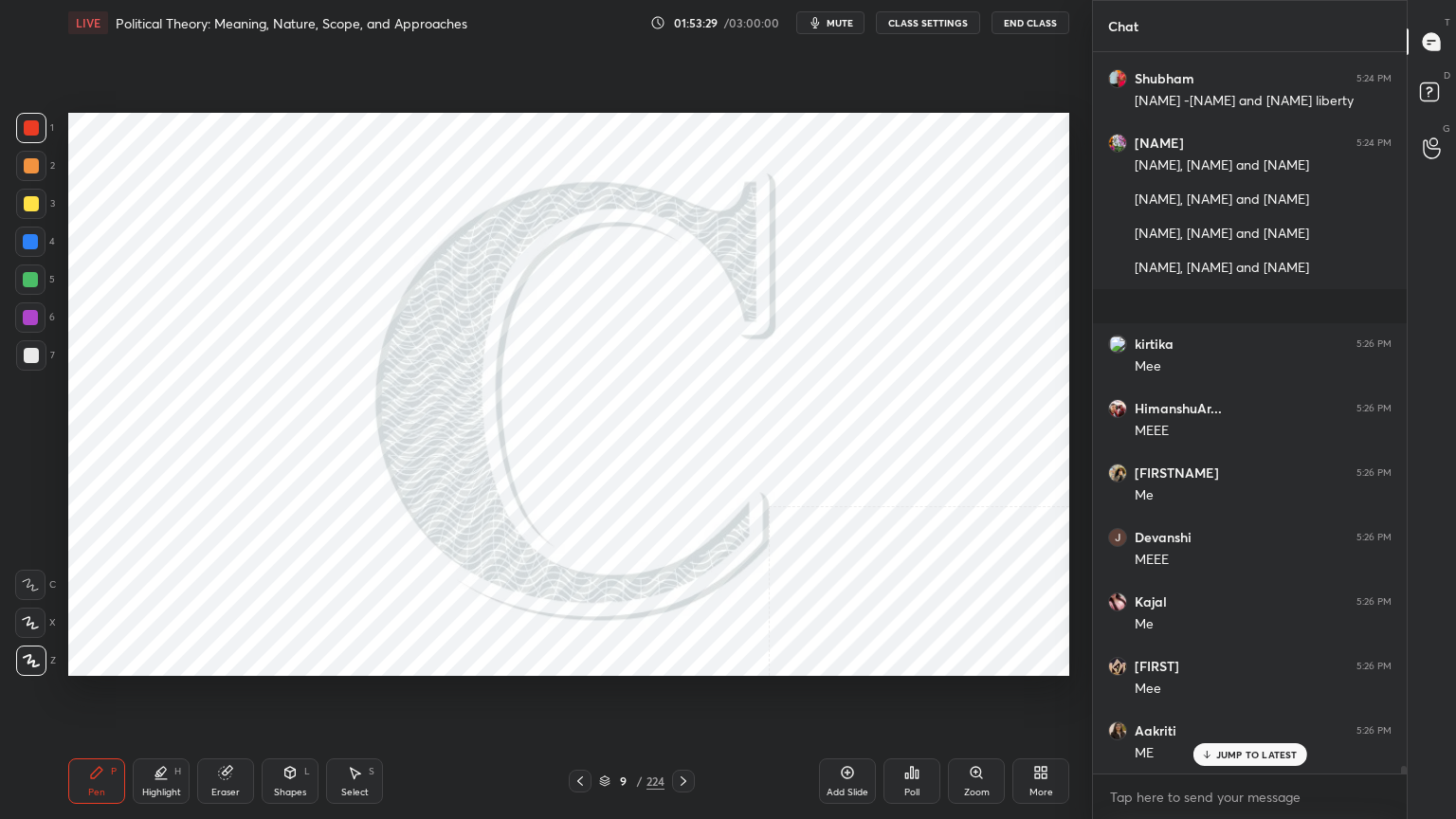 scroll, scrollTop: 68496, scrollLeft: 0, axis: vertical 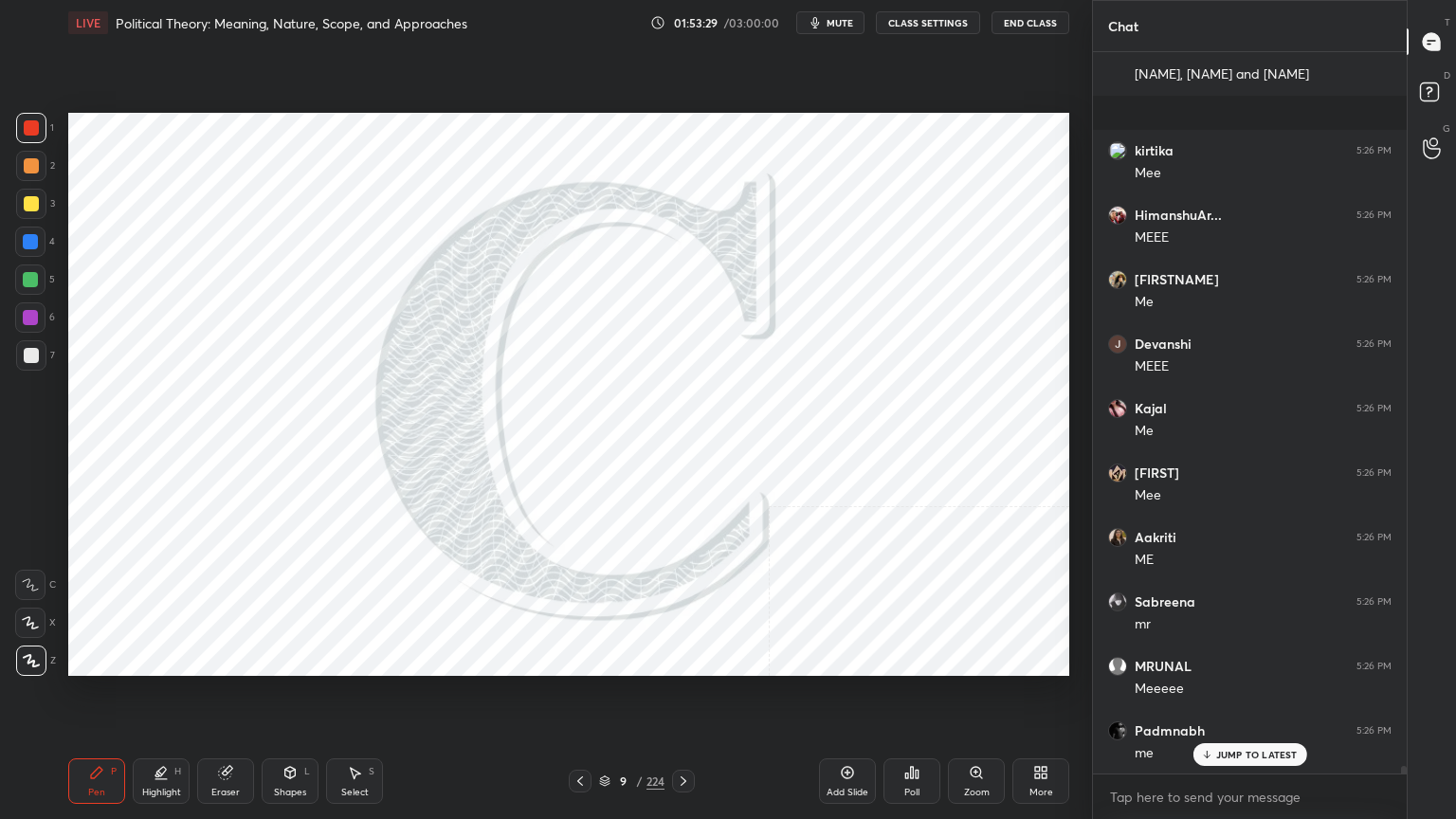 click 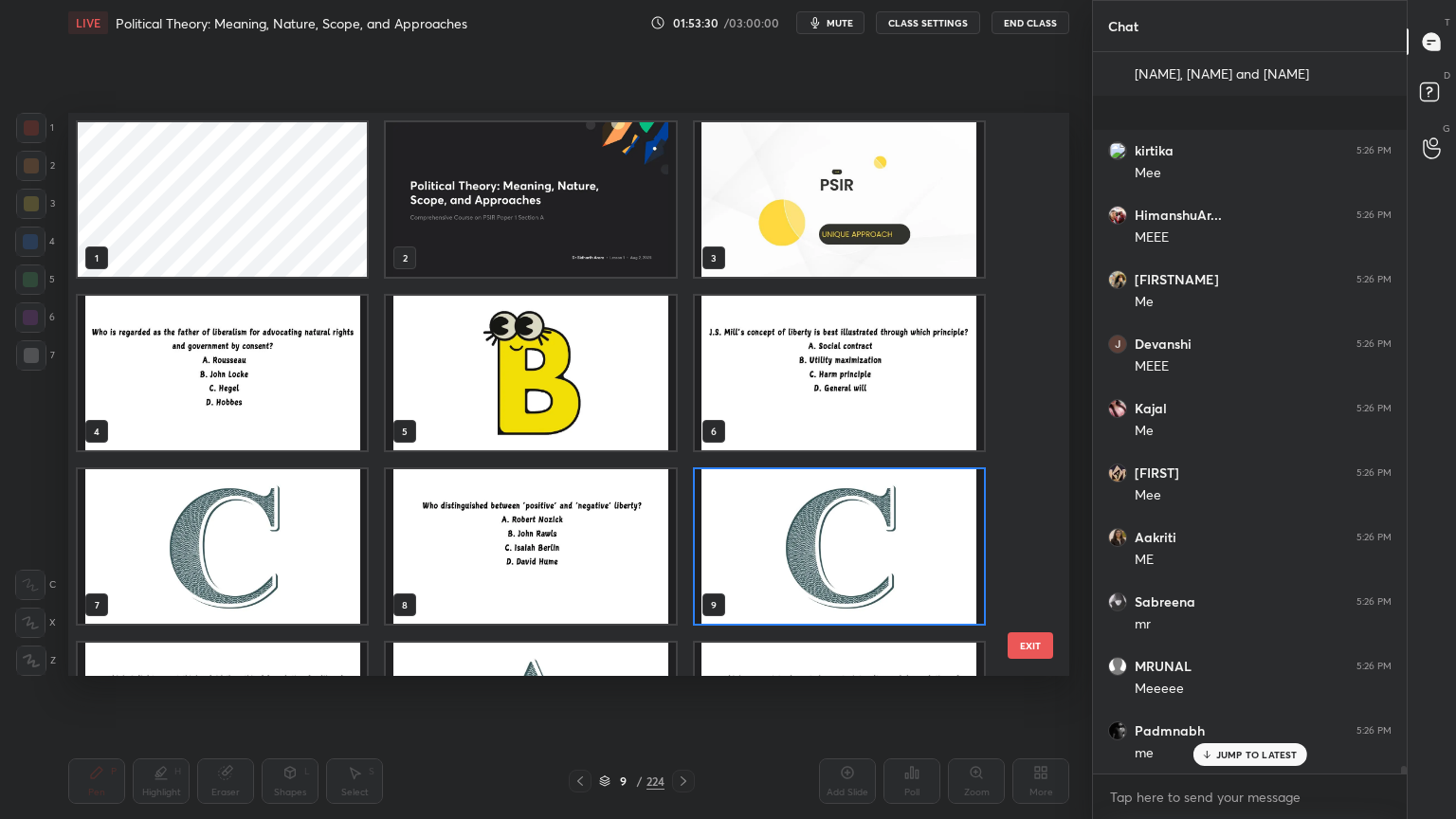 scroll, scrollTop: 6, scrollLeft: 9, axis: both 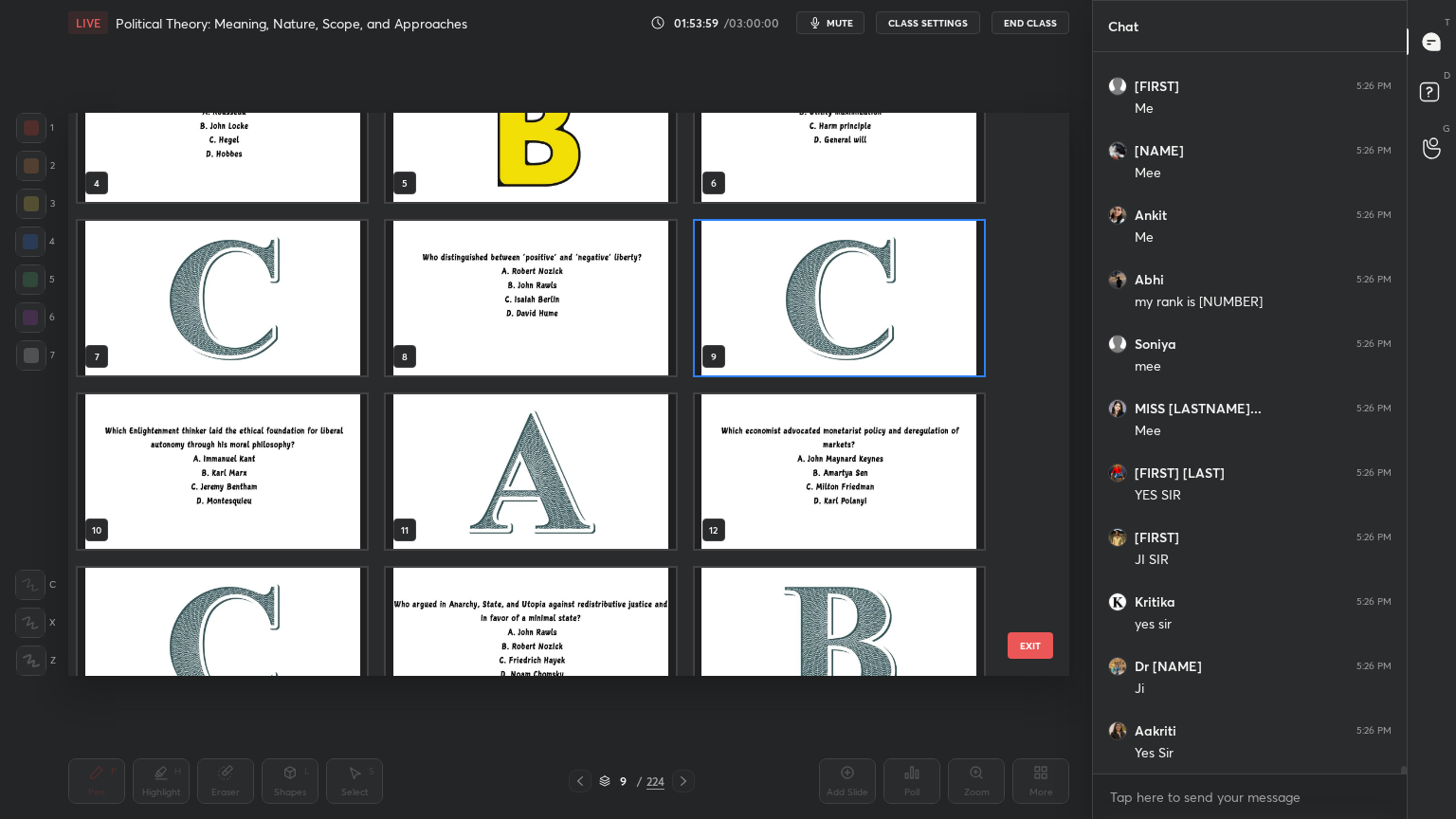 click at bounding box center (222, 471) 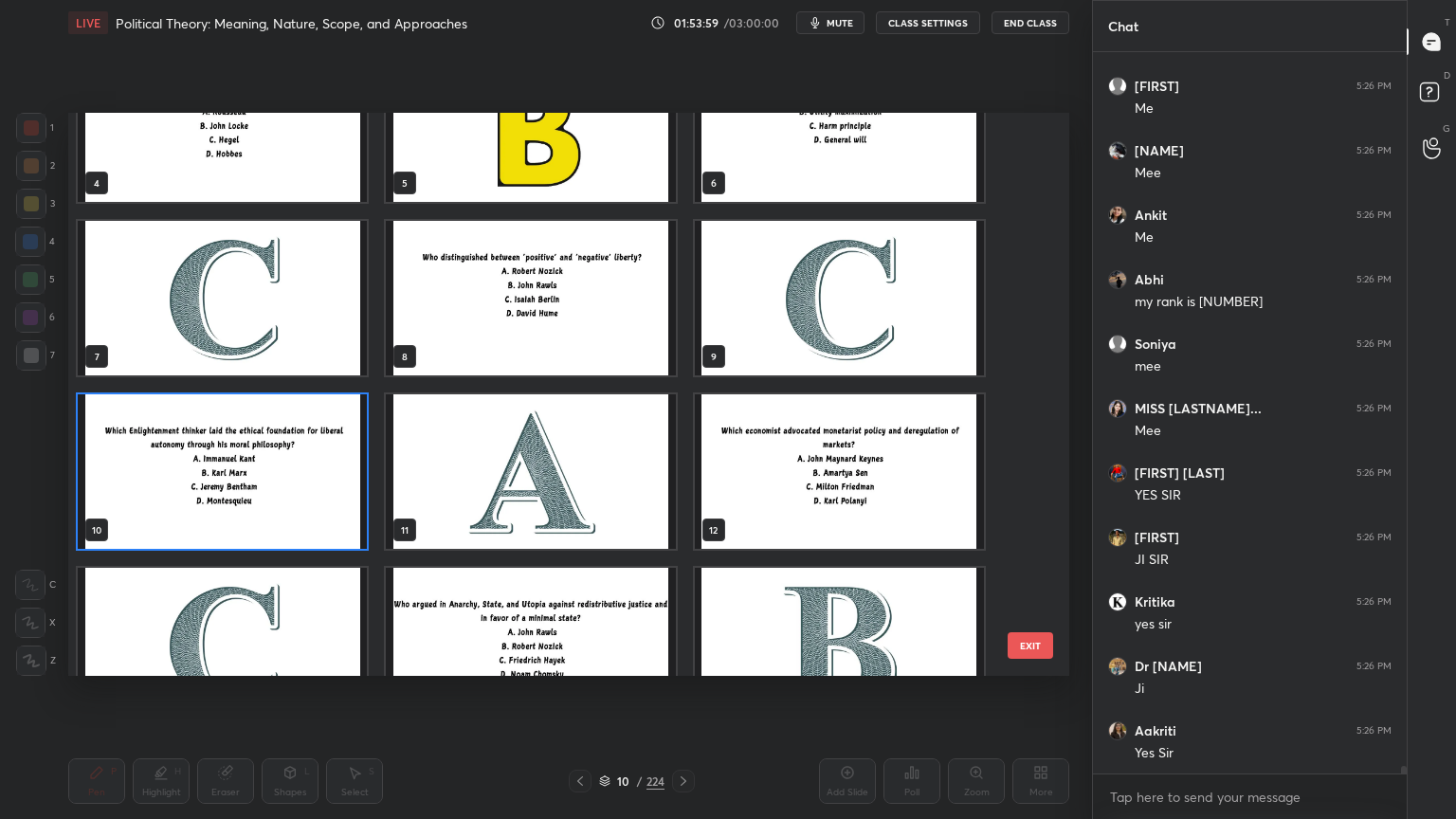 click at bounding box center [222, 471] 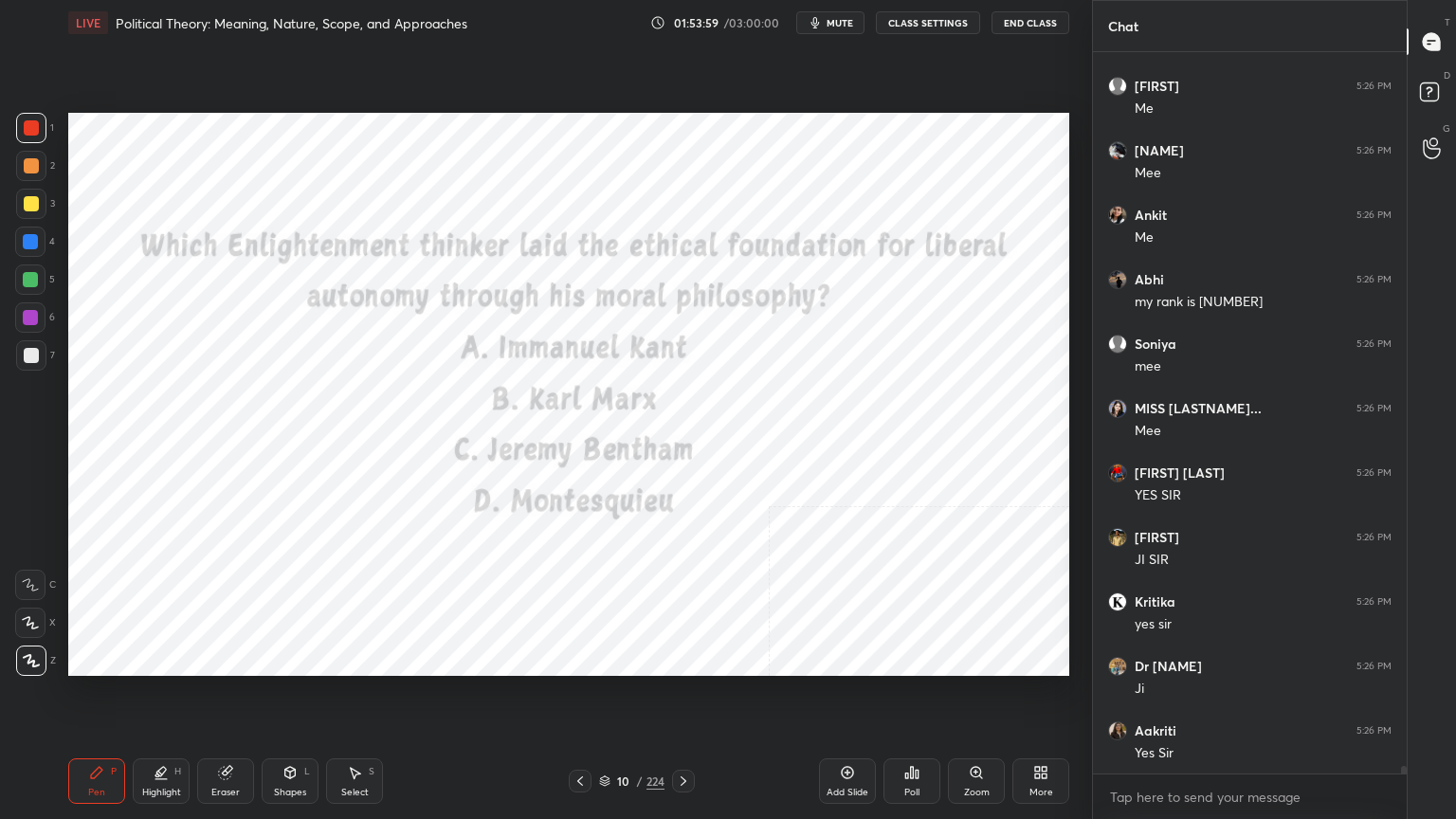 click at bounding box center [222, 471] 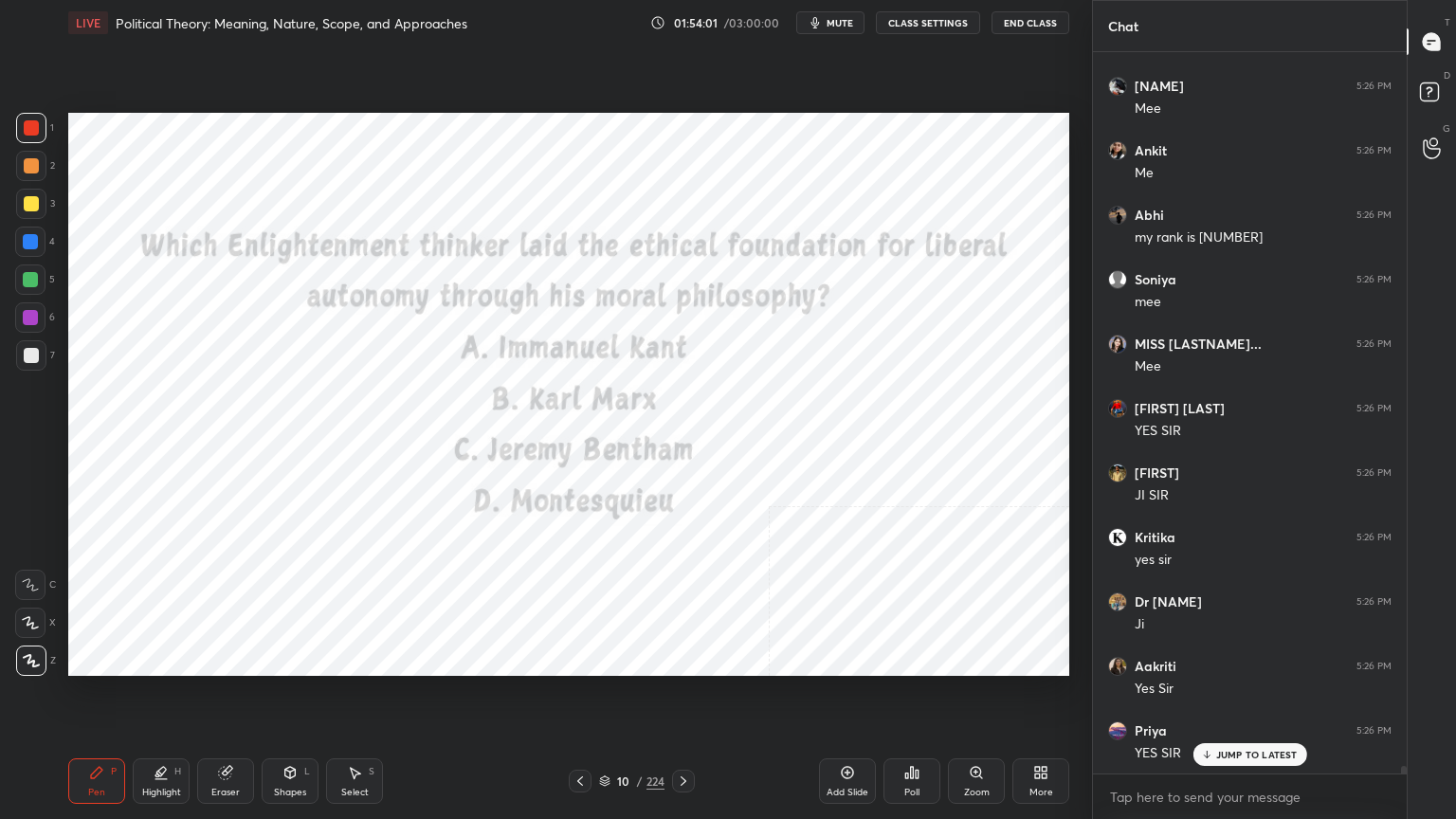click on "CLASS SETTINGS" at bounding box center [928, 23] 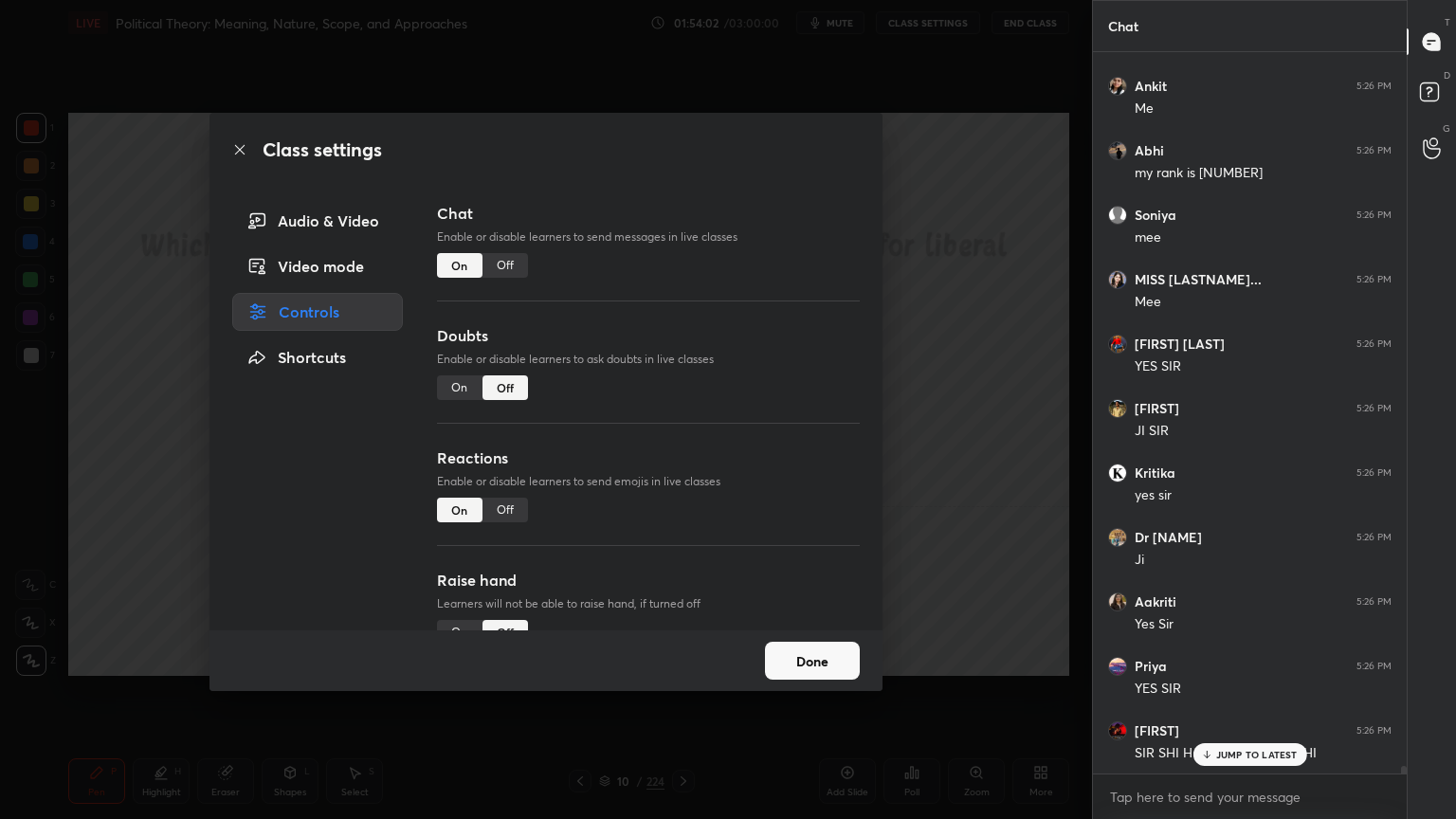 click on "Off" at bounding box center [505, 265] 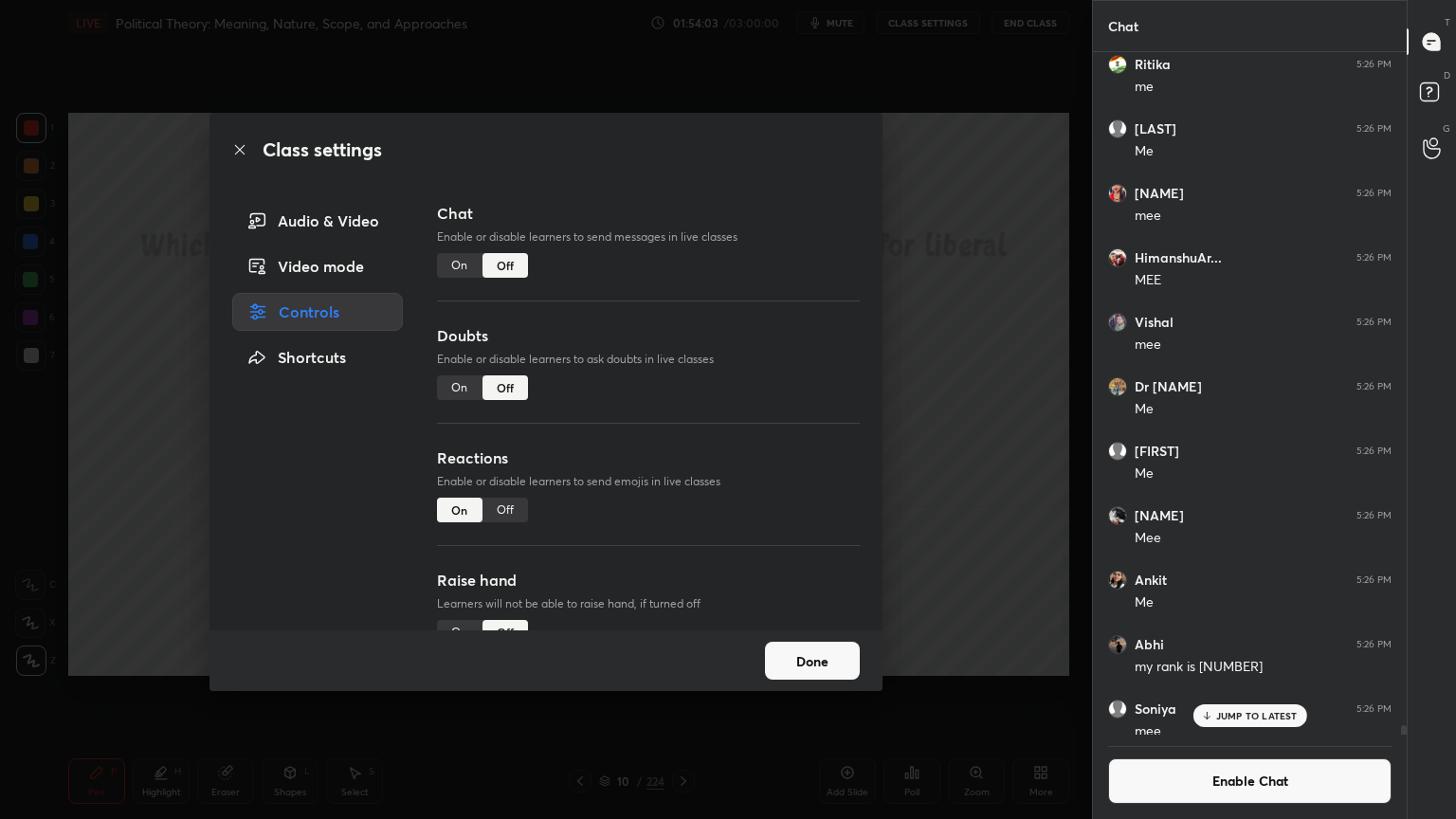click 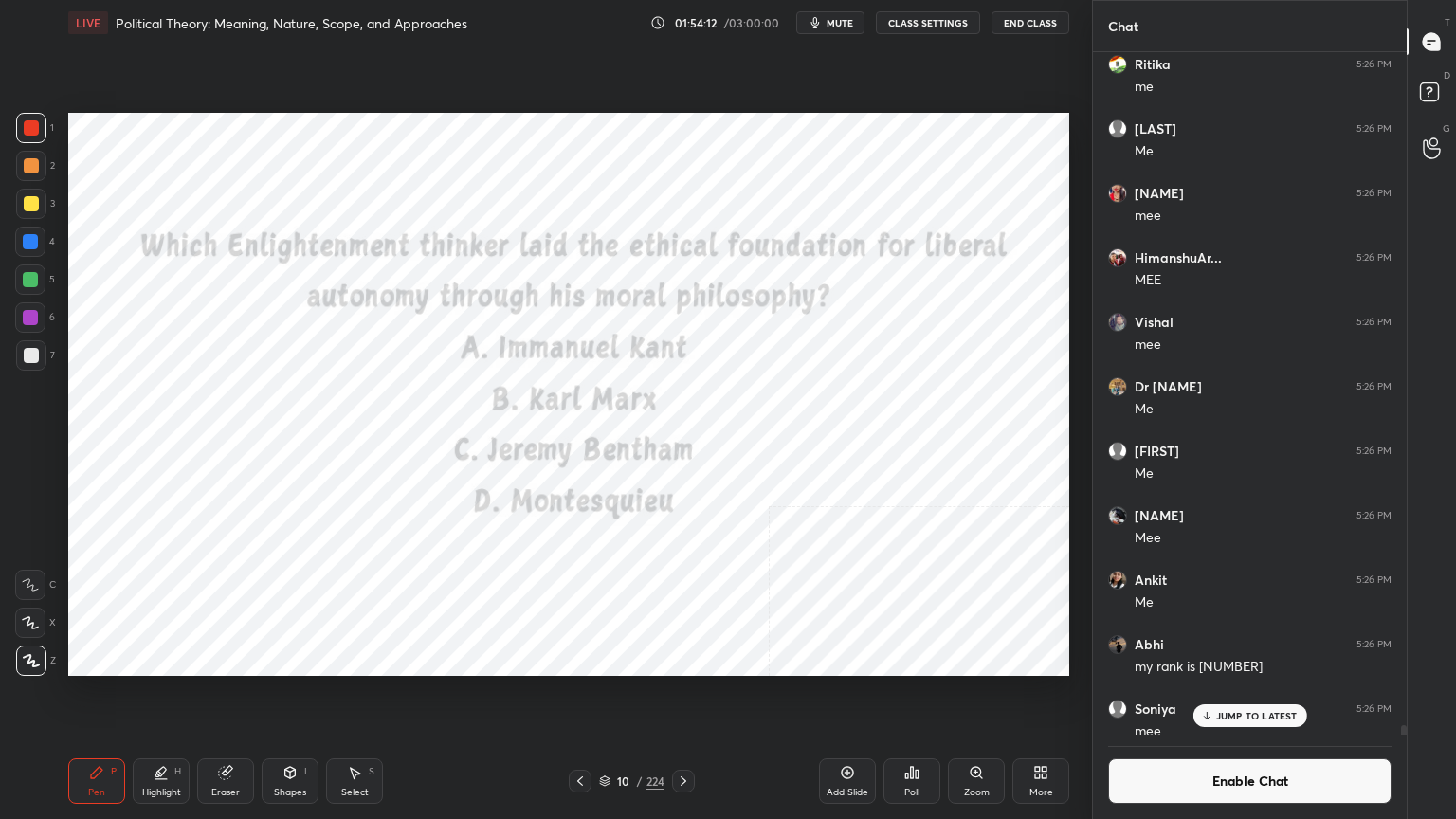 click on "Poll" at bounding box center (912, 781) 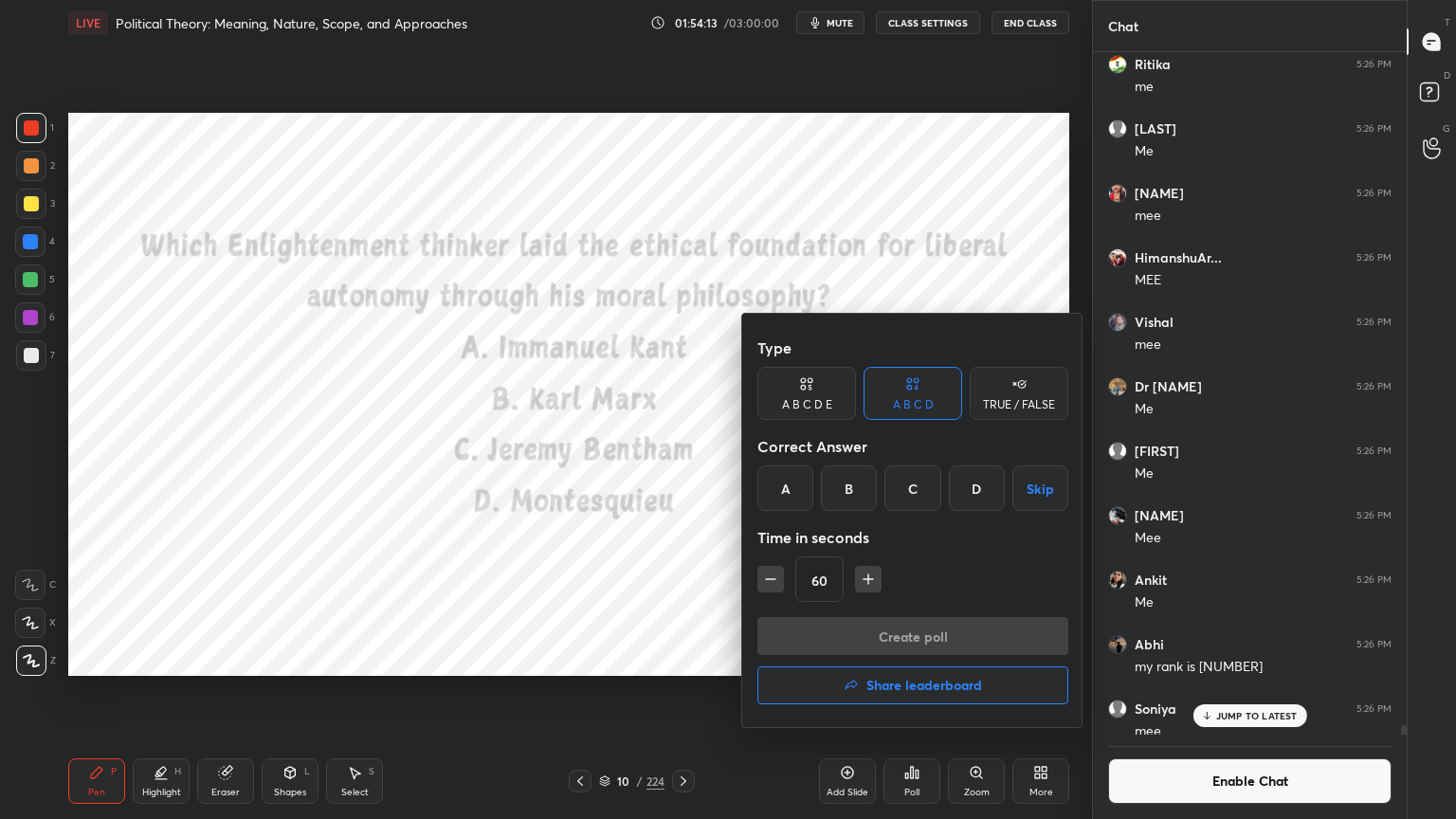 click on "A" at bounding box center (785, 488) 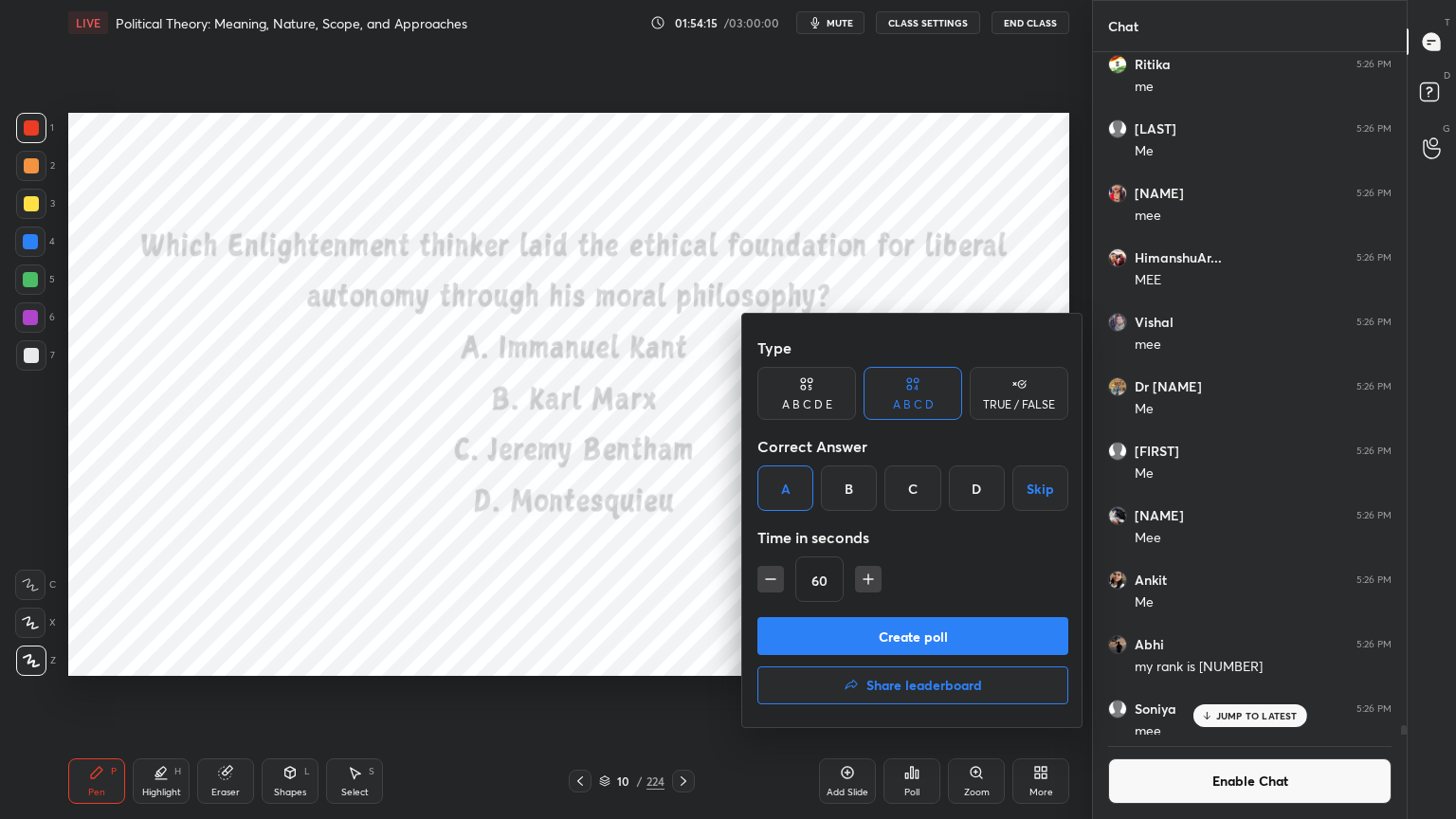 click on "Create poll" at bounding box center (913, 636) 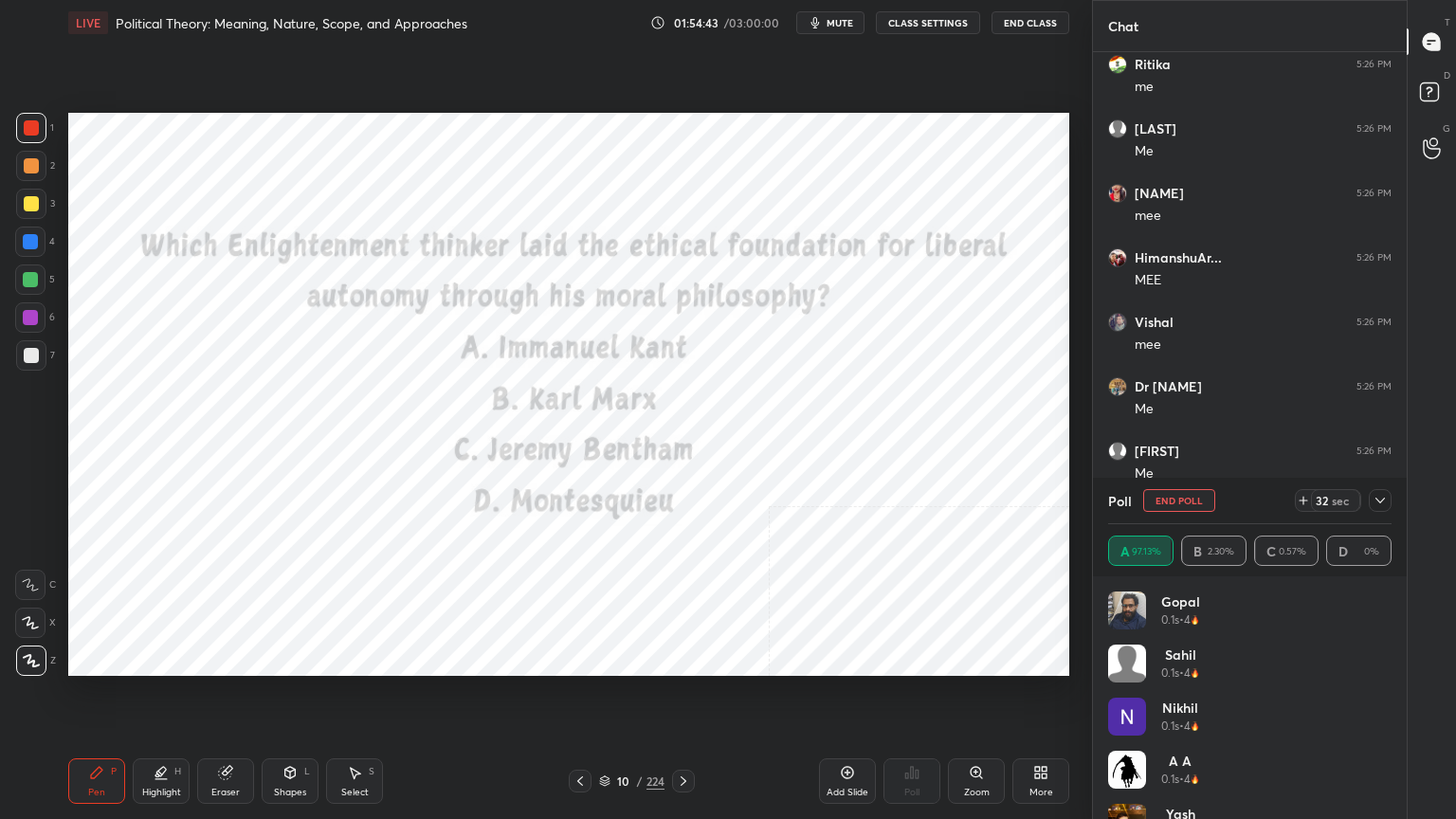 scroll, scrollTop: 539, scrollLeft: 308, axis: both 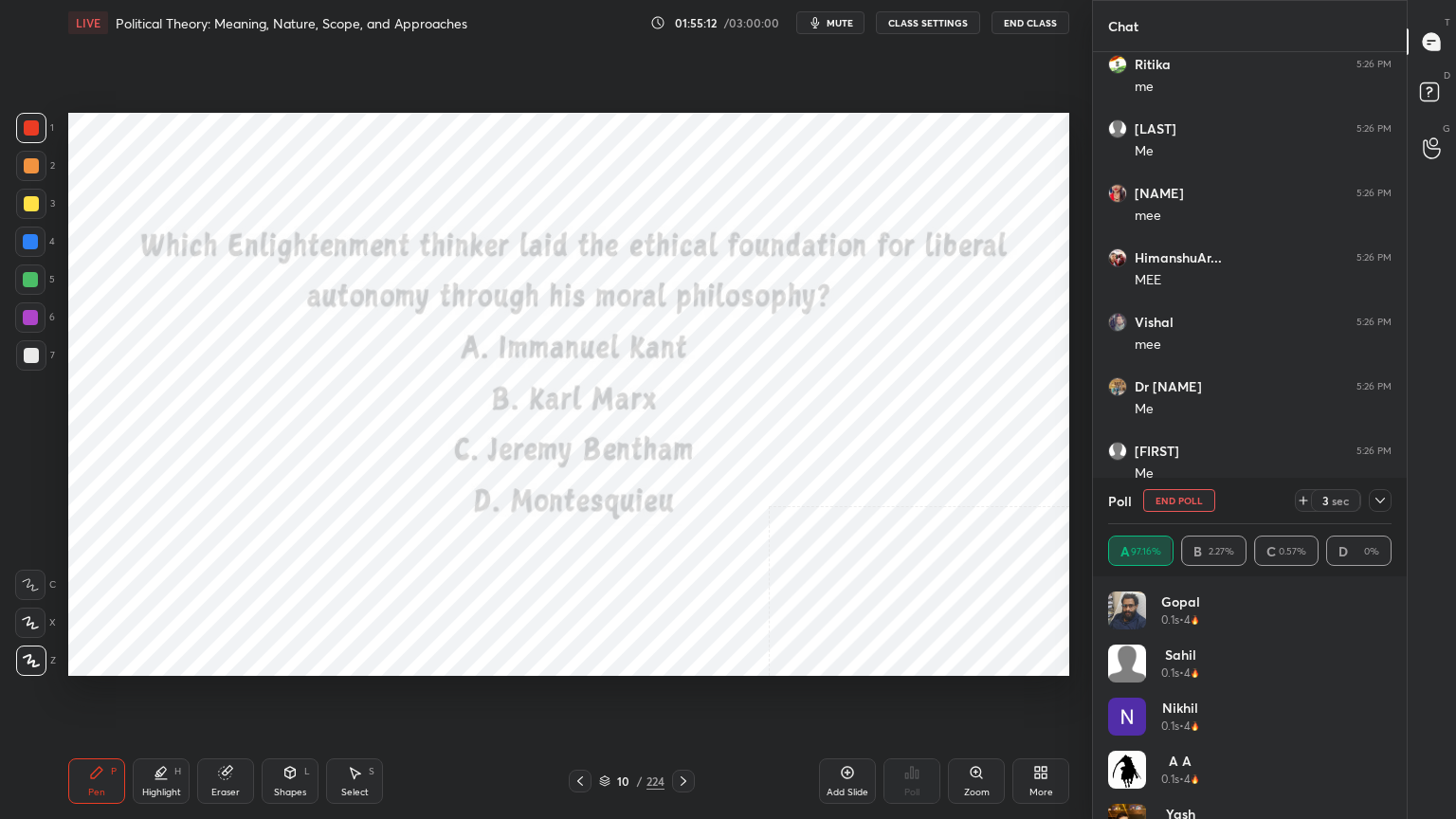 click at bounding box center [683, 781] 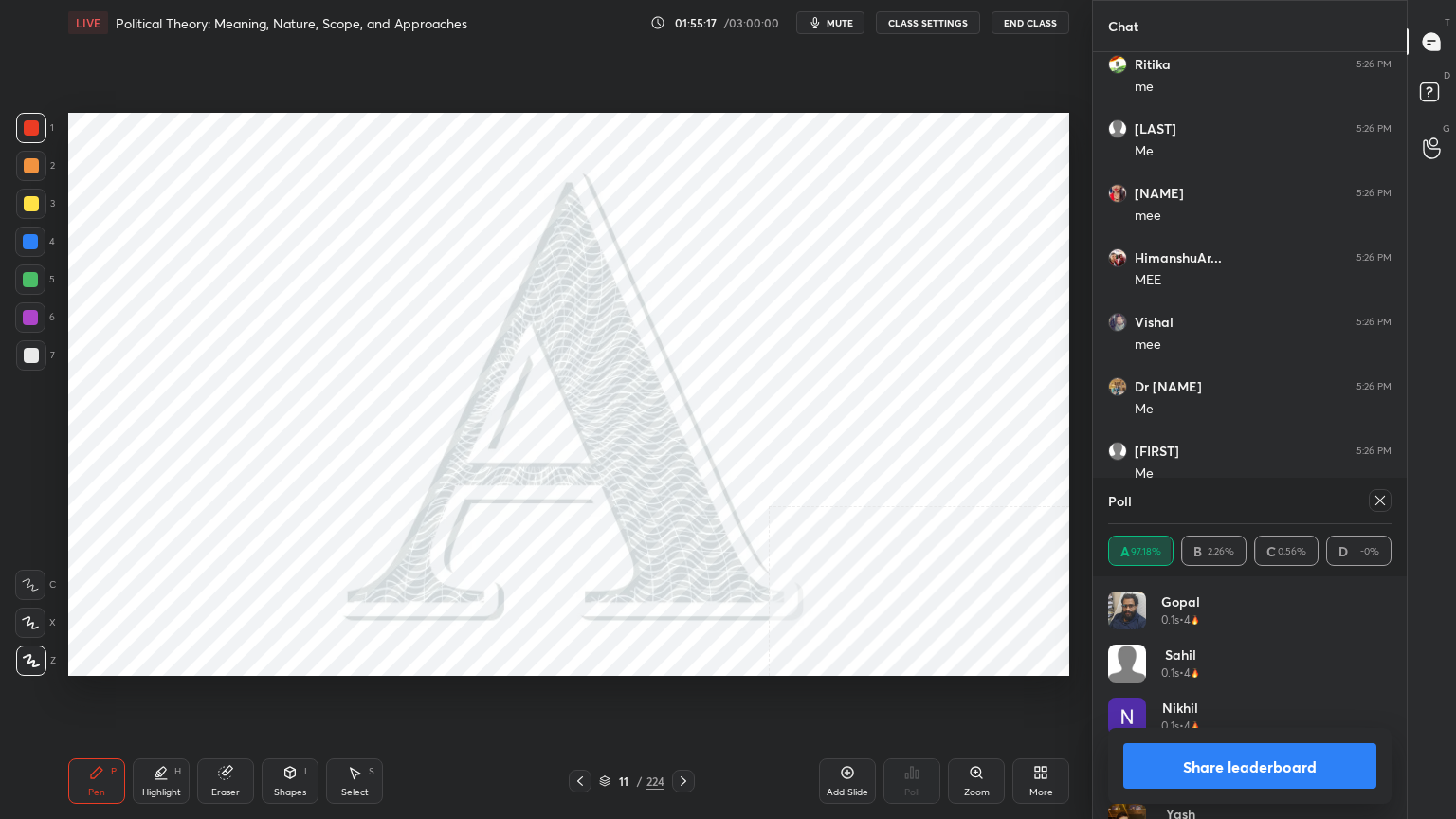 click on "Share leaderboard" at bounding box center [1249, 766] 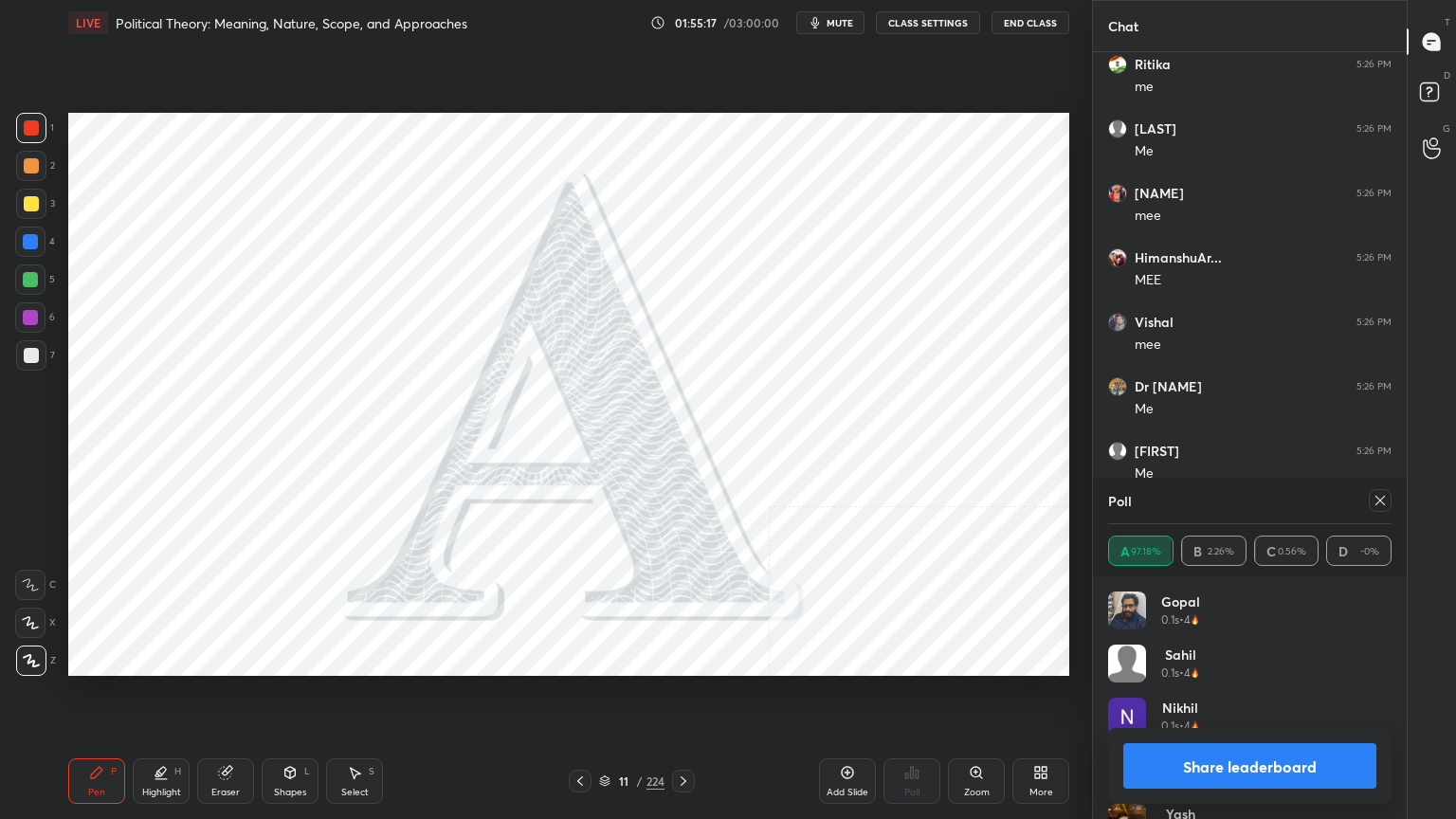 scroll, scrollTop: 155, scrollLeft: 278, axis: both 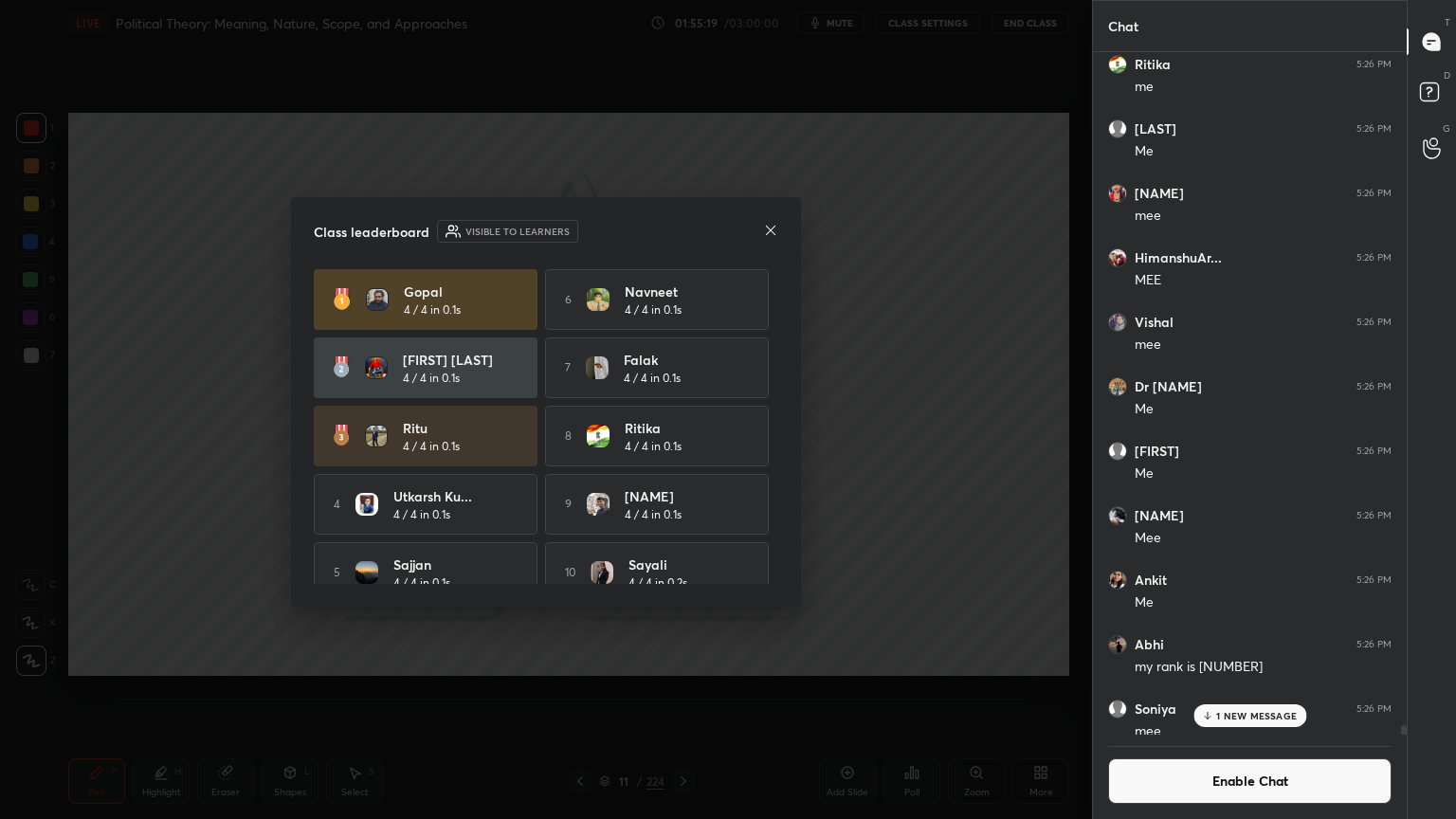 click on "Enable Chat" at bounding box center (1249, 781) 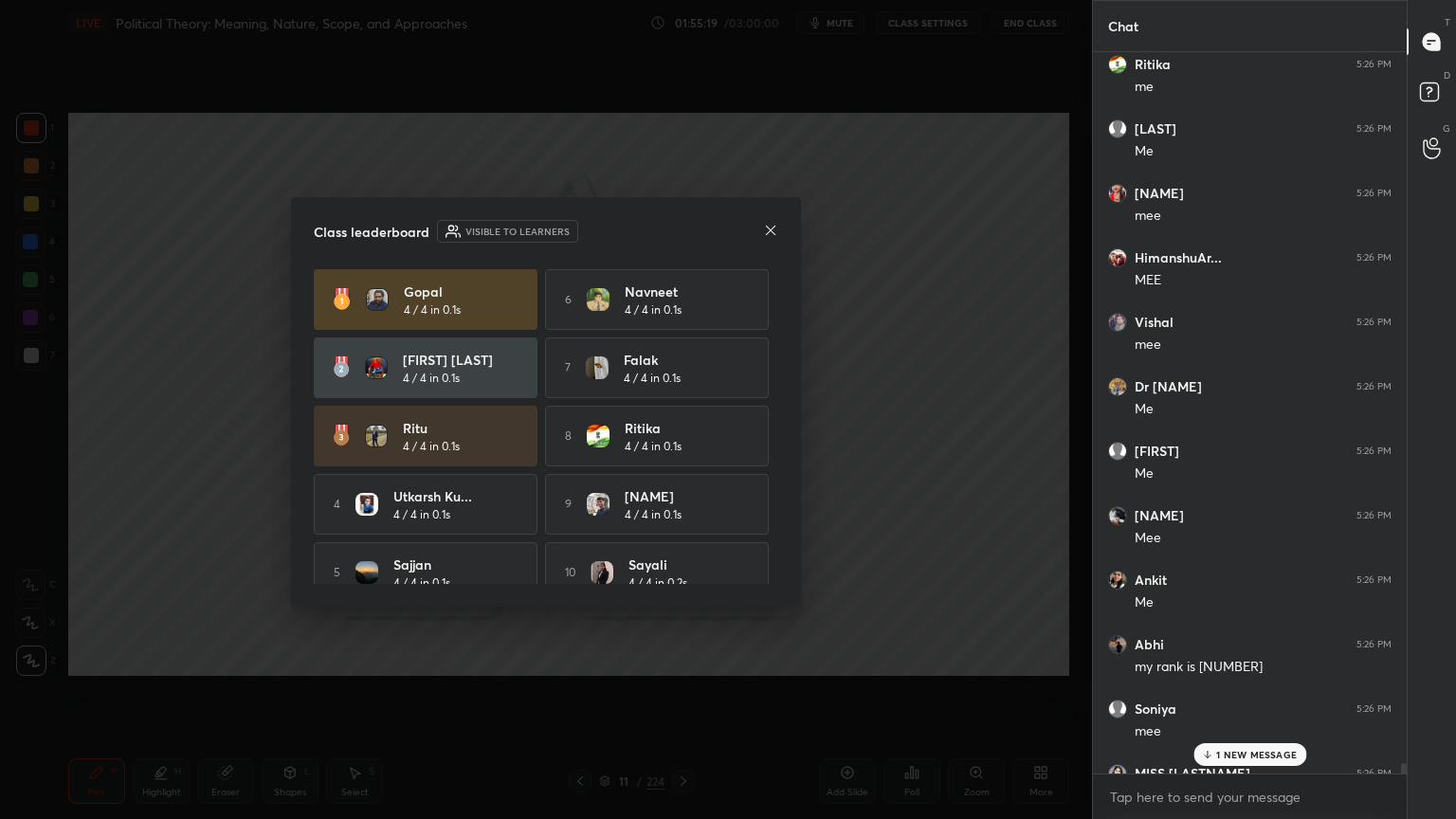 click on "1 NEW MESSAGE" at bounding box center [1256, 755] 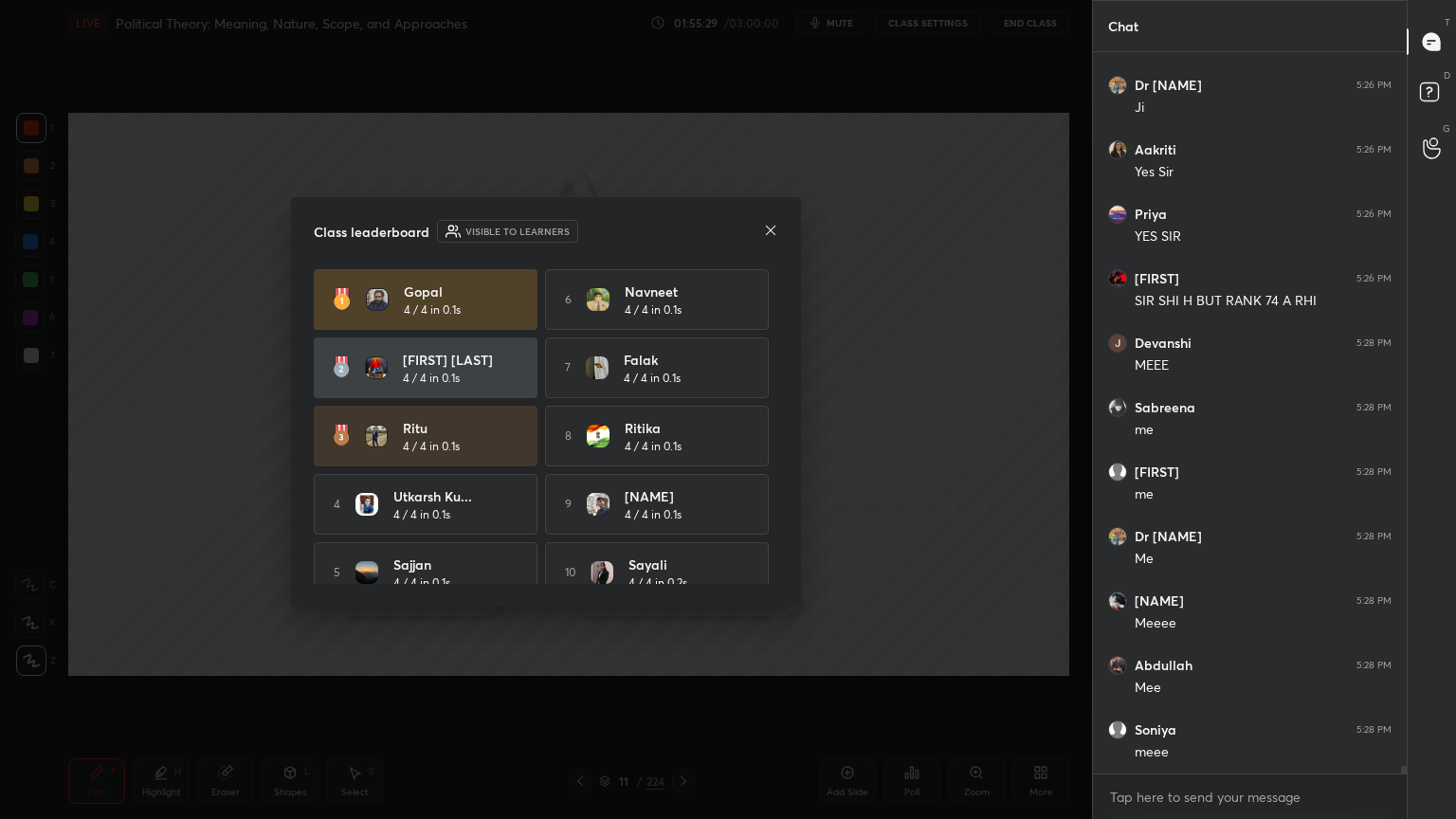 scroll, scrollTop: 69345, scrollLeft: 0, axis: vertical 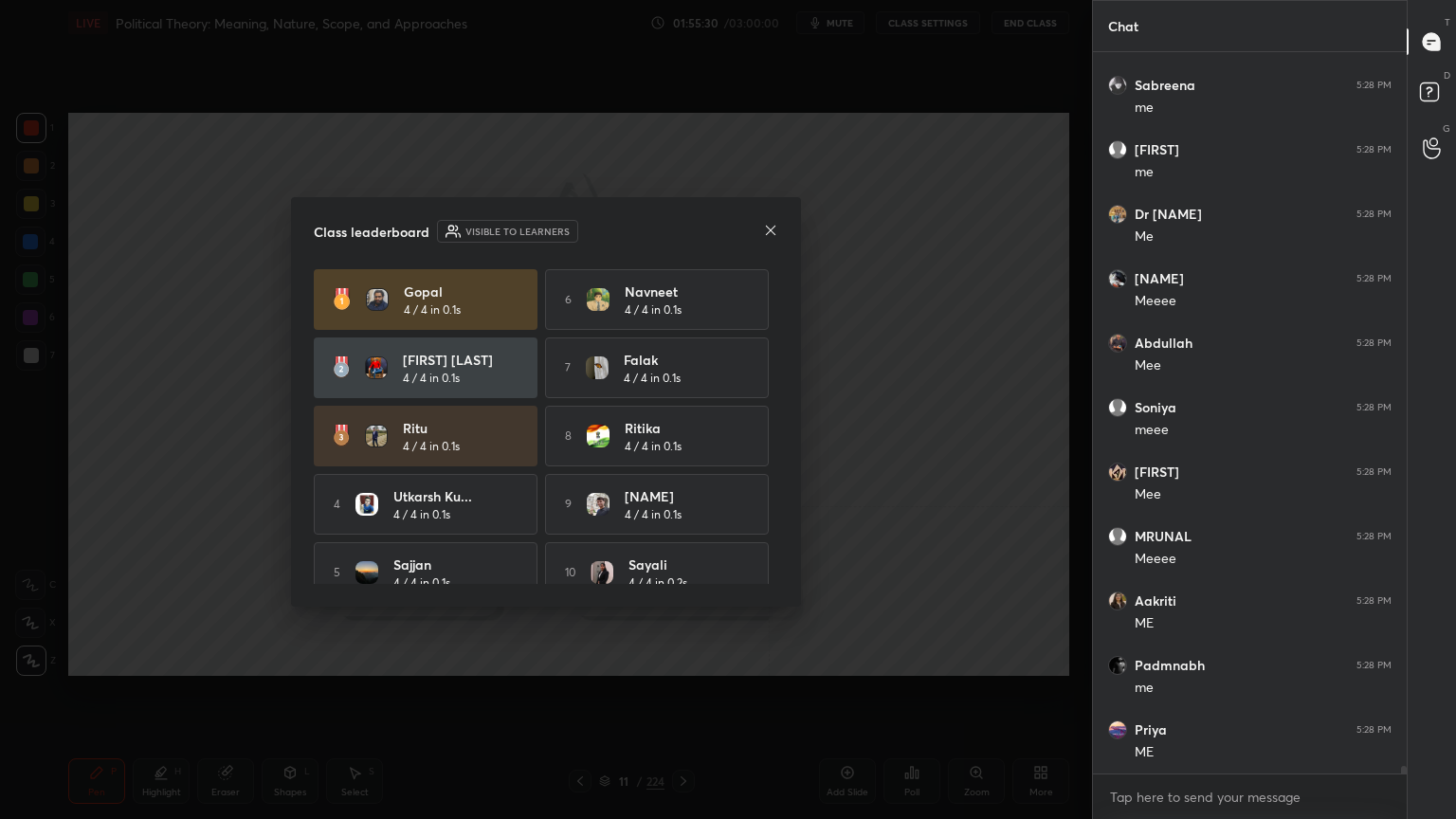 click 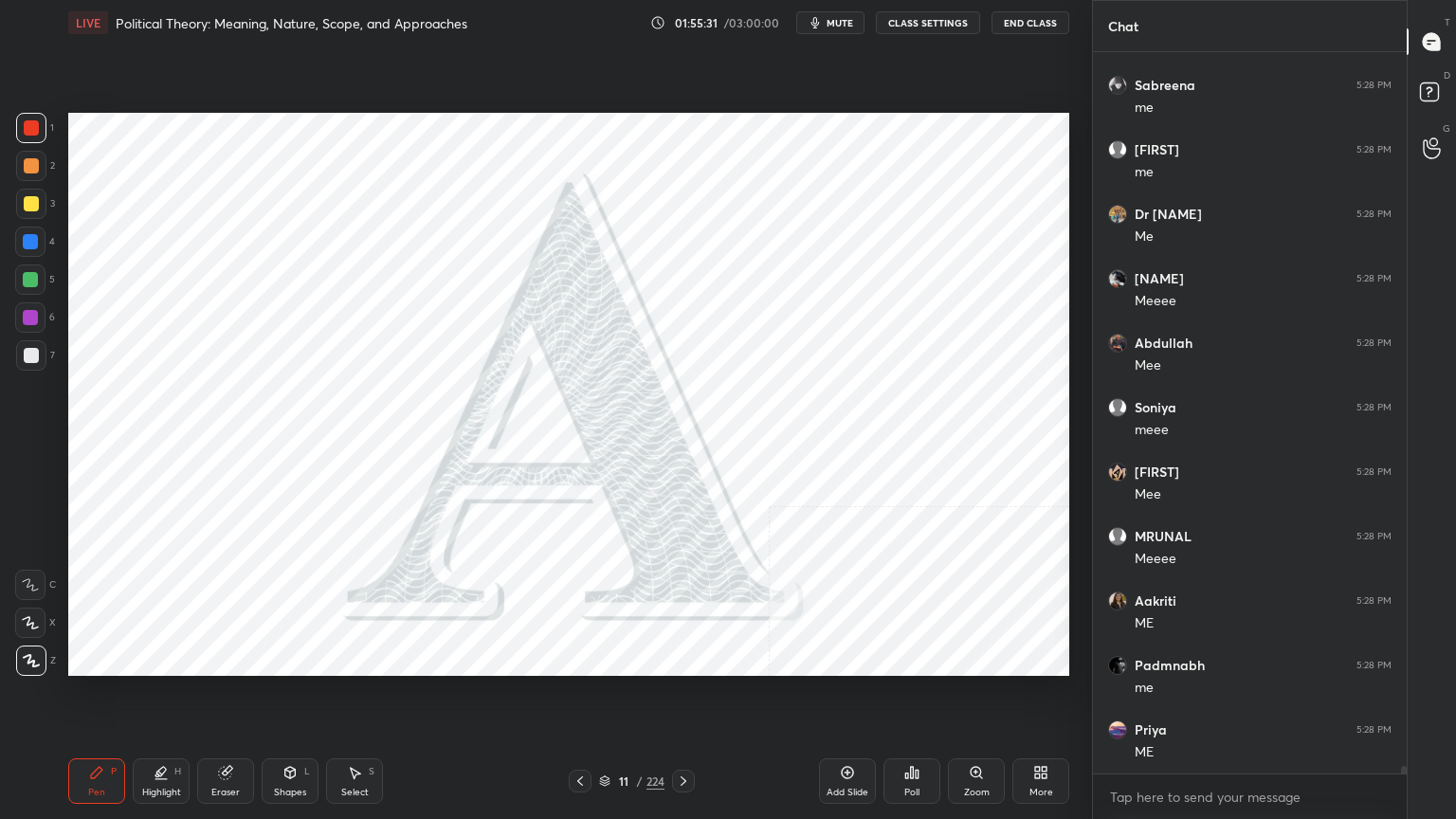 drag, startPoint x: 601, startPoint y: 781, endPoint x: 608, endPoint y: 770, distance: 13.038405 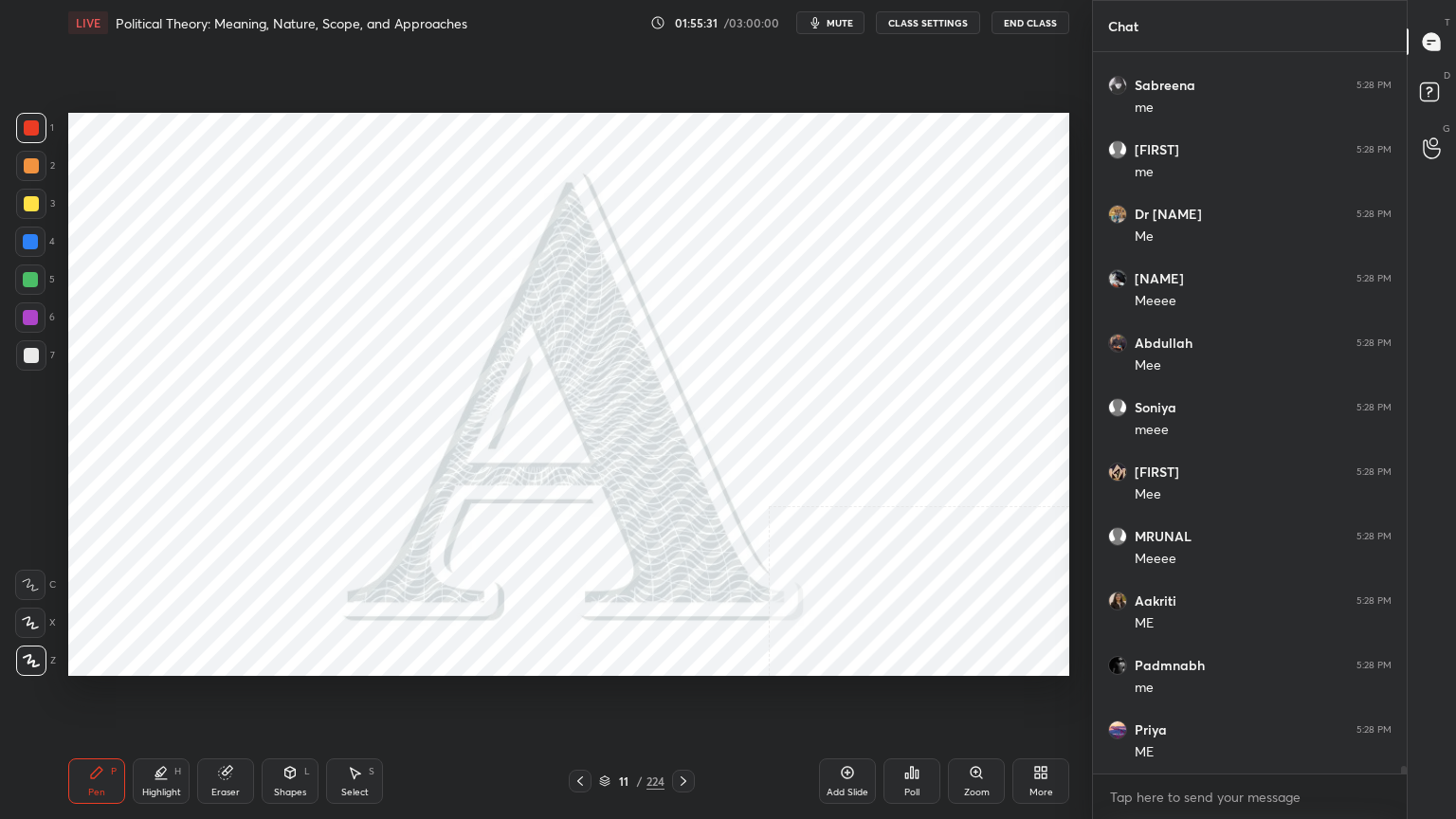 click 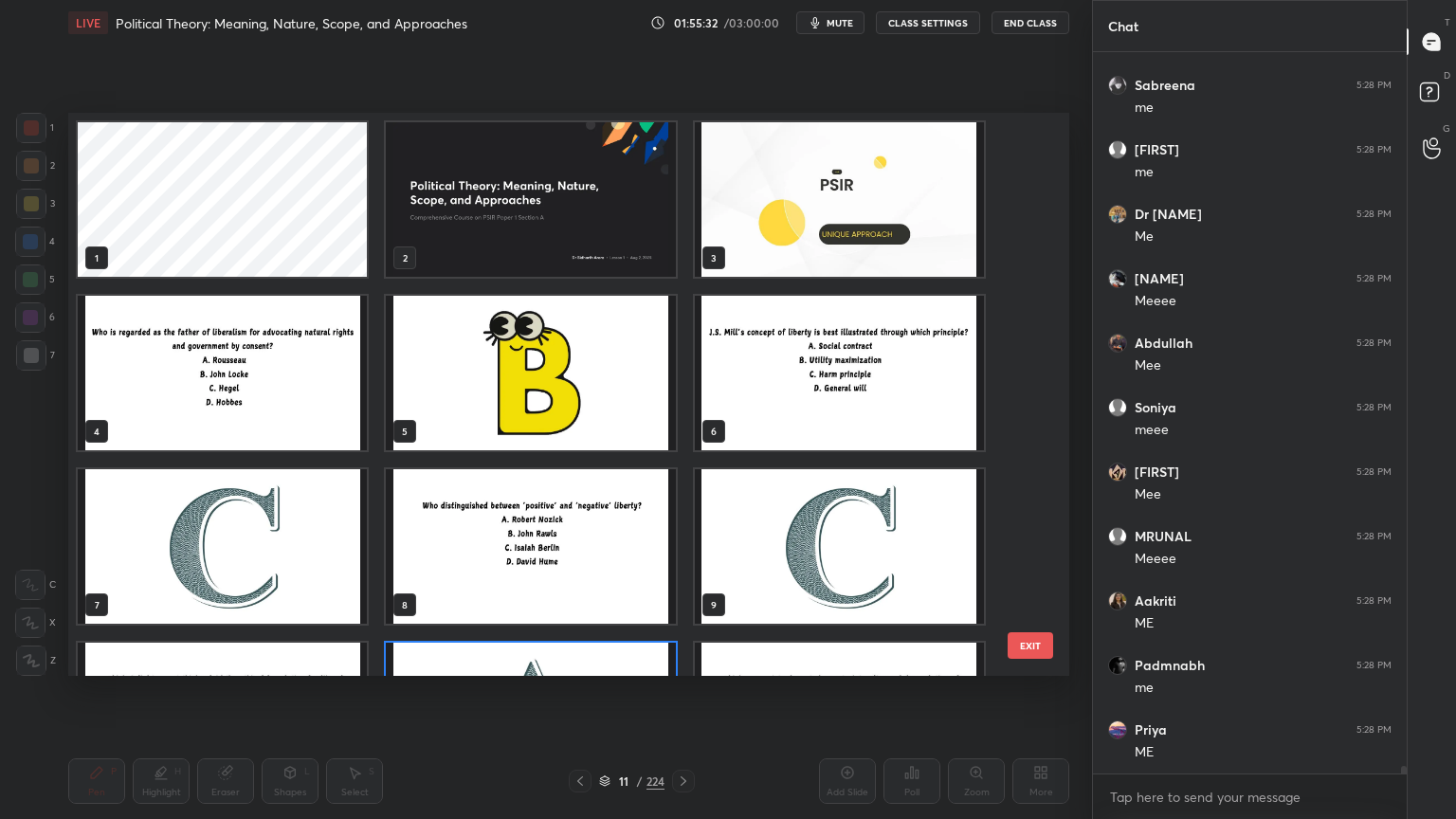 scroll, scrollTop: 131, scrollLeft: 0, axis: vertical 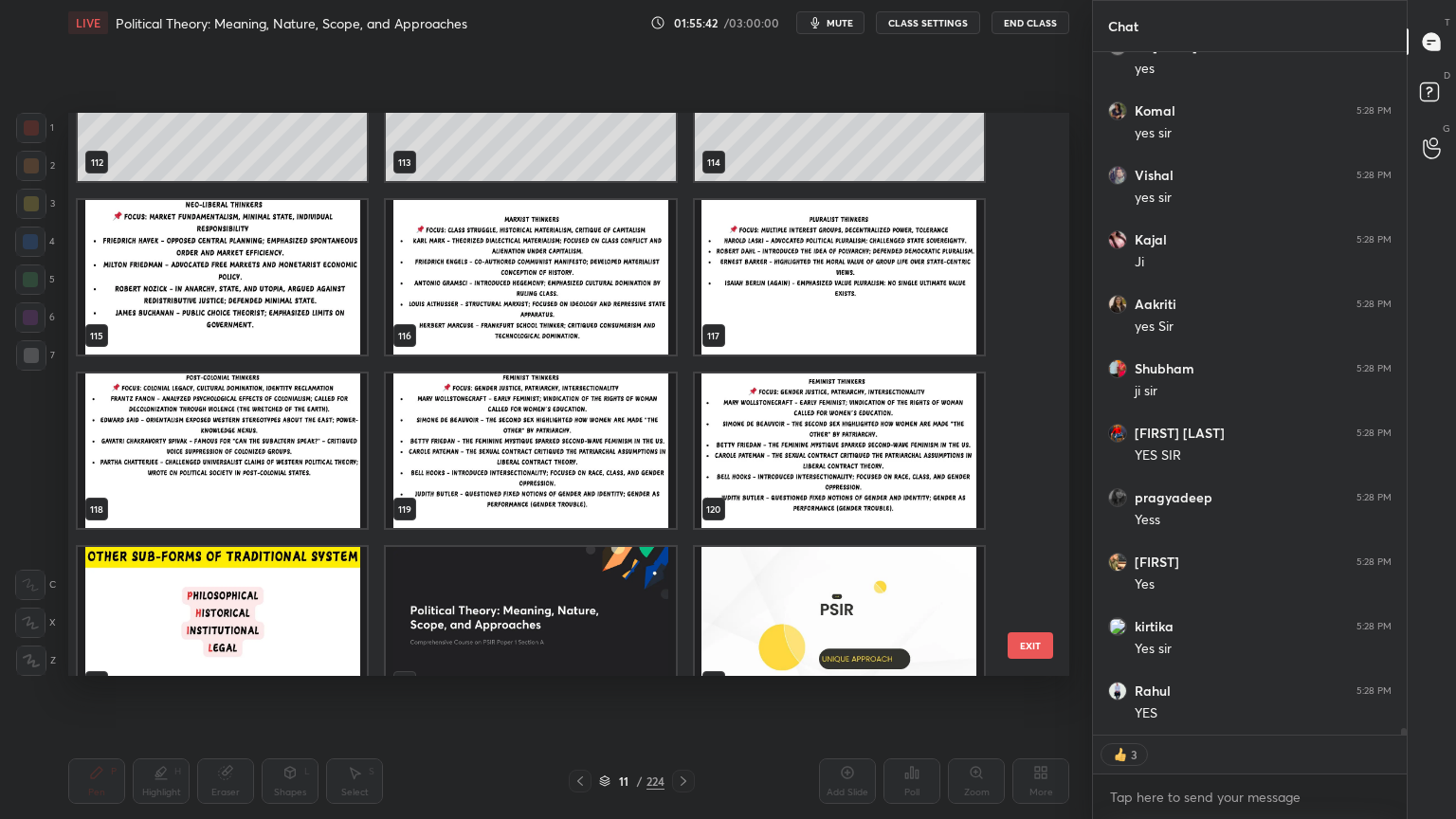 click at bounding box center [222, 277] 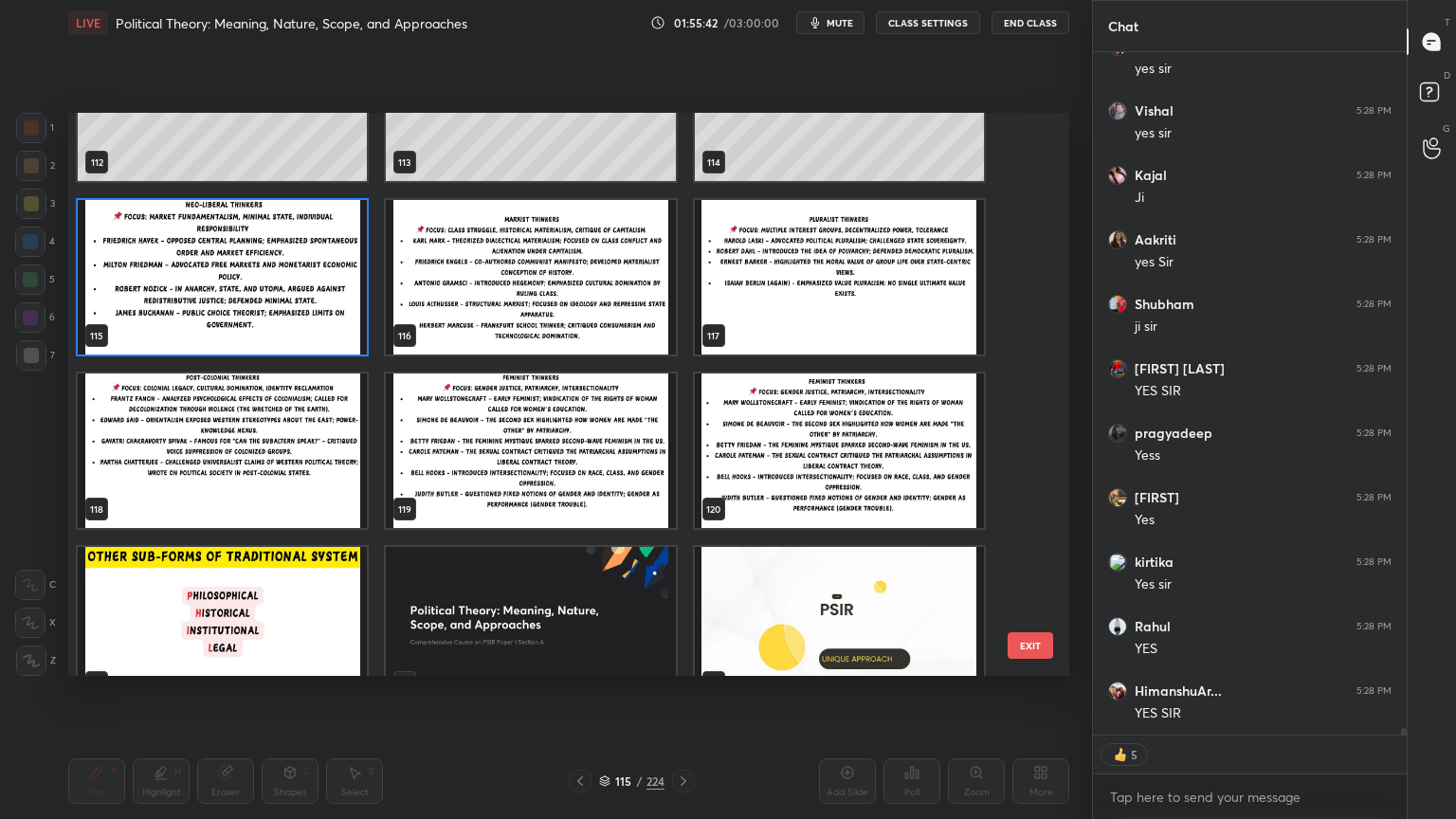 click at bounding box center [222, 277] 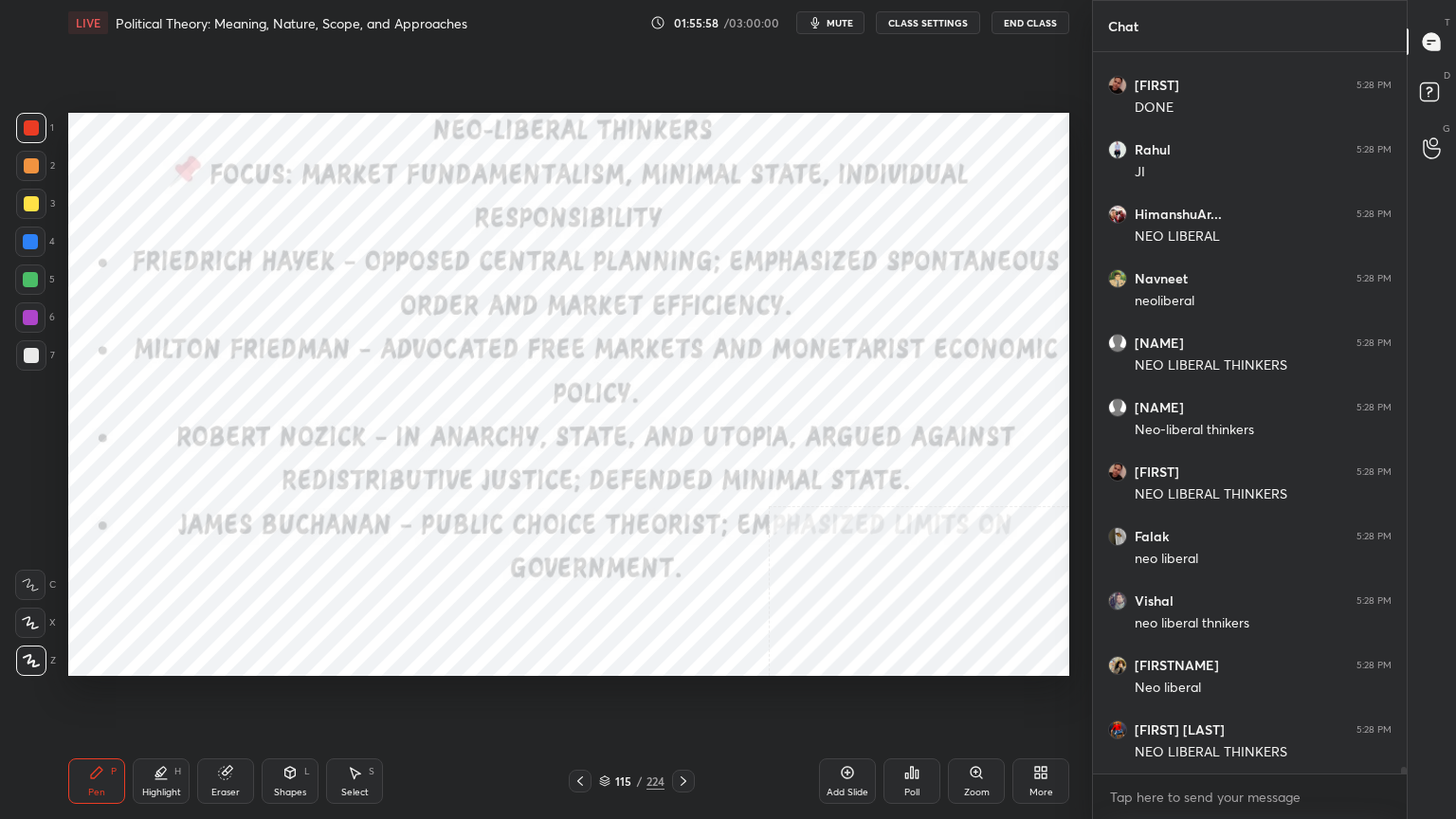 drag, startPoint x: 858, startPoint y: 783, endPoint x: 847, endPoint y: 773, distance: 14.866069 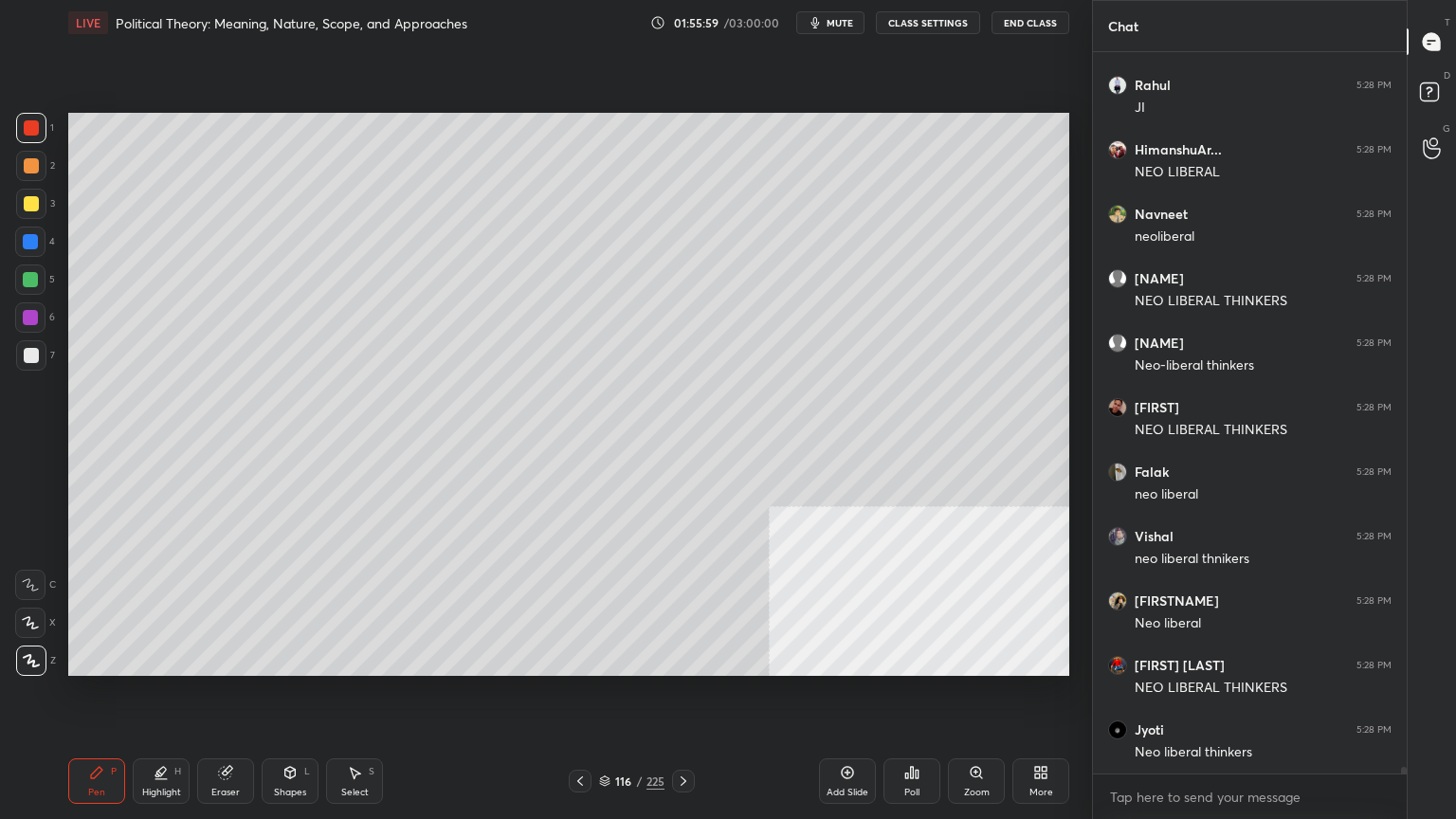 click on "CLASS SETTINGS" at bounding box center (928, 23) 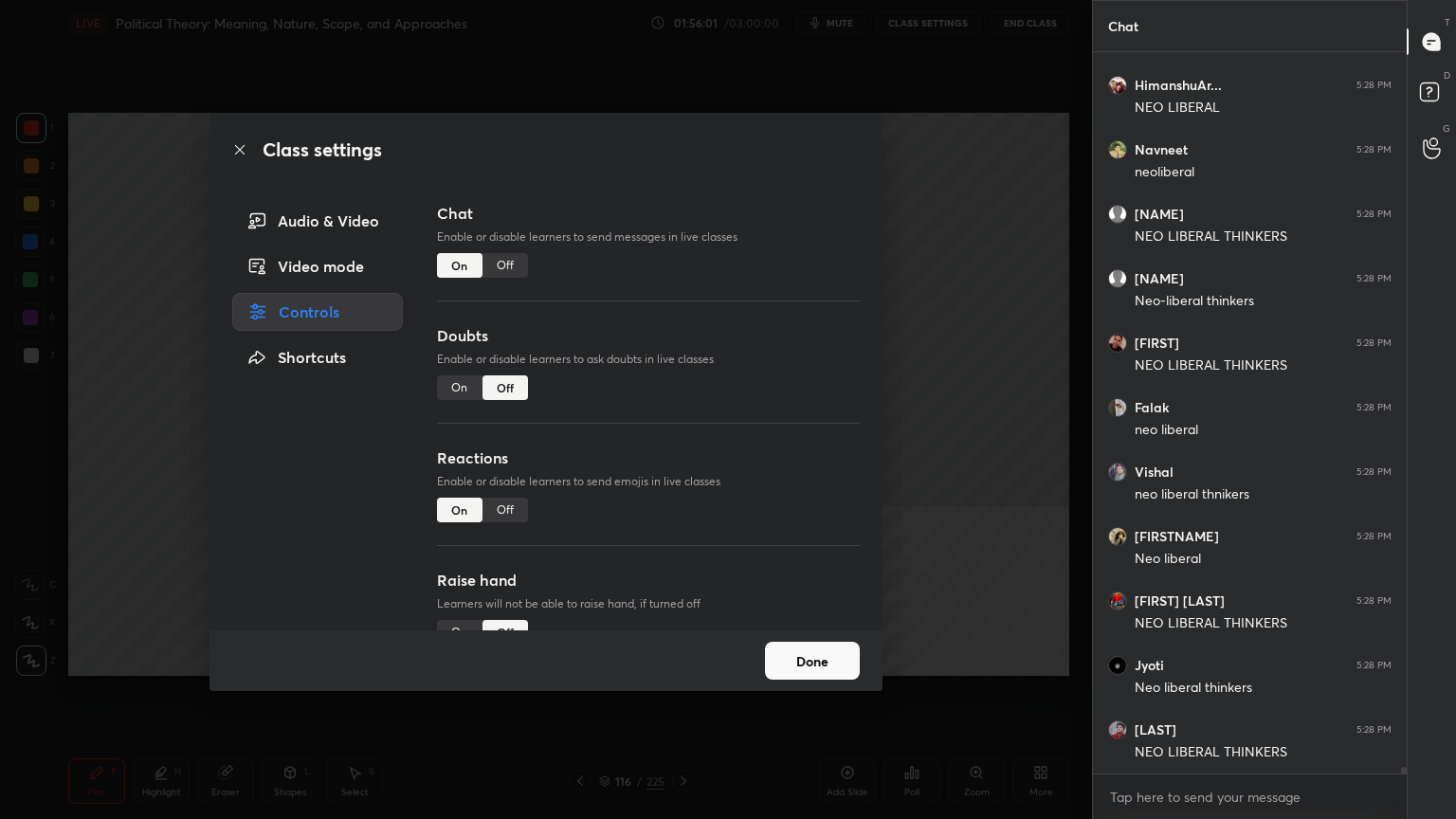 click 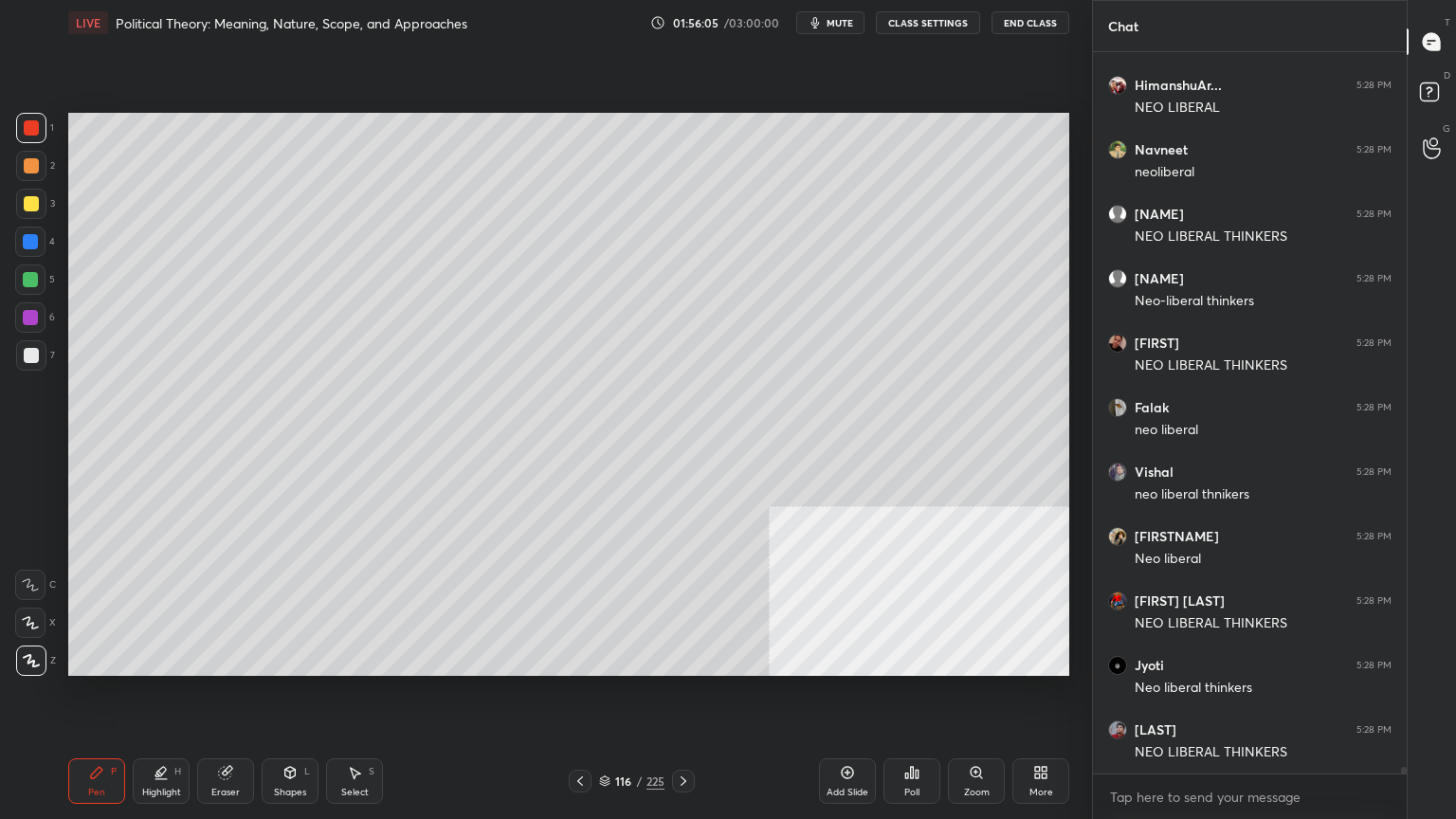 click on "Shapes L" at bounding box center (290, 781) 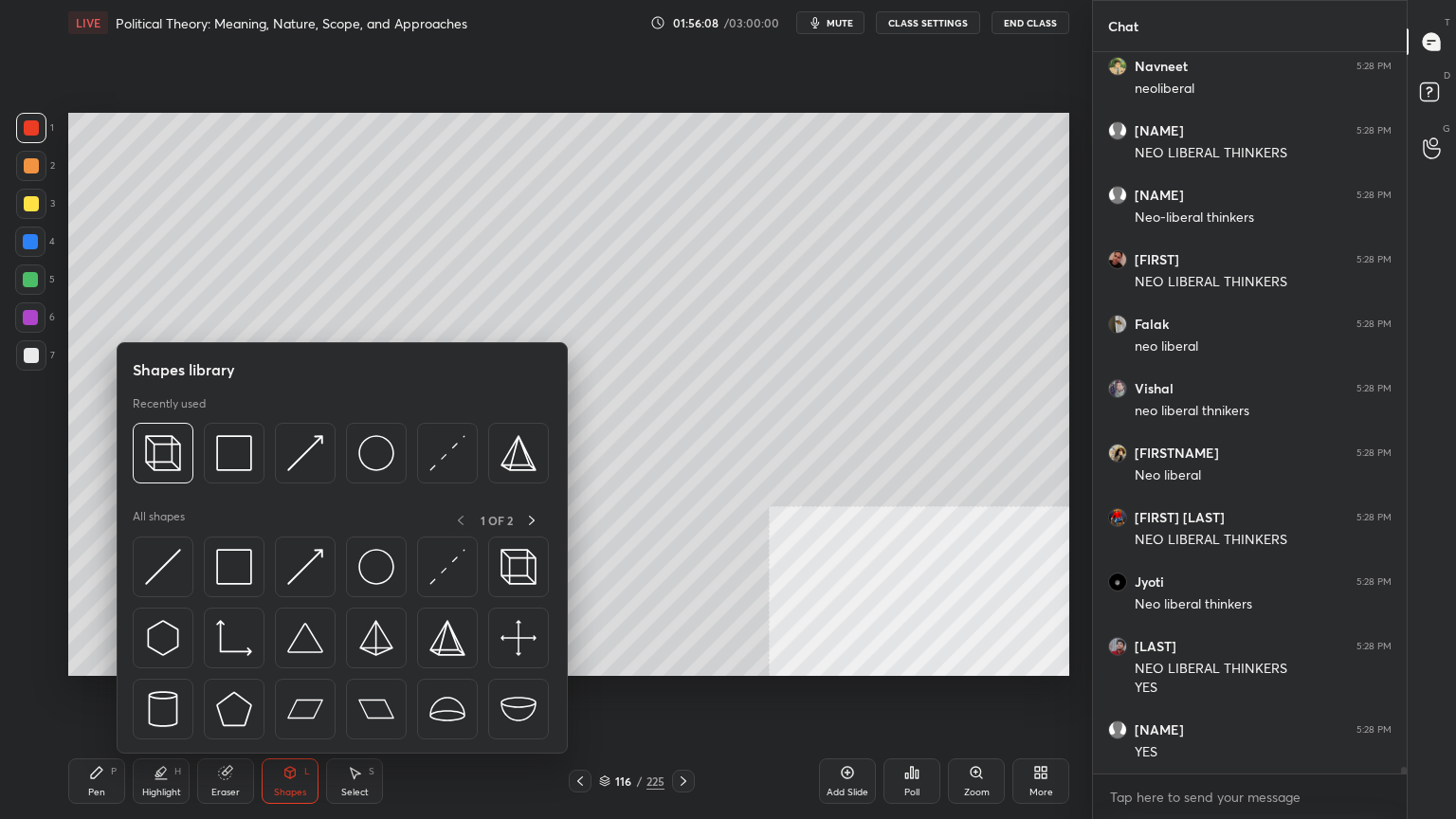 click at bounding box center [31, 128] 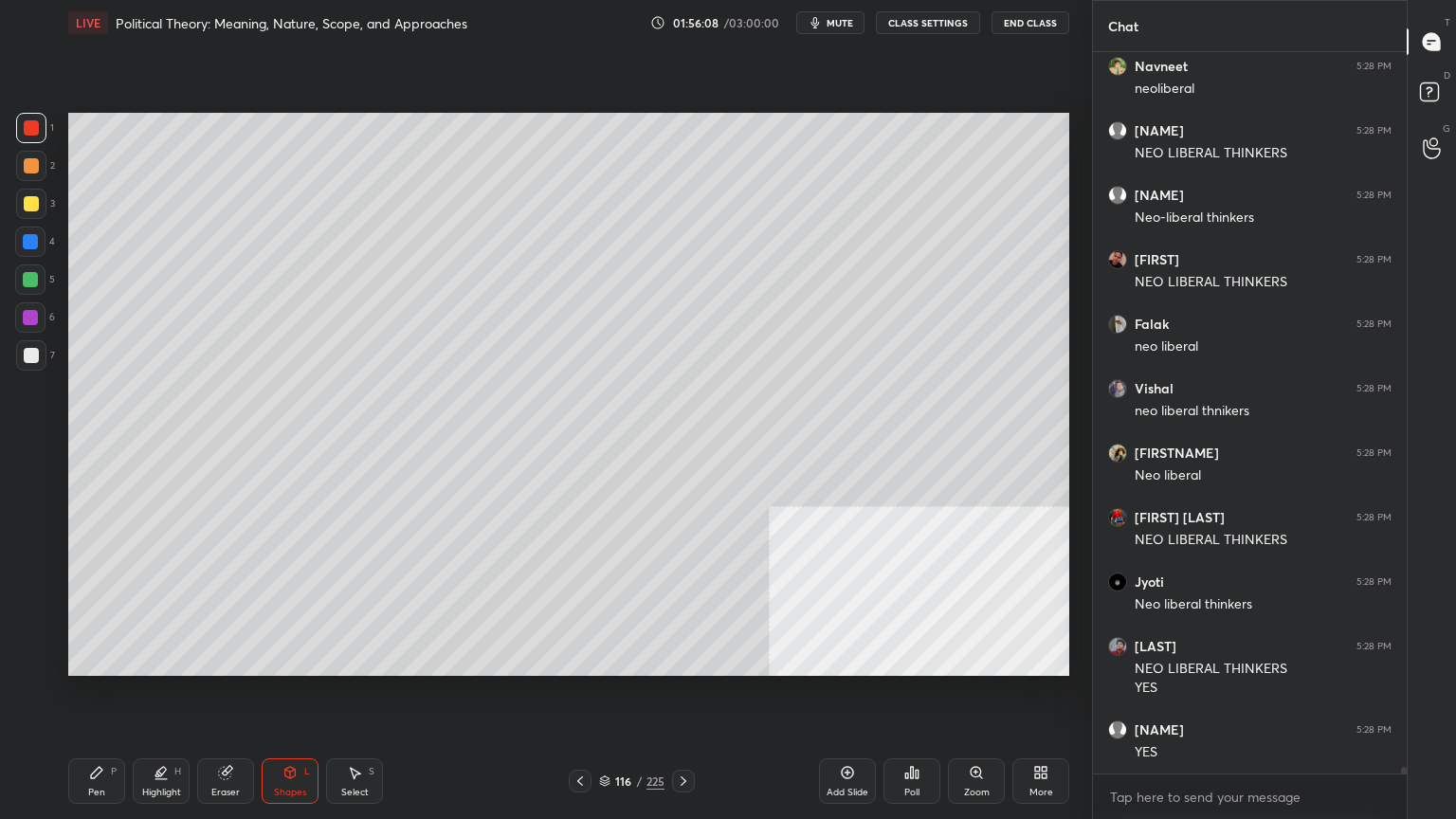 click at bounding box center (31, 128) 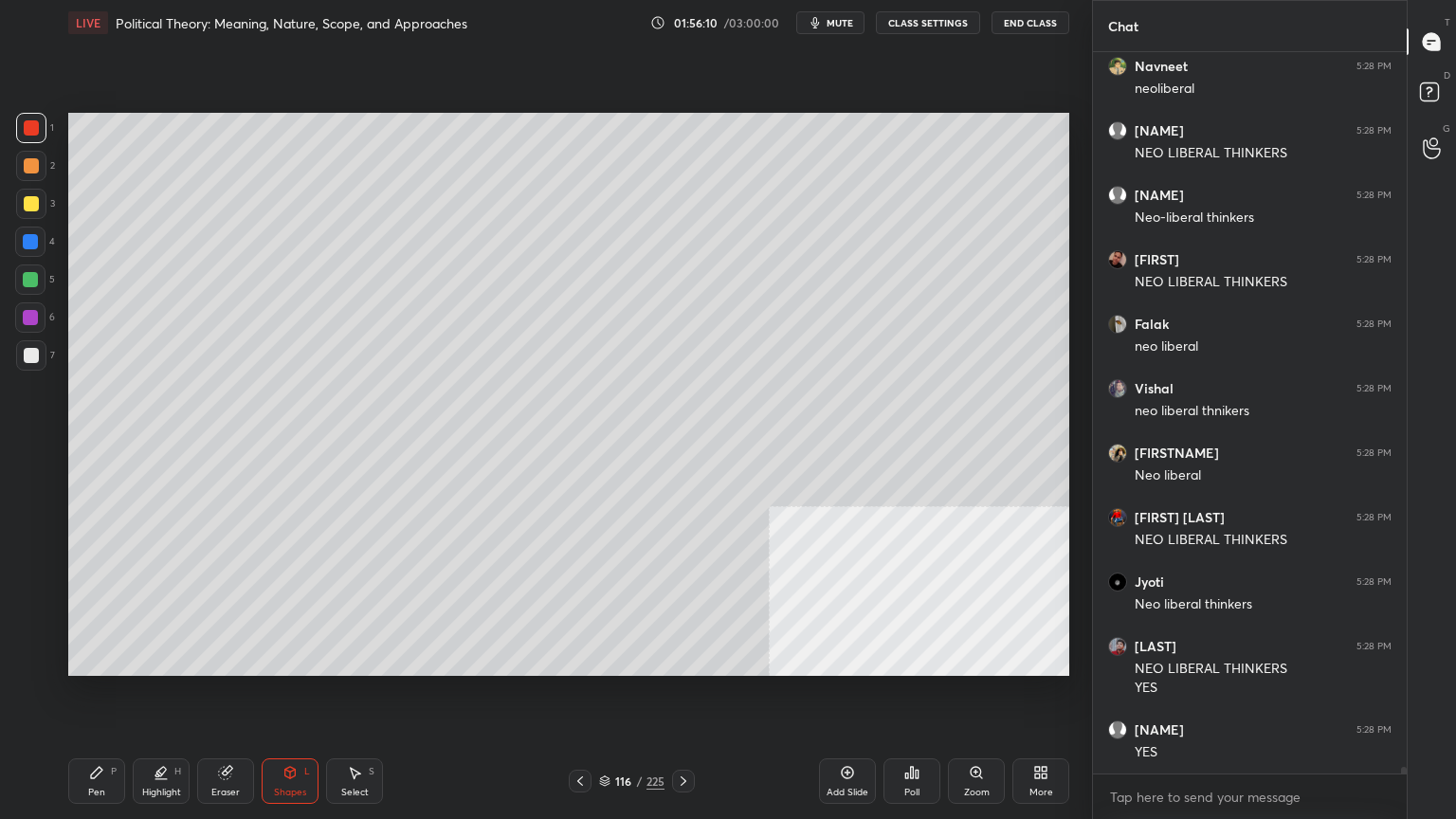 click 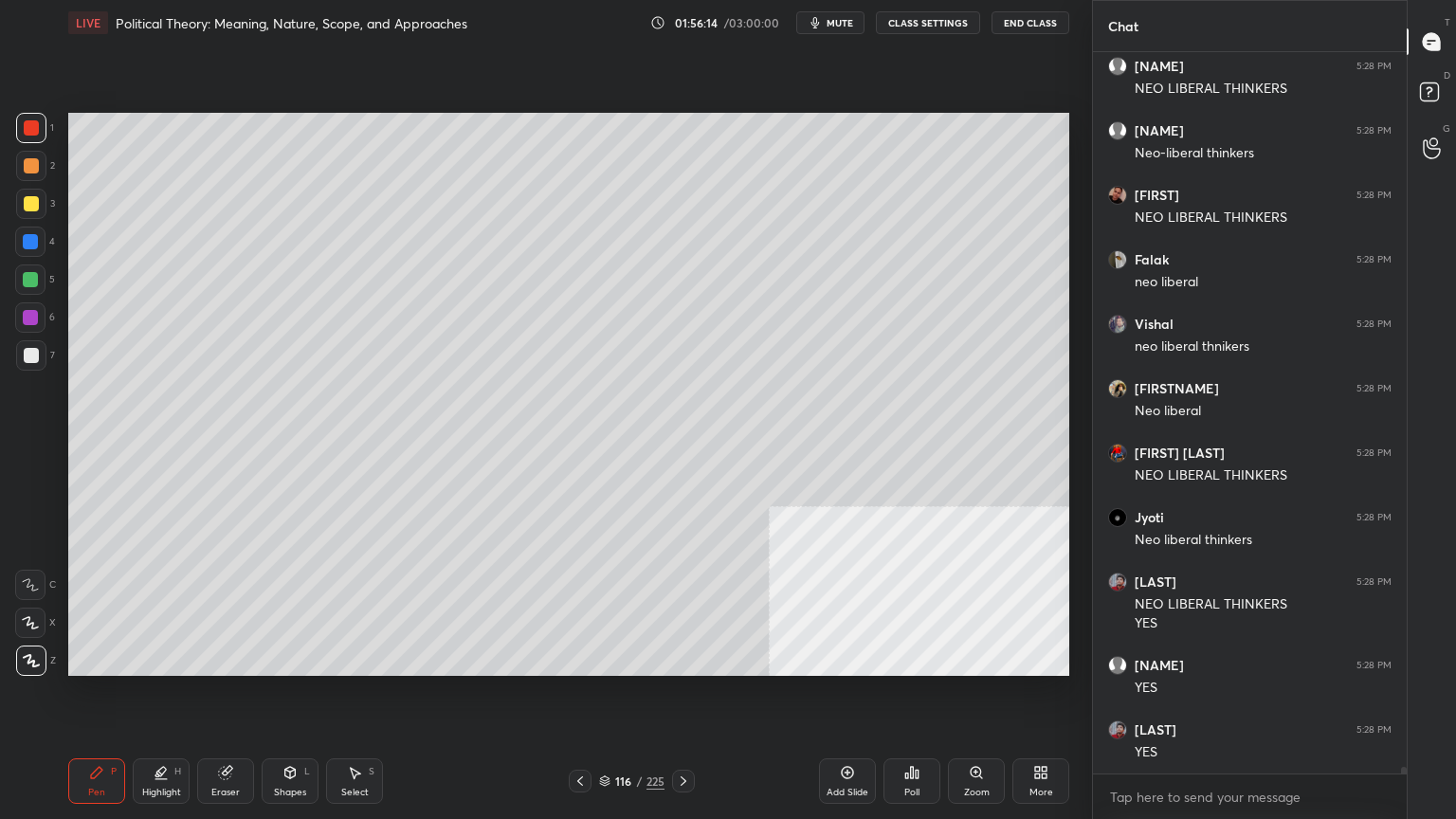click at bounding box center [30, 280] 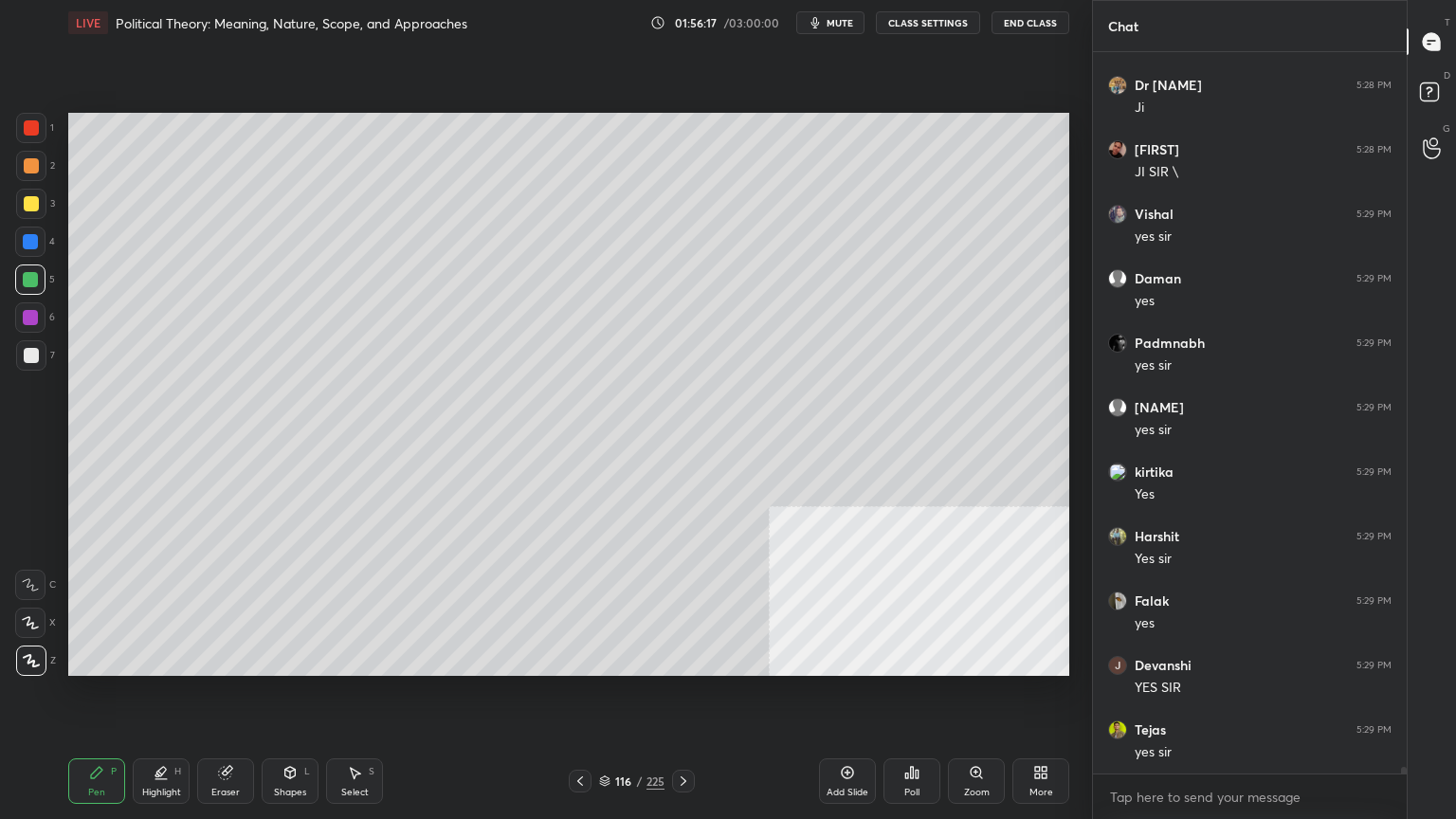 click on "Shapes L" at bounding box center [290, 781] 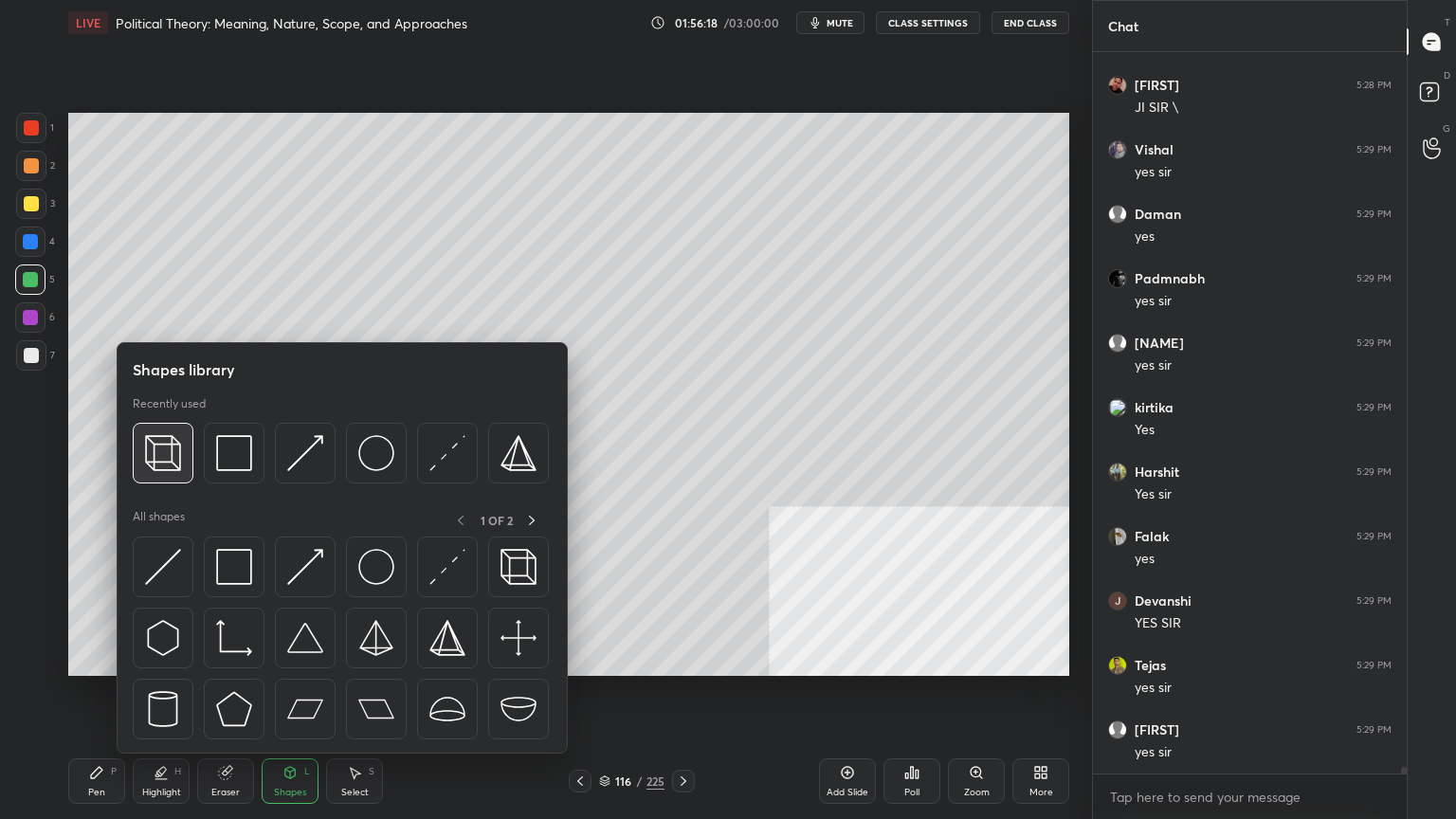 click at bounding box center [163, 453] 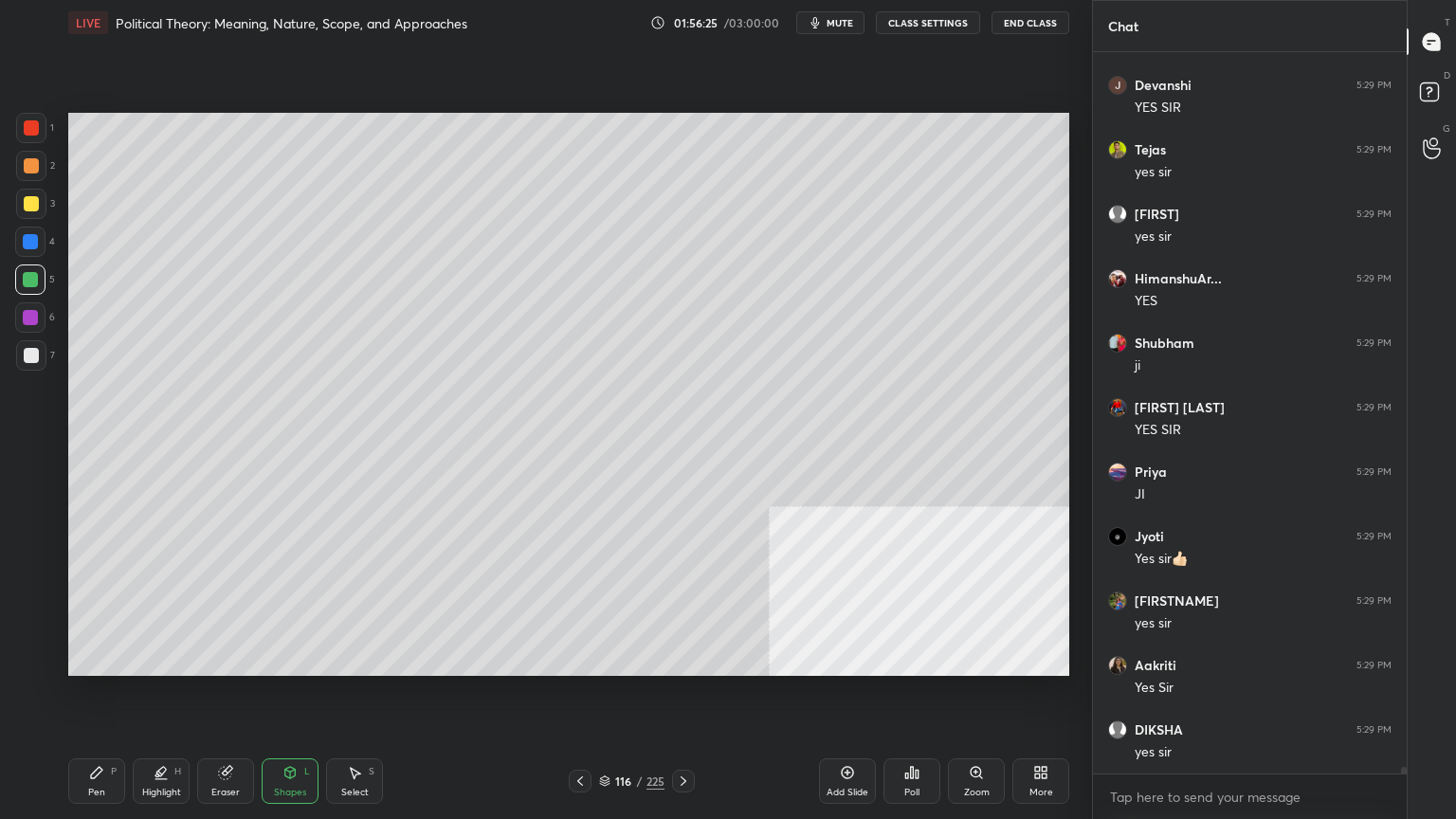 drag, startPoint x: 102, startPoint y: 775, endPoint x: 106, endPoint y: 751, distance: 24.33105 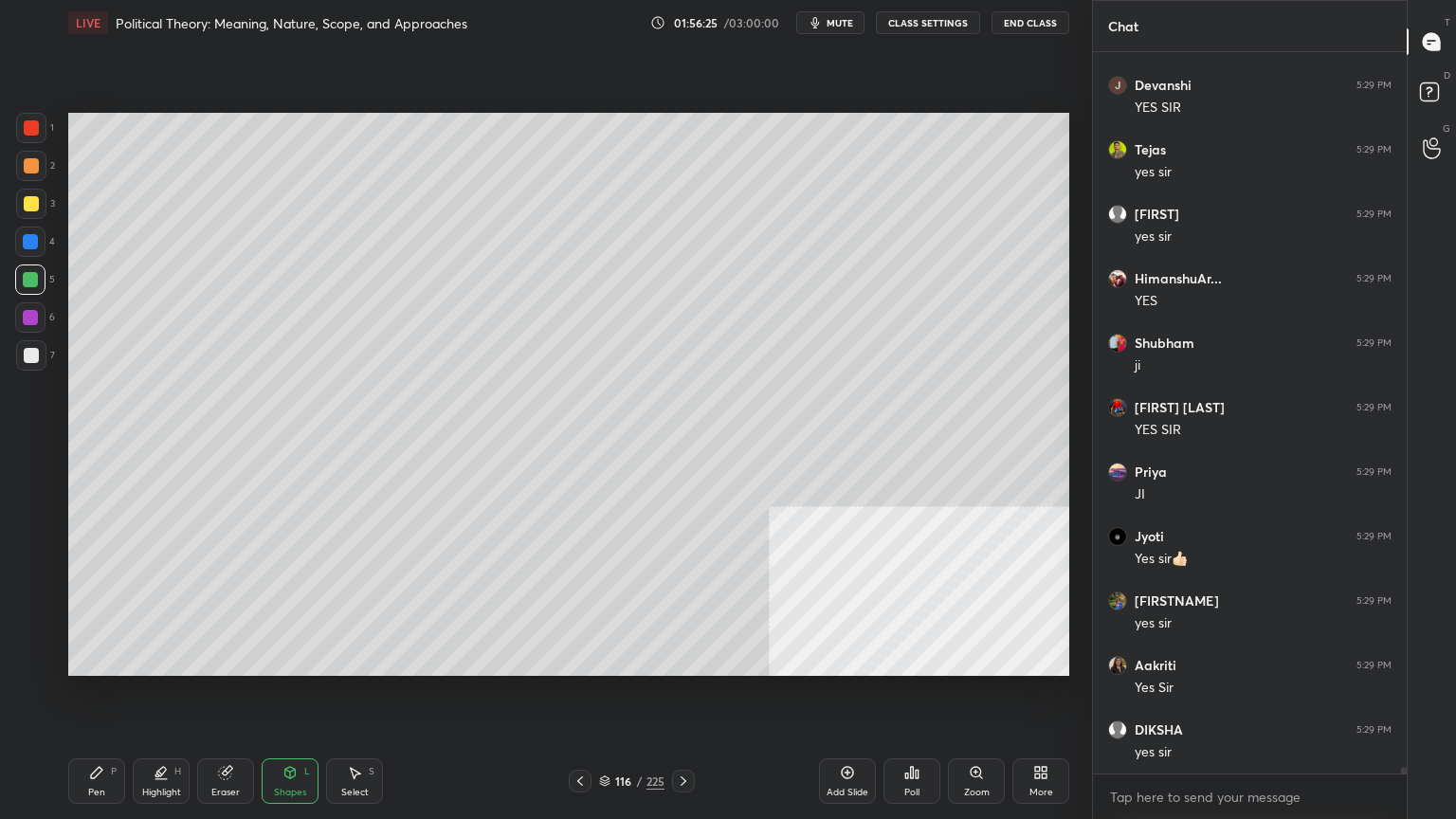 click 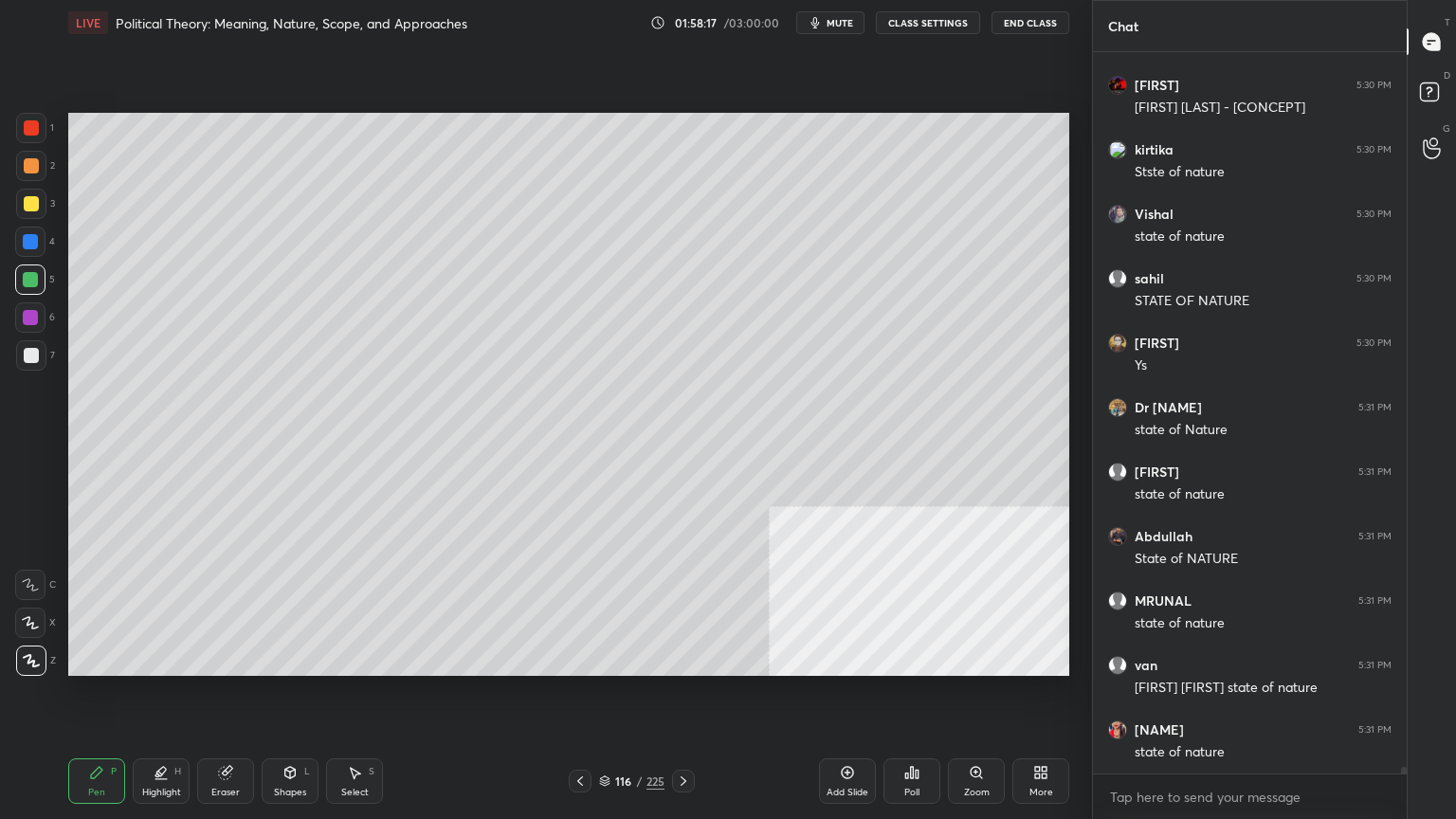 scroll, scrollTop: 80037, scrollLeft: 0, axis: vertical 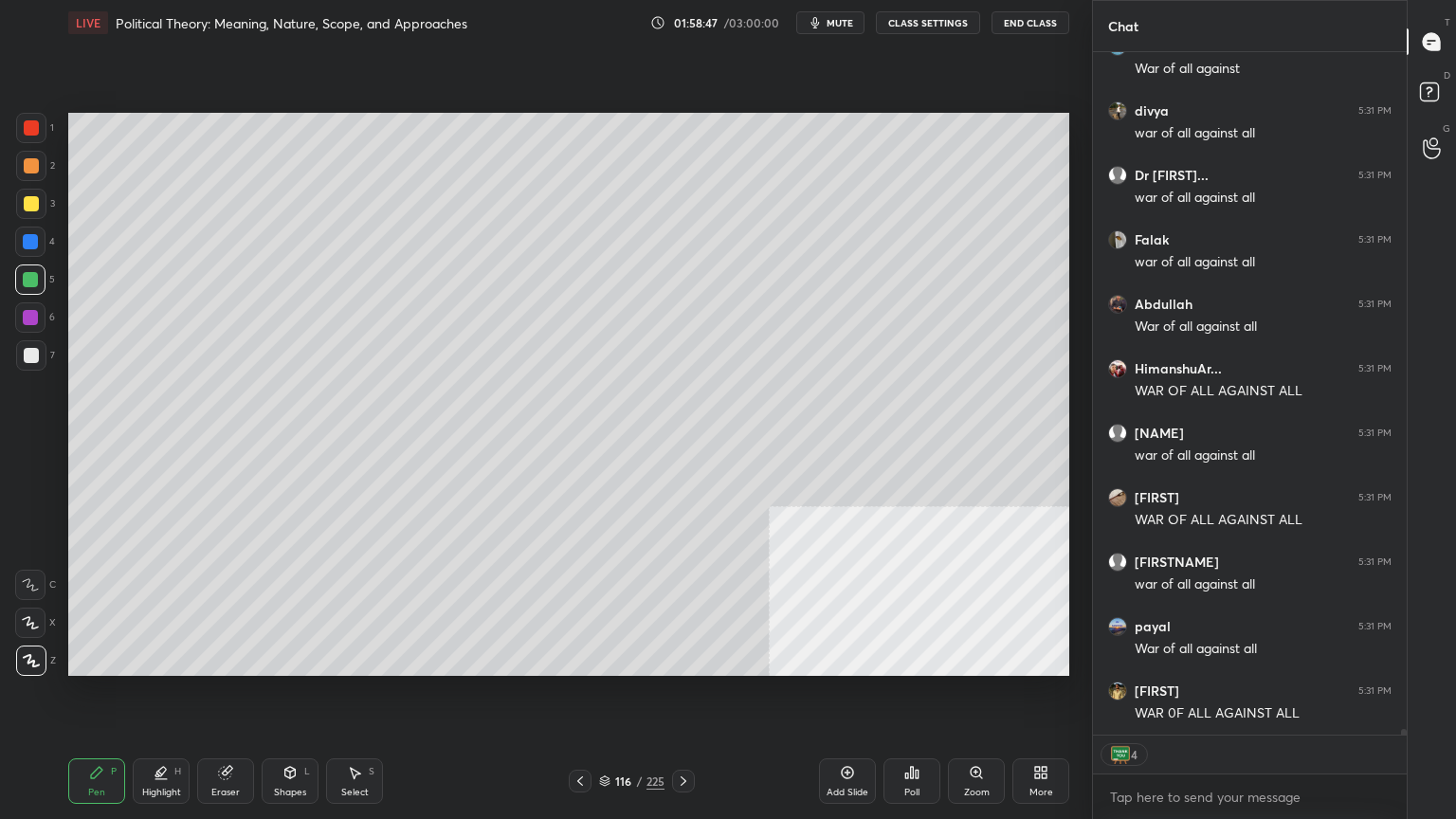 click at bounding box center (31, 204) 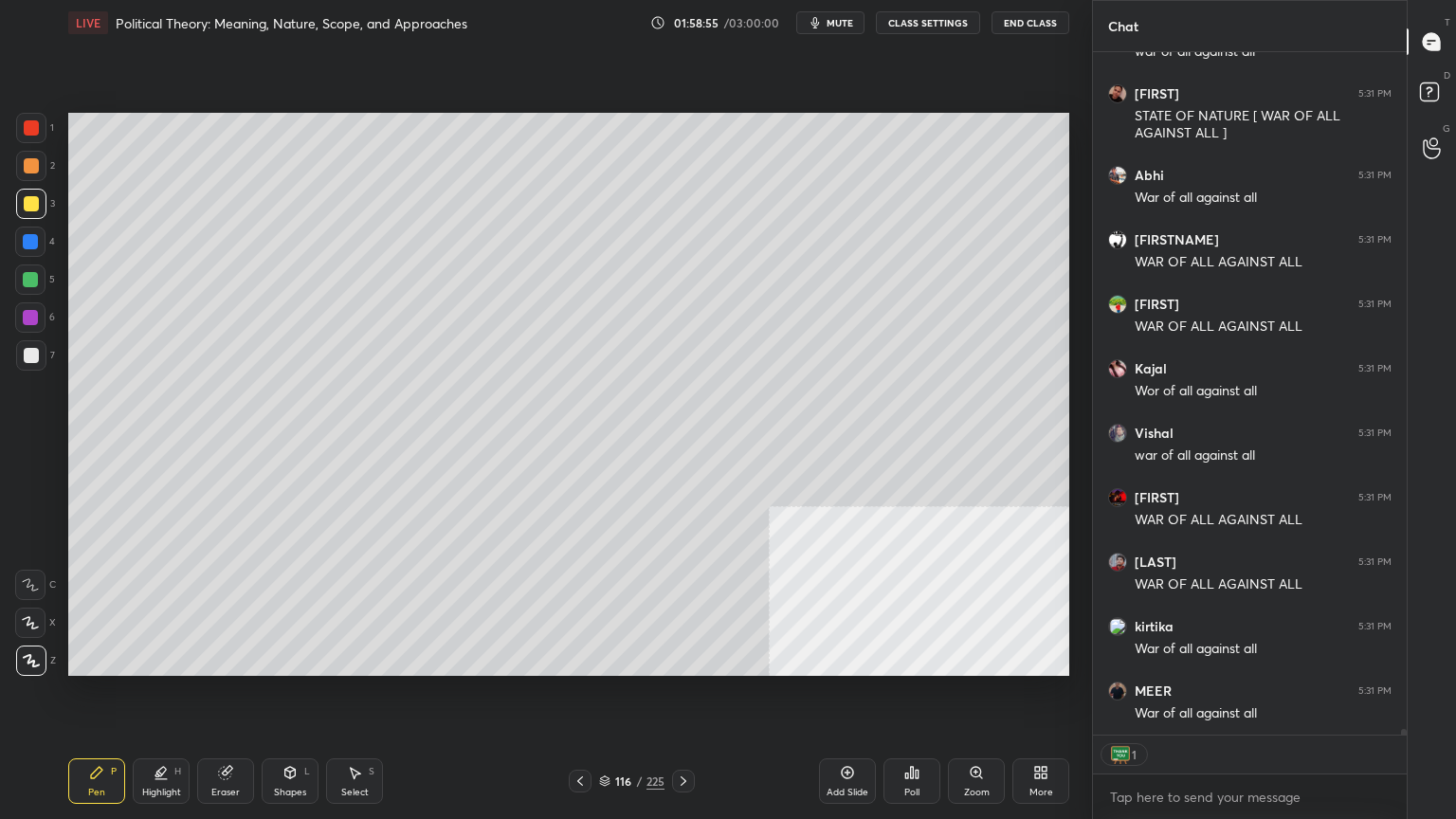 click on "1 2 3 4 5 6 7 C X Z C X Z E E Erase all   H H" at bounding box center [30, 394] 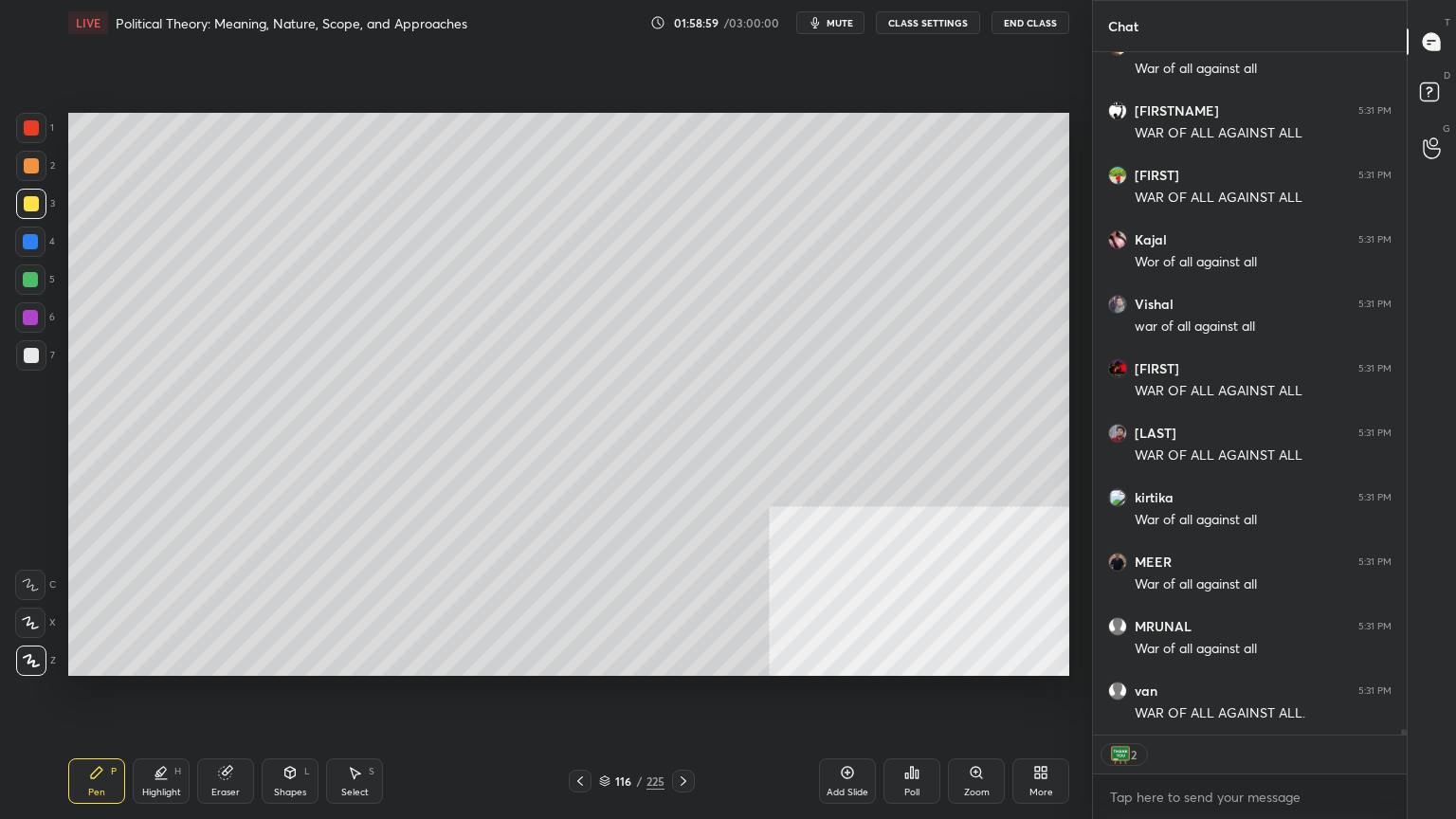 drag, startPoint x: 27, startPoint y: 269, endPoint x: 61, endPoint y: 287, distance: 38.470768 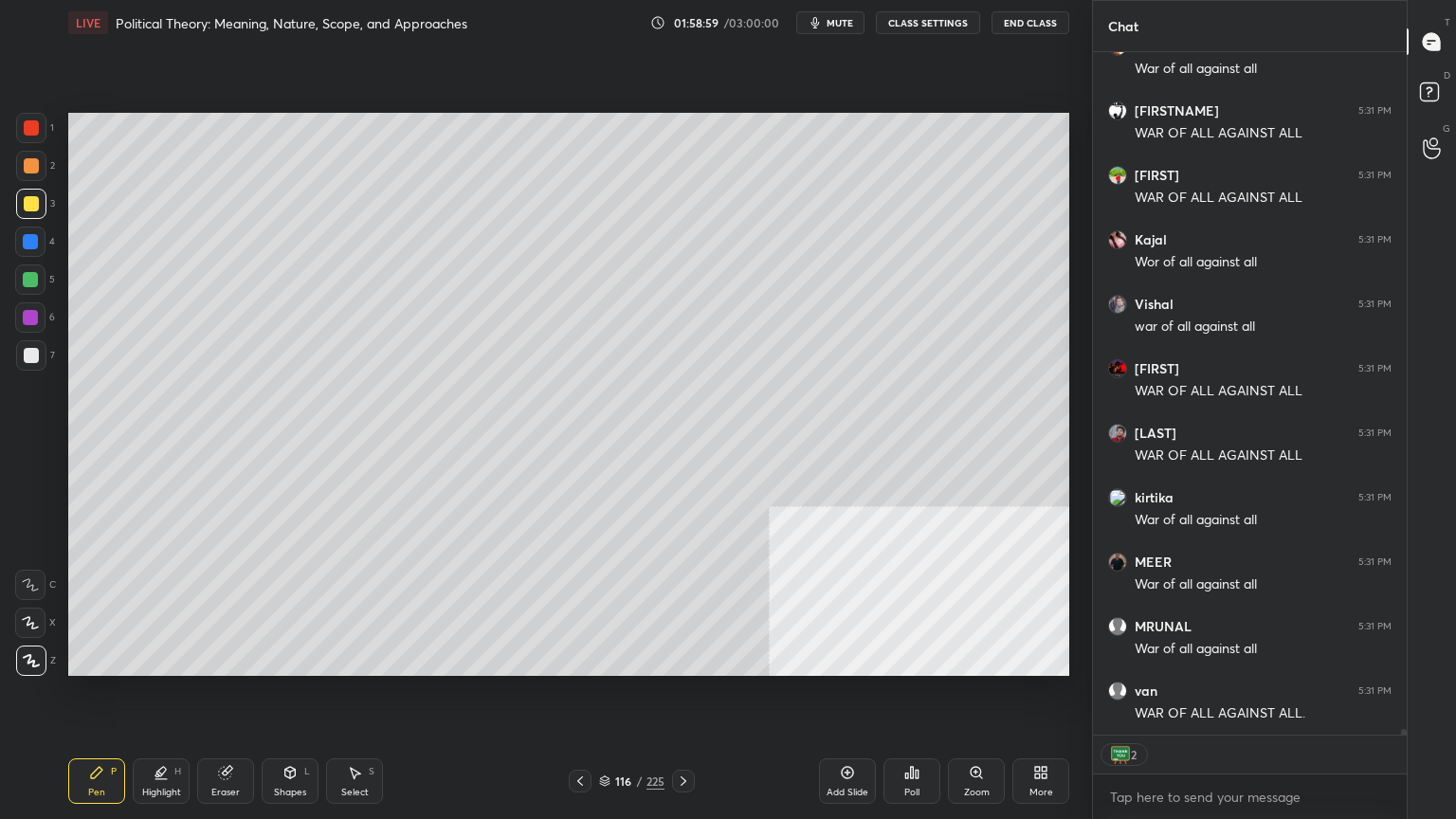 click at bounding box center [30, 280] 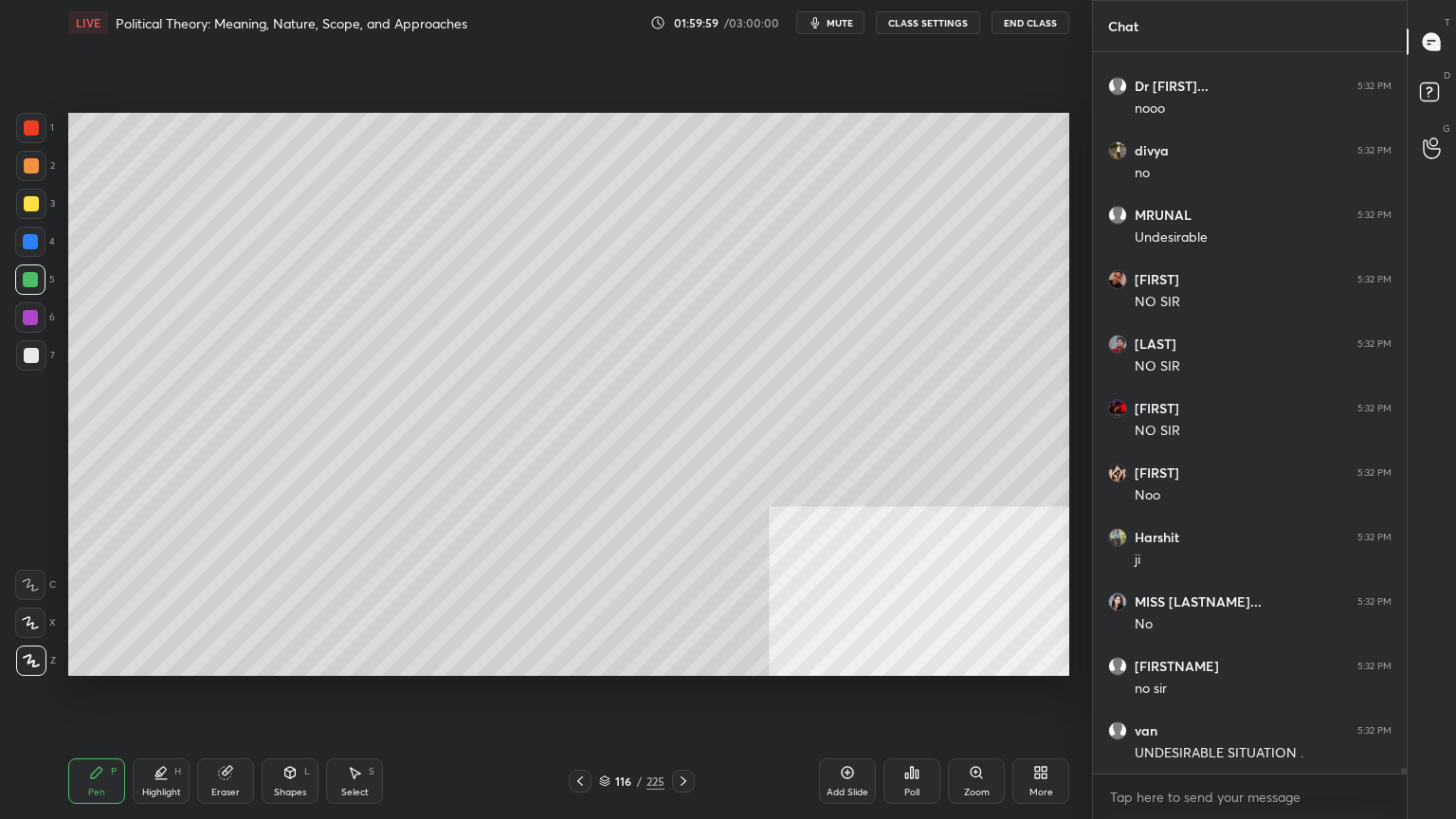 click at bounding box center (31, 204) 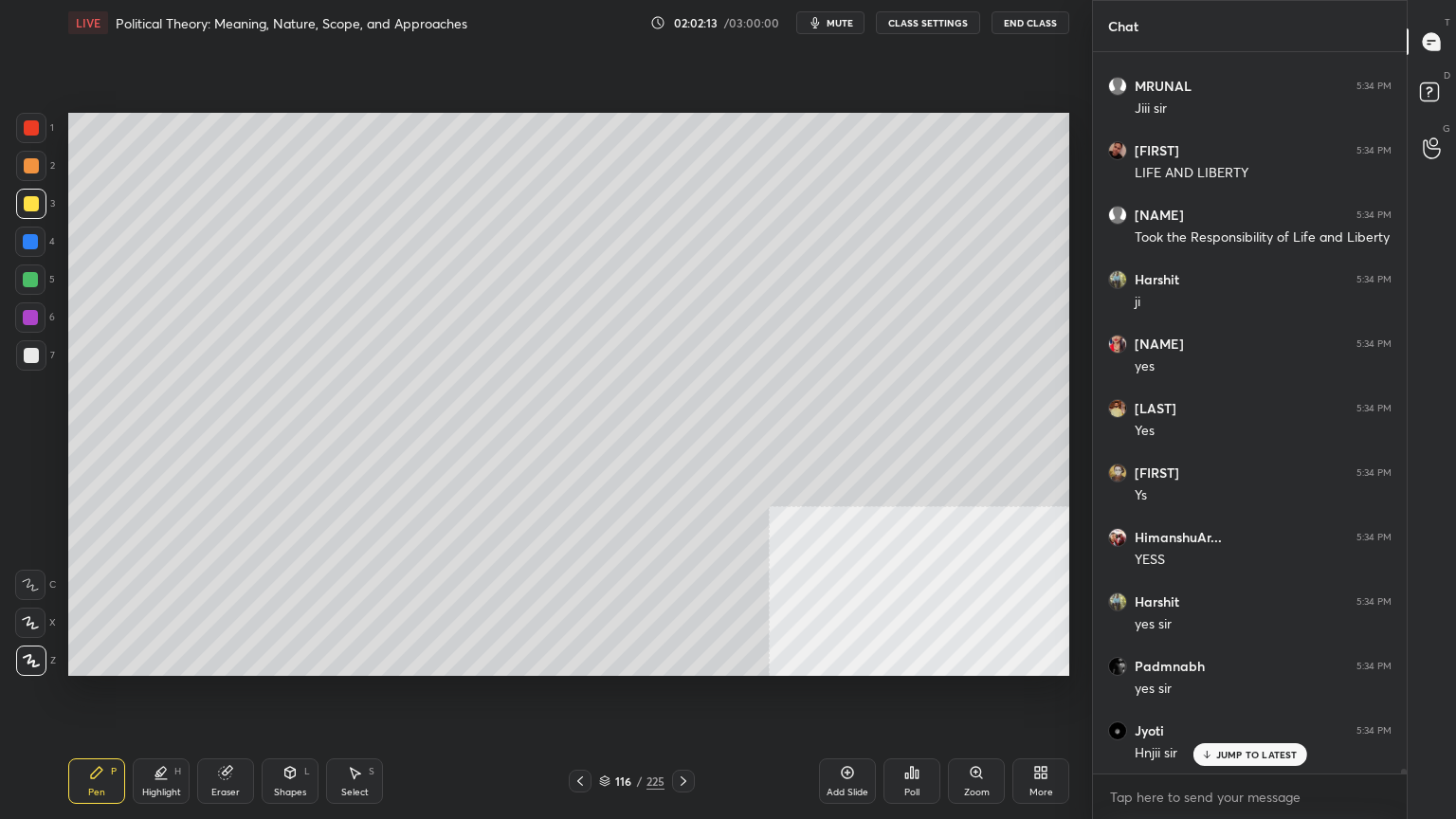 scroll, scrollTop: 101636, scrollLeft: 0, axis: vertical 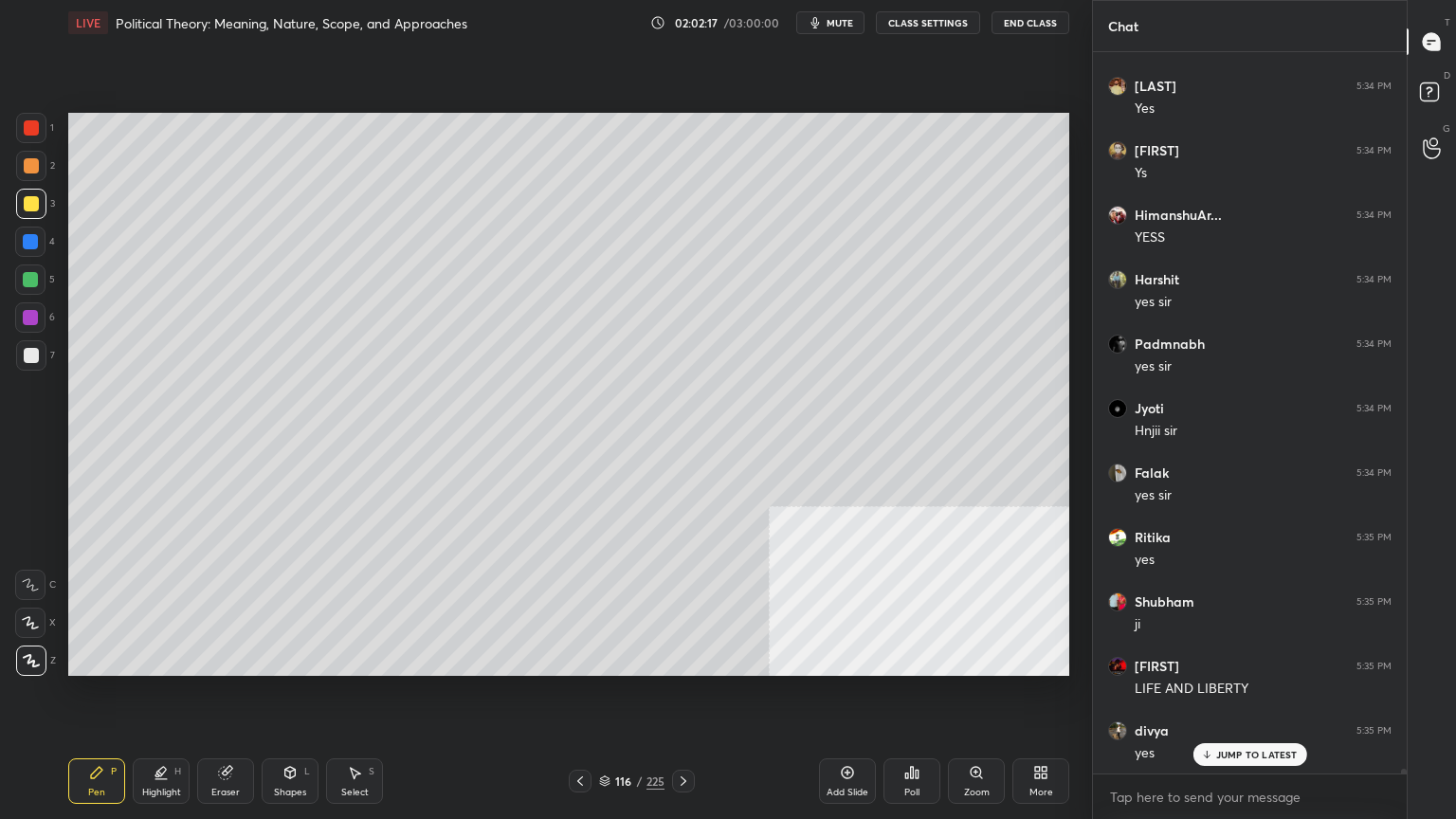 click at bounding box center (31, 128) 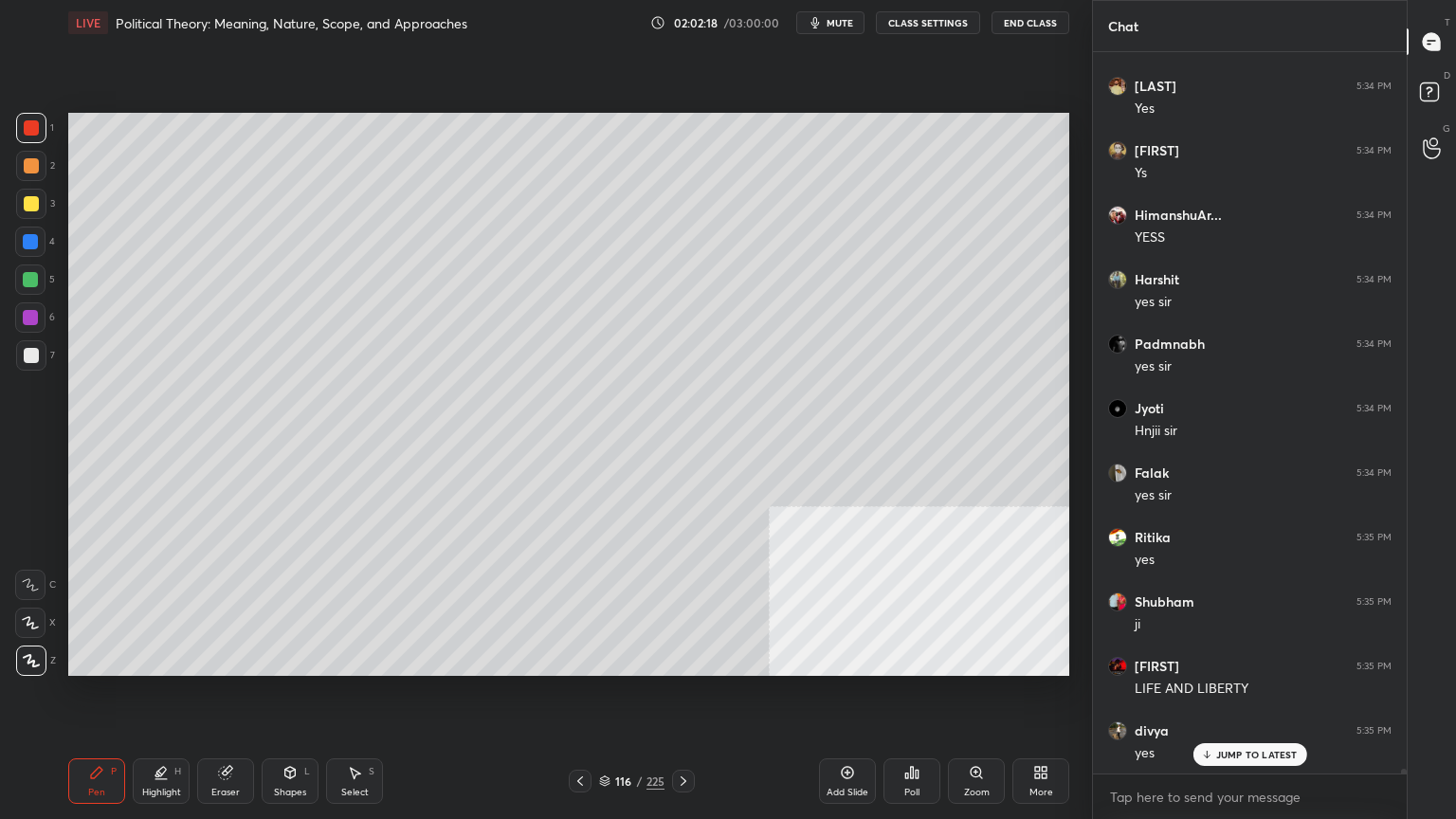 click at bounding box center [31, 128] 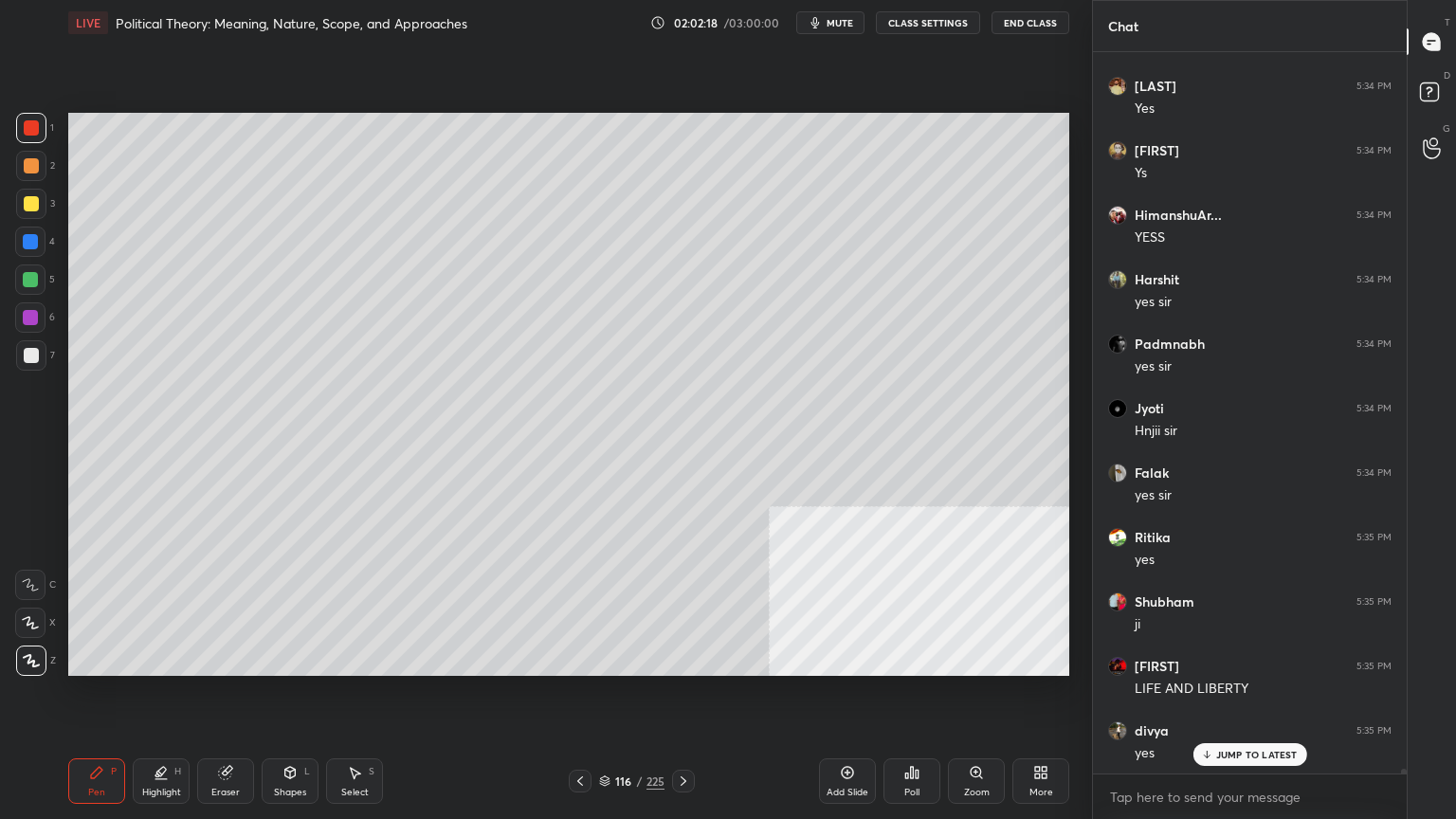 scroll, scrollTop: 102151, scrollLeft: 0, axis: vertical 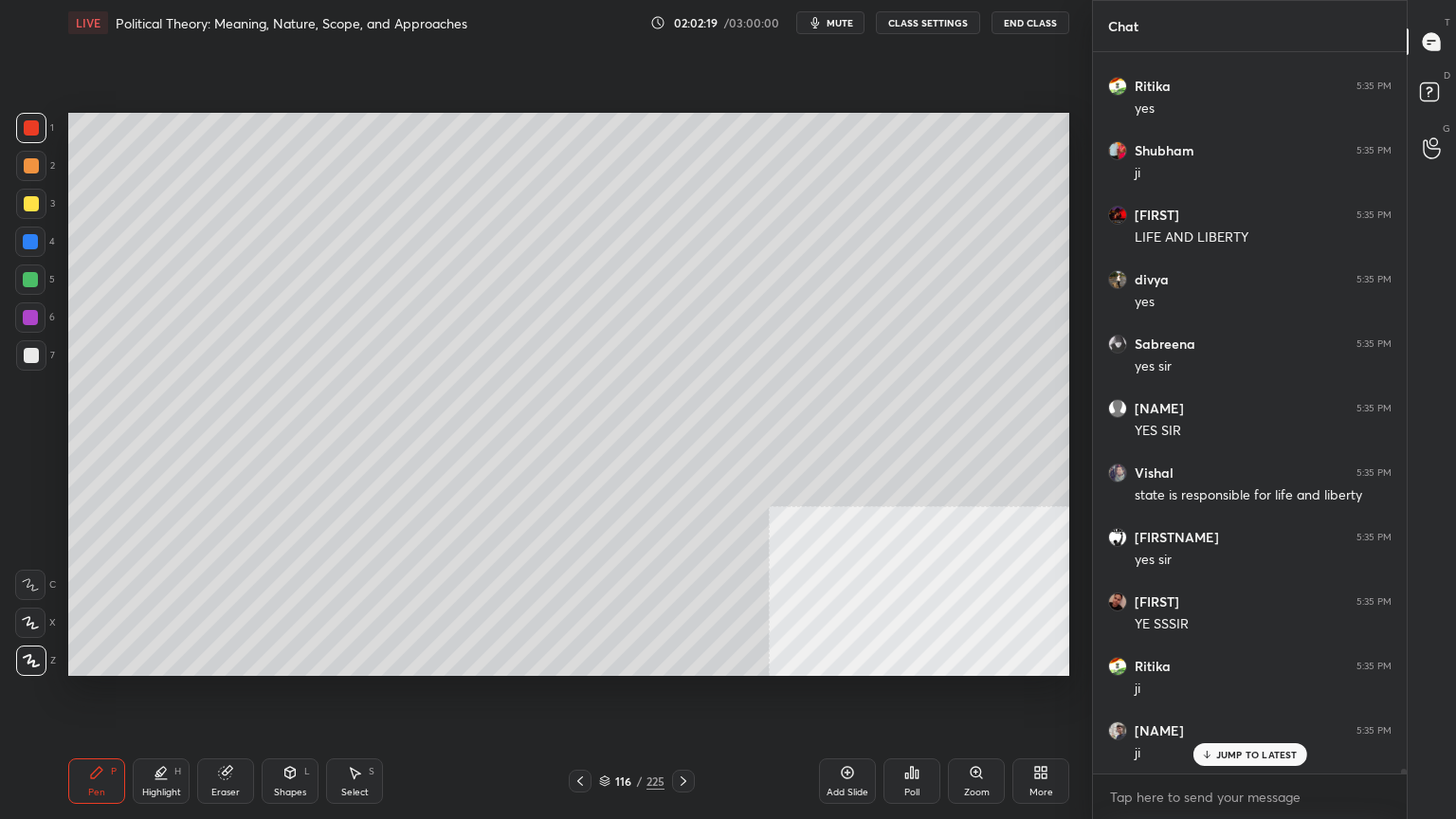 drag, startPoint x: 30, startPoint y: 209, endPoint x: 64, endPoint y: 206, distance: 34.132096 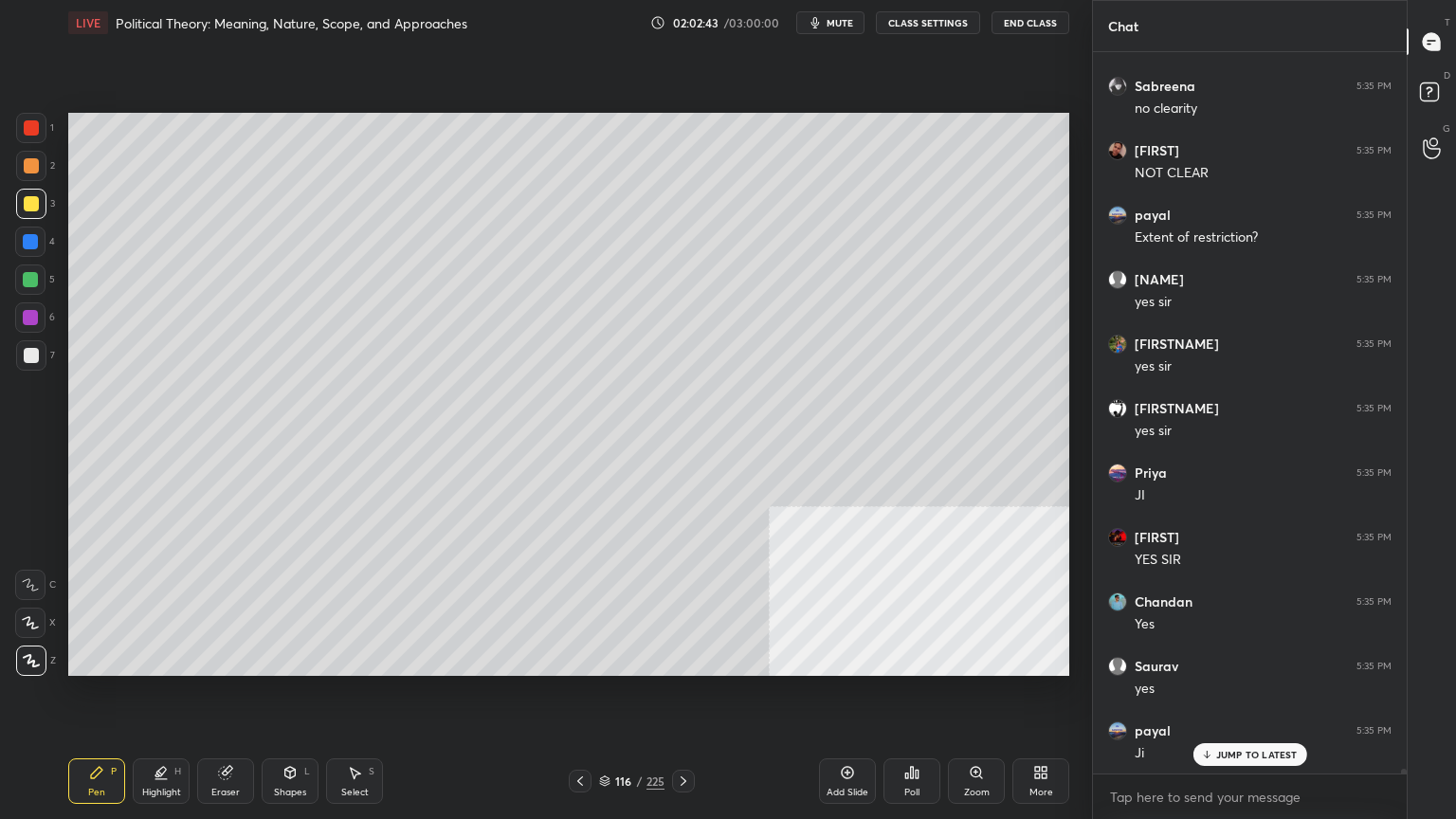 scroll, scrollTop: 105116, scrollLeft: 0, axis: vertical 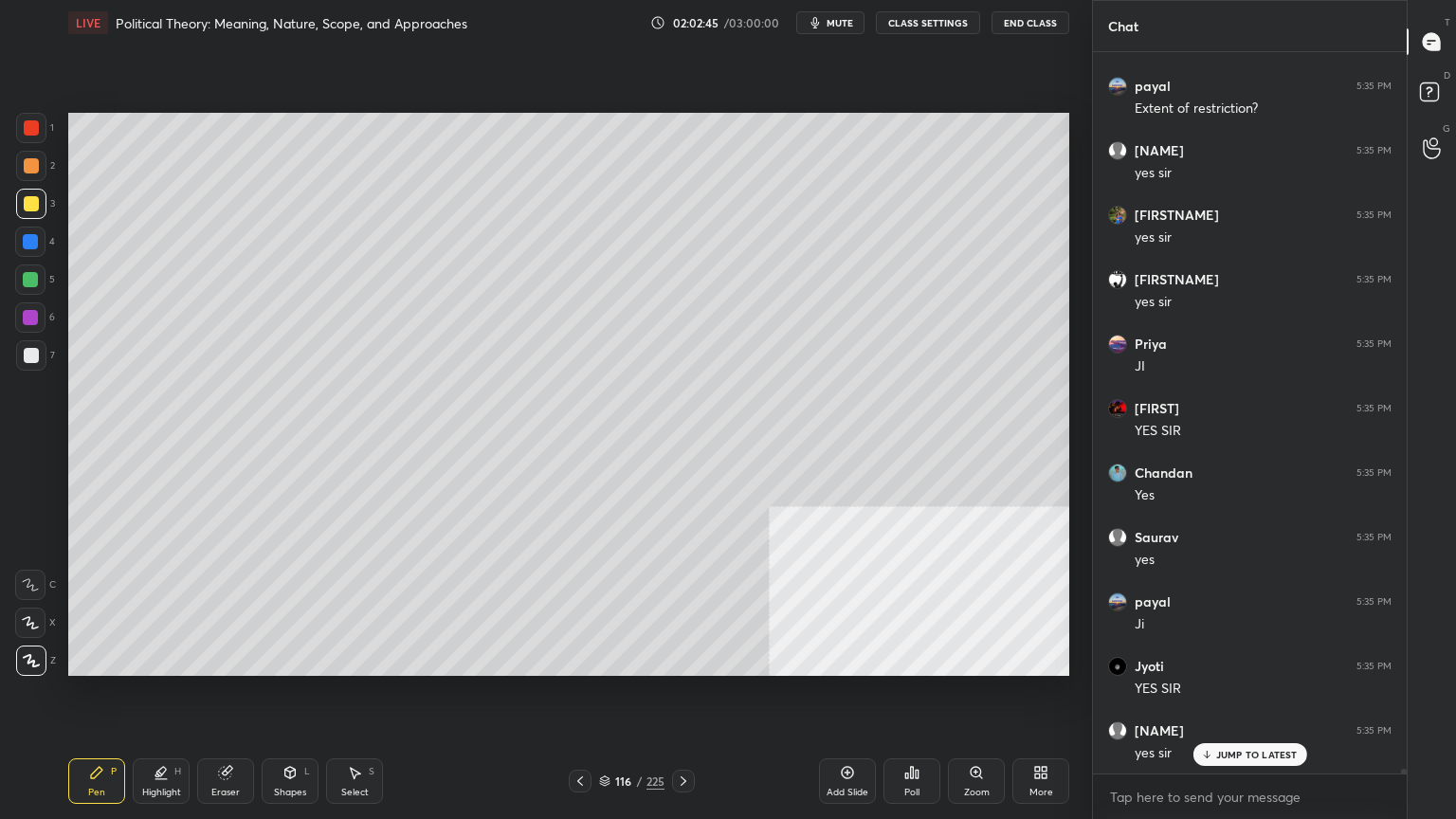 click 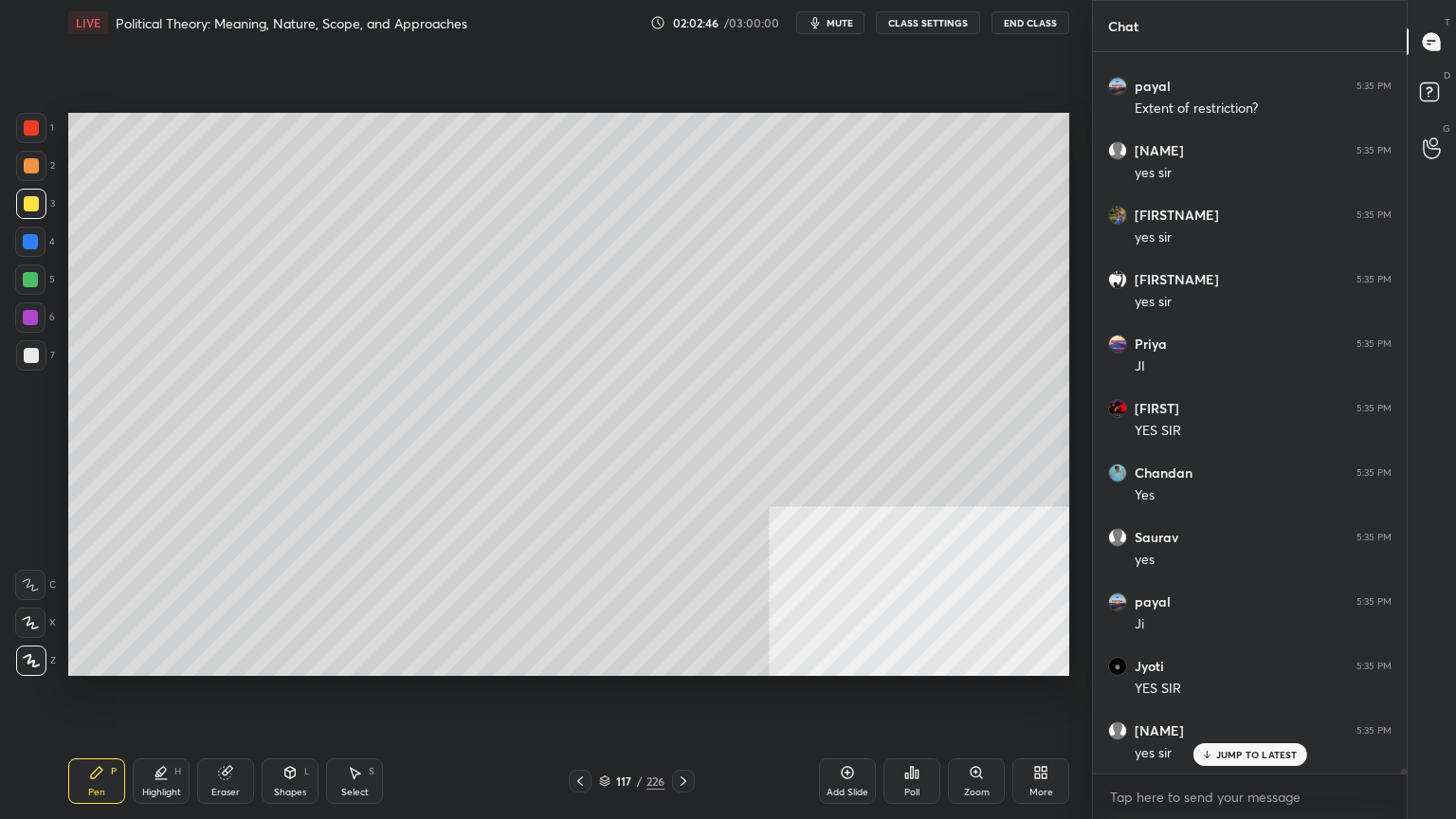 scroll, scrollTop: 105181, scrollLeft: 0, axis: vertical 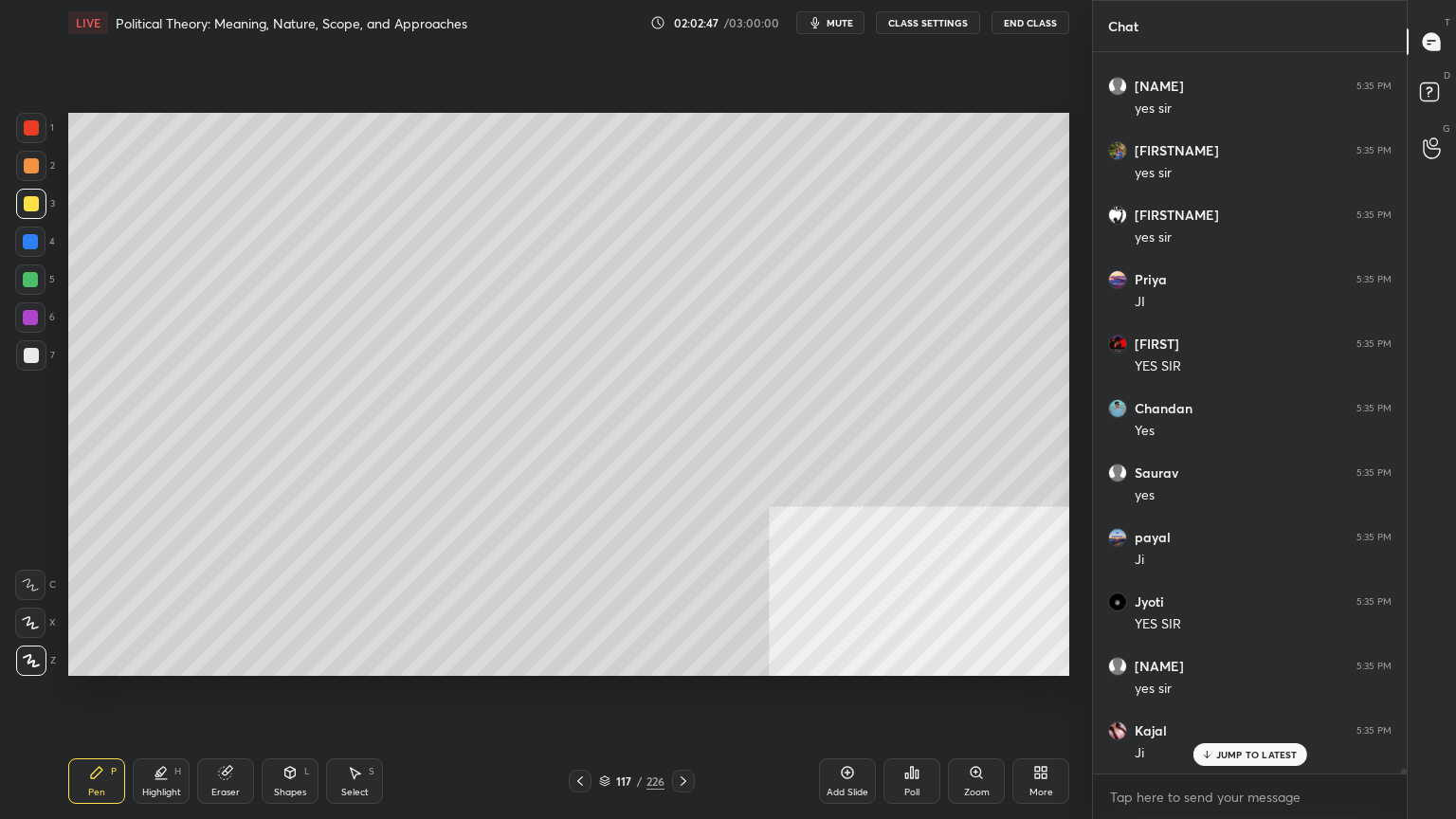 drag, startPoint x: 29, startPoint y: 243, endPoint x: 66, endPoint y: 535, distance: 294.33484 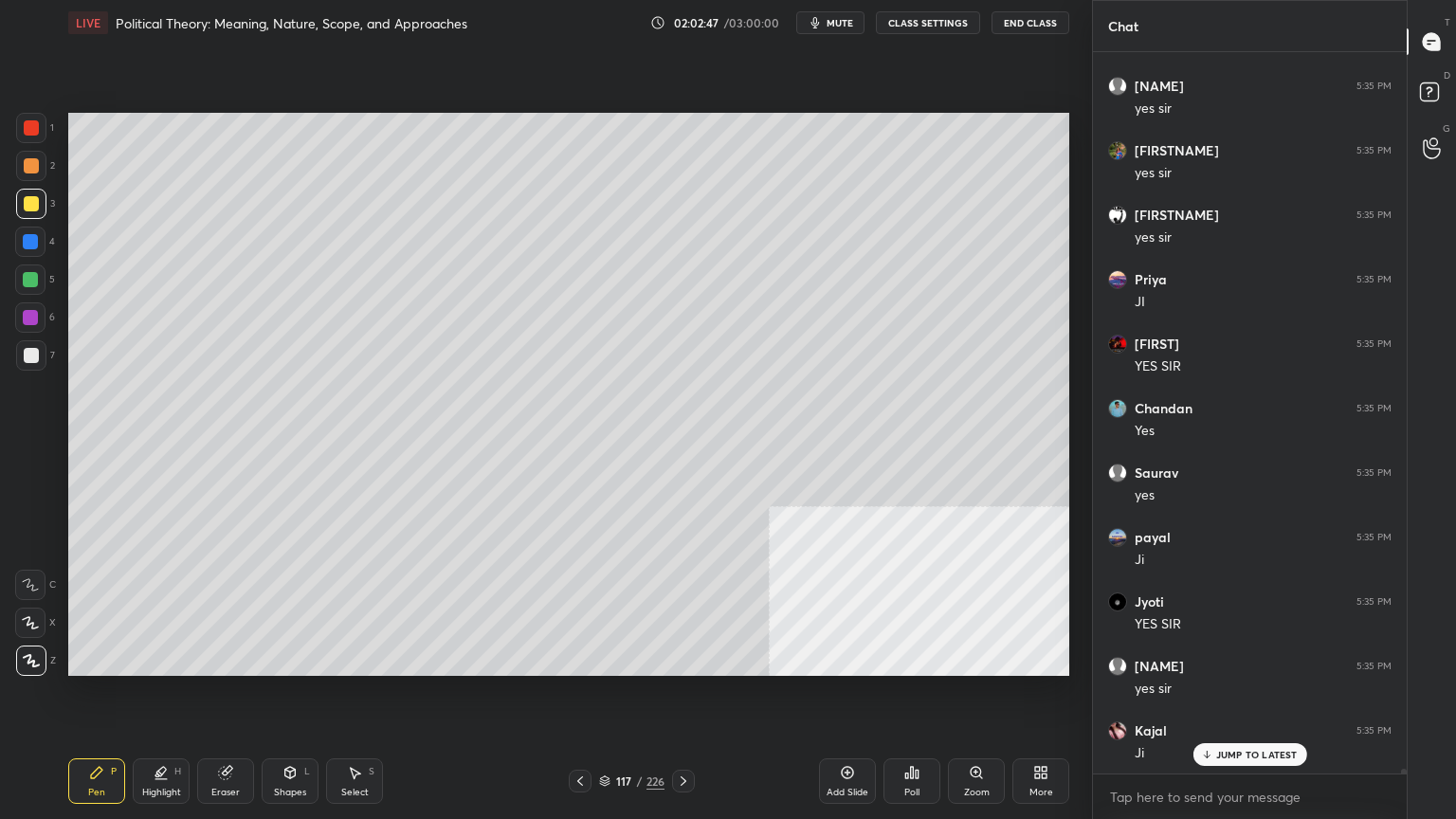 click at bounding box center (30, 242) 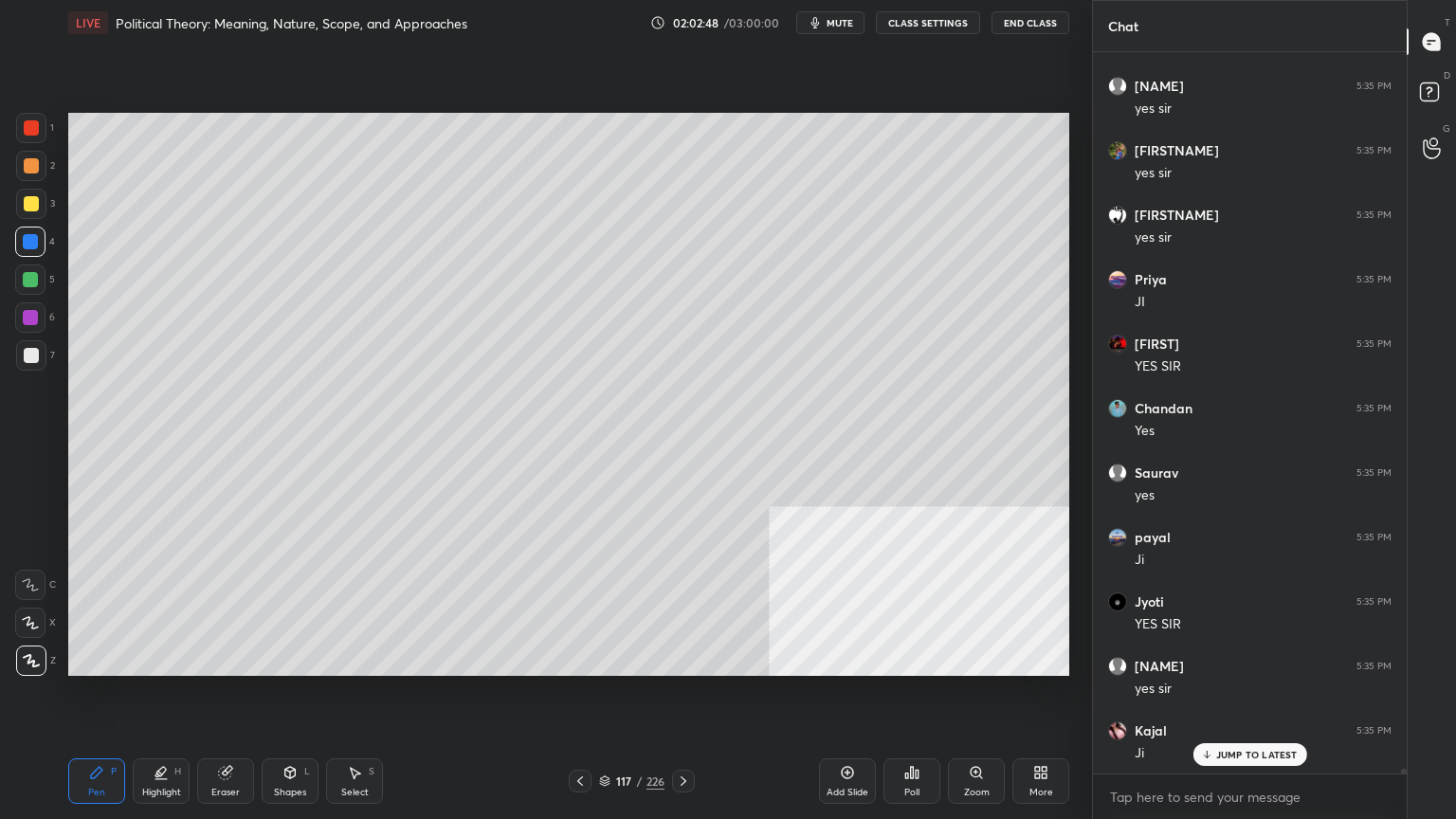 drag, startPoint x: 300, startPoint y: 781, endPoint x: 277, endPoint y: 768, distance: 26.41969 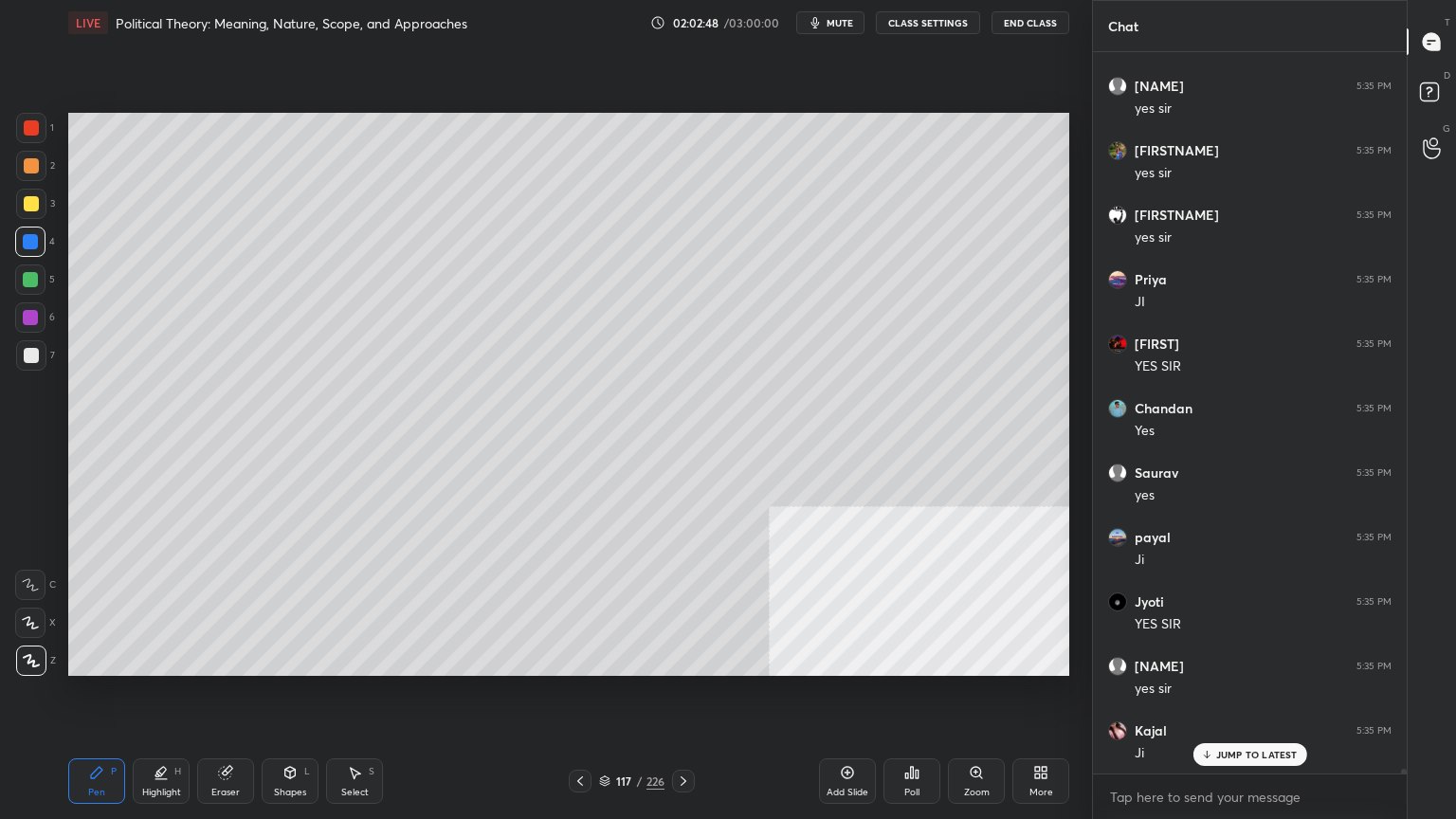 click on "Shapes L" at bounding box center (290, 781) 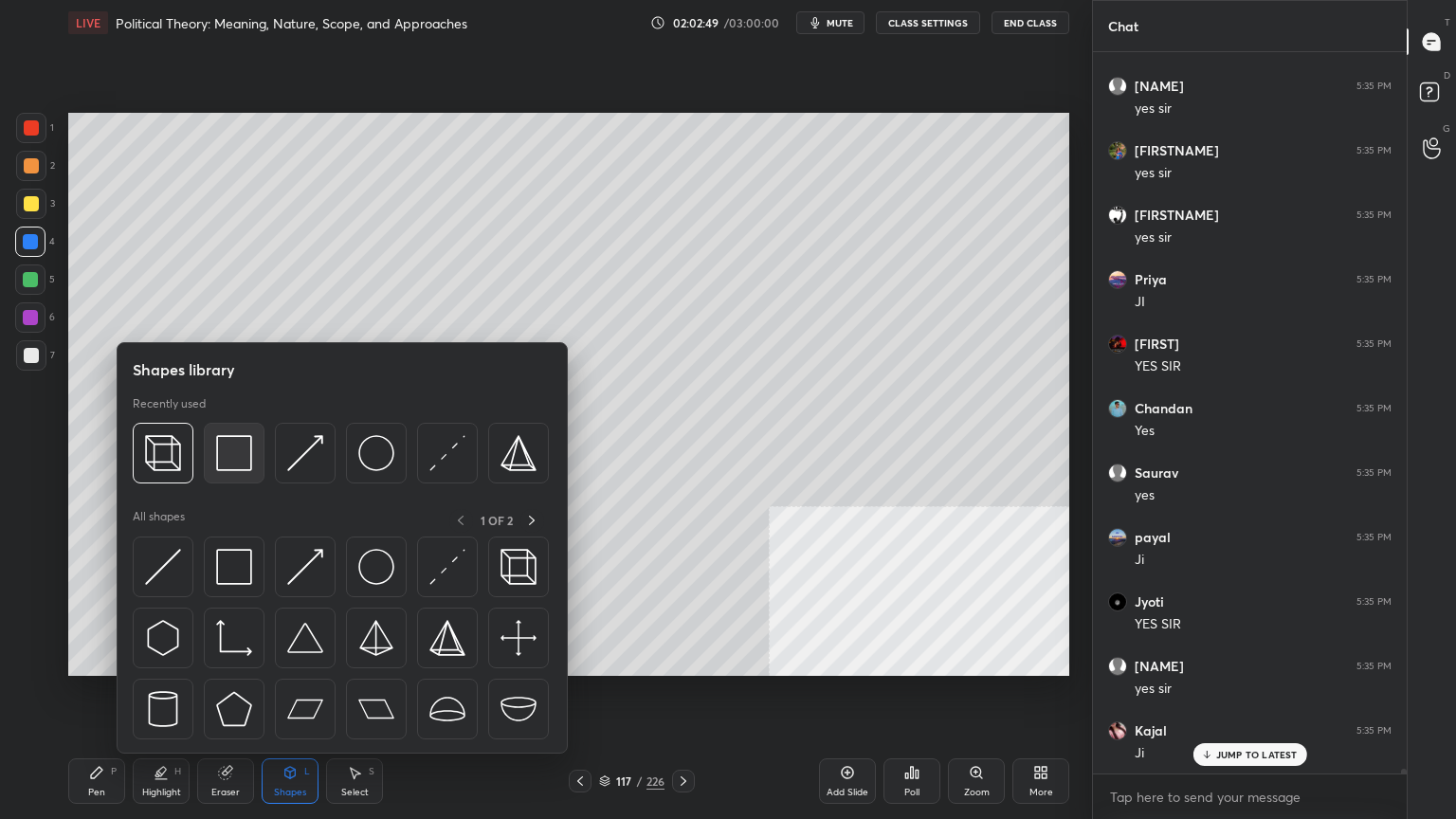 click at bounding box center (234, 453) 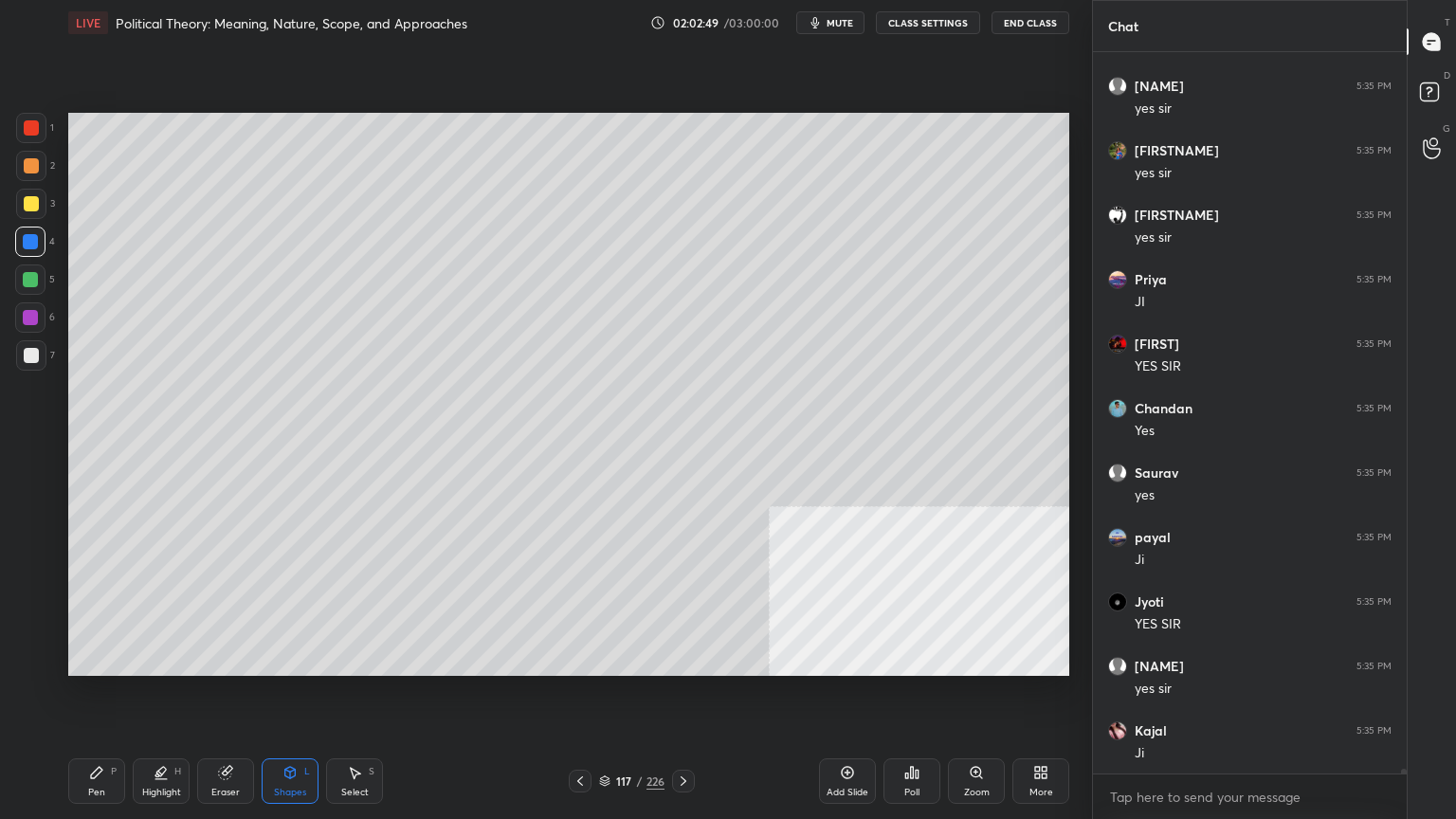 scroll, scrollTop: 105245, scrollLeft: 0, axis: vertical 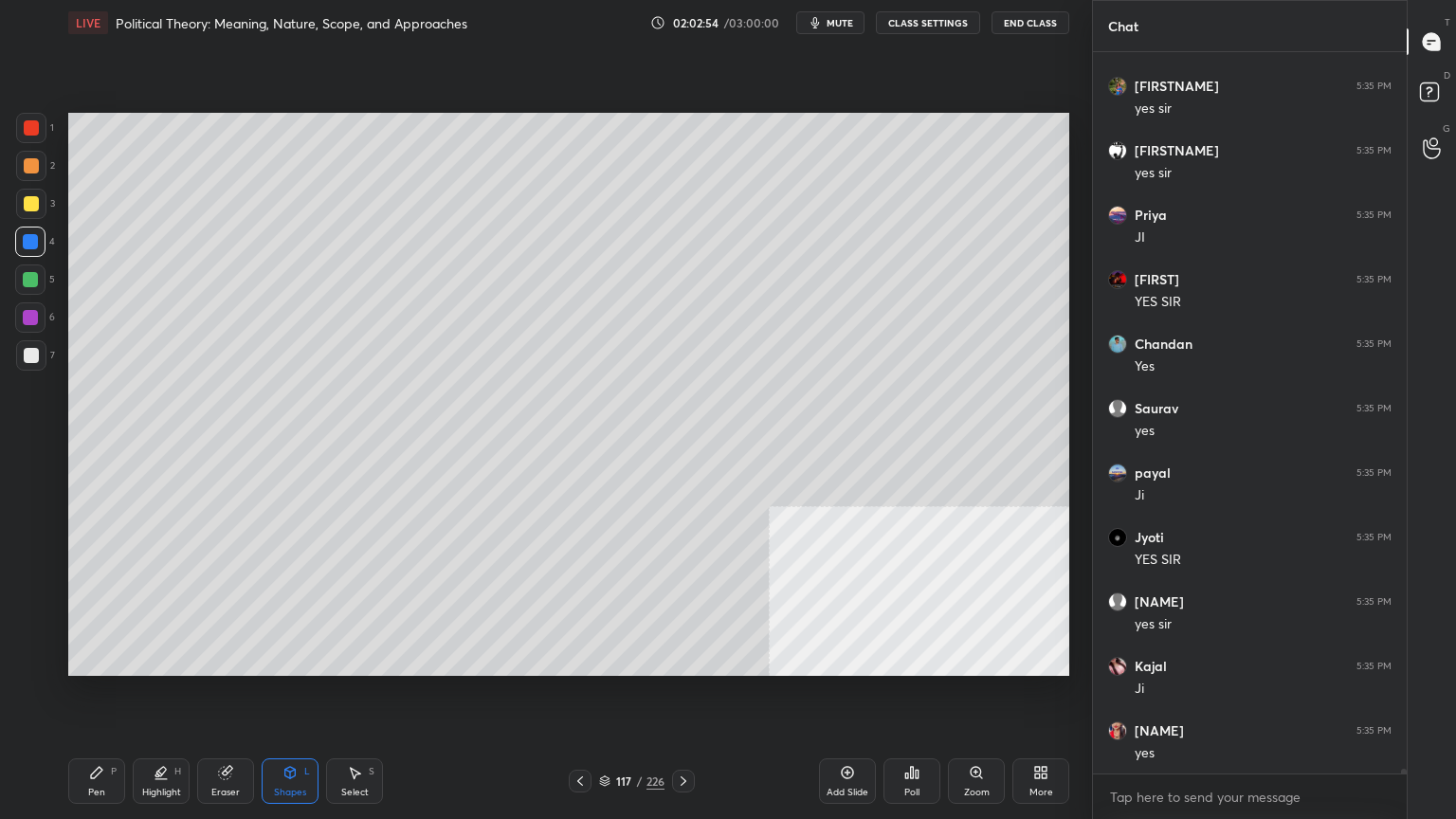 click at bounding box center [30, 242] 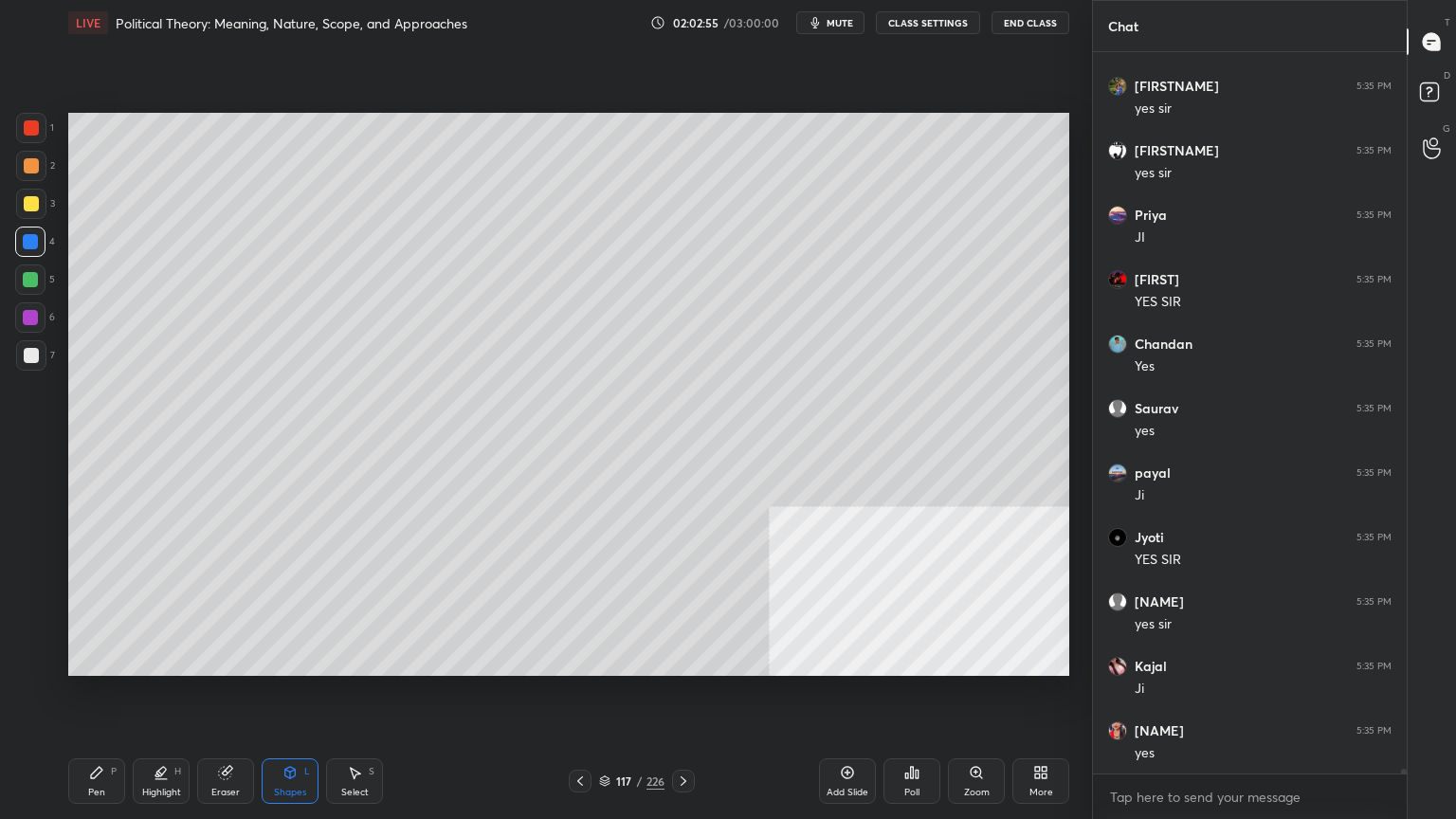 click 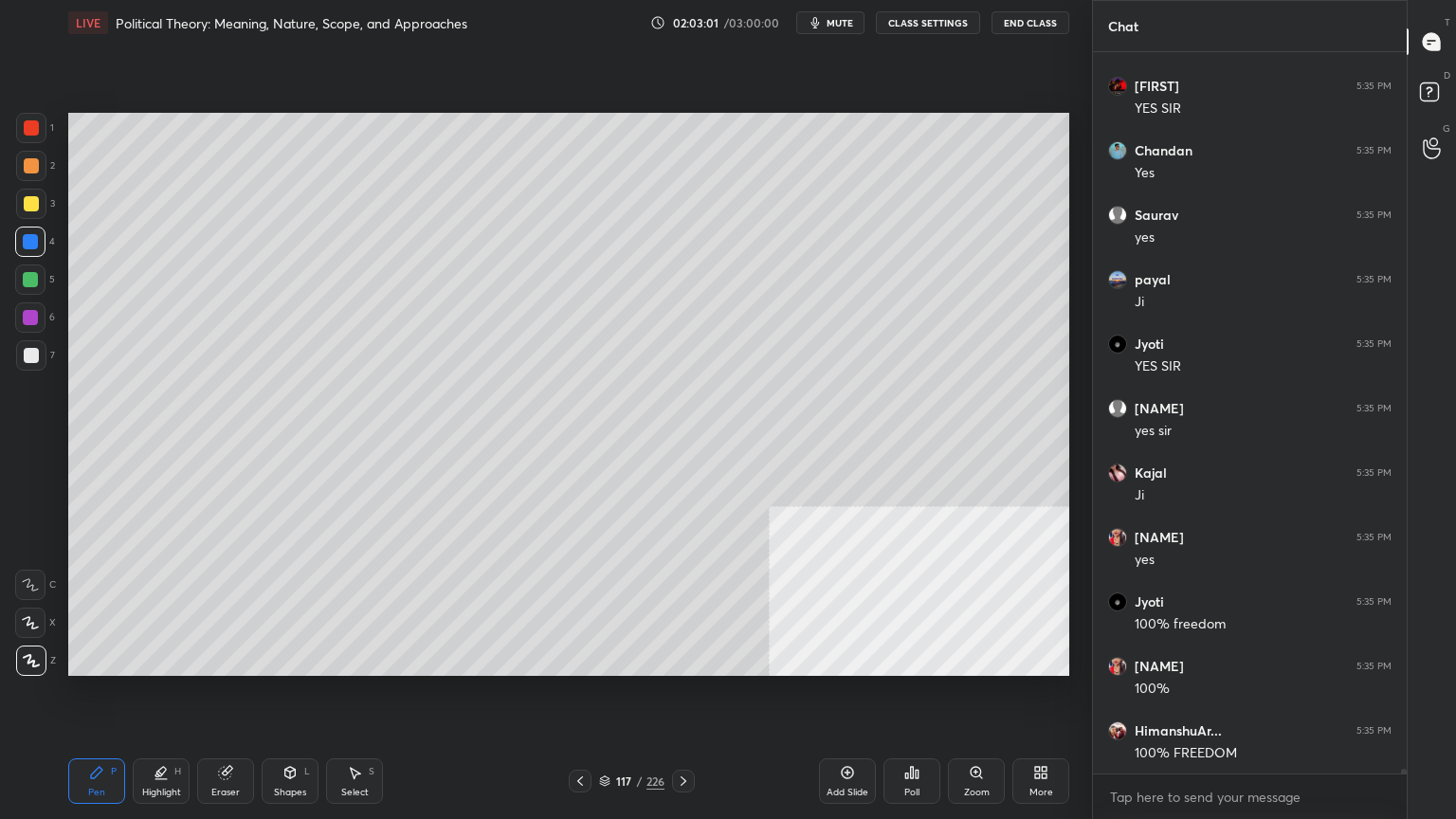 scroll, scrollTop: 105503, scrollLeft: 0, axis: vertical 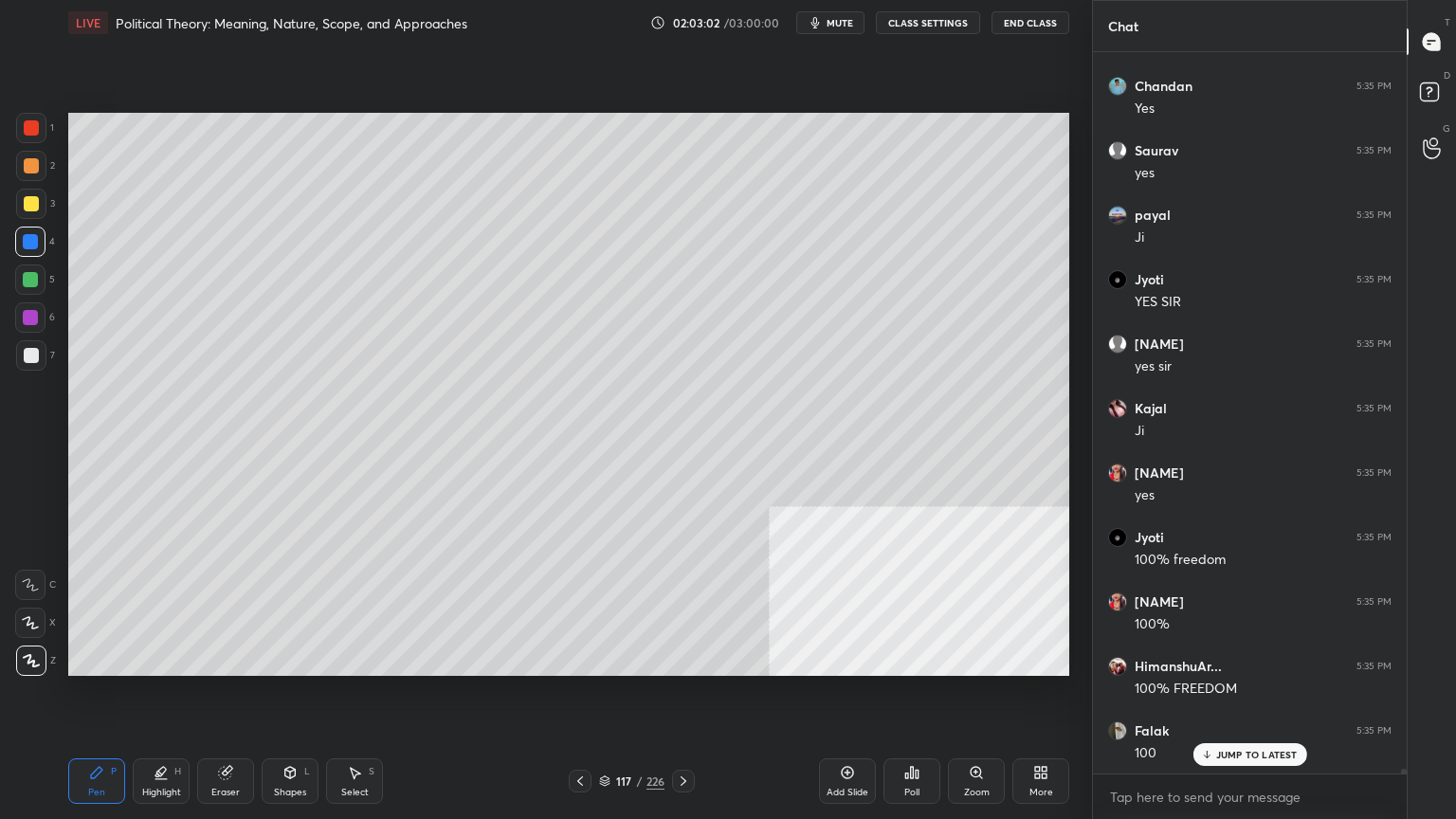 click 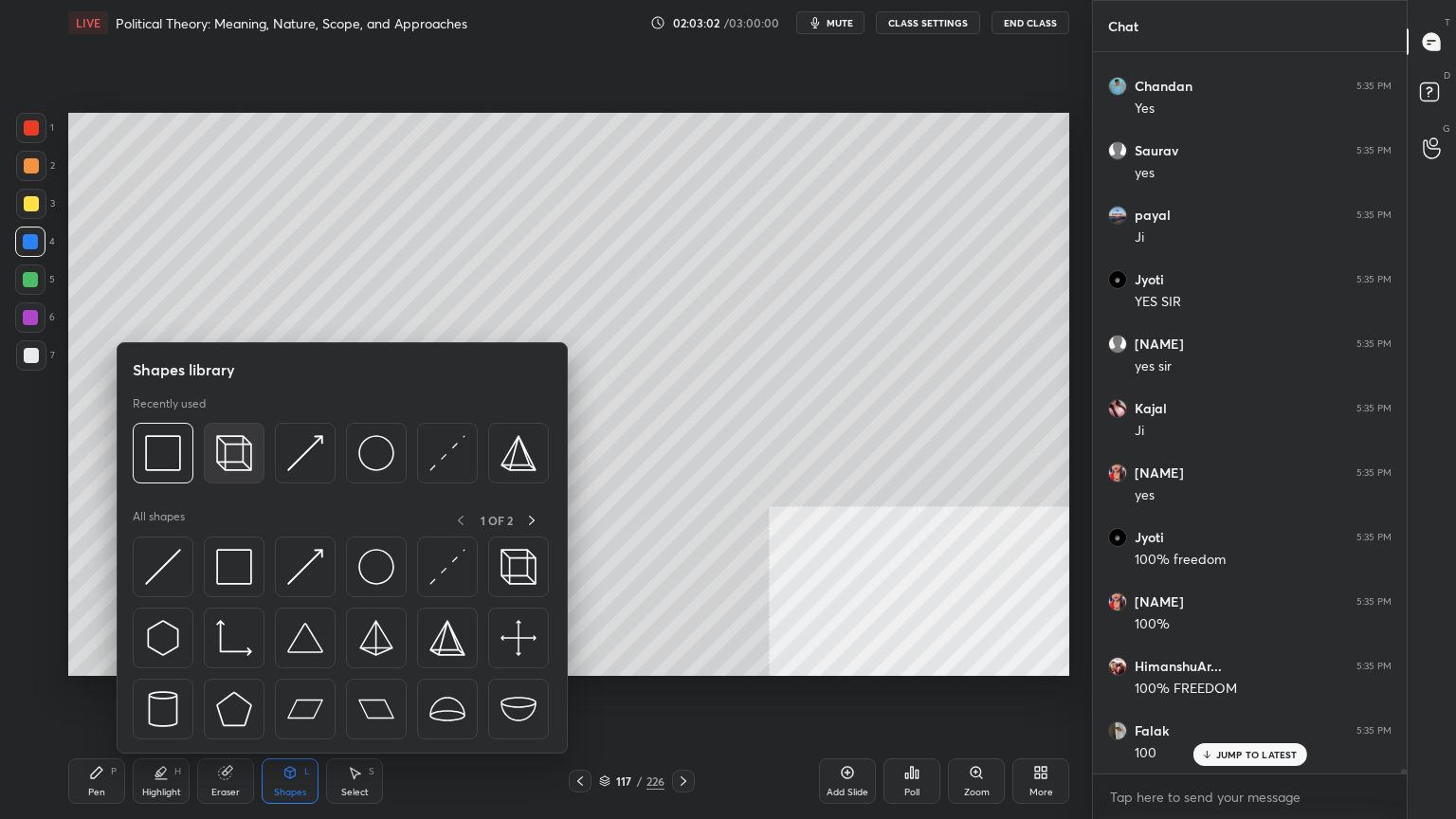 scroll, scrollTop: 105890, scrollLeft: 0, axis: vertical 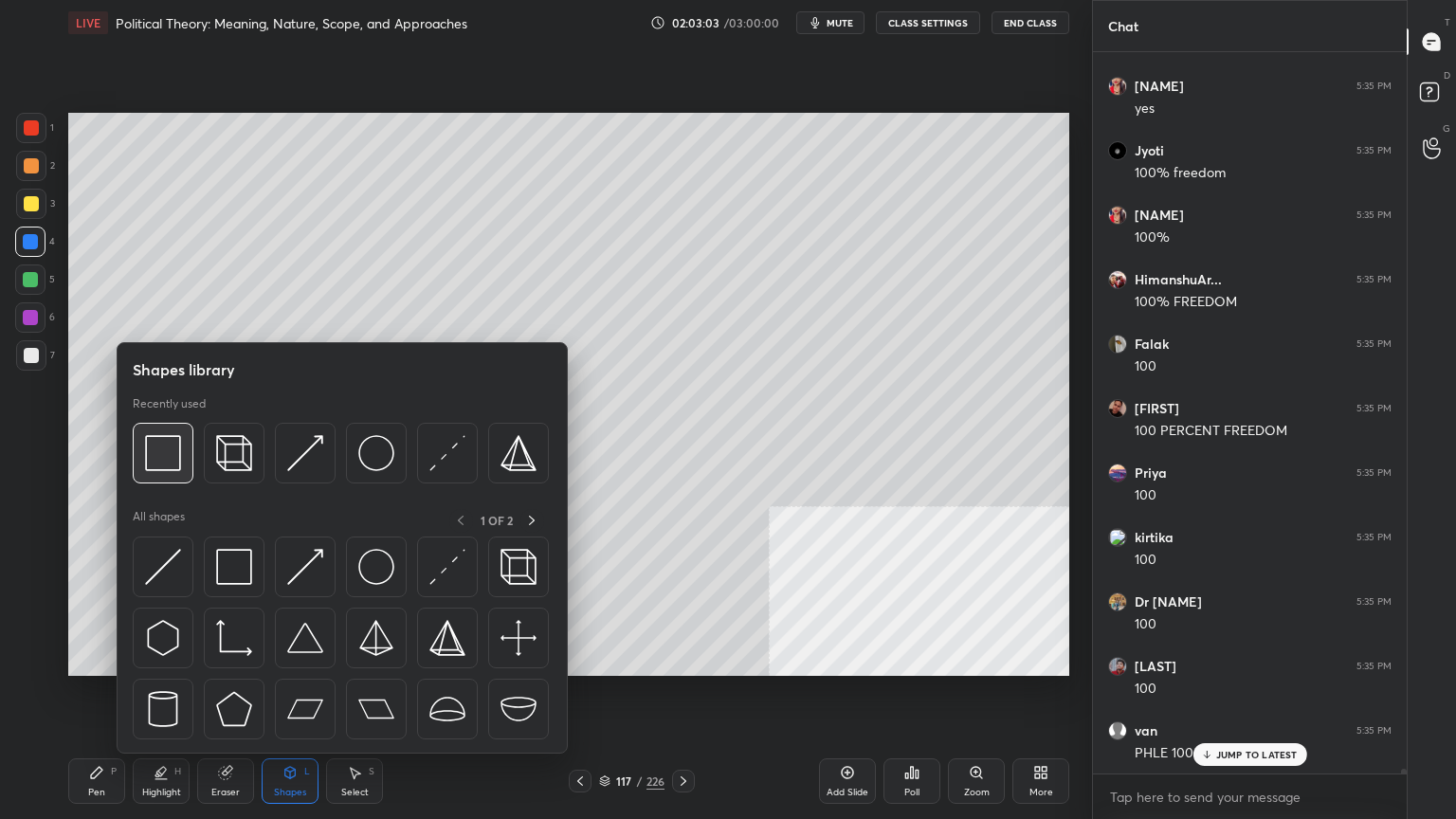 click at bounding box center (163, 453) 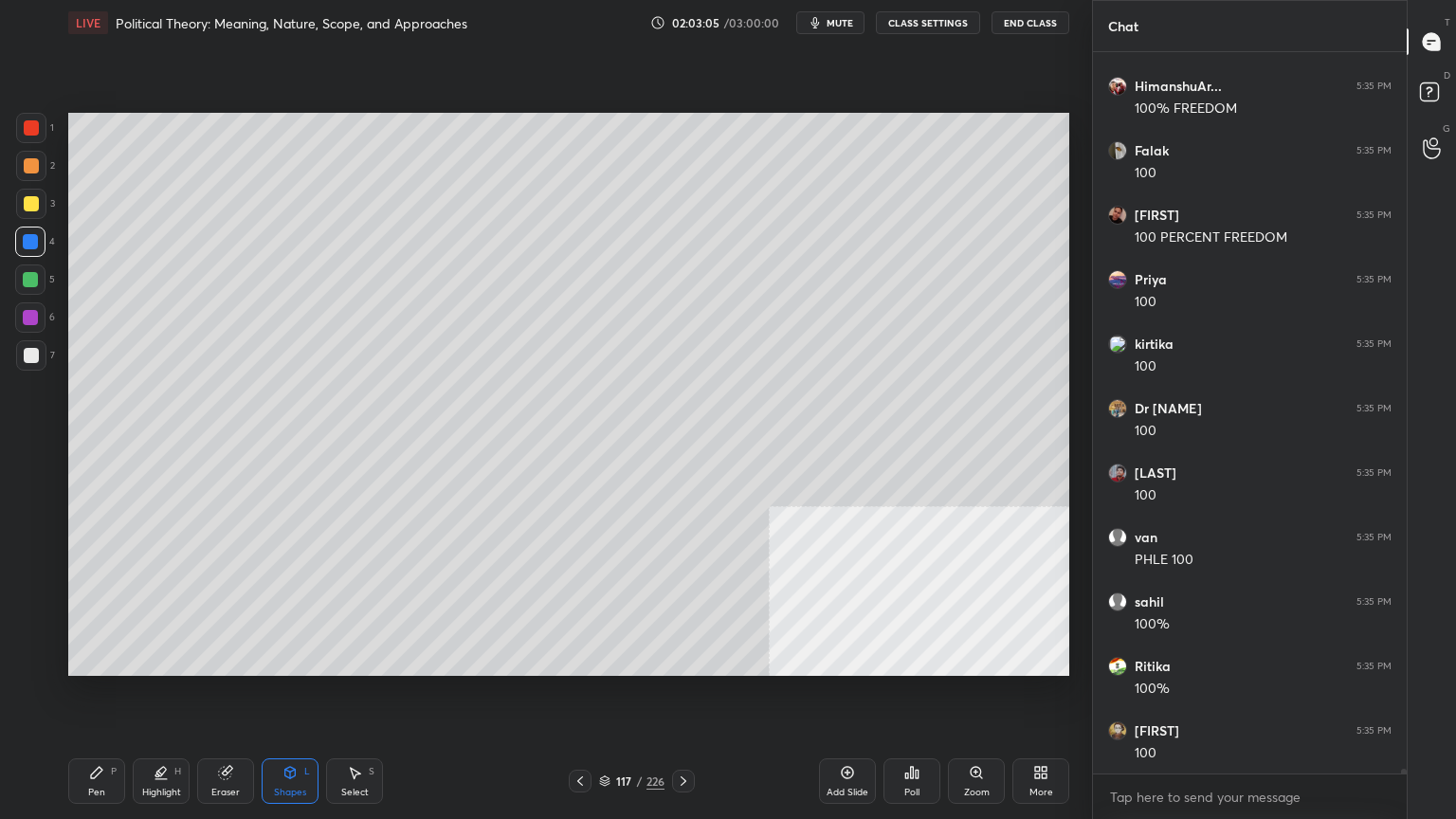 scroll, scrollTop: 106148, scrollLeft: 0, axis: vertical 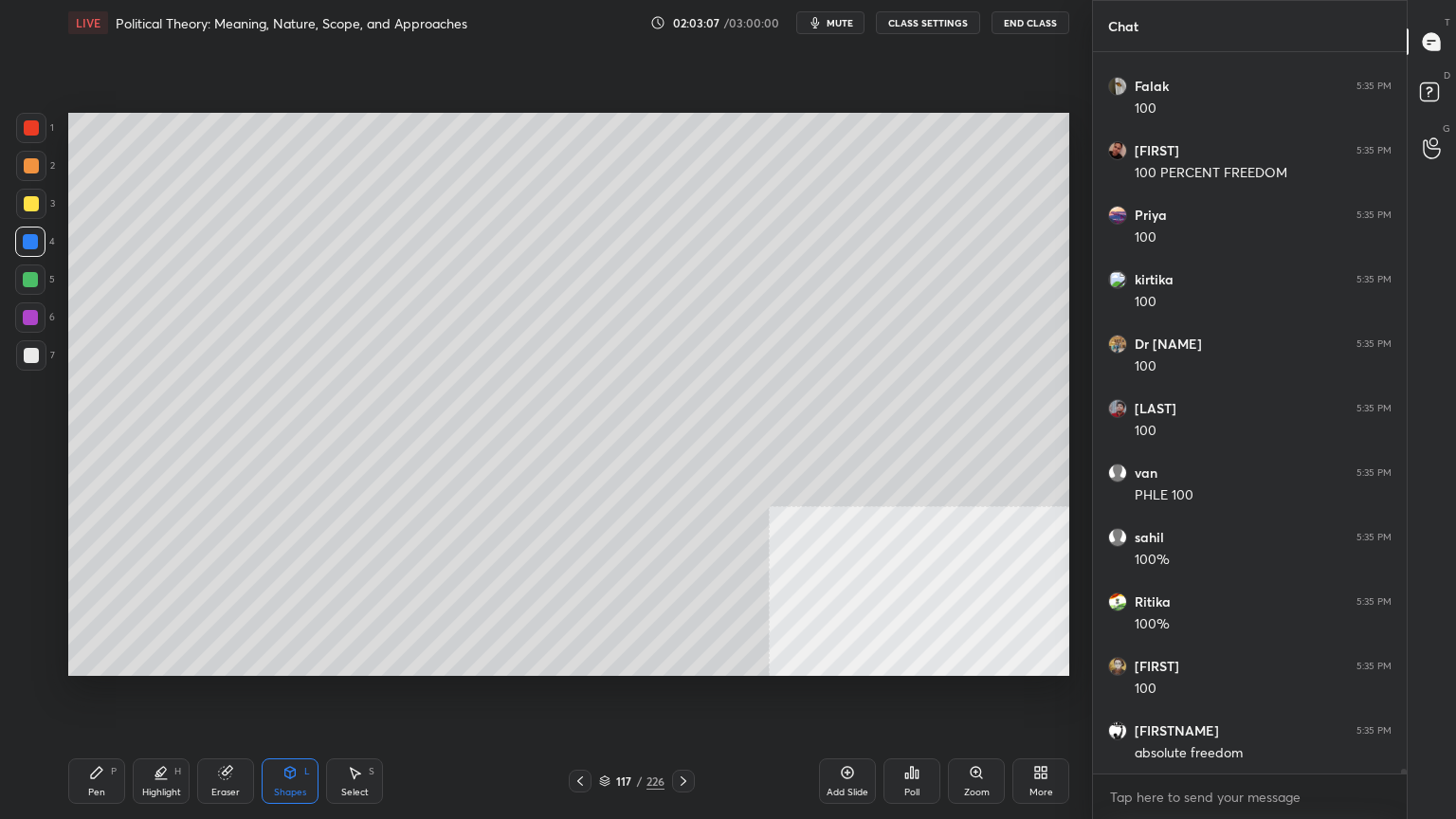 click at bounding box center (31, 128) 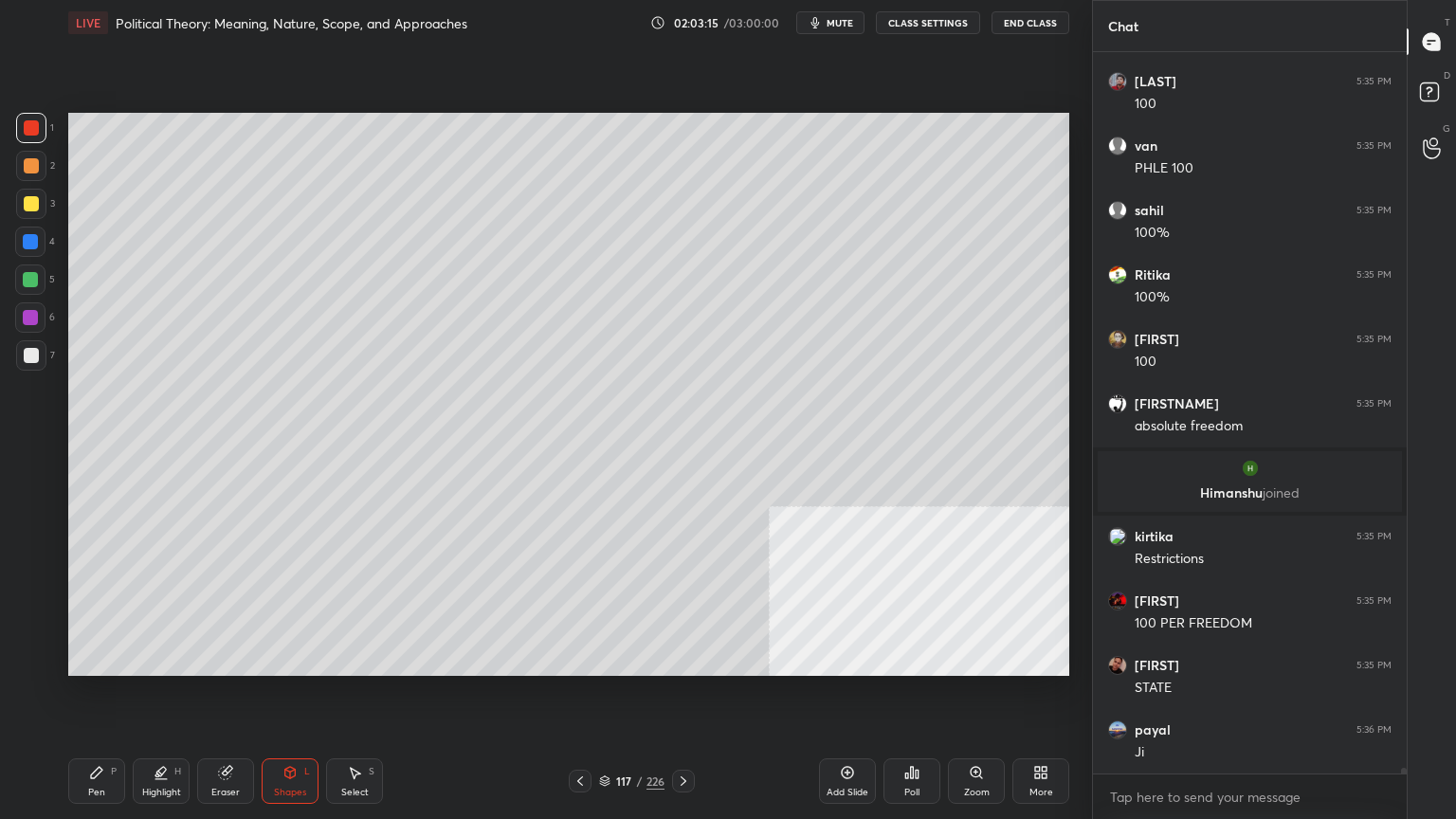 scroll, scrollTop: 98154, scrollLeft: 0, axis: vertical 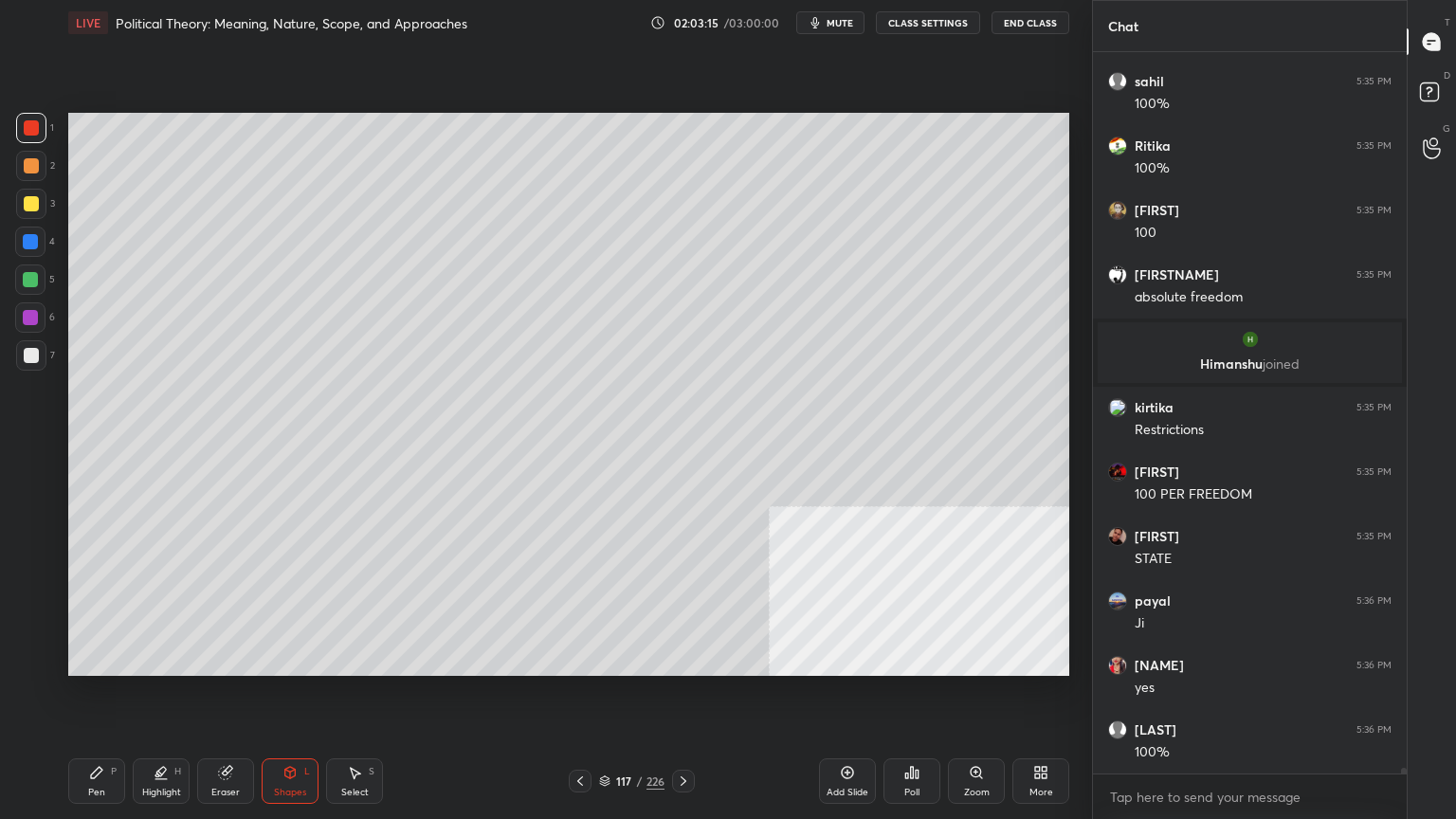 click at bounding box center [30, 242] 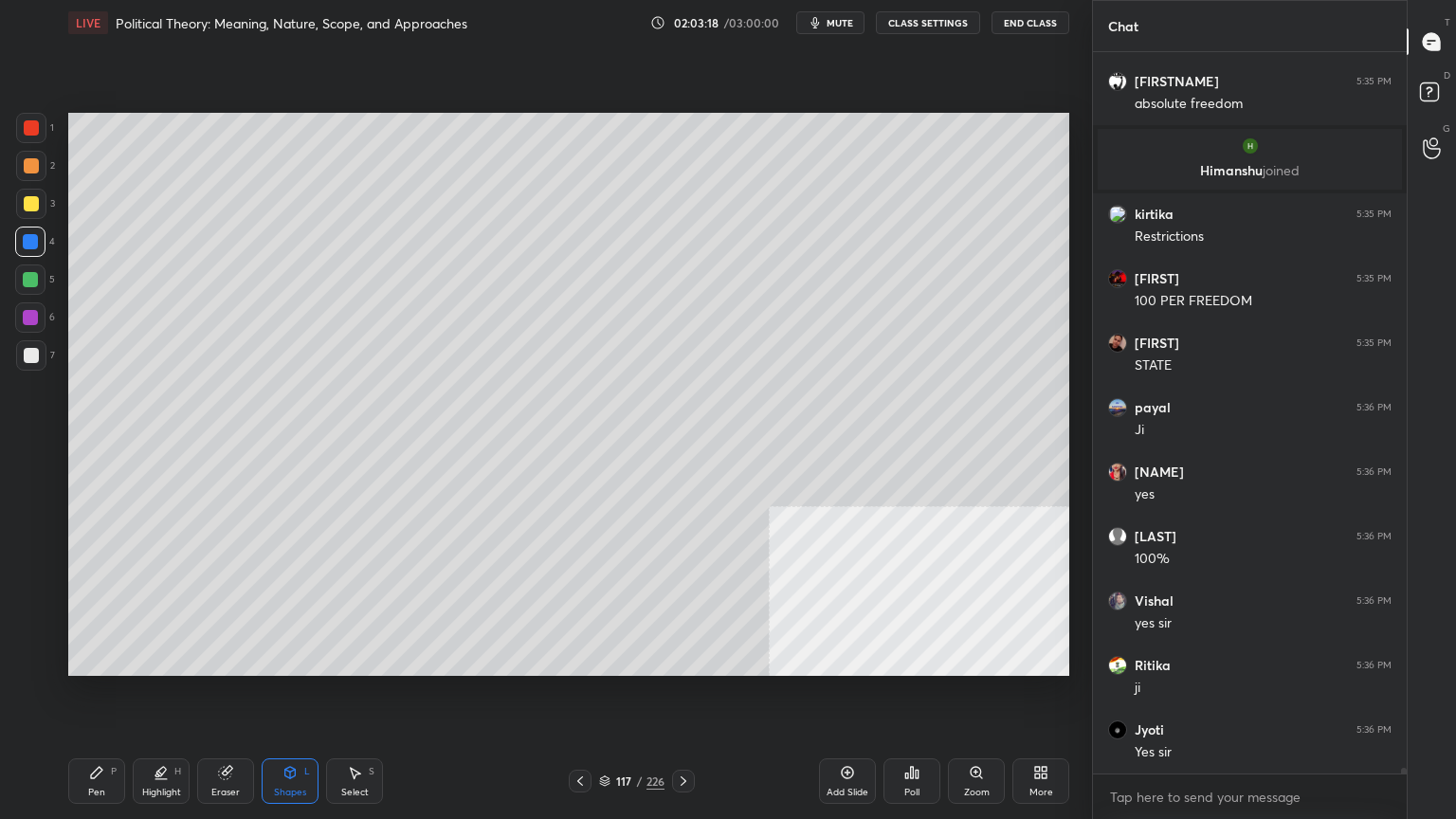 scroll, scrollTop: 98605, scrollLeft: 0, axis: vertical 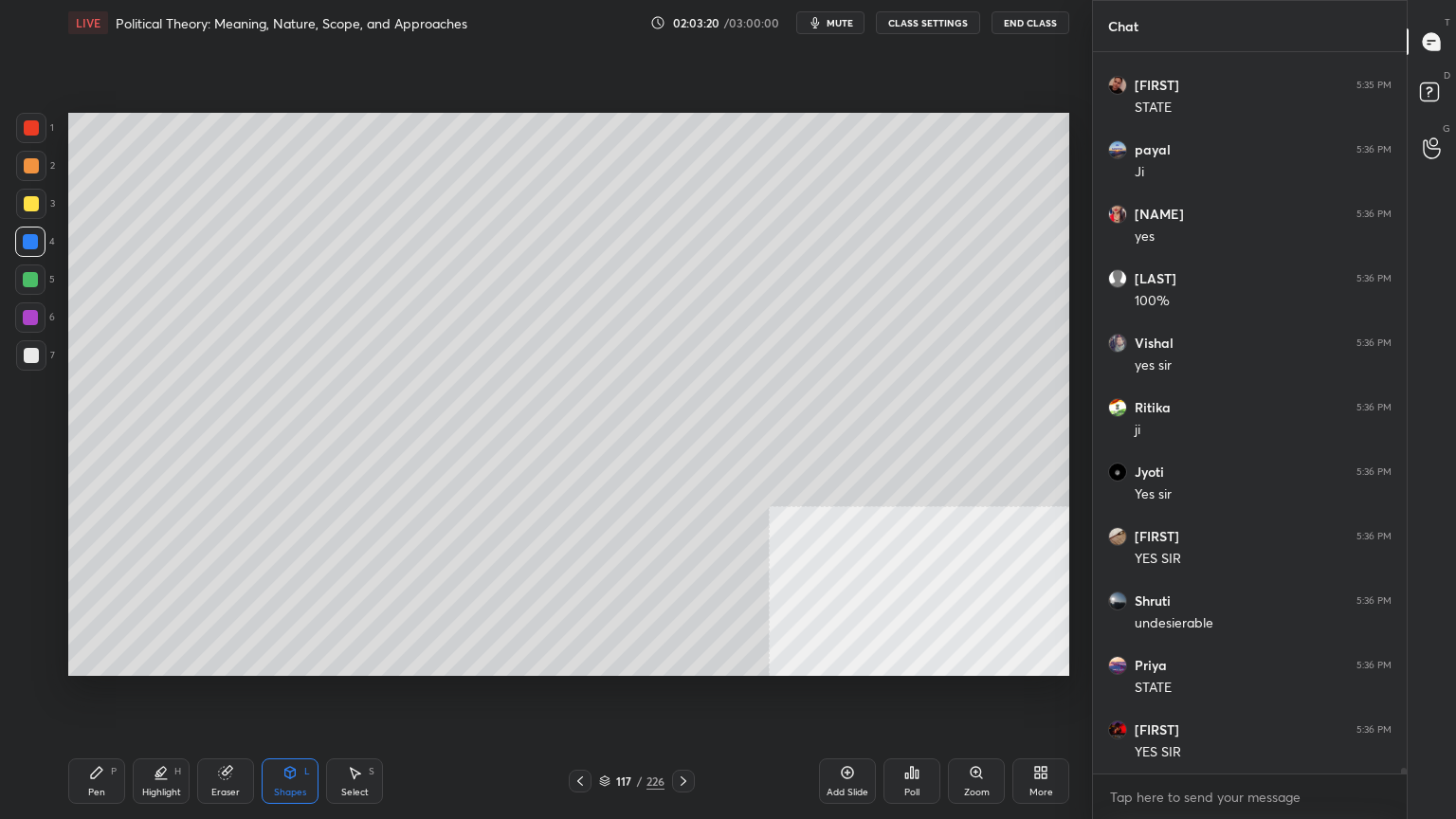 click at bounding box center (31, 128) 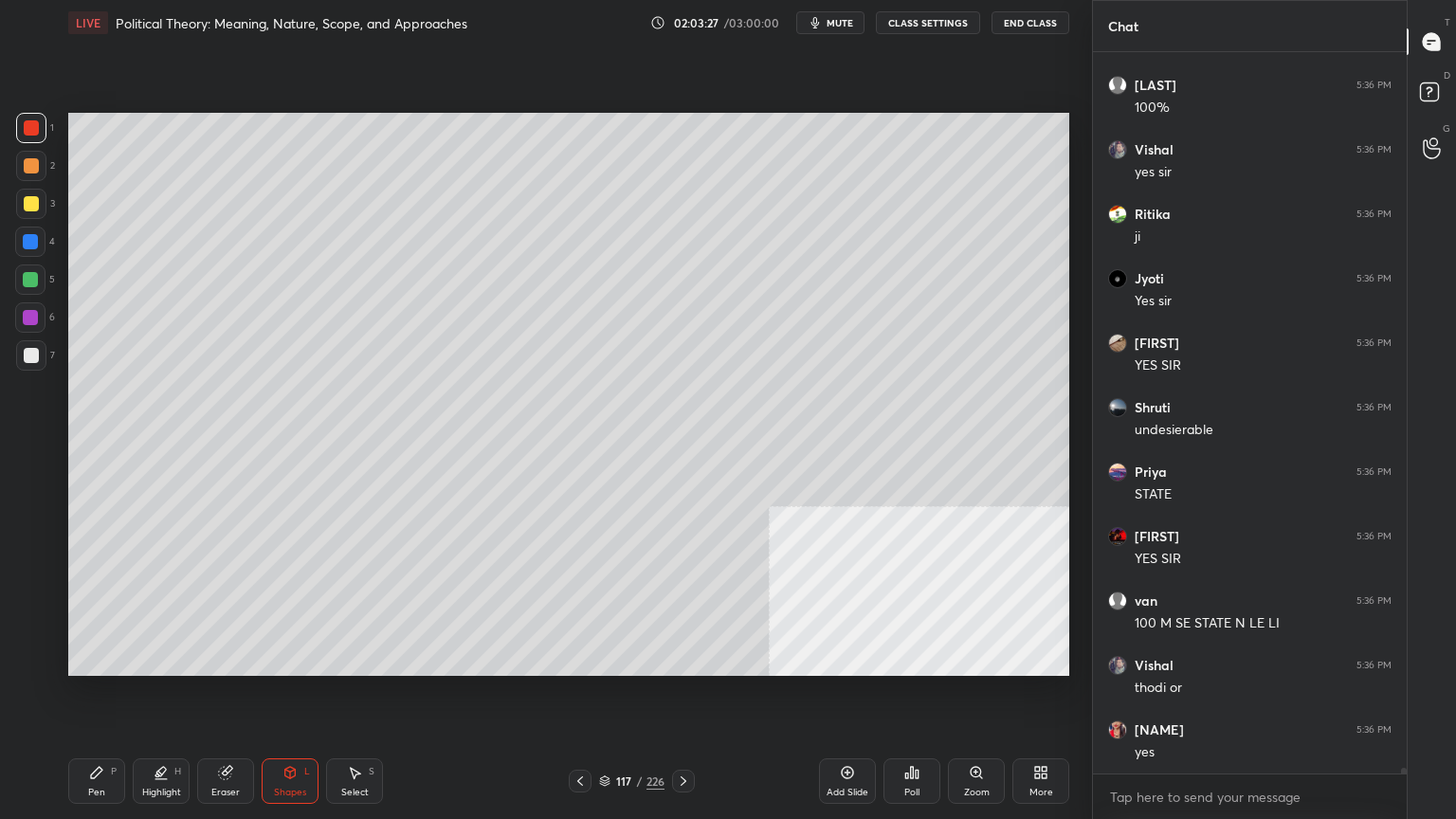 scroll, scrollTop: 98863, scrollLeft: 0, axis: vertical 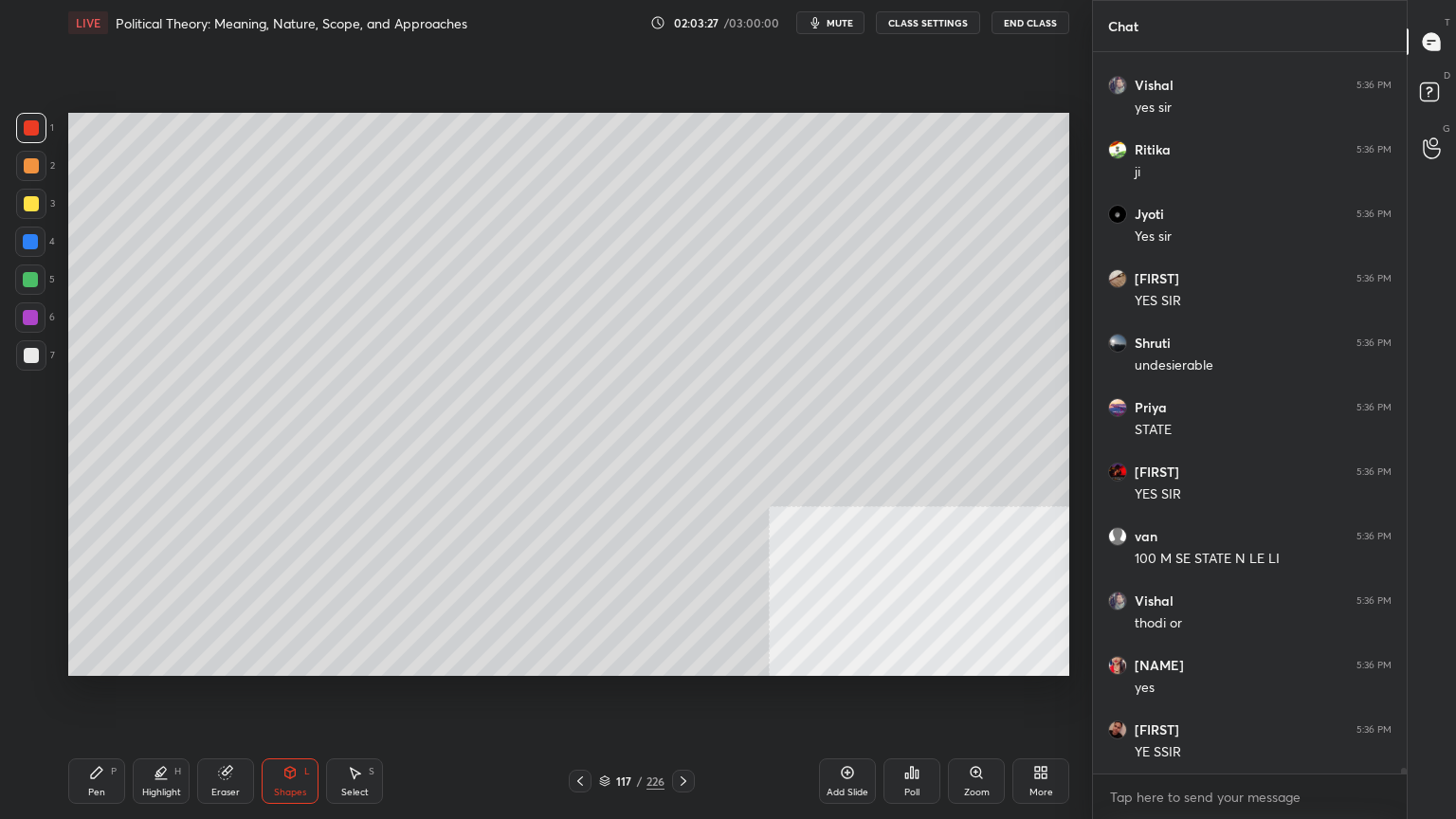 click at bounding box center (31, 128) 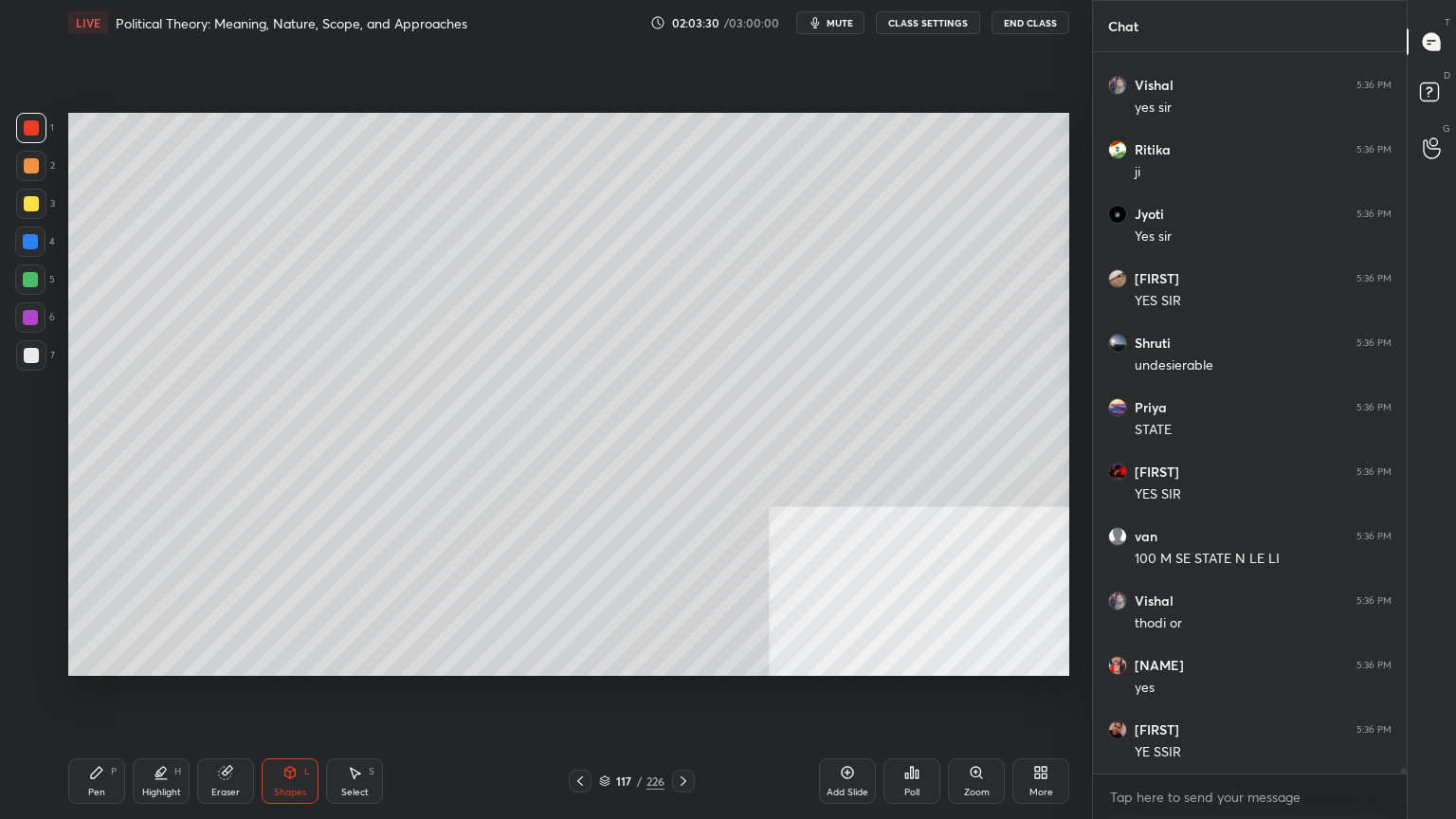 scroll, scrollTop: 98927, scrollLeft: 0, axis: vertical 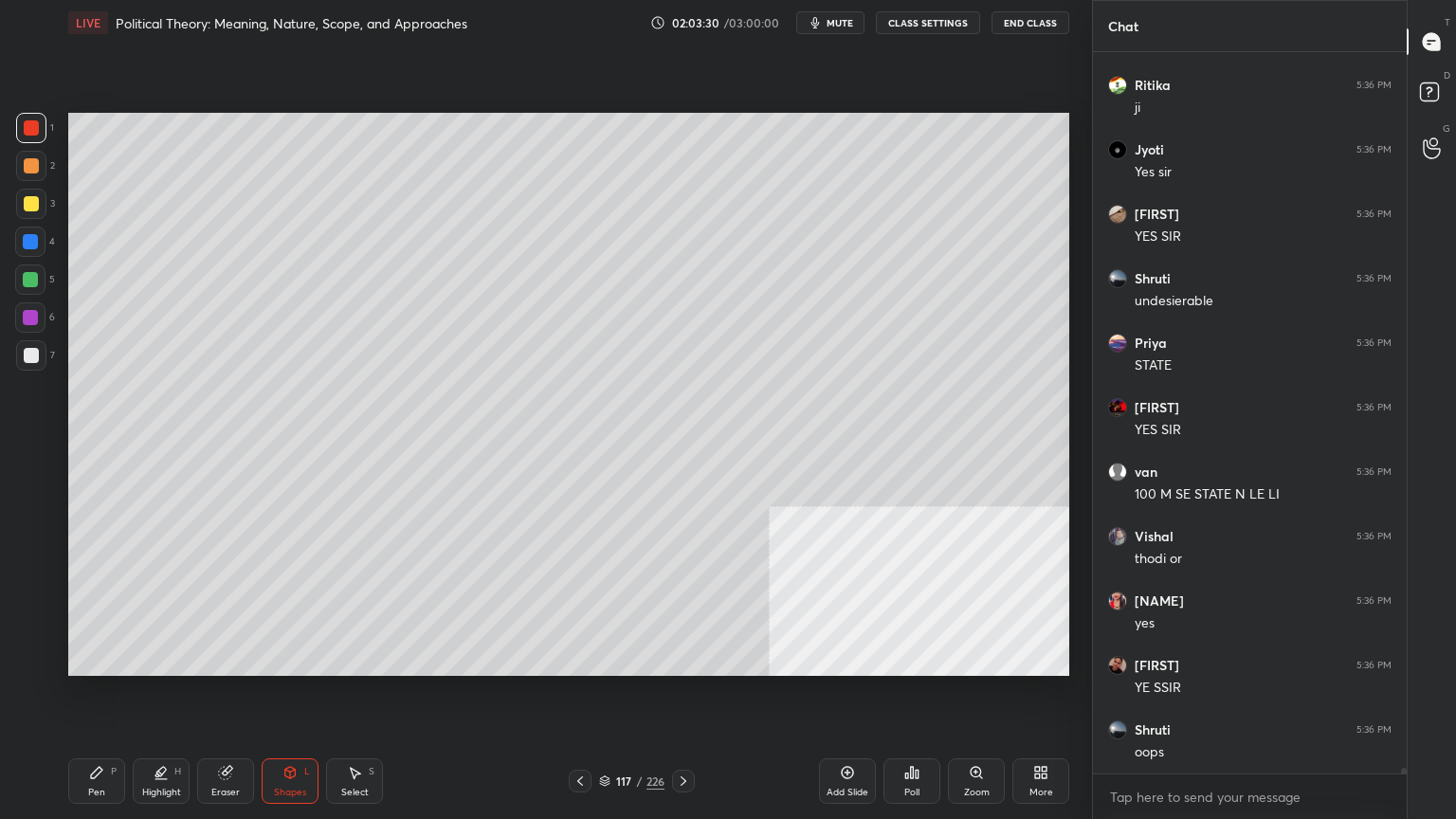 click at bounding box center (30, 242) 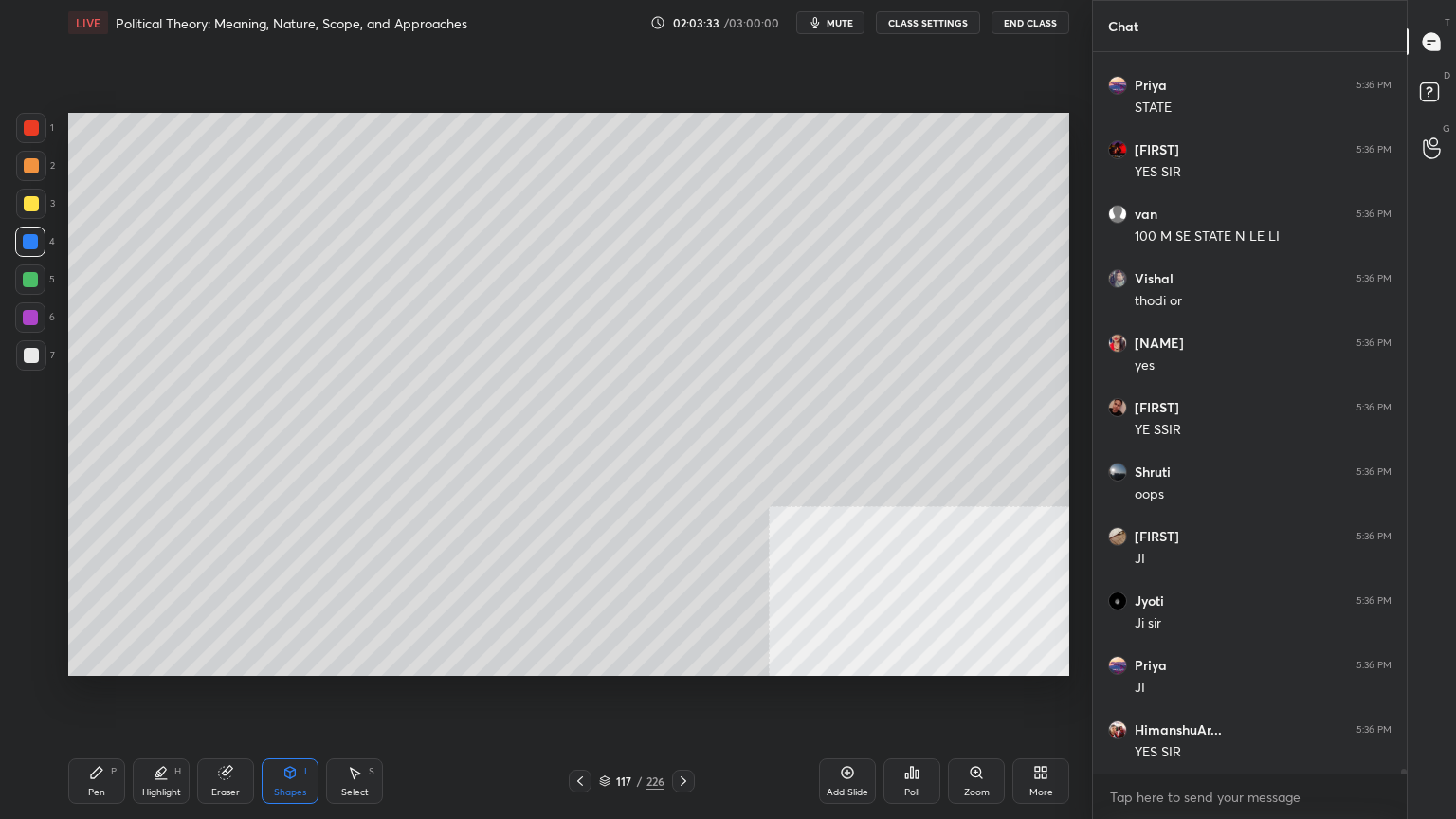 scroll, scrollTop: 99314, scrollLeft: 0, axis: vertical 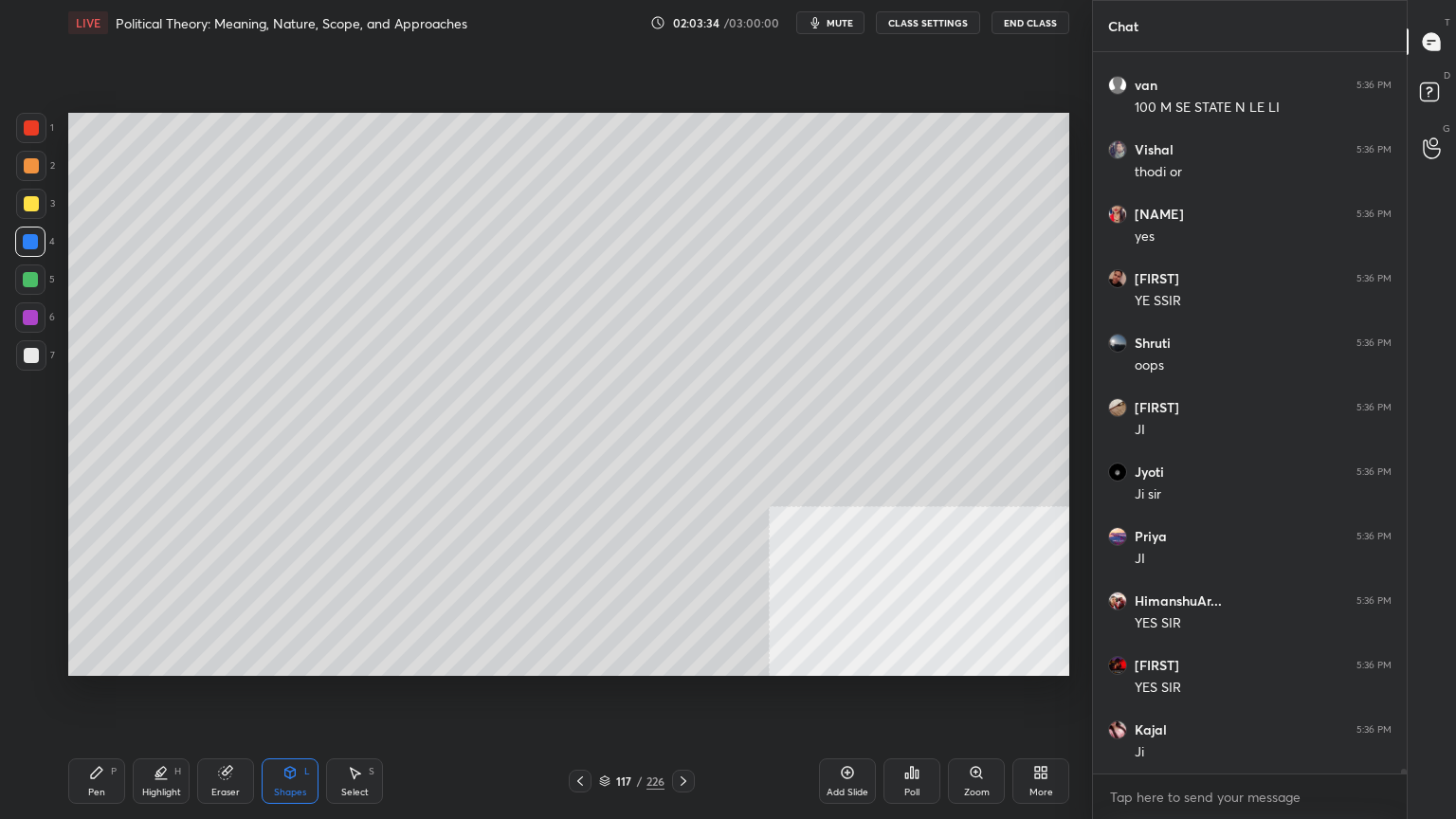 drag, startPoint x: 27, startPoint y: 124, endPoint x: 61, endPoint y: 161, distance: 50.249378 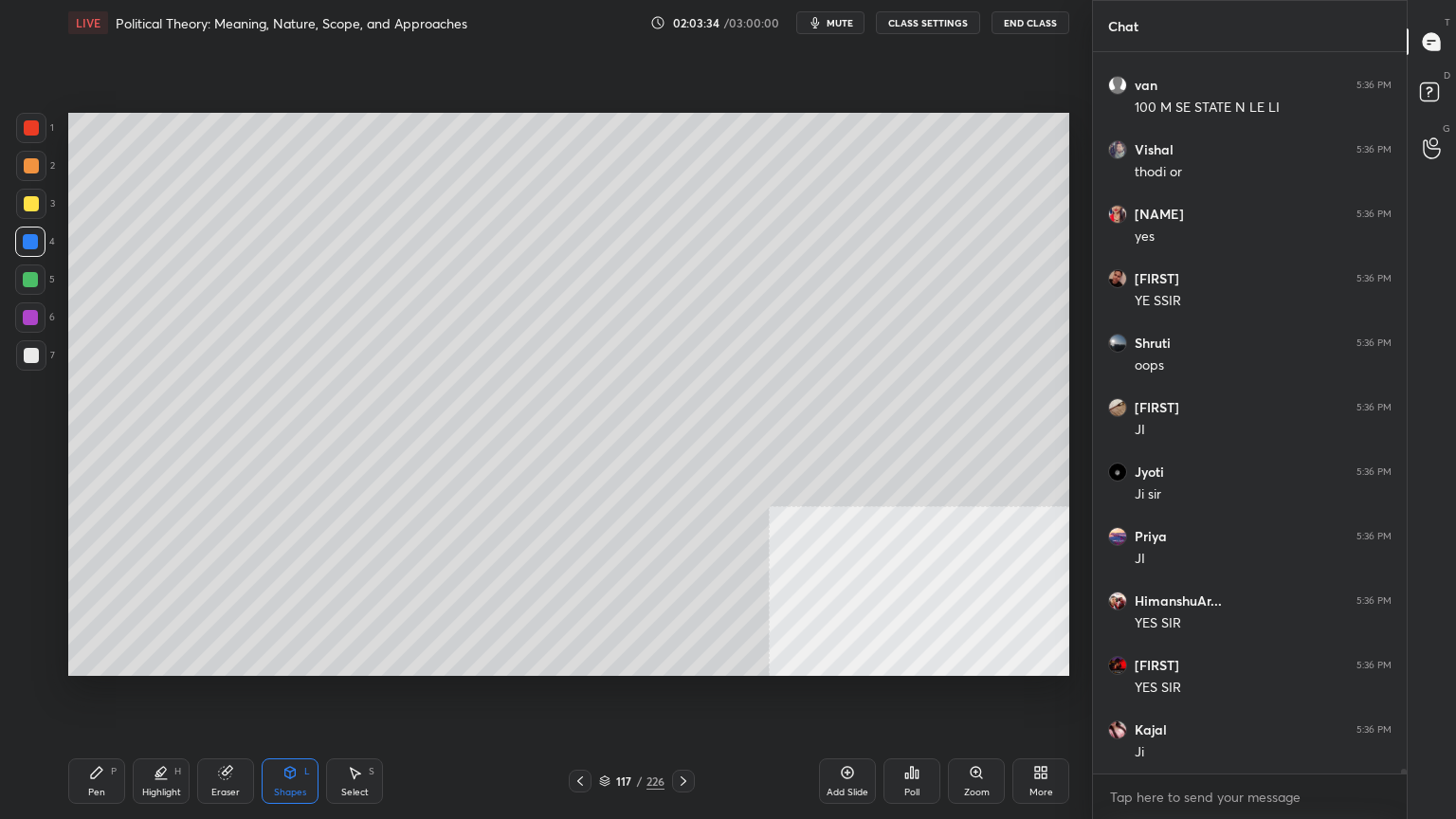 click at bounding box center [31, 128] 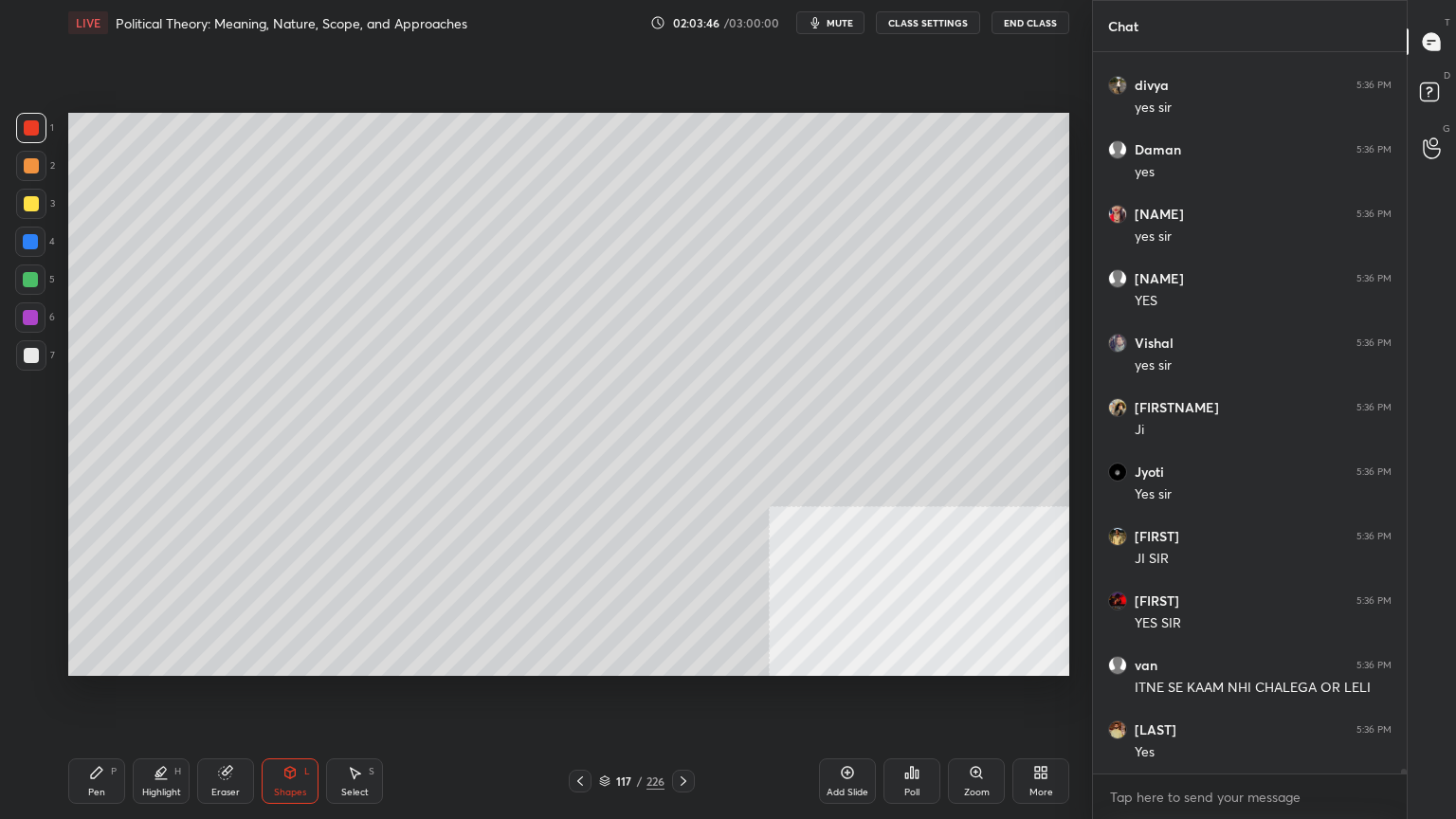 scroll, scrollTop: 100410, scrollLeft: 0, axis: vertical 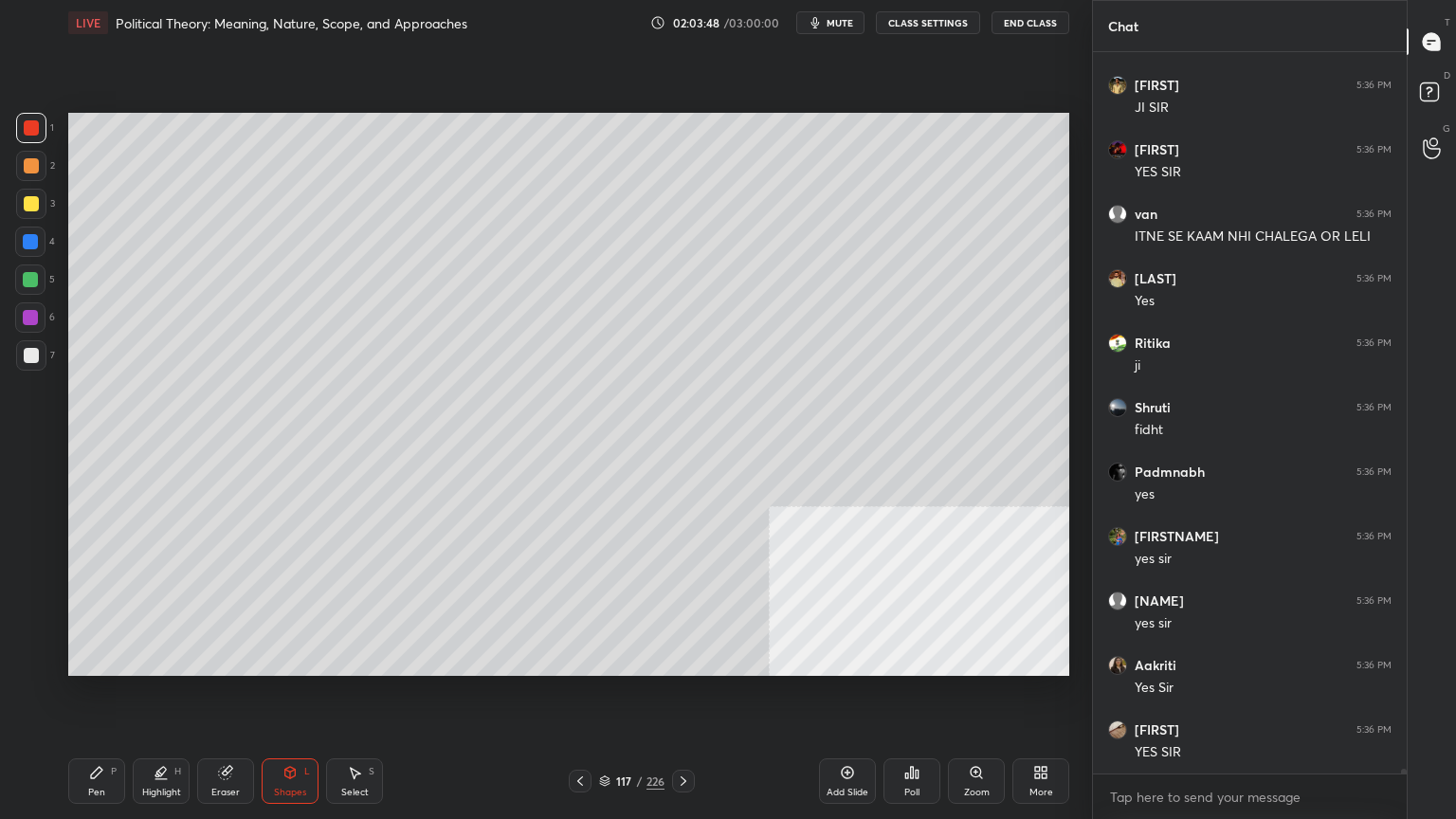 click at bounding box center [31, 128] 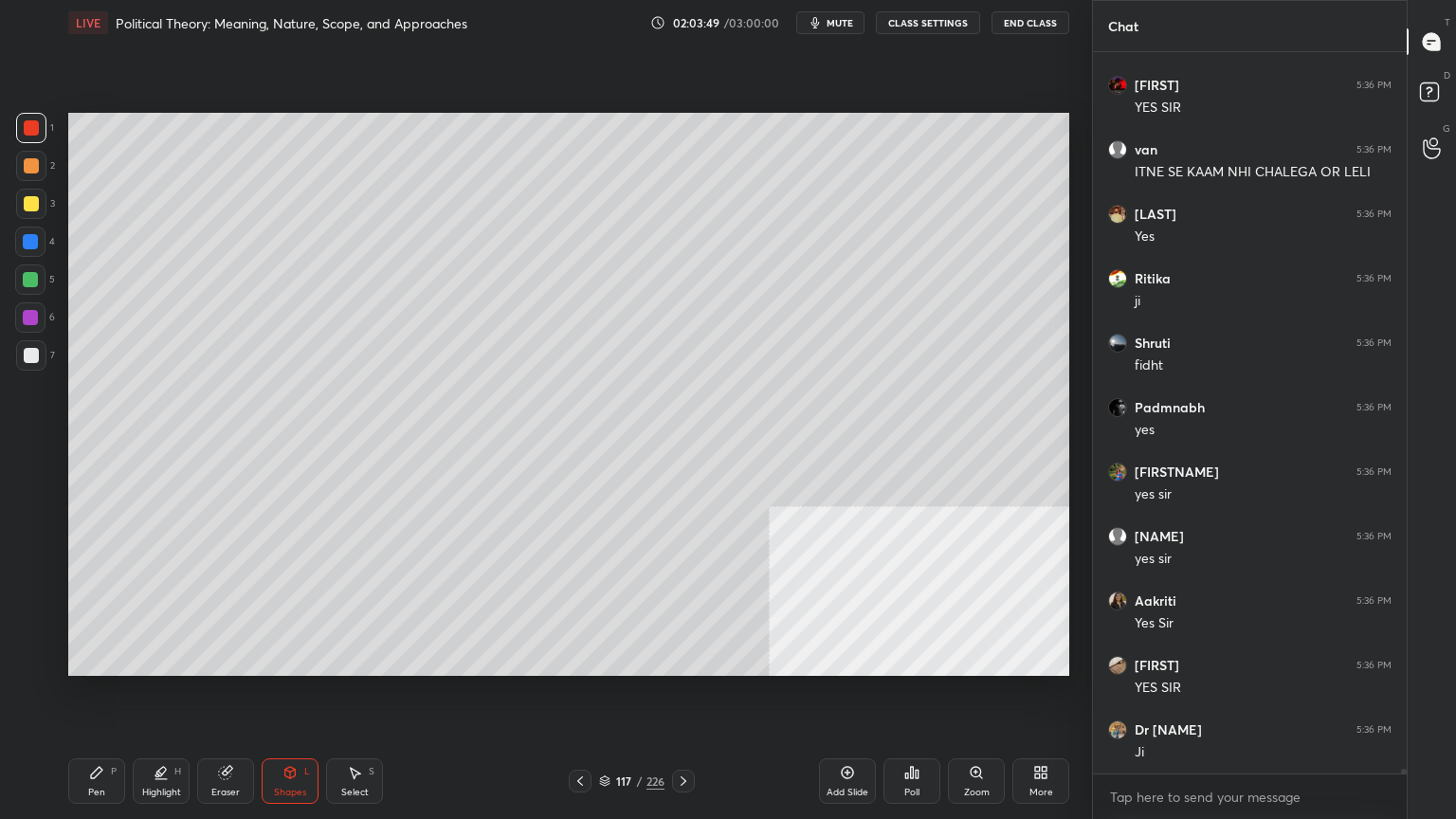 click at bounding box center (31, 128) 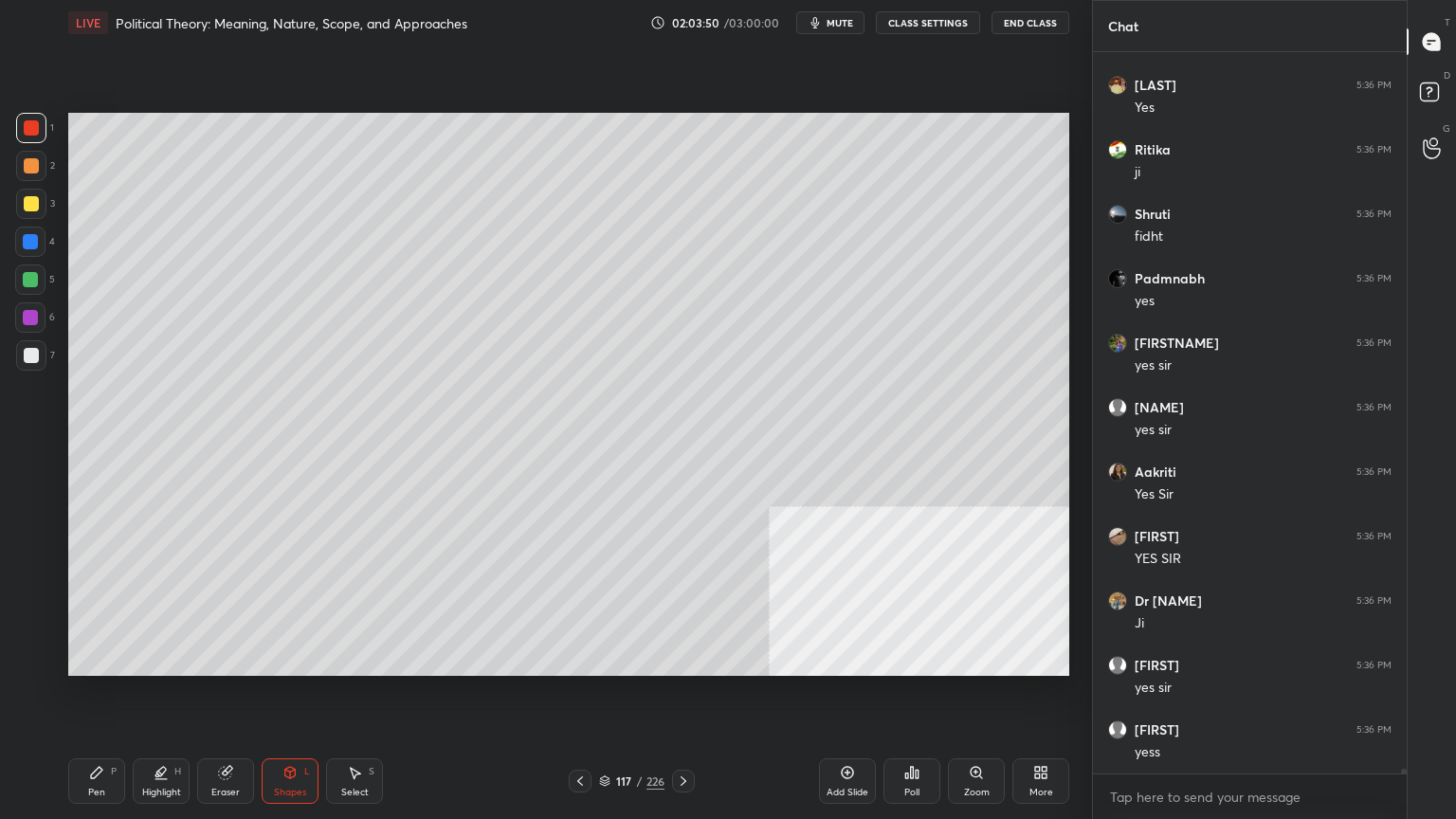 click on "Pen" at bounding box center (97, 792) 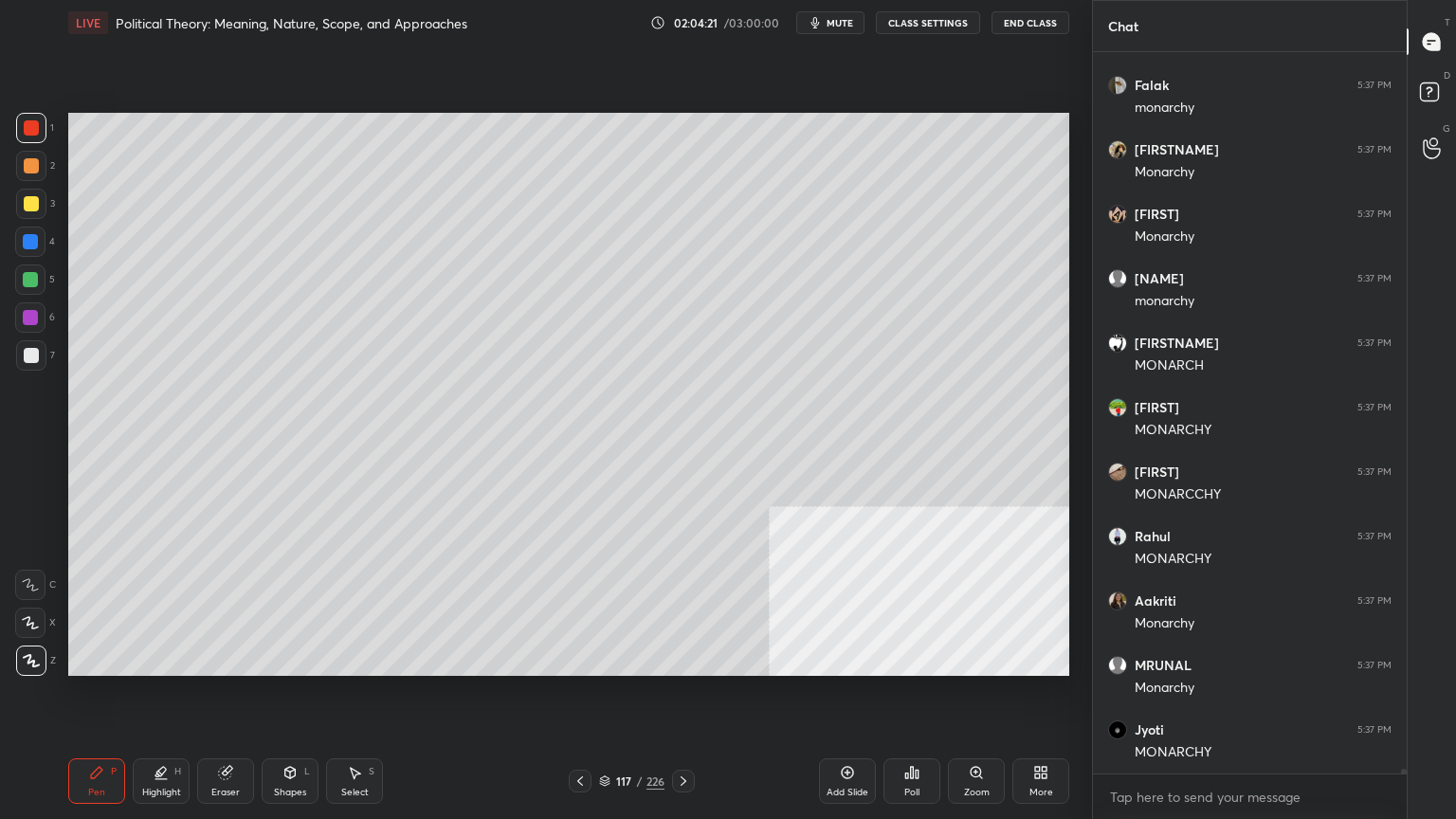 scroll, scrollTop: 103443, scrollLeft: 0, axis: vertical 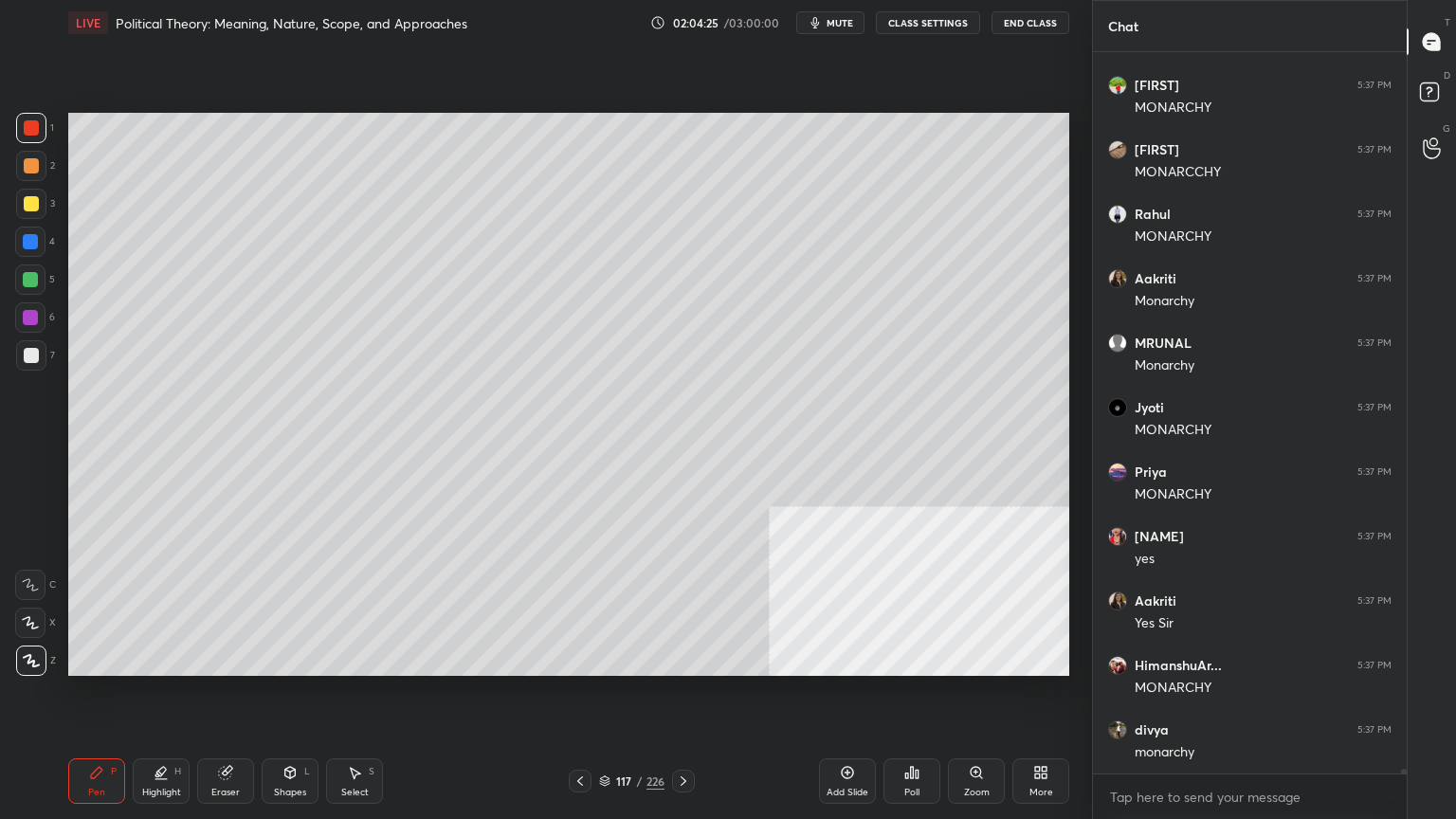 click at bounding box center (30, 242) 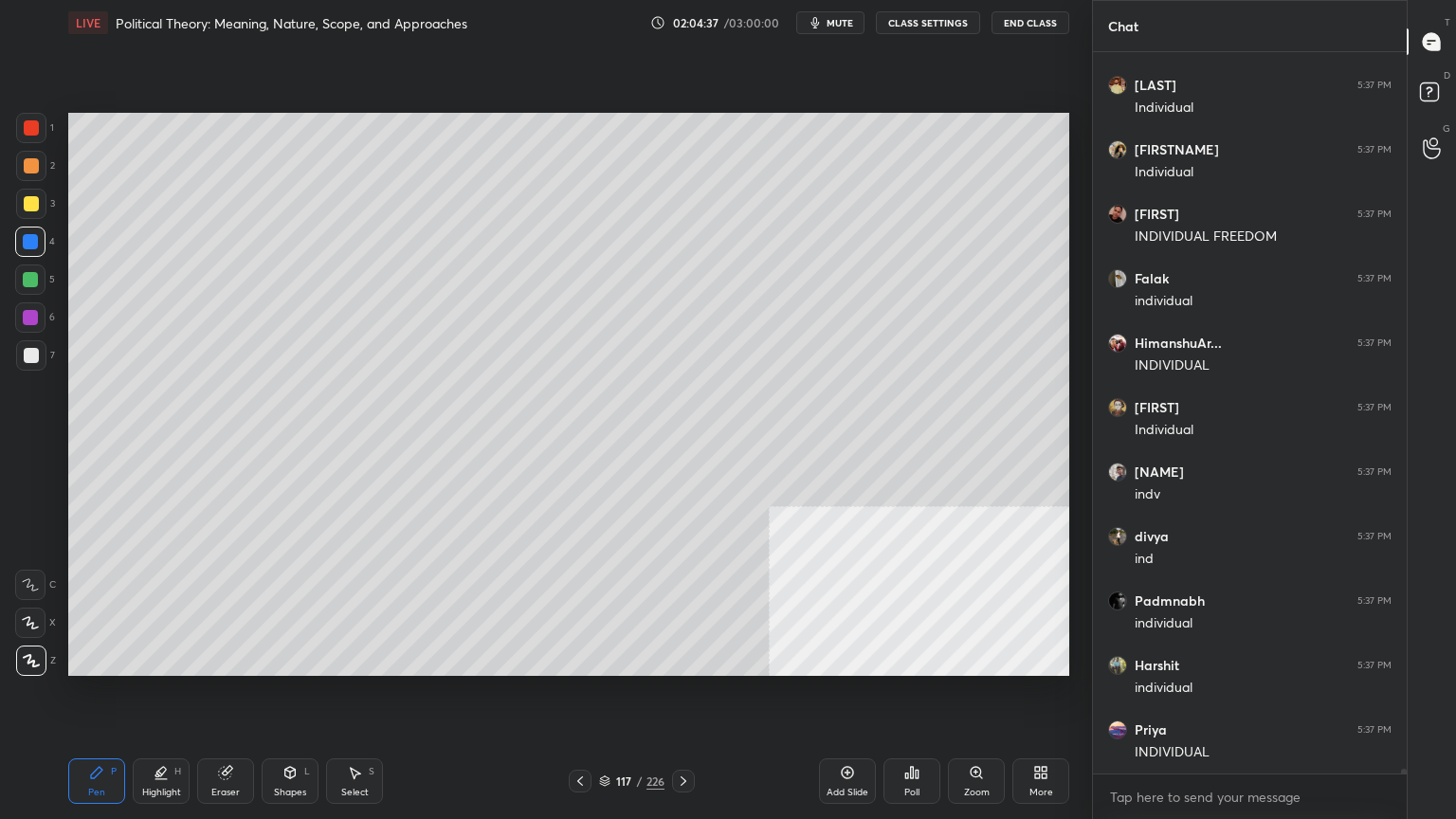 click at bounding box center [31, 204] 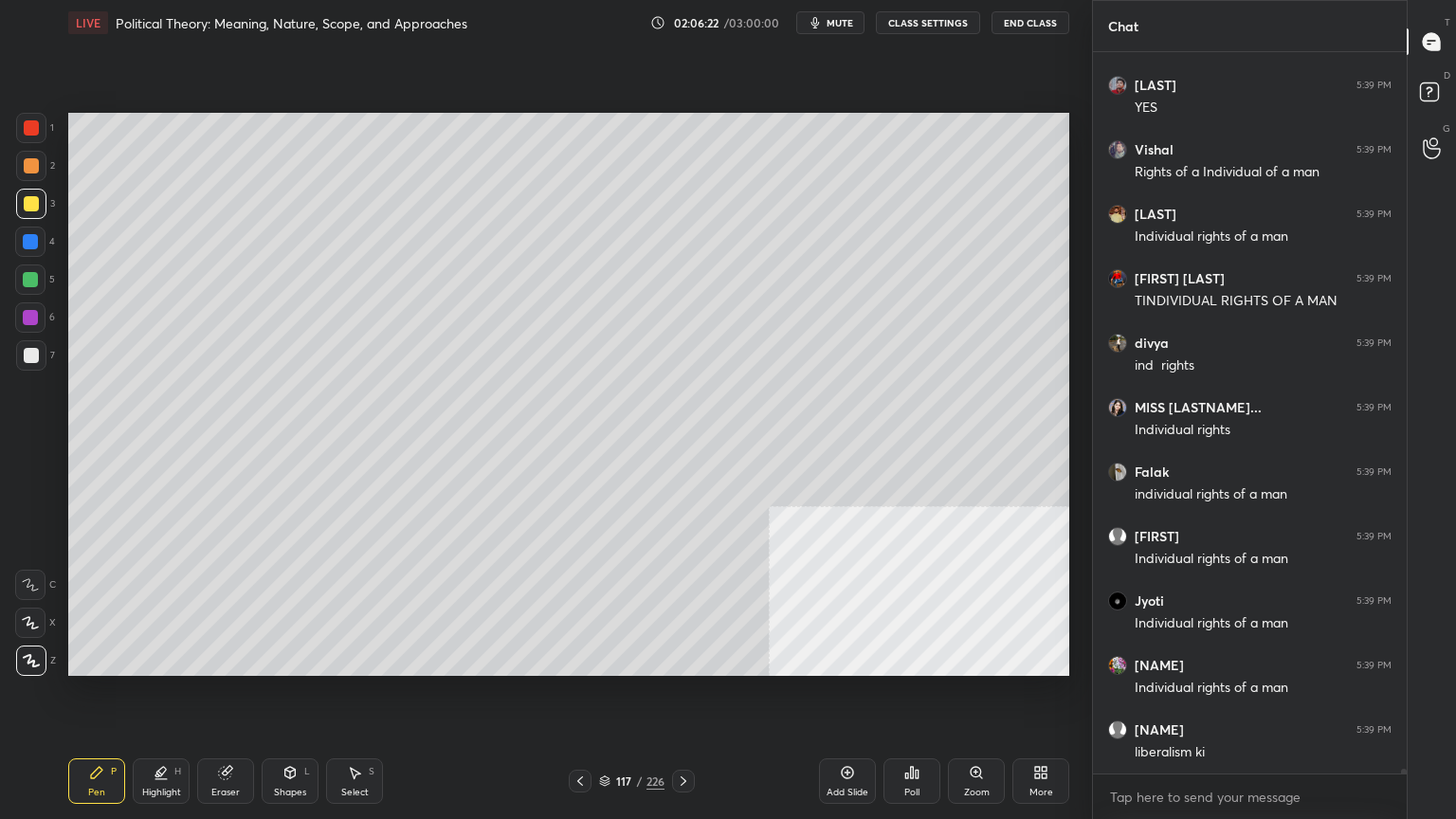 scroll, scrollTop: 113265, scrollLeft: 0, axis: vertical 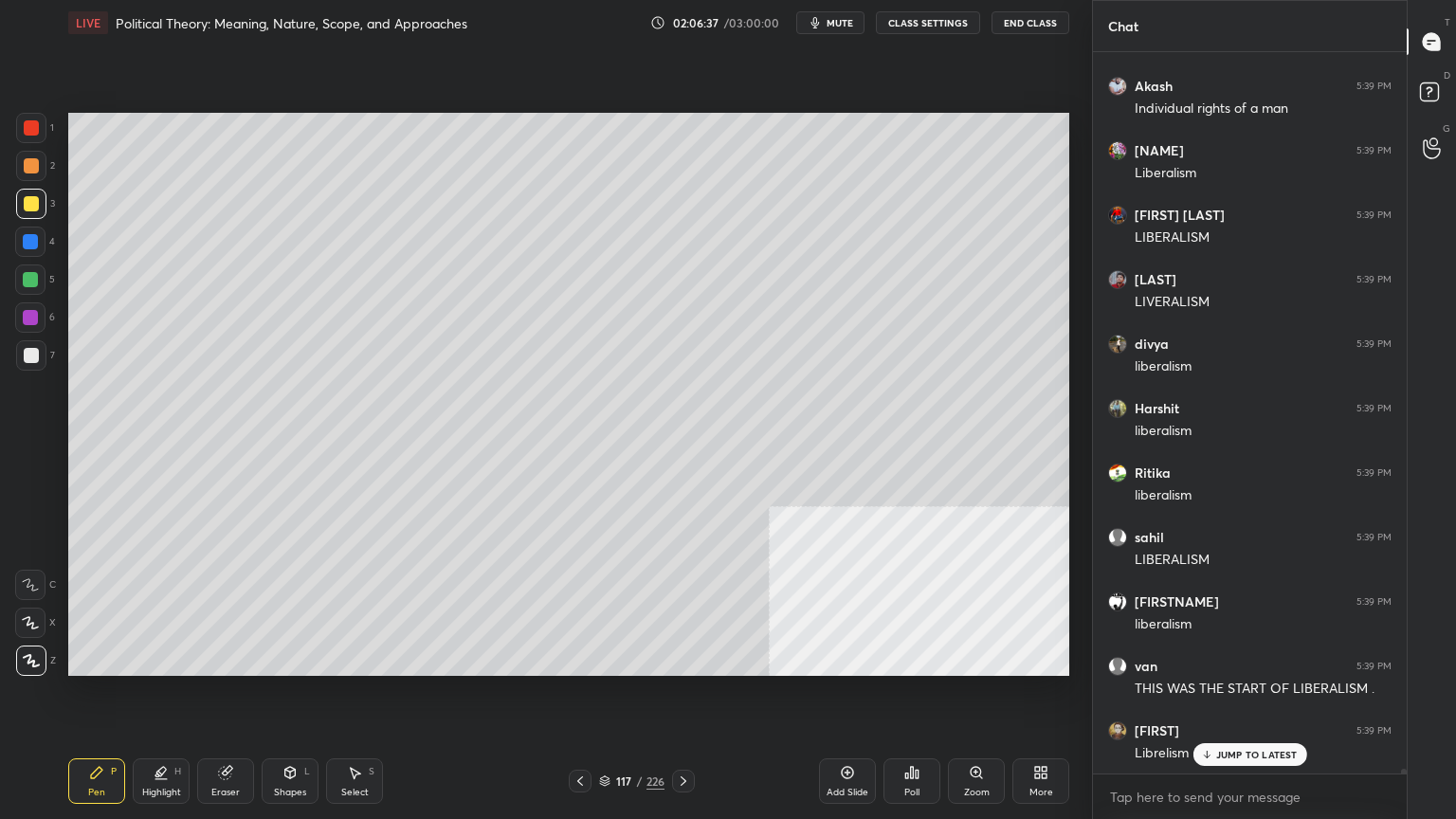 click 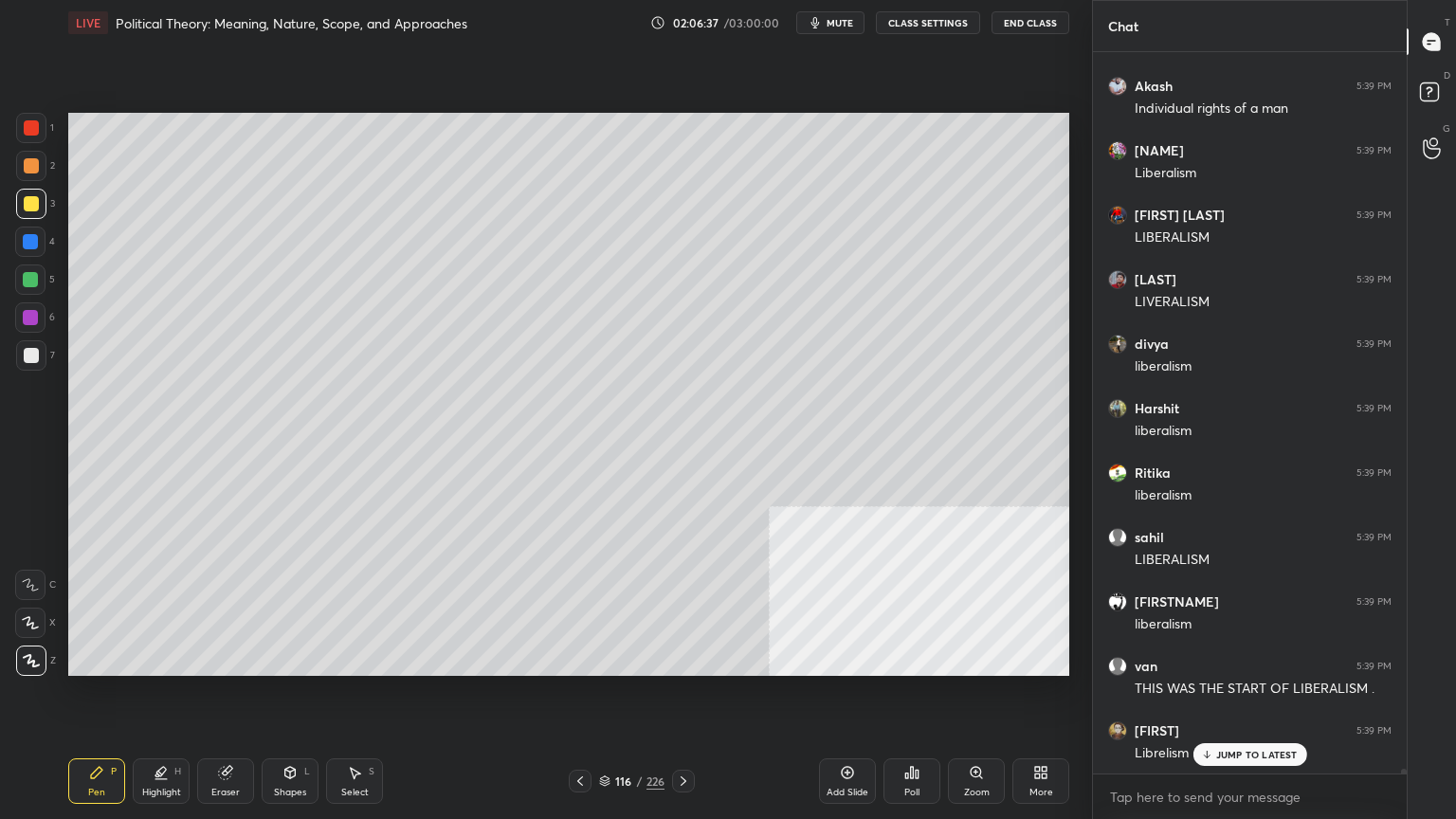 click 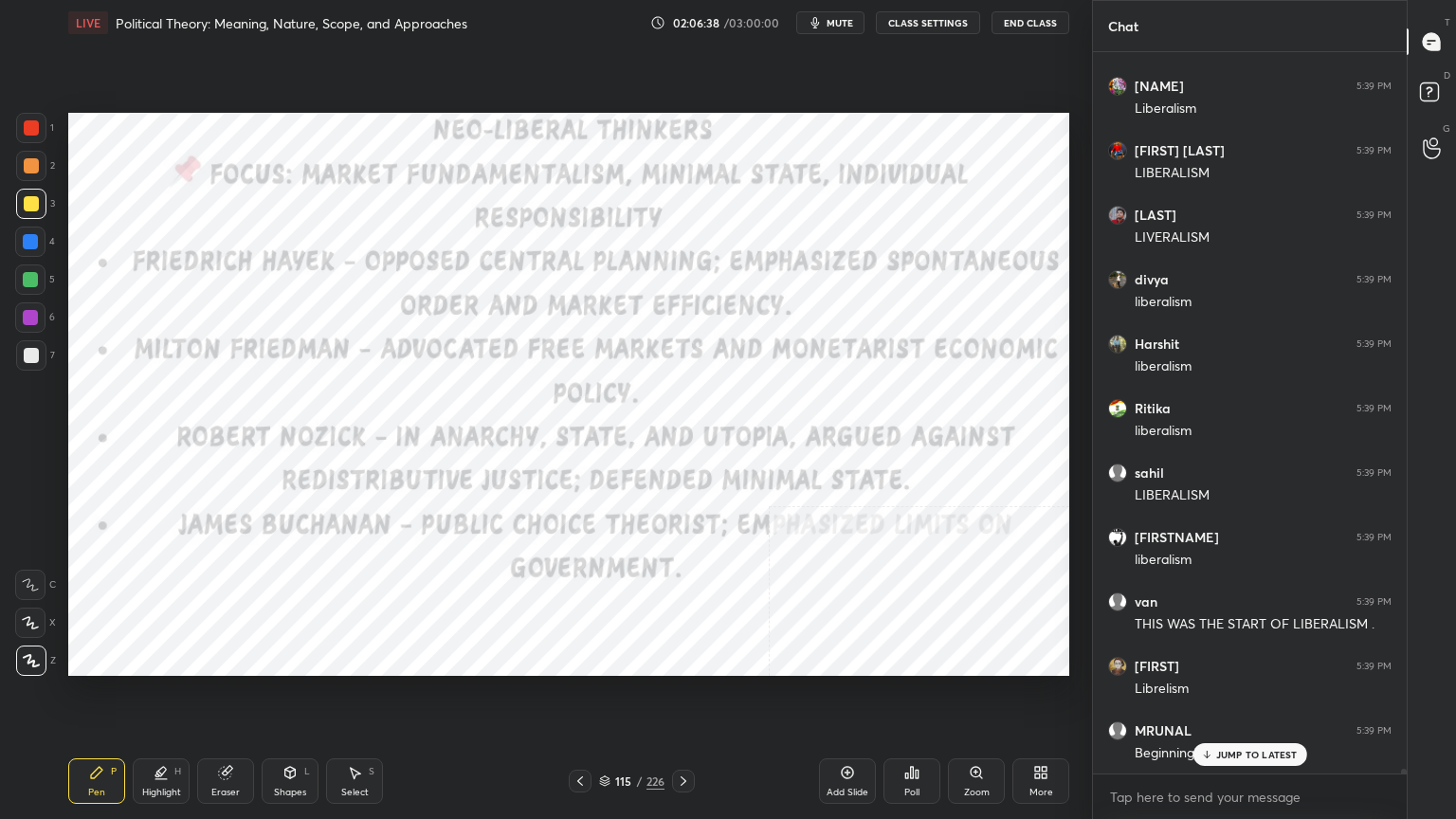 click 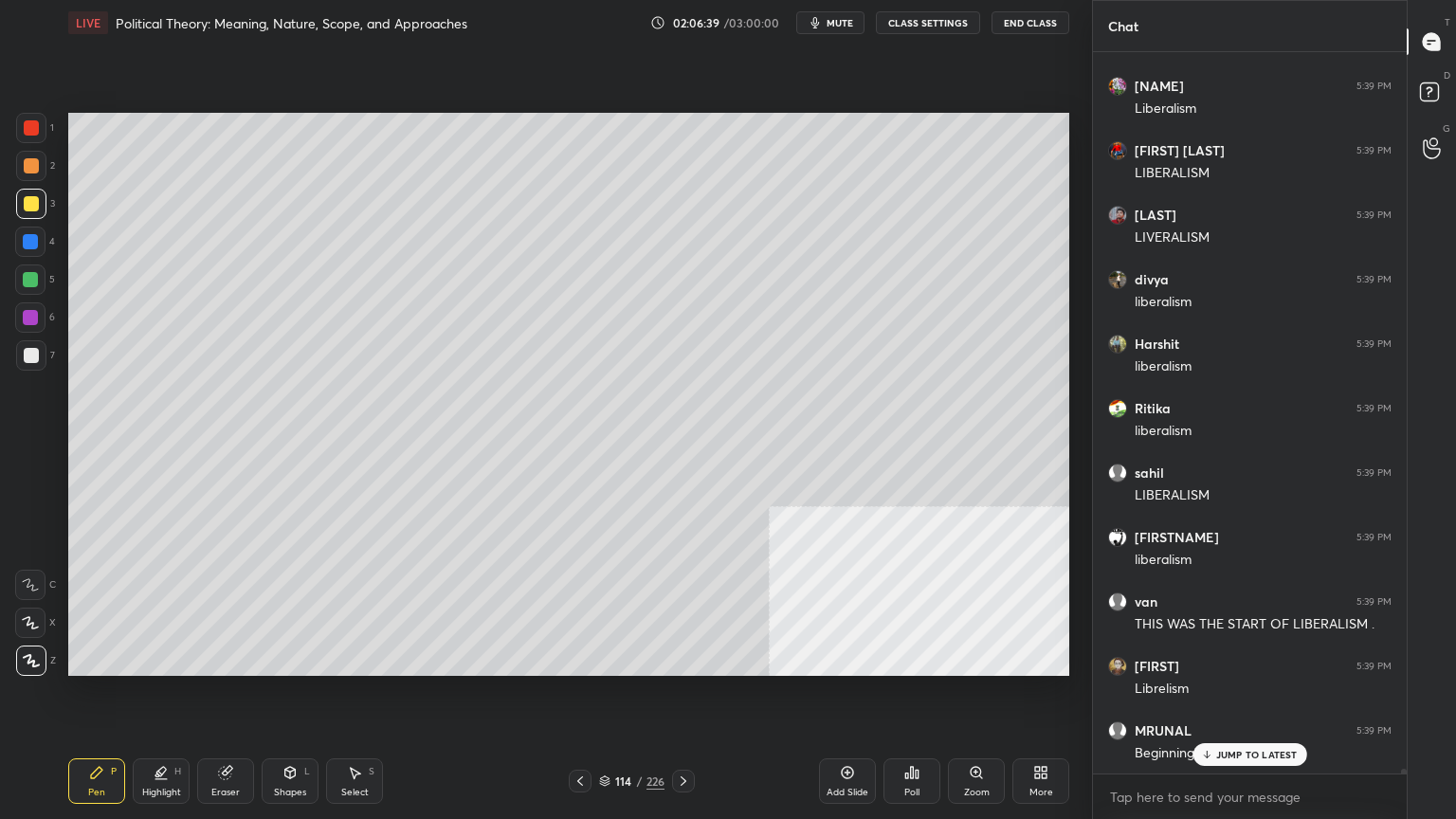 click 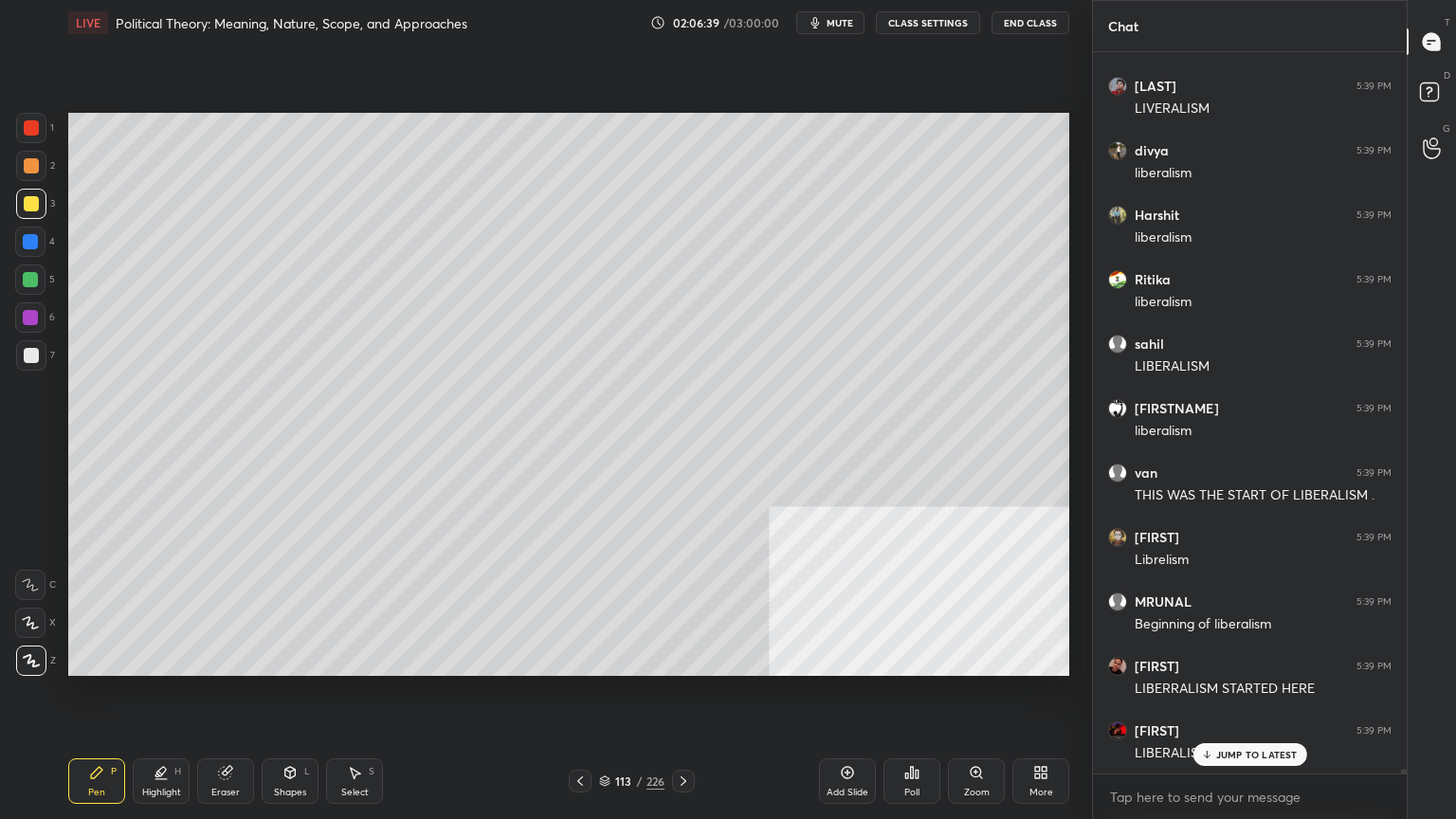 click 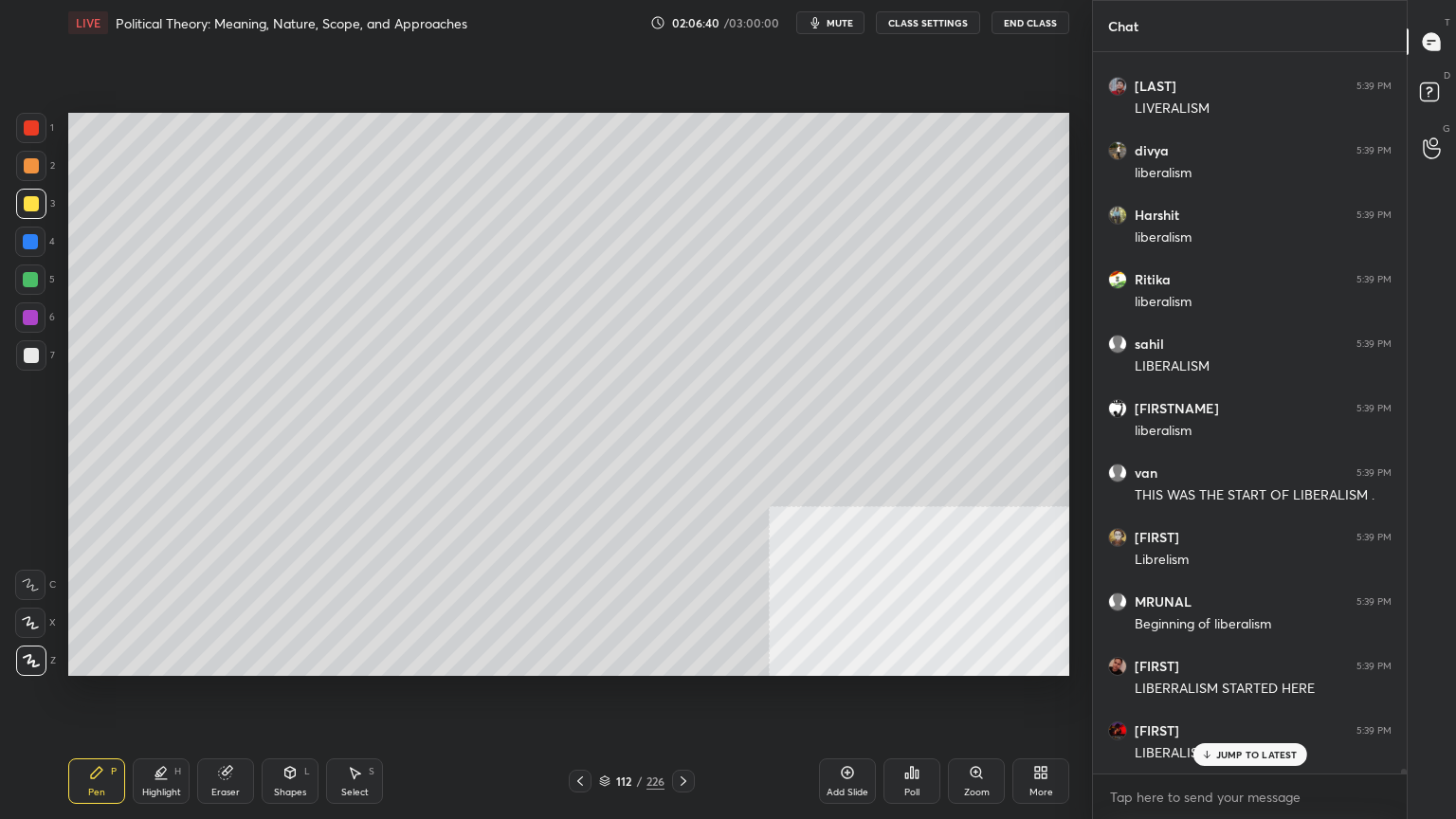 click 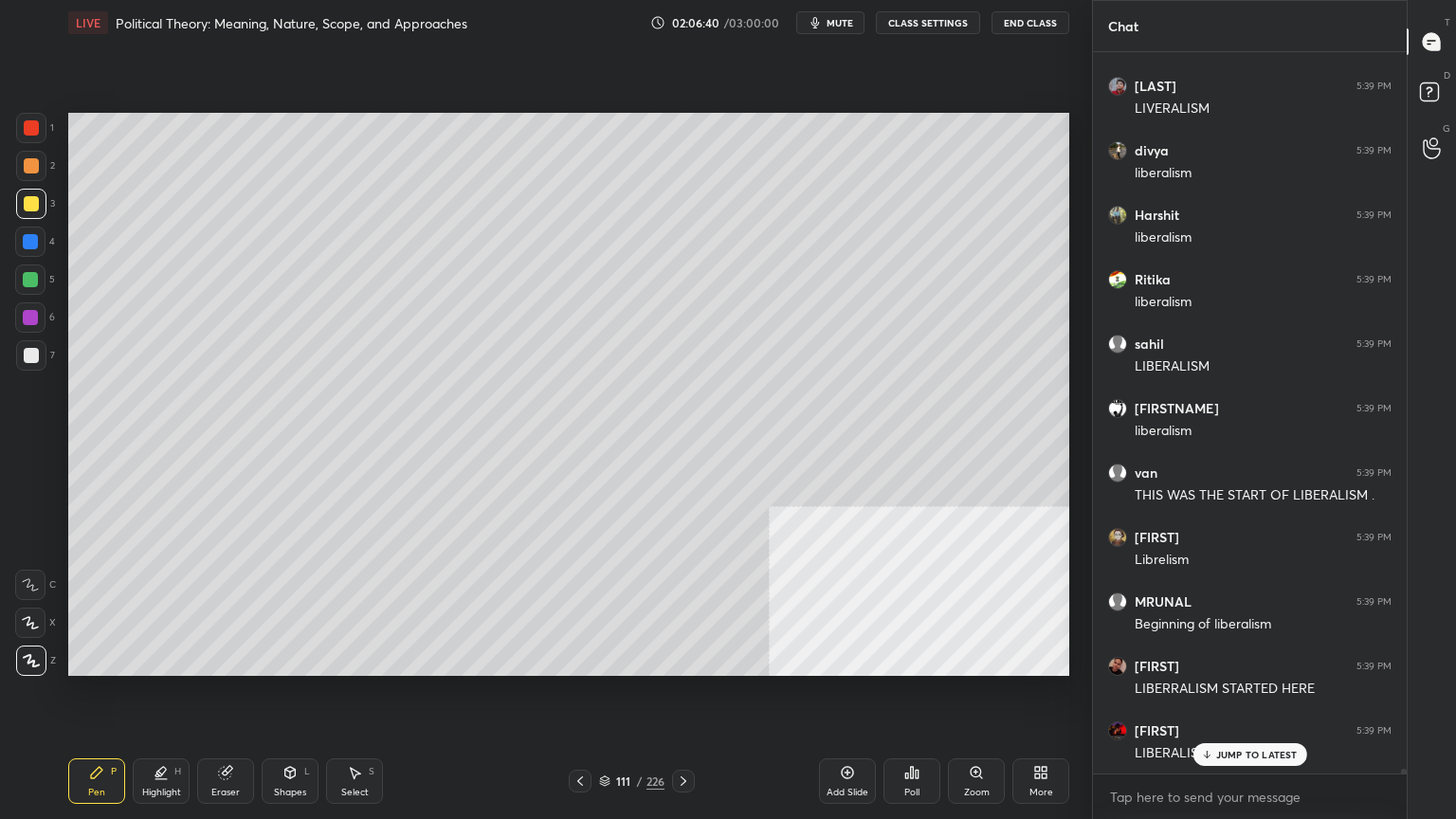 click 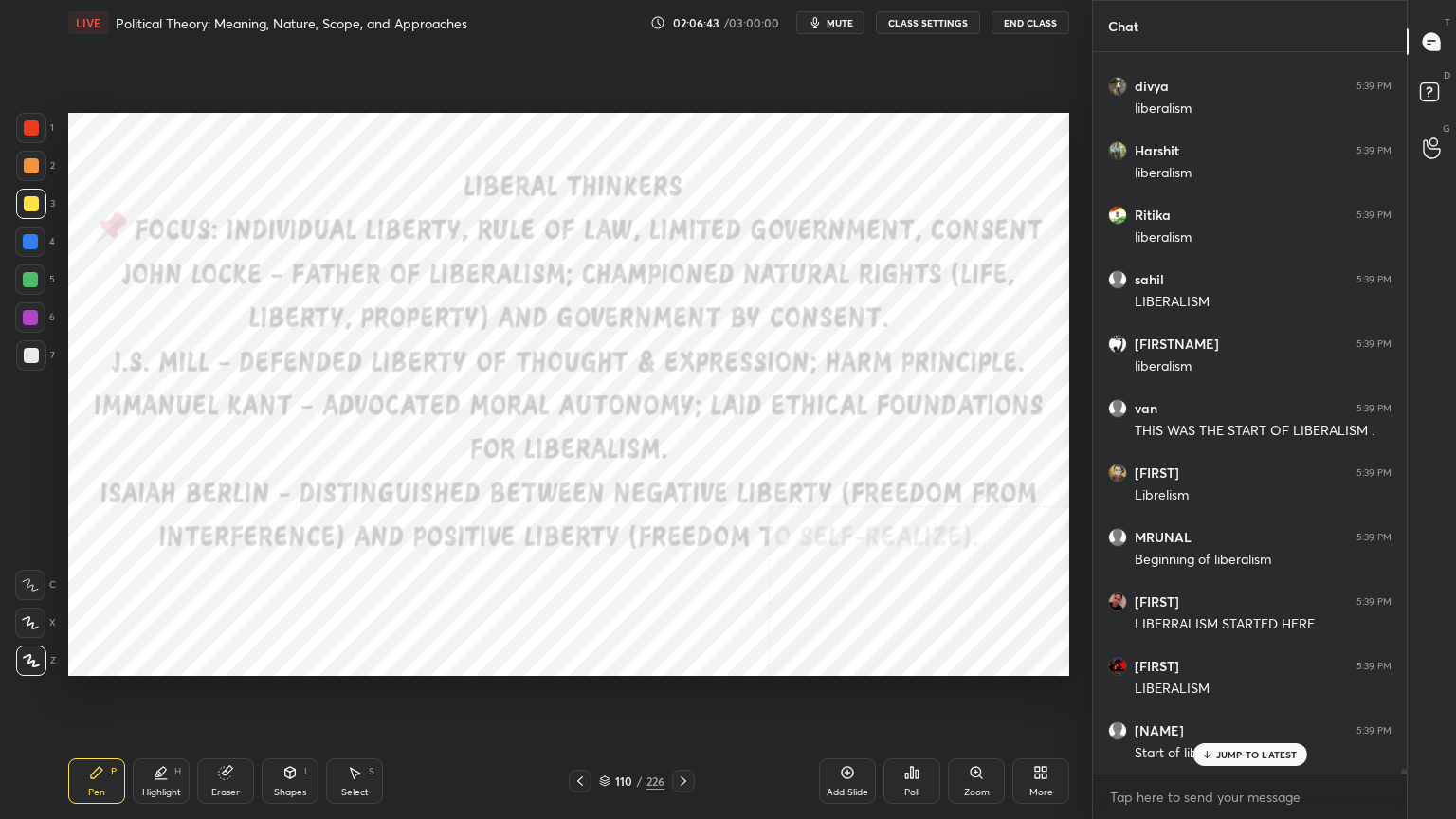 drag, startPoint x: 28, startPoint y: 120, endPoint x: 60, endPoint y: 136, distance: 35.77709 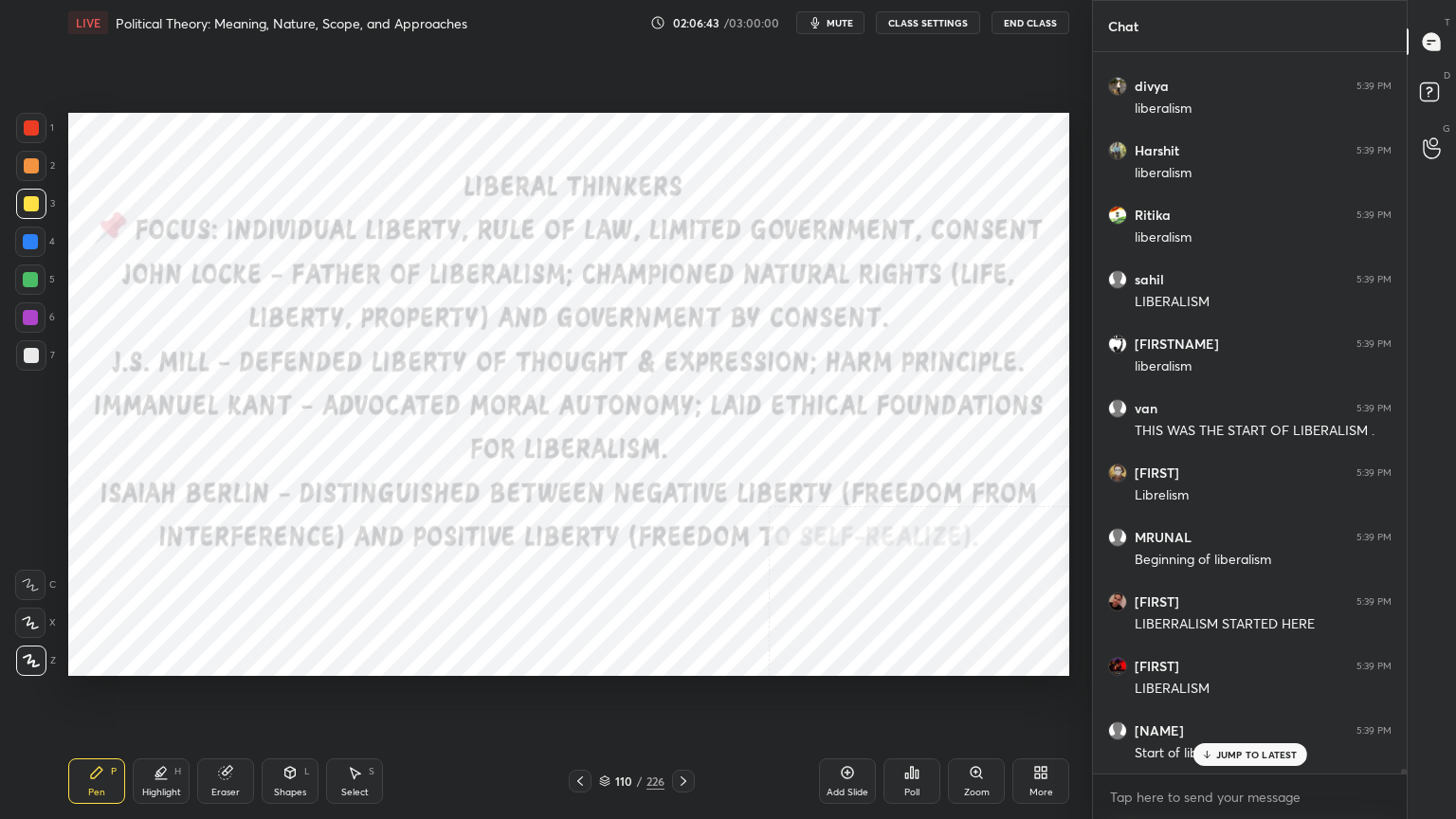 click at bounding box center [31, 128] 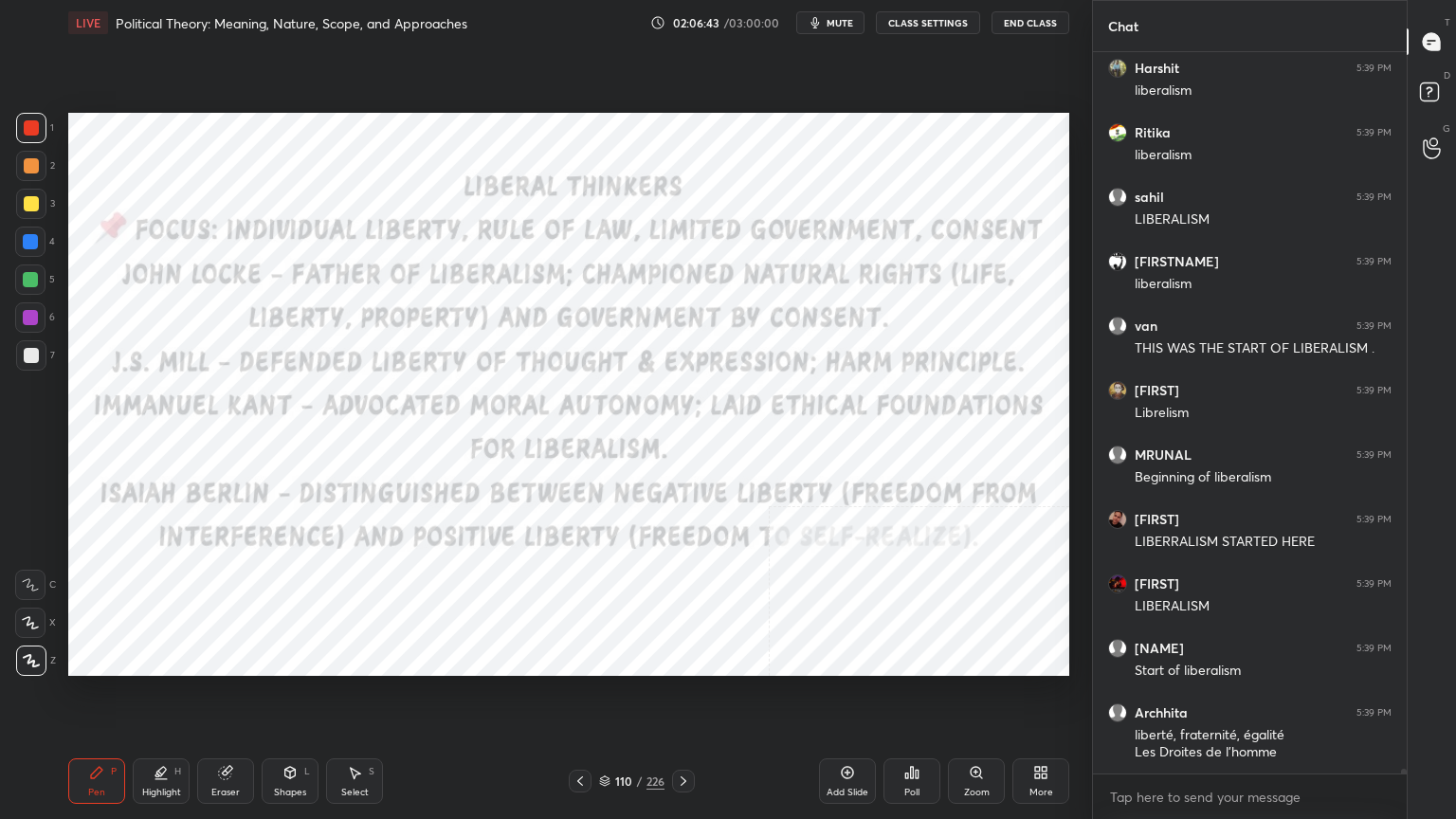 click at bounding box center [30, 242] 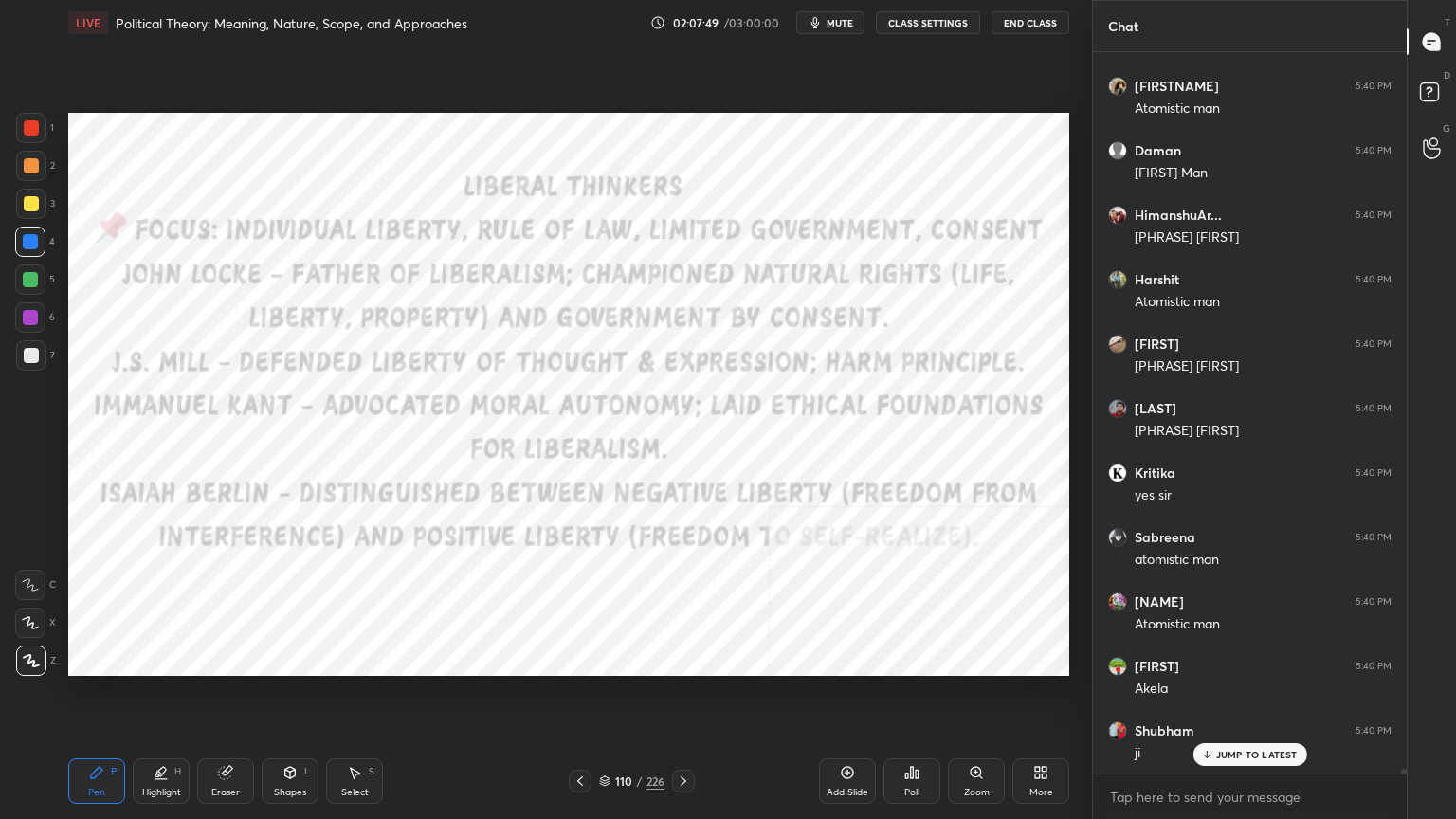 scroll, scrollTop: 120131, scrollLeft: 0, axis: vertical 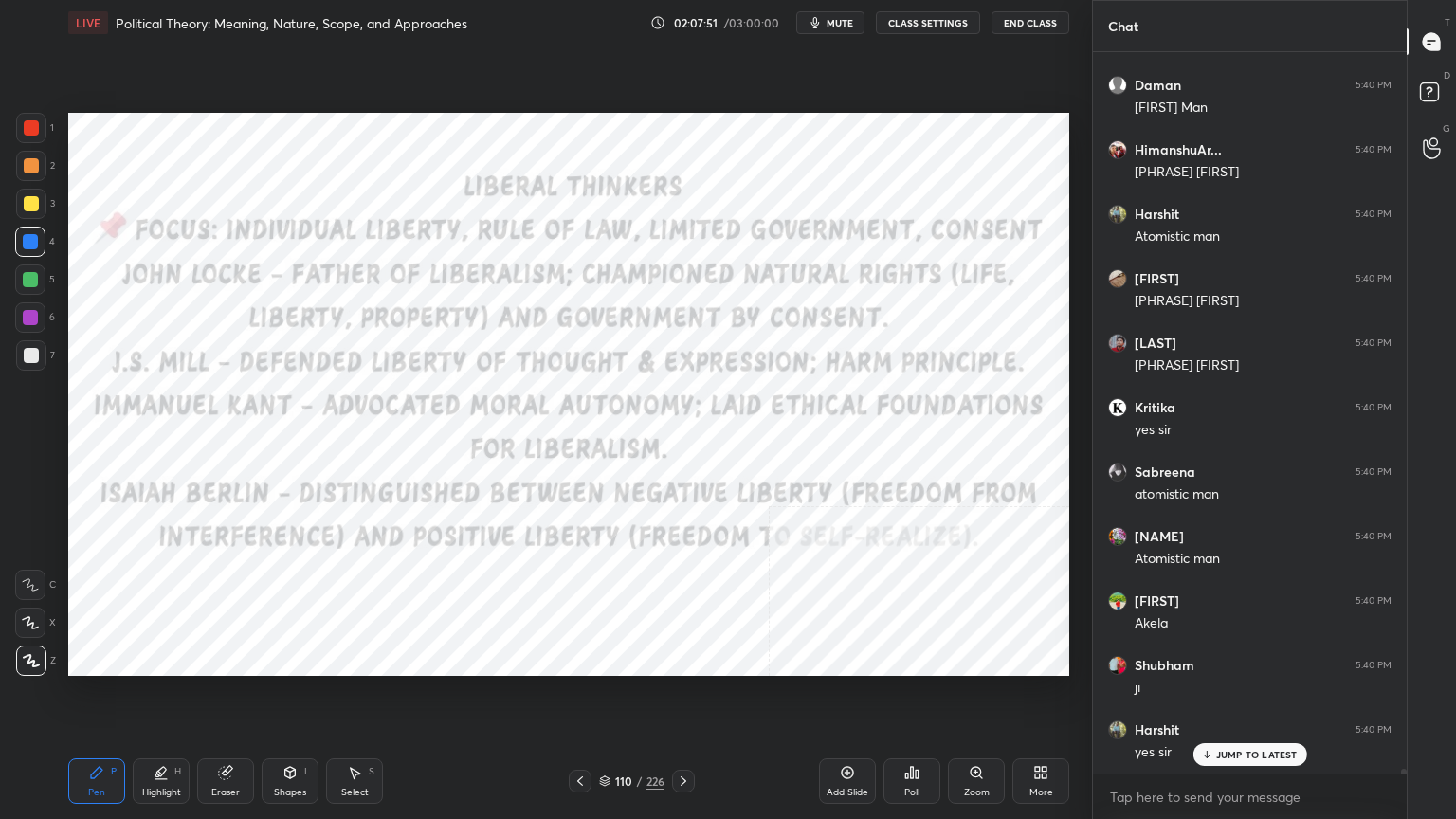 click 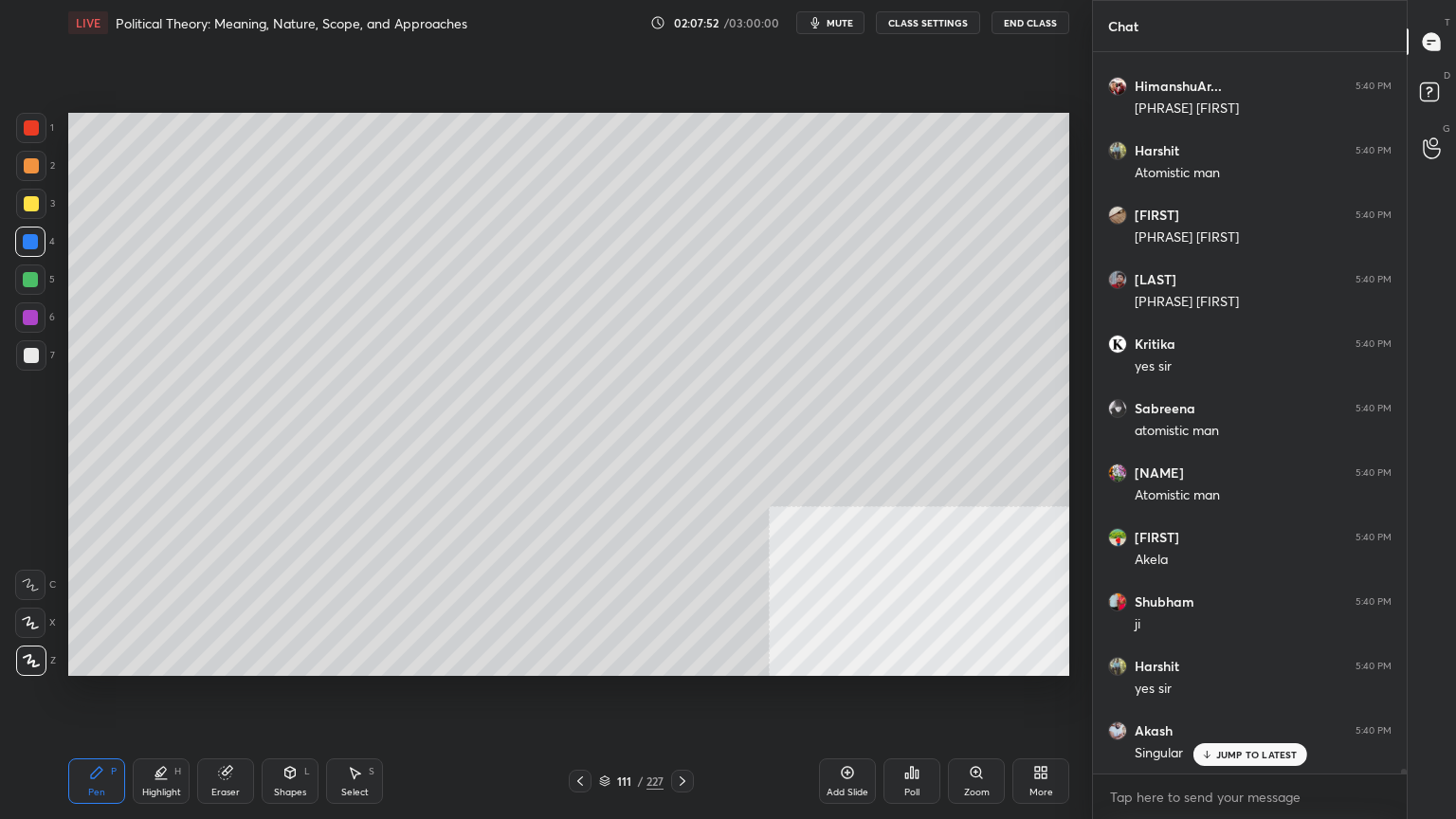 click at bounding box center [31, 355] 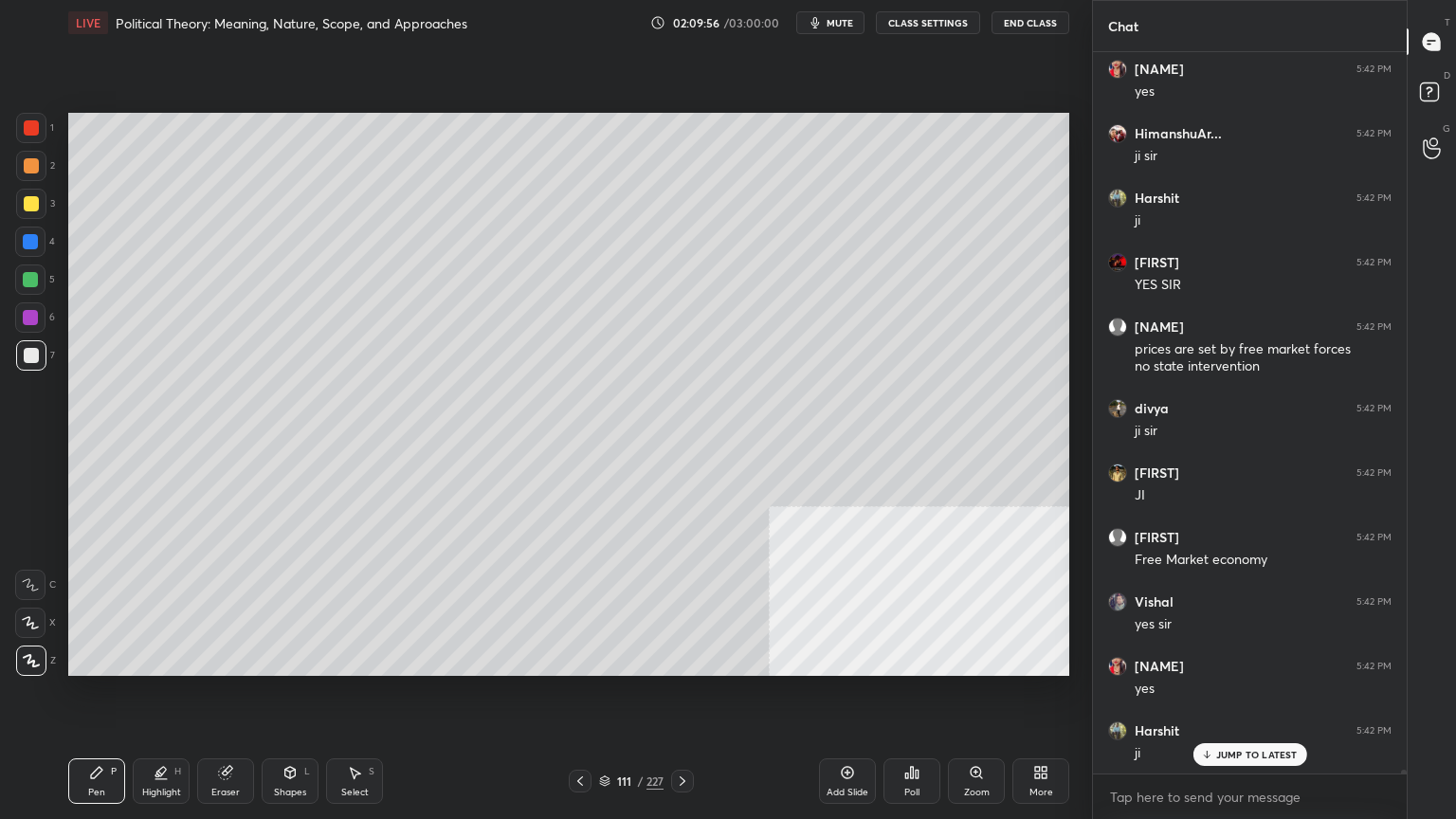 scroll, scrollTop: 126225, scrollLeft: 0, axis: vertical 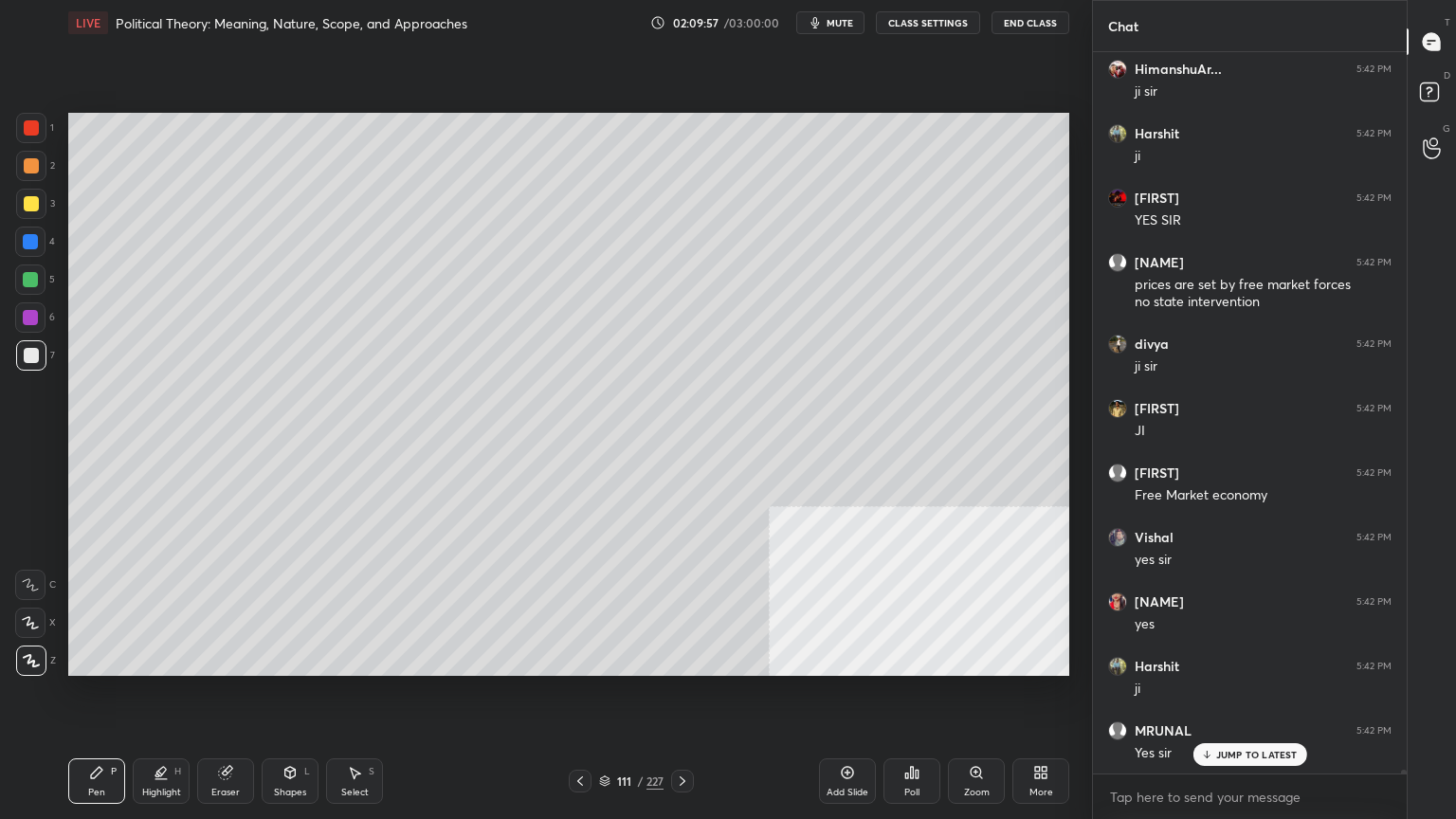 click at bounding box center (30, 242) 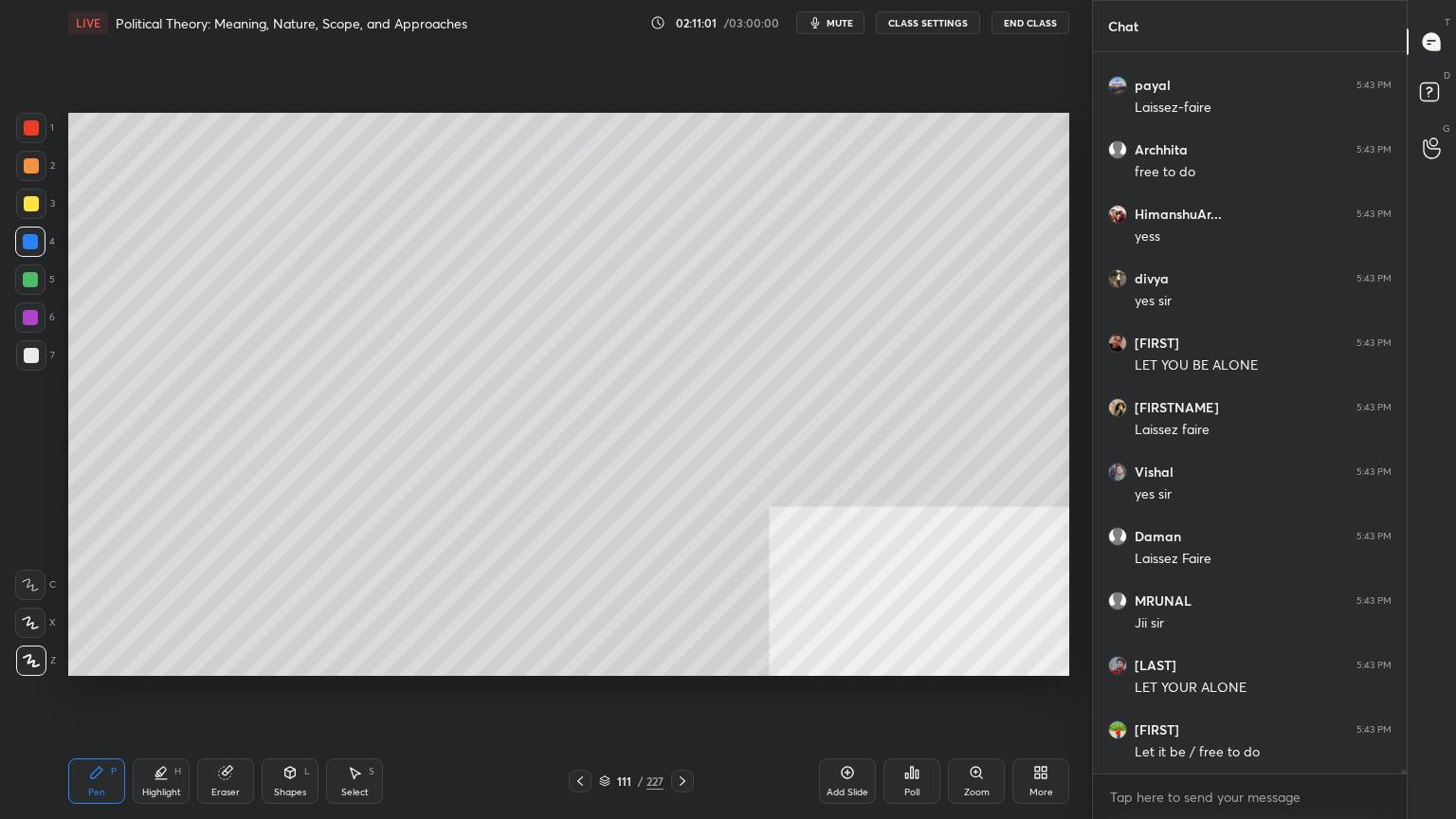 scroll, scrollTop: 129807, scrollLeft: 0, axis: vertical 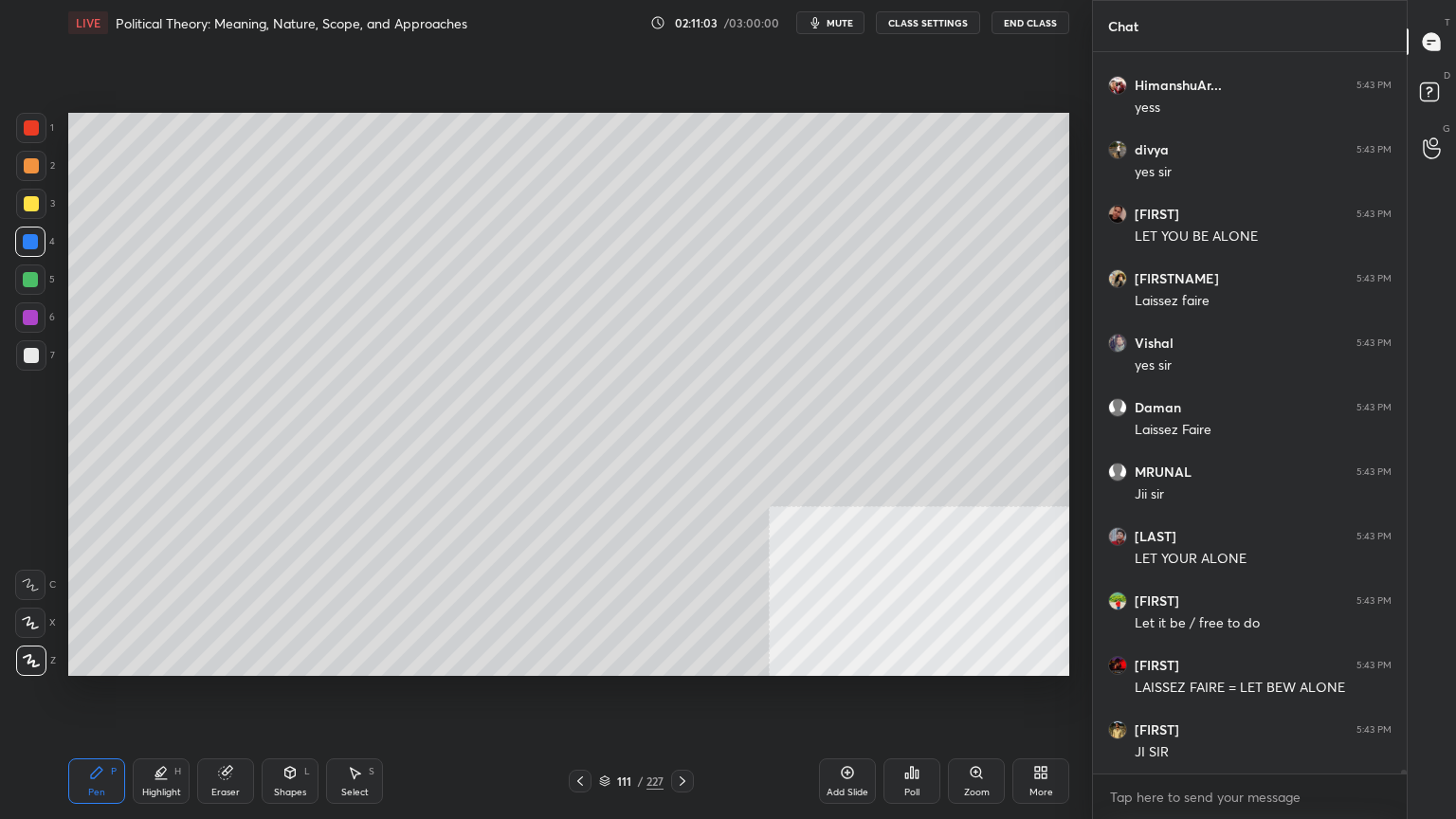 click at bounding box center [31, 204] 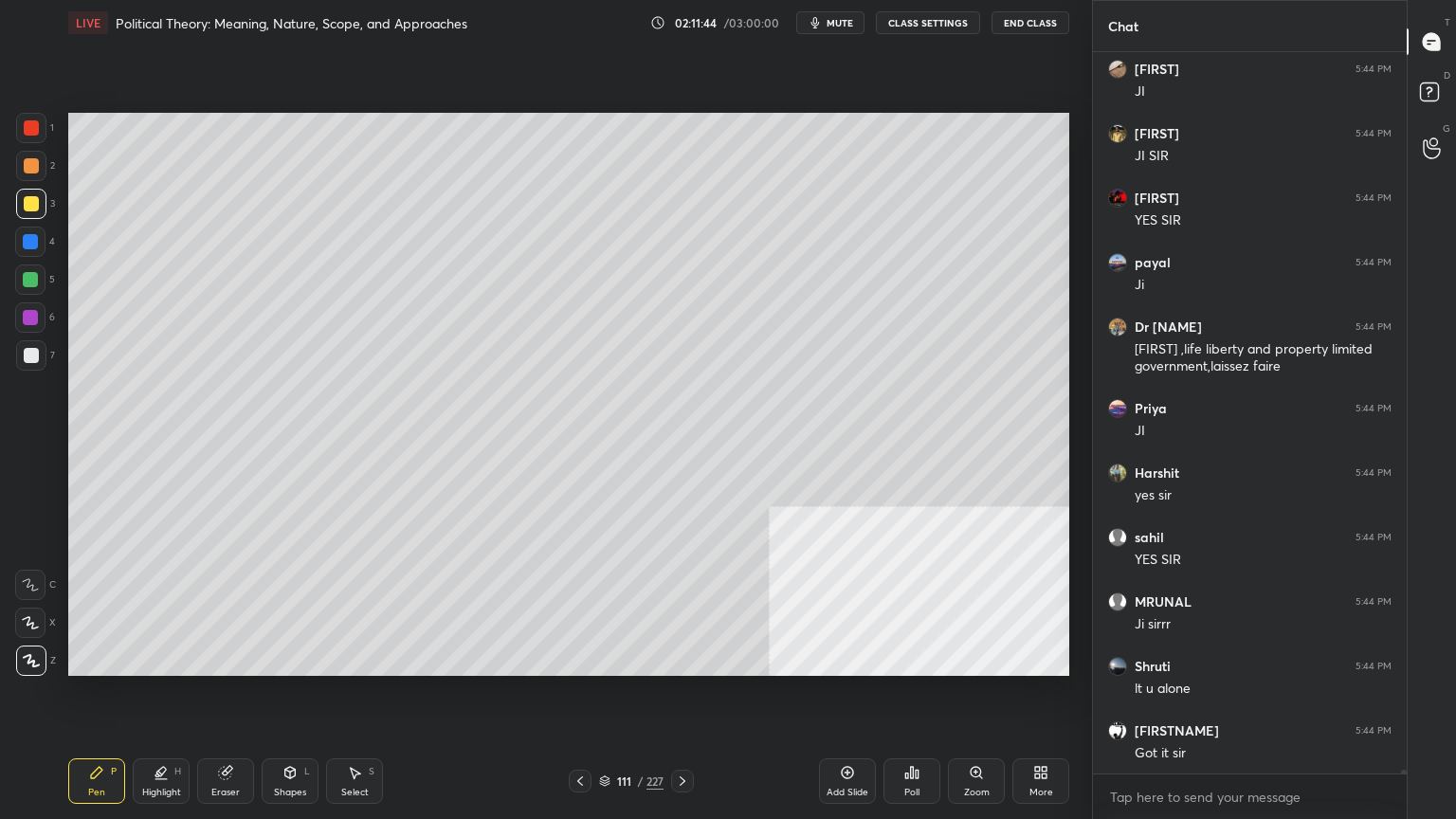 scroll, scrollTop: 132724, scrollLeft: 0, axis: vertical 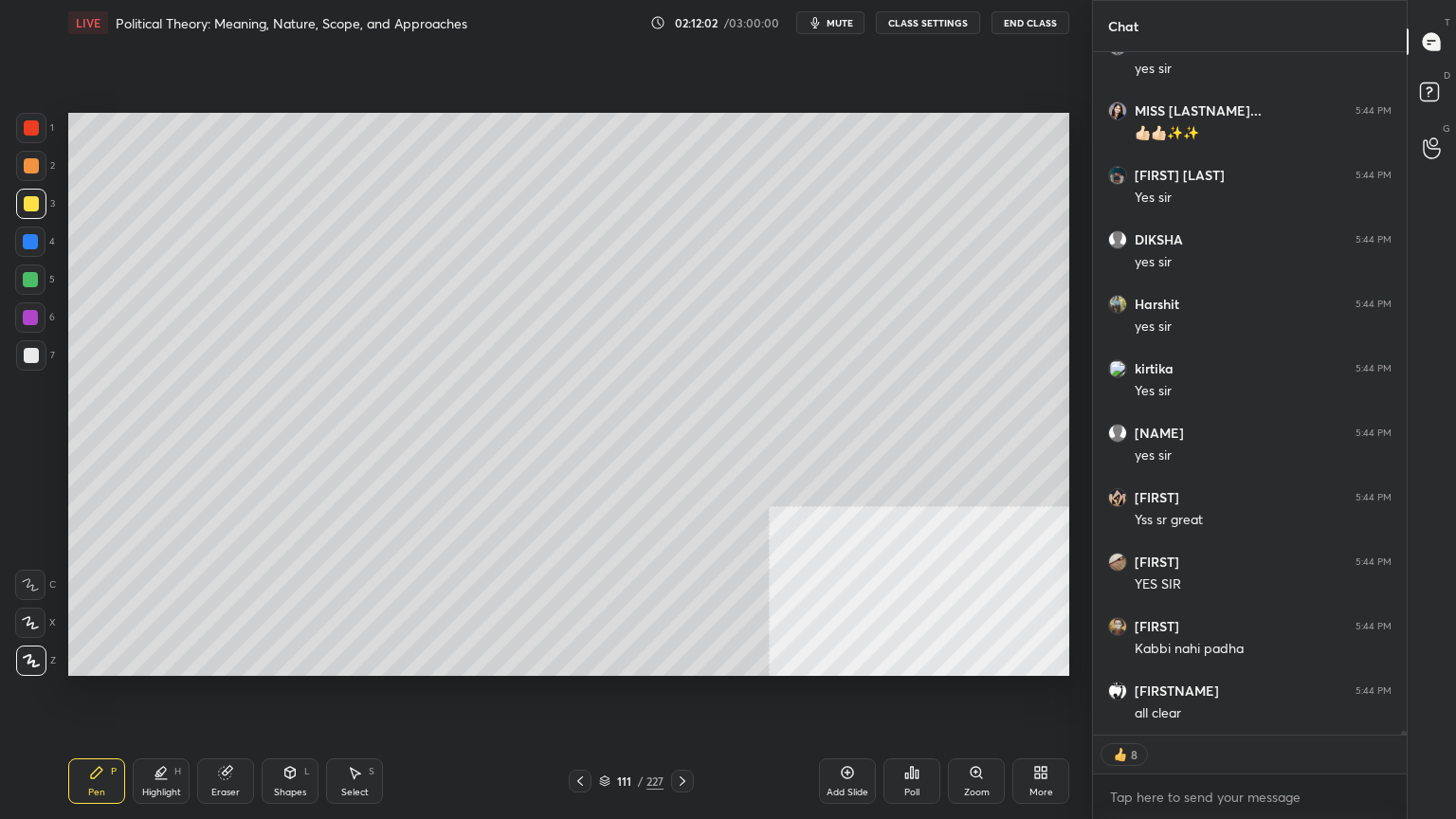 click at bounding box center (31, 128) 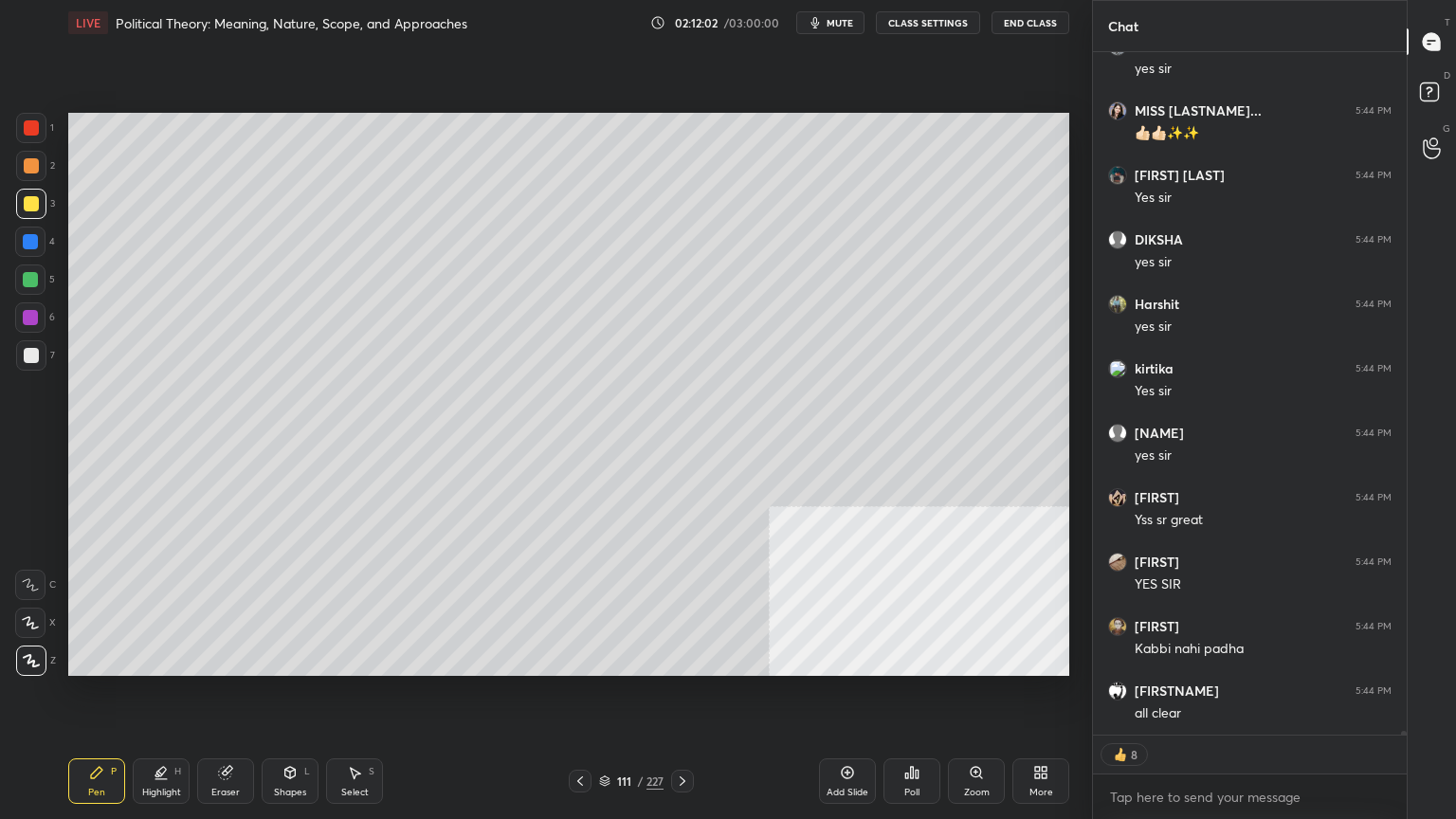 scroll, scrollTop: 135019, scrollLeft: 0, axis: vertical 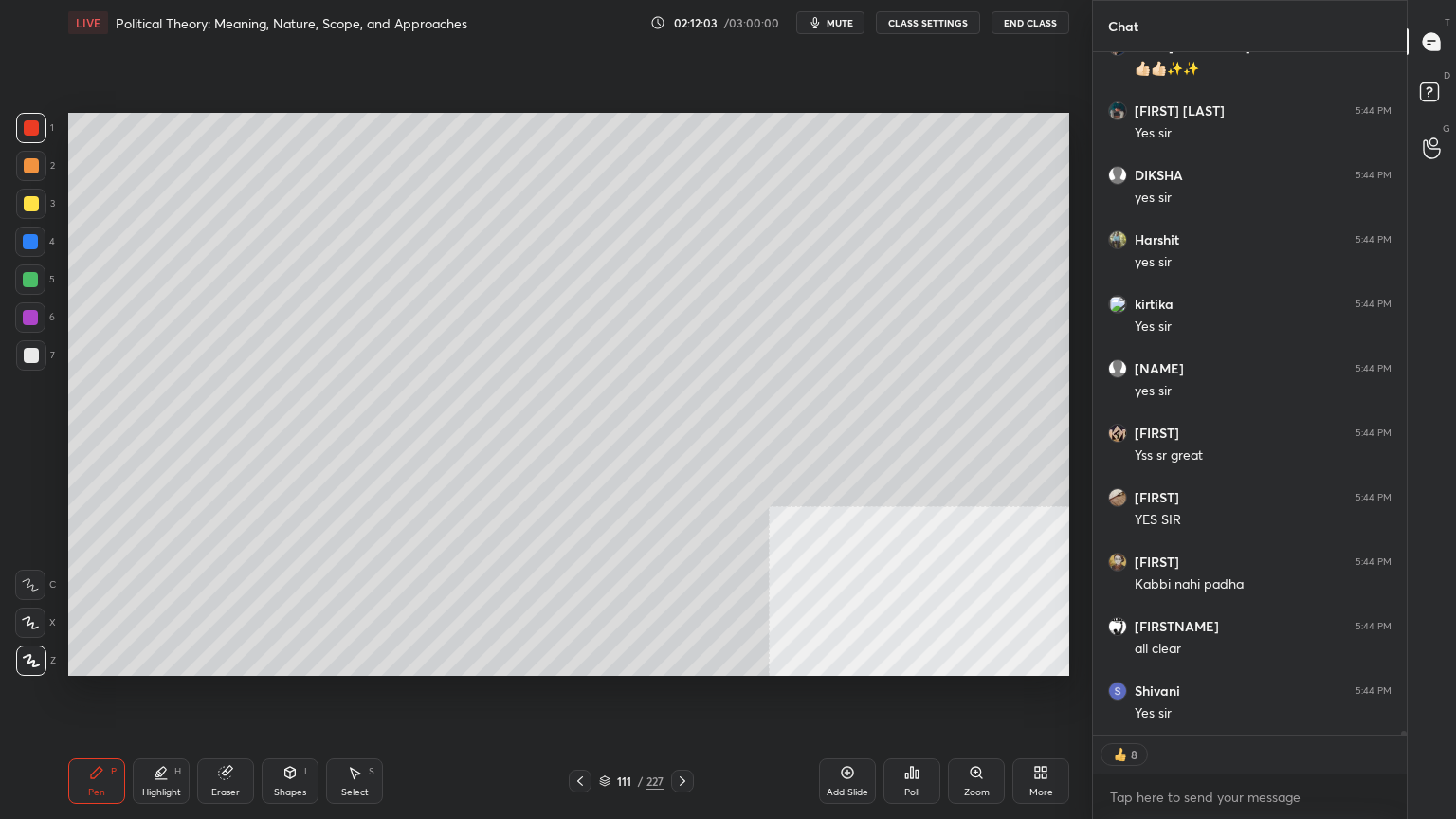 click at bounding box center [30, 280] 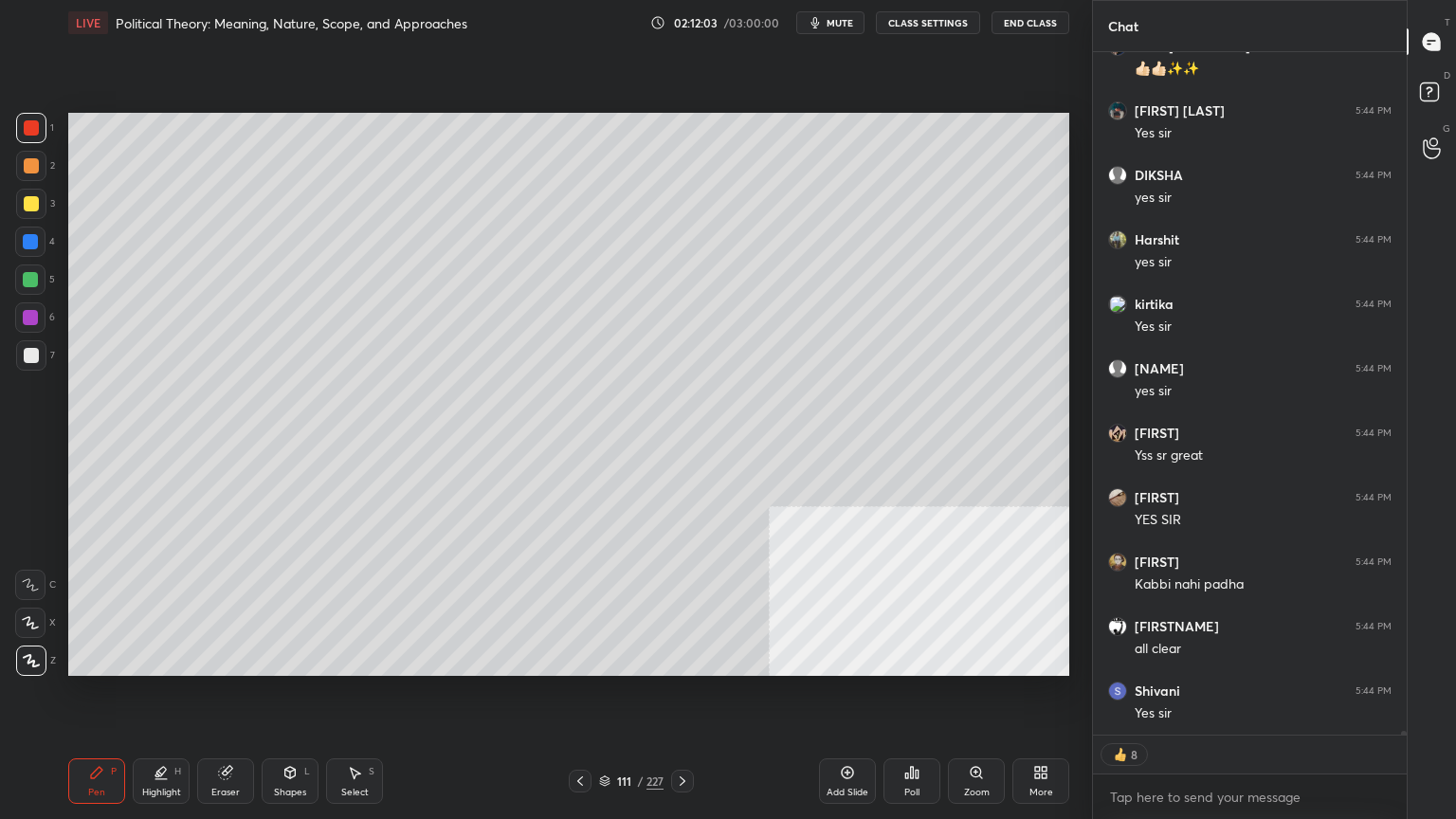 scroll, scrollTop: 135148, scrollLeft: 0, axis: vertical 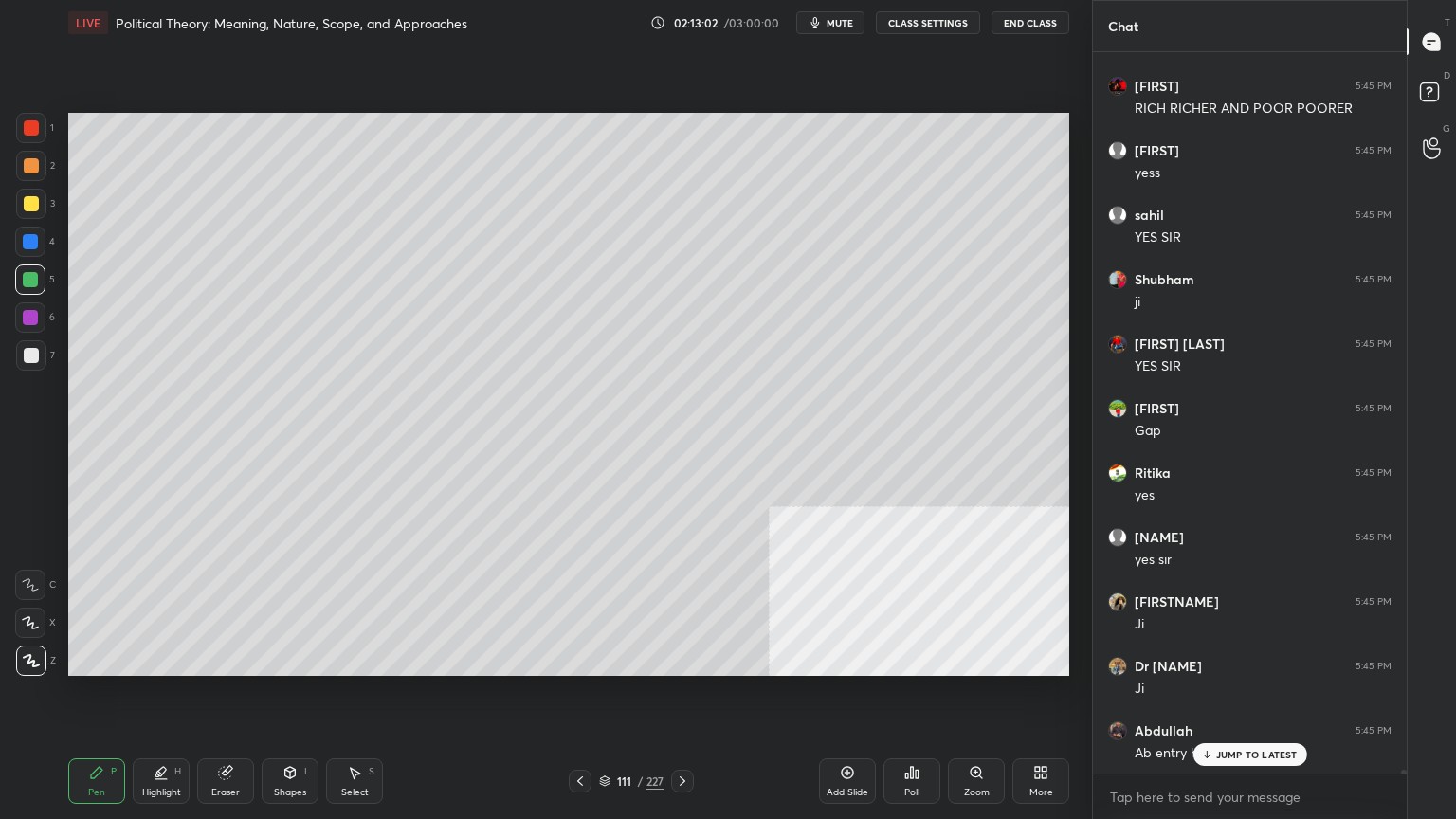 click at bounding box center (31, 128) 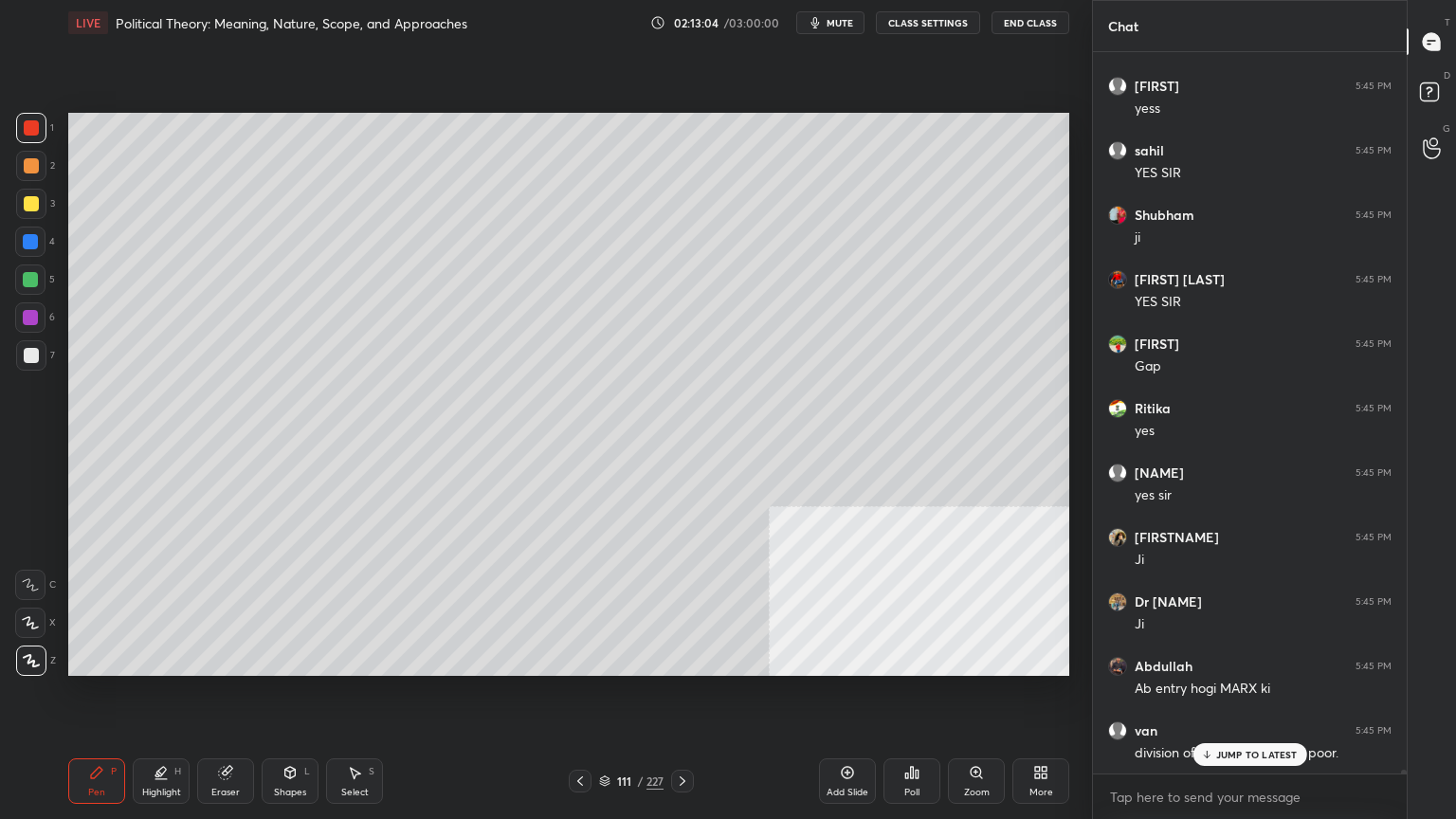 click 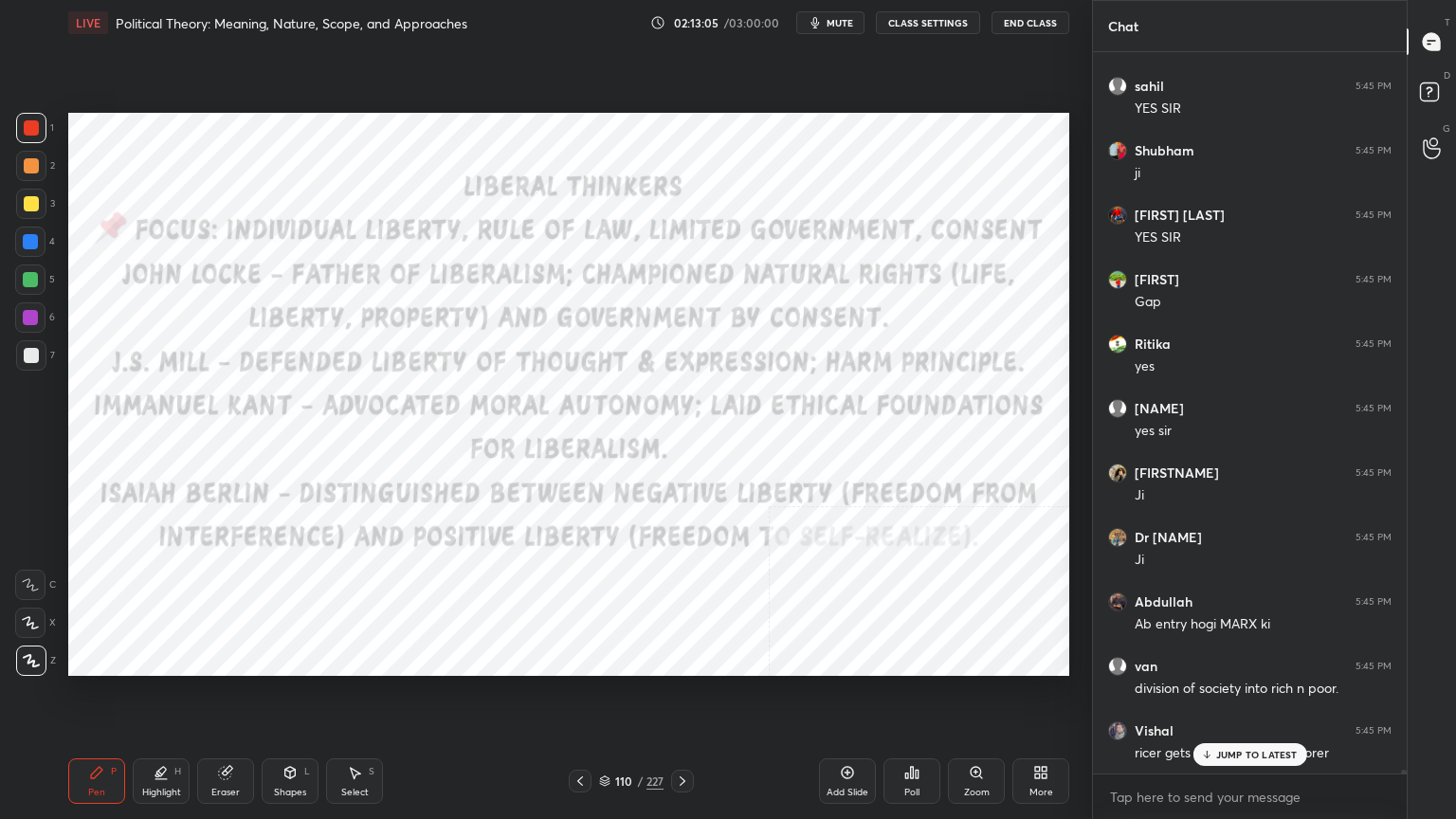 click 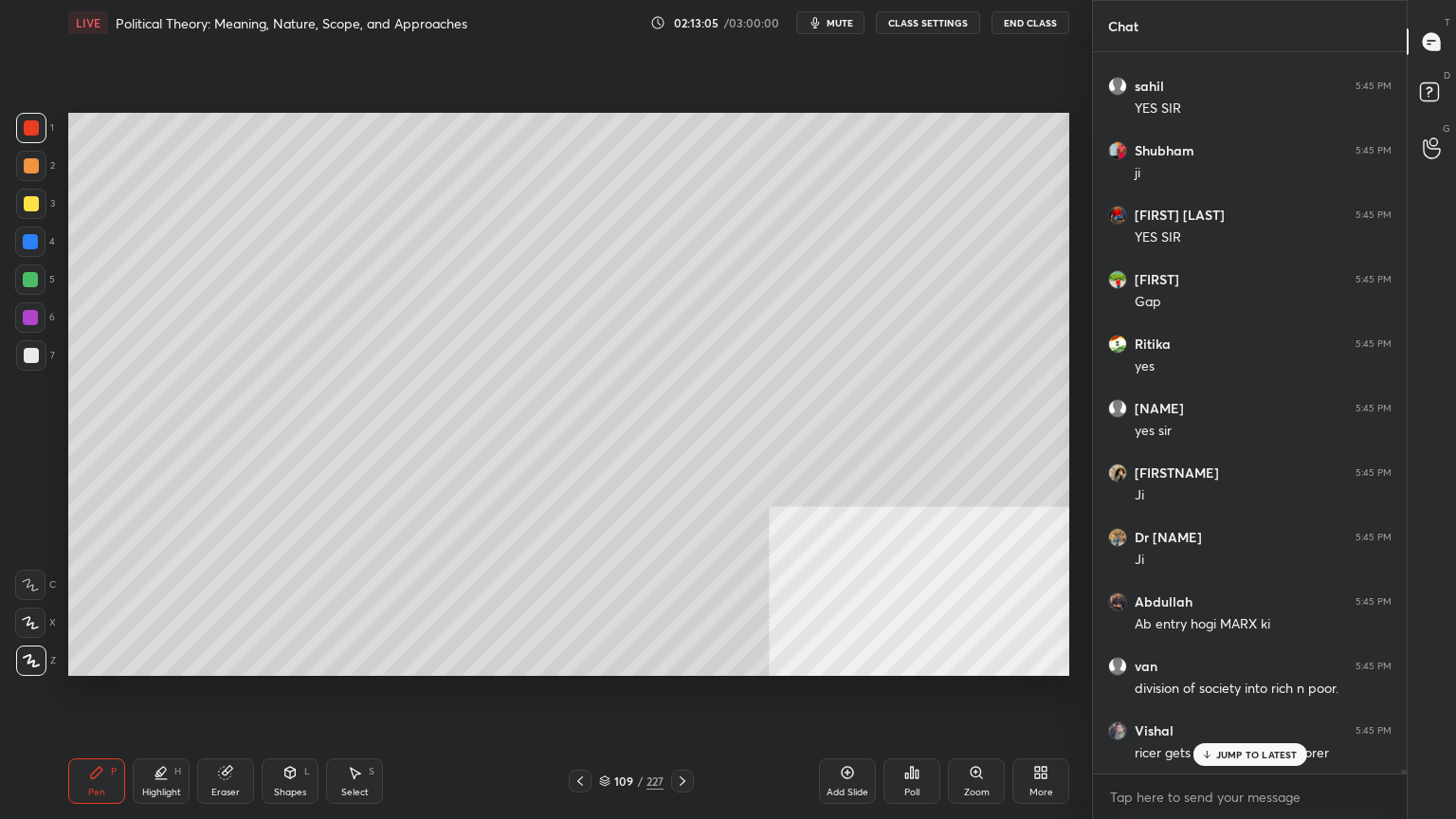 click 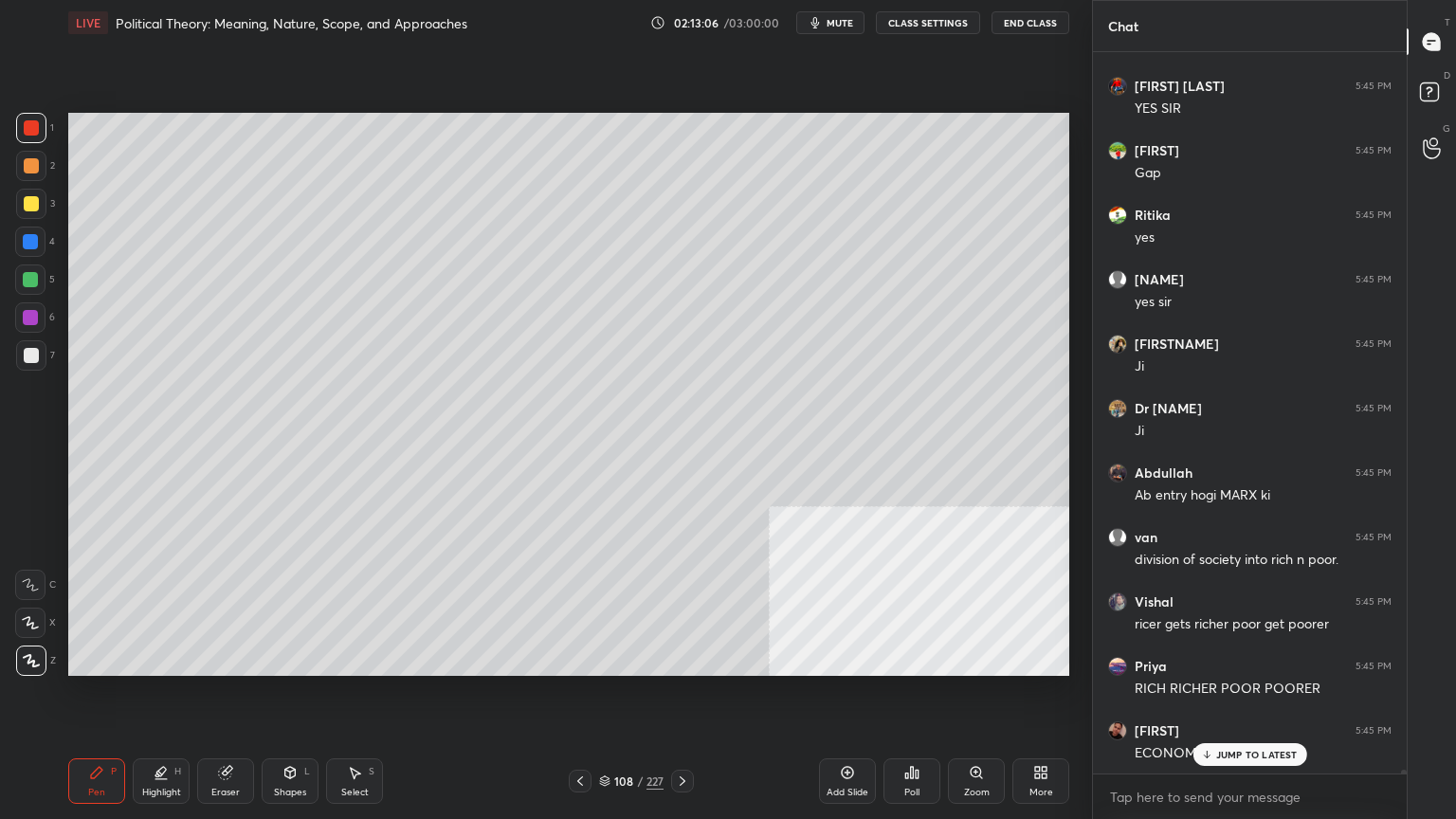 click 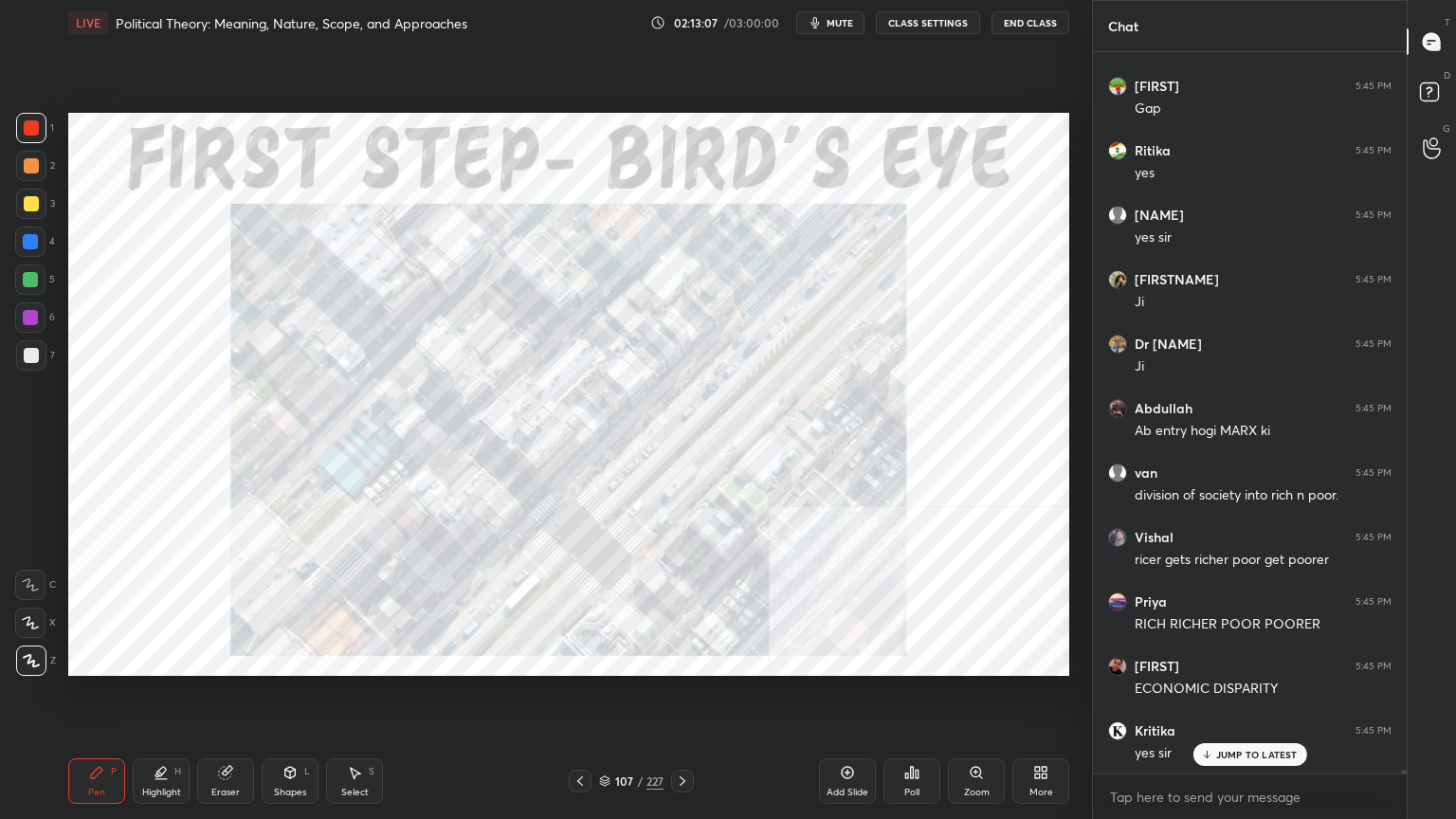 click 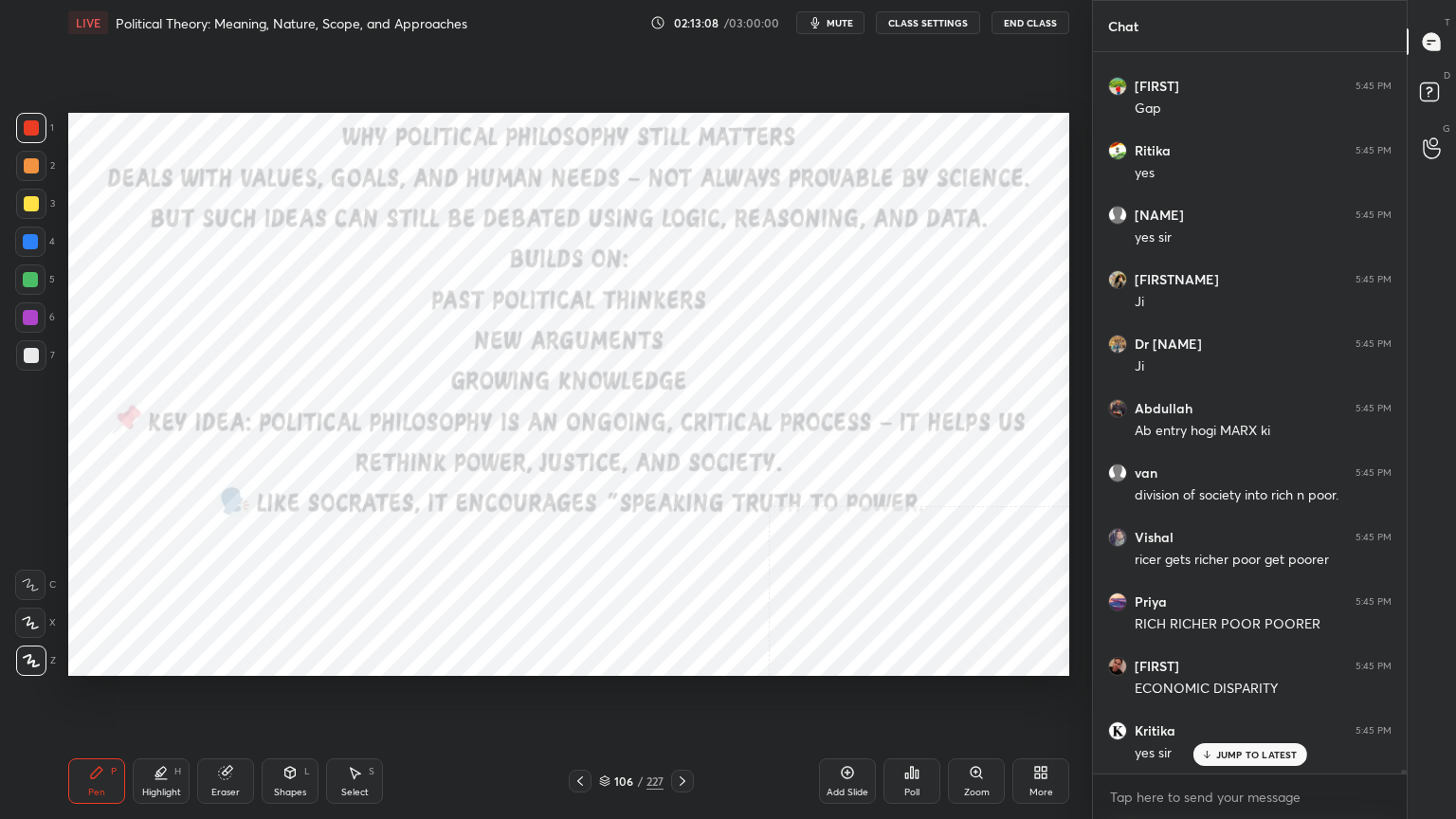 click 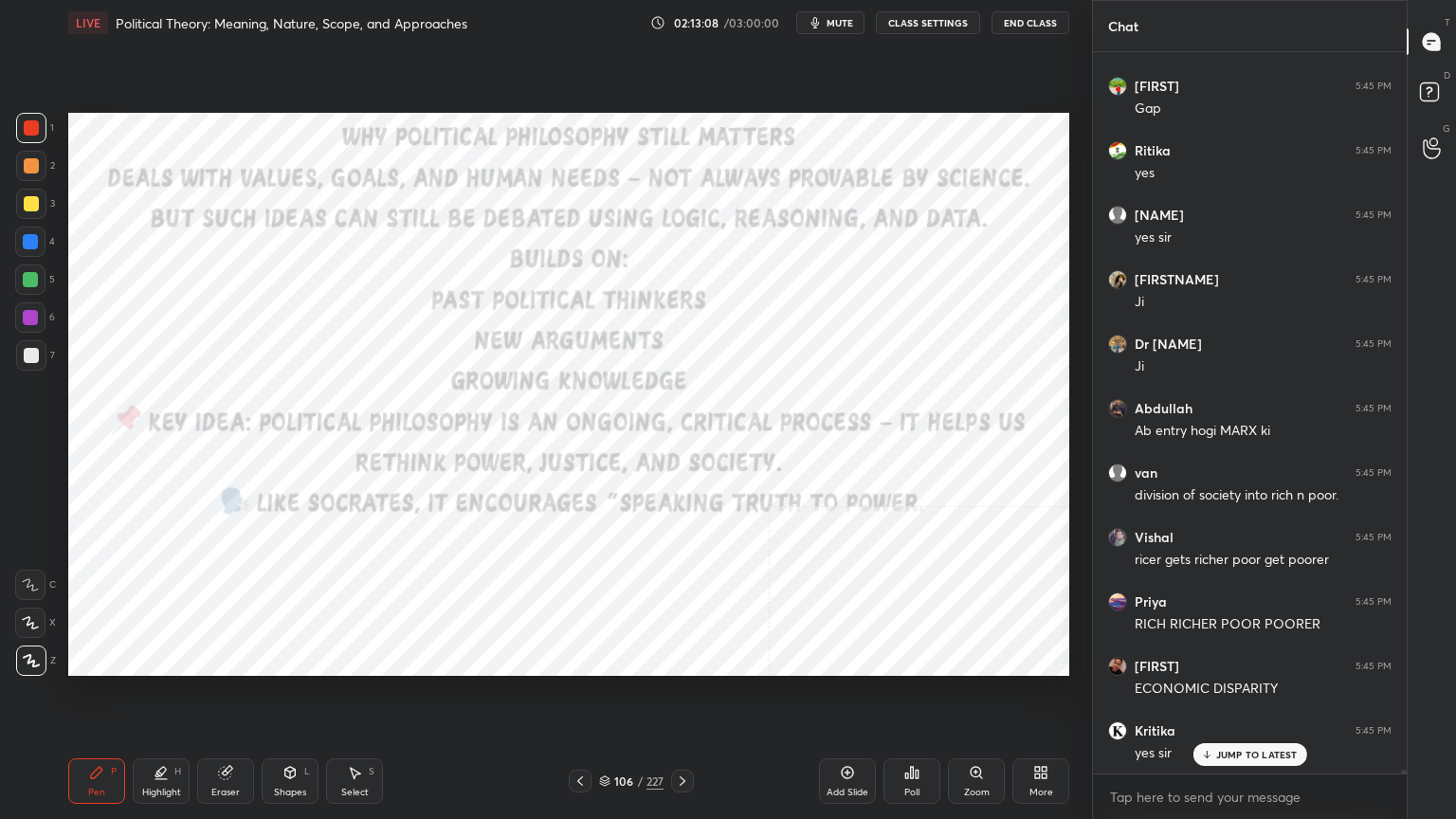 click 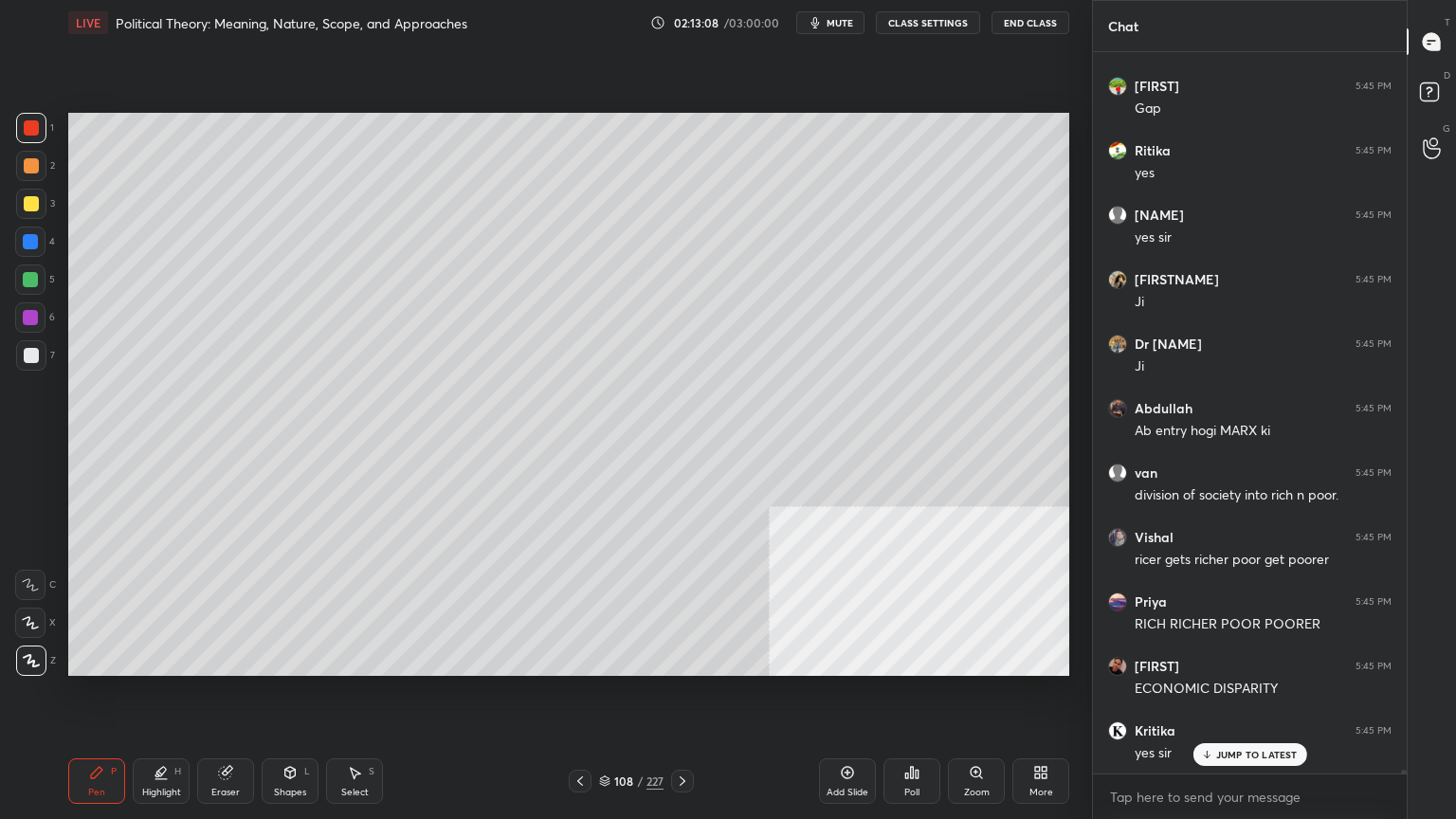 click 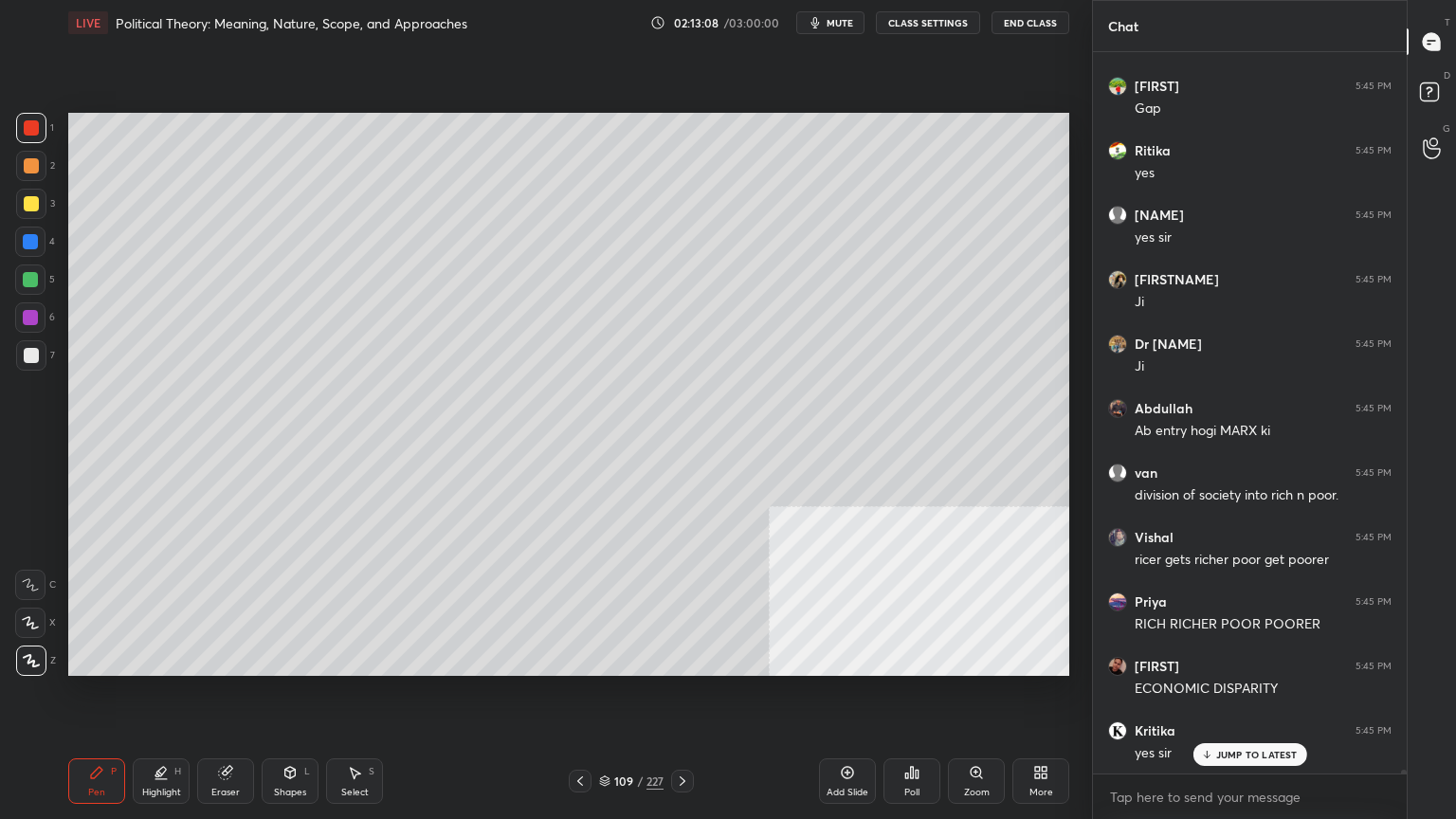 click 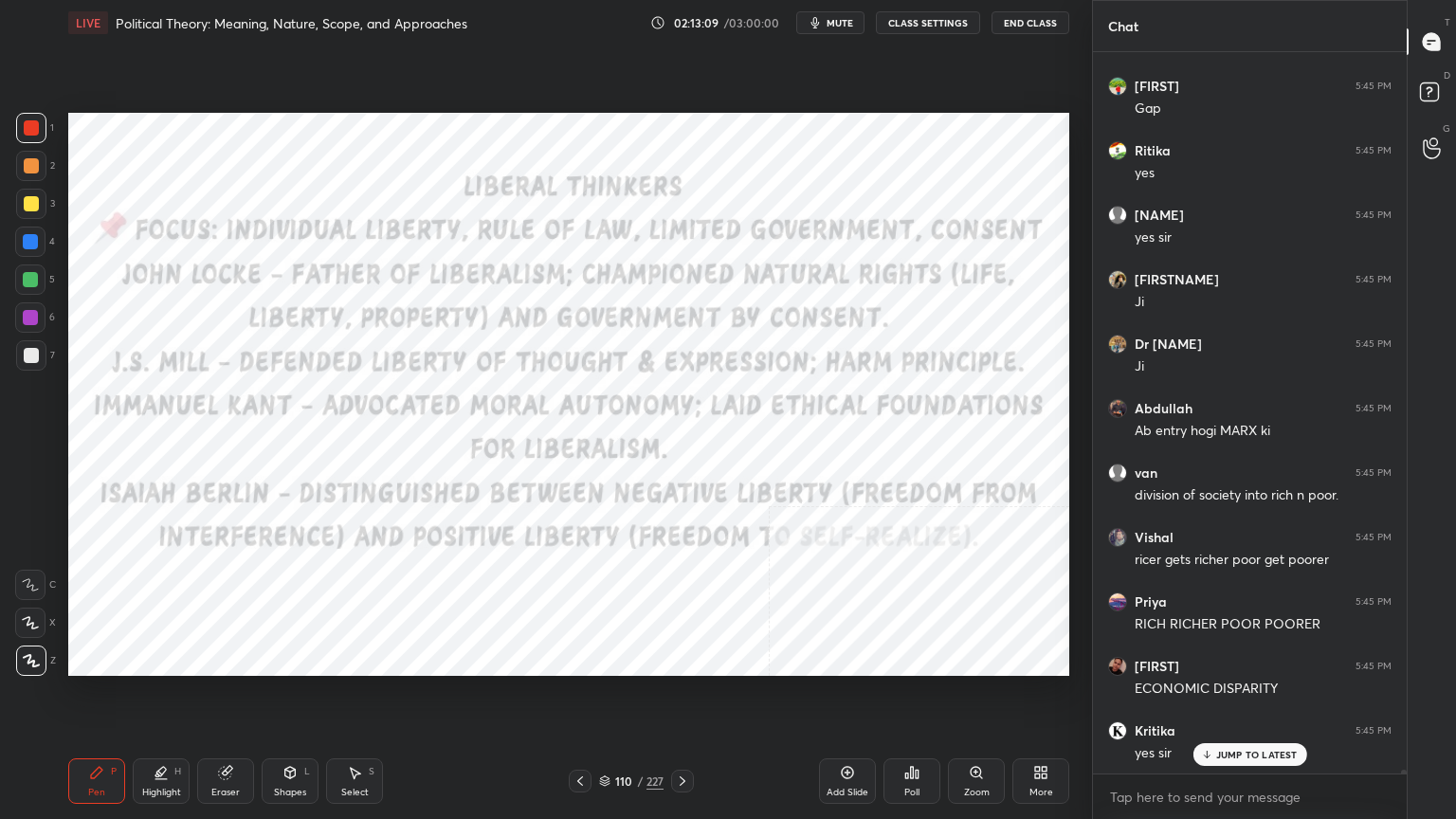 click 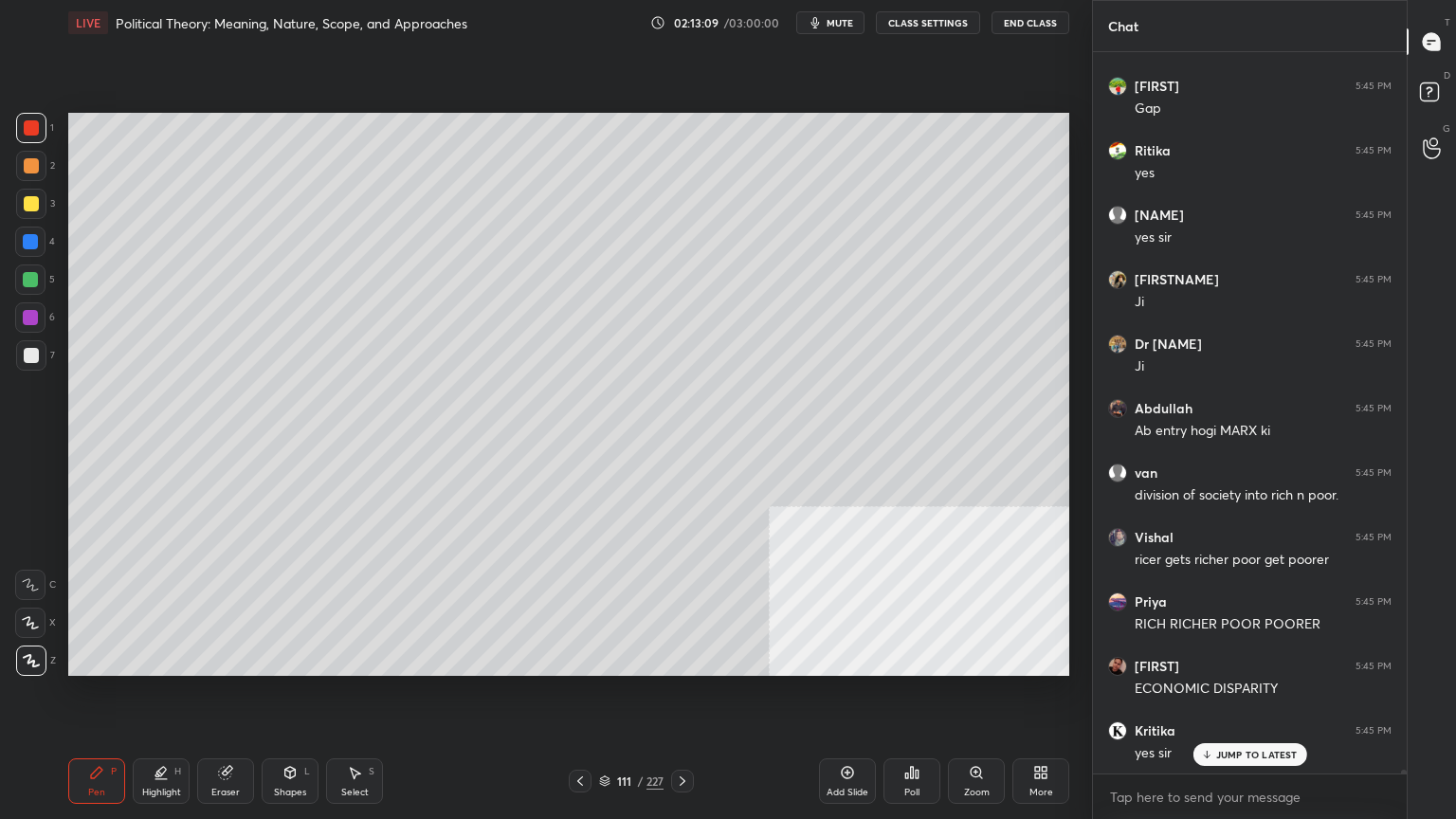 click 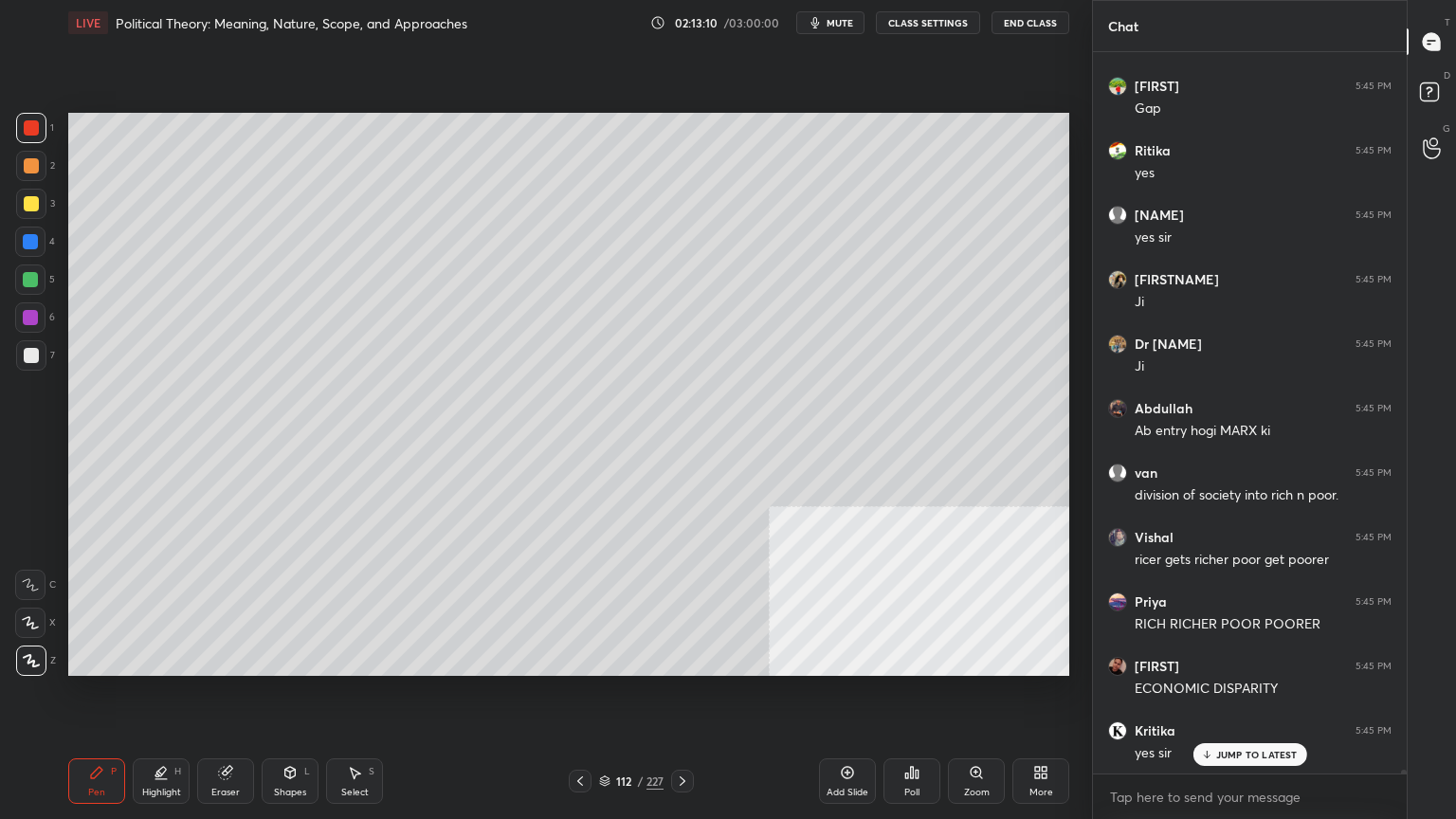click 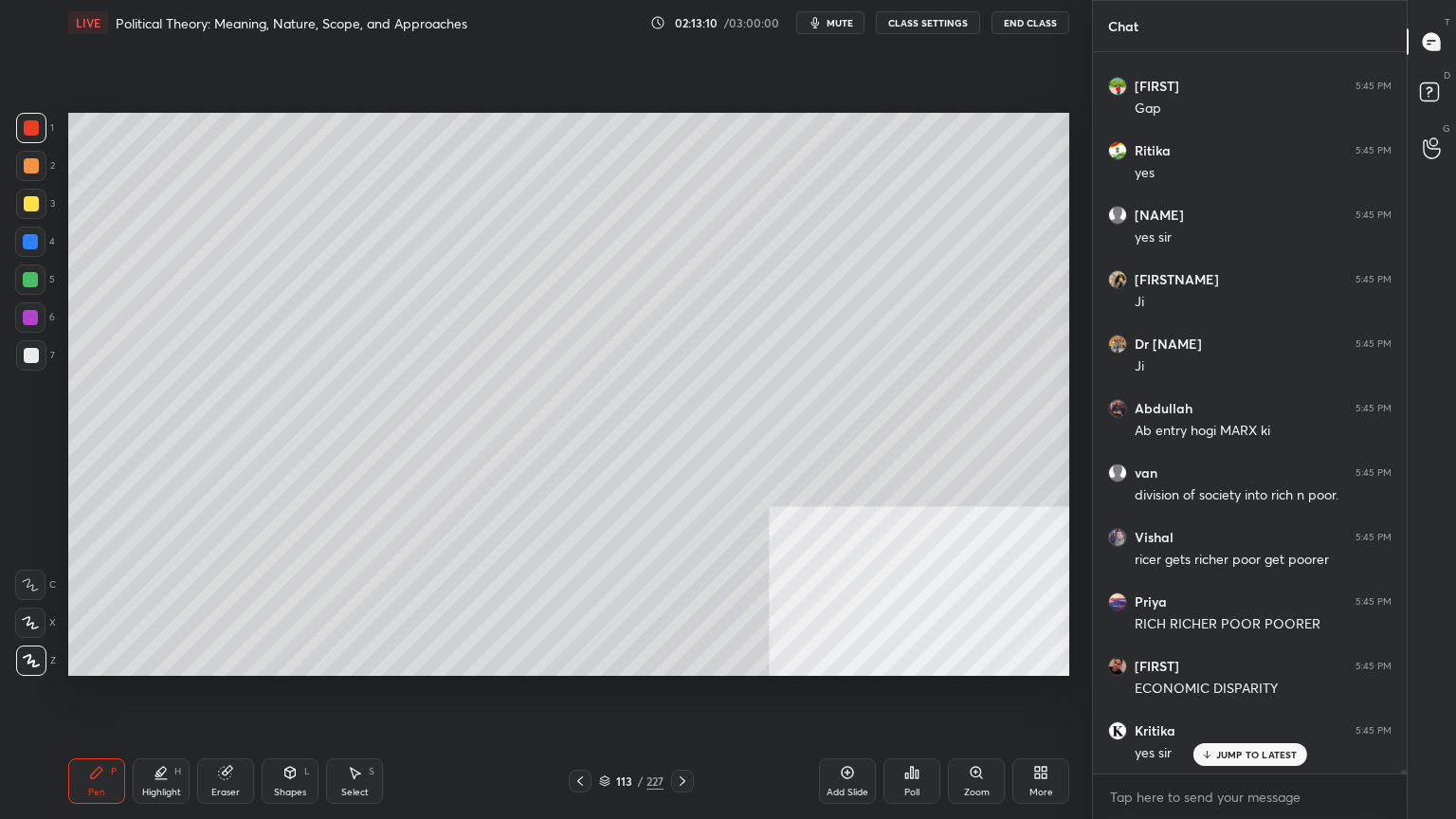 click 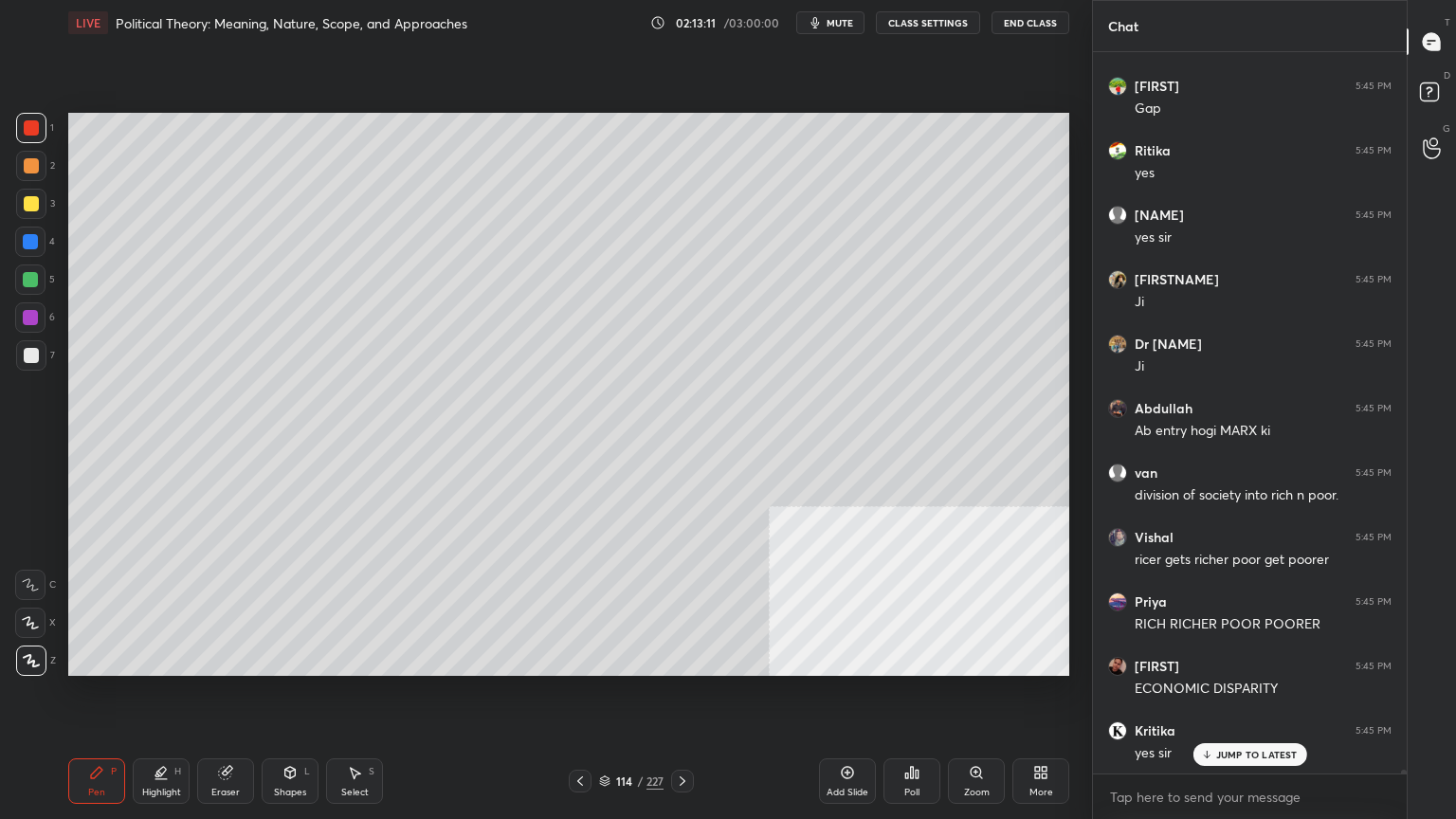 click 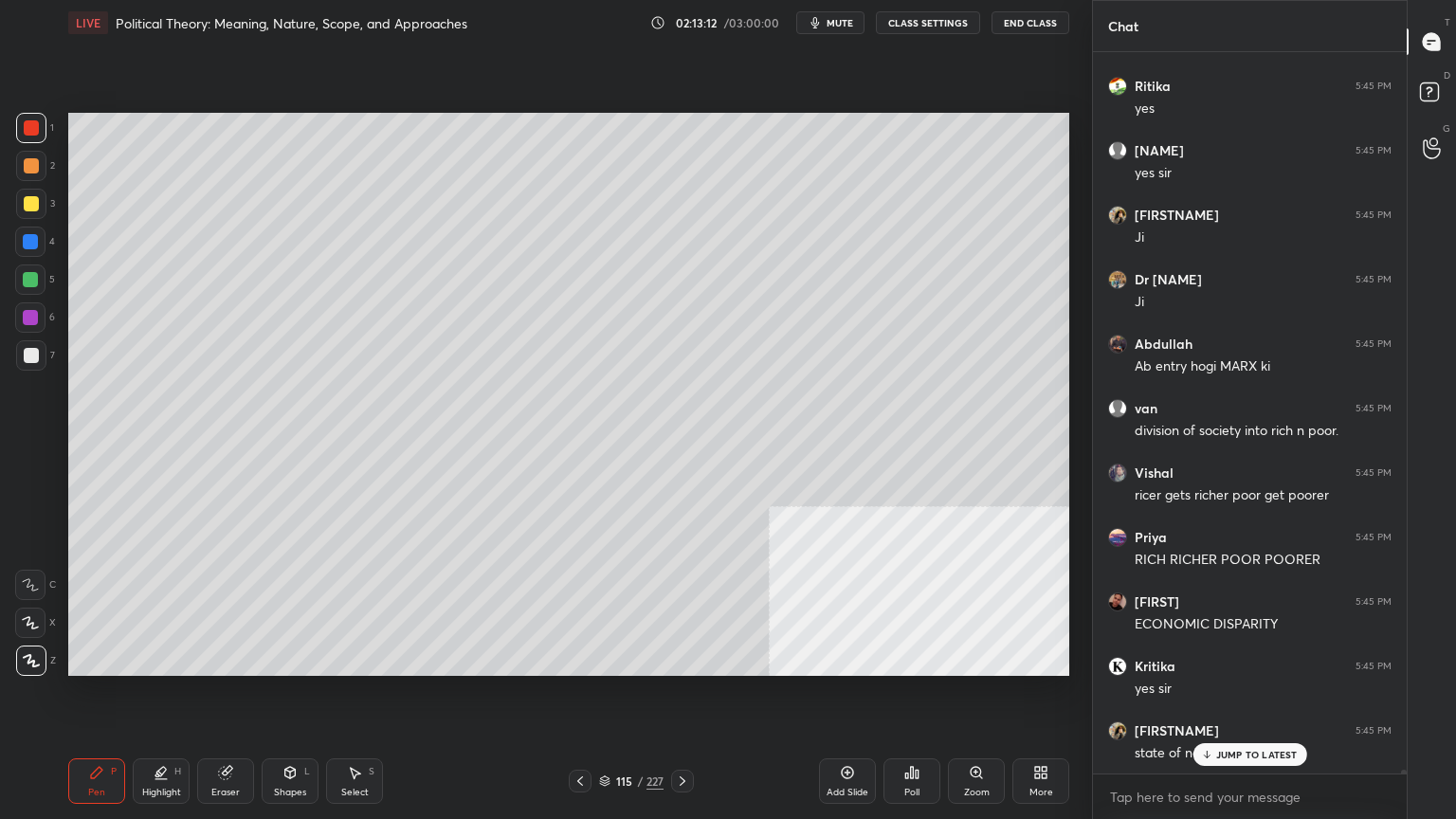 click 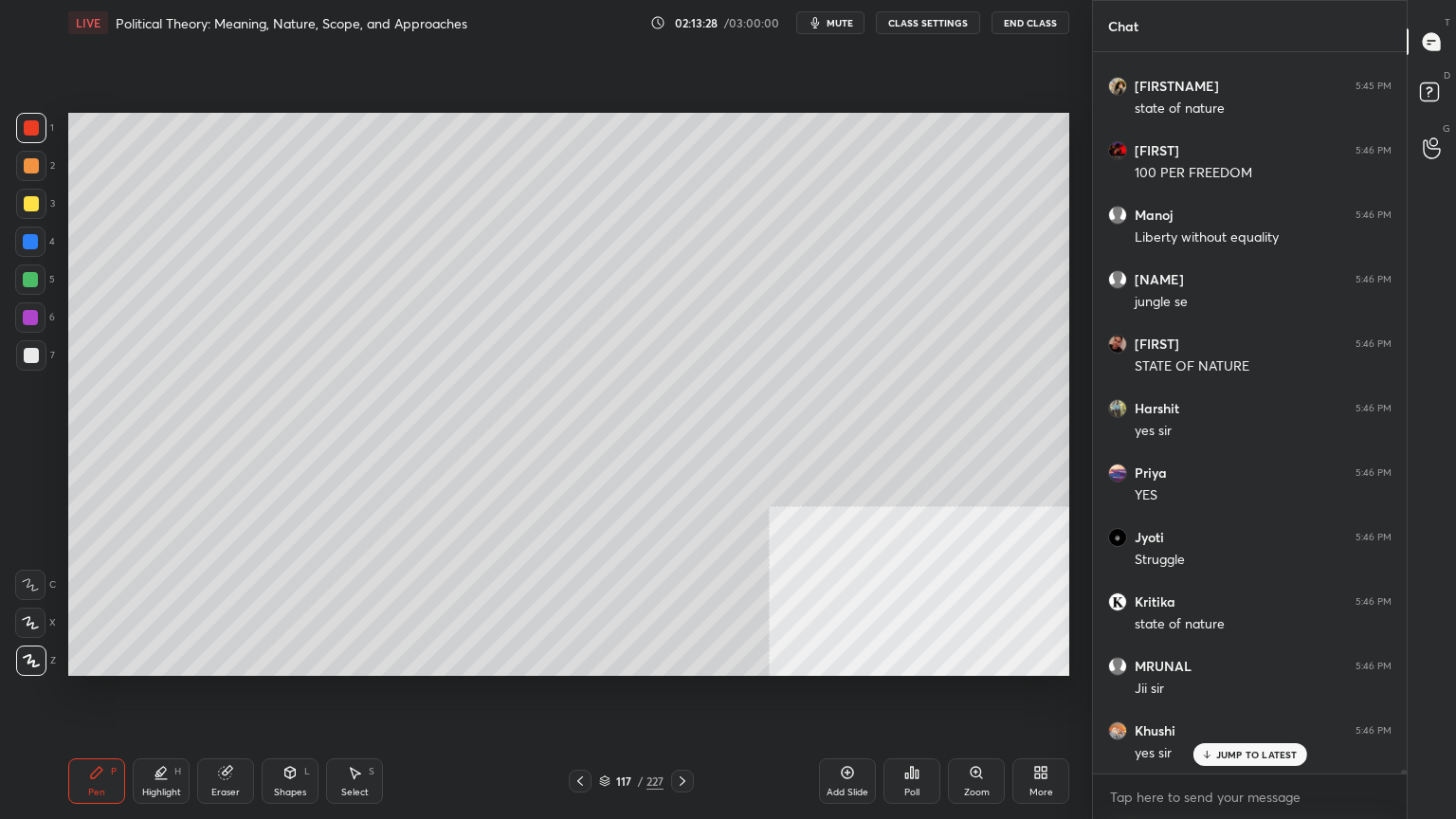 click 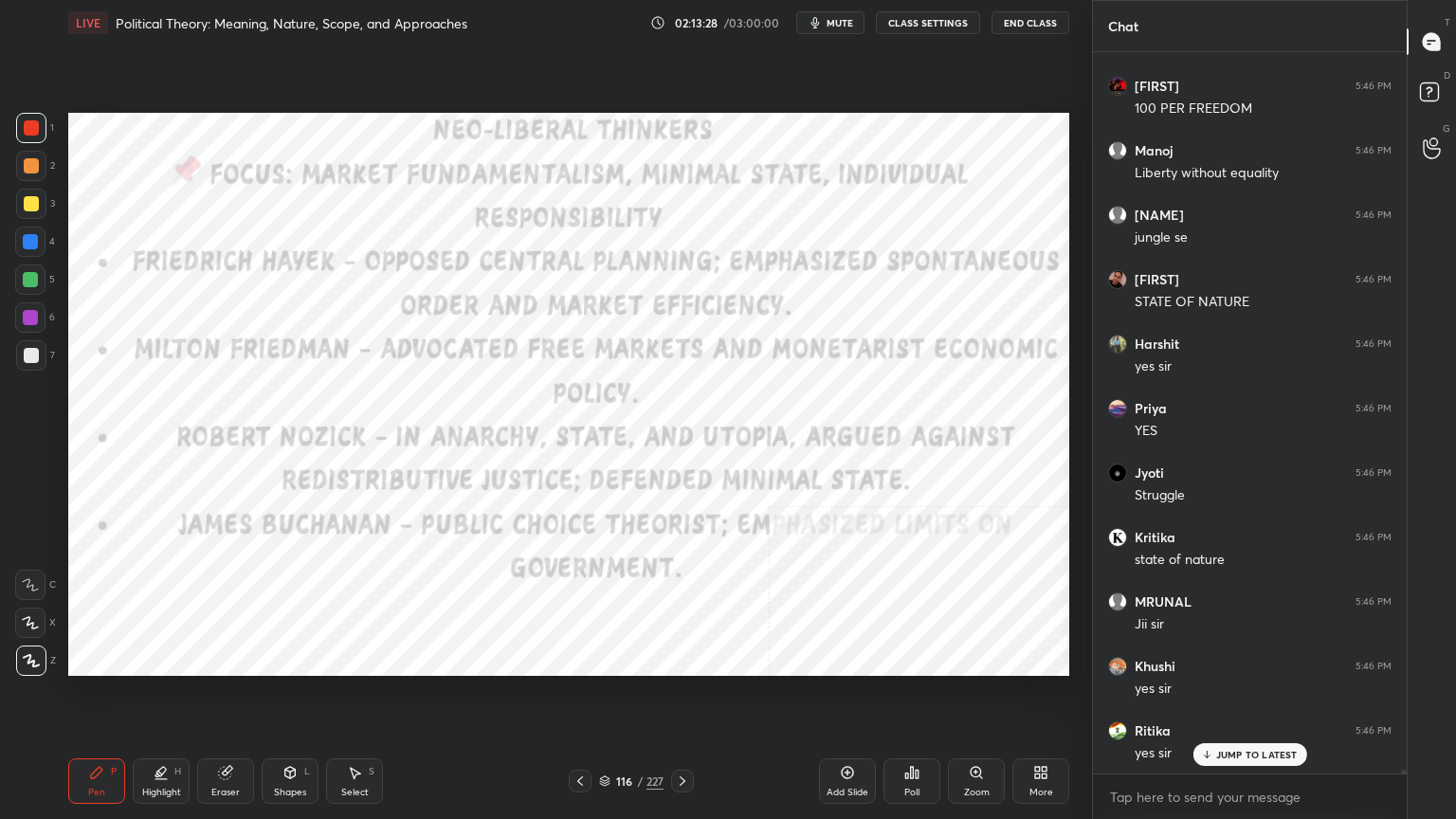 click 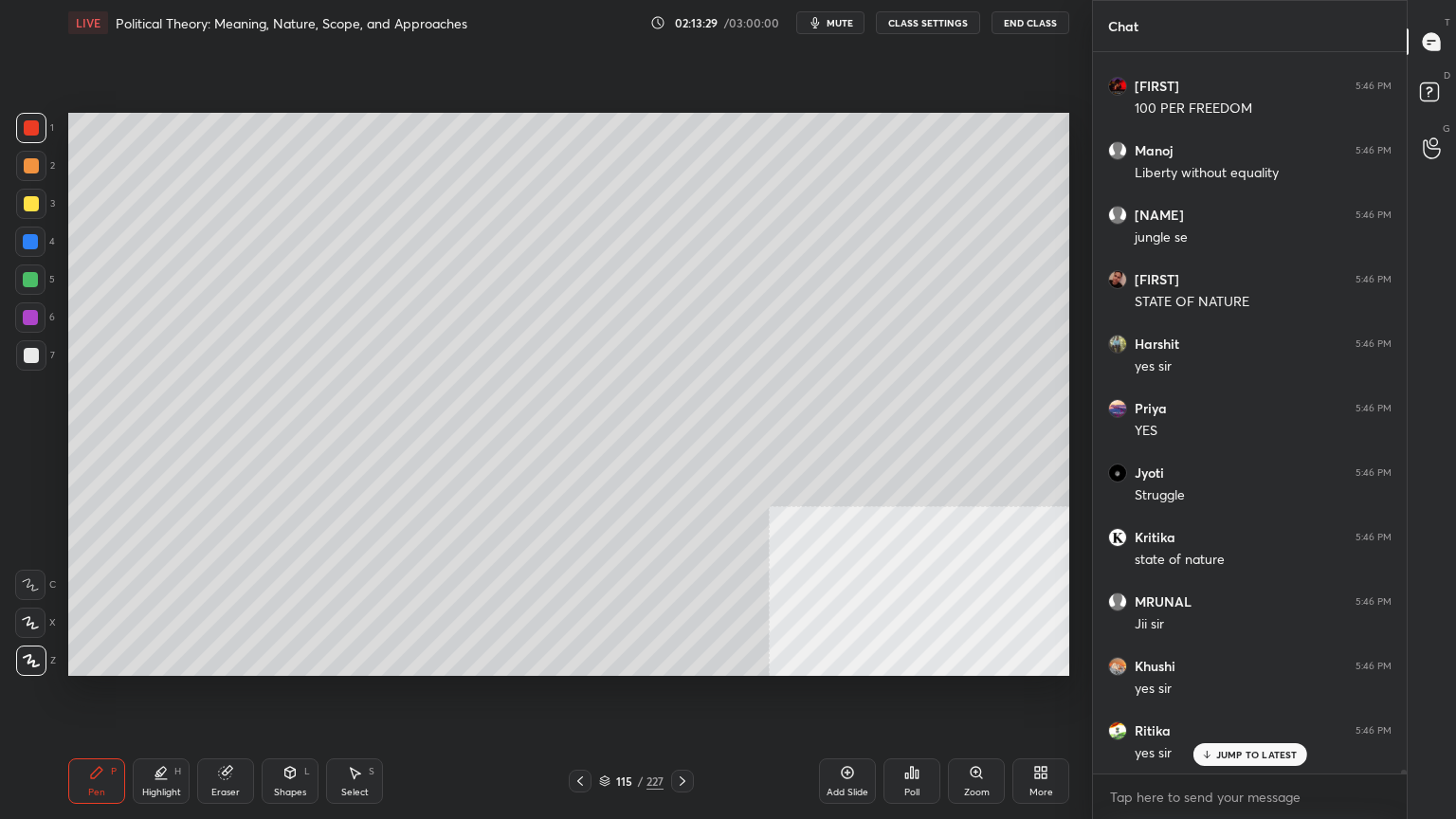 click 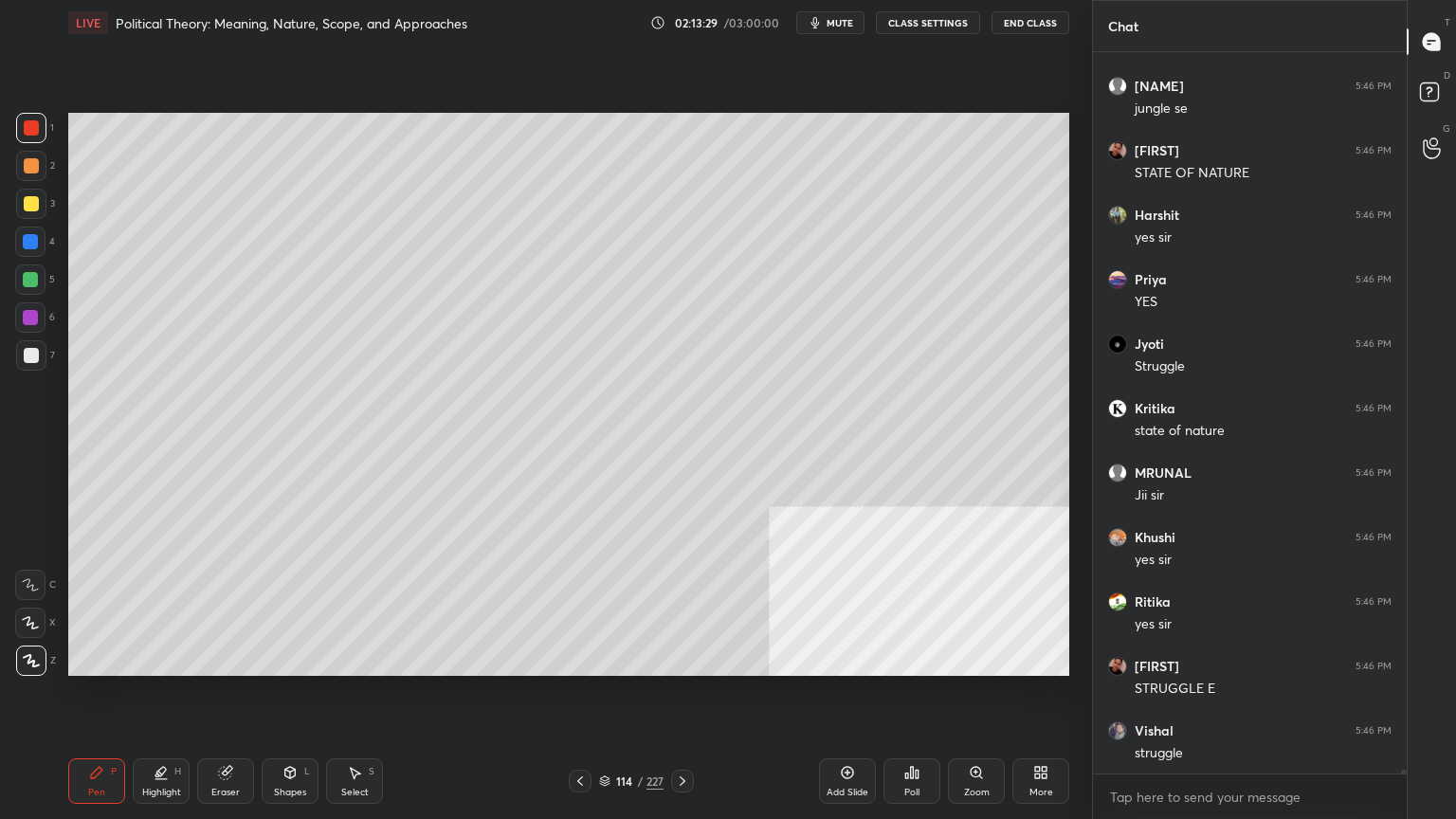 click 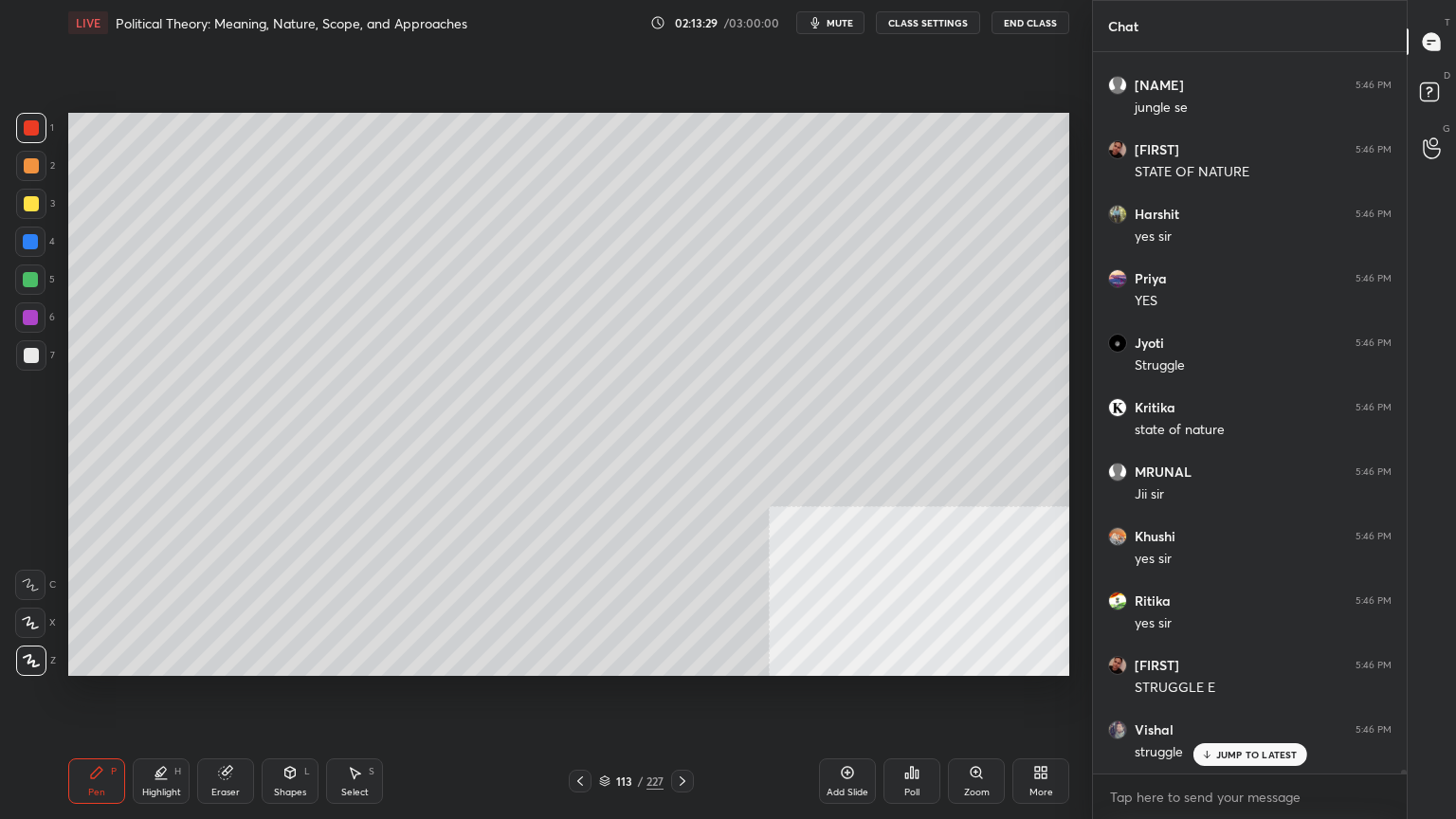 click 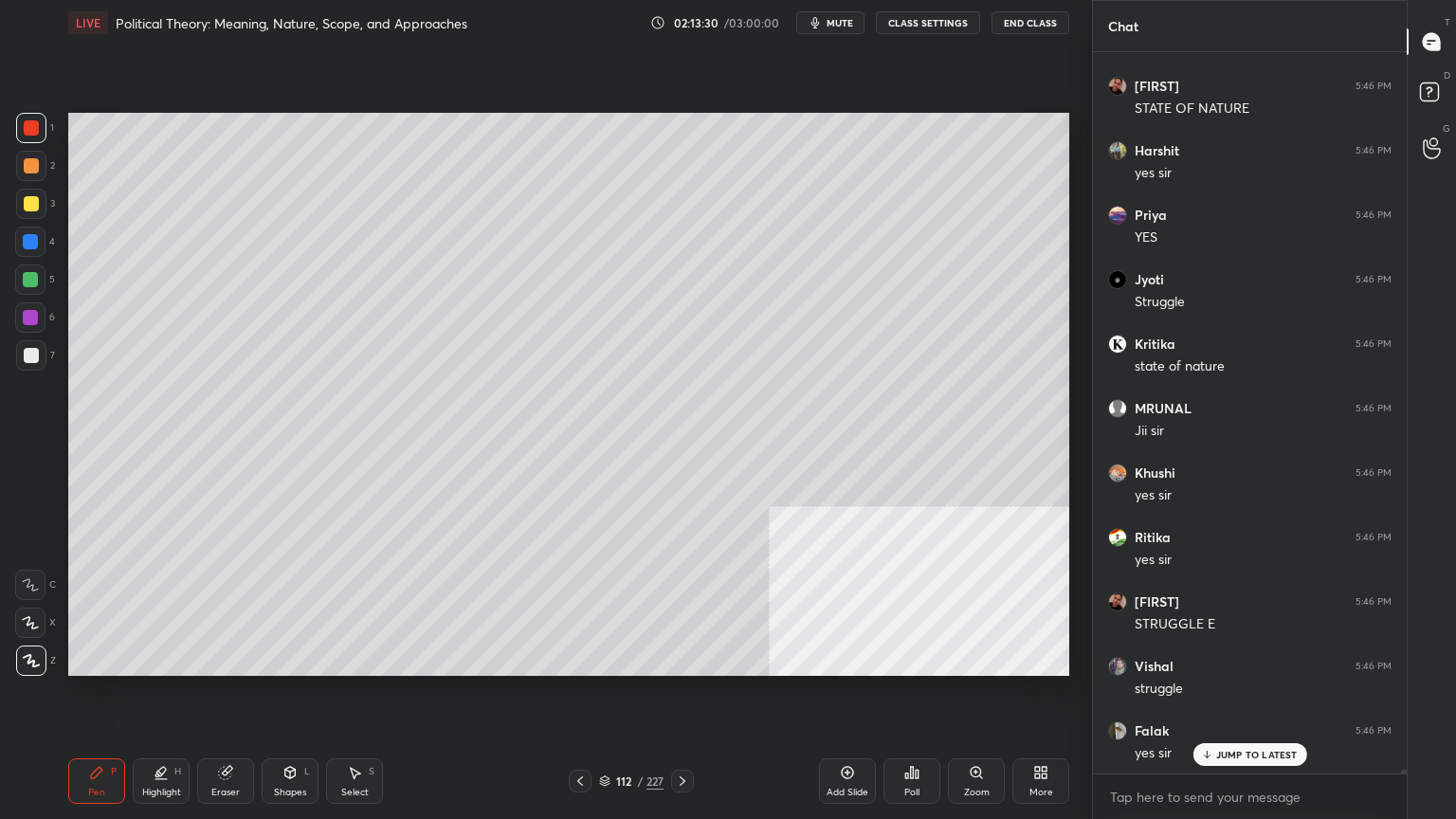 click 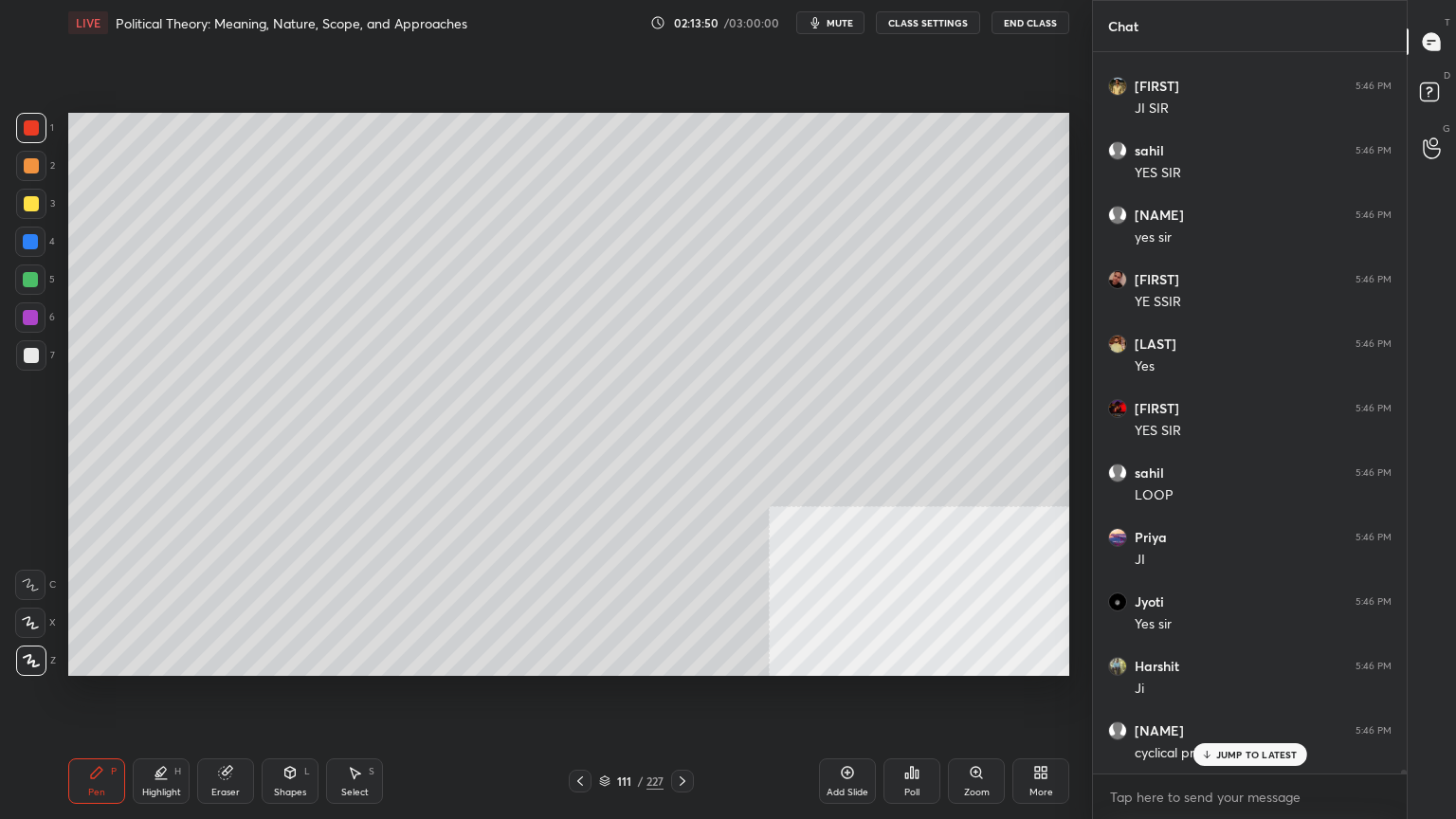 click at bounding box center (31, 128) 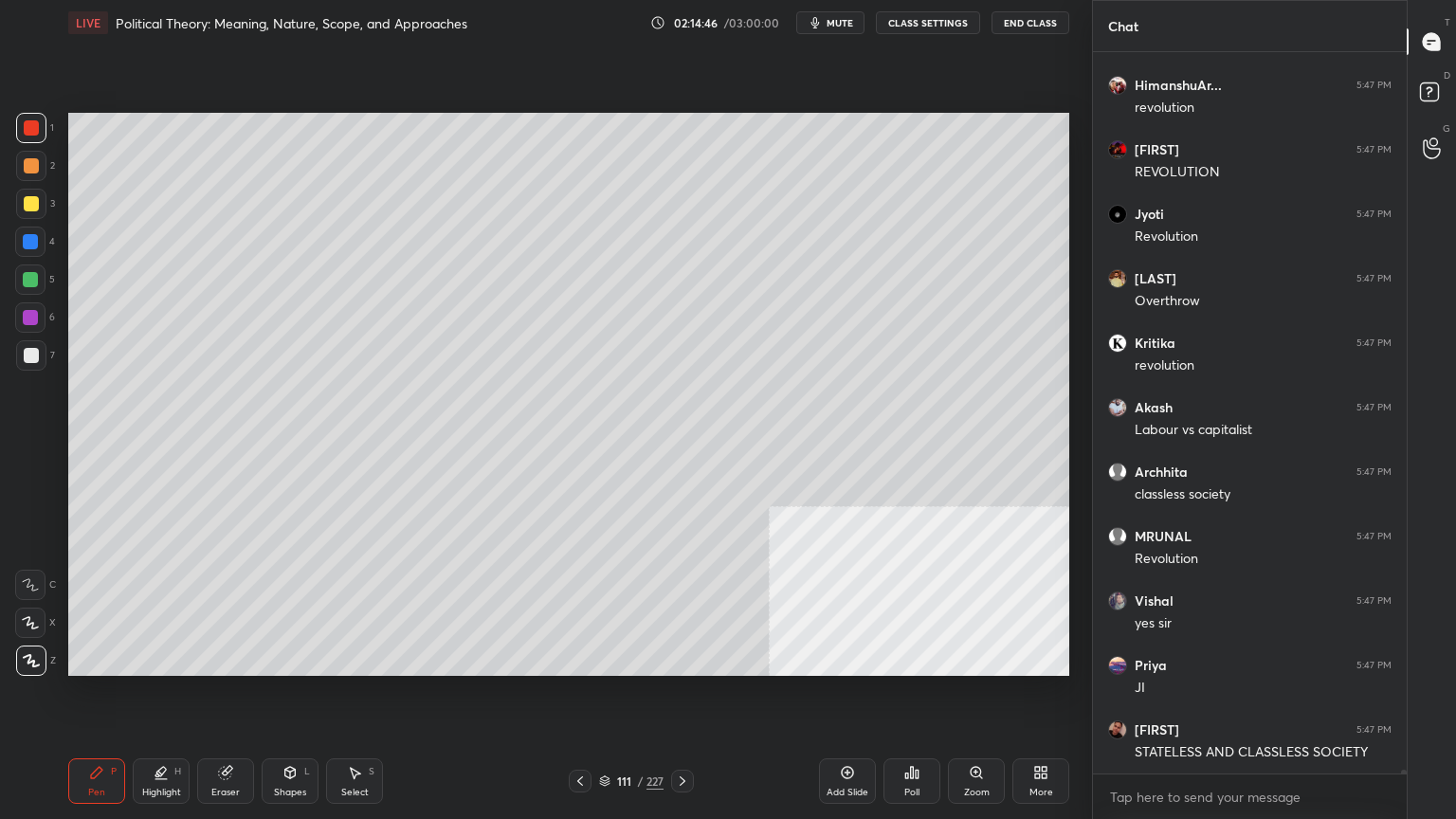 scroll, scrollTop: 133178, scrollLeft: 0, axis: vertical 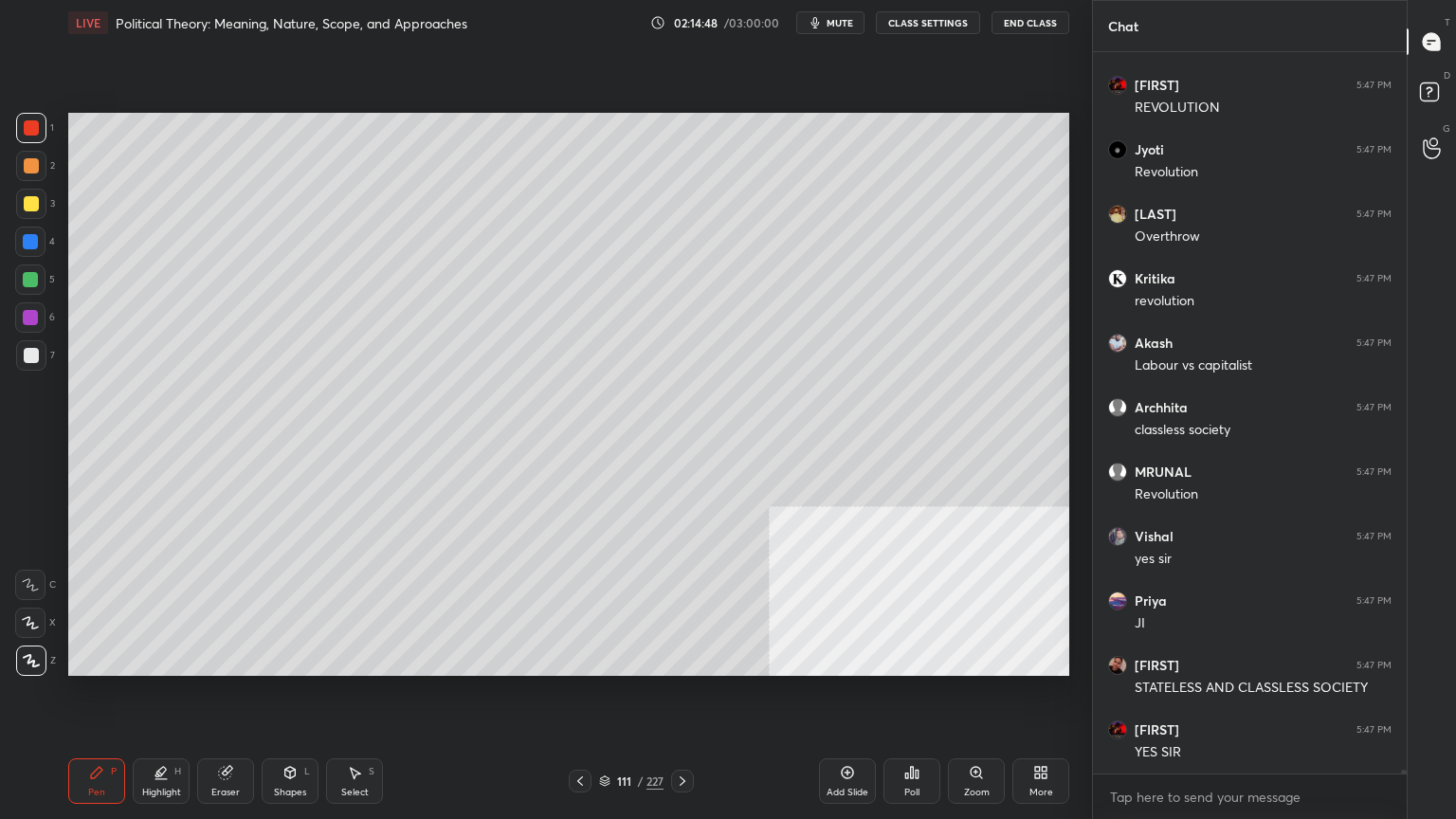 drag, startPoint x: 33, startPoint y: 311, endPoint x: 67, endPoint y: 304, distance: 34.71311 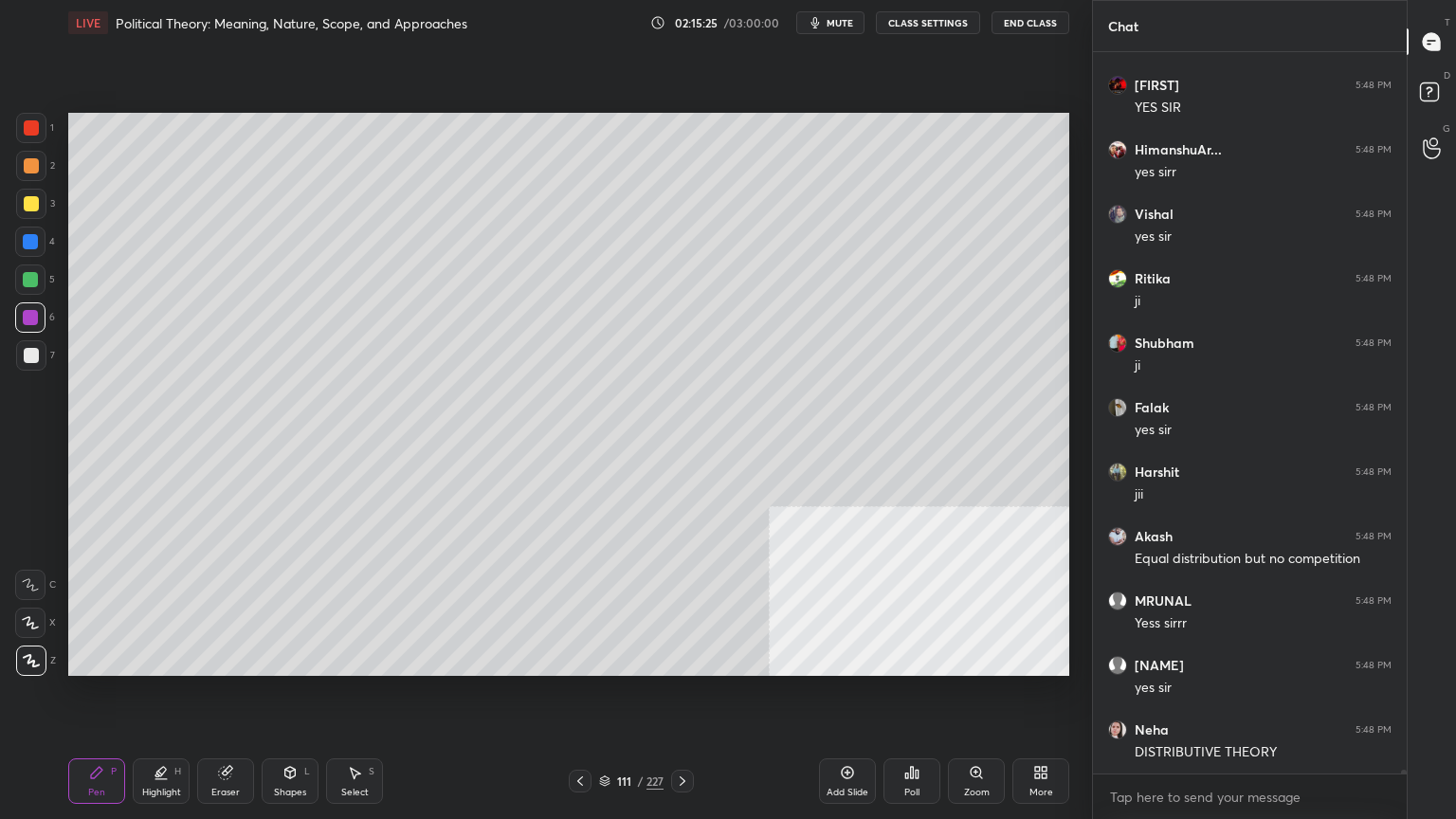 scroll, scrollTop: 134467, scrollLeft: 0, axis: vertical 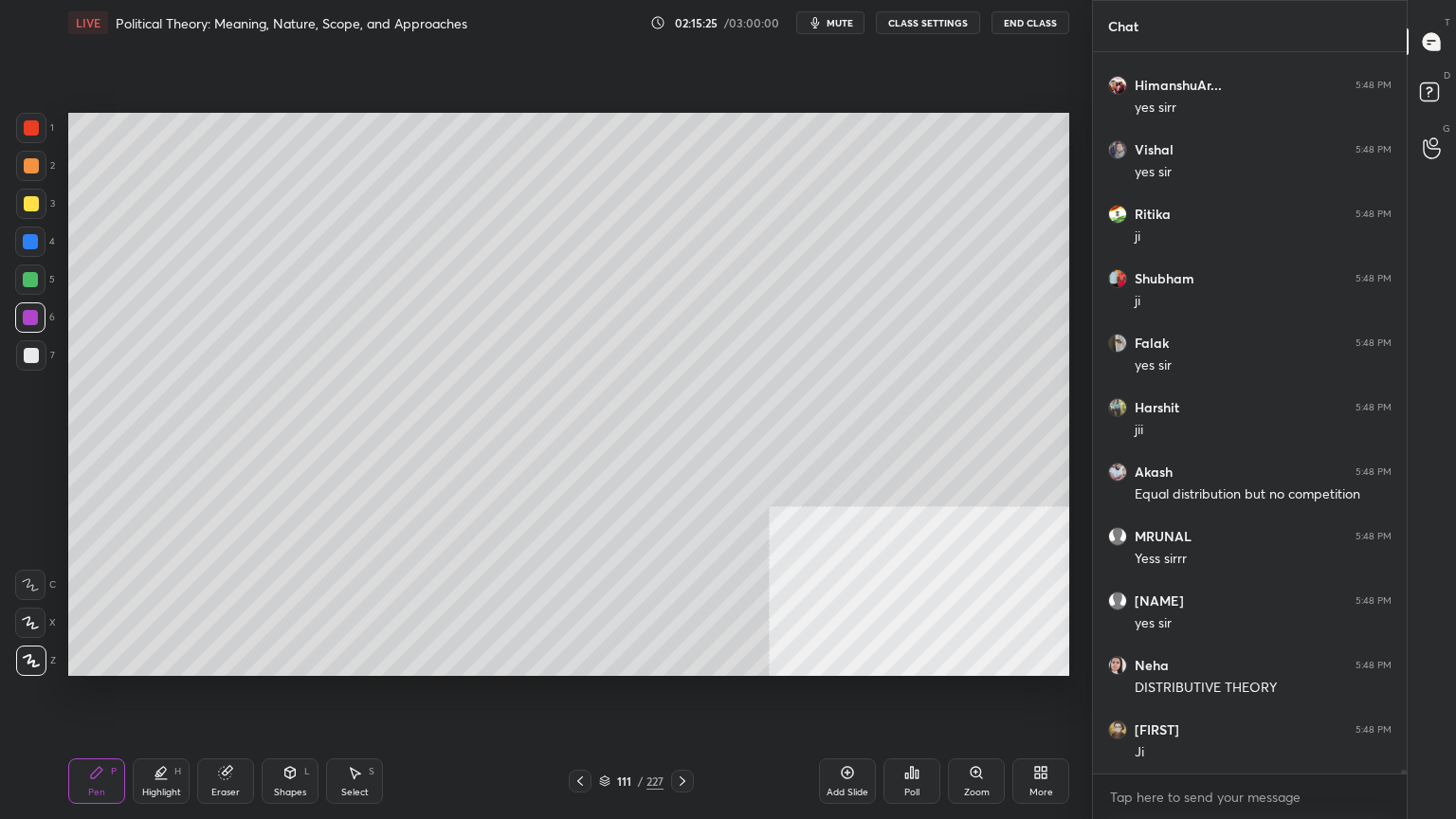 click 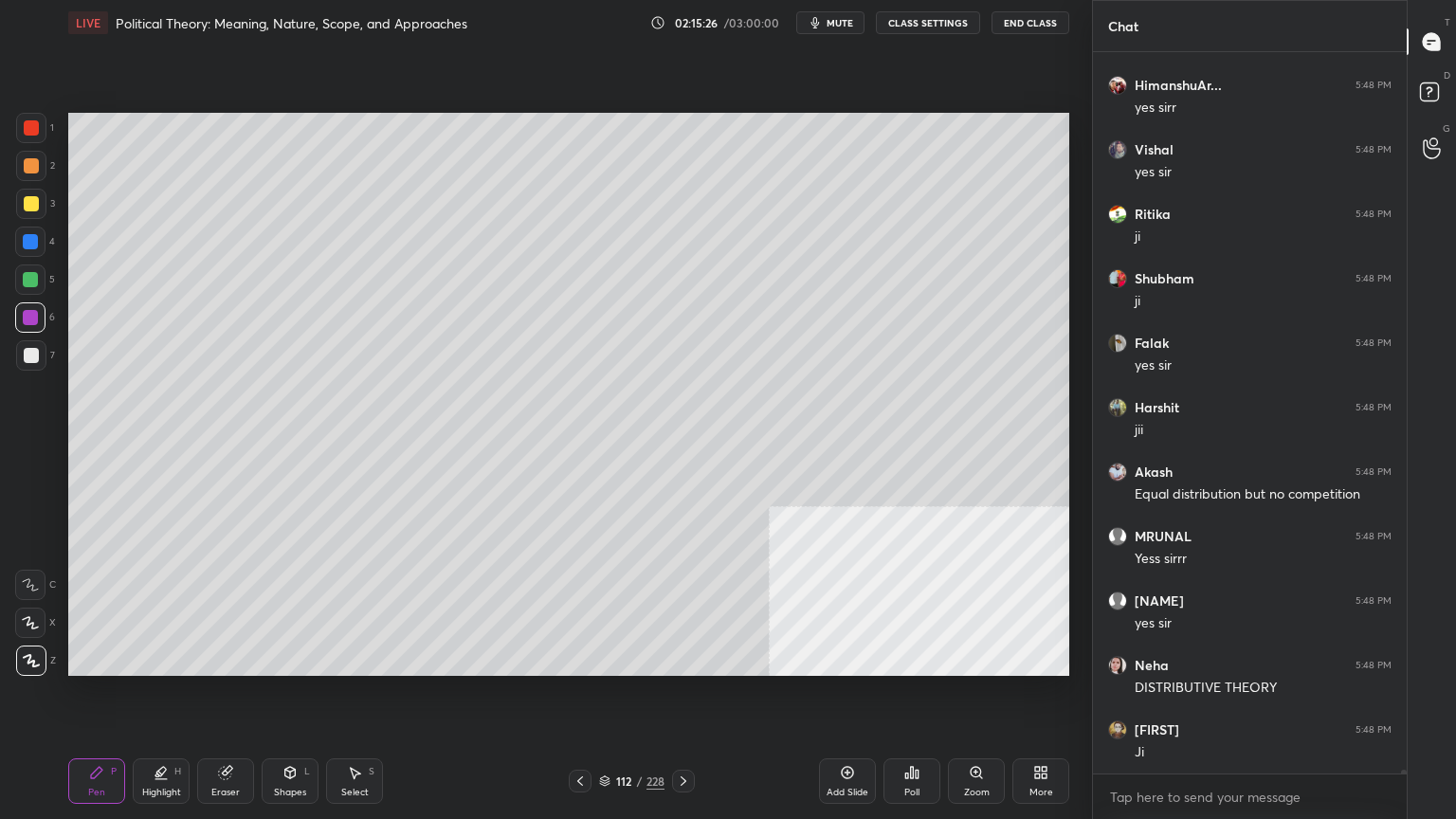 scroll, scrollTop: 134531, scrollLeft: 0, axis: vertical 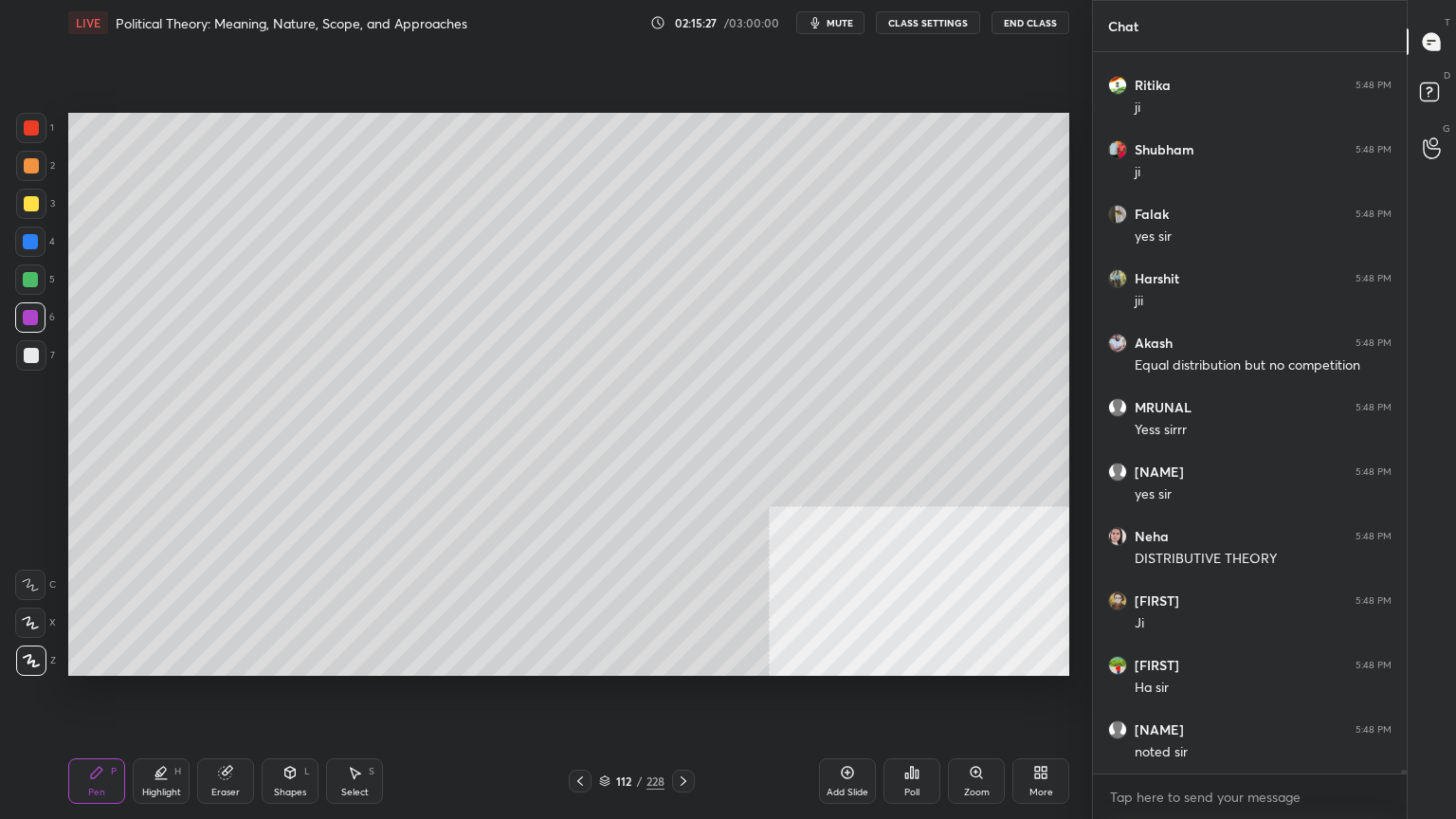 drag, startPoint x: 31, startPoint y: 352, endPoint x: 61, endPoint y: 337, distance: 33.54102 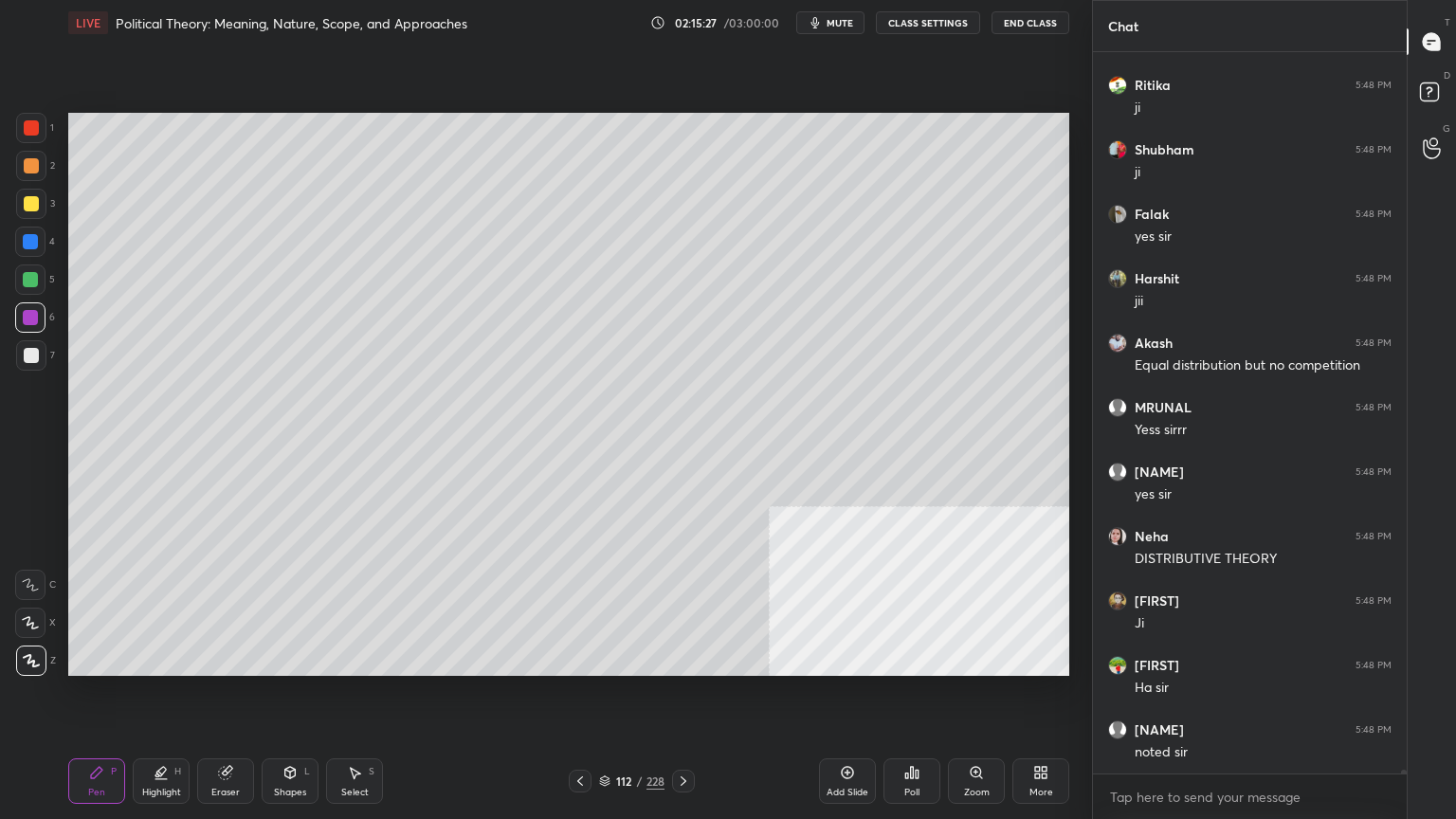click at bounding box center [31, 355] 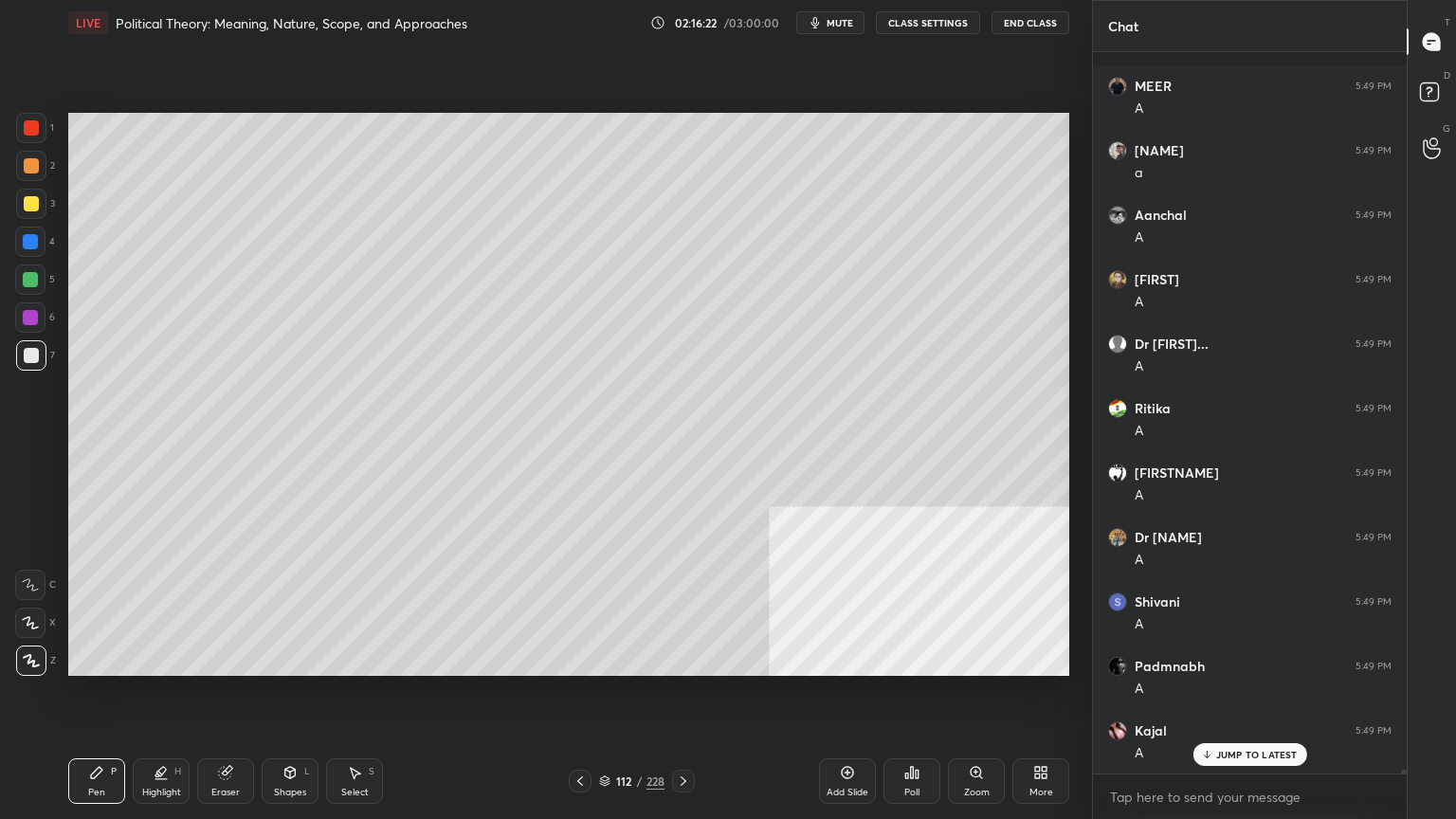 scroll, scrollTop: 138608, scrollLeft: 0, axis: vertical 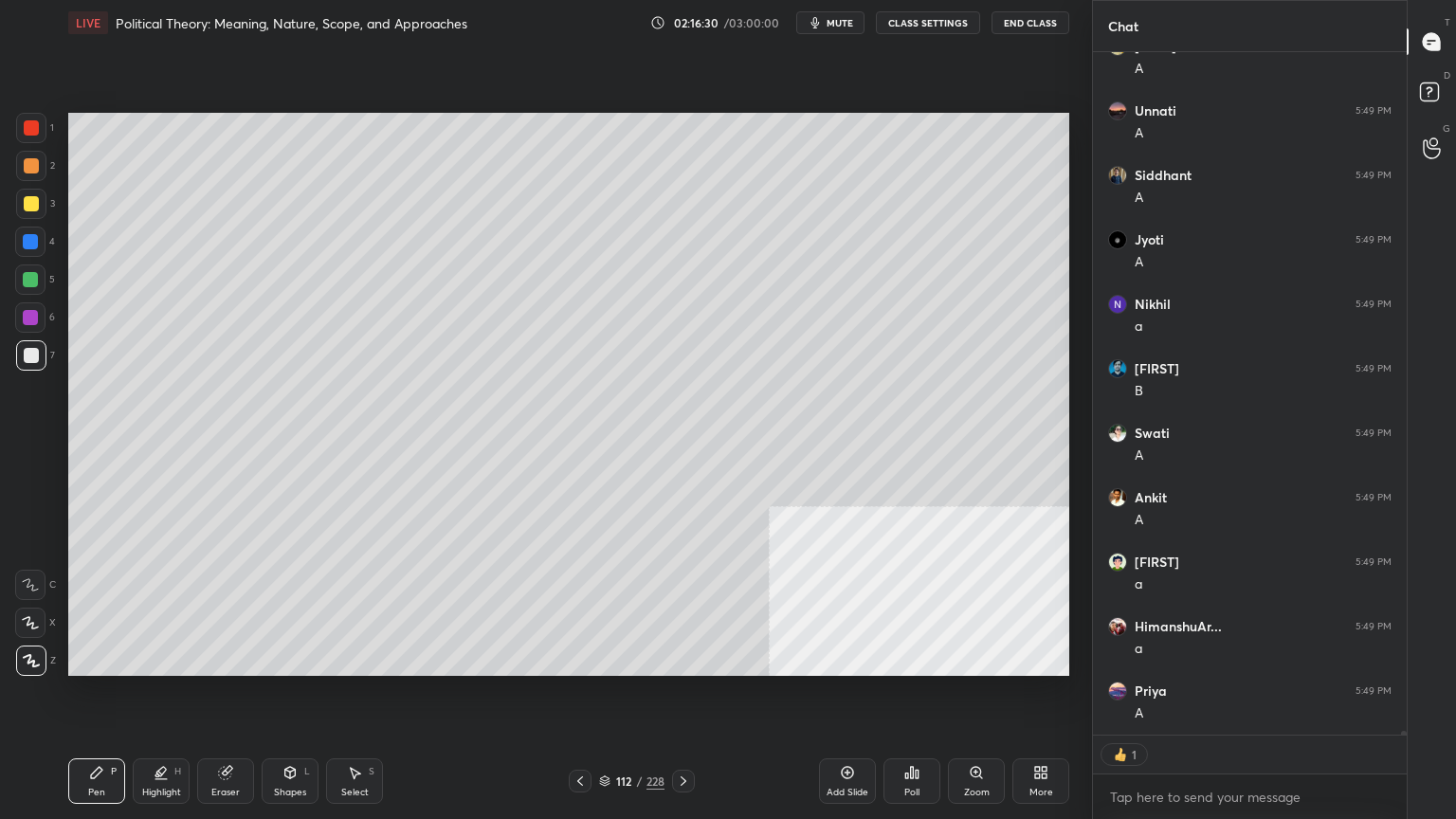 click at bounding box center [31, 128] 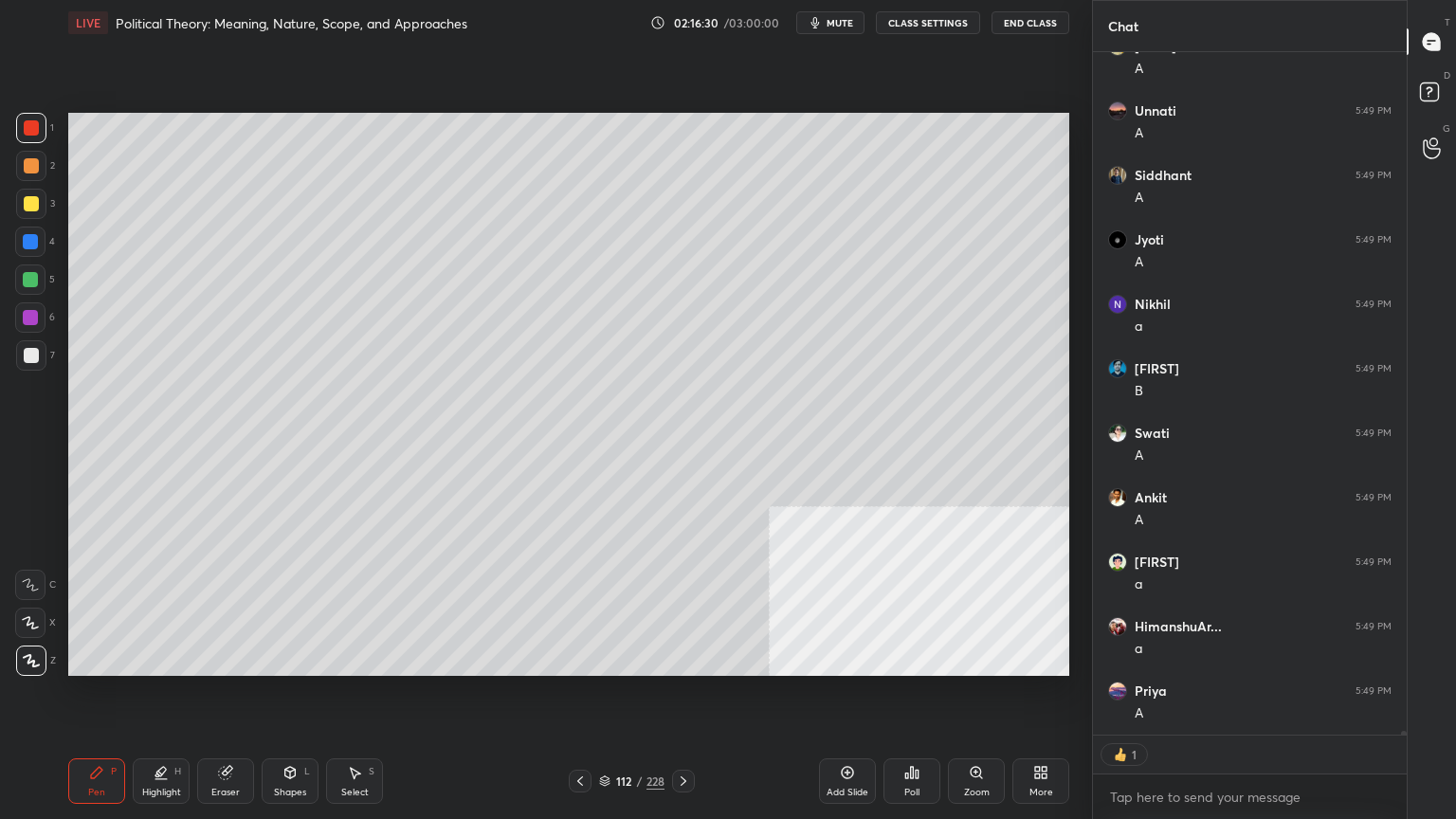 scroll, scrollTop: 139550, scrollLeft: 0, axis: vertical 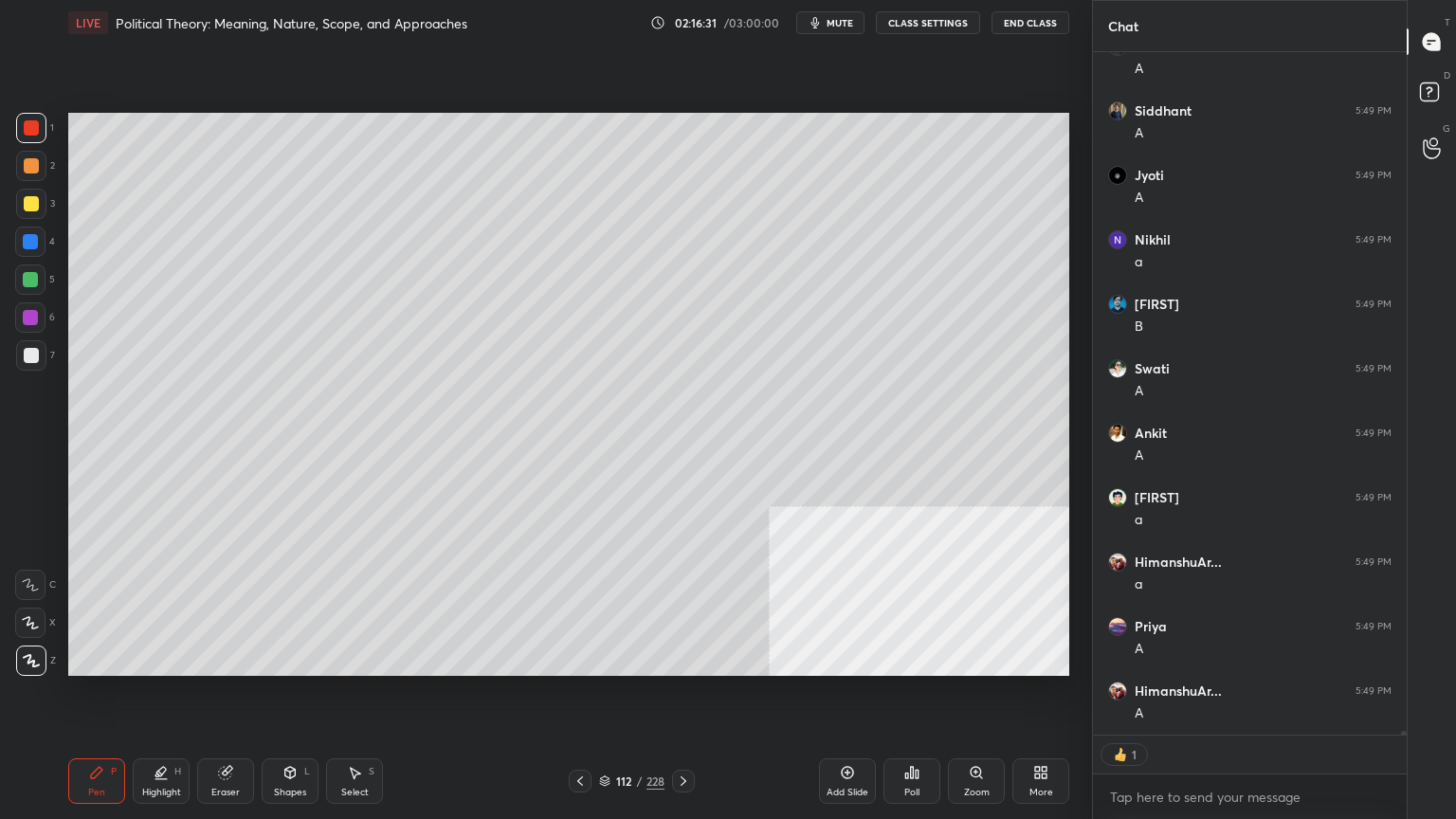 click at bounding box center [30, 280] 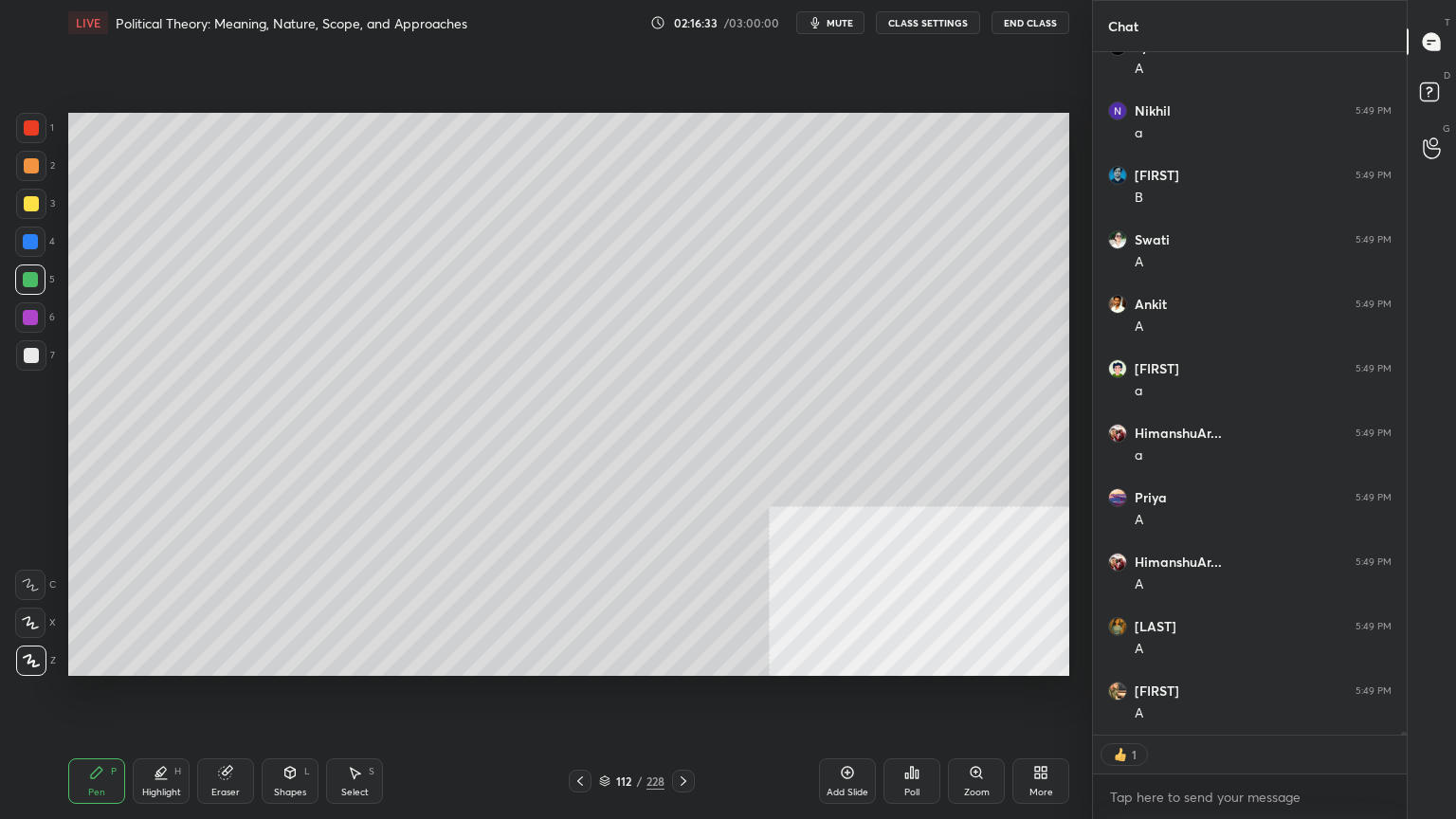 scroll, scrollTop: 139744, scrollLeft: 0, axis: vertical 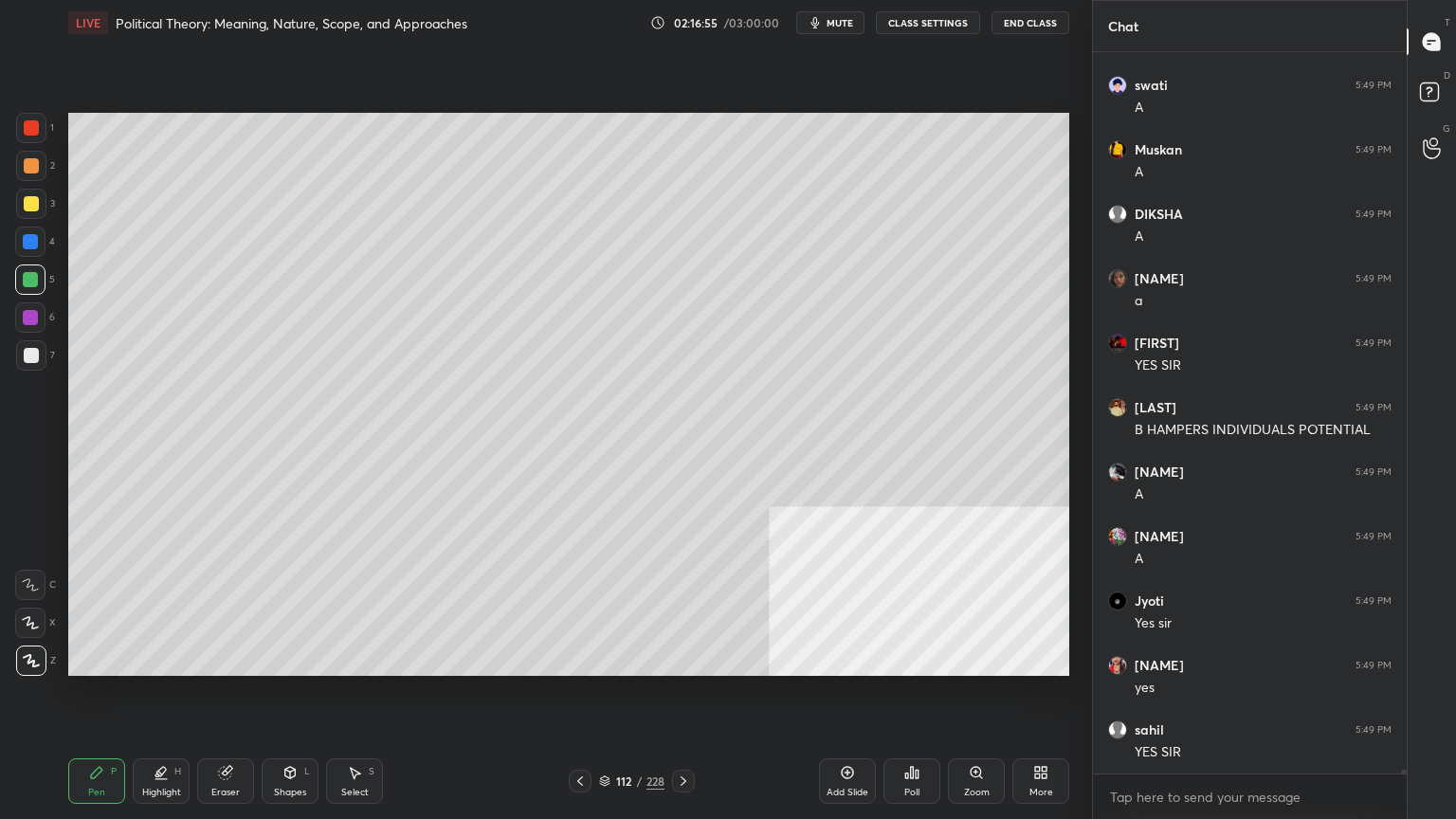 click at bounding box center (31, 166) 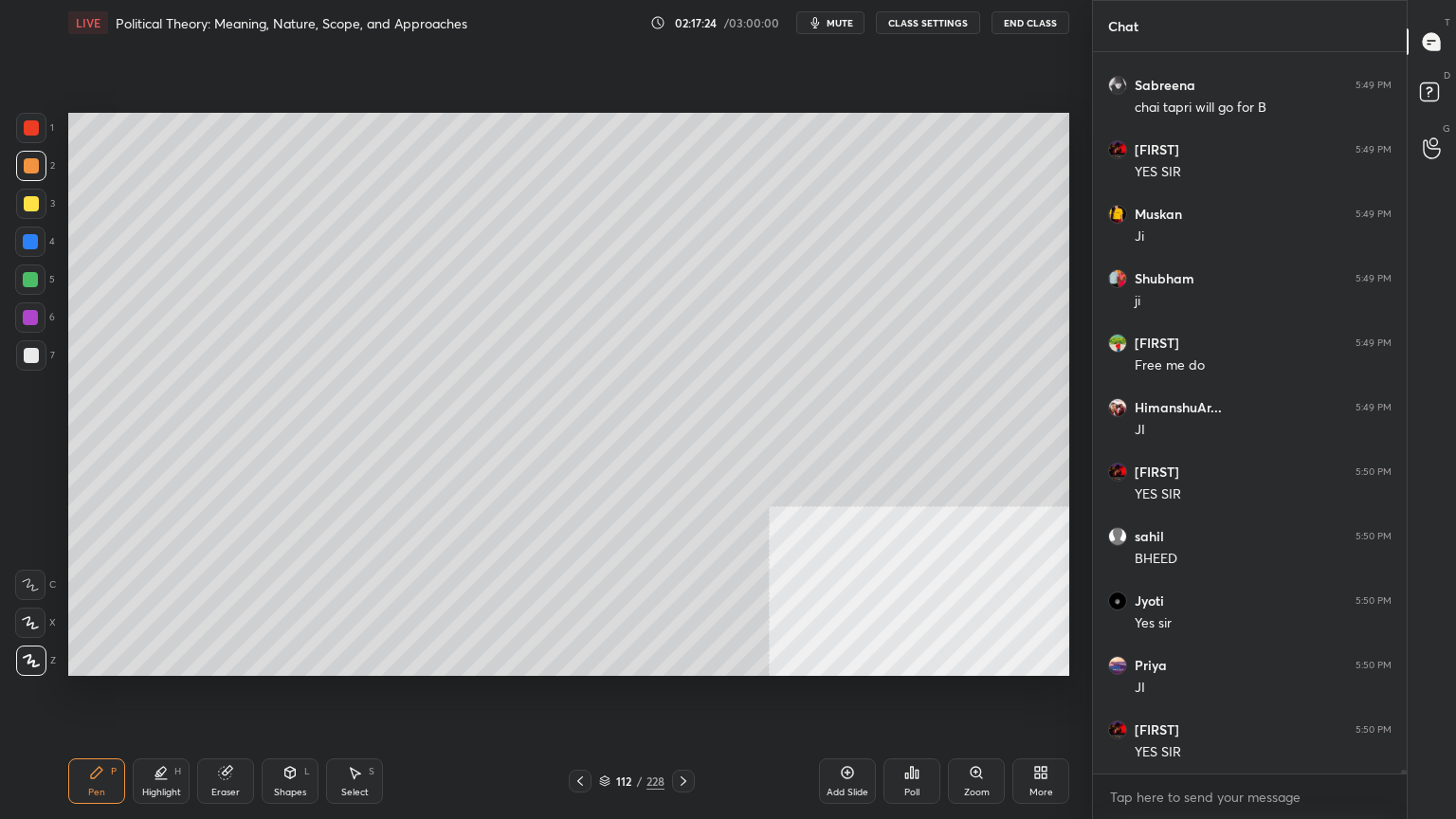 drag, startPoint x: 33, startPoint y: 233, endPoint x: 59, endPoint y: 243, distance: 27.85678 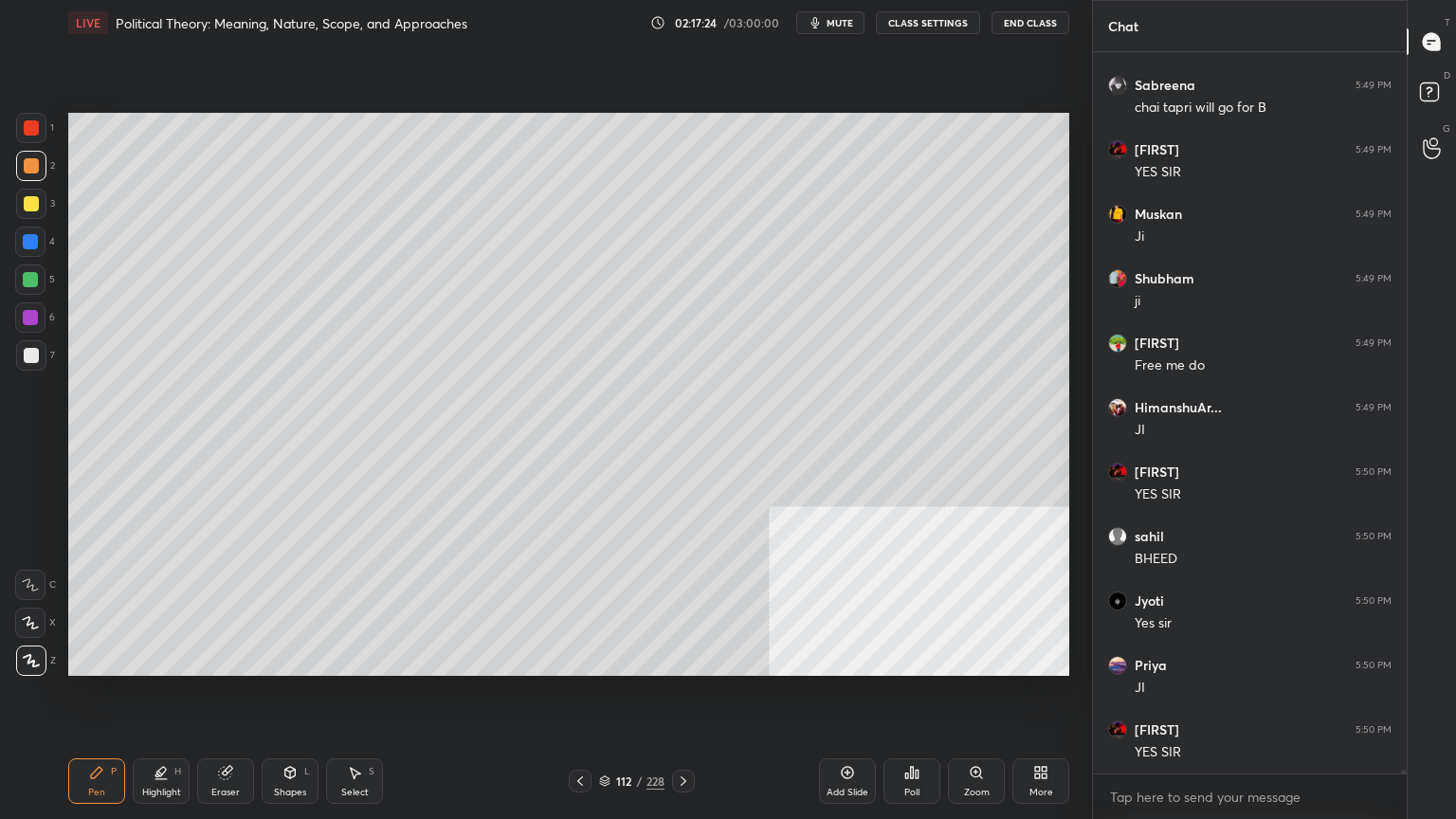 click at bounding box center (30, 242) 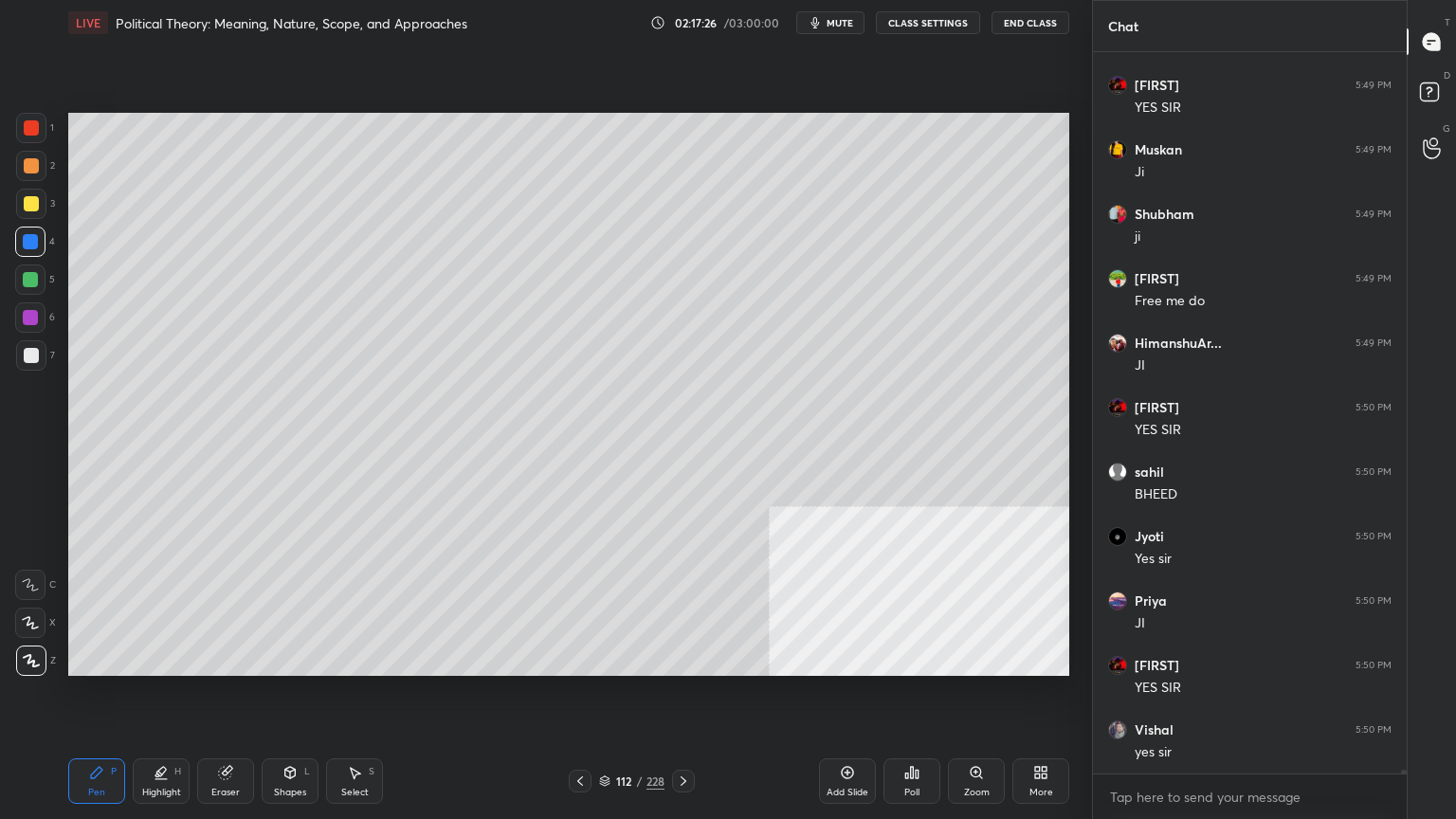 click at bounding box center (31, 128) 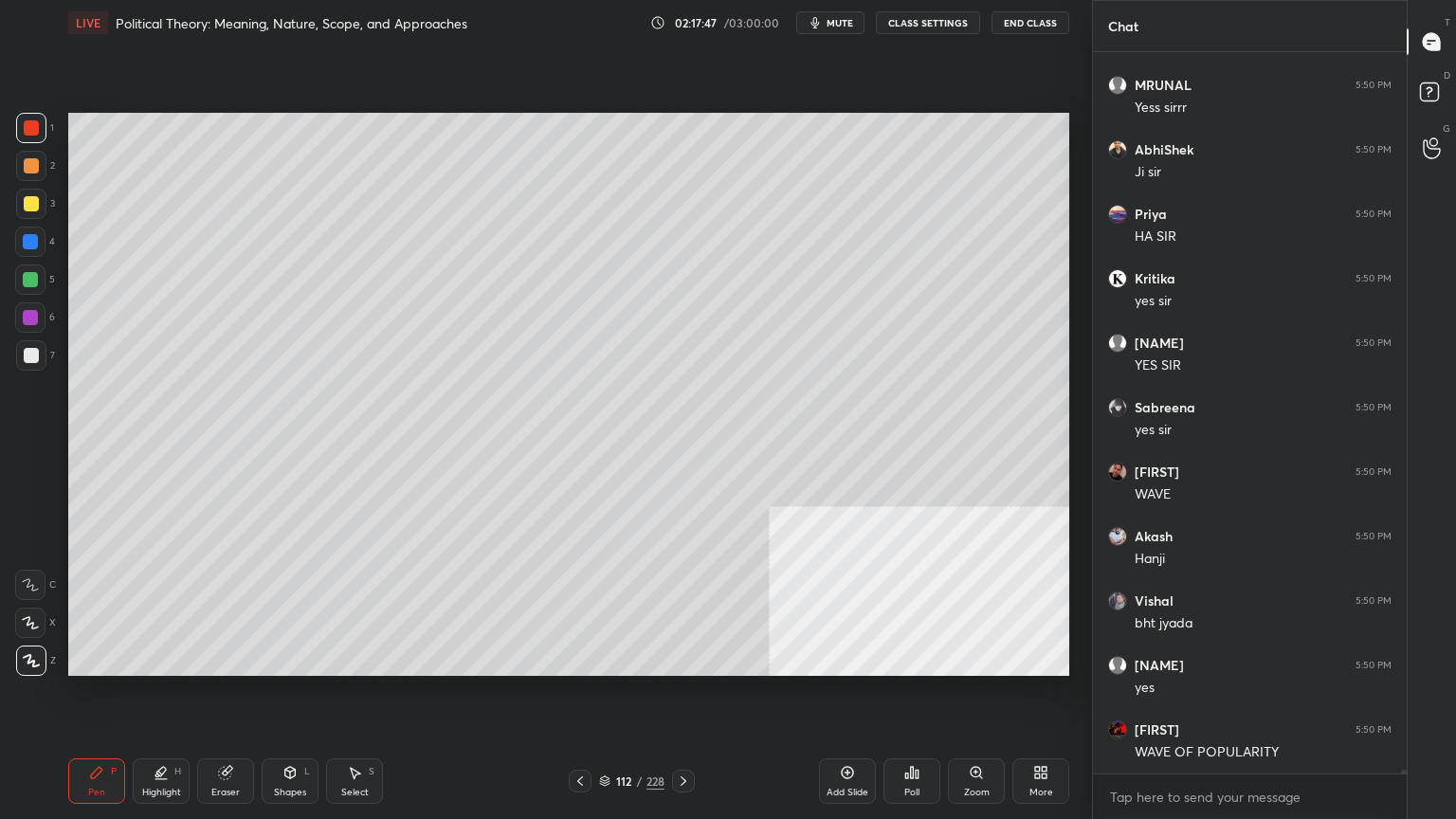 scroll, scrollTop: 141060, scrollLeft: 0, axis: vertical 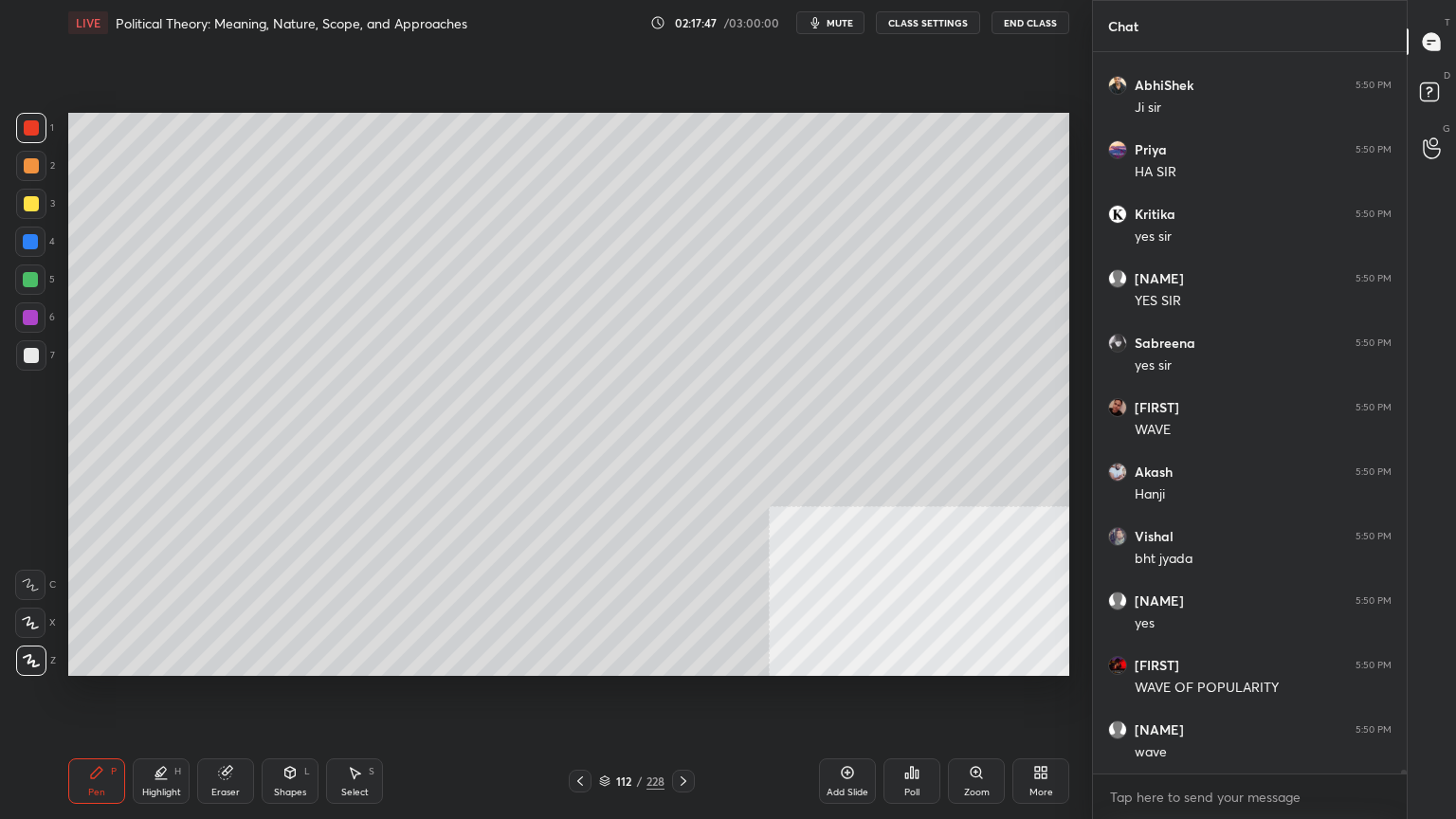 drag, startPoint x: 27, startPoint y: 345, endPoint x: 64, endPoint y: 379, distance: 50.249378 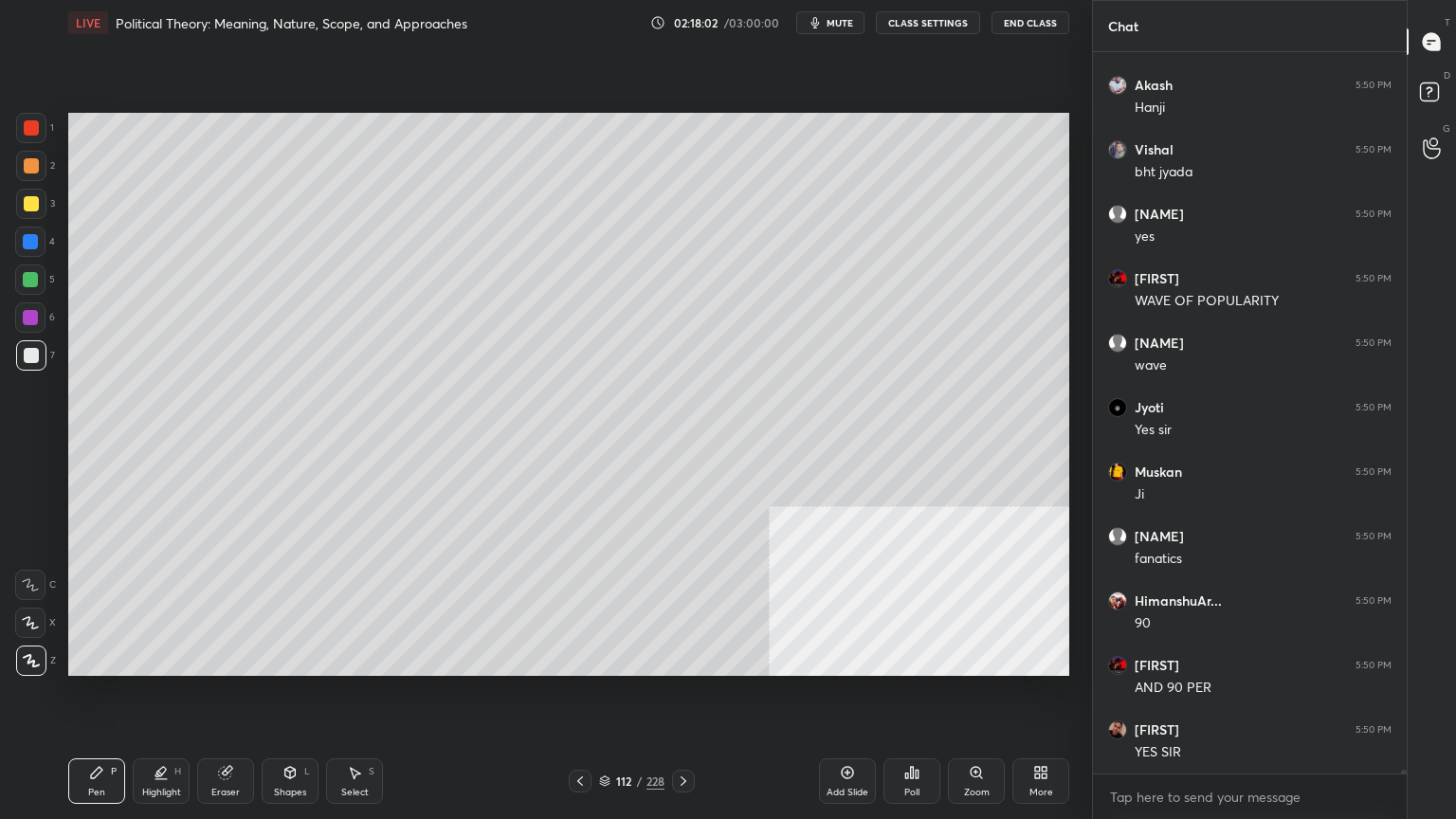 scroll, scrollTop: 141512, scrollLeft: 0, axis: vertical 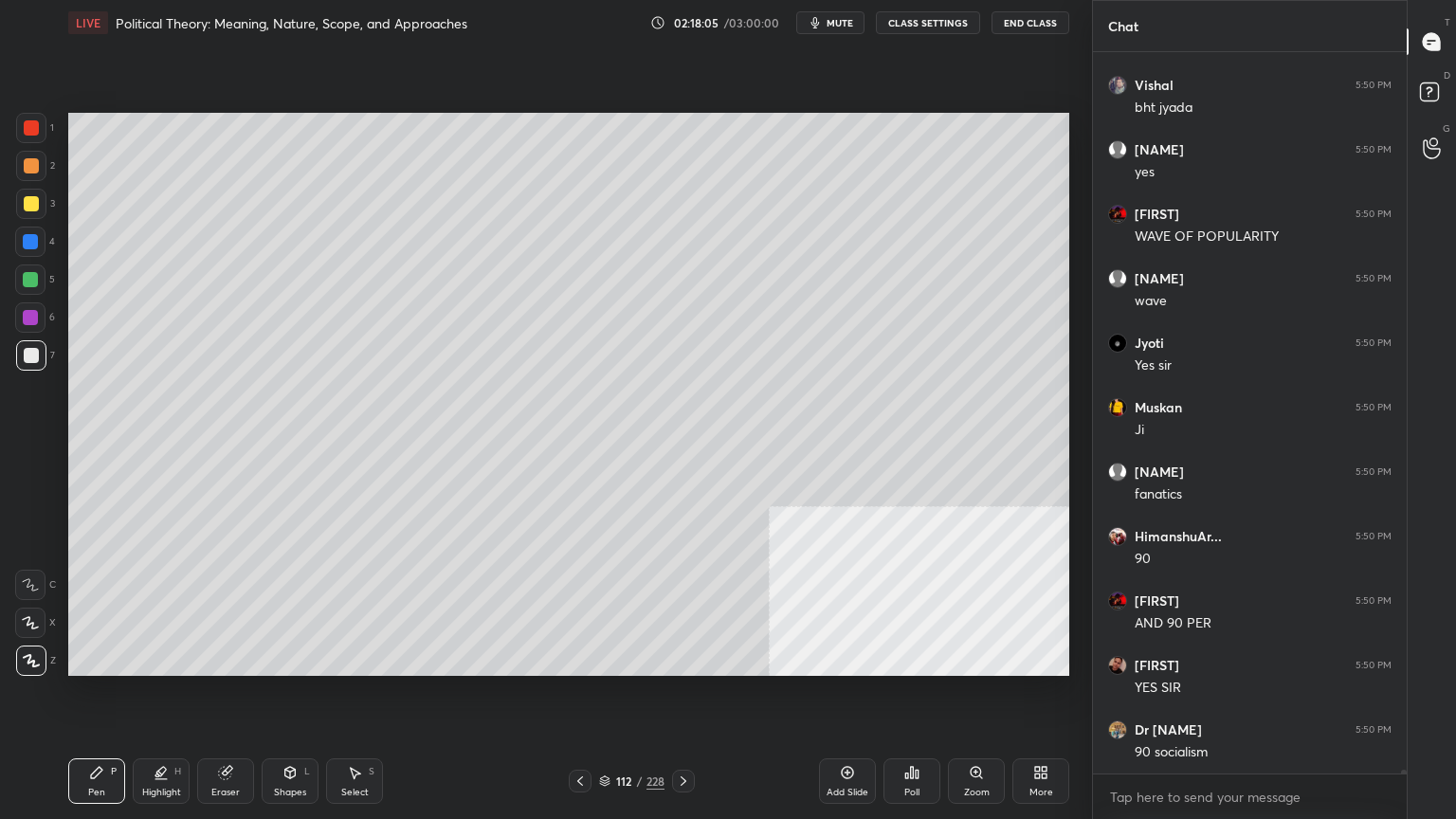 click at bounding box center (31, 128) 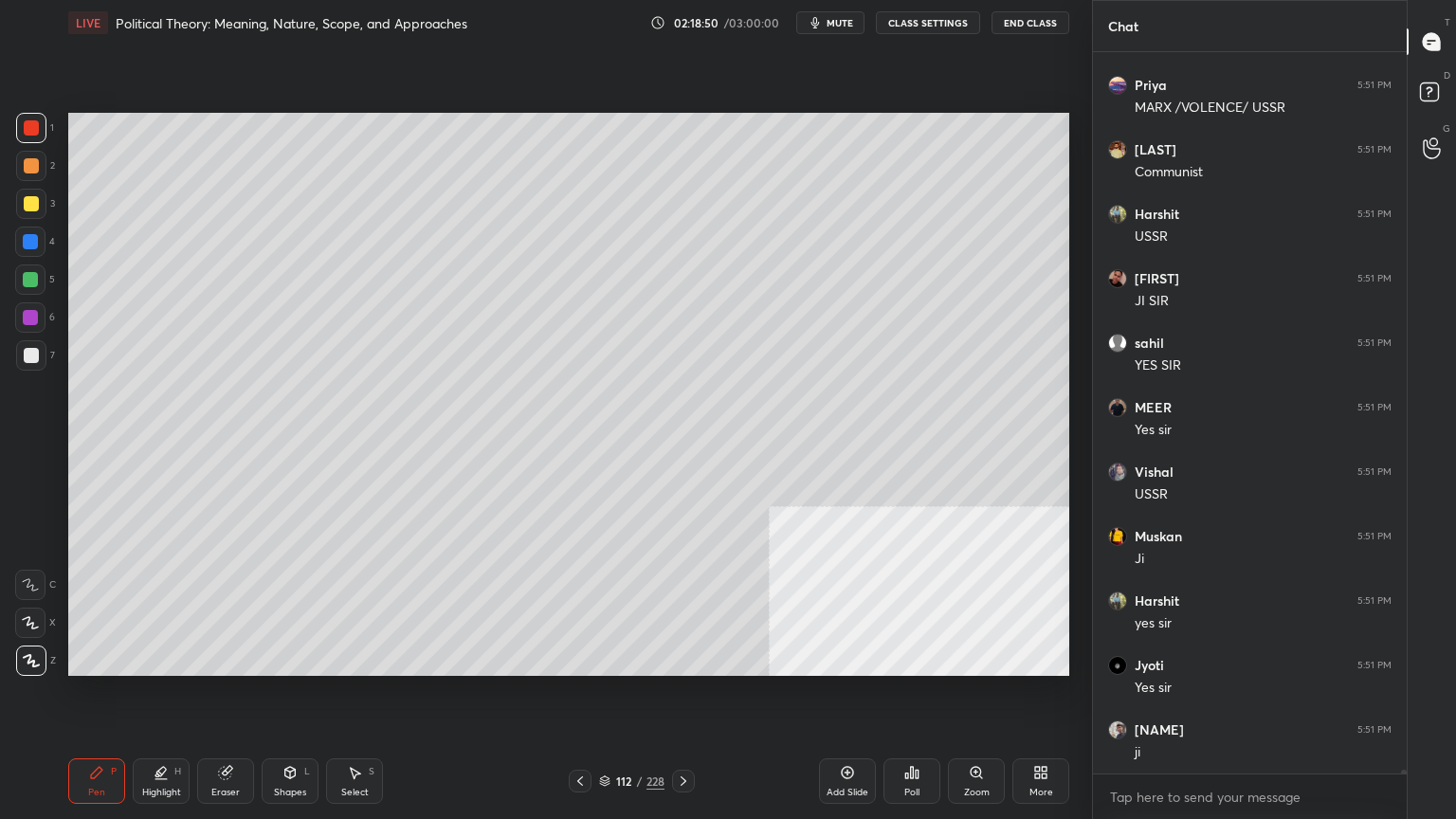 scroll, scrollTop: 144238, scrollLeft: 0, axis: vertical 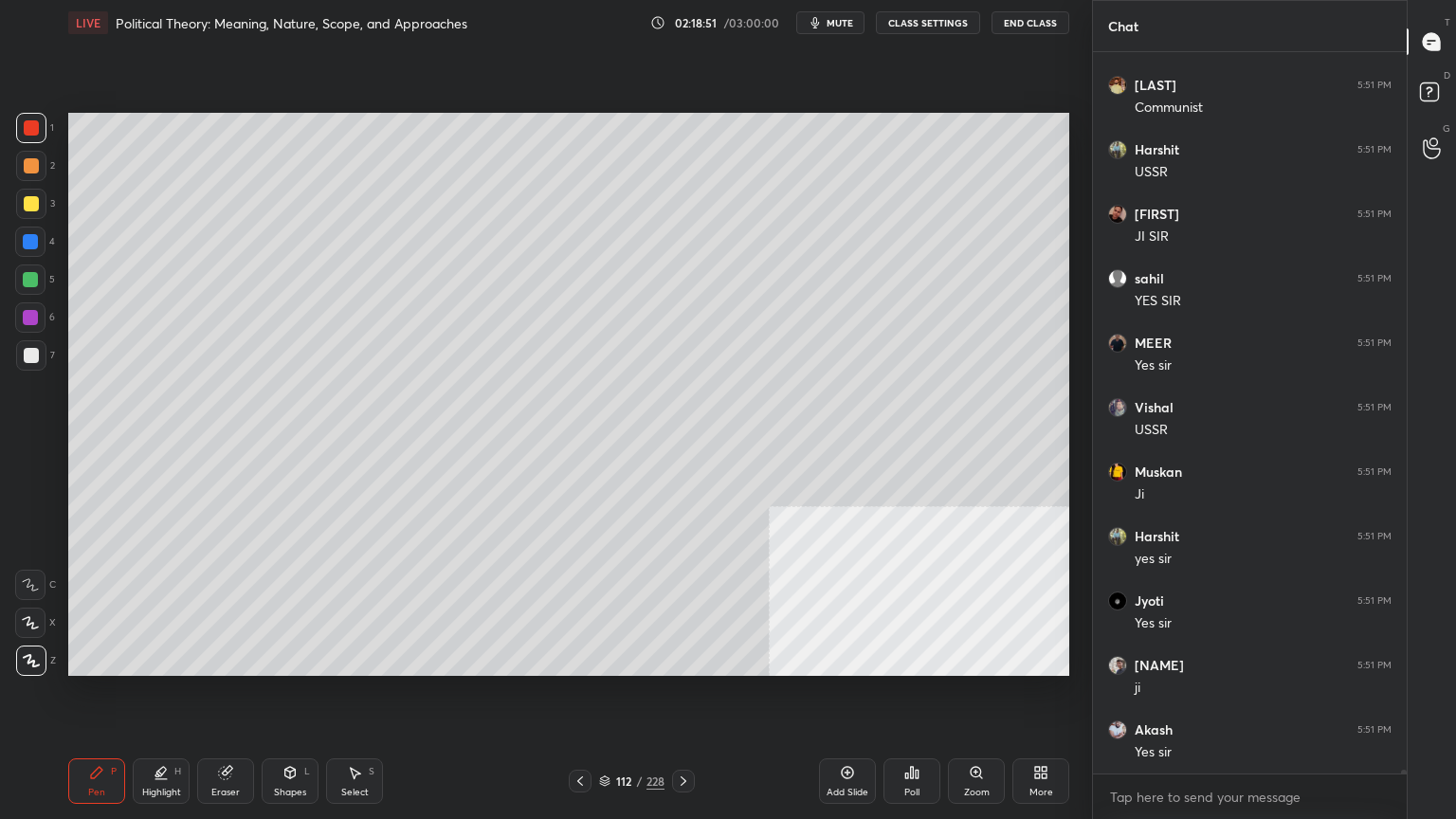 drag, startPoint x: 39, startPoint y: 349, endPoint x: 64, endPoint y: 345, distance: 25.317978 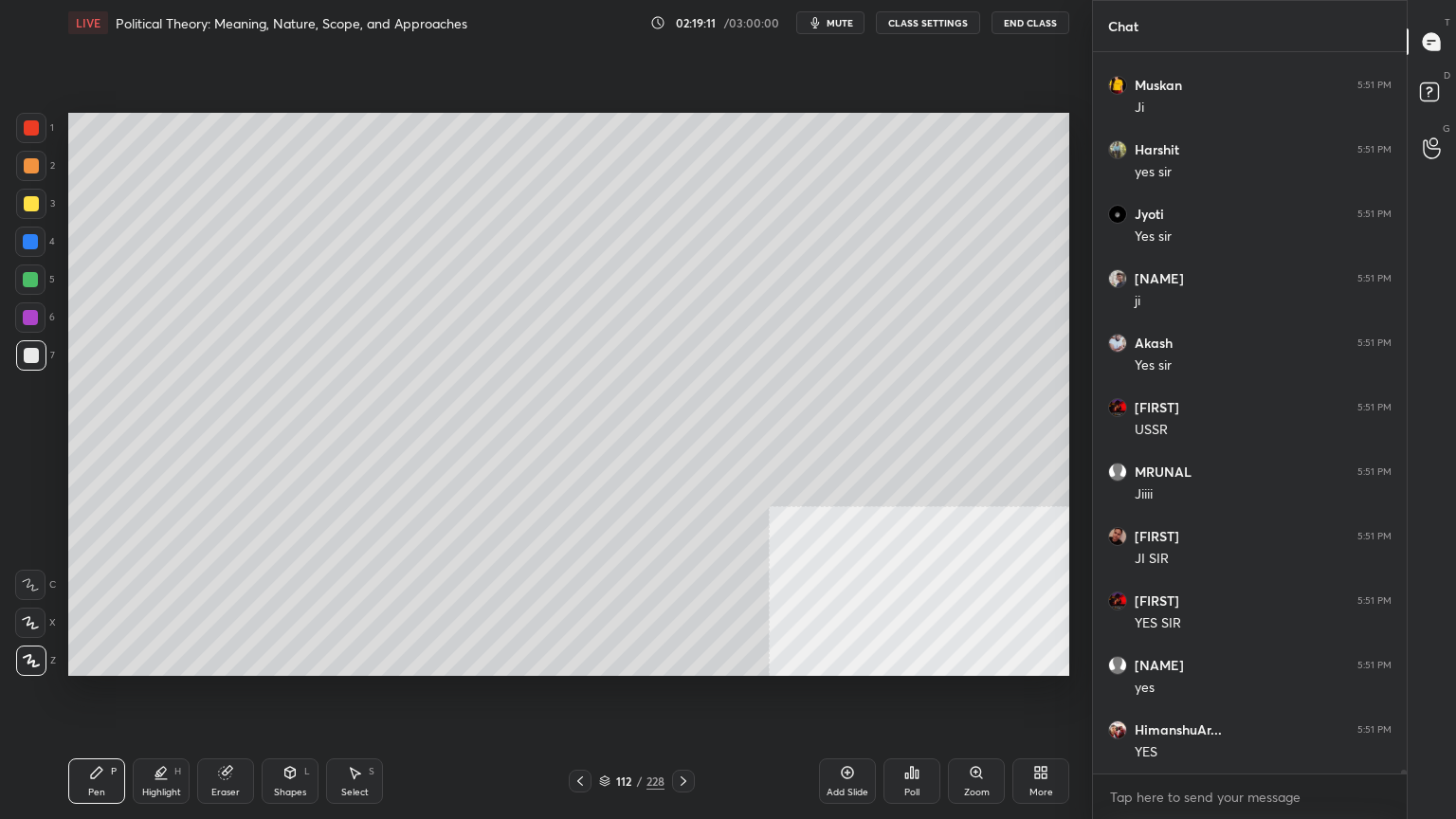 scroll, scrollTop: 144689, scrollLeft: 0, axis: vertical 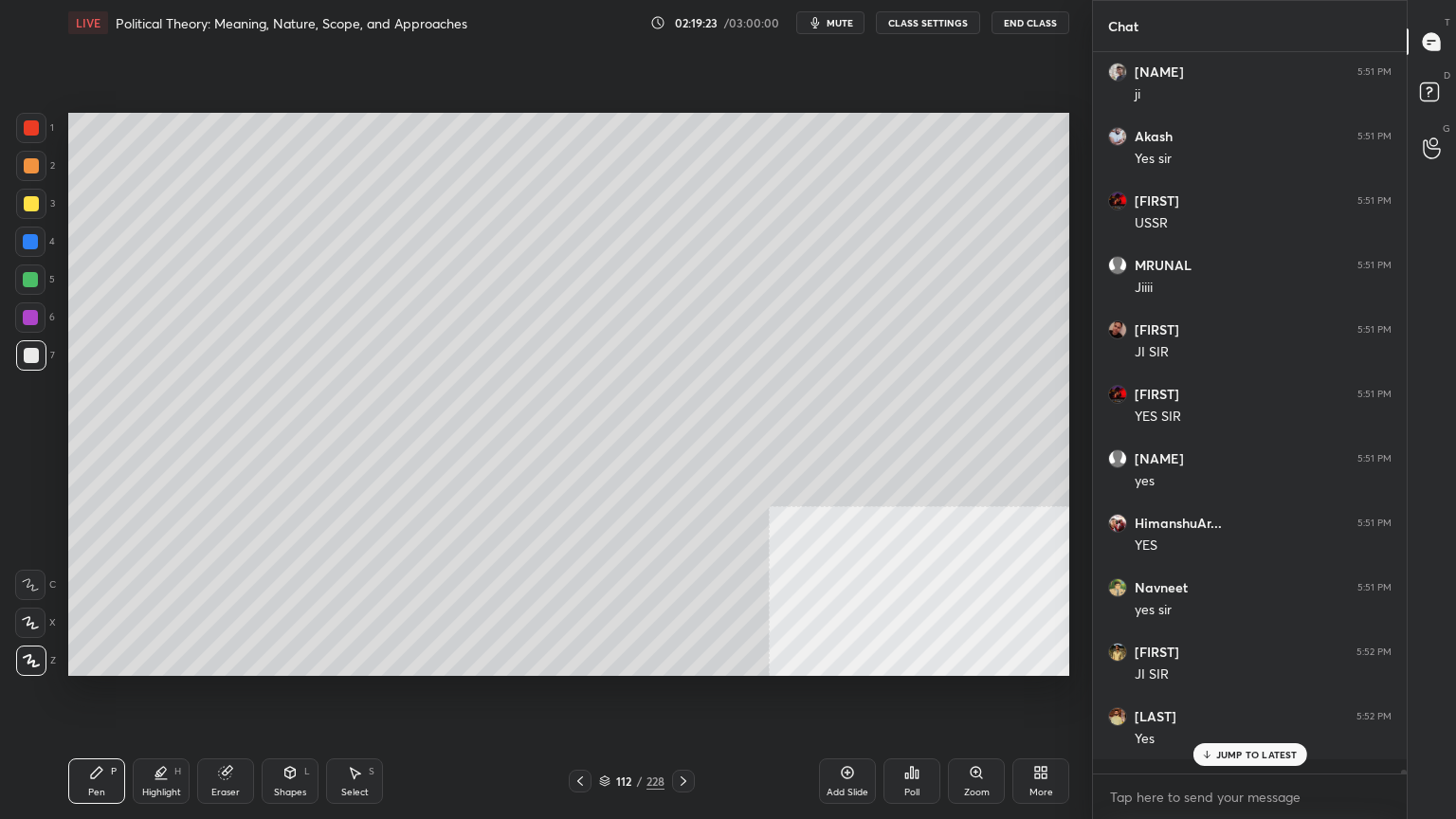 click 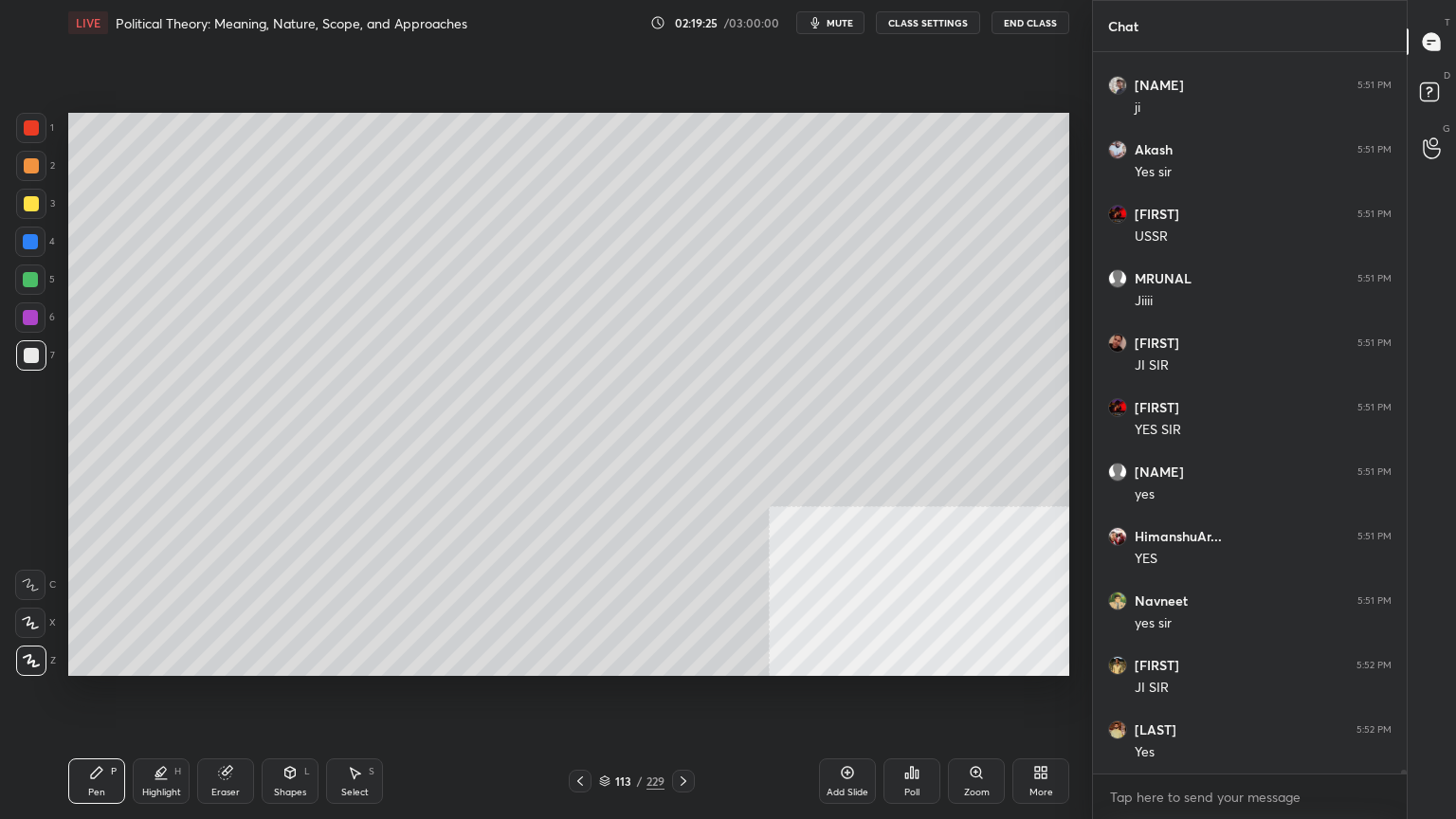 click at bounding box center (31, 355) 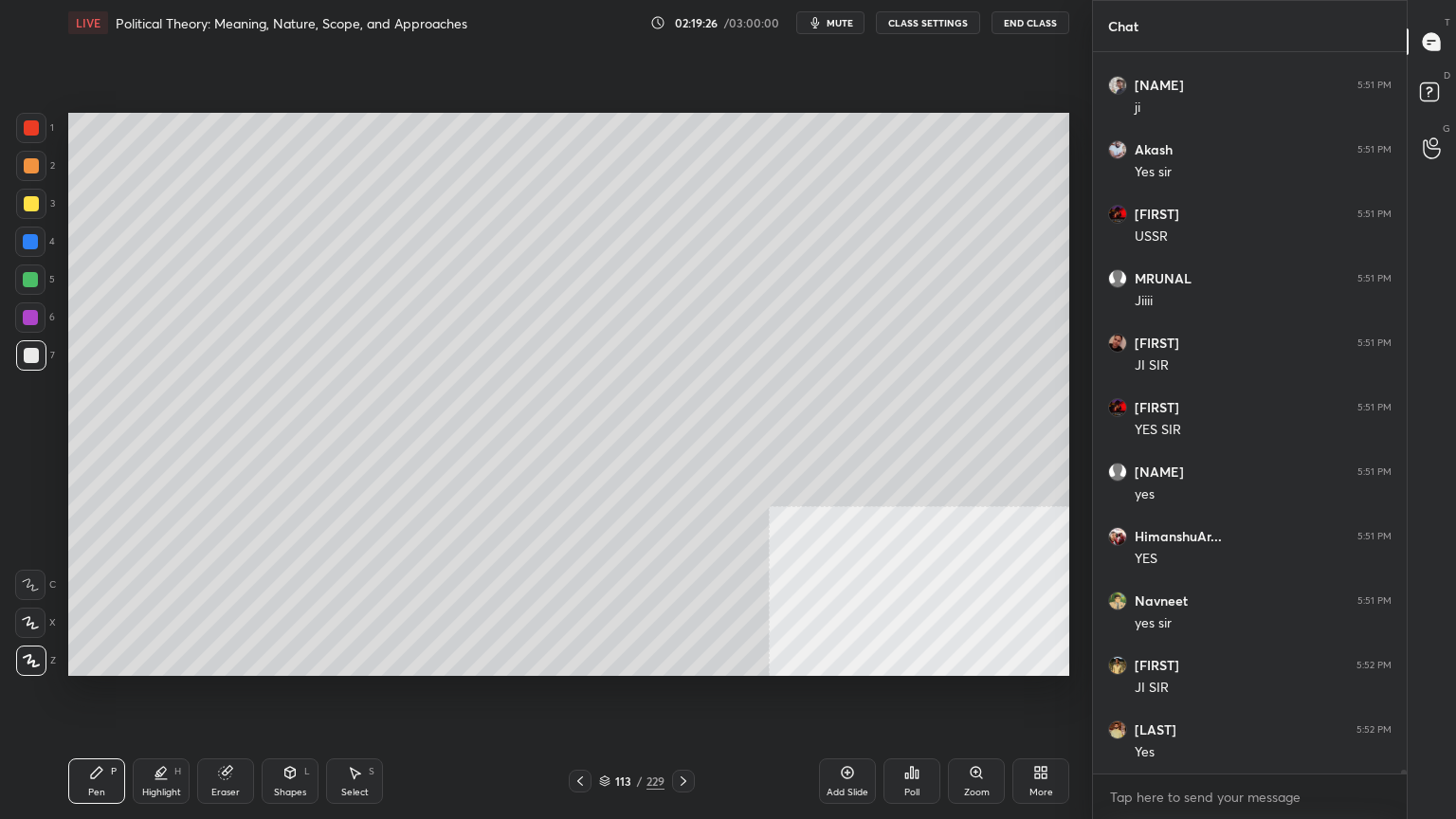 click at bounding box center [31, 204] 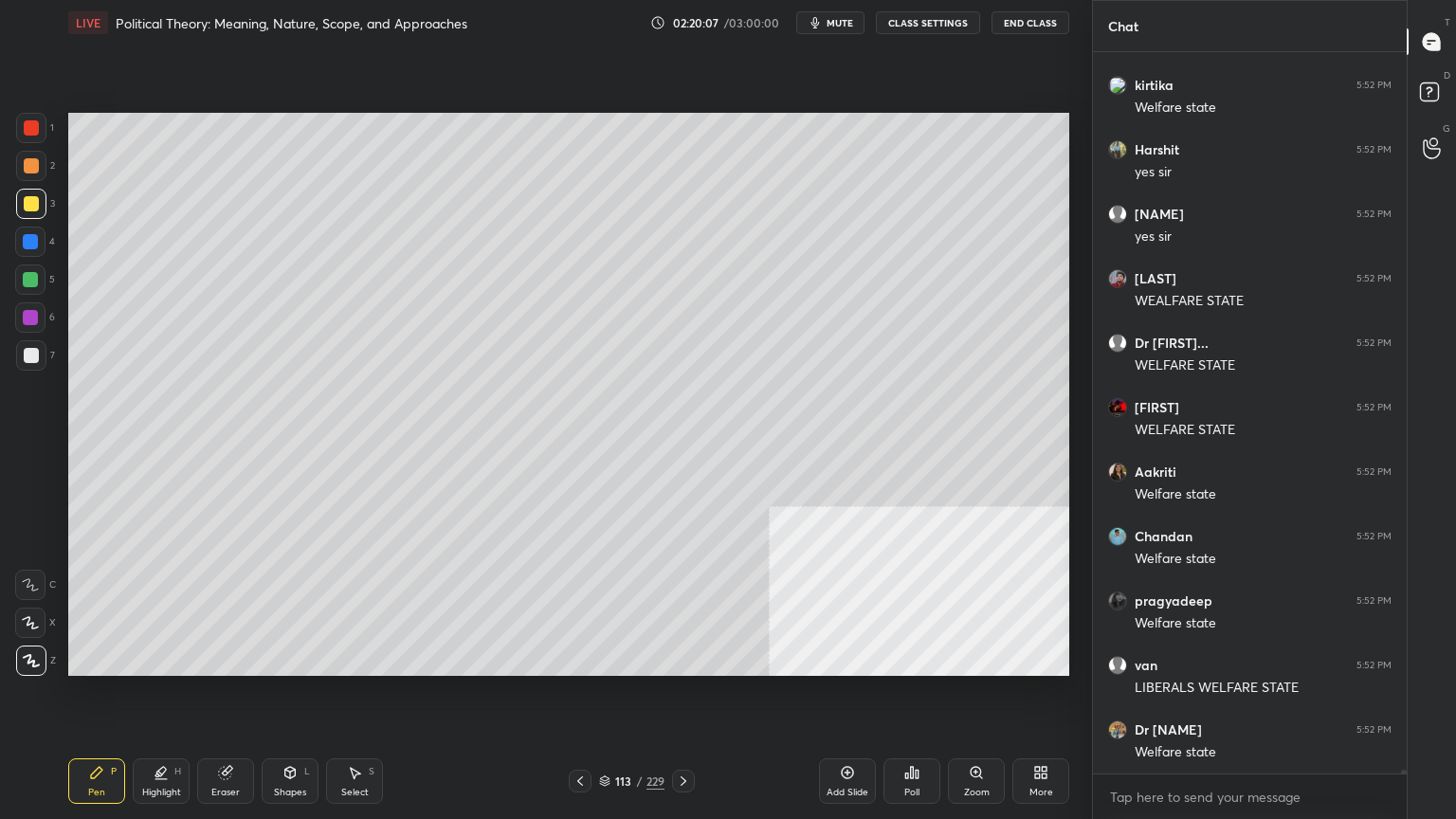 scroll, scrollTop: 148492, scrollLeft: 0, axis: vertical 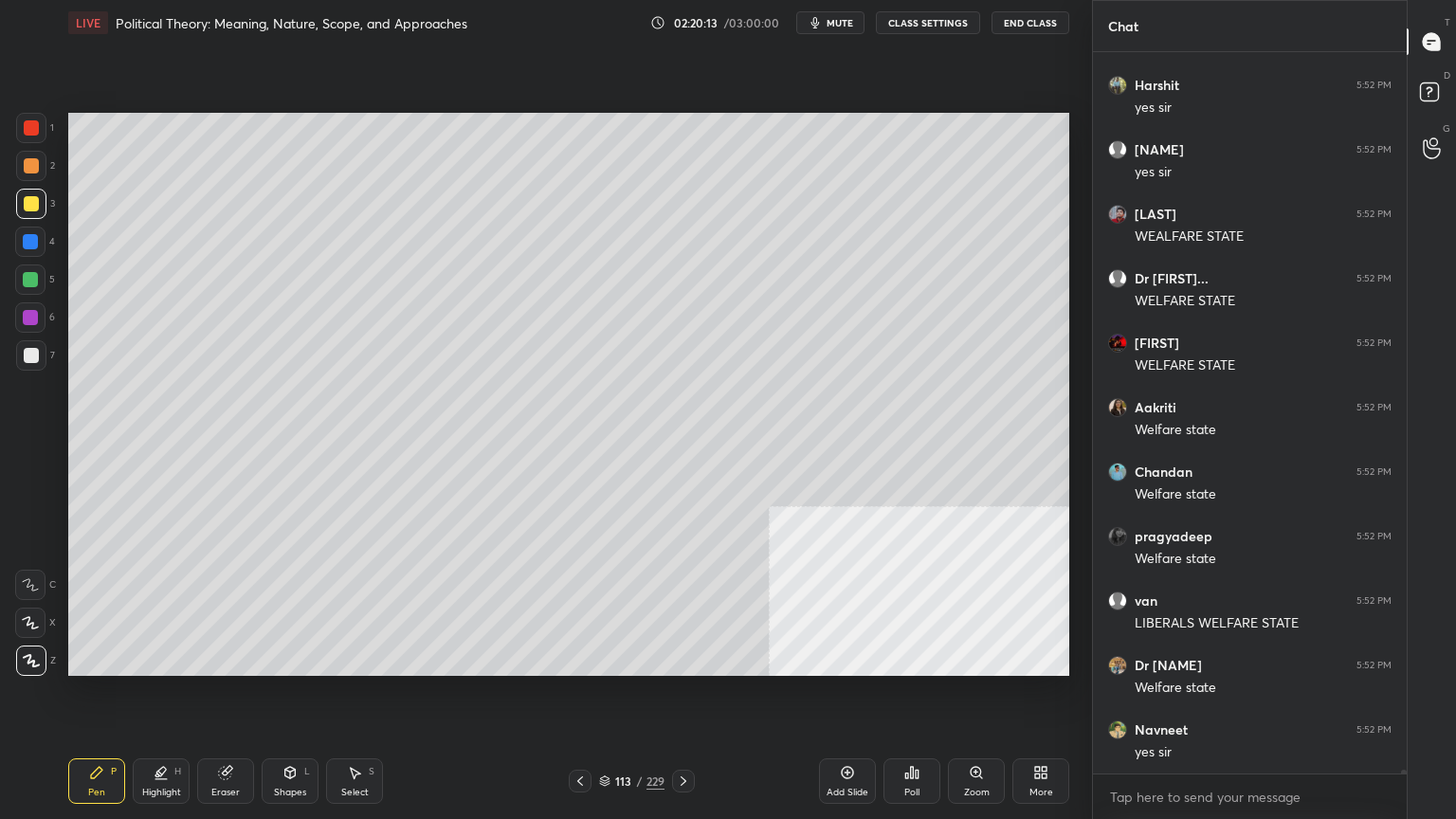 click at bounding box center [31, 355] 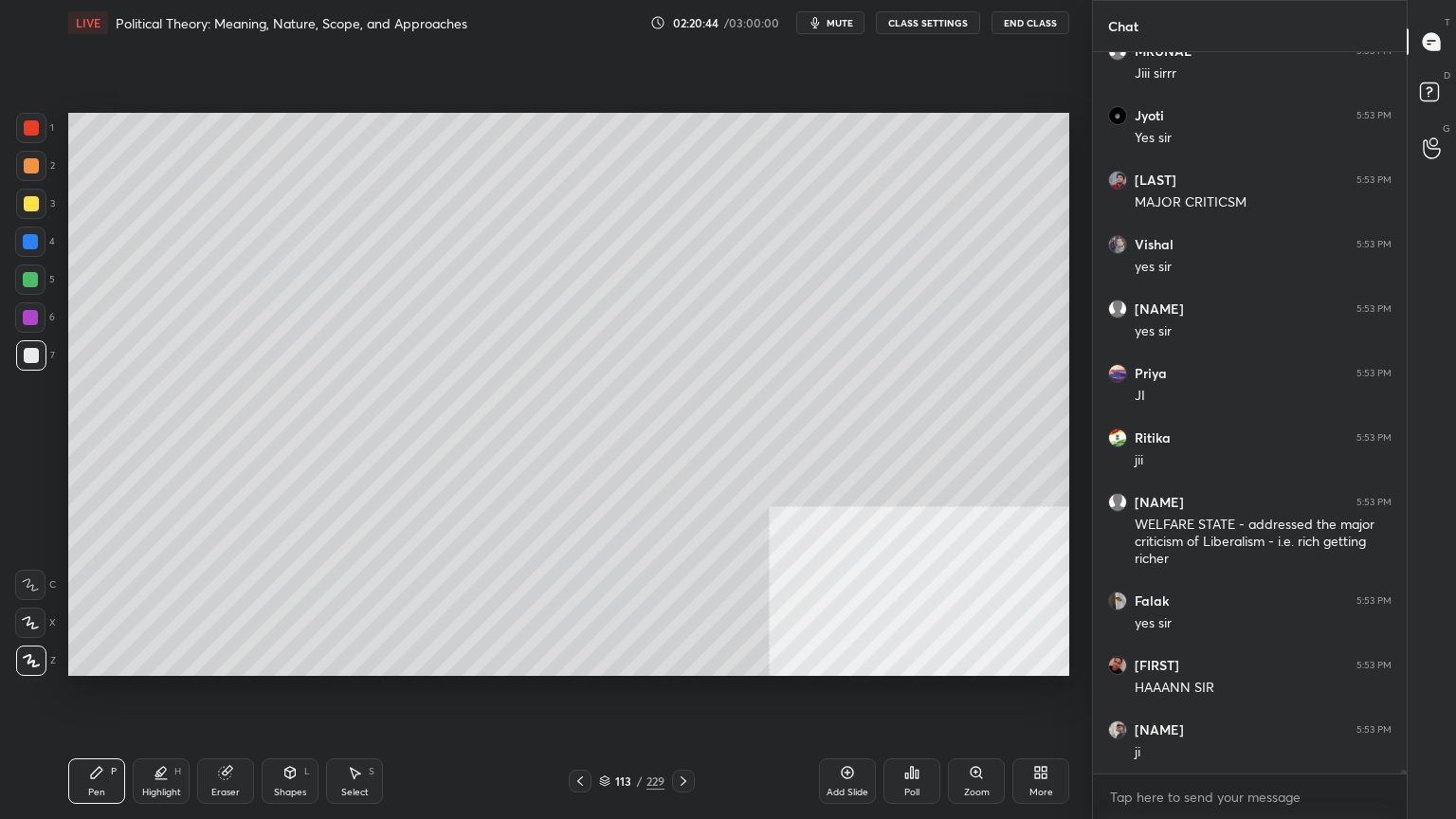 scroll, scrollTop: 149785, scrollLeft: 0, axis: vertical 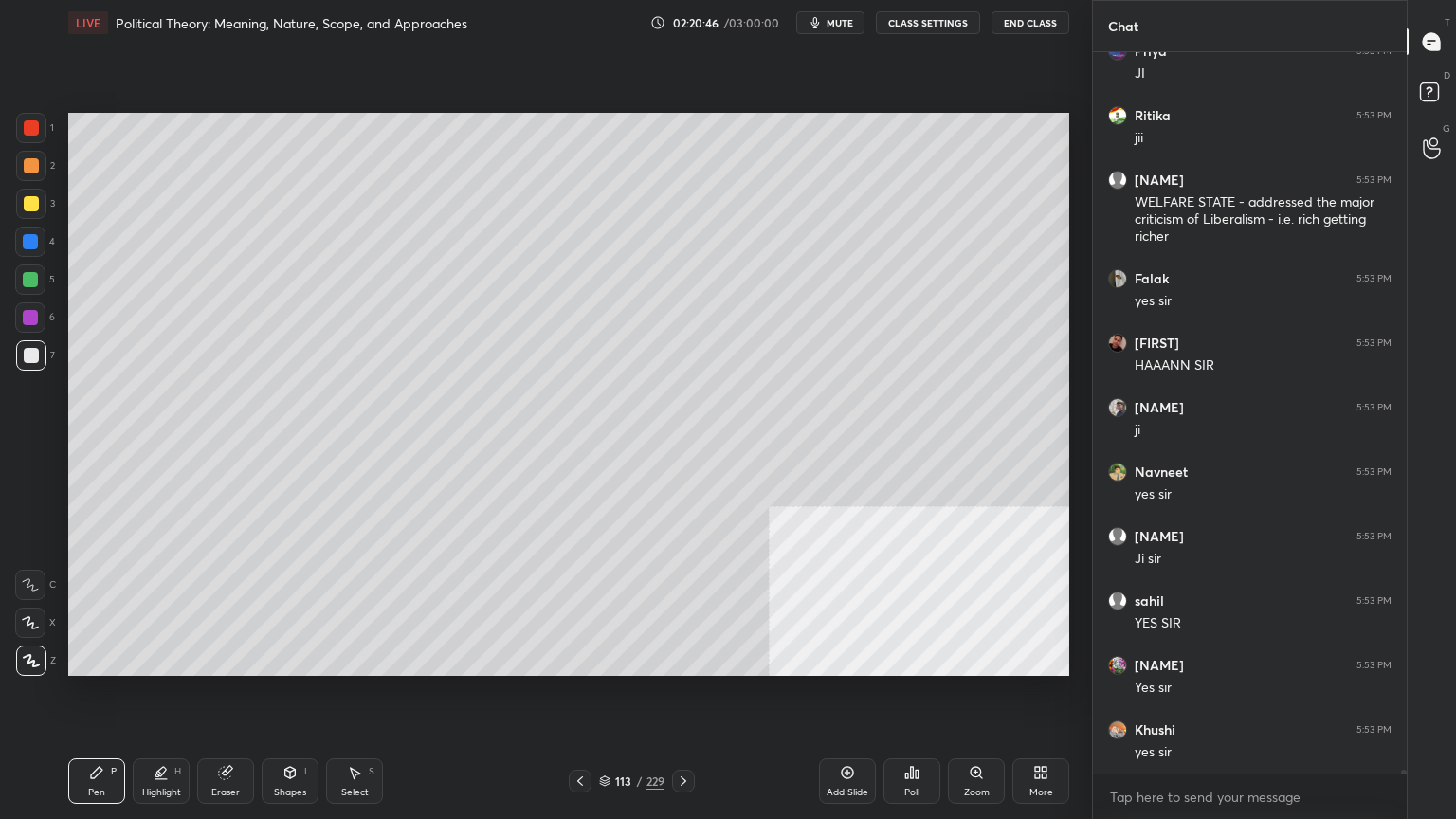 click at bounding box center (31, 204) 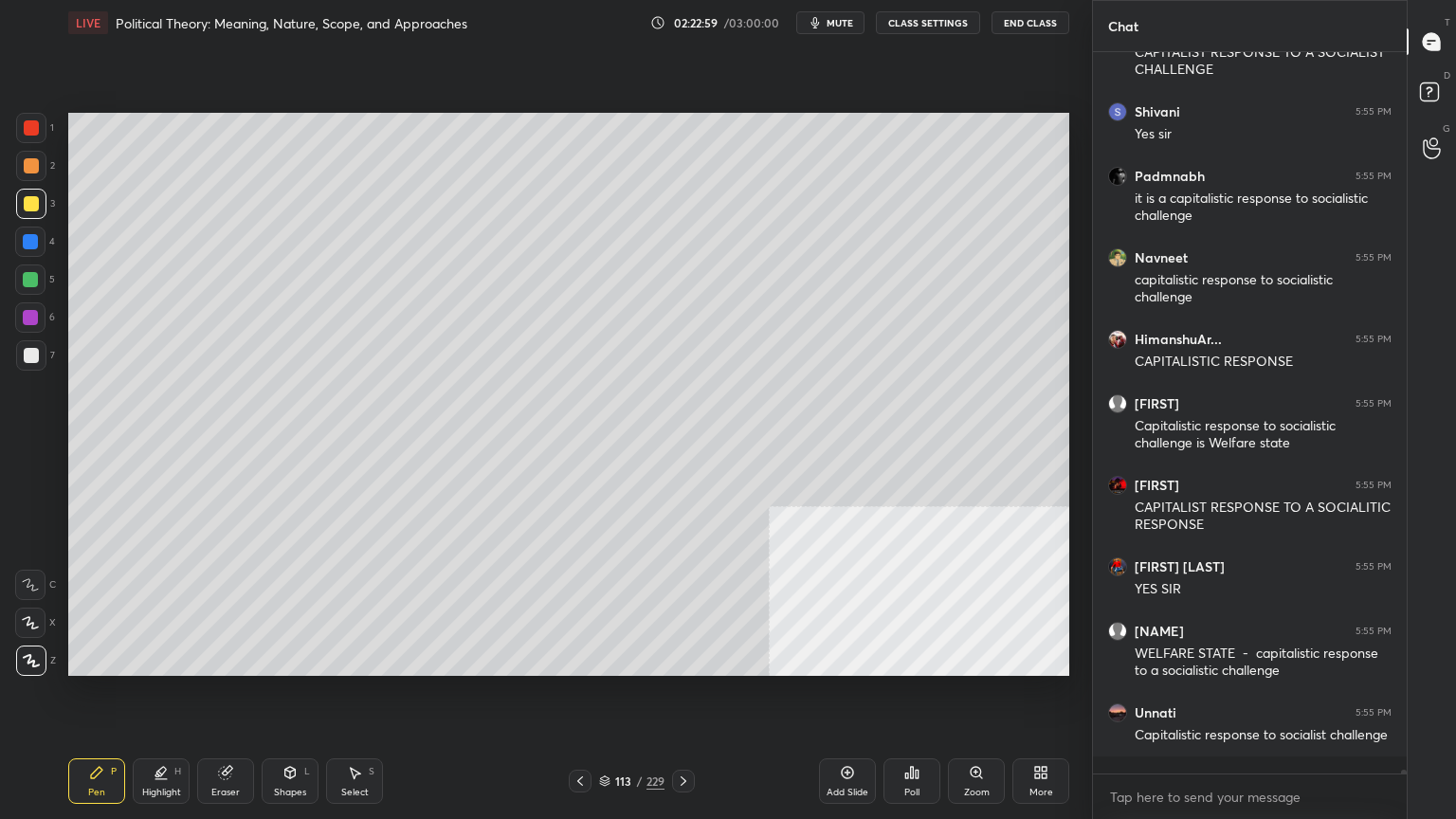scroll, scrollTop: 156022, scrollLeft: 0, axis: vertical 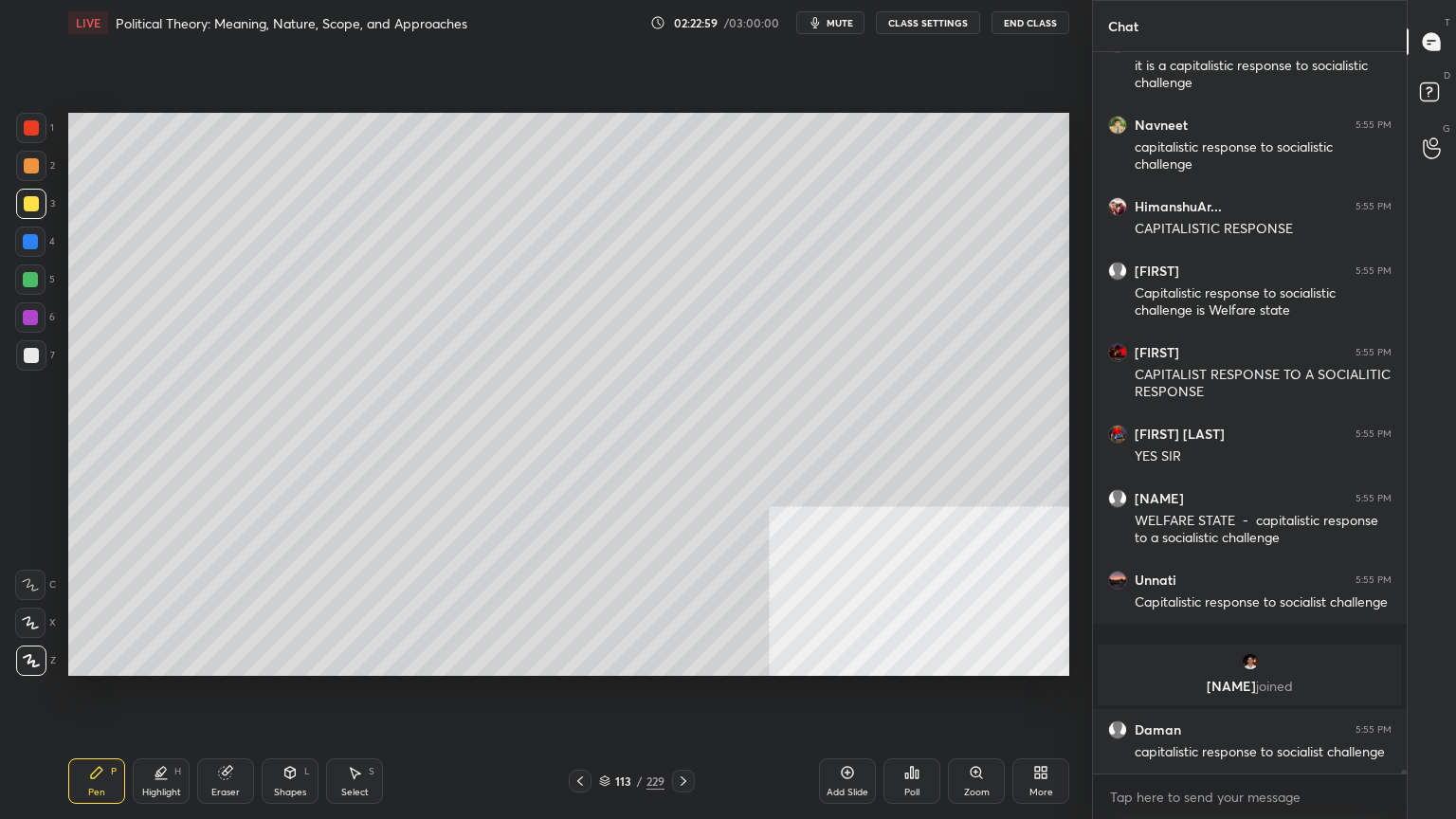 click 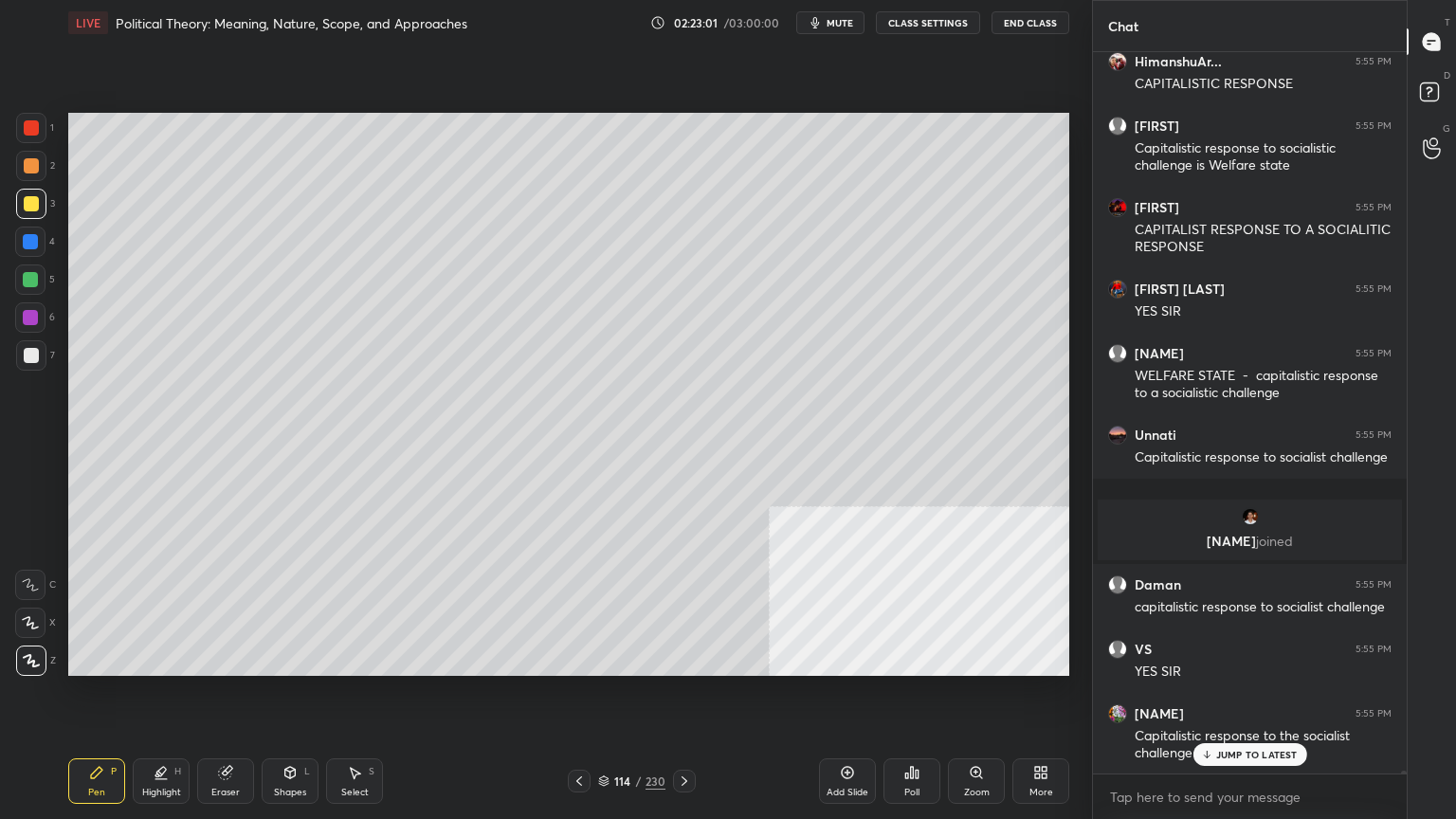 scroll, scrollTop: 156232, scrollLeft: 0, axis: vertical 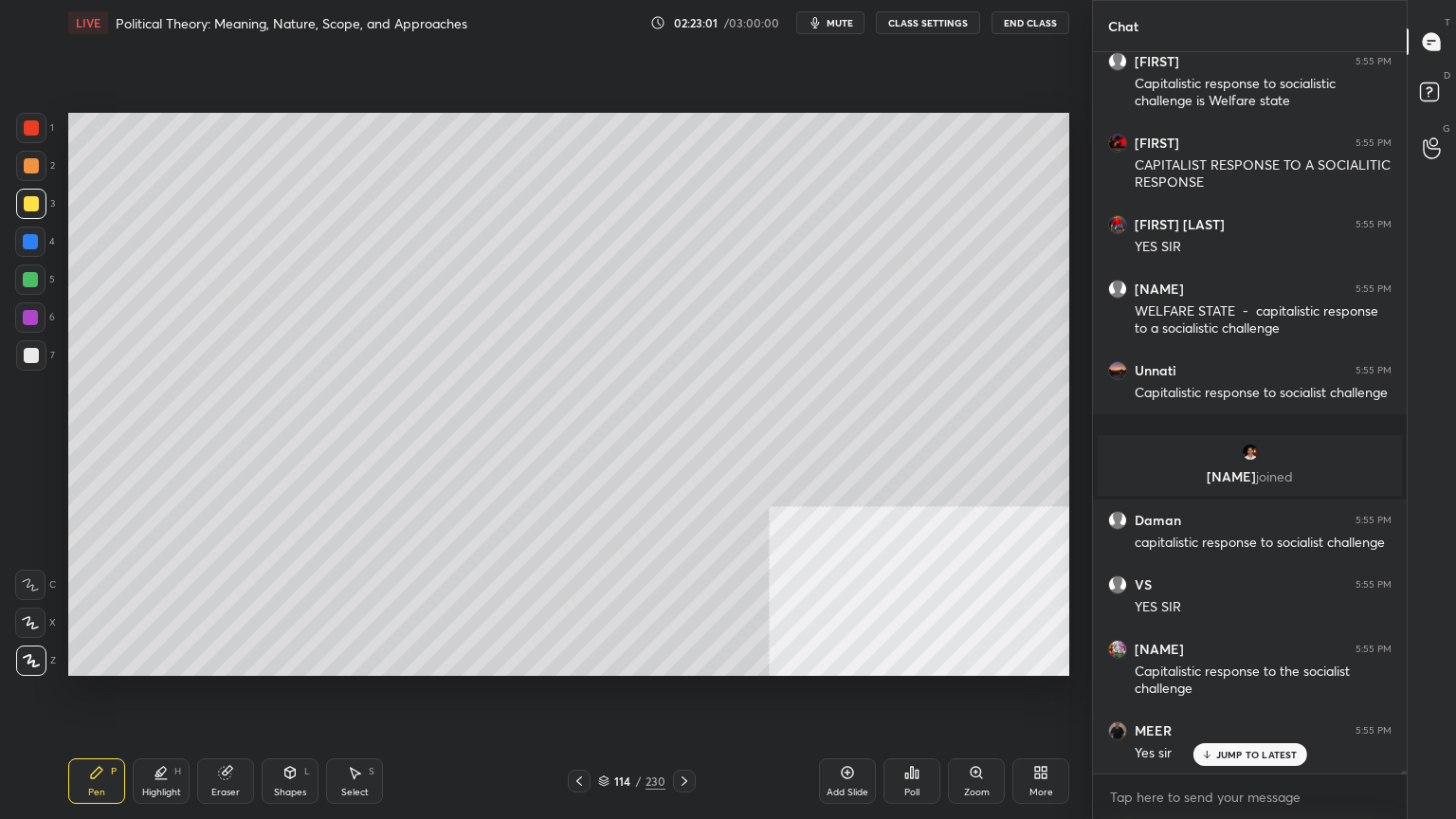 drag, startPoint x: 32, startPoint y: 121, endPoint x: 57, endPoint y: 444, distance: 323.96605 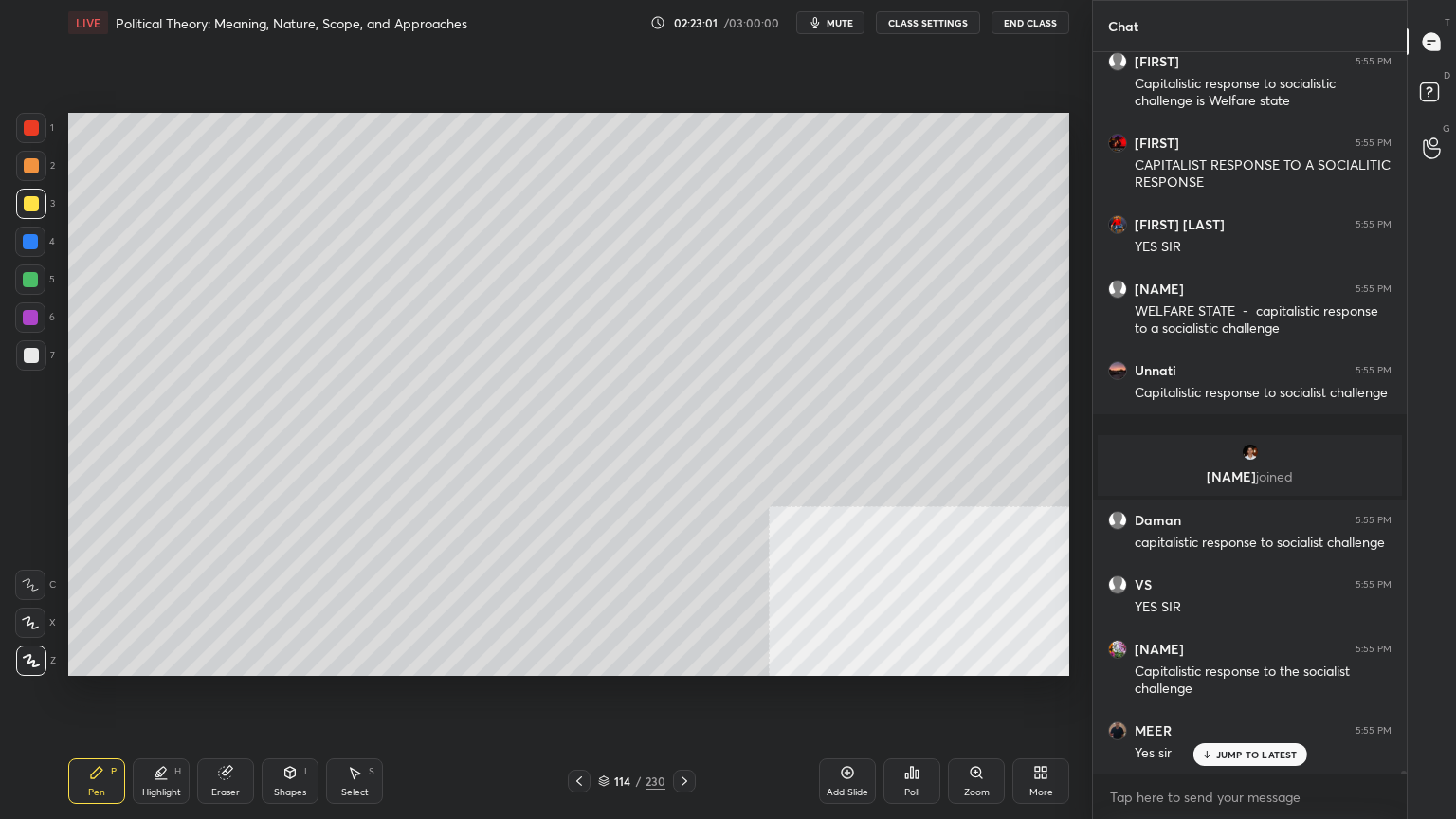 click at bounding box center [31, 128] 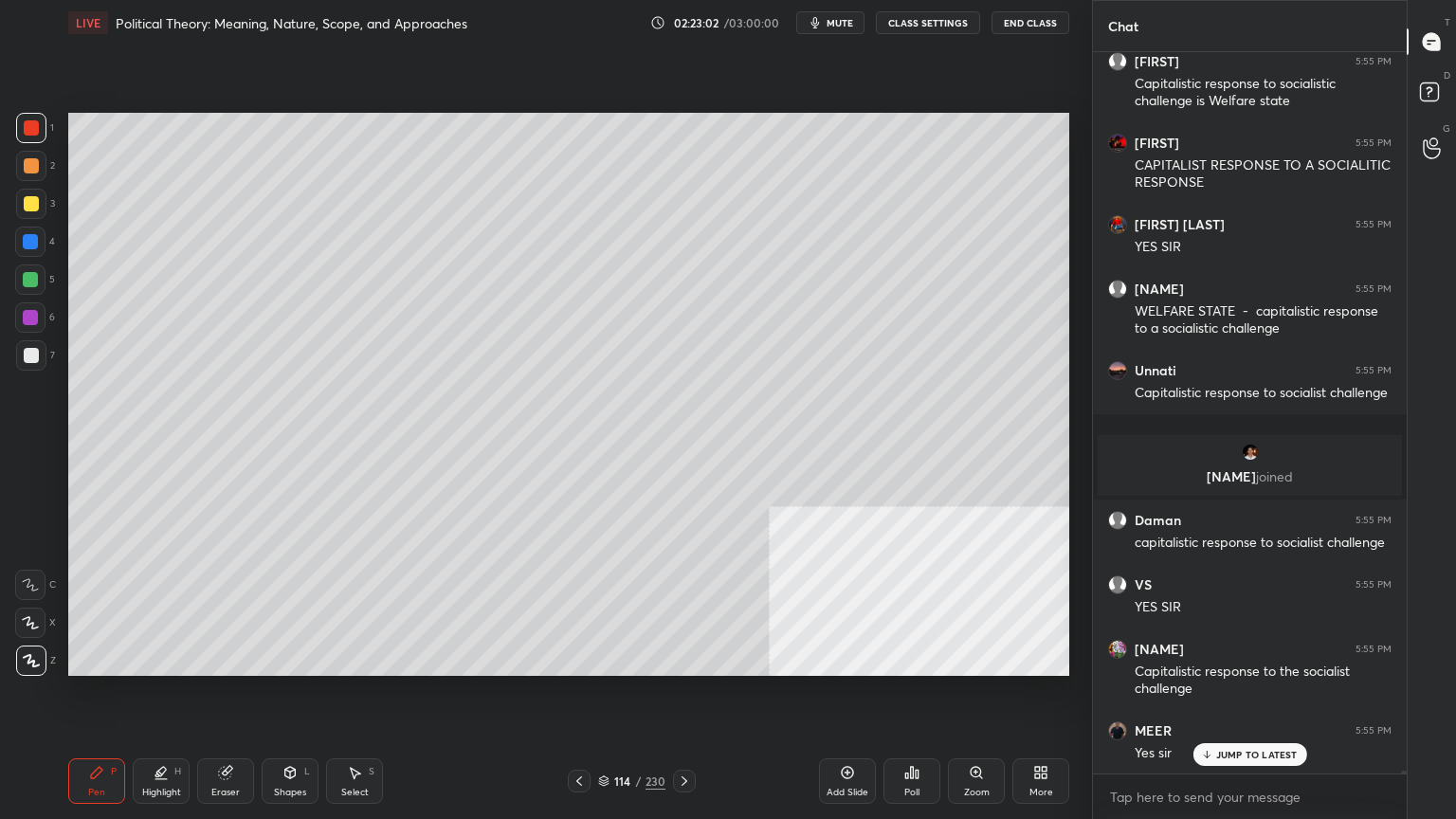 click on "Shapes" at bounding box center (290, 792) 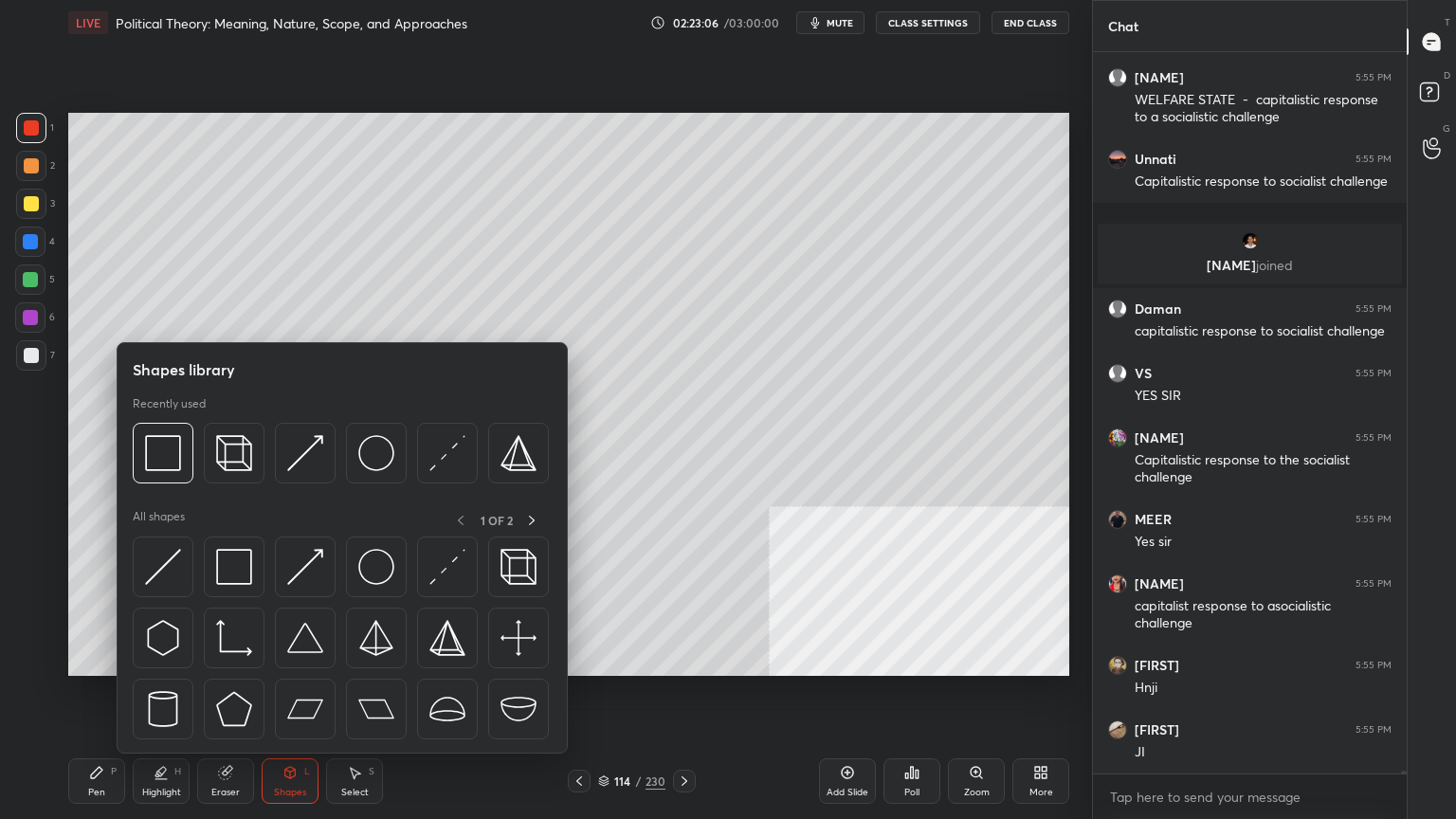 scroll, scrollTop: 156508, scrollLeft: 0, axis: vertical 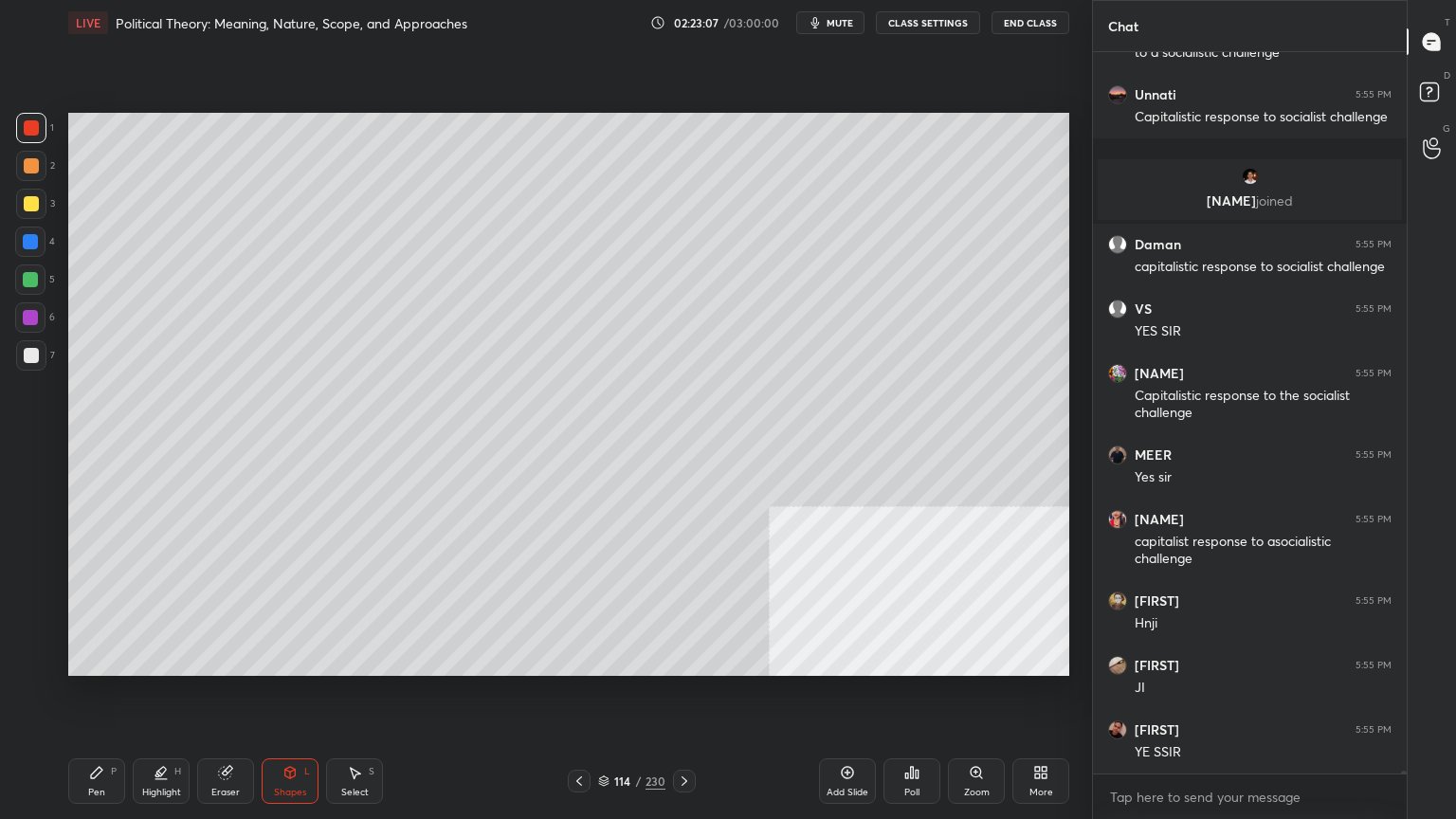 click at bounding box center [30, 242] 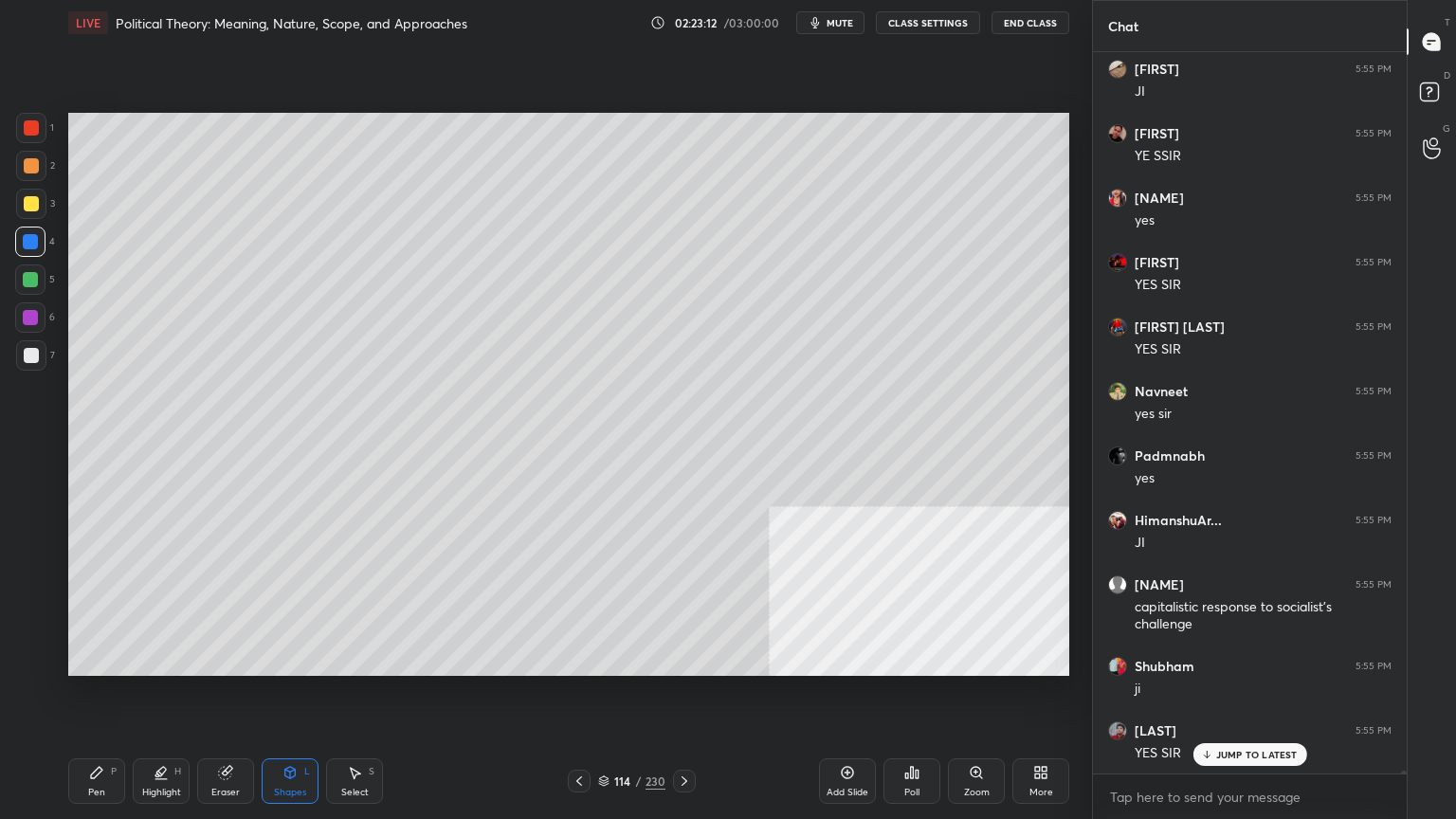 scroll, scrollTop: 157233, scrollLeft: 0, axis: vertical 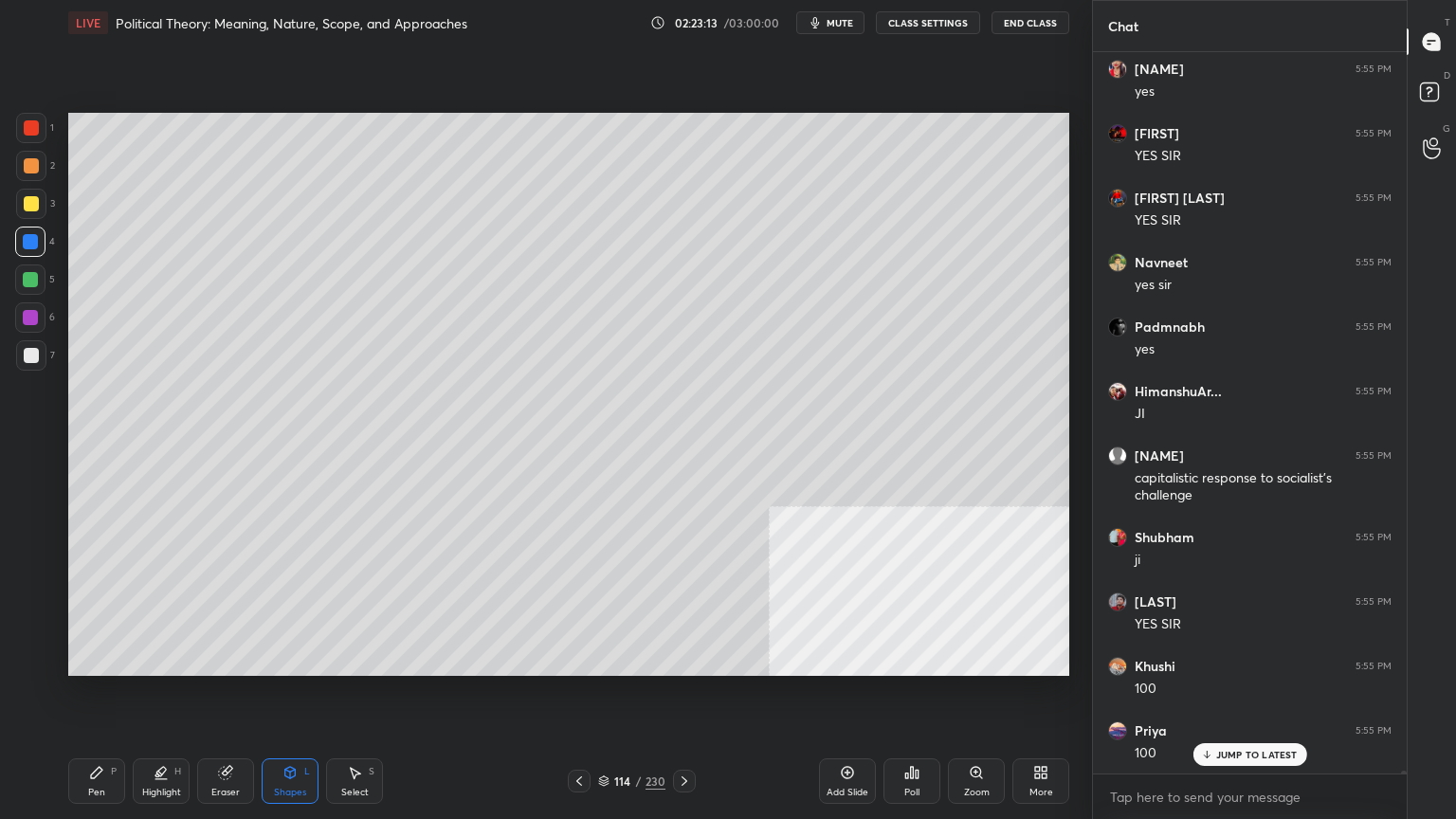 drag, startPoint x: 30, startPoint y: 239, endPoint x: 45, endPoint y: 211, distance: 31.76476 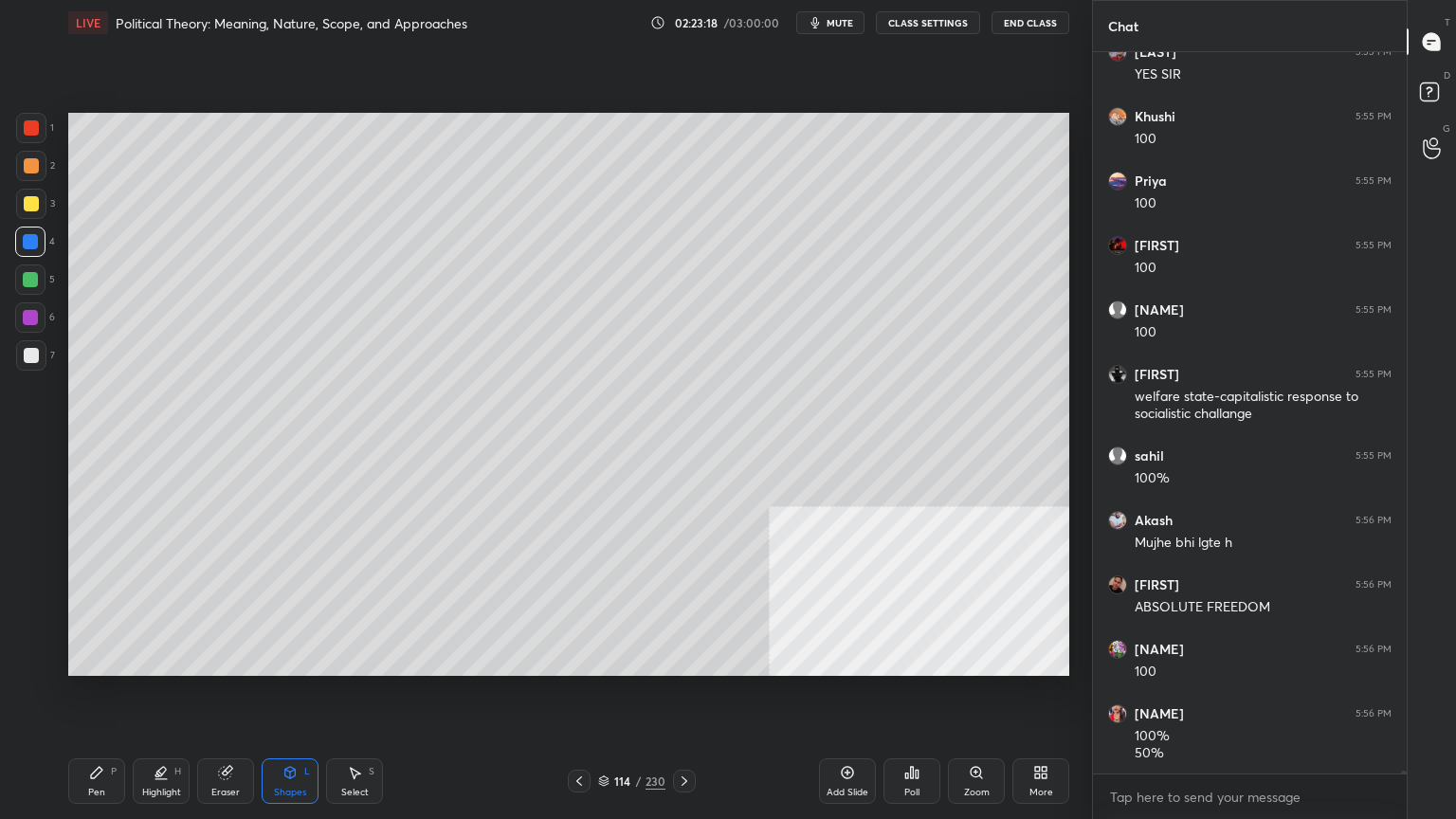 scroll, scrollTop: 157865, scrollLeft: 0, axis: vertical 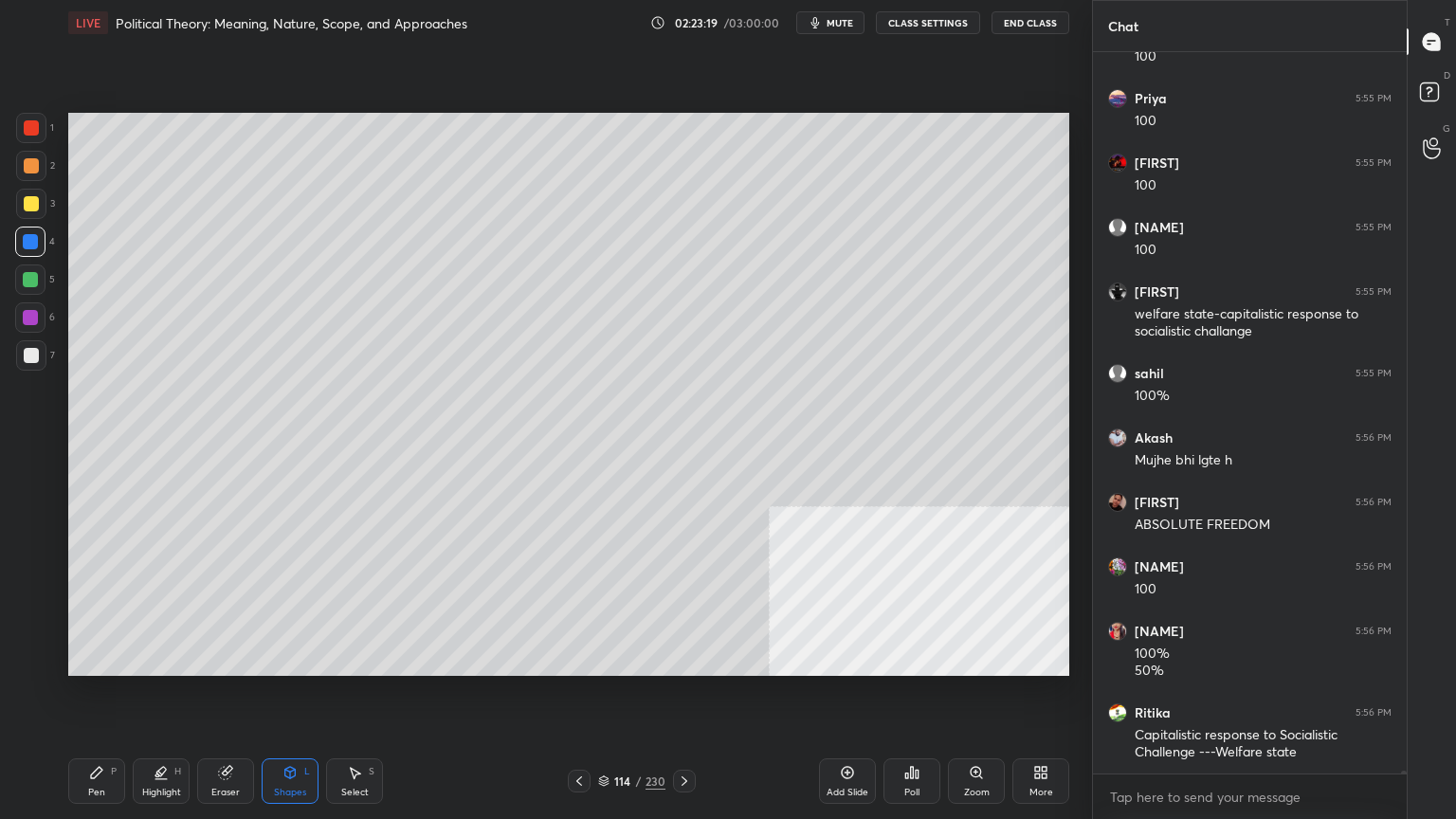 drag, startPoint x: 23, startPoint y: 122, endPoint x: 42, endPoint y: 124, distance: 19.10497 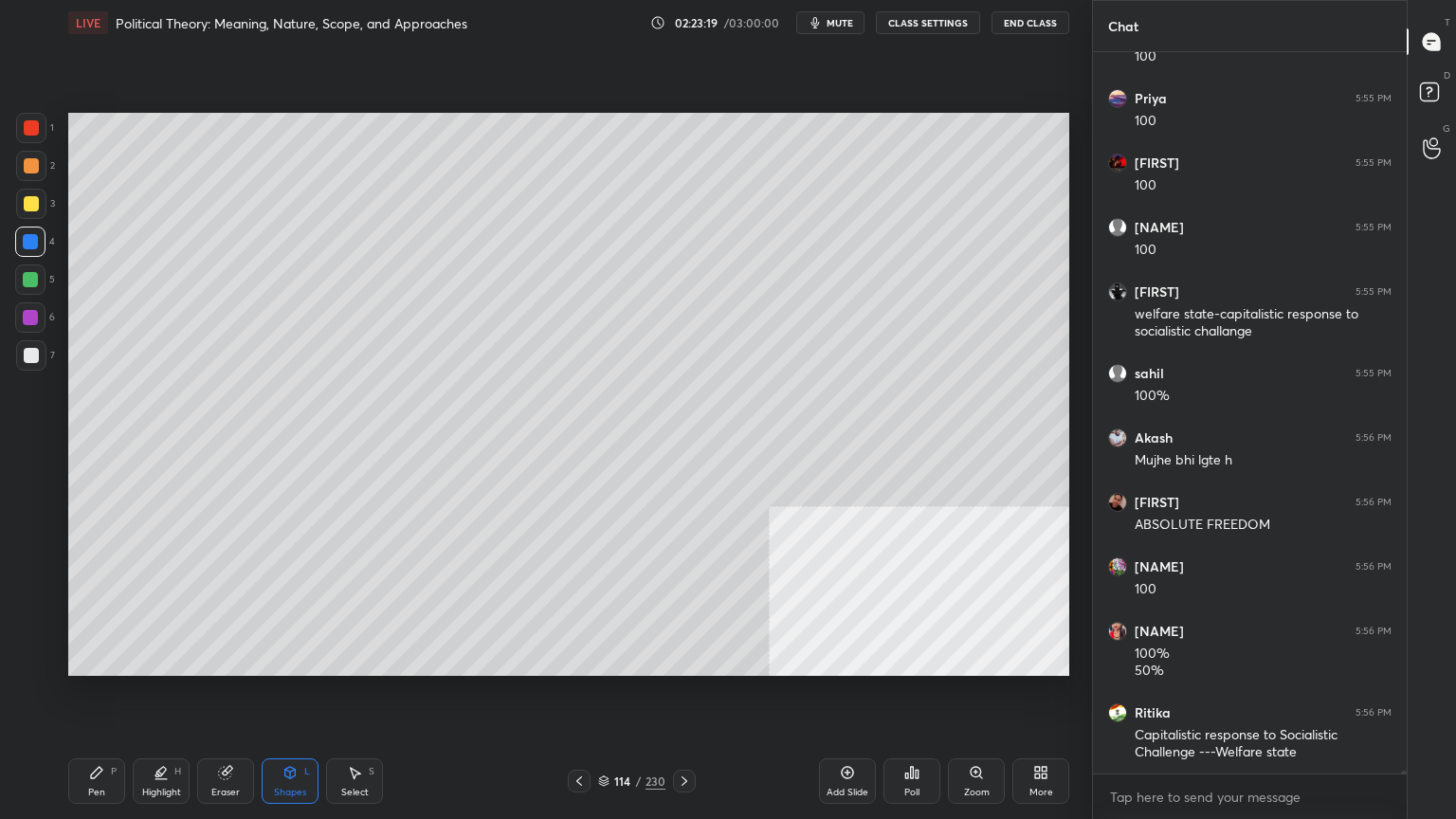 click at bounding box center (31, 128) 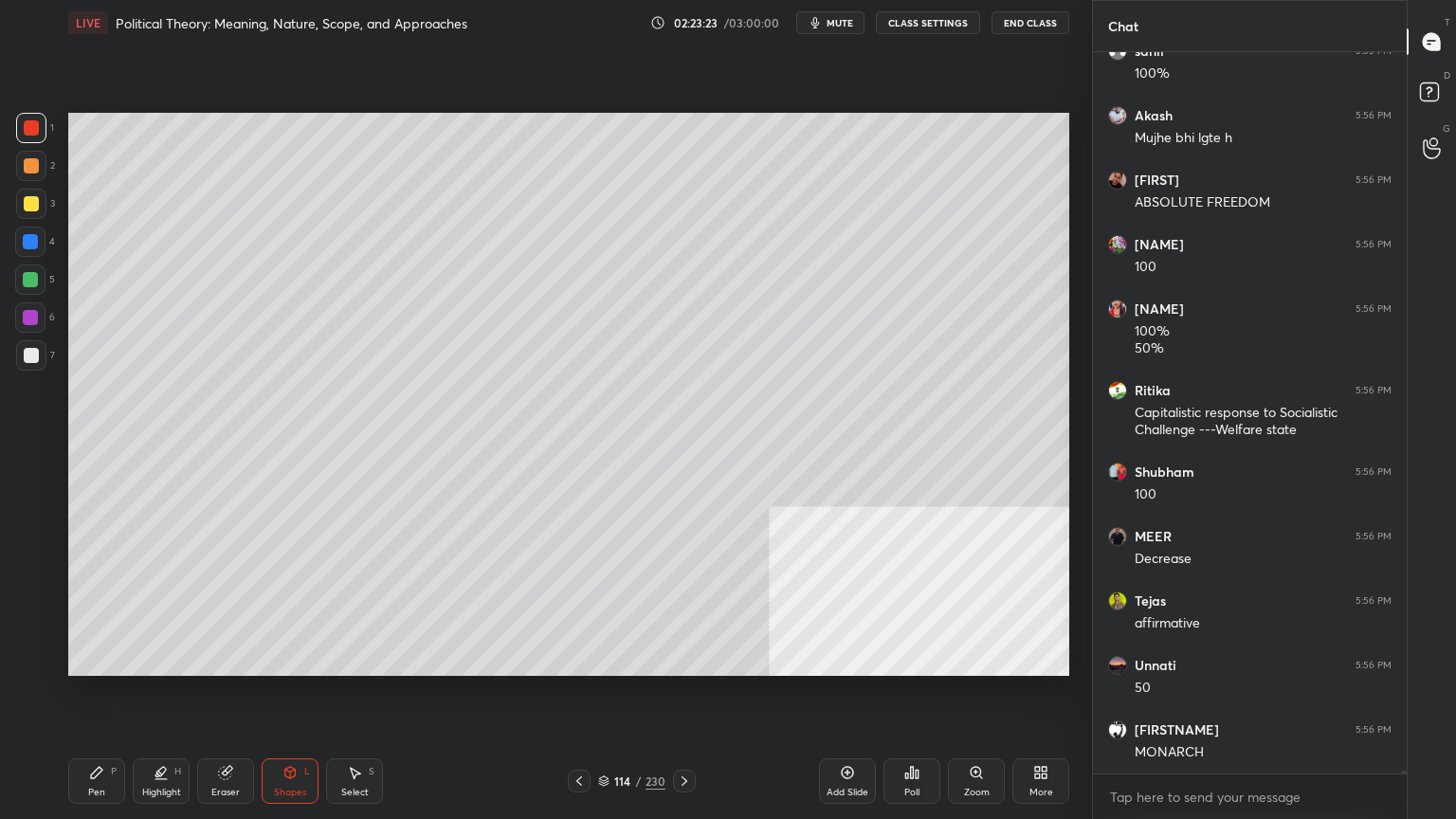 scroll, scrollTop: 158316, scrollLeft: 0, axis: vertical 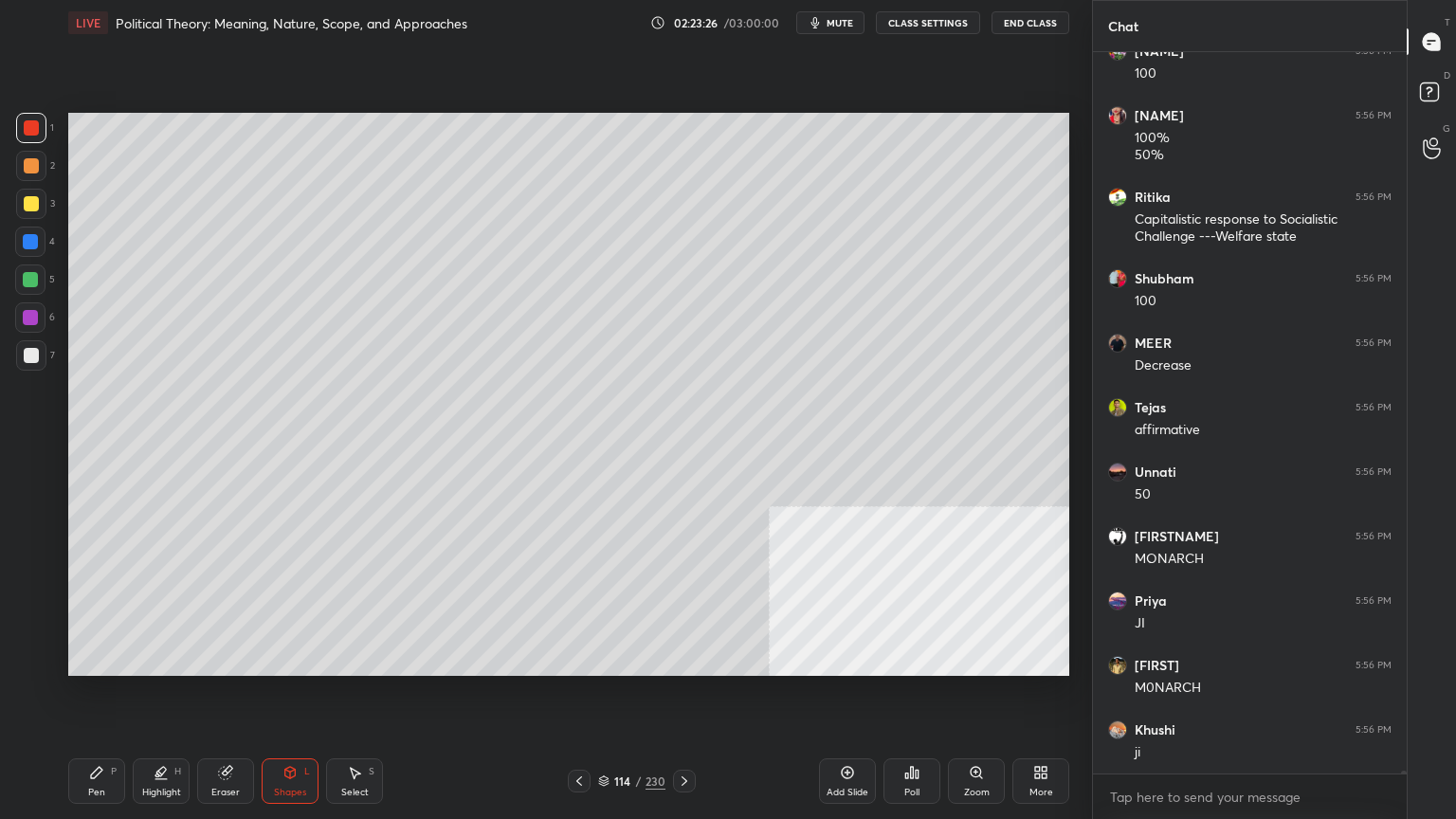 click at bounding box center (31, 204) 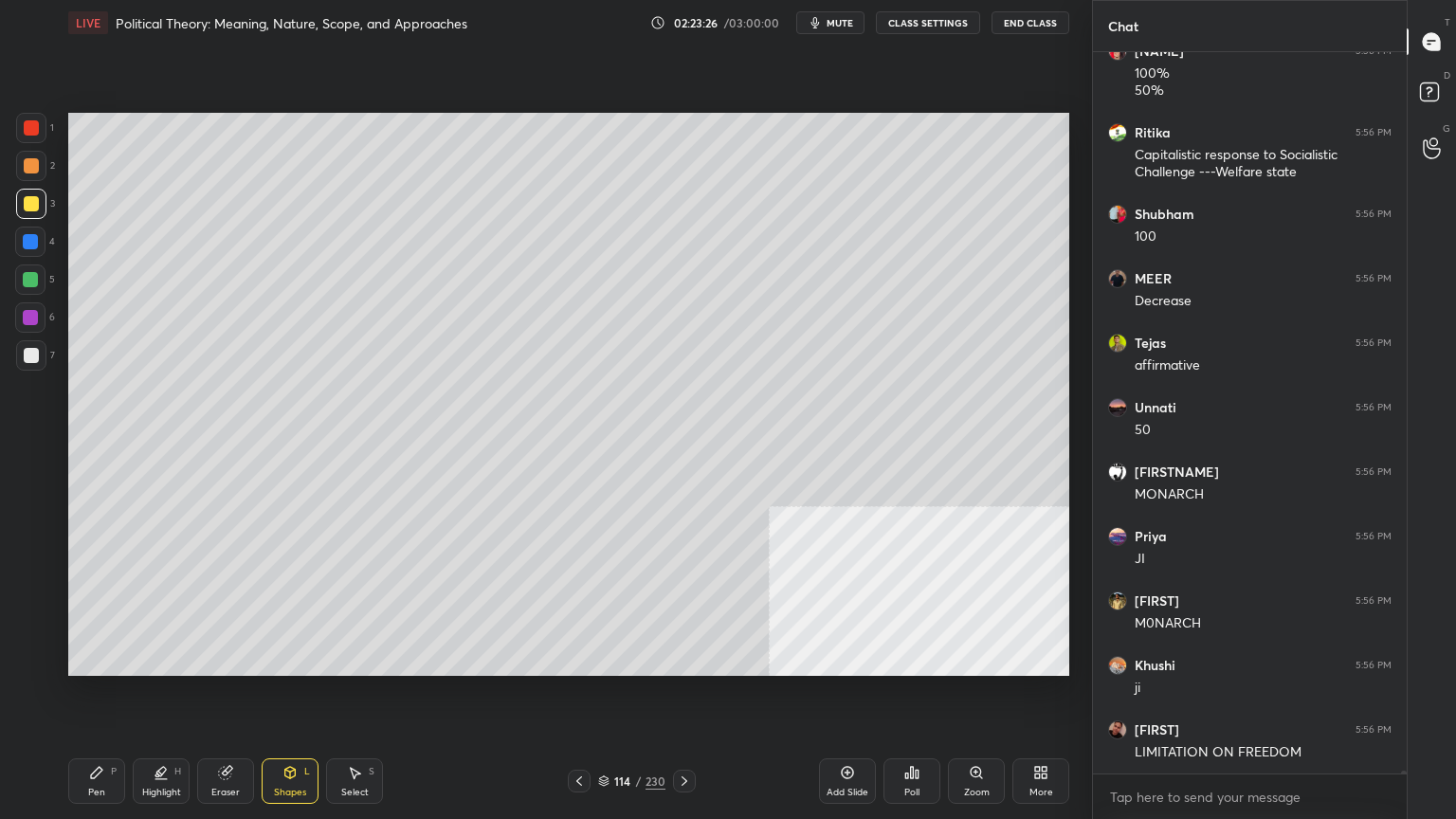 scroll, scrollTop: 158510, scrollLeft: 0, axis: vertical 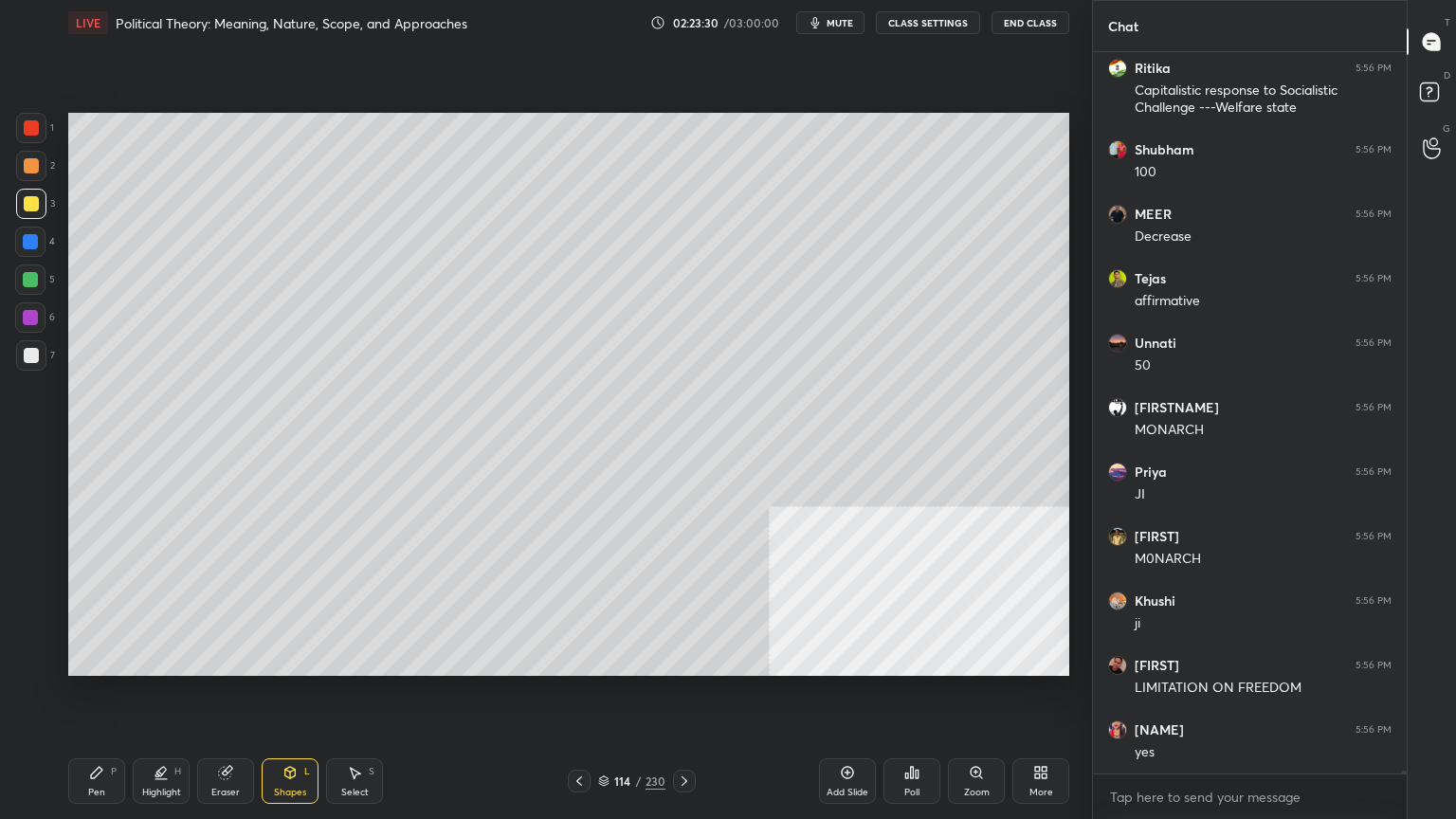 drag, startPoint x: 28, startPoint y: 121, endPoint x: 62, endPoint y: 140, distance: 38.948684 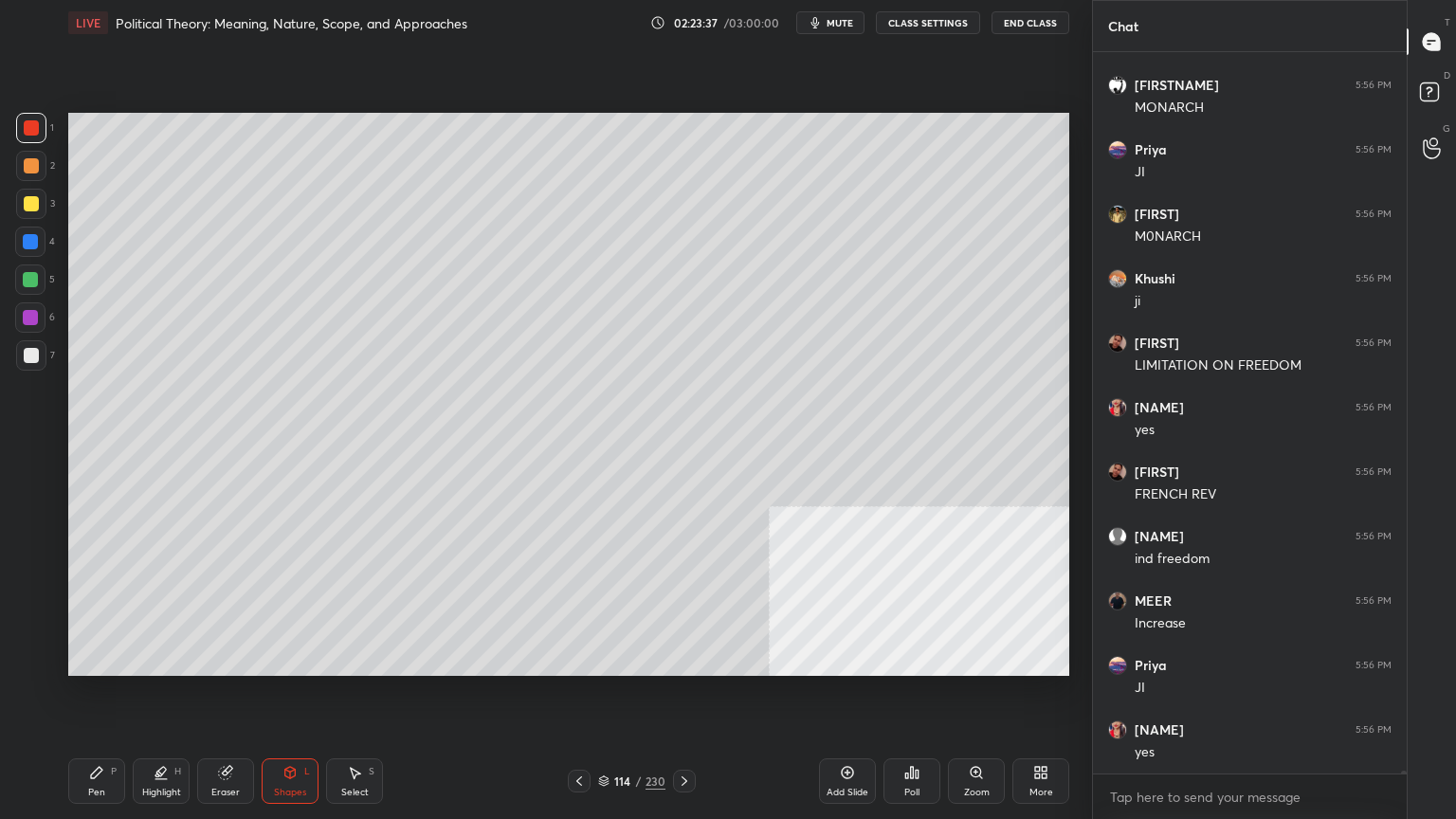 scroll, scrollTop: 158896, scrollLeft: 0, axis: vertical 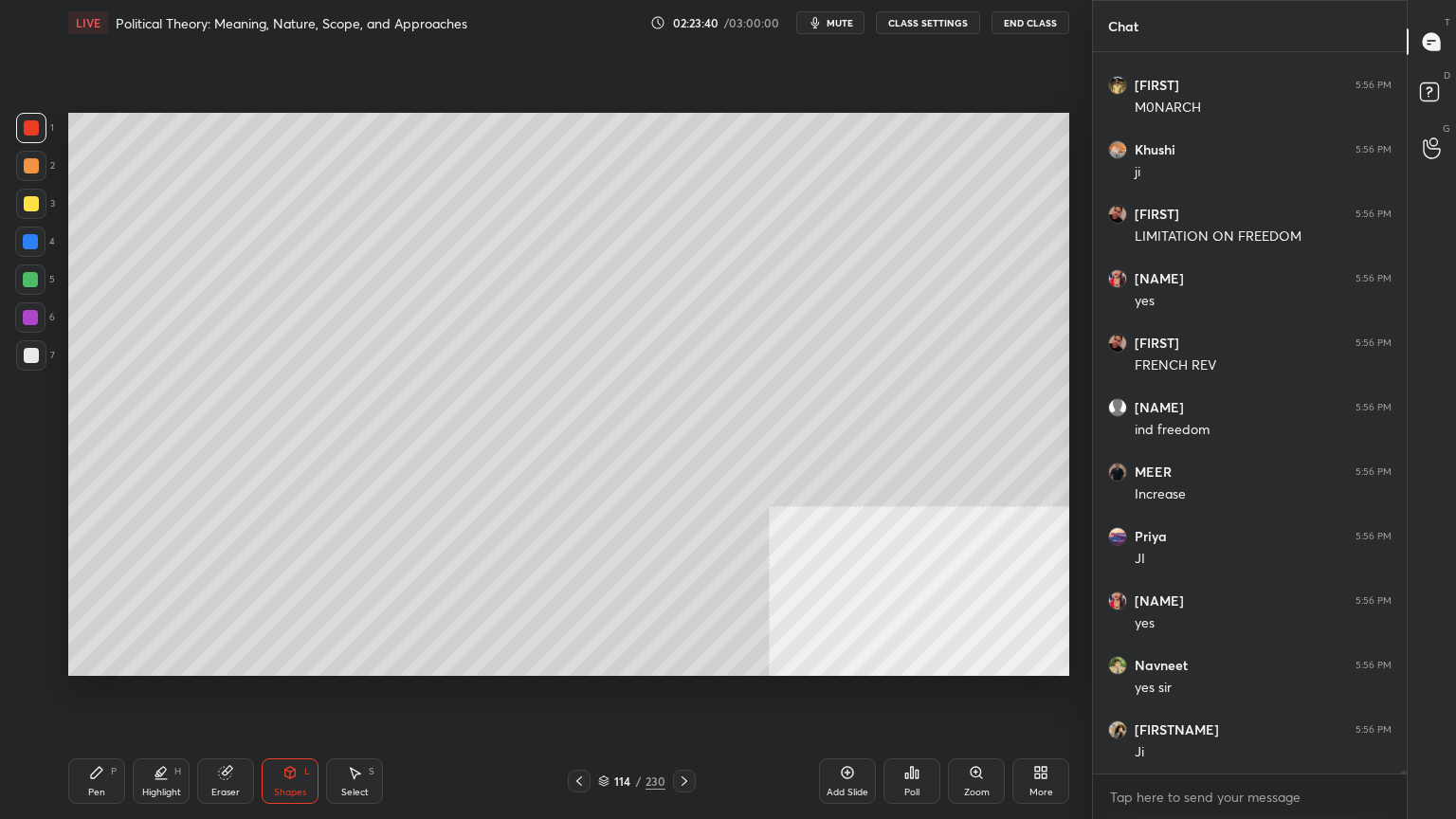 click at bounding box center (31, 204) 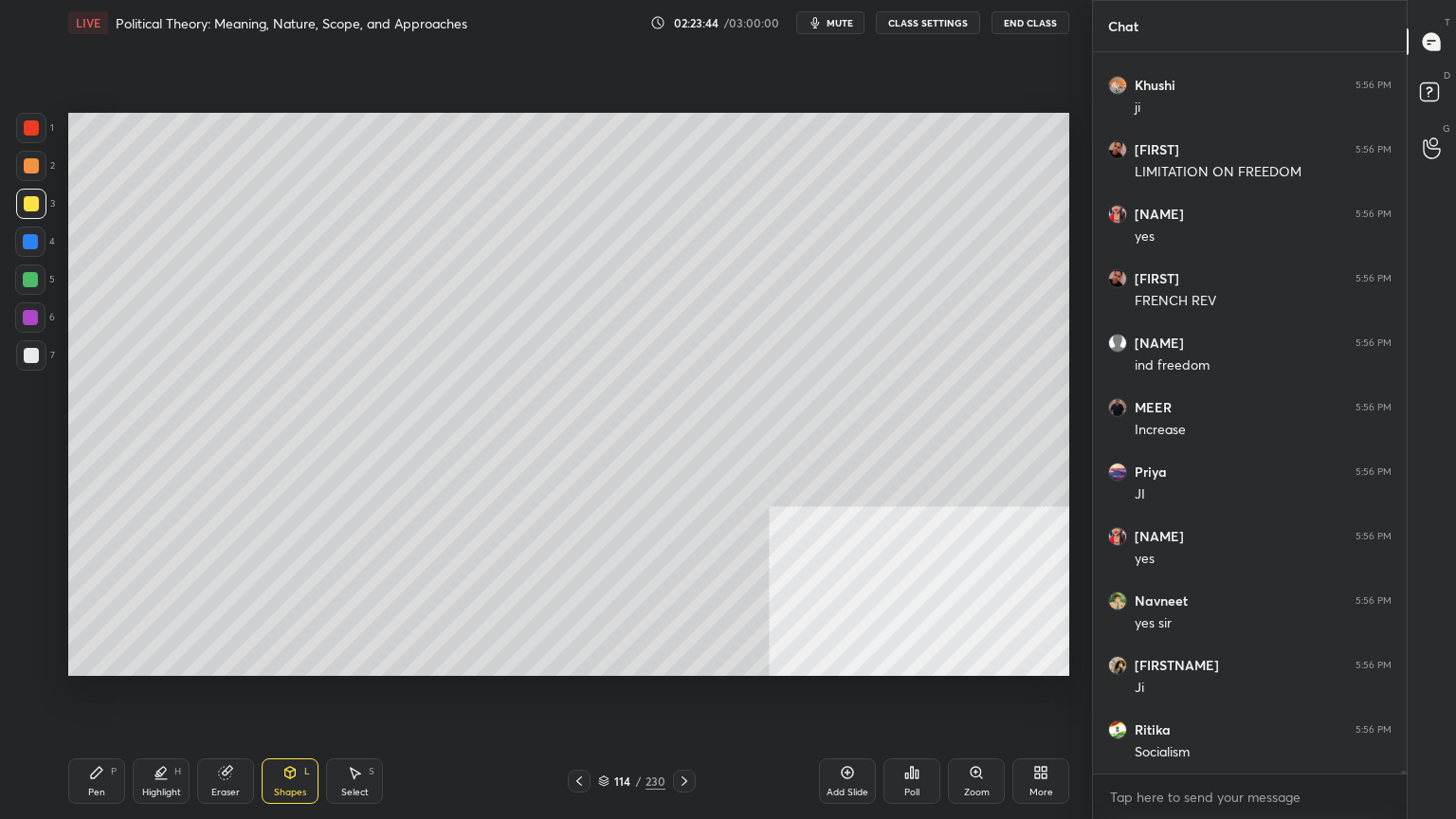 click at bounding box center (31, 128) 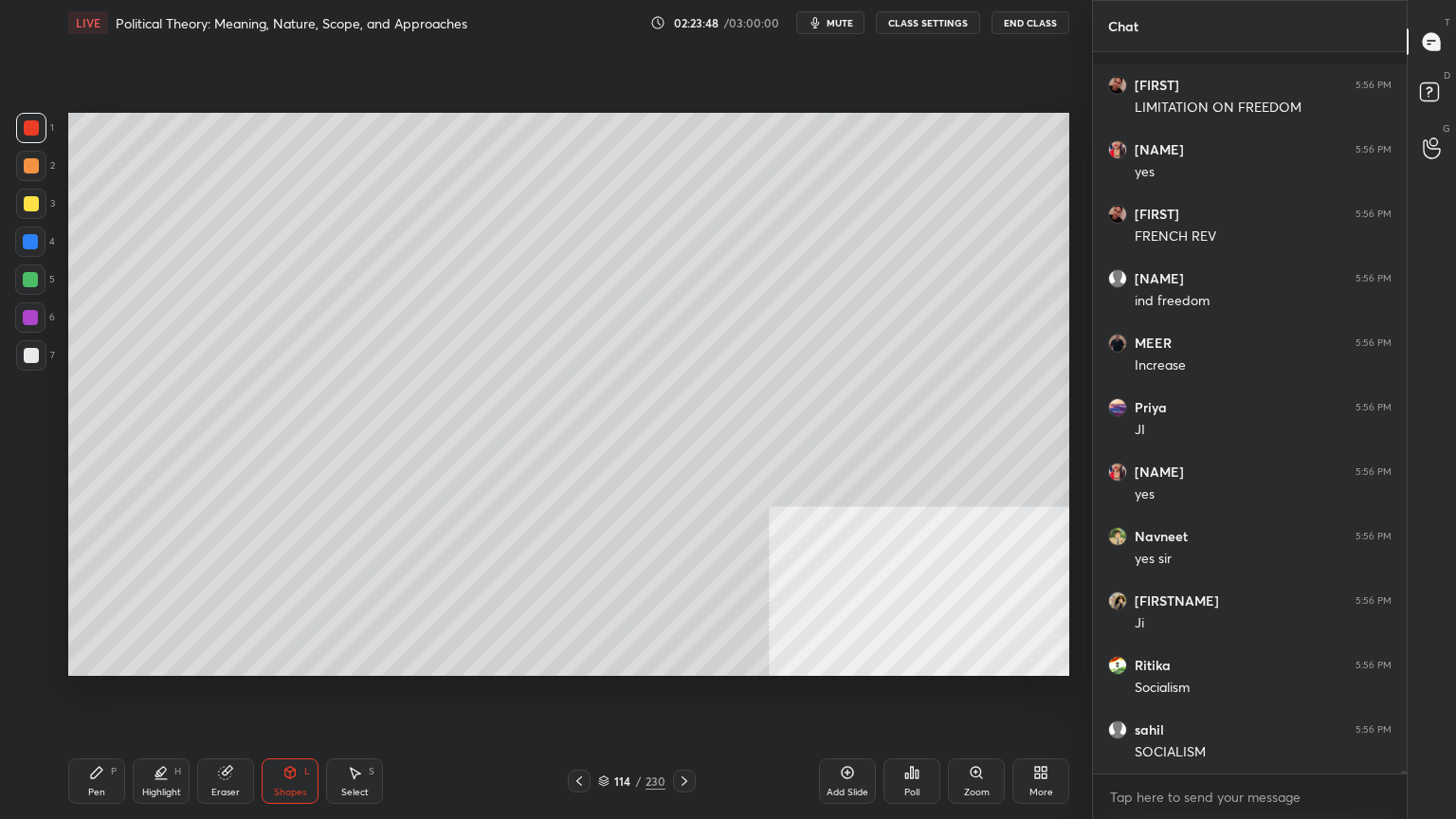 scroll, scrollTop: 159170, scrollLeft: 0, axis: vertical 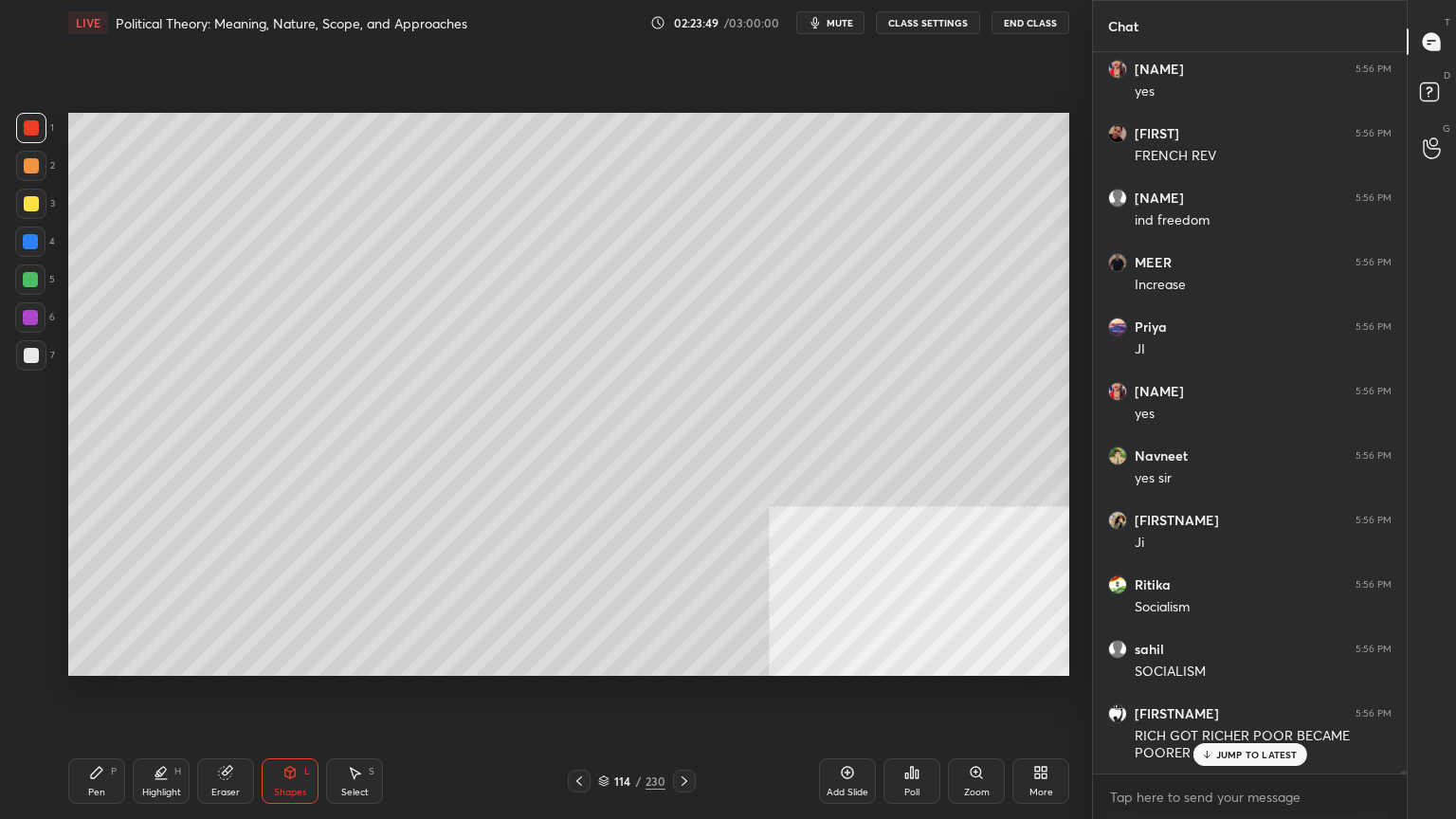 click on "Pen P" at bounding box center [97, 781] 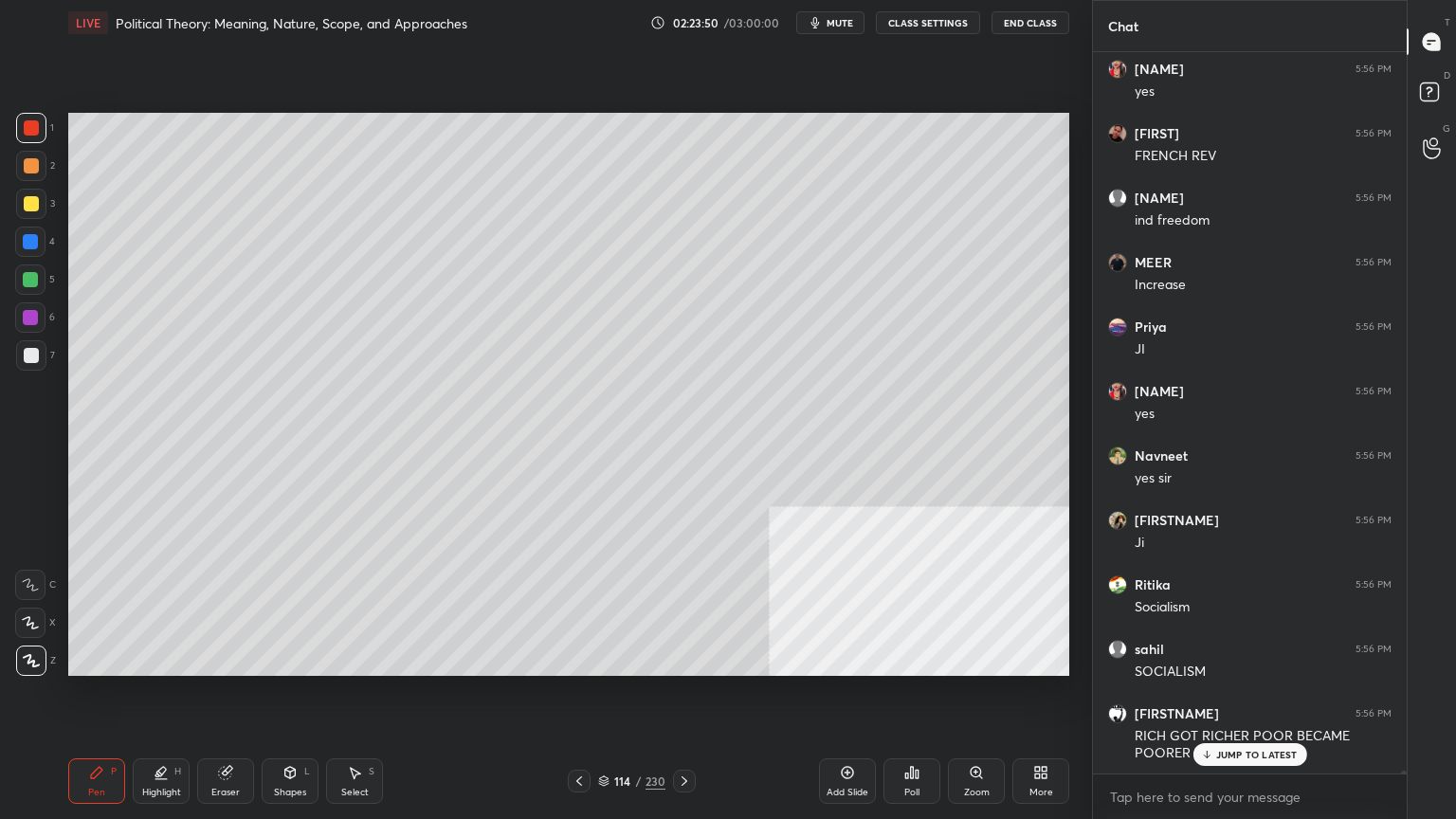 scroll, scrollTop: 159235, scrollLeft: 0, axis: vertical 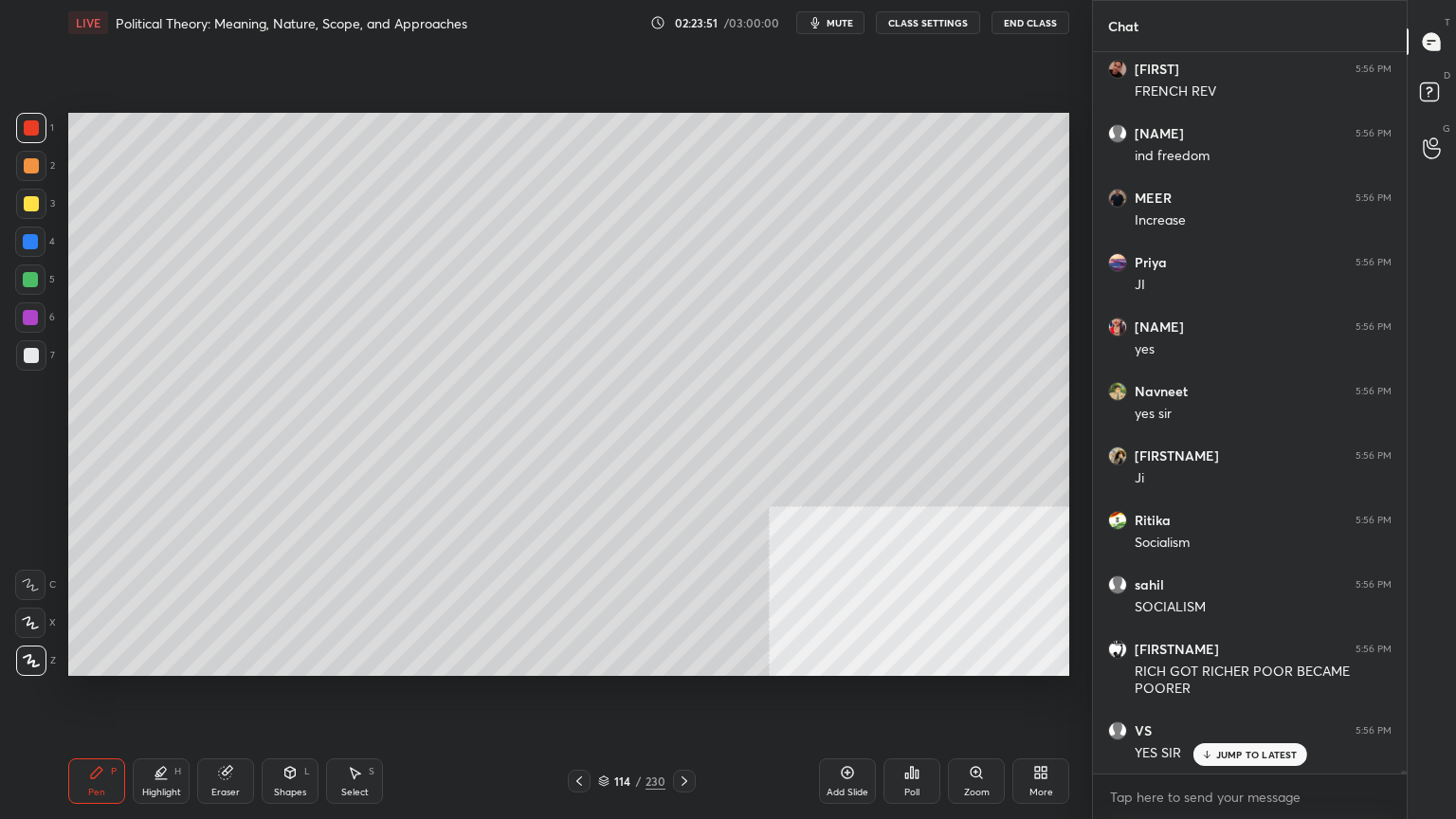 click at bounding box center [30, 280] 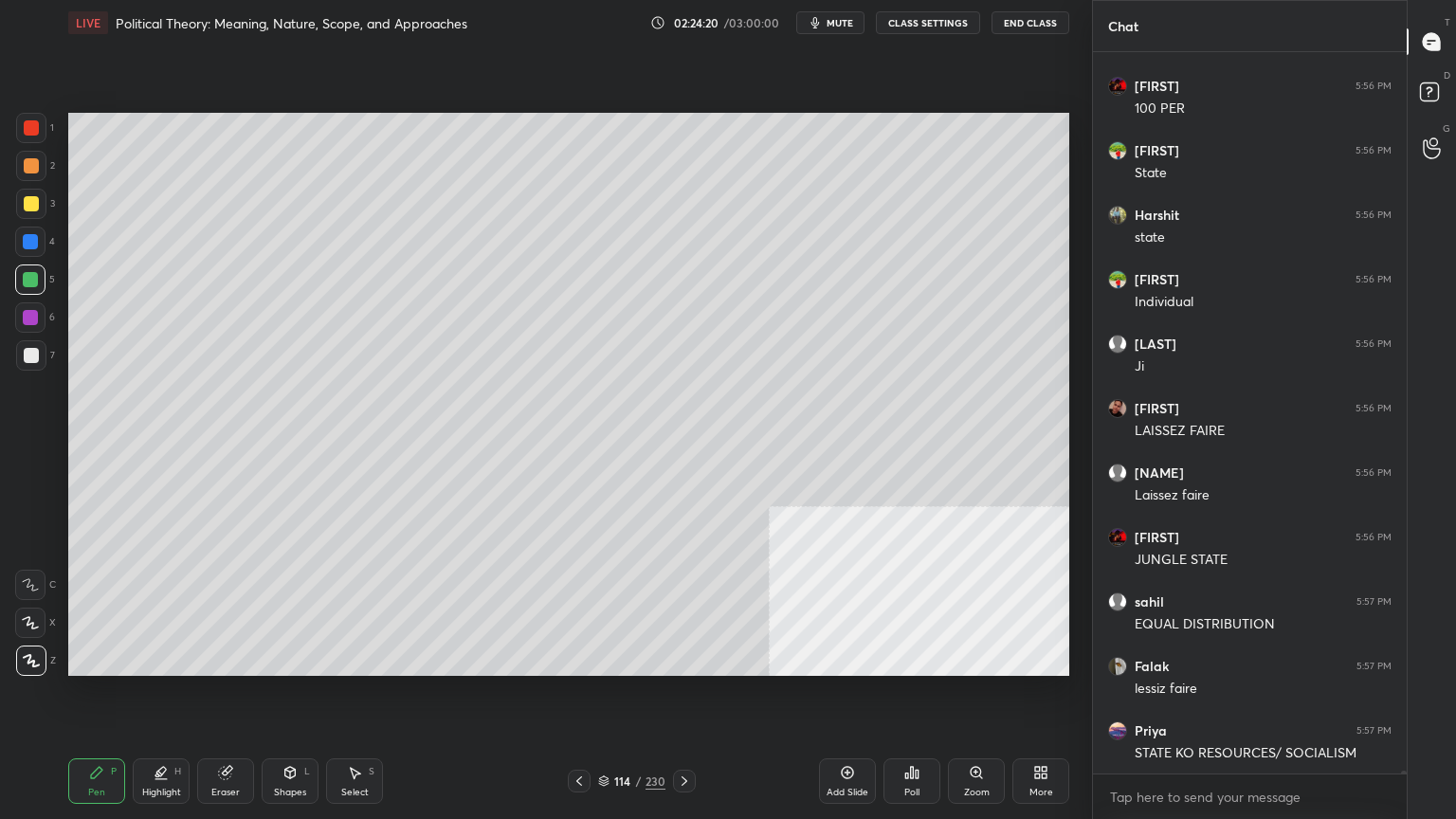 scroll, scrollTop: 160911, scrollLeft: 0, axis: vertical 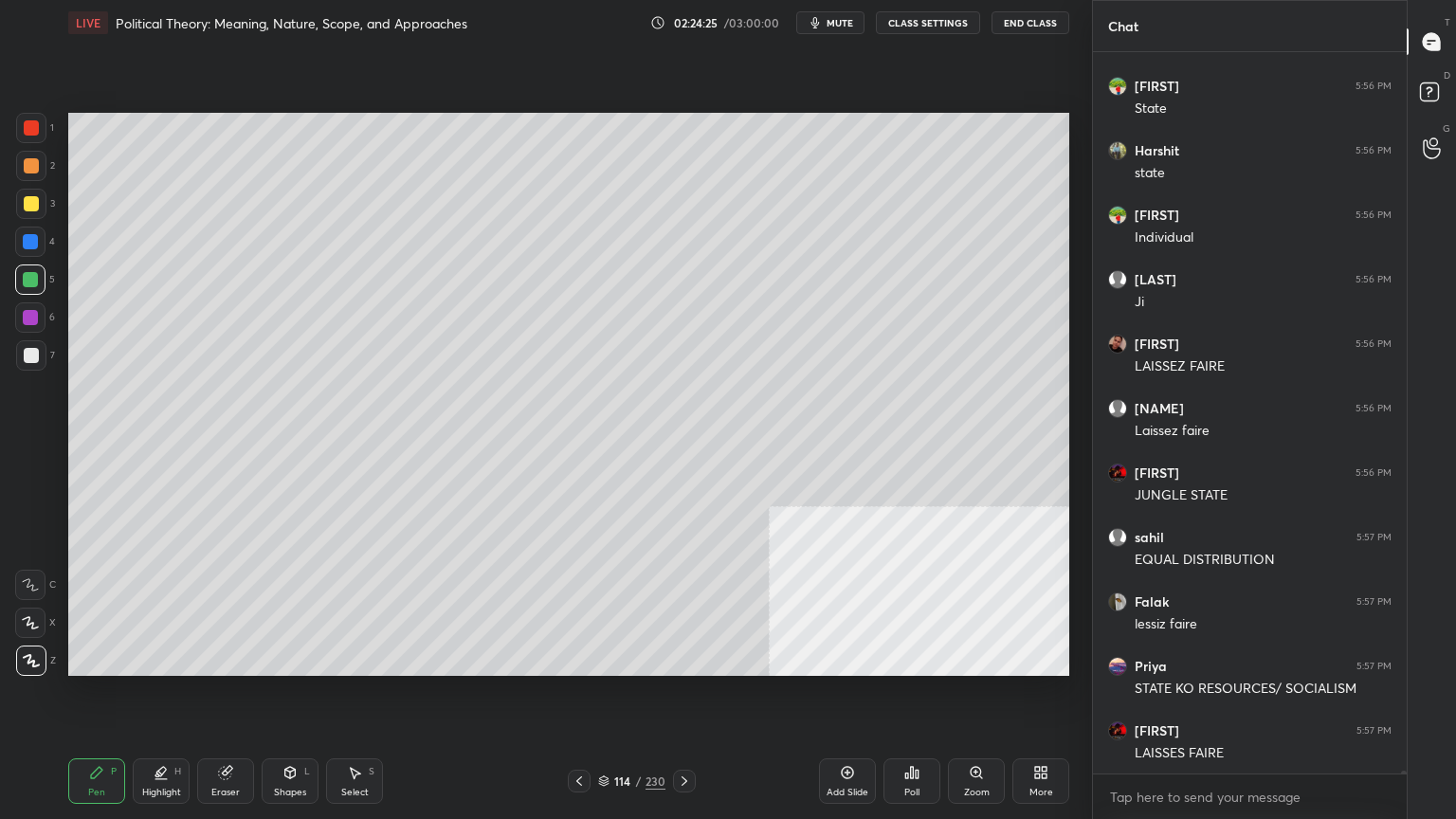 click at bounding box center (31, 204) 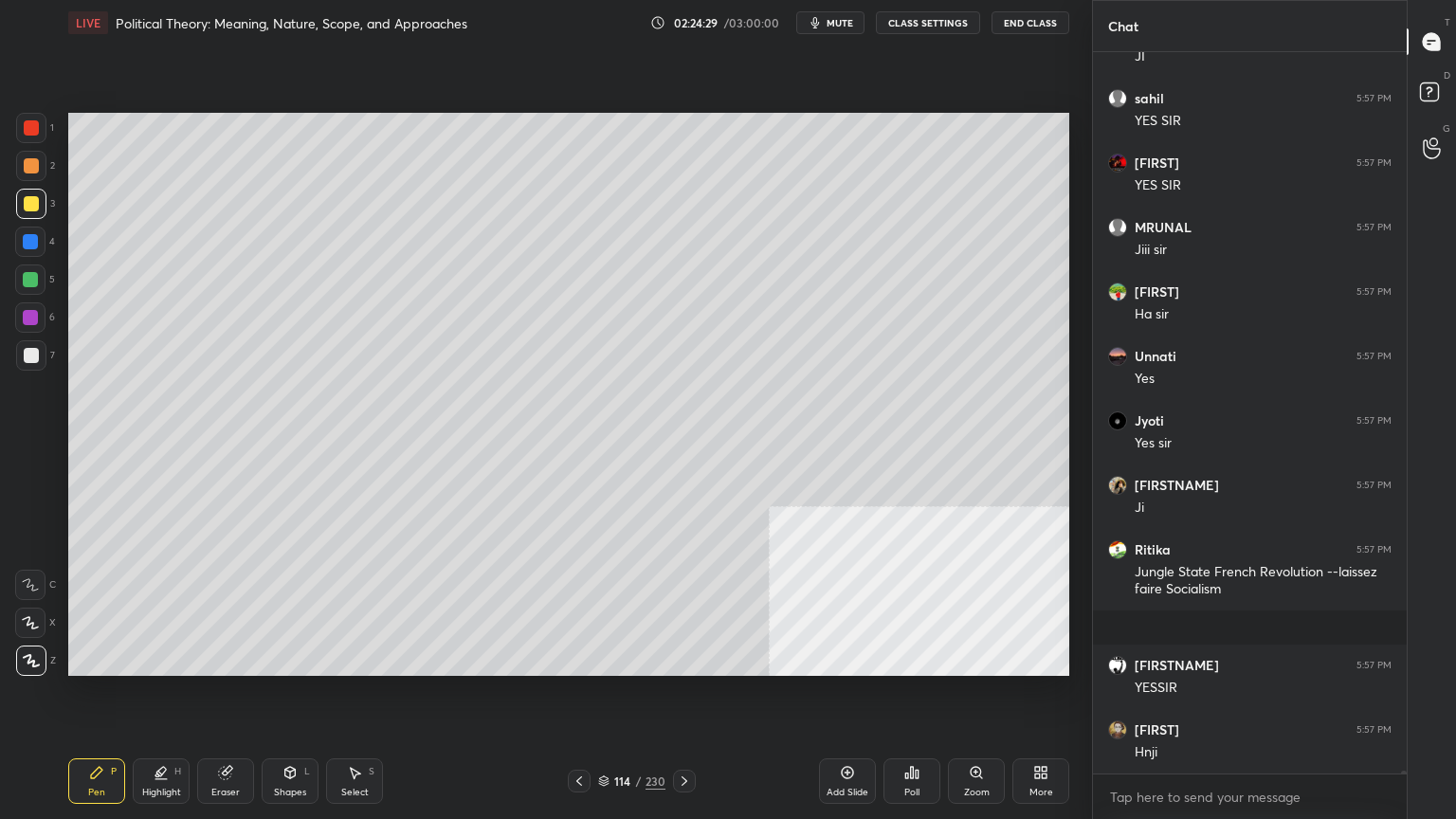 scroll, scrollTop: 161930, scrollLeft: 0, axis: vertical 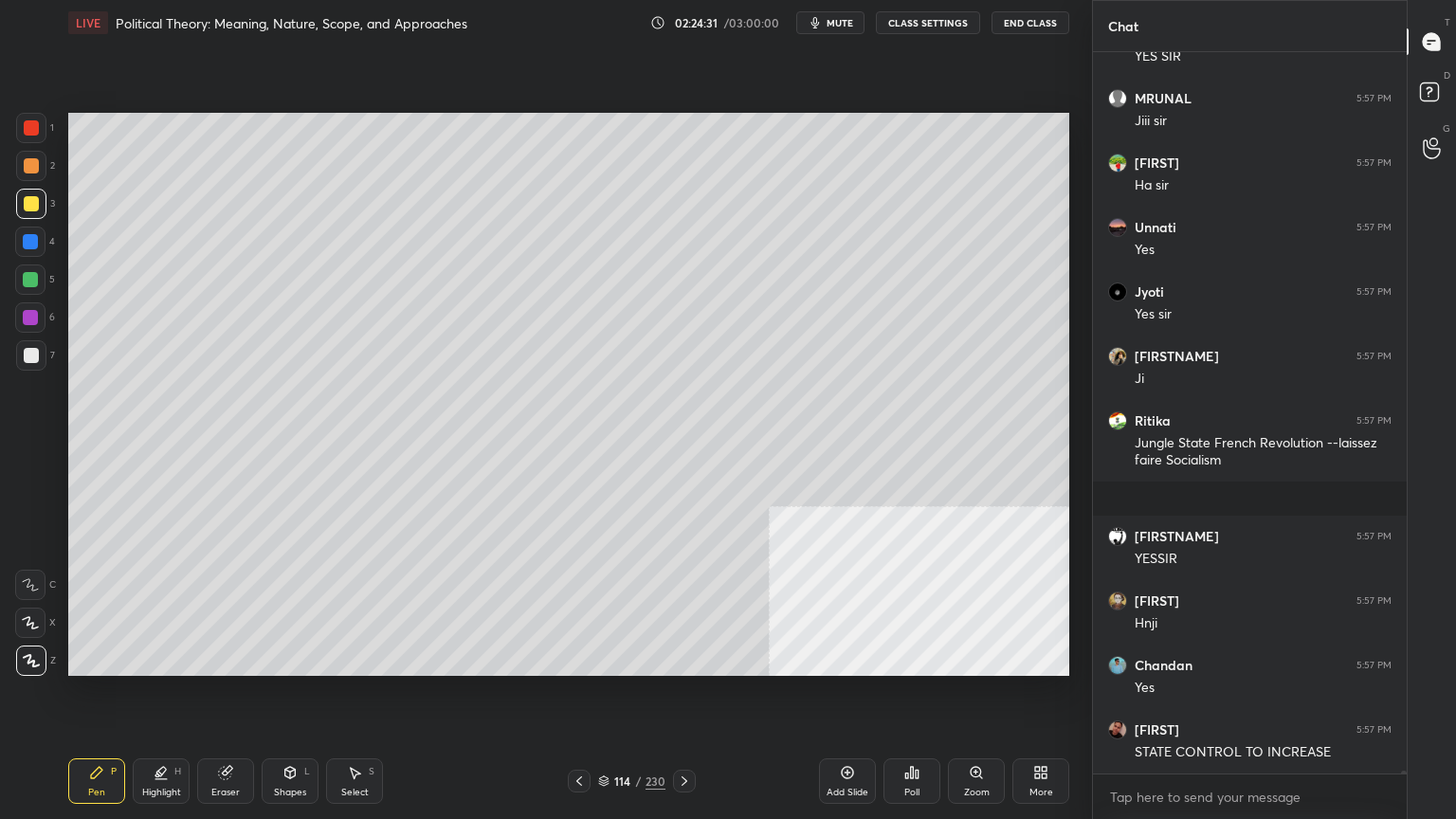 click at bounding box center [30, 318] 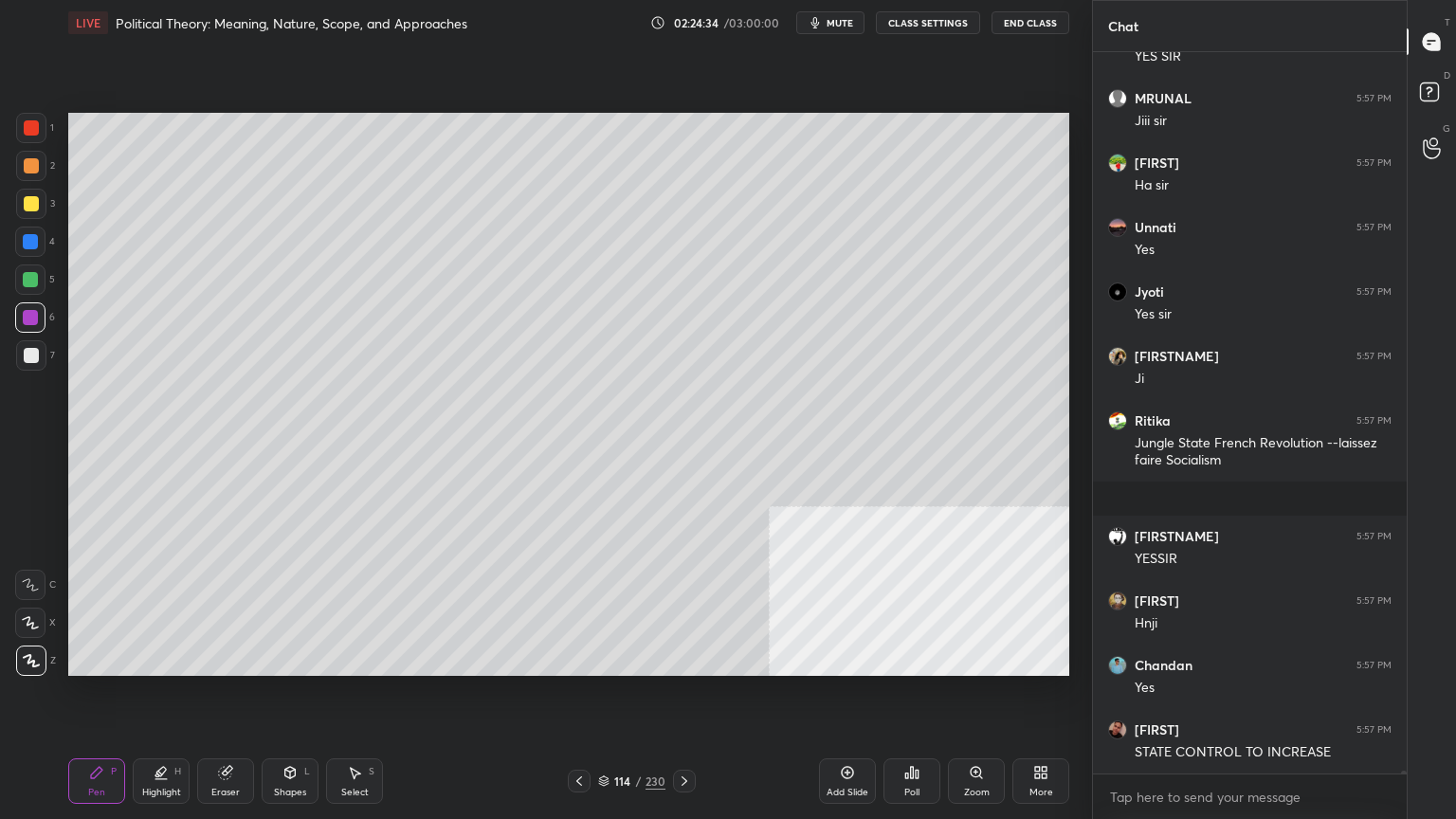 click 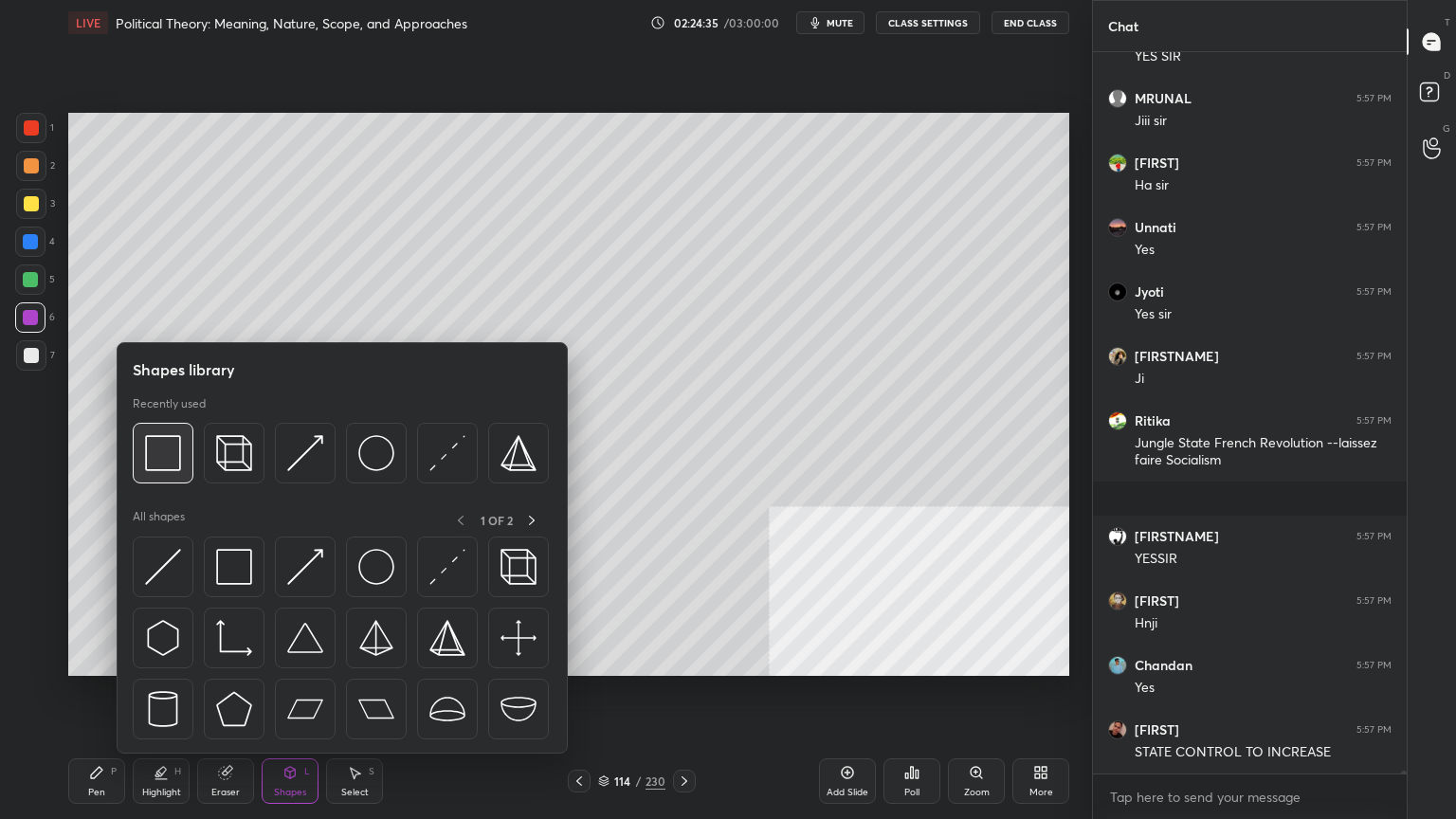 click at bounding box center [163, 453] 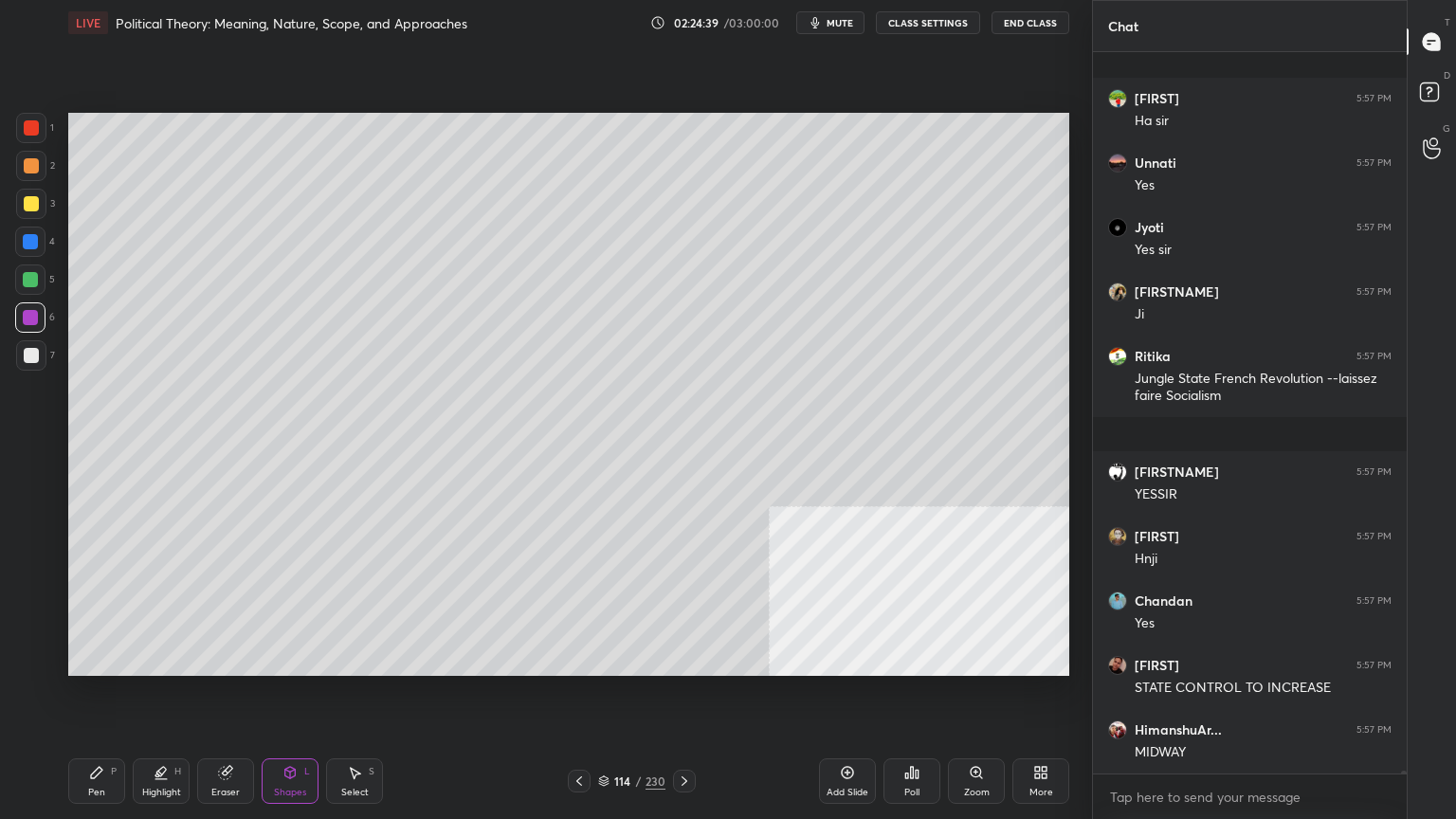 drag, startPoint x: 27, startPoint y: 123, endPoint x: 60, endPoint y: 136, distance: 35.468296 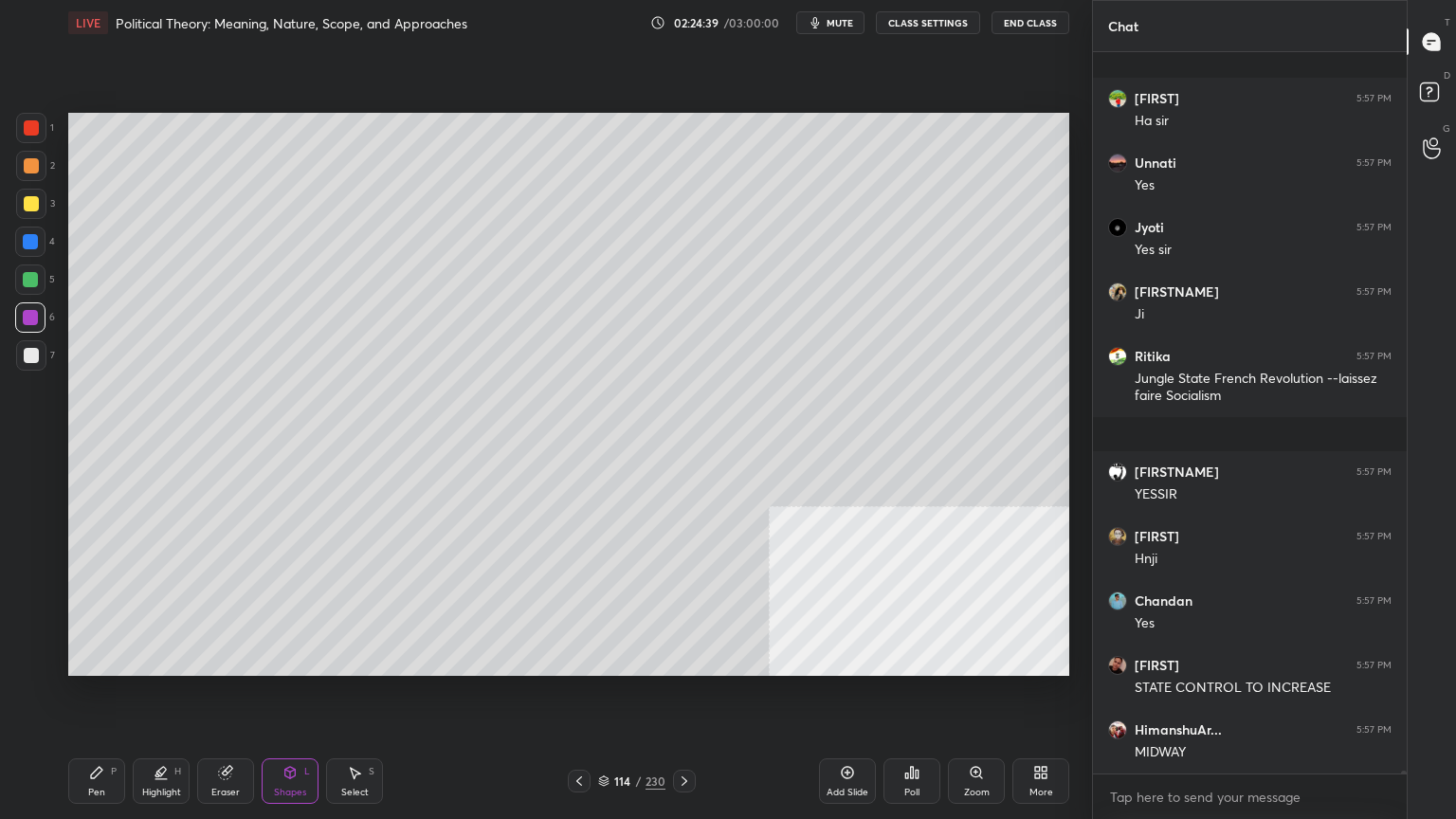 click at bounding box center (31, 128) 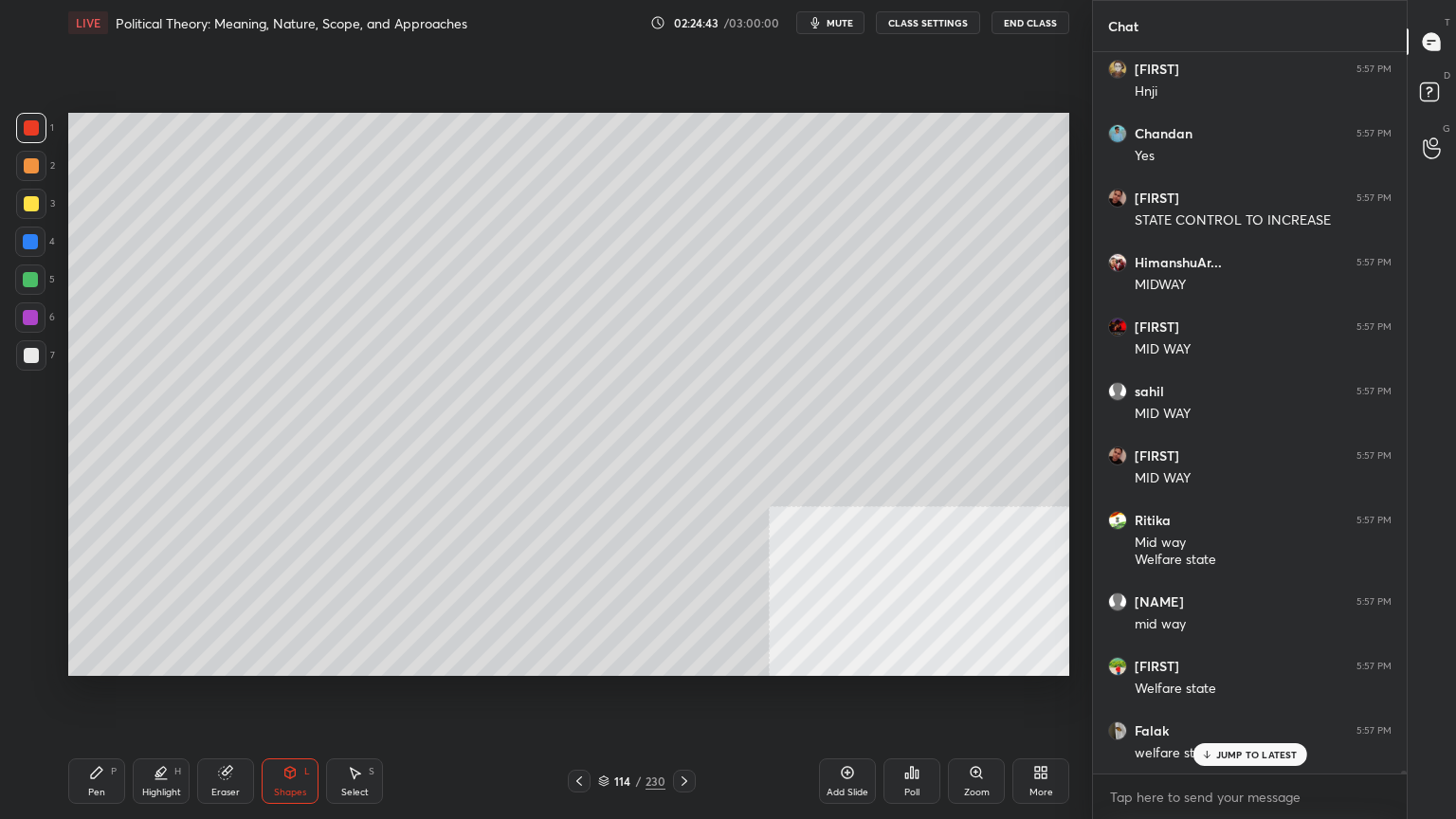 scroll, scrollTop: 162590, scrollLeft: 0, axis: vertical 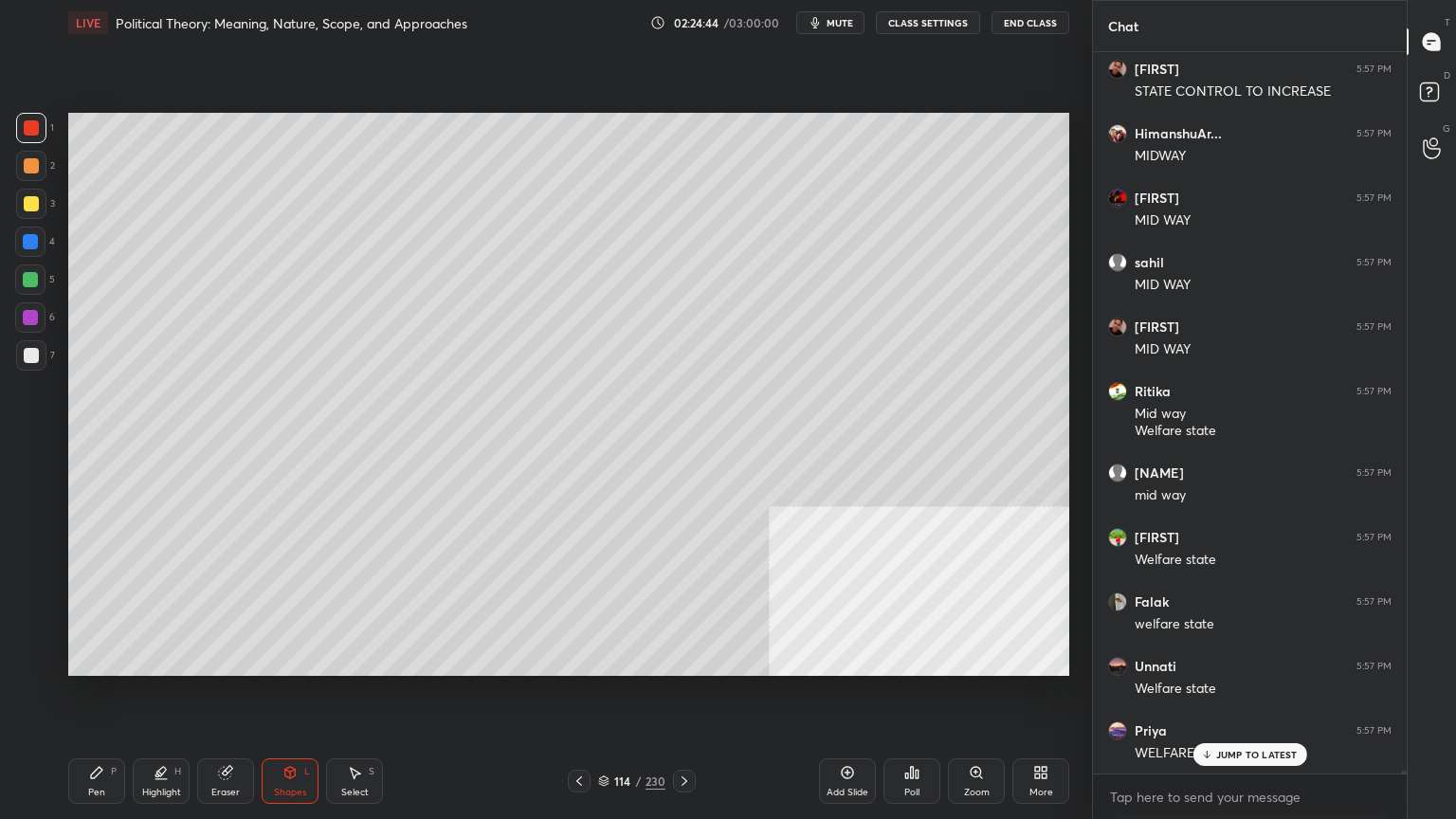 click on "Pen P" at bounding box center [97, 781] 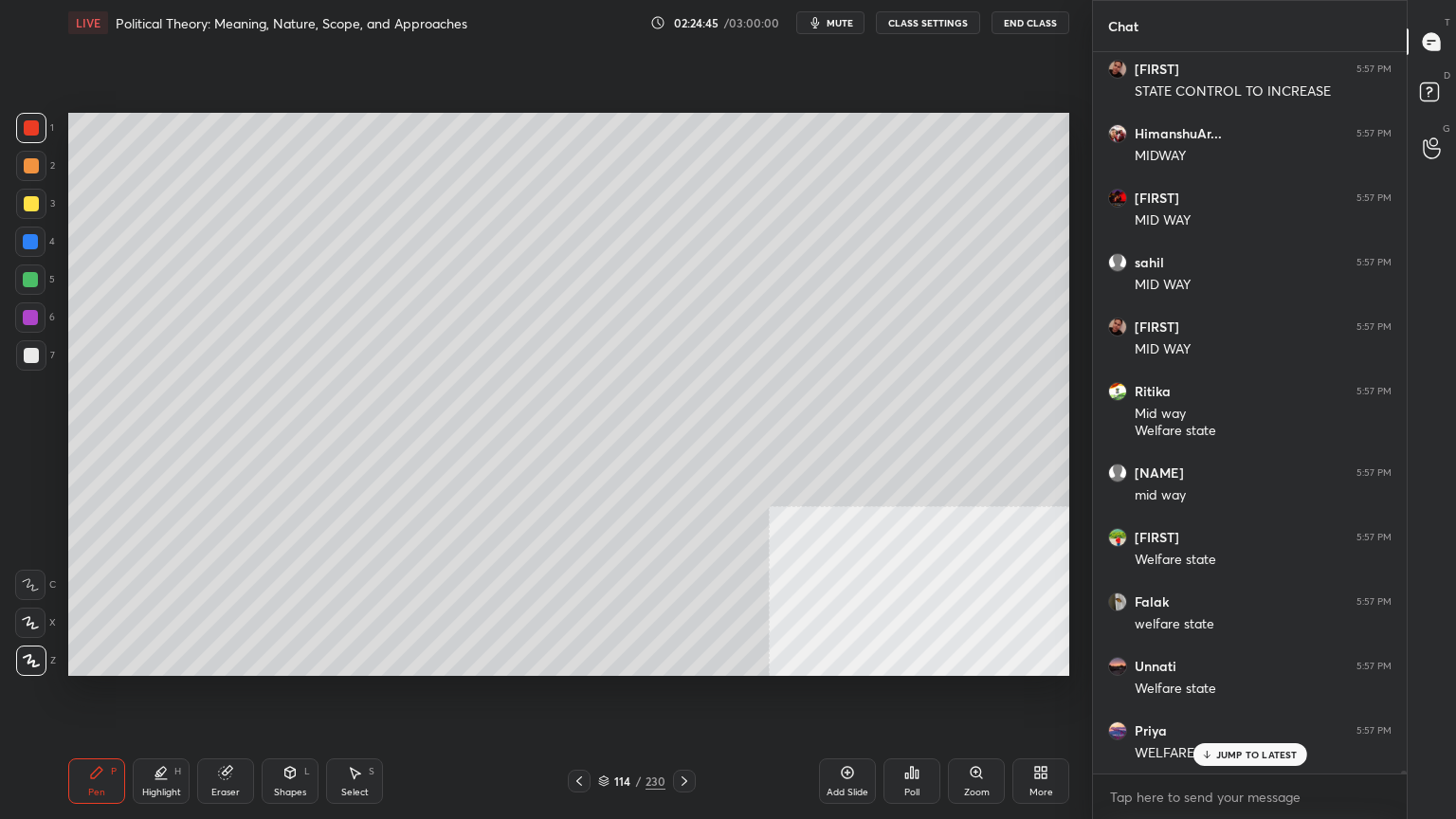 click at bounding box center (30, 318) 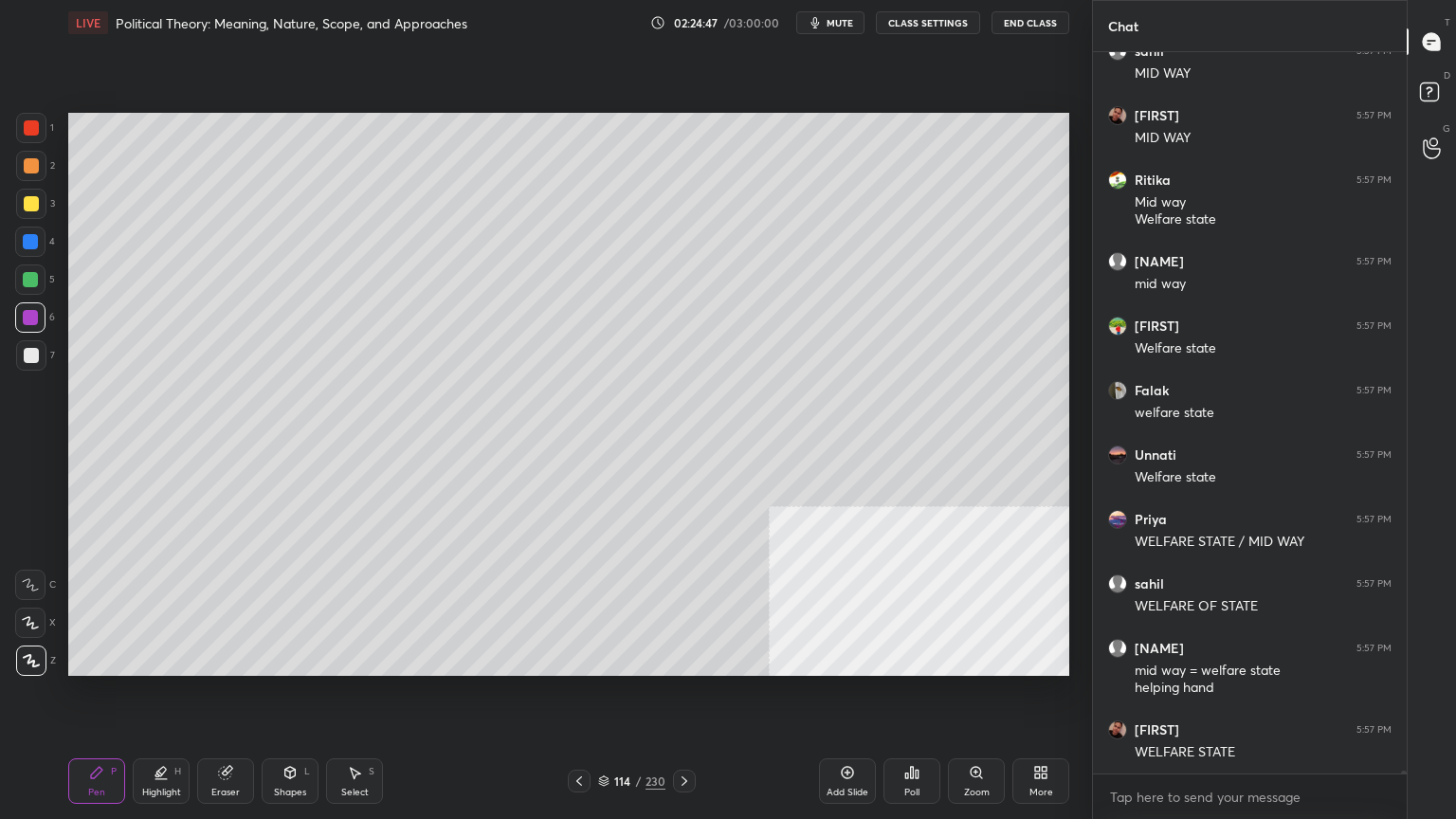 scroll, scrollTop: 162866, scrollLeft: 0, axis: vertical 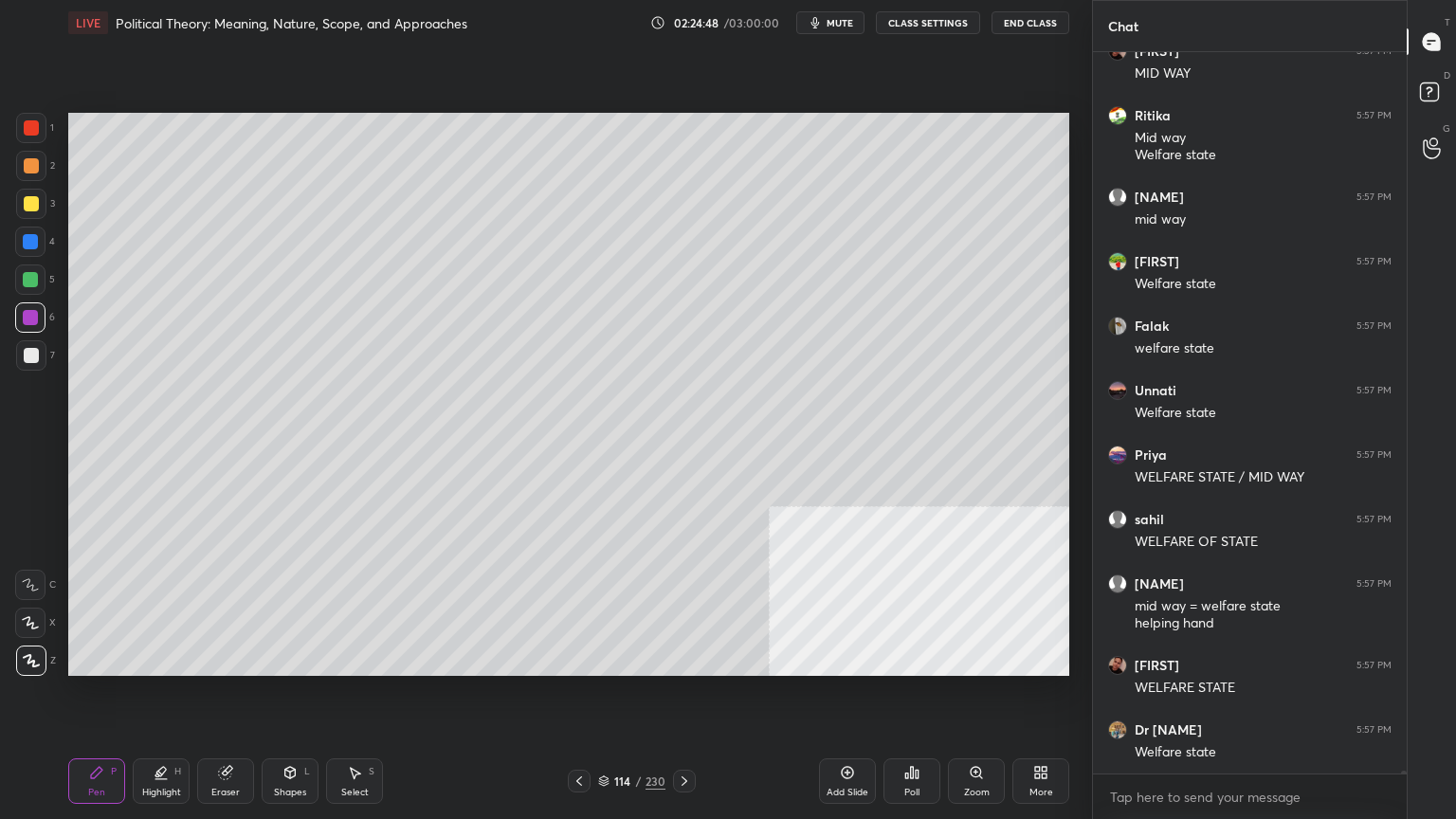 click at bounding box center [31, 128] 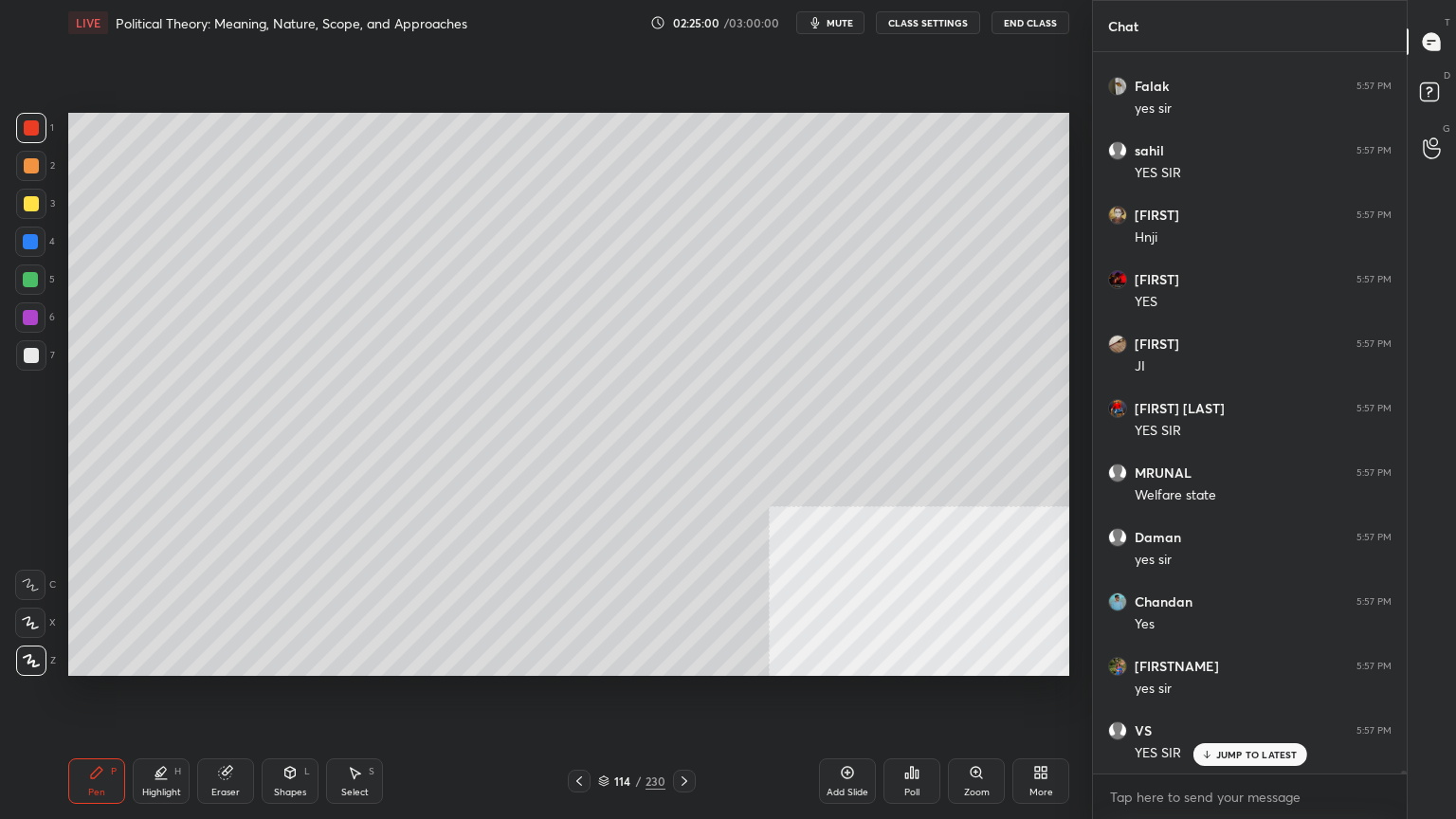 scroll, scrollTop: 164300, scrollLeft: 0, axis: vertical 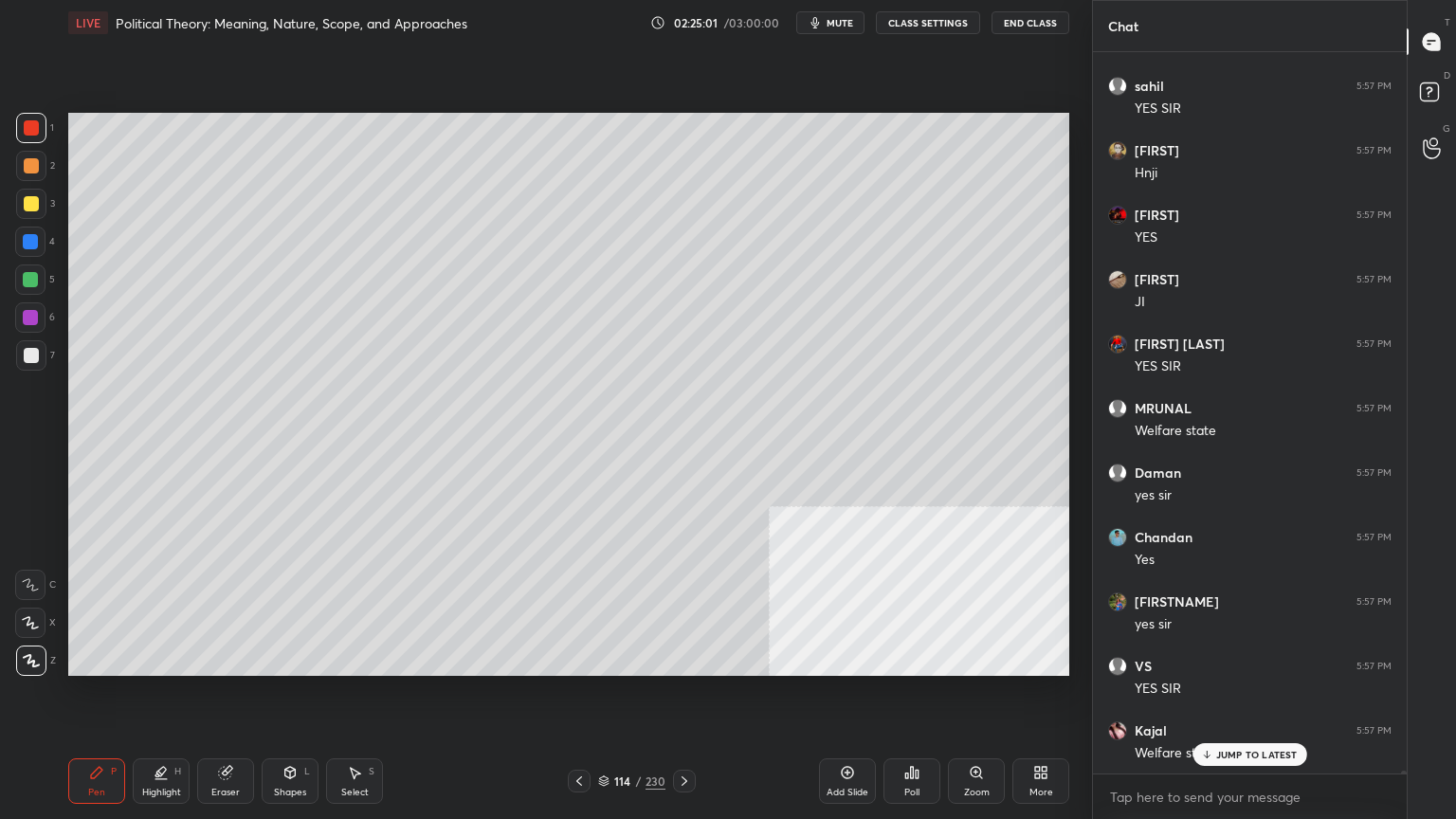 click at bounding box center (30, 280) 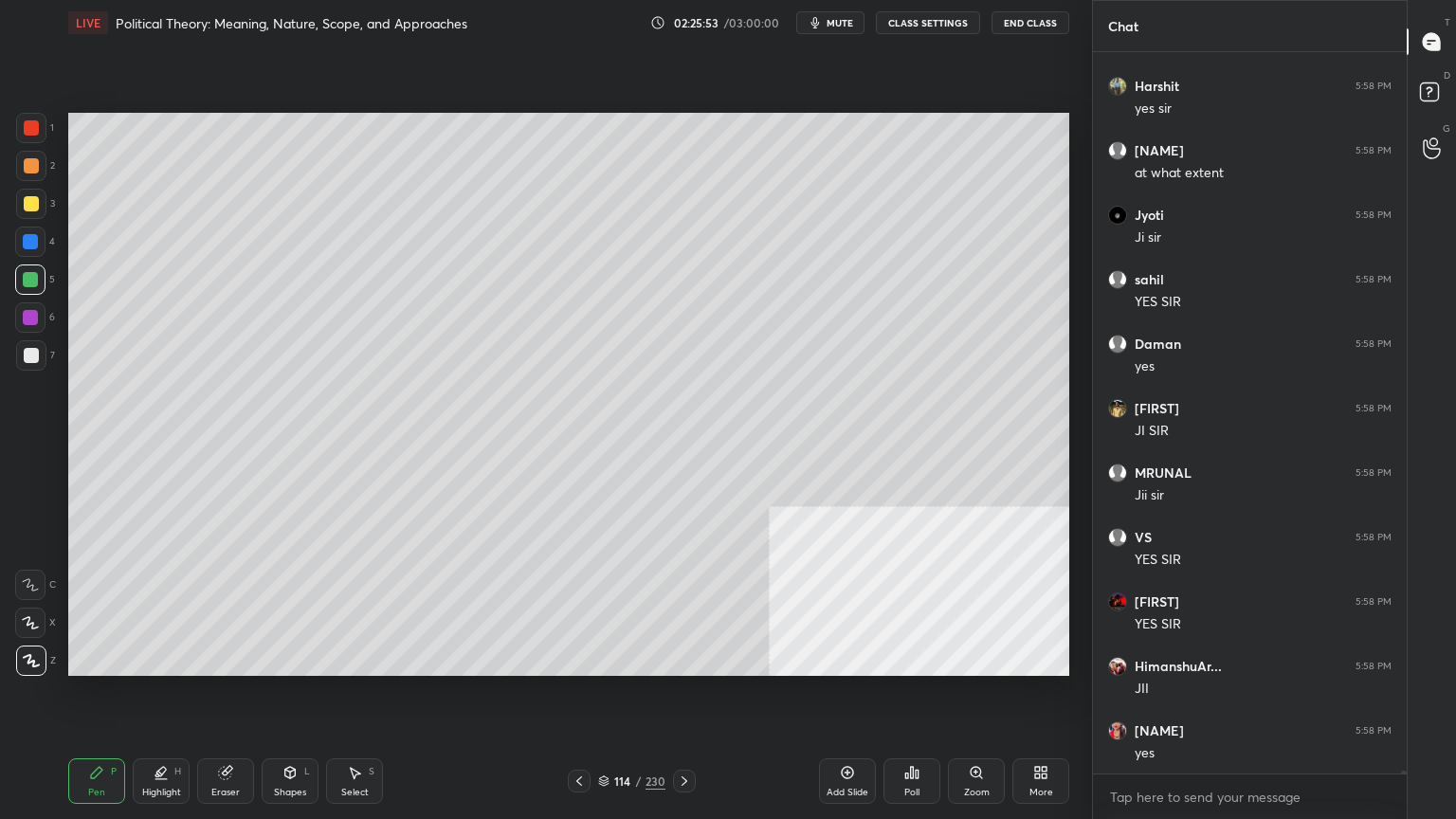 scroll, scrollTop: 167474, scrollLeft: 0, axis: vertical 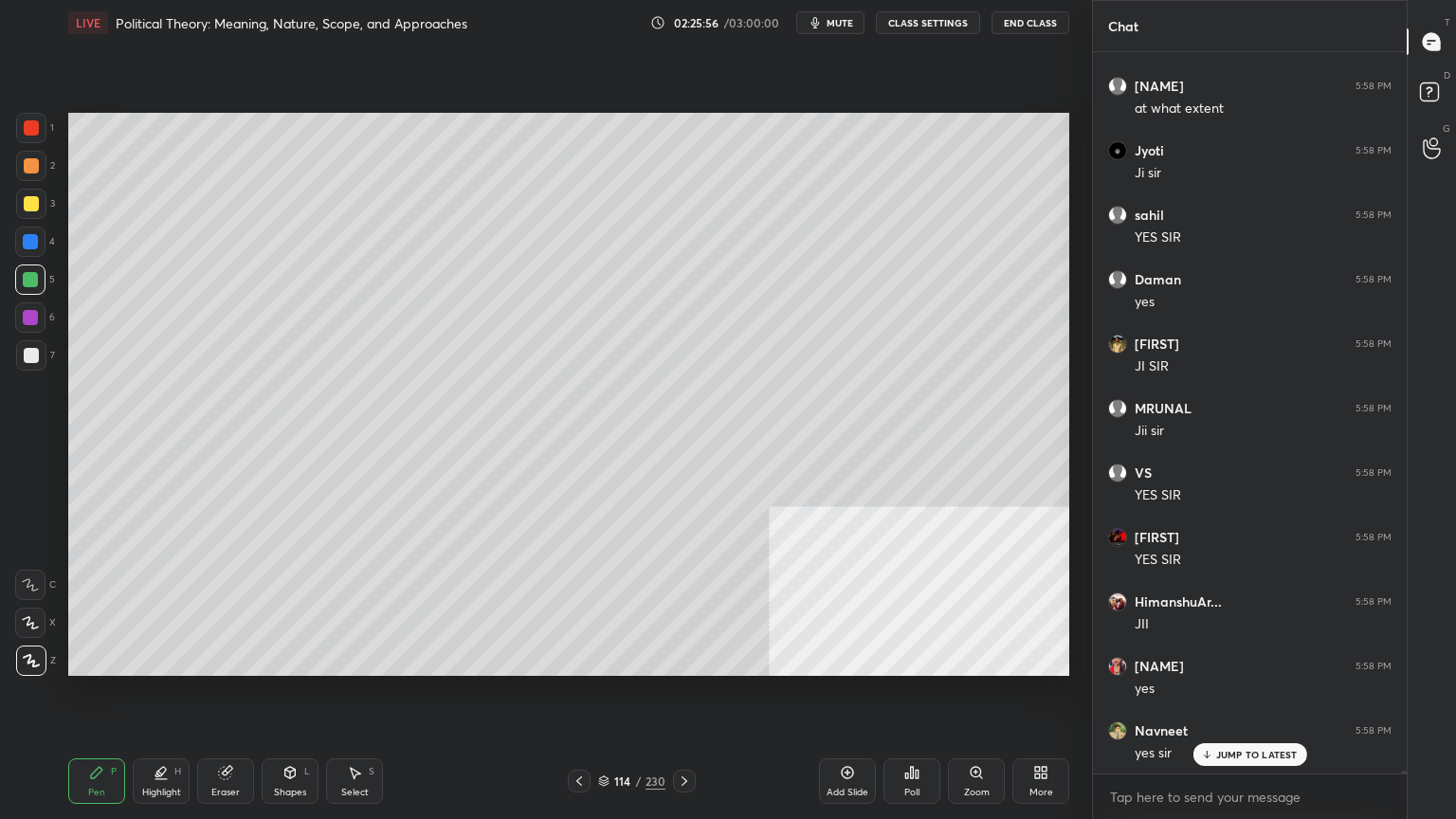 click on "Add Slide" at bounding box center (847, 781) 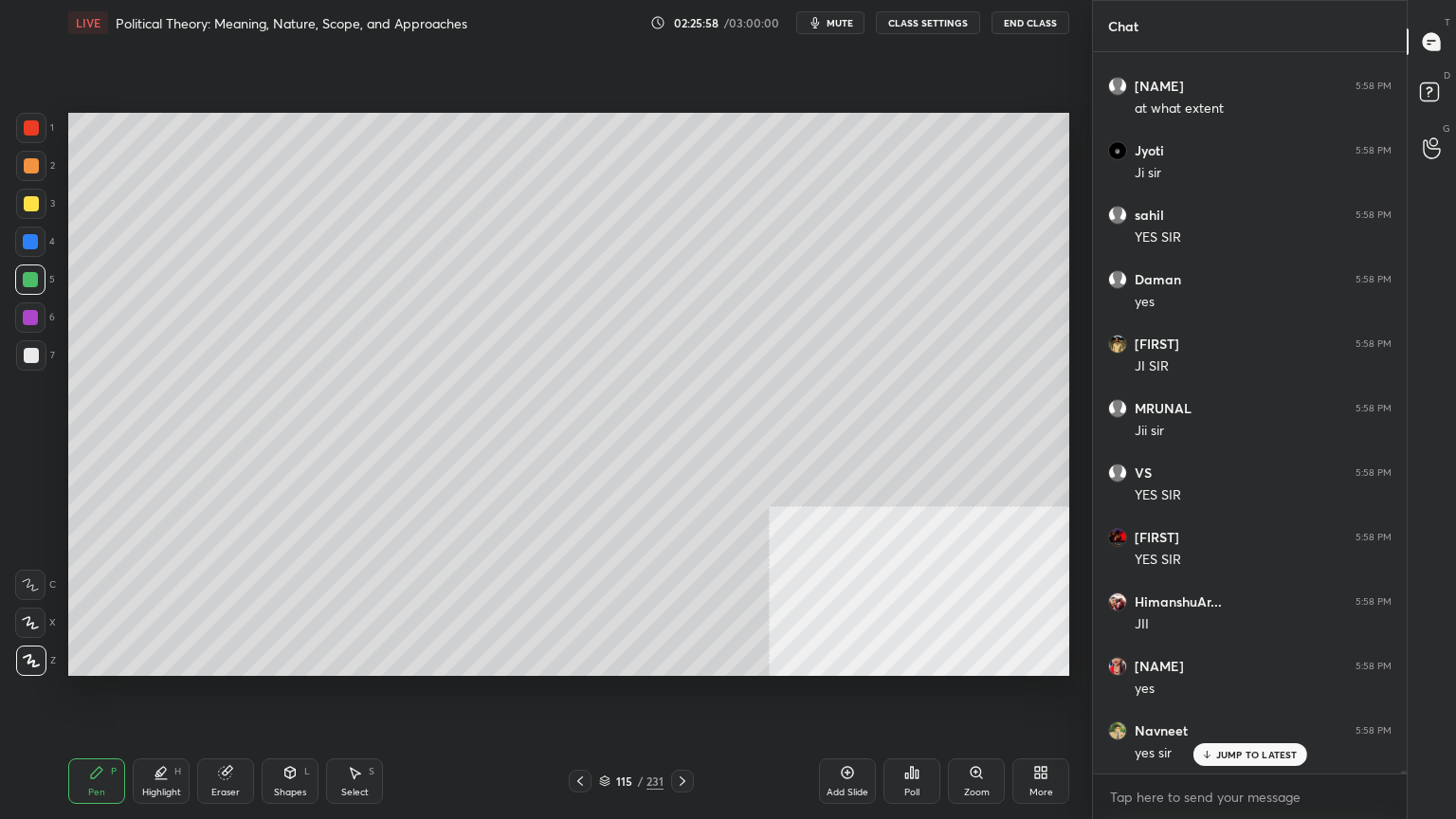 drag, startPoint x: 26, startPoint y: 349, endPoint x: 64, endPoint y: 323, distance: 46.043458 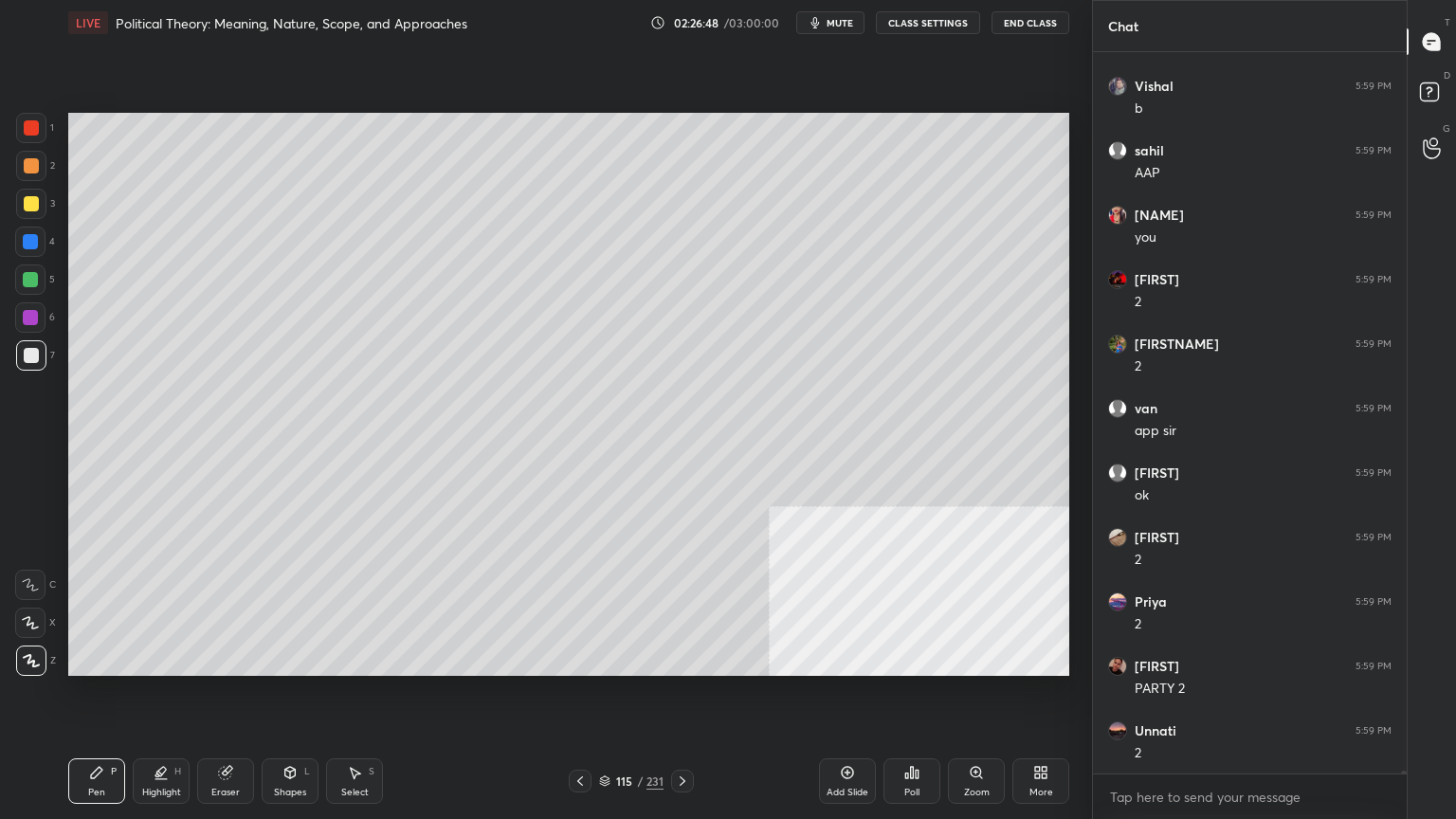 scroll, scrollTop: 170894, scrollLeft: 0, axis: vertical 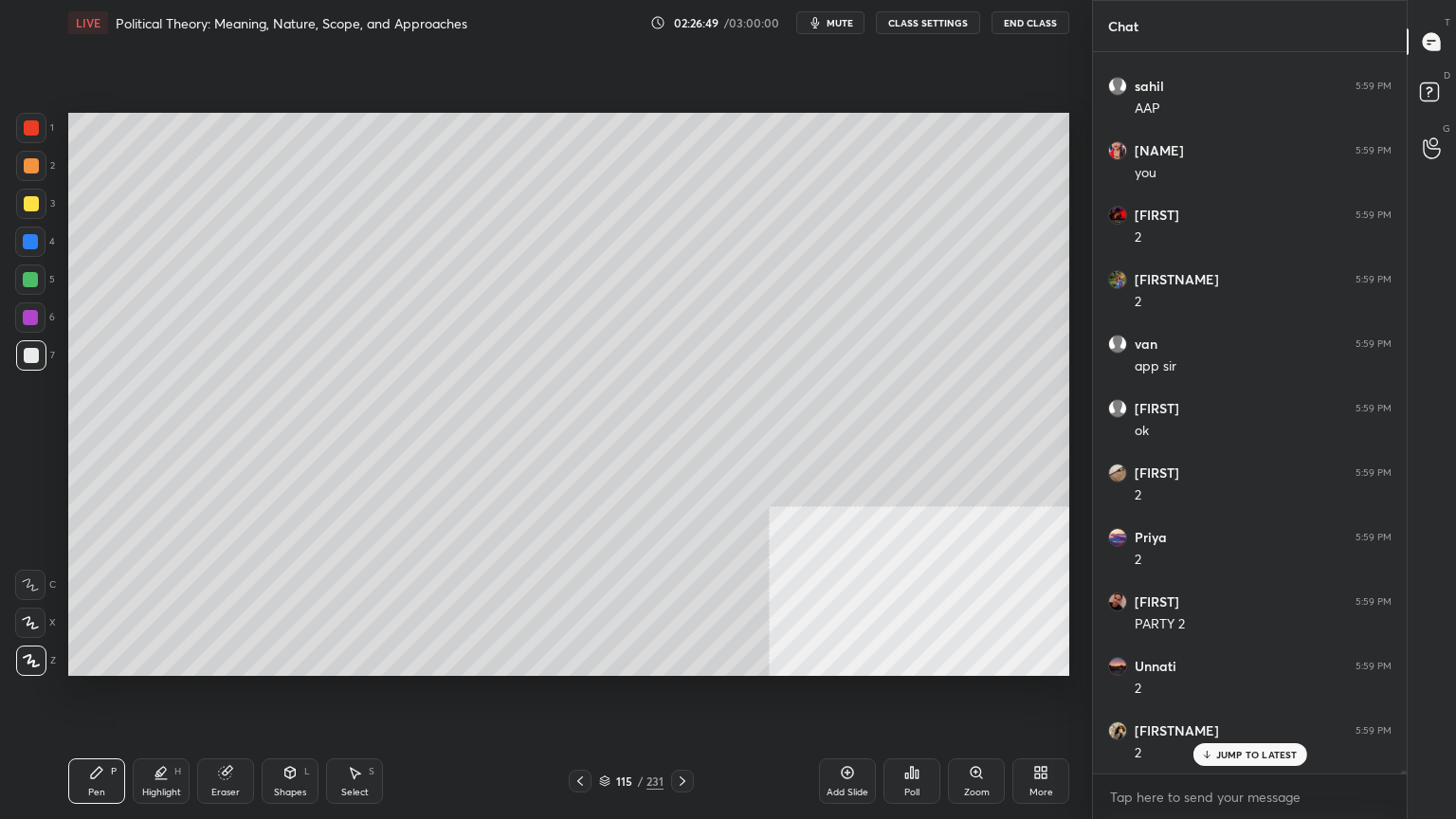 click at bounding box center [31, 204] 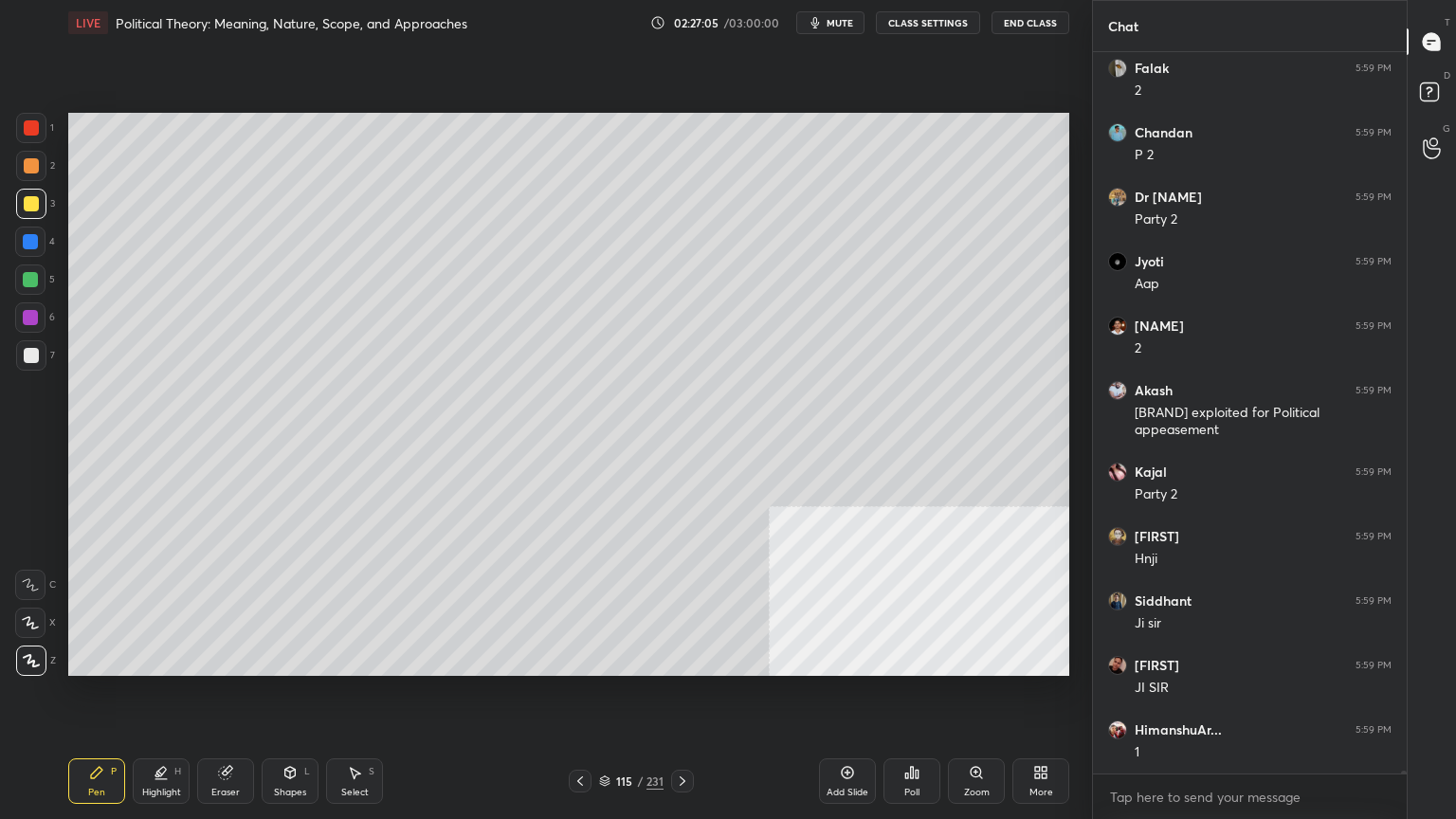 scroll, scrollTop: 171815, scrollLeft: 0, axis: vertical 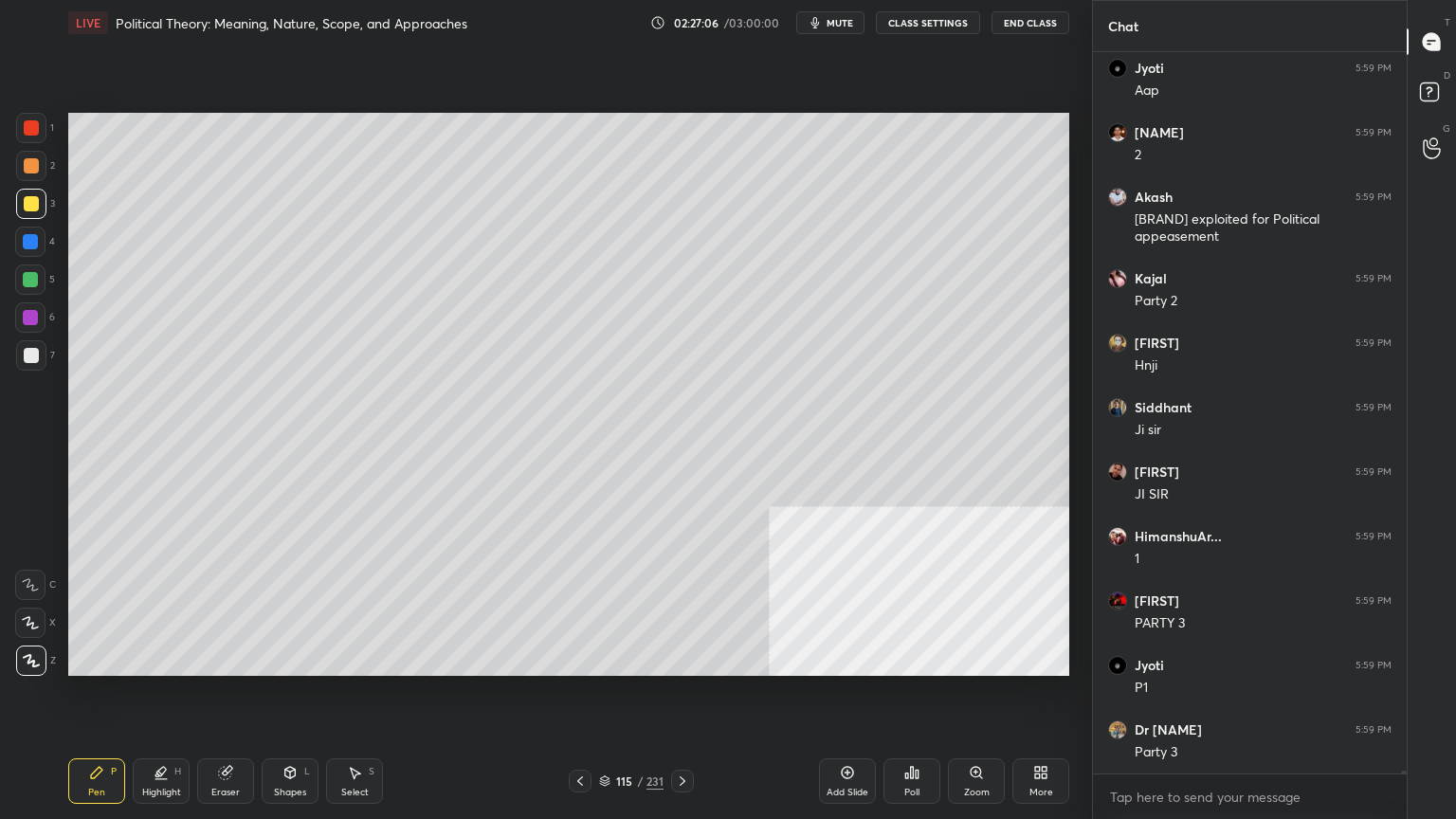 click at bounding box center (30, 242) 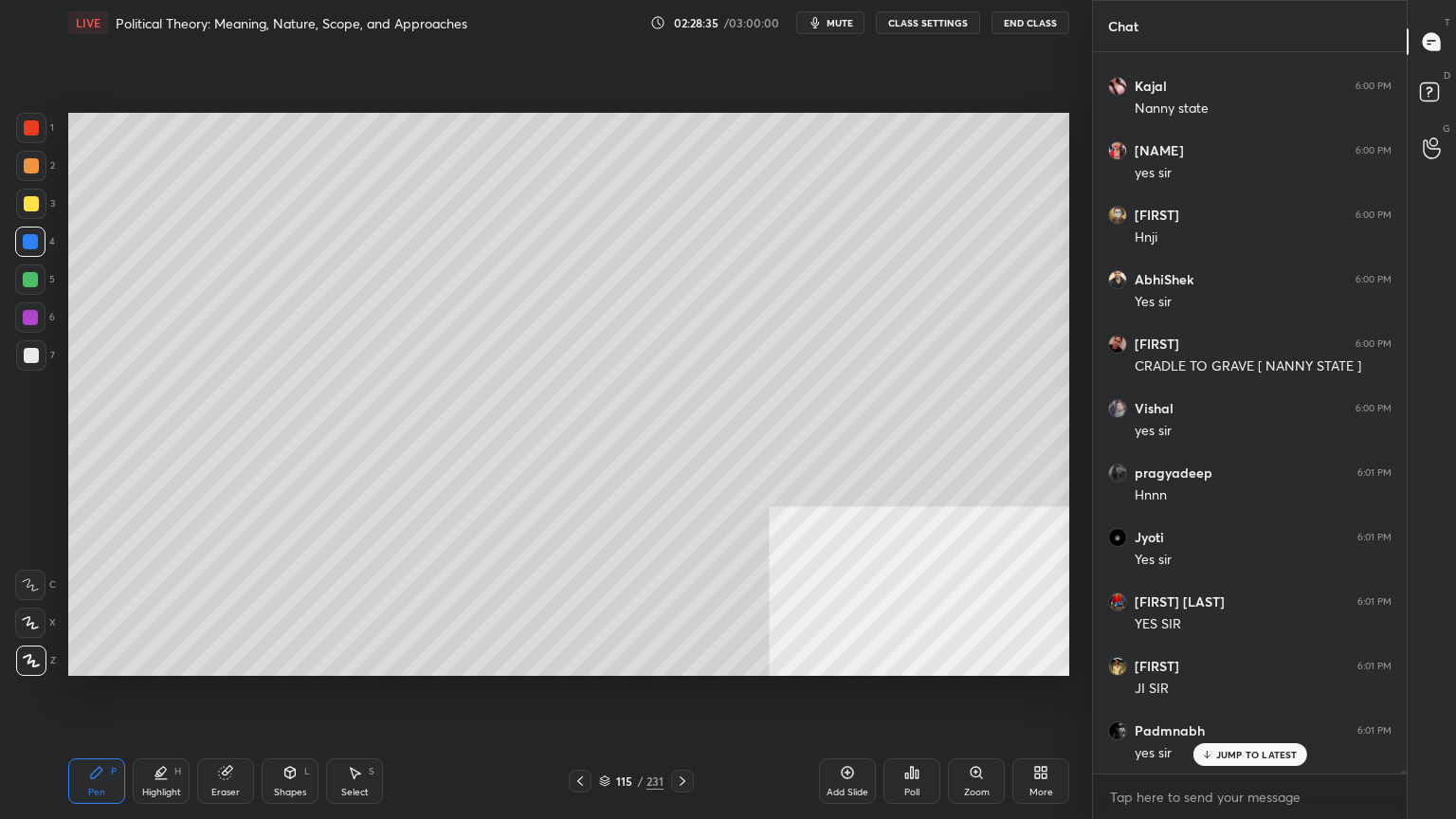 scroll, scrollTop: 178314, scrollLeft: 0, axis: vertical 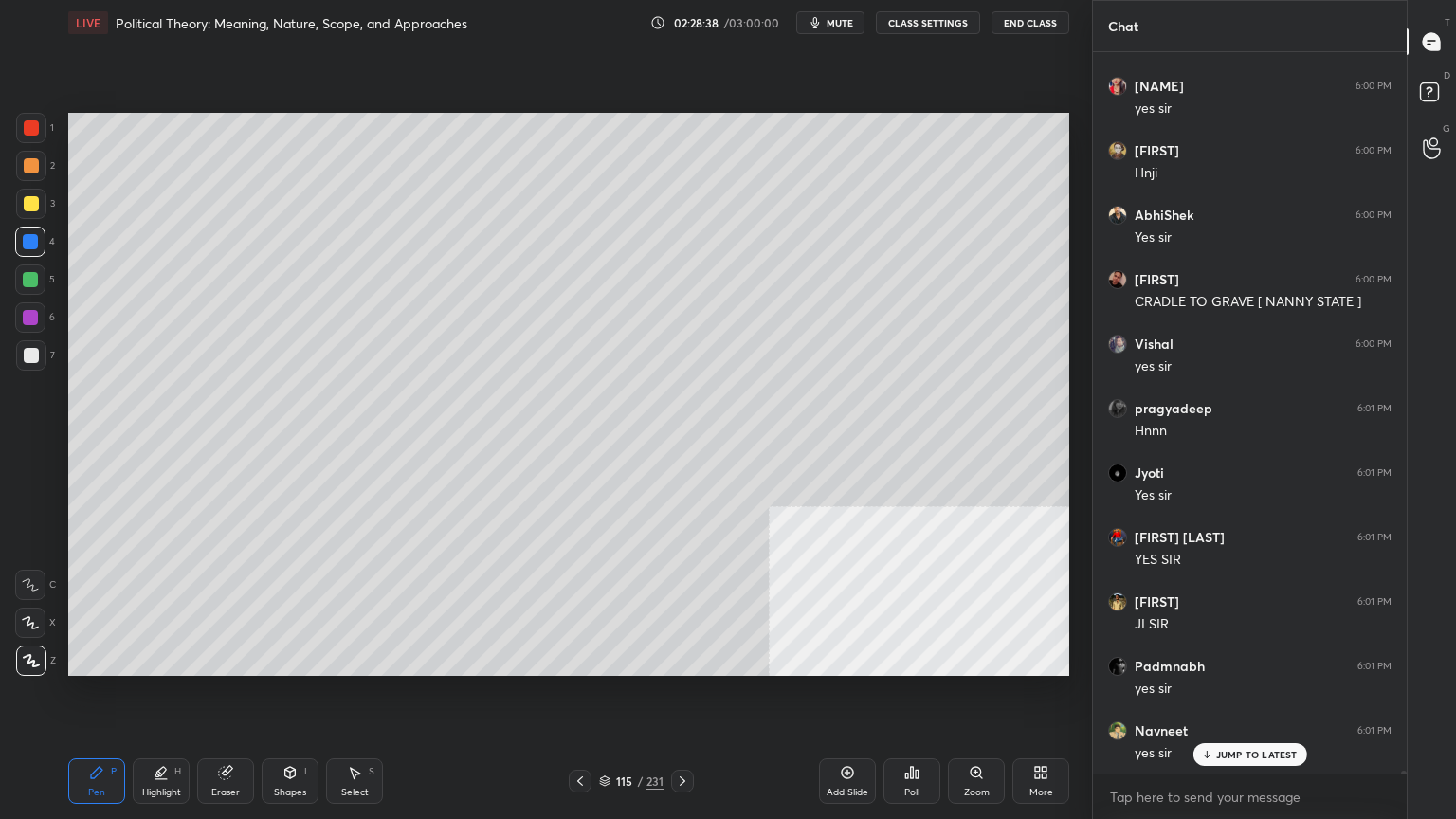 click 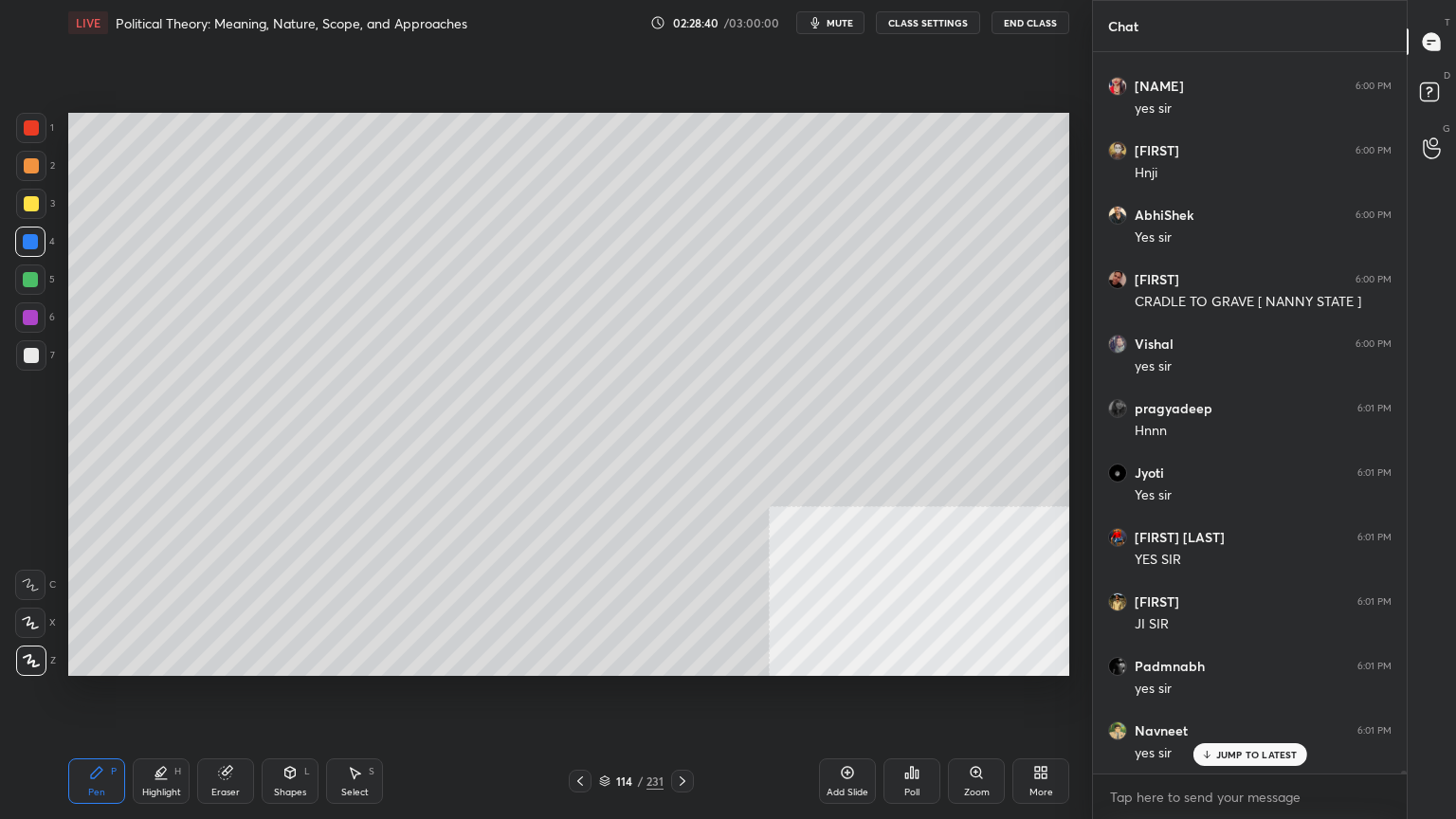 click at bounding box center [31, 128] 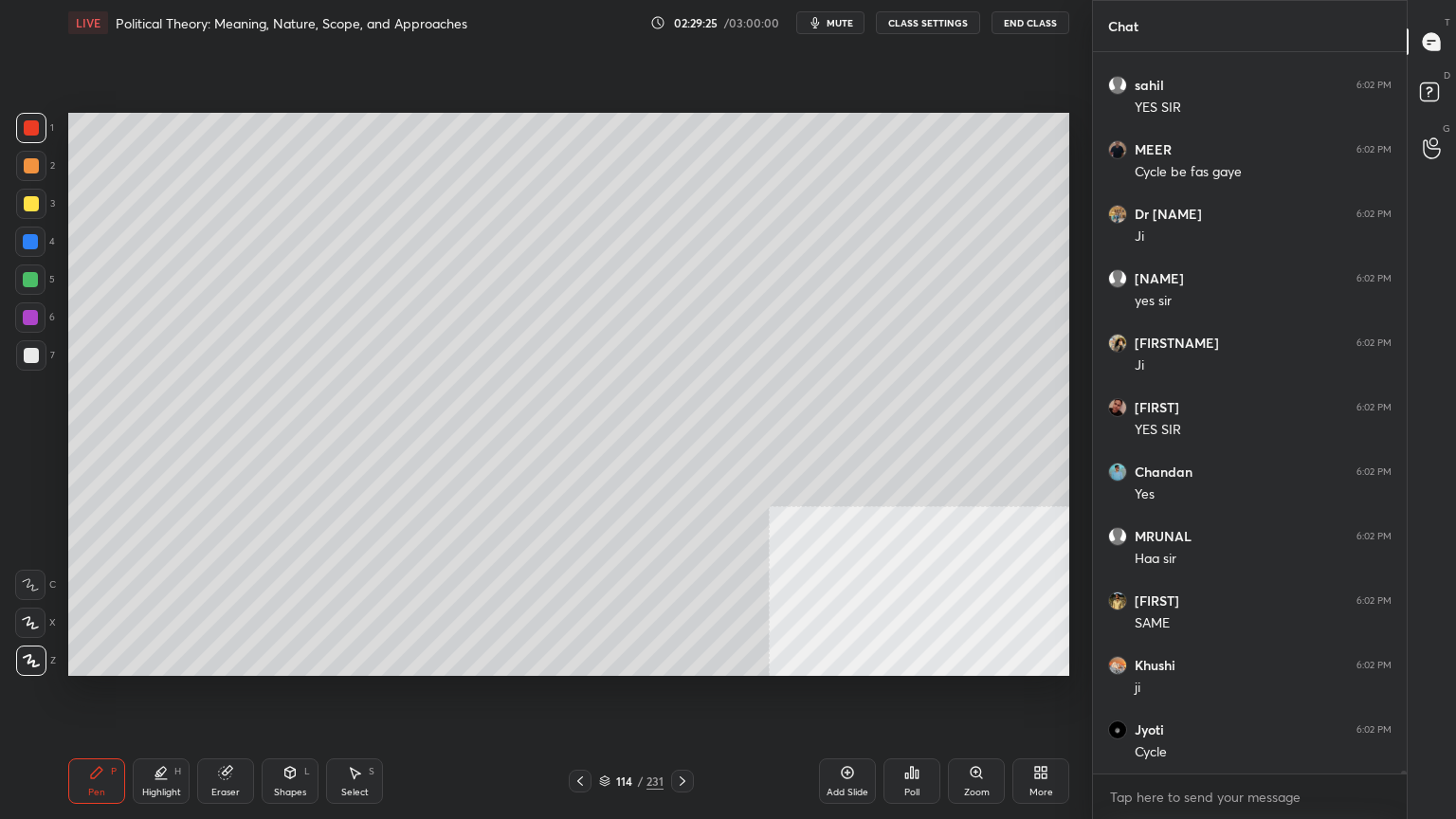scroll, scrollTop: 181317, scrollLeft: 0, axis: vertical 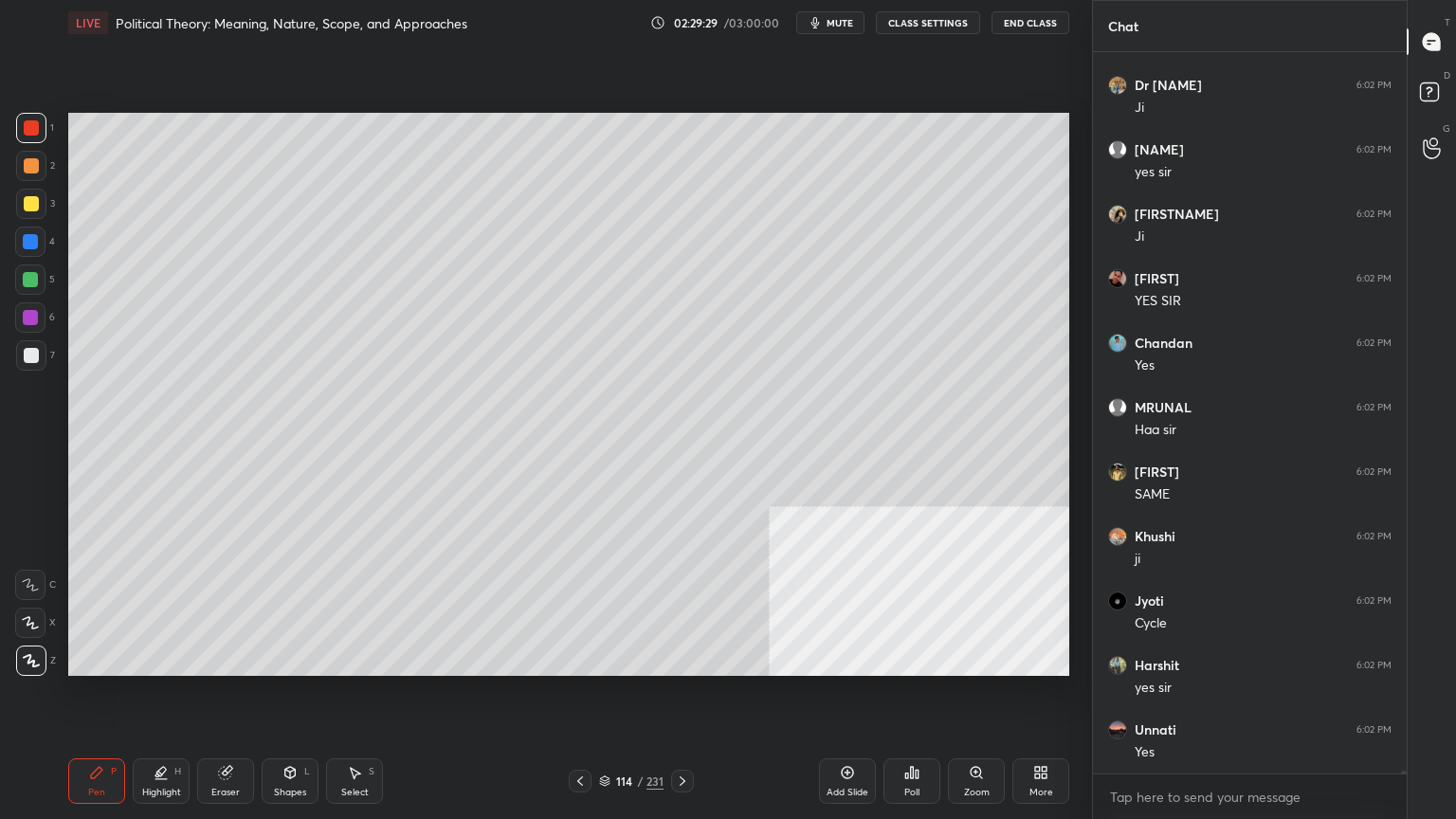 click 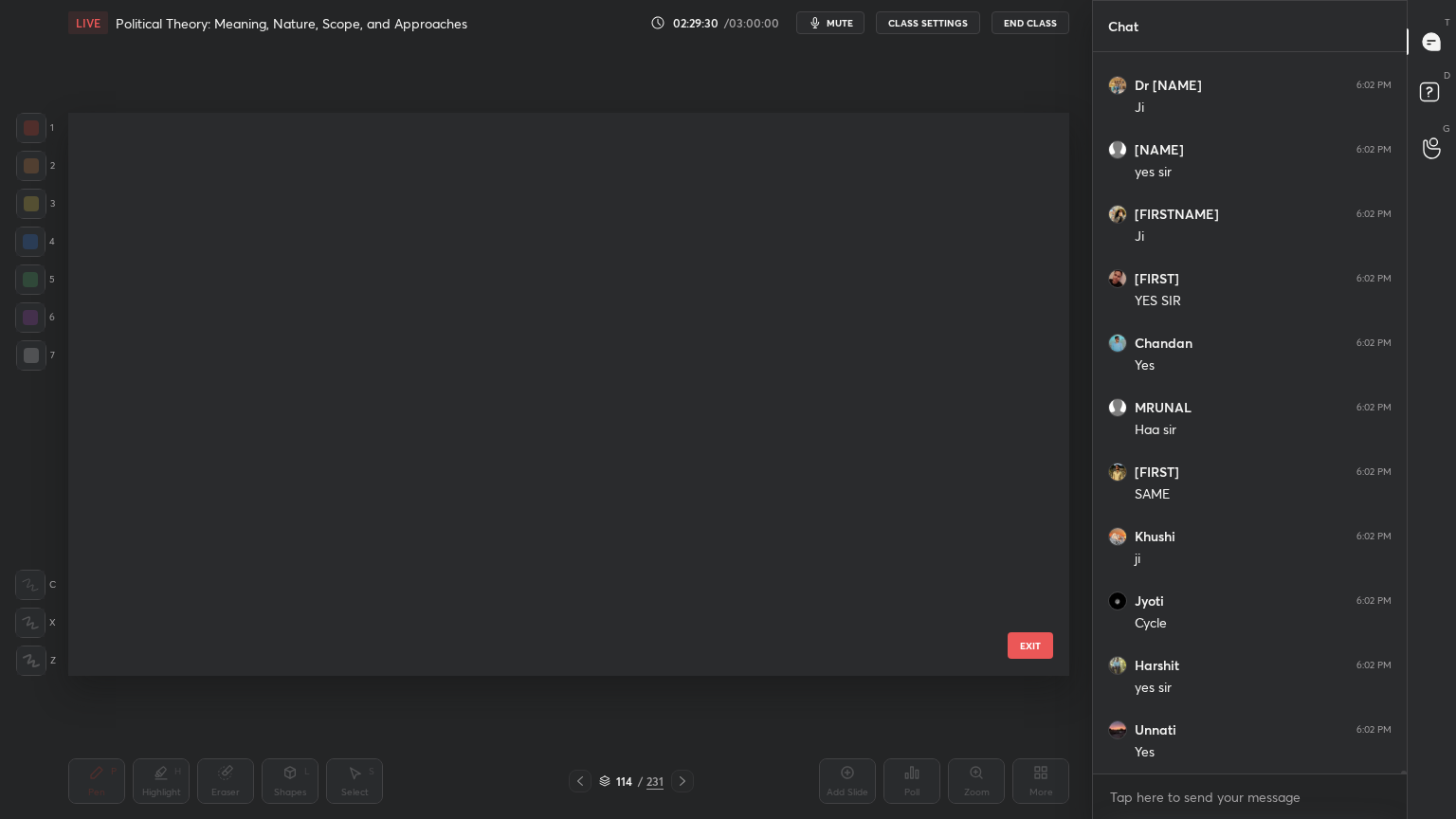scroll, scrollTop: 6029, scrollLeft: 0, axis: vertical 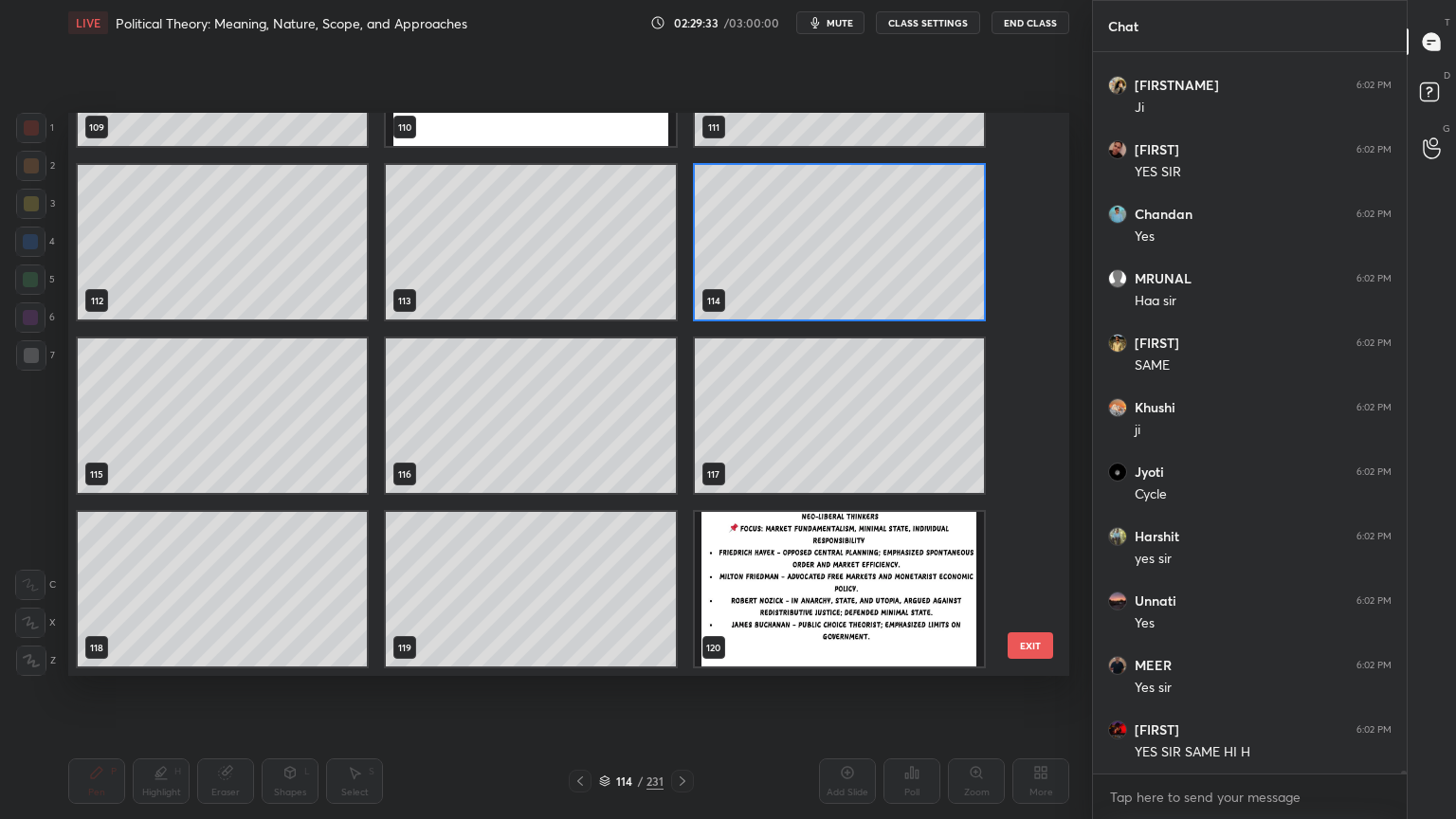 click at bounding box center [839, 589] 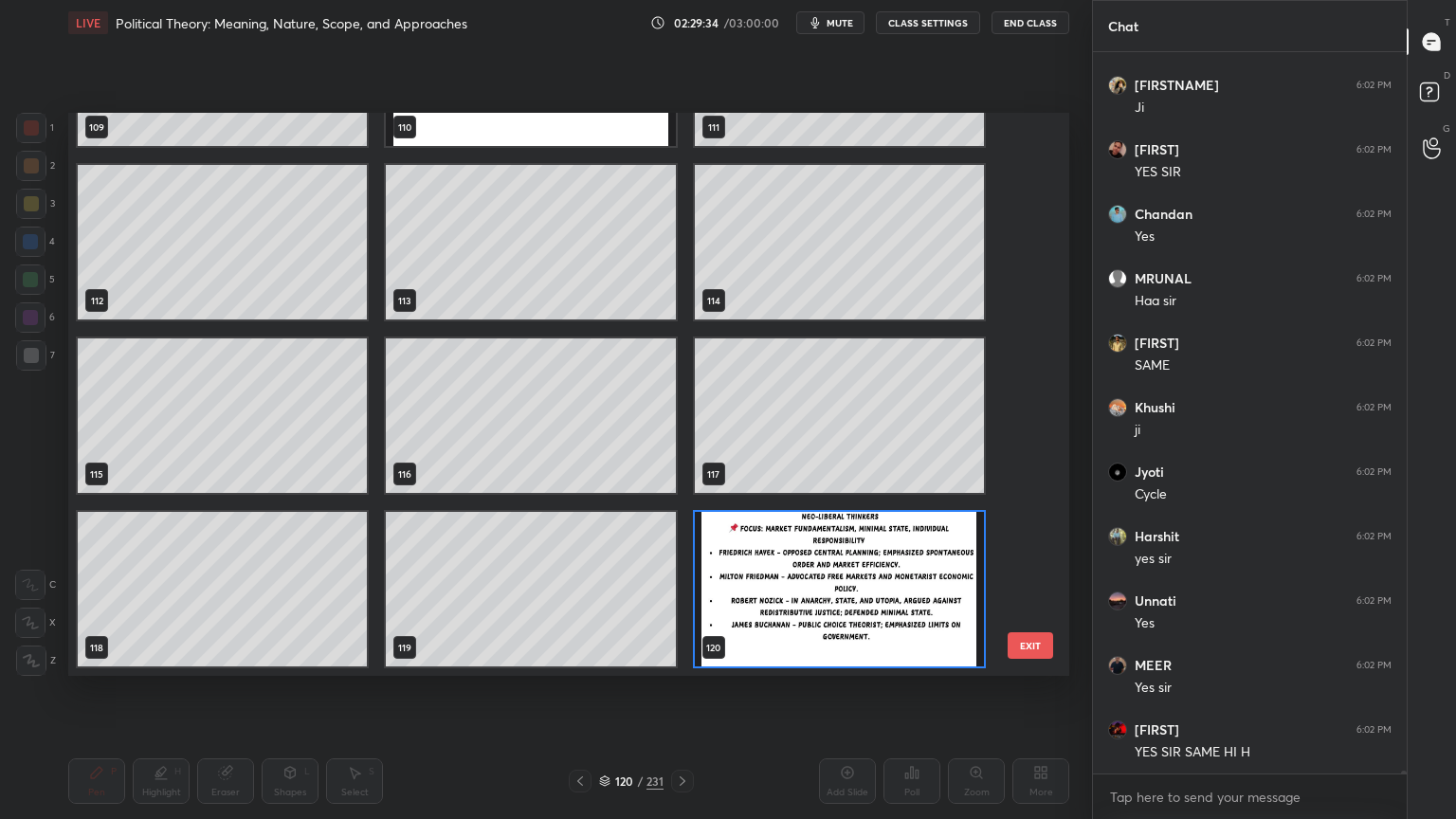 click at bounding box center [839, 589] 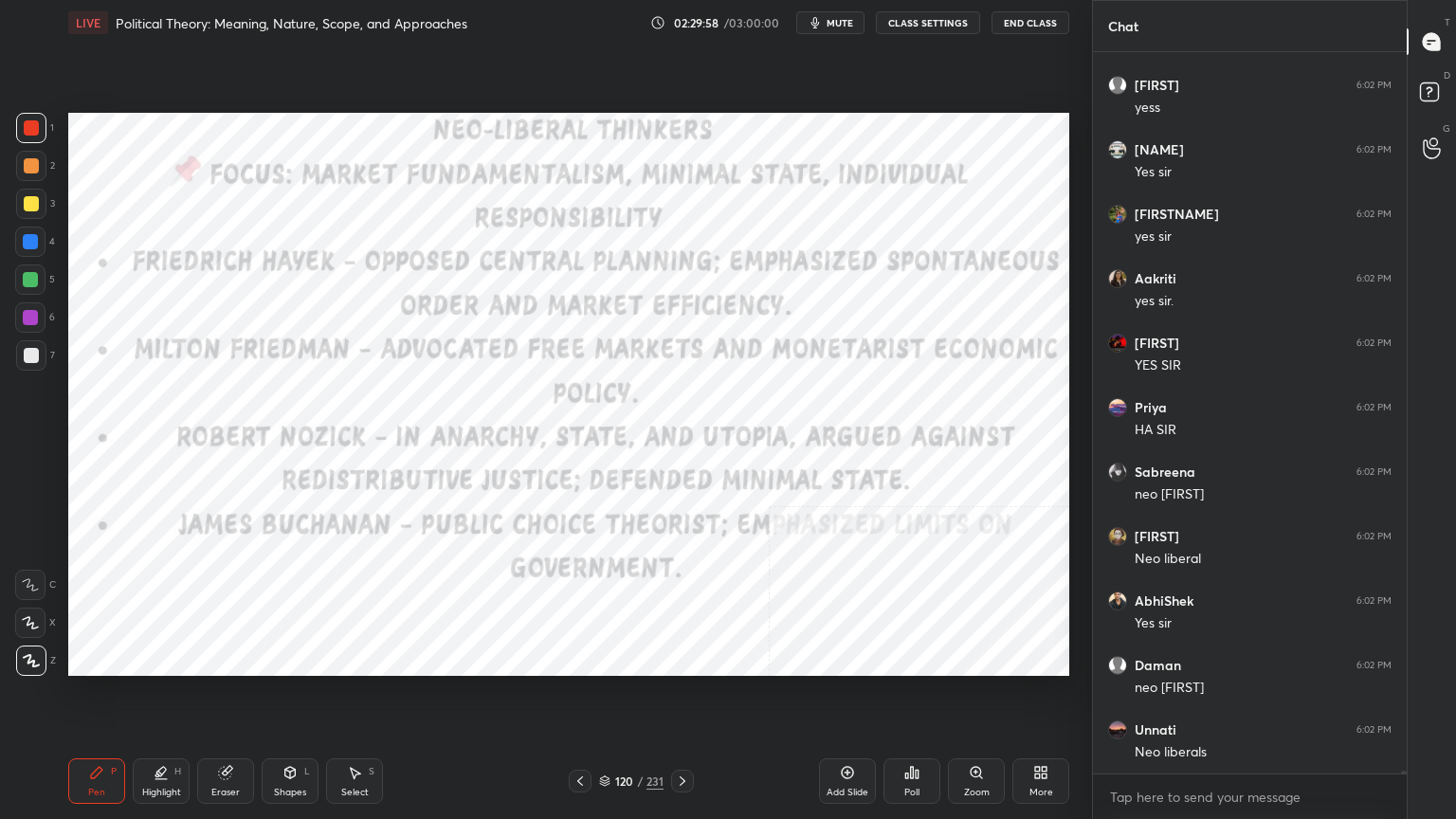 scroll, scrollTop: 171109, scrollLeft: 0, axis: vertical 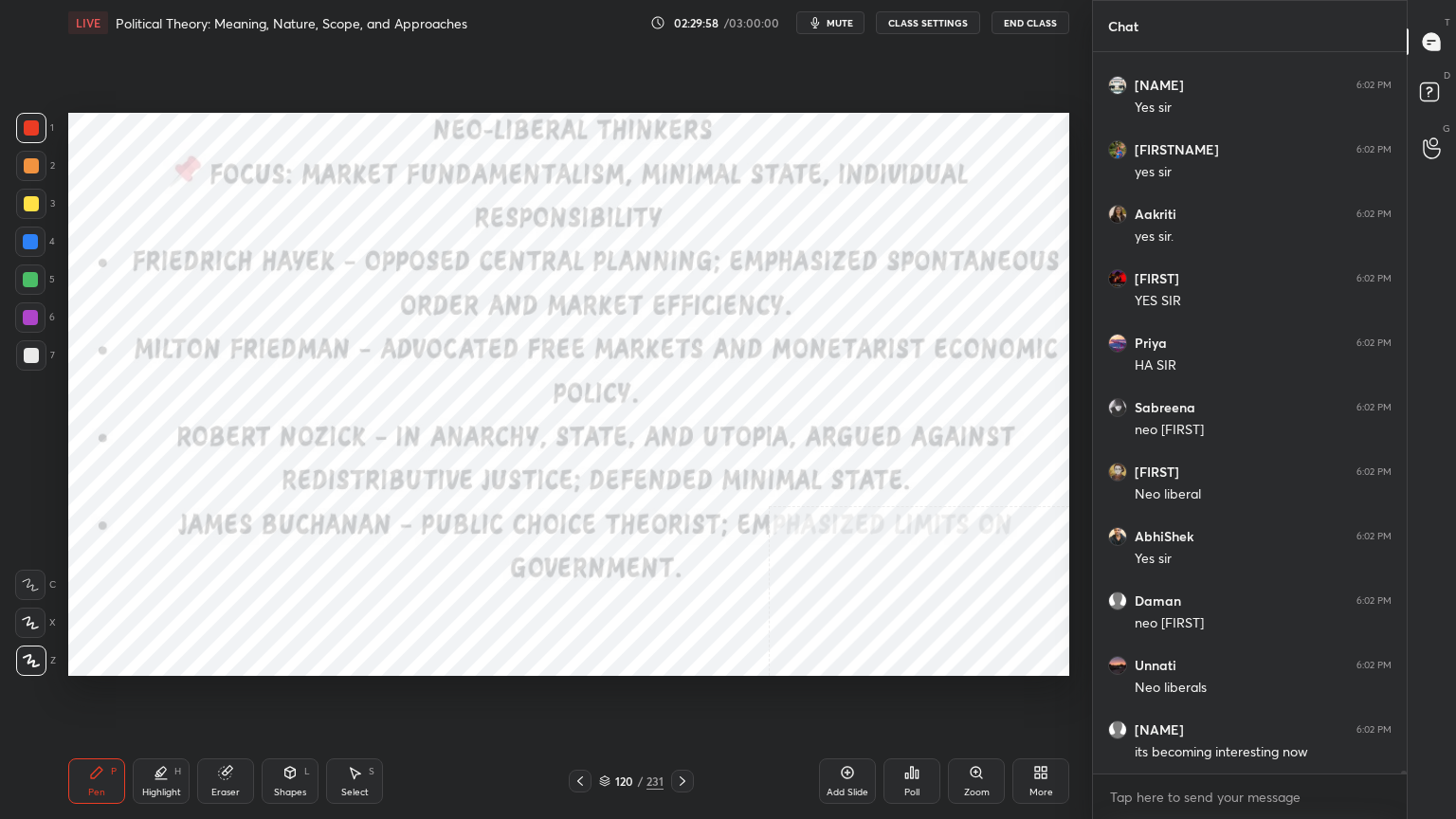 click 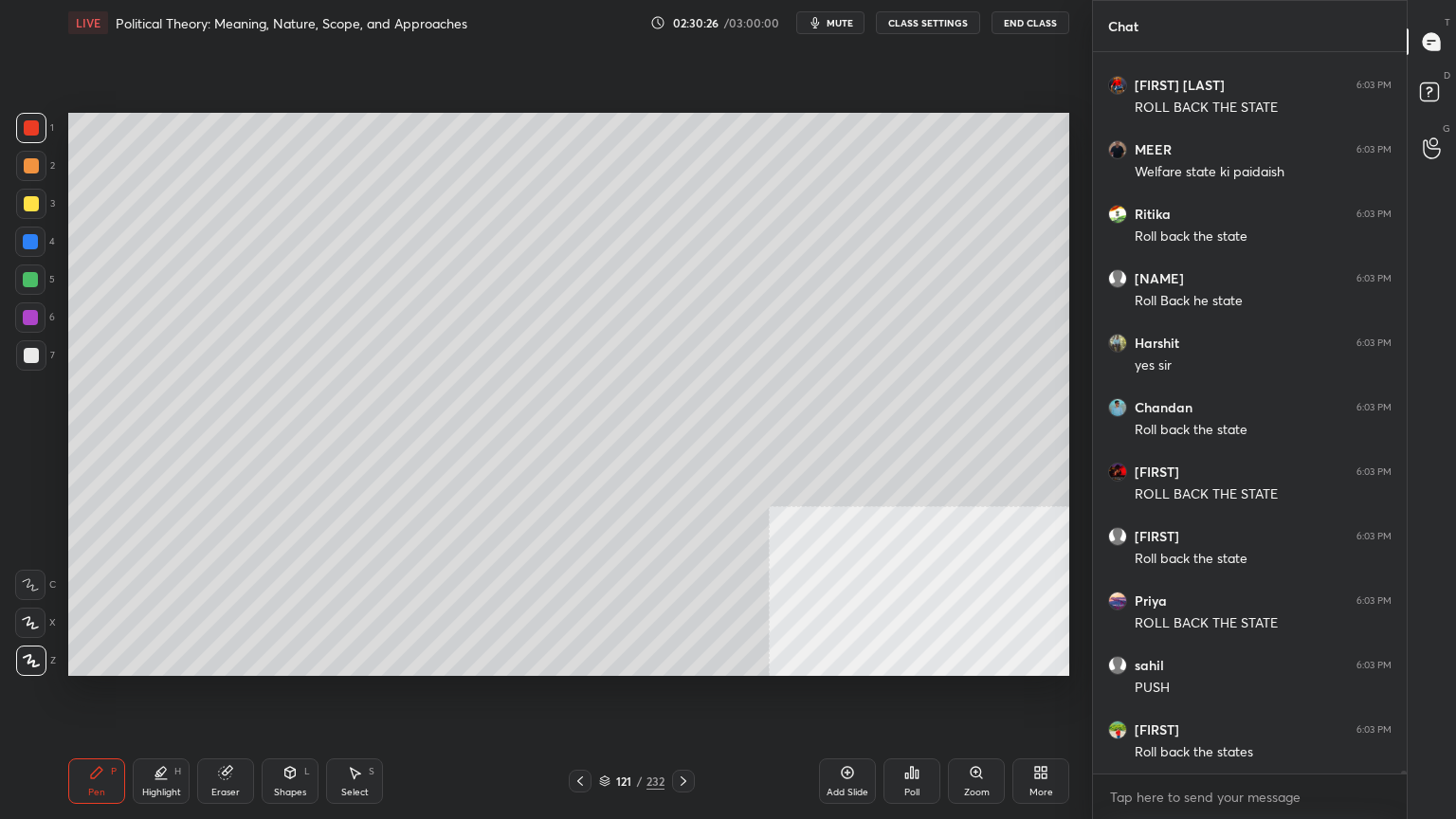 scroll, scrollTop: 173172, scrollLeft: 0, axis: vertical 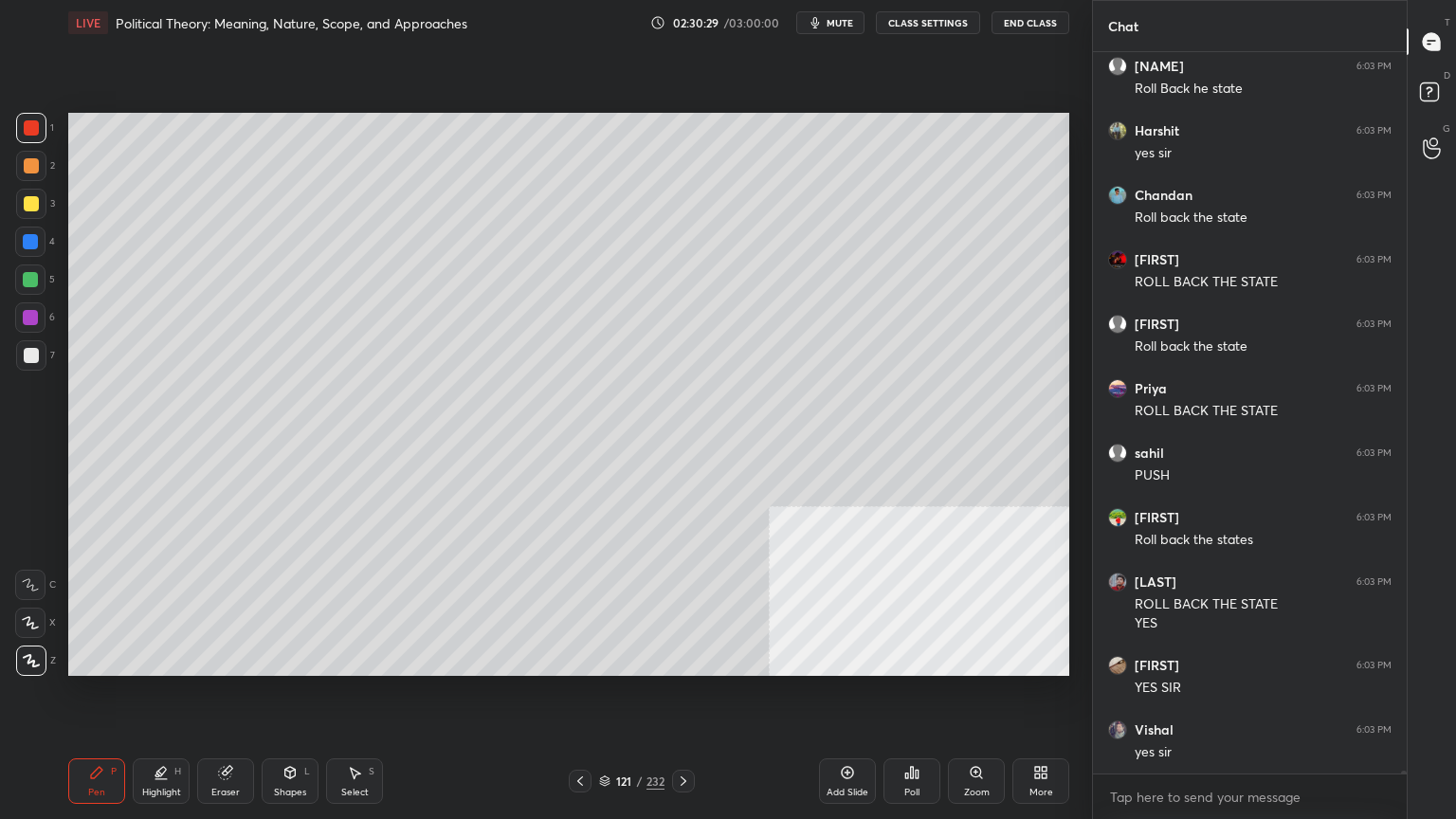 click 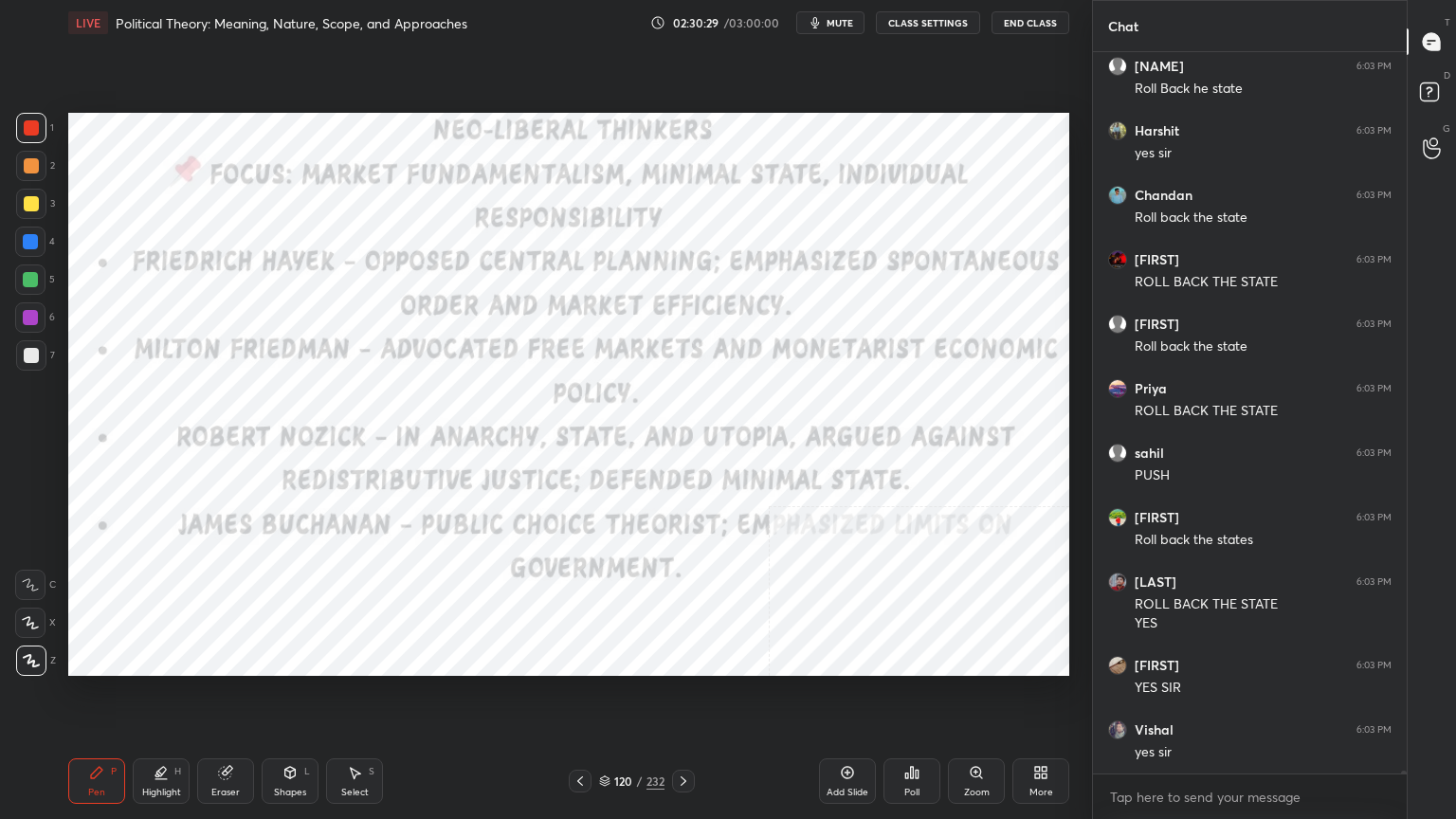 click 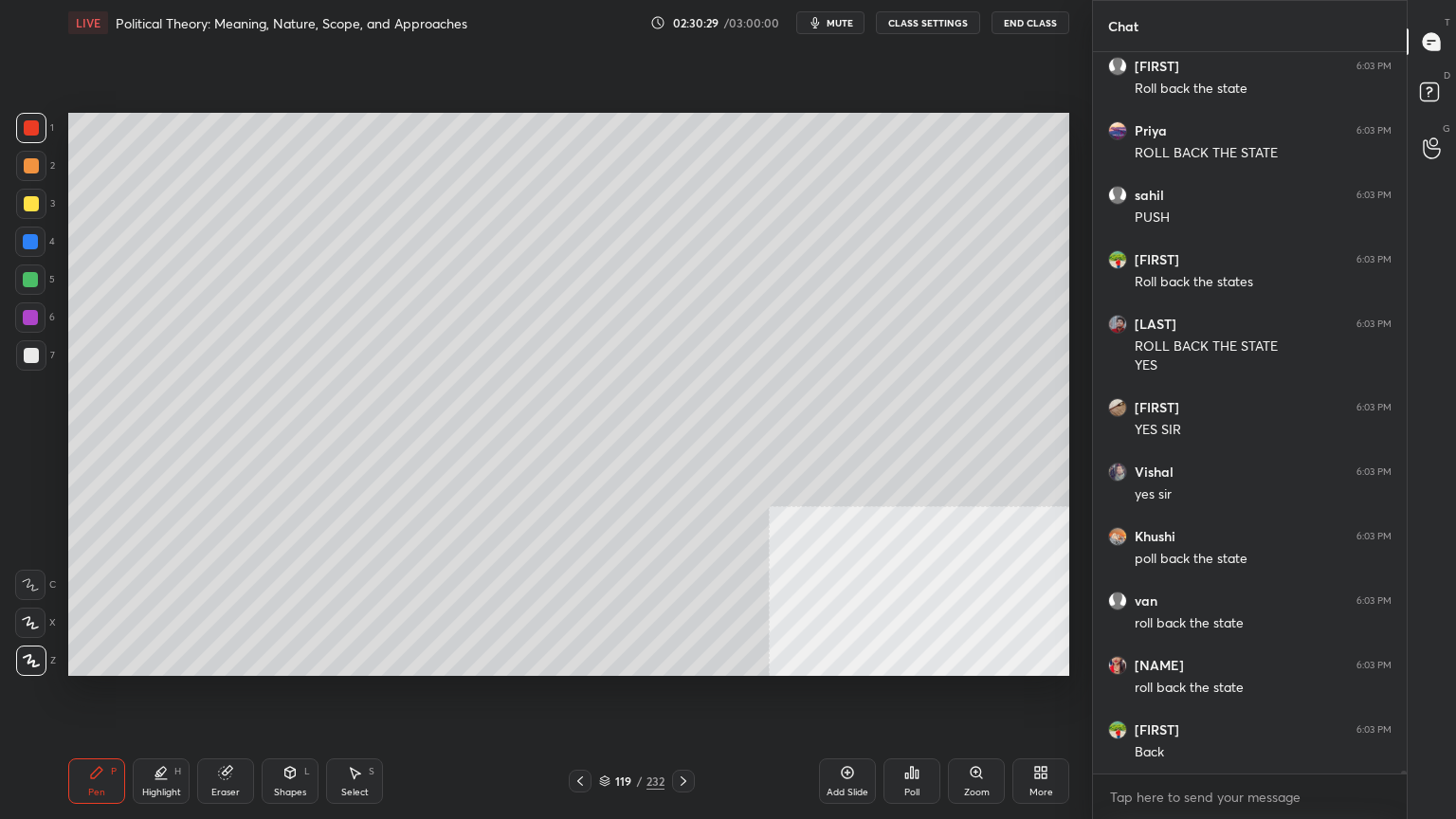 click 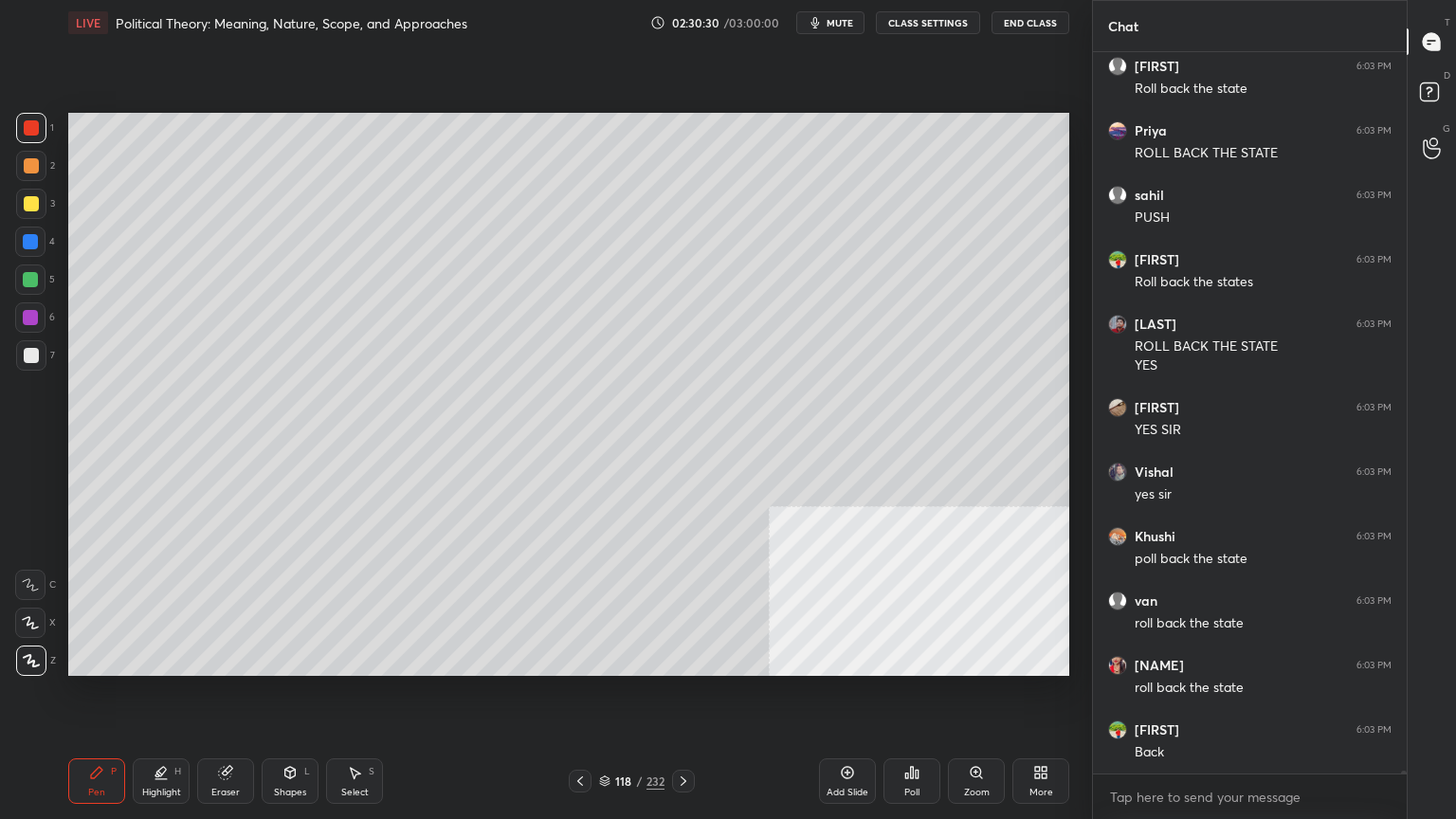 click 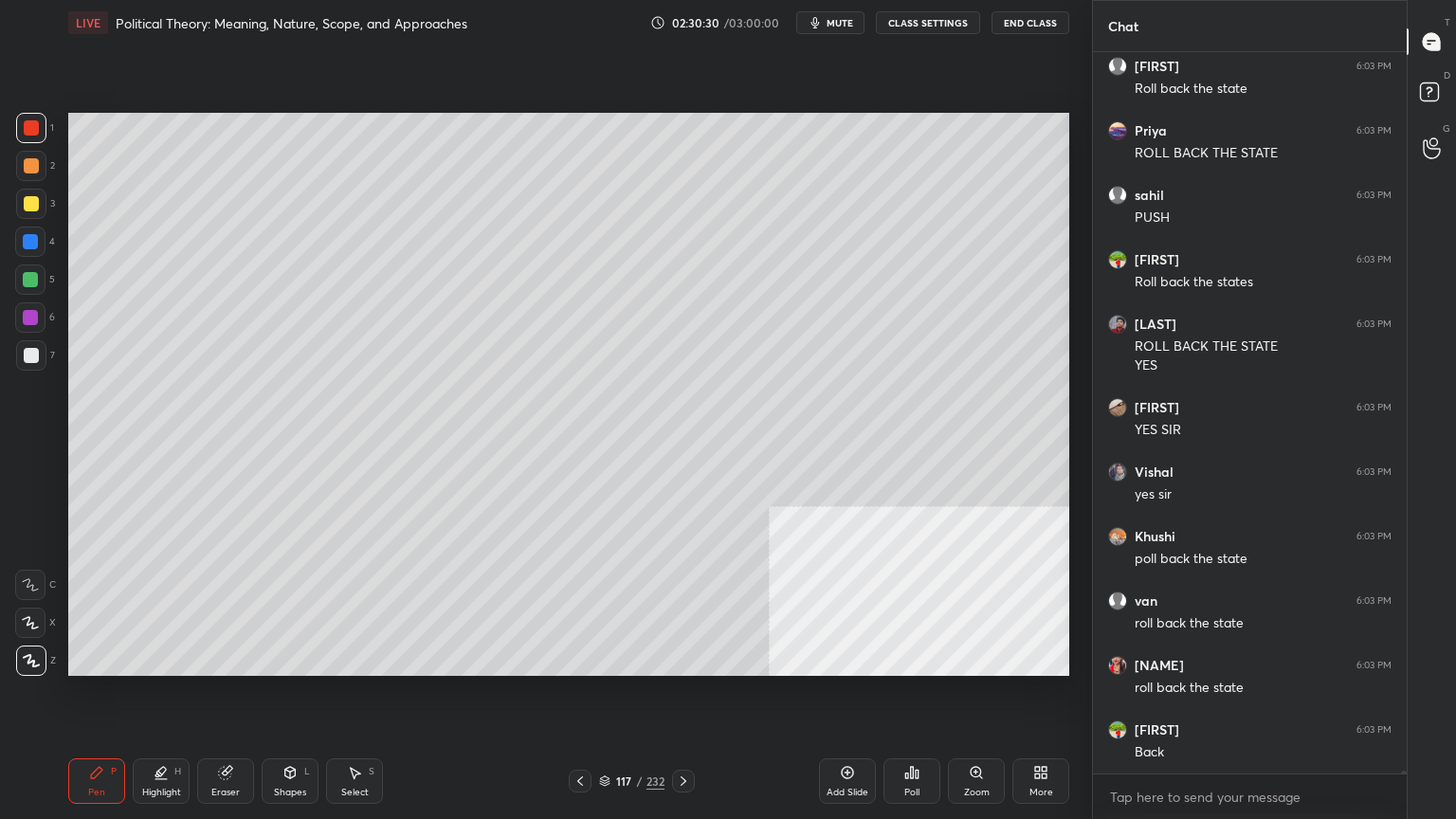 scroll, scrollTop: 173642, scrollLeft: 0, axis: vertical 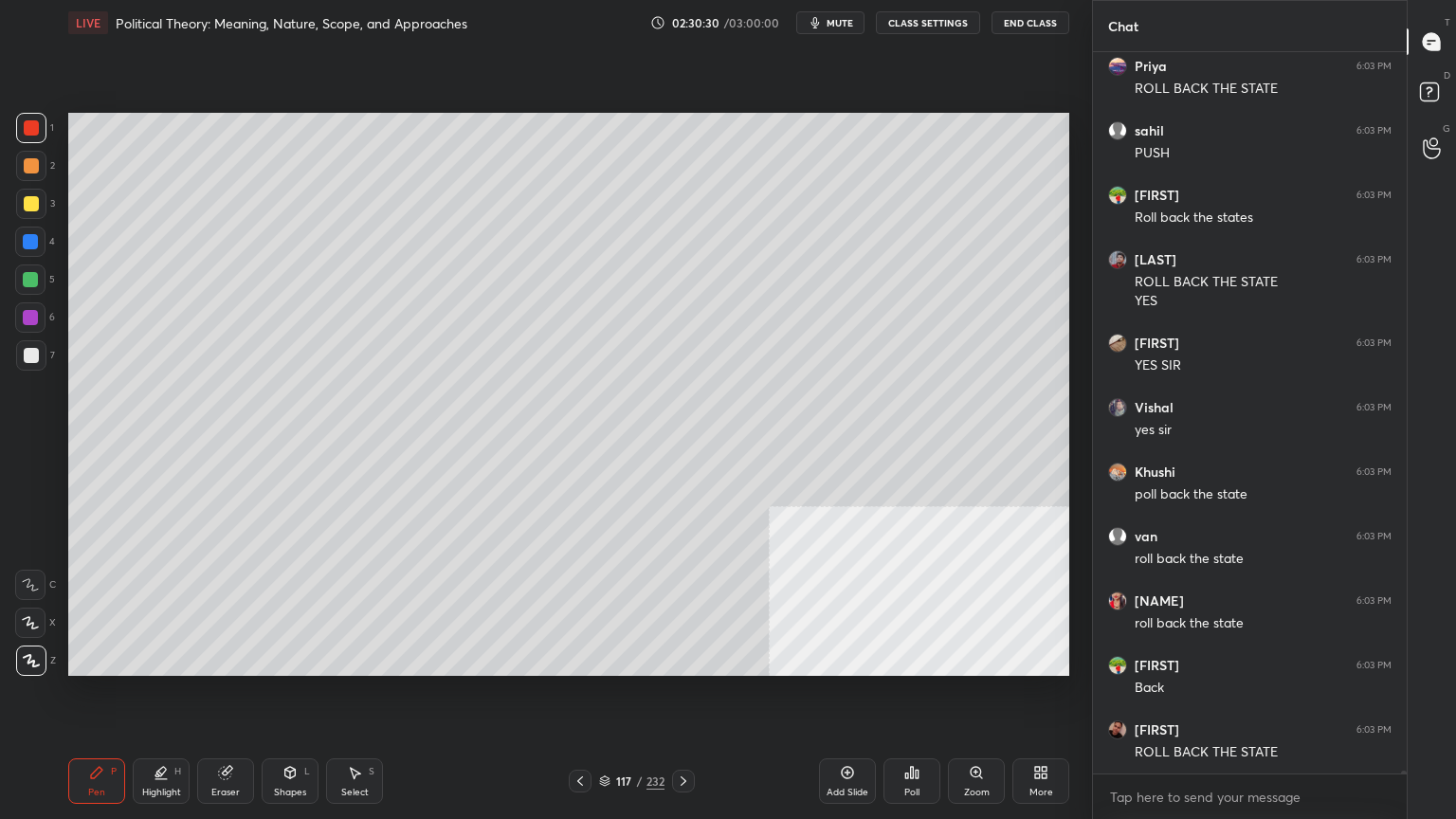 click 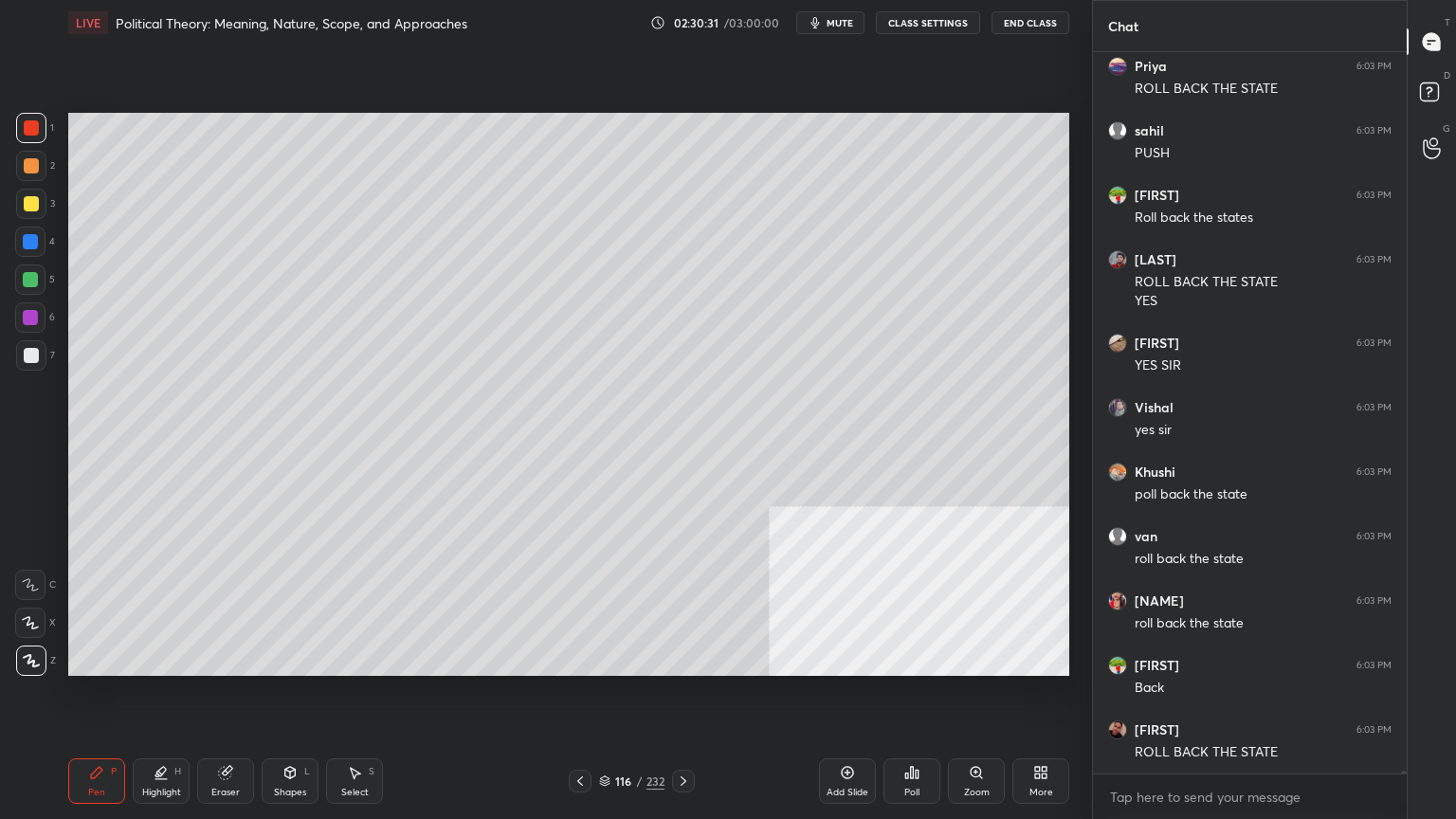 click 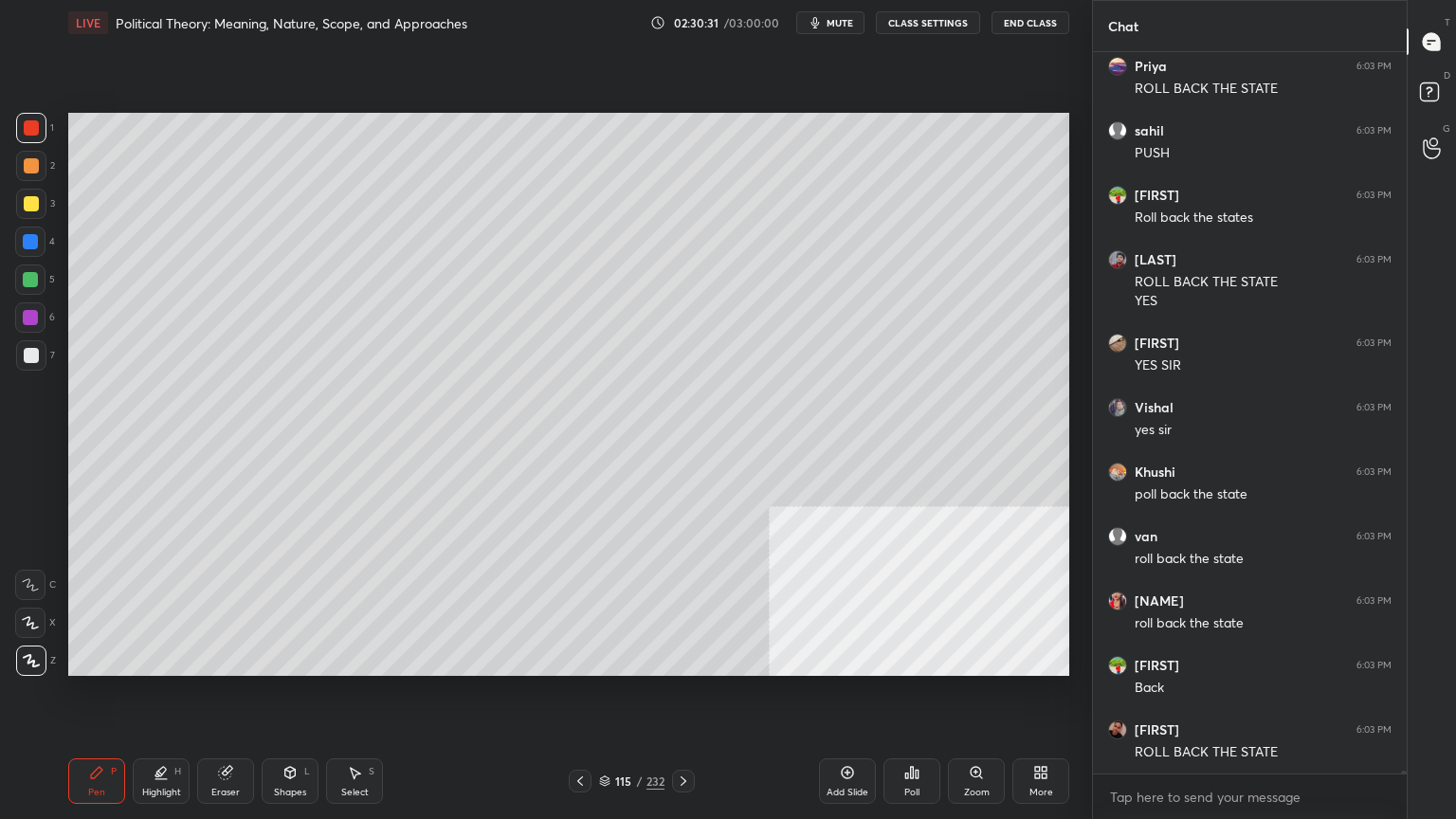 click 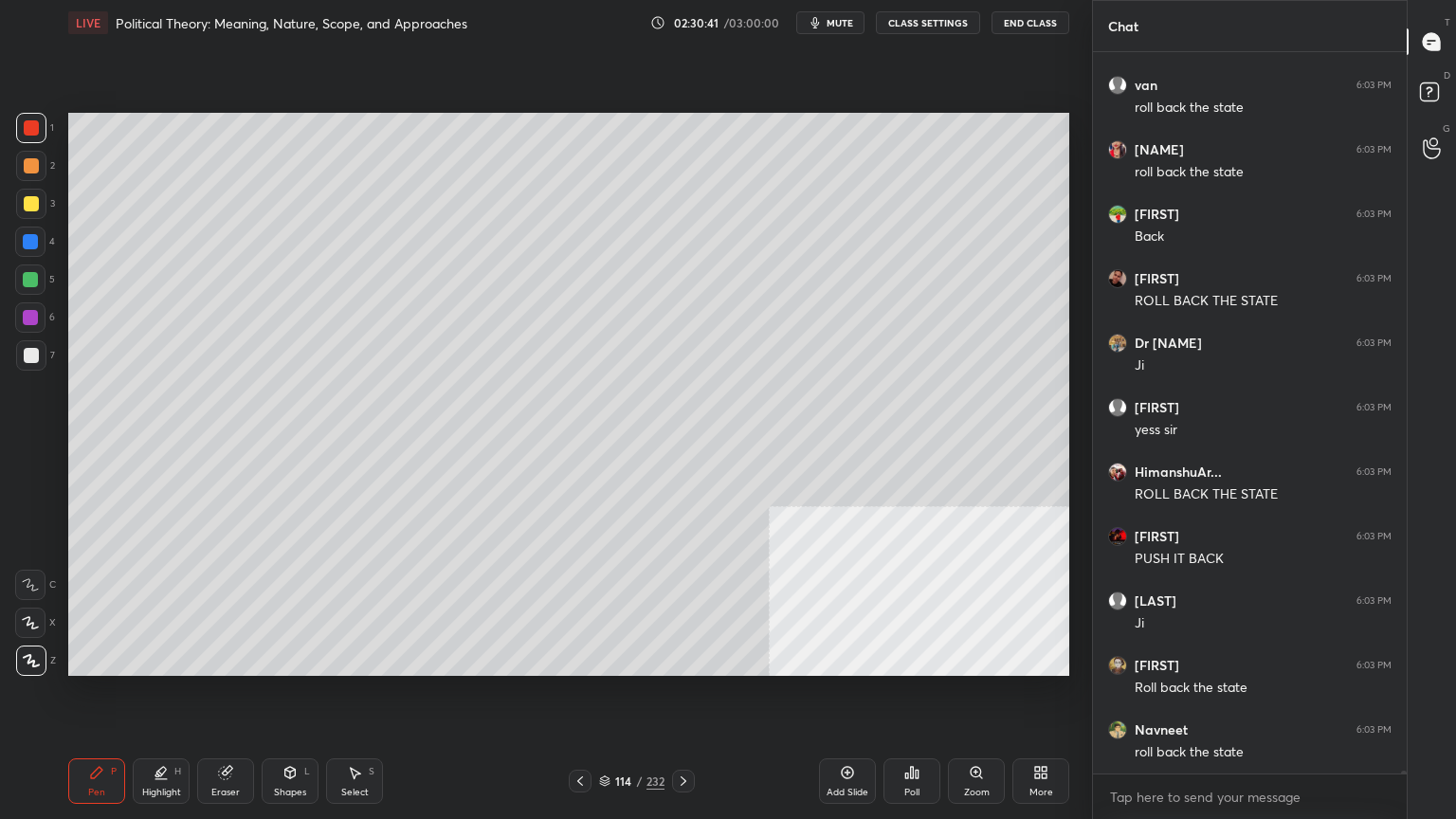 scroll, scrollTop: 174158, scrollLeft: 0, axis: vertical 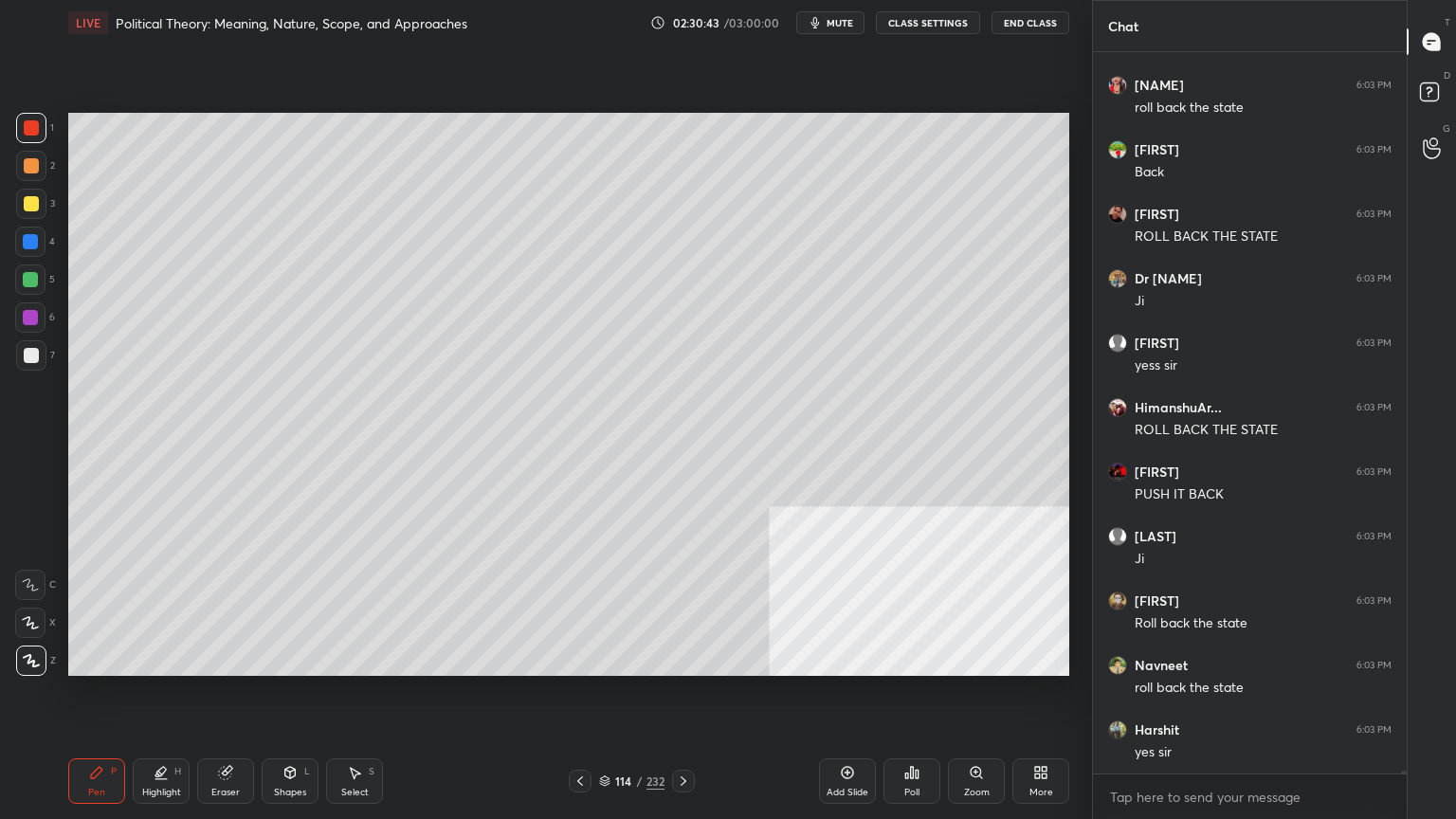 click 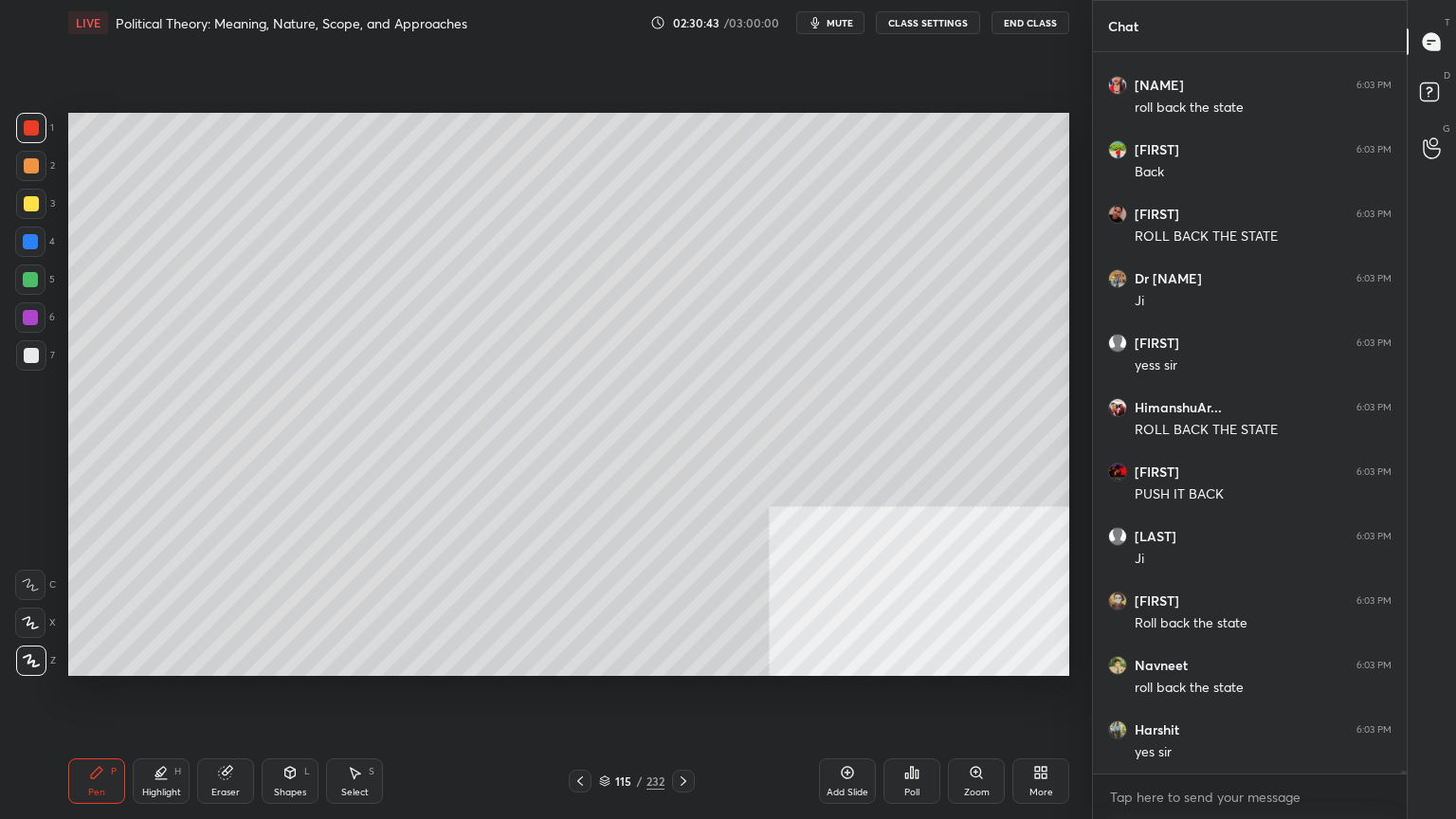 click 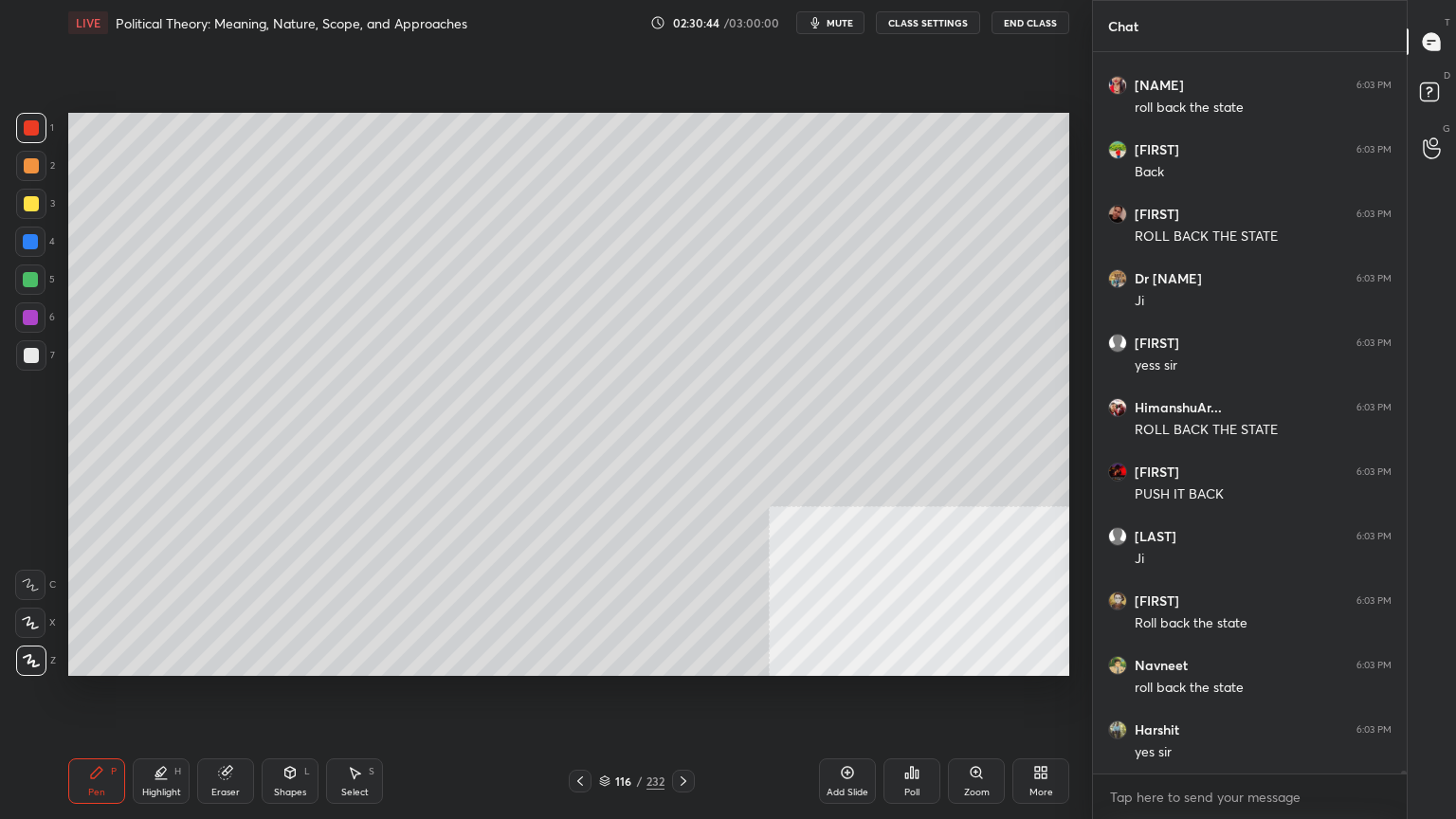 click at bounding box center (683, 781) 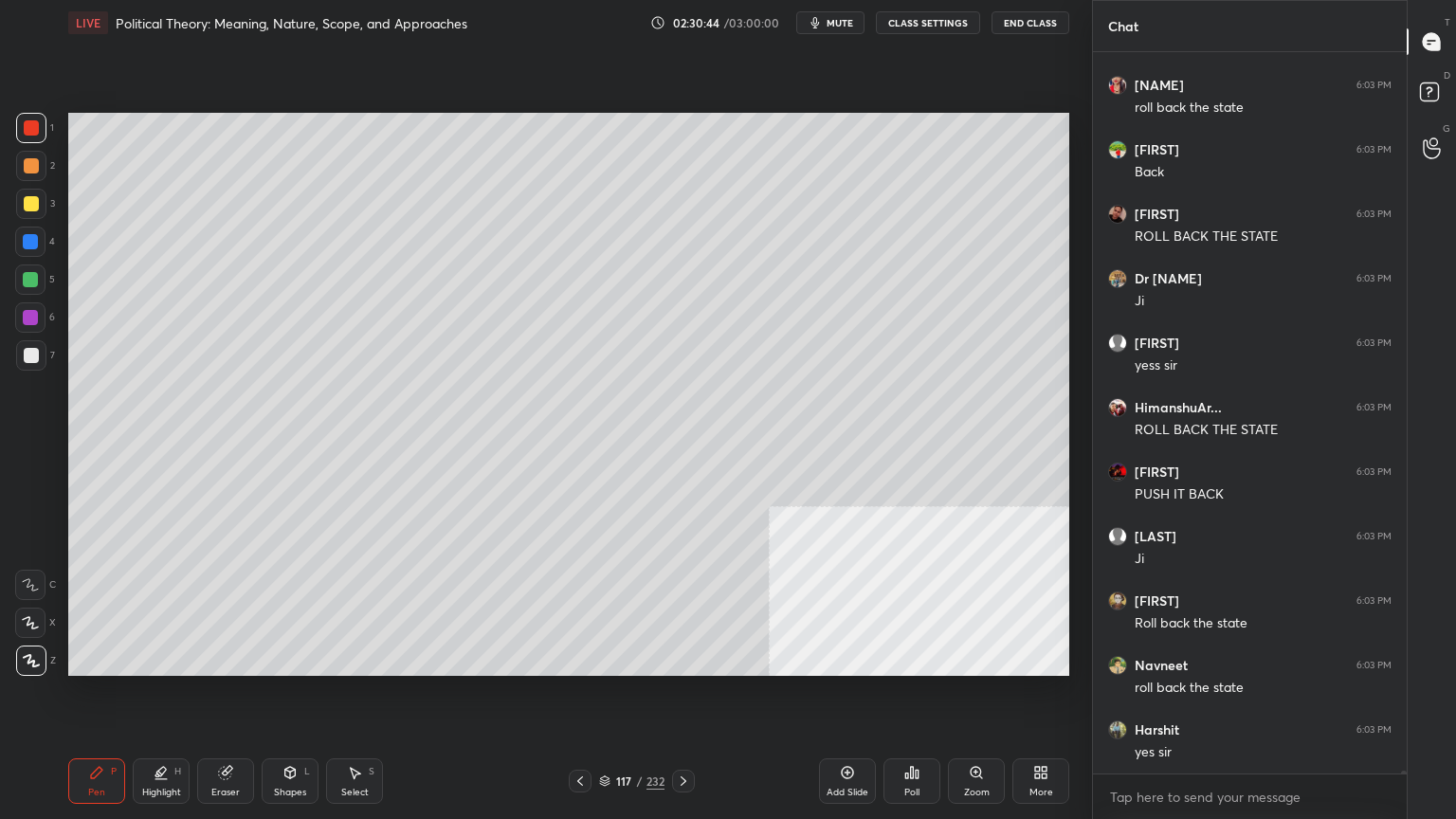 click at bounding box center [683, 781] 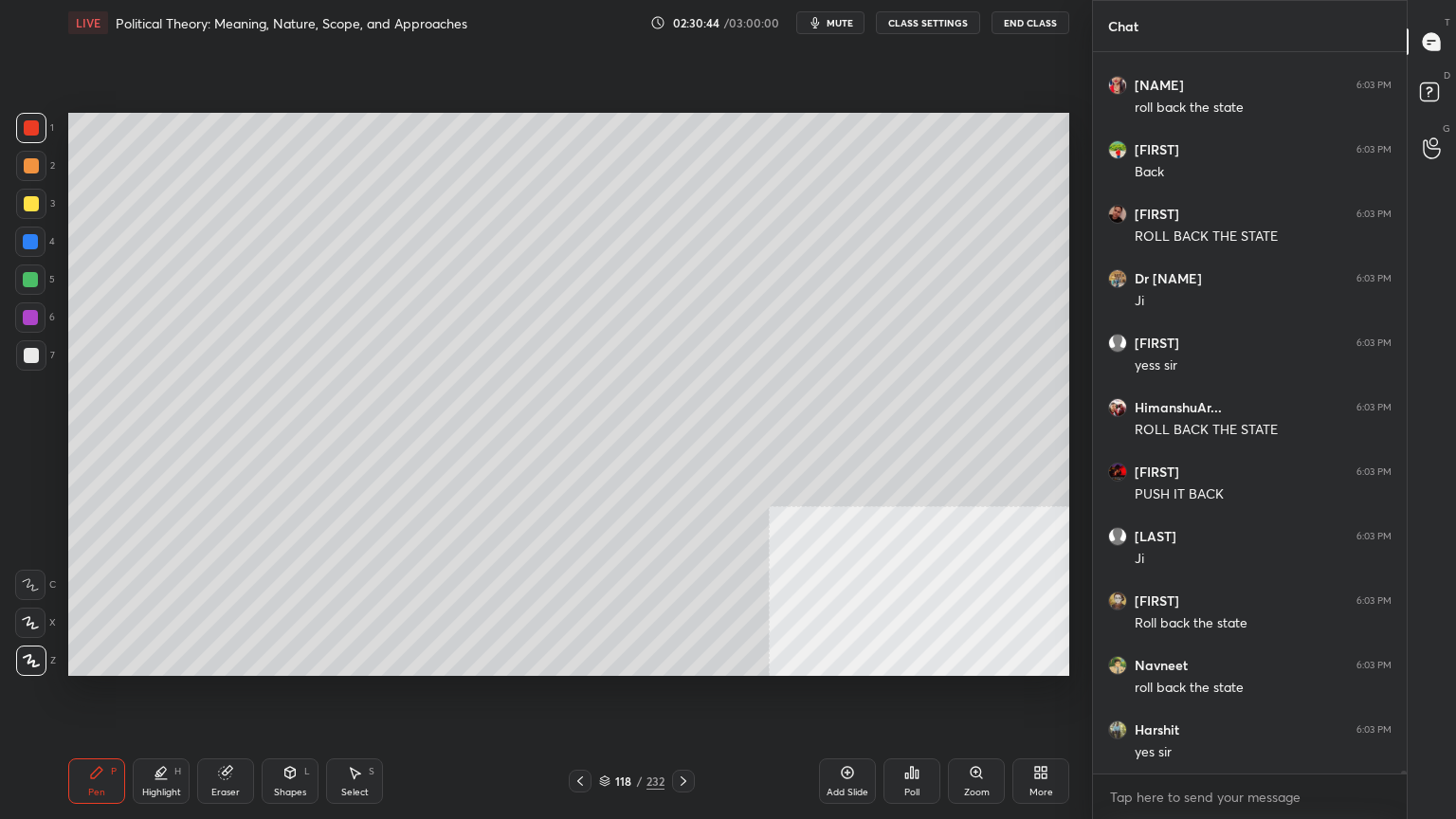 click at bounding box center (683, 781) 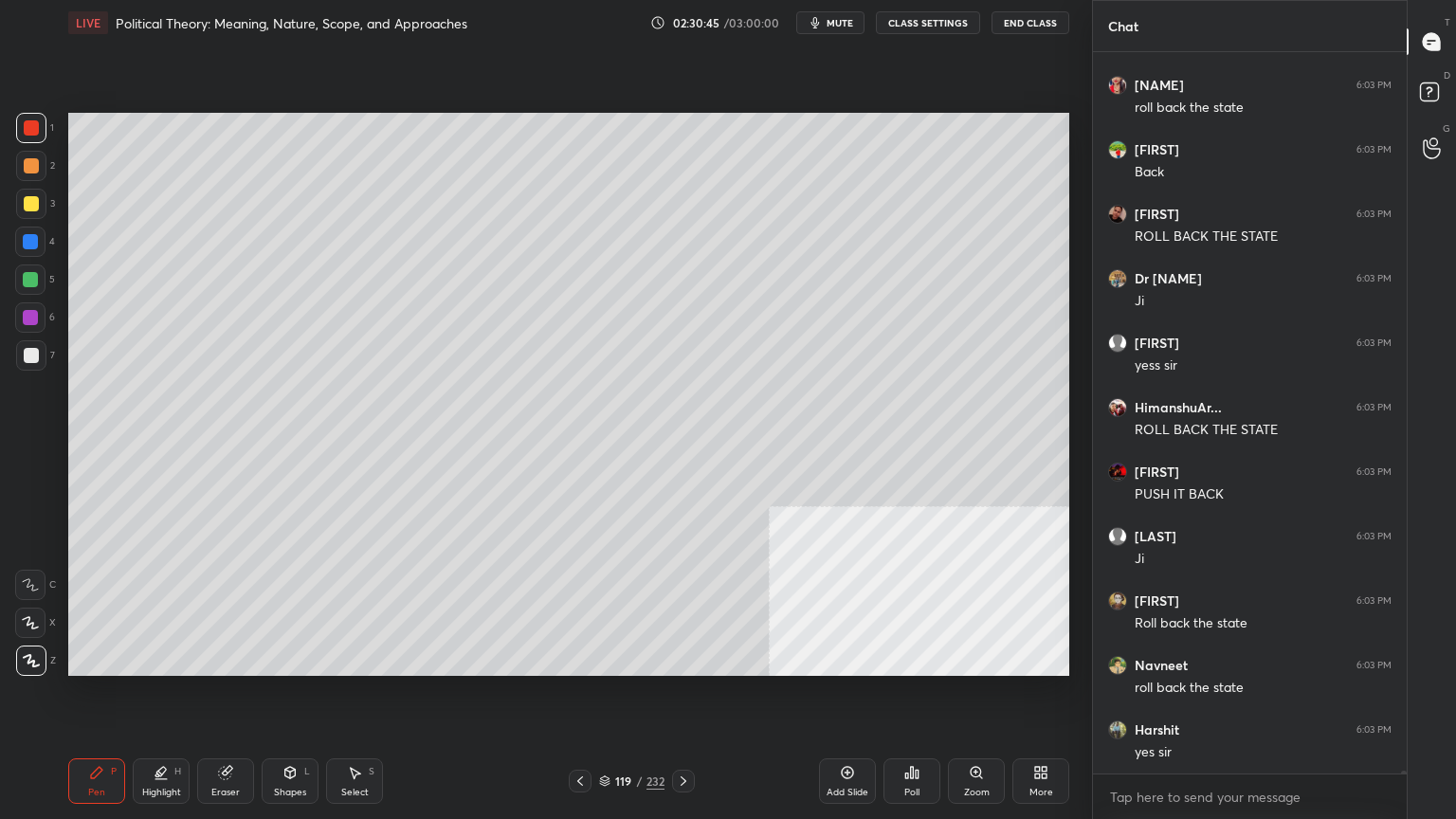 click at bounding box center [683, 781] 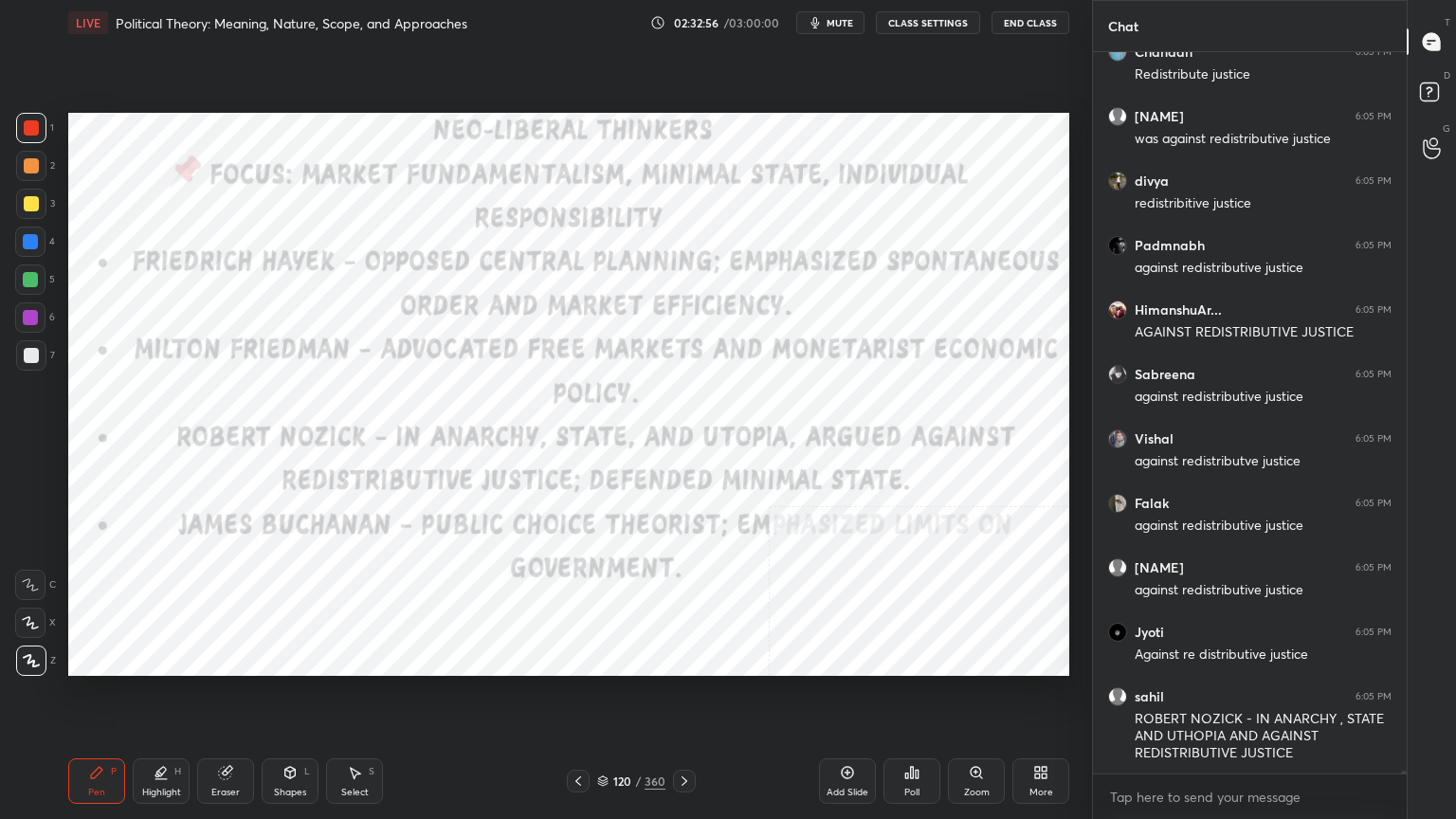 scroll, scrollTop: 180658, scrollLeft: 0, axis: vertical 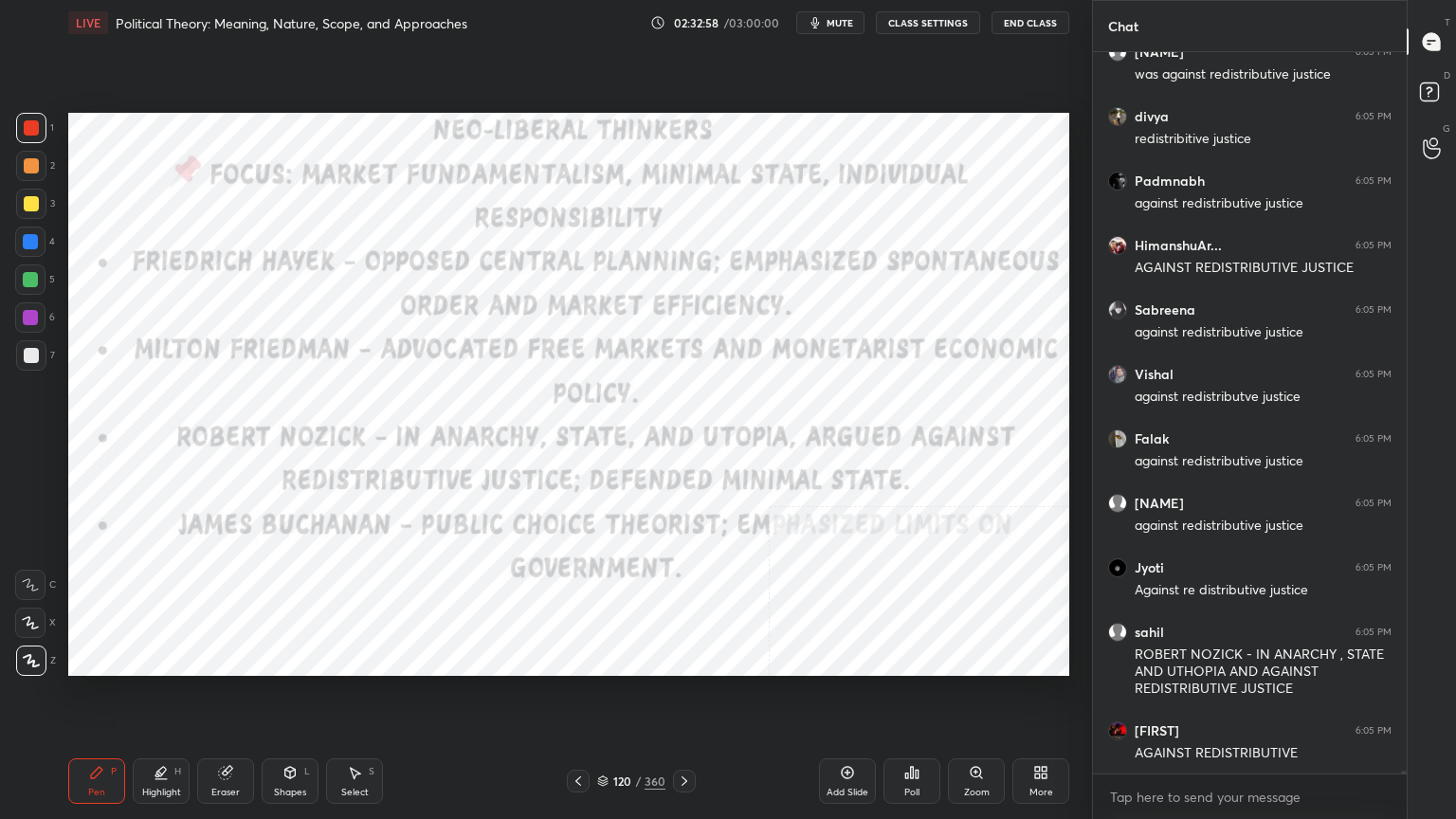drag, startPoint x: 842, startPoint y: 789, endPoint x: 760, endPoint y: 720, distance: 107.1681 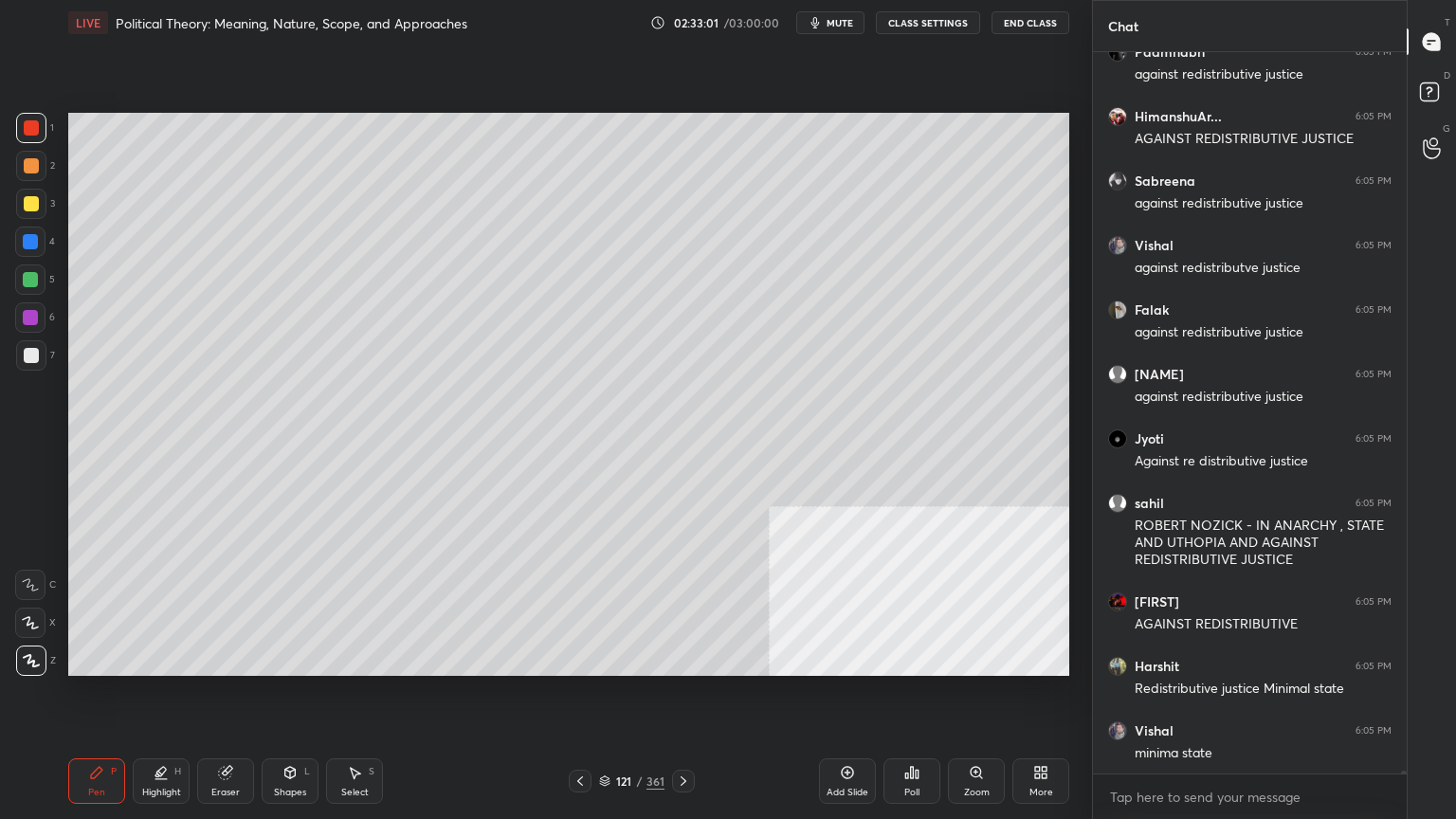 scroll, scrollTop: 180980, scrollLeft: 0, axis: vertical 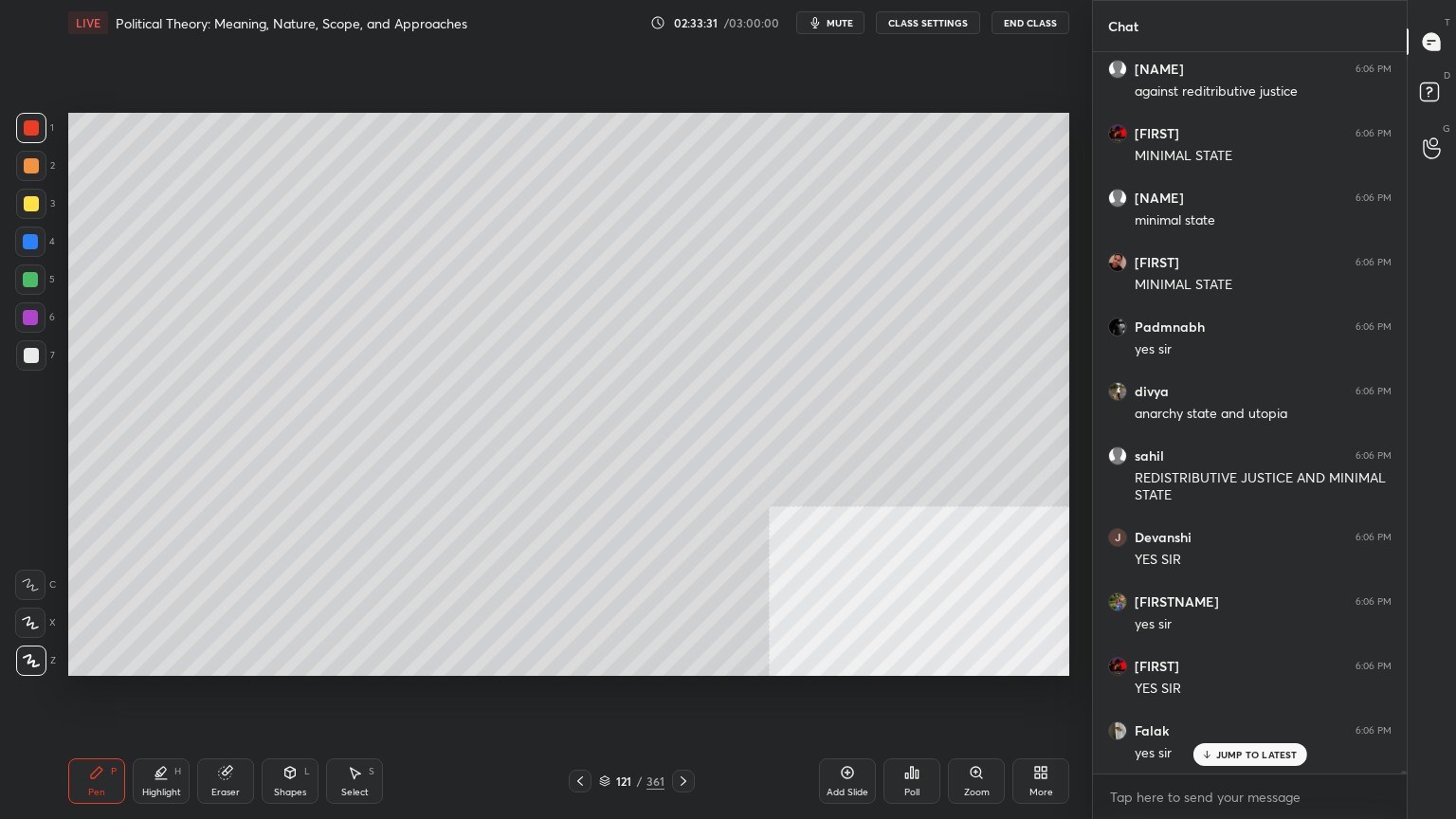 click on "mute" at bounding box center (830, 23) 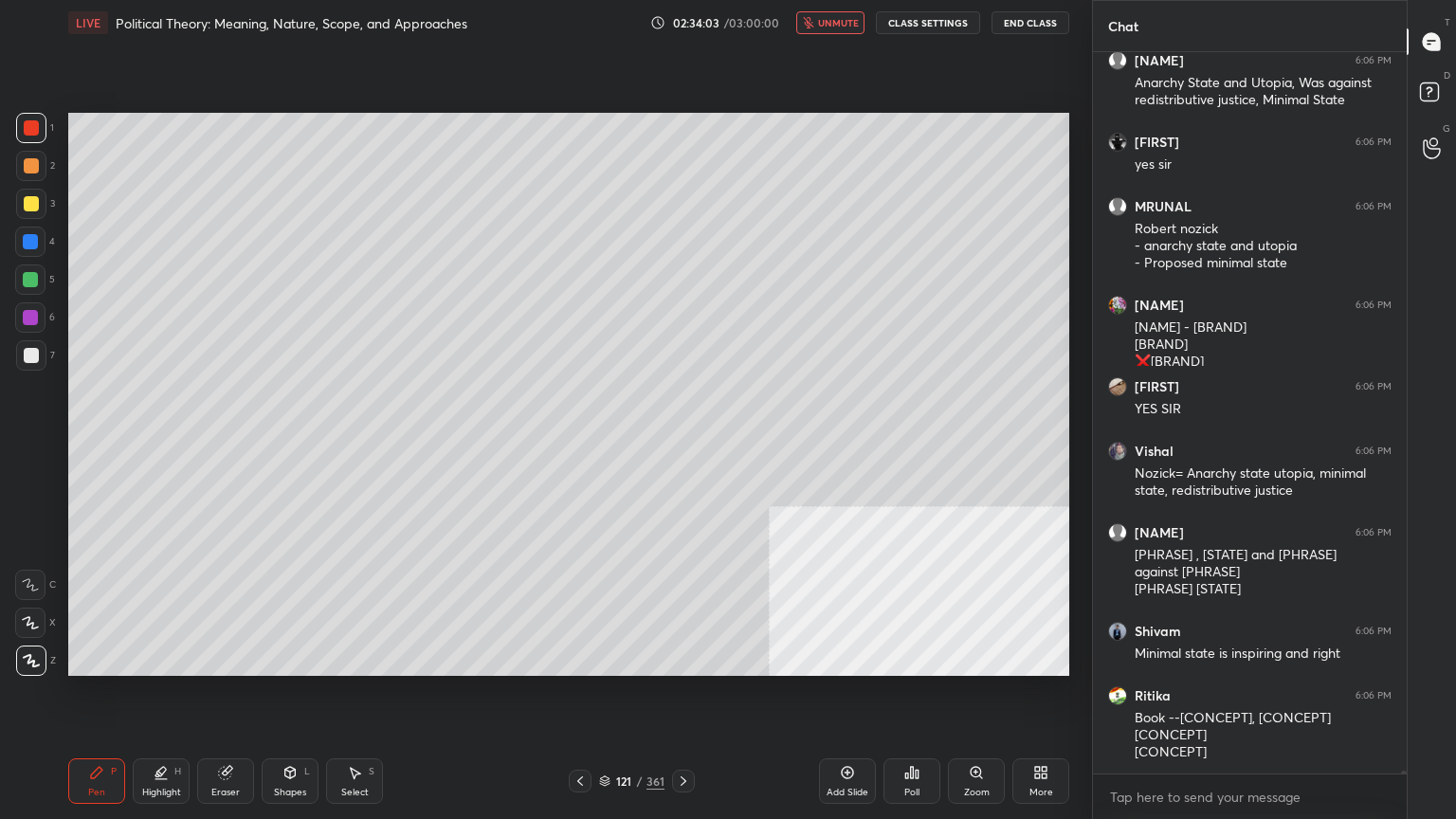 scroll, scrollTop: 183781, scrollLeft: 0, axis: vertical 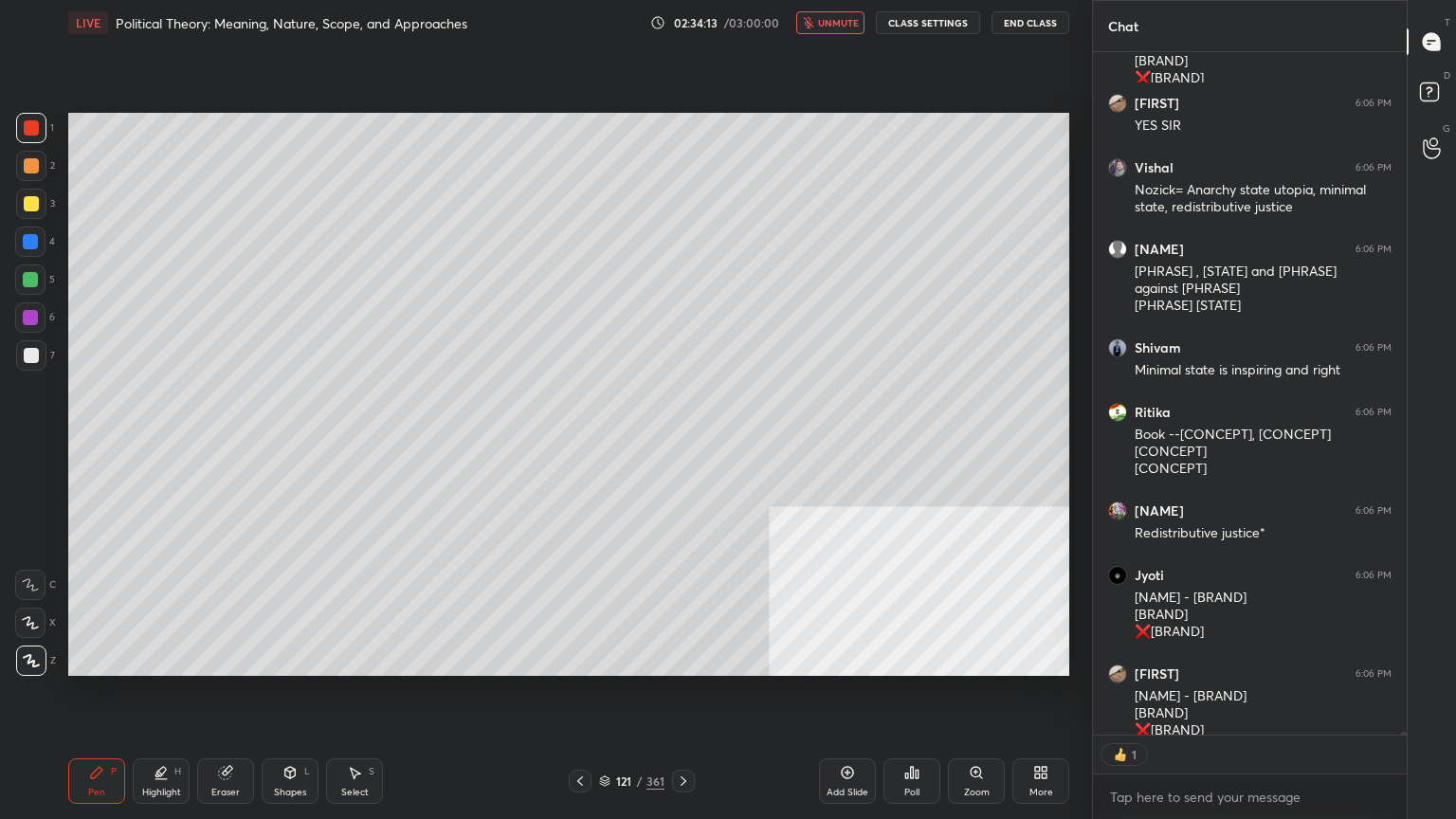 type on "x" 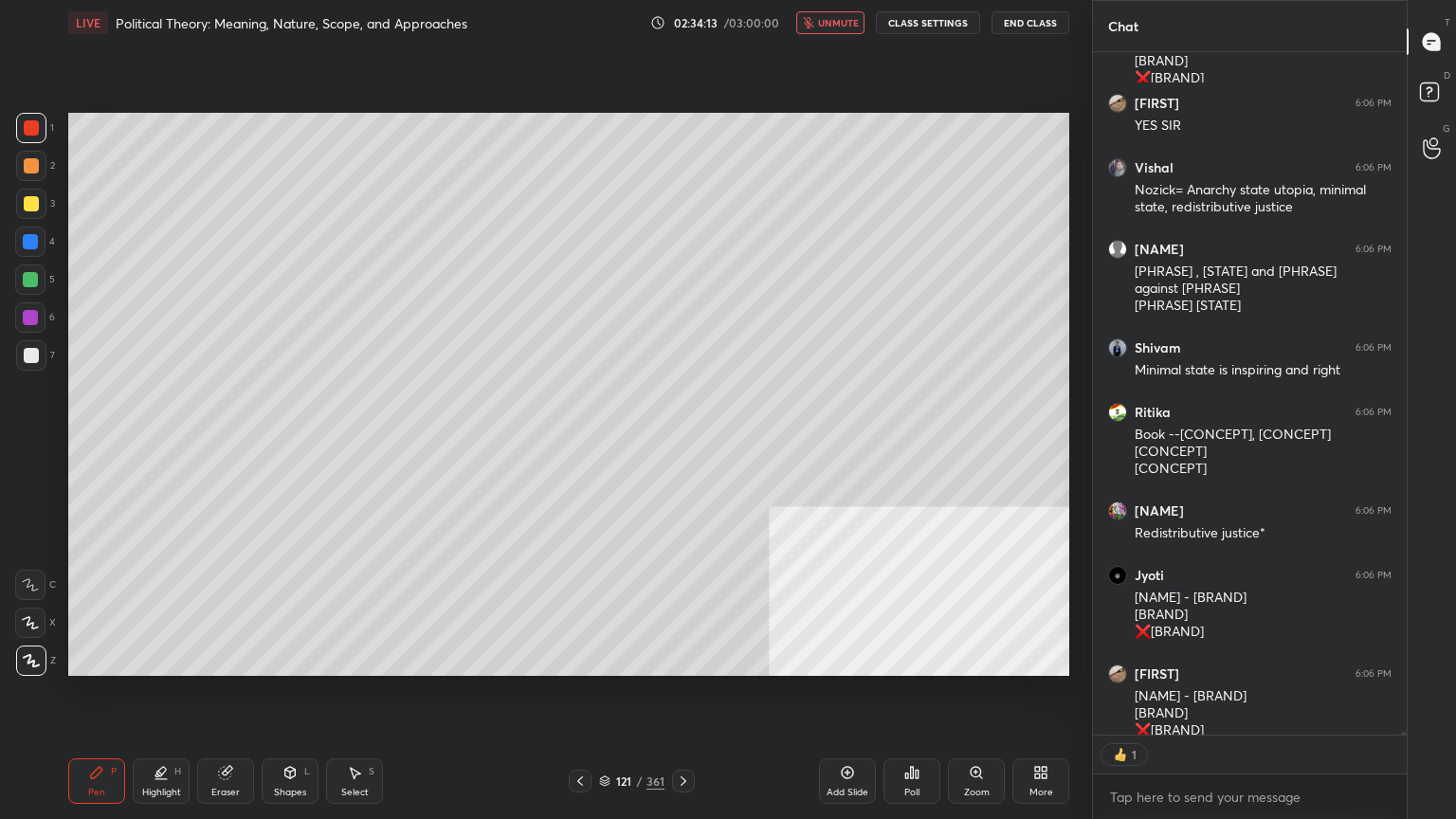 scroll, scrollTop: 6, scrollLeft: 6, axis: both 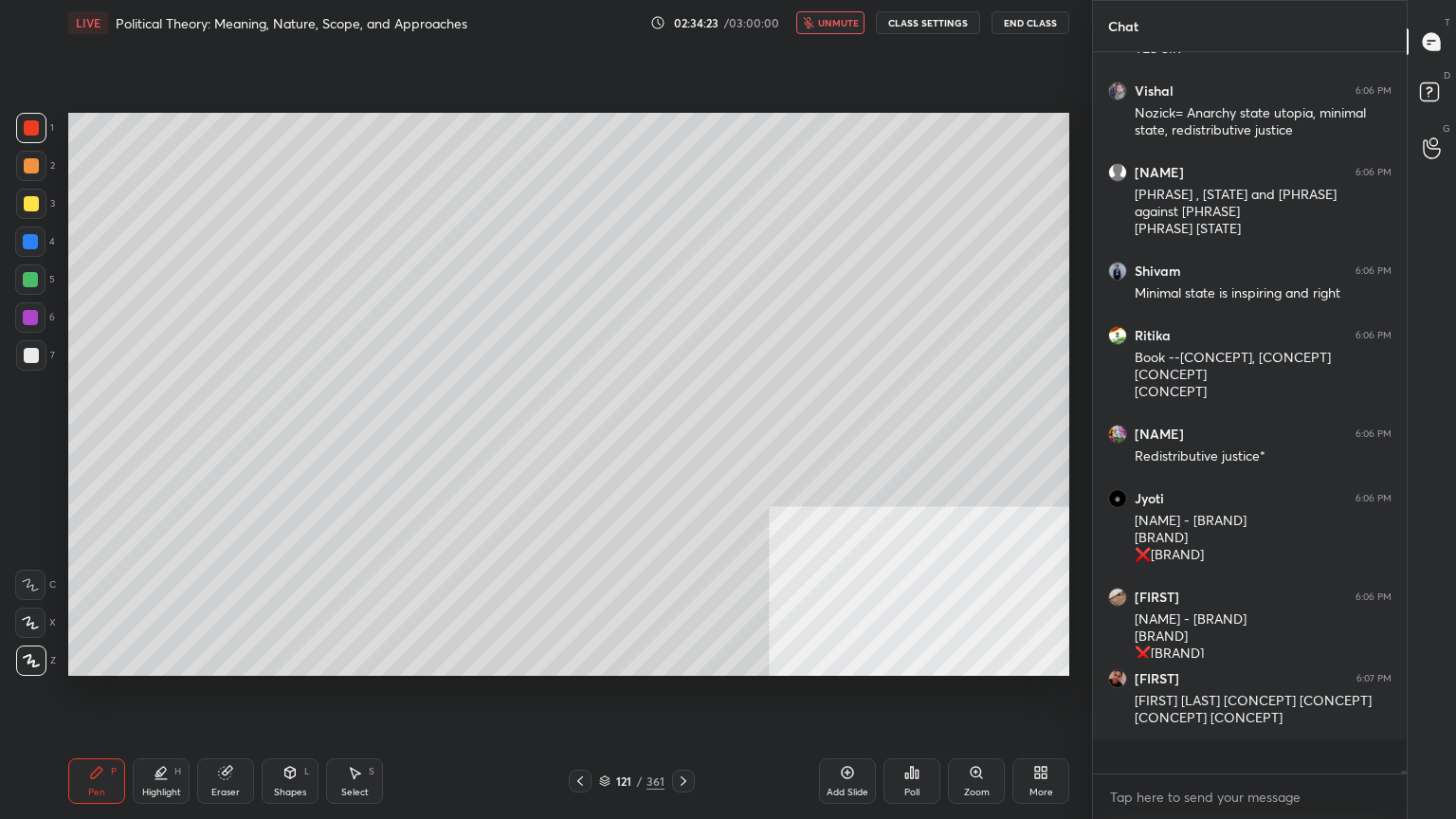 click on "unmute" at bounding box center (830, 23) 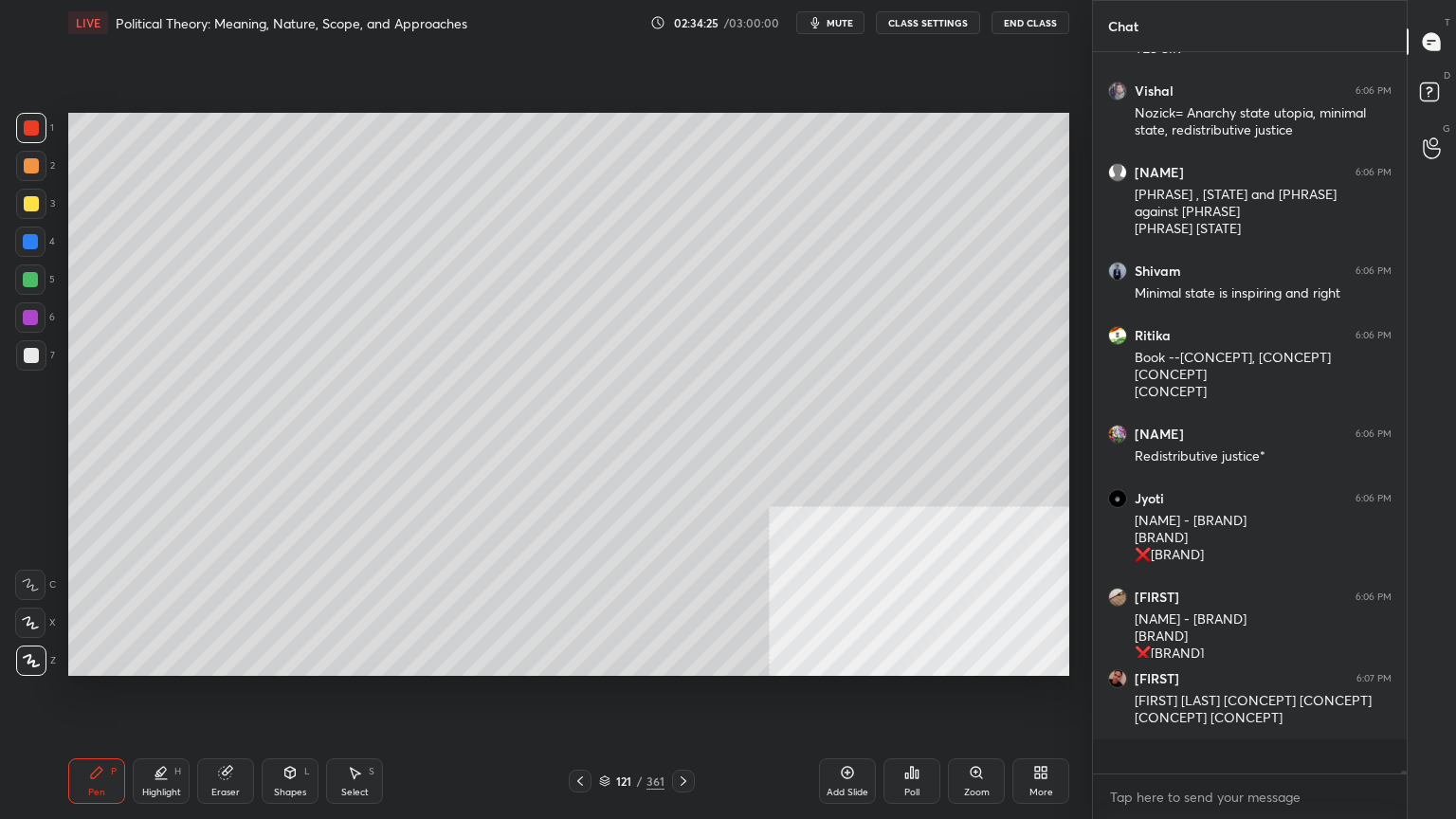 click 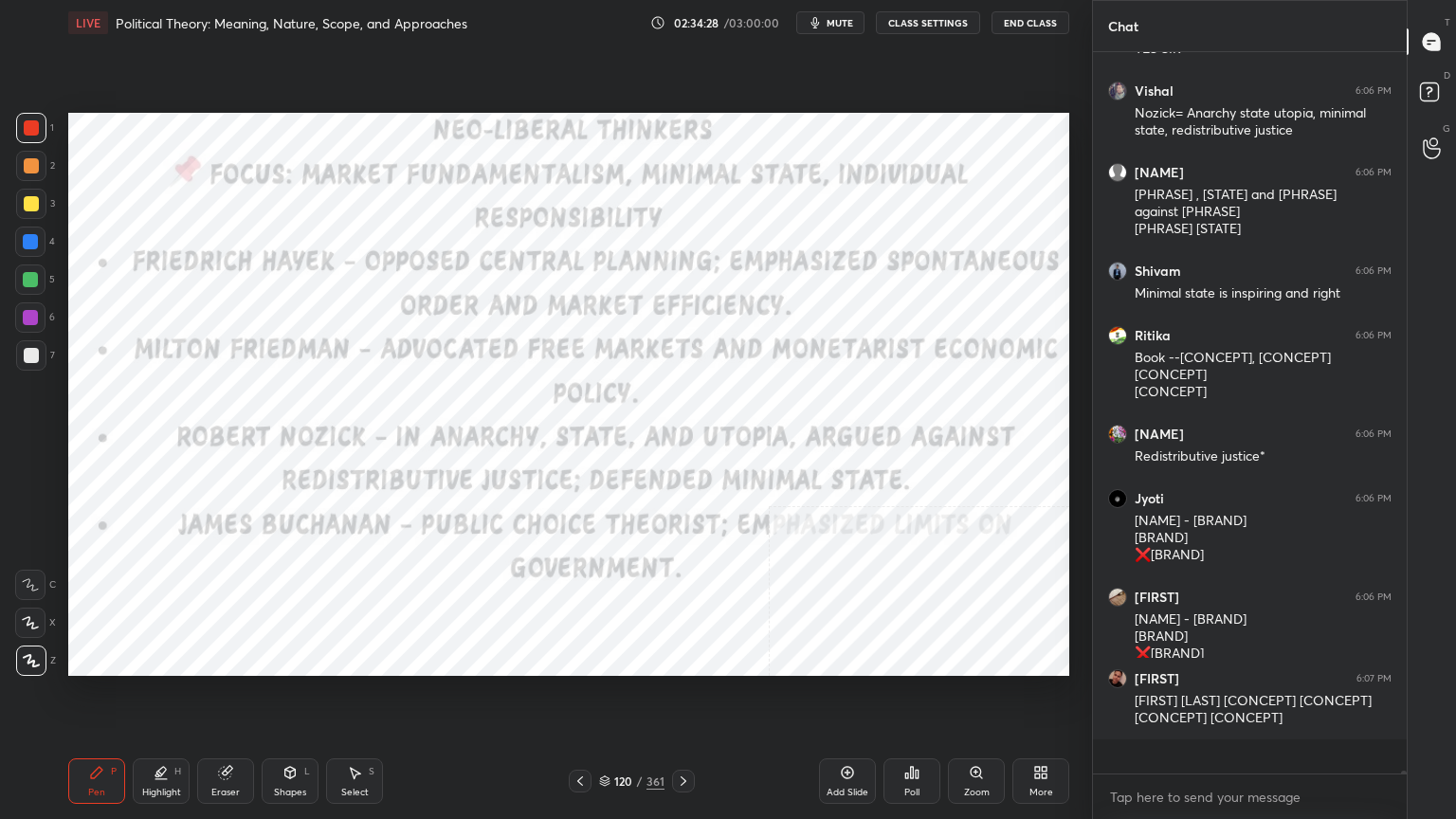 click 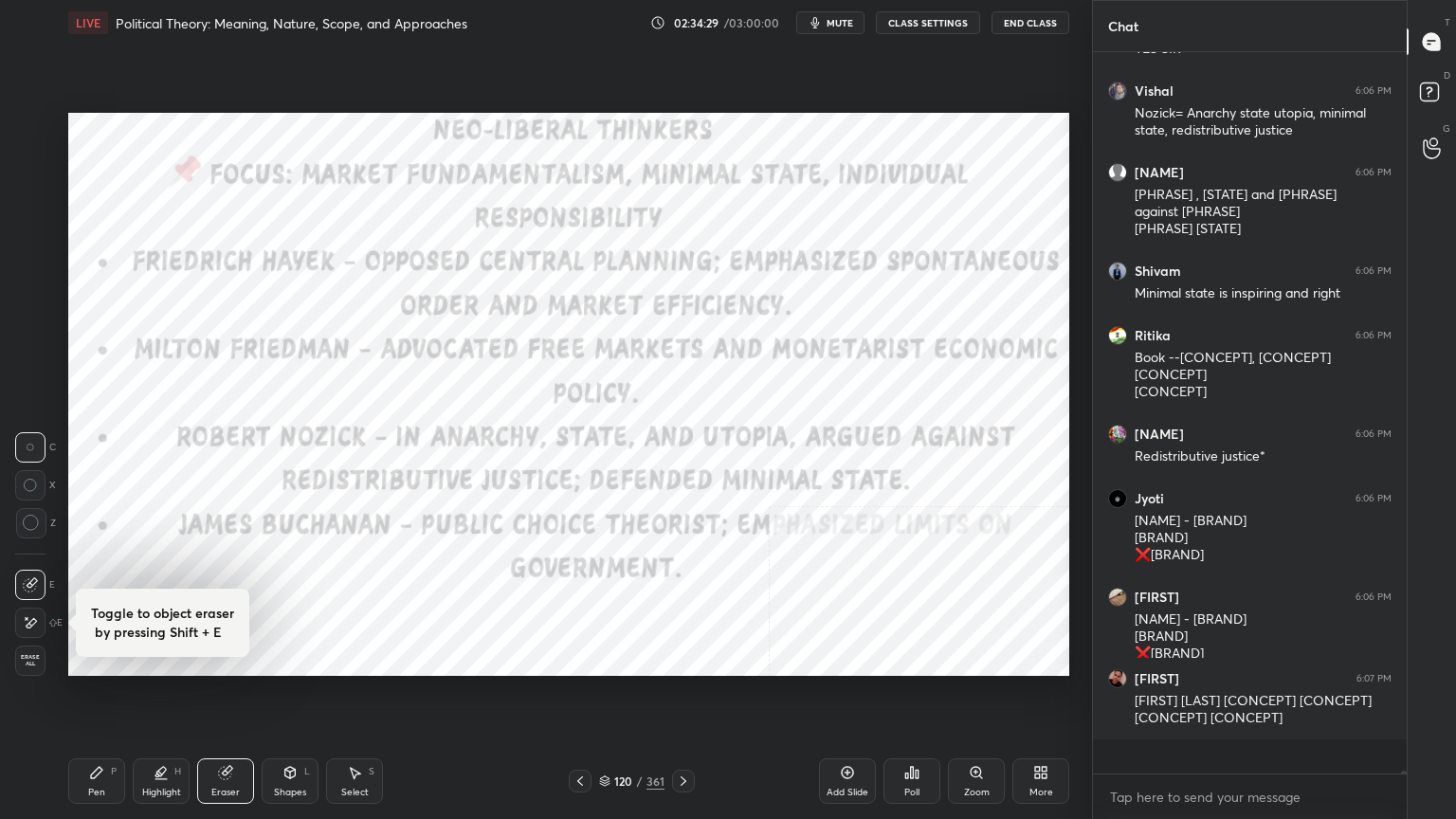 click on "Erase all" at bounding box center (30, 661) 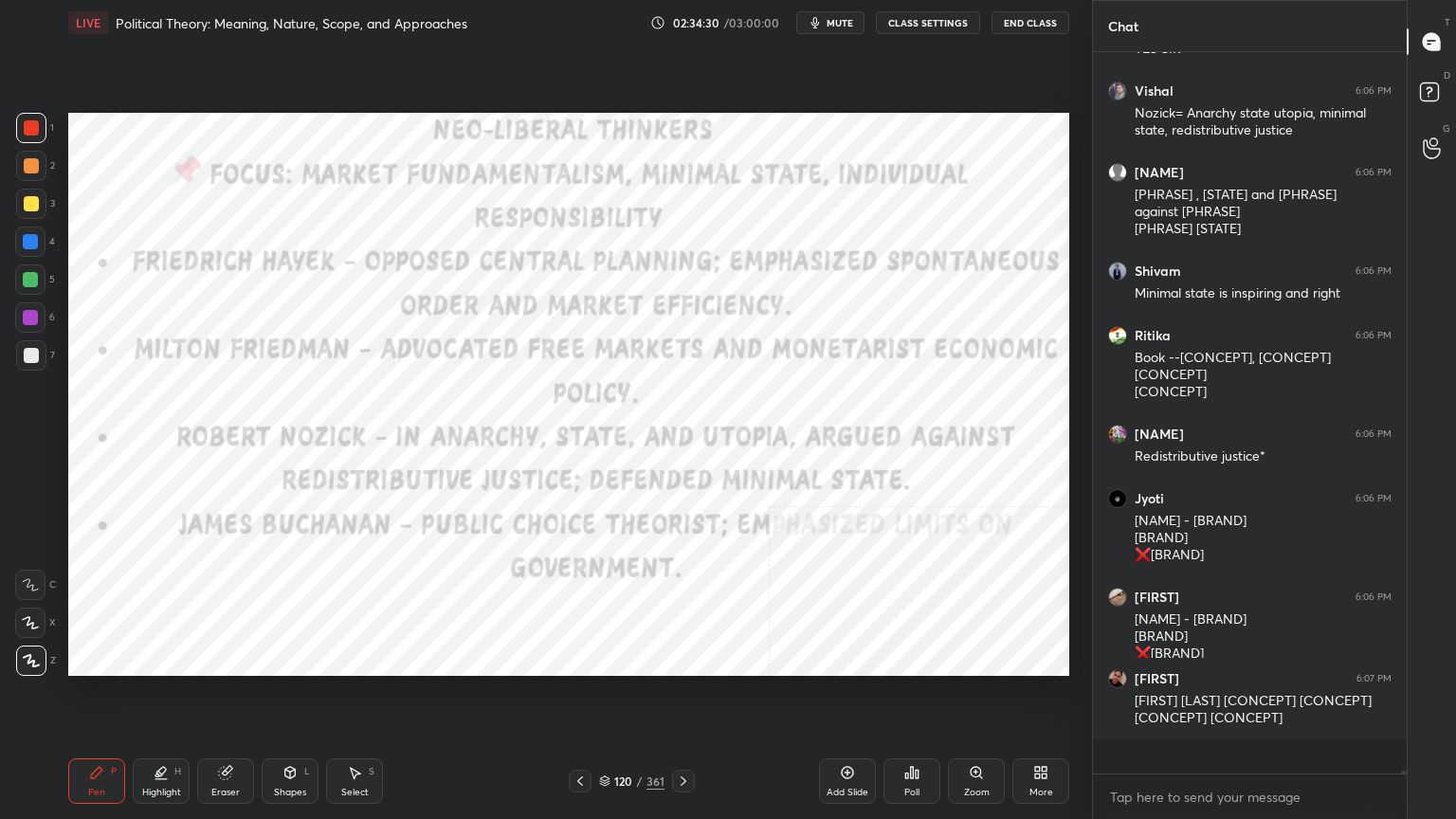 scroll, scrollTop: 184141, scrollLeft: 0, axis: vertical 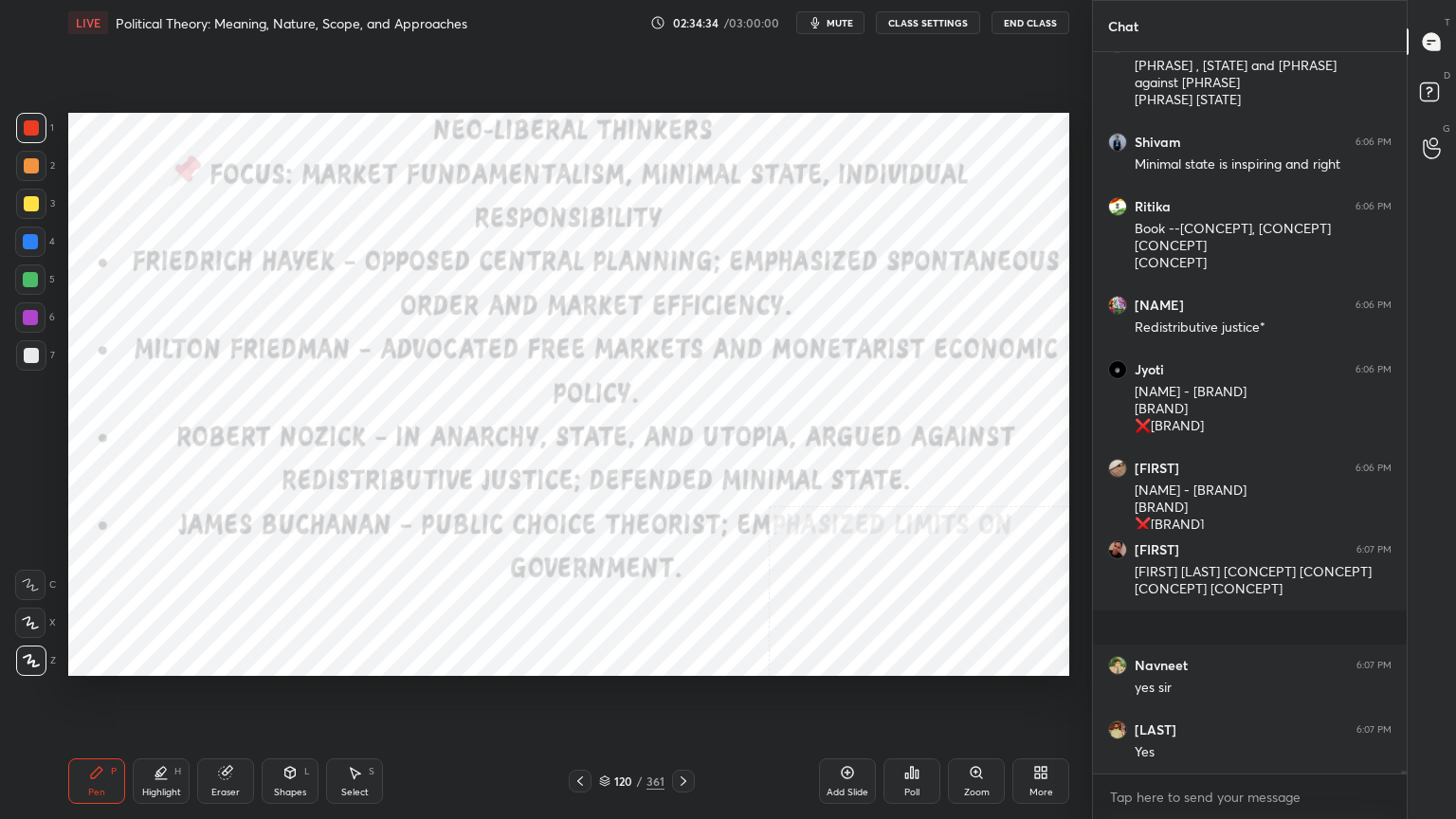 click at bounding box center (31, 128) 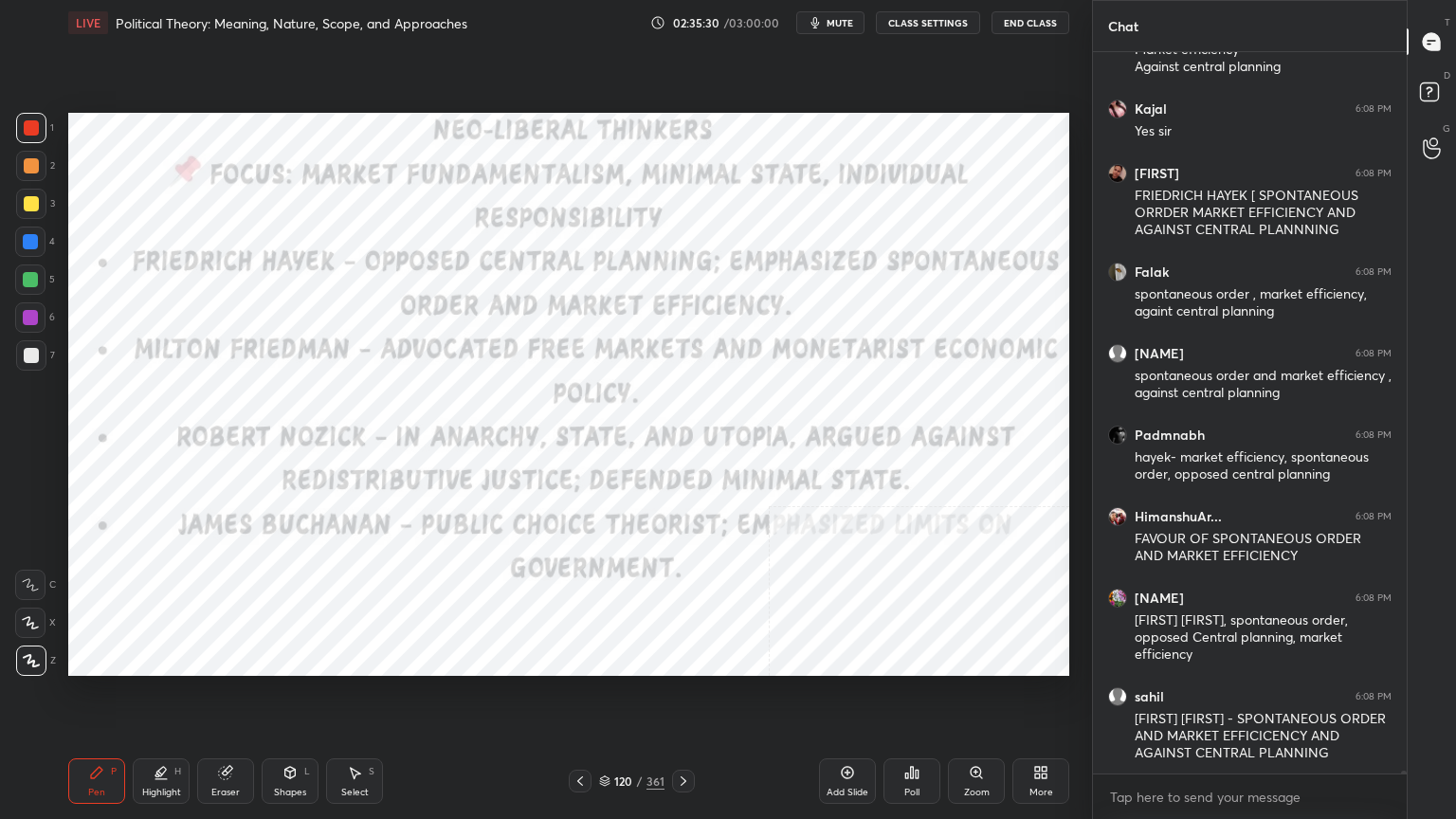scroll, scrollTop: 186046, scrollLeft: 0, axis: vertical 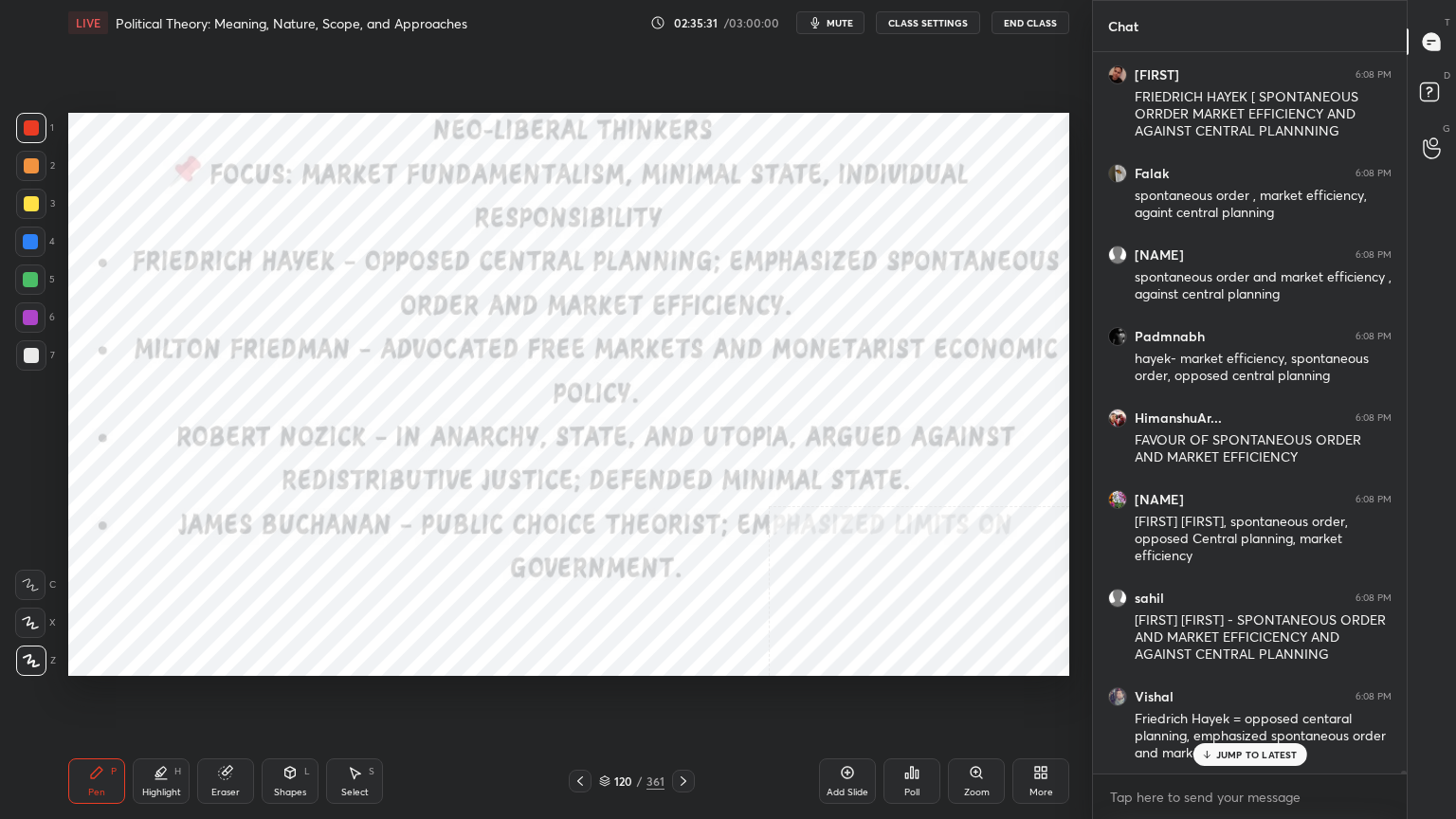 click on "CLASS SETTINGS" at bounding box center [928, 23] 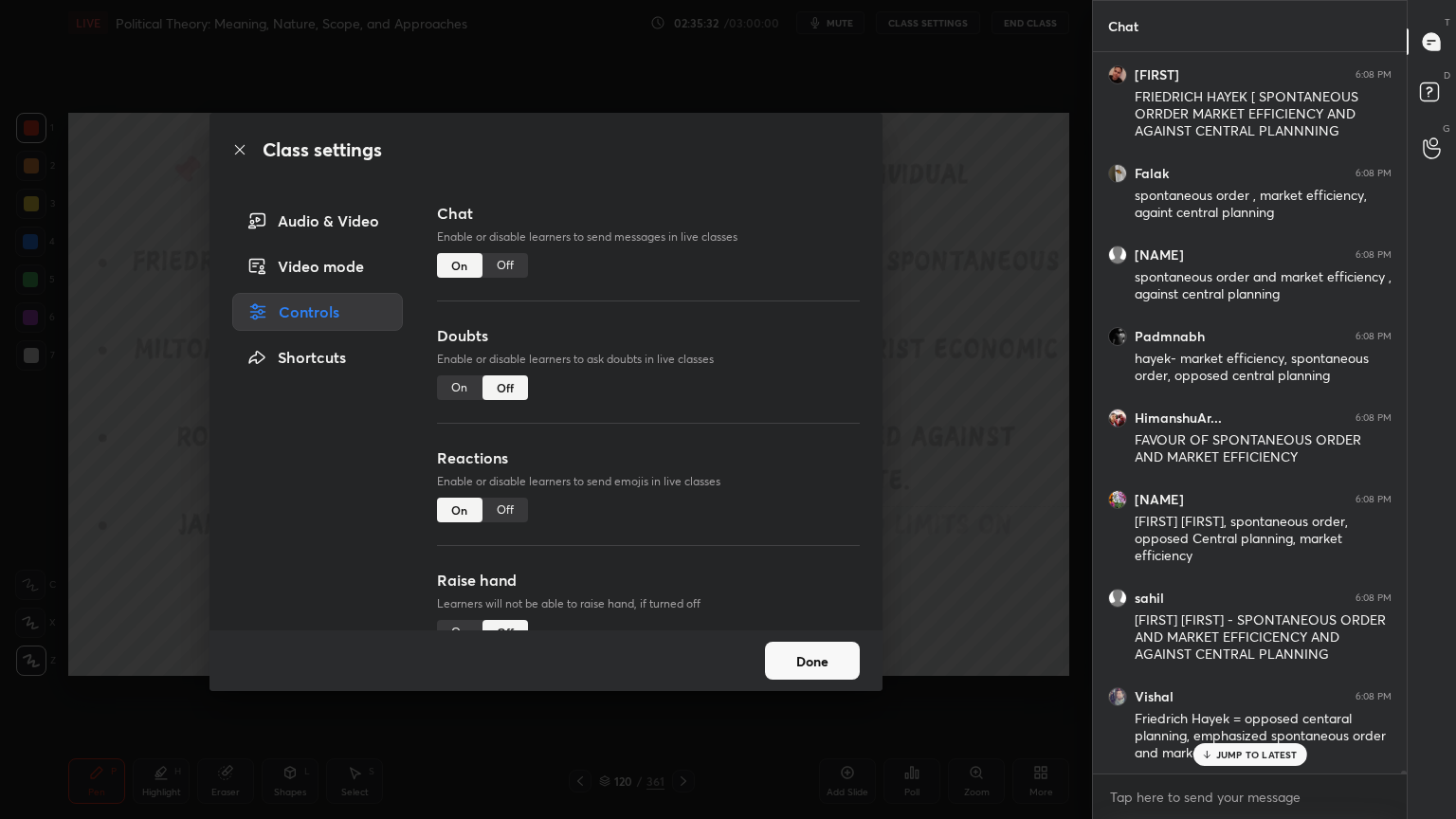 drag, startPoint x: 503, startPoint y: 266, endPoint x: 503, endPoint y: 252, distance: 14 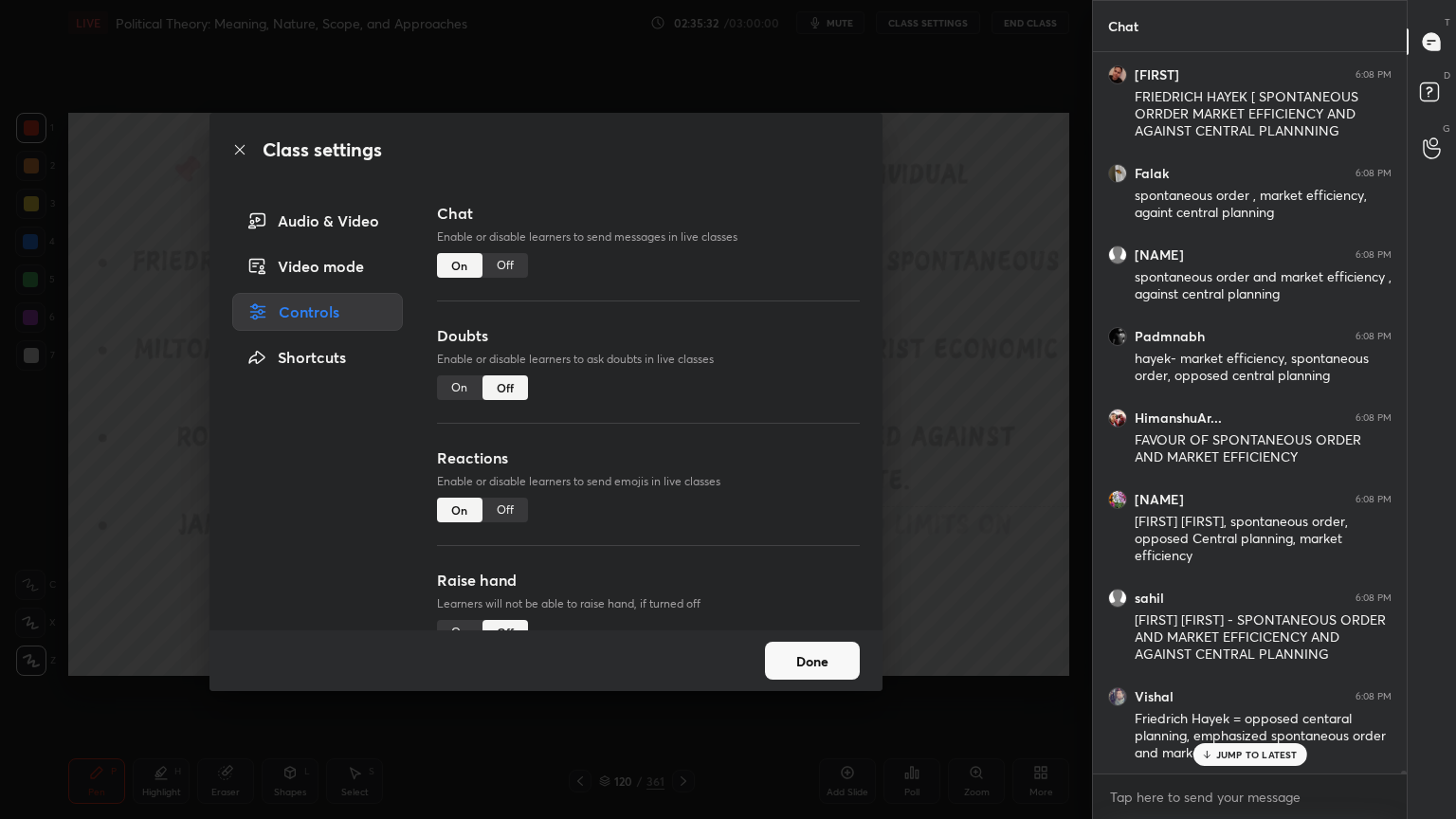 click on "Off" at bounding box center [505, 265] 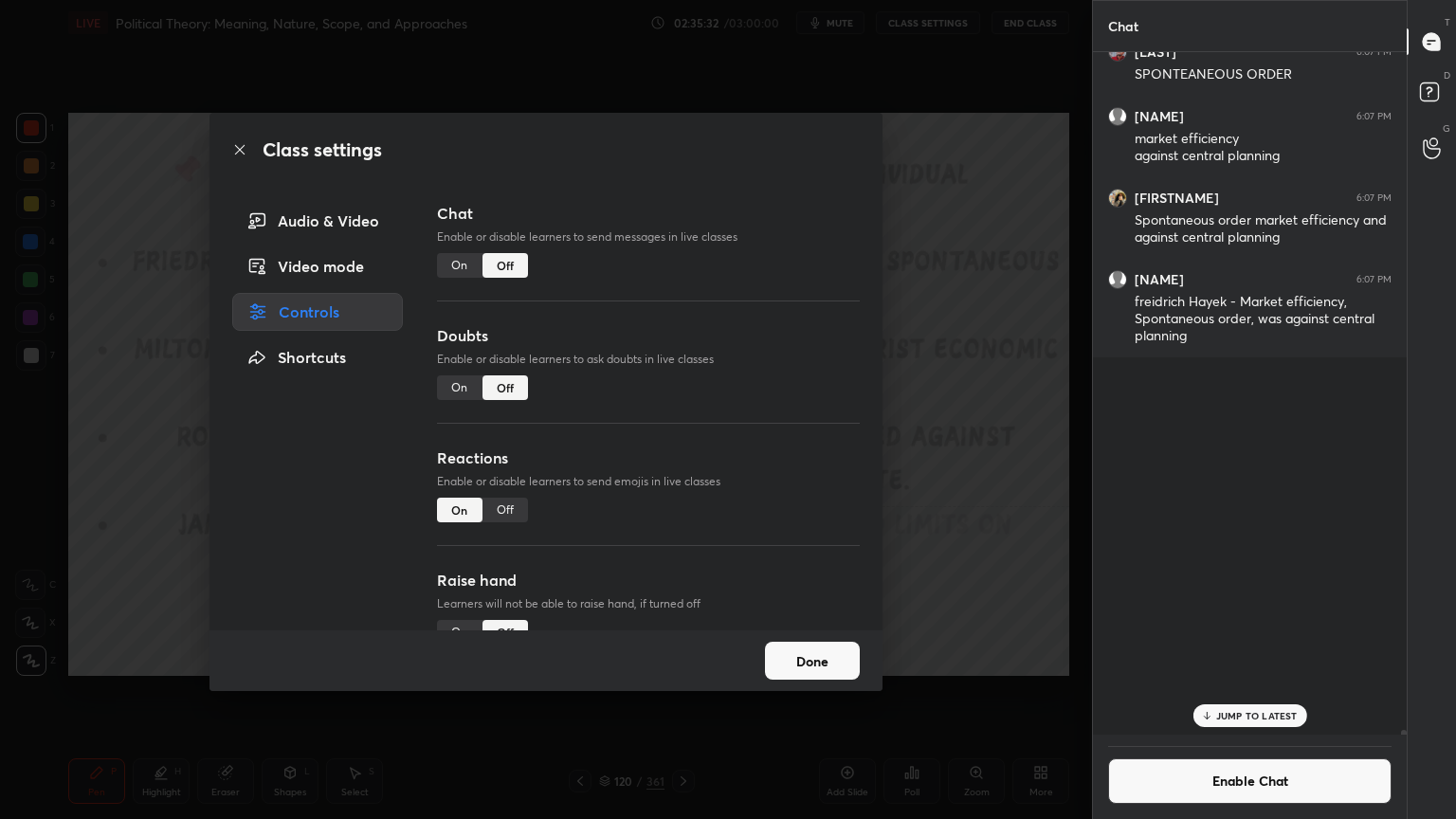 scroll, scrollTop: 180615, scrollLeft: 0, axis: vertical 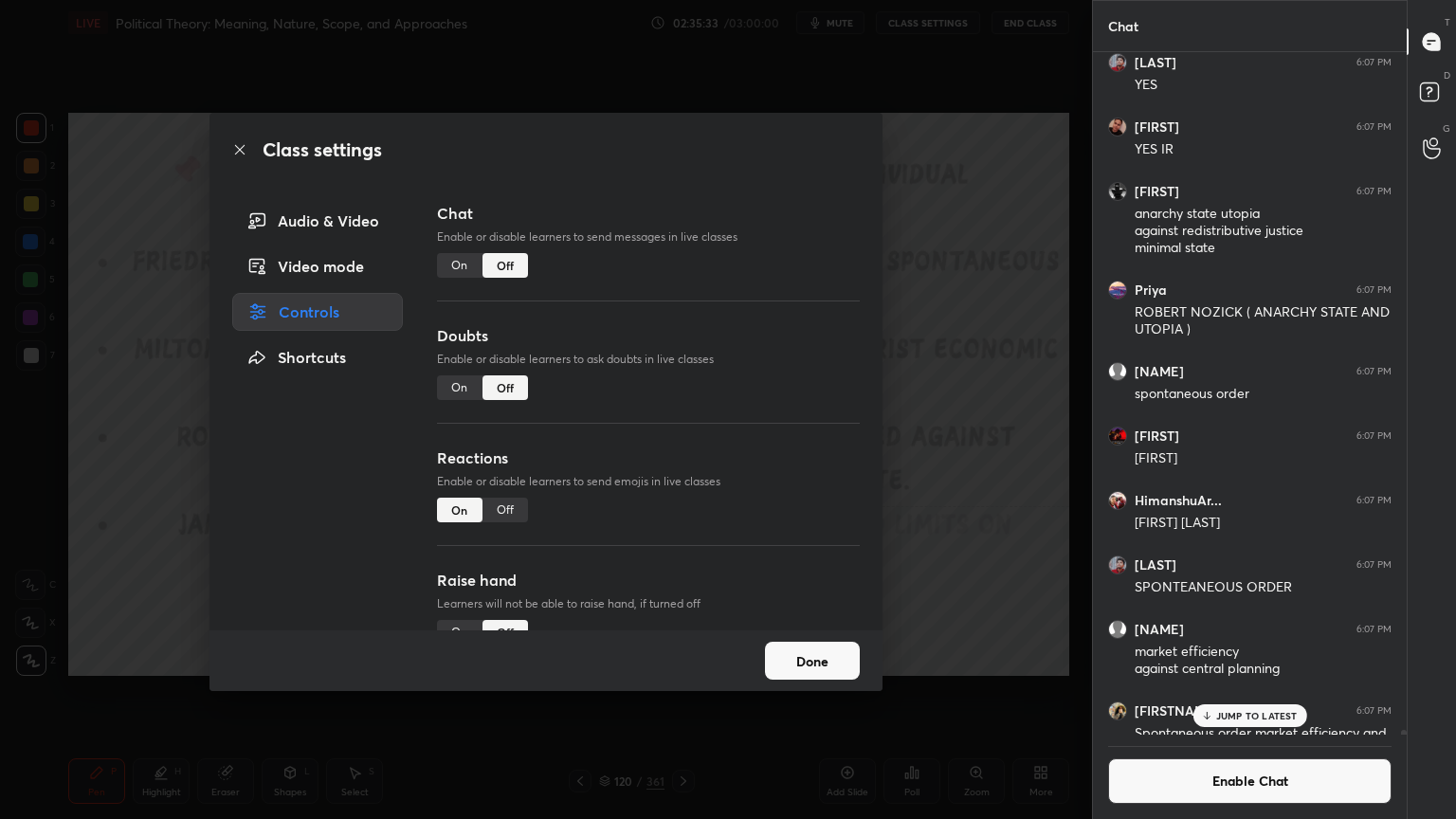 click 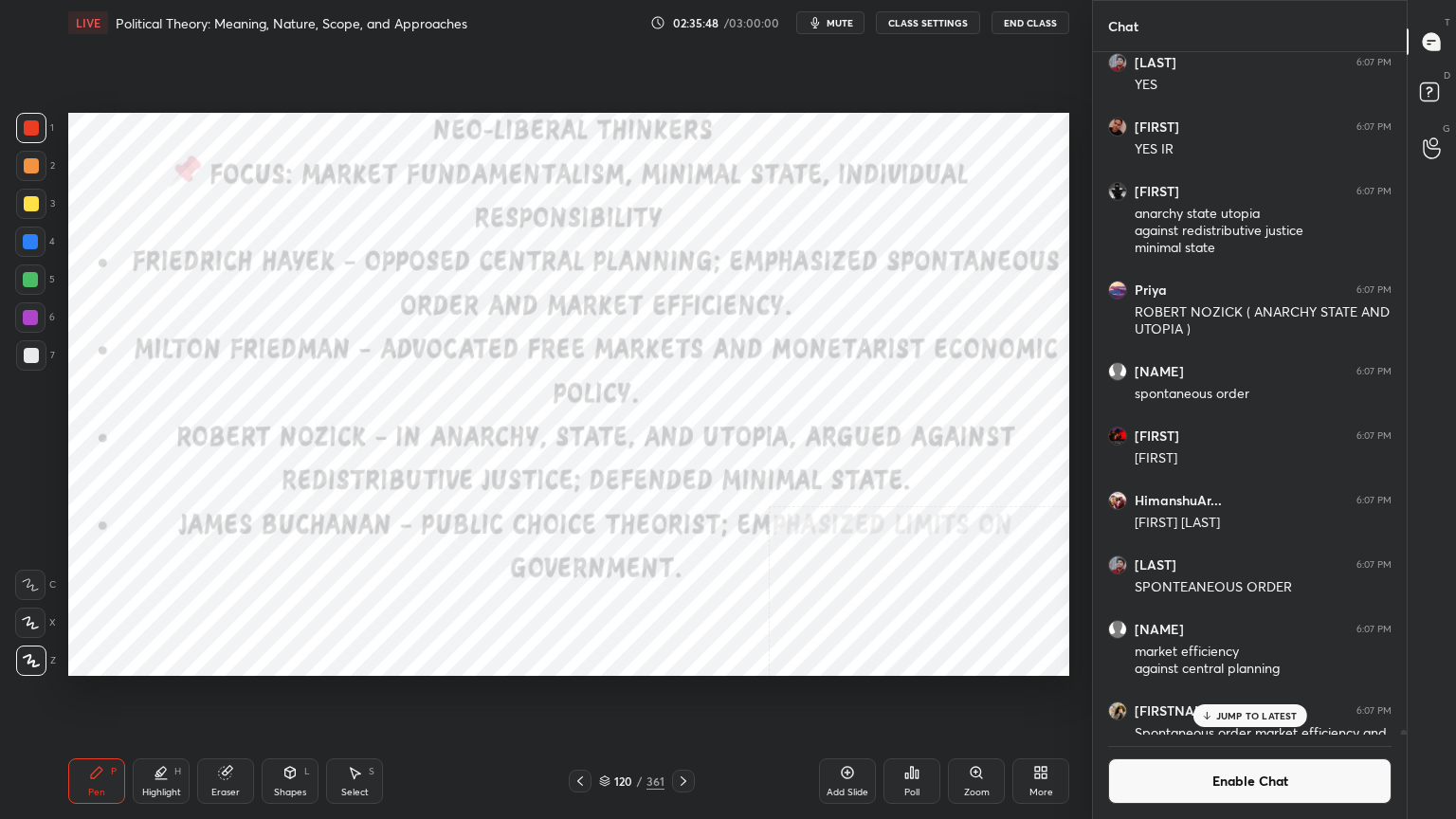 click on "Enable Chat" at bounding box center (1249, 781) 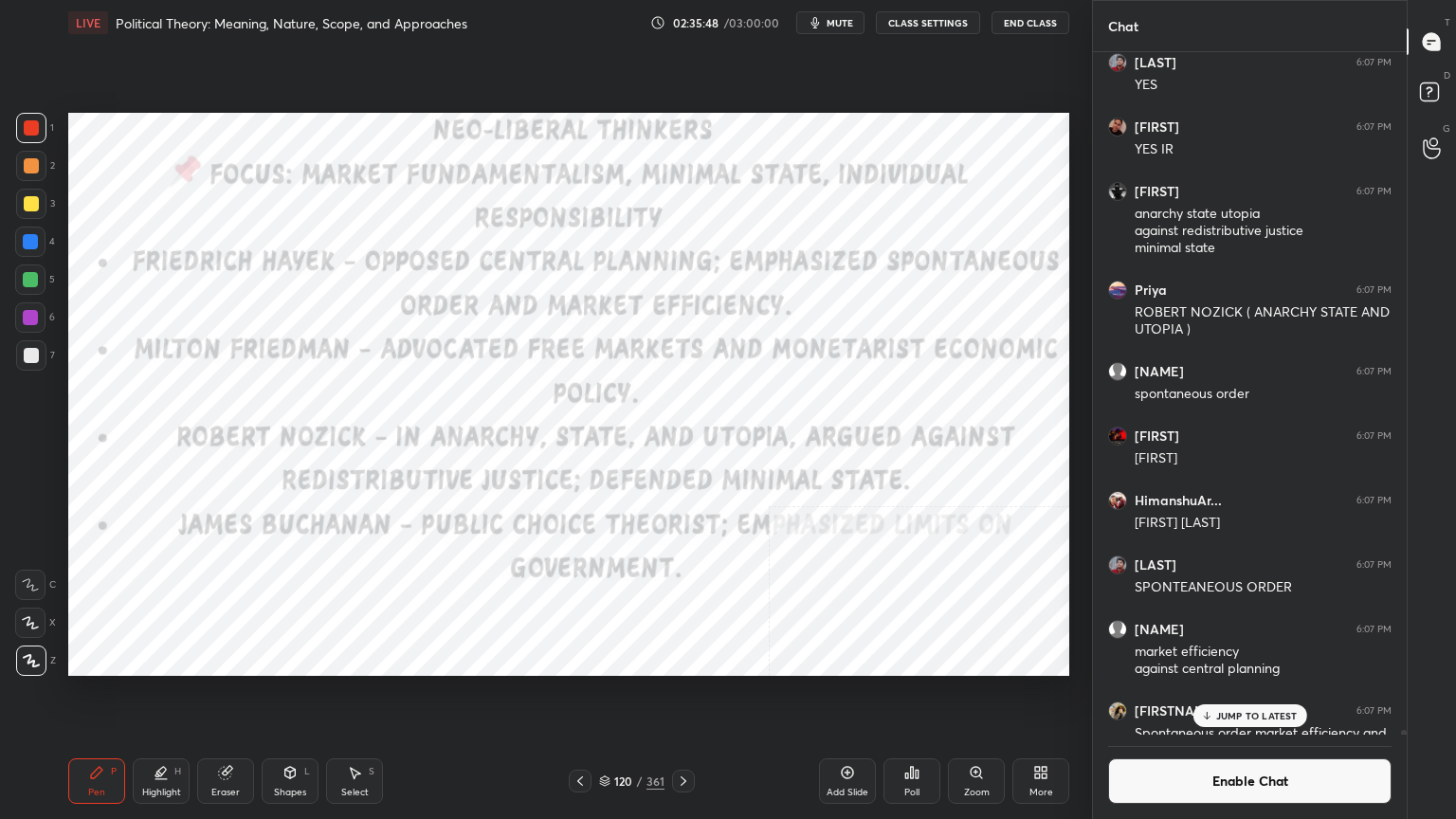 scroll, scrollTop: 678, scrollLeft: 308, axis: both 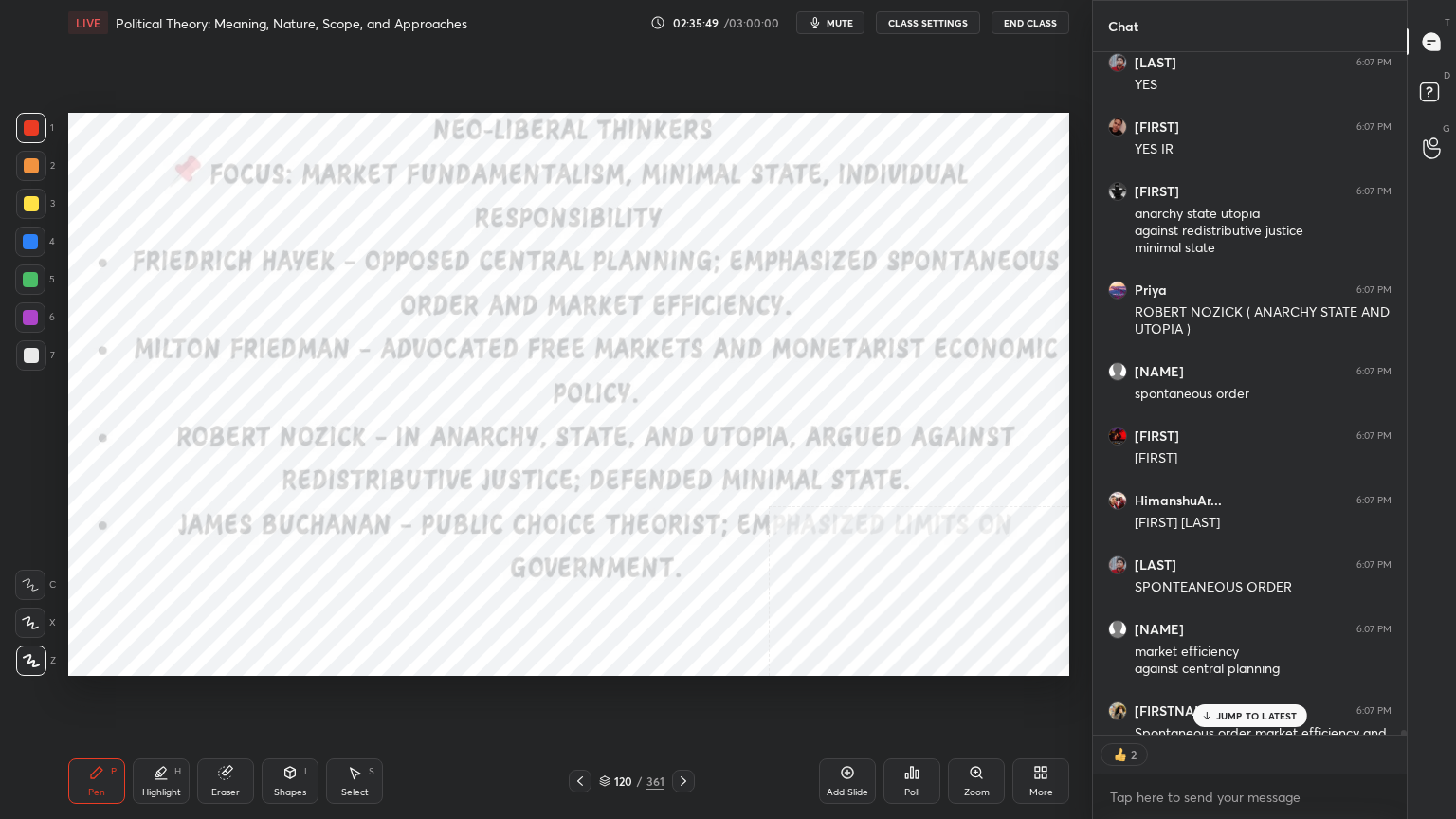 click on "JUMP TO LATEST" at bounding box center (1257, 716) 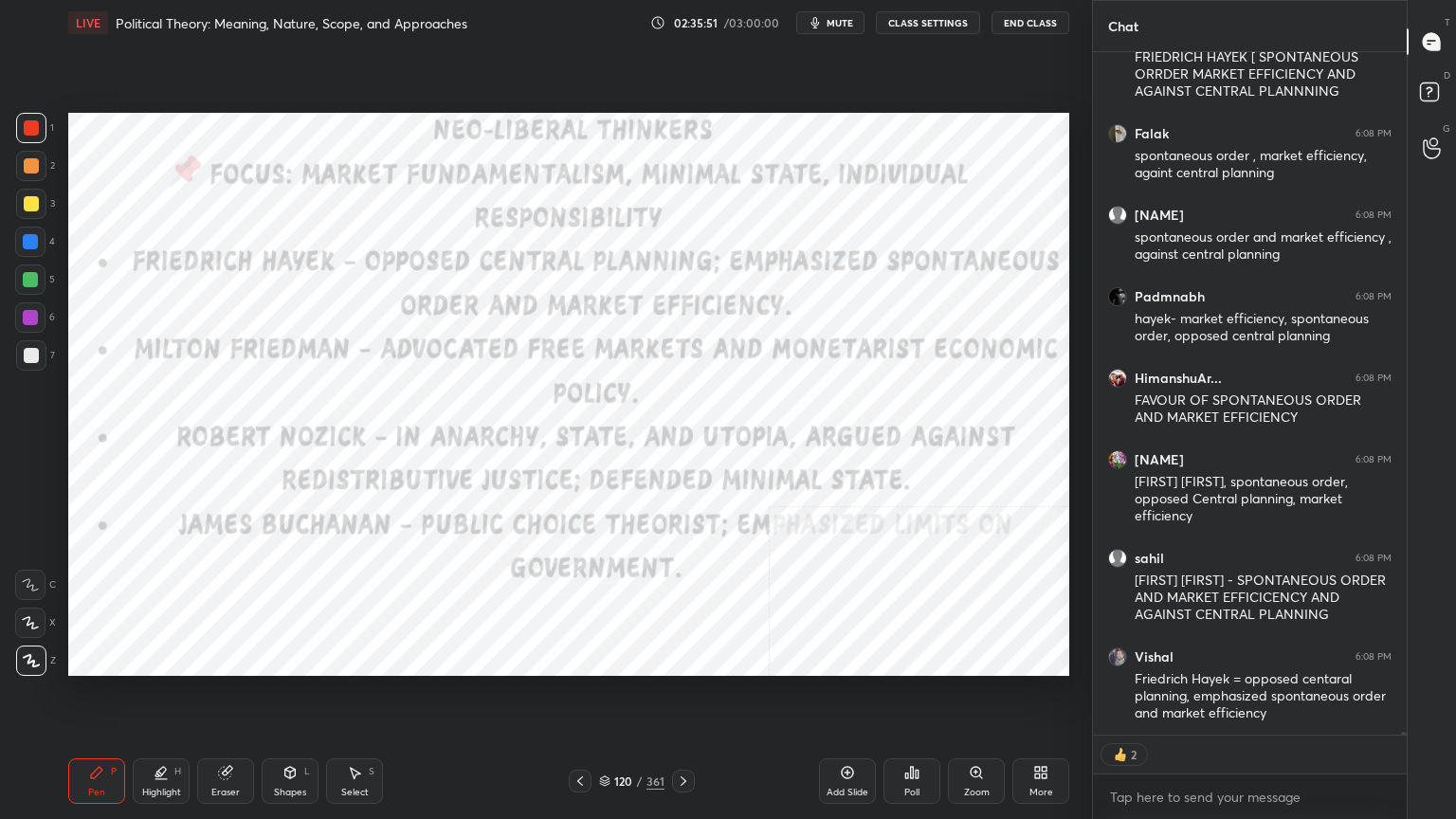 scroll, scrollTop: 181845, scrollLeft: 0, axis: vertical 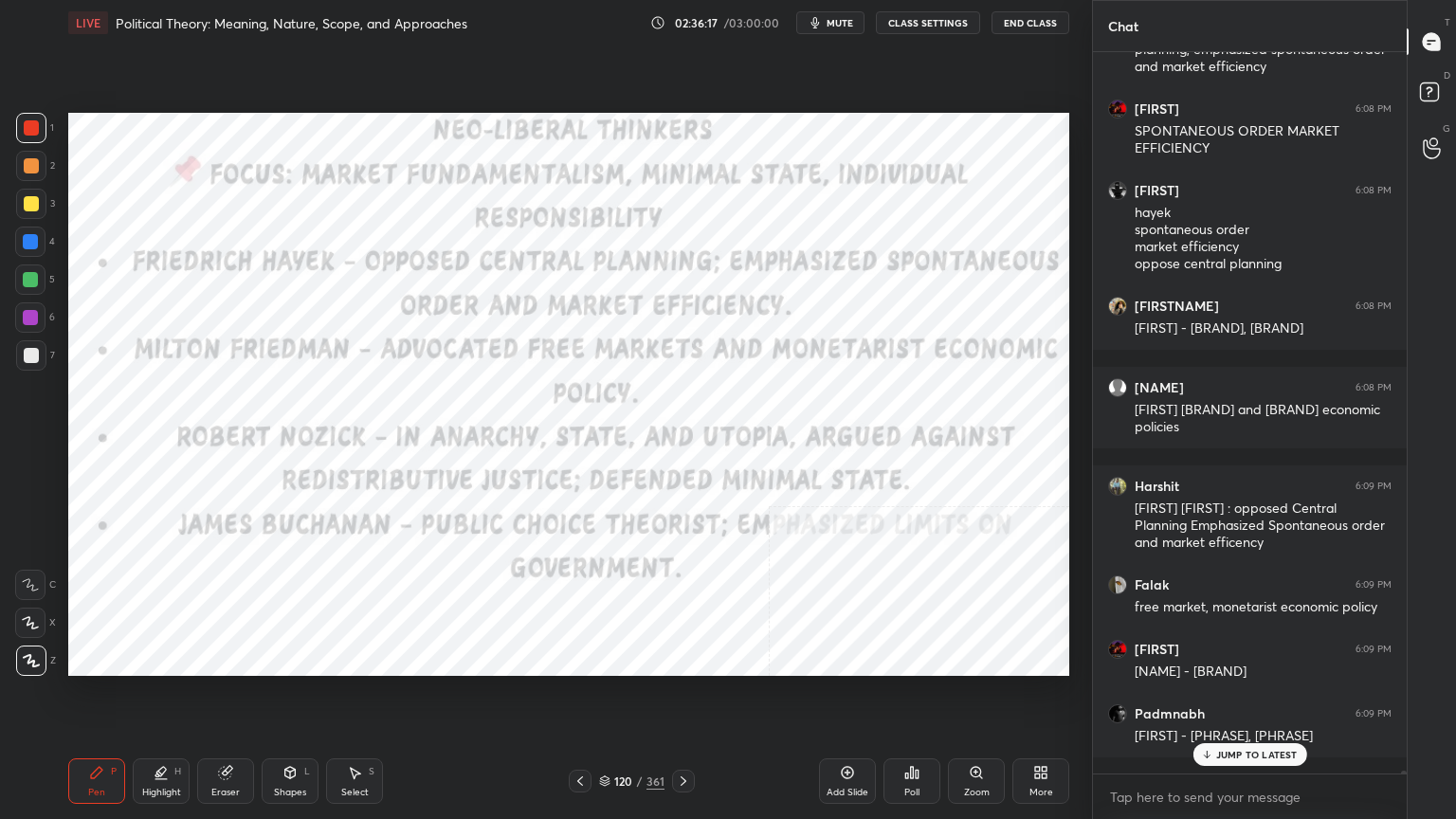 click on "Add Slide" at bounding box center (847, 781) 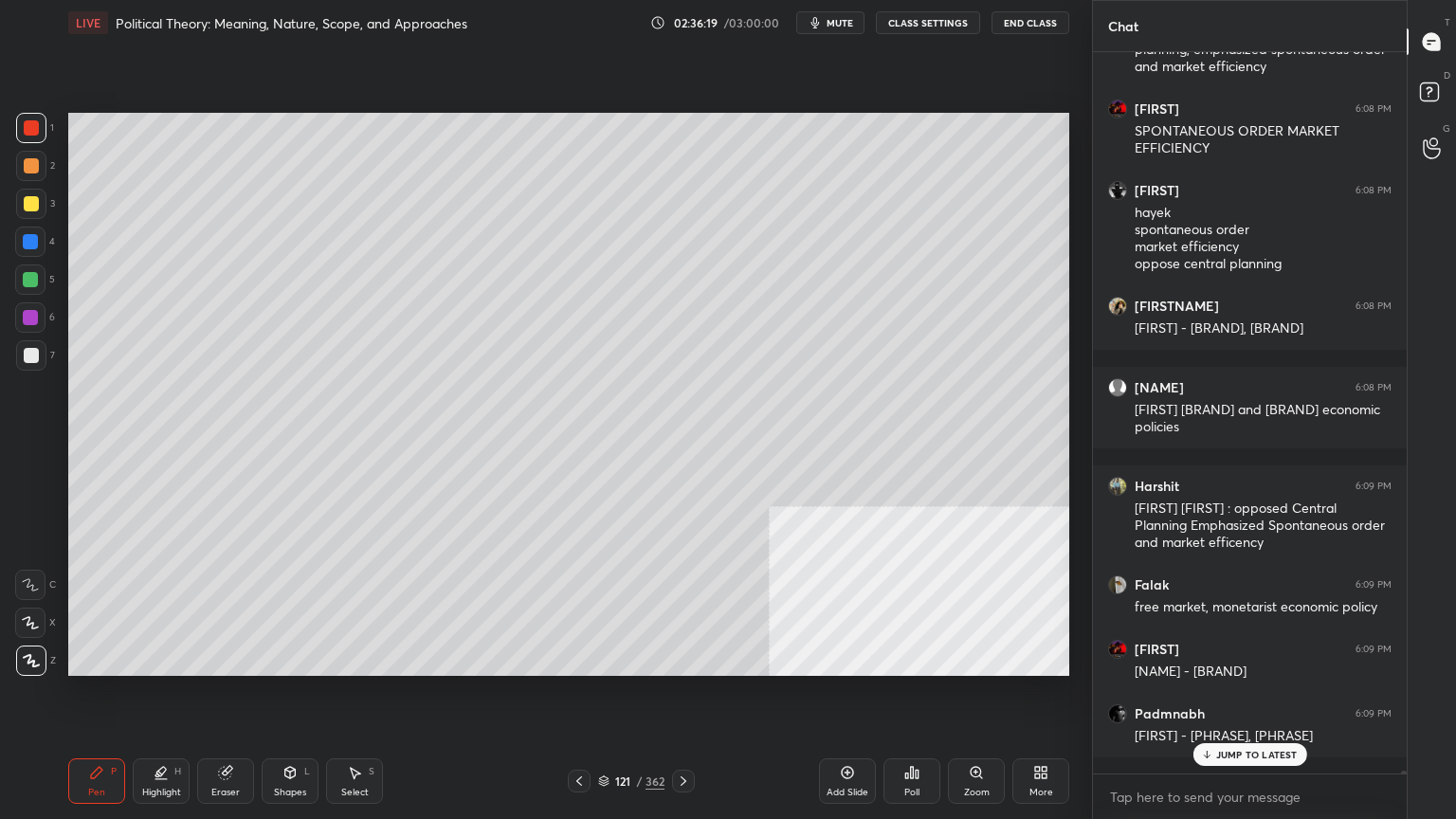 click at bounding box center [31, 355] 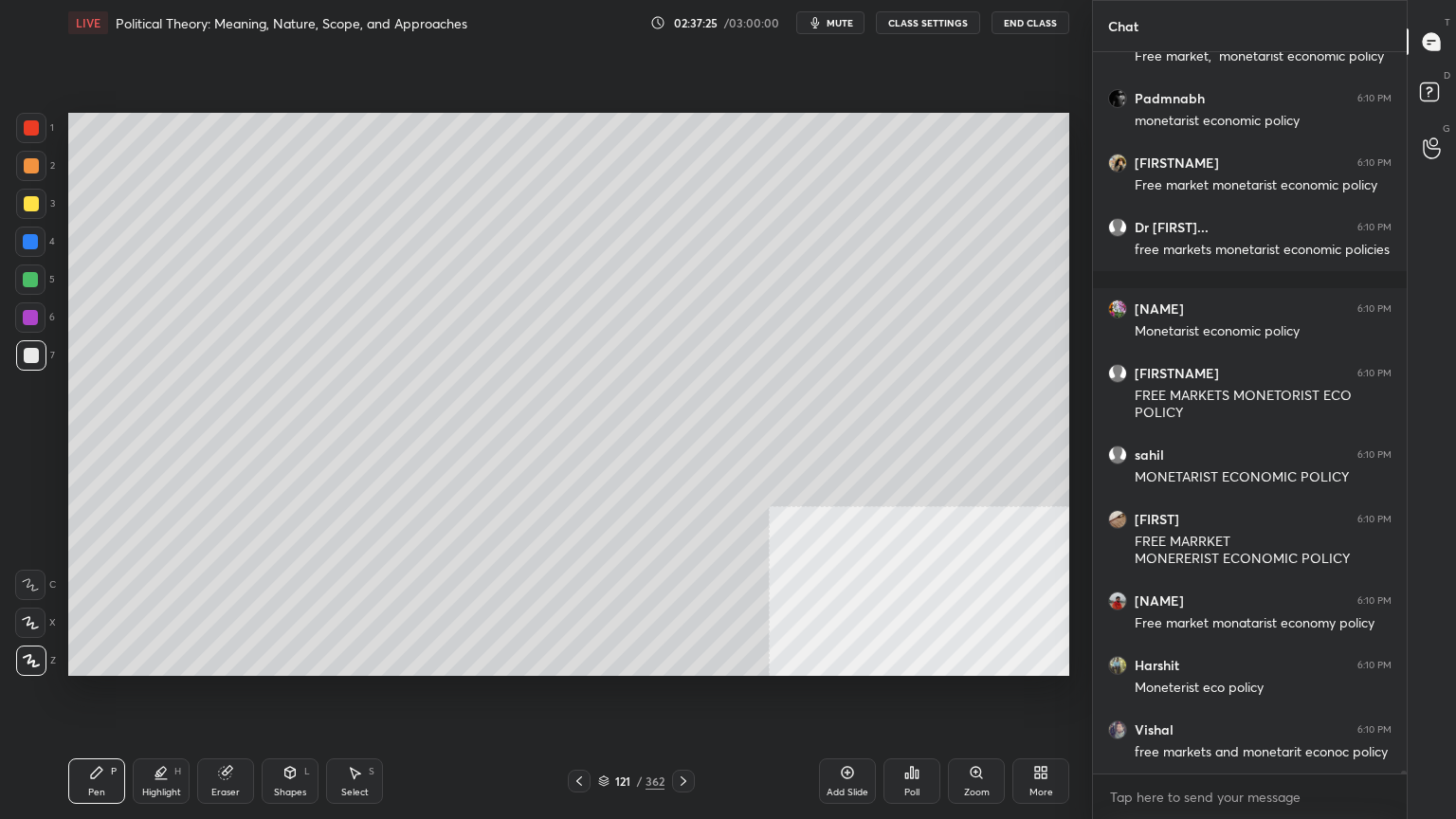 scroll, scrollTop: 188672, scrollLeft: 0, axis: vertical 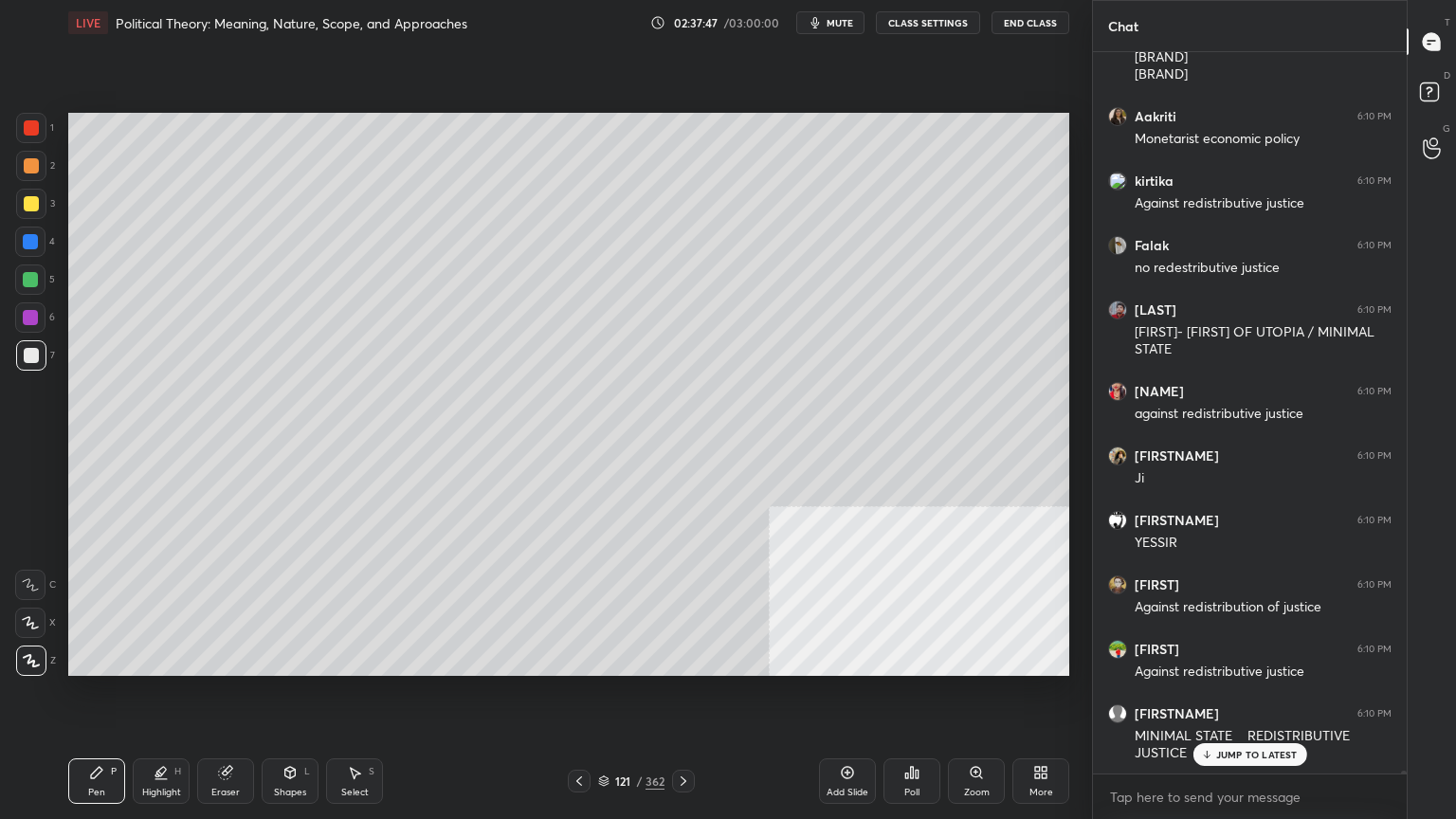 click 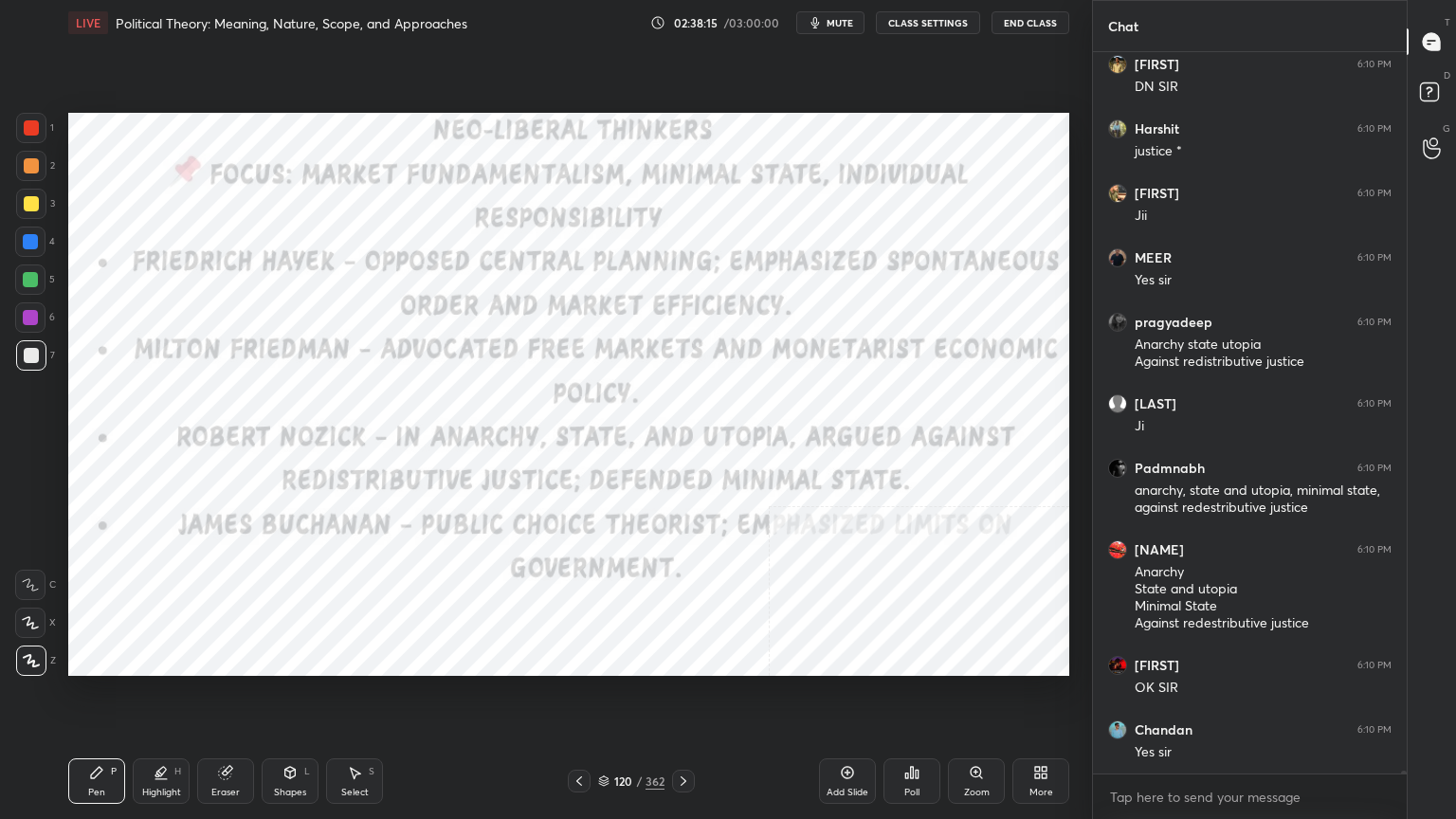 click at bounding box center [31, 128] 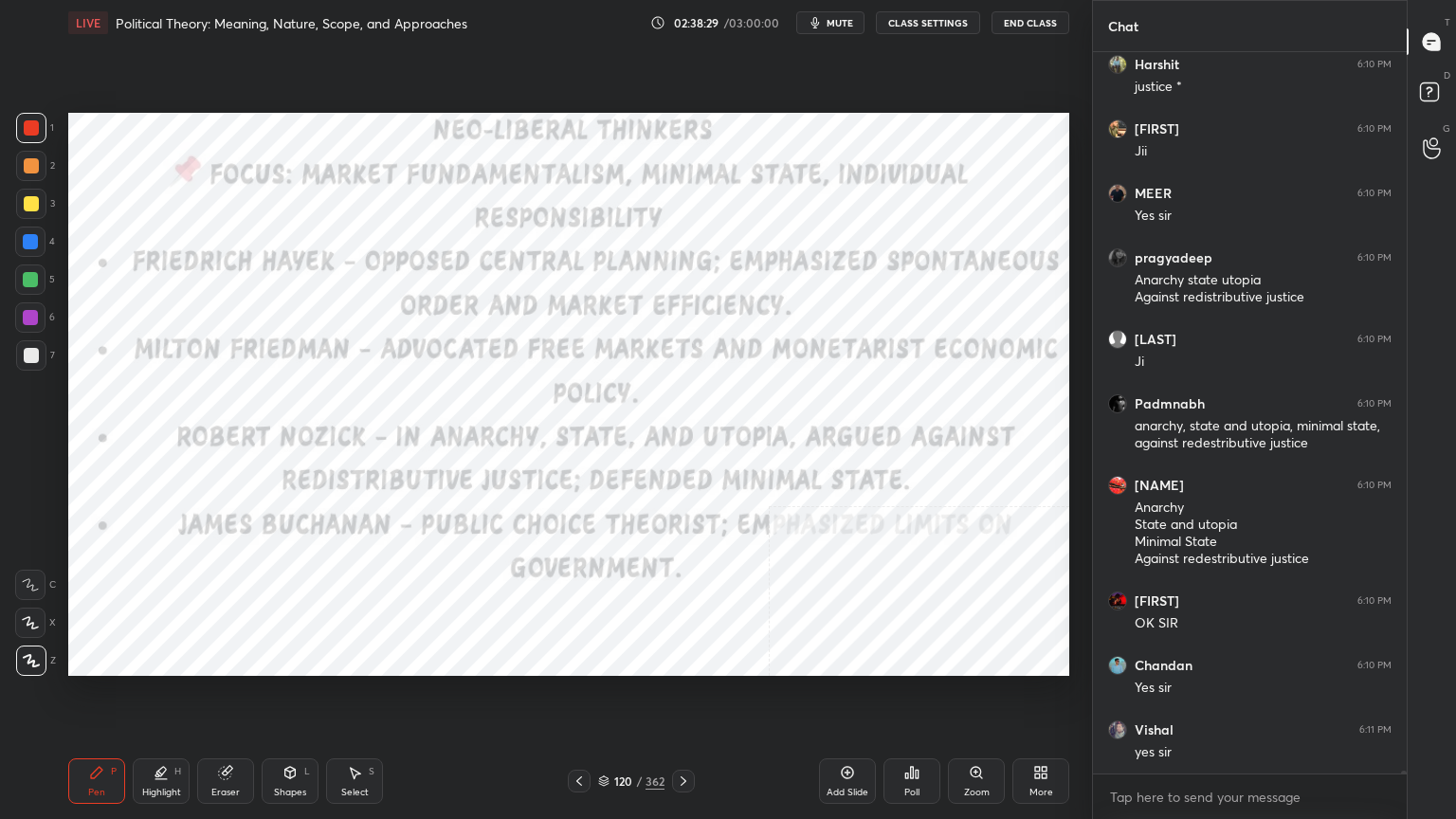 click 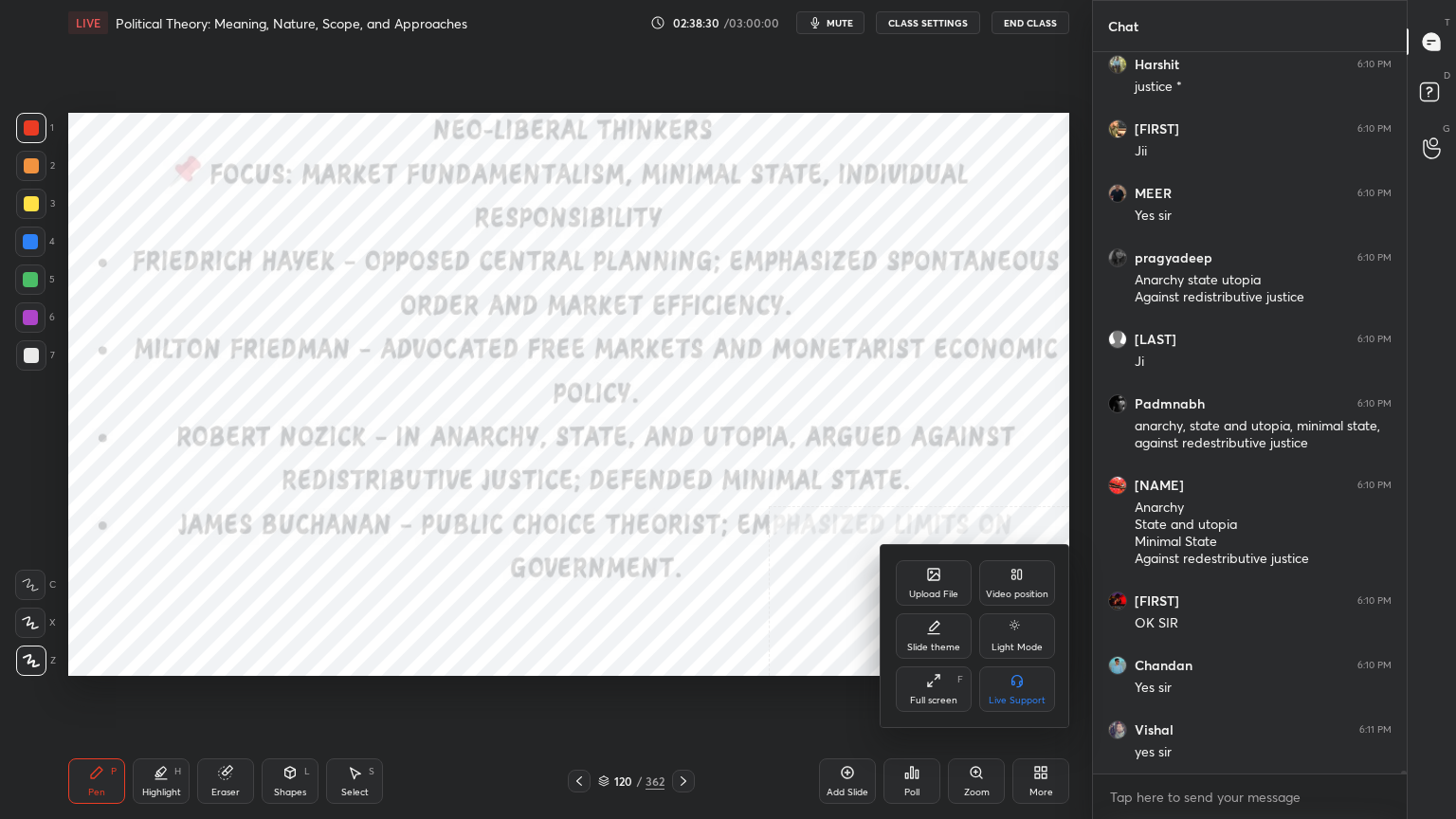click on "Video position" at bounding box center [1017, 583] 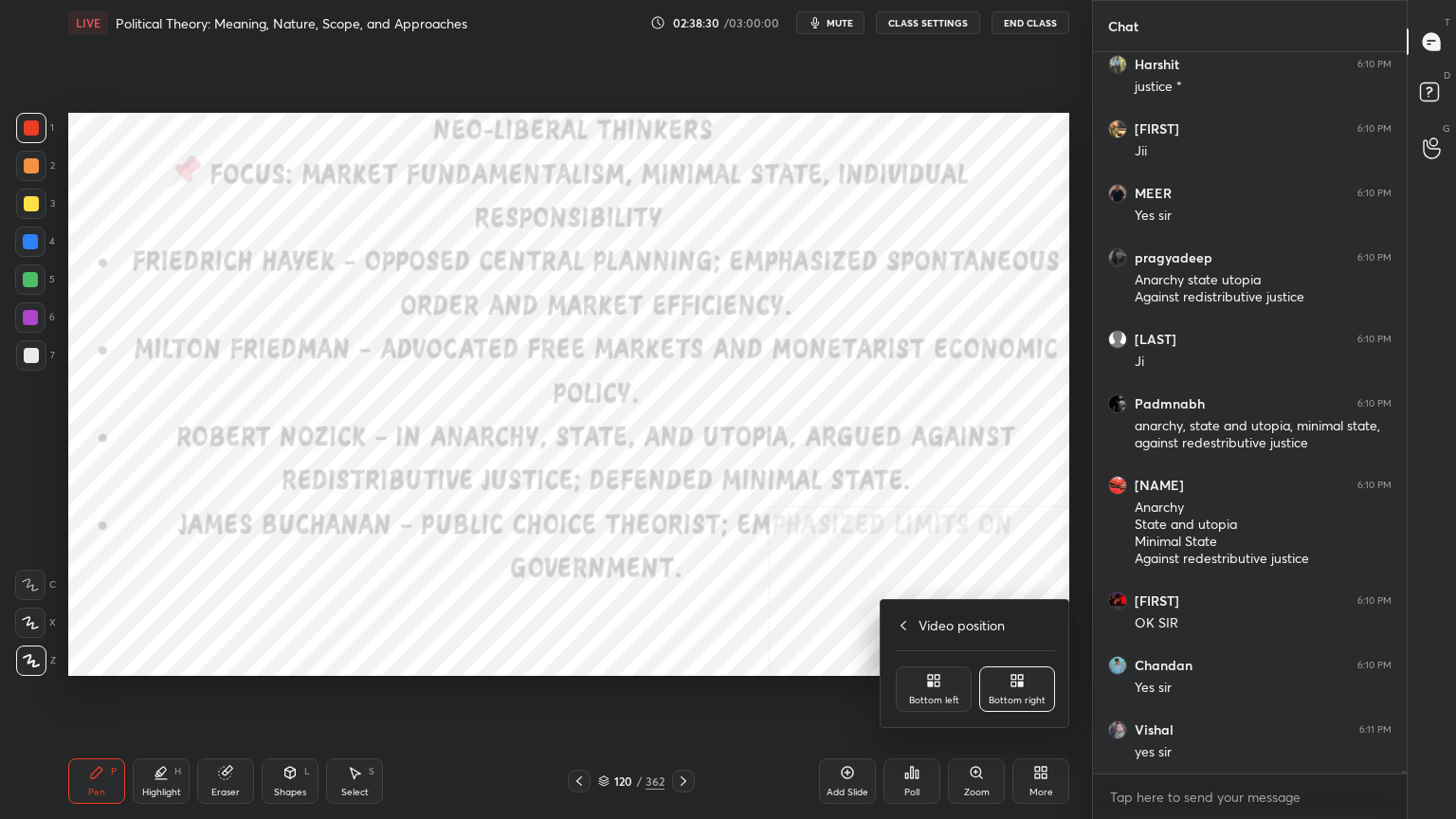 scroll, scrollTop: 193412, scrollLeft: 0, axis: vertical 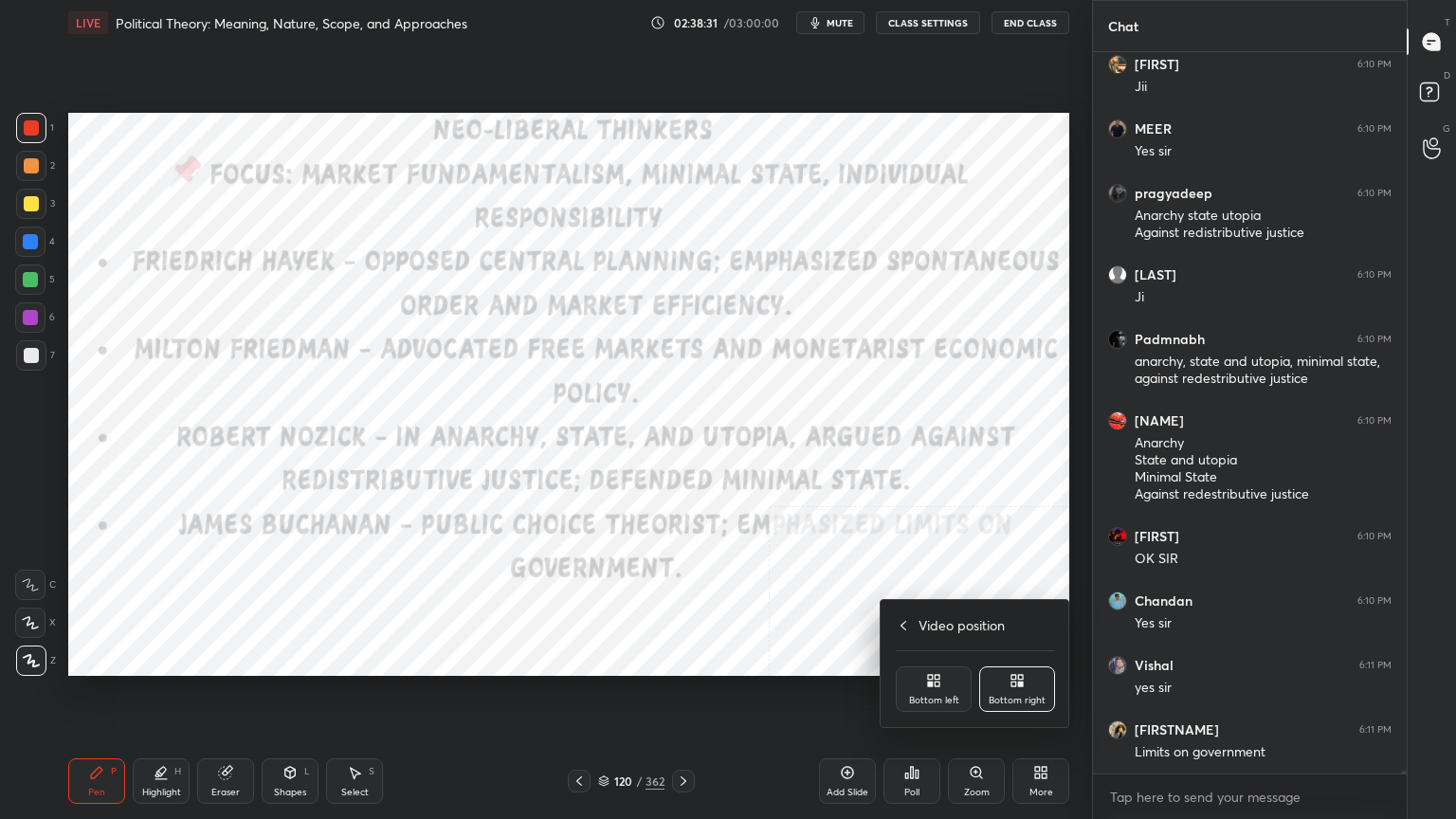 click on "Bottom left" at bounding box center [934, 689] 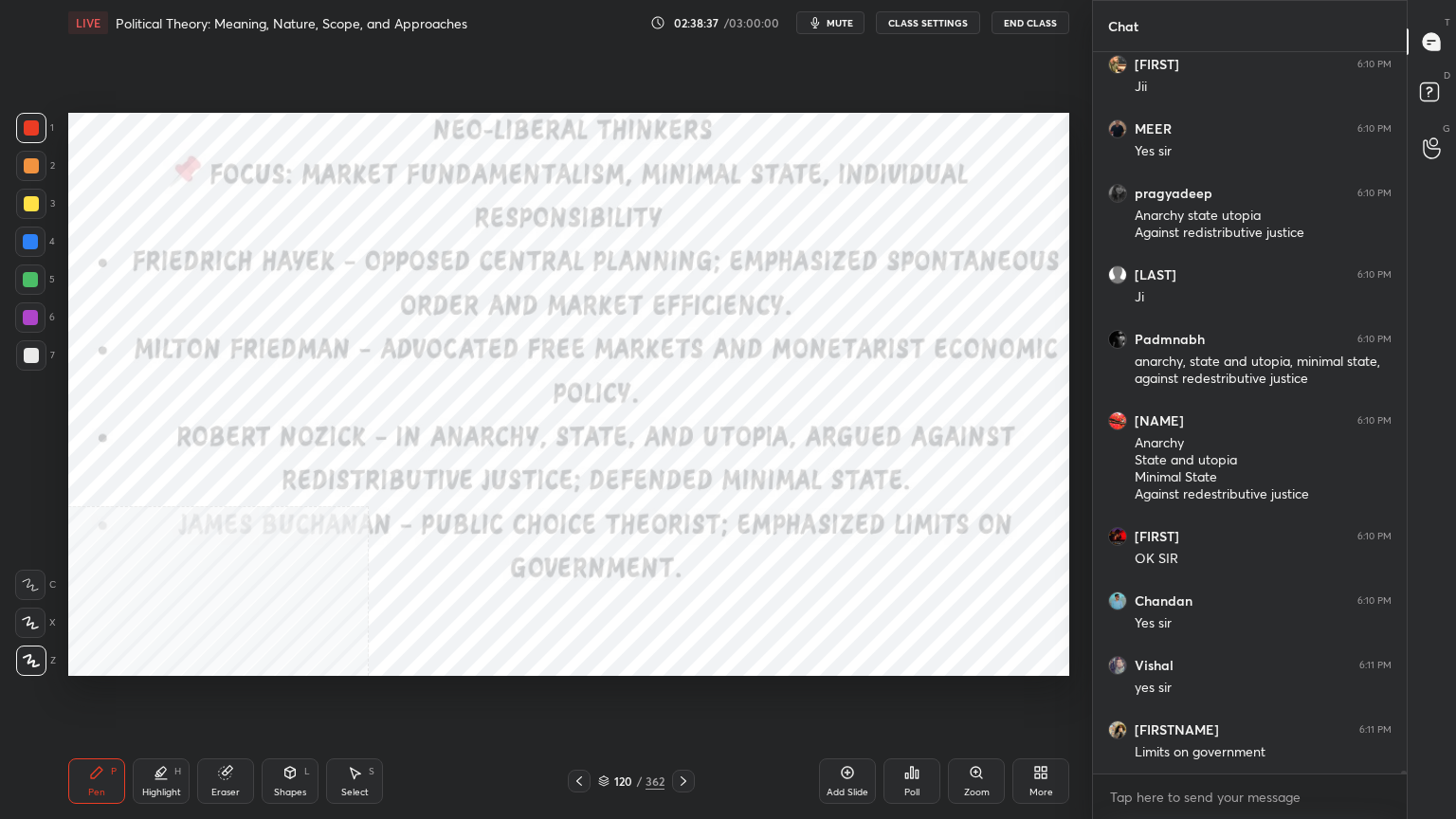 click on "mute" at bounding box center [830, 23] 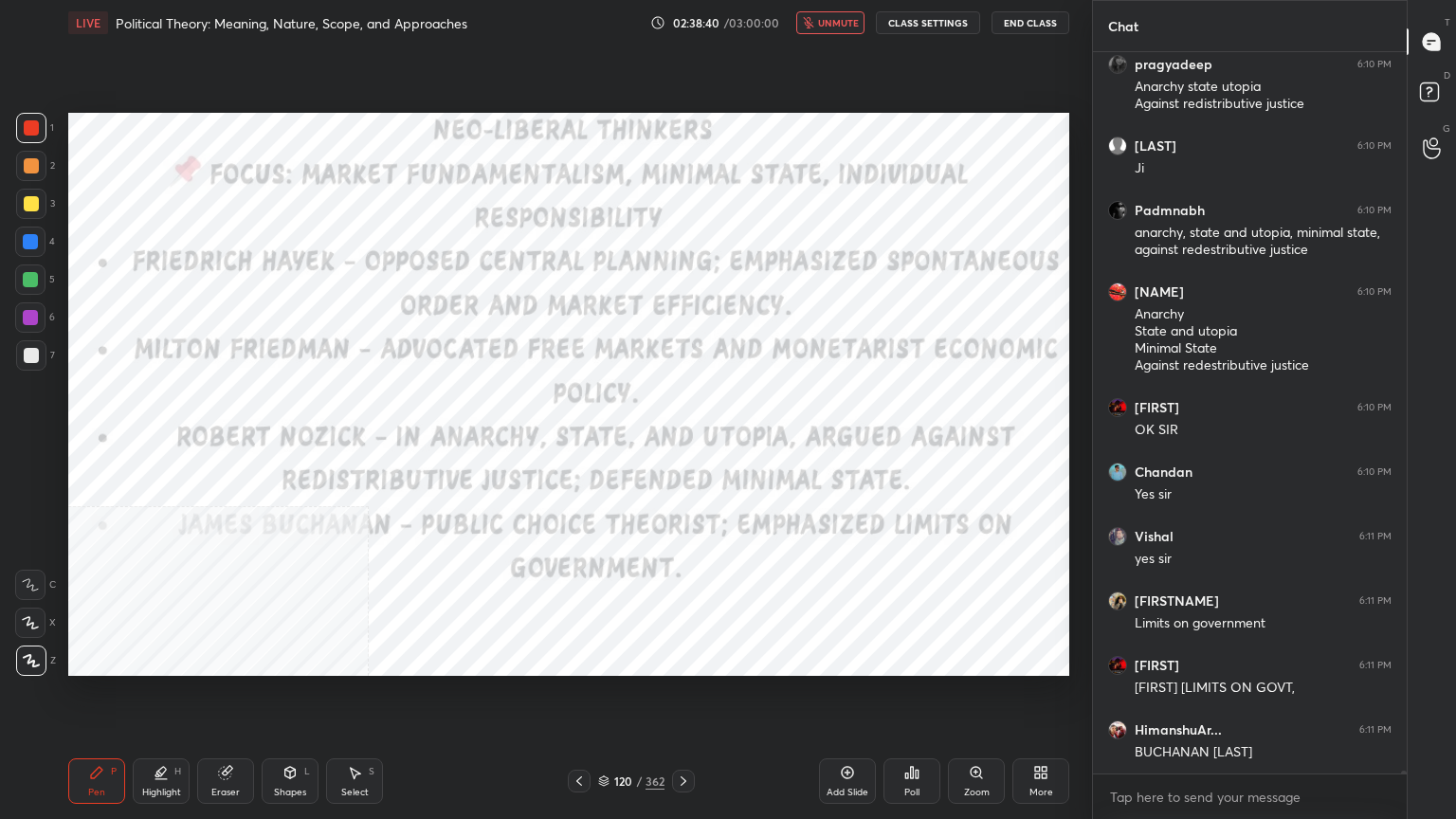 scroll, scrollTop: 193621, scrollLeft: 0, axis: vertical 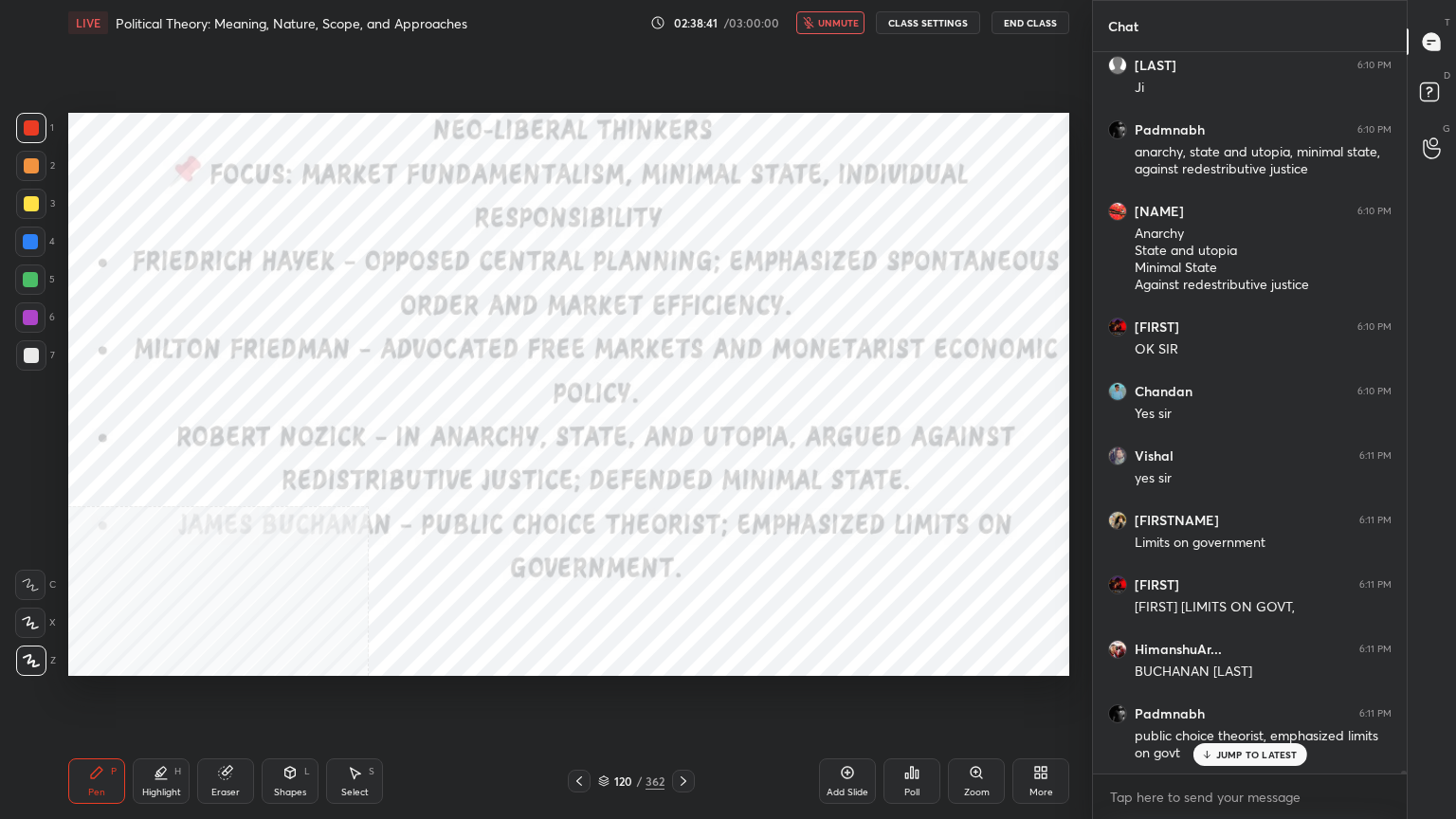 click on "unmute" at bounding box center (838, 23) 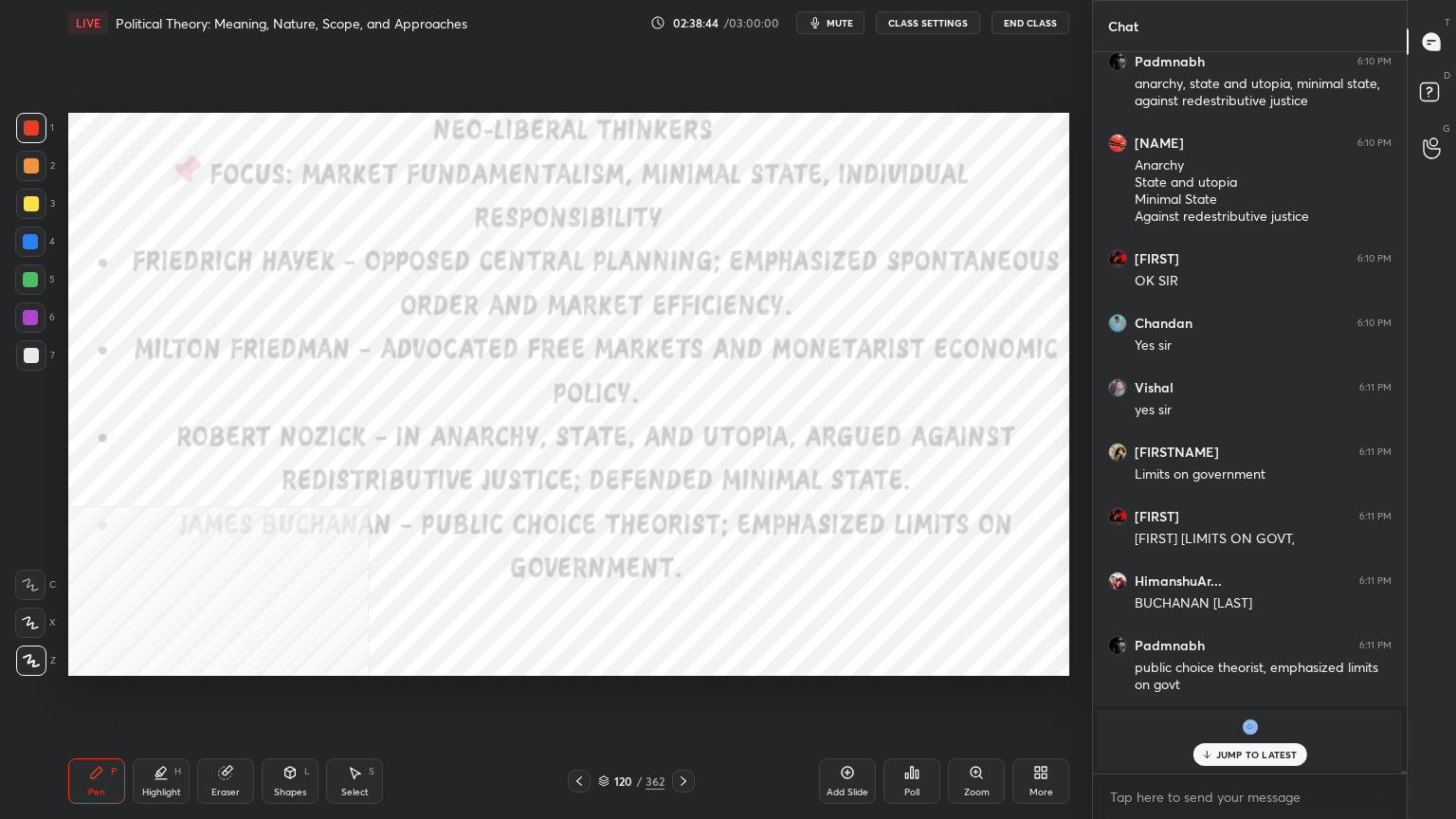 scroll, scrollTop: 193754, scrollLeft: 0, axis: vertical 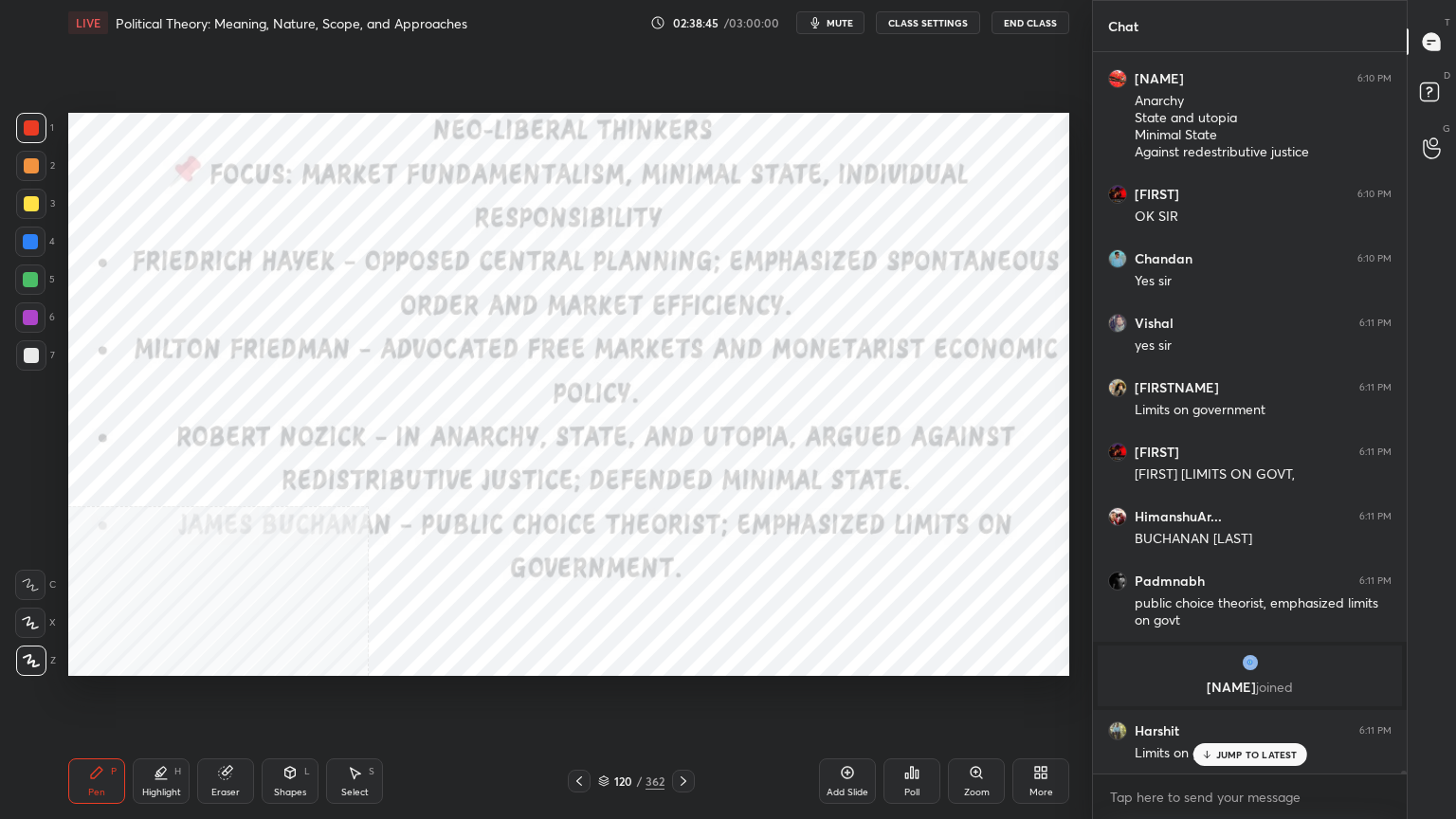 drag, startPoint x: 842, startPoint y: 19, endPoint x: 834, endPoint y: 27, distance: 11.313708 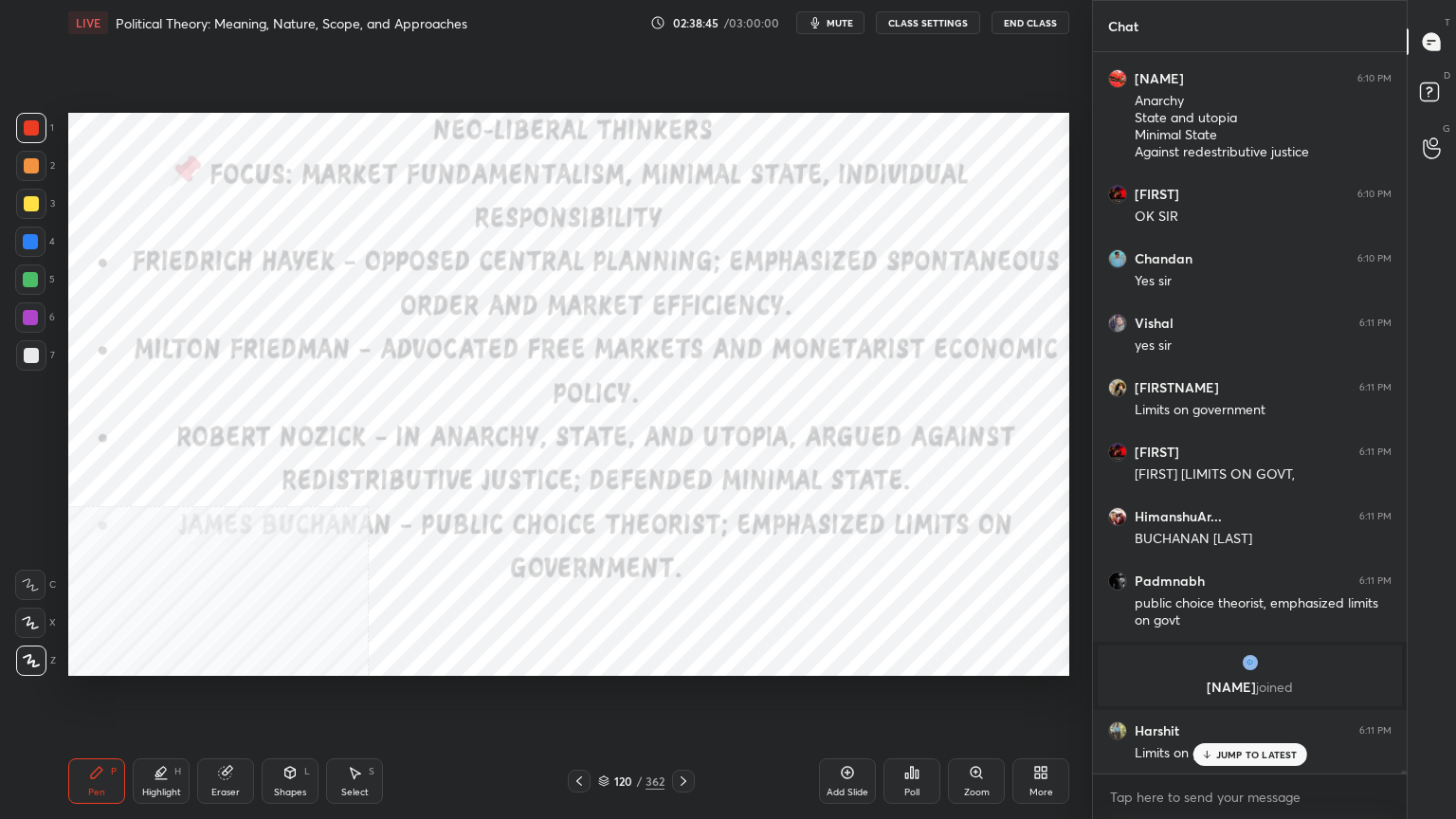 click on "mute" at bounding box center [840, 23] 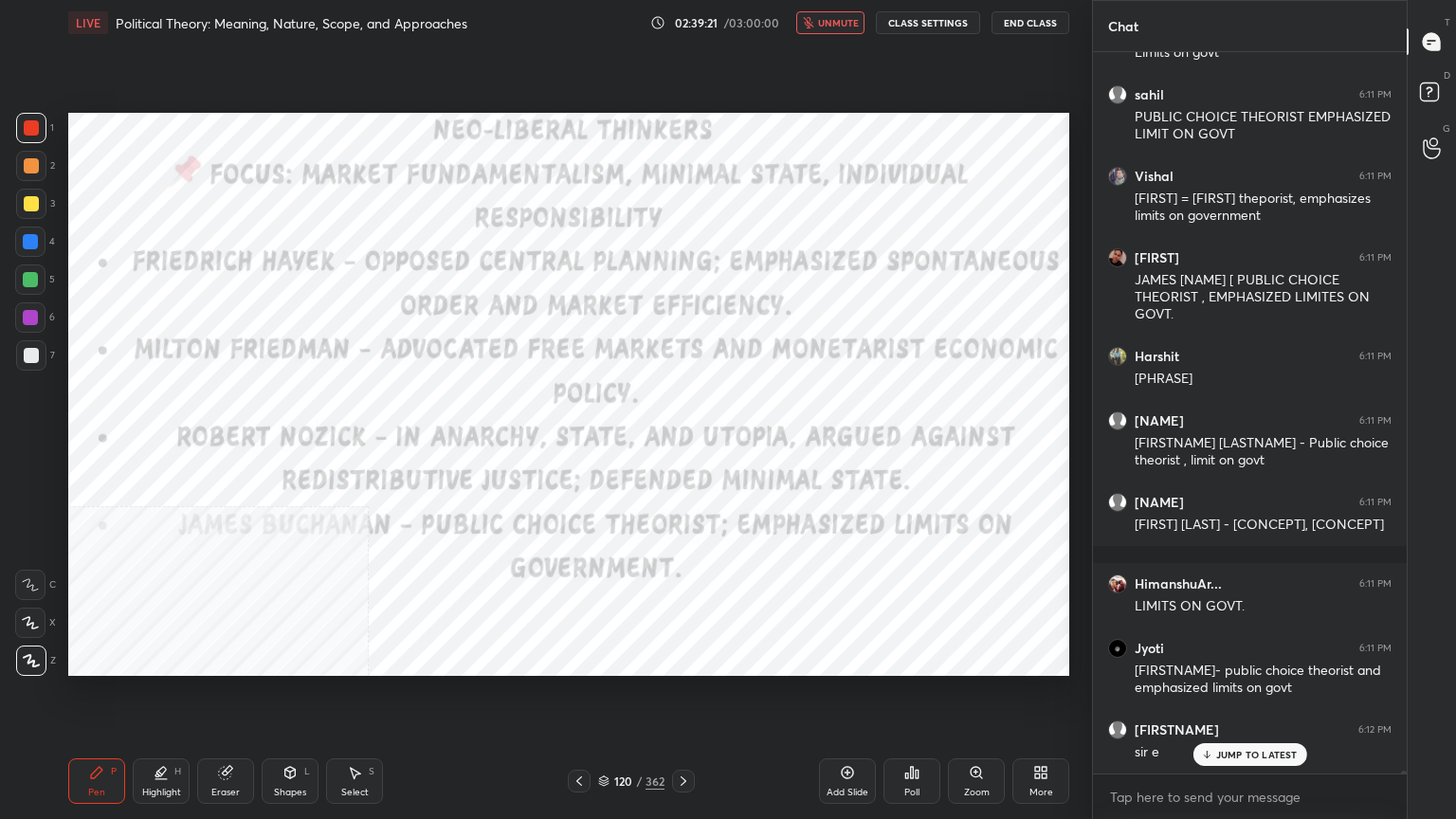 scroll, scrollTop: 194535, scrollLeft: 0, axis: vertical 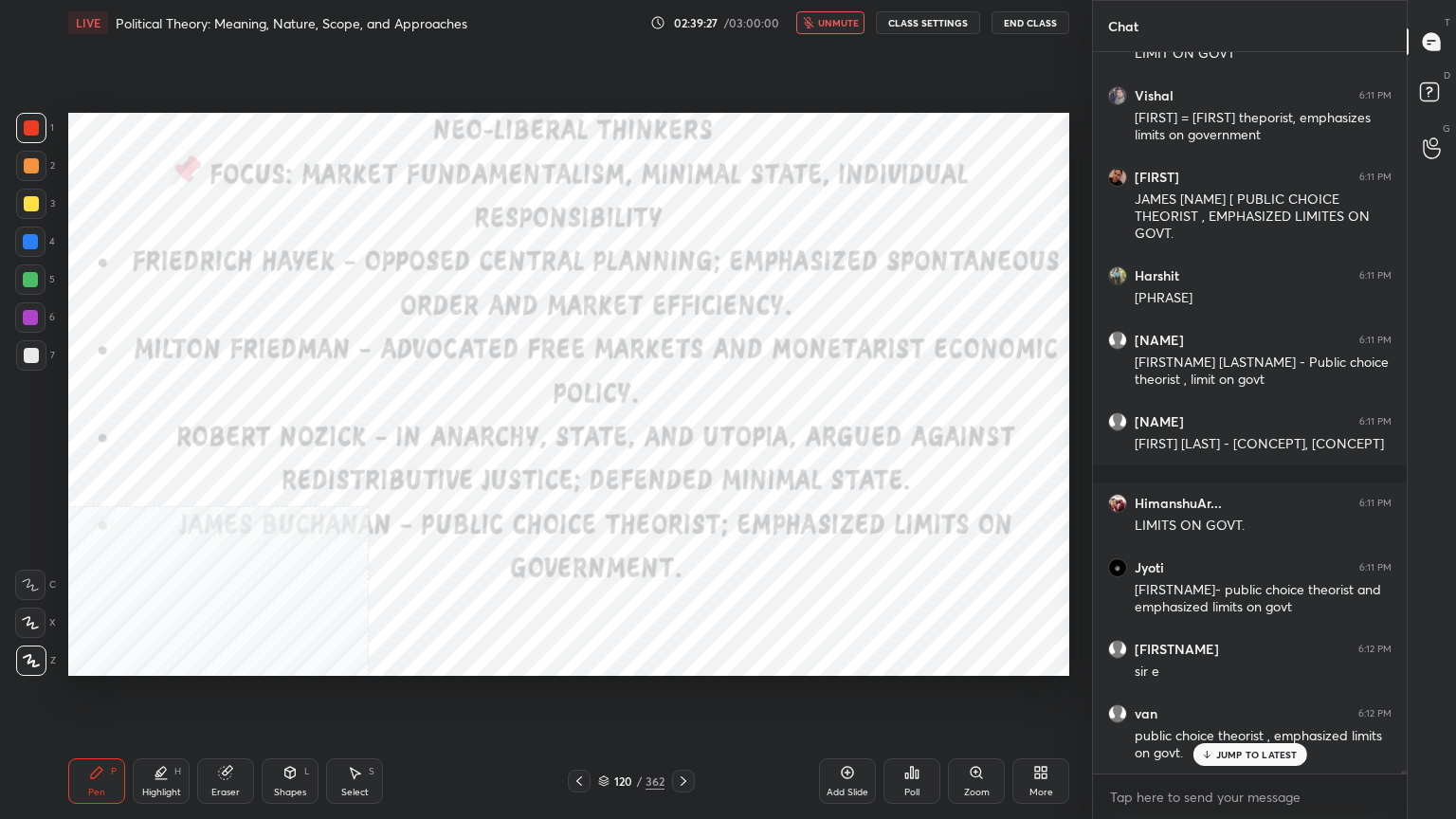click on "unmute" at bounding box center (838, 23) 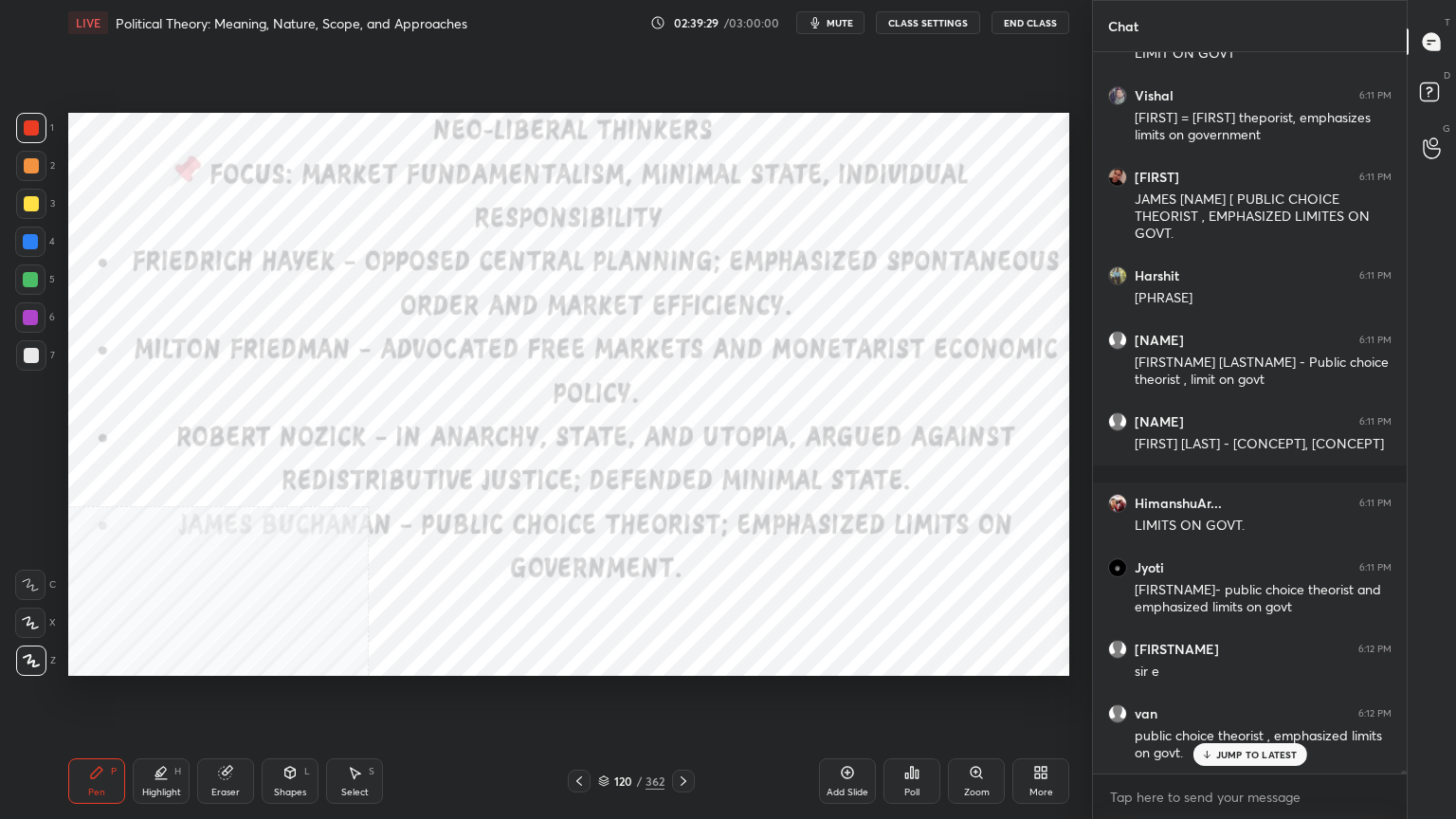 click 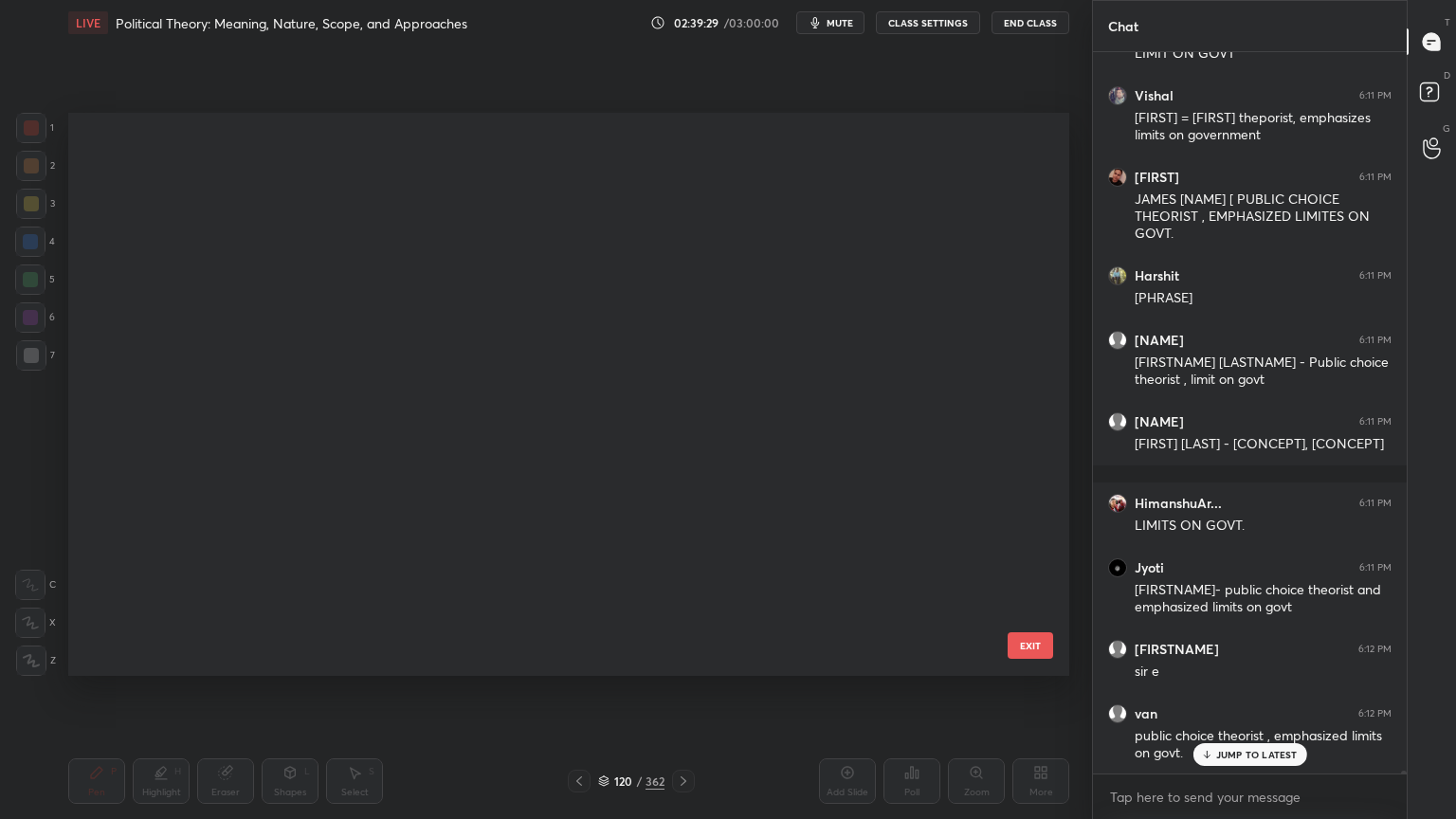 scroll, scrollTop: 6376, scrollLeft: 0, axis: vertical 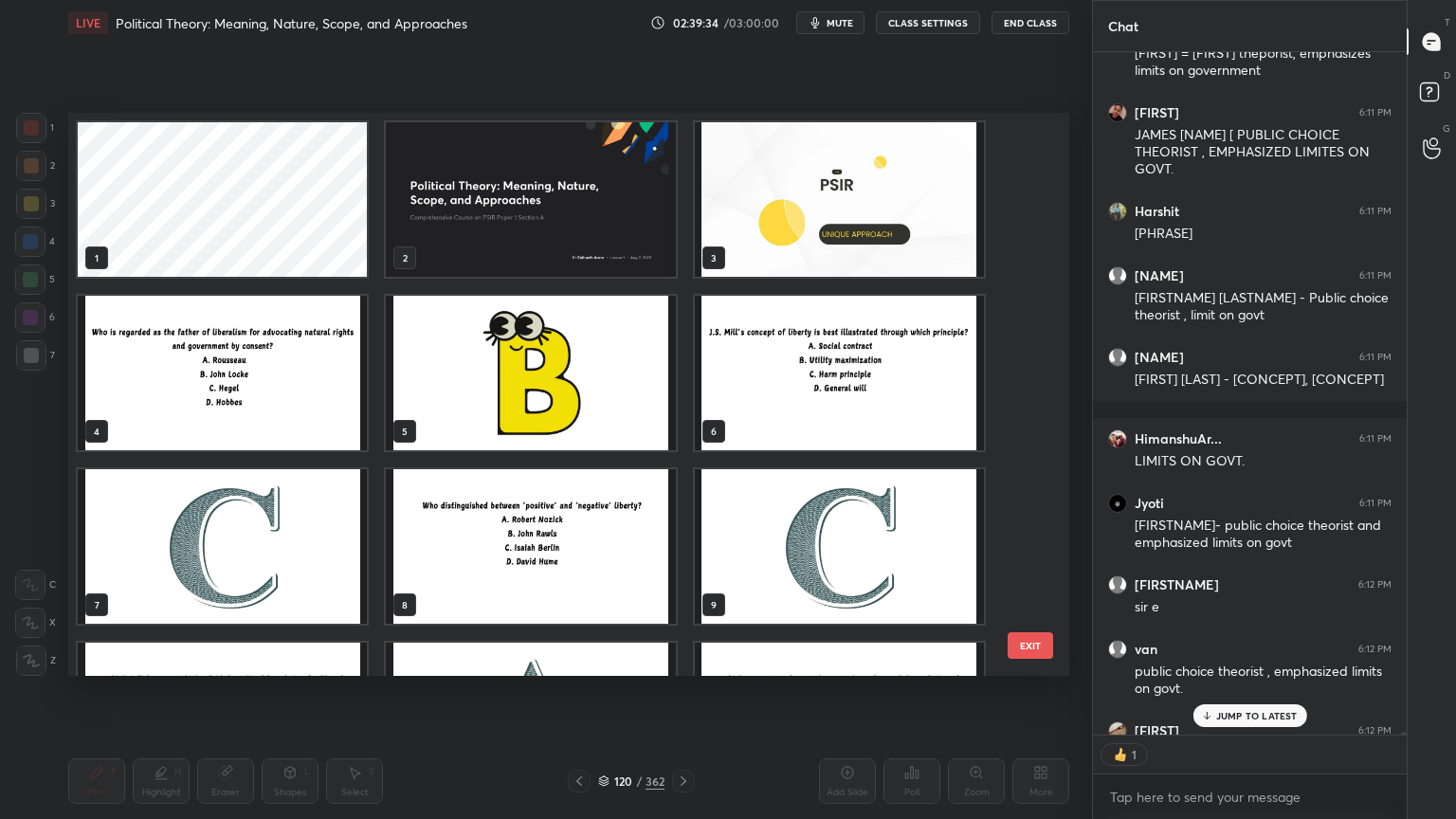 click at bounding box center (222, 373) 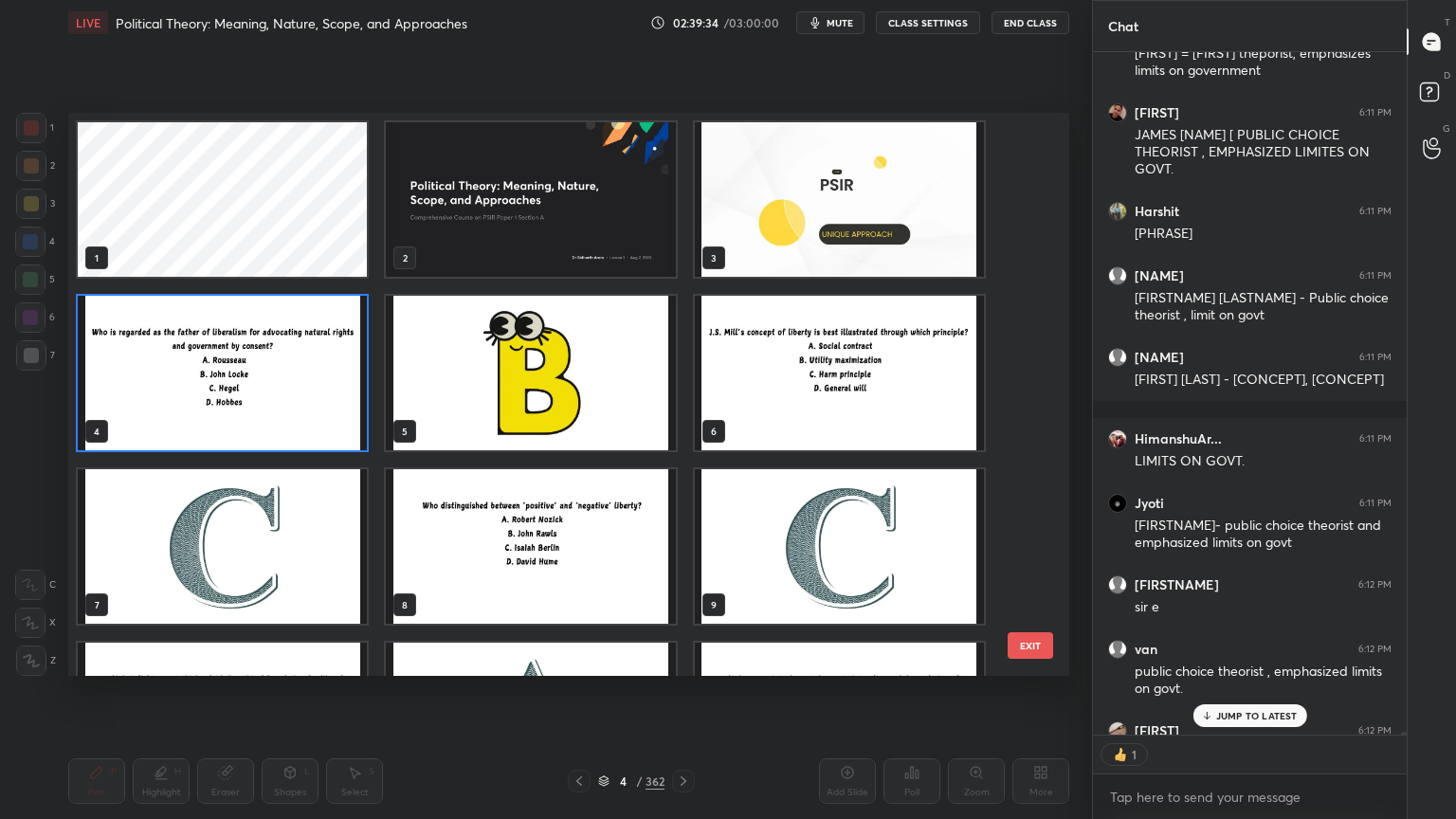 click at bounding box center [222, 373] 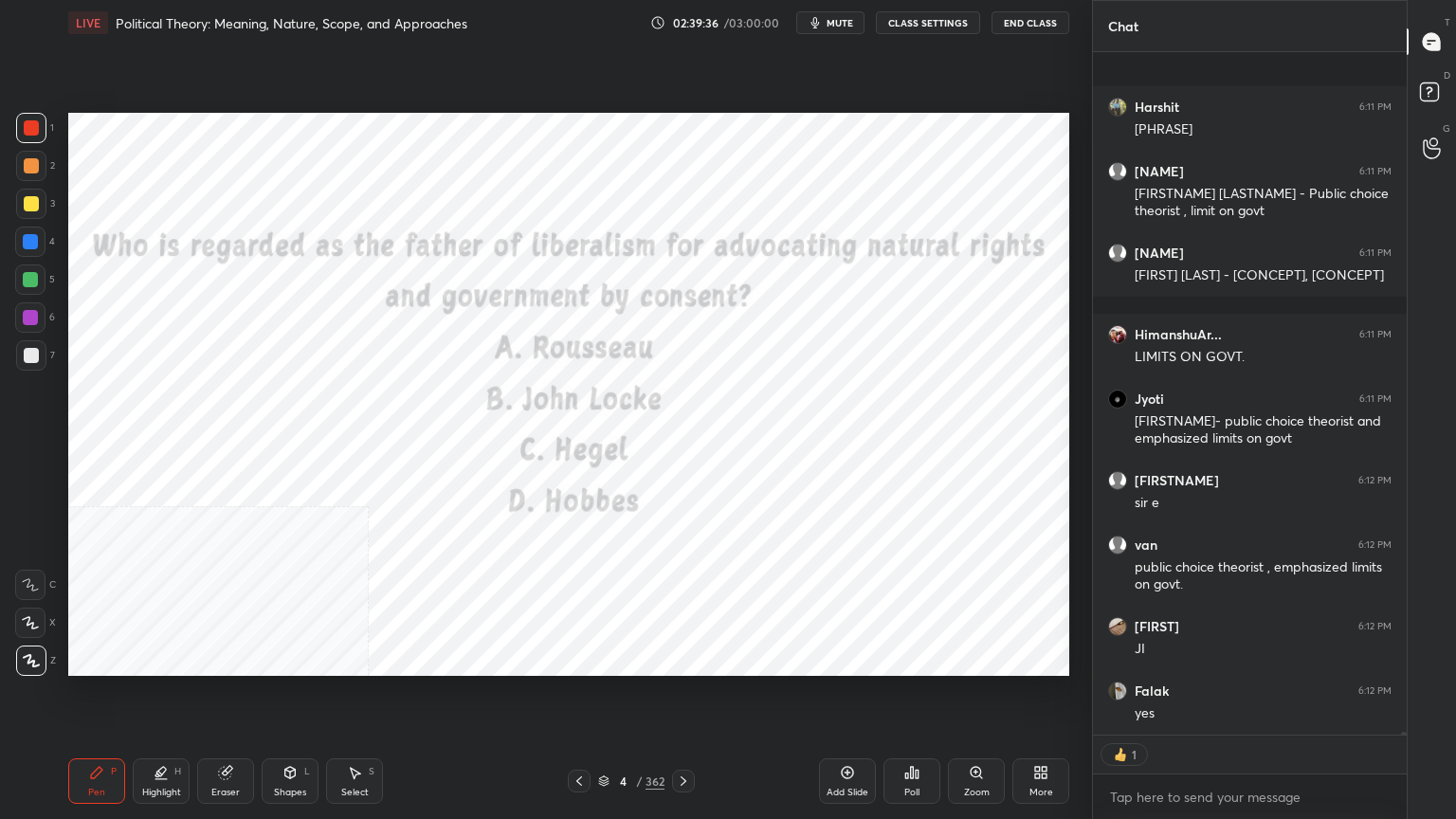 scroll, scrollTop: 194803, scrollLeft: 0, axis: vertical 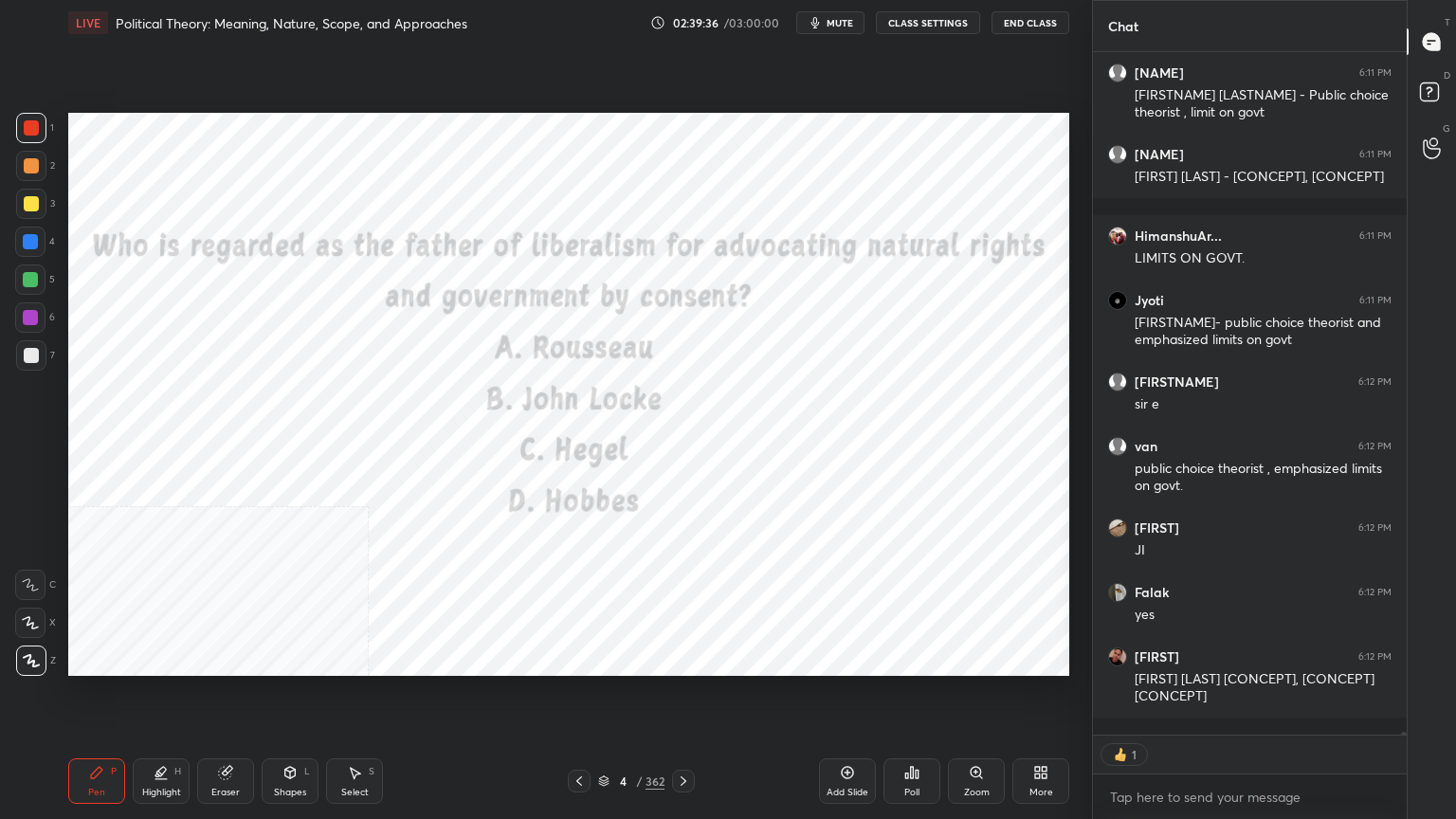 click on "Eraser" at bounding box center [226, 781] 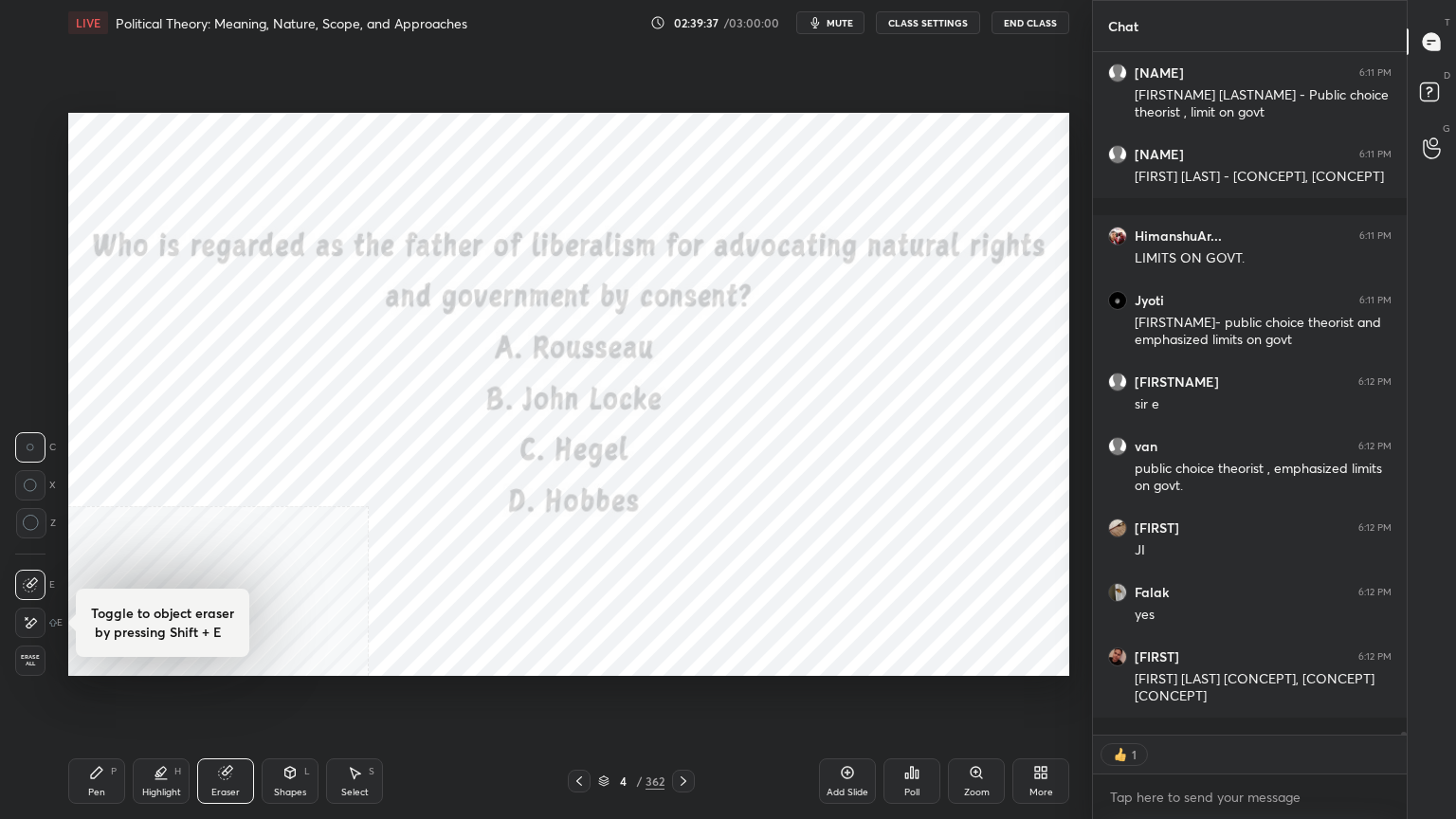 click on "Erase all" at bounding box center (30, 661) 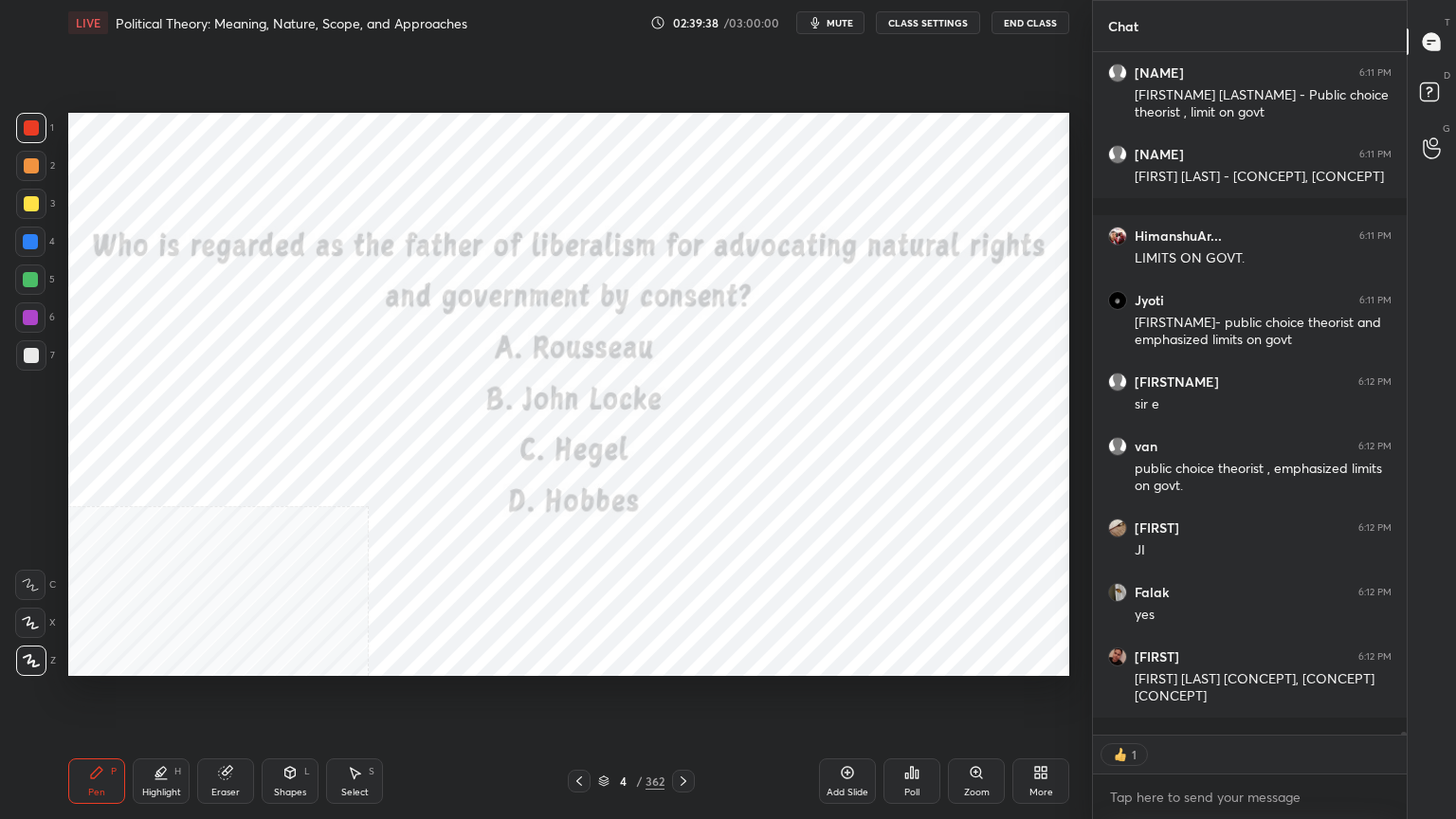 scroll, scrollTop: 194867, scrollLeft: 0, axis: vertical 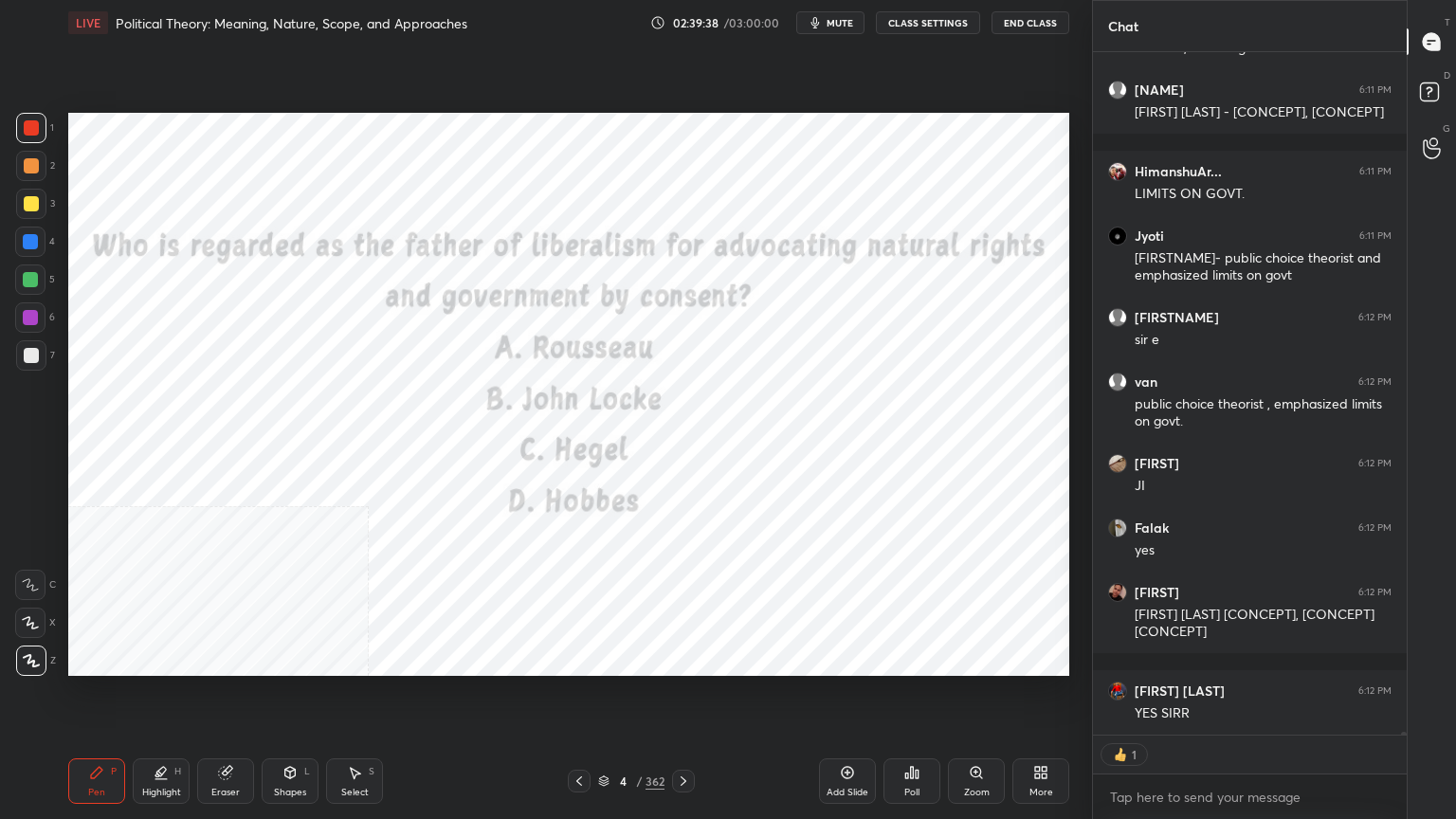 click 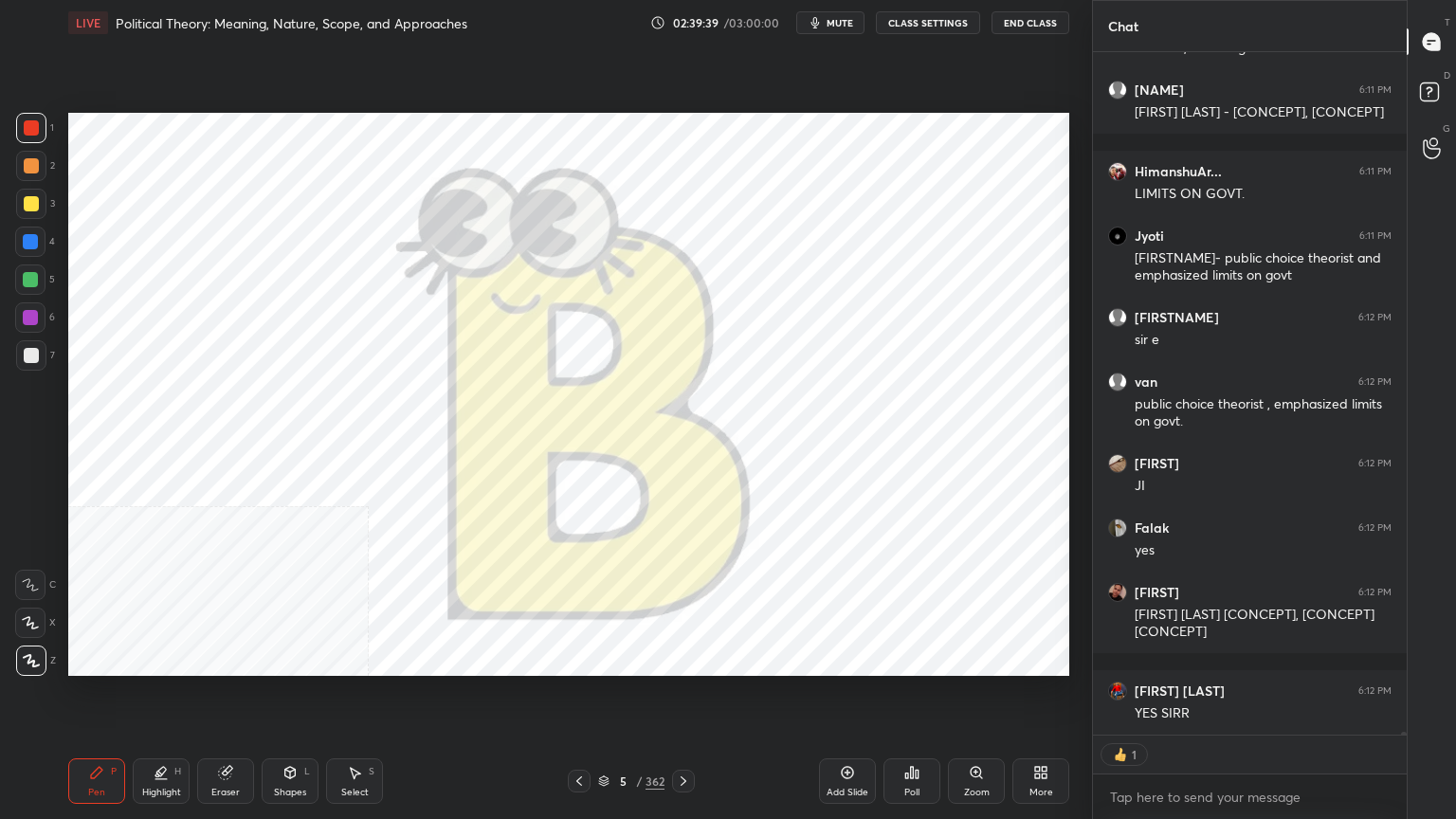 click 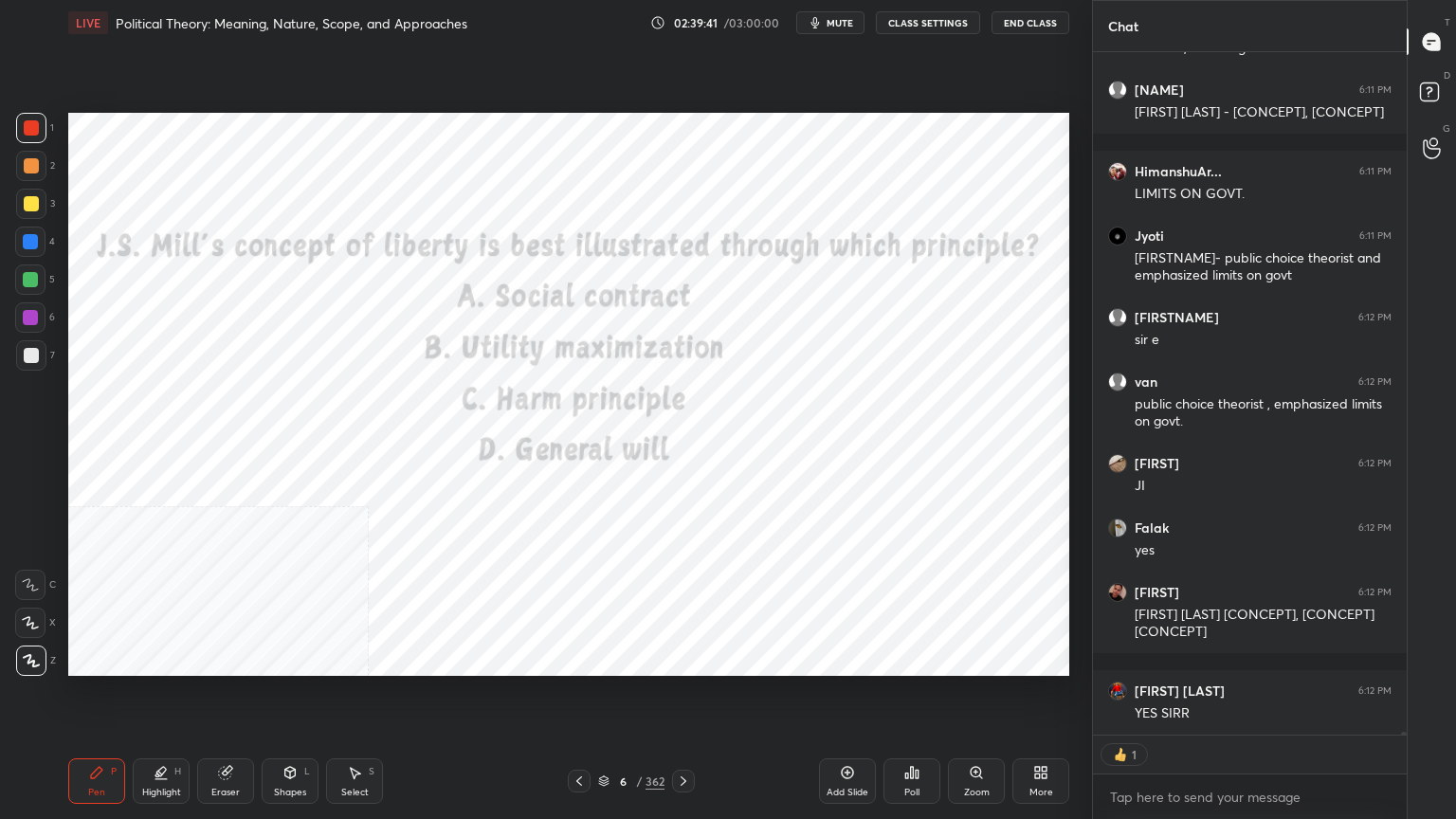 scroll, scrollTop: 194931, scrollLeft: 0, axis: vertical 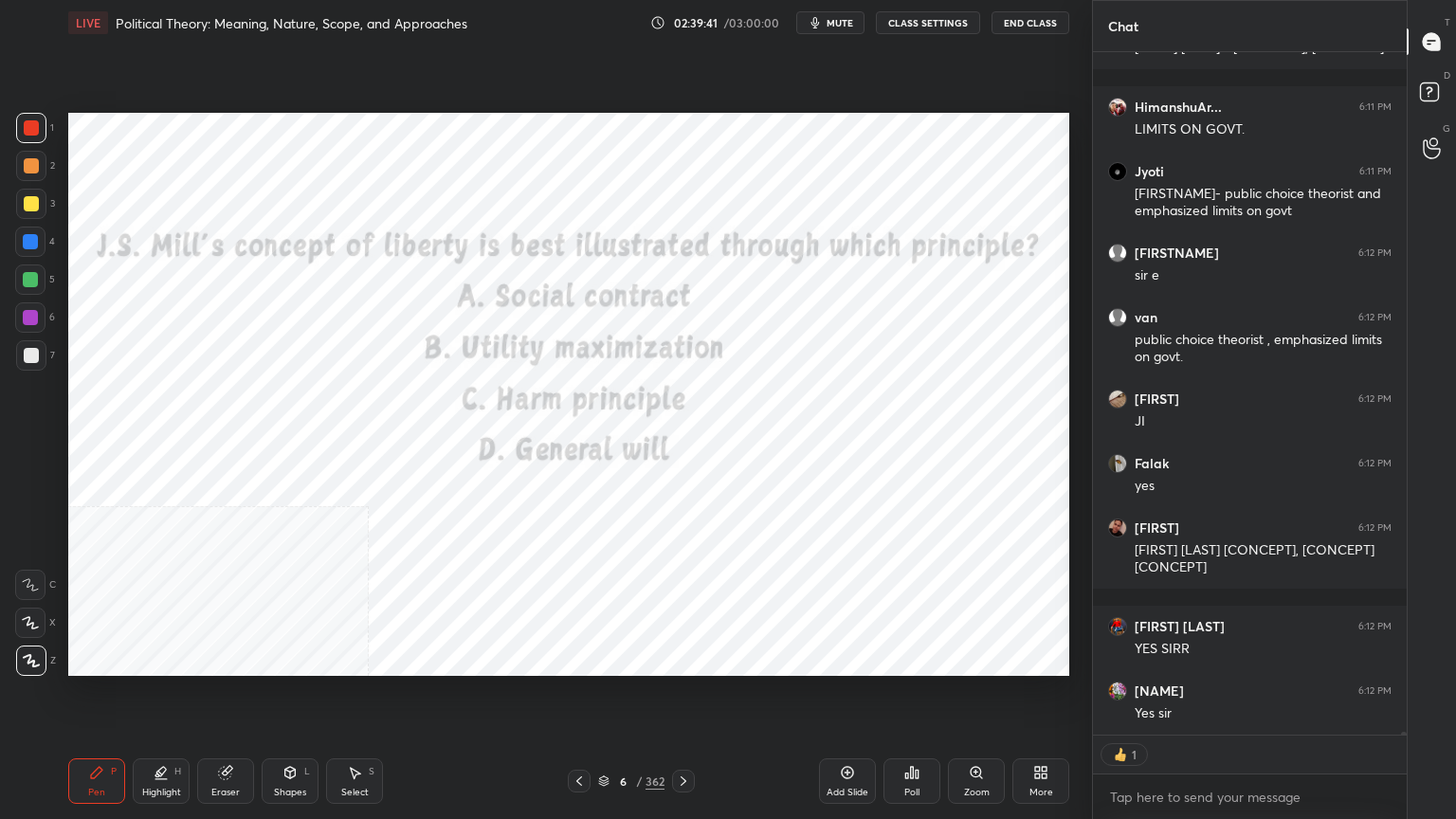 click 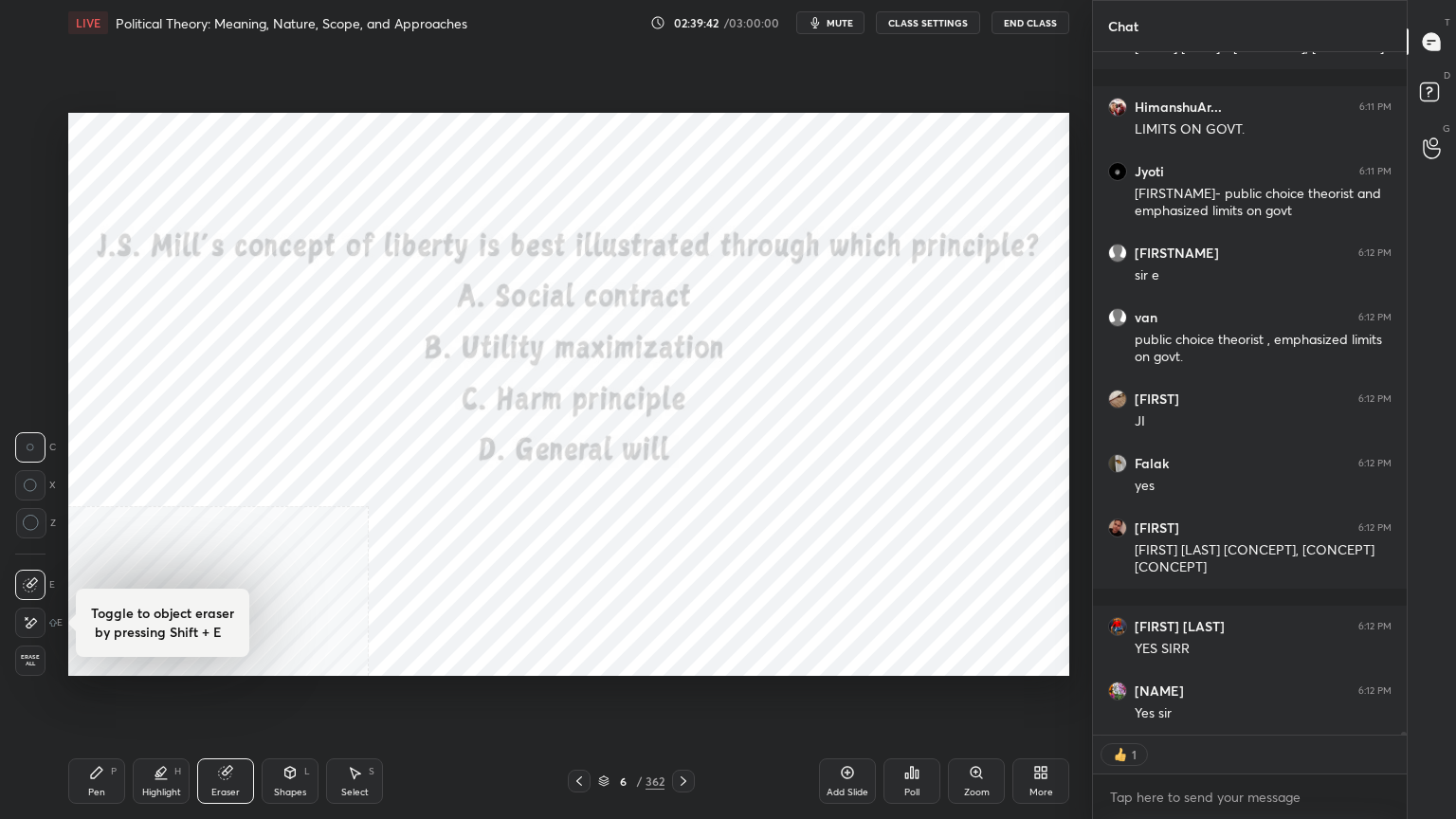 scroll, scrollTop: 195132, scrollLeft: 0, axis: vertical 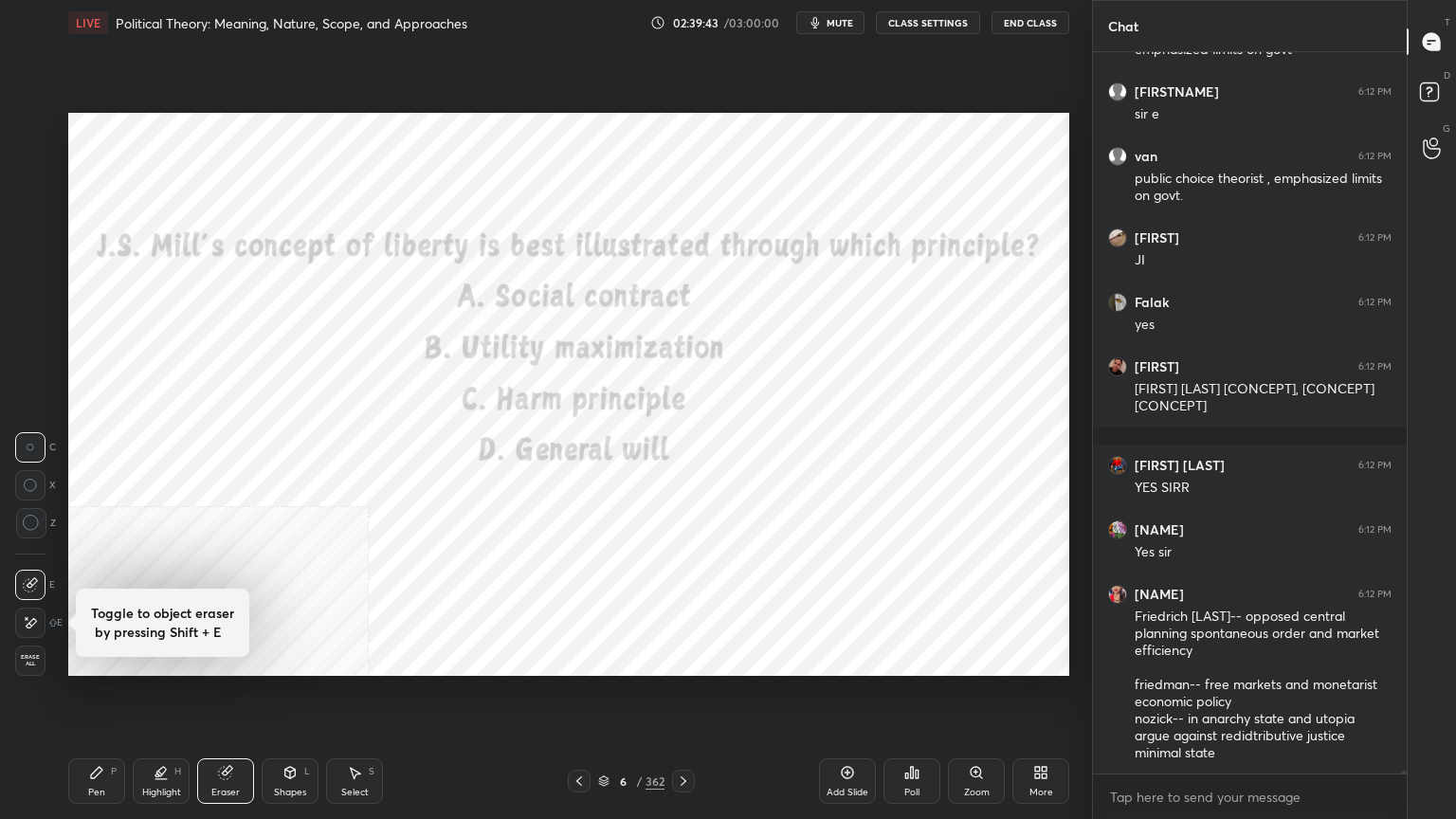 click on "Erase all" at bounding box center (30, 661) 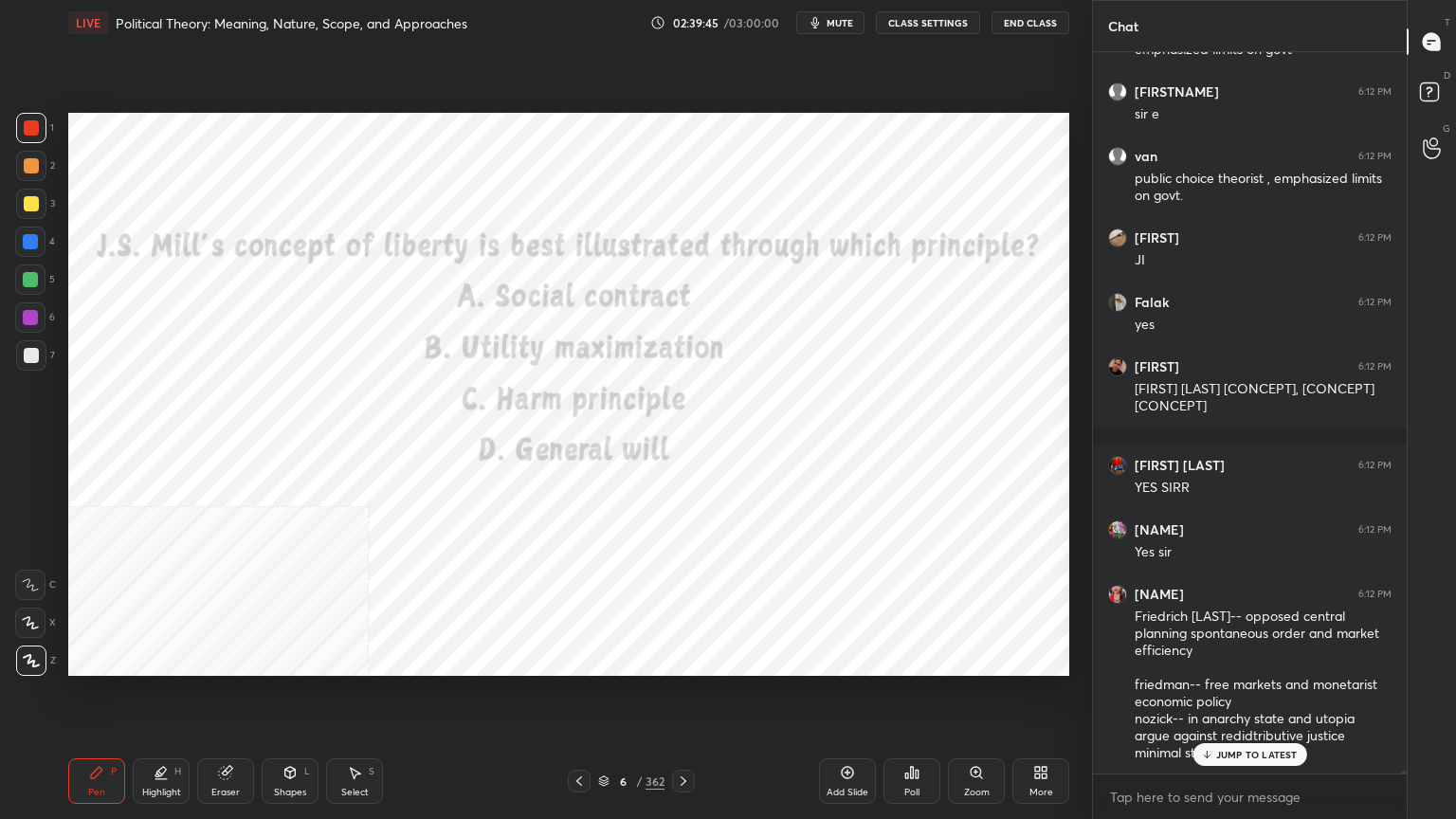click 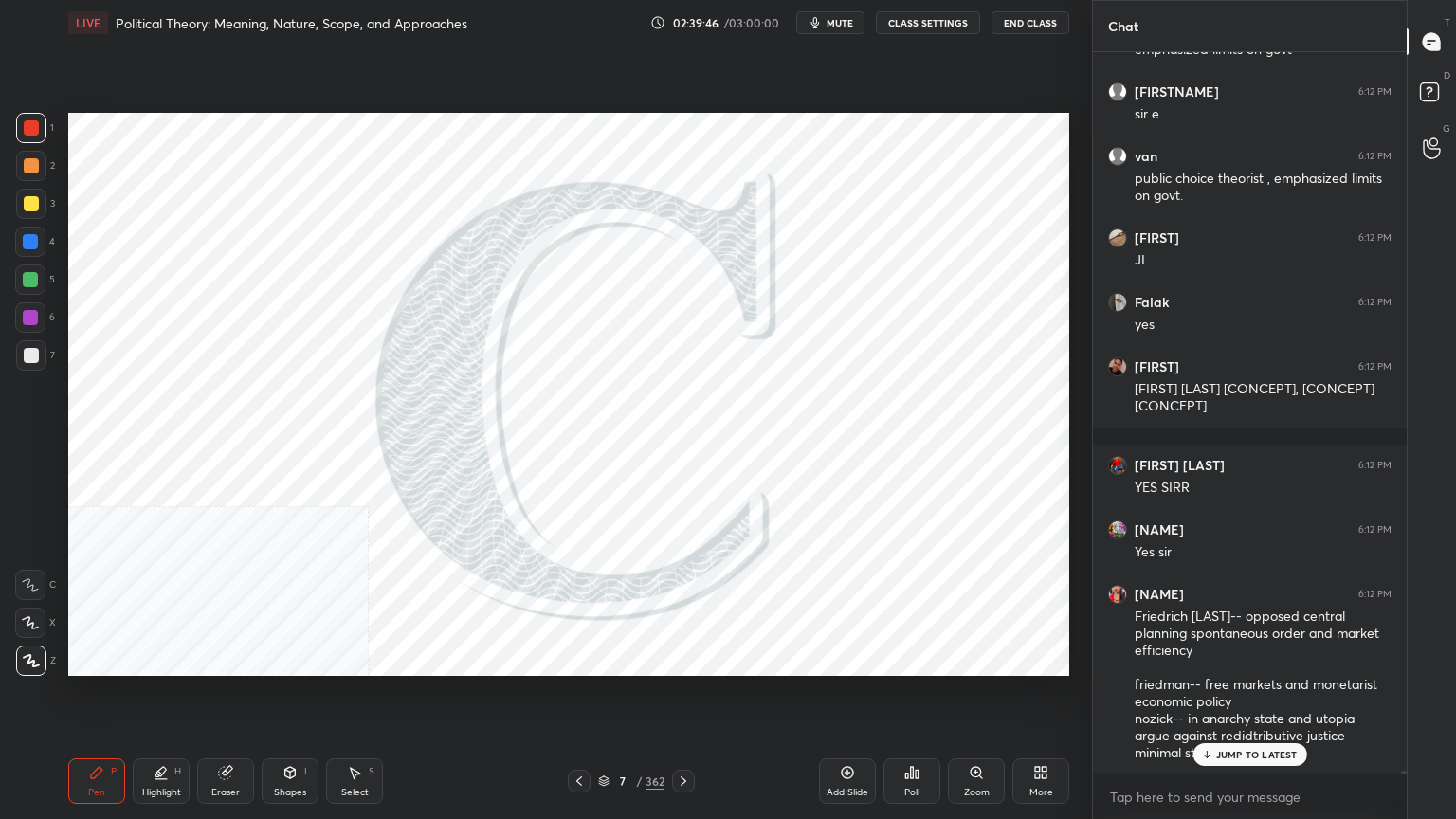 click 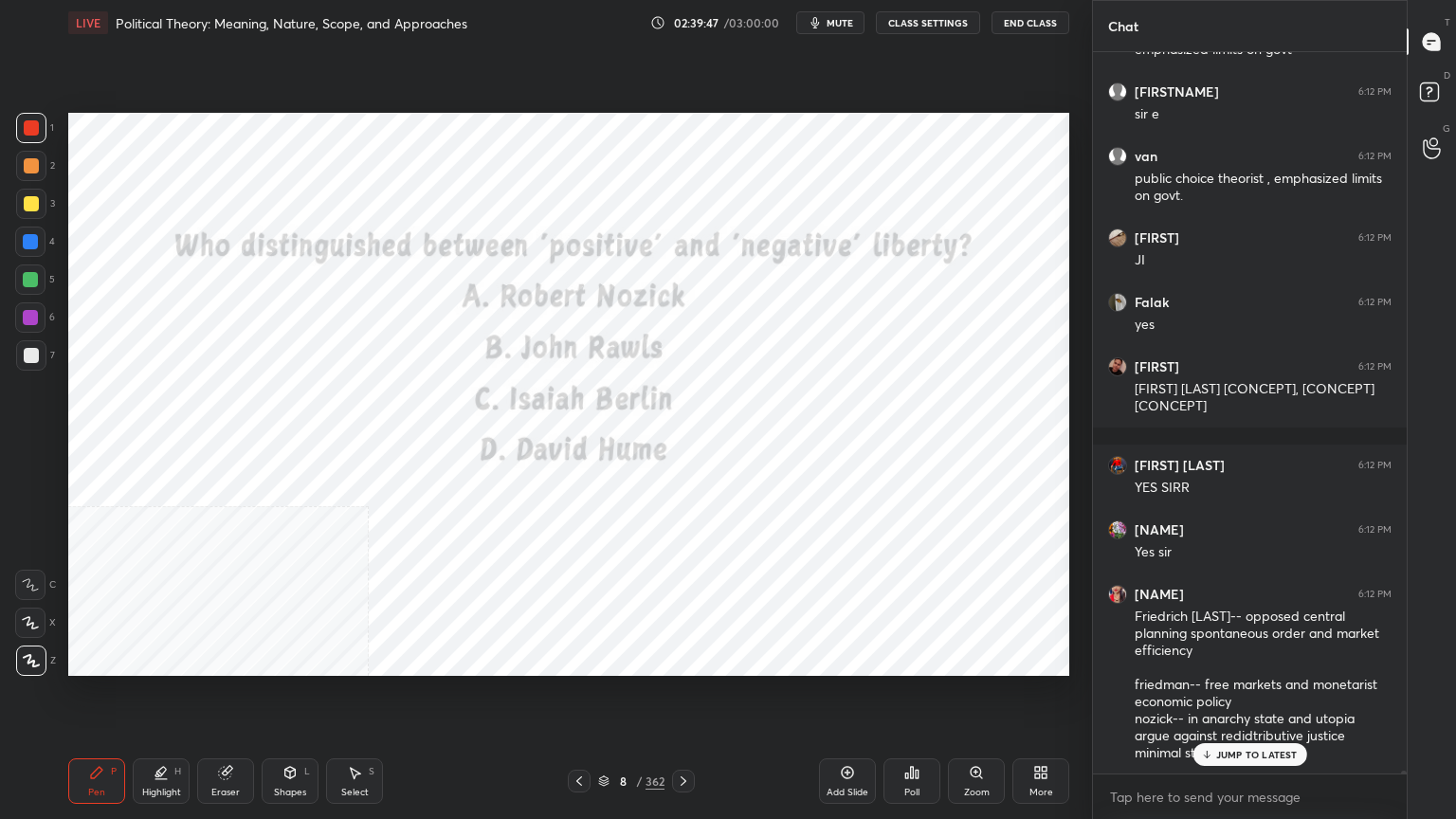 click 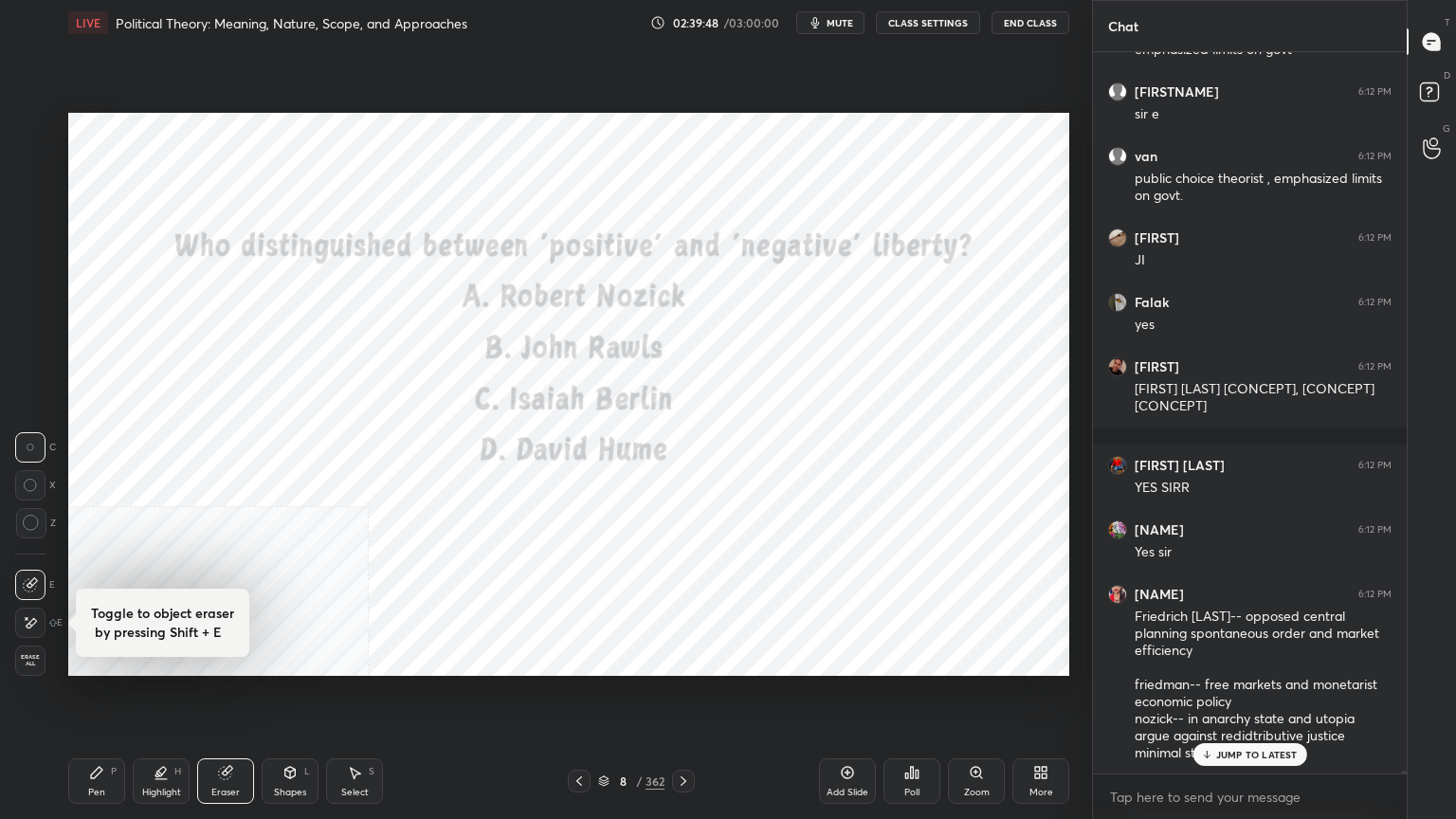 click 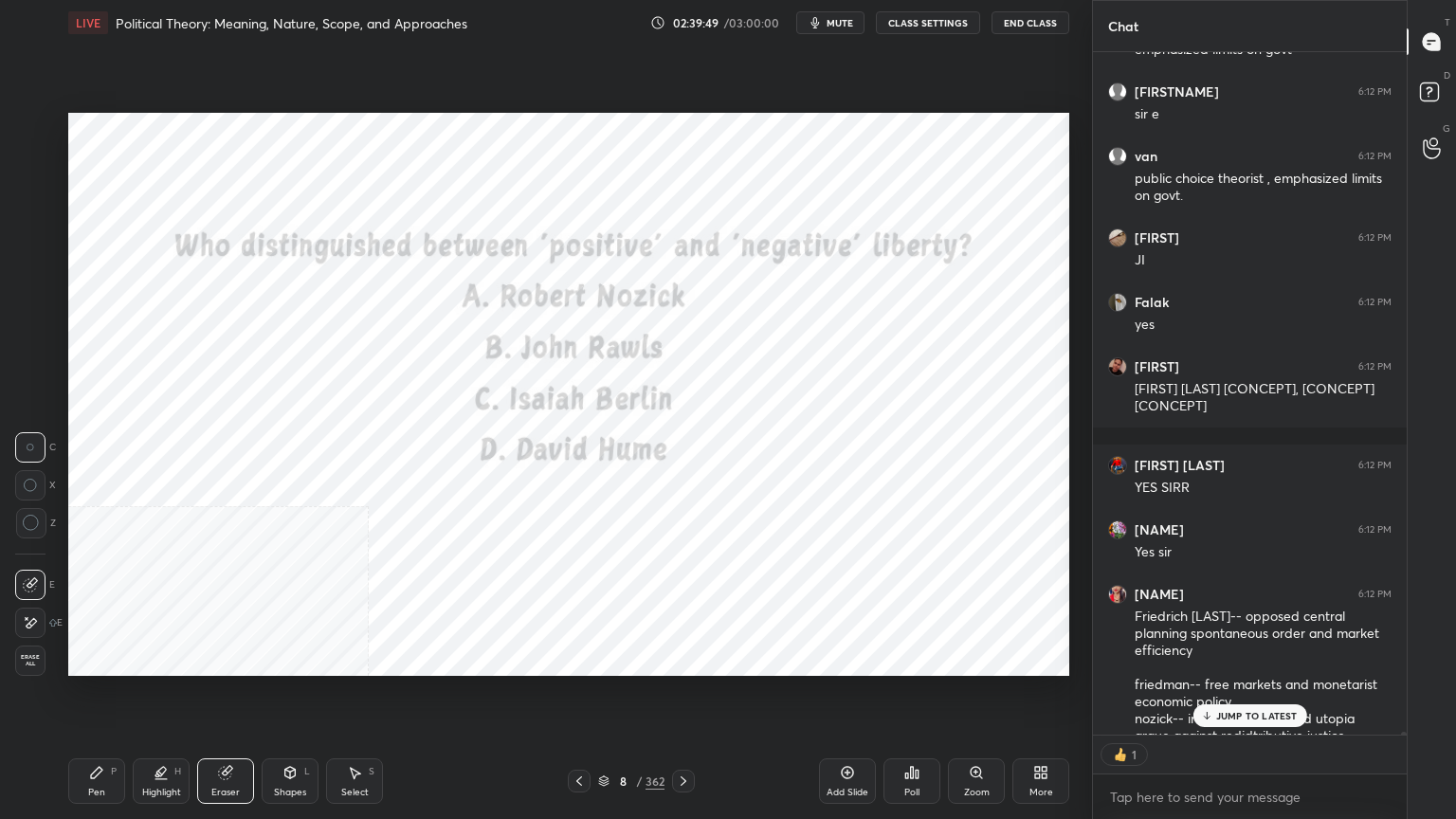 scroll, scrollTop: 6, scrollLeft: 6, axis: both 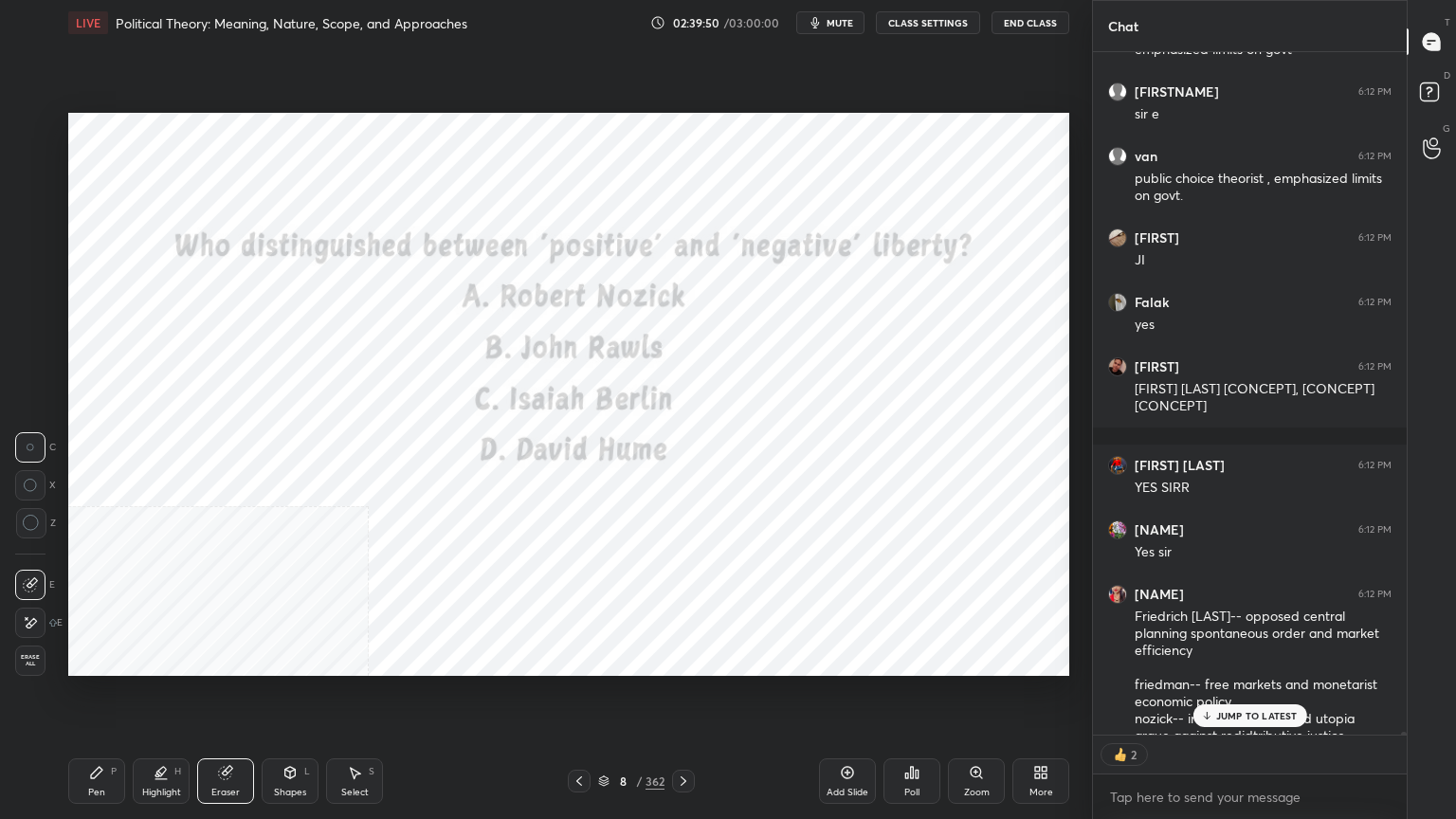 click on "Erase all" at bounding box center (30, 661) 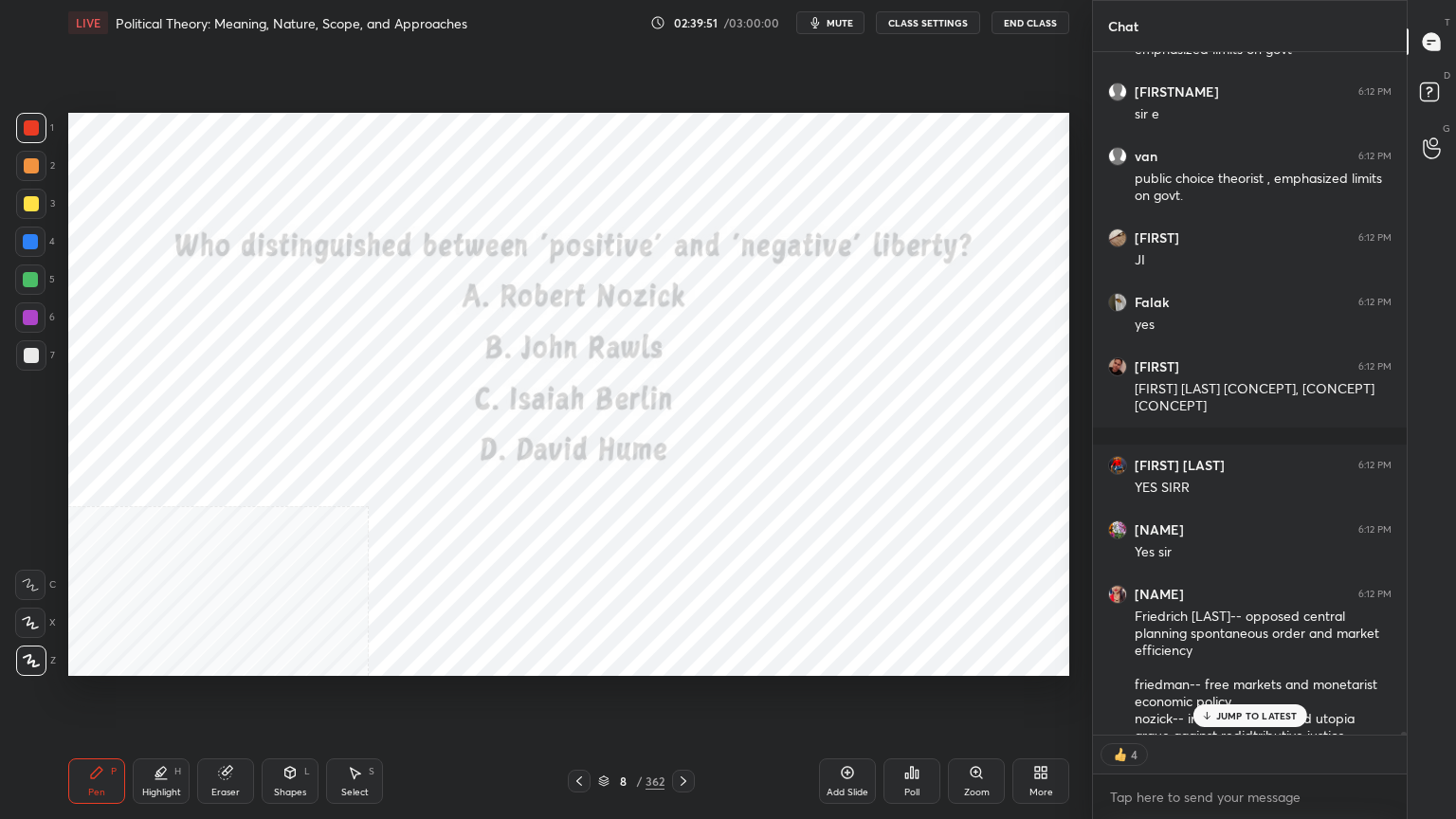 click 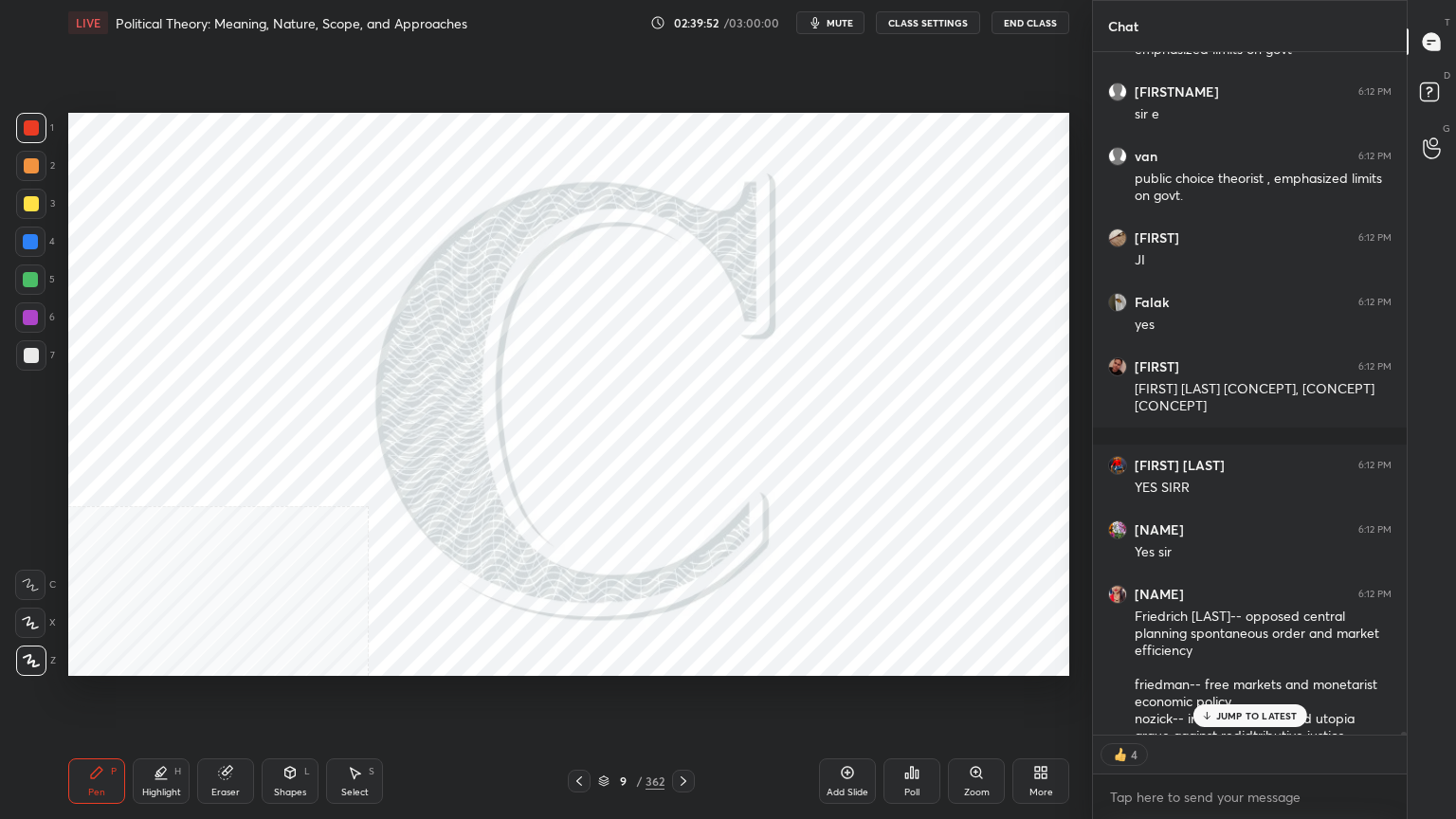 click 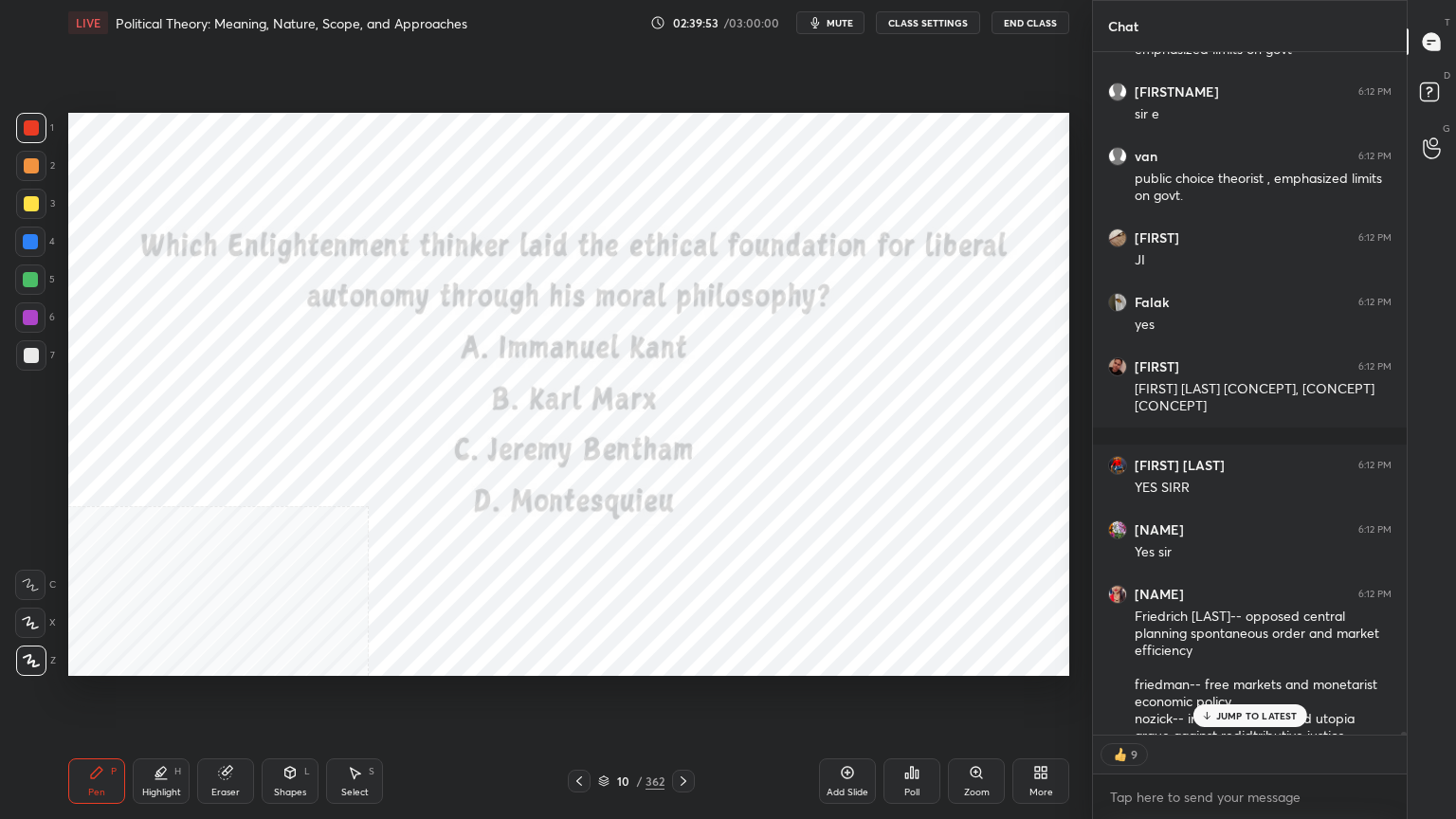 click 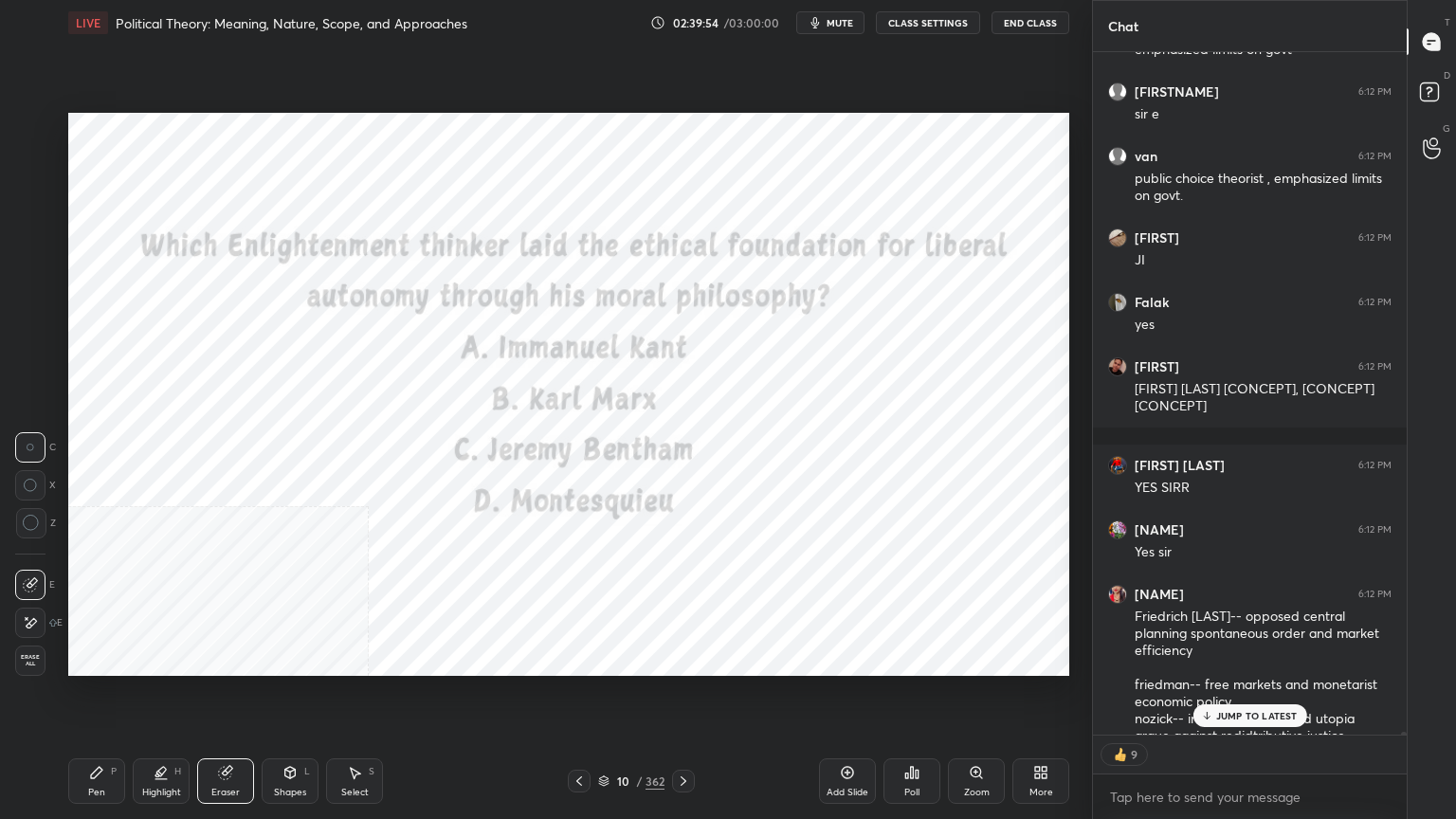 click on "Erase all" at bounding box center [30, 661] 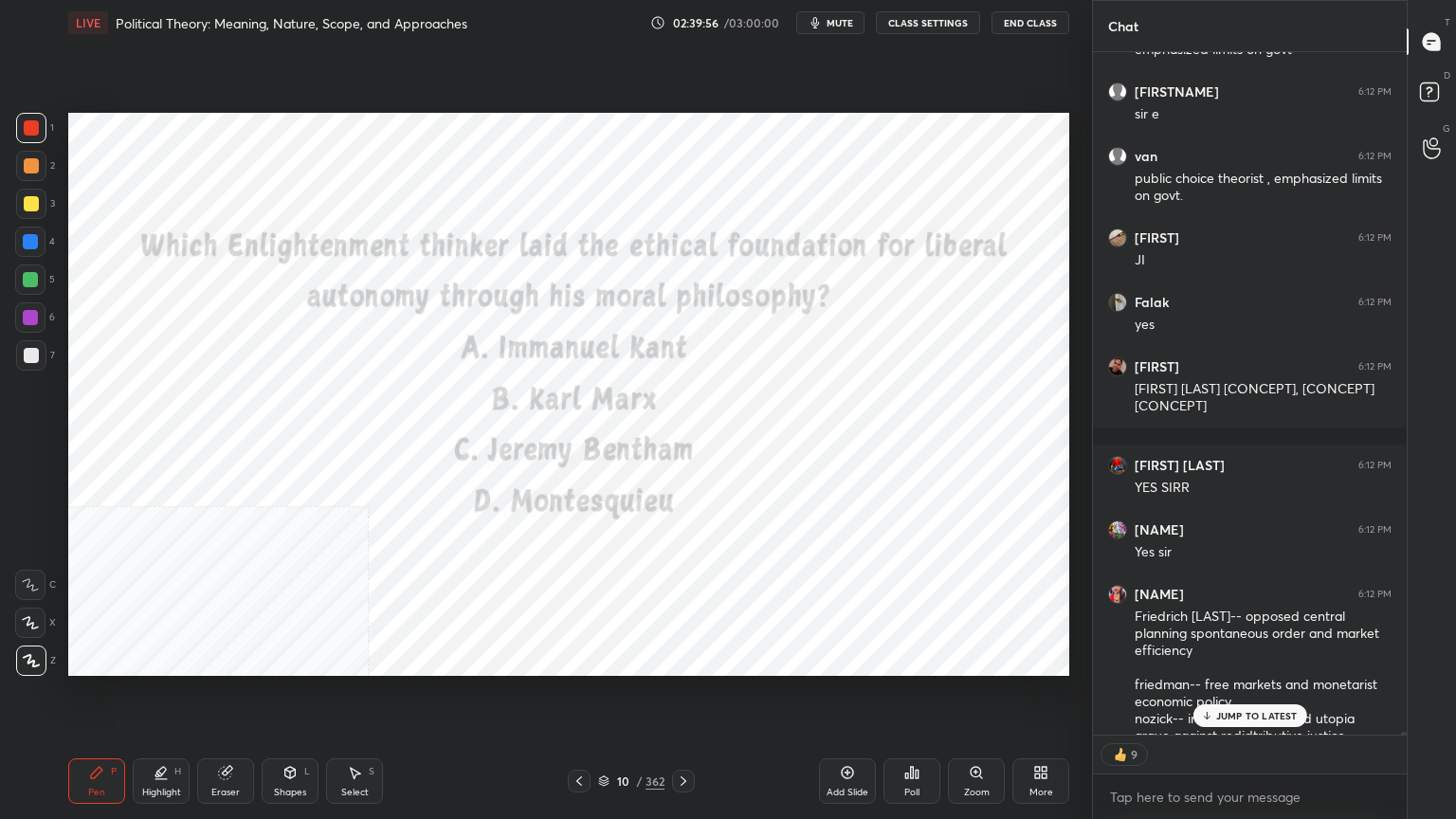 type on "x" 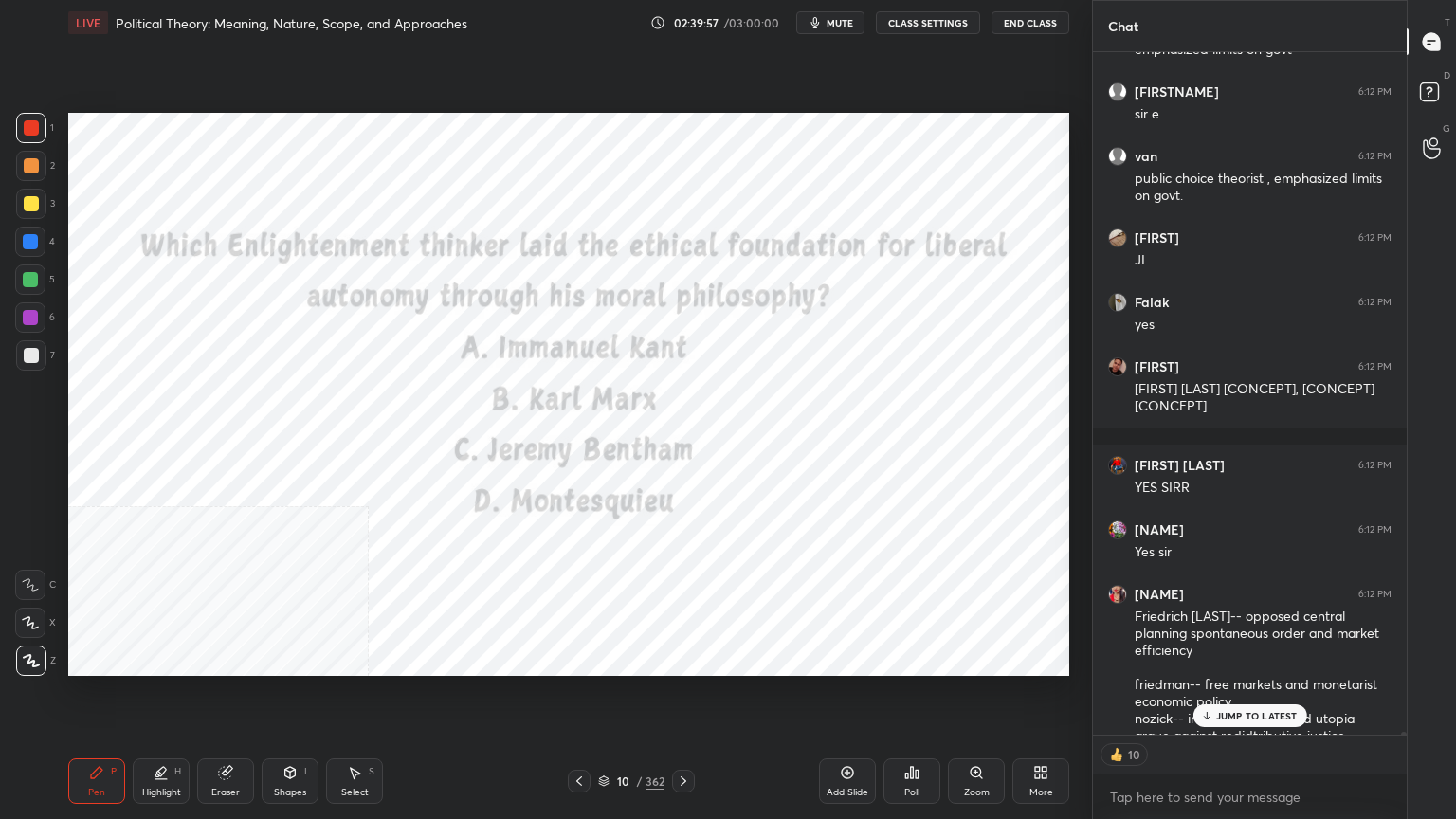 click 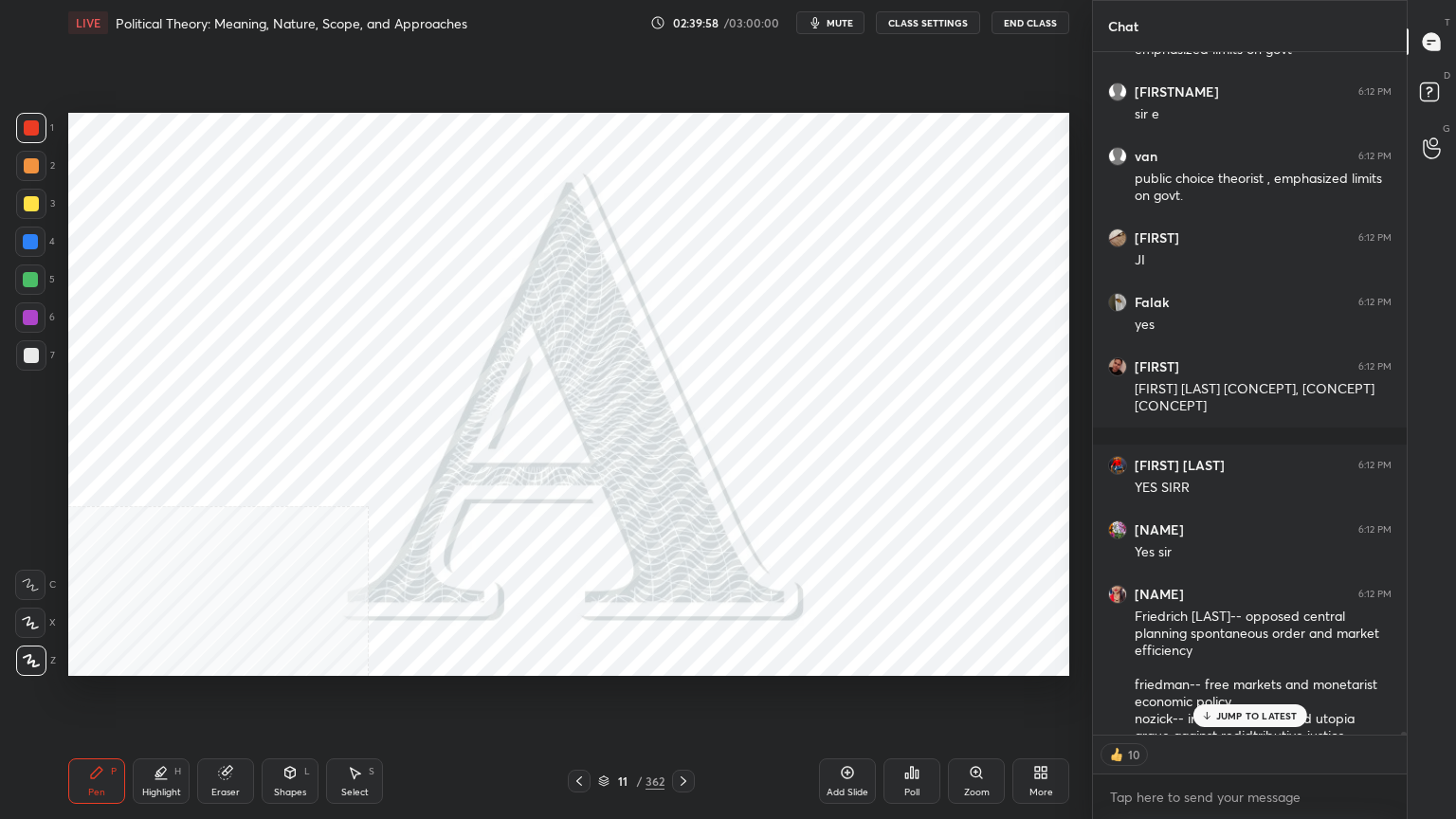 click 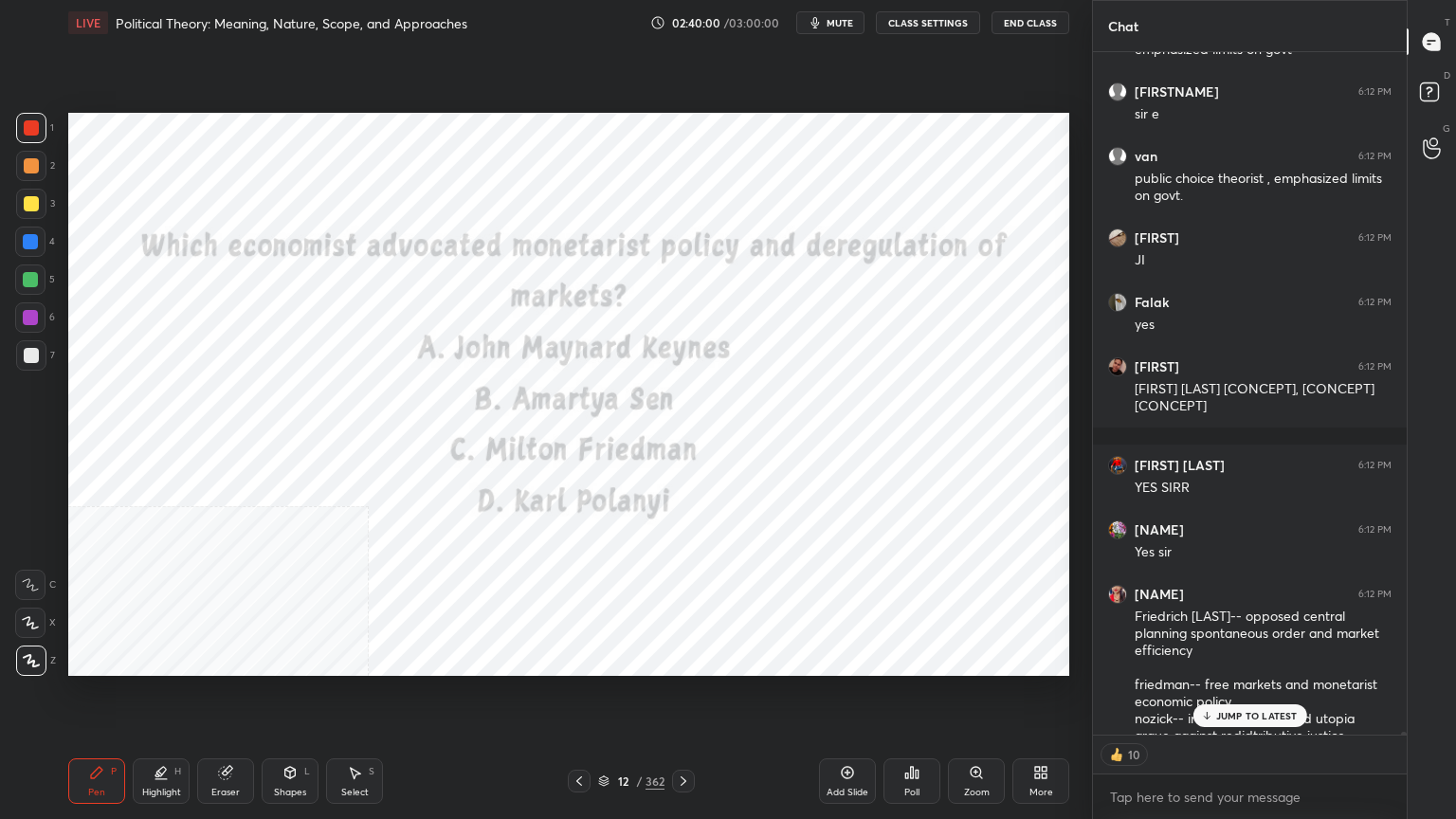 click on "CLASS SETTINGS" at bounding box center (928, 23) 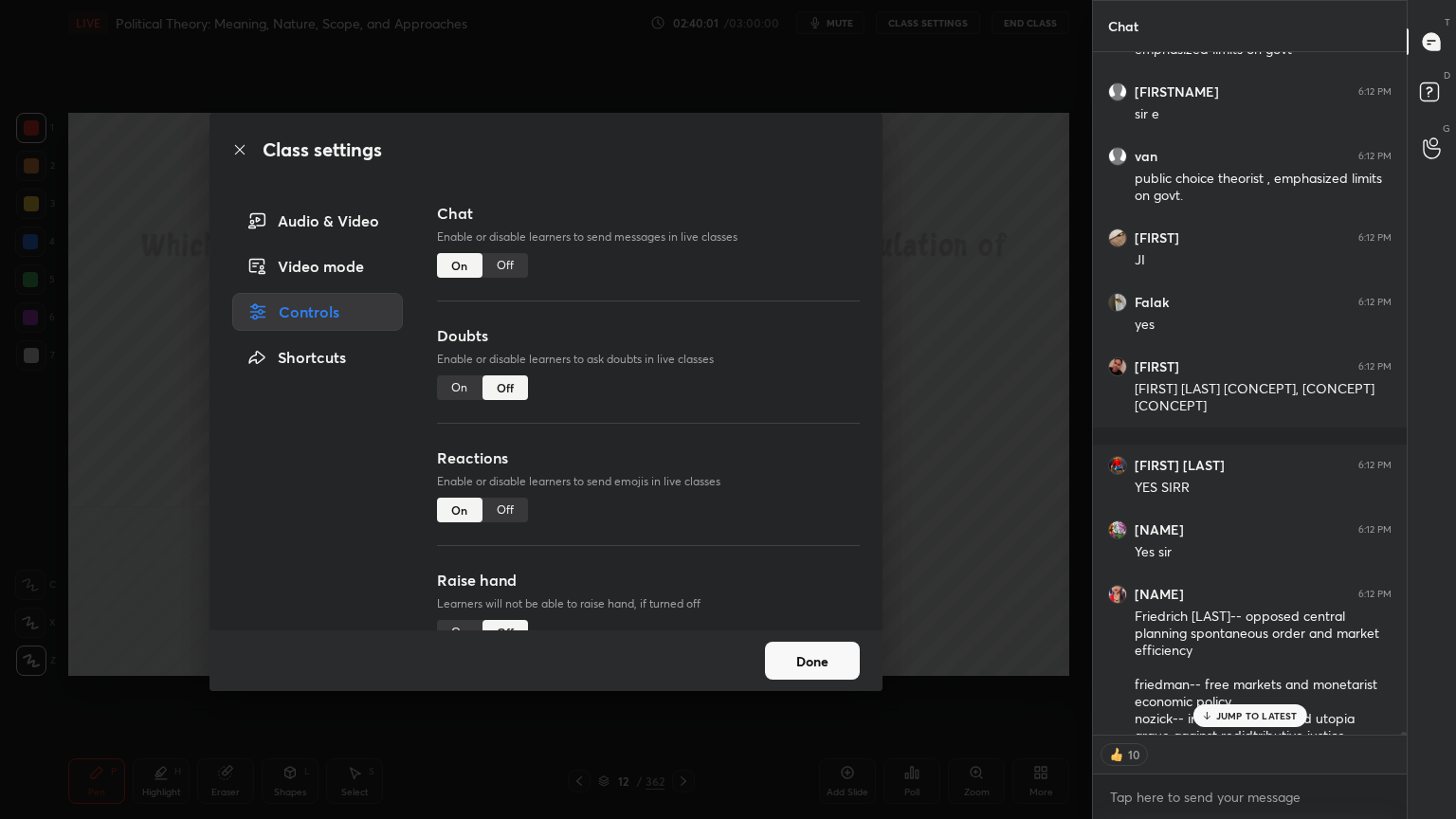 click on "Off" at bounding box center (505, 265) 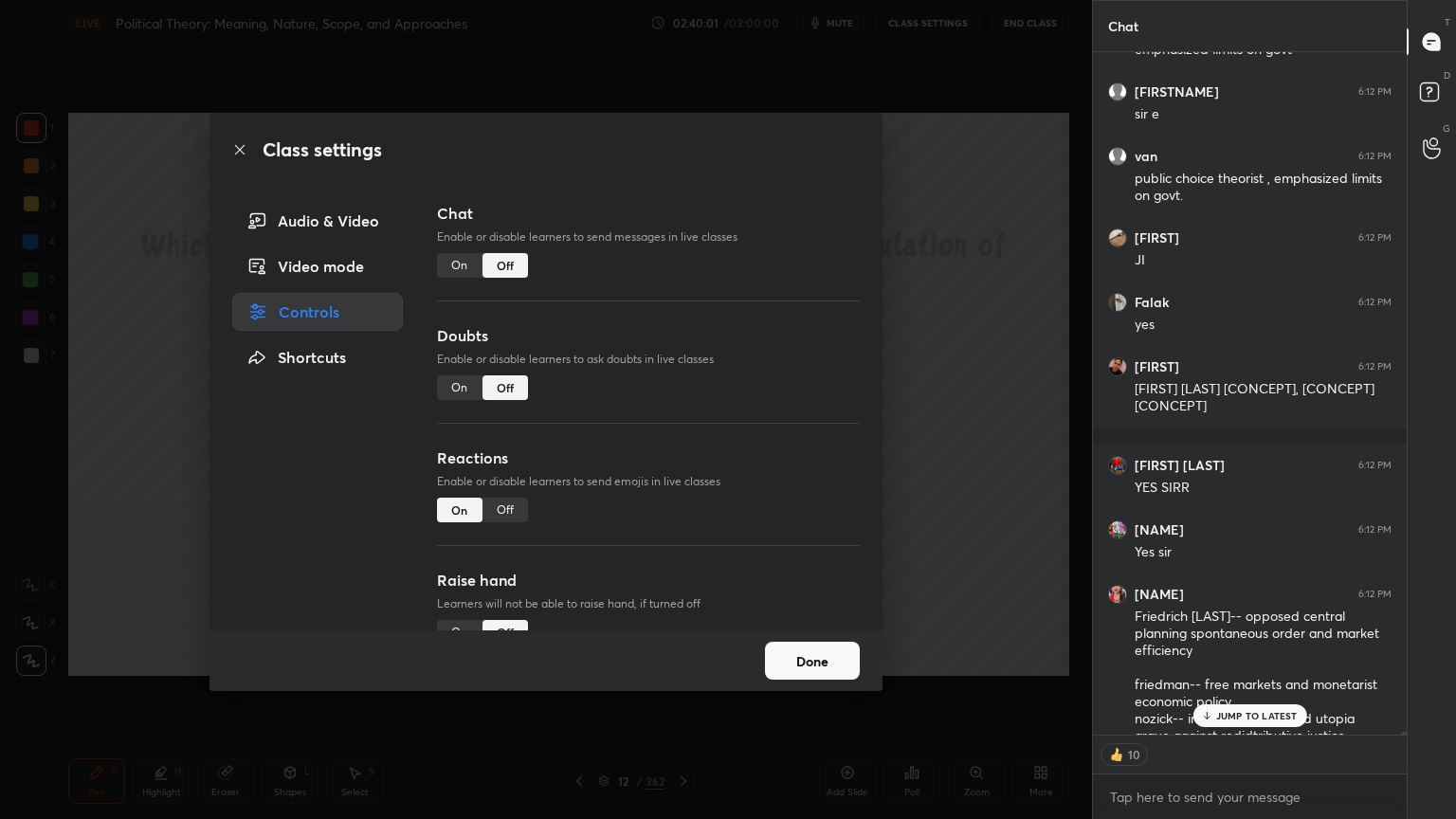 scroll, scrollTop: 189327, scrollLeft: 0, axis: vertical 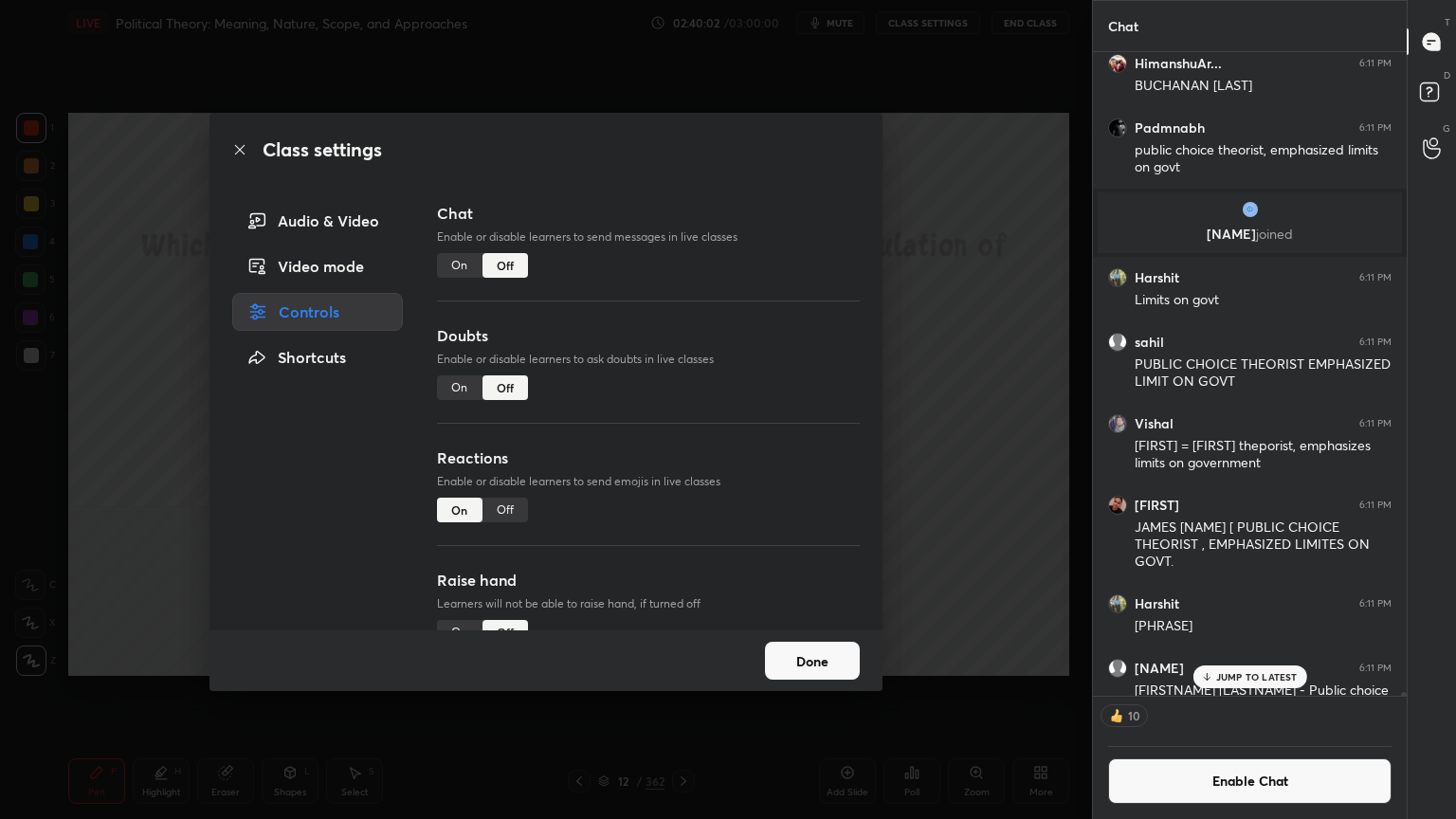 click on "Class settings" at bounding box center (546, 150) 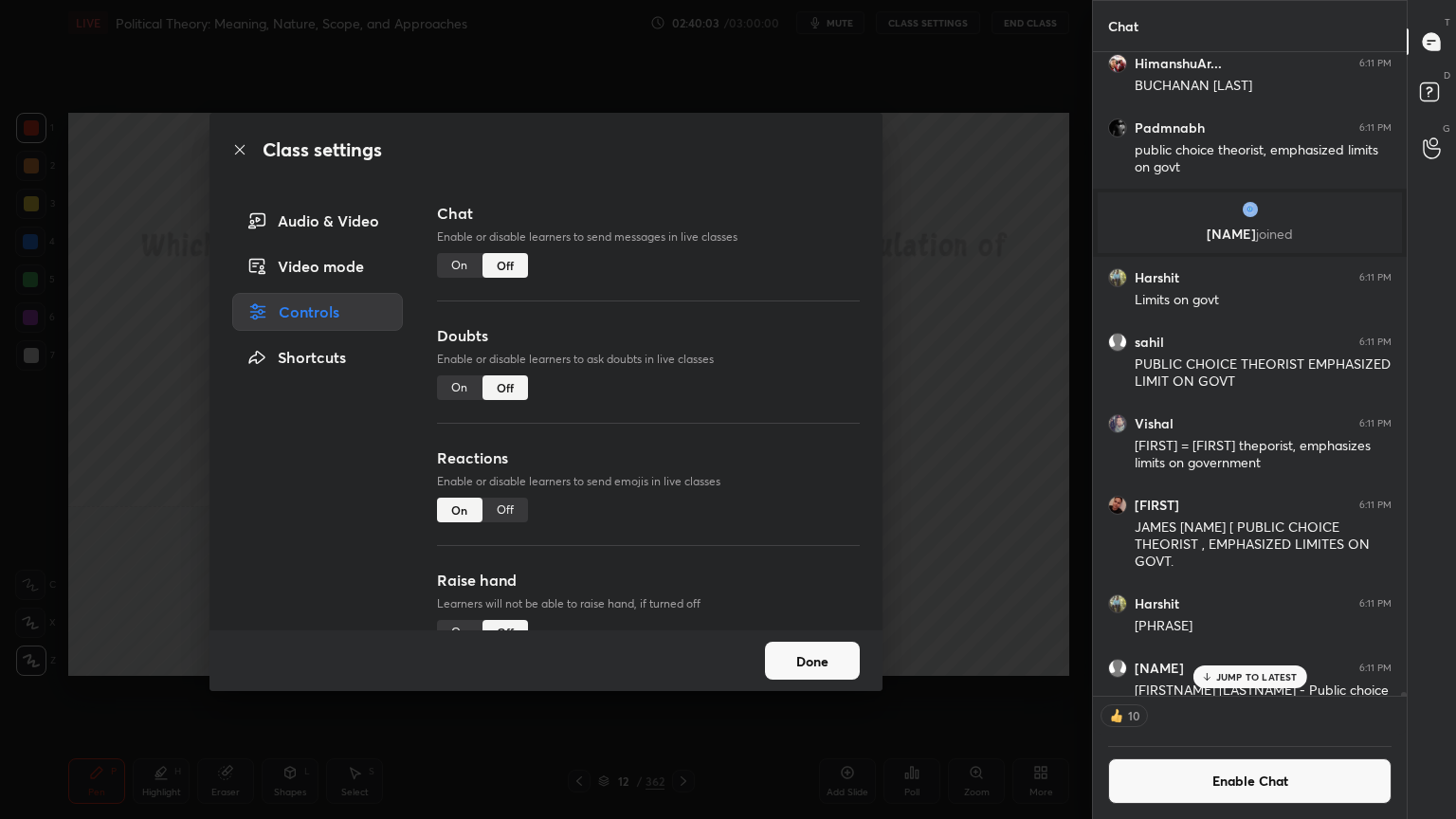 click 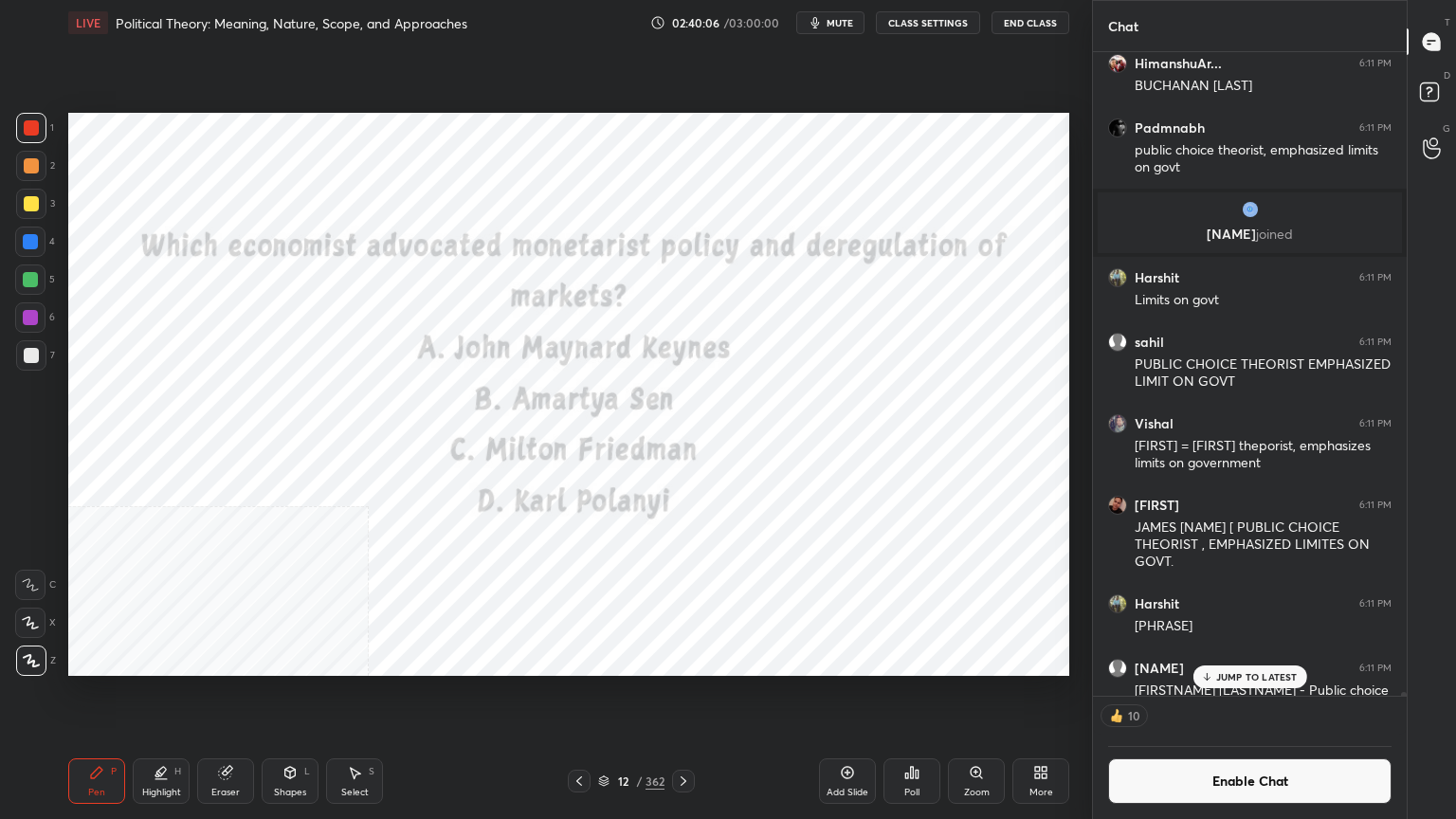scroll, scrollTop: 6, scrollLeft: 6, axis: both 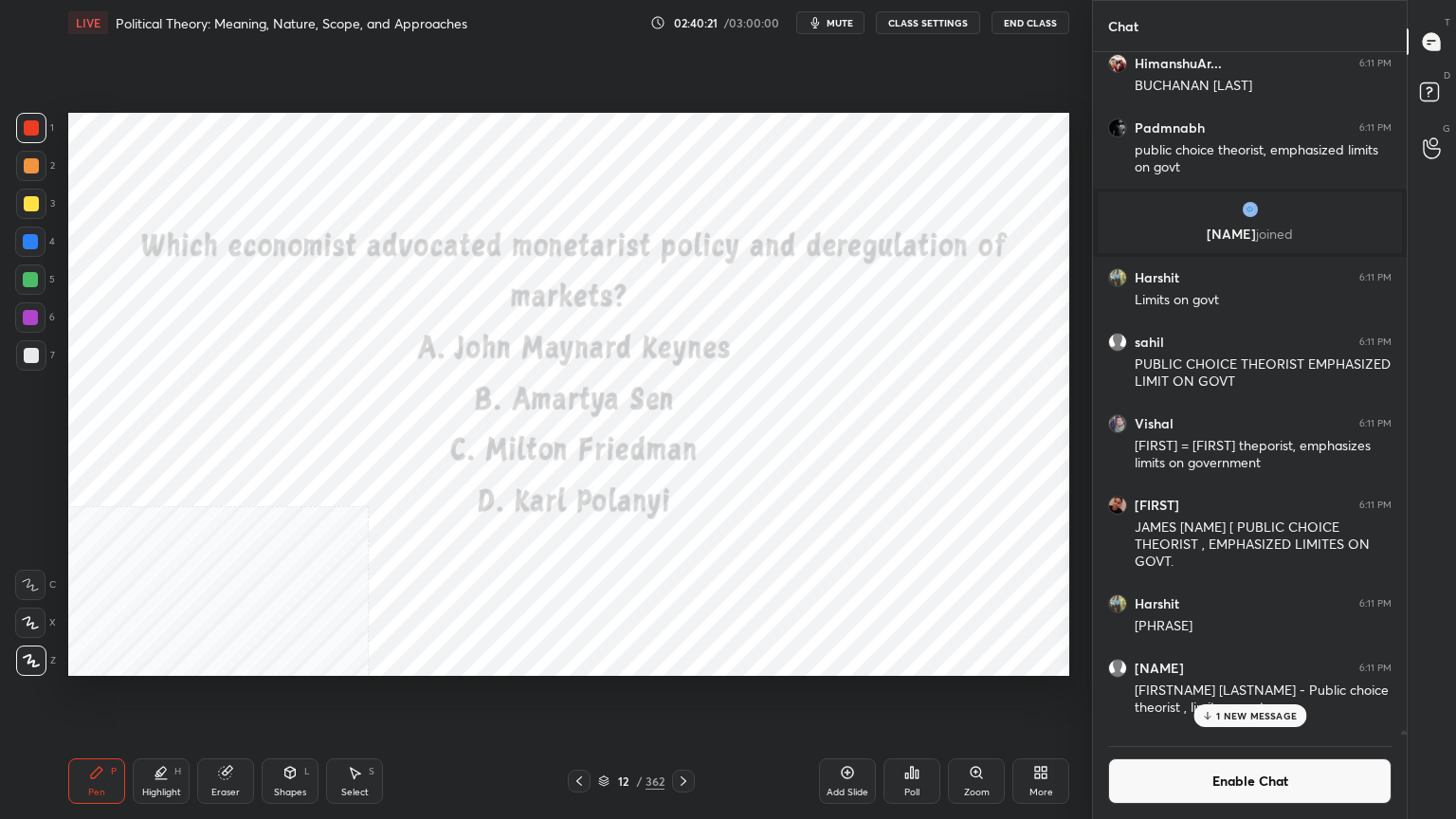 click on "Poll" at bounding box center (912, 792) 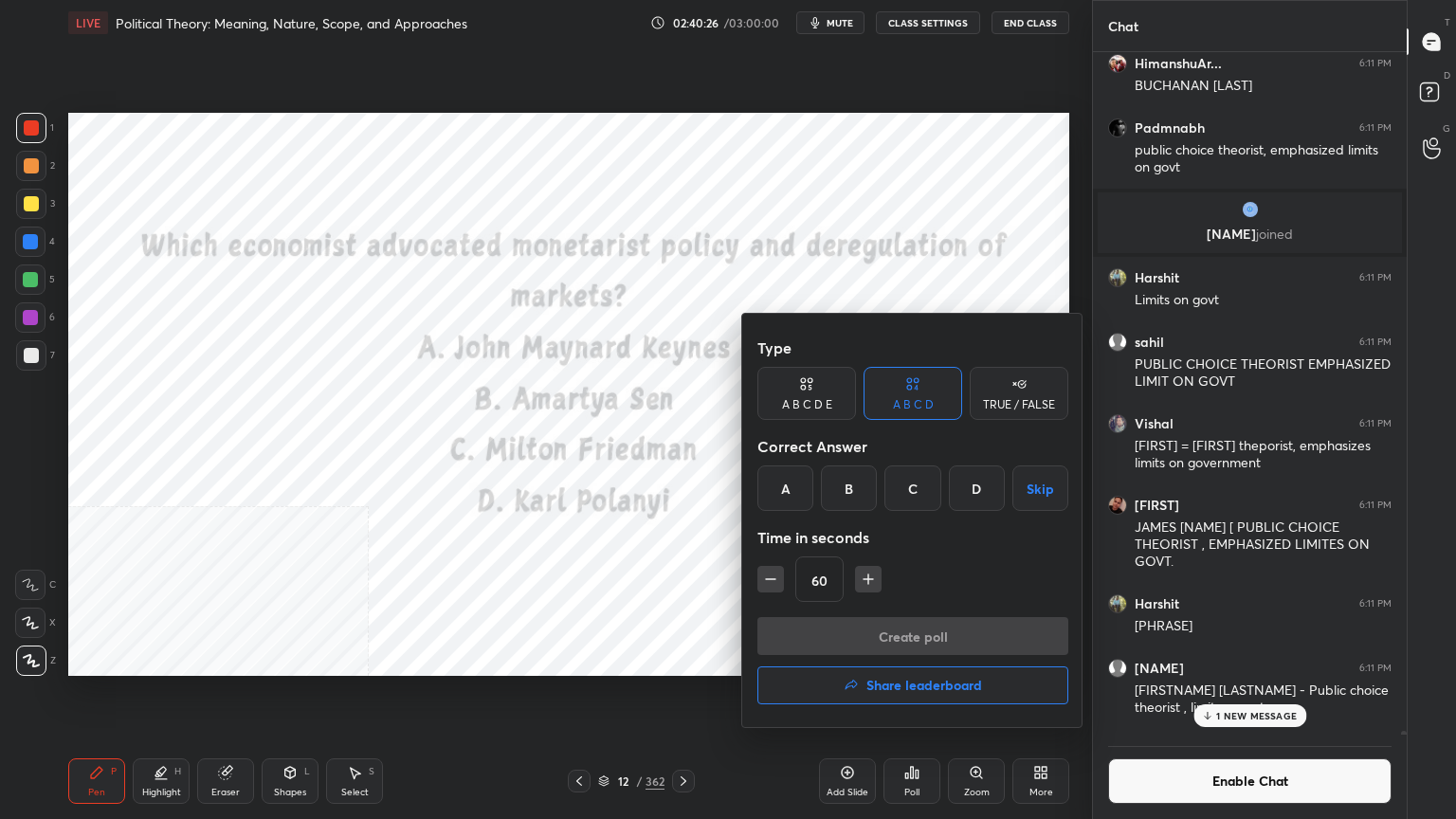 click on "C" at bounding box center (912, 488) 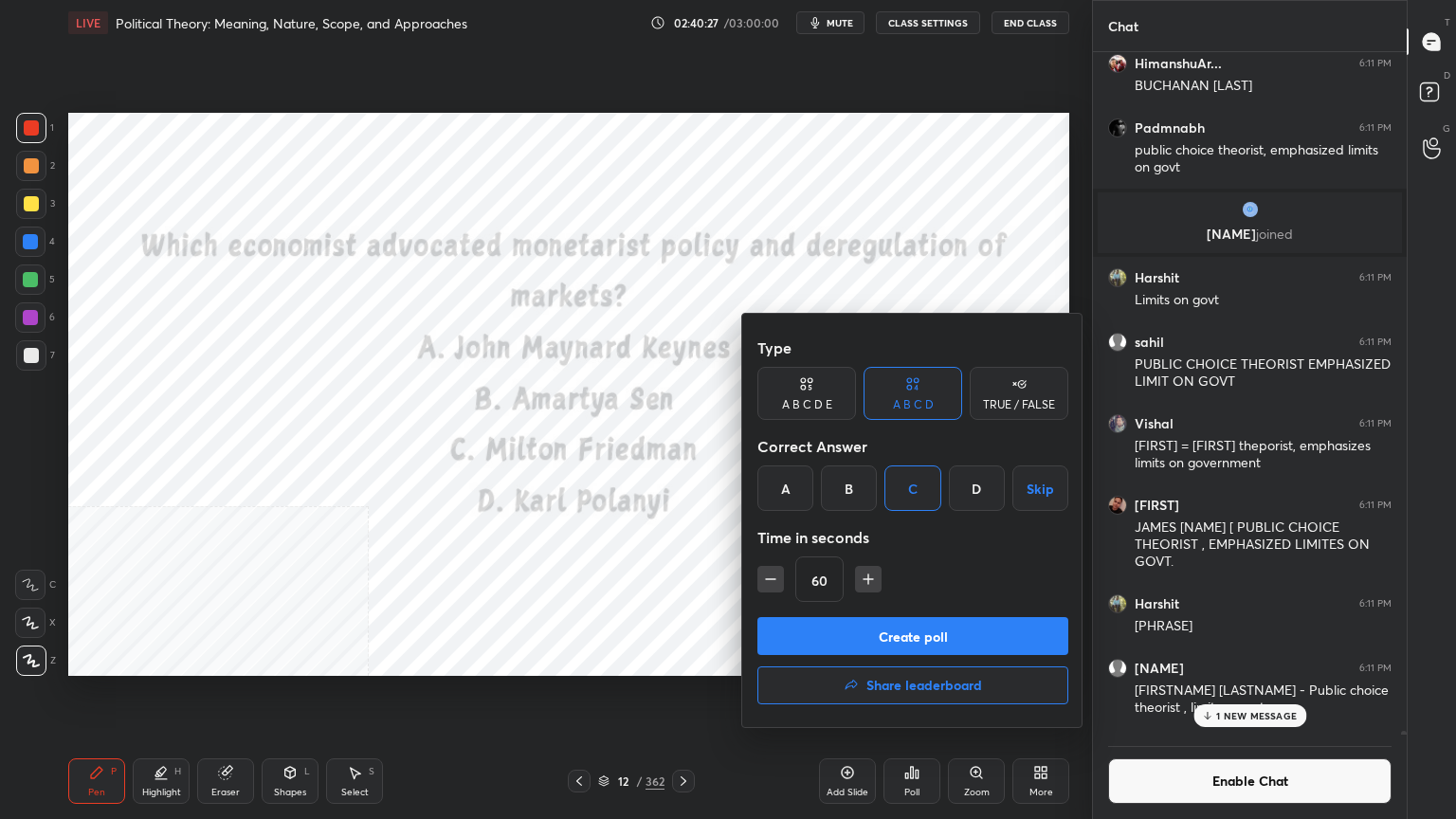 click on "Create poll" at bounding box center (913, 636) 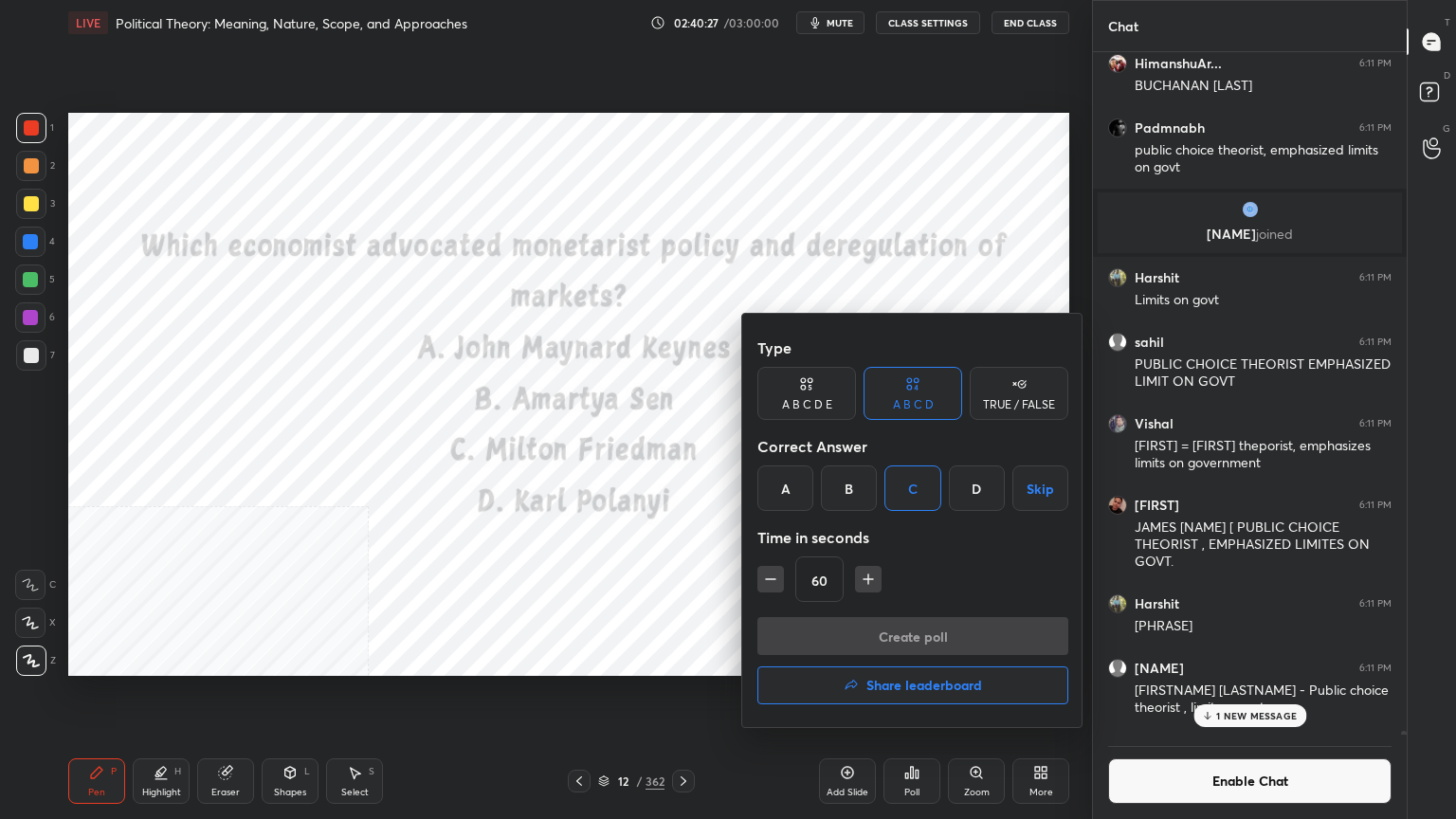 scroll, scrollTop: 658, scrollLeft: 308, axis: both 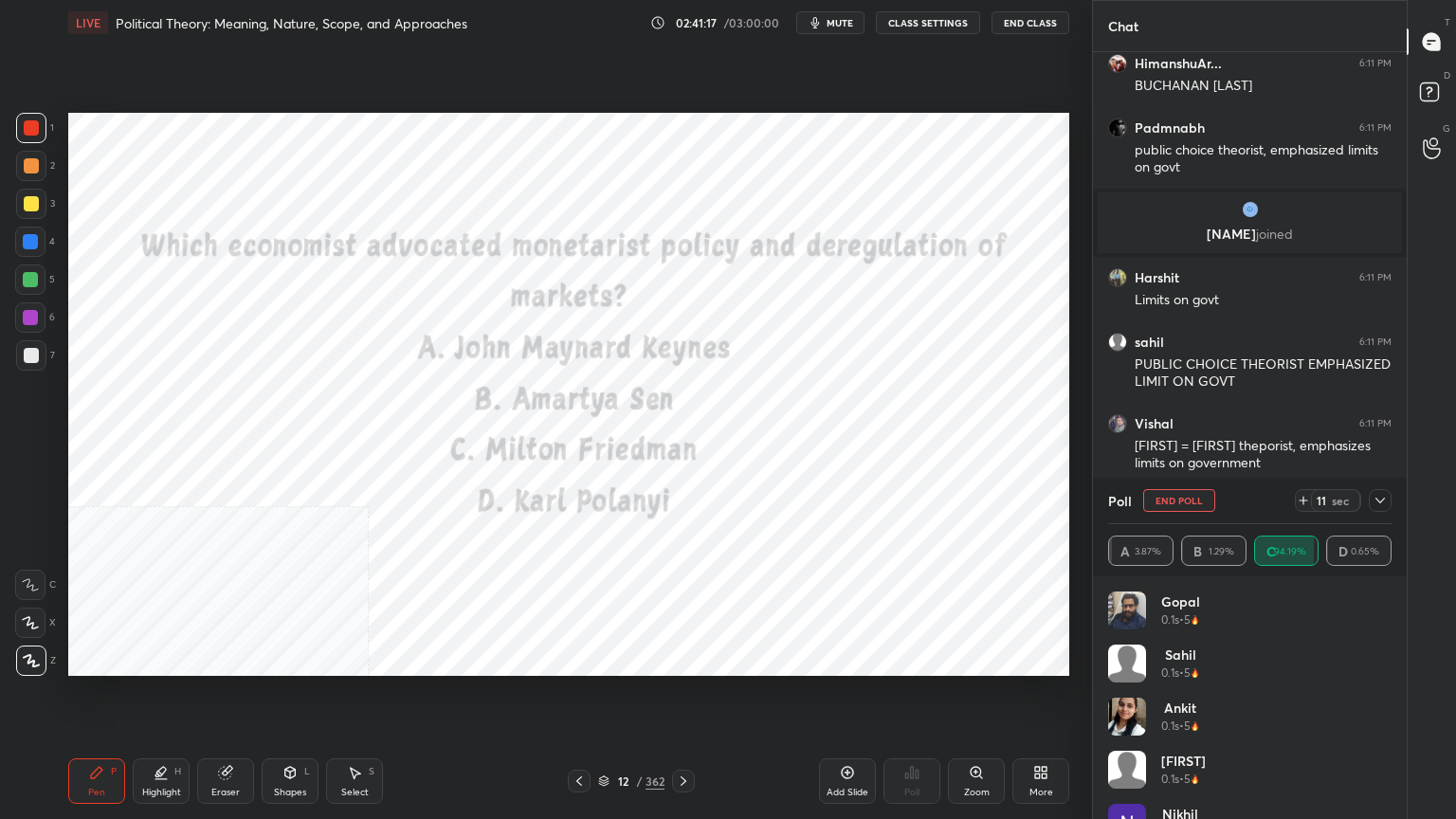 click 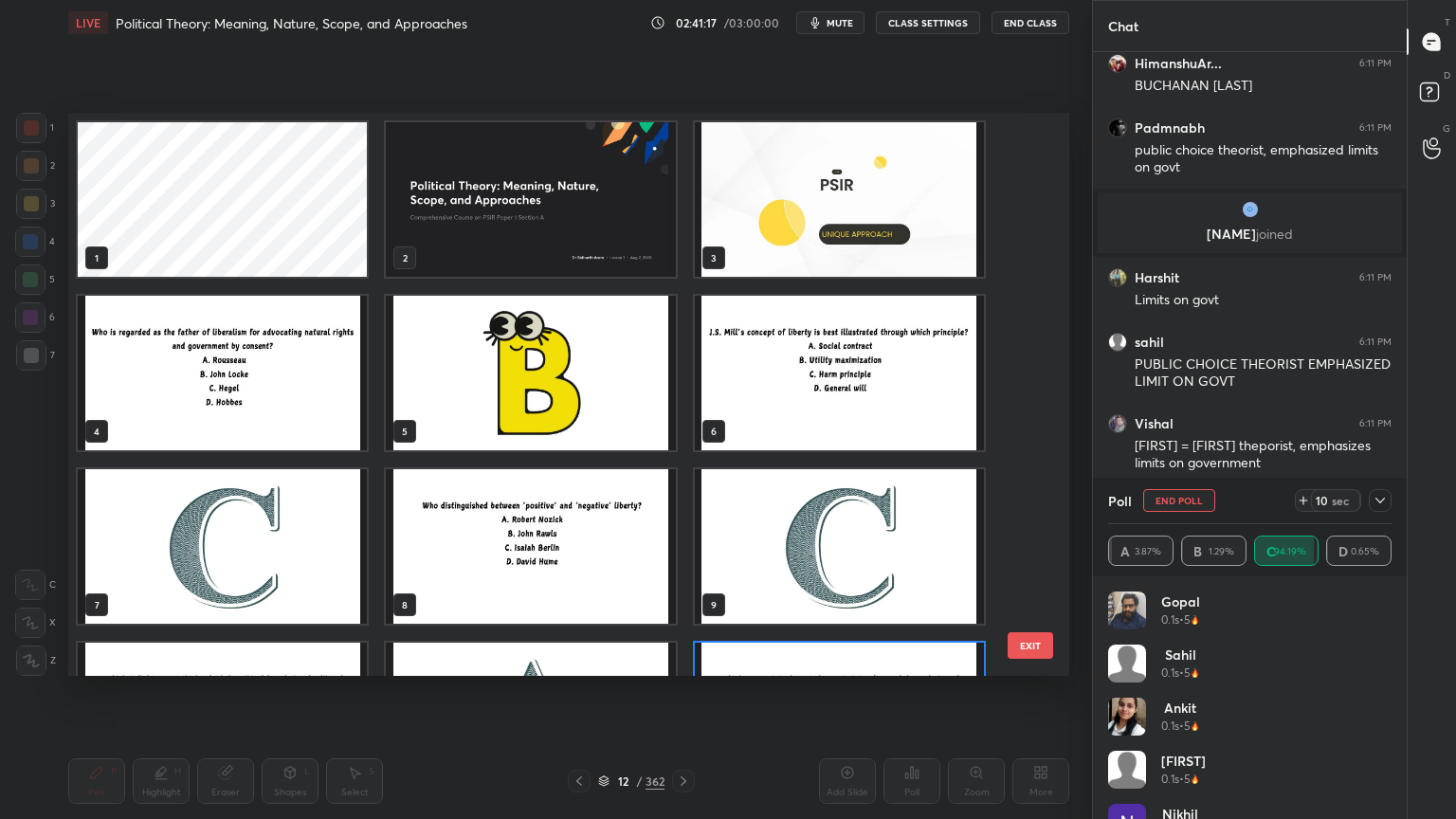 scroll, scrollTop: 131, scrollLeft: 0, axis: vertical 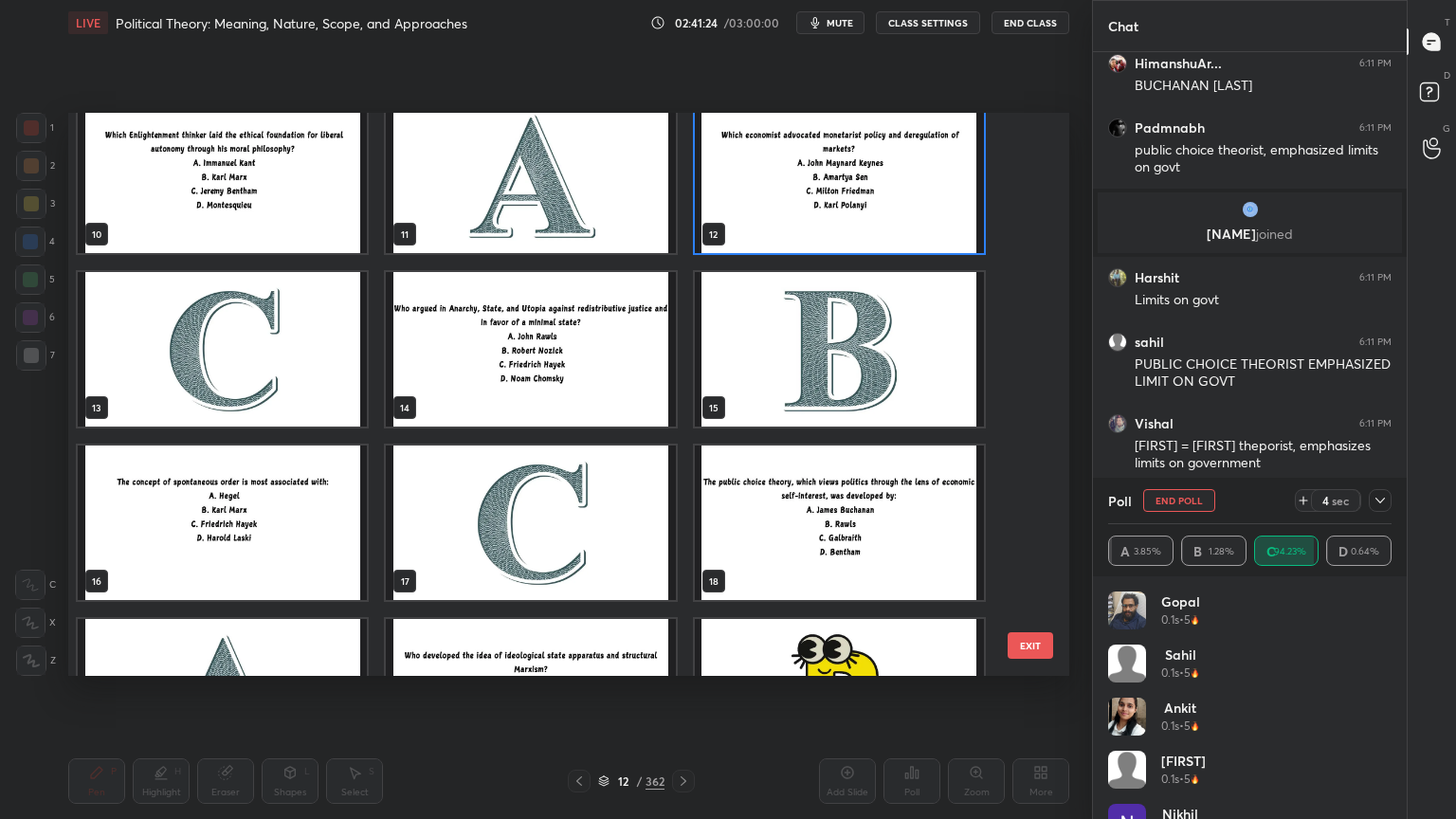 click at bounding box center [222, 349] 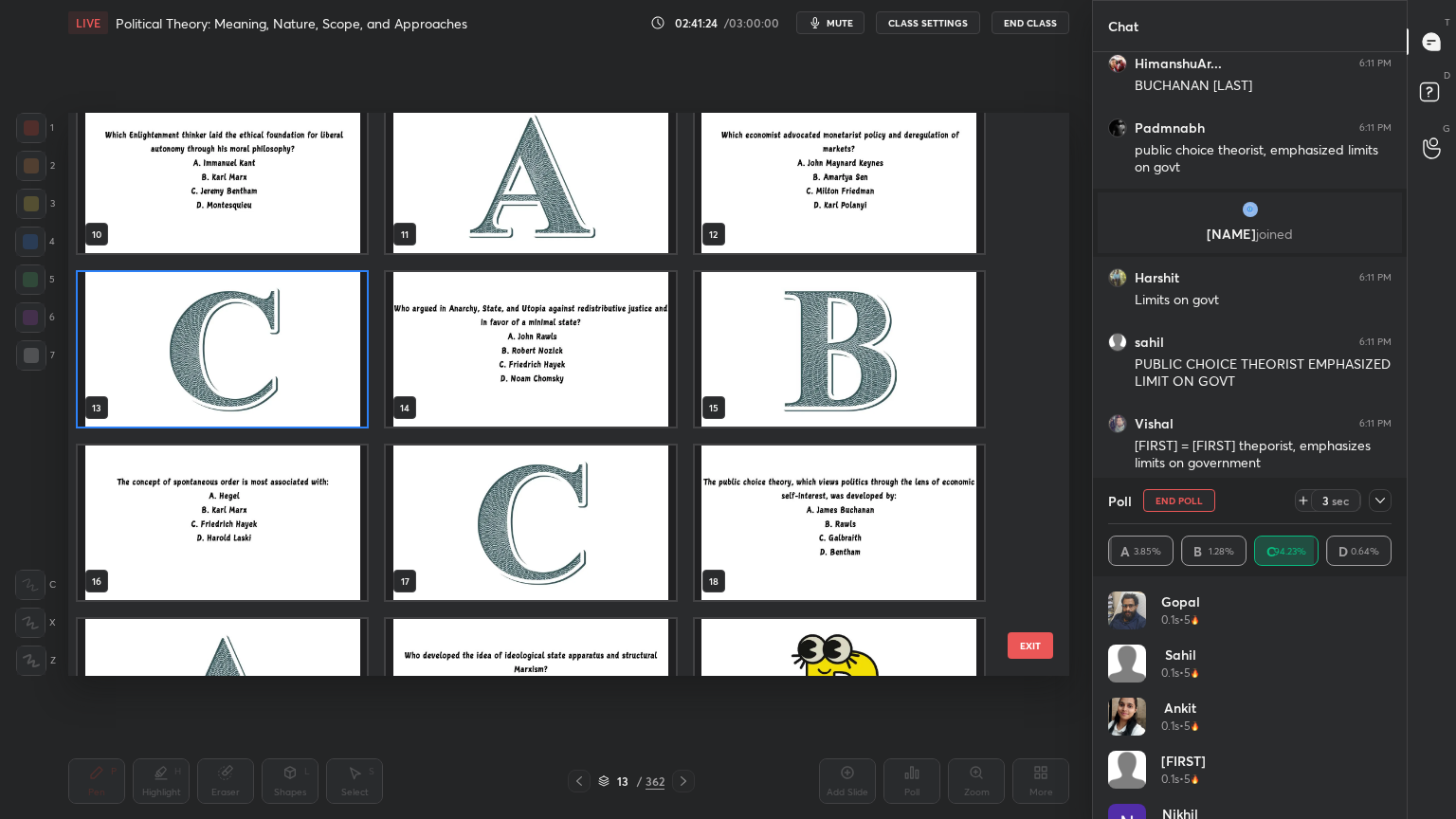 click at bounding box center [222, 349] 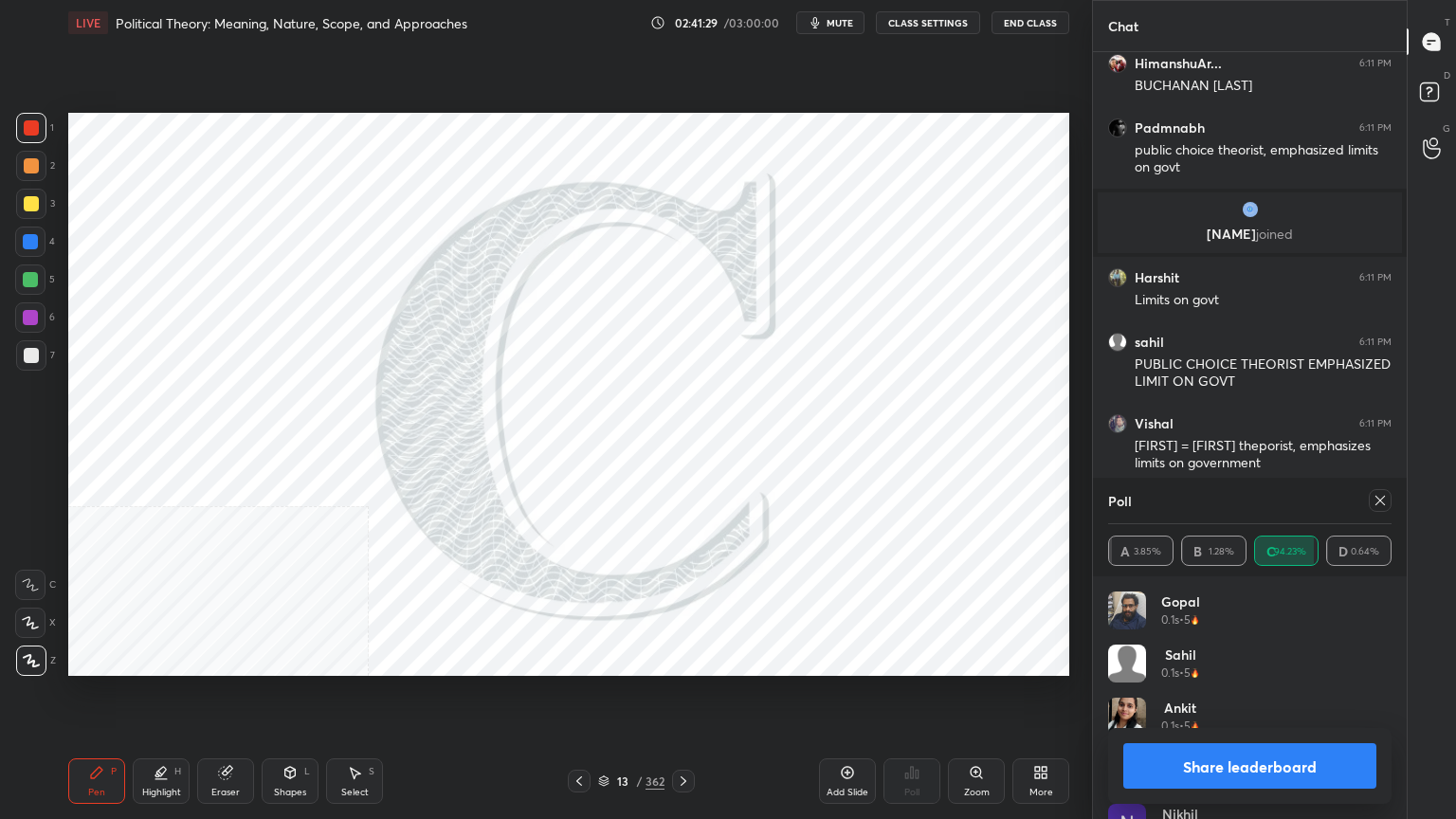 click on "Share leaderboard" at bounding box center [1249, 766] 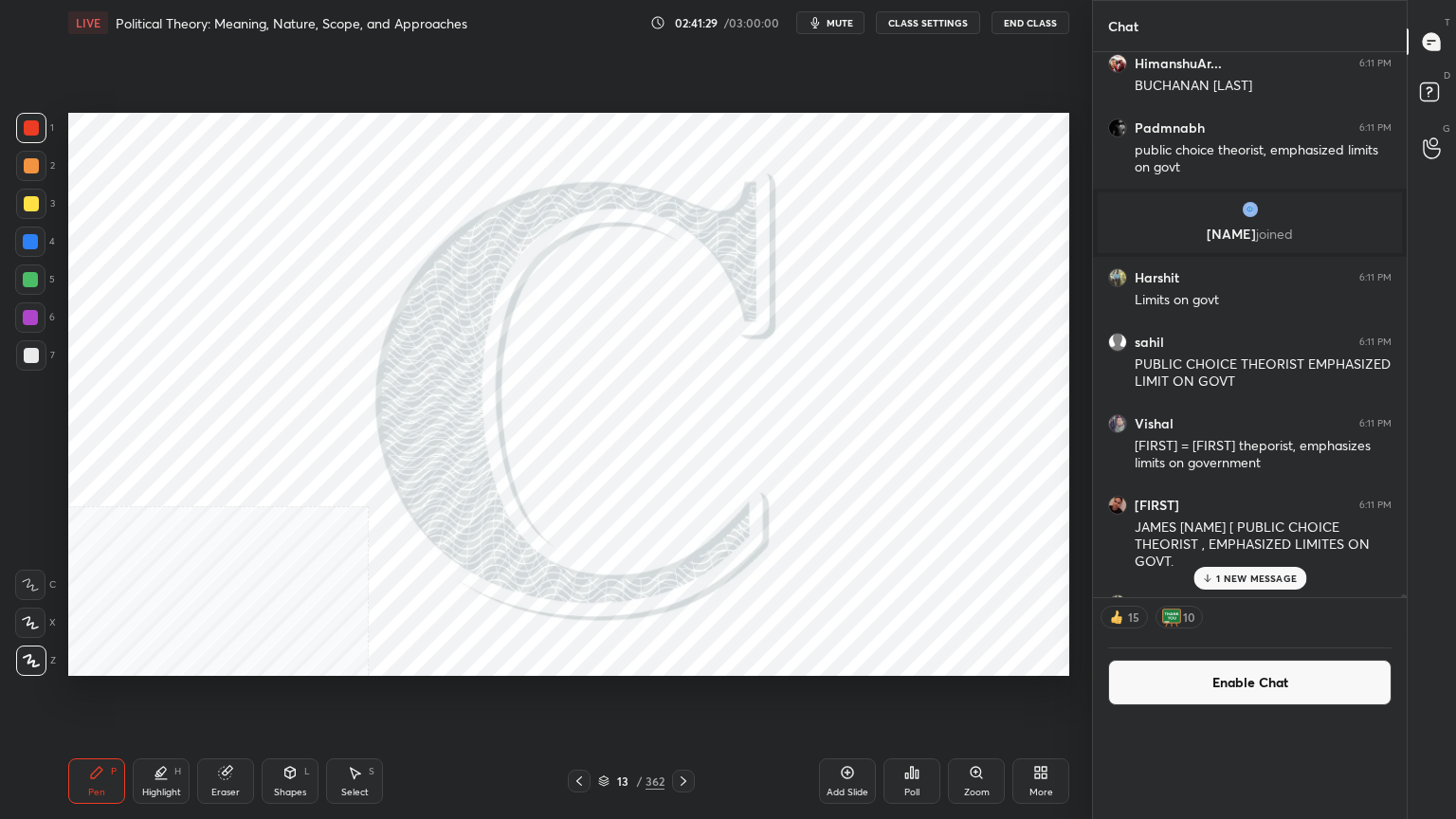 scroll, scrollTop: 143, scrollLeft: 278, axis: both 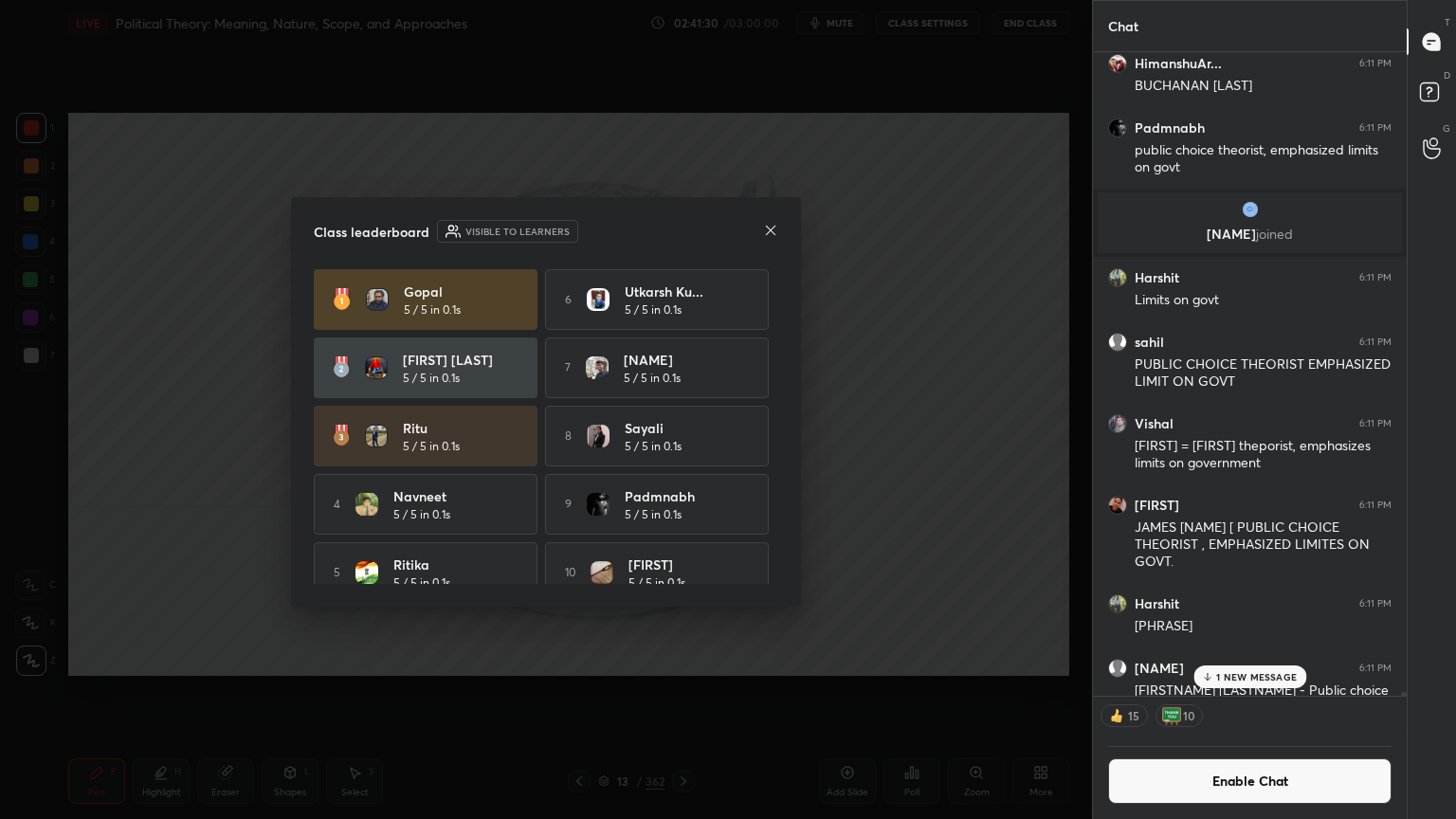 click on "Enable Chat" at bounding box center (1249, 781) 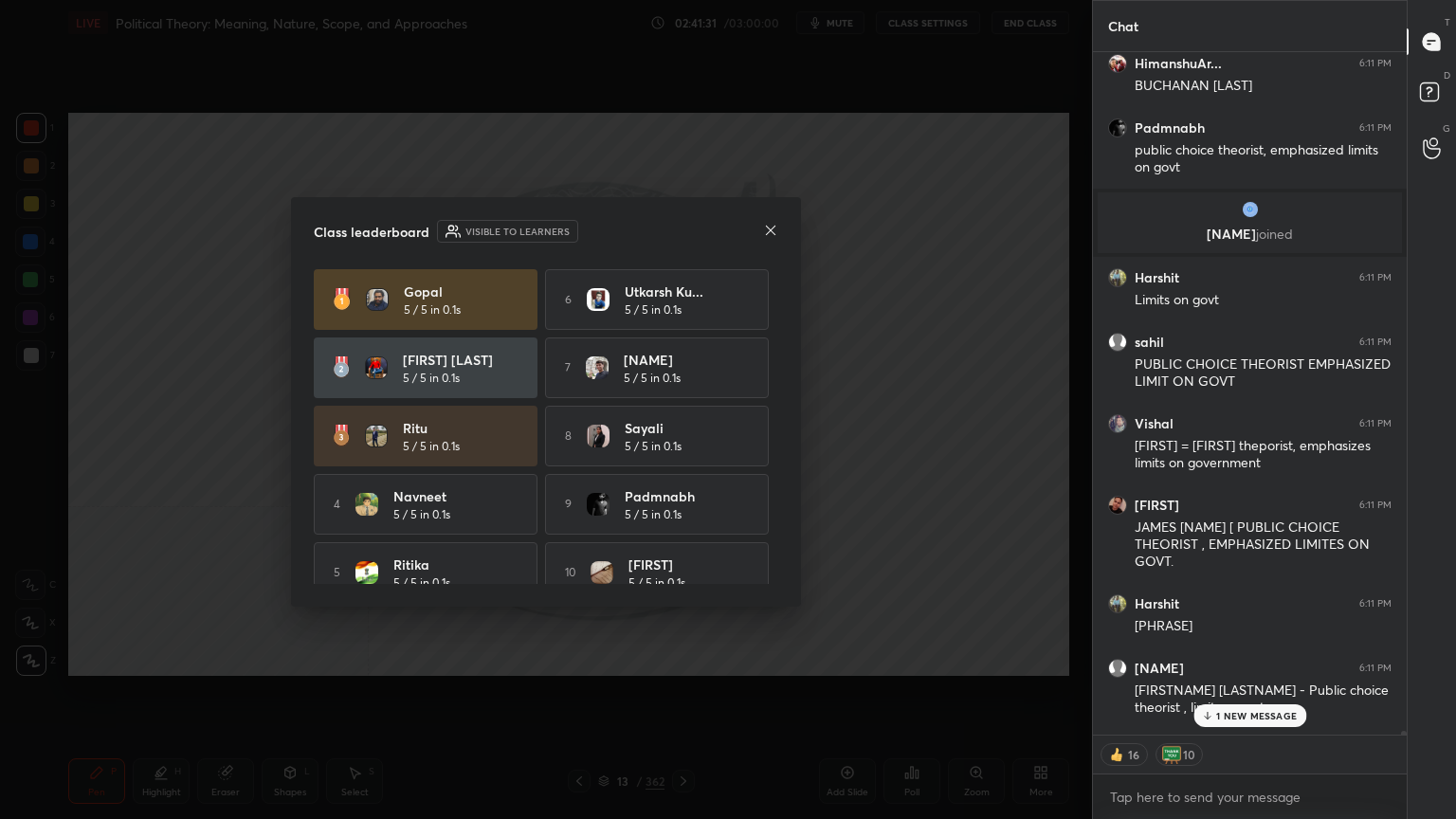 click on "1 NEW MESSAGE" at bounding box center (1256, 716) 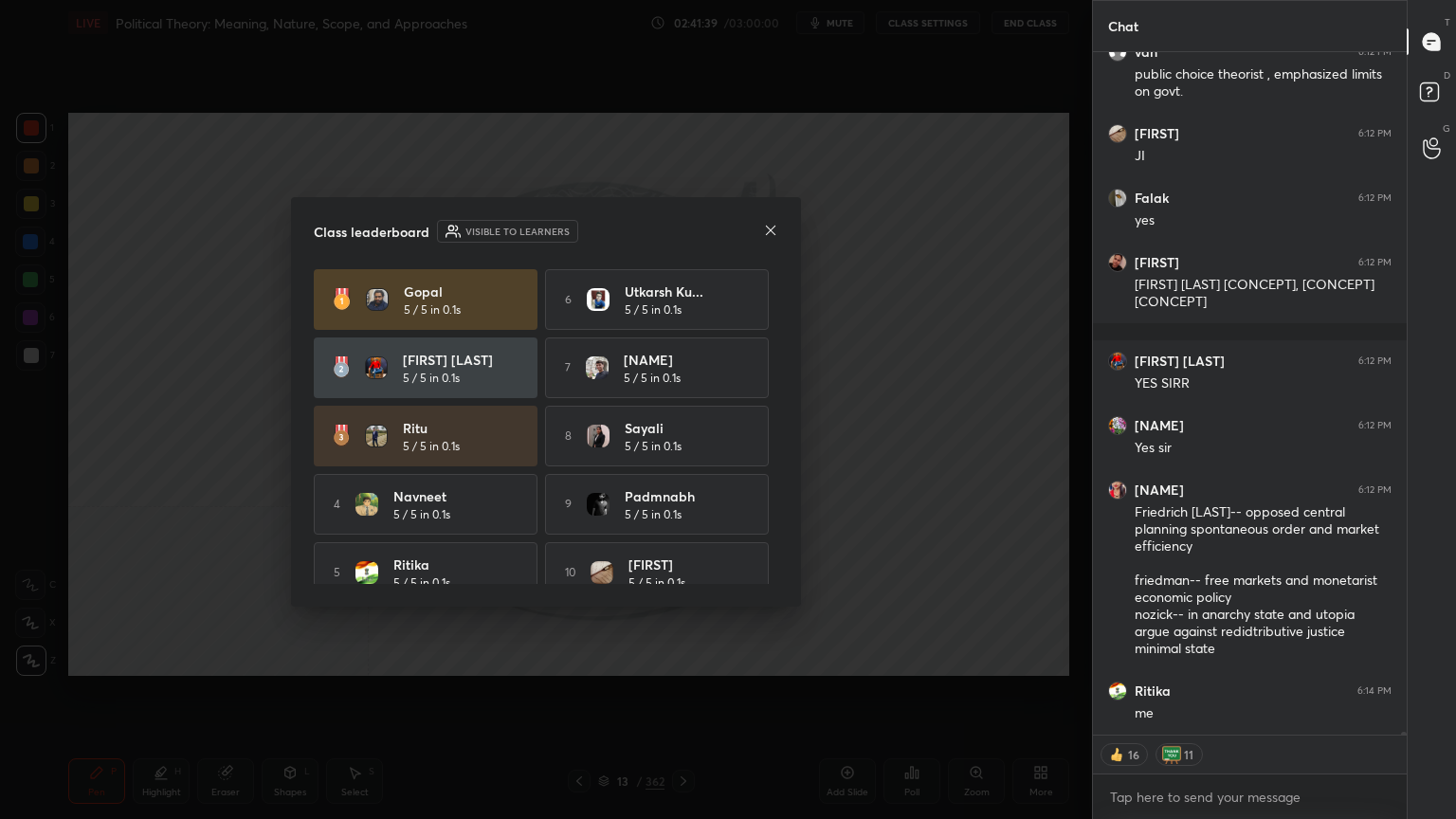 scroll, scrollTop: 190381, scrollLeft: 0, axis: vertical 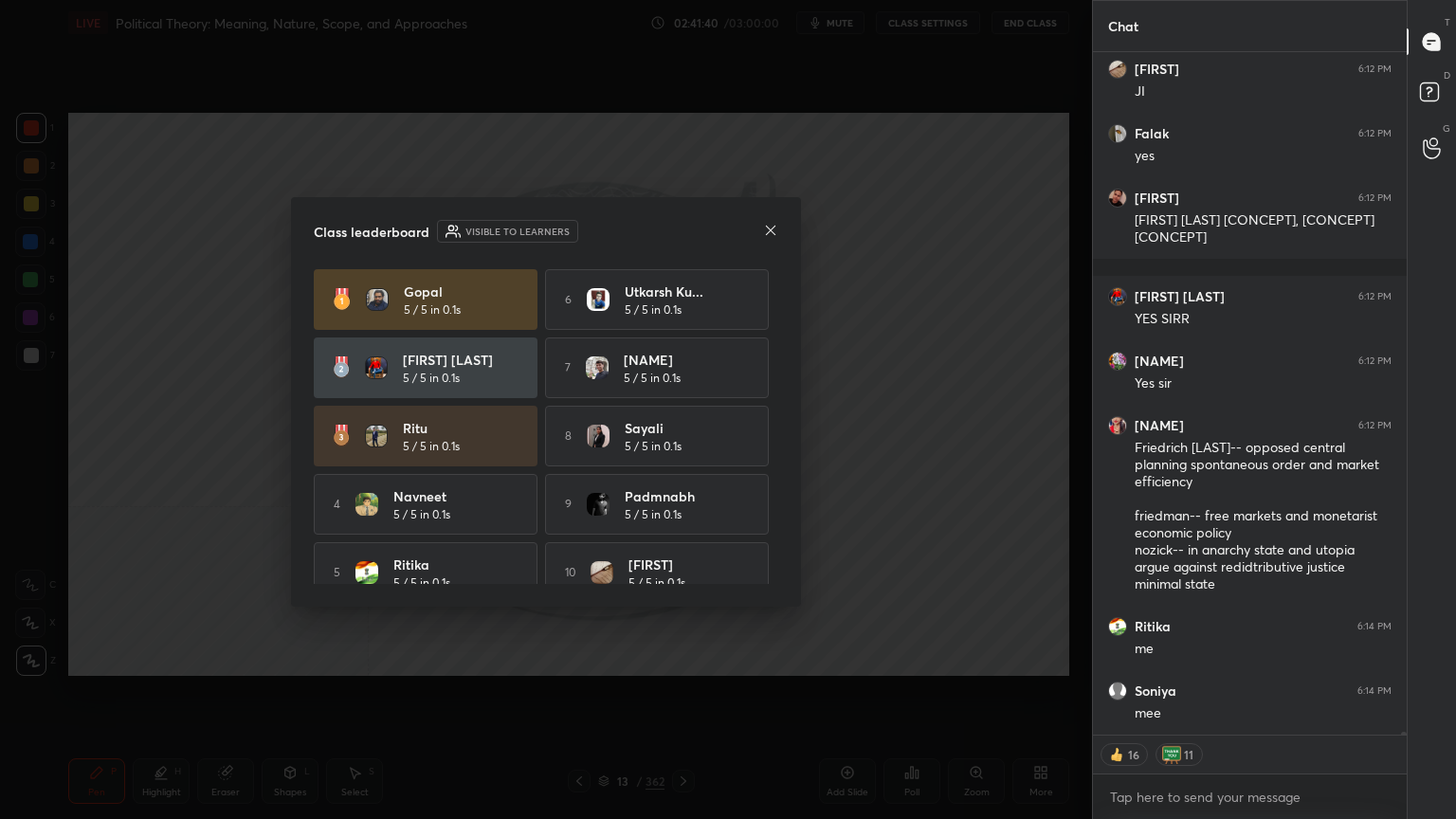 click 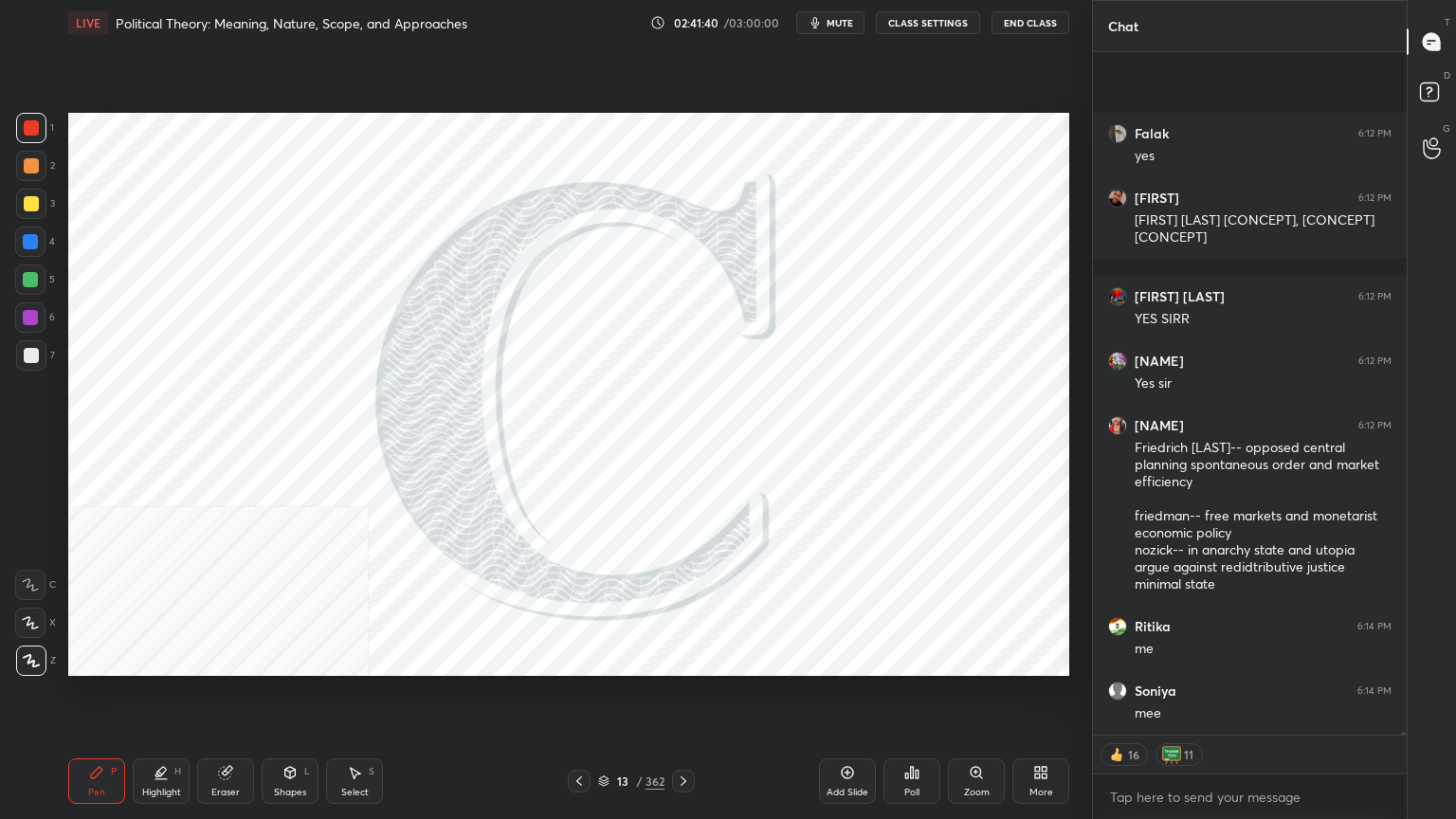 scroll, scrollTop: 190510, scrollLeft: 0, axis: vertical 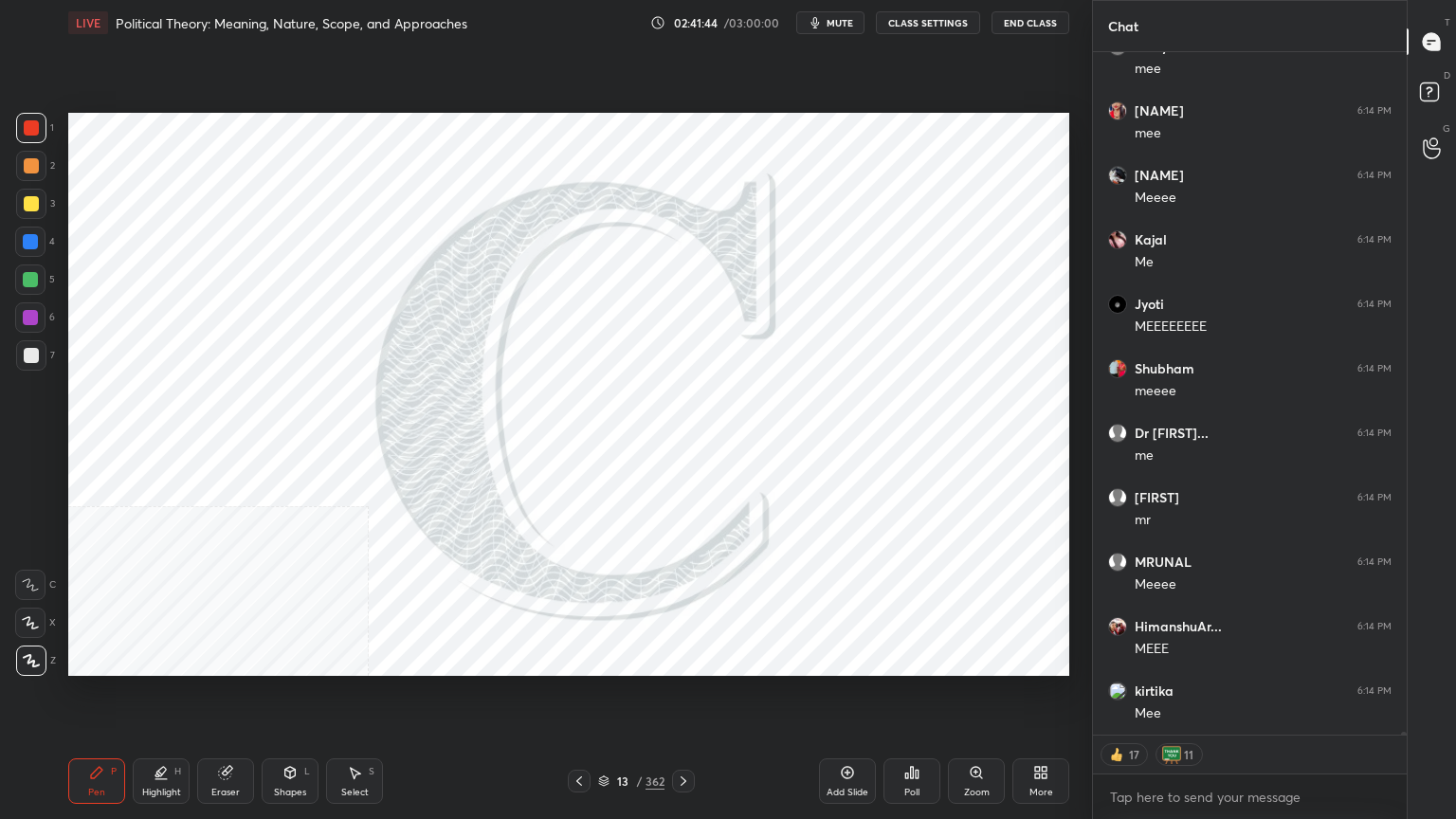 click at bounding box center (31, 128) 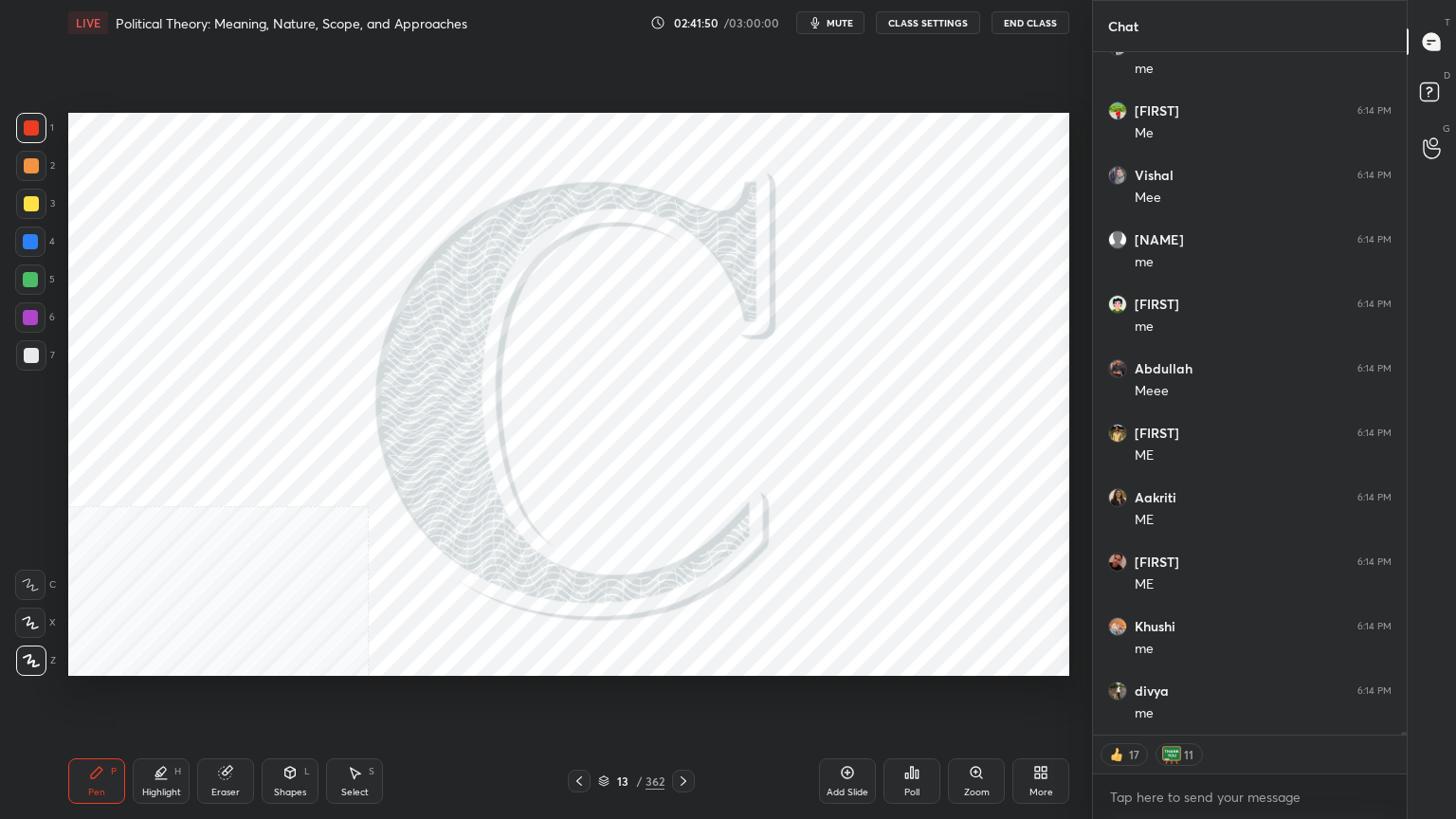 click 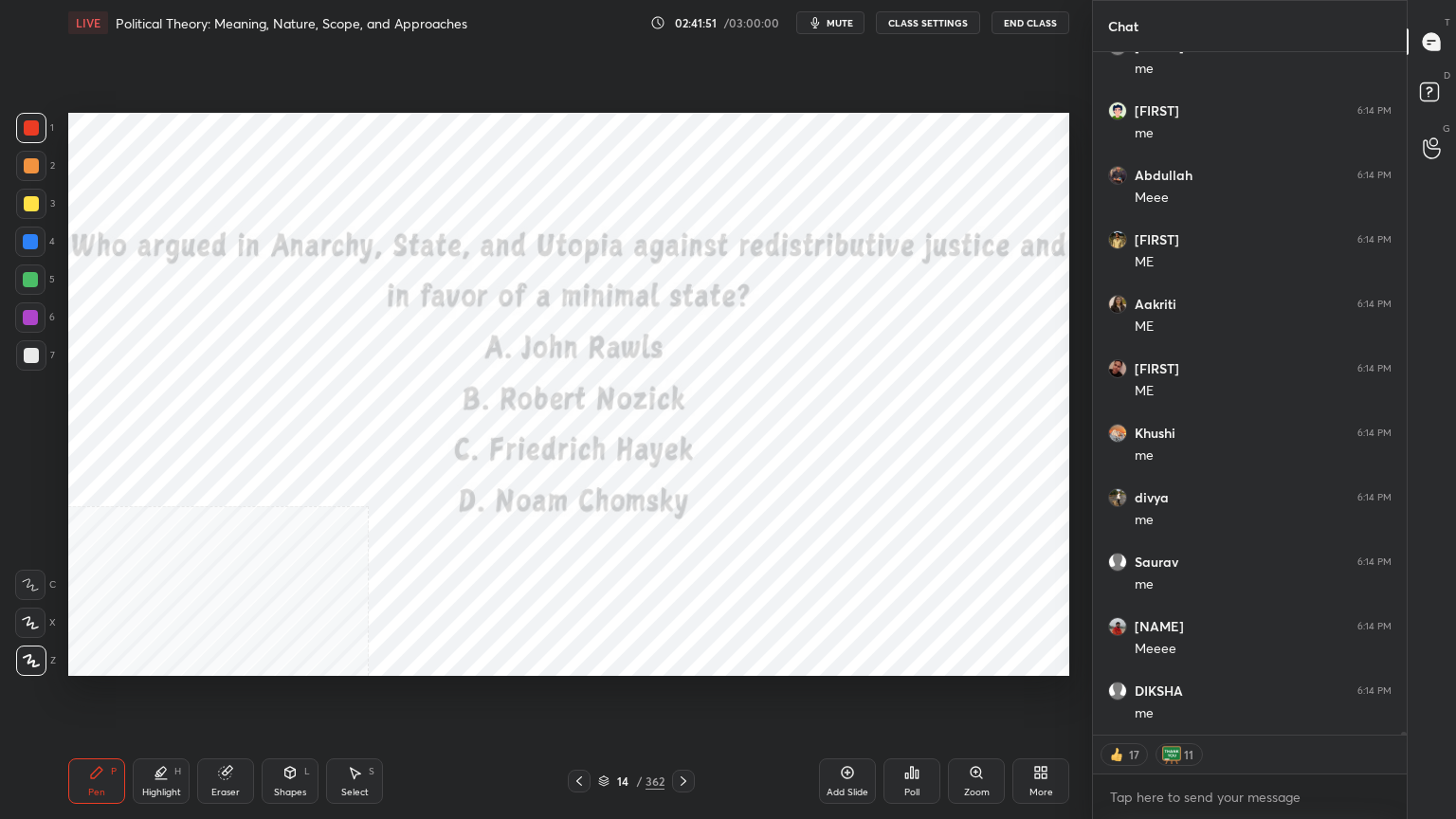 type on "x" 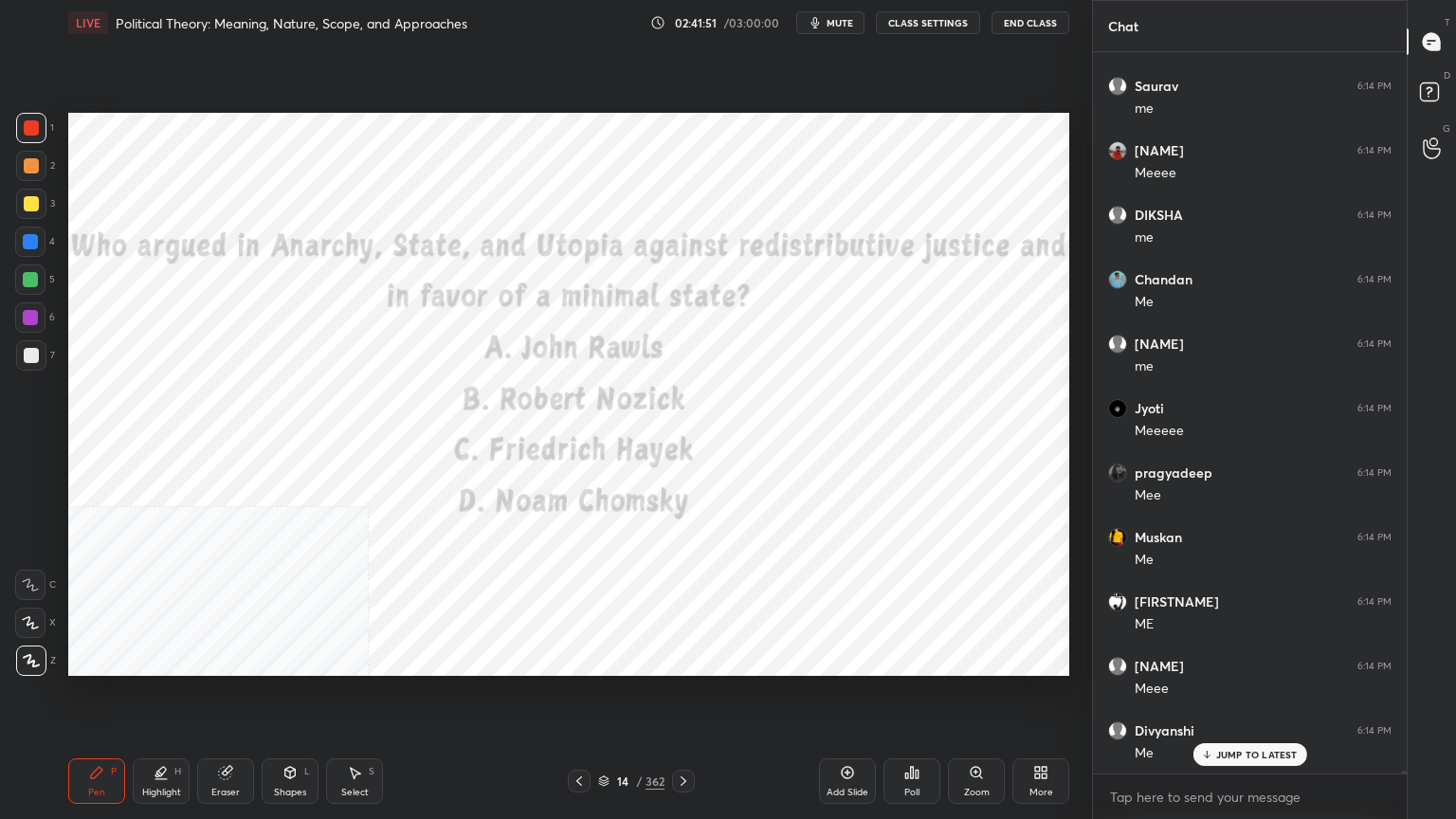 click on "CLASS SETTINGS" at bounding box center [928, 23] 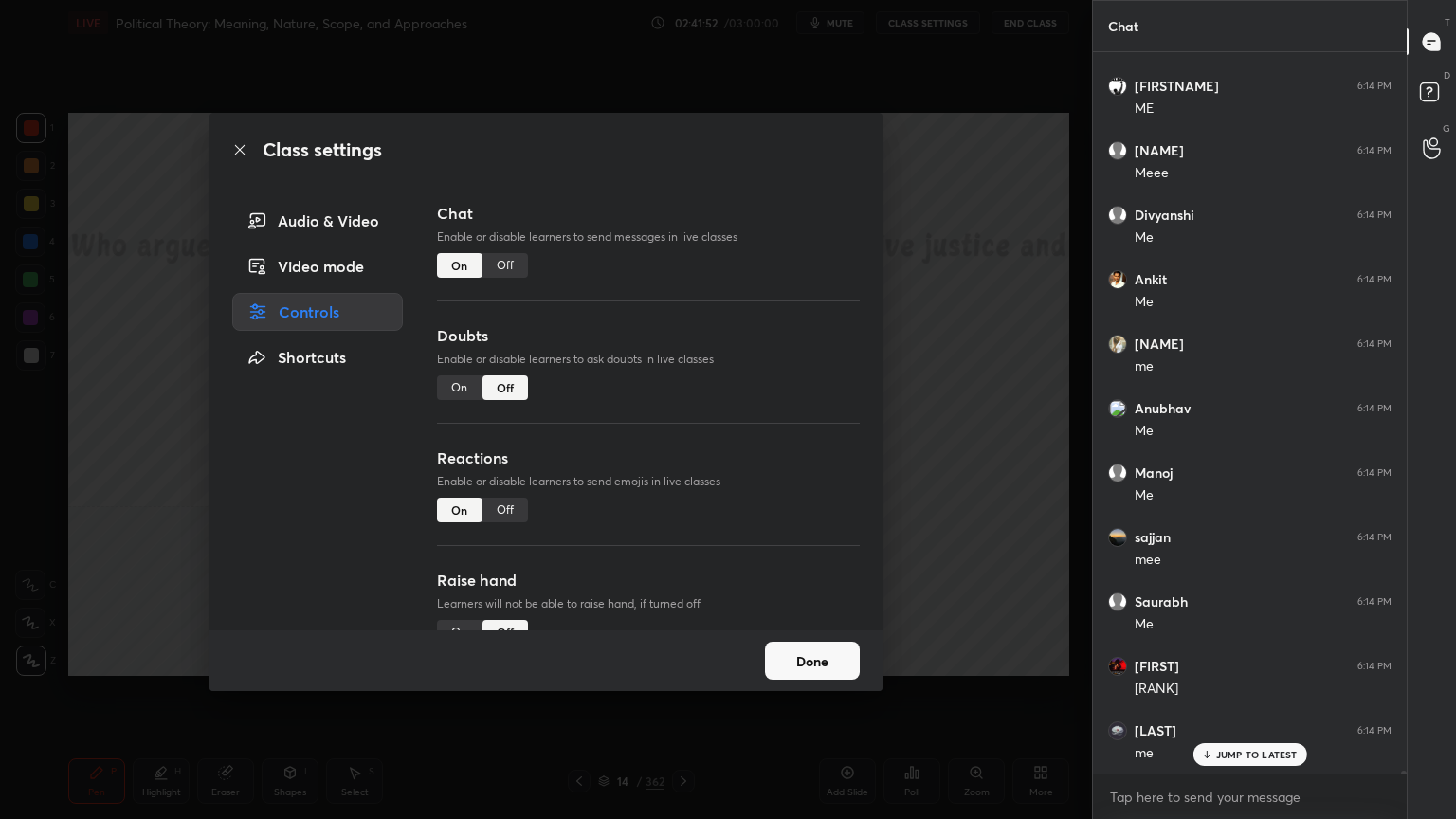 click on "Off" at bounding box center [505, 265] 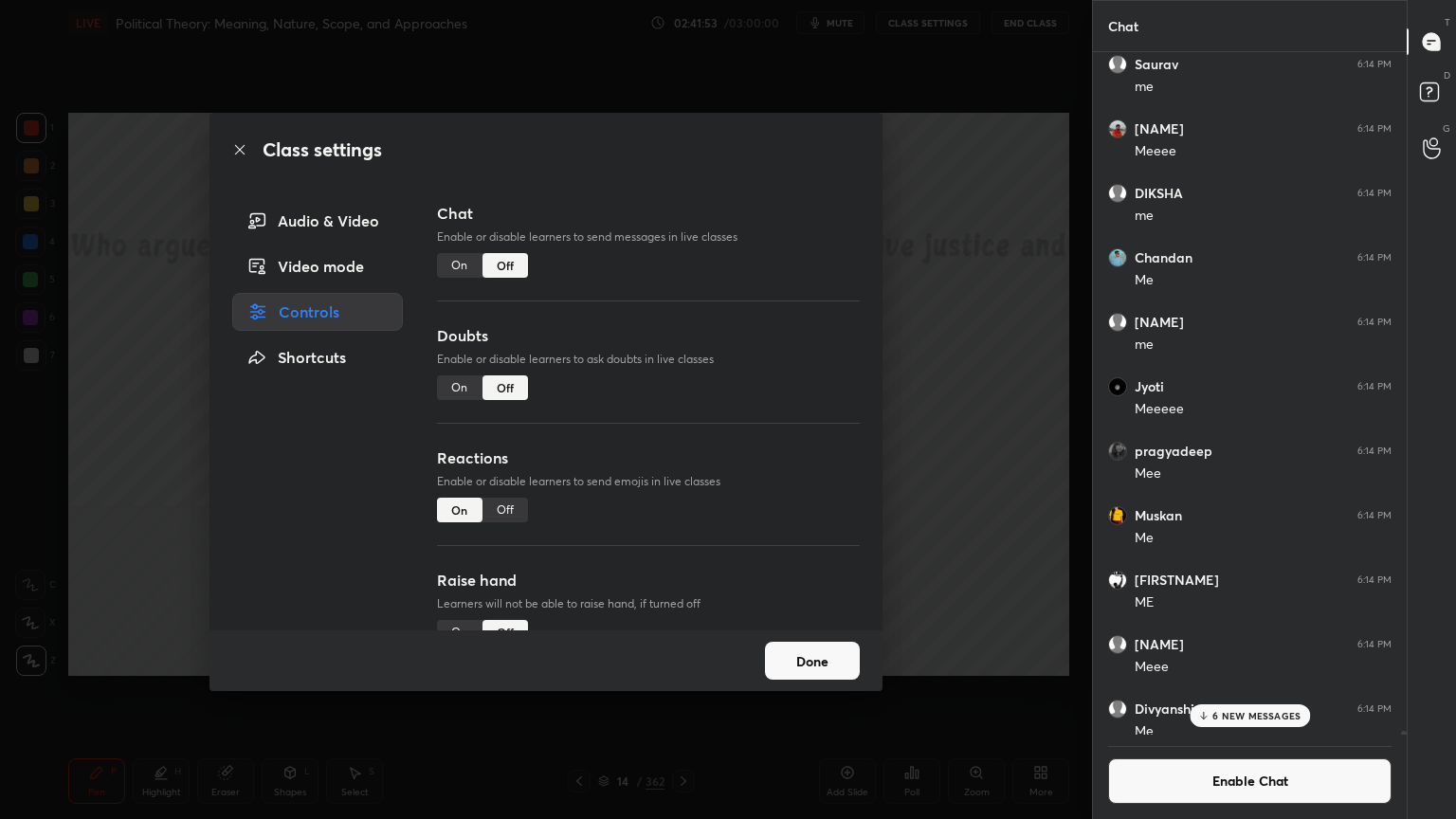 click 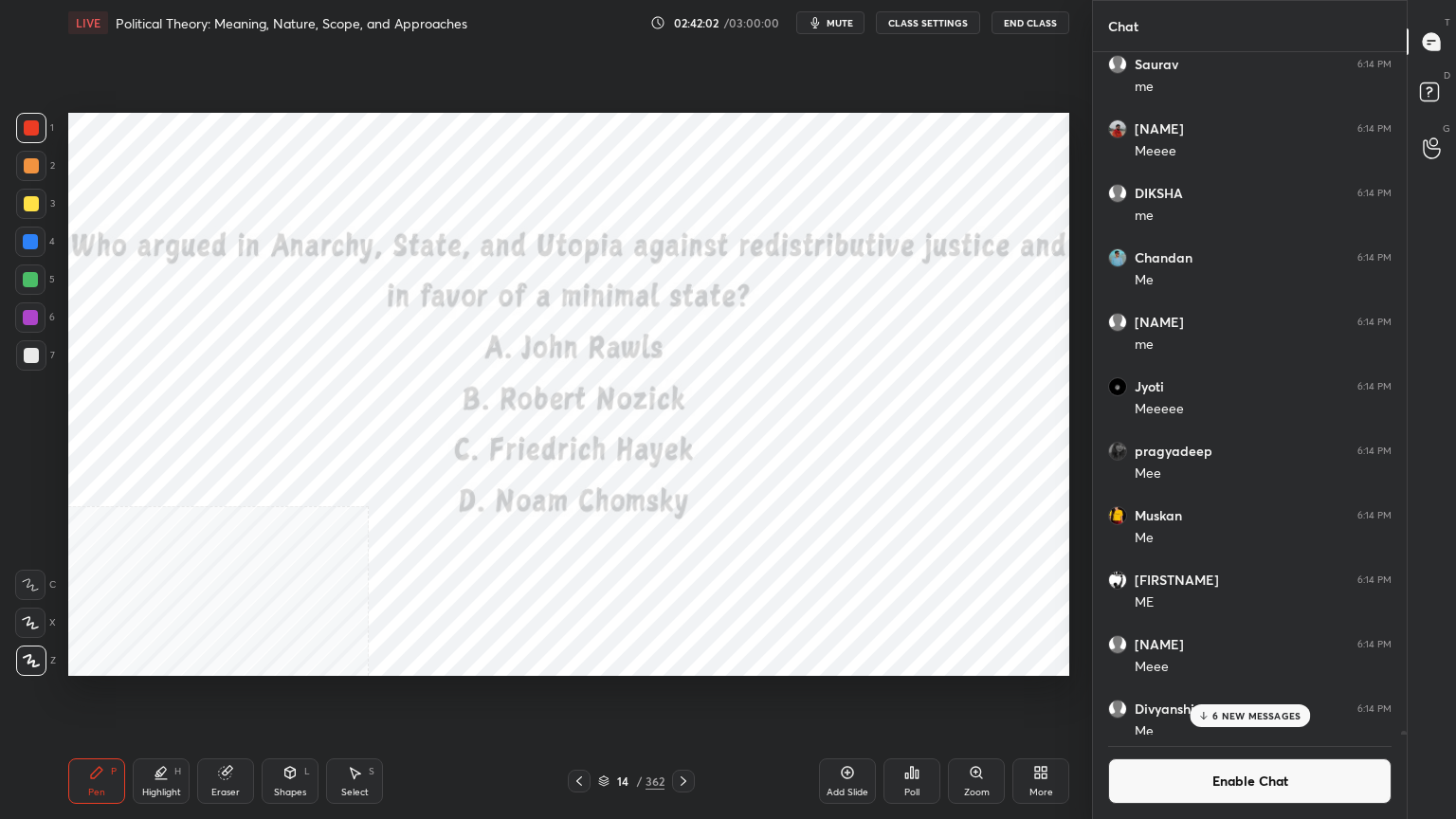 click 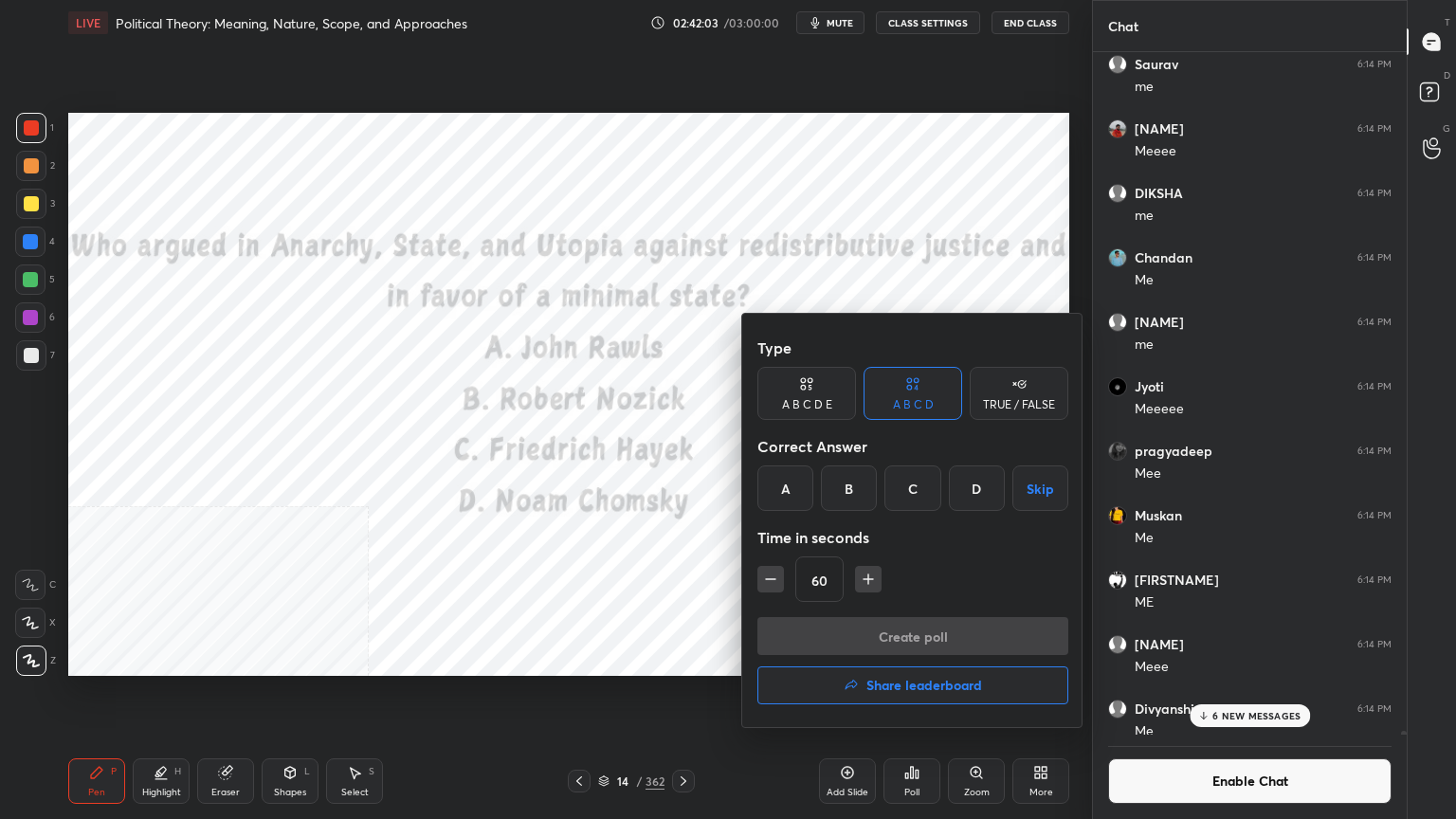 click on "B" at bounding box center [848, 488] 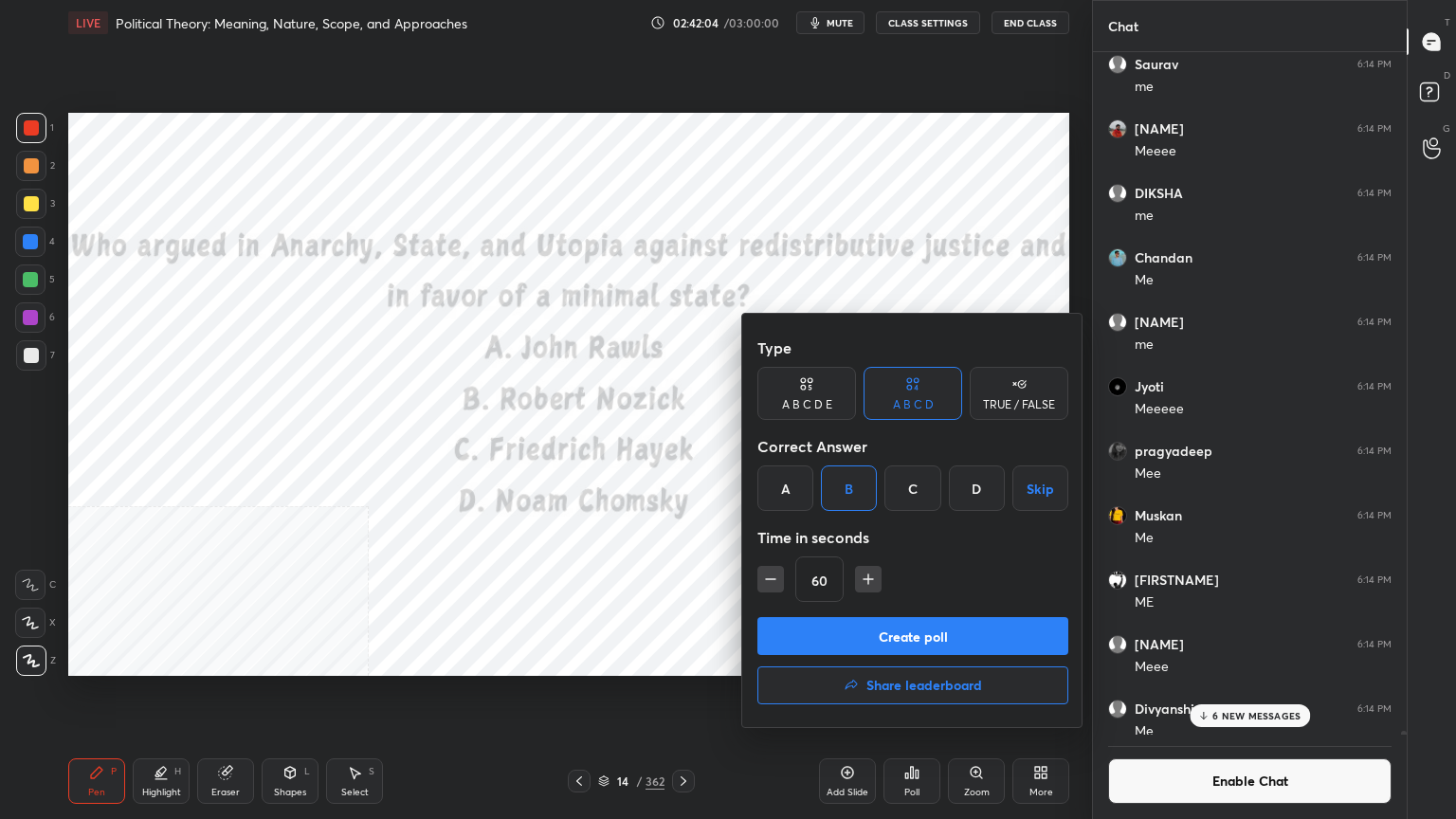 click on "Create poll" at bounding box center (913, 636) 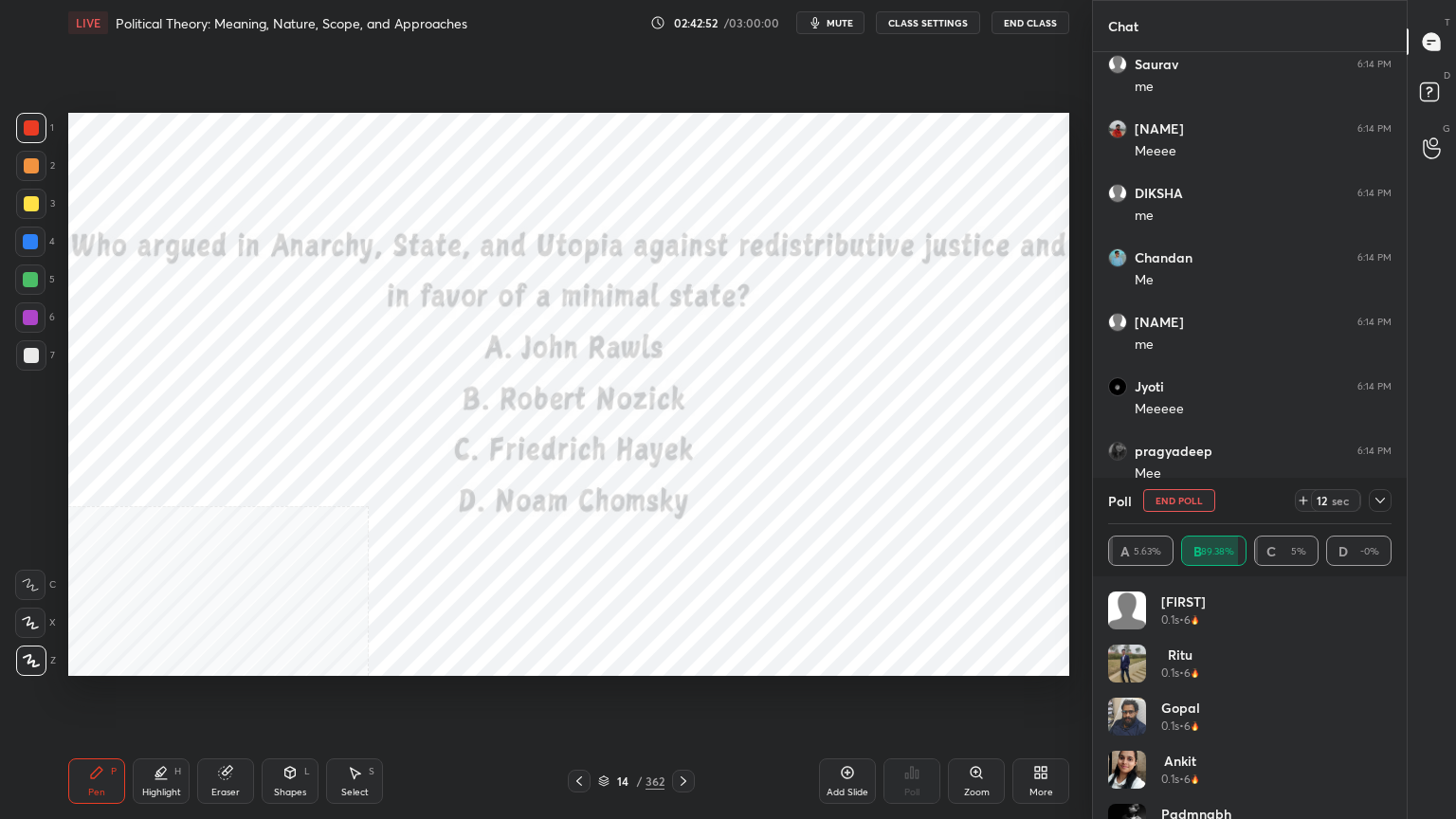click 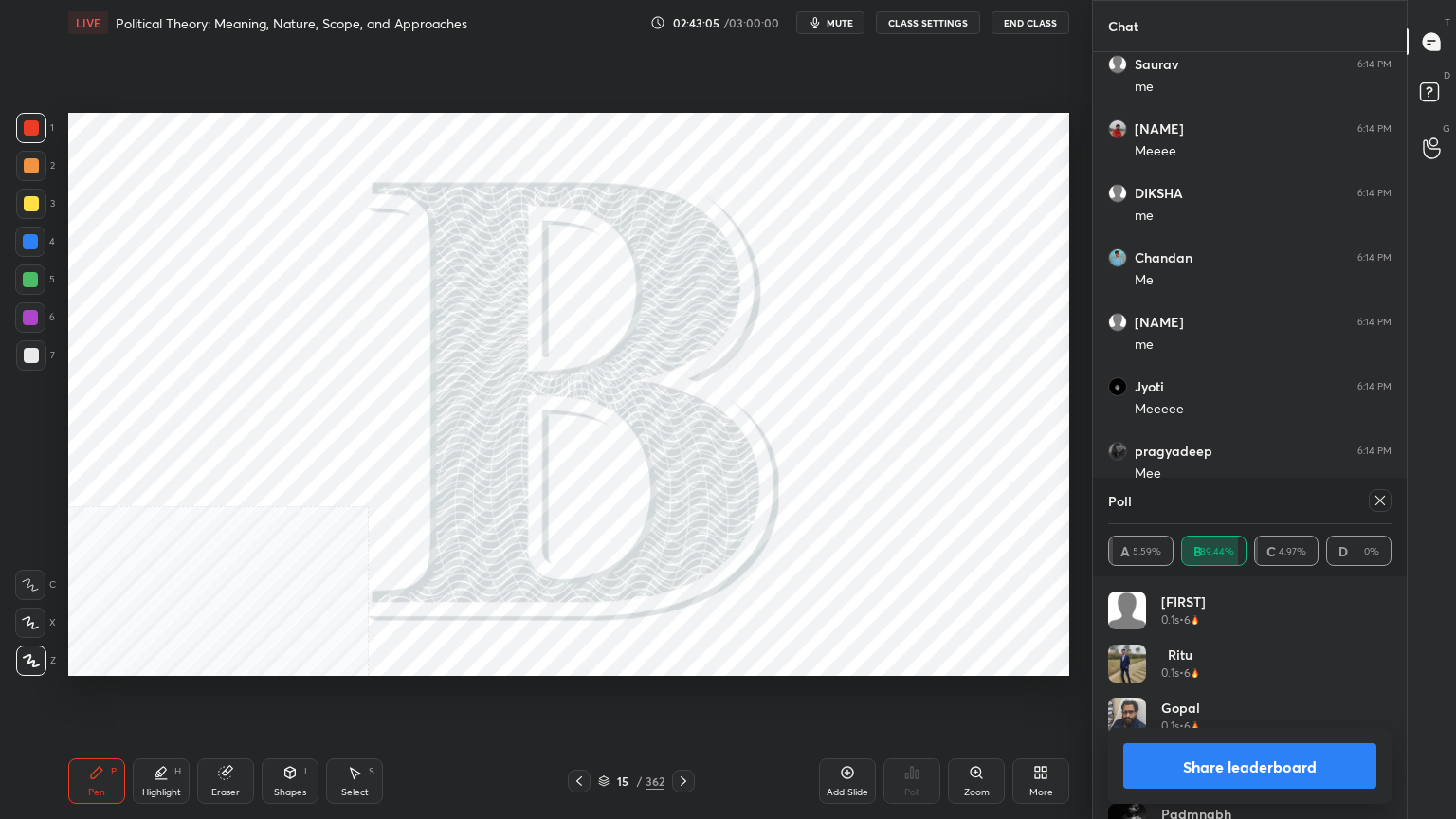 click on "Share leaderboard" at bounding box center [1249, 766] 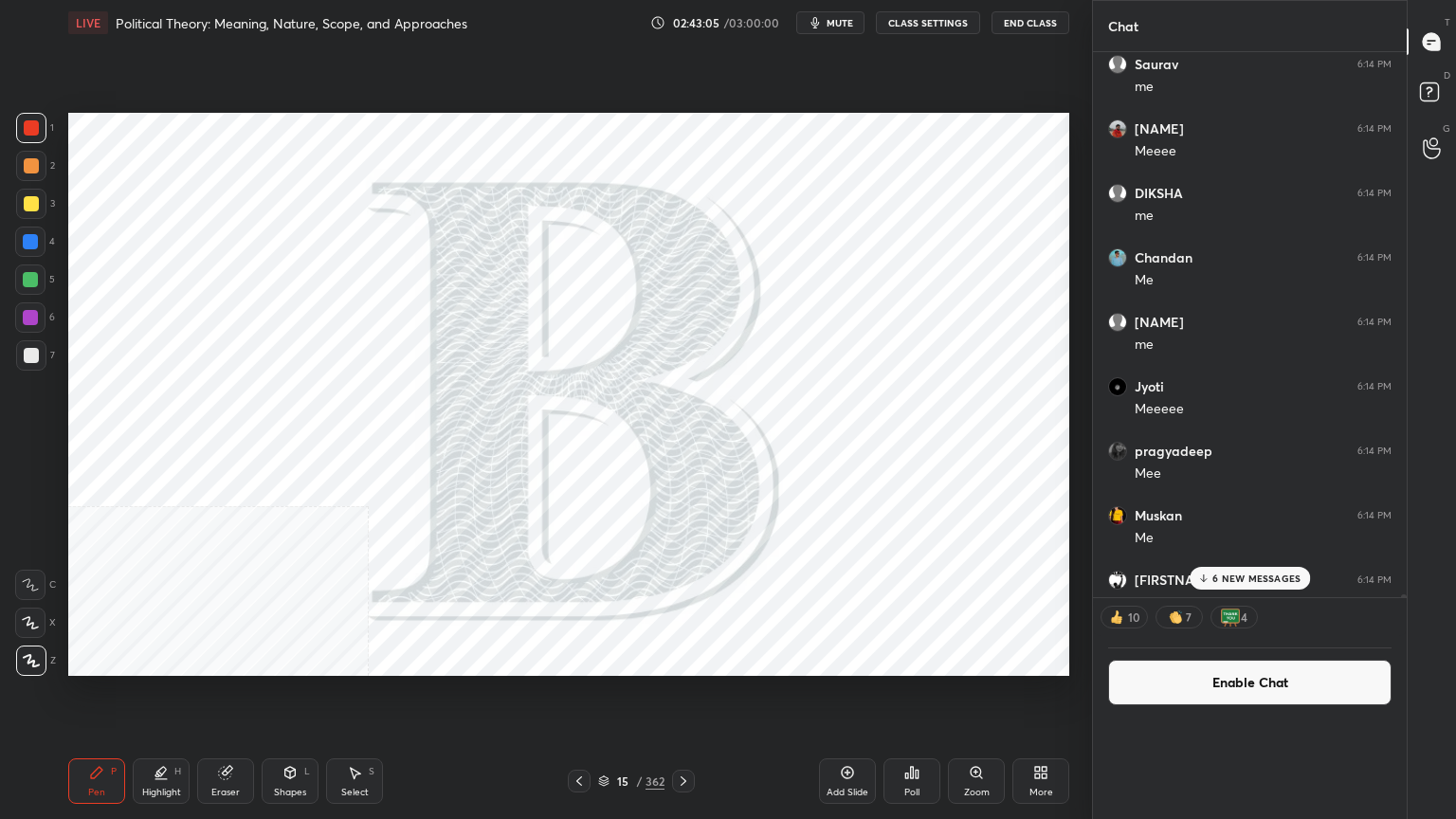 scroll, scrollTop: 143, scrollLeft: 278, axis: both 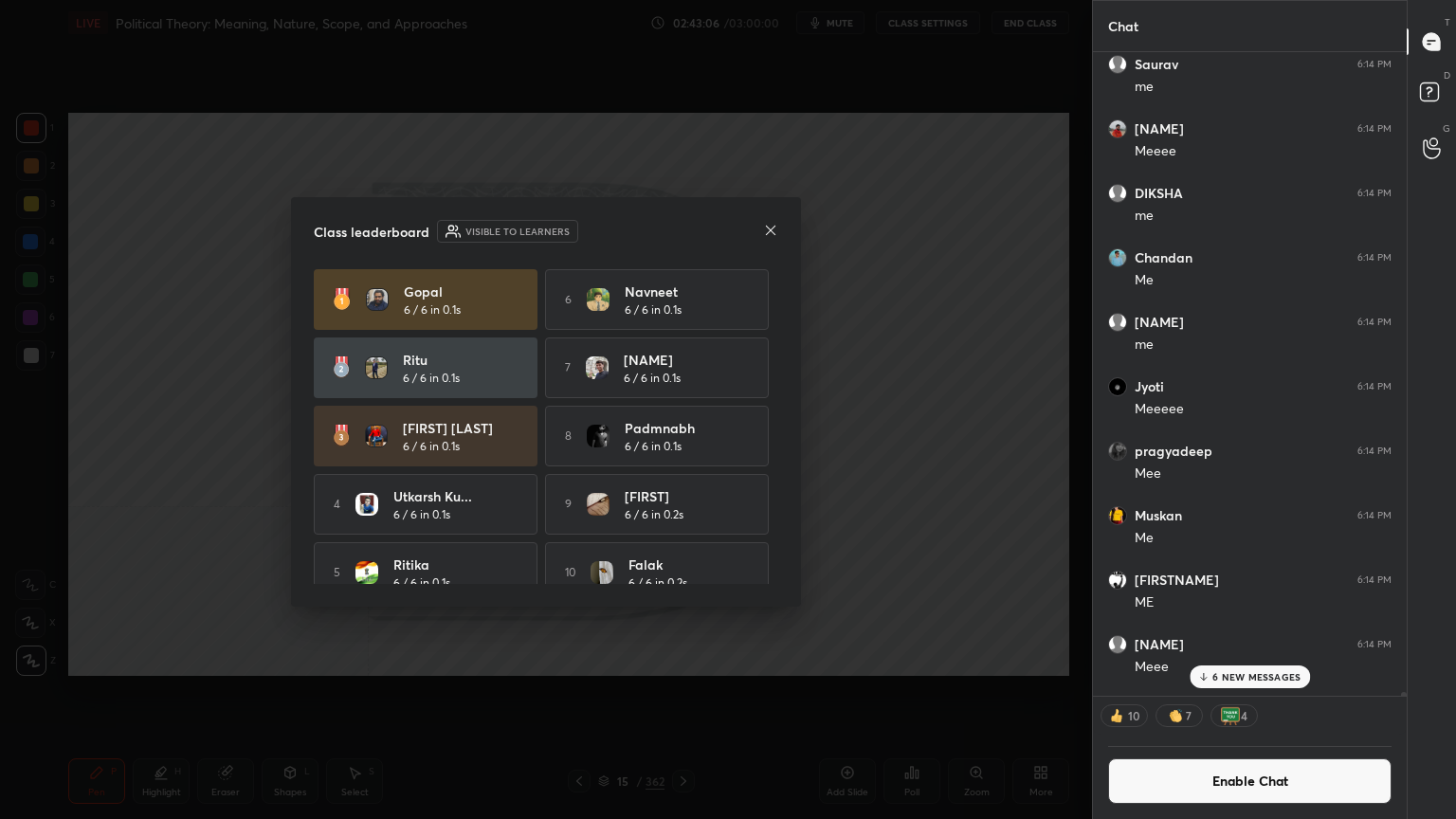 click on "Enable Chat" at bounding box center (1249, 781) 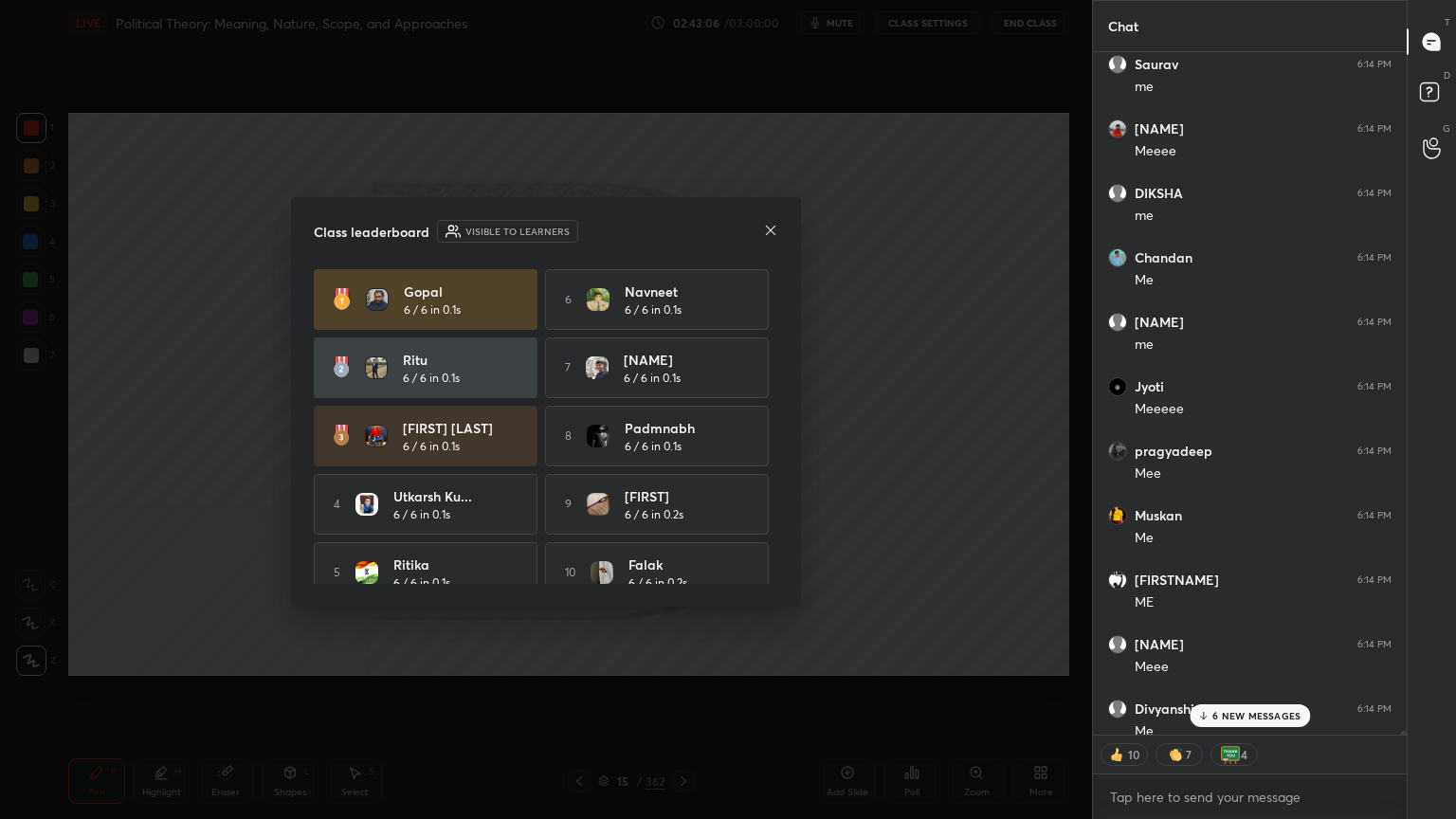click on "6 NEW MESSAGES" at bounding box center [1256, 716] 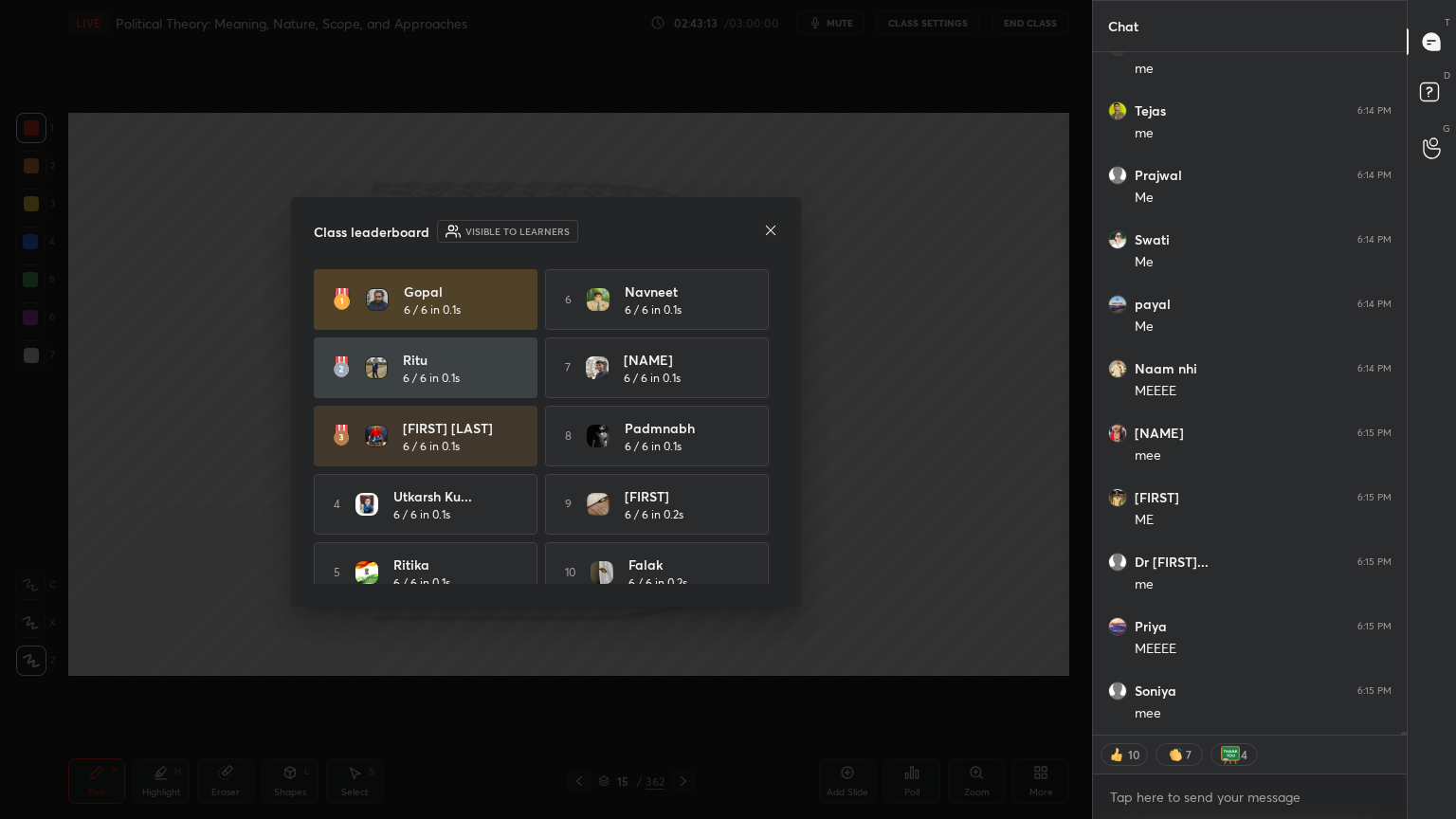 scroll, scrollTop: 192871, scrollLeft: 0, axis: vertical 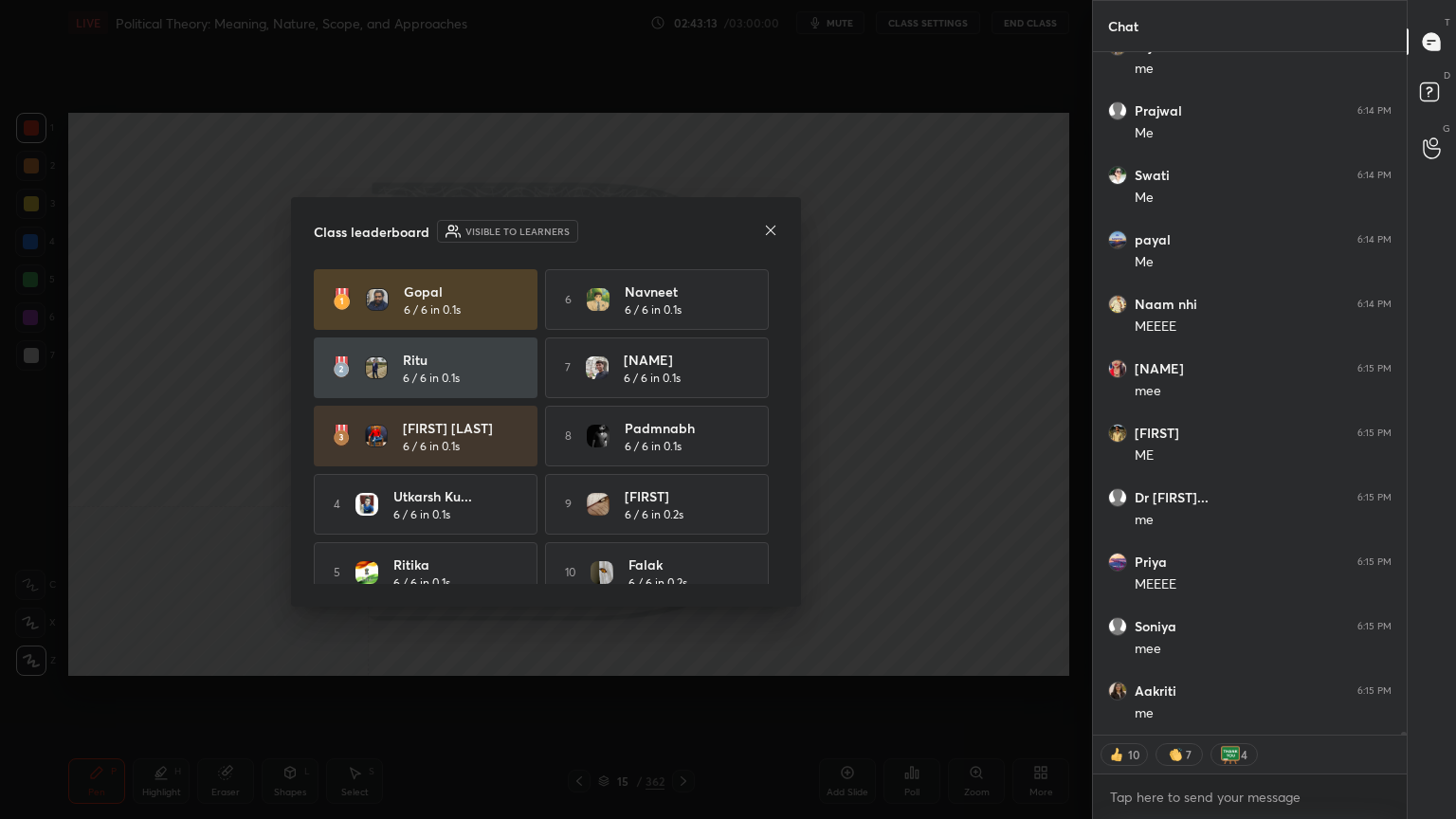 type on "x" 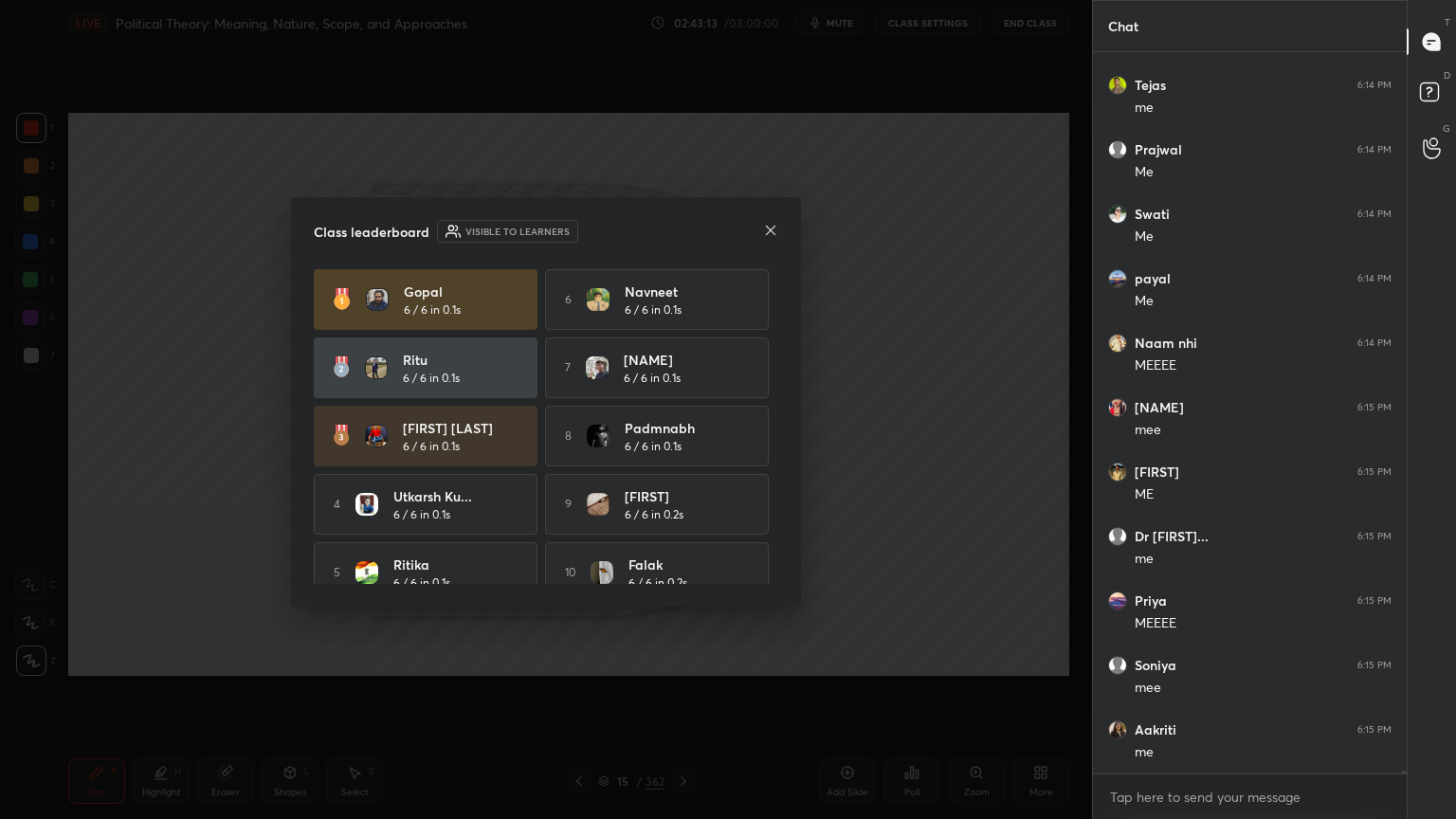 scroll, scrollTop: 716, scrollLeft: 308, axis: both 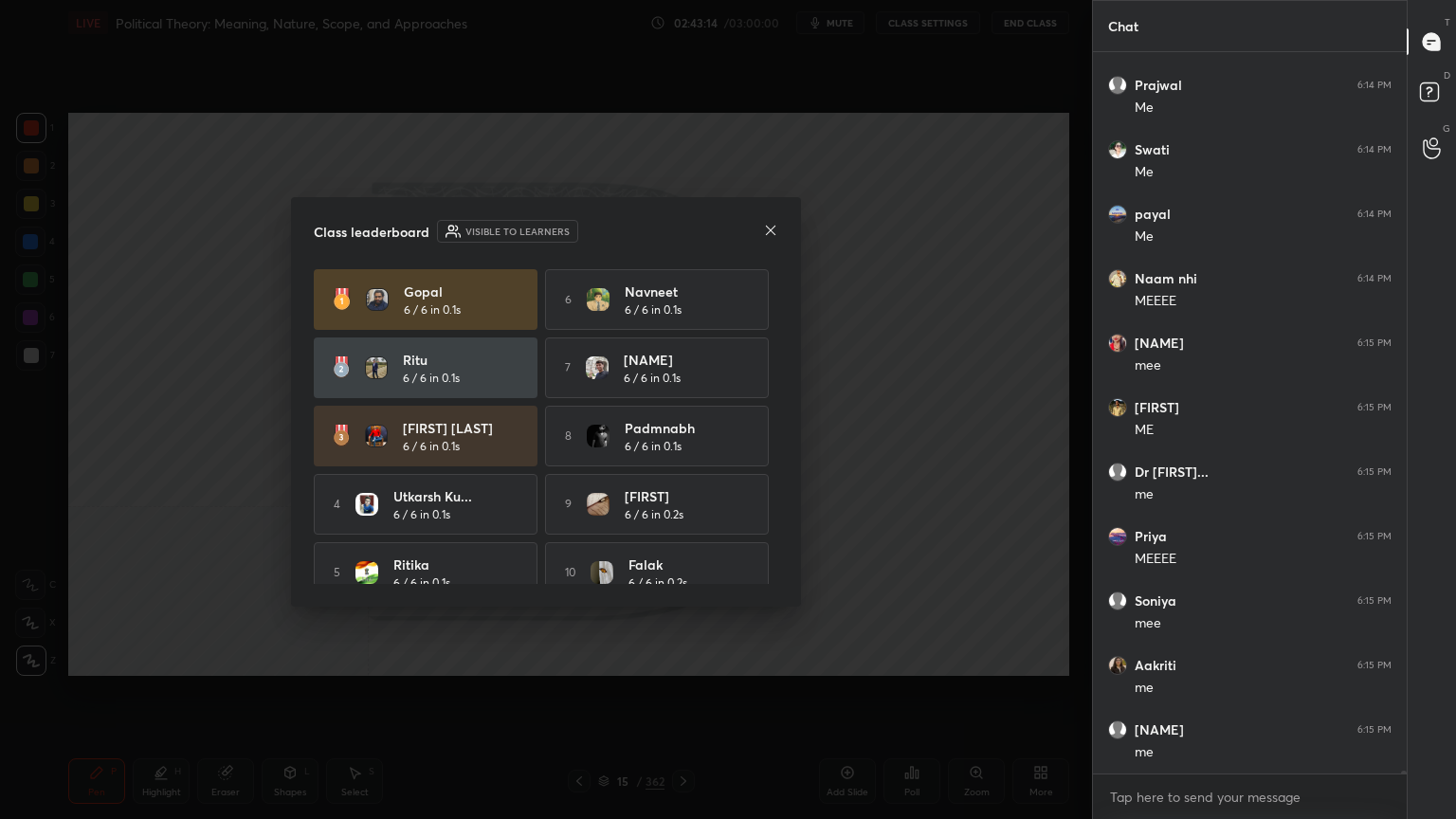 click 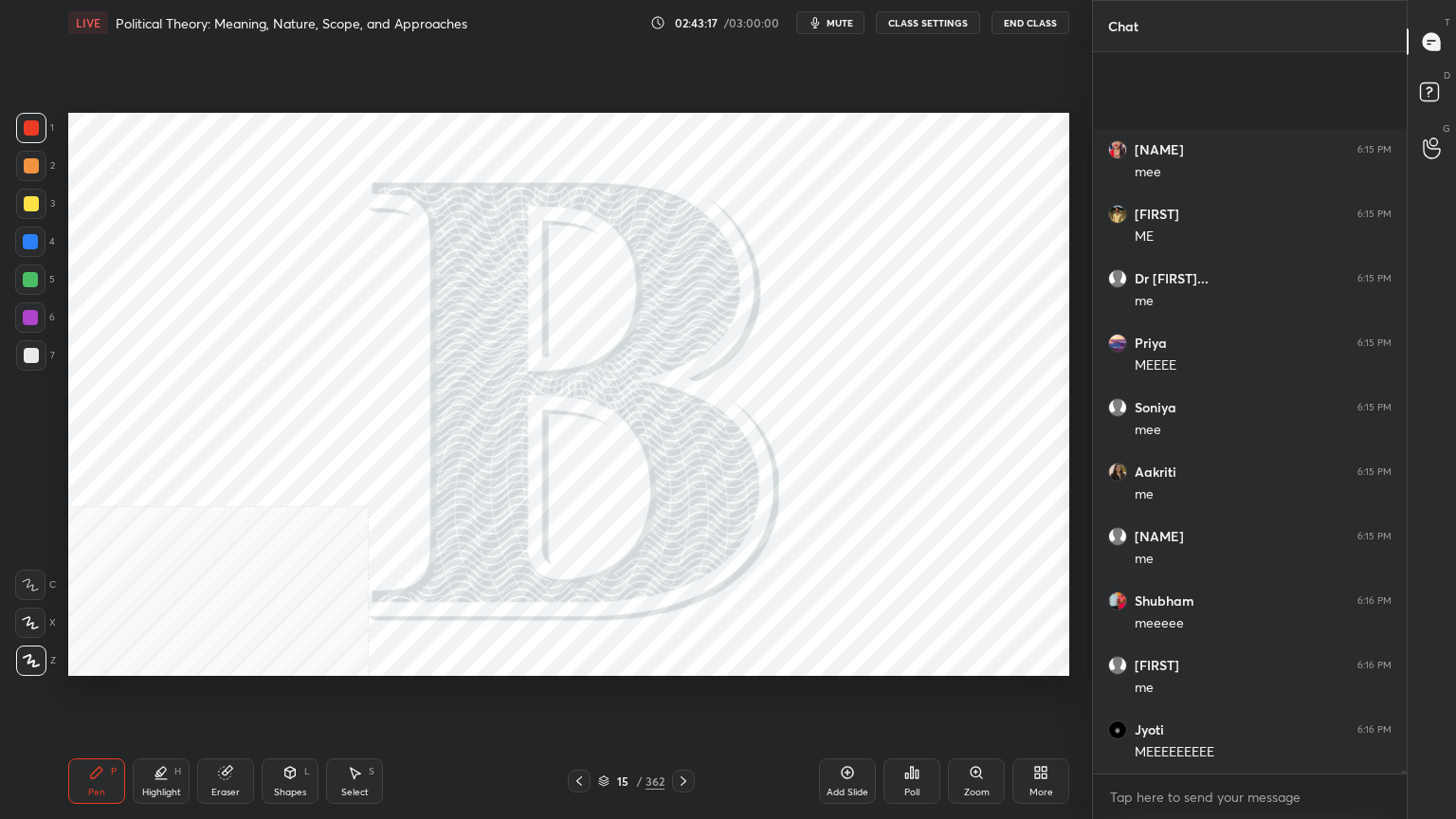 scroll, scrollTop: 193283, scrollLeft: 0, axis: vertical 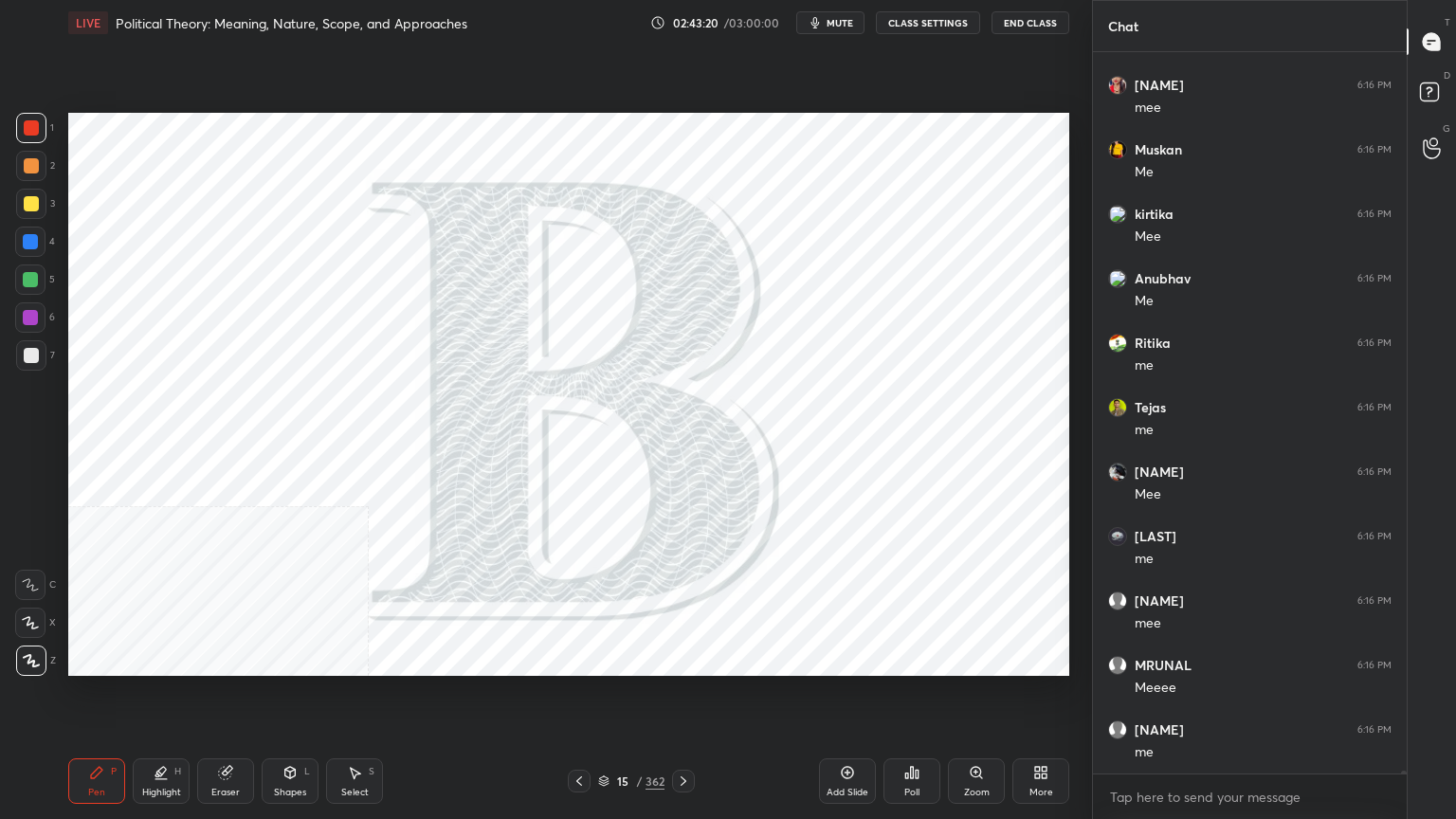 click 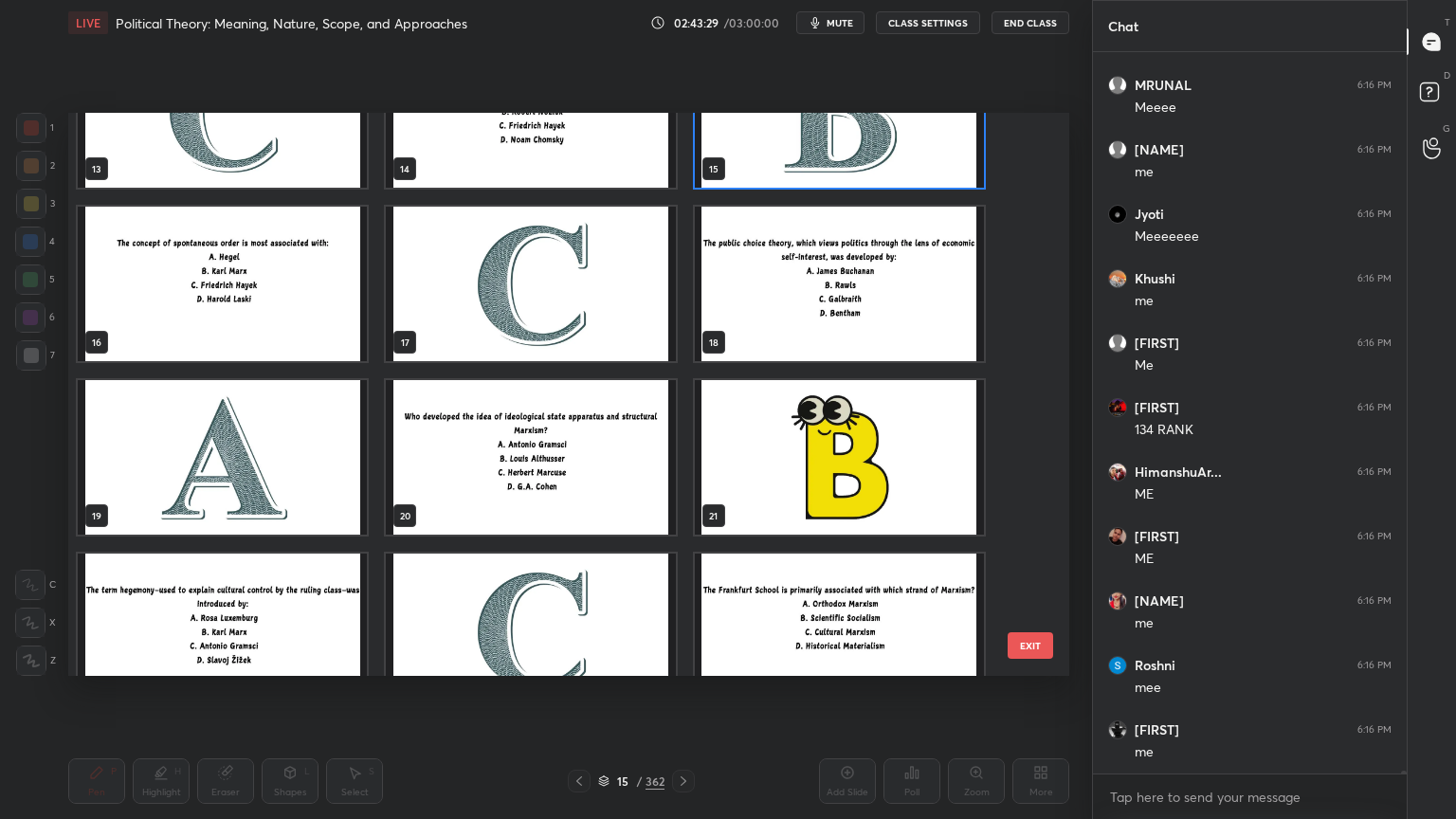 click at bounding box center [222, 283] 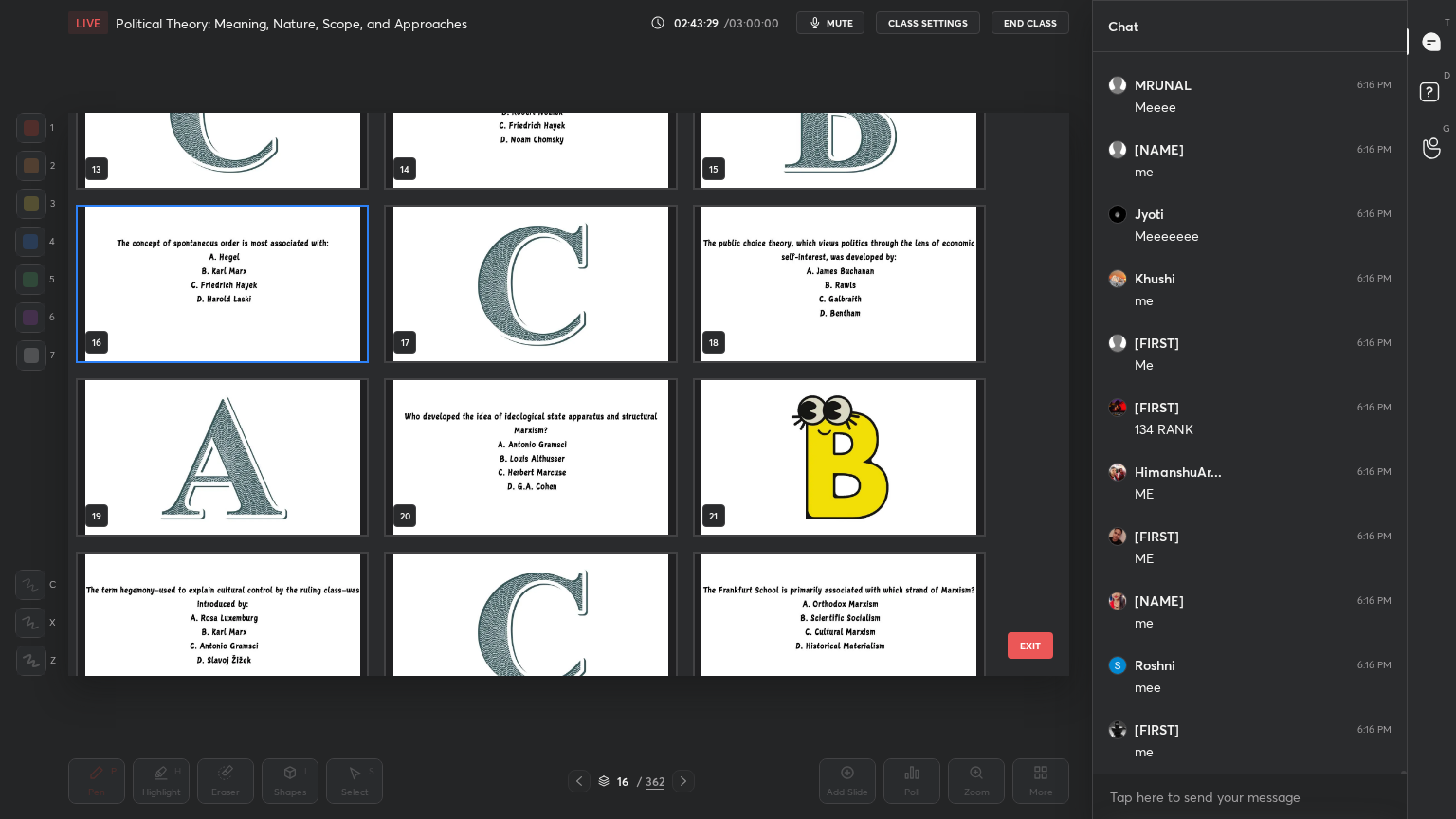 click at bounding box center (222, 283) 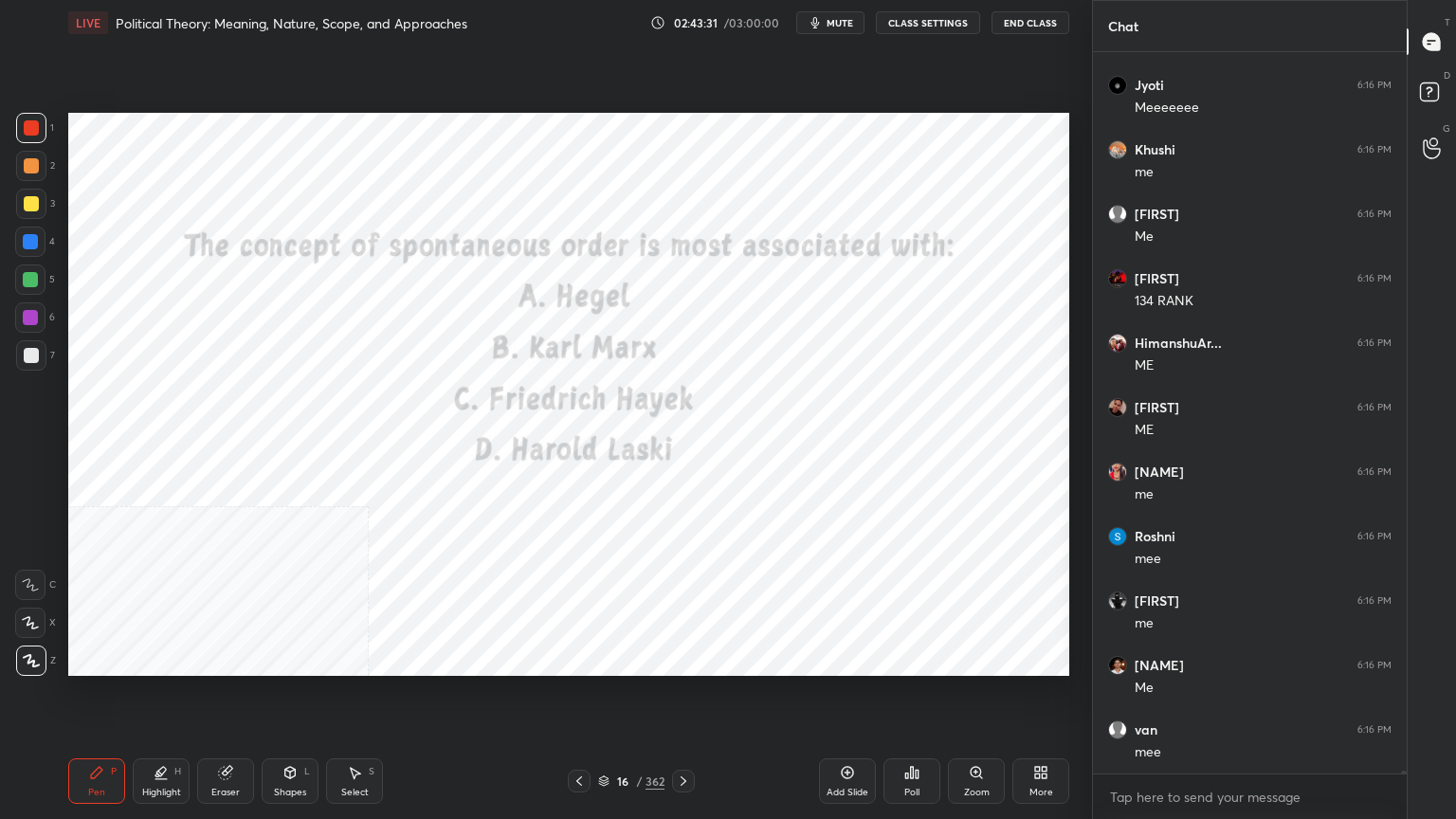 click on "CLASS SETTINGS" at bounding box center (928, 23) 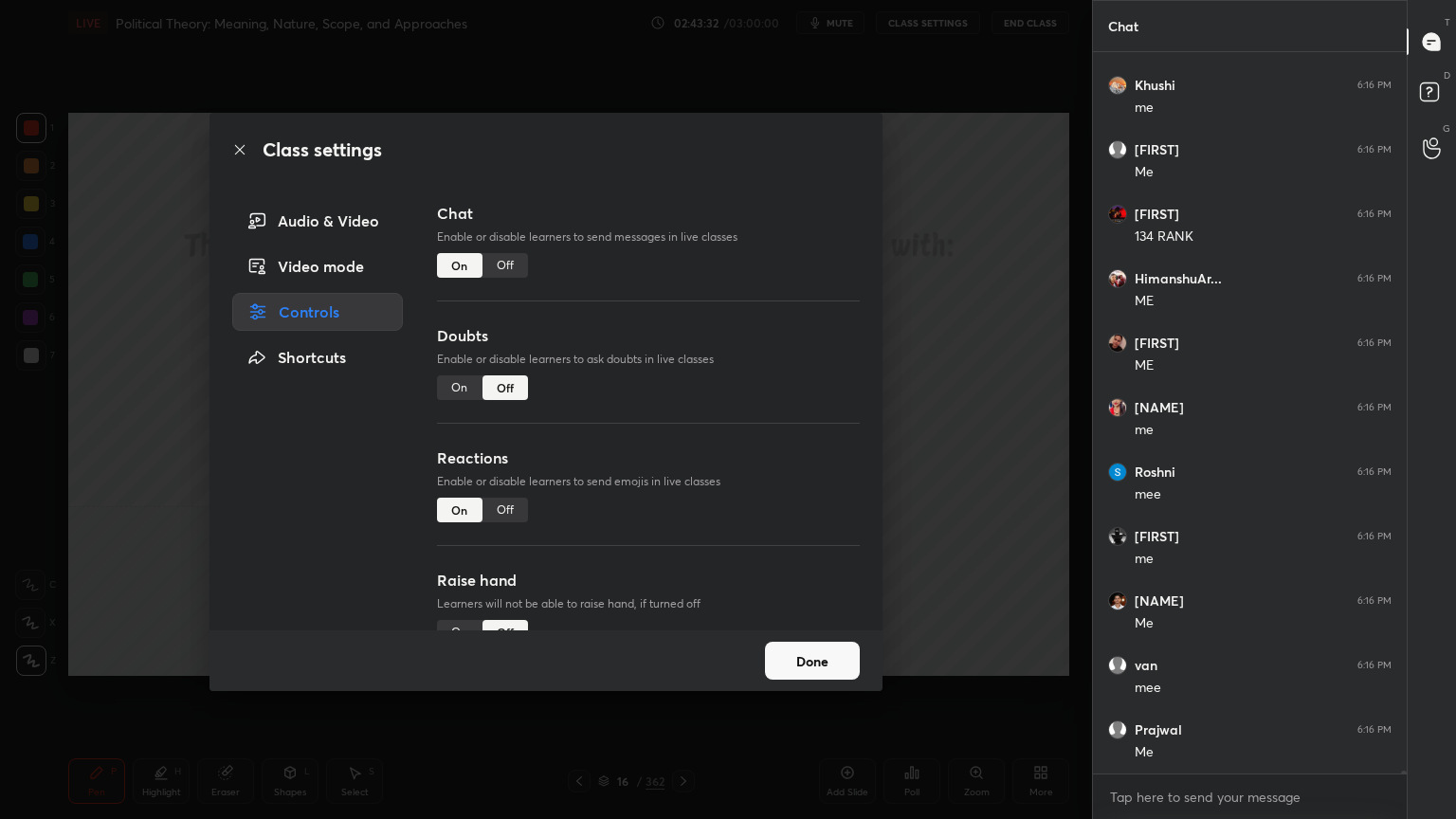 click on "Off" at bounding box center [505, 265] 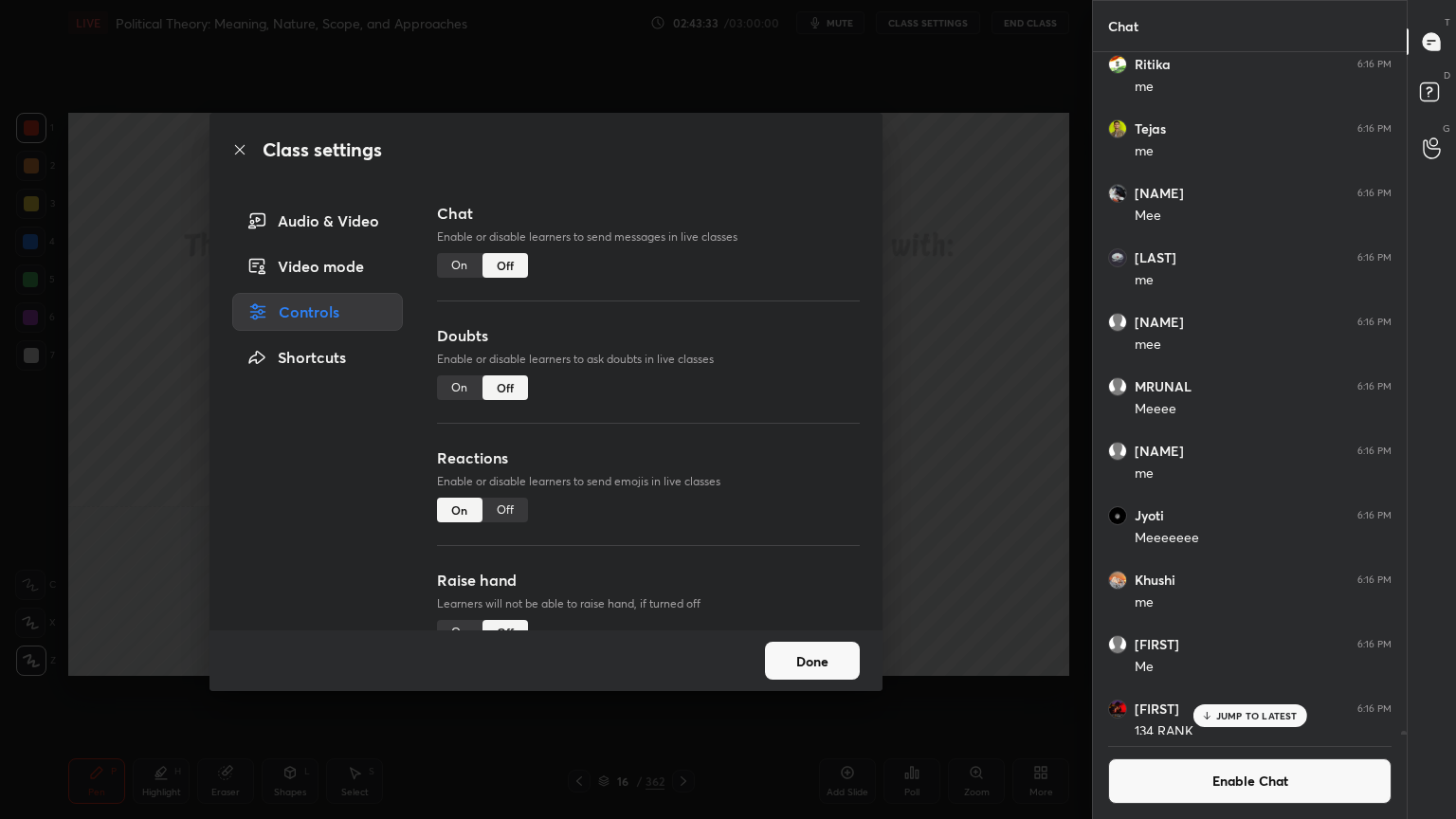 click 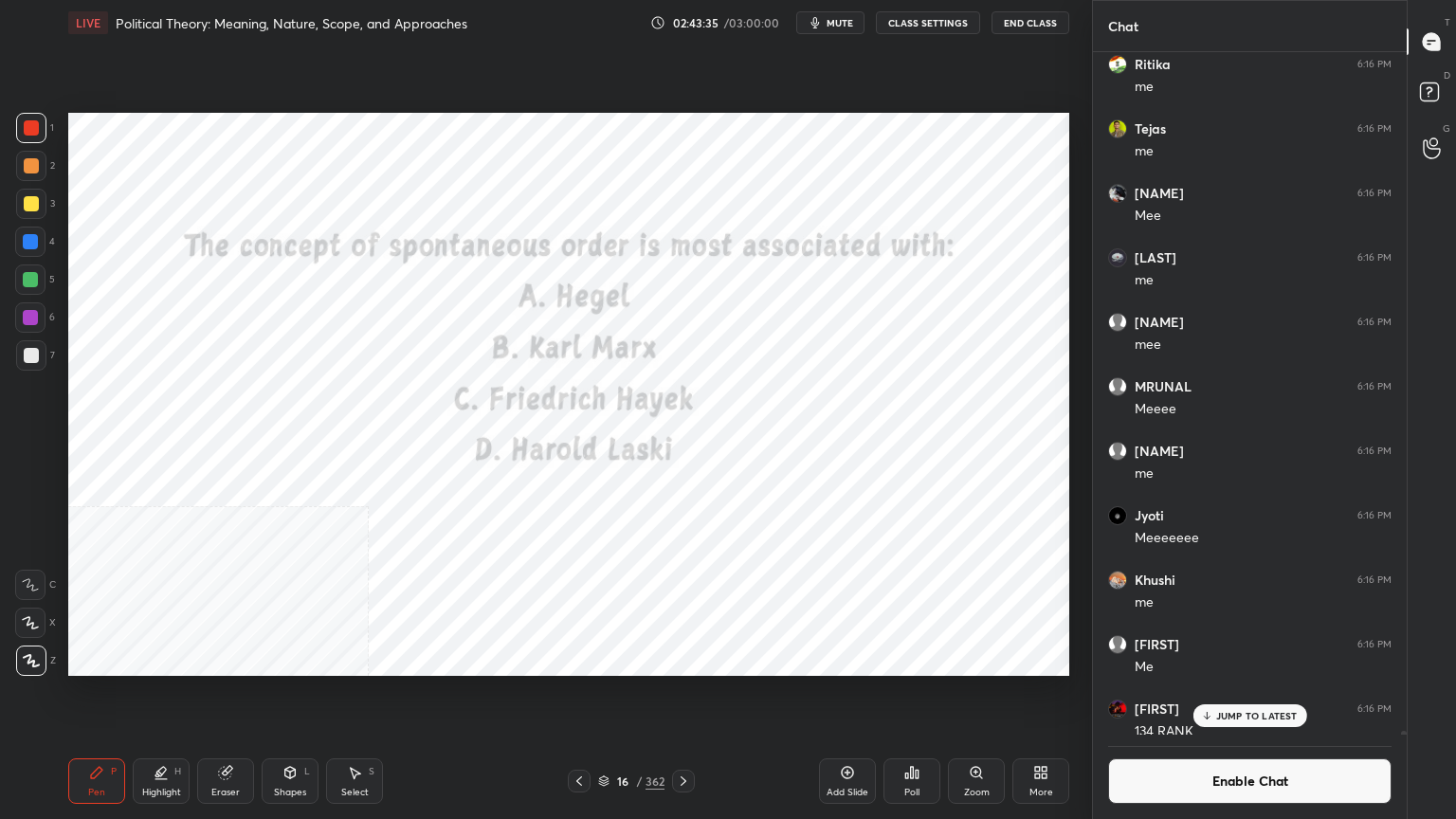 click on "Poll" at bounding box center [912, 781] 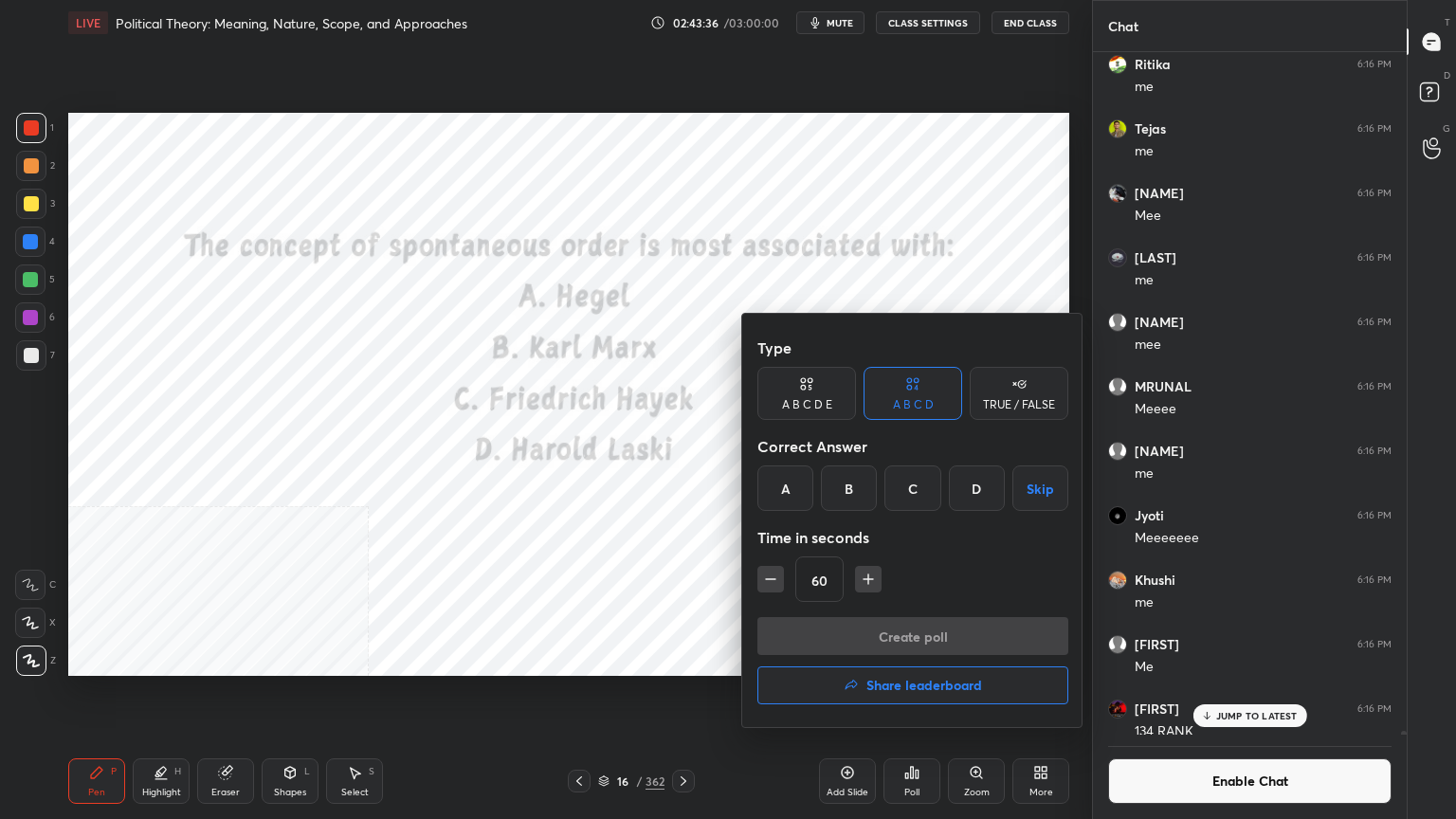 click on "C" at bounding box center [912, 488] 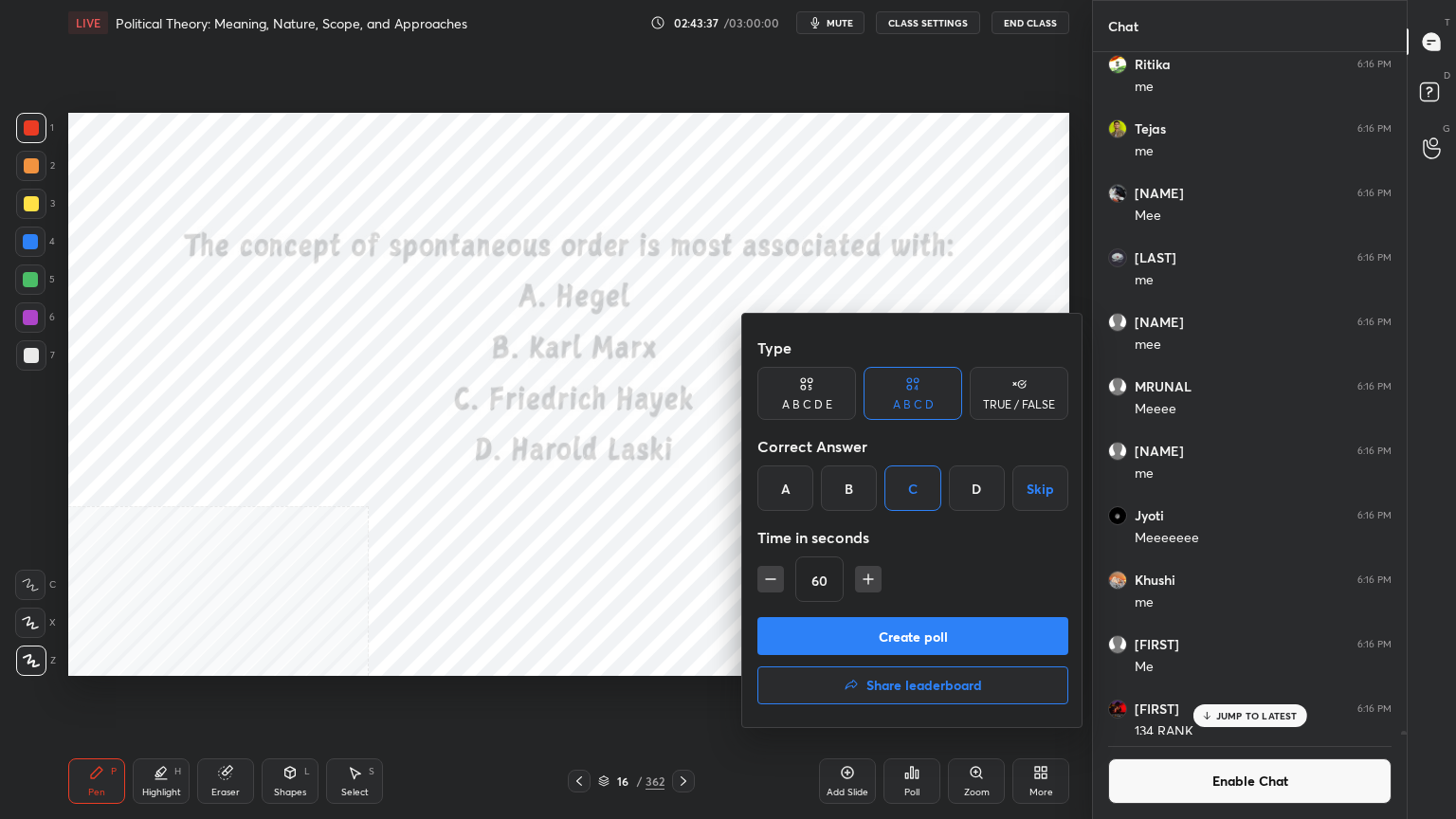 click on "Create poll" at bounding box center (913, 636) 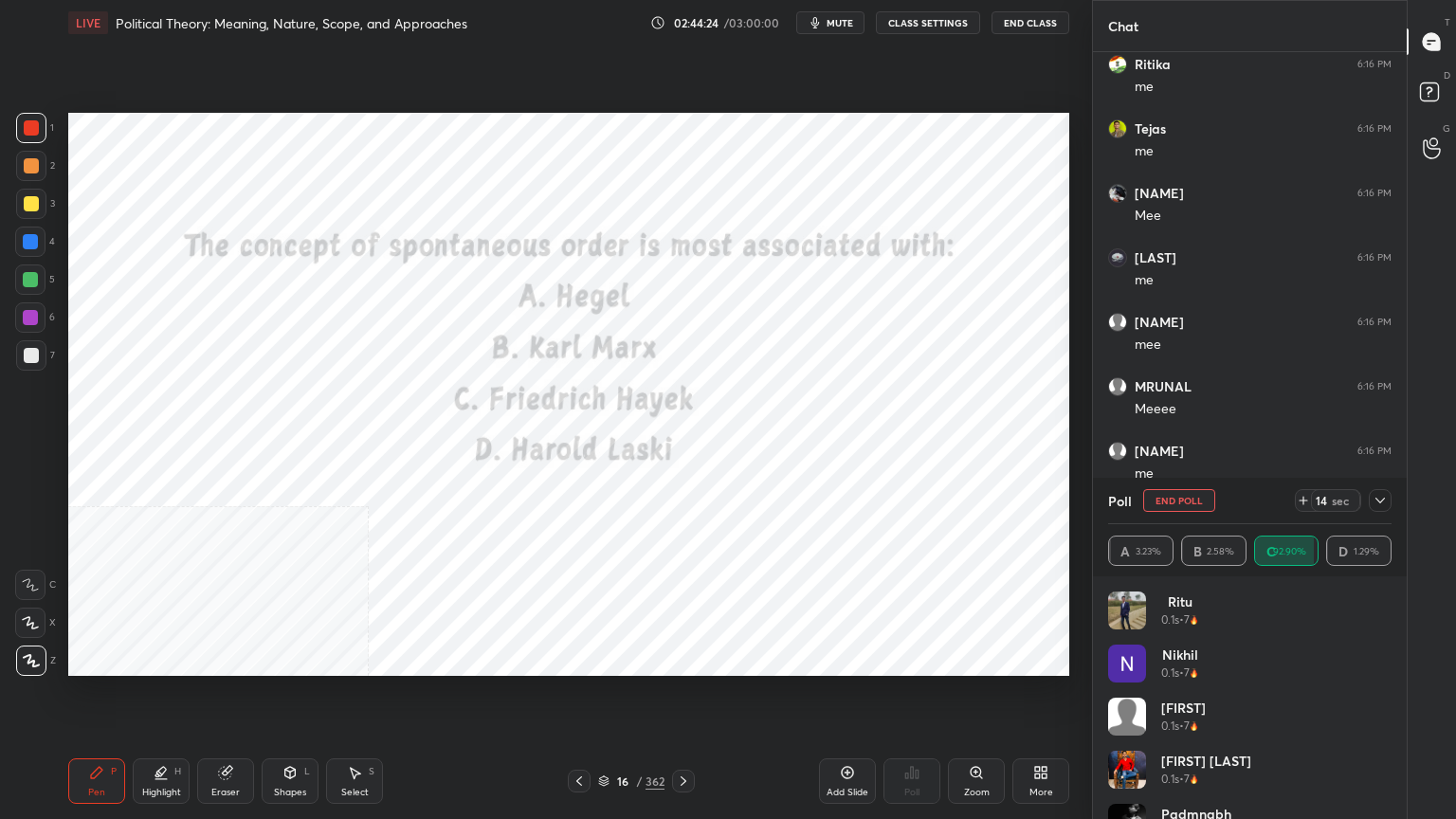 scroll, scrollTop: 7, scrollLeft: 6, axis: both 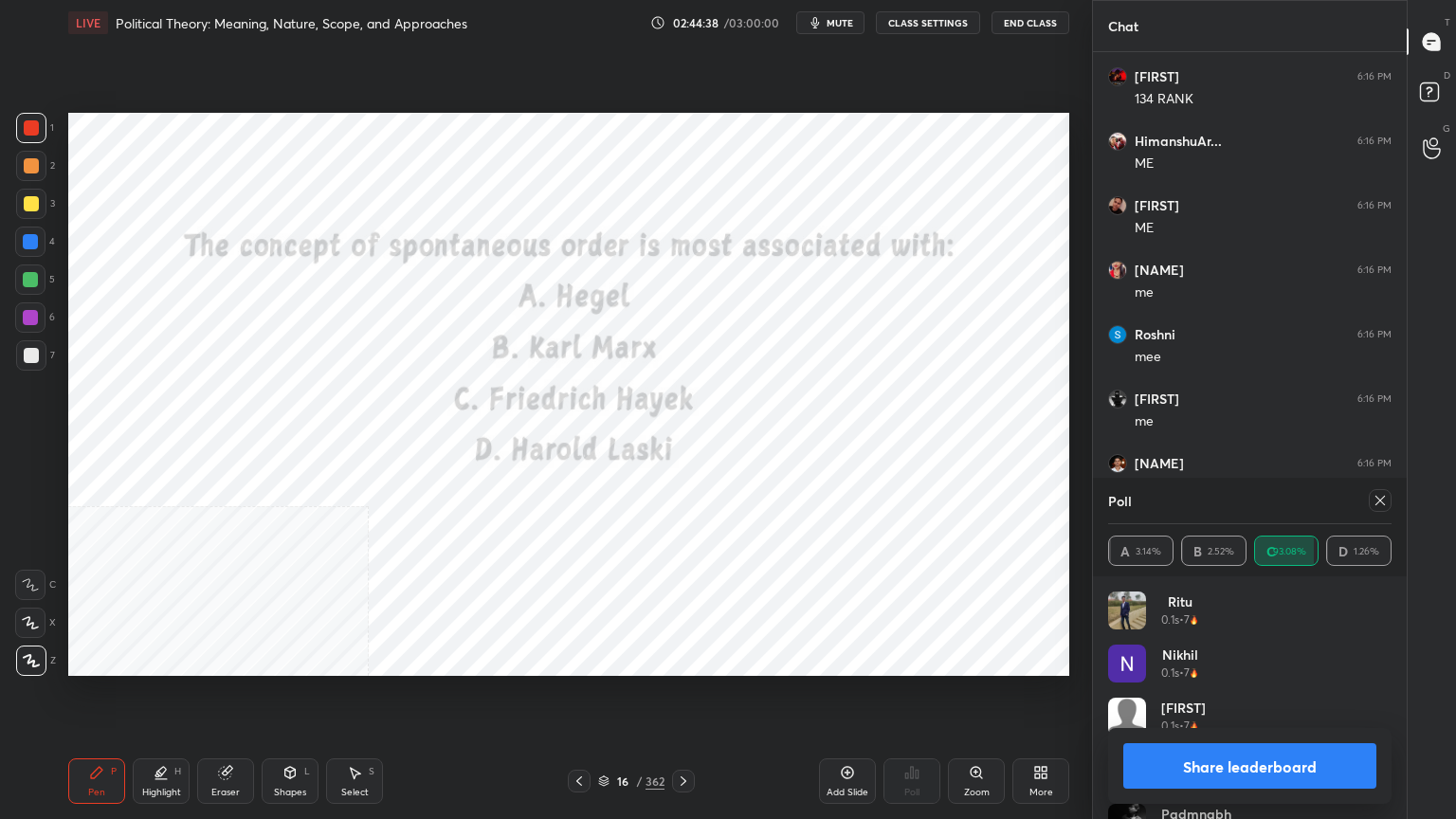 click at bounding box center [683, 781] 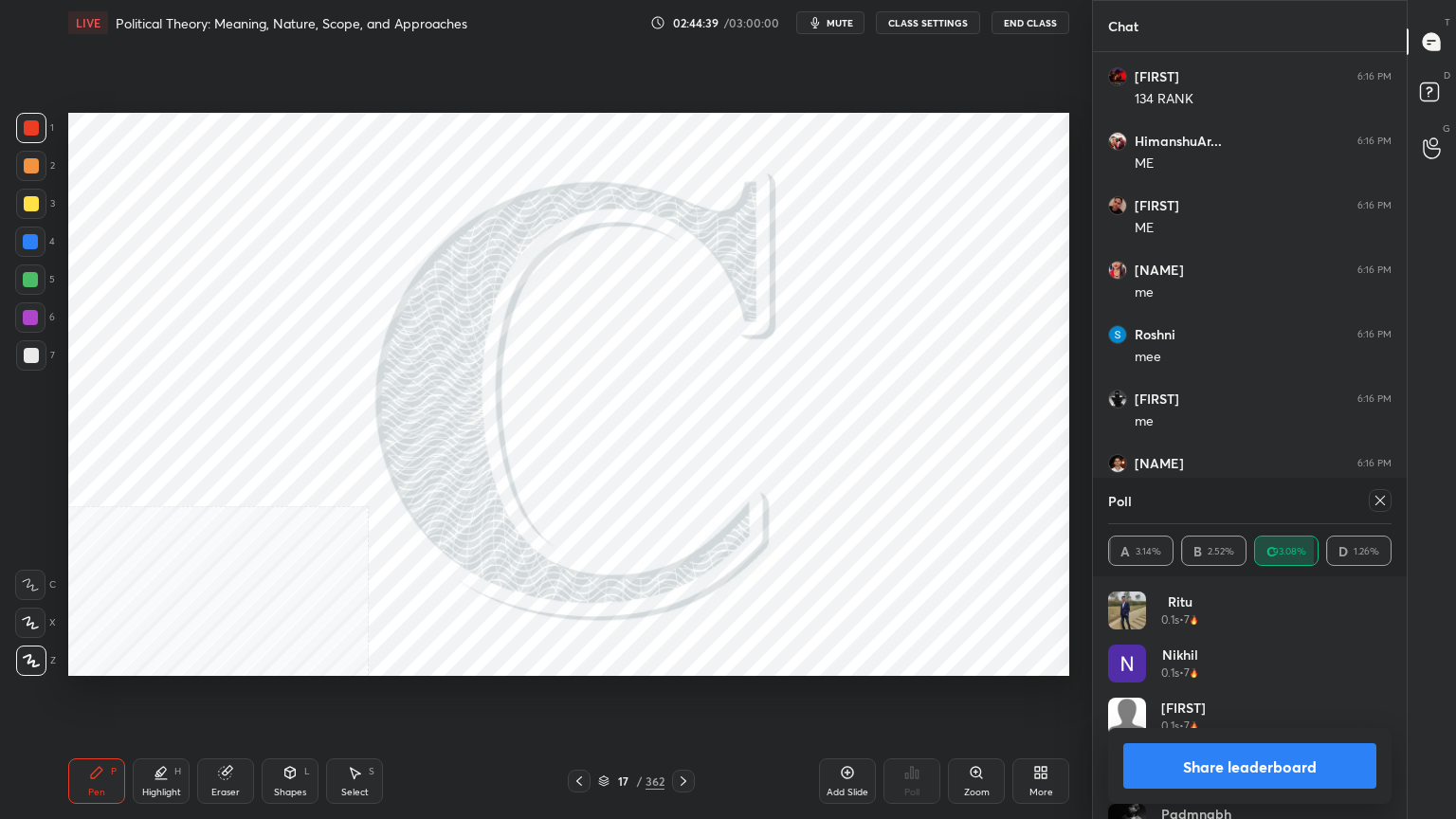 click on "Share leaderboard" at bounding box center (1249, 766) 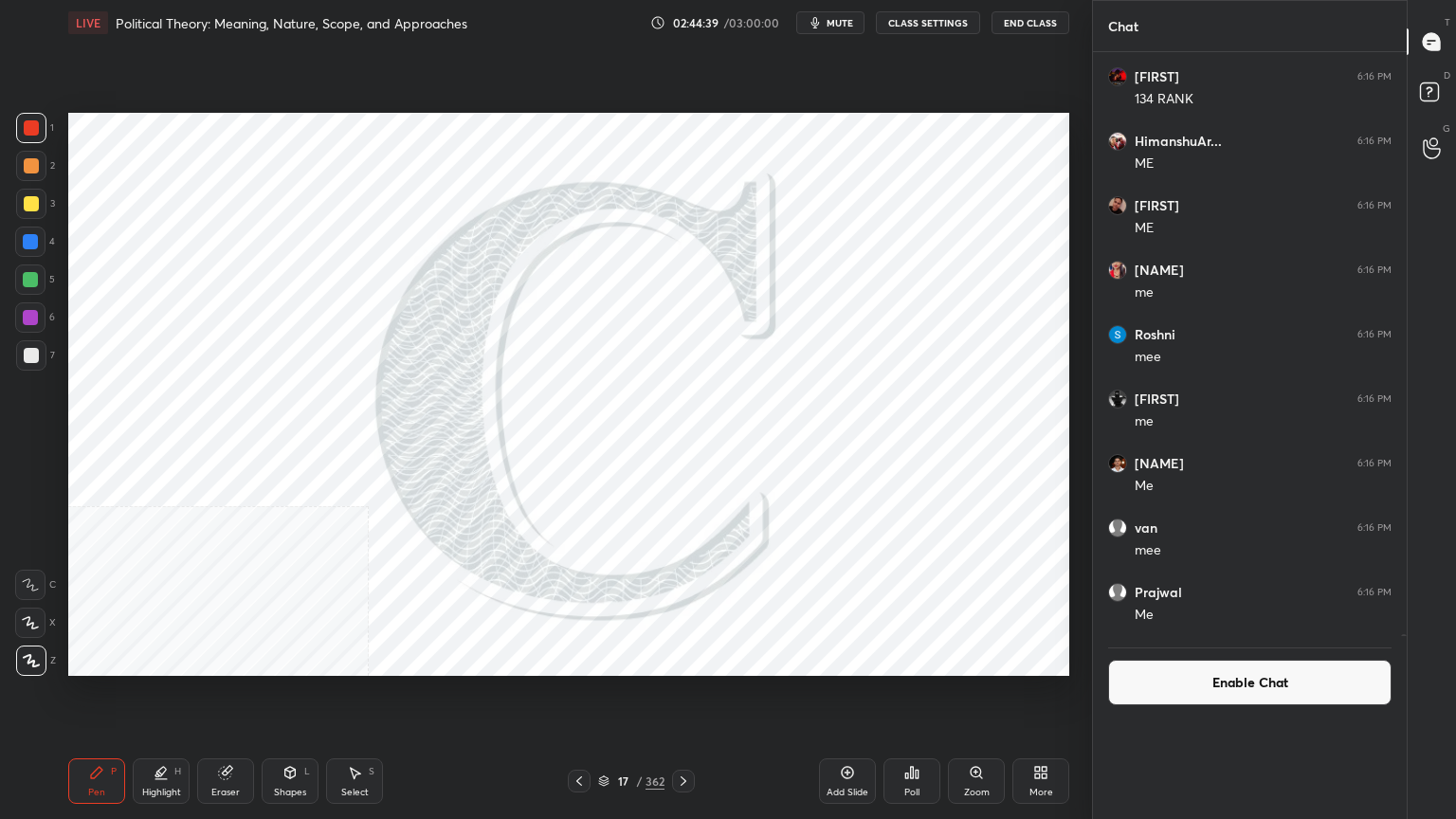 scroll, scrollTop: 144, scrollLeft: 278, axis: both 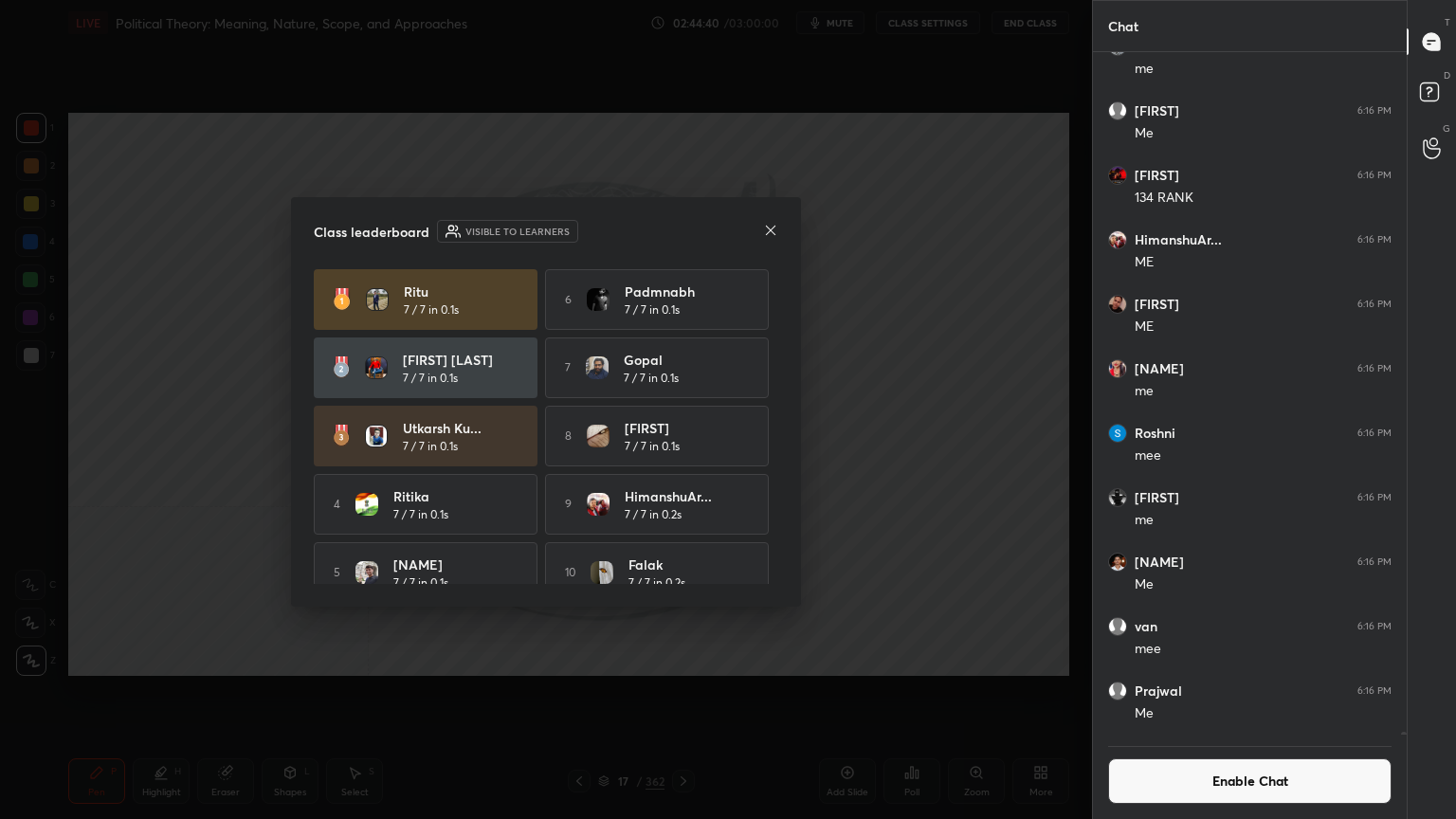 click on "Enable Chat" at bounding box center [1249, 781] 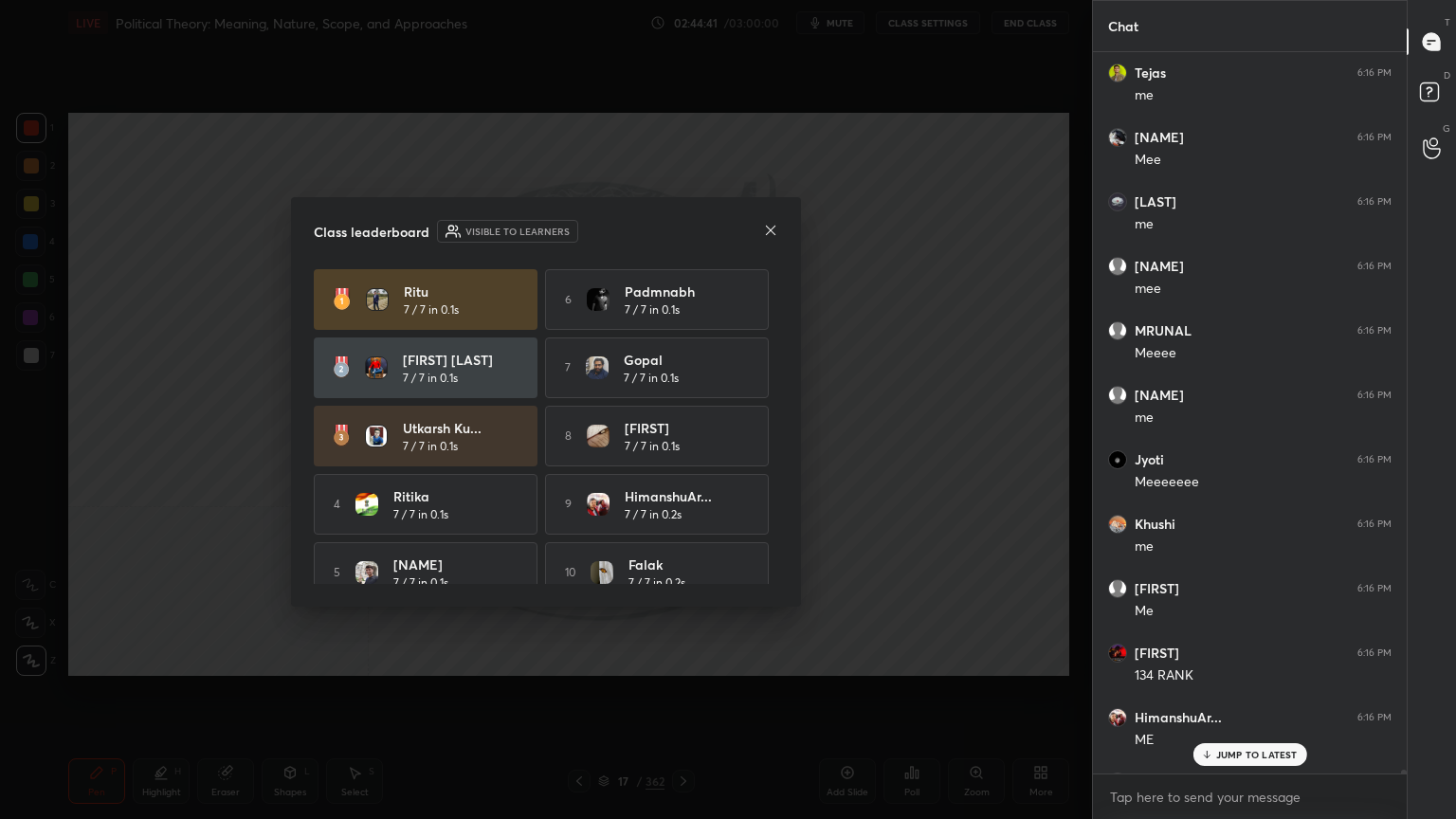 click on "JUMP TO LATEST" at bounding box center (1257, 755) 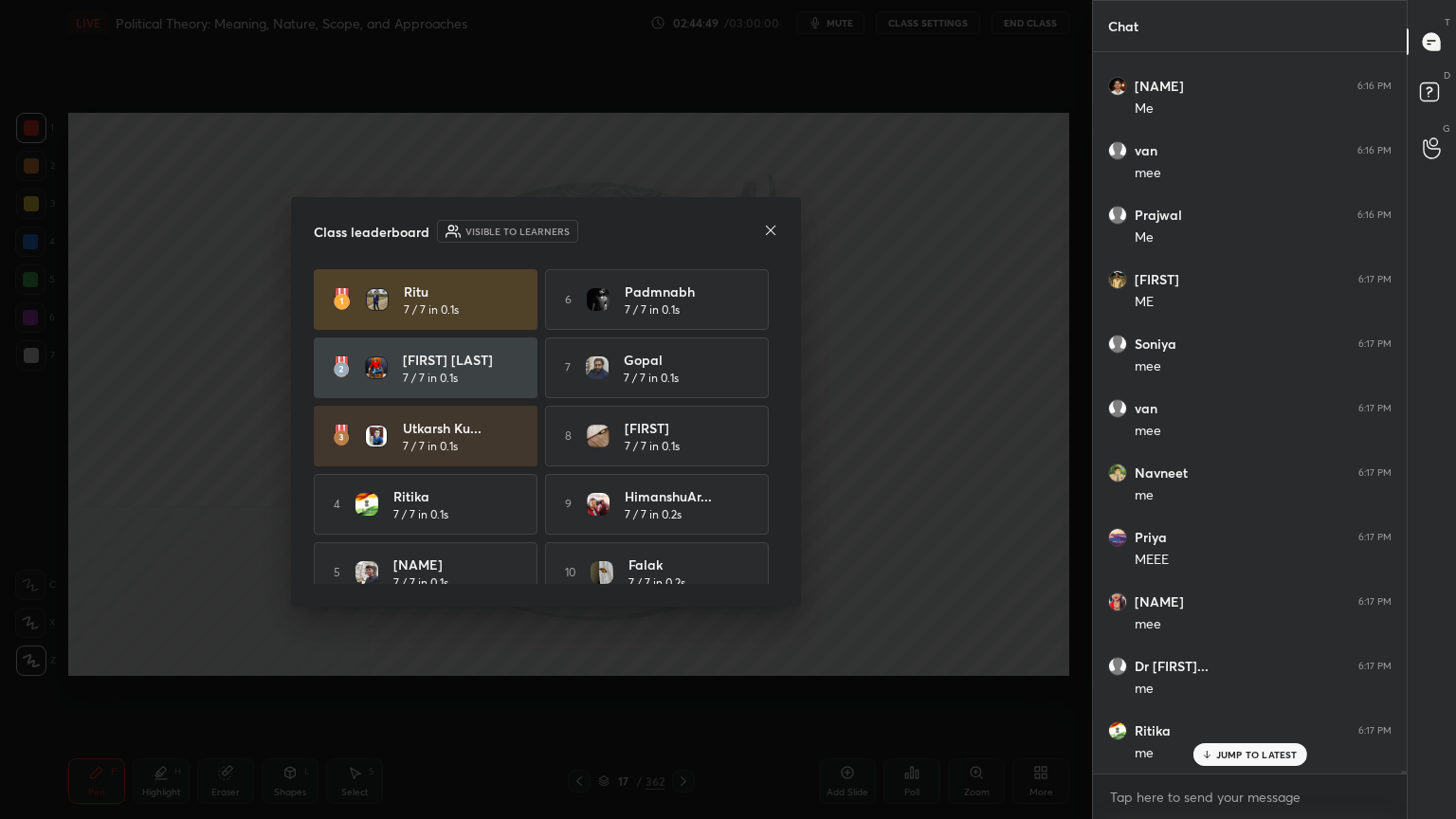 click 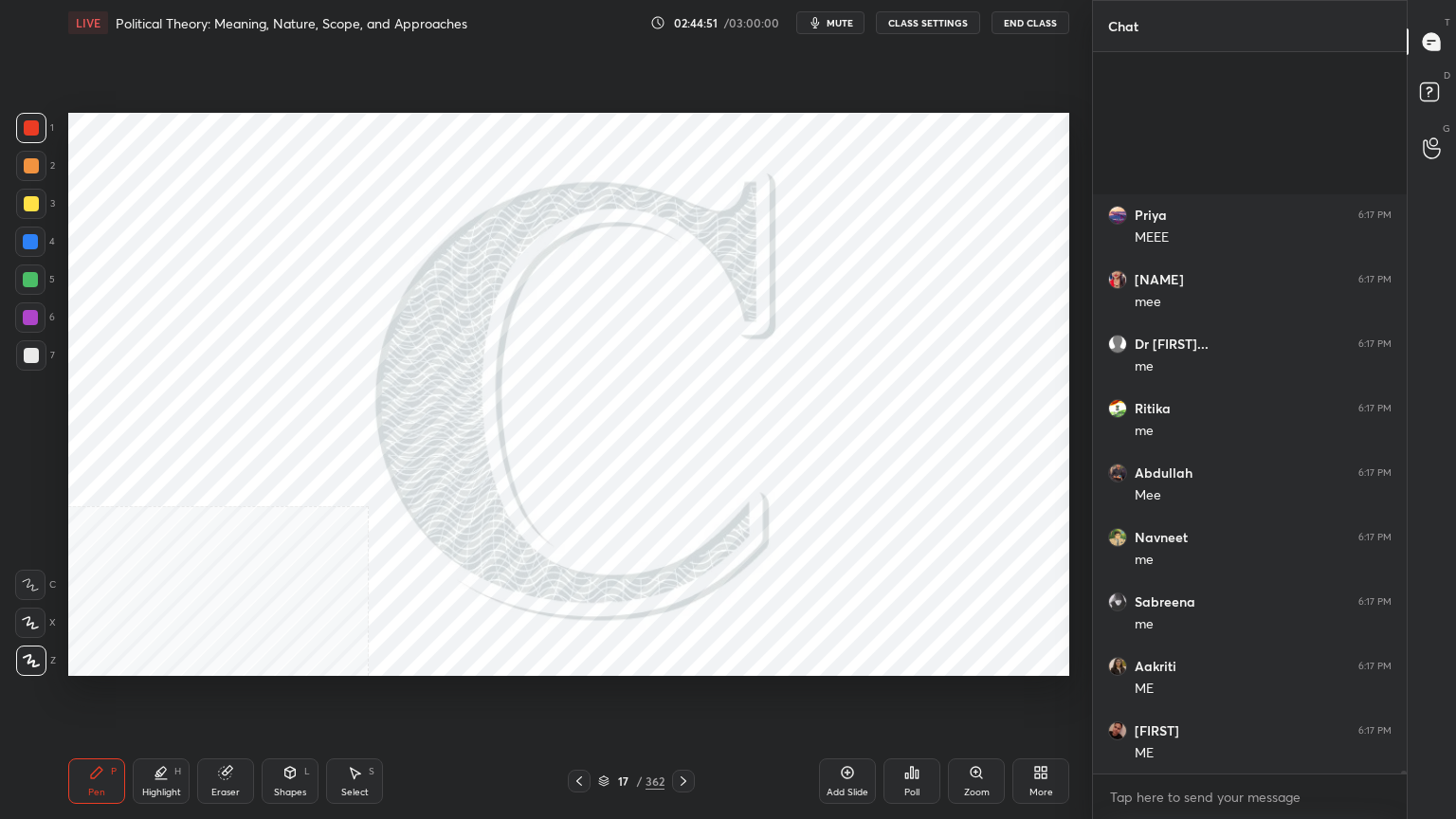 click 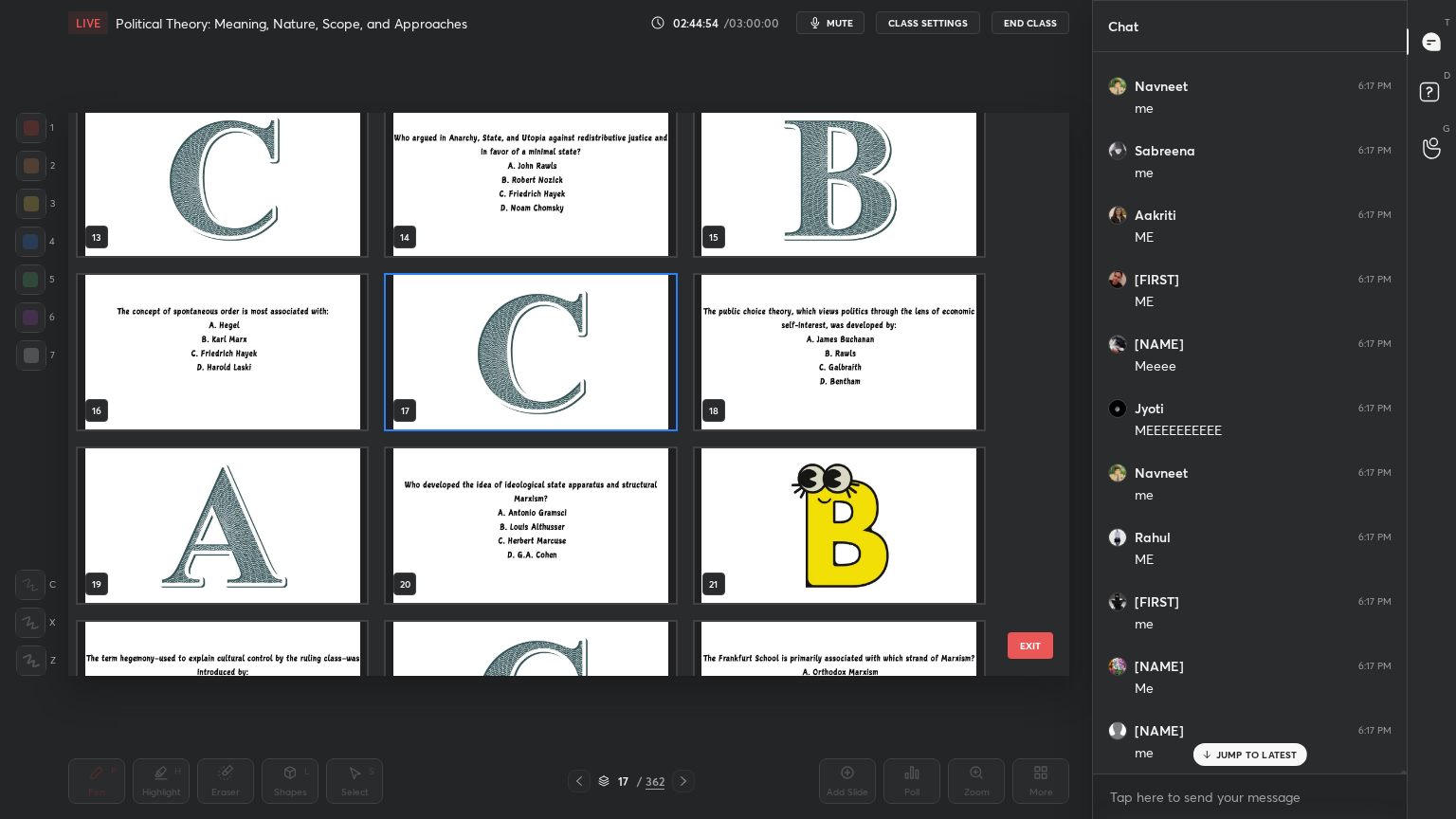 click at bounding box center (839, 352) 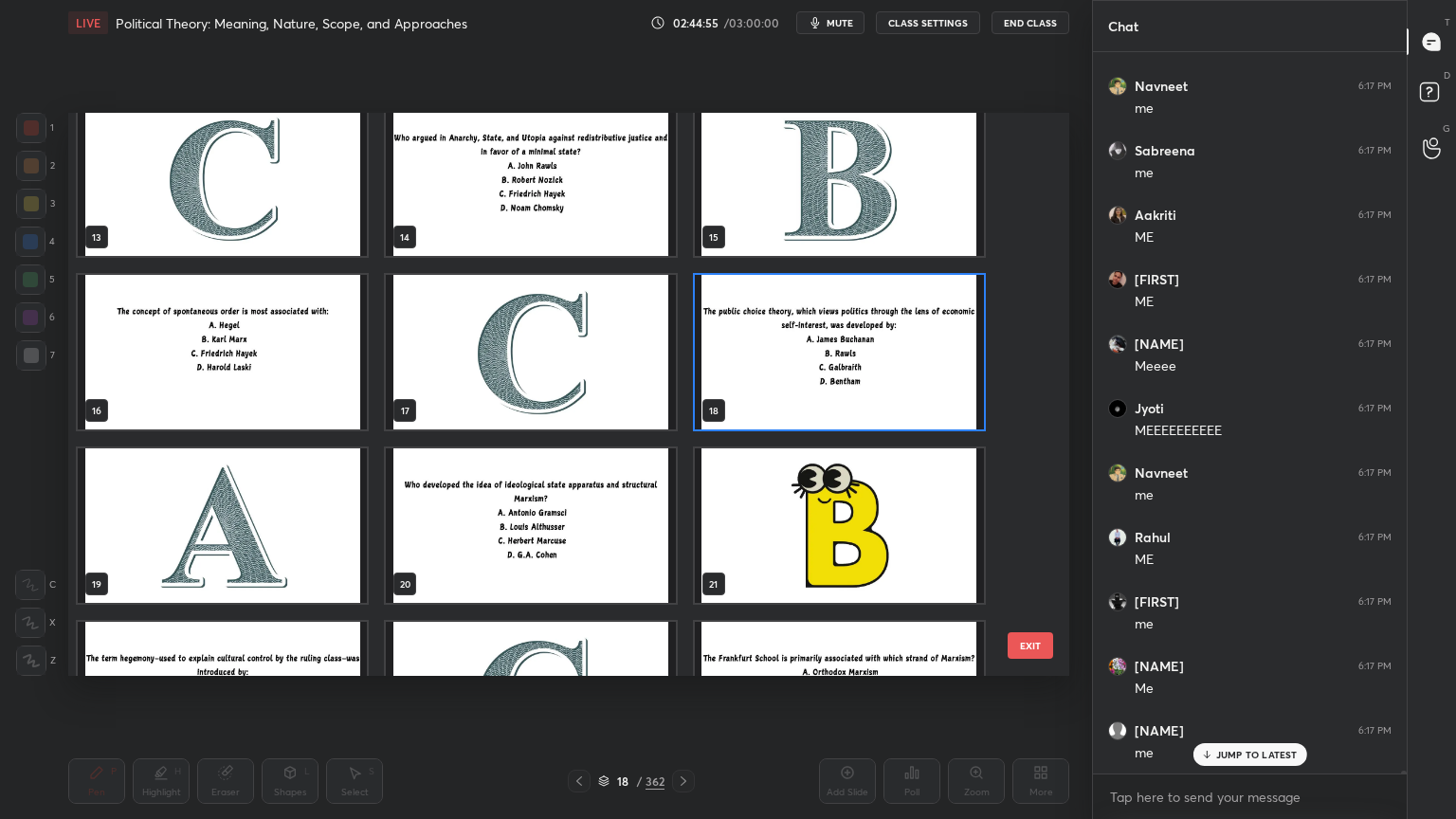 click at bounding box center [839, 352] 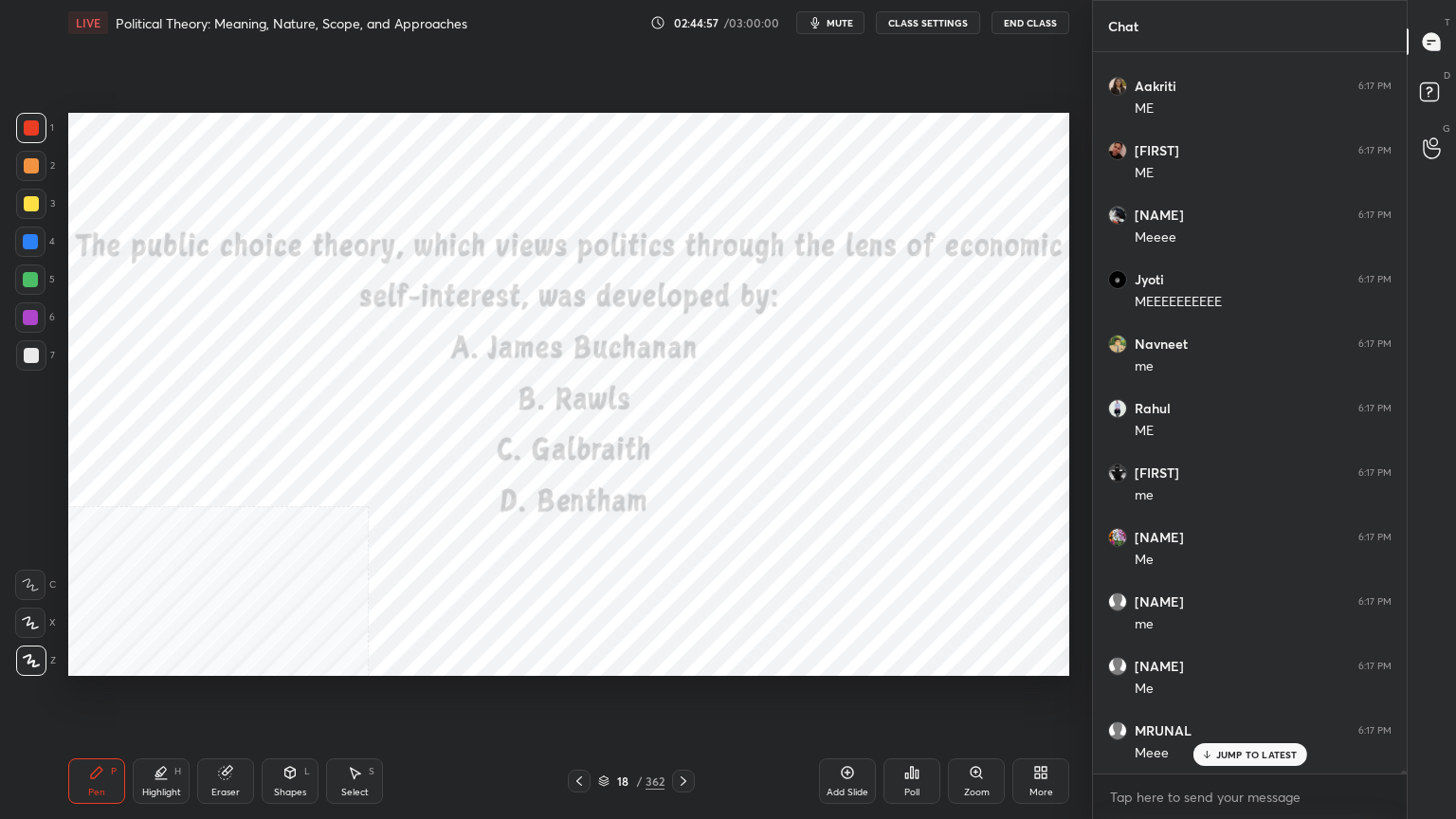 click on "CLASS SETTINGS" at bounding box center [928, 23] 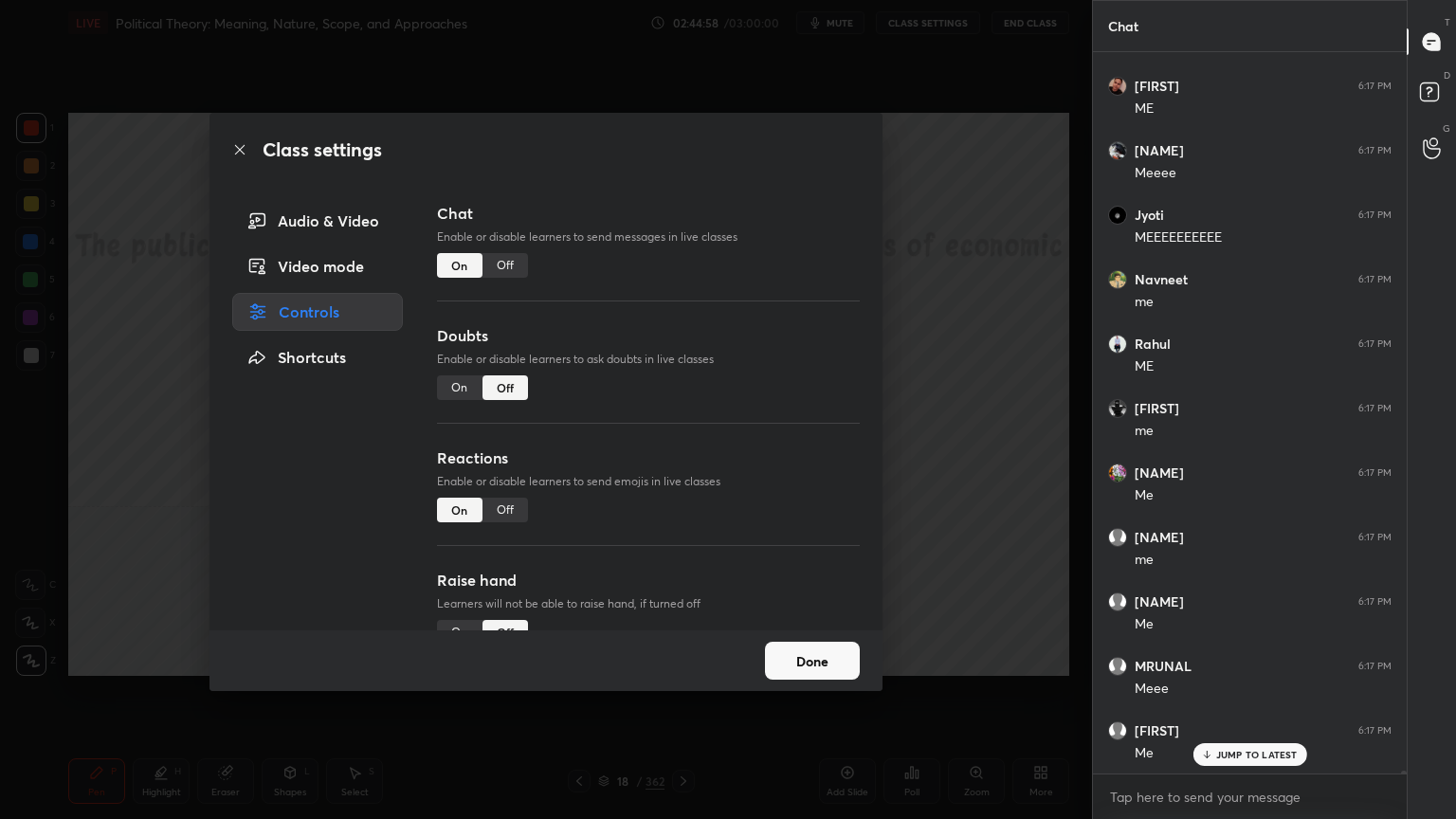 click on "Off" at bounding box center (505, 265) 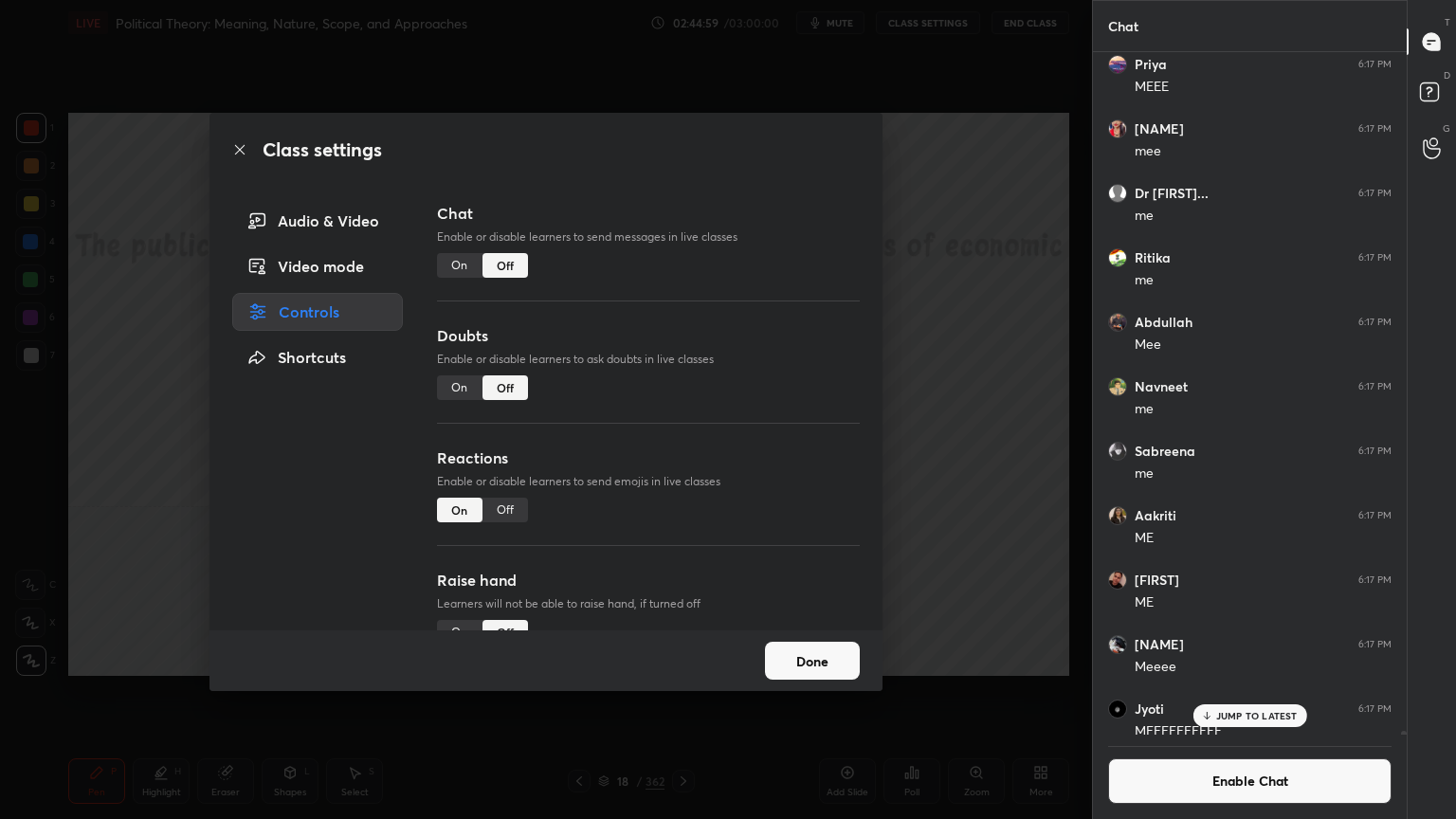 click 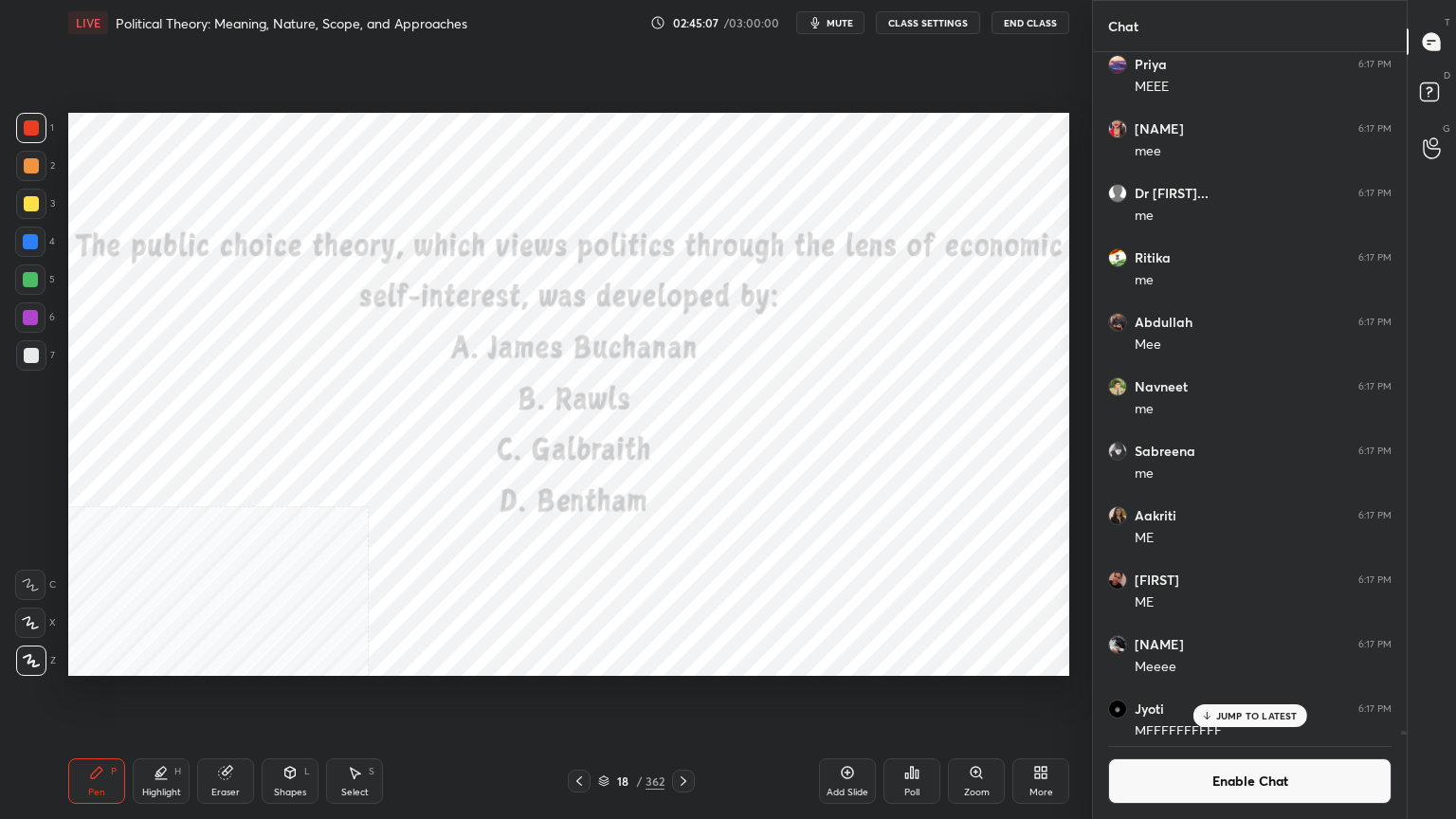 click on "Poll" at bounding box center [912, 781] 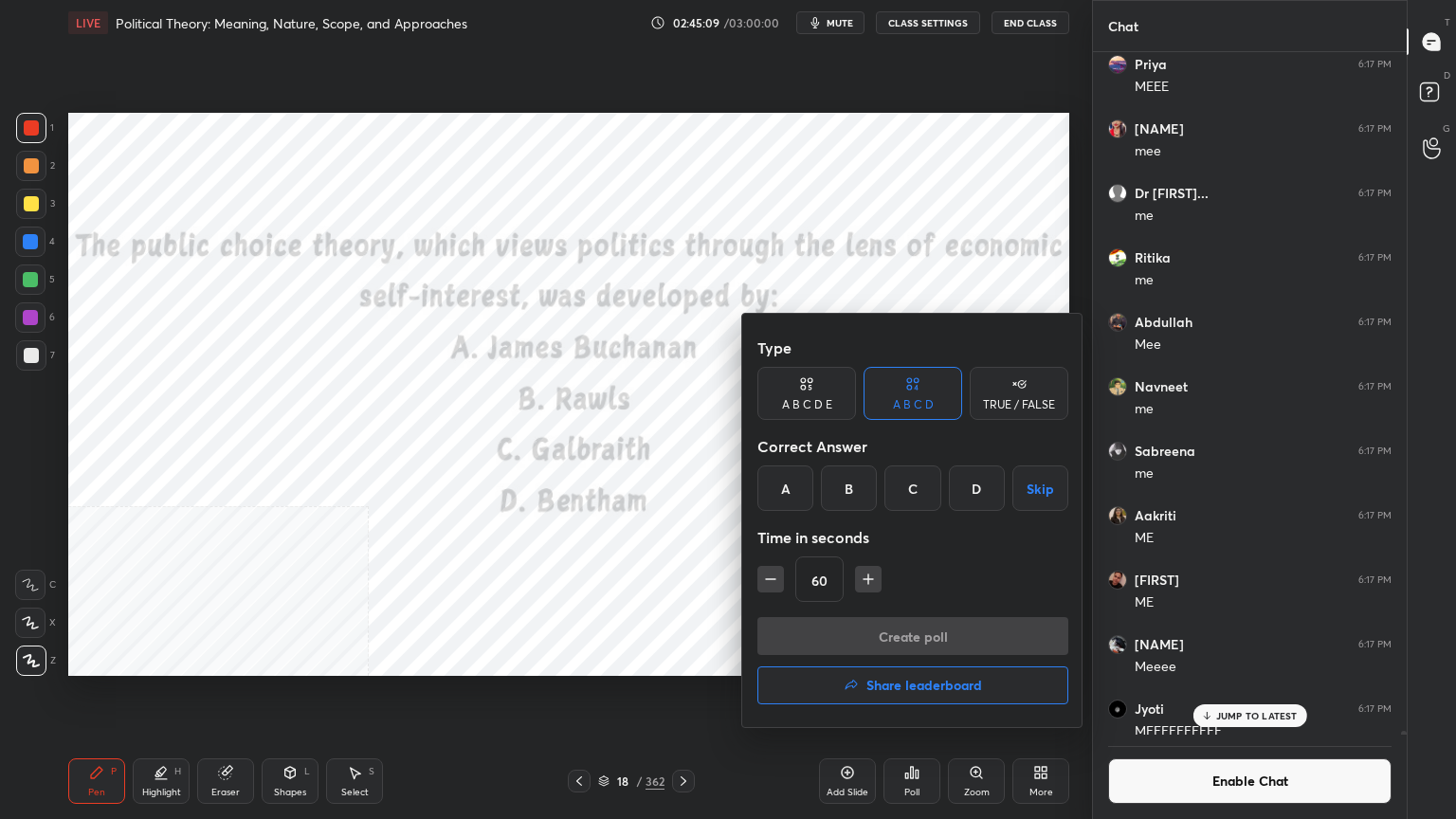 click on "A" at bounding box center [785, 488] 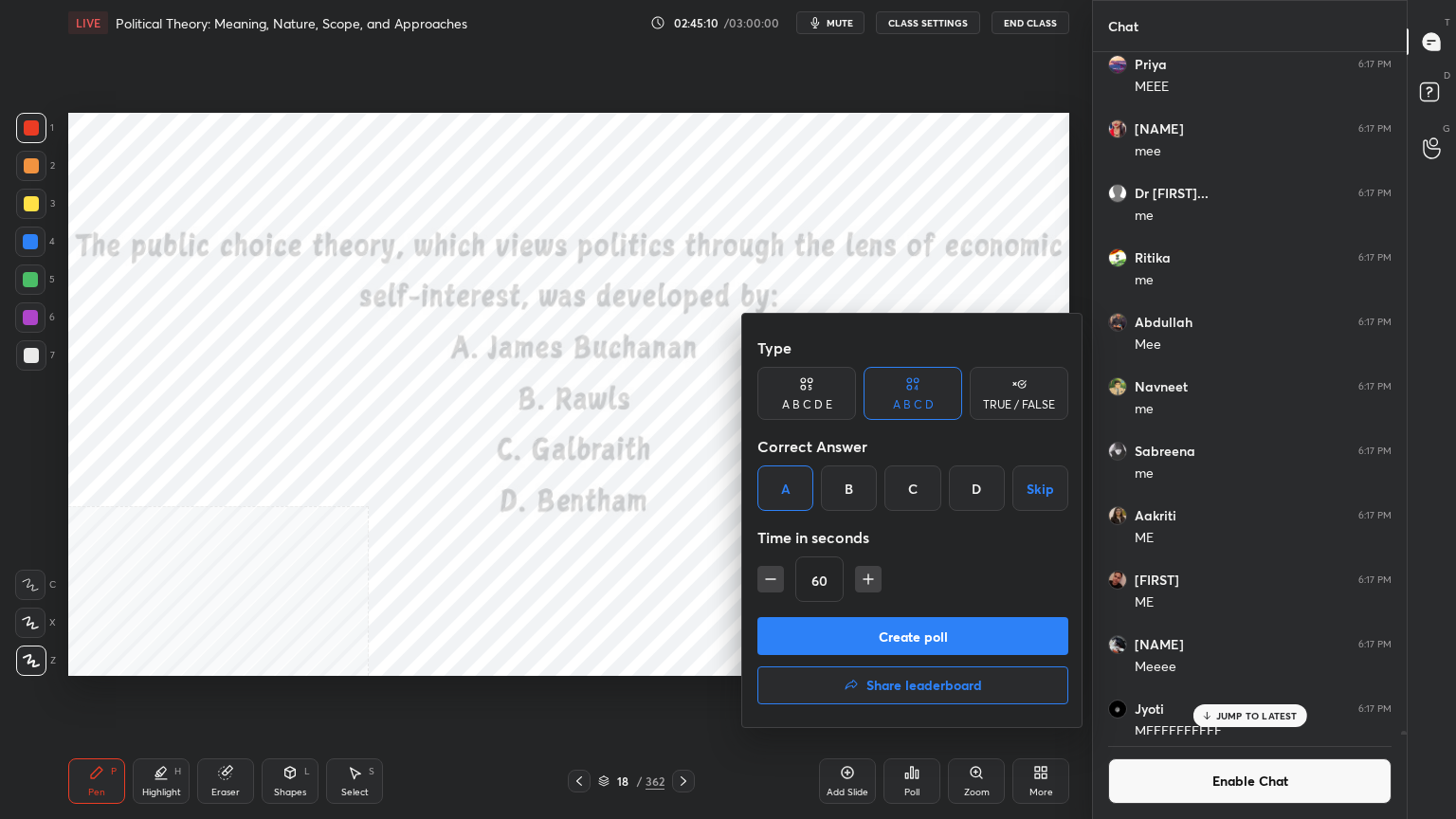 click on "Create poll" at bounding box center (913, 636) 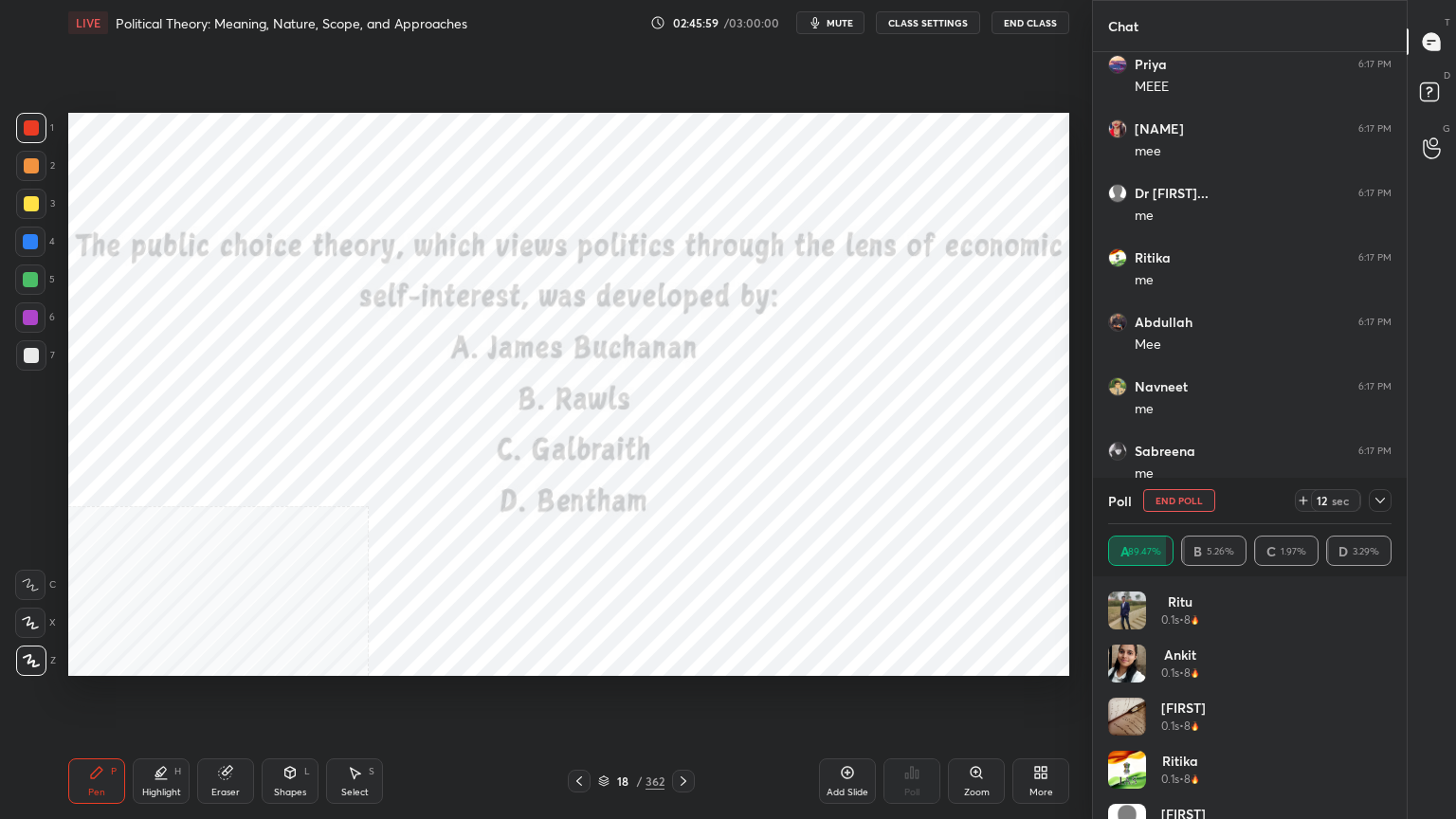 click 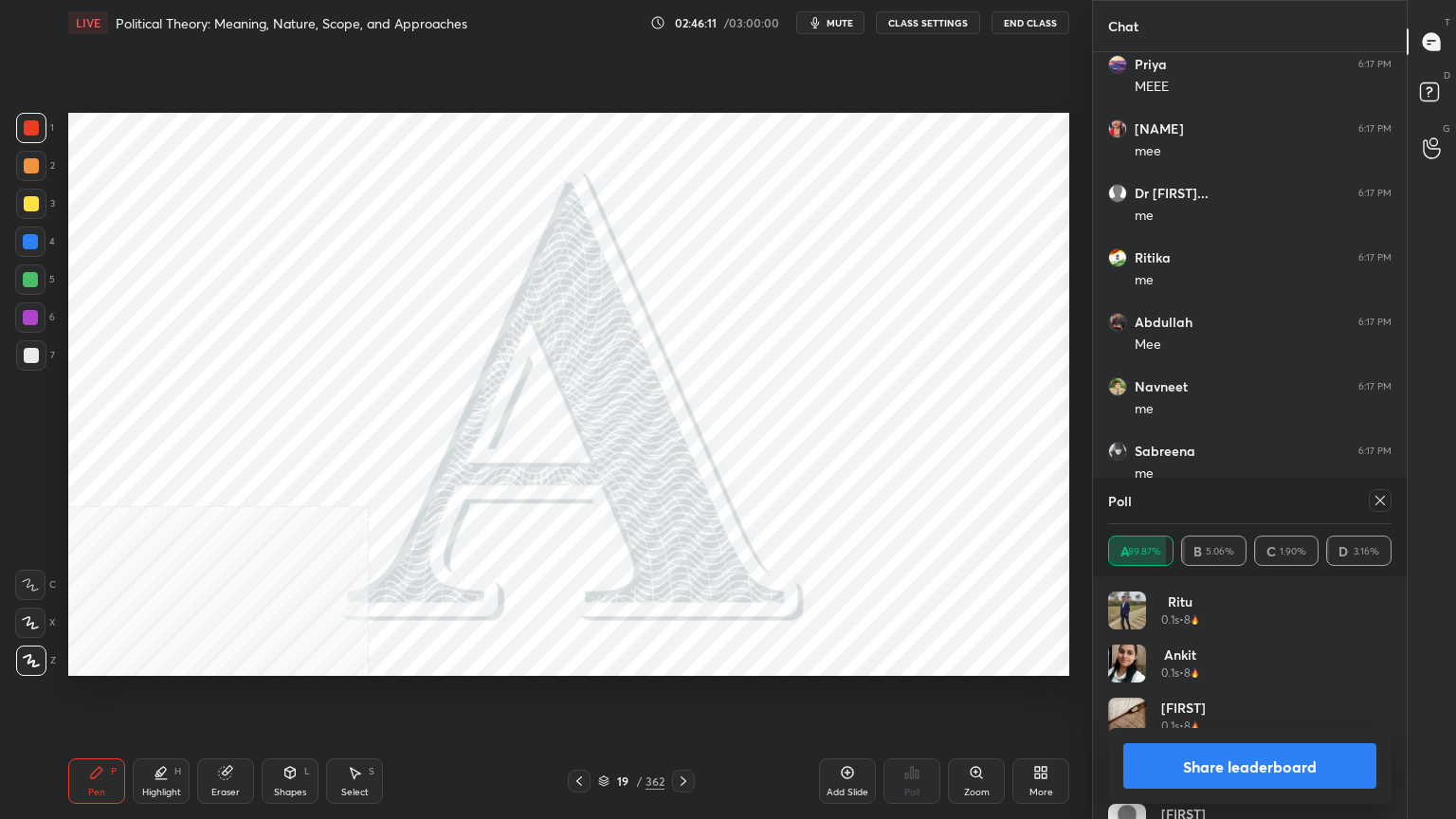 click on "Share leaderboard" at bounding box center (1249, 766) 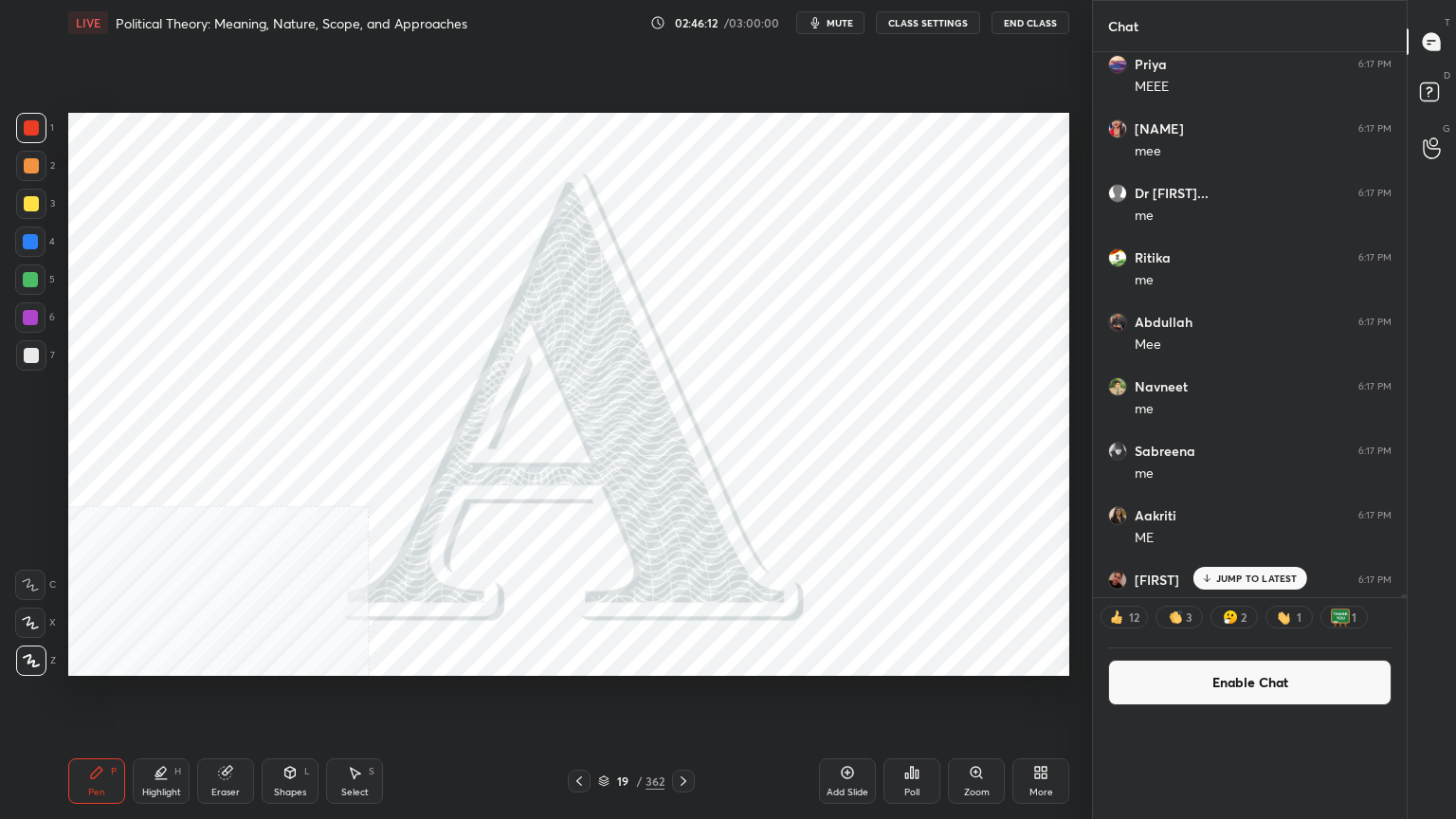 scroll, scrollTop: 0, scrollLeft: 6, axis: horizontal 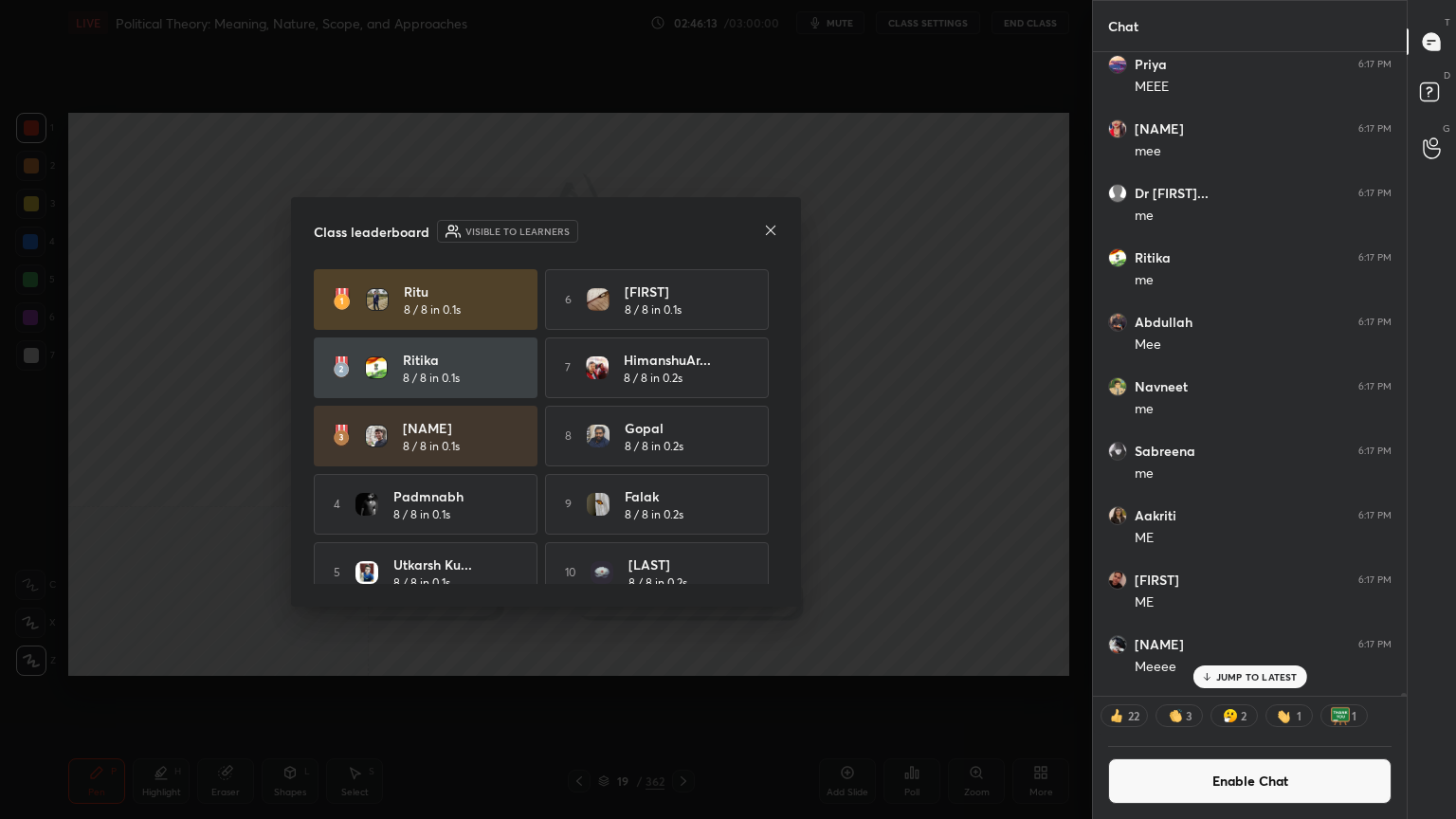 click on "Enable Chat" at bounding box center [1249, 781] 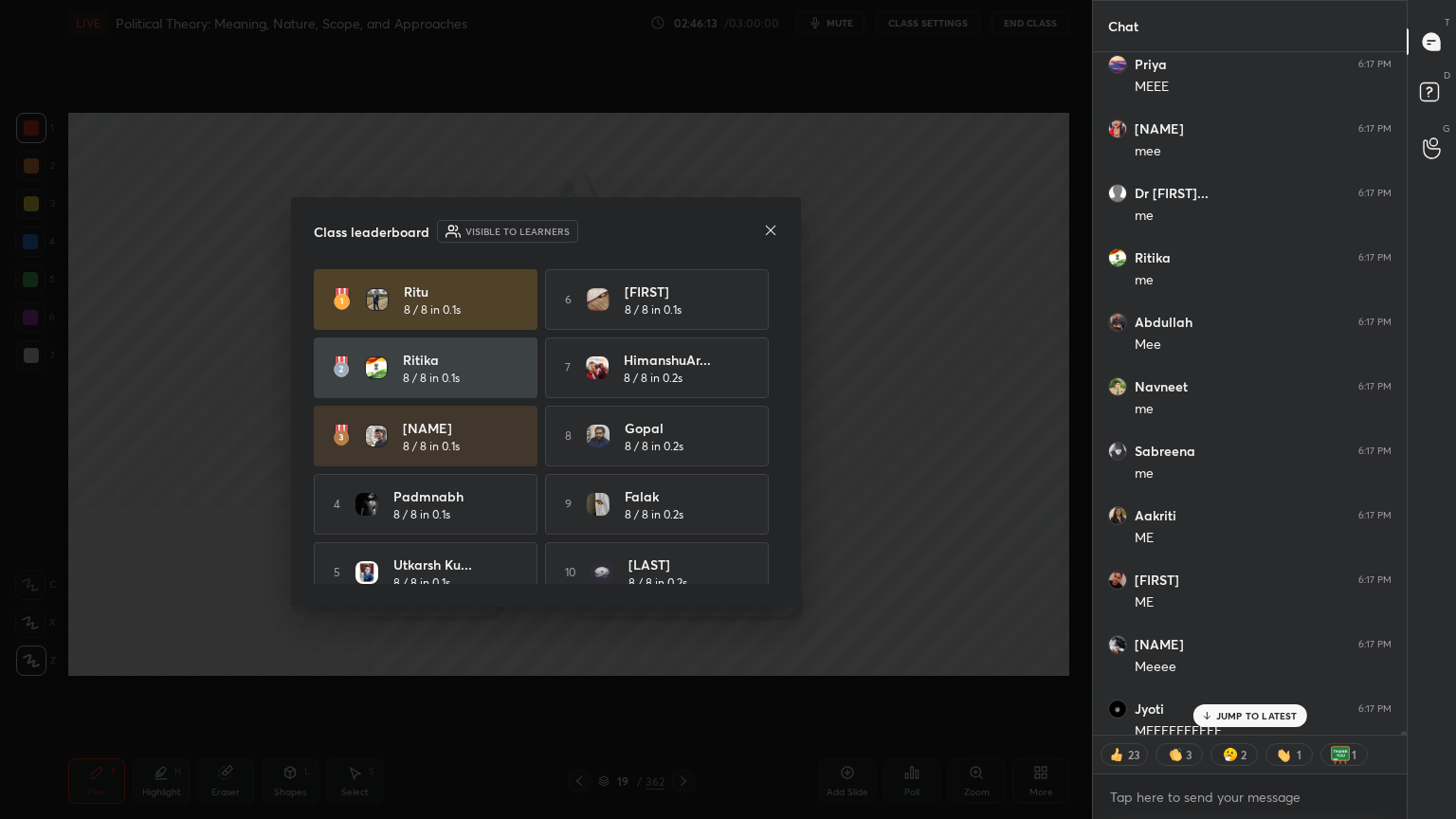 scroll, scrollTop: 6, scrollLeft: 6, axis: both 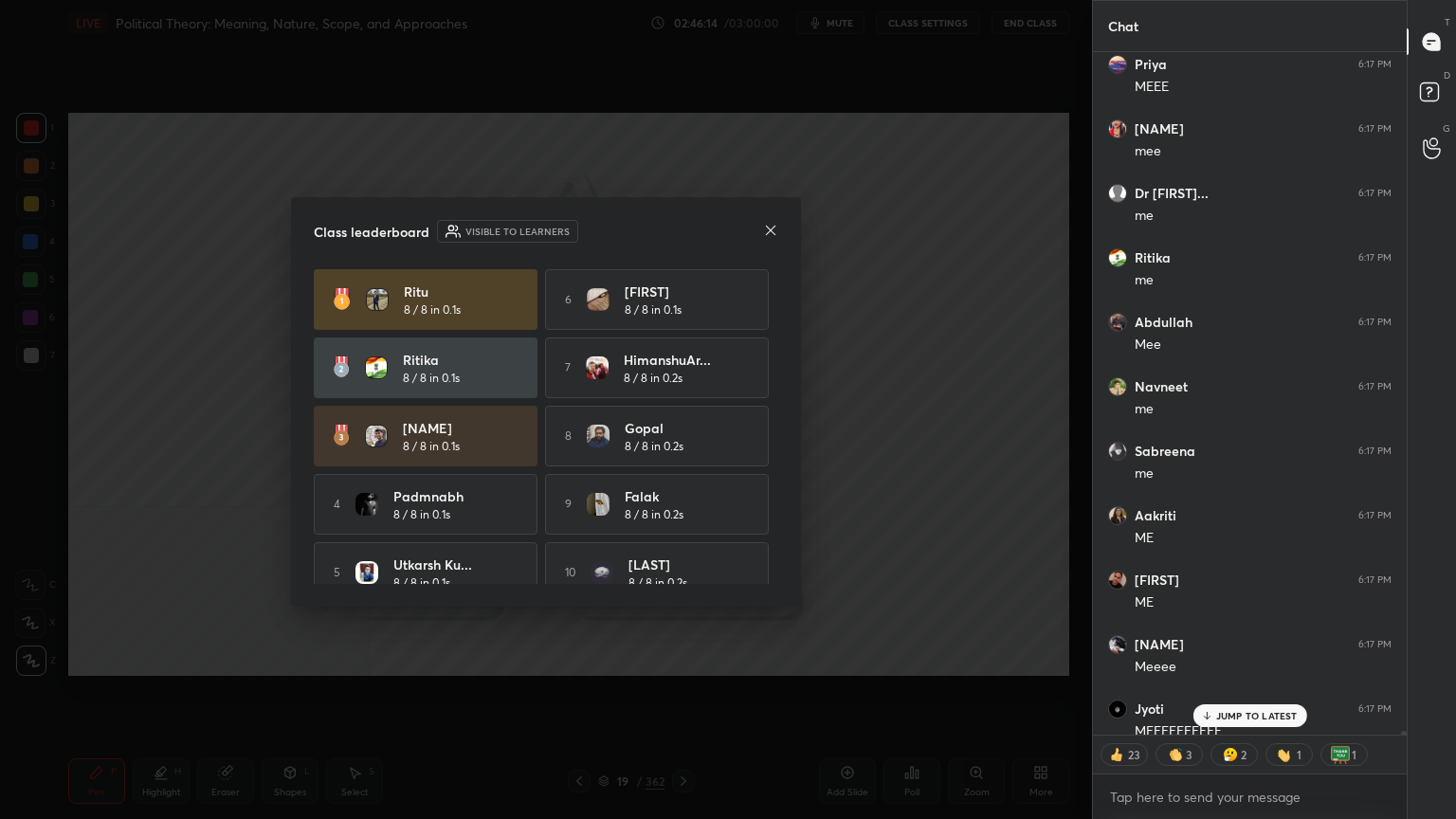 click on "JUMP TO LATEST" at bounding box center (1257, 716) 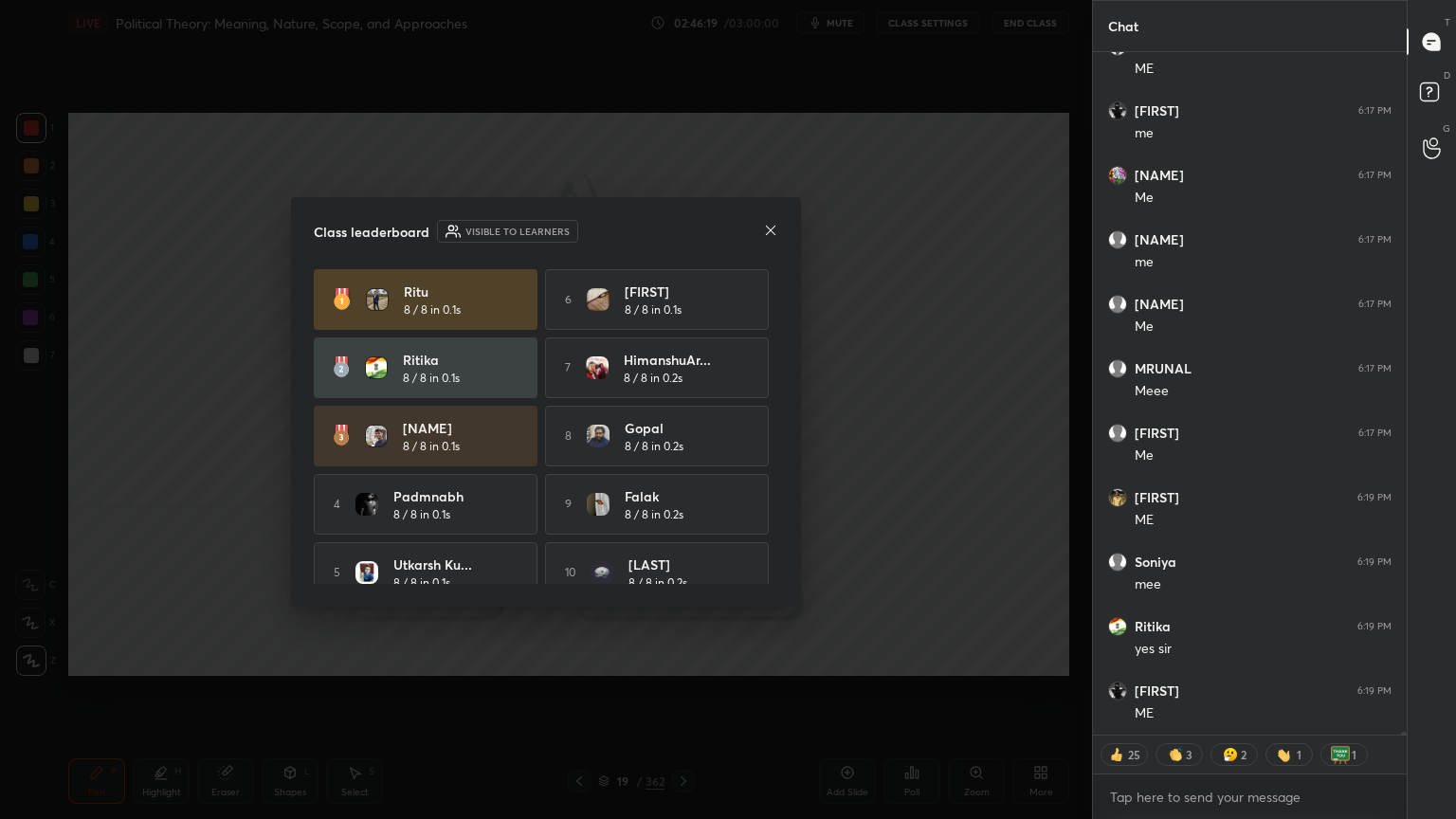 scroll, scrollTop: 195565, scrollLeft: 0, axis: vertical 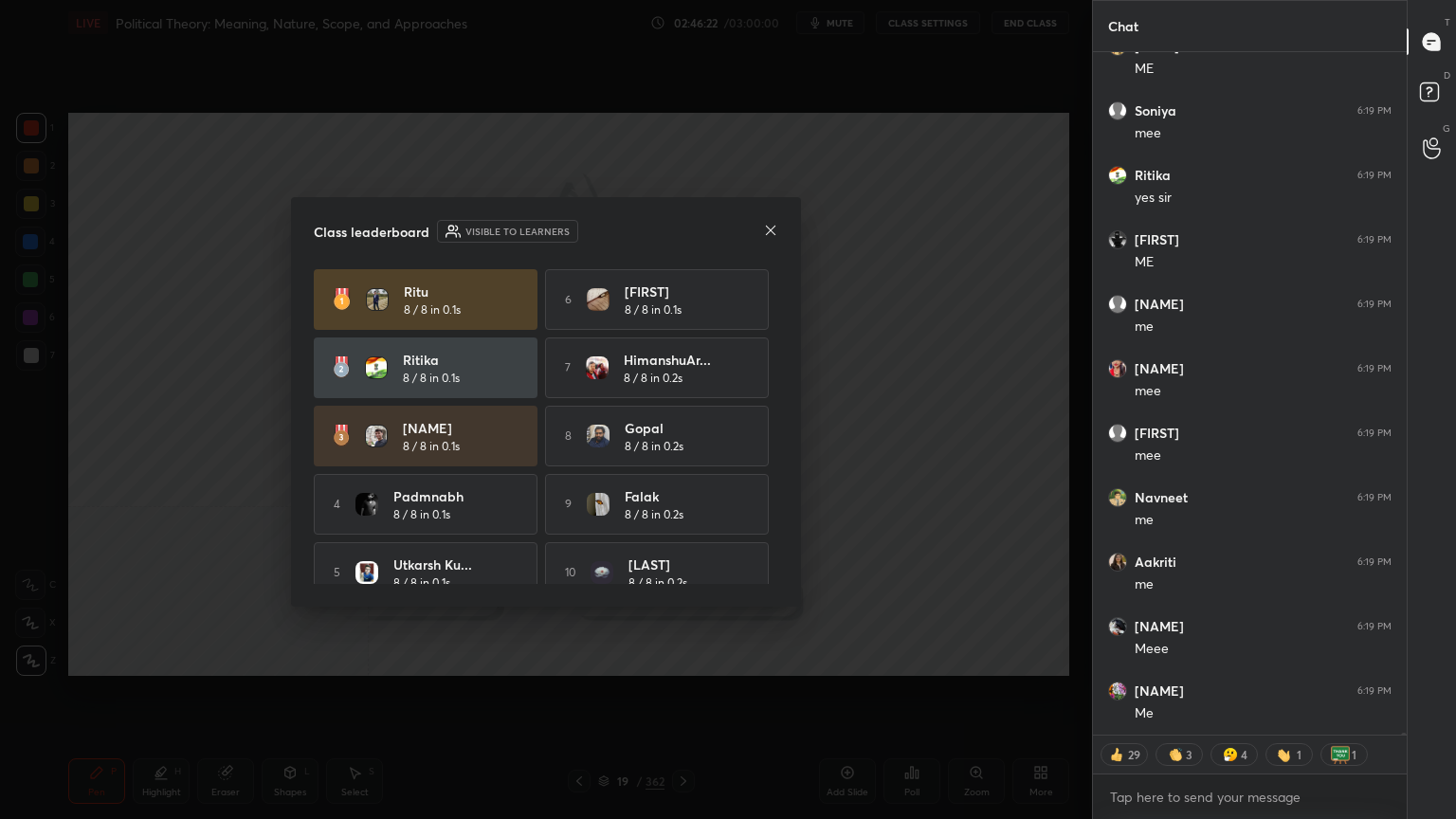click 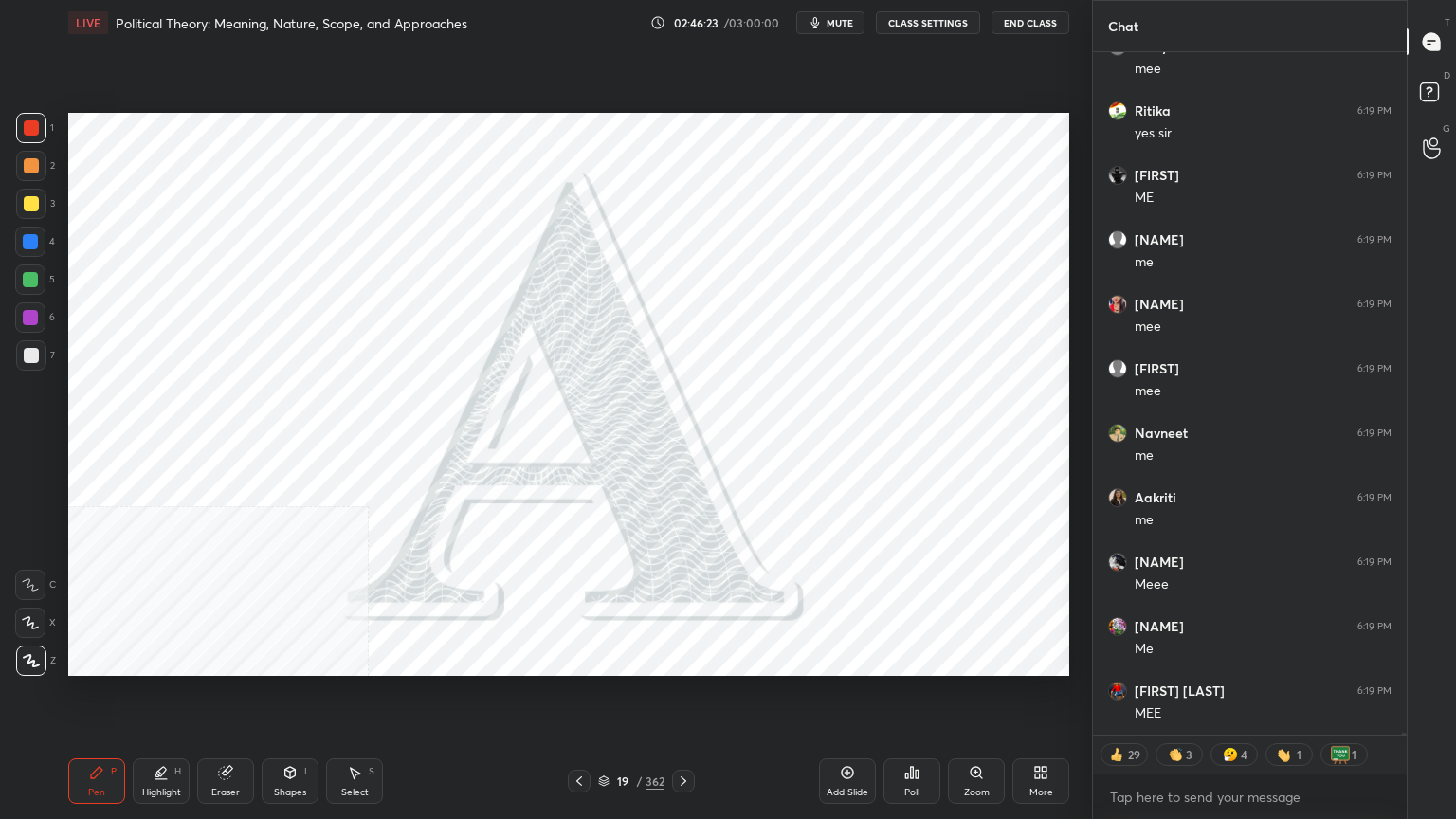scroll, scrollTop: 196274, scrollLeft: 0, axis: vertical 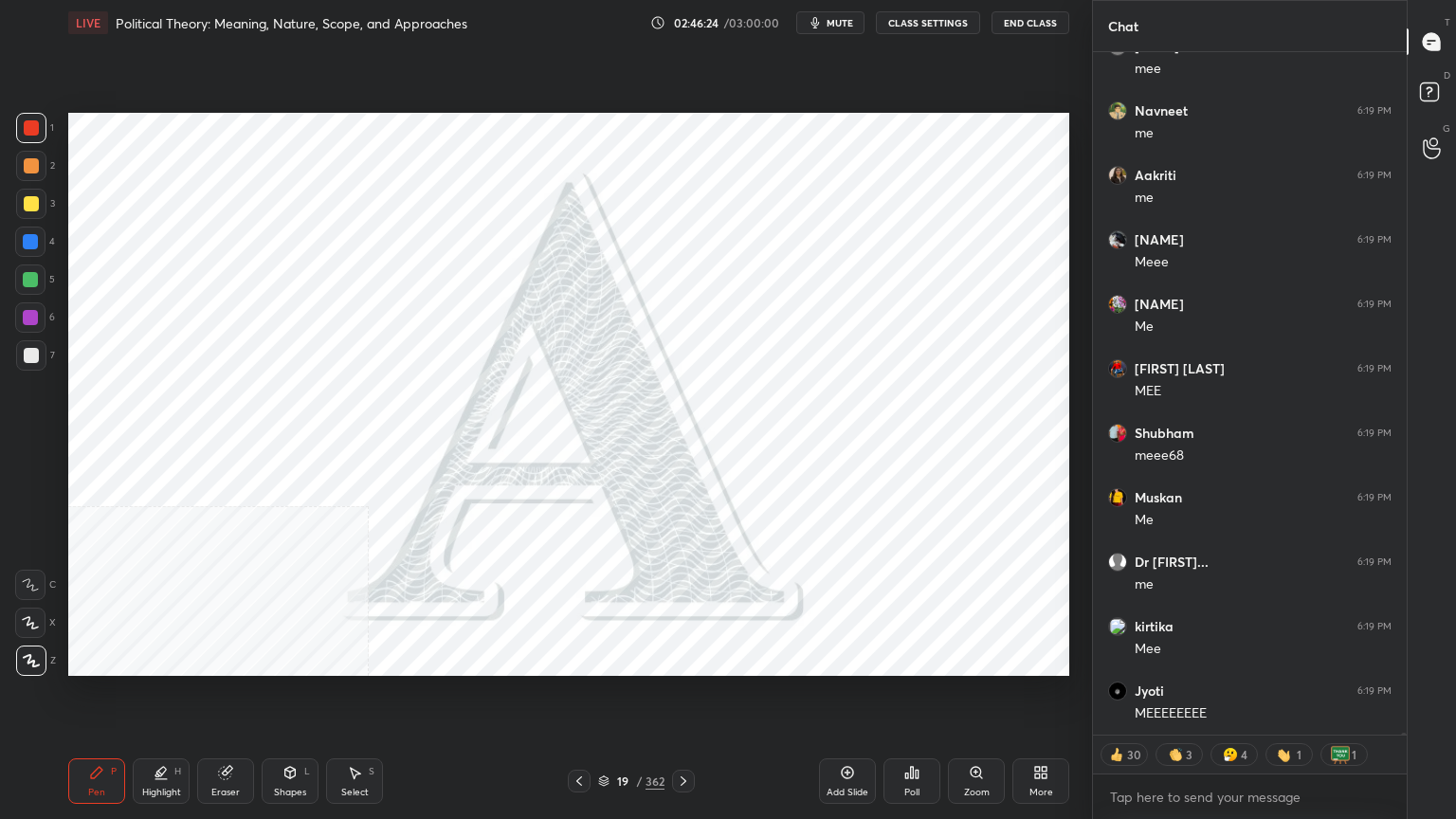 click 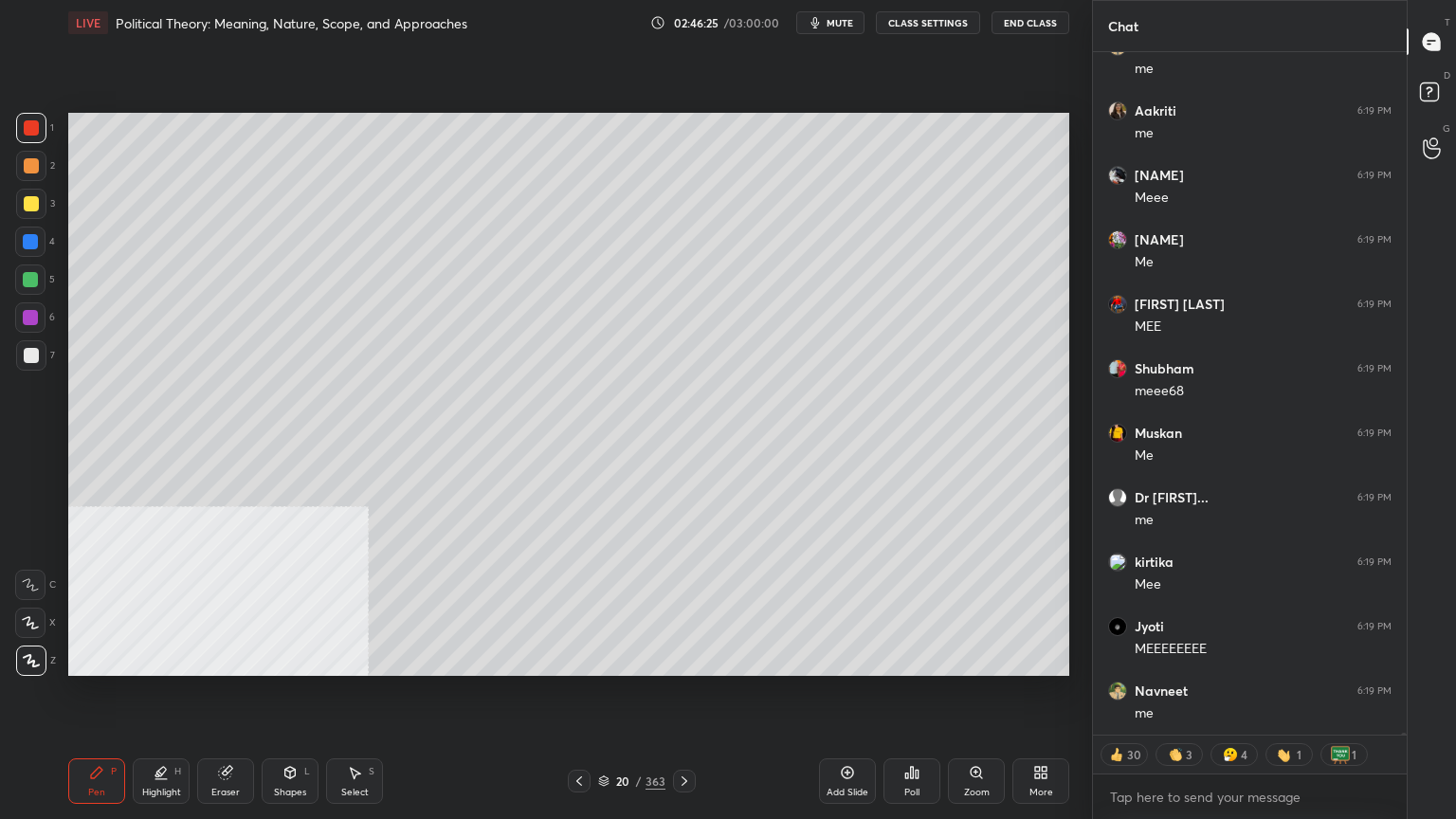 scroll, scrollTop: 196403, scrollLeft: 0, axis: vertical 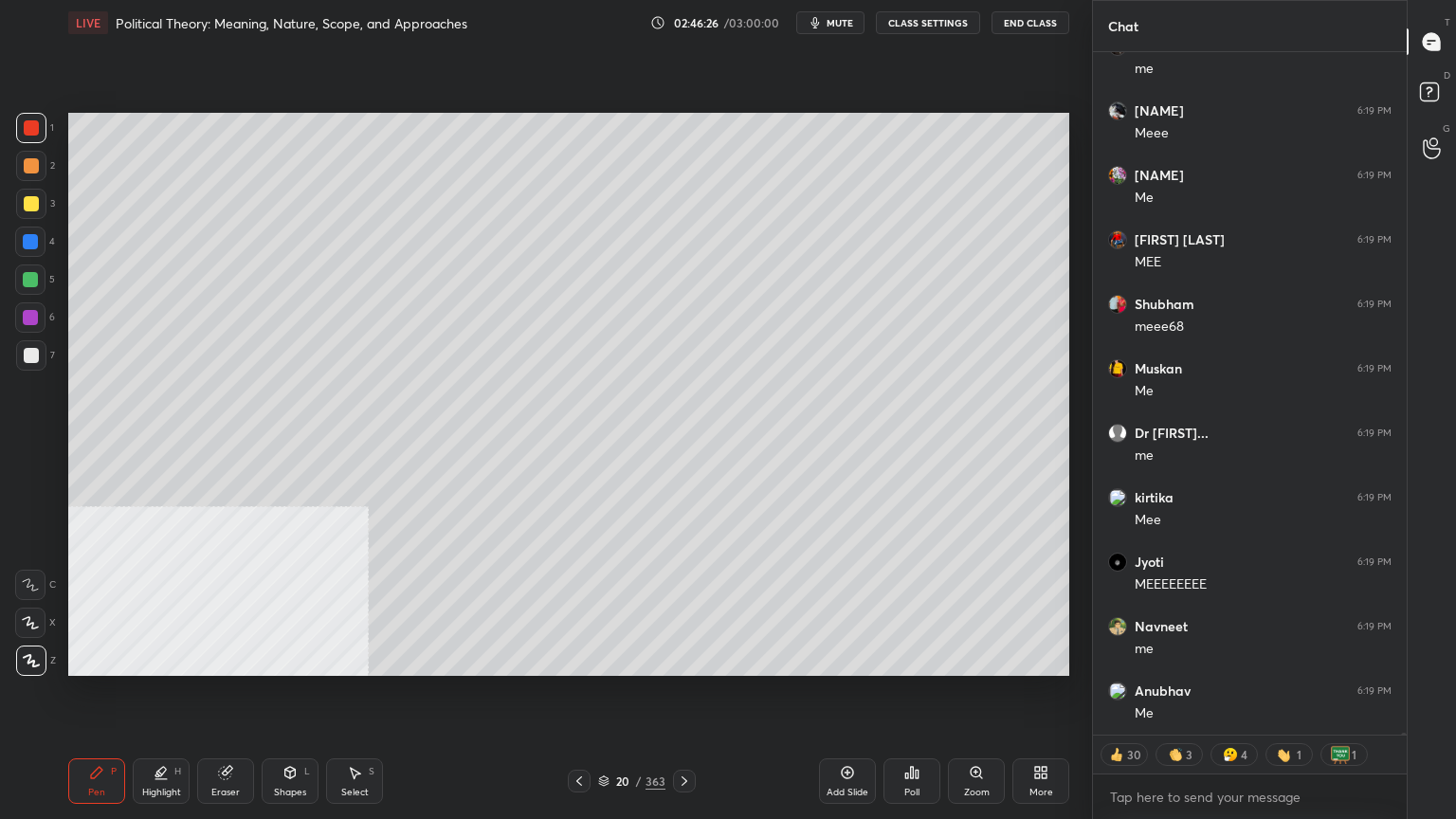 type on "x" 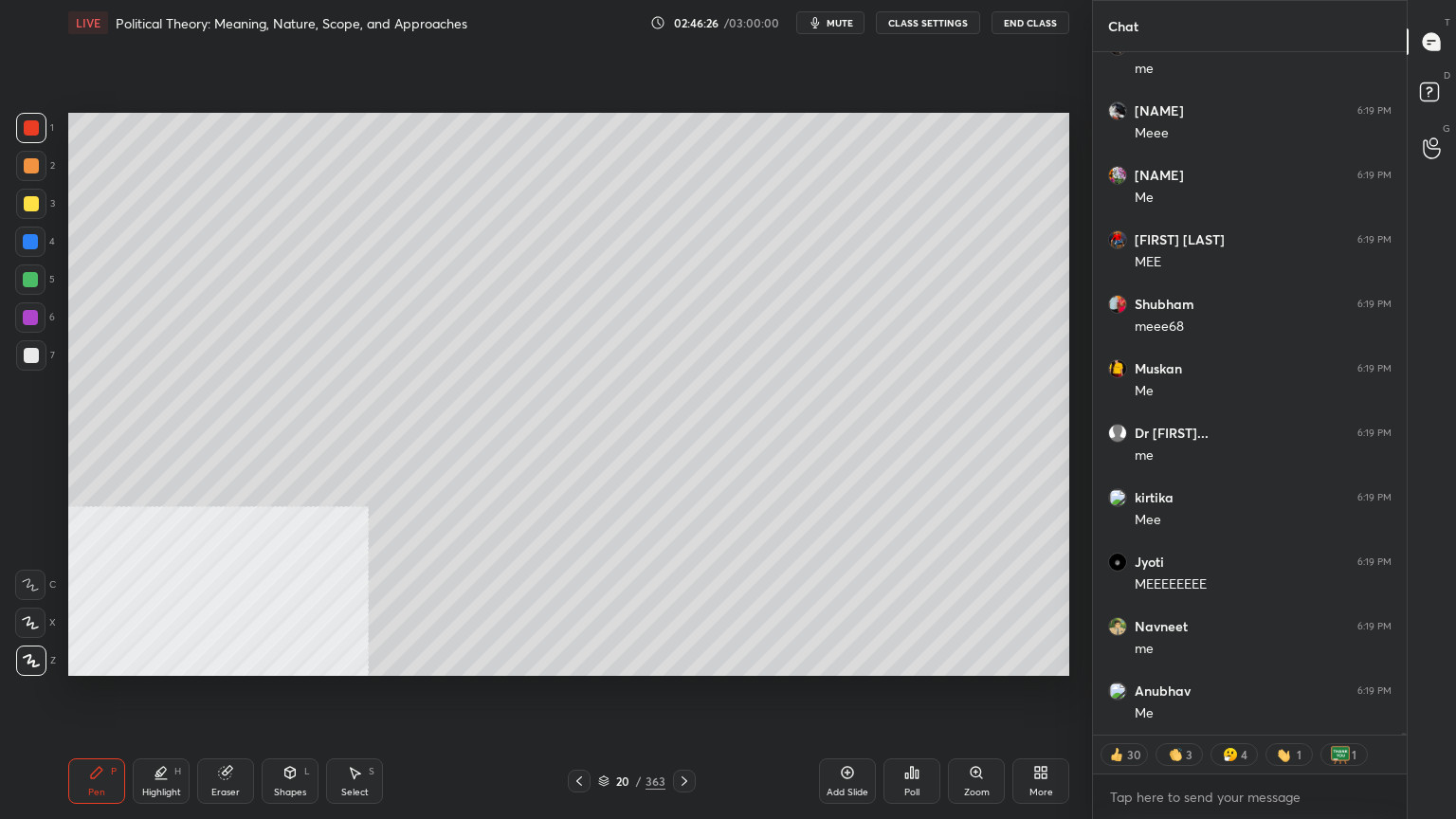 drag, startPoint x: 600, startPoint y: 784, endPoint x: 604, endPoint y: 772, distance: 12.649111 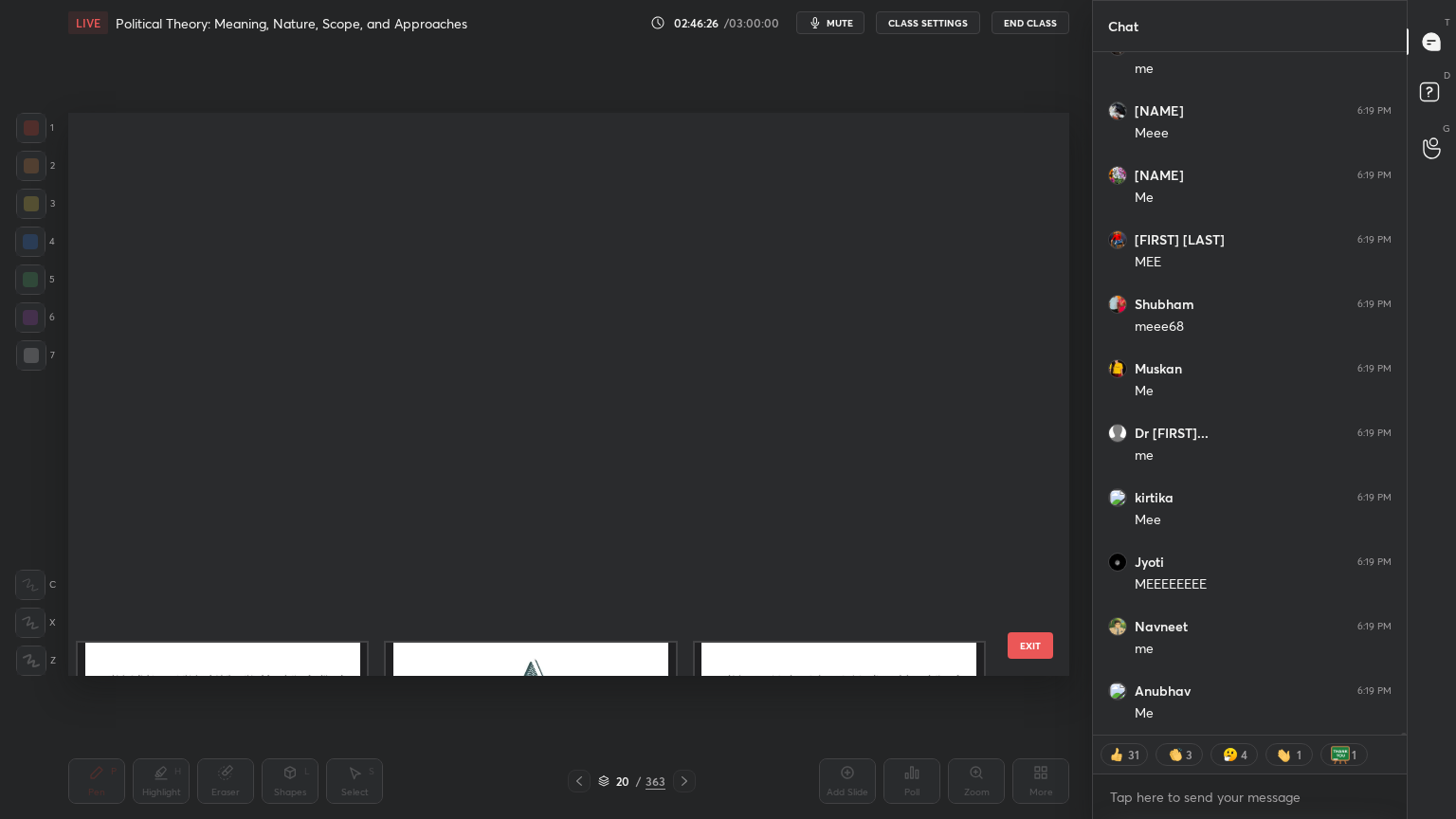 scroll, scrollTop: 651, scrollLeft: 0, axis: vertical 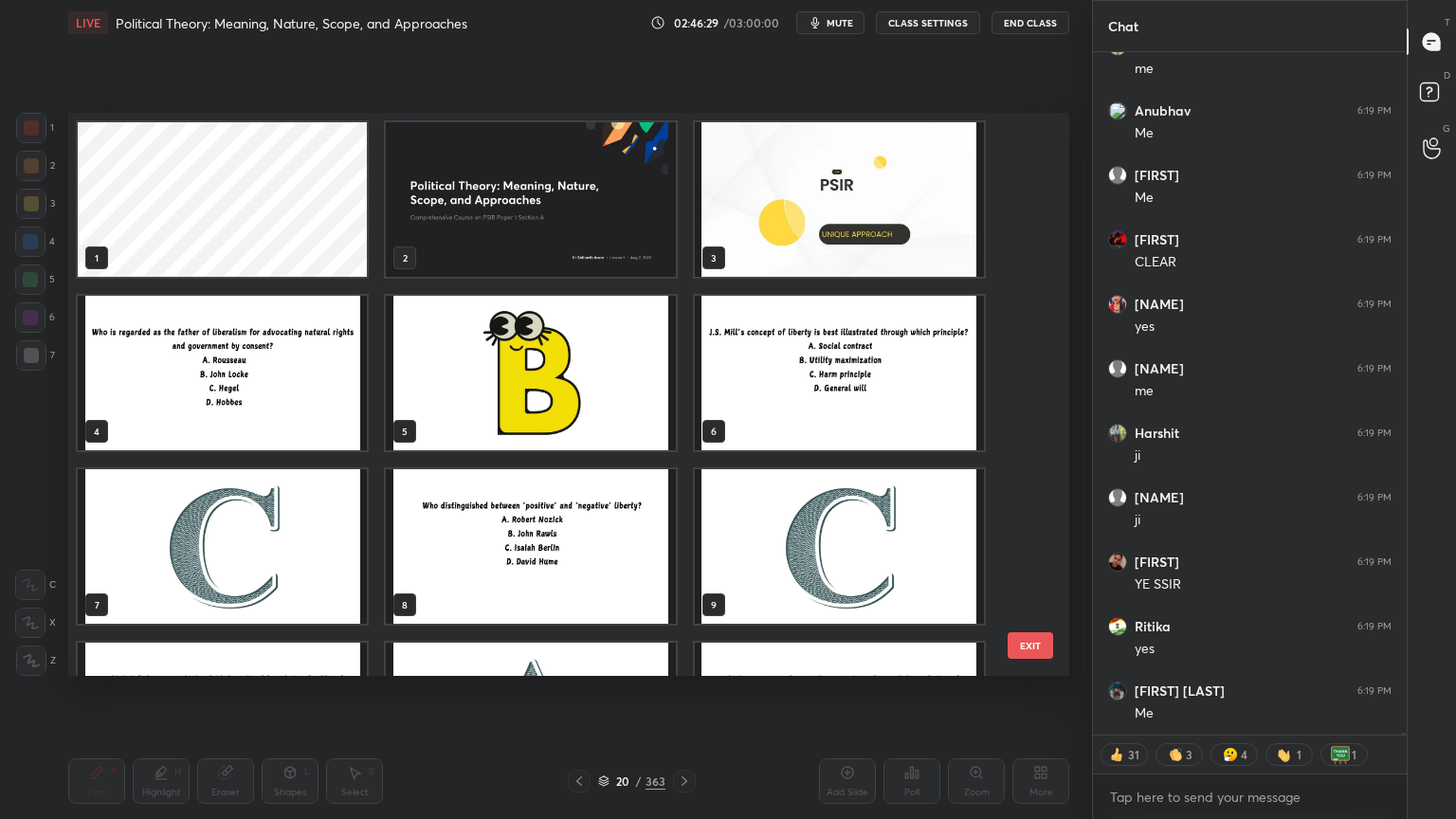 click at bounding box center [222, 373] 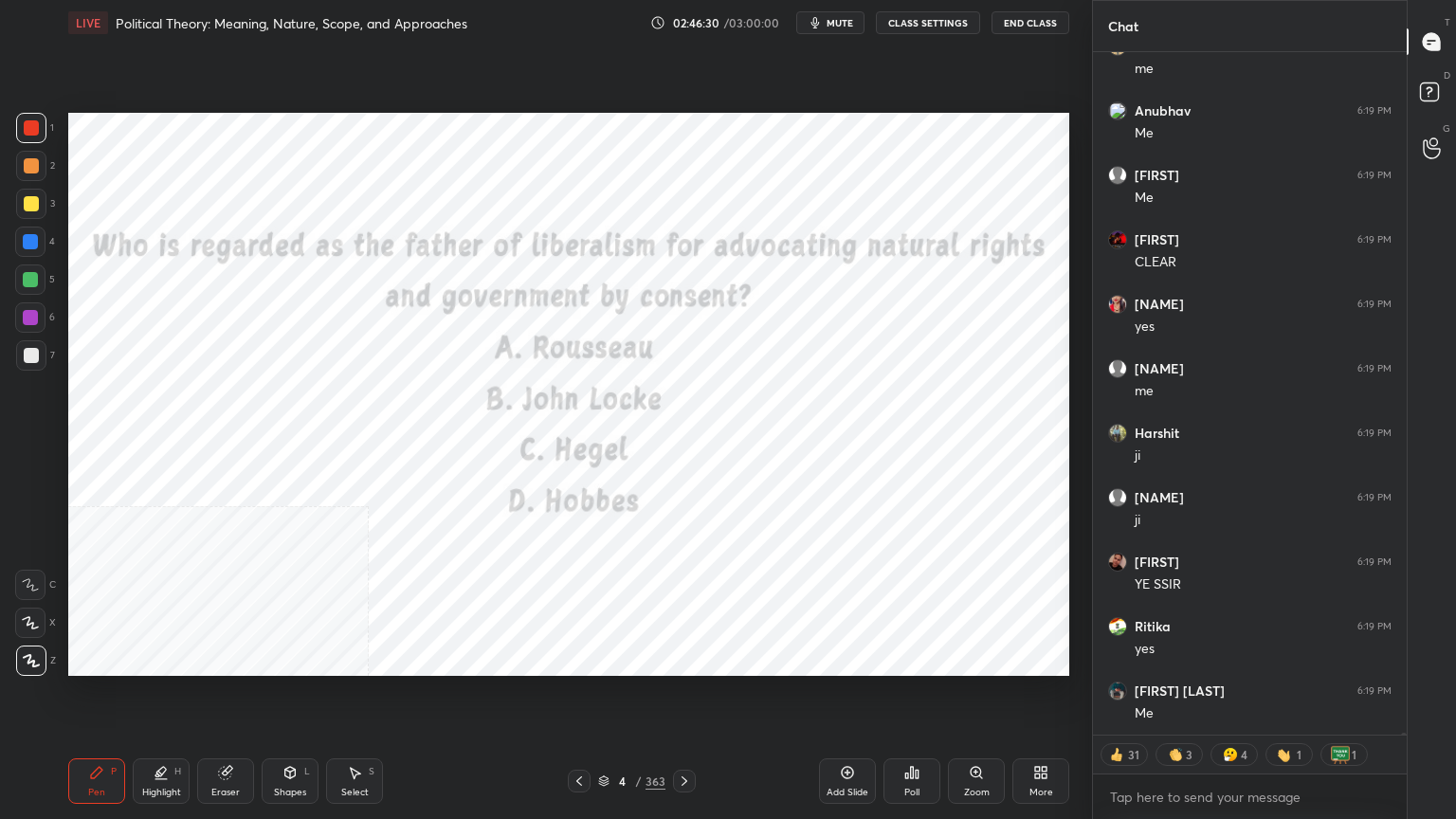 click at bounding box center [222, 373] 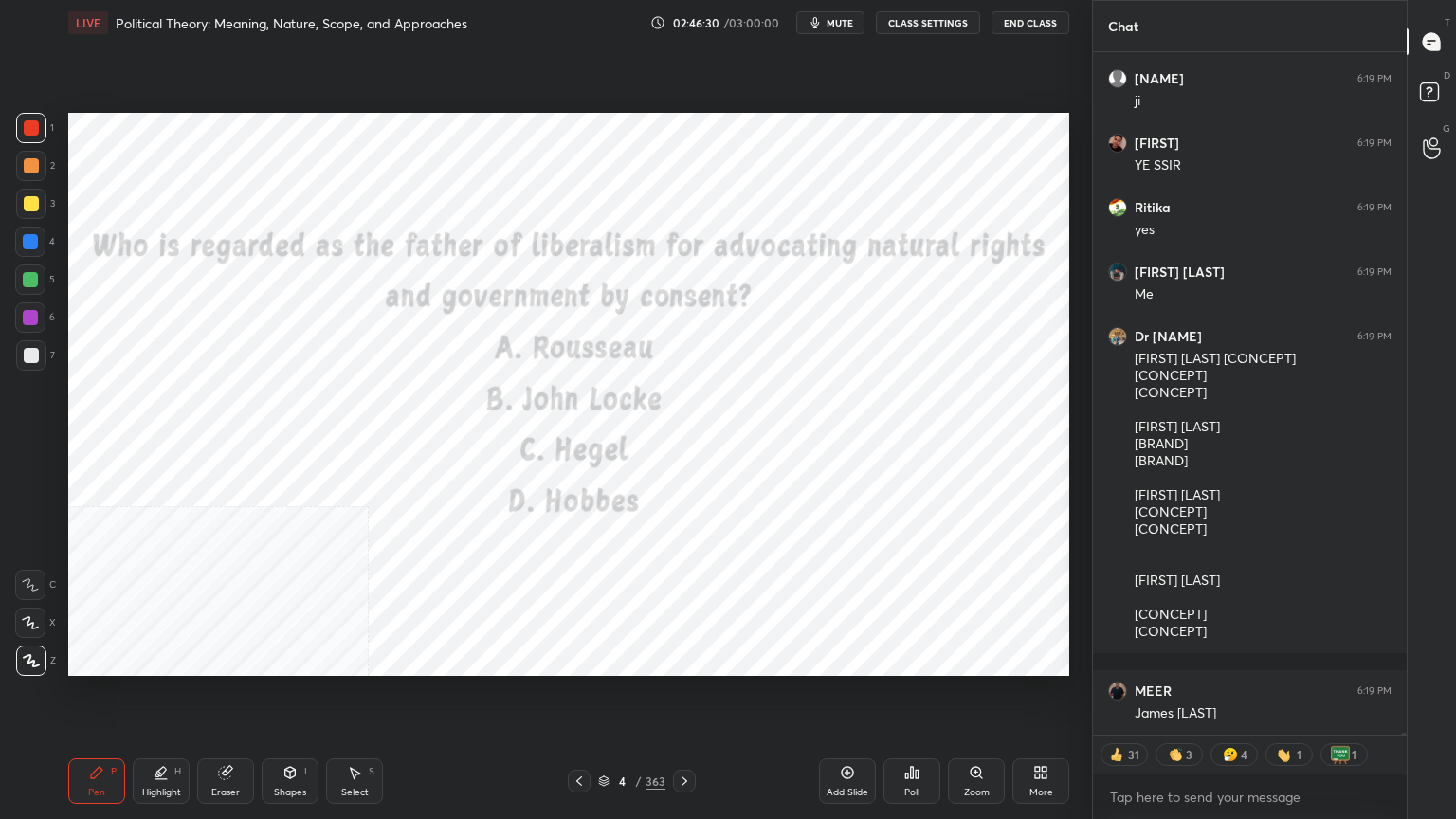 click on "CLASS SETTINGS" at bounding box center [928, 23] 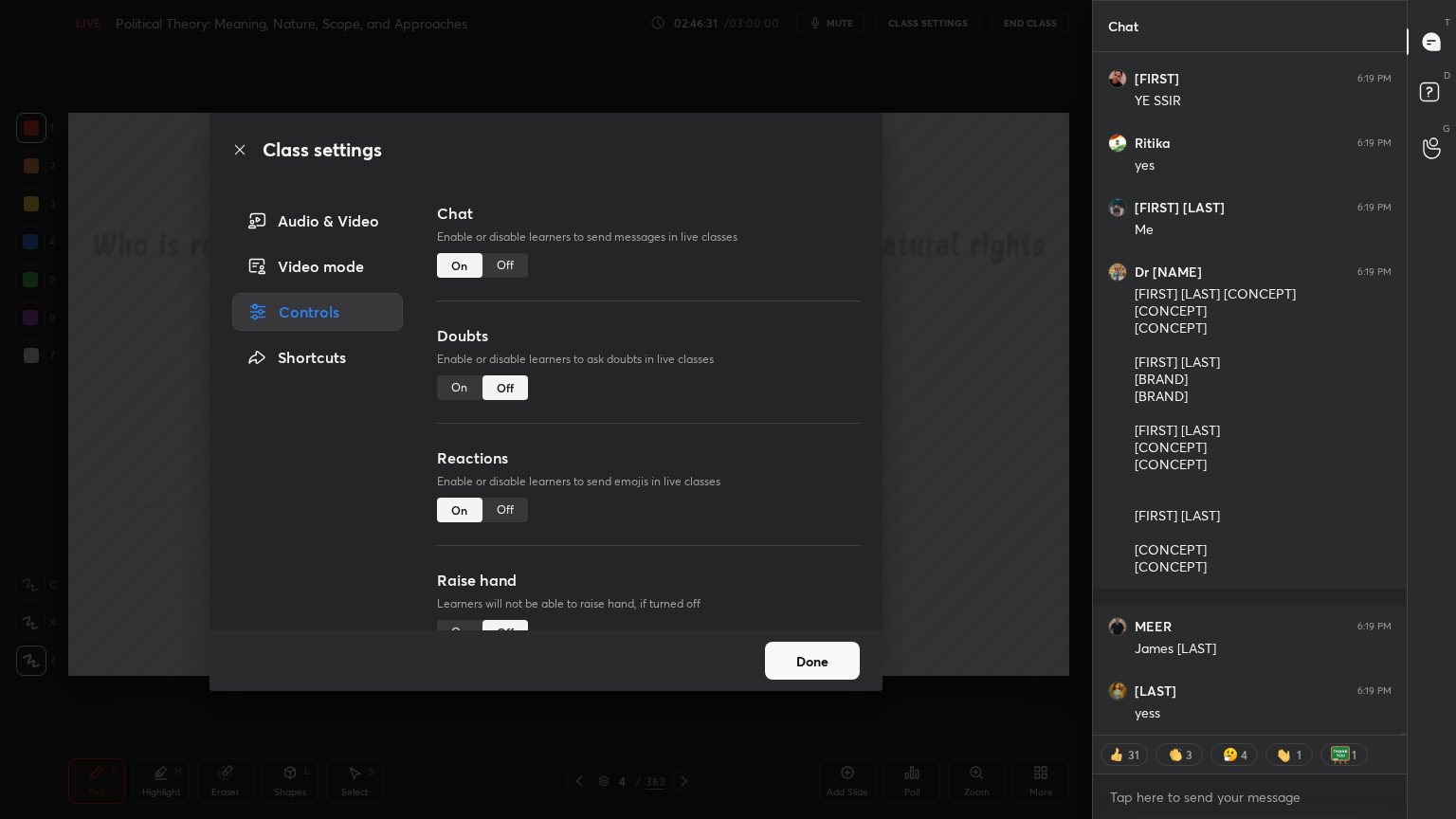 click on "Off" at bounding box center (505, 265) 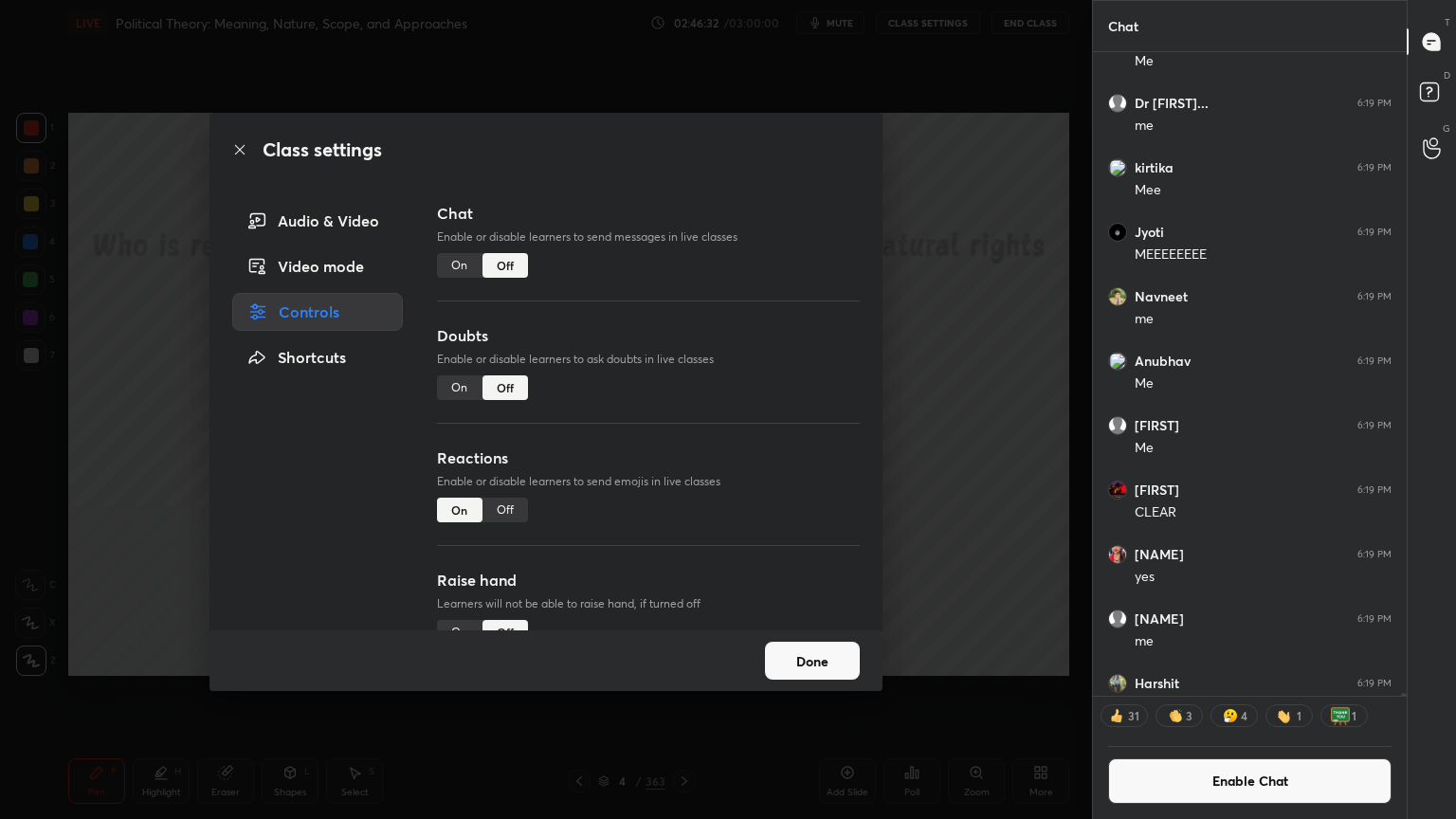 click 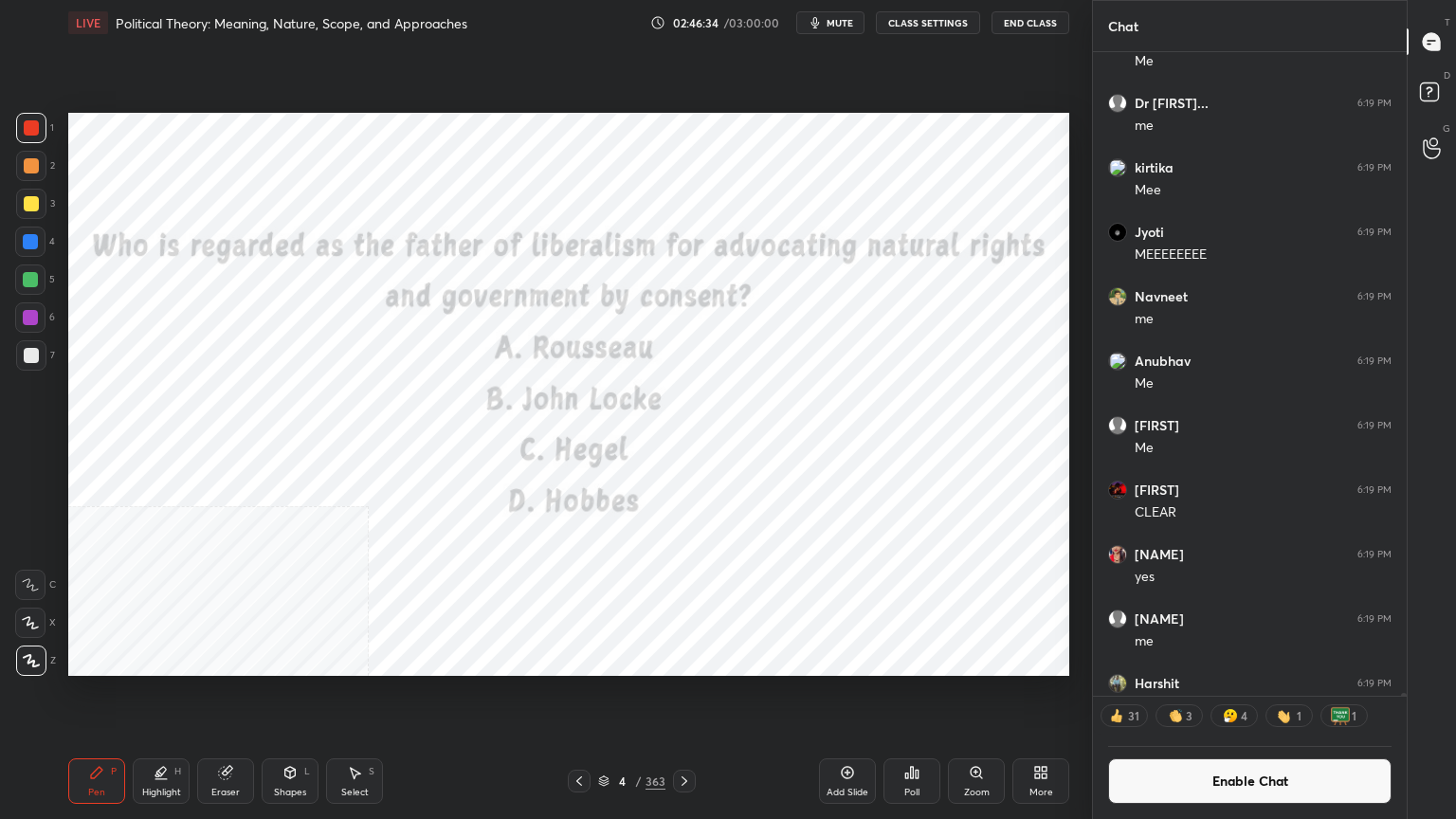 click 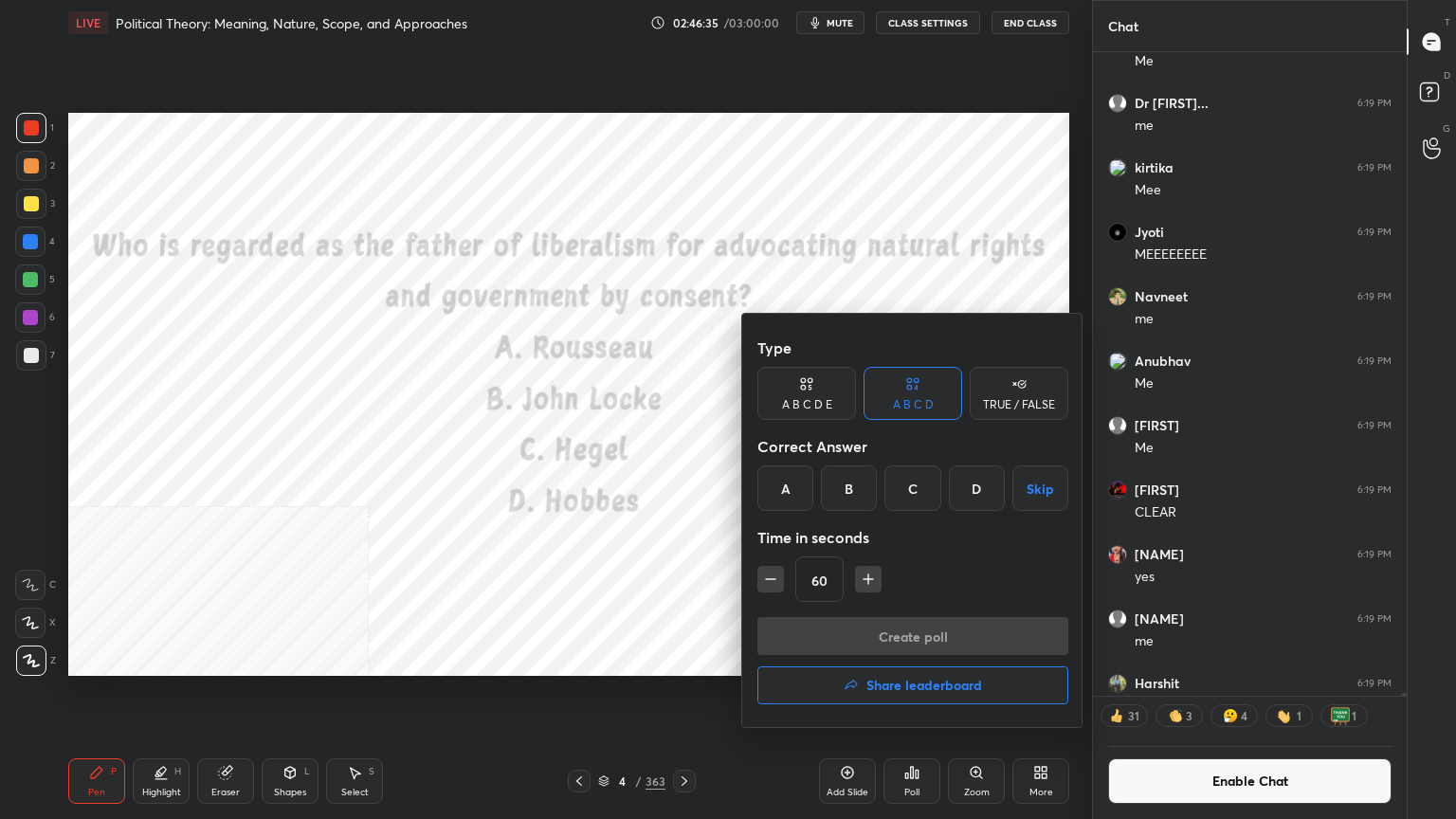 click 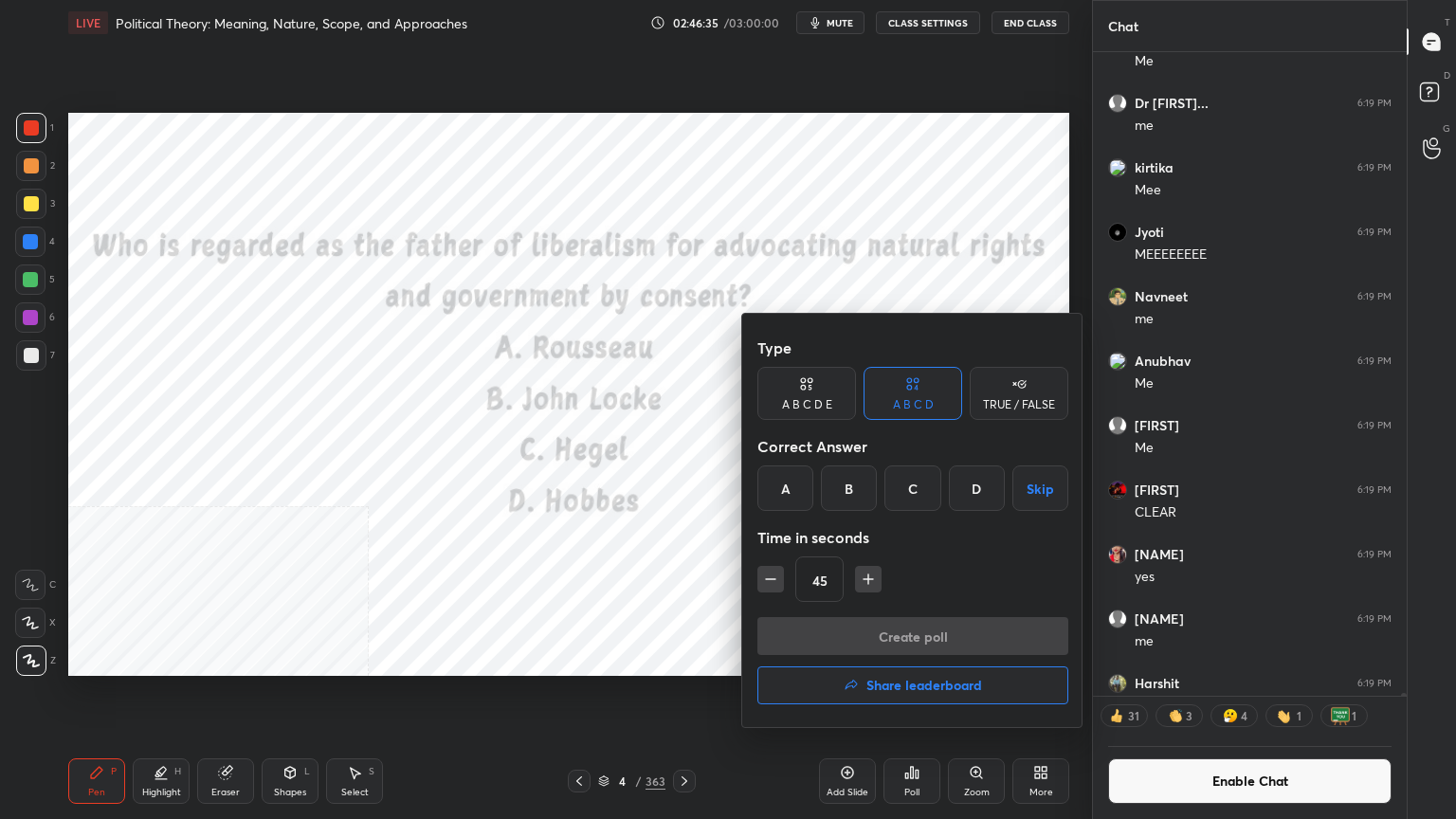 click 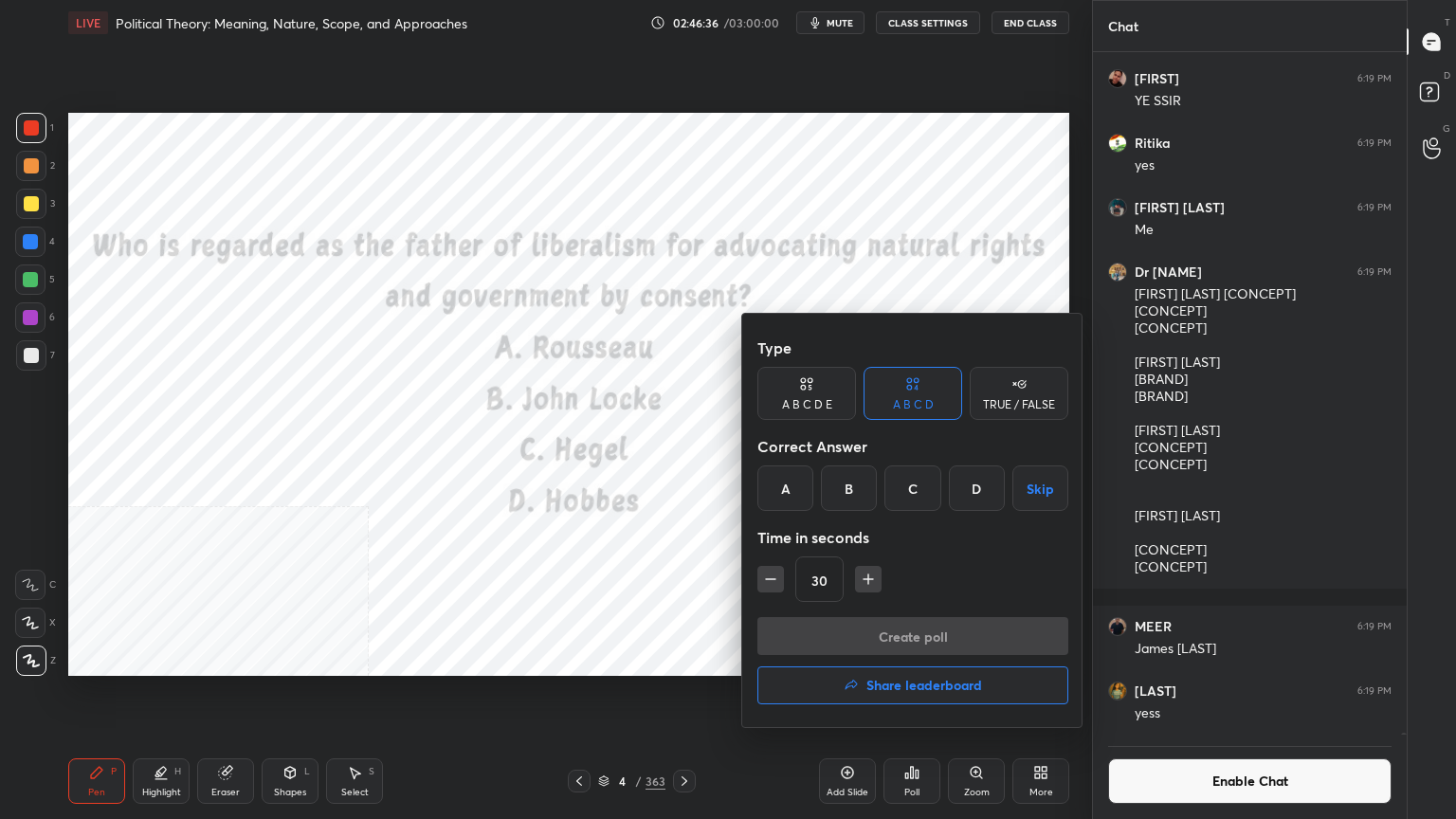 click at bounding box center [728, 410] 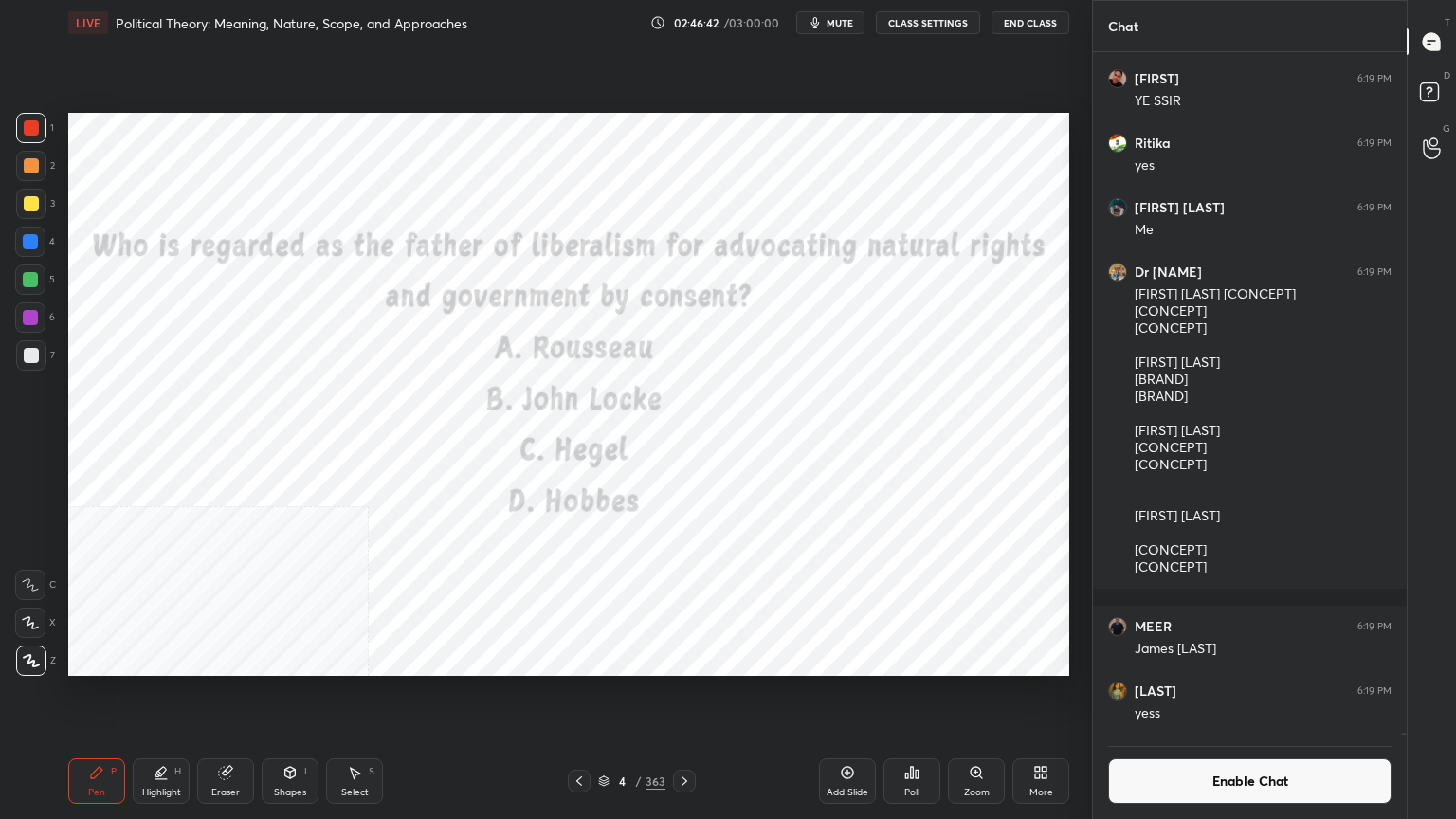 click 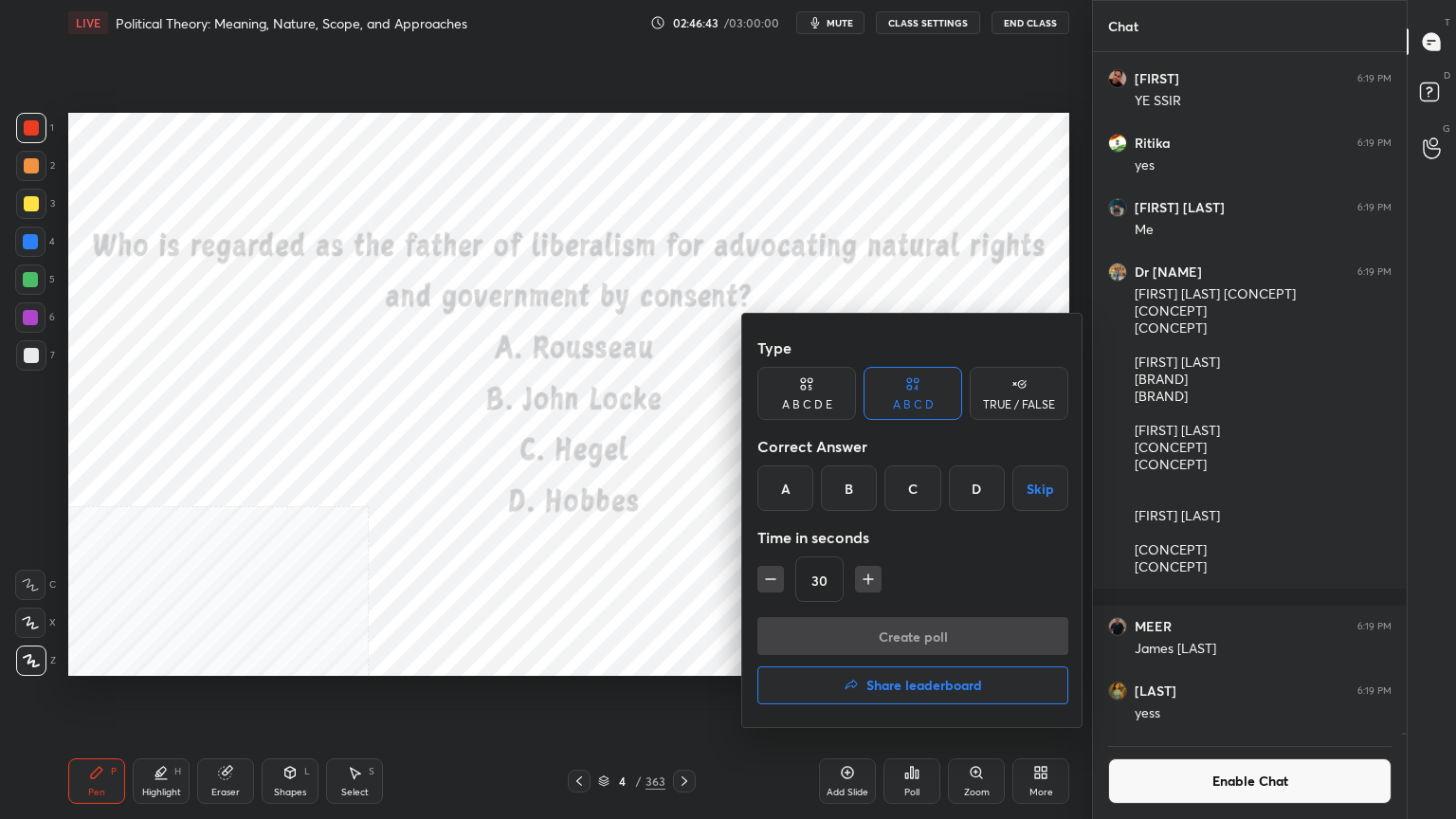 click on "B" at bounding box center [848, 488] 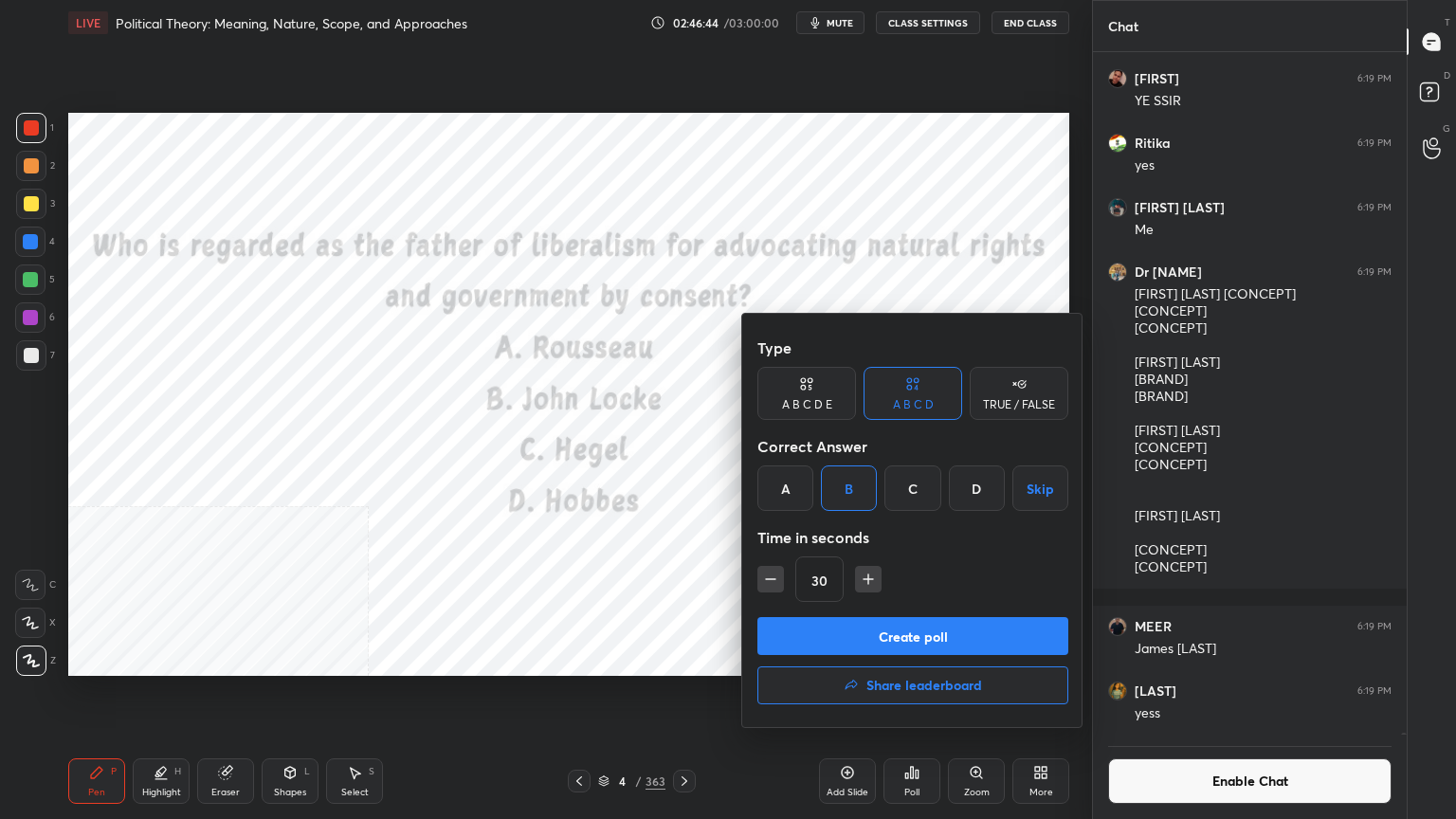 click on "Create poll" at bounding box center (913, 636) 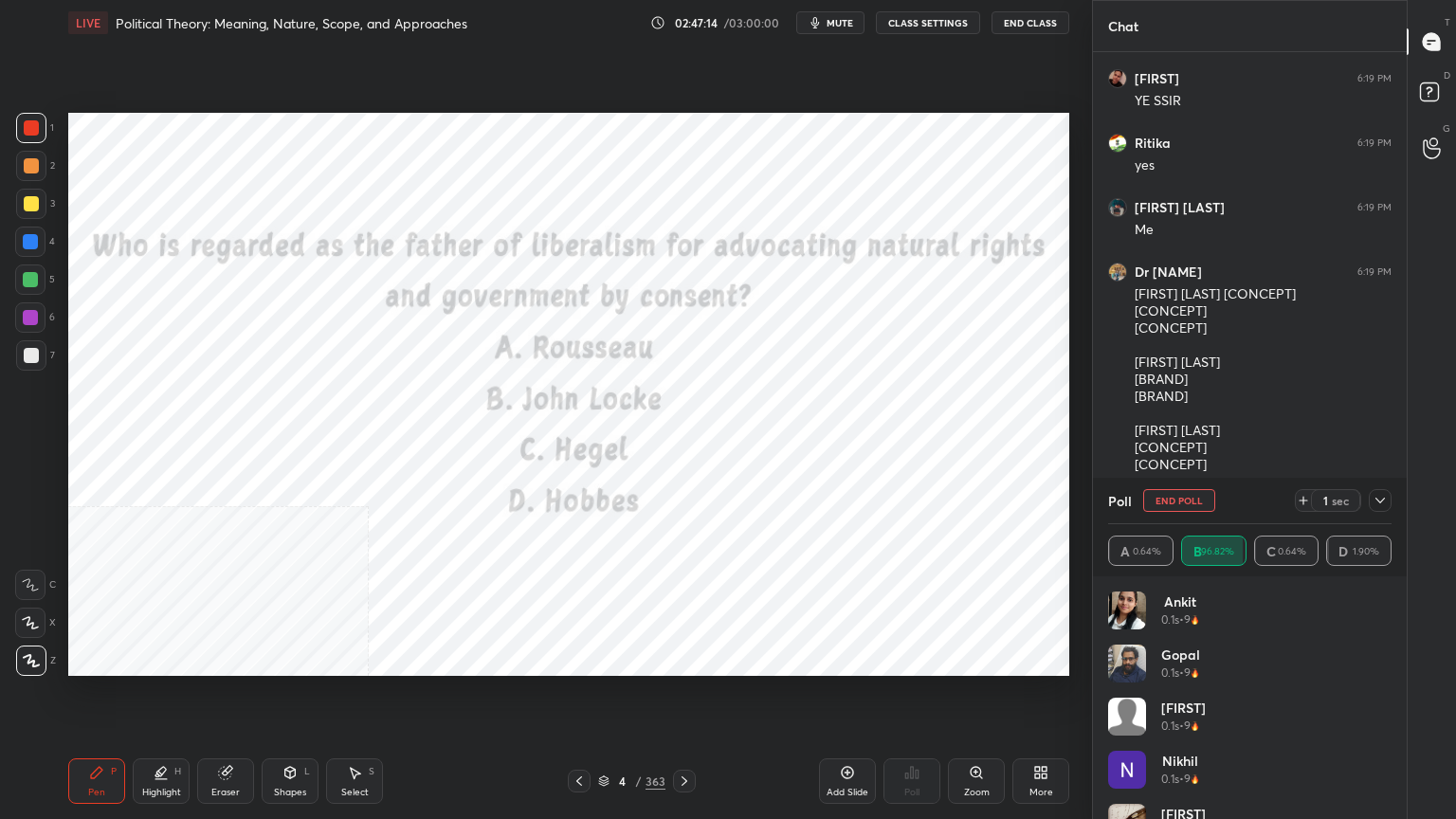 click 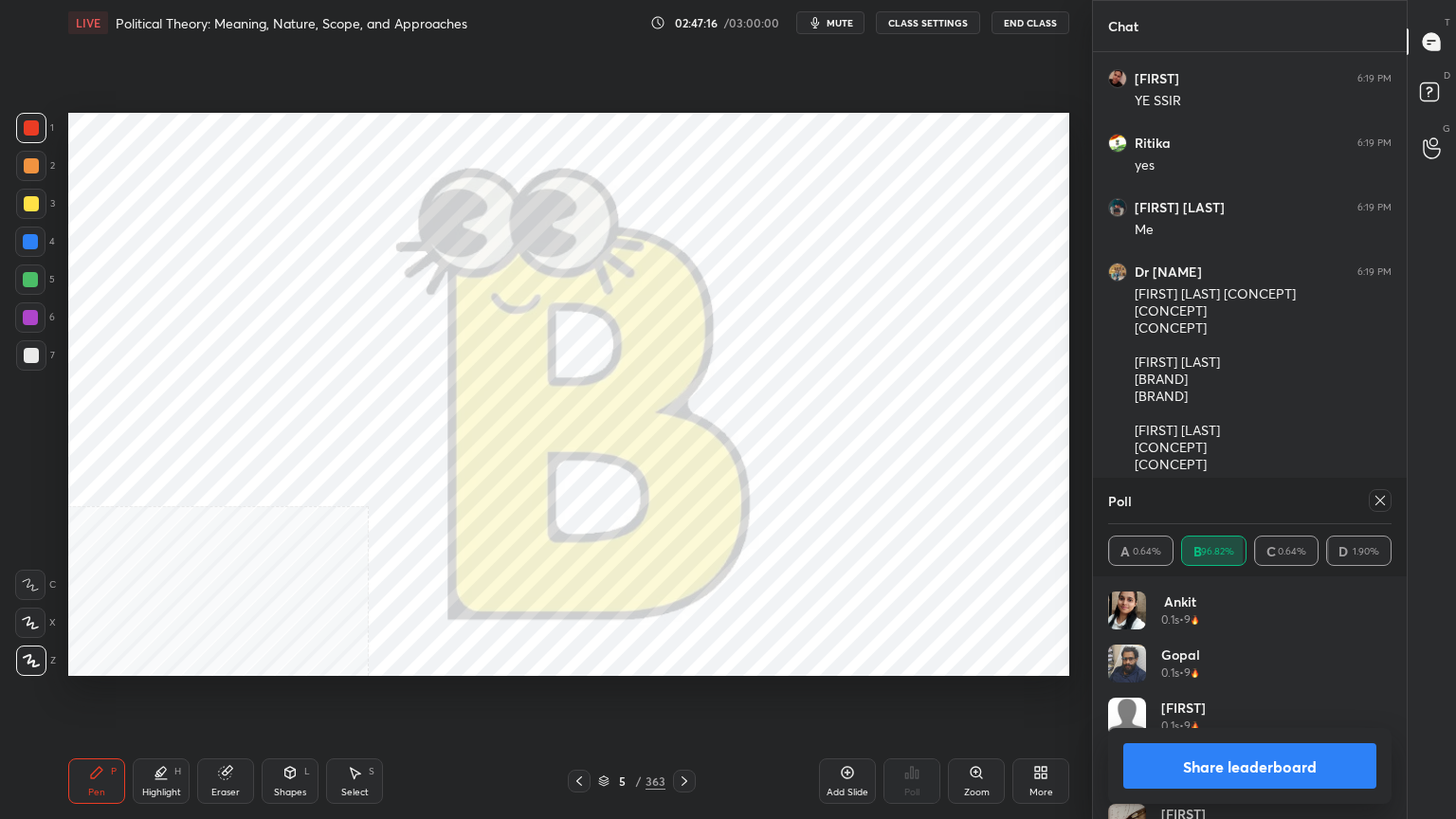 click on "Share leaderboard" at bounding box center (1249, 766) 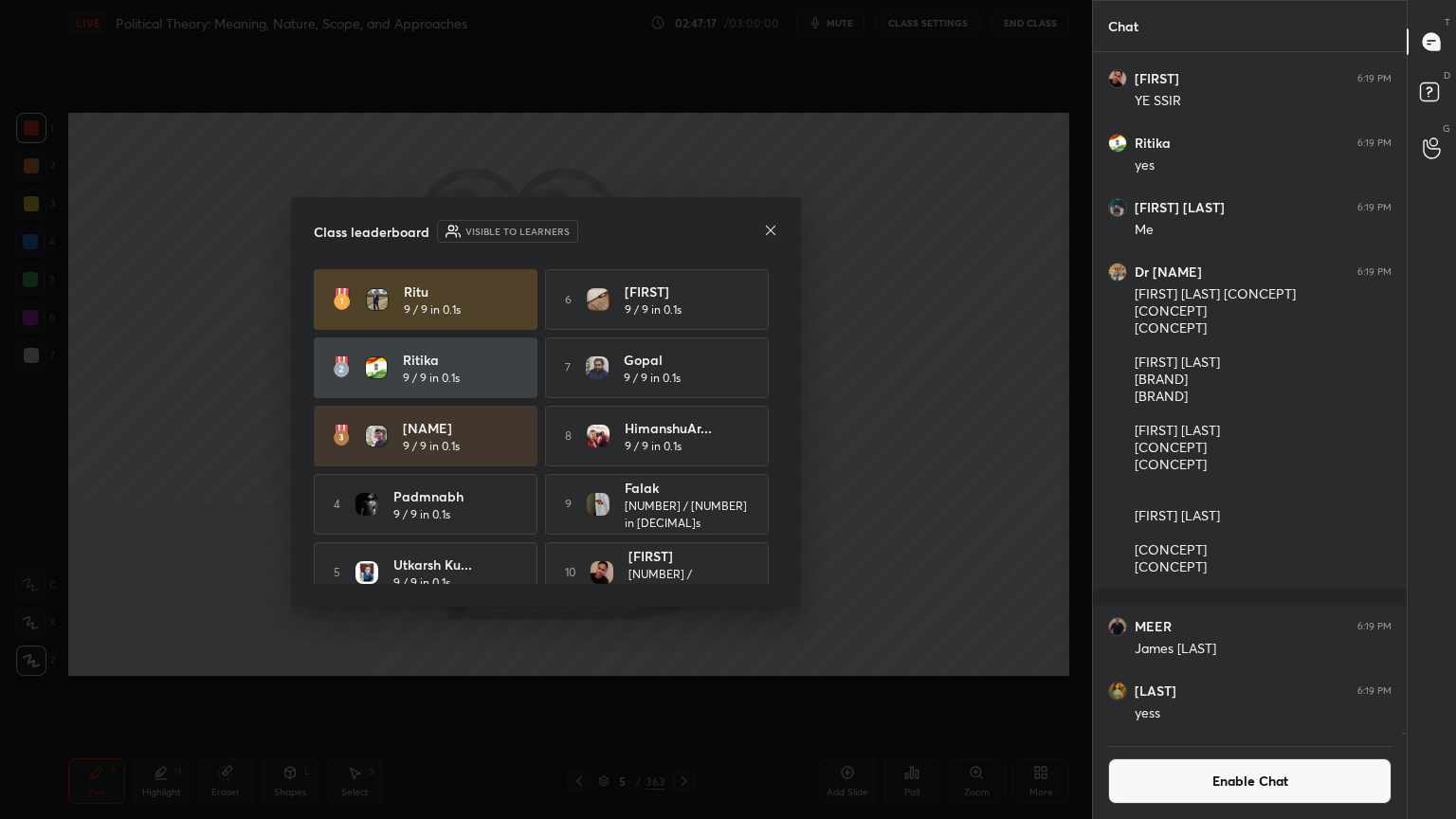 click on "Enable Chat" at bounding box center (1249, 781) 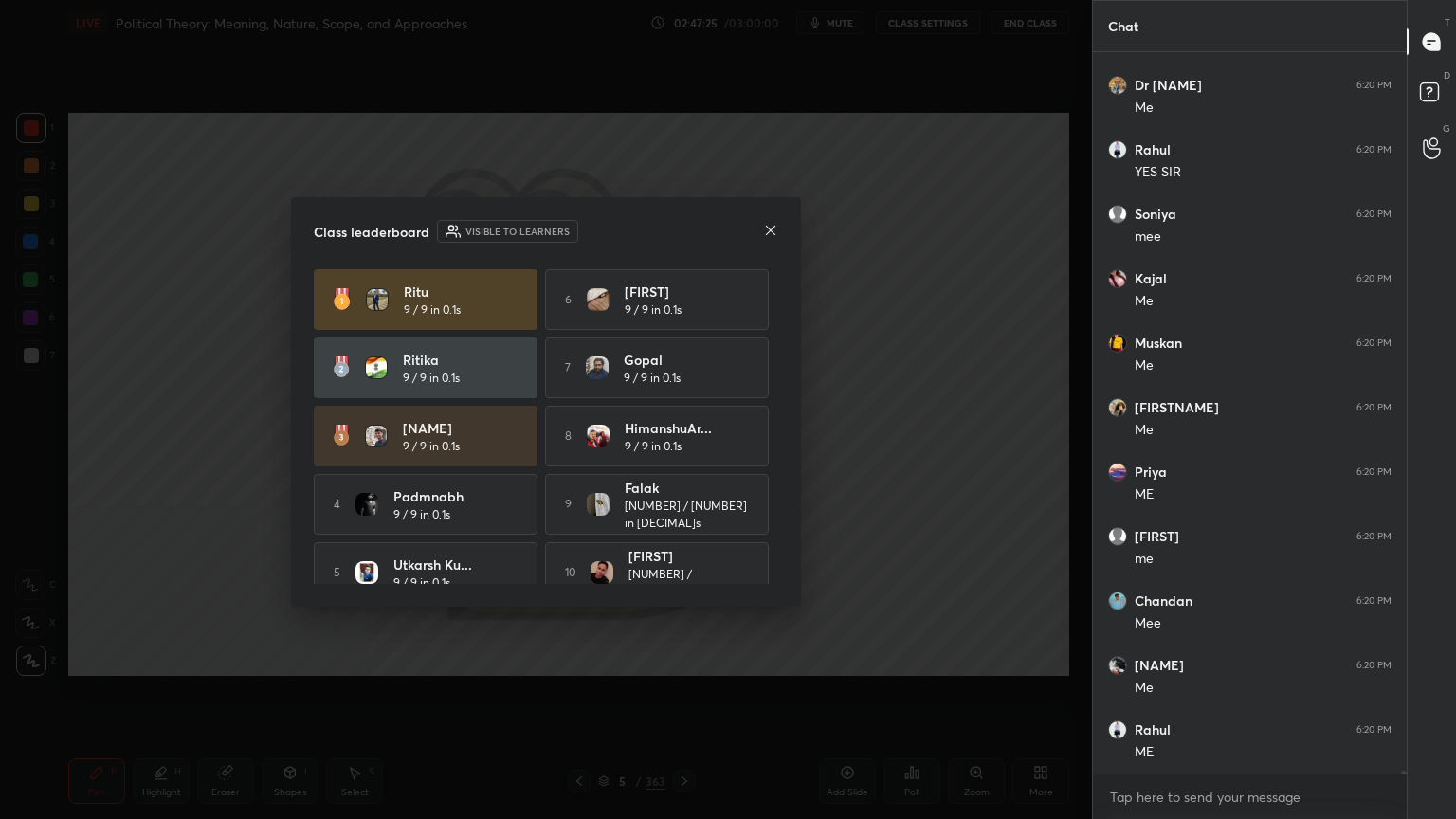 click 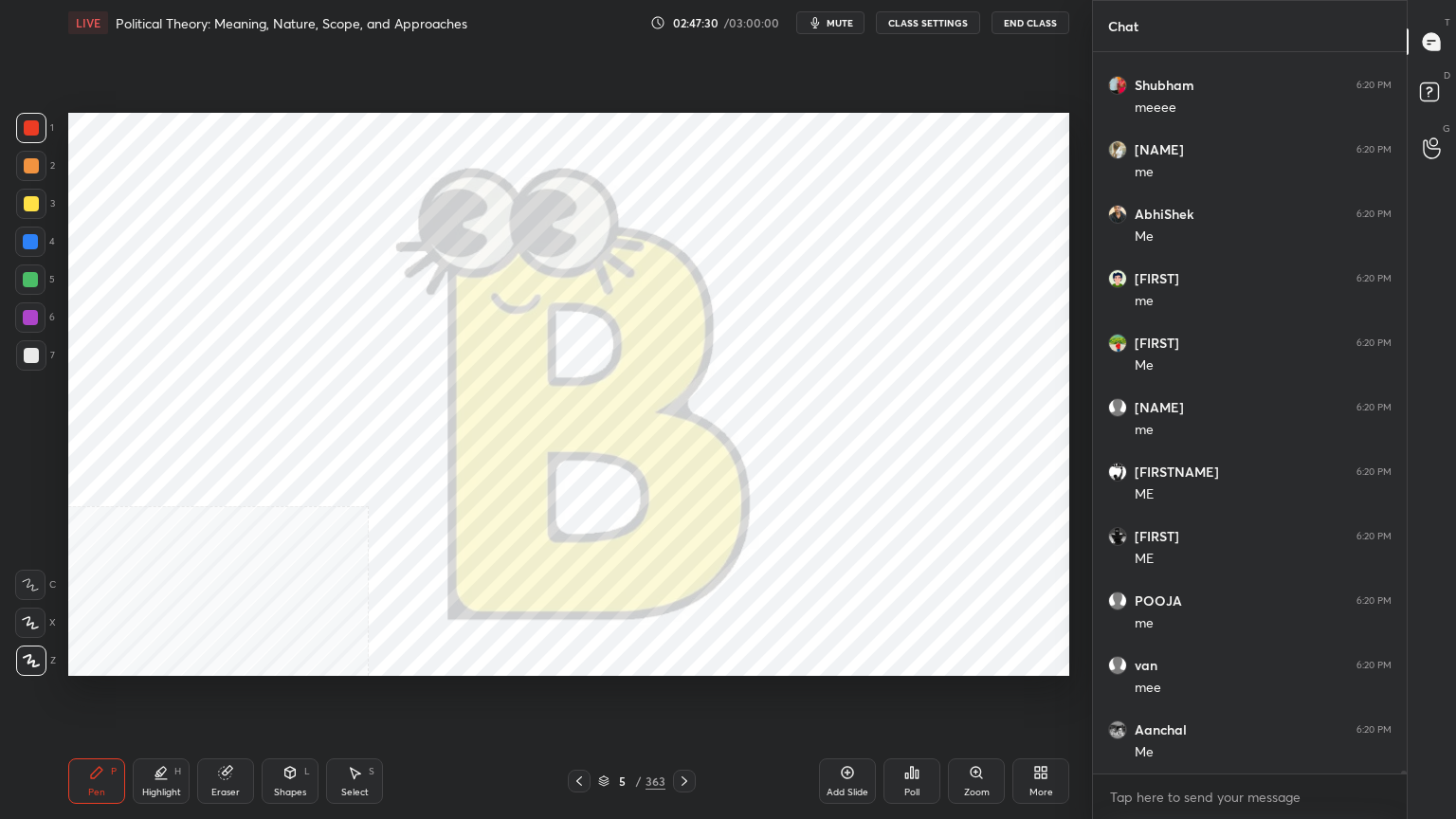 click 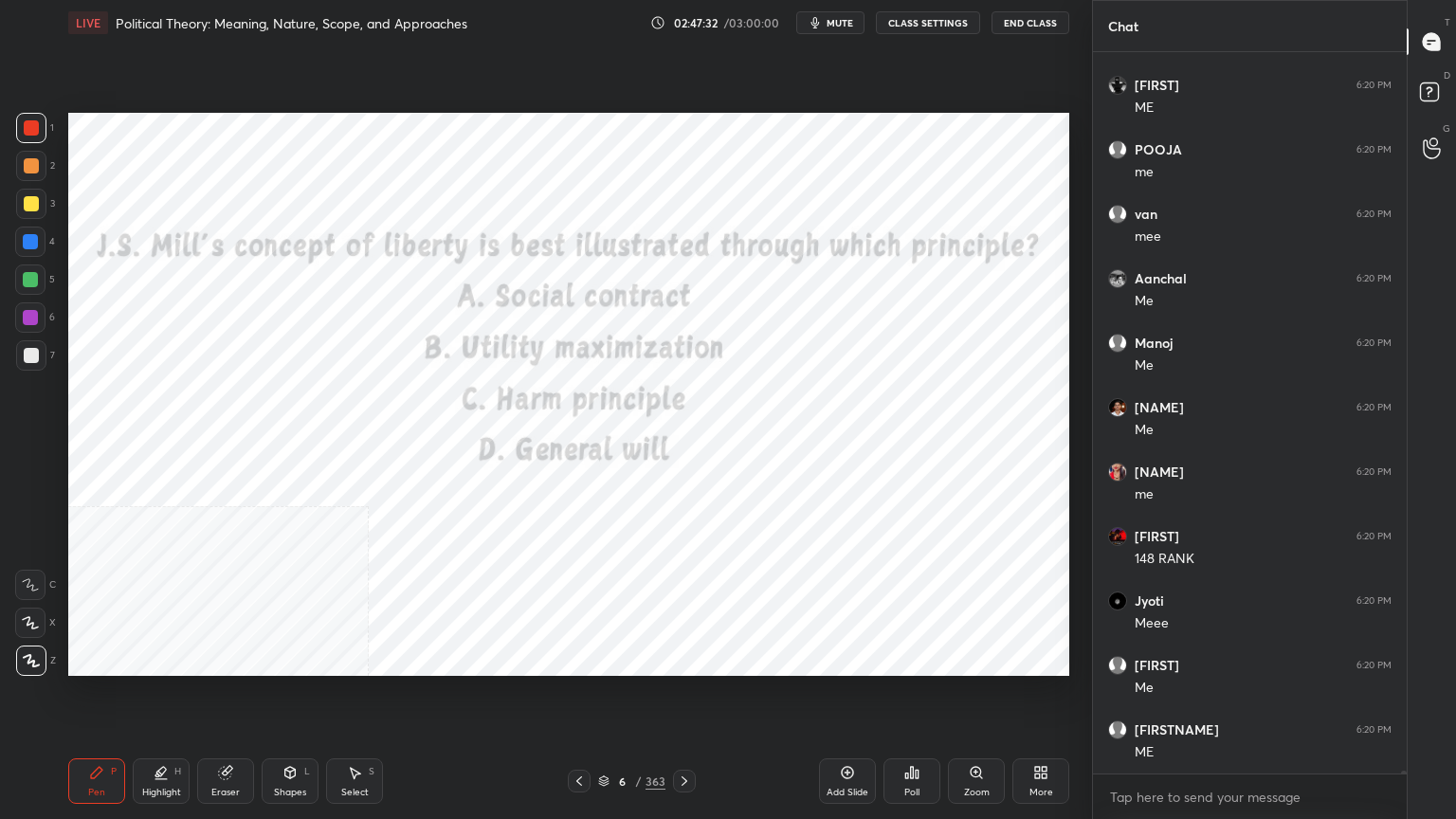 click on "CLASS SETTINGS" at bounding box center [928, 23] 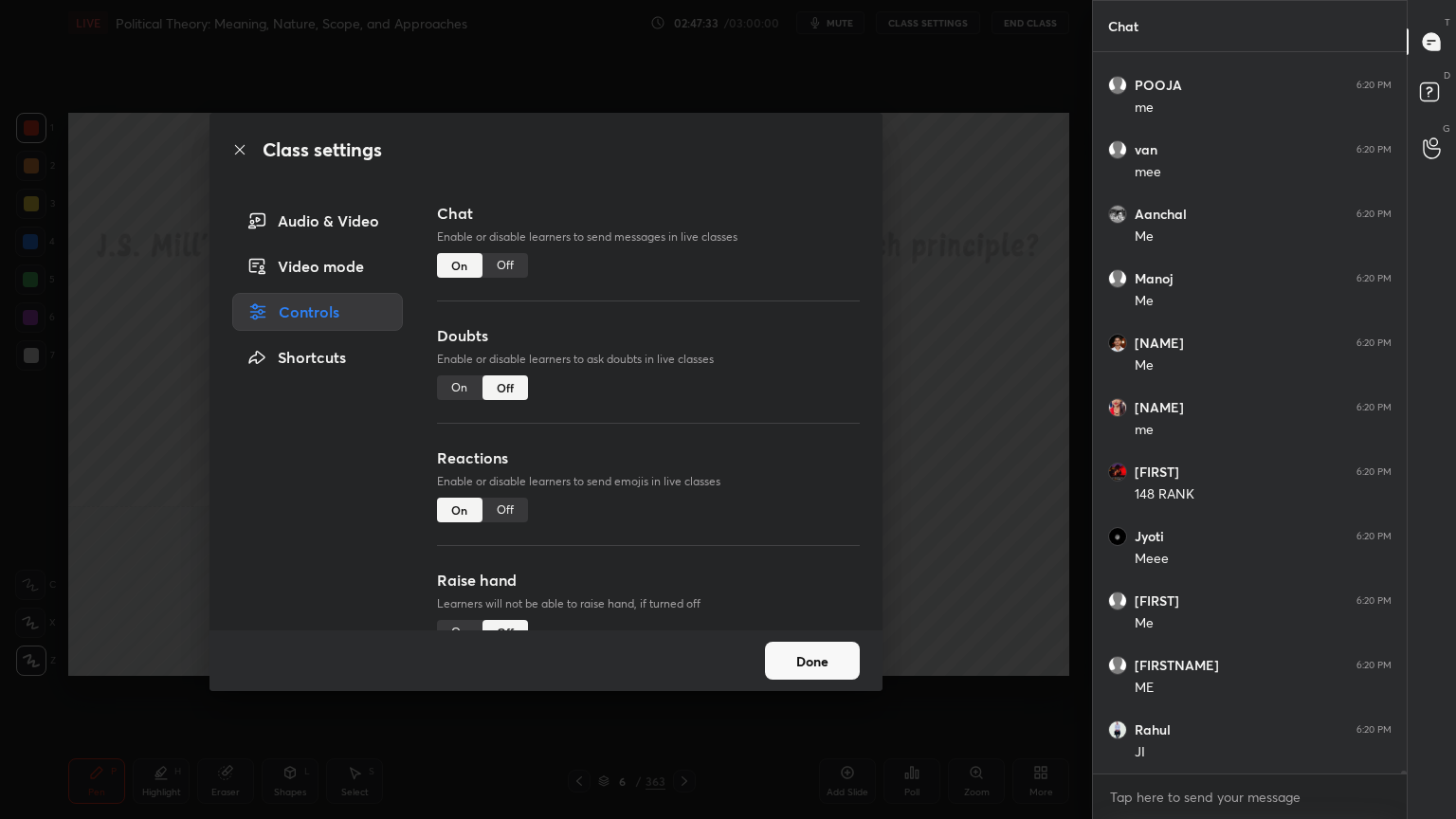 click on "Off" at bounding box center (505, 265) 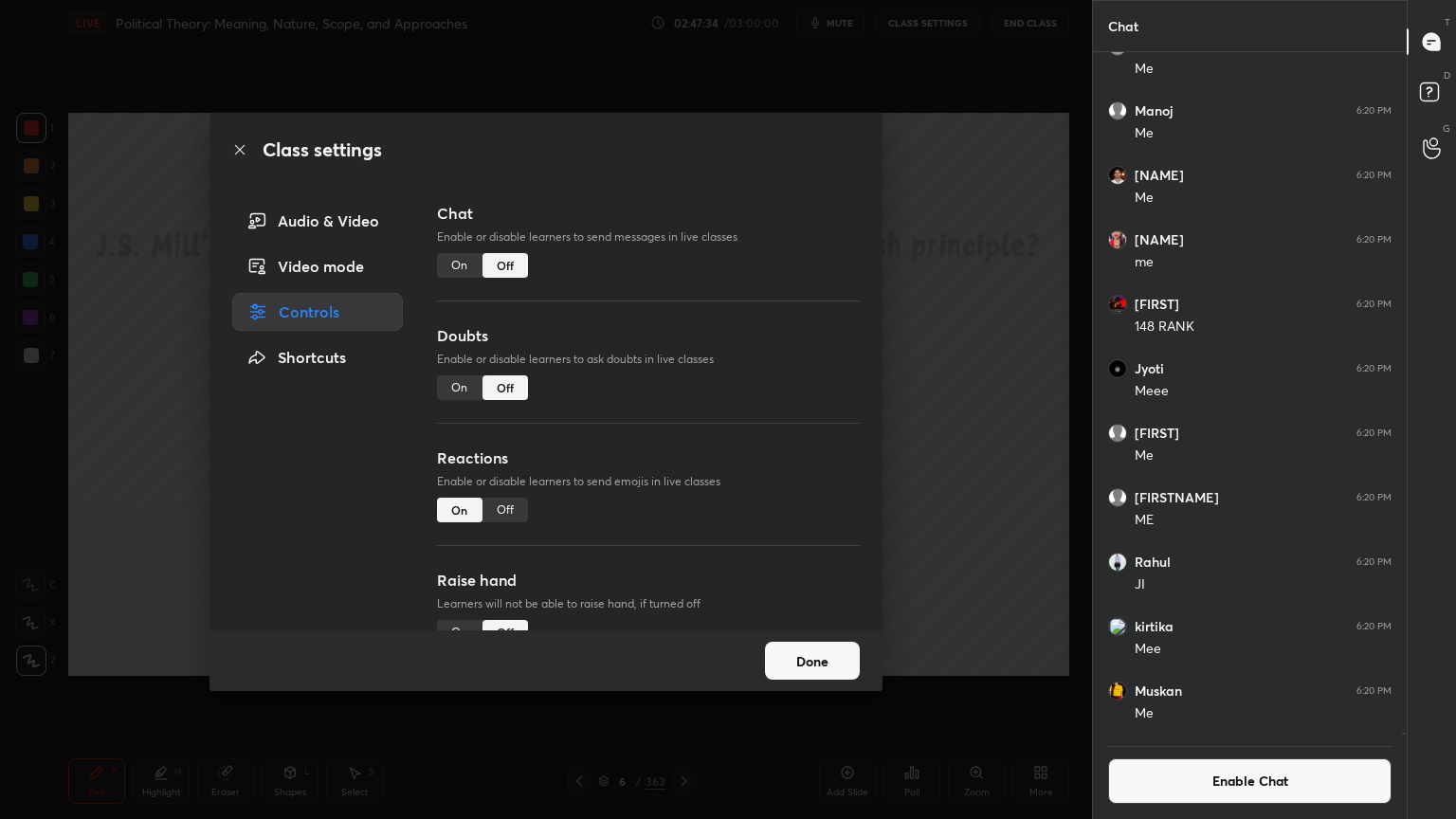 click 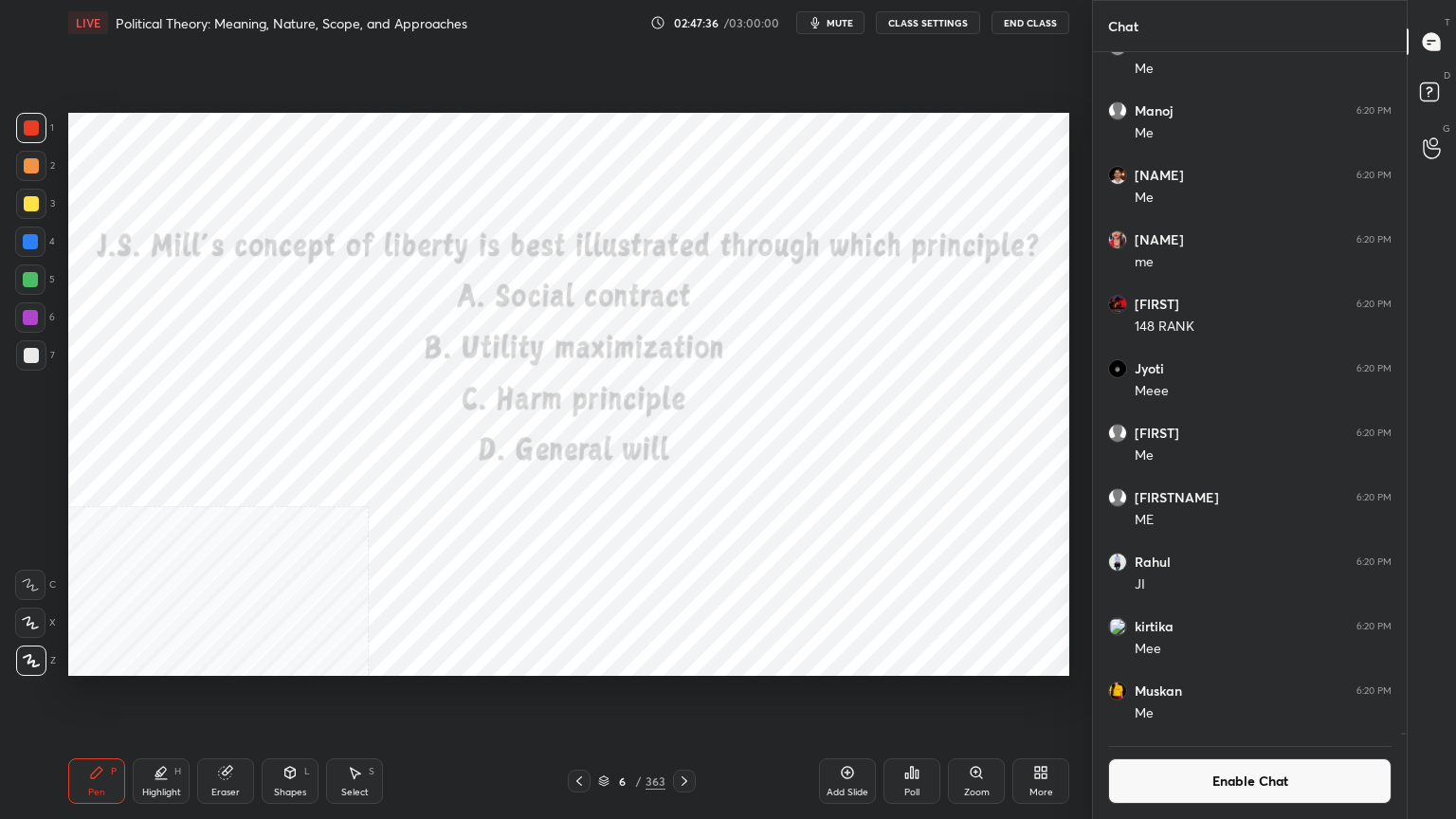 click on "Poll" at bounding box center [912, 781] 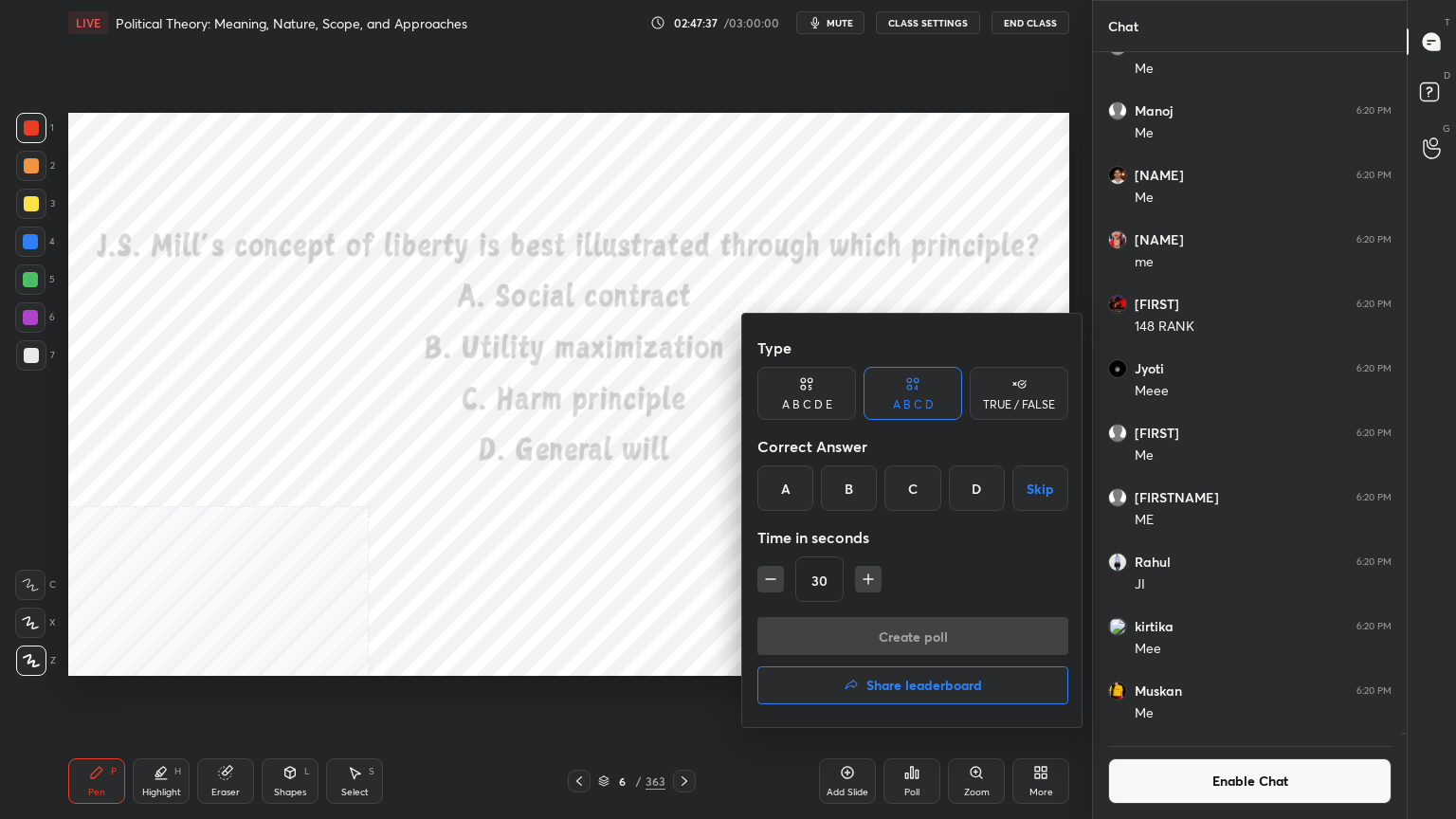 click on "C" at bounding box center [912, 488] 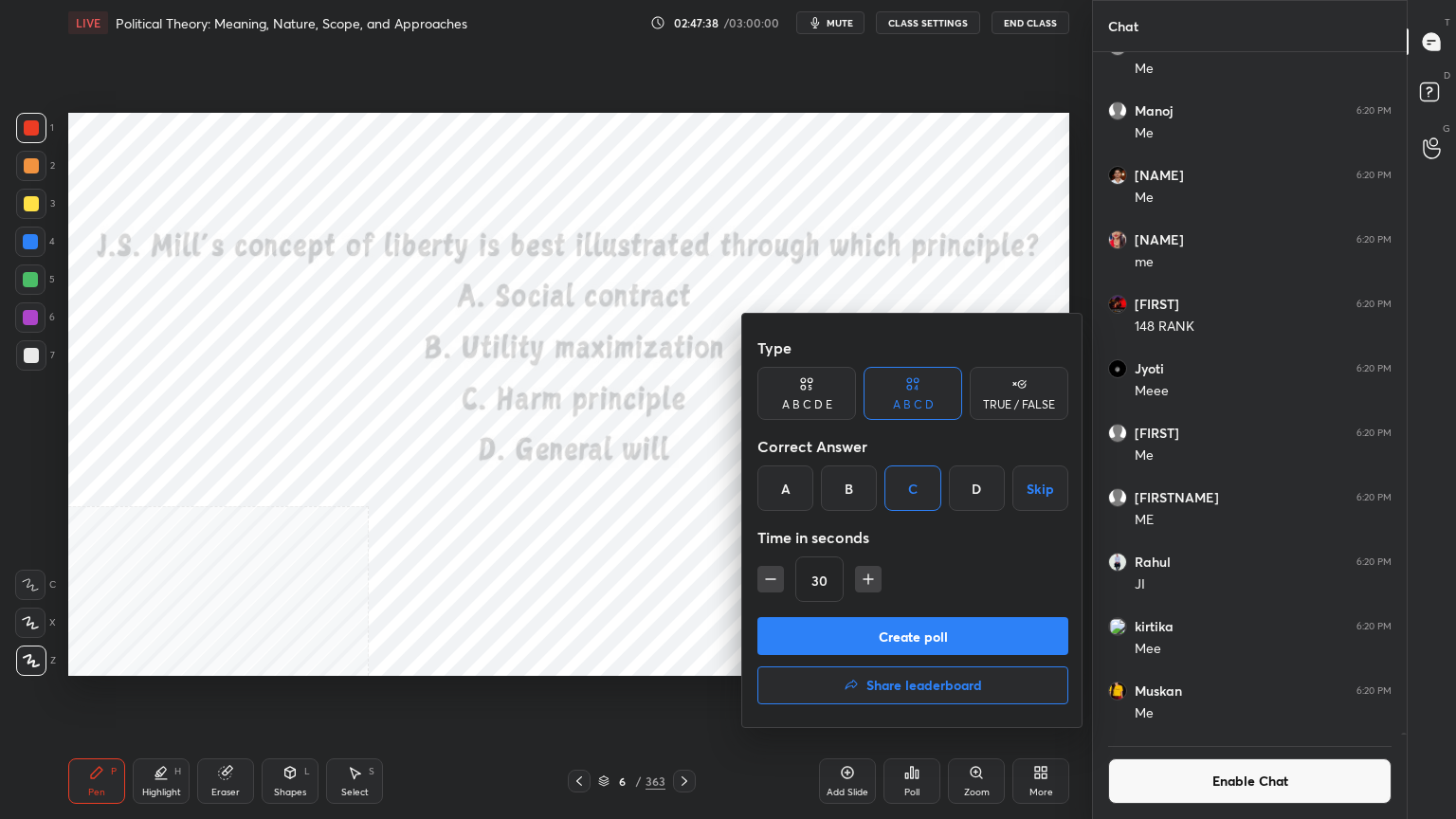 click on "Create poll" at bounding box center (913, 636) 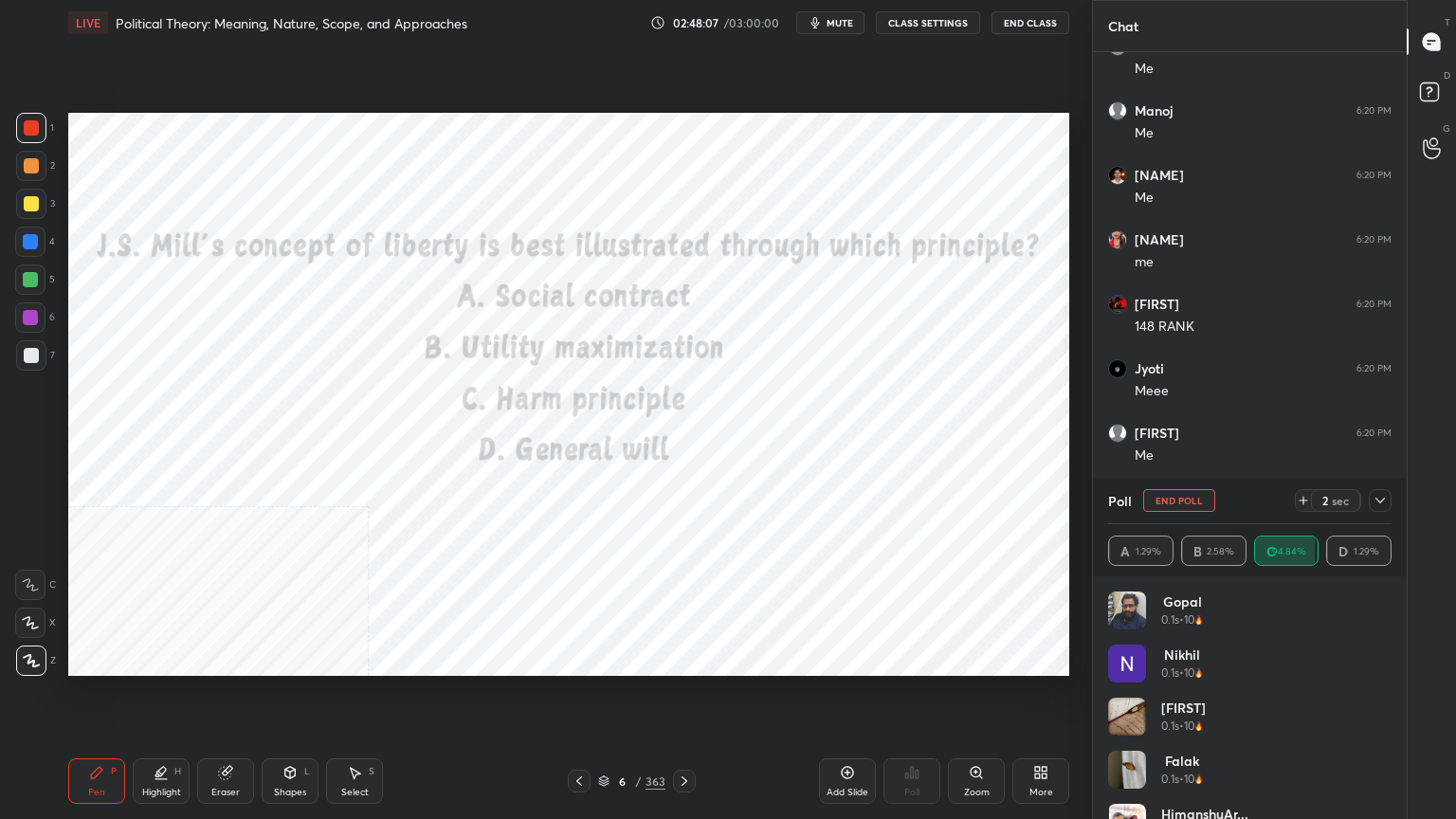 click 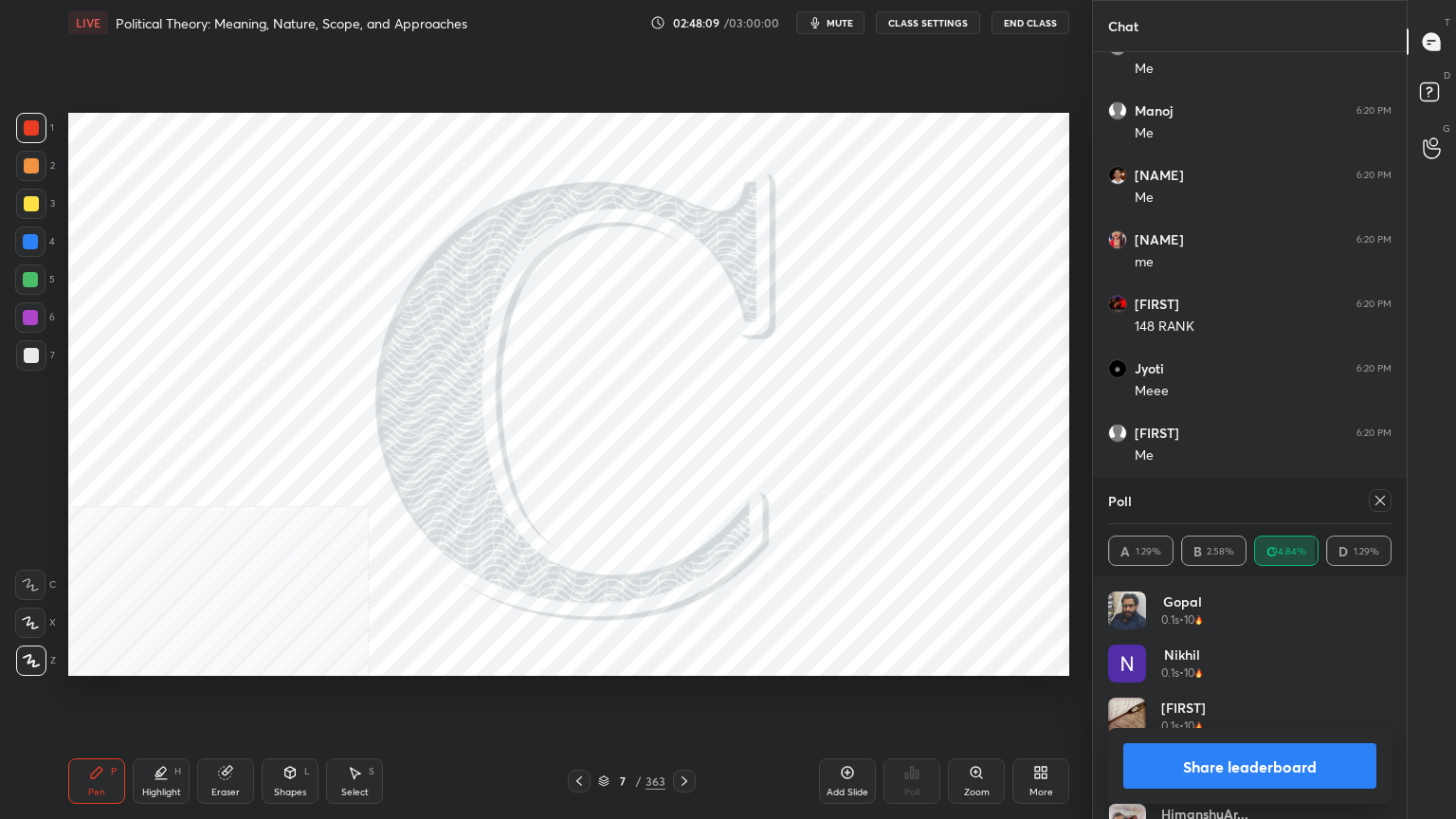 click on "Share leaderboard" at bounding box center [1249, 766] 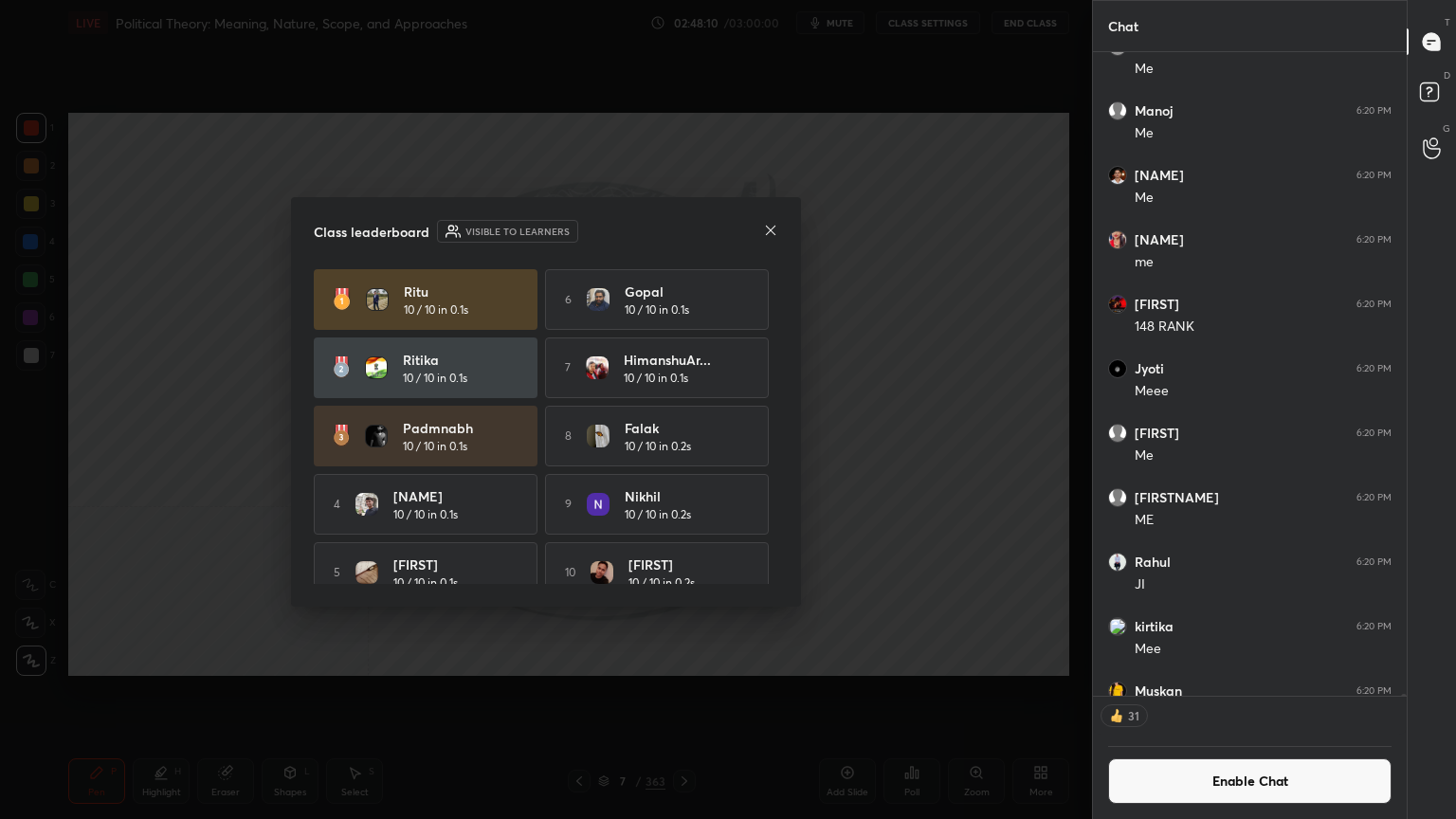 click on "Enable Chat" at bounding box center [1249, 781] 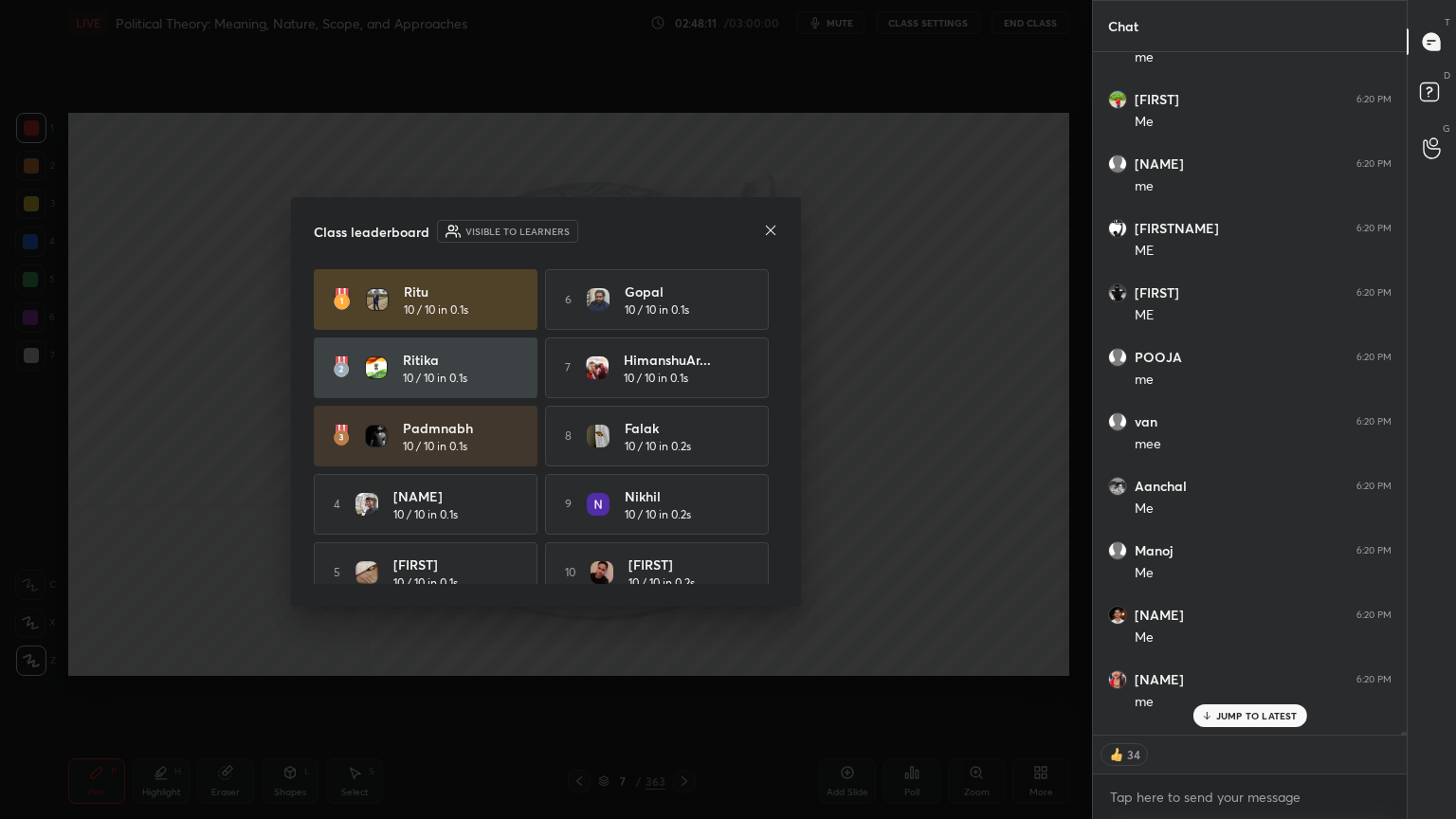 click on "JUMP TO LATEST" at bounding box center [1257, 716] 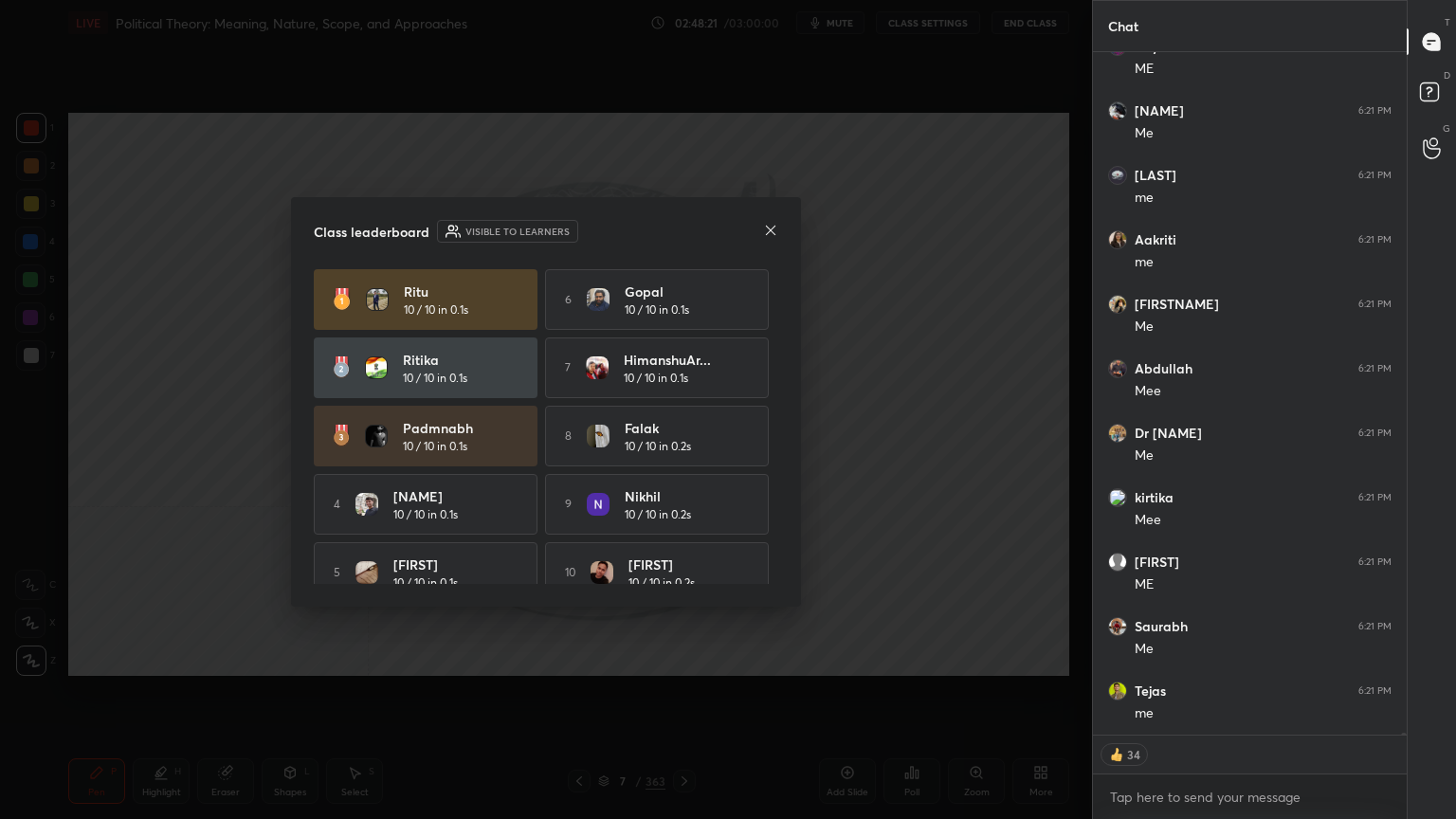 type on "x" 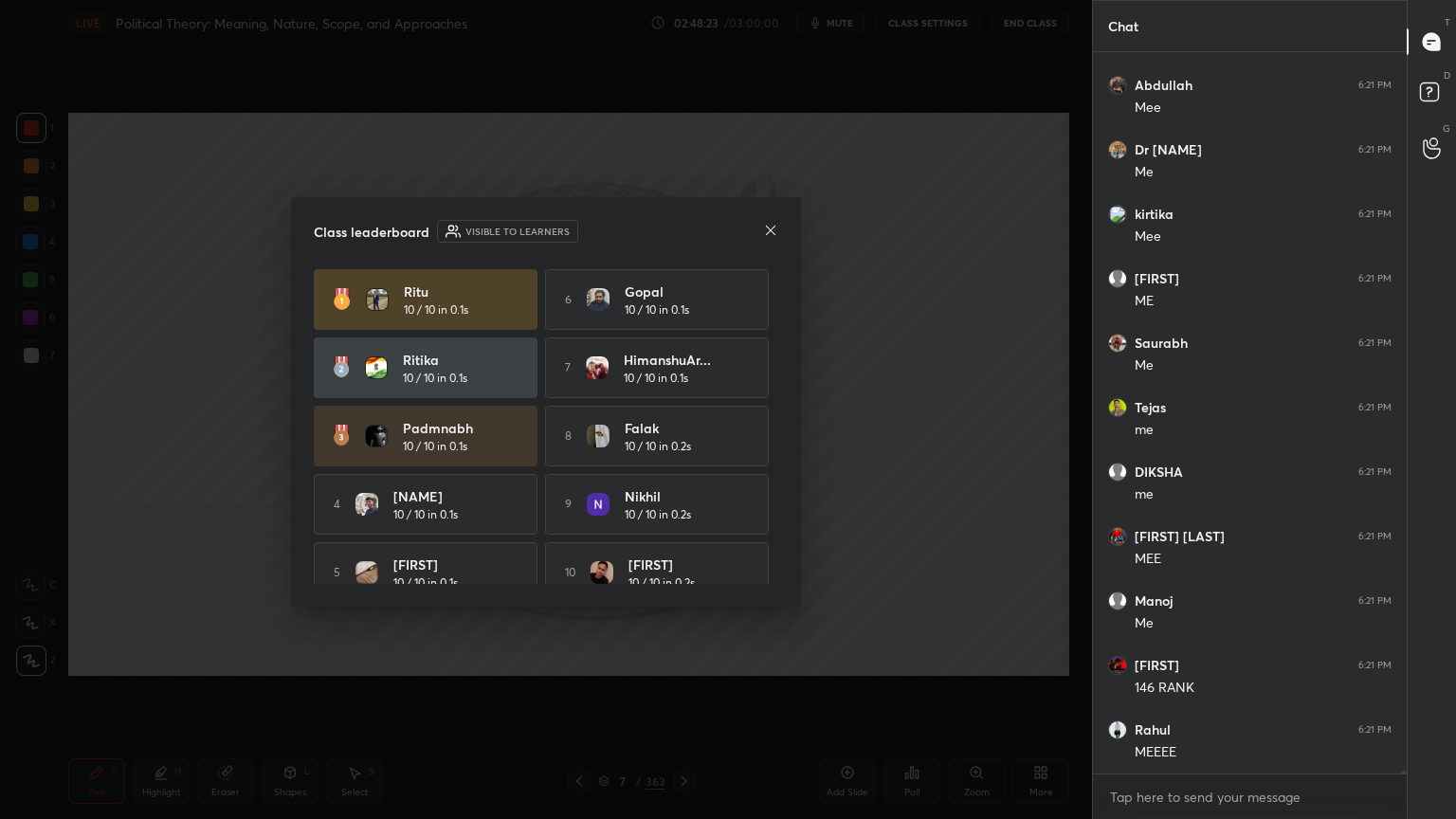 click 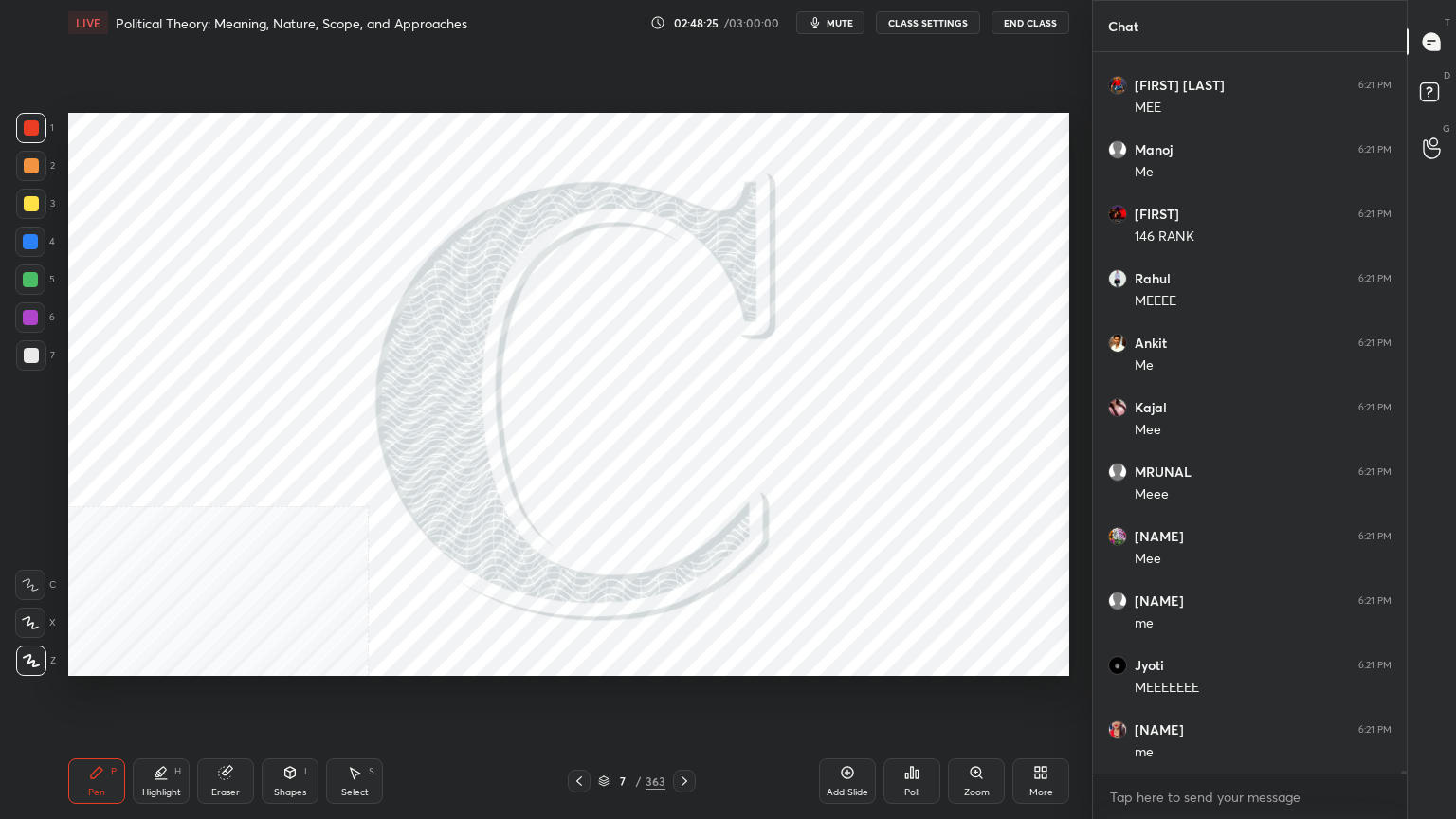 click 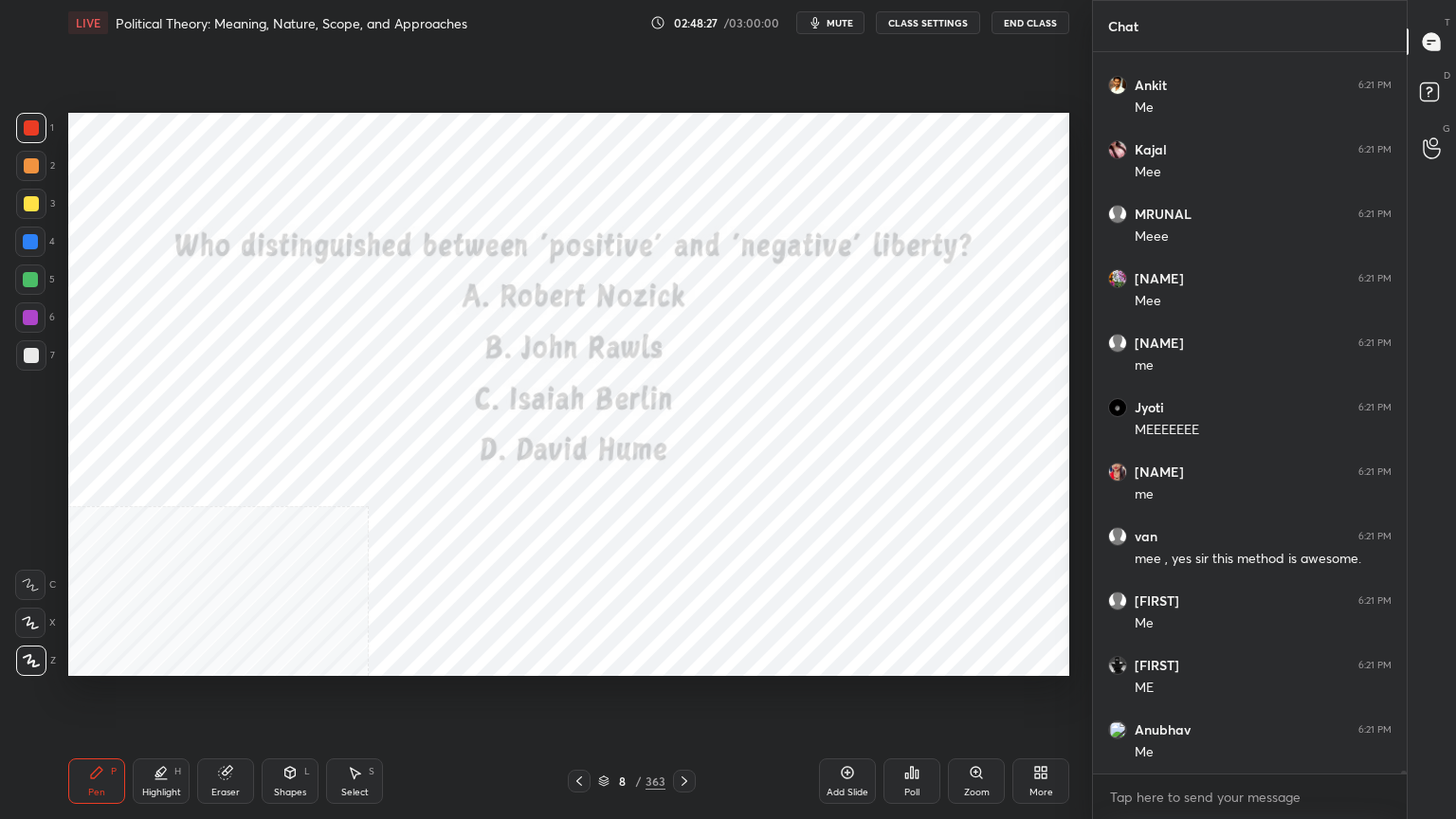 click on "CLASS SETTINGS" at bounding box center [928, 23] 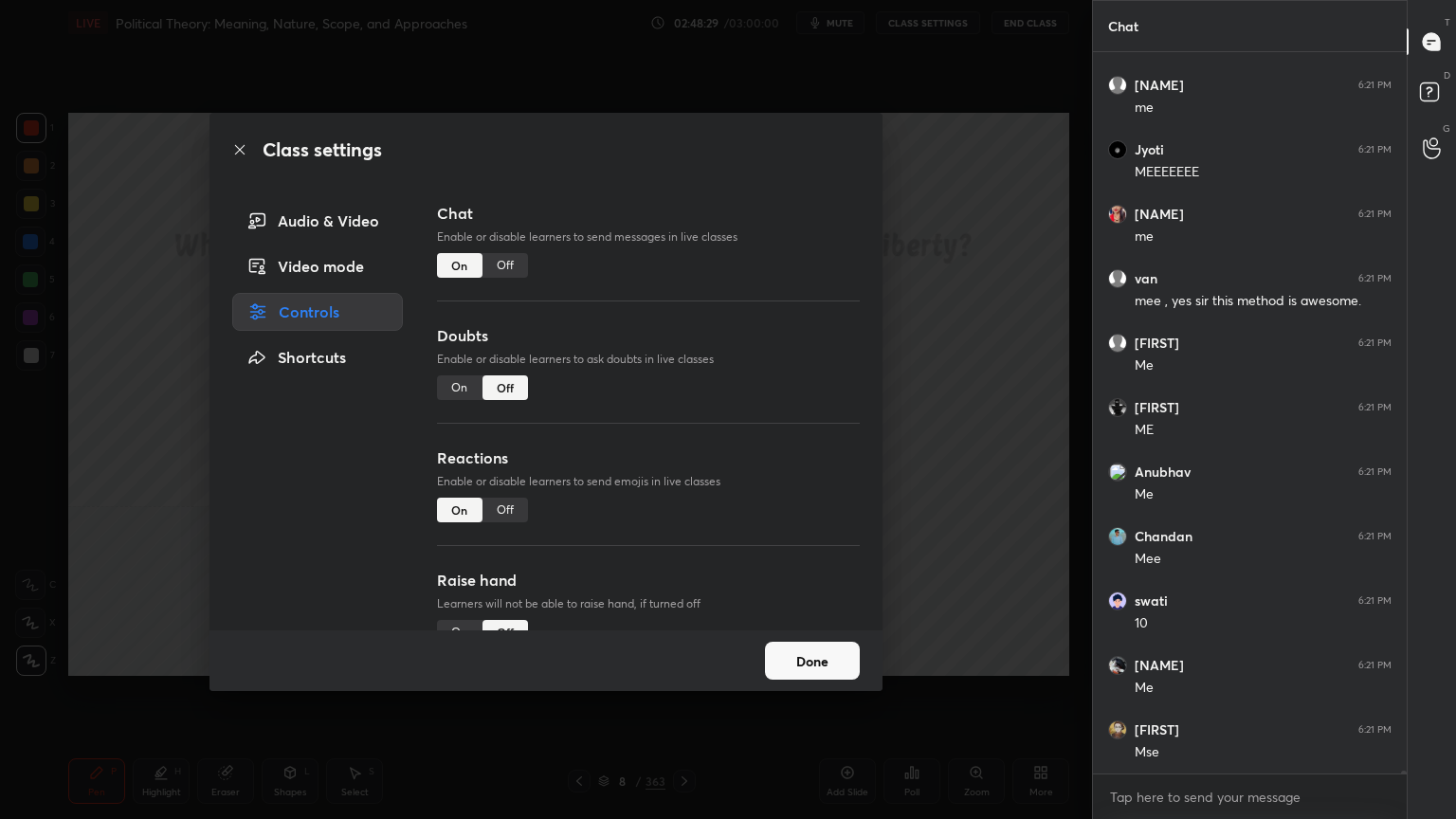 click on "Off" at bounding box center [505, 265] 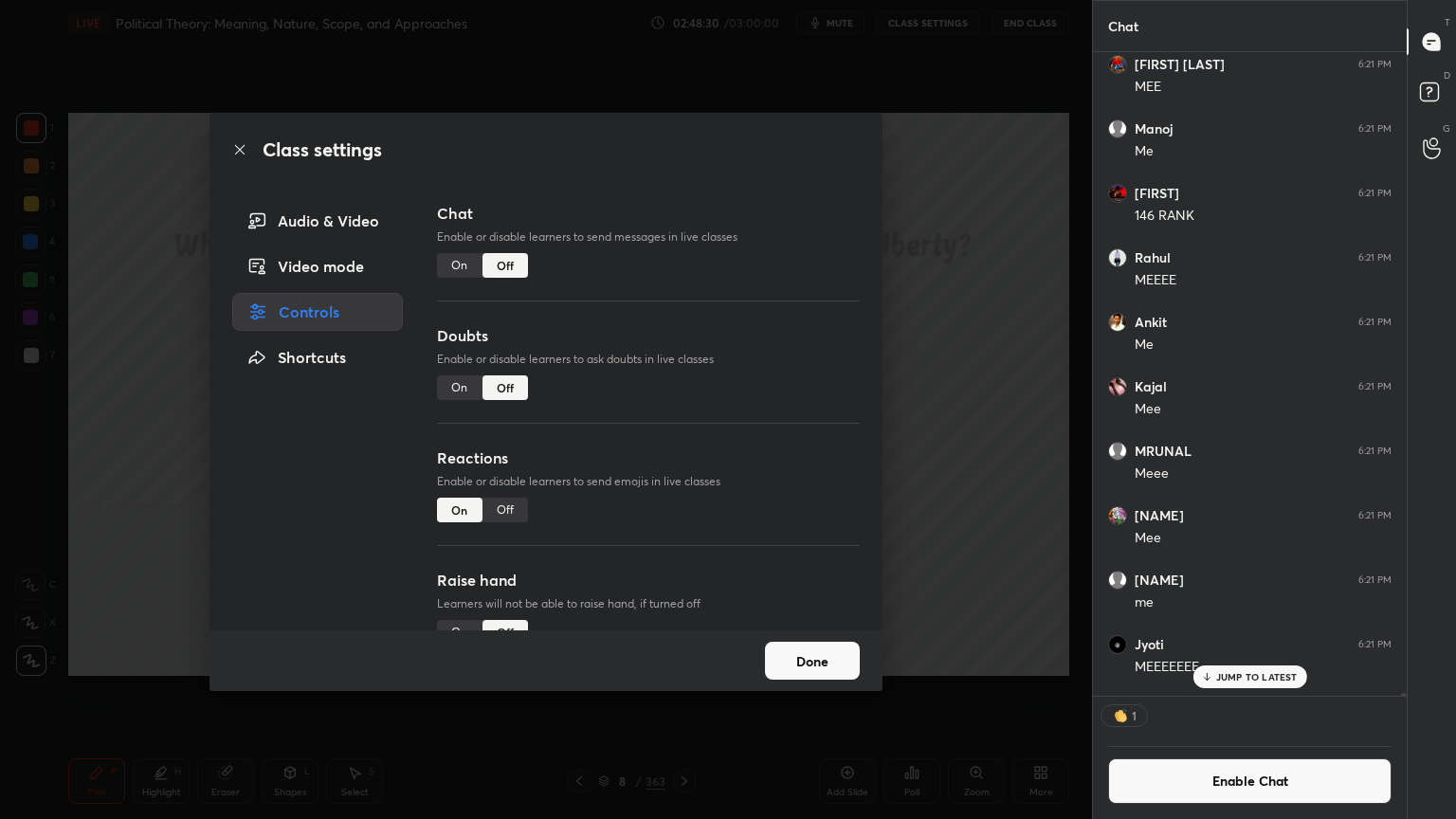 click 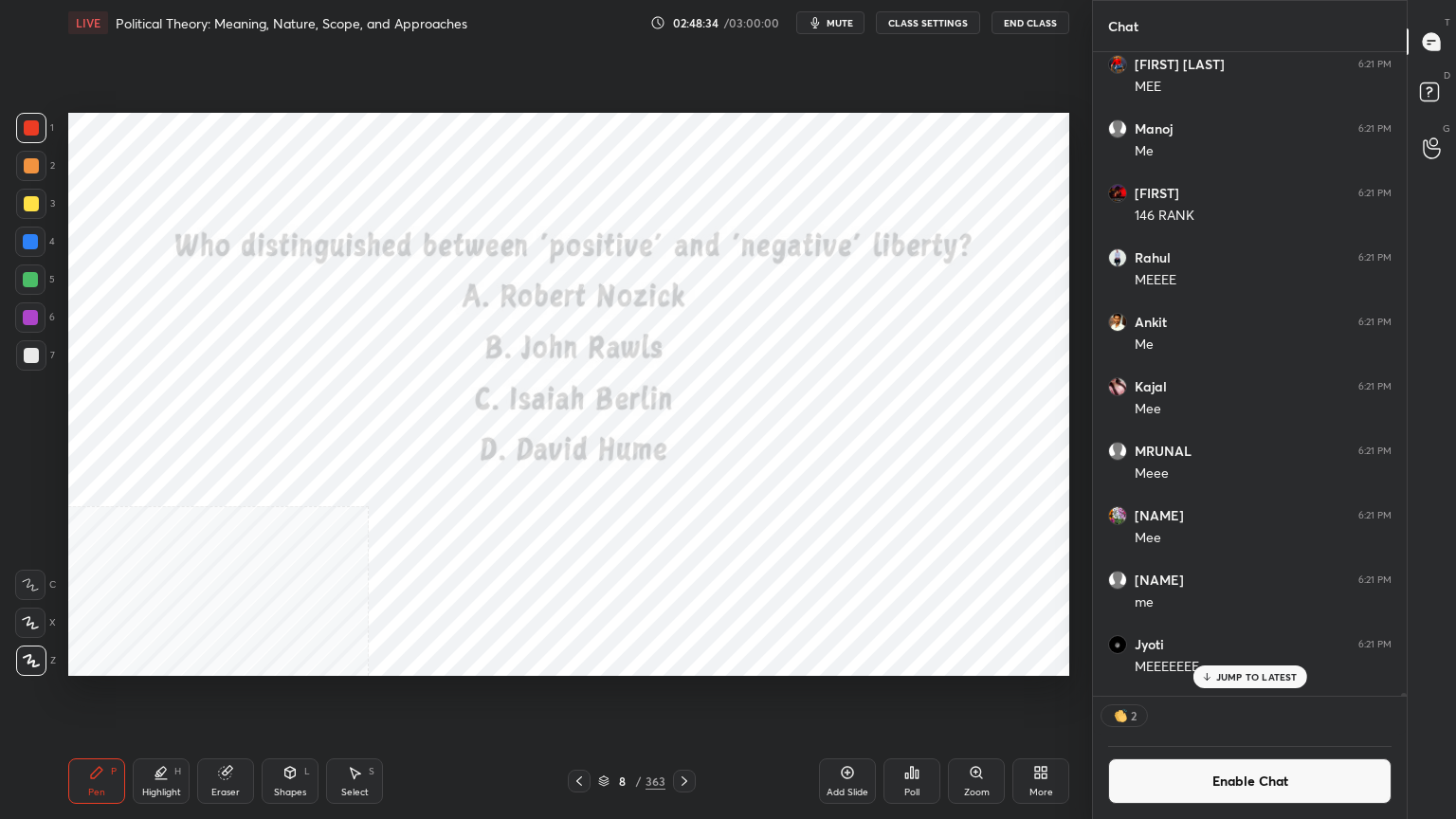click on "Poll" at bounding box center [912, 781] 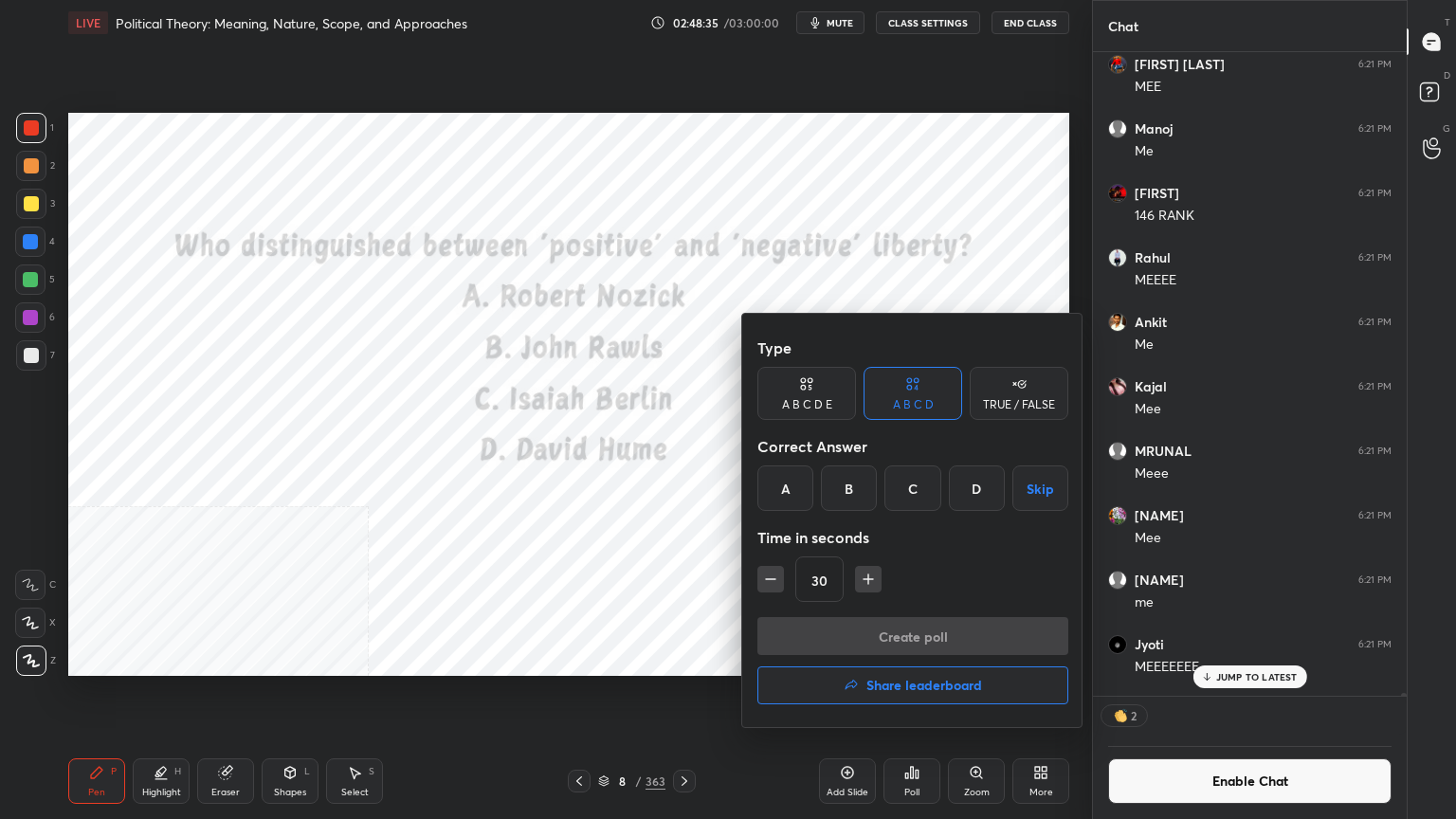 click on "C" at bounding box center [912, 488] 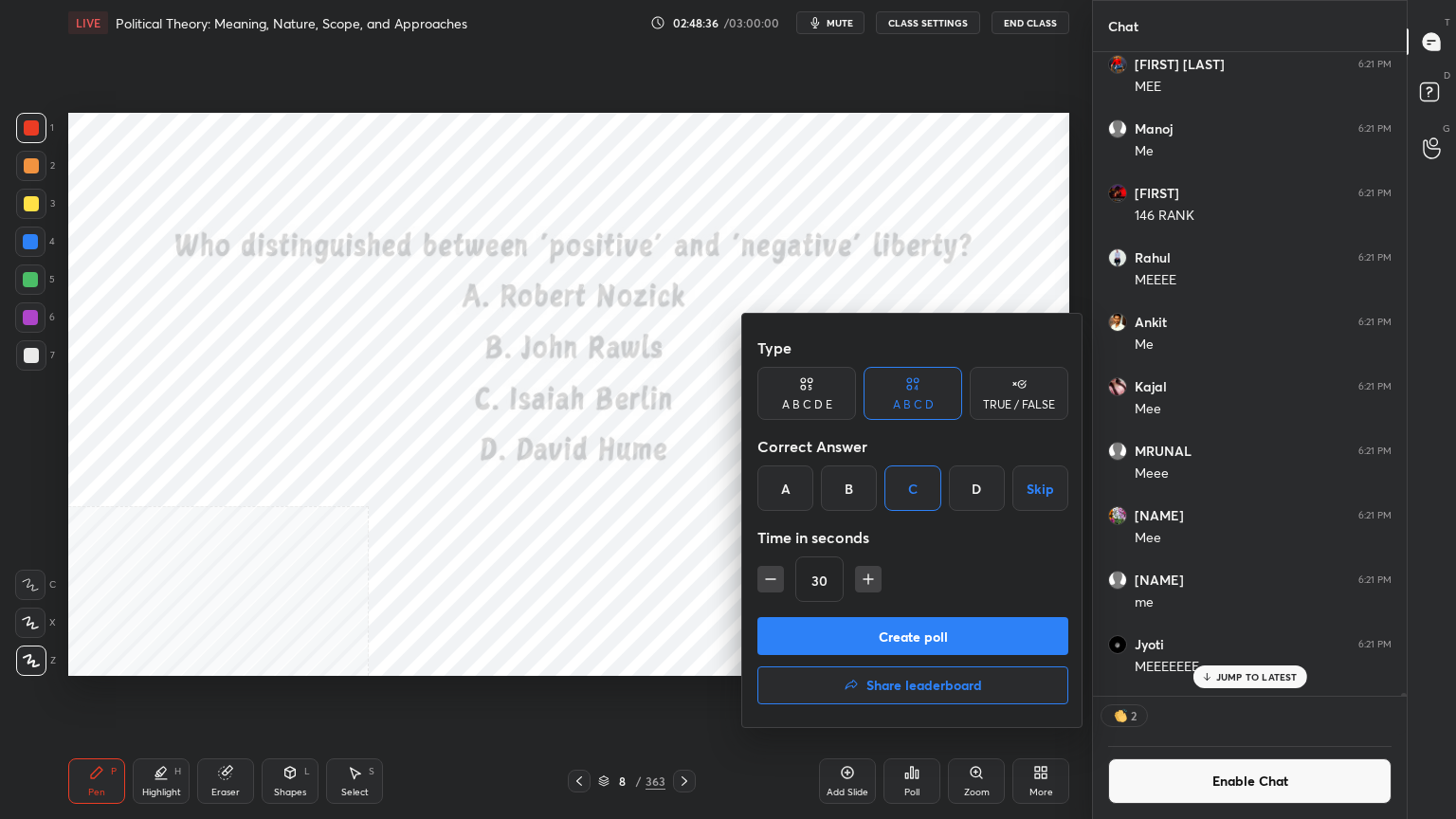 click on "Create poll" at bounding box center [913, 636] 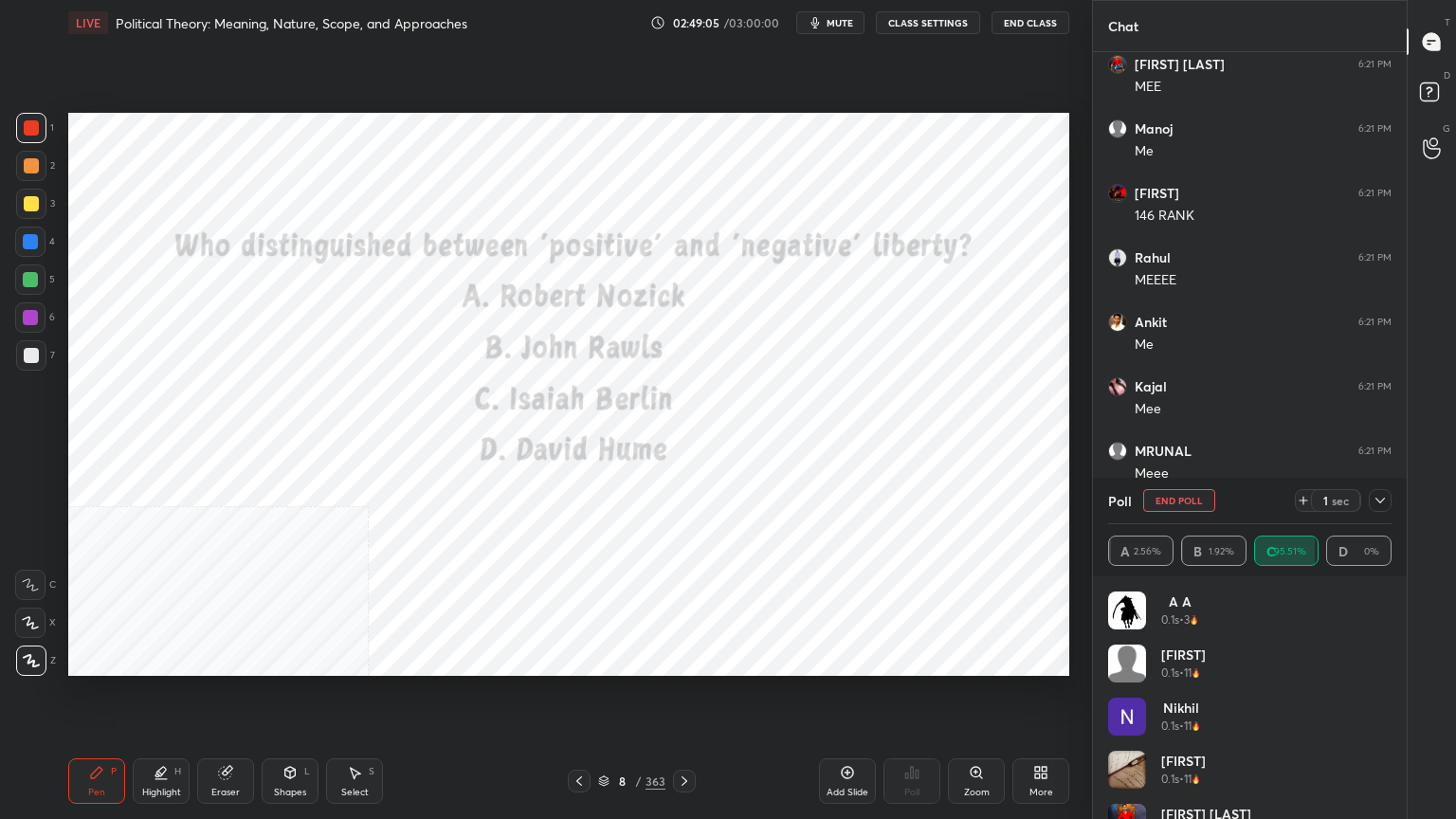 click 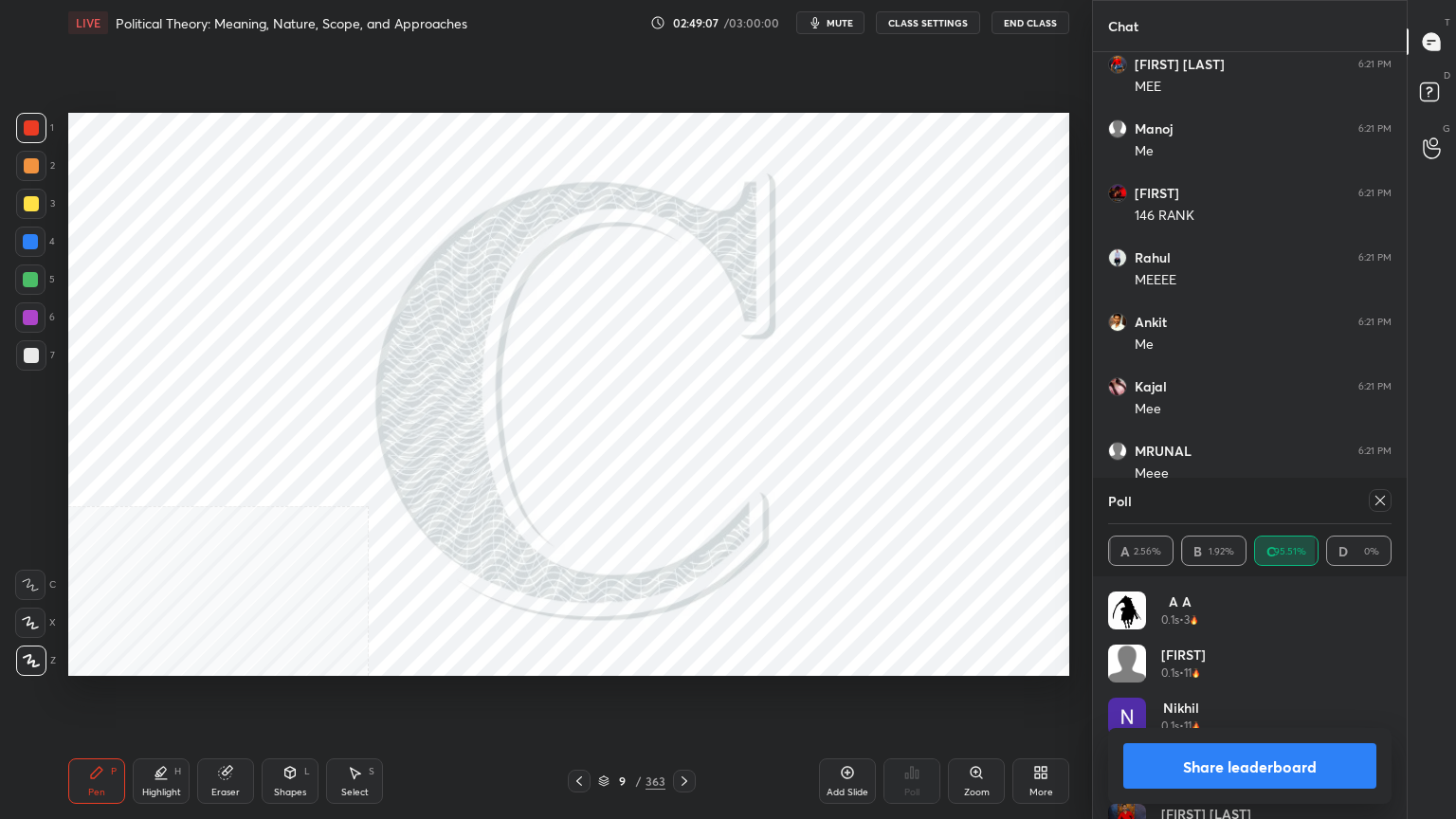 click on "Share leaderboard" at bounding box center [1249, 766] 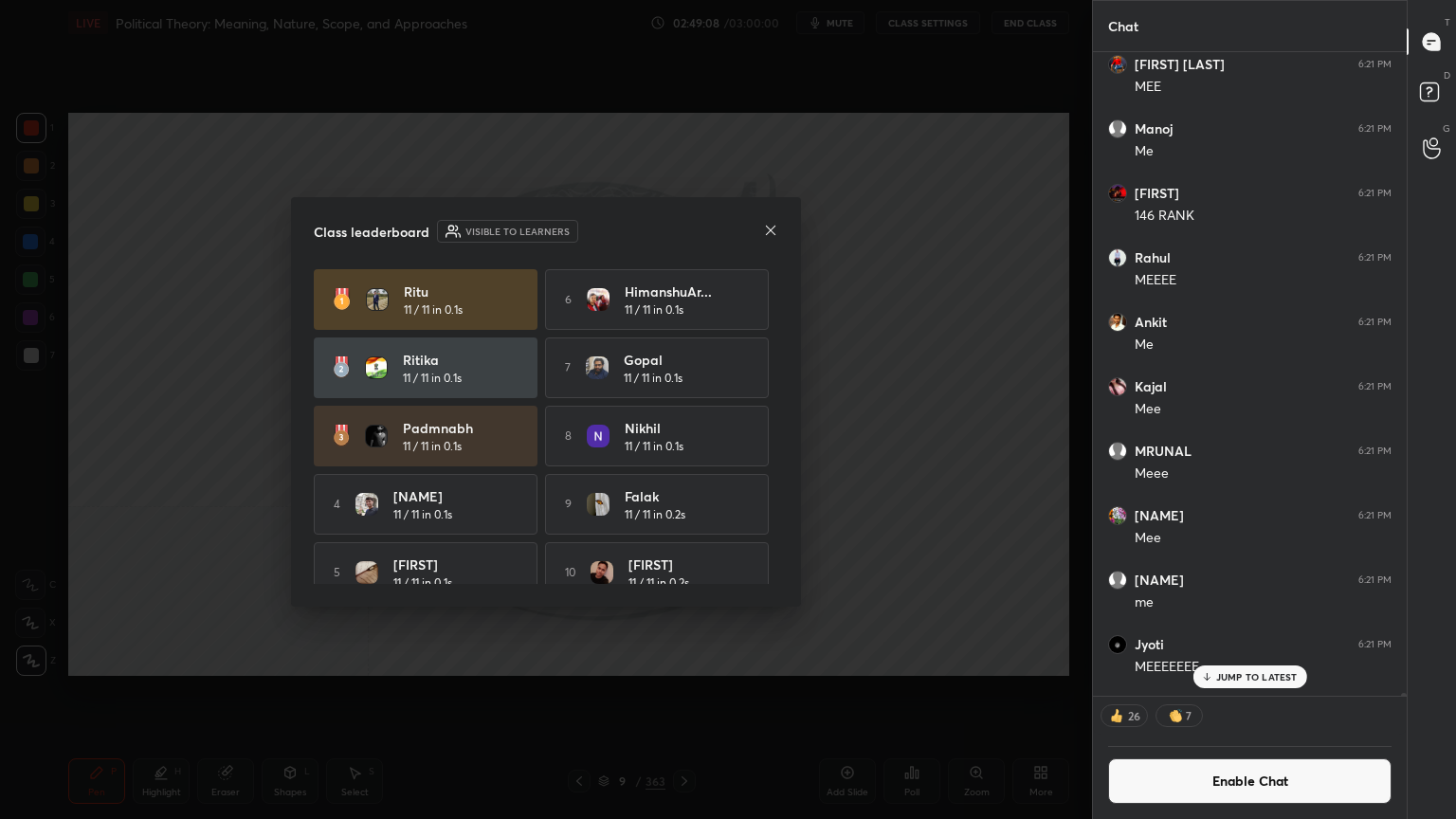 click on "Enable Chat" at bounding box center [1249, 781] 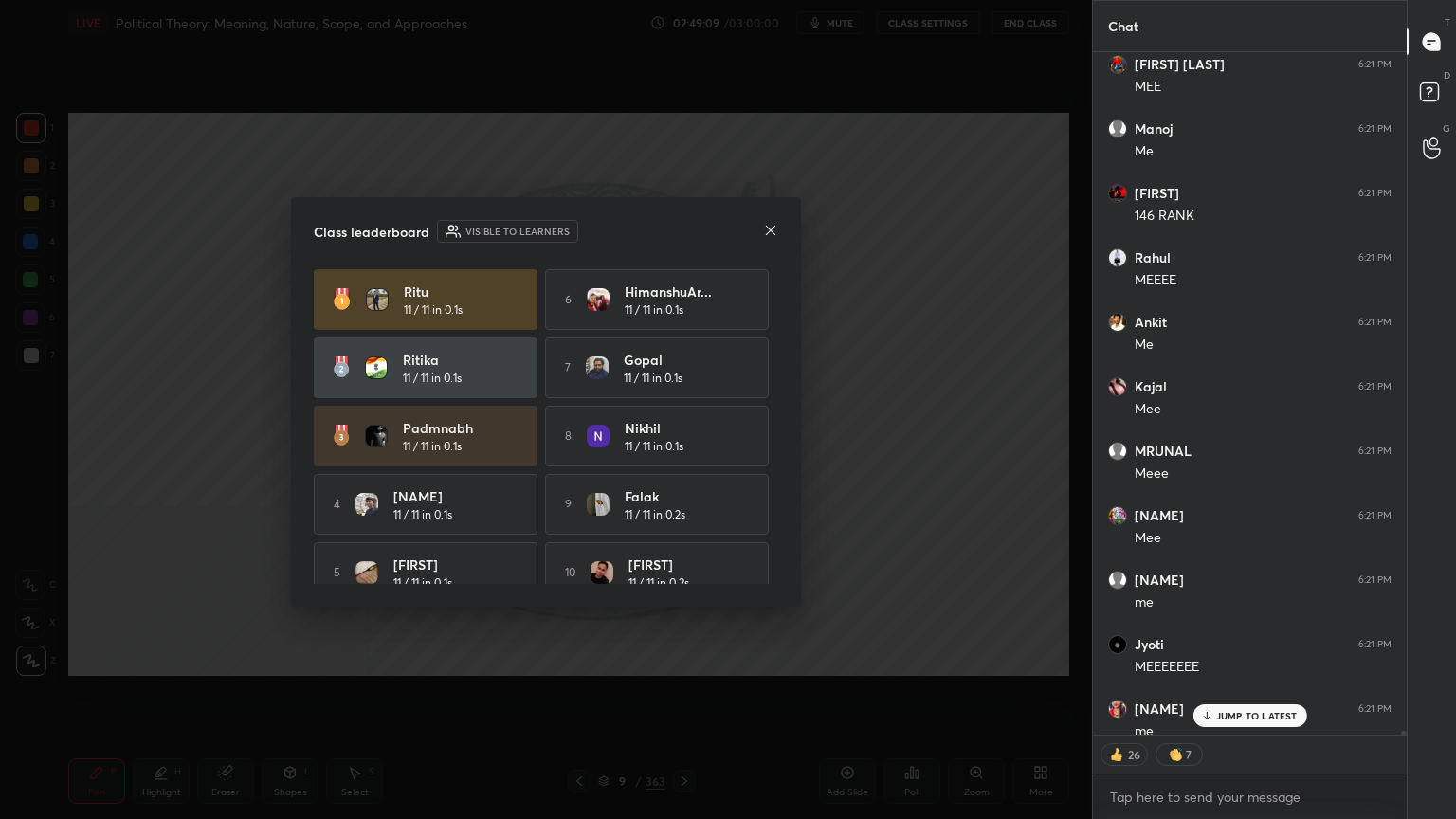 click on "JUMP TO LATEST" at bounding box center [1257, 716] 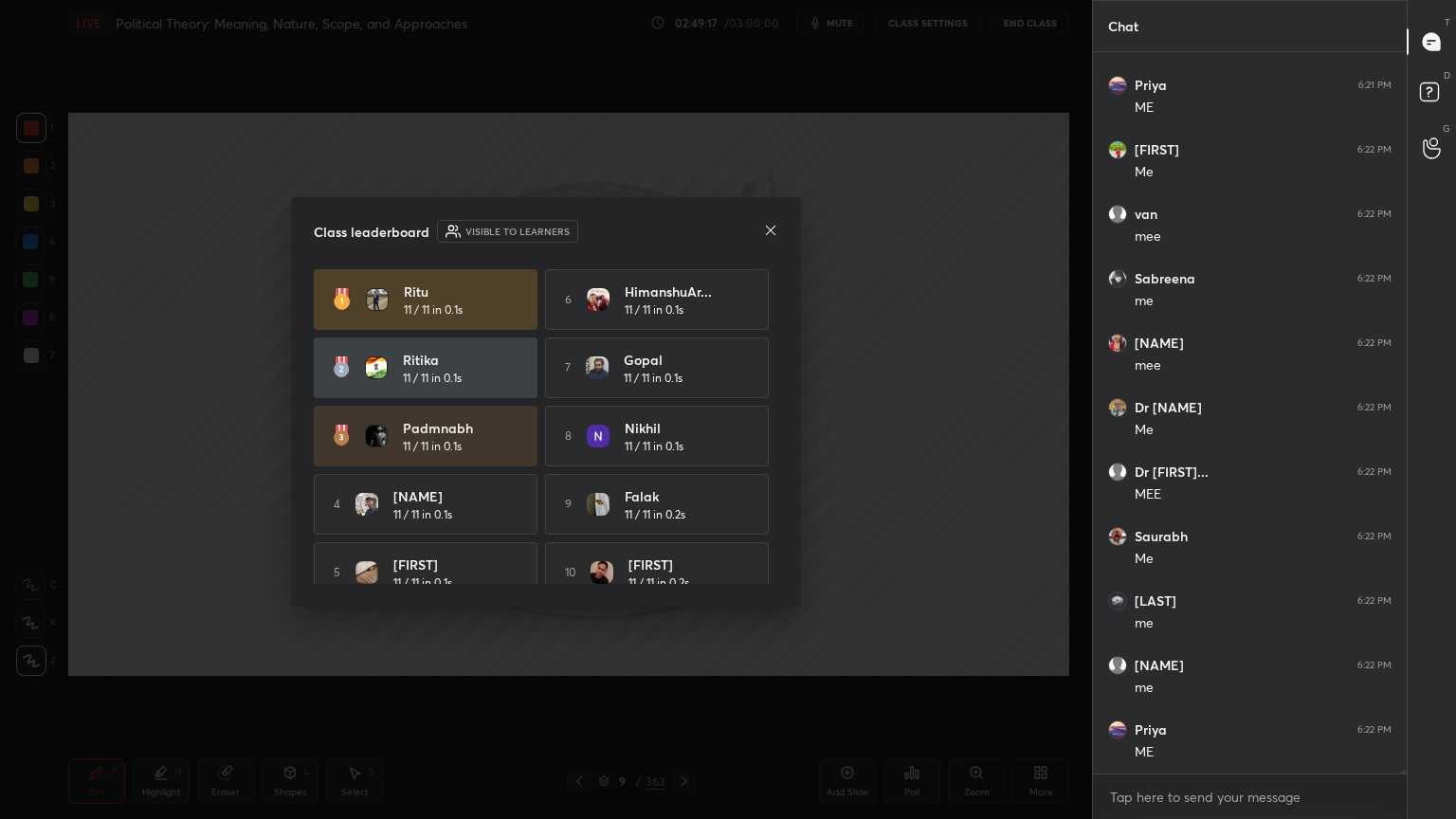 click 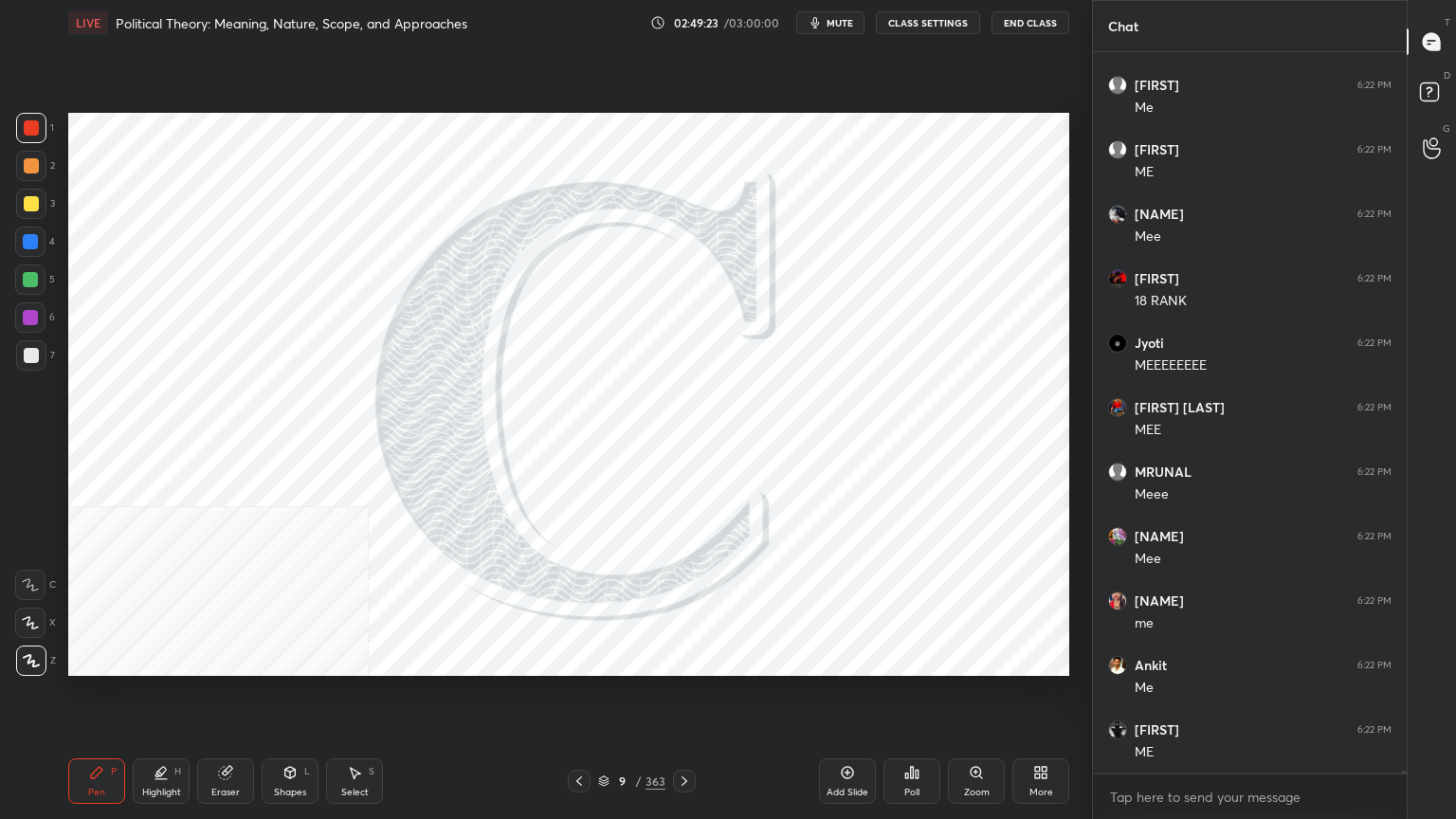 click 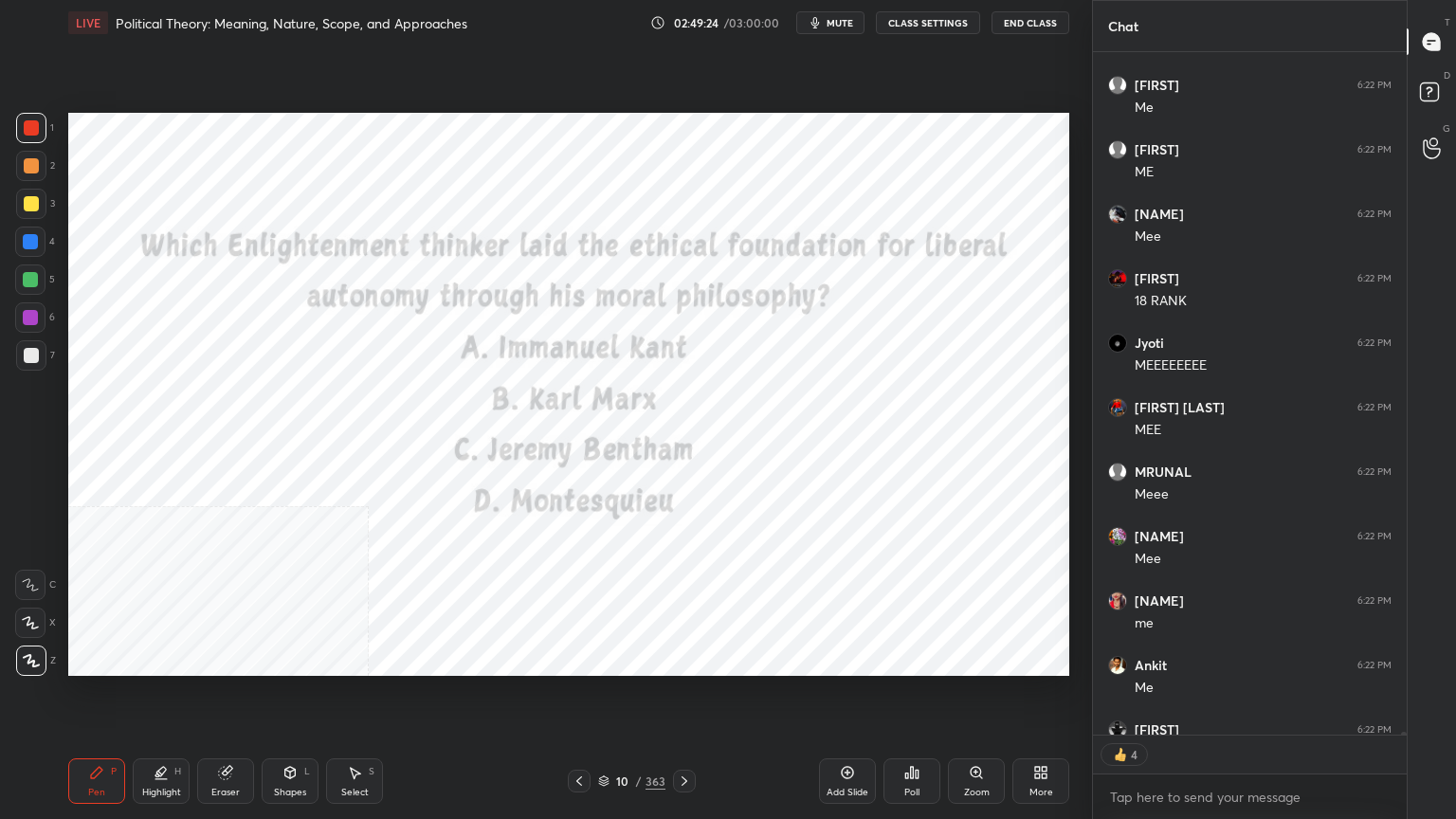 type on "x" 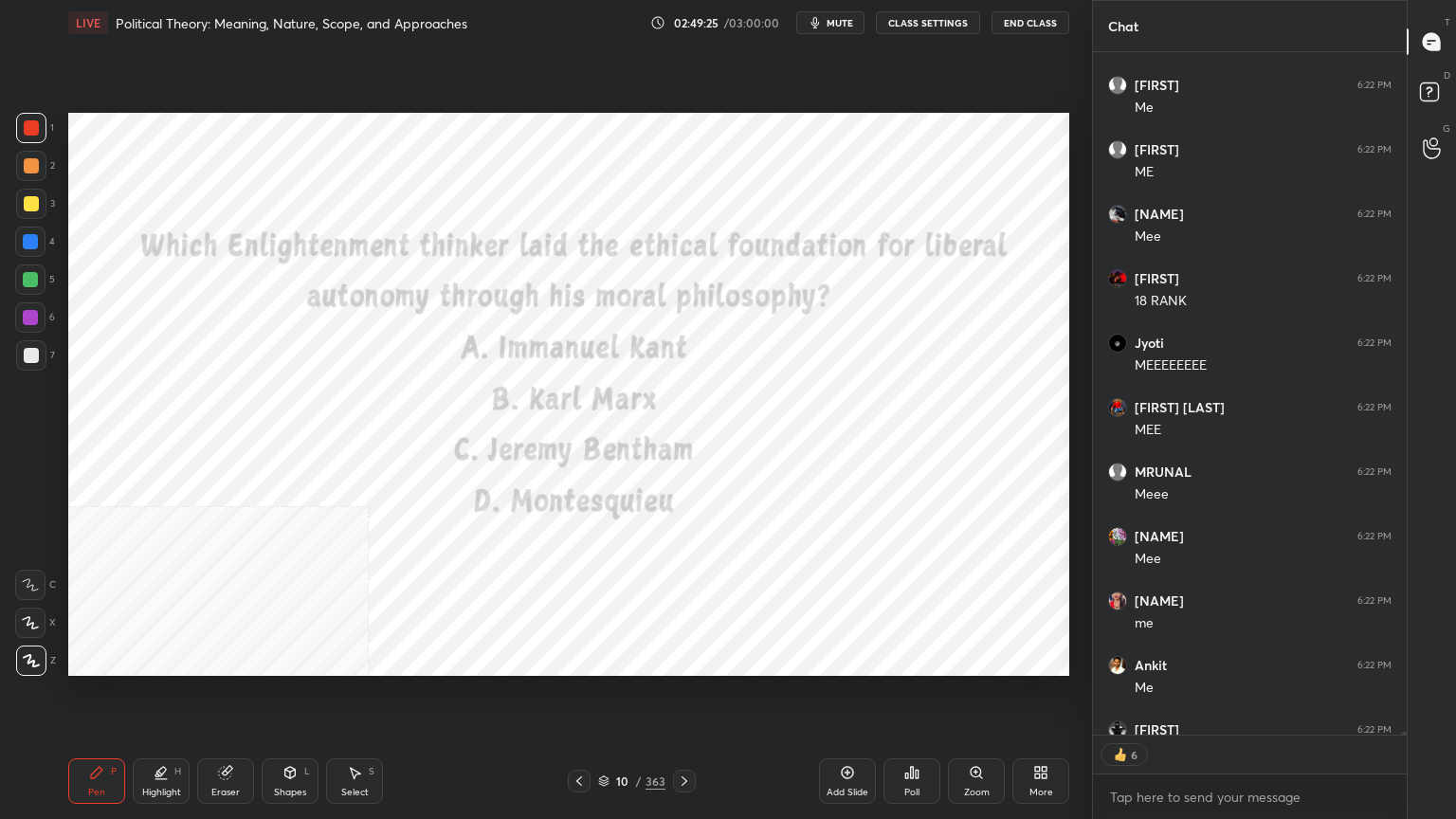 click on "CLASS SETTINGS" at bounding box center [928, 23] 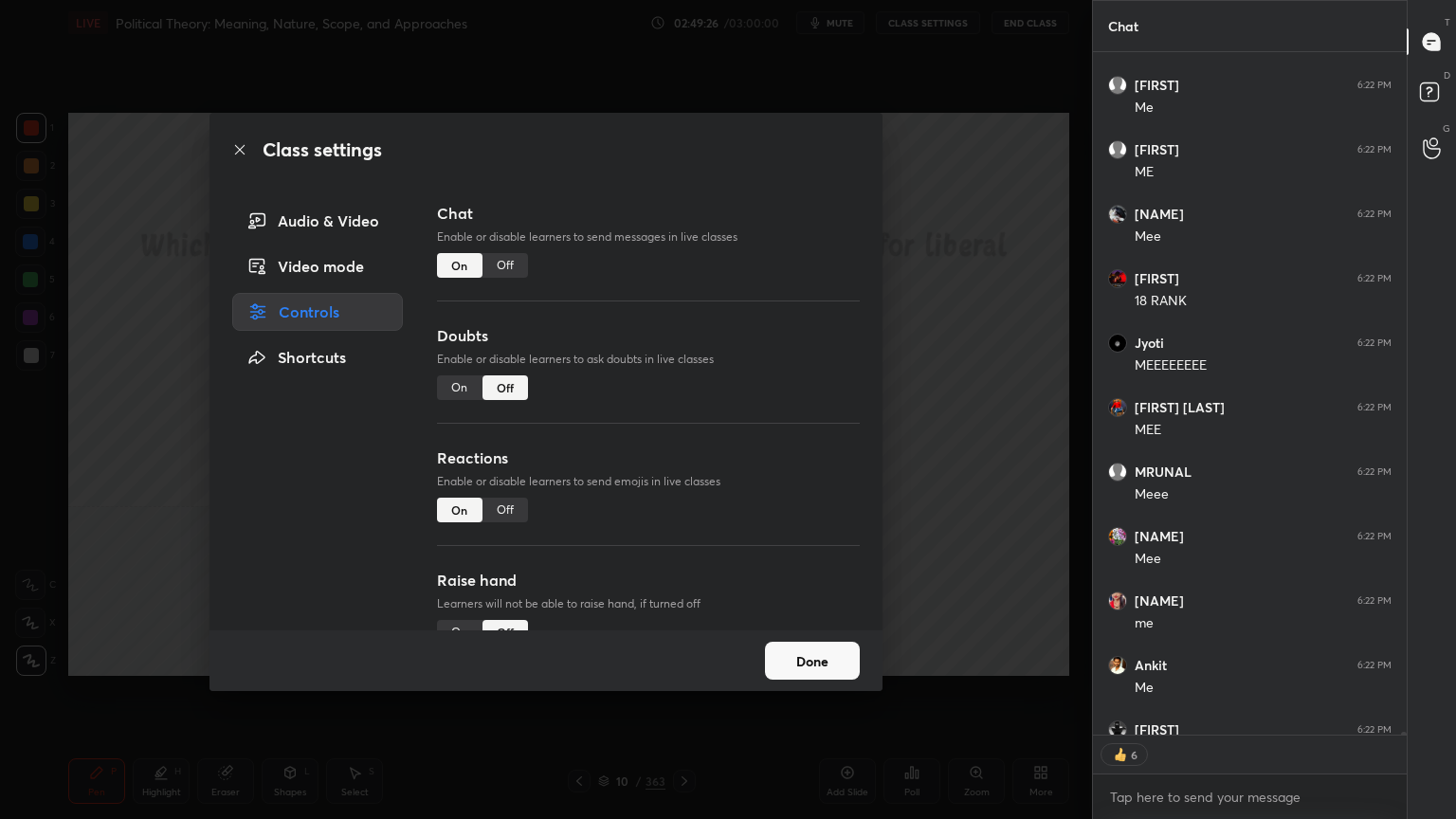 click on "Off" at bounding box center (505, 265) 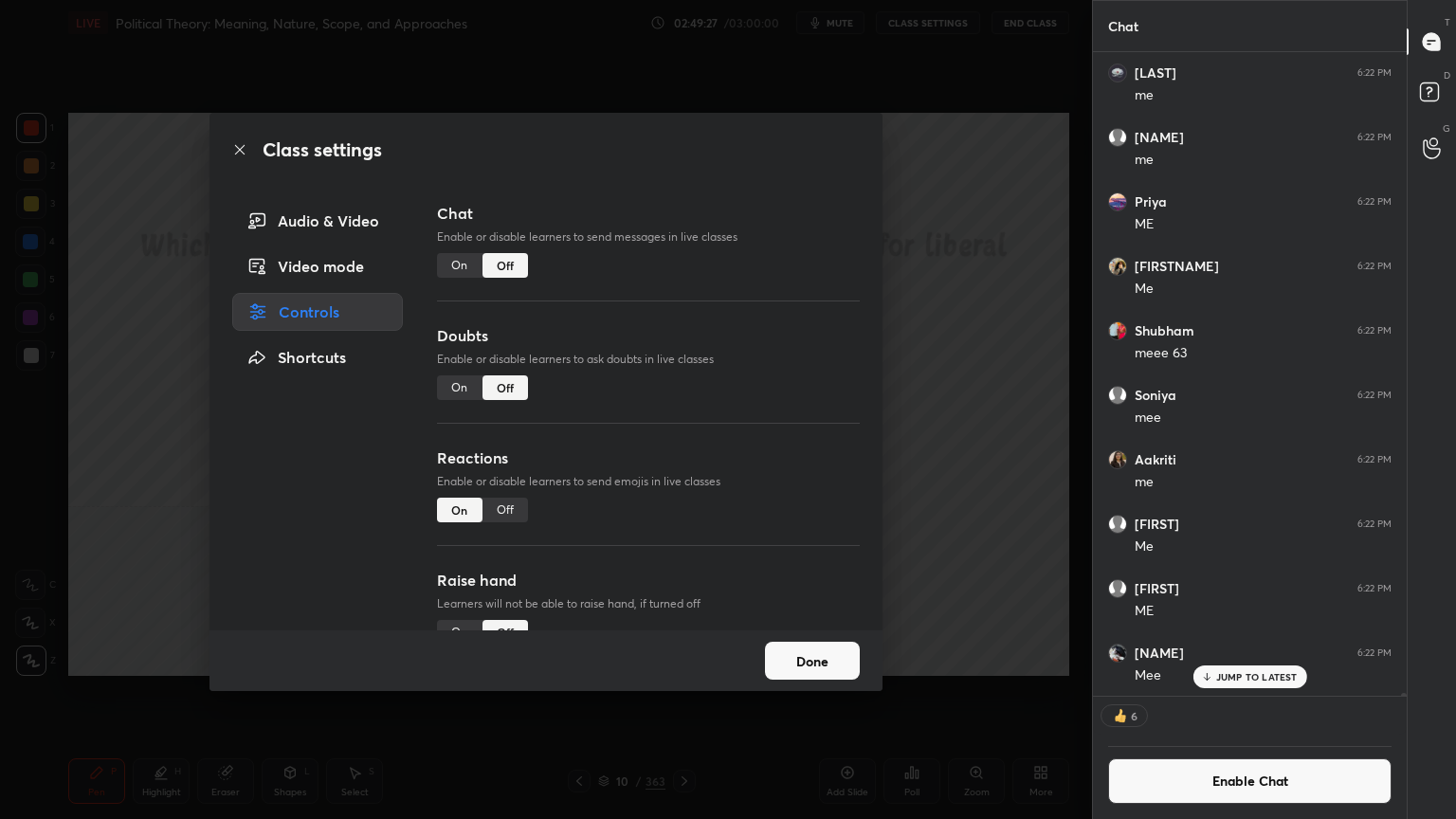 click 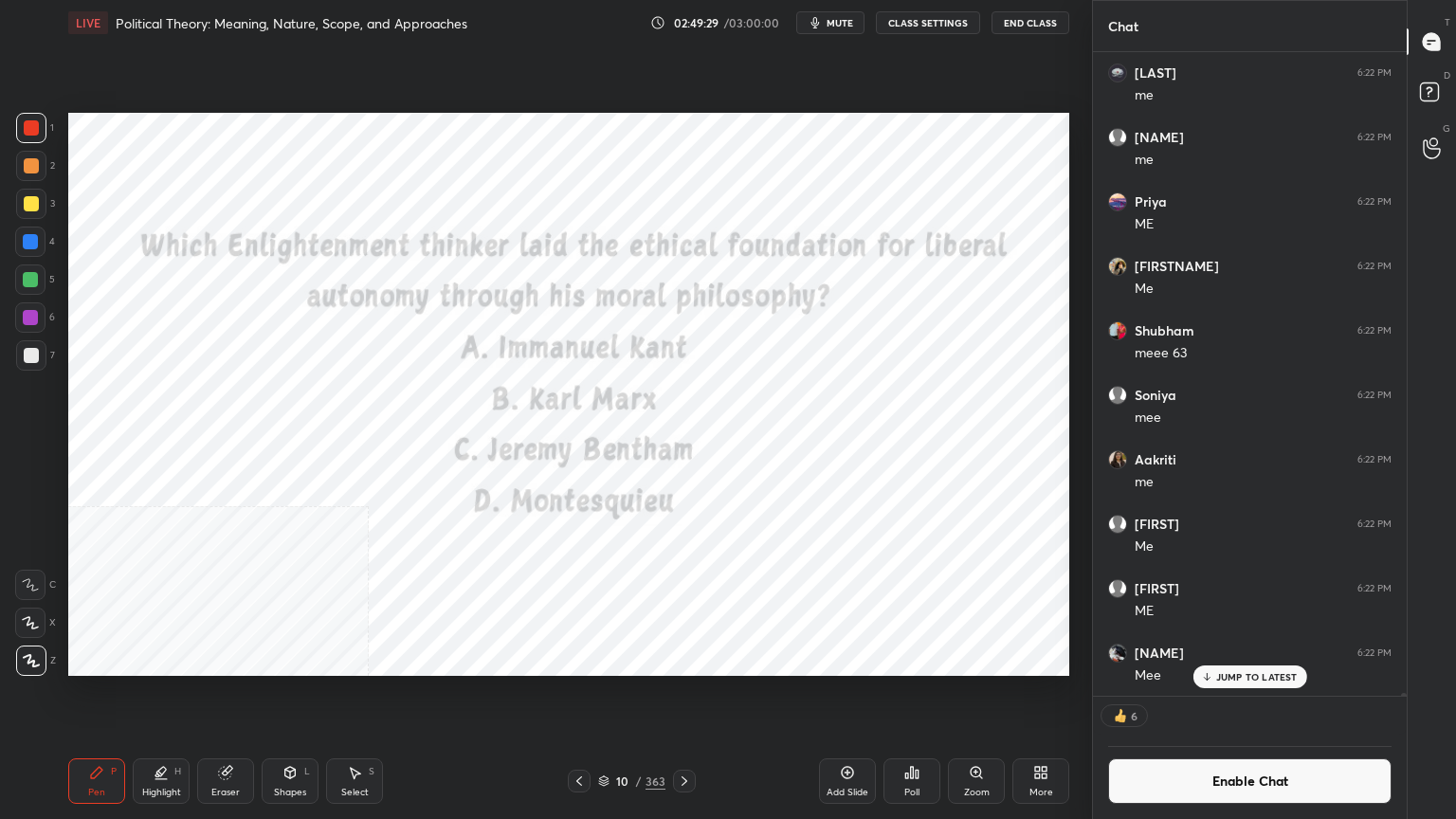 click on "Poll" at bounding box center [912, 781] 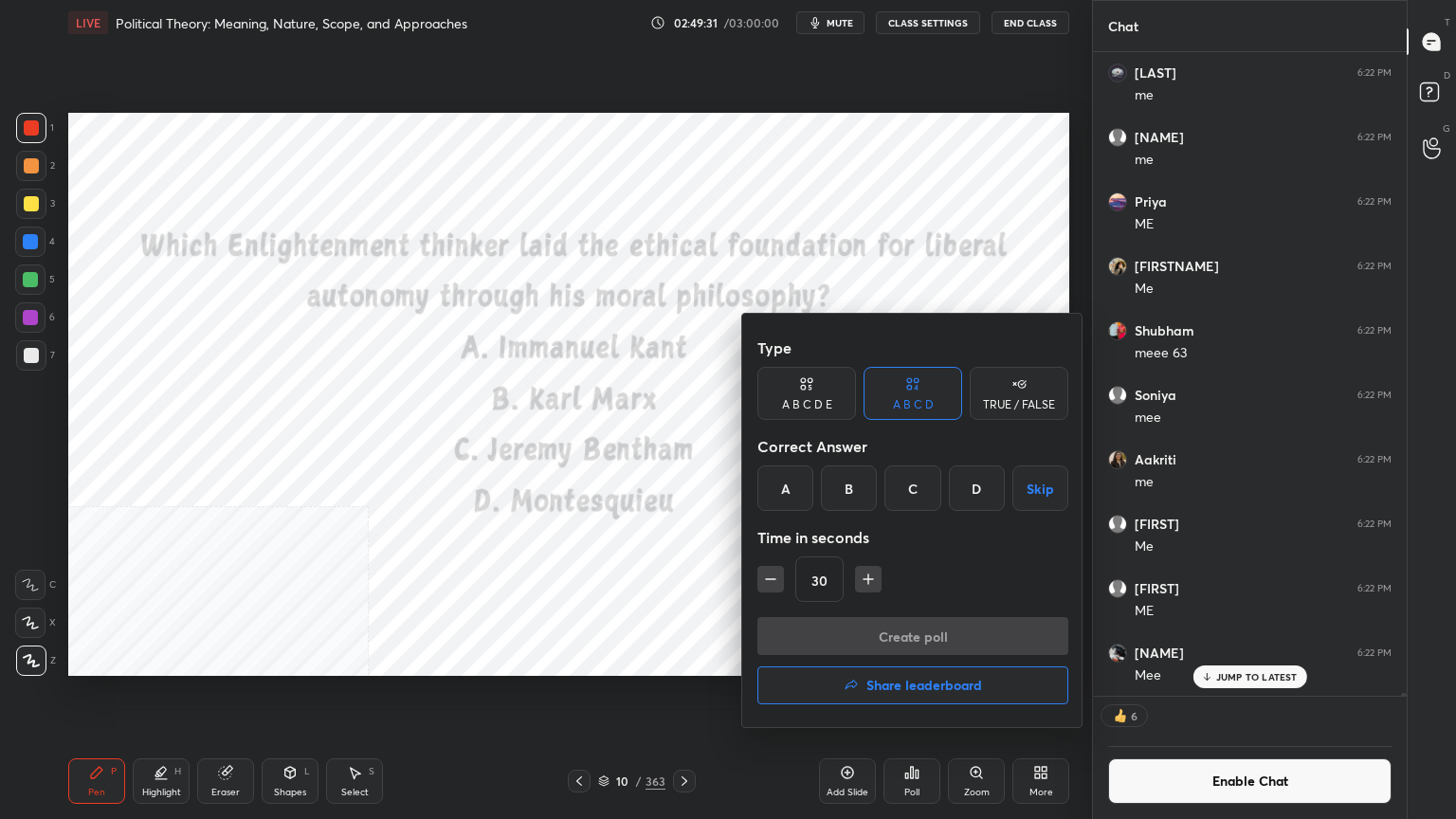 click on "A" at bounding box center [785, 488] 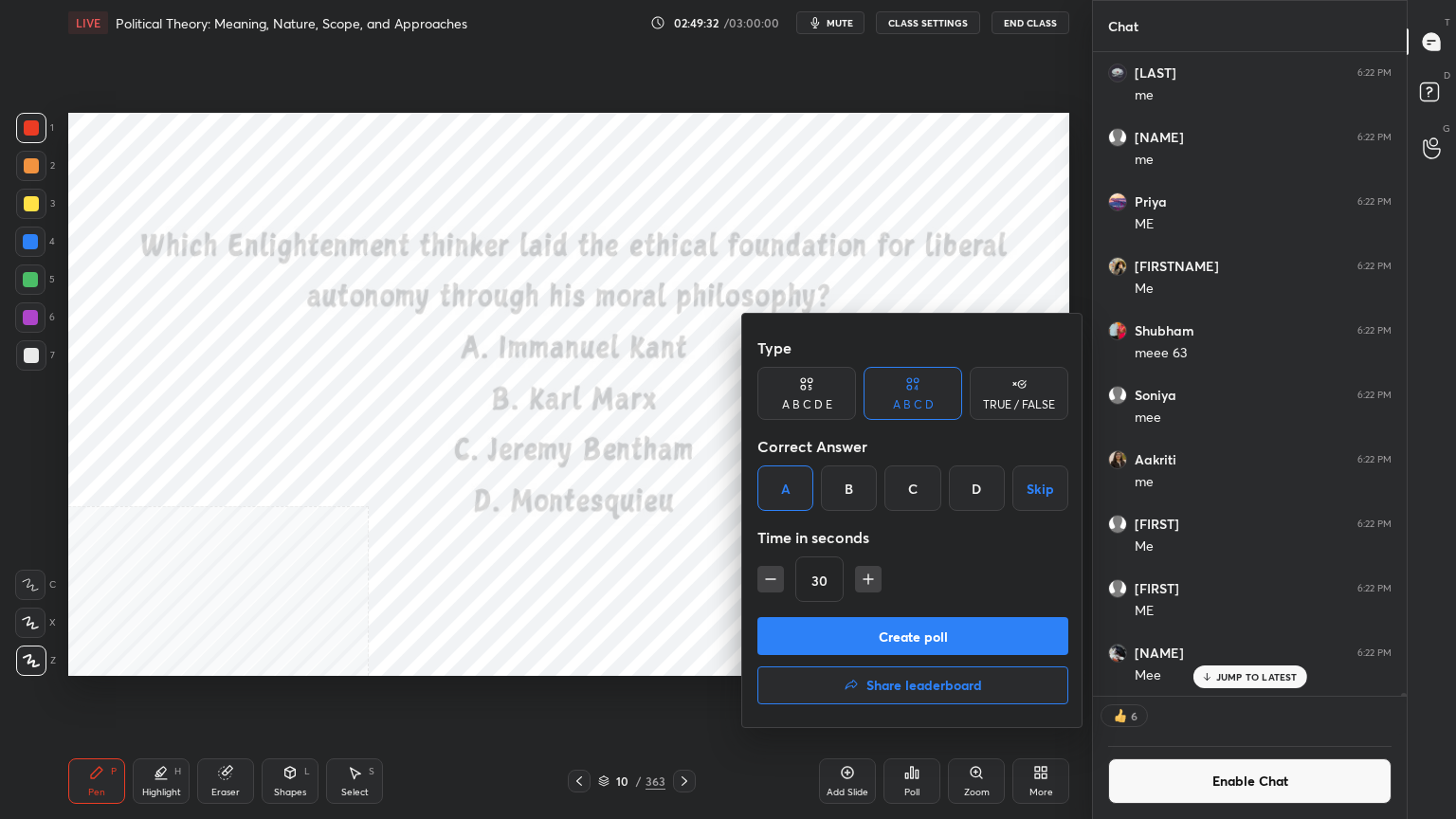 click on "Create poll" at bounding box center (913, 636) 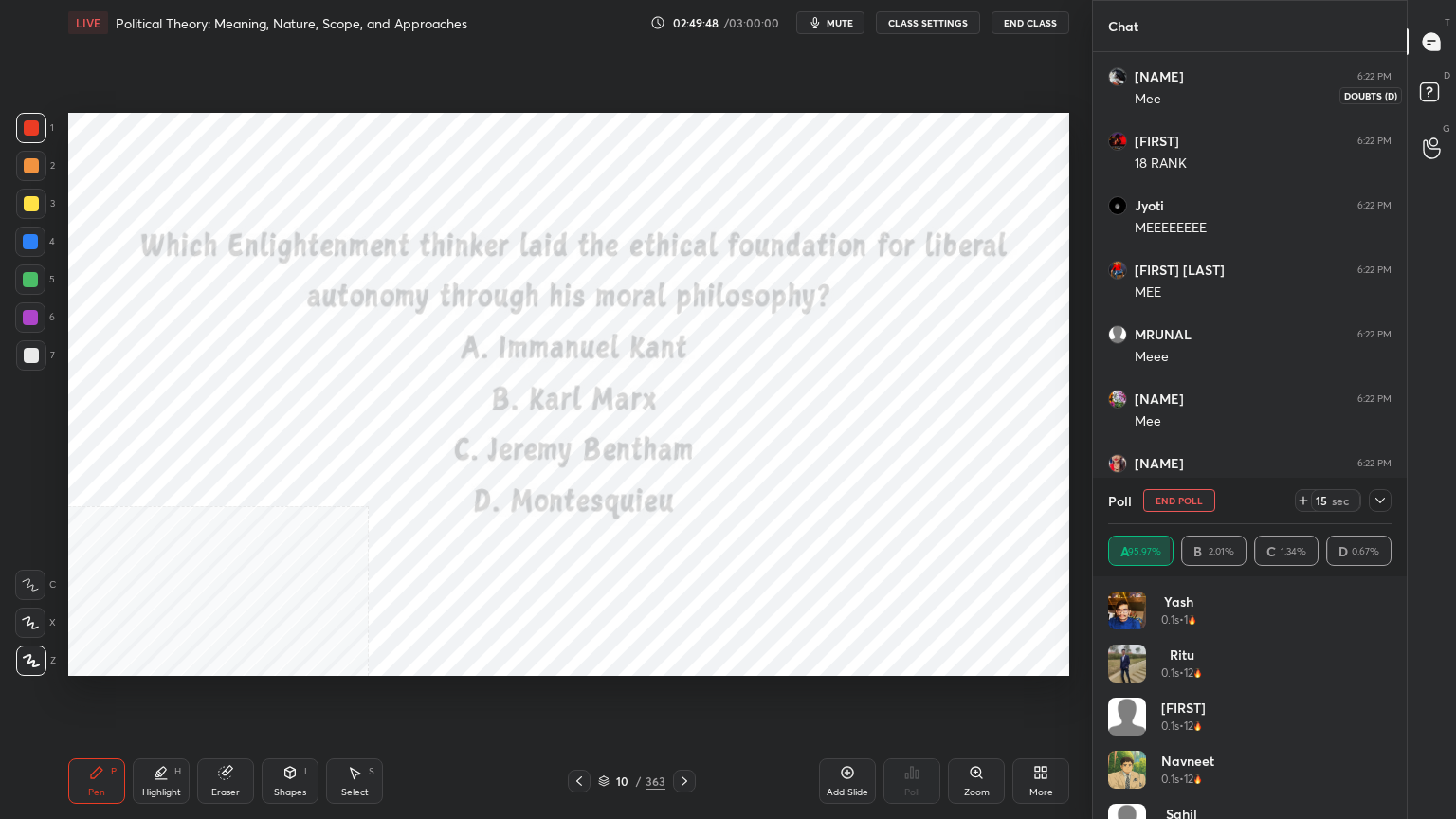 click 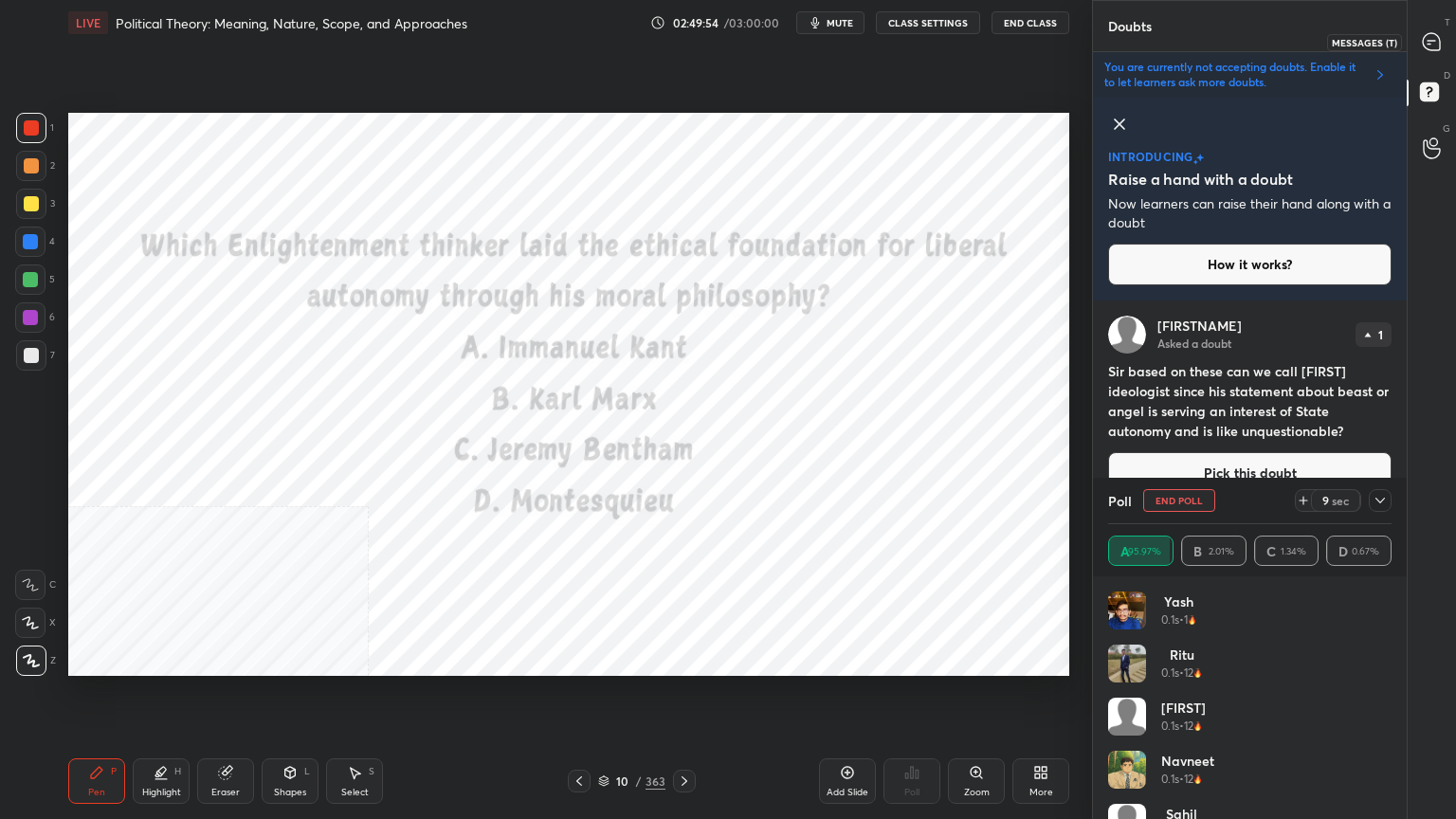 click at bounding box center [1432, 42] 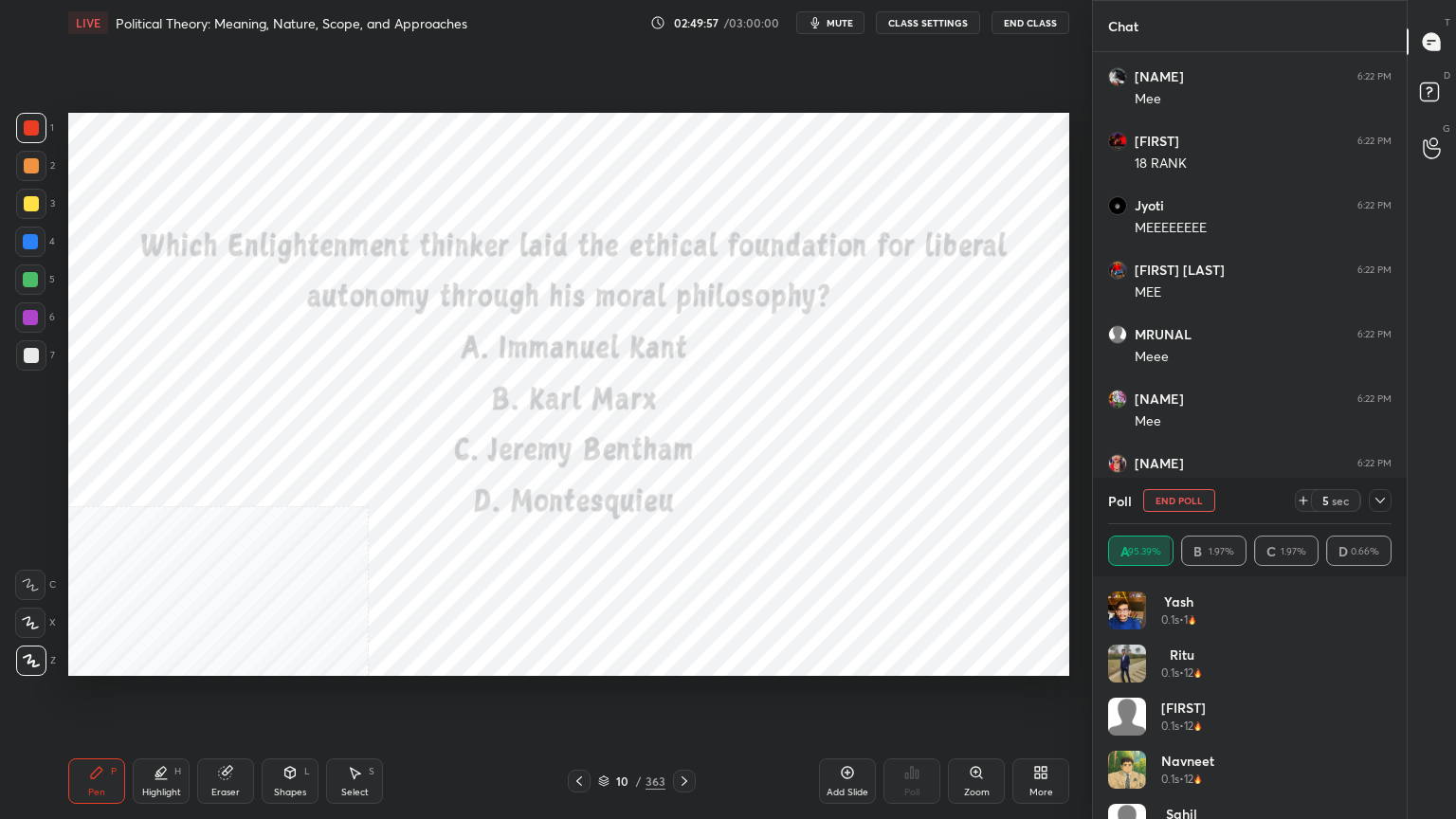 click 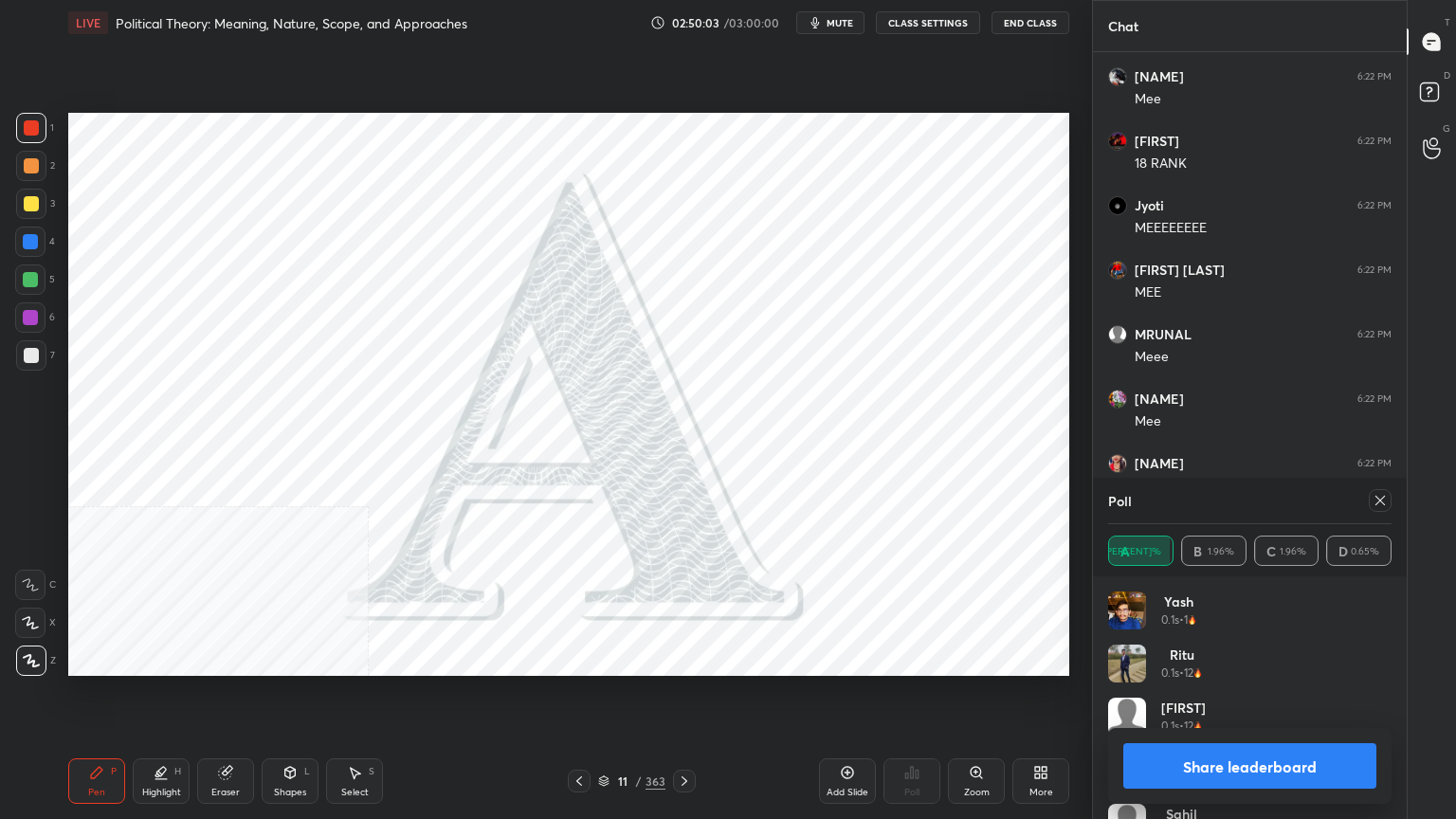 click on "Share leaderboard" at bounding box center [1249, 766] 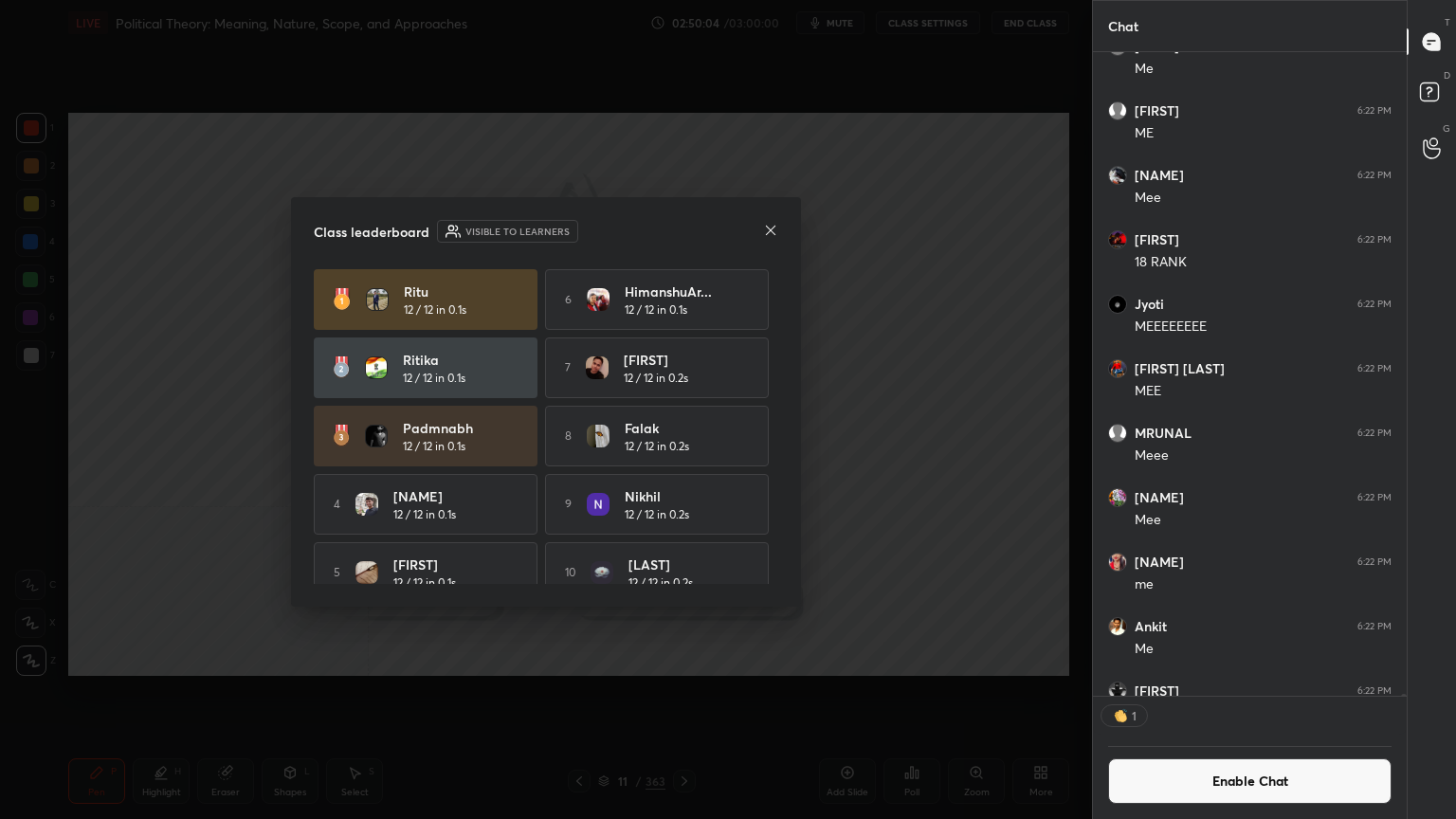 click on "Enable Chat" at bounding box center (1249, 781) 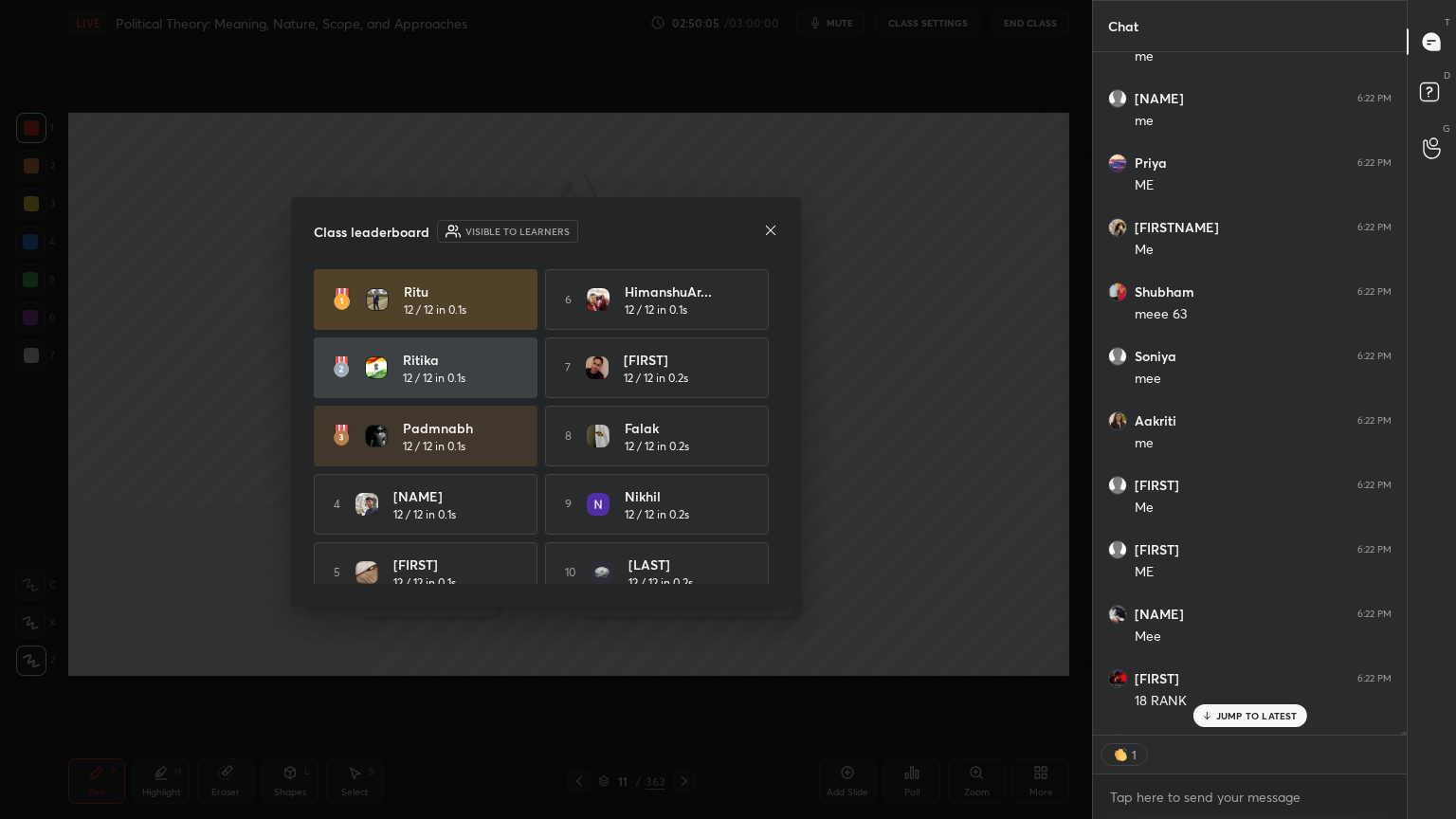 click on "JUMP TO LATEST" at bounding box center [1257, 716] 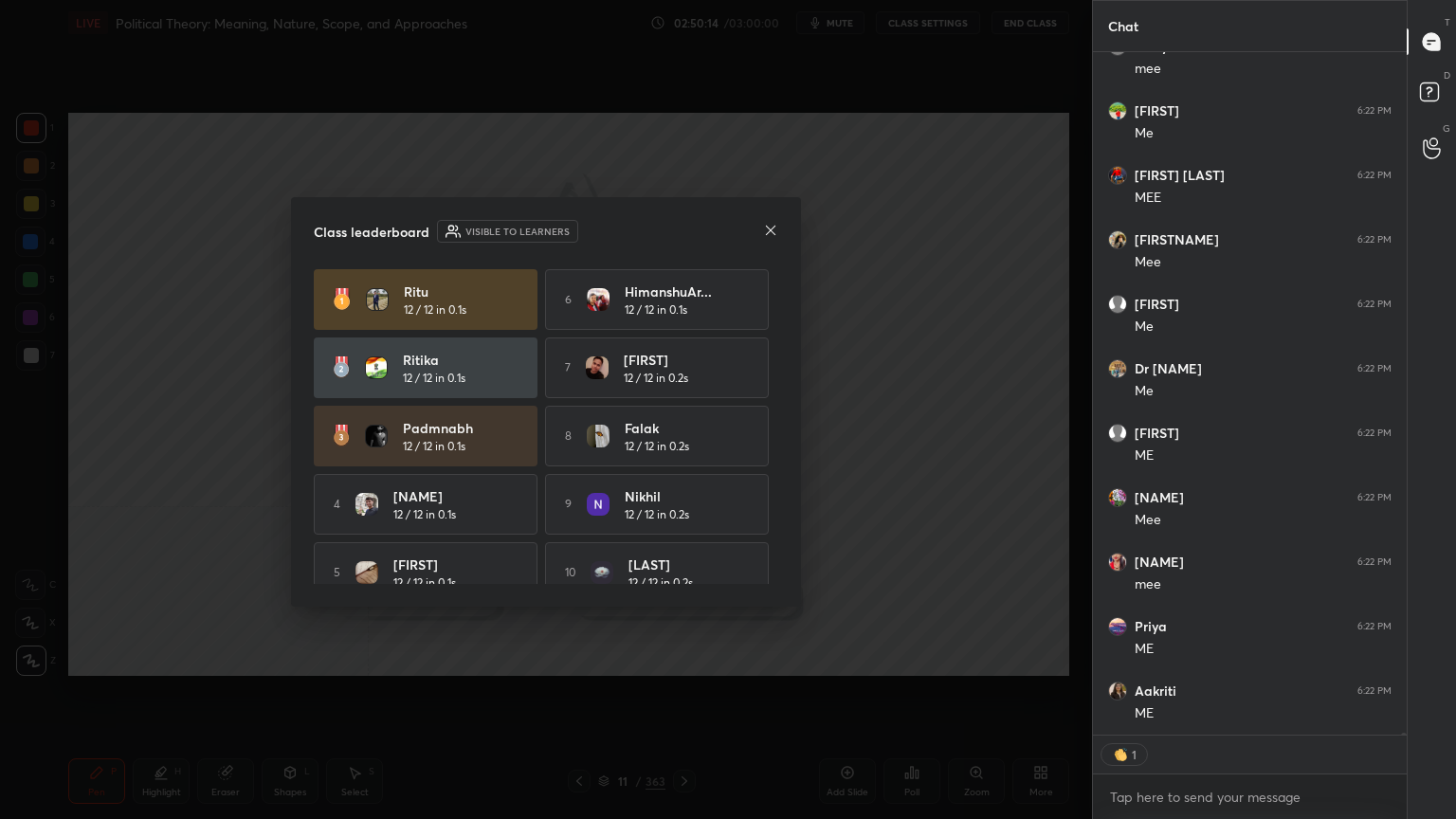 type on "x" 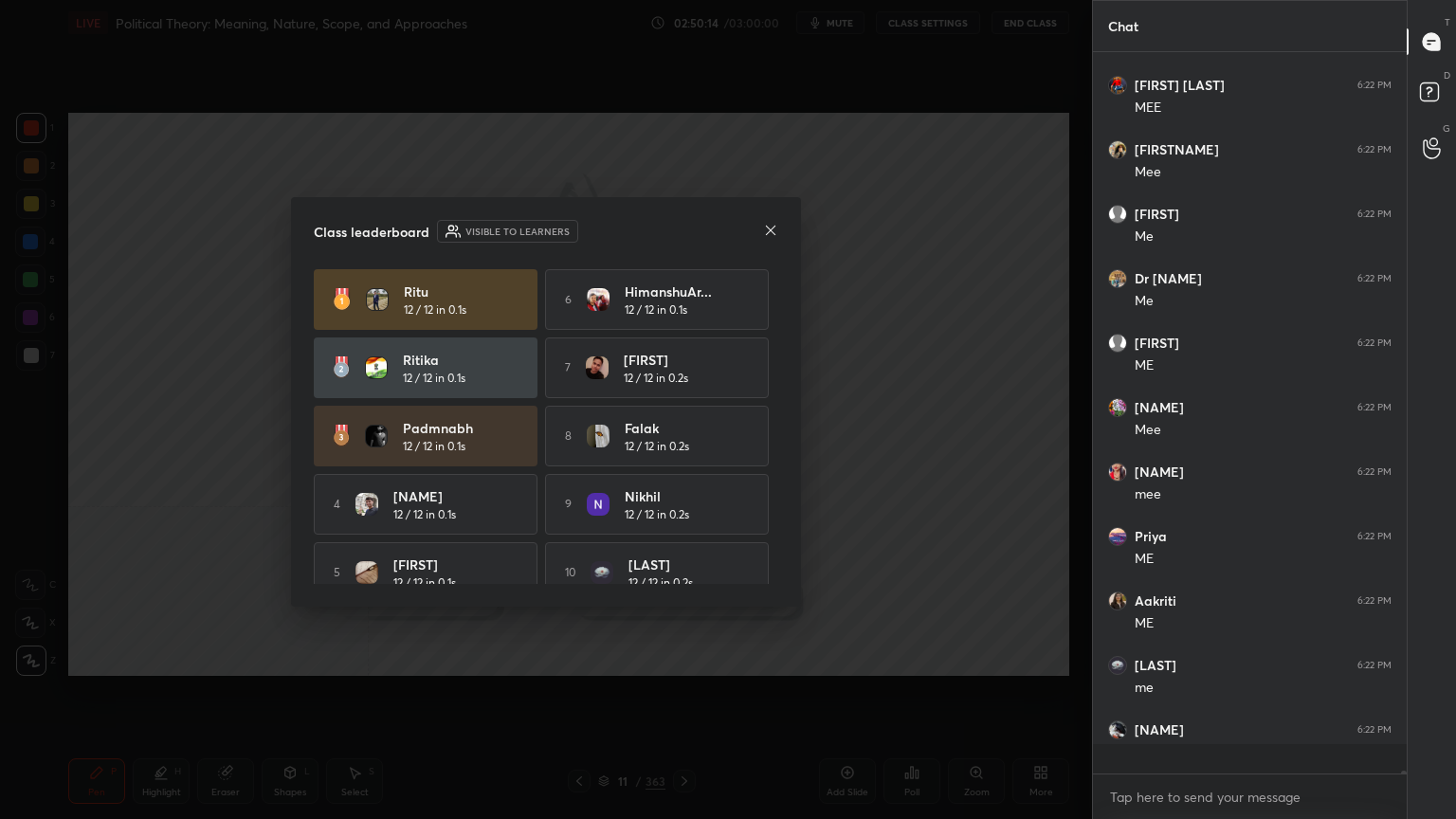 click 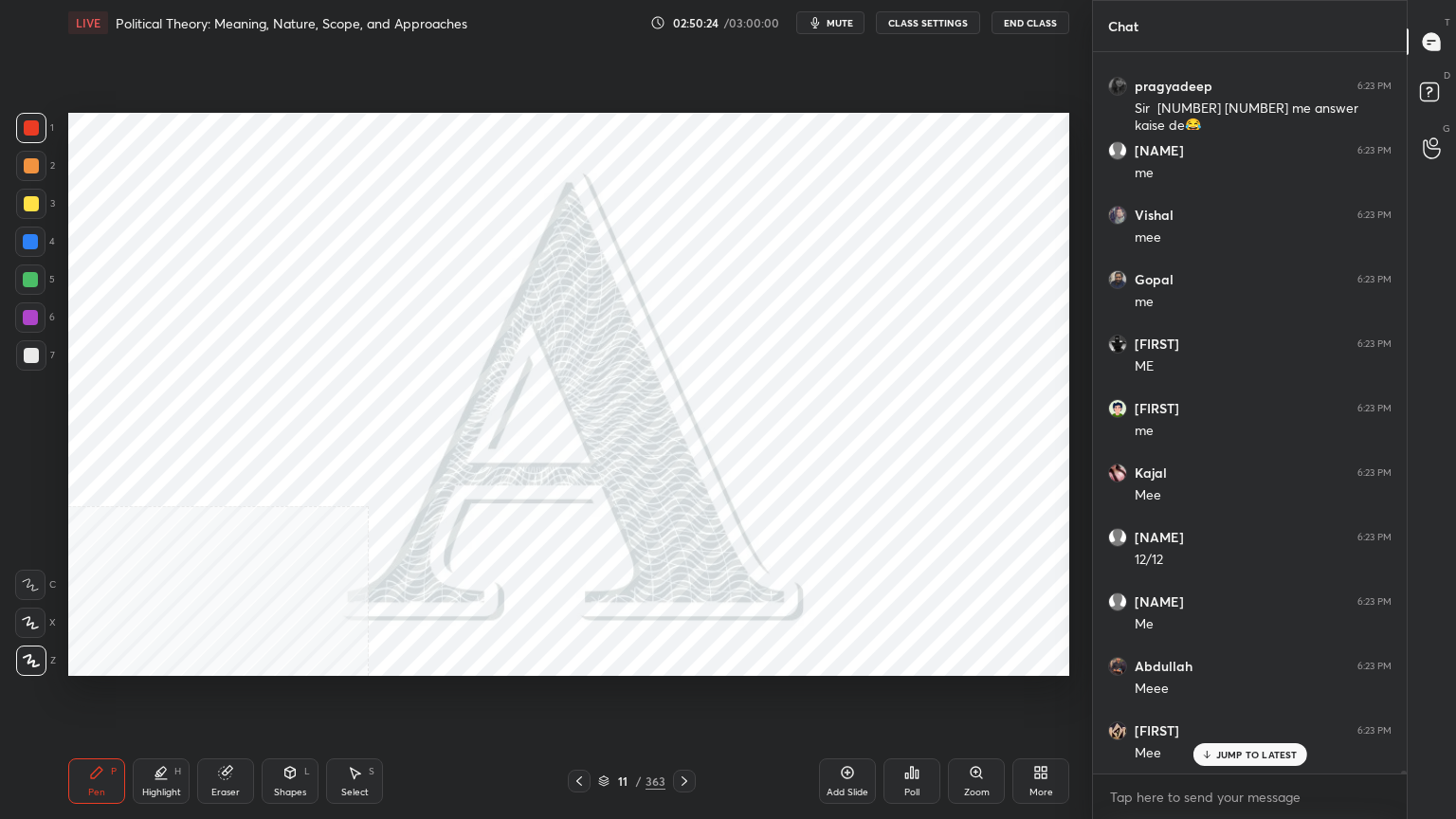 click at bounding box center (31, 128) 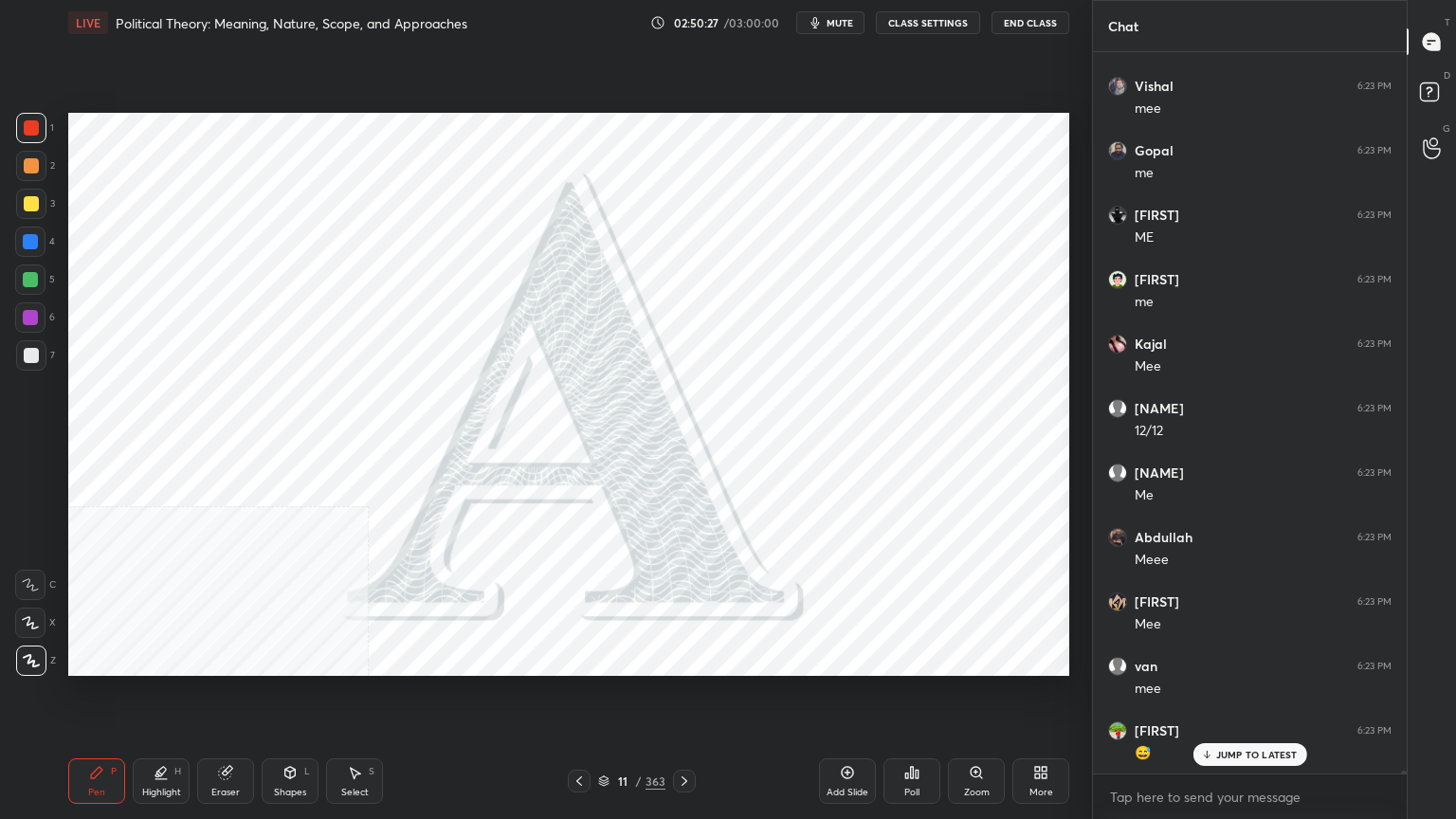 click at bounding box center (31, 128) 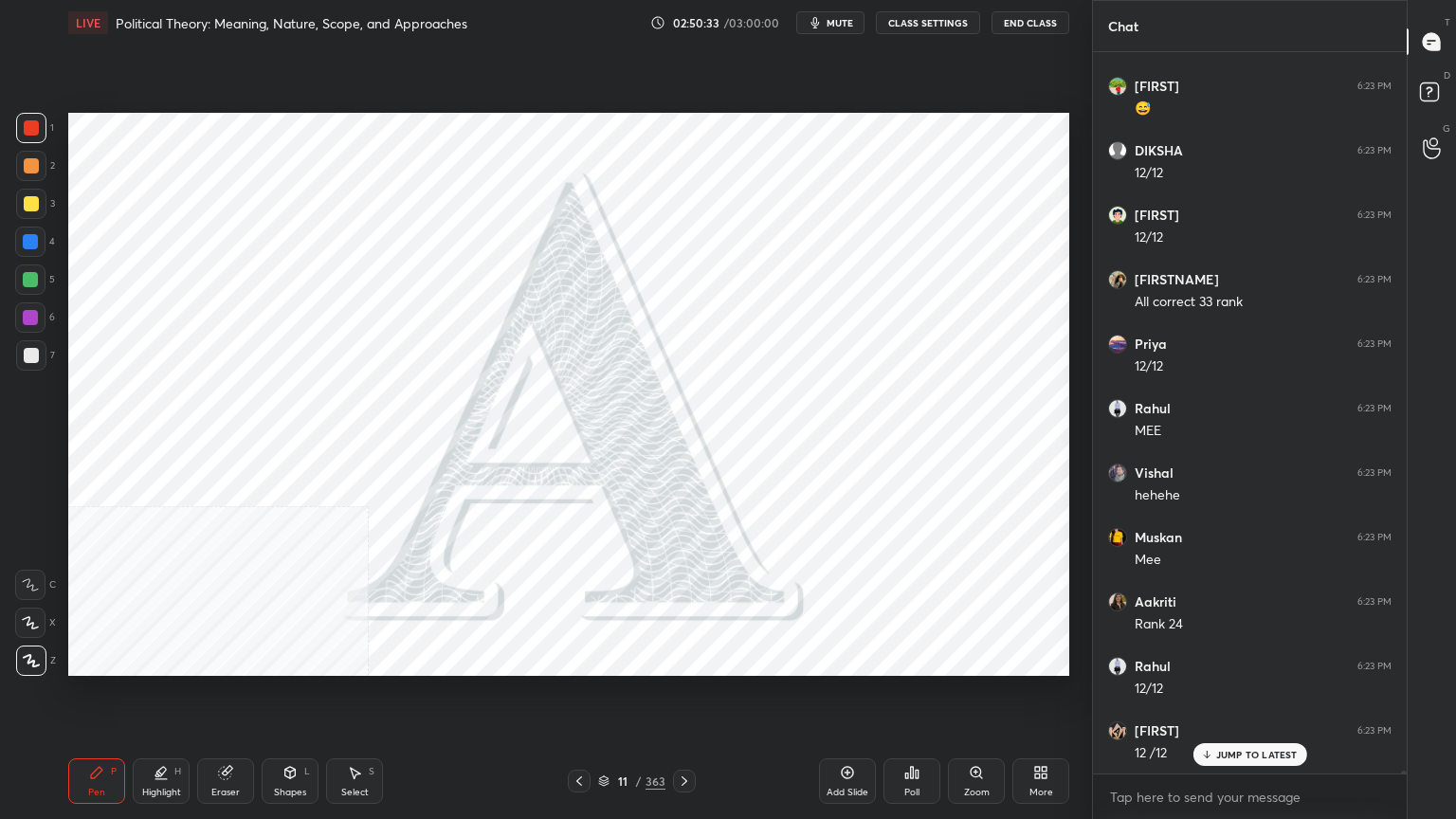 click 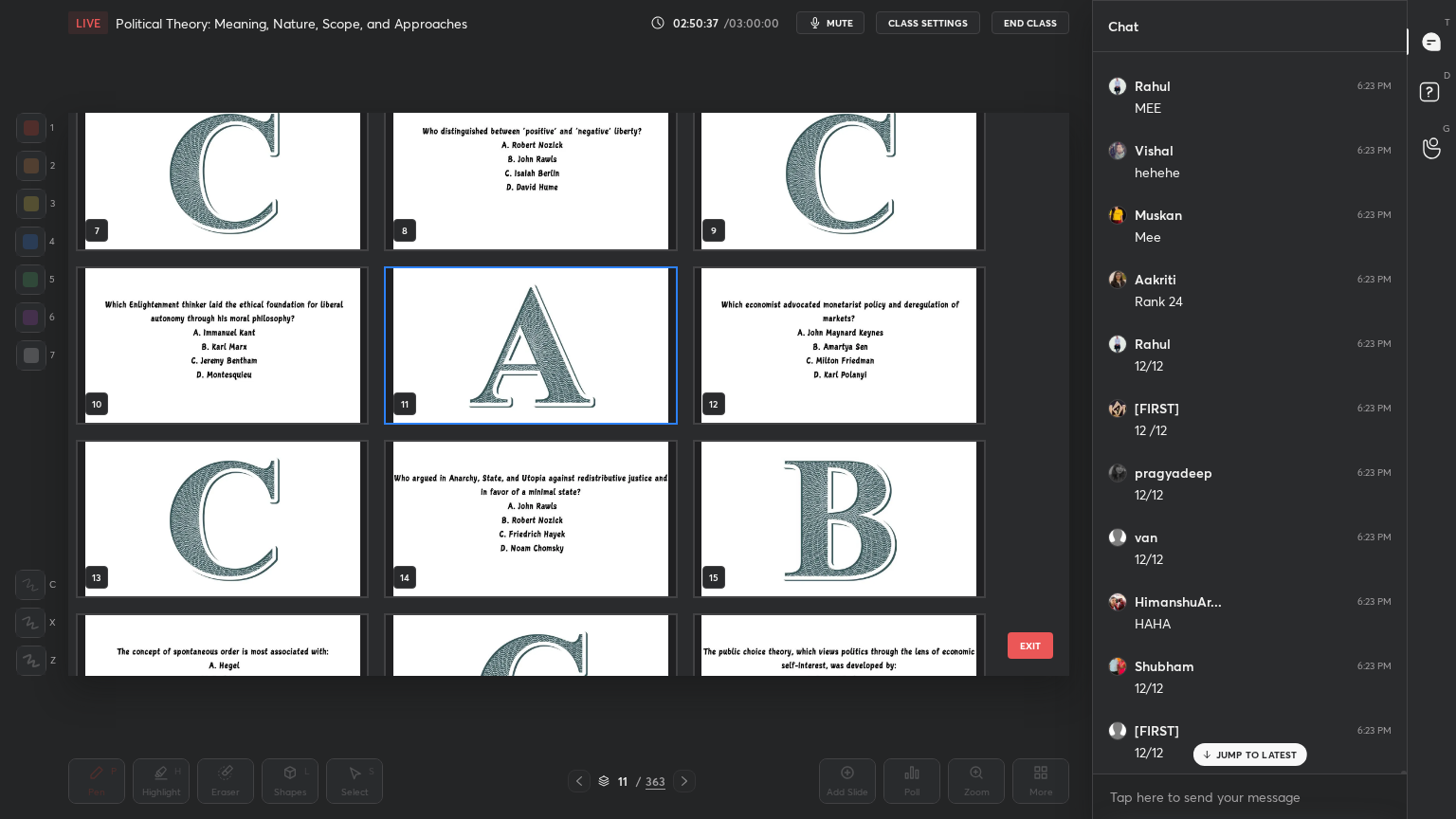 click at bounding box center [839, 345] 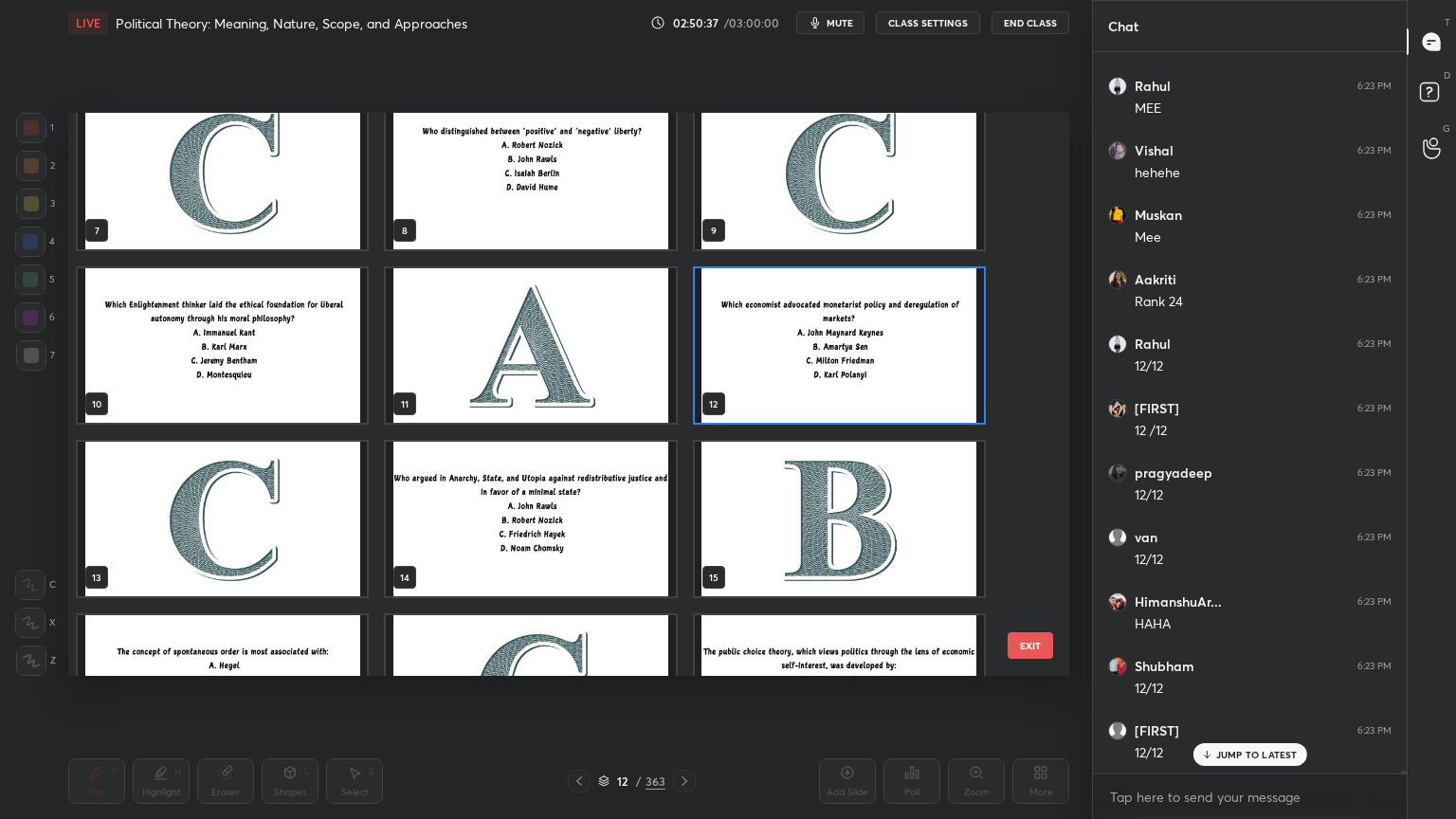 click at bounding box center (839, 345) 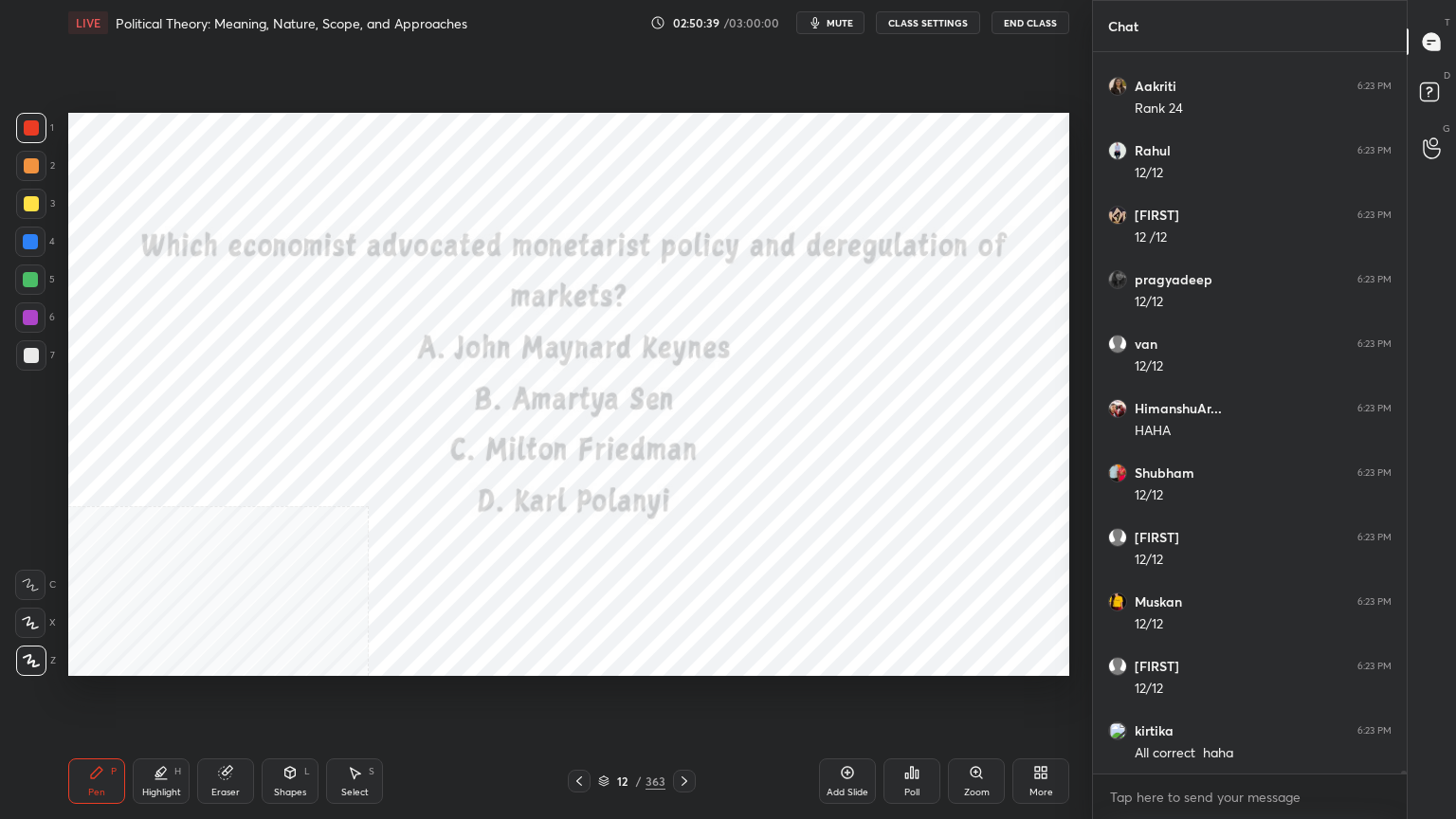 click on "CLASS SETTINGS" at bounding box center (928, 23) 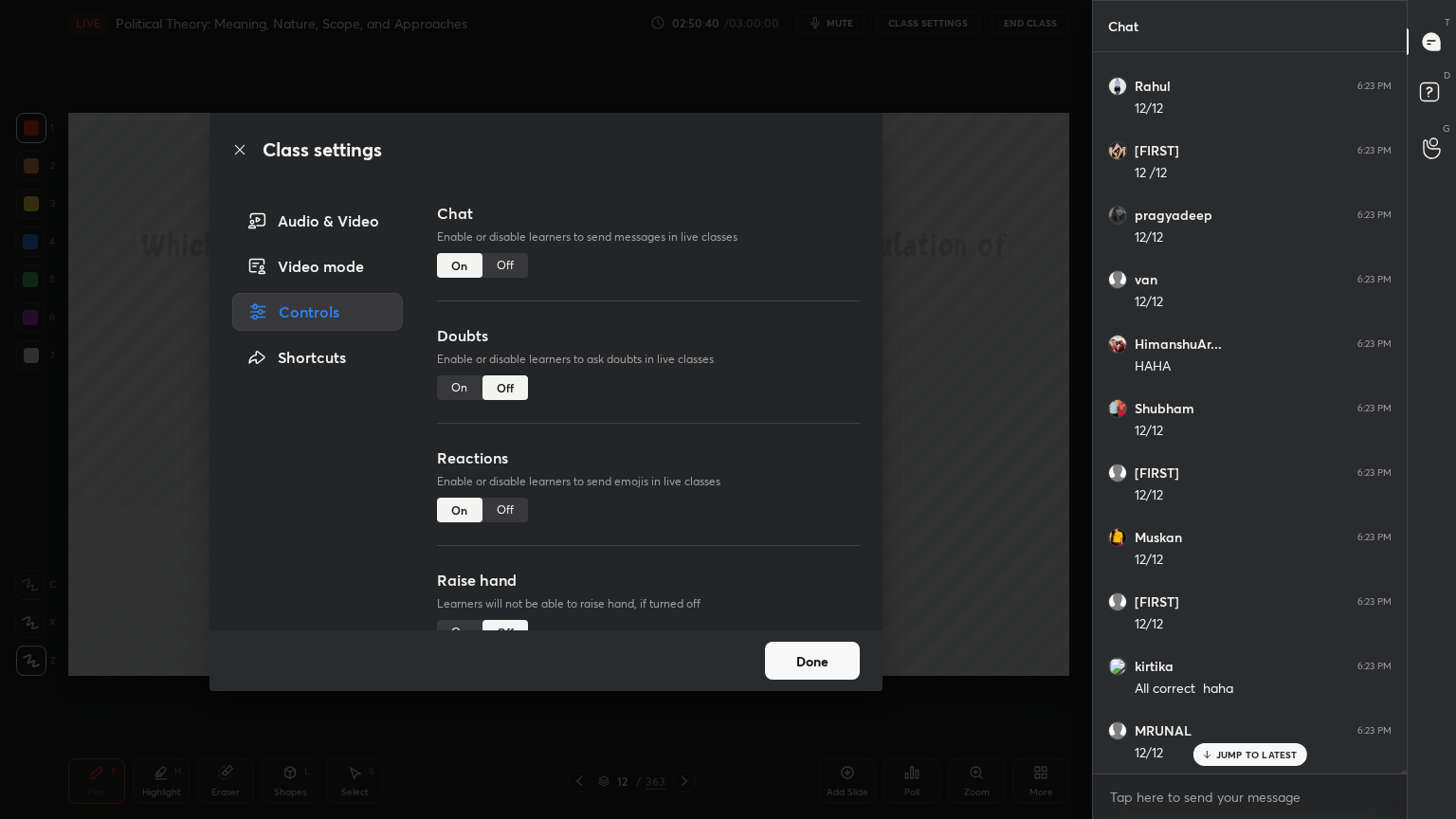click on "Off" at bounding box center (505, 265) 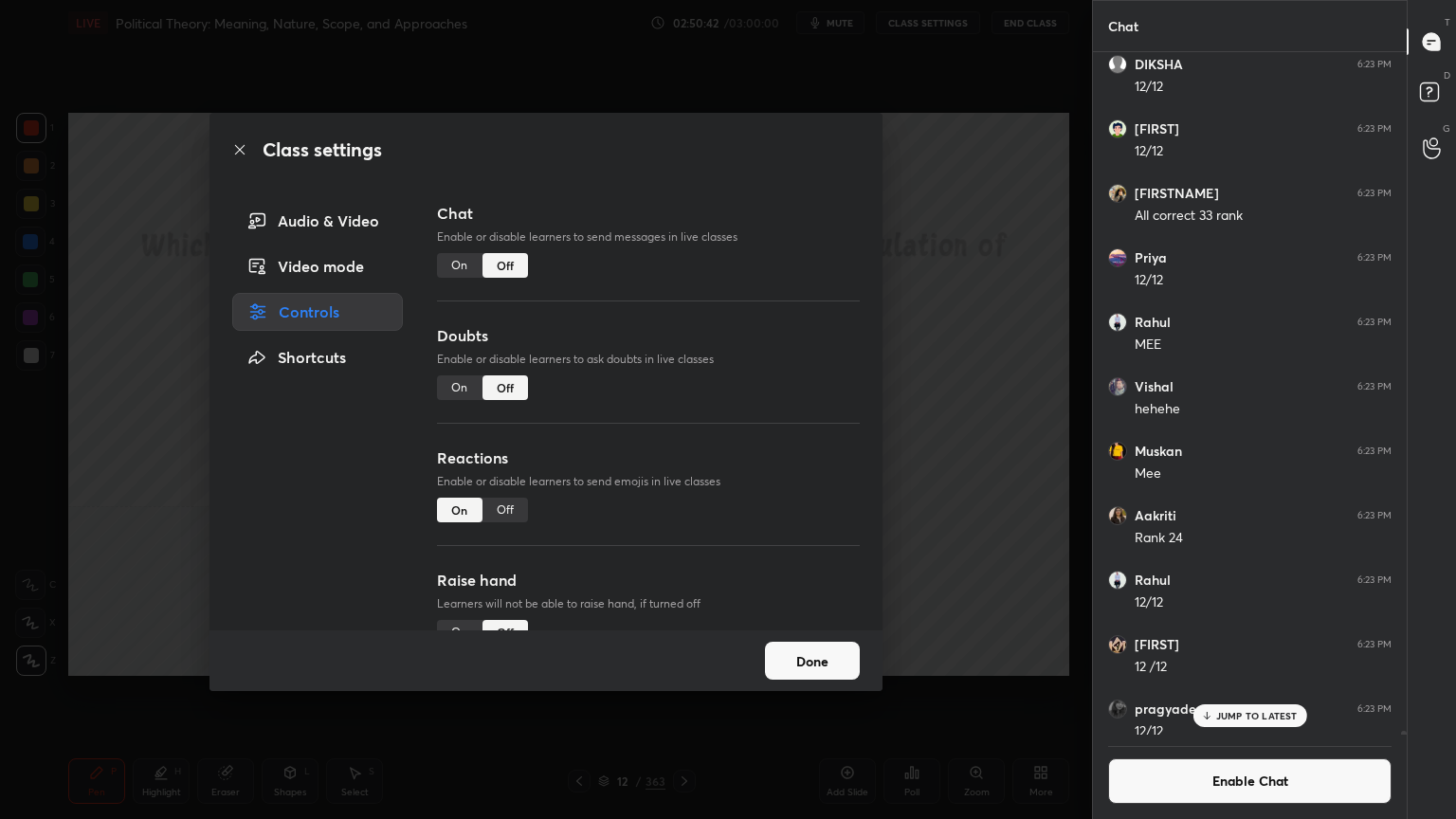 click 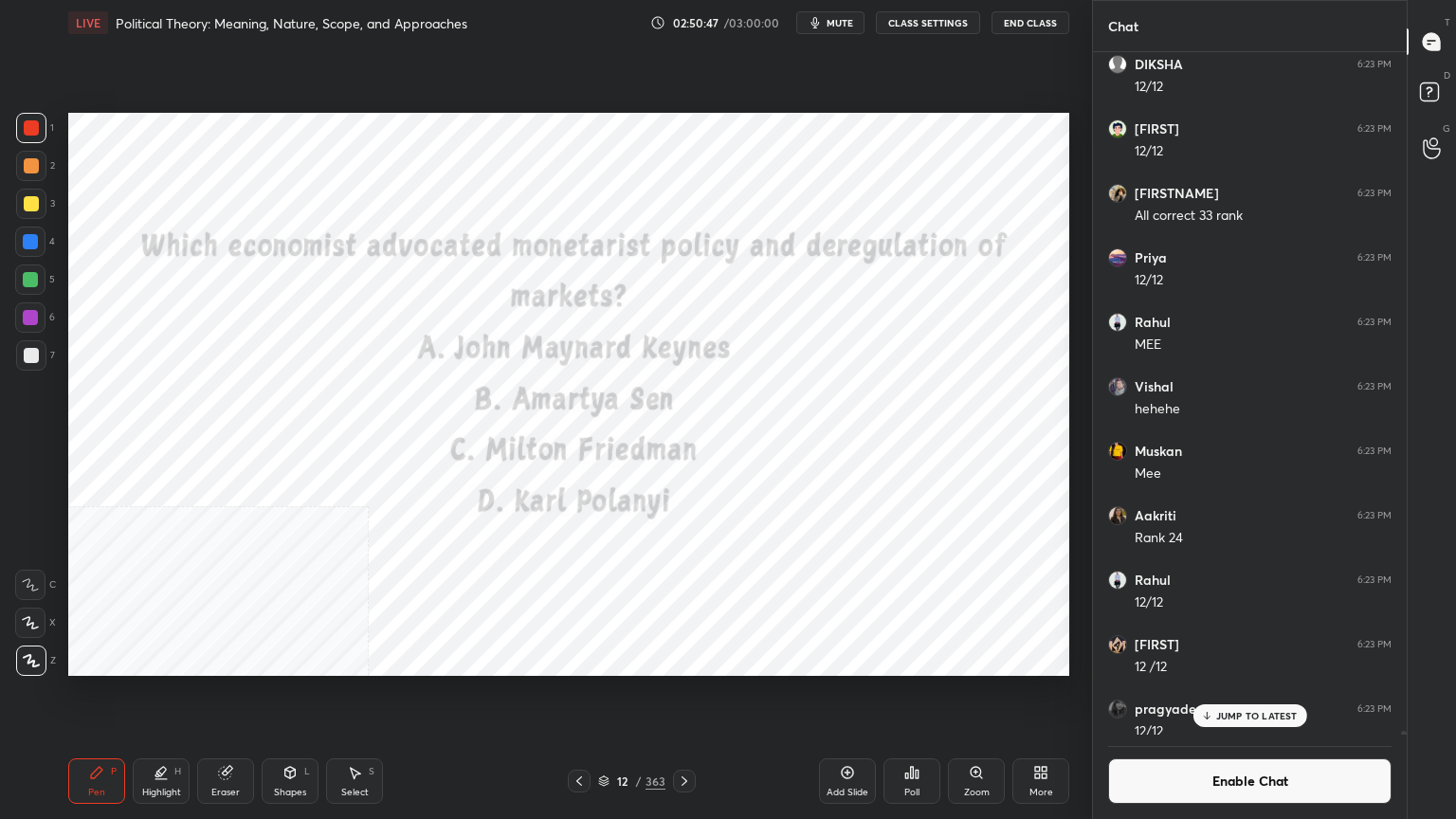 click 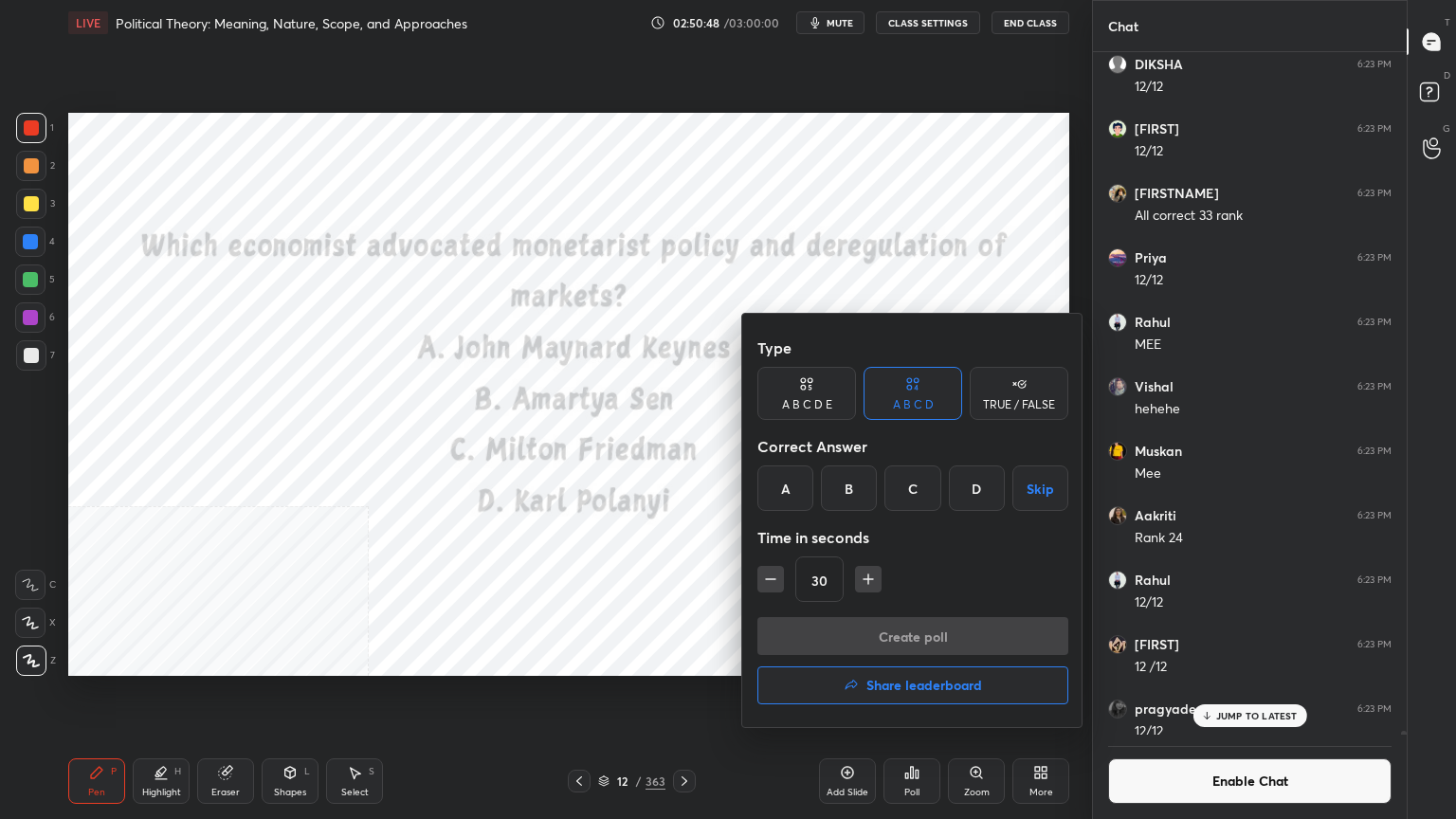 click on "C" at bounding box center (912, 488) 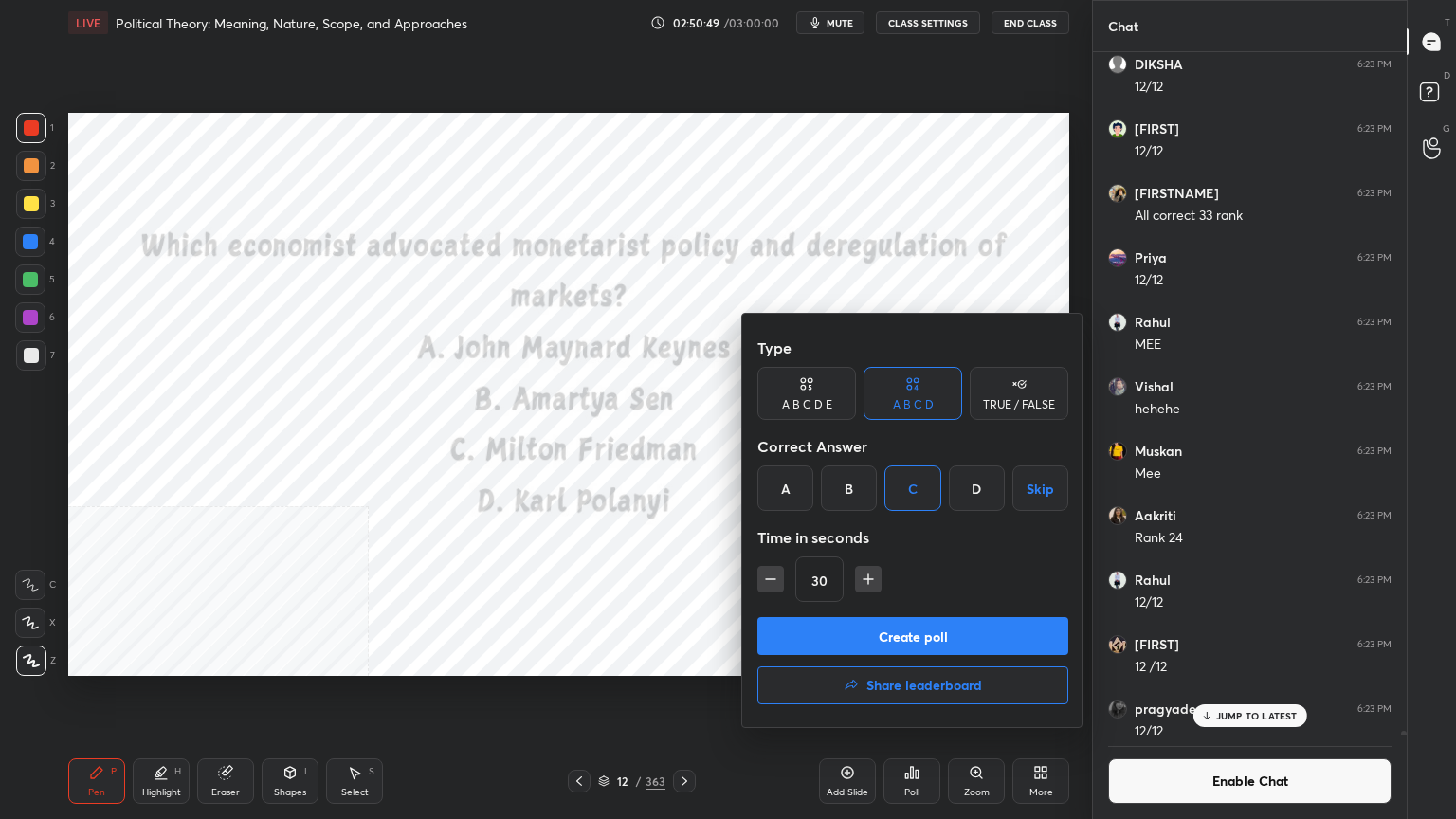 click on "Create poll" at bounding box center (913, 636) 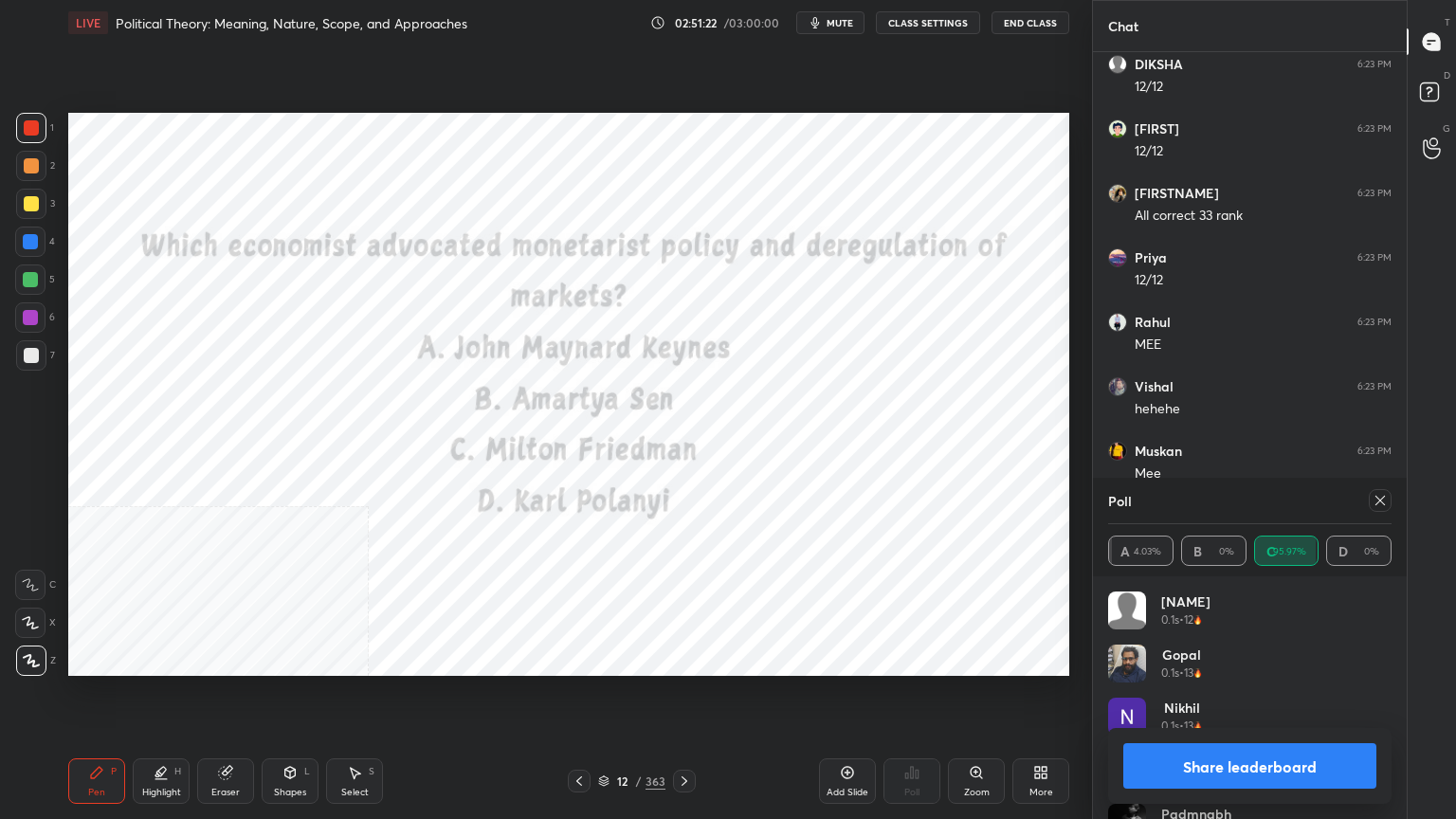 click 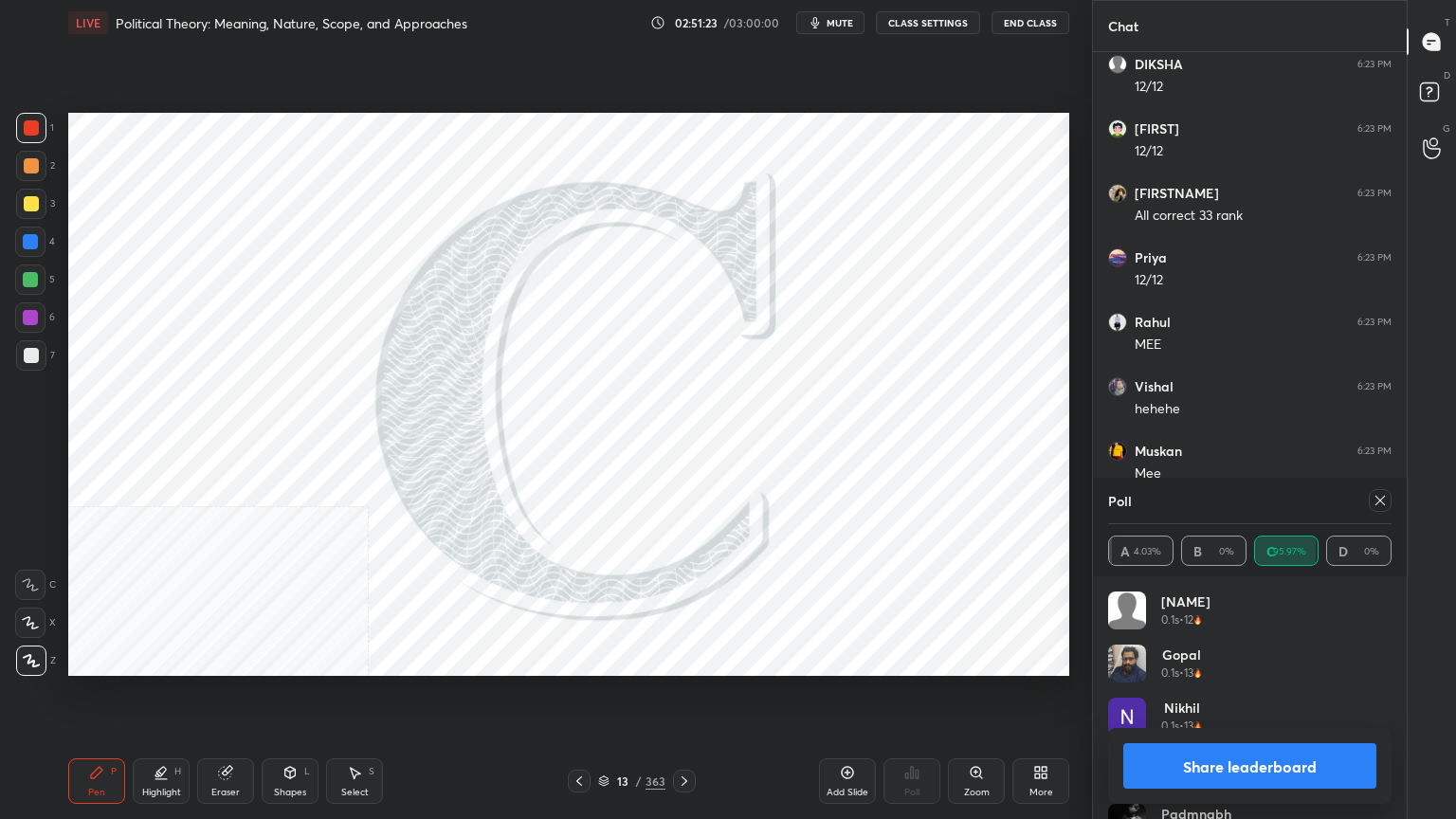 click on "Share leaderboard" at bounding box center (1249, 766) 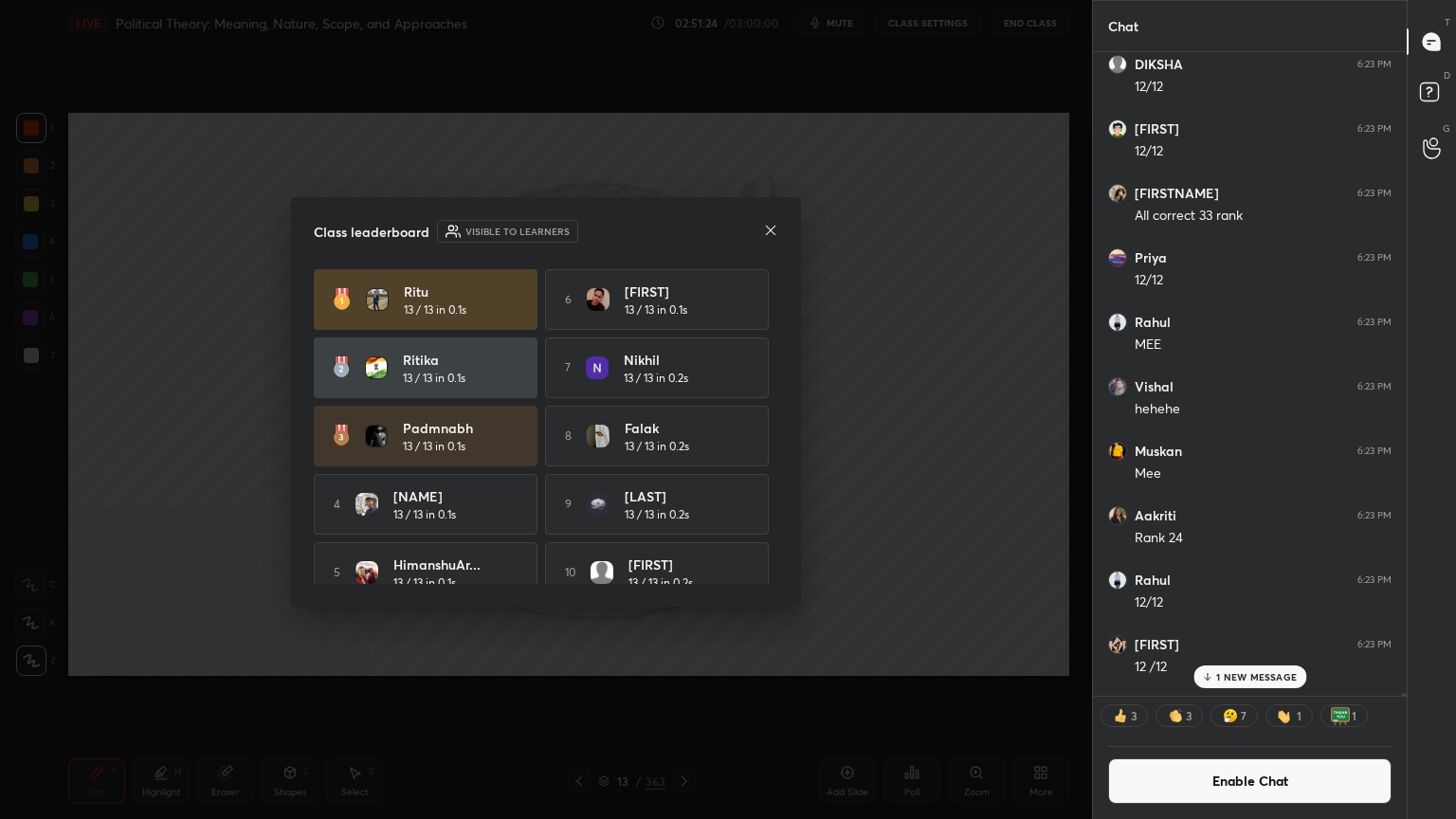 click on "Enable Chat" at bounding box center [1249, 781] 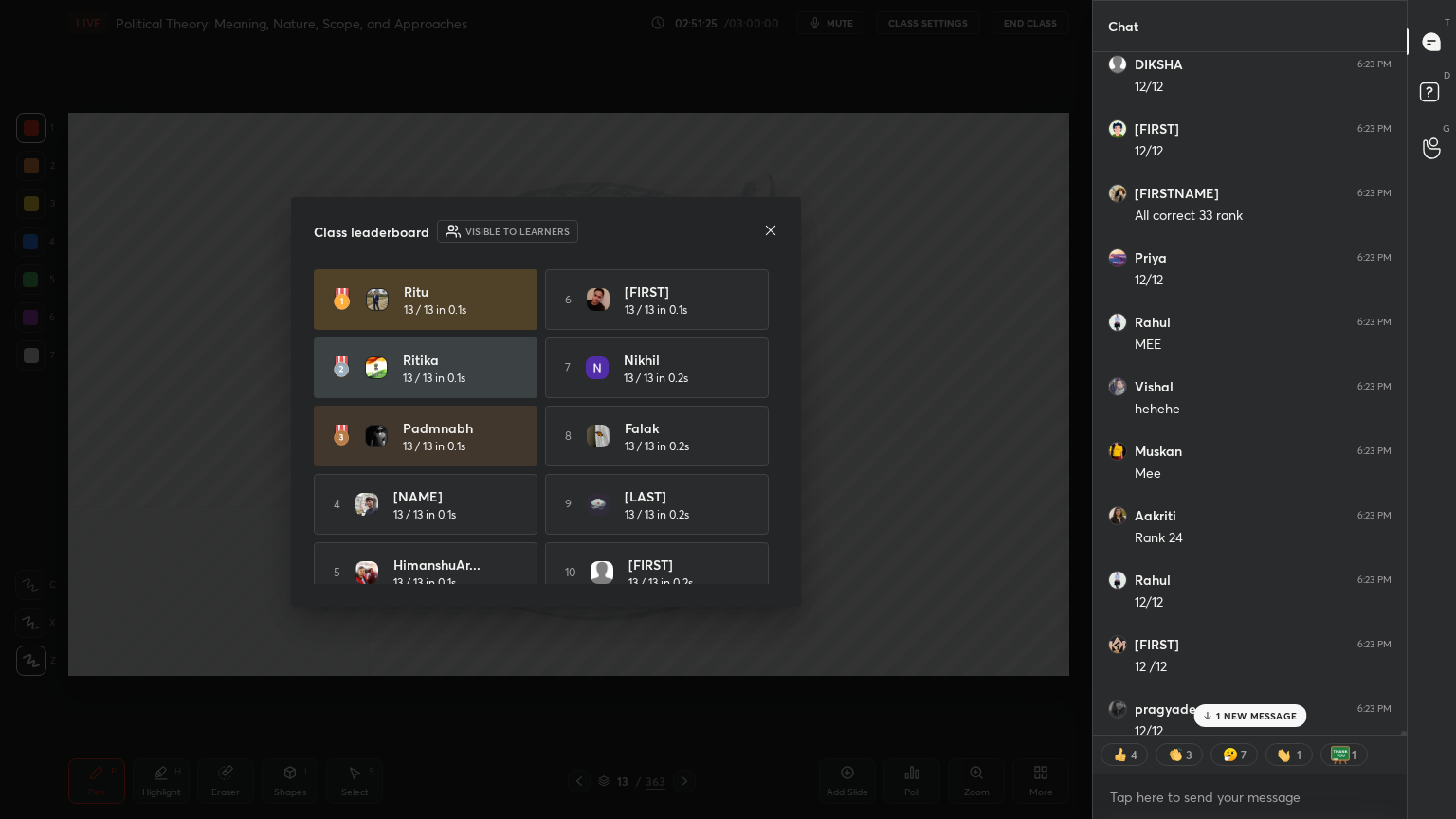 click on "1 NEW MESSAGE" at bounding box center [1256, 716] 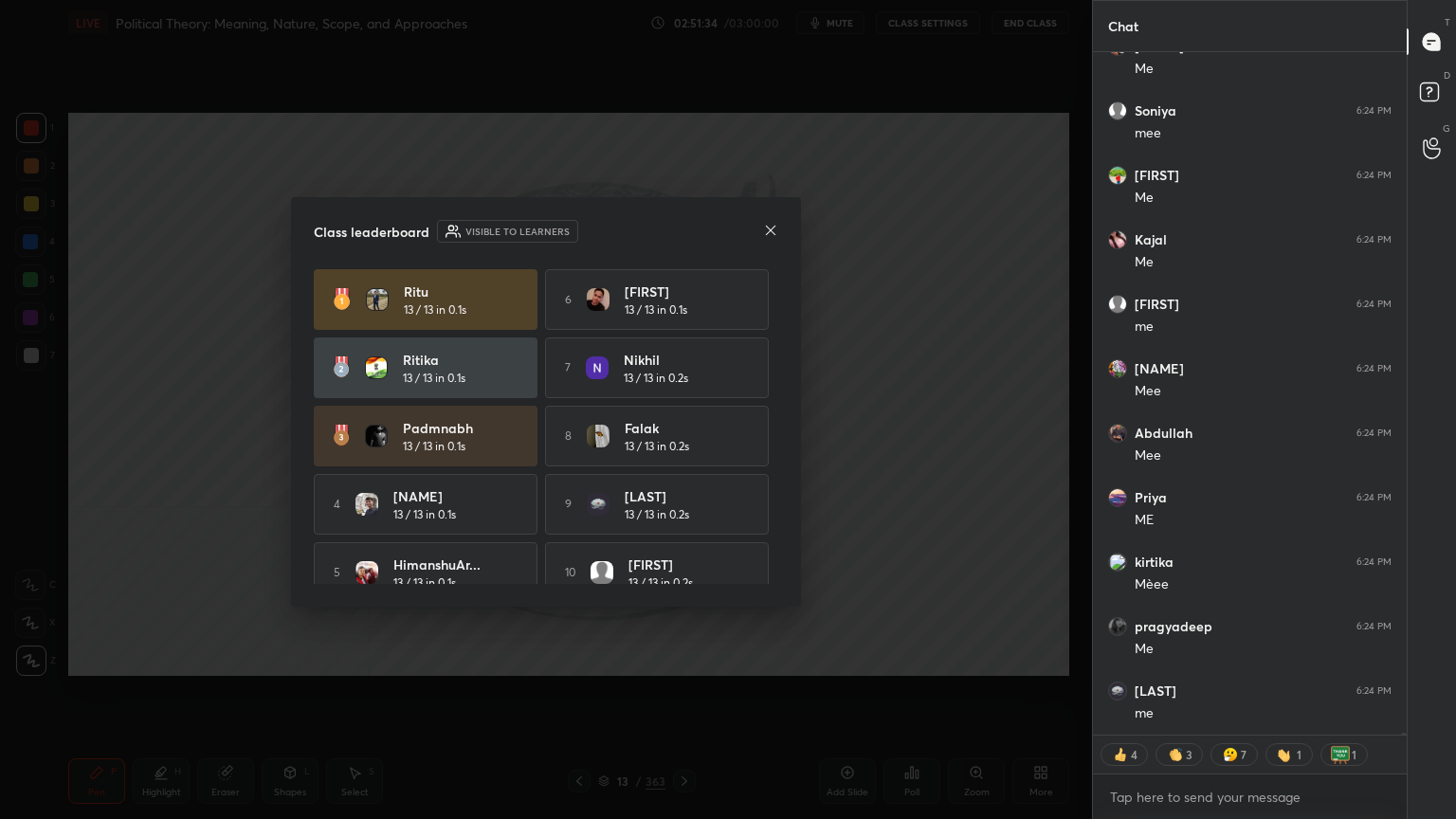 type on "x" 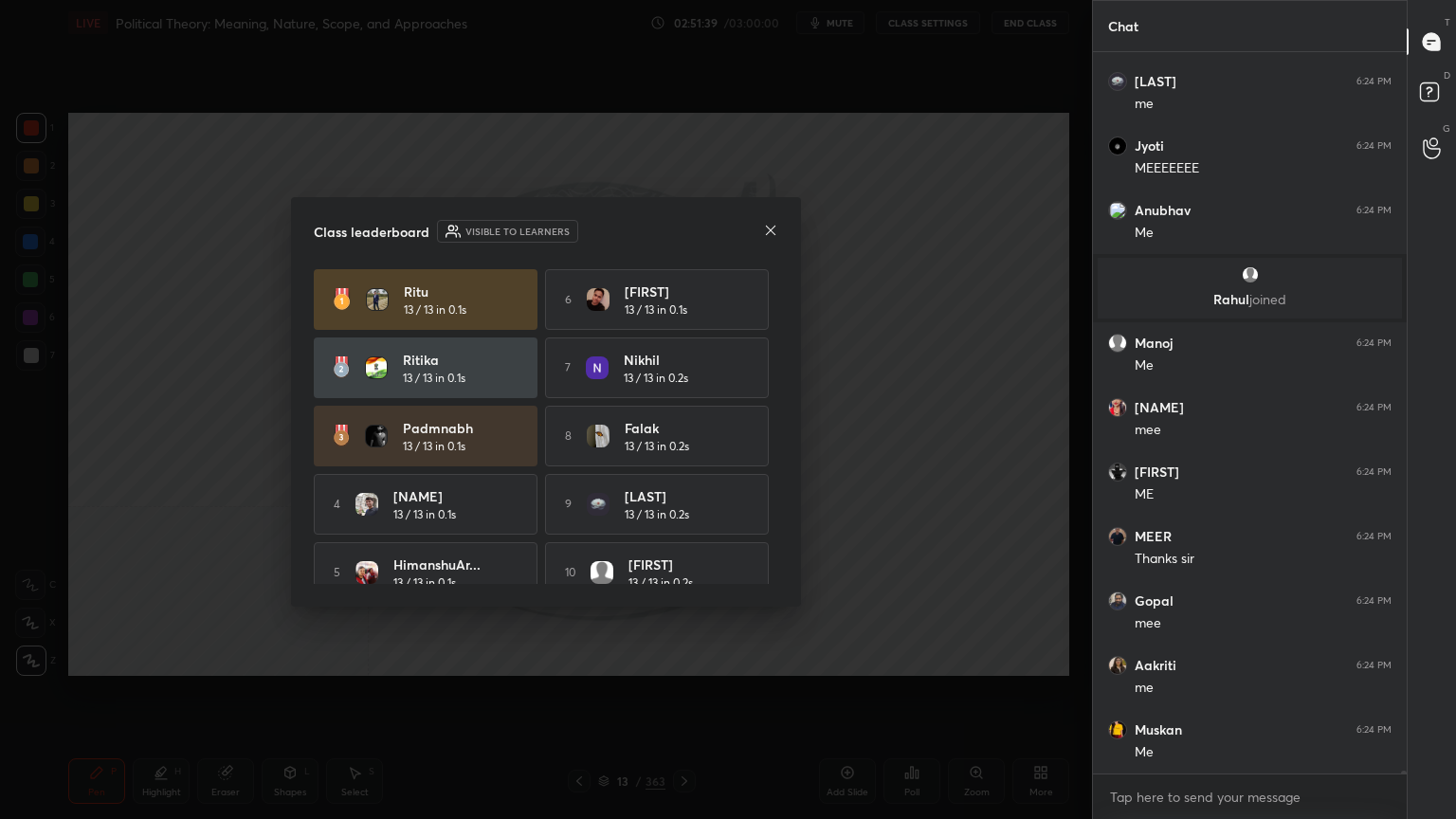 click 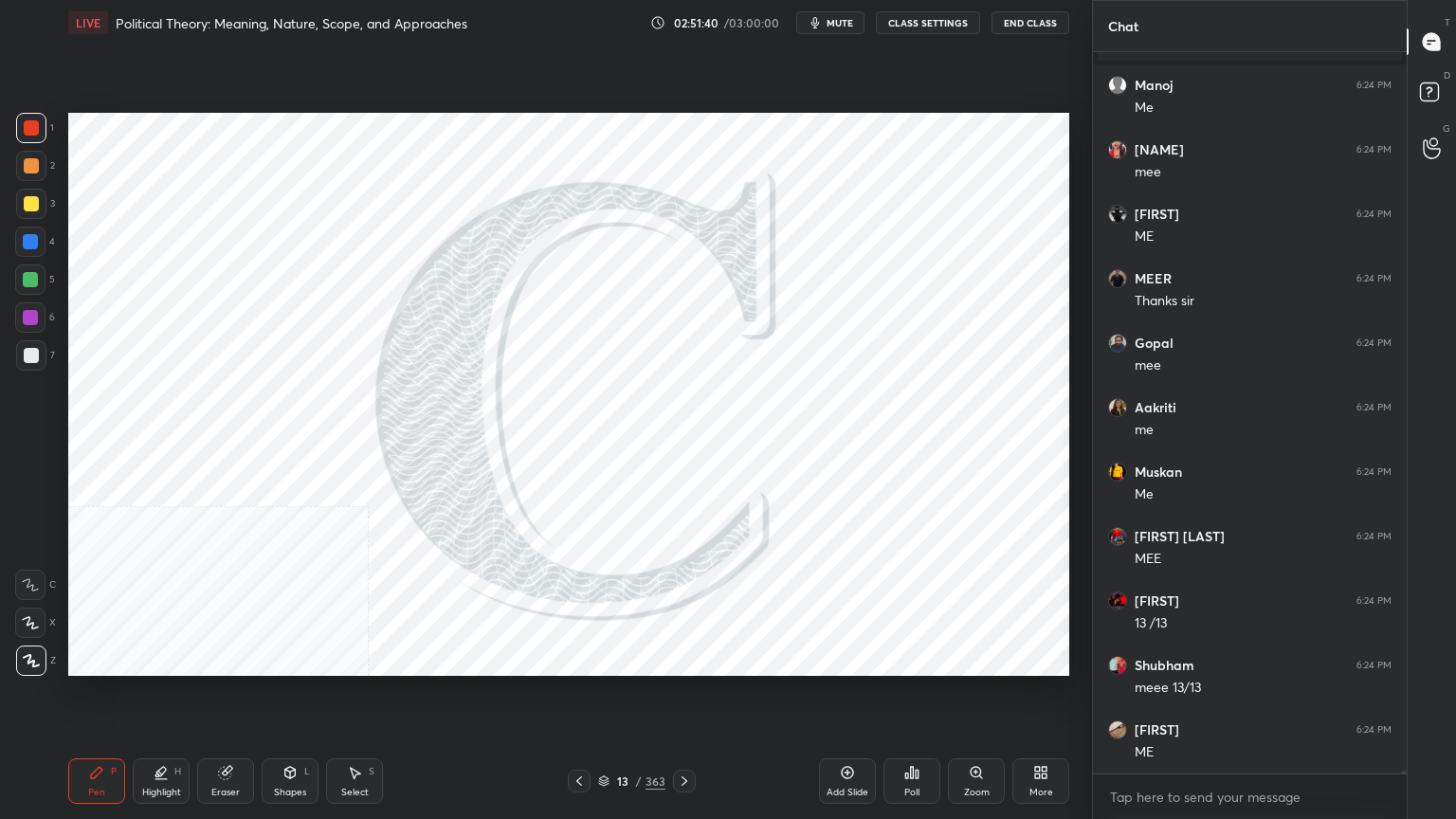 click 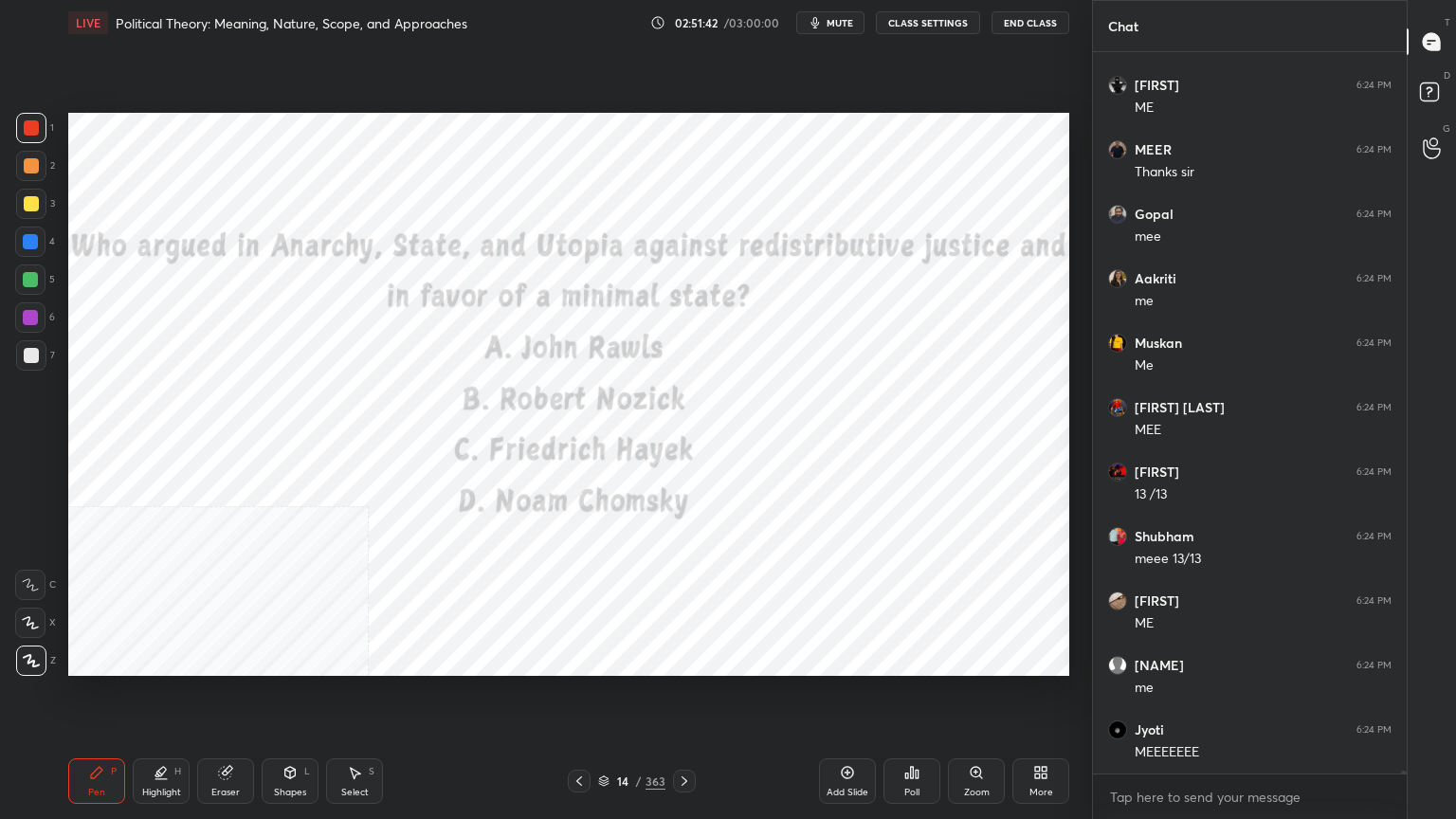 click on "CLASS SETTINGS" at bounding box center (928, 23) 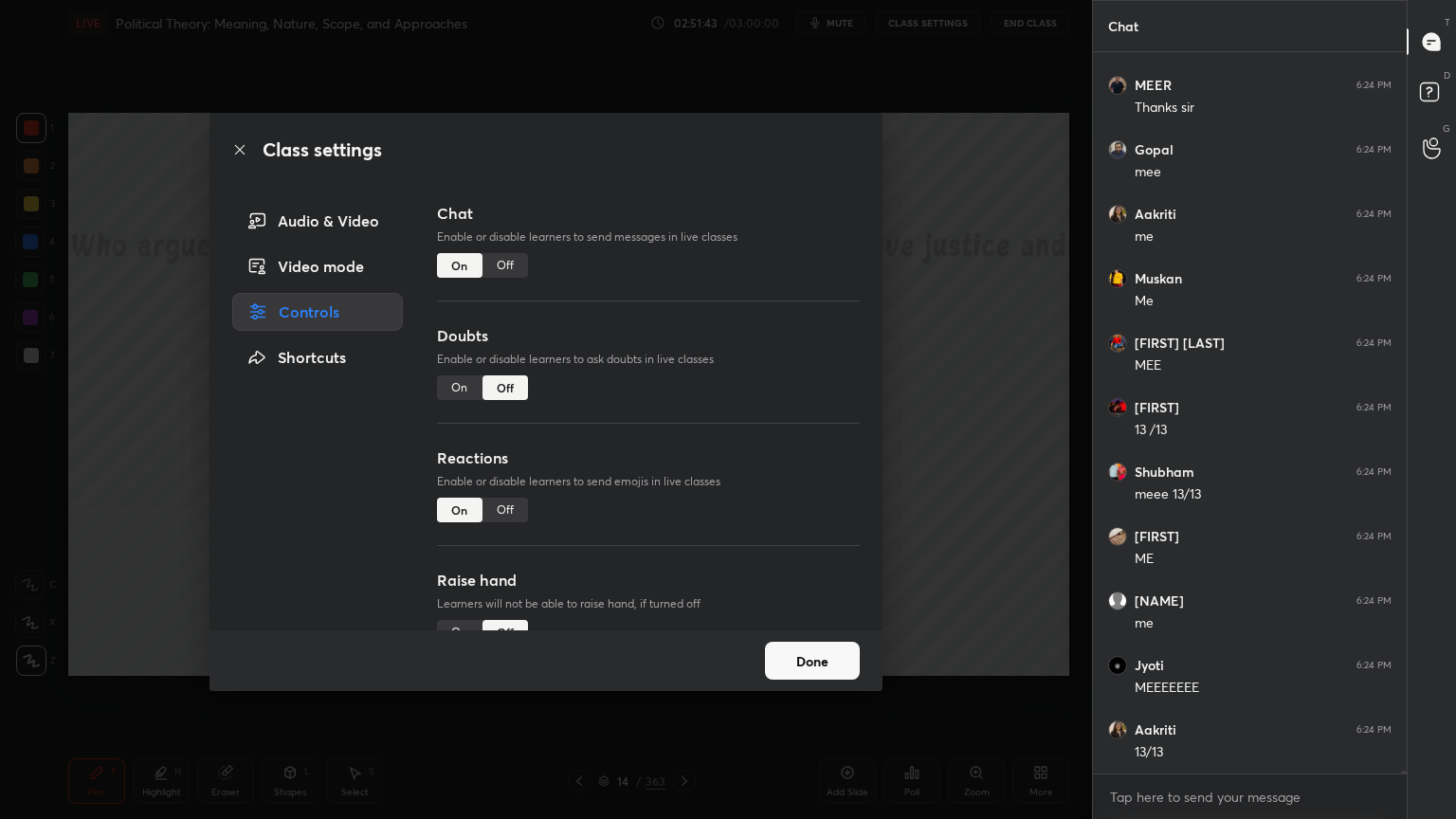 click on "Off" at bounding box center [505, 265] 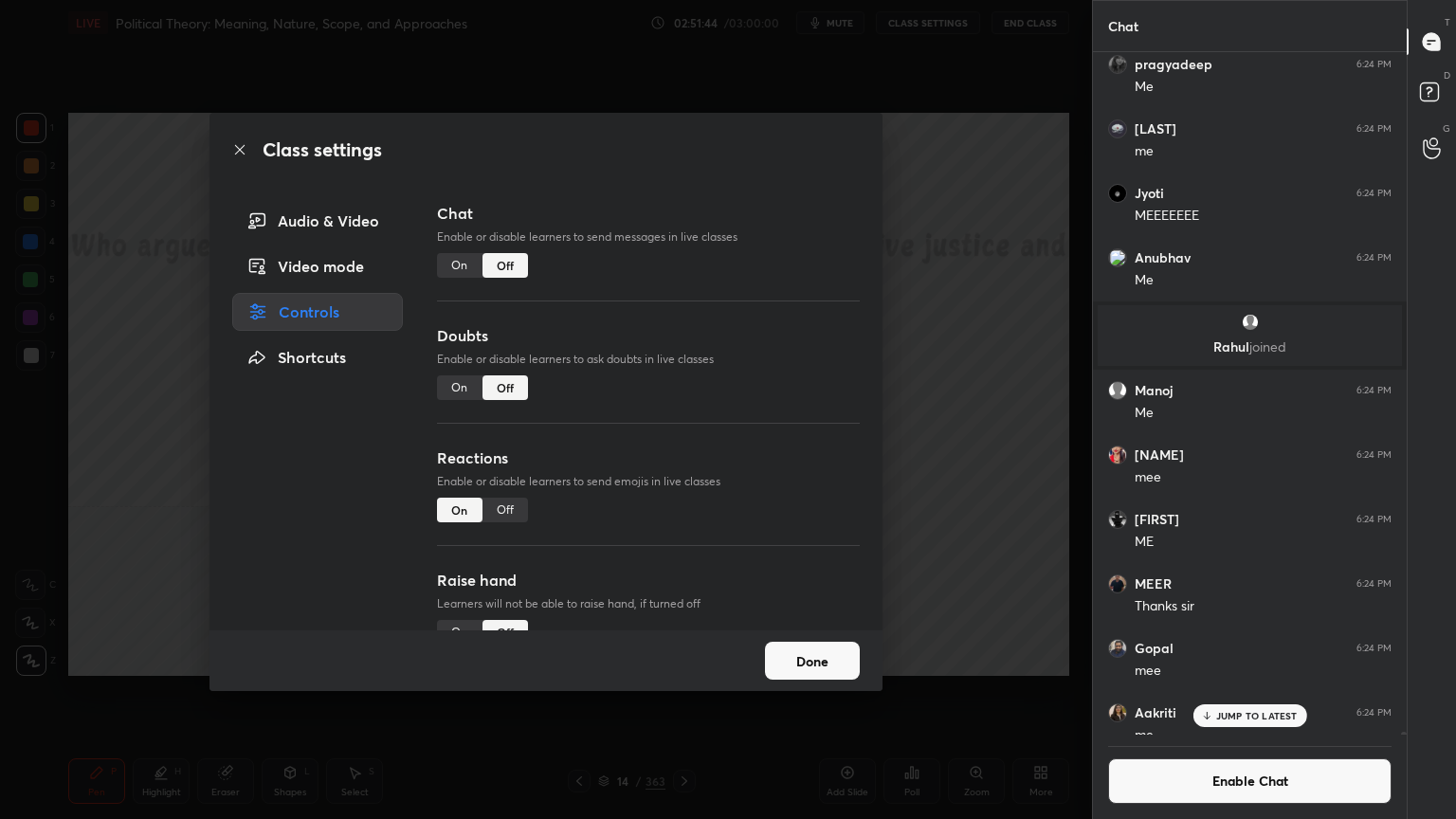 click 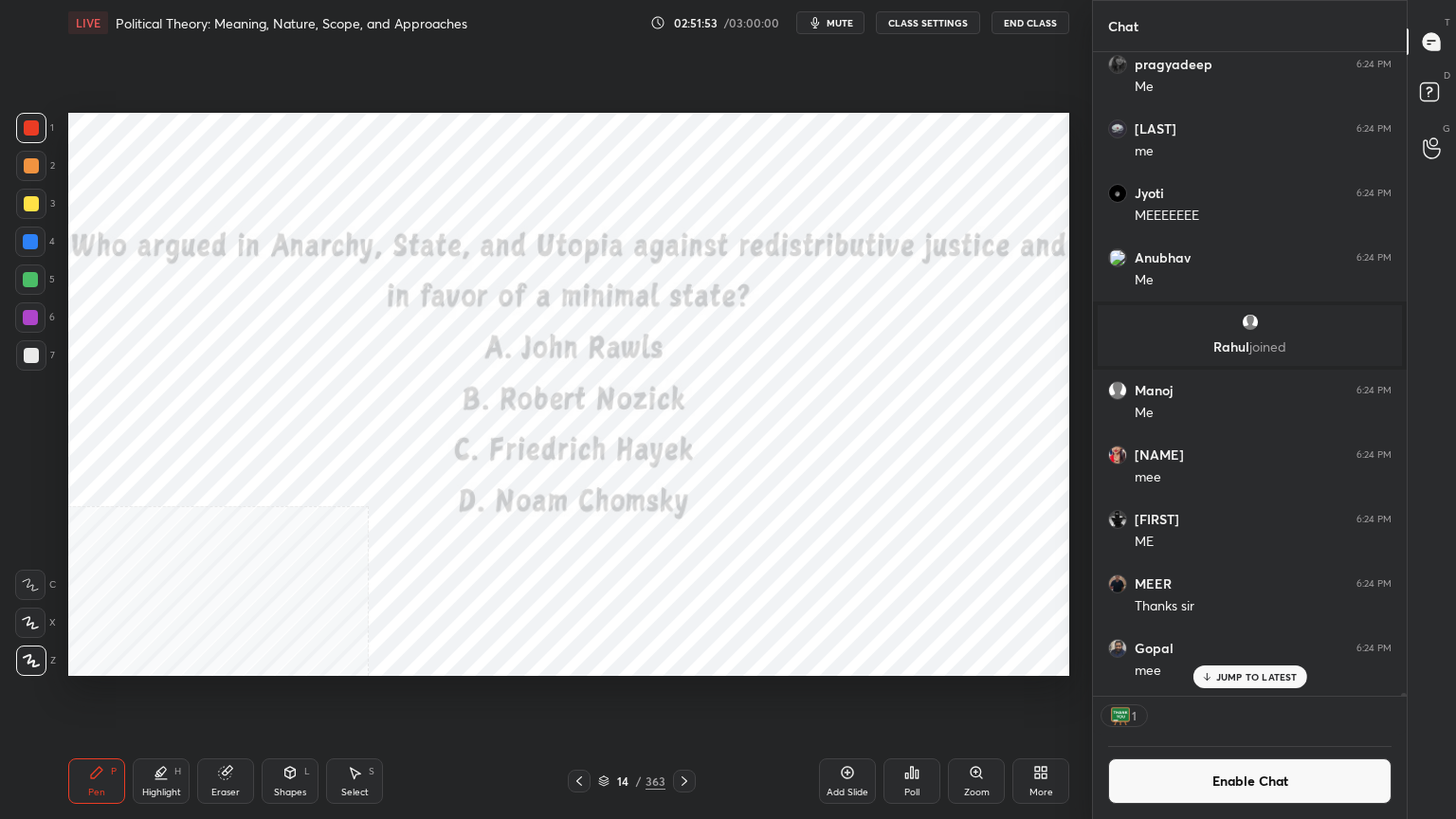 click 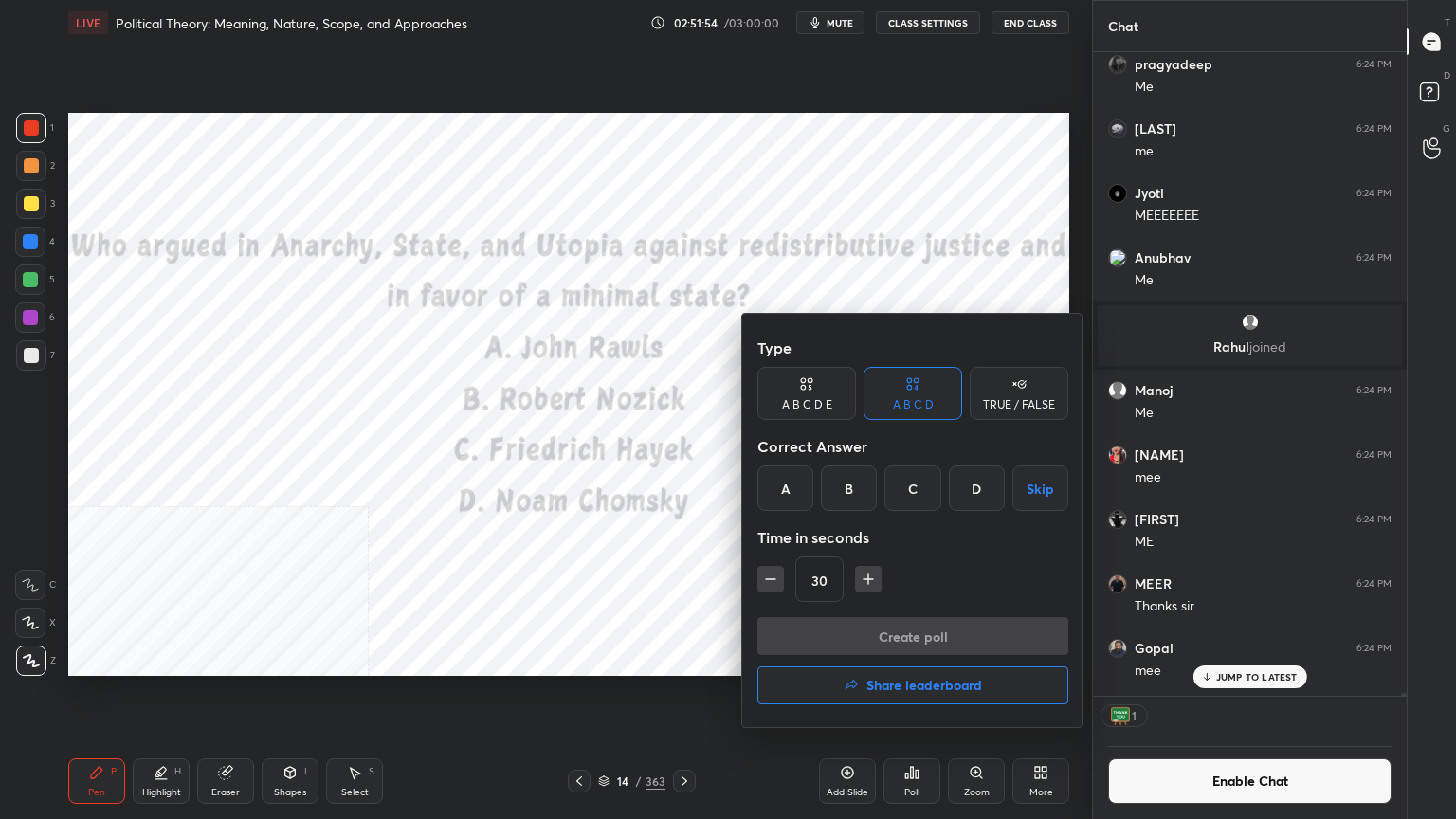 click on "B" at bounding box center [848, 488] 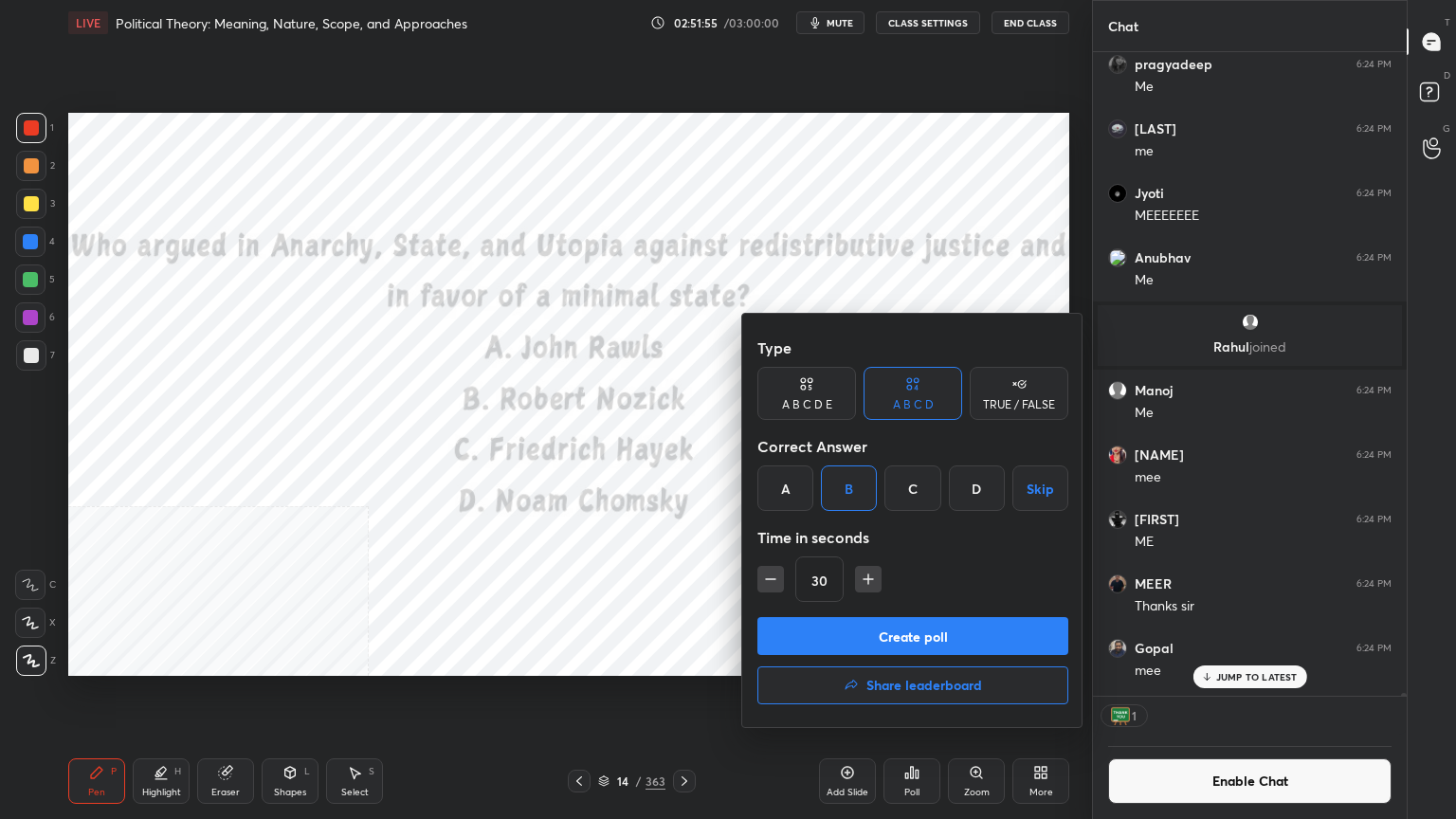 click on "Create poll" at bounding box center (913, 636) 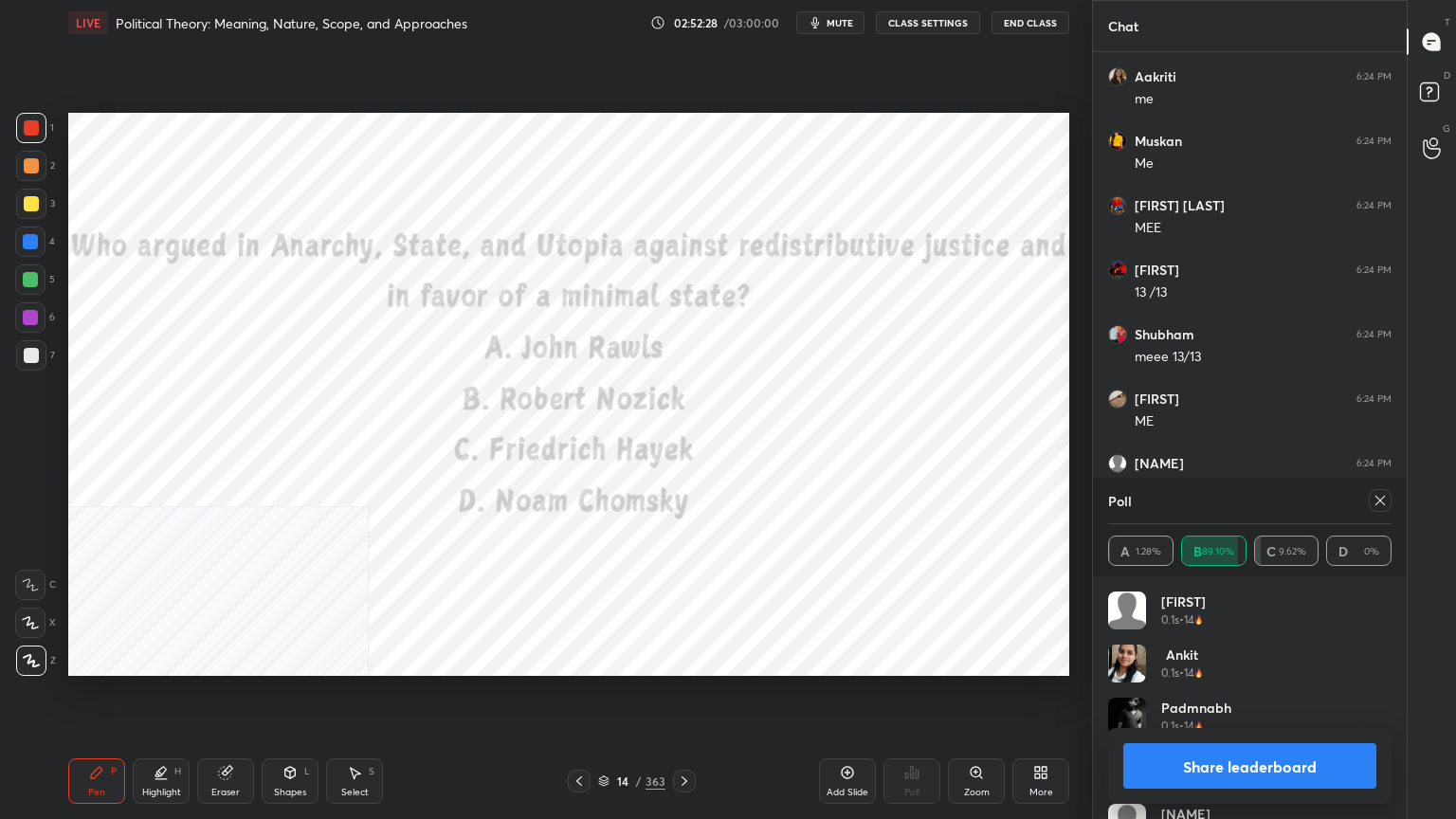 click 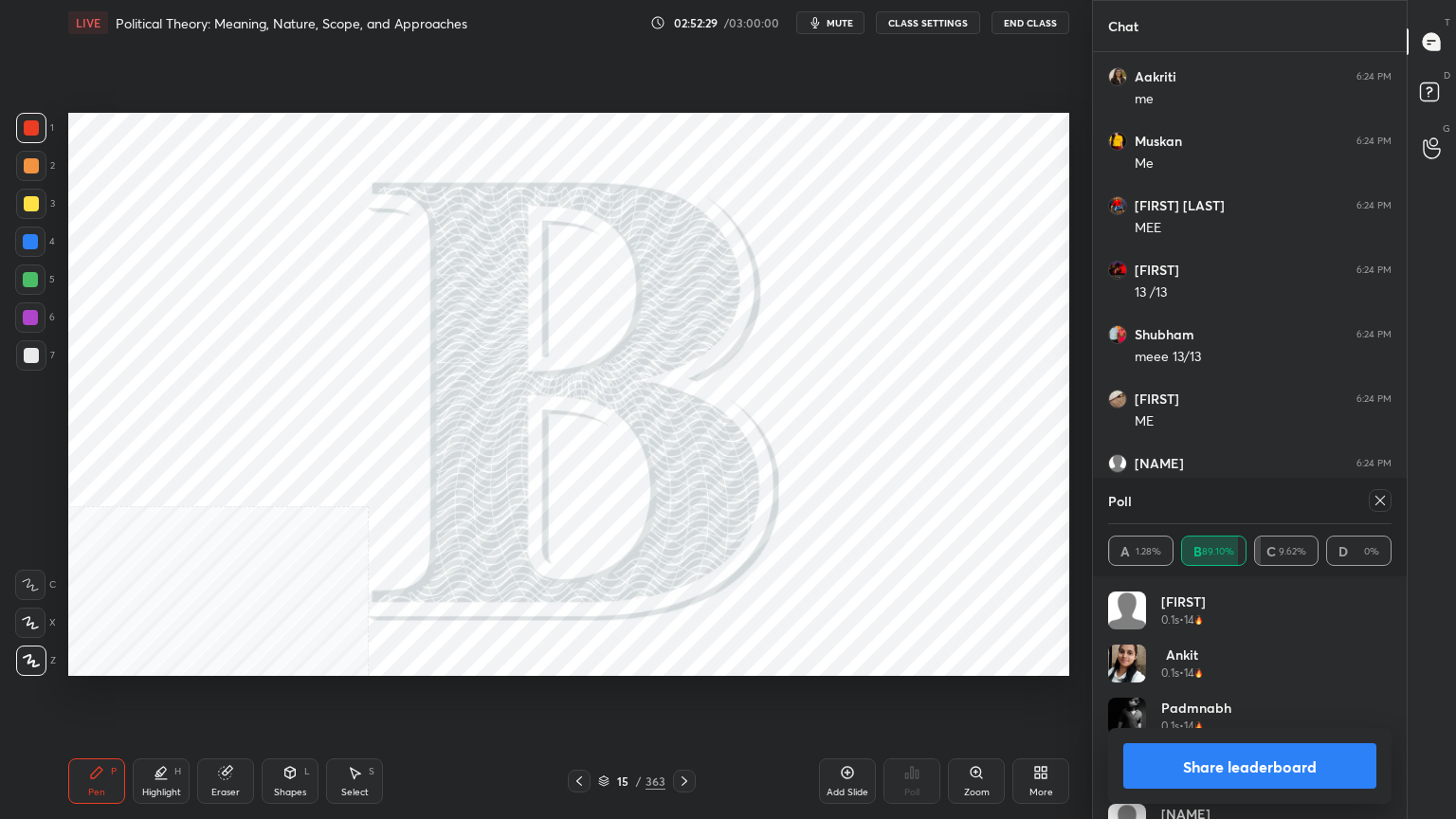 click on "Share leaderboard" at bounding box center (1249, 766) 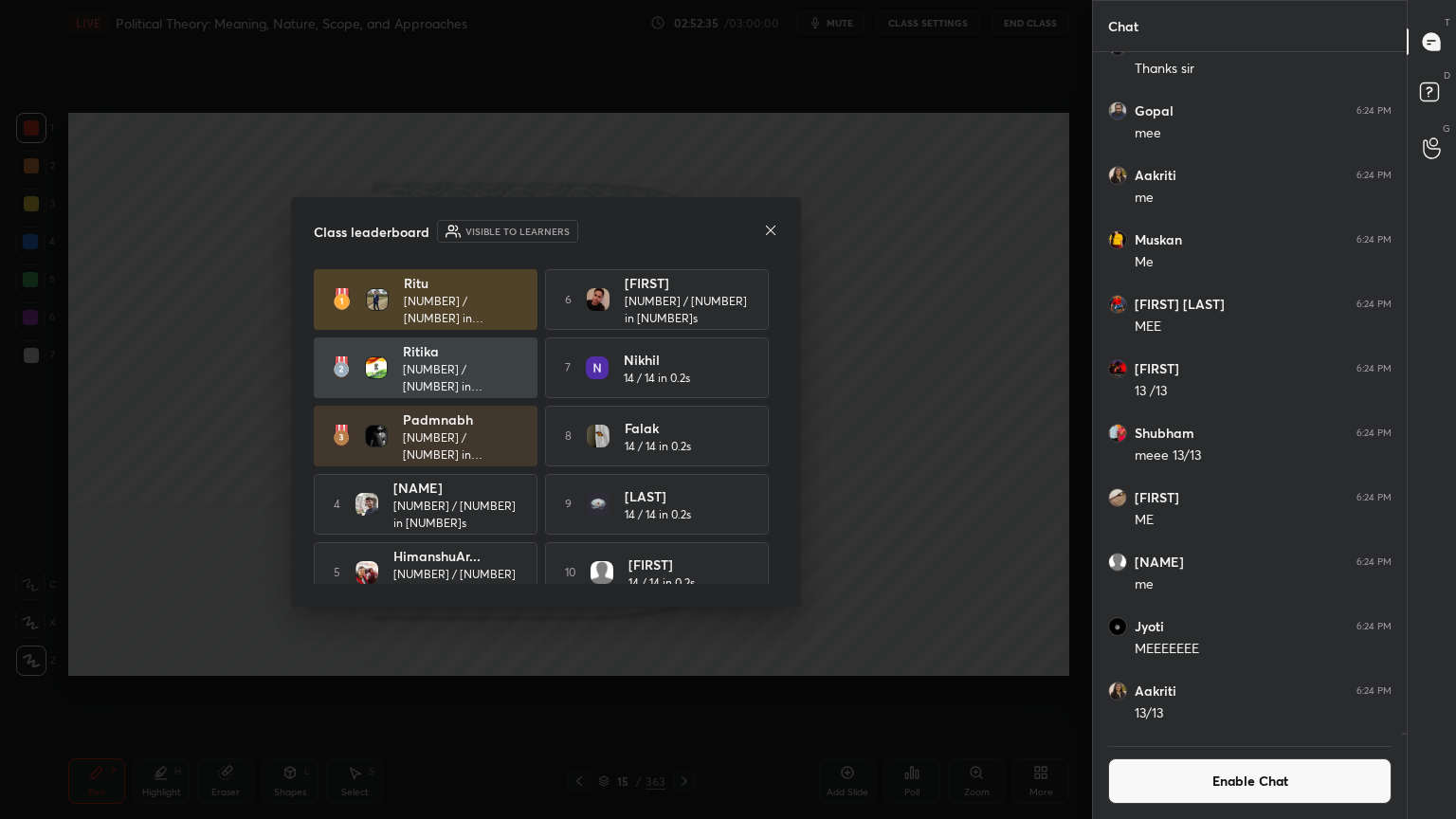 click on "Enable Chat" at bounding box center [1249, 781] 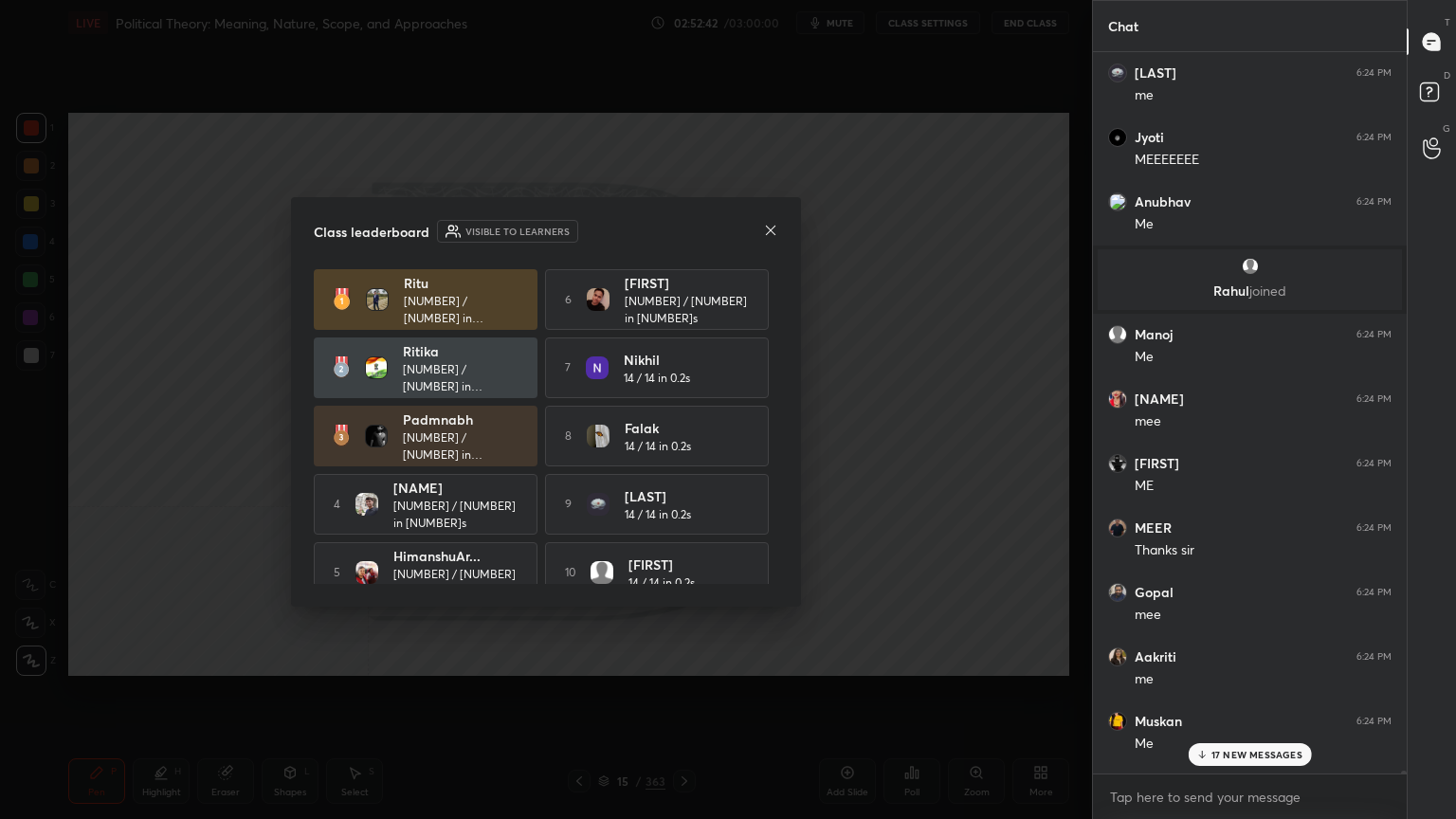 click 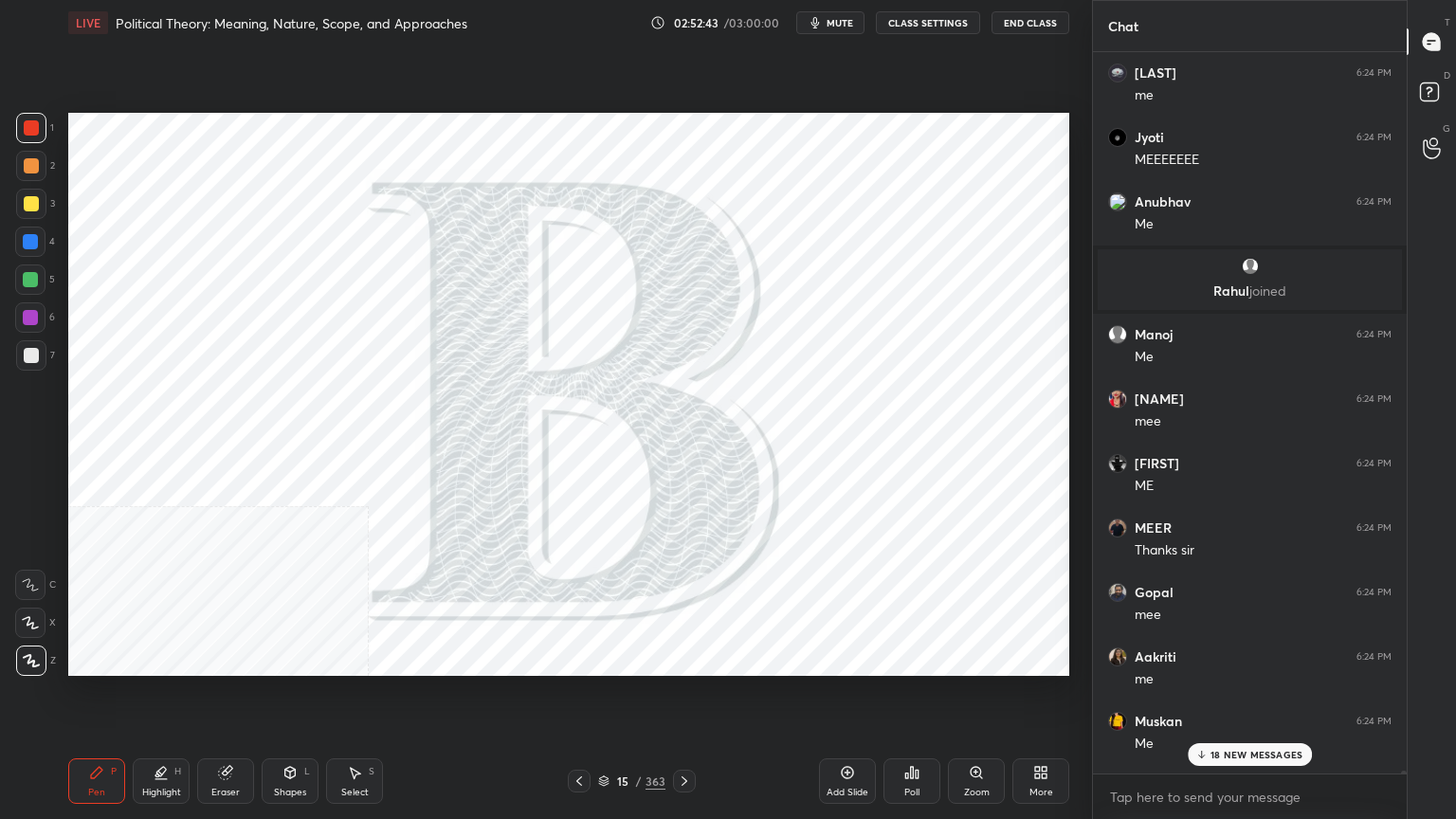click on "18 NEW MESSAGES" at bounding box center [1256, 755] 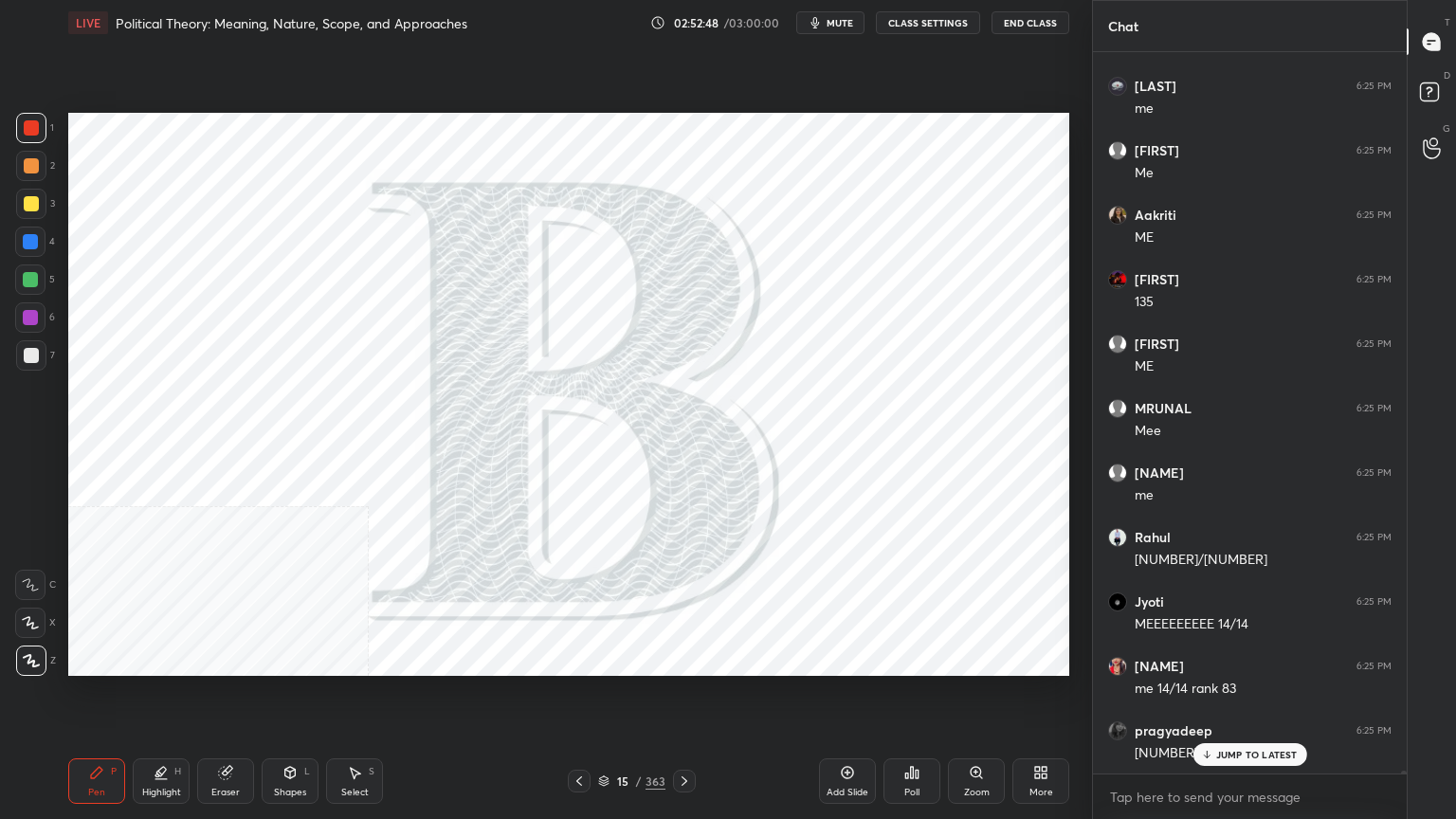 click 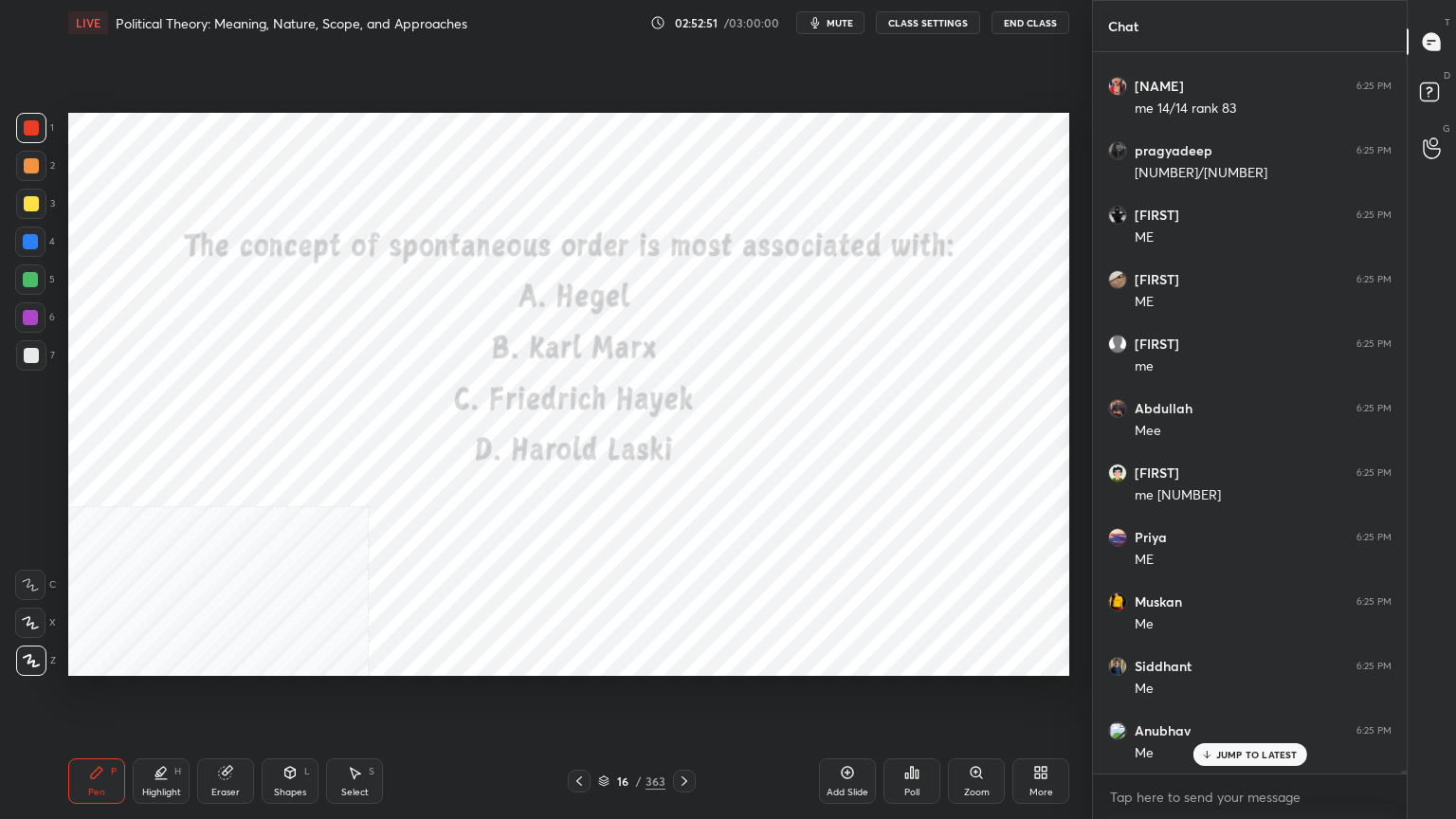 click on "CLASS SETTINGS" at bounding box center [928, 23] 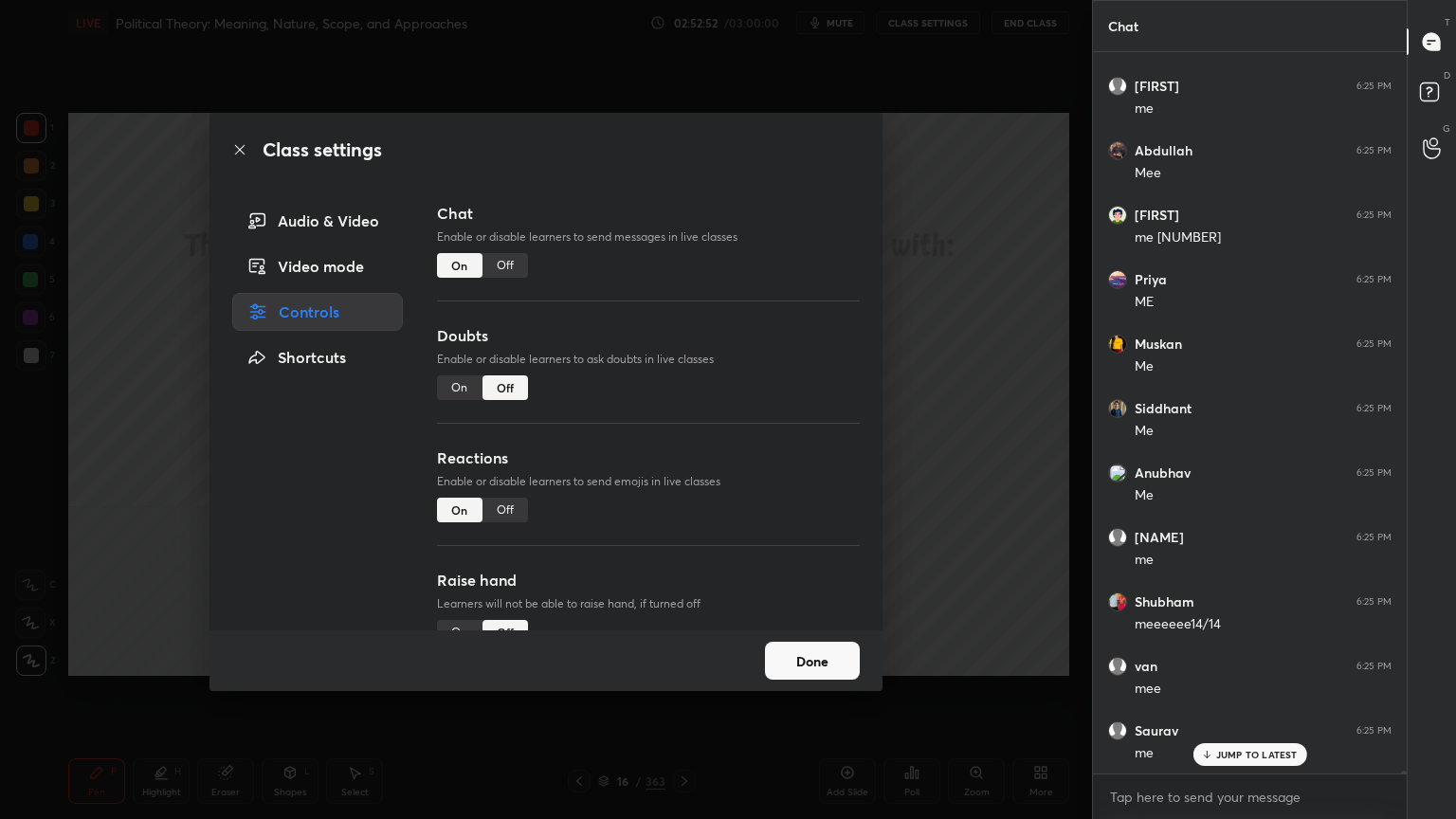drag, startPoint x: 506, startPoint y: 264, endPoint x: 508, endPoint y: 251, distance: 13.152946 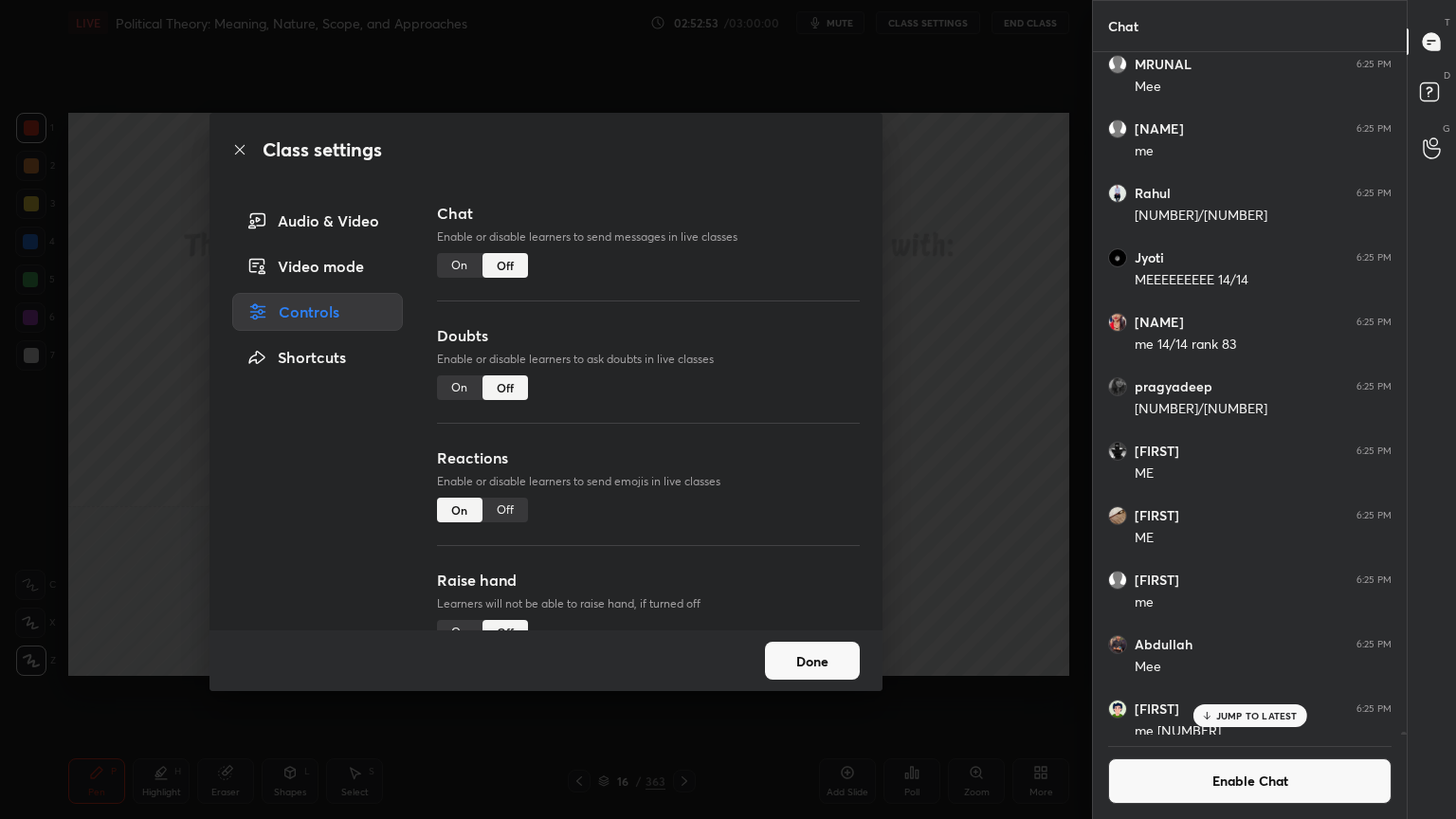 click 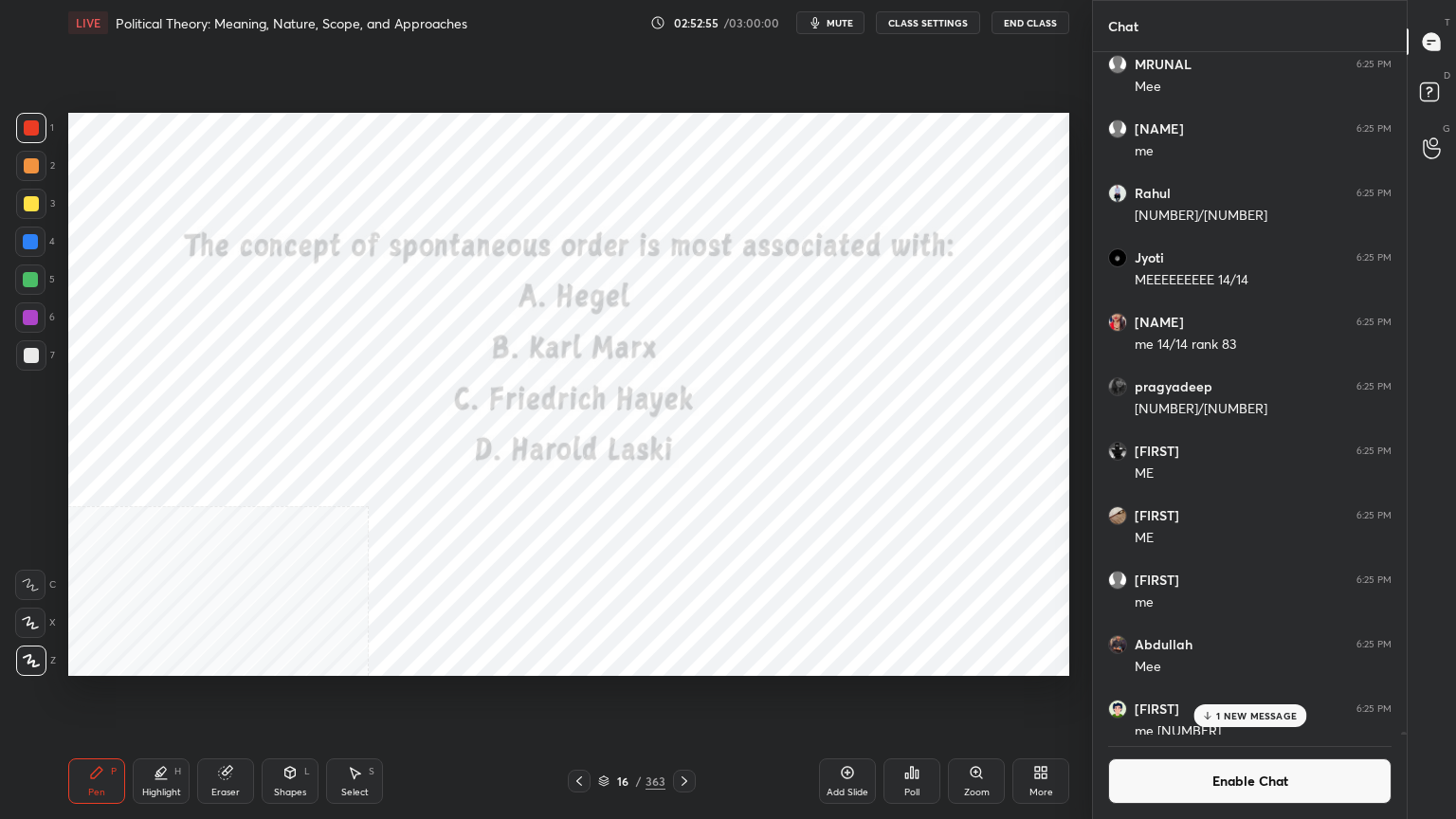 click on "Poll" at bounding box center (912, 781) 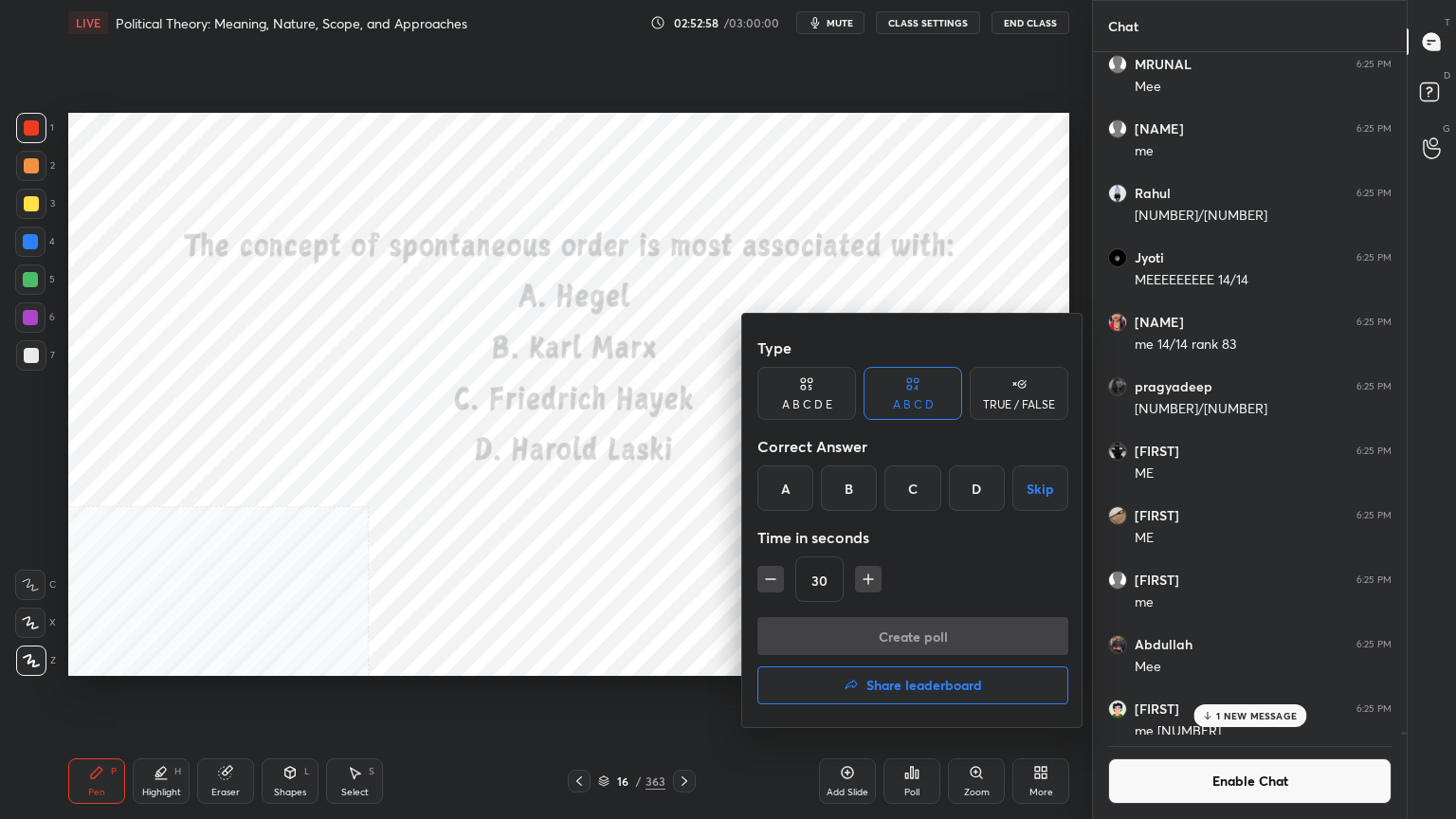 click on "C" at bounding box center (912, 488) 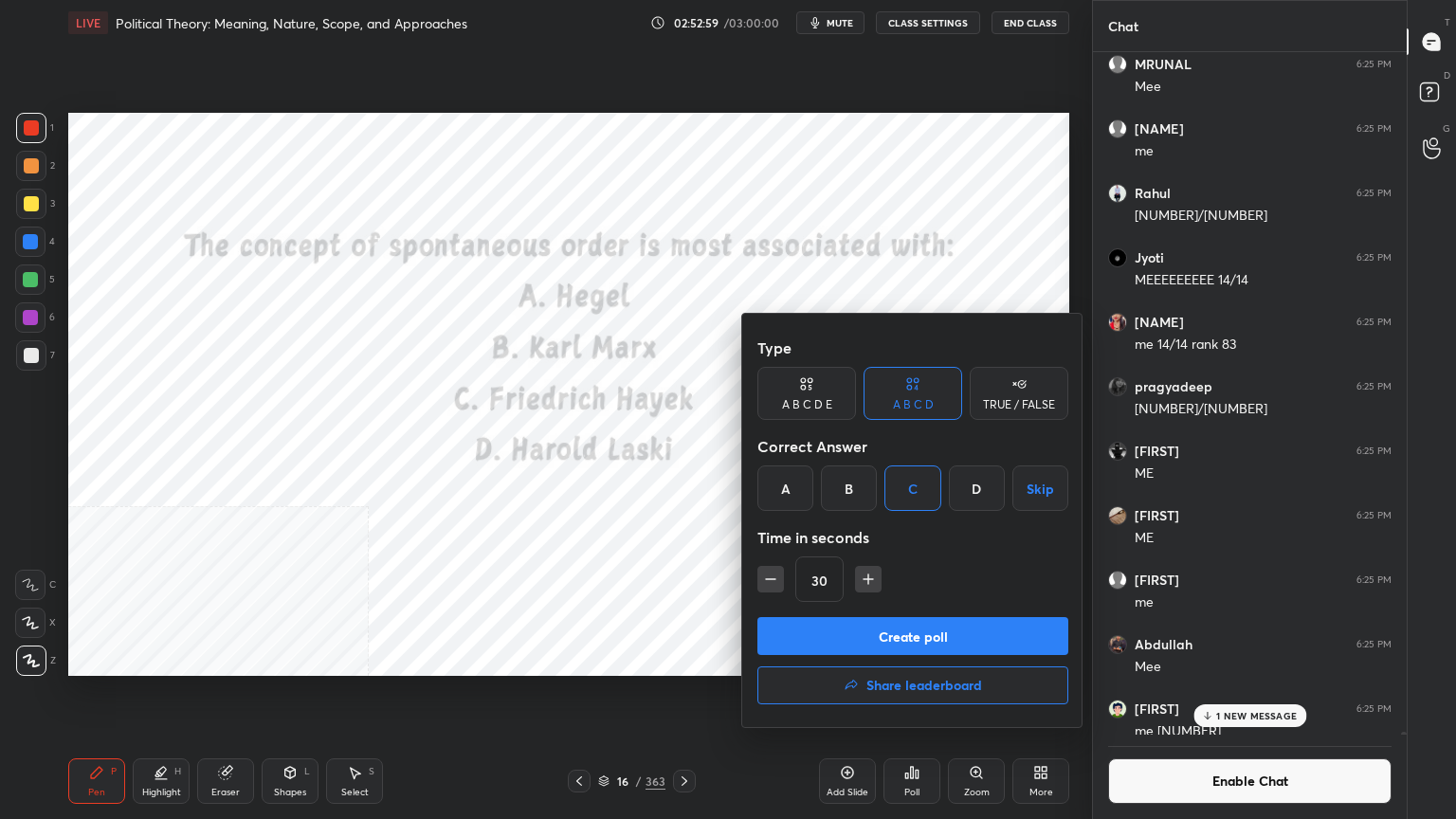 click on "Create poll" at bounding box center (913, 636) 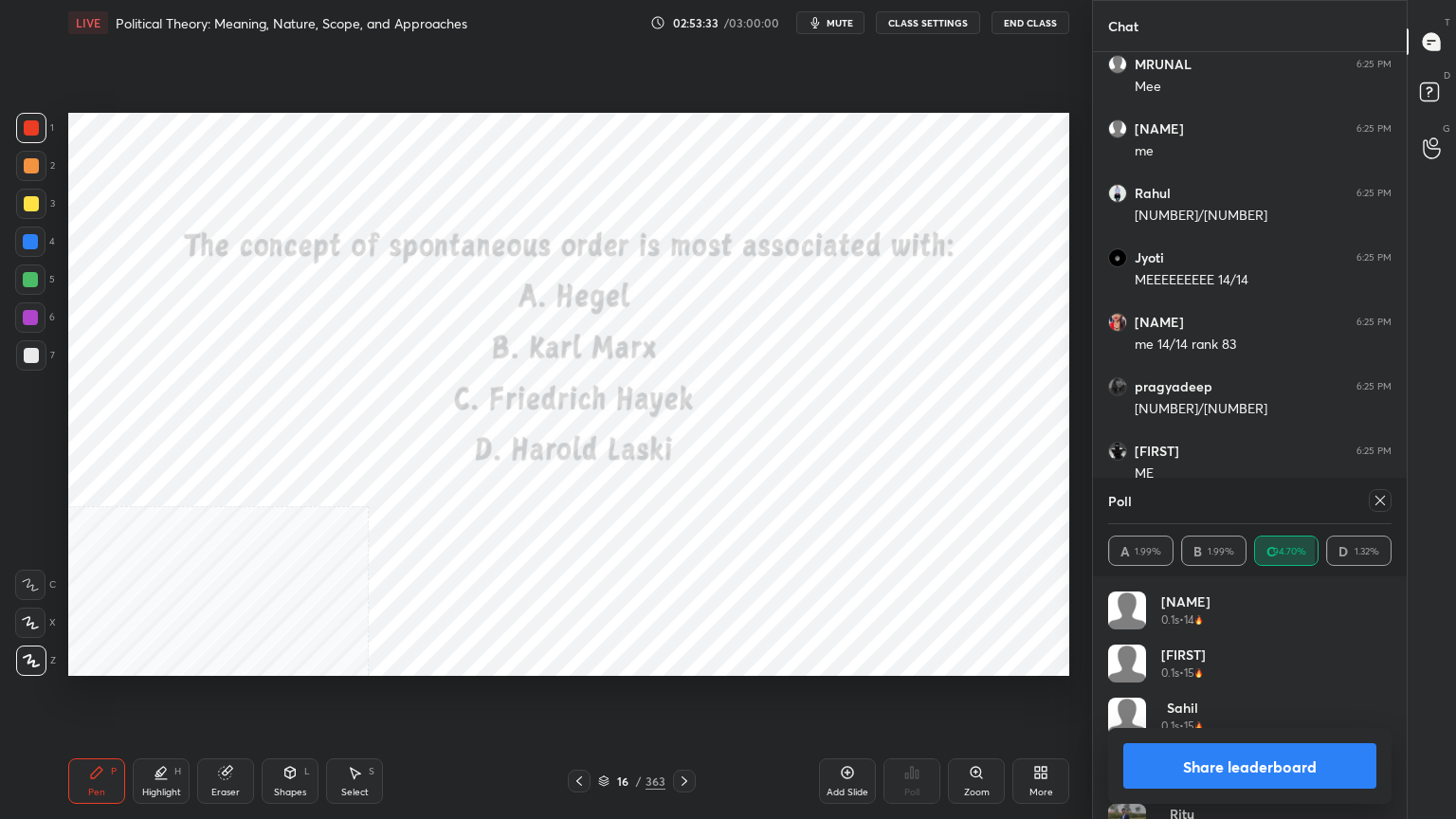 click 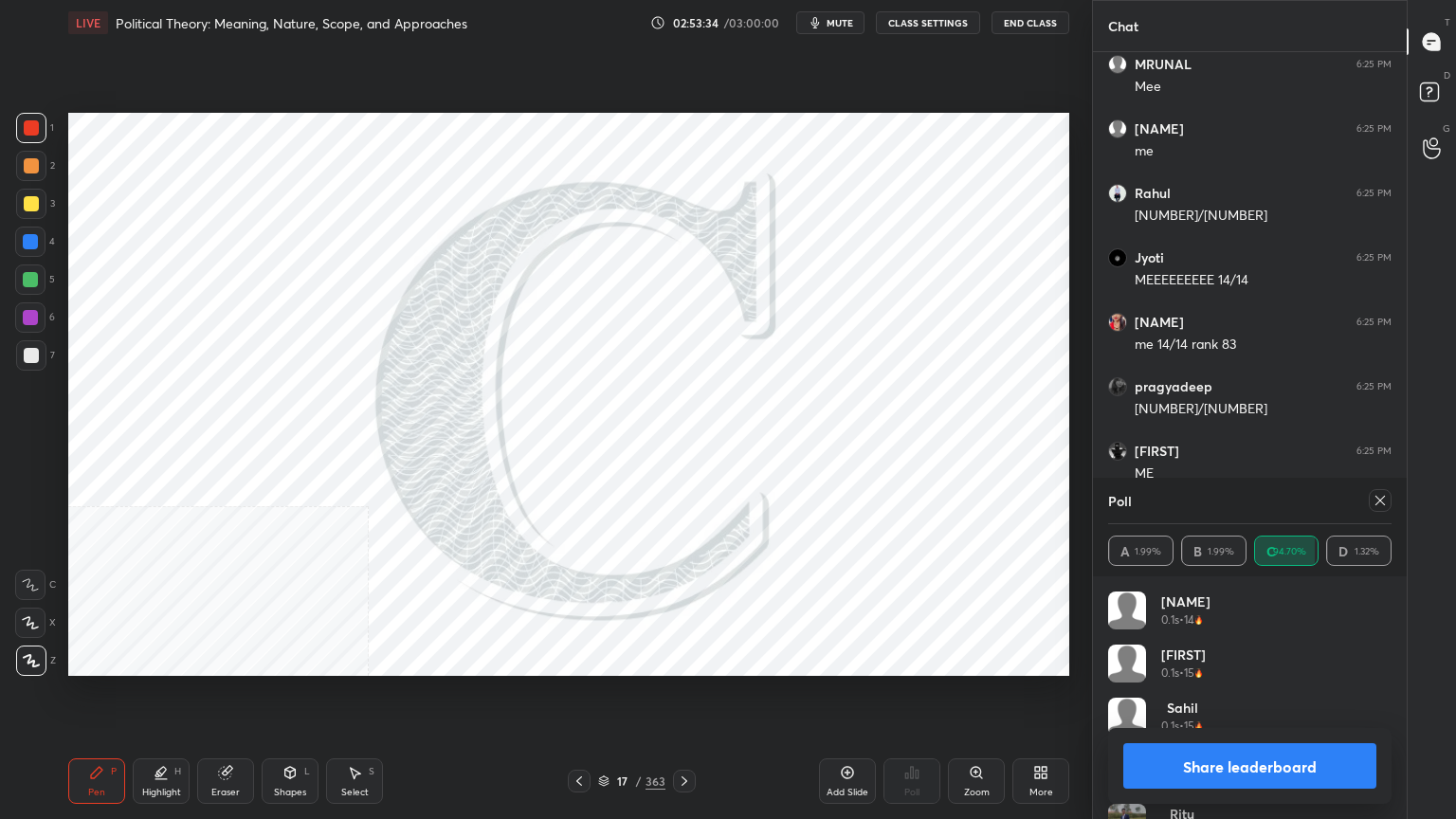 click on "Share leaderboard" at bounding box center [1249, 766] 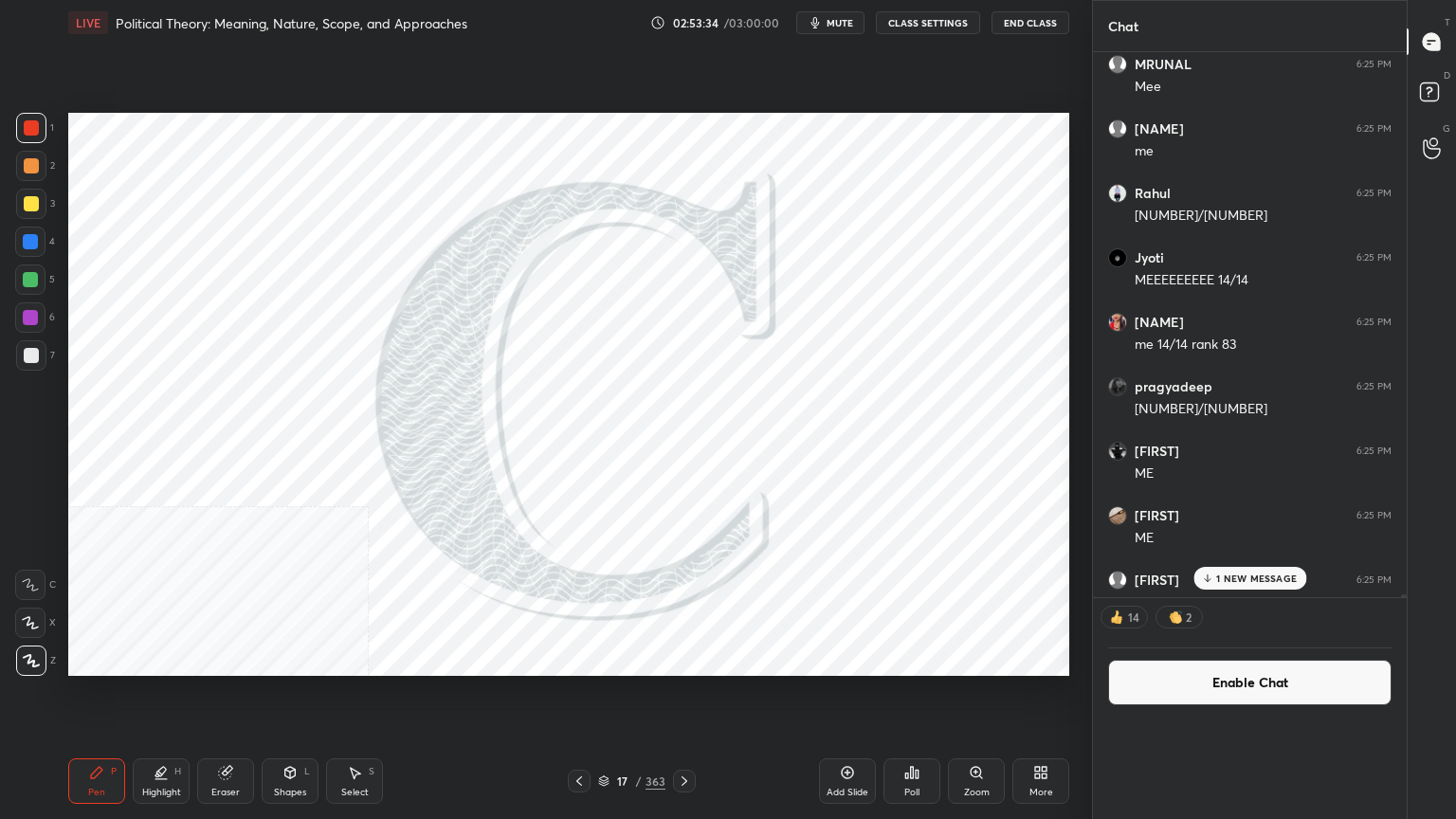 scroll, scrollTop: 4, scrollLeft: 278, axis: both 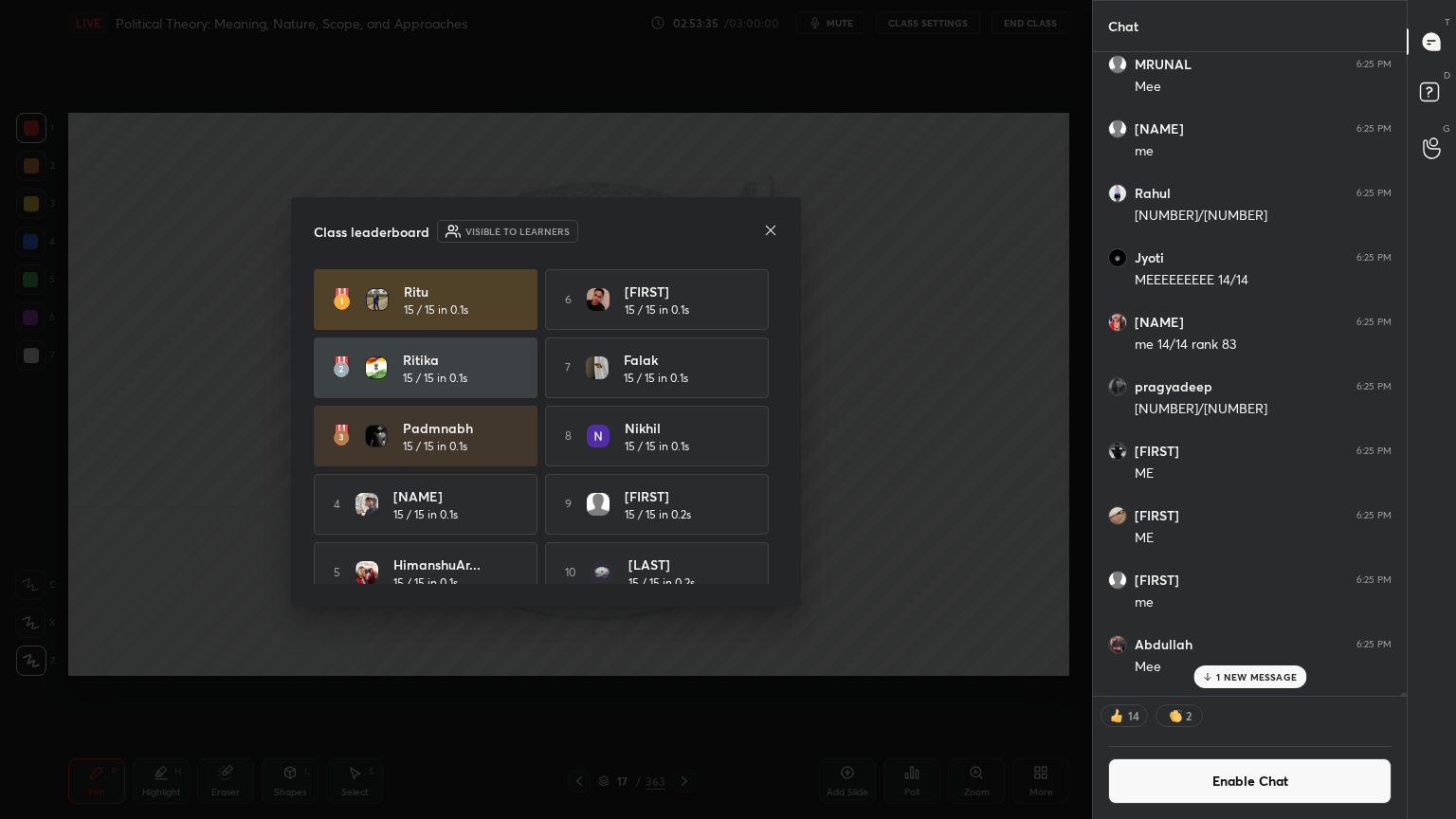 click on "Enable Chat" at bounding box center (1249, 781) 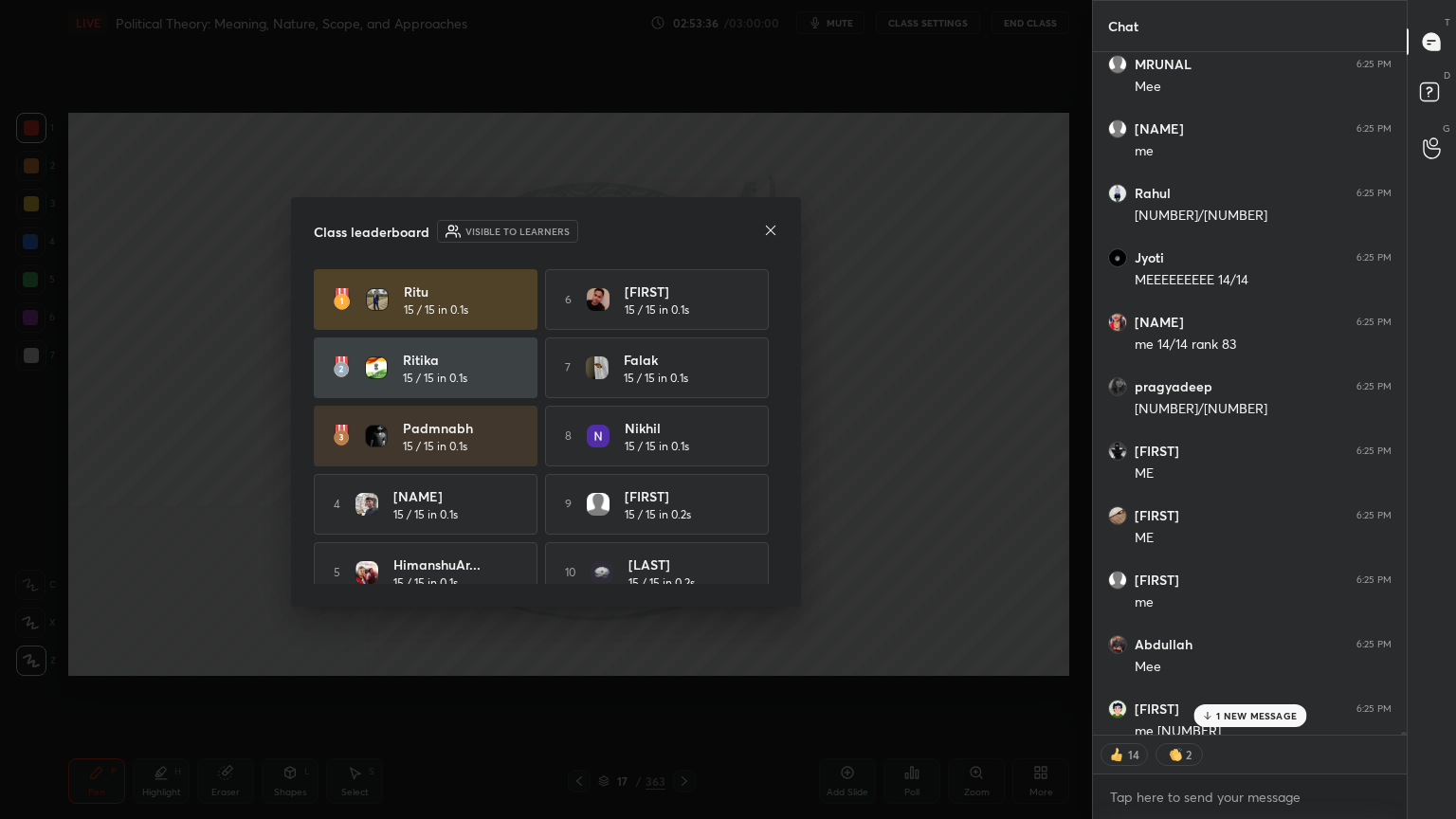 click on "1 NEW MESSAGE" at bounding box center (1256, 716) 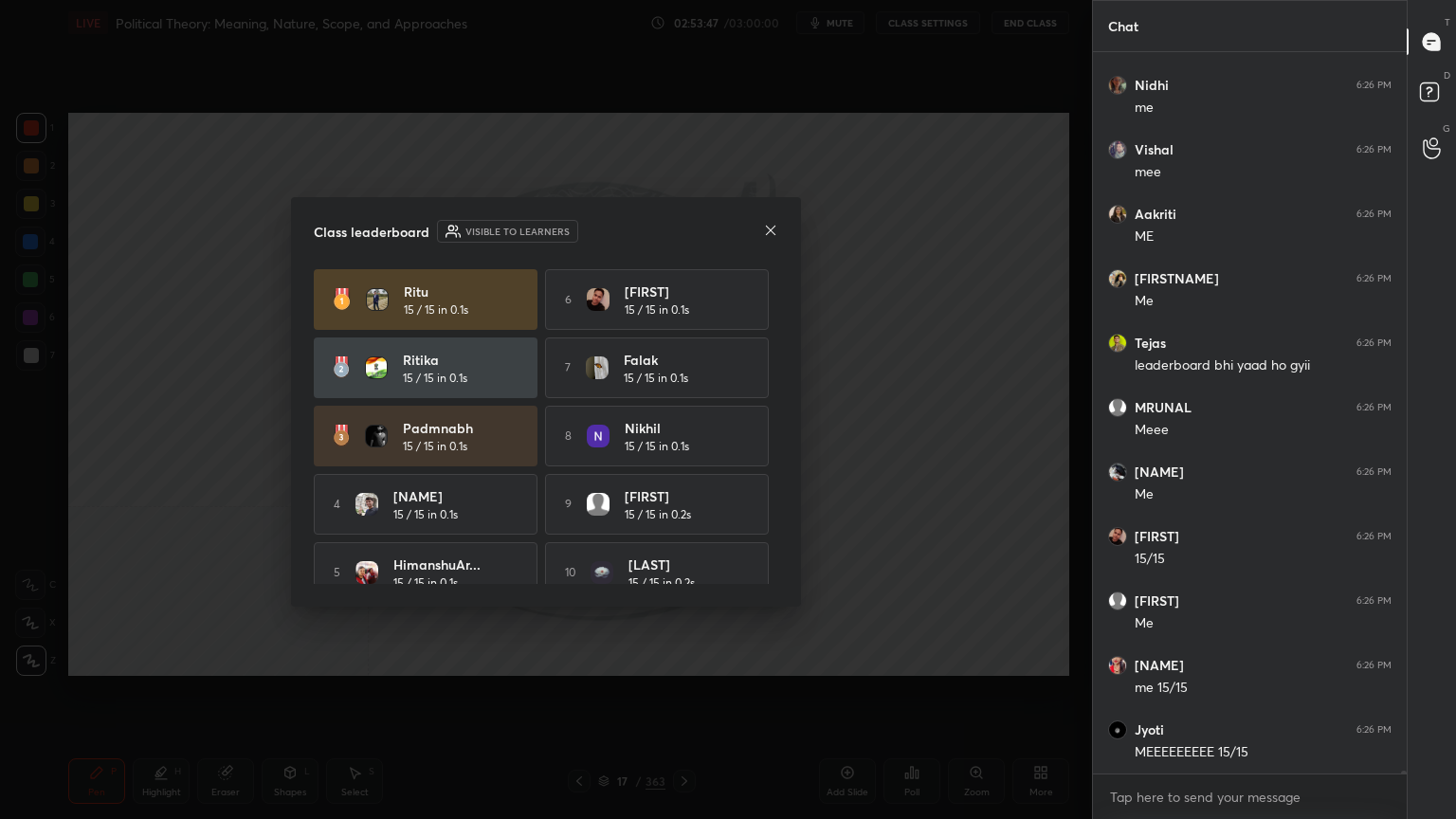 click 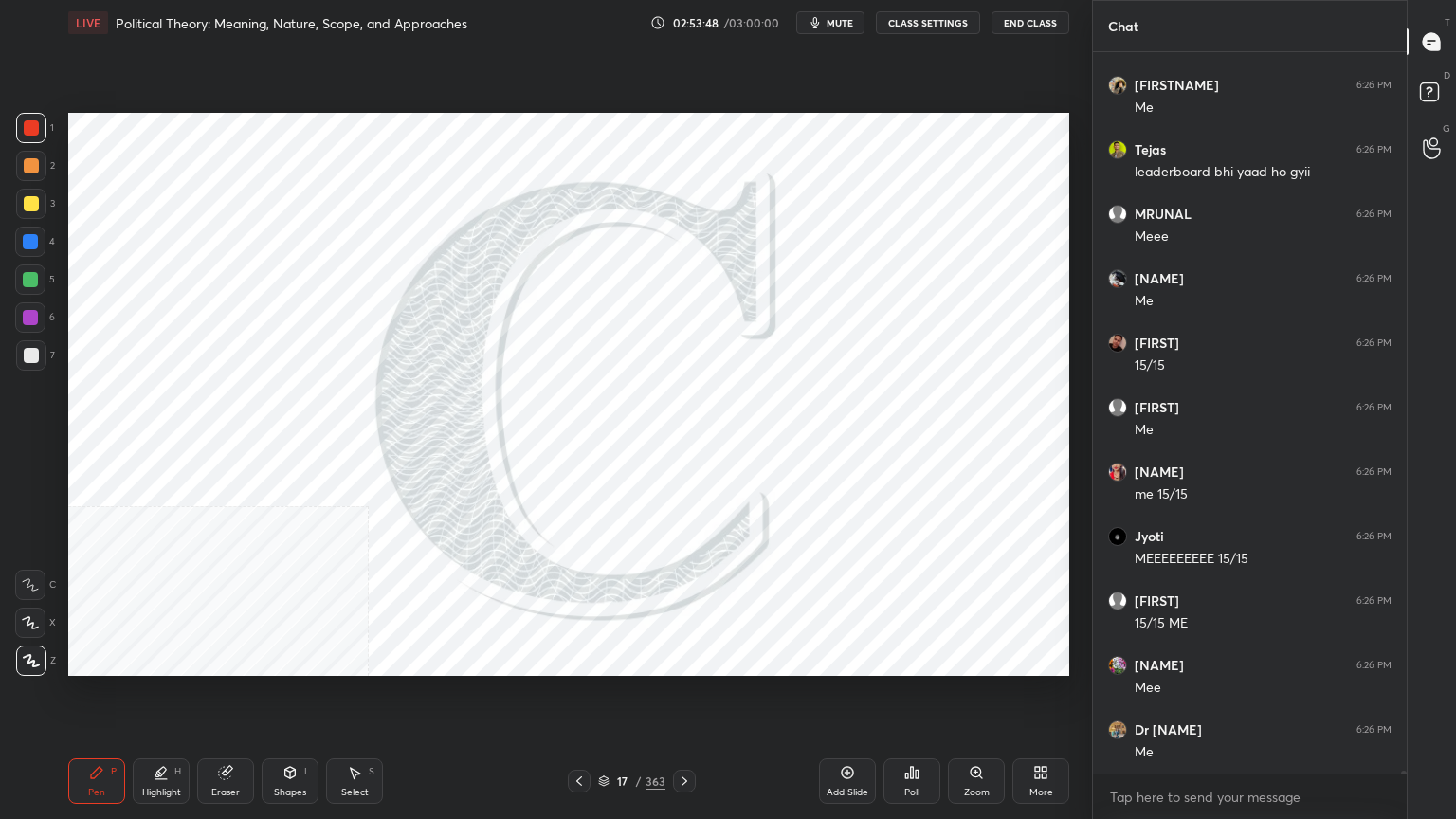click 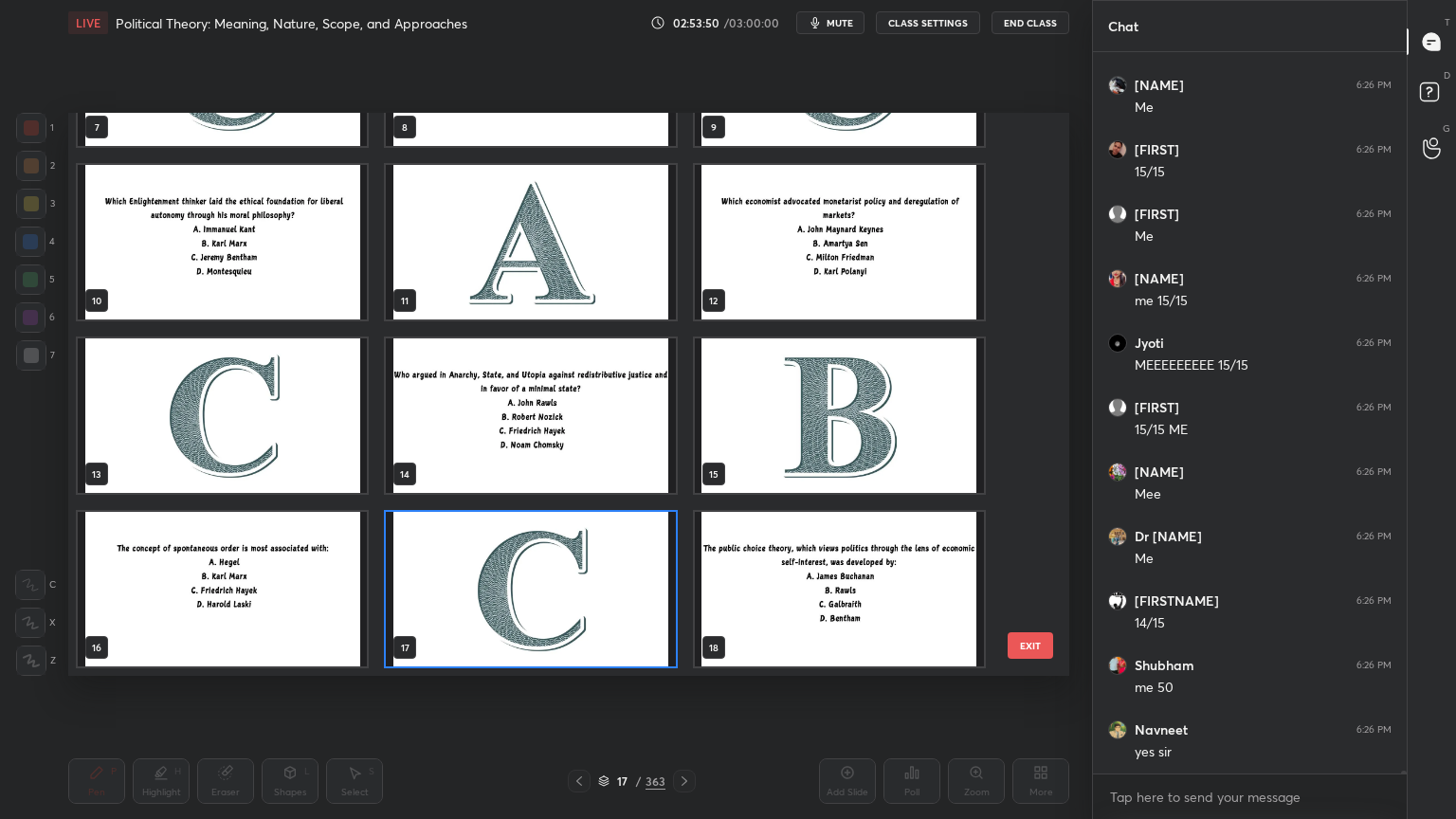 click at bounding box center [839, 589] 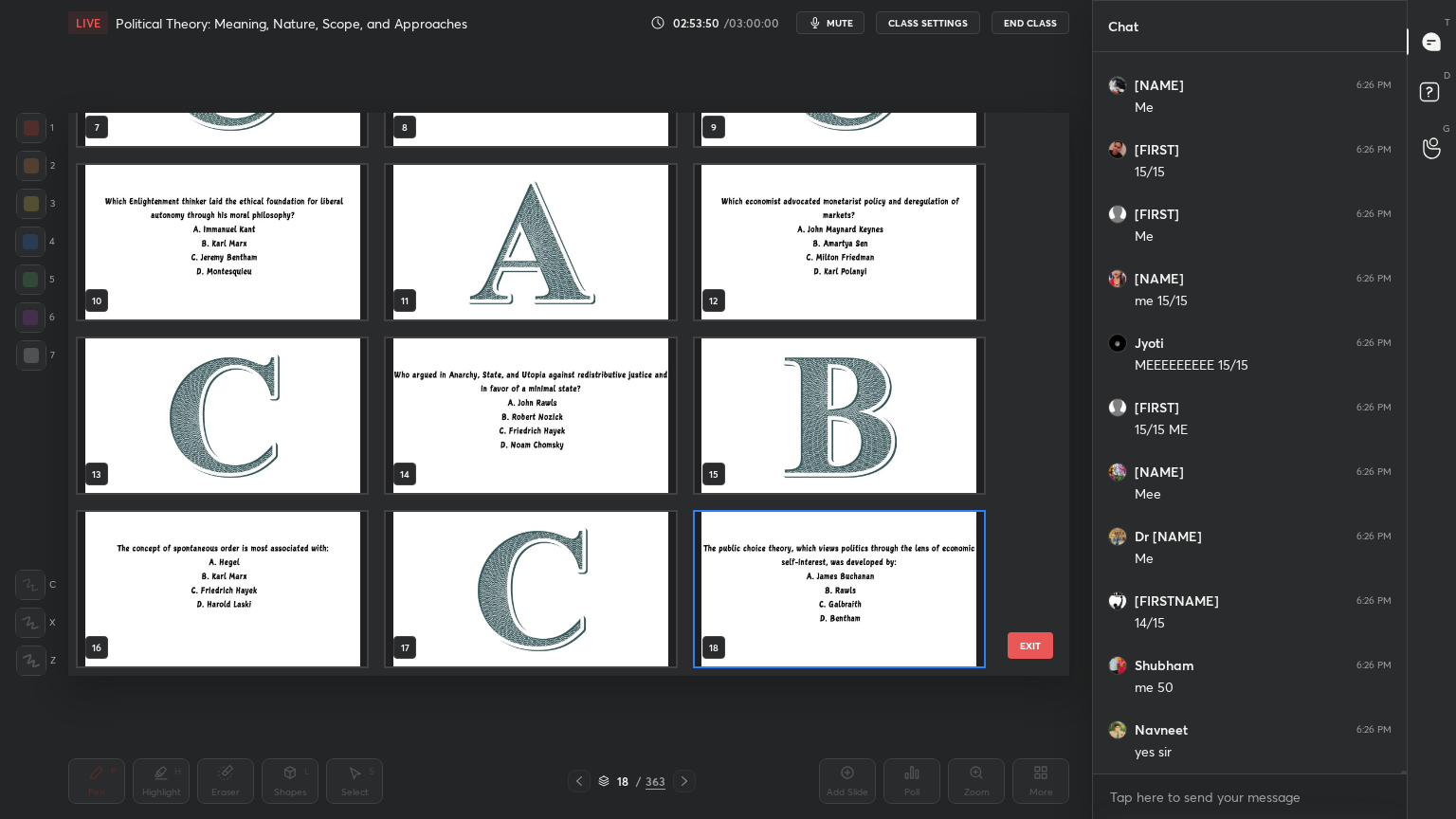 click at bounding box center [839, 589] 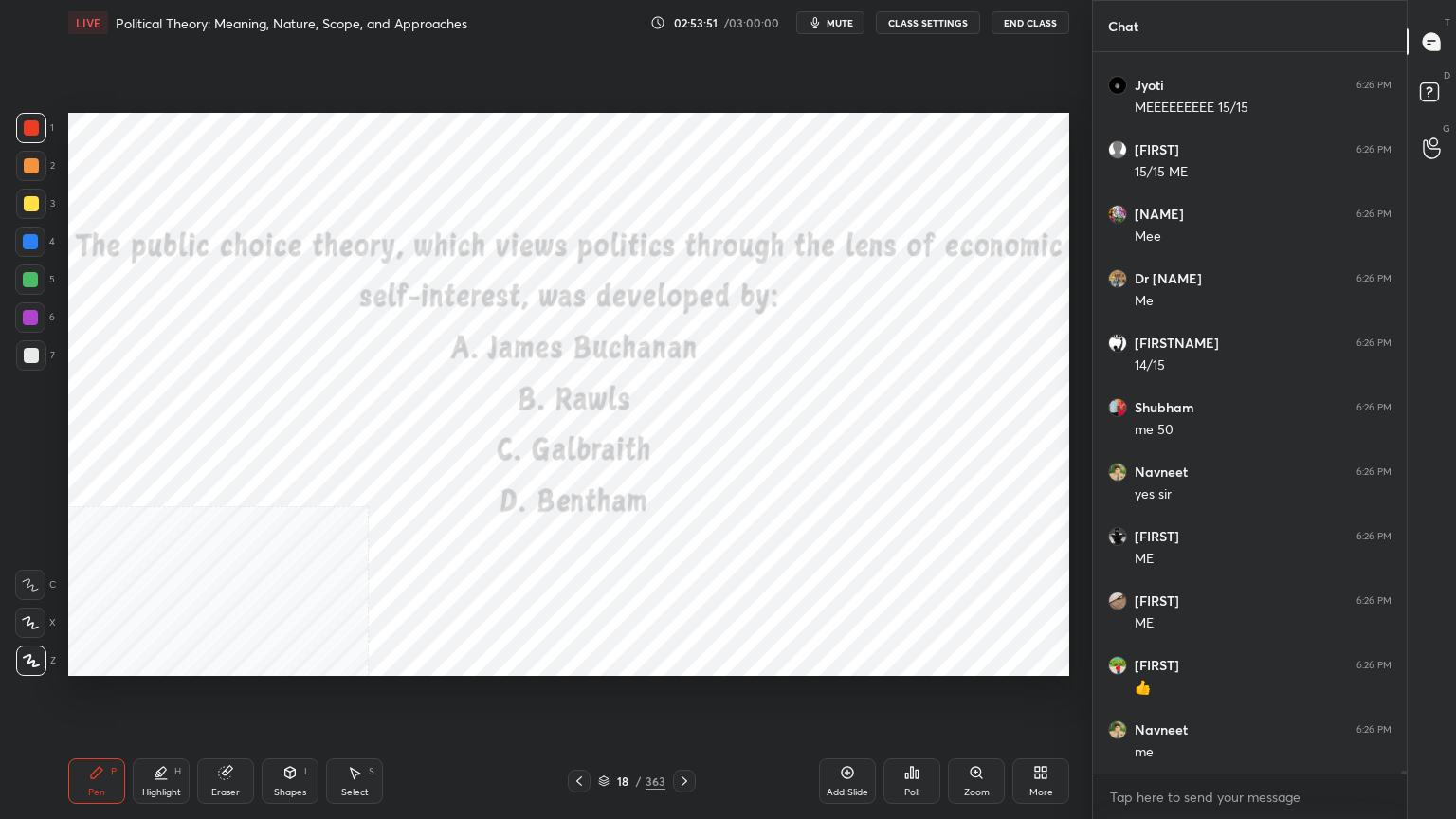 type on "x" 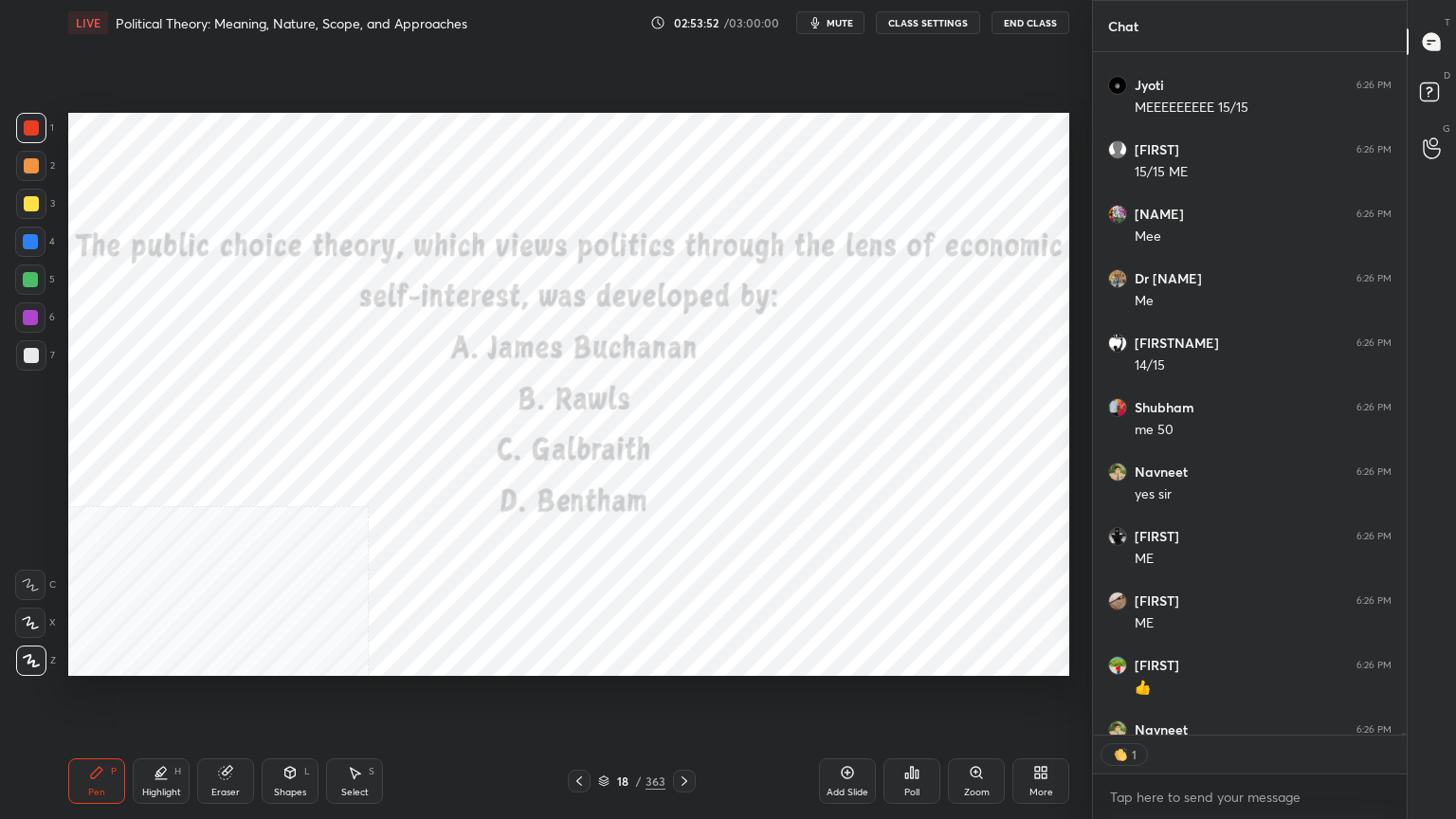 click on "CLASS SETTINGS" at bounding box center (928, 23) 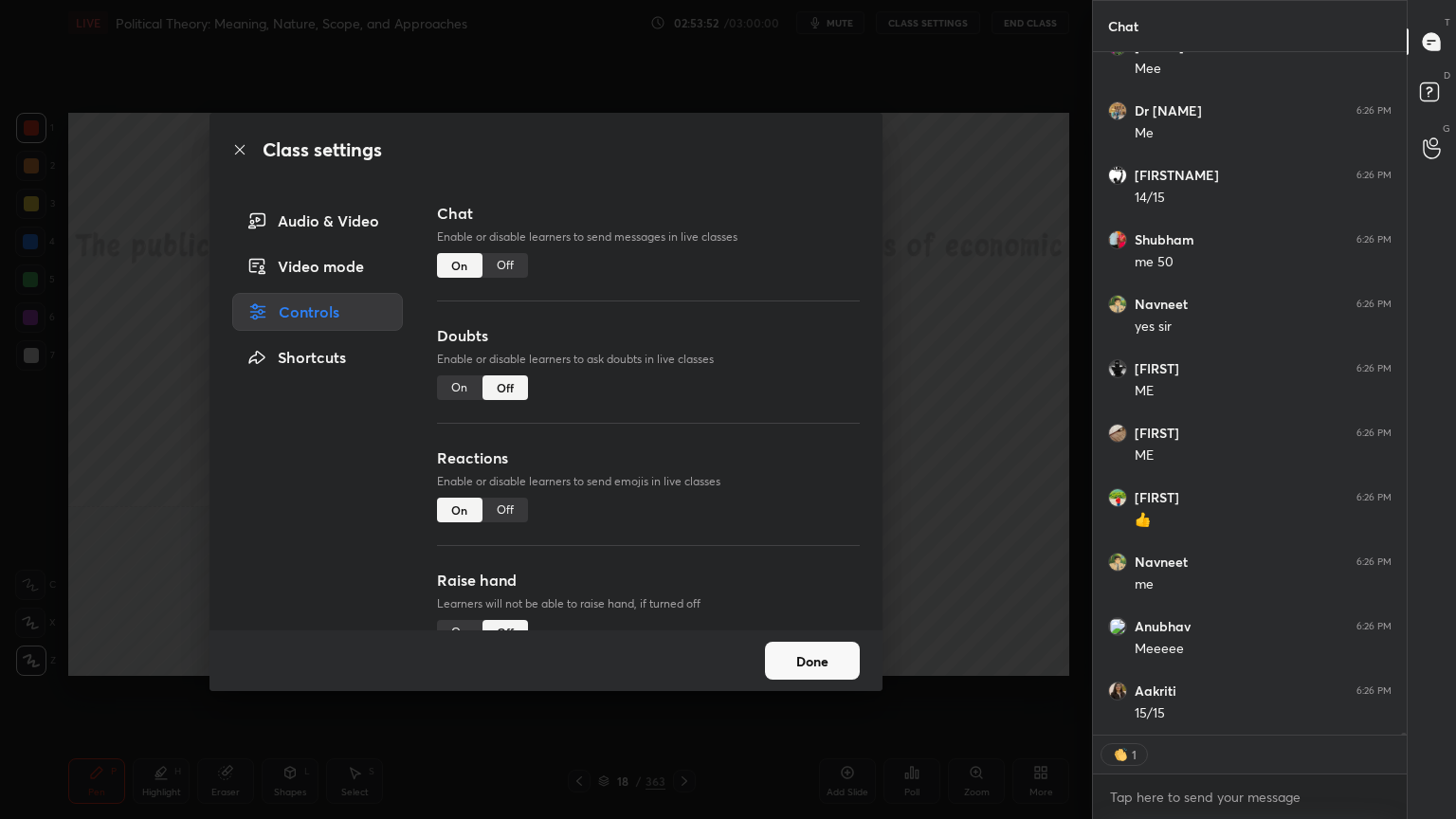 click on "Off" at bounding box center [505, 265] 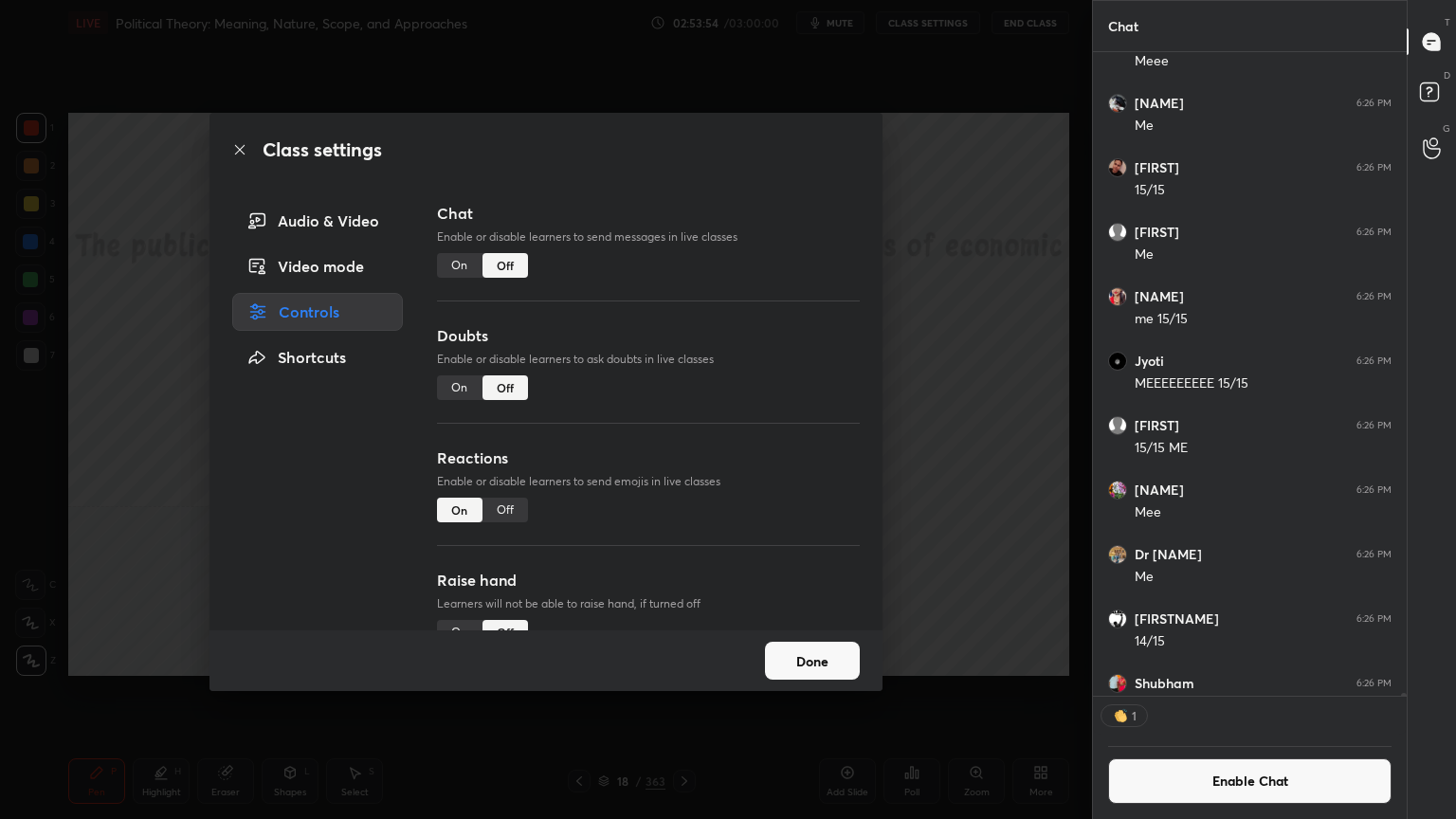 click 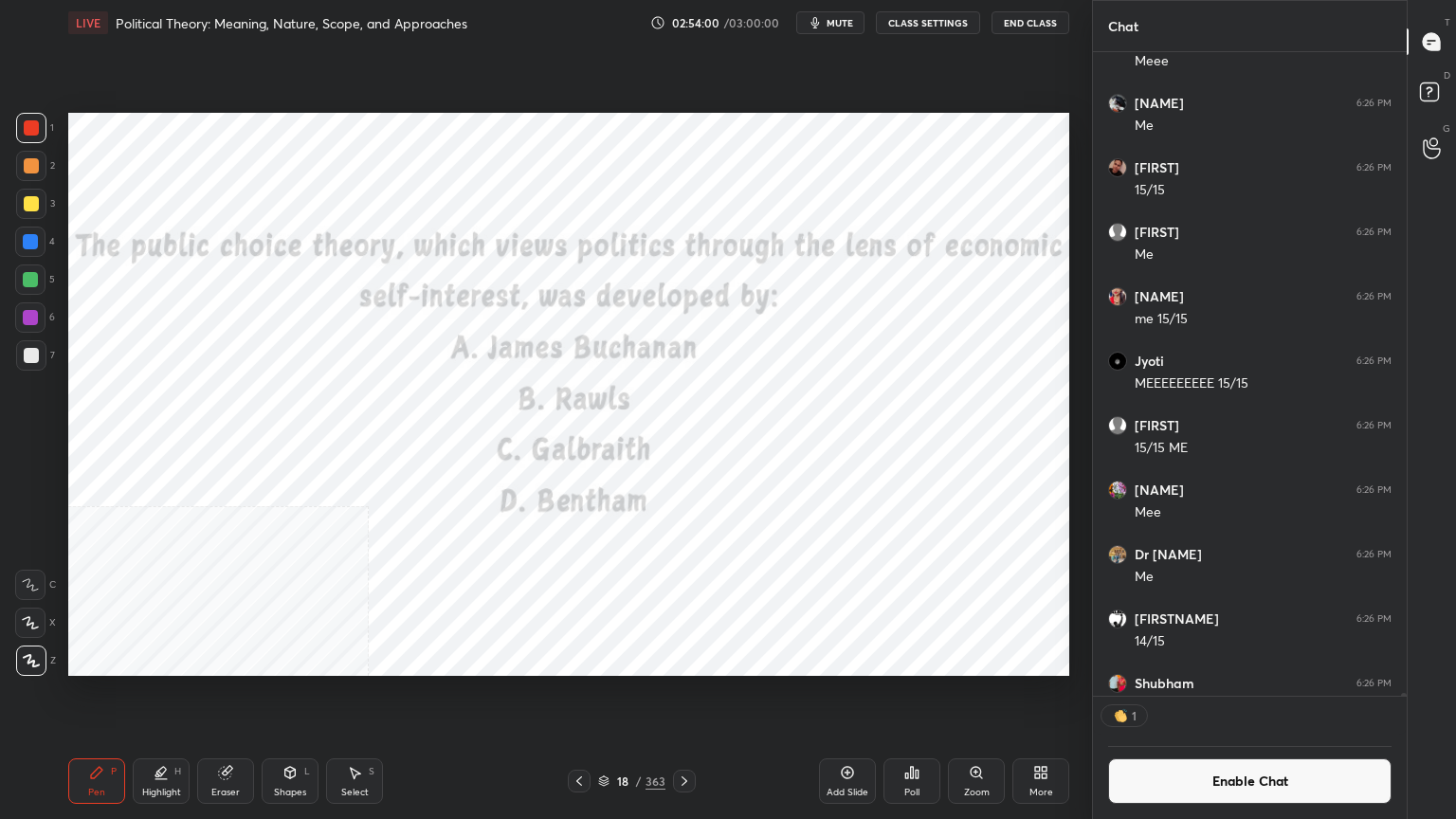 click on "Poll" at bounding box center (912, 781) 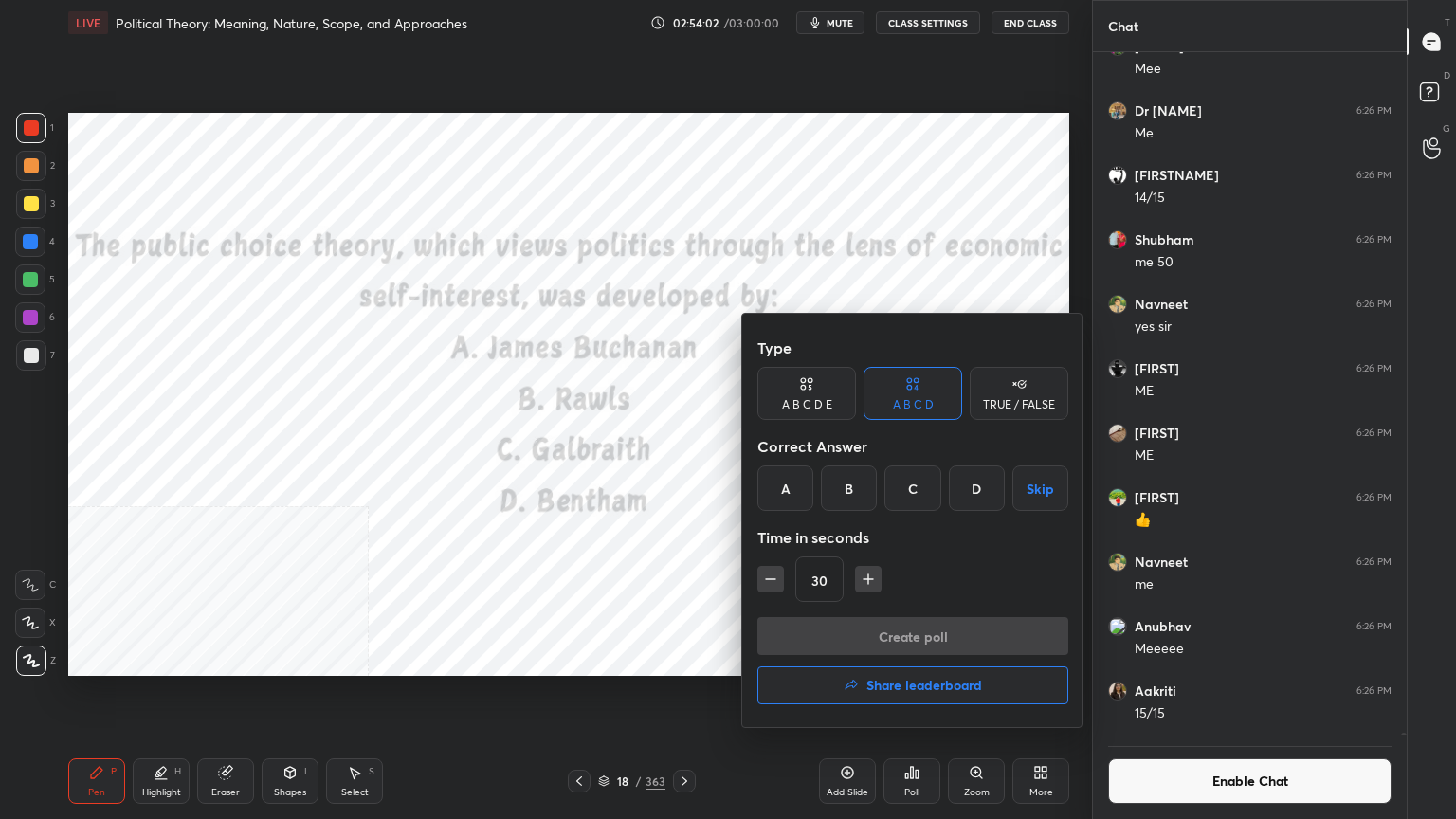 click on "A" at bounding box center [785, 488] 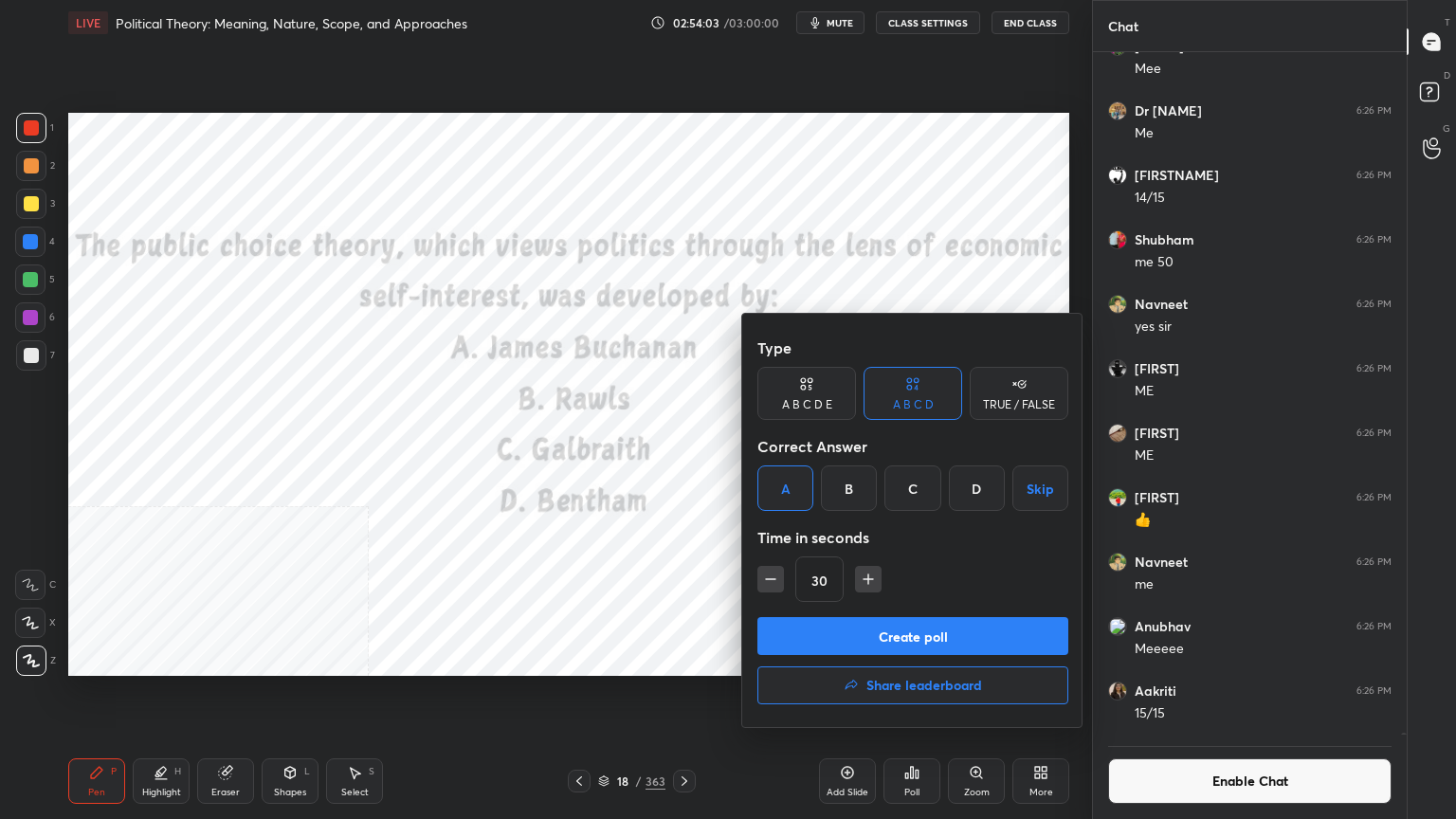 click on "Create poll" at bounding box center (913, 636) 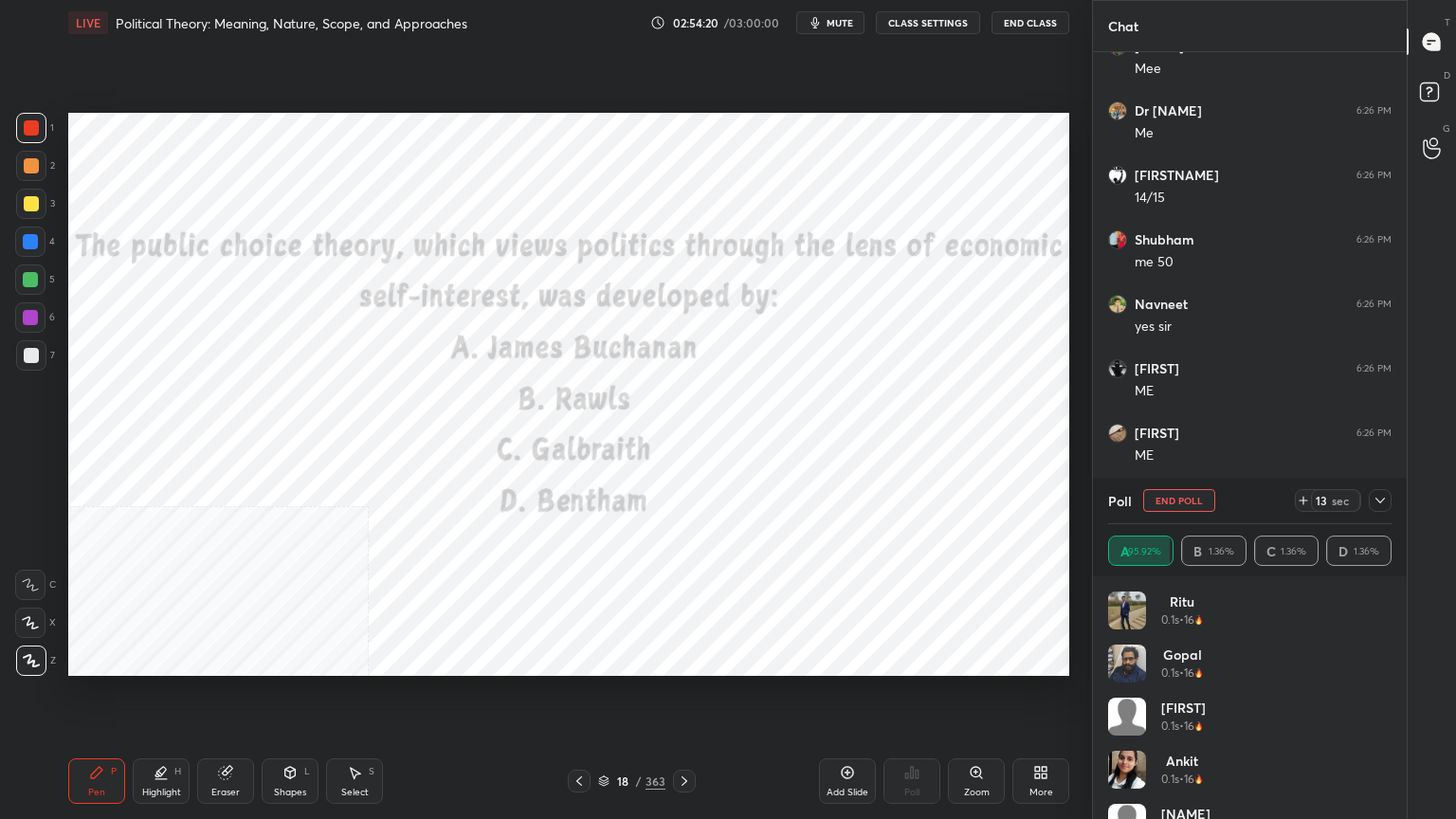 click 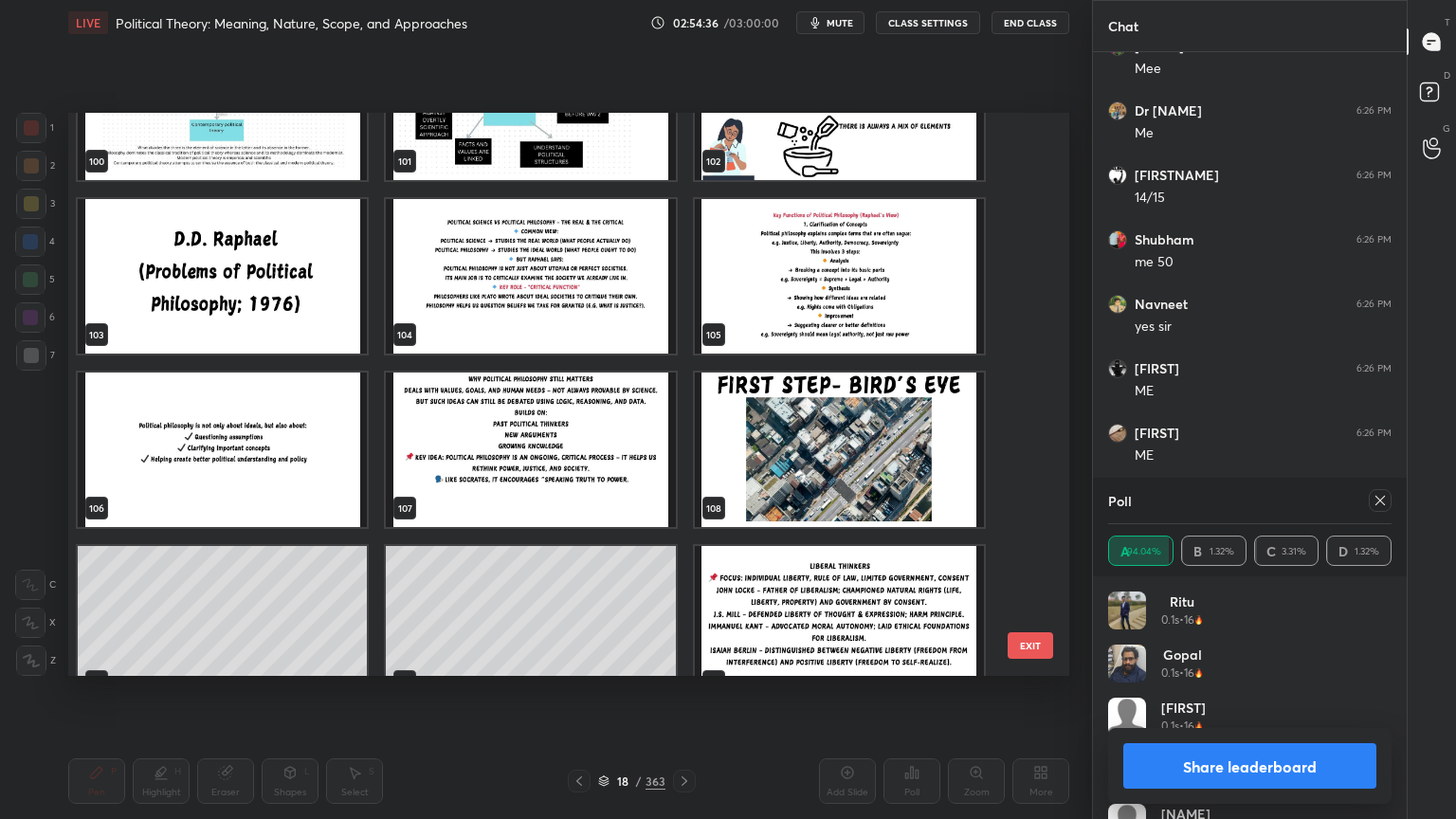click at bounding box center [839, 449] 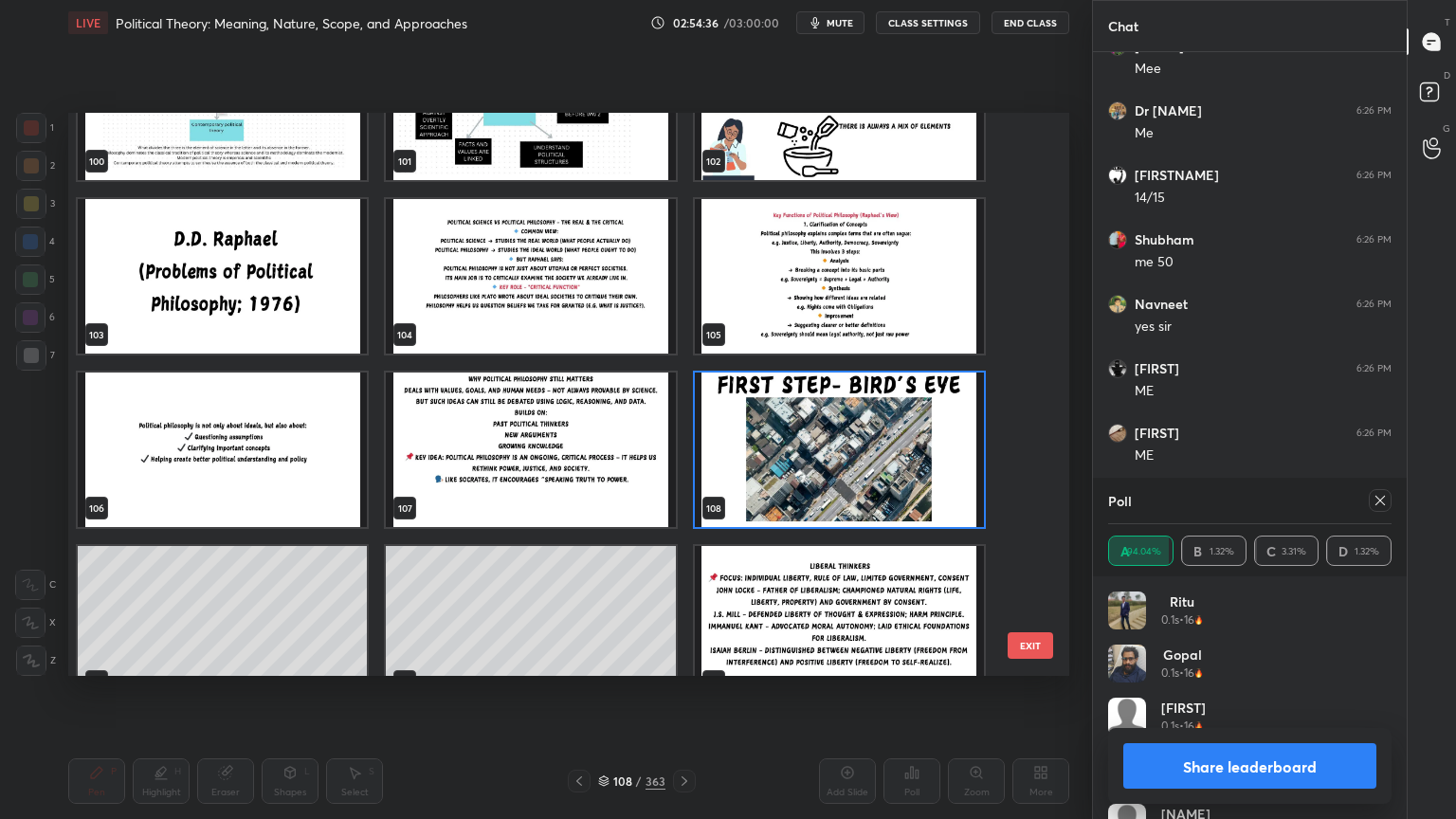 click at bounding box center [839, 449] 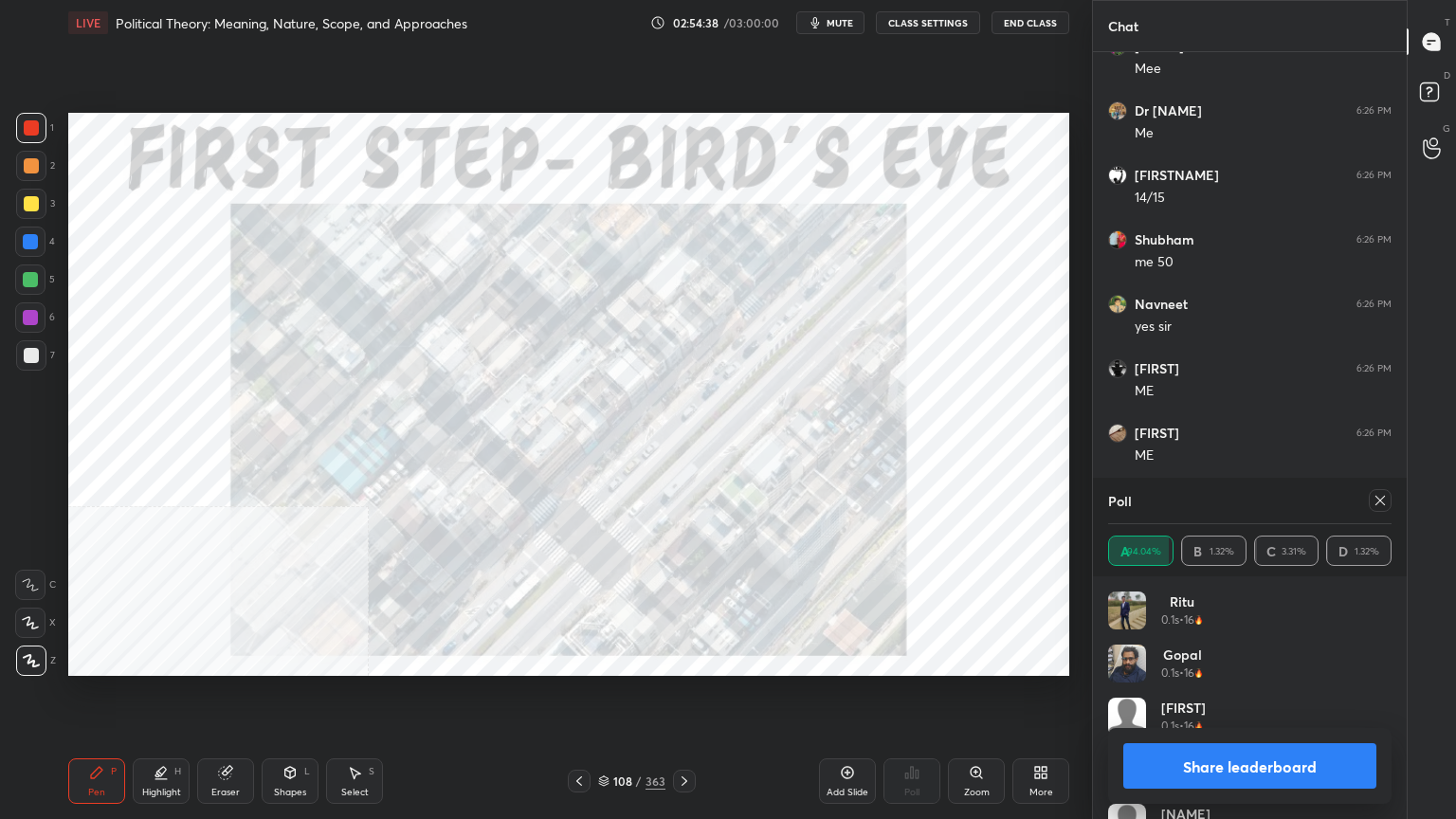 click on "Share leaderboard" at bounding box center (1249, 766) 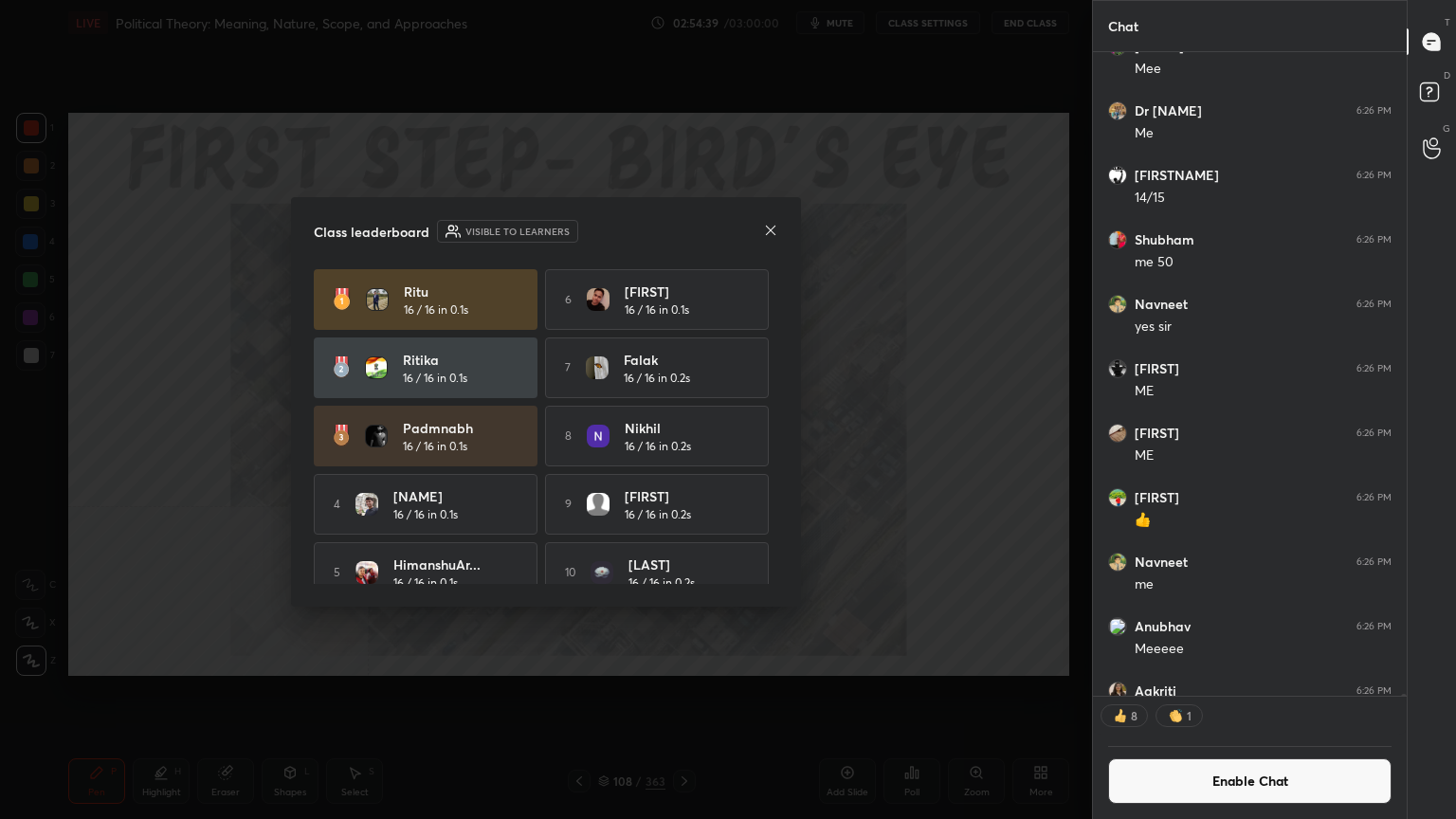 click on "Enable Chat" at bounding box center [1249, 781] 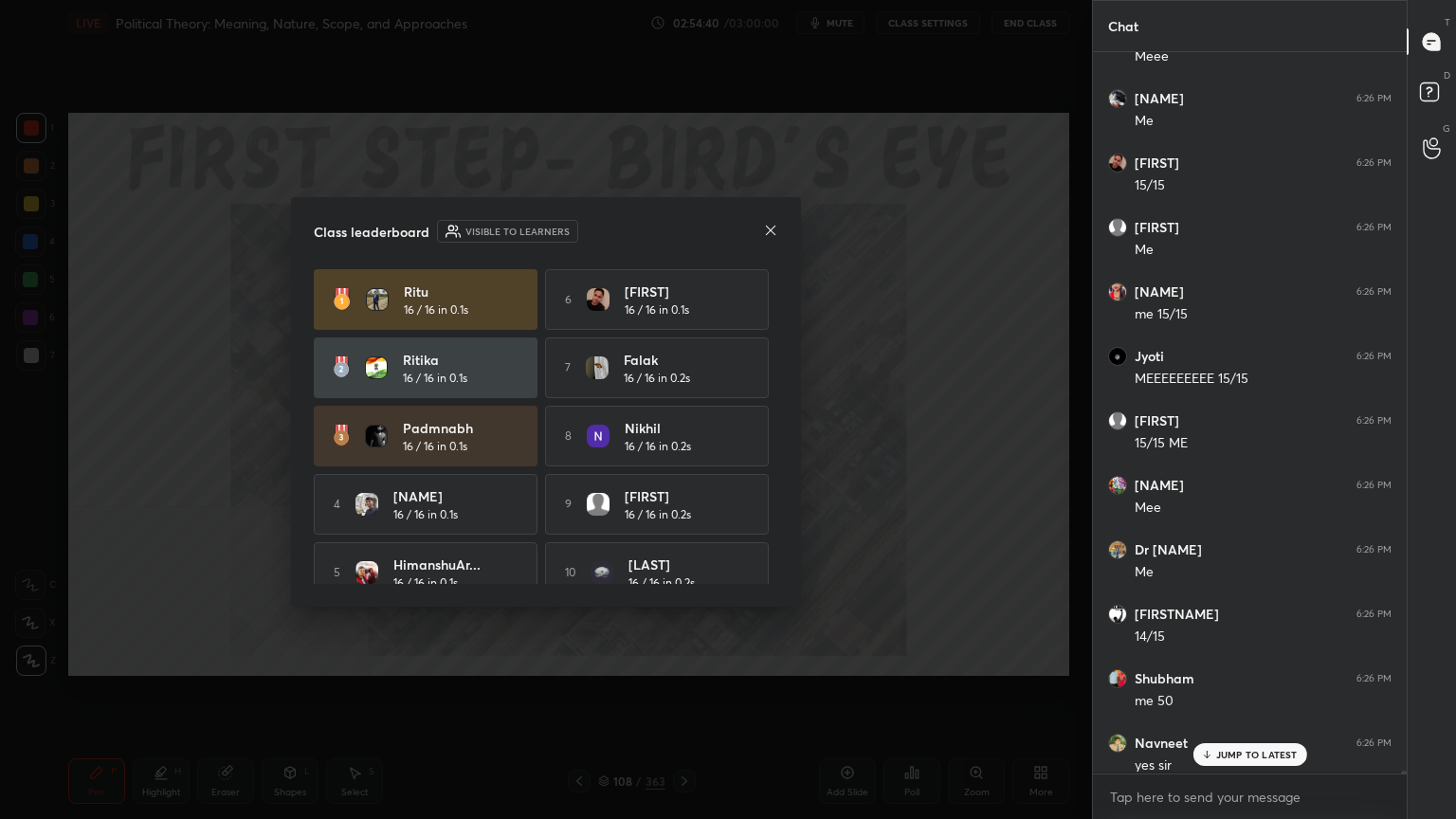 click on "Dr Shalini 6:26 PM Me Dhaarani 6:26 PM me Shweta 6:26 PM Me DR YASHASH... 6:26 PM MEE Soniya 6:26 PM mee Nidhi 6:26 PM me Vishal 6:26 PM mee Aakriti 6:26 PM ME Suhani 6:26 PM Me Tejas 6:26 PM leaderboard bhi yaad ho gyii MRUNAL 6:26 PM Meee Joya 6:26 PM Me RISHABH 6:26 PM 15/15 rushikesh 6:26 PM Me Madhuri 6:26 PM me 15/15 Jyoti 6:26 PM MEEEEEEEEE 15/15 Shashwat 6:26 PM 15/15 ME Rupali 6:26 PM Mee Dr Shalini 6:26 PM Me Bhusshn 6:26 PM 14/15 Shubham 6:26 PM me 50 Navneet 6:26 PM yes sir Nomesh 6:26 PM ME JUMP TO LATEST" at bounding box center (1249, 412) 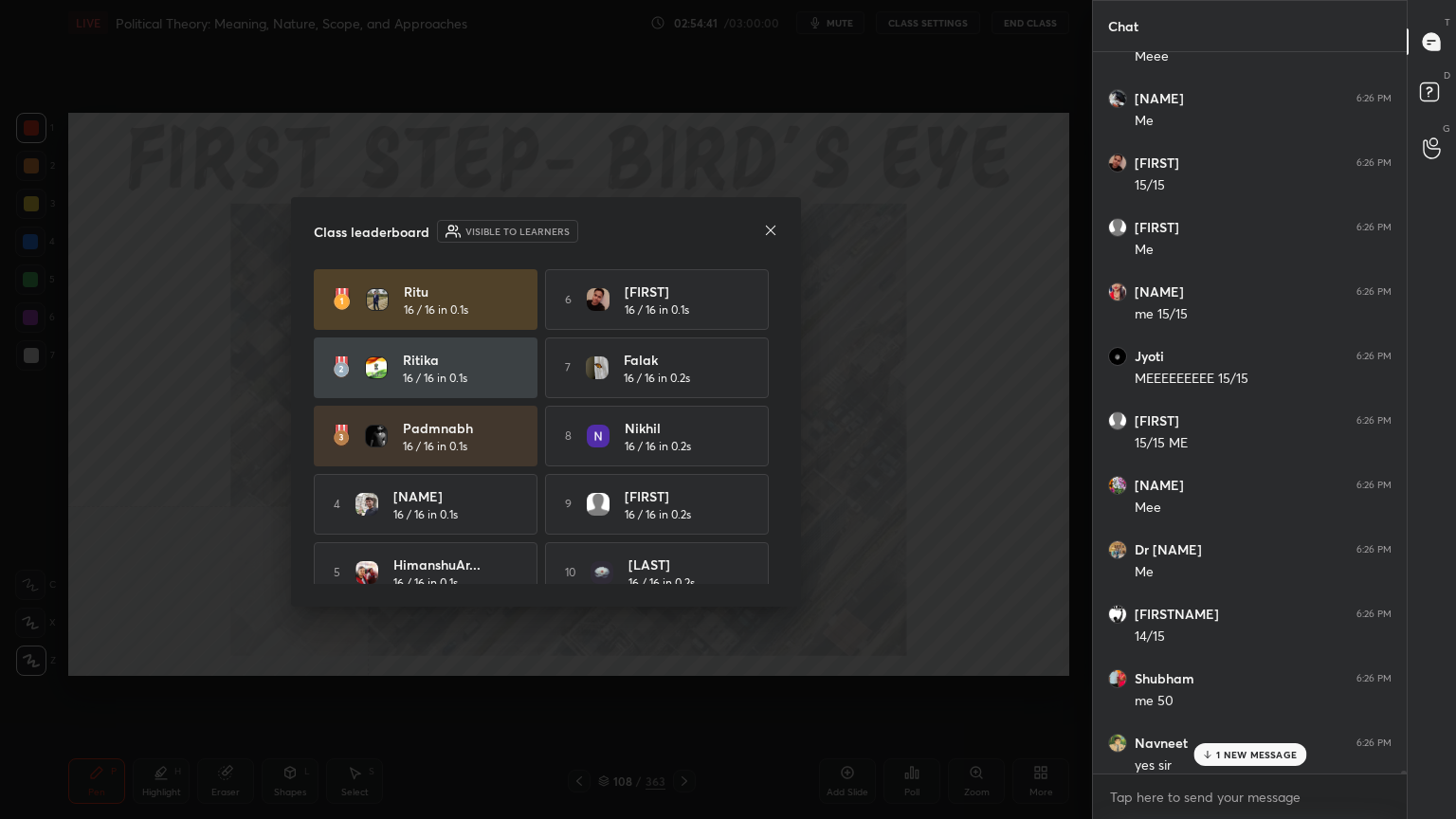 click on "1 NEW MESSAGE" at bounding box center (1249, 755) 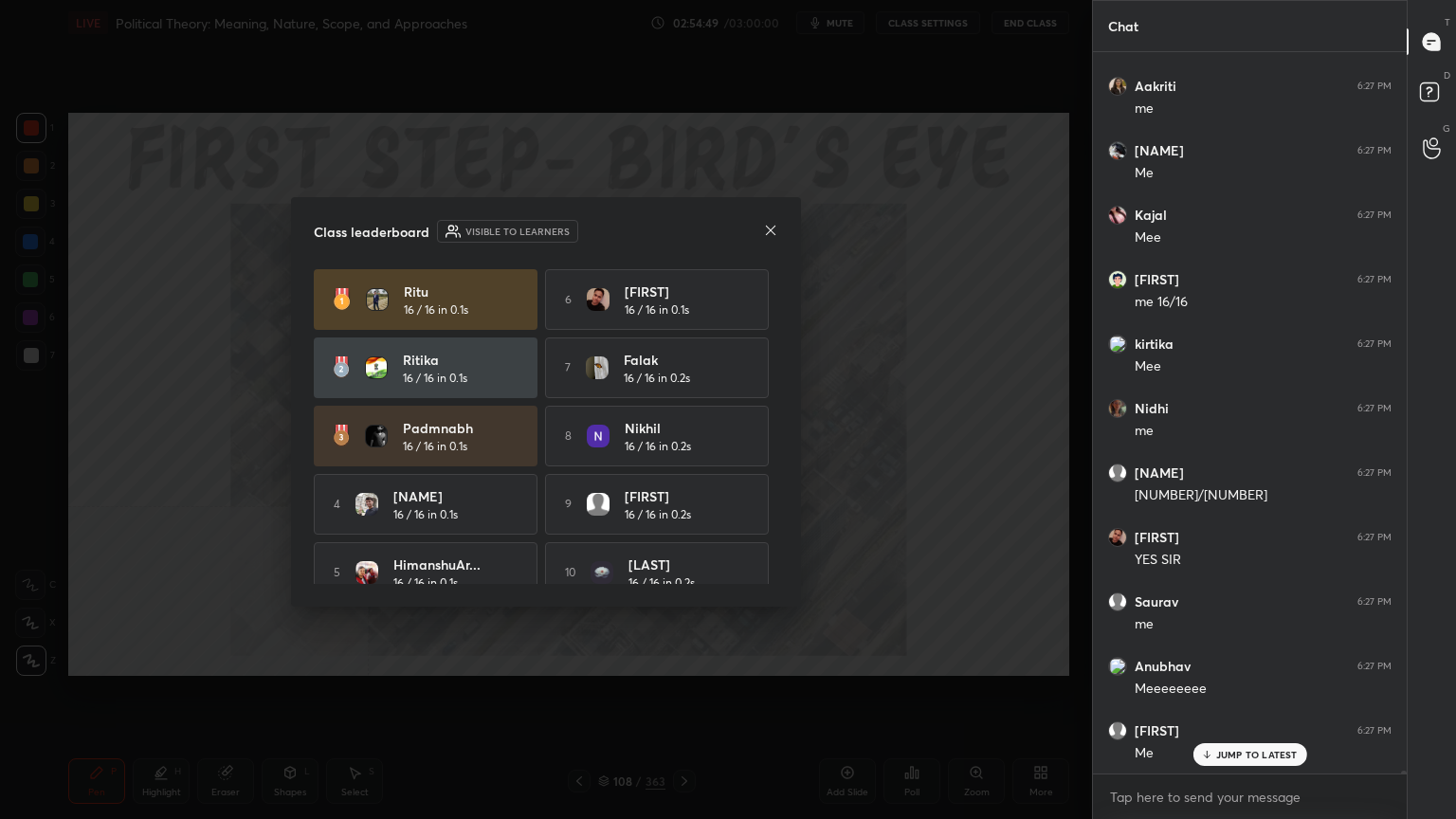 click 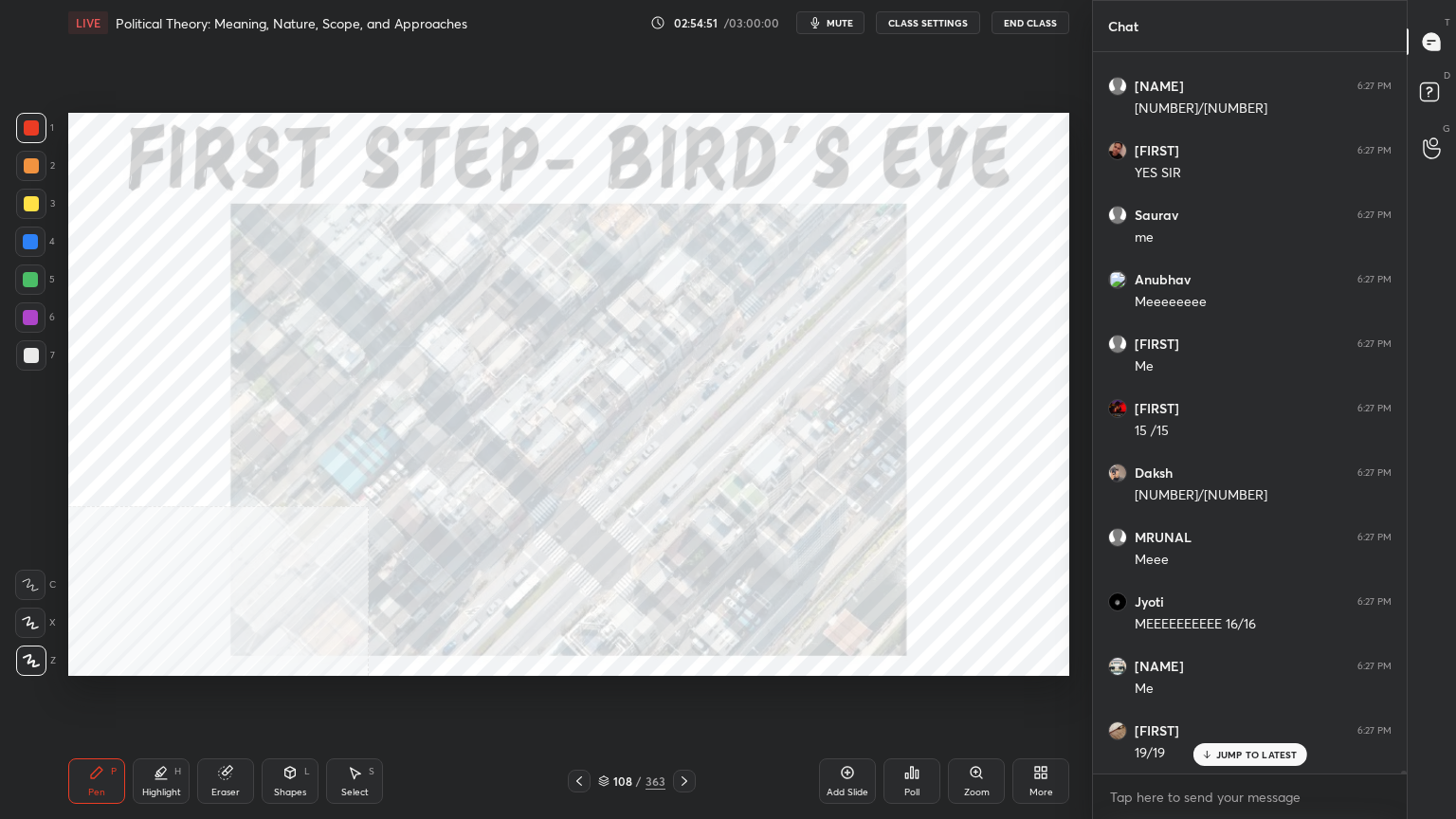 click on "Add Slide" at bounding box center [847, 781] 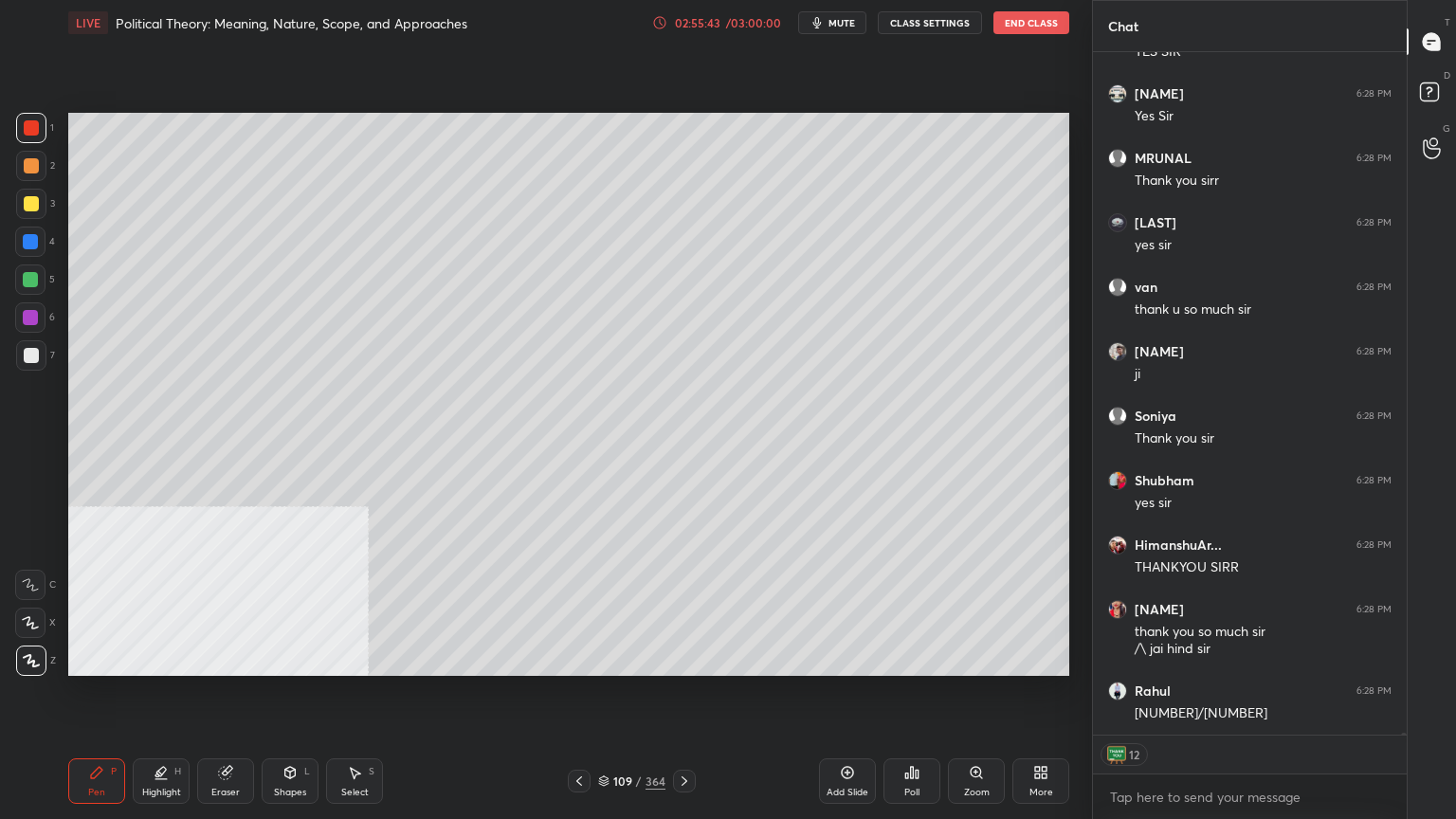 click 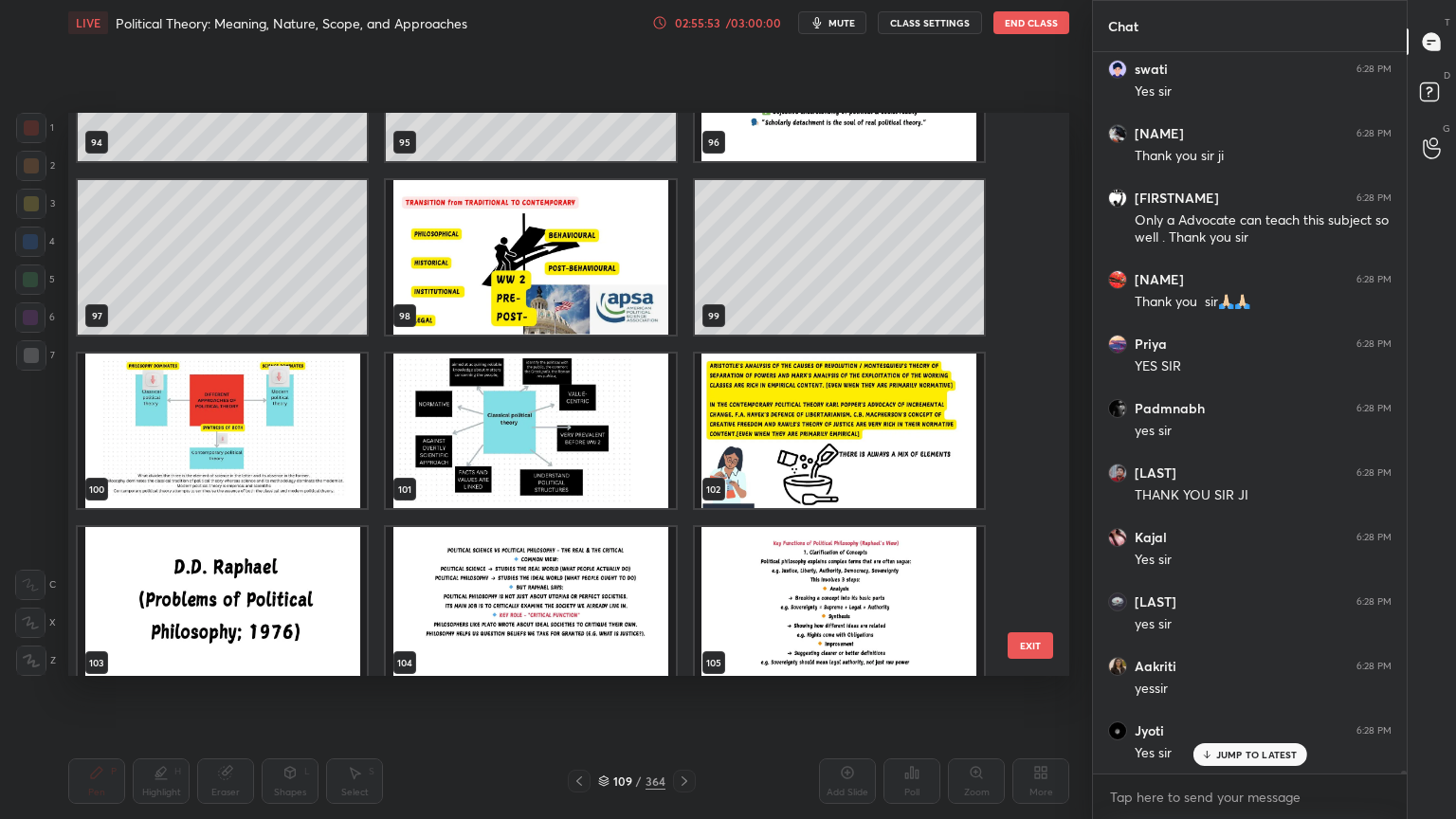 click at bounding box center (530, 257) 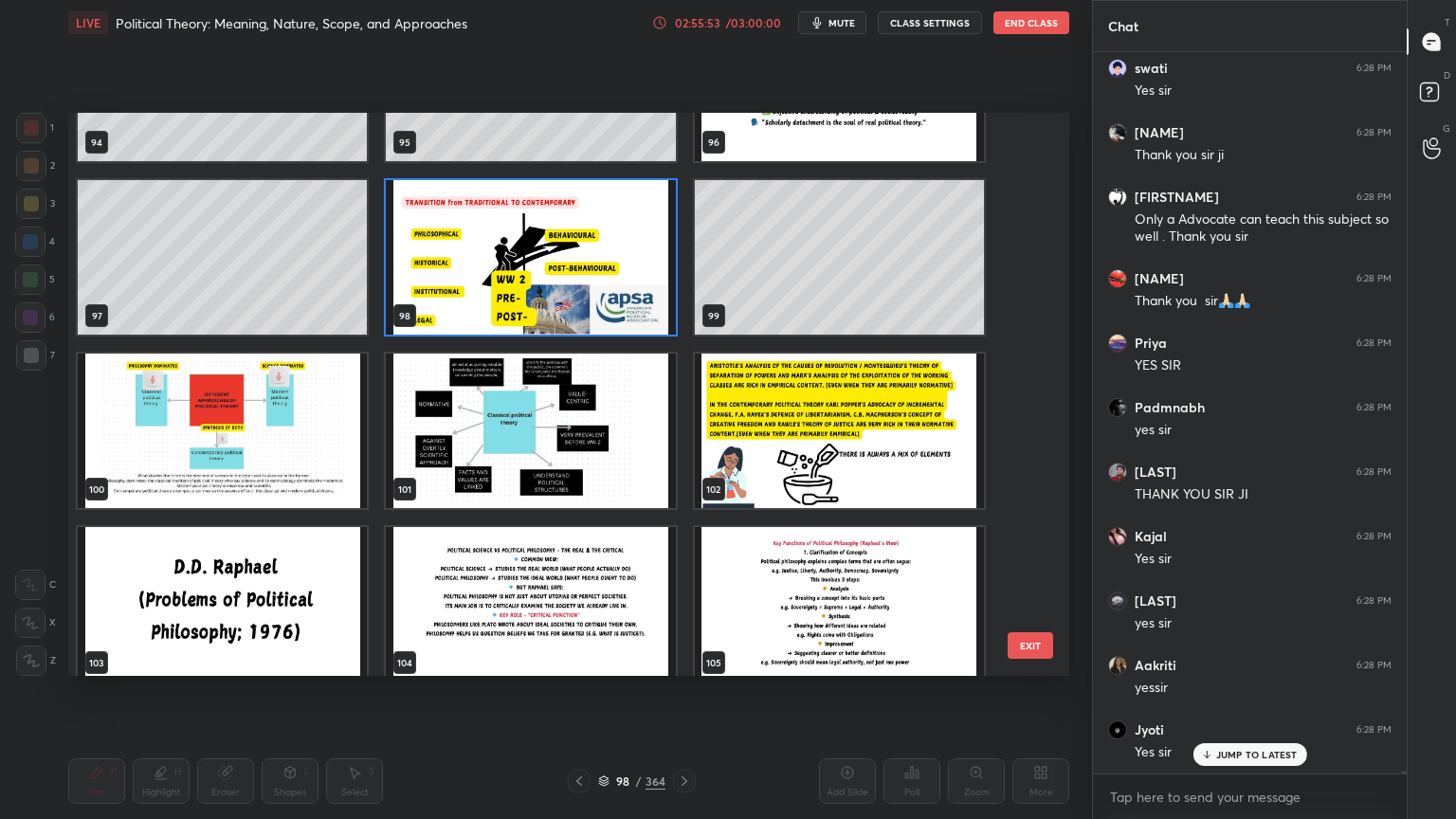 click at bounding box center [530, 257] 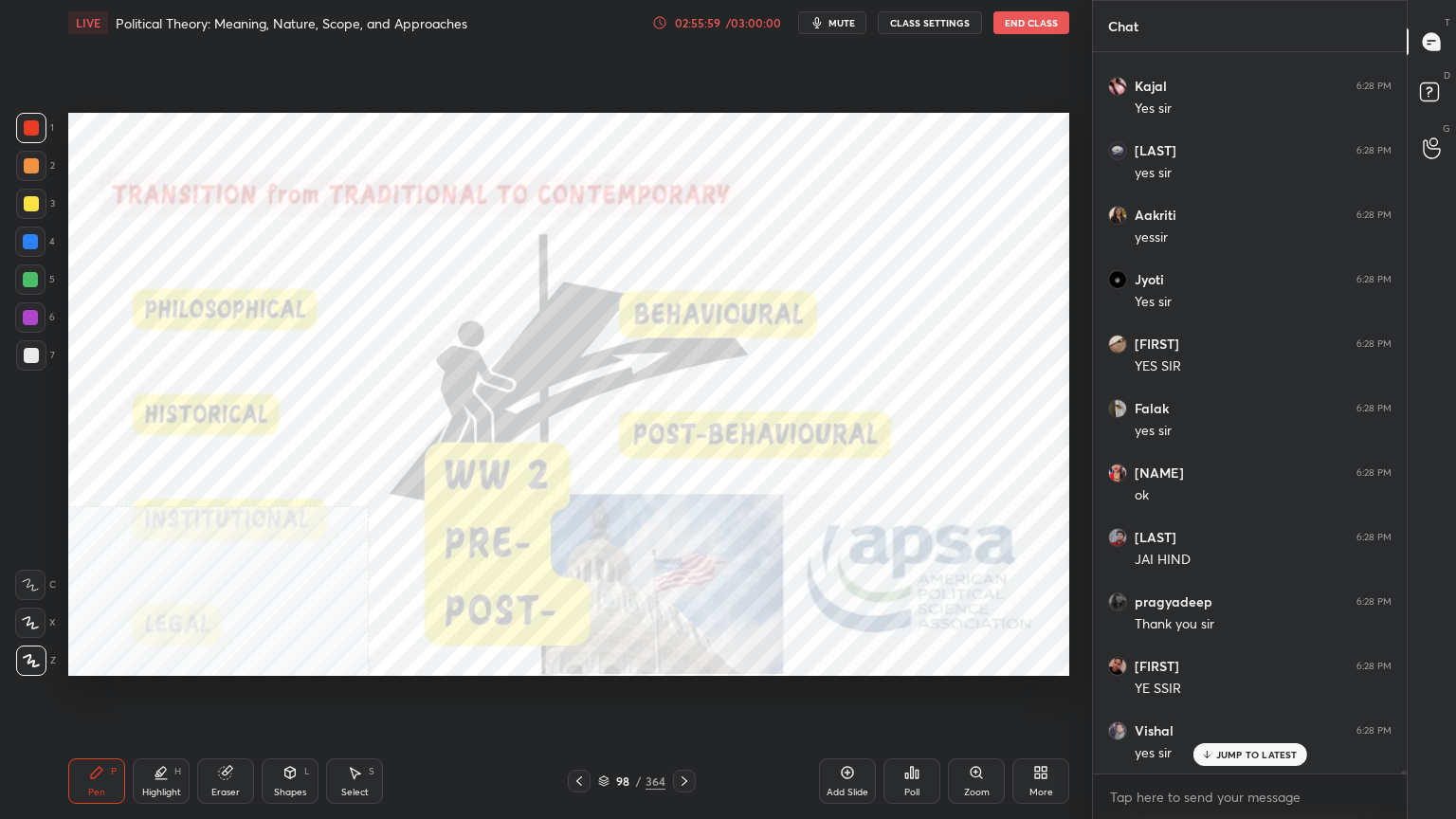 click 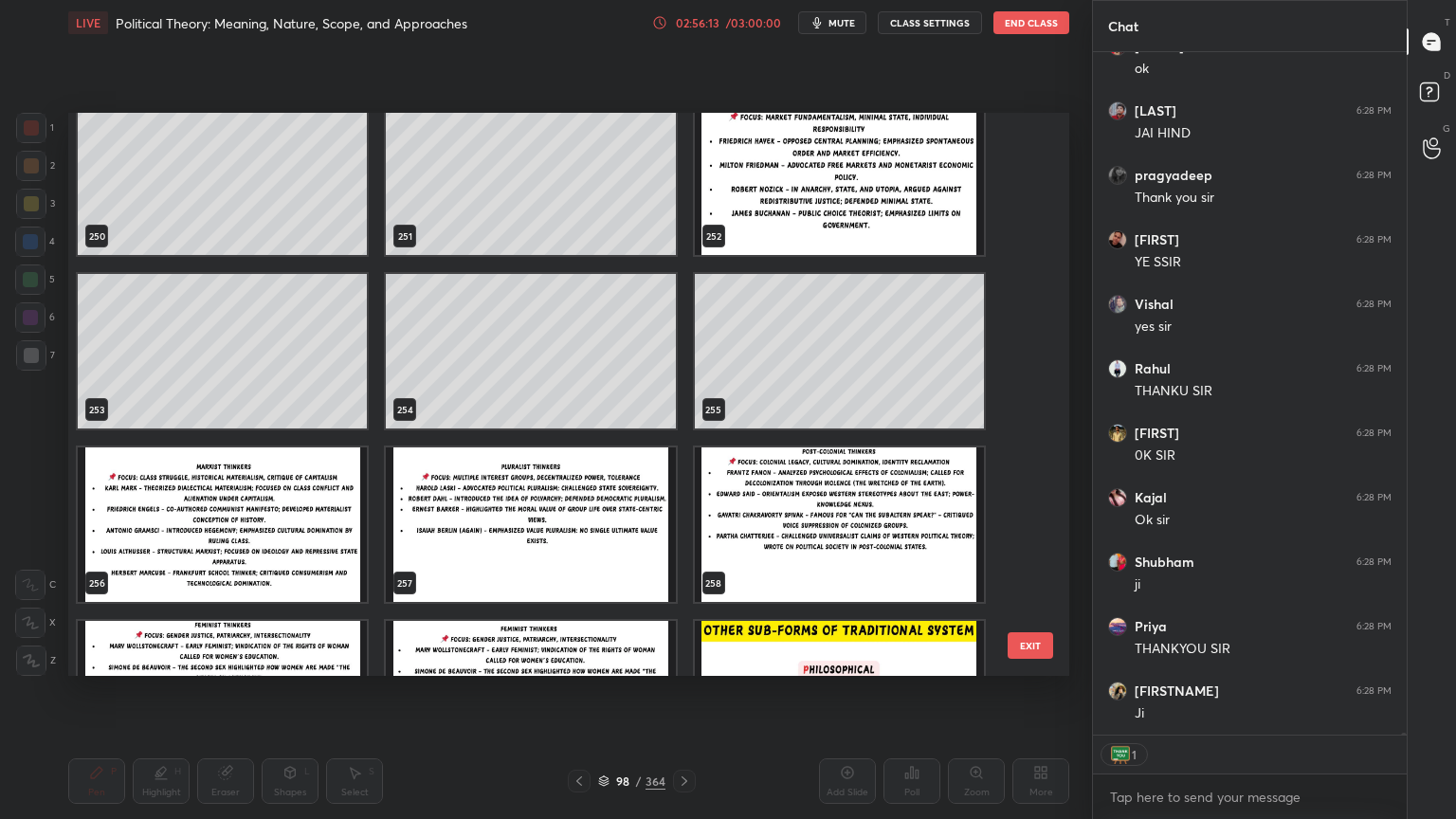 click at bounding box center [222, 524] 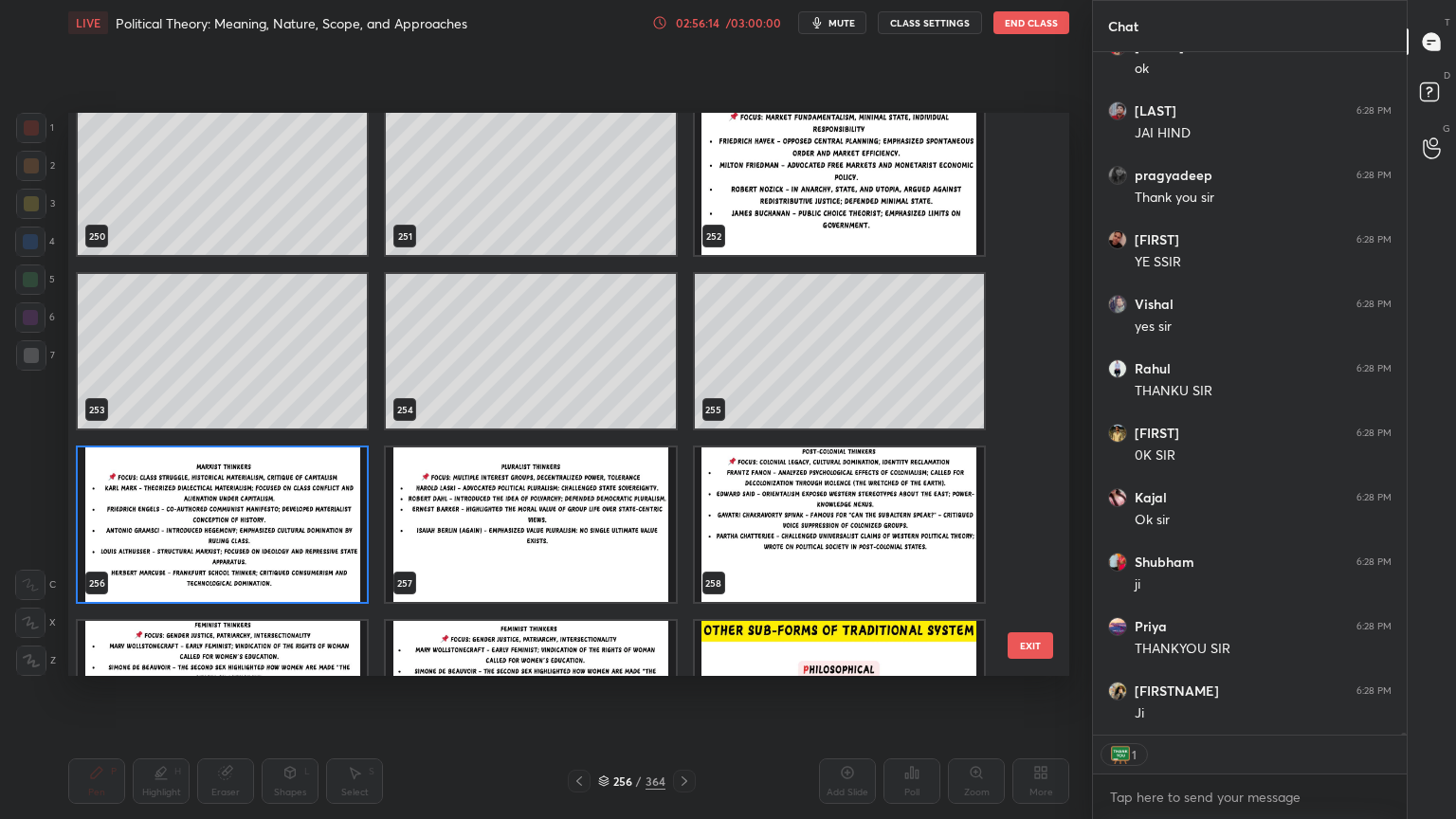 click at bounding box center (222, 524) 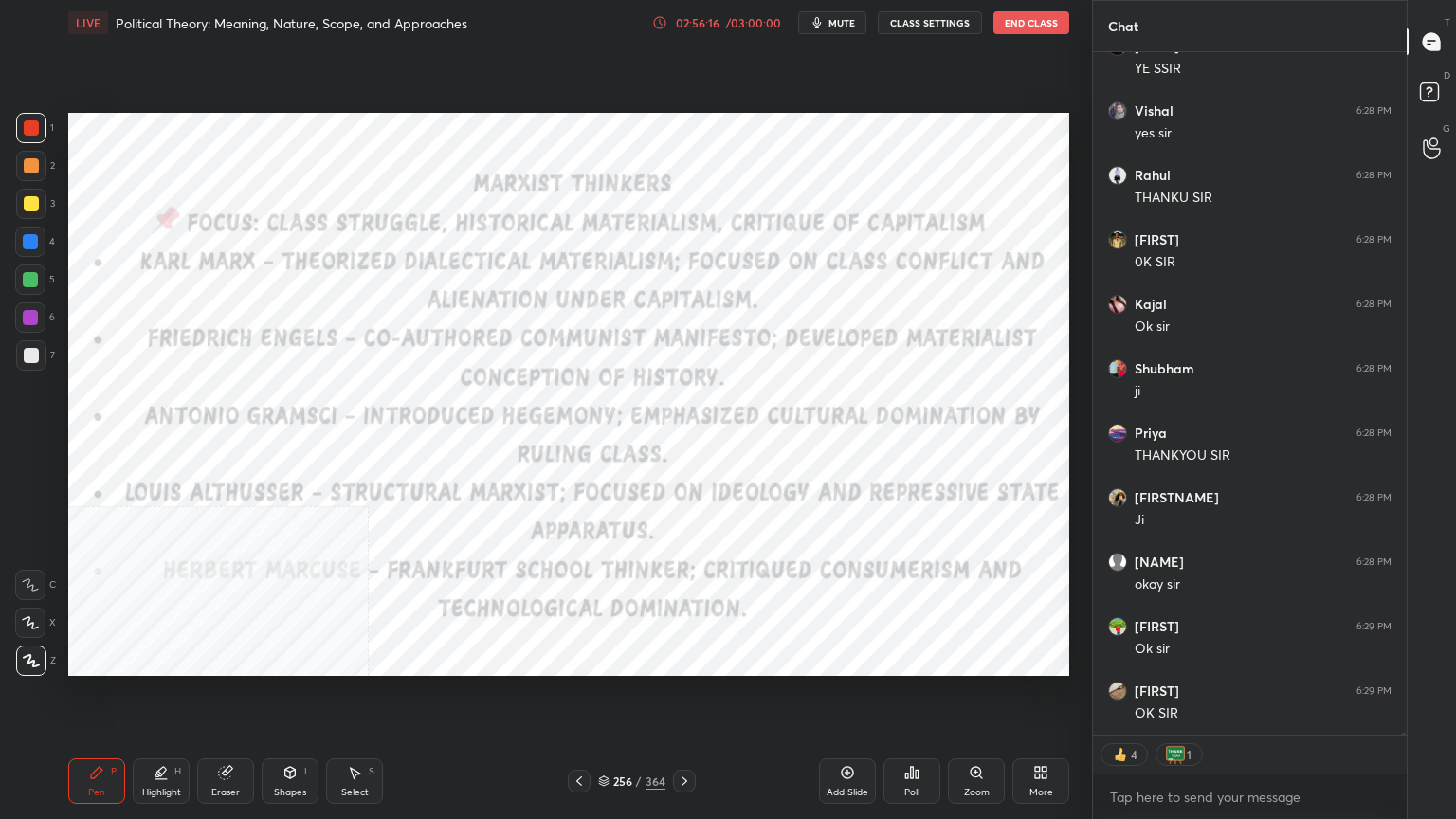 click at bounding box center [684, 781] 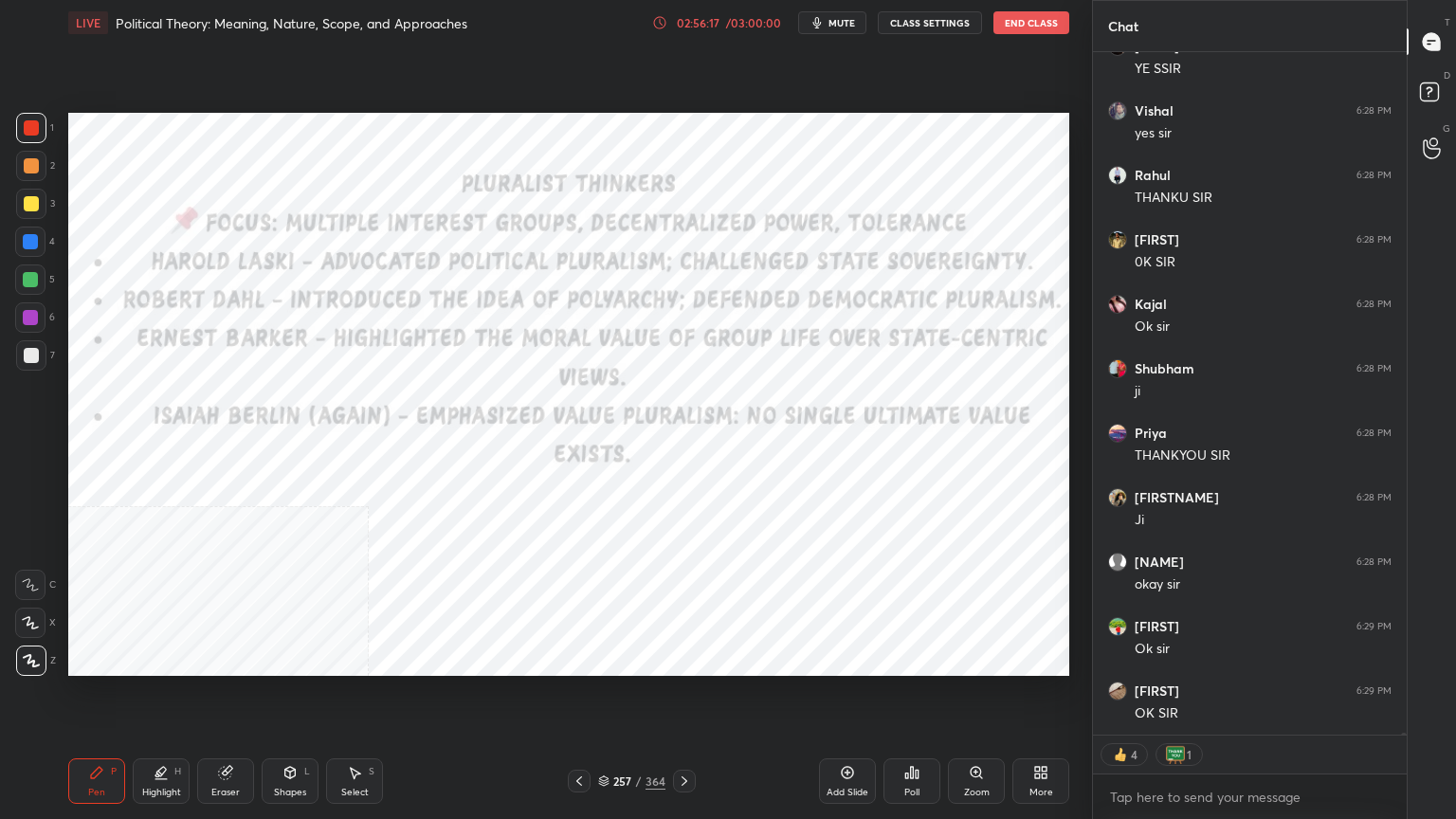 click 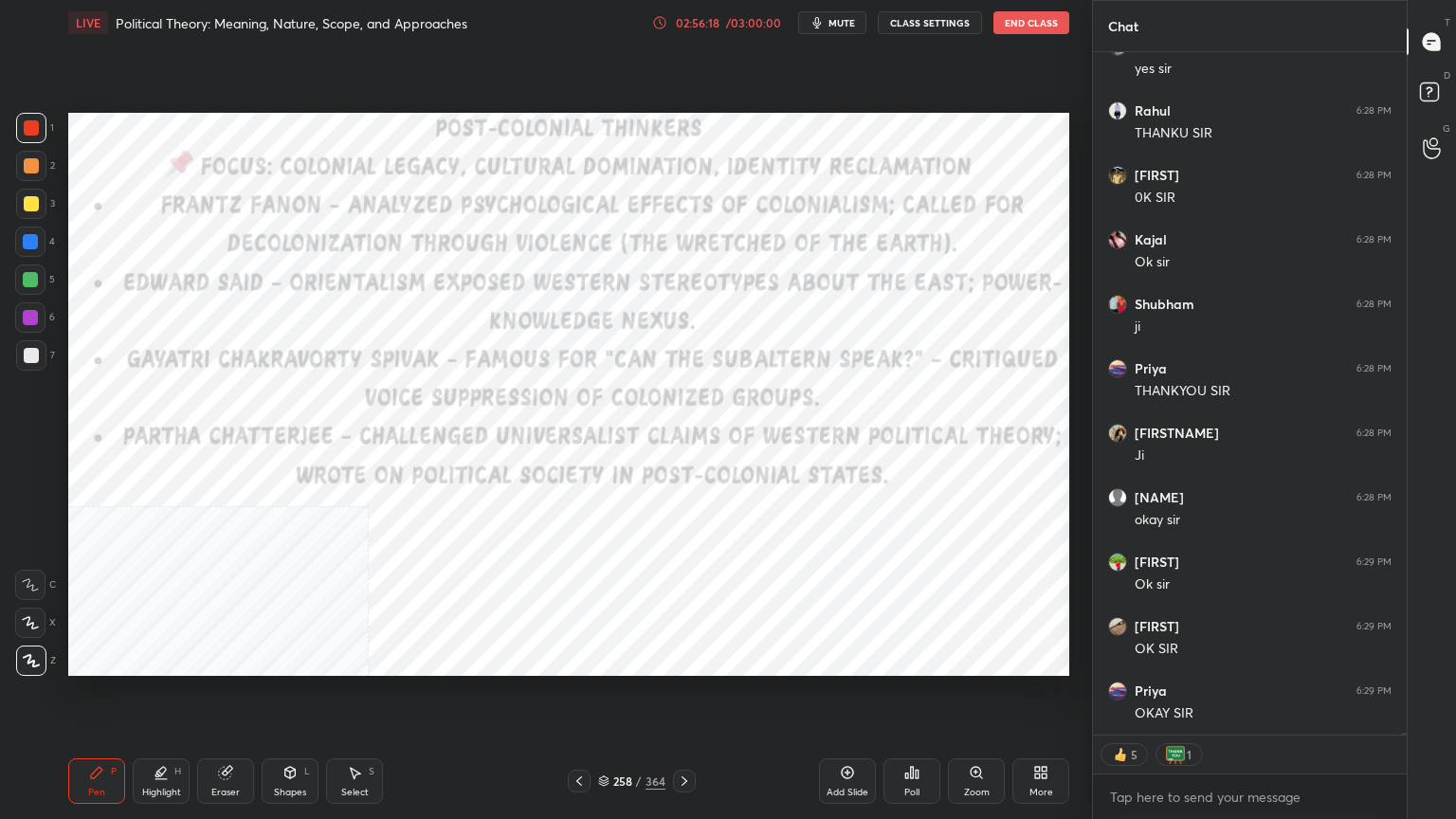 click at bounding box center (684, 781) 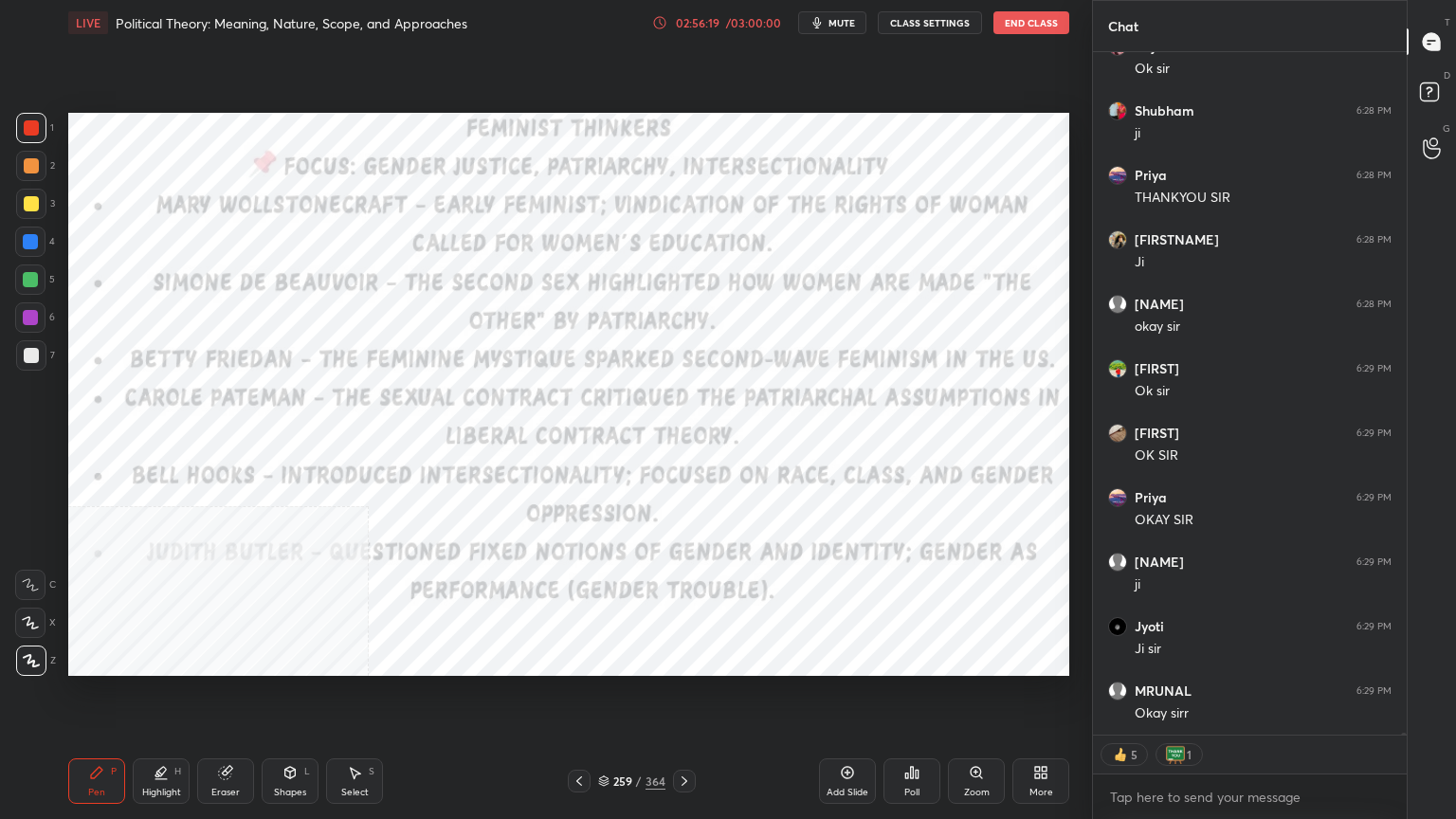 click on "Pen P Highlight H Eraser Shapes L Select S 259 / 364 Add Slide Poll Zoom More" at bounding box center (569, 781) 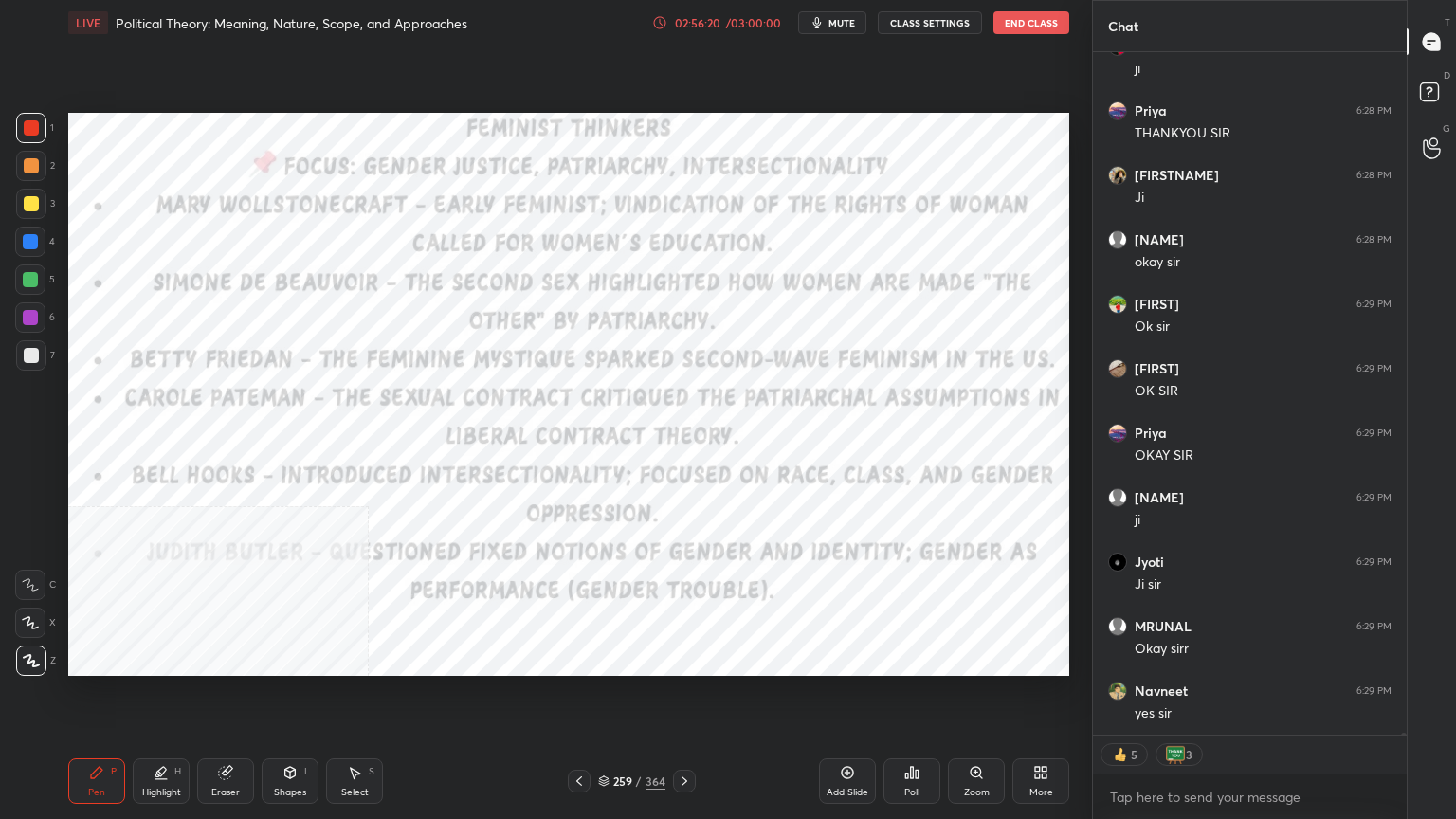 click 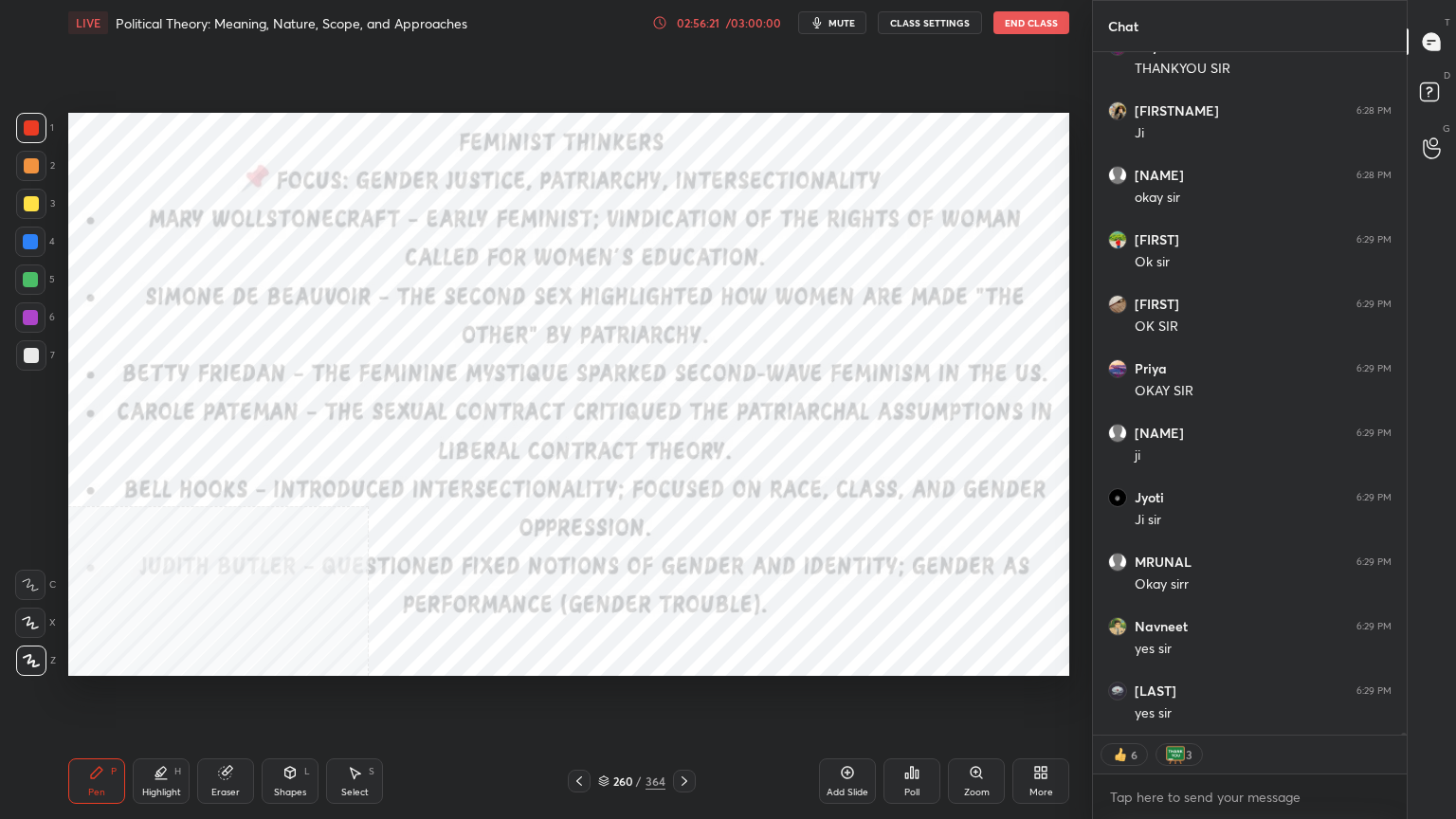 click 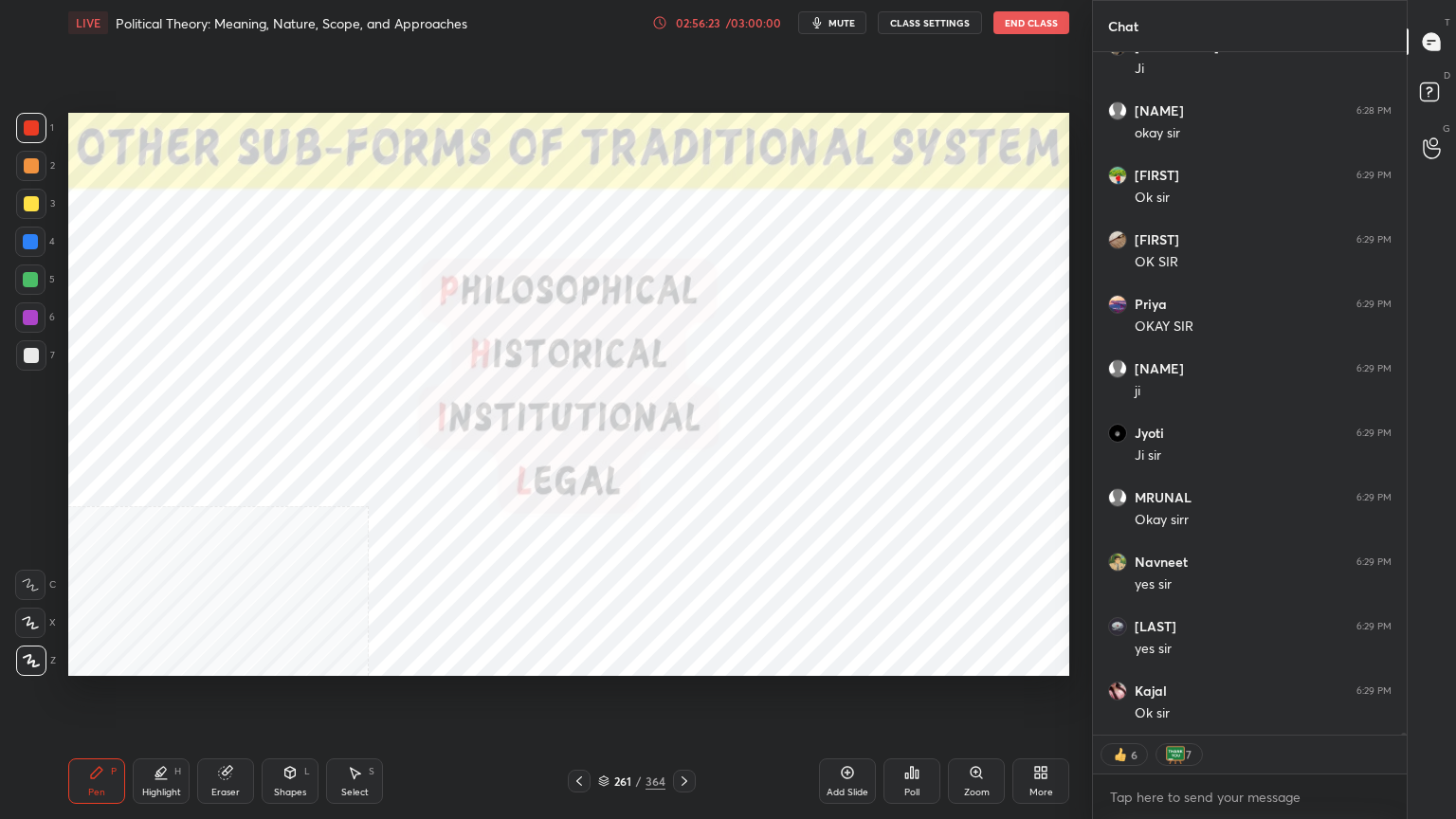 click 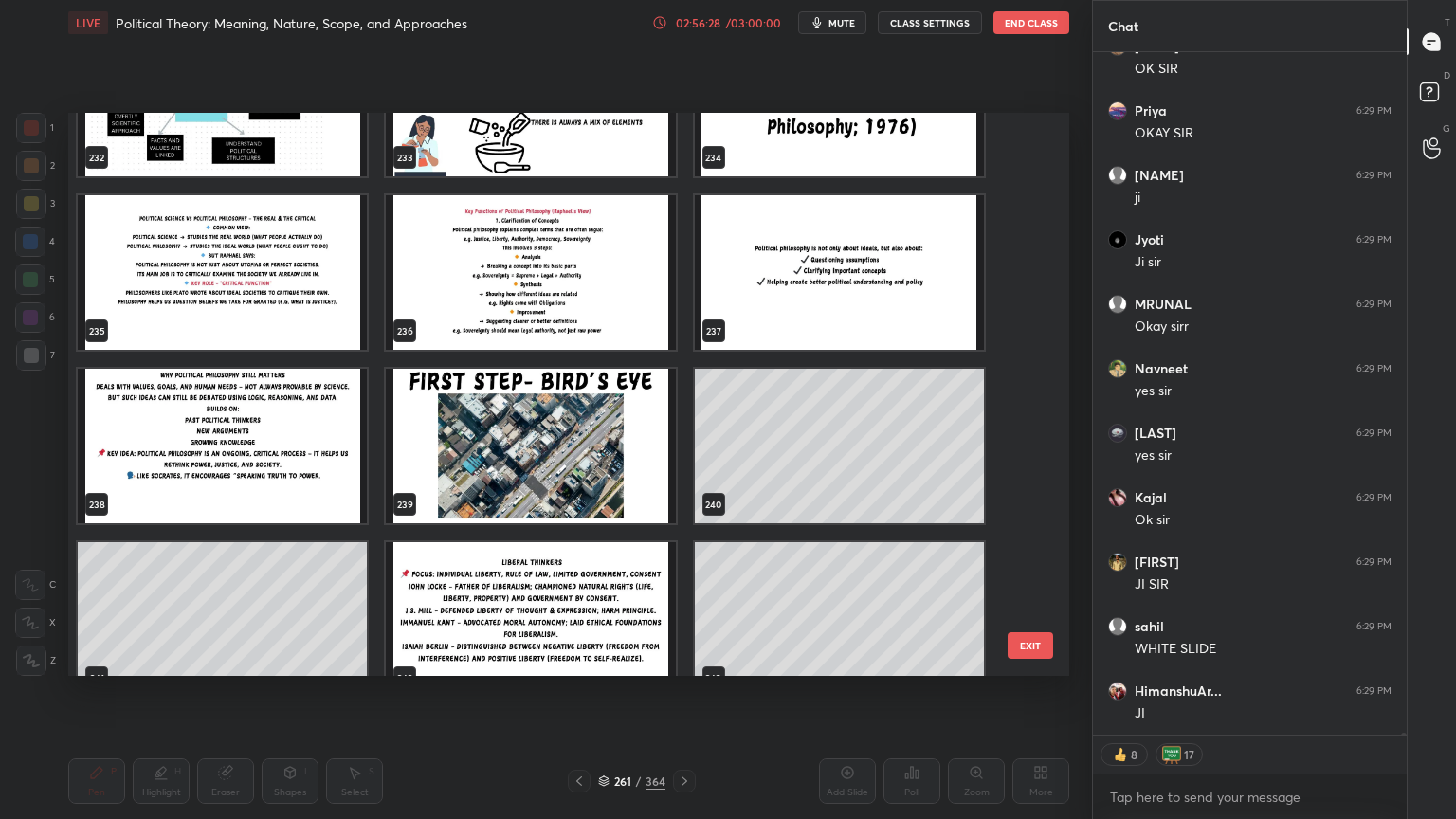 click at bounding box center [530, 446] 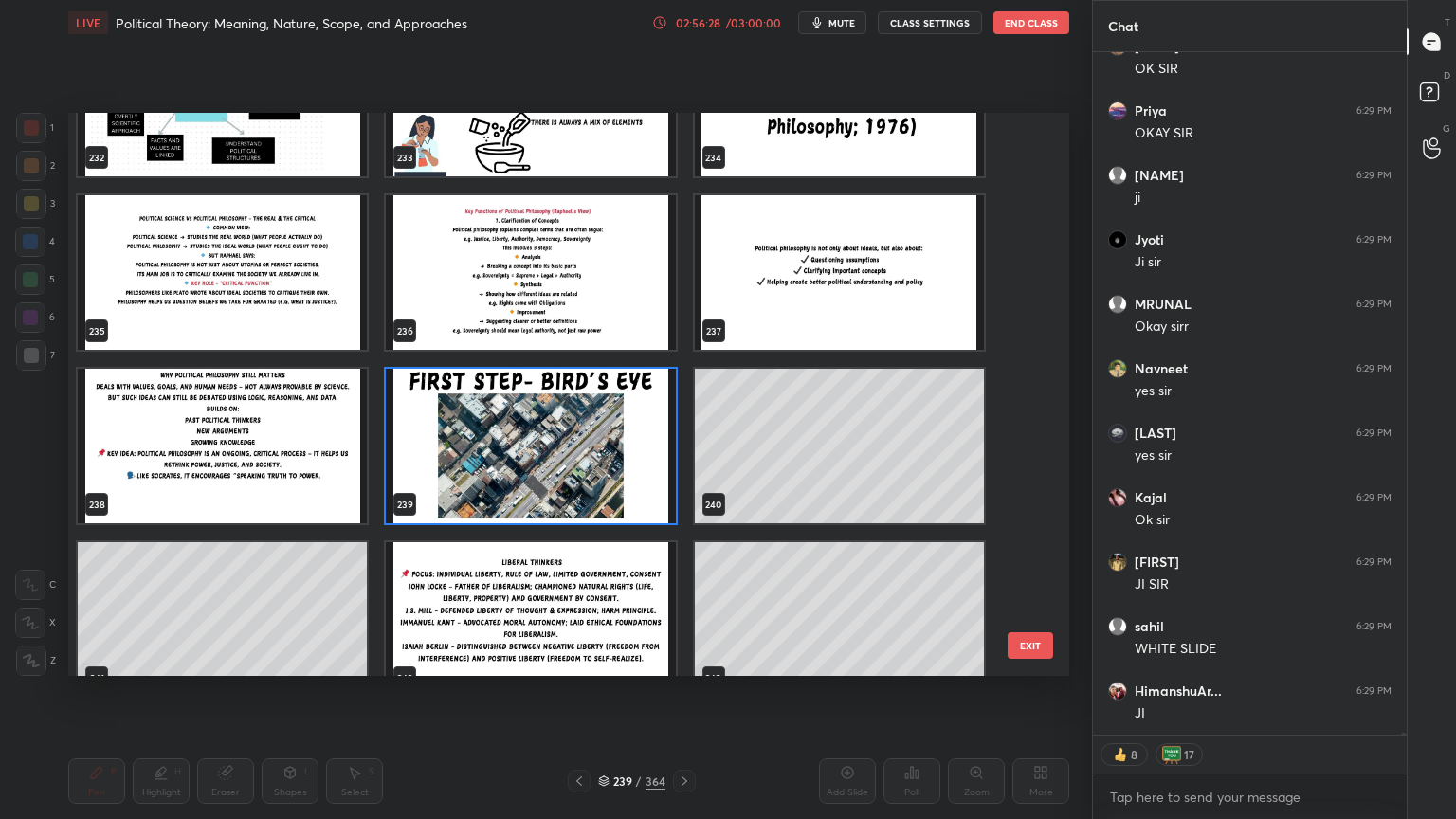 click at bounding box center (530, 446) 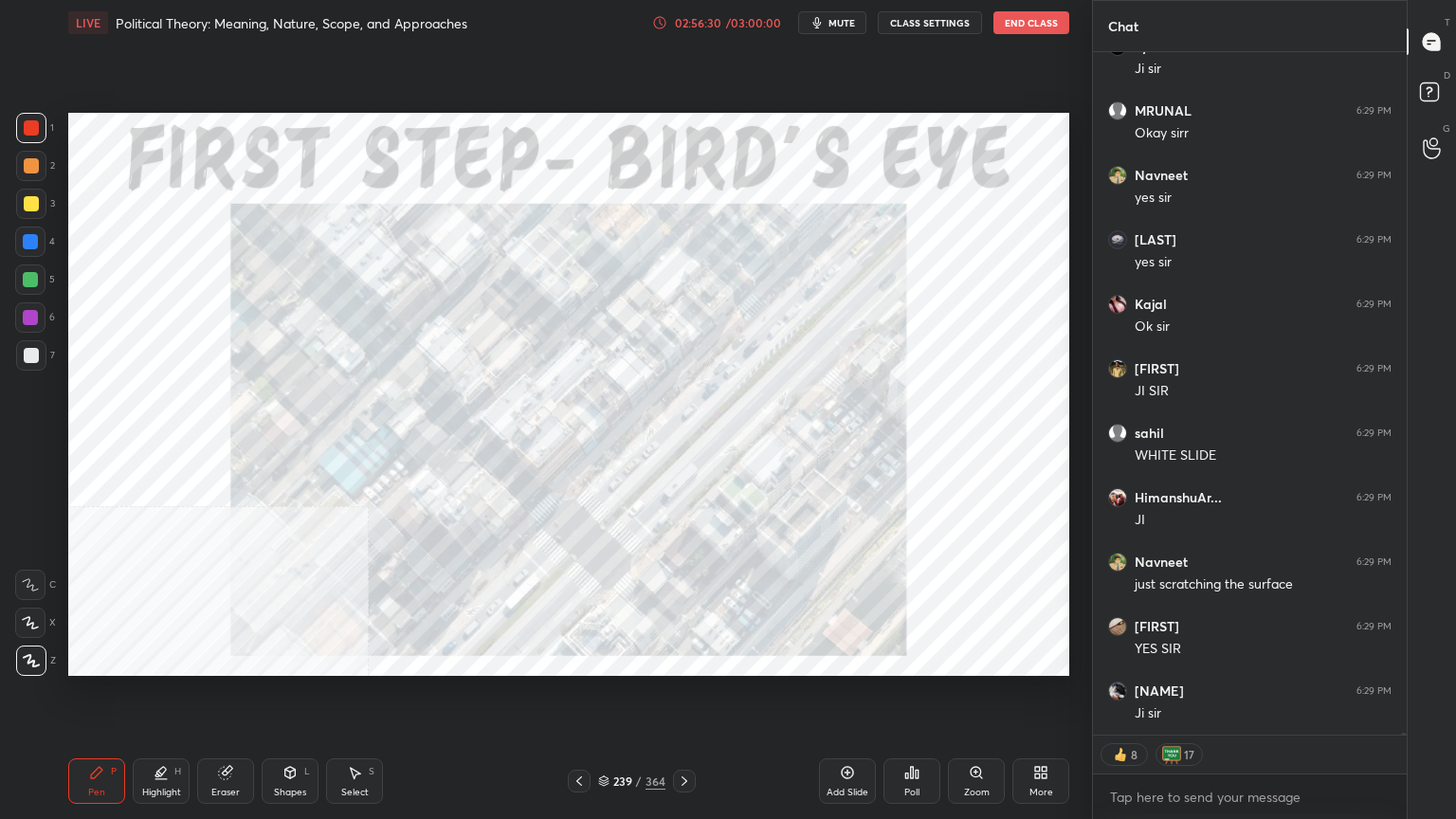 drag, startPoint x: 851, startPoint y: 773, endPoint x: 808, endPoint y: 691, distance: 92.5905 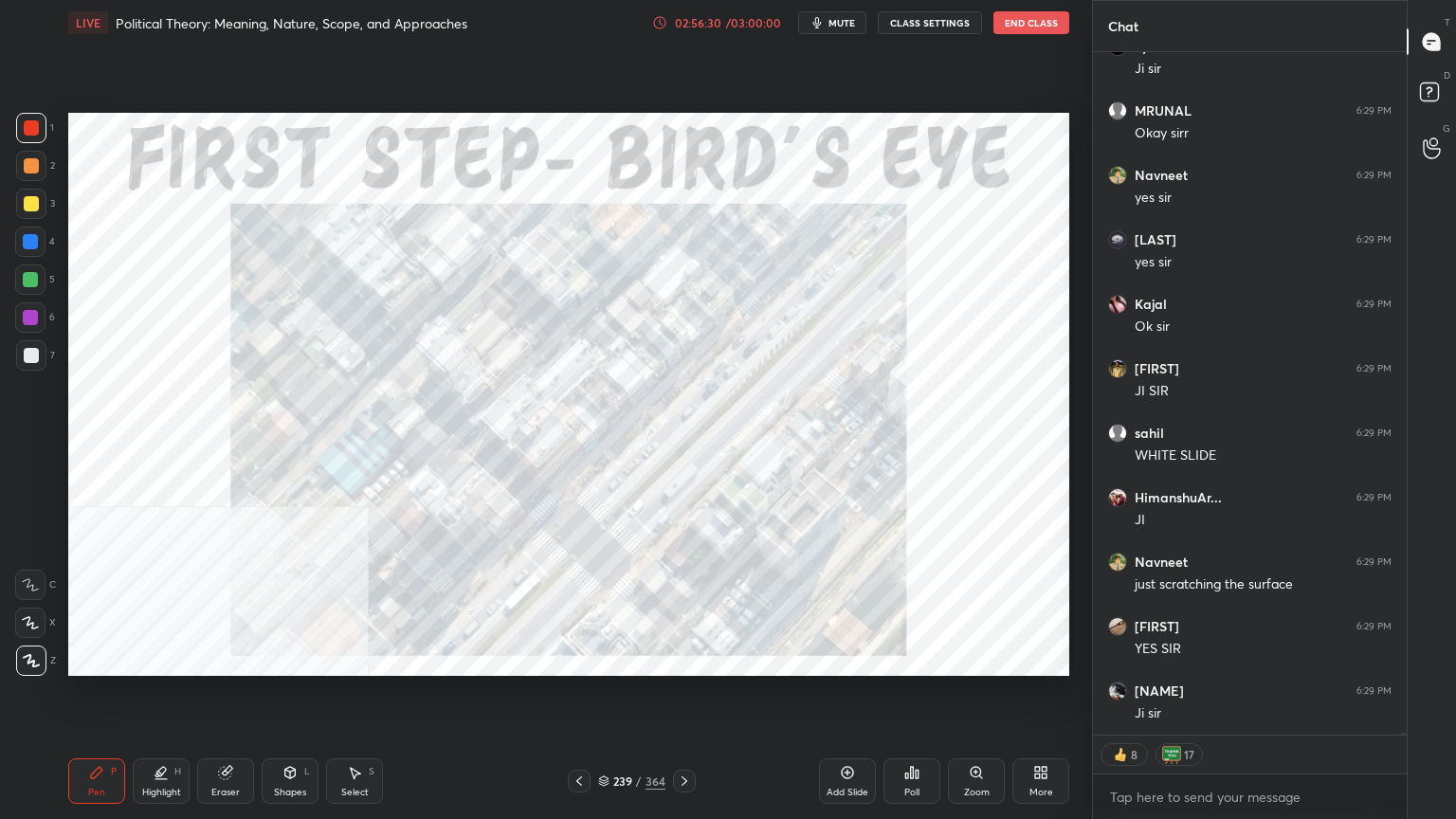 click 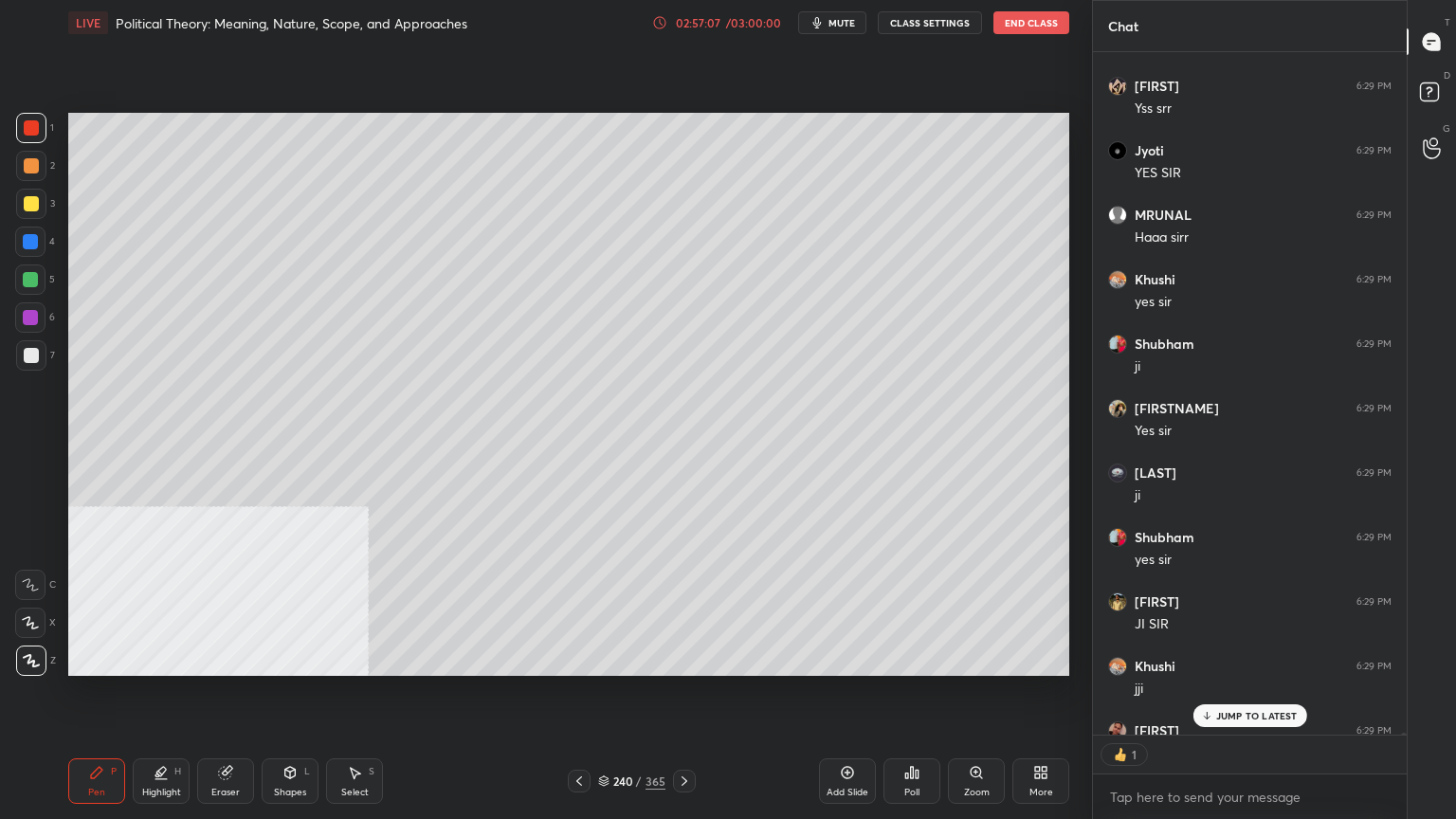 drag, startPoint x: 34, startPoint y: 204, endPoint x: 58, endPoint y: 212, distance: 25.29822 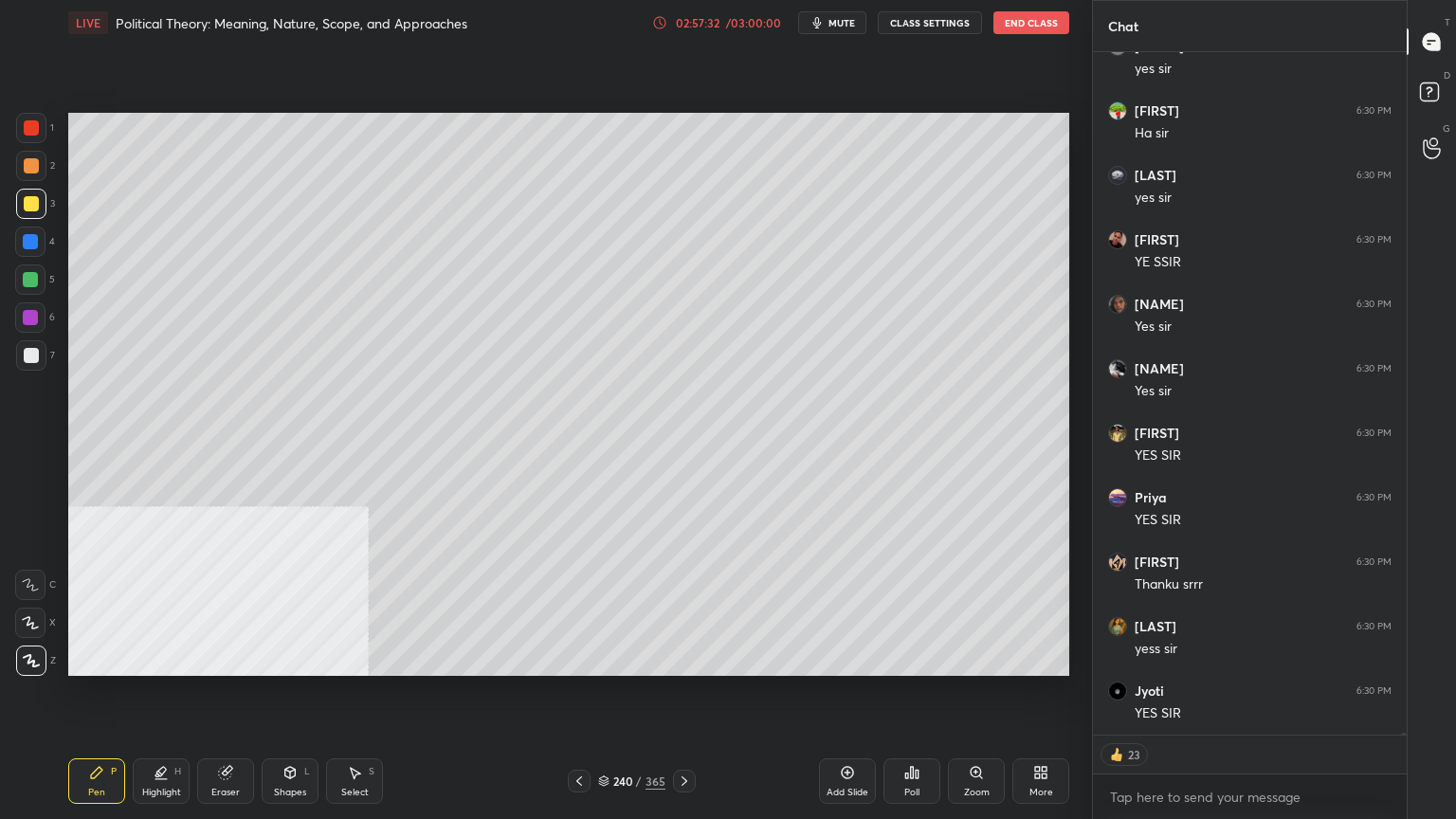 scroll, scrollTop: 220995, scrollLeft: 0, axis: vertical 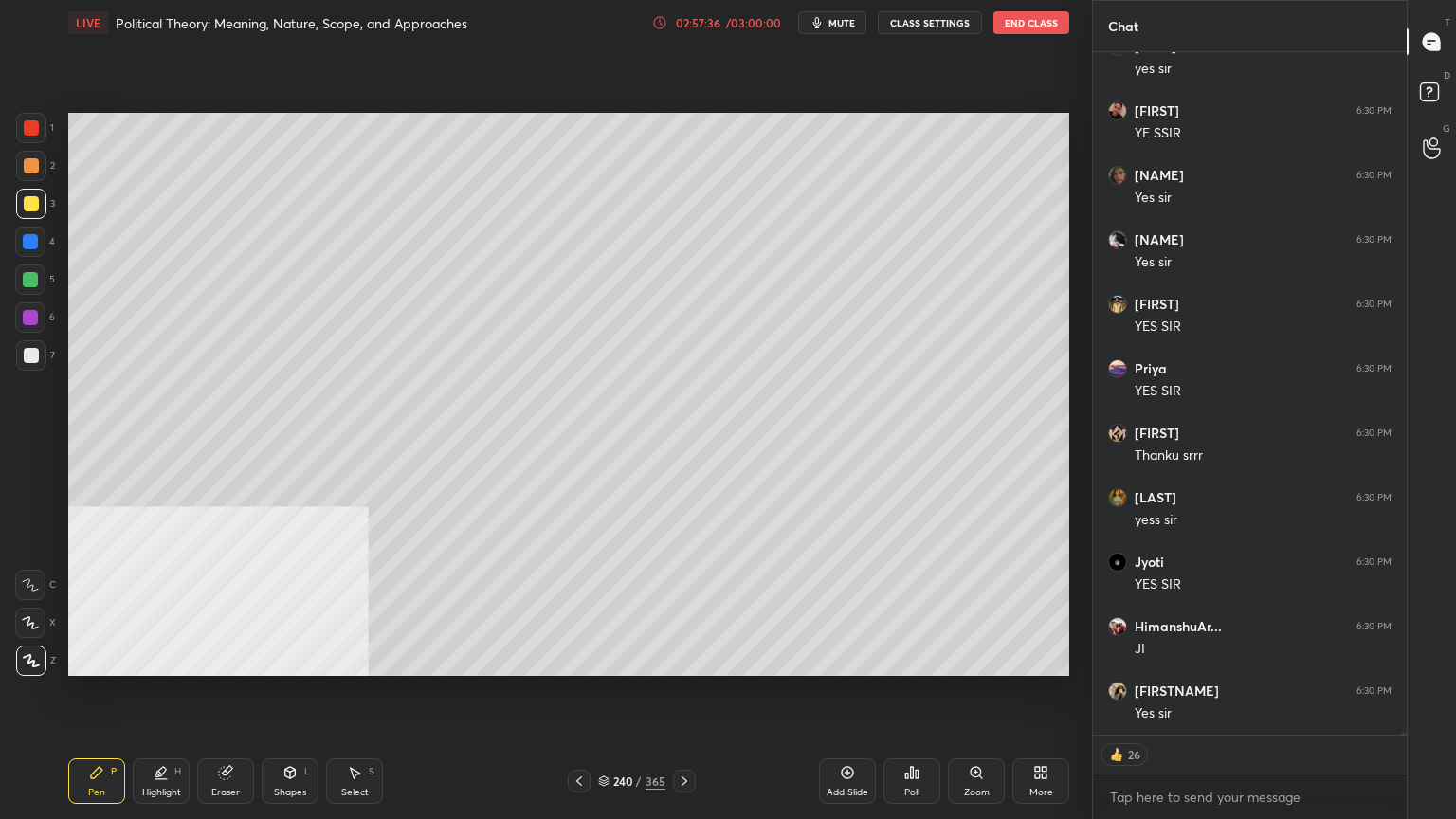 click 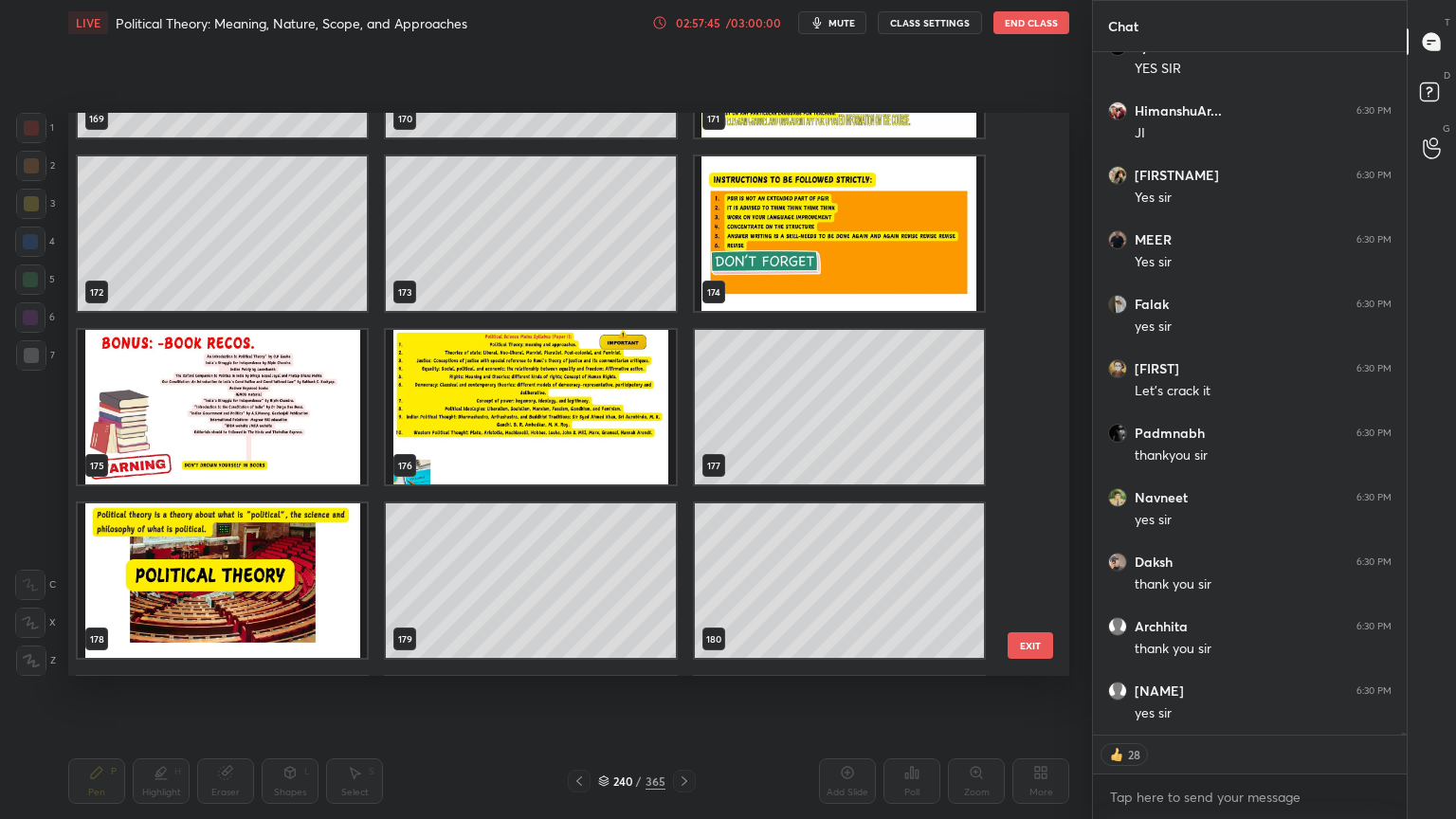 click at bounding box center (222, 407) 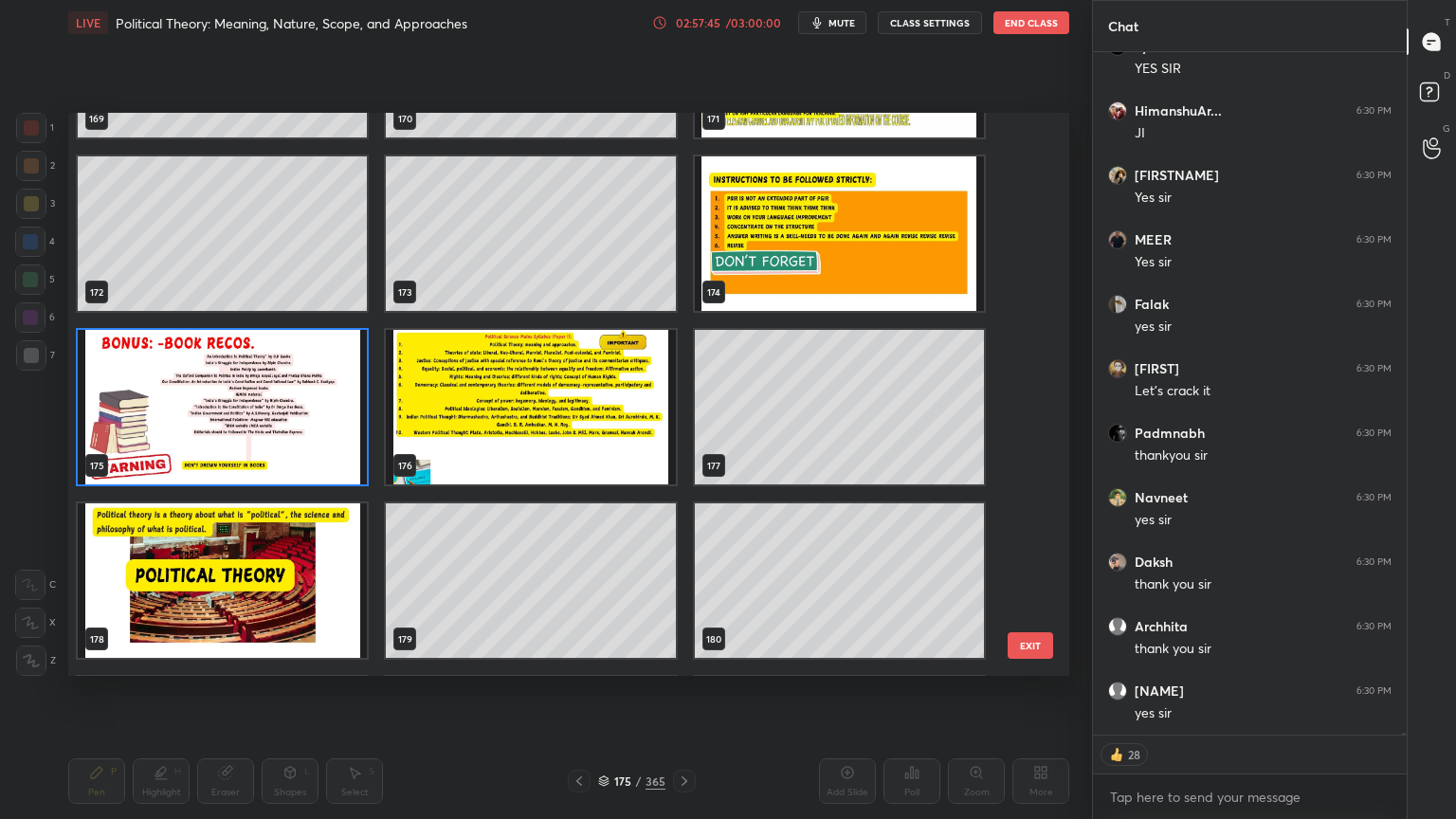 click at bounding box center (222, 407) 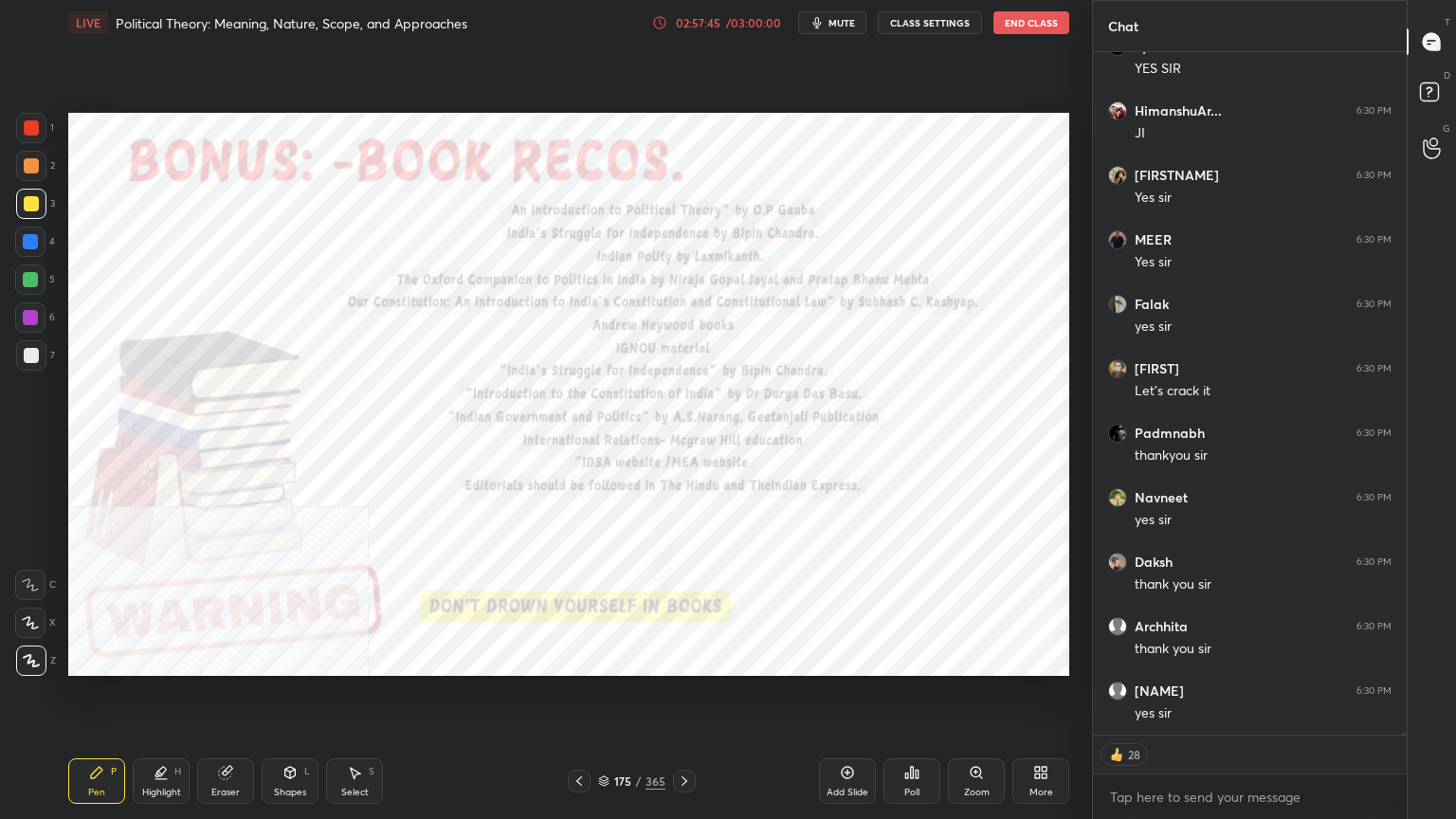 click at bounding box center (222, 407) 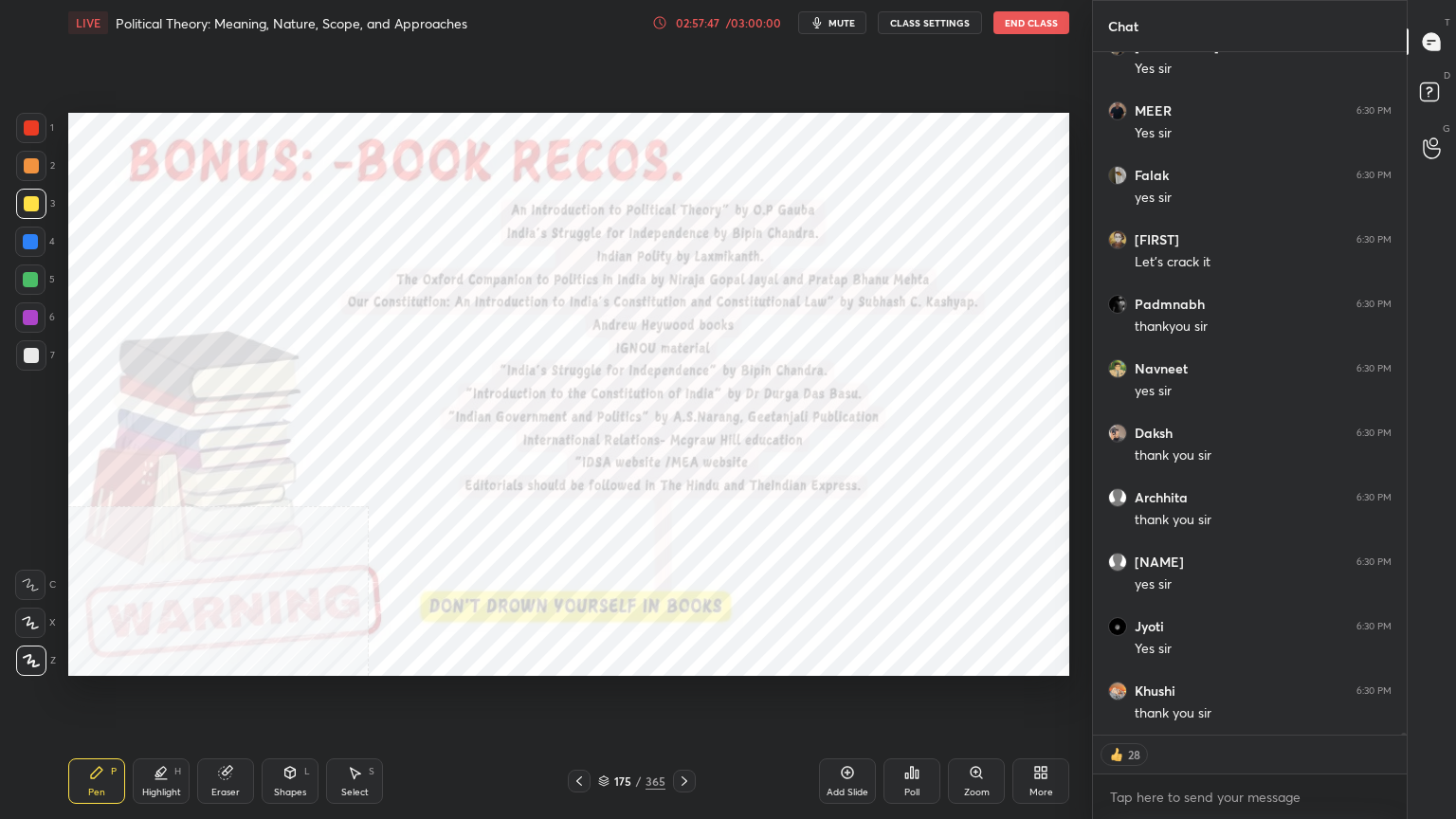 drag, startPoint x: 228, startPoint y: 783, endPoint x: 239, endPoint y: 774, distance: 14.2127 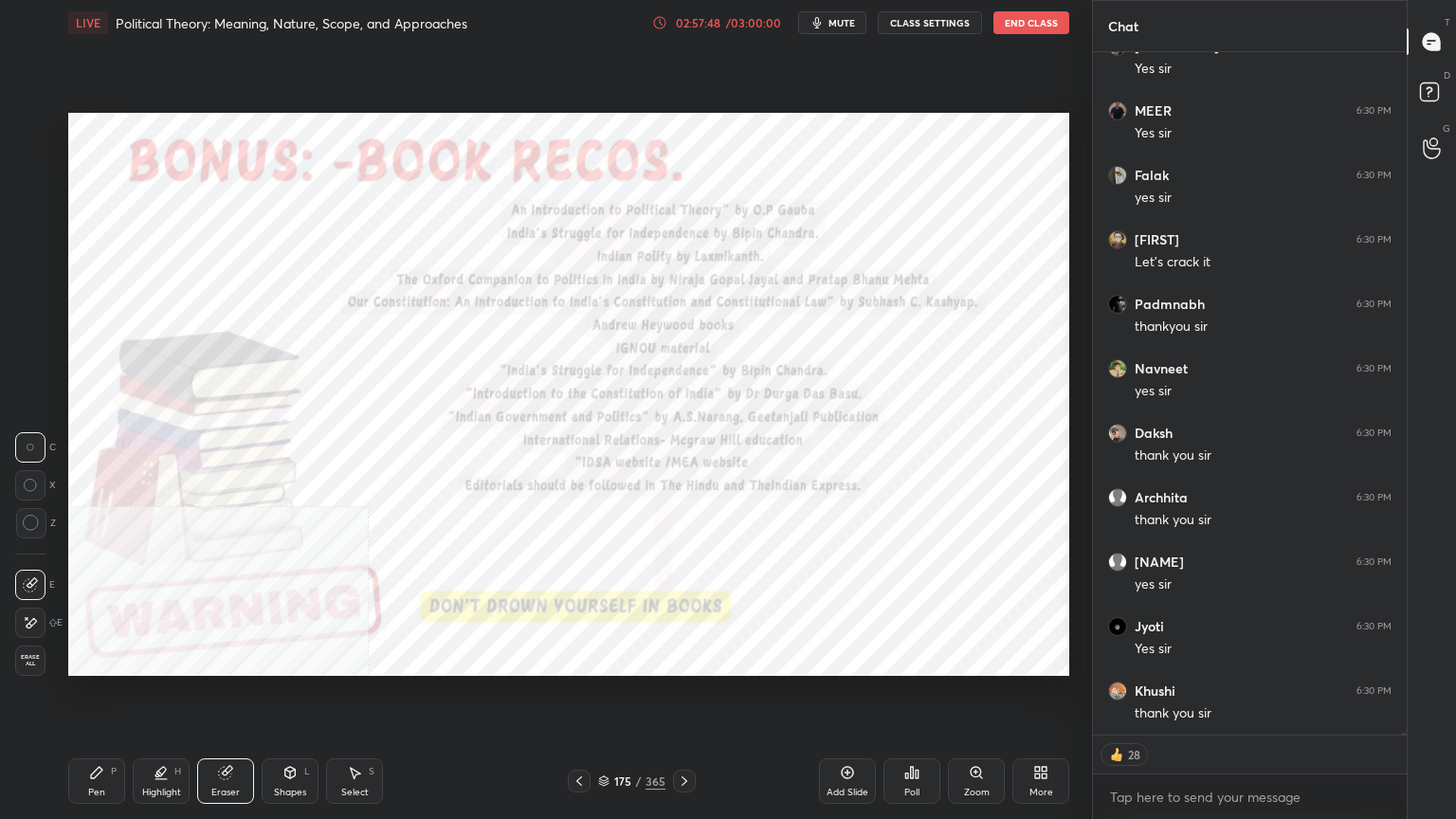 click on "Erase all" at bounding box center [30, 661] 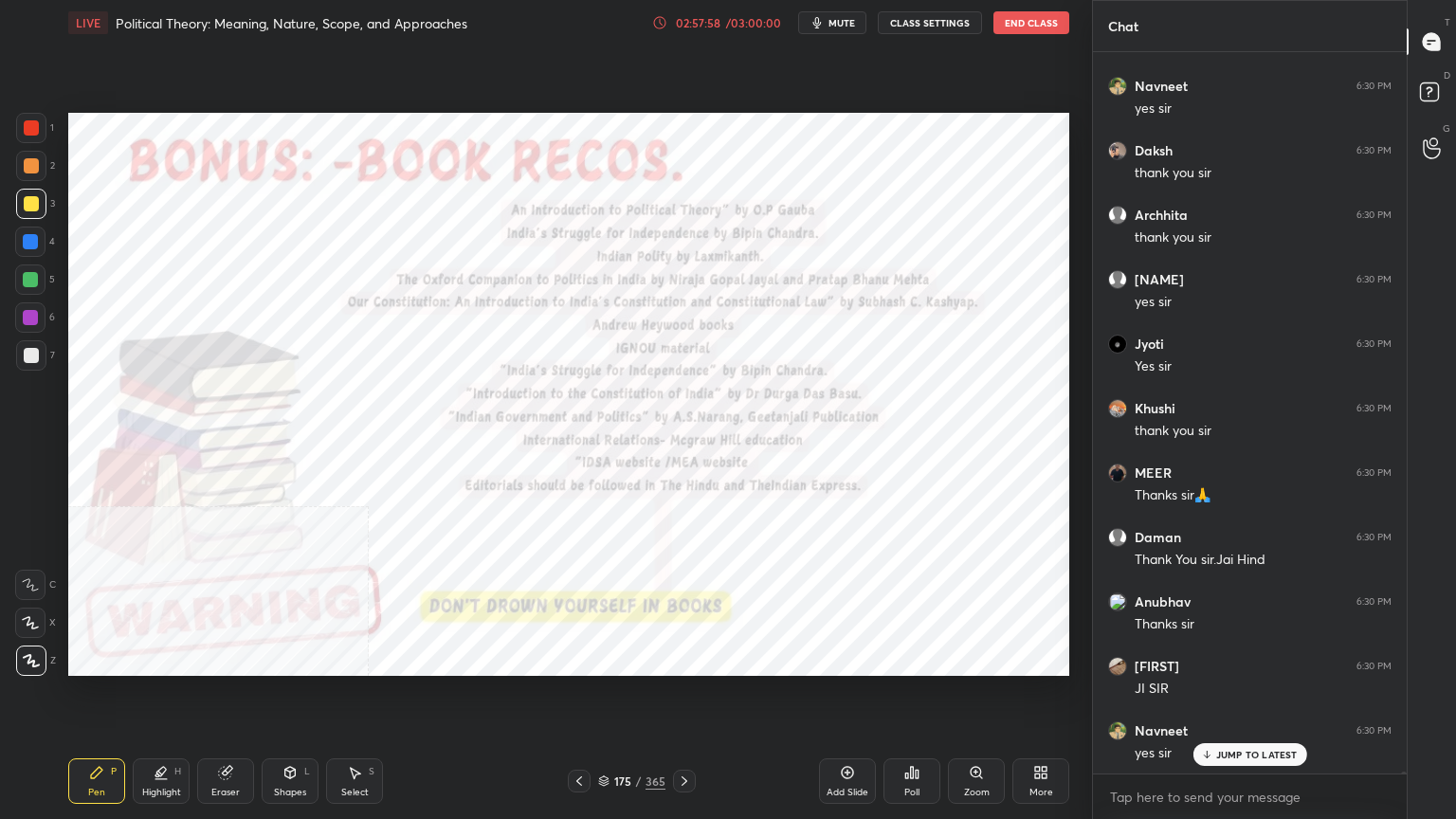 click at bounding box center (31, 128) 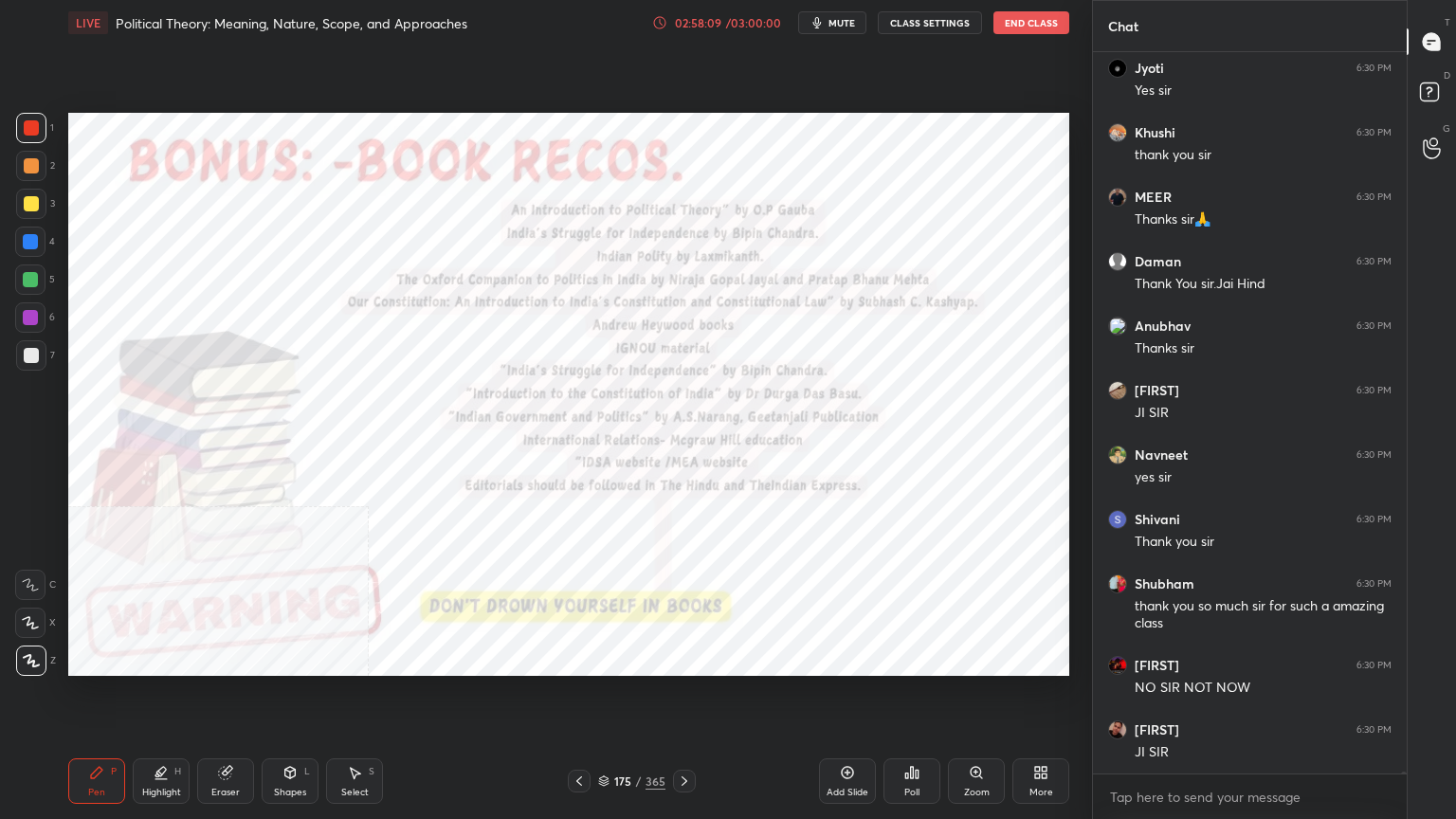 click on "1 2 3 4 5 6 7 C X Z C X Z E E Erase all   H H LIVE Political Theory: Meaning, Nature, Scope, and Approaches 02:58:09 /  03:00:00 mute CLASS SETTINGS End Class Setting up your live class Poll for   secs No correct answer Start poll Back Political Theory: Meaning, Nature, Scope, and Approaches • L1 of Comprehensive Course on PSIR Paper 1 Section A Dr Sidharth Arora Pen P Highlight H Eraser Shapes L Select S 175 / 365 Add Slide Poll Zoom More Chat HimanshuAr... 6:30 PM JI Suhani 6:30 PM Yes sir MEER 6:30 PM Yes sir Falak 6:30 PM yes sir nashra 6:30 PM Let's crack it Padmnabh 6:30 PM thankyou sir Navneet 6:30 PM yes sir Daksh 6:30 PM thank you sir Archhita 6:30 PM thank you sir Anupam 6:30 PM yes sir Jyoti 6:30 PM Yes sir Khushi 6:30 PM thank you sir MEER 6:30 PM Thanks sir🙏 Daman 6:30 PM Thank You sir.Jai Hind Anubhav 6:30 PM Thanks sir Kaustubh 6:30 PM JI SIR Navneet 6:30 PM yes sir Shivani 6:30 PM Thank you sir Shubham 6:30 PM thank u so much sir for such a amazing class Meha 6:30 PM NO SIR NOT NOW JI SIR" at bounding box center (728, 410) 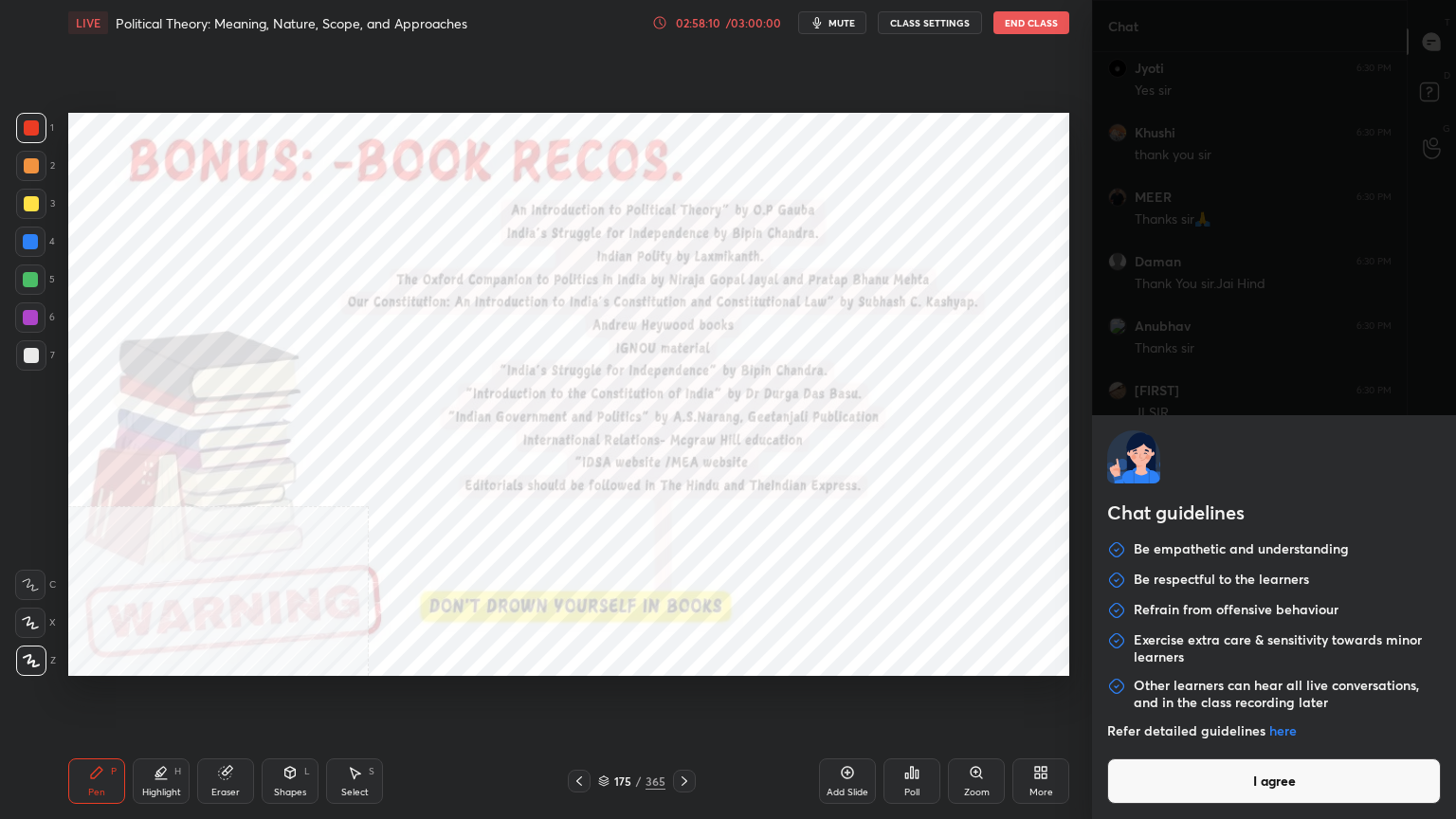click on "I agree" at bounding box center [1274, 781] 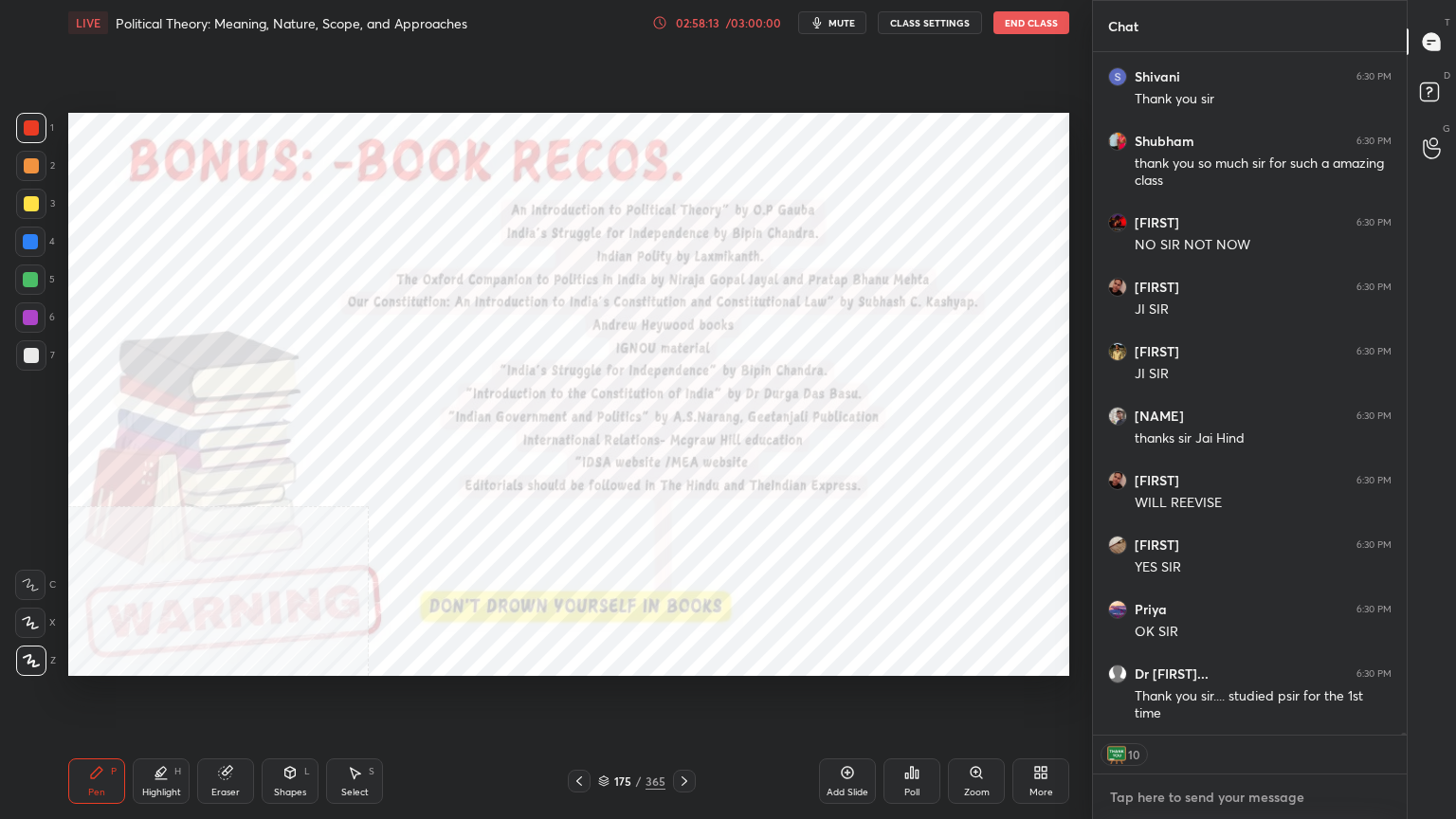 type on "x" 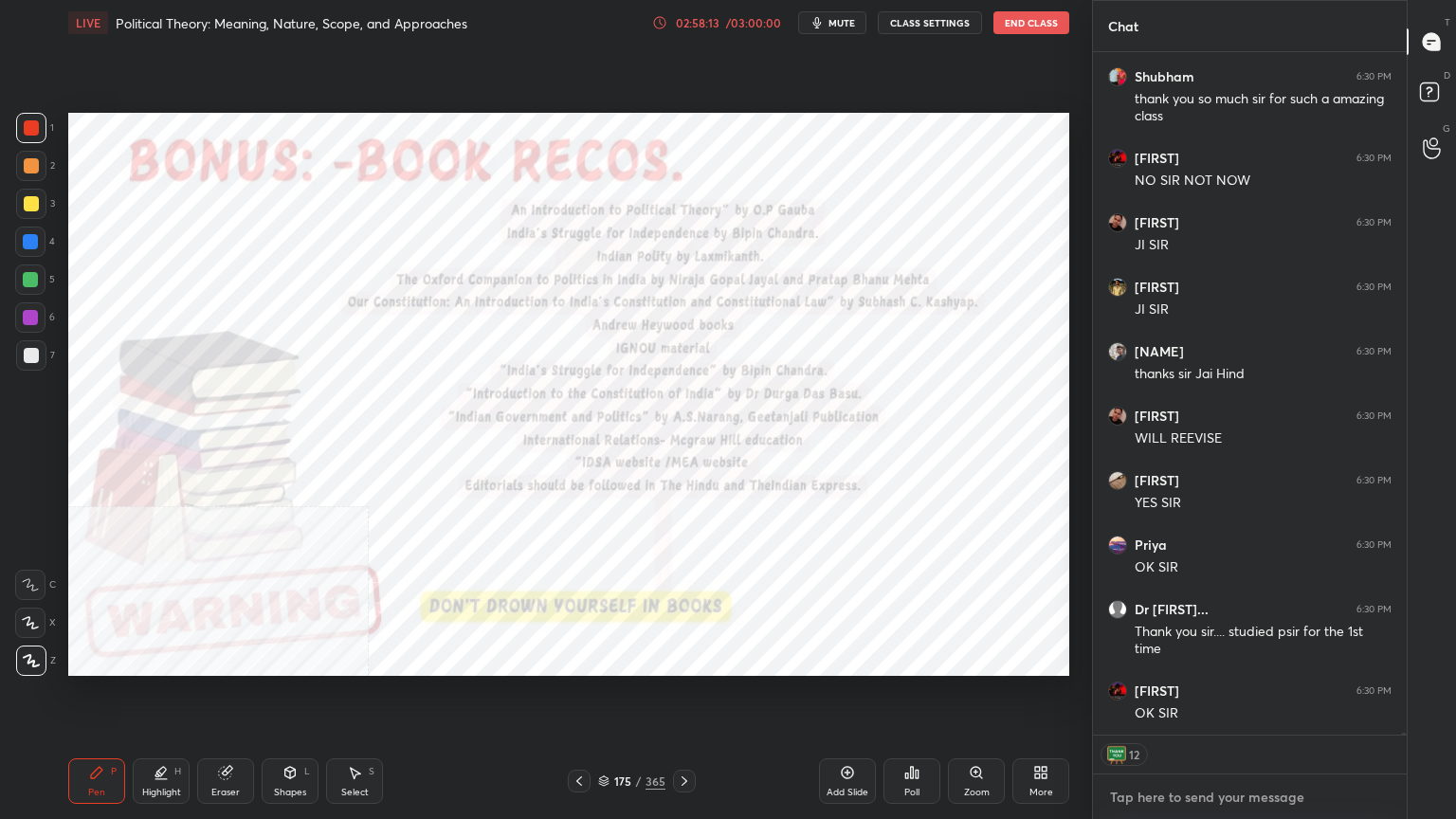 type on "G" 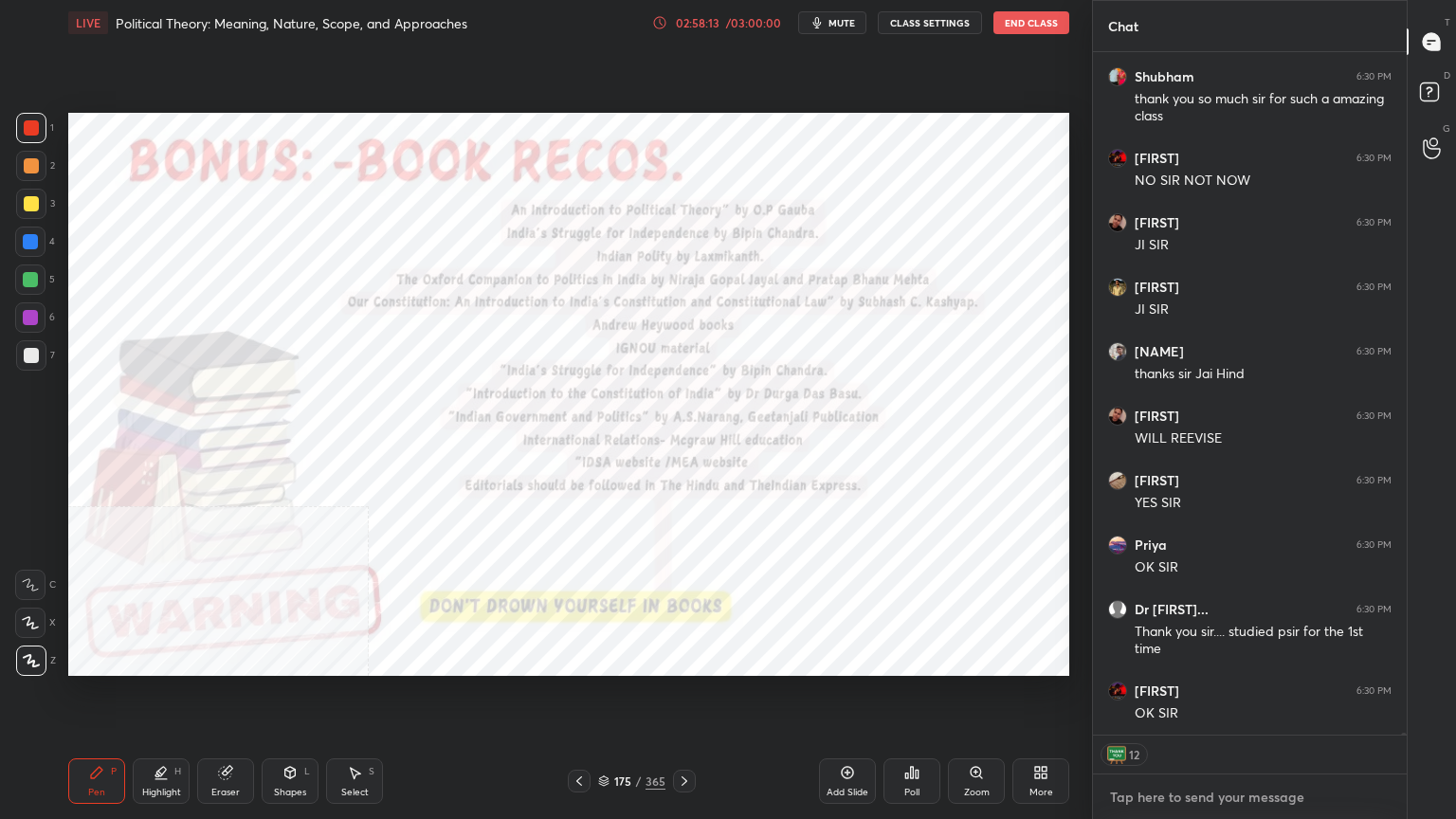 type on "x" 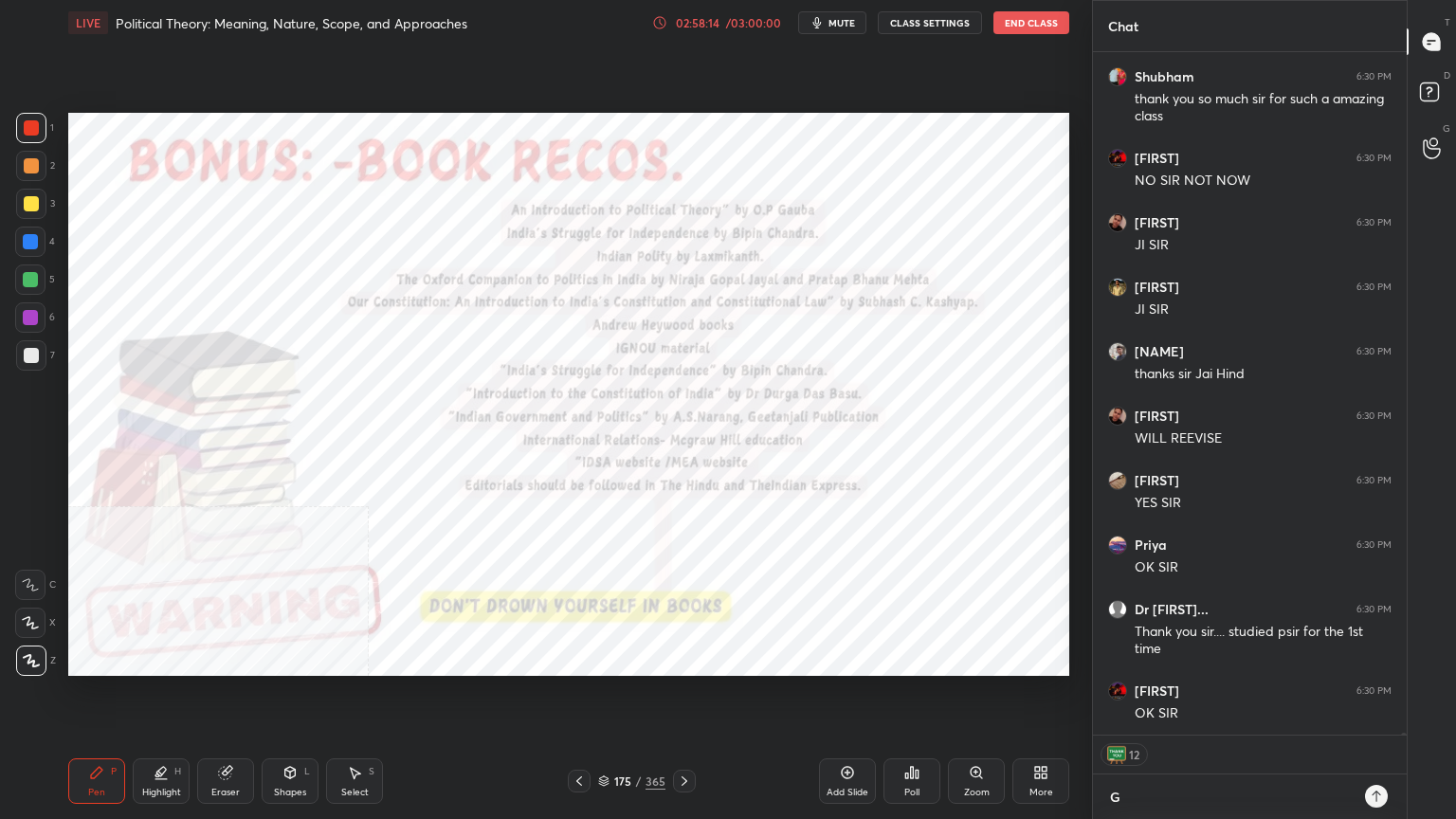 type on "GO" 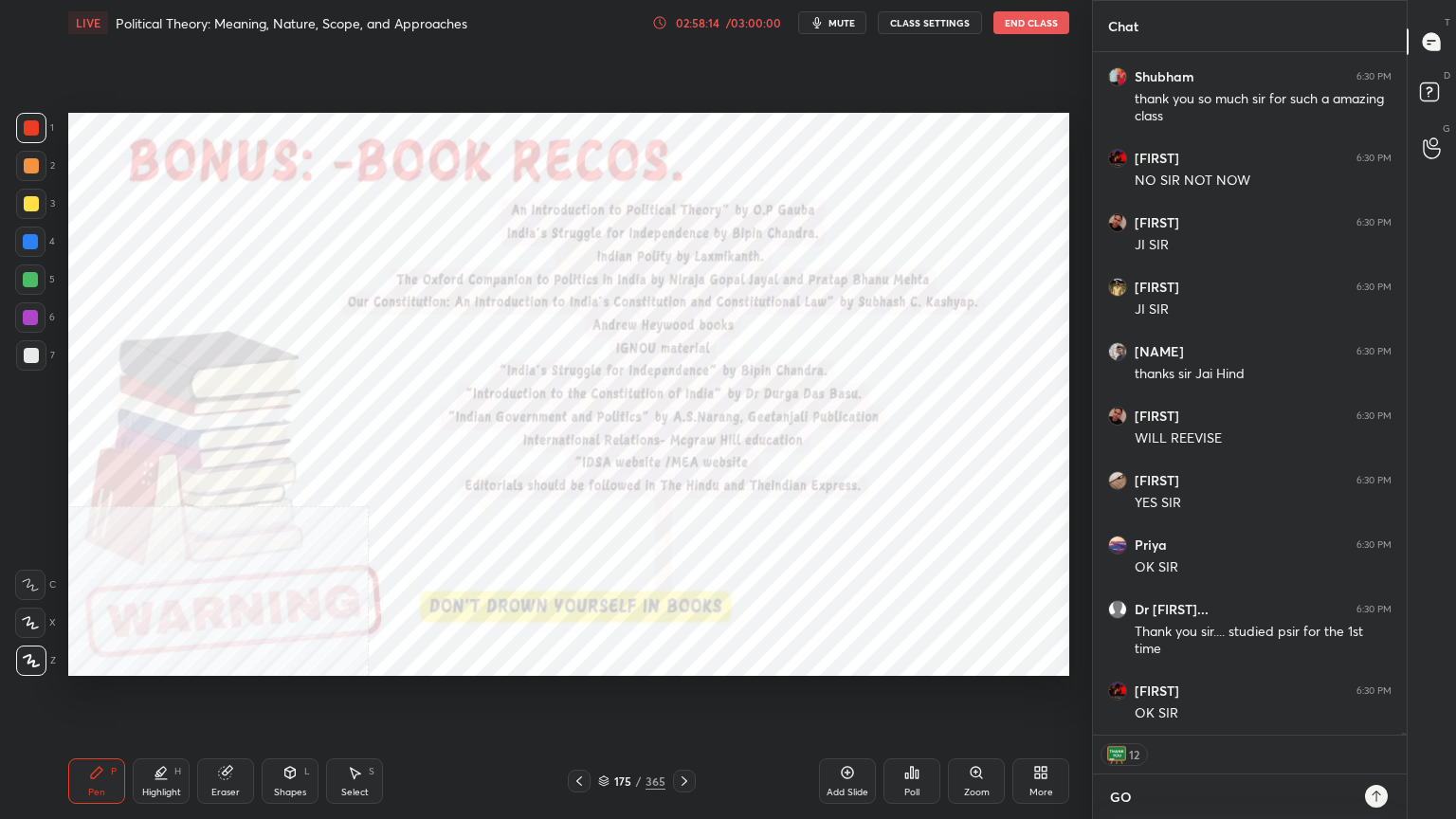 type on "x" 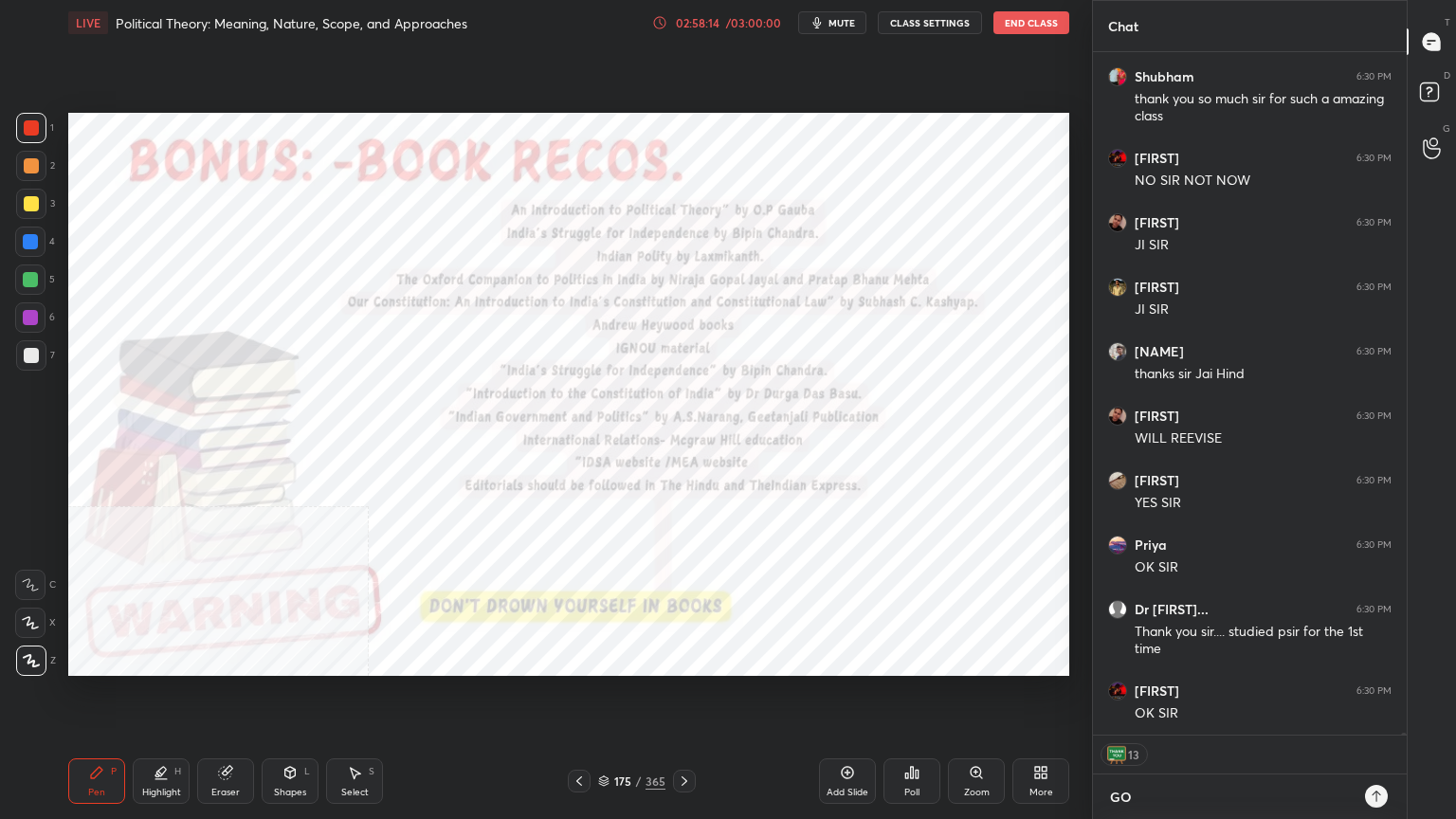 type on "GOD" 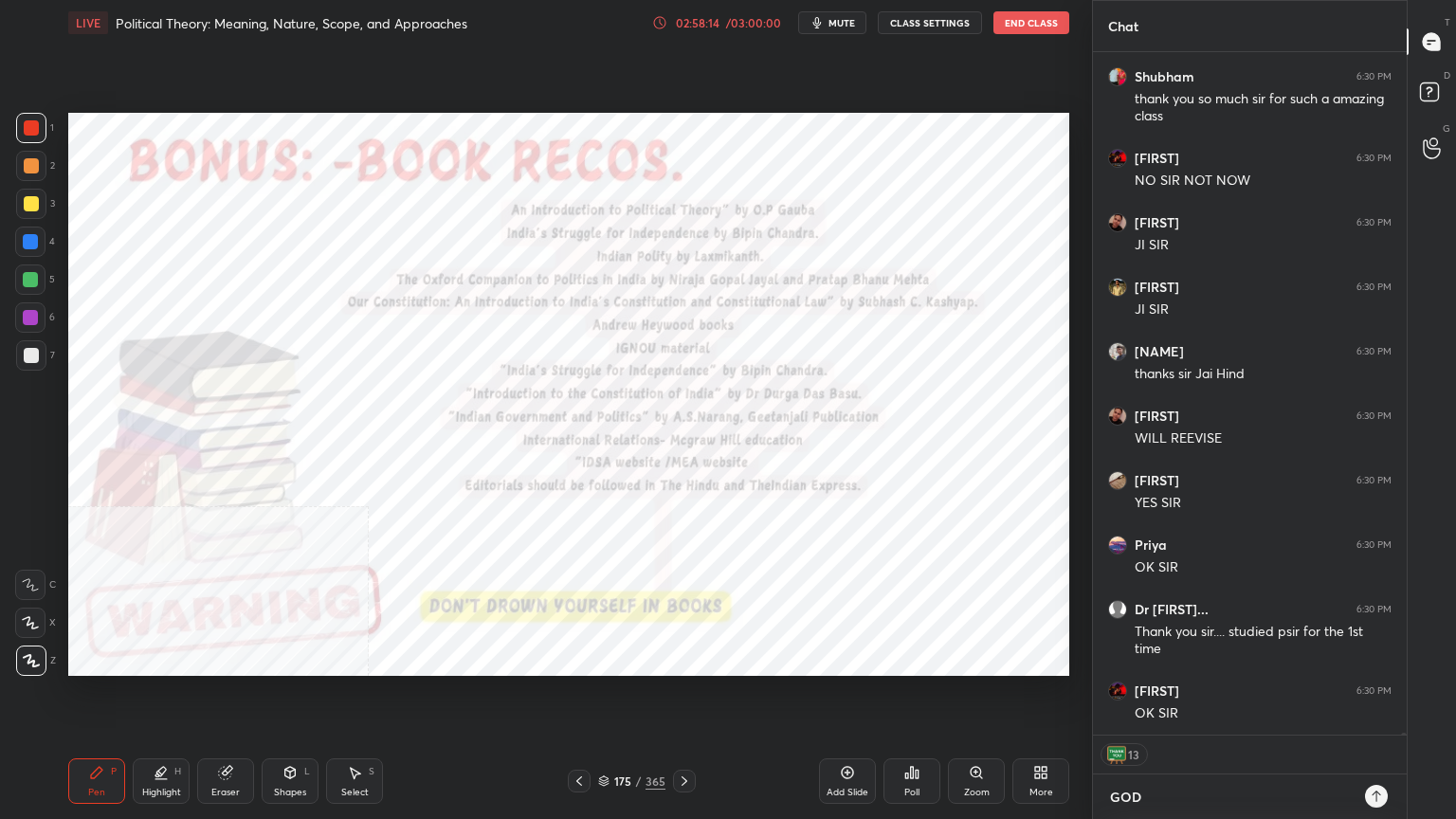 type on "x" 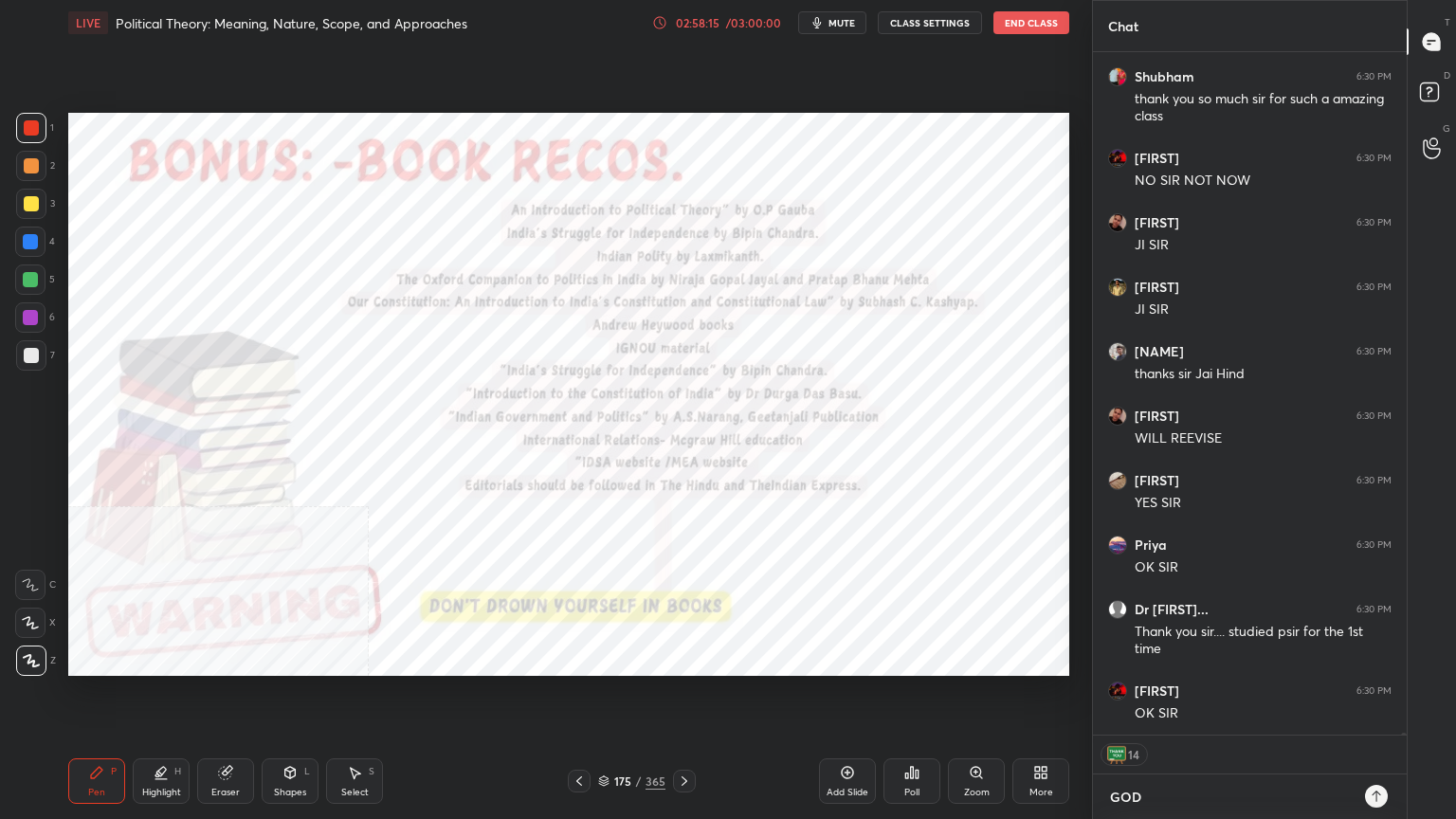 type on "x" 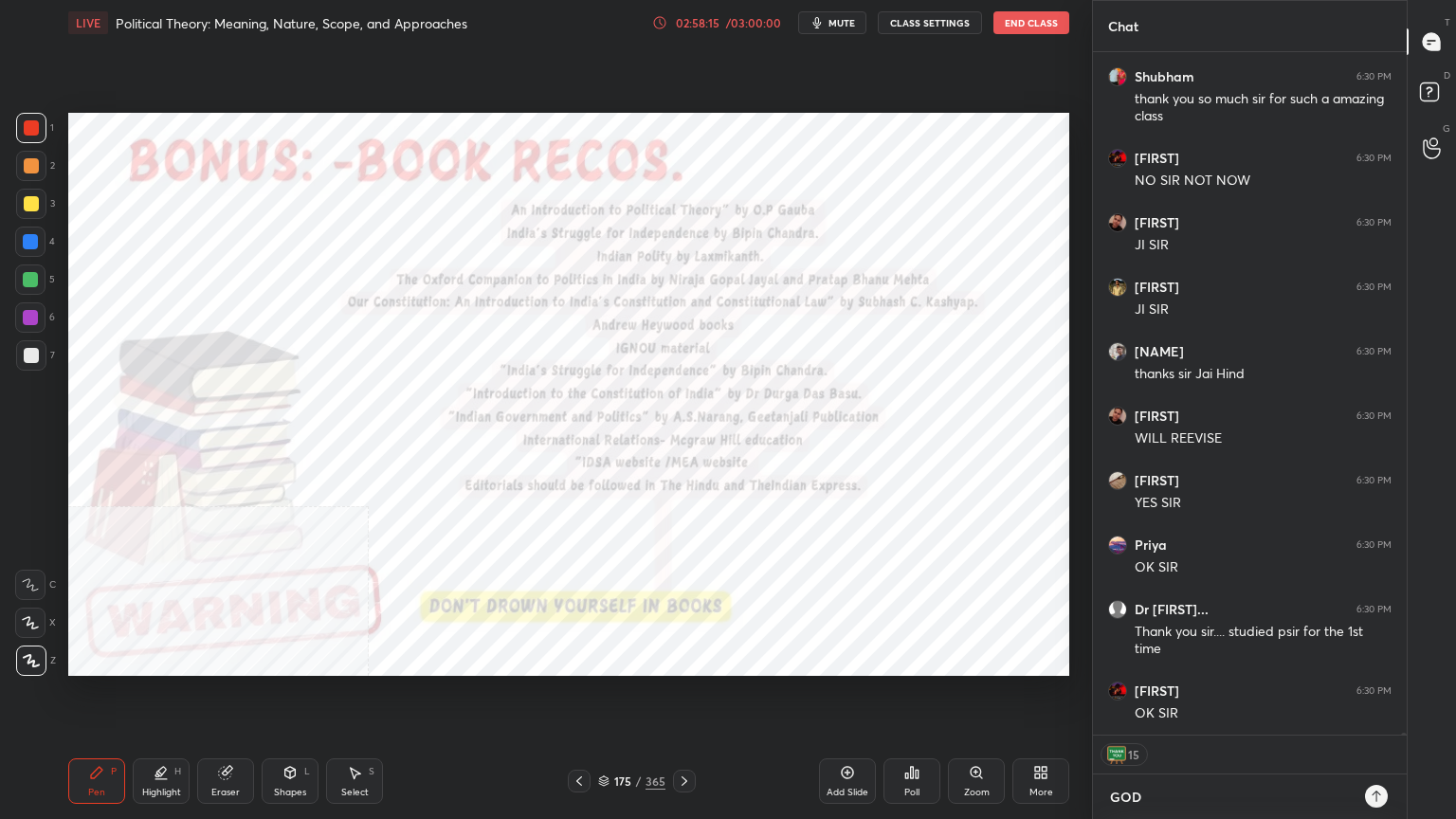 type on "GOD B" 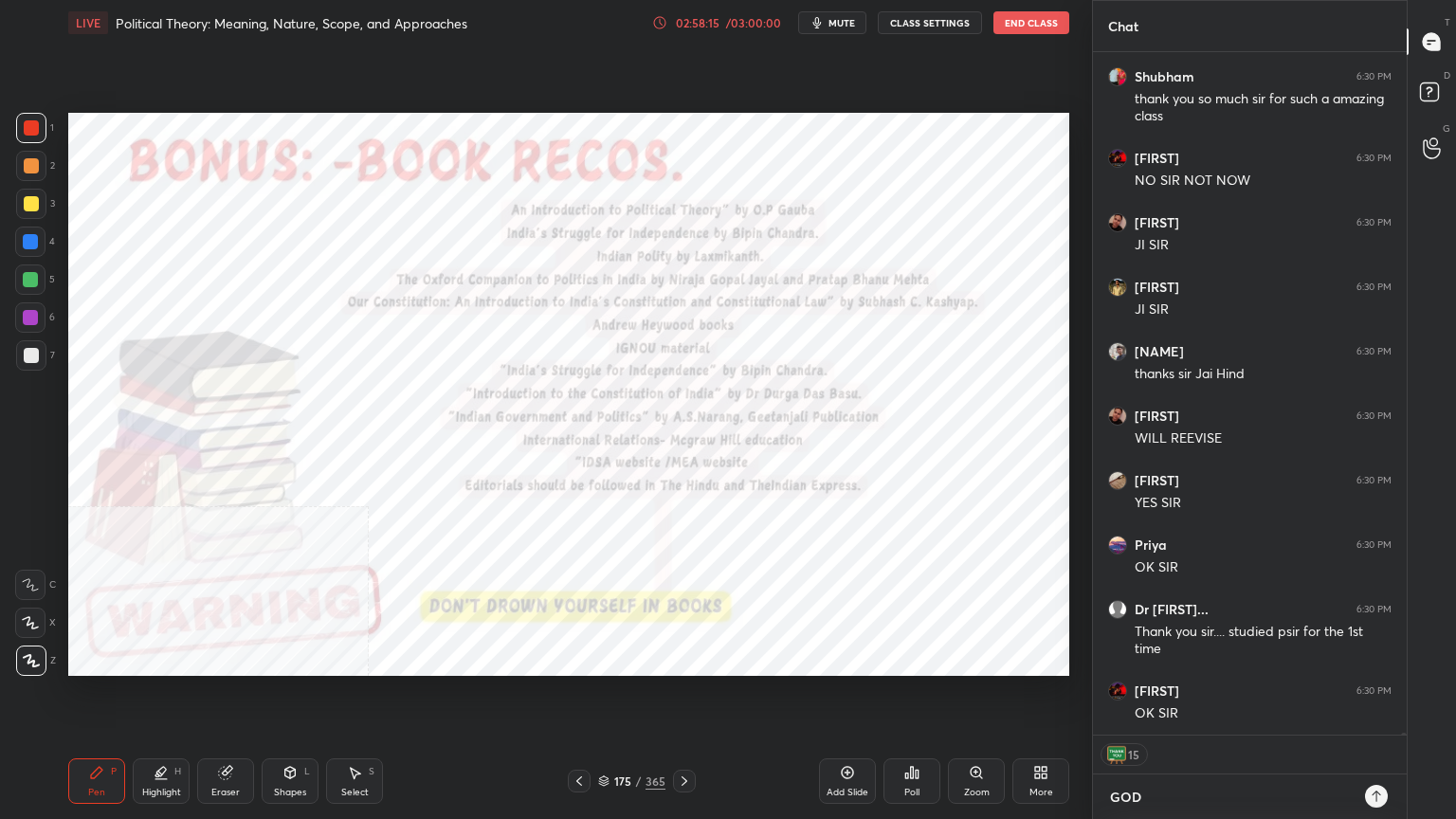 type on "x" 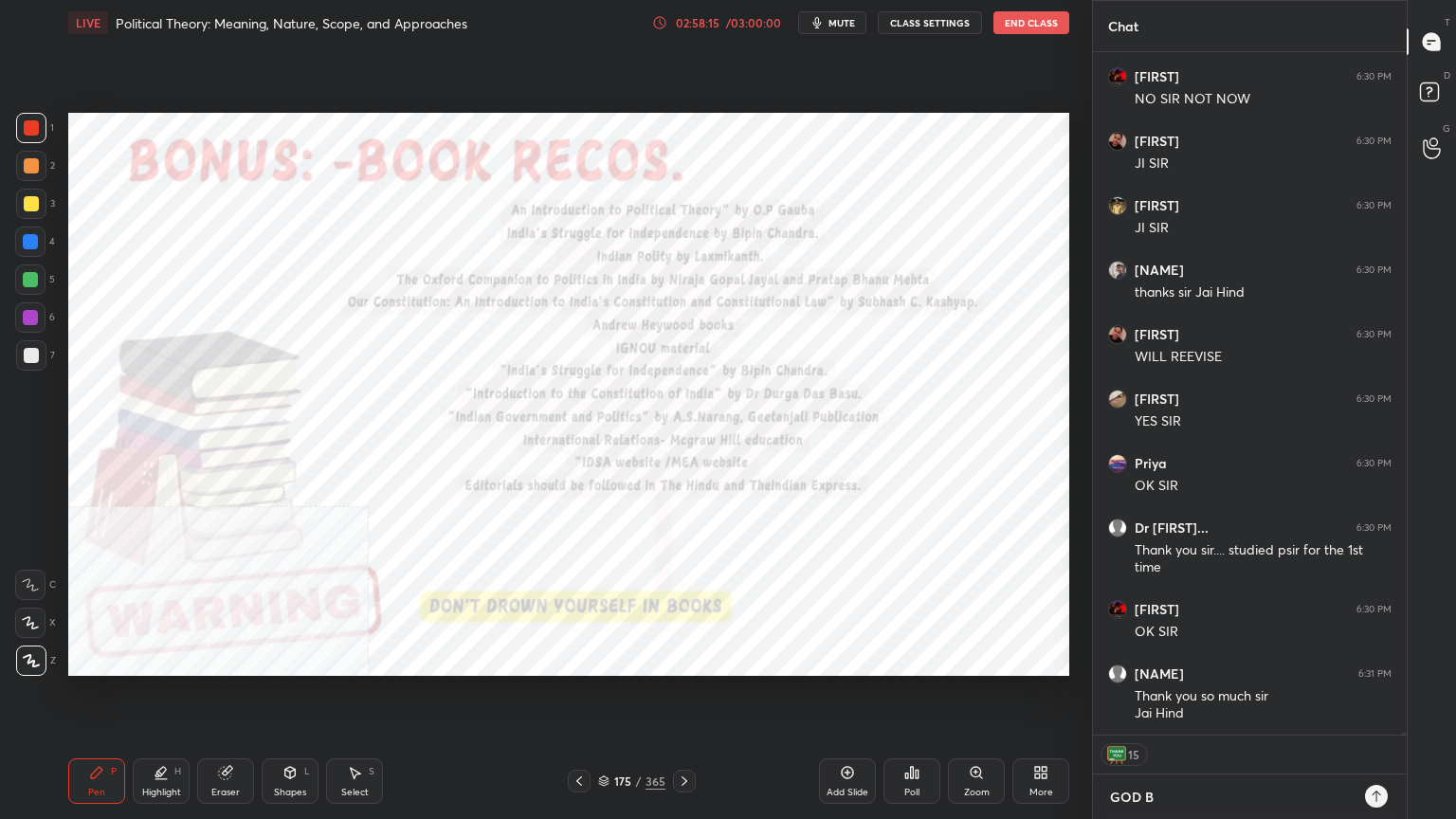type on "GOD BL" 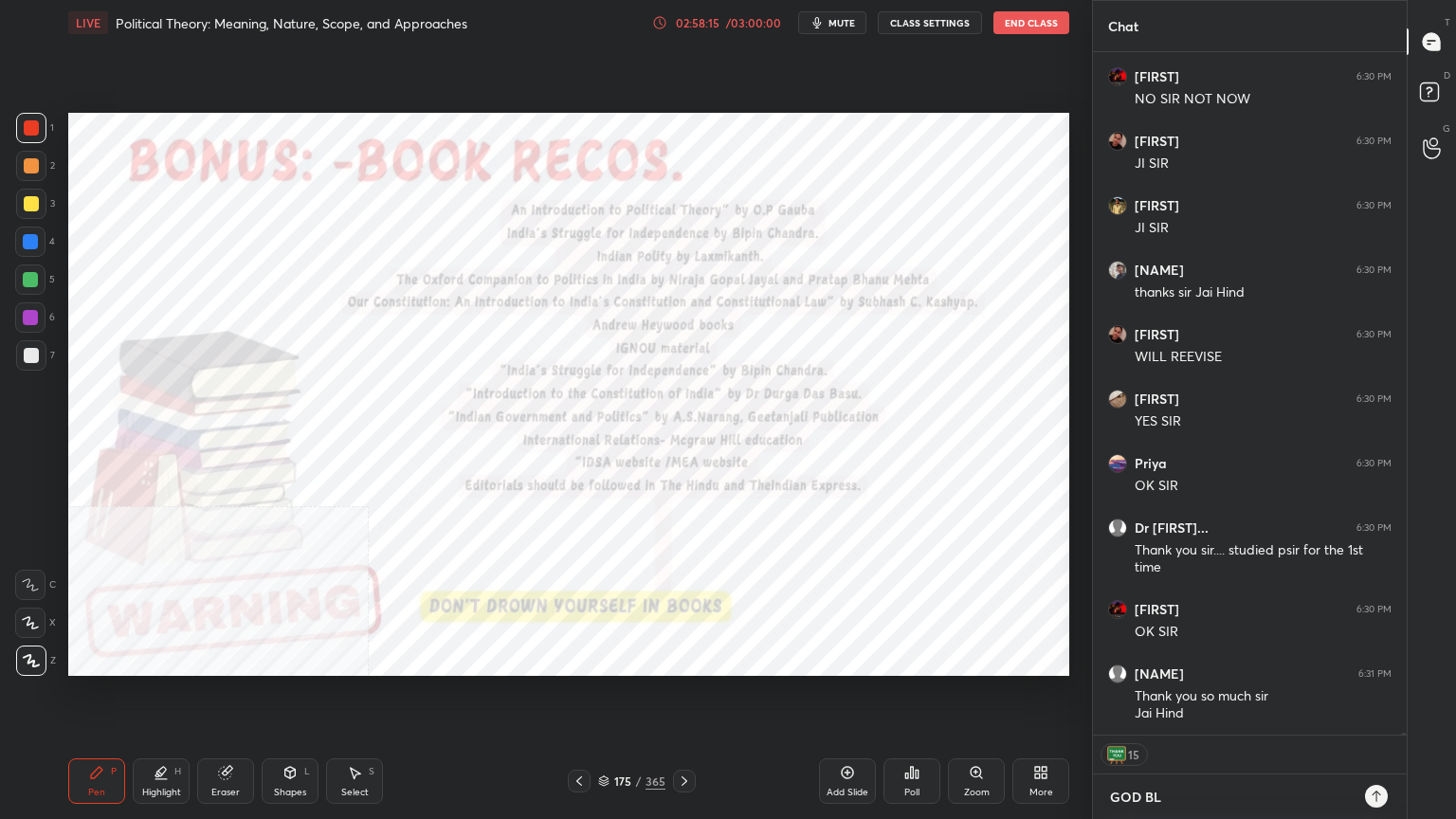 type on "x" 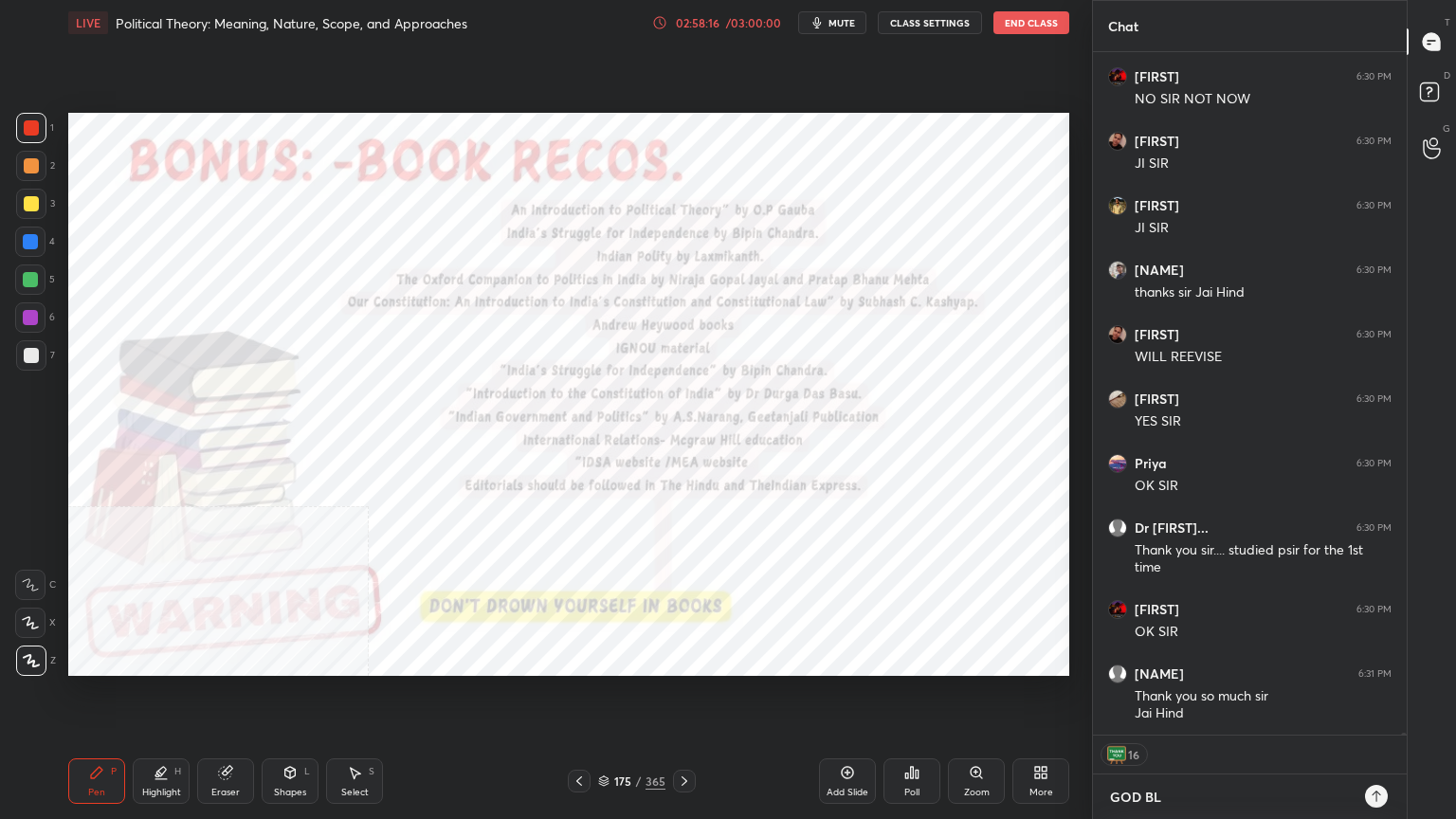 type on "GOD BLE" 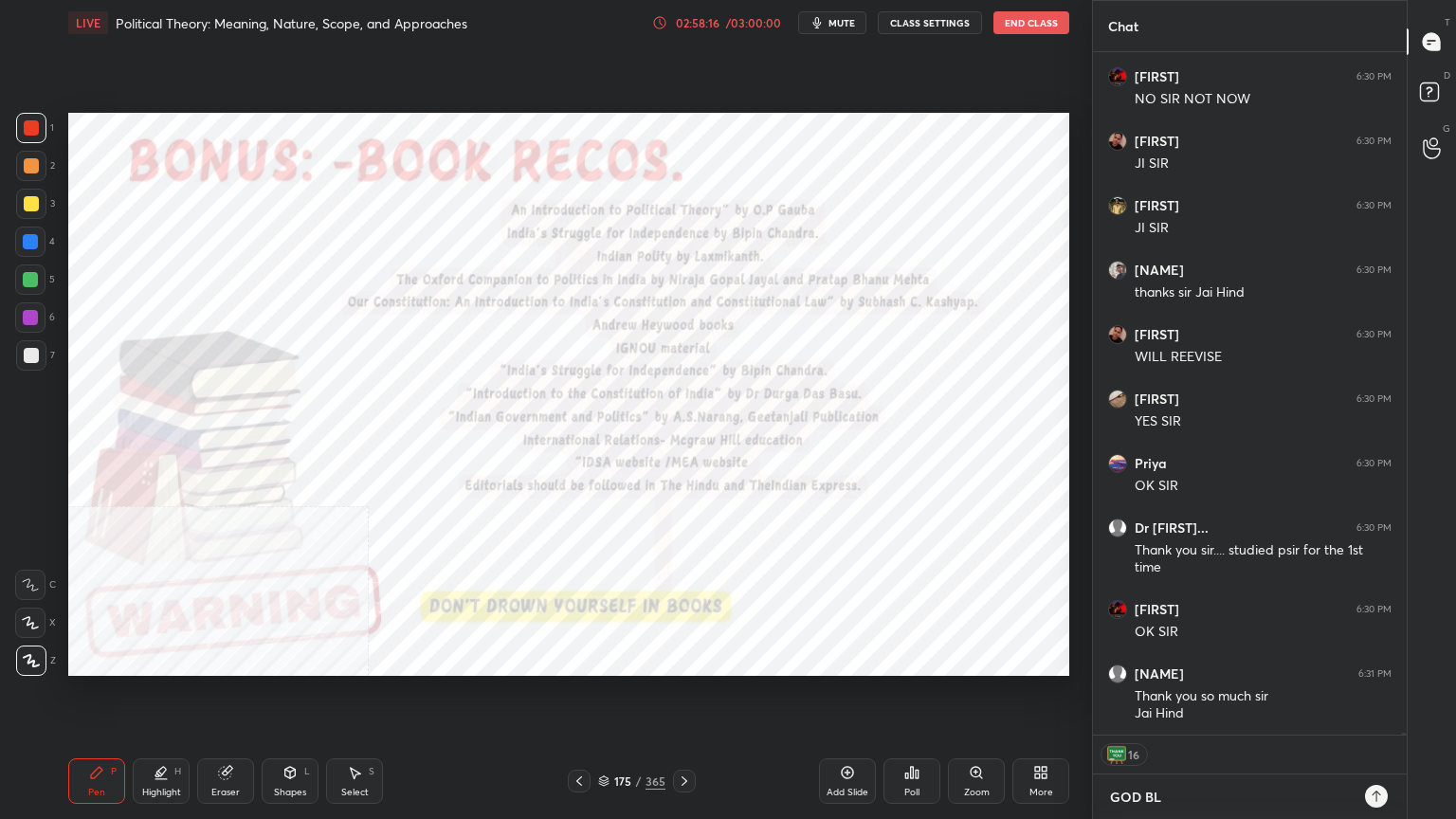 type on "x" 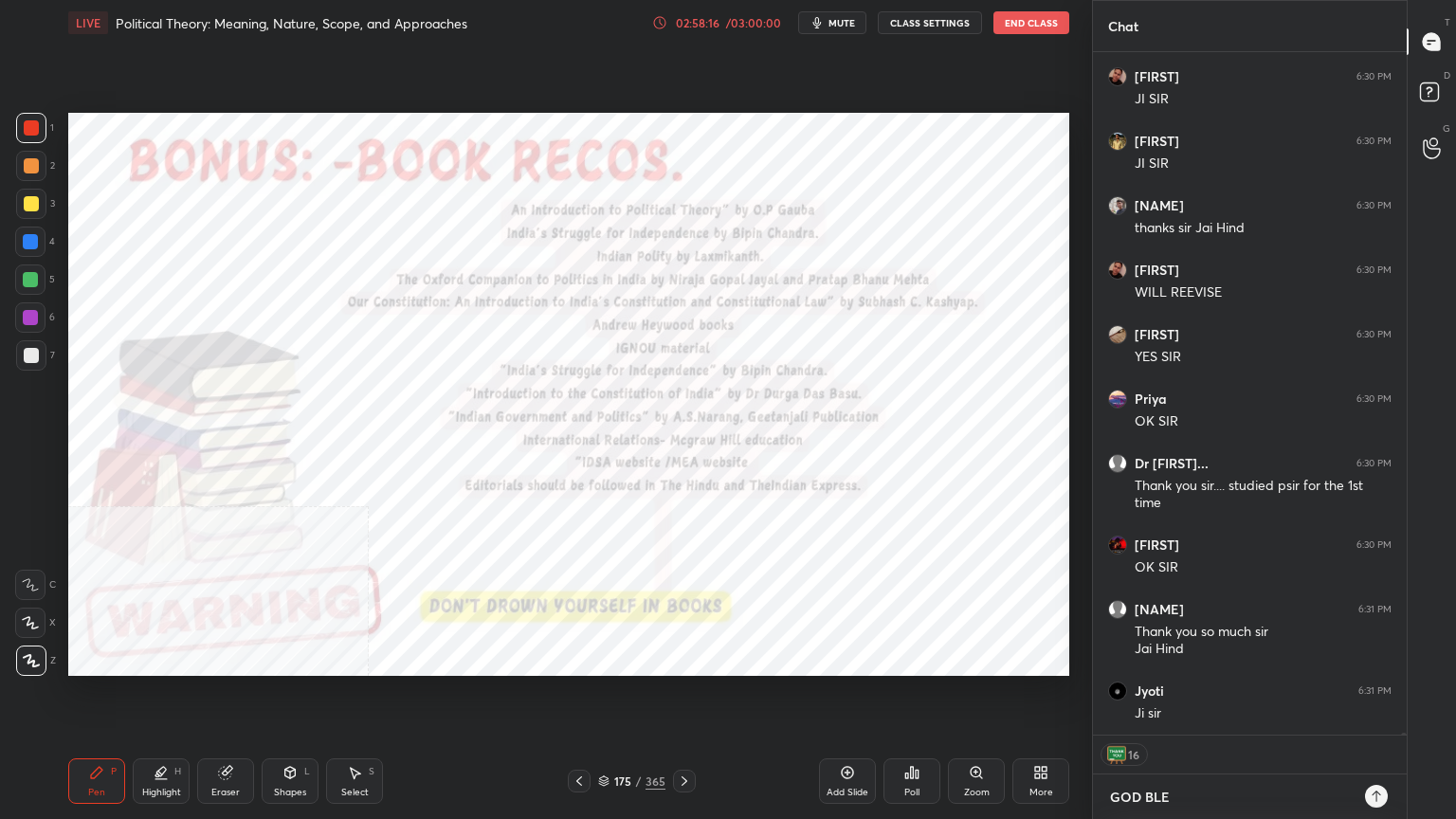 type on "GOD BLES" 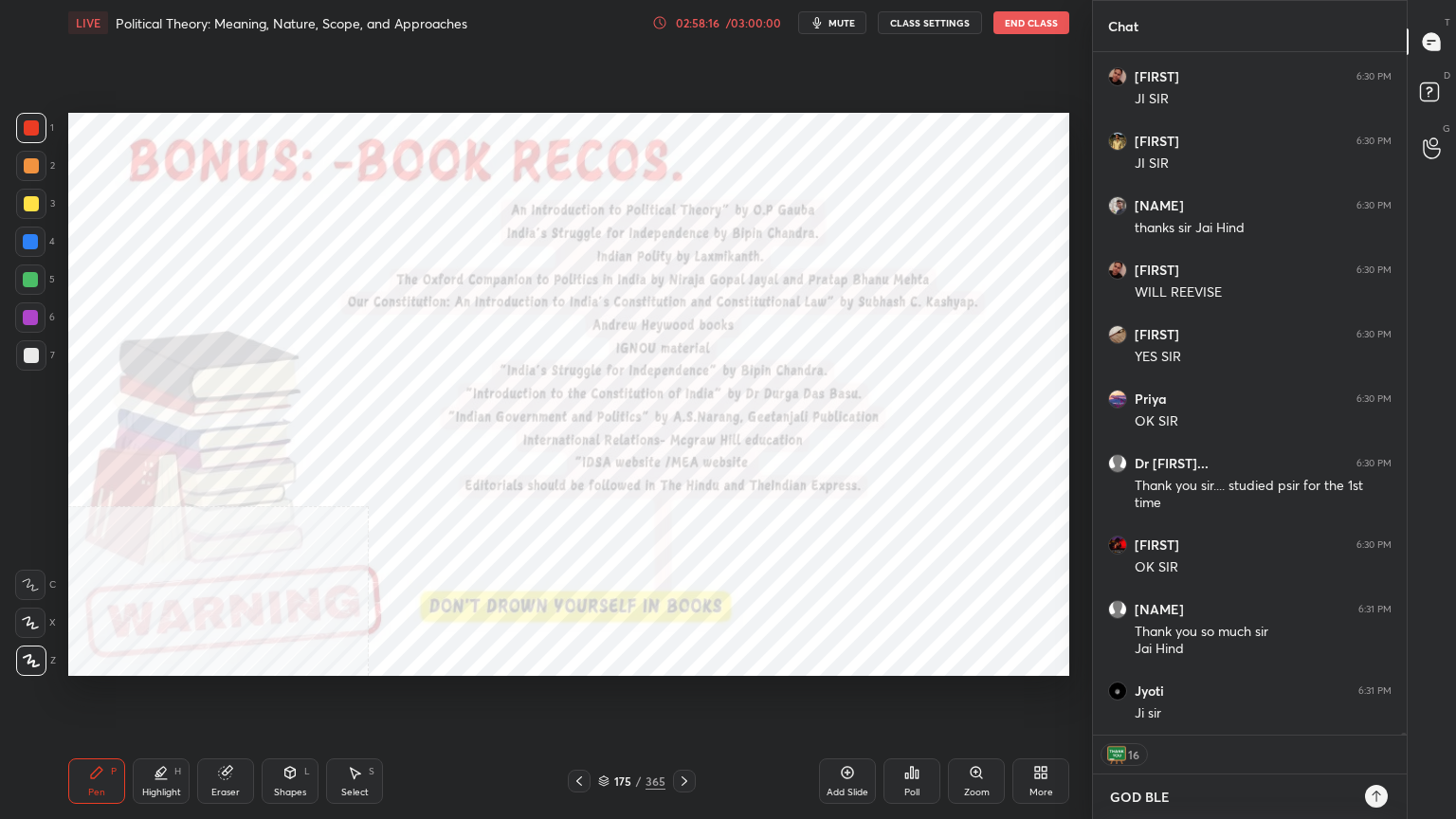 type on "x" 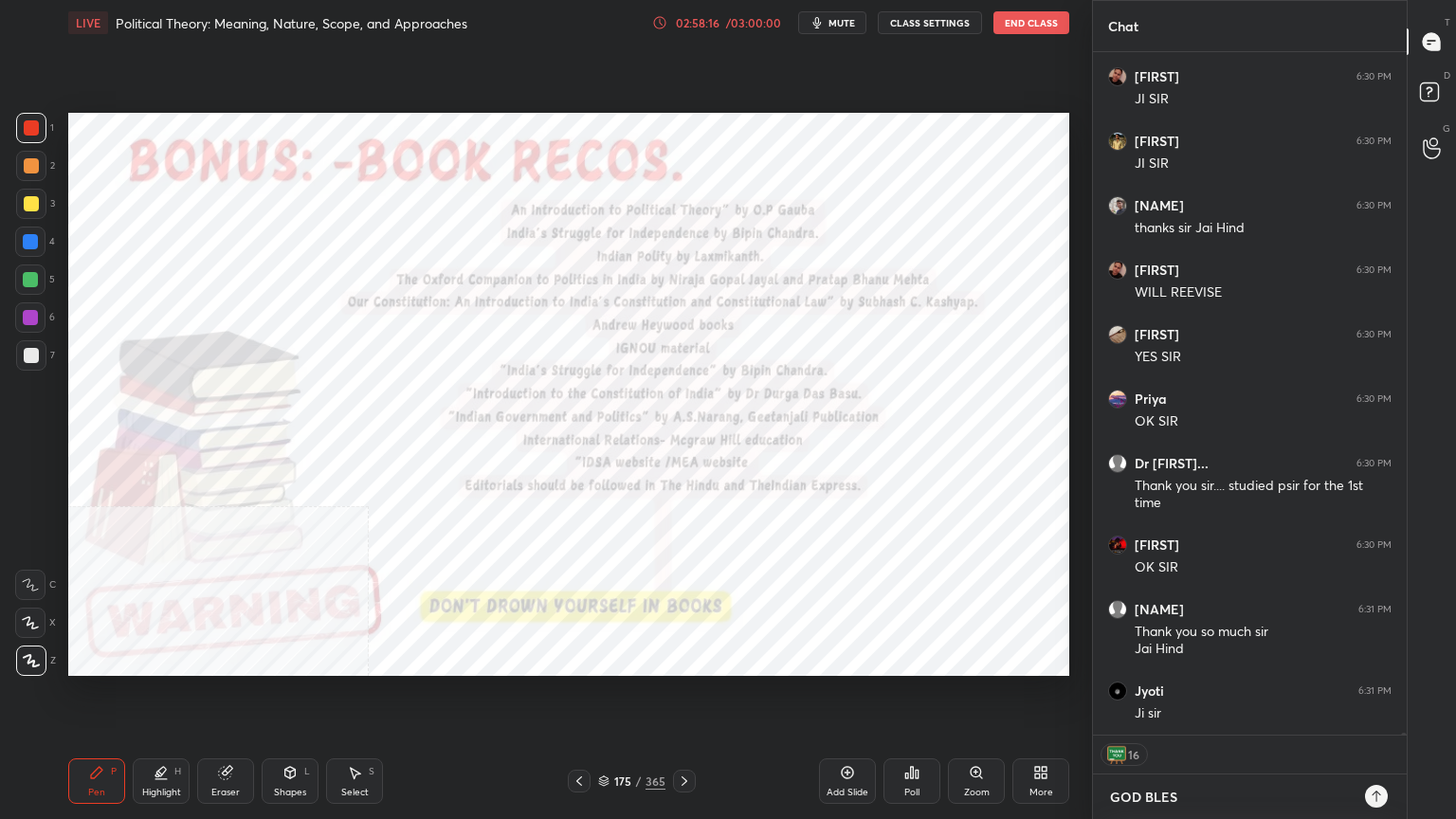 type on "GOD BLESS" 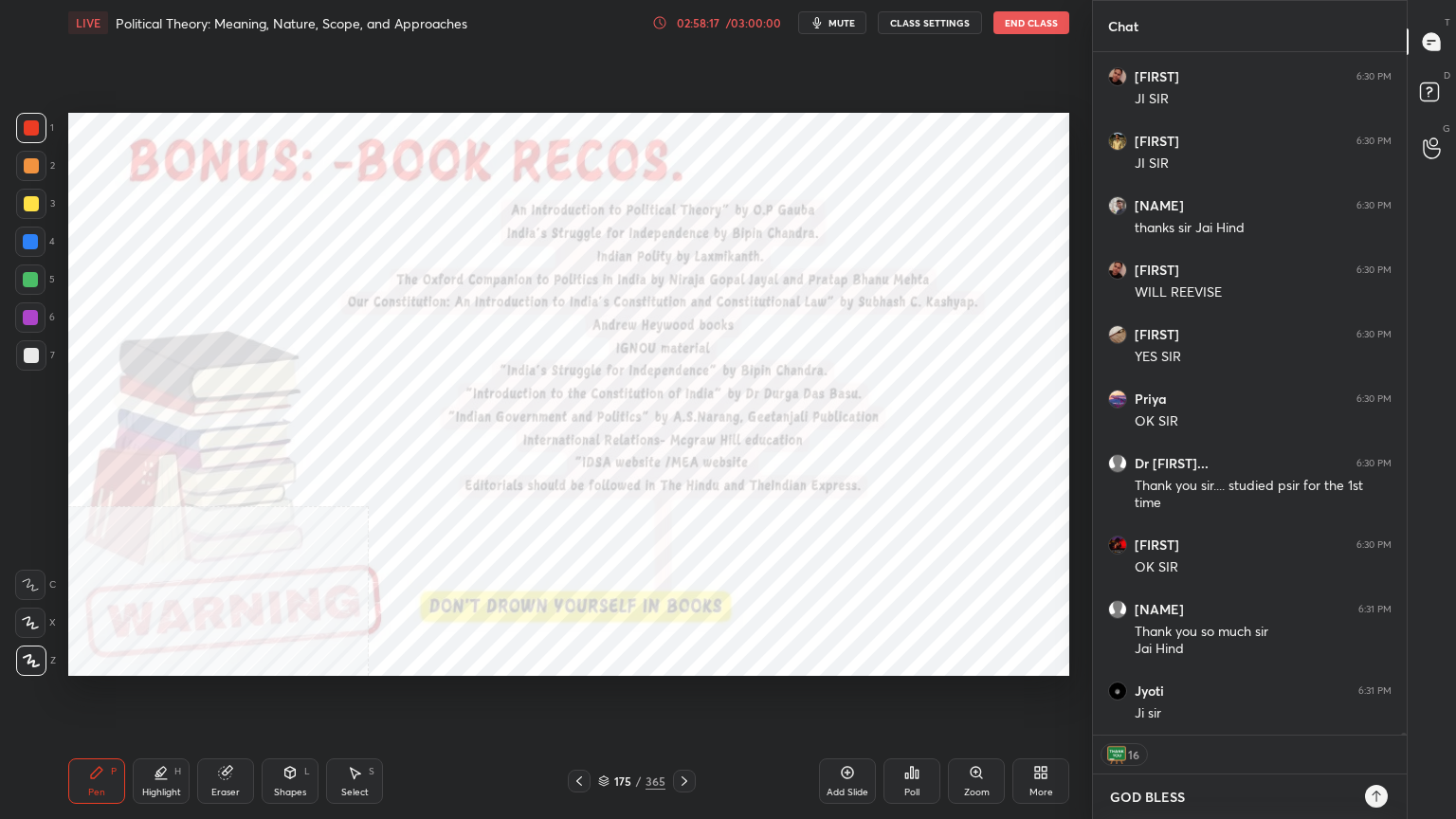 type on "GOD BLESS." 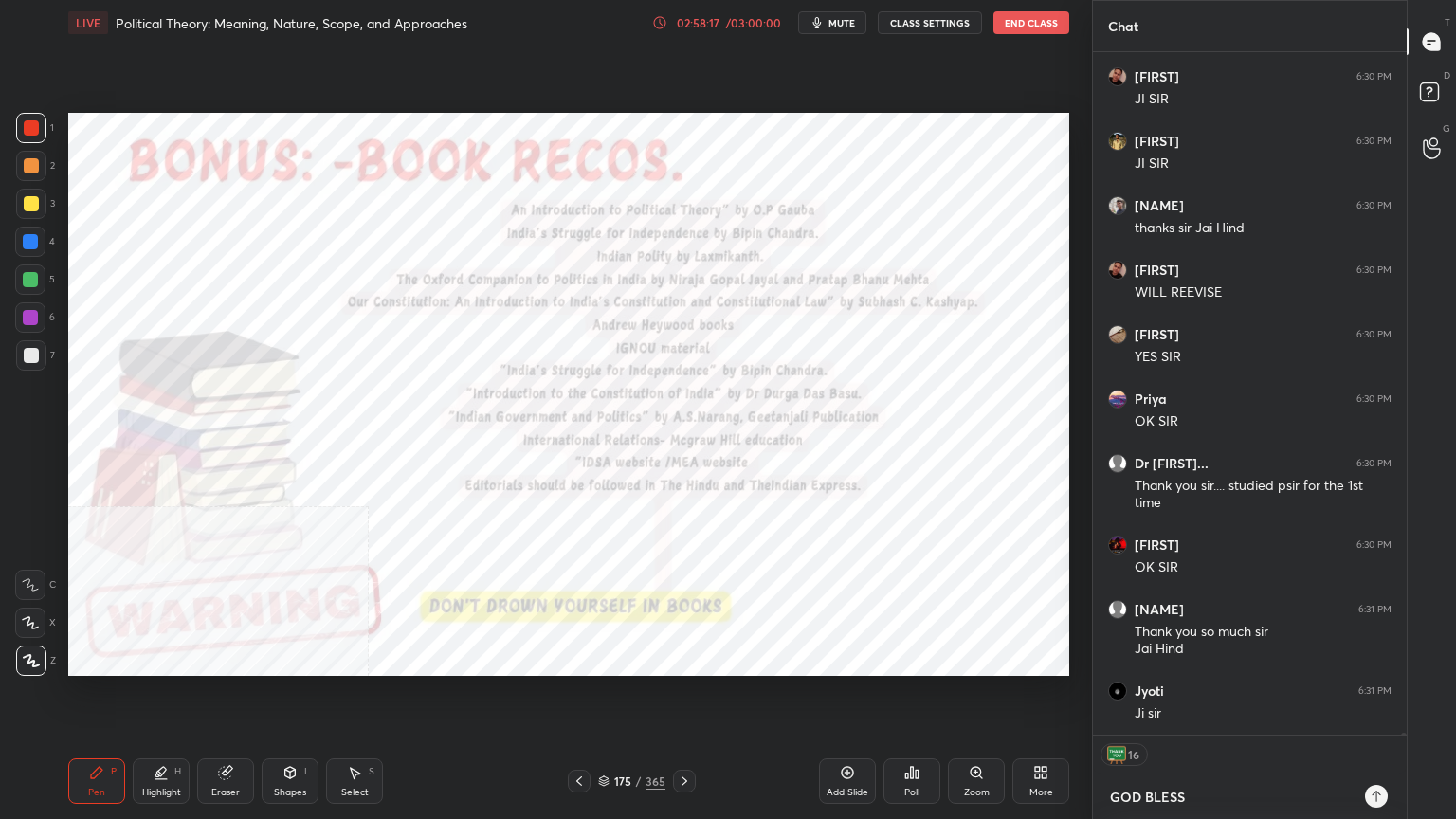 type on "x" 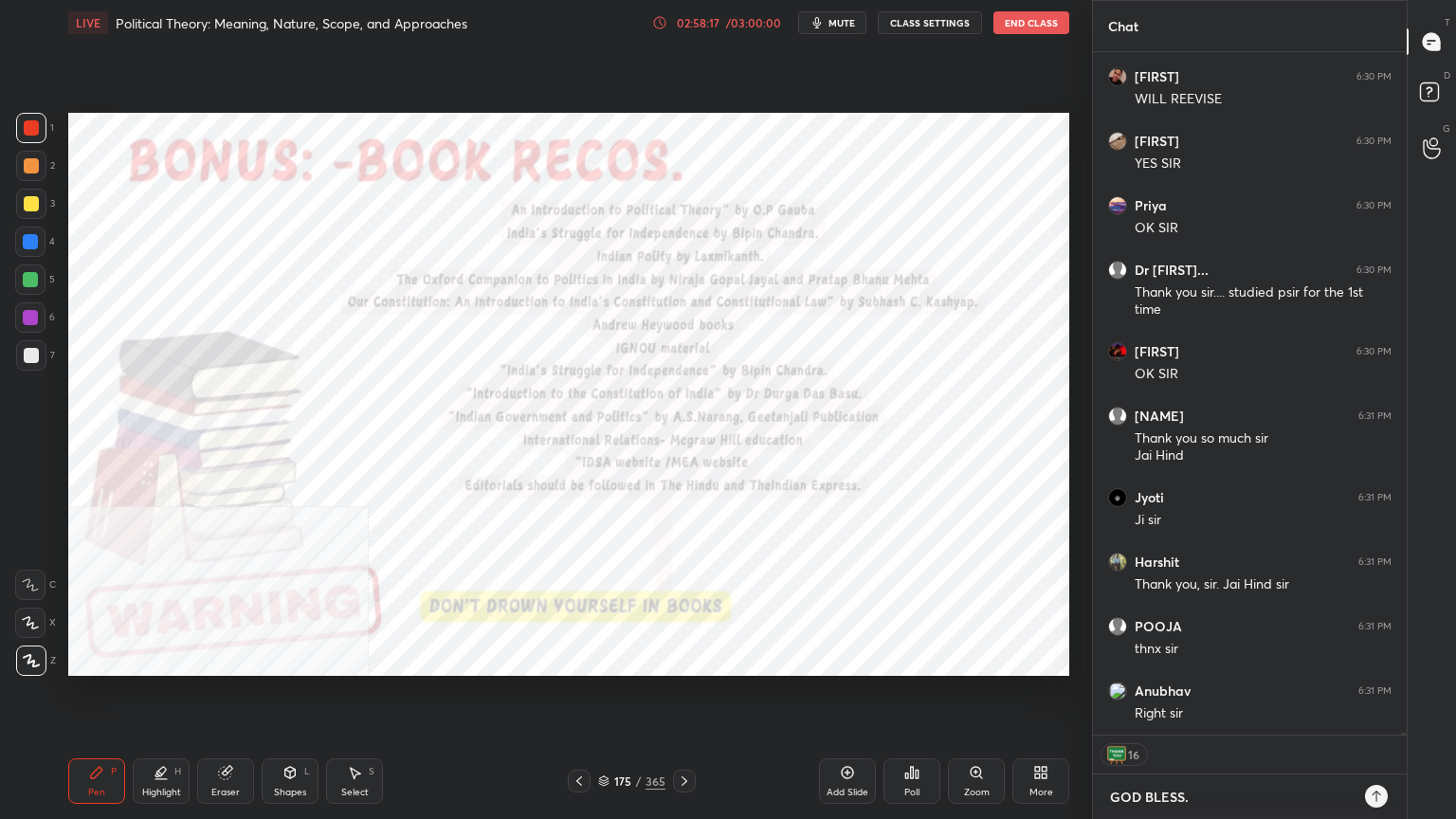 type on "GOD BLESS.J" 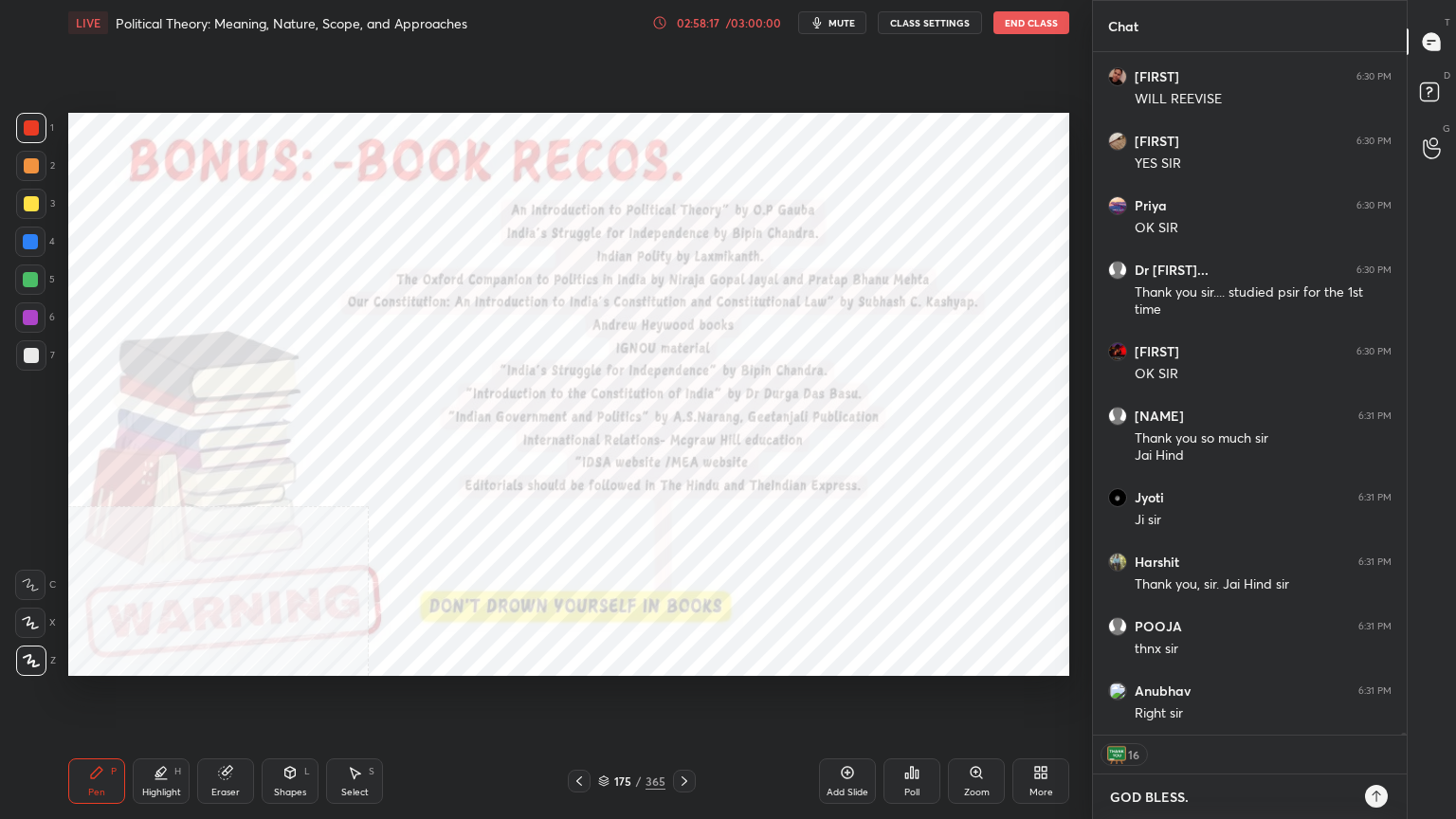 type on "x" 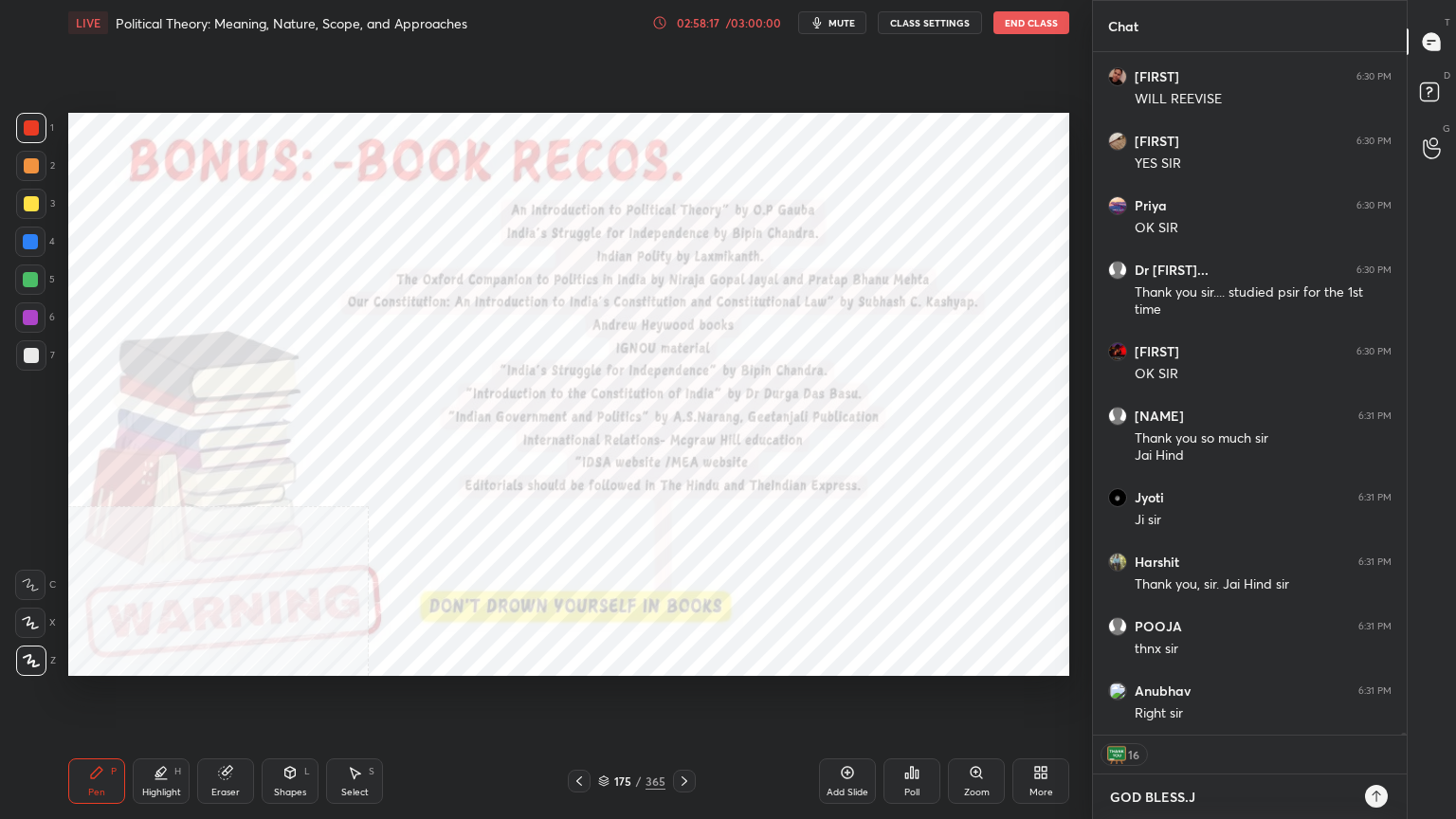type on "GOD BLESS.JA" 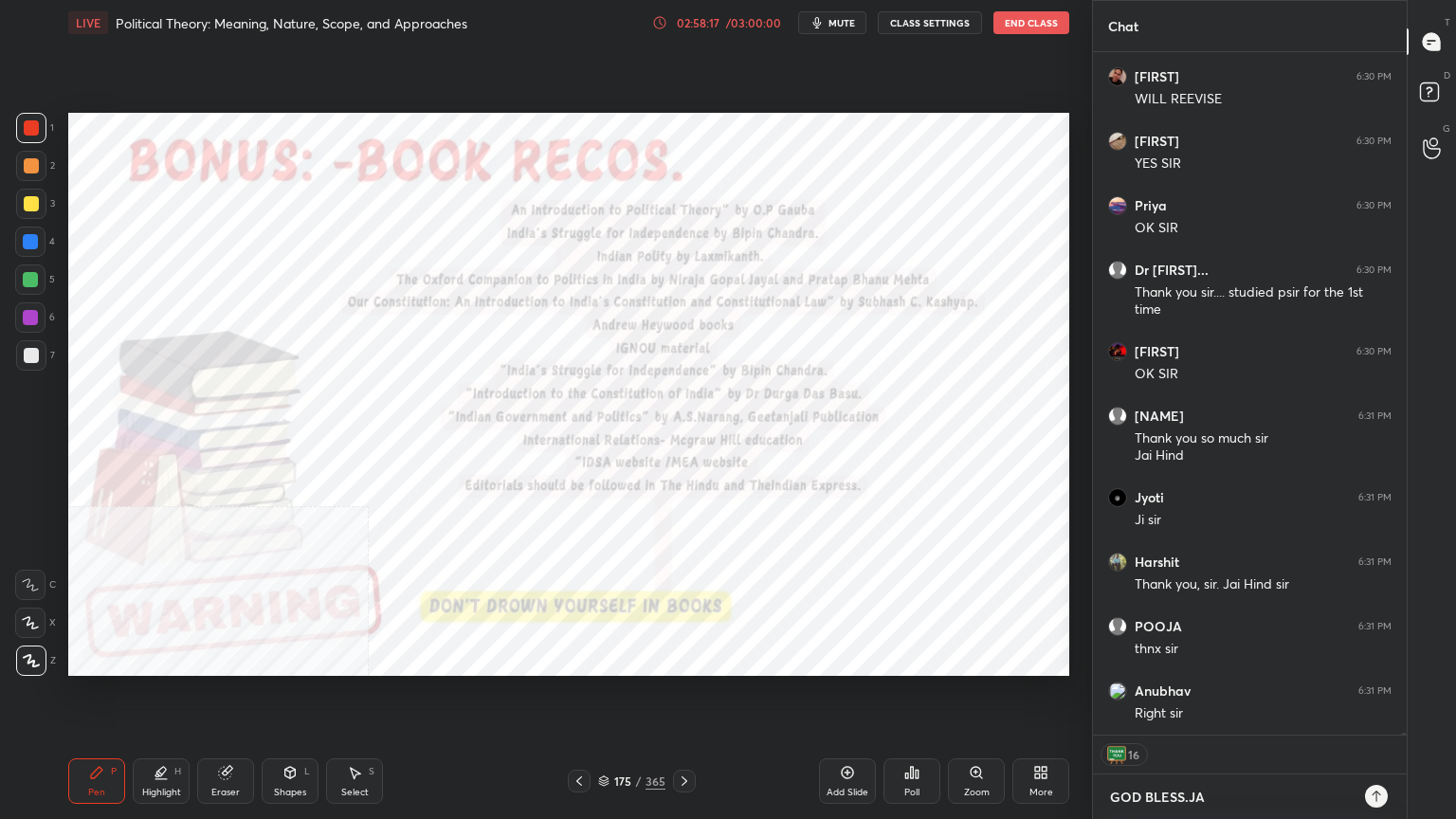 type on "x" 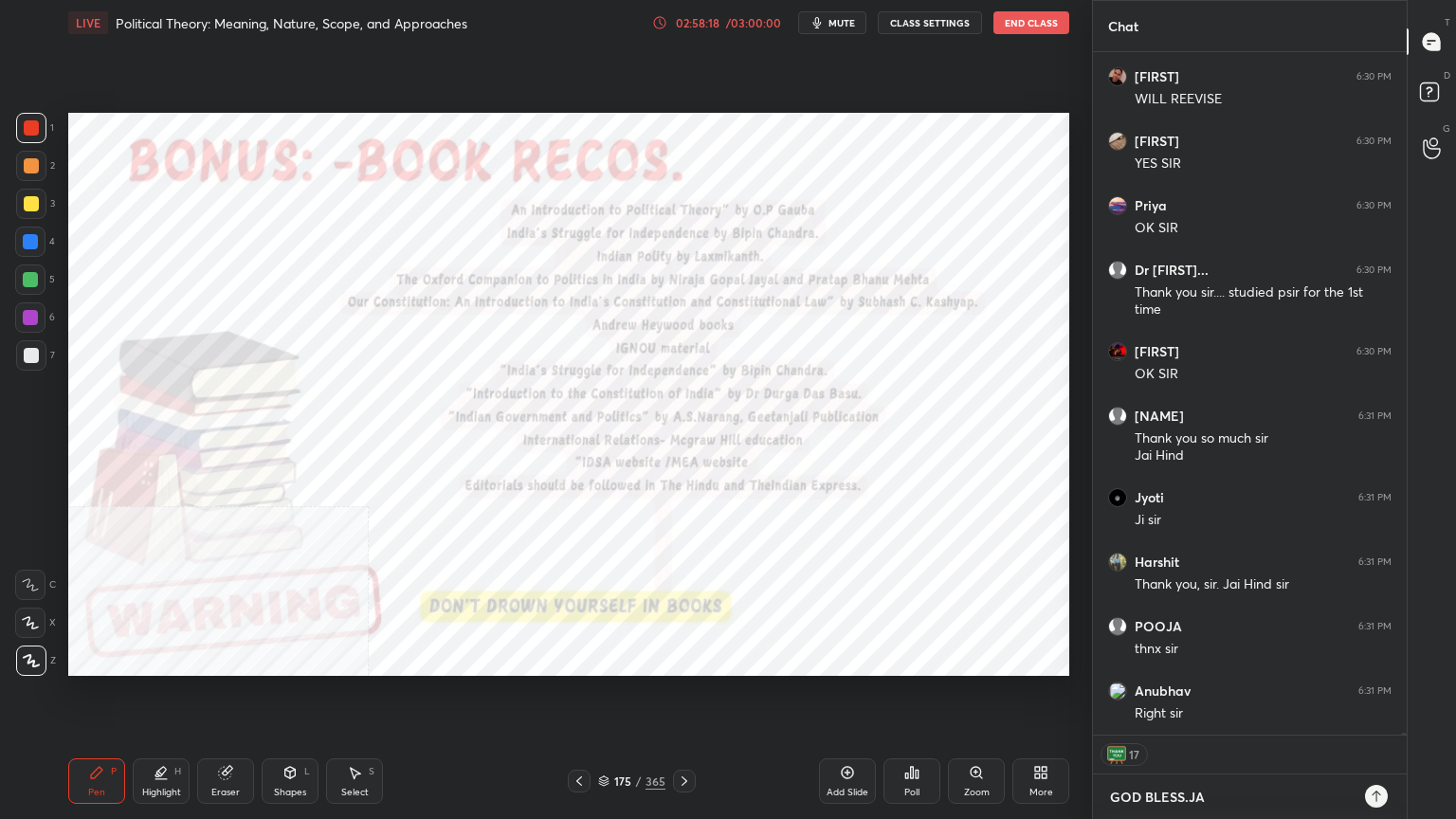 type on "GOD BLESS.JAI" 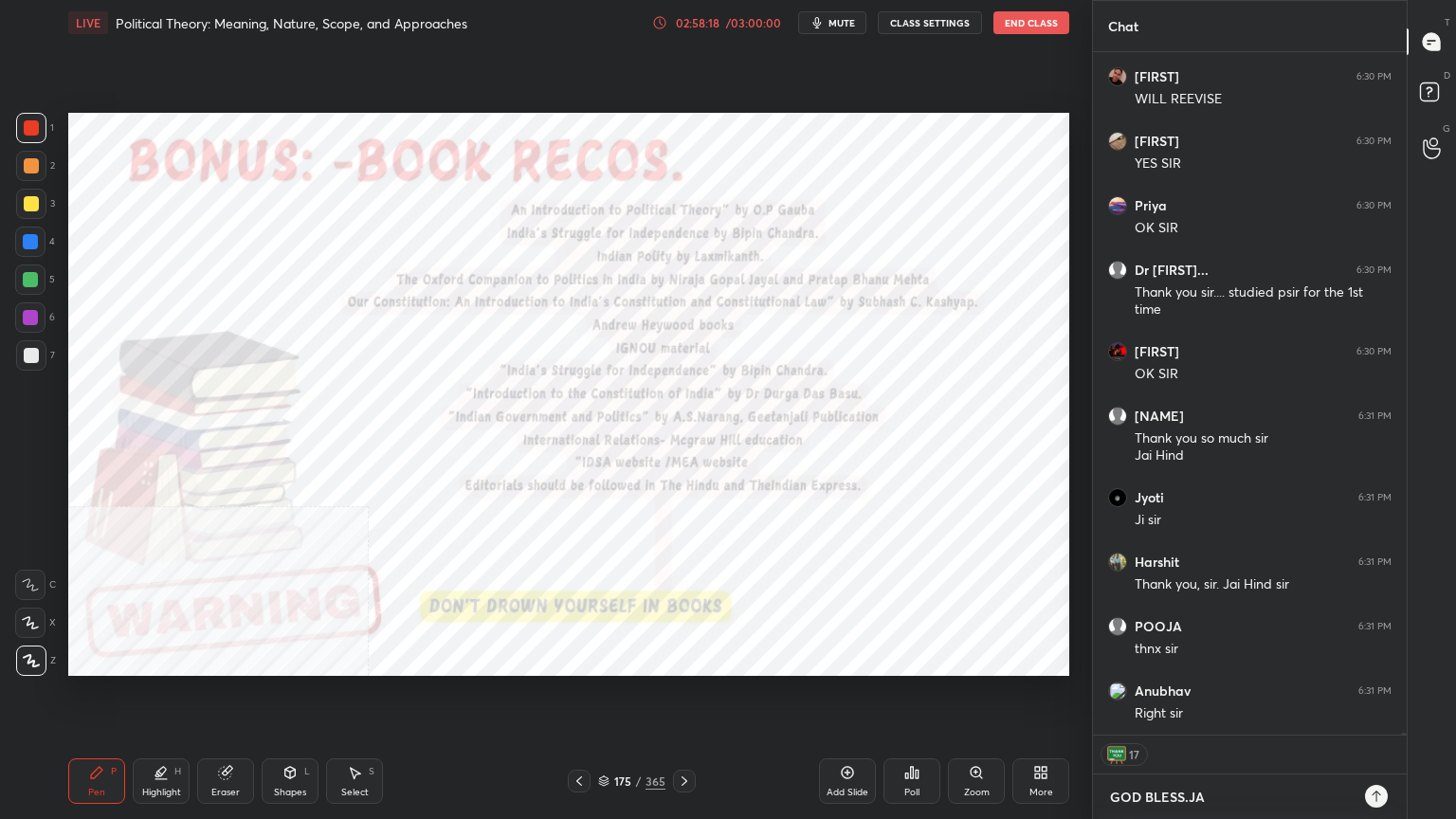 type on "x" 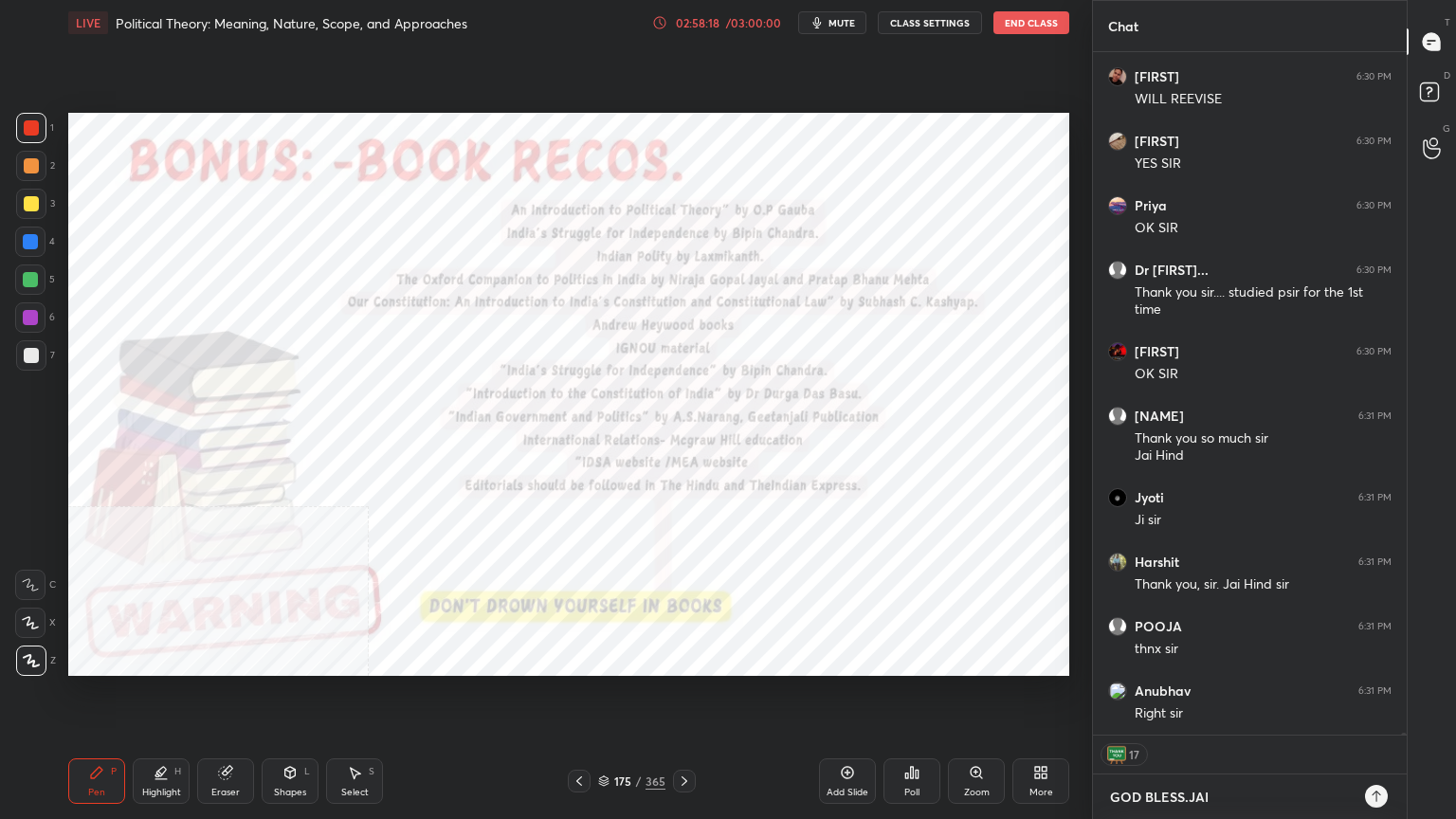type on "GOD BLESS.JAI" 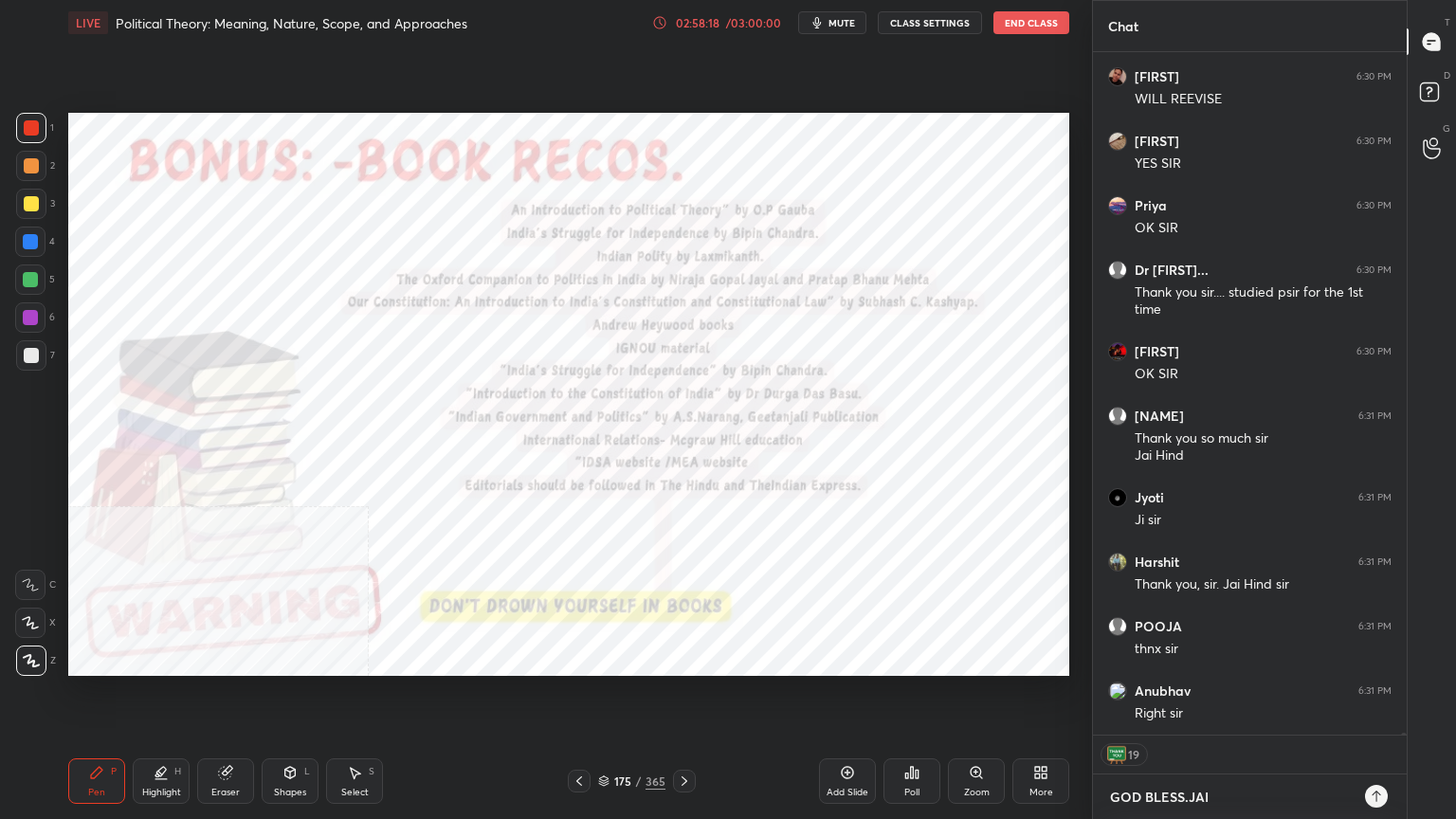 type on "GOD BLESS.JAI H" 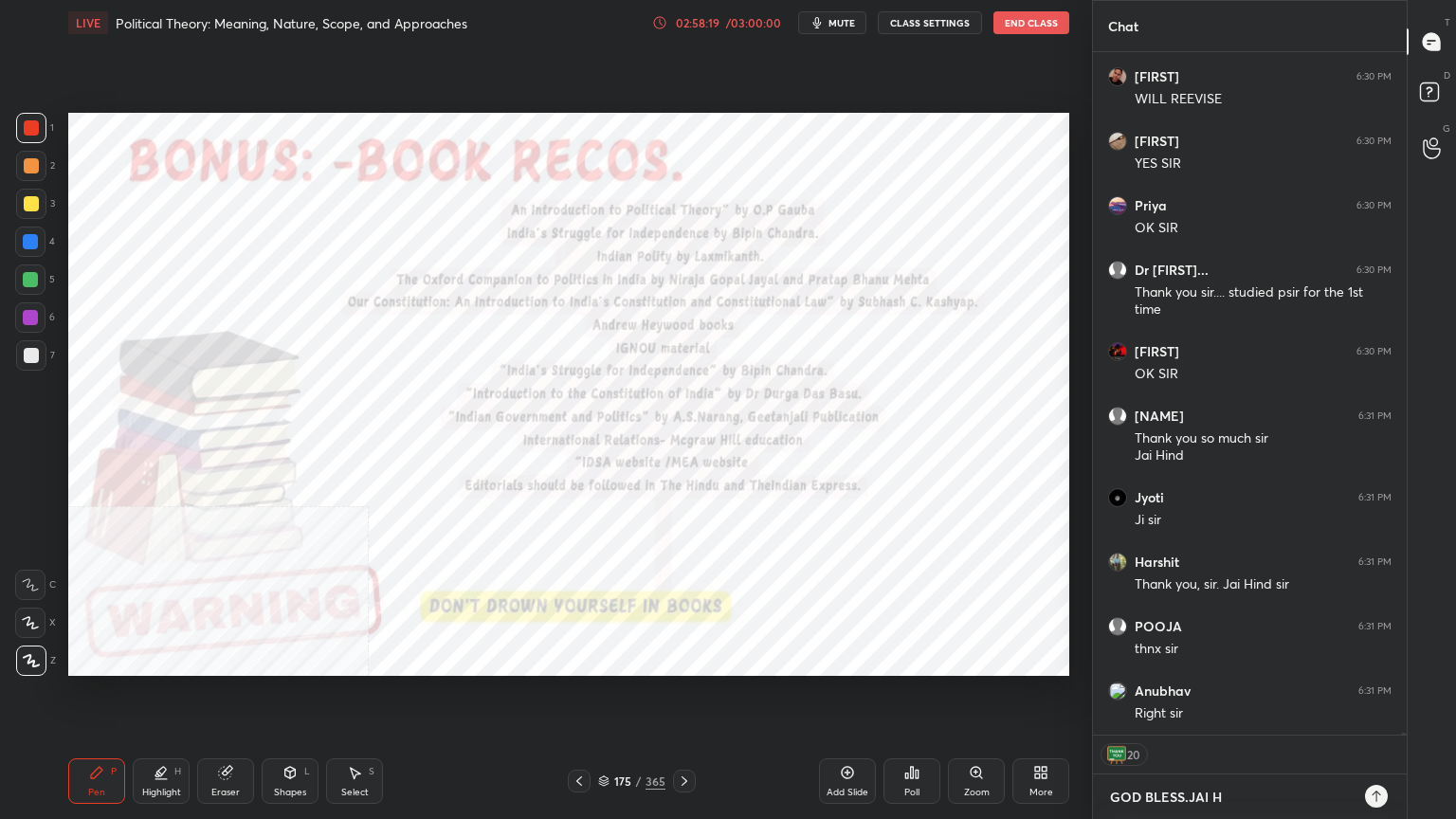 type on "x" 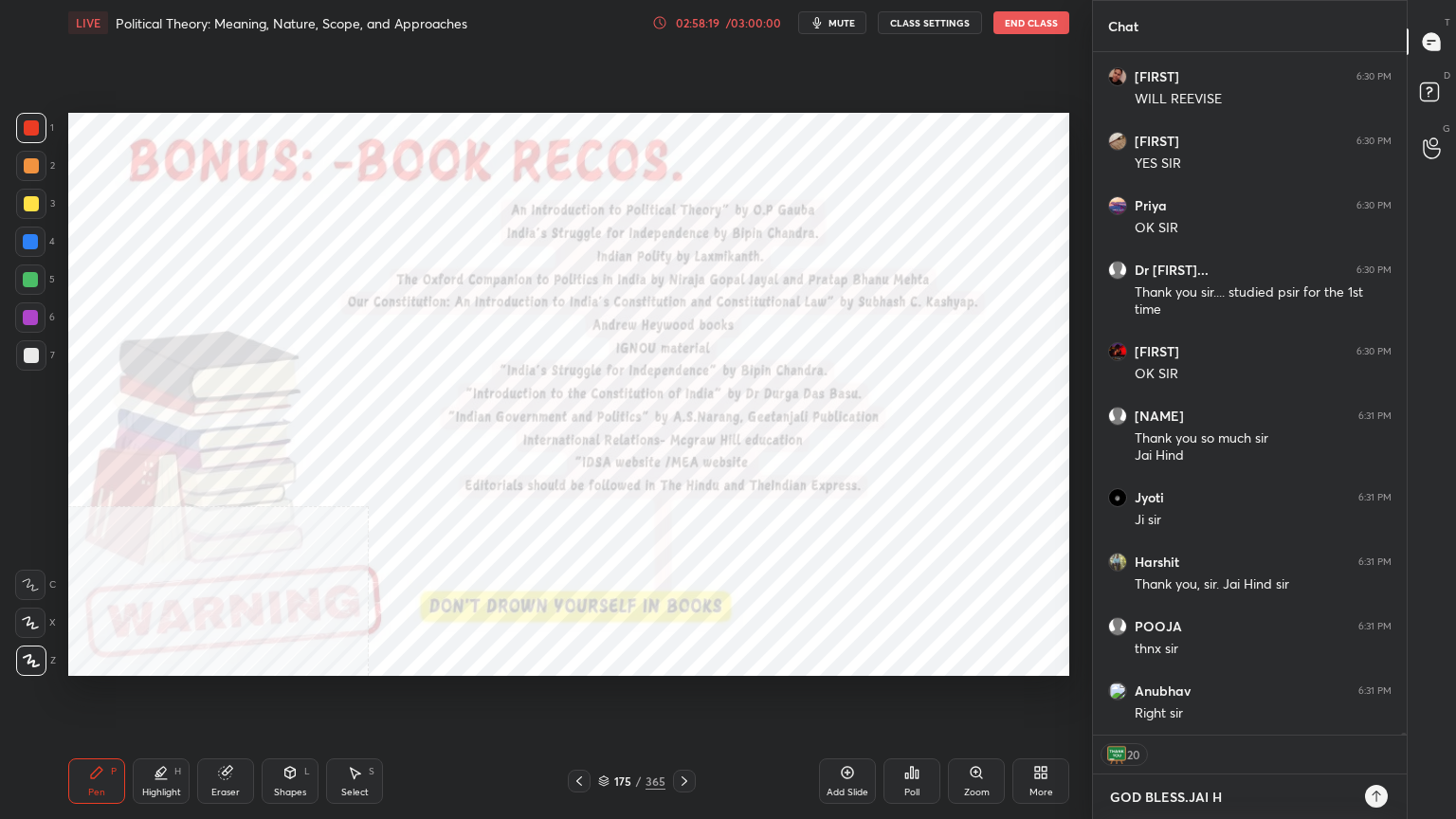 type on "GOD BLESS.JAI HI" 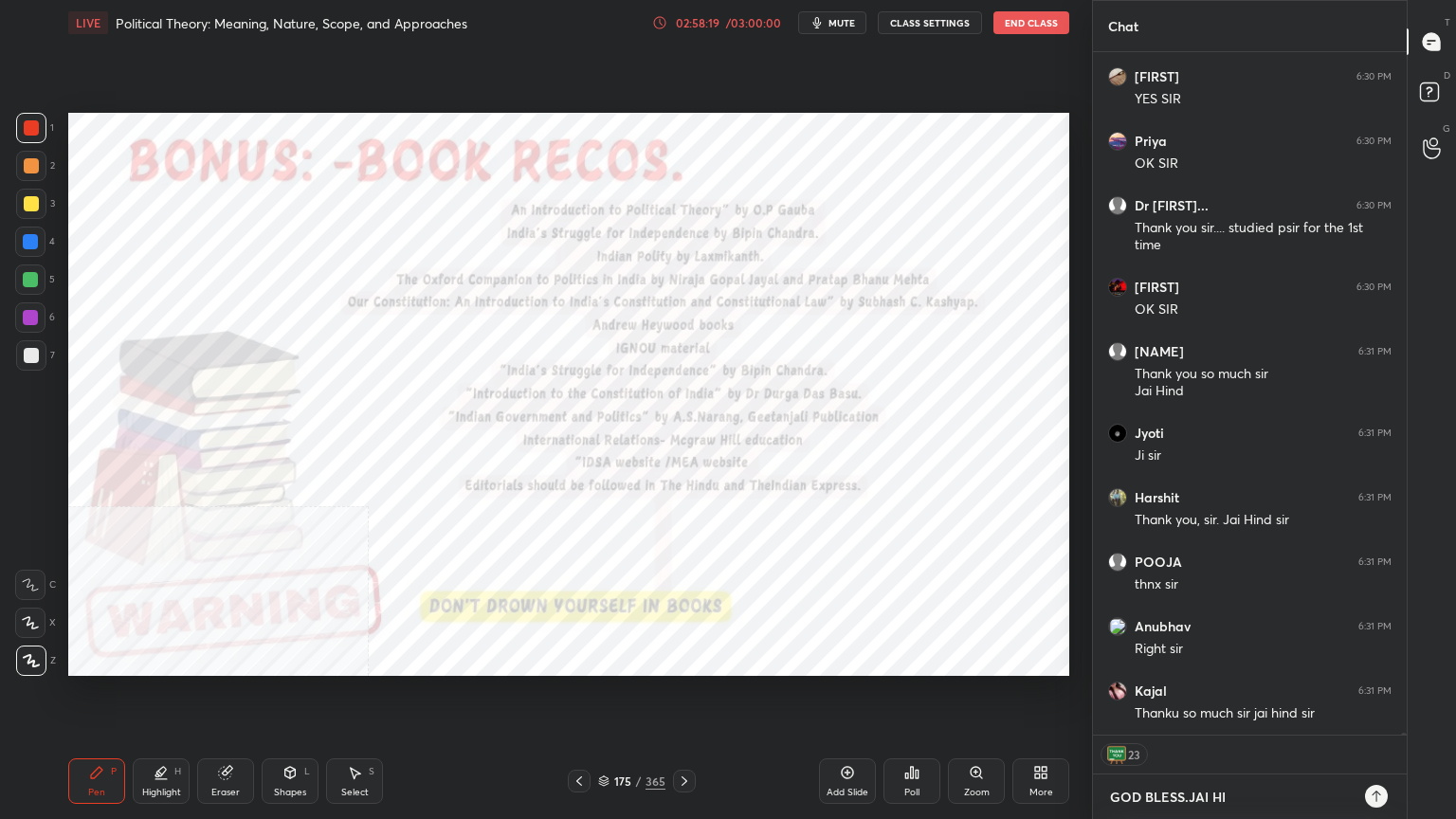 type on "x" 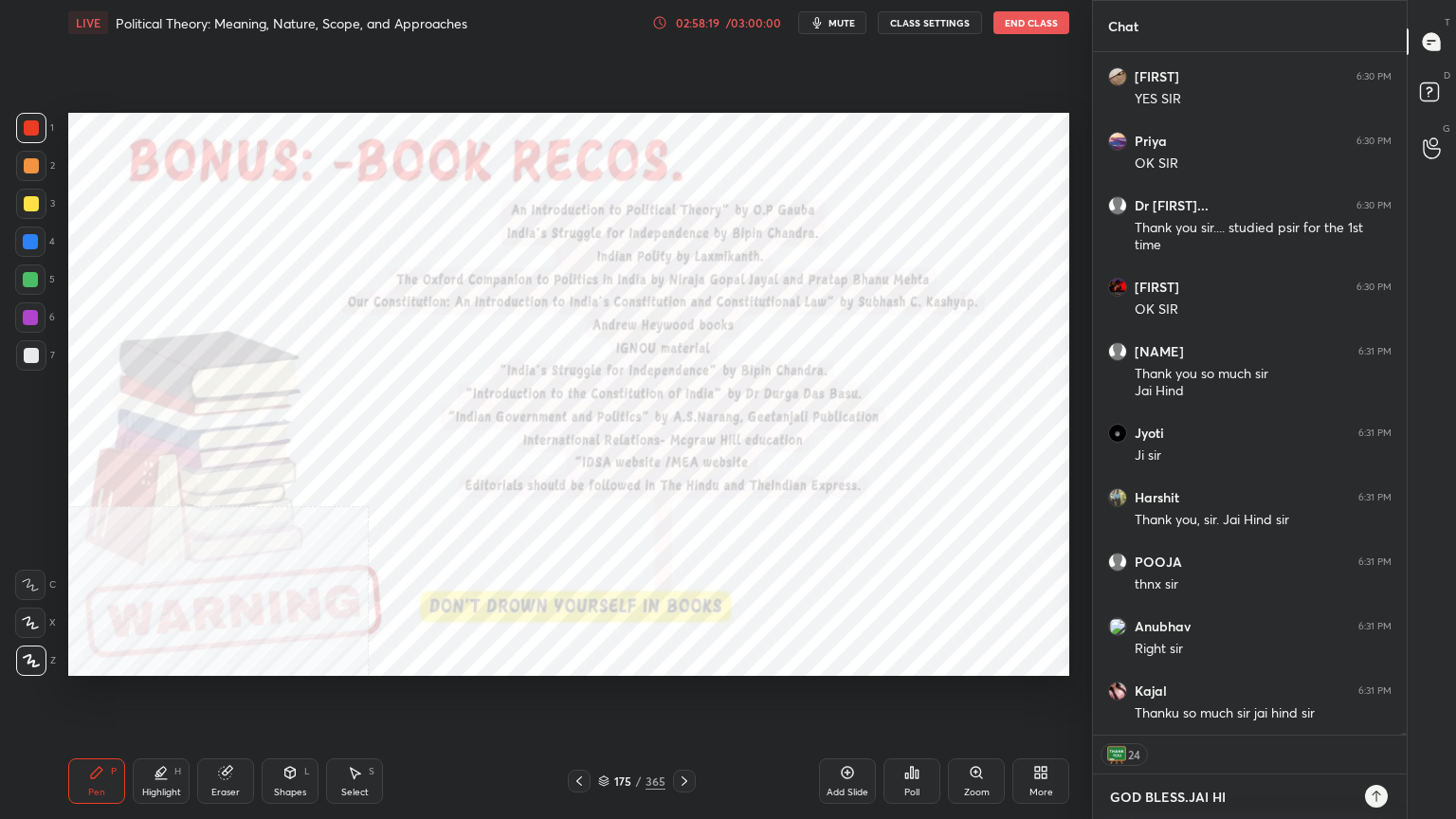 type on "GOD BLESS.JAI HIN" 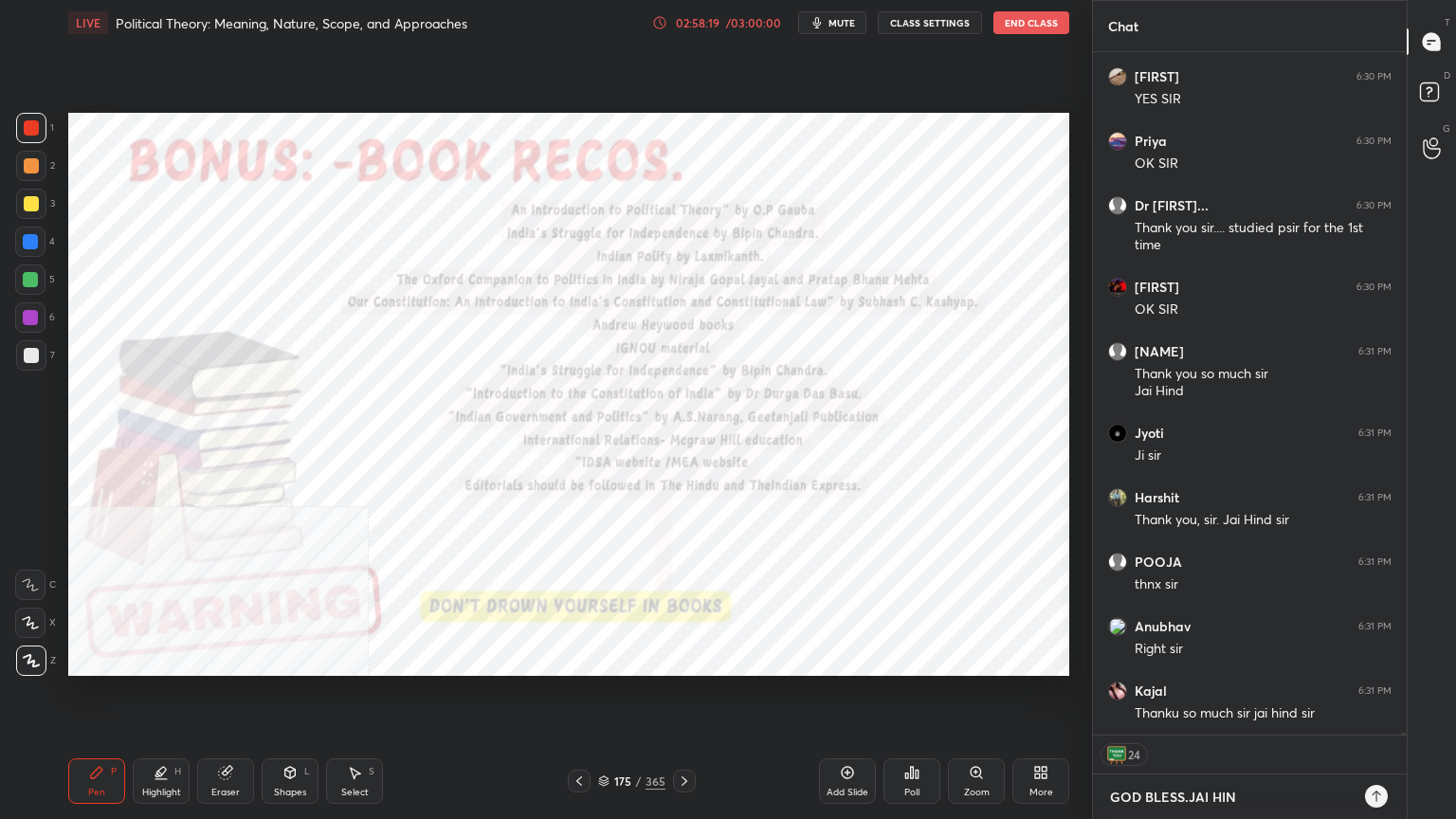 type on "x" 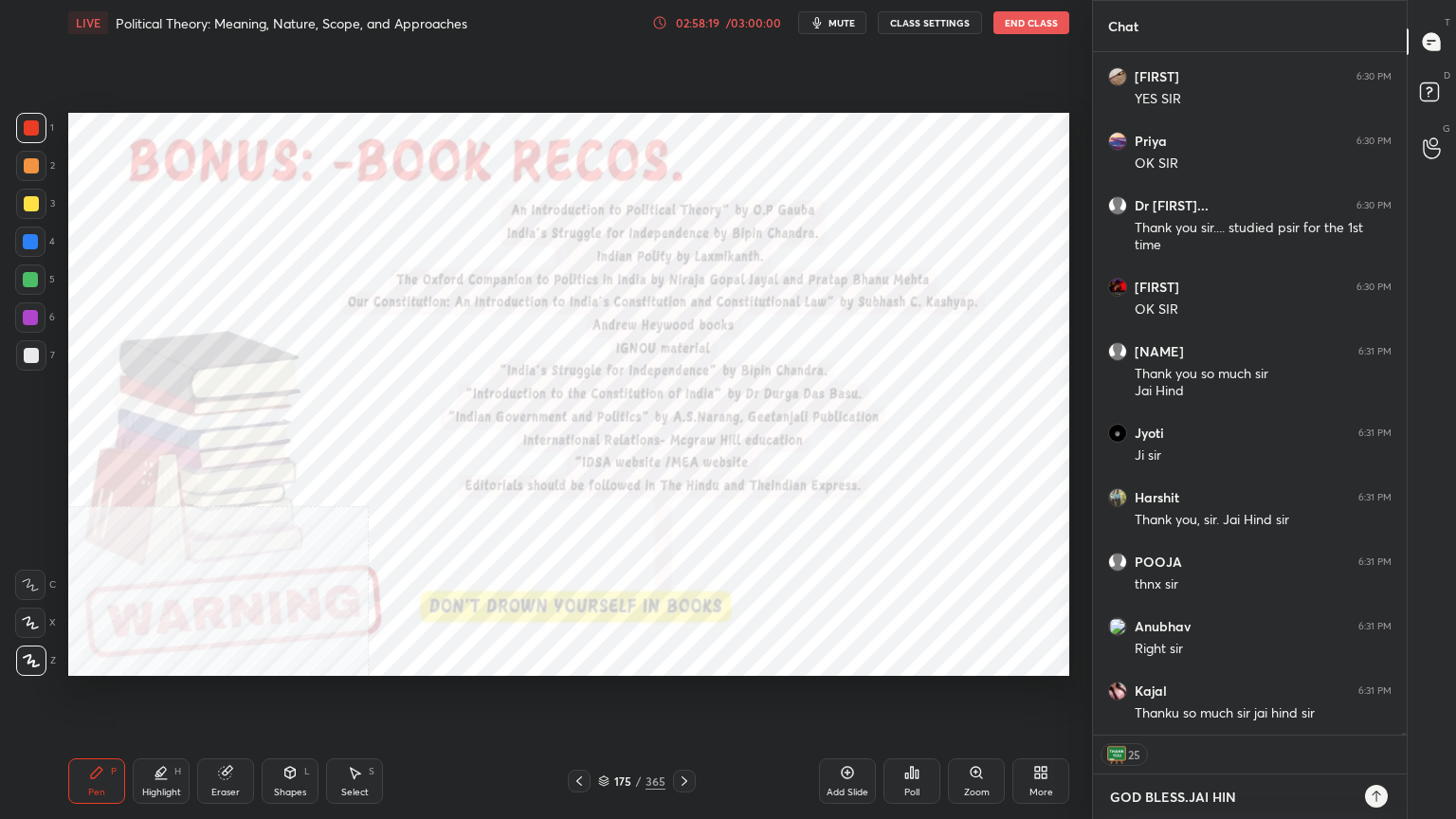 type on "GOD BLESS.JAI HIND" 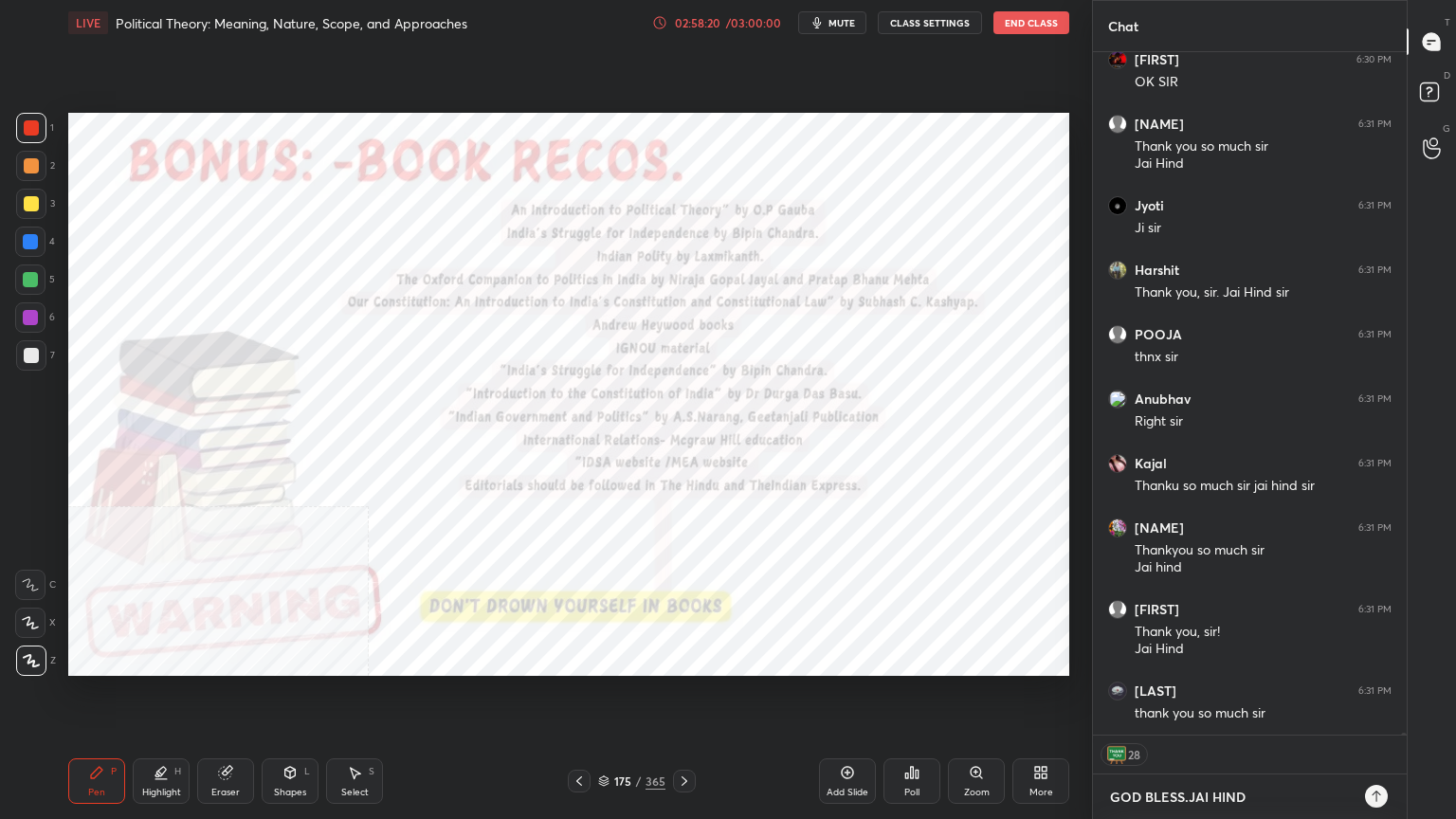 type on "x" 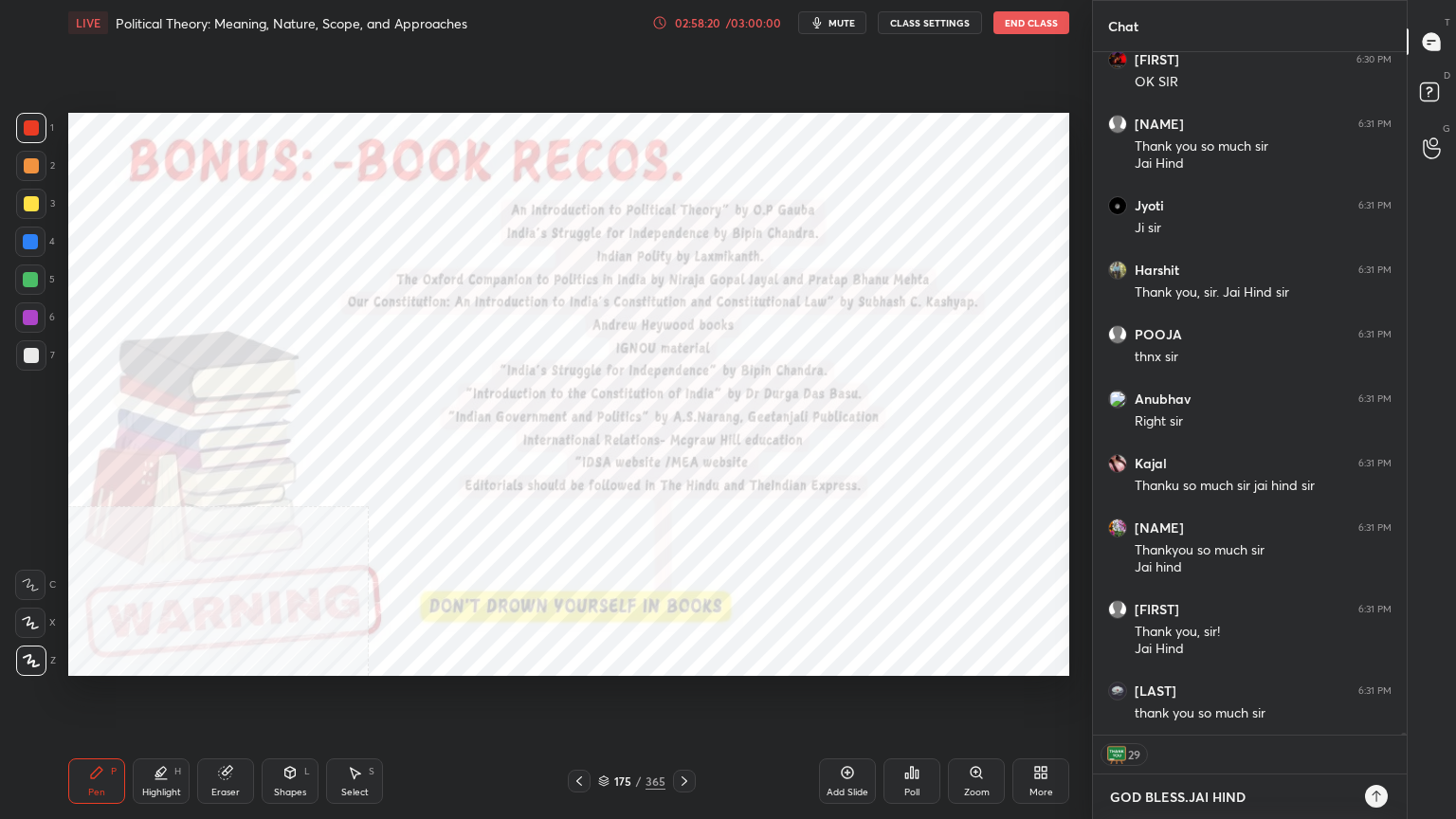 type 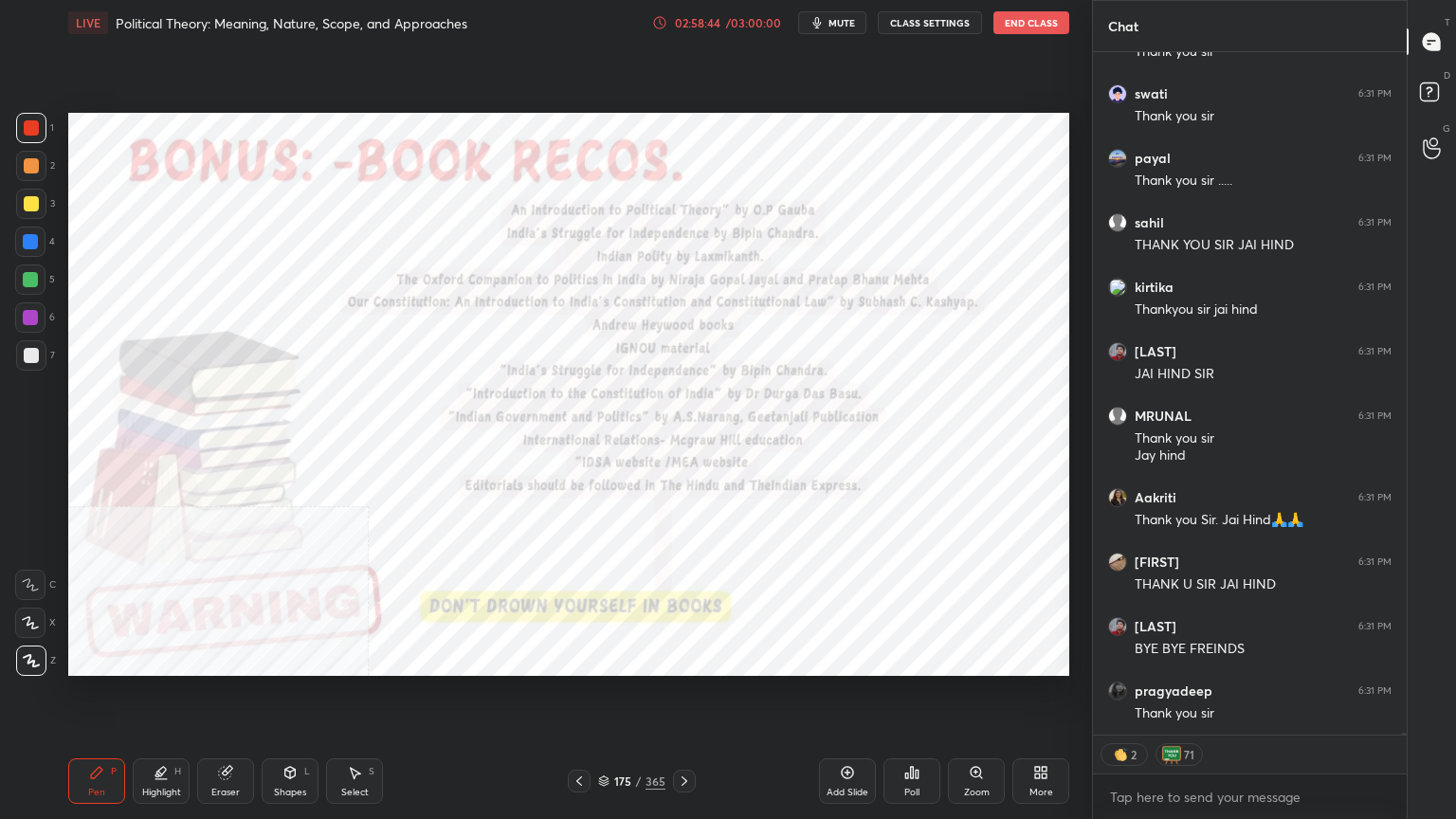 click at bounding box center [31, 128] 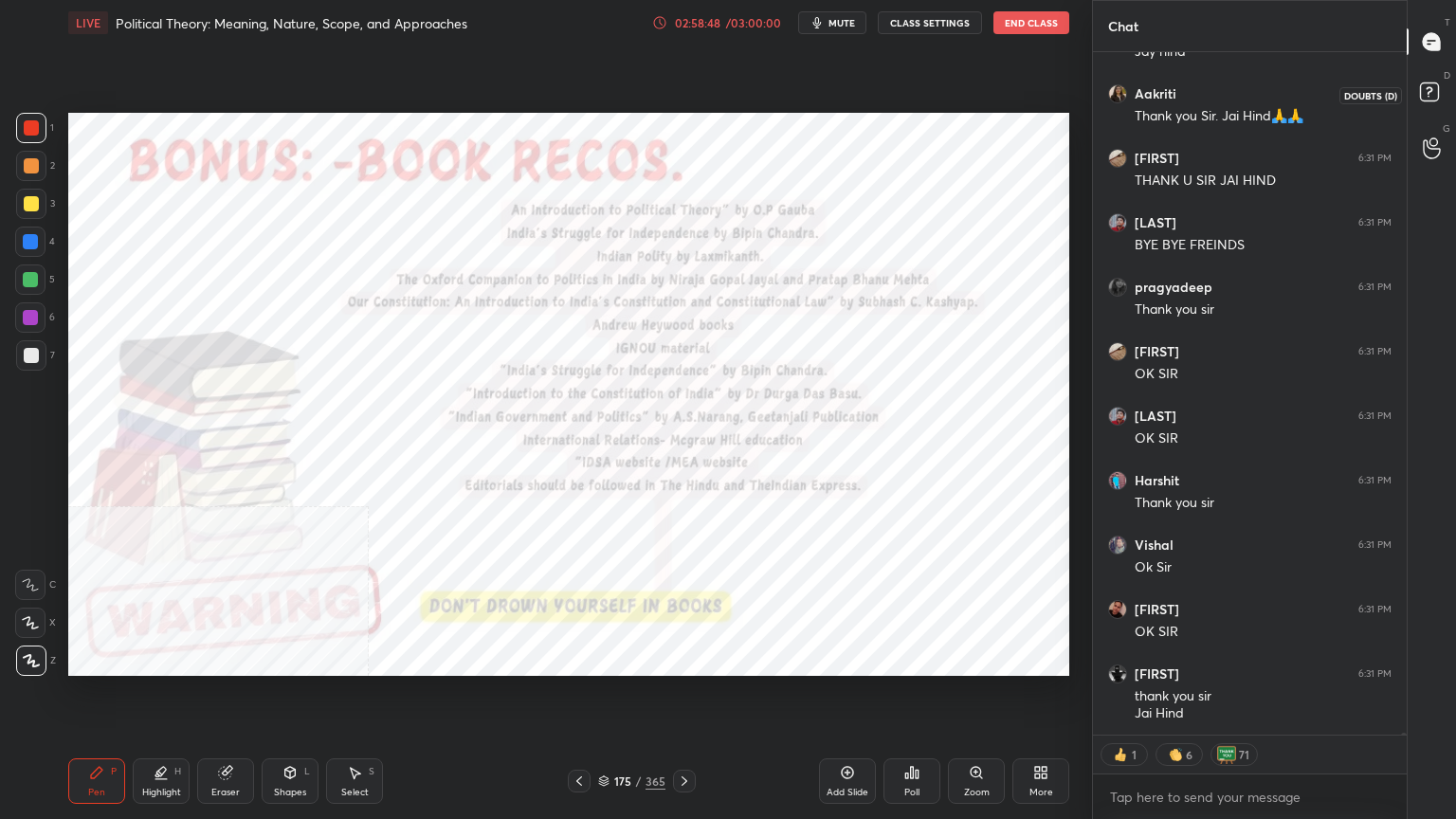 click 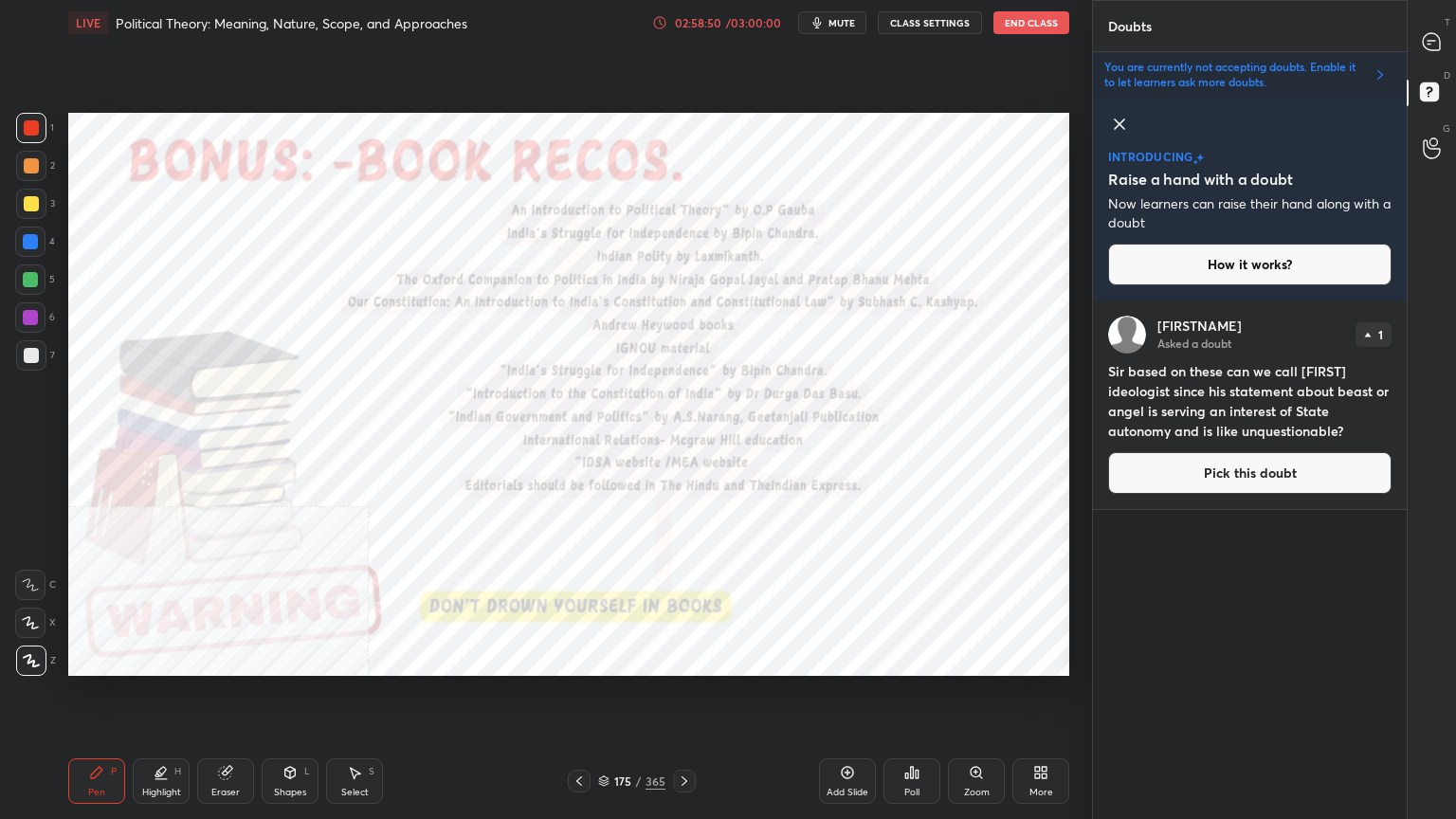 click on "Pick this doubt" at bounding box center [1249, 473] 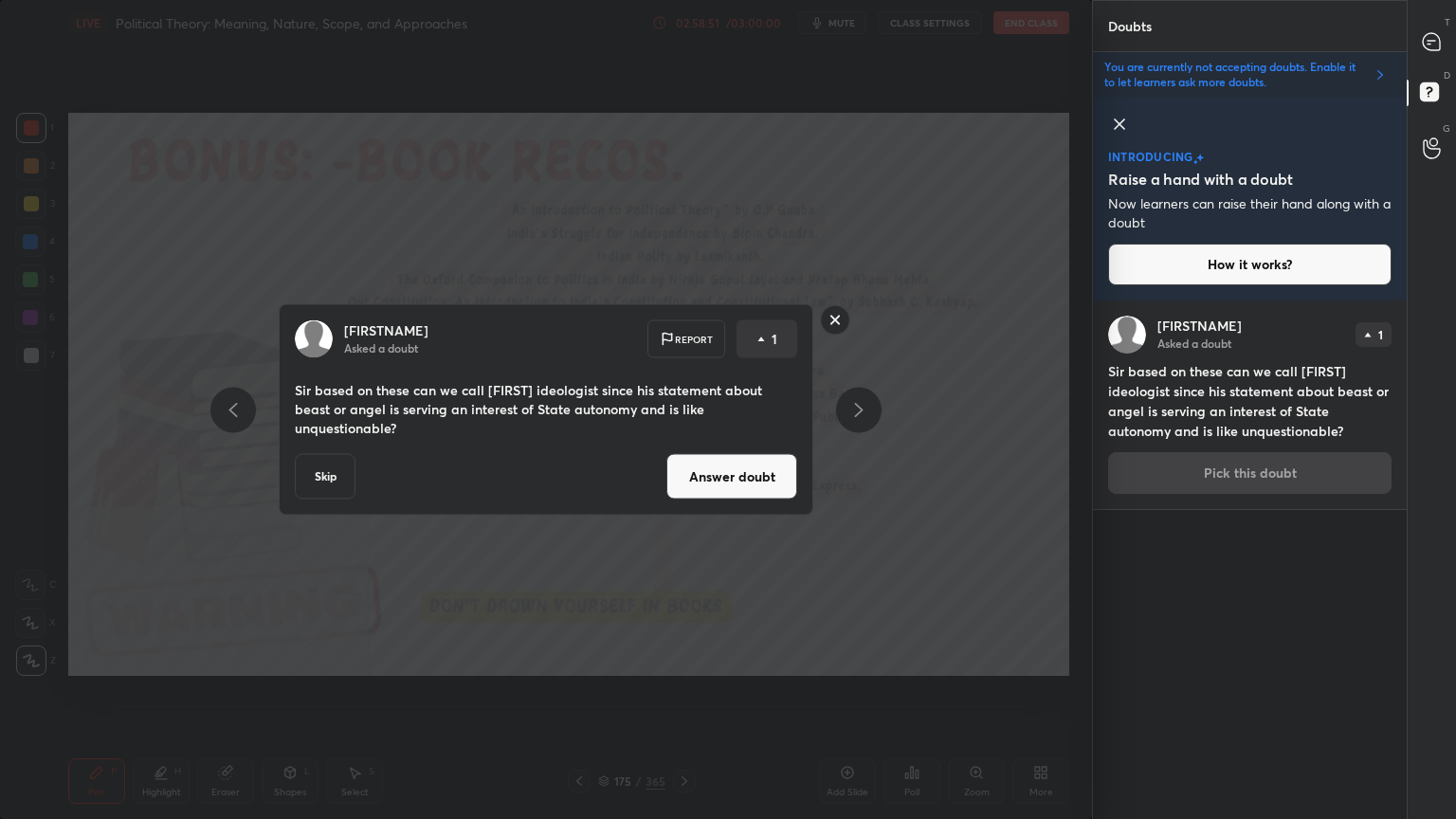 click on "Answer doubt" at bounding box center [732, 477] 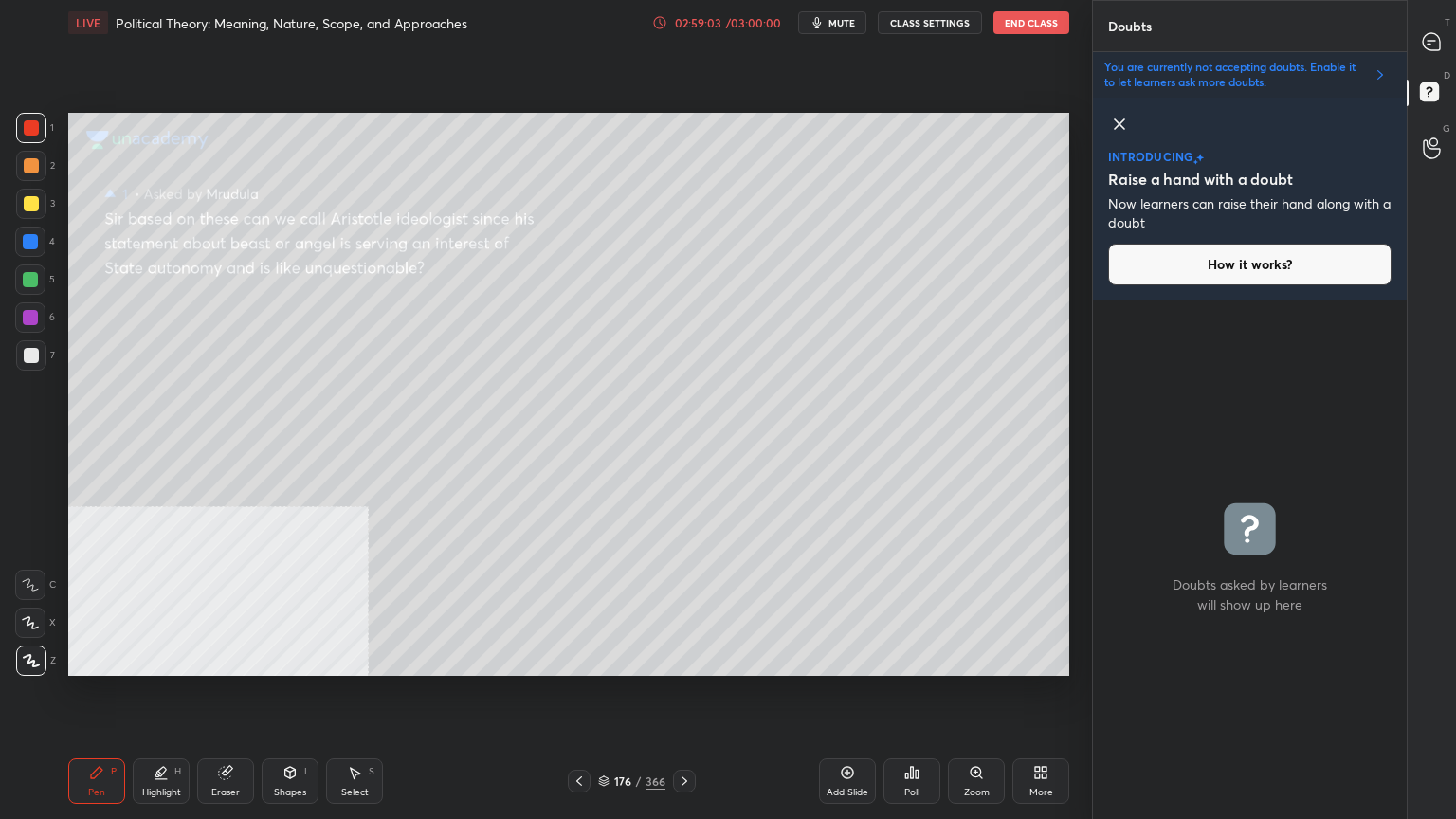 click 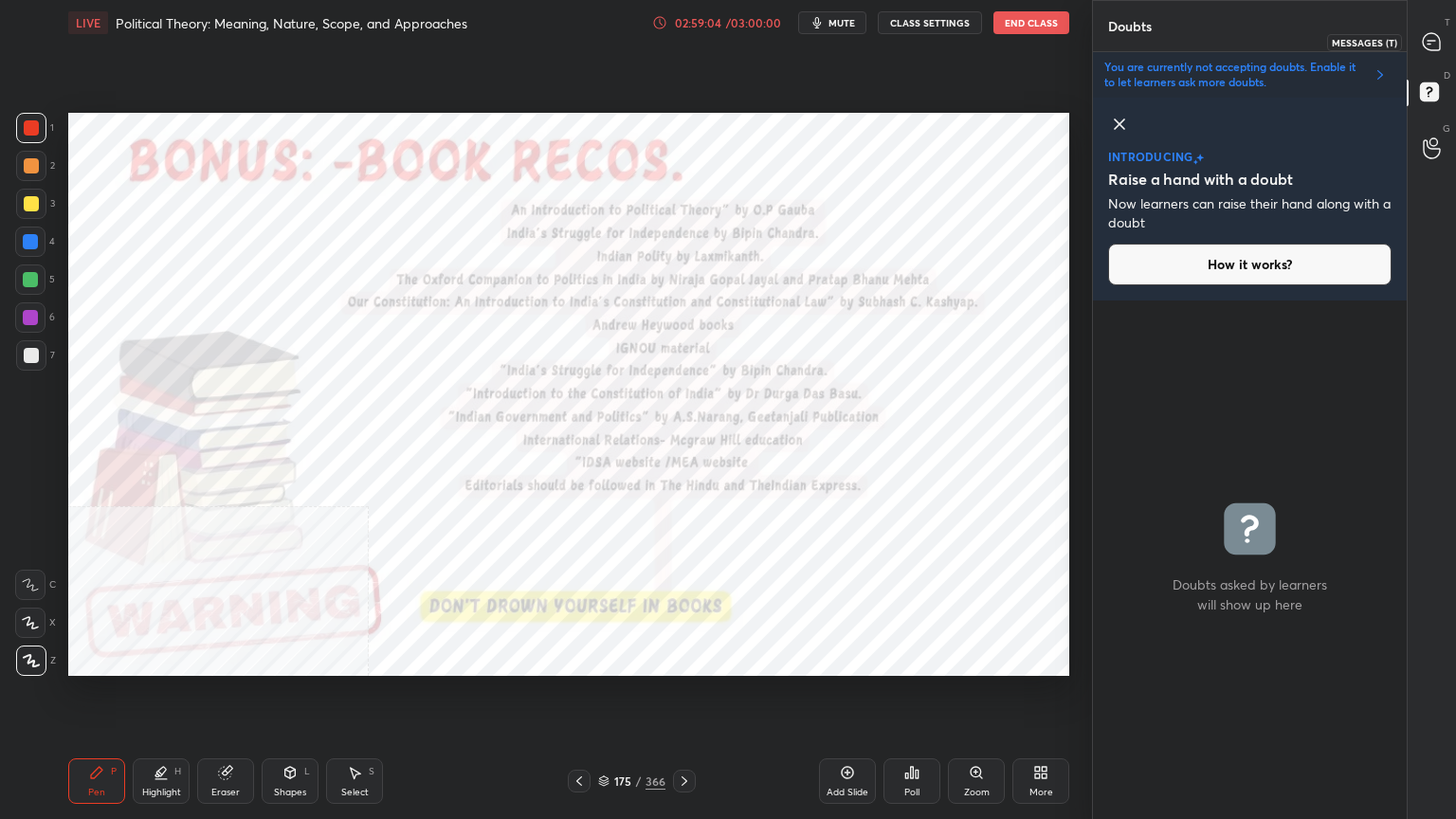 click 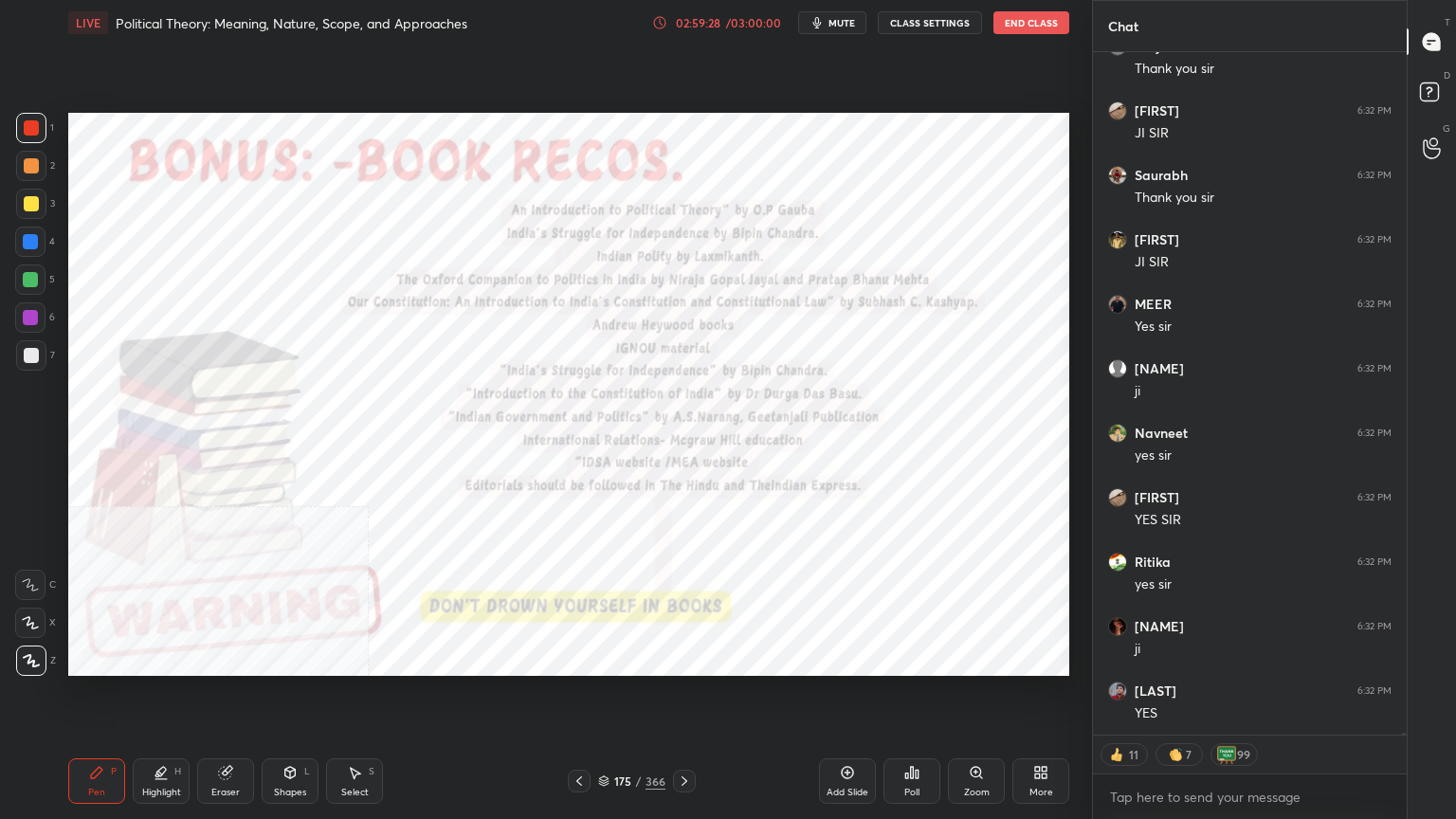 scroll, scrollTop: 228562, scrollLeft: 0, axis: vertical 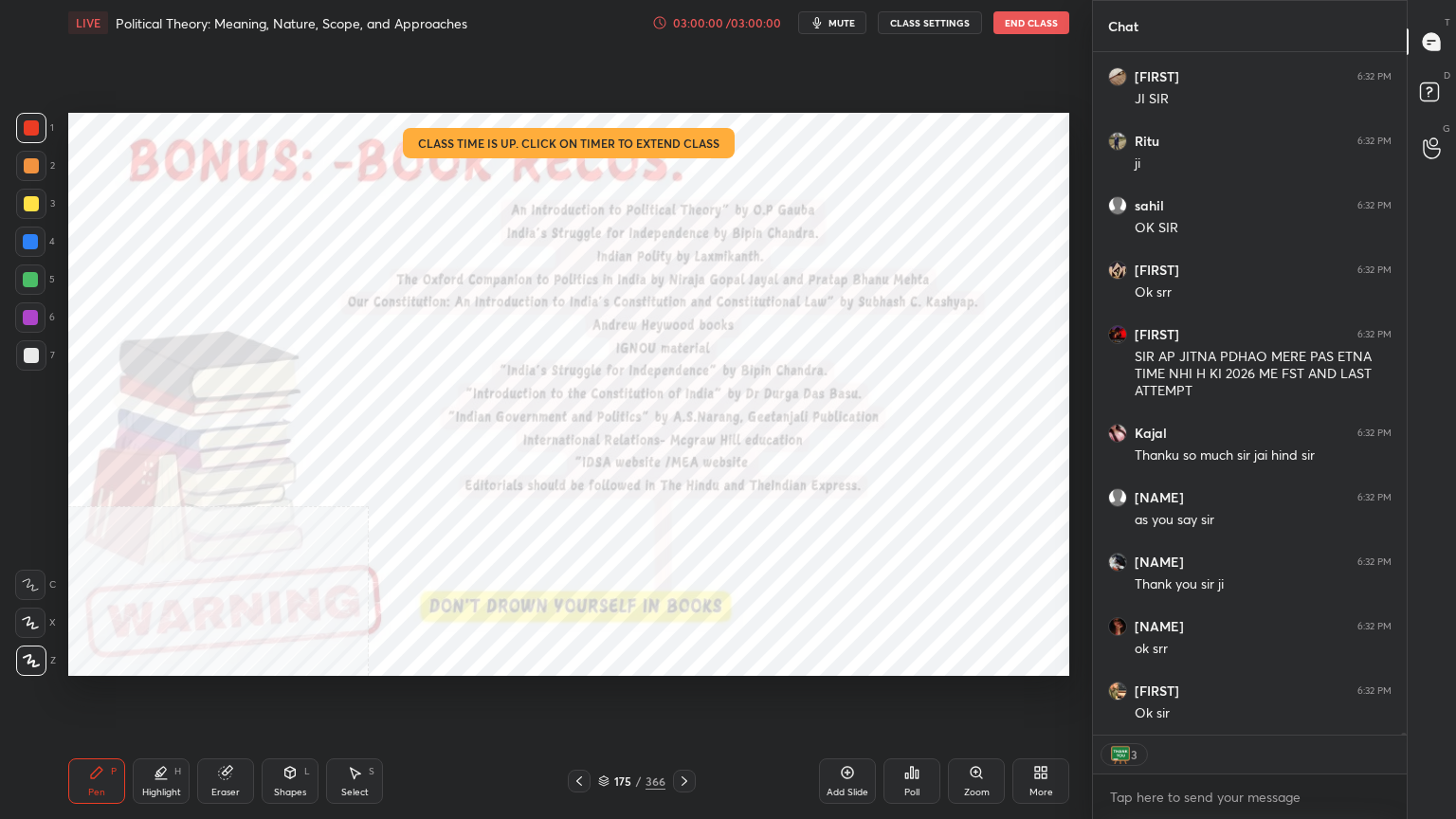 click on "End Class" at bounding box center (1031, 23) 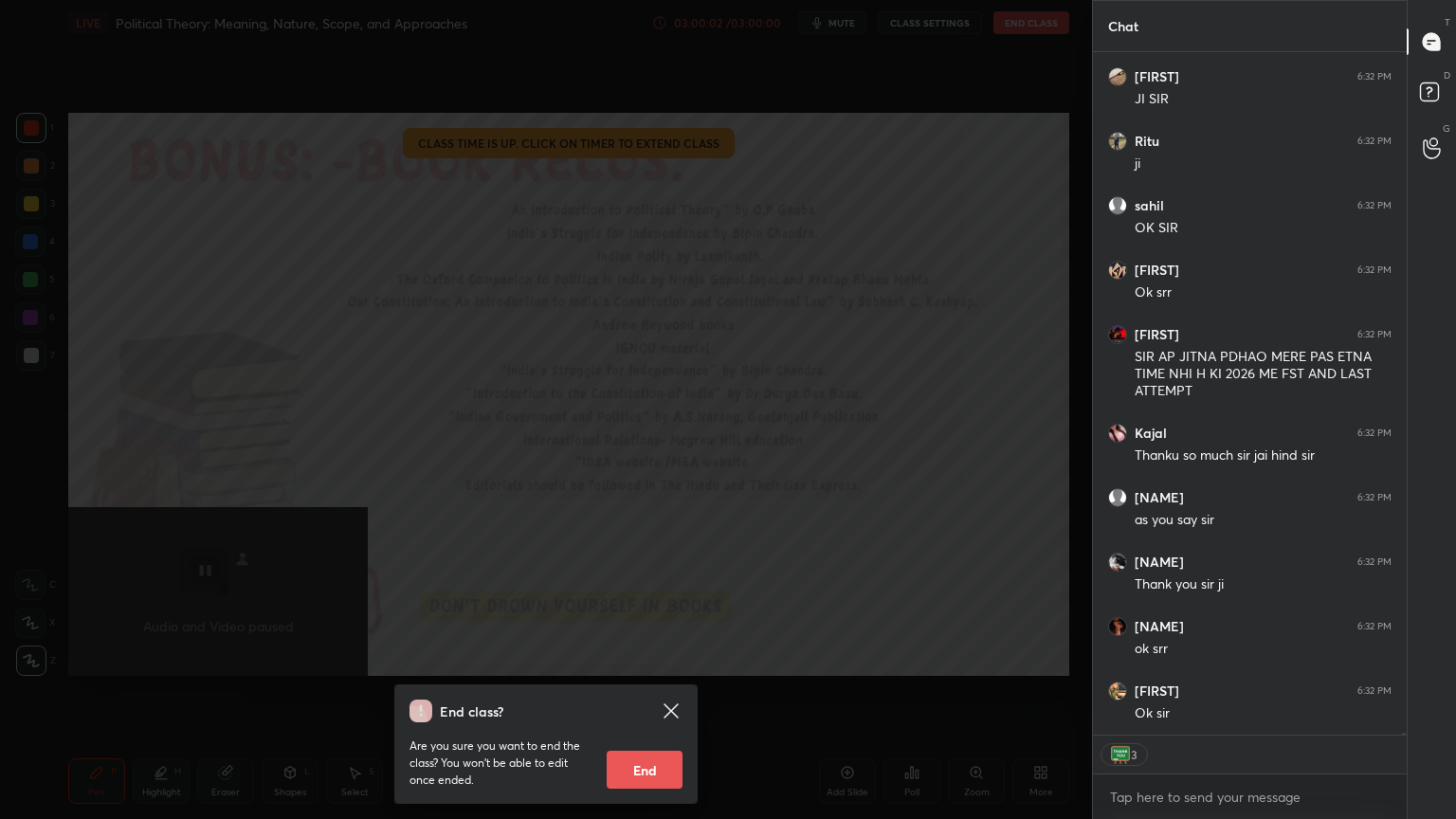click on "End" at bounding box center (645, 770) 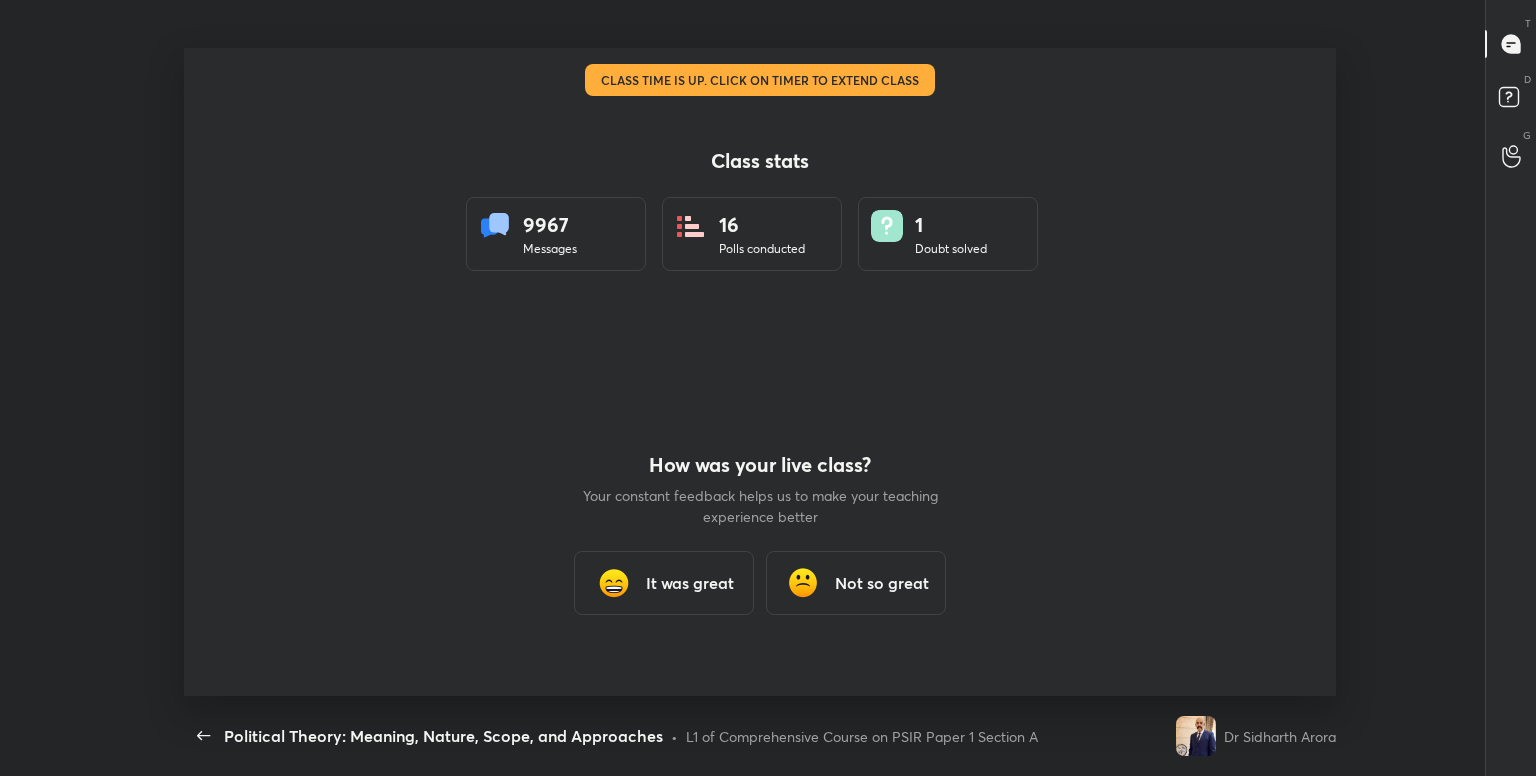 click on "It was great" at bounding box center (690, 583) 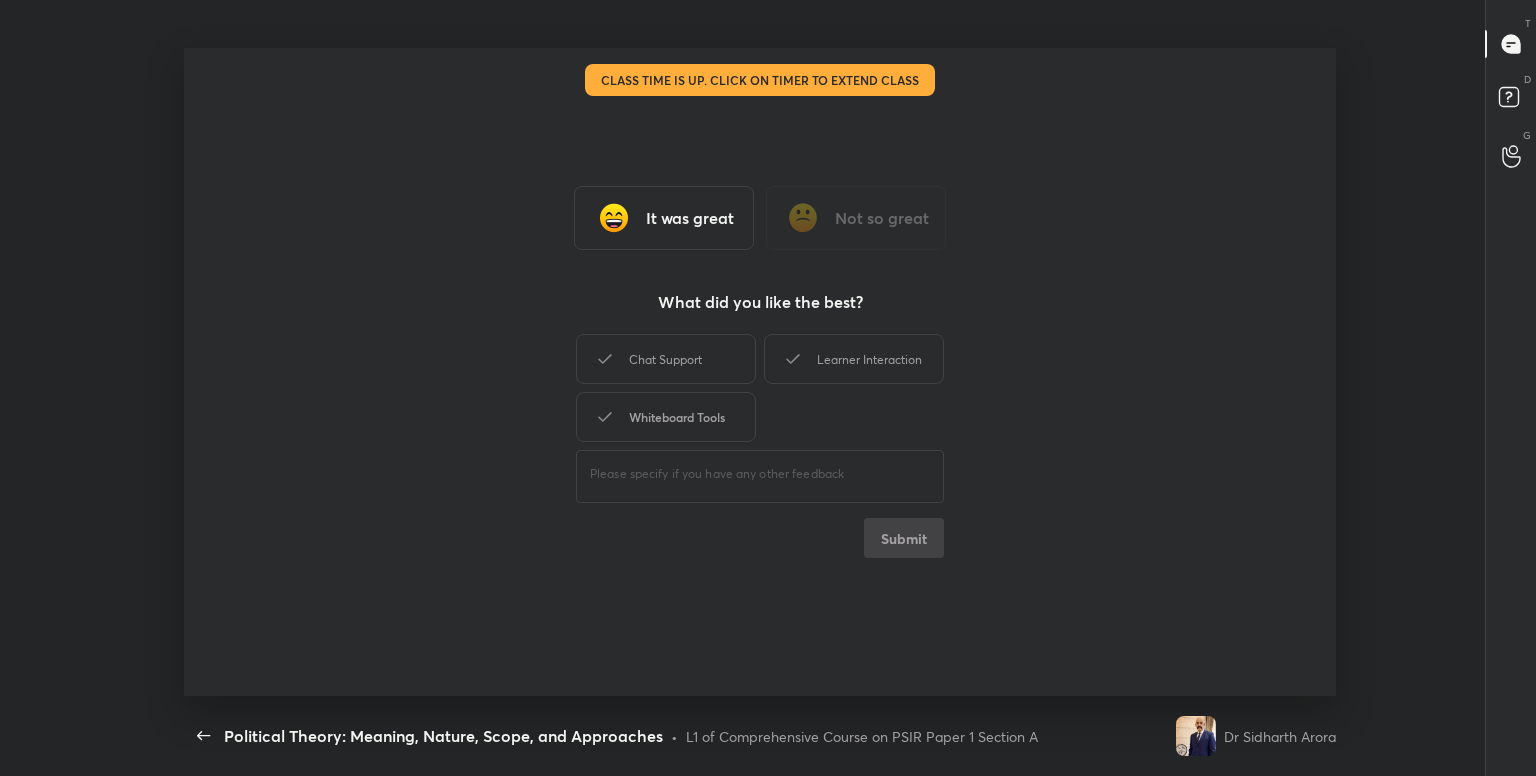 click on "Whiteboard Tools" at bounding box center [666, 417] 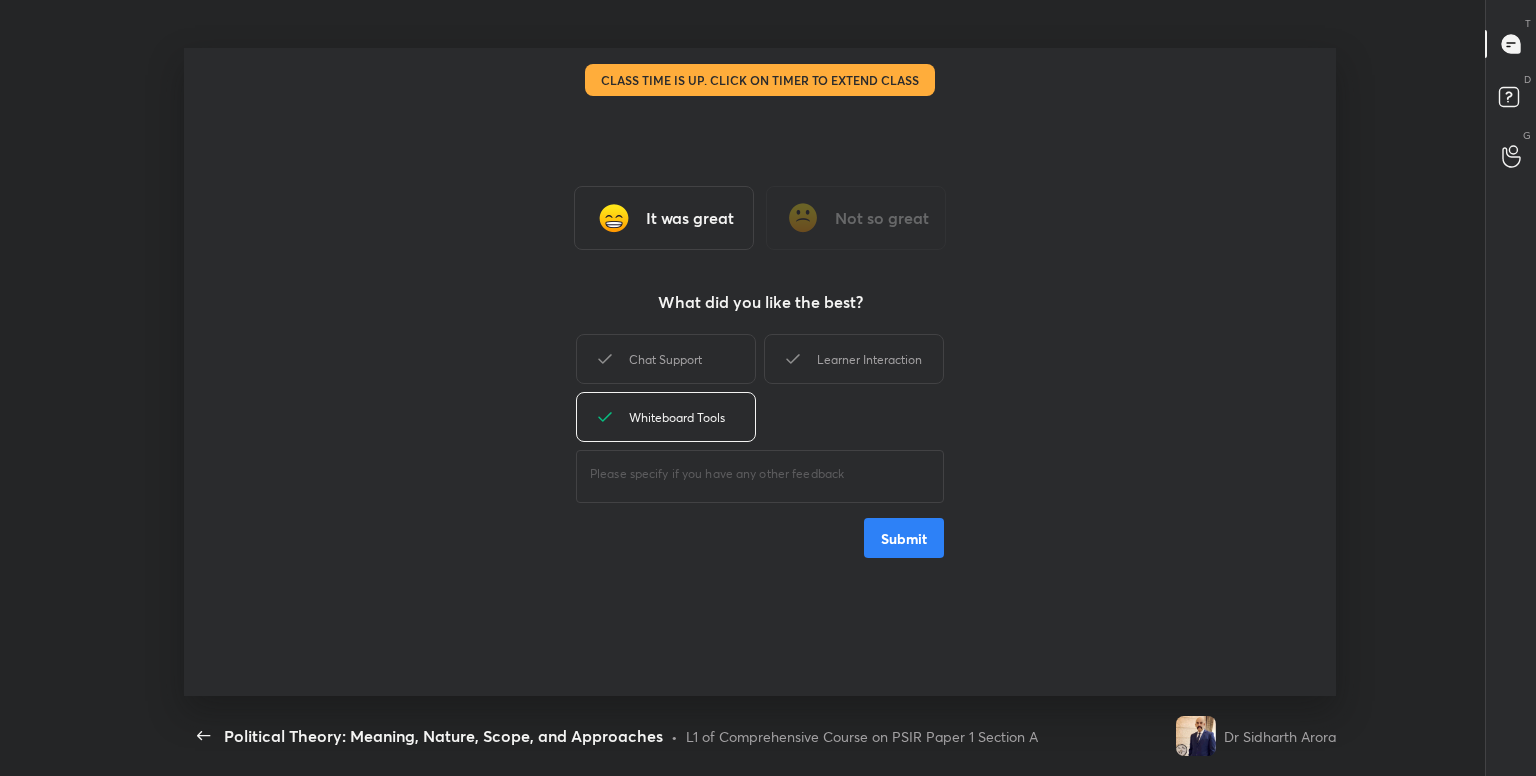 drag, startPoint x: 931, startPoint y: 532, endPoint x: 921, endPoint y: 531, distance: 10.049875 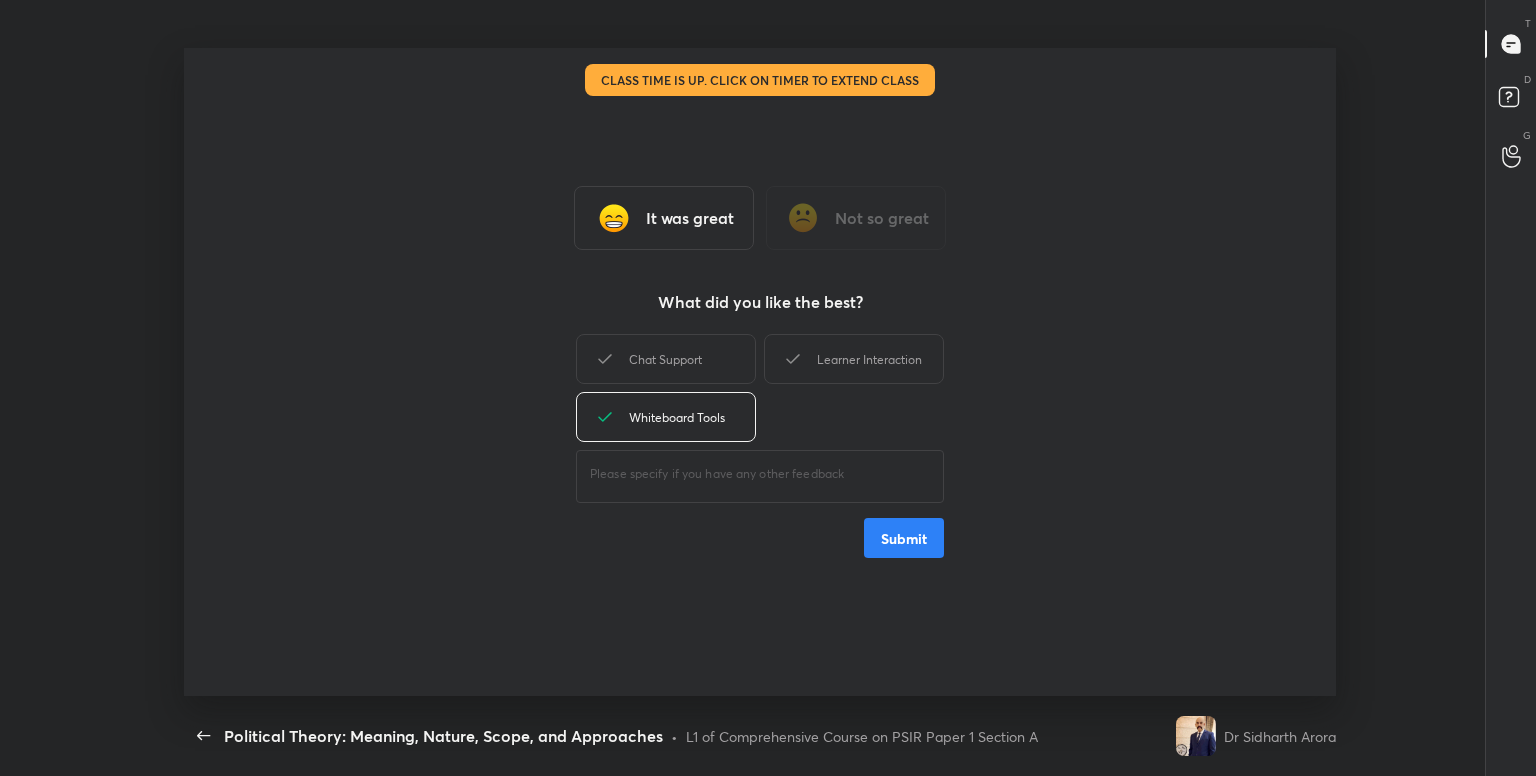 click on "Submit" at bounding box center (904, 538) 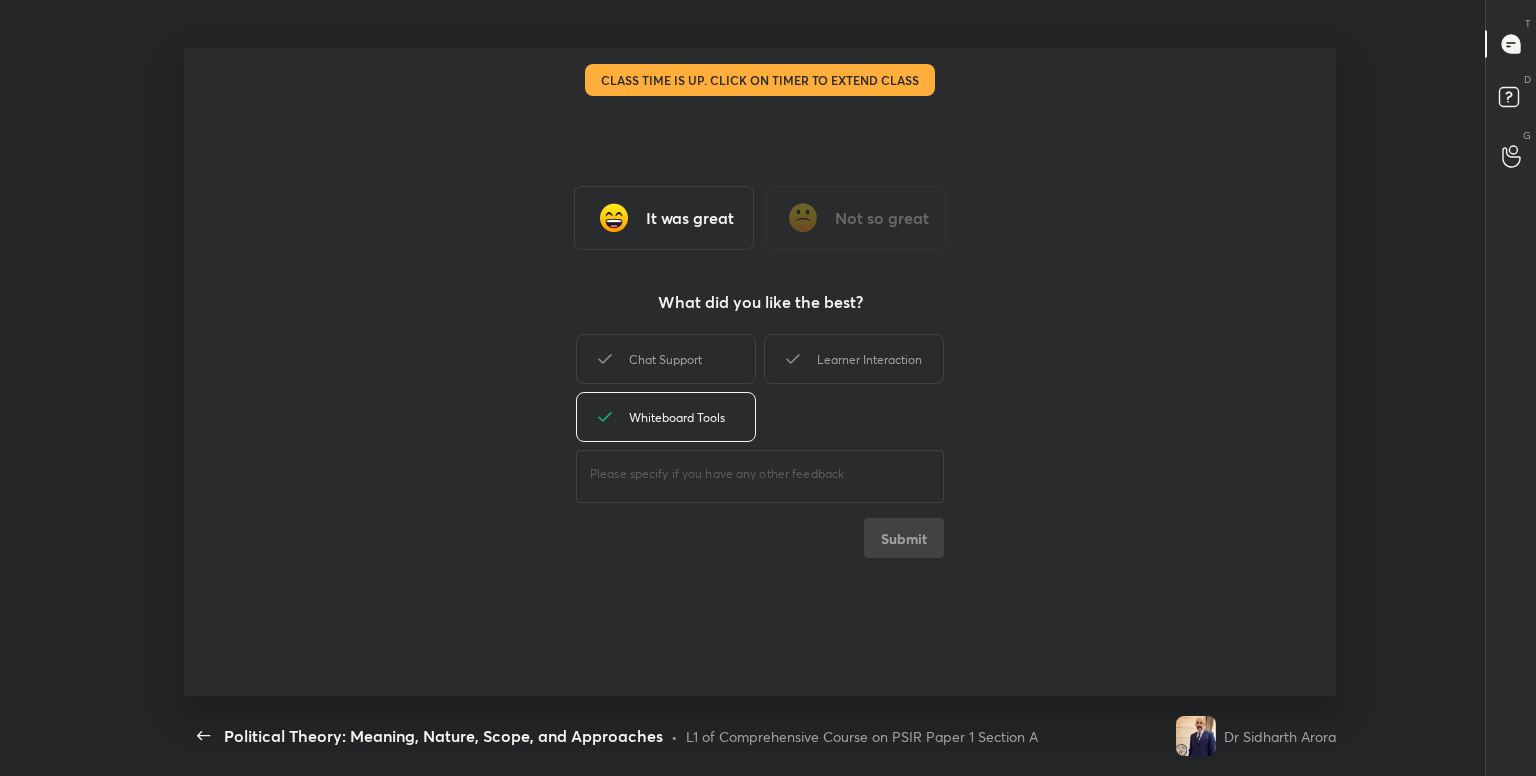 type on "x" 